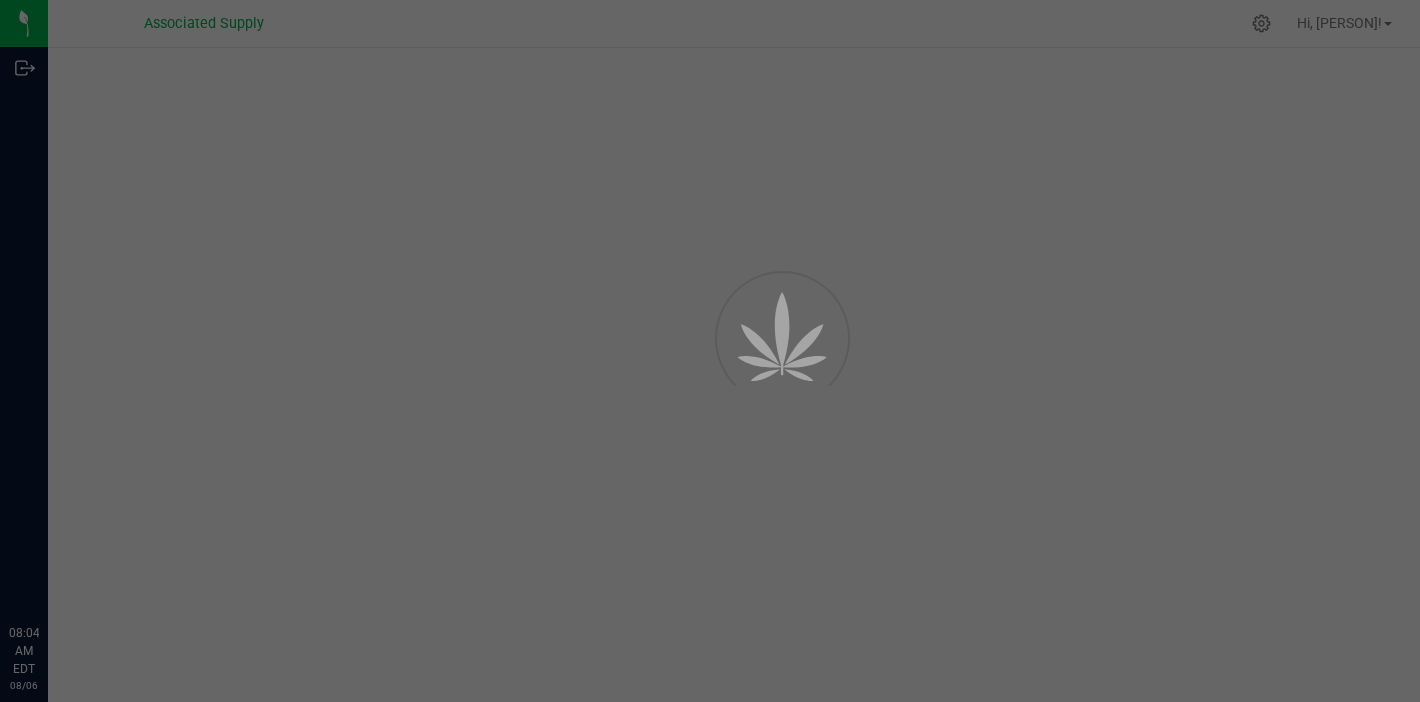 scroll, scrollTop: 0, scrollLeft: 0, axis: both 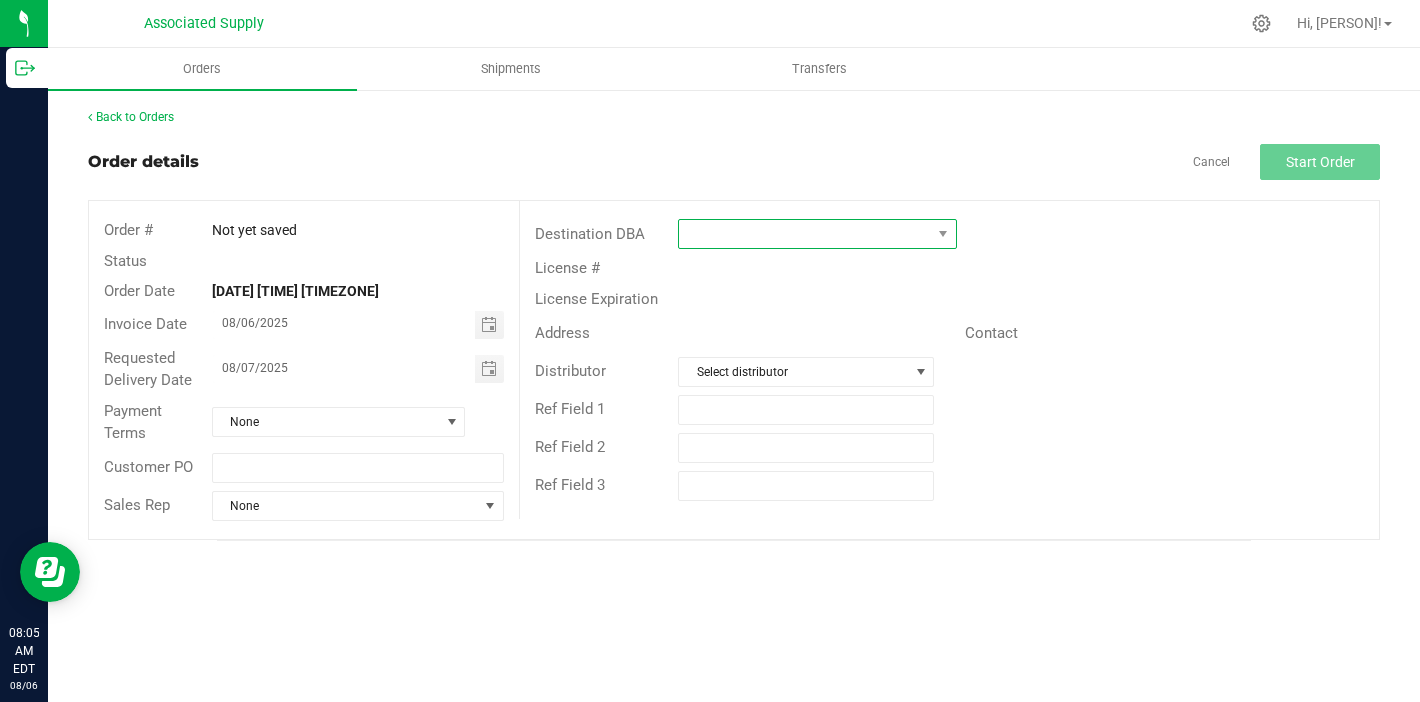 click at bounding box center (805, 234) 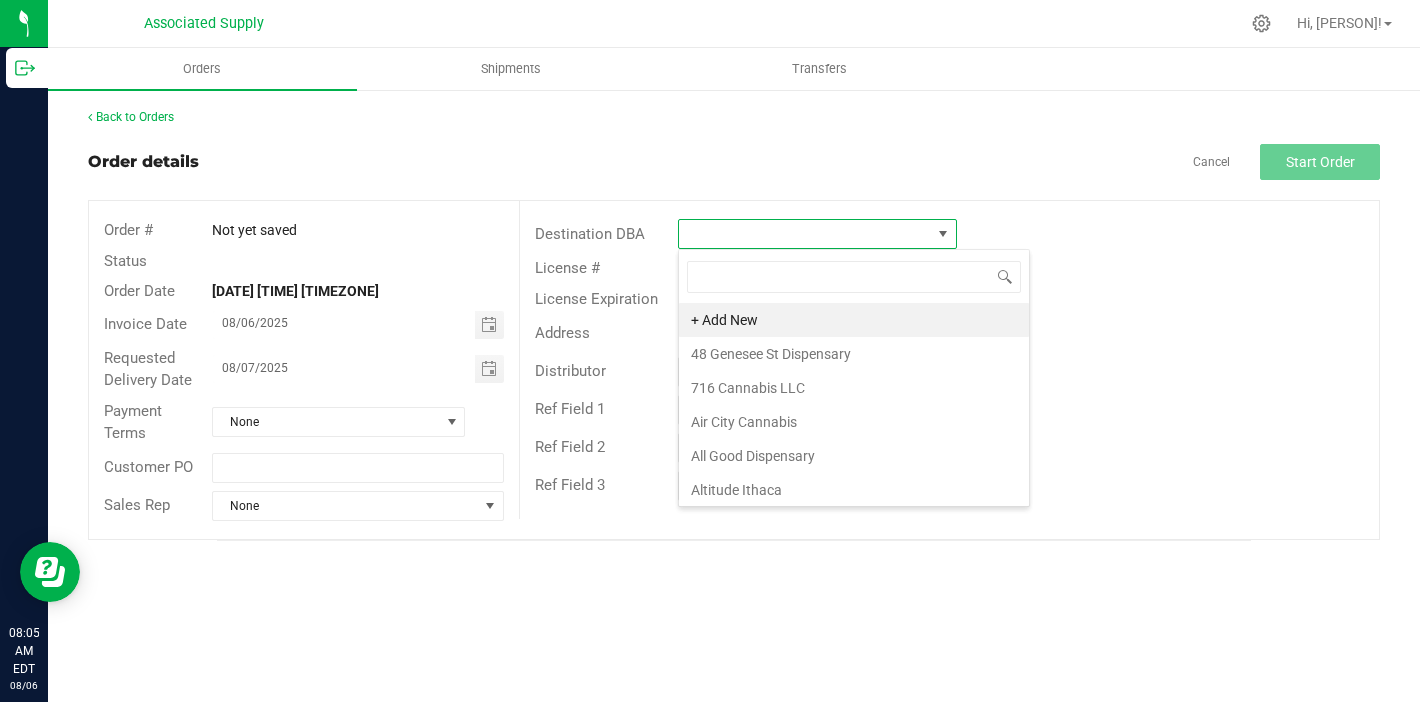 scroll, scrollTop: 99970, scrollLeft: 99721, axis: both 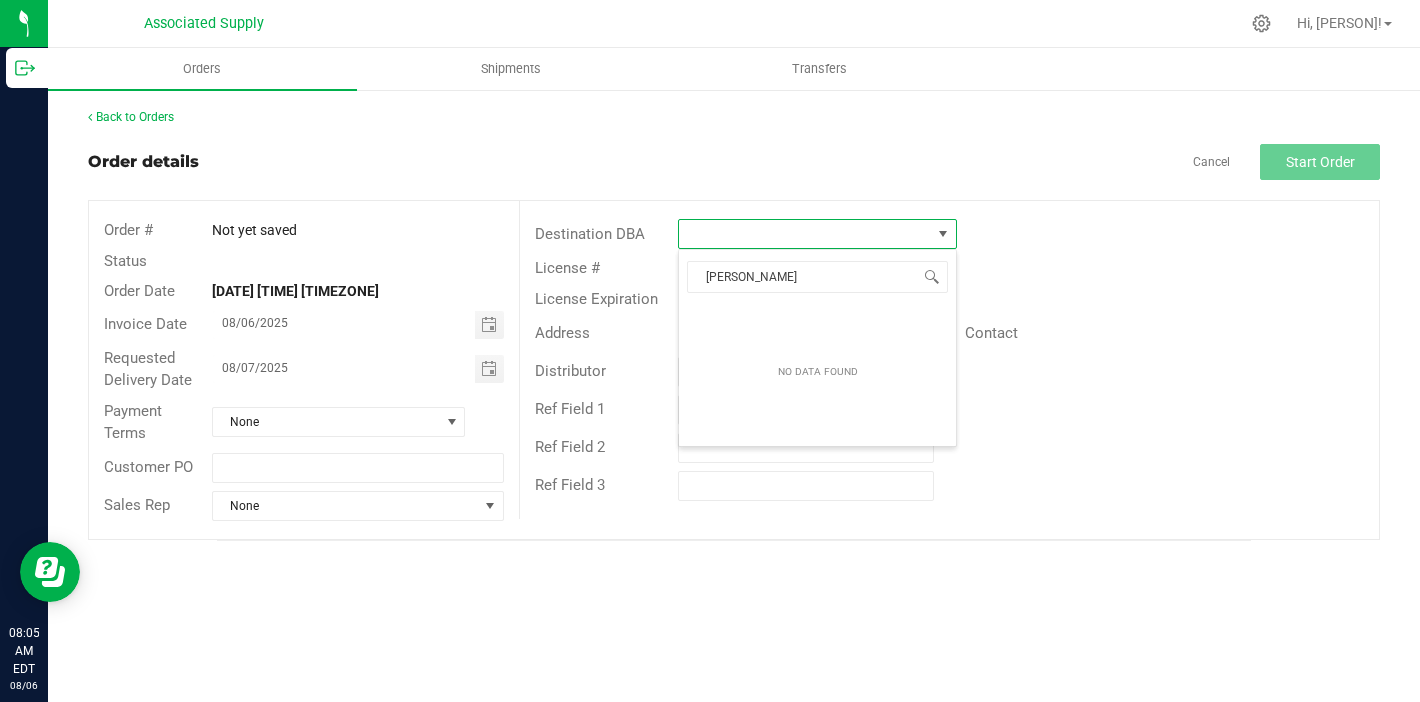 type on "[PERSON_NAME]" 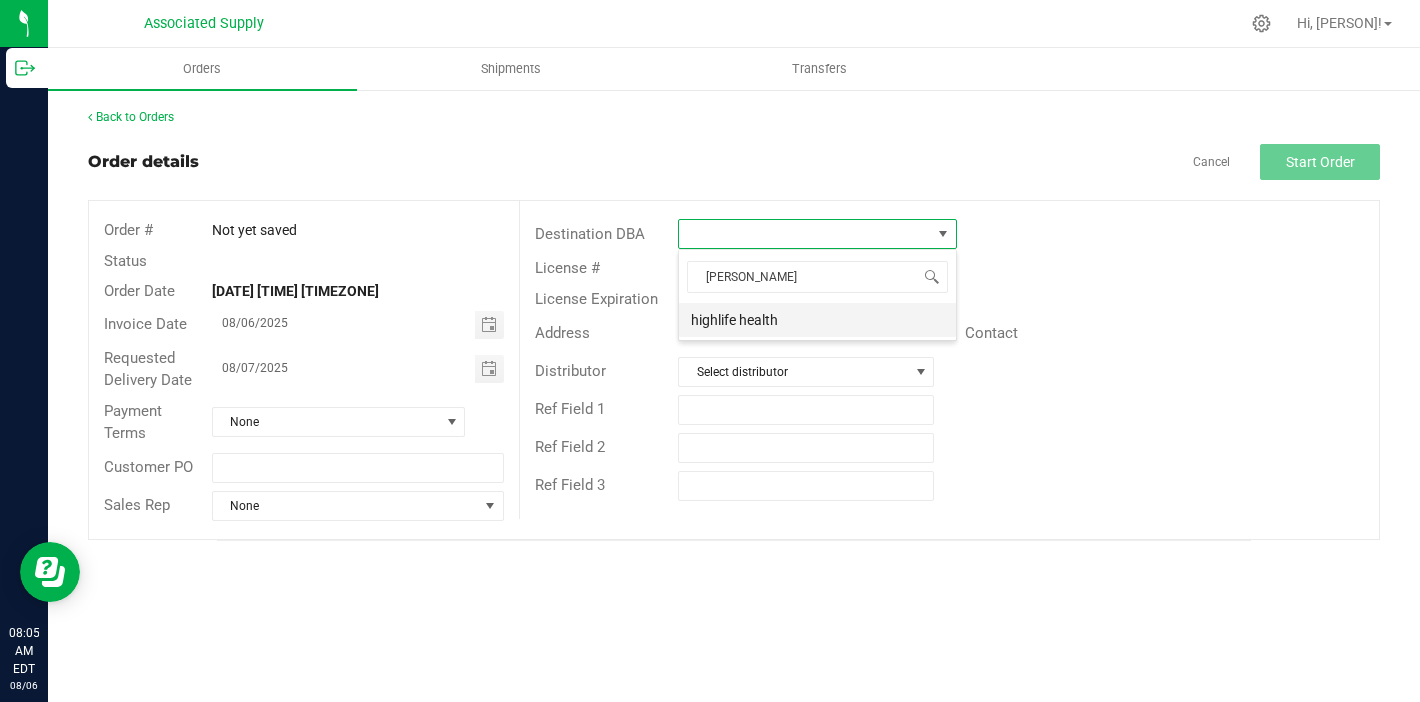 click on "highlife health" at bounding box center [817, 320] 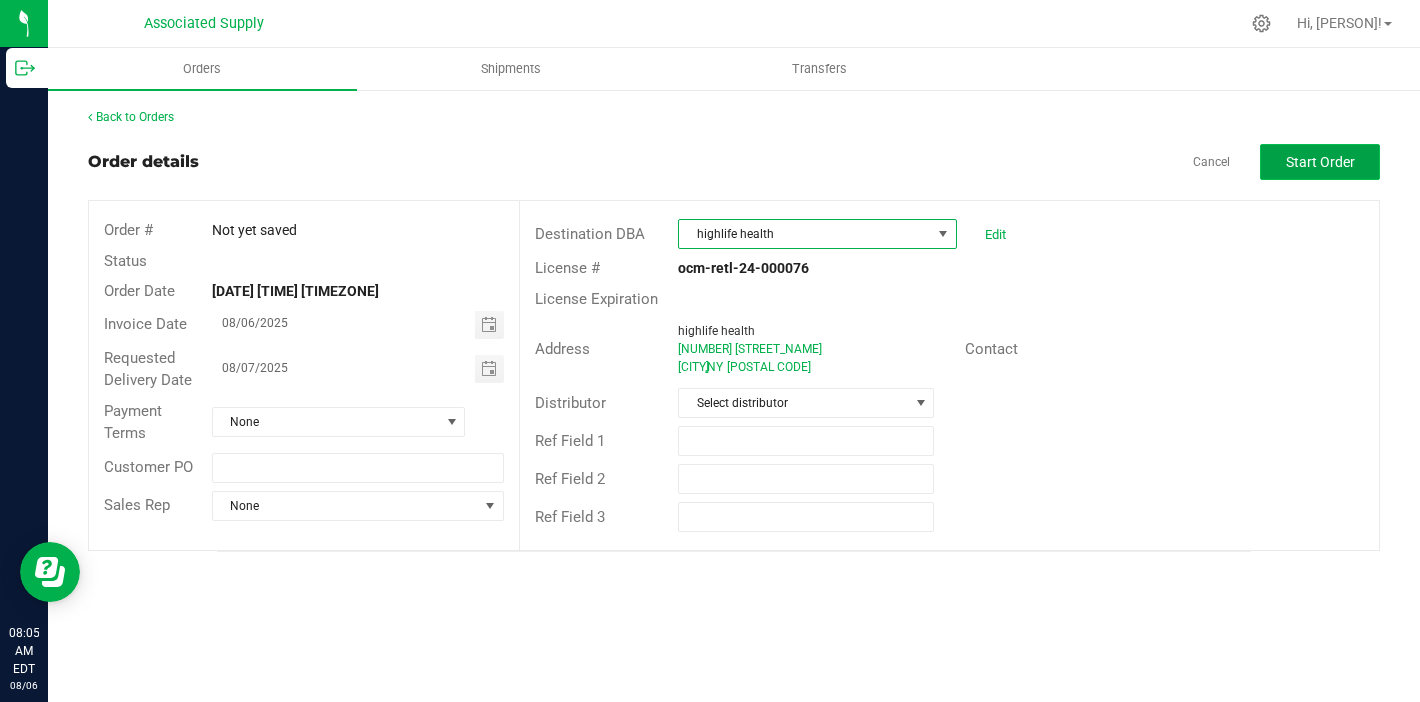 click on "Start Order" at bounding box center [1320, 162] 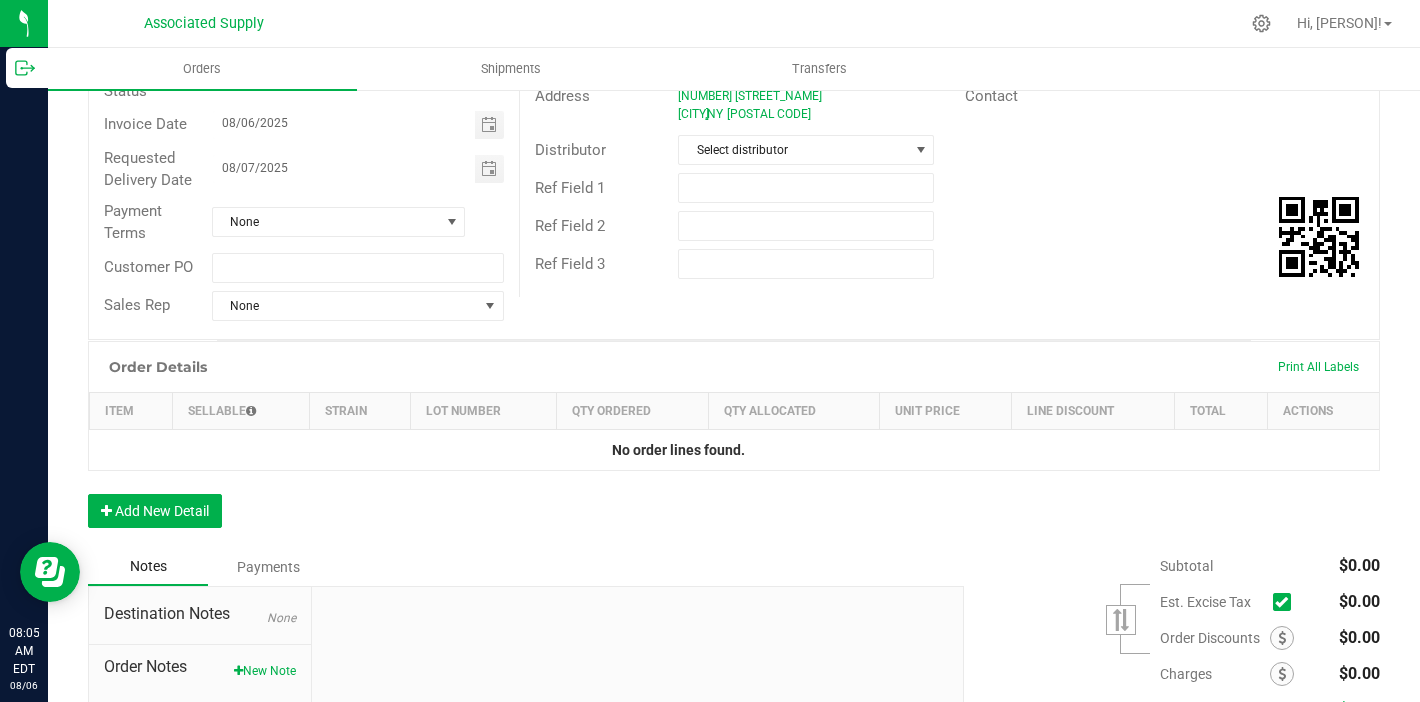 scroll, scrollTop: 426, scrollLeft: 0, axis: vertical 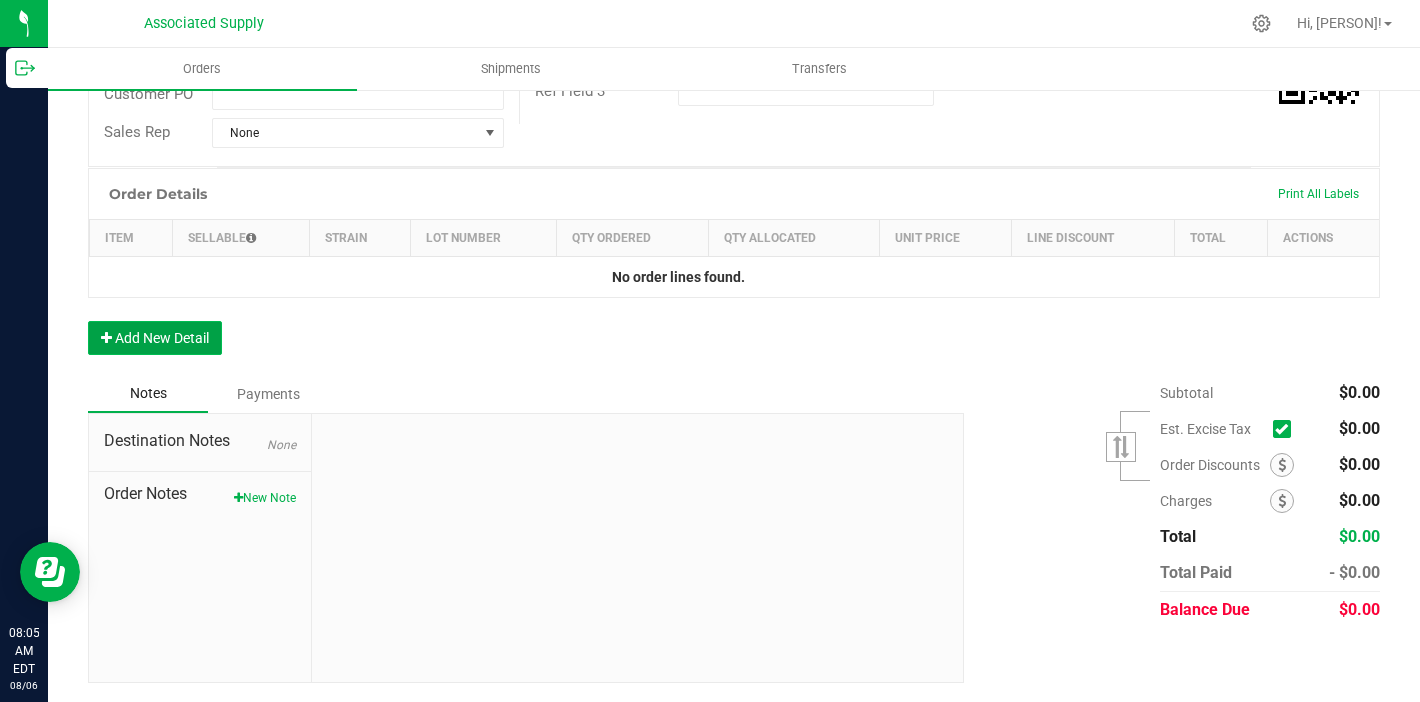 click on "Add New Detail" at bounding box center [155, 338] 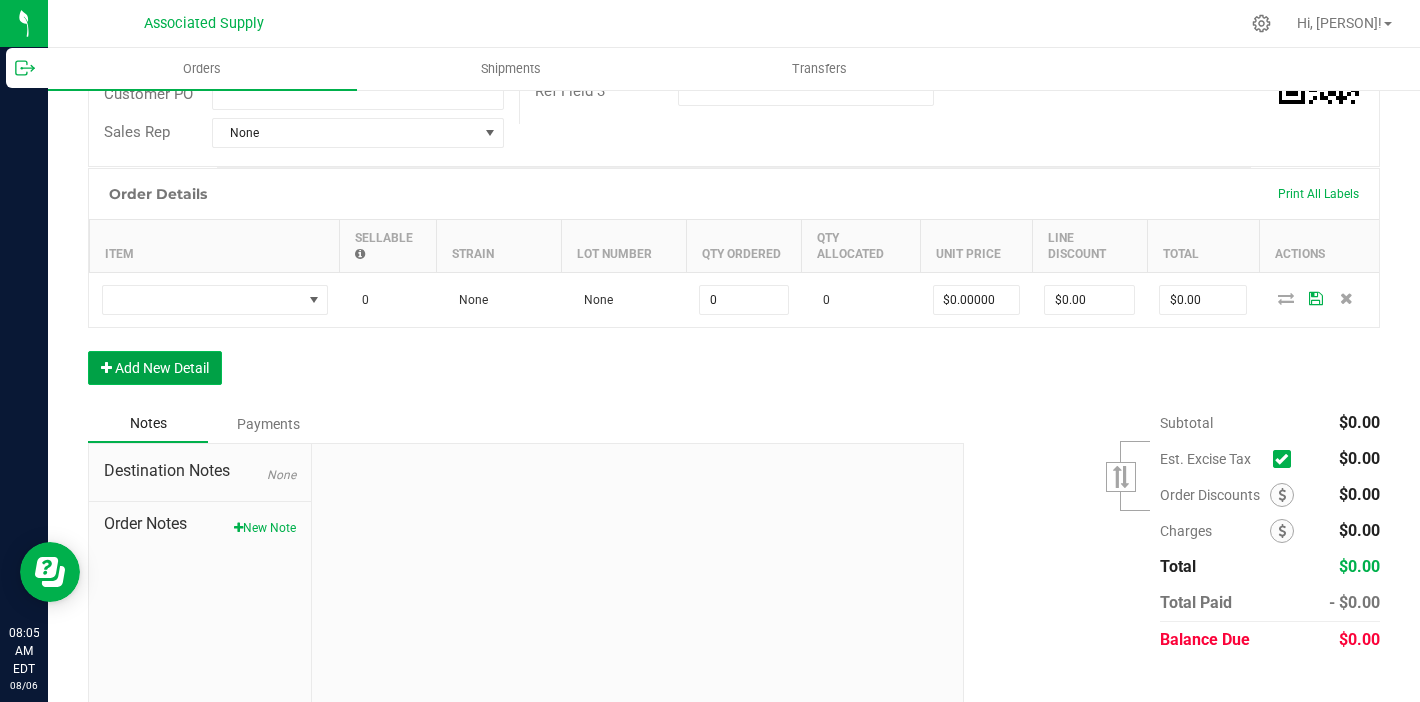 click on "Add New Detail" at bounding box center [155, 368] 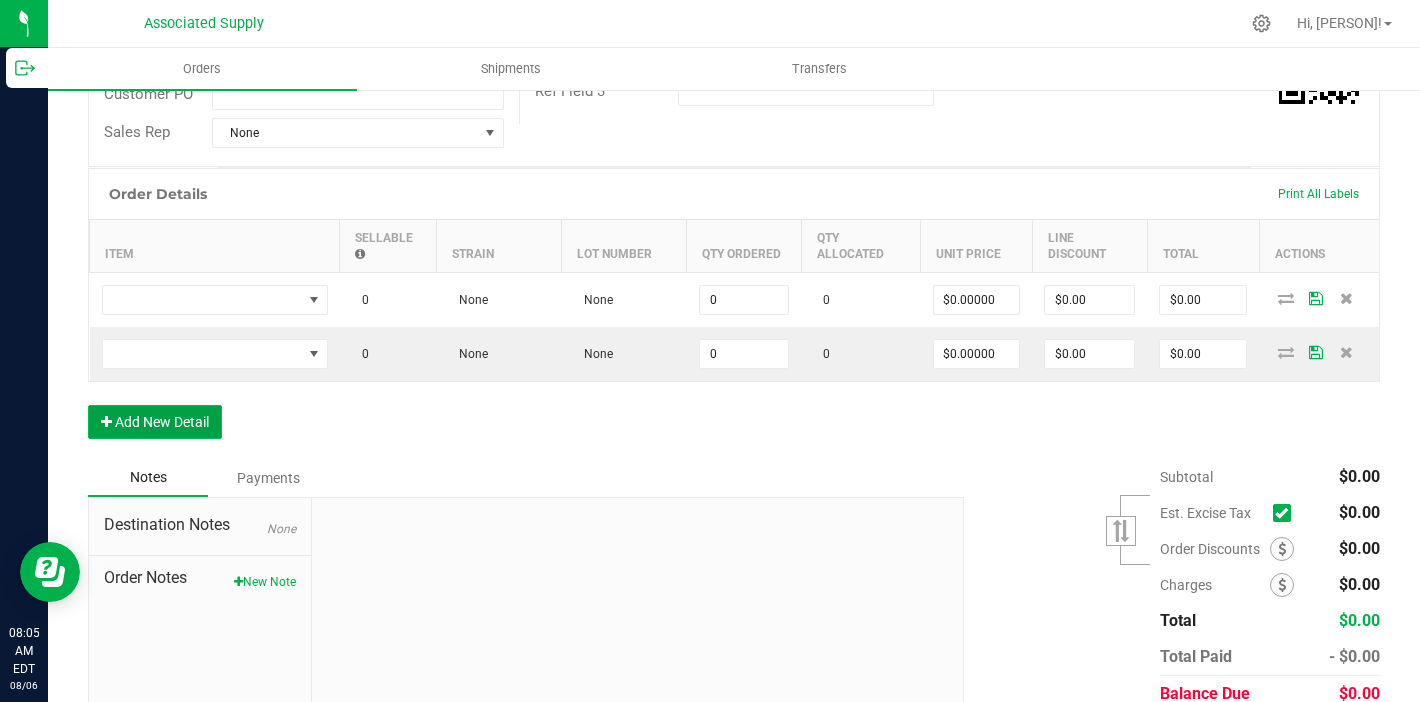 click on "Add New Detail" at bounding box center (155, 422) 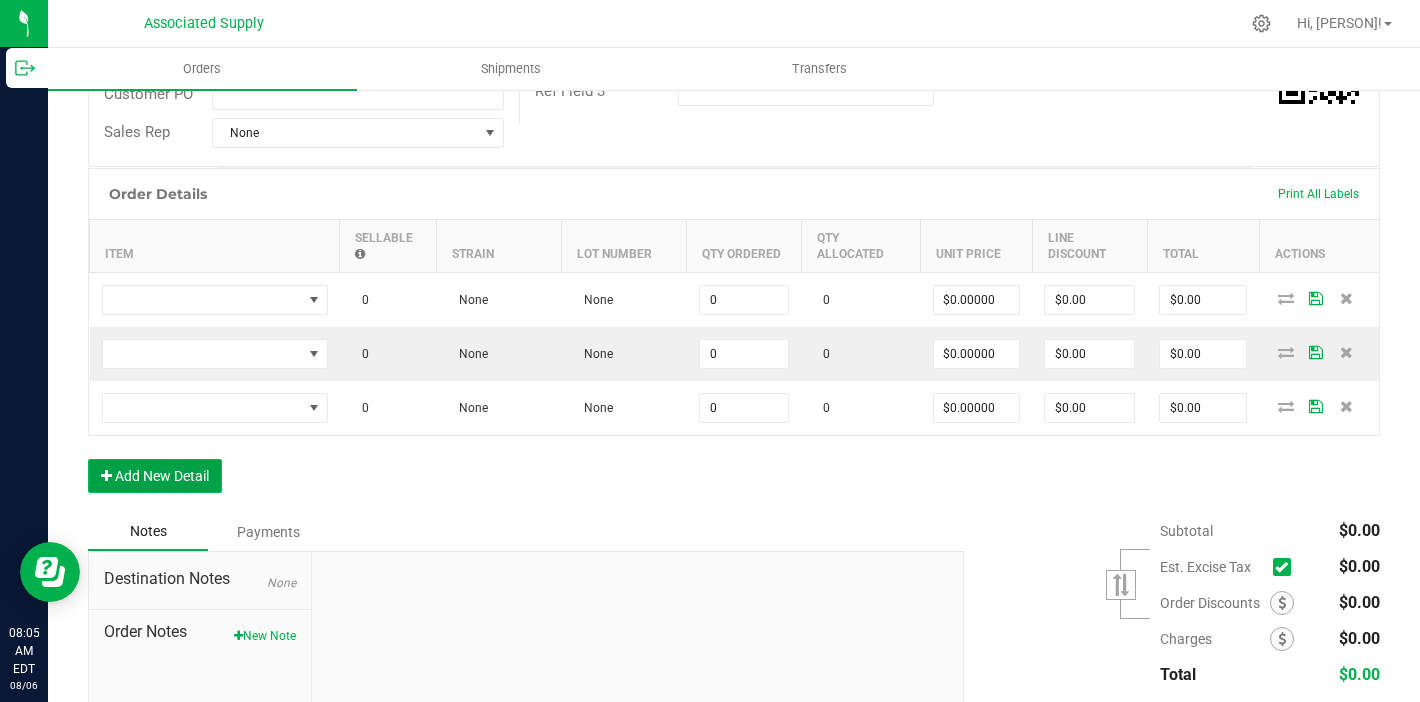 click on "Add New Detail" at bounding box center (155, 476) 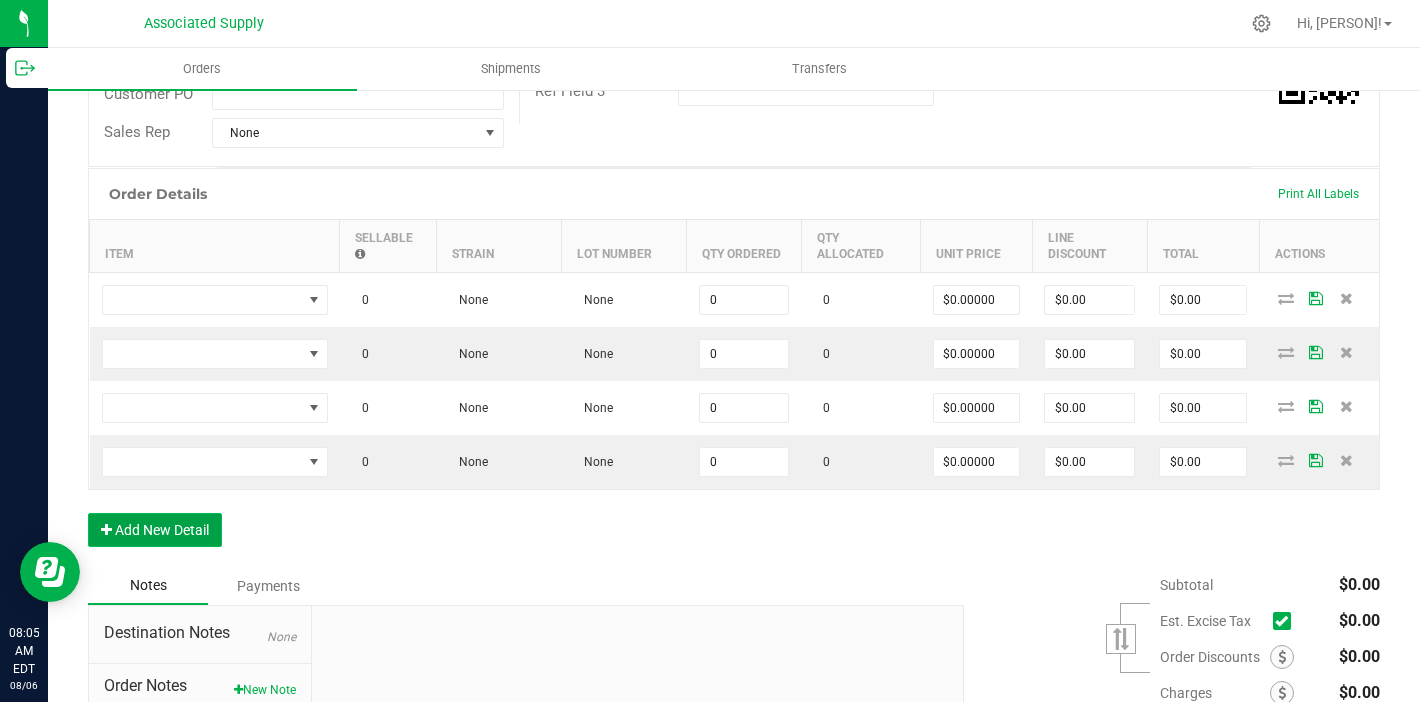 click on "Add New Detail" at bounding box center [155, 530] 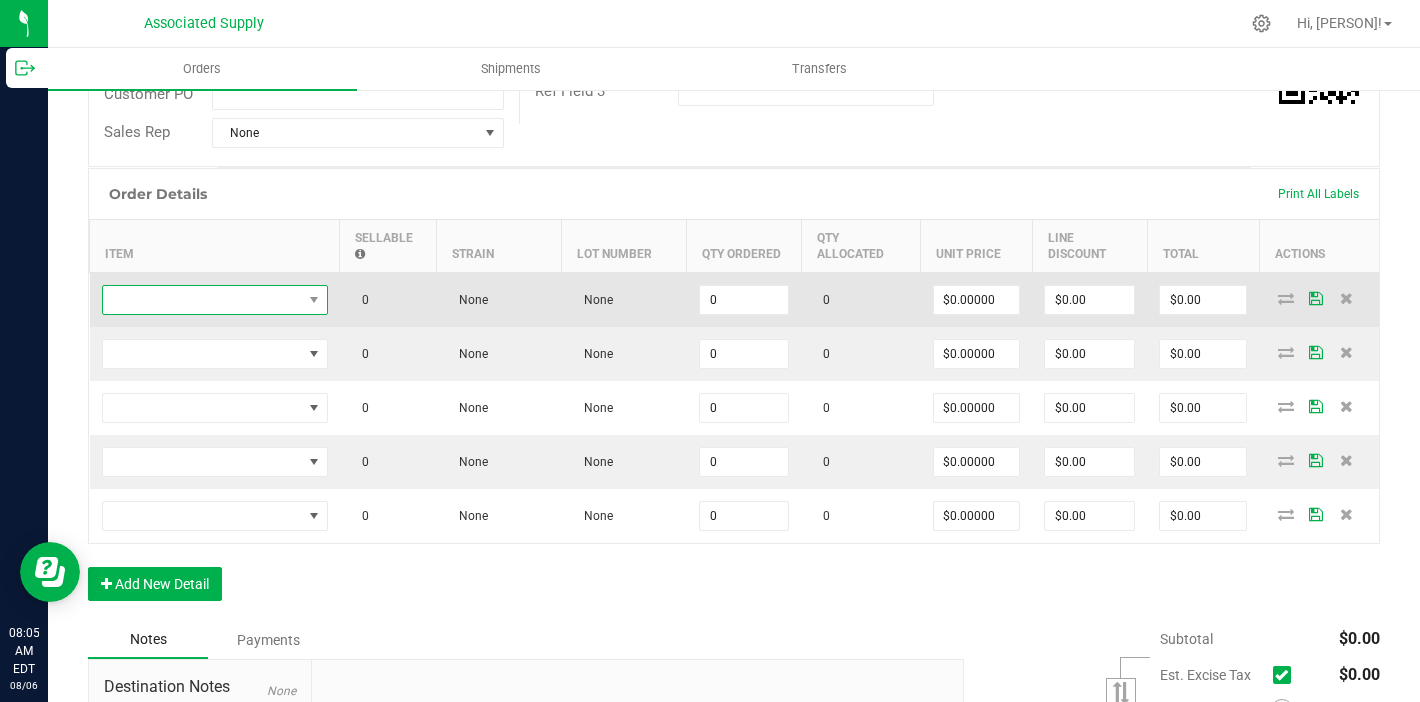 click at bounding box center (202, 300) 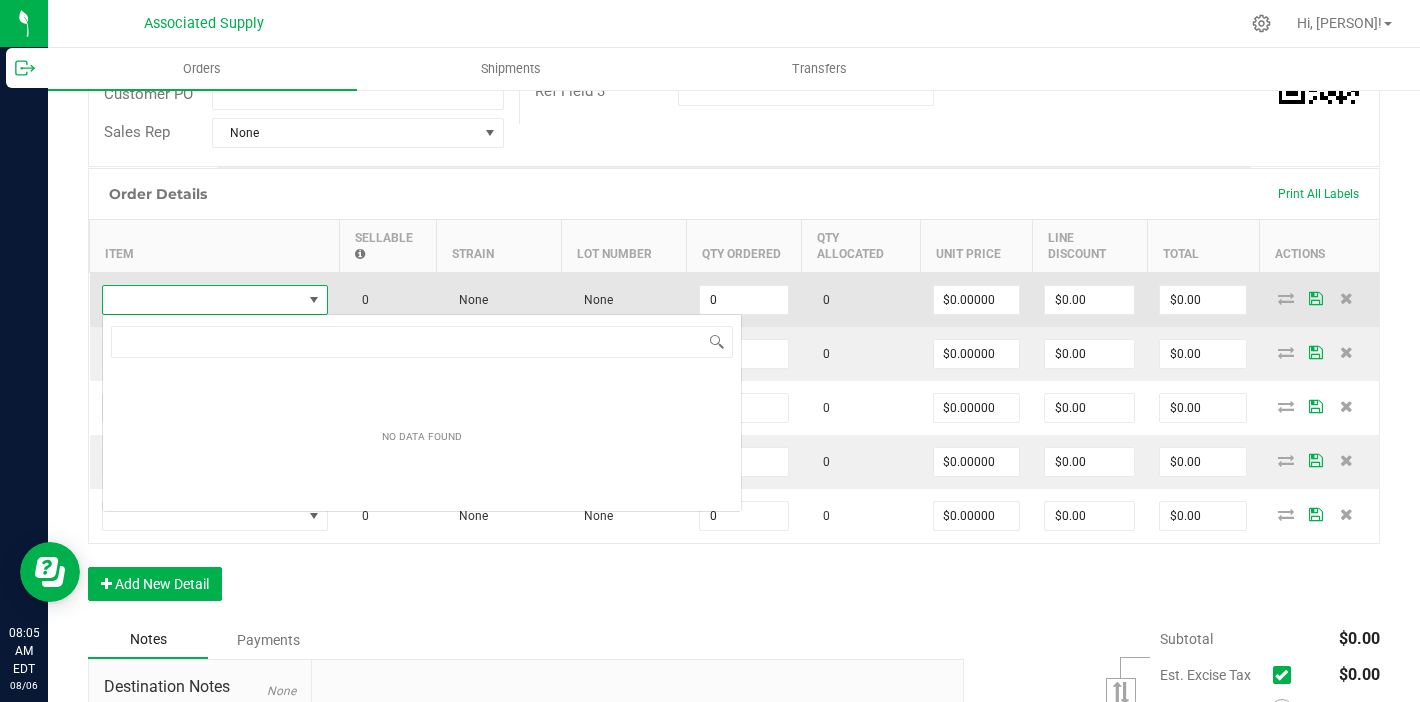 scroll, scrollTop: 99970, scrollLeft: 99774, axis: both 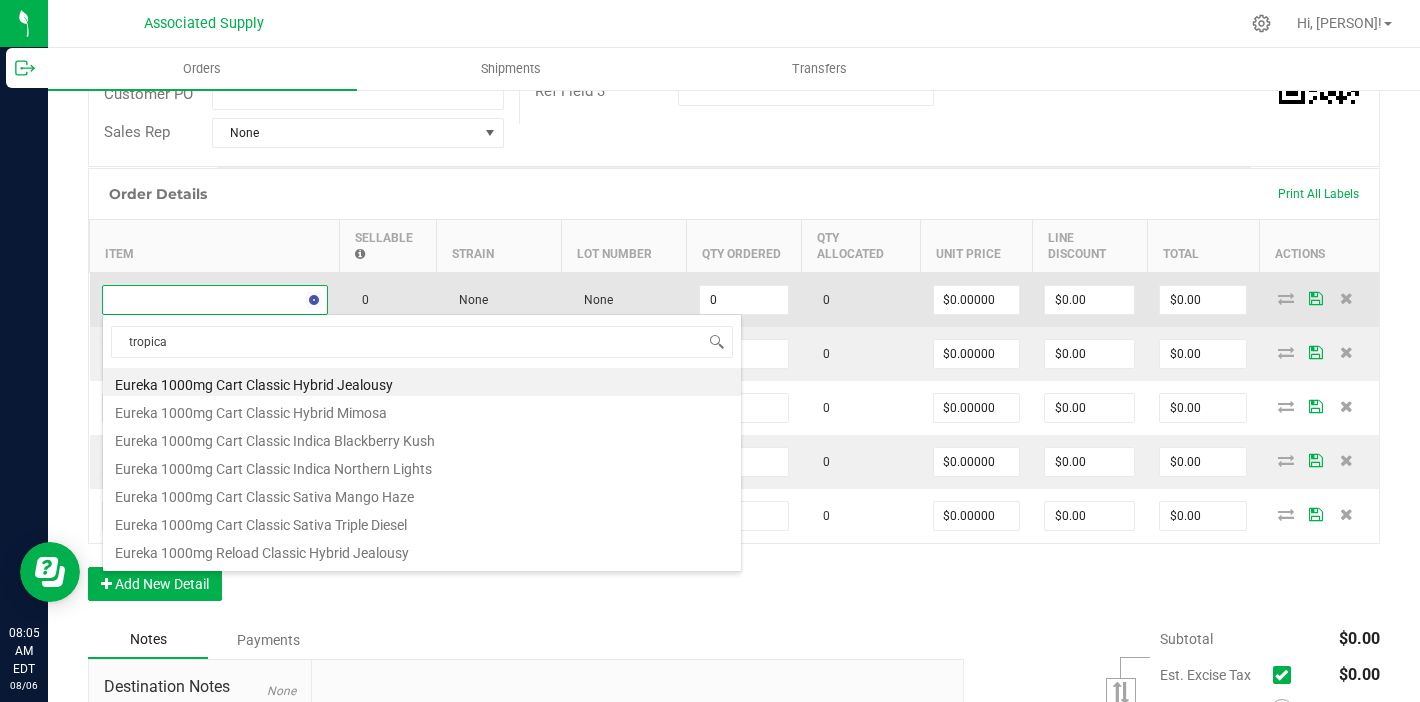 type on "tropical" 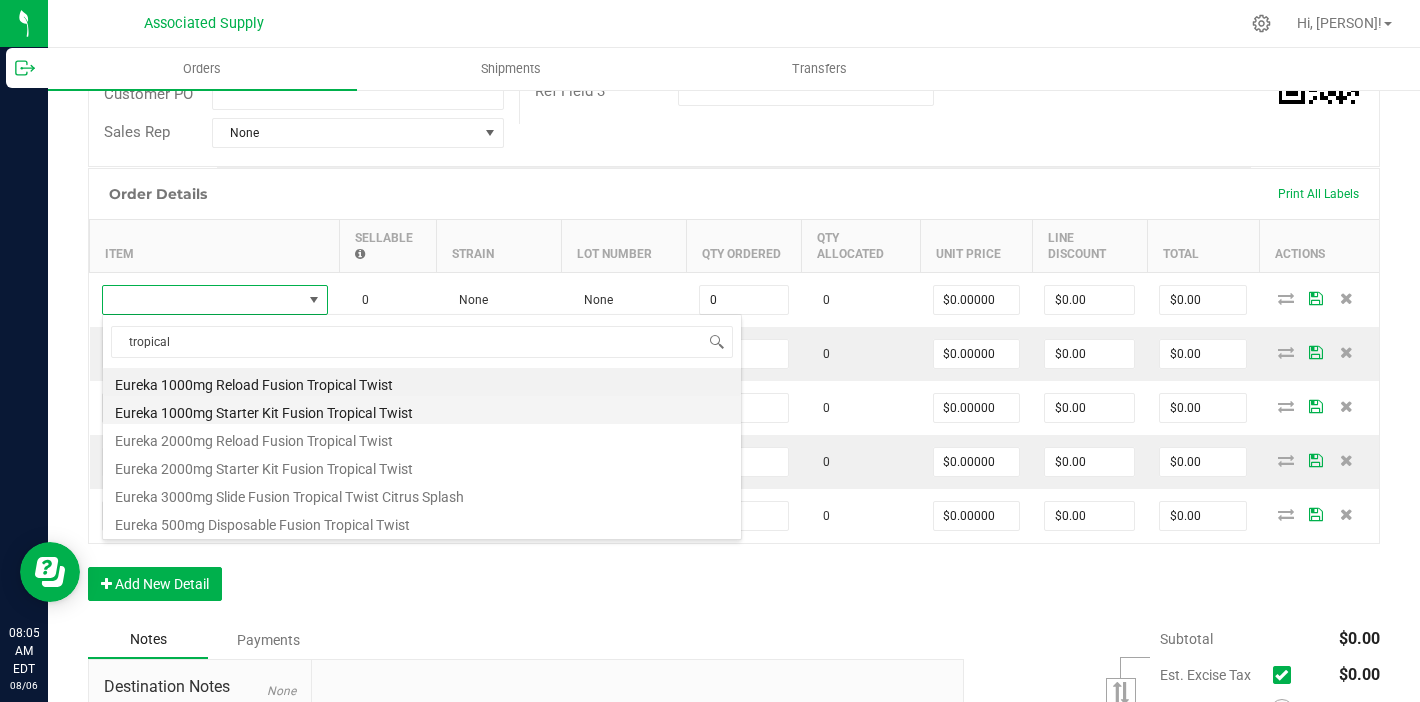 click on "Eureka 1000mg Starter Kit Fusion Tropical Twist" at bounding box center (422, 410) 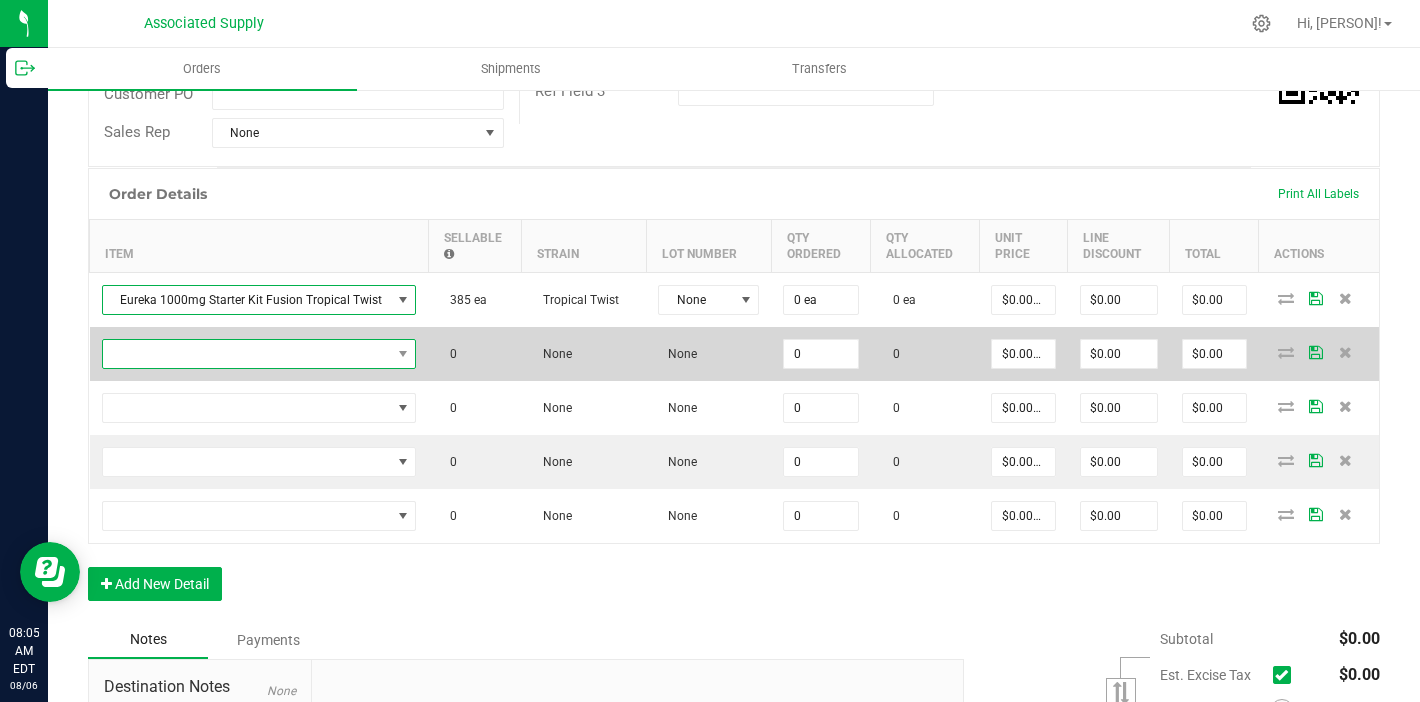 click at bounding box center [247, 354] 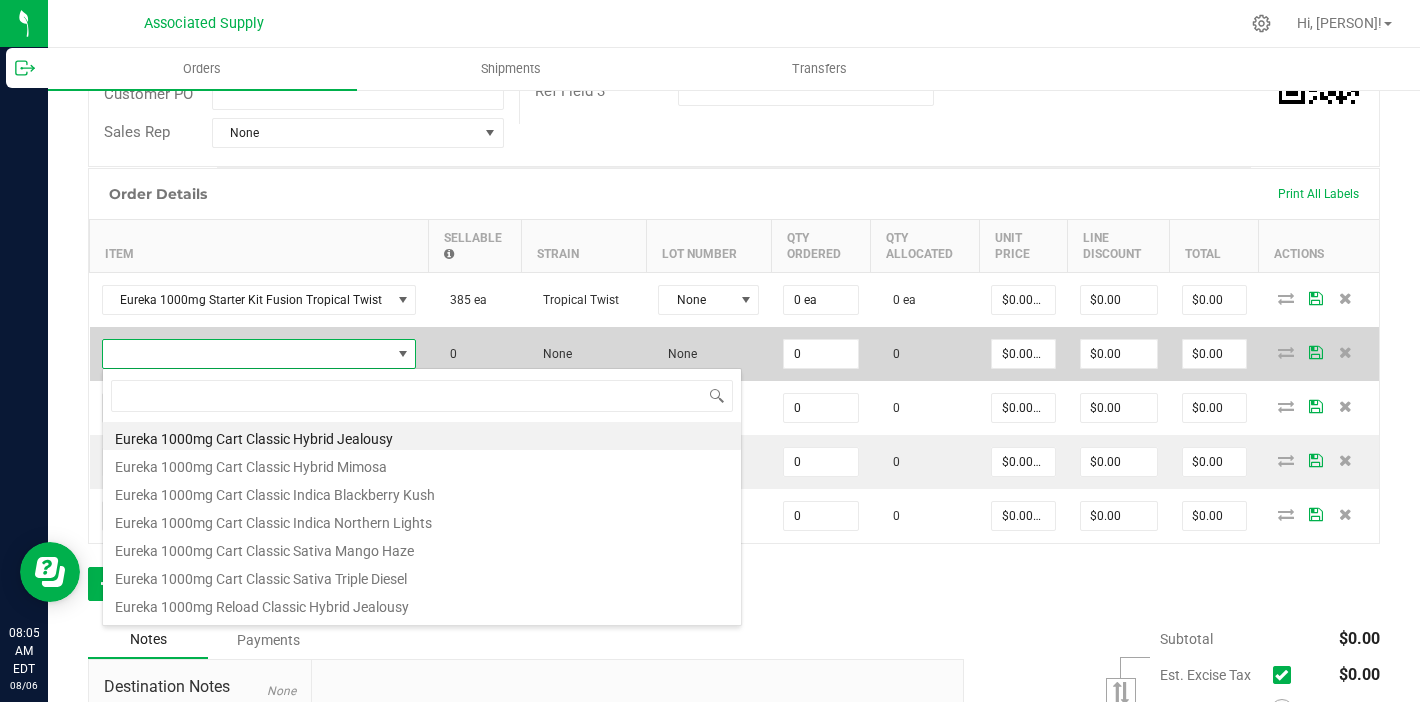 scroll, scrollTop: 99970, scrollLeft: 99691, axis: both 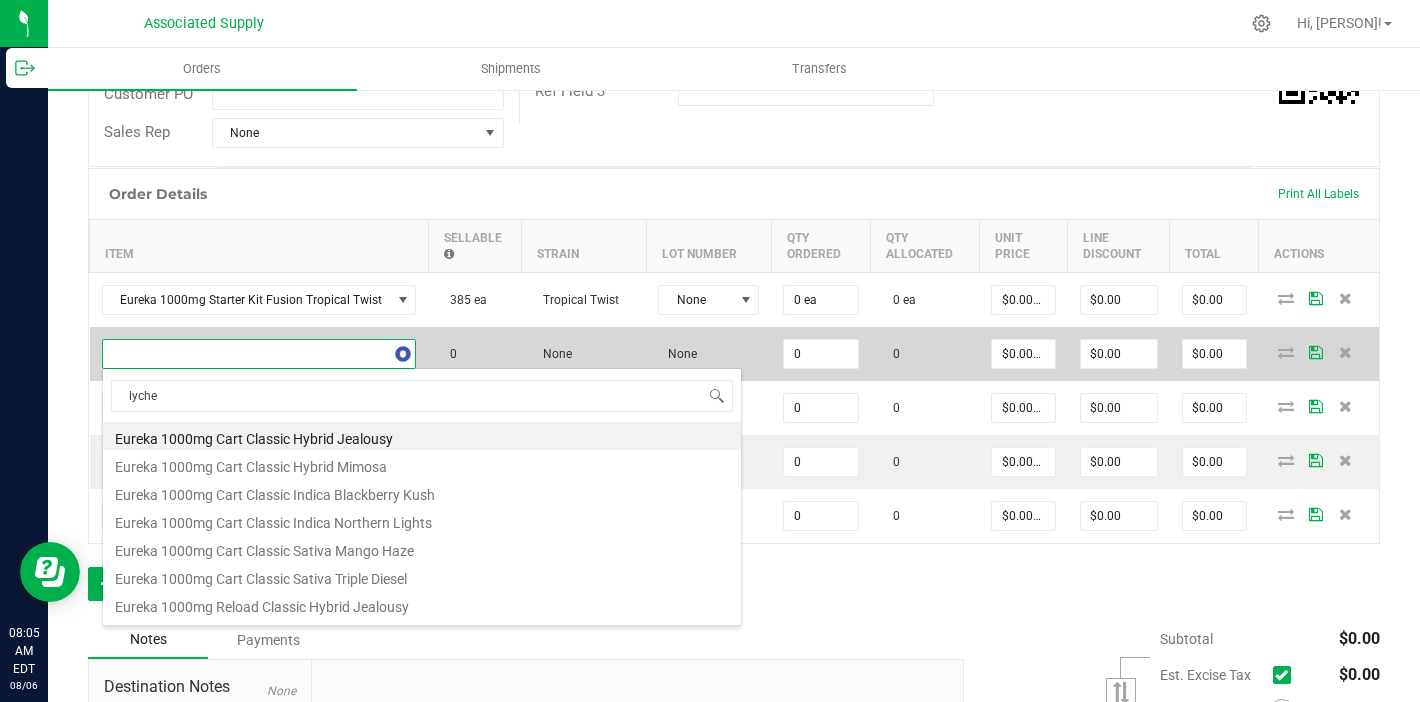 type on "lychee" 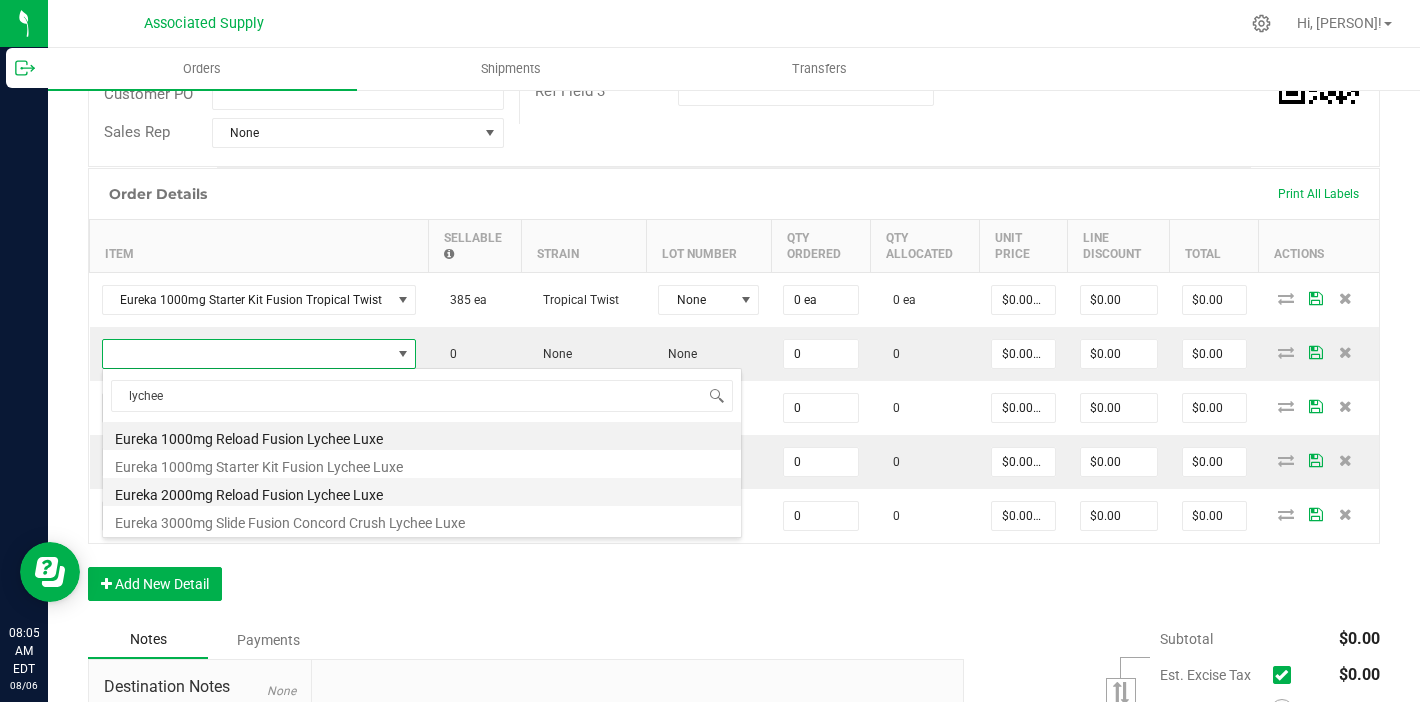click on "Eureka 2000mg Reload Fusion Lychee Luxe" at bounding box center [422, 492] 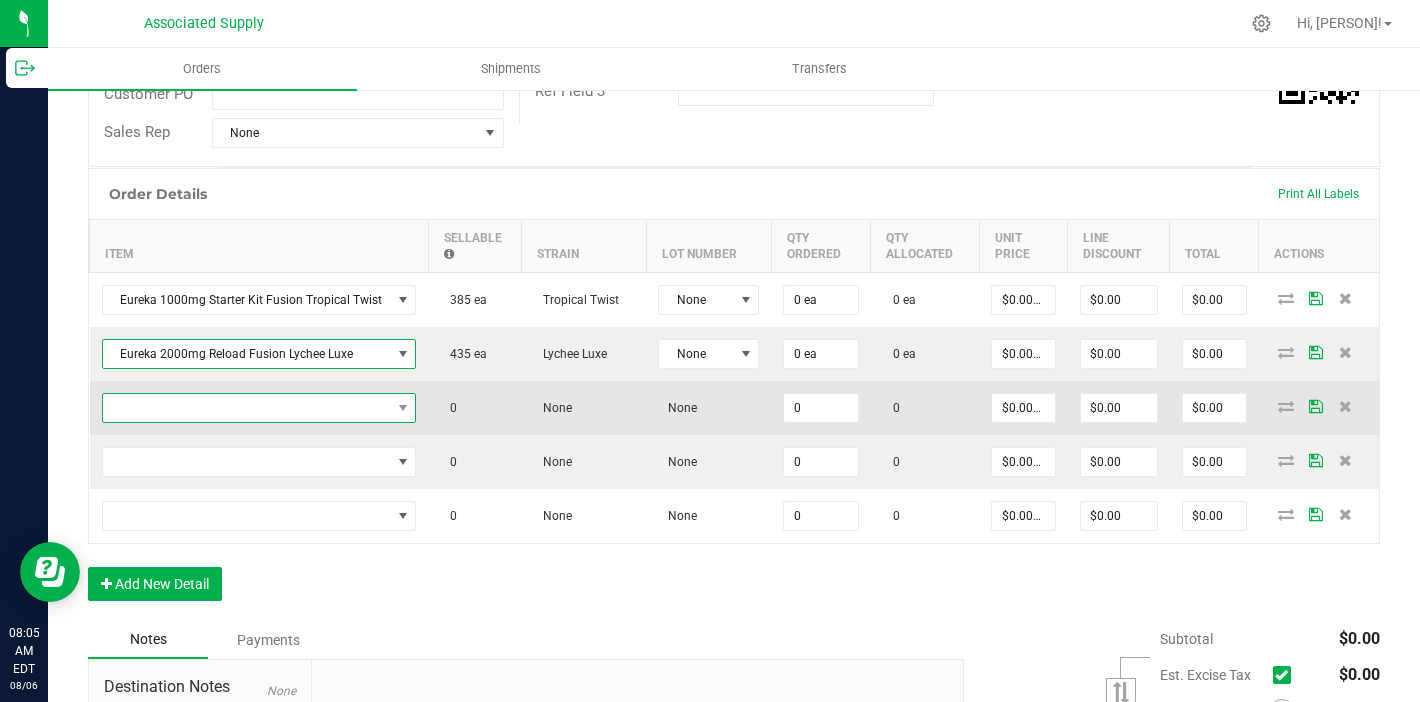 click at bounding box center [247, 408] 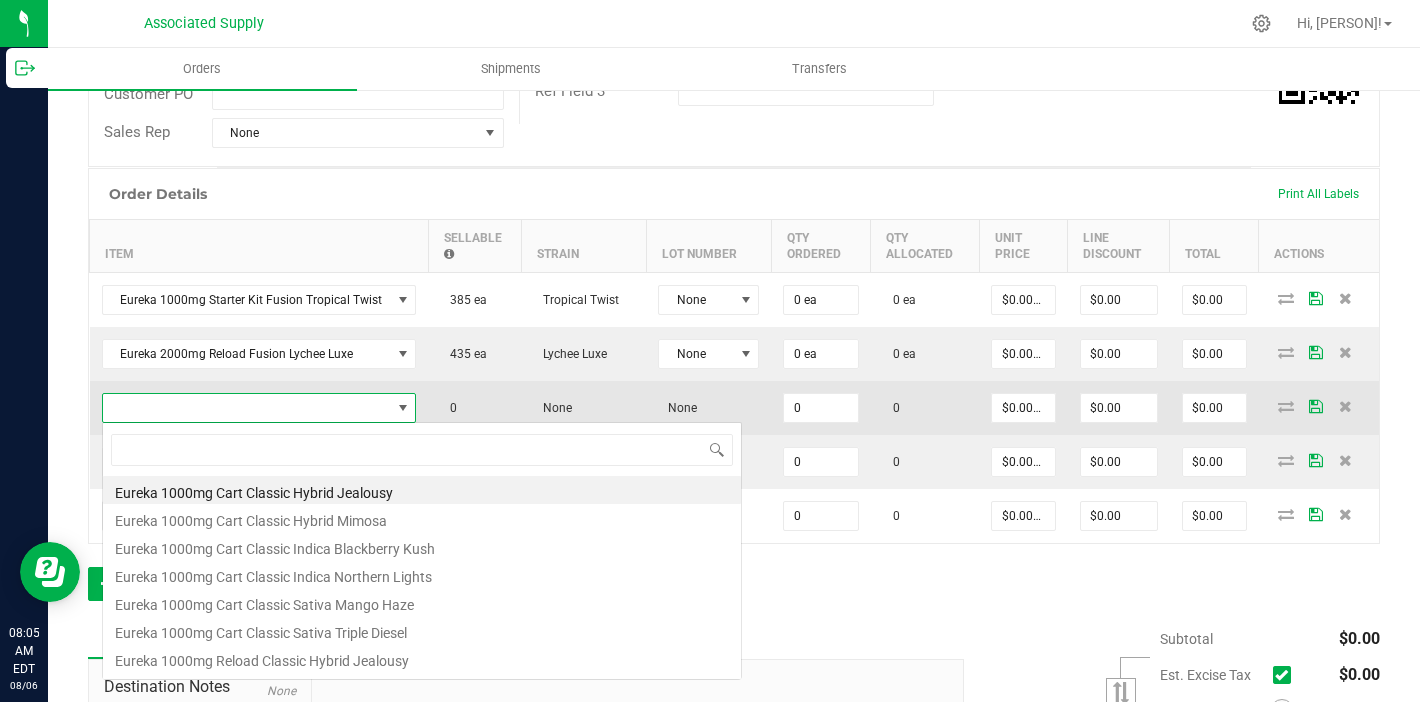 scroll, scrollTop: 99970, scrollLeft: 99691, axis: both 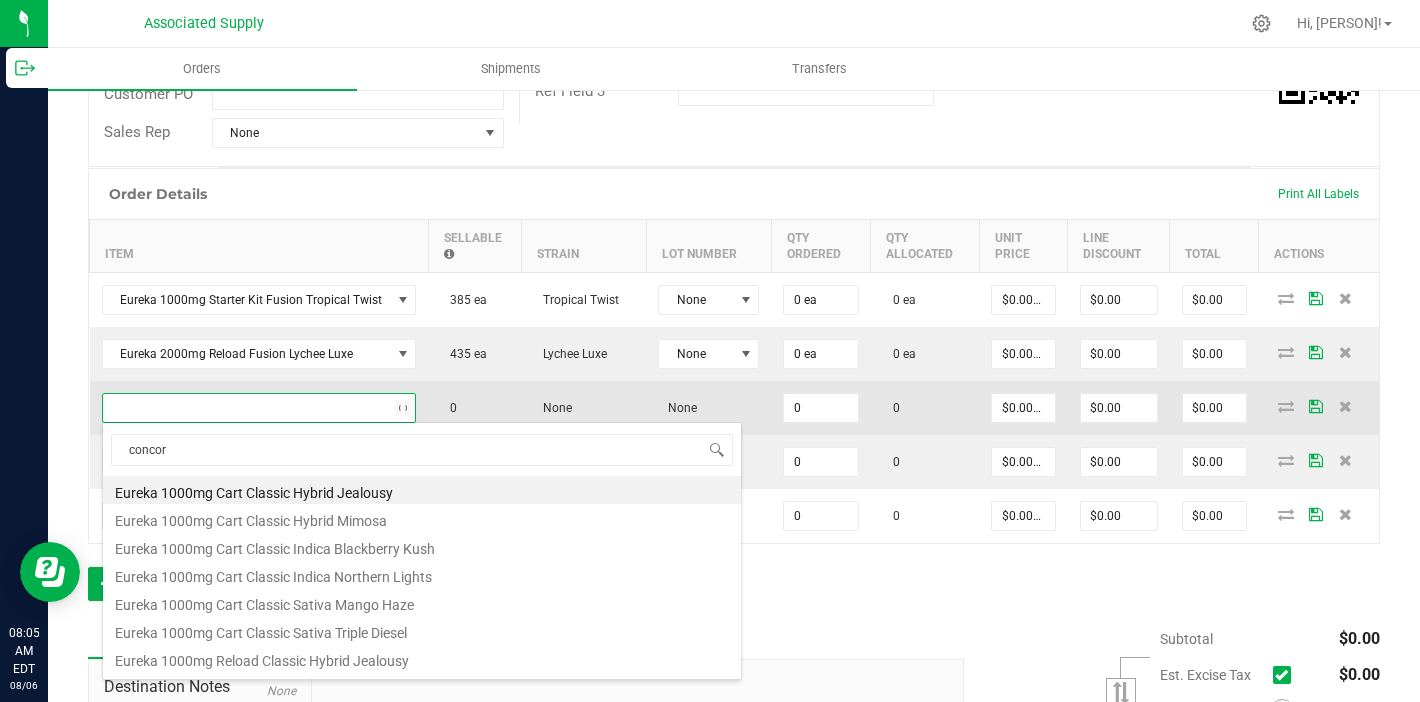 type on "concord" 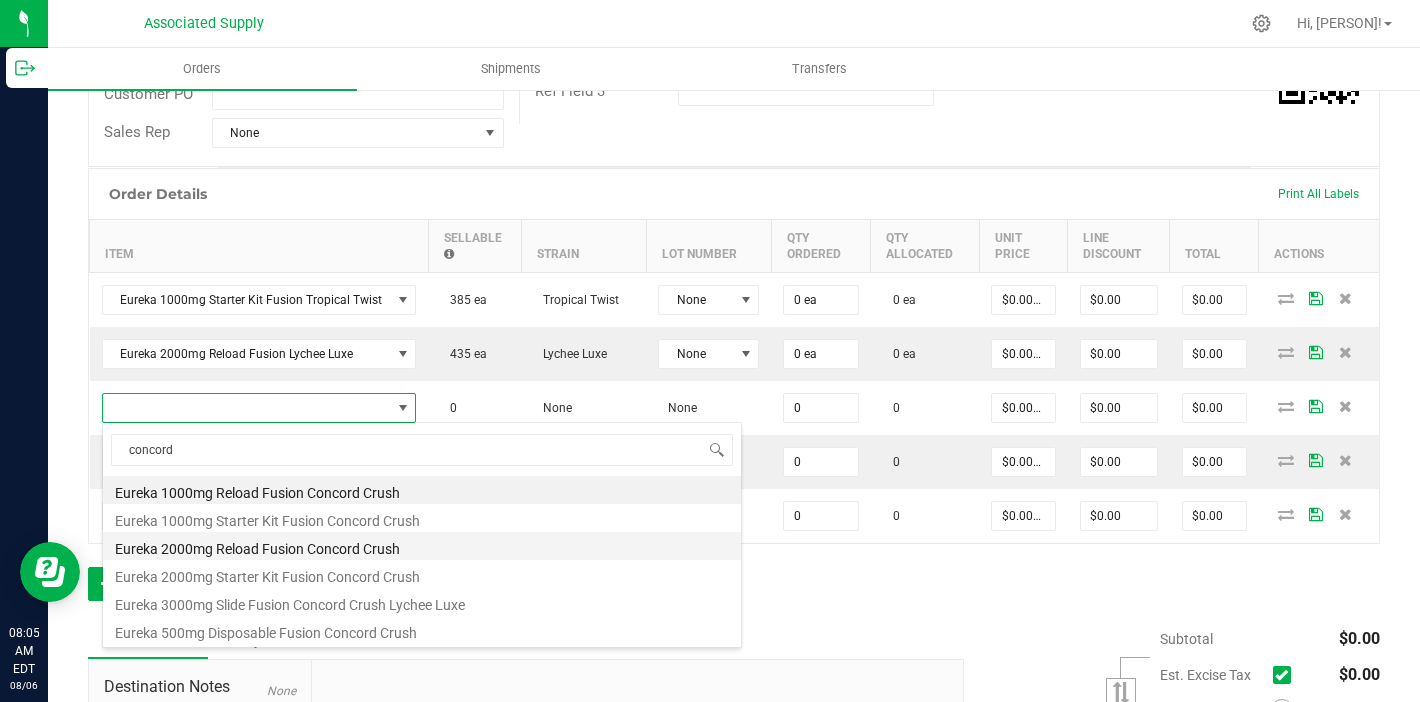 click on "Eureka 2000mg Reload Fusion Concord Crush" at bounding box center [422, 546] 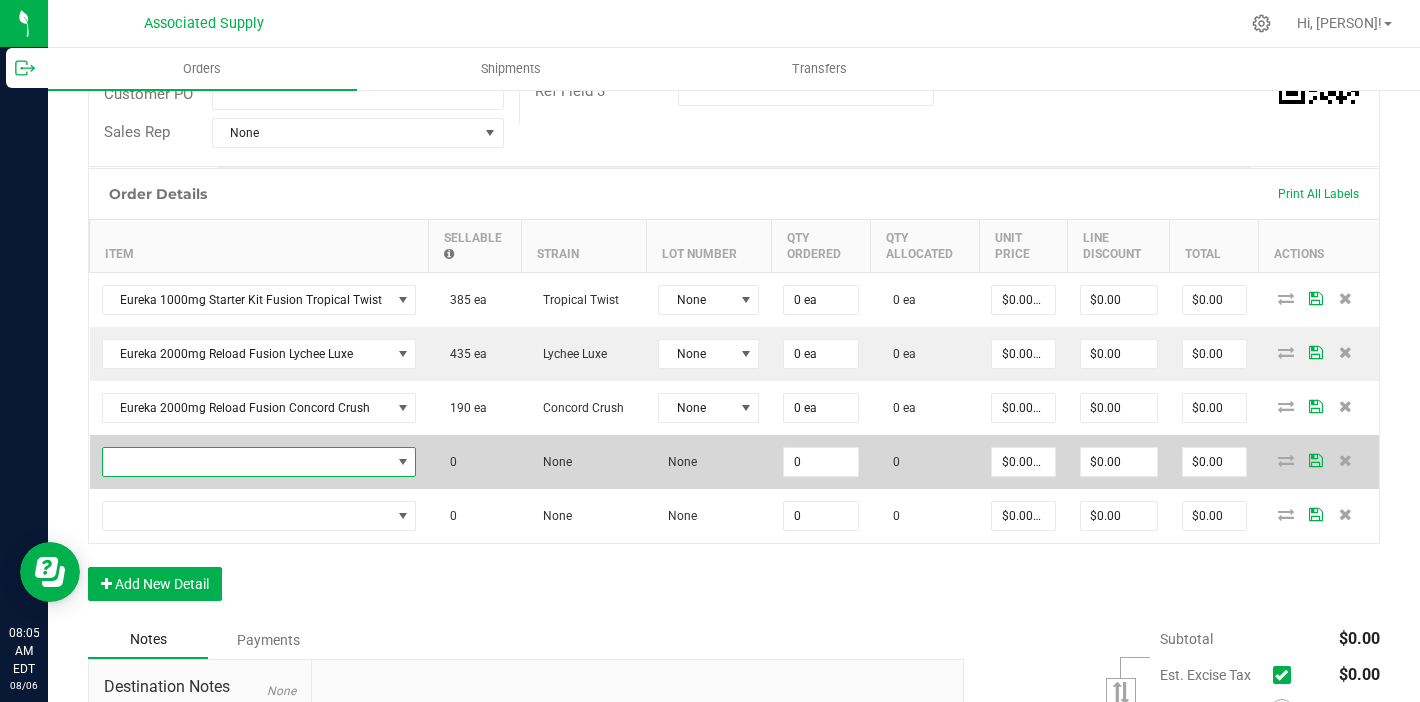 click at bounding box center [247, 462] 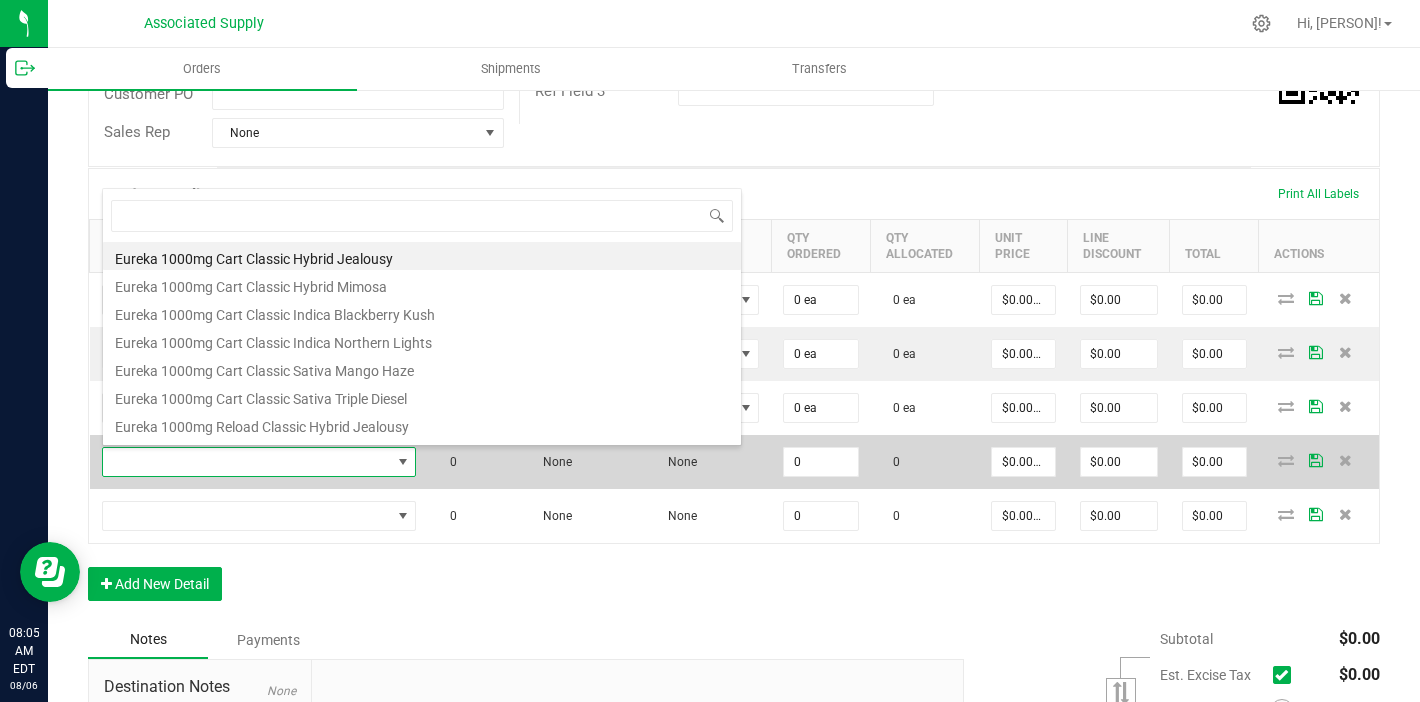 scroll, scrollTop: 99970, scrollLeft: 99691, axis: both 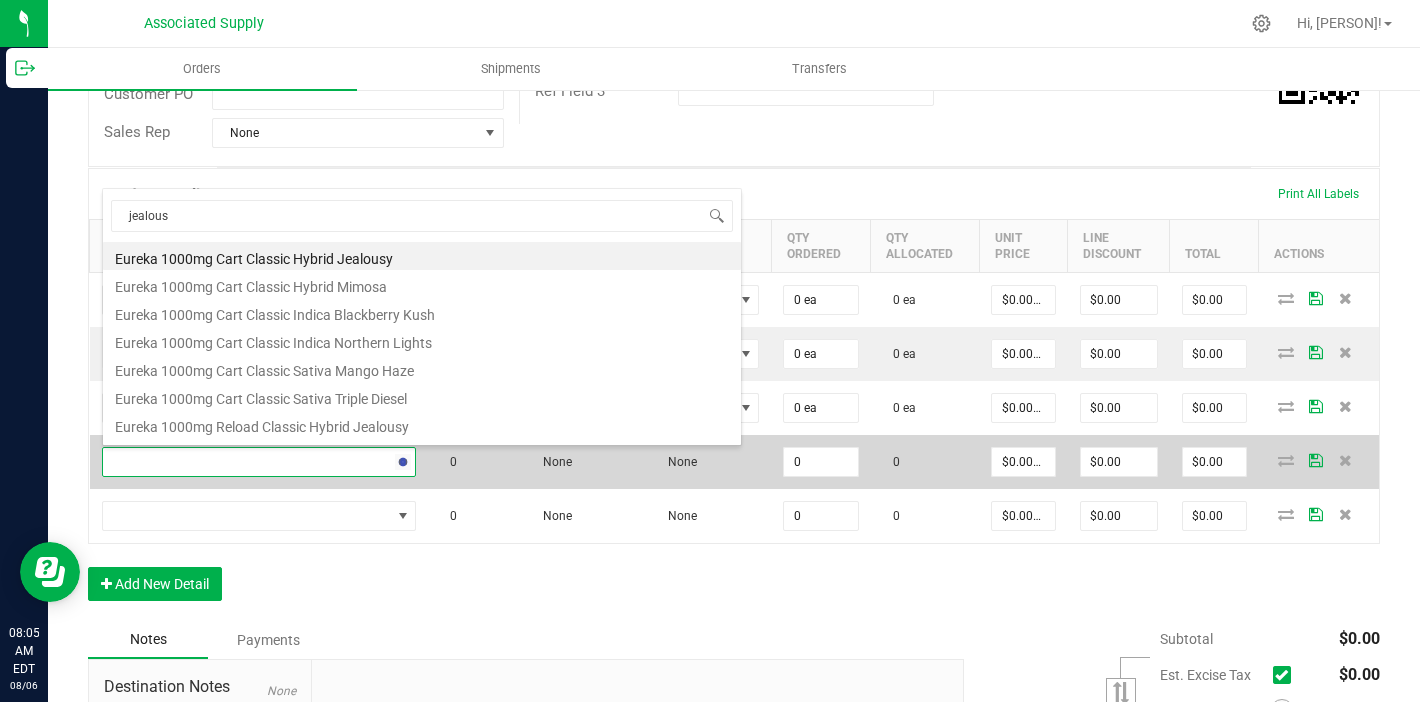 type on "jealousy" 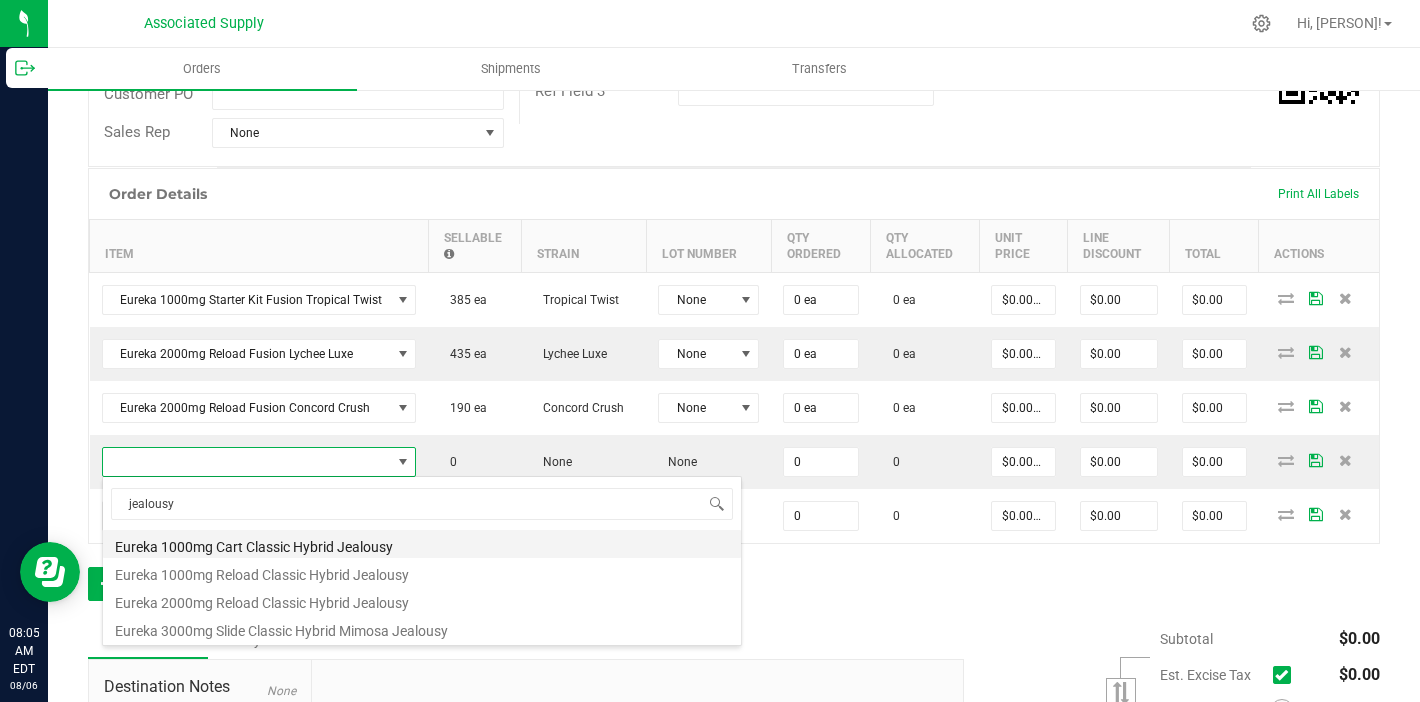 click on "Eureka 1000mg Cart Classic Hybrid Jealousy" at bounding box center [422, 544] 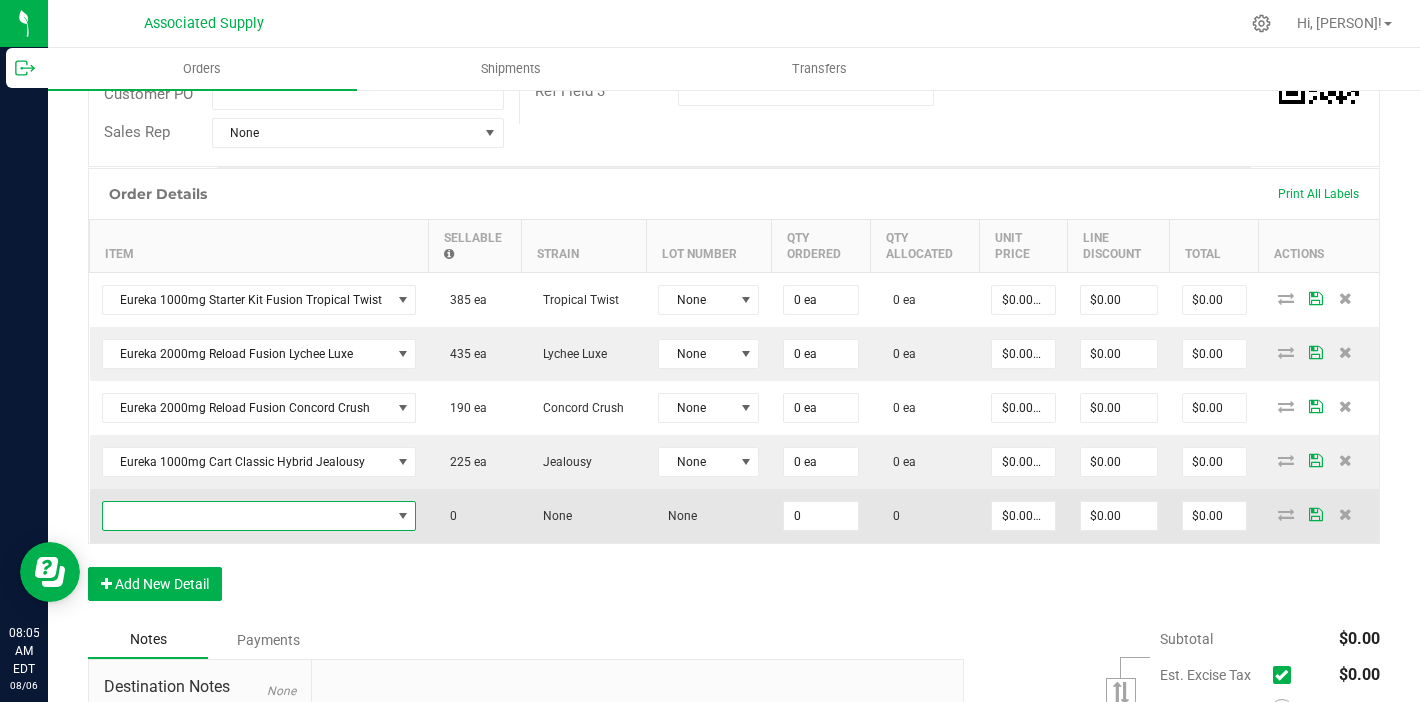 click at bounding box center (247, 516) 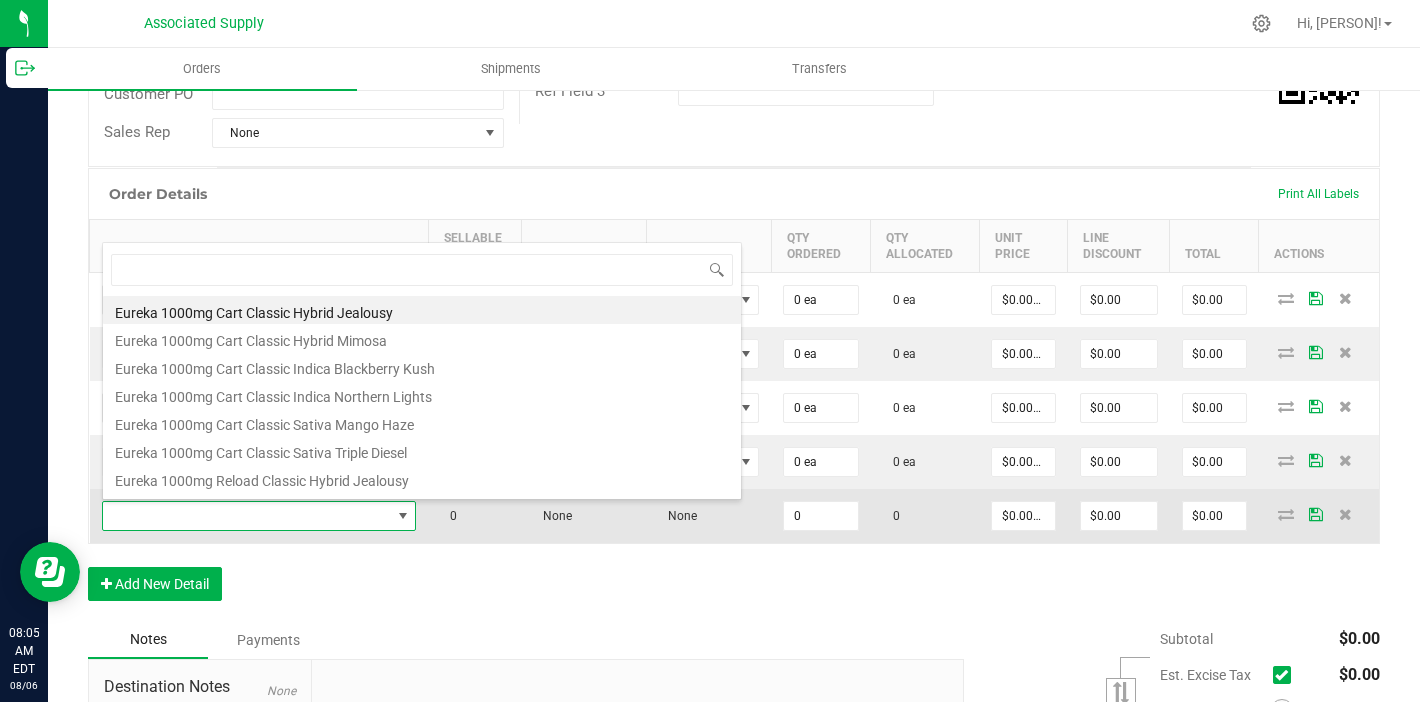 scroll, scrollTop: 99970, scrollLeft: 99691, axis: both 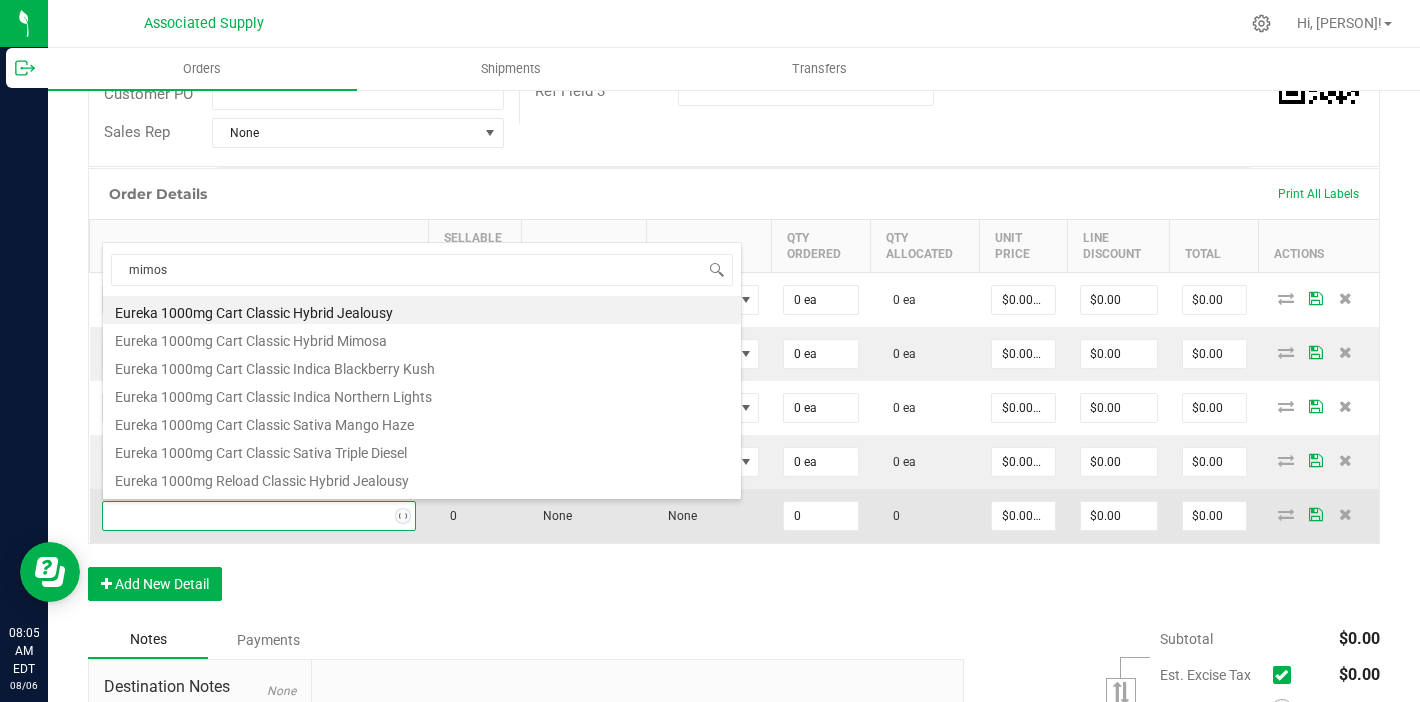 type on "mimosa" 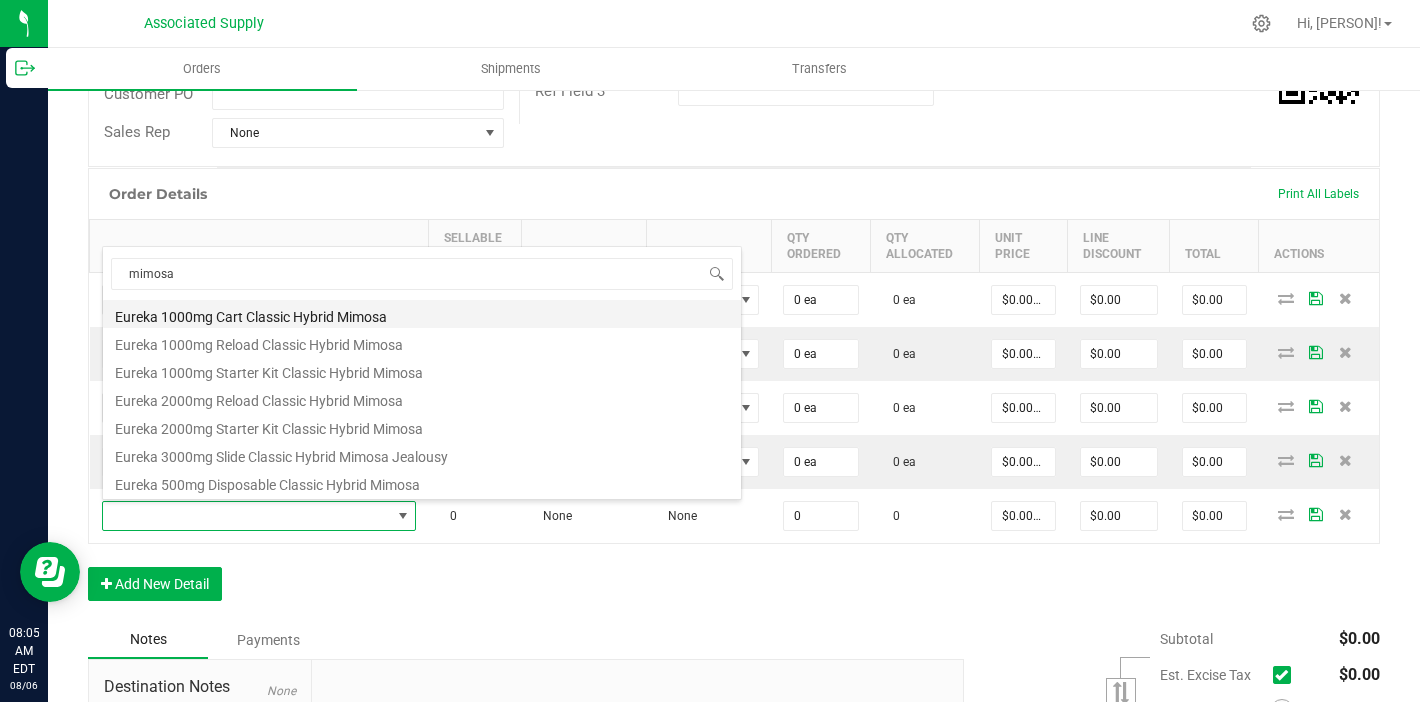 click on "Eureka 1000mg Cart Classic Hybrid Mimosa" at bounding box center [422, 314] 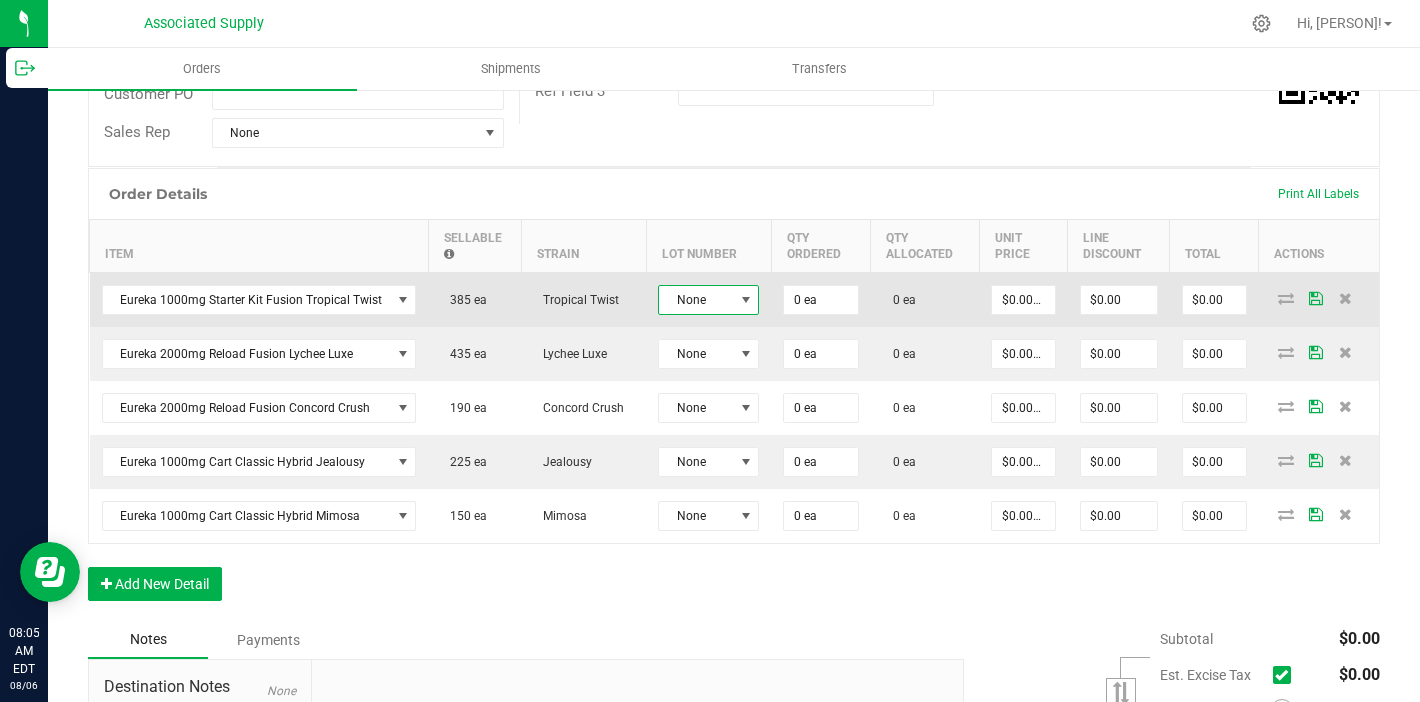 click on "None" at bounding box center [696, 300] 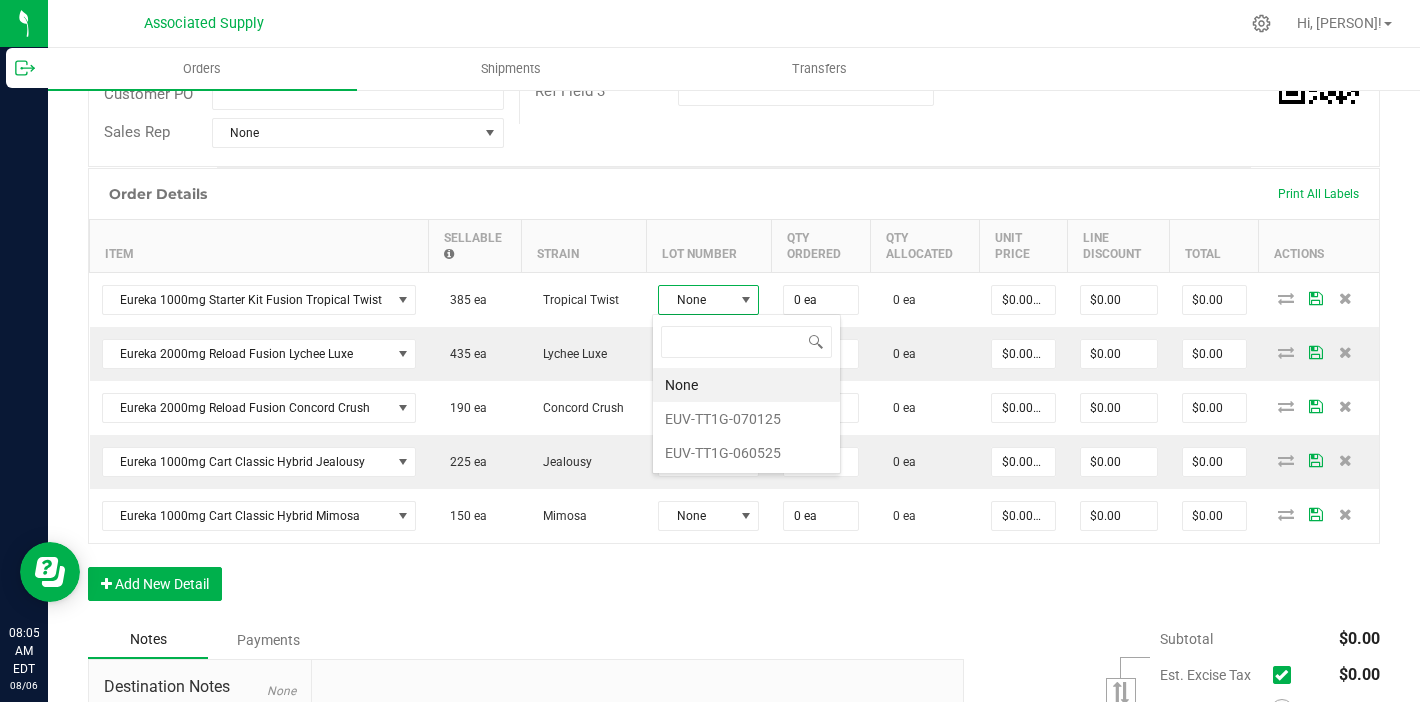 scroll, scrollTop: 99970, scrollLeft: 99899, axis: both 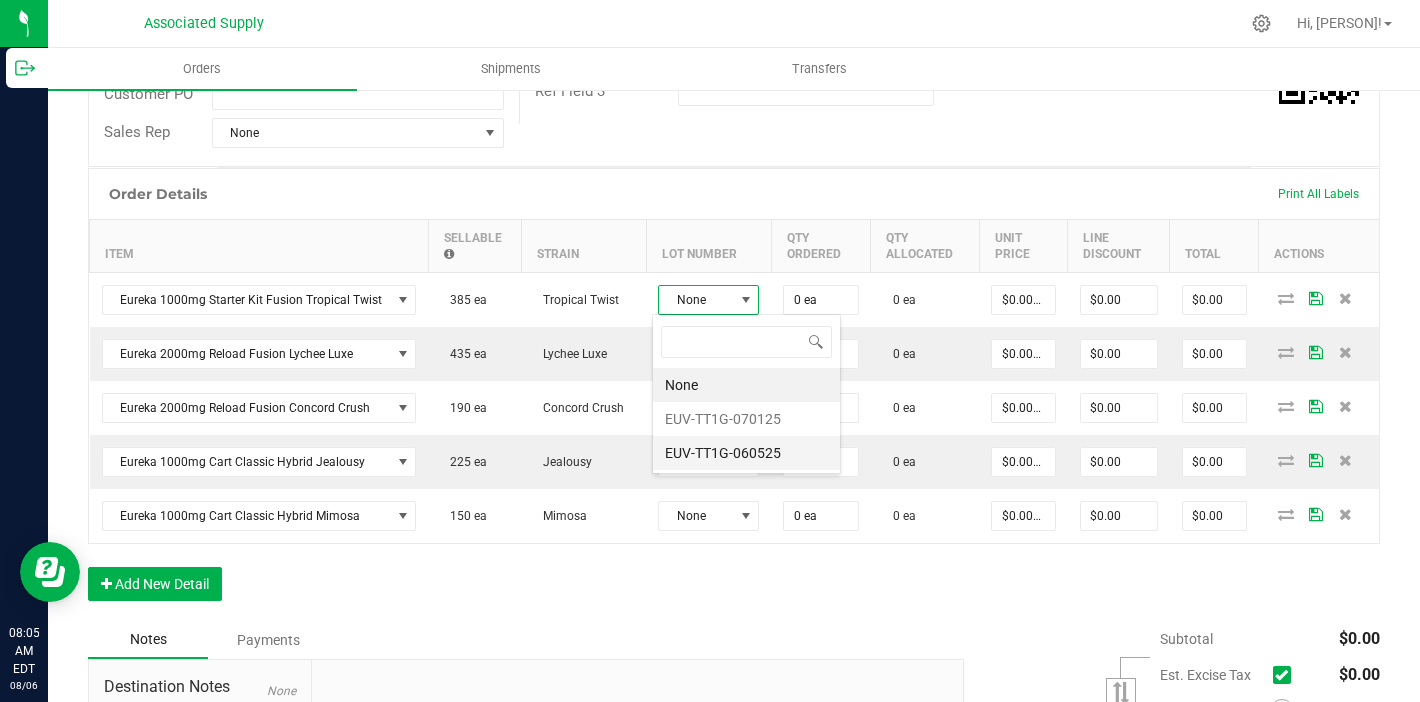 click on "EUV-TT1G-060525" at bounding box center (746, 453) 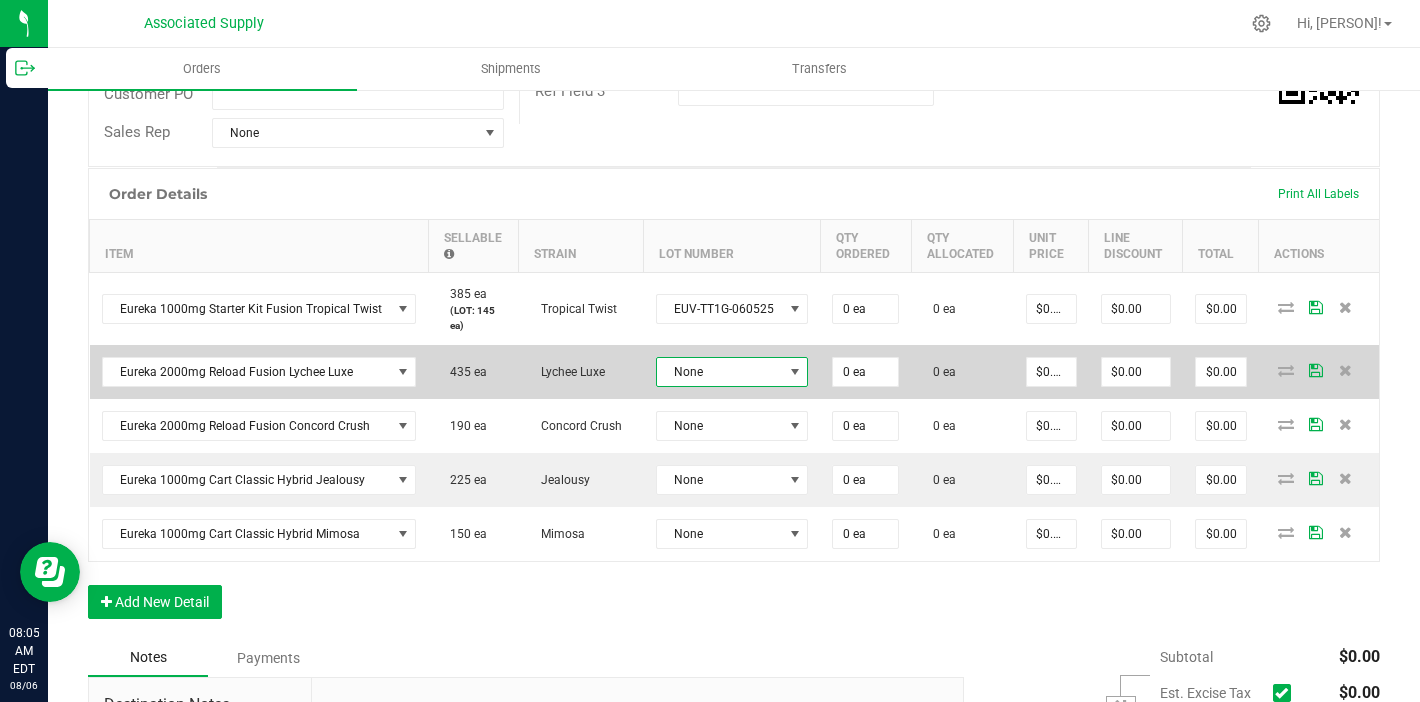 click on "None" at bounding box center (720, 372) 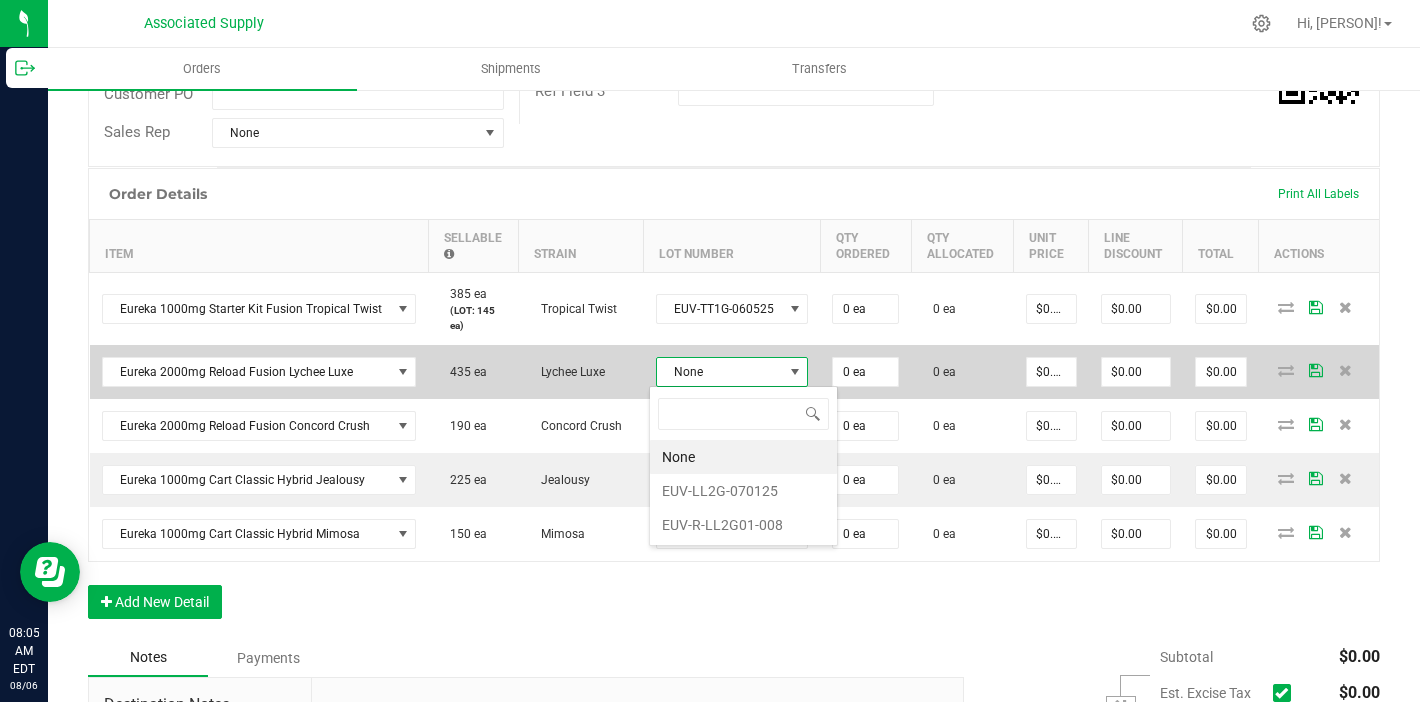 scroll, scrollTop: 99970, scrollLeft: 99849, axis: both 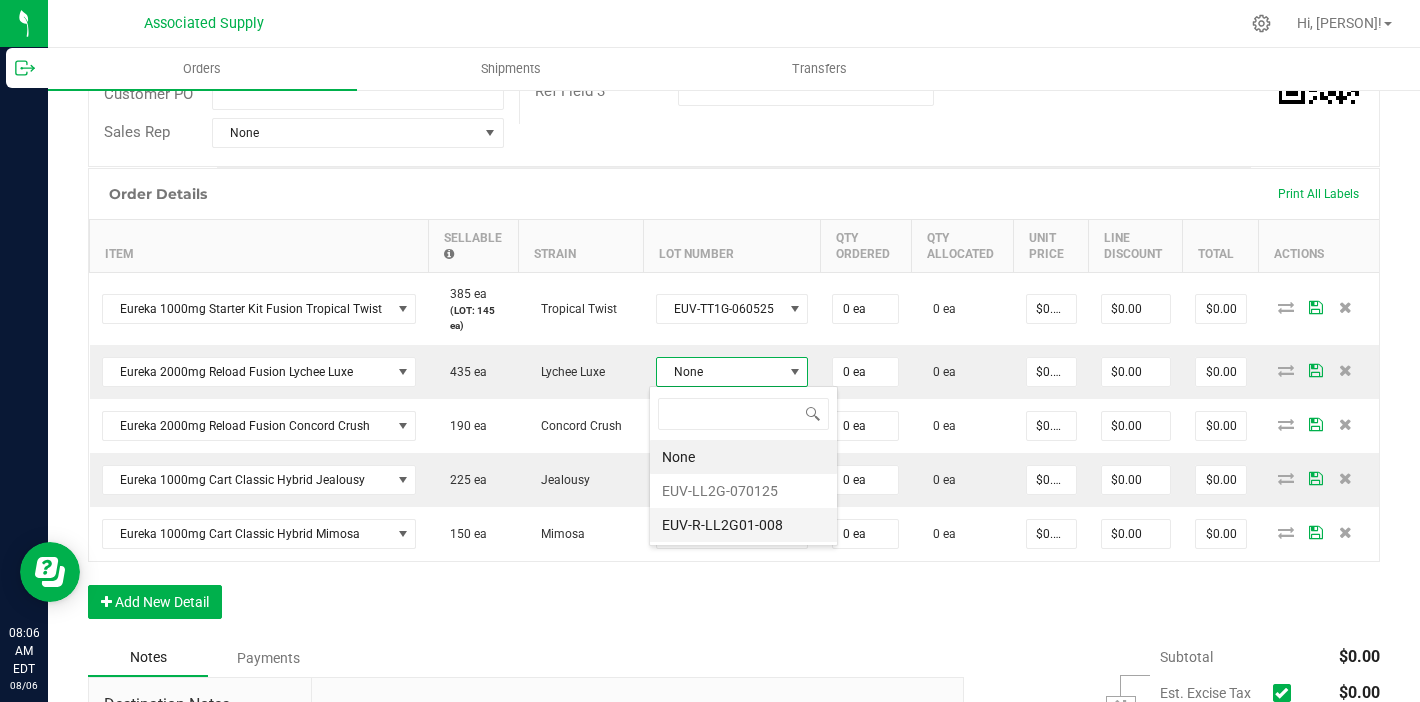 click on "EUV-R-LL2G01-008" at bounding box center (743, 525) 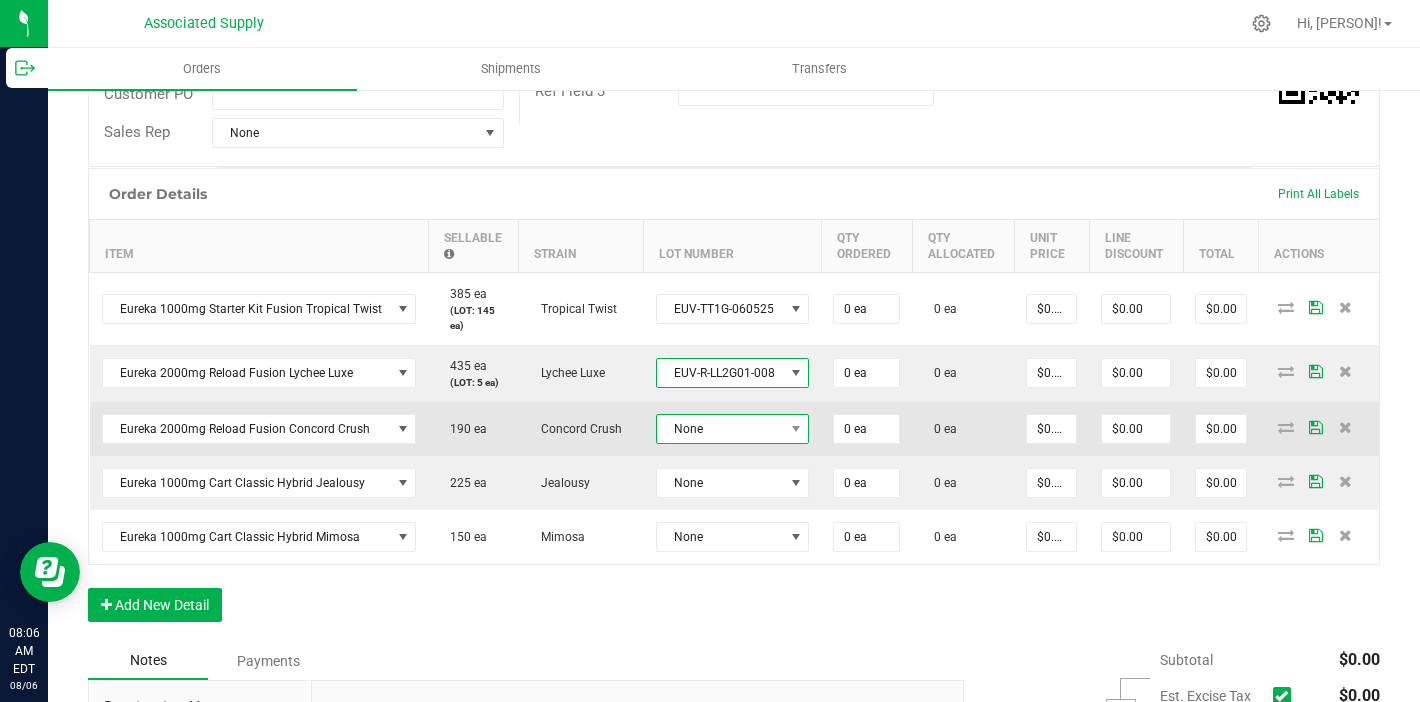 click on "None" at bounding box center [720, 429] 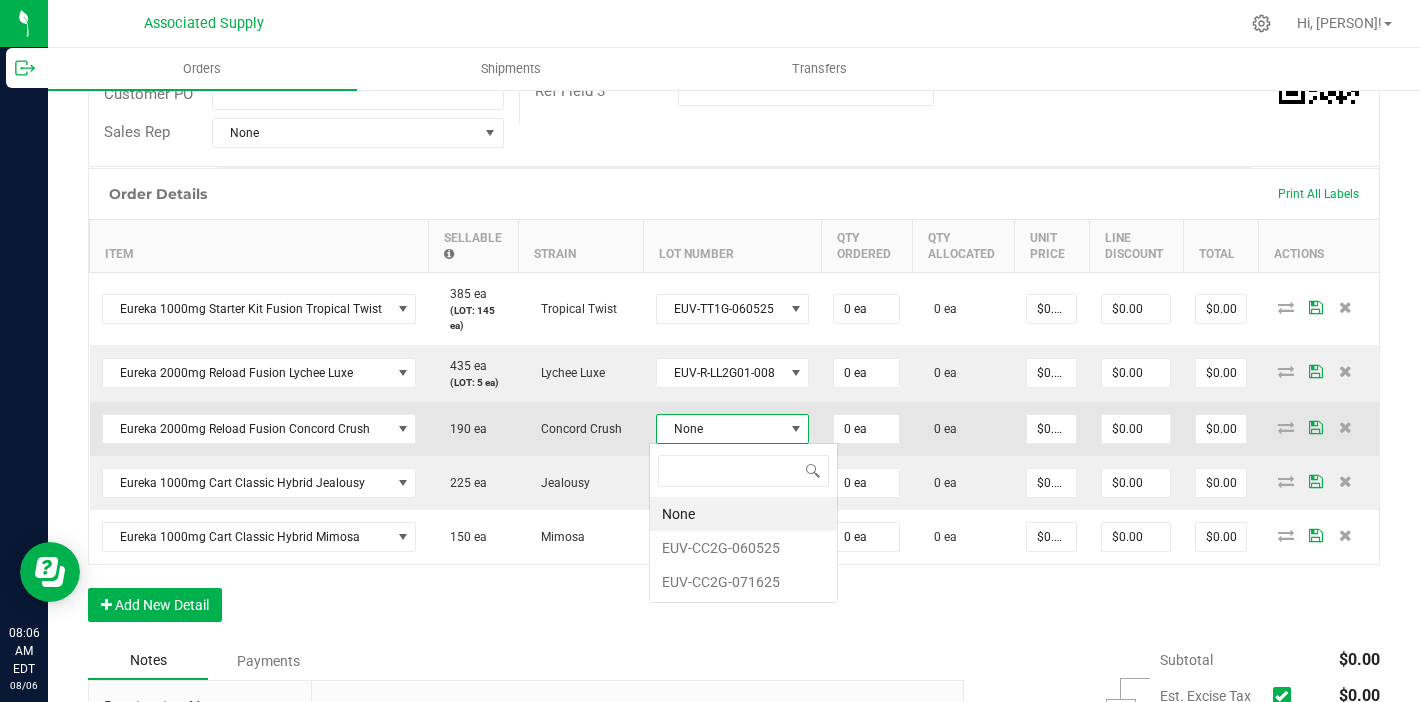 scroll, scrollTop: 99970, scrollLeft: 99846, axis: both 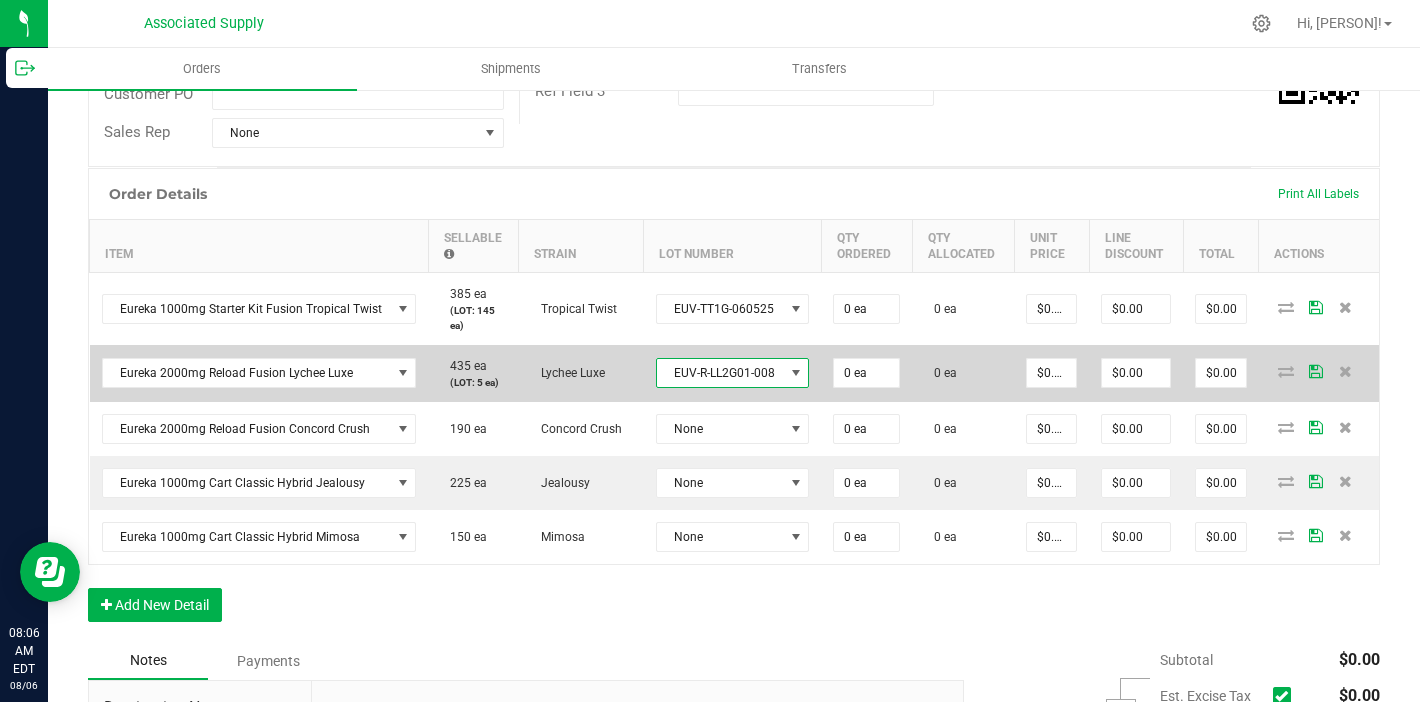 click on "EUV-R-LL2G01-008" at bounding box center (720, 373) 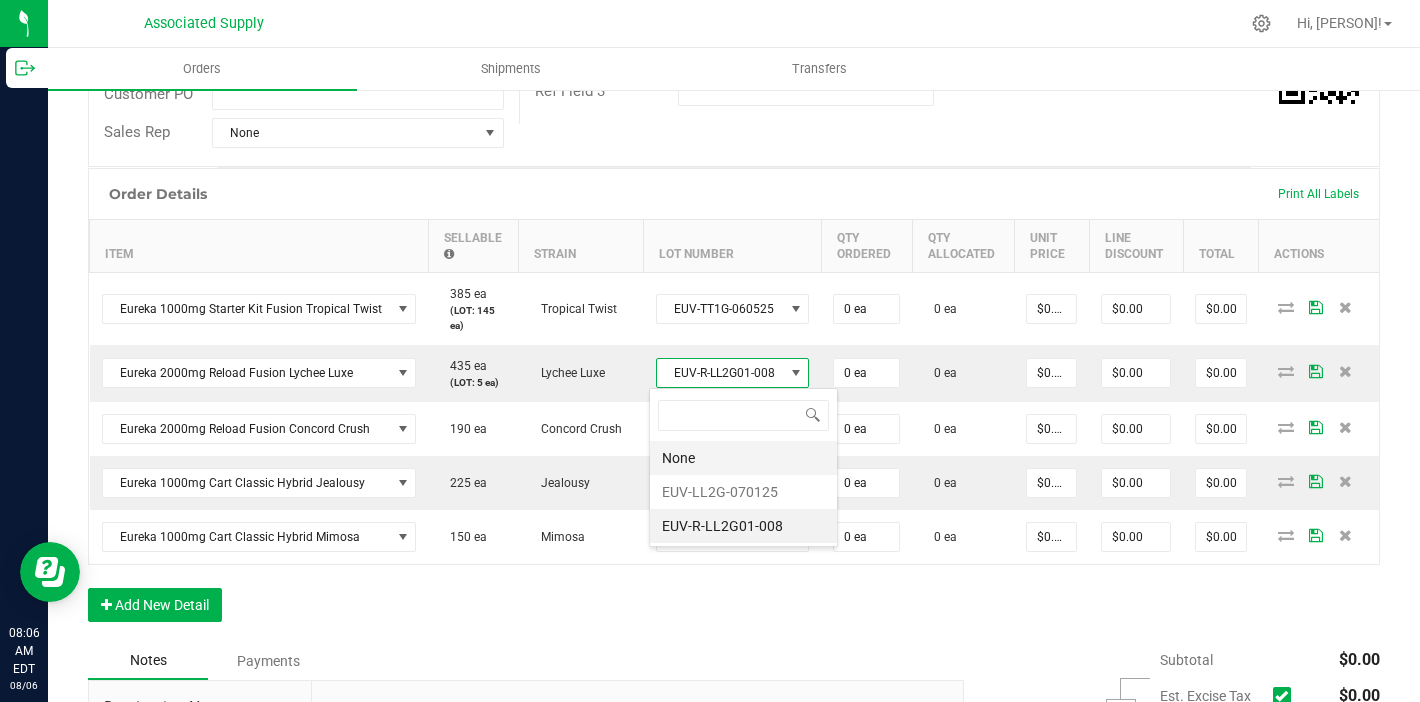 scroll, scrollTop: 99970, scrollLeft: 99846, axis: both 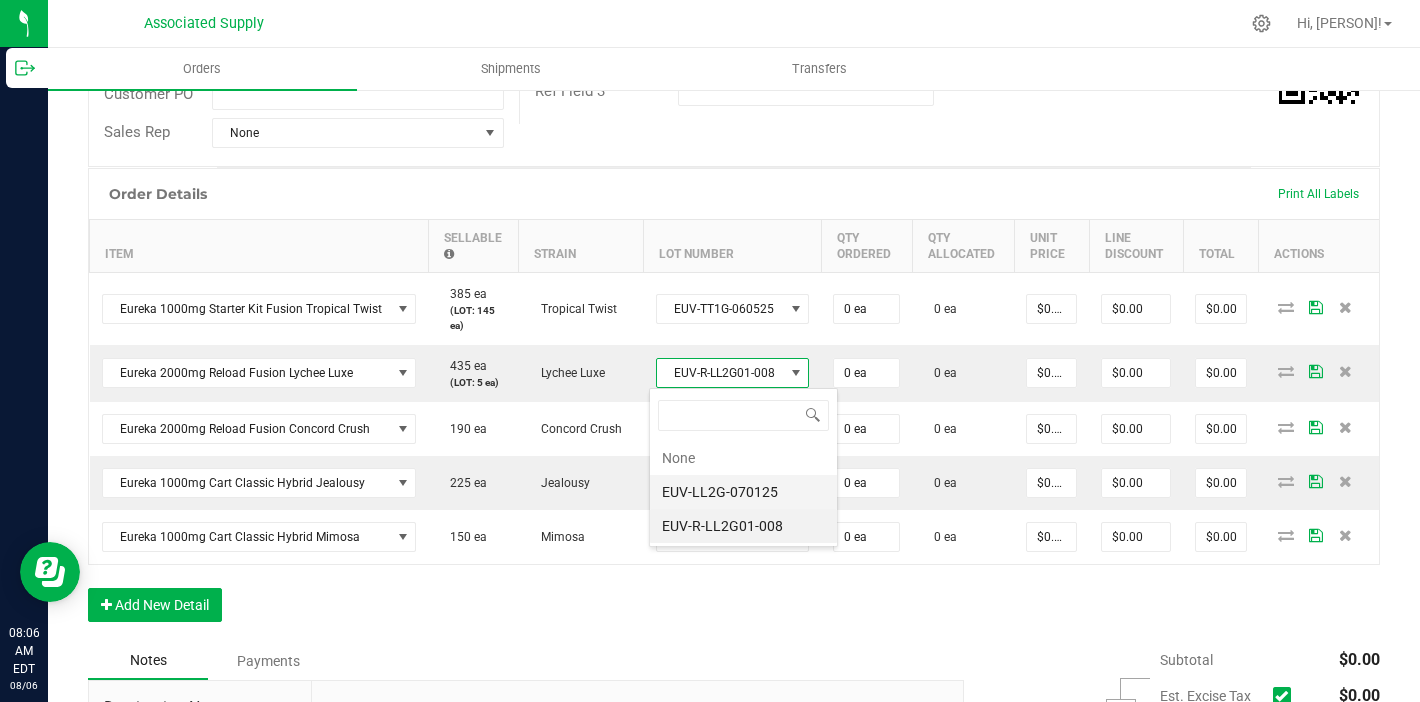 click on "EUV-LL2G-070125" at bounding box center (743, 492) 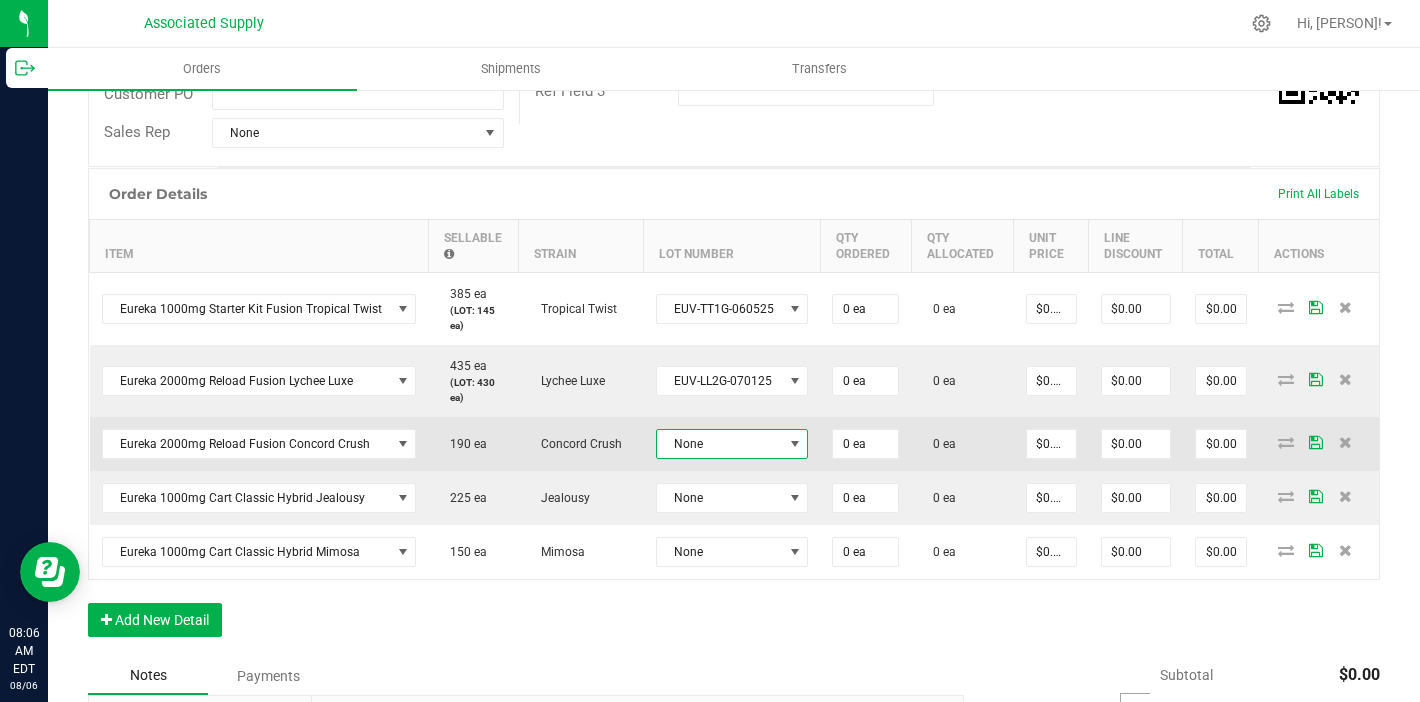 click on "None" at bounding box center (720, 444) 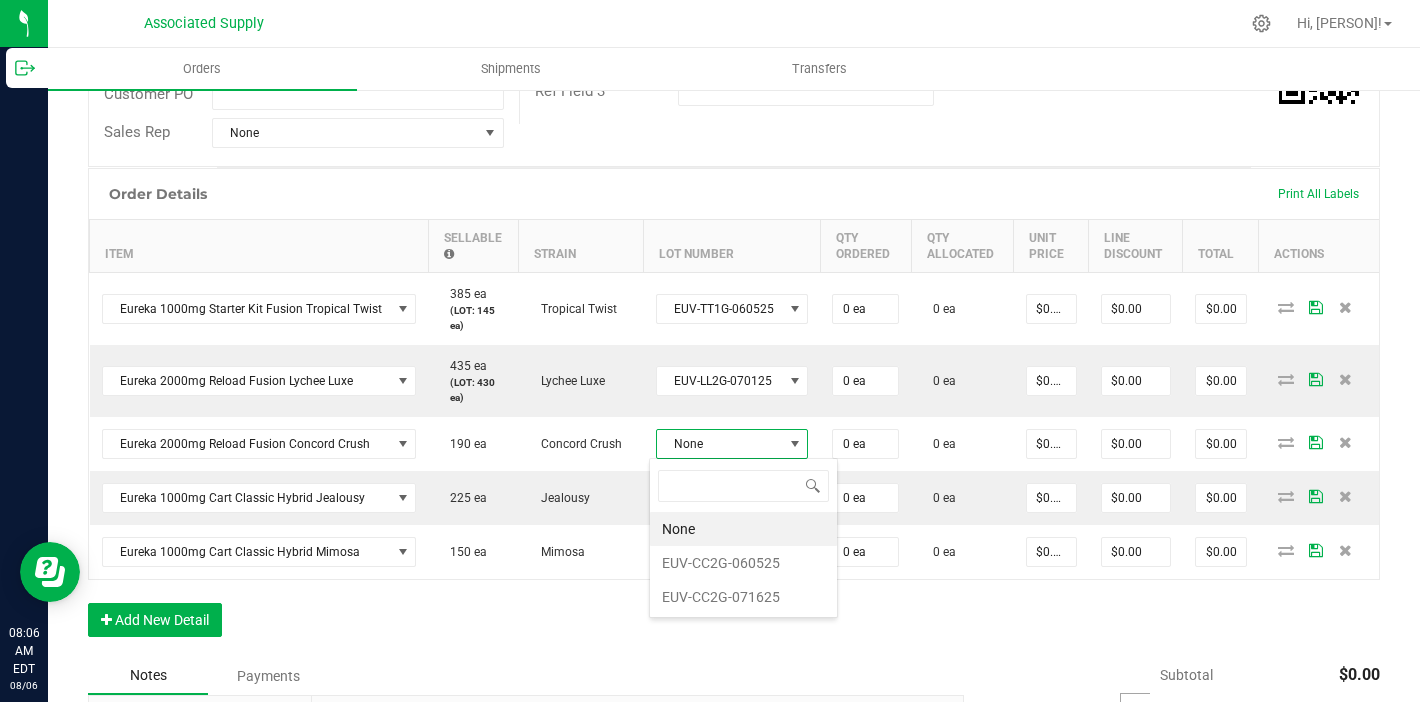 scroll, scrollTop: 99970, scrollLeft: 99849, axis: both 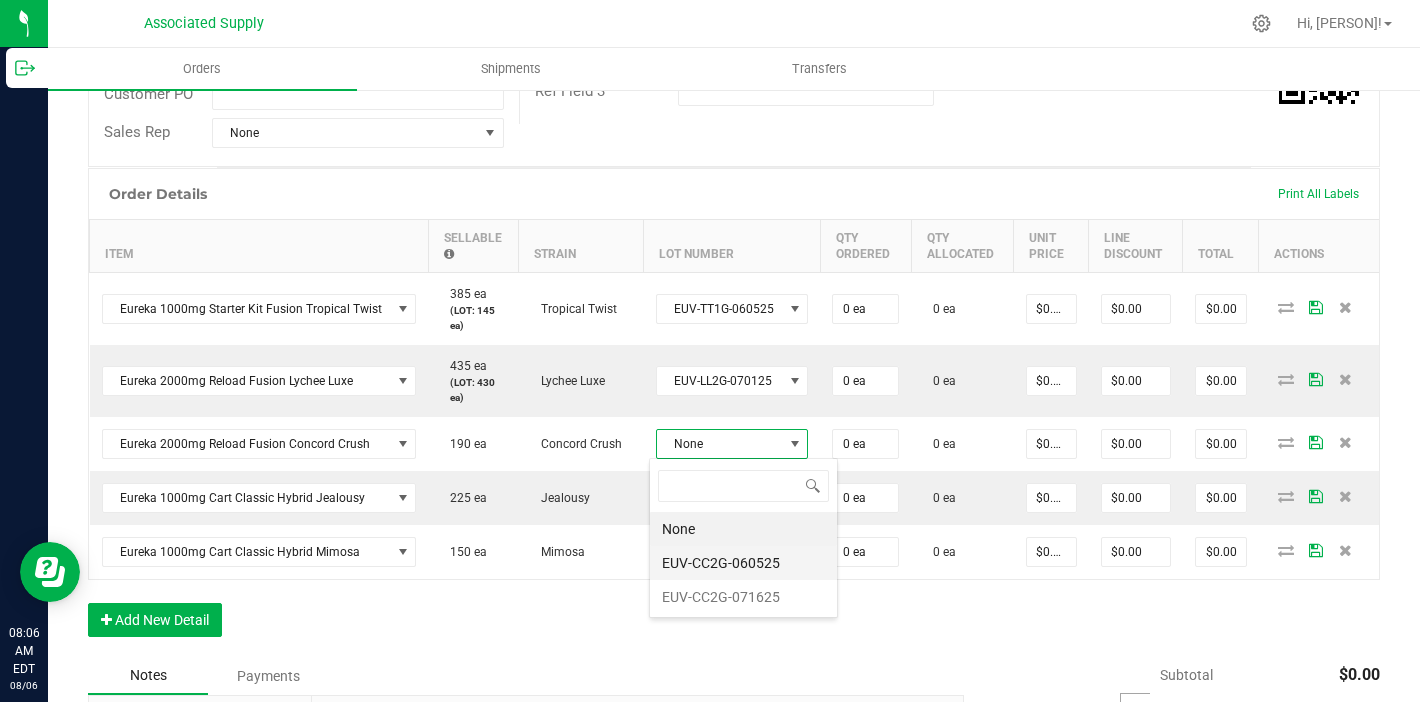 click on "EUV-CC2G-060525" at bounding box center [743, 563] 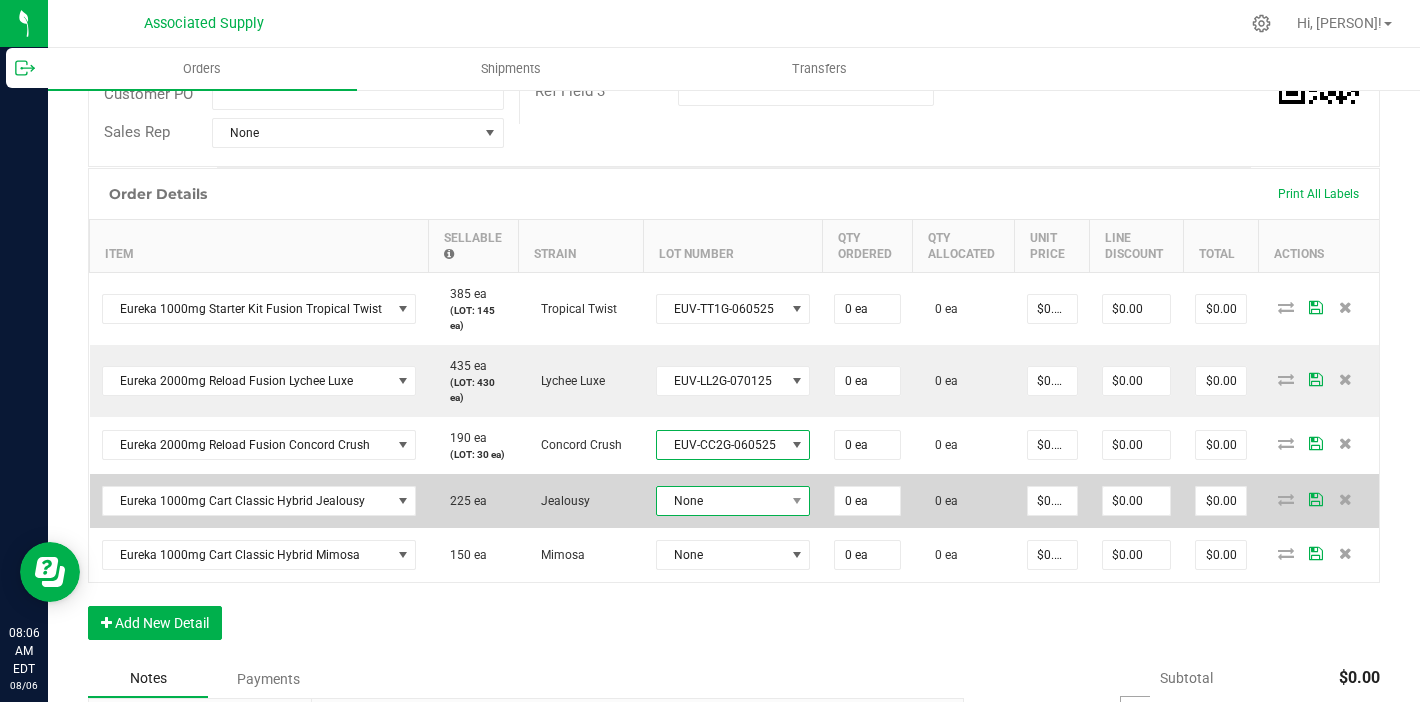 click on "None" at bounding box center (721, 501) 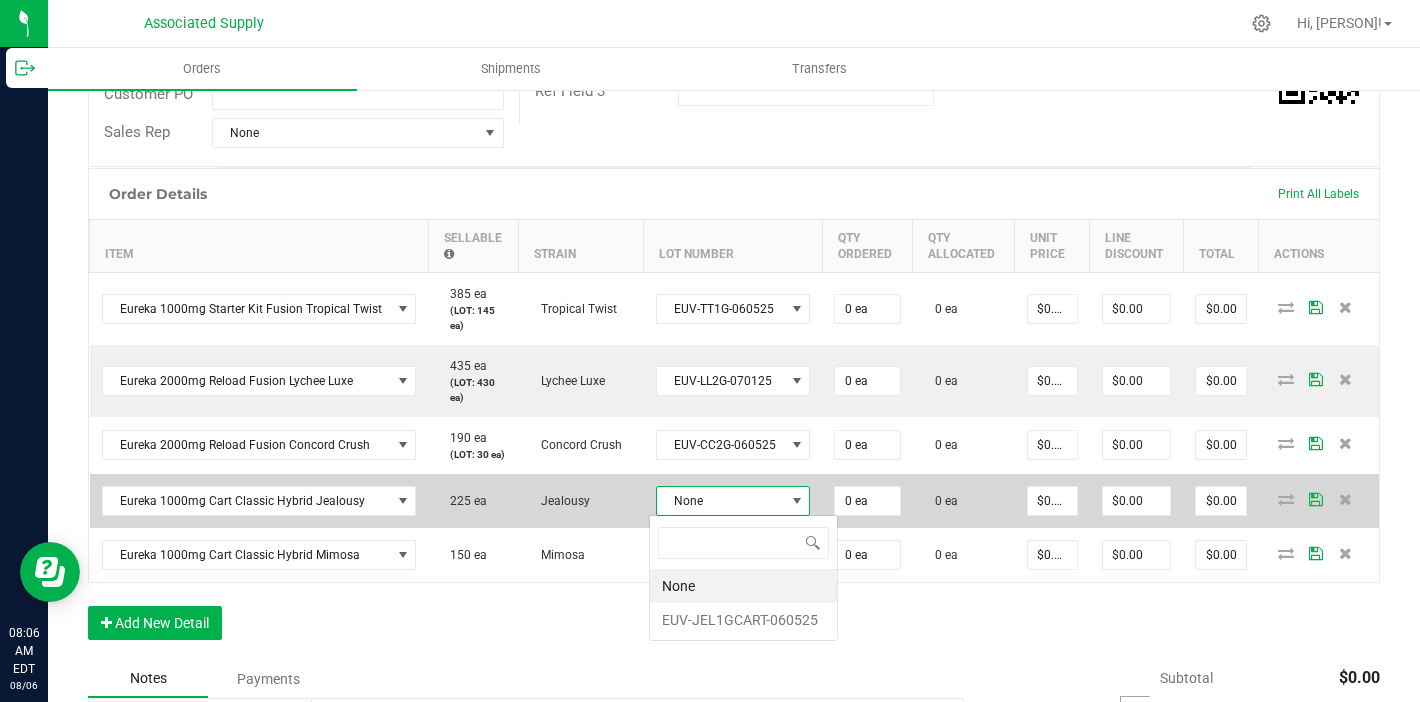 scroll, scrollTop: 99970, scrollLeft: 99847, axis: both 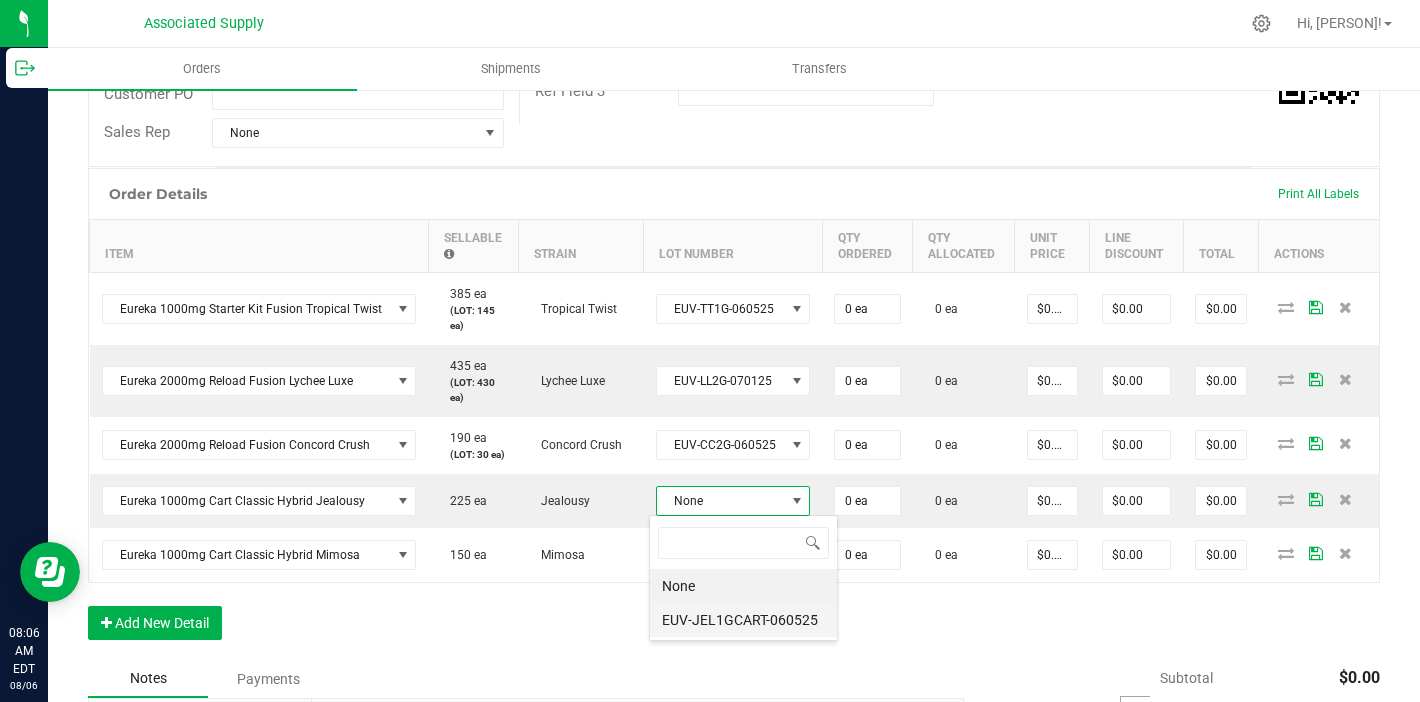 click on "EUV-JEL1GCART-060525" at bounding box center [743, 620] 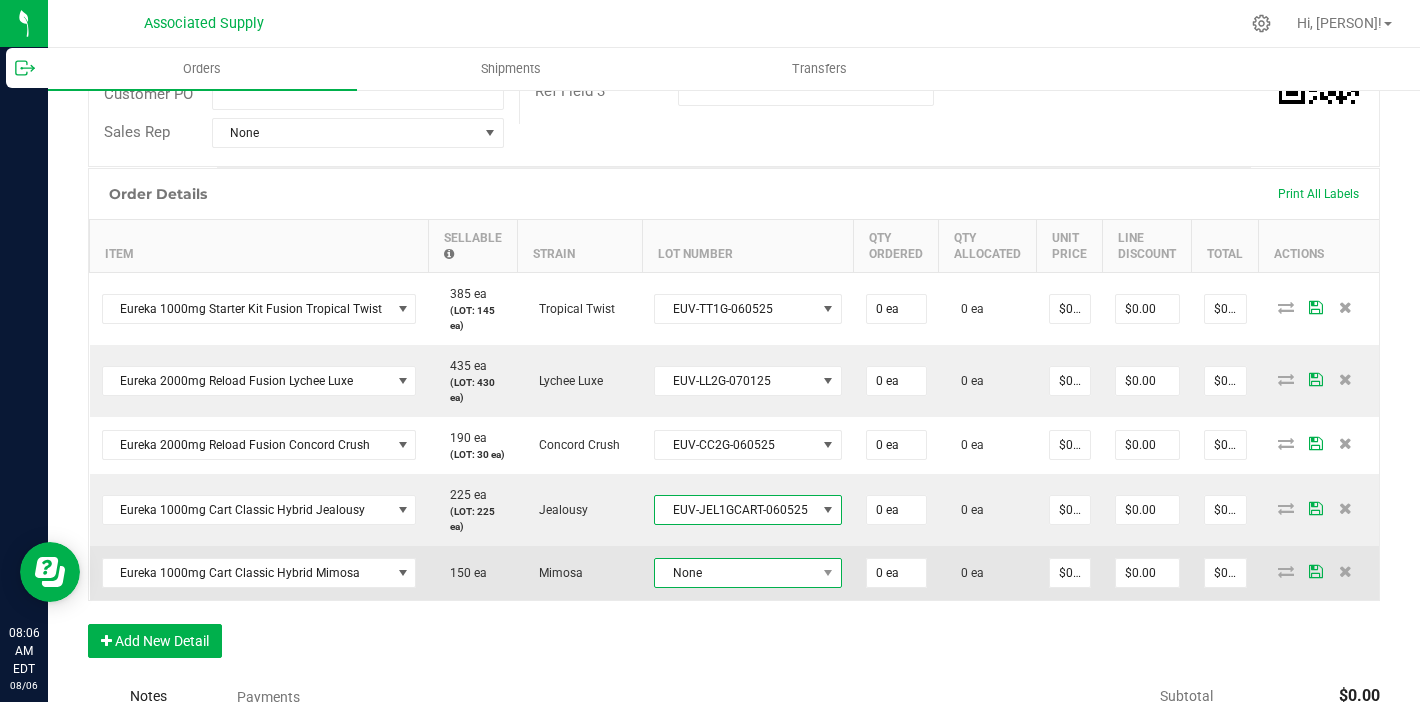click on "None" at bounding box center (735, 573) 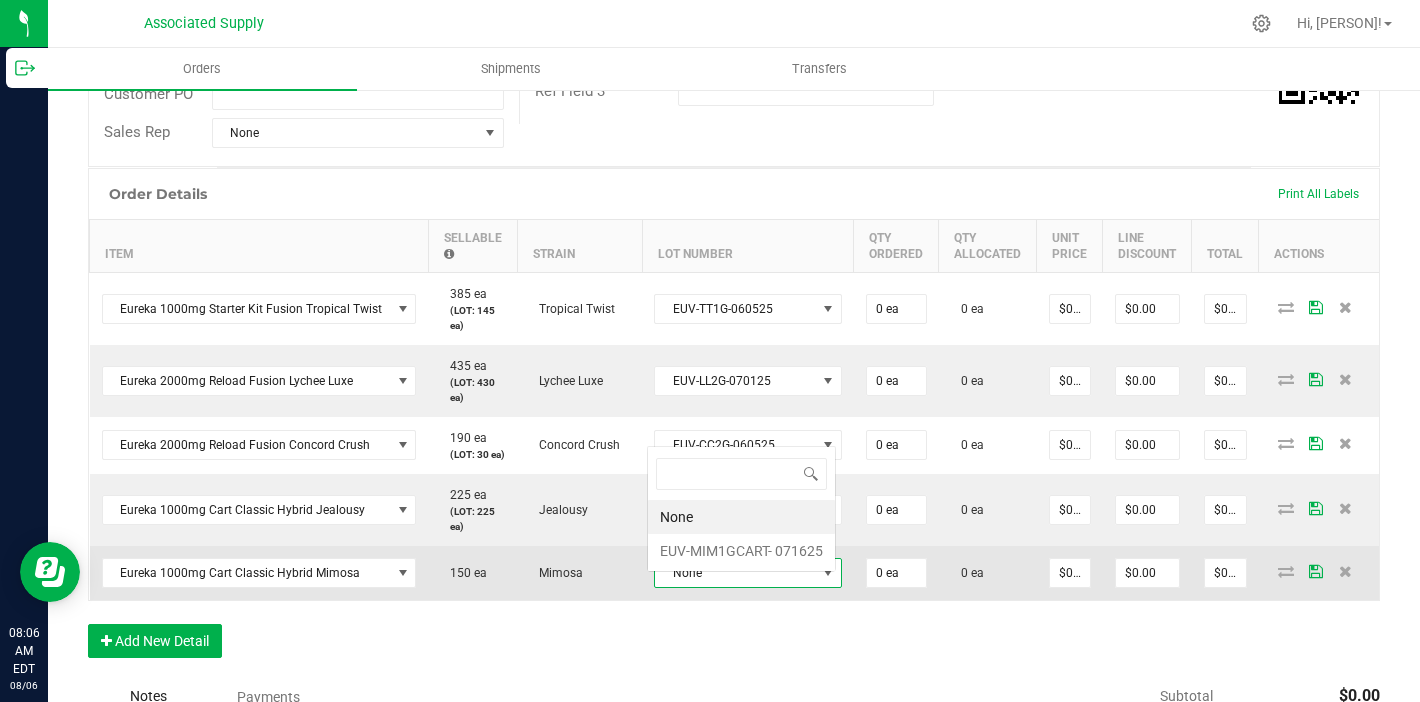 scroll, scrollTop: 0, scrollLeft: 0, axis: both 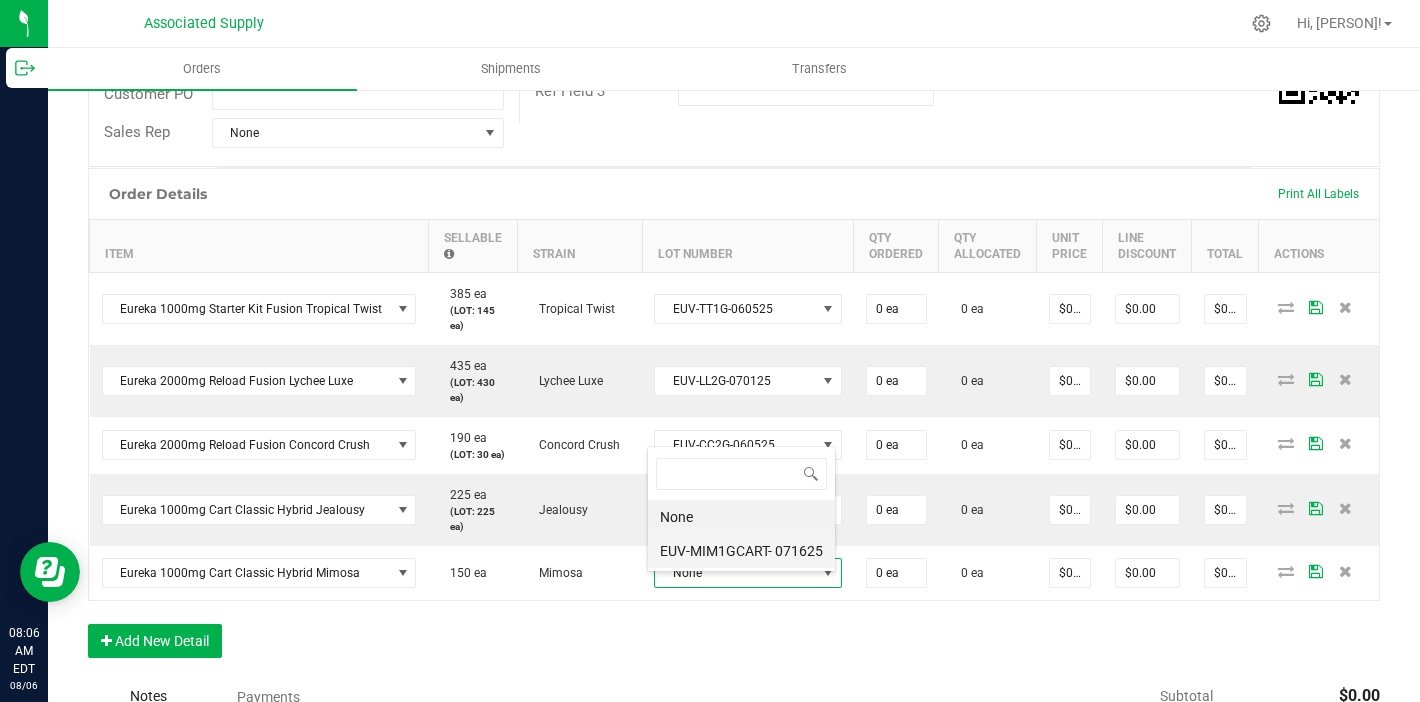 click on "EUV-MIM1GCART- 071625" at bounding box center (741, 551) 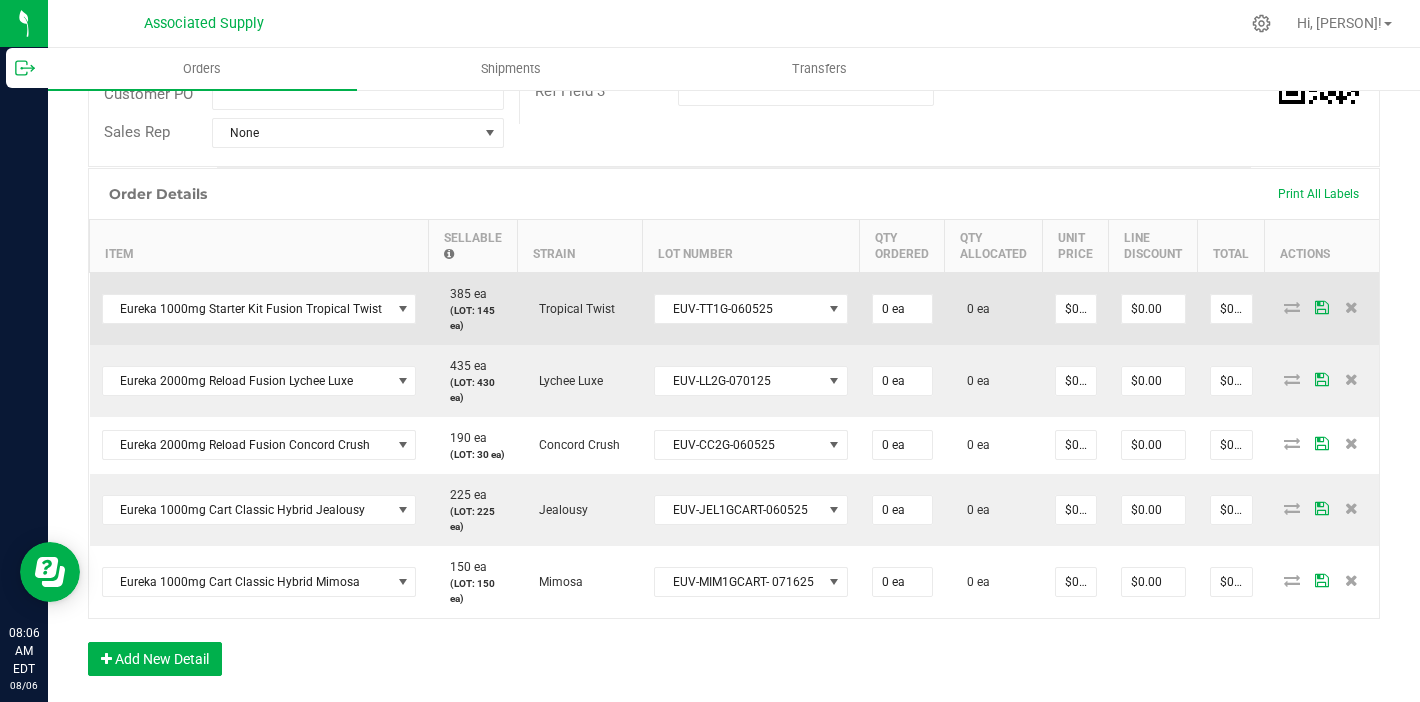 click on "0 ea" at bounding box center [902, 308] 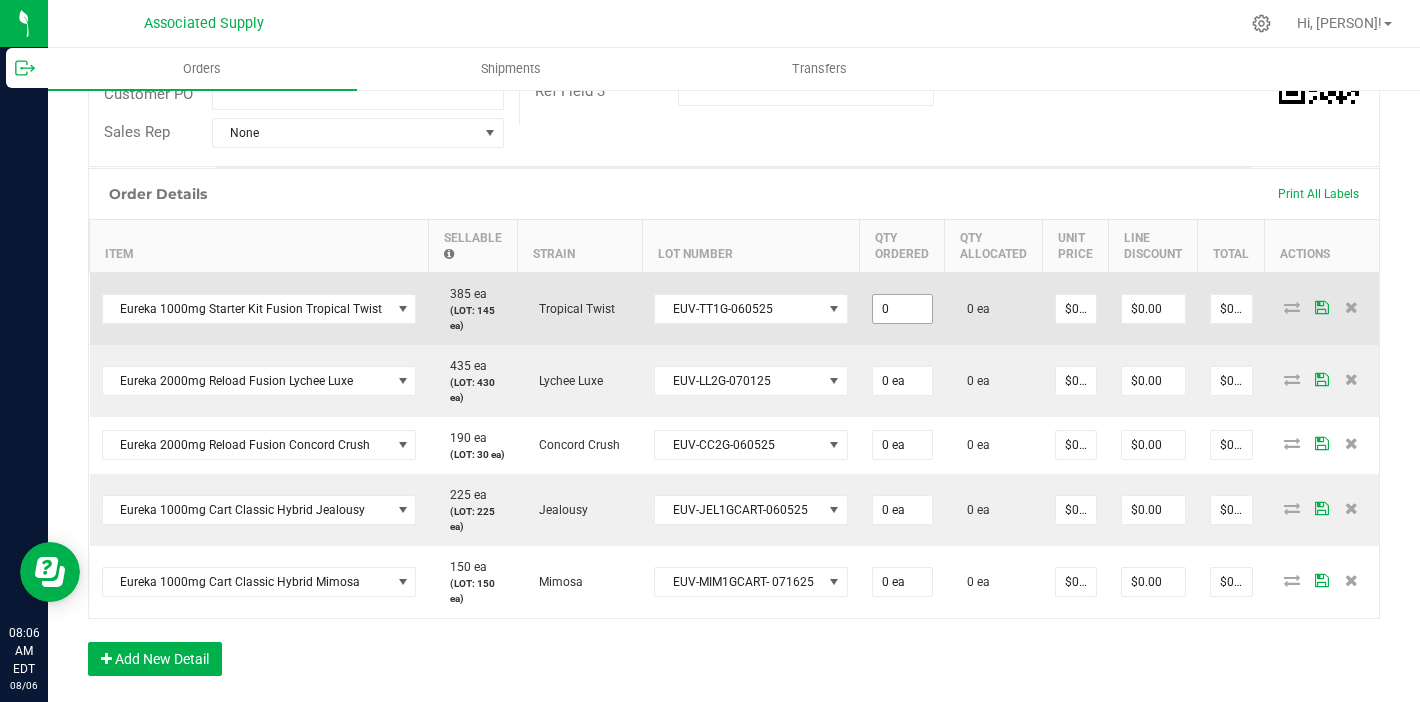 click on "0" at bounding box center (902, 309) 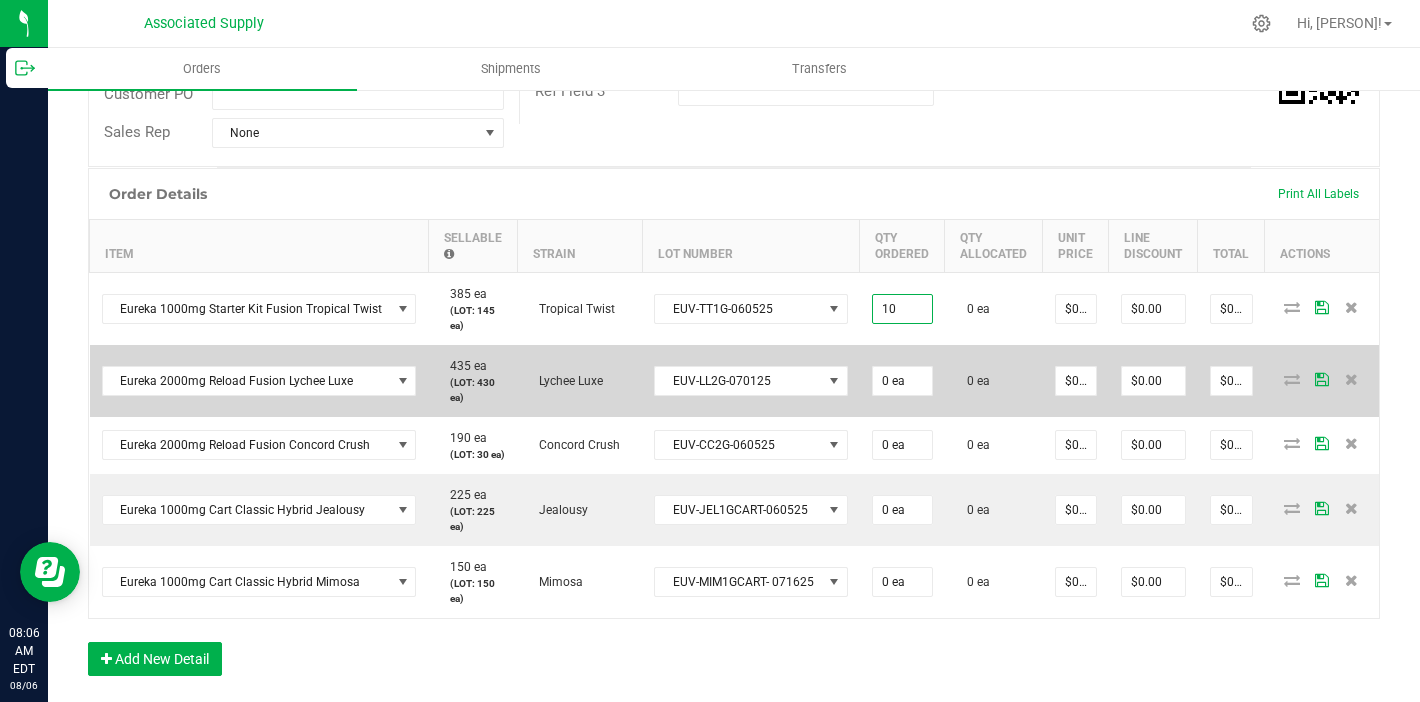 type on "10 ea" 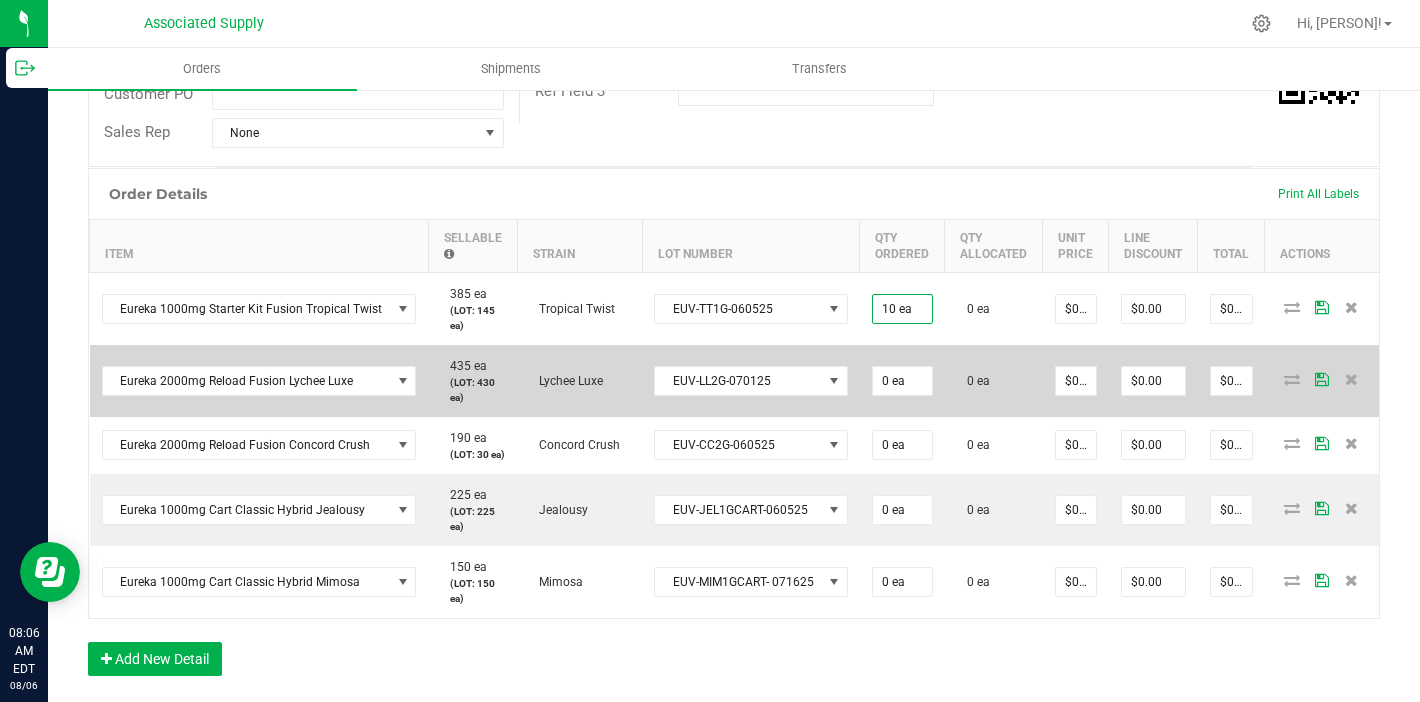 click on "0 ea" at bounding box center (902, 381) 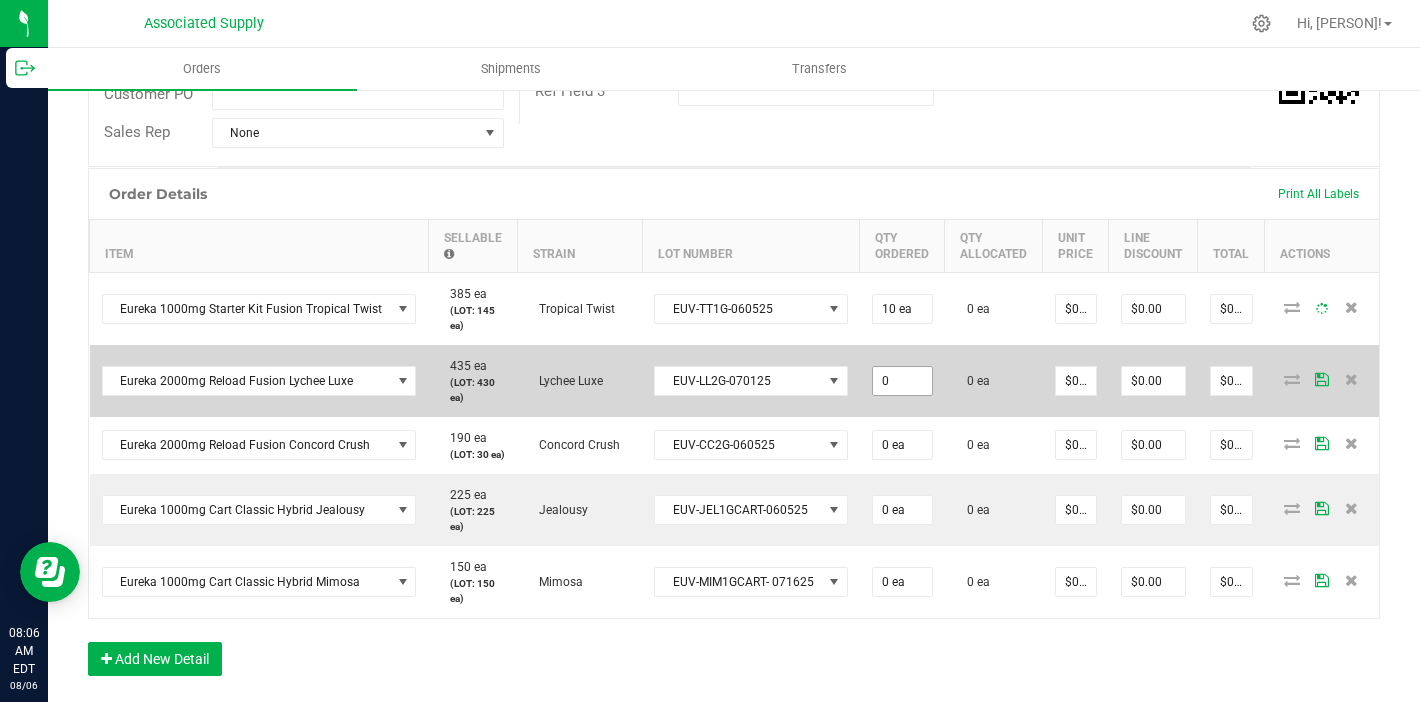 click on "0" at bounding box center [902, 381] 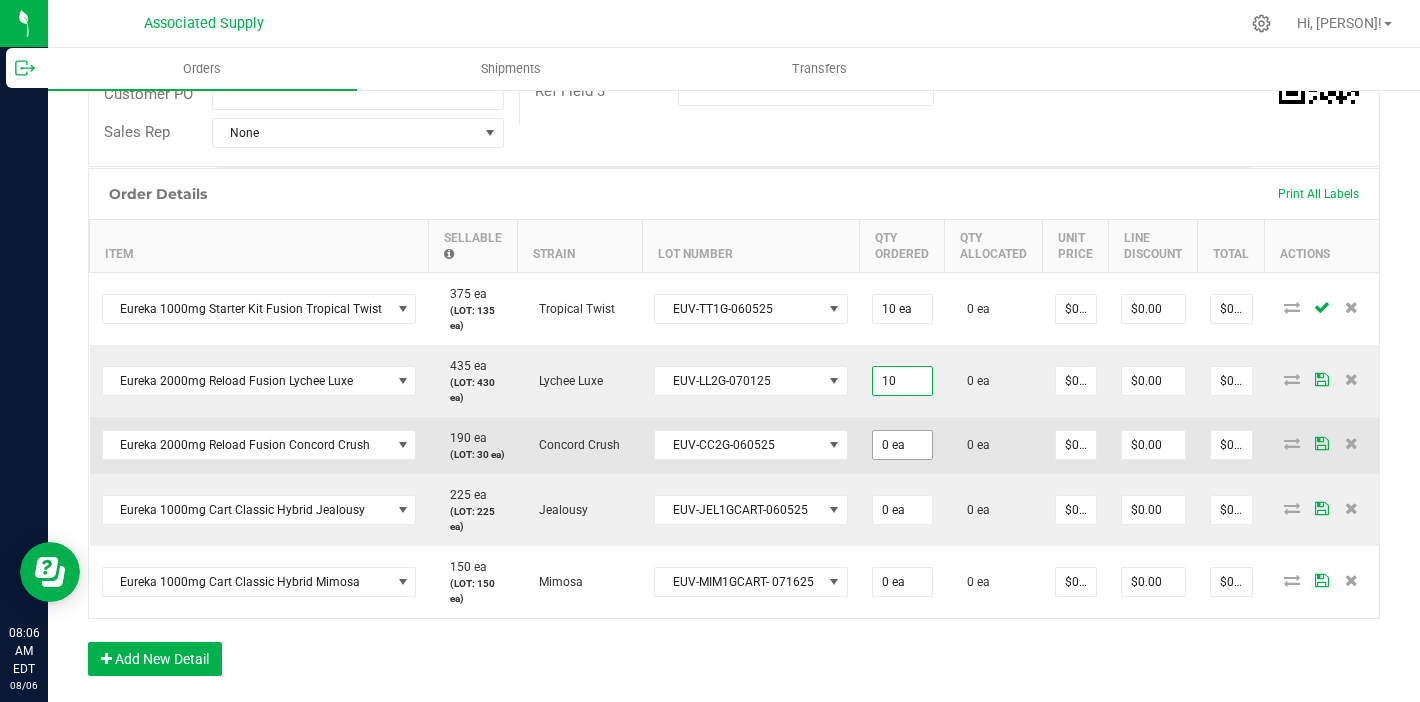 type on "10 ea" 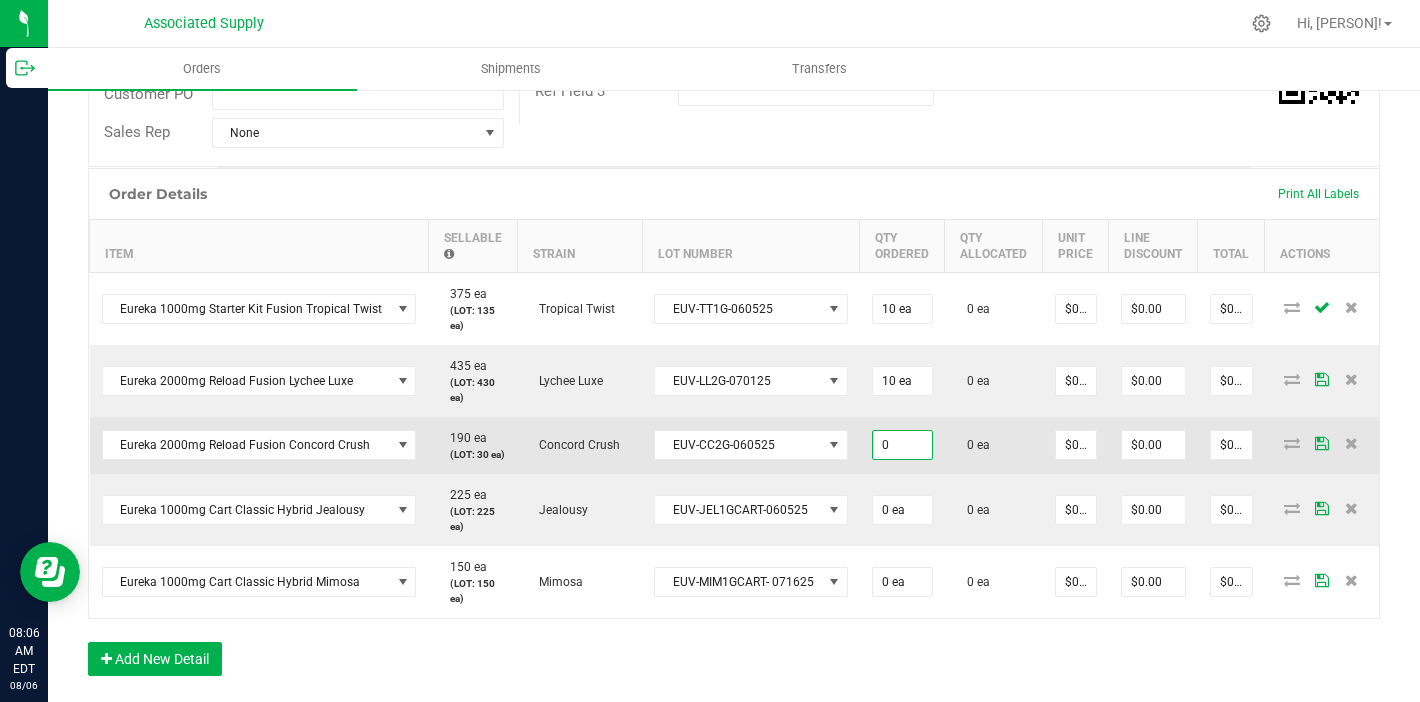 click on "0" at bounding box center [902, 445] 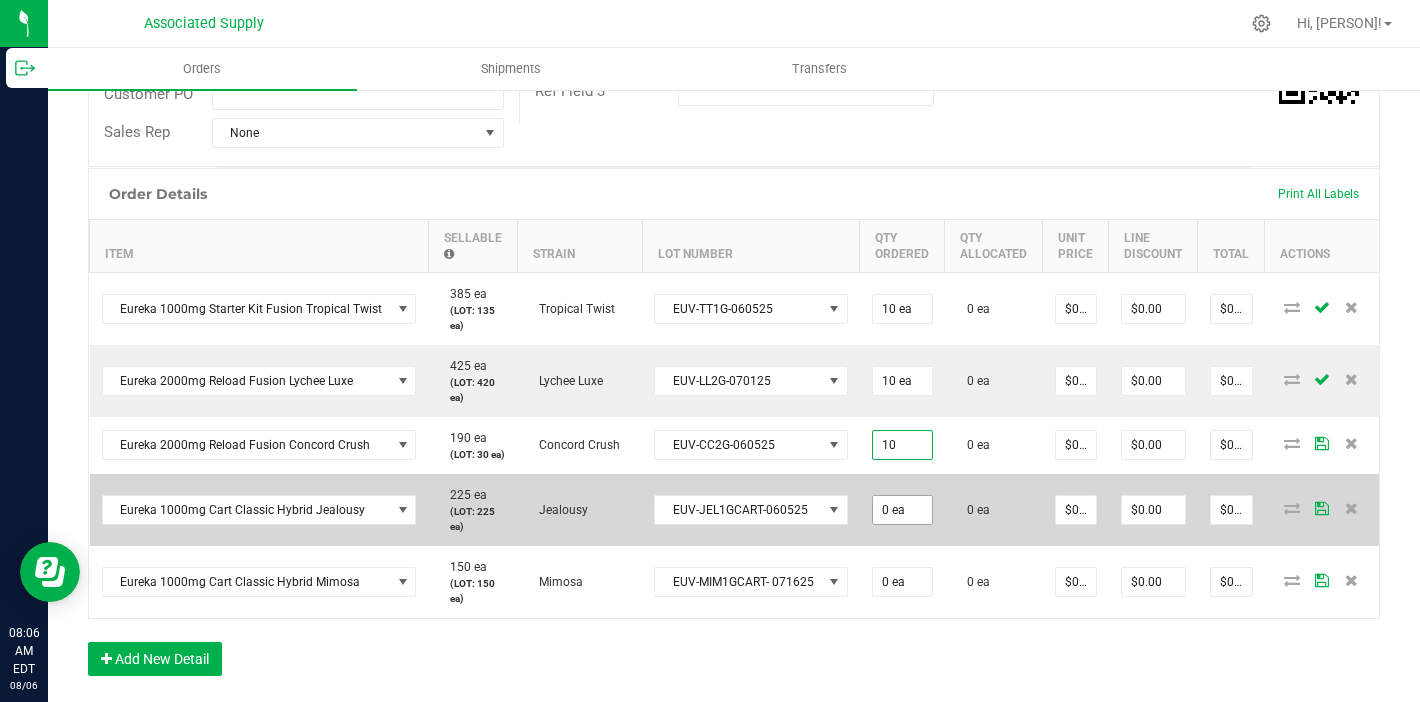 type on "10 ea" 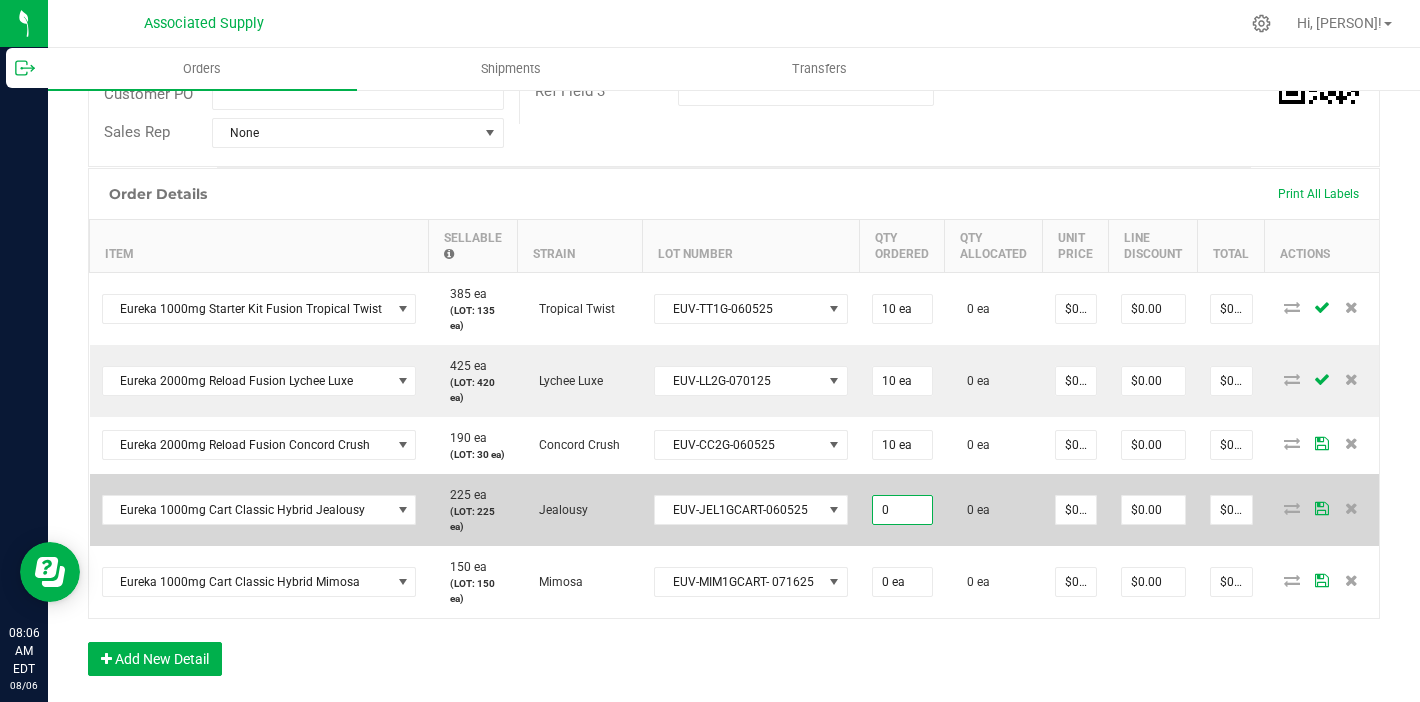 click on "0" at bounding box center [902, 510] 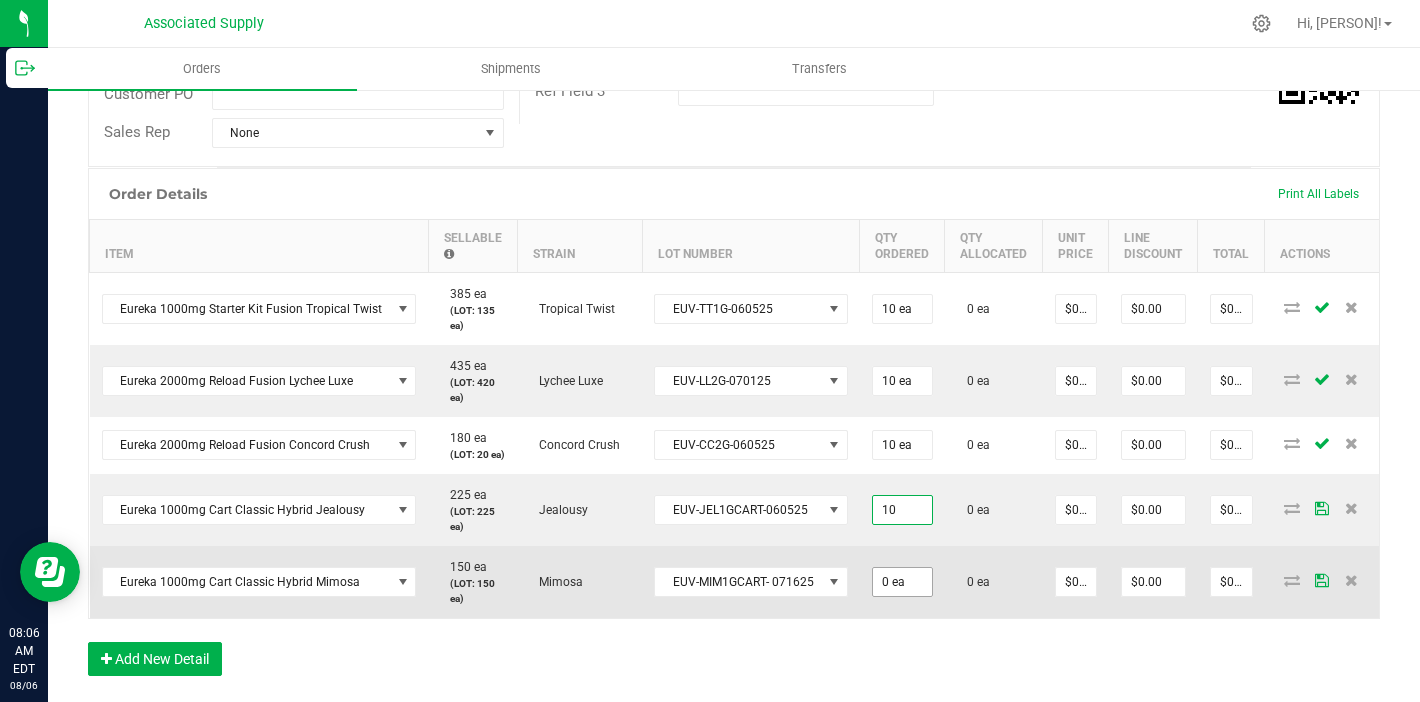 type on "10 ea" 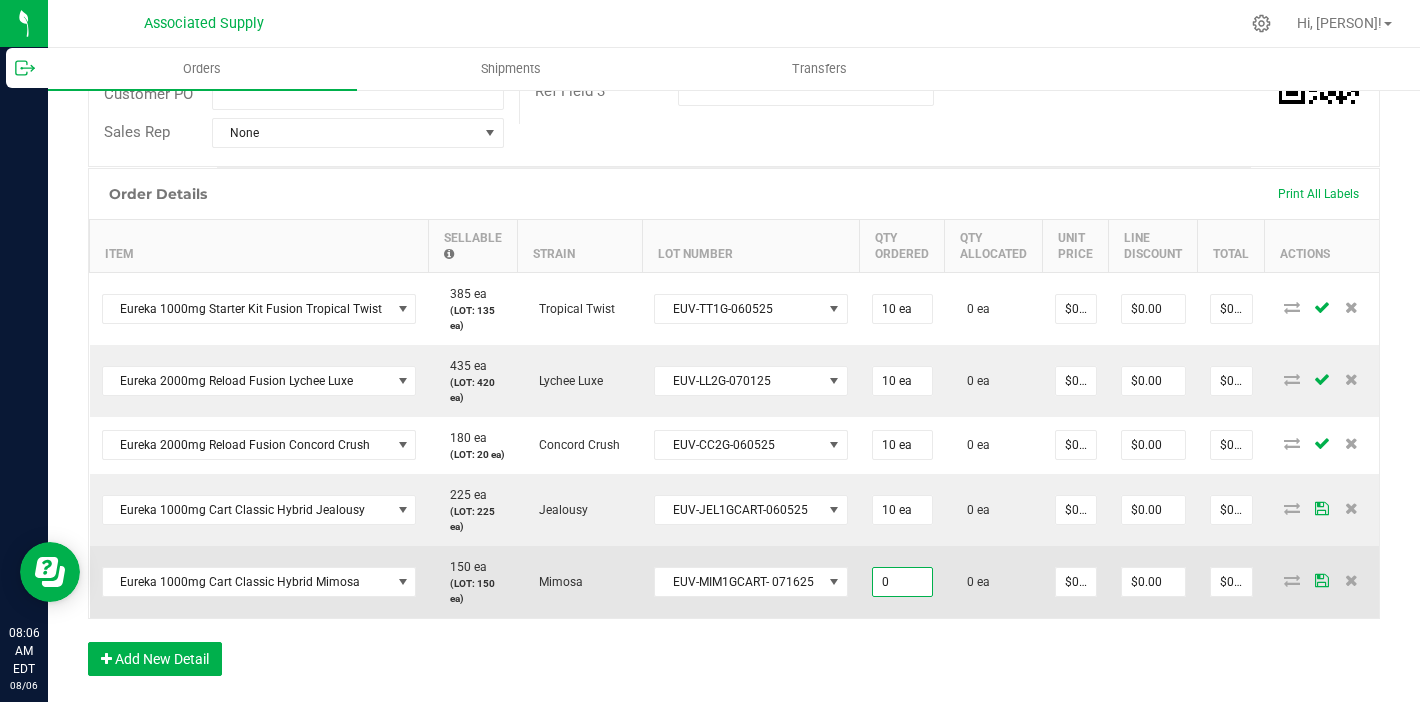click on "0" at bounding box center (902, 582) 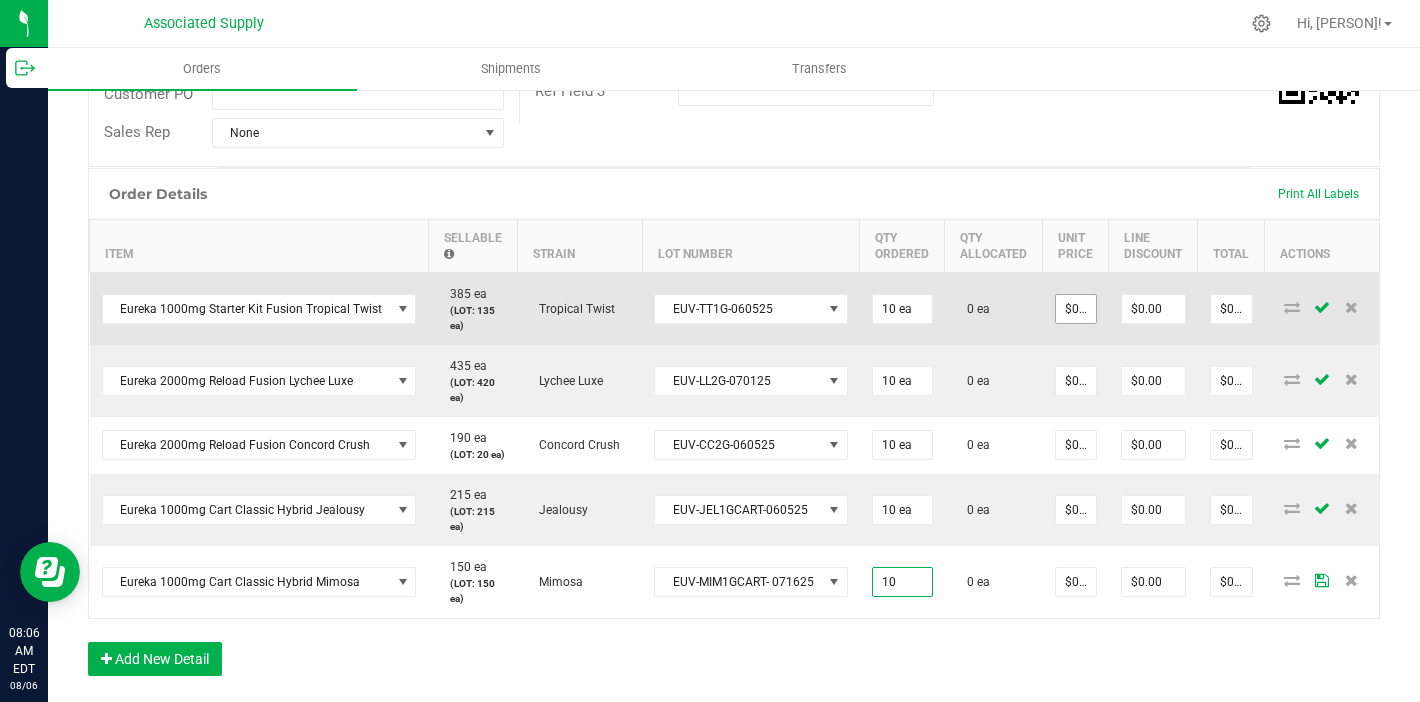 type on "10 ea" 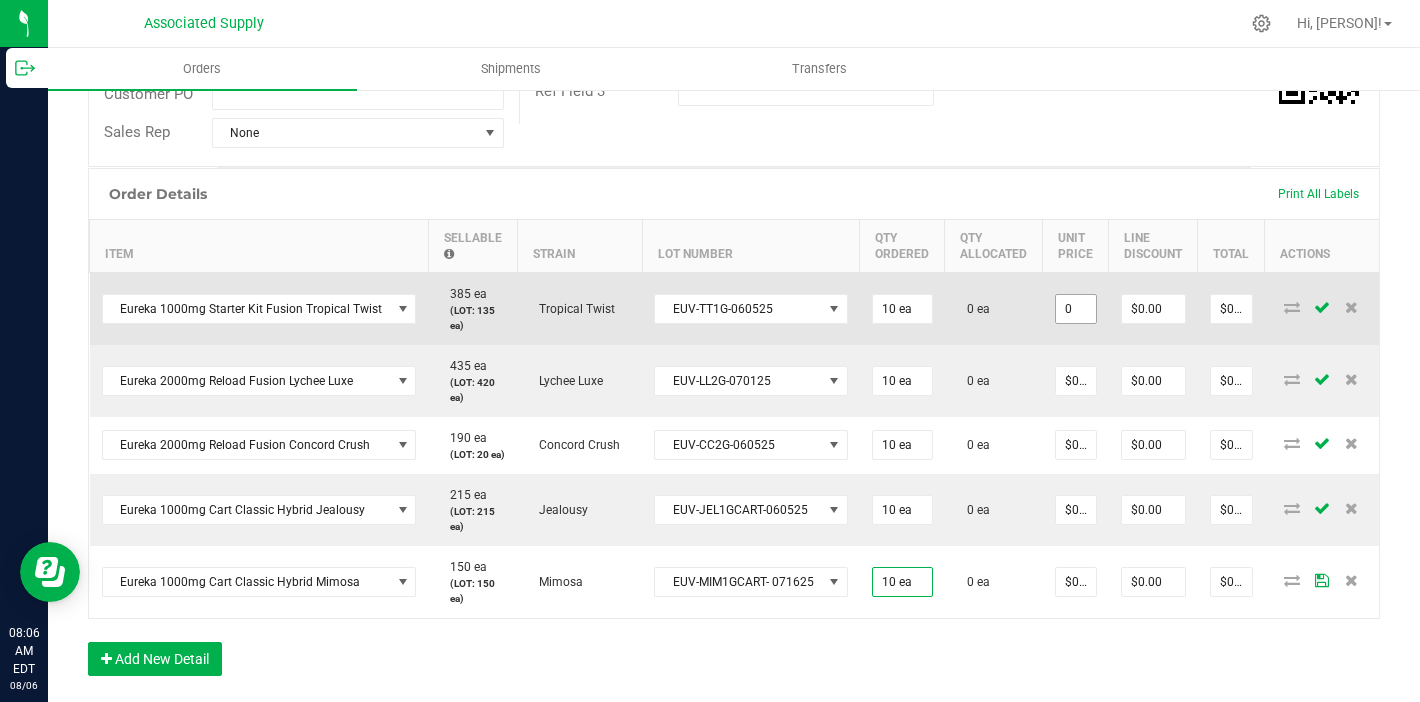 click on "0" at bounding box center [1076, 309] 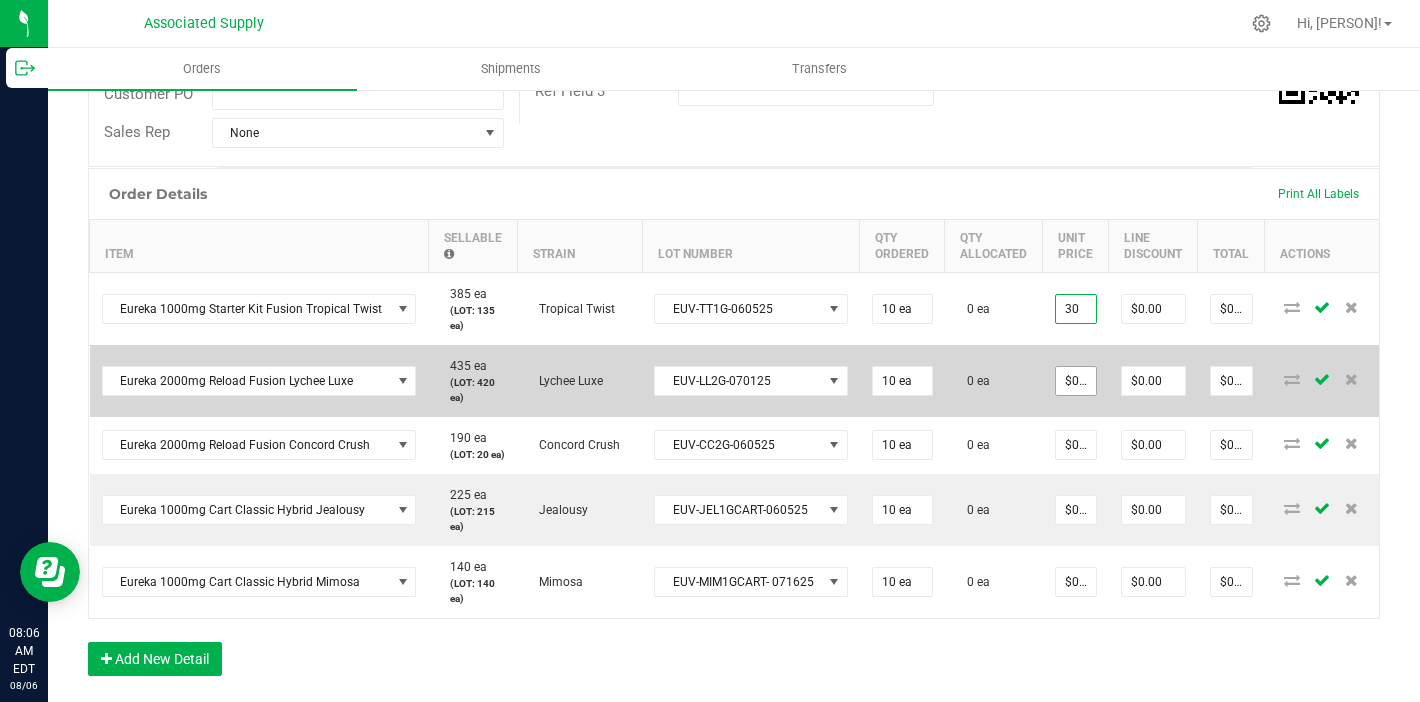 type on "$30.00000" 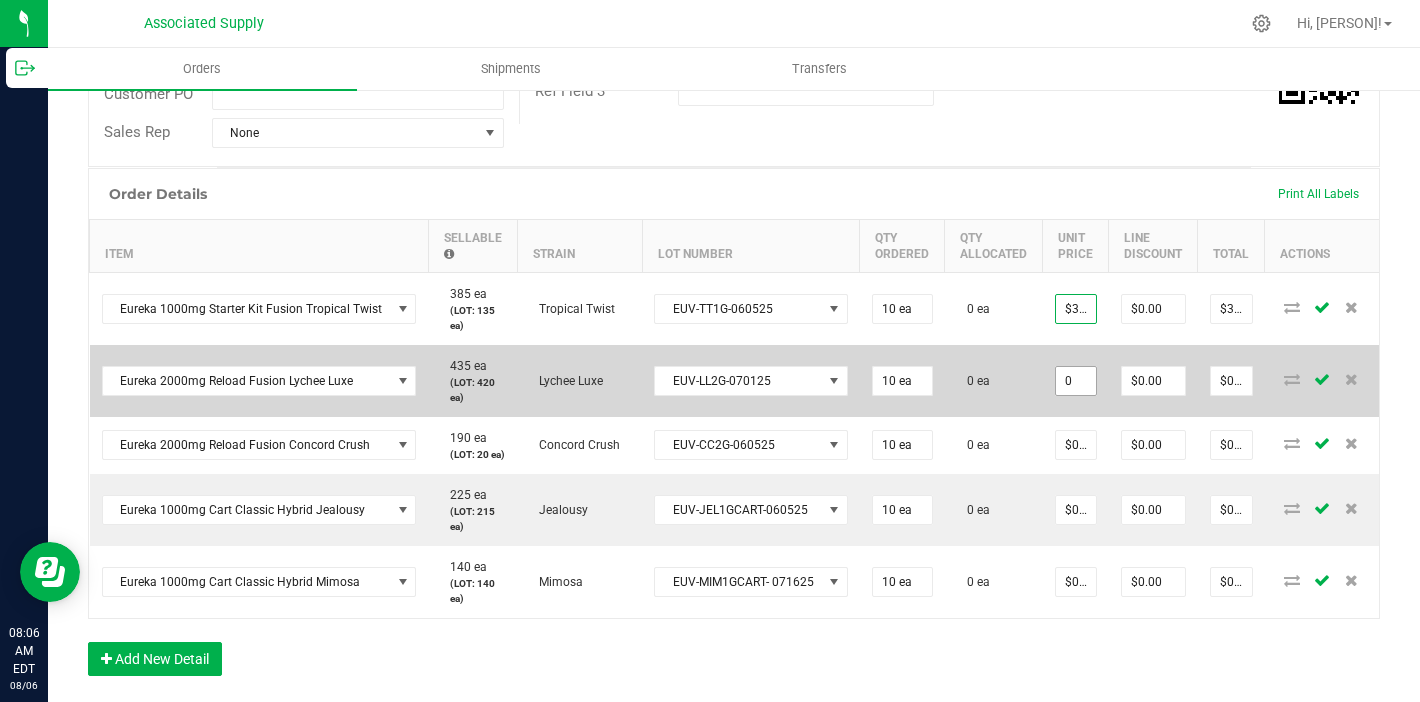 click on "0" at bounding box center [1076, 381] 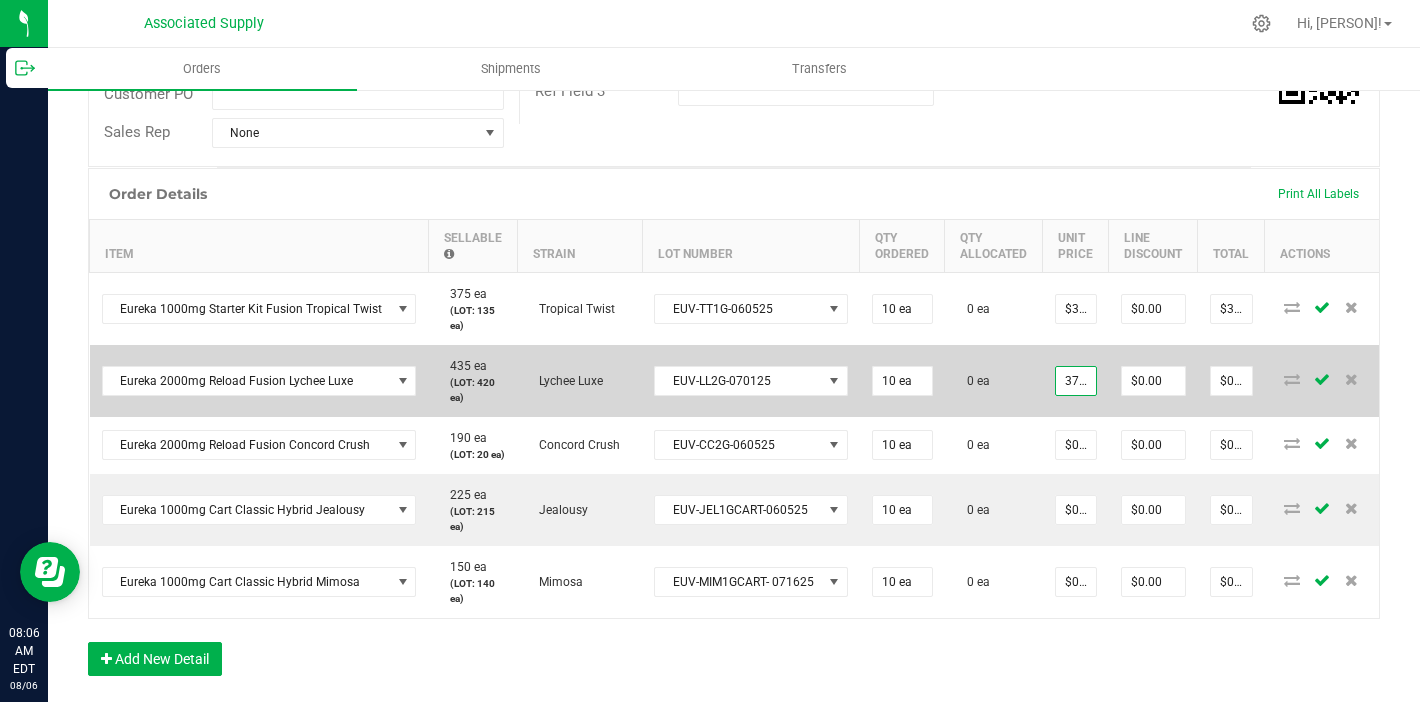 scroll, scrollTop: 0, scrollLeft: 1, axis: horizontal 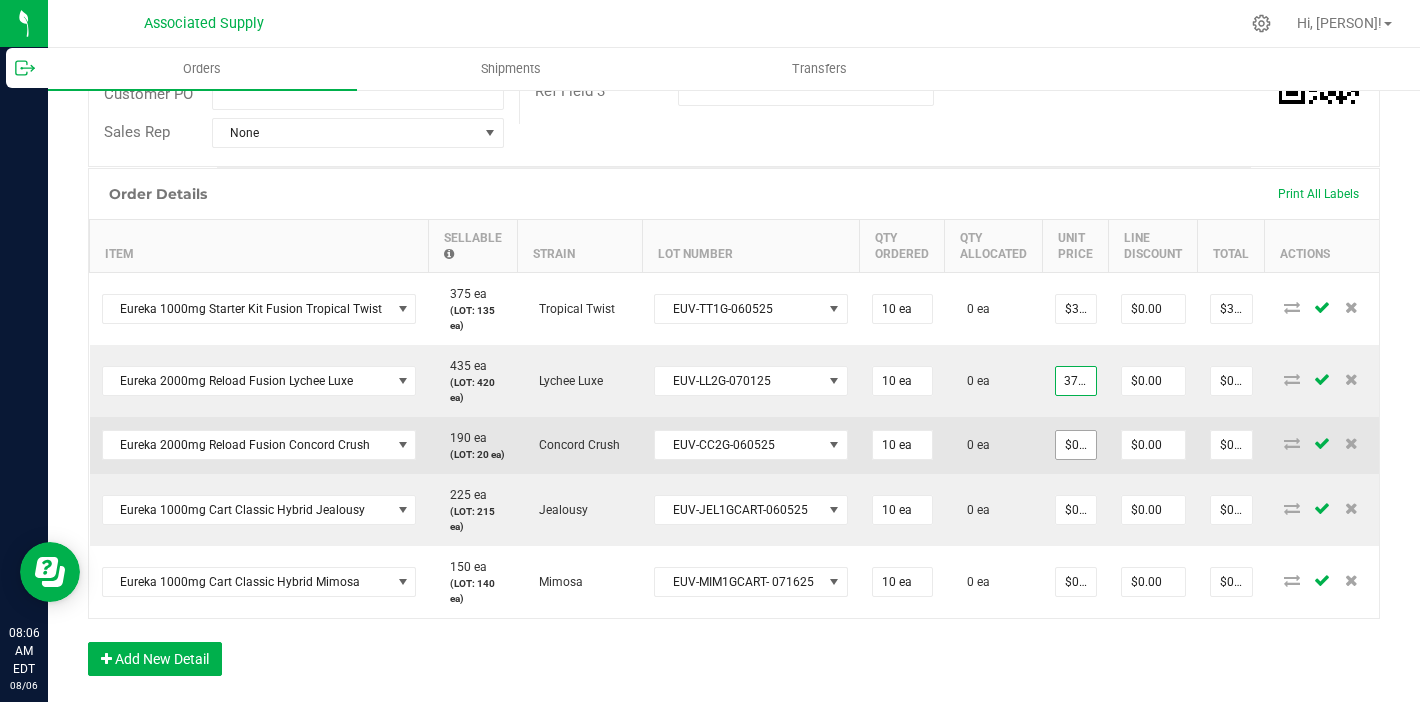 type on "$37.50000" 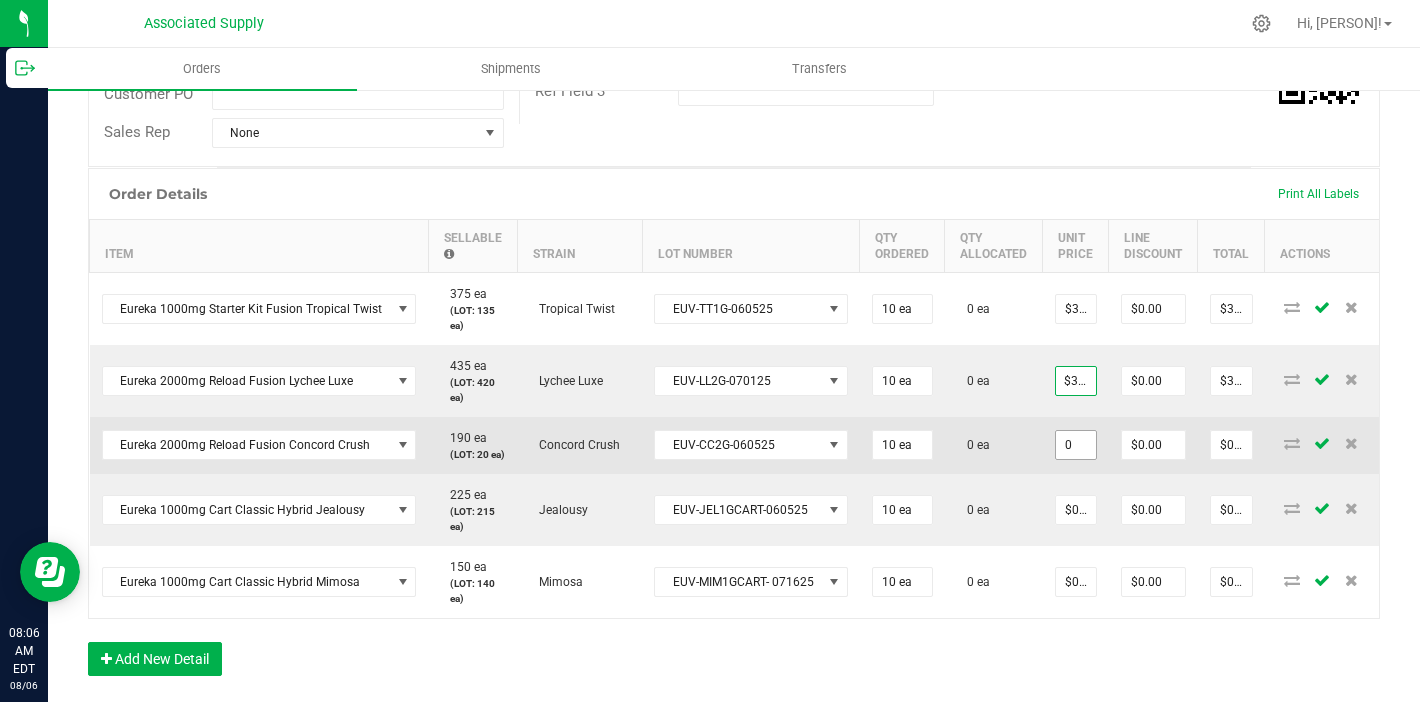 click on "0" at bounding box center [1076, 445] 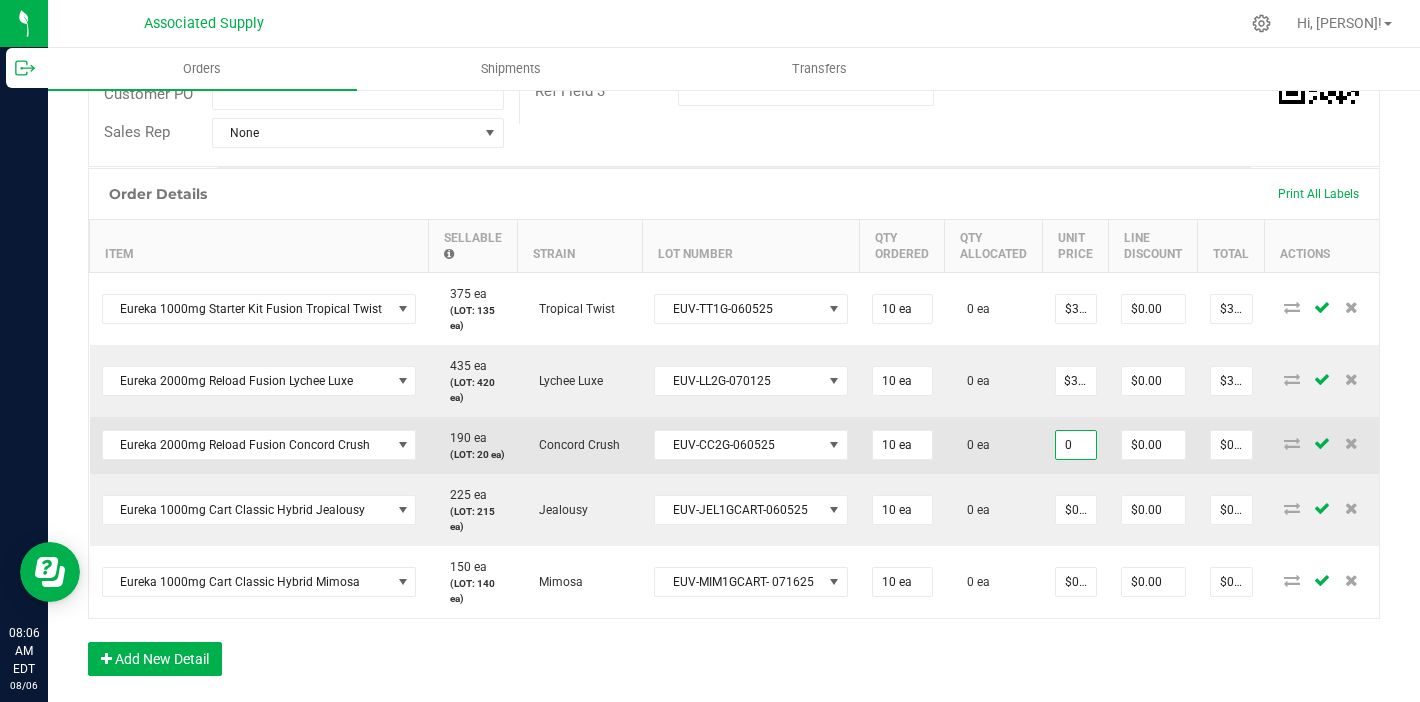 scroll, scrollTop: 0, scrollLeft: 0, axis: both 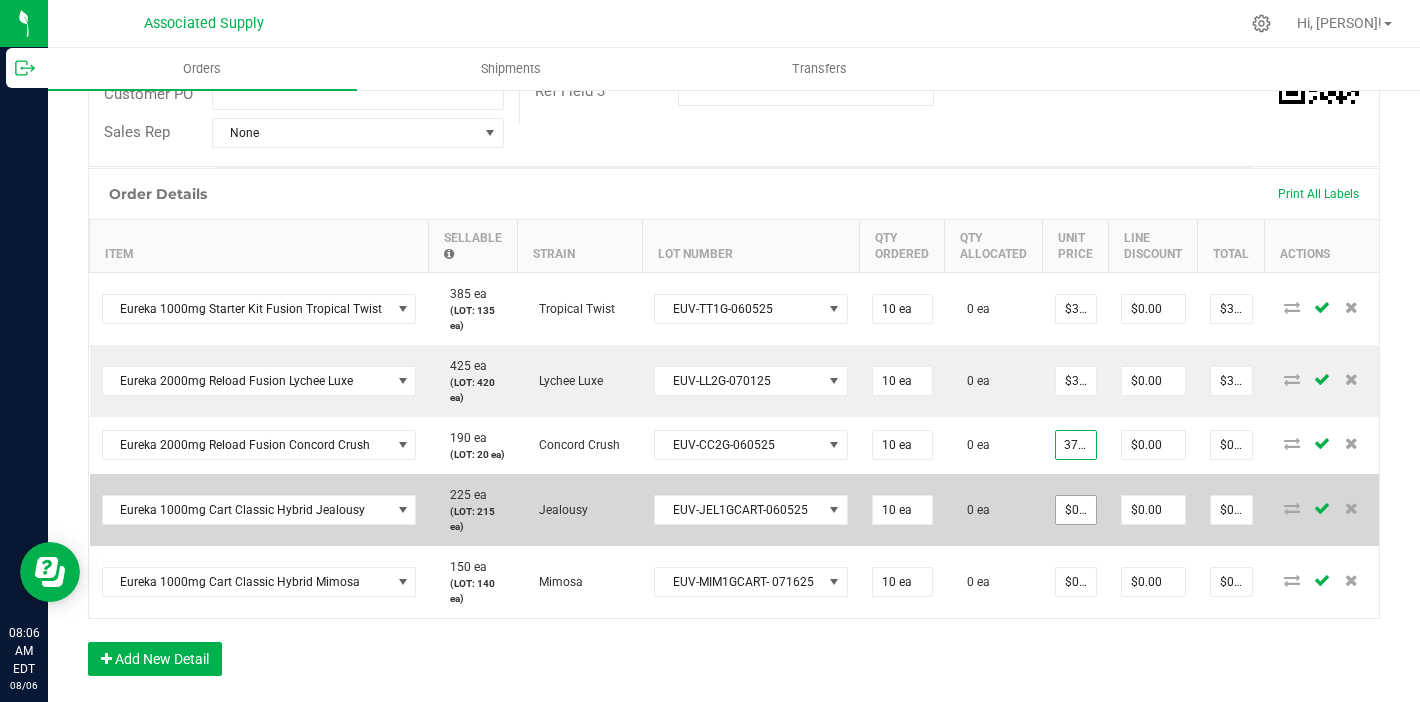 type on "$37.50000" 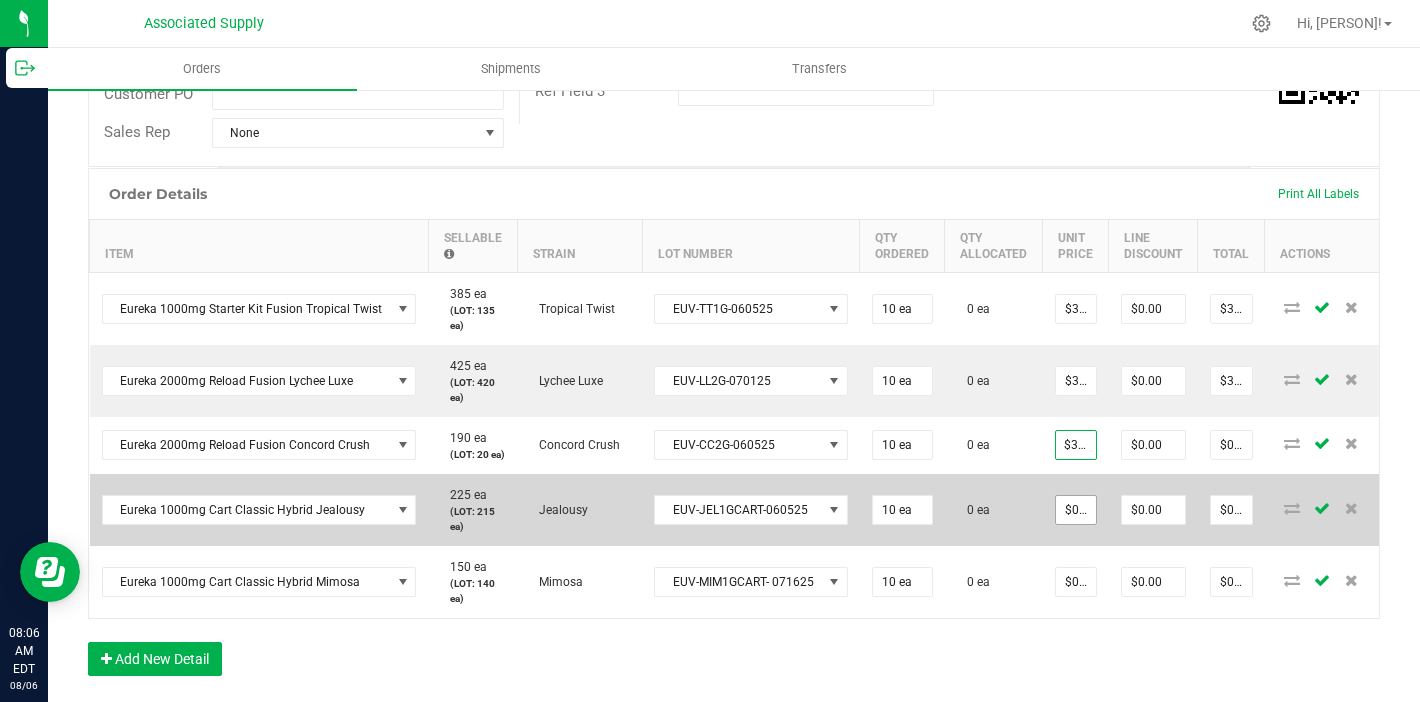 type on "$375.00" 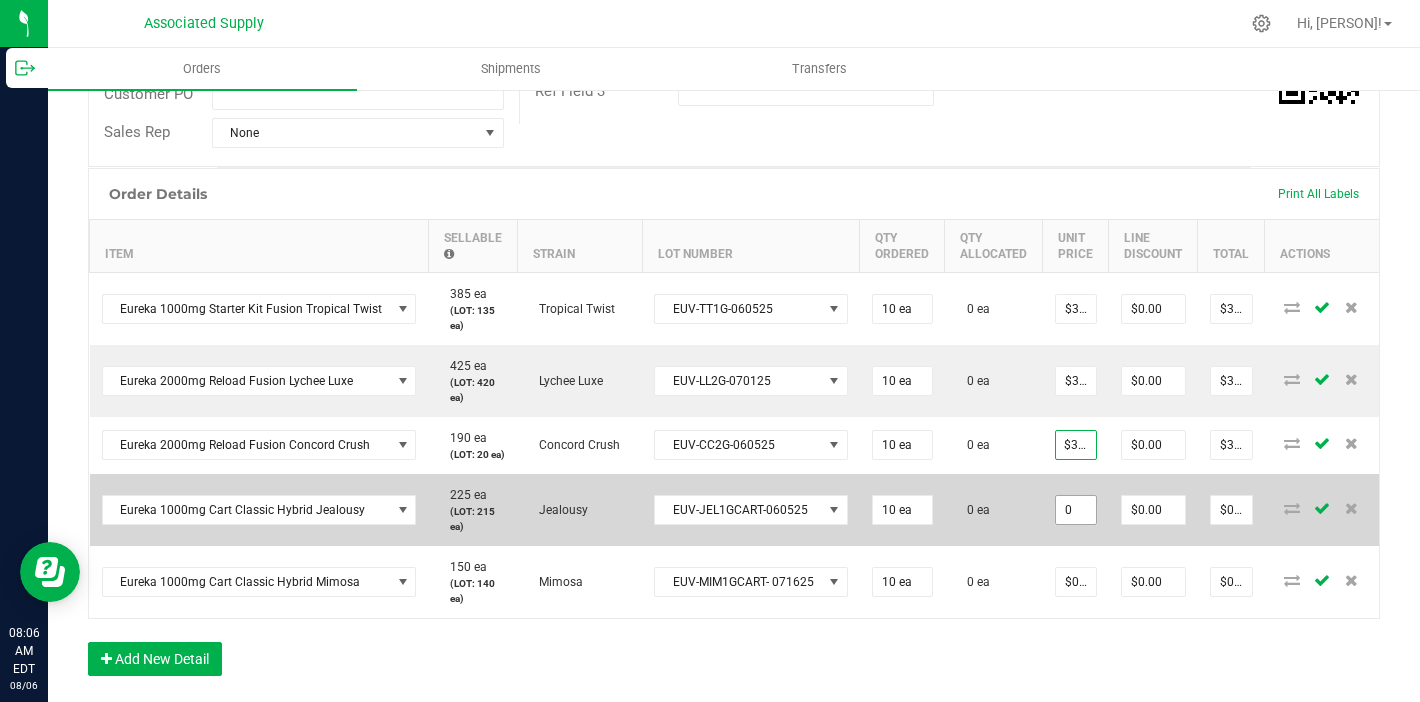 scroll, scrollTop: 0, scrollLeft: 0, axis: both 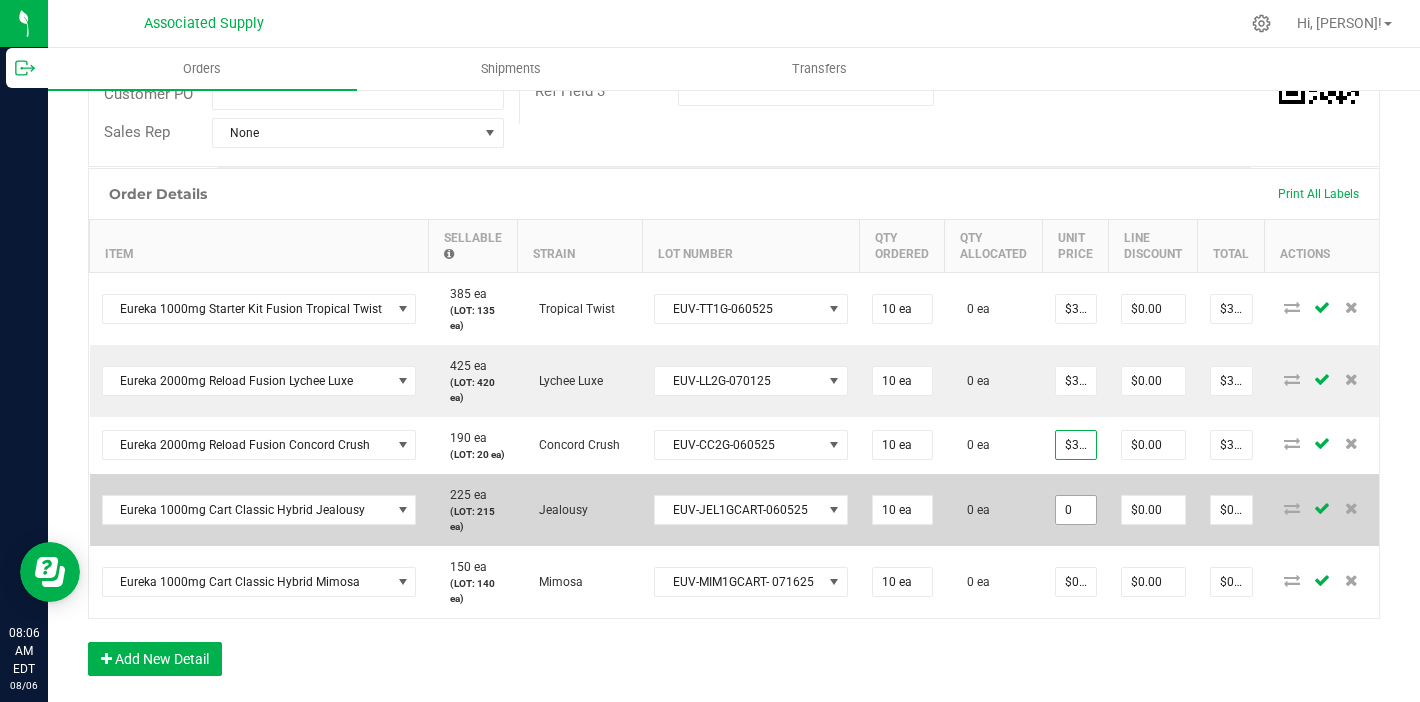 click on "0" at bounding box center (1076, 510) 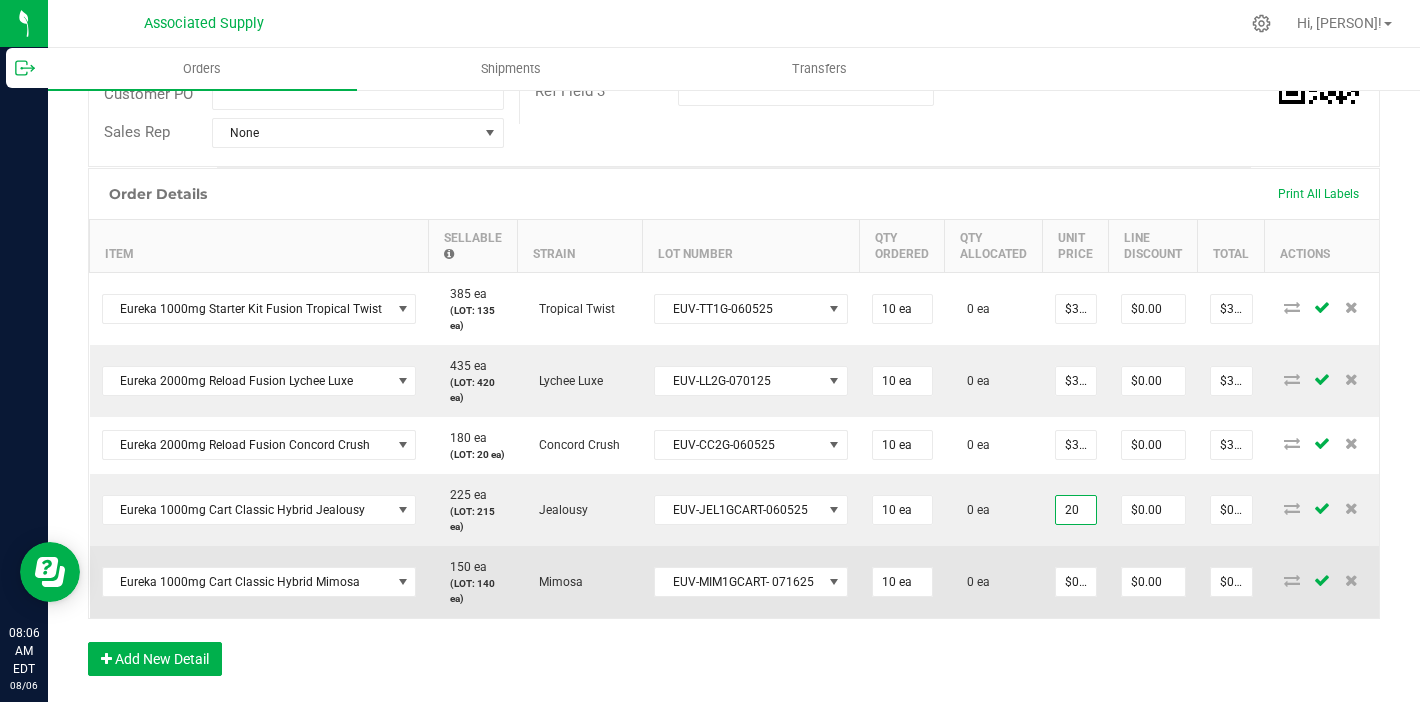 type on "$20.00000" 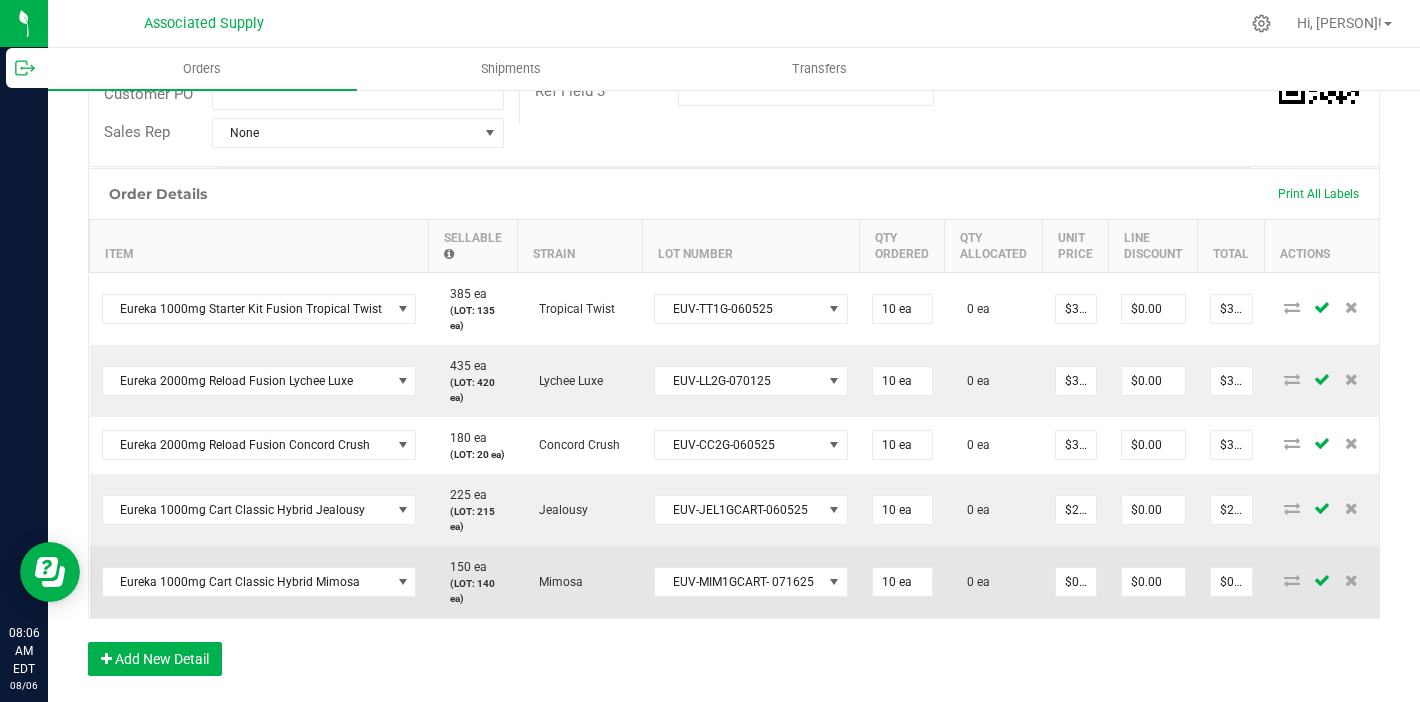 click on "$0.00000" at bounding box center [1076, 582] 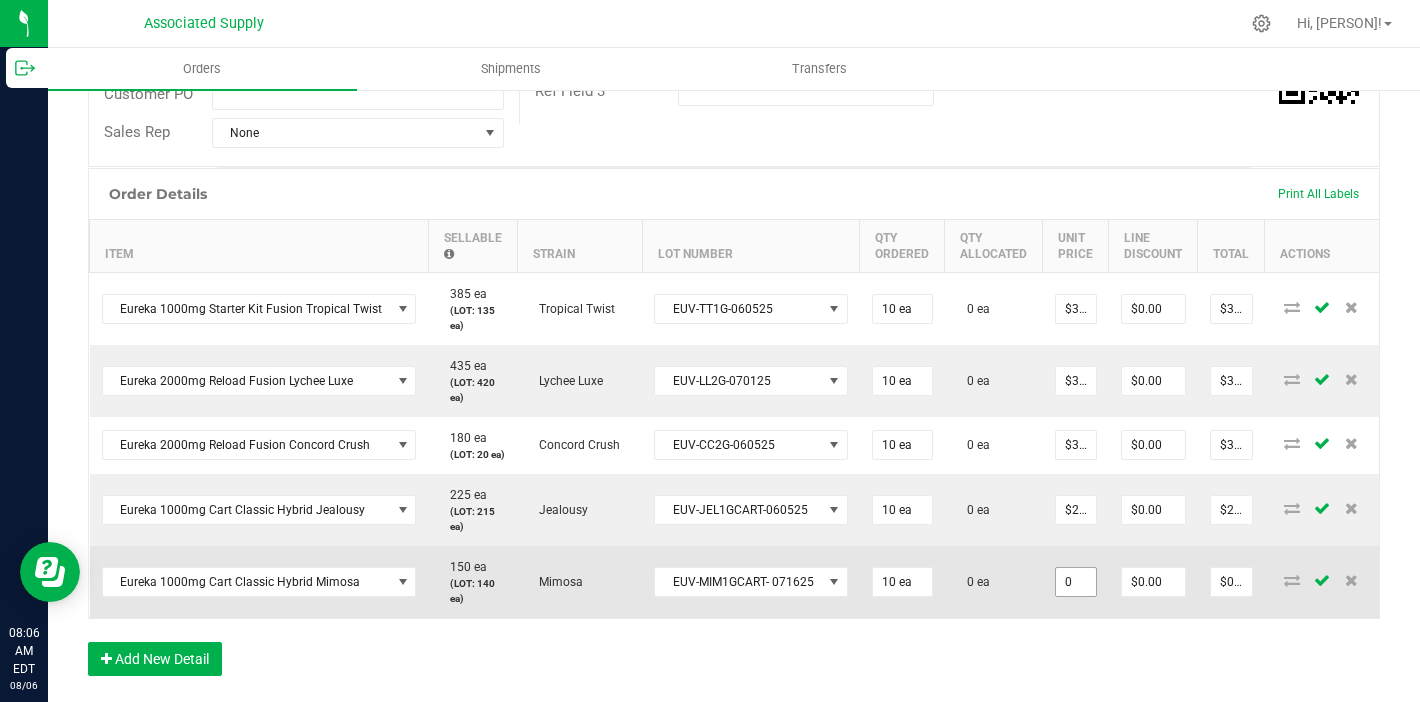 click on "0" at bounding box center [1076, 582] 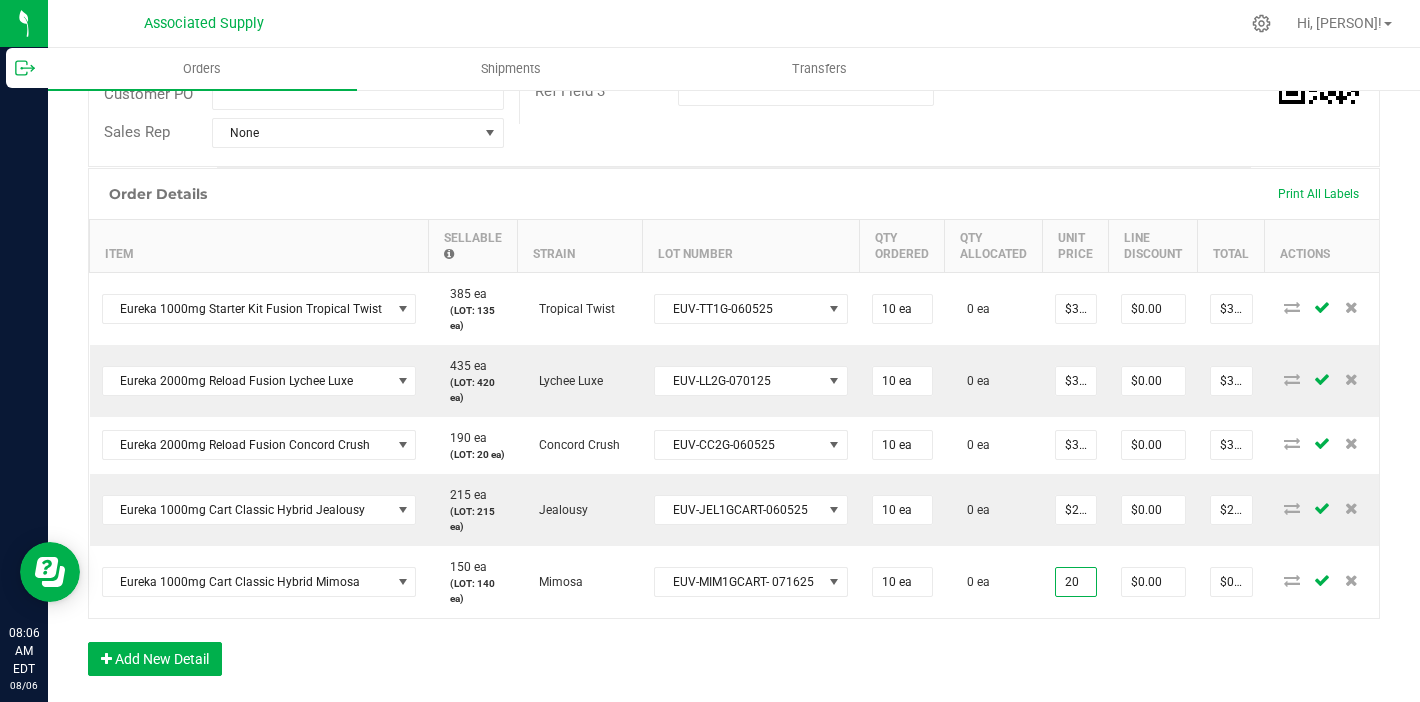 type on "$20.00000" 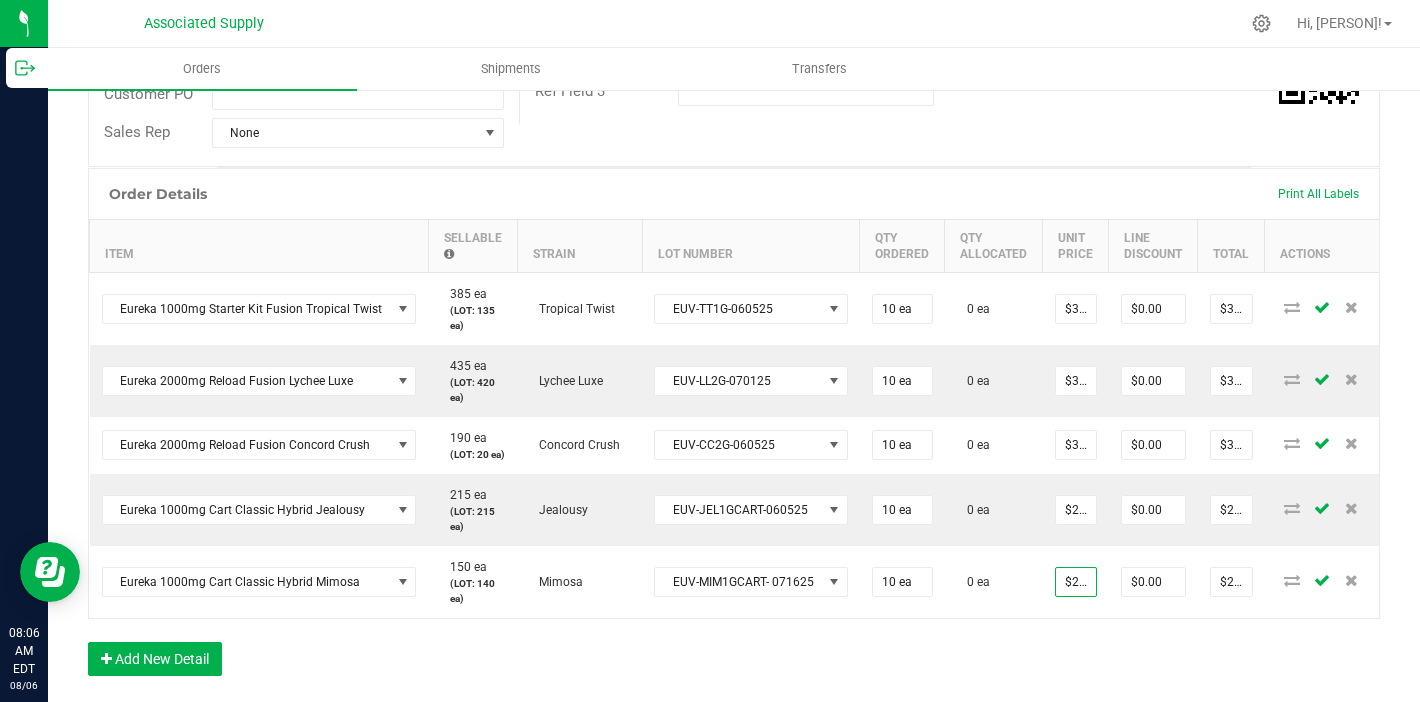click on "Order Details Print All Labels Item  Sellable  Strain  Lot Number  Qty Ordered Qty Allocated Unit Price Line Discount Total Actions Eureka 1000mg Starter Kit Fusion Tropical Twist  385 ea   (LOT: 135 ea)   Tropical Twist  EUV-TT1G-060525 10 ea  0 ea  $30.00000 $0.00 $300.00 Eureka 2000mg Reload Fusion Lychee Luxe  435 ea   (LOT: 420 ea)   Lychee Luxe  EUV-LL2G-070125 10 ea  0 ea  $37.50000 $0.00 $375.00 Eureka 2000mg Reload Fusion Concord Crush  190 ea   (LOT: 20 ea)   Concord Crush  EUV-CC2G-060525 10 ea  0 ea  $37.50000 $0.00 $375.00 Eureka 1000mg Cart Classic Hybrid Jealousy  215 ea   (LOT: 215 ea)   Jealousy  EUV-JEL1GCART-060525 10 ea  0 ea  $20.00000 $0.00 $200.00 Eureka 1000mg Cart Classic Hybrid Mimosa  150 ea   (LOT: 140 ea)   Mimosa  EUV-MIM1GCART- 071625 10 ea  0 ea  $20.00000 $0.00 $200.00
Add New Detail" at bounding box center (734, 432) 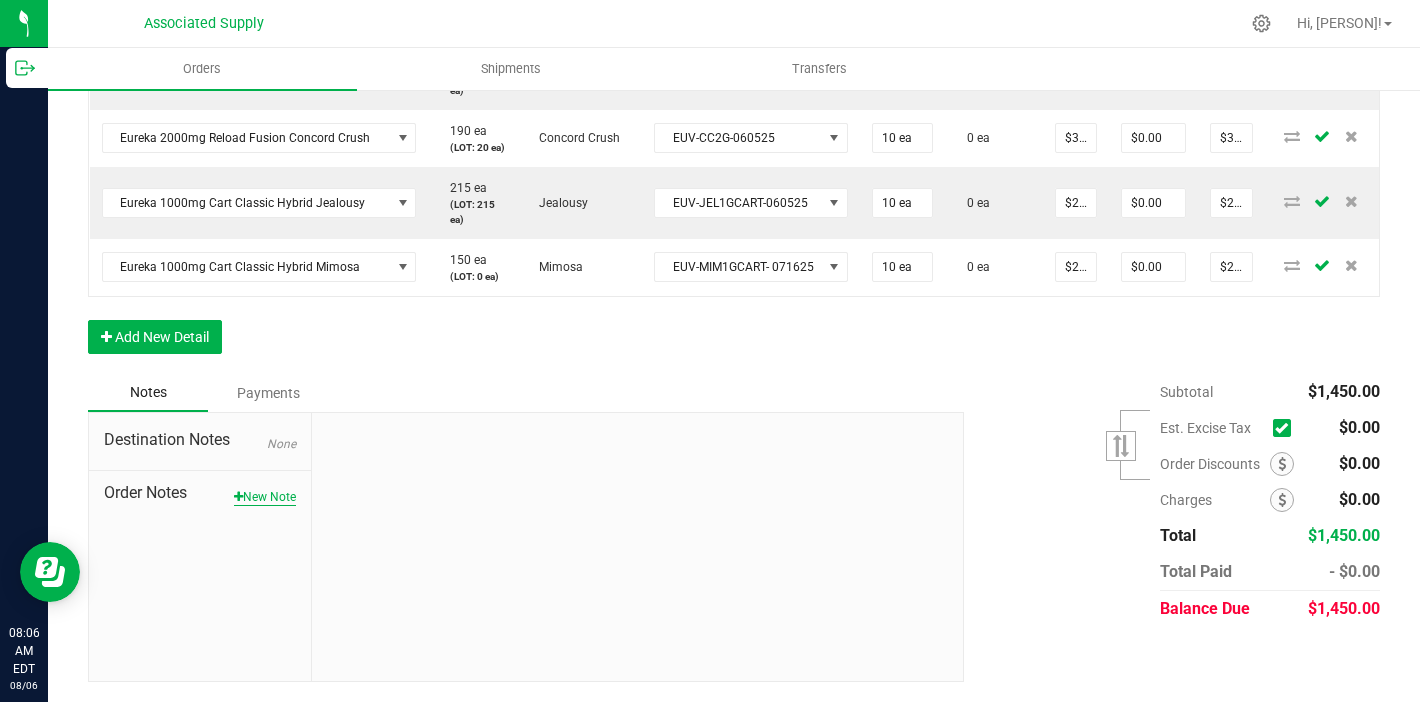 scroll, scrollTop: 762, scrollLeft: 0, axis: vertical 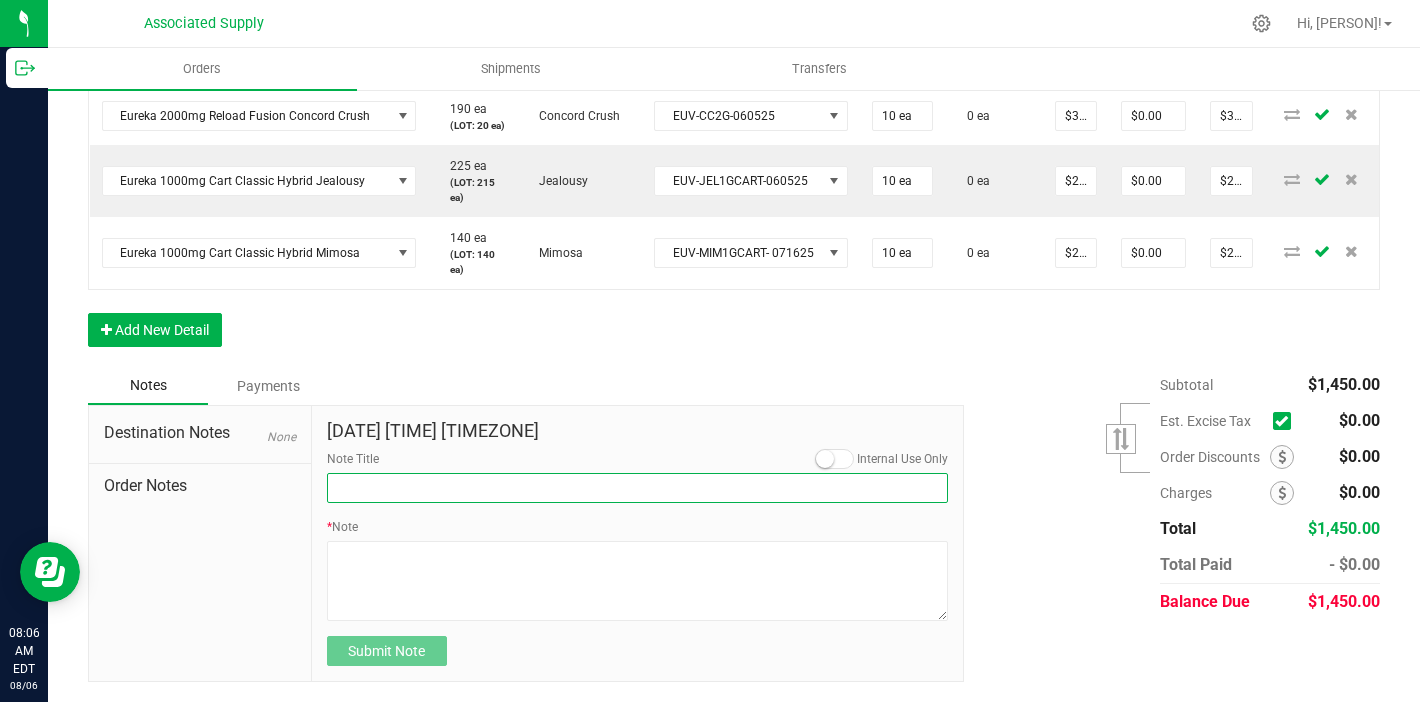 click on "Note Title" at bounding box center (638, 488) 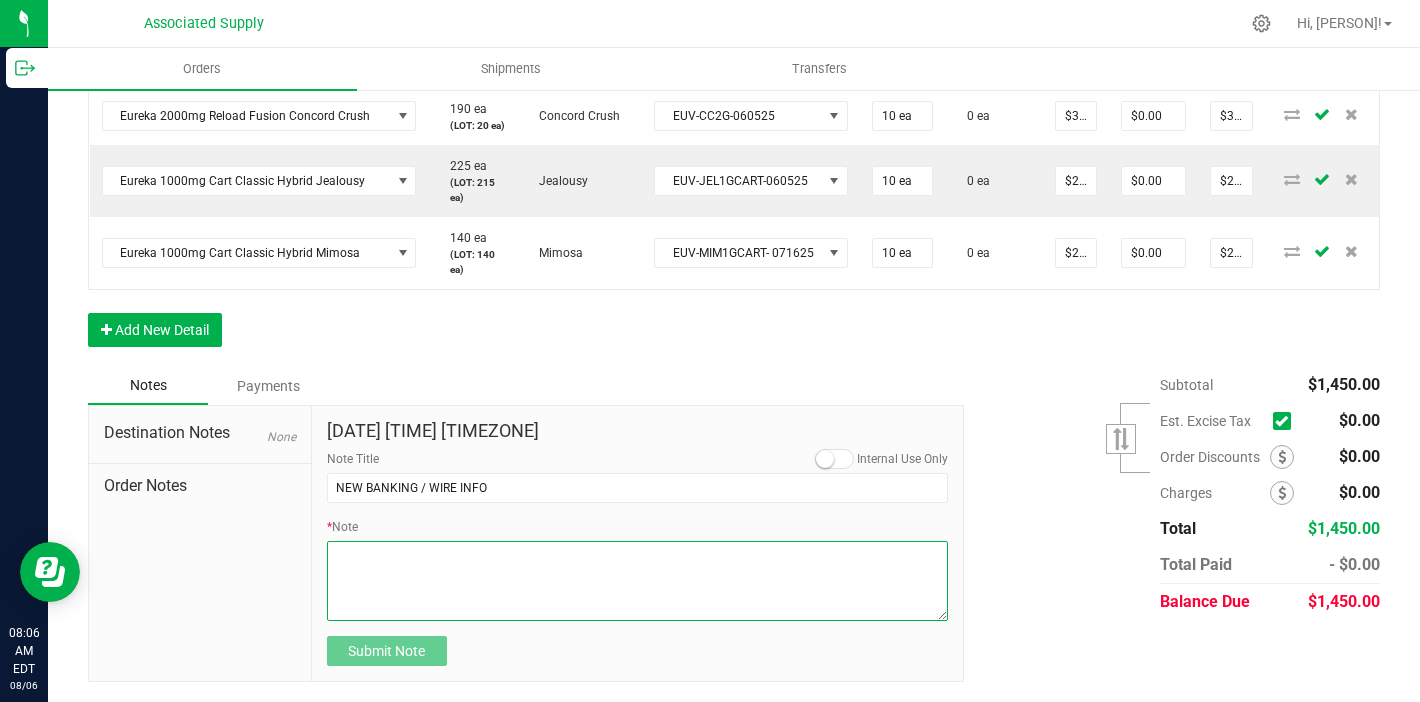 click on "*
Note" at bounding box center [638, 581] 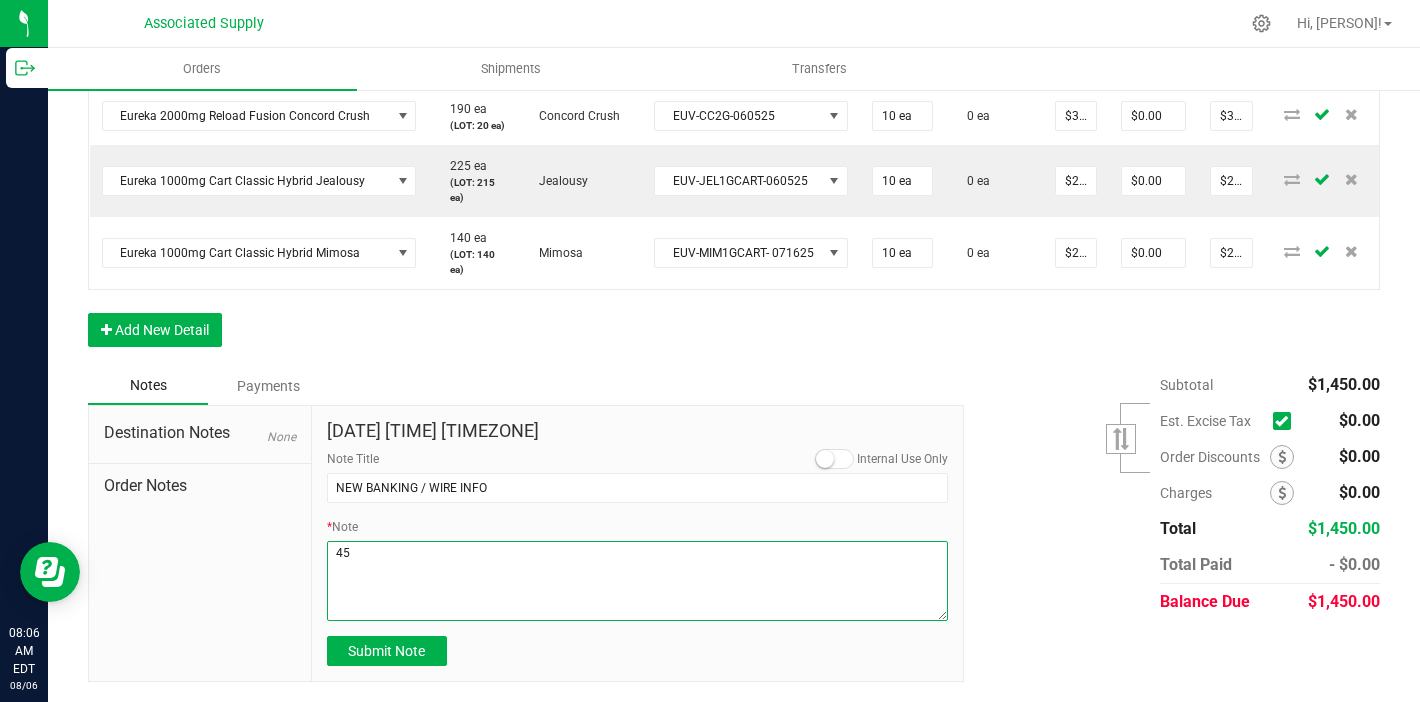 type on "4" 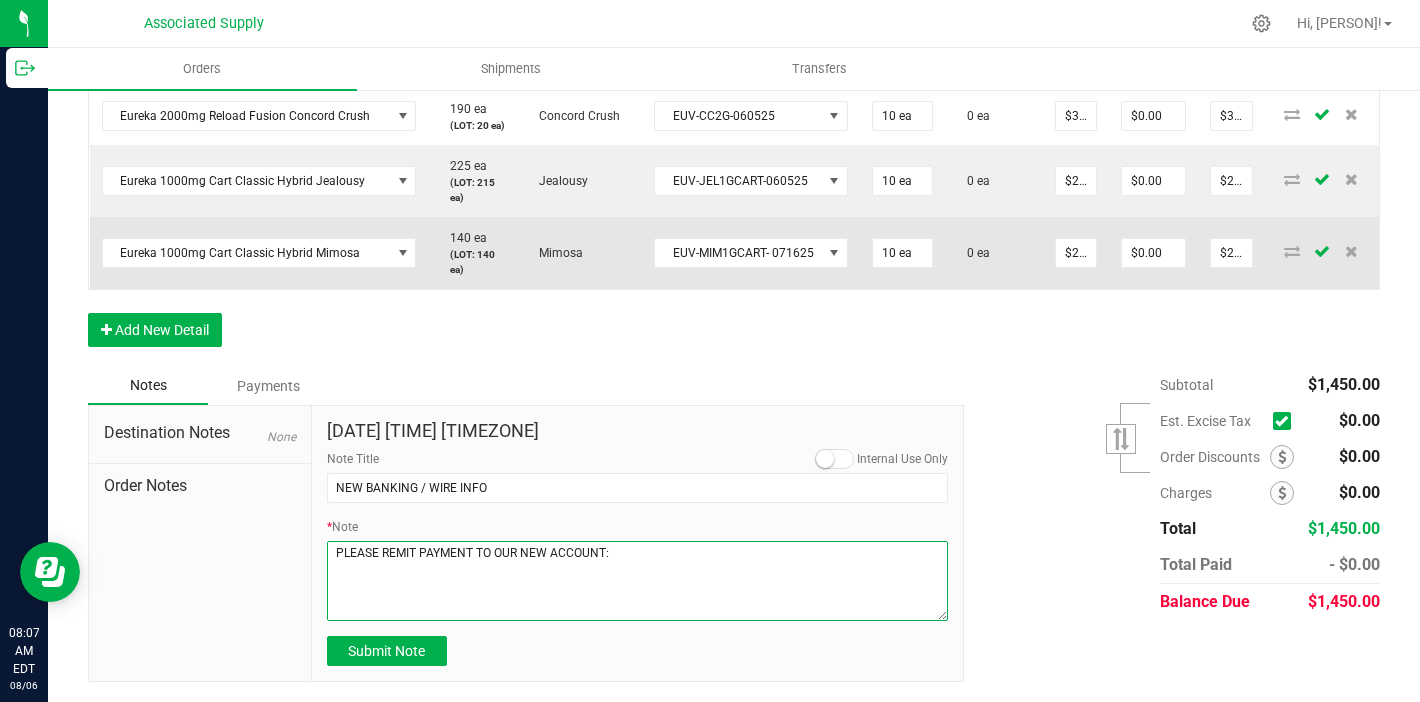 paste on "[BANK_NAME]
Routing # [ROUTING_NUMBER]
Account # [ACCOUNT_NUMBER]" 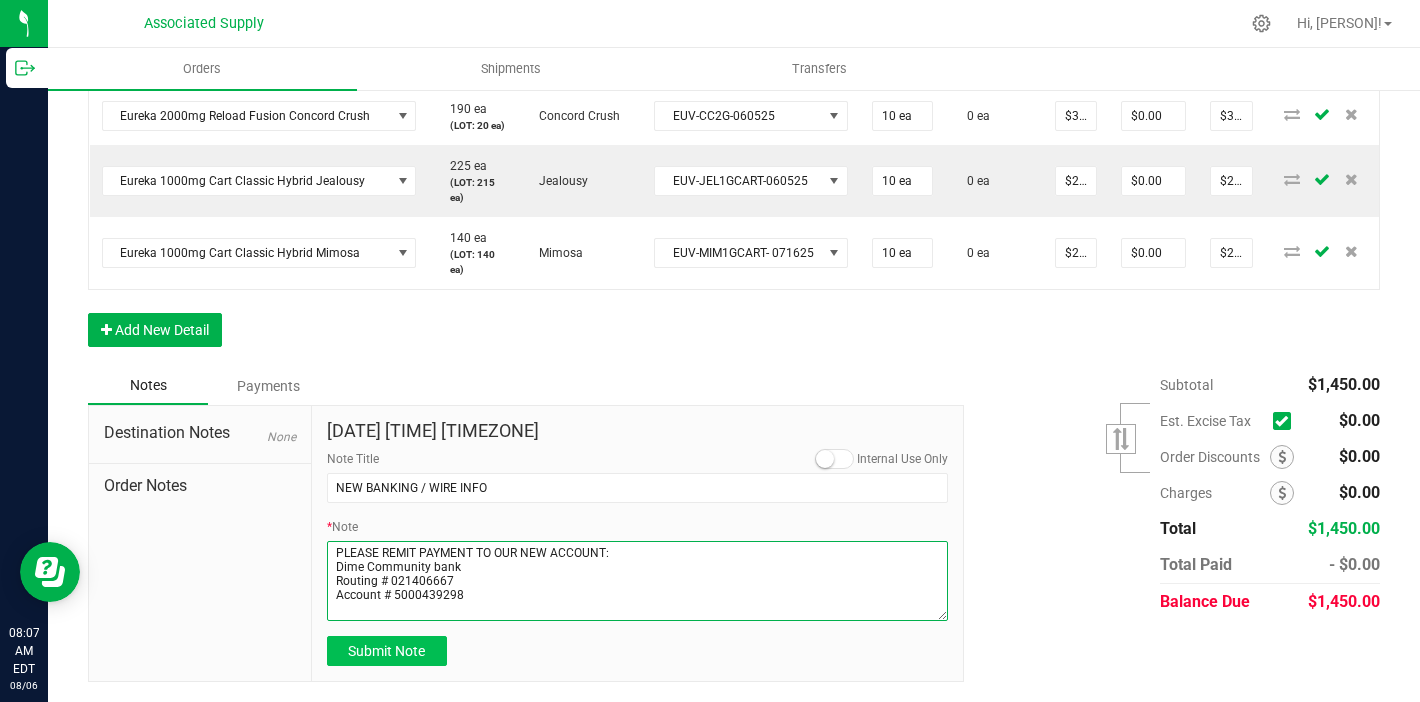 type on "PLEASE REMIT PAYMENT TO OUR NEW ACCOUNT:
Dime Community bank
Routing # 021406667
Account # 5000439298" 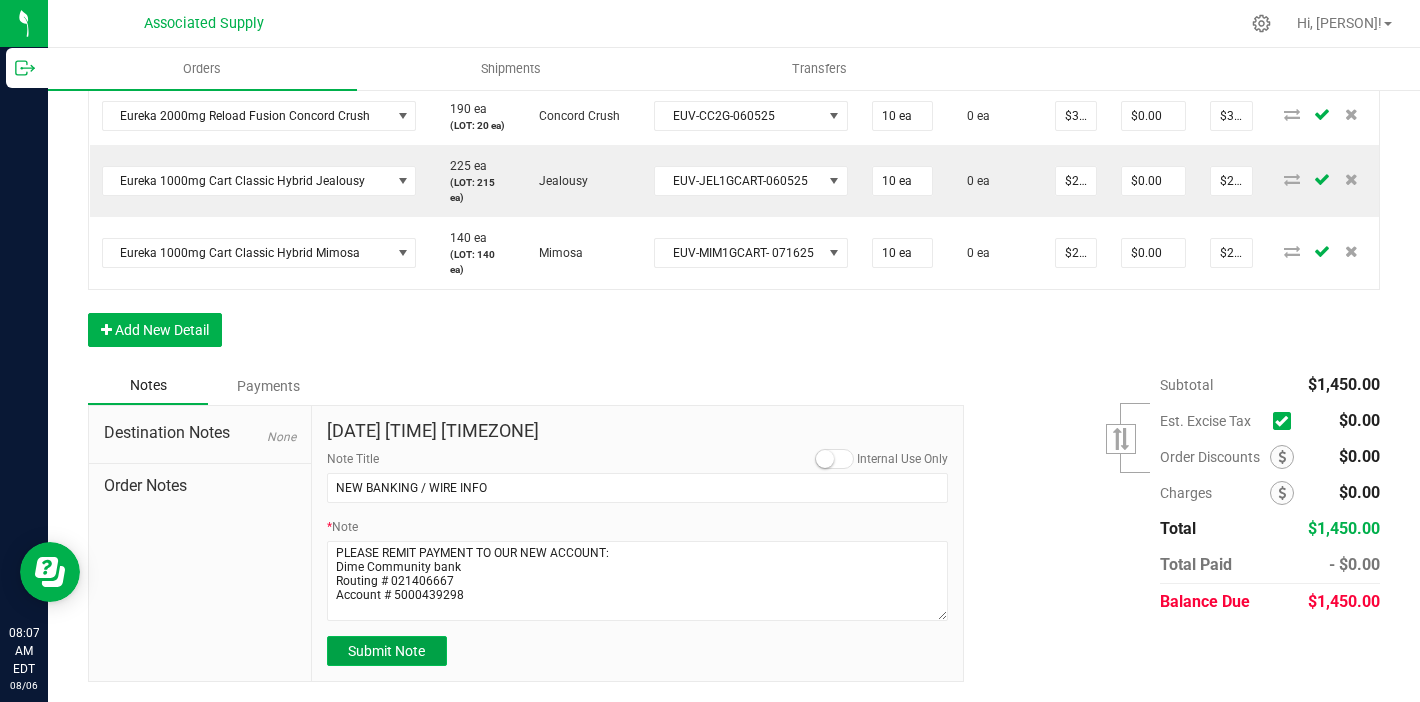 click on "Submit Note" at bounding box center [386, 651] 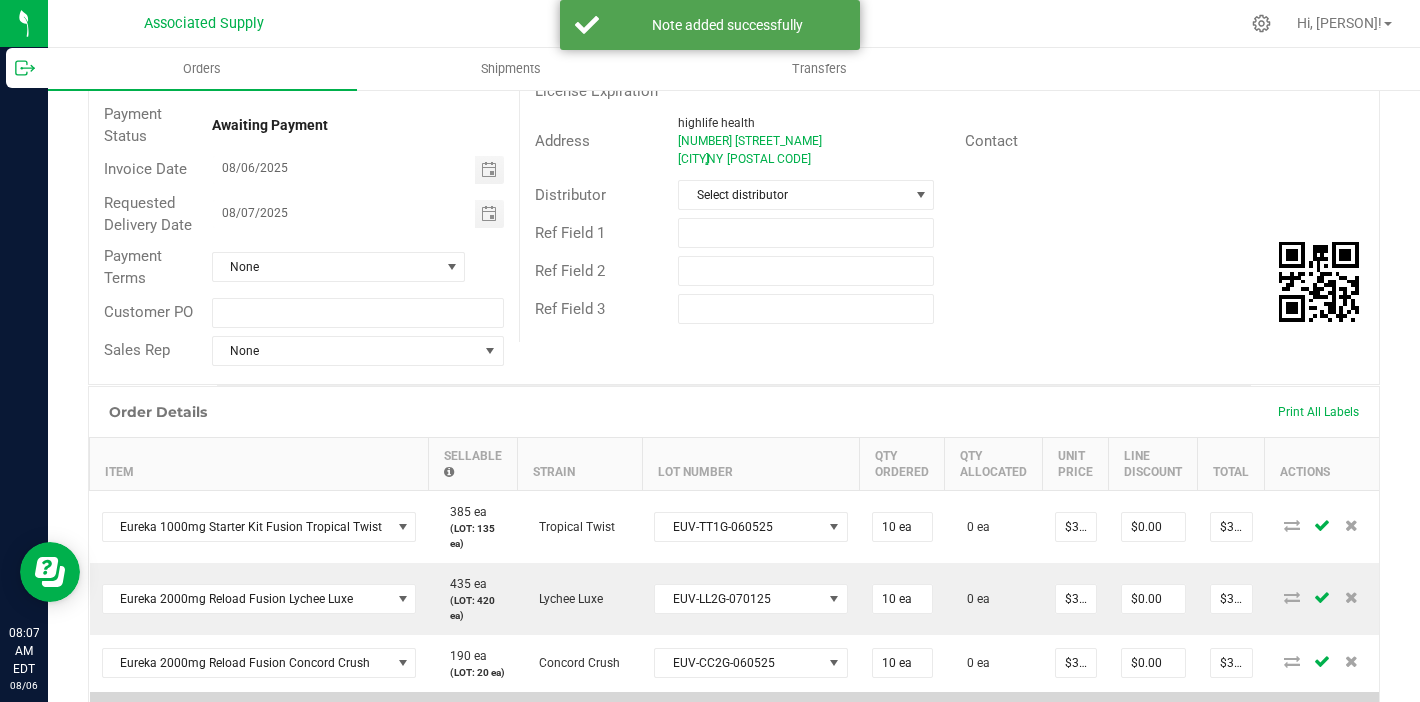 scroll, scrollTop: 0, scrollLeft: 0, axis: both 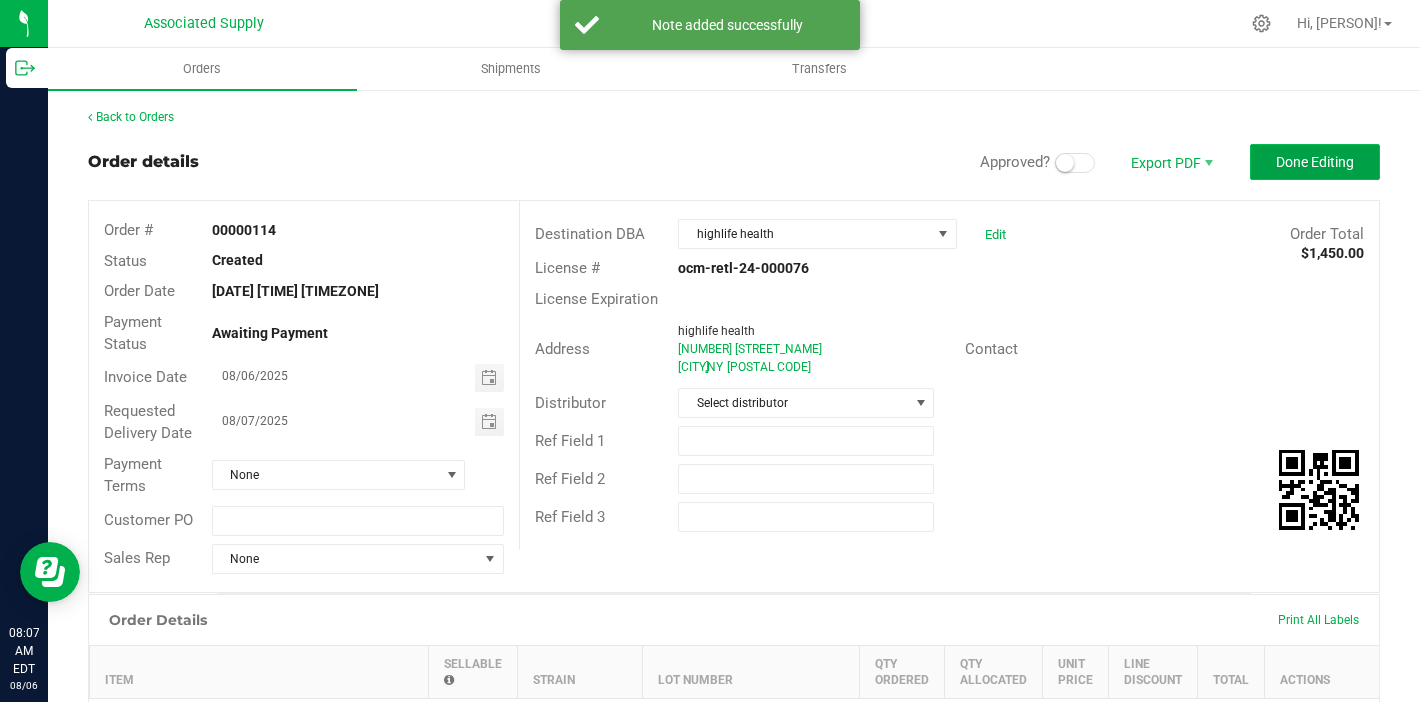 click on "Done Editing" at bounding box center [1315, 162] 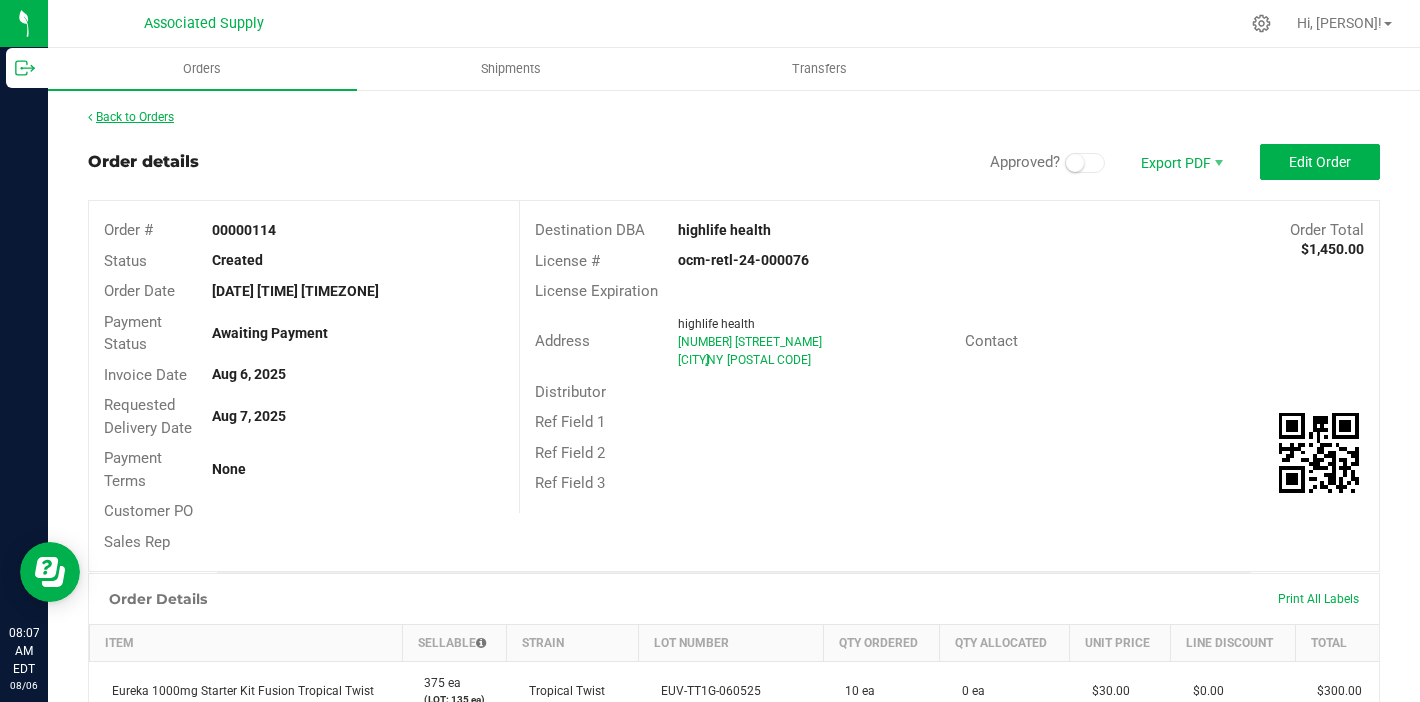 click on "Back to Orders" at bounding box center [131, 117] 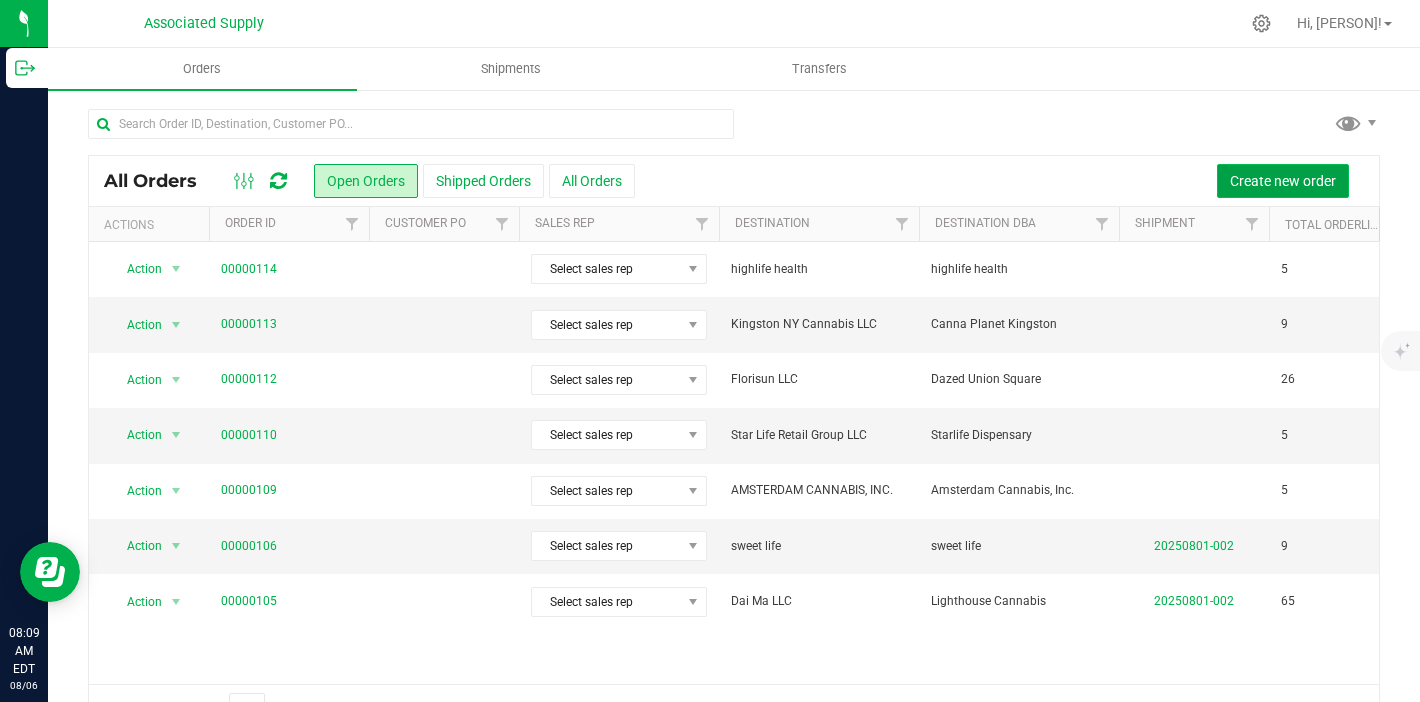 click on "Create new order" at bounding box center [1283, 181] 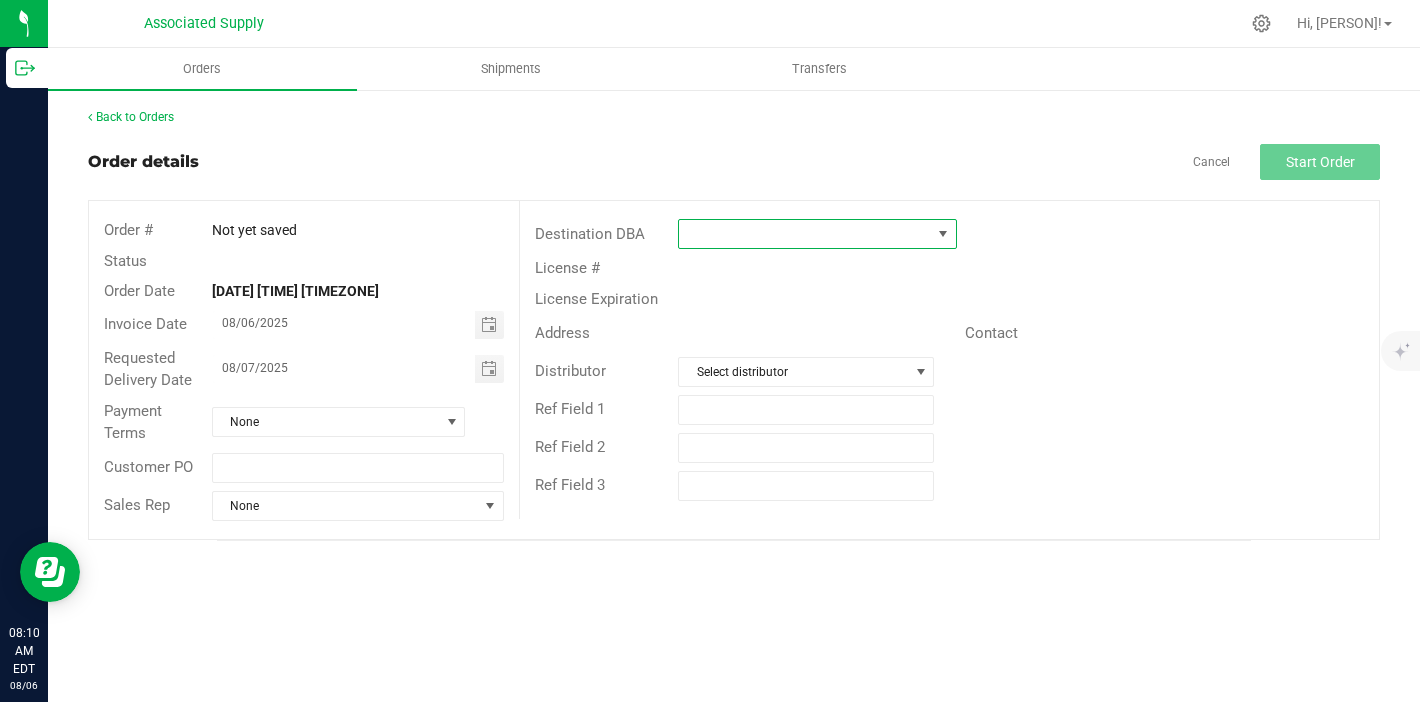 click at bounding box center (805, 234) 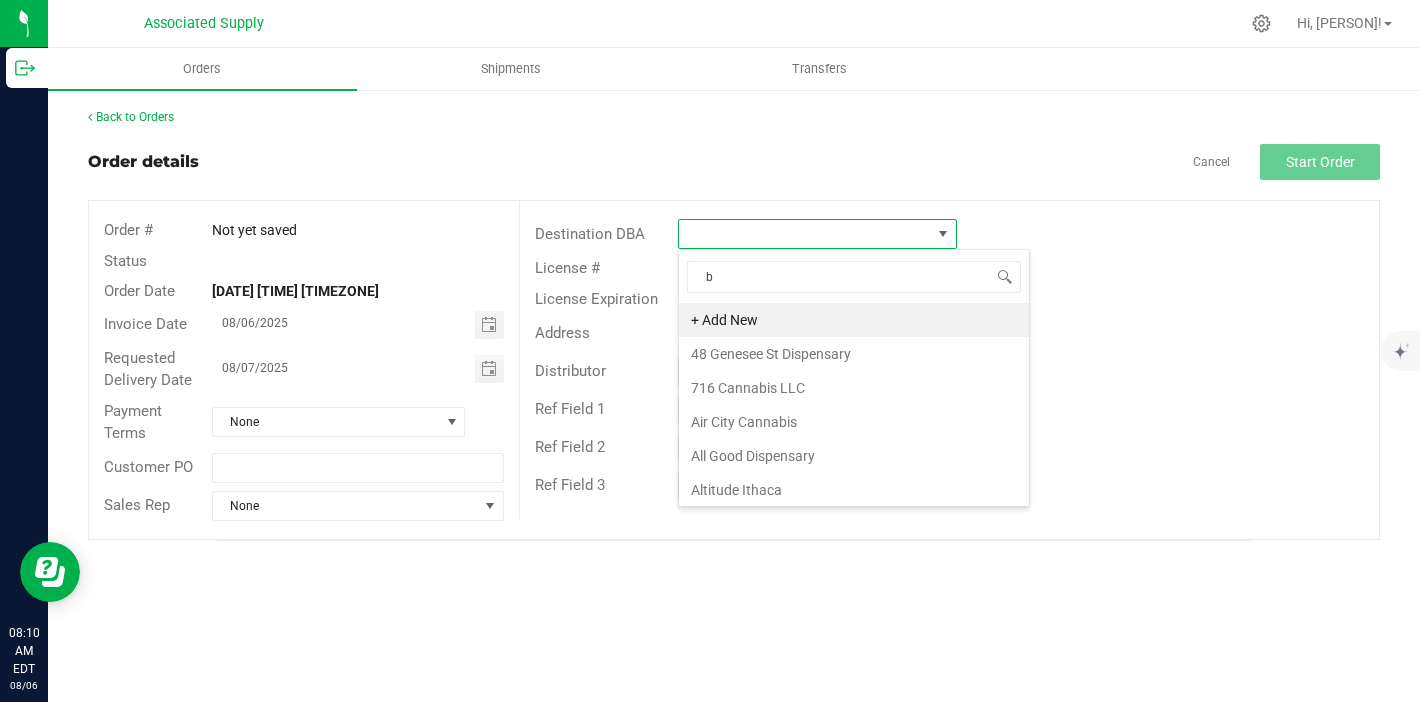 scroll, scrollTop: 99970, scrollLeft: 99721, axis: both 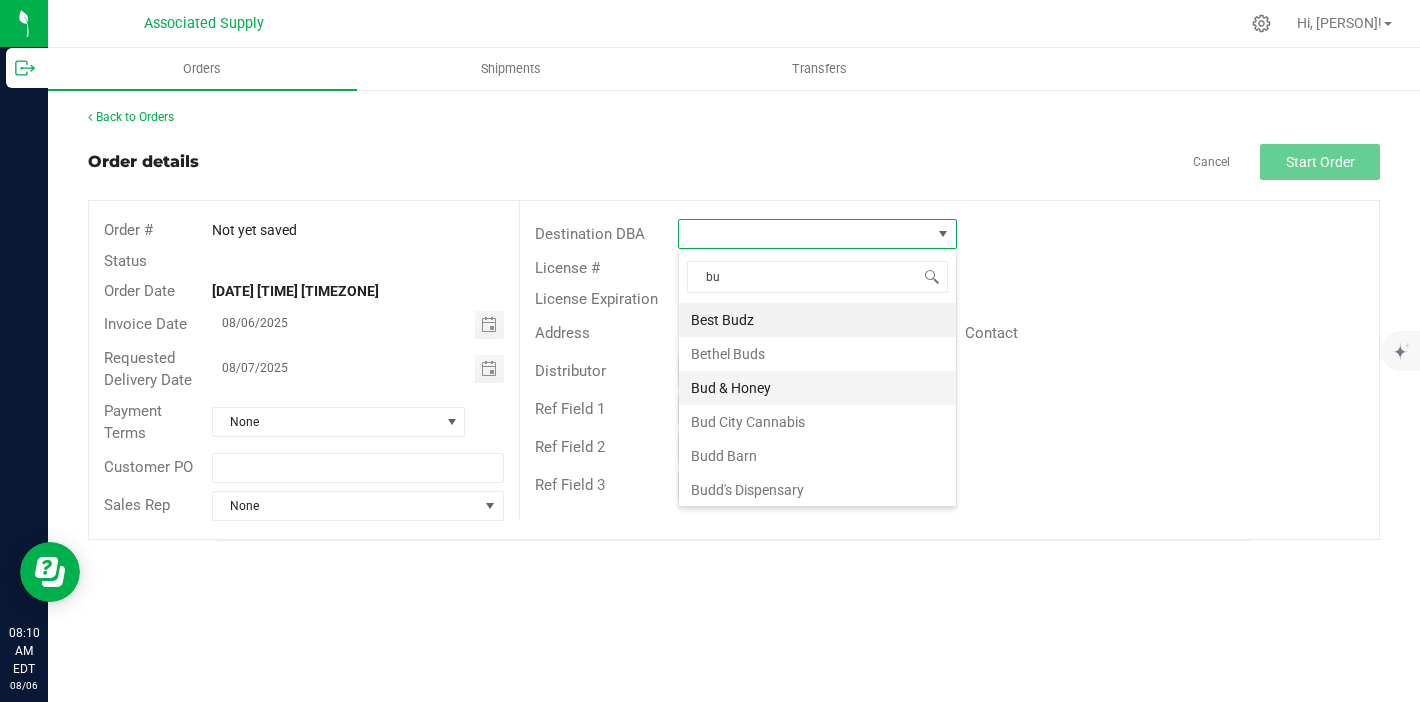 type on "bud" 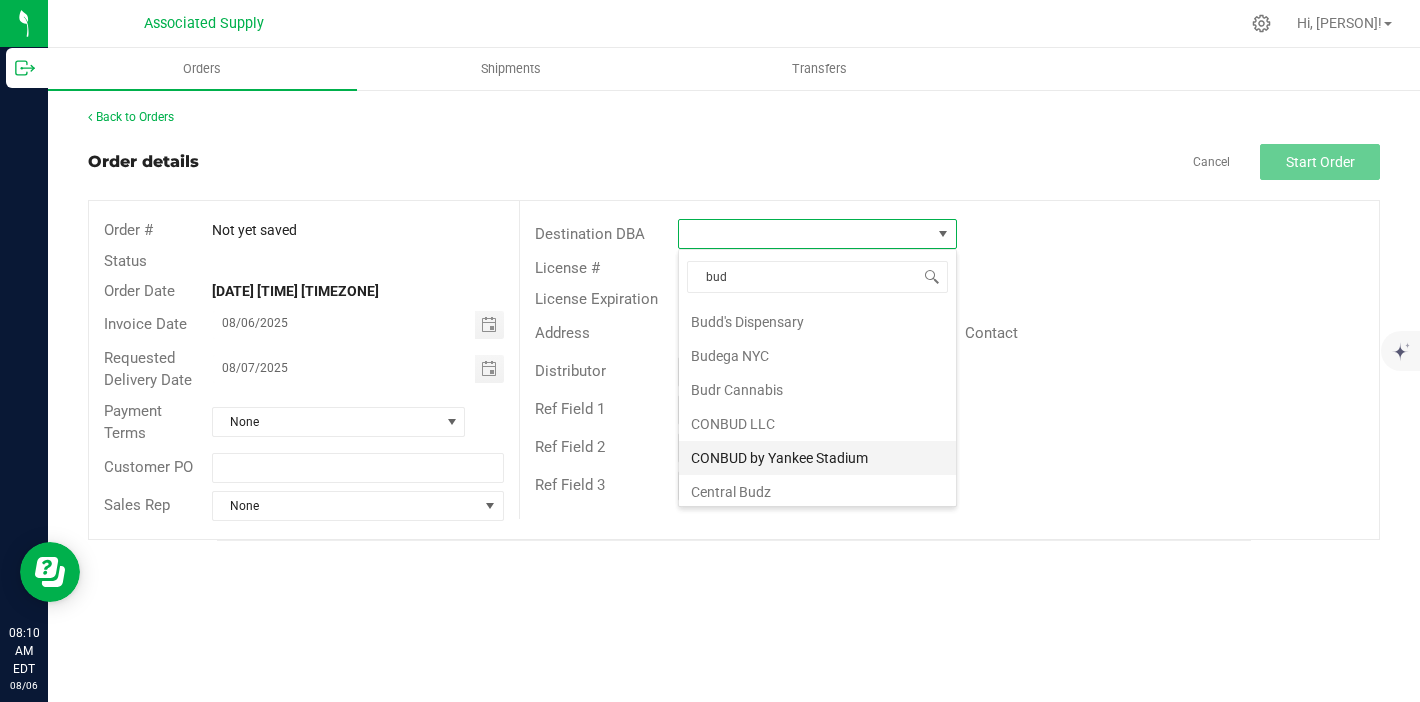 scroll, scrollTop: 186, scrollLeft: 0, axis: vertical 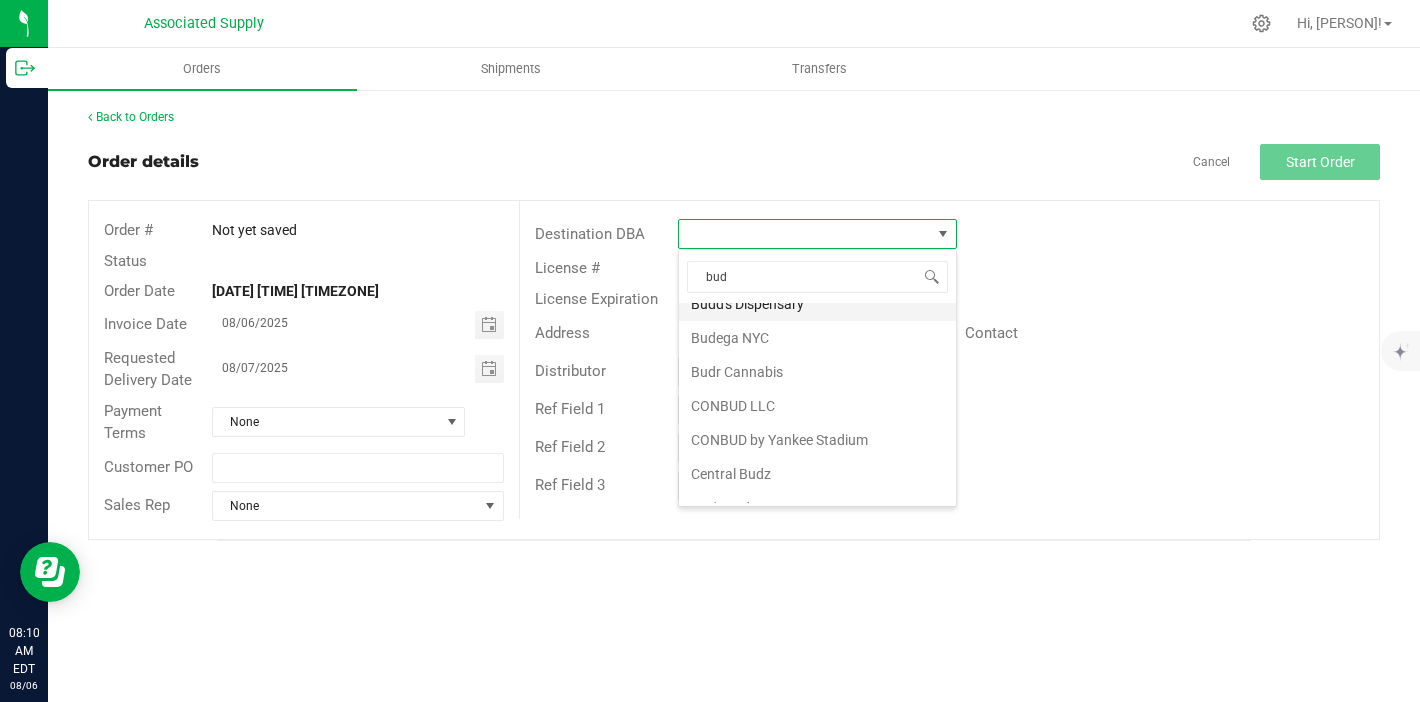 click on "Budd's Dispensary" at bounding box center [817, 304] 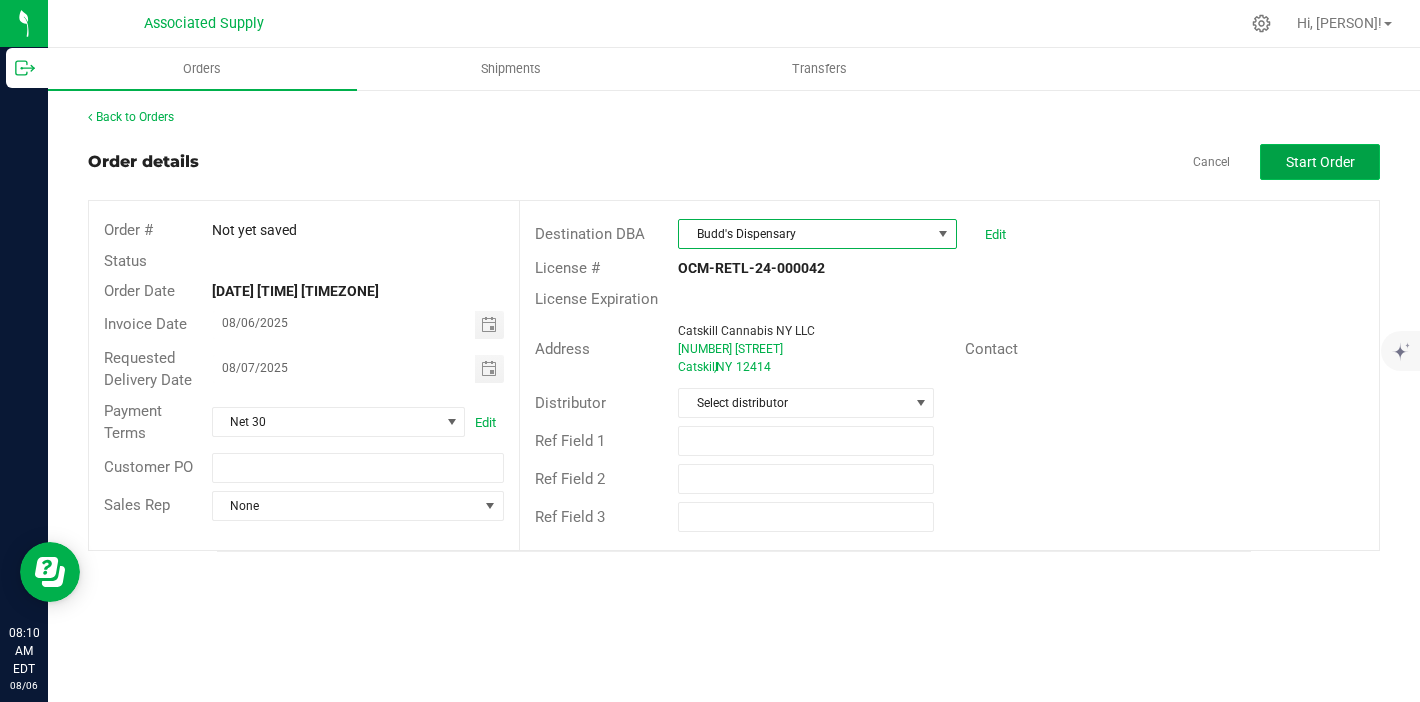 click on "Start Order" at bounding box center [1320, 162] 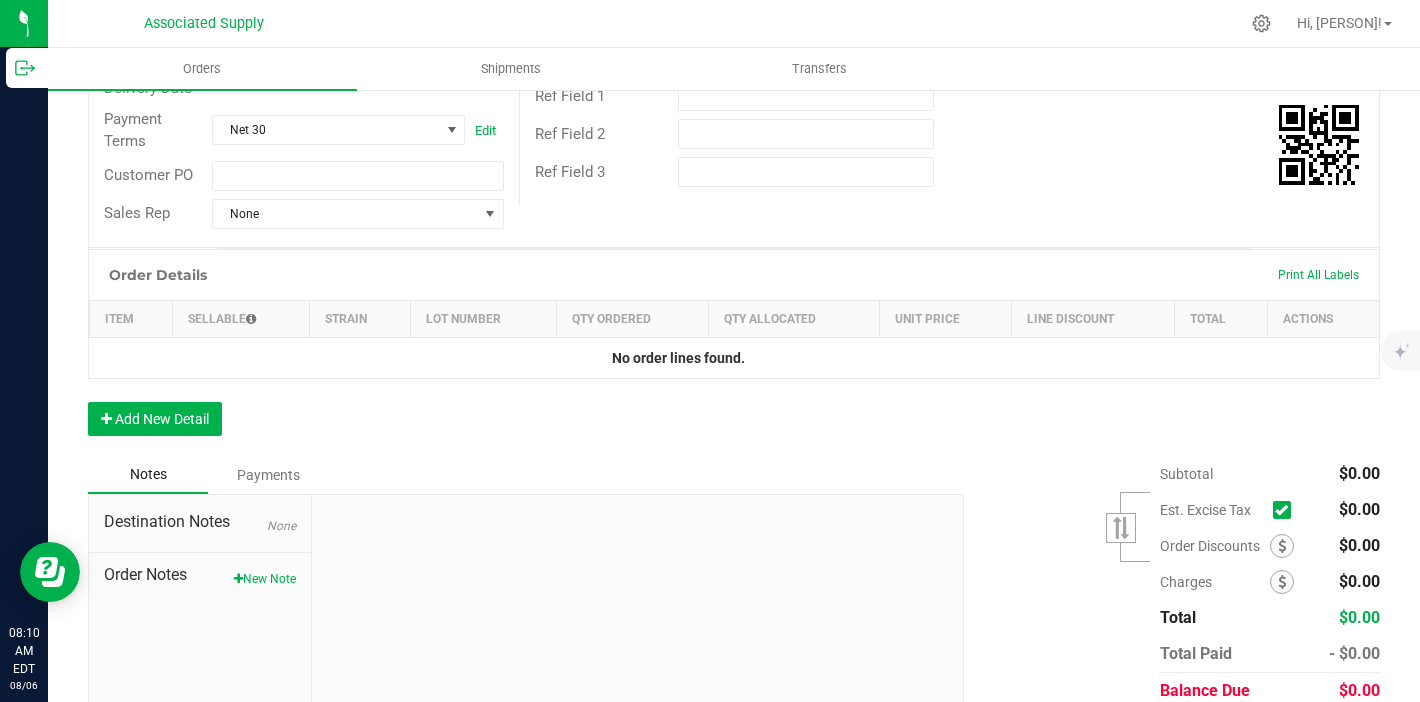 scroll, scrollTop: 426, scrollLeft: 0, axis: vertical 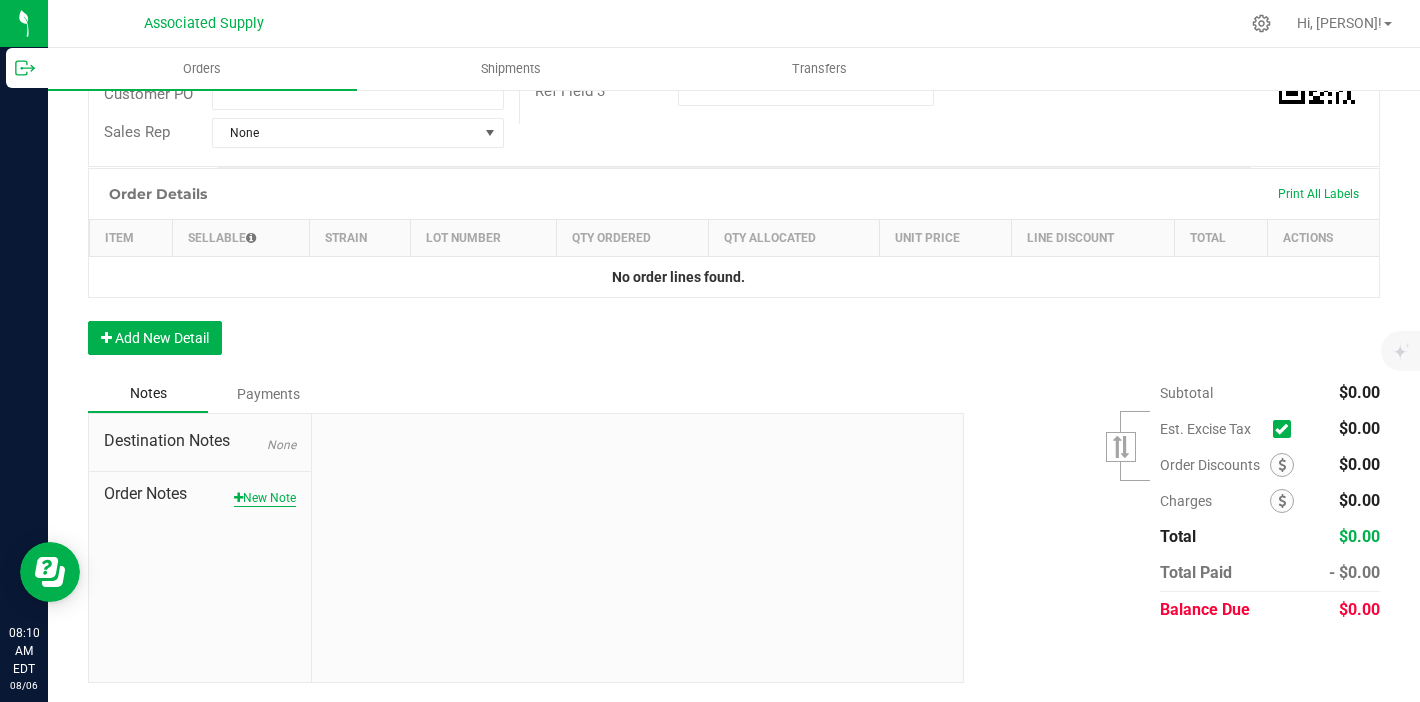 click on "New Note" at bounding box center [265, 498] 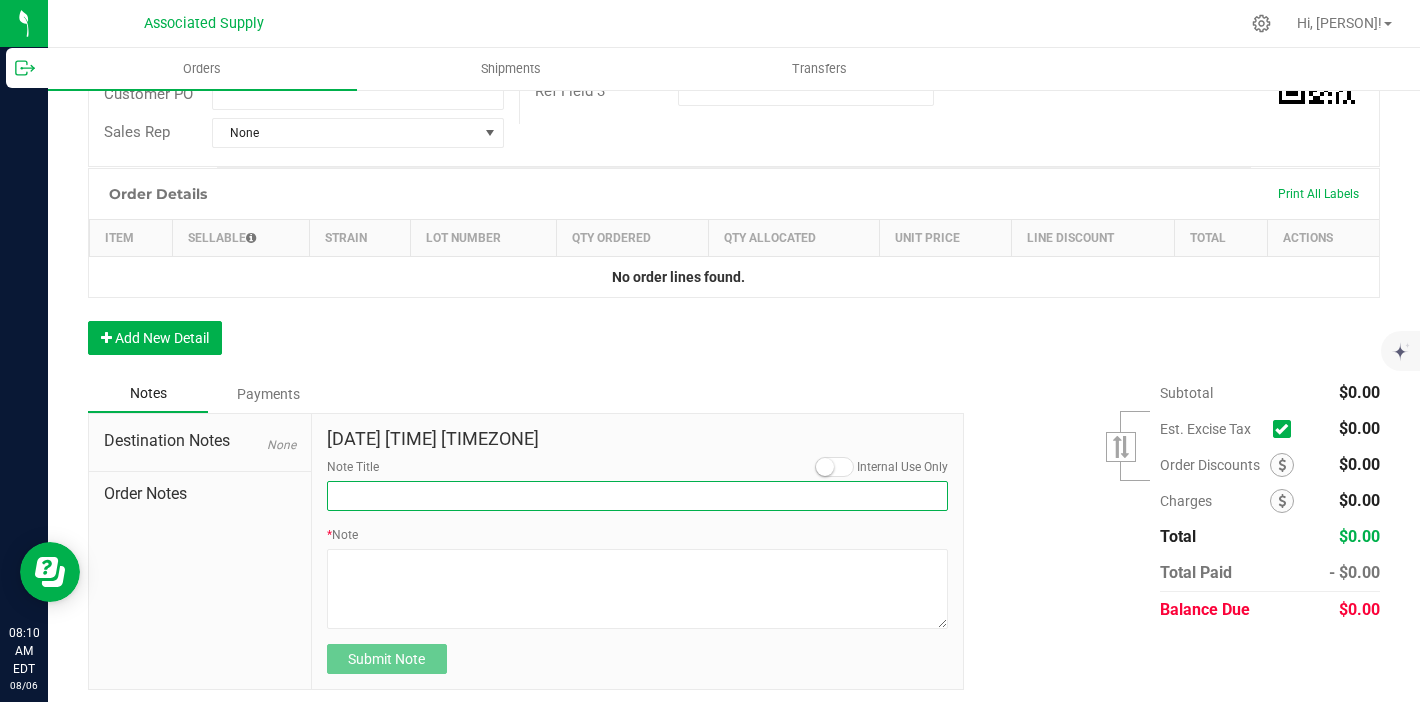 click on "Note Title" at bounding box center (638, 496) 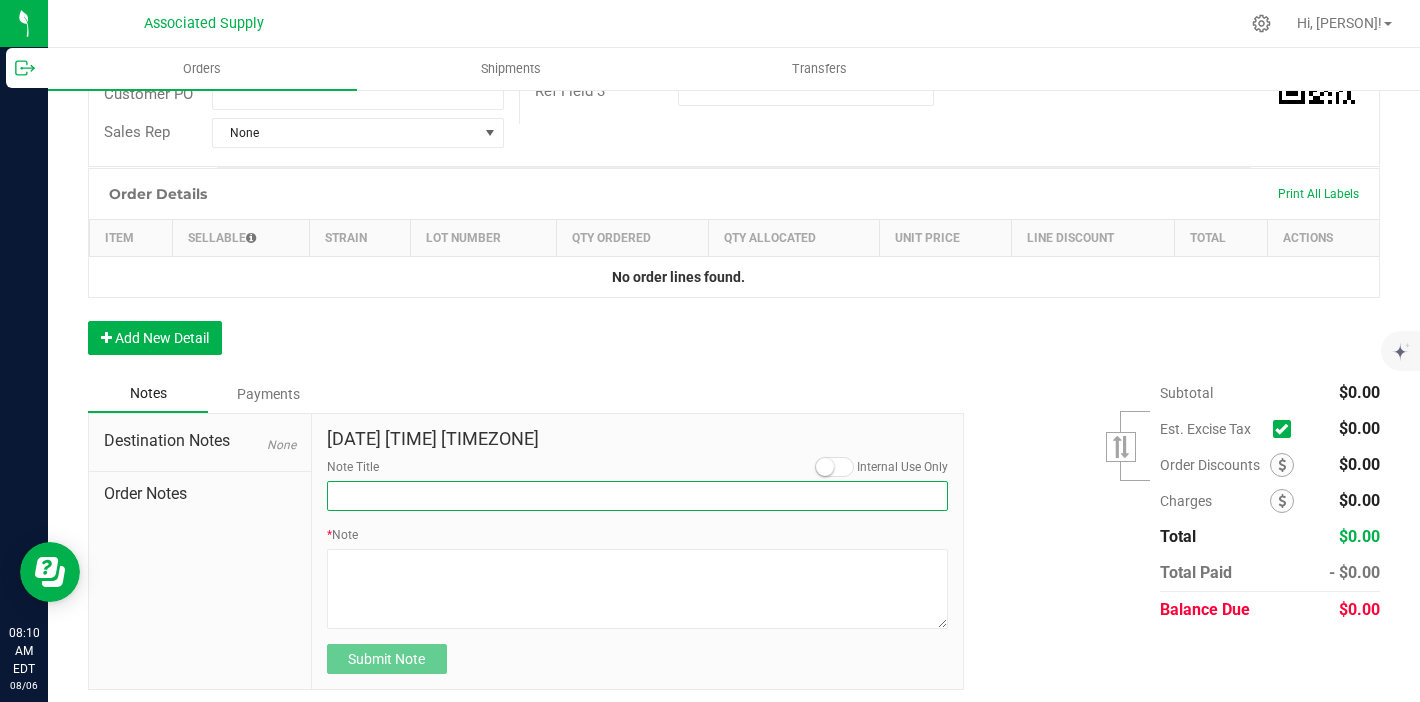 type on "NEW BANKING / WIRE INFO" 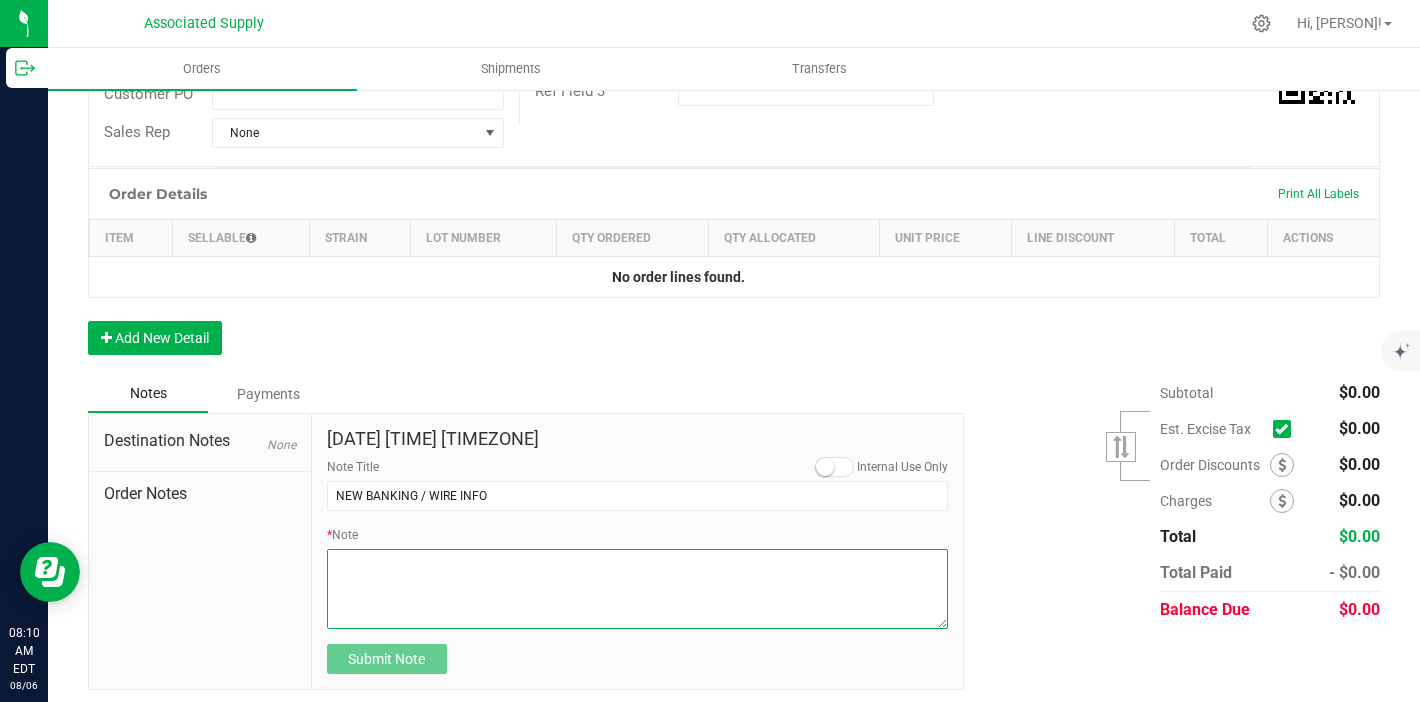 click on "*
Note" at bounding box center [638, 589] 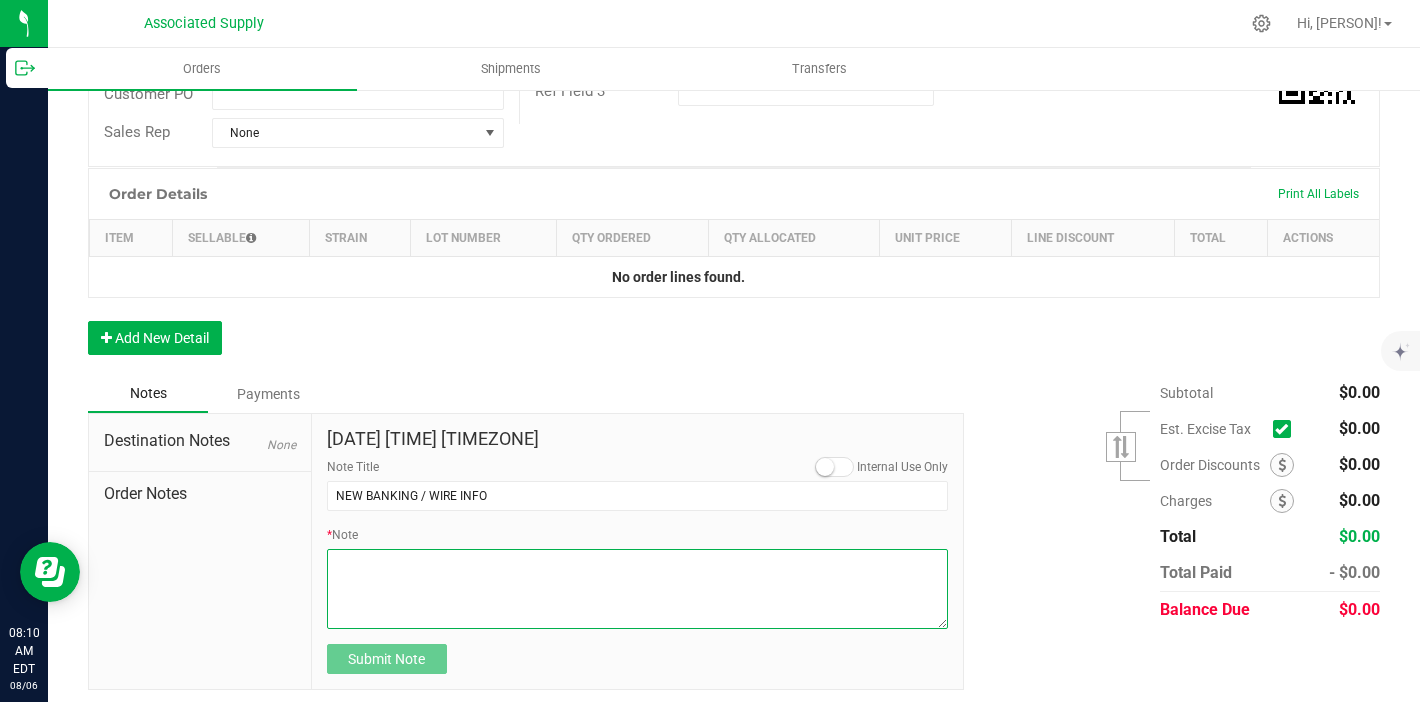 paste on "[BANK_NAME]
Routing # [ROUTING_NUMBER]
Account # [ACCOUNT_NUMBER]" 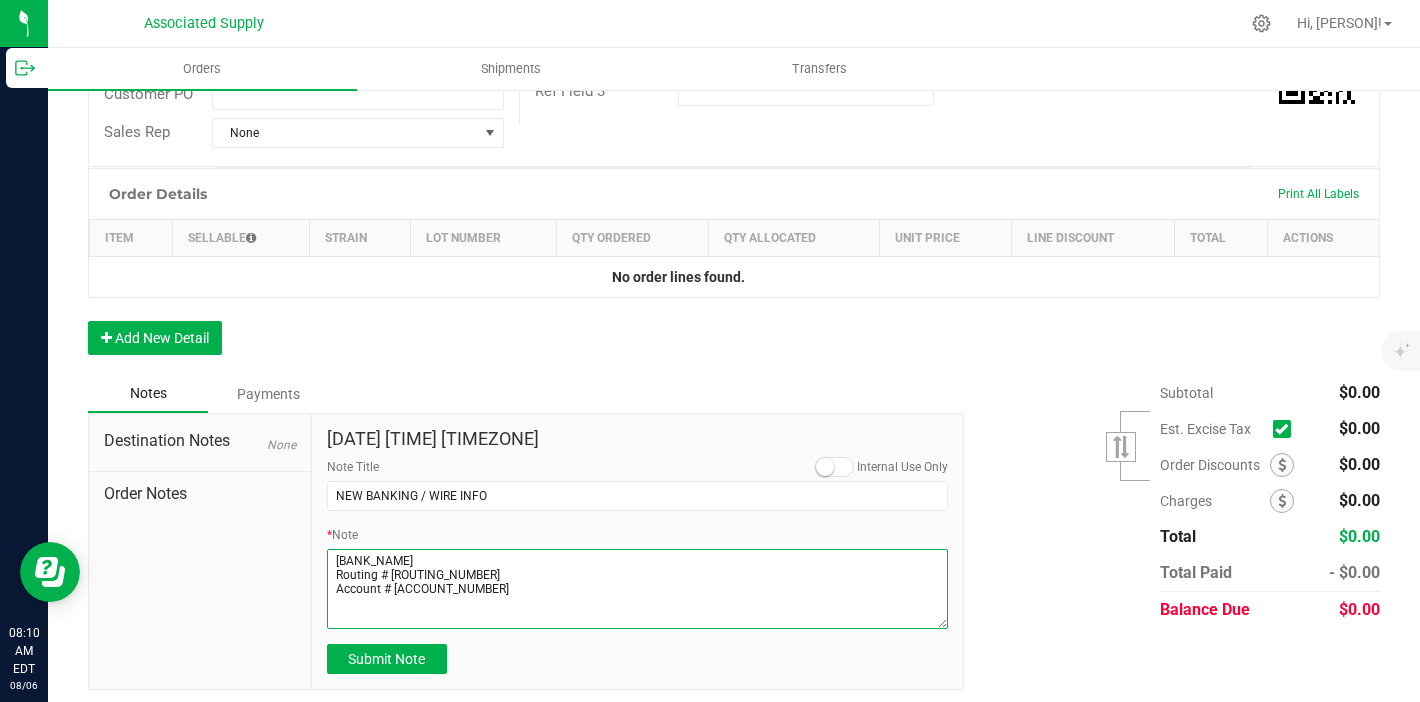 click on "*
Note" at bounding box center (638, 589) 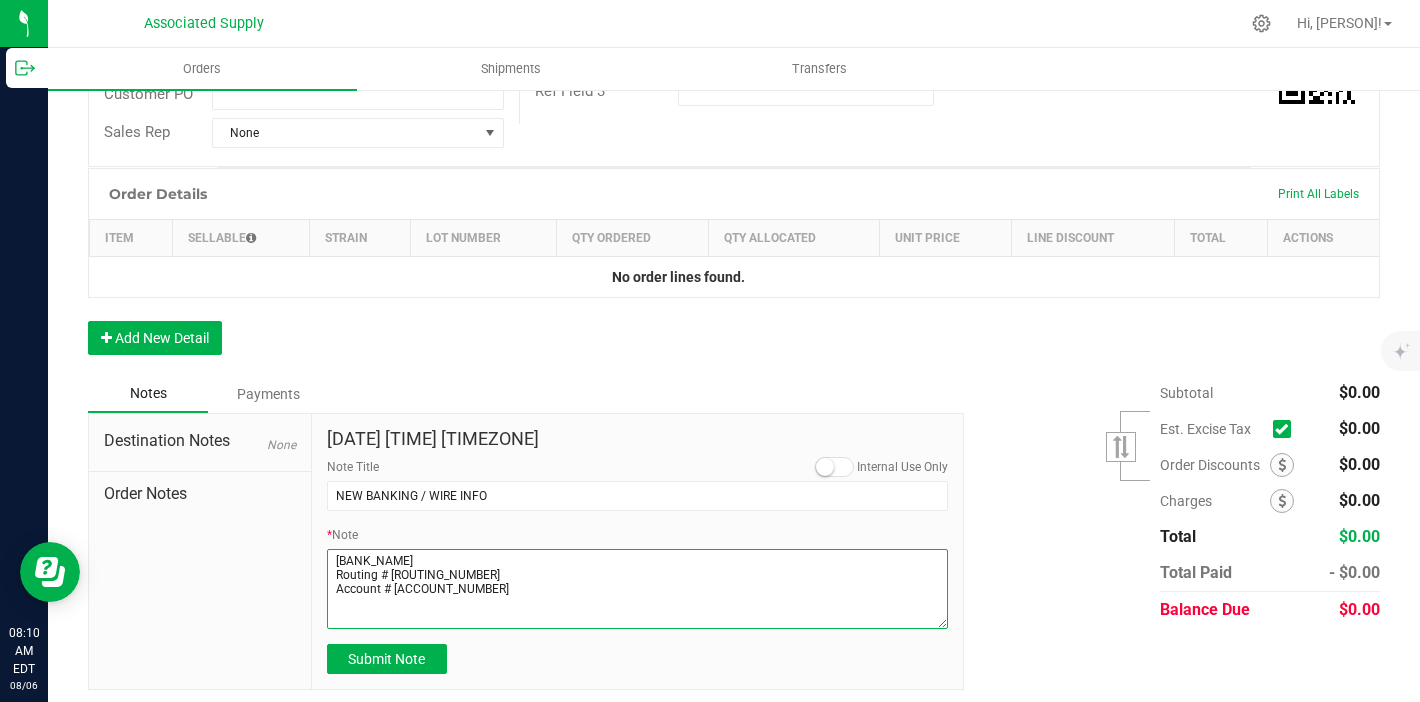 click on "*
Note" at bounding box center (638, 589) 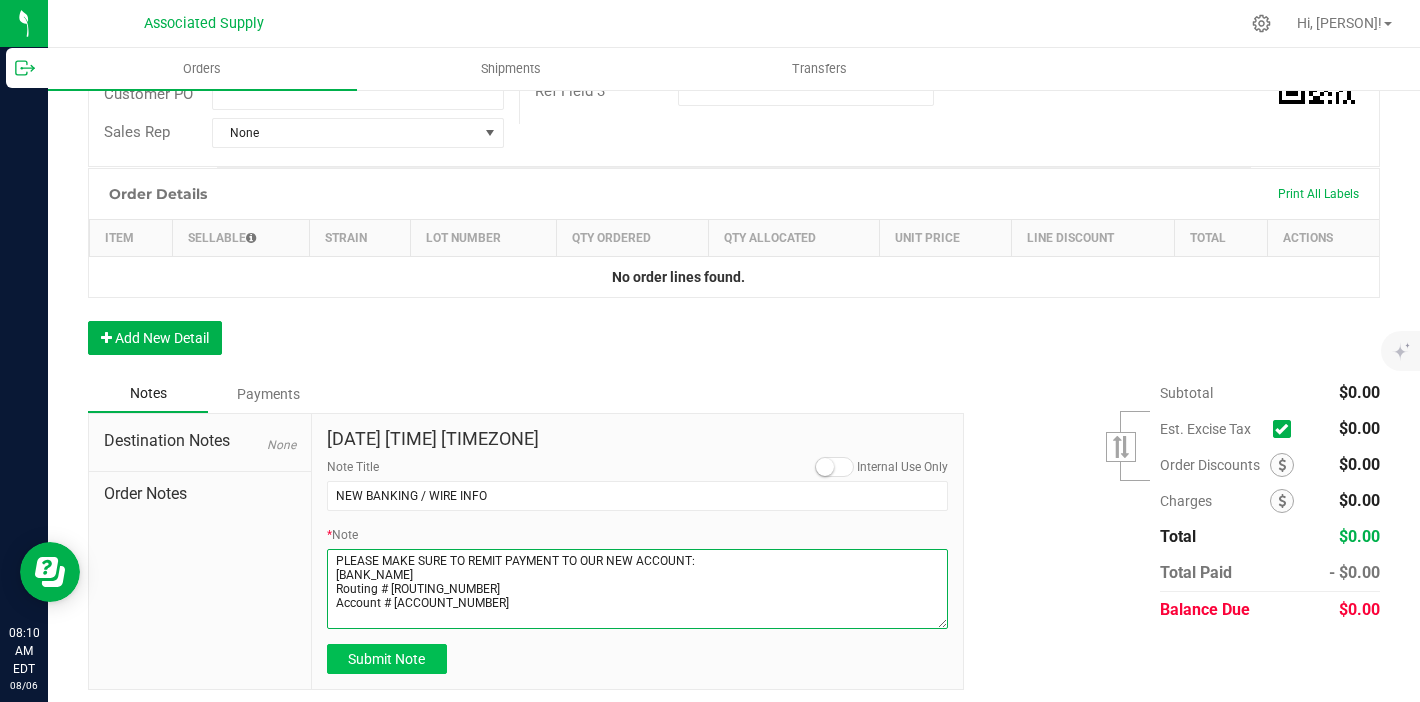 type on "PLEASE MAKE SURE TO REMIT PAYMENT TO OUR NEW ACCOUNT:
[BANK_NAME]
Routing # [ROUTING_NUMBER]
Account # [ACCOUNT_NUMBER]" 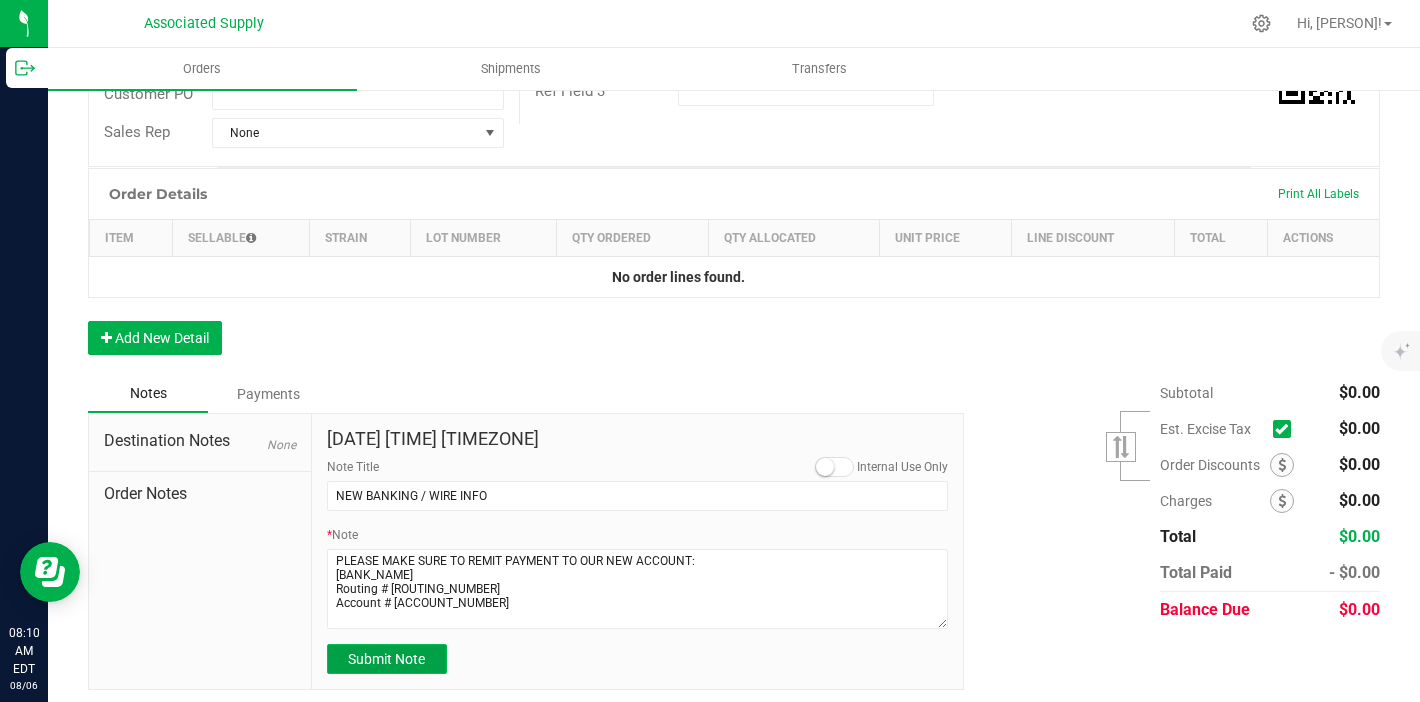 click on "Submit Note" at bounding box center [386, 659] 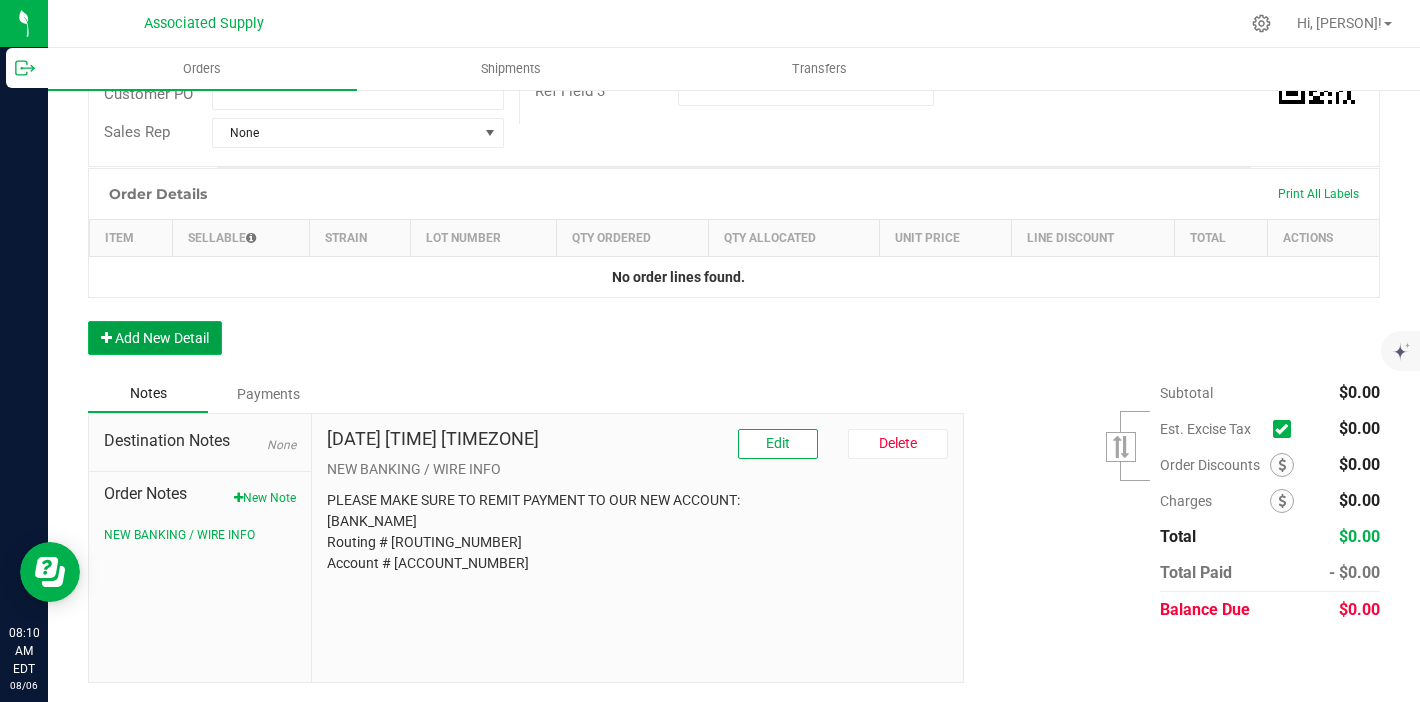click on "Add New Detail" at bounding box center (155, 338) 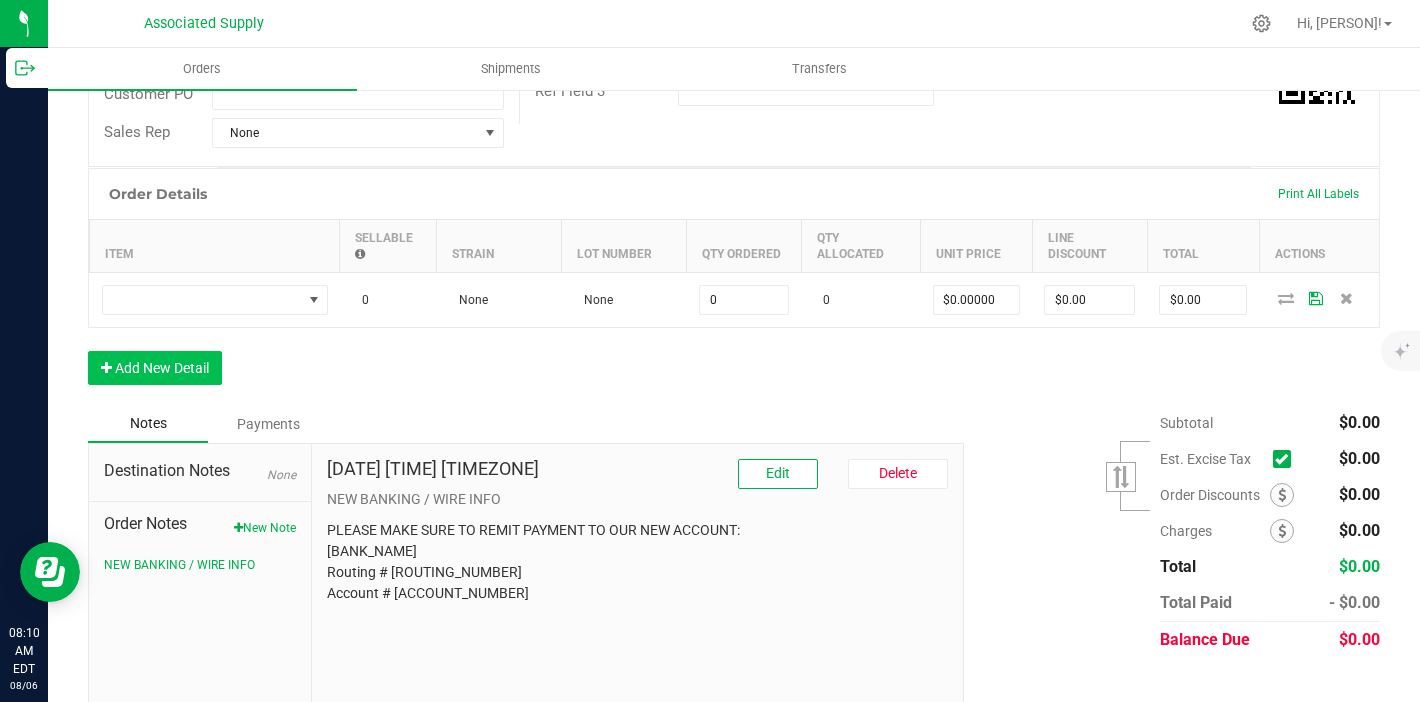 click on "Order Details Print All Labels Item  Sellable  Strain  Lot Number  Qty Ordered Qty Allocated Unit Price Line Discount Total Actions  0    None   None  0  0   $0.00000 $0.00 $0.00
Add New Detail" at bounding box center [734, 286] 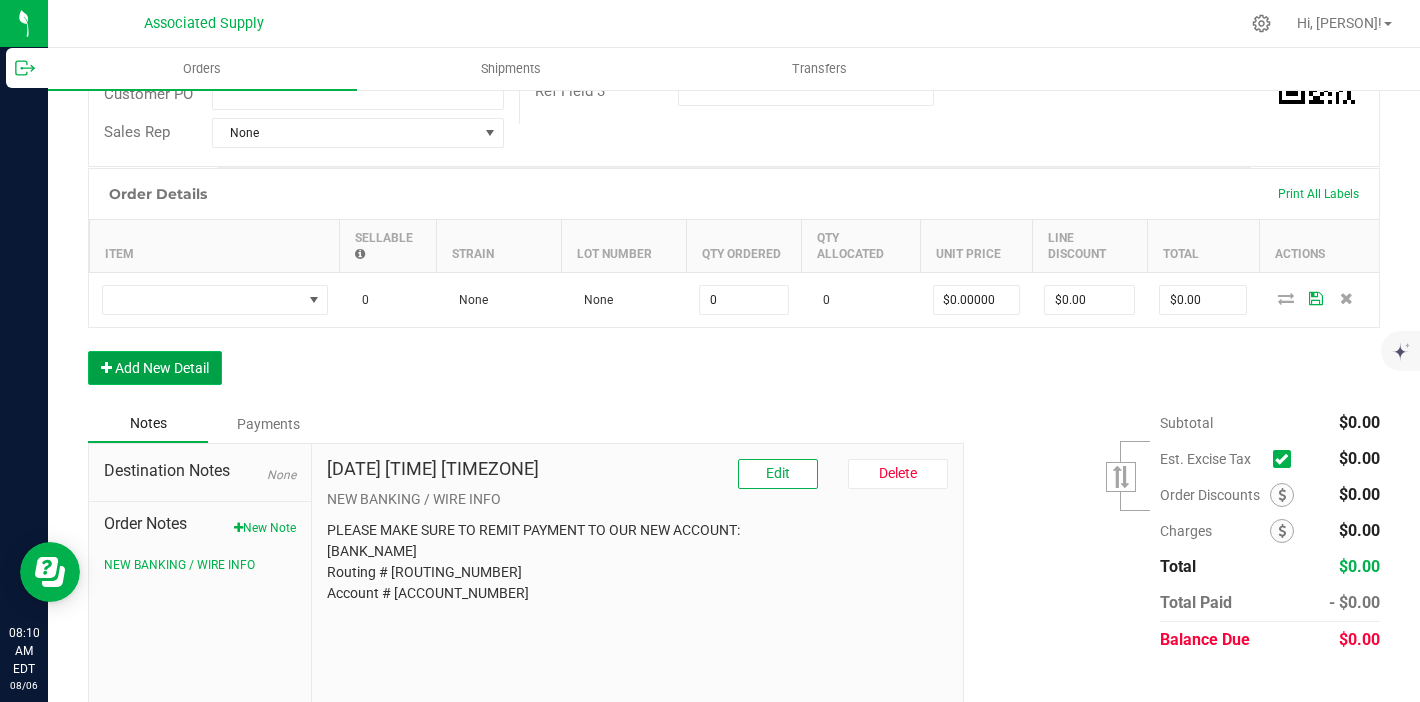 click on "Add New Detail" at bounding box center [155, 368] 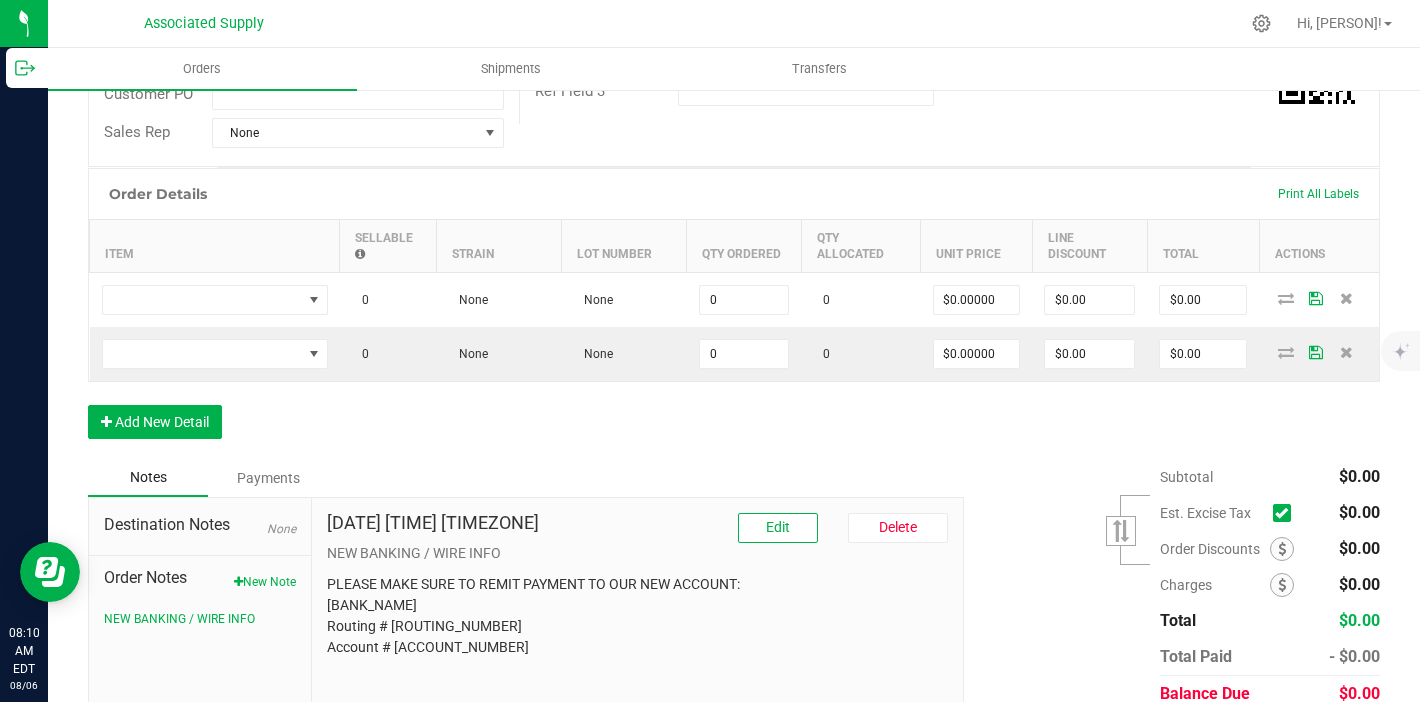 click on "Order Details Print All Labels Item  Sellable  Strain  Lot Number  Qty Ordered Qty Allocated Unit Price Line Discount Total Actions  0    None   None  0  0   $0.00000 $0.00 $0.00  0    None   None  0  0   $0.00000 $0.00 $0.00
Add New Detail" at bounding box center [734, 313] 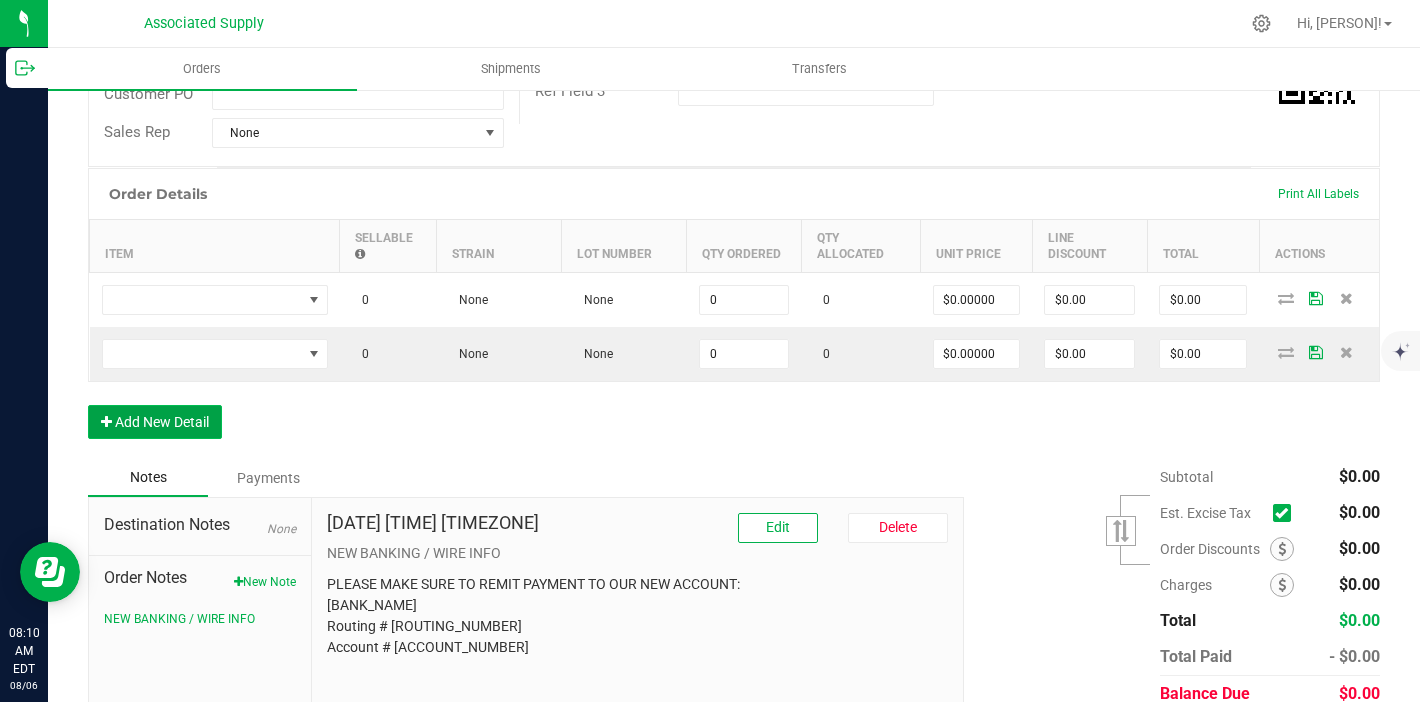 click on "Add New Detail" at bounding box center (155, 422) 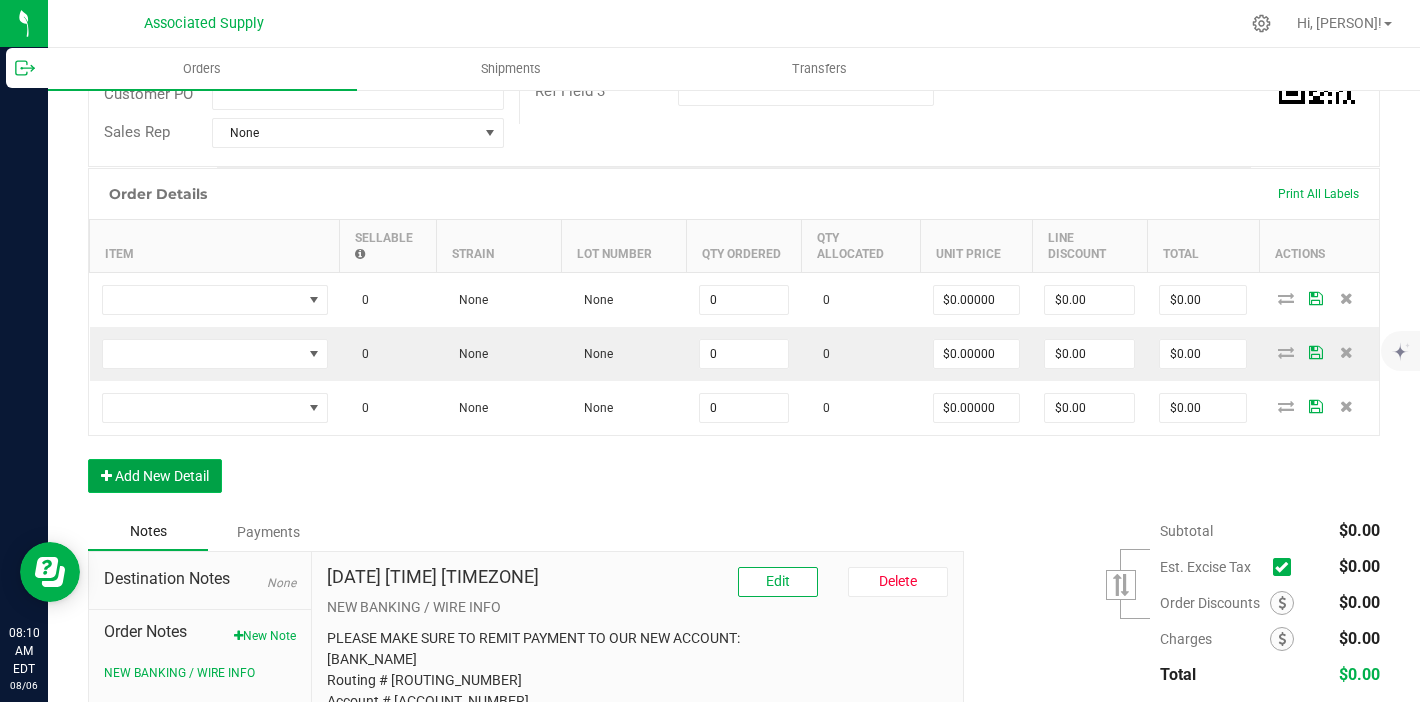 click on "Add New Detail" at bounding box center [155, 476] 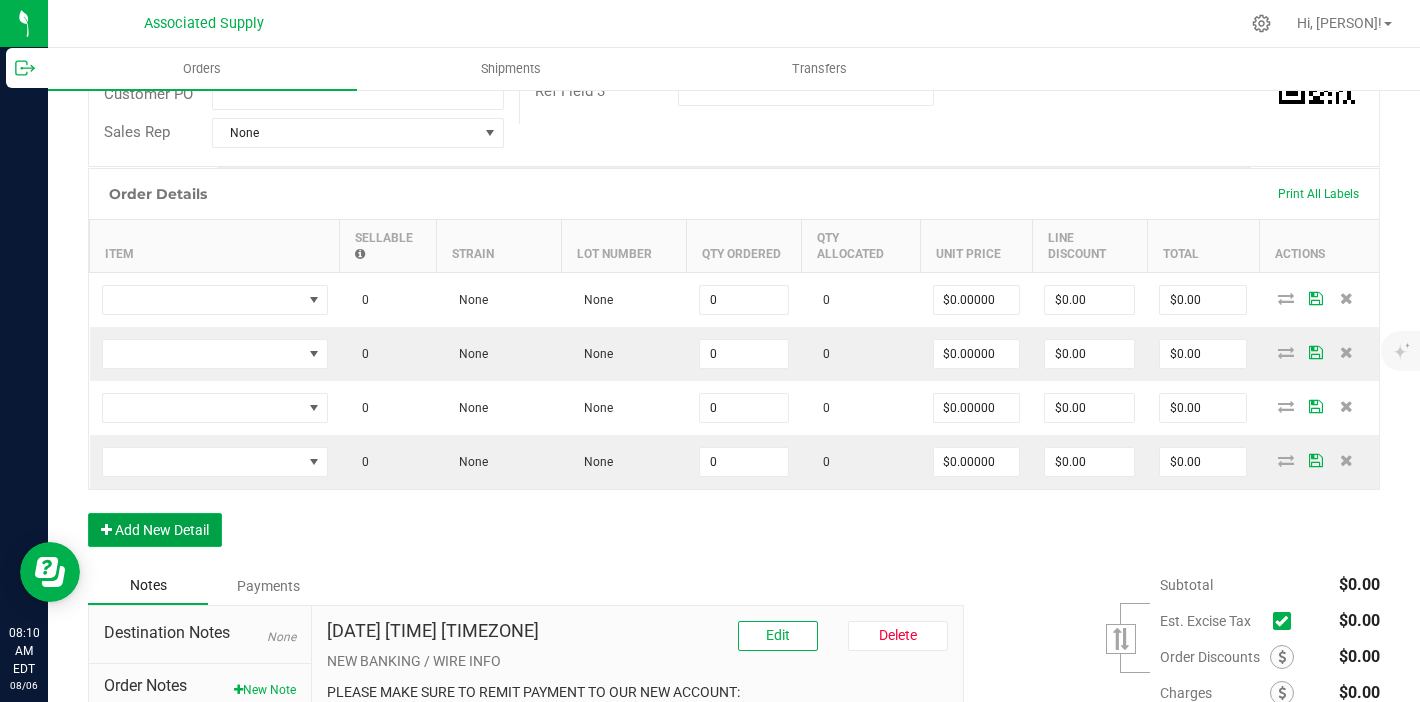 click on "Add New Detail" at bounding box center (155, 530) 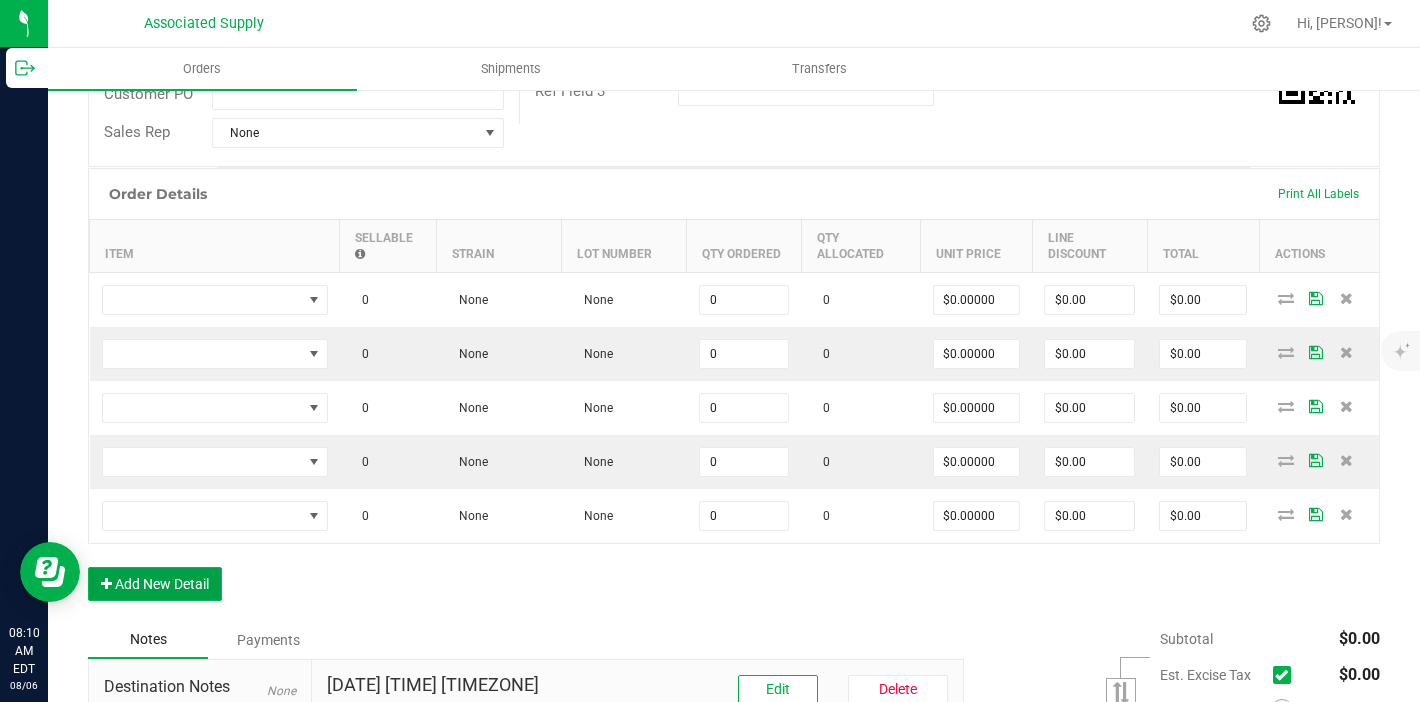 click on "Add New Detail" at bounding box center [155, 584] 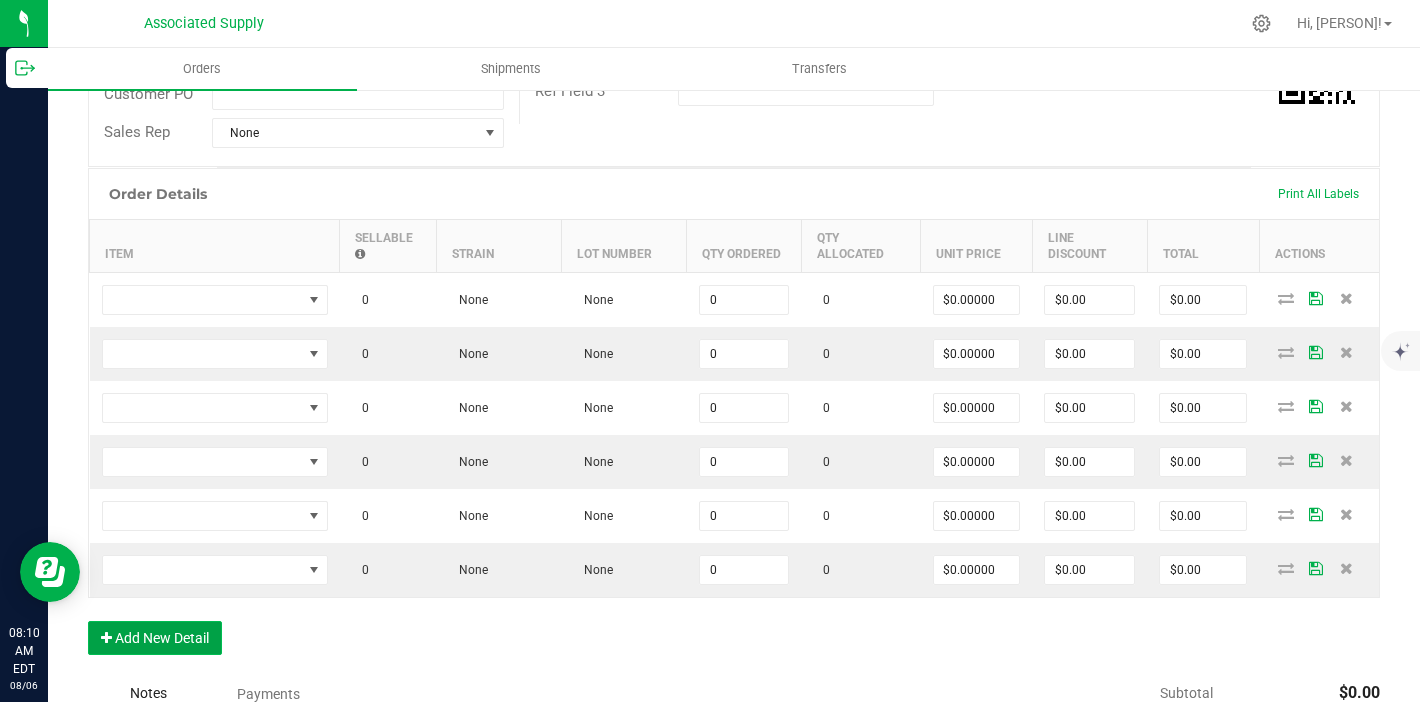 click on "Add New Detail" at bounding box center (155, 638) 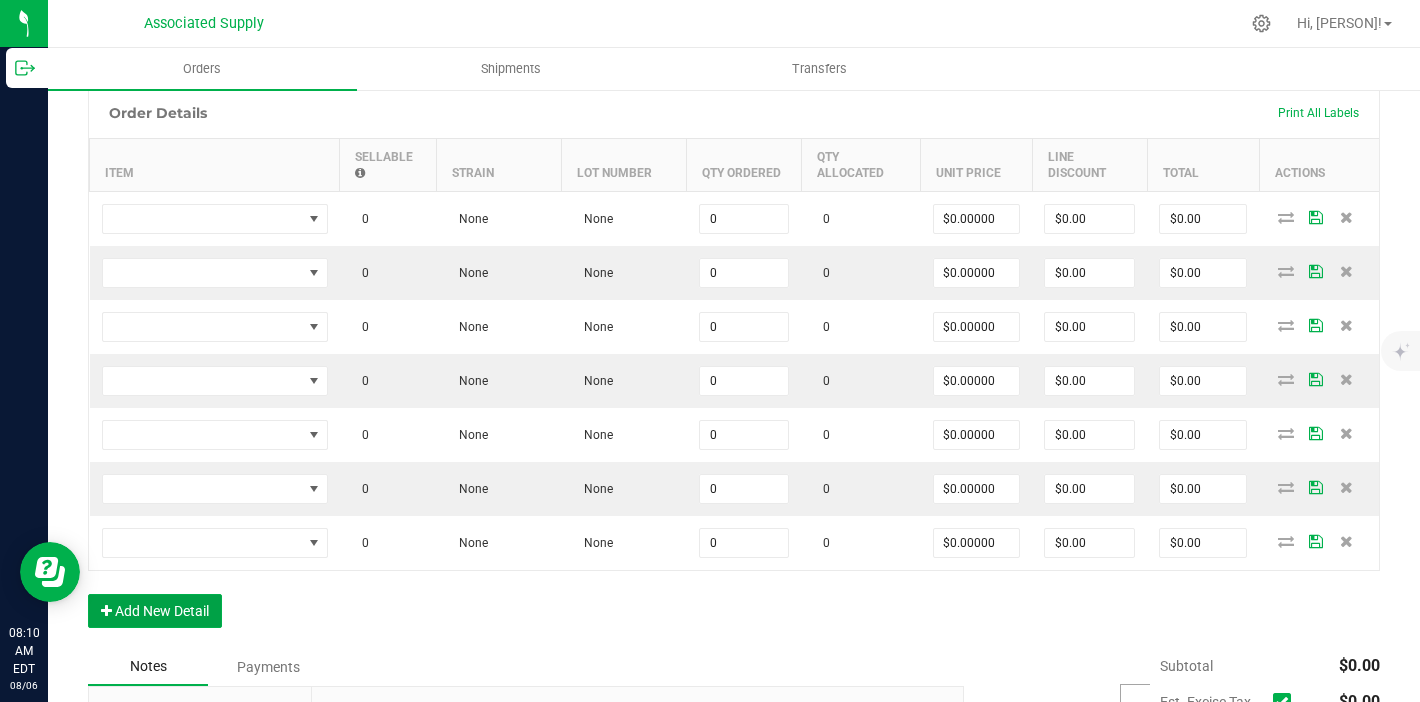 scroll, scrollTop: 542, scrollLeft: 0, axis: vertical 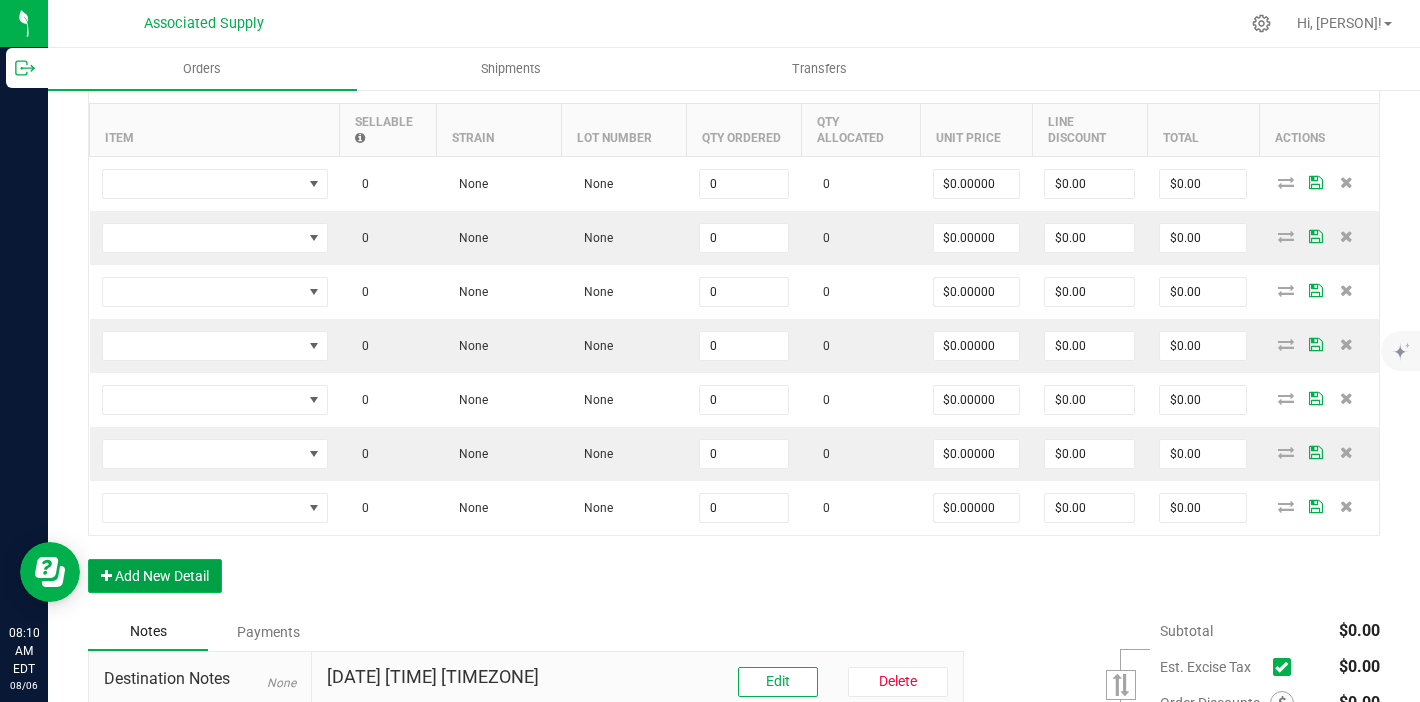 click on "Add New Detail" at bounding box center [155, 576] 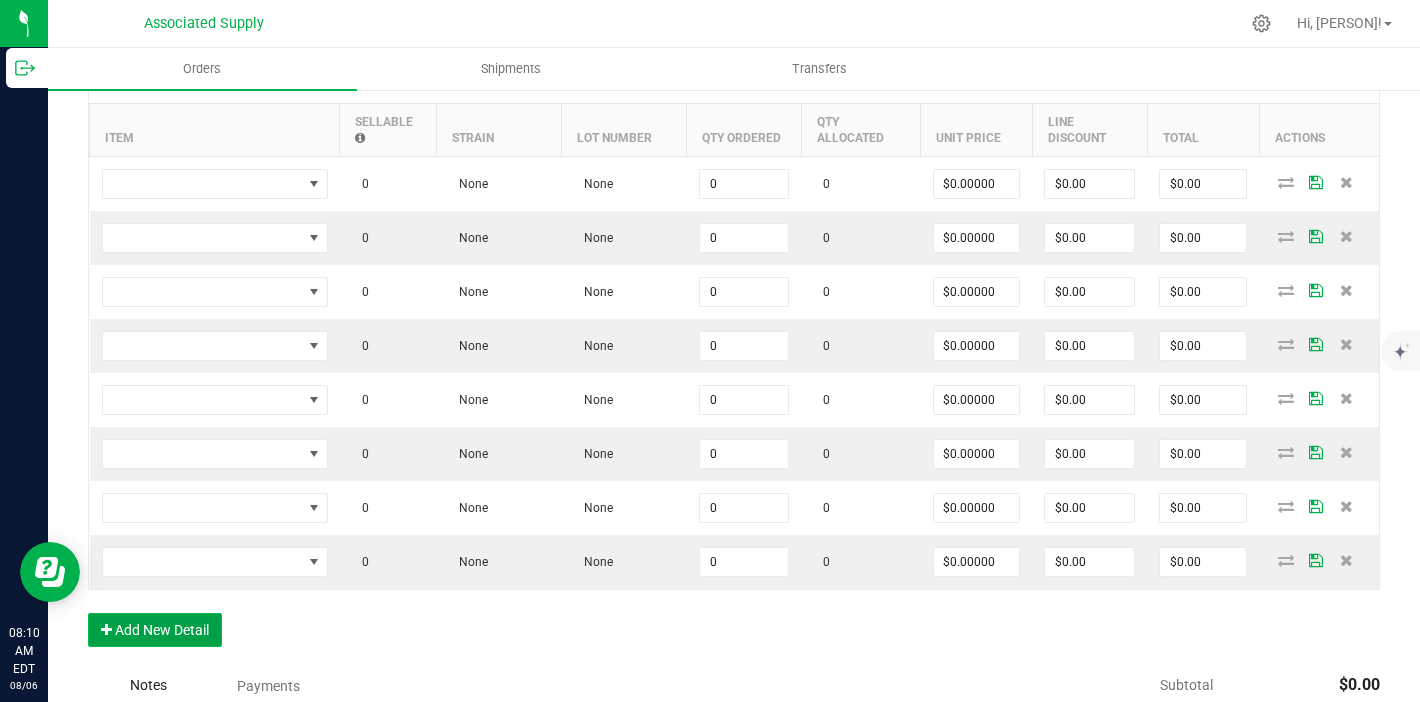 click on "Add New Detail" at bounding box center (155, 630) 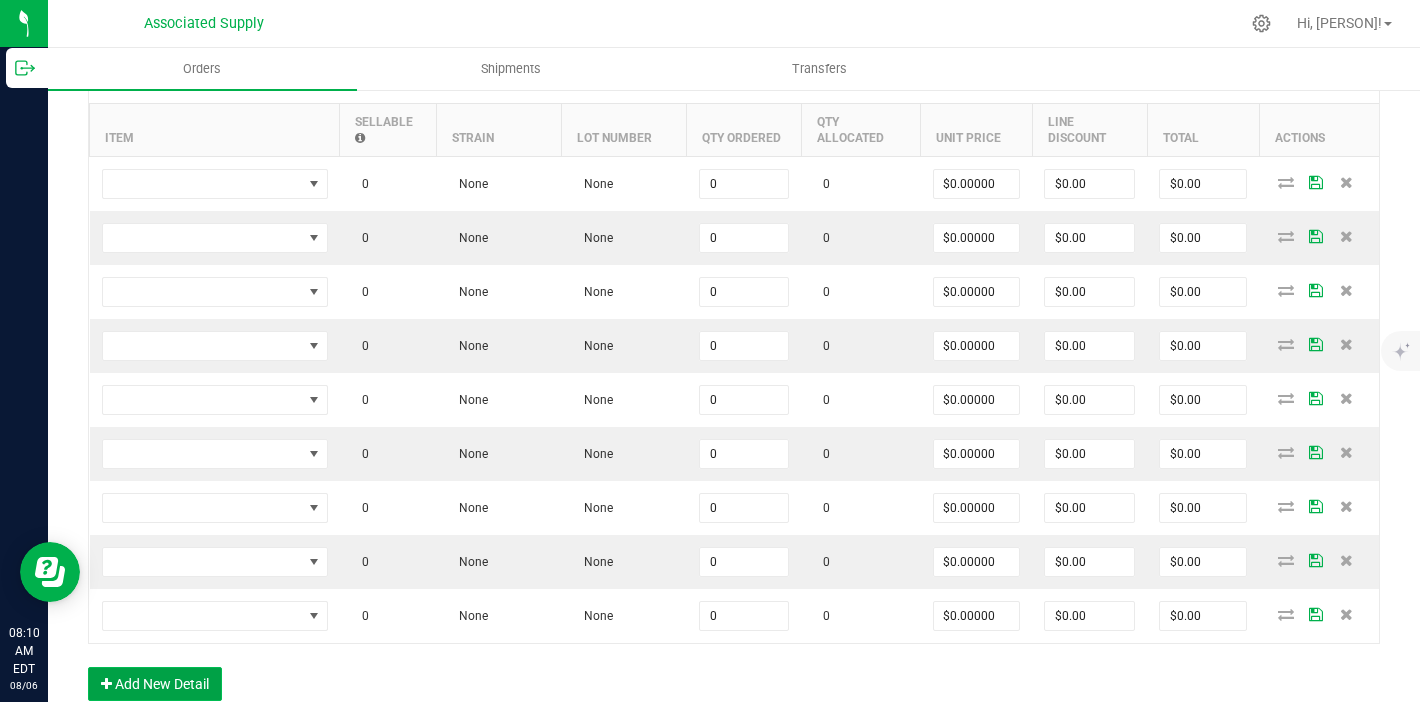 click on "Add New Detail" at bounding box center (155, 684) 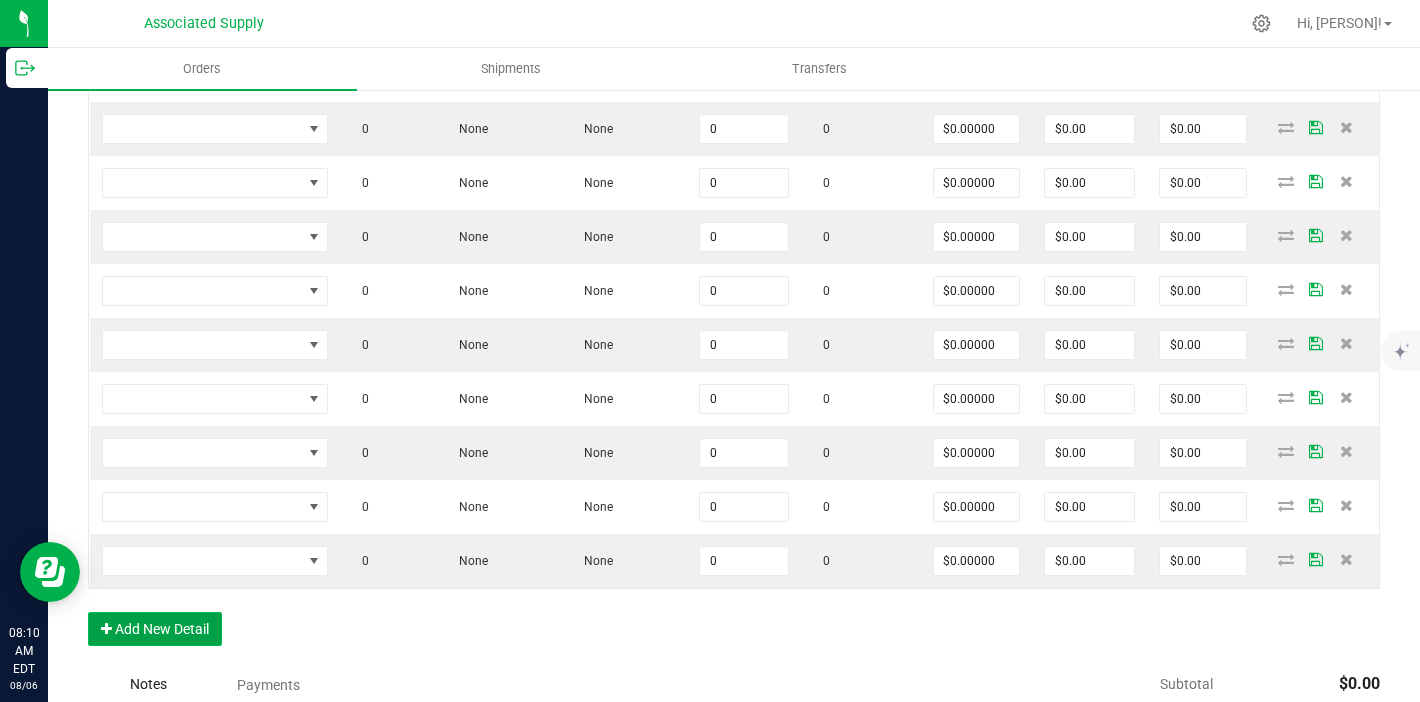 click on "Add New Detail" at bounding box center [155, 629] 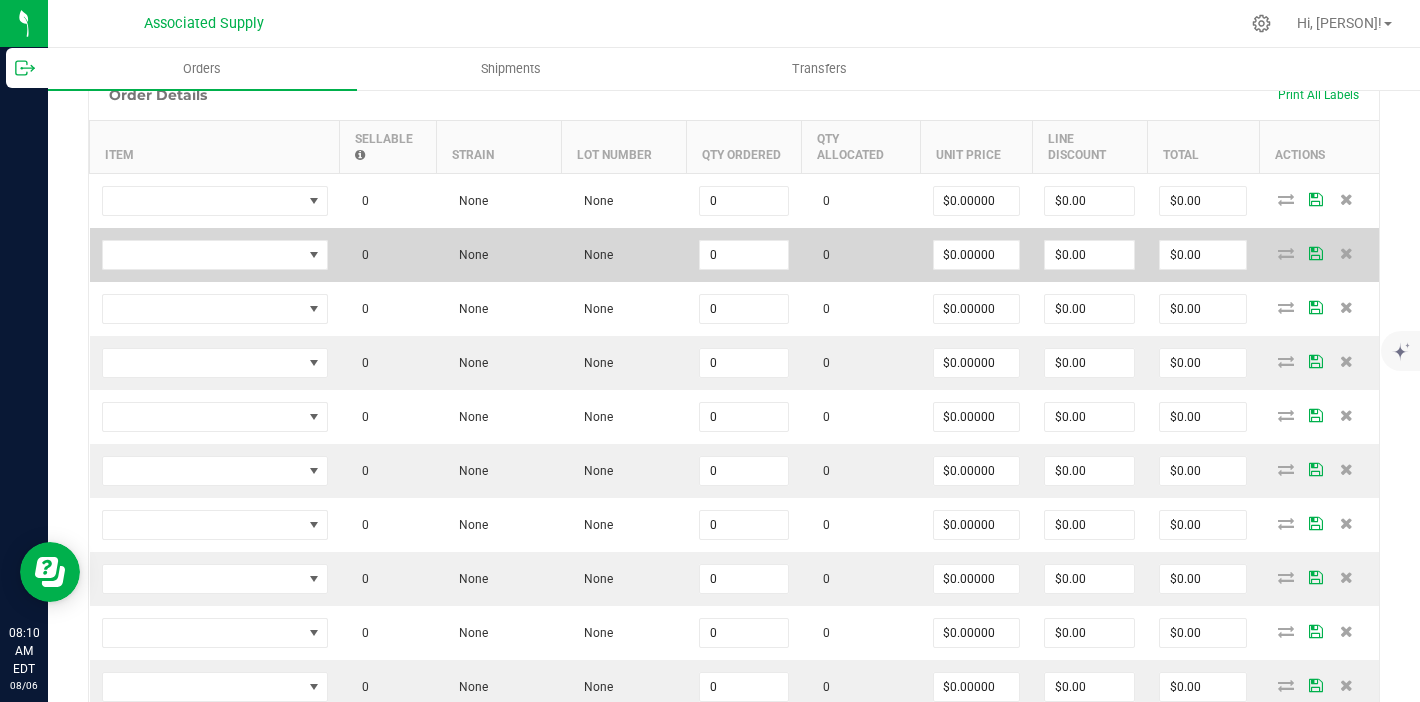 scroll, scrollTop: 474, scrollLeft: 0, axis: vertical 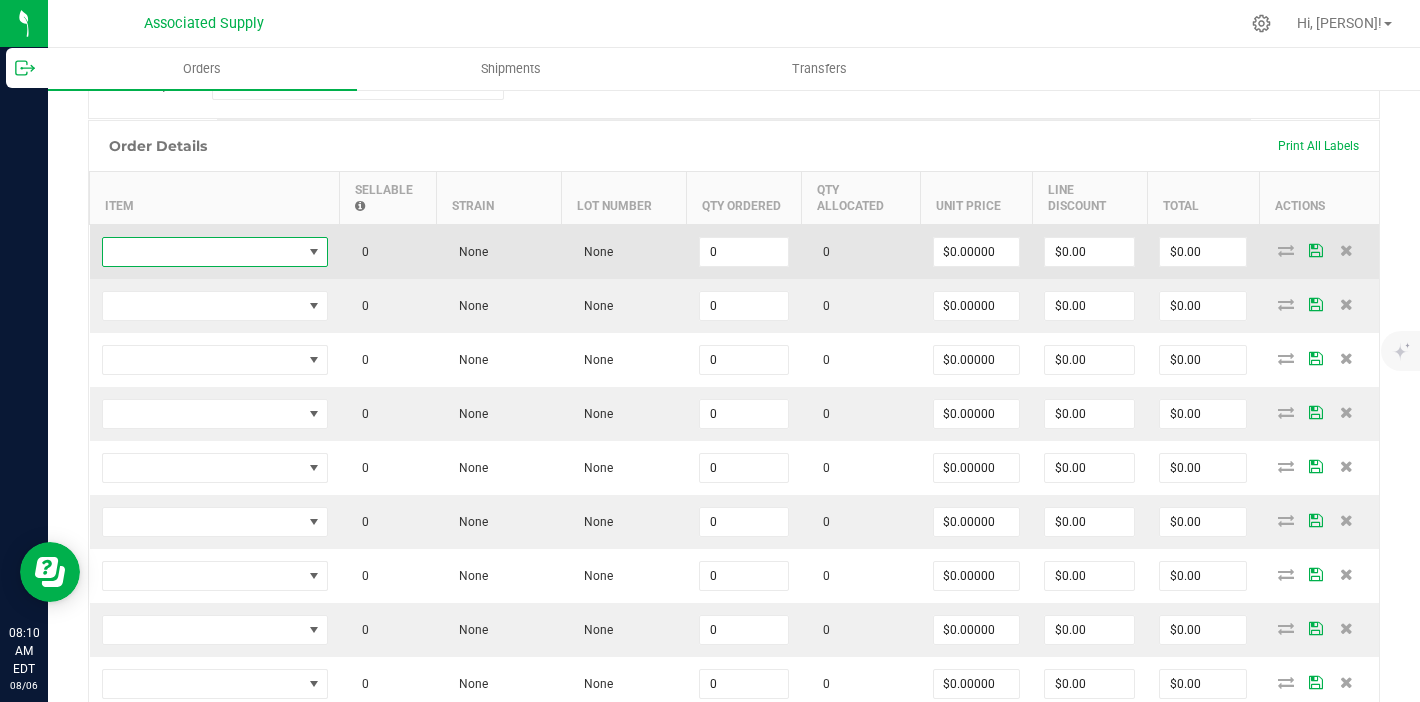 click at bounding box center [202, 252] 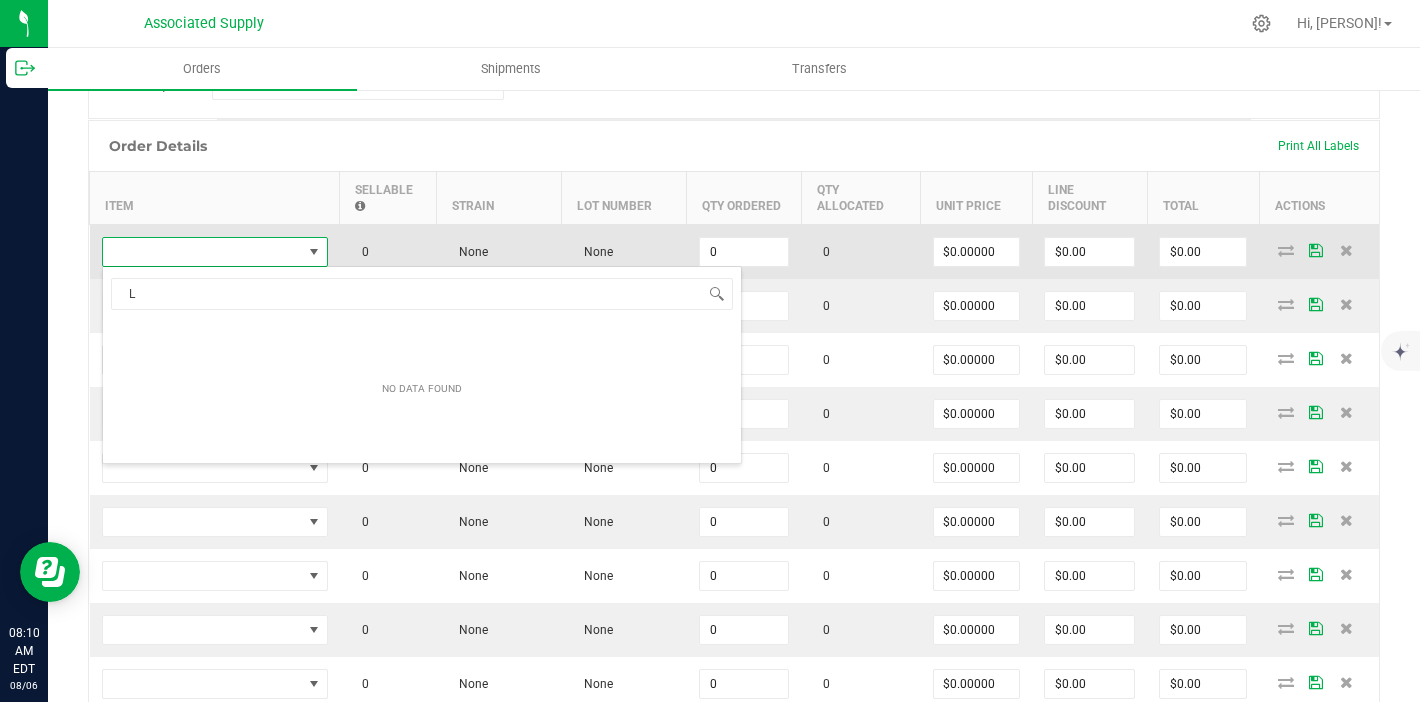 scroll, scrollTop: 99970, scrollLeft: 99774, axis: both 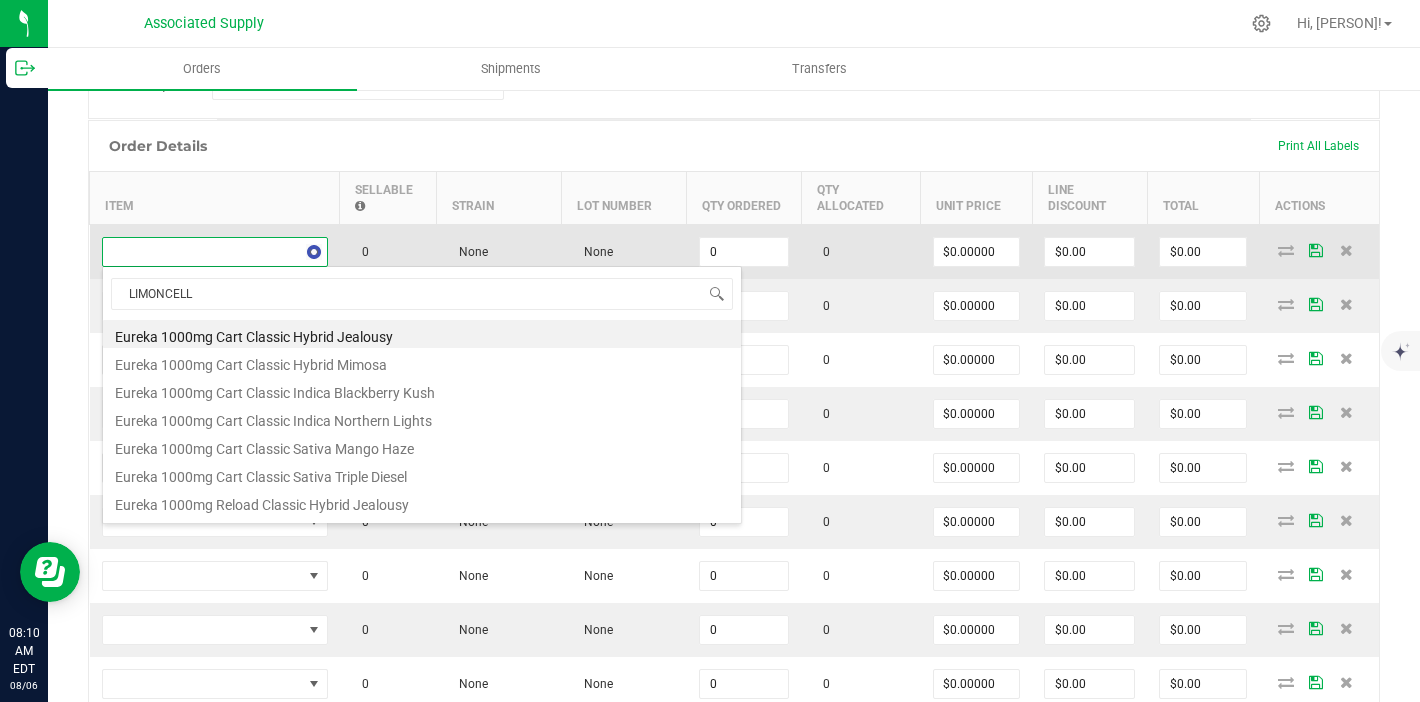 type on "LIMONCELLO" 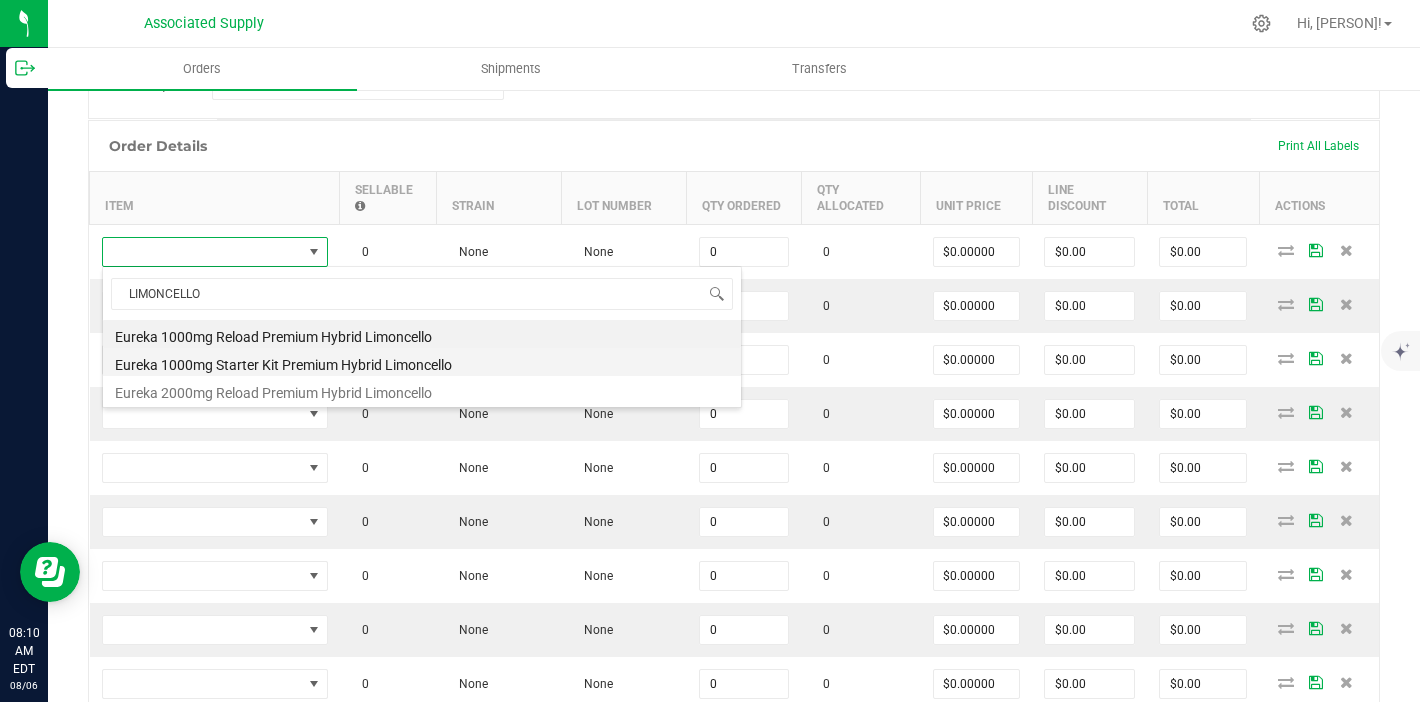 click on "Eureka 1000mg Starter Kit Premium Hybrid Limoncello" at bounding box center [422, 362] 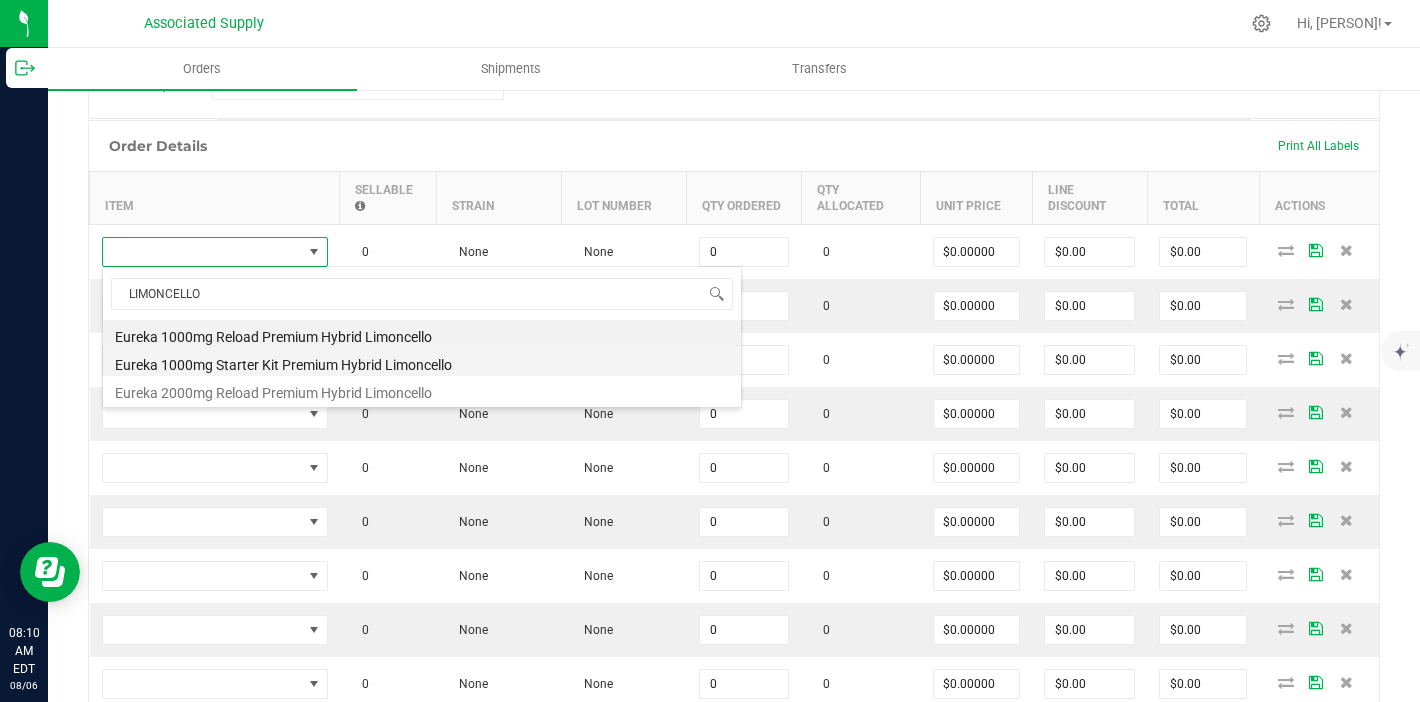 type on "0 ea" 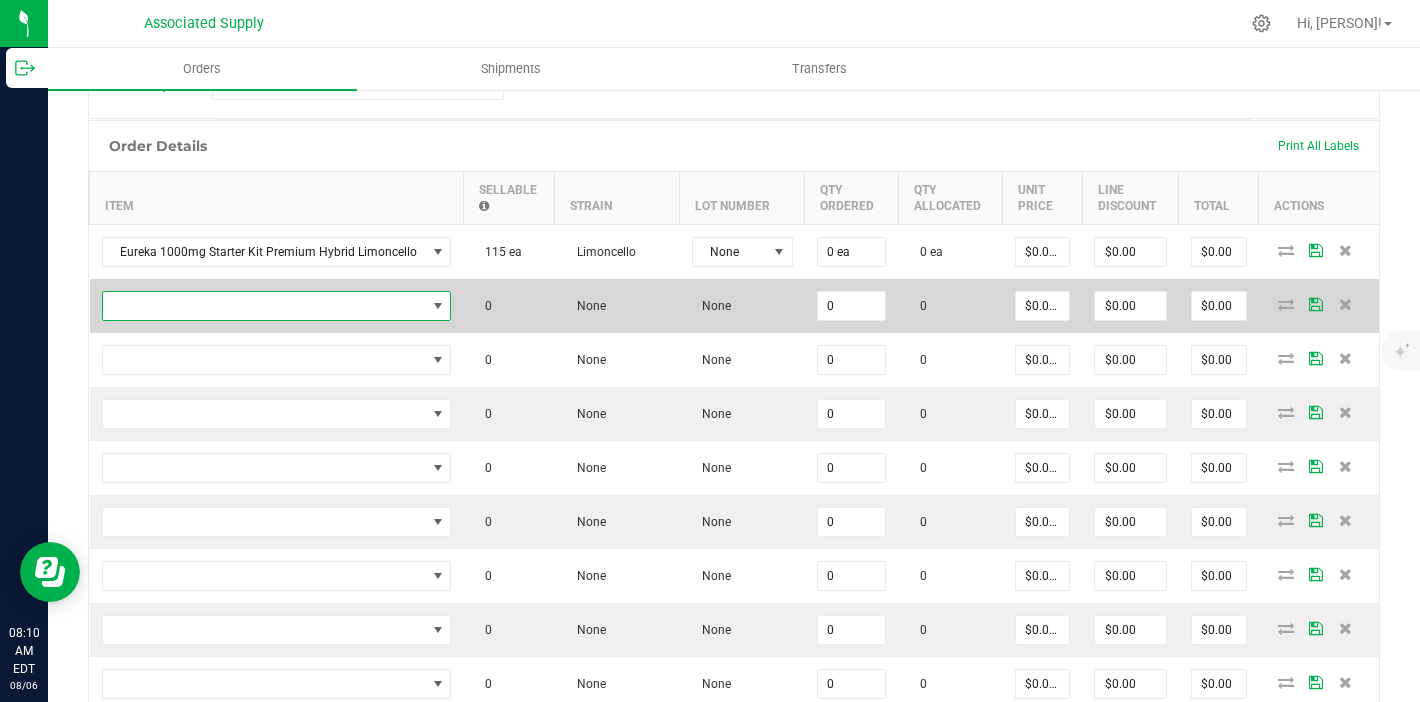 click at bounding box center (264, 306) 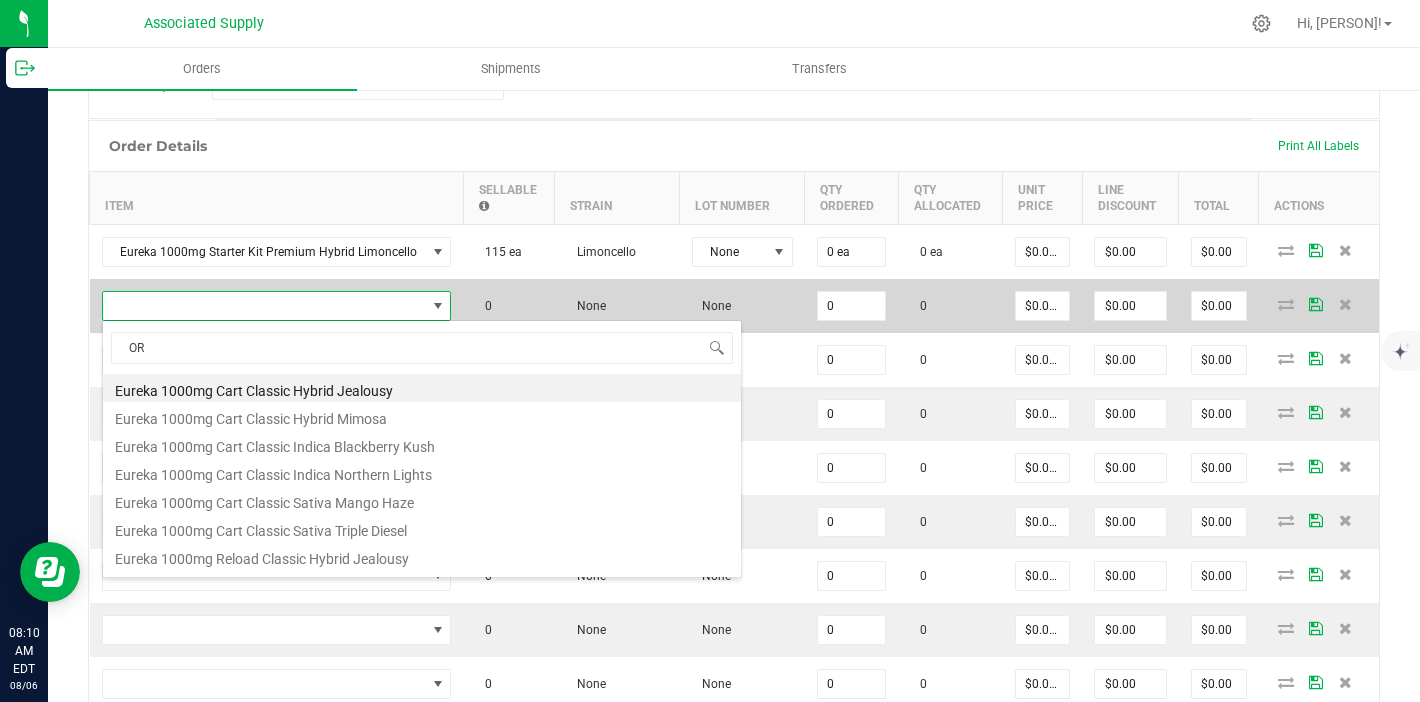 scroll, scrollTop: 99970, scrollLeft: 99656, axis: both 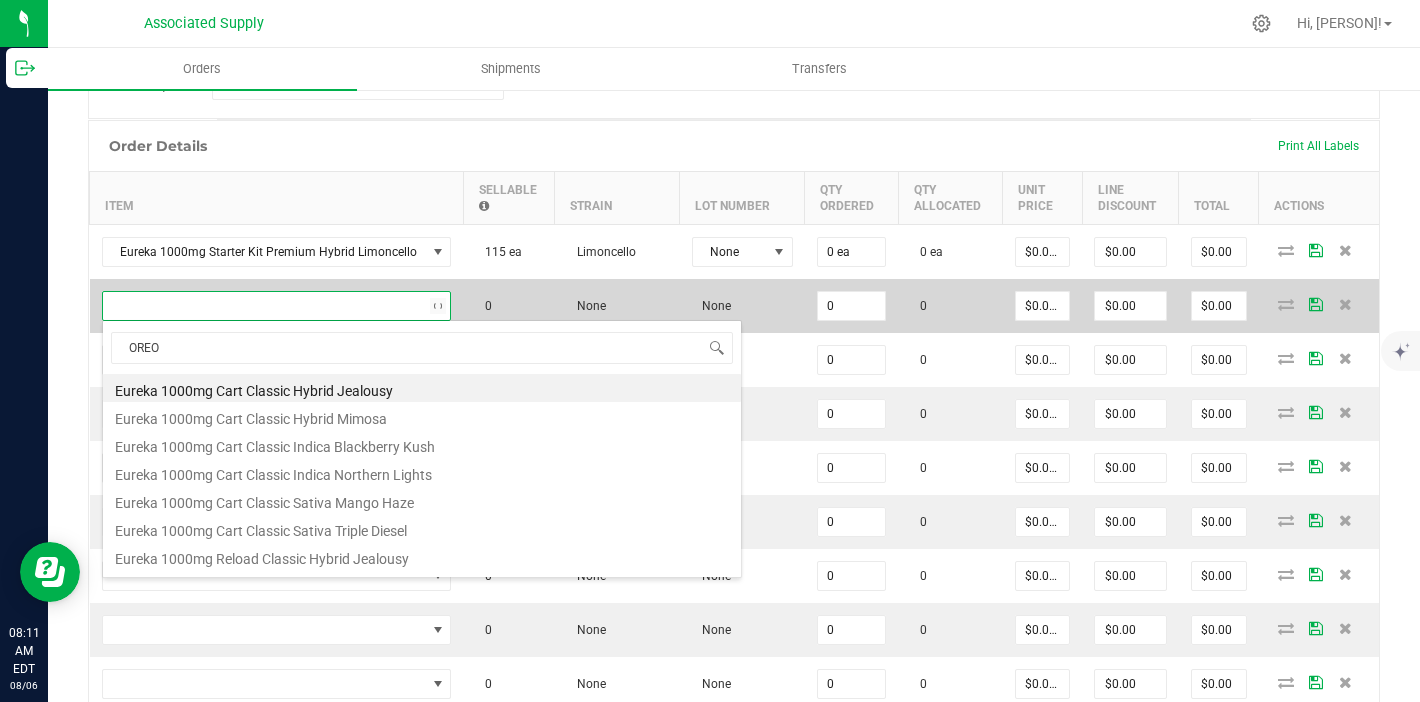 type on "OREOZ" 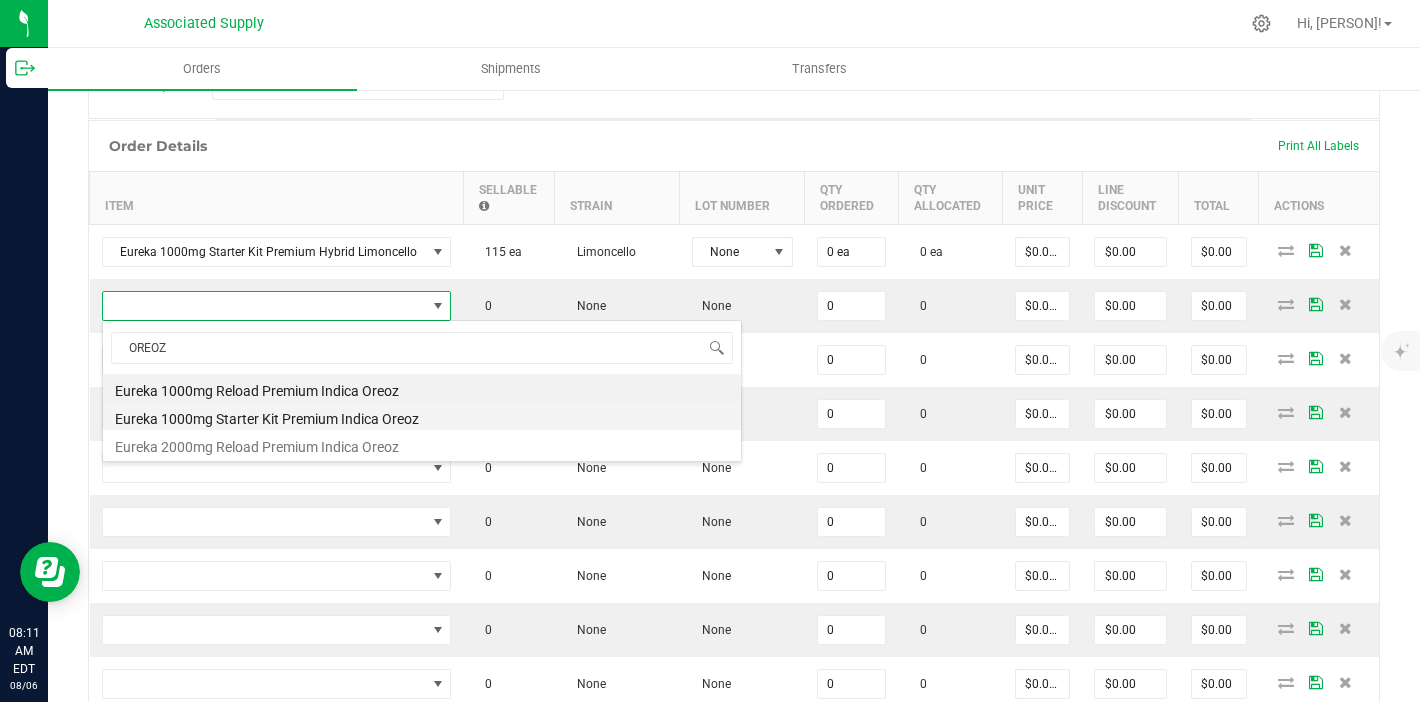 click on "Eureka 1000mg Starter Kit Premium Indica Oreoz" at bounding box center [422, 416] 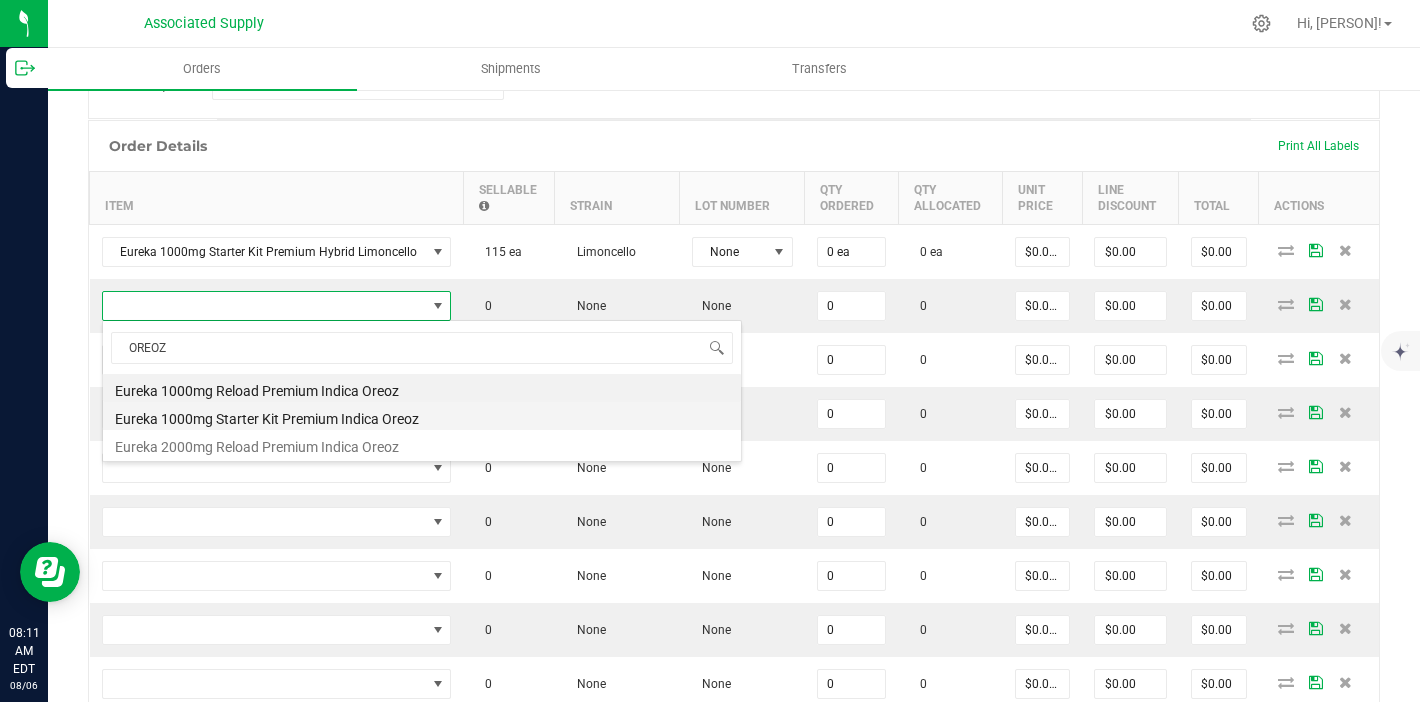 type on "0 ea" 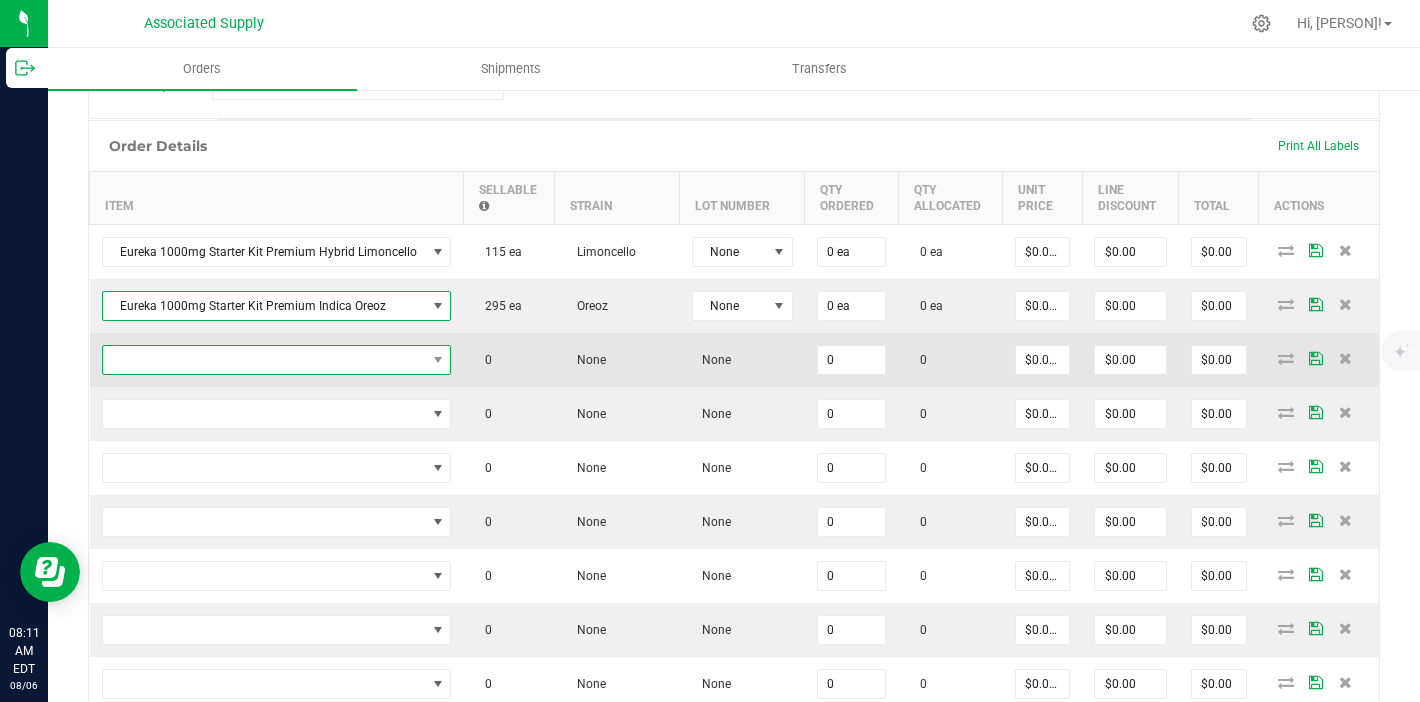click at bounding box center [264, 360] 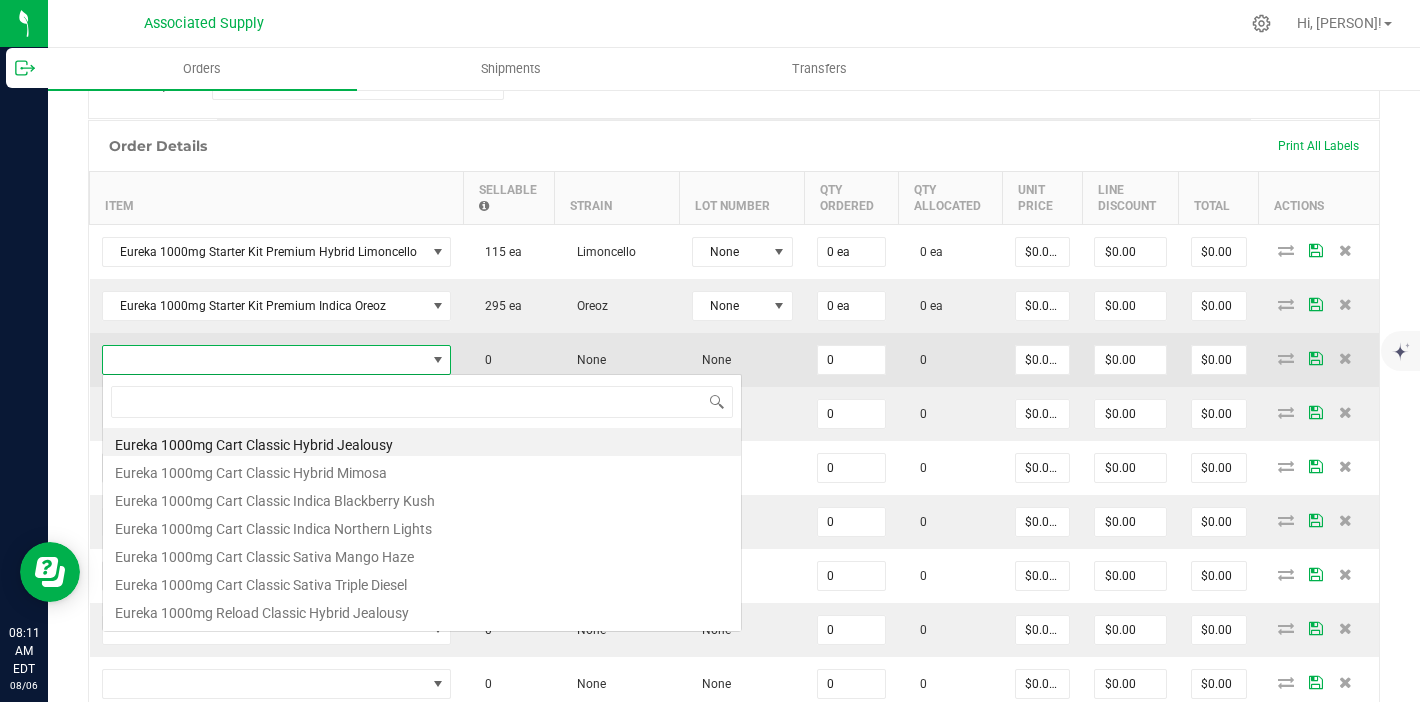 scroll, scrollTop: 99970, scrollLeft: 99656, axis: both 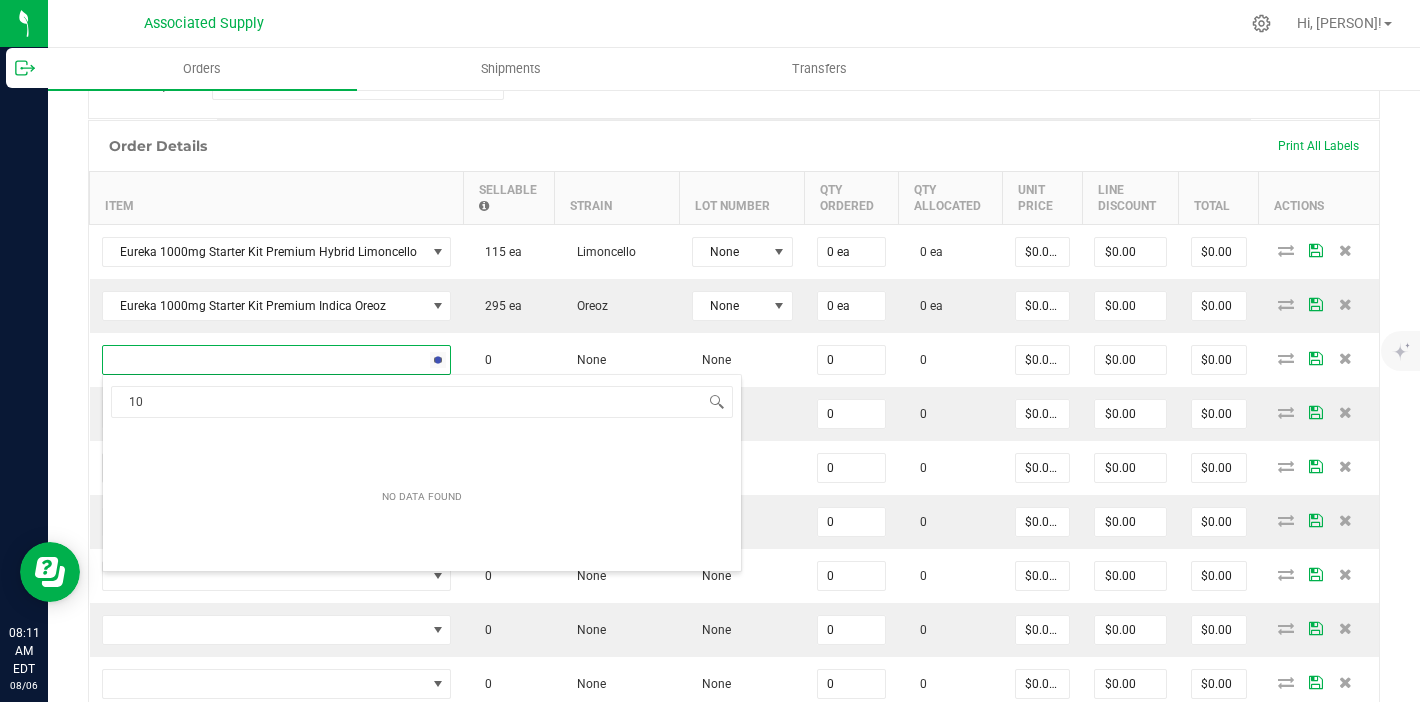 type on "1" 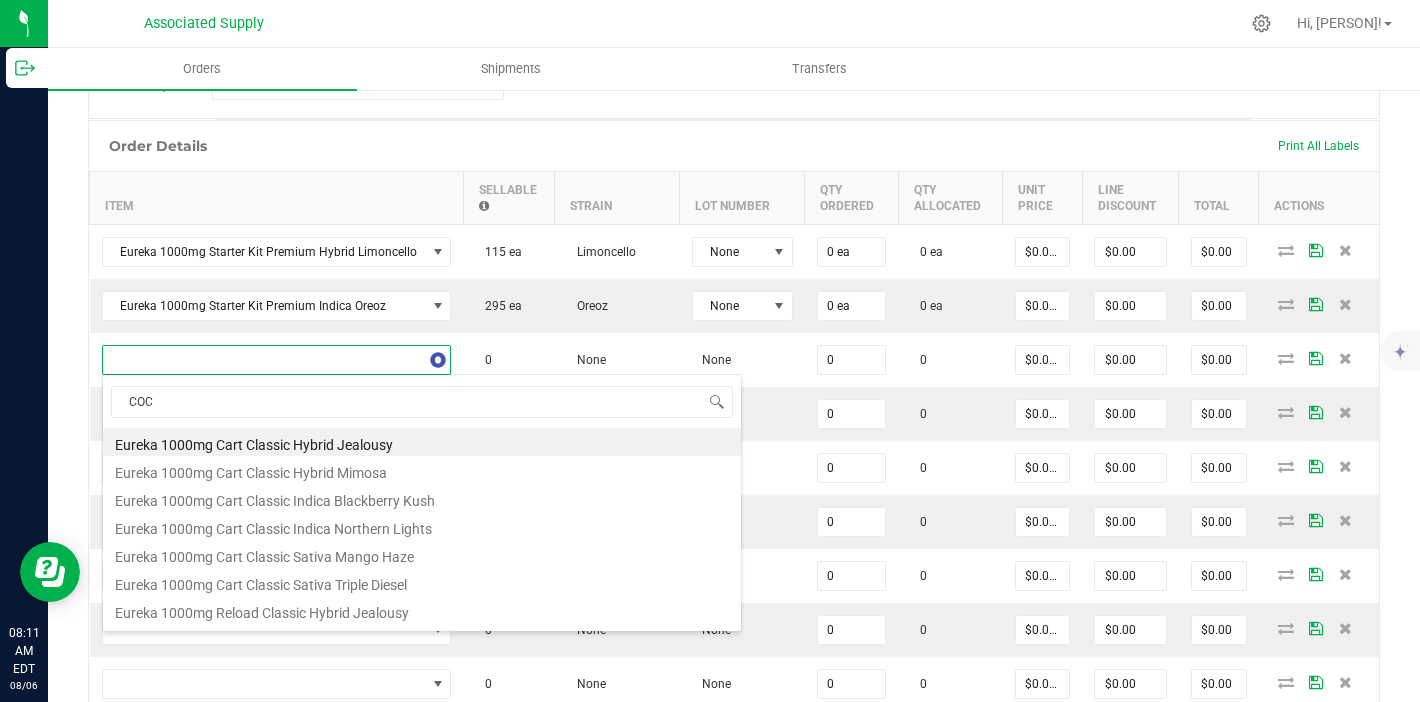 type on "COCO" 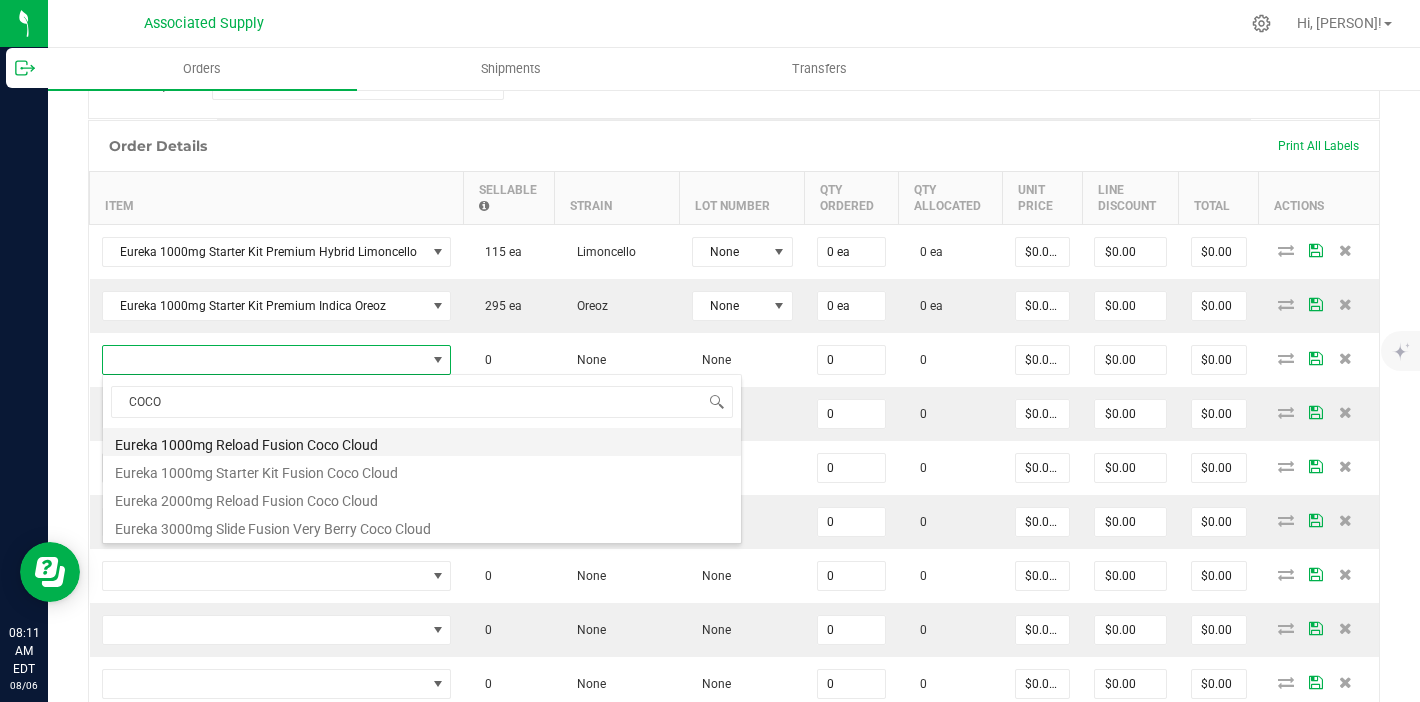 click on "Eureka 1000mg Reload Fusion Coco Cloud" at bounding box center (422, 442) 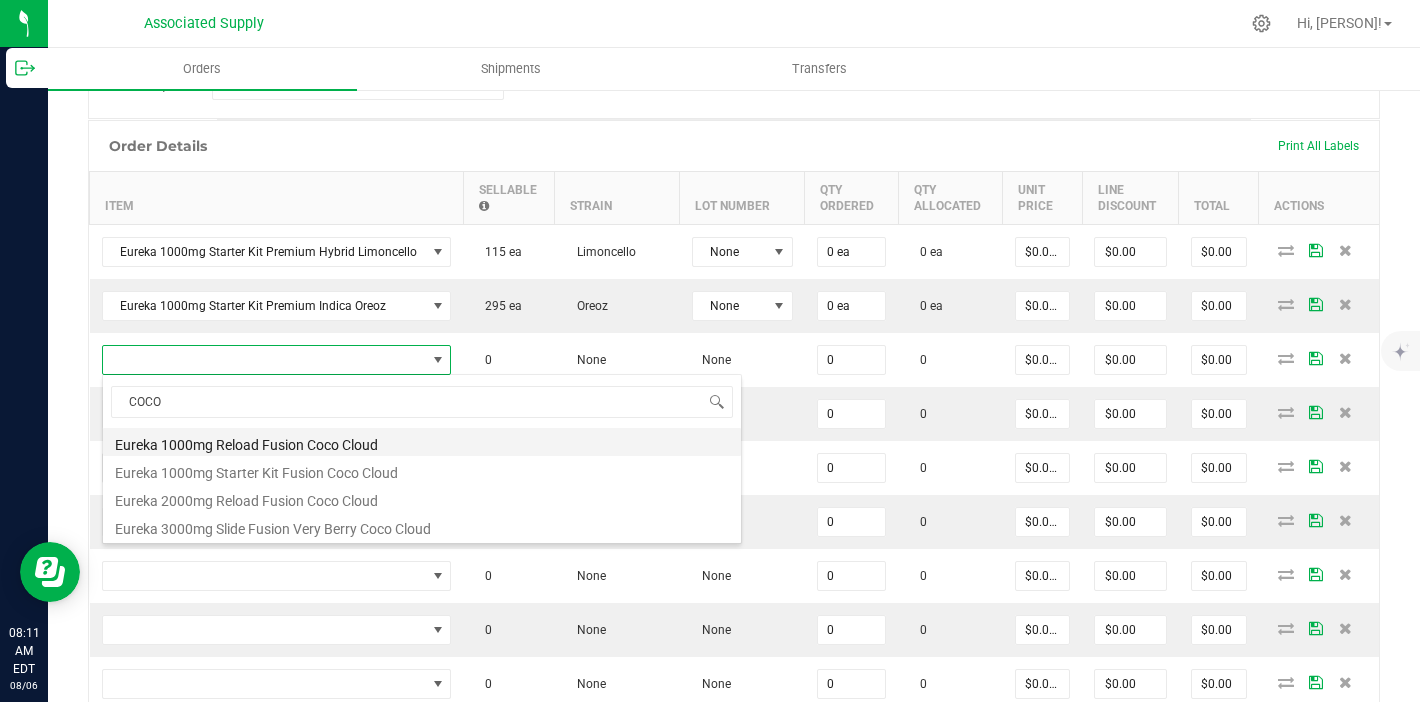 type on "0 ea" 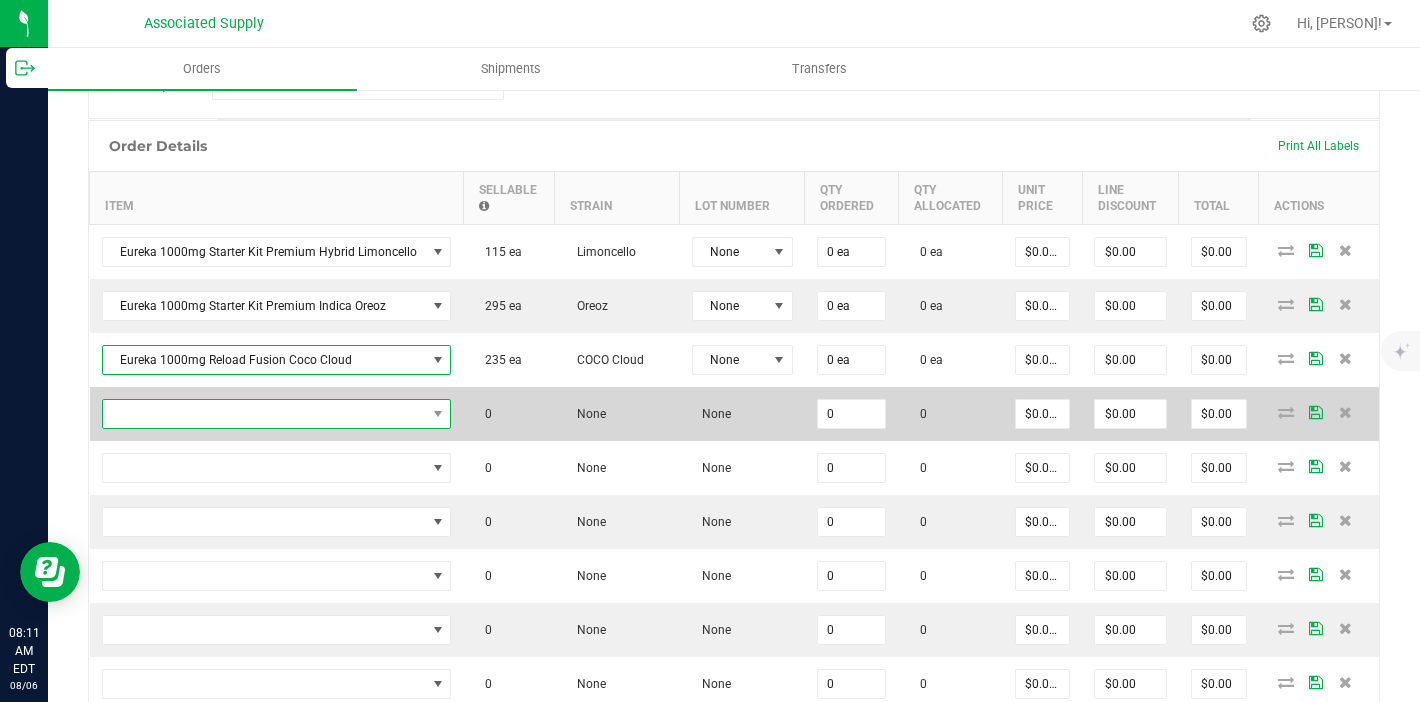 click at bounding box center [264, 414] 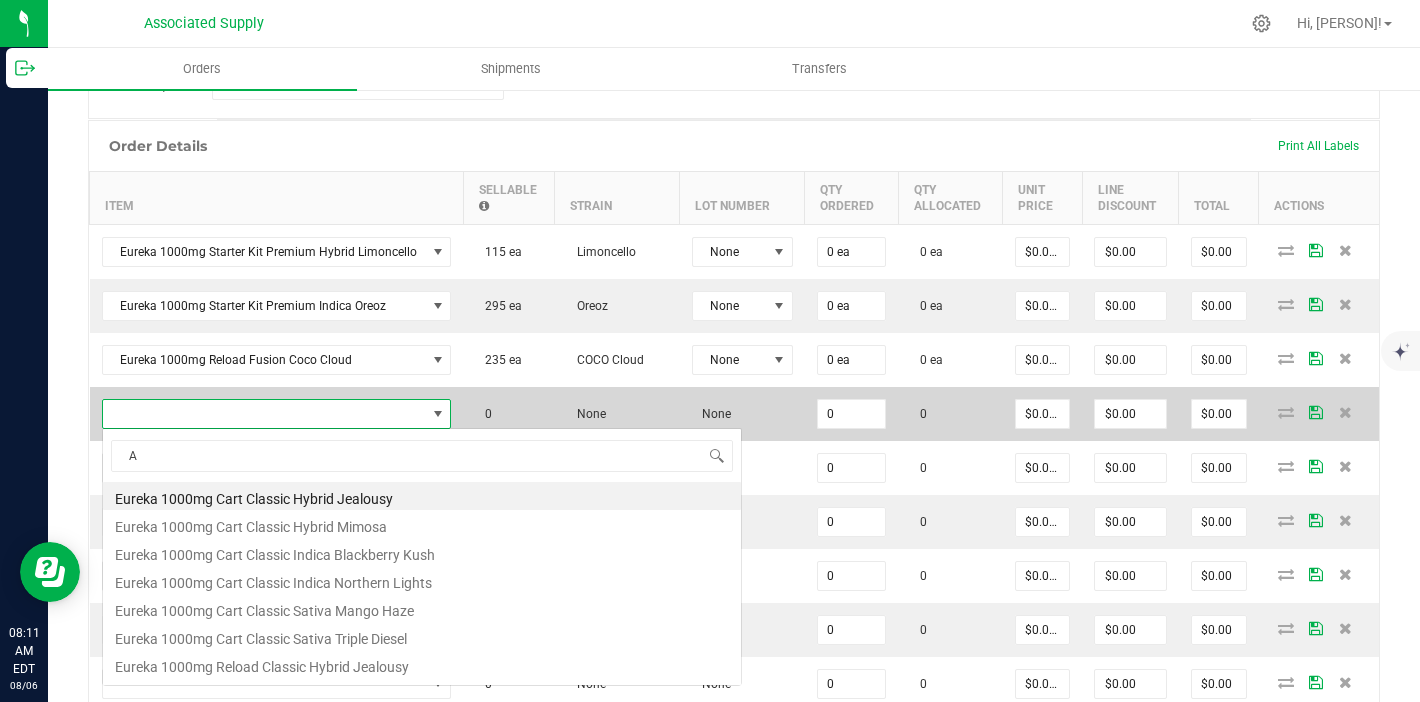 scroll, scrollTop: 99970, scrollLeft: 99656, axis: both 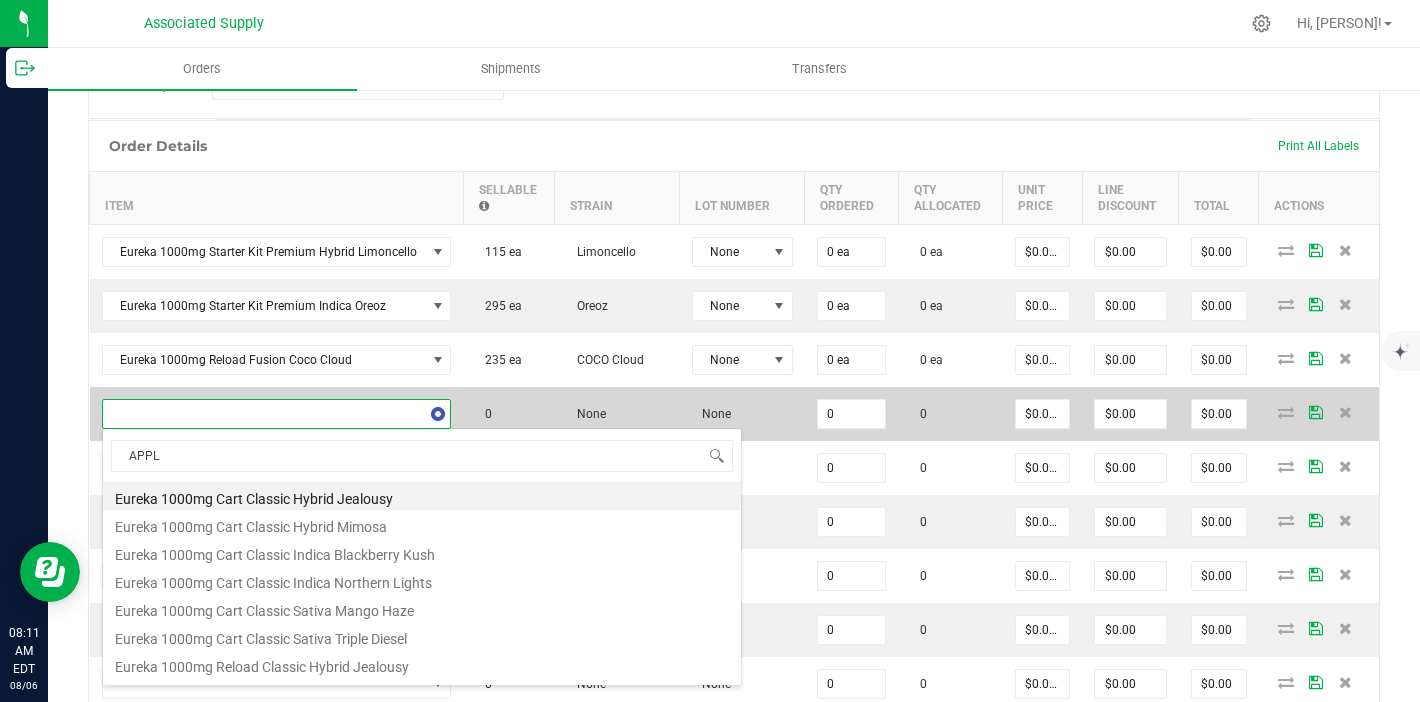 type on "APPLE" 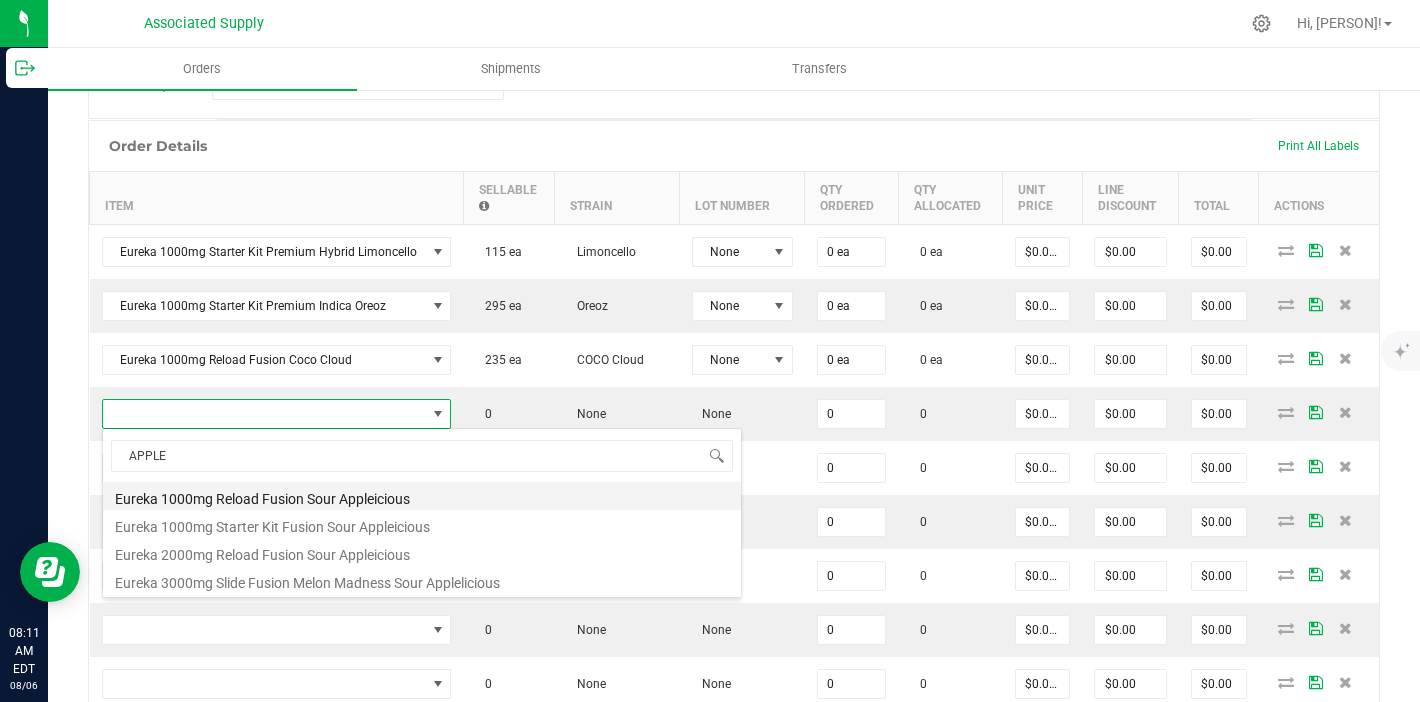click on "Eureka 1000mg Reload Fusion Sour Appleicious" at bounding box center (422, 496) 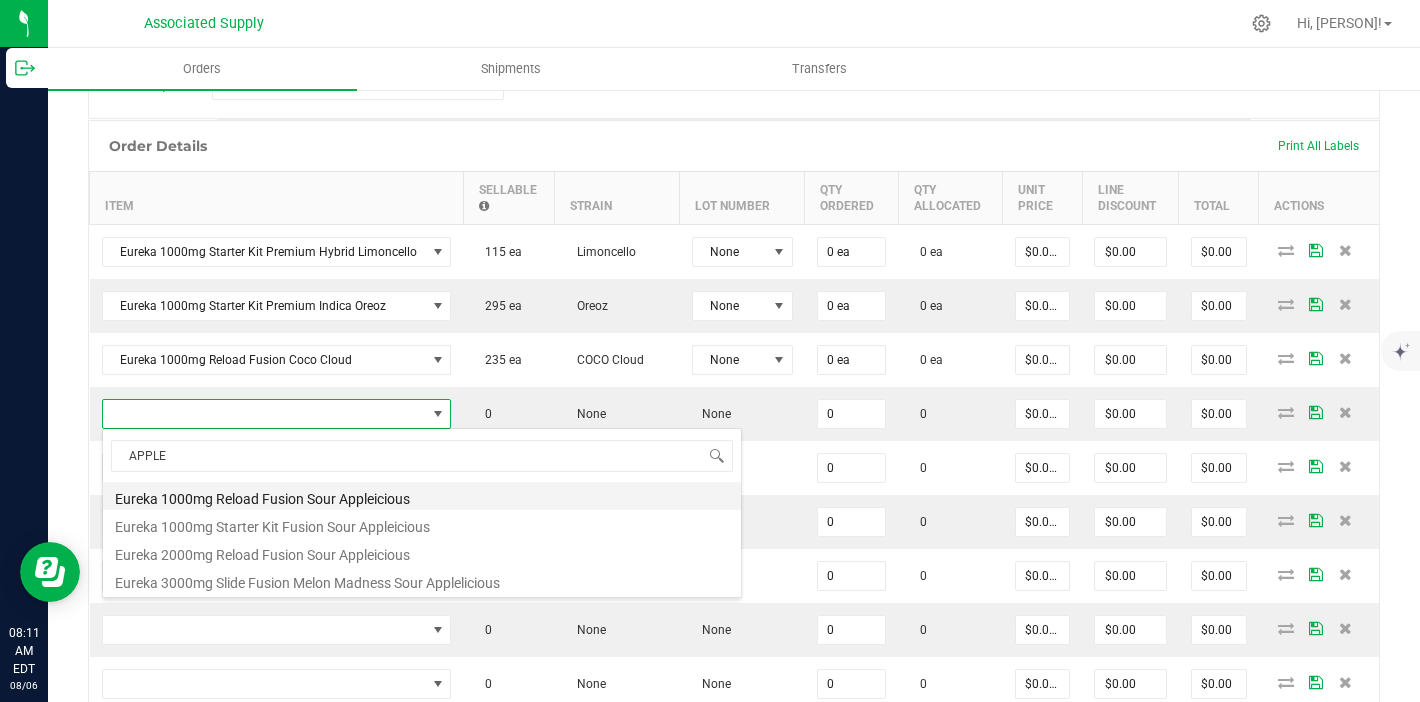 type on "0 ea" 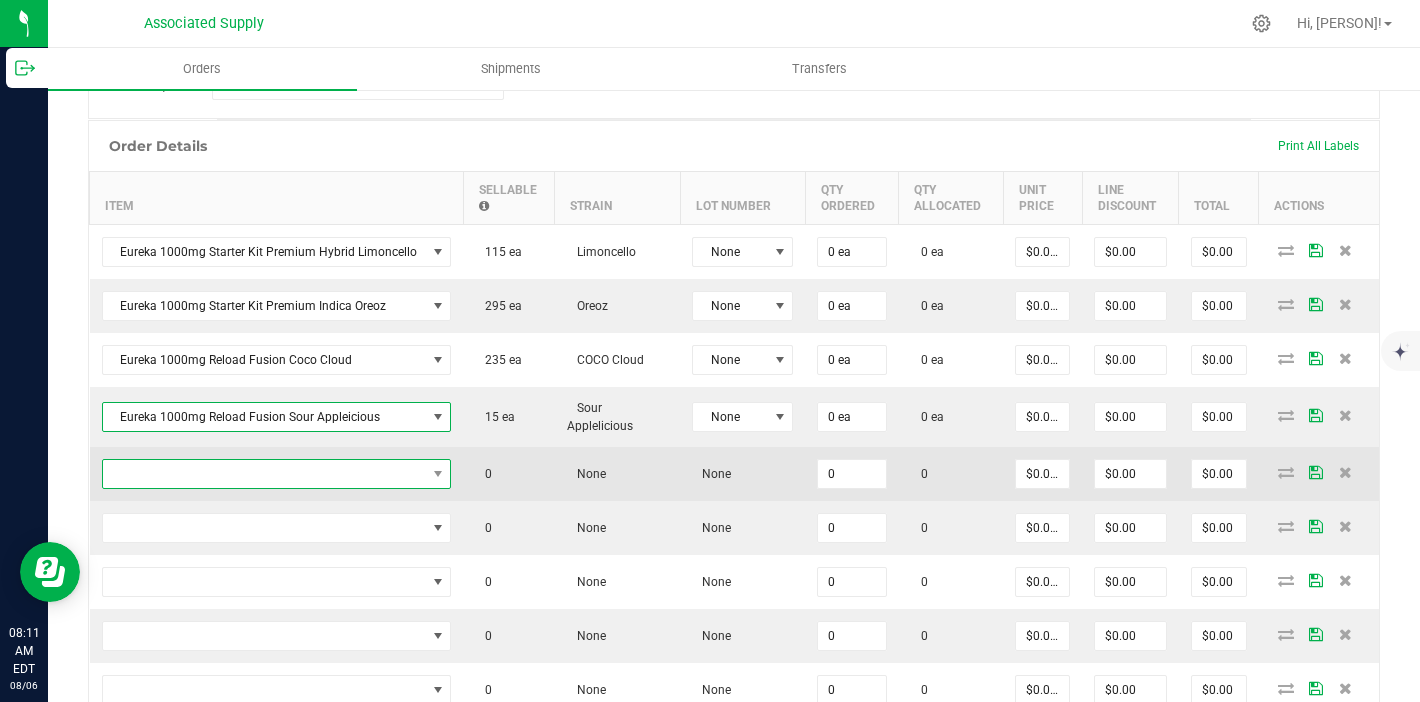 click at bounding box center [264, 474] 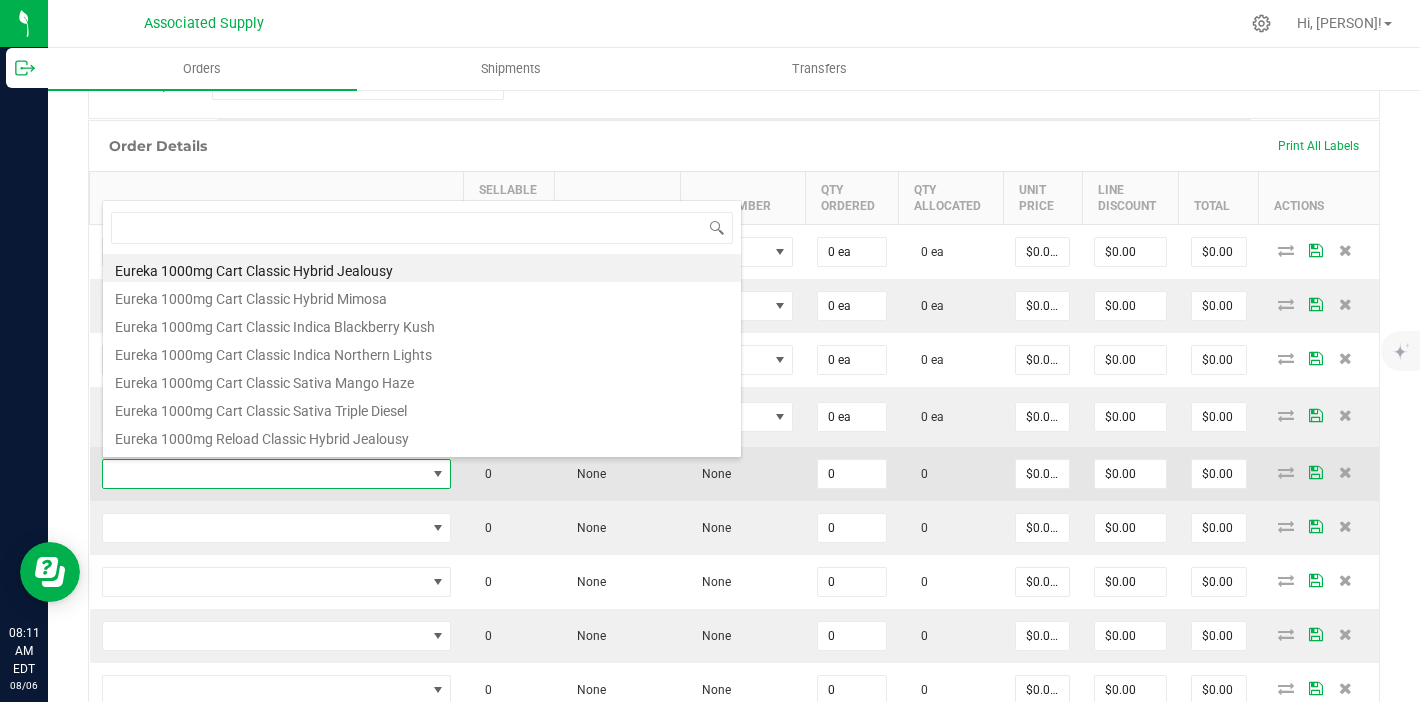 scroll, scrollTop: 99970, scrollLeft: 99656, axis: both 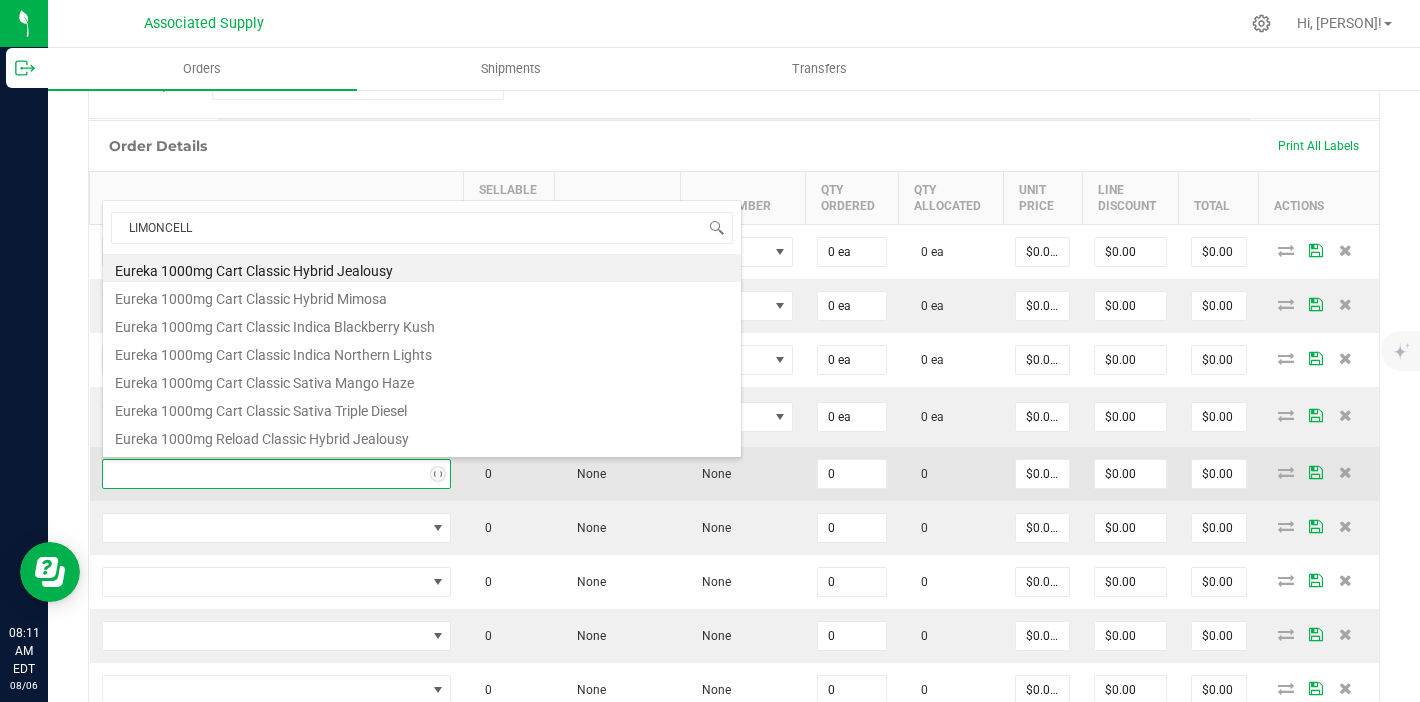 type on "LIMONCELLO" 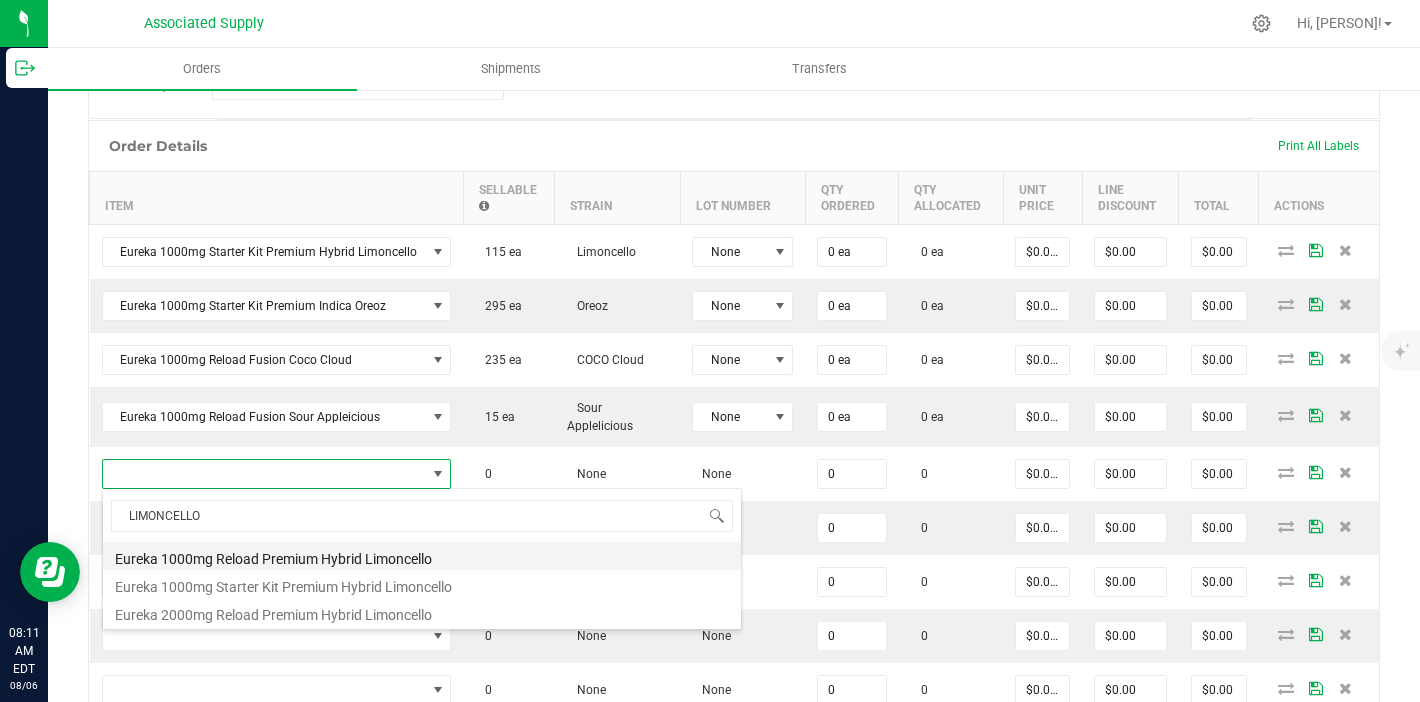 click on "Eureka 1000mg Reload Premium Hybrid Limoncello" at bounding box center (422, 556) 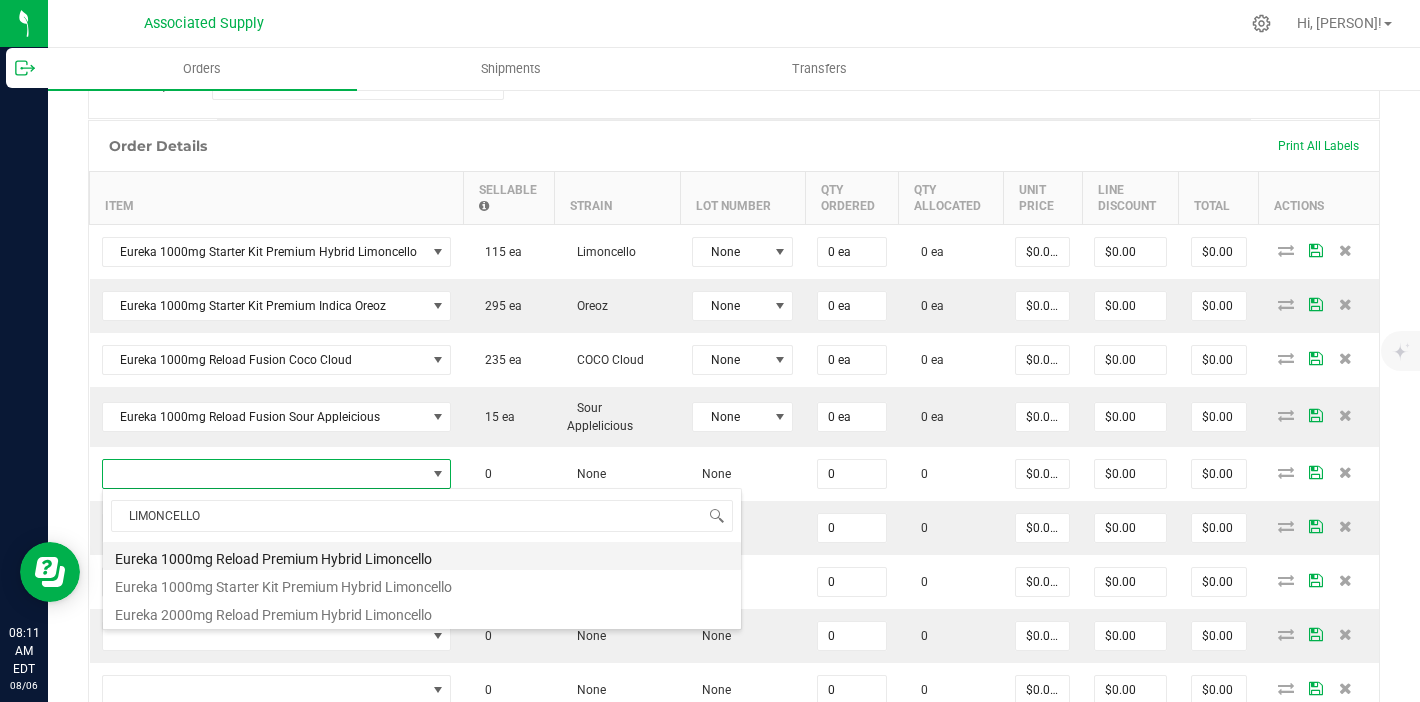 type on "0 ea" 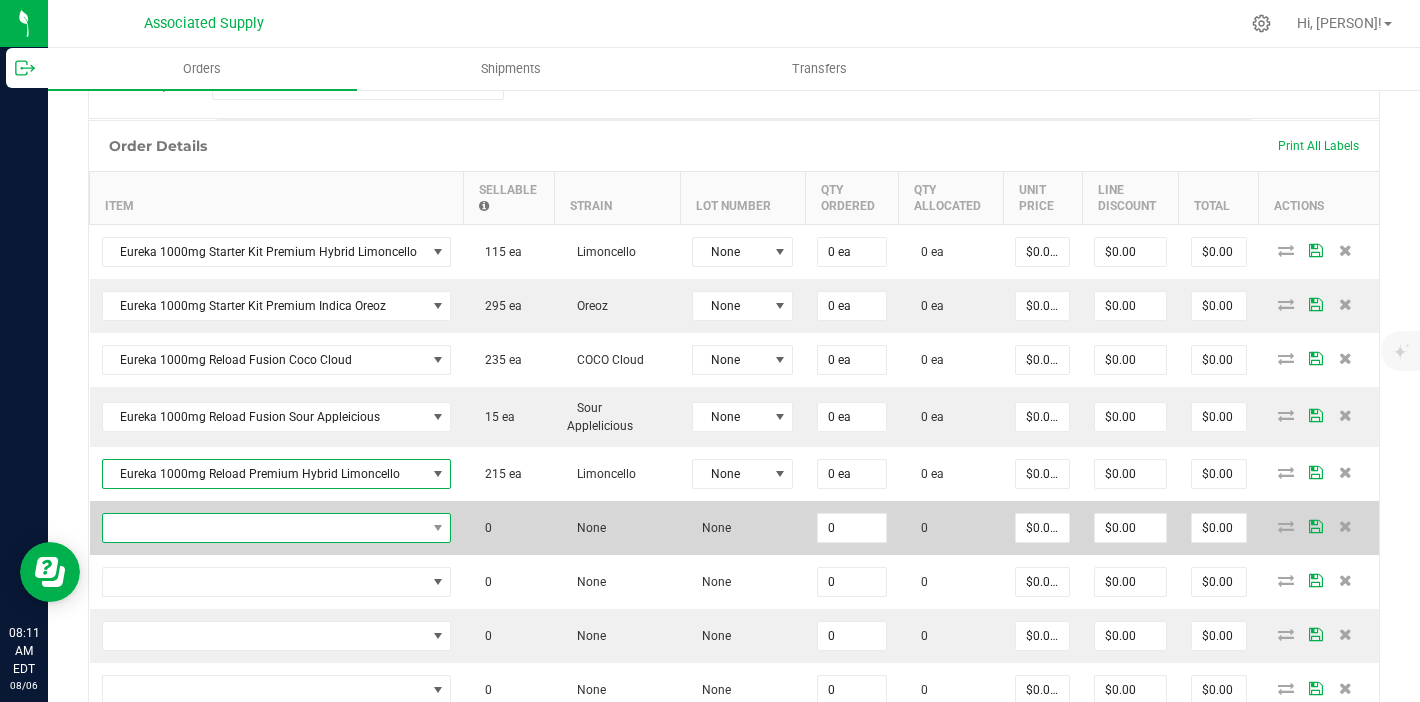 click at bounding box center (264, 528) 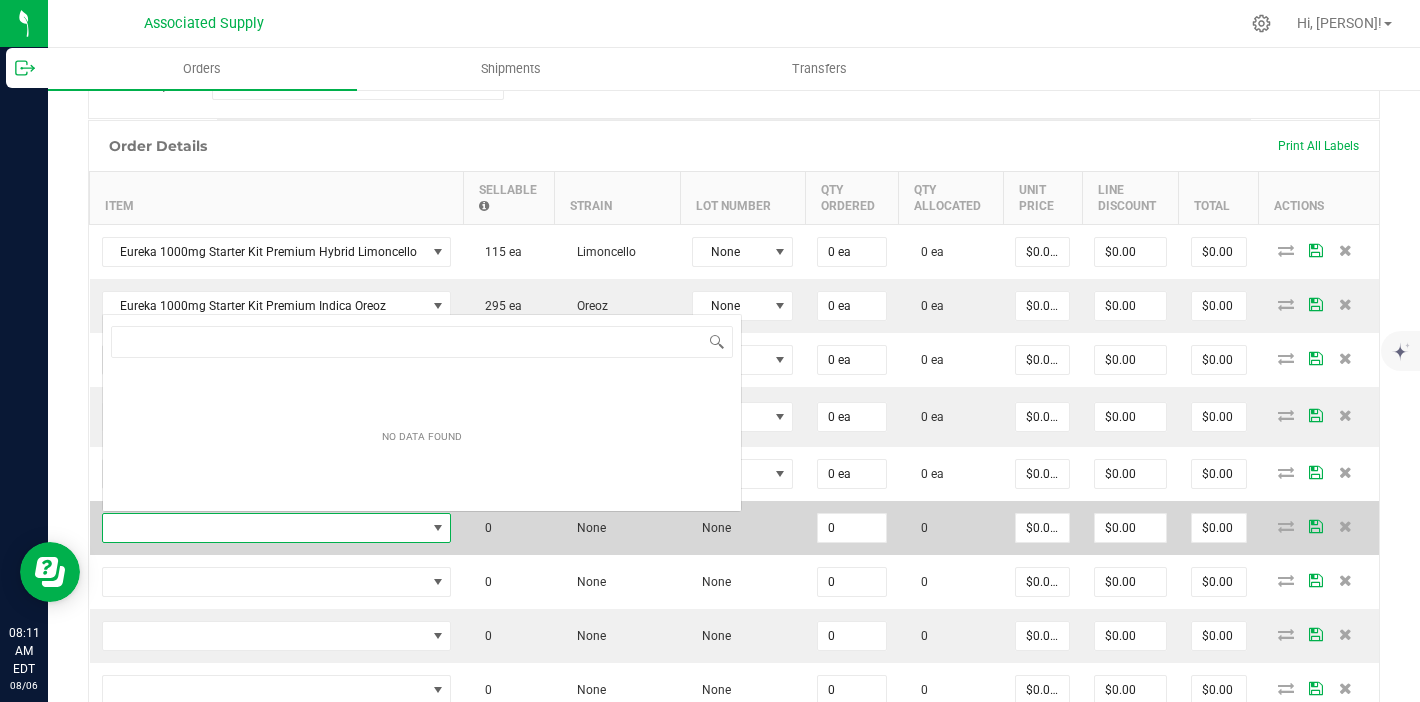 scroll, scrollTop: 0, scrollLeft: 0, axis: both 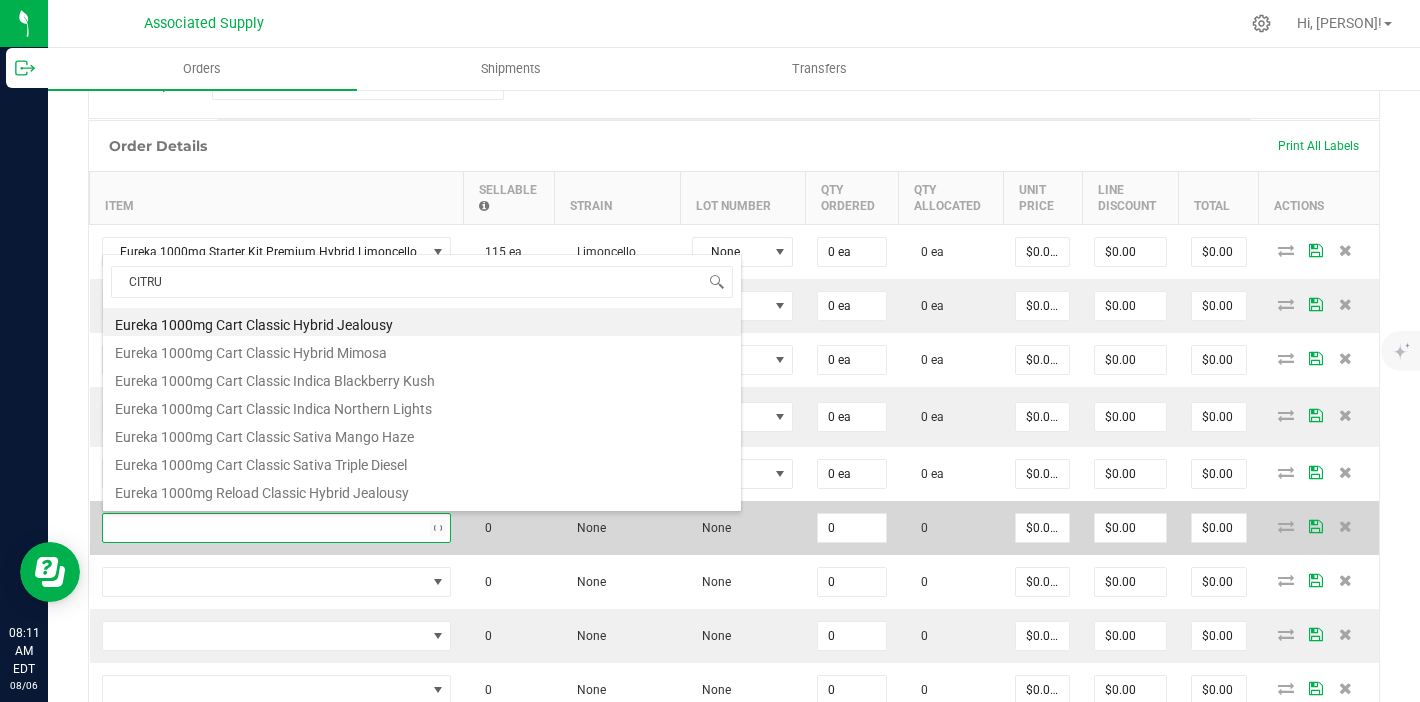 type on "CITRUS" 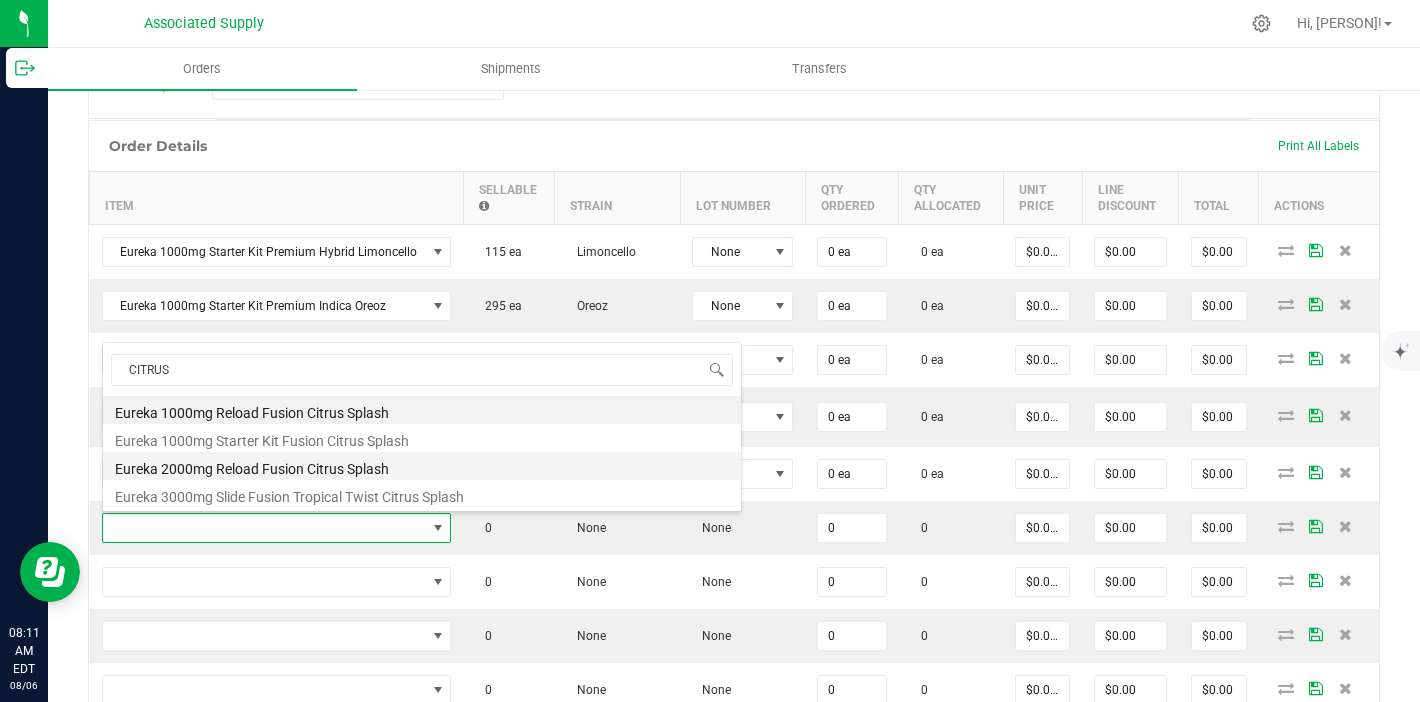 click on "Eureka 2000mg Reload Fusion Citrus Splash" at bounding box center (422, 466) 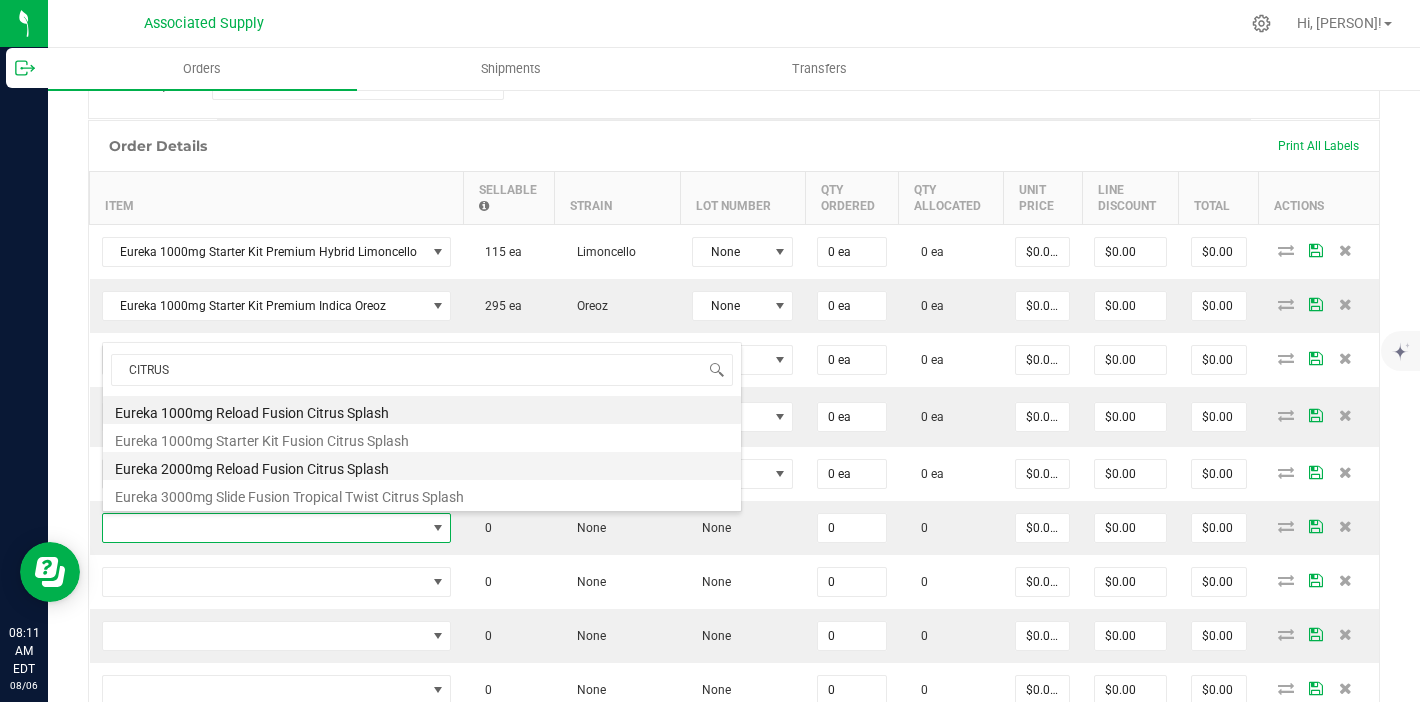 type on "0 ea" 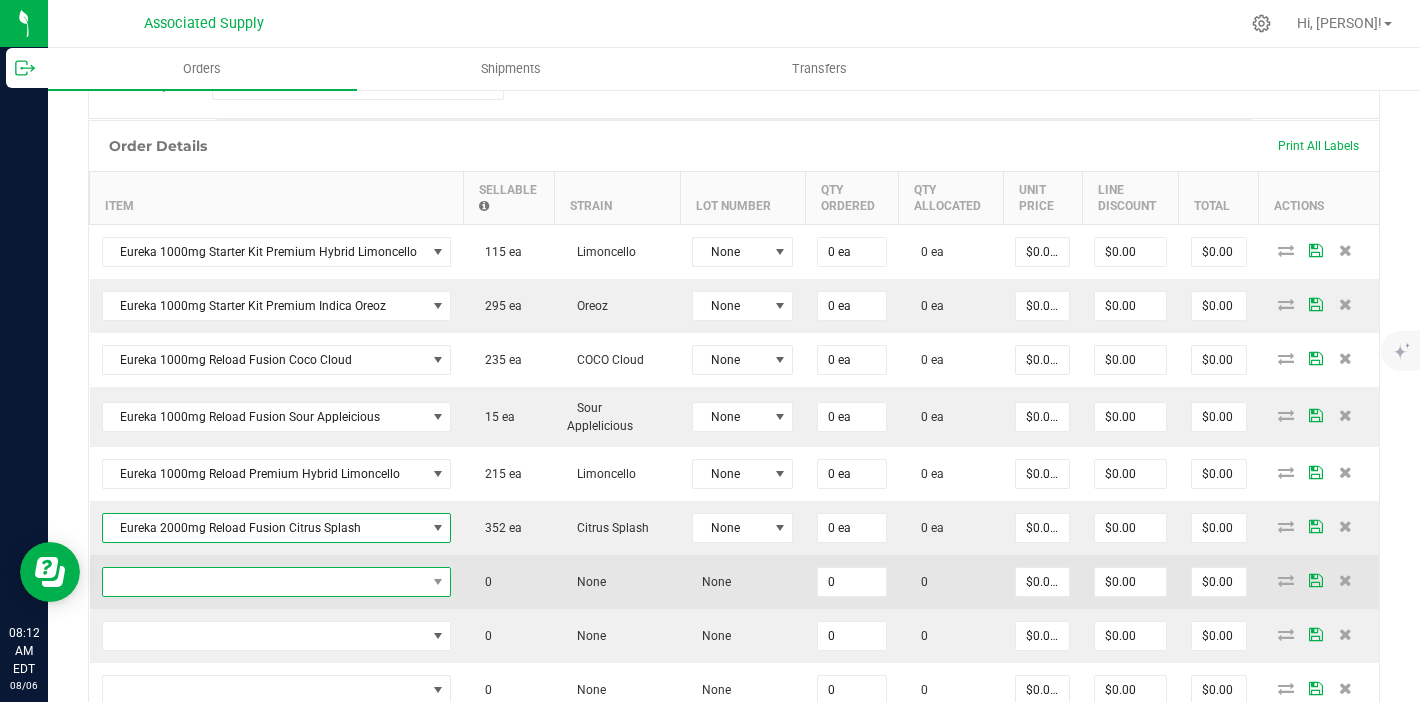 click at bounding box center (264, 582) 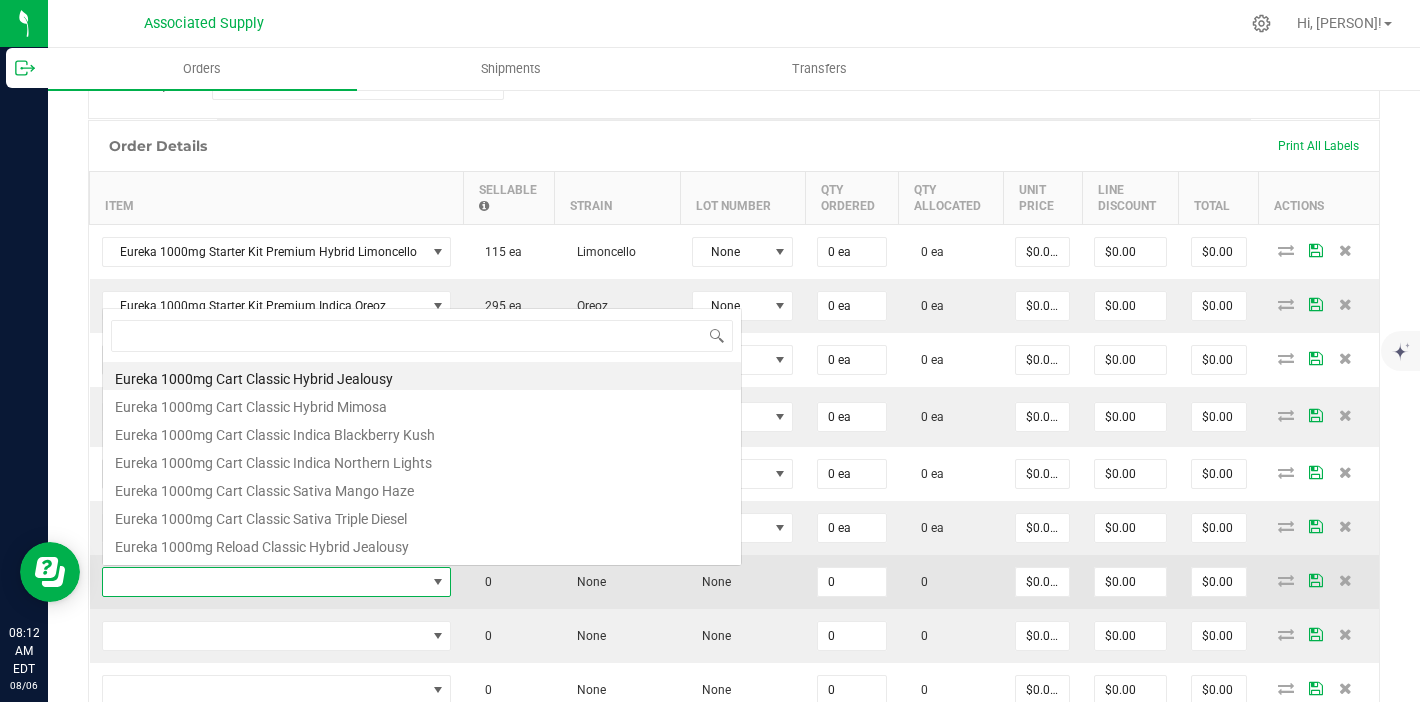 scroll, scrollTop: 0, scrollLeft: 0, axis: both 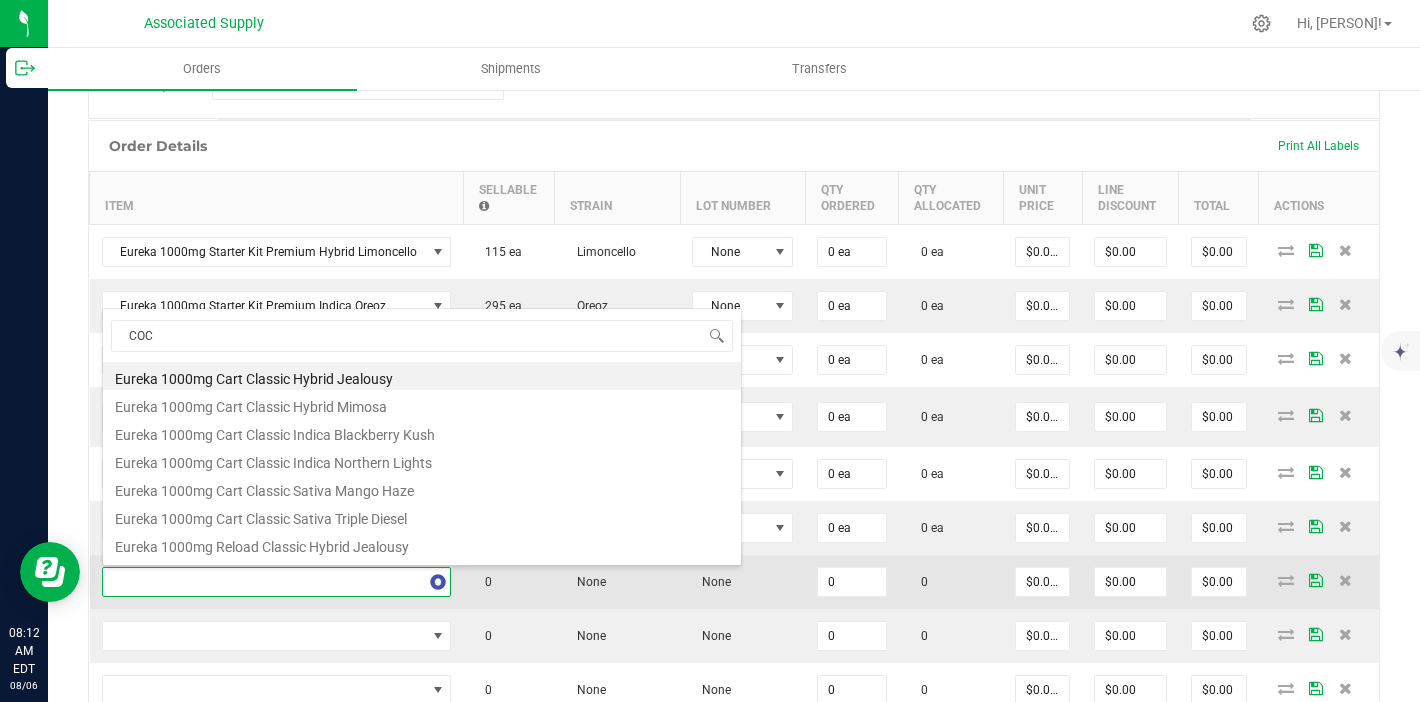 type on "COCO" 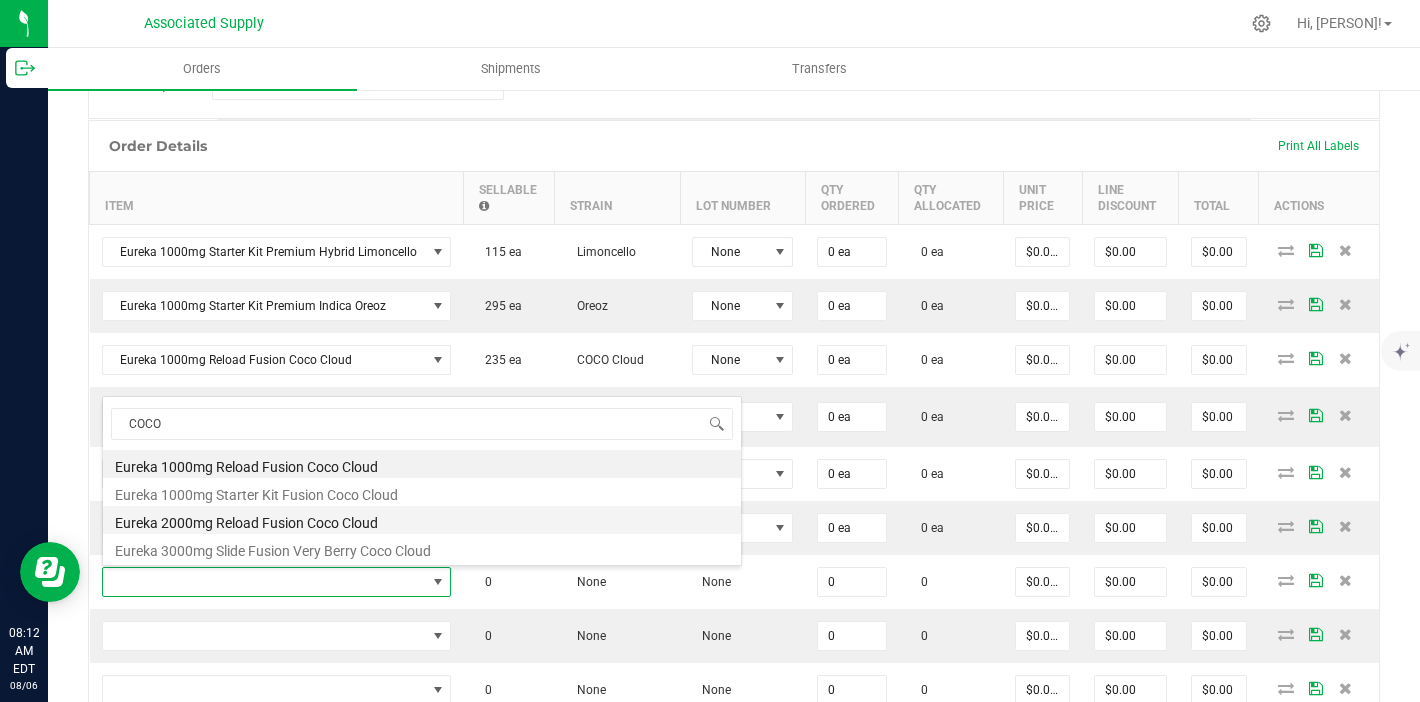click on "Eureka 2000mg Reload Fusion Coco Cloud" at bounding box center (422, 520) 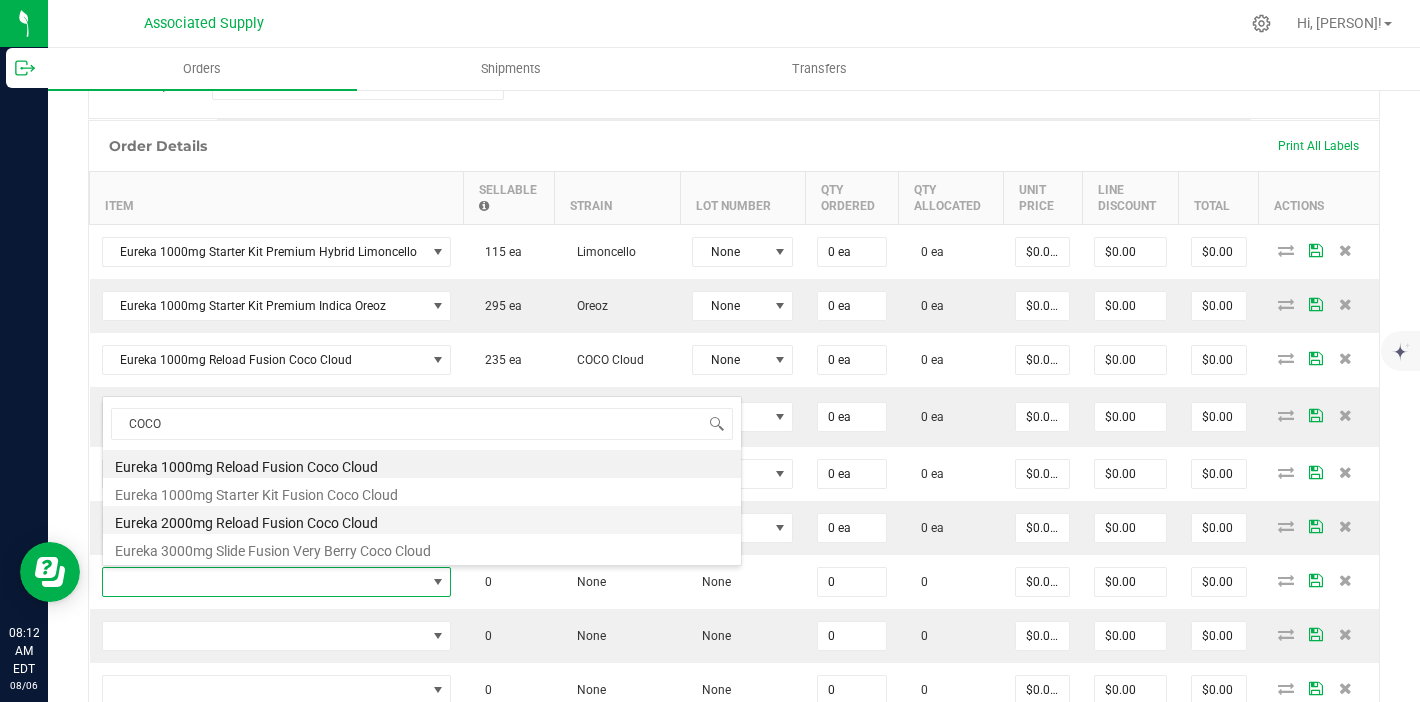 type on "0 ea" 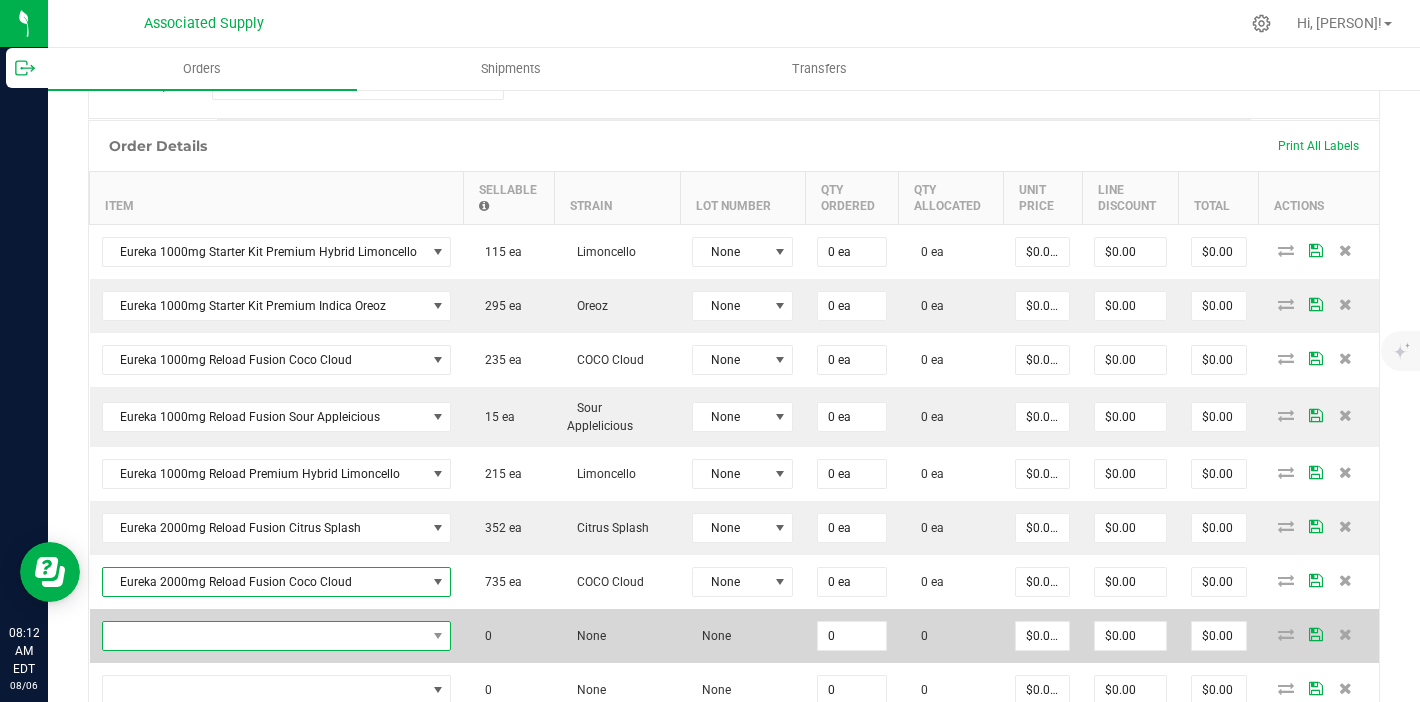 click at bounding box center (264, 636) 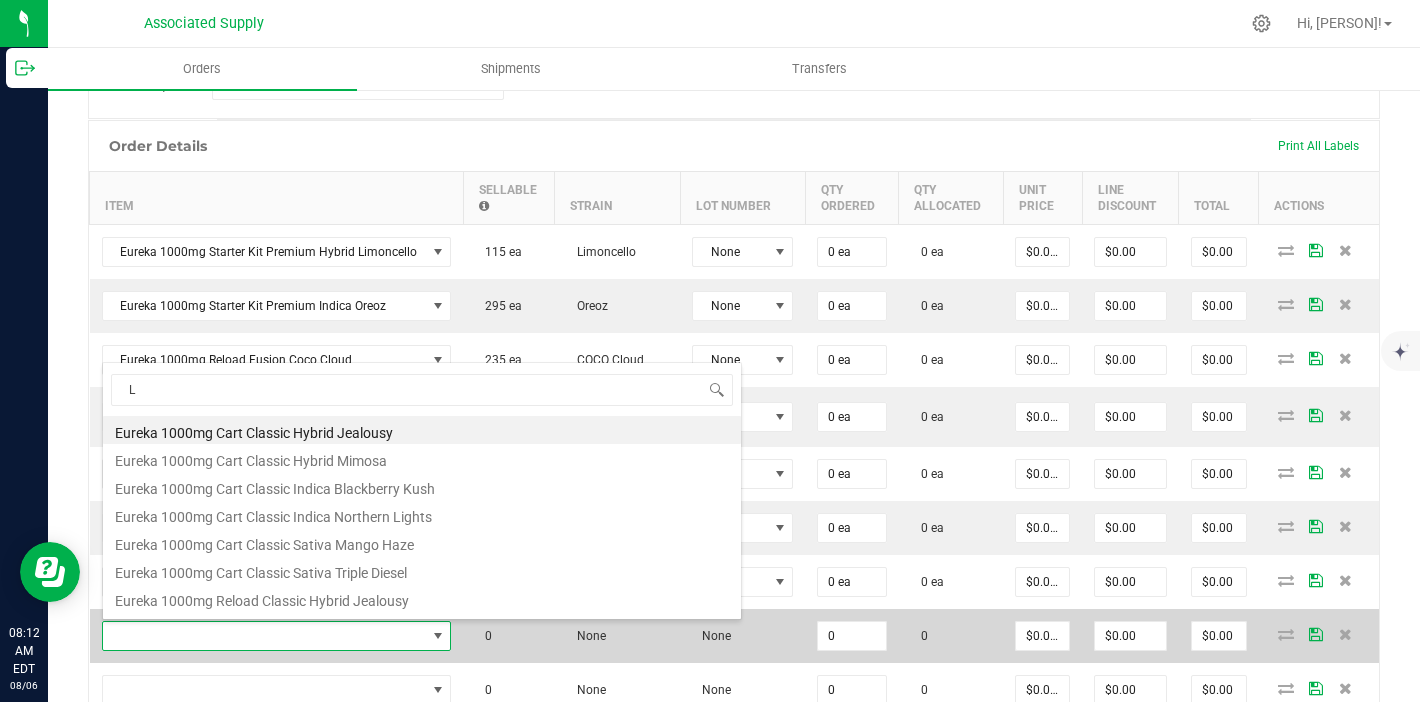 scroll, scrollTop: 99970, scrollLeft: 99656, axis: both 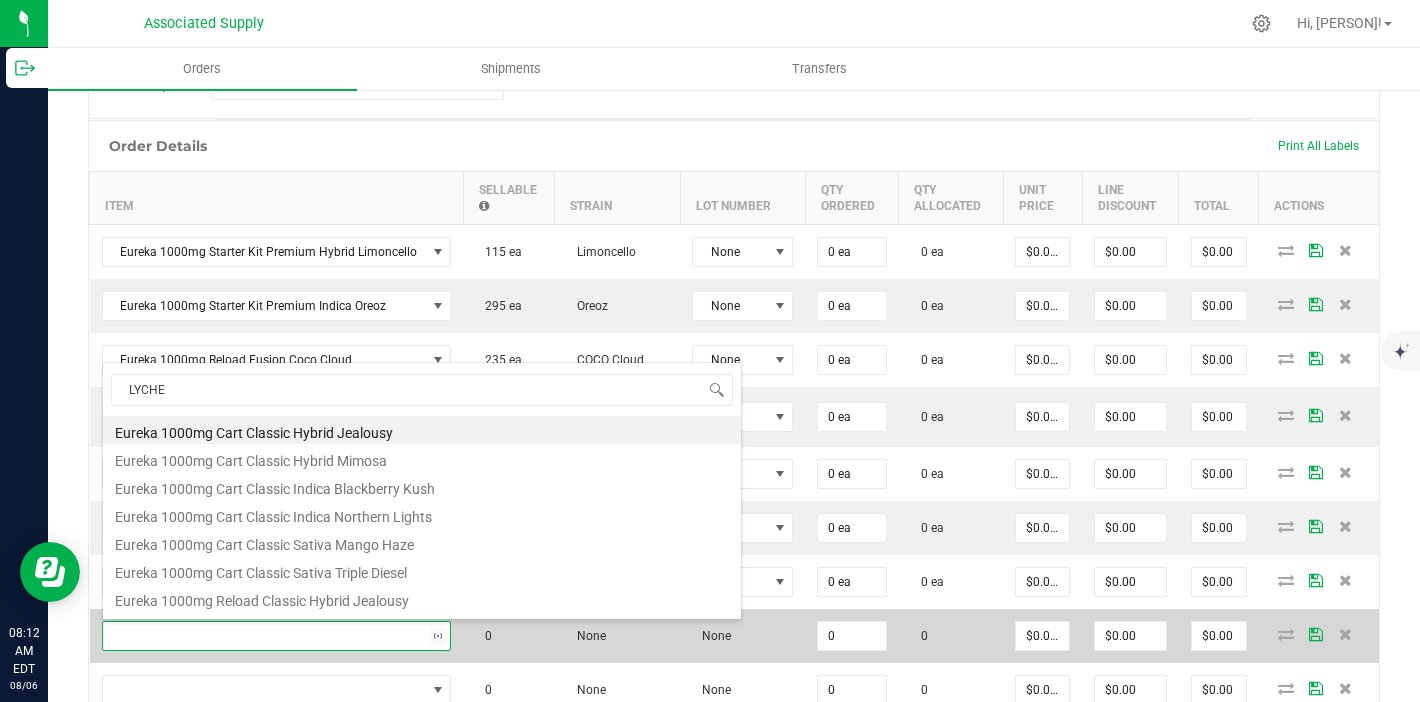 type on "LYCHEE" 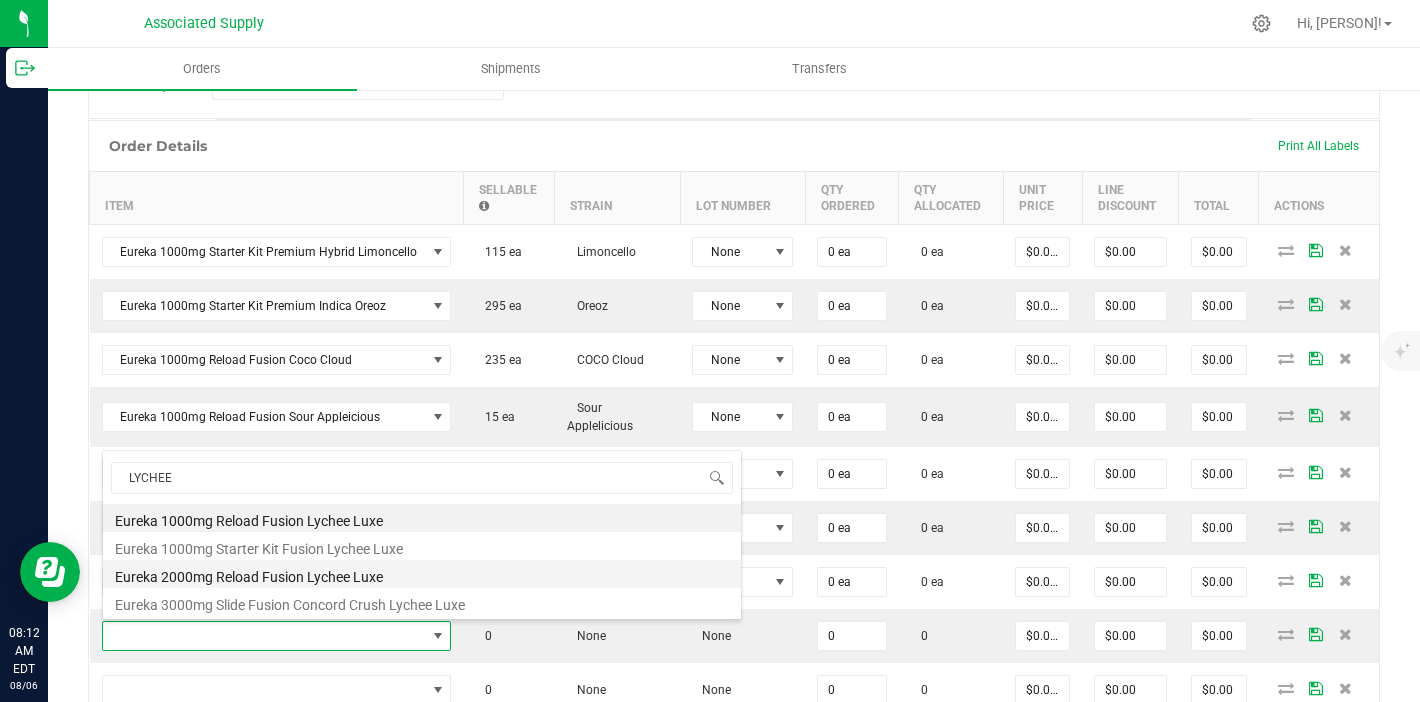 click on "Eureka 2000mg Reload Fusion Lychee Luxe" at bounding box center [422, 574] 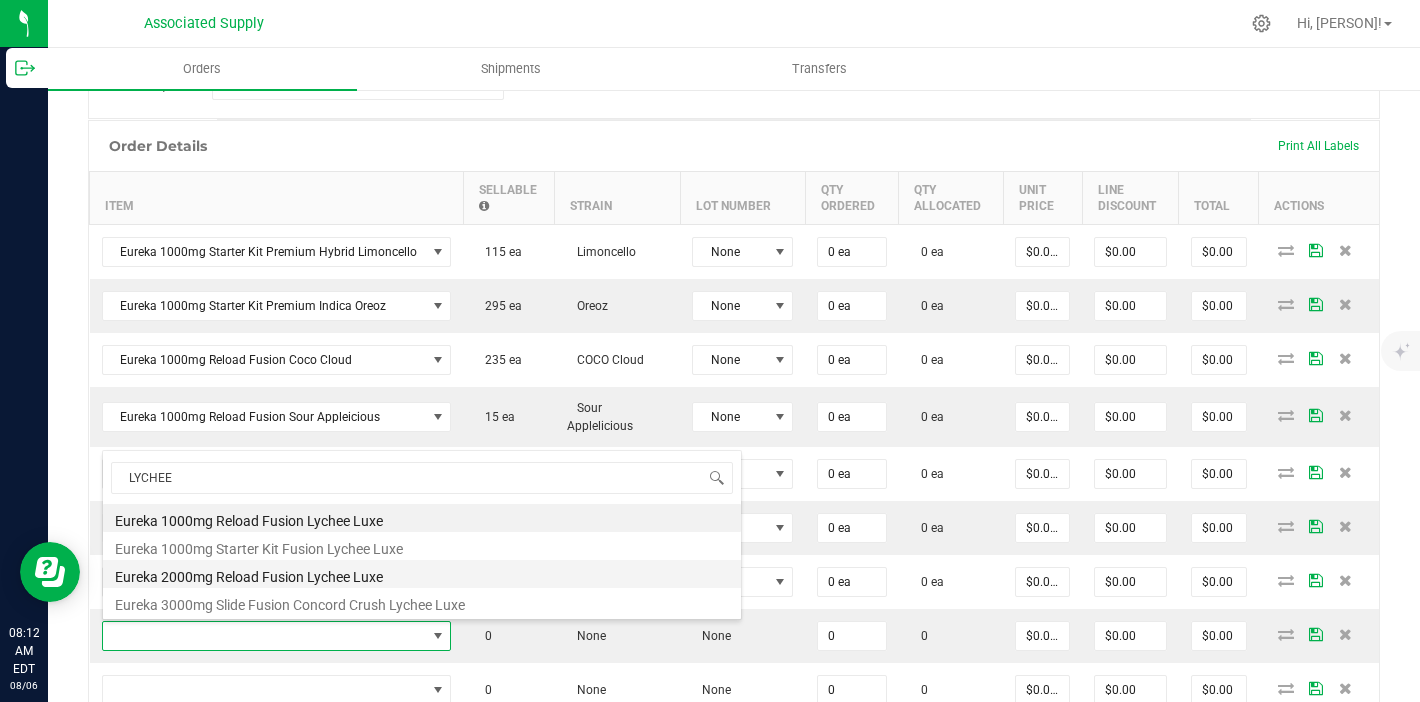 type on "0 ea" 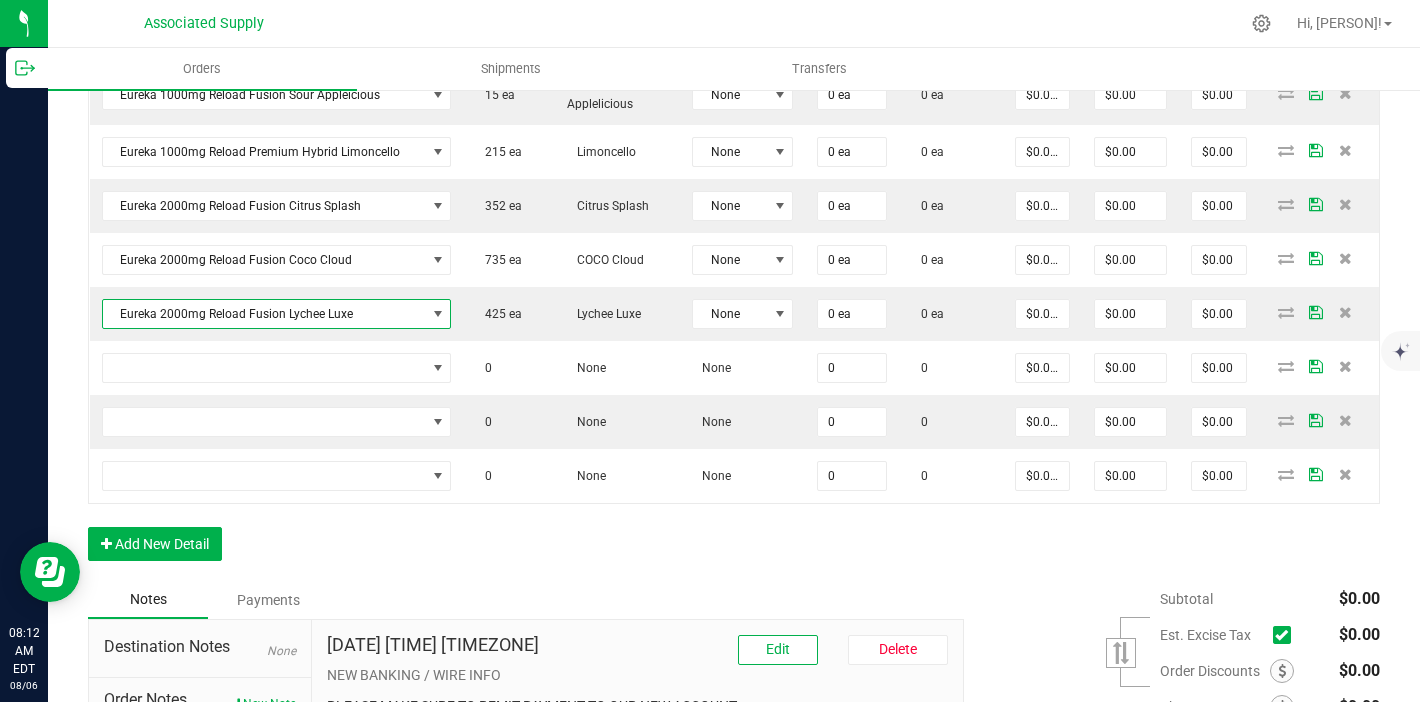 scroll, scrollTop: 800, scrollLeft: 0, axis: vertical 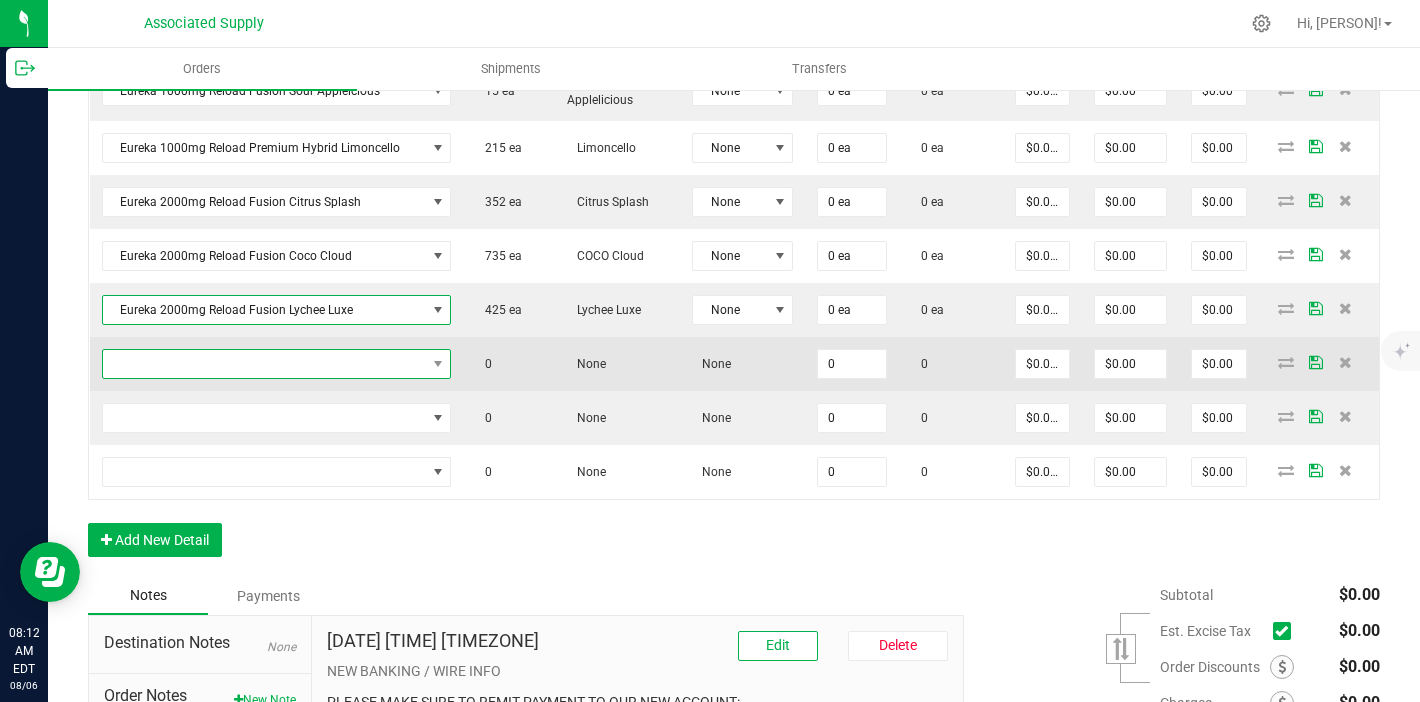 click at bounding box center (264, 364) 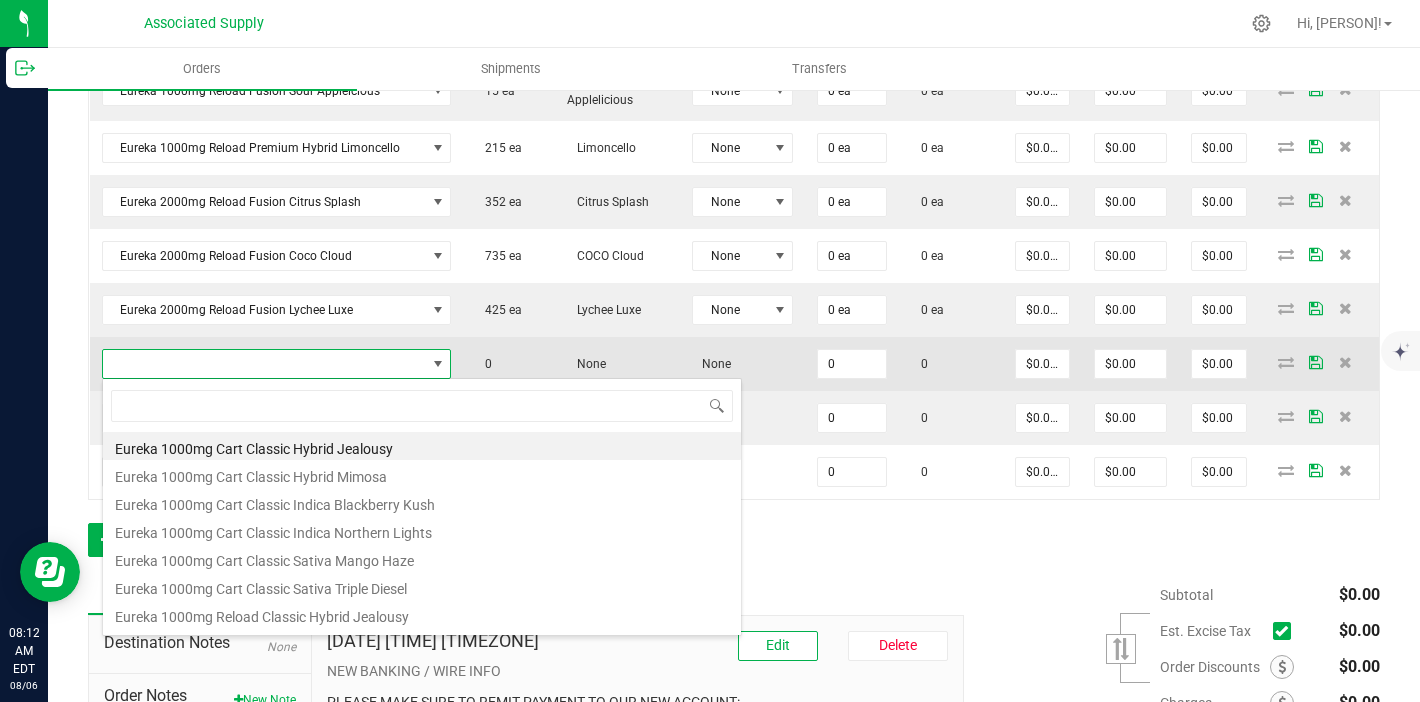scroll, scrollTop: 99970, scrollLeft: 99656, axis: both 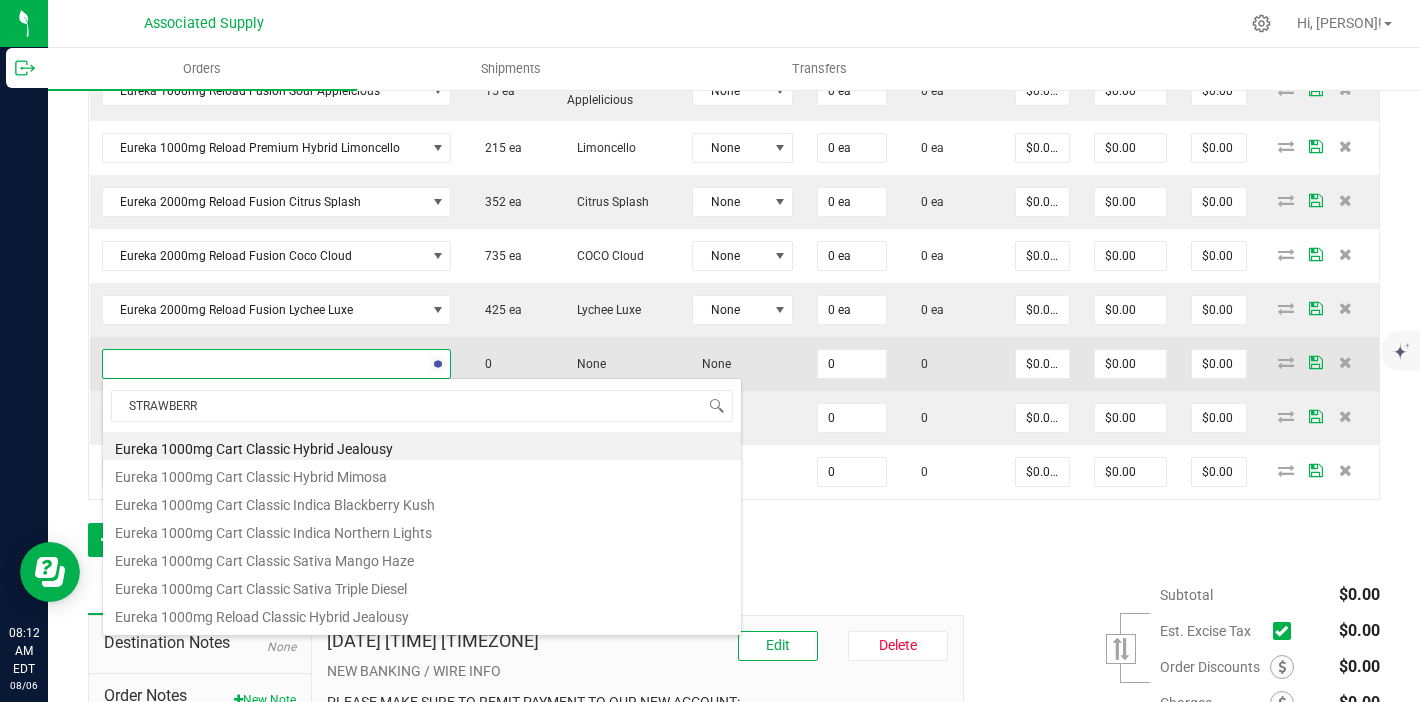 type on "STRAWBERRY" 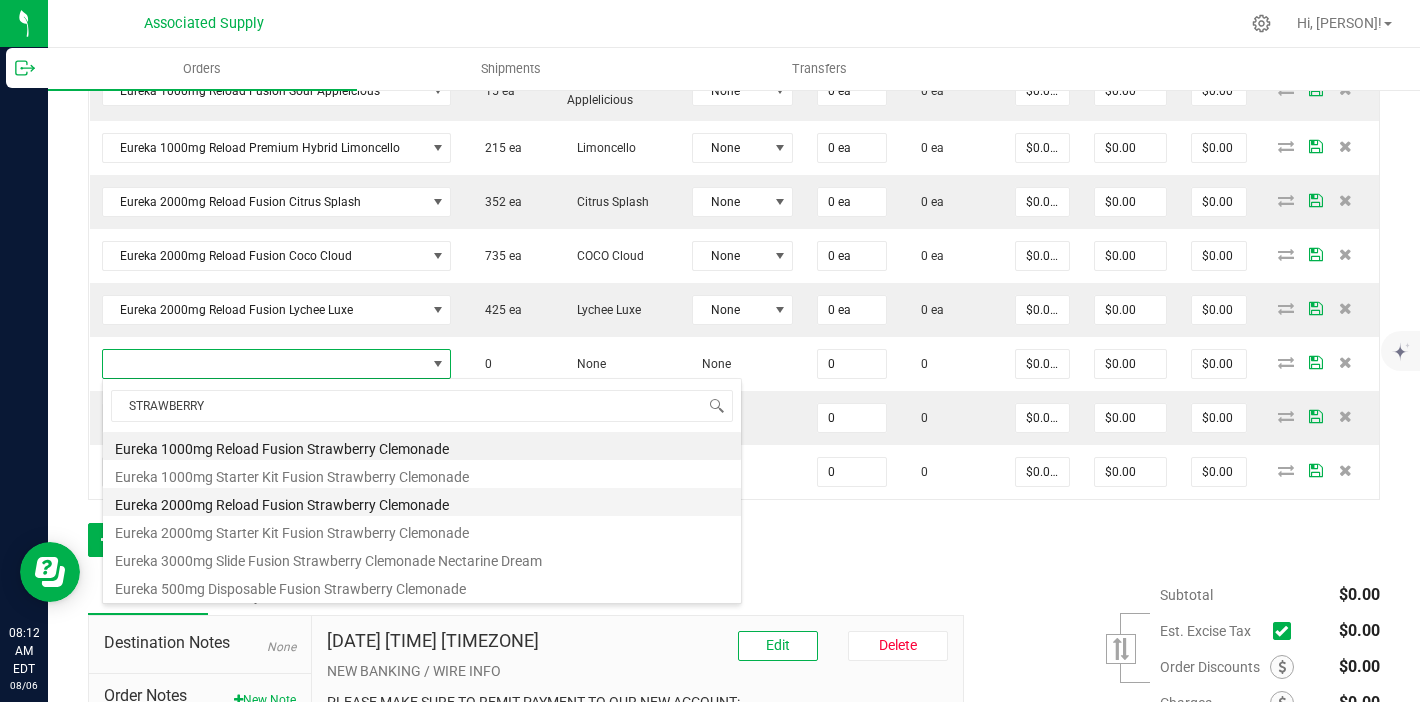 click on "Eureka 2000mg Reload Fusion Strawberry Clemonade" at bounding box center [422, 502] 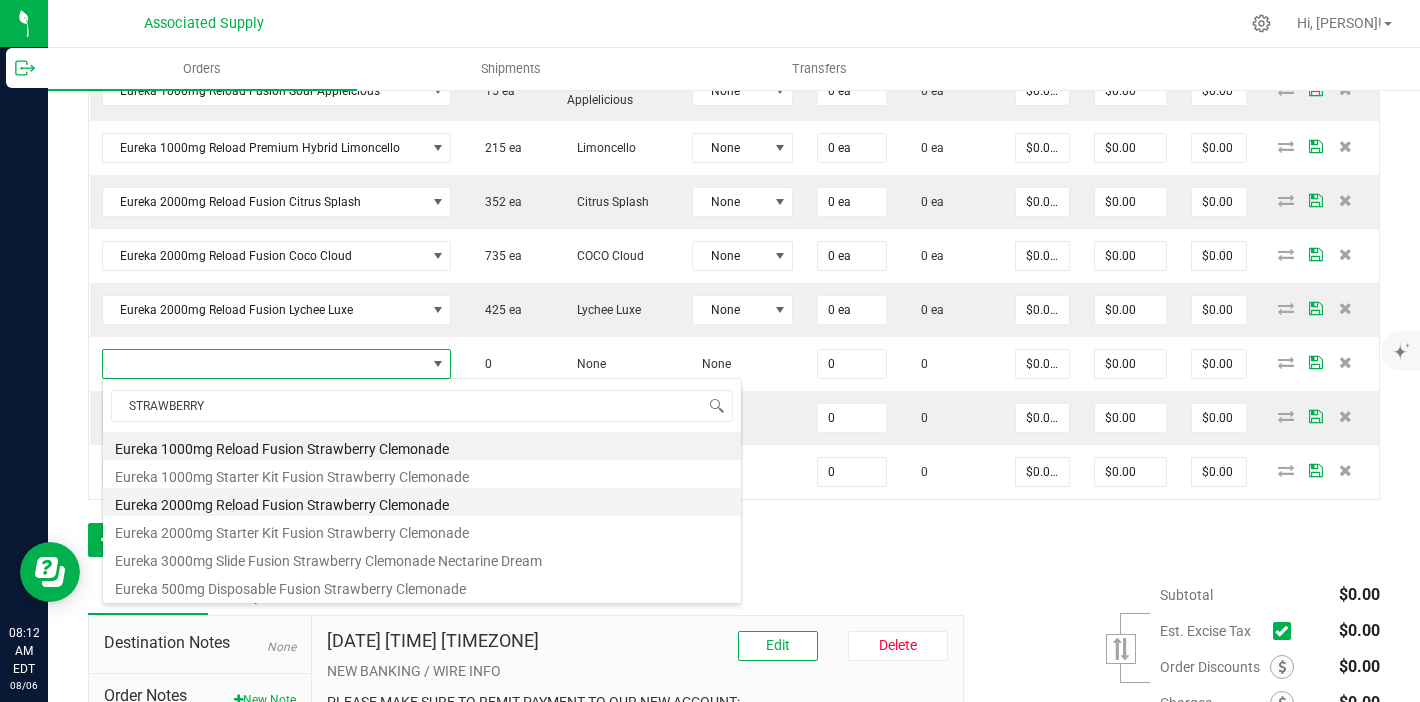 type on "0 ea" 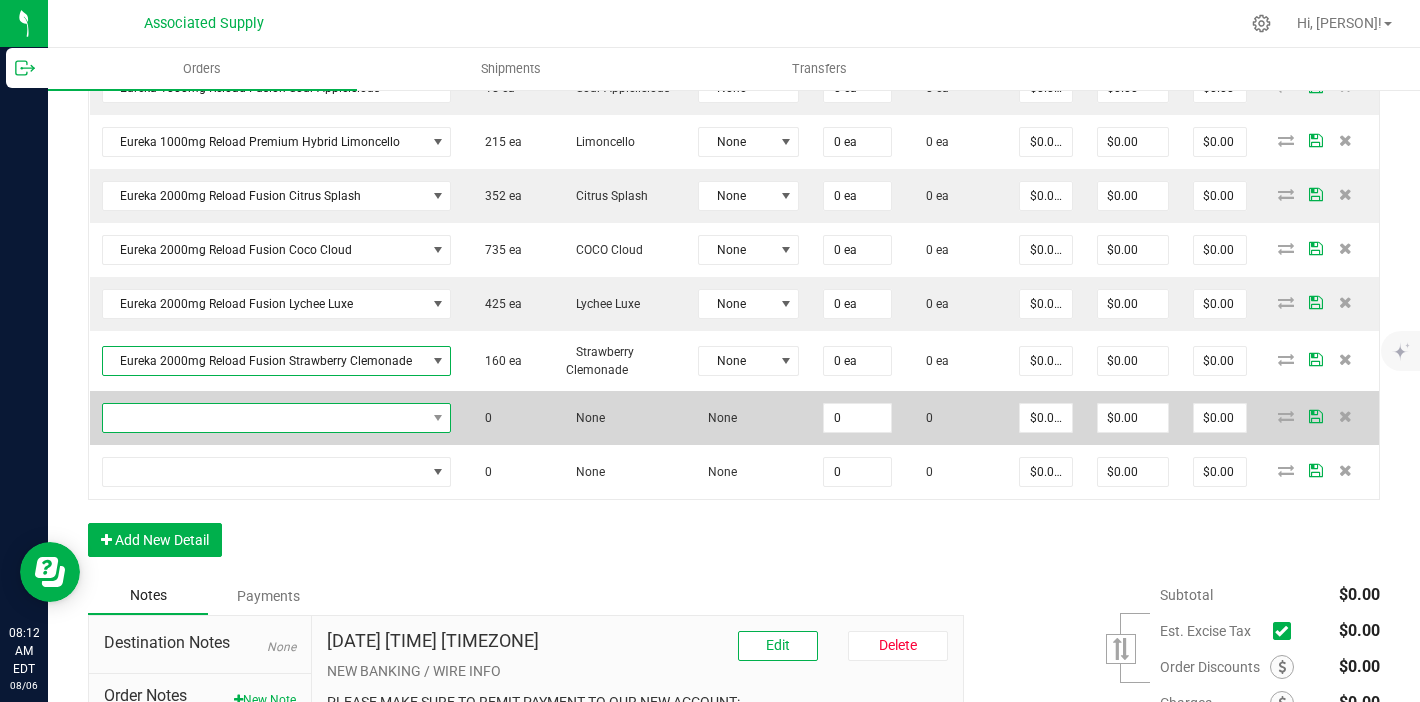 click at bounding box center [264, 418] 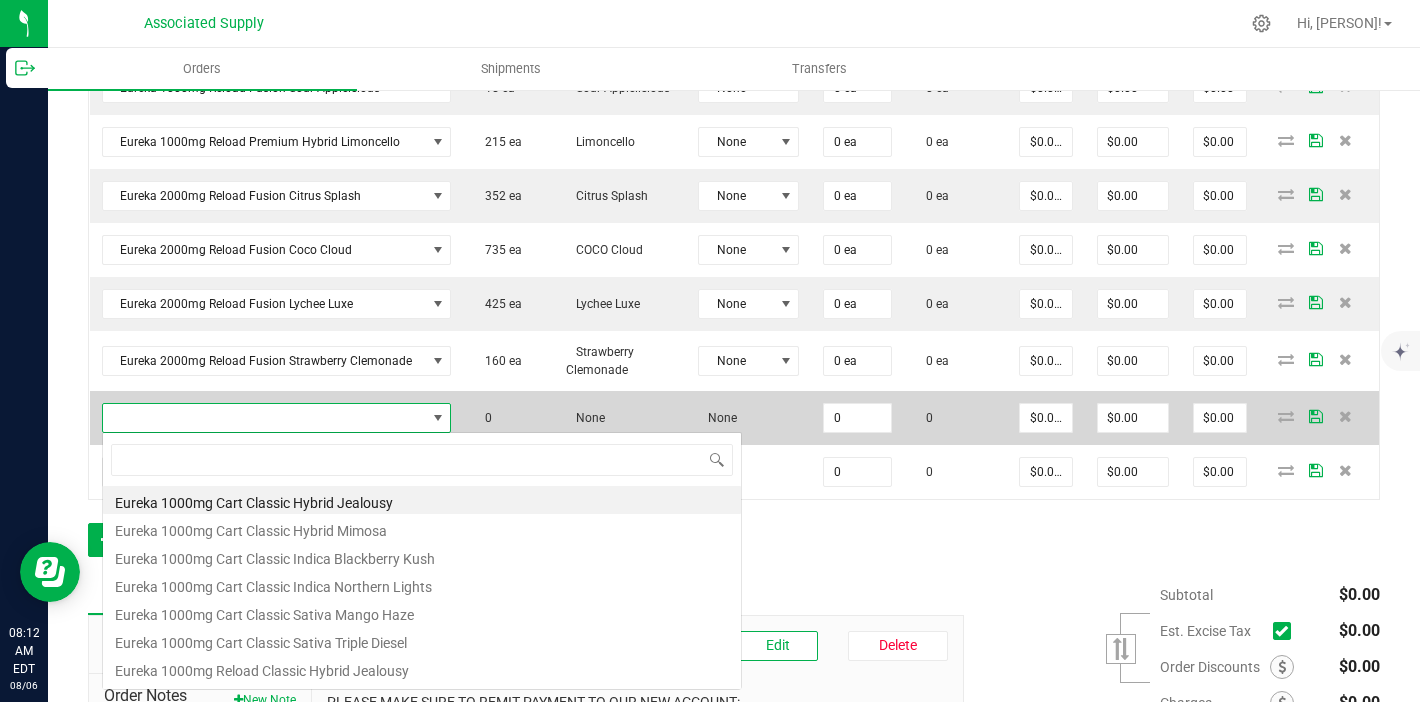 scroll, scrollTop: 99970, scrollLeft: 99656, axis: both 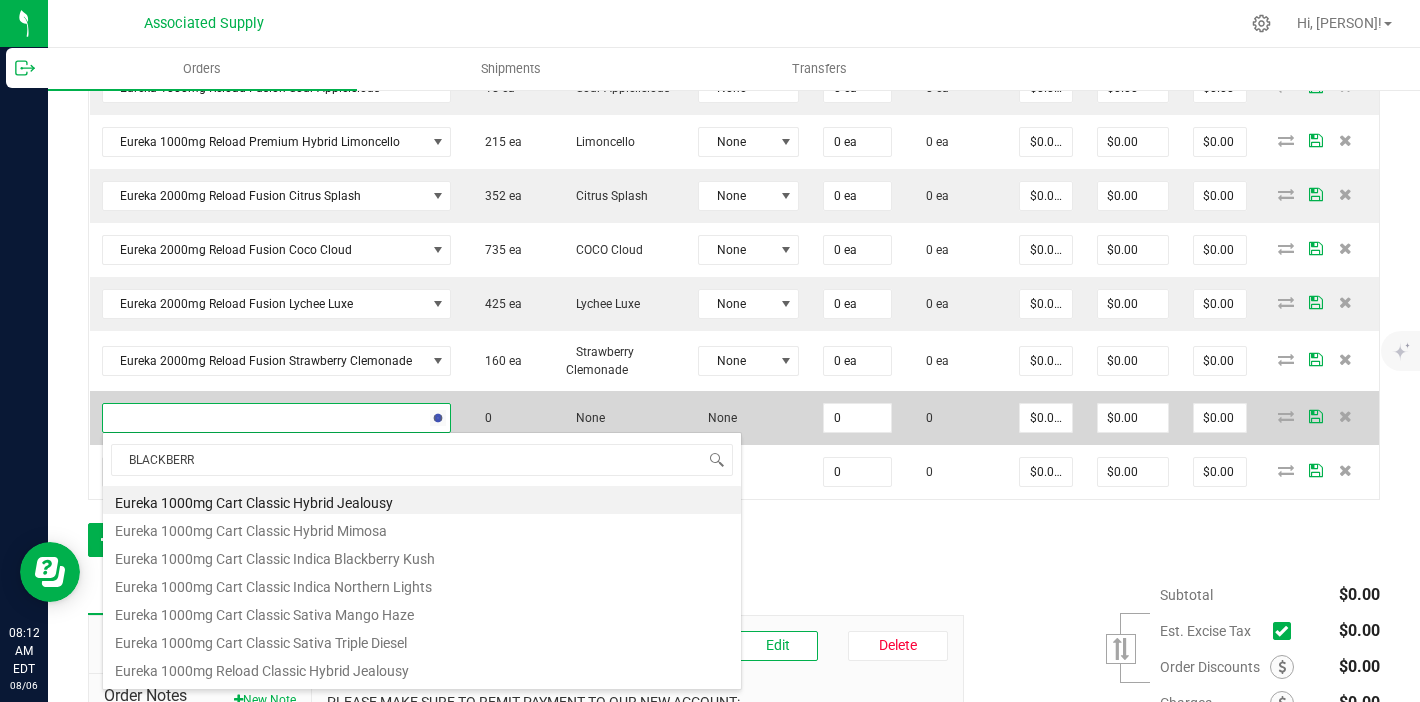 type on "BLACKBERRY" 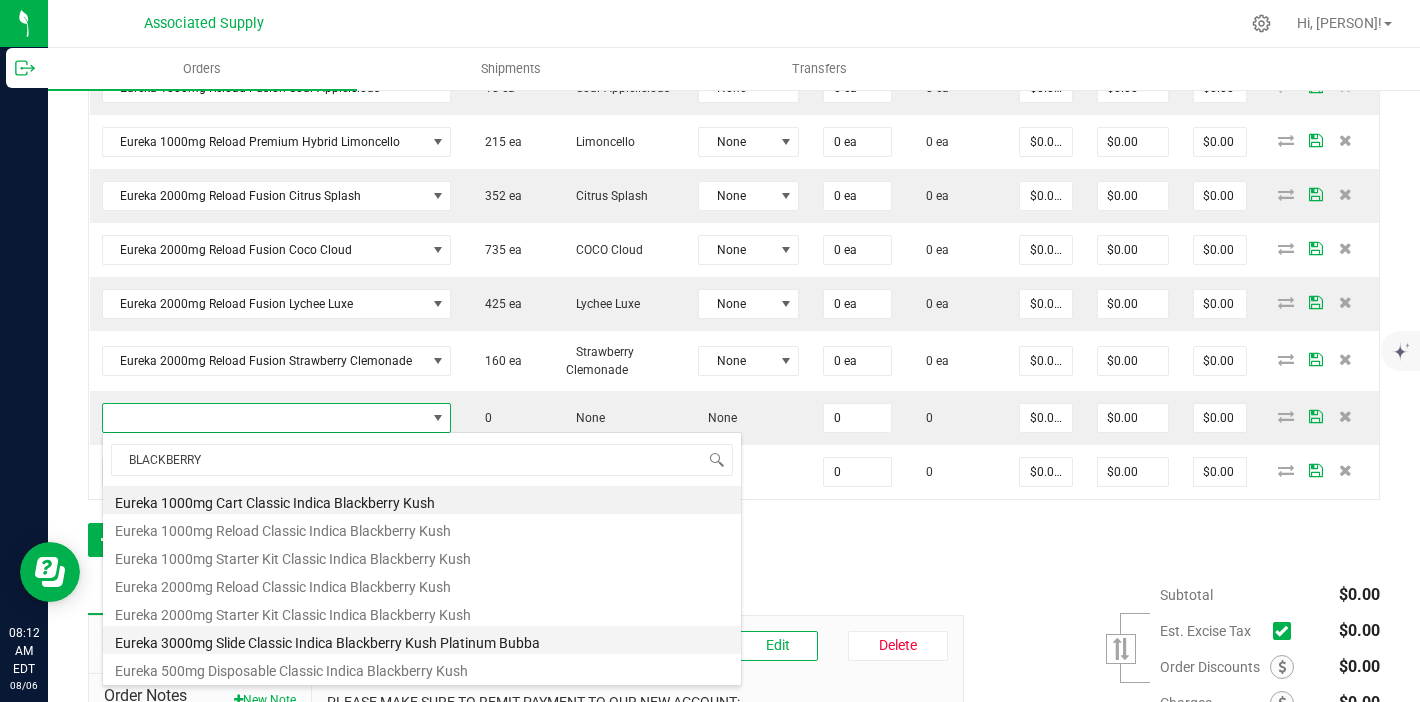 click on "Eureka 3000mg Slide Classic Indica Blackberry Kush Platinum Bubba" at bounding box center [422, 640] 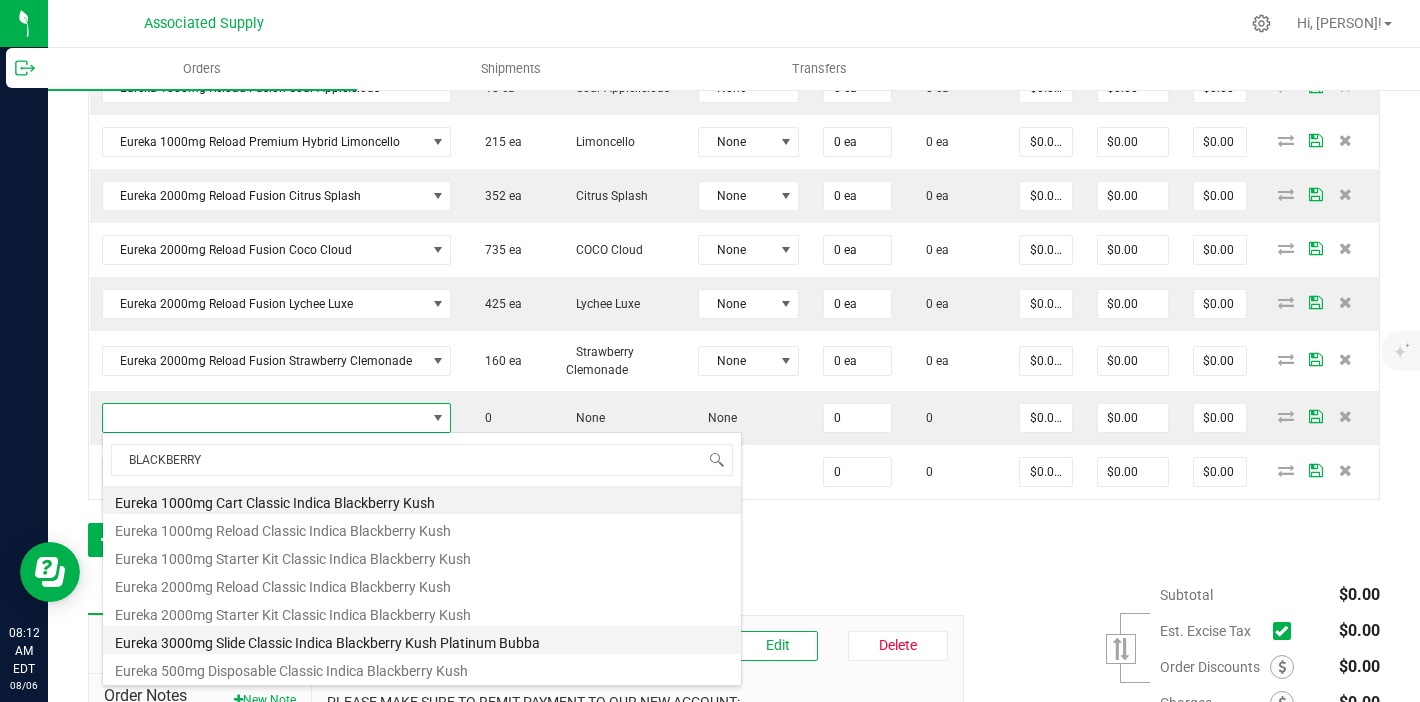 type on "0 ea" 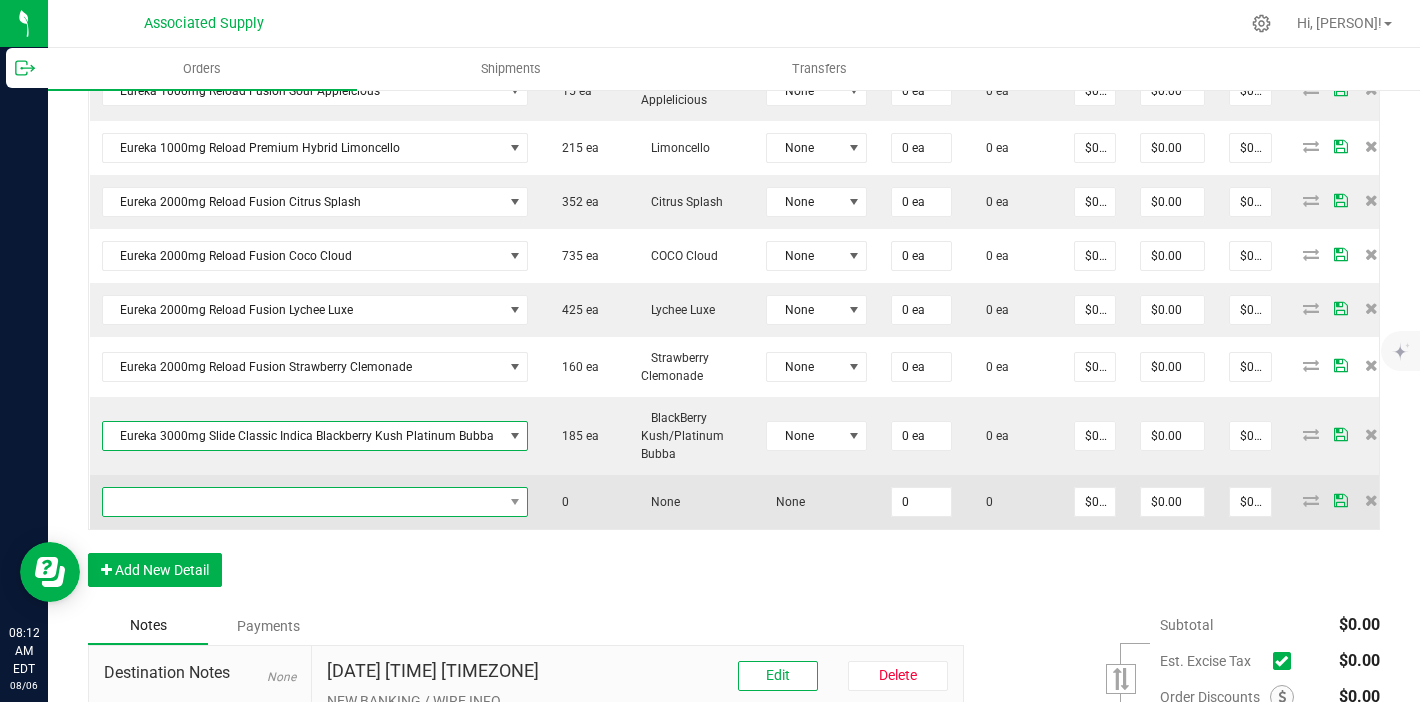 click at bounding box center (303, 502) 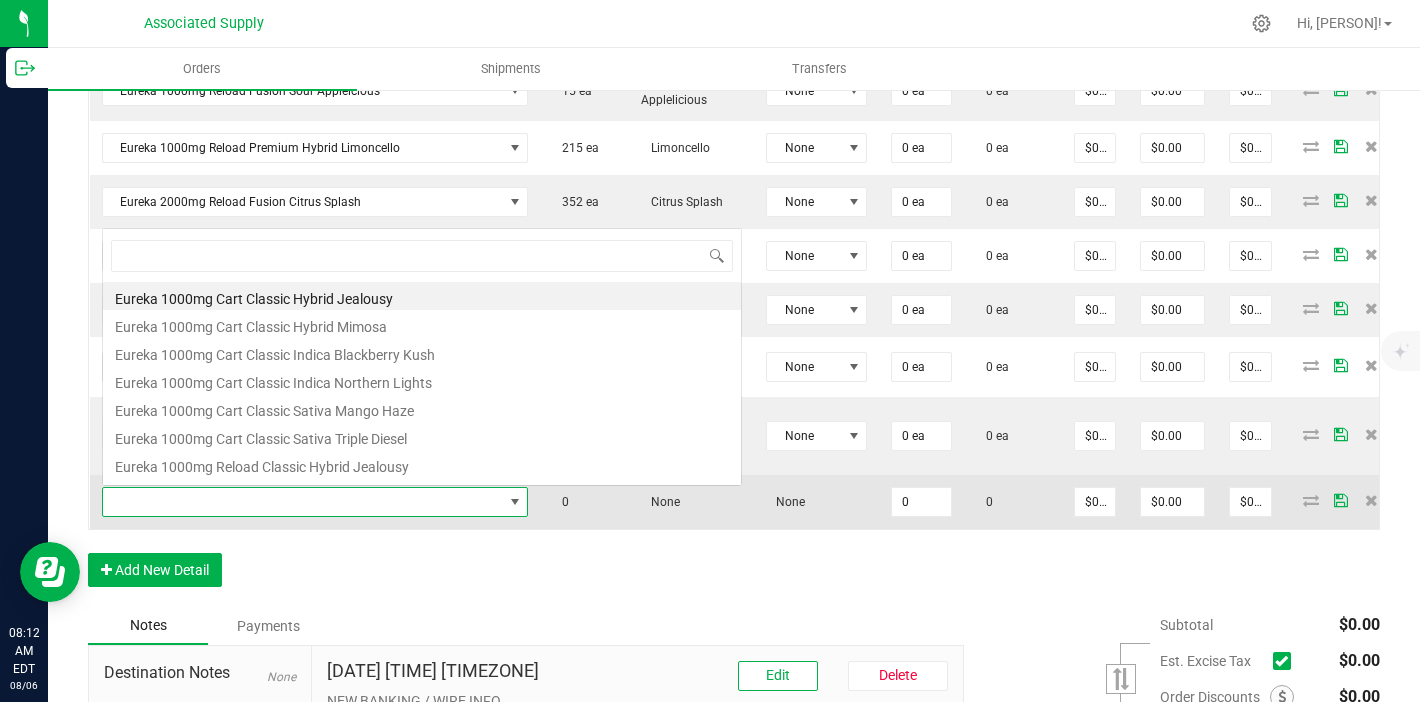 scroll, scrollTop: 0, scrollLeft: 0, axis: both 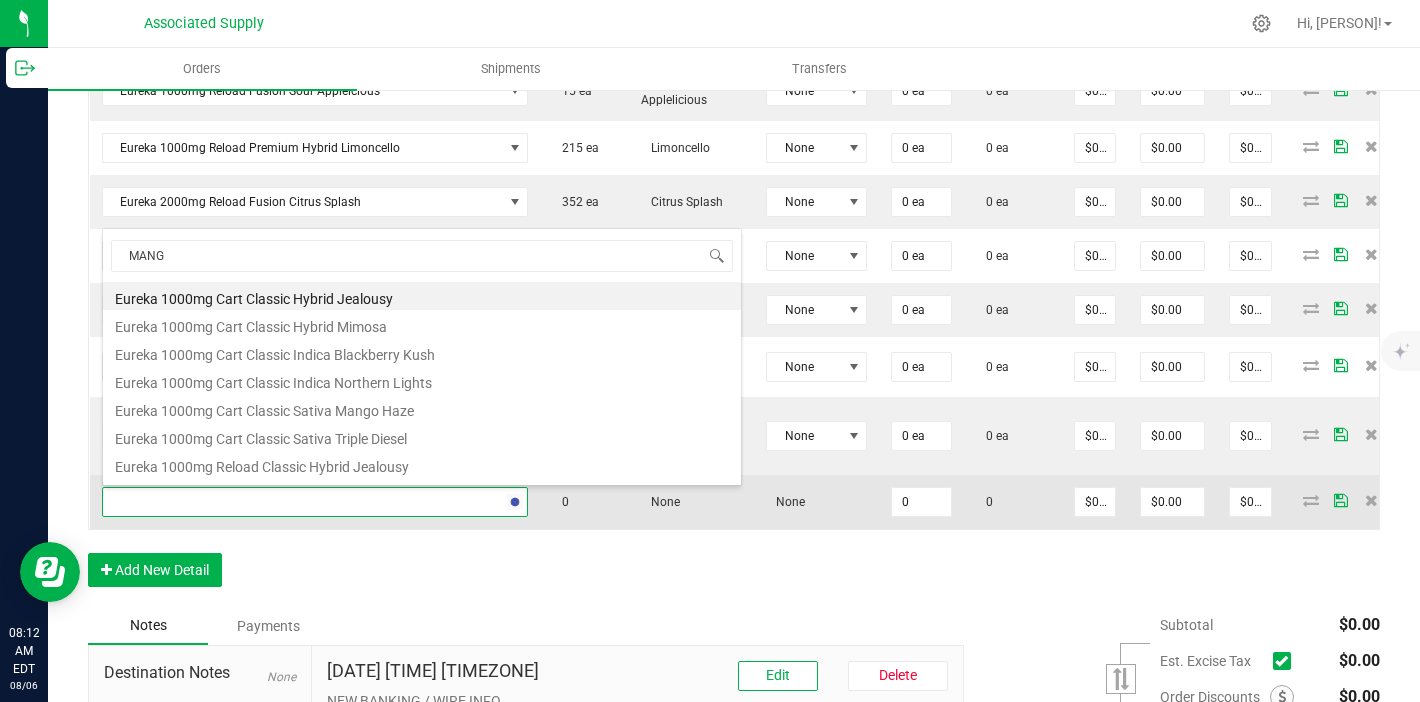 type on "MANGO" 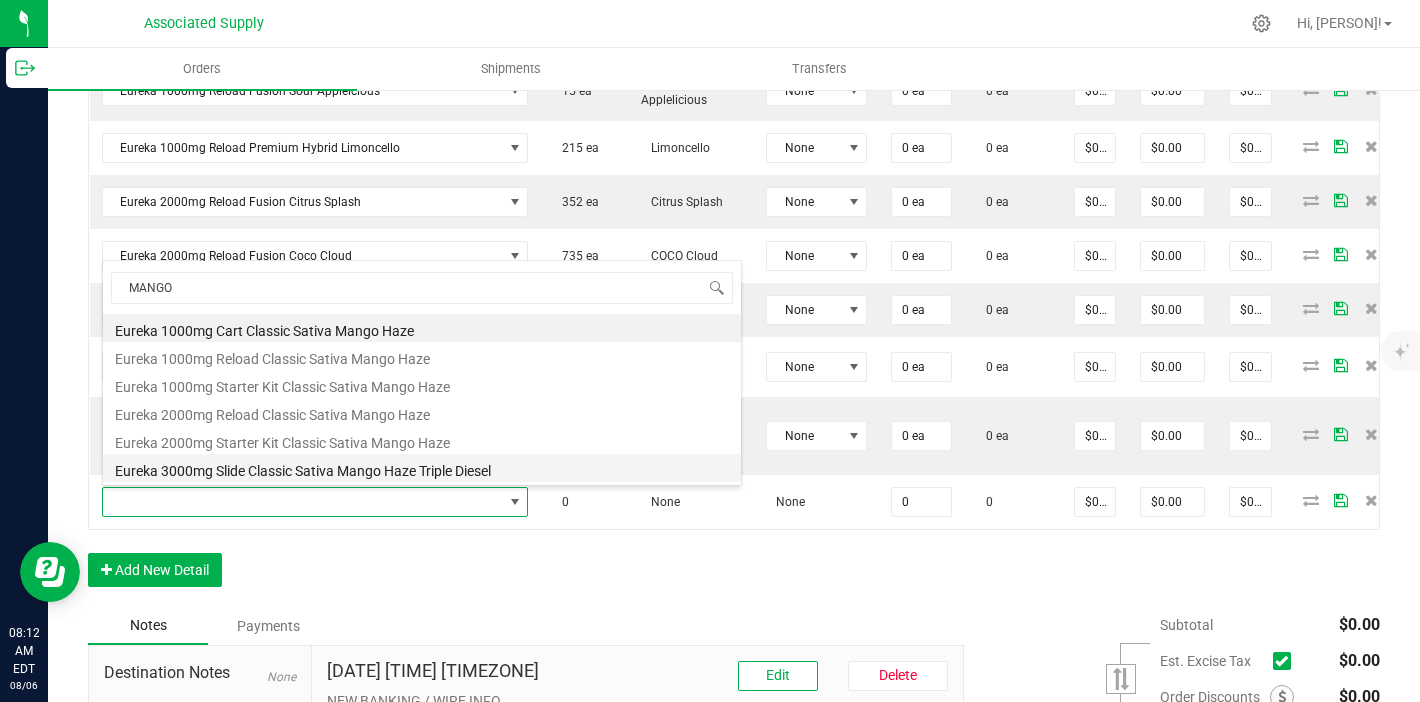 click on "Eureka 3000mg Slide Classic Sativa Mango Haze Triple Diesel" at bounding box center (422, 468) 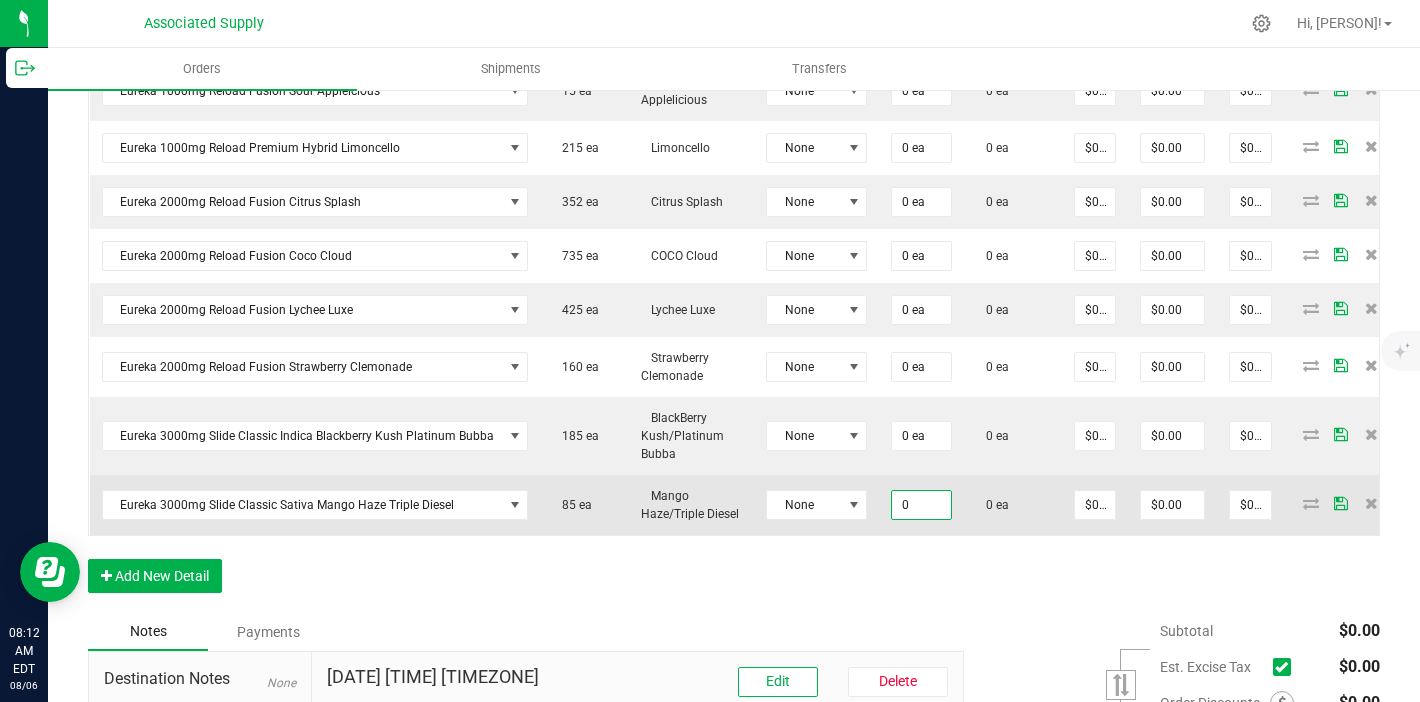 click on "0" at bounding box center [921, 505] 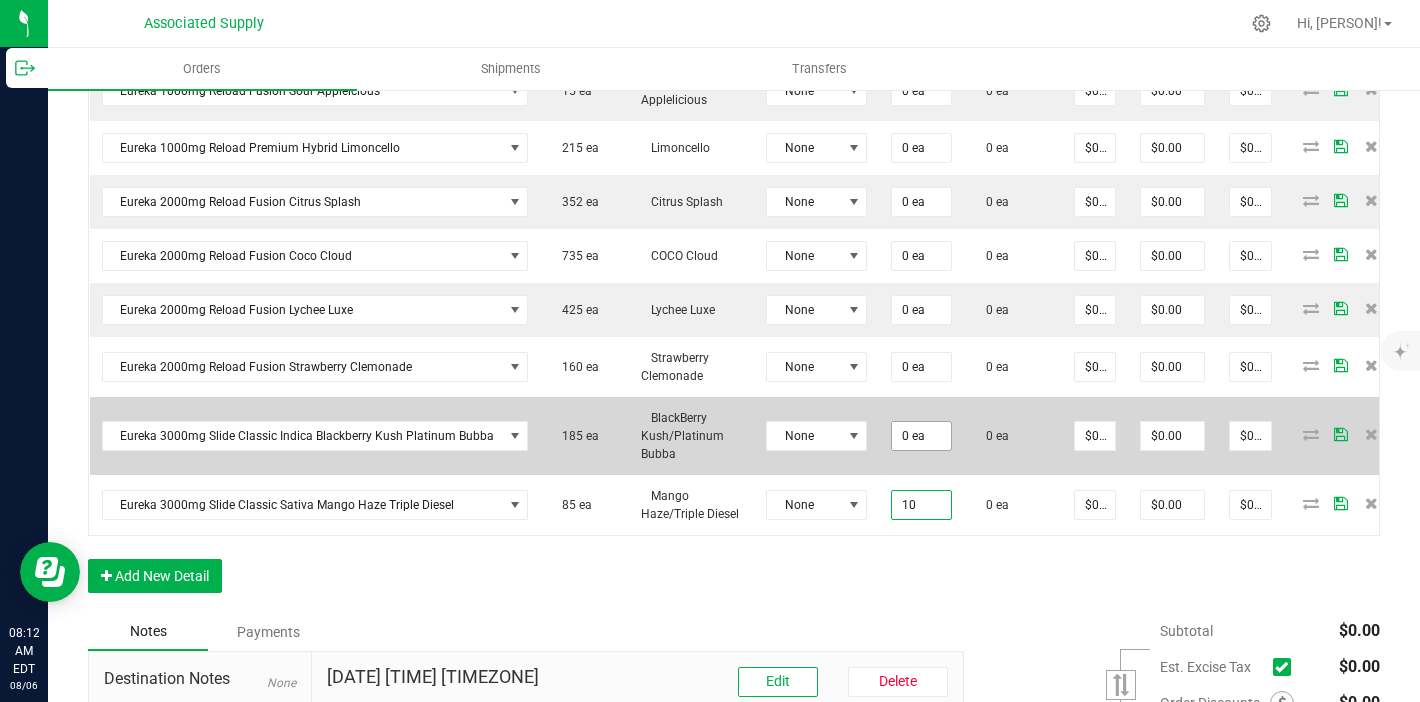 type on "10" 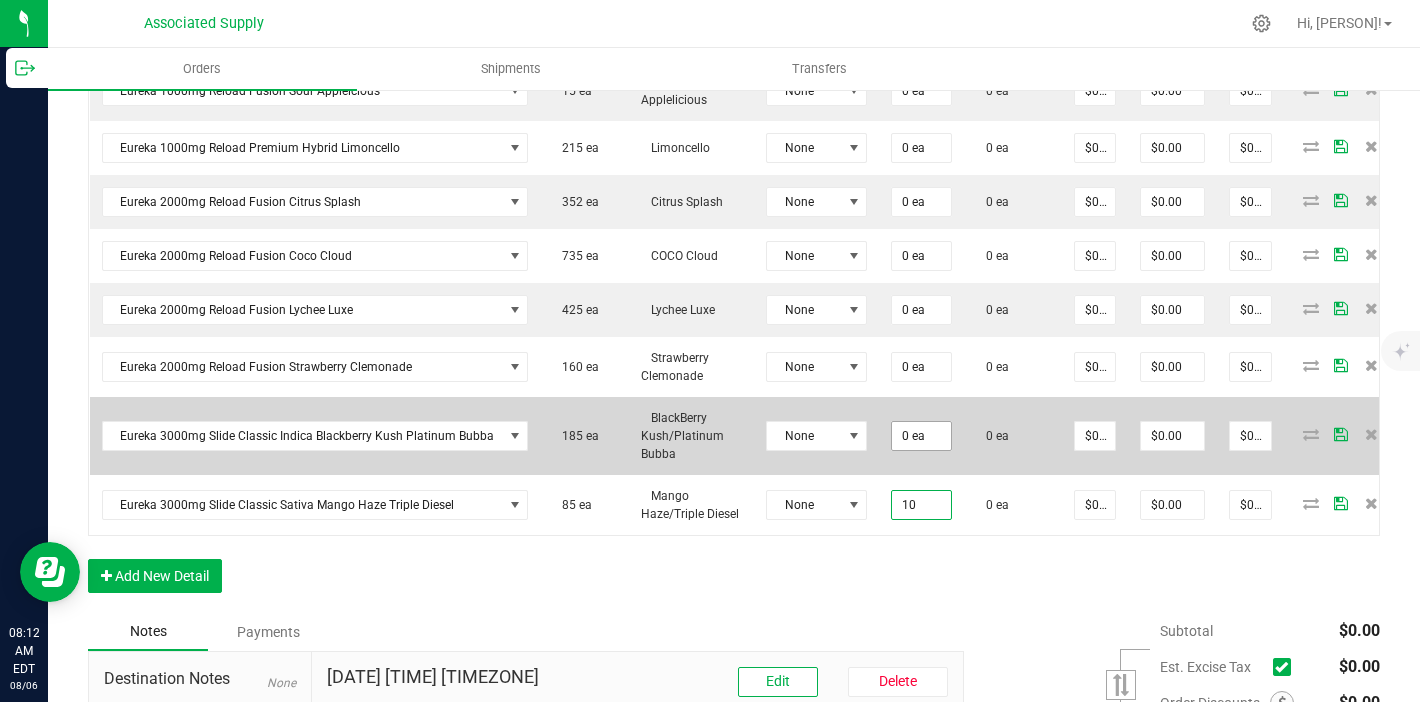 click on "0 ea" at bounding box center (921, 436) 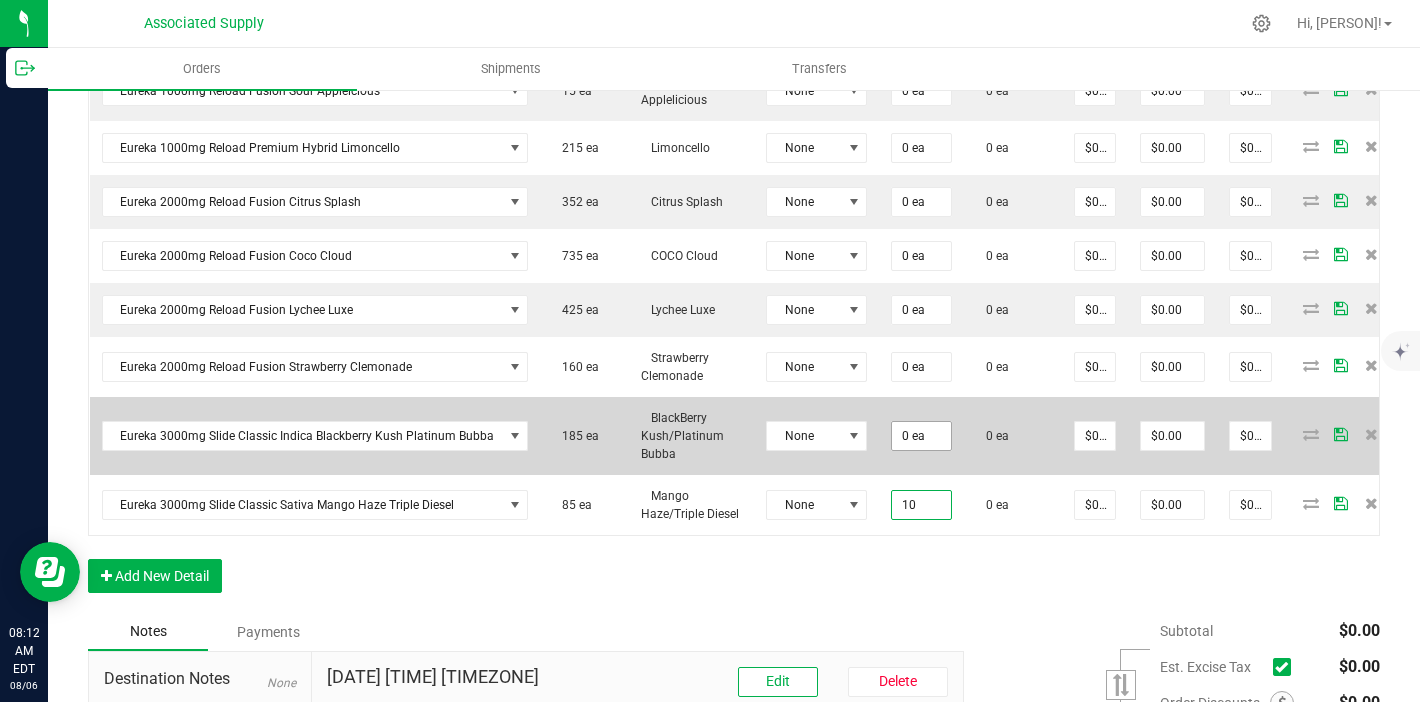 type on "0" 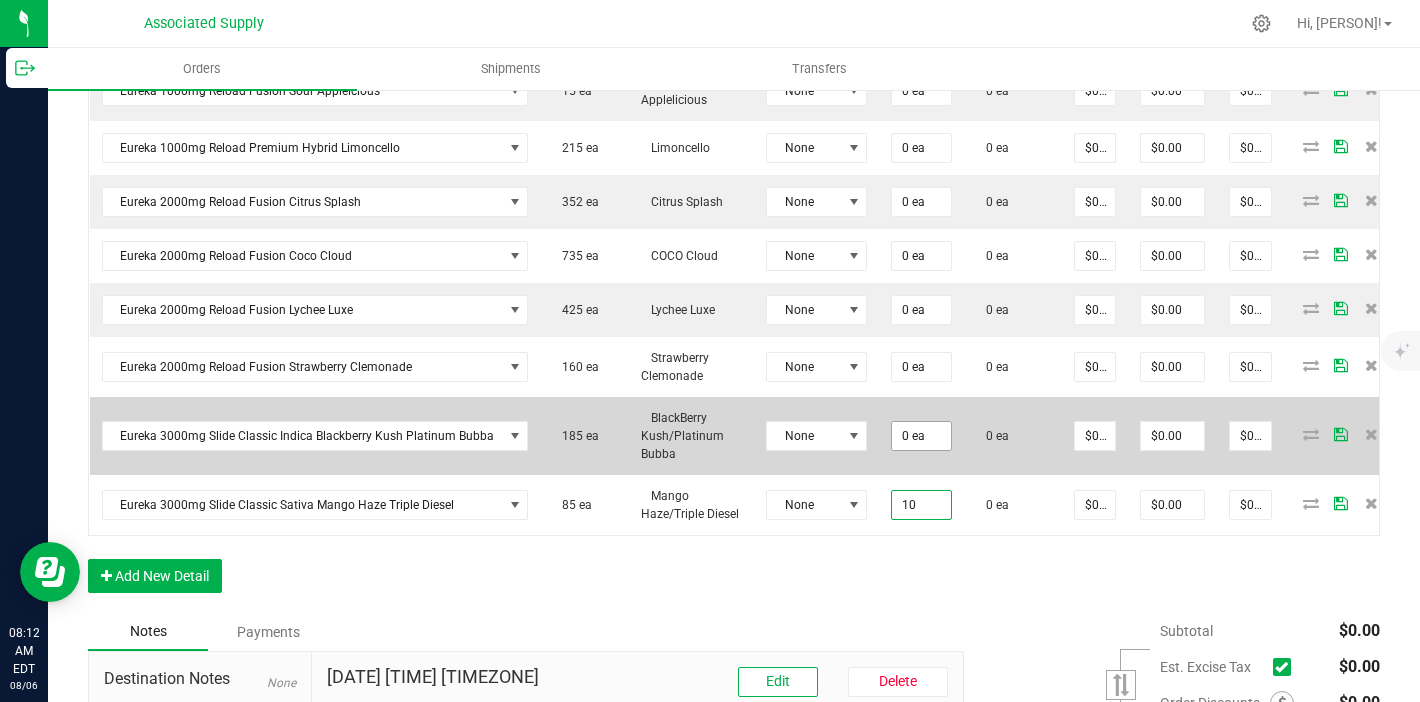 type on "10 ea" 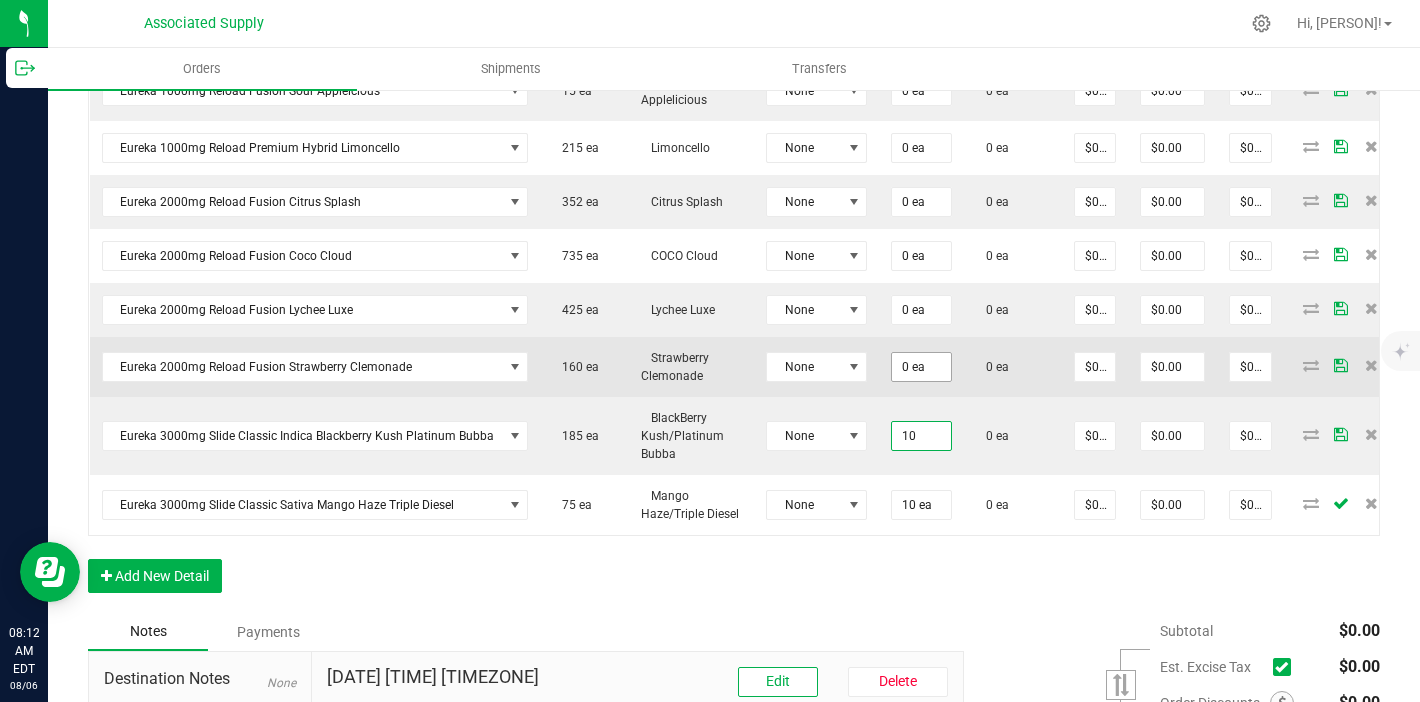type on "10" 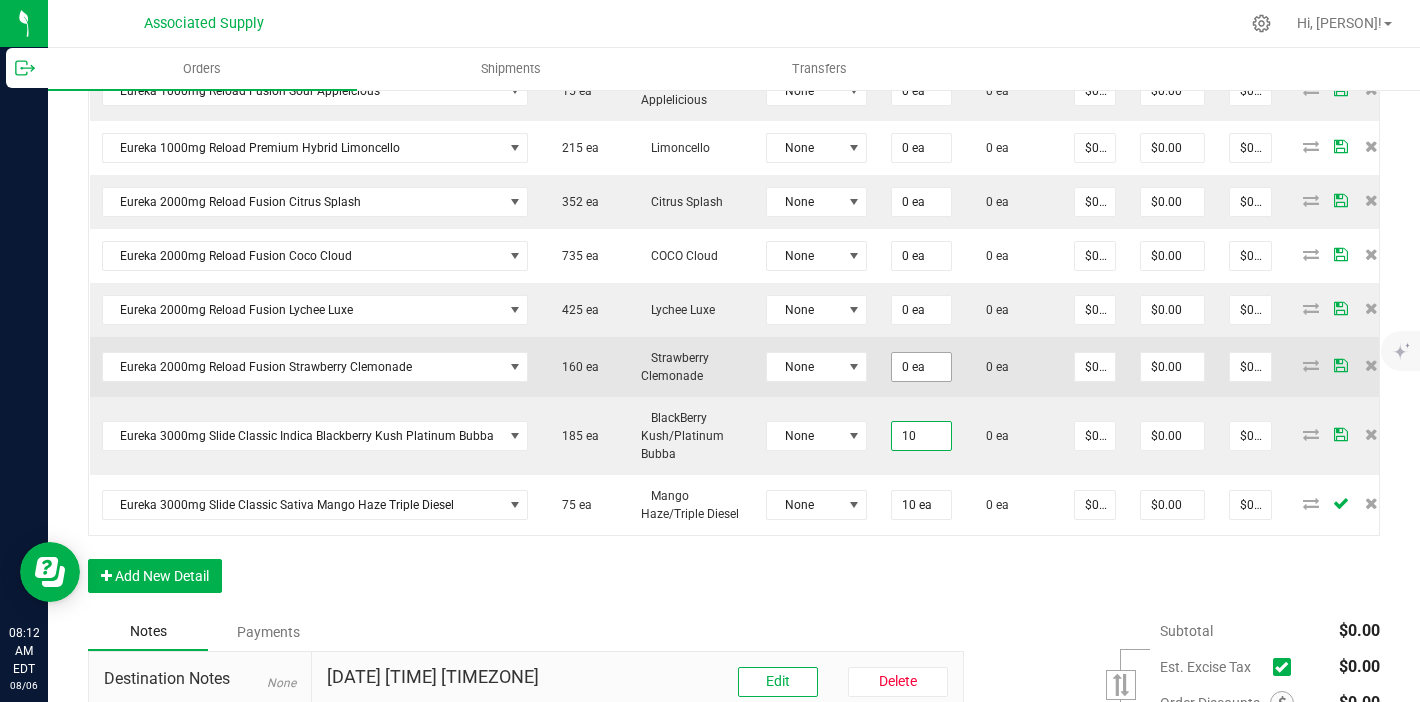 click on "0 ea" at bounding box center (921, 367) 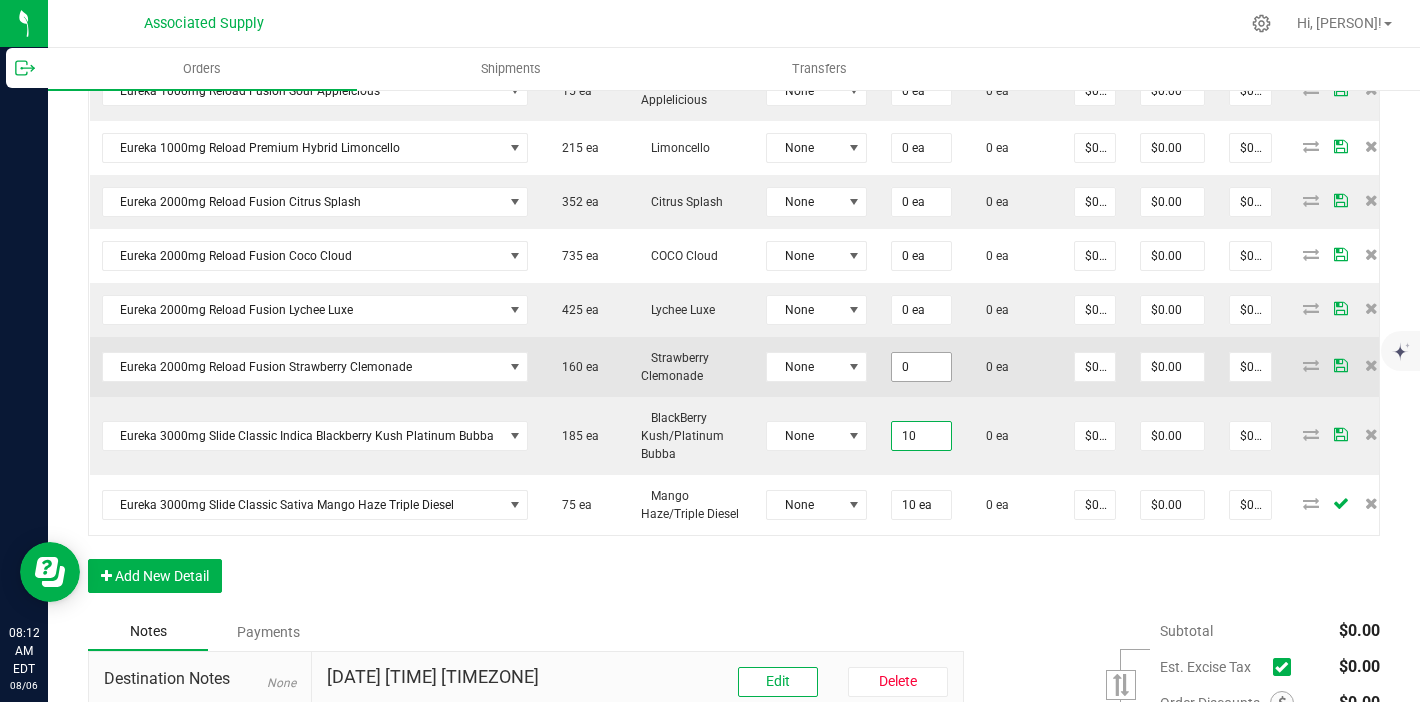 type on "01" 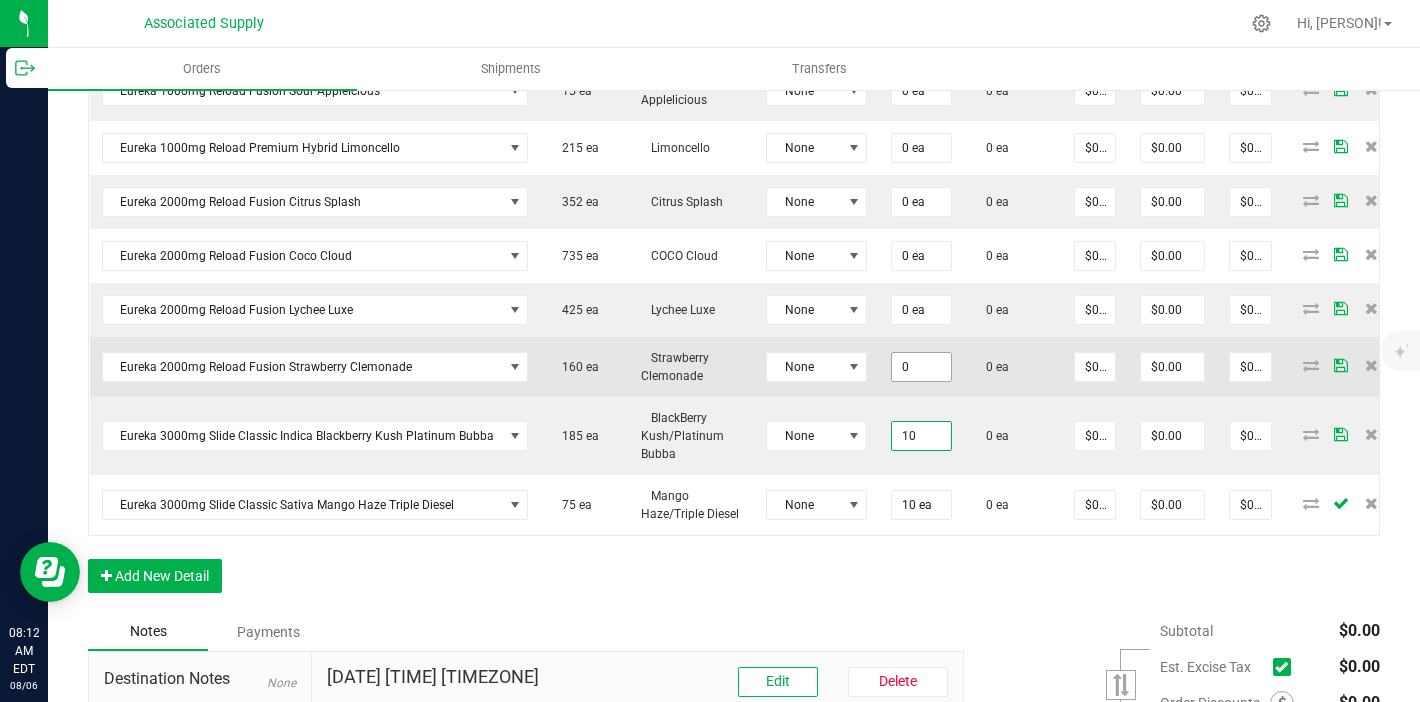 type on "10 ea" 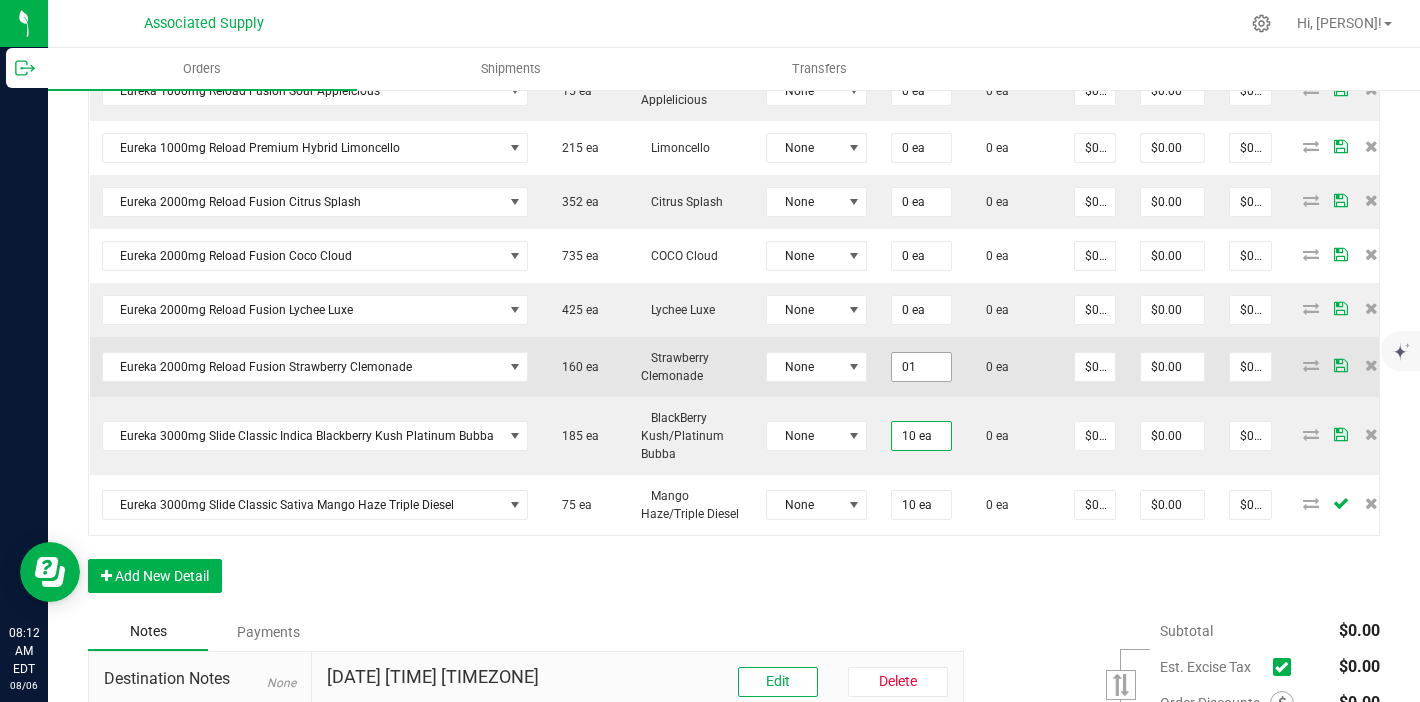 type on "0" 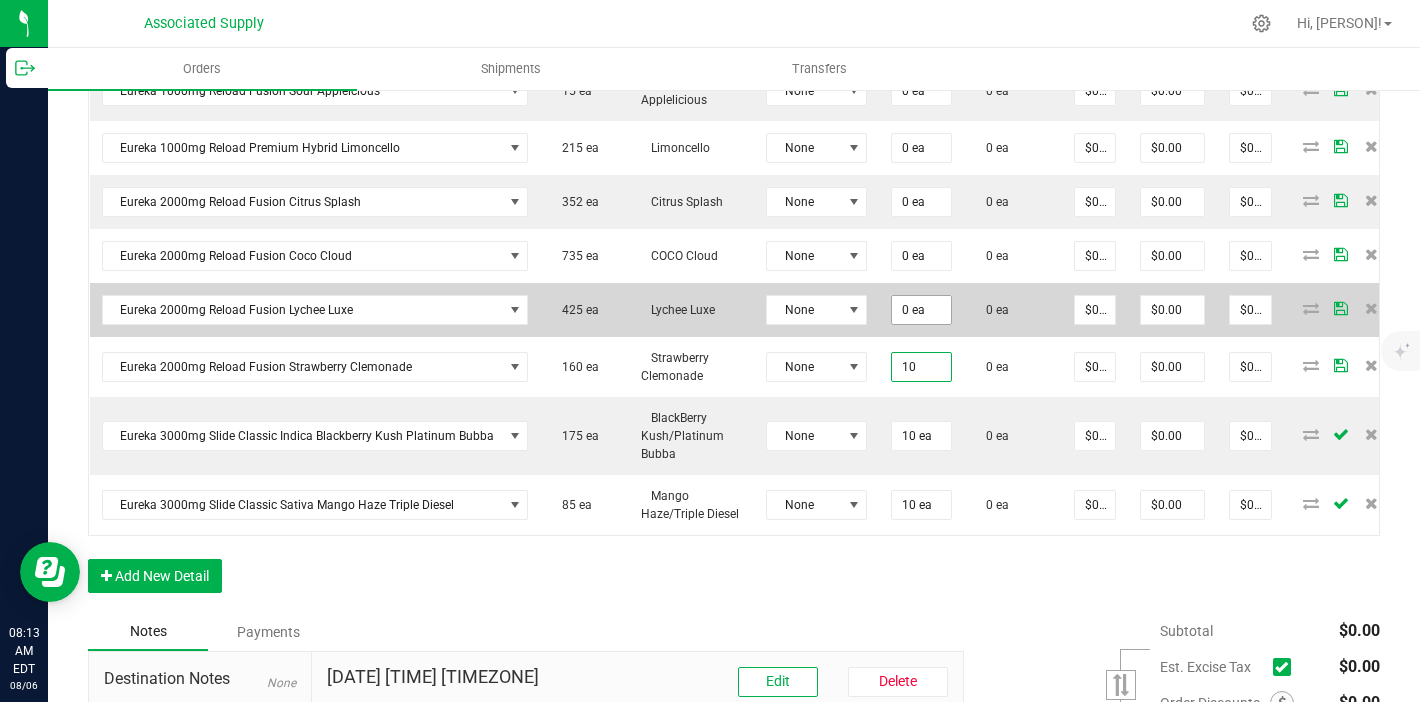 type on "10" 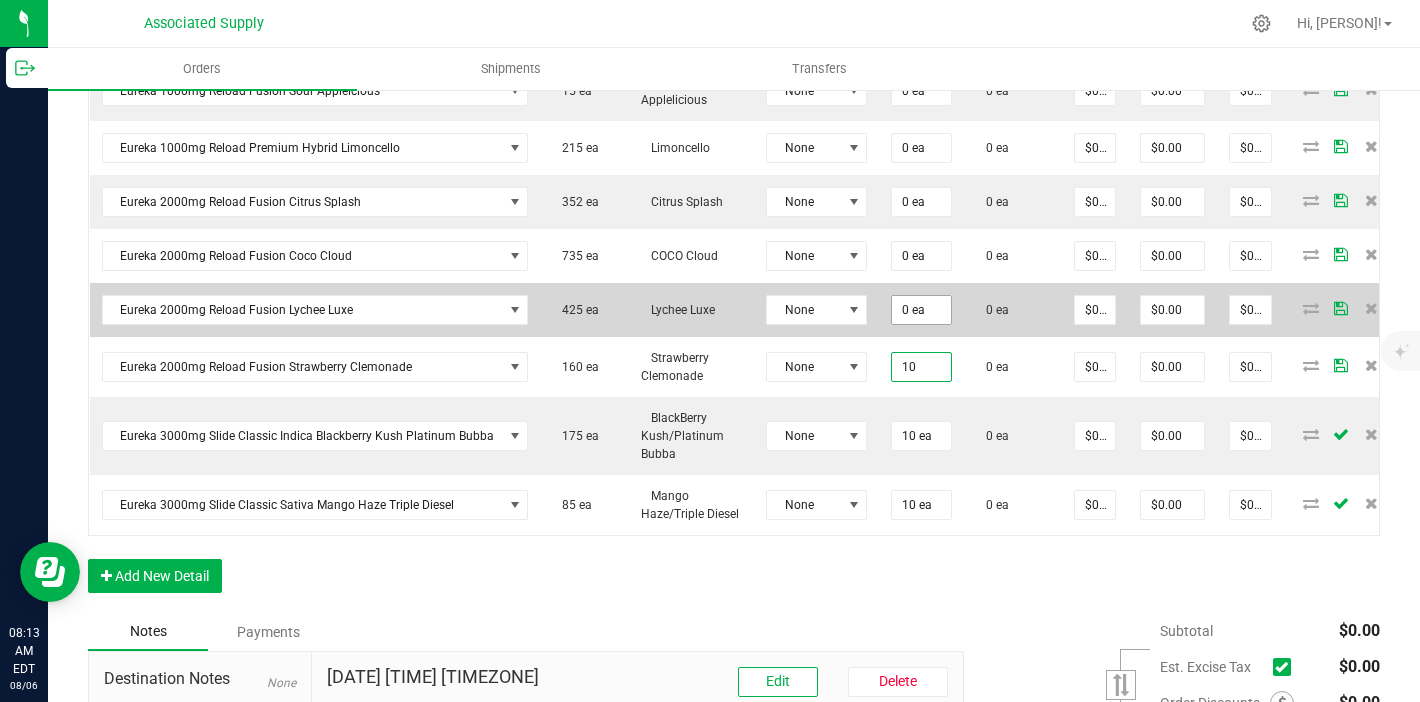 type on "0" 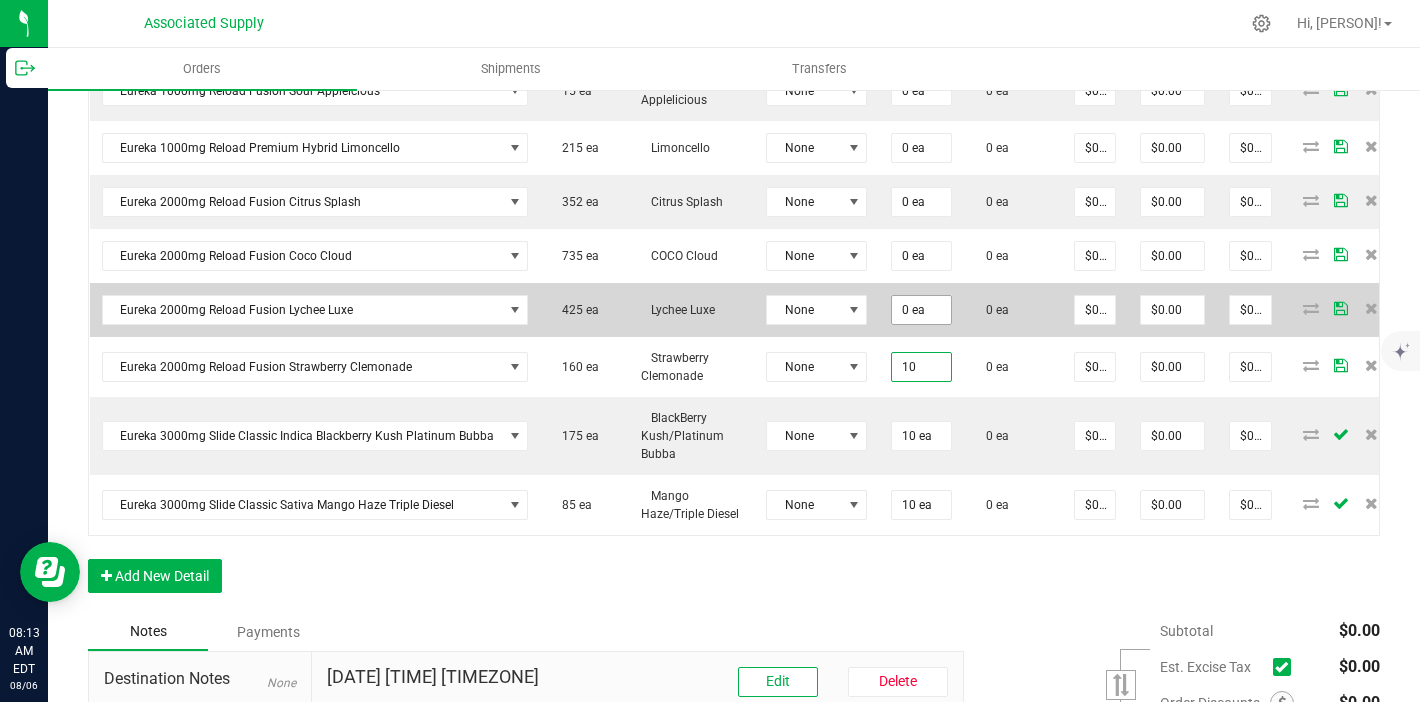 type on "10 ea" 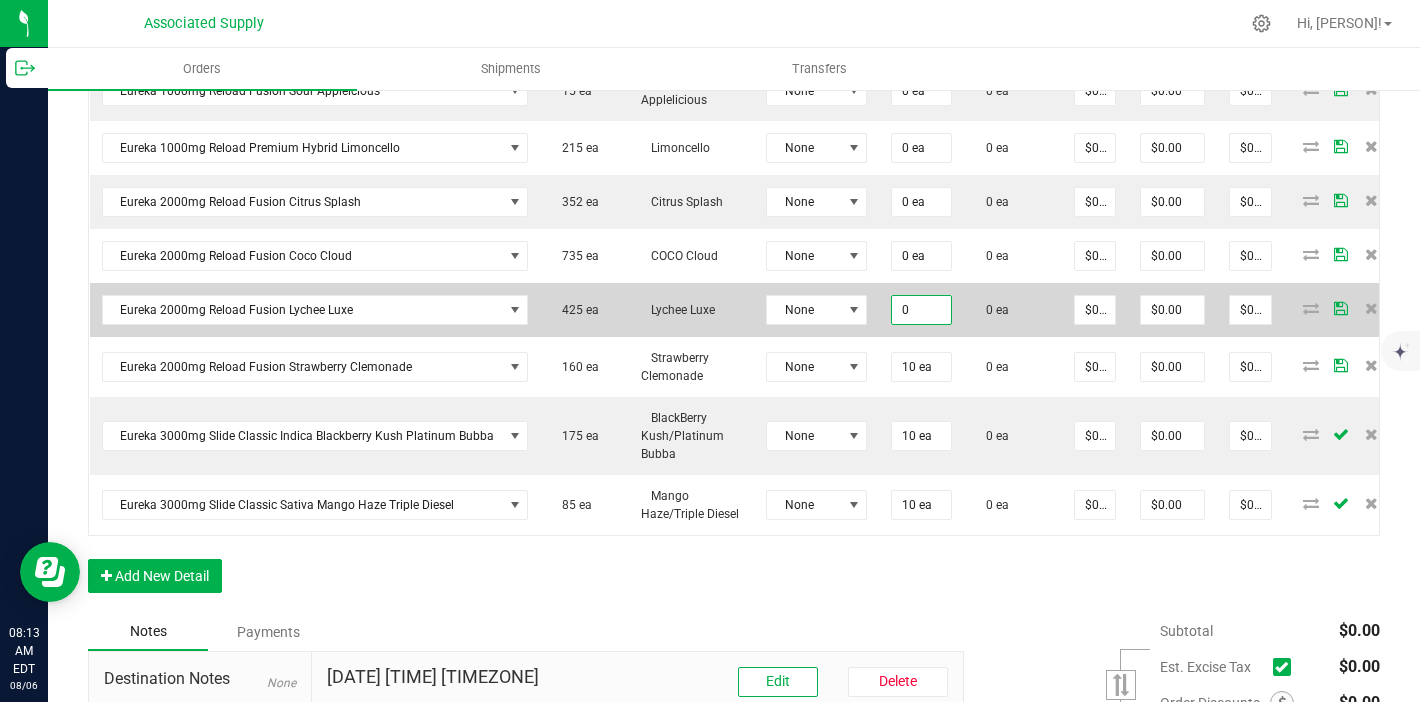 click on "0" at bounding box center (921, 310) 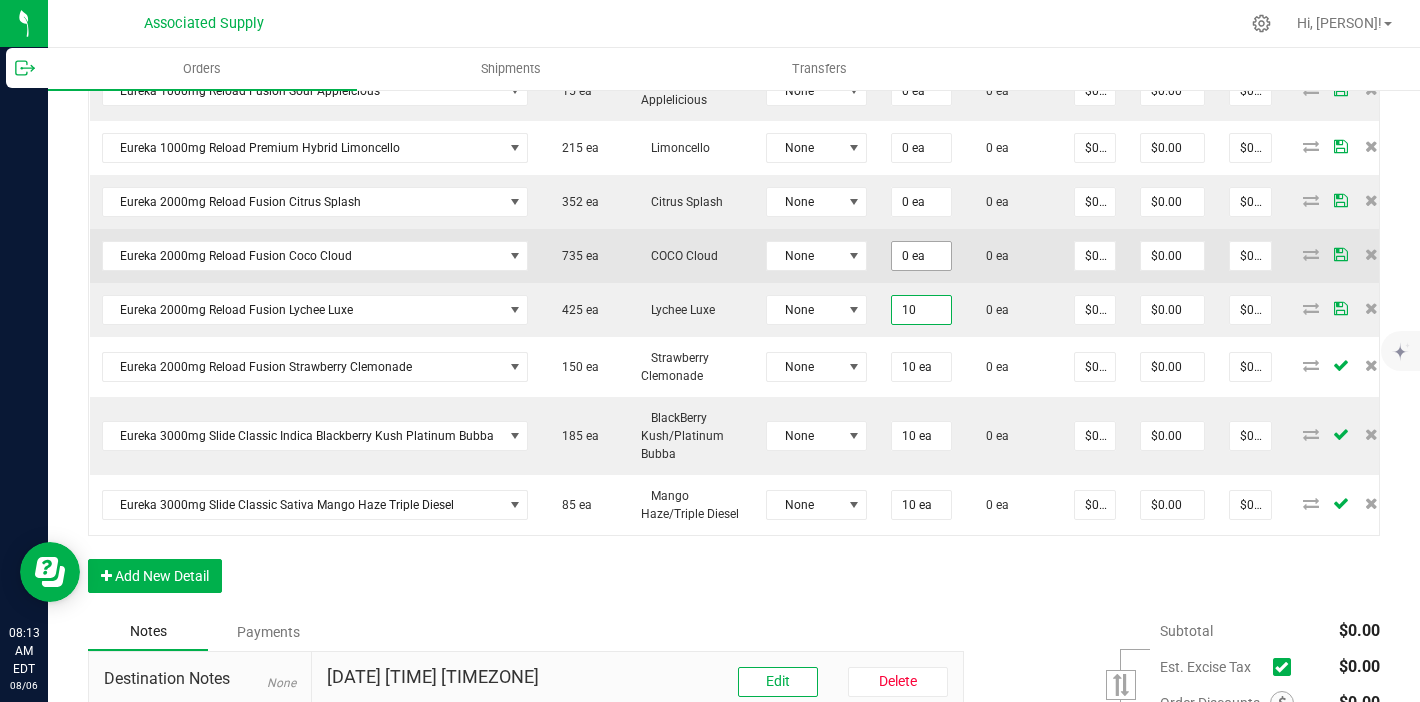 type on "10" 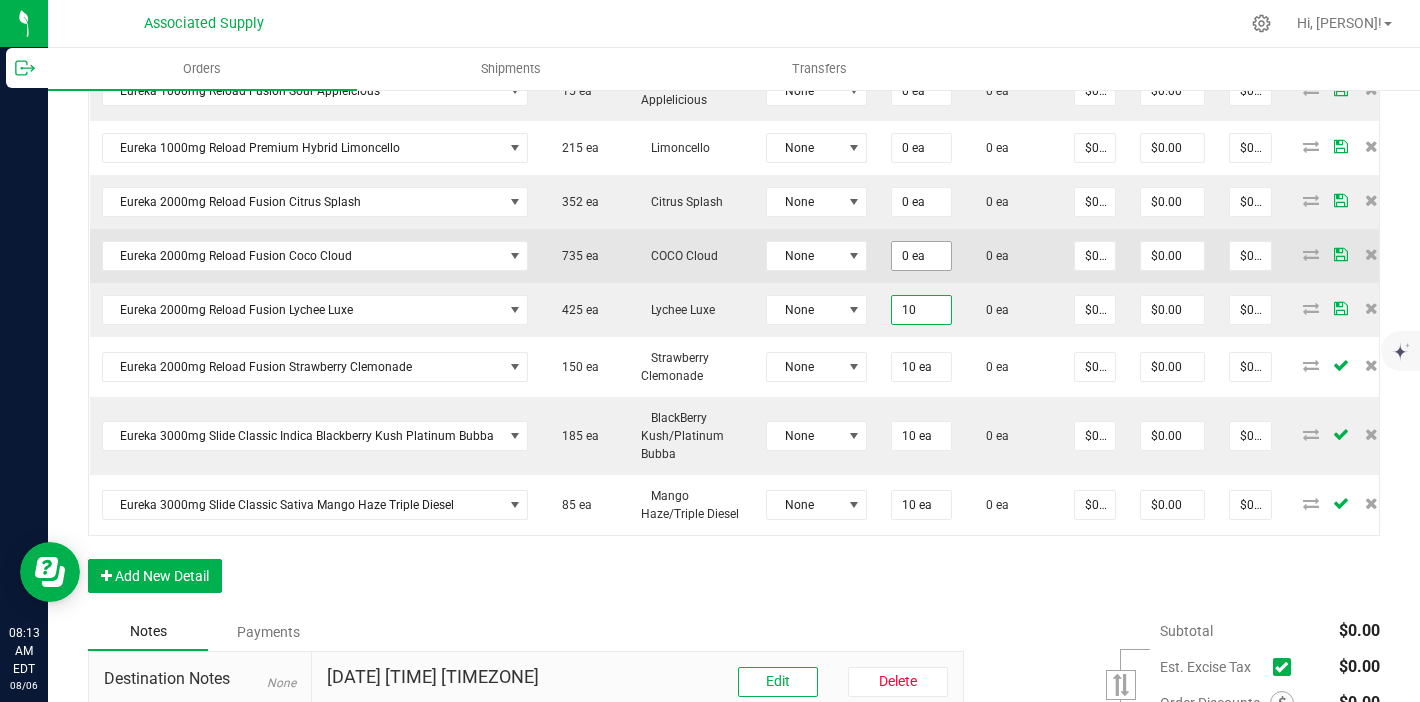 type on "0" 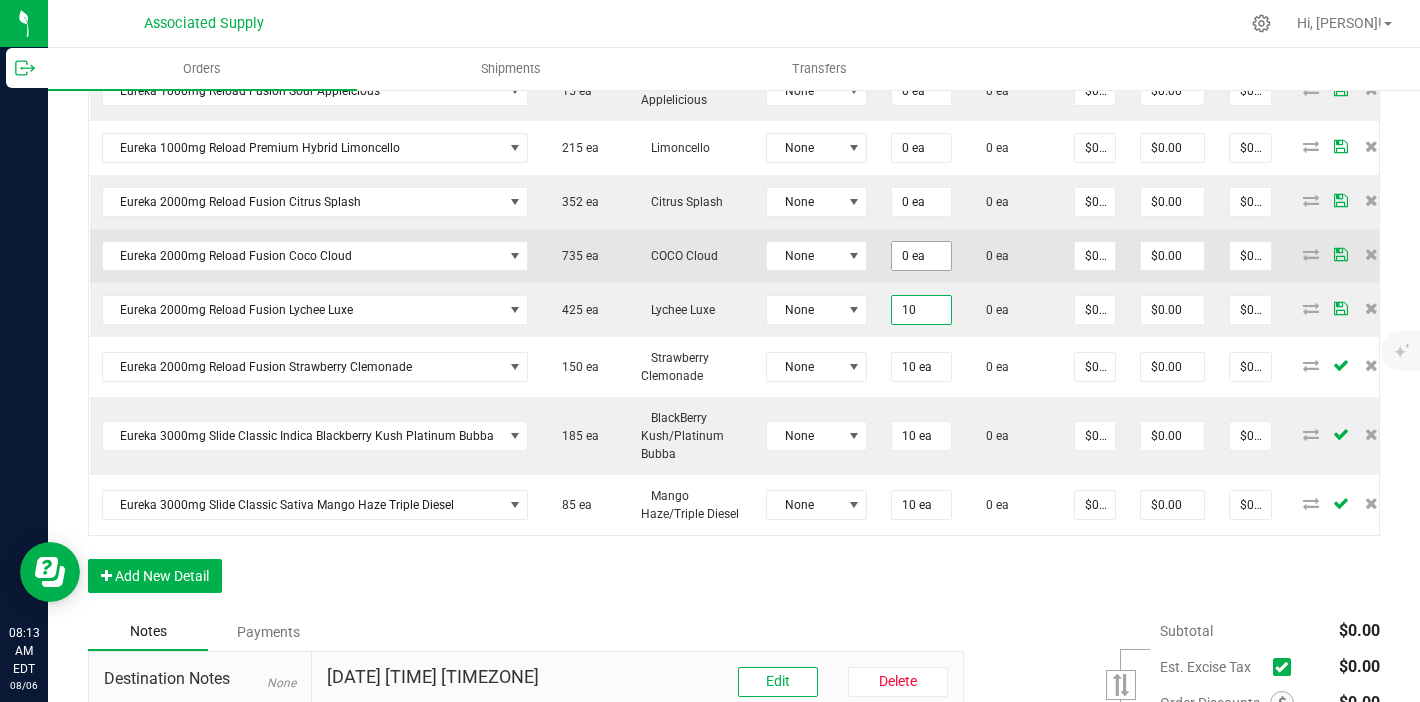 type on "10 ea" 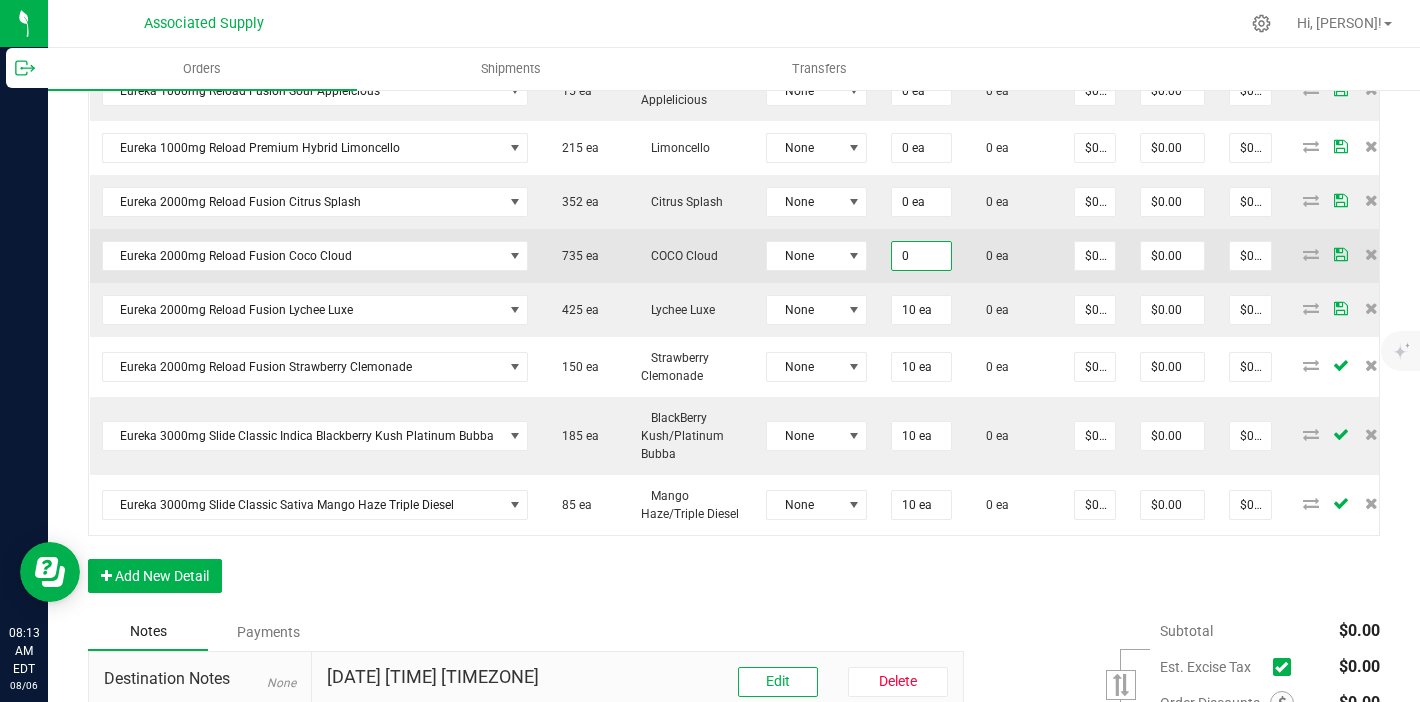 click on "0" at bounding box center [921, 256] 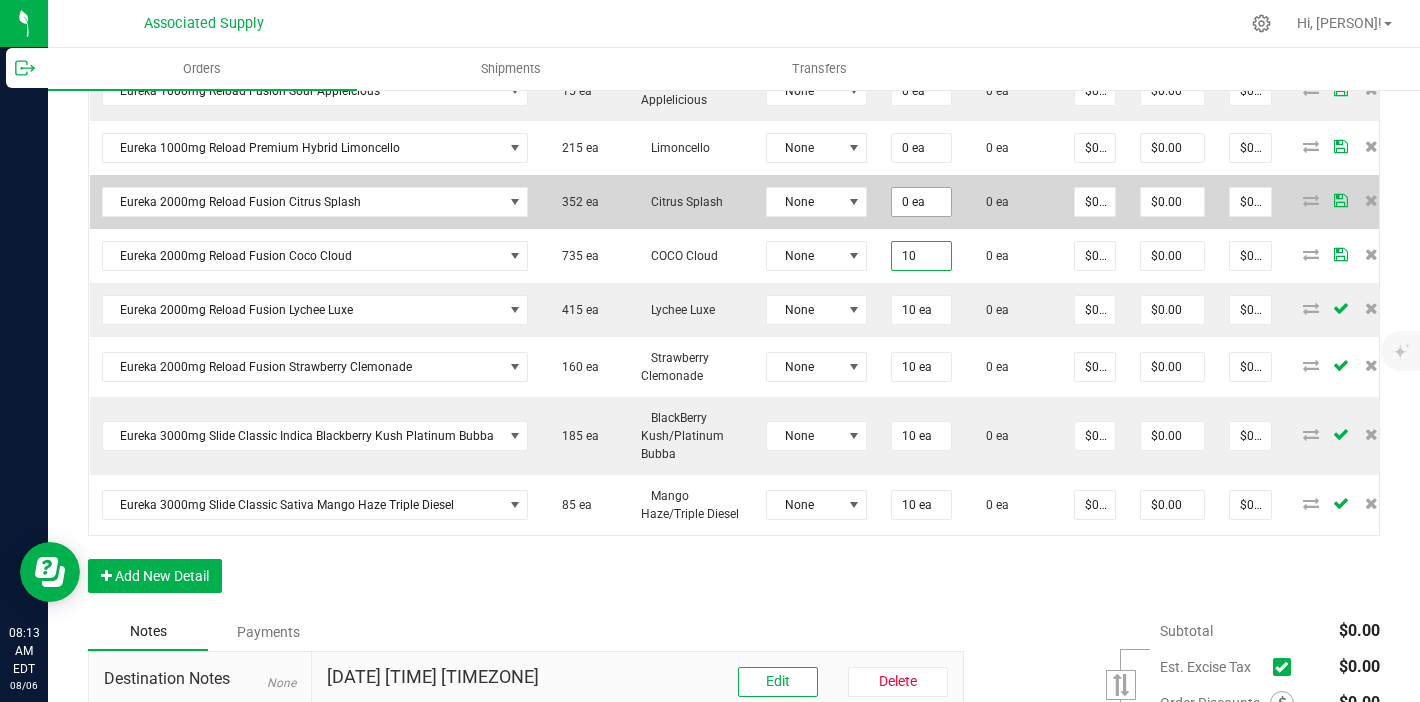 type on "10" 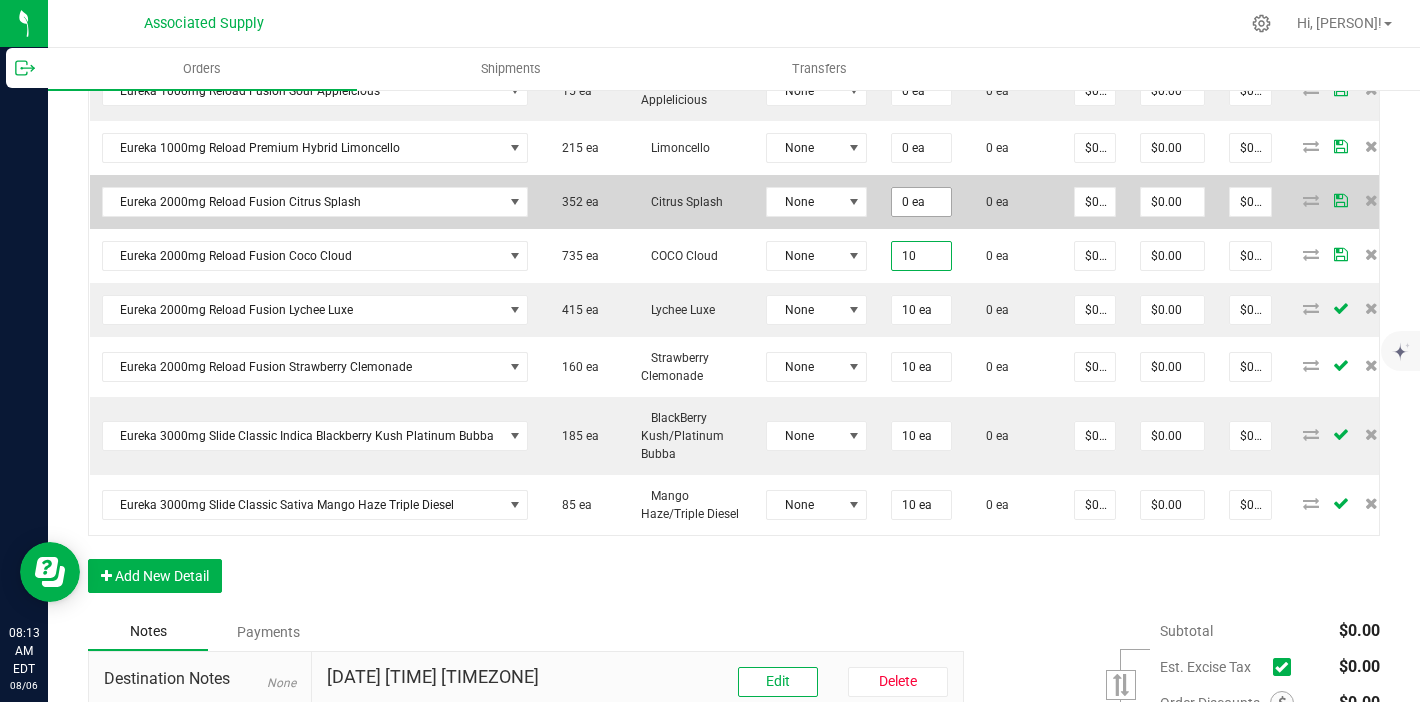 click on "0 ea" at bounding box center [921, 202] 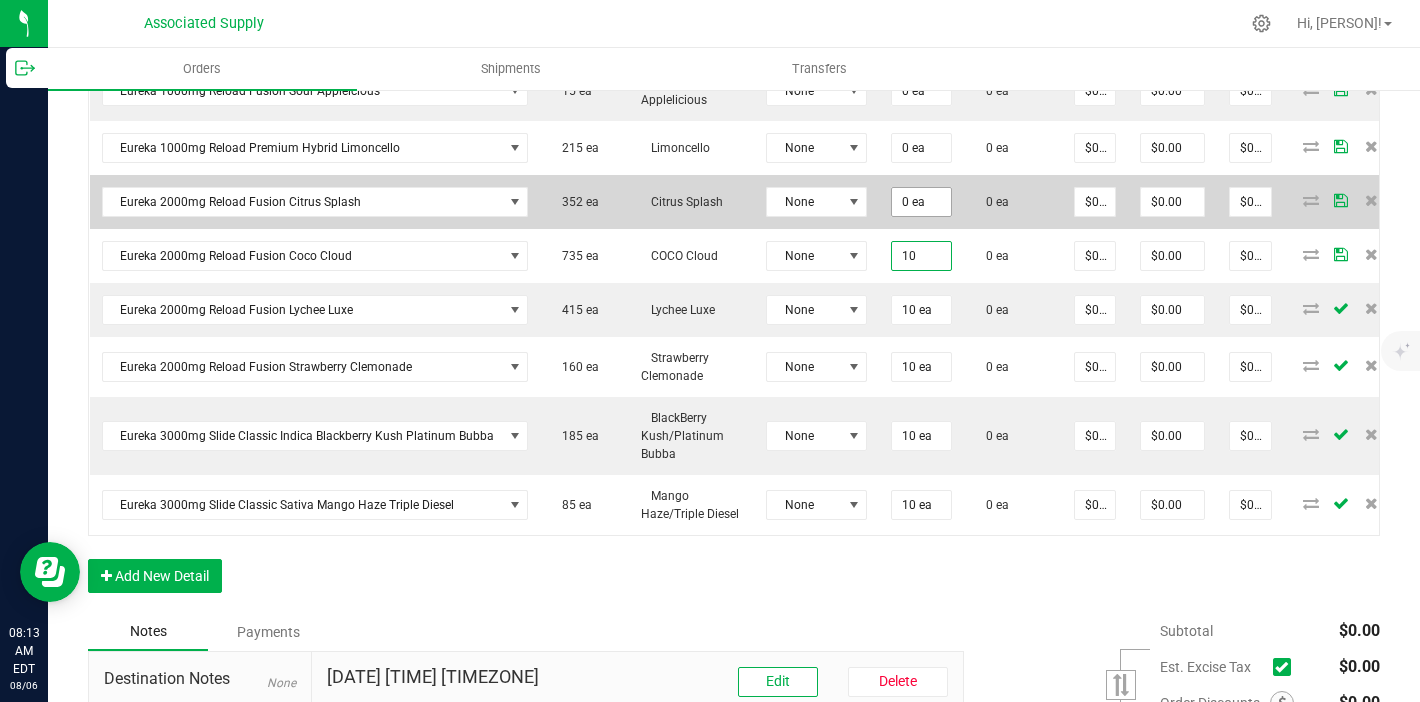 type on "0" 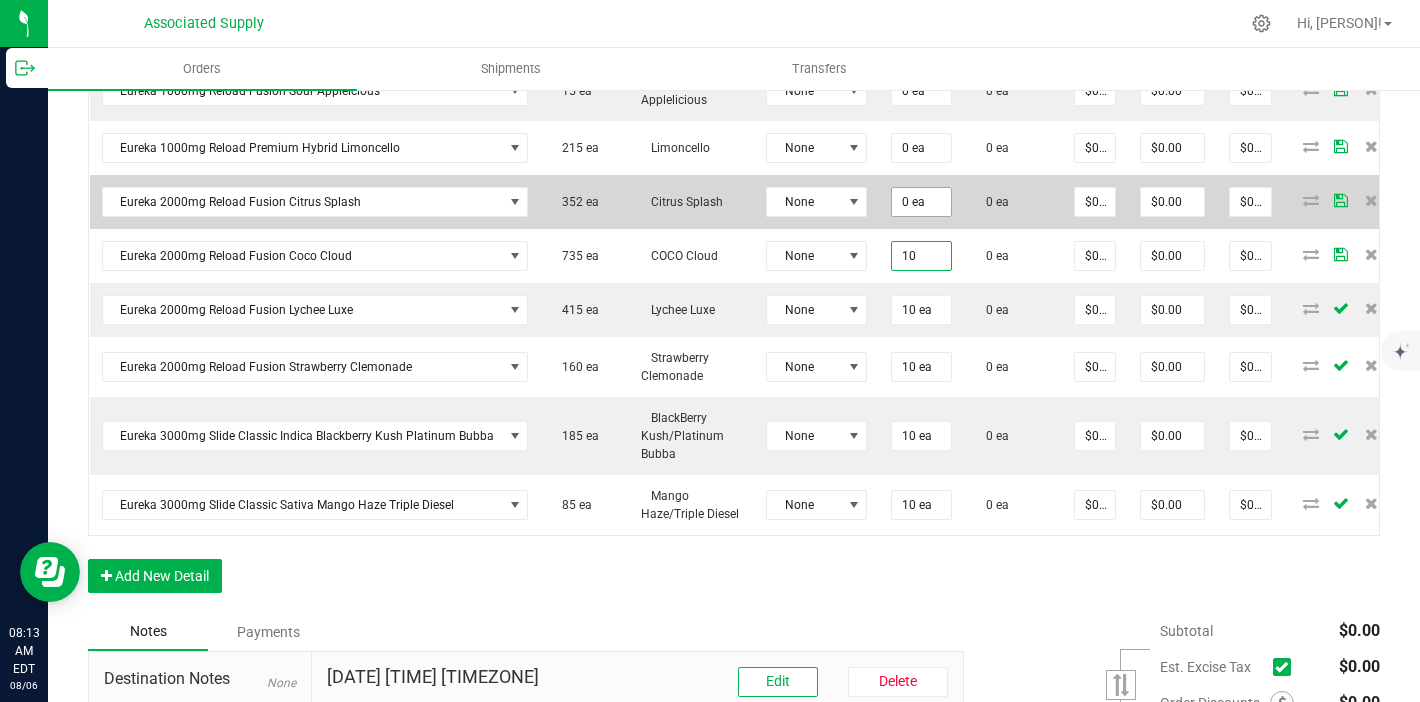 type on "10 ea" 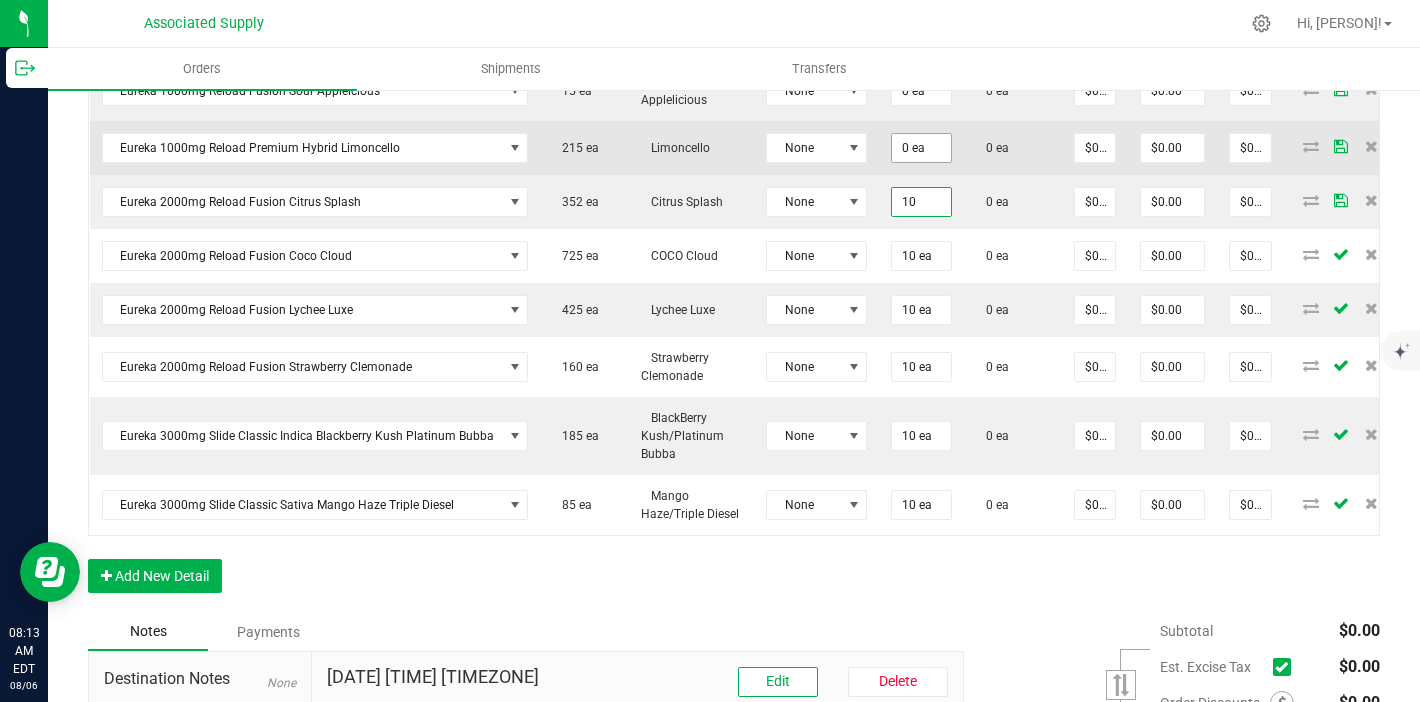 type on "10" 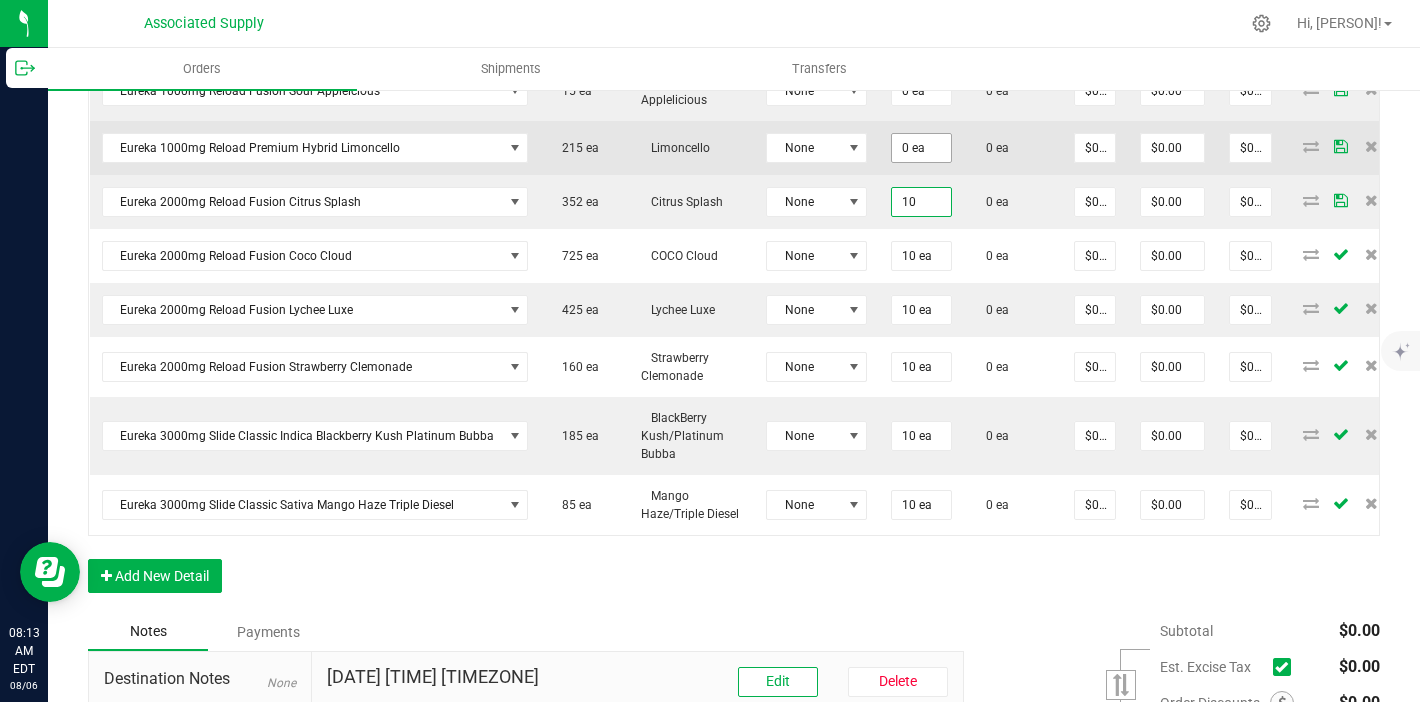 click on "0 ea" at bounding box center [921, 148] 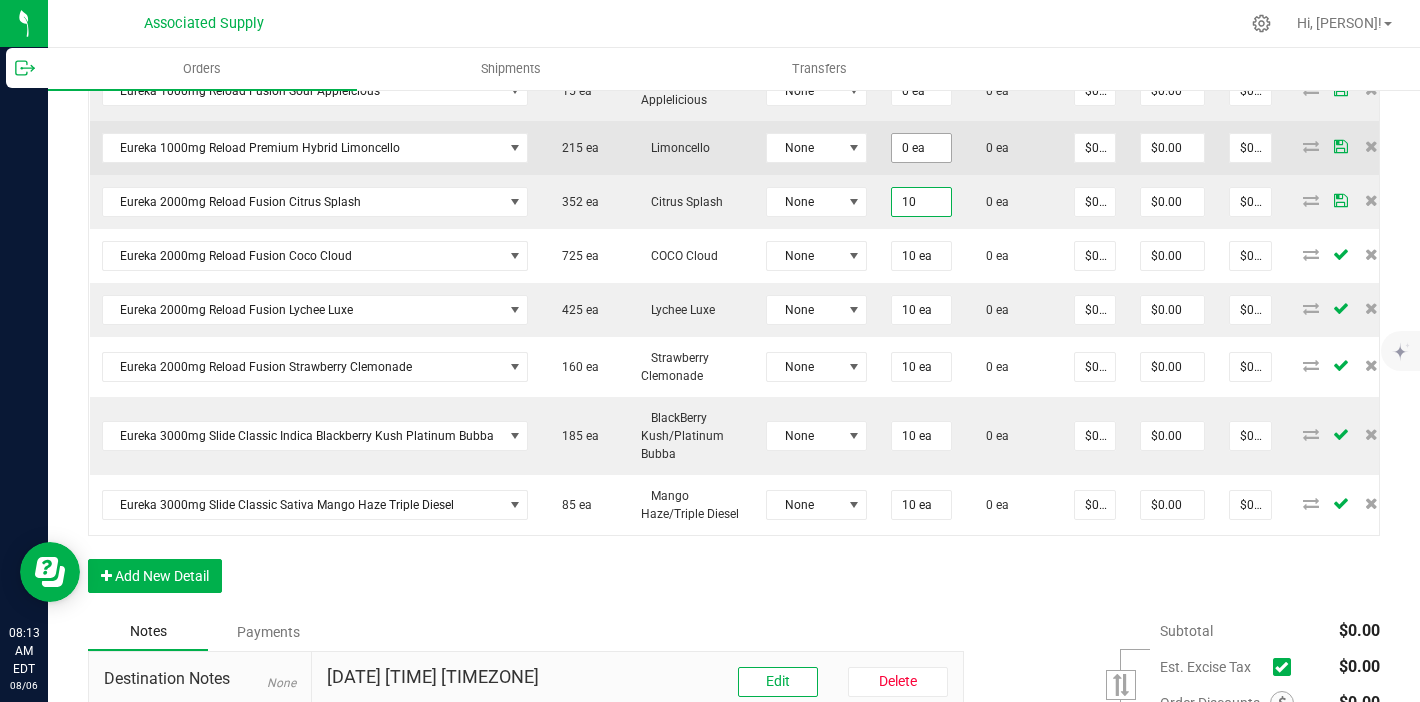 type on "0" 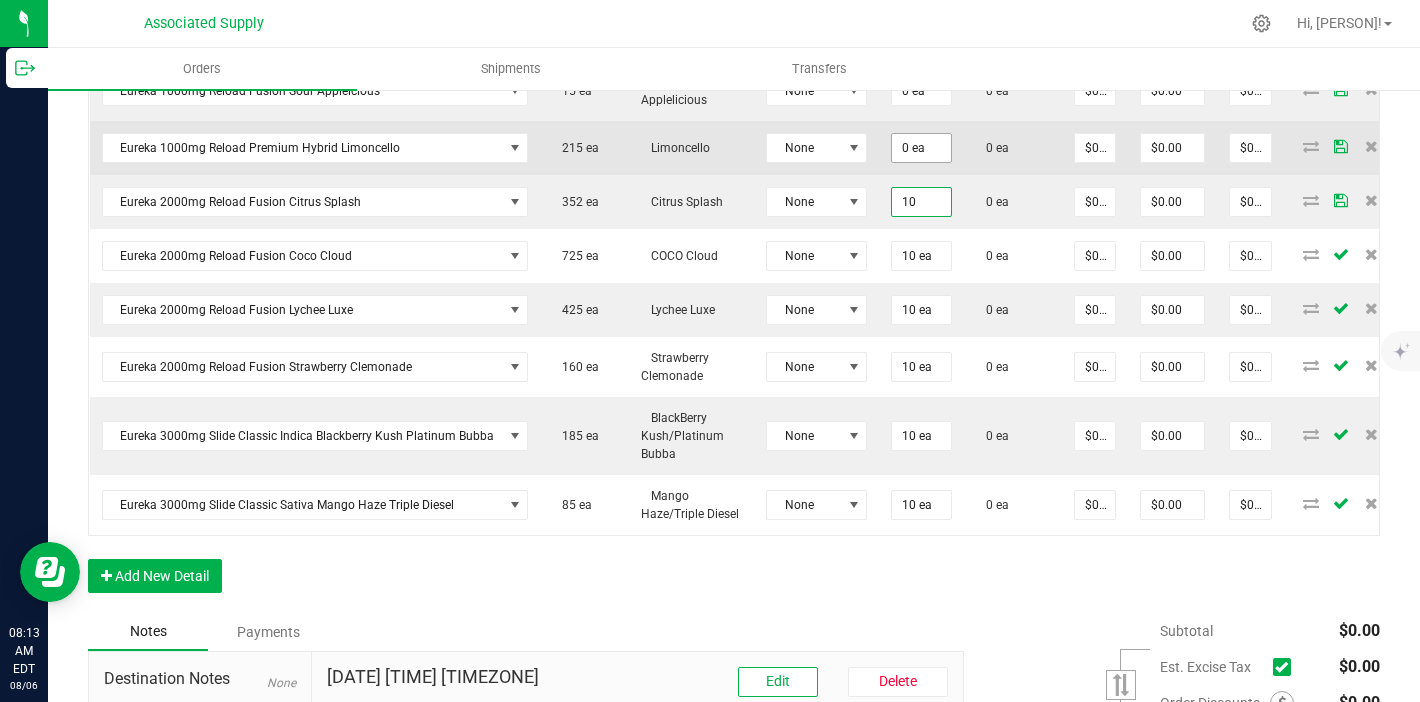 type on "10 ea" 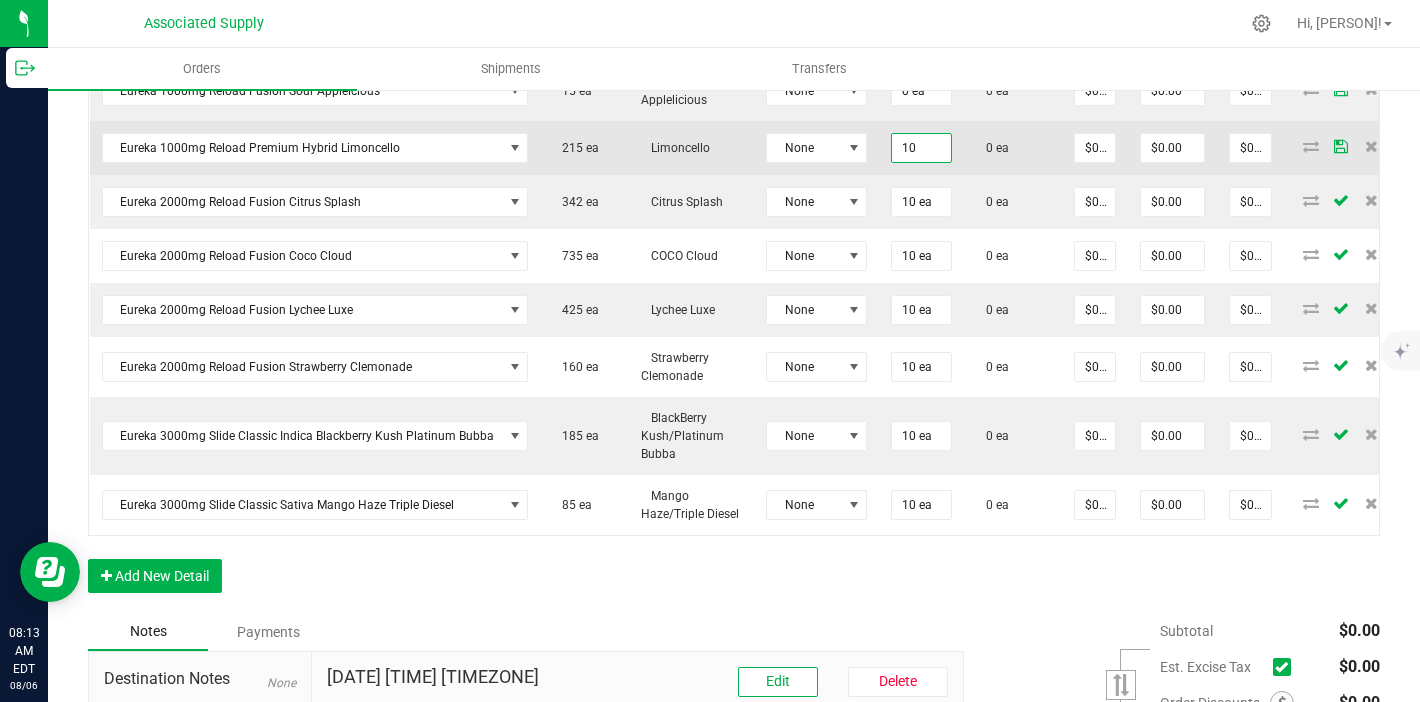 click on "0 ea" at bounding box center (1013, 148) 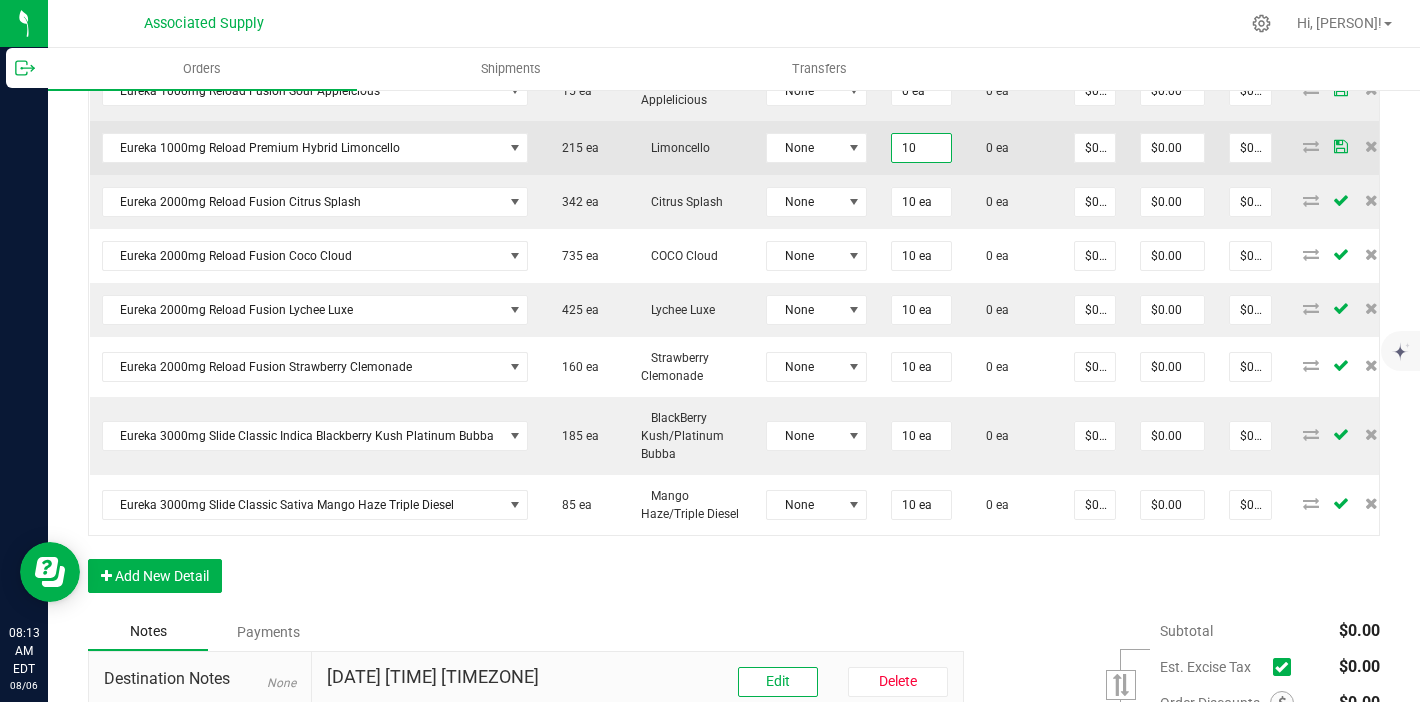 type on "10 ea" 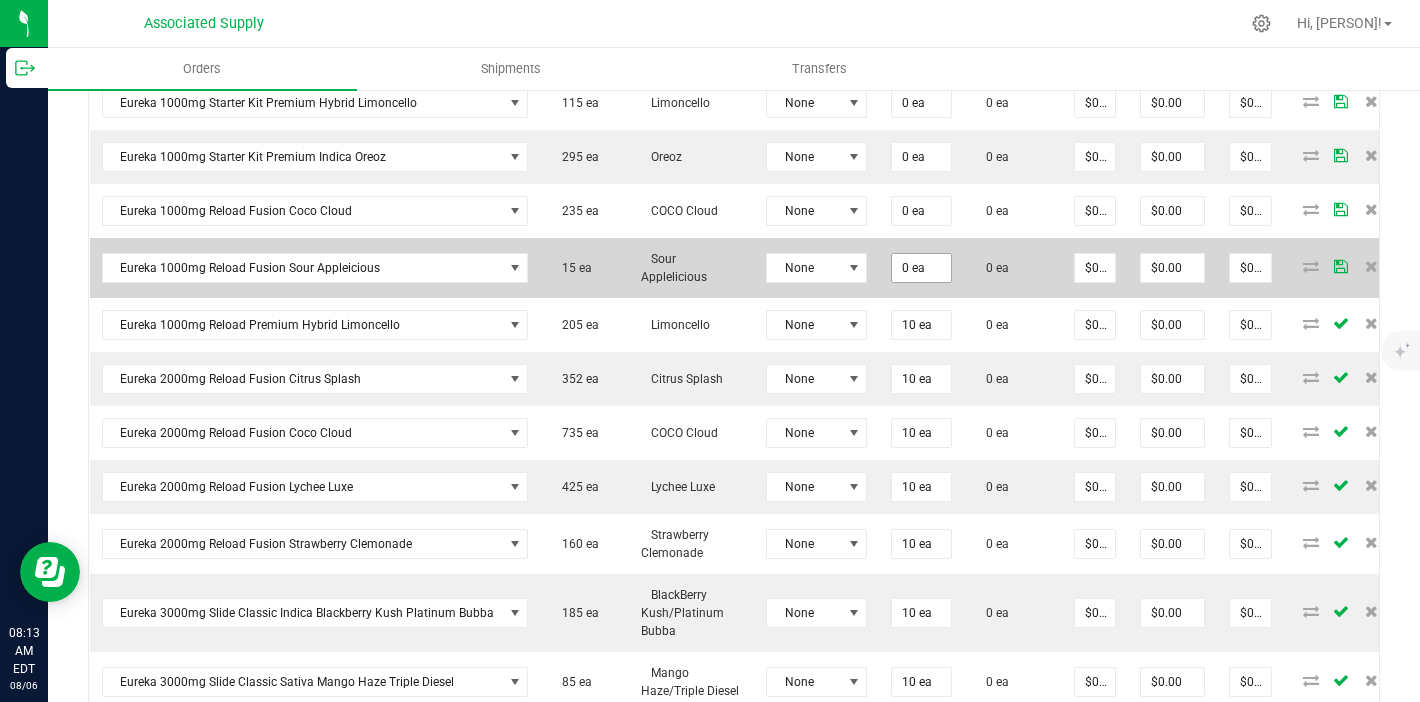 scroll, scrollTop: 613, scrollLeft: 0, axis: vertical 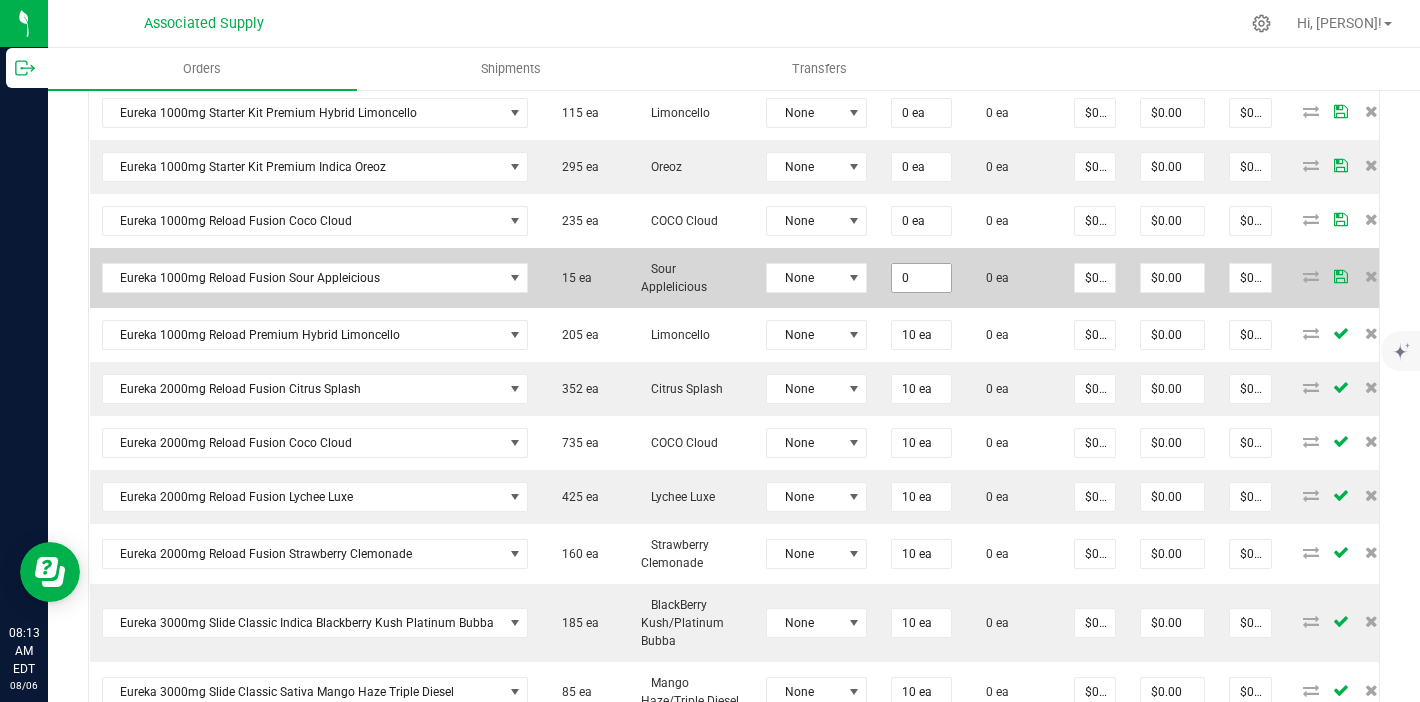 click on "0" at bounding box center [921, 278] 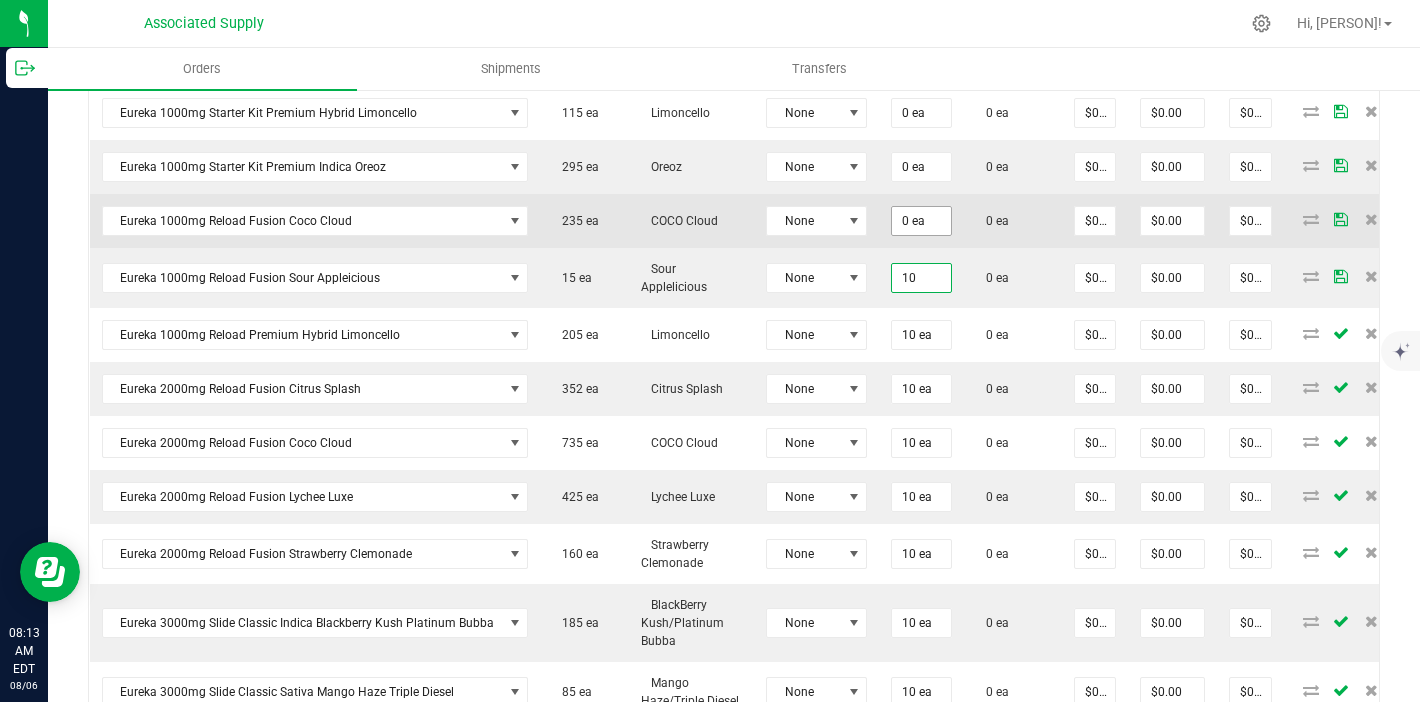 type on "10" 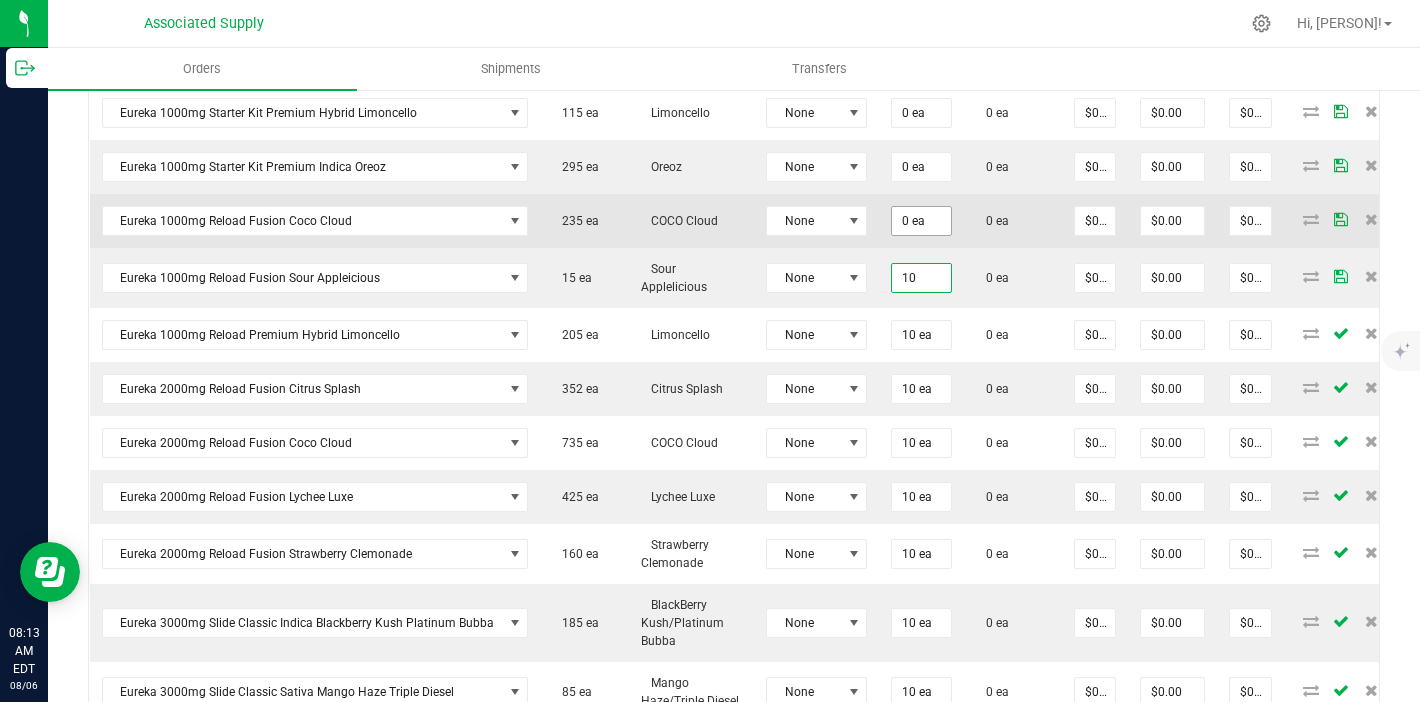 click on "0 ea" at bounding box center (921, 221) 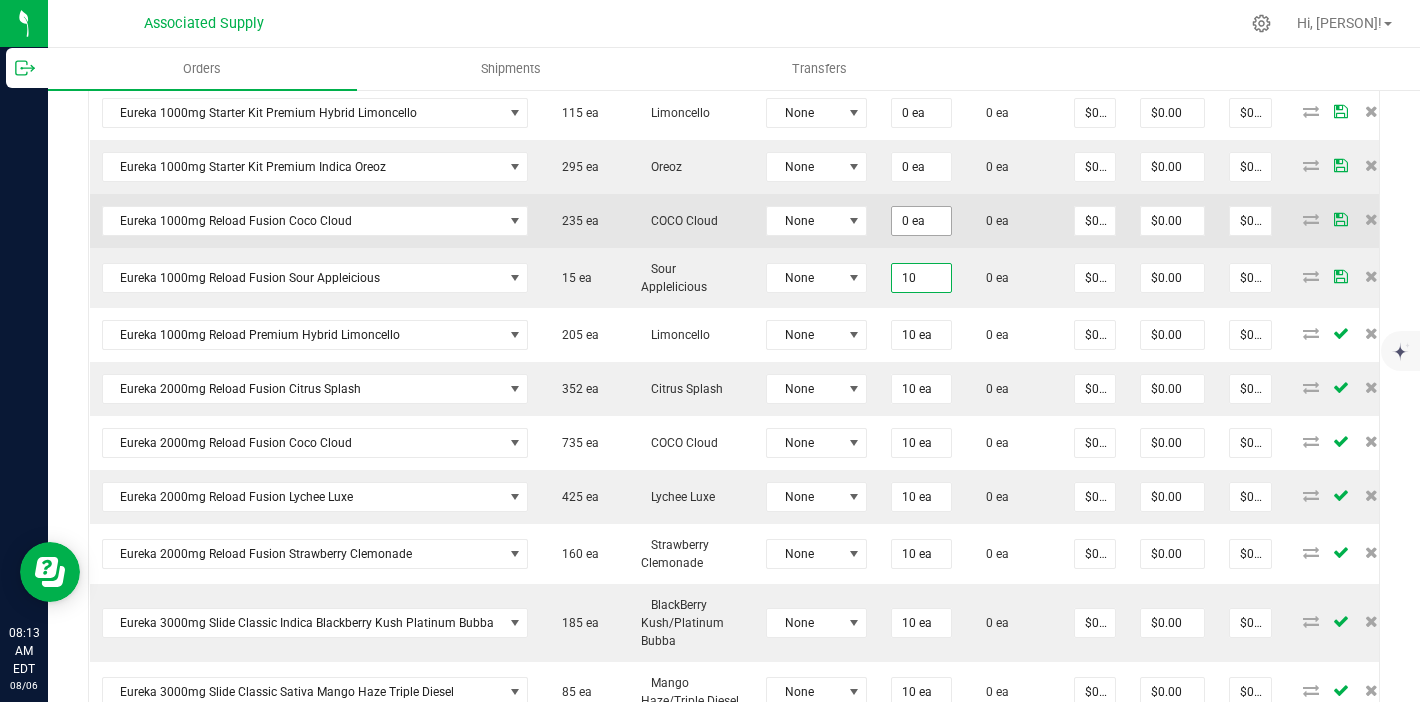 type on "0" 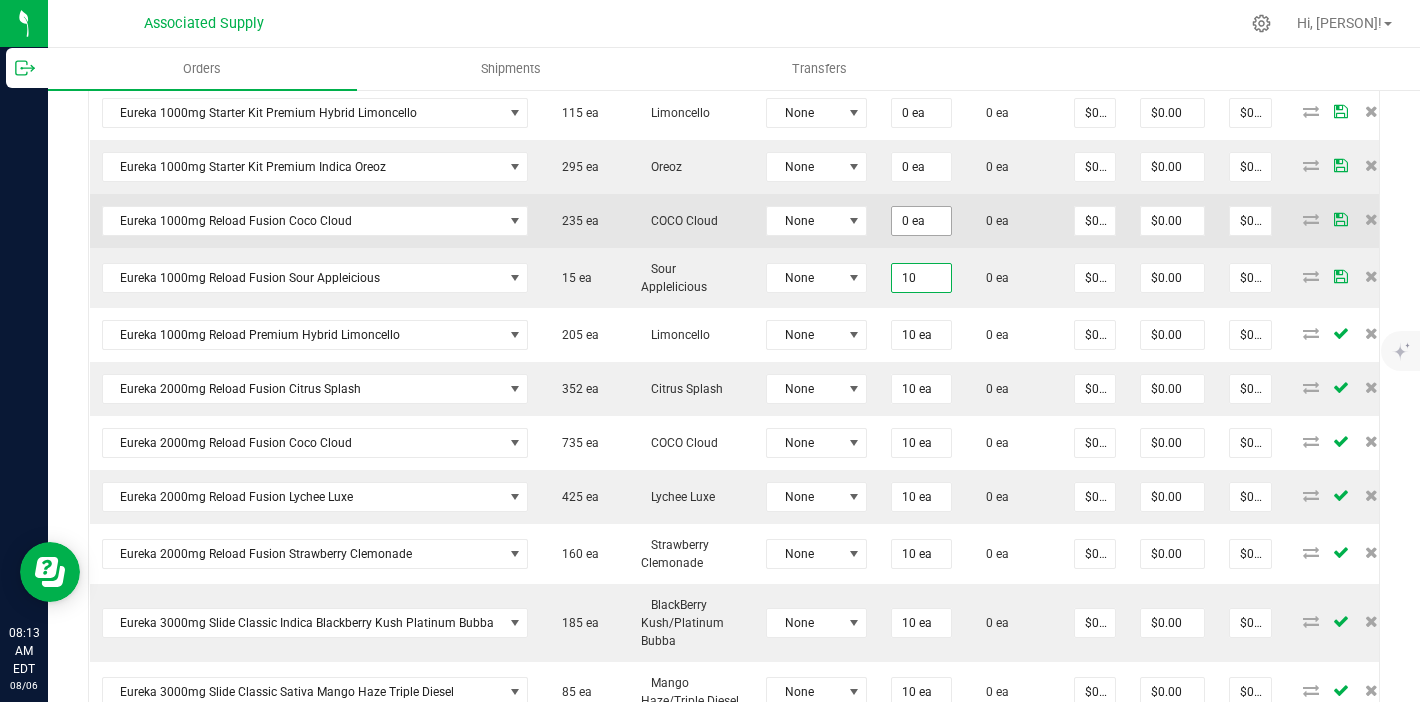 type on "10 ea" 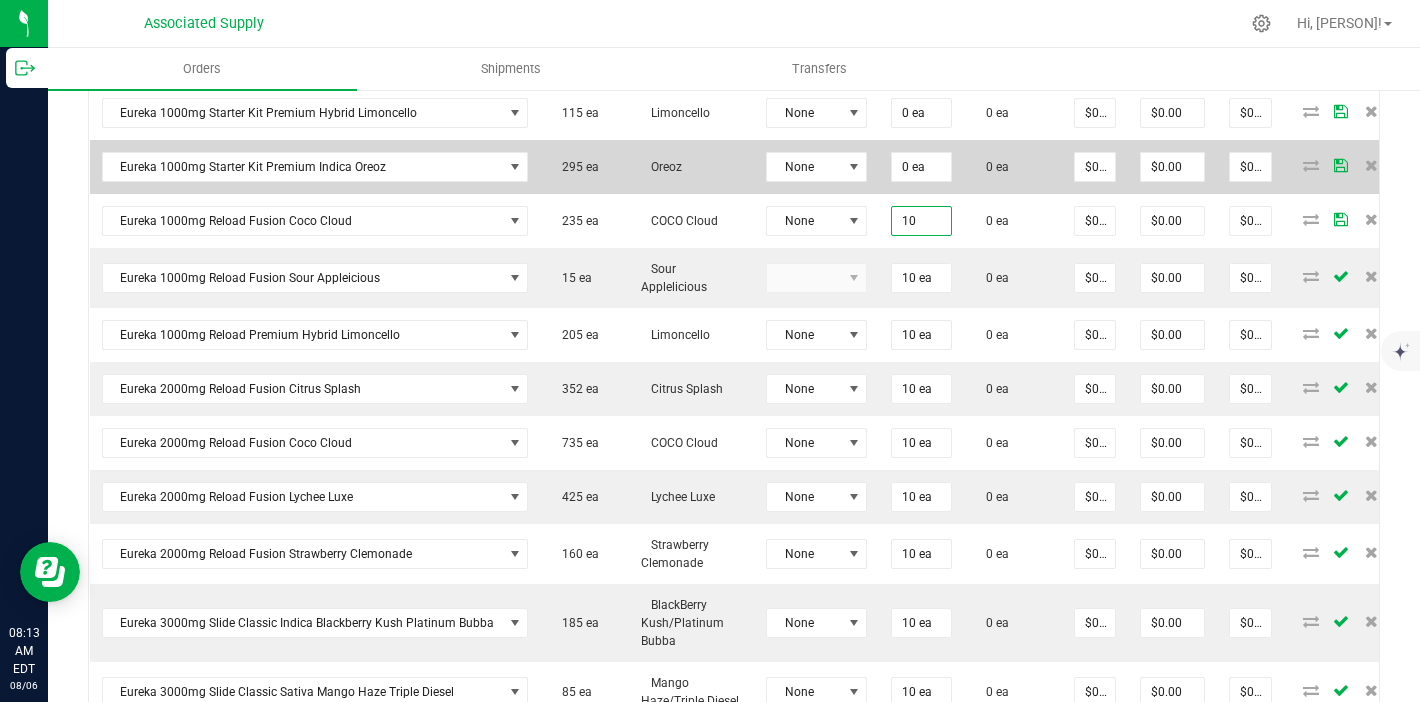 click on "0 ea" at bounding box center [921, 167] 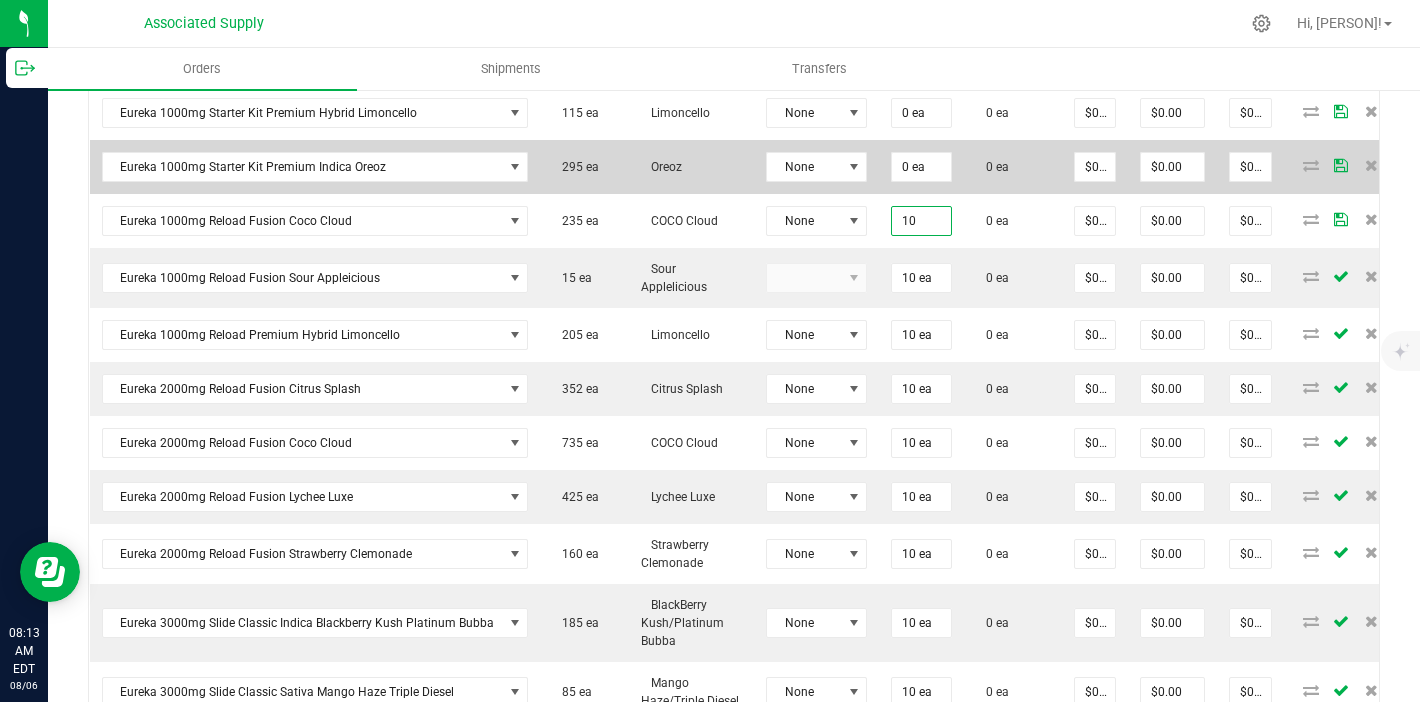 type on "10 ea" 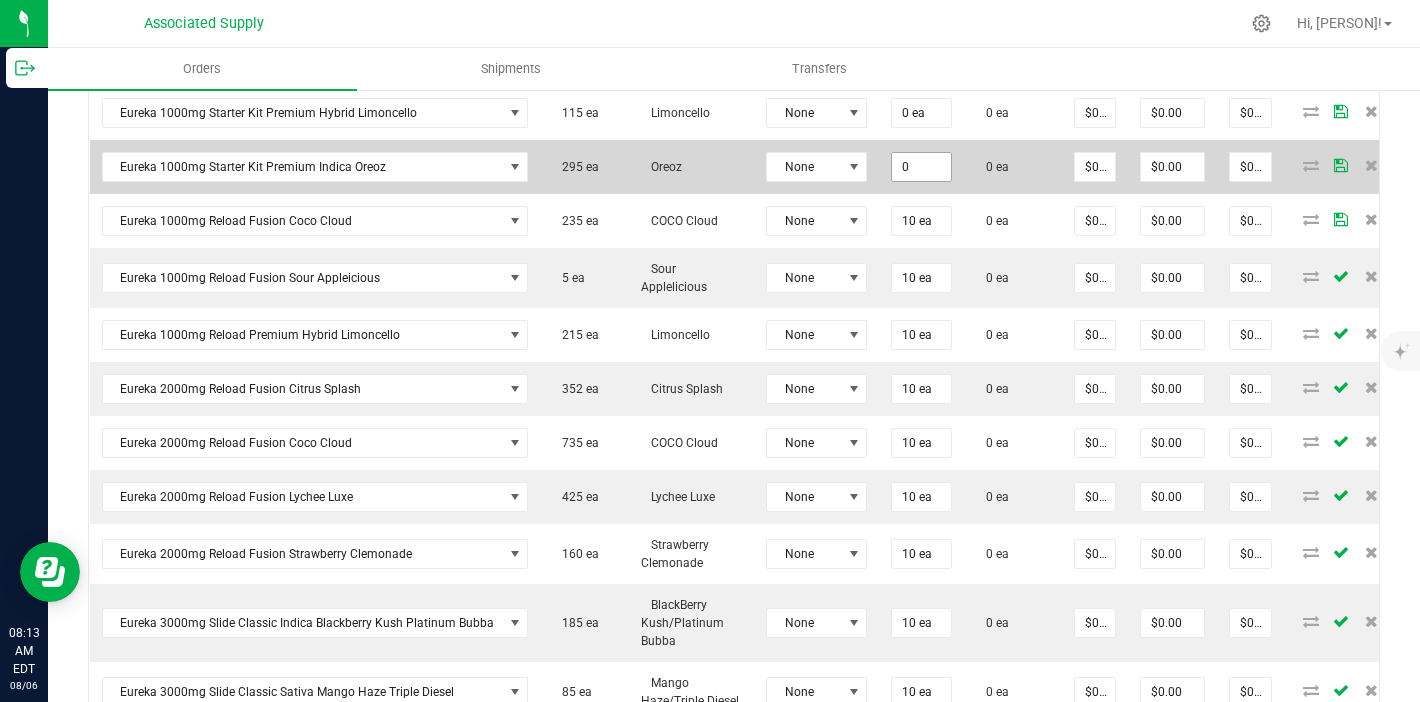 click on "0" at bounding box center [921, 167] 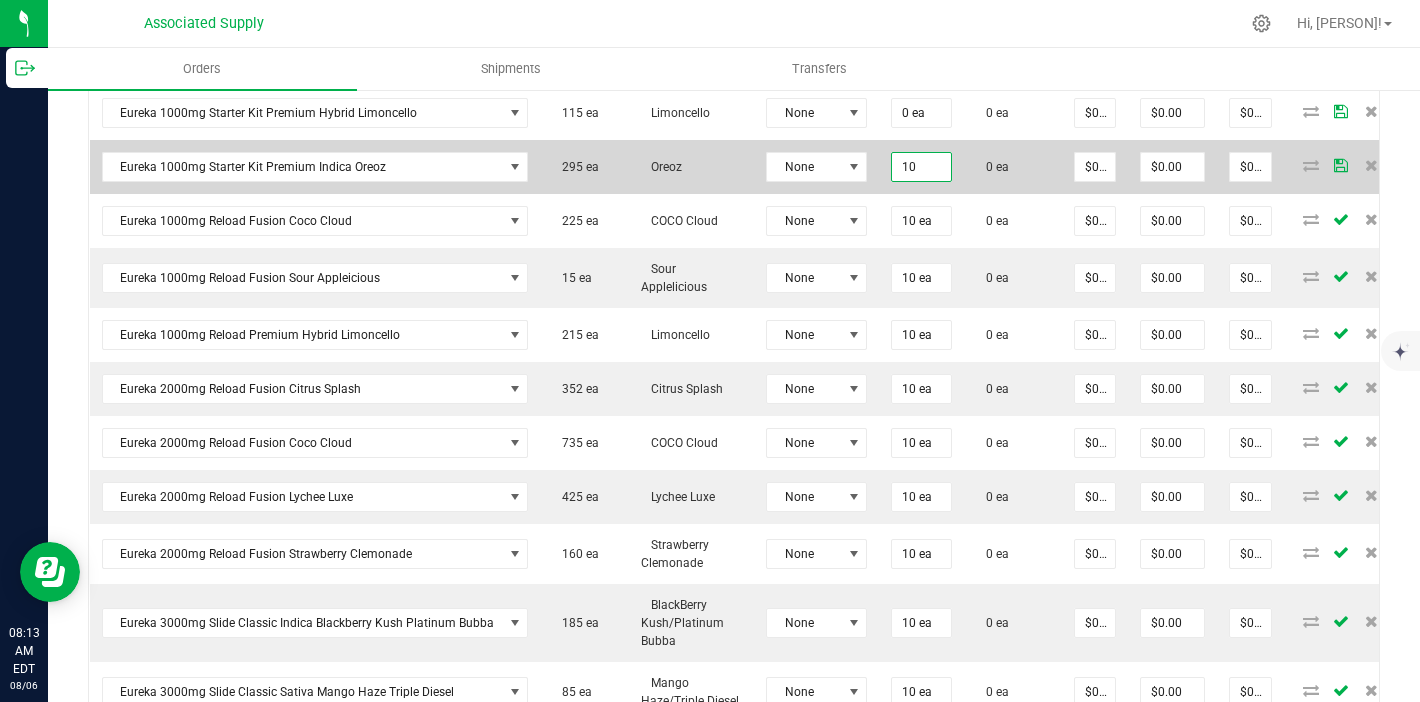 type on "10 ea" 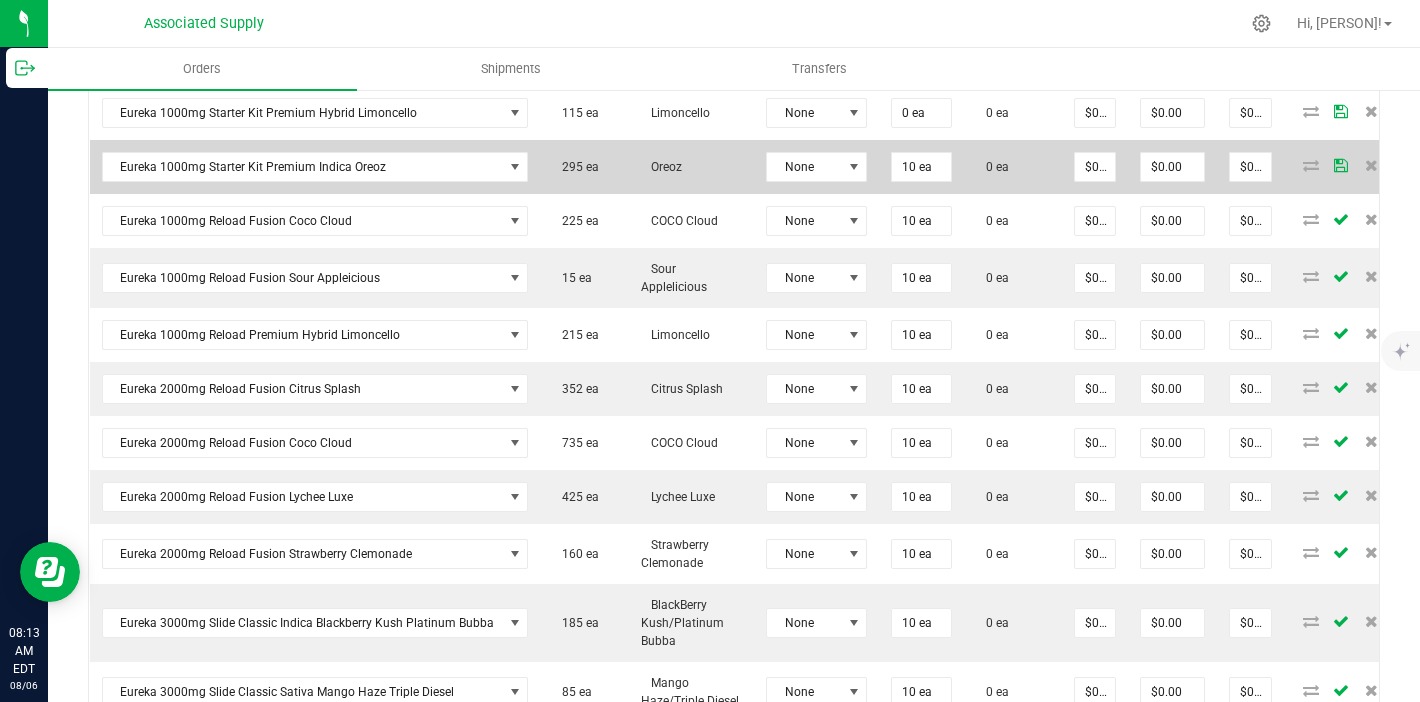 click on "0 ea" at bounding box center [1013, 167] 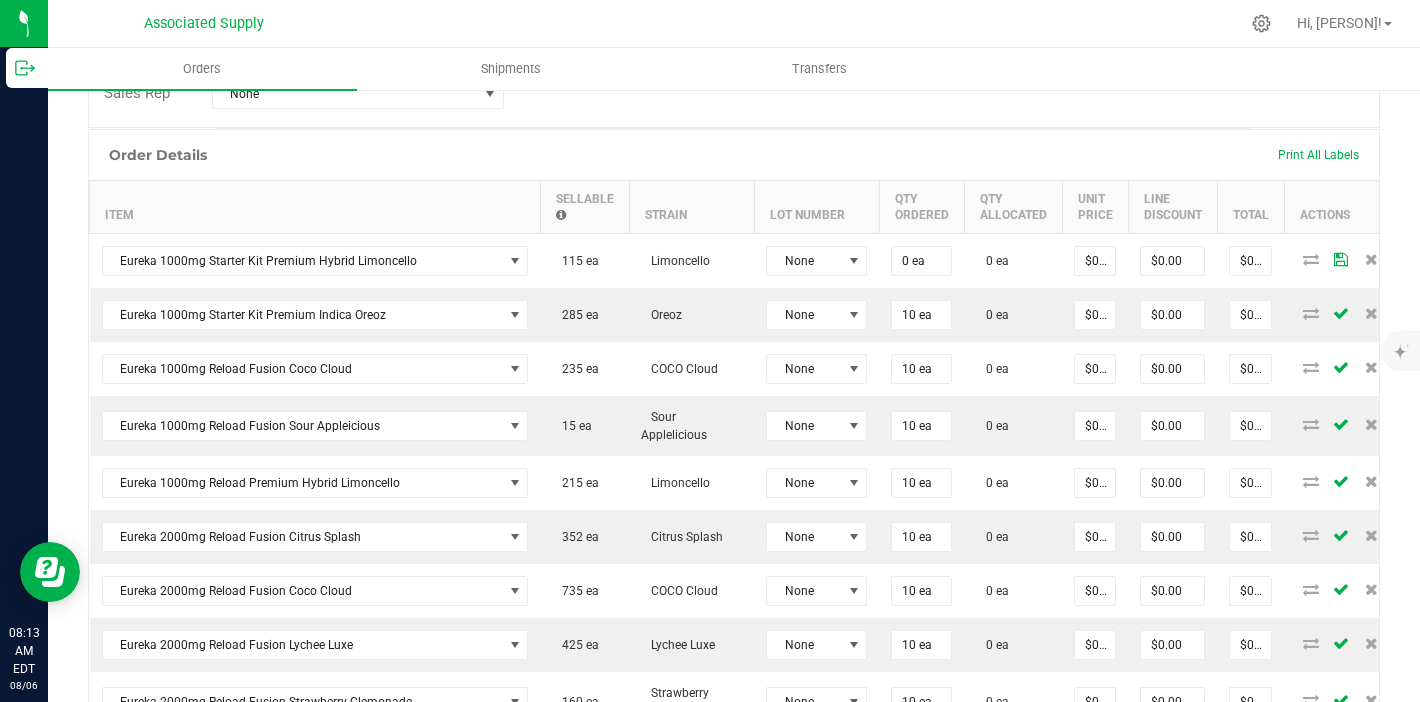 scroll, scrollTop: 461, scrollLeft: 0, axis: vertical 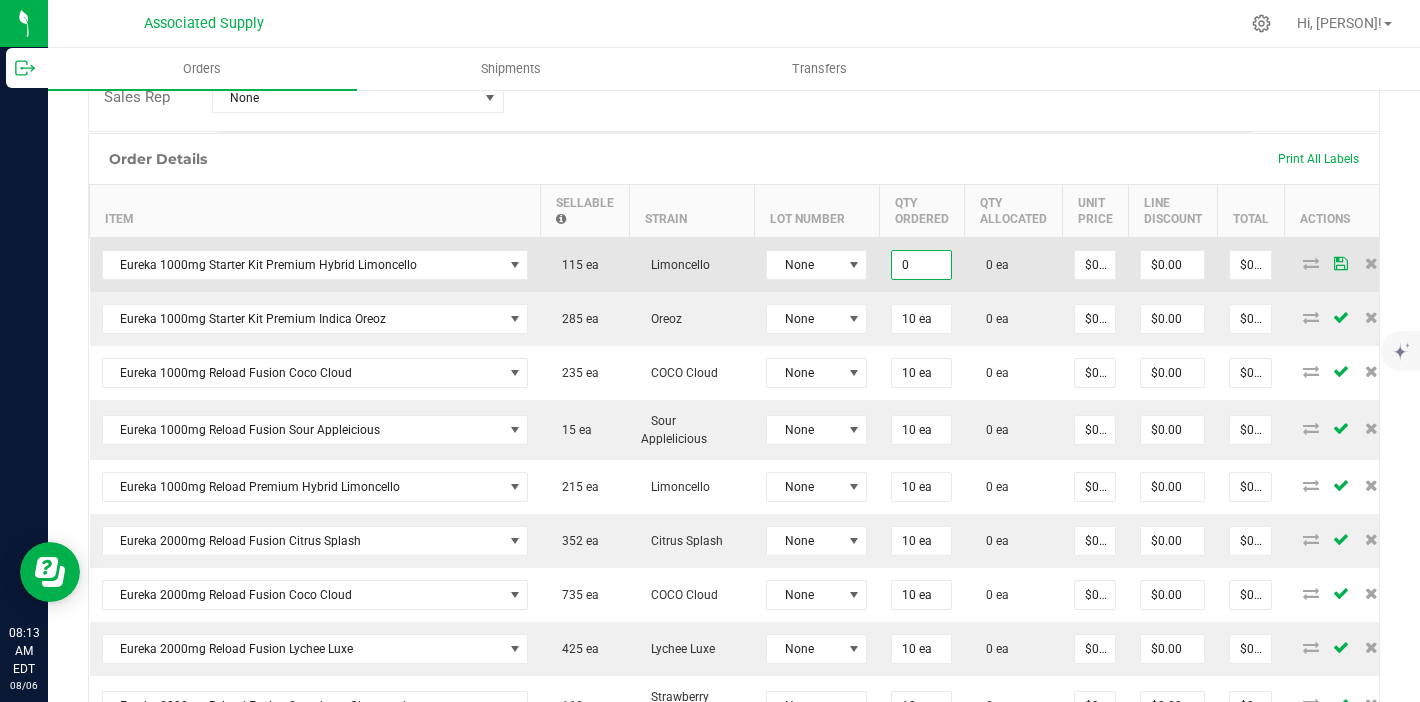 click on "0" at bounding box center [921, 265] 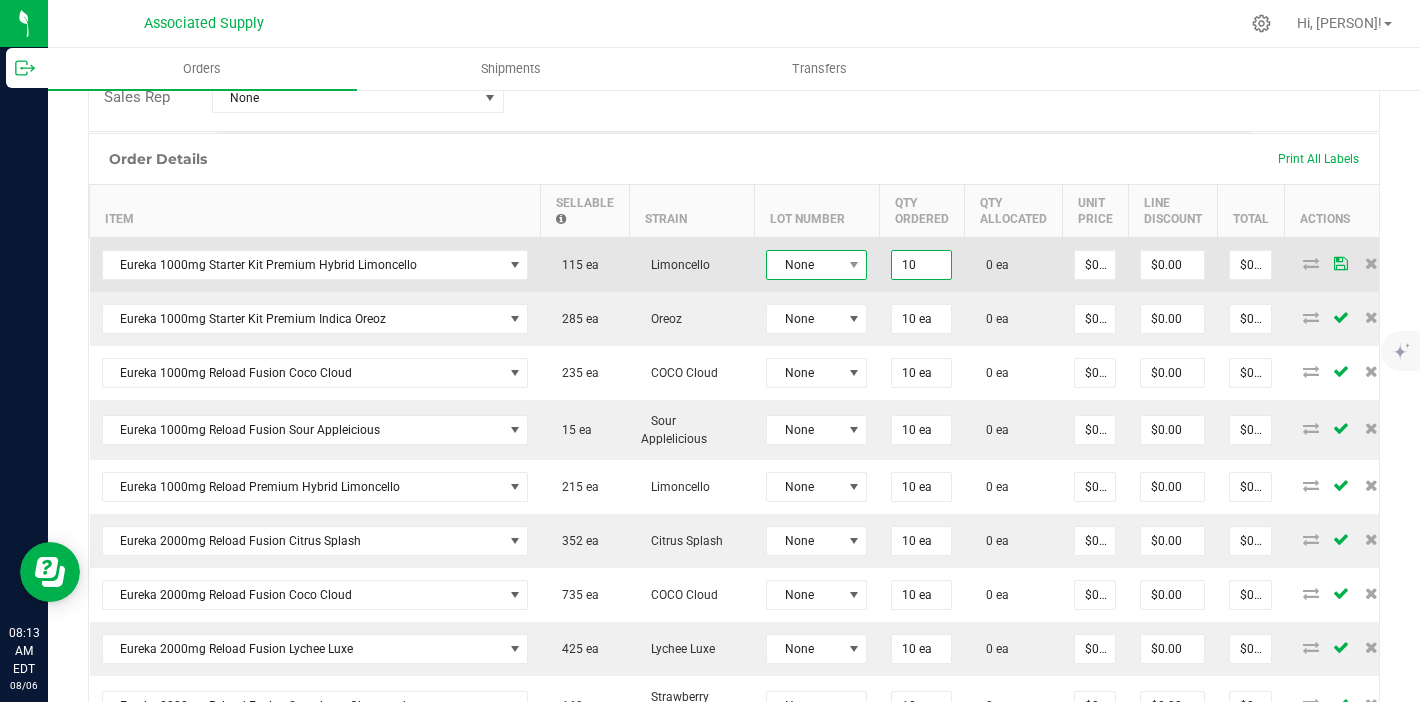 type on "10 ea" 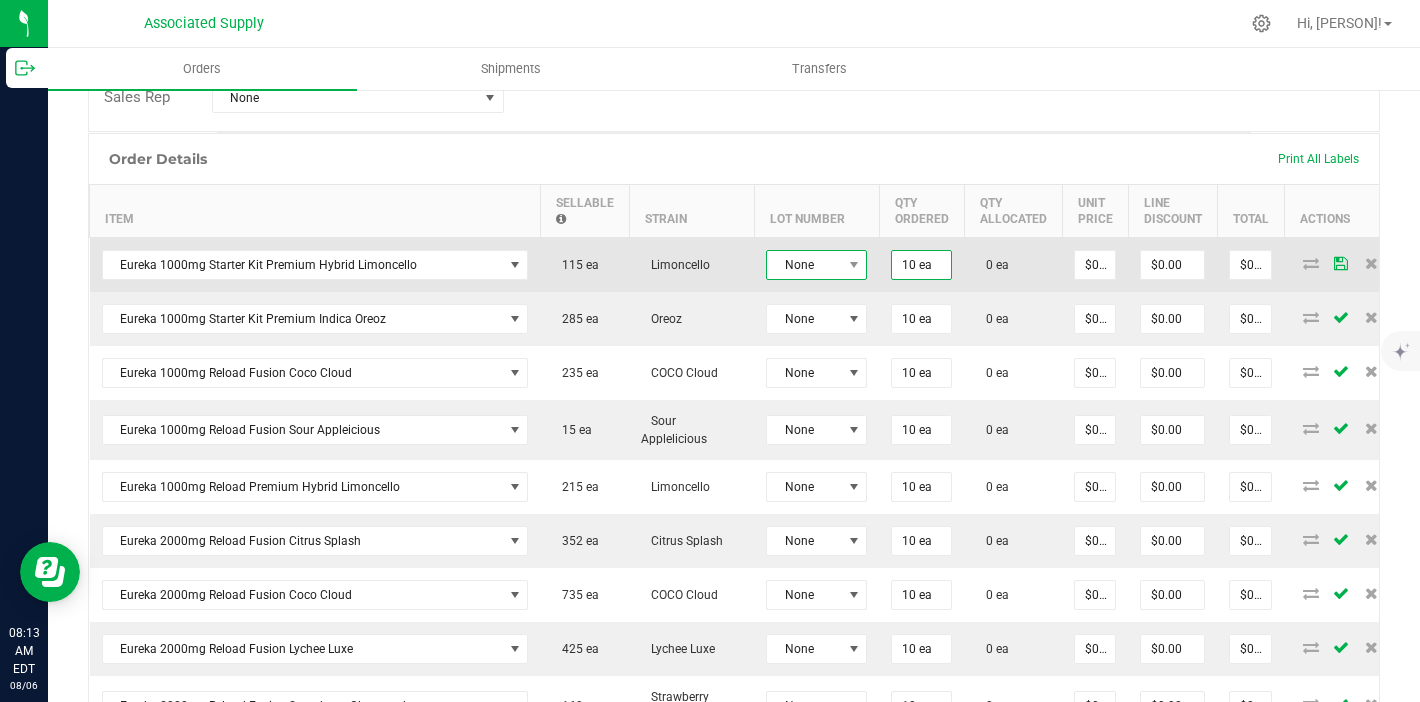 click on "None" at bounding box center (804, 265) 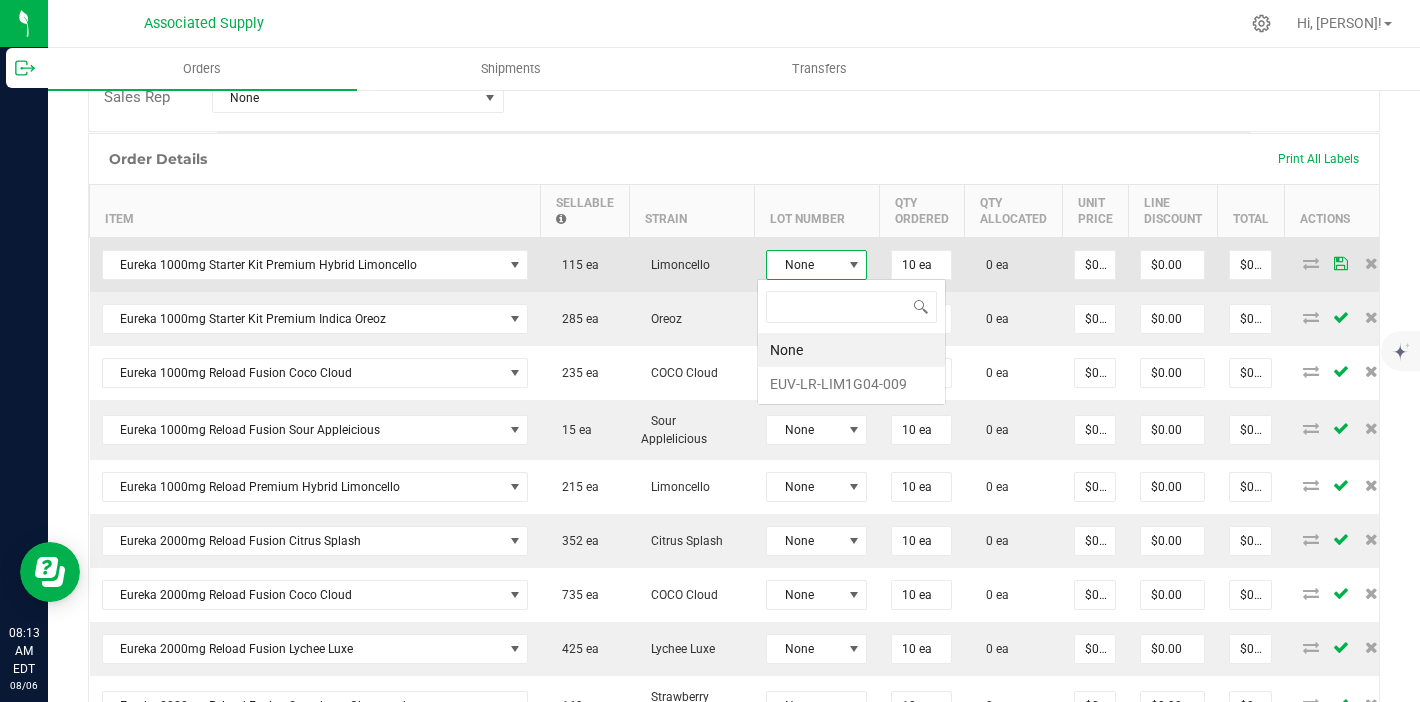 scroll, scrollTop: 99970, scrollLeft: 99899, axis: both 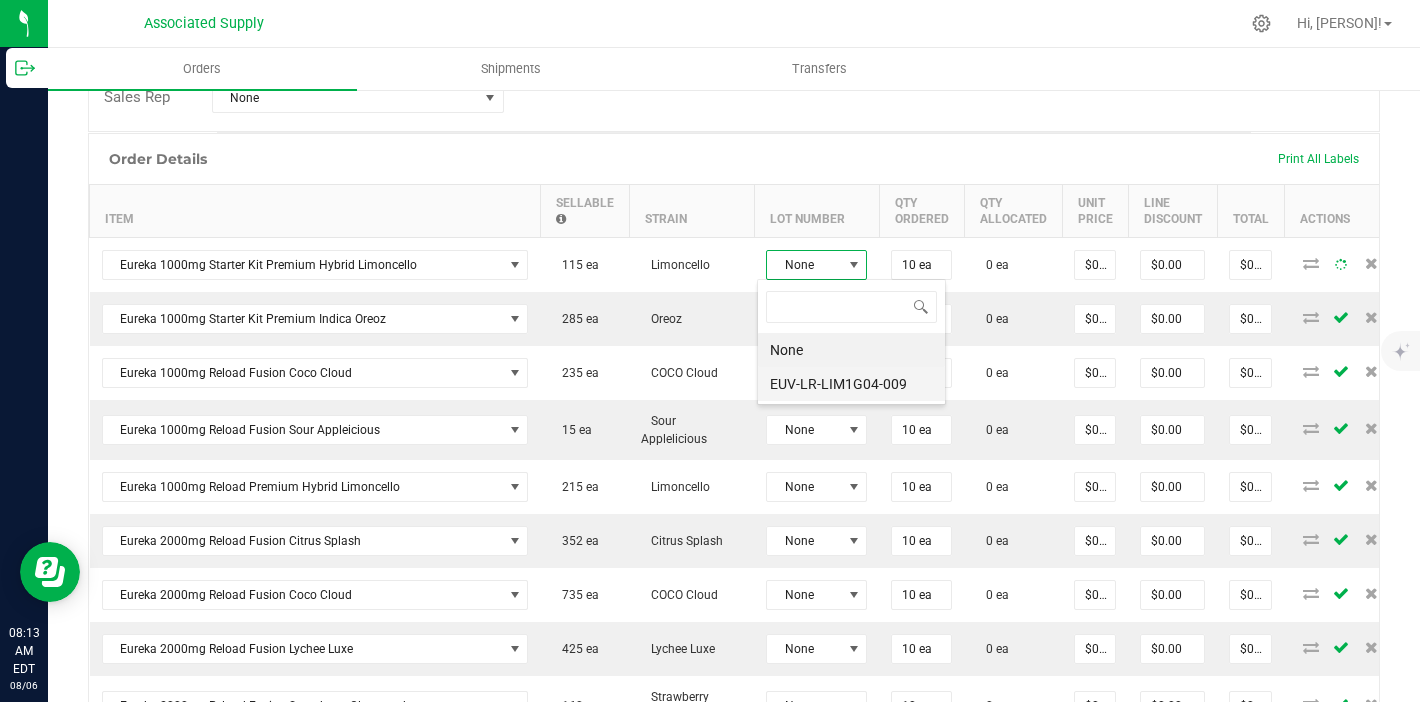 click on "EUV-LR-LIM1G04-009" at bounding box center [851, 384] 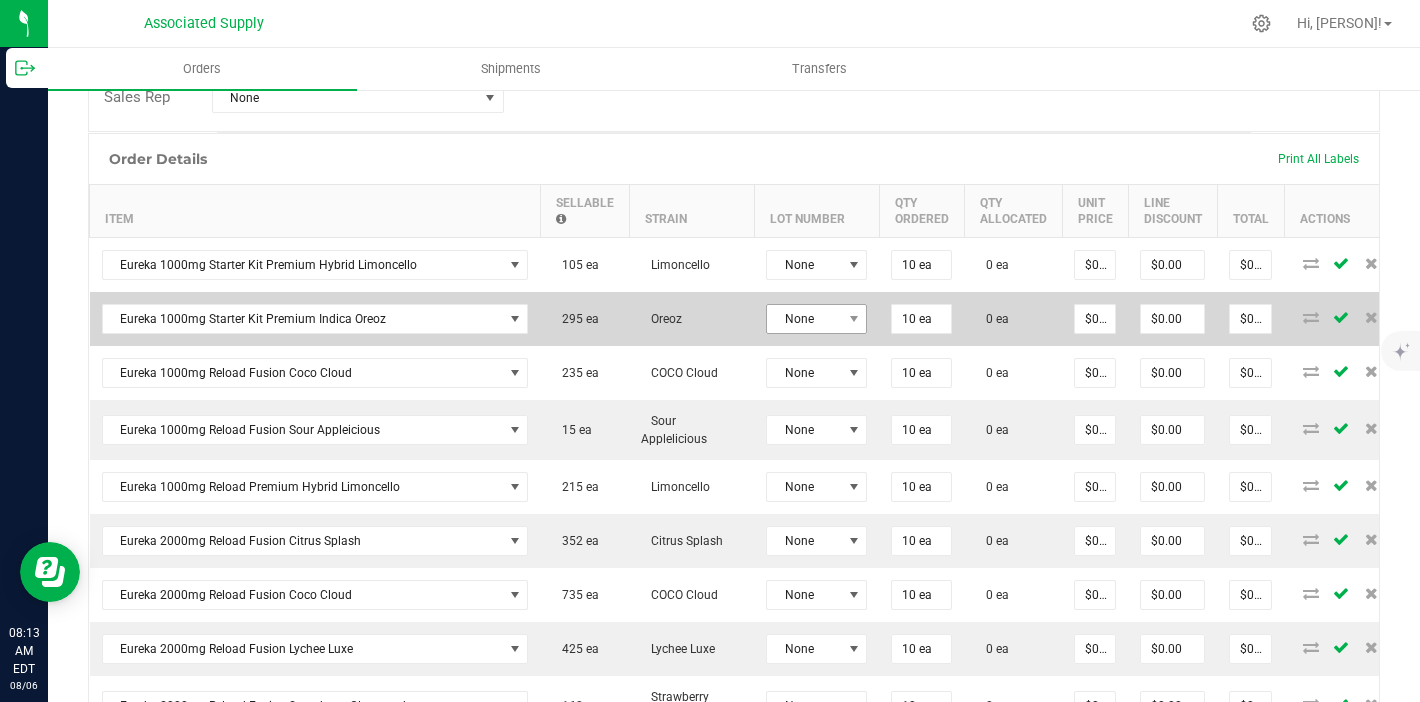 scroll, scrollTop: 464, scrollLeft: 0, axis: vertical 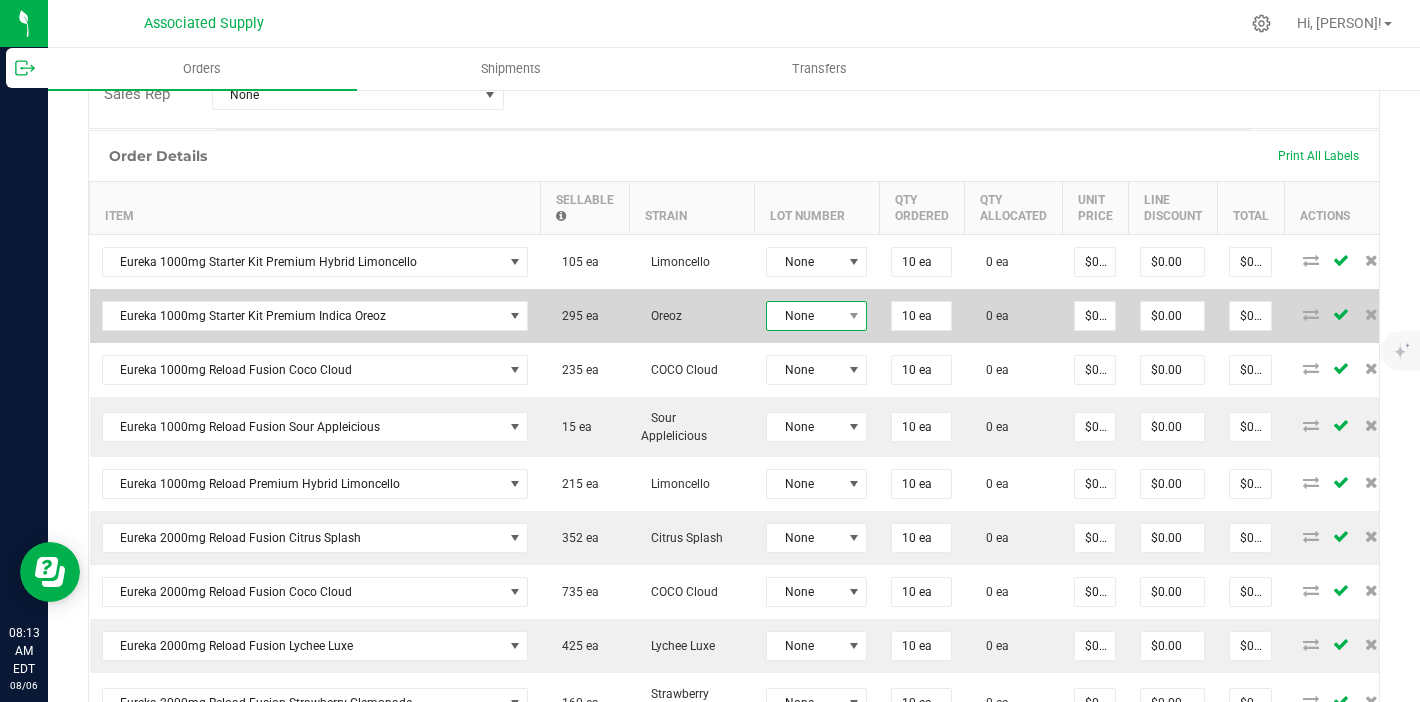 click at bounding box center [853, 316] 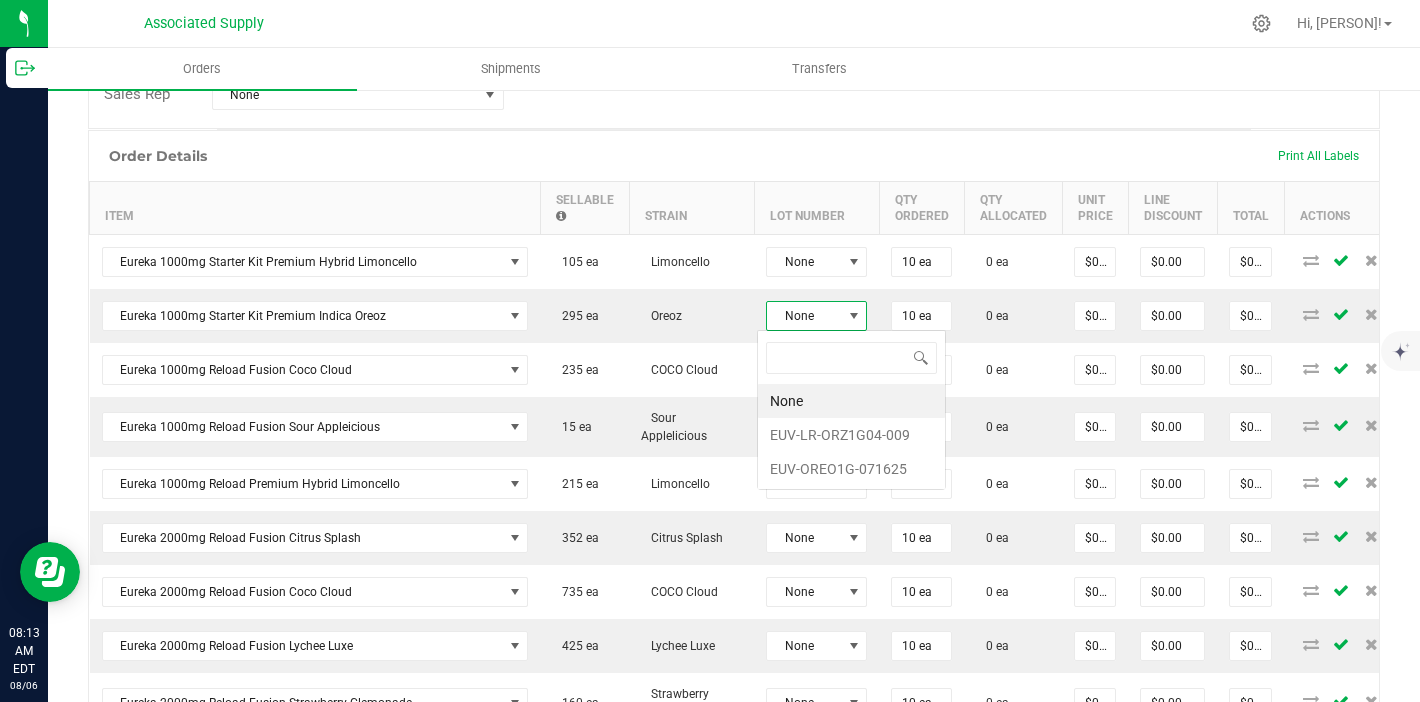 scroll, scrollTop: 99970, scrollLeft: 99899, axis: both 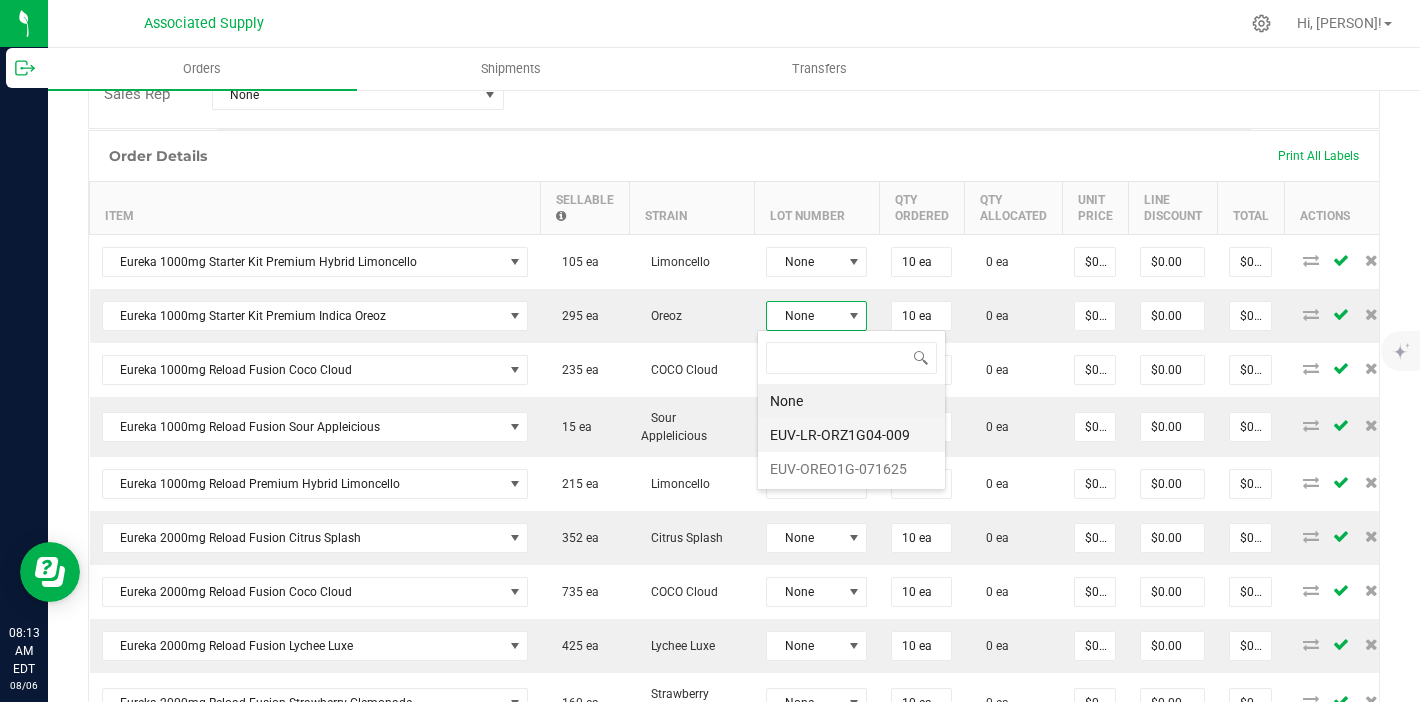 click on "EUV-LR-ORZ1G04-009" at bounding box center [851, 435] 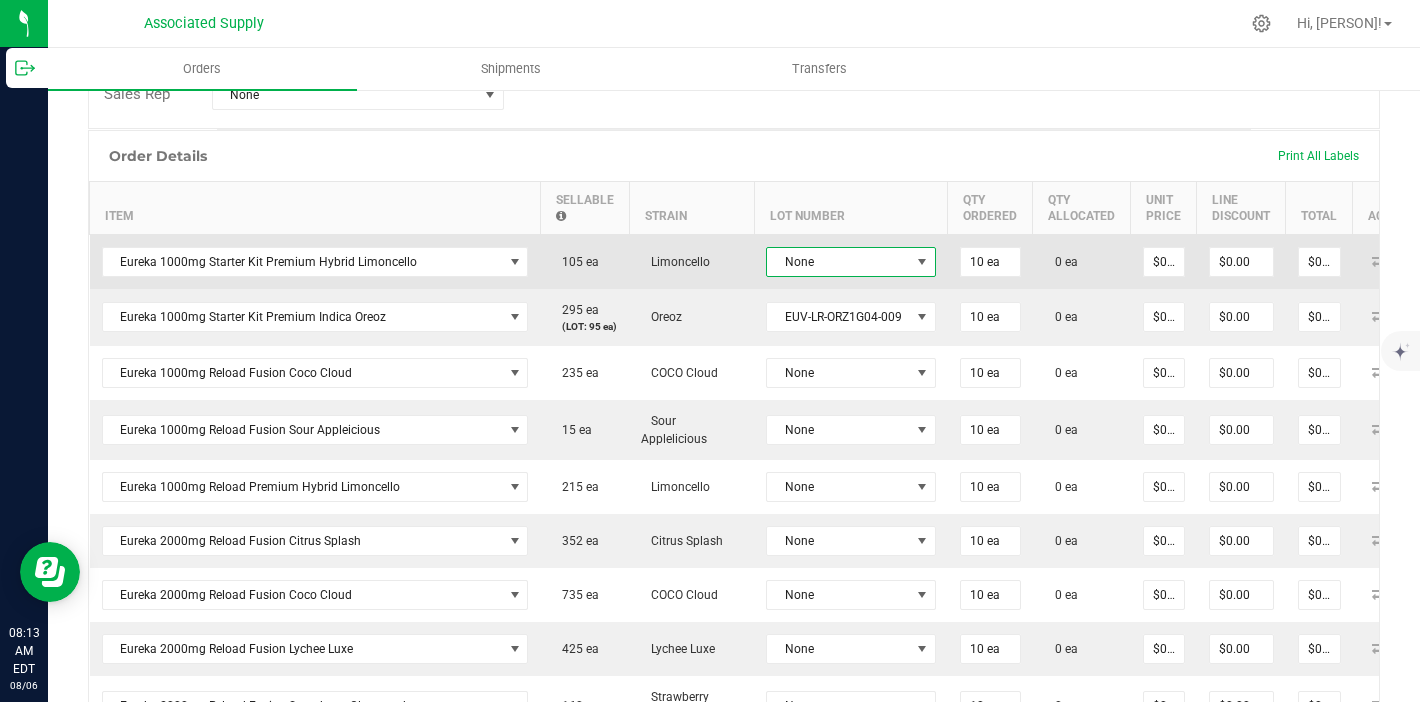 click on "None" at bounding box center [838, 262] 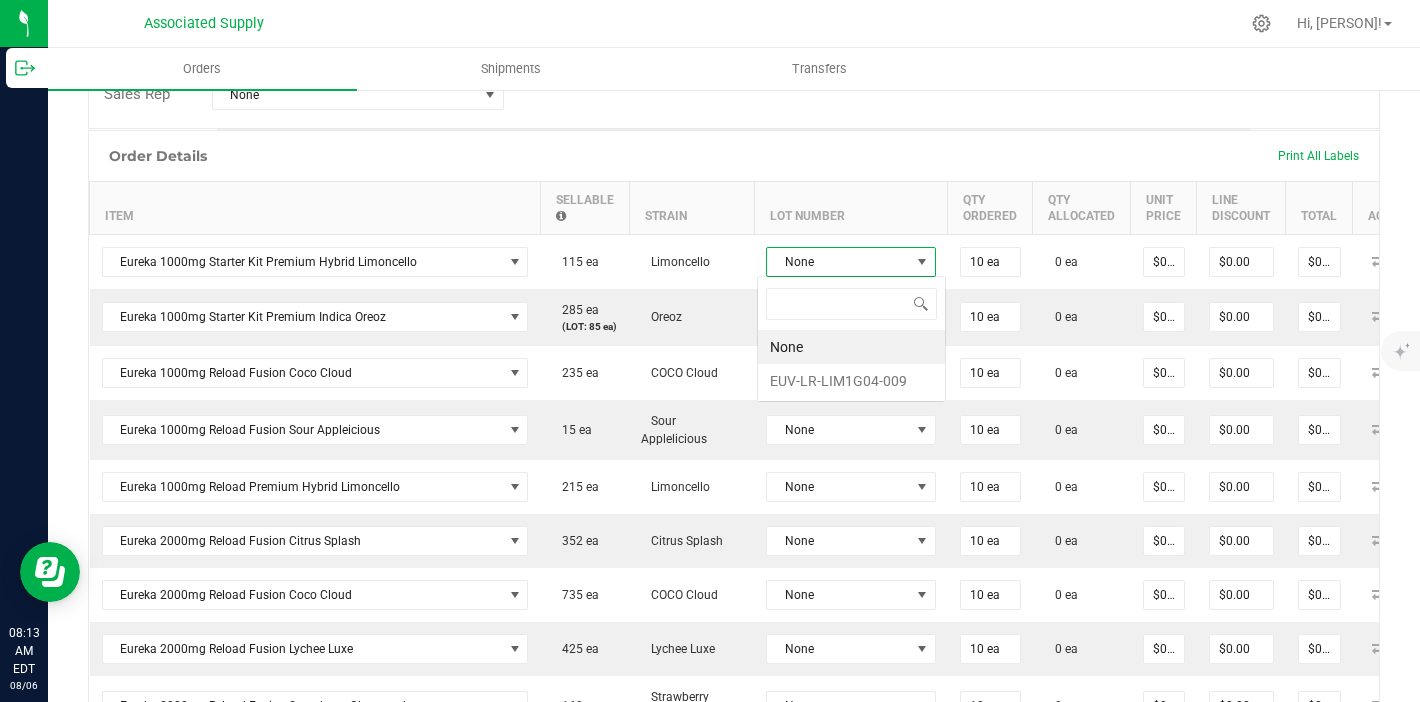 scroll, scrollTop: 99970, scrollLeft: 99830, axis: both 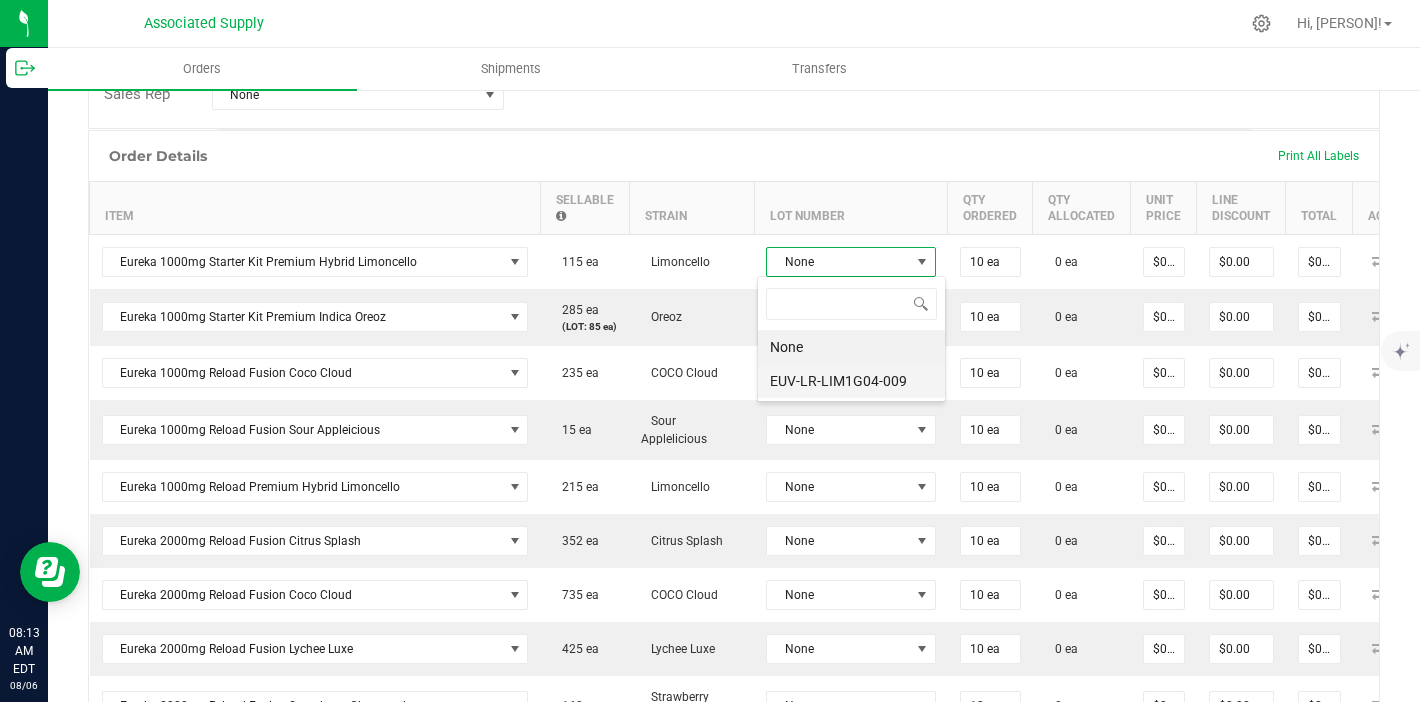 click on "EUV-LR-LIM1G04-009" at bounding box center [851, 381] 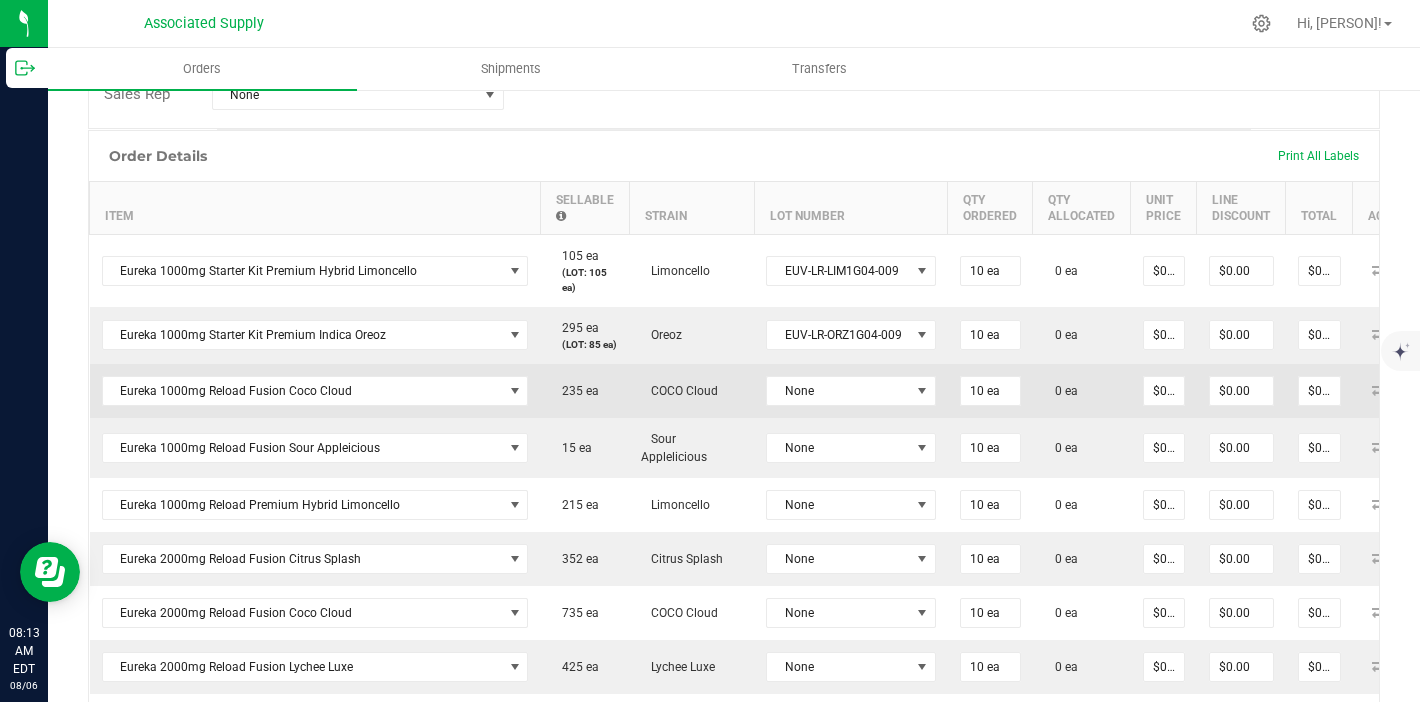 click on "None" at bounding box center (851, 391) 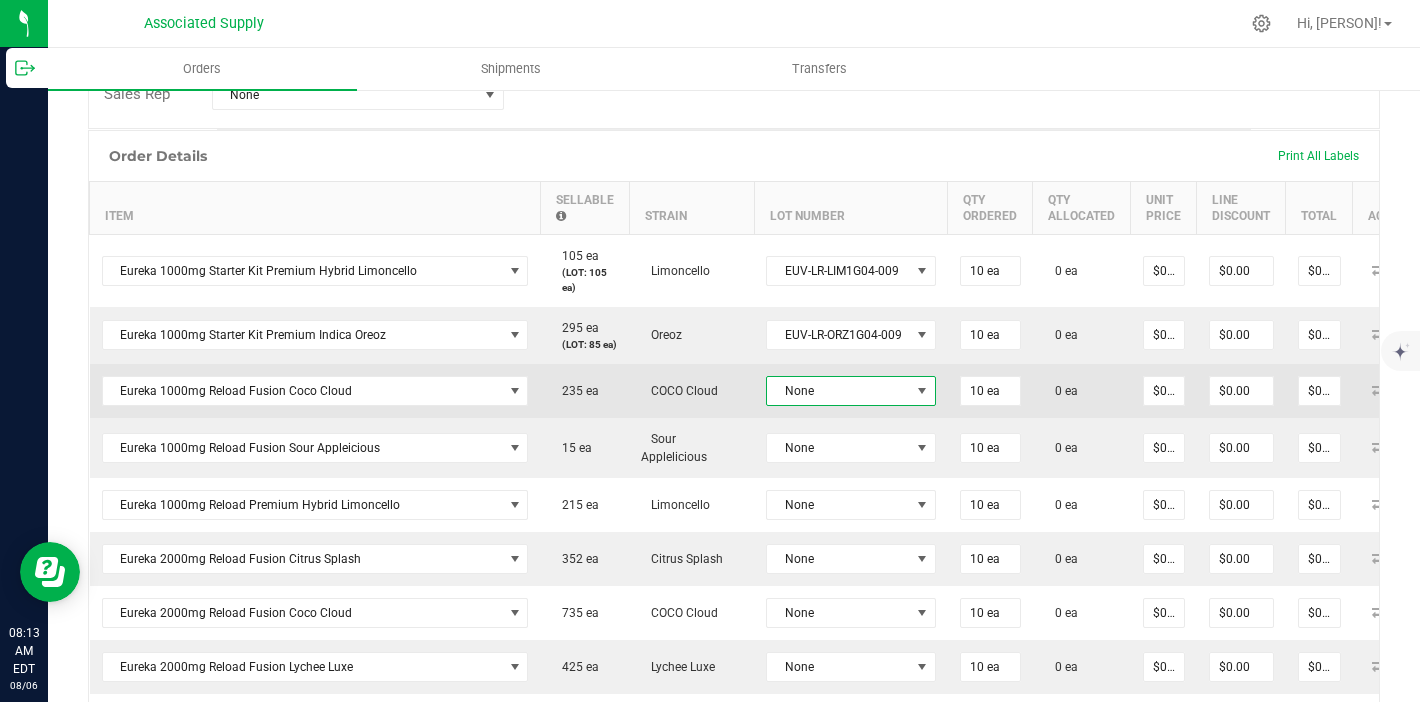click on "None" at bounding box center (838, 391) 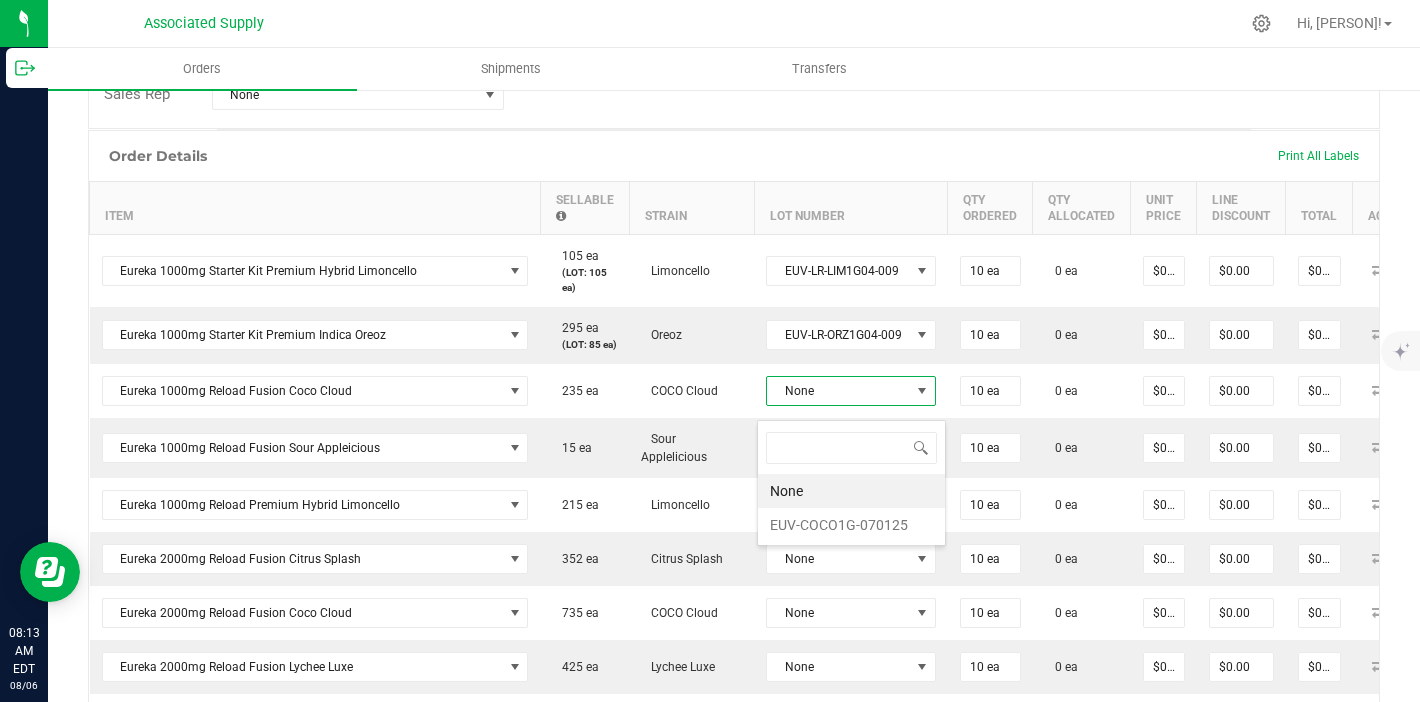 scroll, scrollTop: 99970, scrollLeft: 99830, axis: both 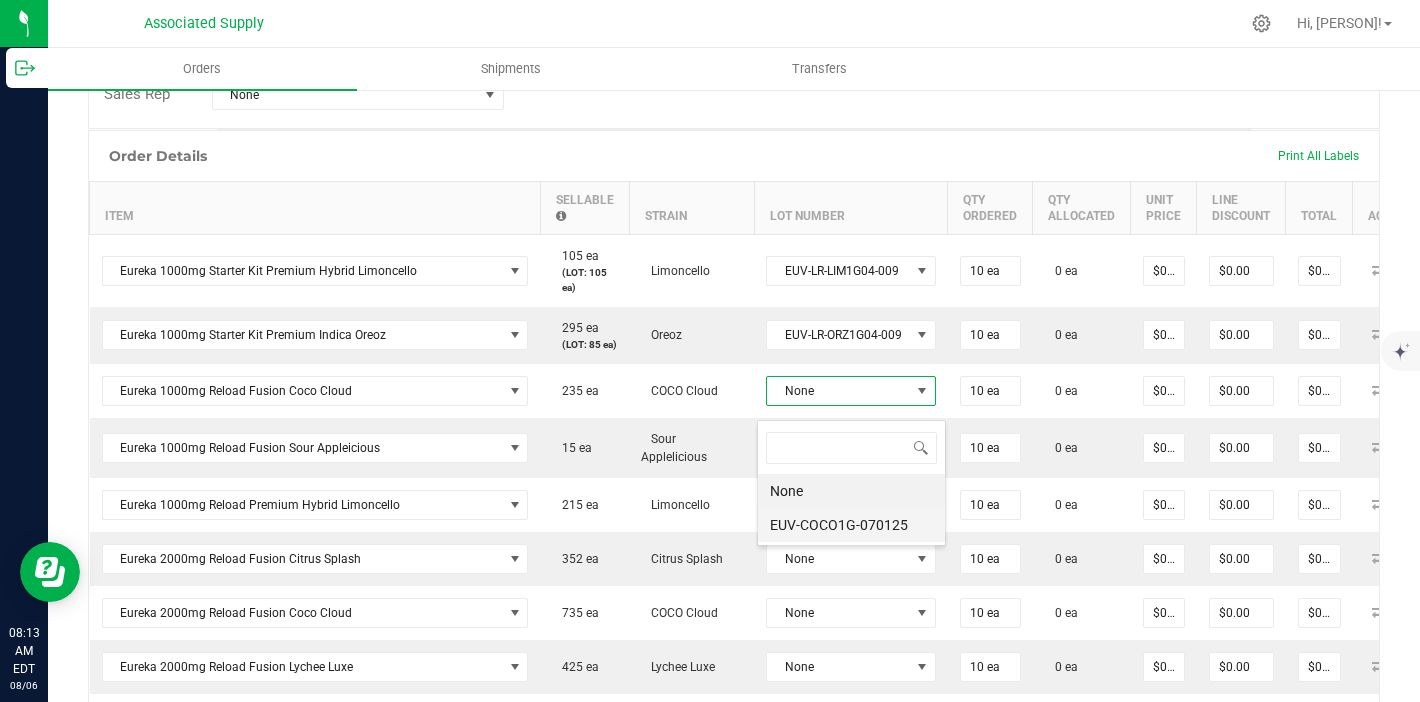 click on "EUV-COCO1G-070125" at bounding box center (851, 525) 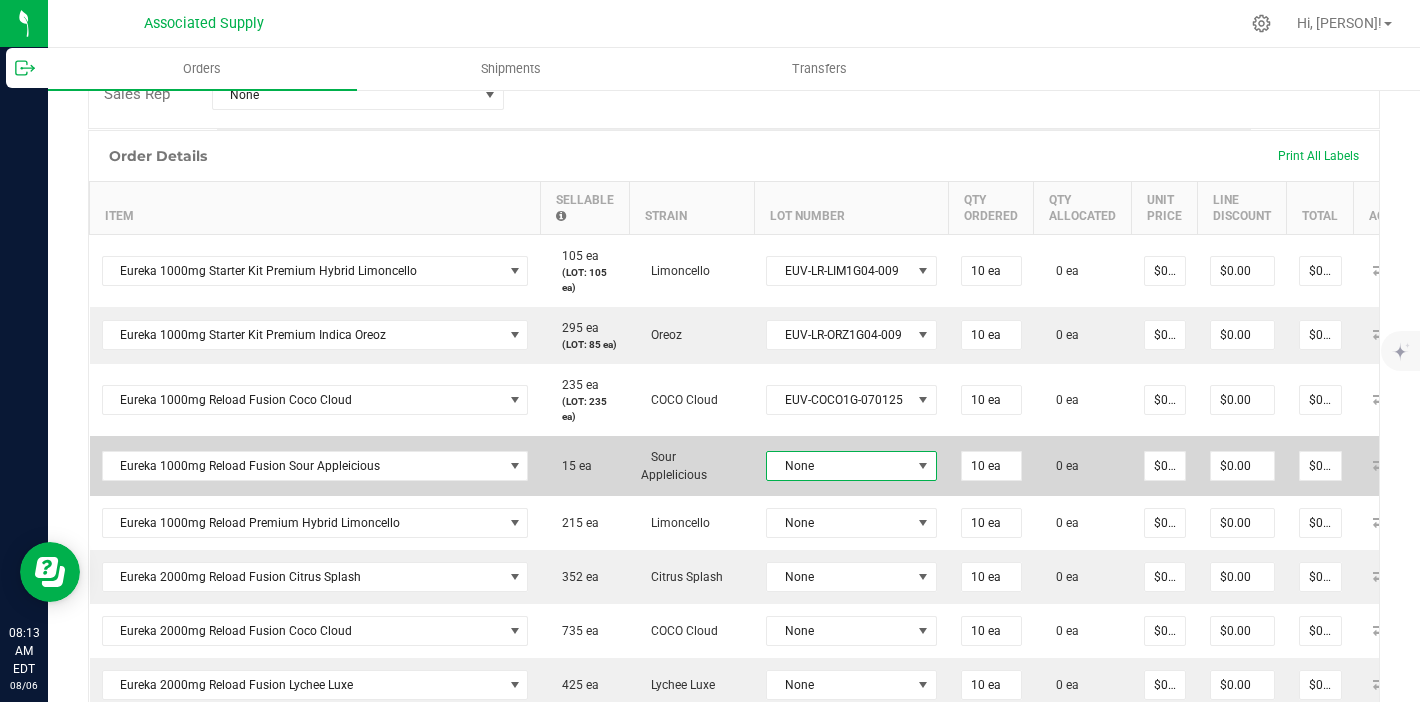click on "None" at bounding box center (839, 466) 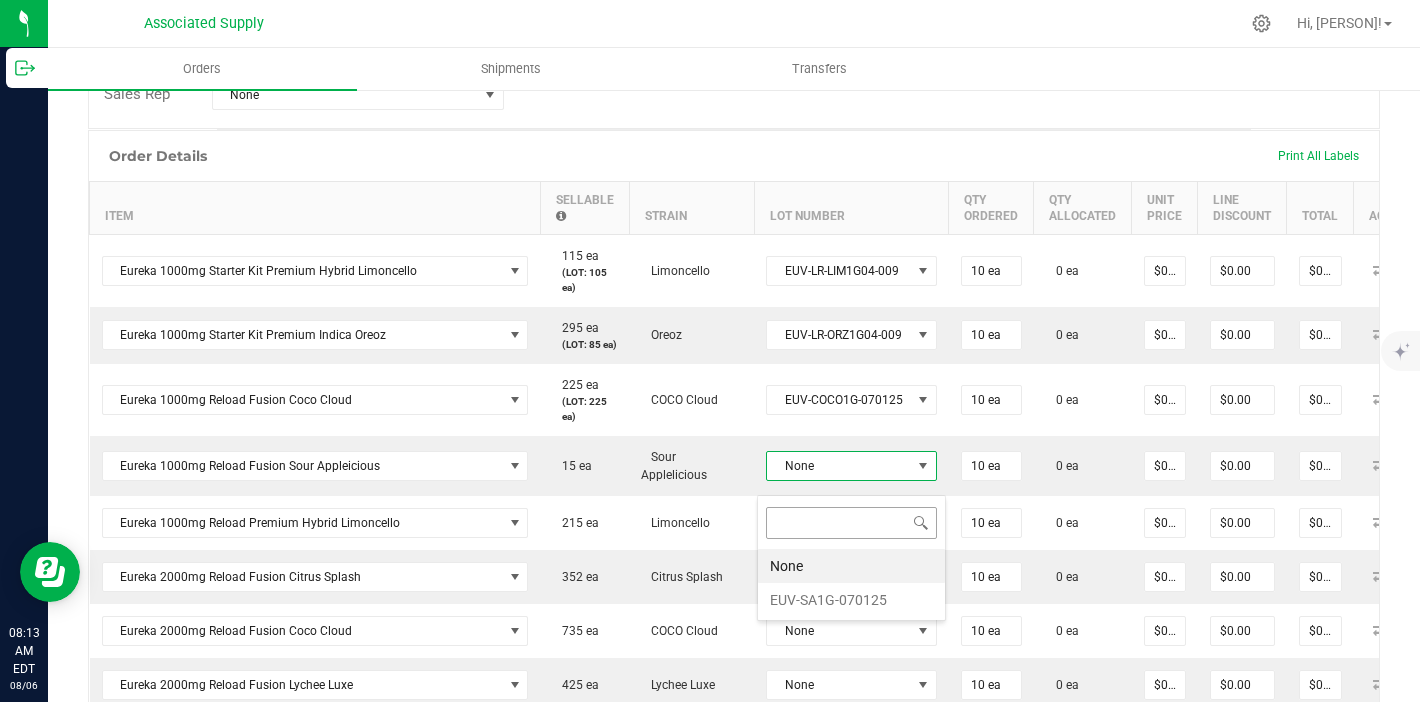 scroll, scrollTop: 99970, scrollLeft: 99830, axis: both 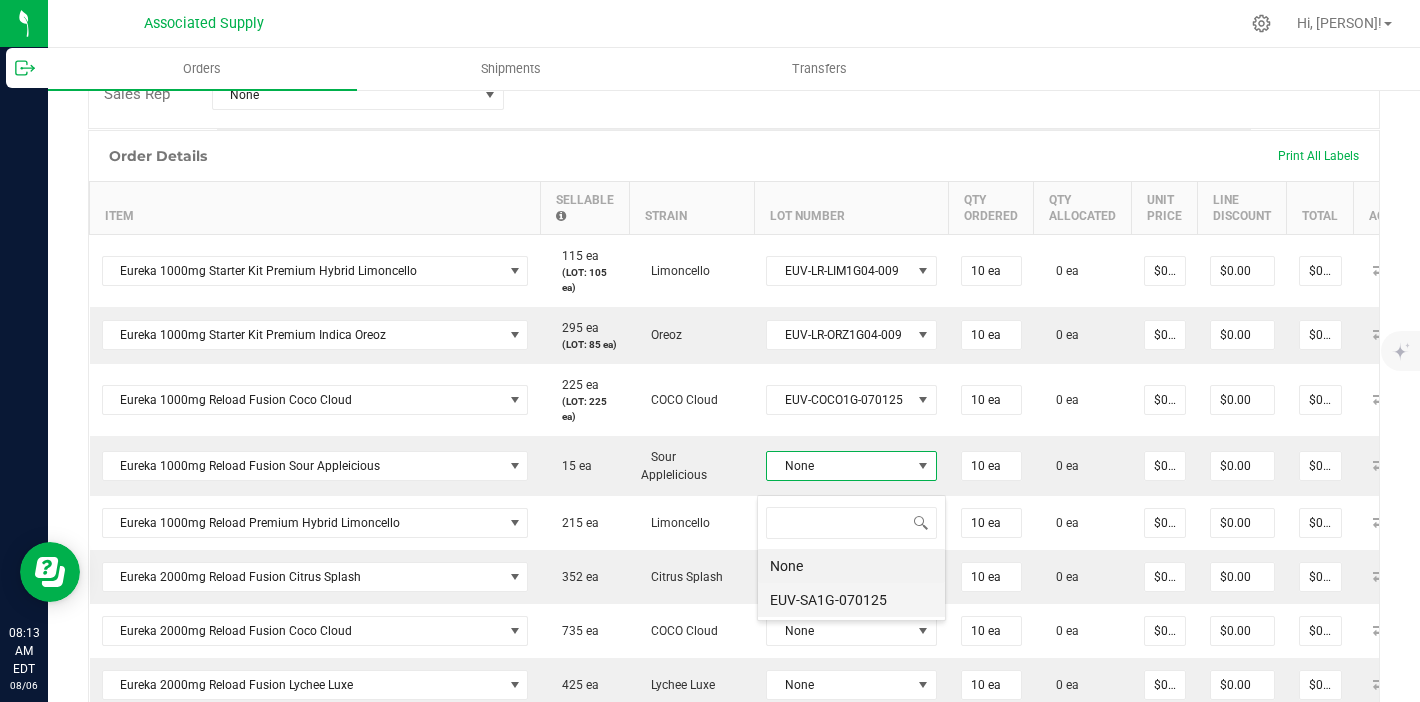 click on "EUV-SA1G-070125" at bounding box center (851, 600) 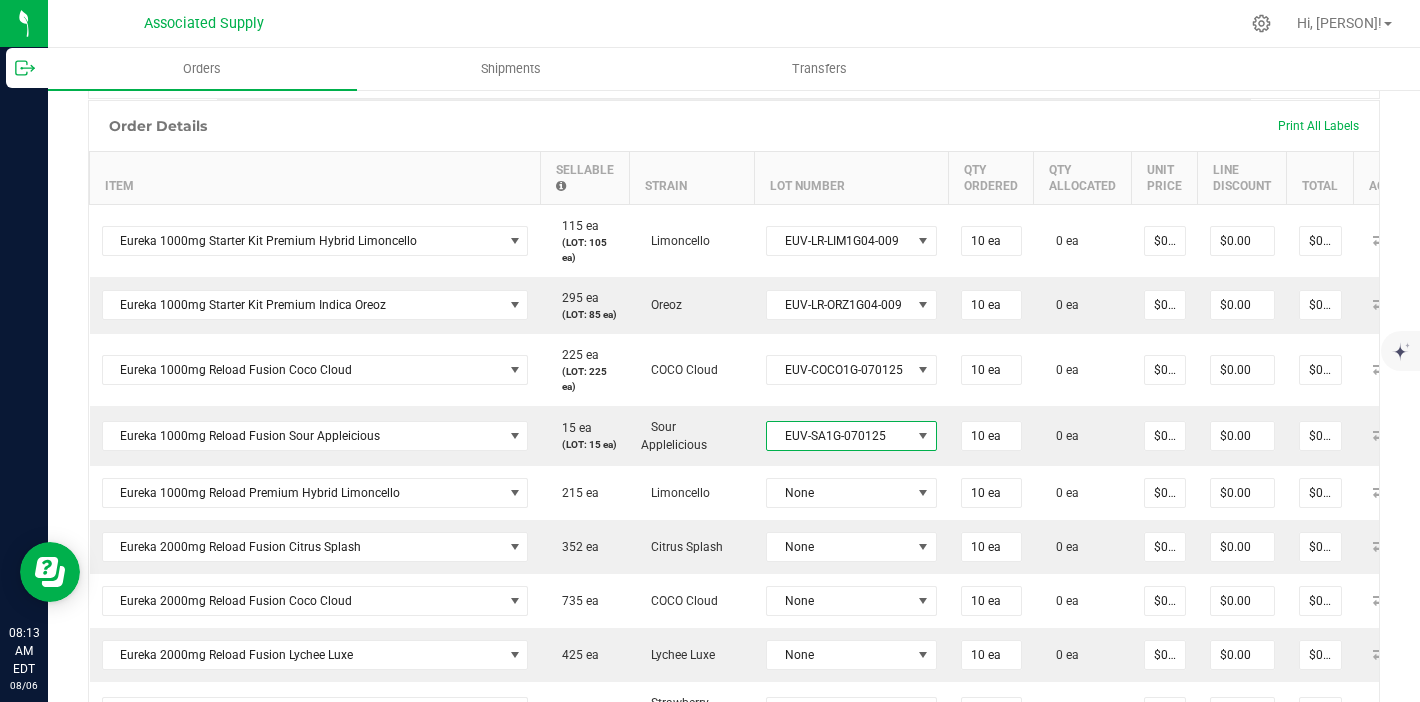 scroll, scrollTop: 536, scrollLeft: 0, axis: vertical 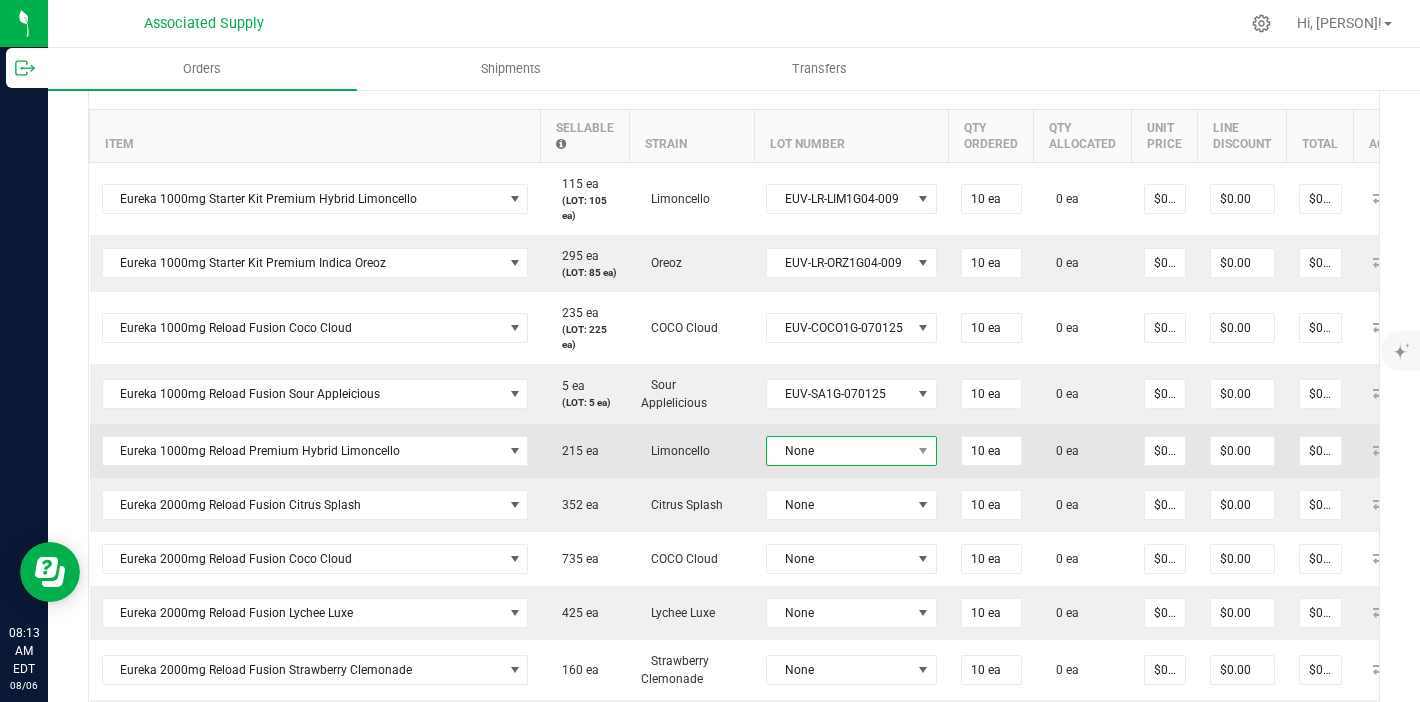click on "None" at bounding box center (839, 451) 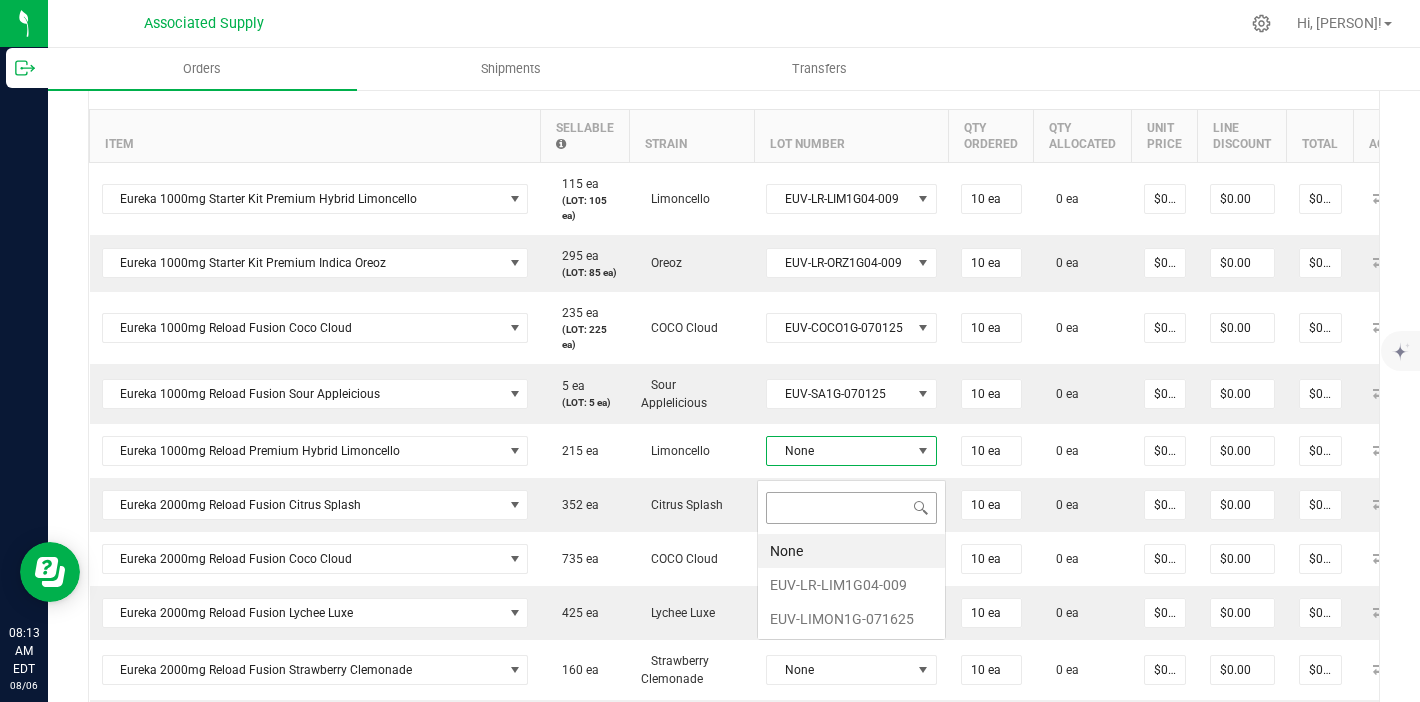 scroll, scrollTop: 99970, scrollLeft: 99830, axis: both 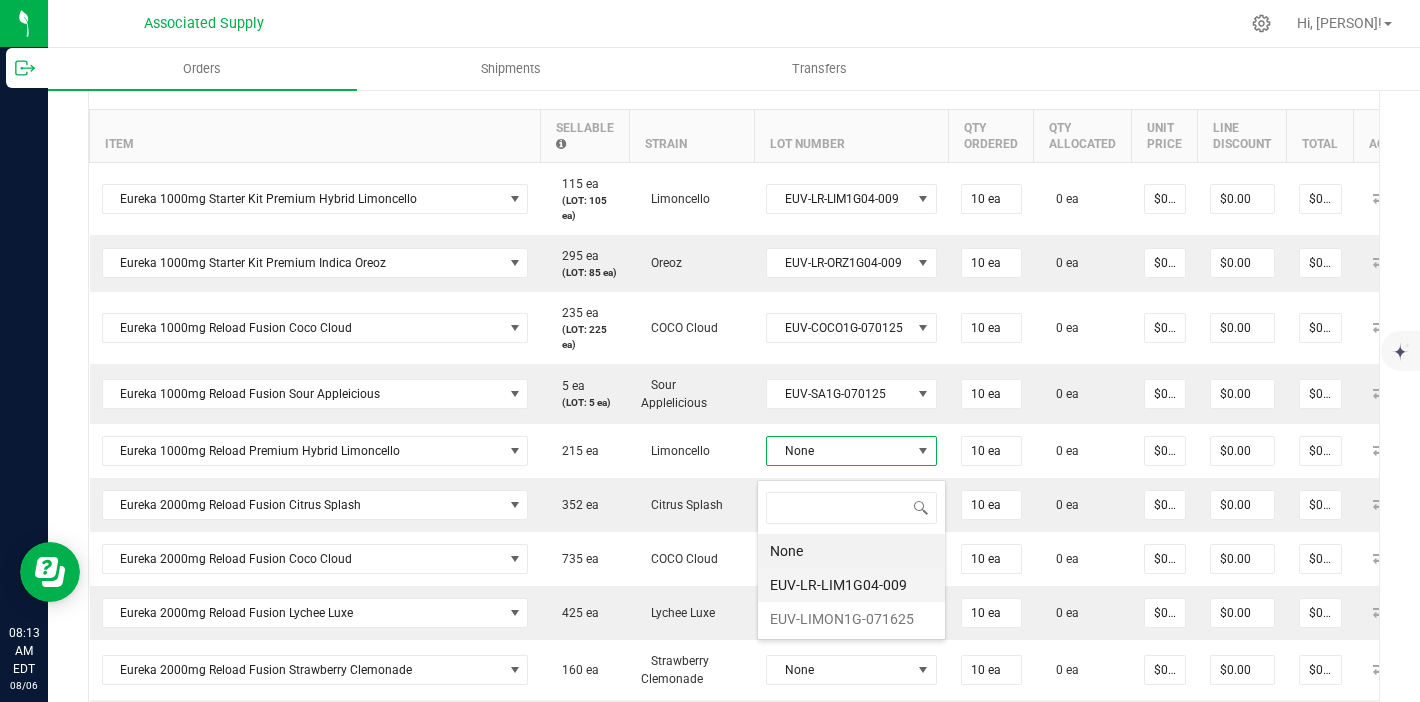 click on "EUV-LR-LIM1G04-009" at bounding box center (851, 585) 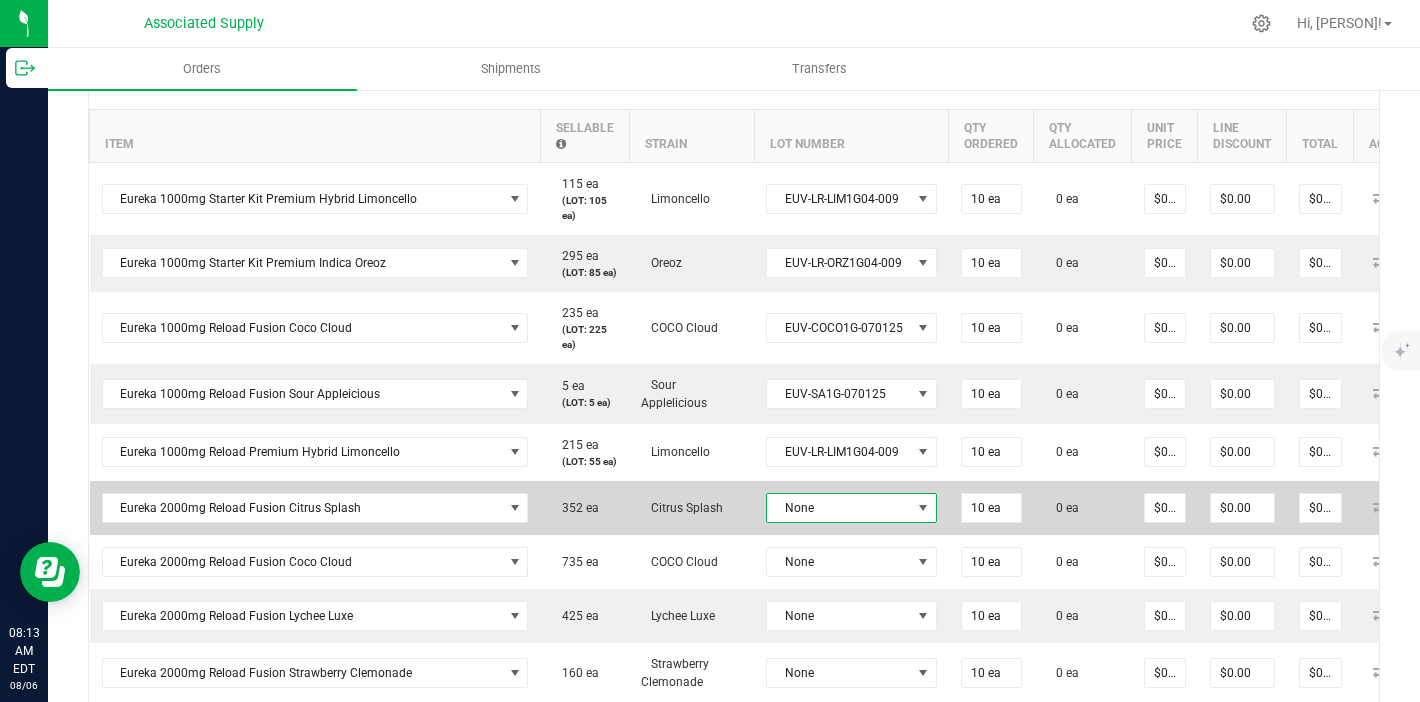 click on "None" at bounding box center (851, 508) 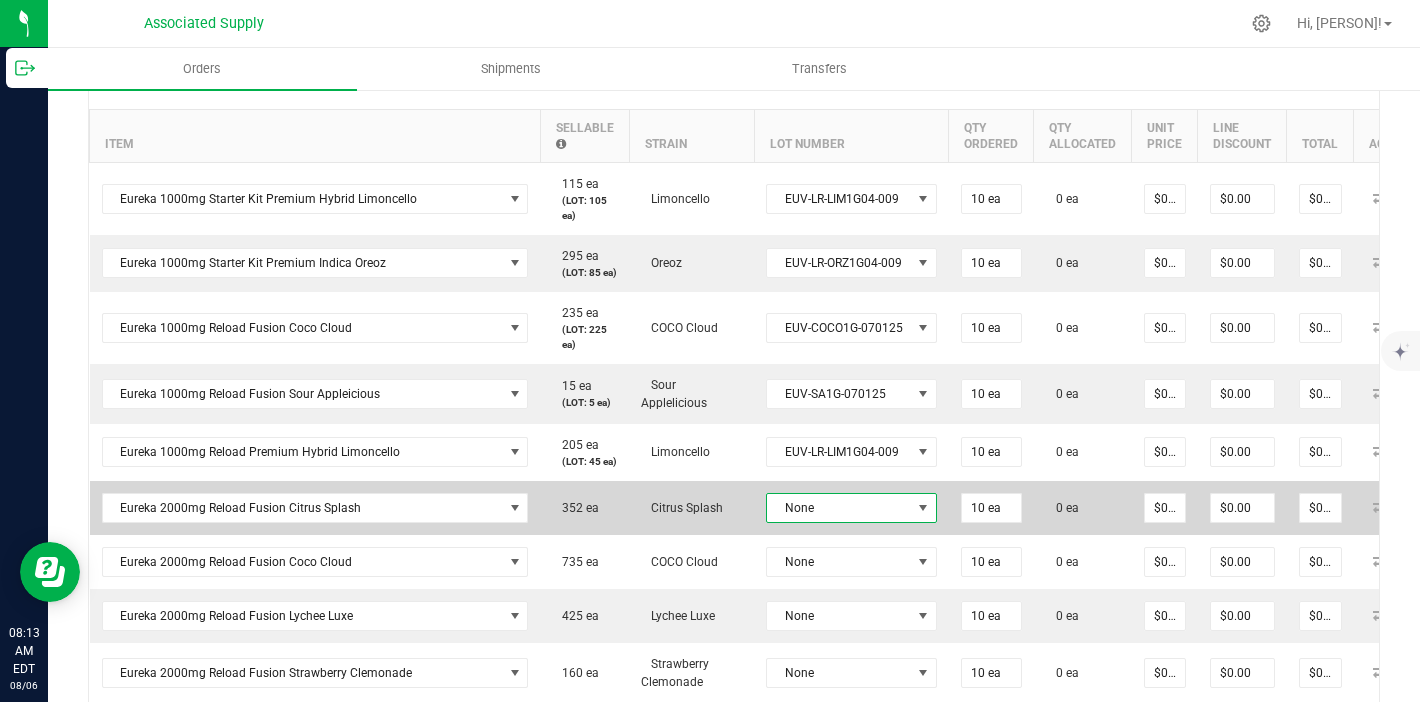 click on "None" at bounding box center (839, 508) 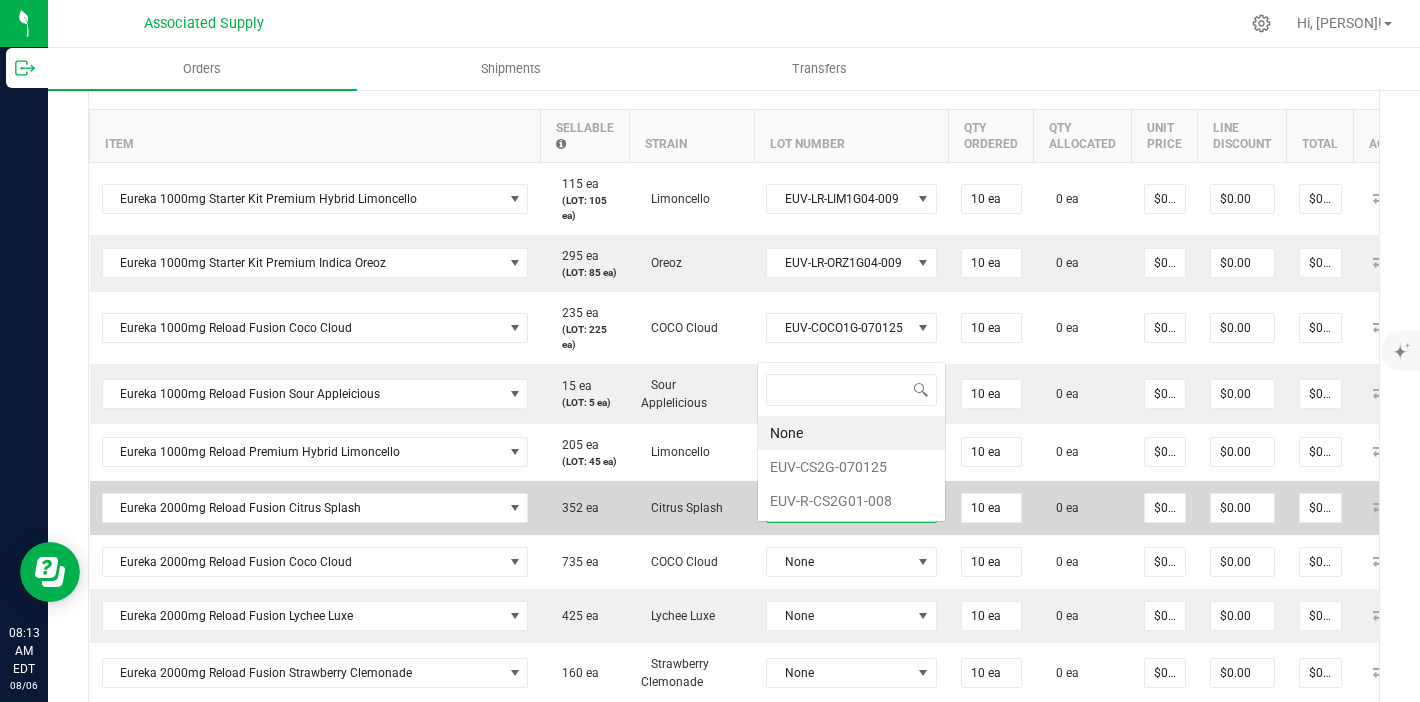 scroll, scrollTop: 0, scrollLeft: 0, axis: both 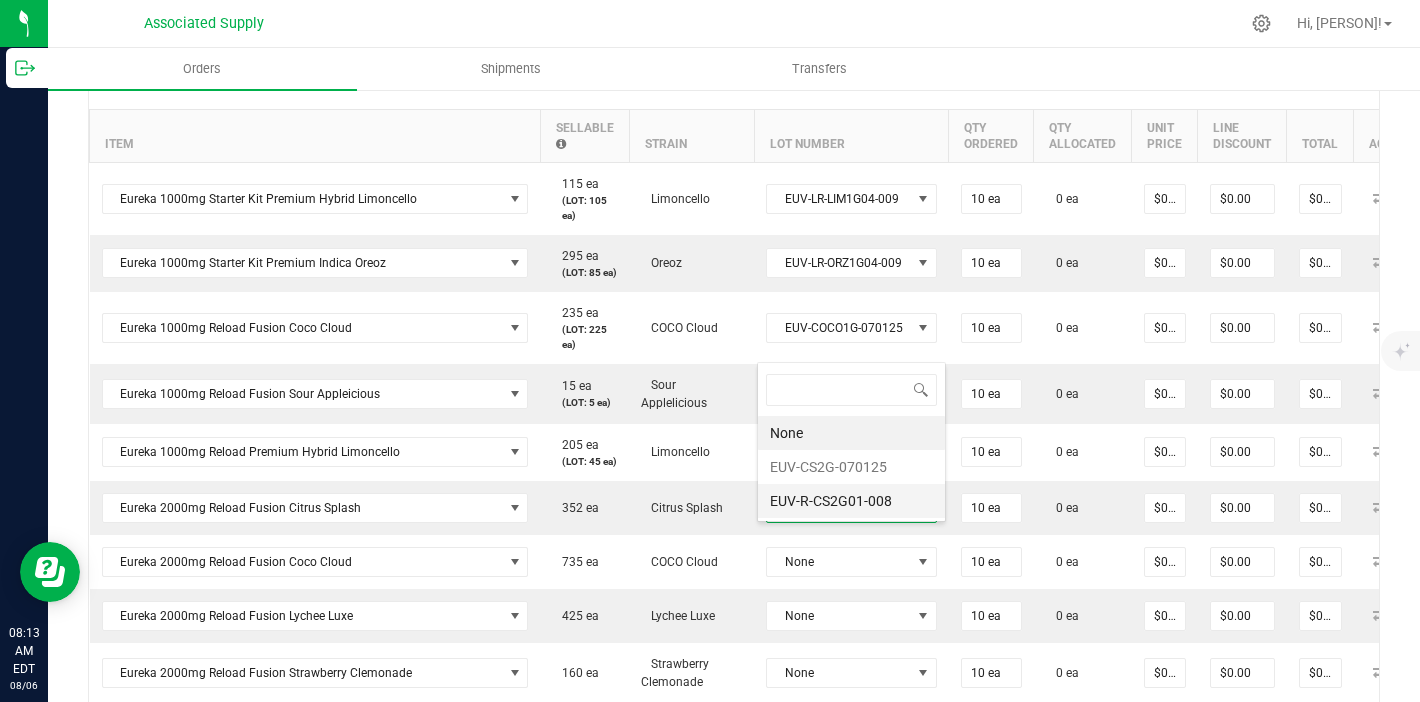 click on "EUV-R-CS2G01-008" at bounding box center [851, 501] 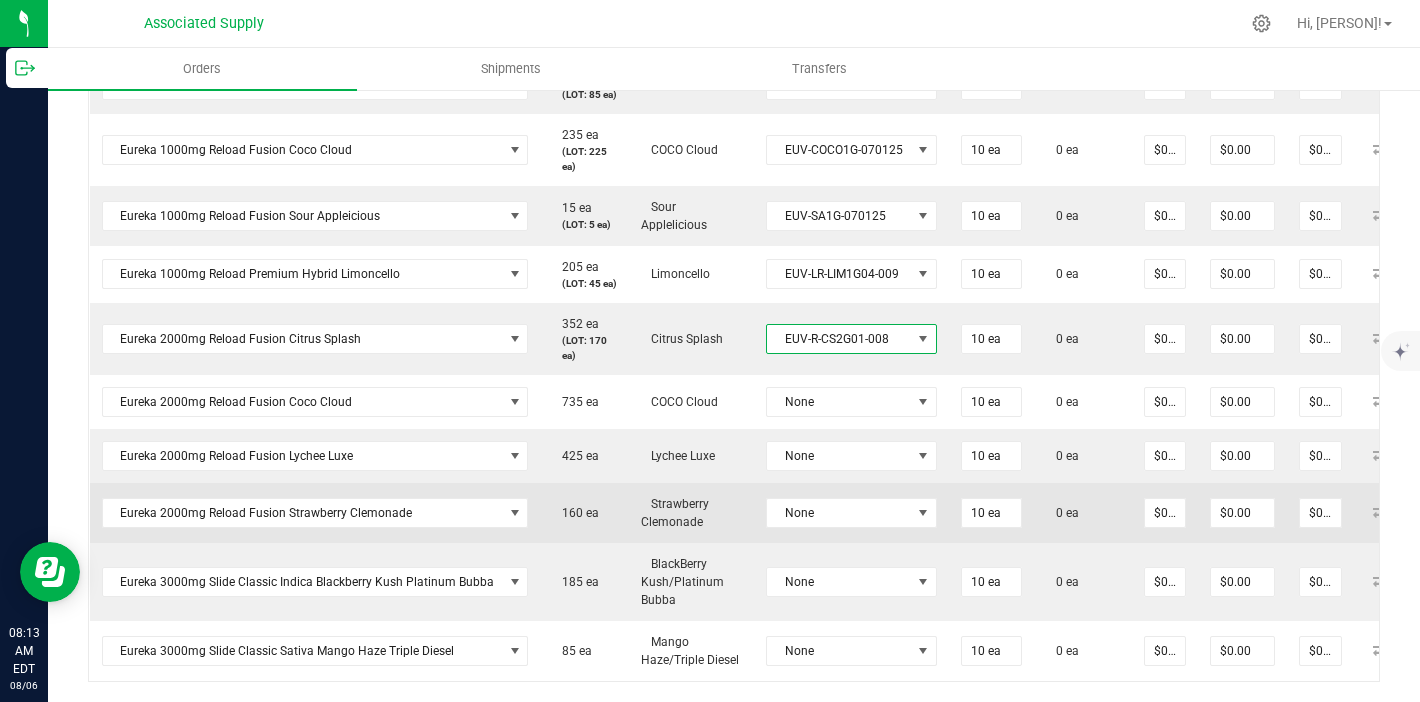 scroll, scrollTop: 738, scrollLeft: 0, axis: vertical 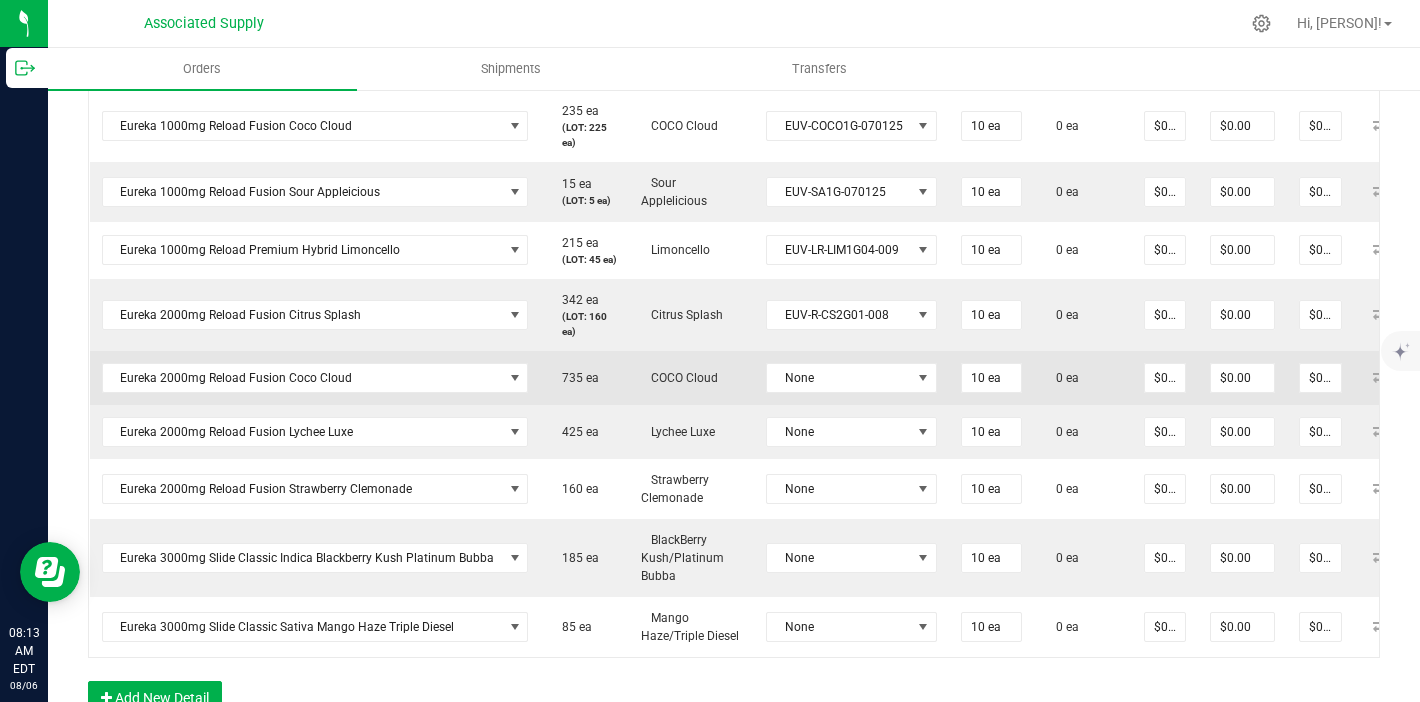 click on "None" at bounding box center [851, 378] 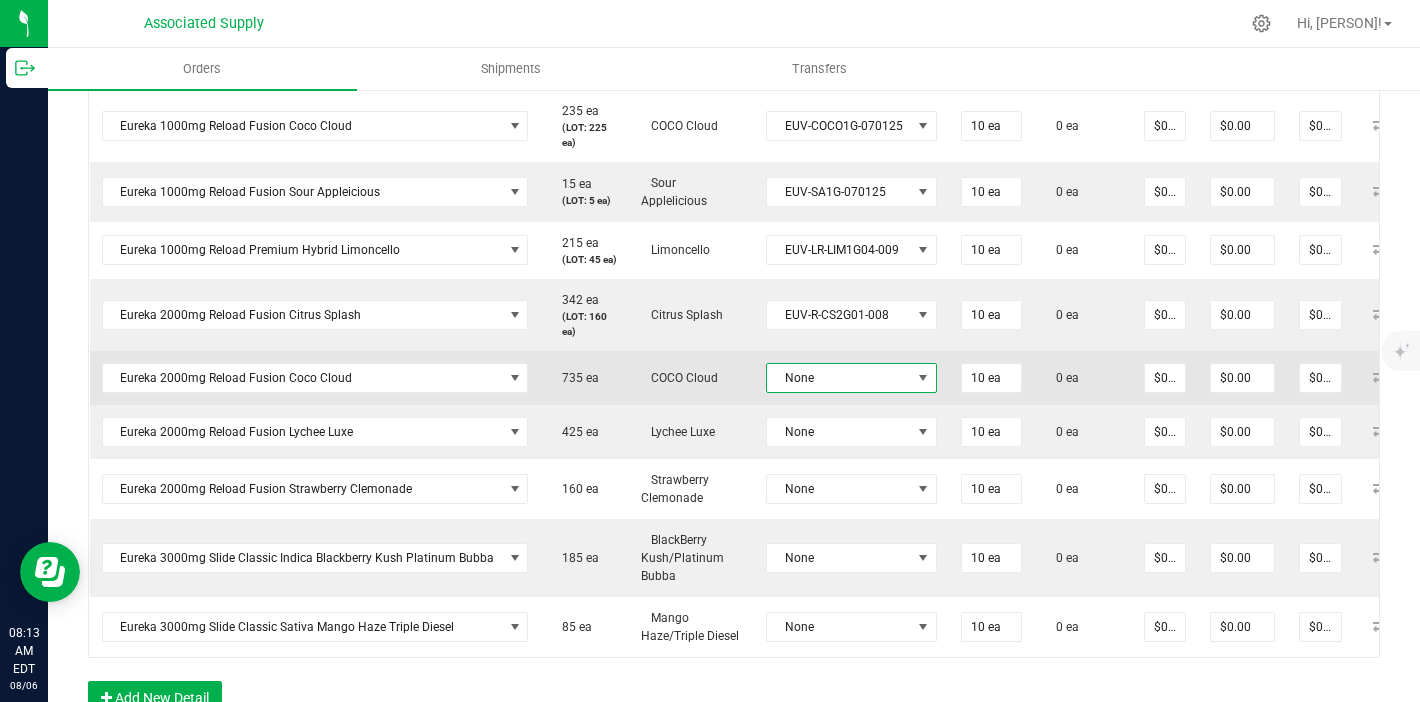 click on "None" at bounding box center [839, 378] 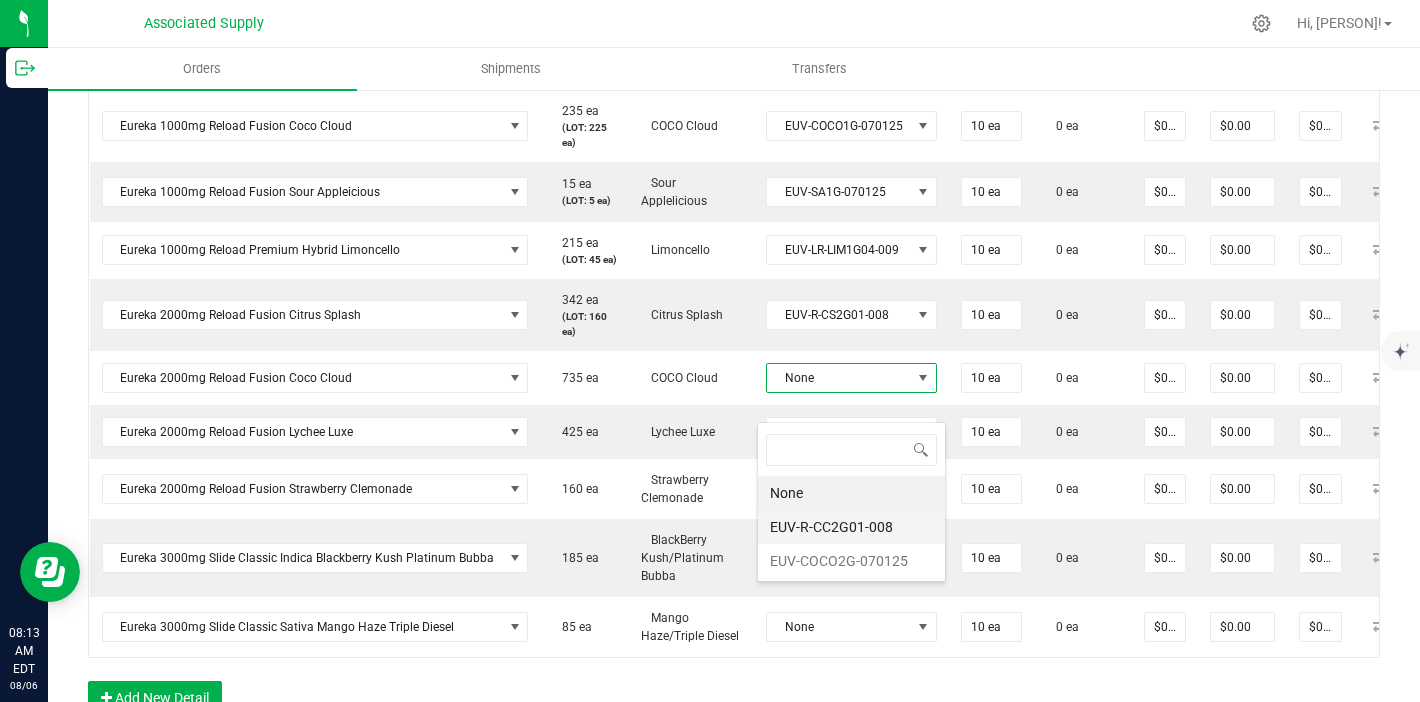 scroll, scrollTop: 99970, scrollLeft: 99830, axis: both 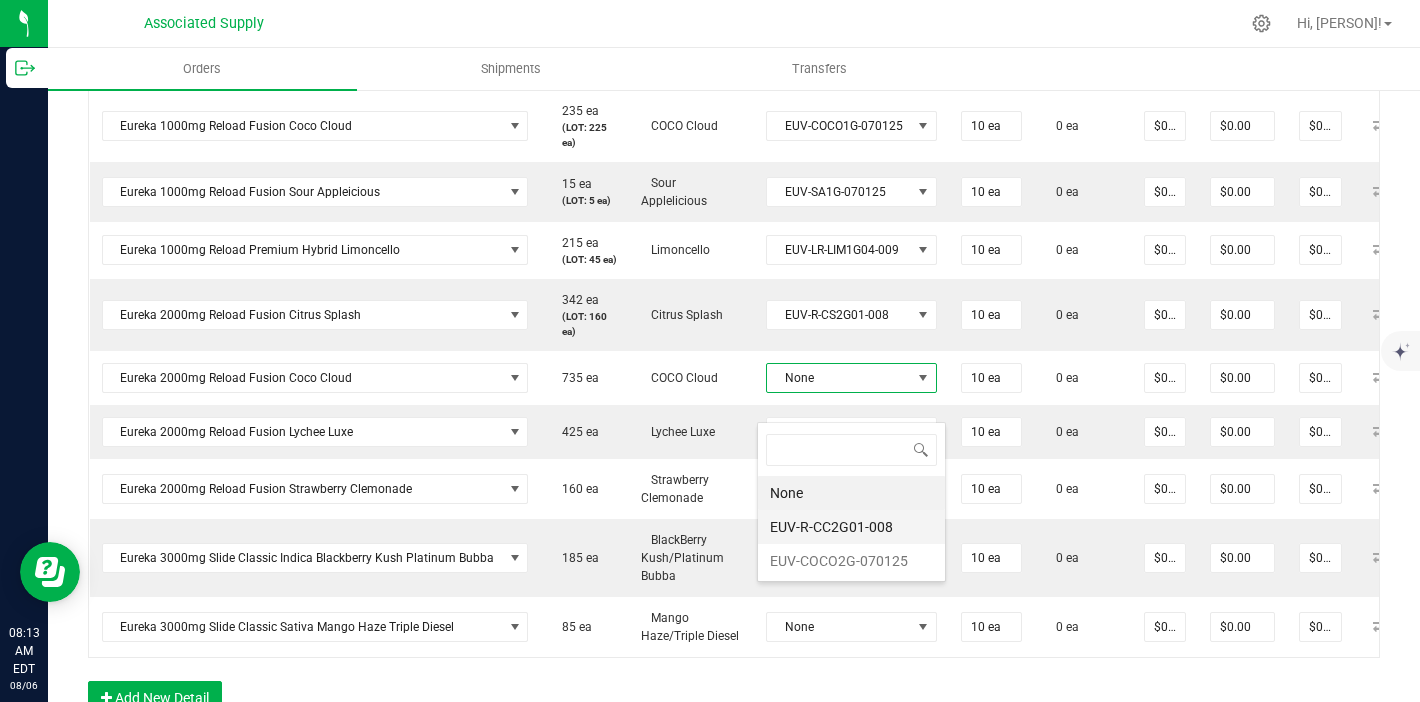 click on "EUV-R-CC2G01-008" at bounding box center [851, 527] 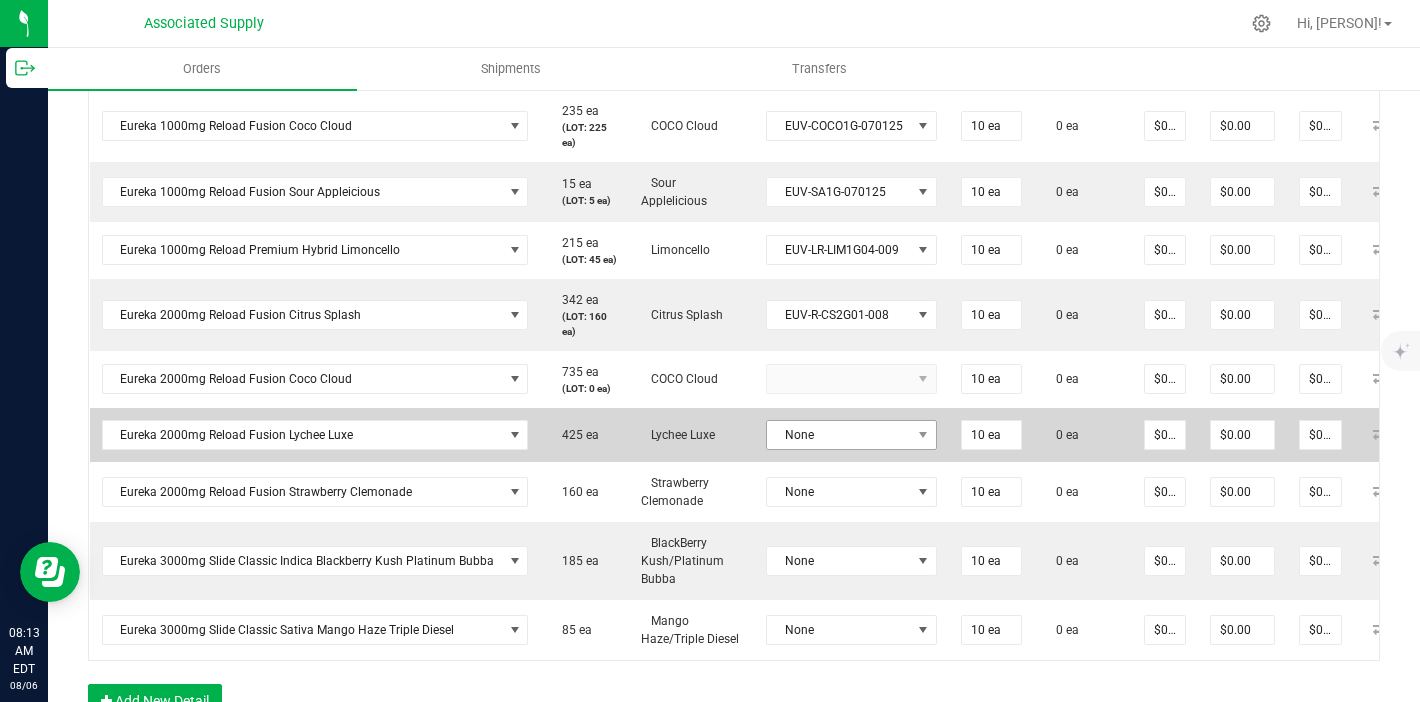 click on "Eureka 1000mg Starter Kit Premium Hybrid Limoncello  115 ea   (LOT: 105 ea)   Limoncello  EUV-LR-LIM1G04-009 10 ea  0 ea  $0.00000 $0.00 $0.00 Eureka 1000mg Starter Kit Premium Indica Oreoz  295 ea   (LOT: 85 ea)   Oreoz  EUV-LR-ORZ1G04-009 10 ea  0 ea  $0.00000 $0.00 $0.00 Eureka 1000mg Reload Fusion Coco Cloud  235 ea   (LOT: 225 ea)   COCO Cloud  EUV-COCO1G-070125 10 ea  0 ea  $0.00000 $0.00 $0.00 Eureka 1000mg Reload Fusion Sour Appleicious  15 ea   (LOT: 5 ea)   Sour Applelicious  EUV-SA1G-070125 10 ea  0 ea  $0.00000 $0.00 $0.00 Eureka 1000mg Reload Premium Hybrid Limoncello  215 ea   (LOT: 45 ea)   Limoncello  EUV-LR-LIM1G04-009 10 ea  0 ea  $0.00000 $0.00 $0.00 Eureka 2000mg Reload Fusion Citrus Splash  342 ea   (LOT: 160 ea)   Citrus Splash  EUV-R-CS2G01-008 10 ea  0 ea  $0.00000 $0.00 $0.00 Eureka 2000mg Reload Fusion Coco Cloud  735 ea   (LOT: 0 ea)   COCO Cloud  10 ea  0 ea  $0.00000 $0.00 $0.00 Eureka 2000mg Reload Fusion Lychee Luxe  425 ea   Lychee Luxe  None 10 ea  0 ea  $0.00000 $0.00 $0.00" at bounding box center (782, 310) 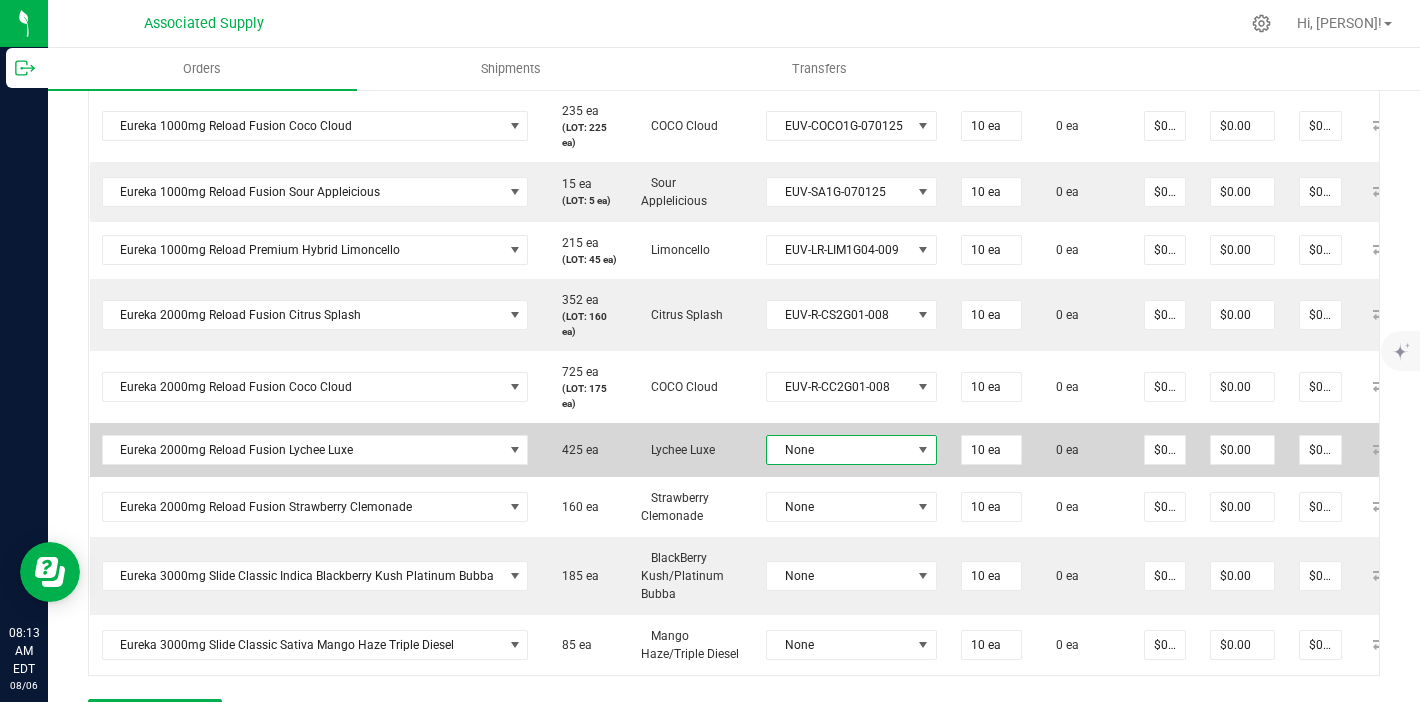 click on "None" at bounding box center [839, 450] 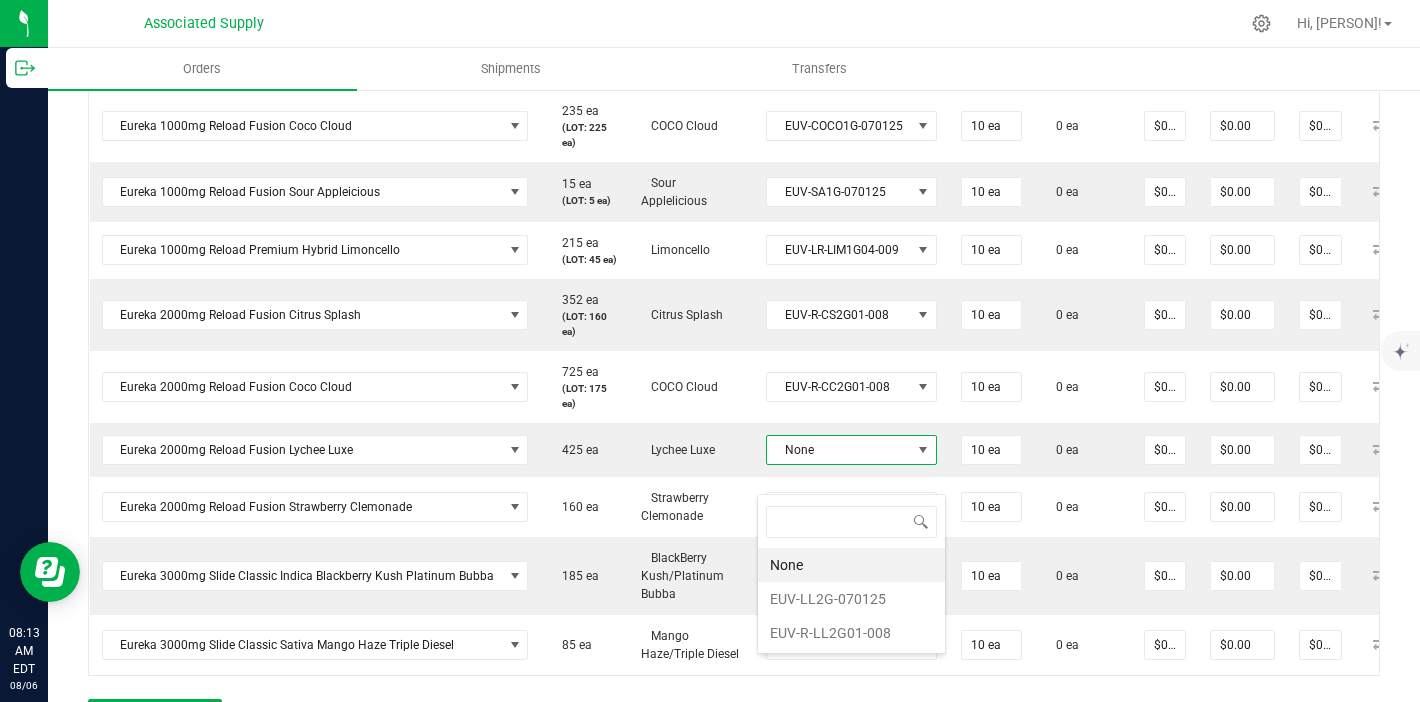 scroll, scrollTop: 99970, scrollLeft: 99830, axis: both 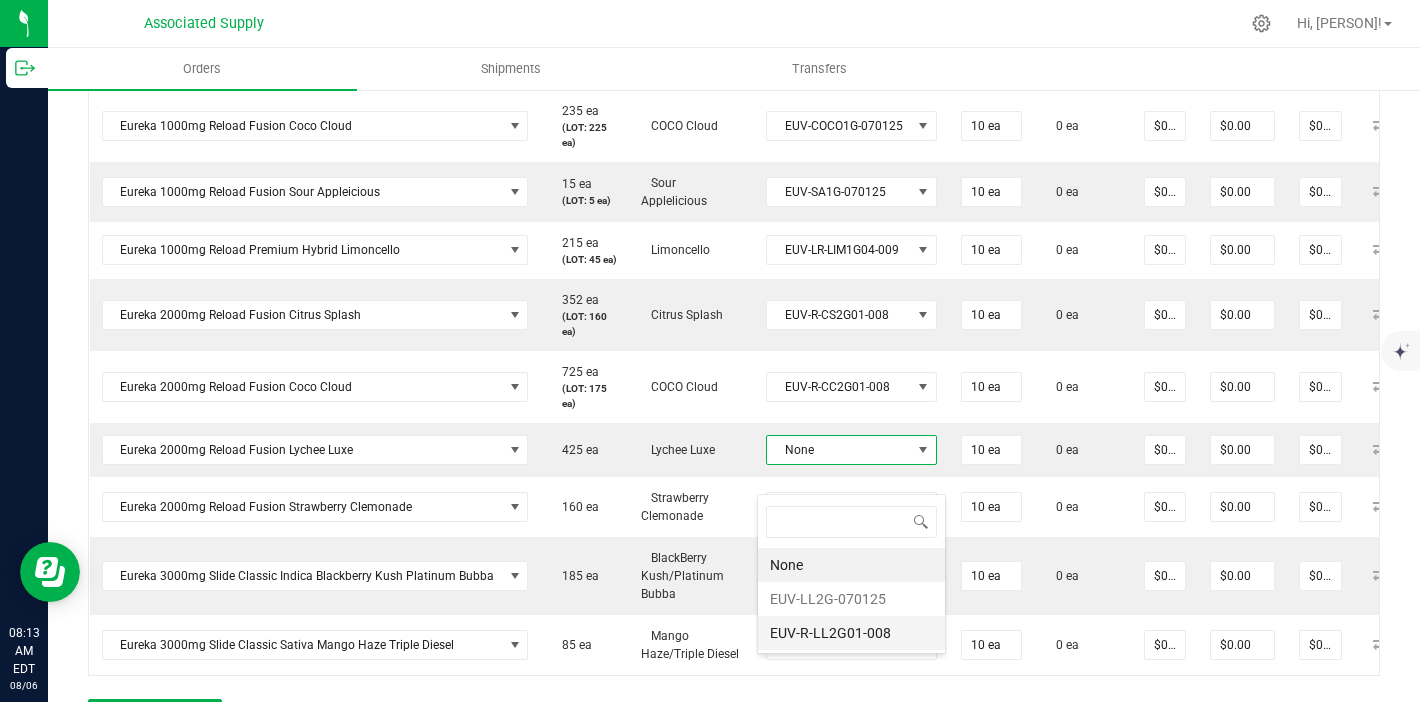 click on "EUV-R-LL2G01-008" at bounding box center (851, 633) 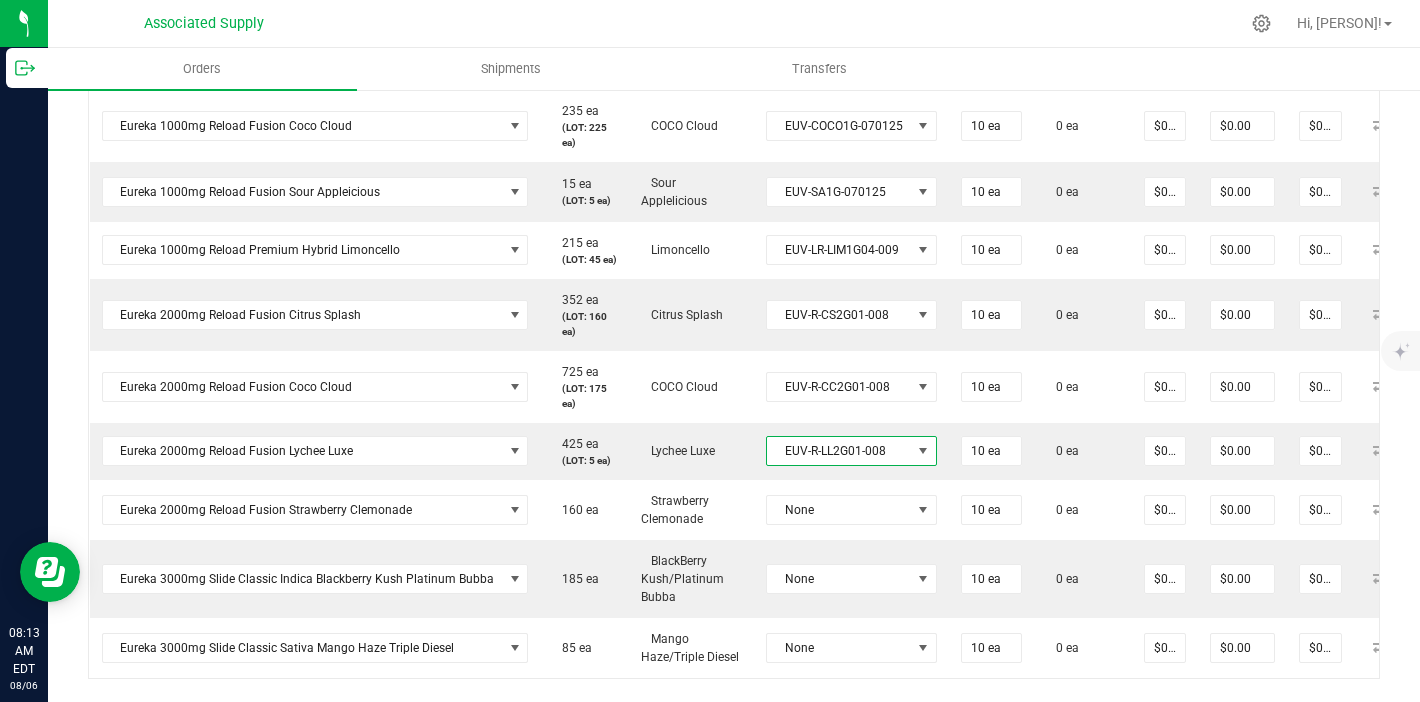 scroll, scrollTop: 852, scrollLeft: 0, axis: vertical 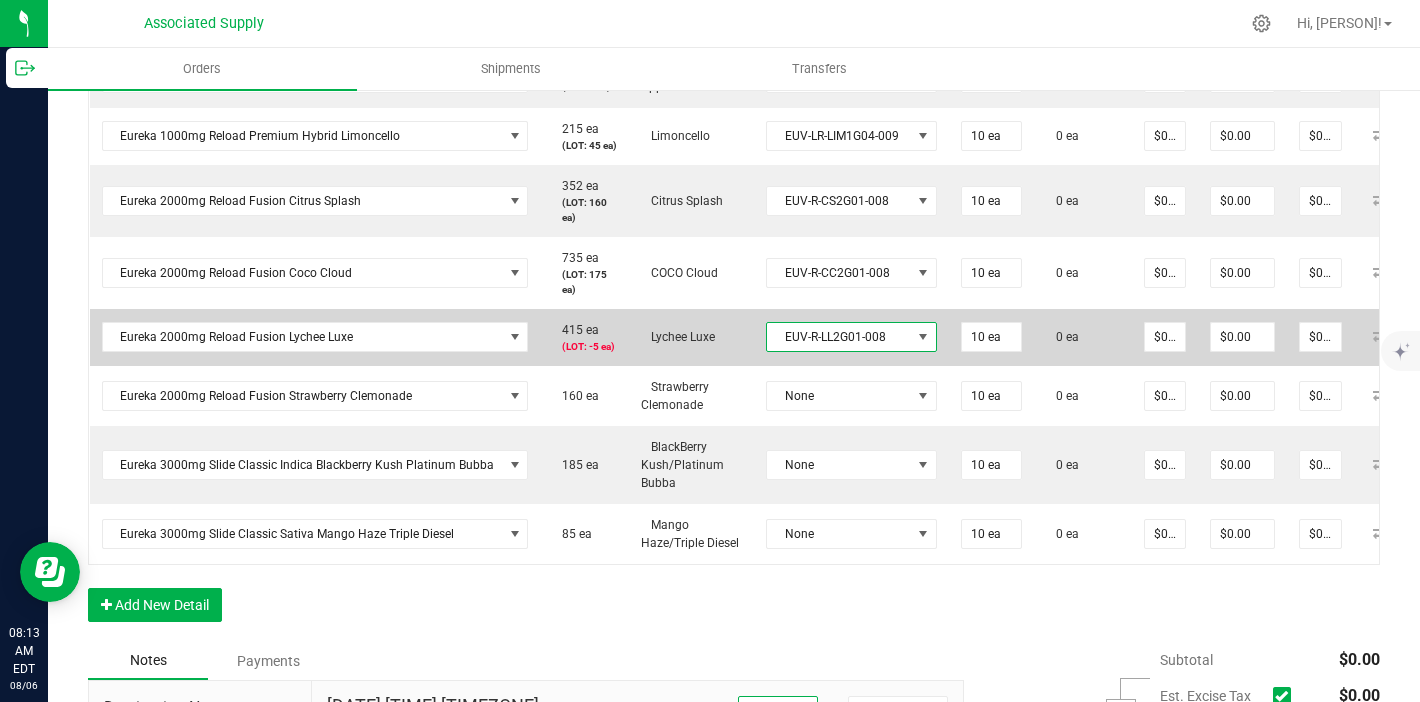 click on "EUV-R-LL2G01-008" at bounding box center [839, 337] 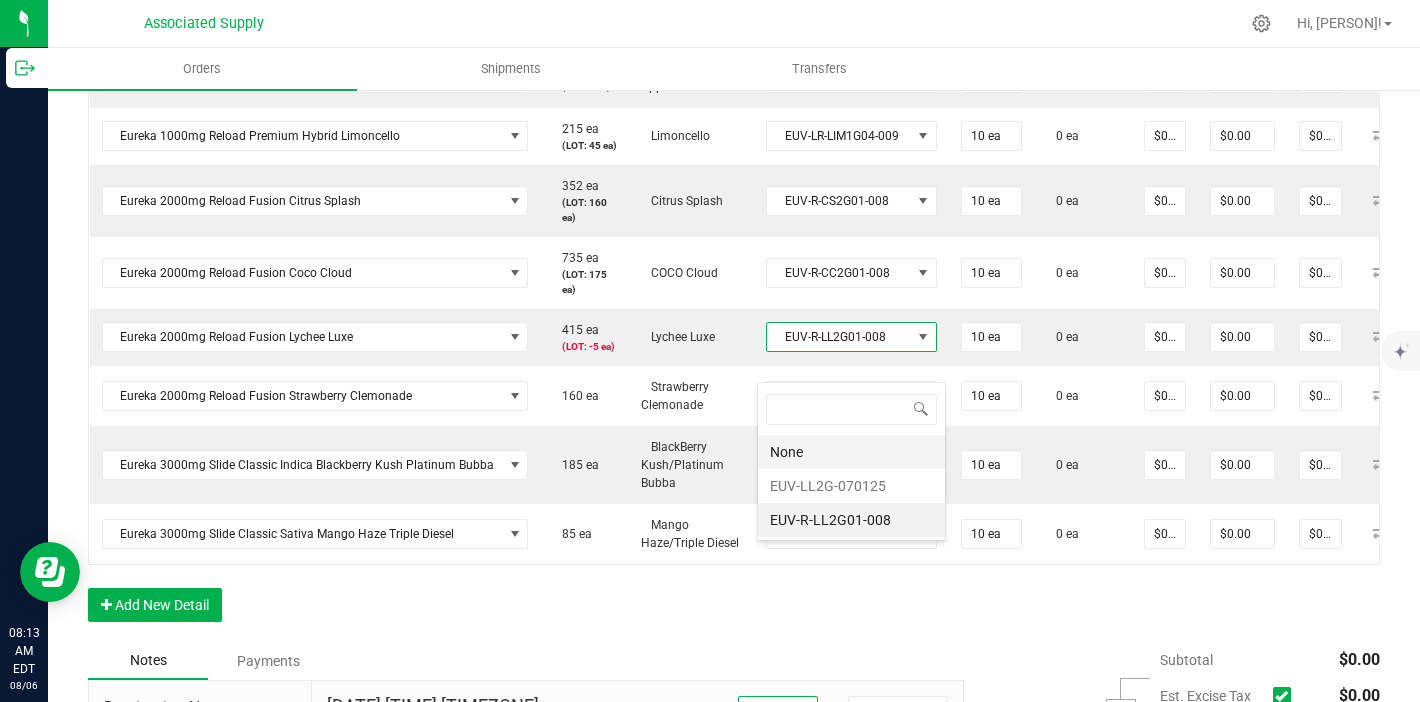 scroll, scrollTop: 99970, scrollLeft: 99830, axis: both 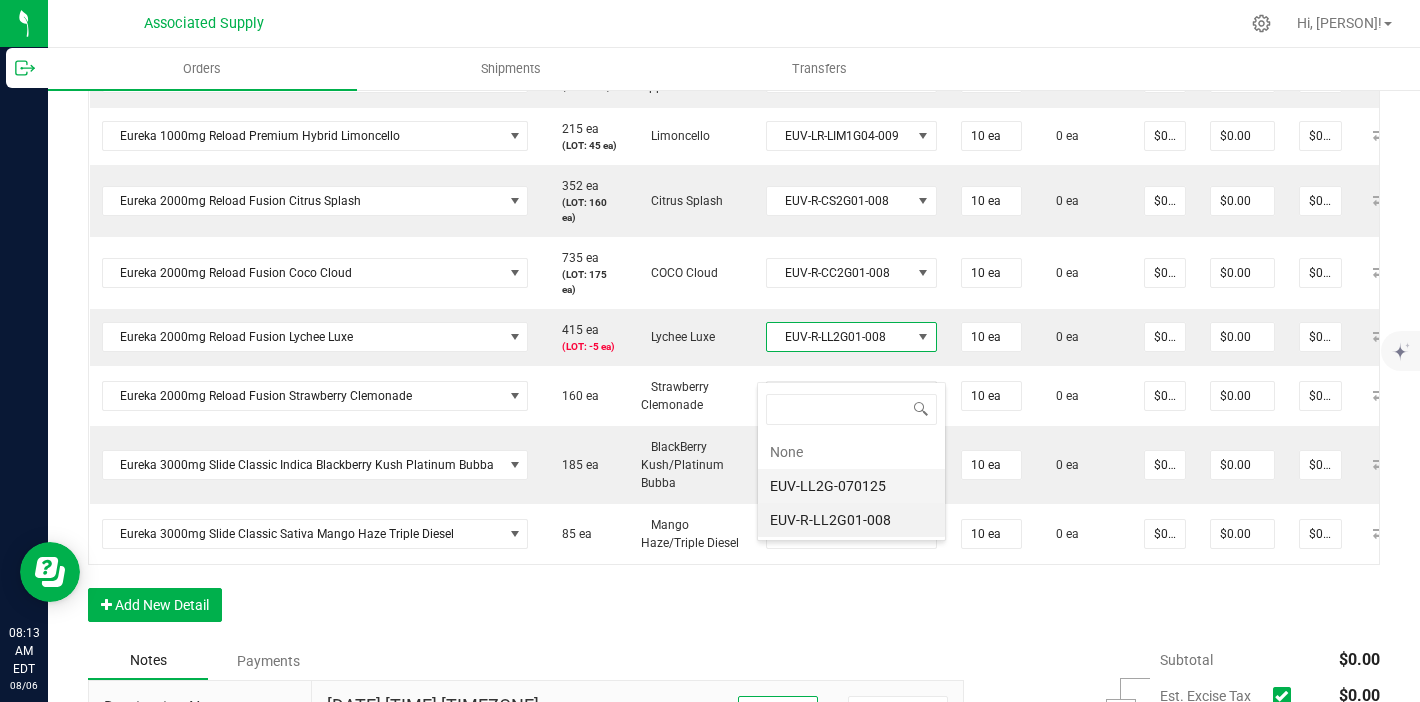 click on "EUV-LL2G-070125" at bounding box center [851, 486] 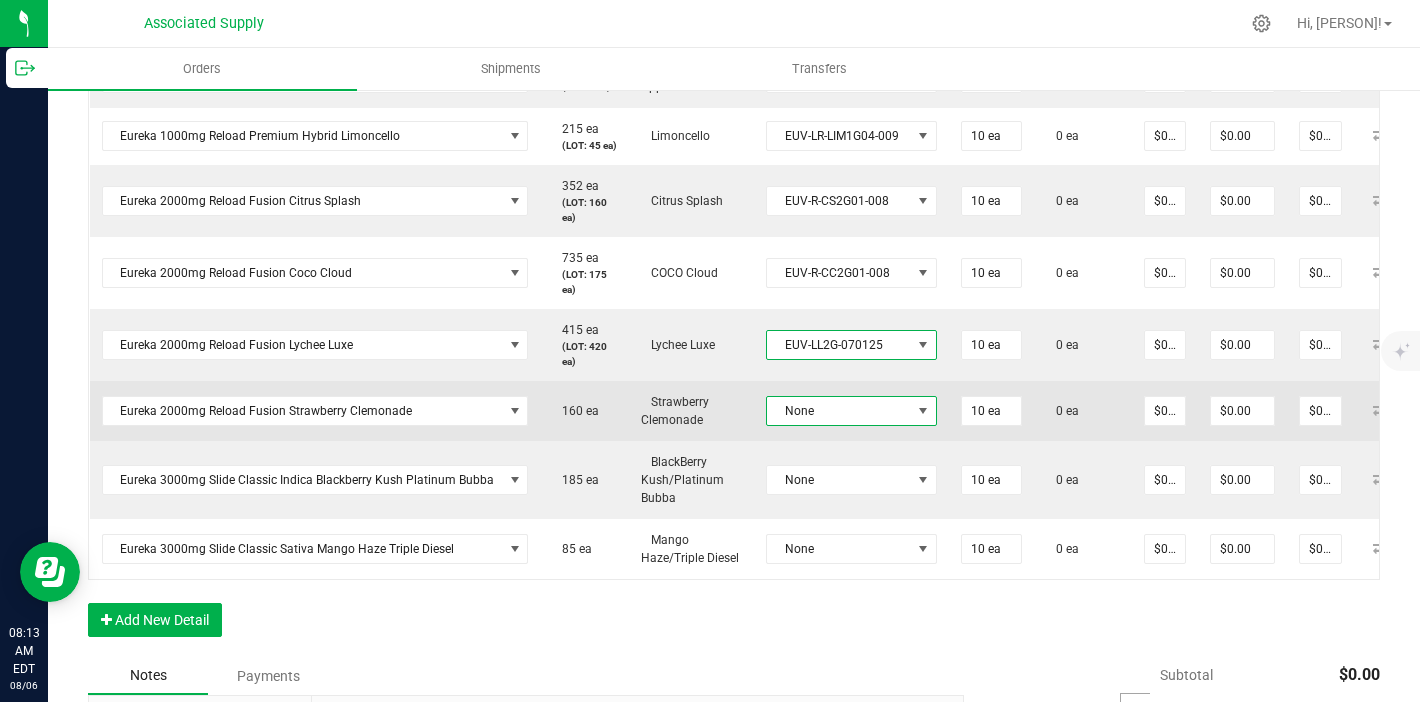 click on "None" at bounding box center [851, 411] 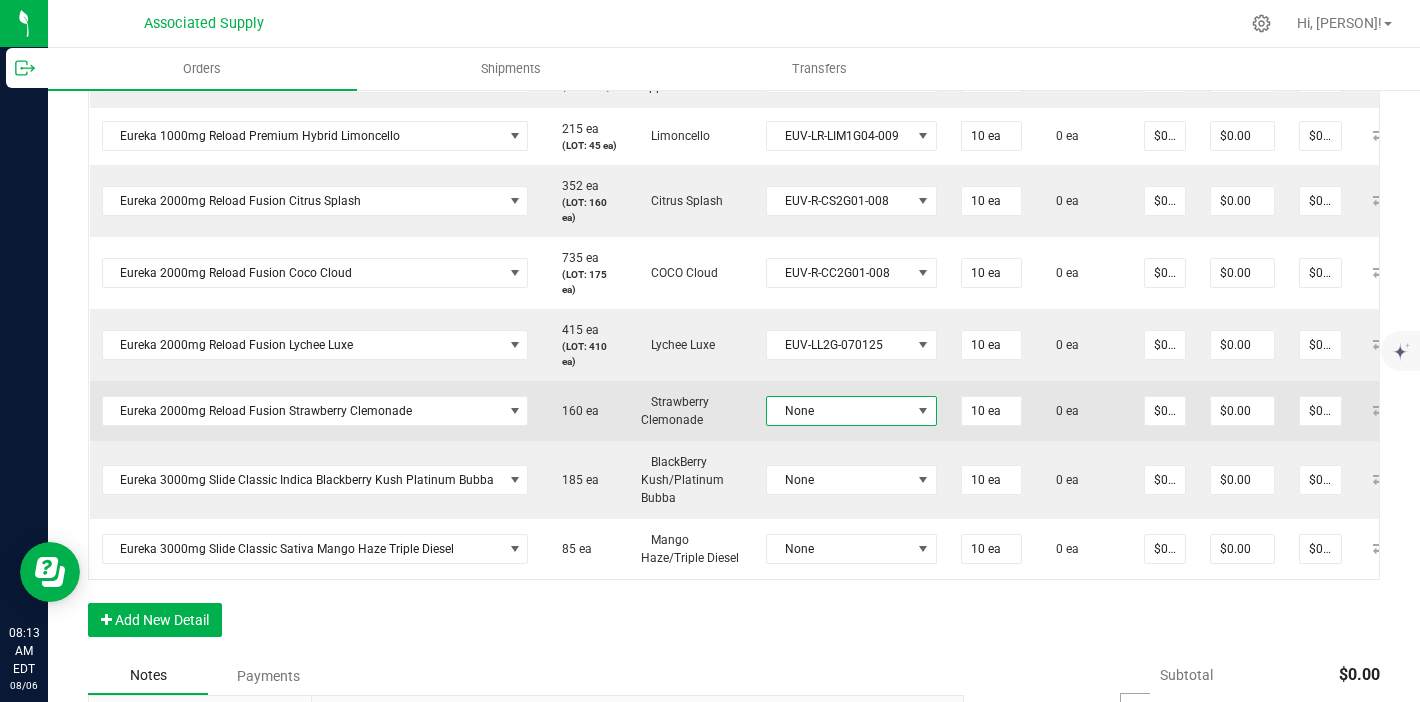 click on "None" at bounding box center [839, 411] 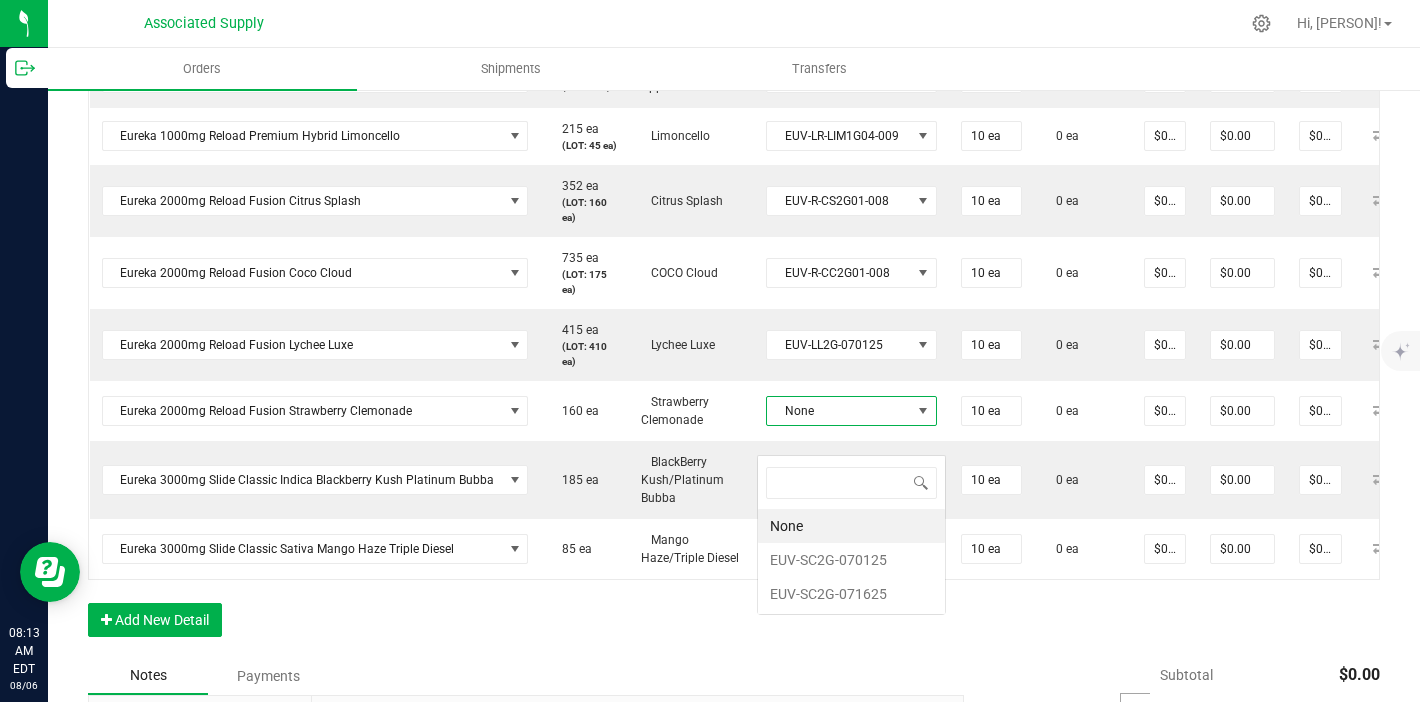 scroll, scrollTop: 99970, scrollLeft: 99830, axis: both 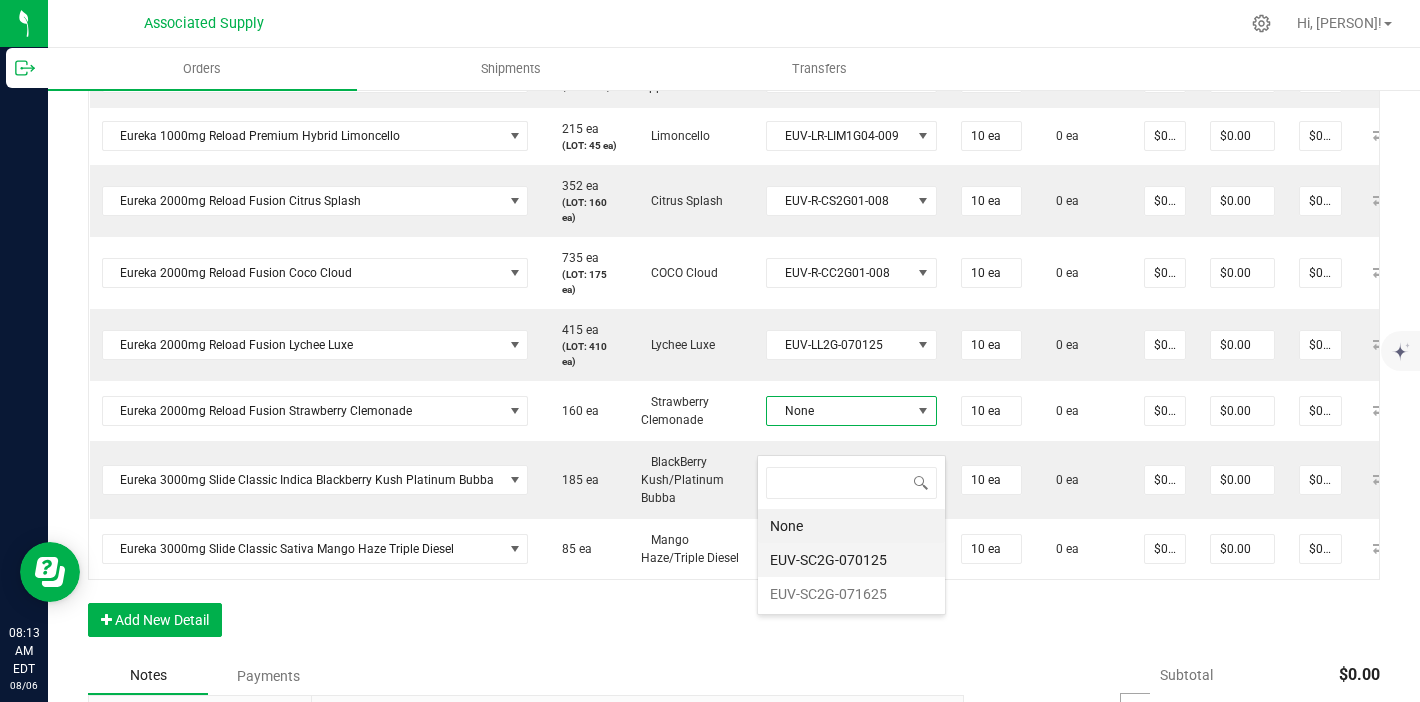 click on "EUV-SC2G-070125" at bounding box center (851, 560) 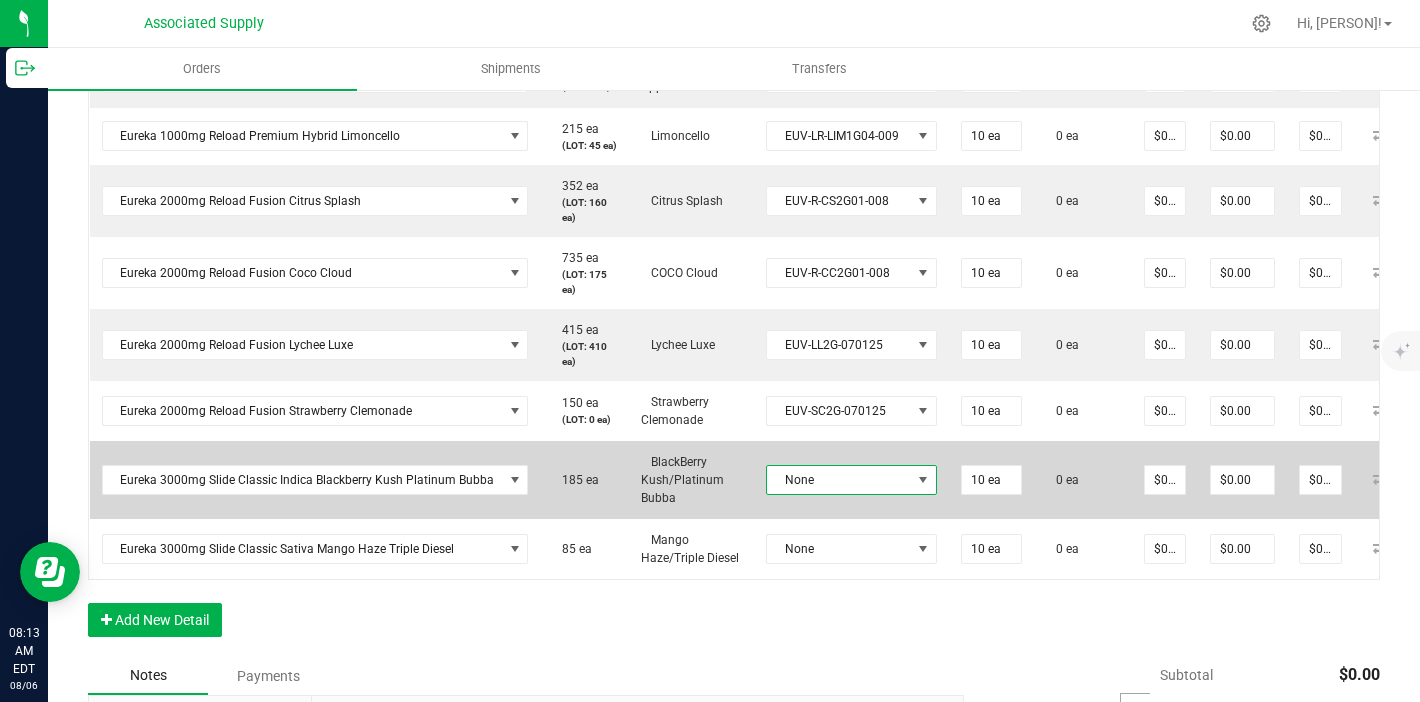 click on "None" at bounding box center (851, 480) 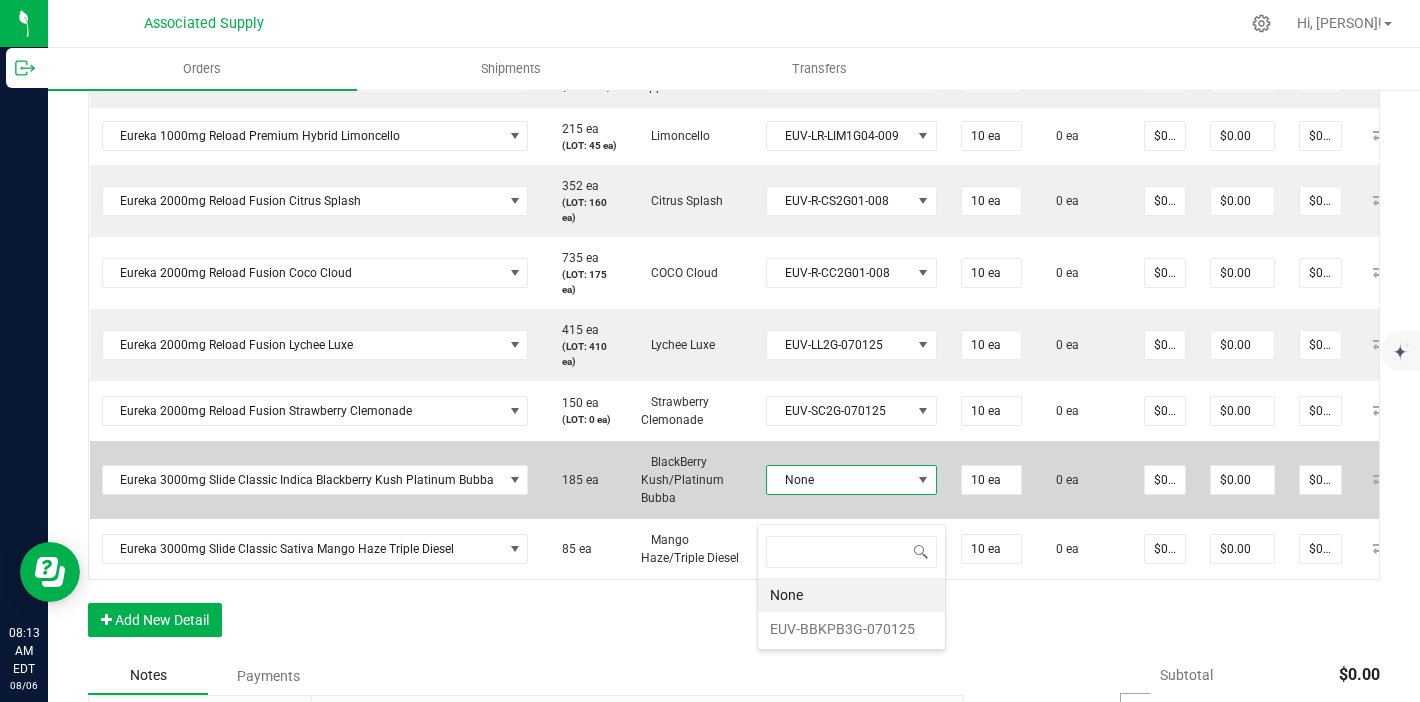 scroll, scrollTop: 99970, scrollLeft: 99830, axis: both 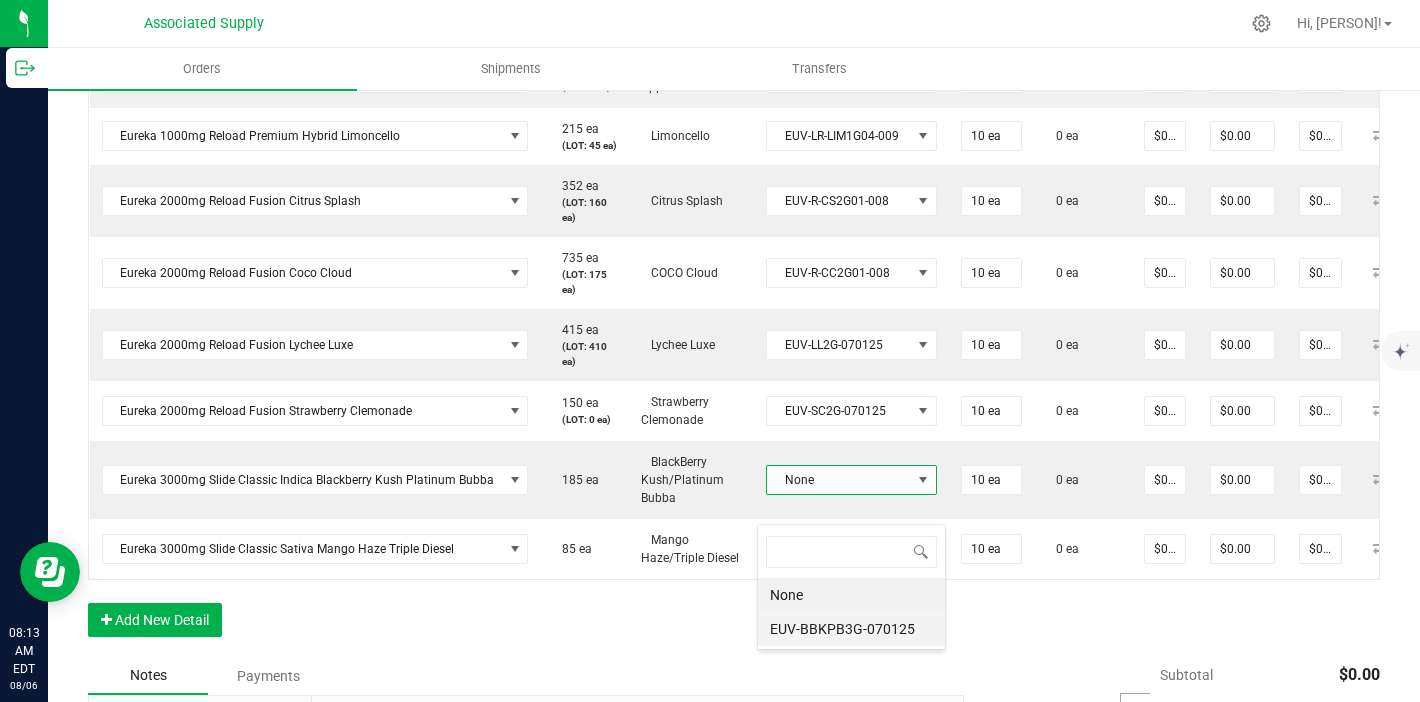 click on "EUV-BBKPB3G-070125" at bounding box center [851, 629] 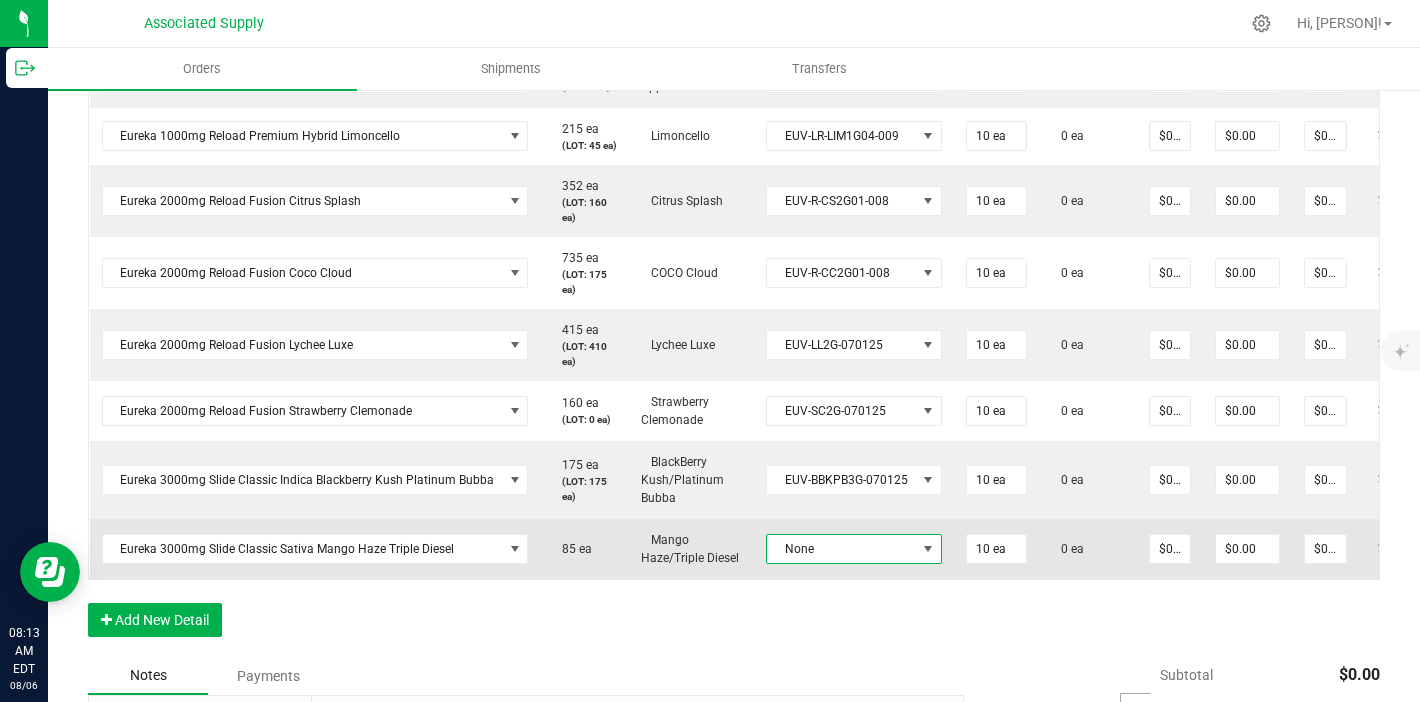 click on "None" at bounding box center (841, 549) 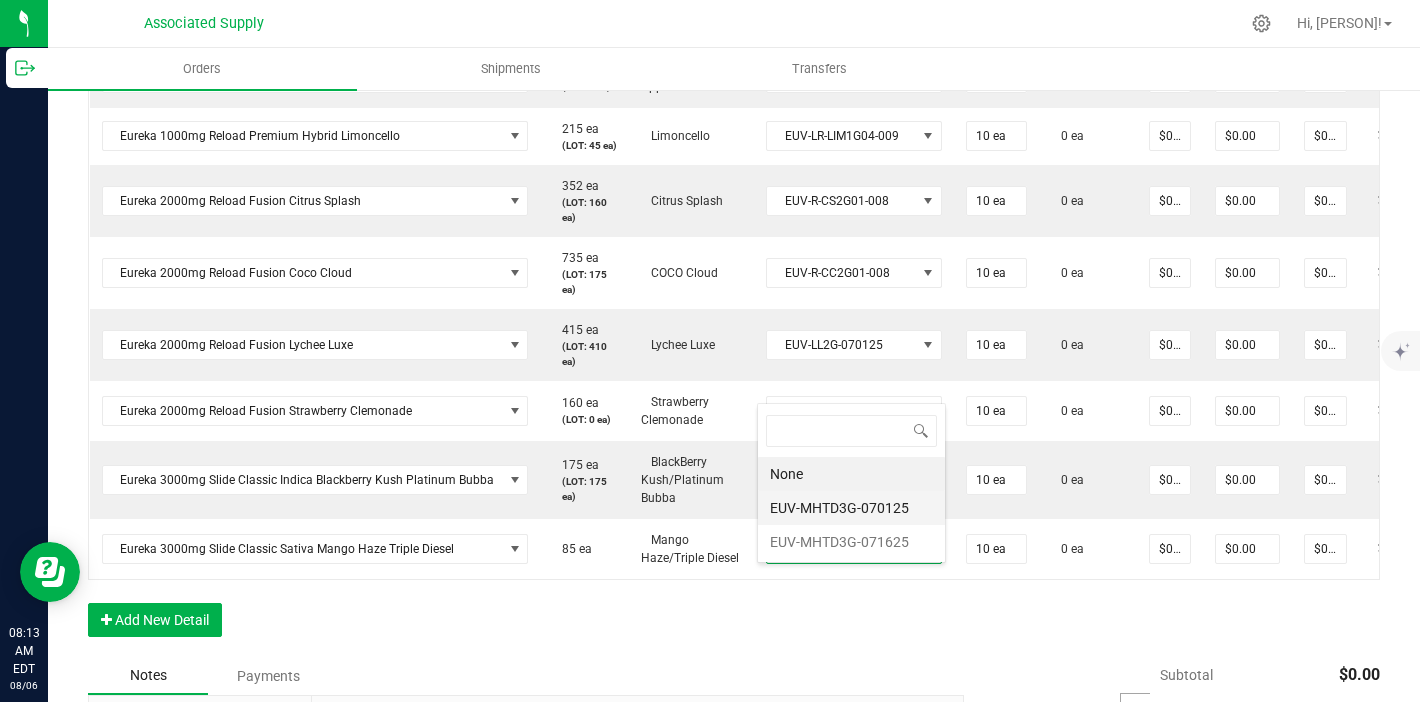 click on "EUV-MHTD3G-070125" at bounding box center (851, 508) 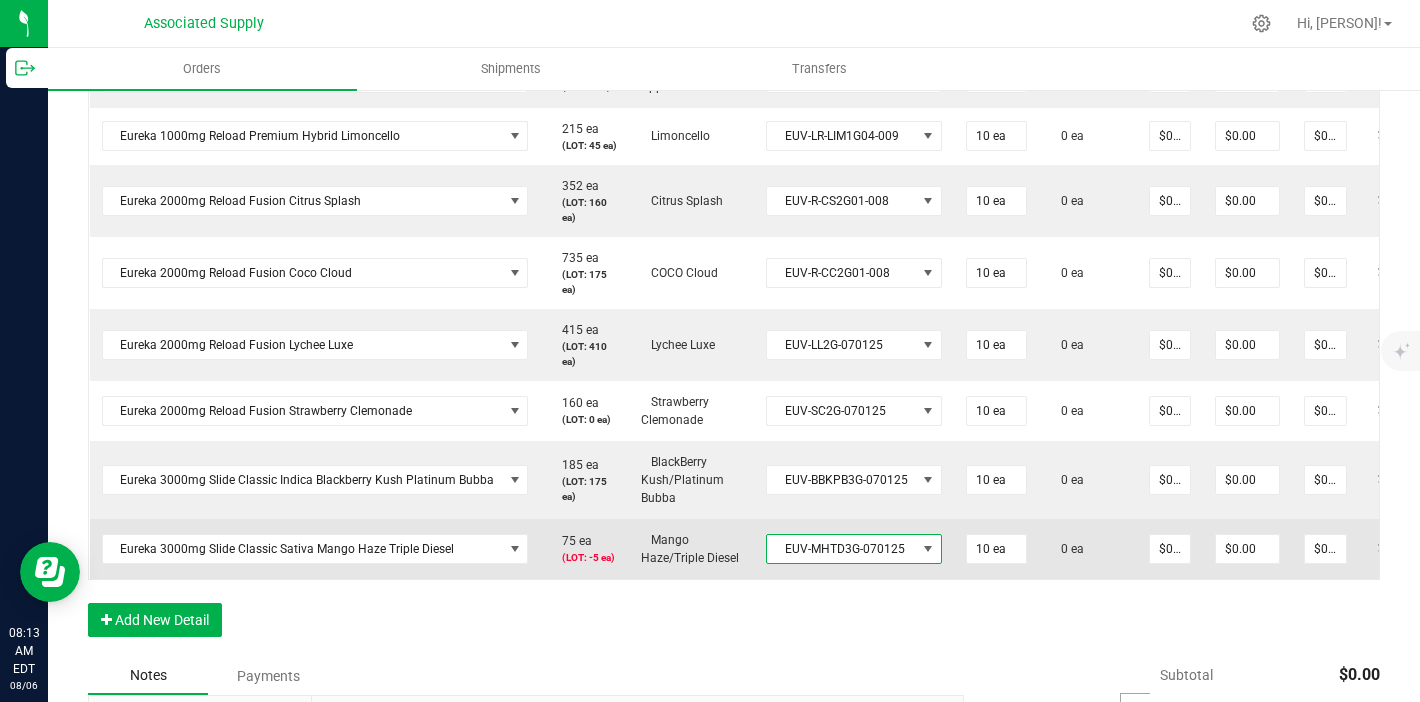 click at bounding box center [928, 549] 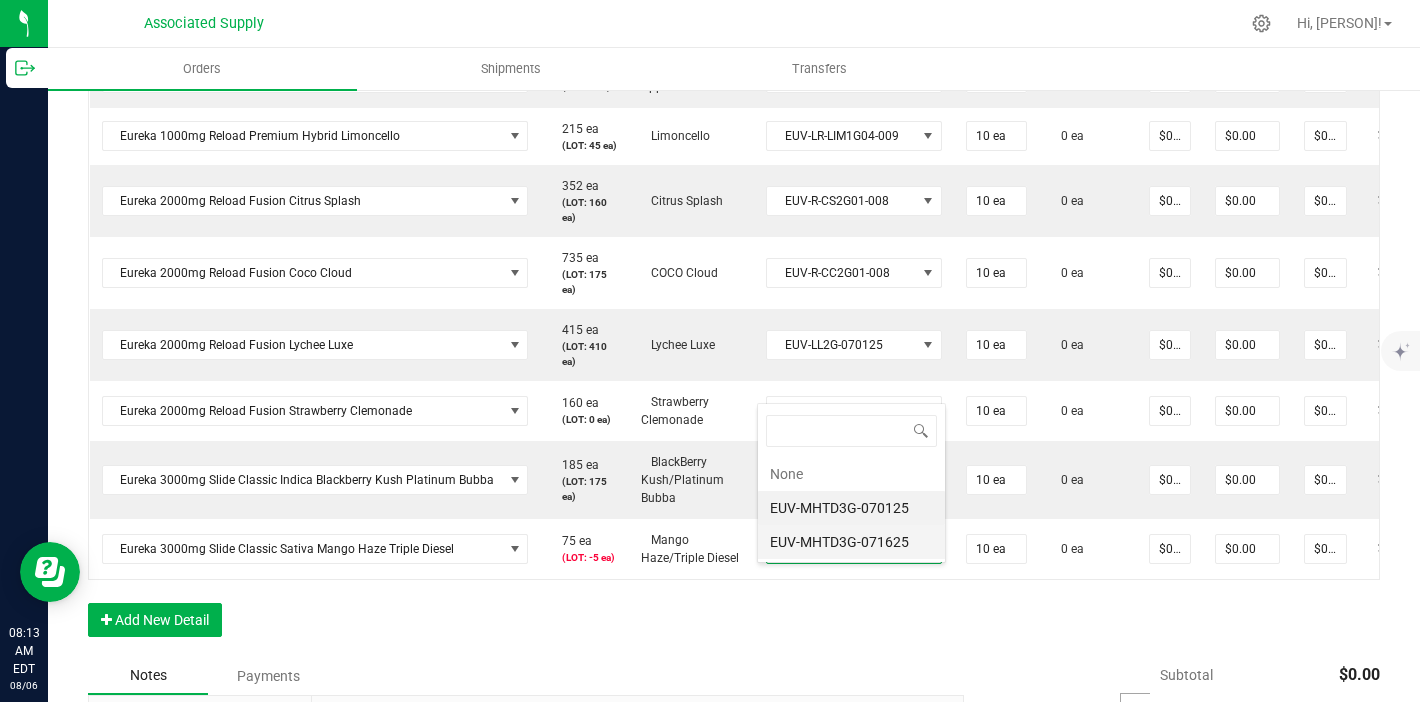 click on "EUV-MHTD3G-071625" at bounding box center (851, 542) 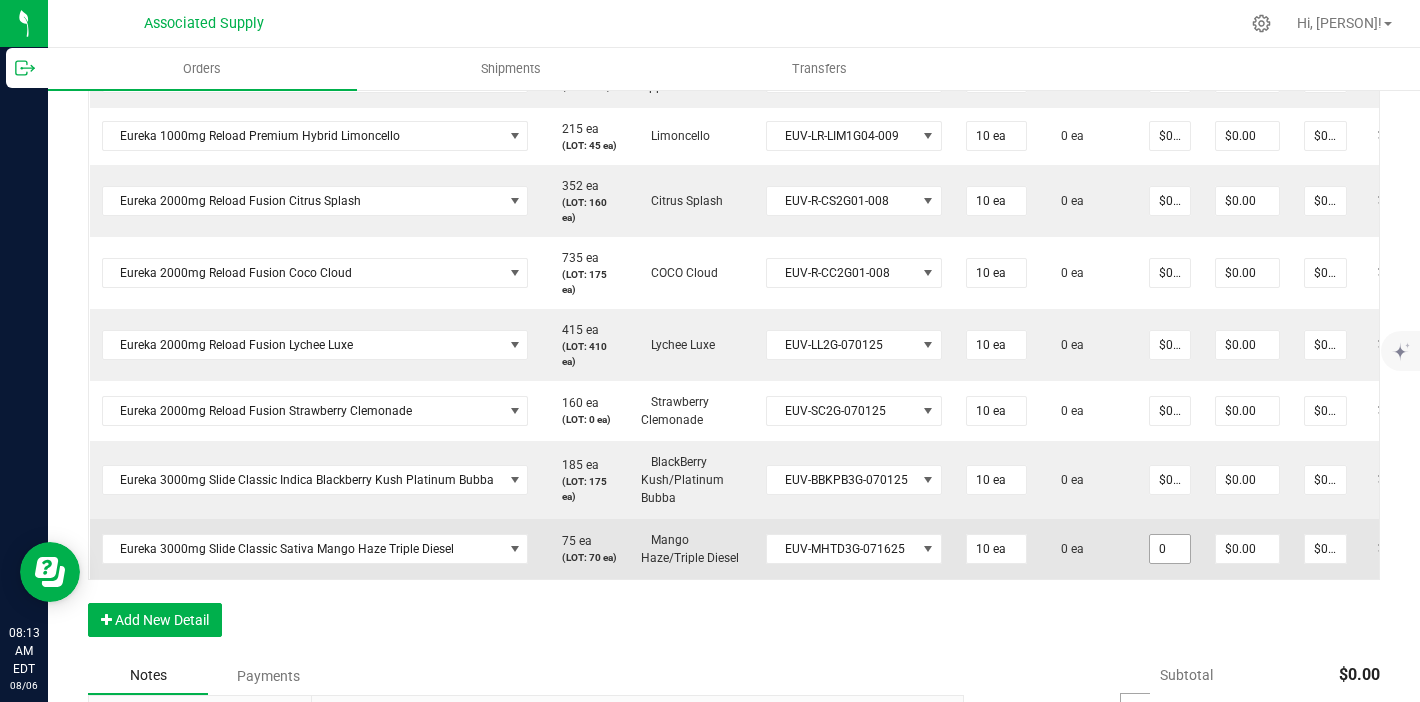 click on "0" at bounding box center (1170, 549) 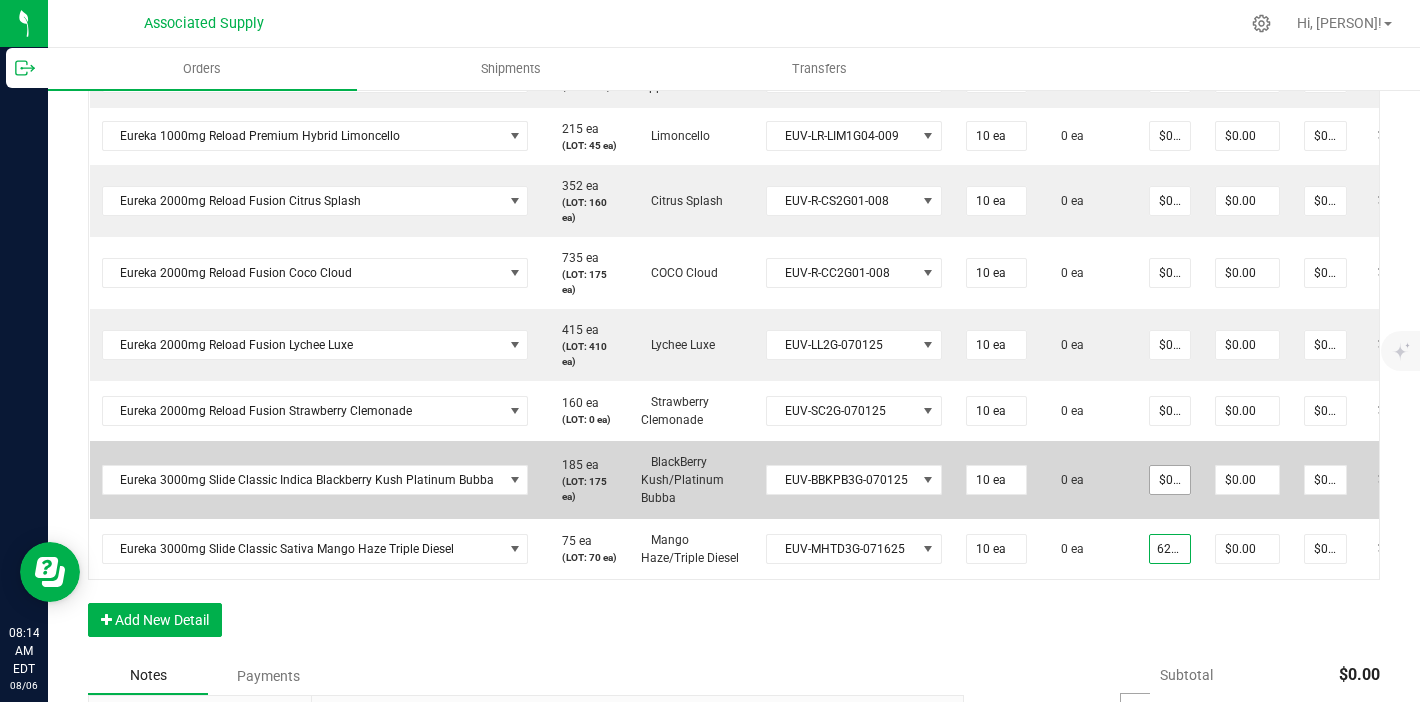 type on "62.5" 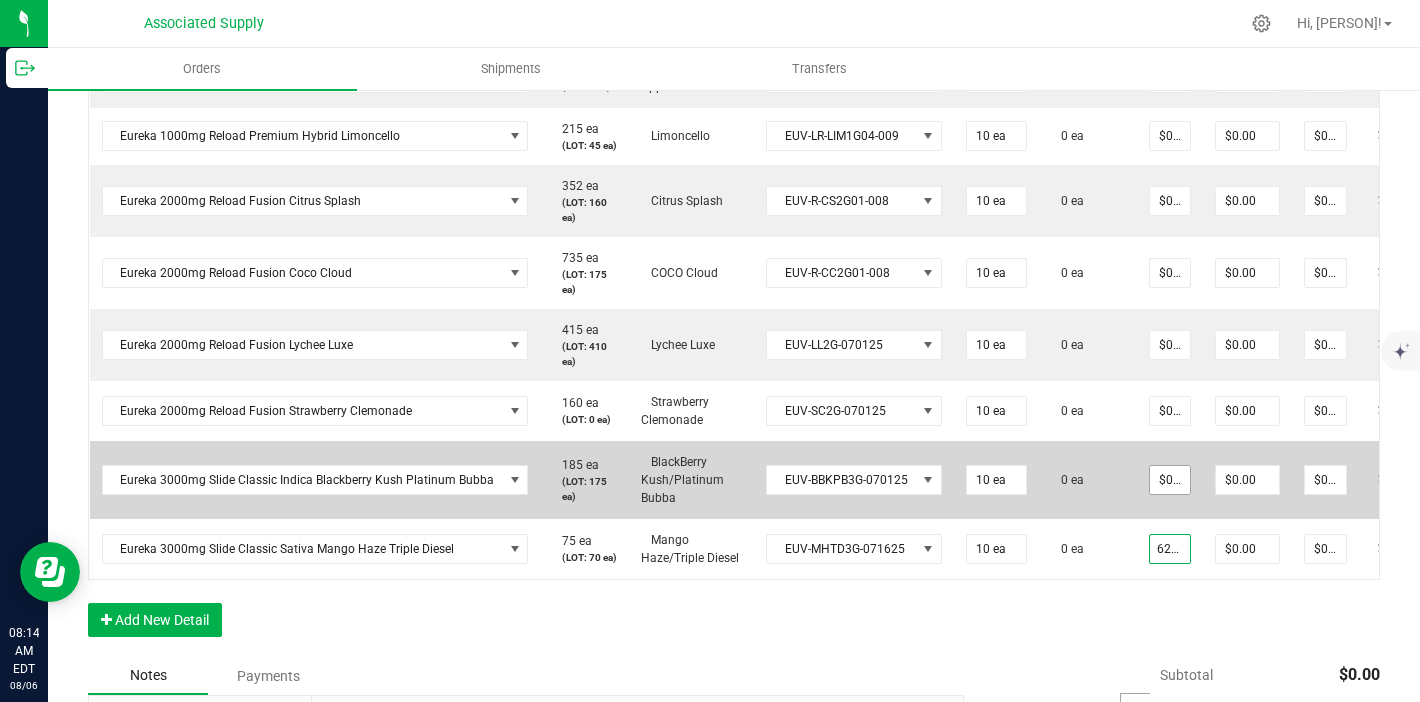 type on "0" 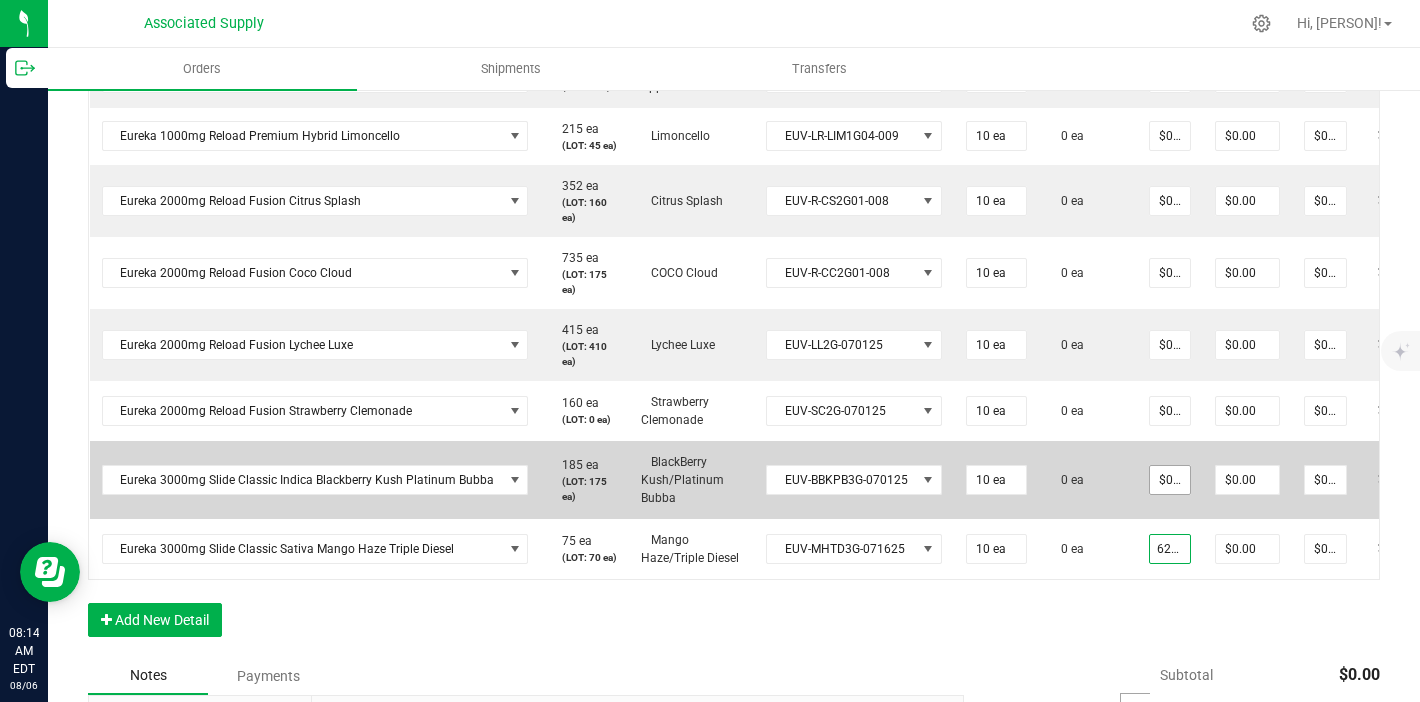 type on "$62.50000" 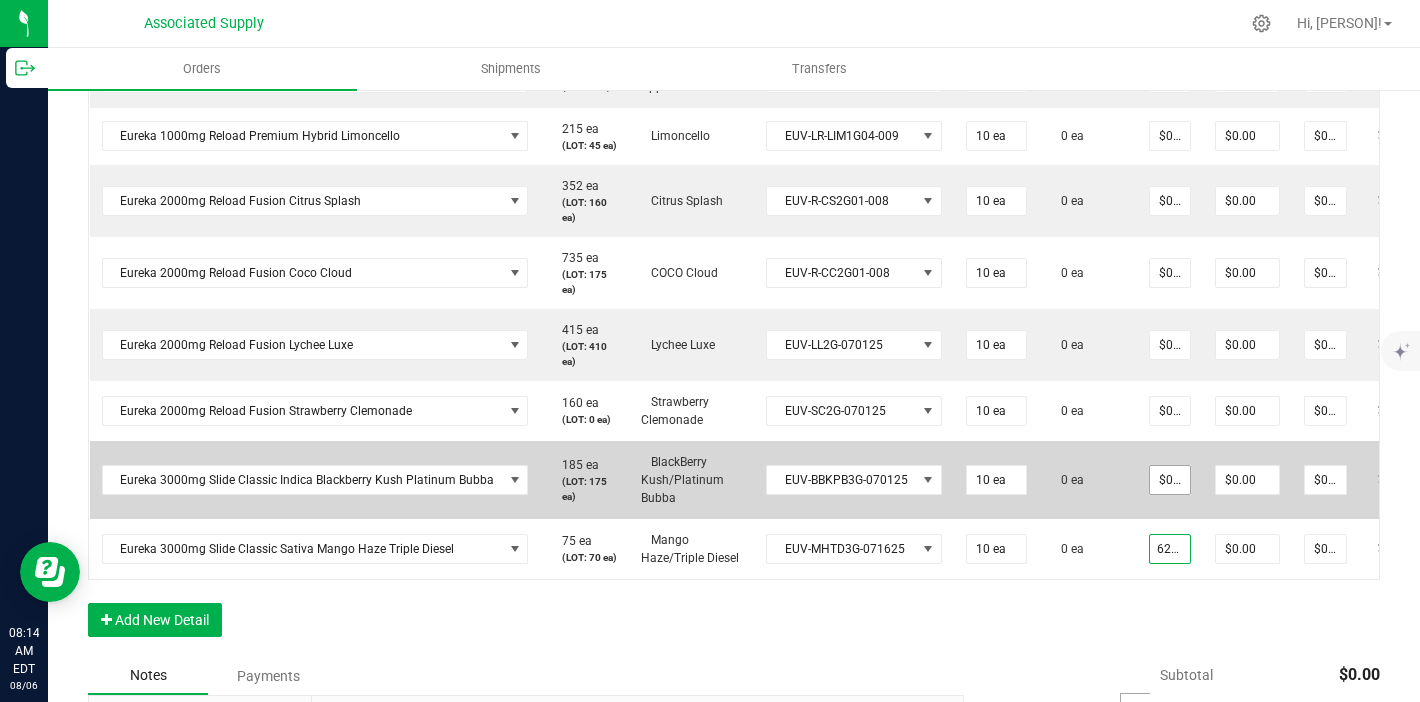 type on "$625.00" 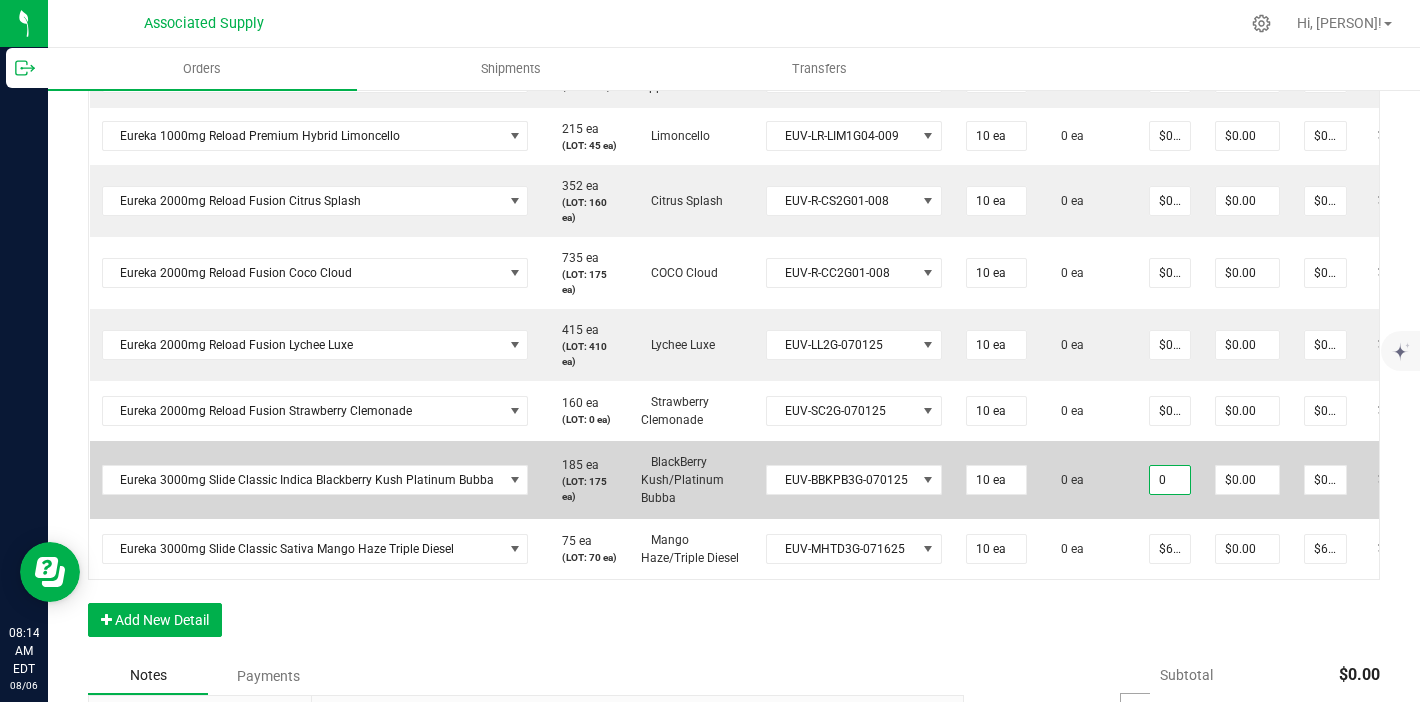 click on "0" at bounding box center (1170, 480) 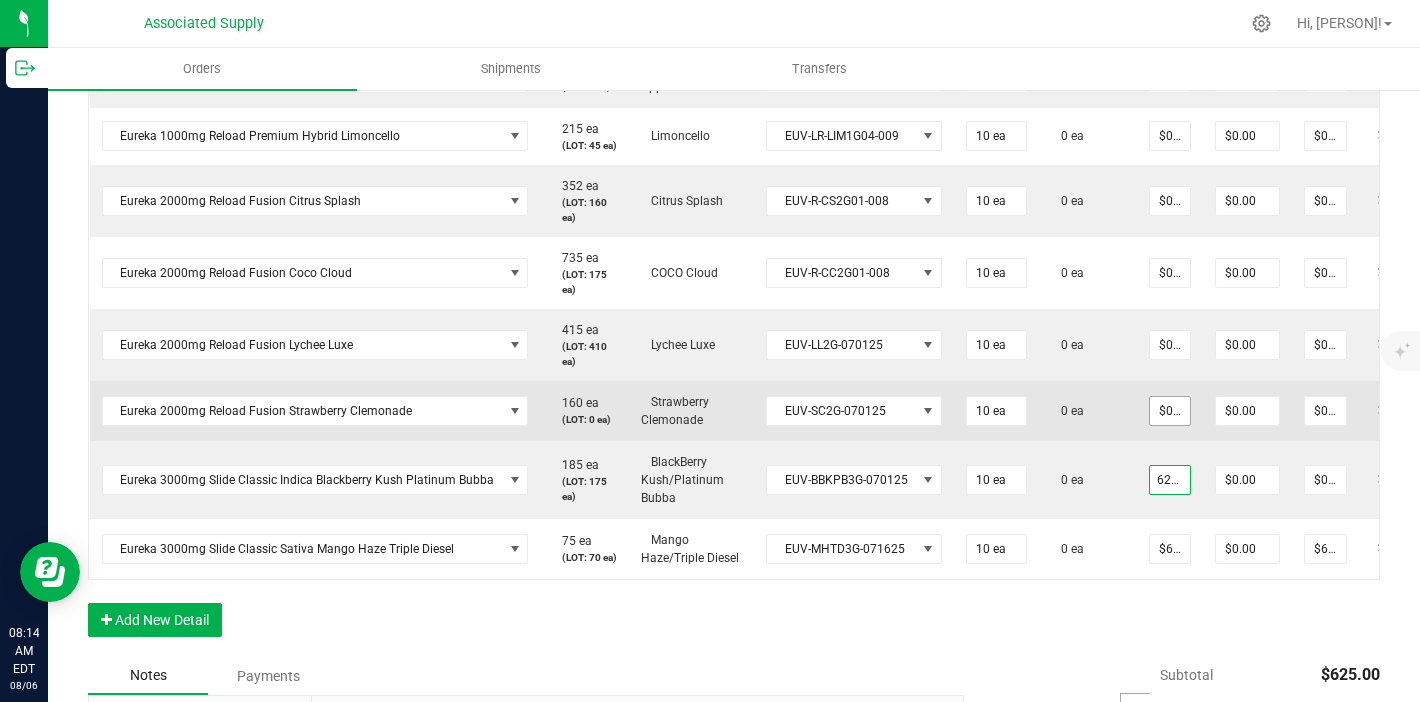 type on "62.5" 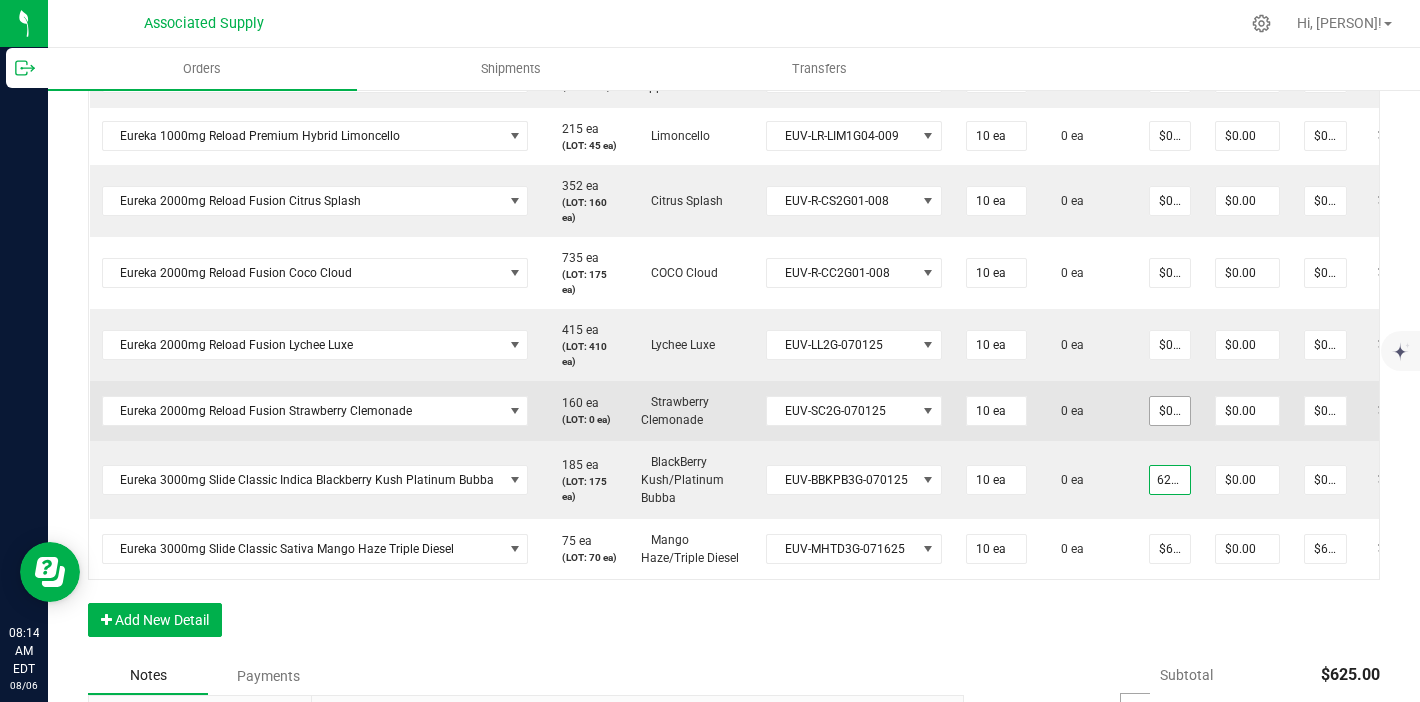 type on "0" 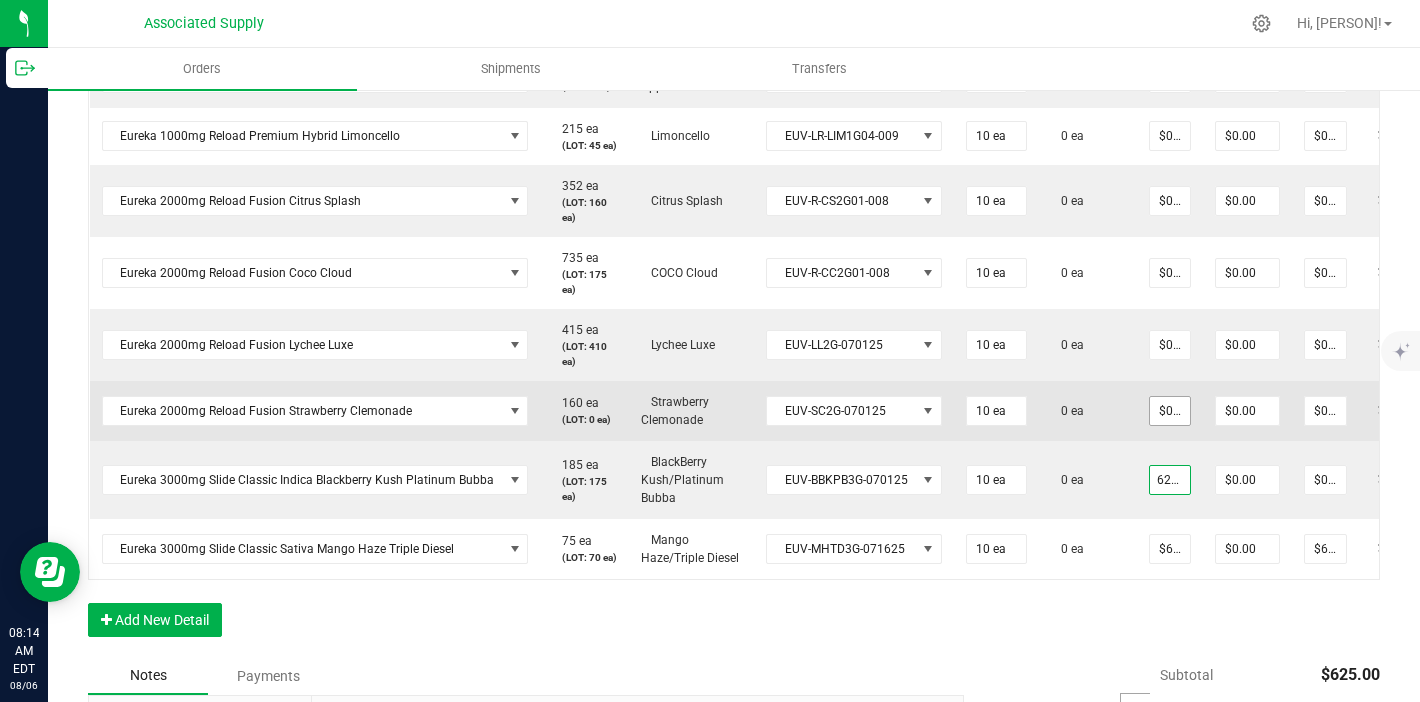 type on "$62.50000" 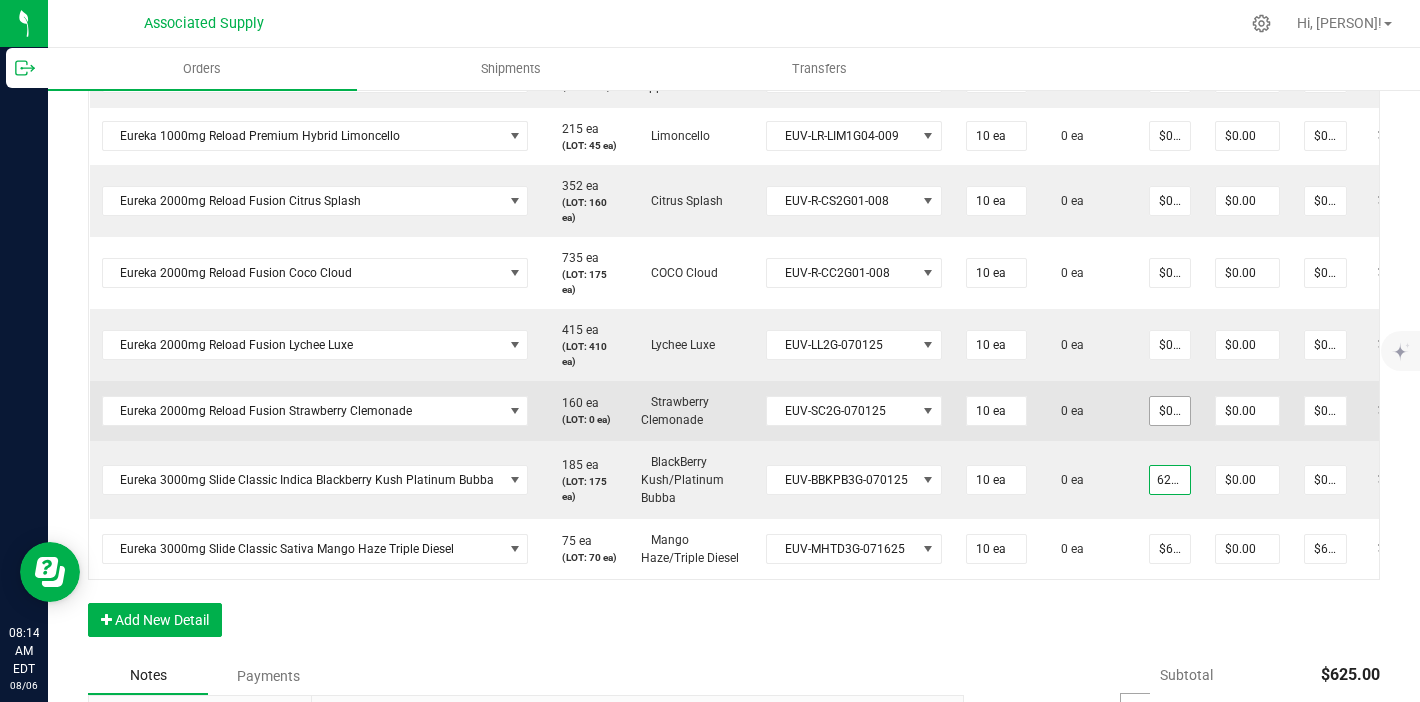 type on "$625.00" 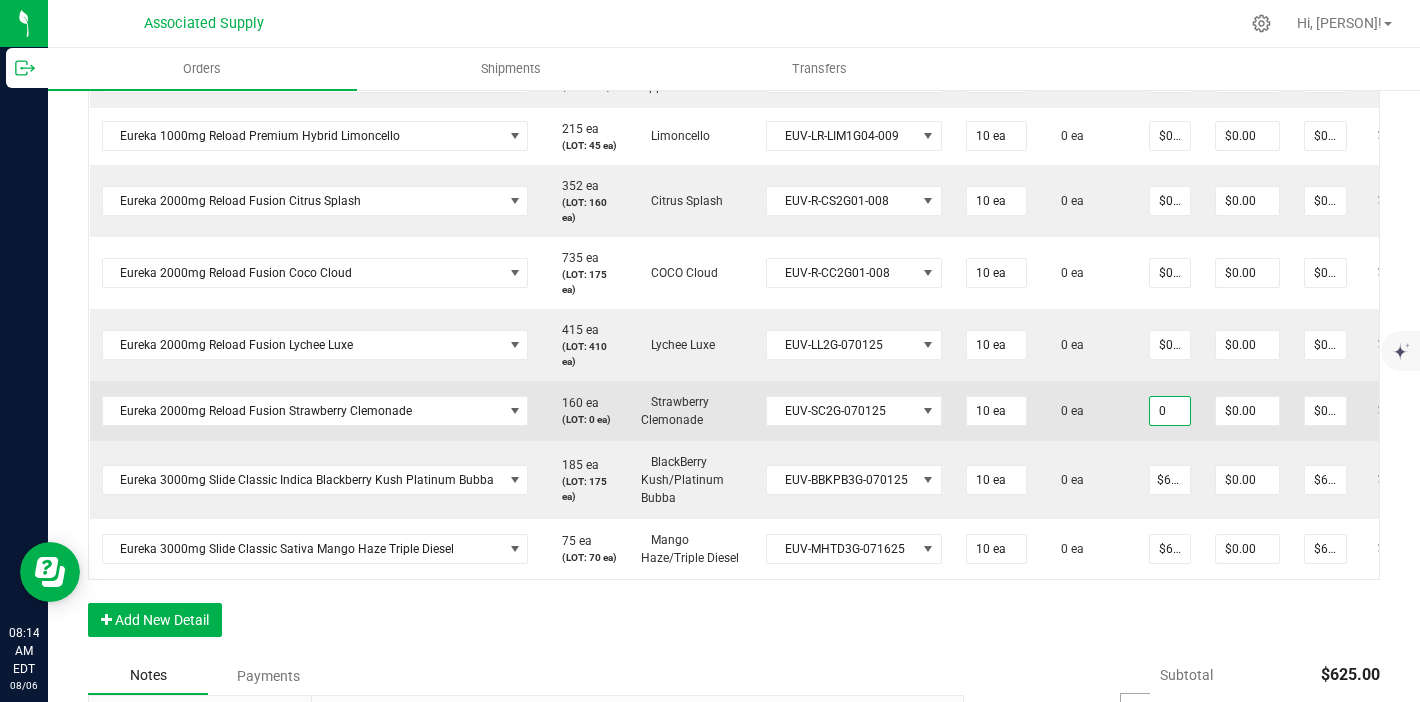 click on "0" at bounding box center (1170, 411) 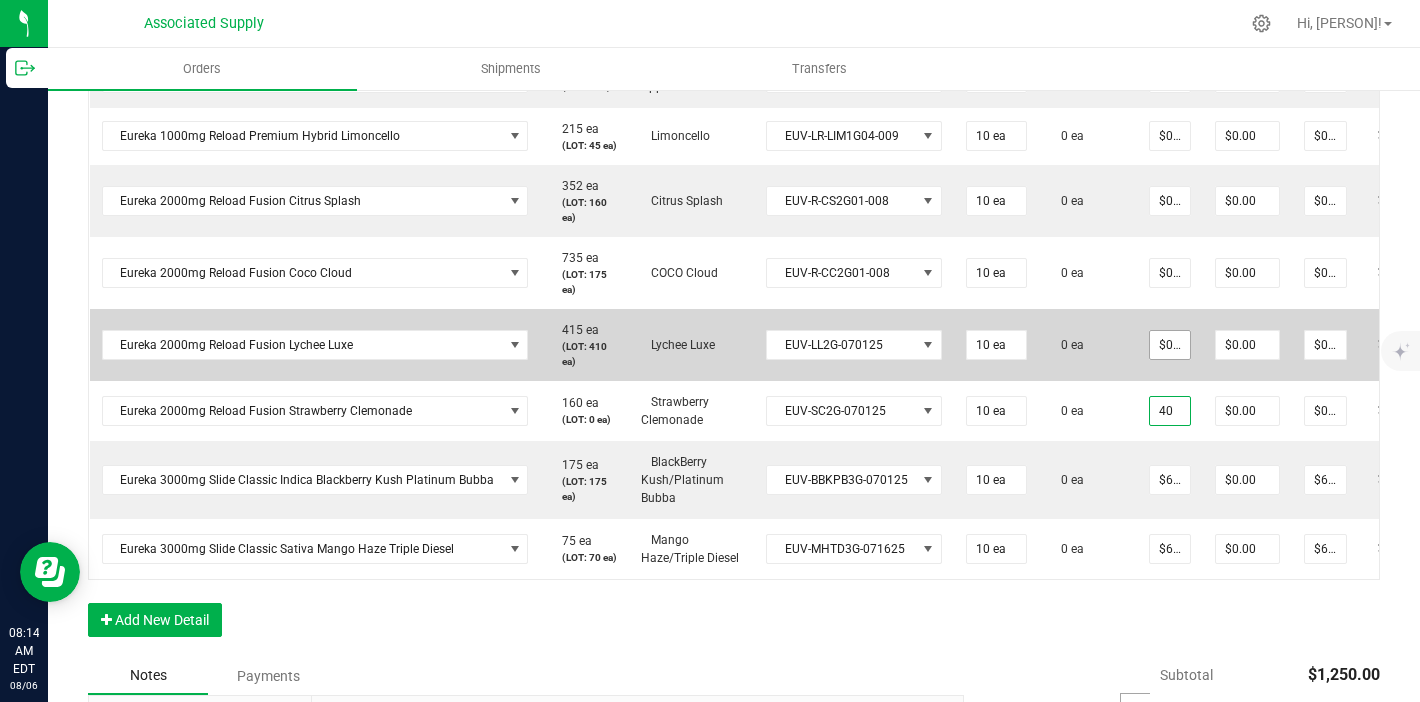 type on "40" 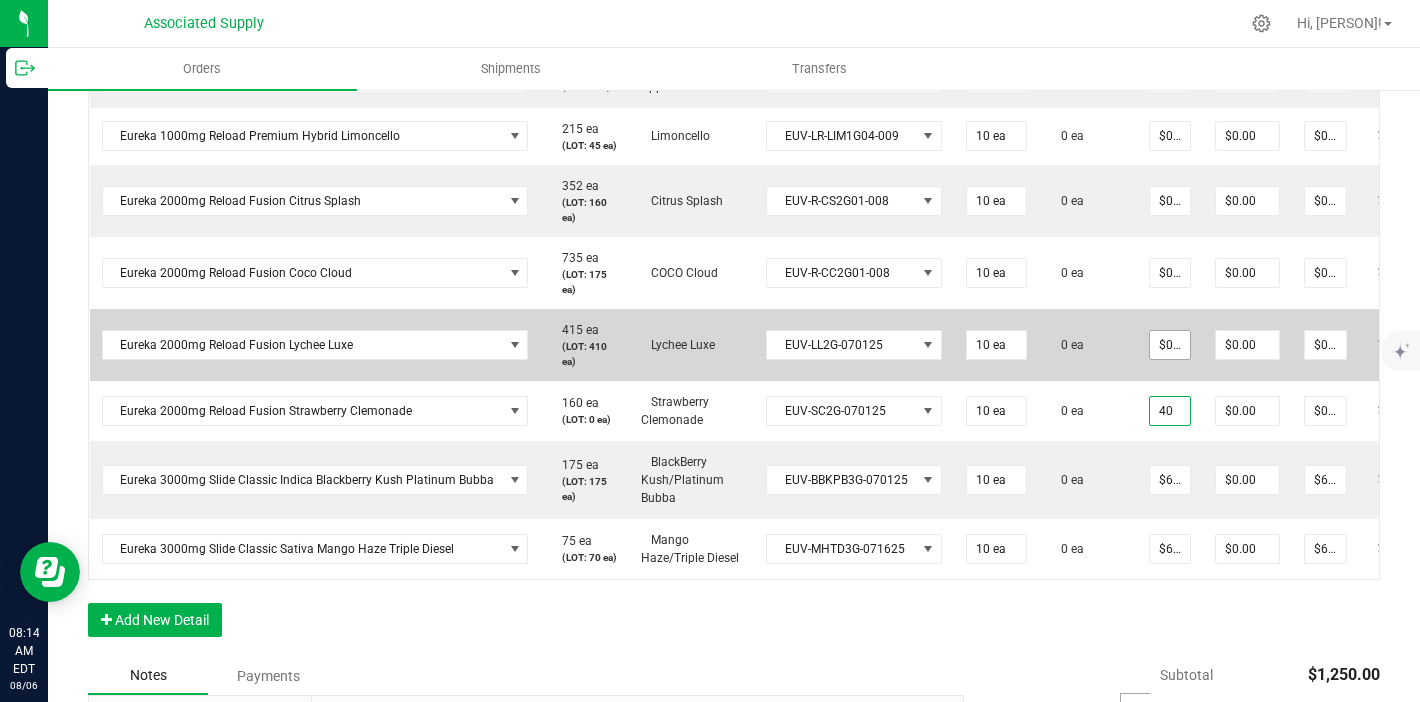 type on "0" 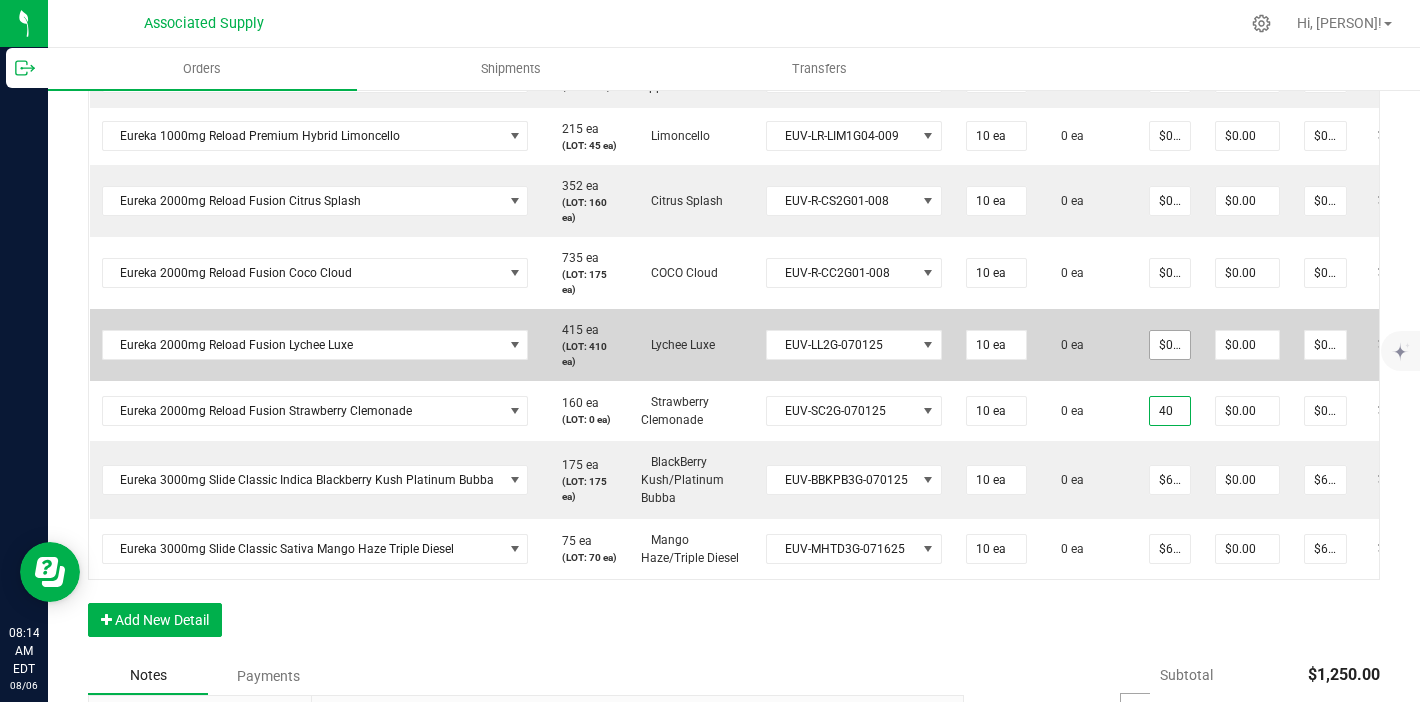 type on "$40.00000" 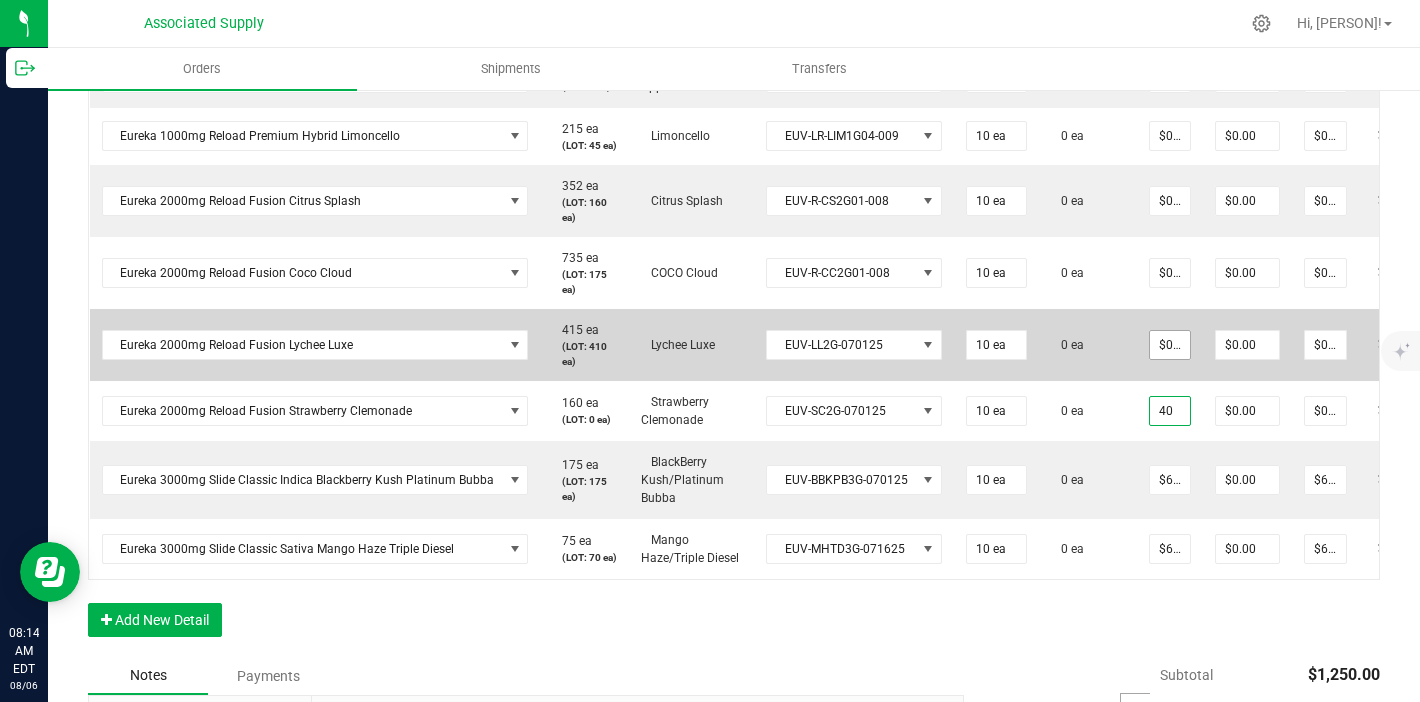 type on "$400.00" 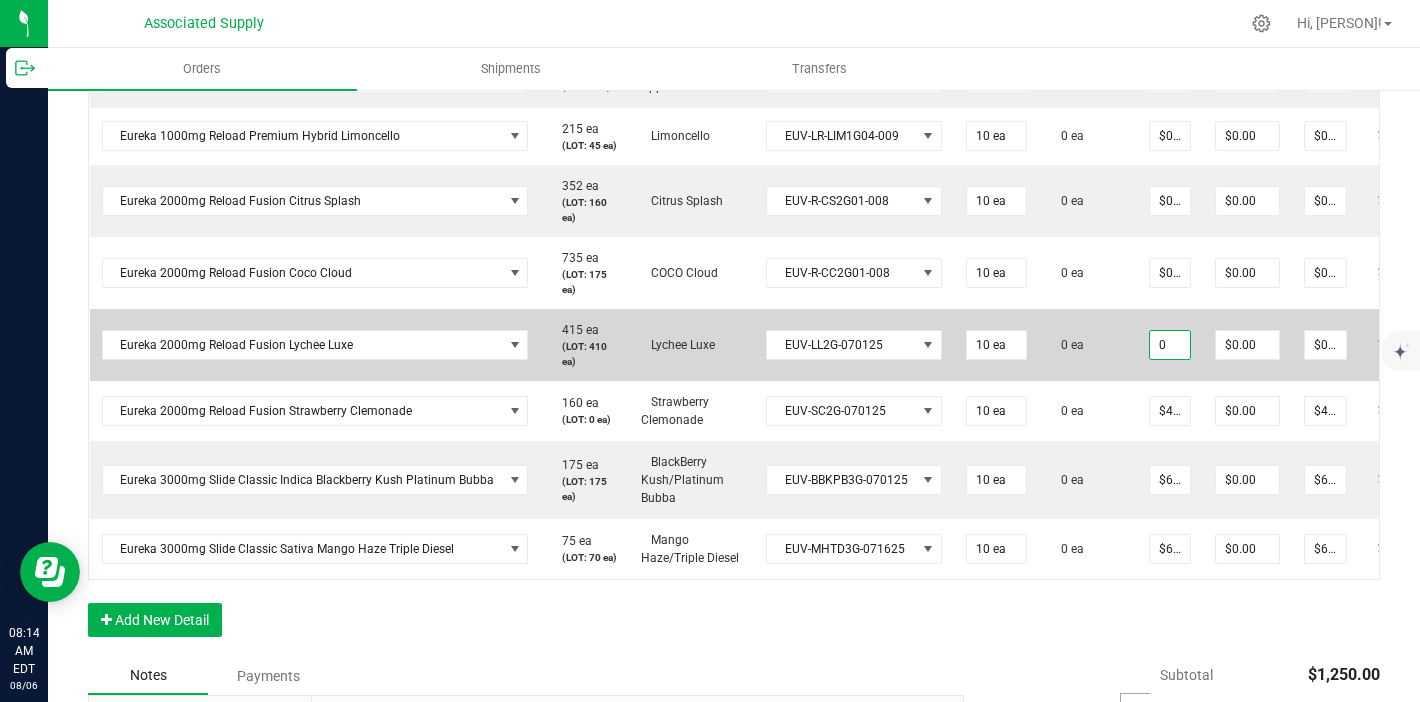 click on "0" at bounding box center (1170, 345) 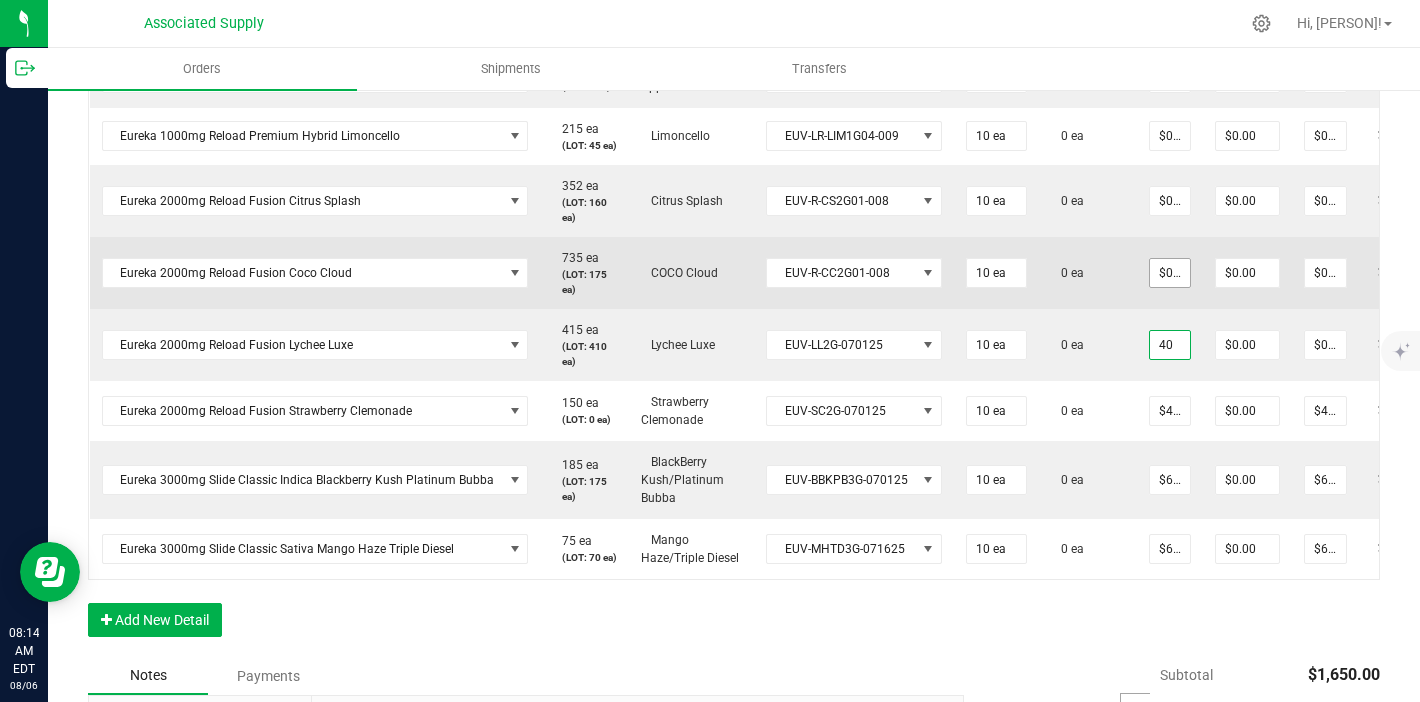 type on "40" 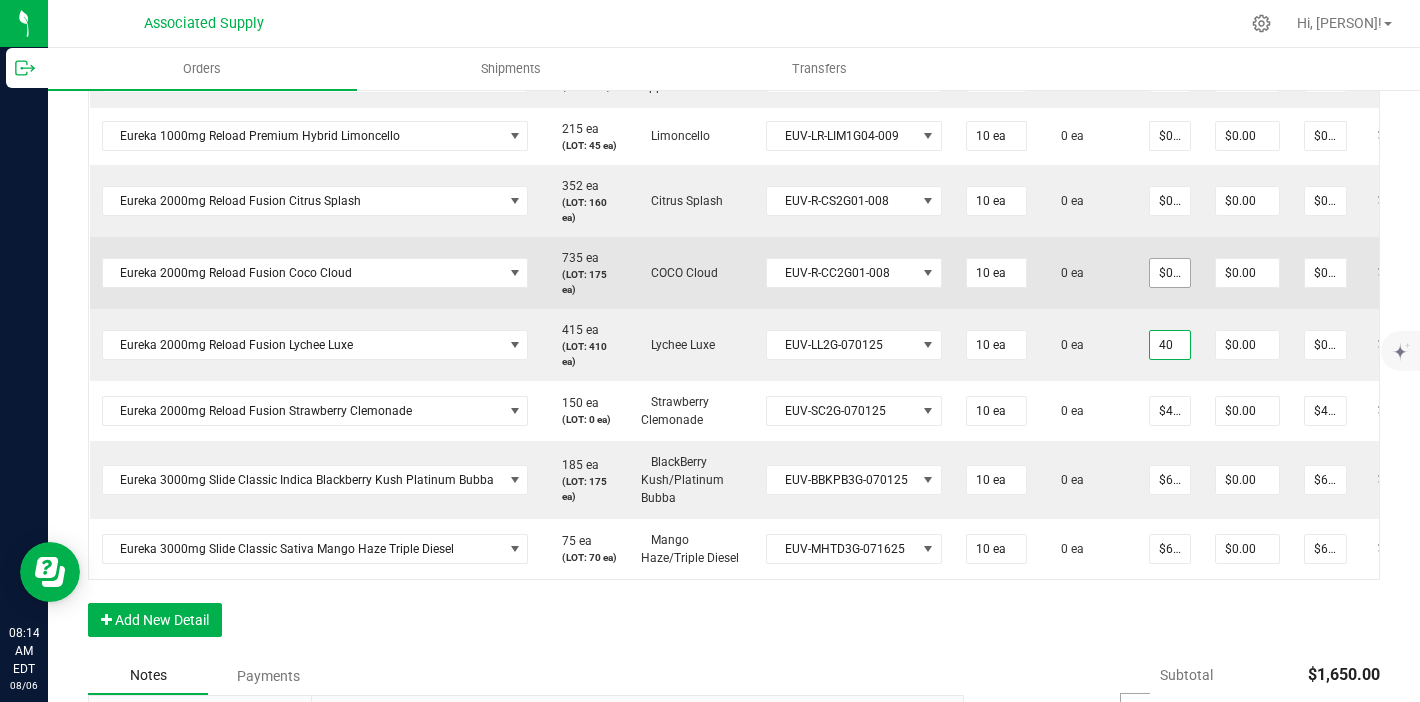 type on "0" 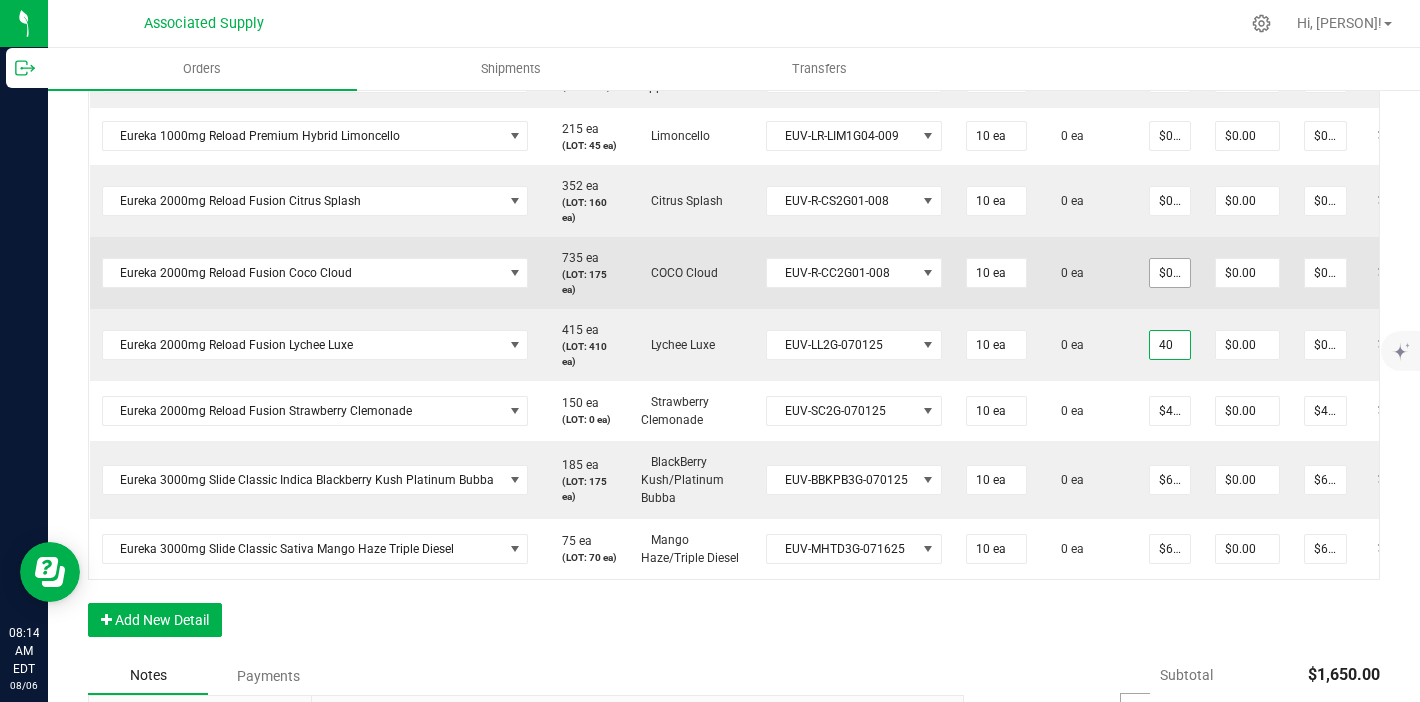 type on "$40.00000" 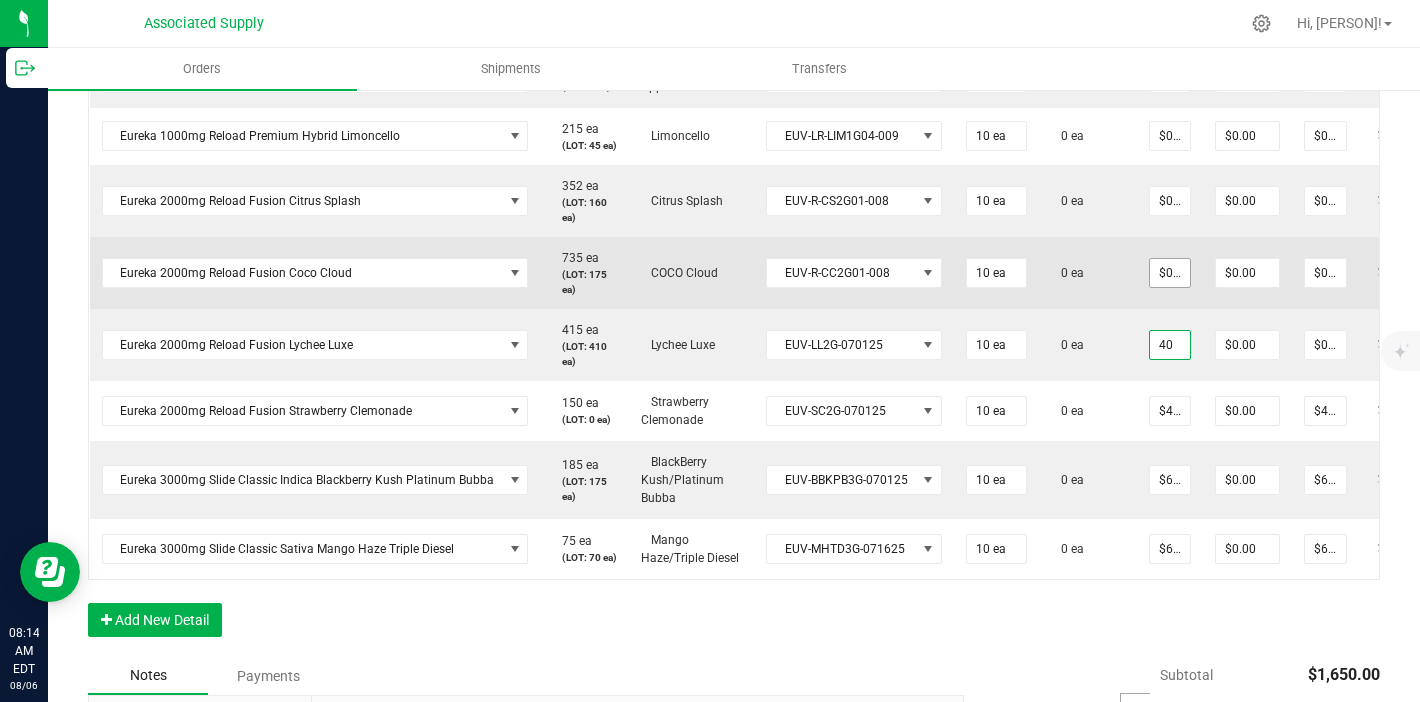 type on "$400.00" 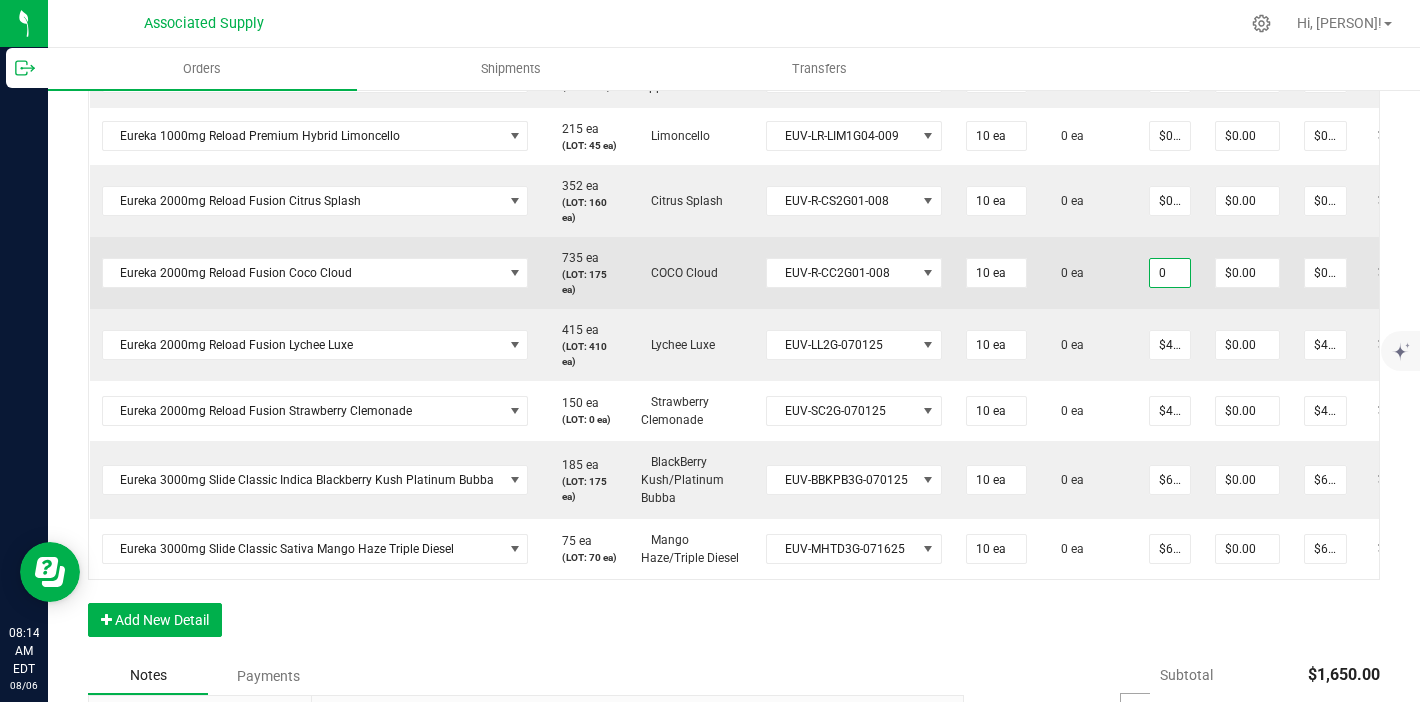click on "0" at bounding box center (1170, 273) 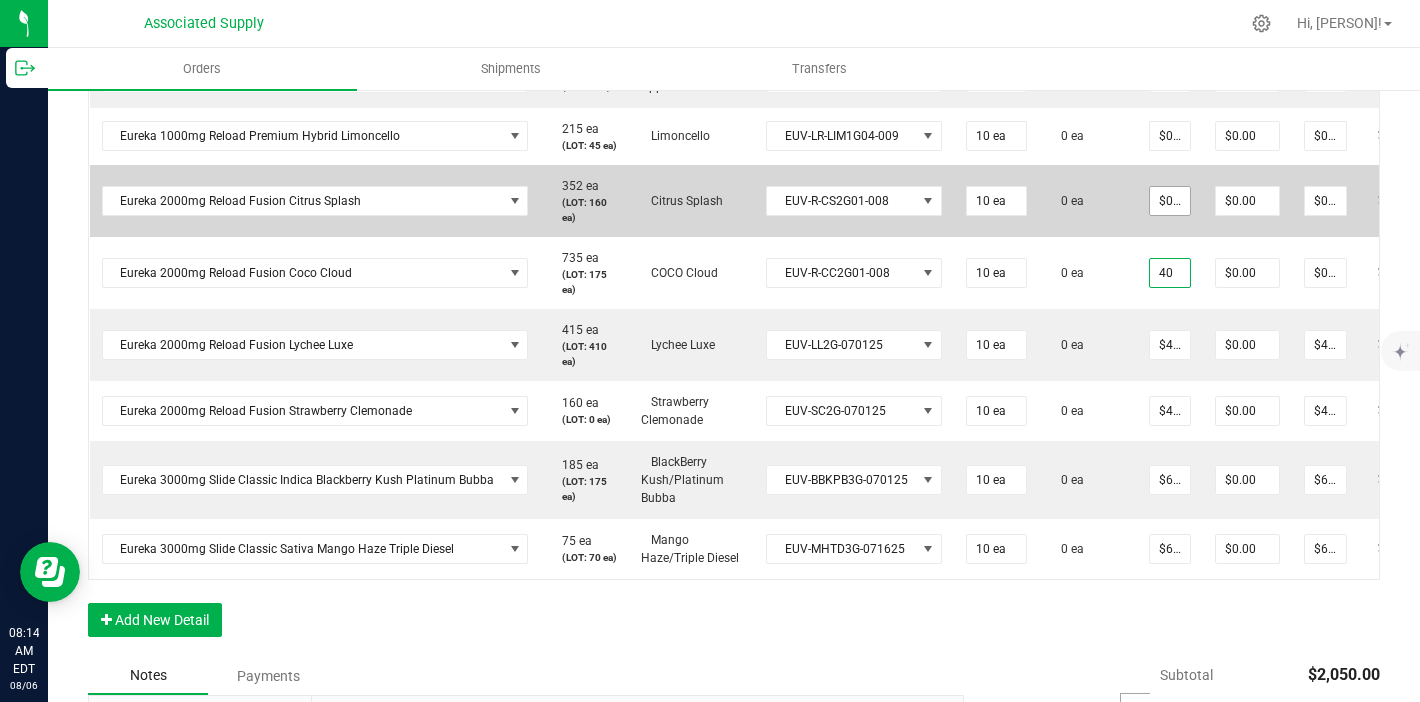 type on "40" 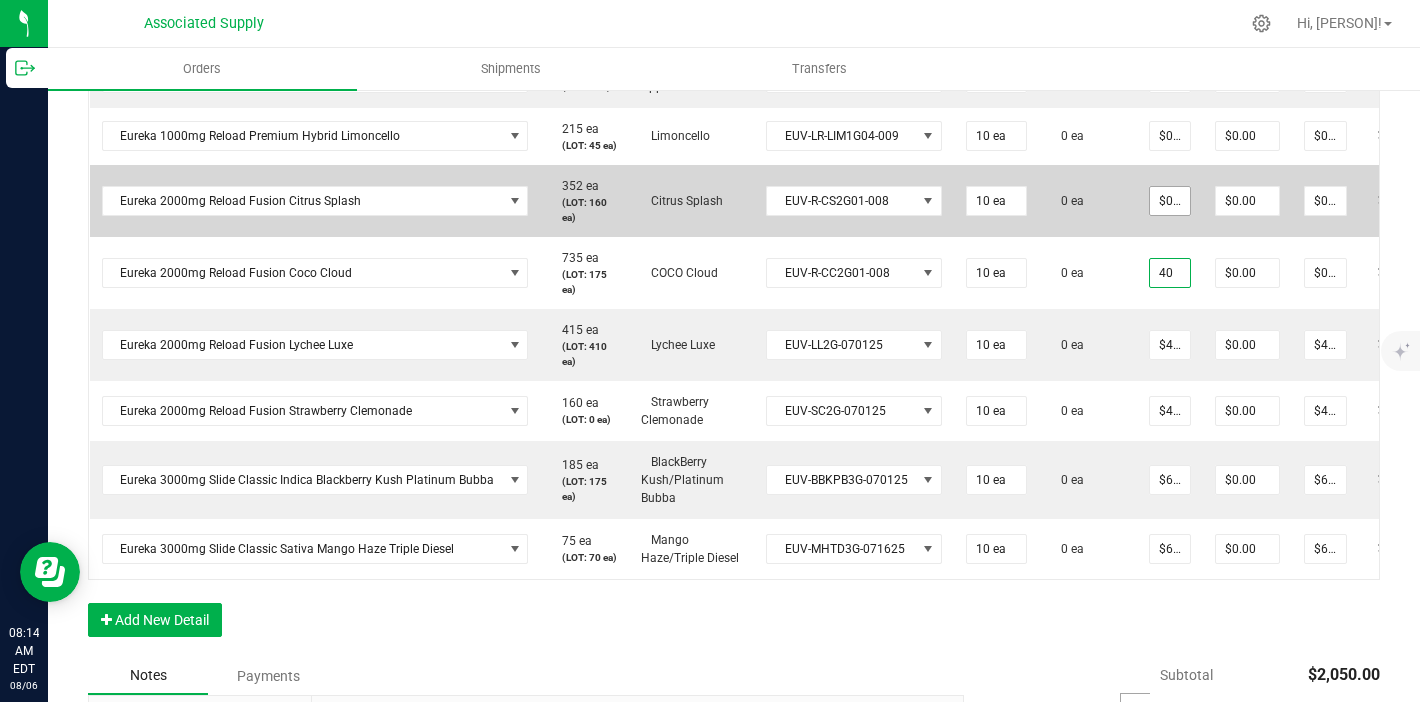 click on "$0.00000" at bounding box center [1170, 201] 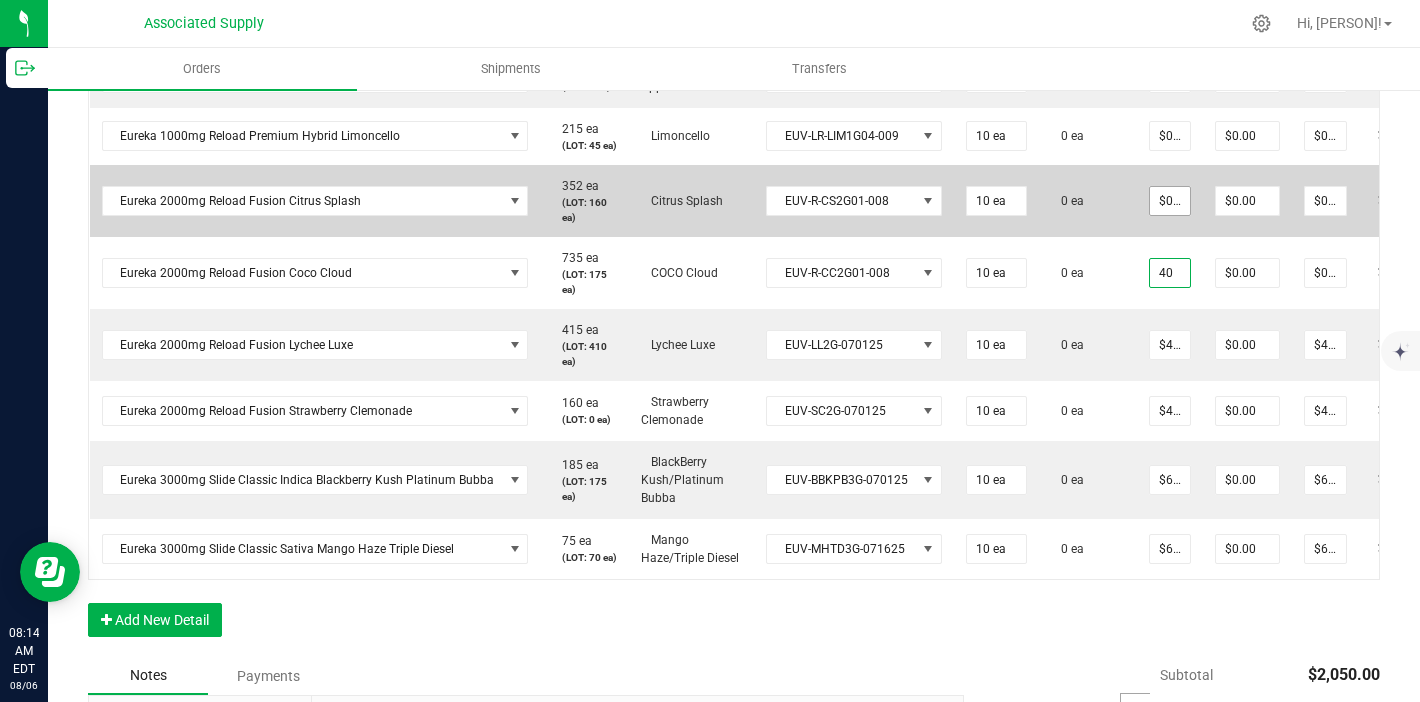 type on "0" 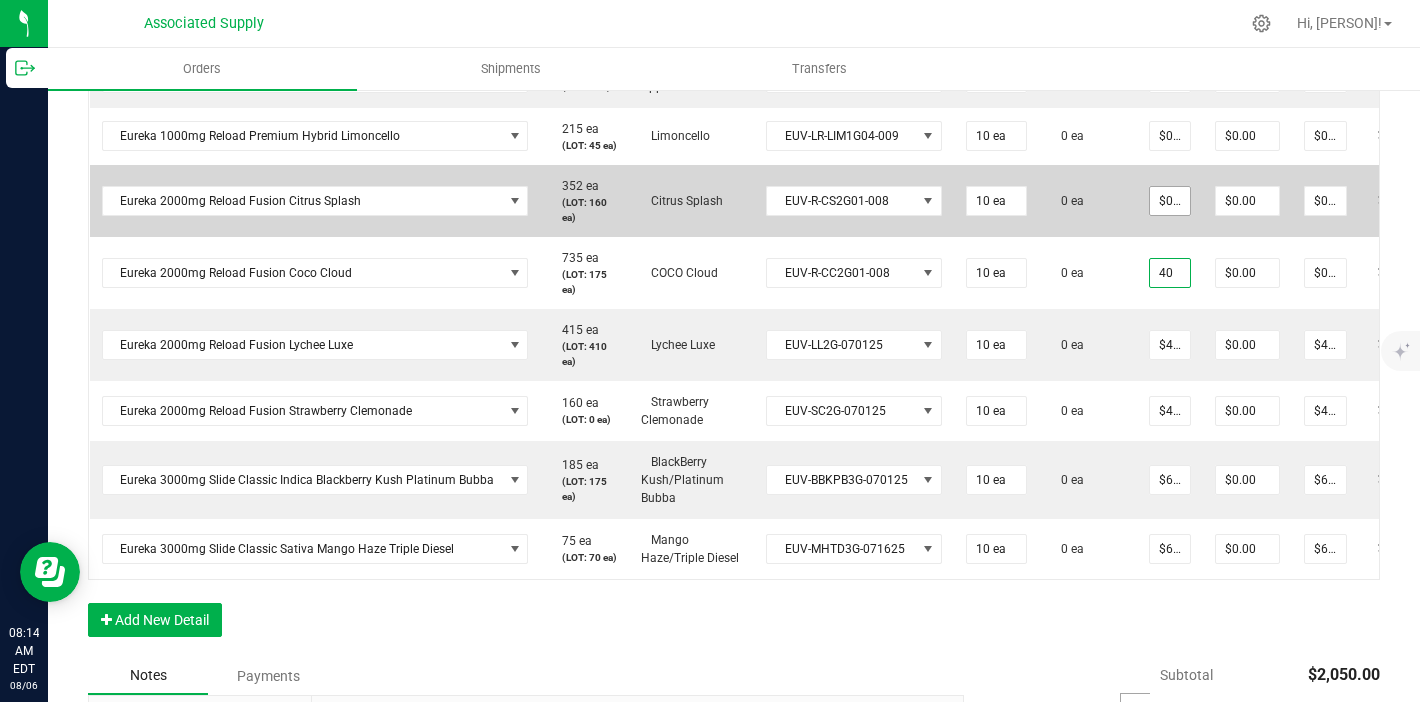 type on "$40.00000" 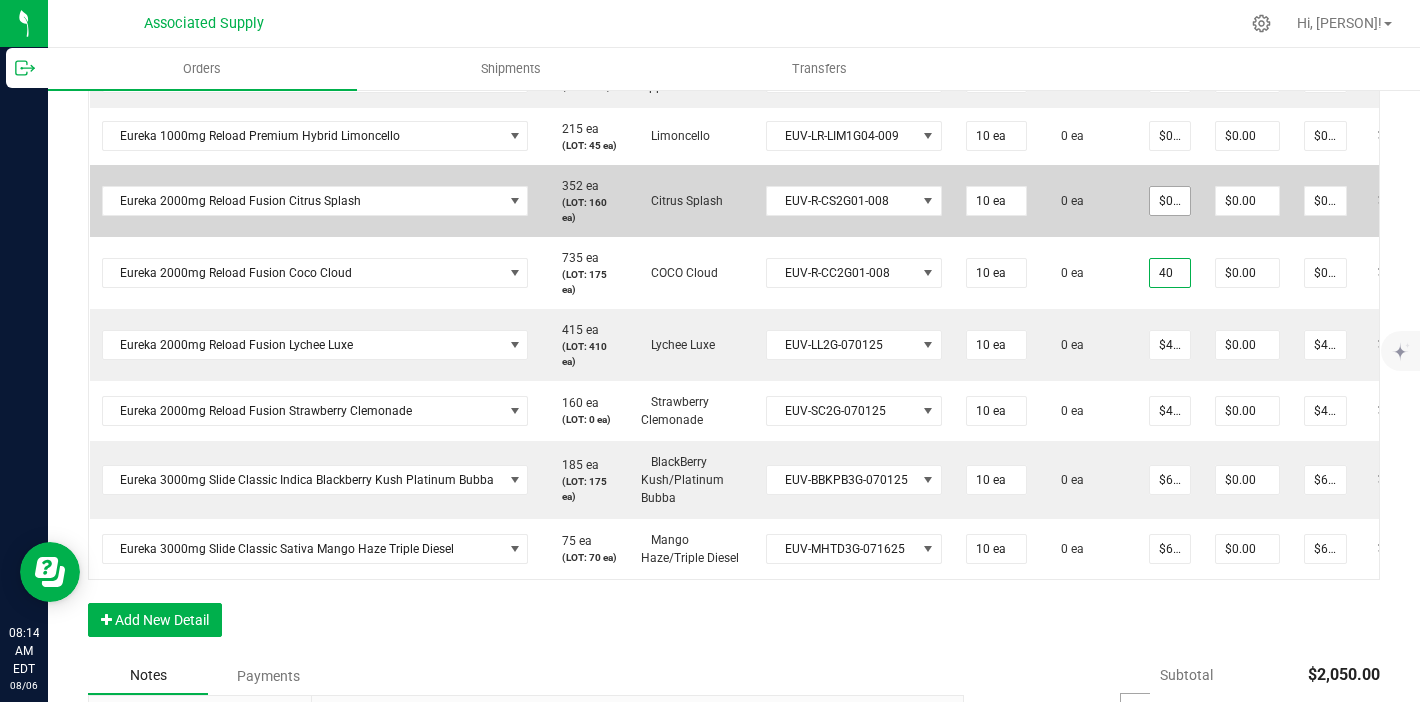 type on "$400.00" 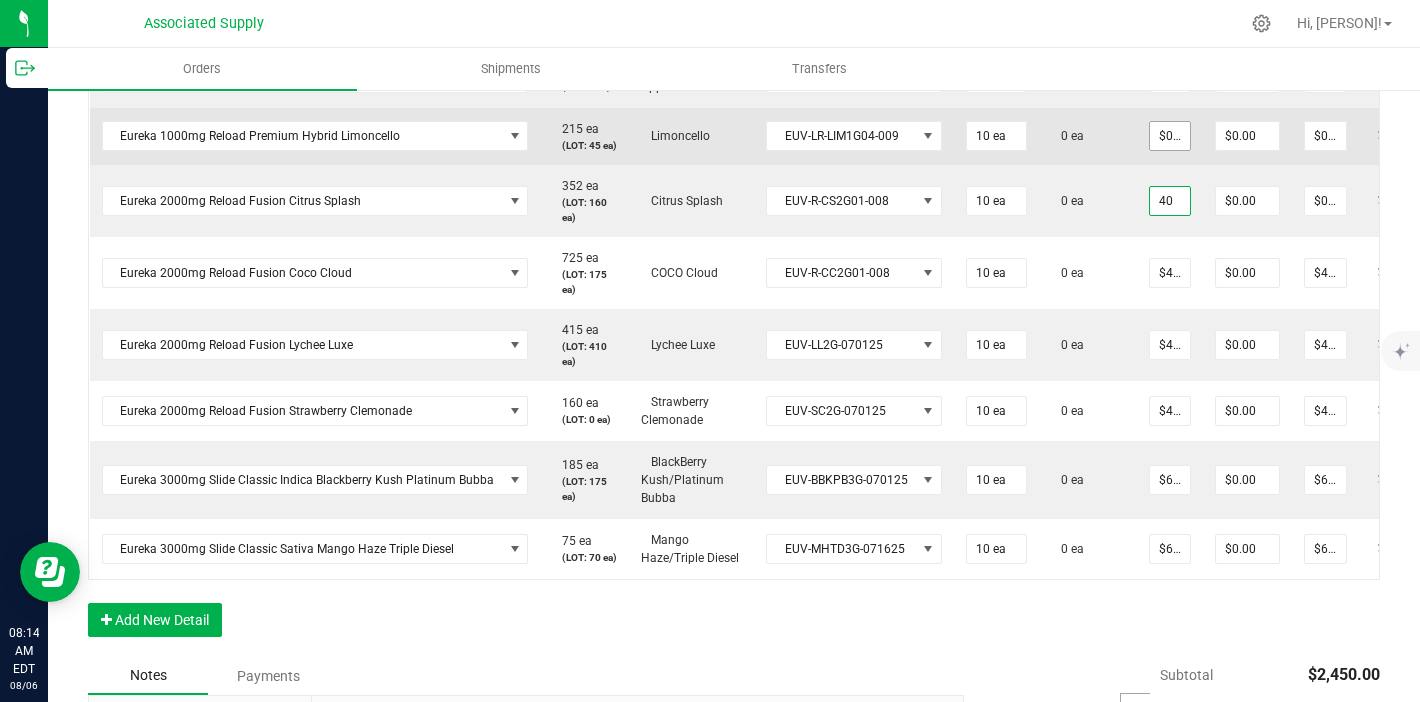 type on "40" 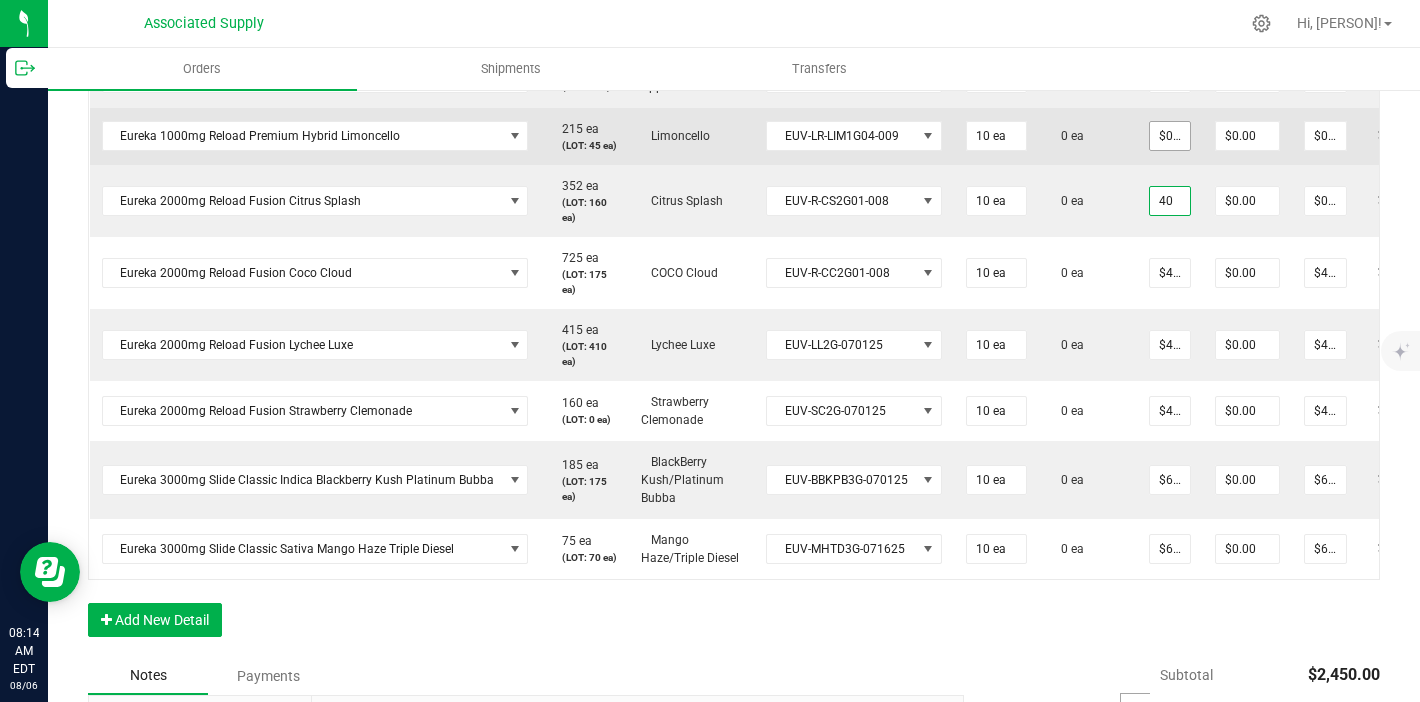 click on "$0.00000" at bounding box center (1170, 136) 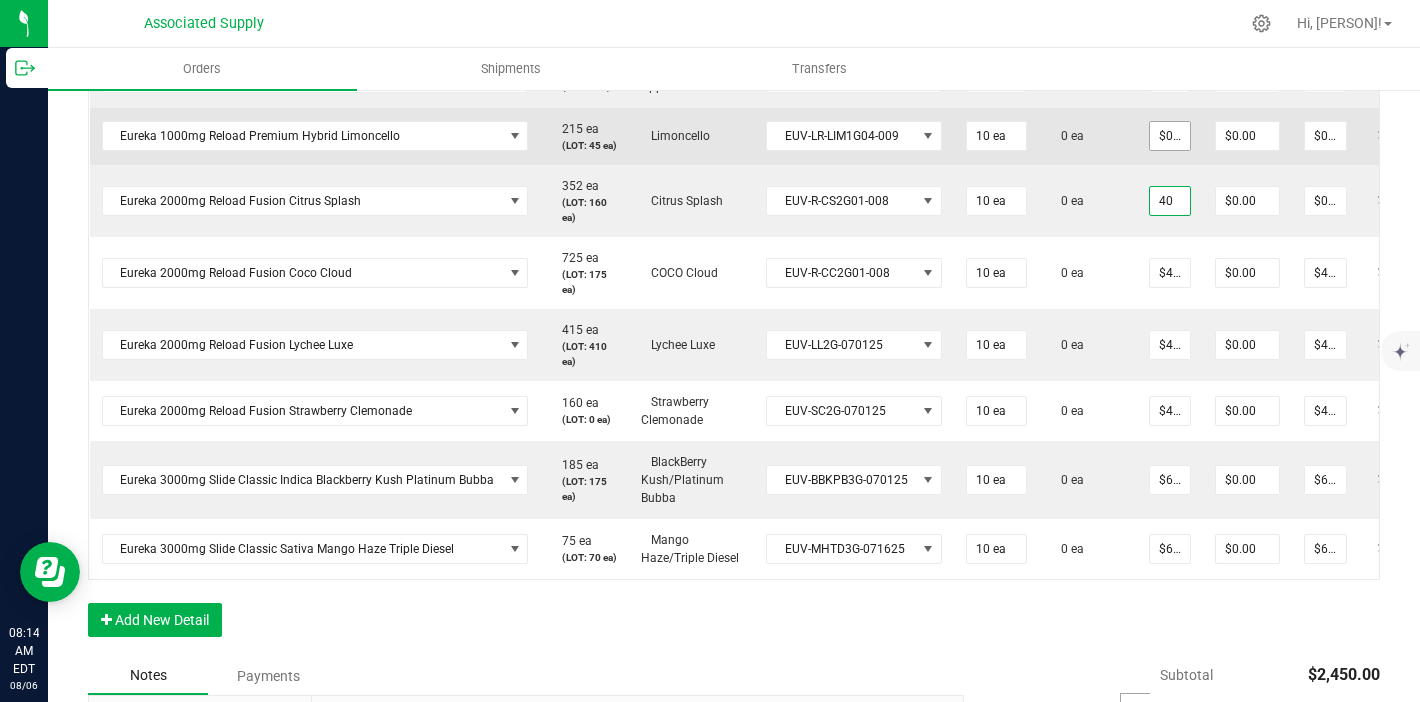 type on "0" 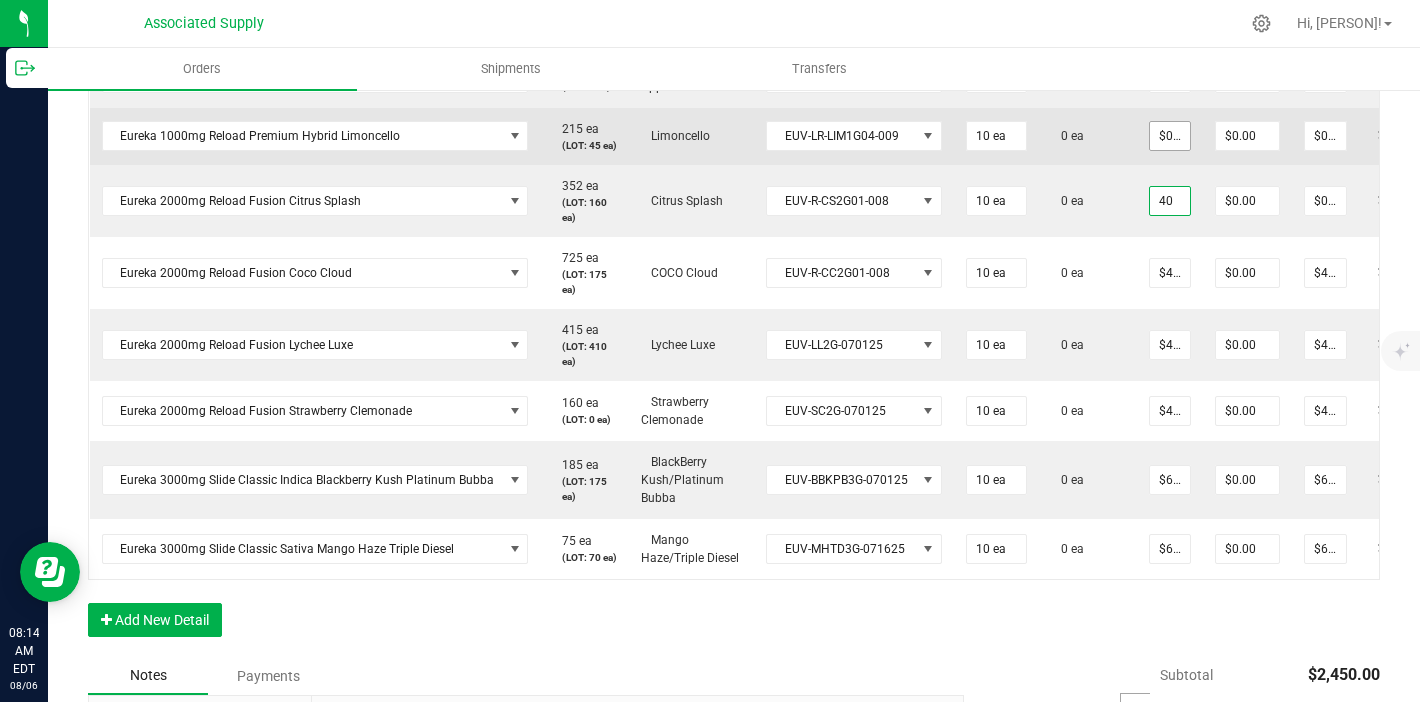type on "$40.00000" 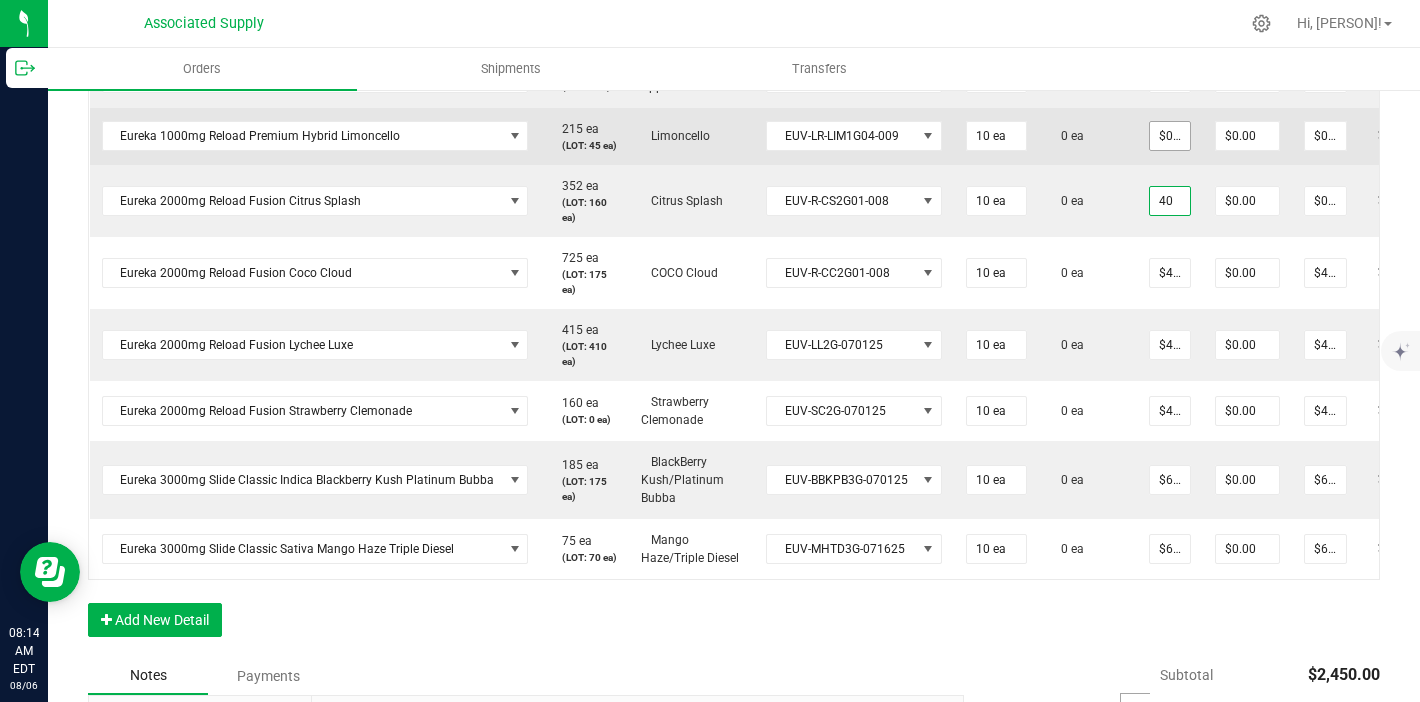 type on "$400.00" 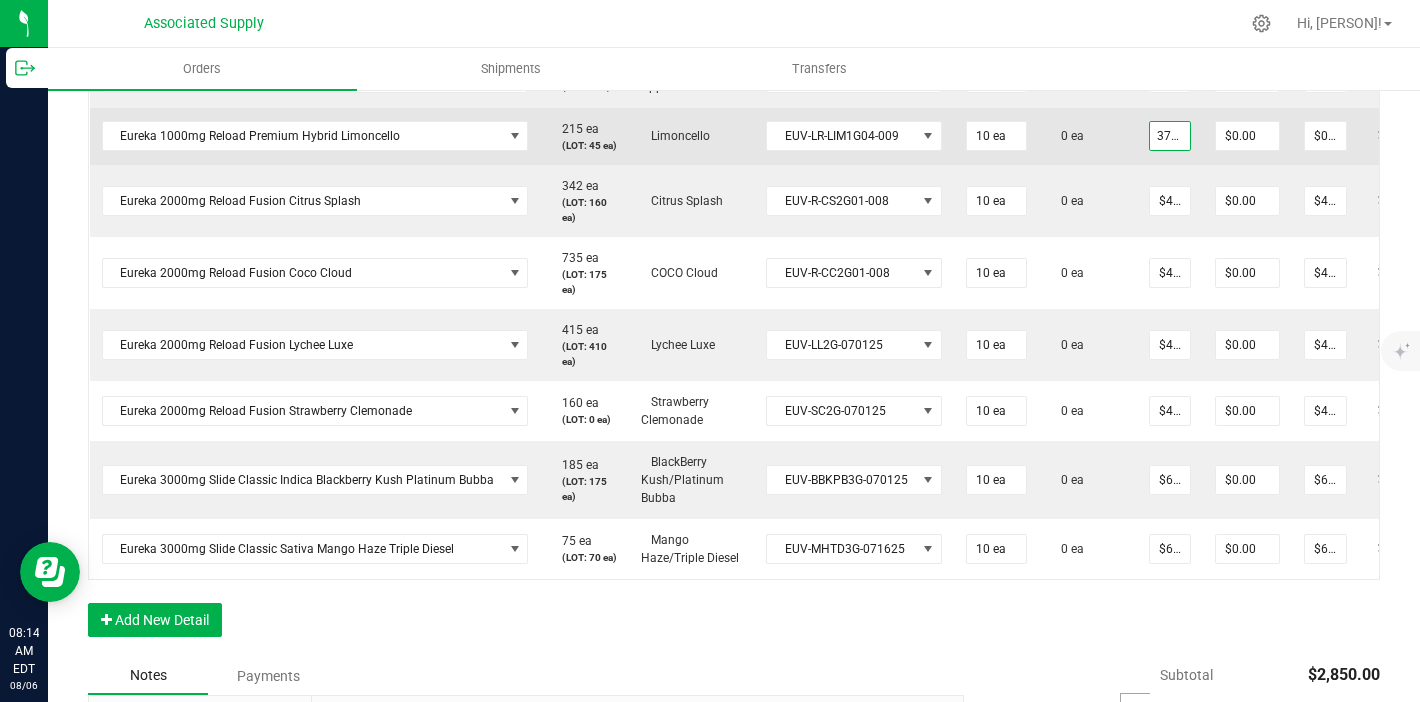 type on "$37.50000" 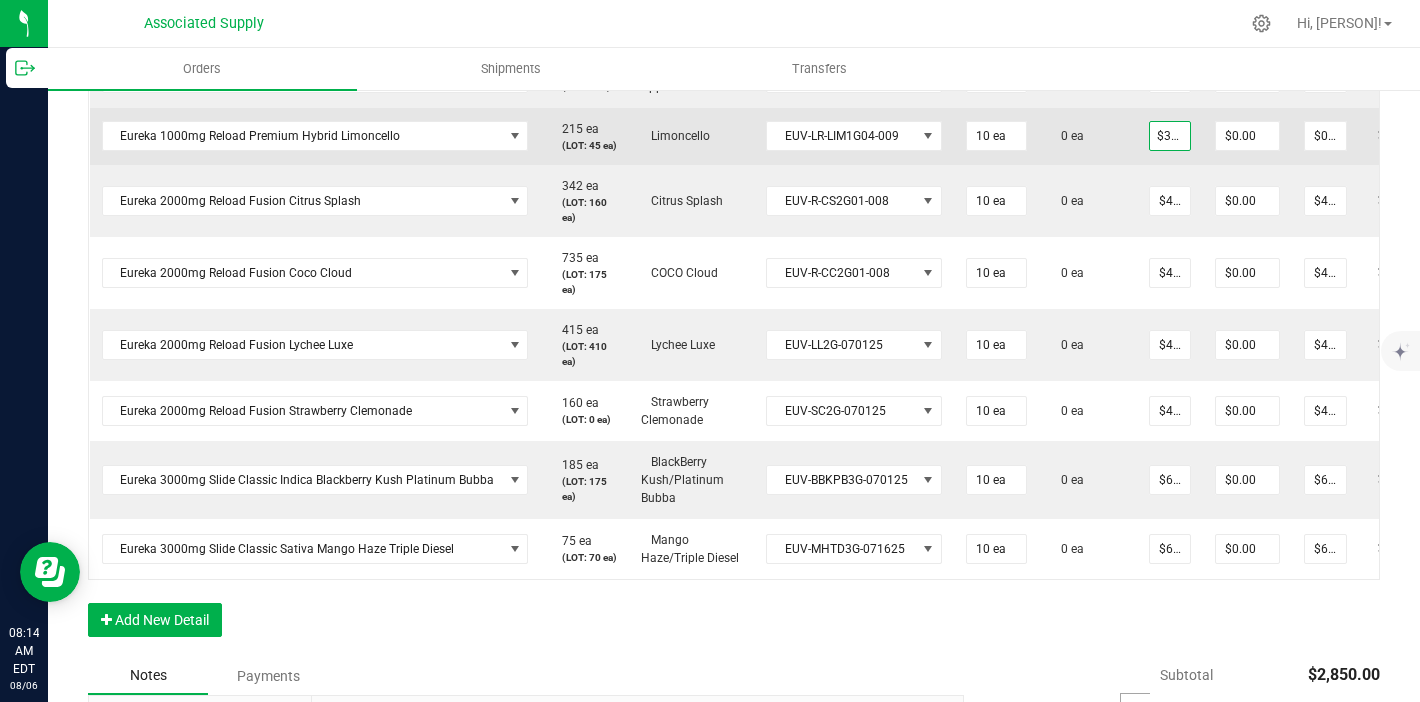 type on "$375.00" 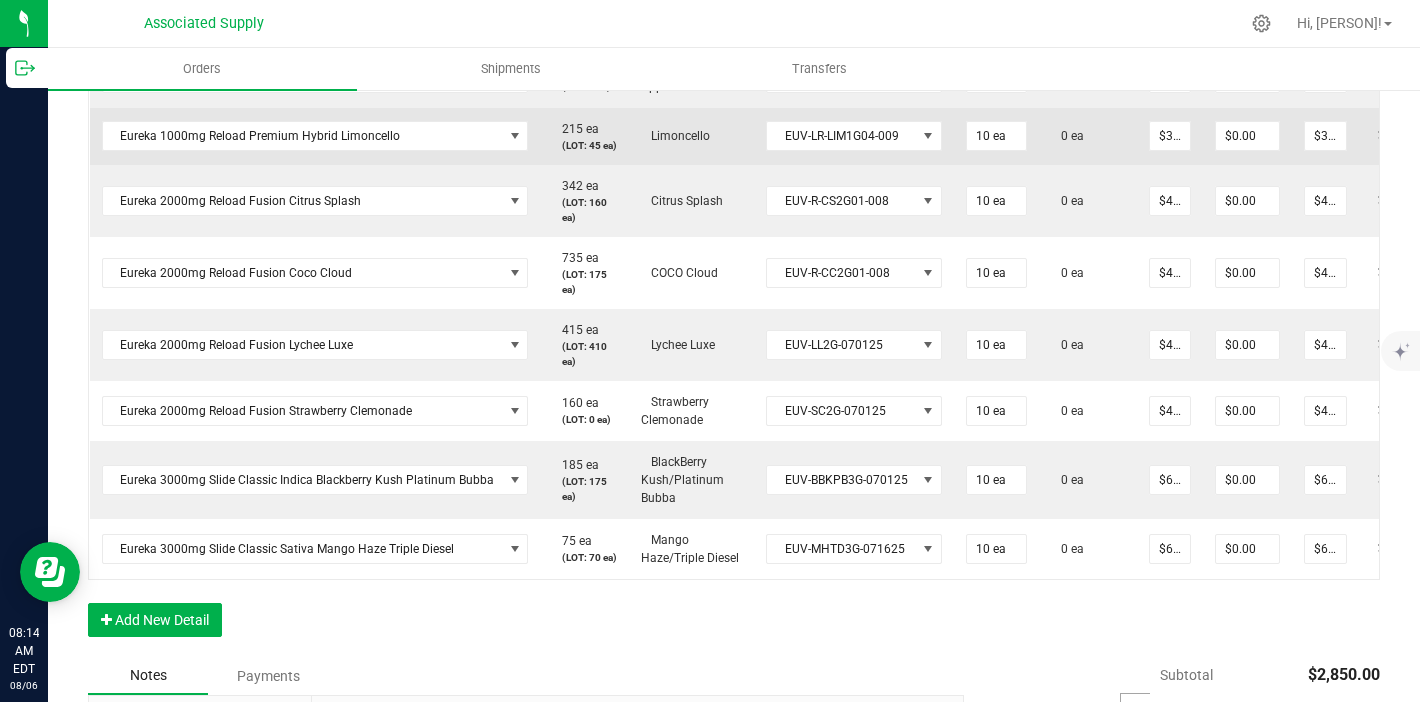 click on "0 ea" at bounding box center (1088, 136) 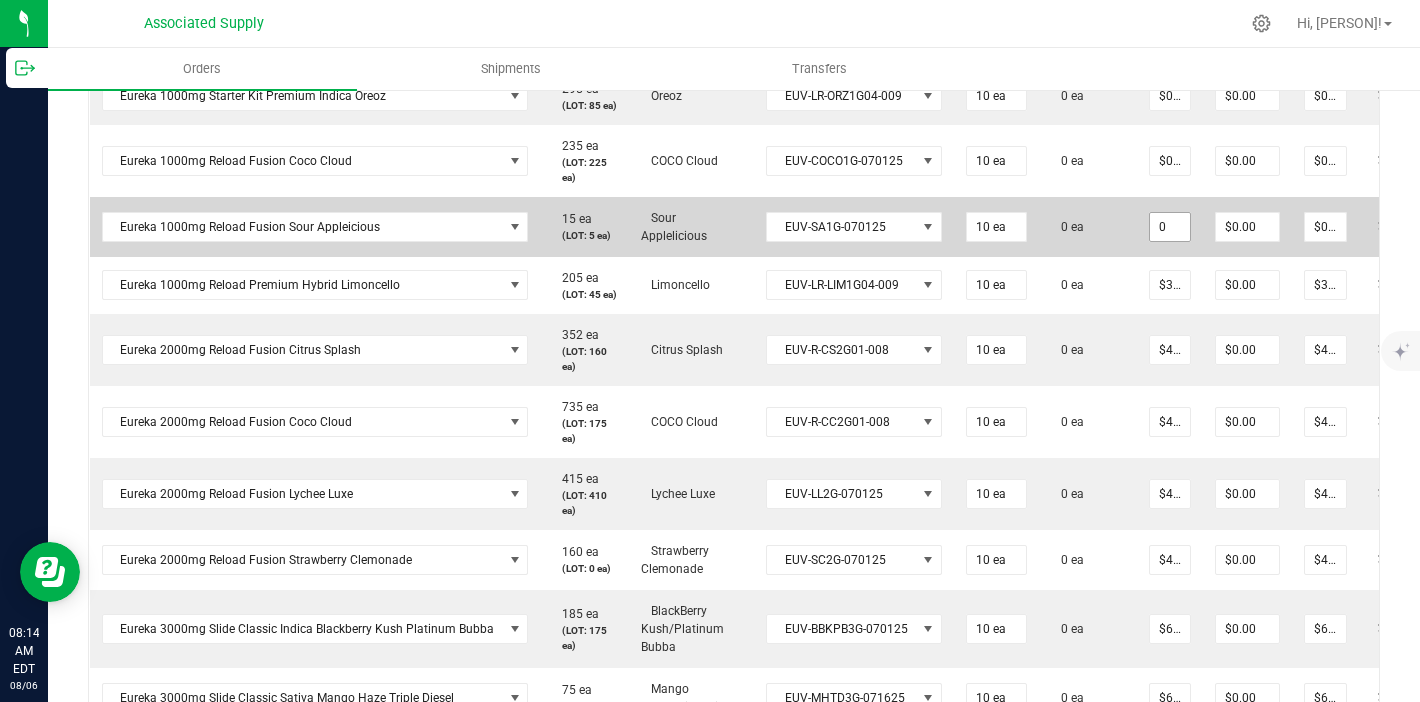 click on "0" at bounding box center (1170, 227) 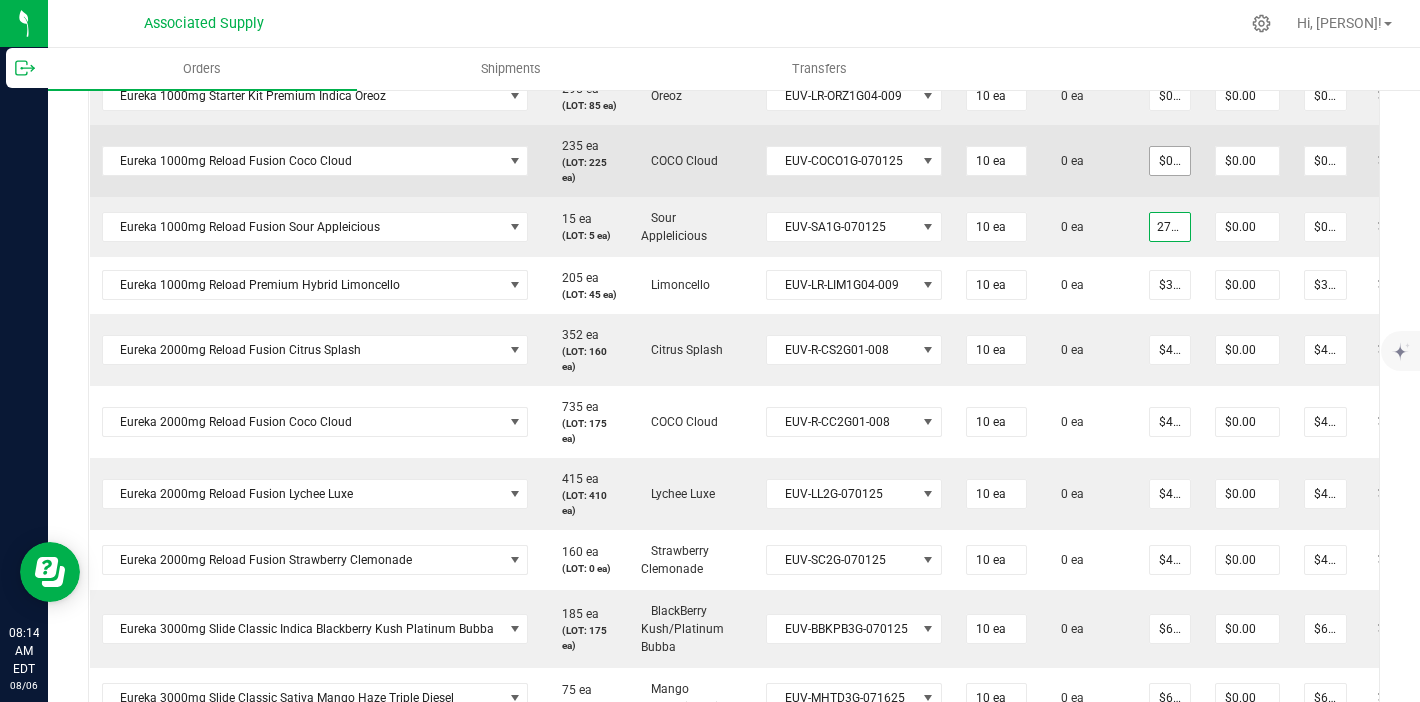 type on "27.5" 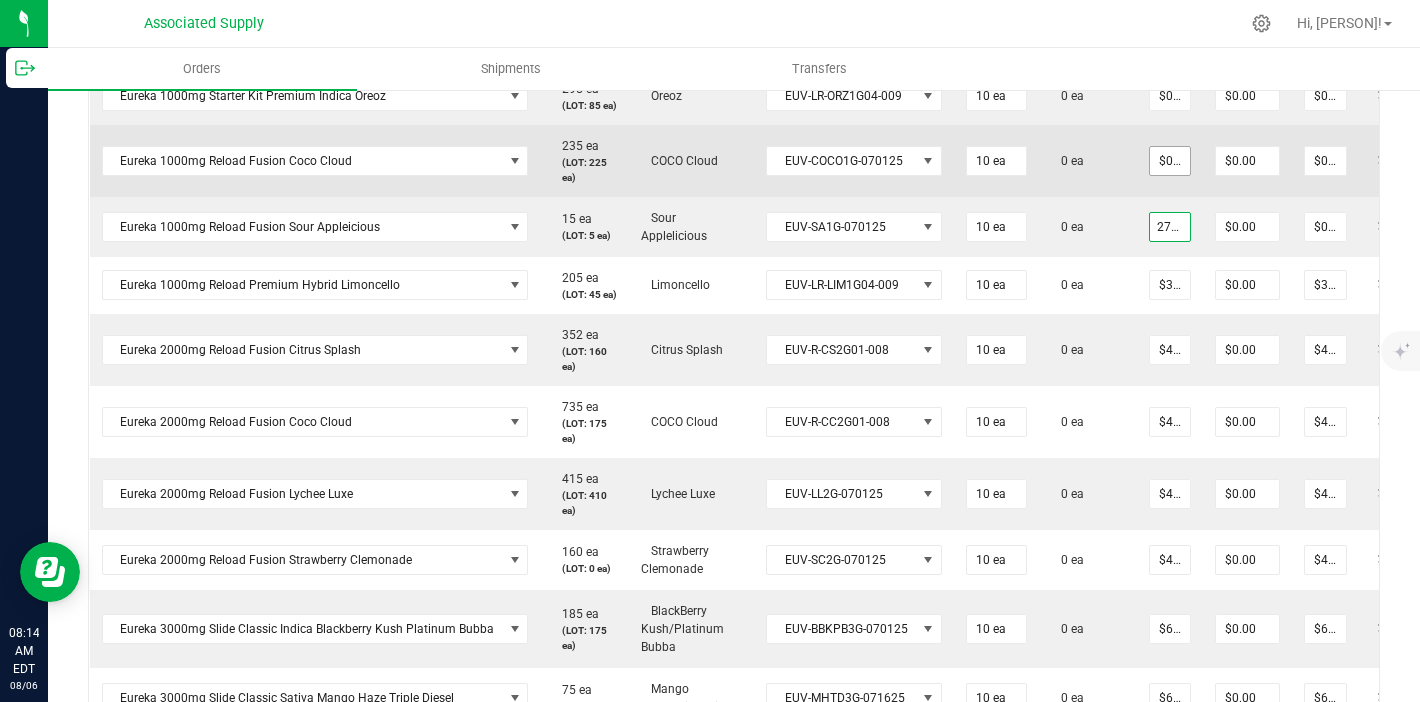 type on "0" 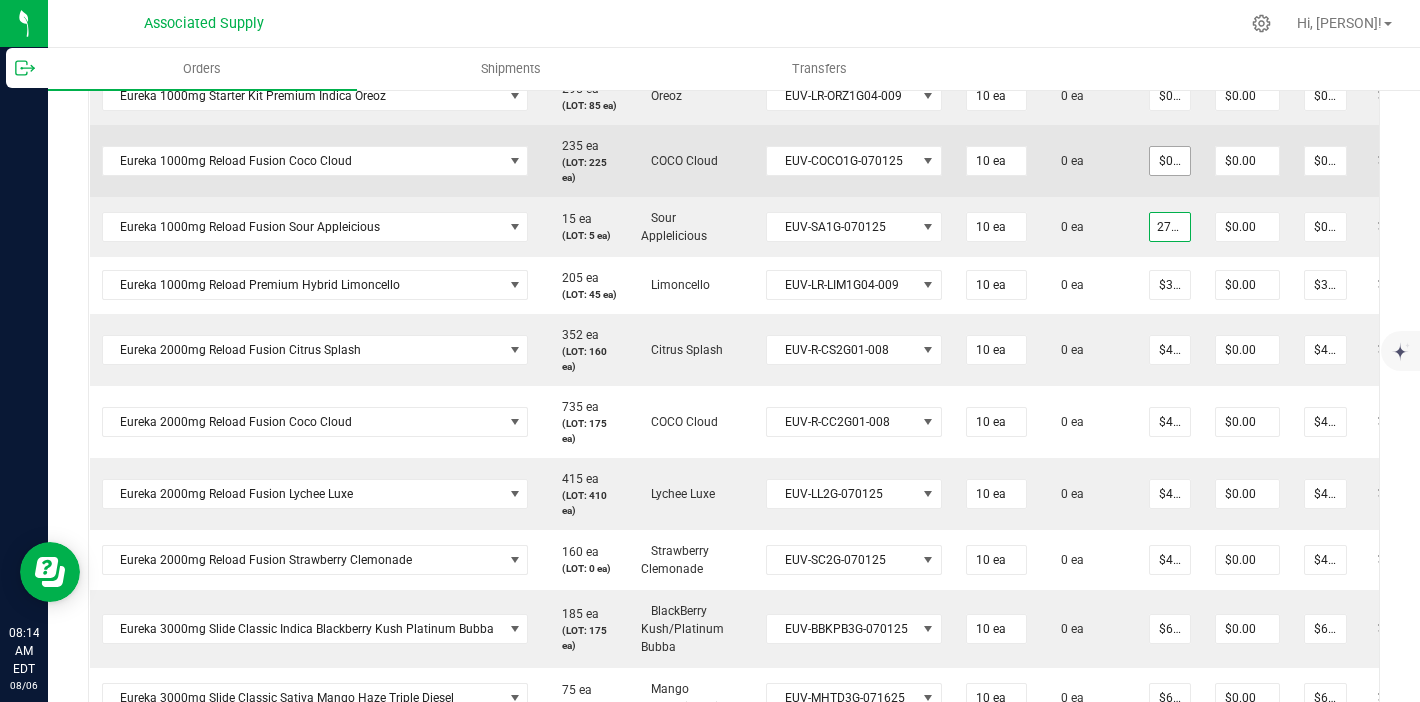 type on "$27.50000" 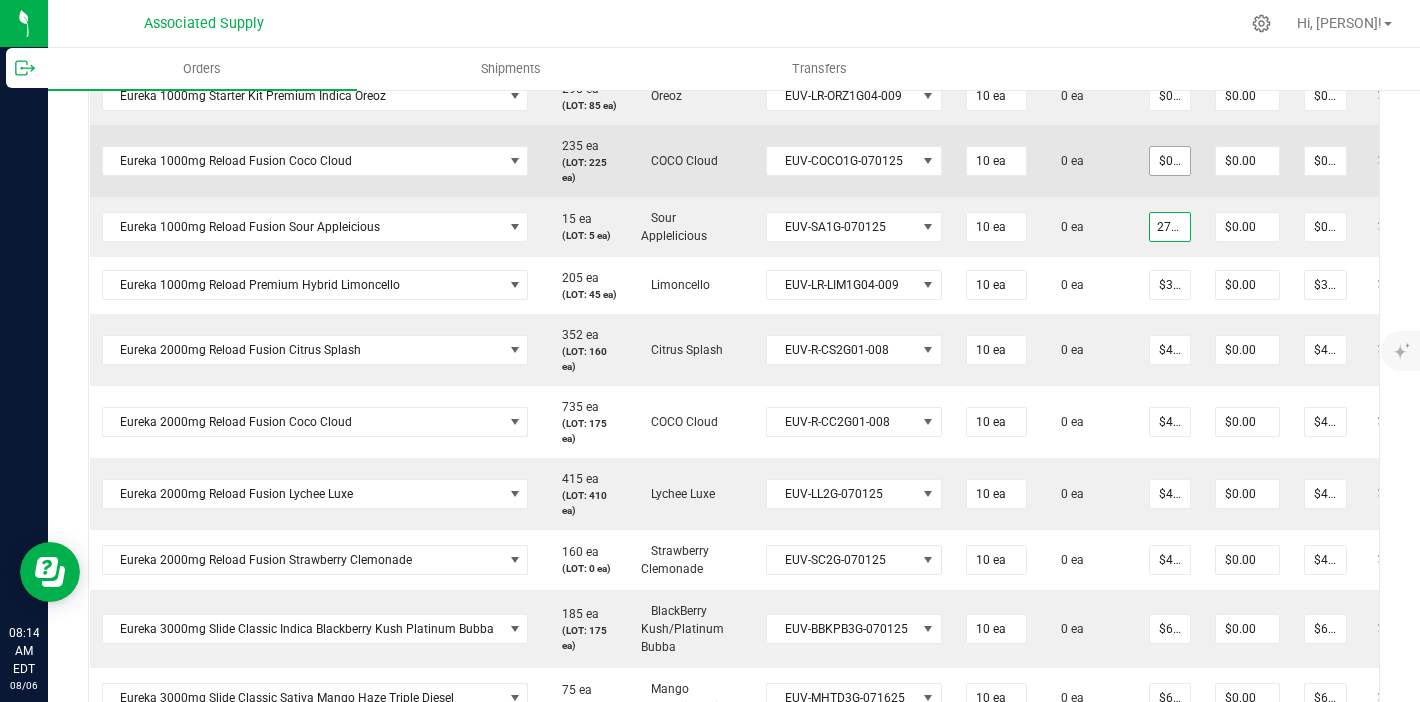 type on "$275.00" 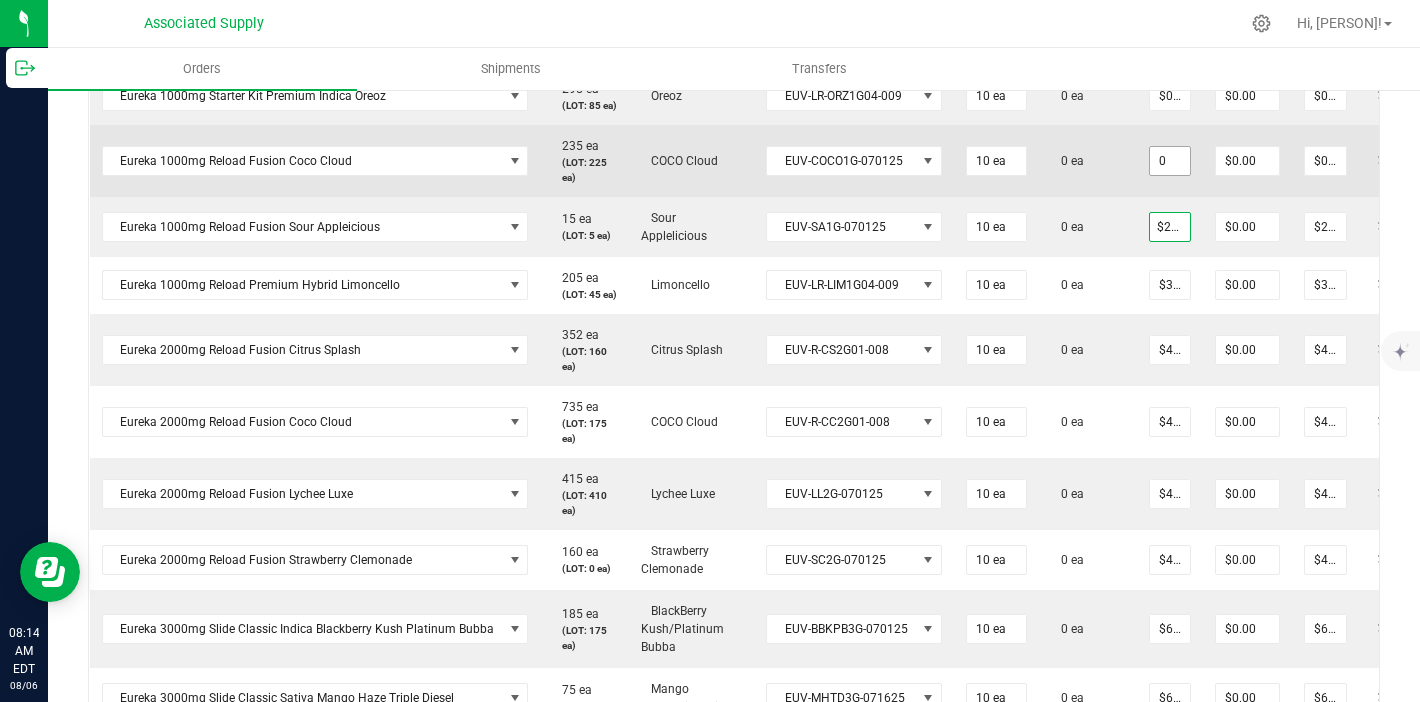 click on "0" at bounding box center (1170, 161) 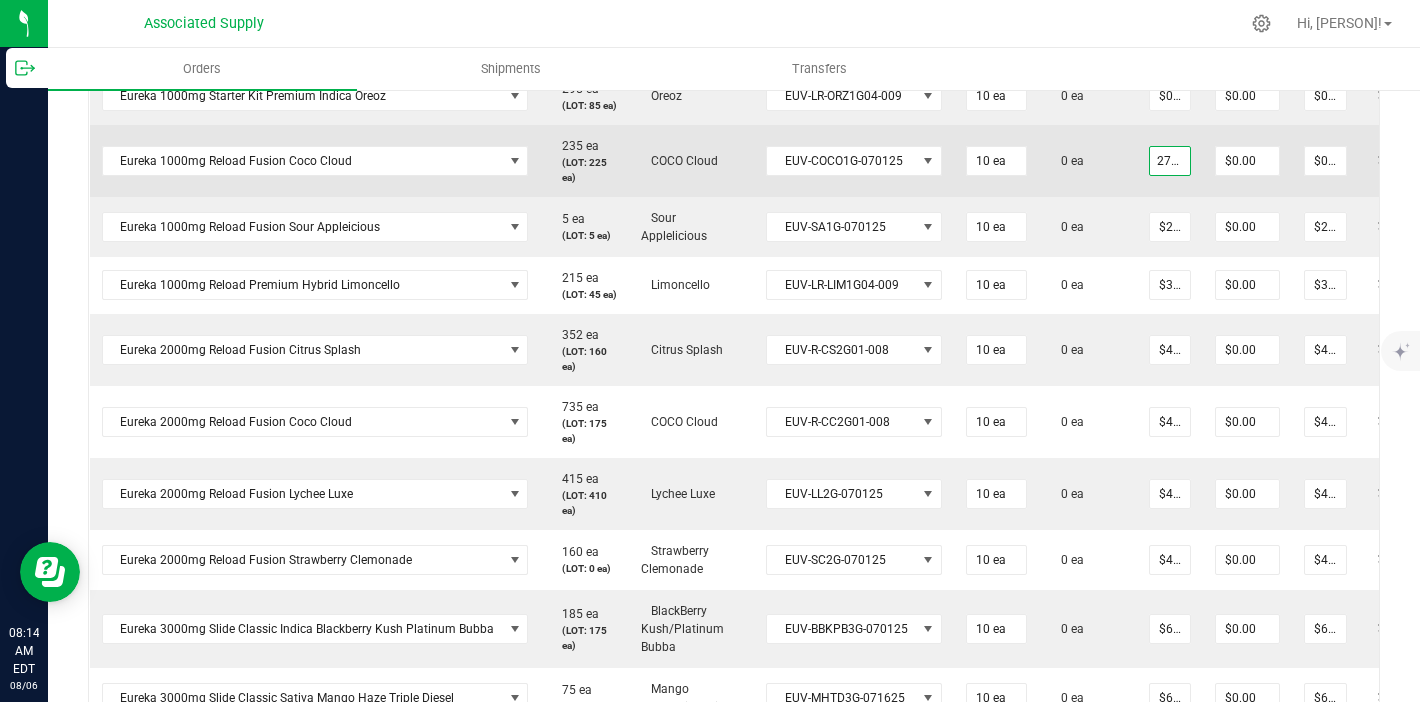 click on "0 ea" at bounding box center (1088, 161) 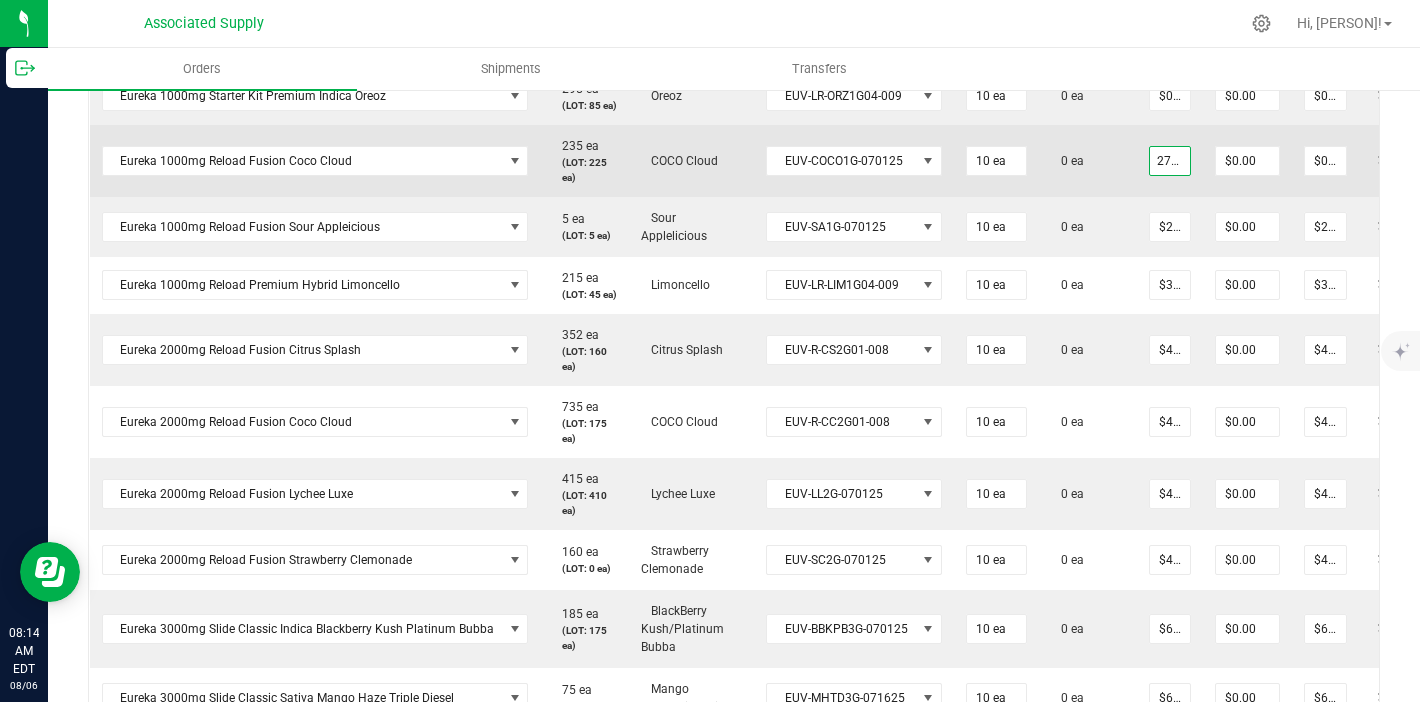 type on "$27.50000" 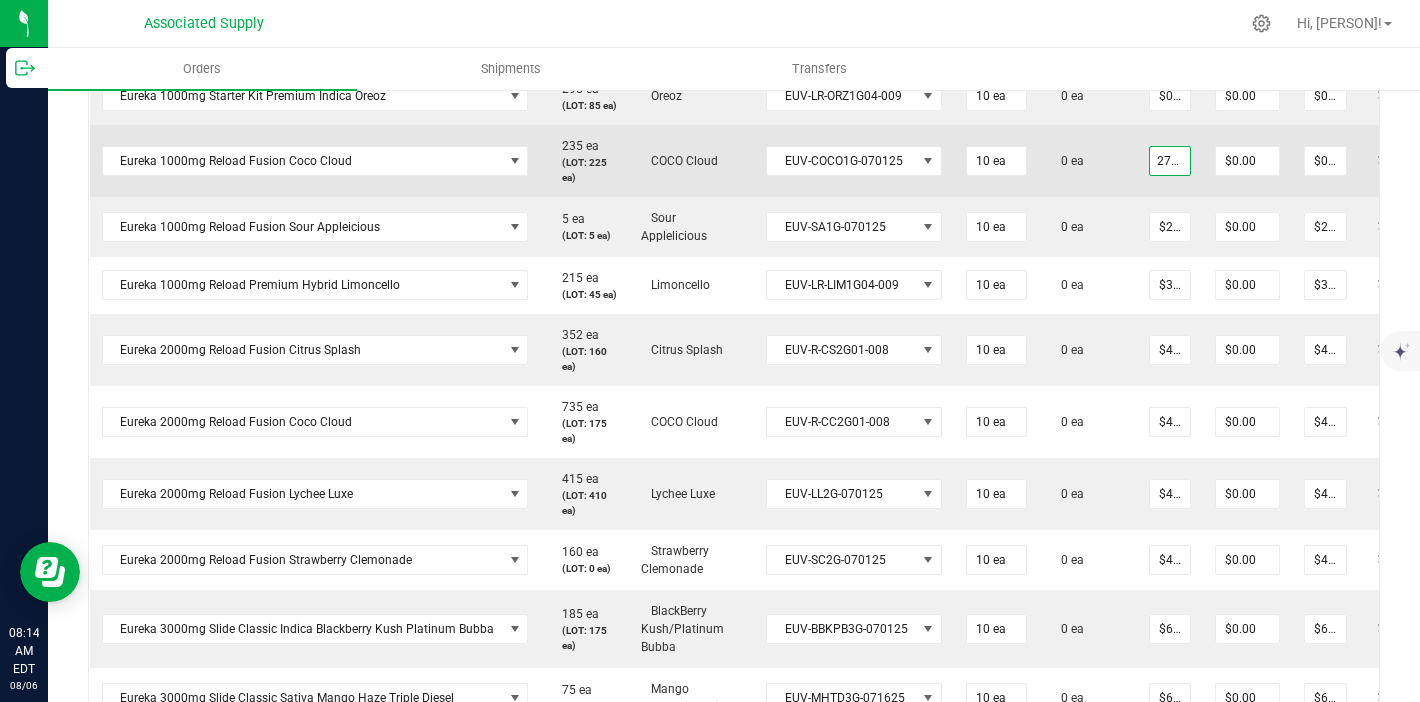 type on "$275.00" 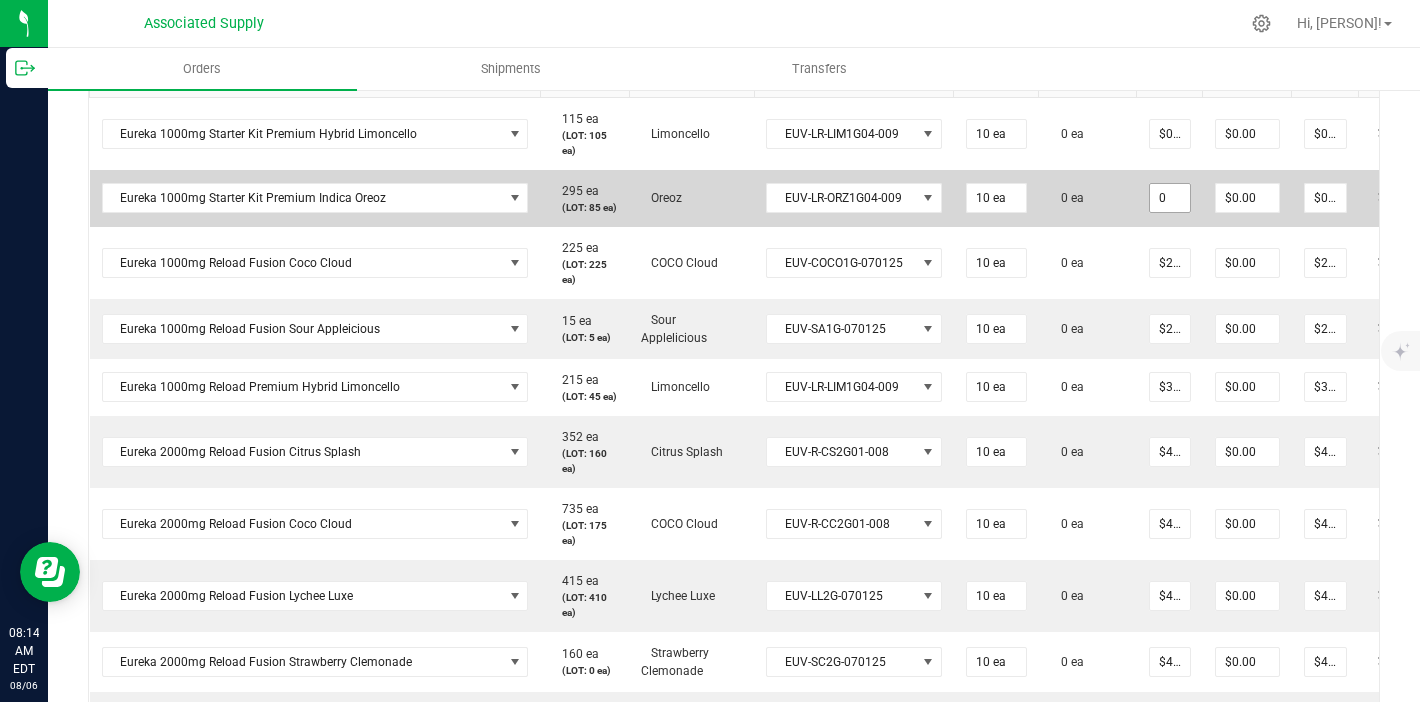 click on "0" at bounding box center [1170, 198] 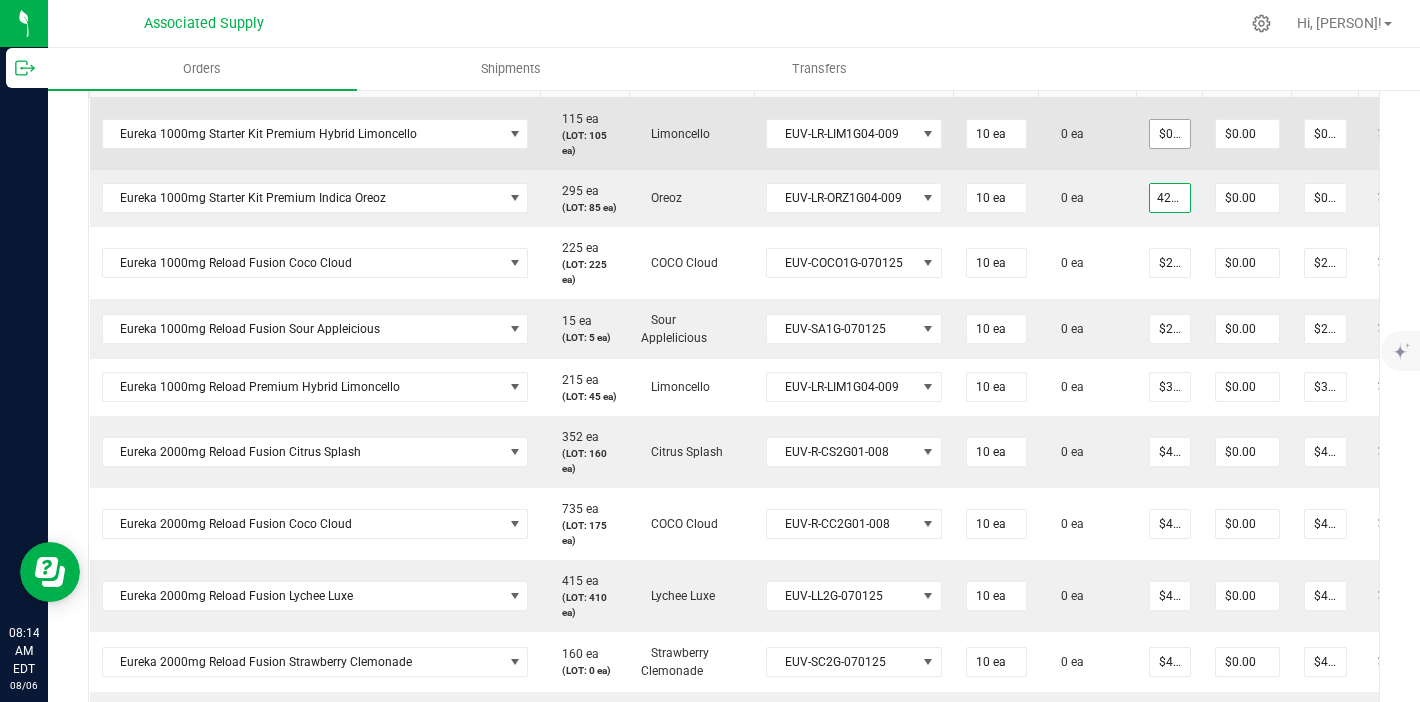 type on "$42.50000" 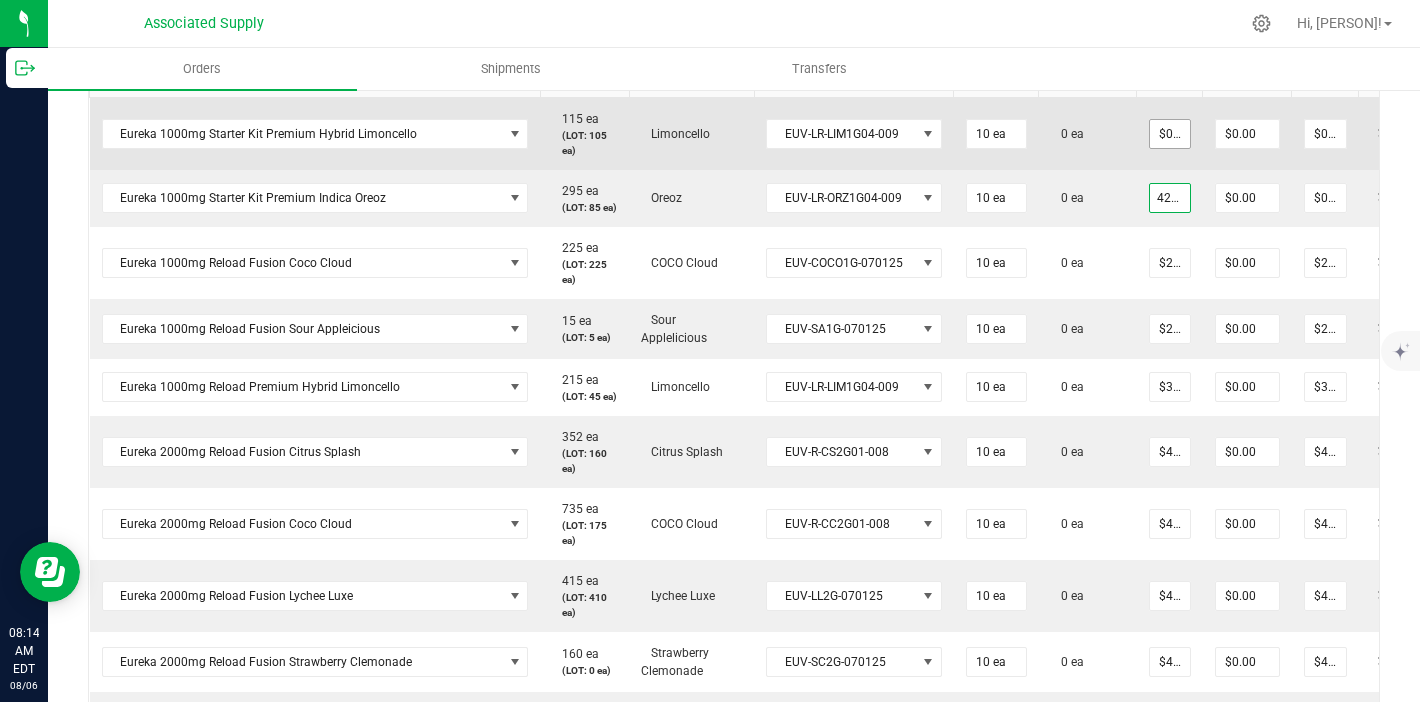 type on "$425.00" 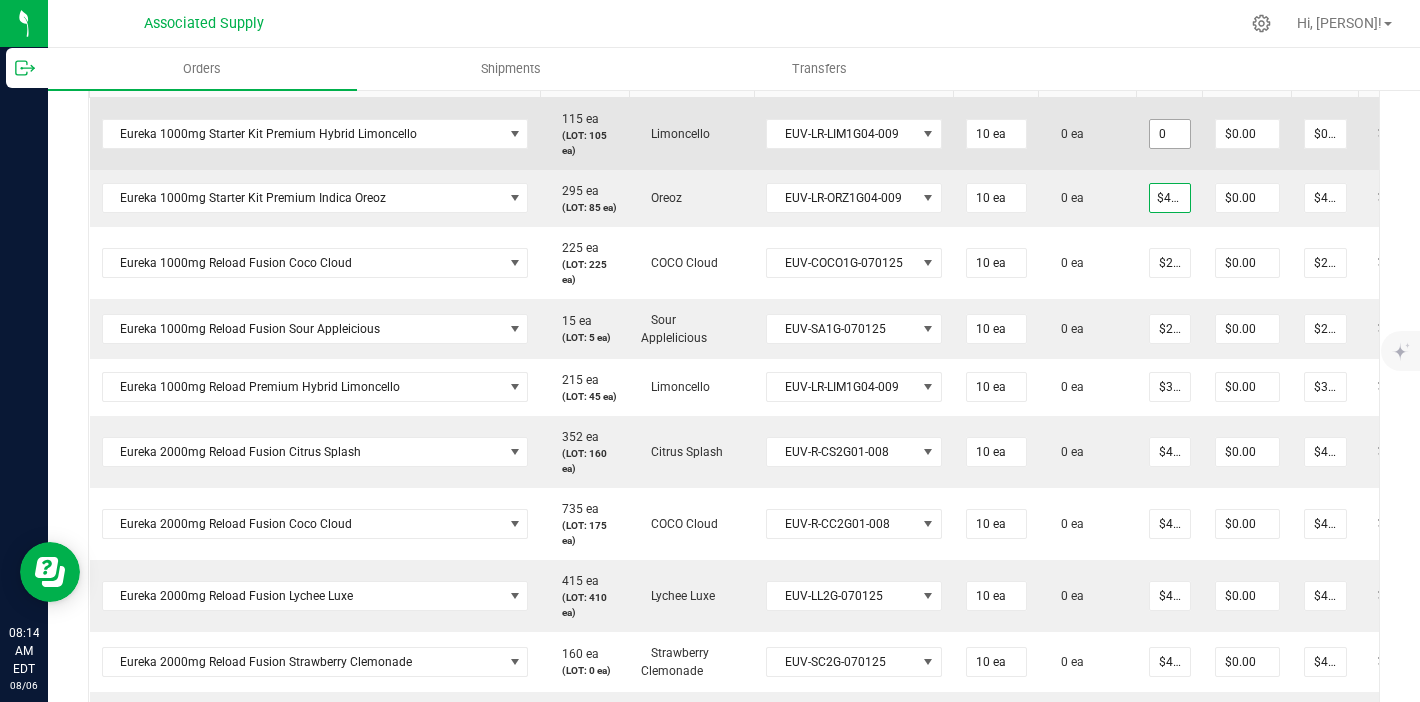 click on "0" at bounding box center [1170, 134] 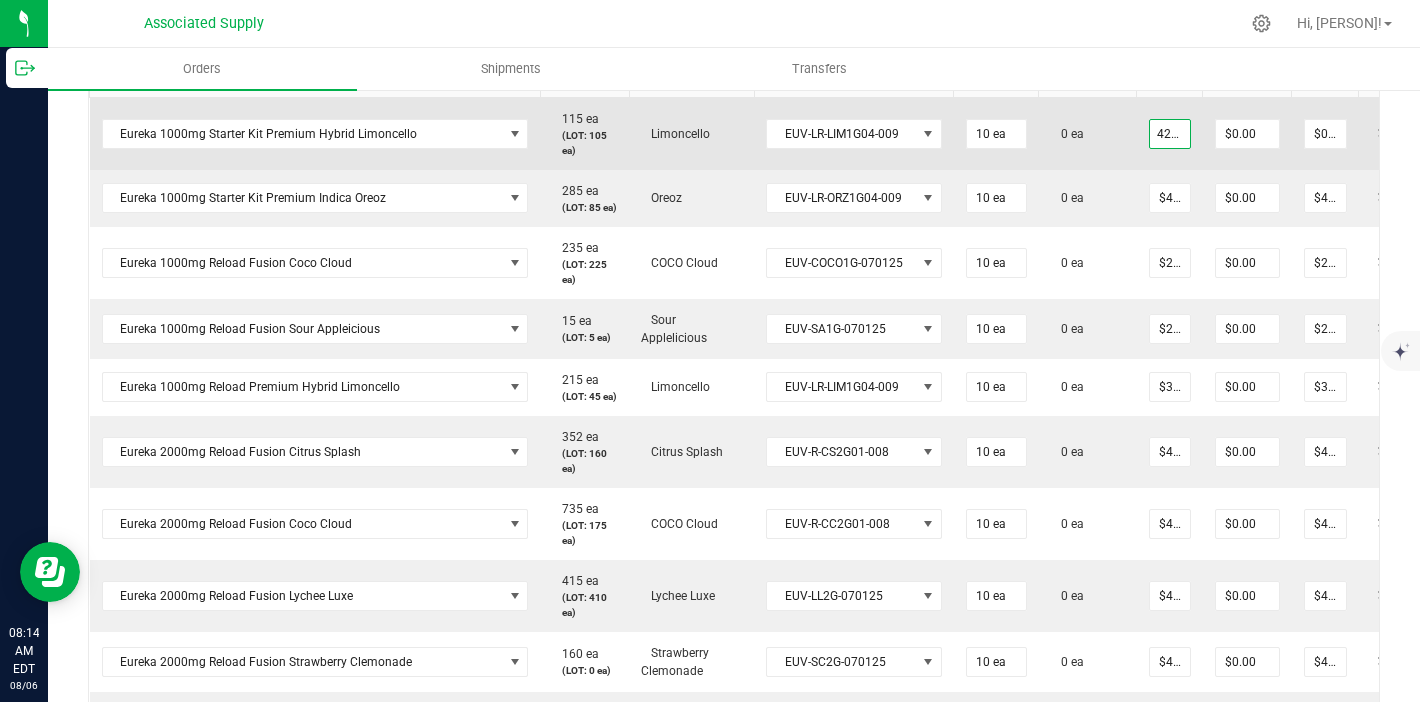 type on "$42.50000" 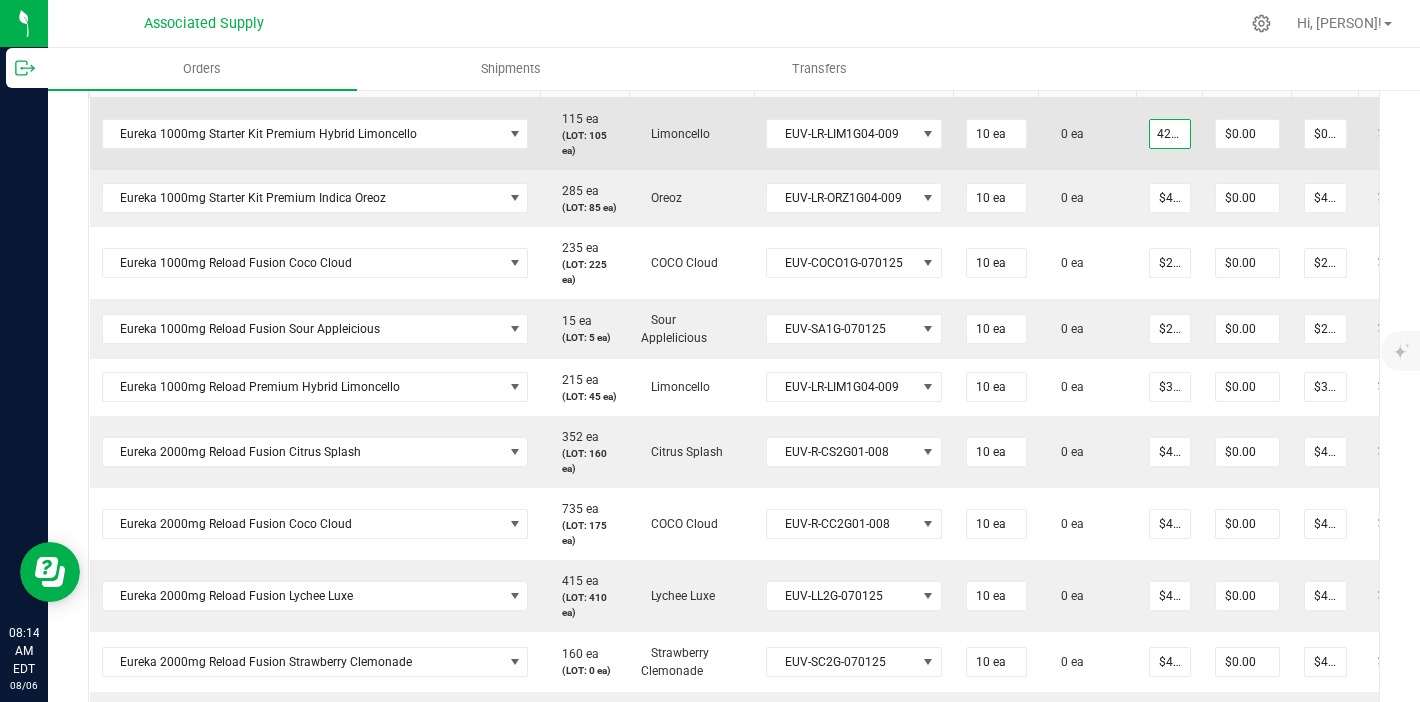 type on "$425.00" 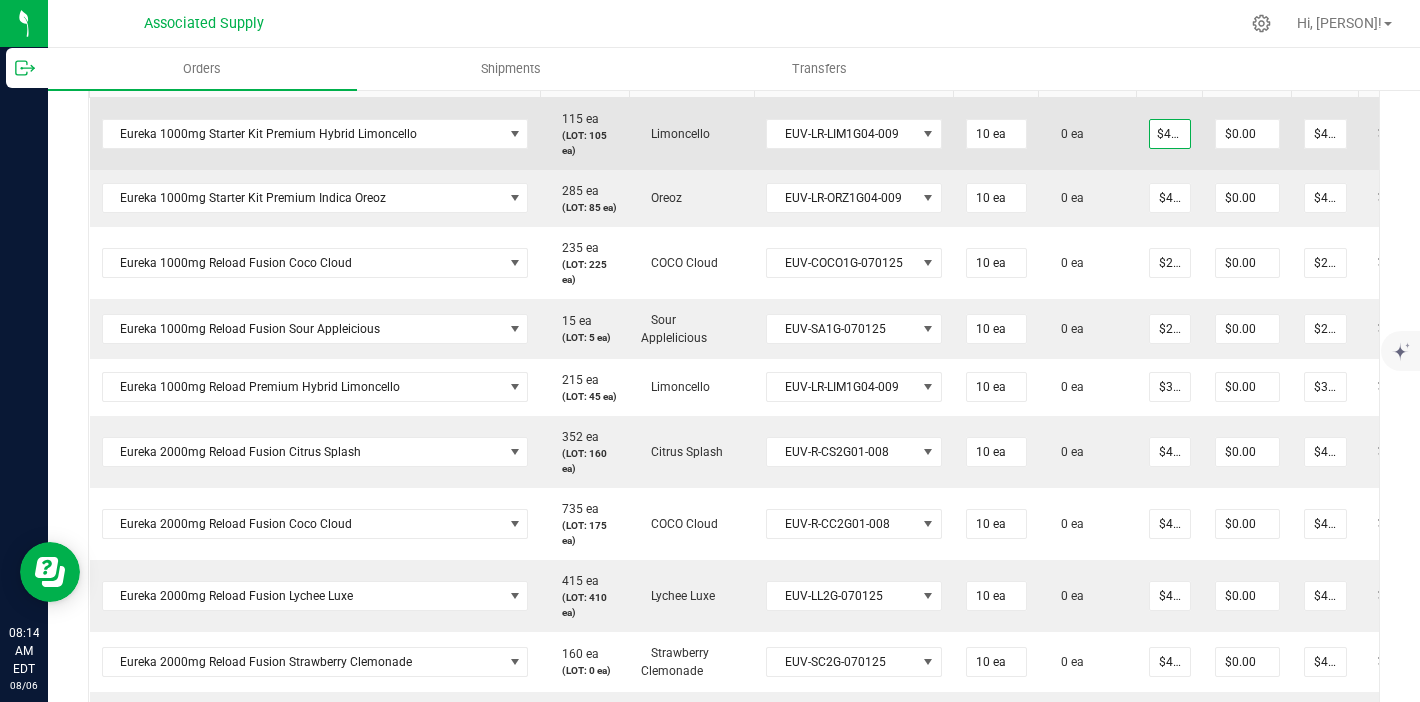 click on "0 ea" at bounding box center (1088, 133) 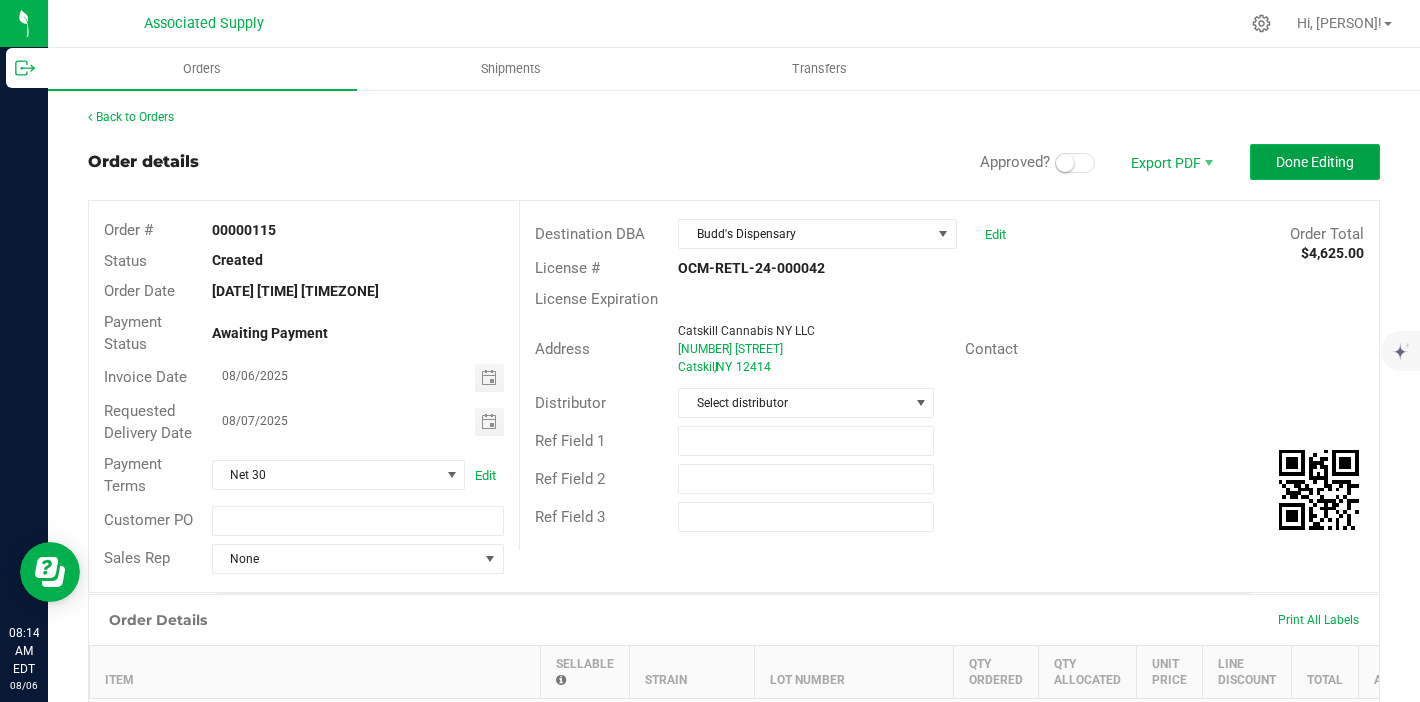 click on "Done Editing" at bounding box center (1315, 162) 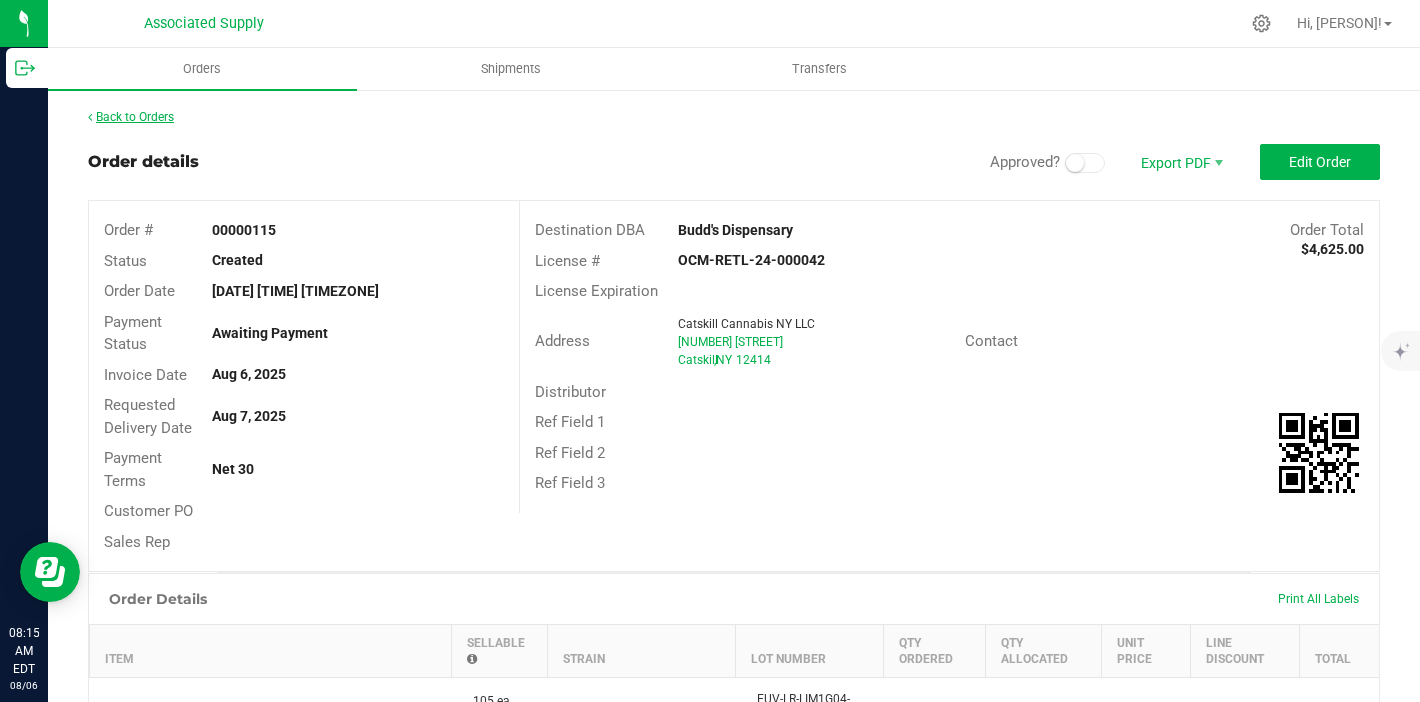 click on "Back to Orders" at bounding box center (131, 117) 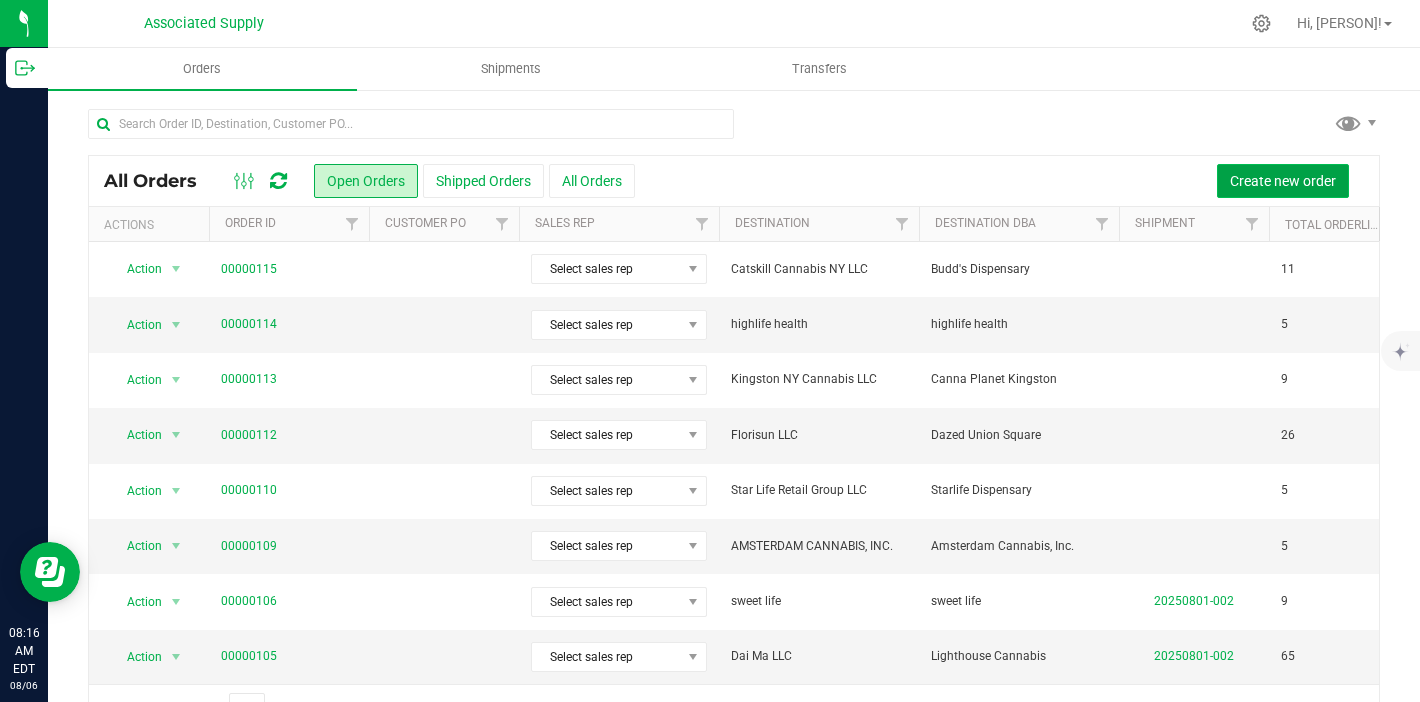 click on "Create new order" at bounding box center [1283, 181] 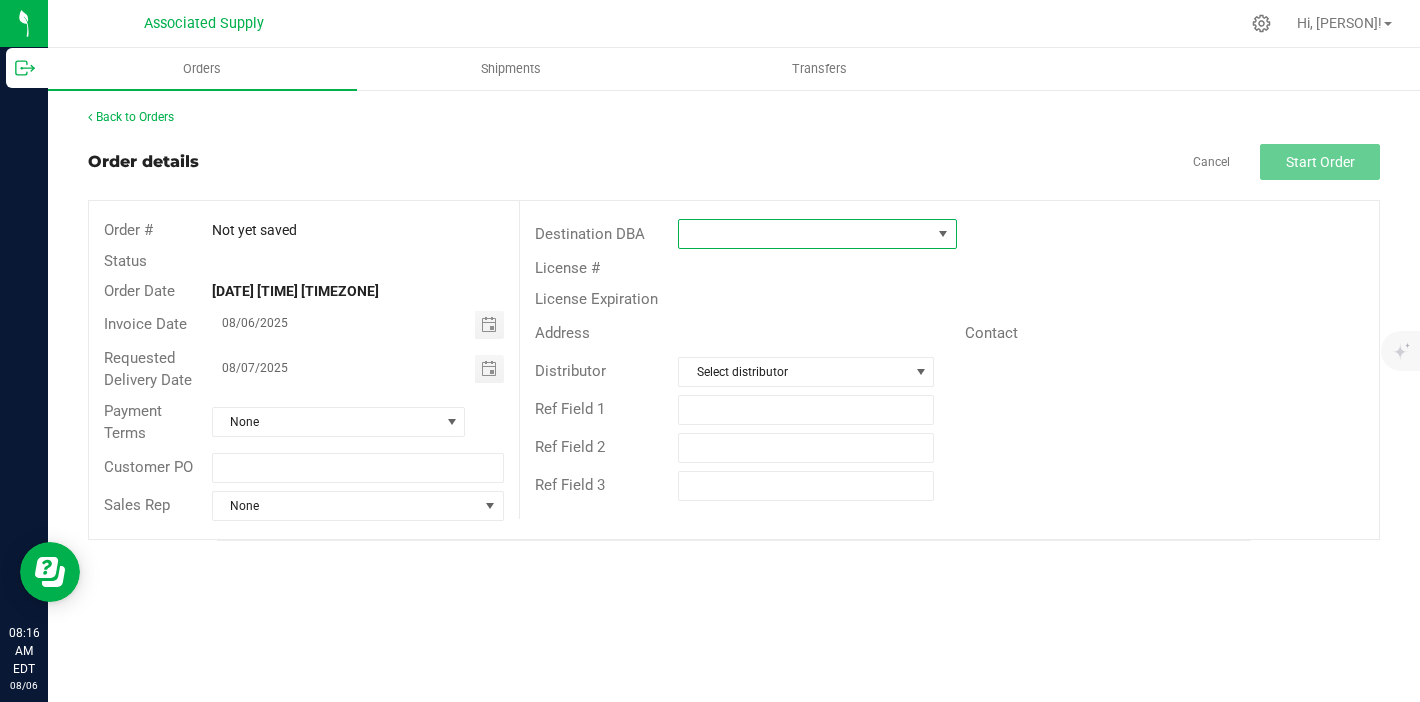 click at bounding box center [805, 234] 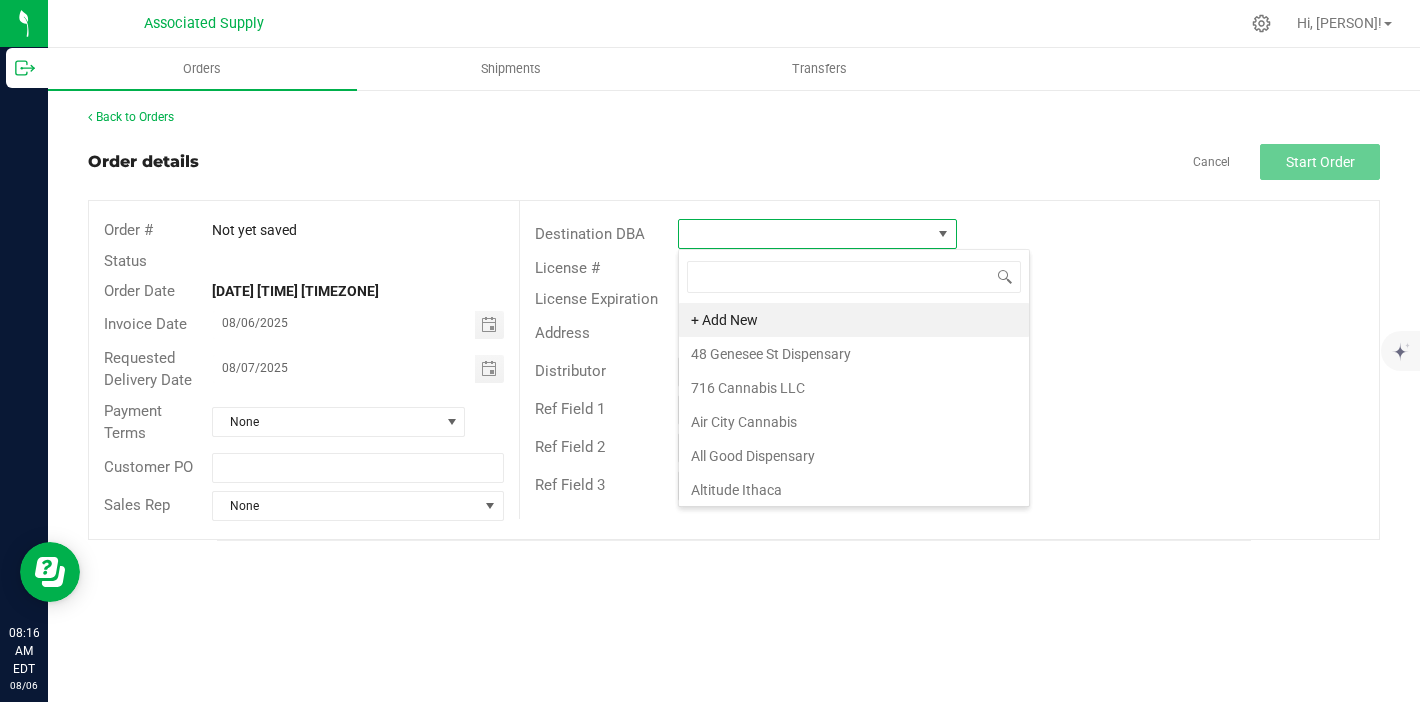 scroll, scrollTop: 99970, scrollLeft: 99721, axis: both 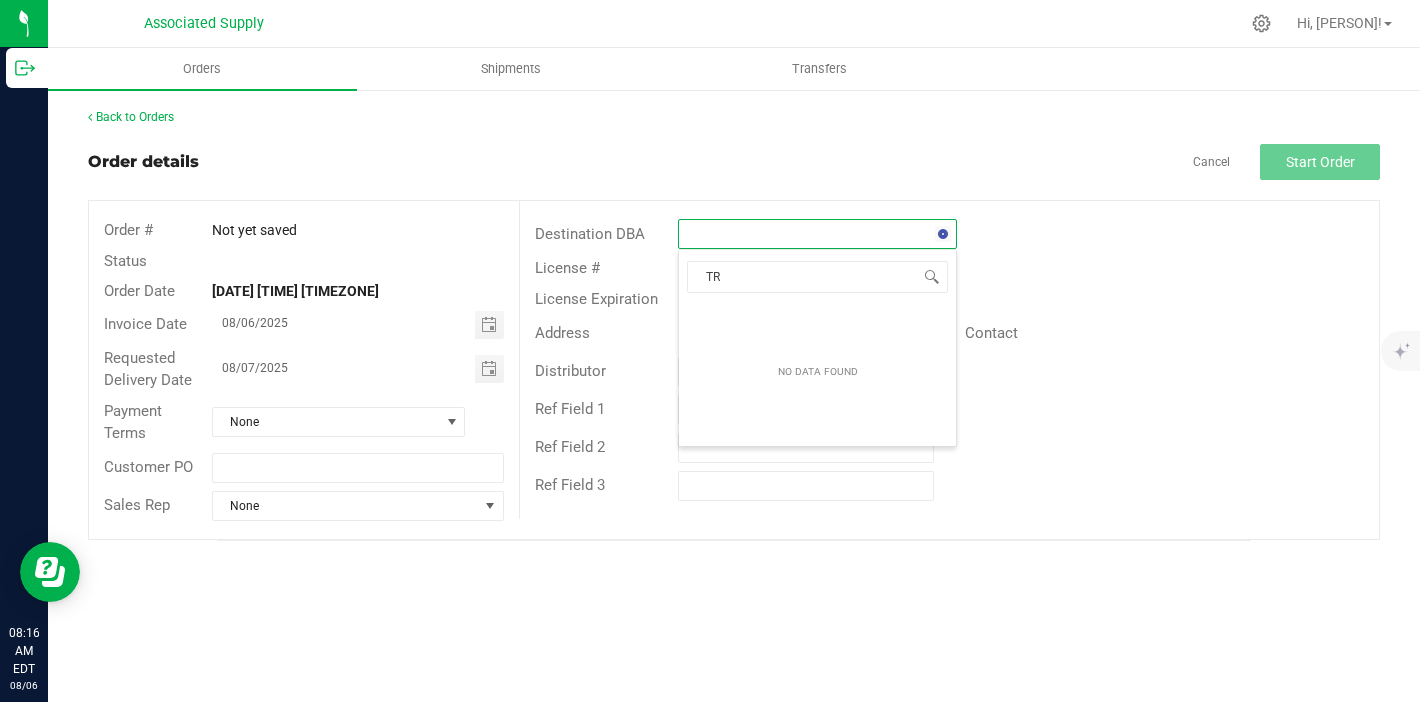 type on "T" 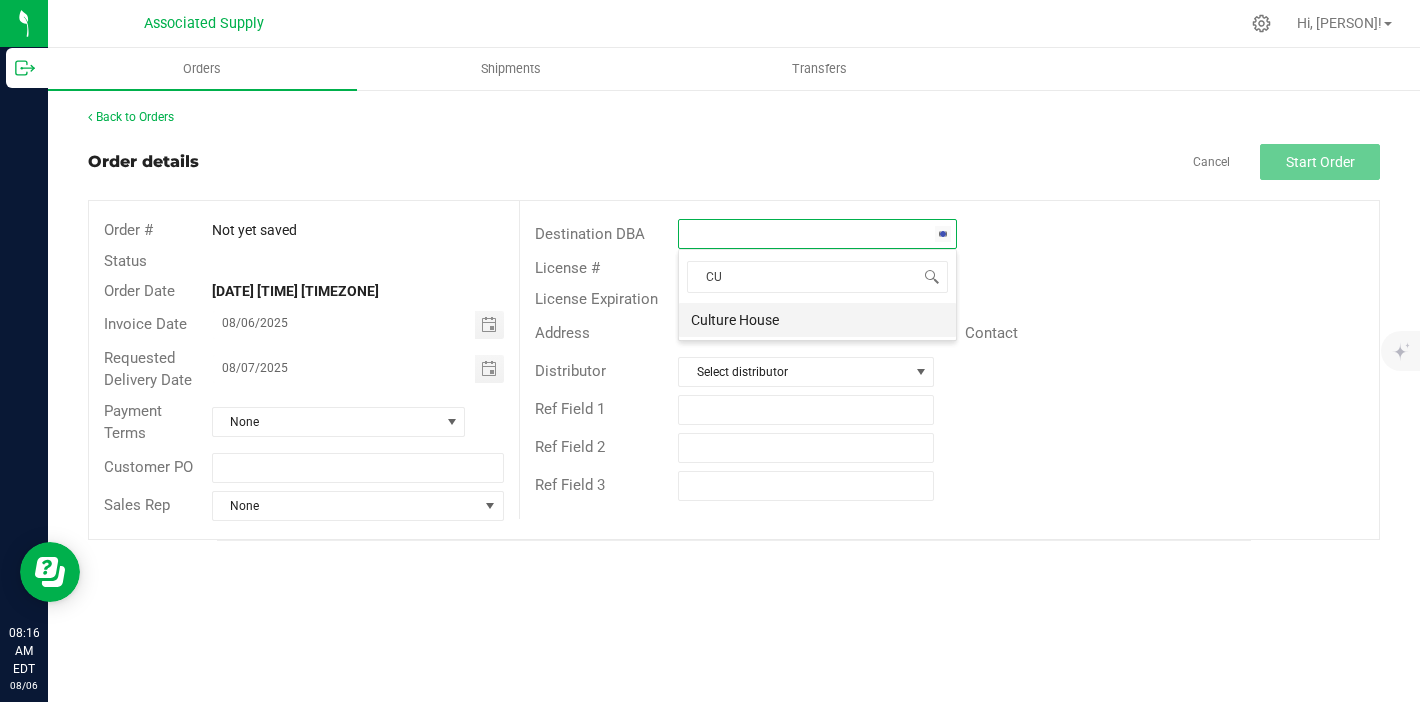 type on "C" 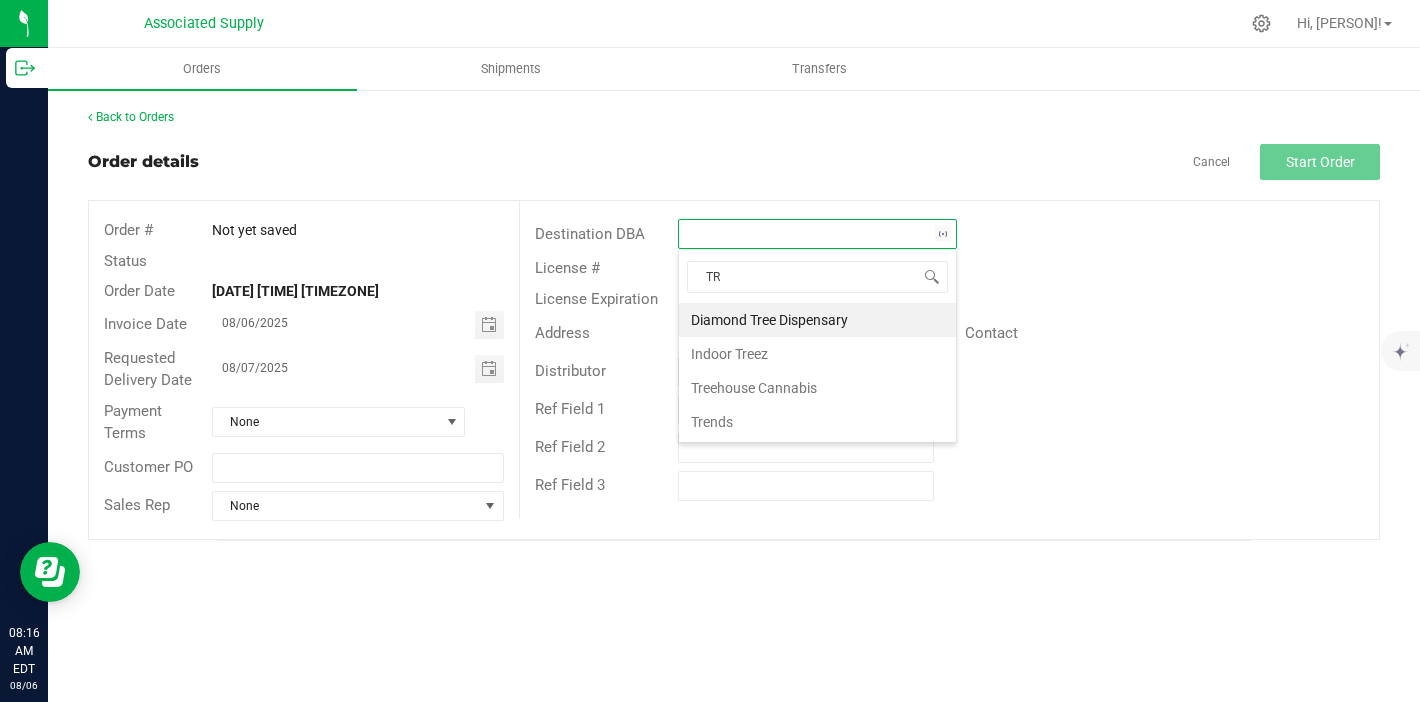 type on "T" 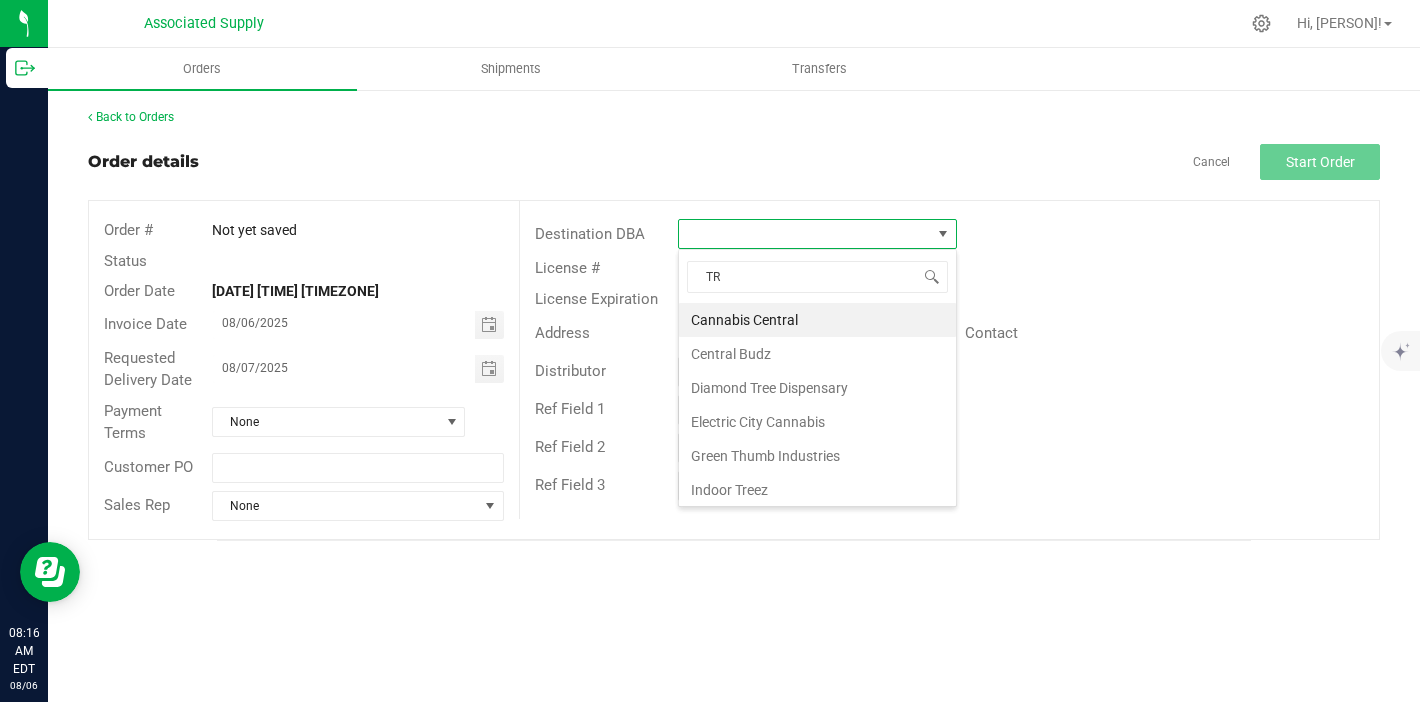 type on "TR" 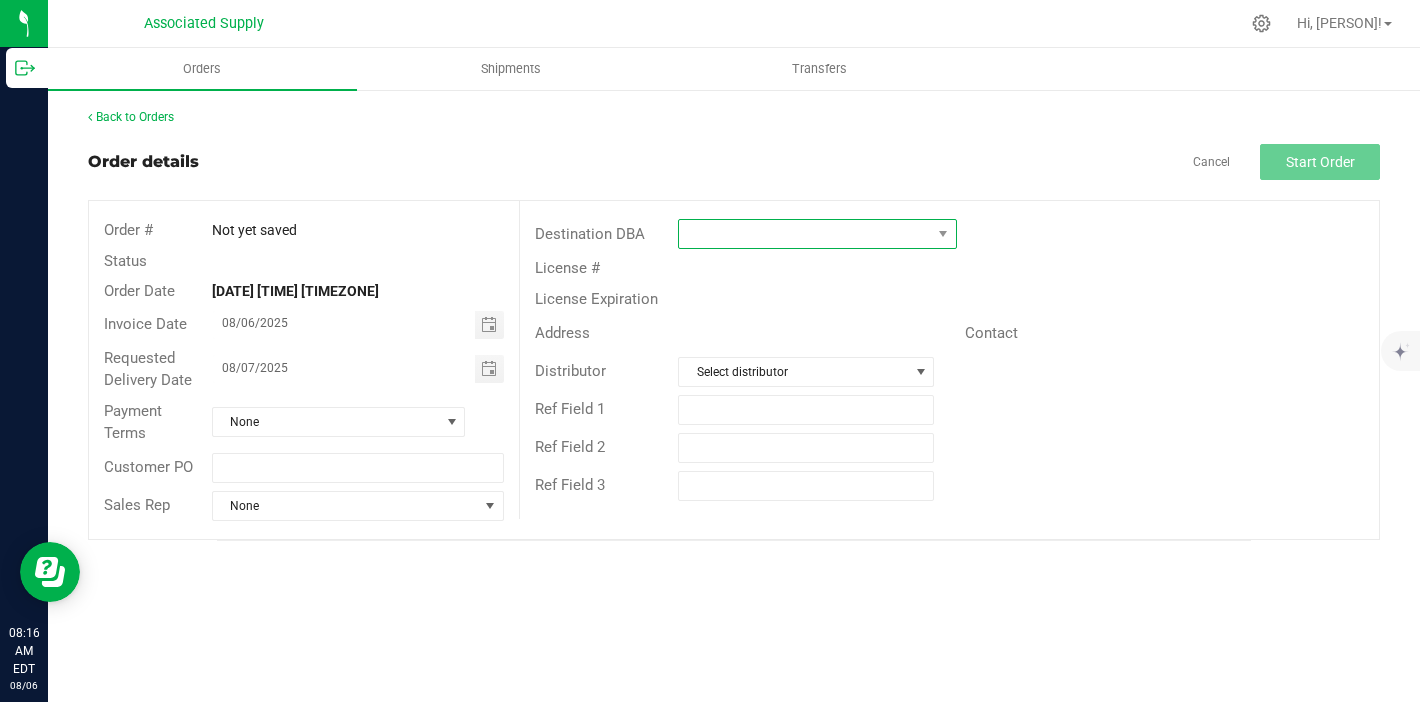 click at bounding box center [805, 234] 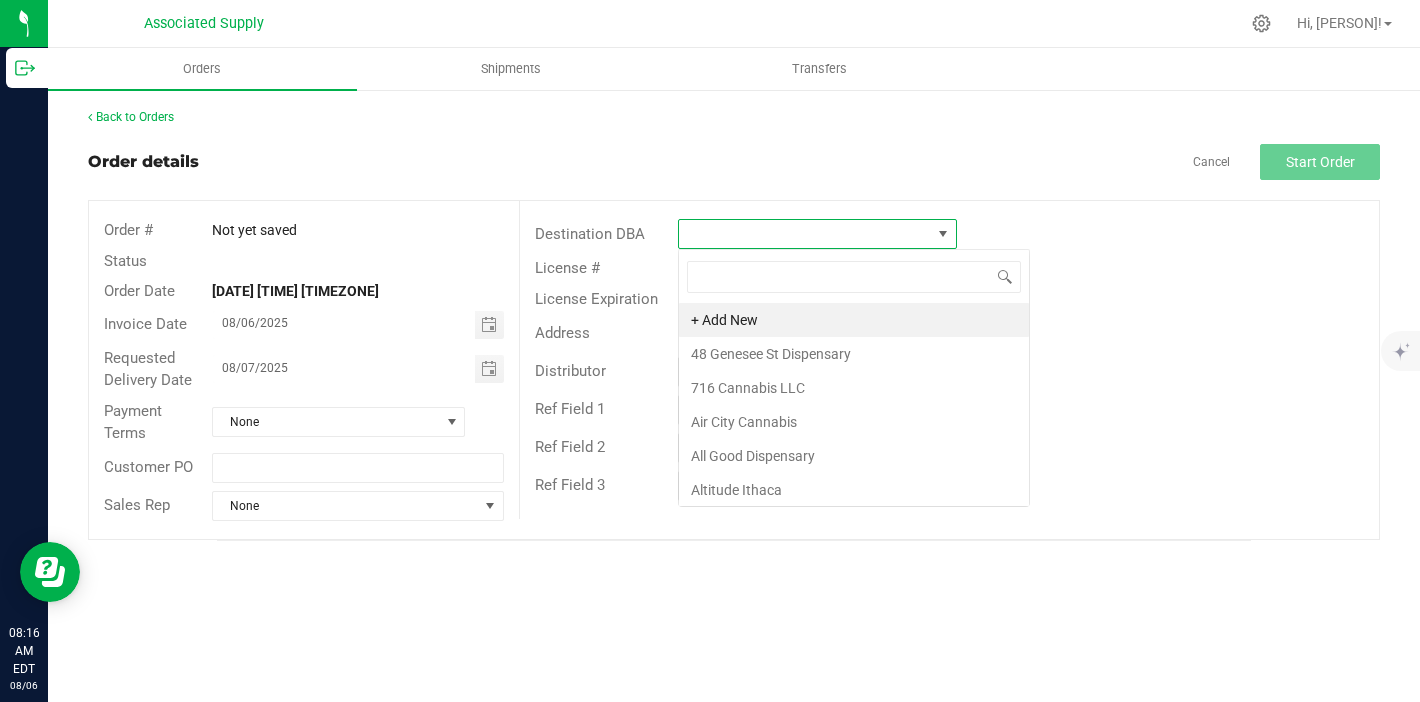 scroll, scrollTop: 99970, scrollLeft: 99721, axis: both 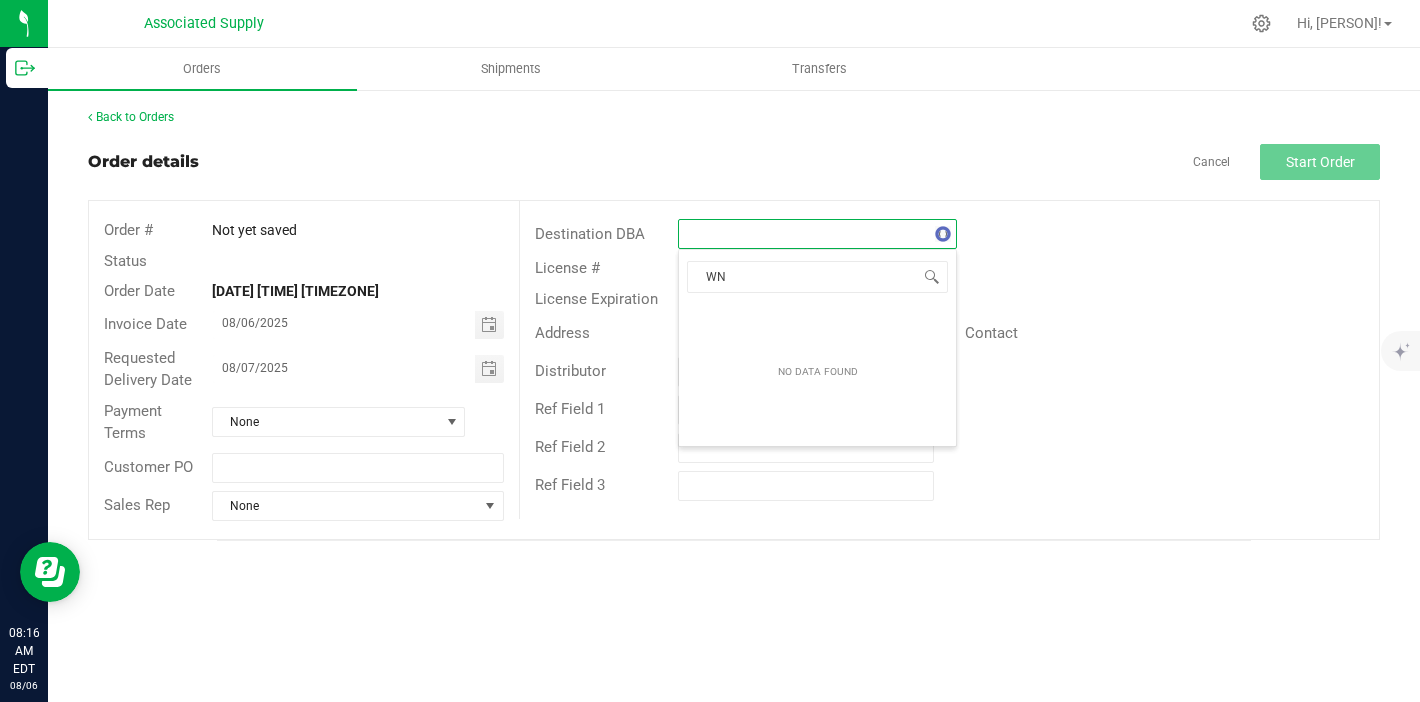 type on "W" 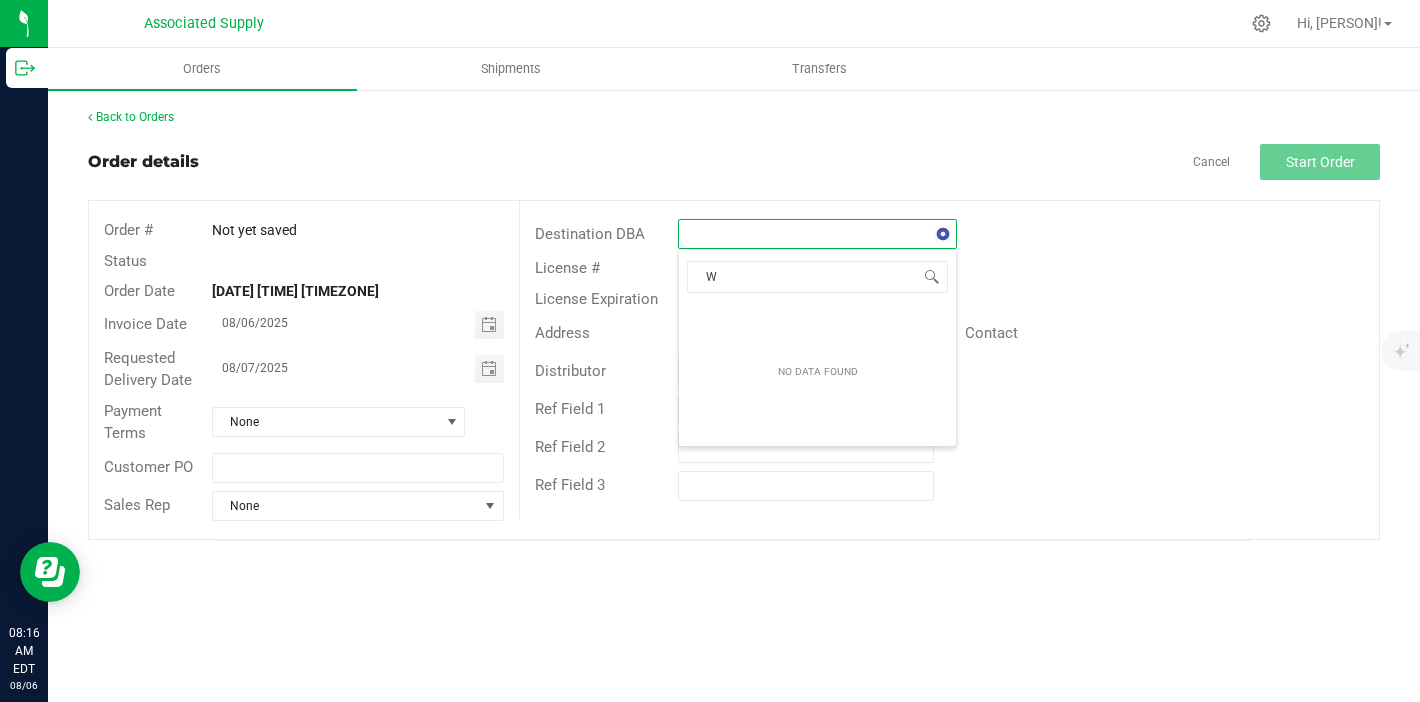 type 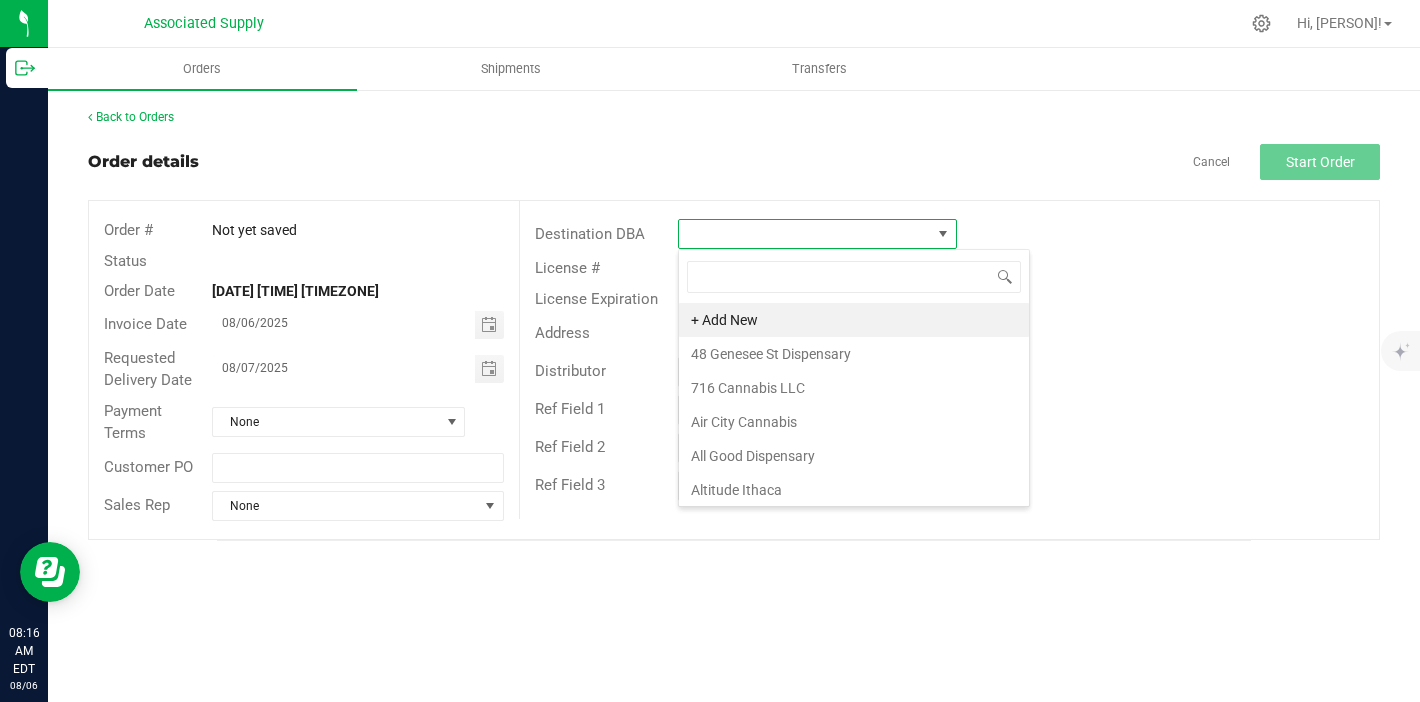 click on "Destination DBA   License #   License Expiration   Address   Contact   Distributor  Select distributor  Ref Field 1   Ref Field 2   Ref Field 3" at bounding box center [949, 360] 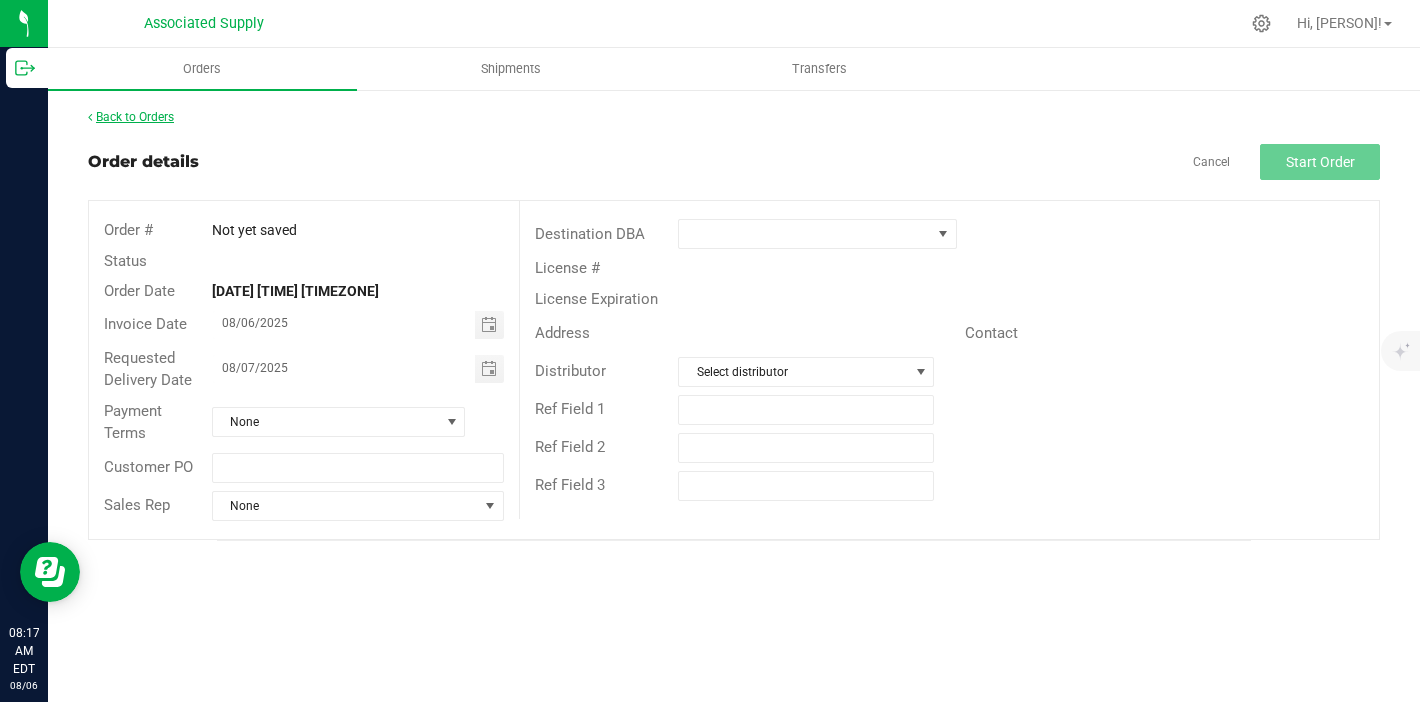 click on "Back to Orders" at bounding box center (131, 117) 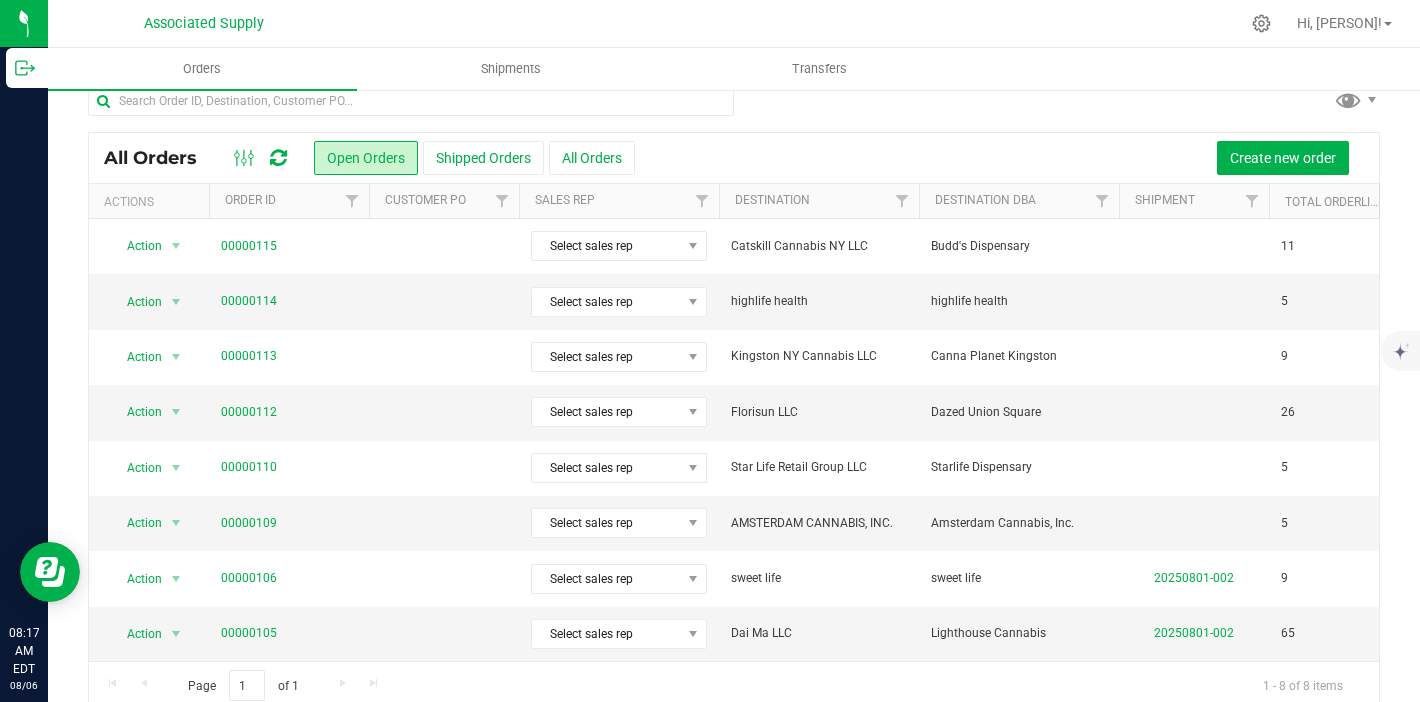 scroll, scrollTop: 36, scrollLeft: 0, axis: vertical 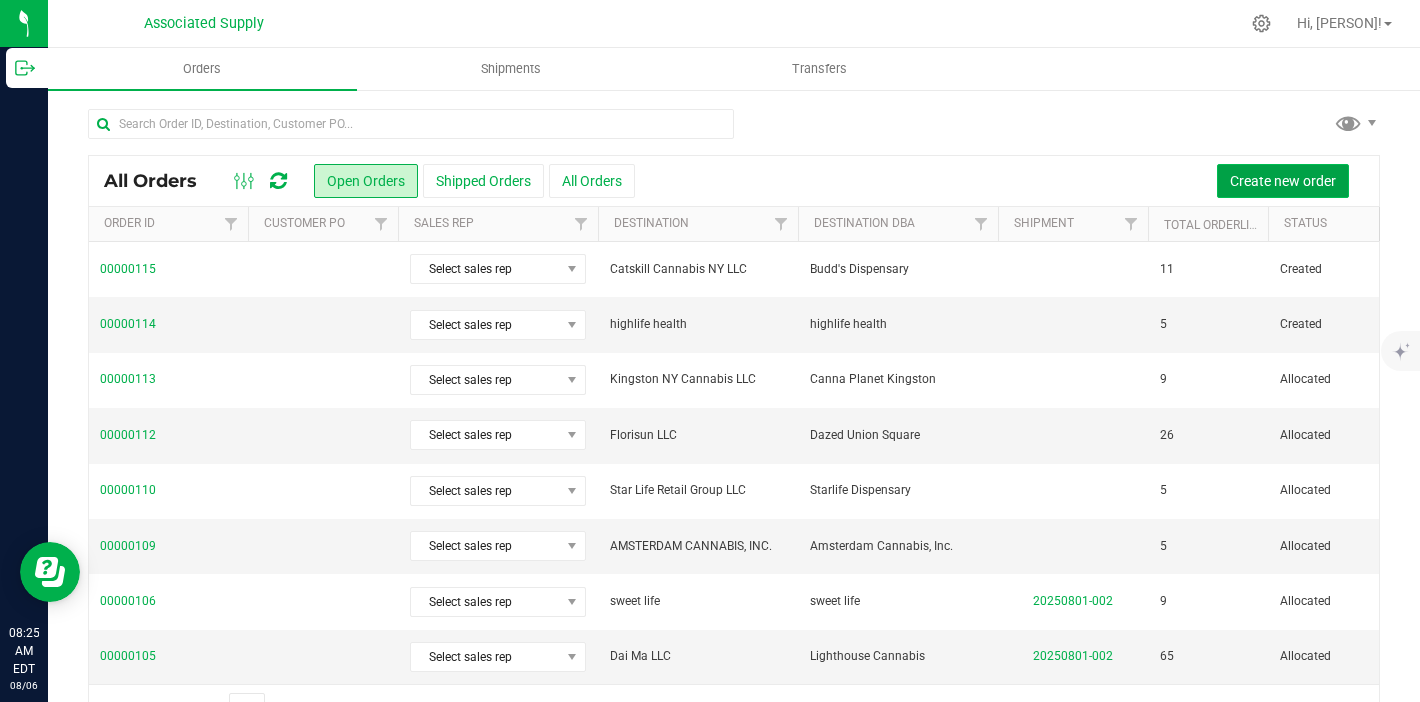 click on "Create new order" at bounding box center [1283, 181] 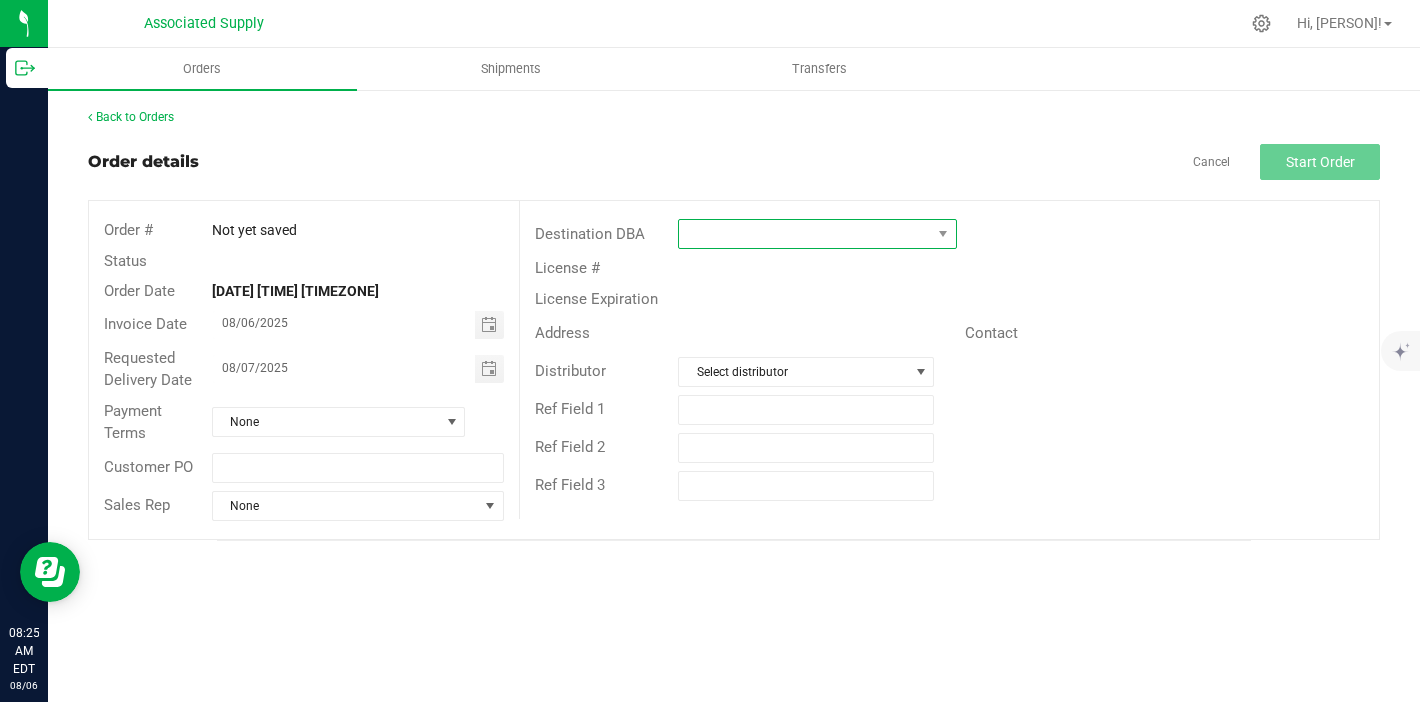 click at bounding box center (805, 234) 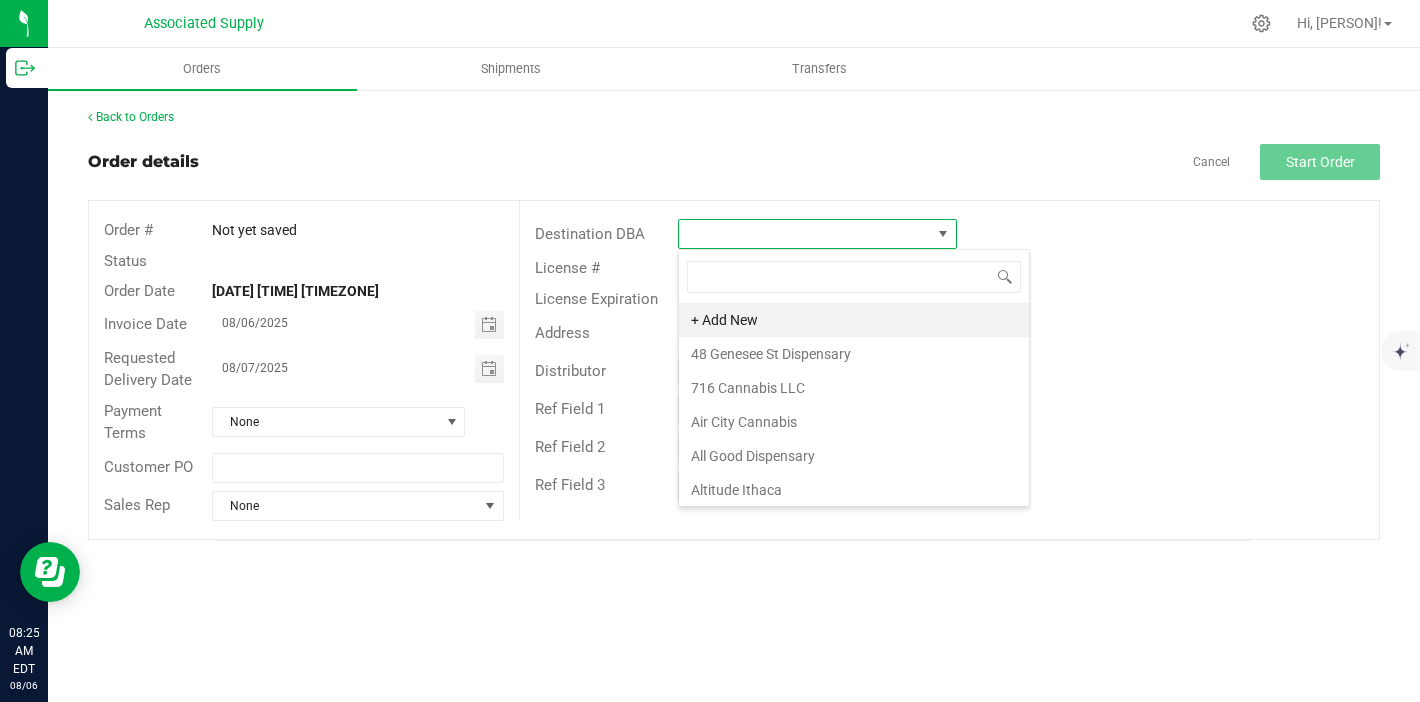 scroll, scrollTop: 99970, scrollLeft: 99721, axis: both 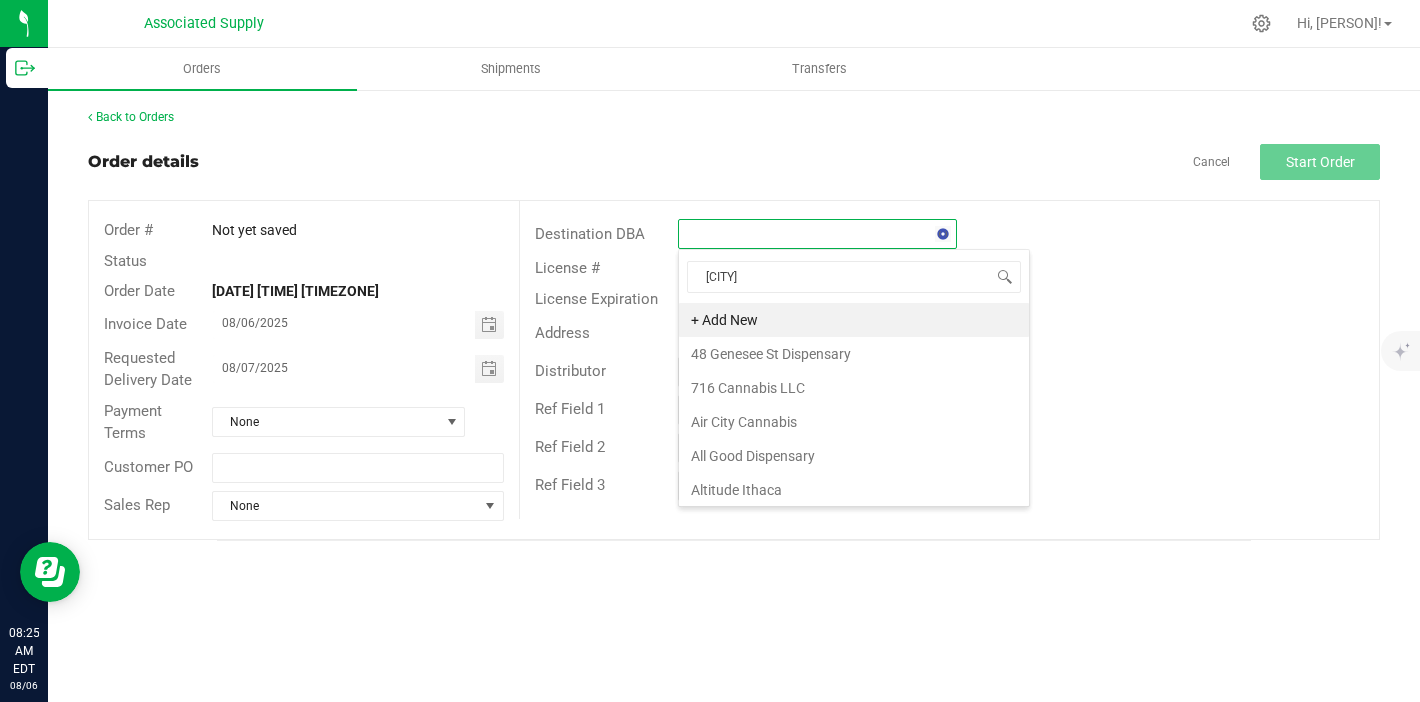 type on "[CITY]" 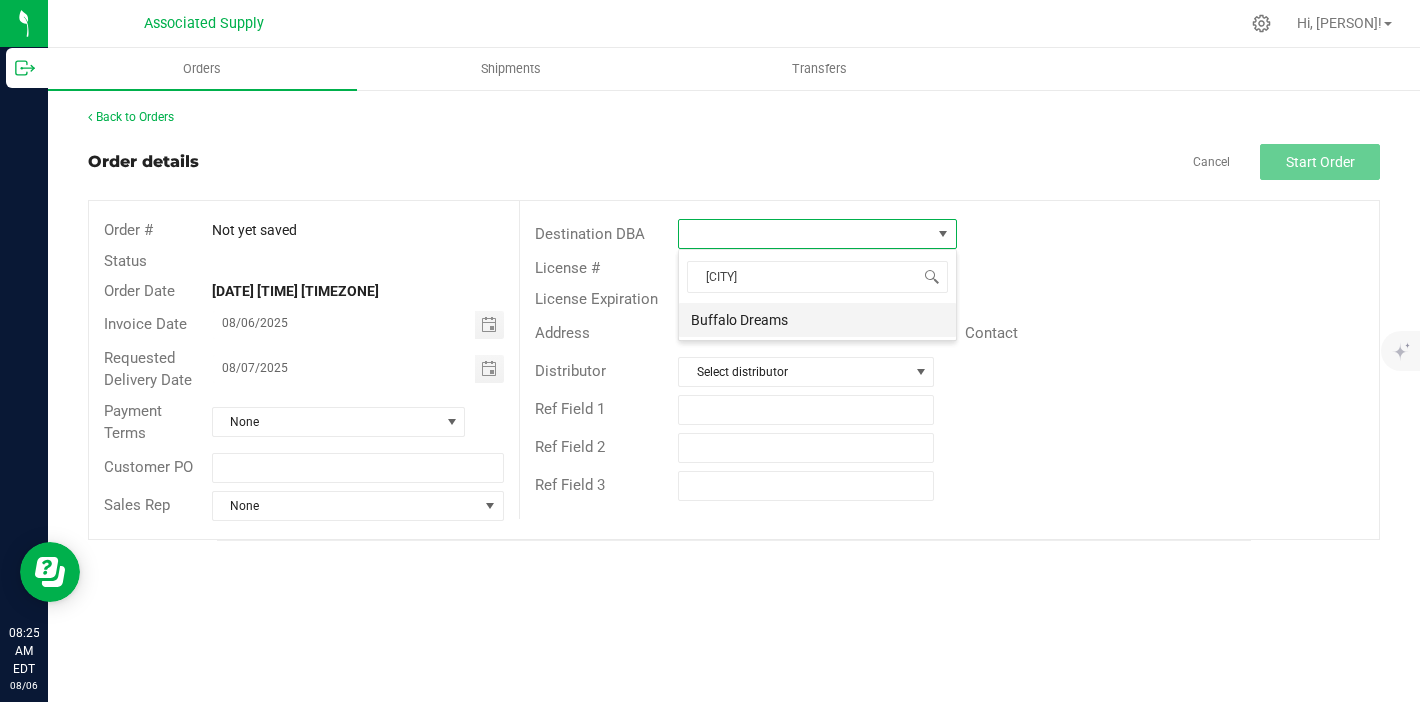 click on "Buffalo Dreams" at bounding box center (817, 320) 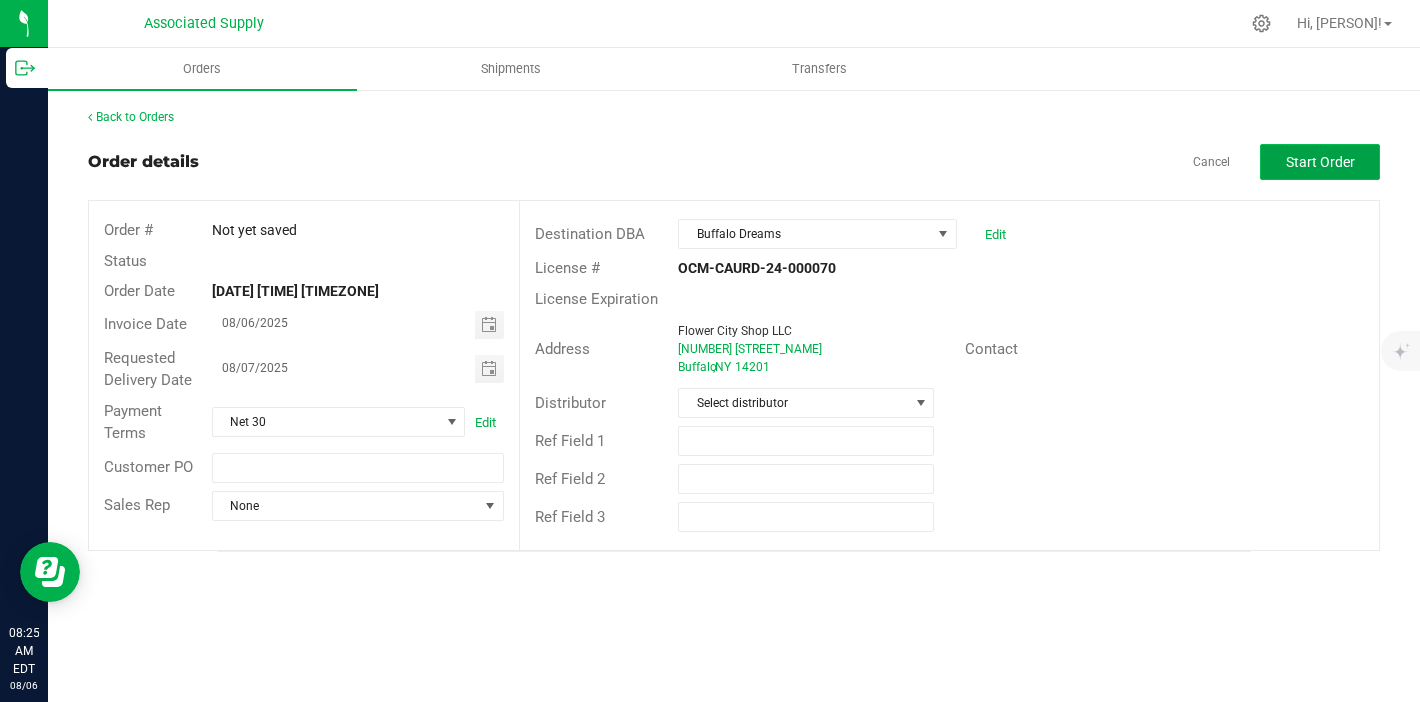 click on "Start Order" at bounding box center (1320, 162) 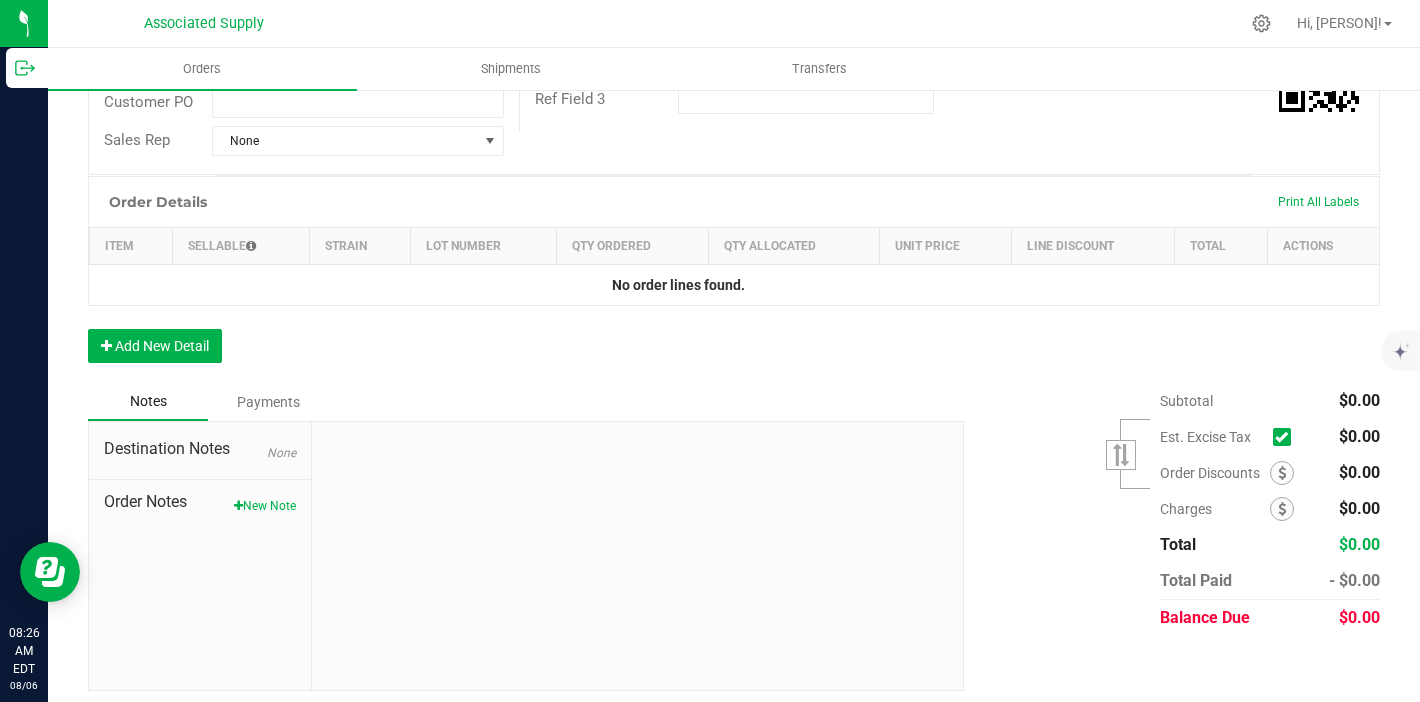 scroll, scrollTop: 423, scrollLeft: 0, axis: vertical 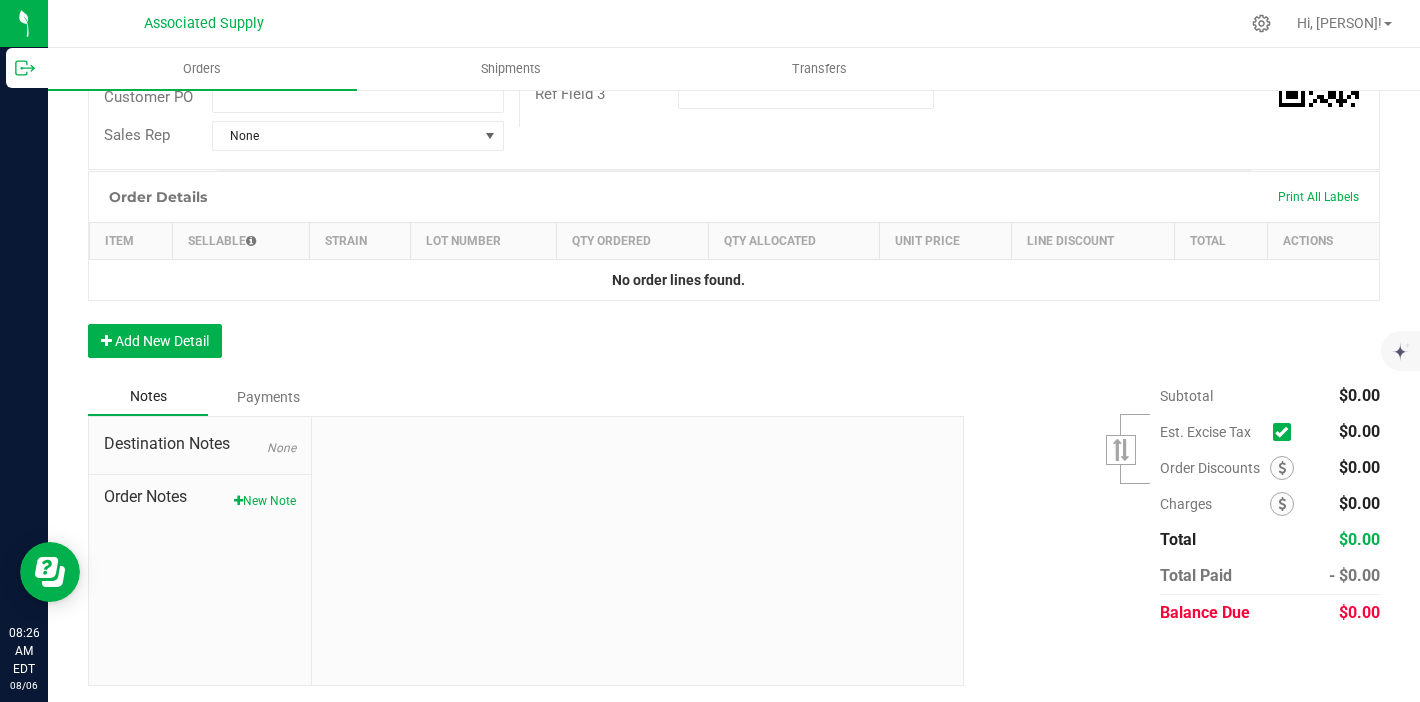 click on "Destination Notes
None
Order Notes
New Note" at bounding box center (200, 551) 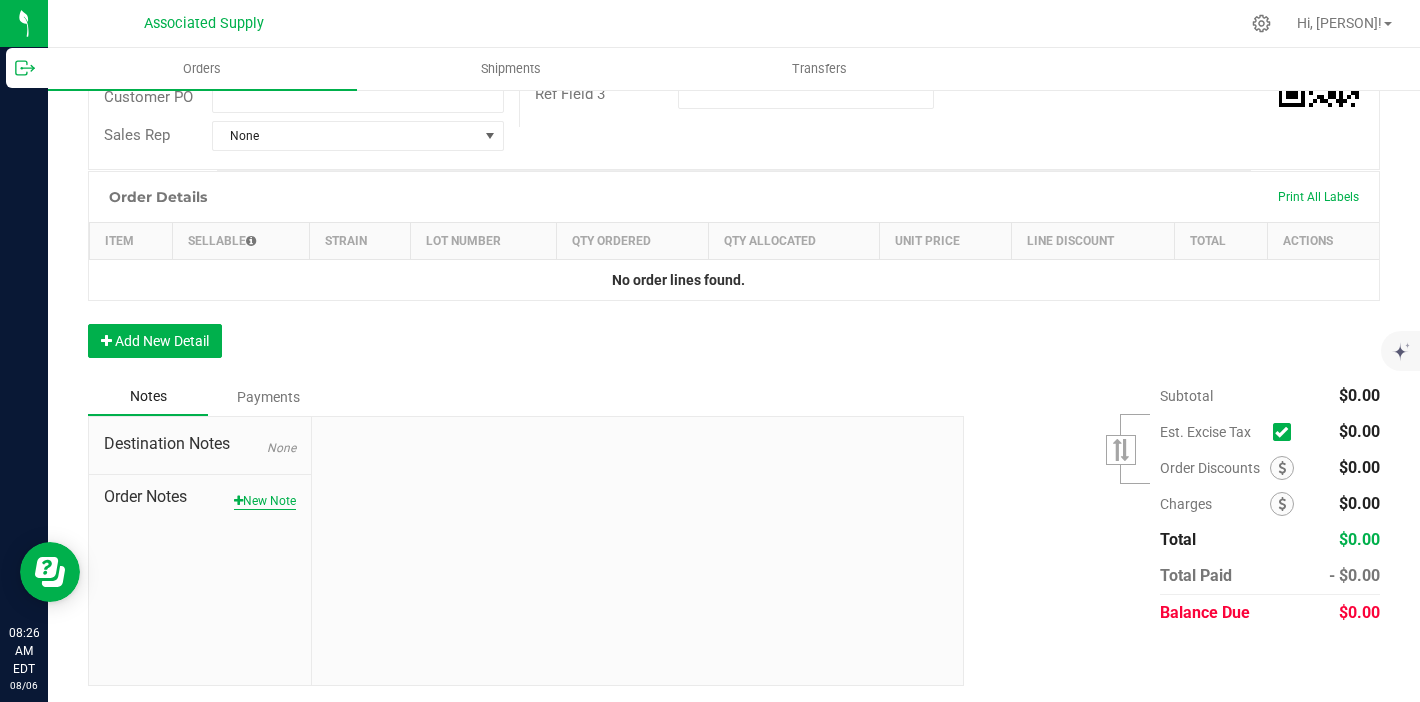 click on "New Note" at bounding box center (265, 501) 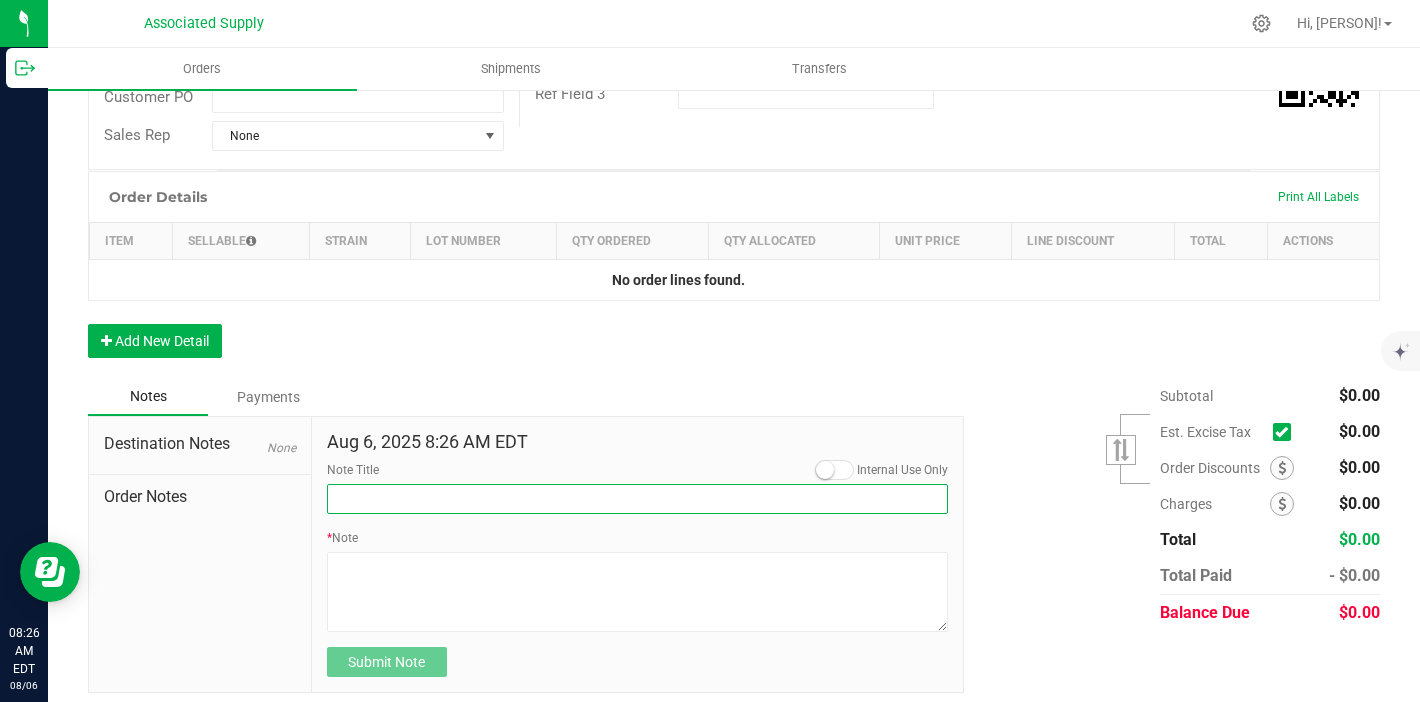 click on "Note Title" at bounding box center (638, 499) 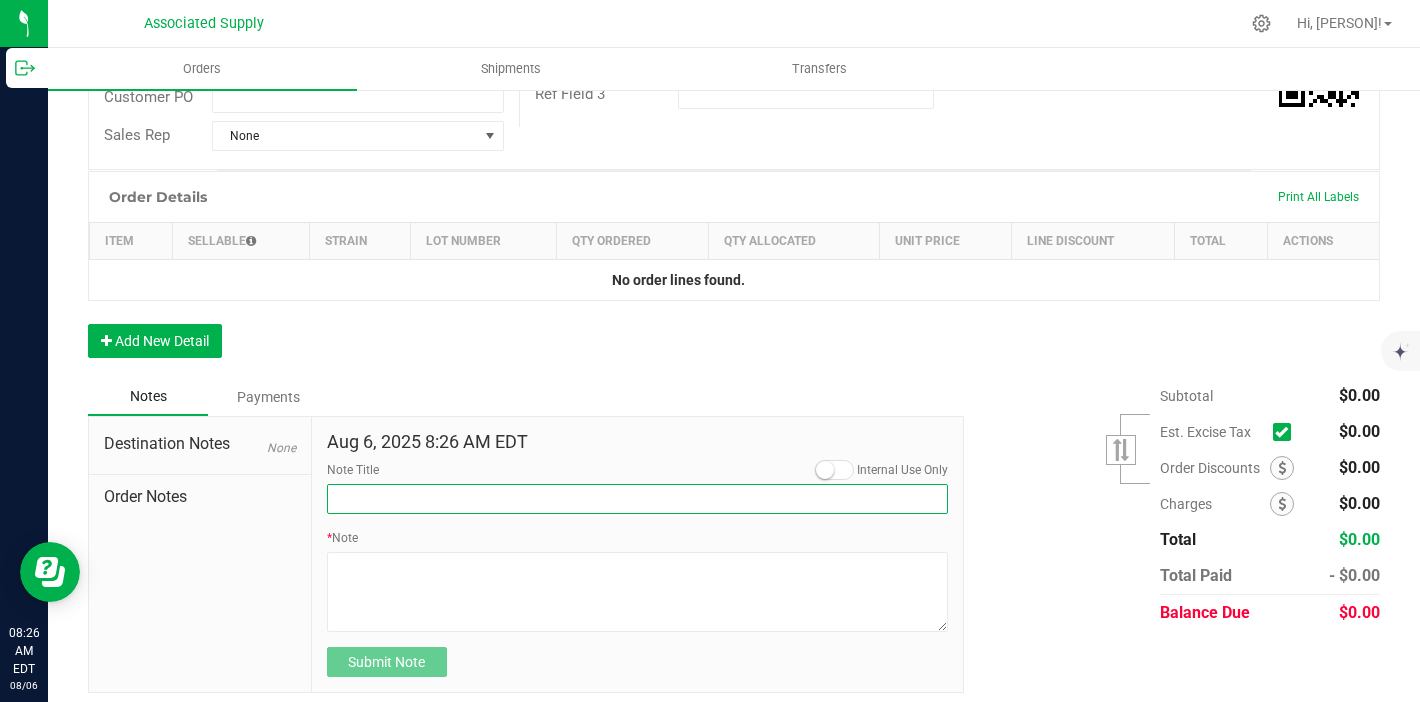 type on "NEW BANKING / WIRE INFO" 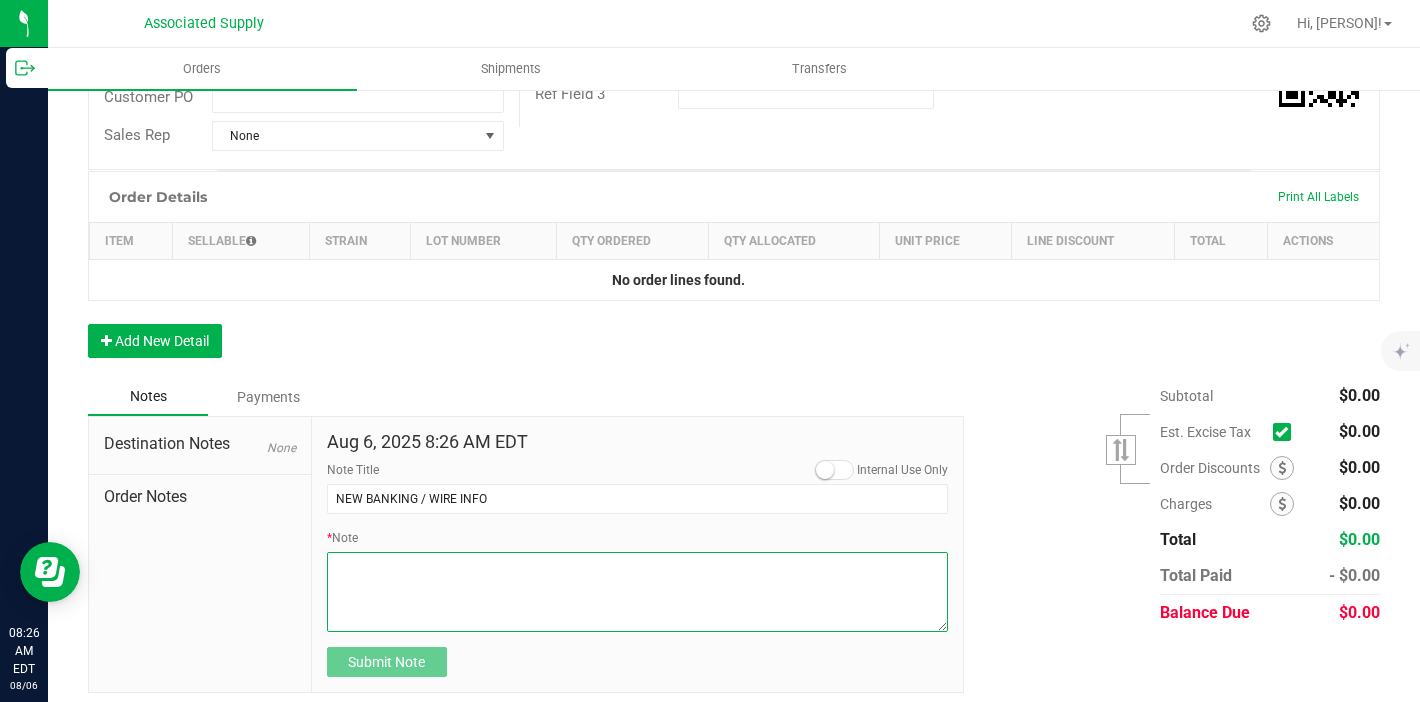 click on "*
Note" at bounding box center (638, 592) 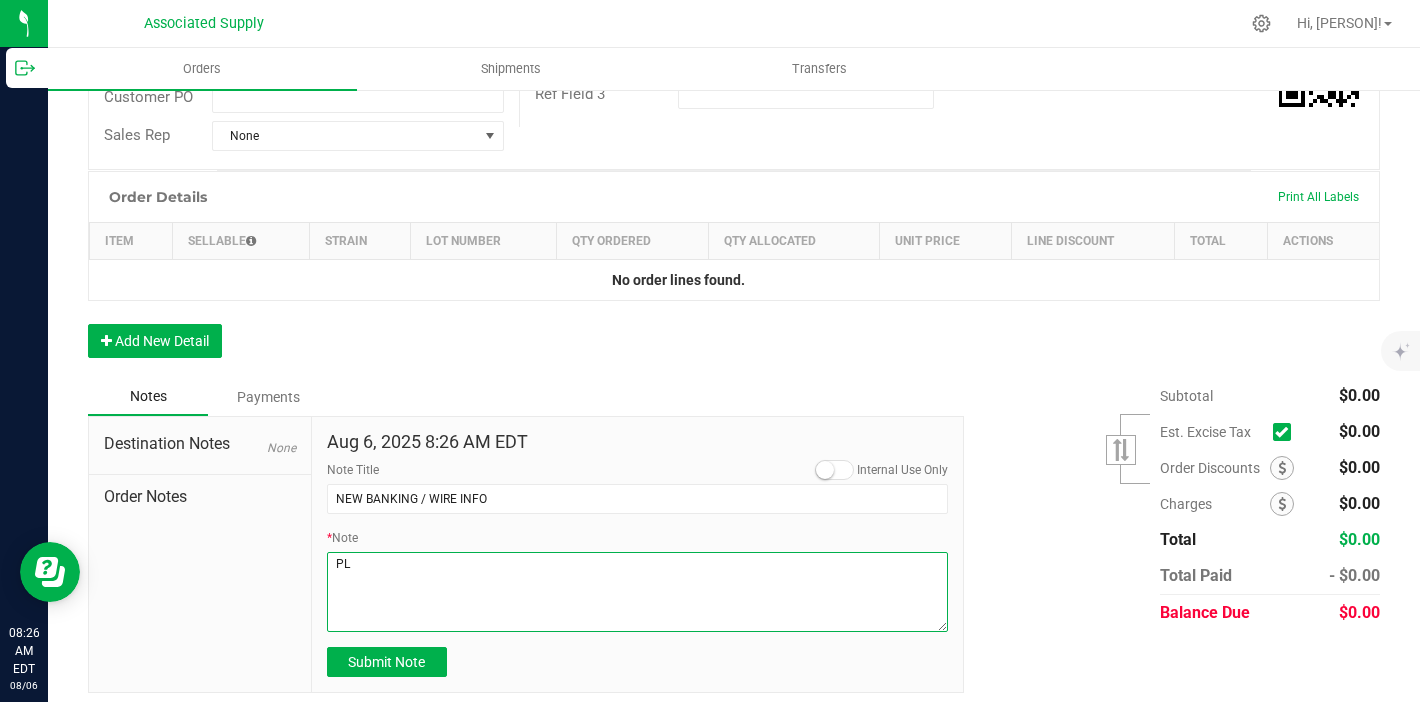 type on "P" 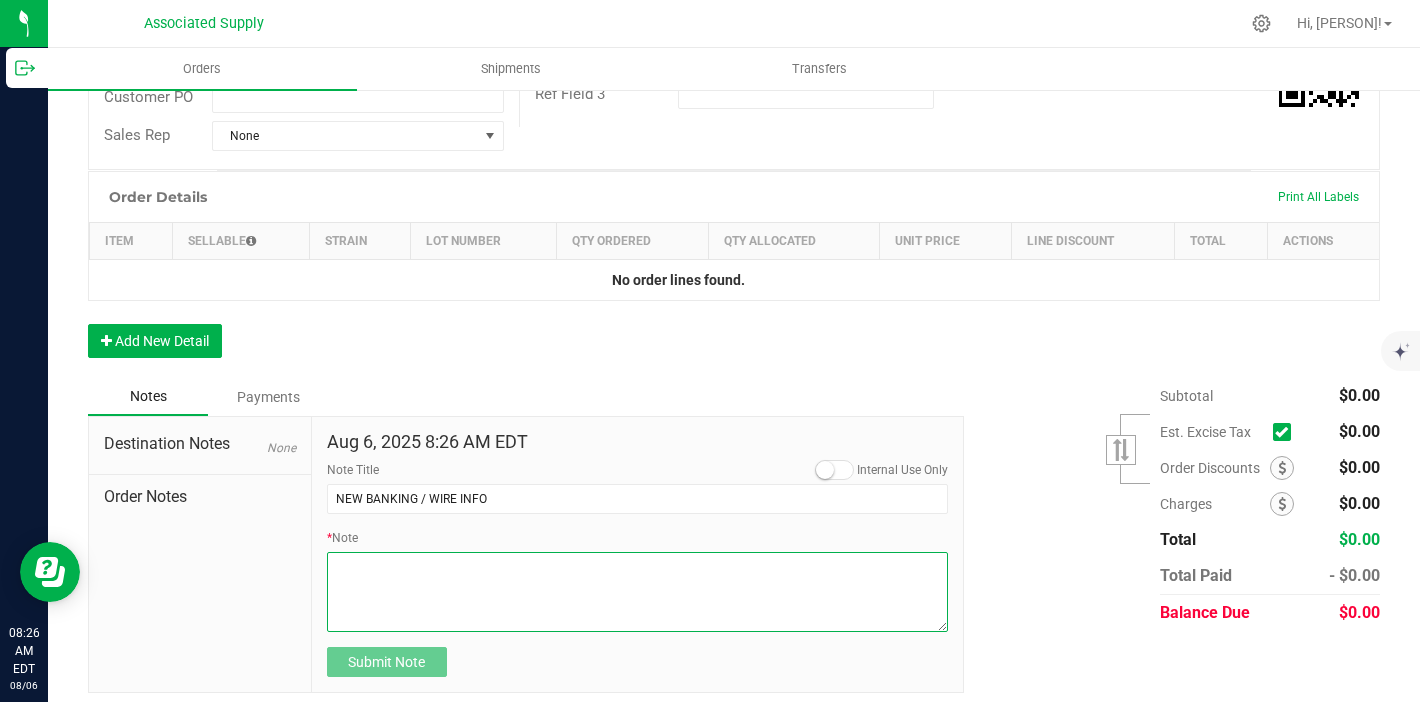 paste on "[COMPANY_NAME]" 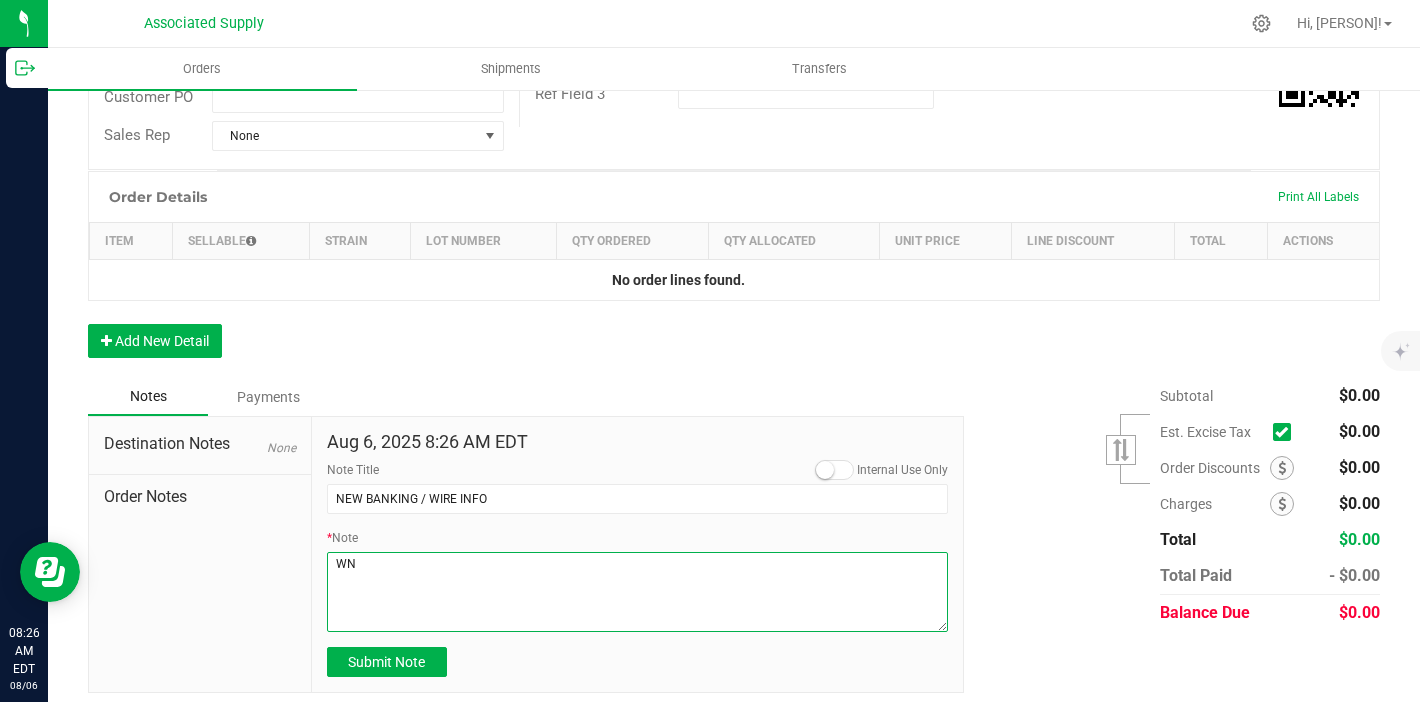 type on "W" 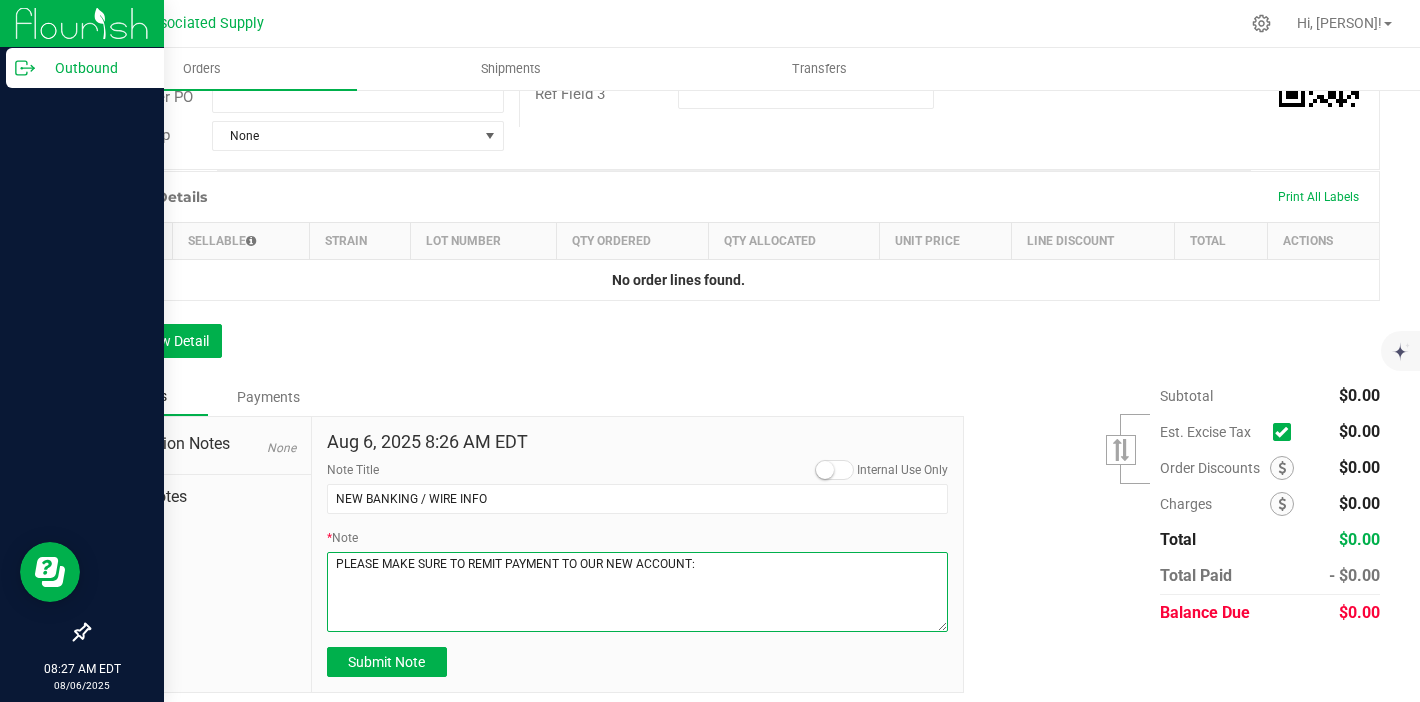 paste on "[BANK_NAME]
Routing # [ROUTING_NUMBER]
Account # [ACCOUNT_NUMBER]" 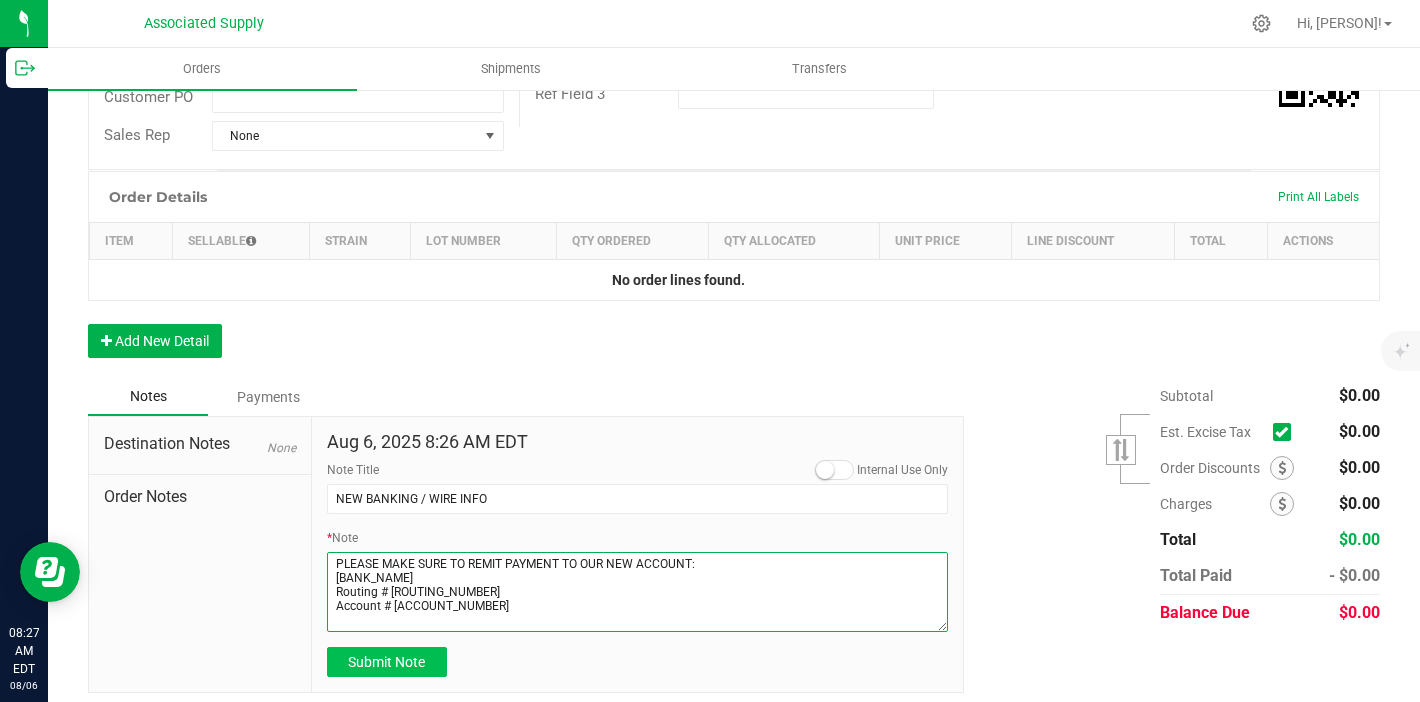 type on "PLEASE MAKE SURE TO REMIT PAYMENT TO OUR NEW ACCOUNT:
[BANK_NAME]
Routing # [ROUTING_NUMBER]
Account # [ACCOUNT_NUMBER]" 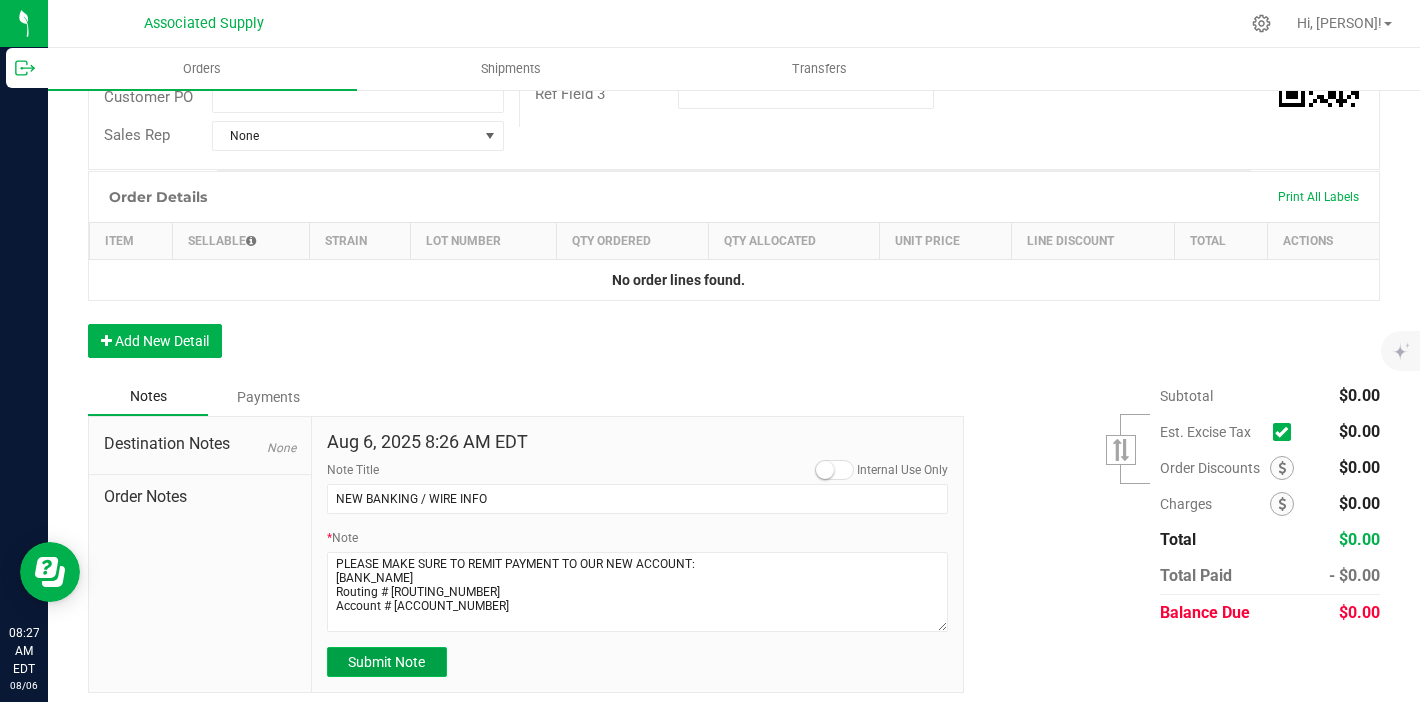 click on "Submit Note" at bounding box center [386, 662] 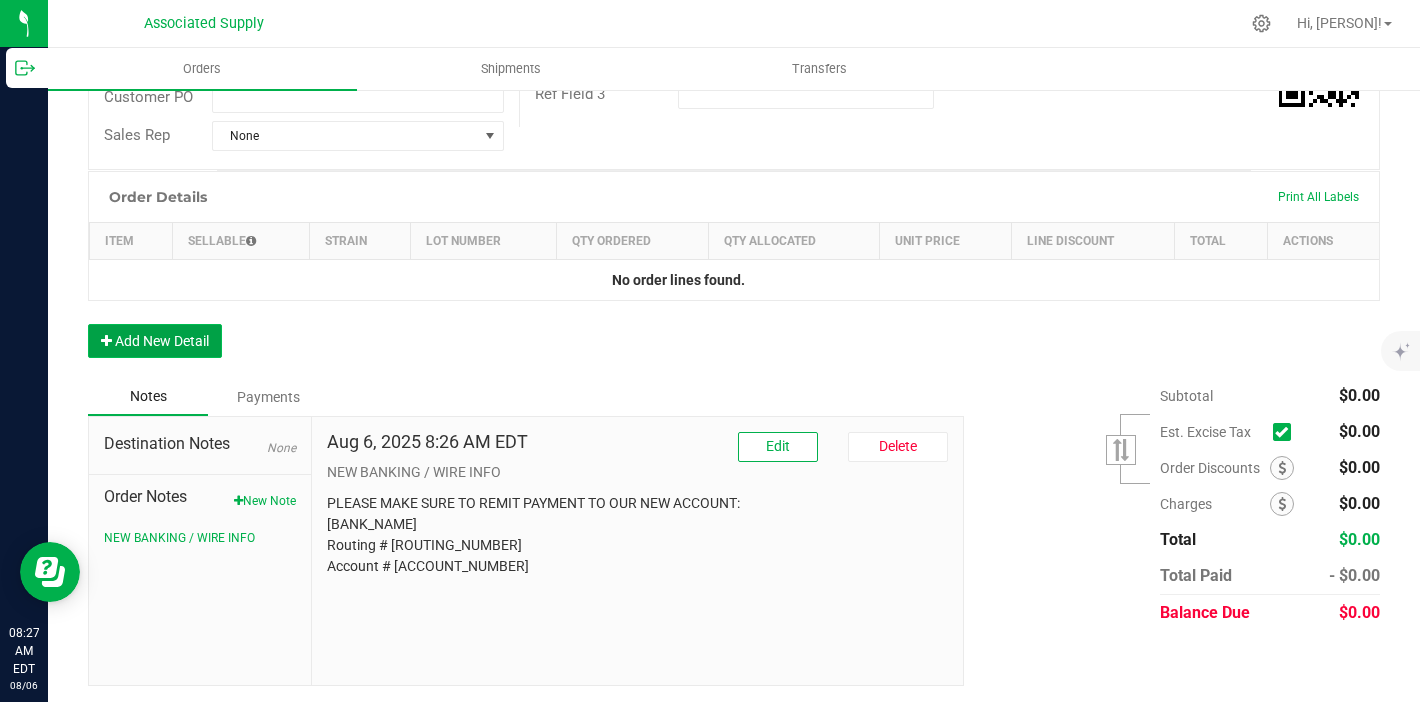 click on "Add New Detail" at bounding box center (155, 341) 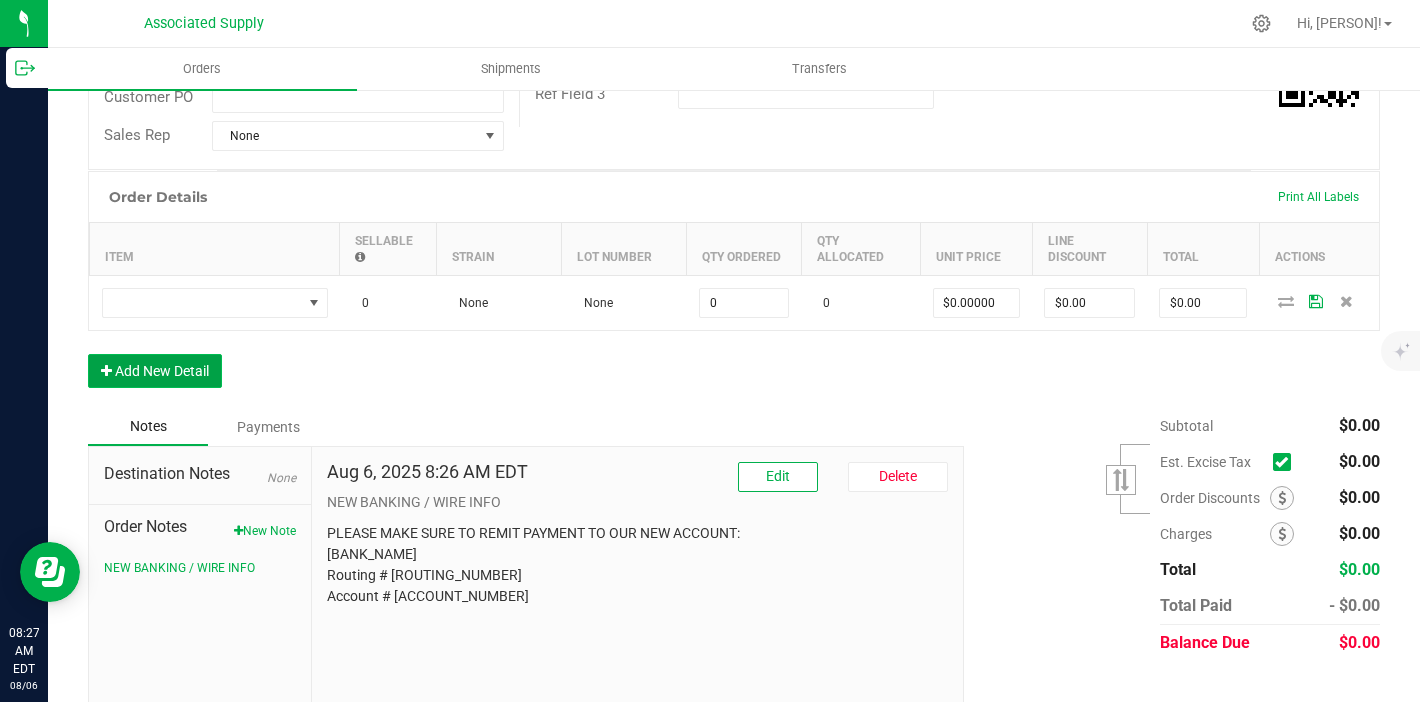 click on "Add New Detail" at bounding box center (155, 371) 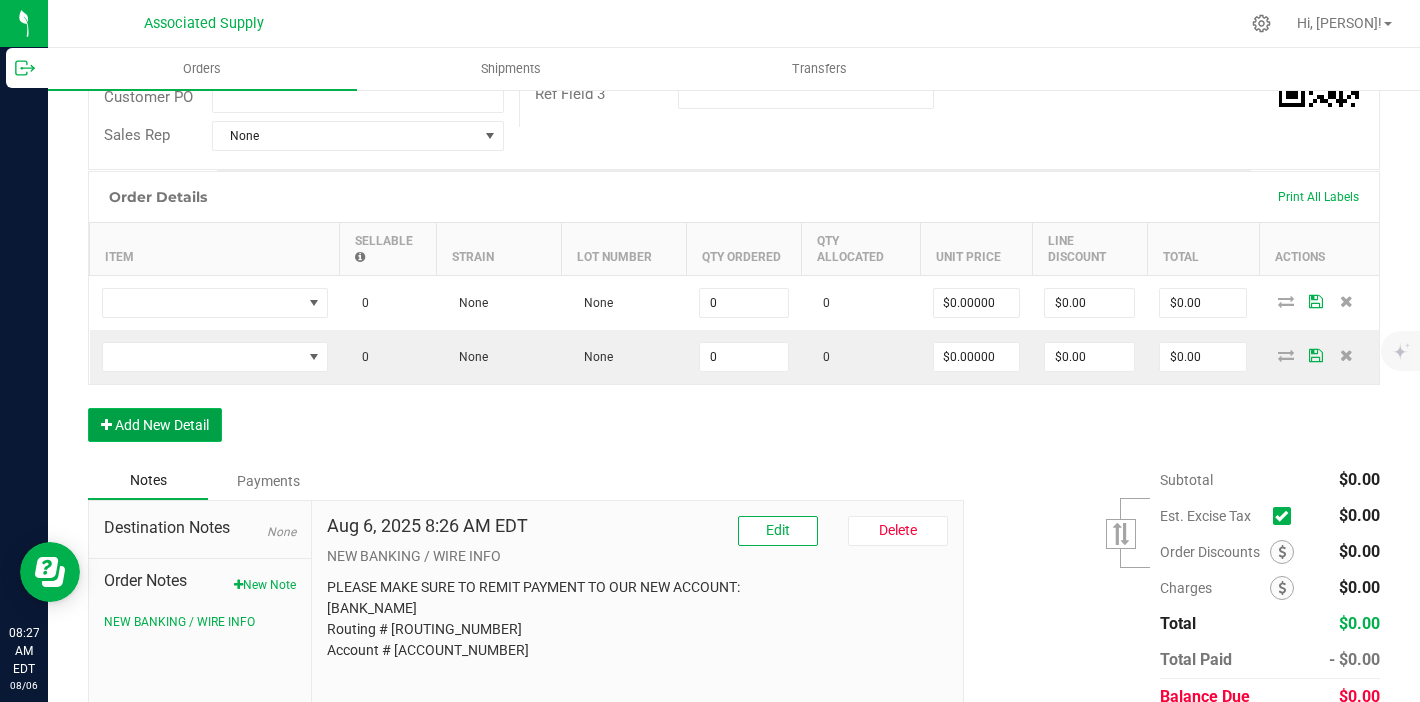 click on "Add New Detail" at bounding box center [155, 425] 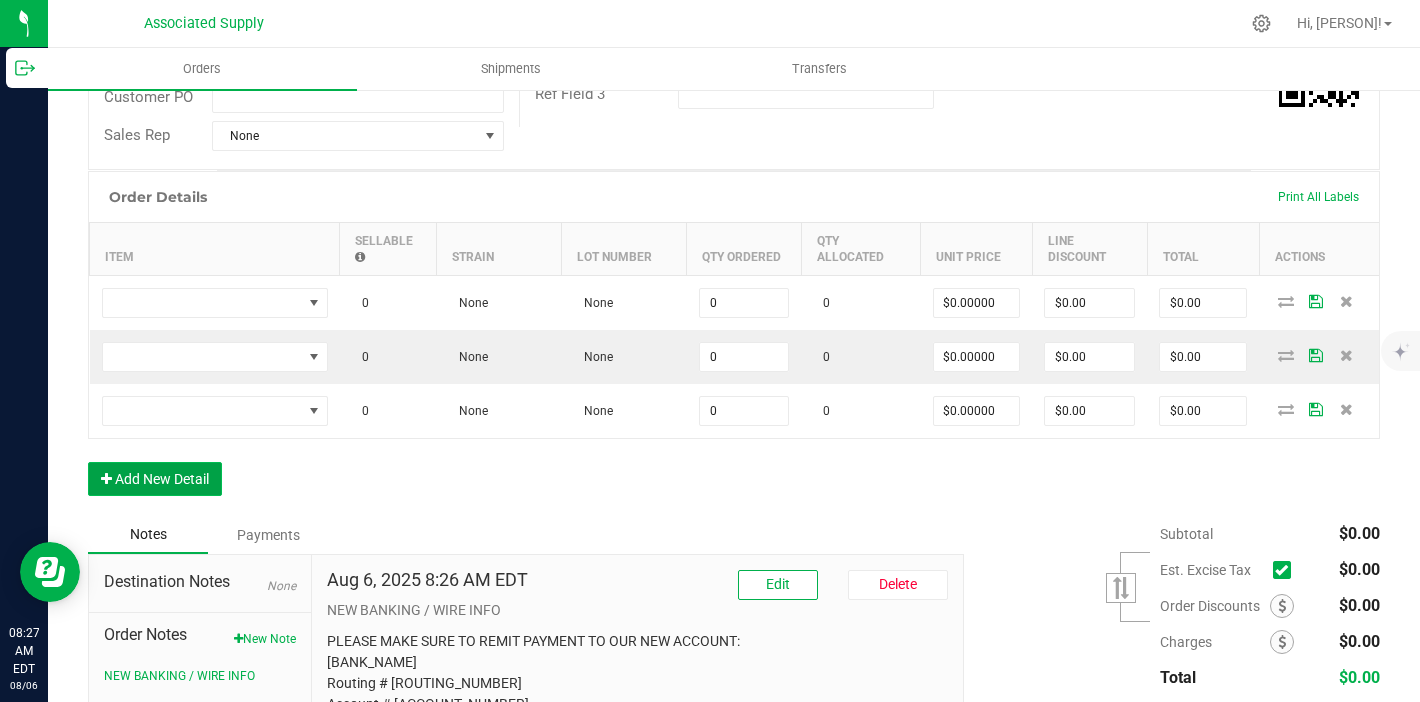 click on "Add New Detail" at bounding box center [155, 479] 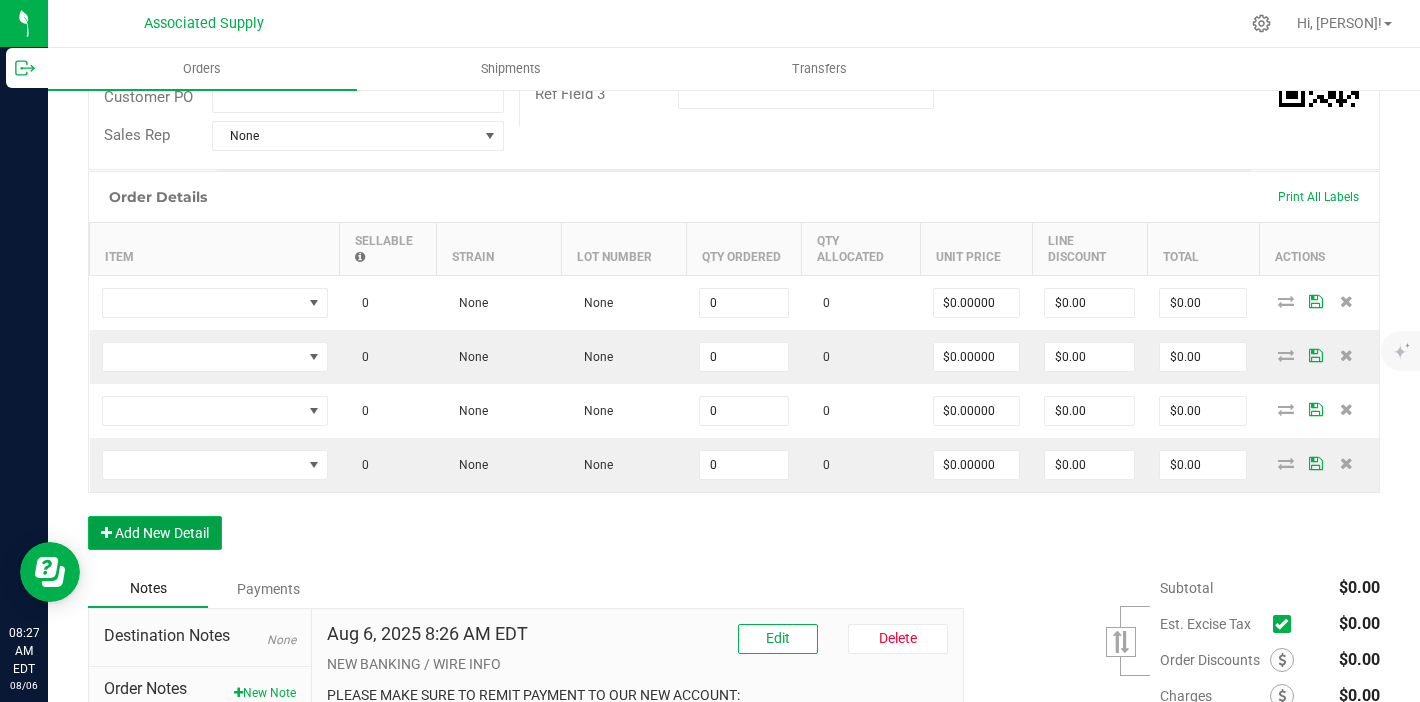 click on "Add New Detail" at bounding box center (155, 533) 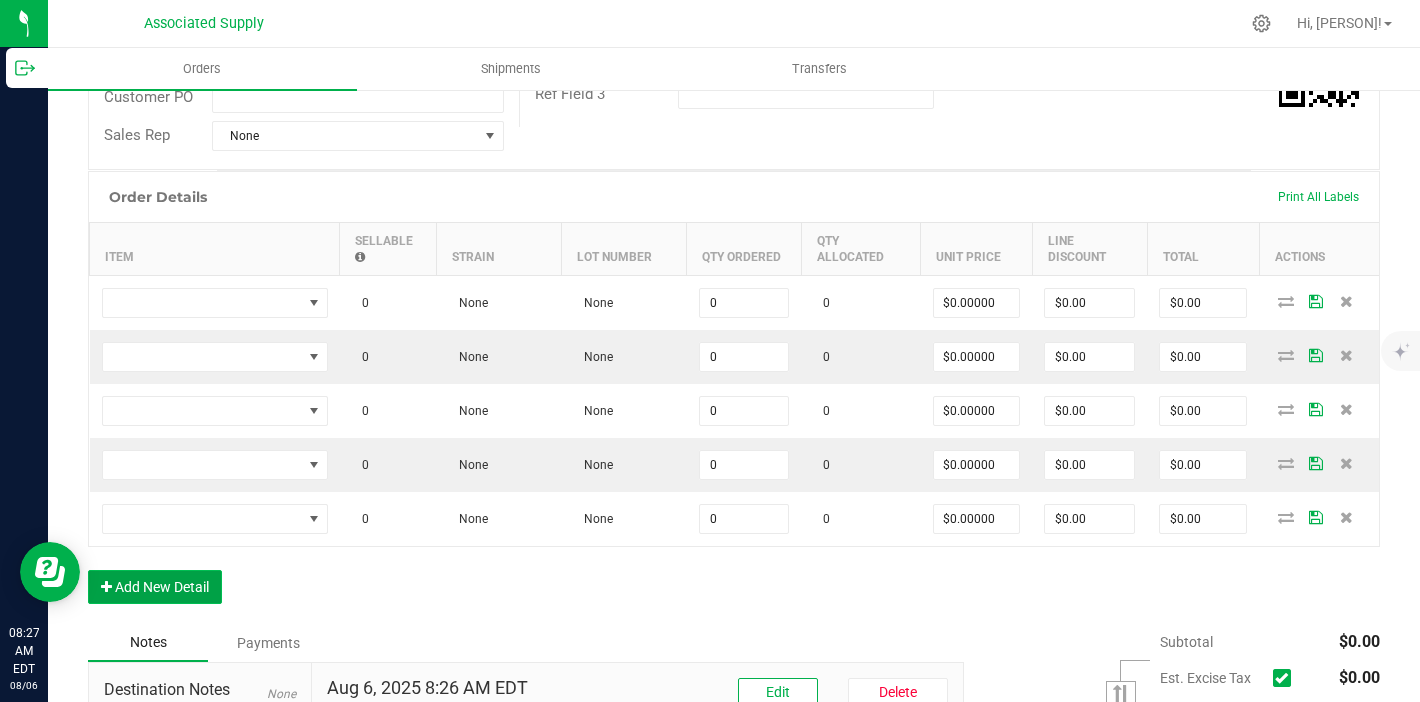 click on "Add New Detail" at bounding box center [155, 587] 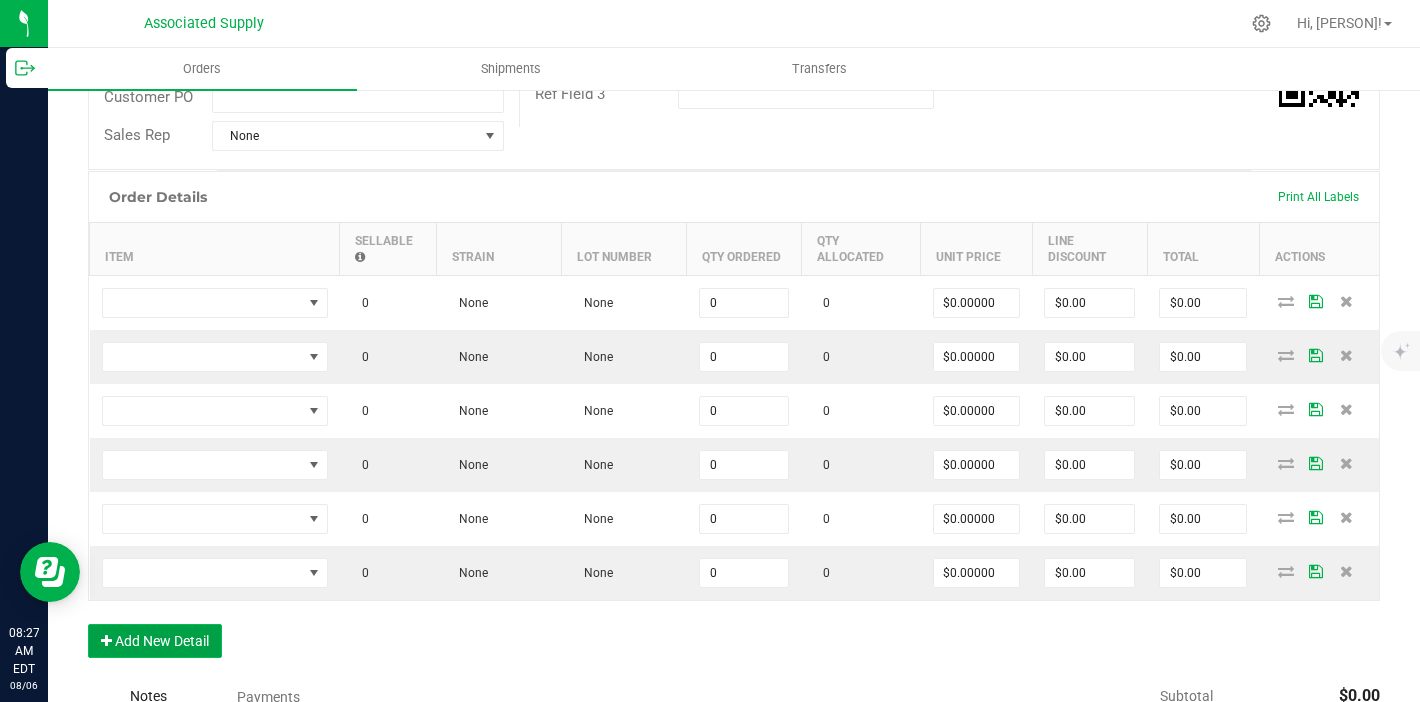 click on "Add New Detail" at bounding box center (155, 641) 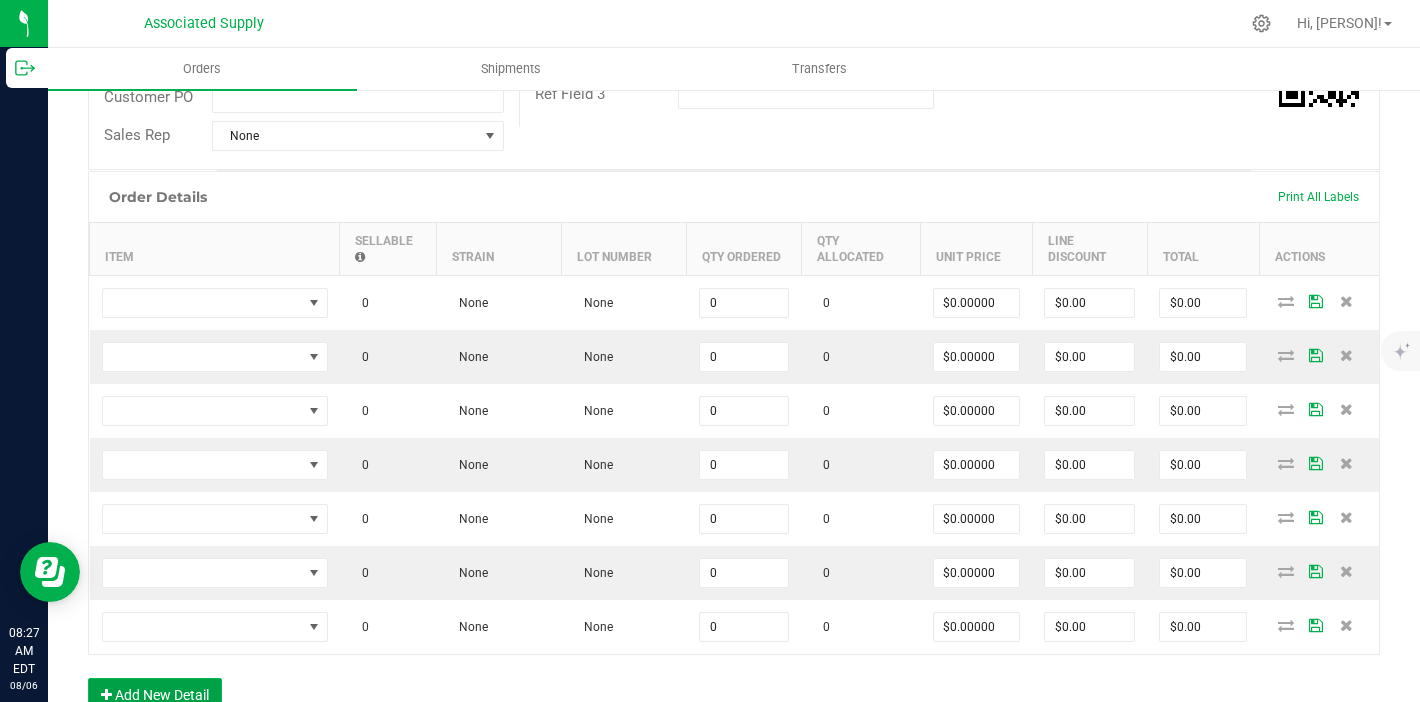 click on "Add New Detail" at bounding box center [155, 695] 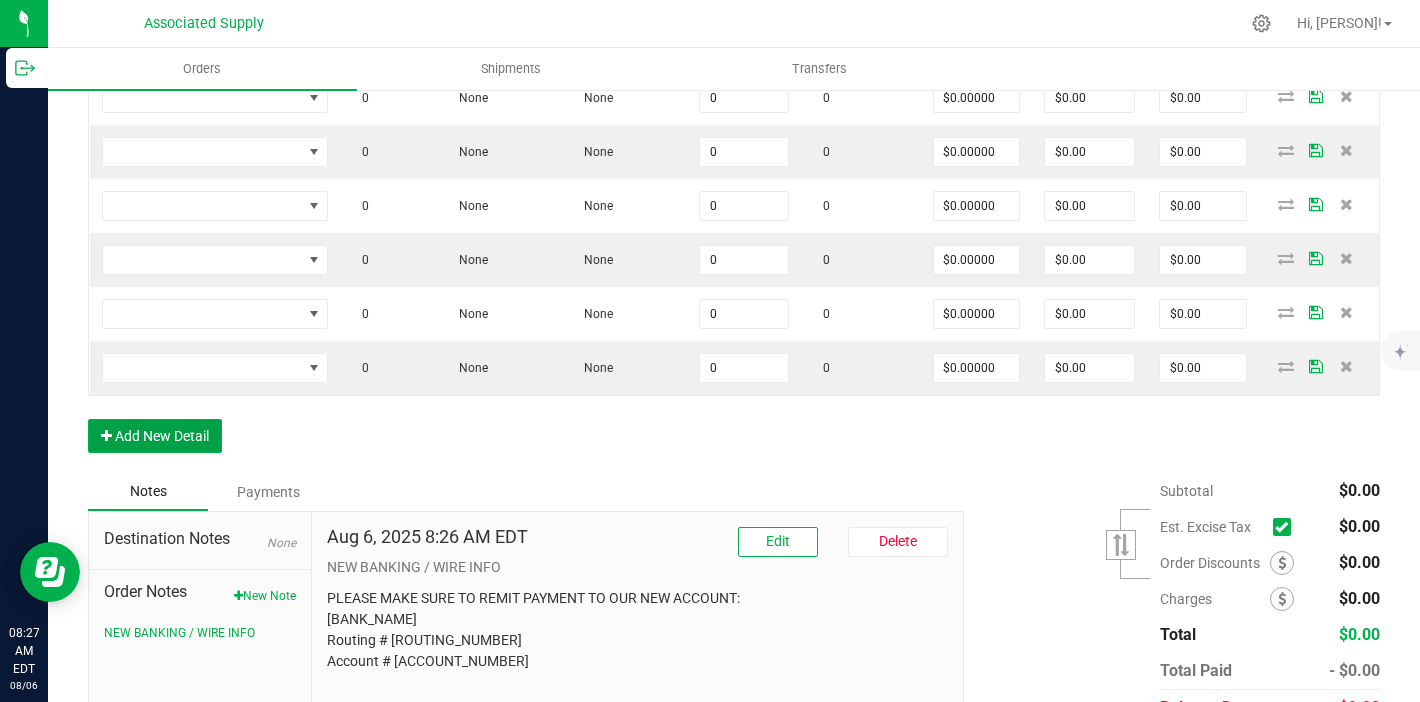 scroll, scrollTop: 747, scrollLeft: 0, axis: vertical 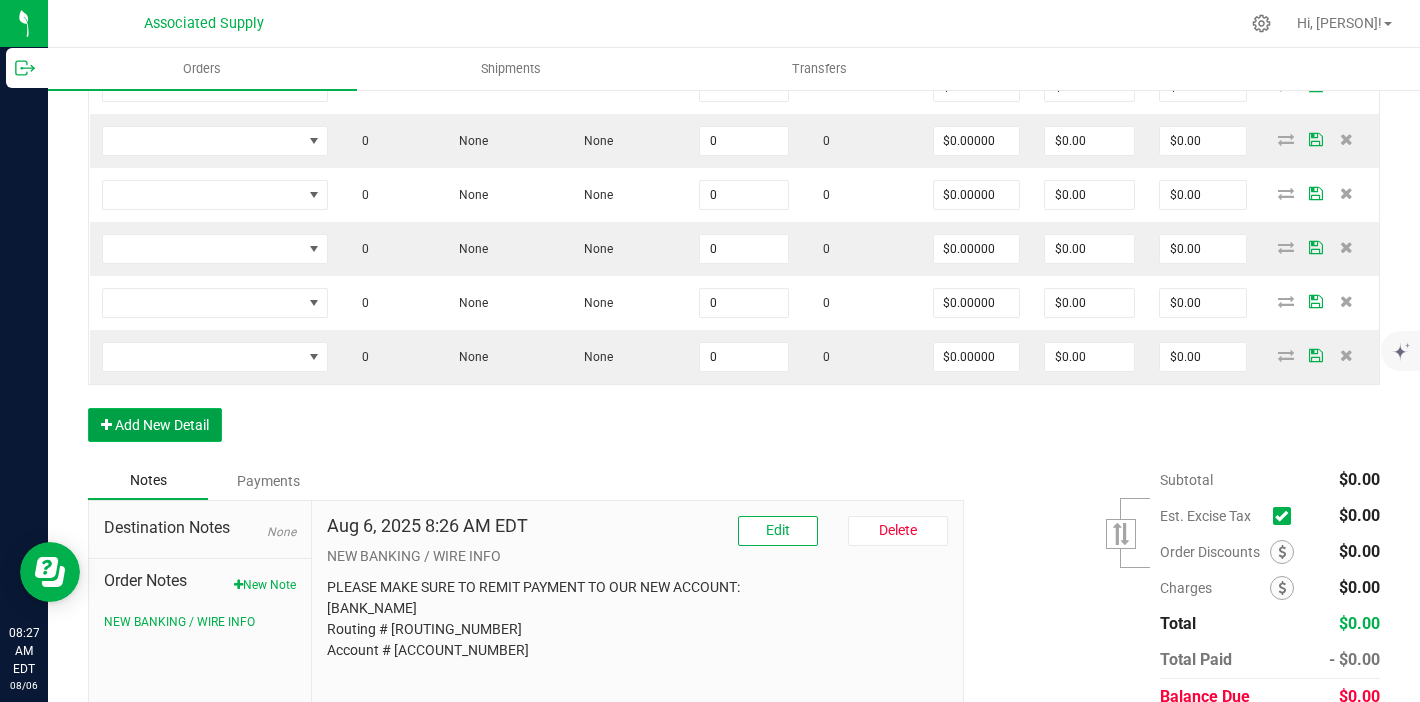 click on "Add New Detail" at bounding box center (155, 425) 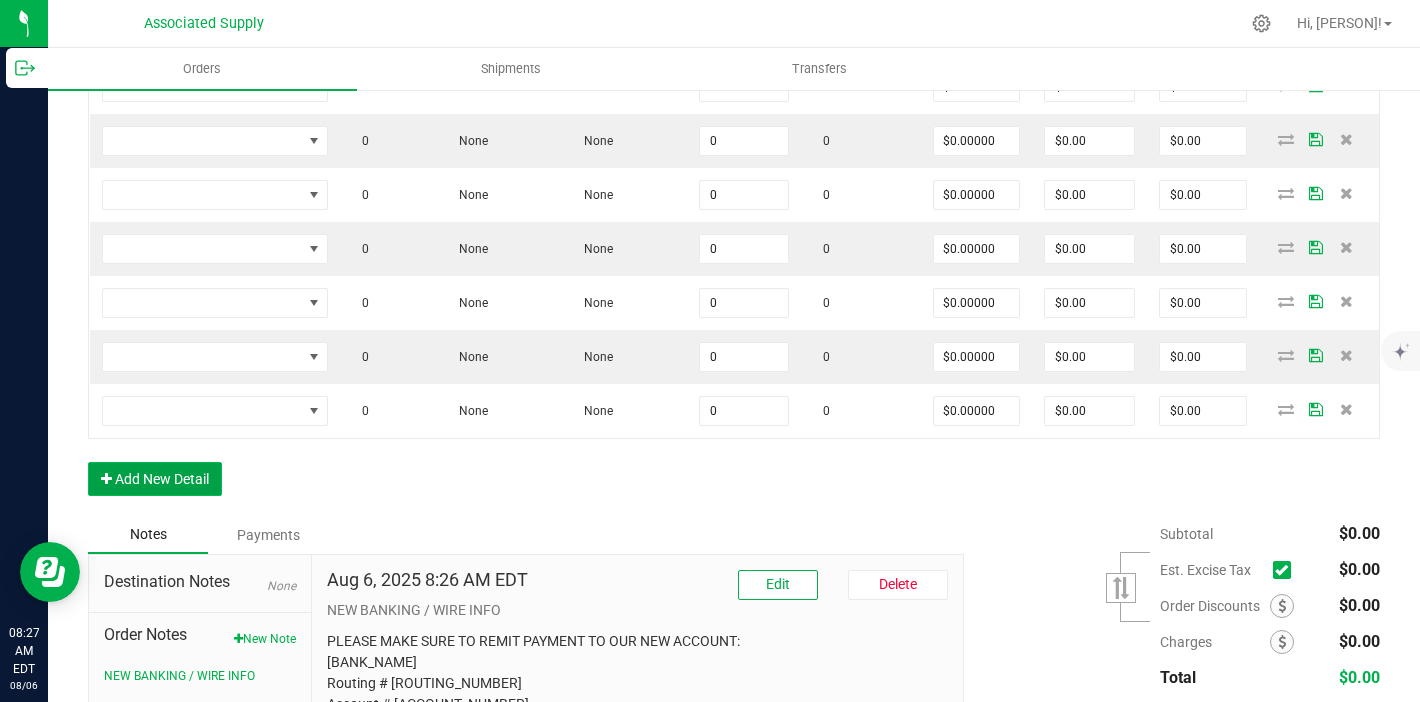 click on "Add New Detail" at bounding box center [155, 479] 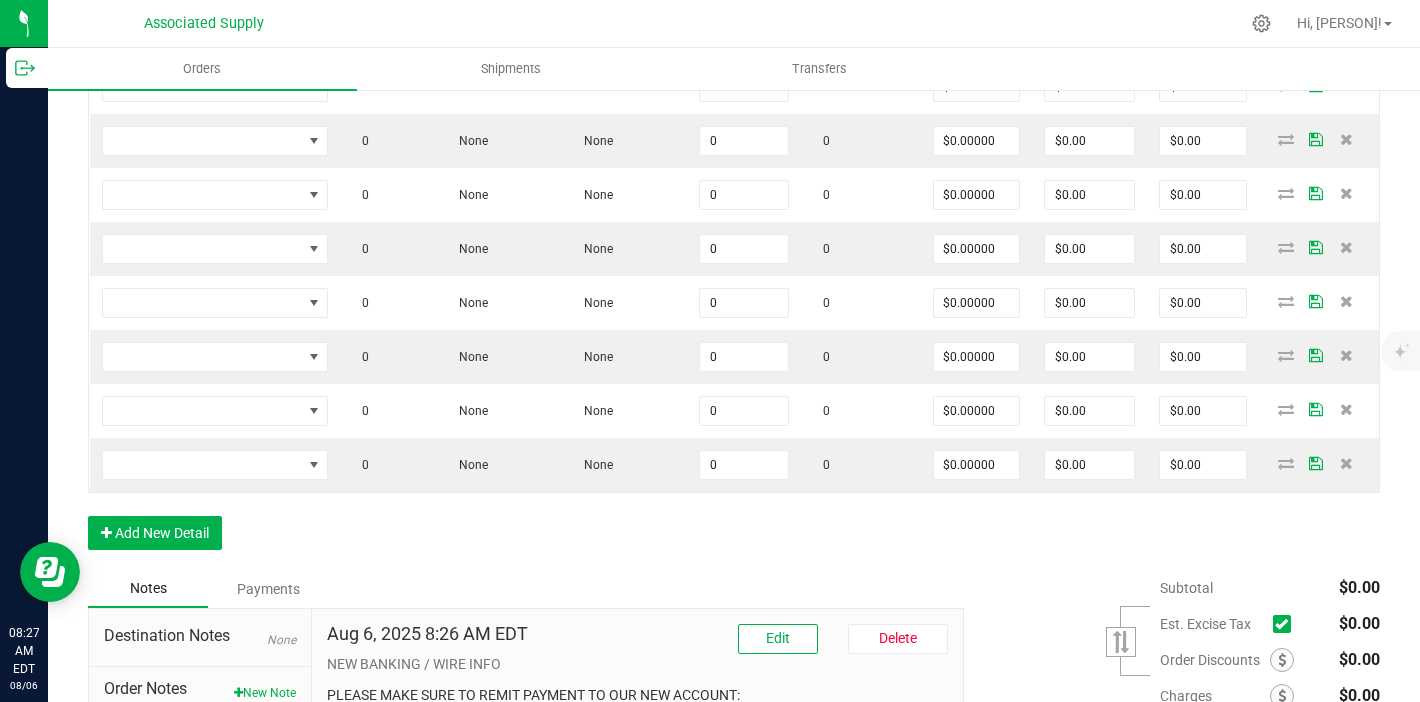 click on "Order Details Print All Labels Item  Sellable  Strain  Lot Number  Qty Ordered Qty Allocated Unit Price Line Discount Total Actions  0    None   None  0  0   $0.00000 $0.00 $0.00  0    None   None  0  0   $0.00000 $0.00 $0.00  0    None   None  0  0   $0.00000 $0.00 $0.00  0    None   None  0  0   $0.00000 $0.00 $0.00  0    None   None  0  0   $0.00000 $0.00 $0.00  0    None   None  0  0   $0.00000 $0.00 $0.00  0    None   None  0  0   $0.00000 $0.00 $0.00  0    None   None  0  0   $0.00000 $0.00 $0.00  0    None   None  0  0   $0.00000 $0.00 $0.00  0    None   None  0  0   $0.00000 $0.00 $0.00
Add New Detail" at bounding box center (734, 208) 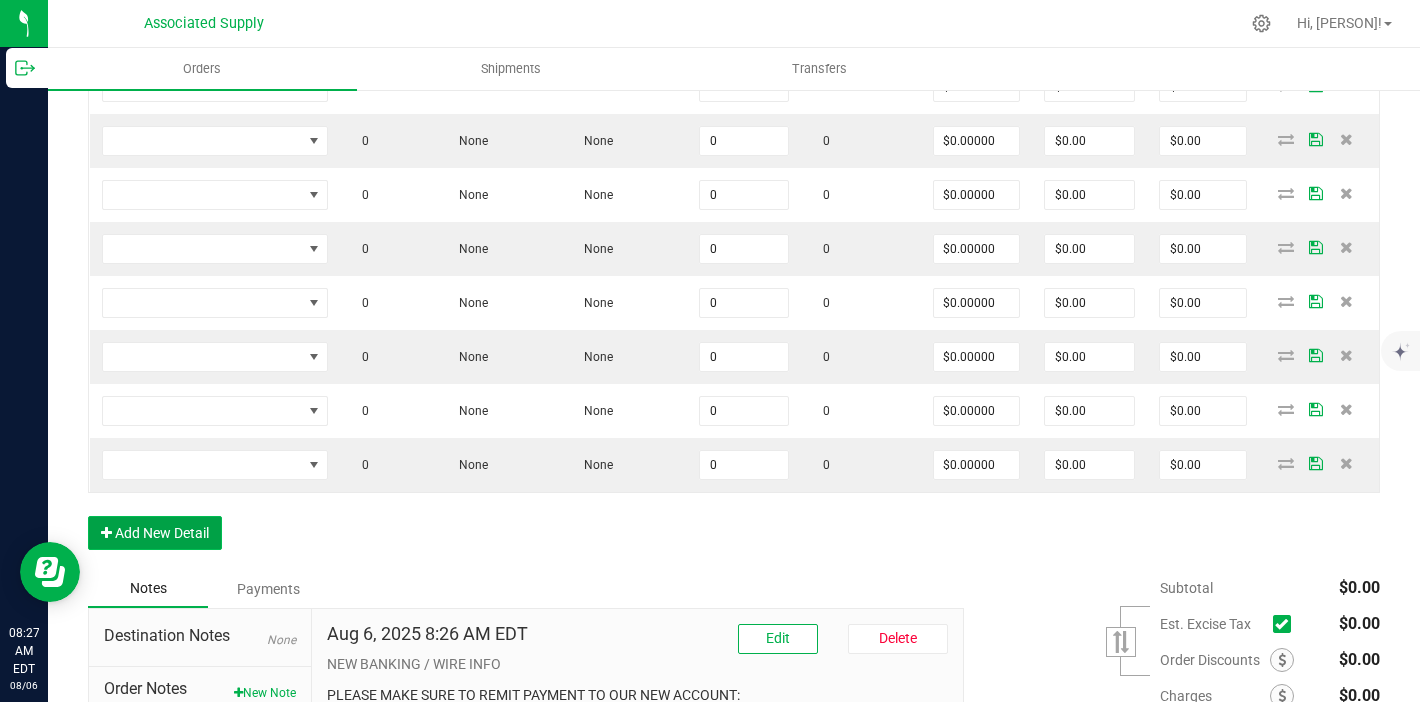 click on "Add New Detail" at bounding box center (155, 533) 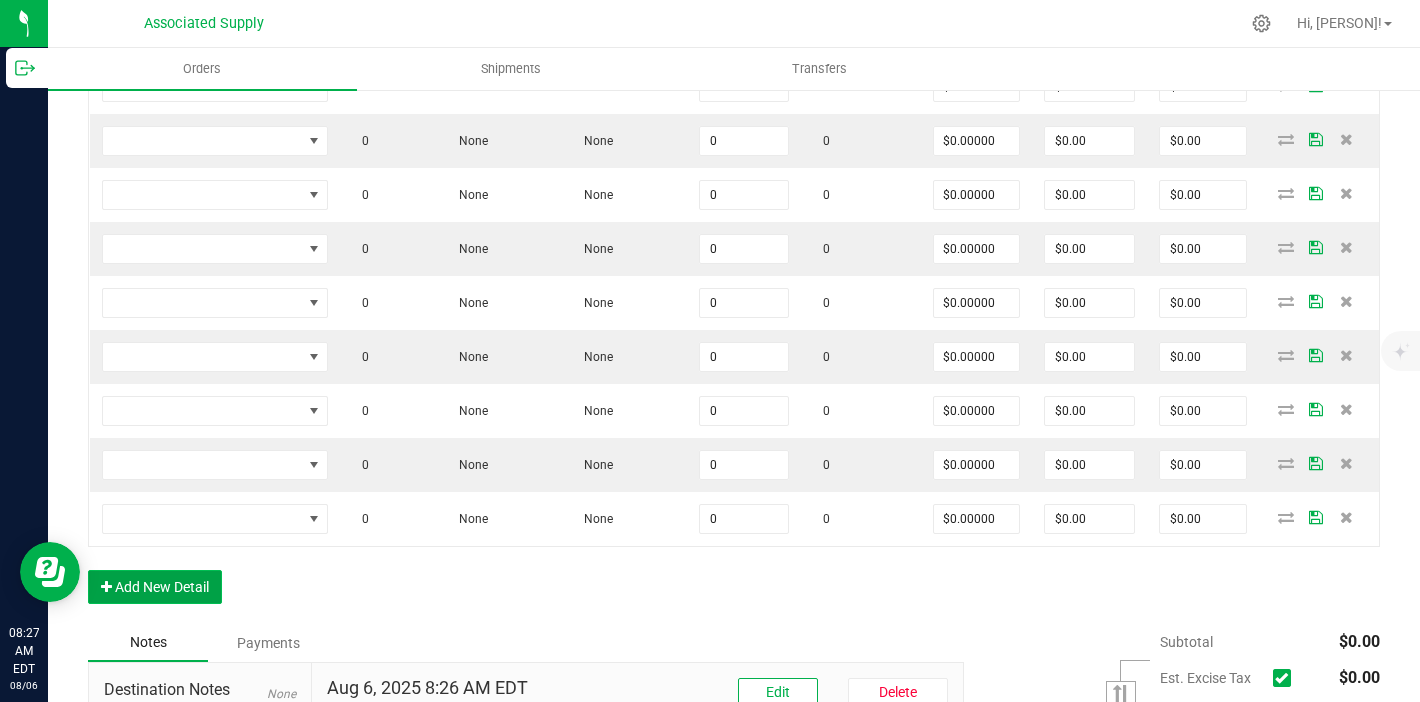 click on "Add New Detail" at bounding box center [155, 587] 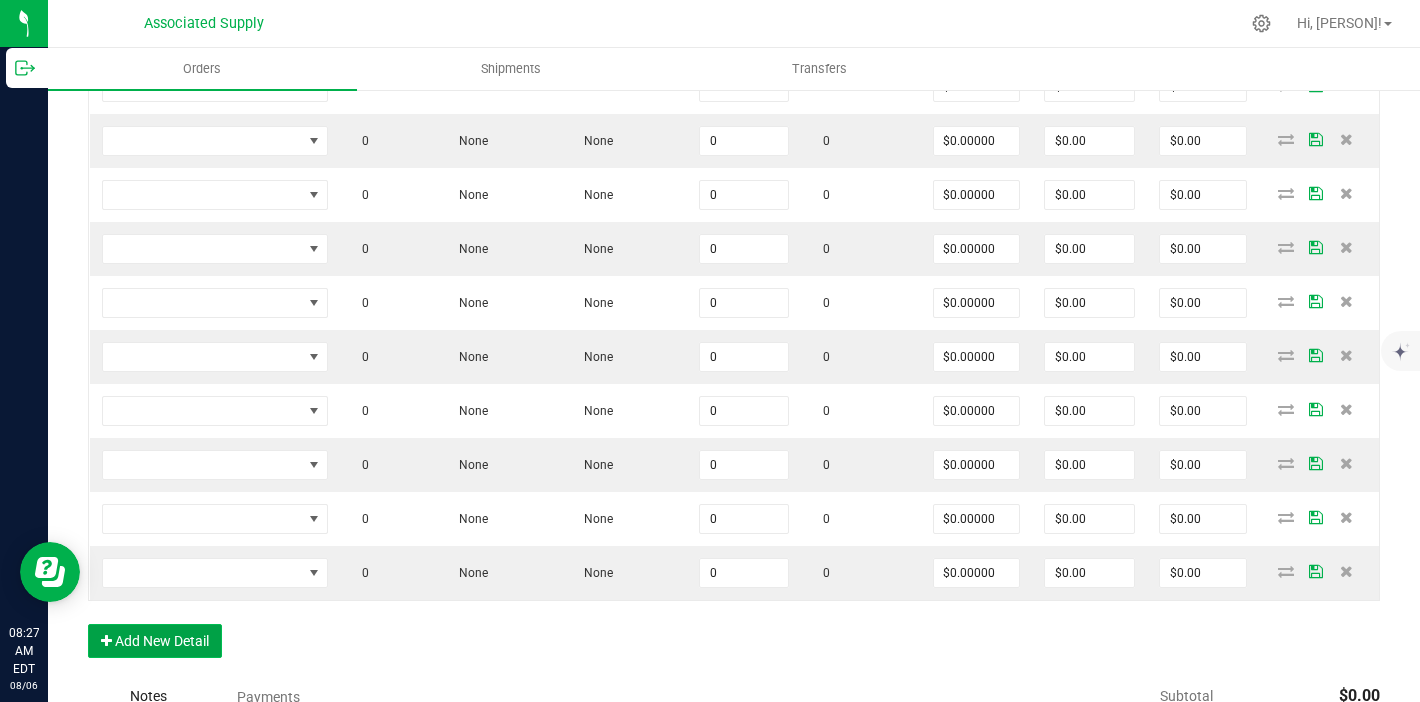 click on "Add New Detail" at bounding box center [155, 641] 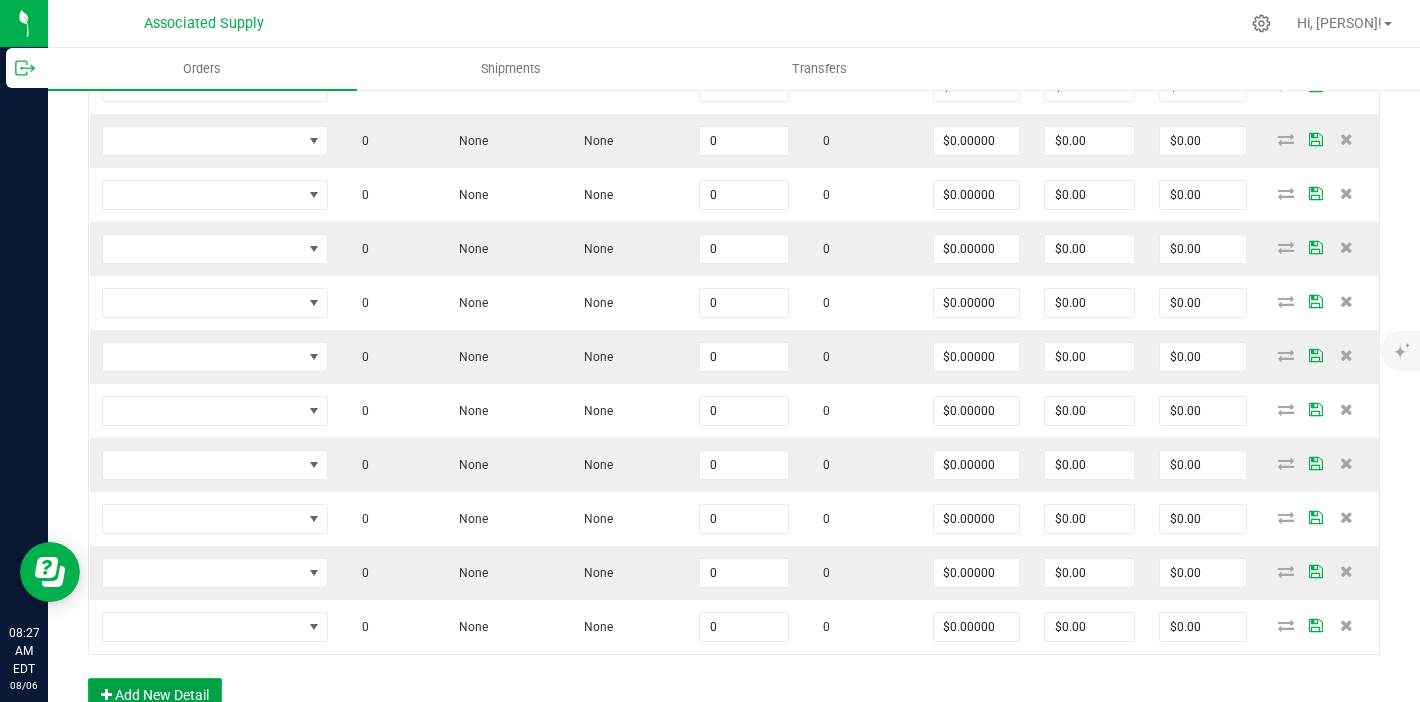 click on "Add New Detail" at bounding box center [155, 695] 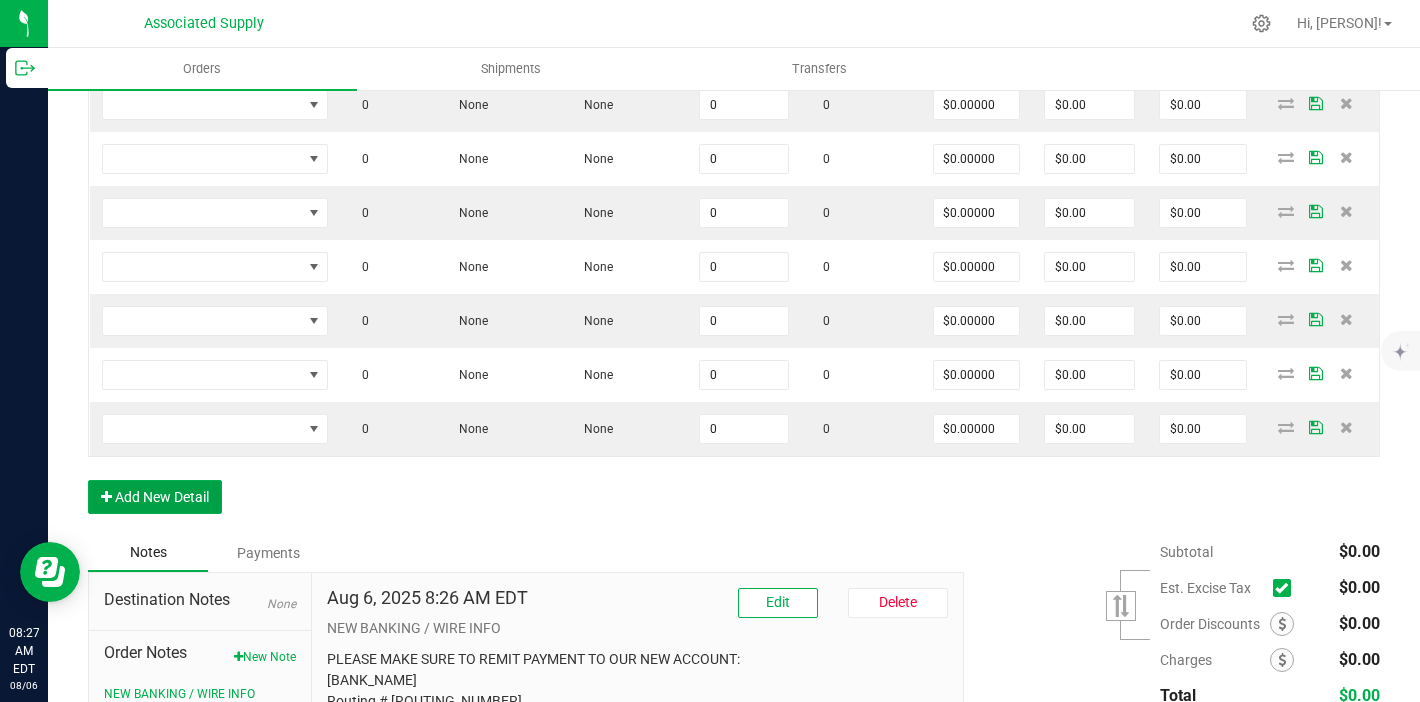 scroll, scrollTop: 1020, scrollLeft: 0, axis: vertical 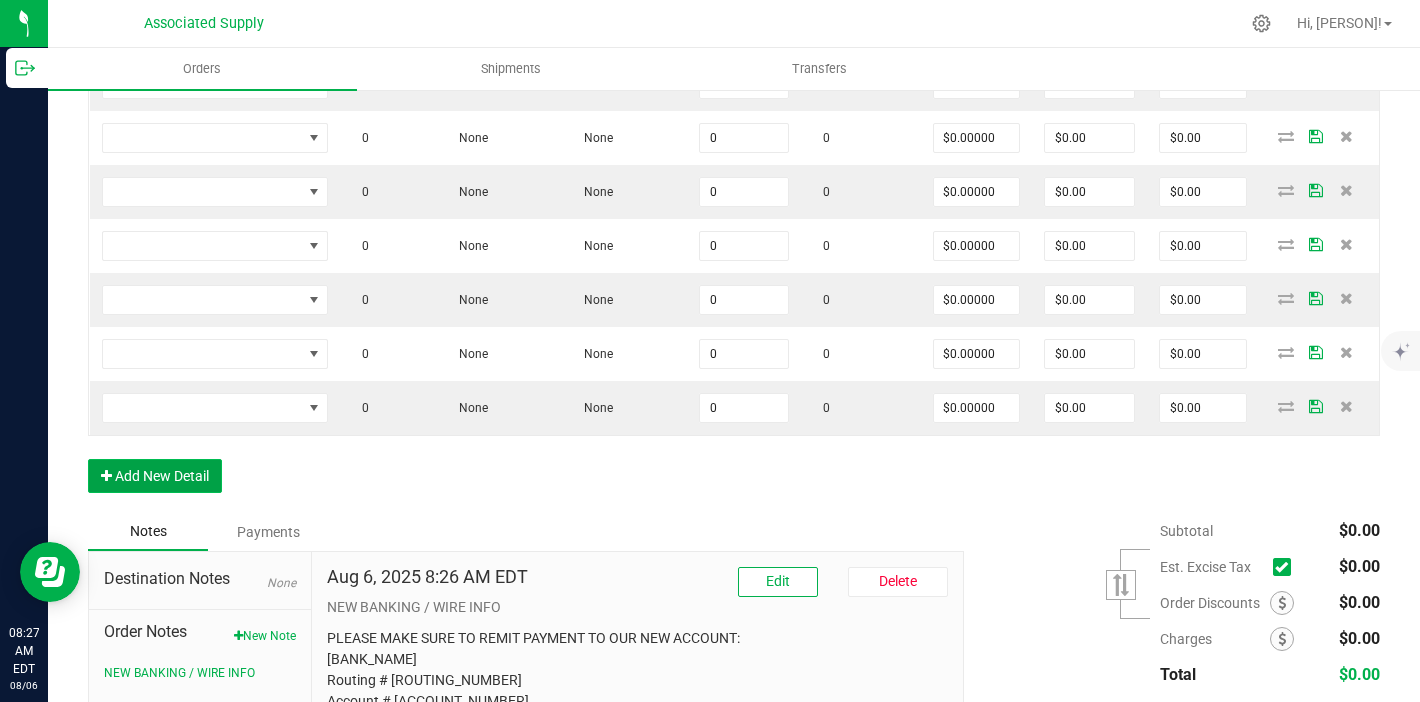 click on "Add New Detail" at bounding box center [155, 476] 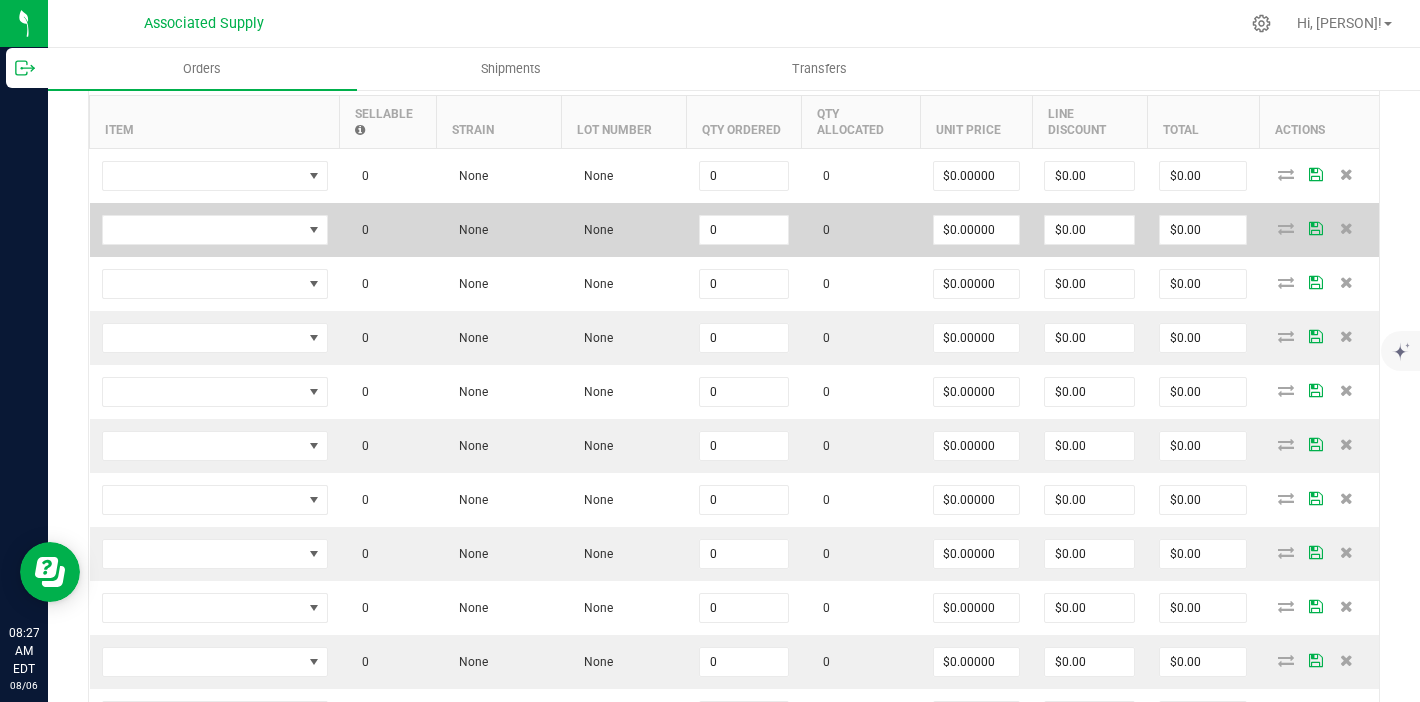 scroll, scrollTop: 495, scrollLeft: 0, axis: vertical 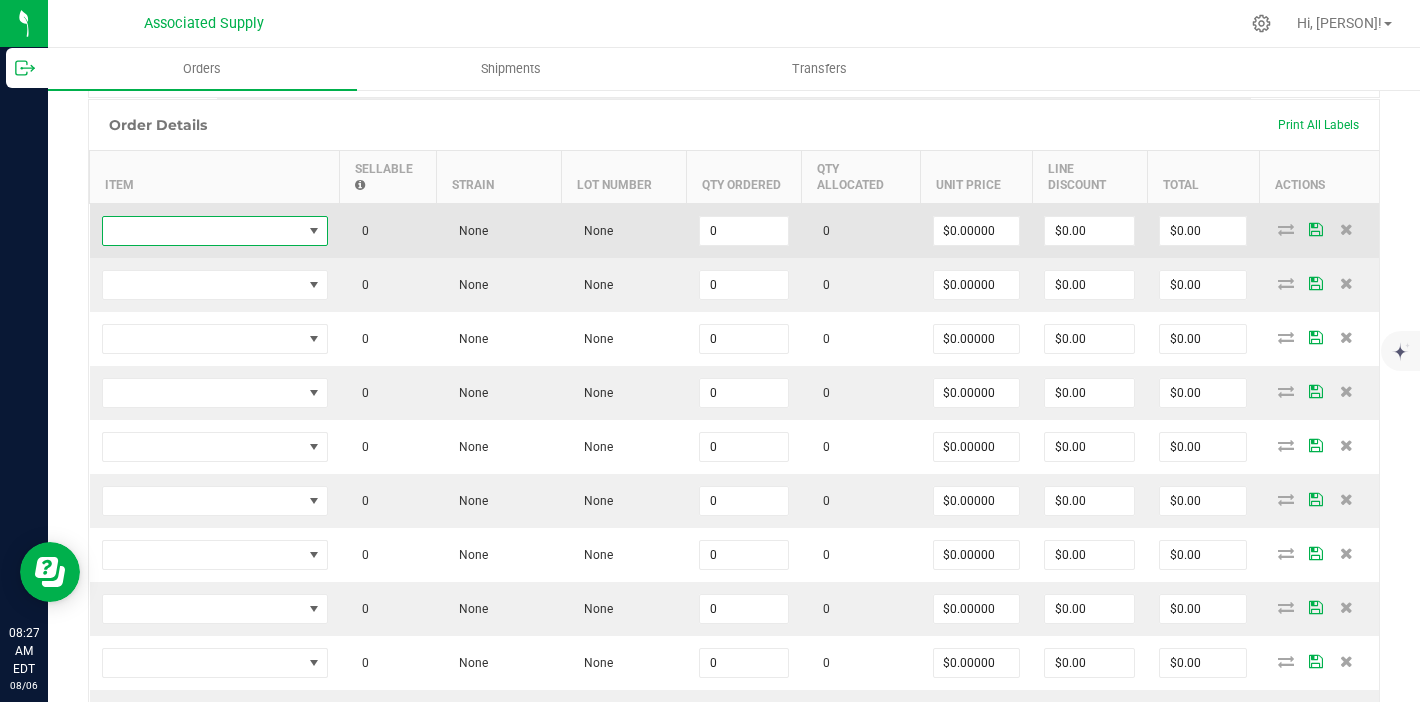click at bounding box center [202, 231] 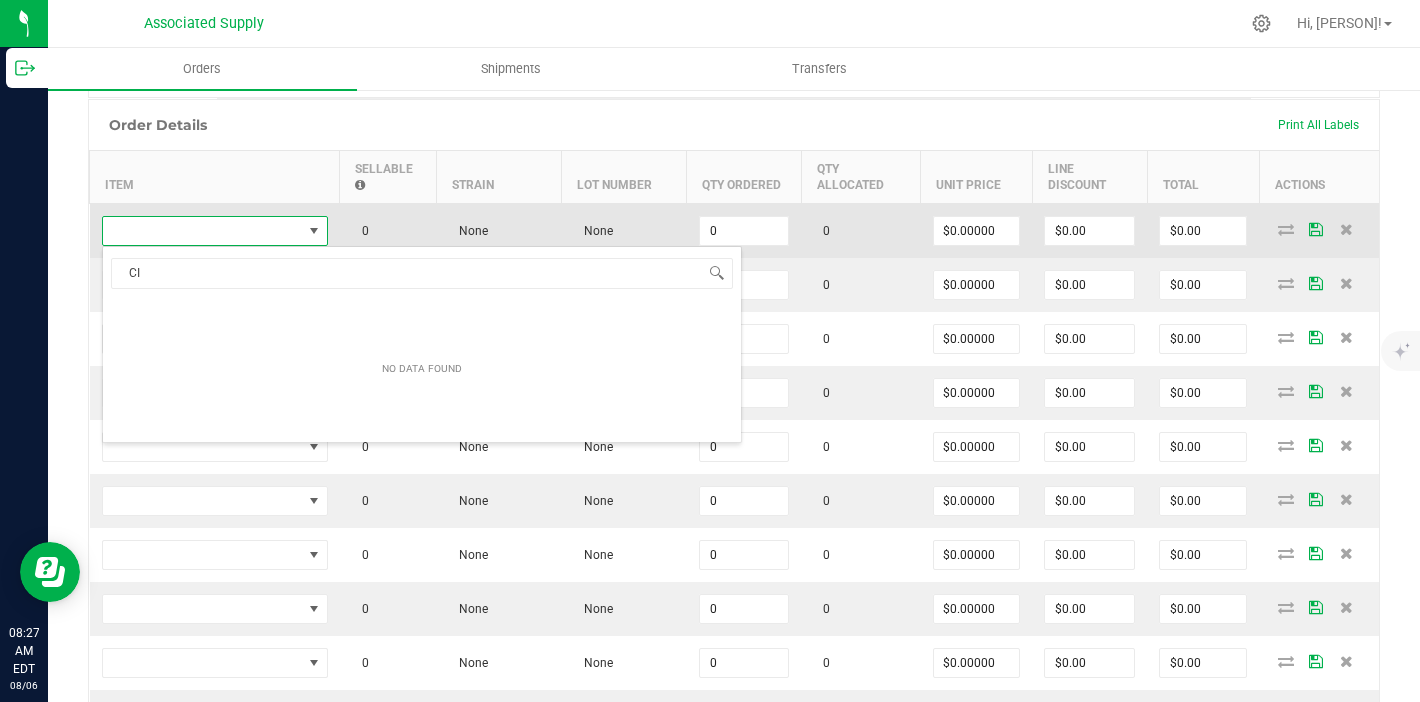 scroll, scrollTop: 99970, scrollLeft: 99774, axis: both 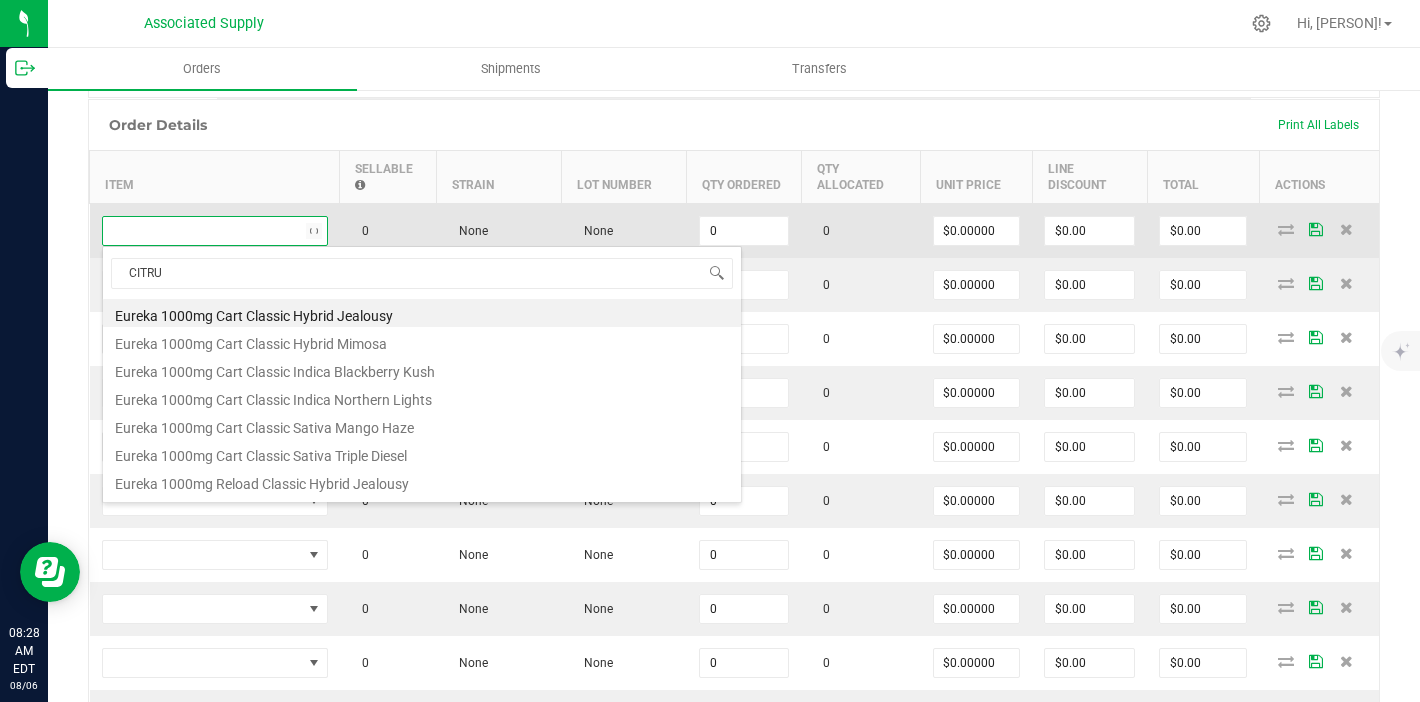 type on "CITRUS" 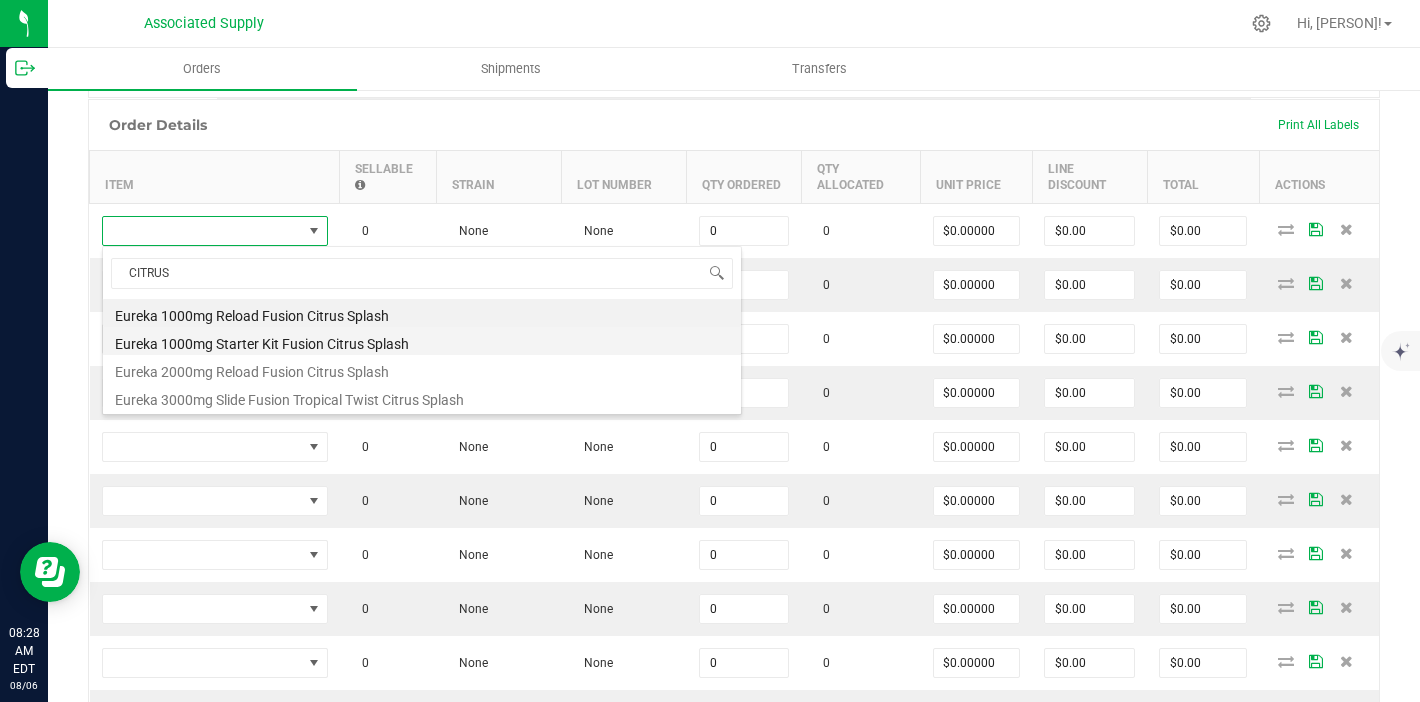 click on "Eureka 1000mg Starter Kit Fusion Citrus Splash" at bounding box center (422, 341) 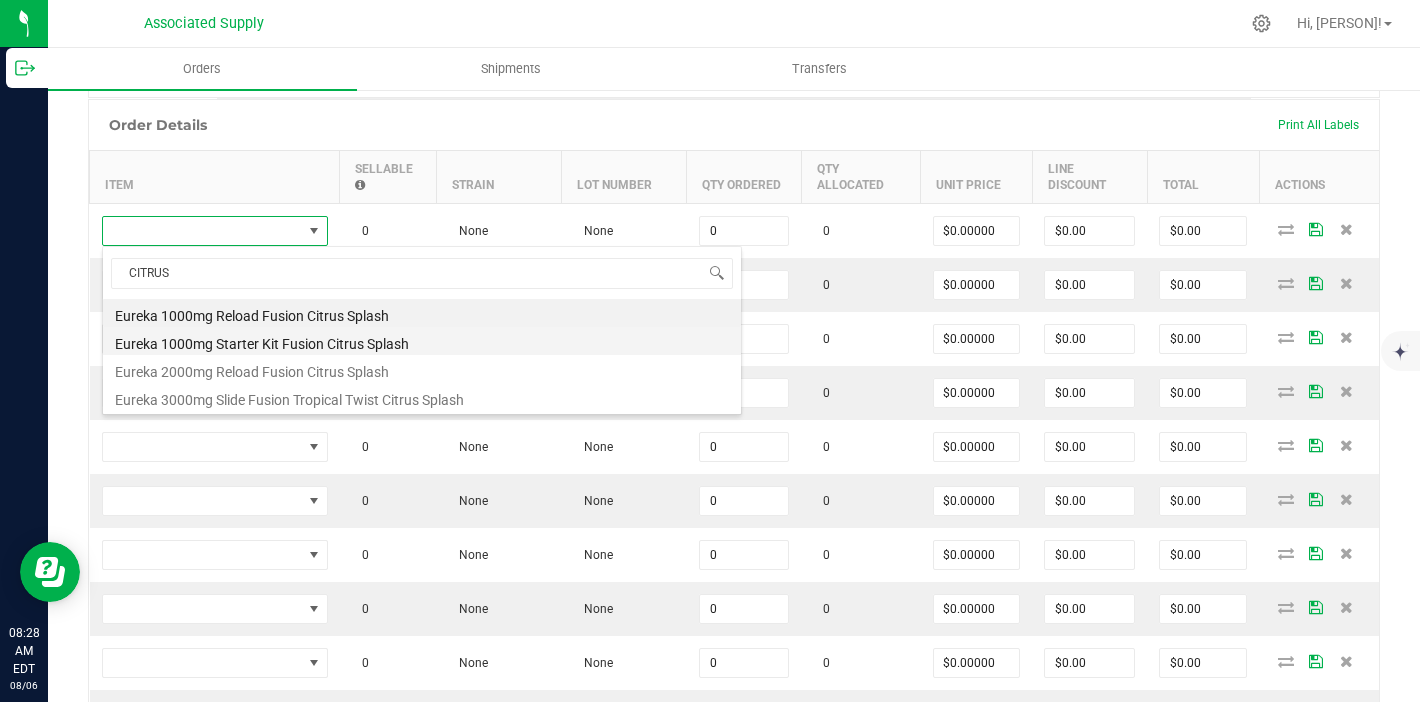 type on "0 ea" 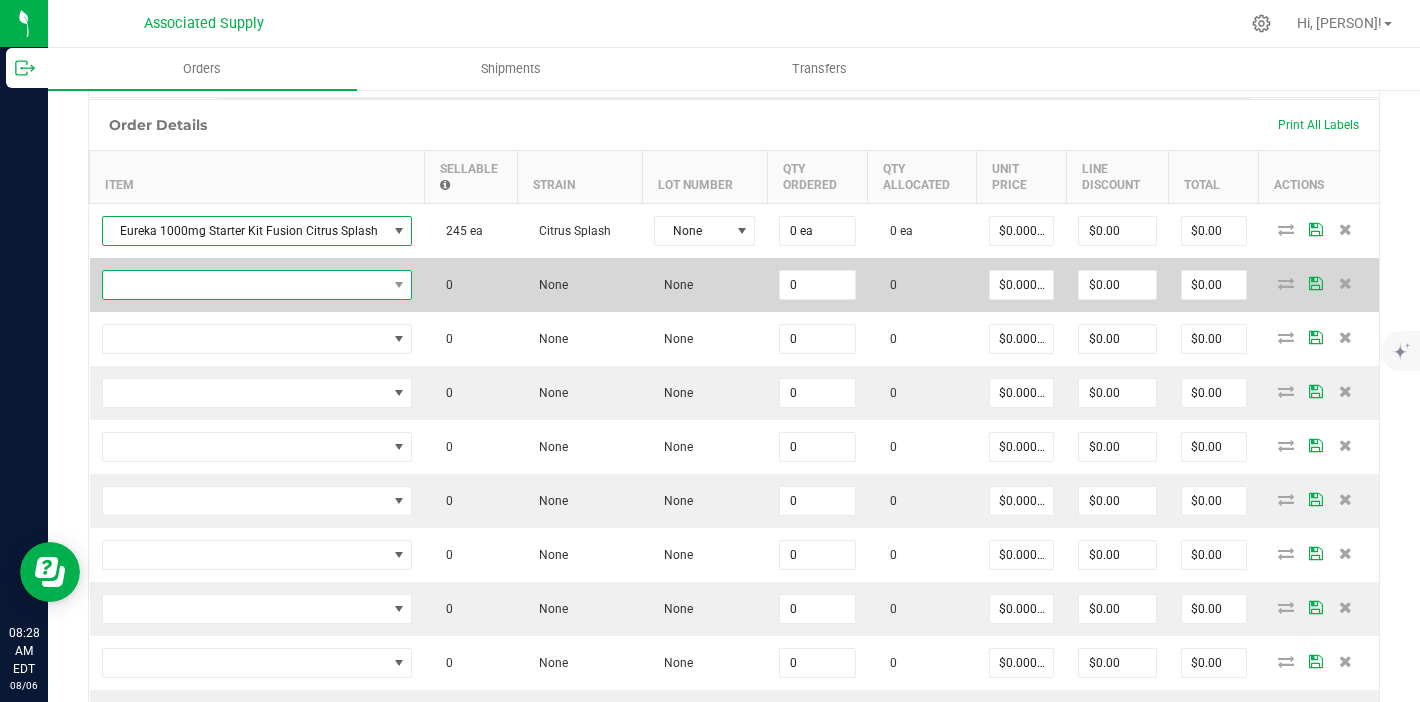 click at bounding box center [245, 285] 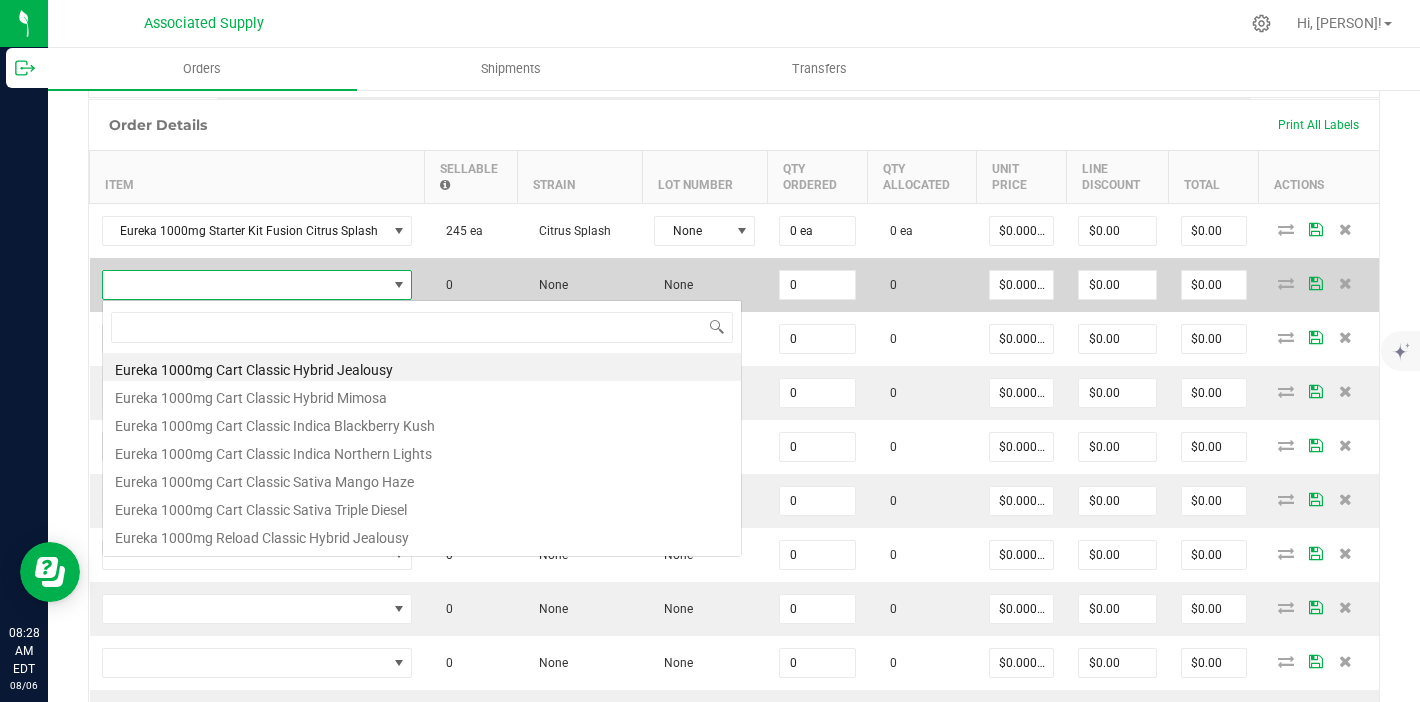 scroll, scrollTop: 99970, scrollLeft: 99695, axis: both 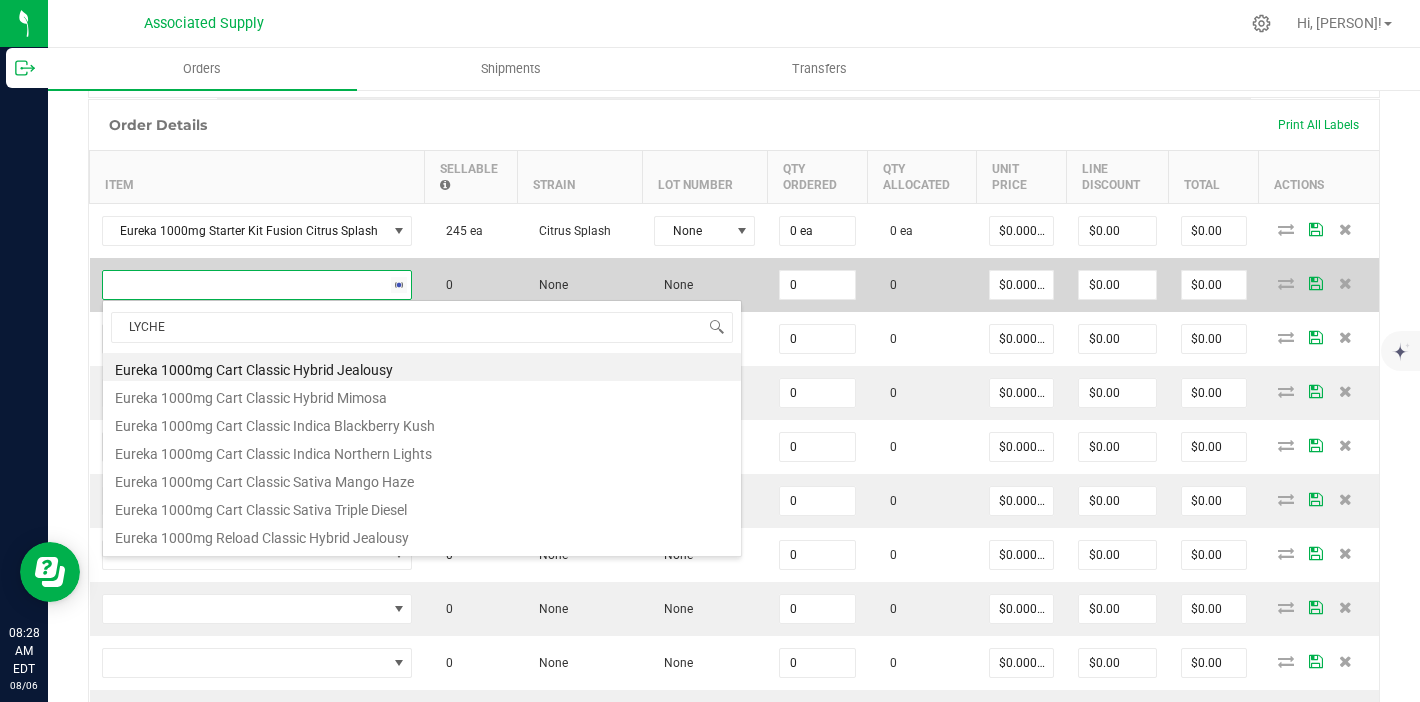 type on "LYCHEE" 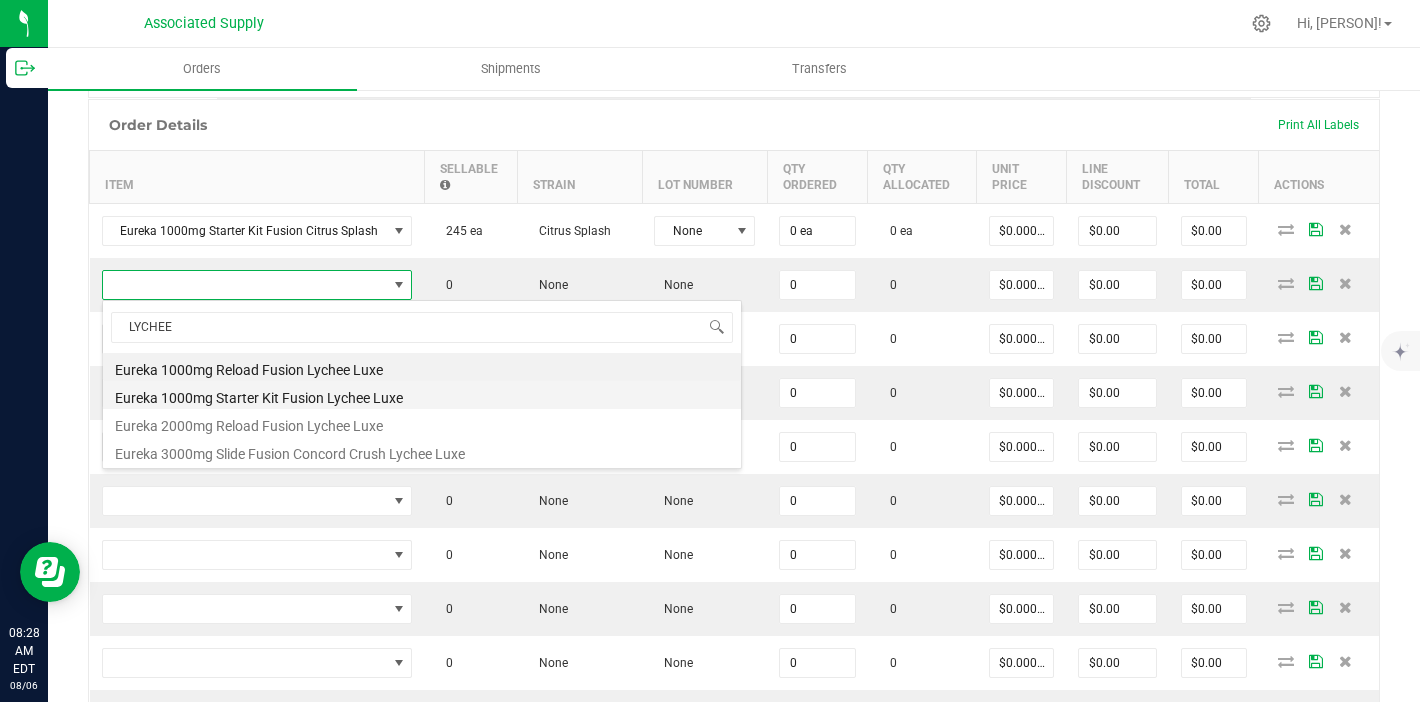 click on "Eureka 1000mg Starter Kit Fusion Lychee Luxe" at bounding box center (422, 395) 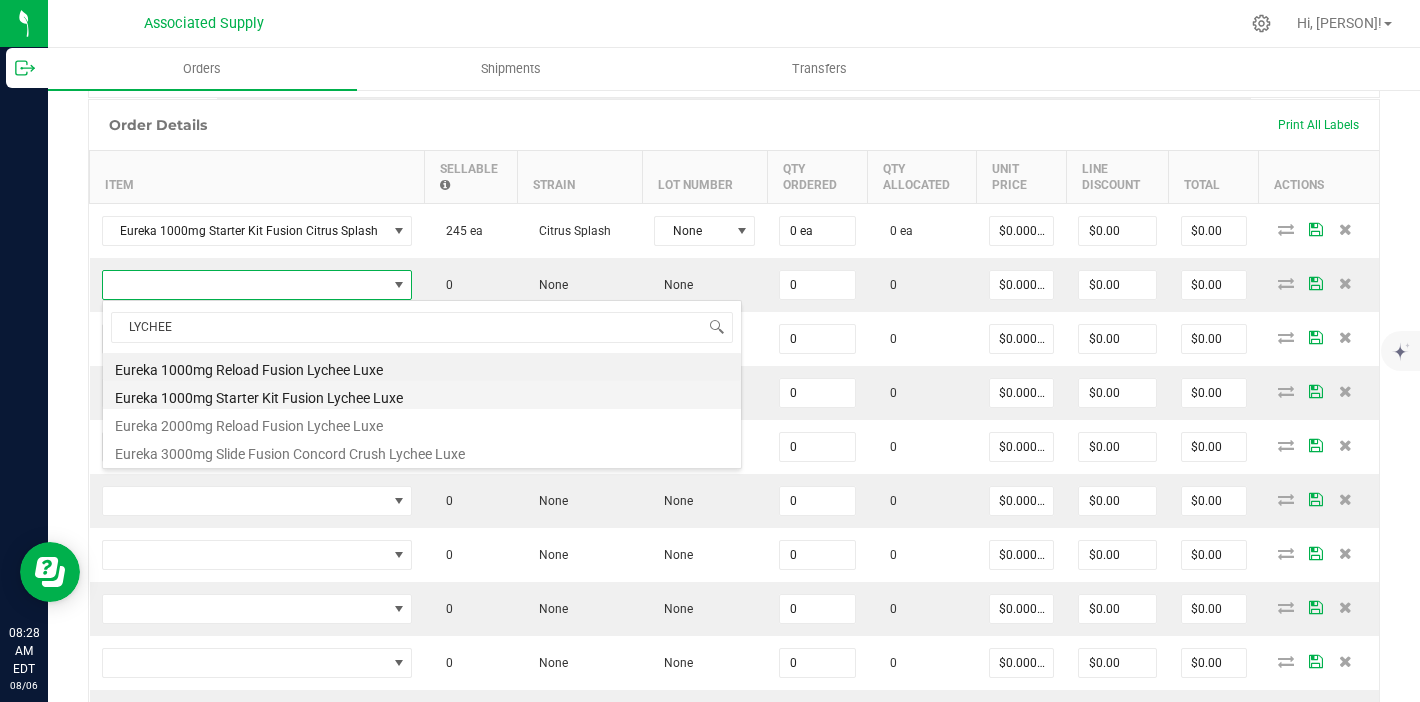 type on "0 ea" 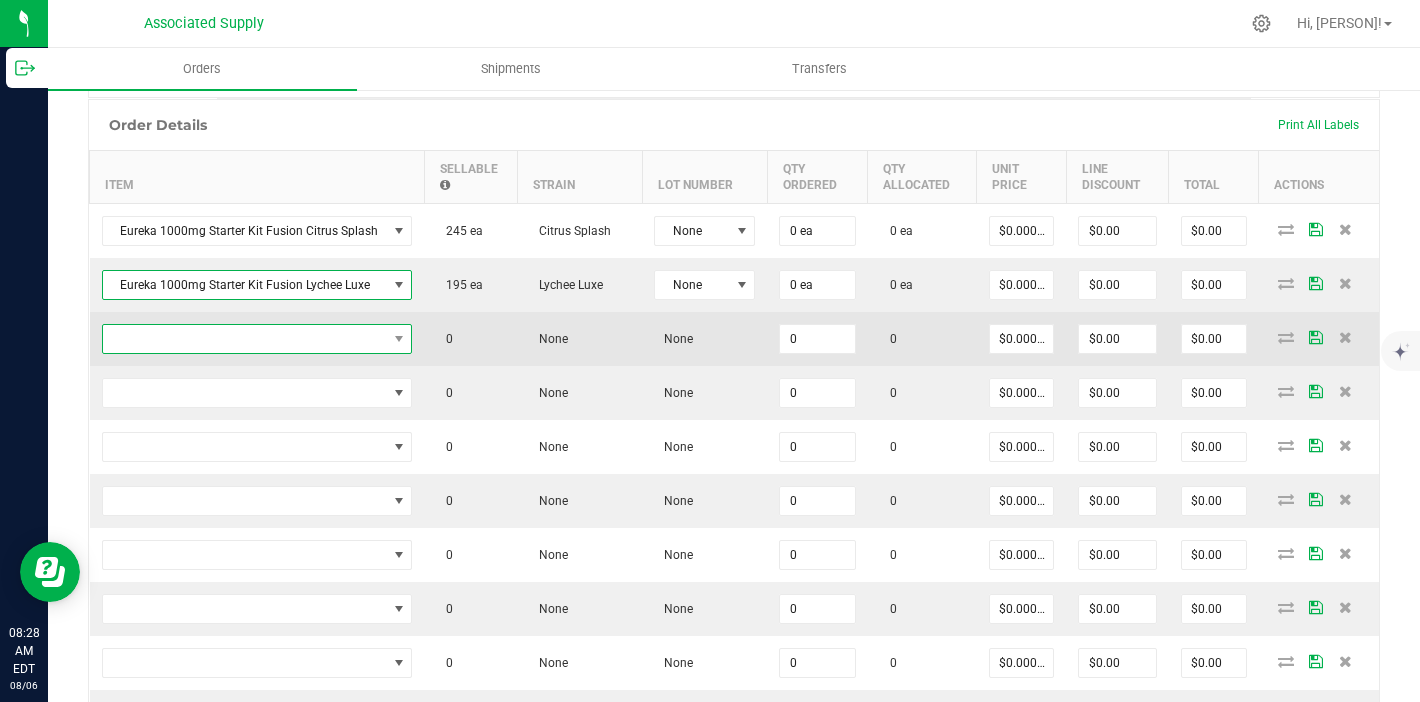 click at bounding box center (245, 339) 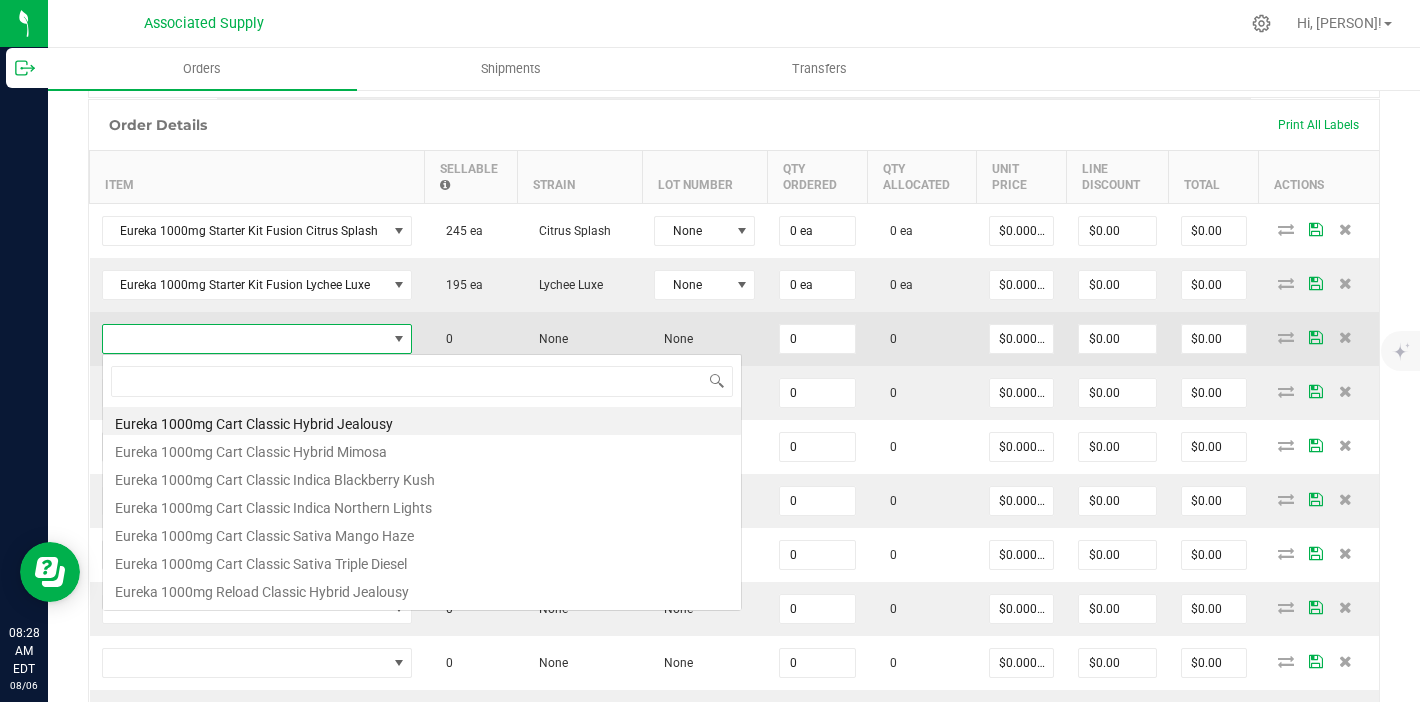 scroll, scrollTop: 99970, scrollLeft: 99695, axis: both 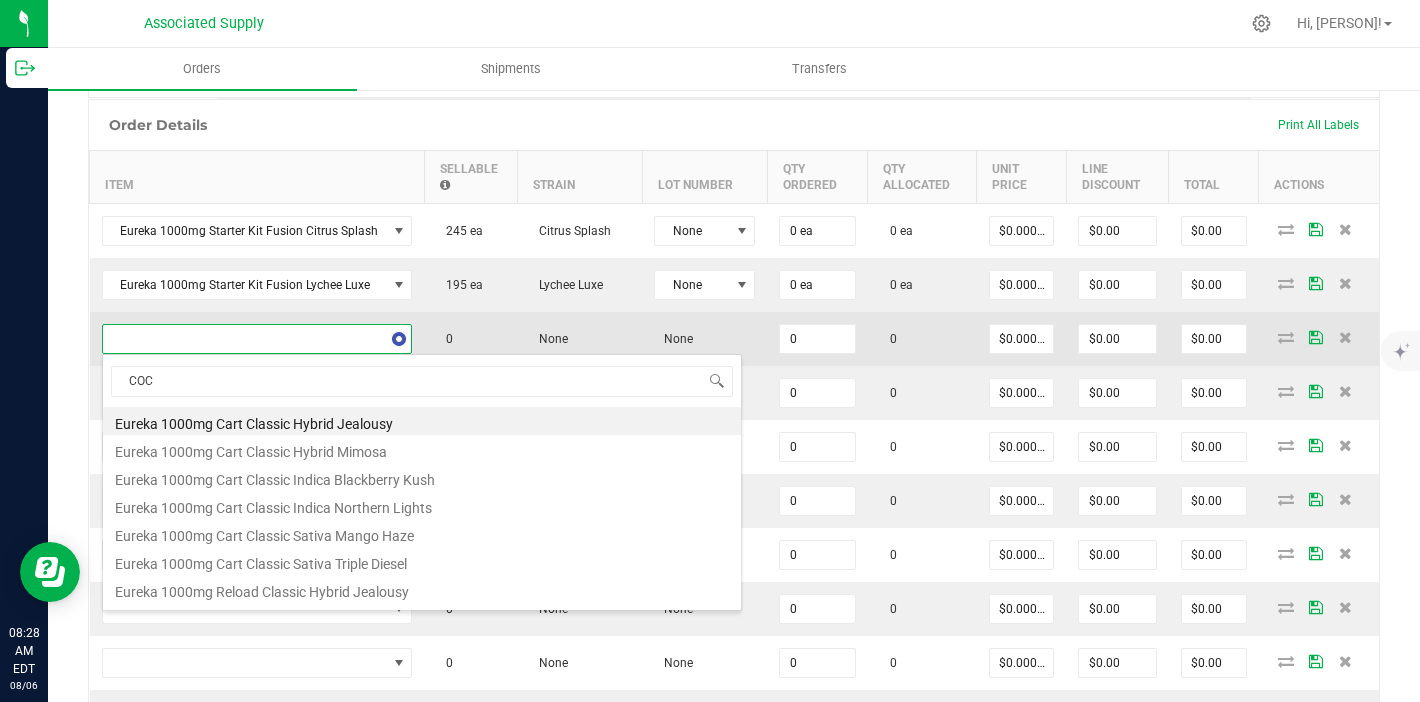 type on "COCO" 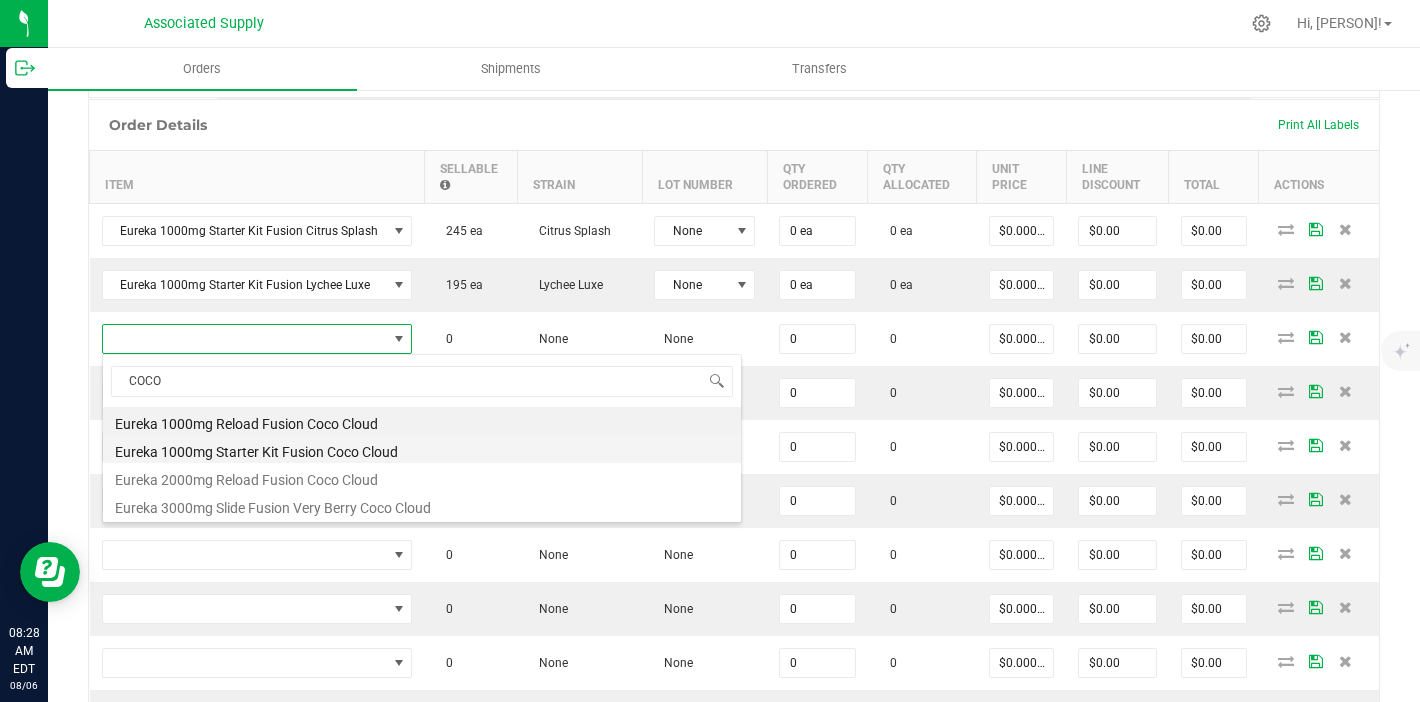click on "Eureka 1000mg Starter Kit Fusion Coco Cloud" at bounding box center [422, 449] 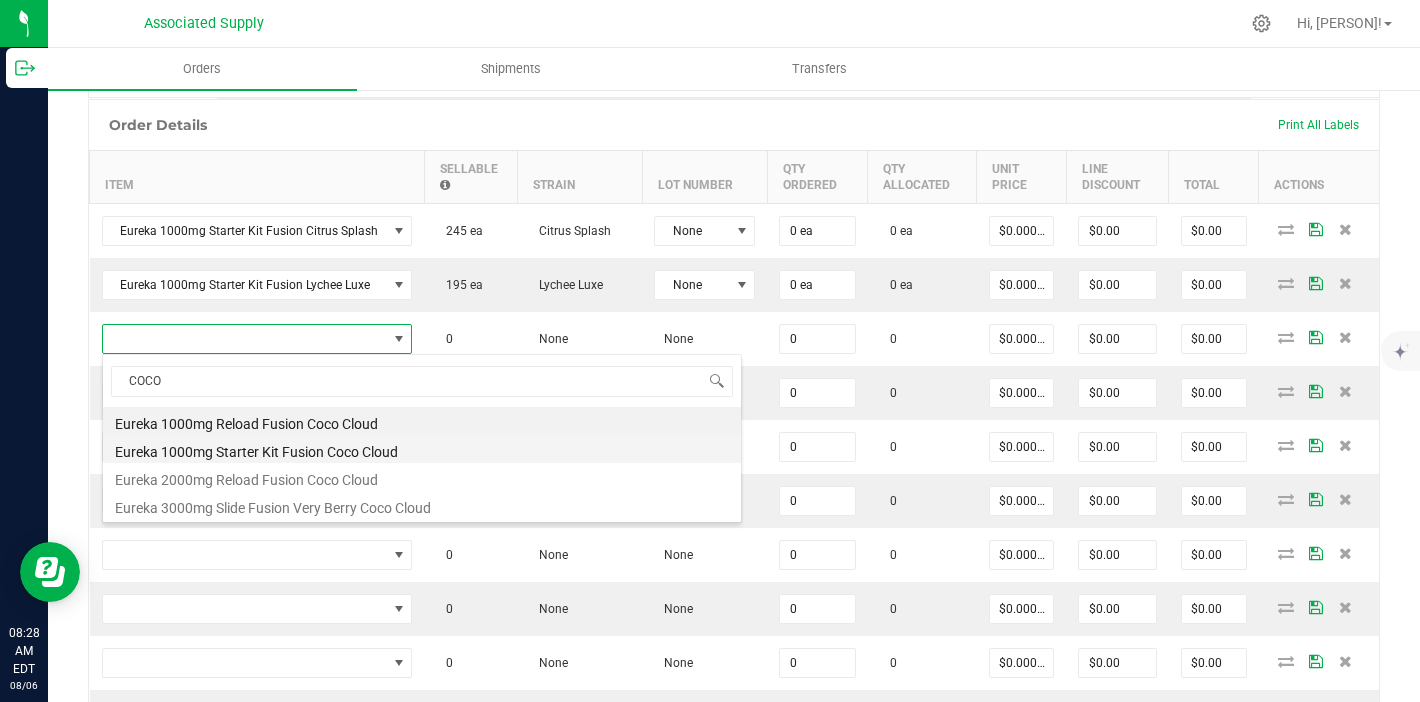type on "0 ea" 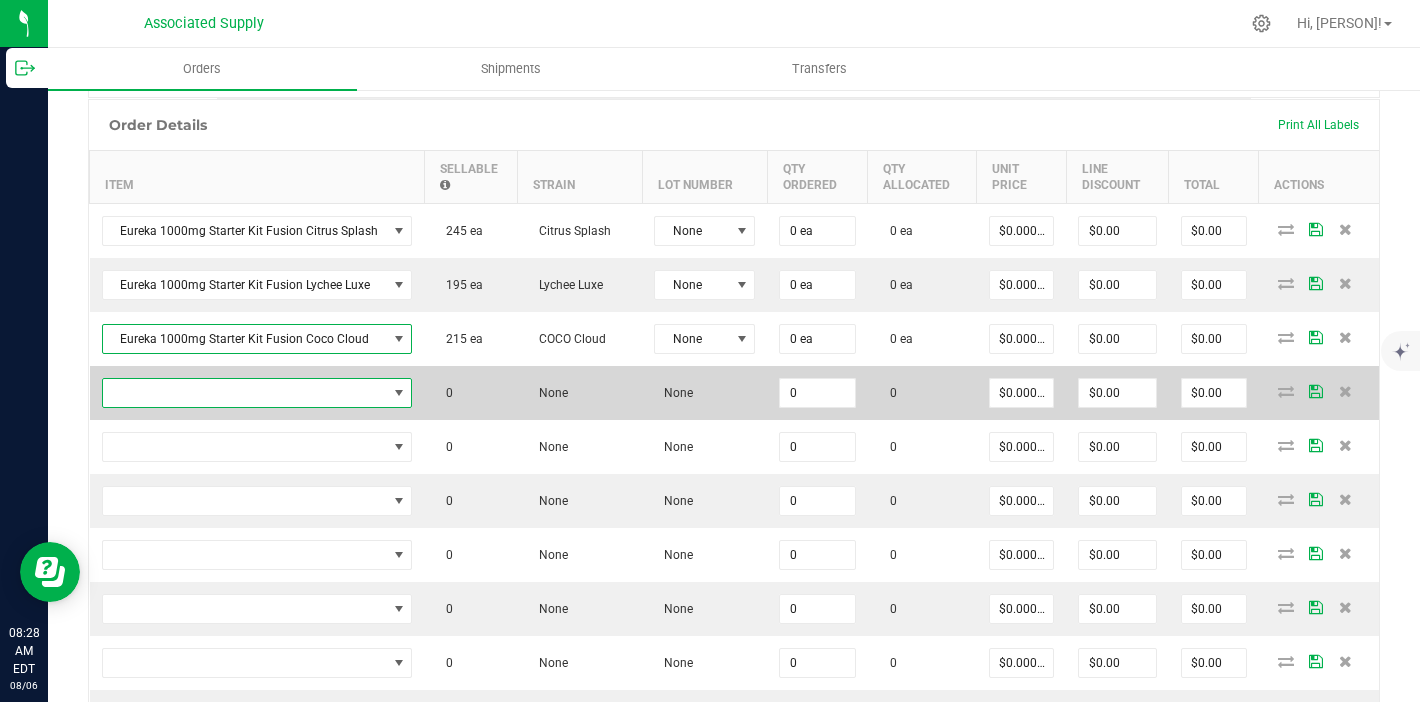 click at bounding box center (245, 393) 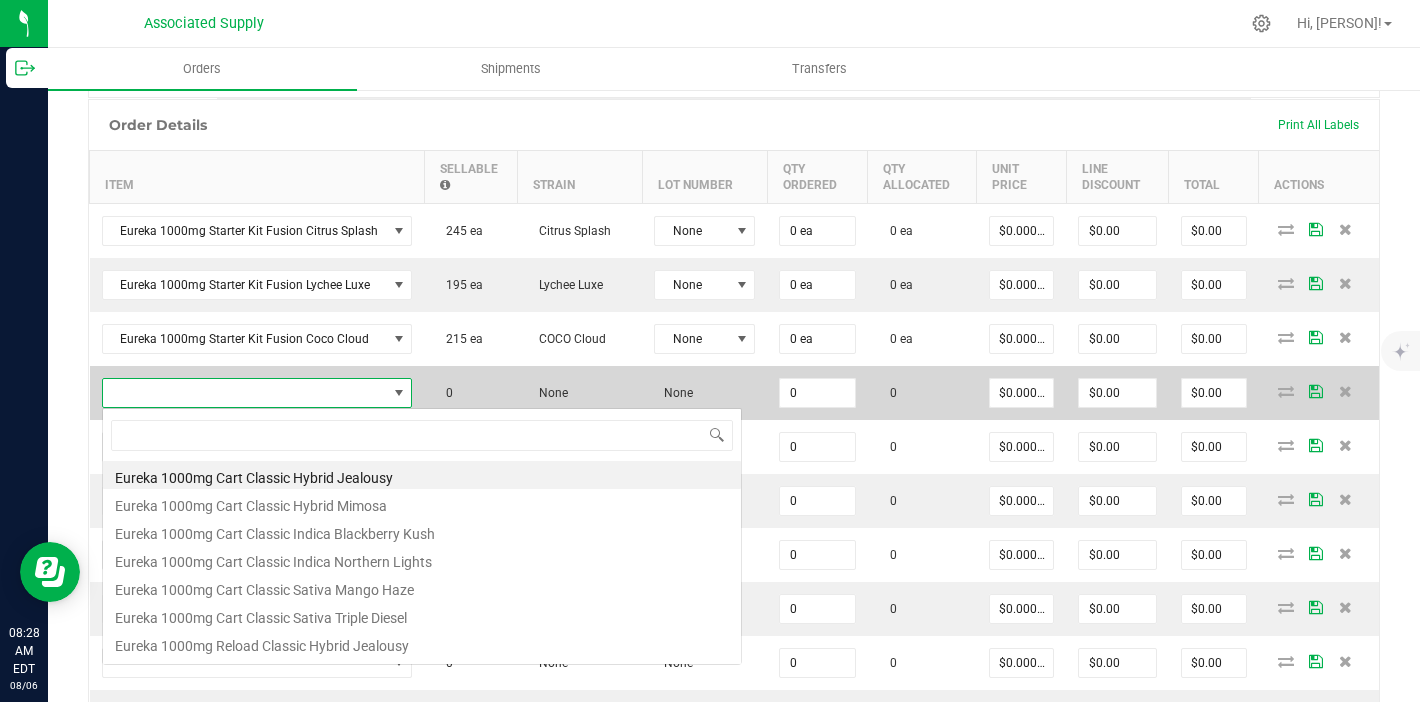 scroll, scrollTop: 99970, scrollLeft: 99695, axis: both 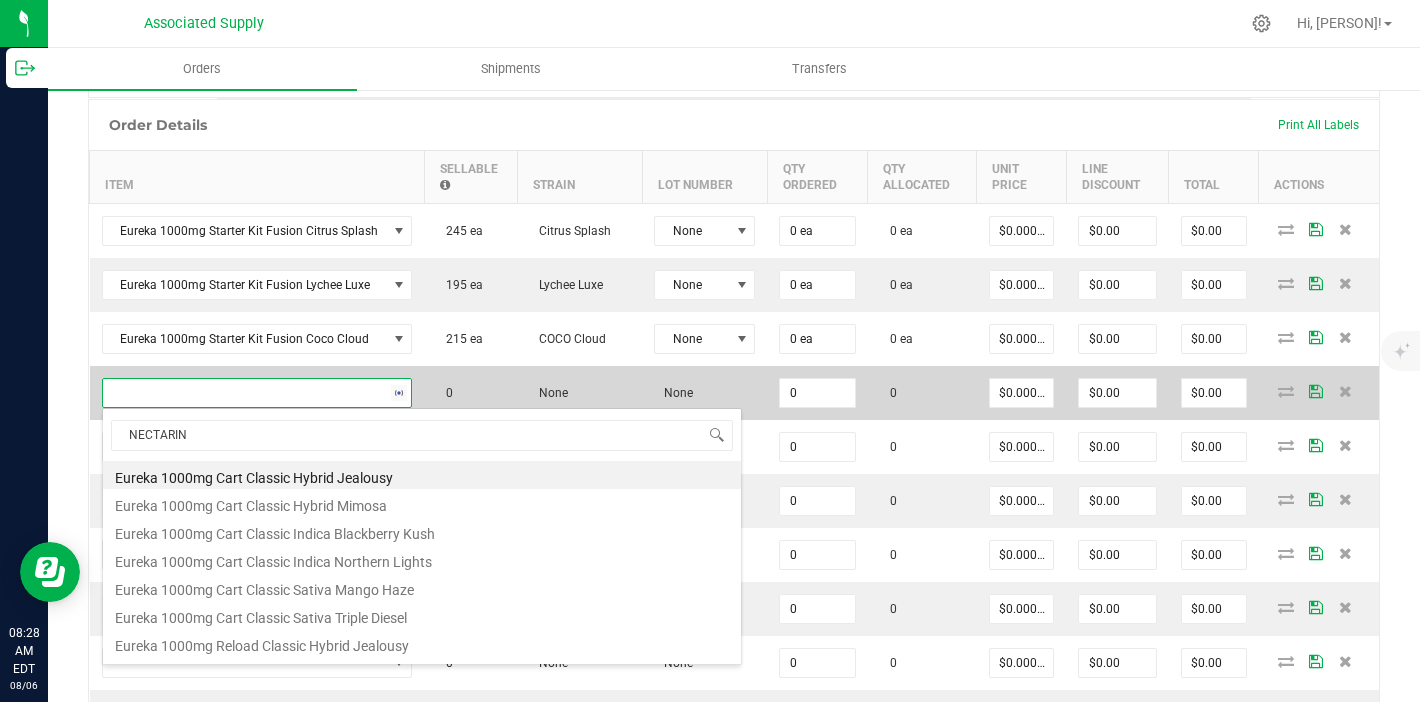 type on "NECTARINE" 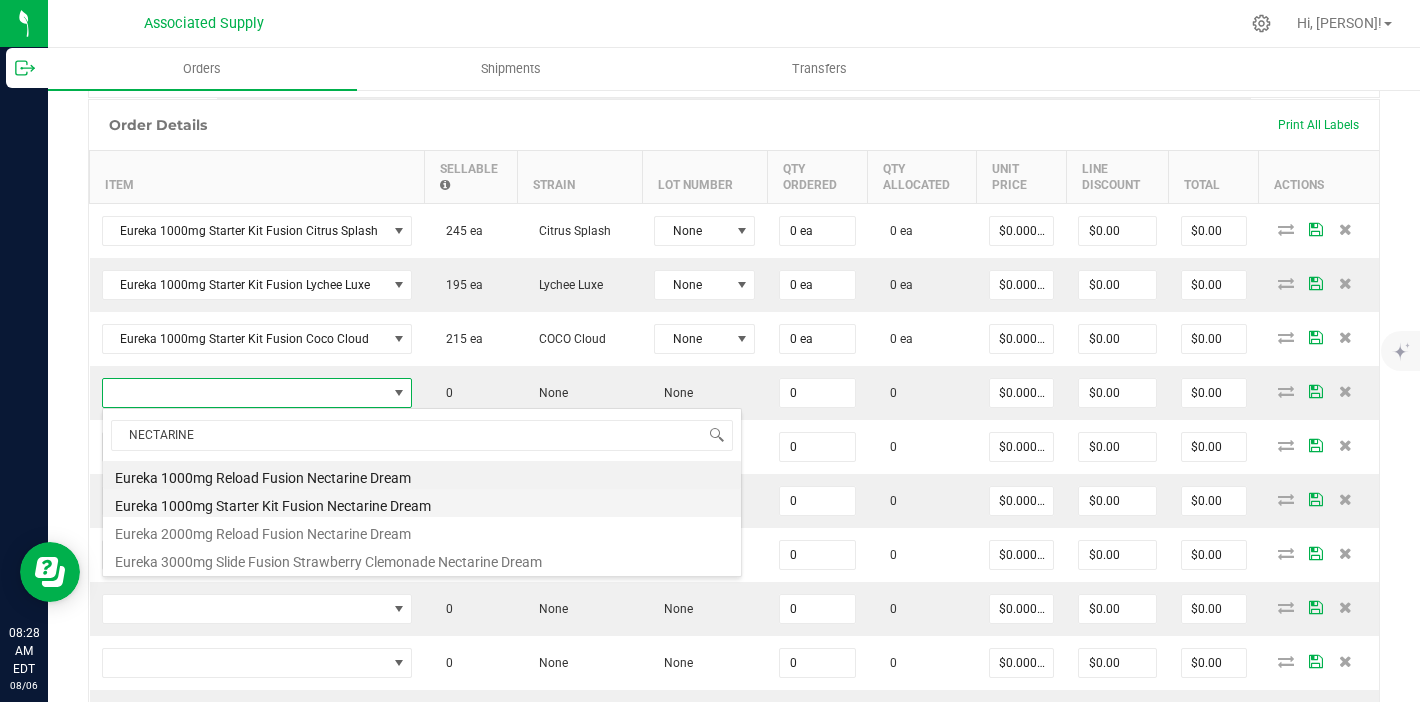 click on "Eureka 1000mg Starter Kit Fusion Nectarine Dream" at bounding box center [422, 503] 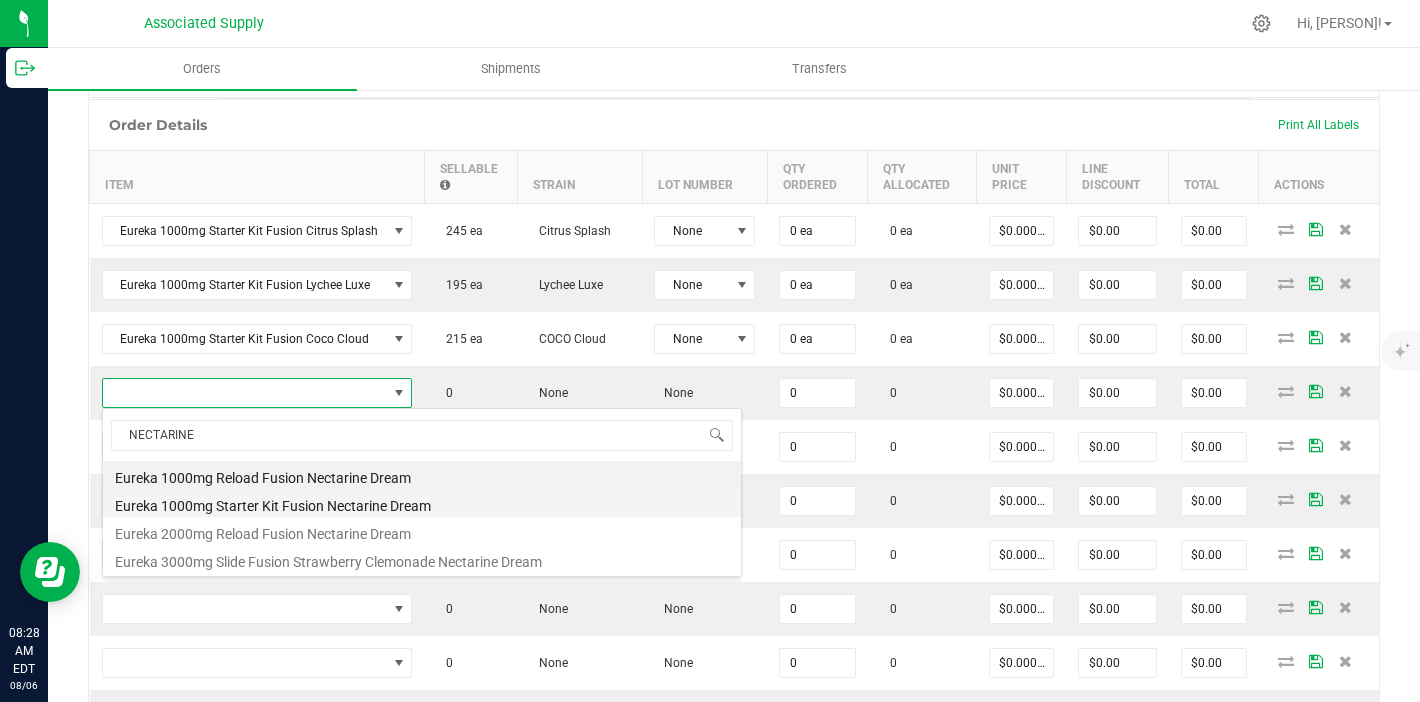 type on "0 ea" 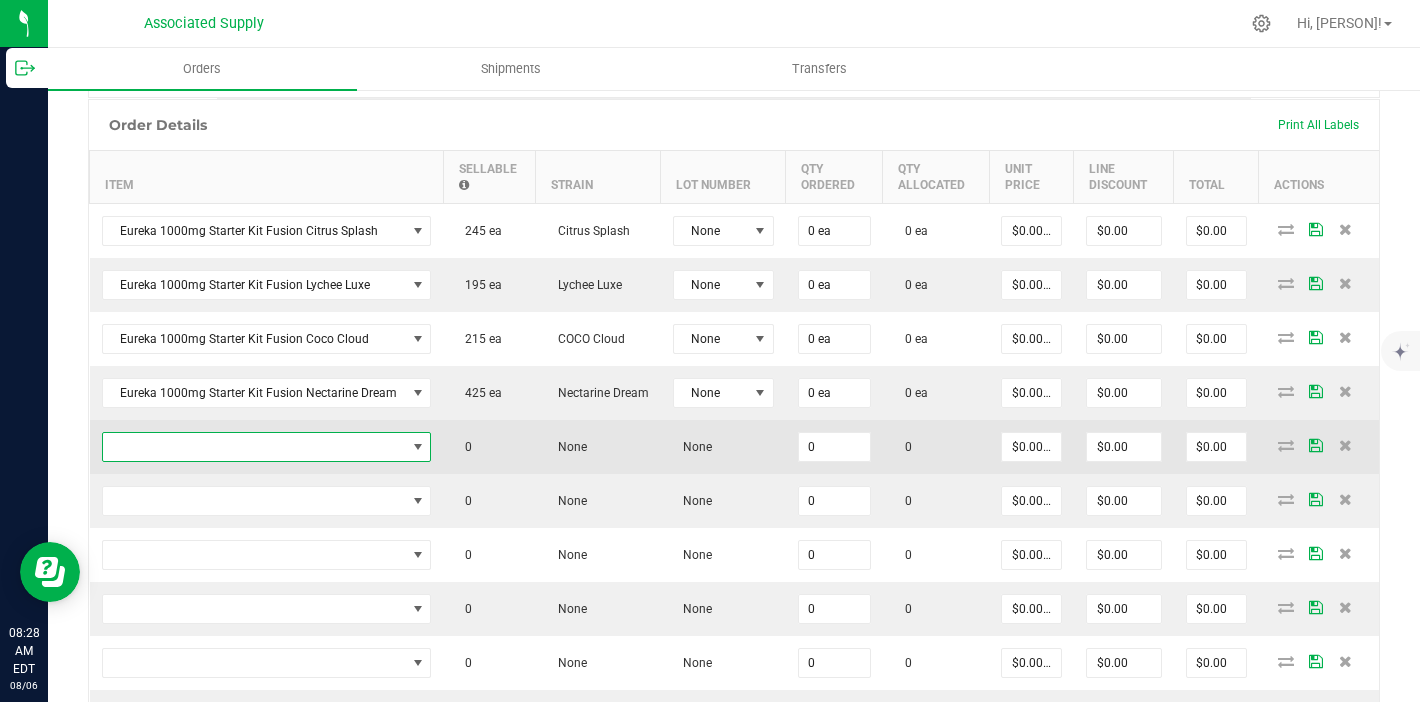 click at bounding box center (254, 447) 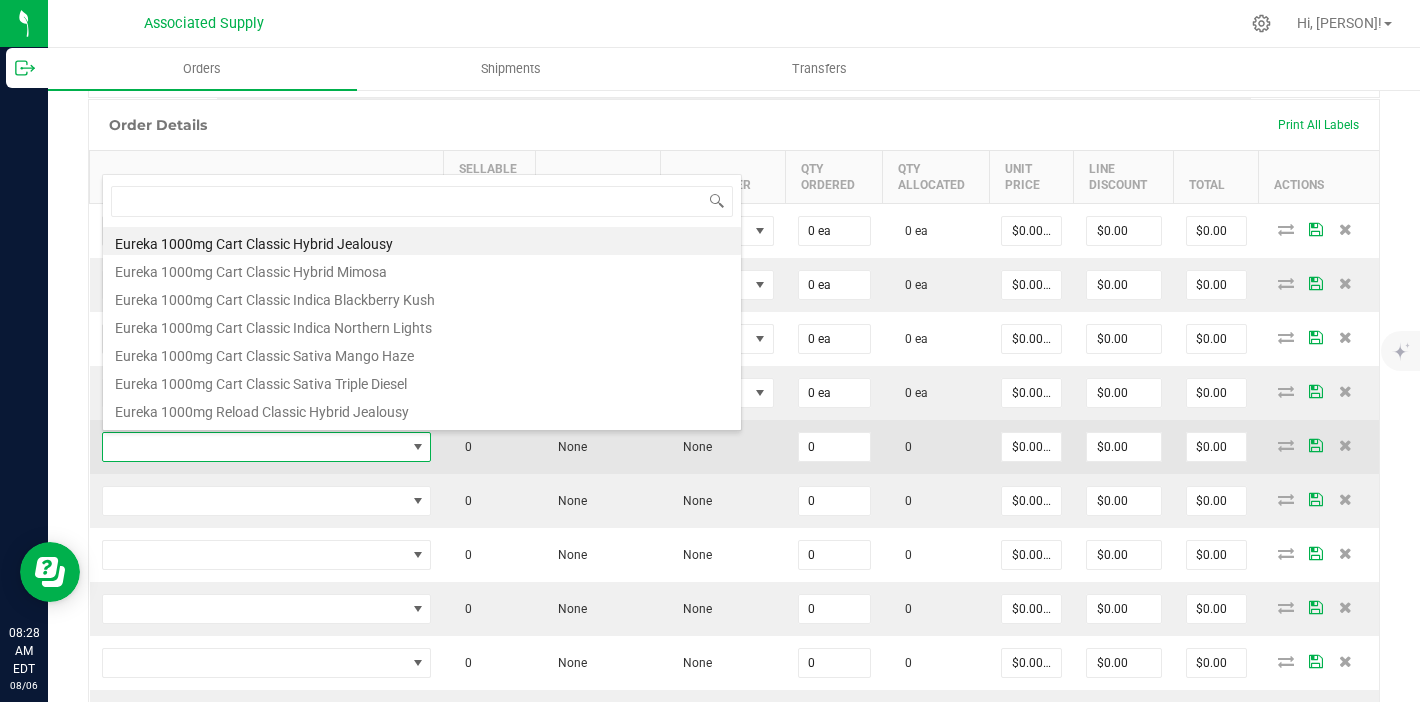 scroll, scrollTop: 99970, scrollLeft: 99676, axis: both 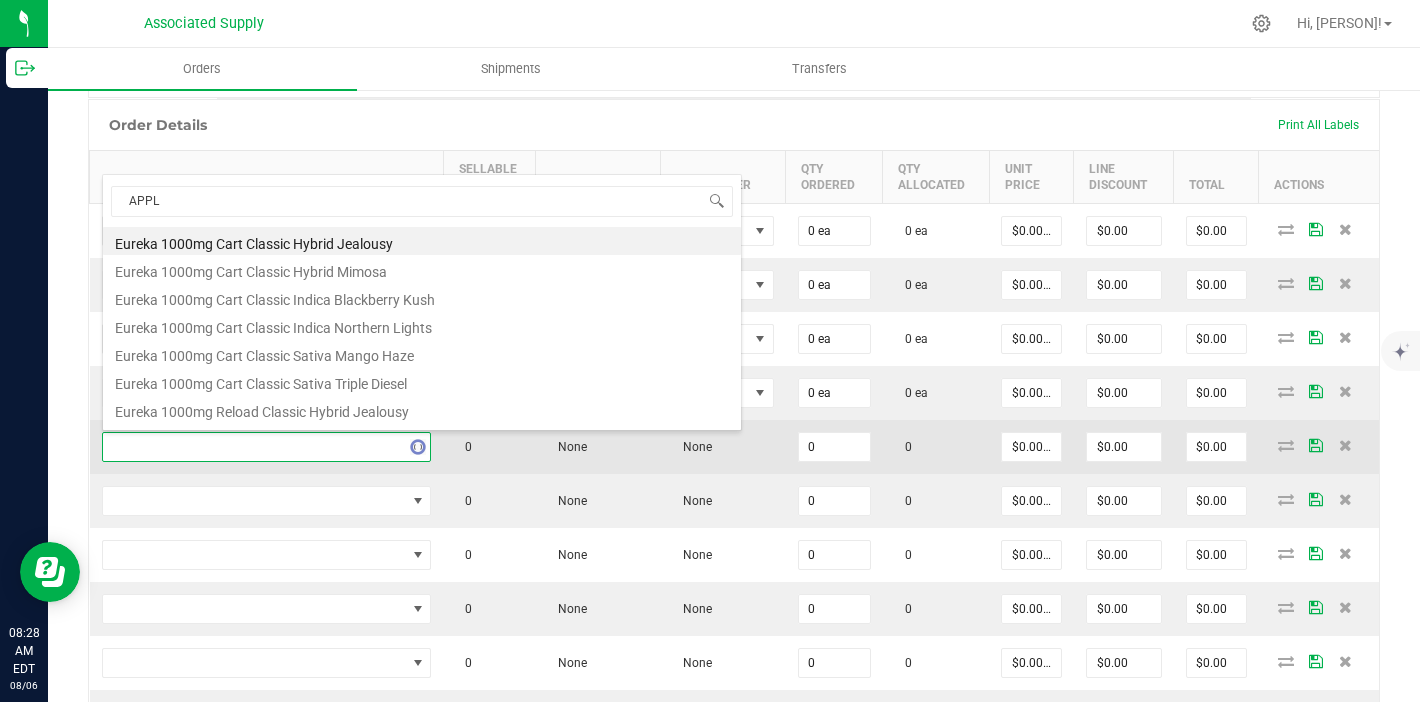 type on "APPLE" 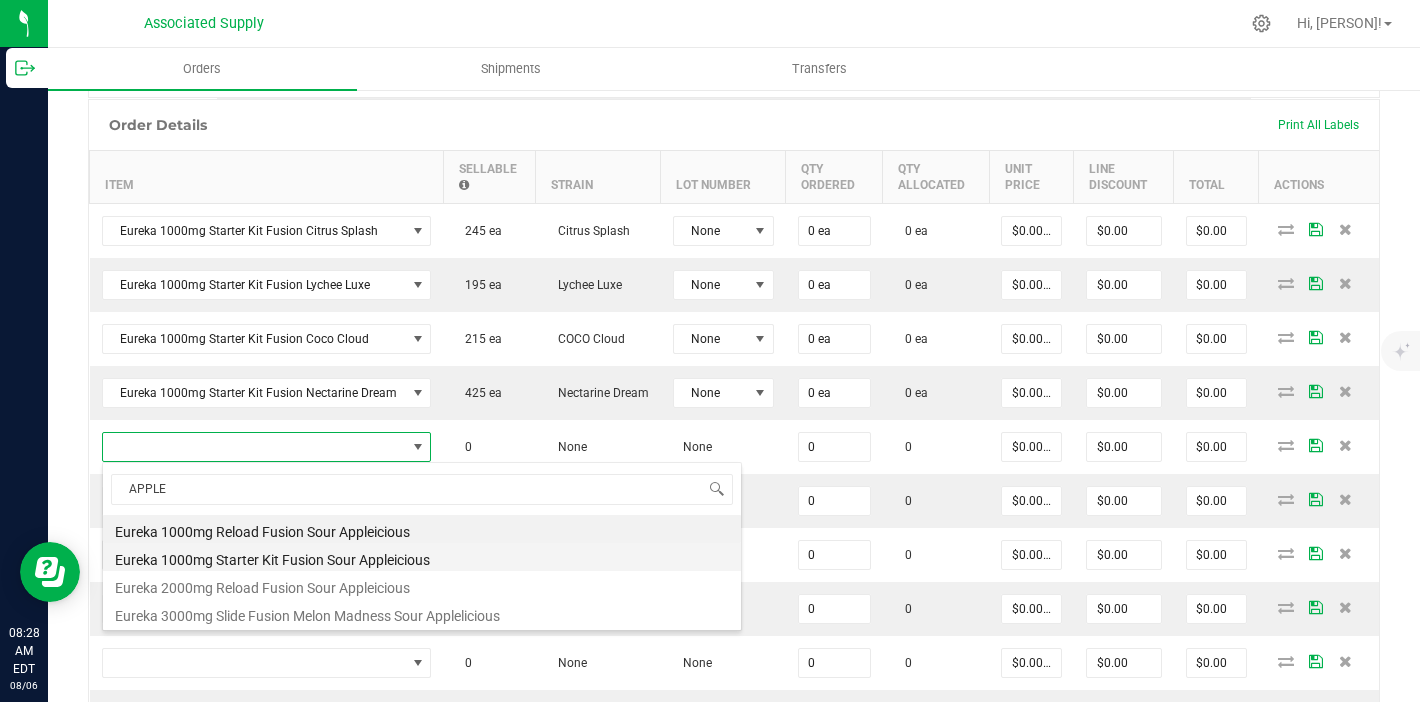 click on "Eureka 1000mg Starter Kit Fusion Sour Appleicious" at bounding box center (422, 557) 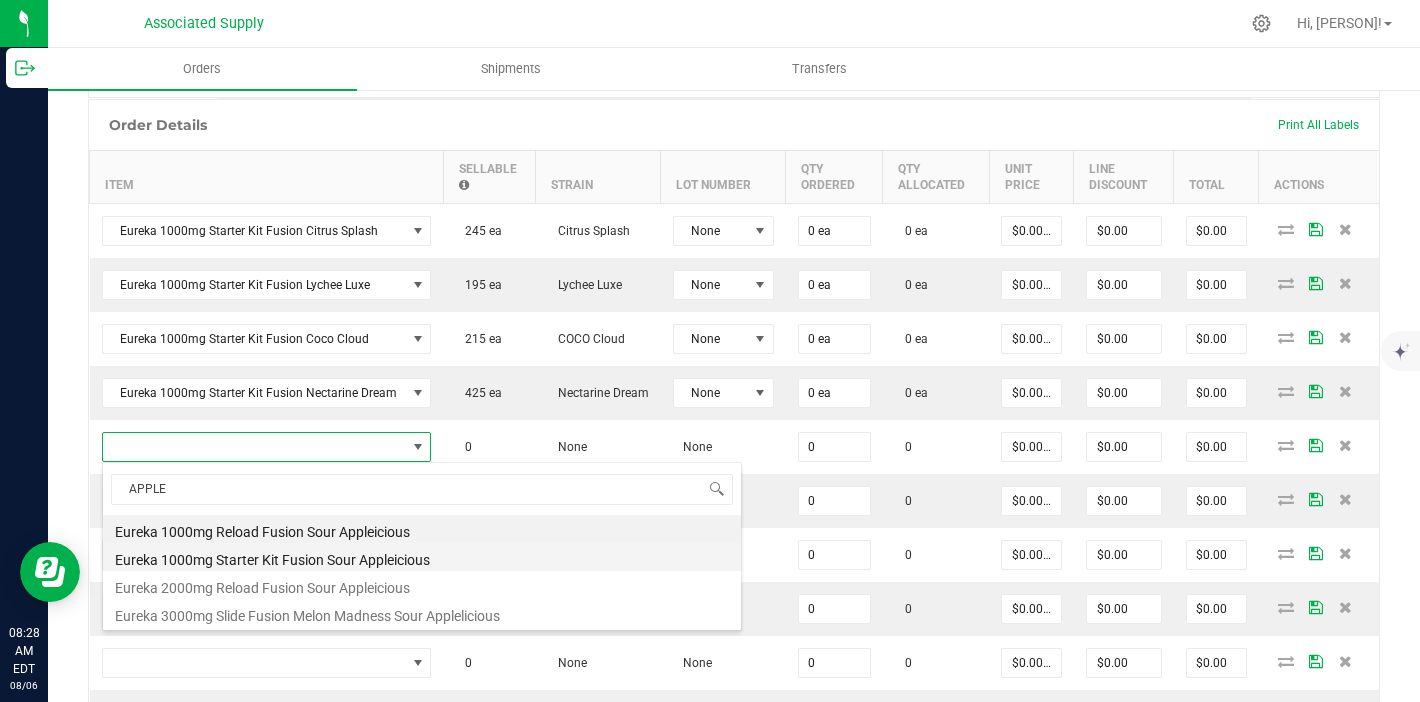 type on "0 ea" 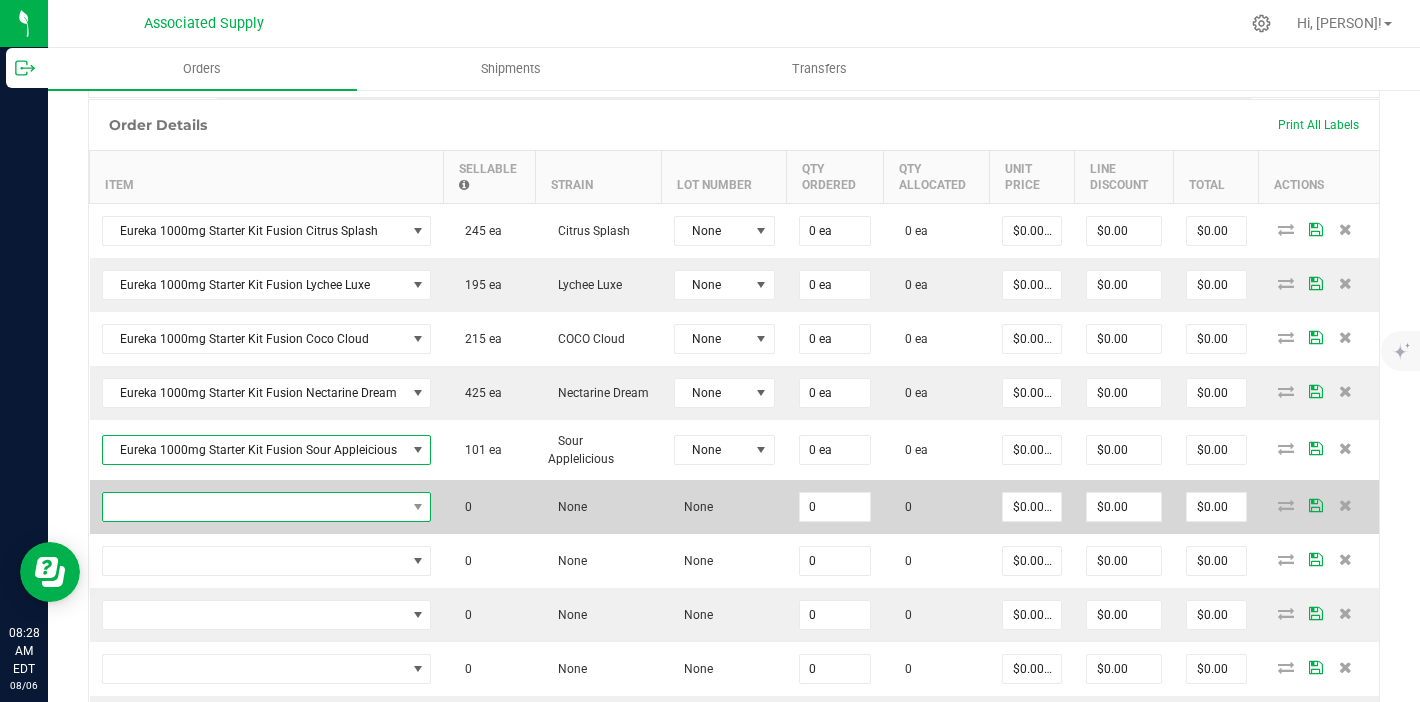 click at bounding box center [254, 507] 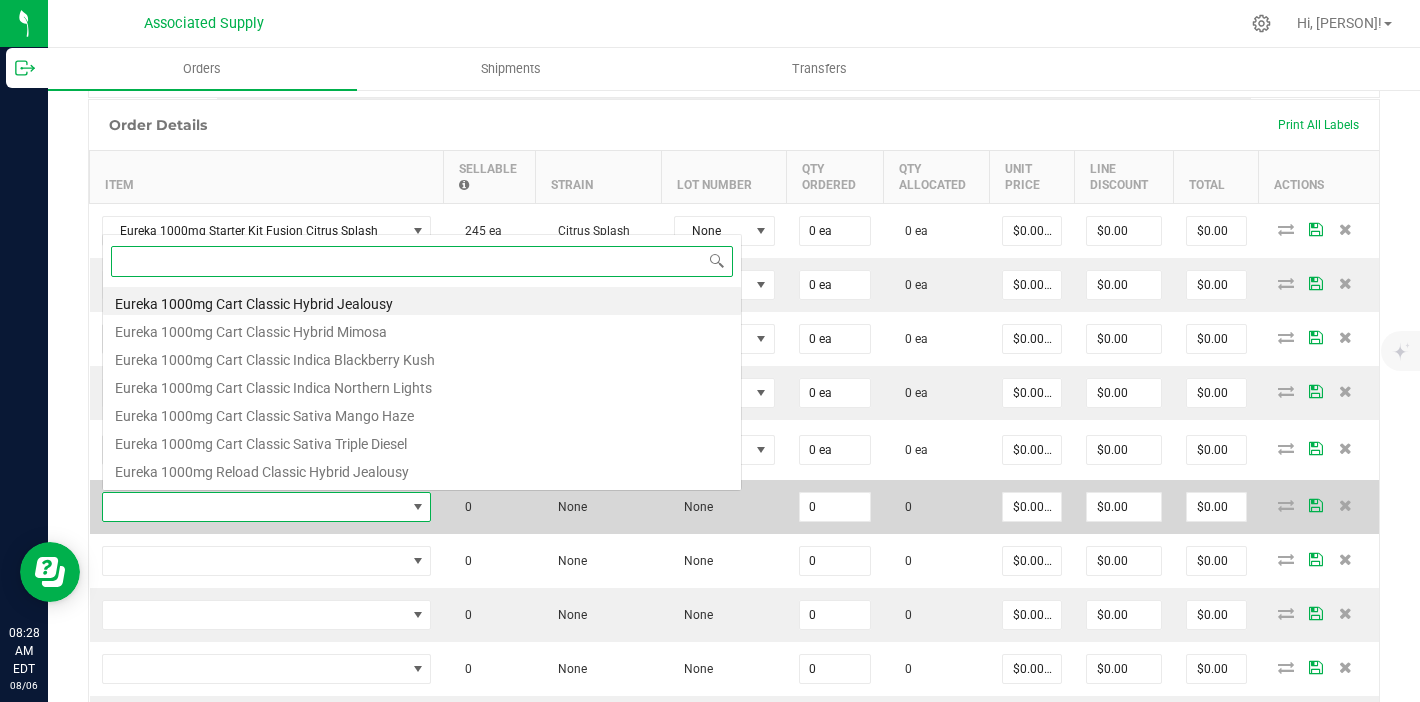 scroll, scrollTop: 0, scrollLeft: 0, axis: both 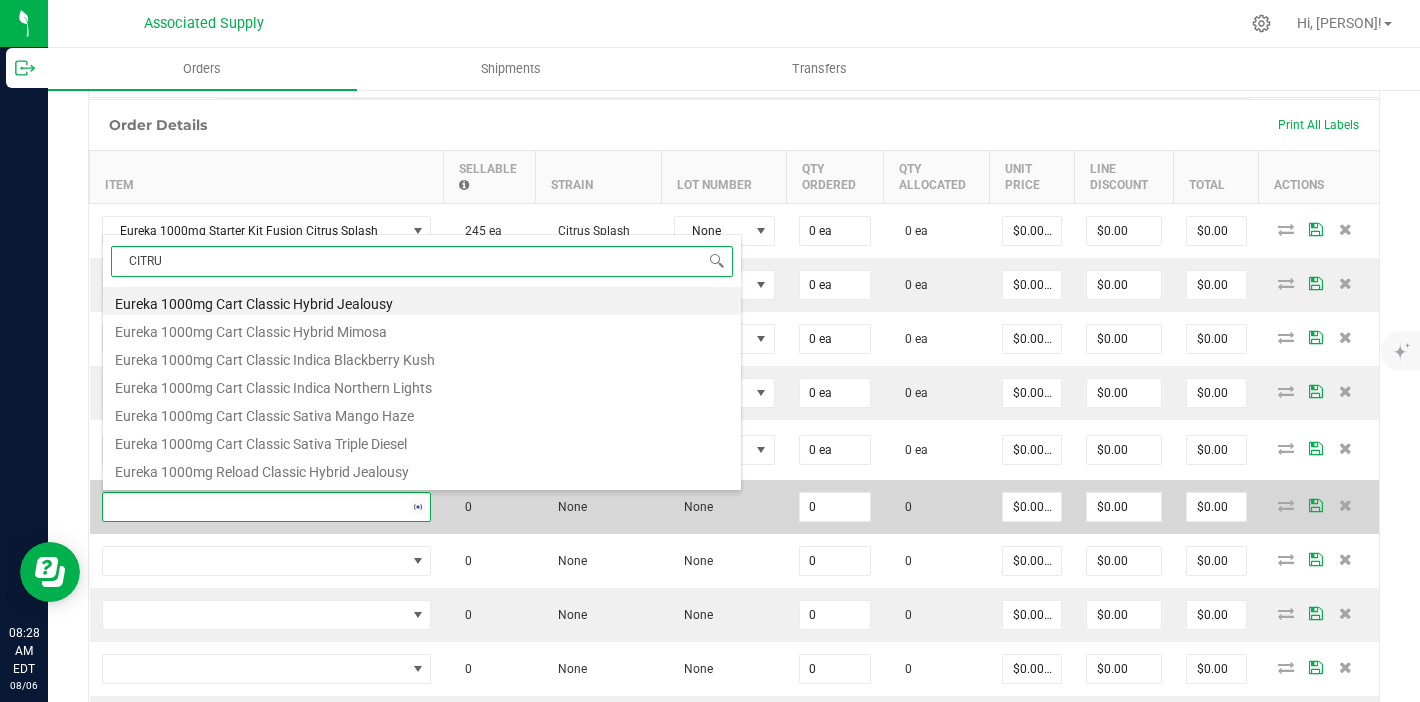 type on "CITRUS" 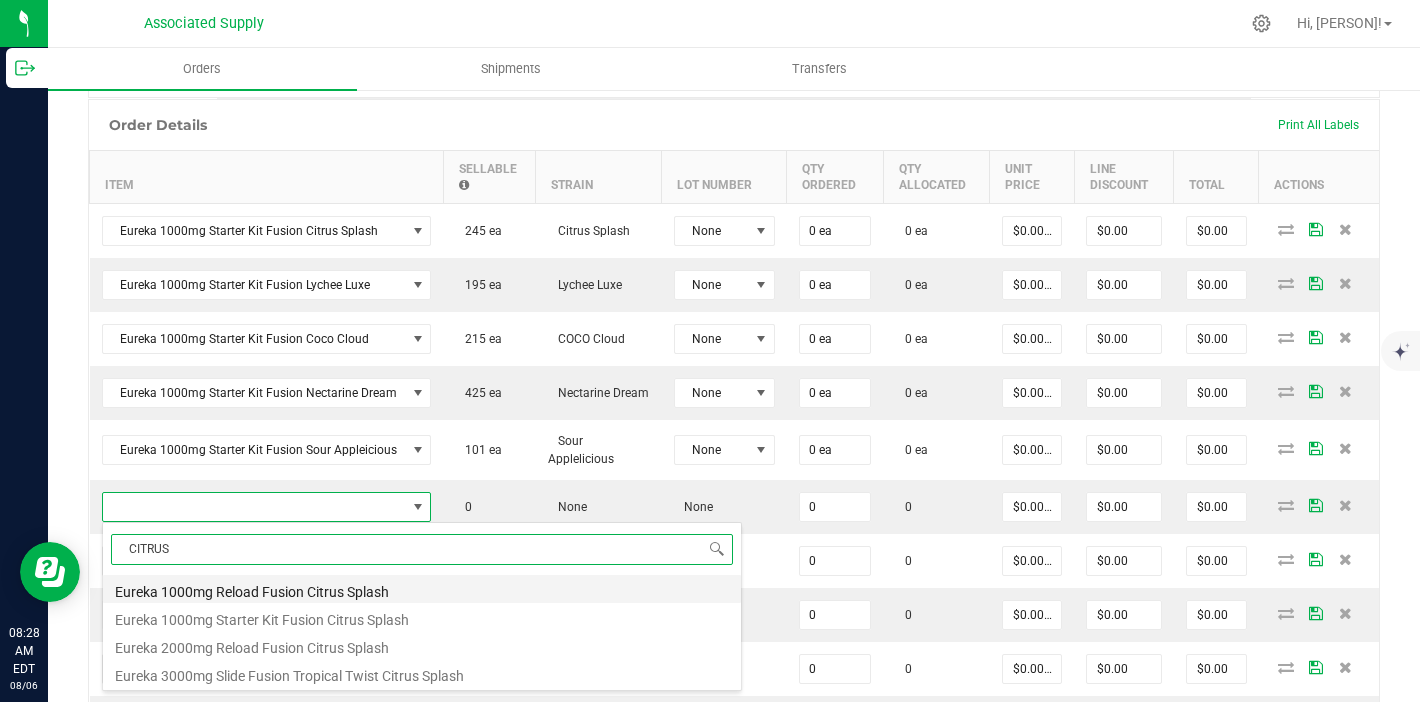 click on "Eureka 1000mg Reload Fusion Citrus Splash" at bounding box center [422, 589] 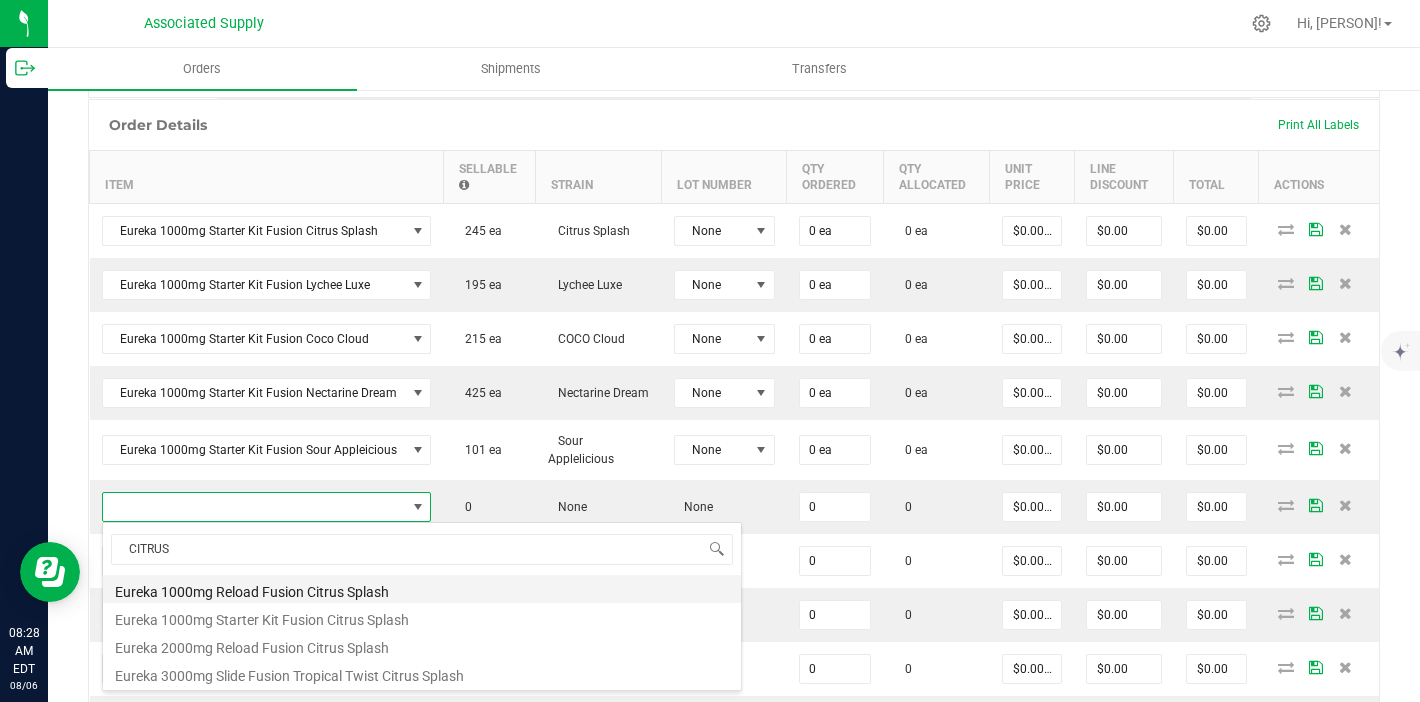 type on "0 ea" 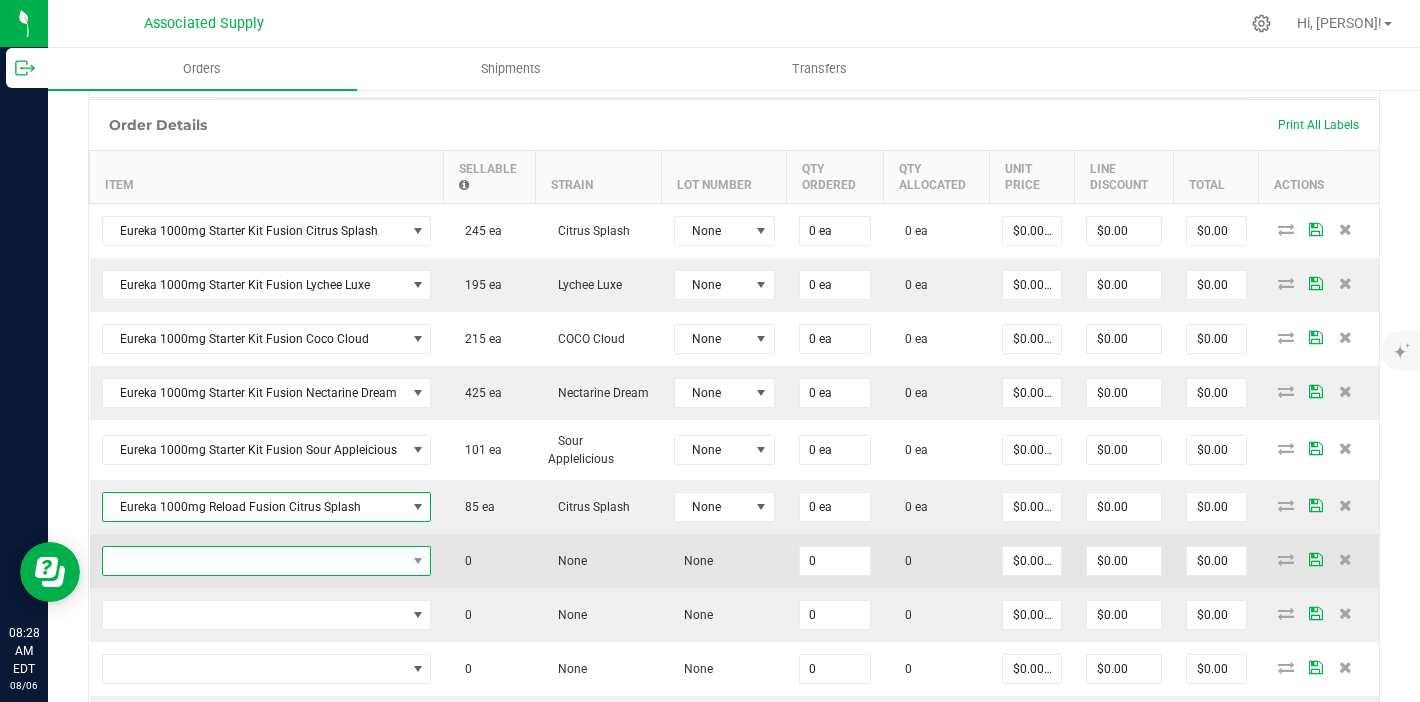 click at bounding box center (254, 561) 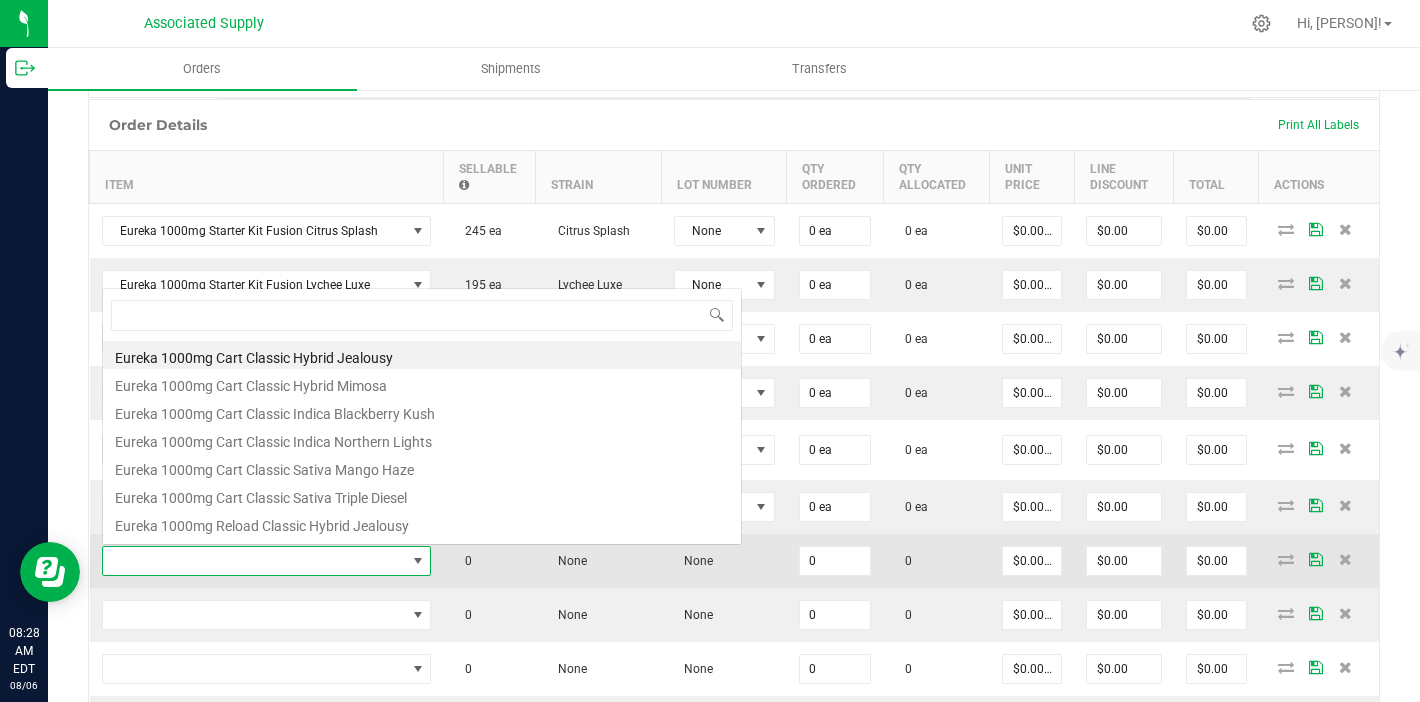 scroll, scrollTop: 0, scrollLeft: 0, axis: both 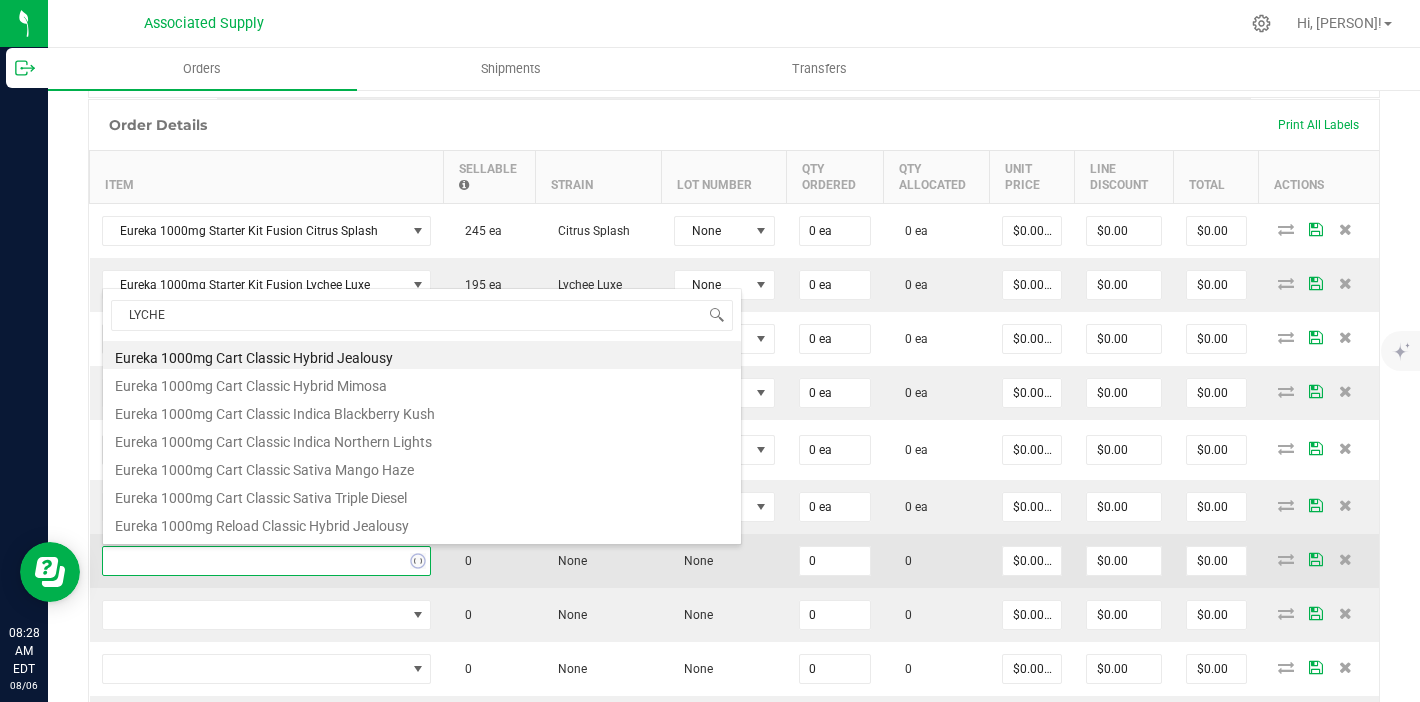 type on "LYCHEE" 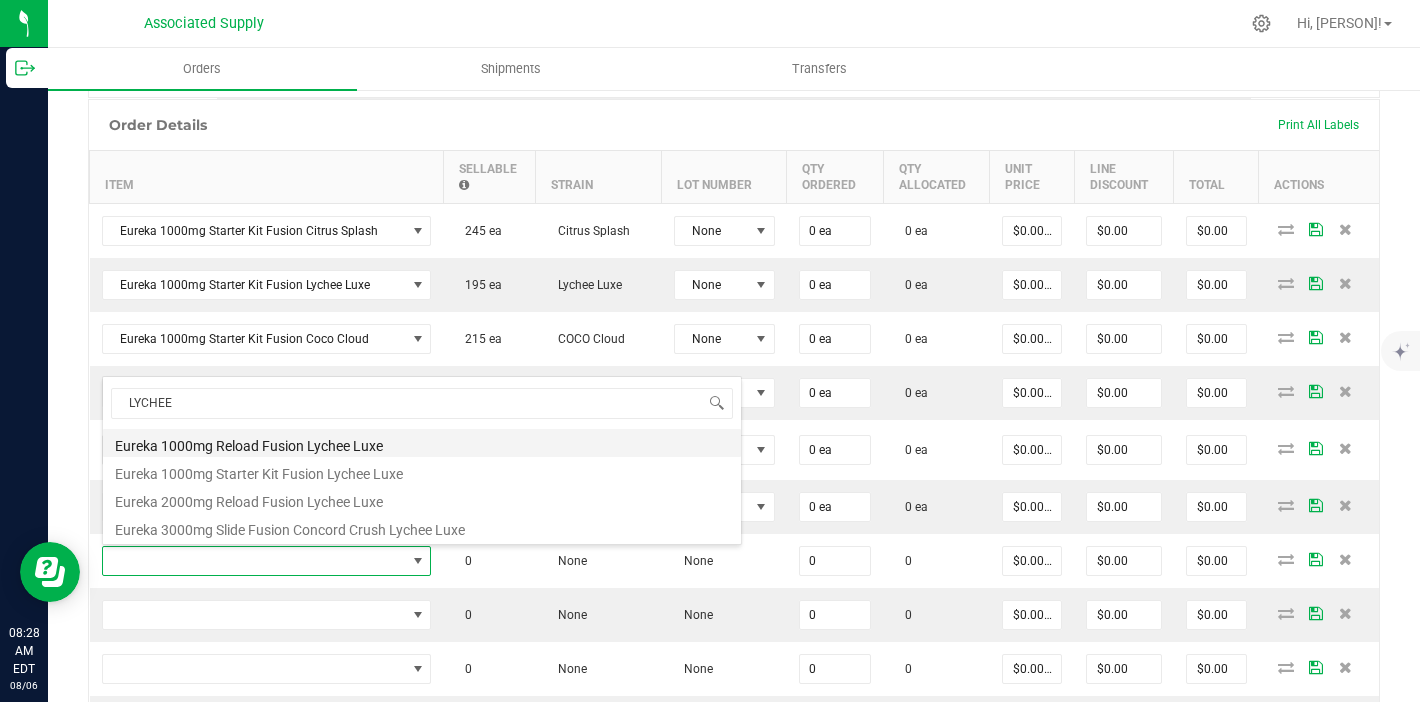click on "Eureka 1000mg Reload Fusion Lychee Luxe" at bounding box center [422, 443] 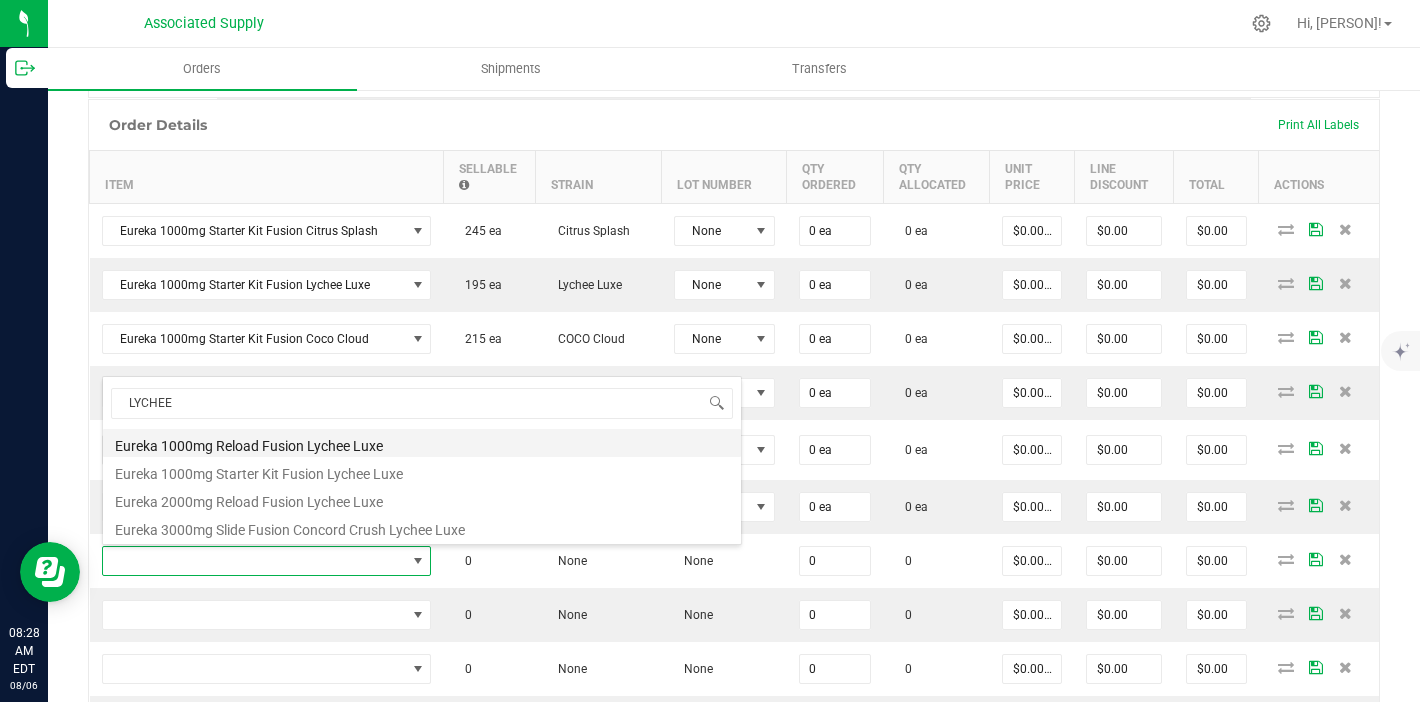 type on "0 ea" 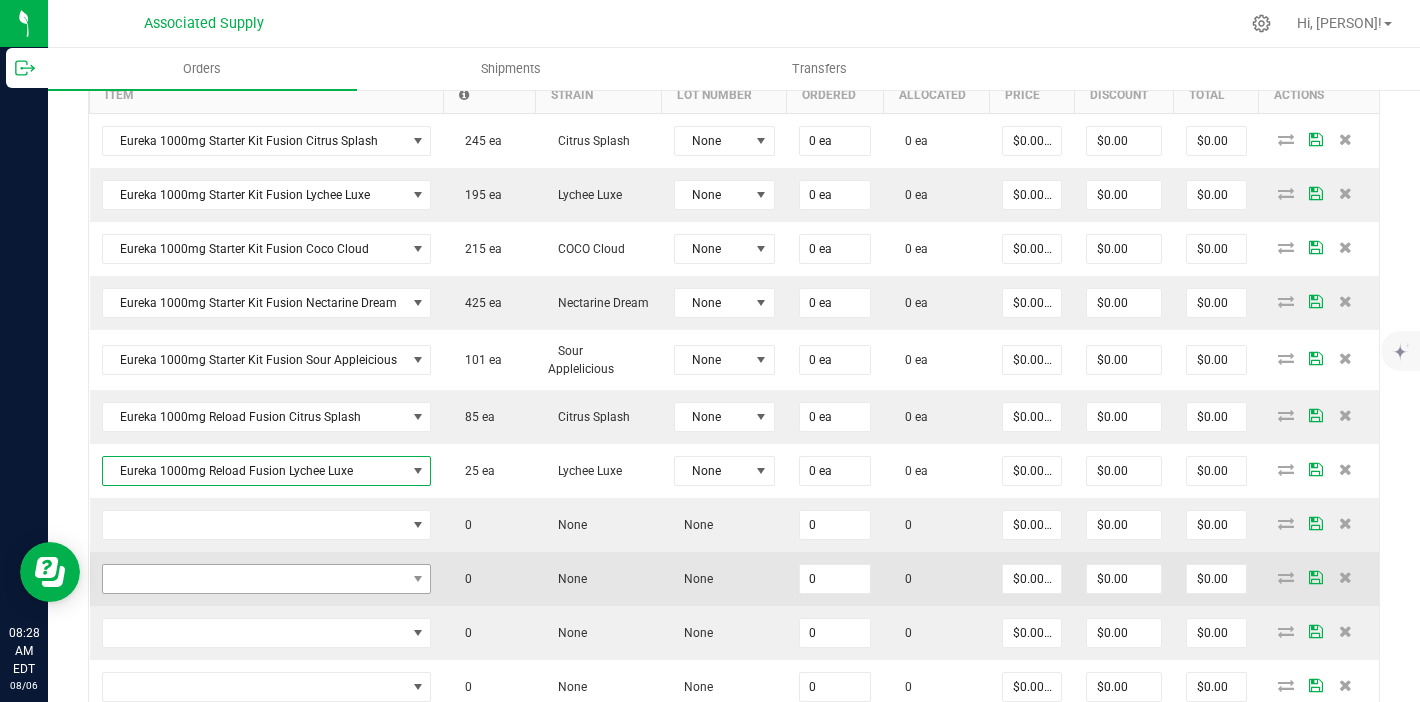 scroll, scrollTop: 620, scrollLeft: 0, axis: vertical 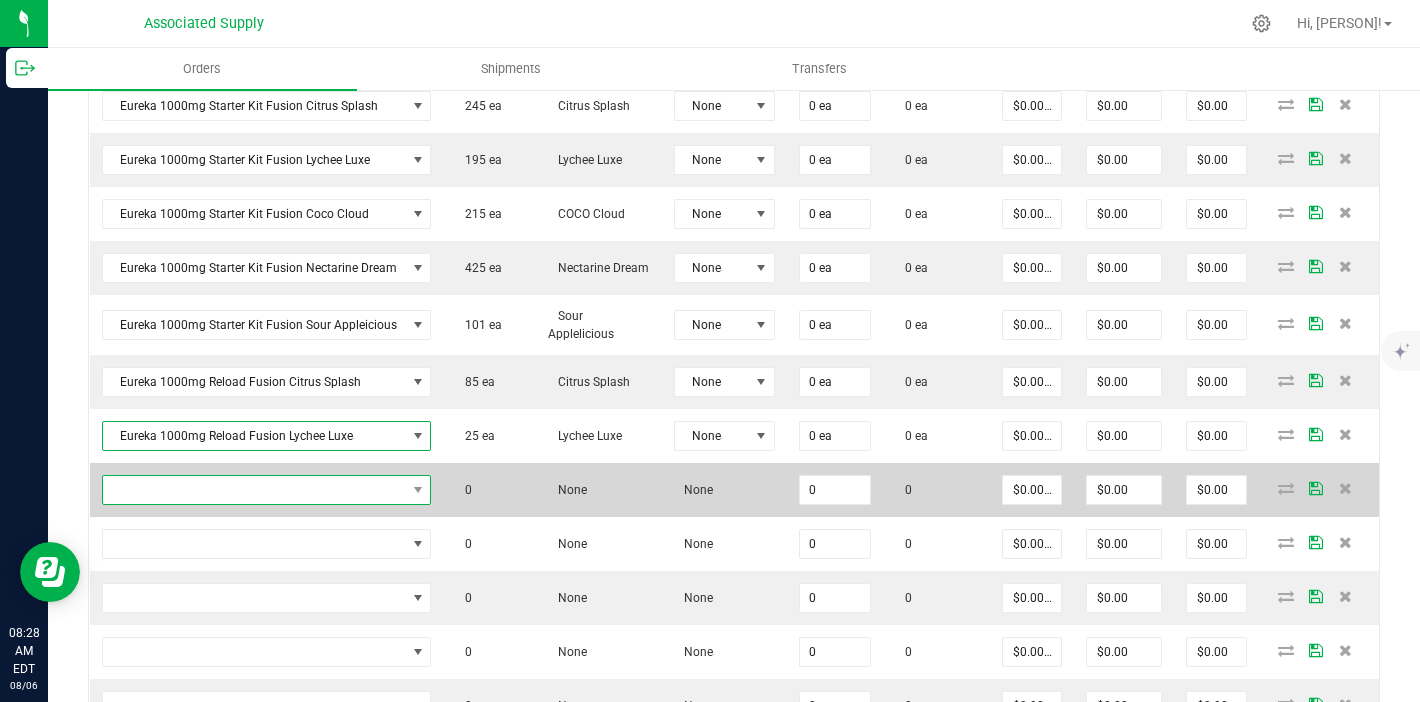 click at bounding box center [254, 490] 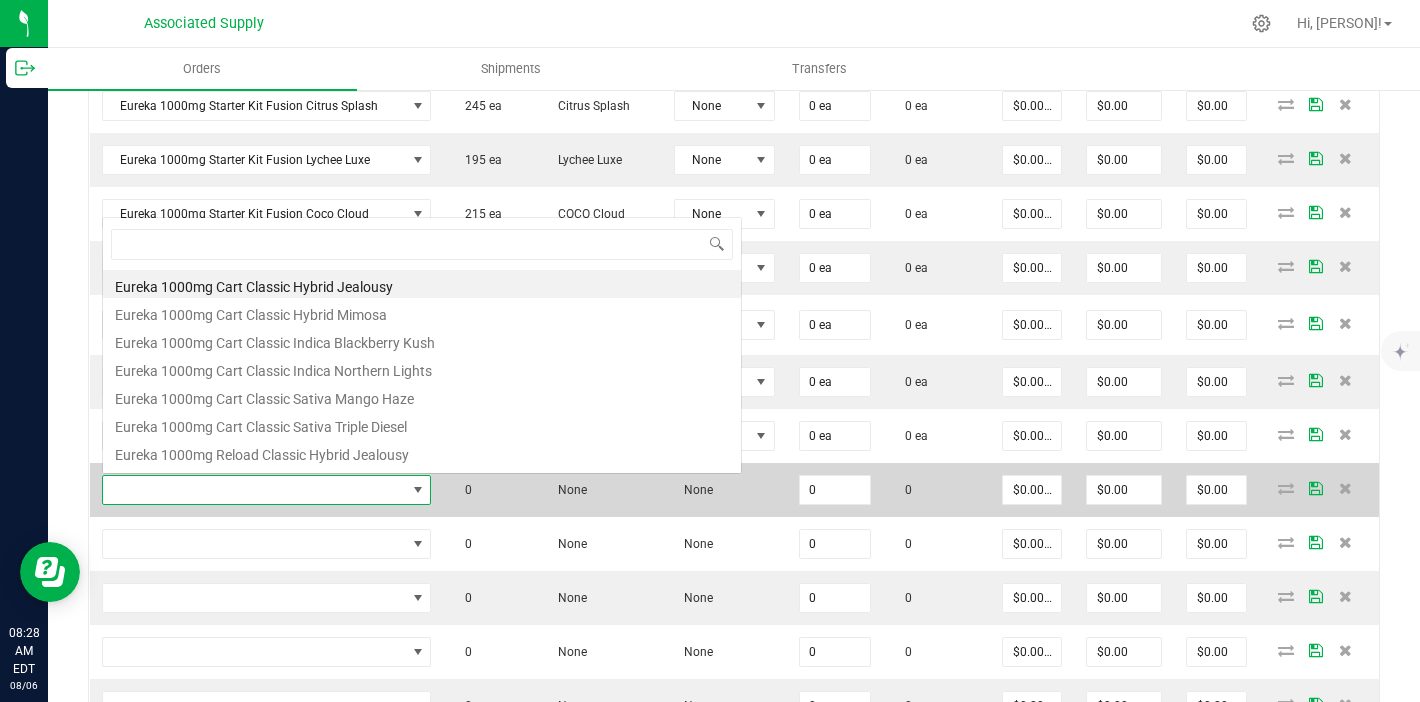 scroll, scrollTop: 0, scrollLeft: 0, axis: both 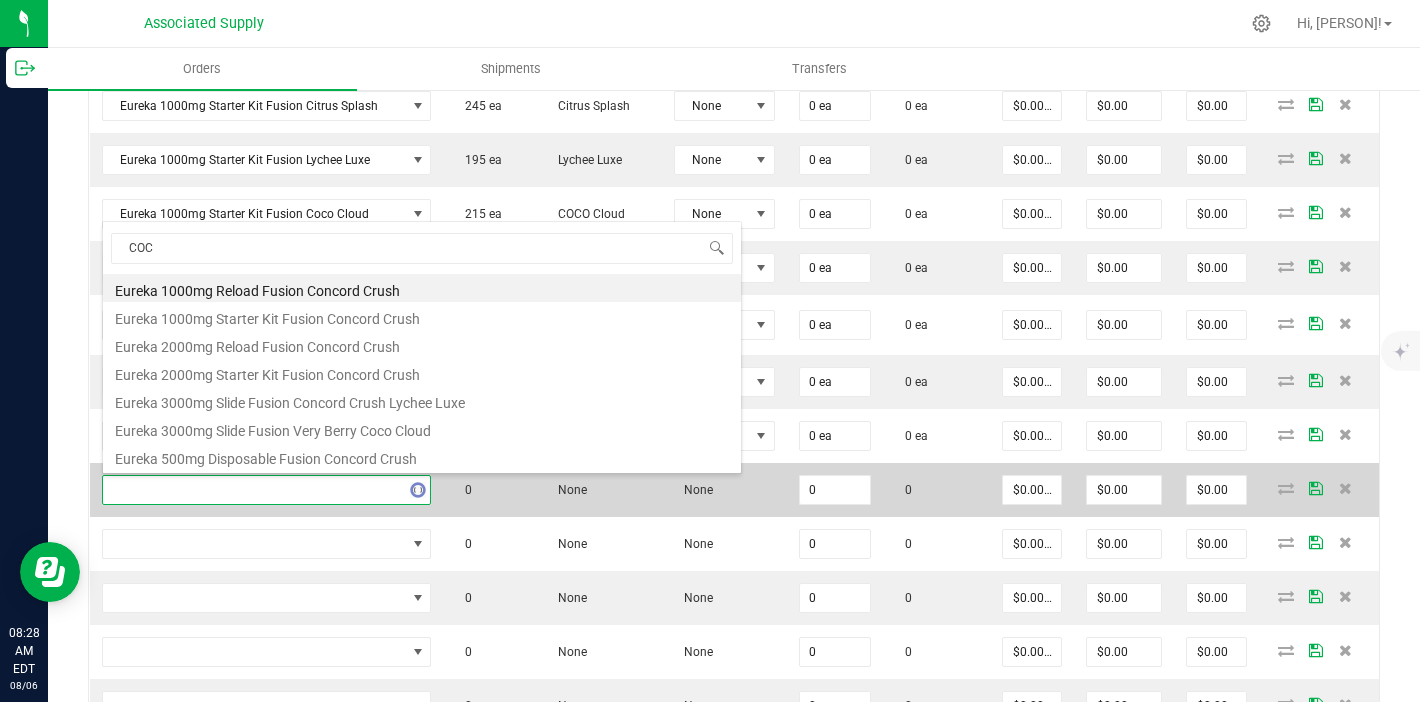 type on "COCO" 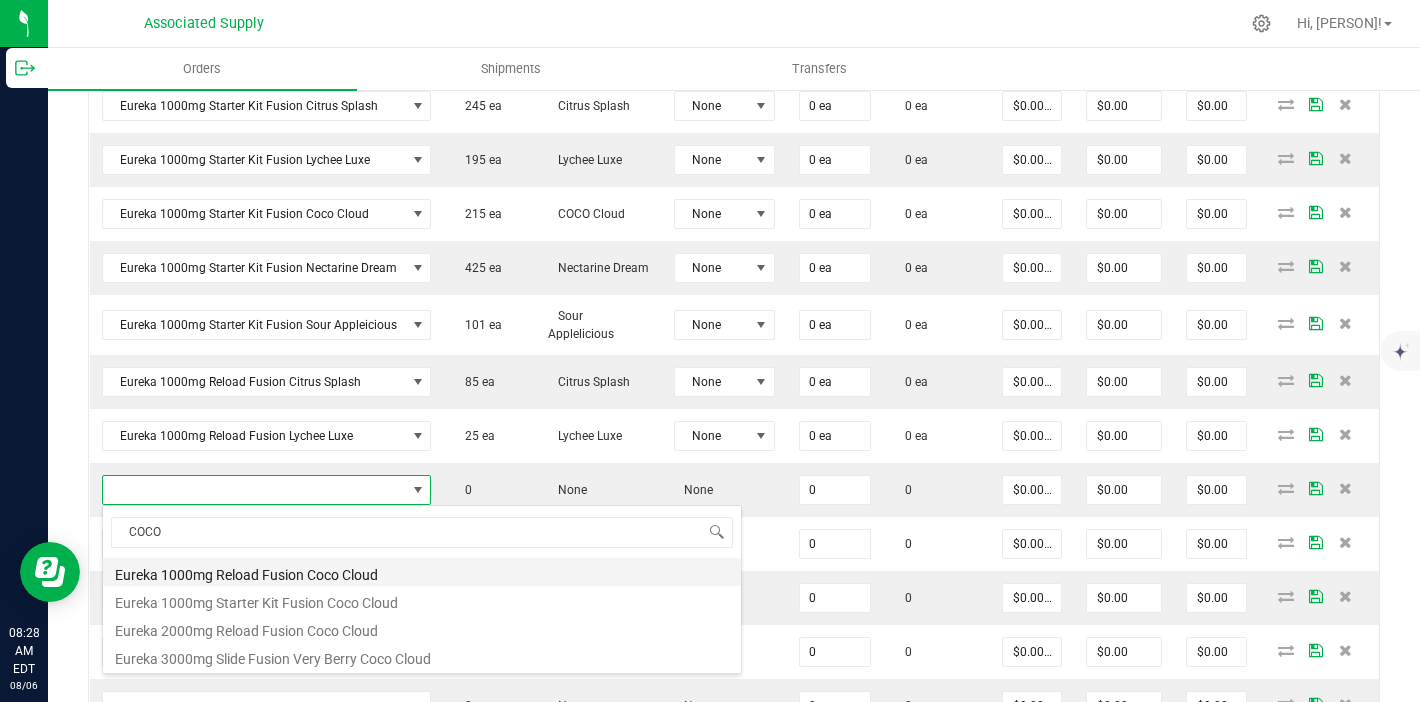 click on "Eureka 1000mg Reload Fusion Coco Cloud" at bounding box center [422, 572] 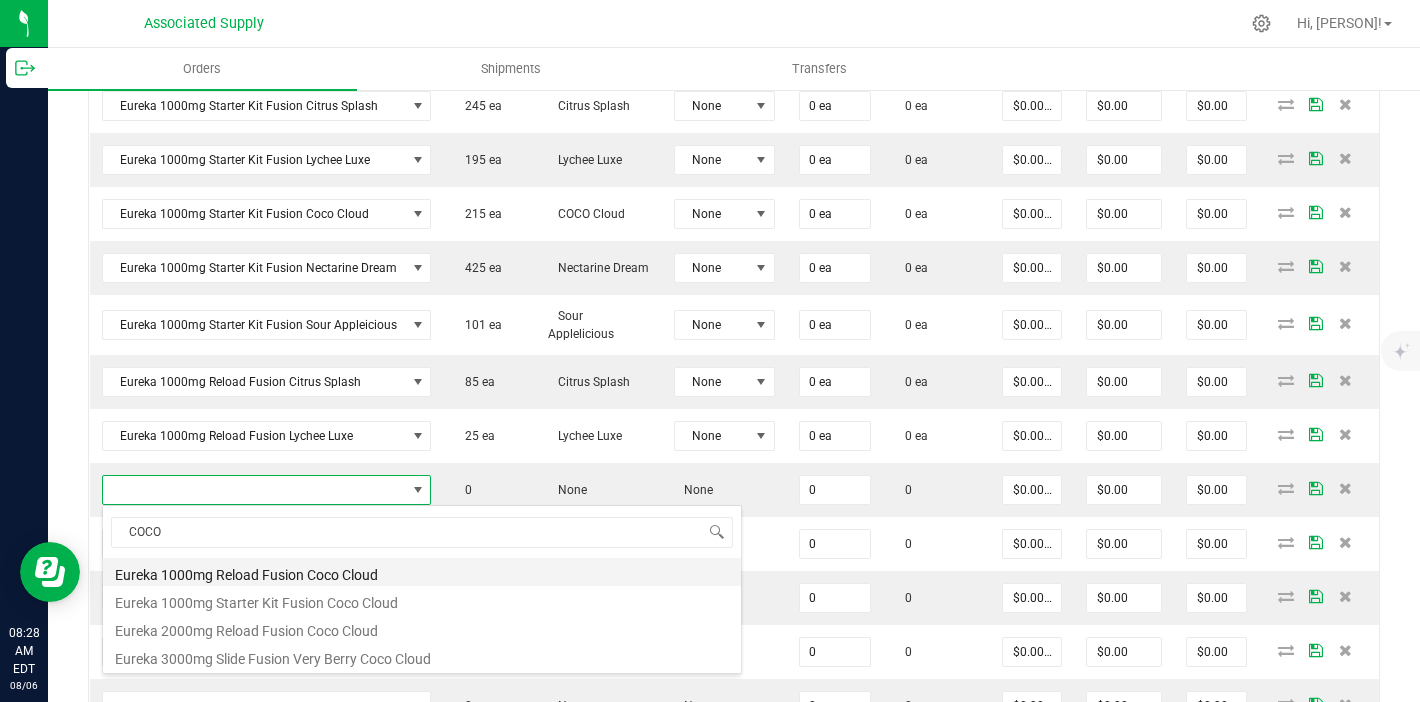 type on "0 ea" 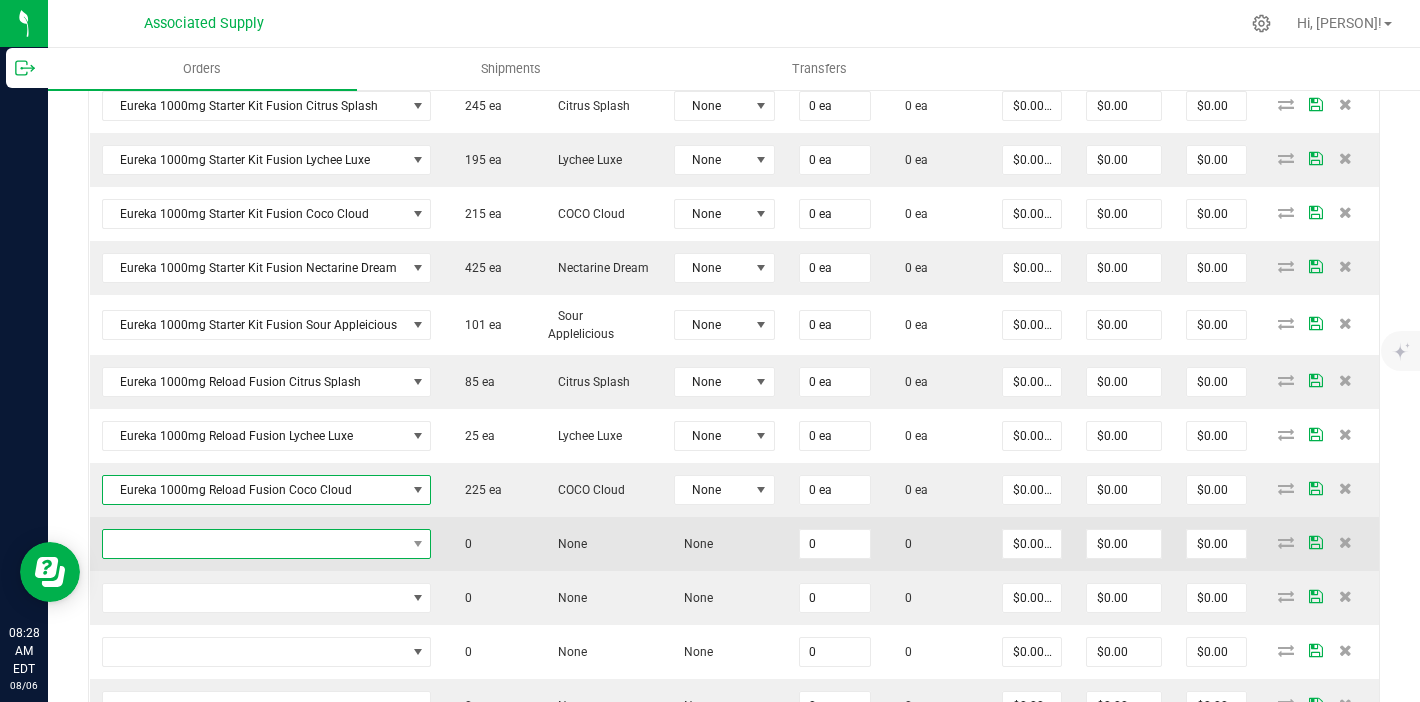 click at bounding box center [254, 544] 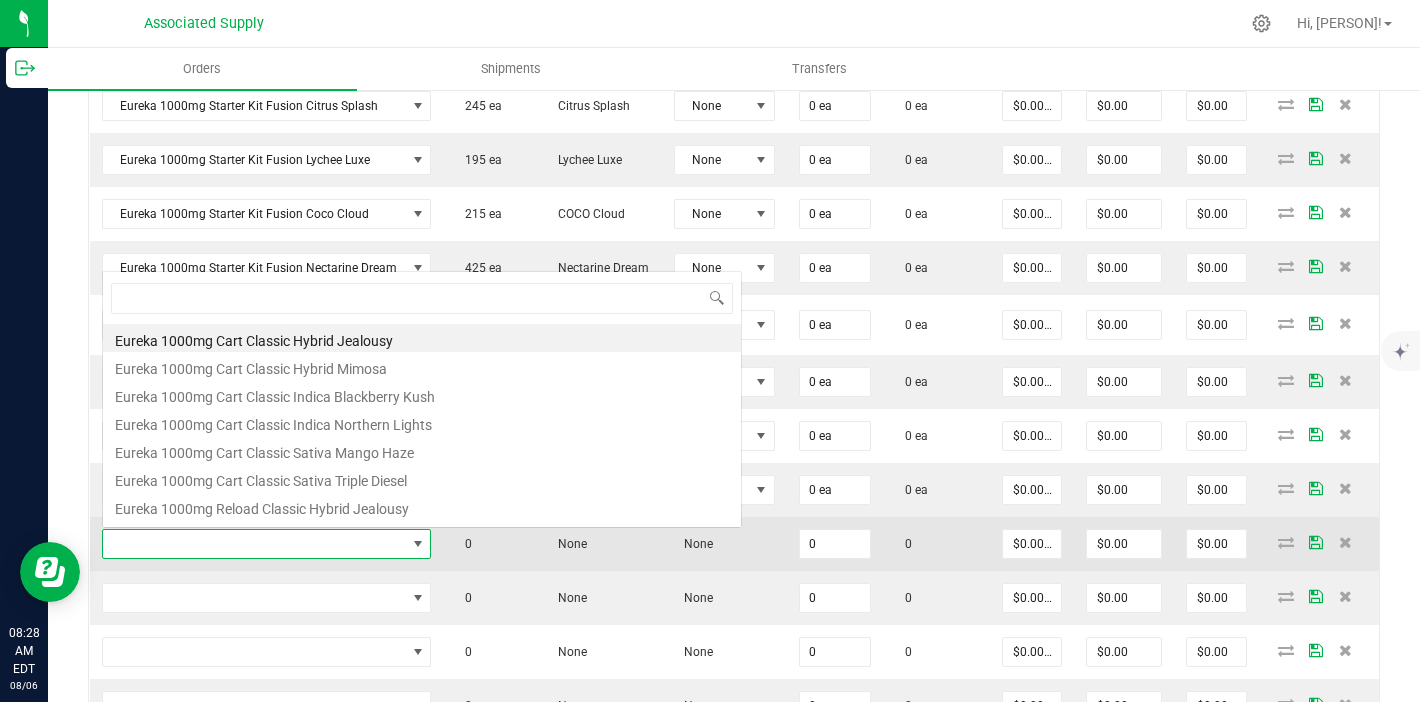 scroll, scrollTop: 0, scrollLeft: 0, axis: both 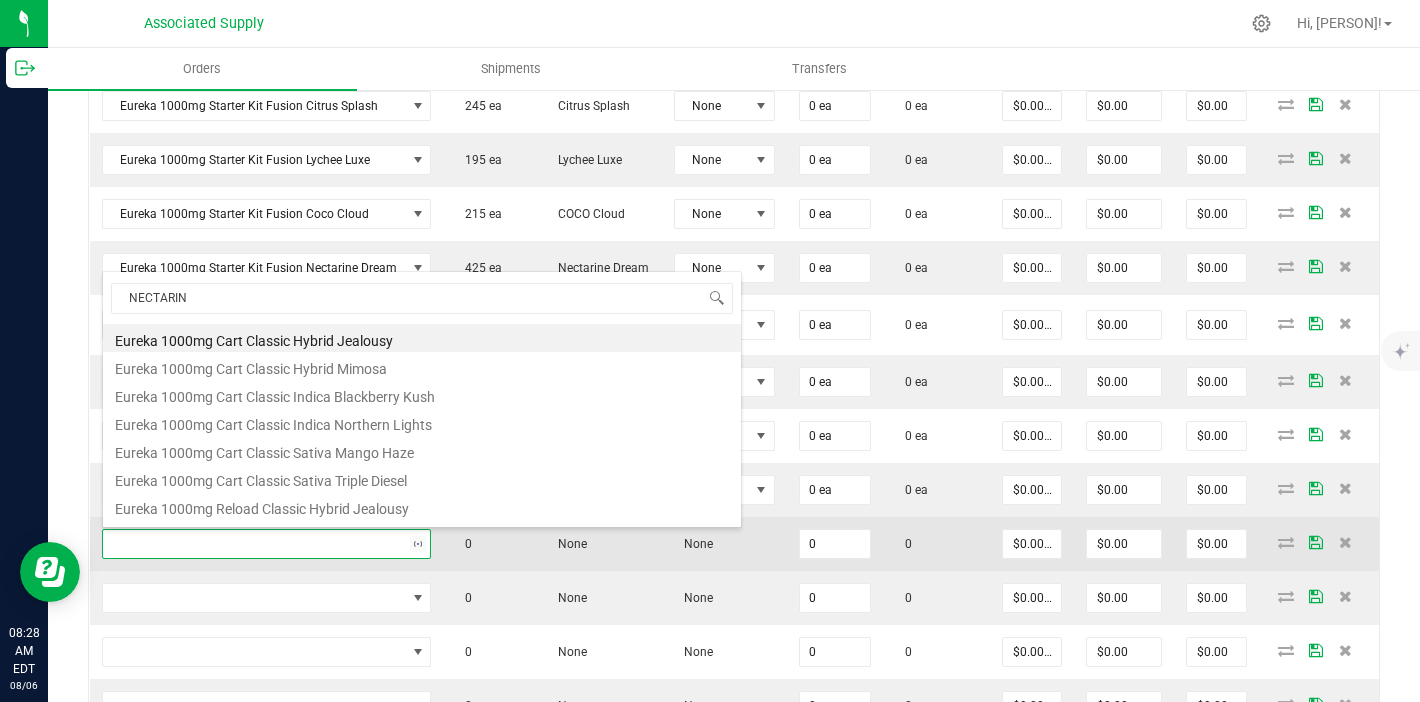 type on "NECTARINE" 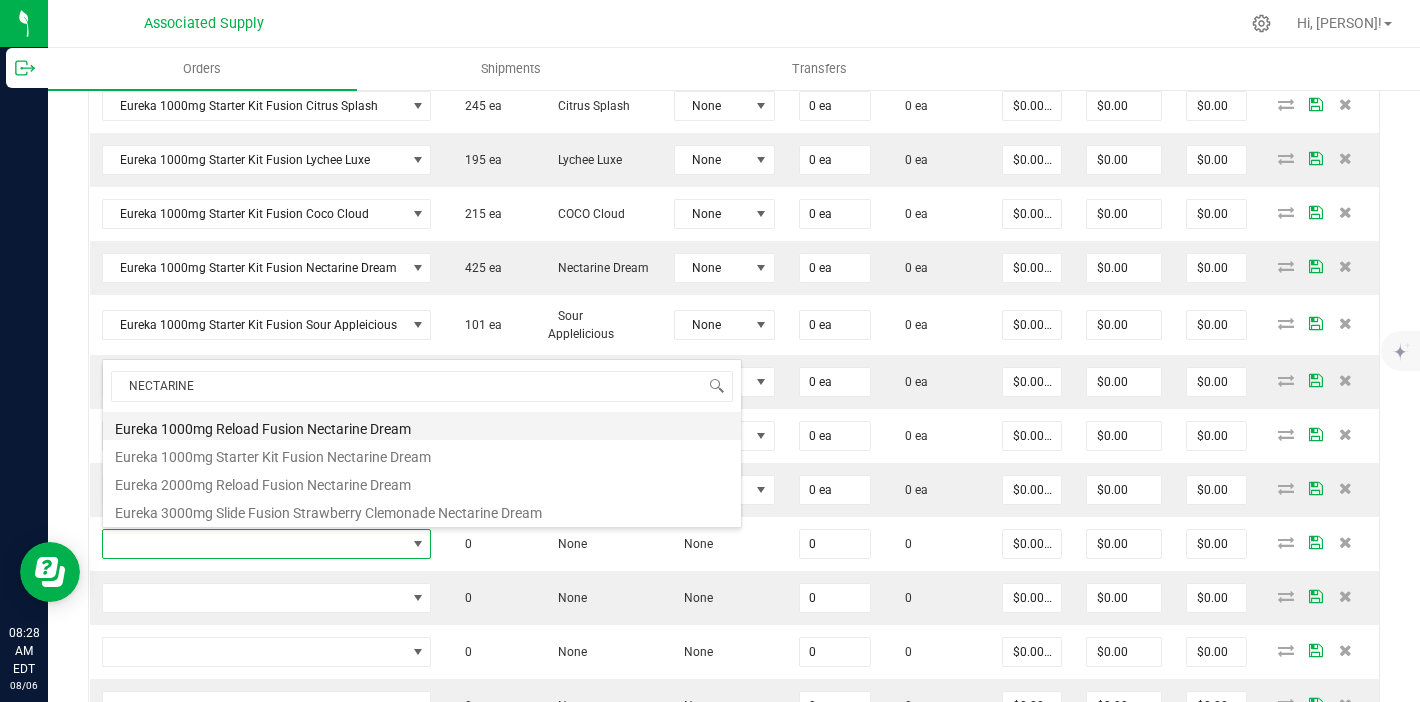 click on "Eureka 1000mg Reload Fusion Nectarine Dream" at bounding box center (422, 426) 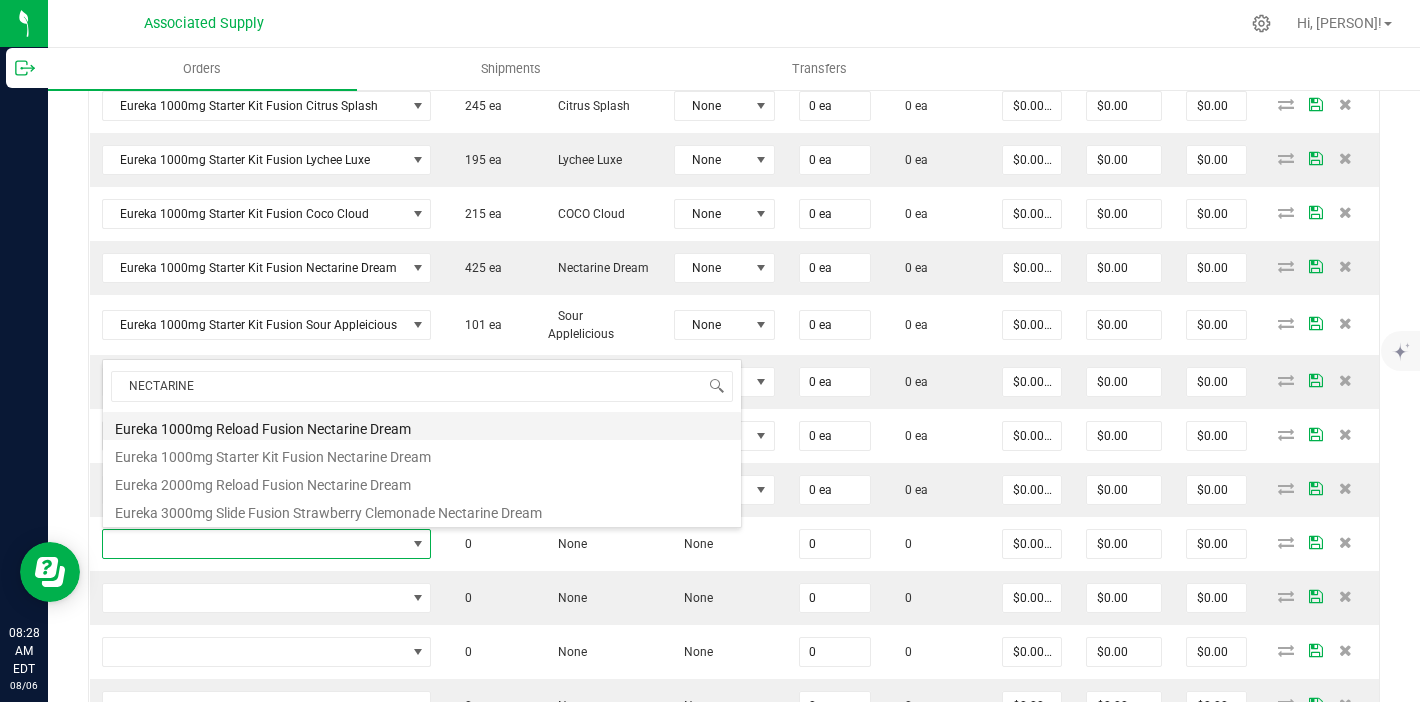 type on "0 ea" 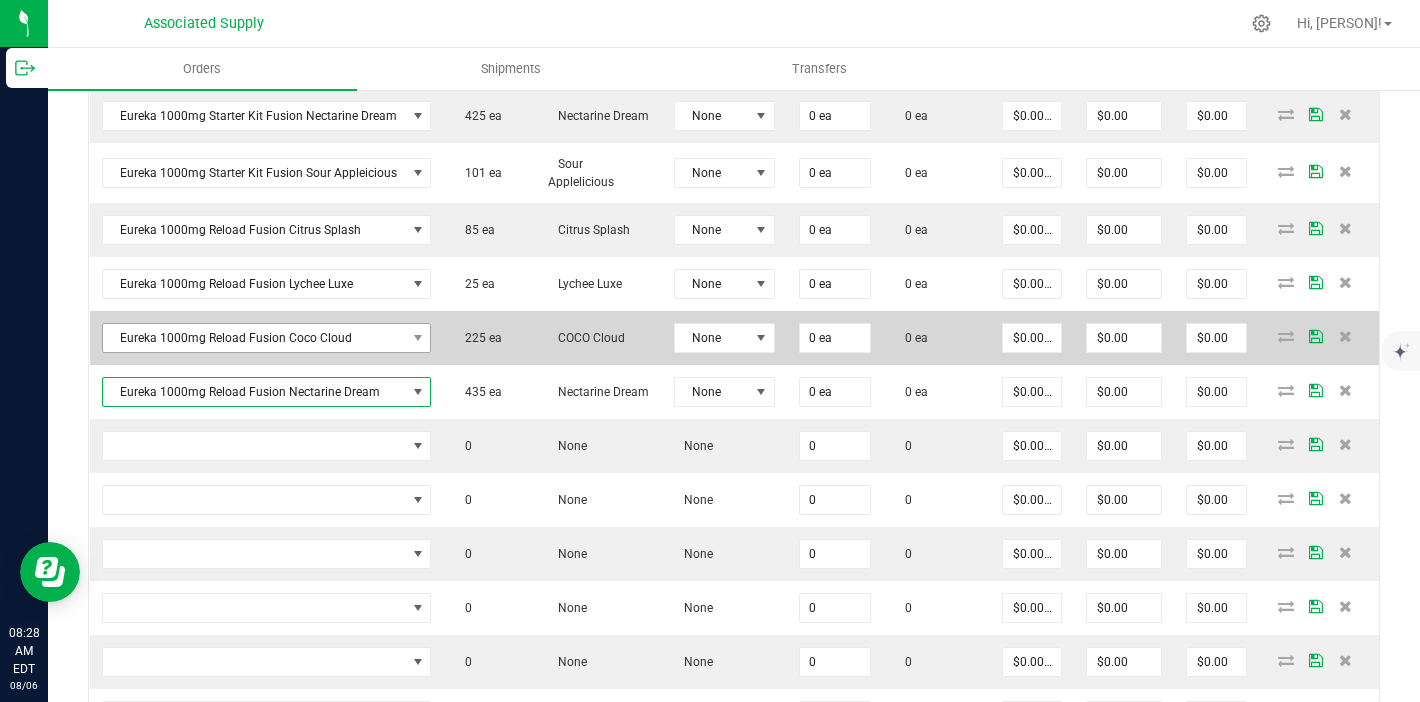 scroll, scrollTop: 844, scrollLeft: 0, axis: vertical 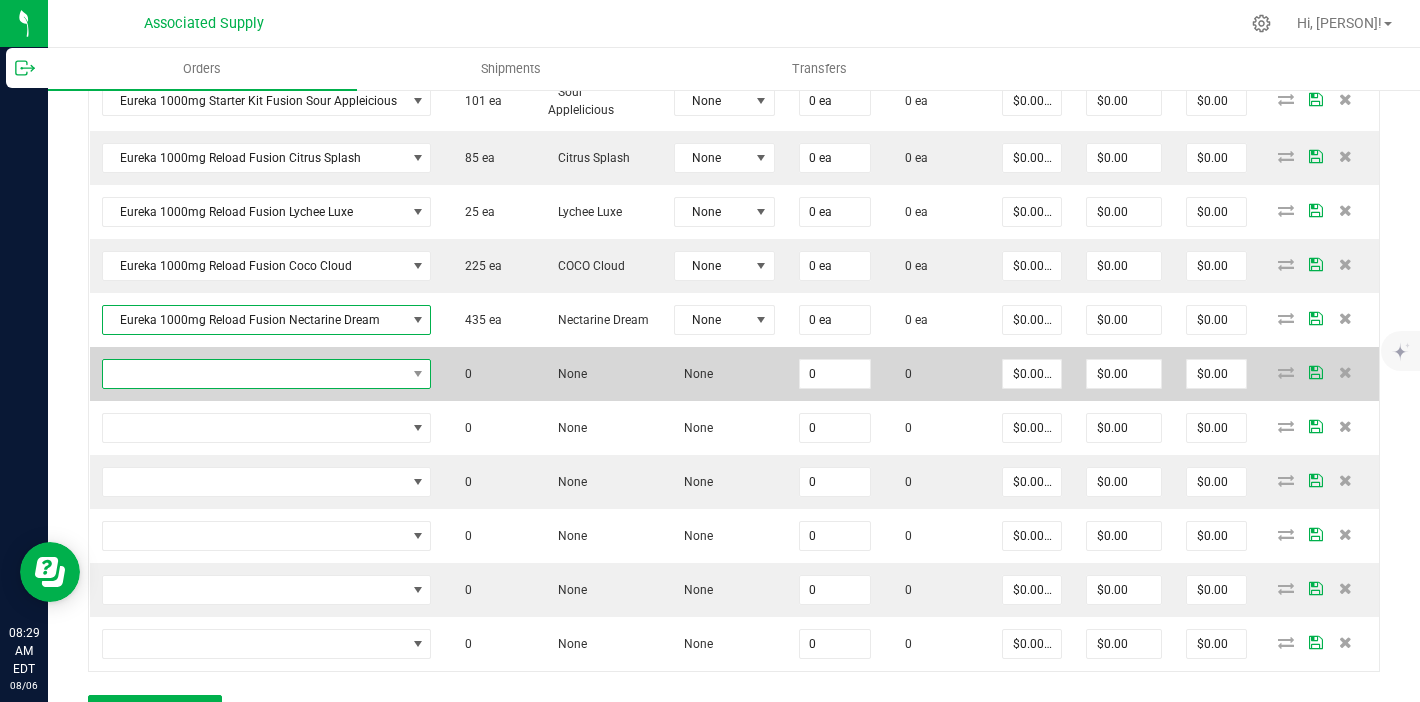 click at bounding box center (254, 374) 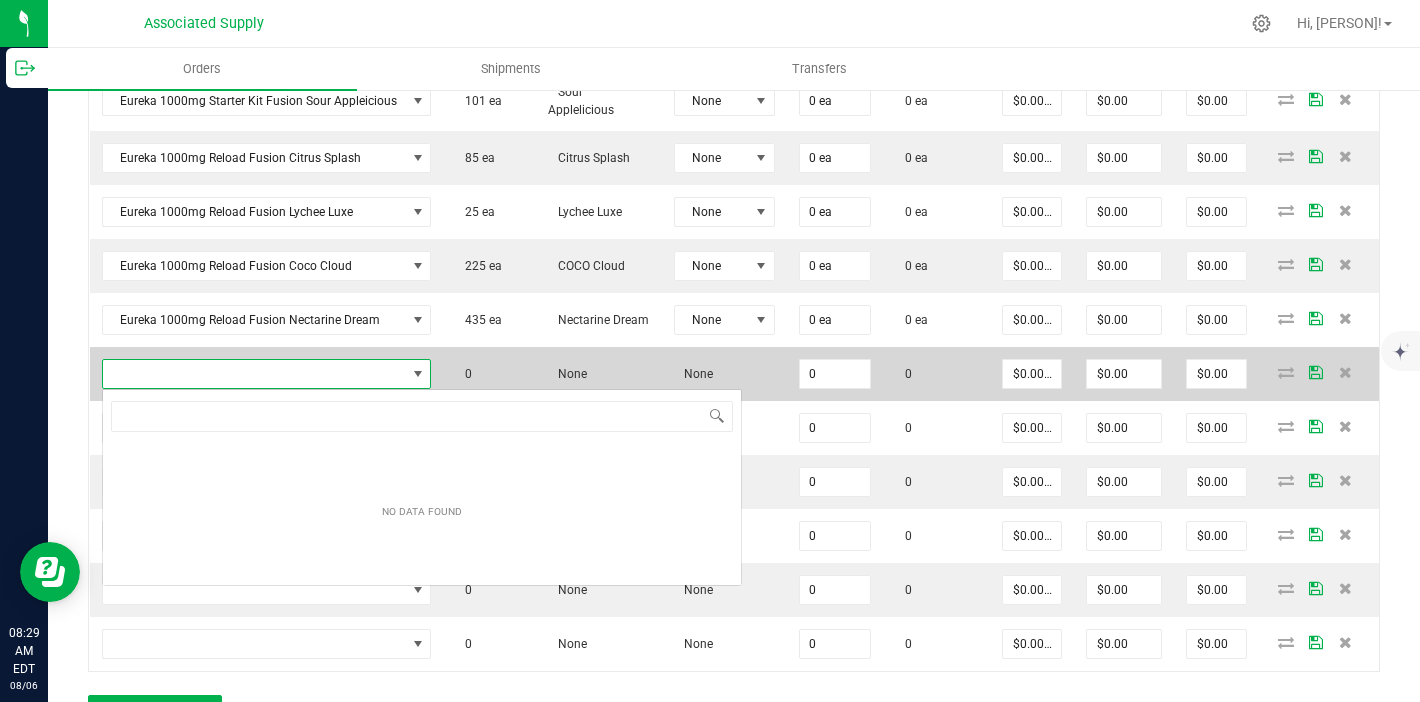 scroll, scrollTop: 99970, scrollLeft: 99675, axis: both 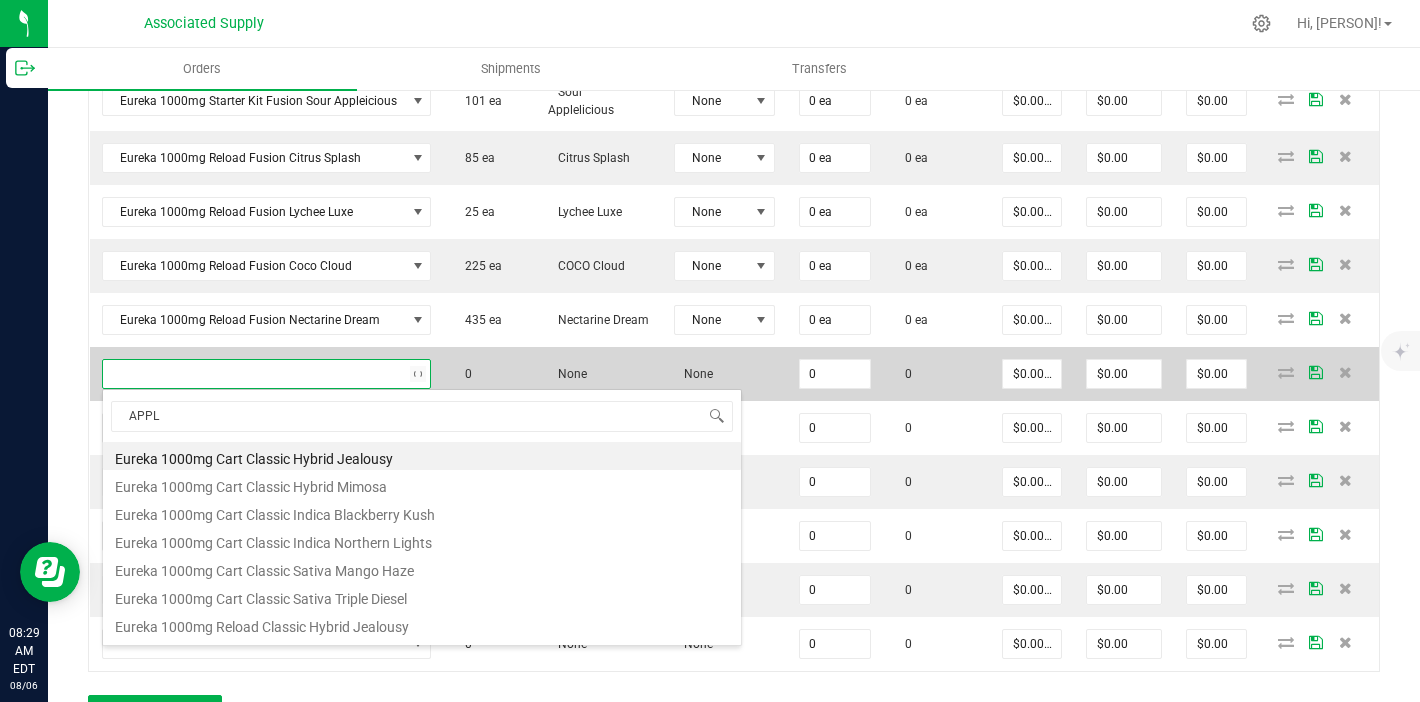 type on "APPLE" 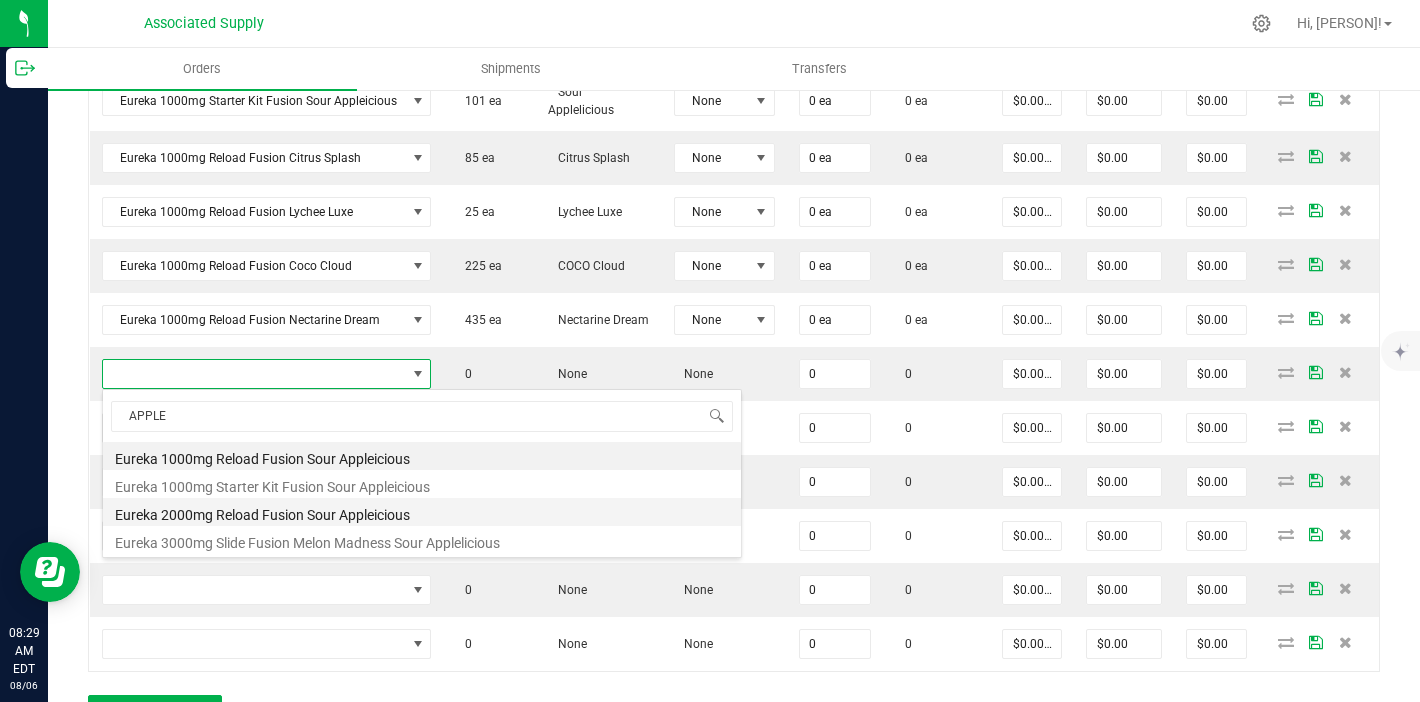 click on "Eureka 2000mg Reload Fusion Sour Appleicious" at bounding box center (422, 512) 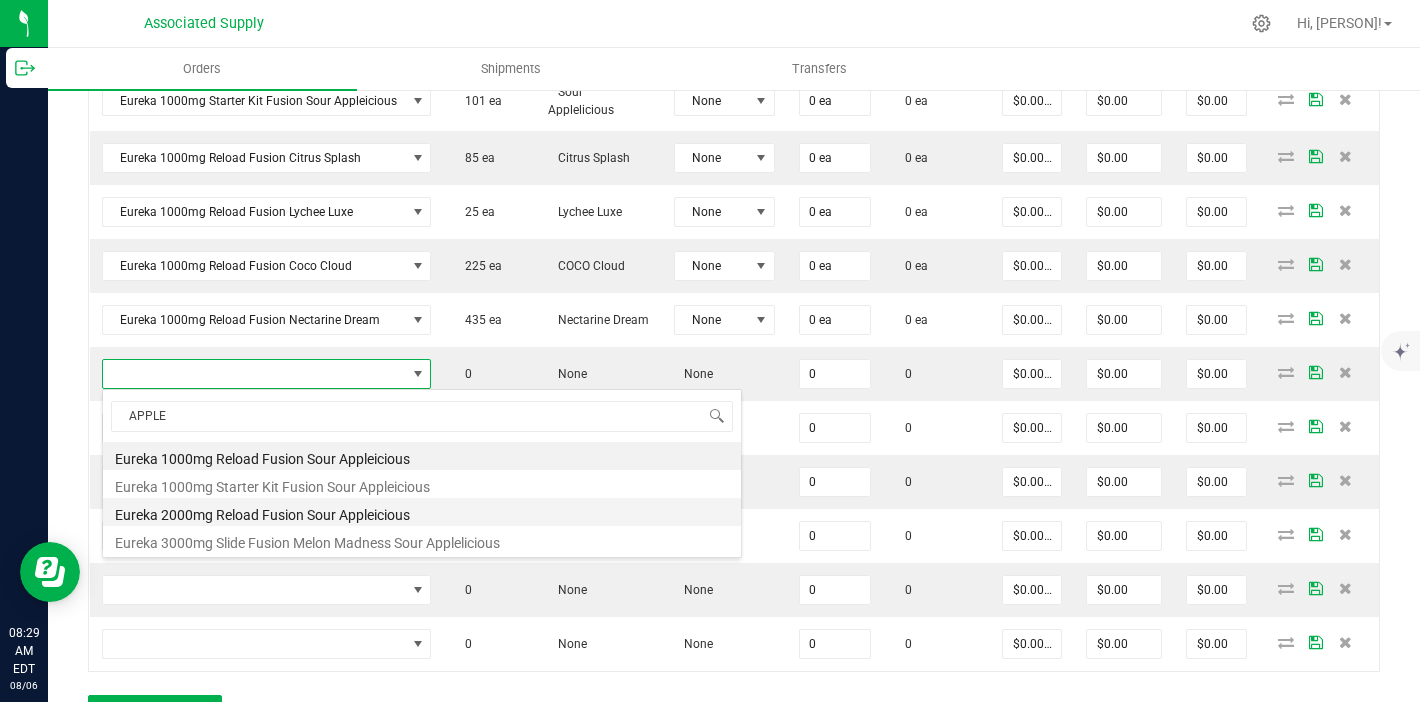 type on "0 ea" 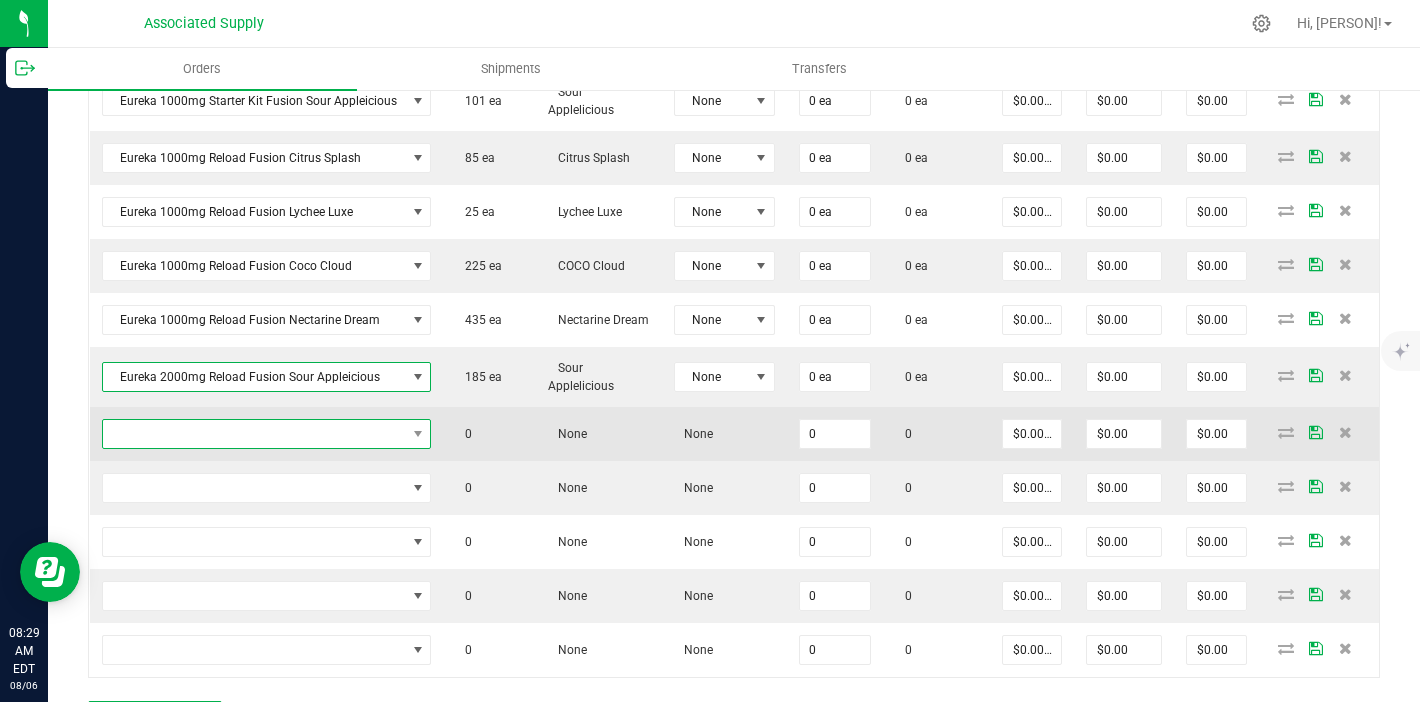 click at bounding box center [254, 434] 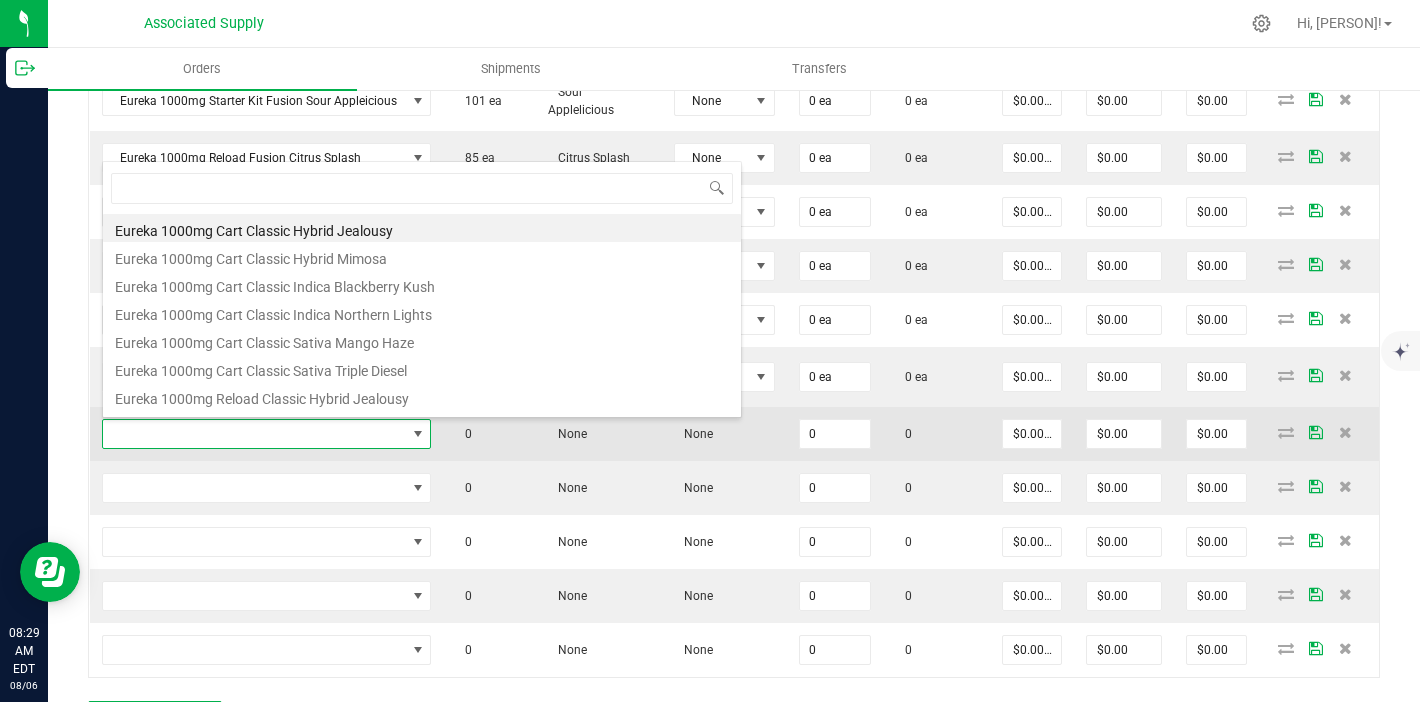 scroll, scrollTop: 99970, scrollLeft: 99675, axis: both 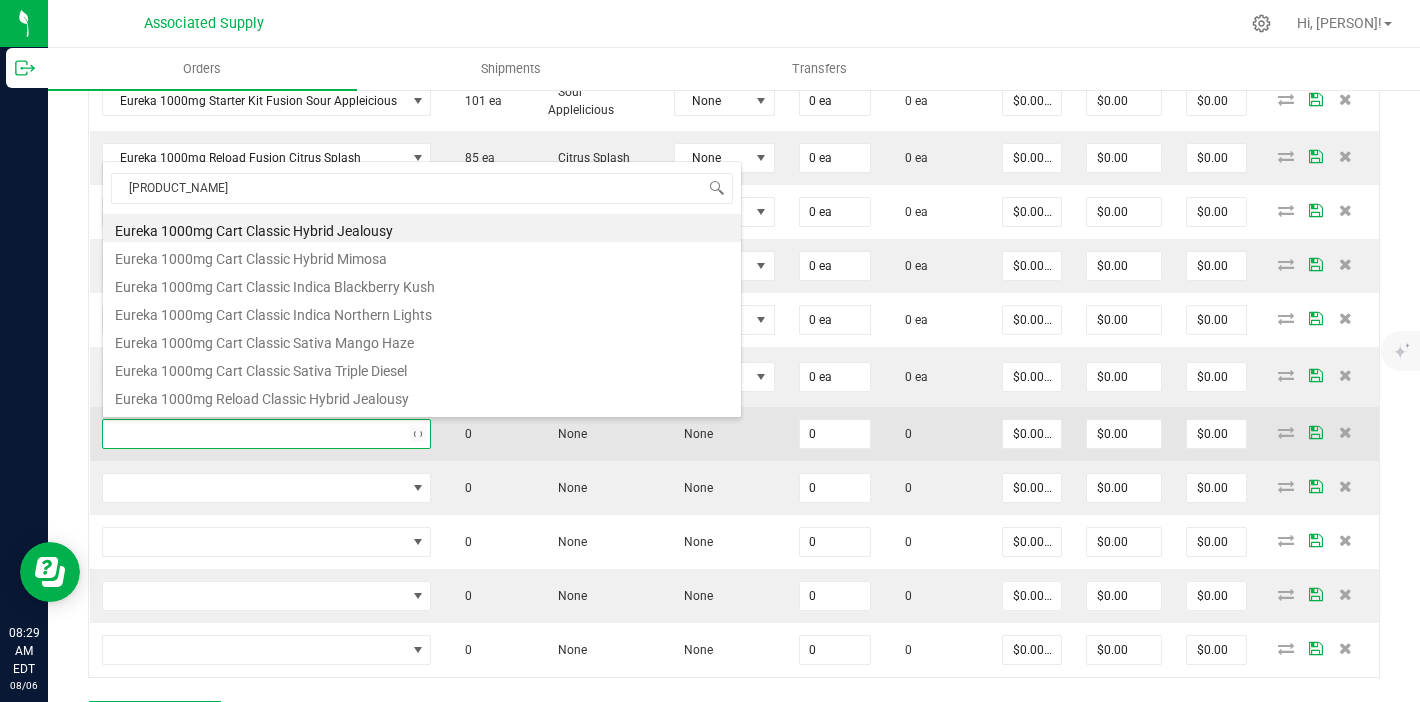 type on "STRAWBERRY CLEMONADE" 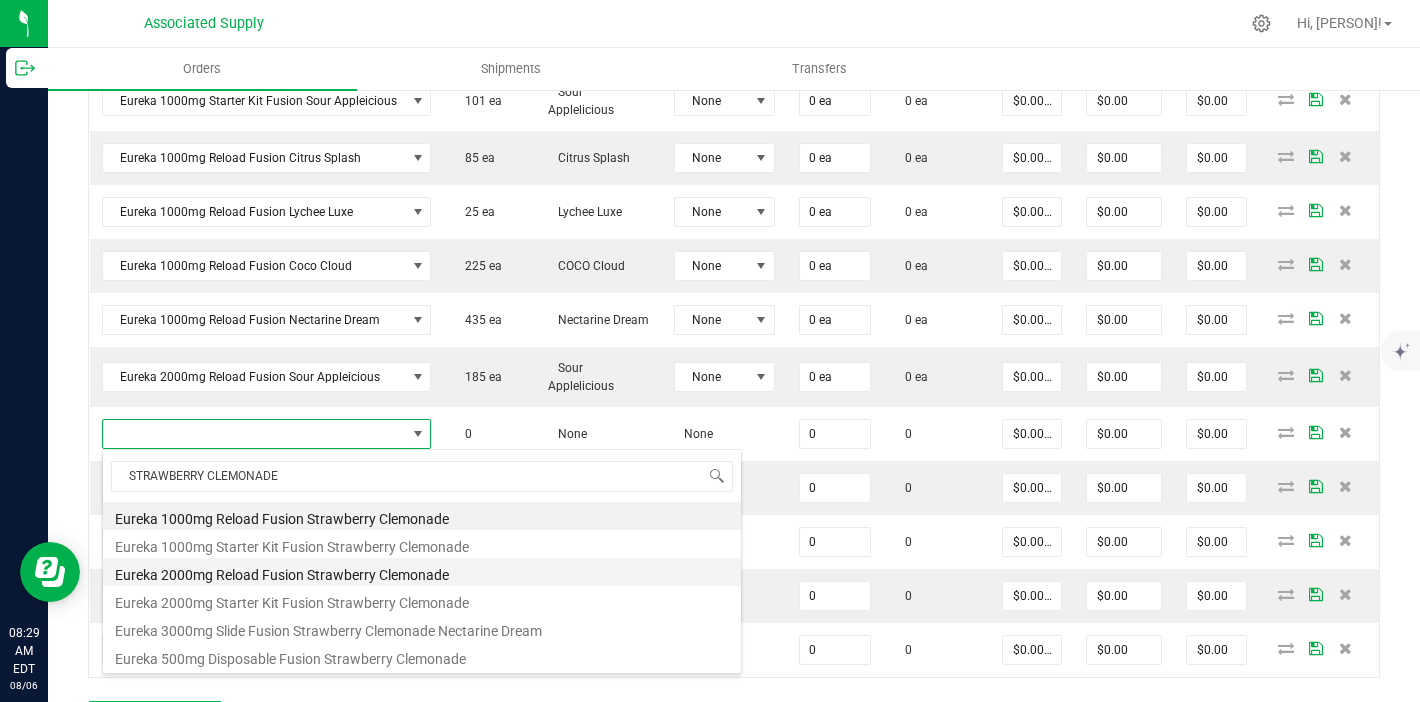 click on "Eureka 2000mg Reload Fusion Strawberry Clemonade" at bounding box center (422, 572) 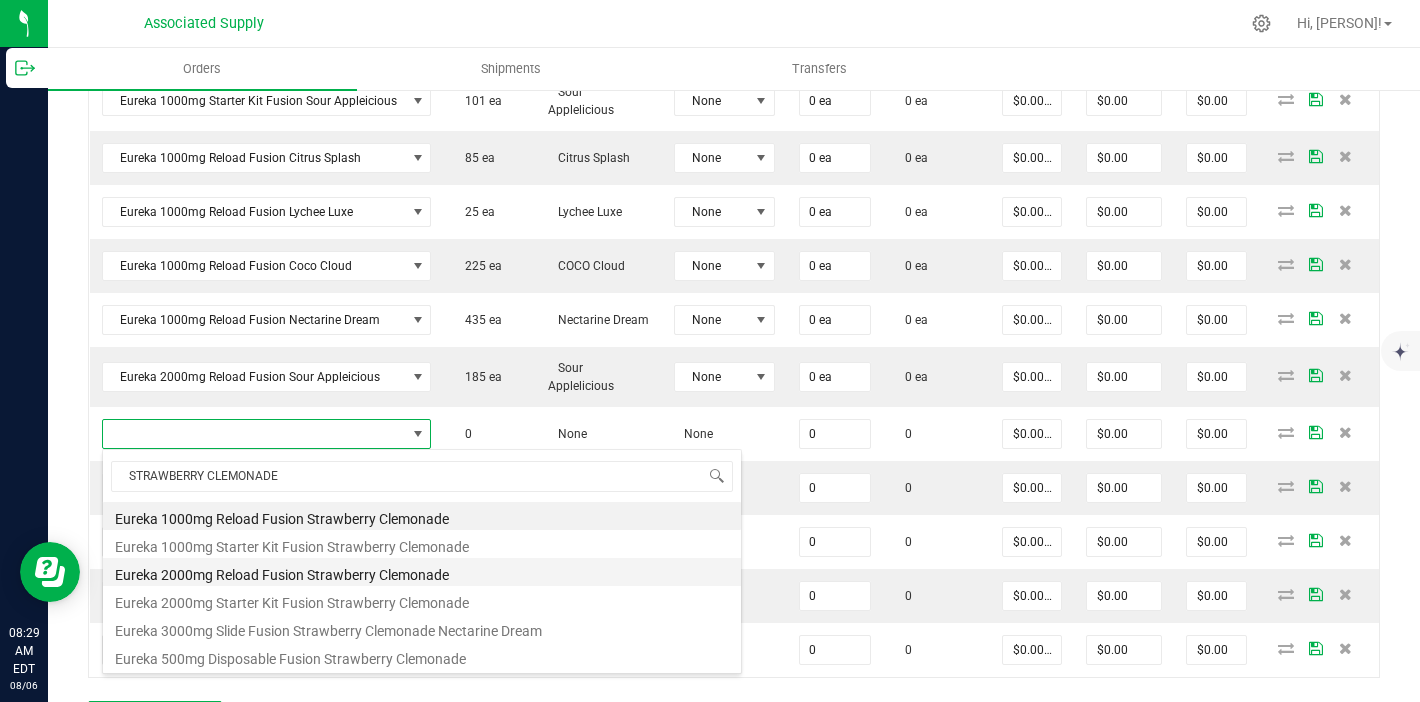 type on "0 ea" 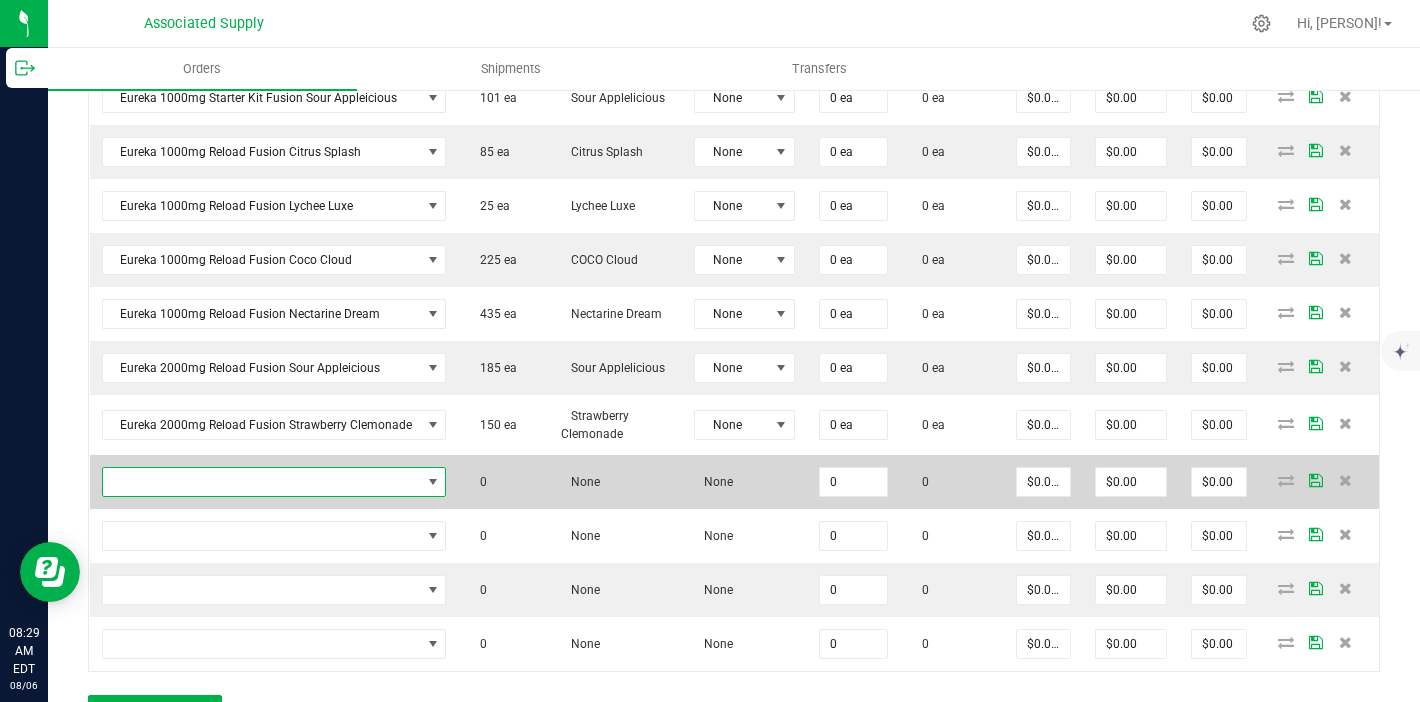 click at bounding box center [262, 482] 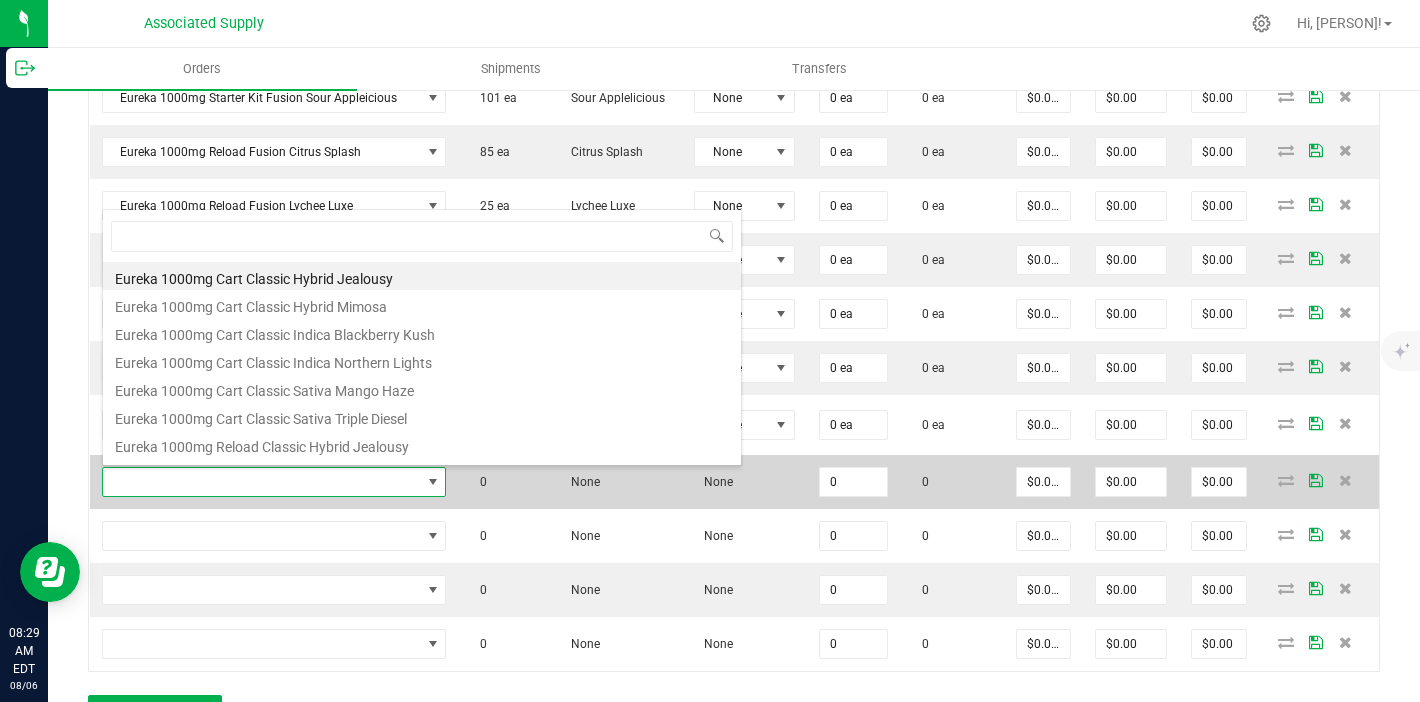 scroll, scrollTop: 99970, scrollLeft: 99661, axis: both 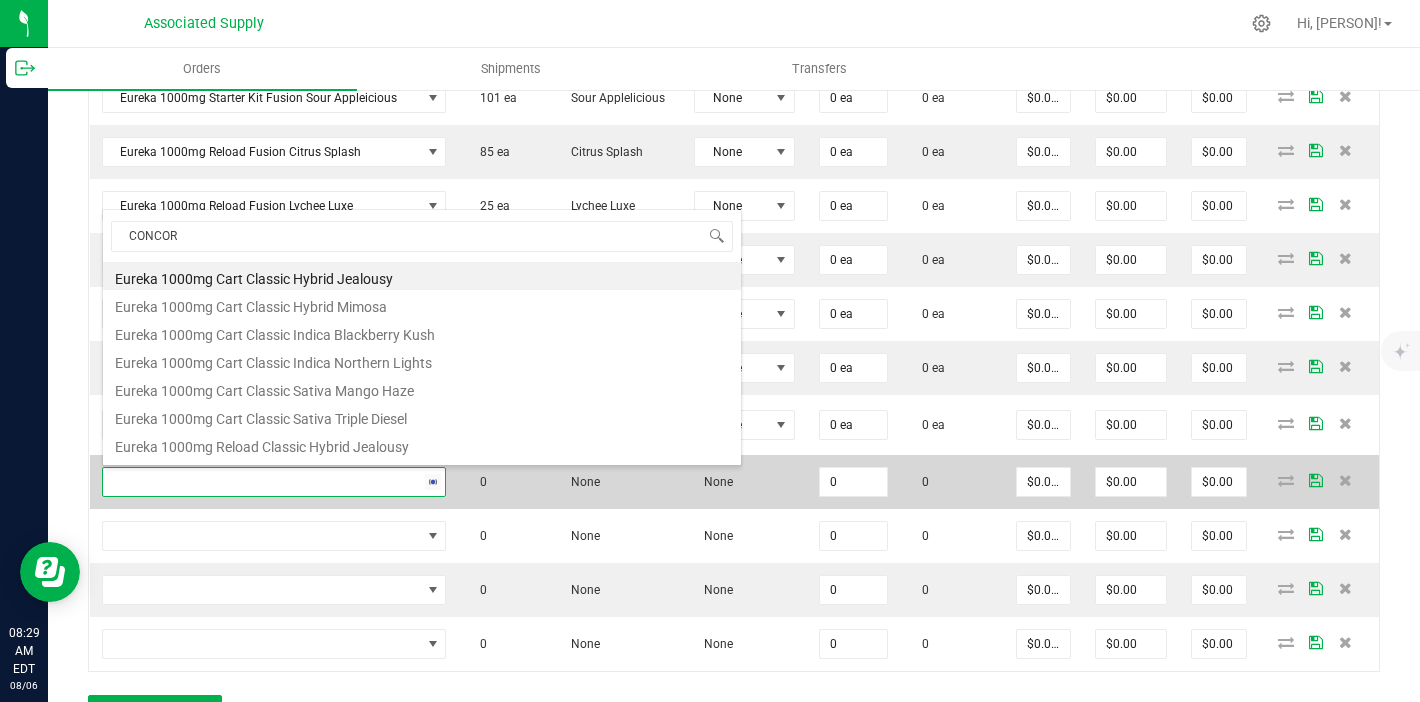 type on "CONCORD" 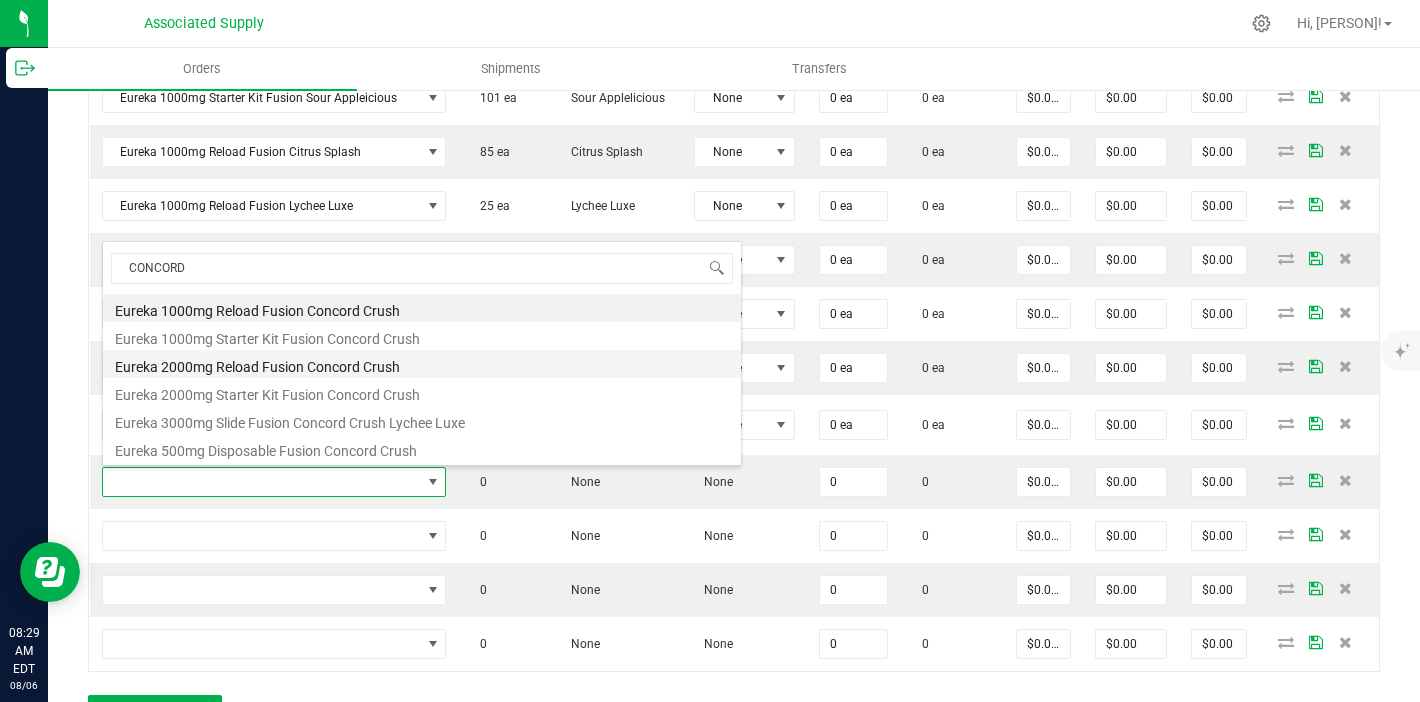 click on "Eureka 2000mg Reload Fusion Concord Crush" at bounding box center (422, 364) 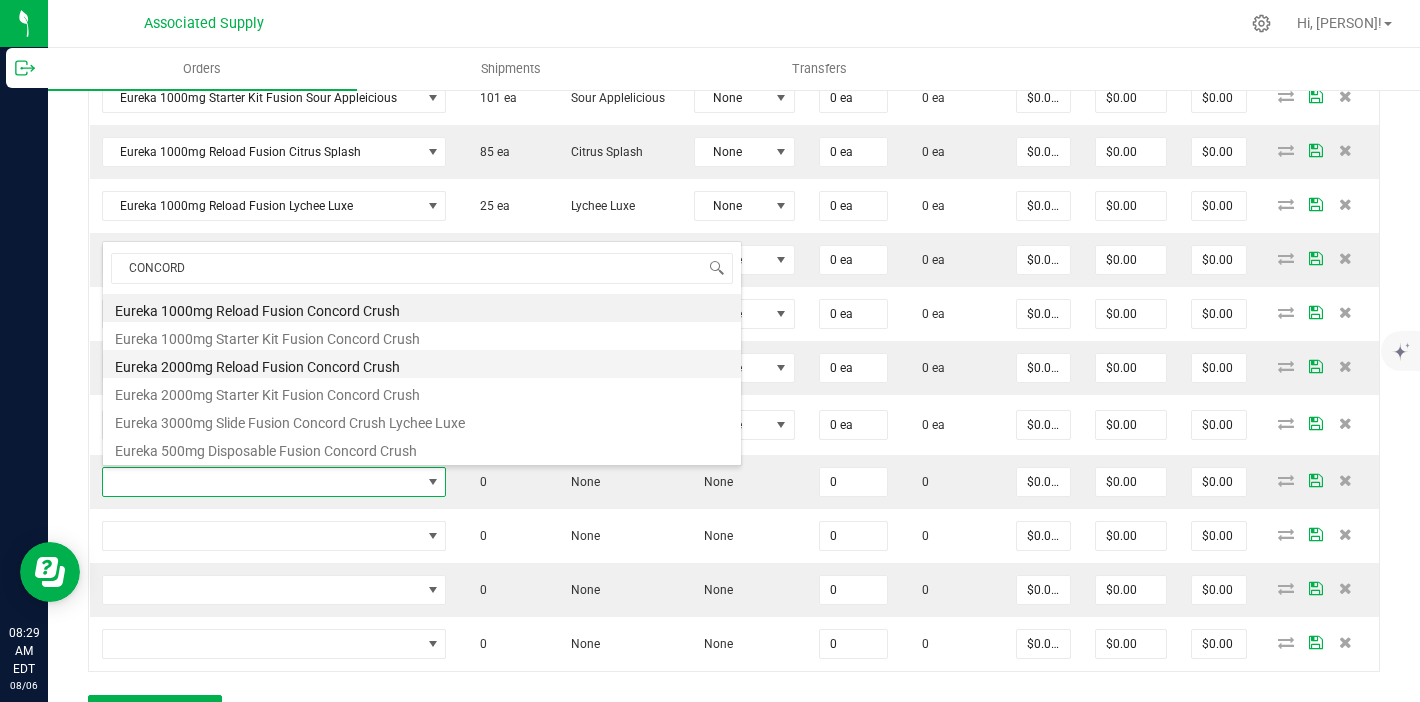 type on "0 ea" 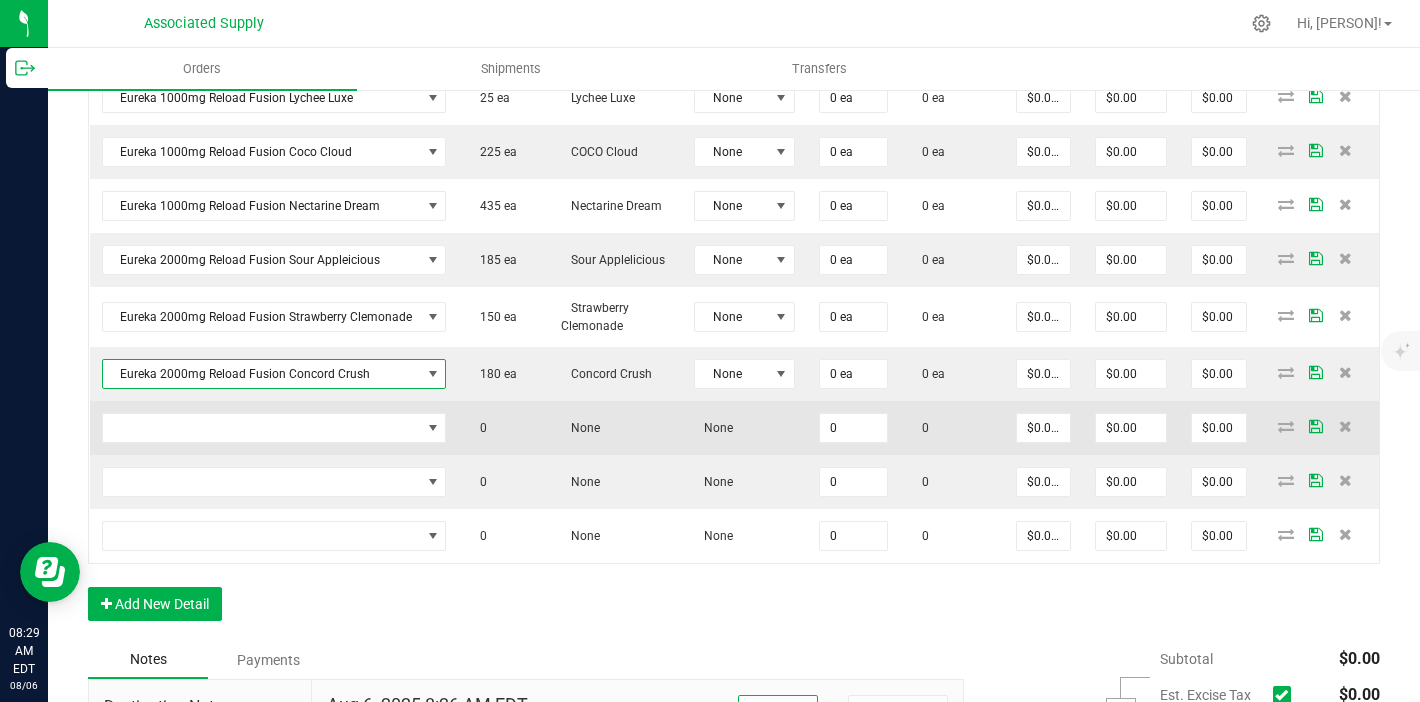 scroll, scrollTop: 999, scrollLeft: 0, axis: vertical 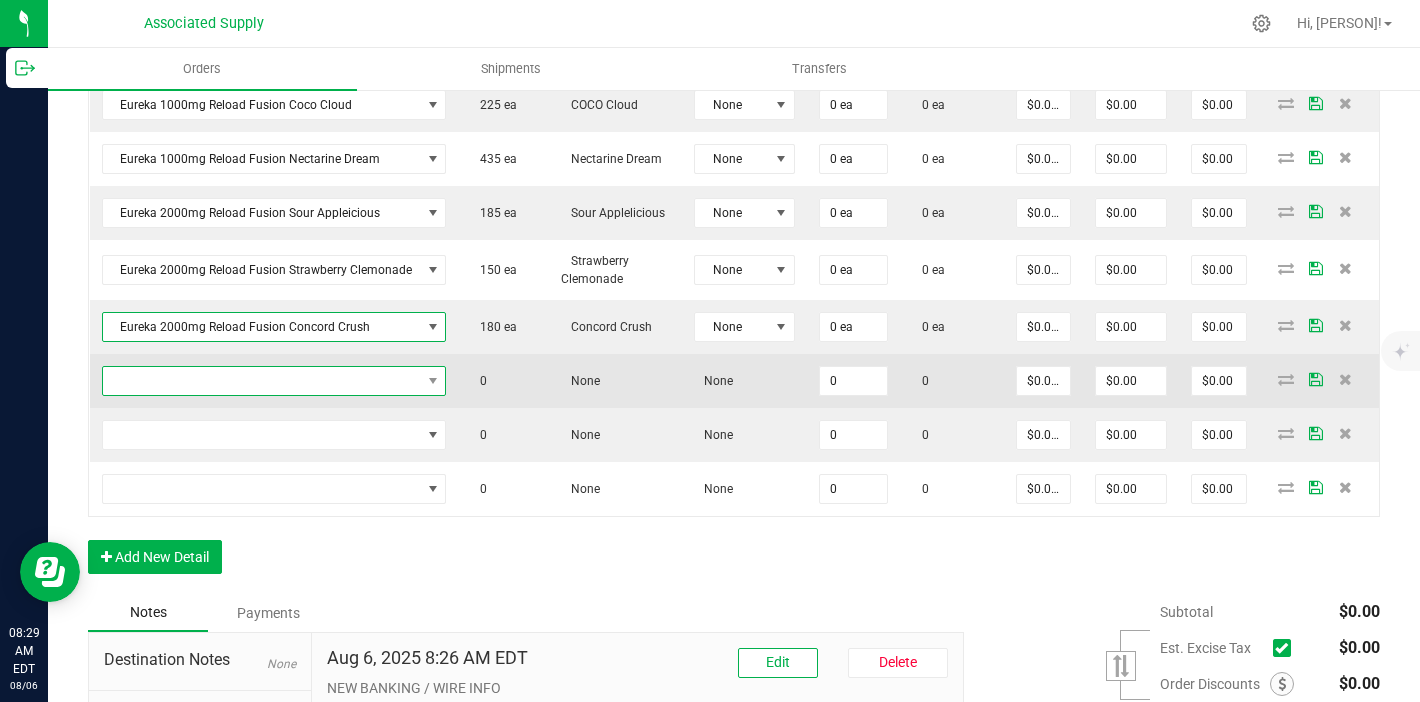 click at bounding box center (262, 381) 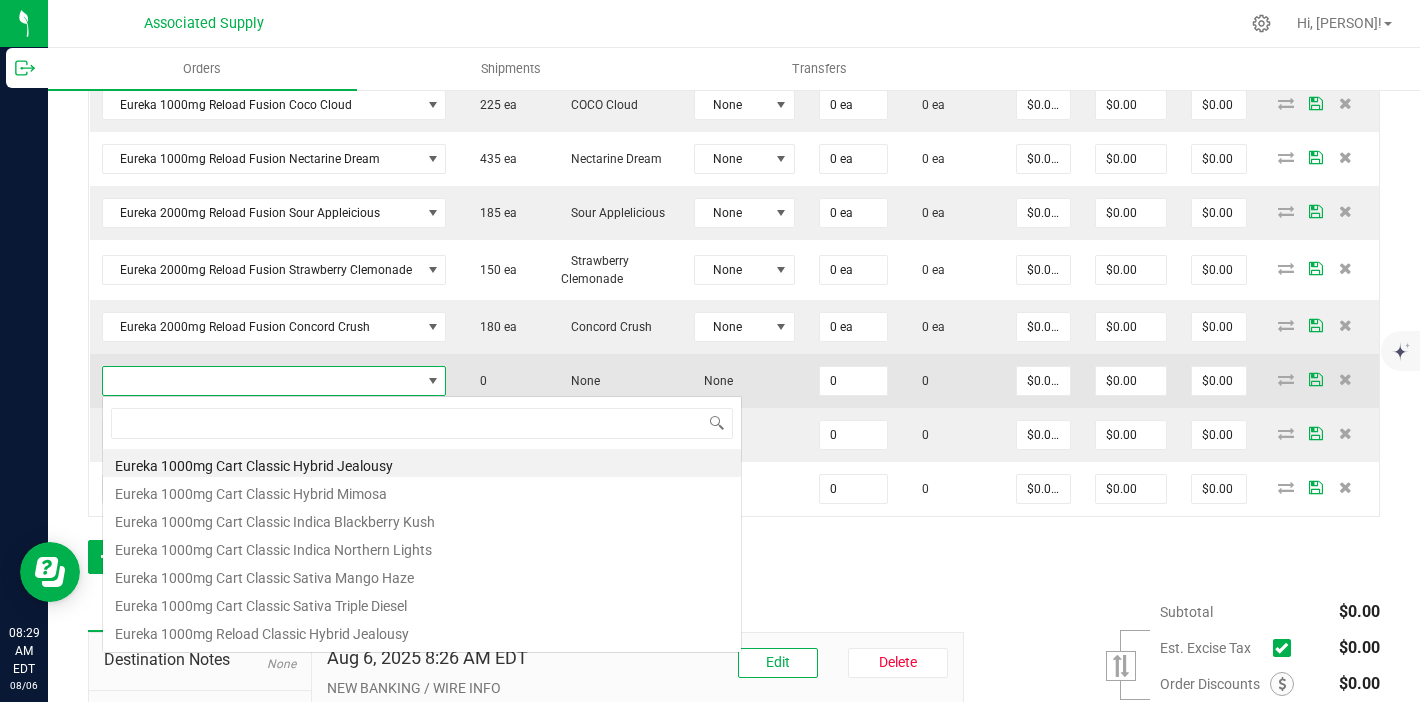 scroll, scrollTop: 99970, scrollLeft: 99661, axis: both 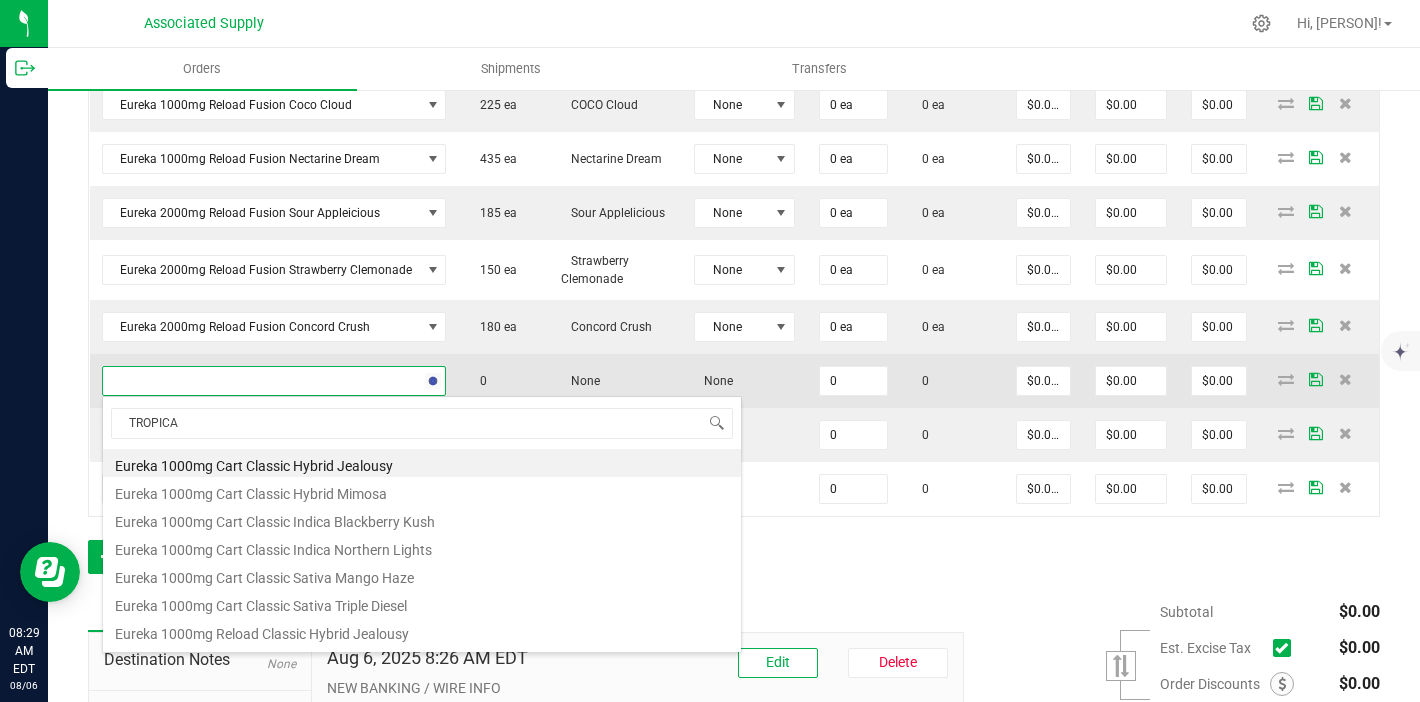 type on "TROPICAL" 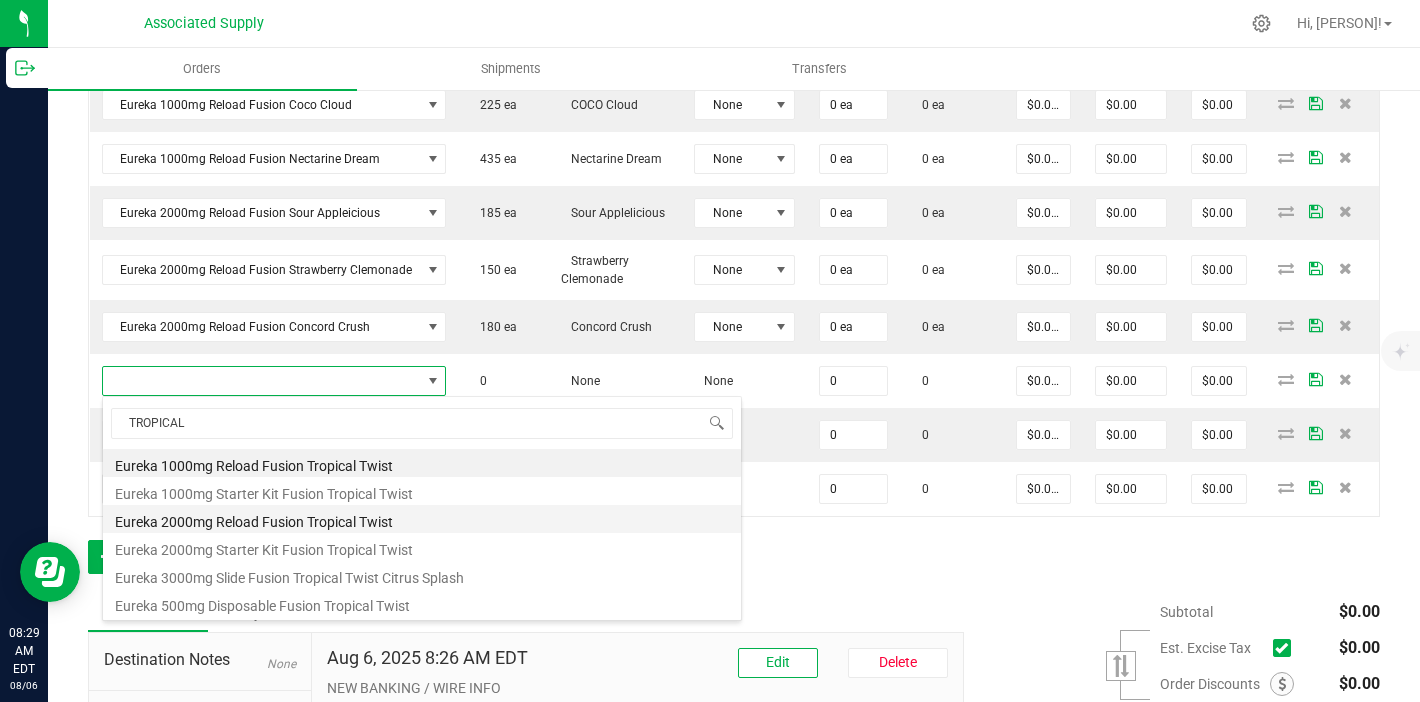 click on "Eureka 2000mg Reload Fusion Tropical Twist" at bounding box center (422, 519) 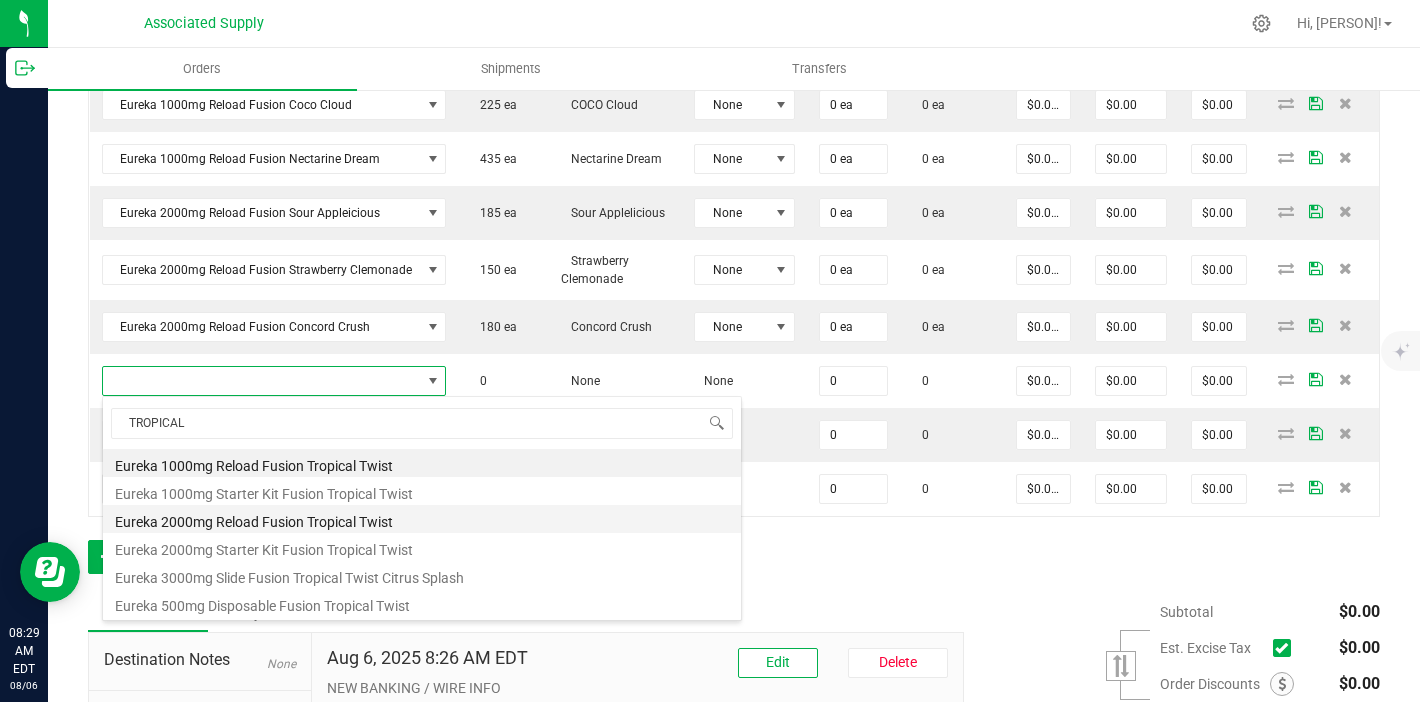 type on "0 ea" 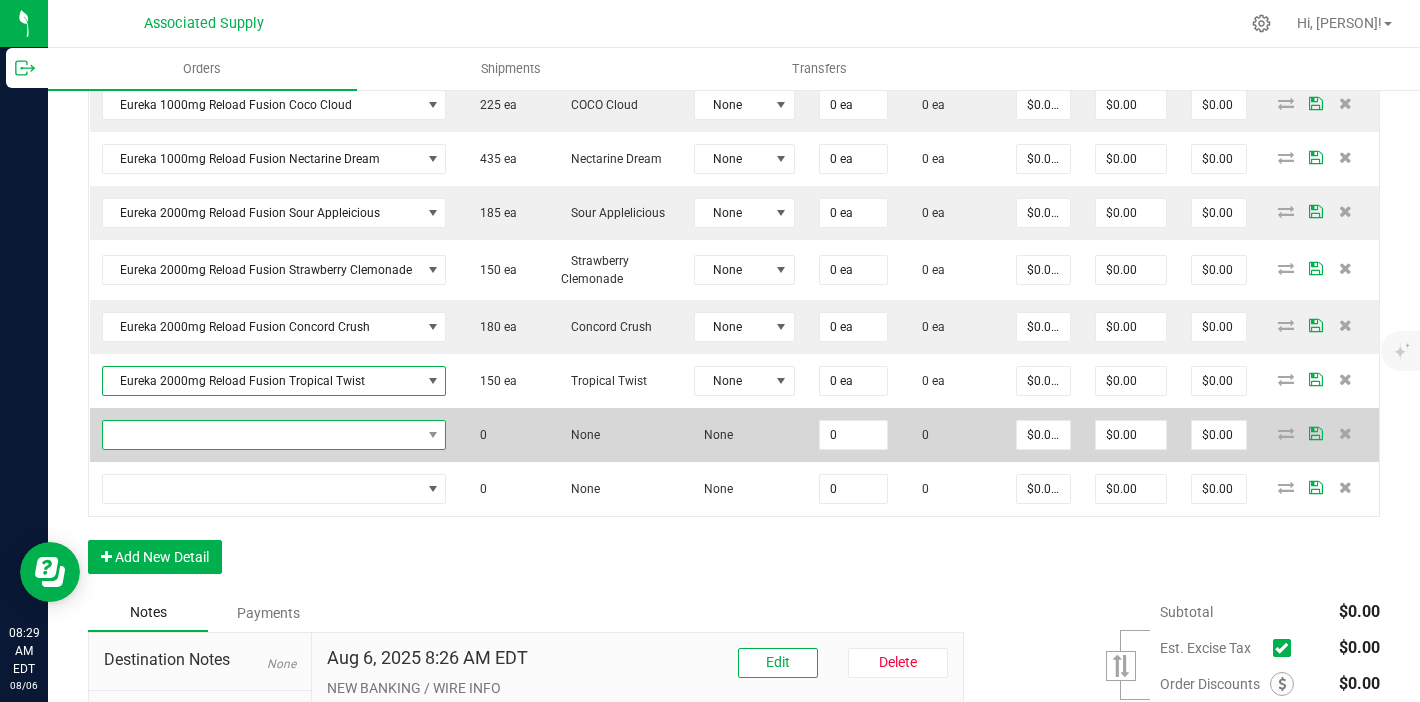 click at bounding box center [262, 435] 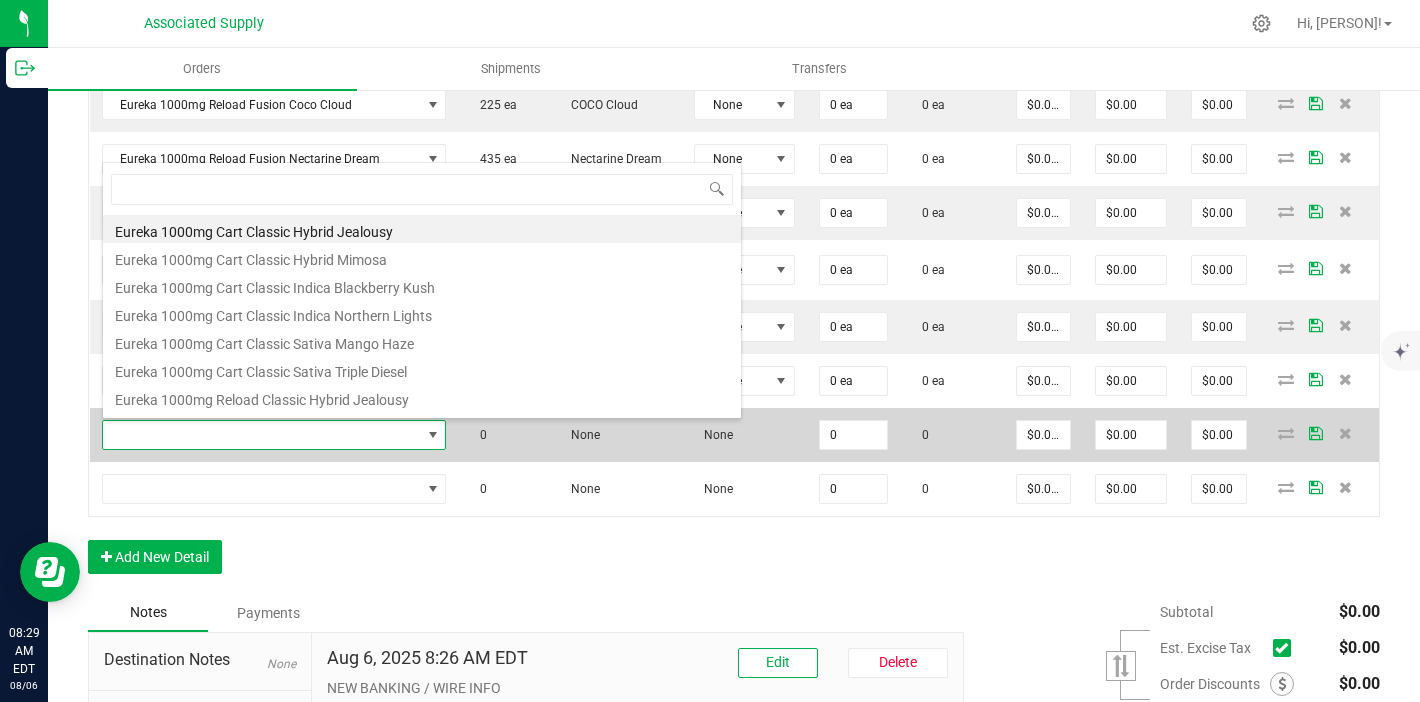 scroll, scrollTop: 99970, scrollLeft: 99661, axis: both 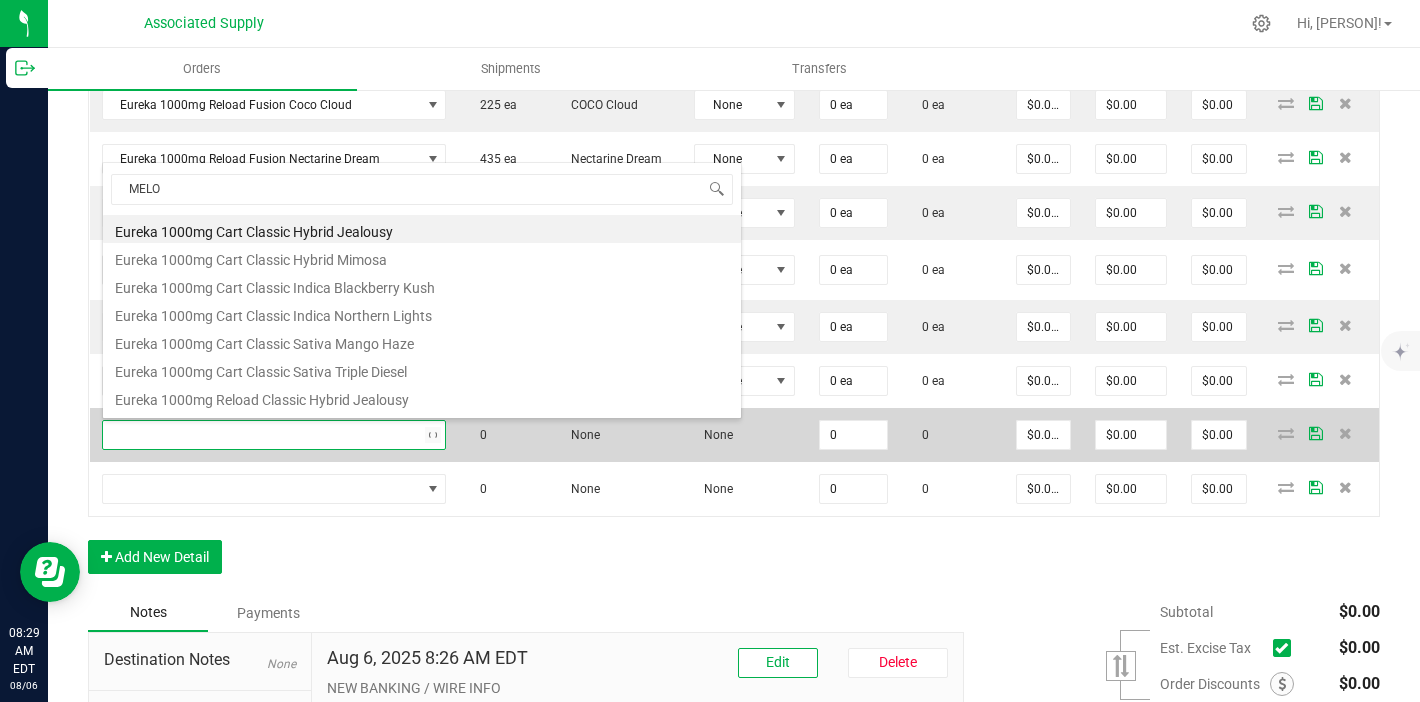 type on "MELON" 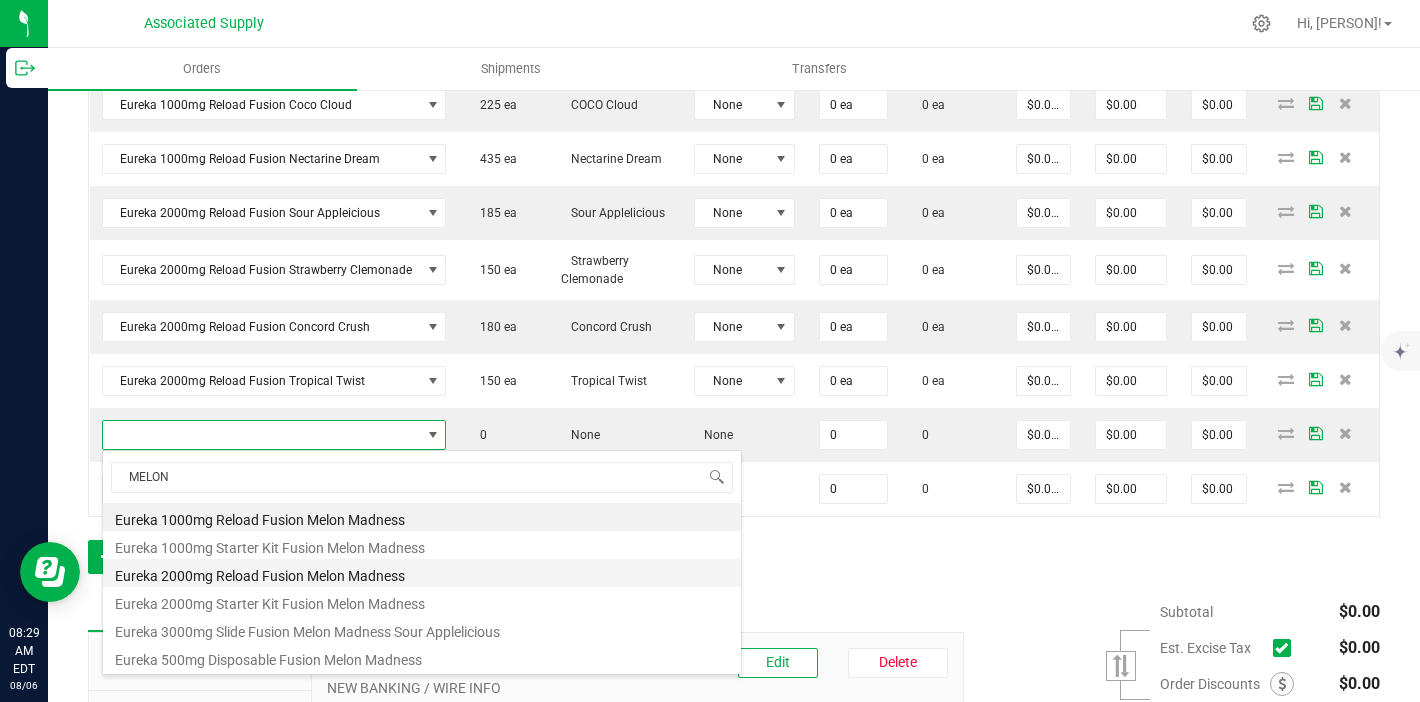 click on "Eureka 2000mg Reload Fusion Melon Madness" at bounding box center [422, 573] 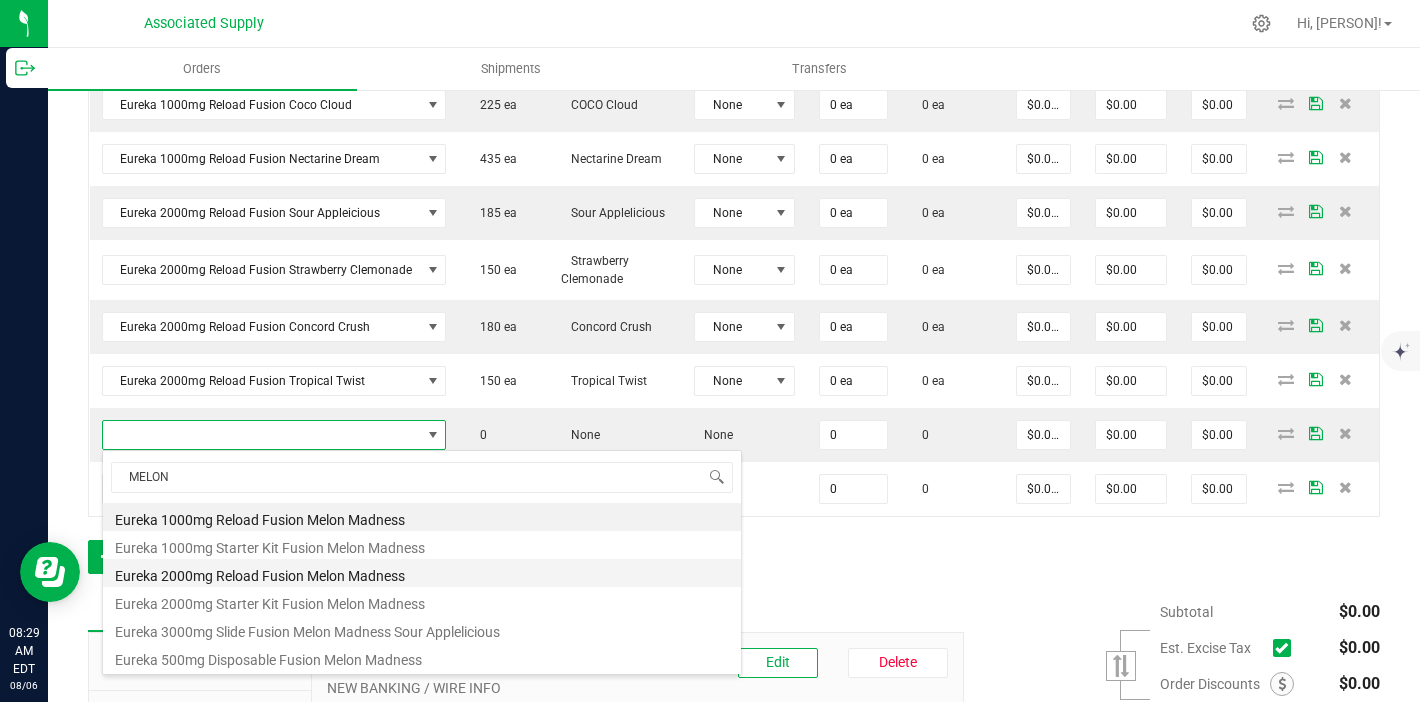 type on "0 ea" 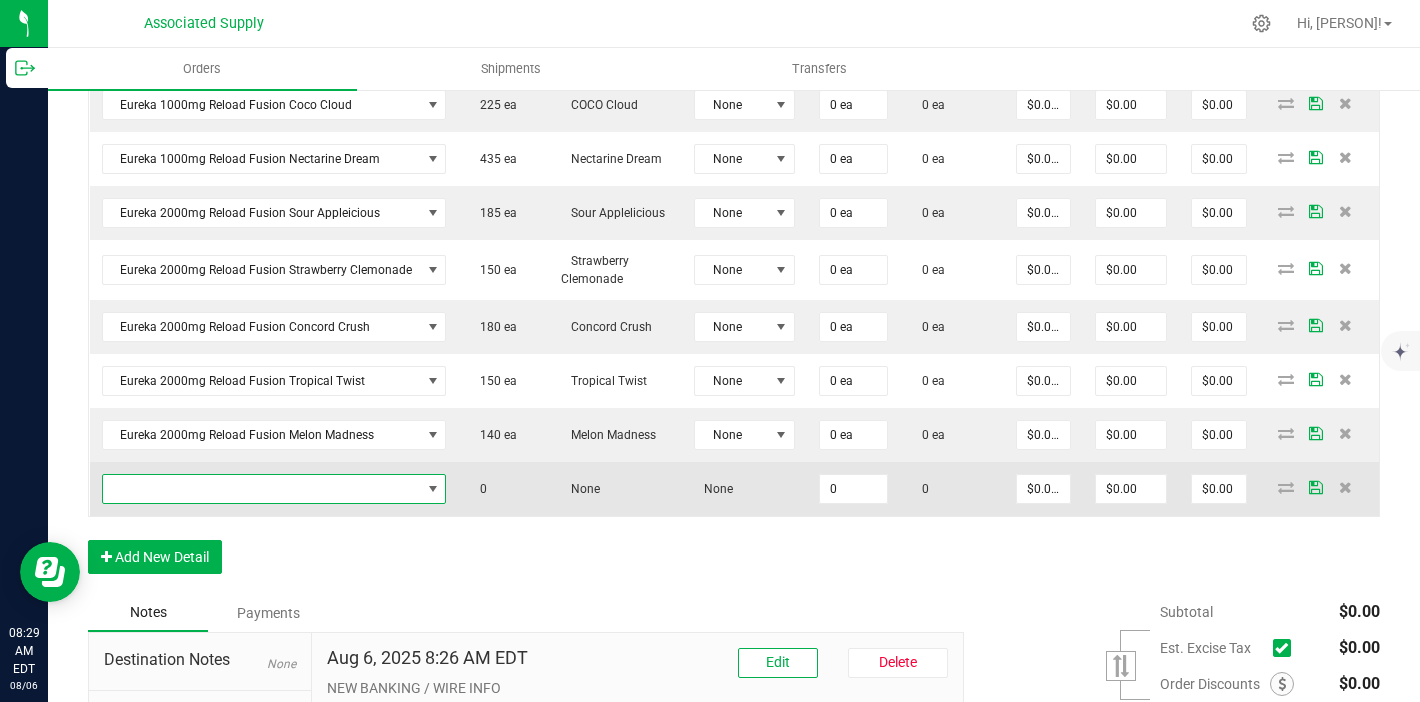 click at bounding box center (262, 489) 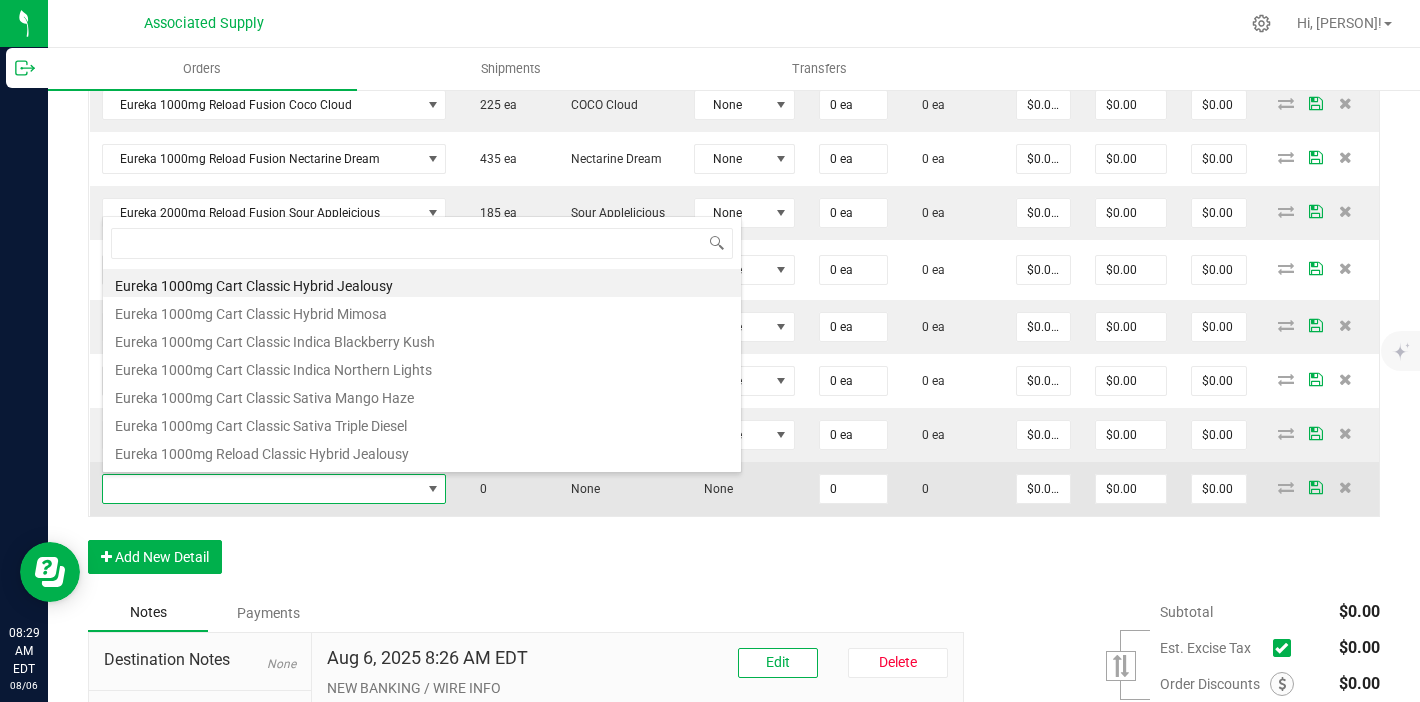 scroll, scrollTop: 99970, scrollLeft: 99661, axis: both 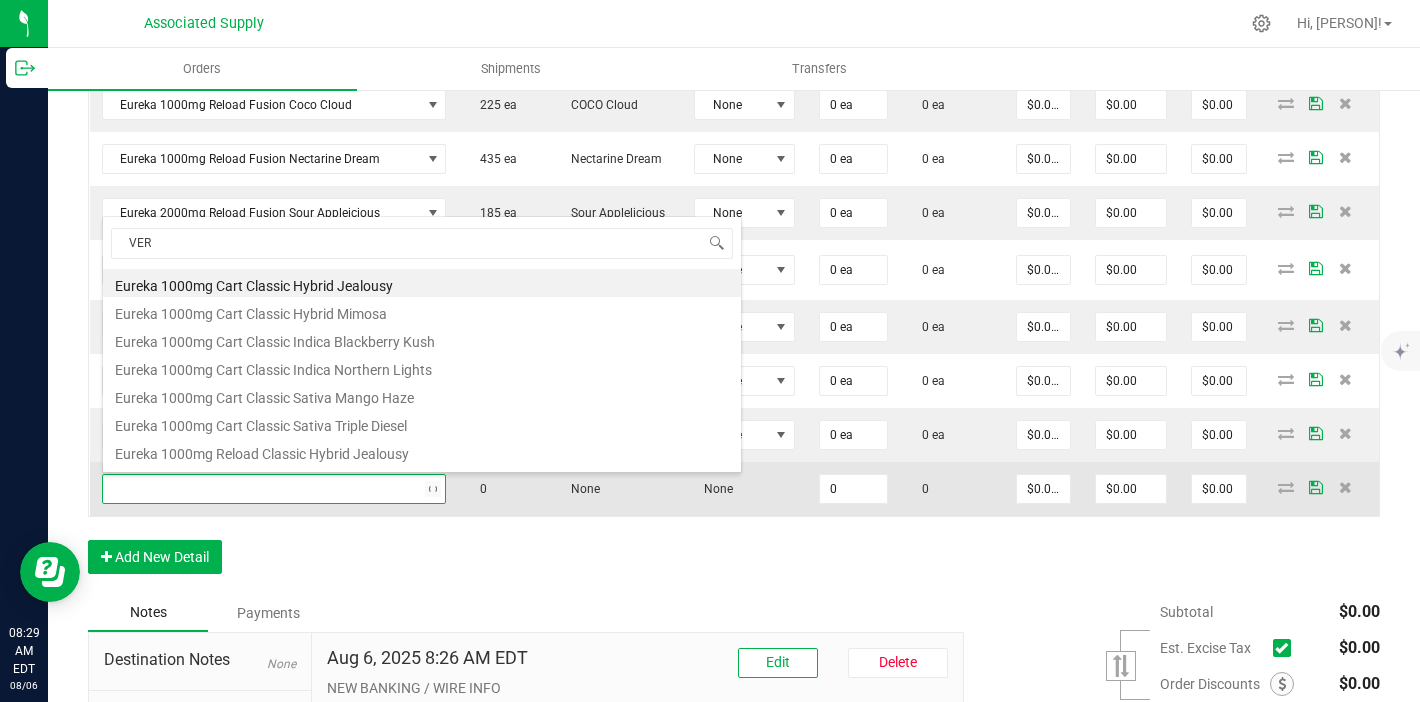type on "VERY" 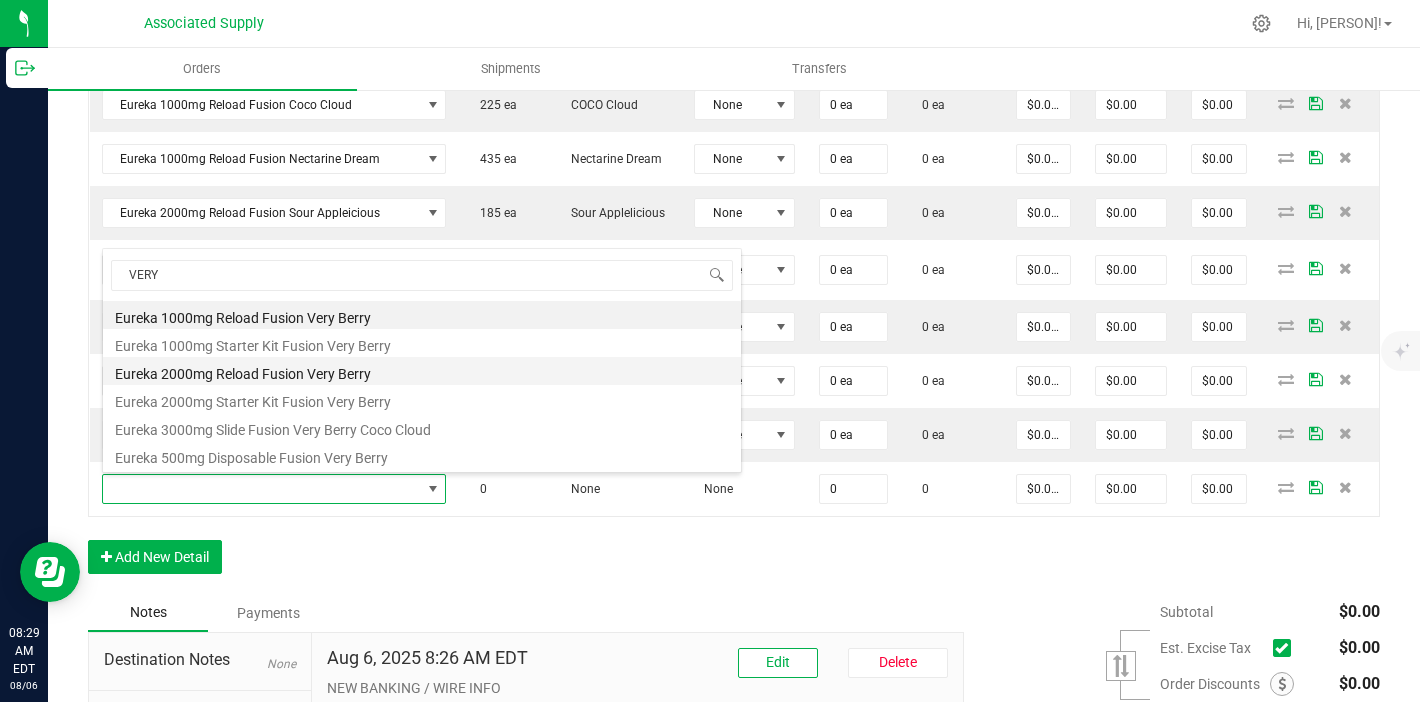 click on "Eureka 2000mg Reload Fusion Very Berry" at bounding box center (422, 371) 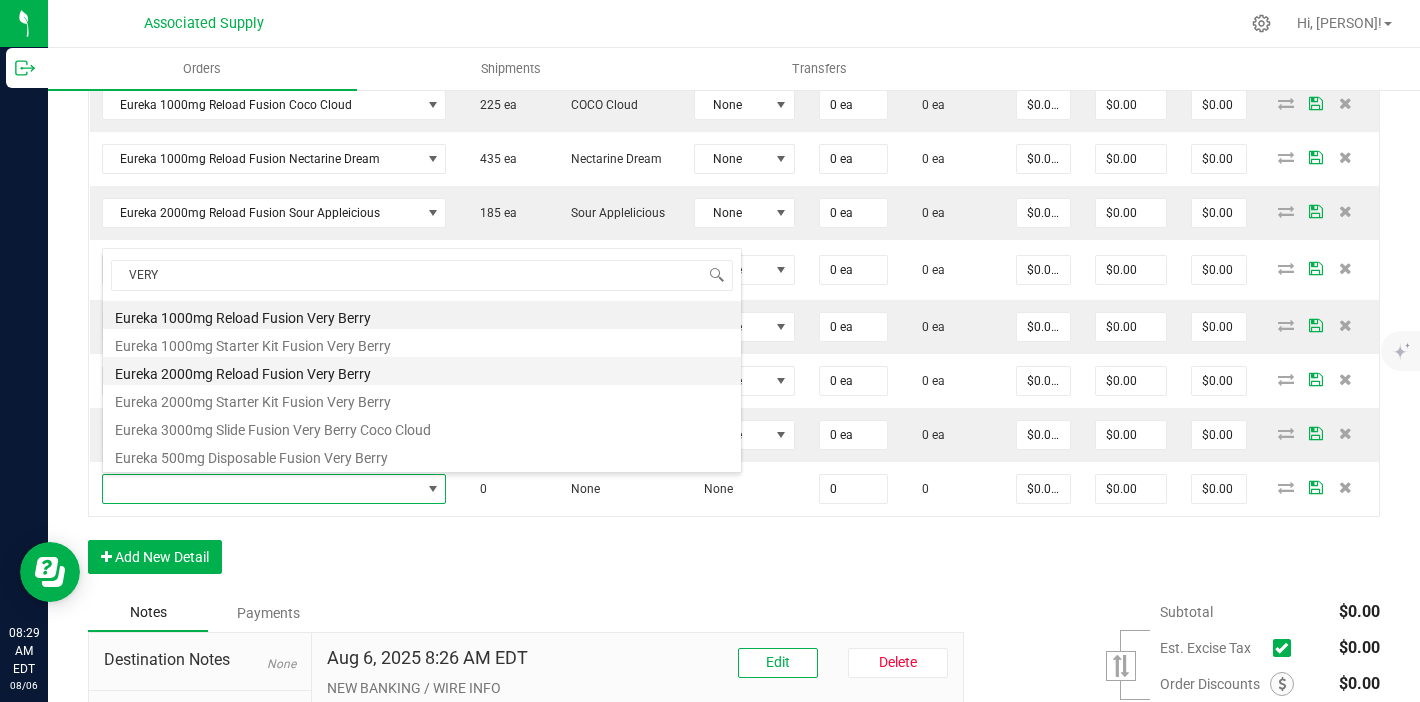 type on "0 ea" 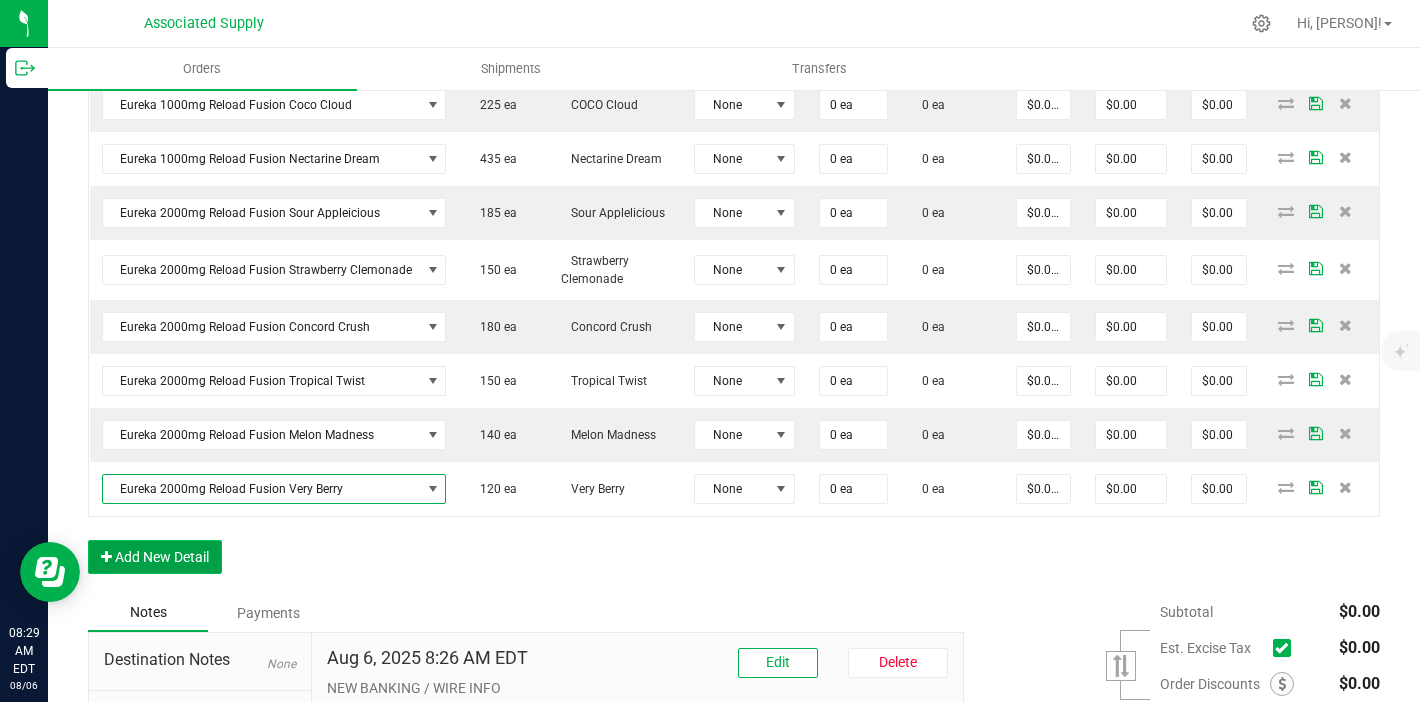 click on "Add New Detail" at bounding box center [155, 557] 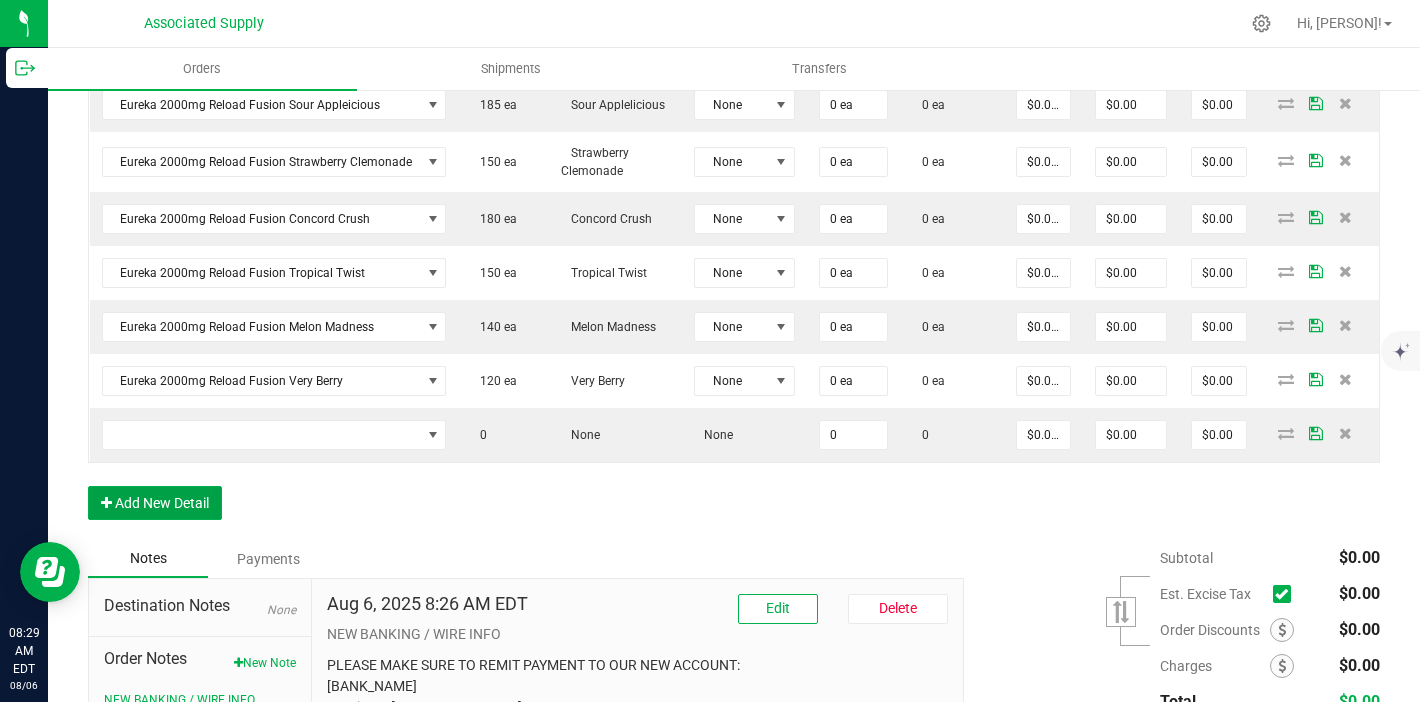 scroll, scrollTop: 1115, scrollLeft: 0, axis: vertical 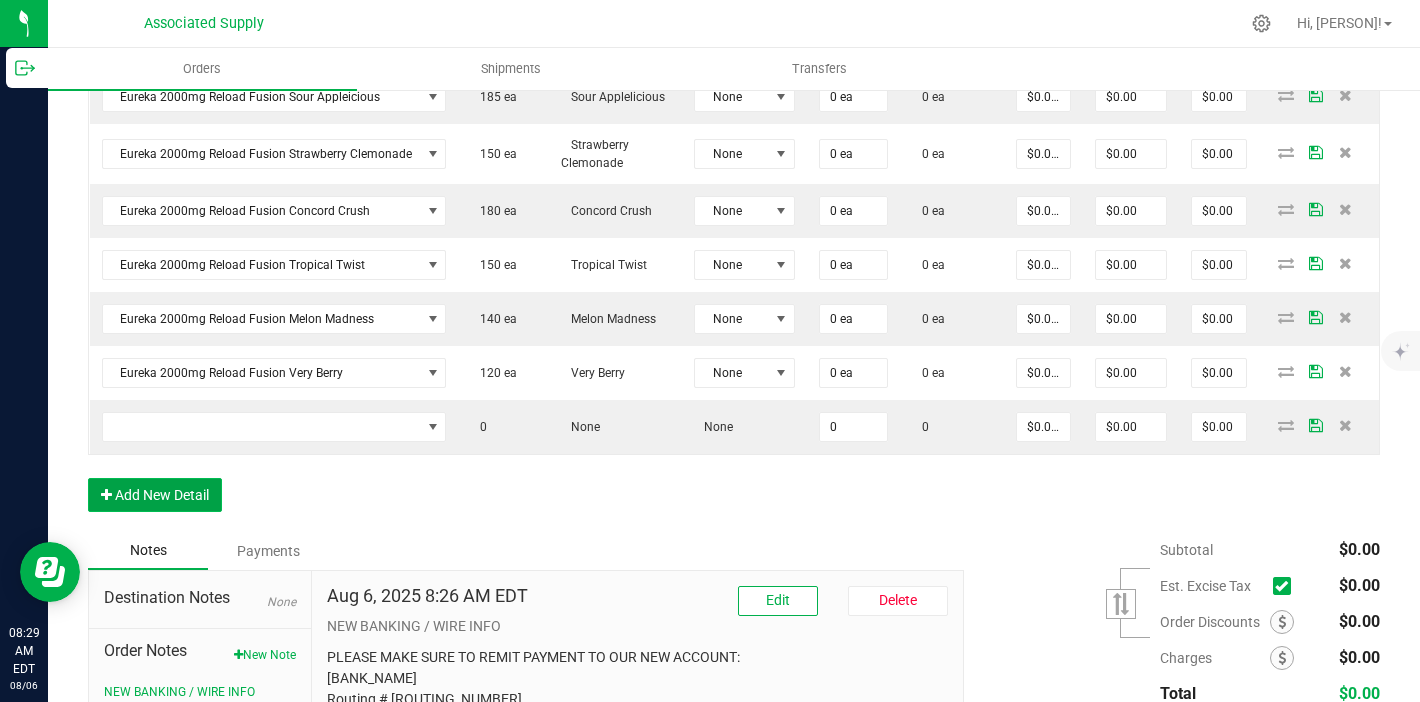 click on "Add New Detail" at bounding box center (155, 495) 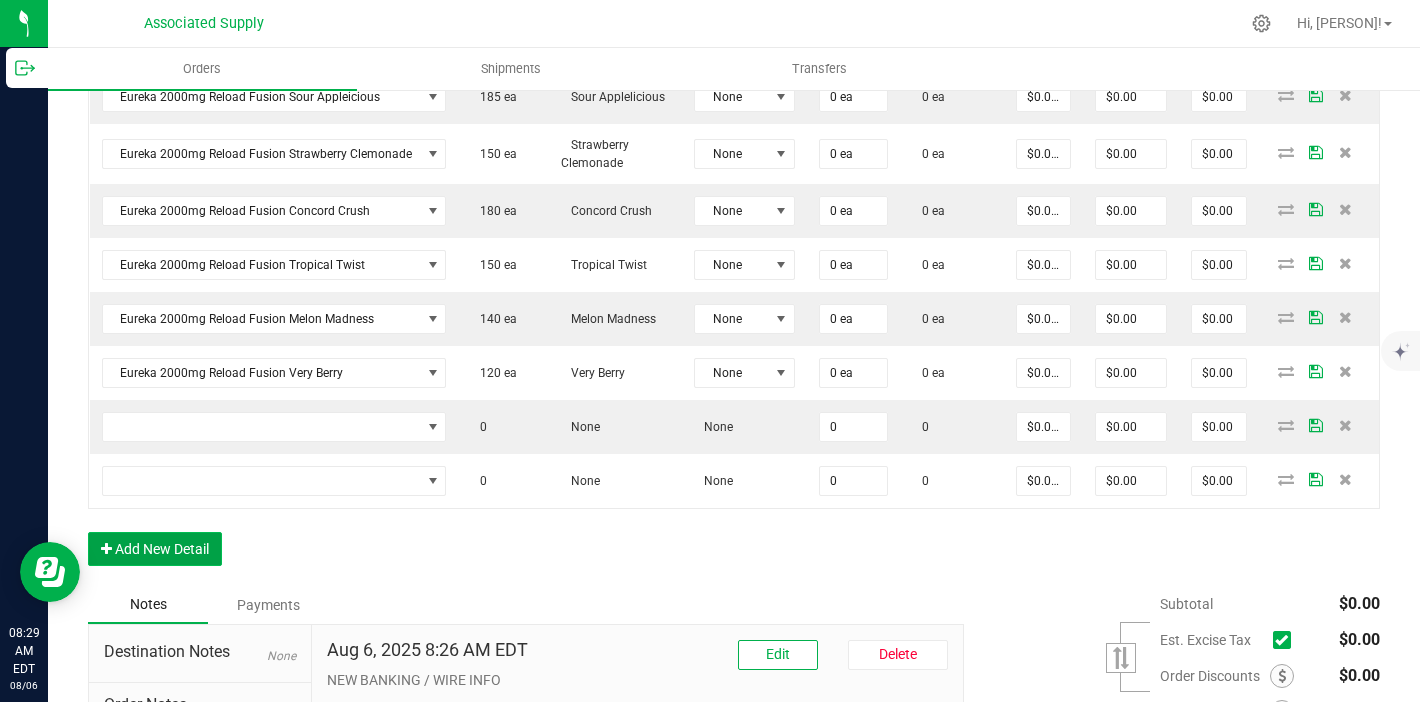 click on "Add New Detail" at bounding box center (155, 549) 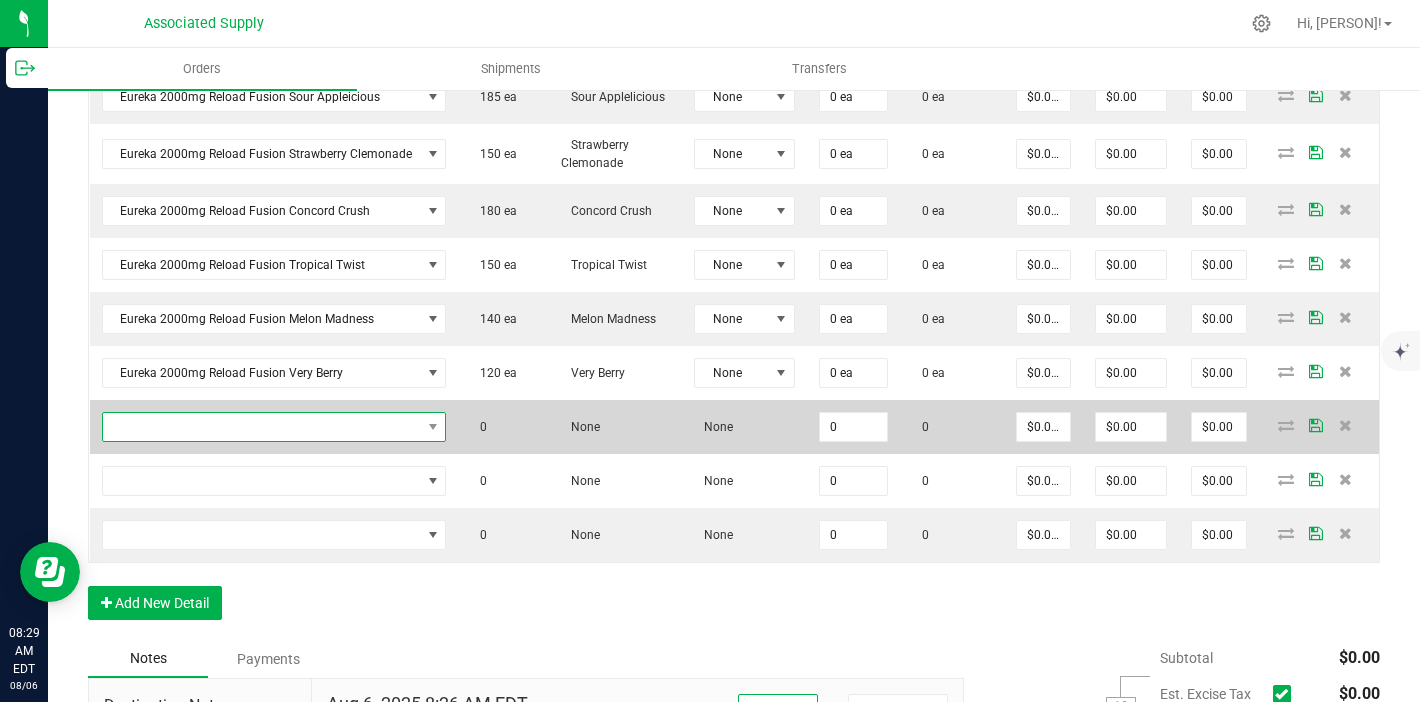 click at bounding box center [262, 427] 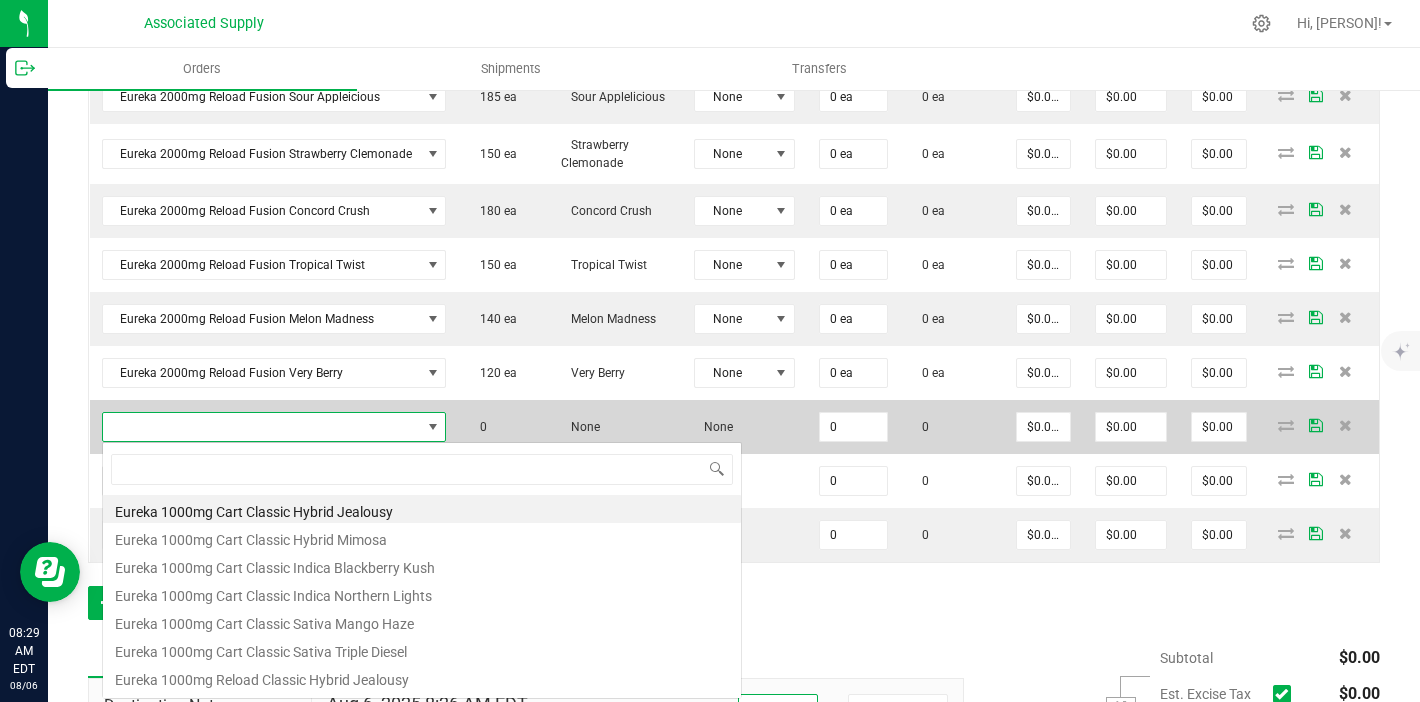 scroll, scrollTop: 99970, scrollLeft: 99661, axis: both 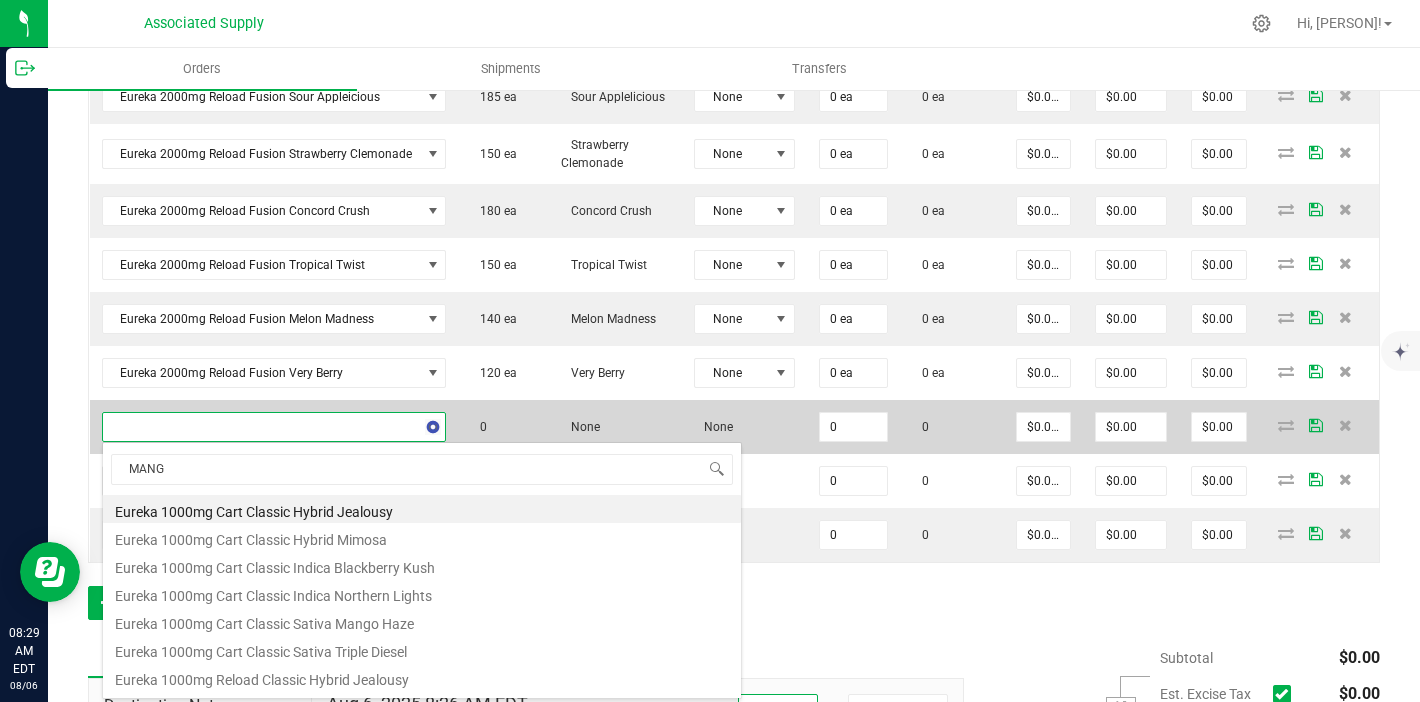 type on "MANGO" 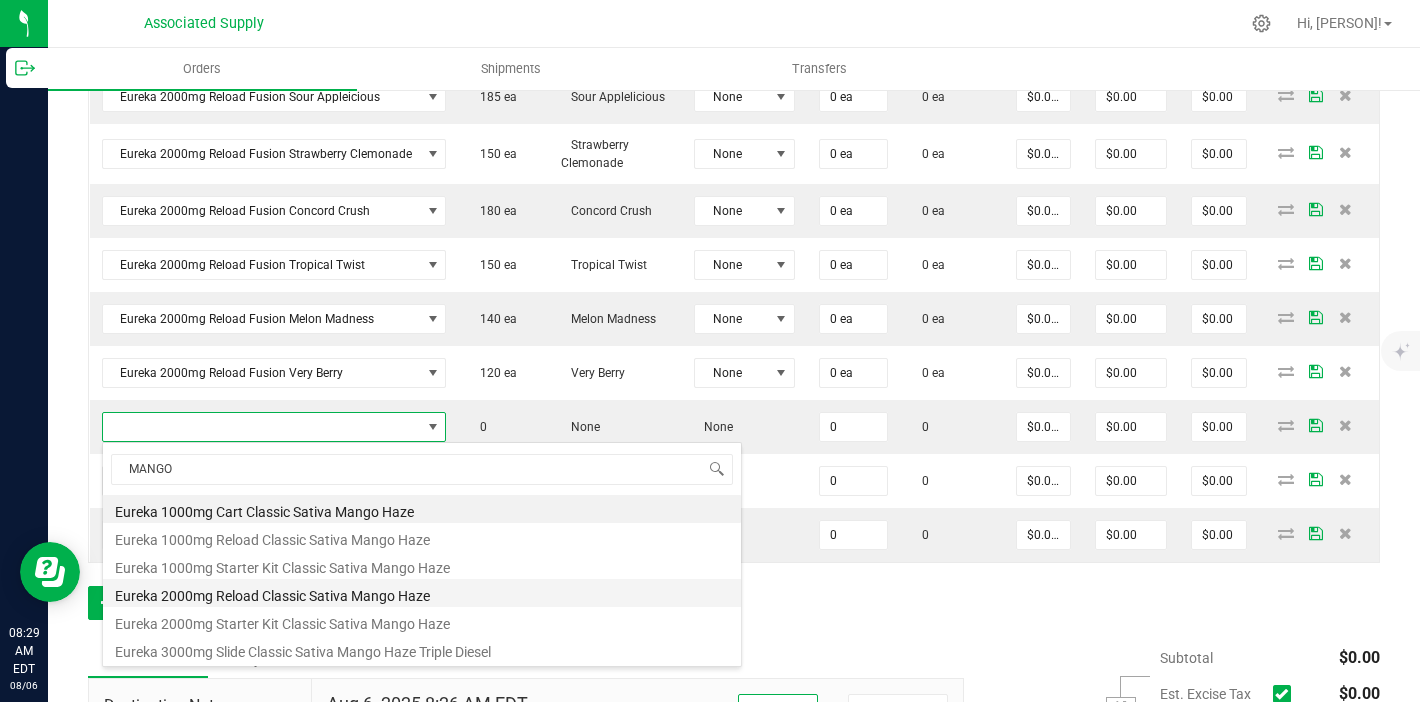 click on "Eureka 2000mg Reload Classic Sativa Mango Haze" at bounding box center (422, 593) 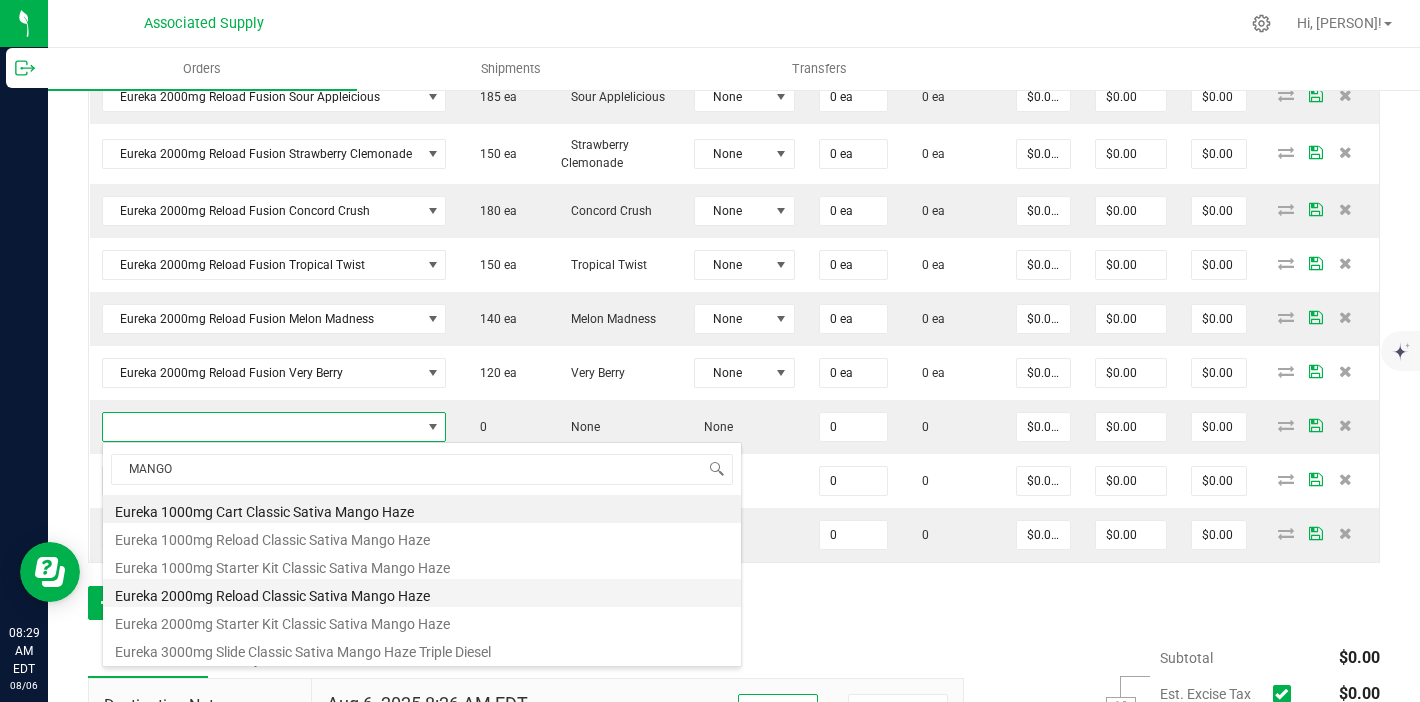 type on "0 ea" 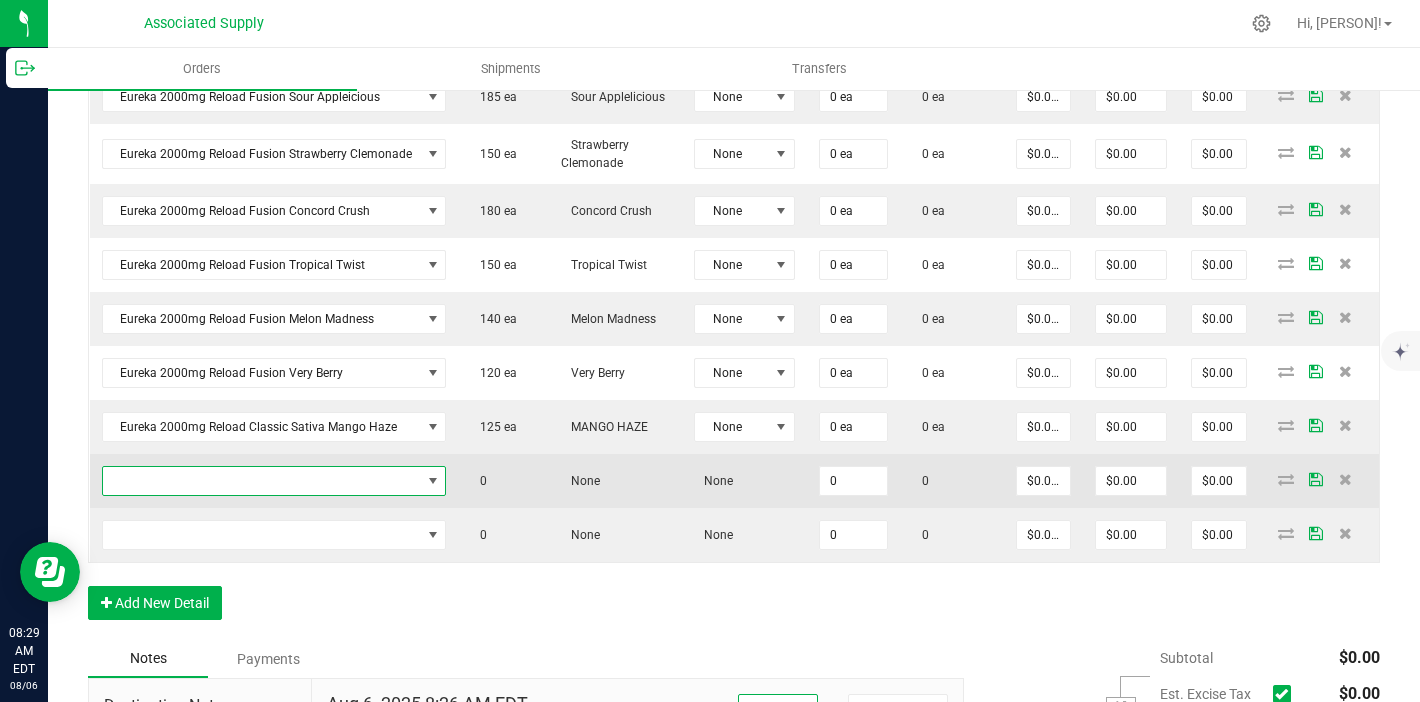 click at bounding box center [262, 481] 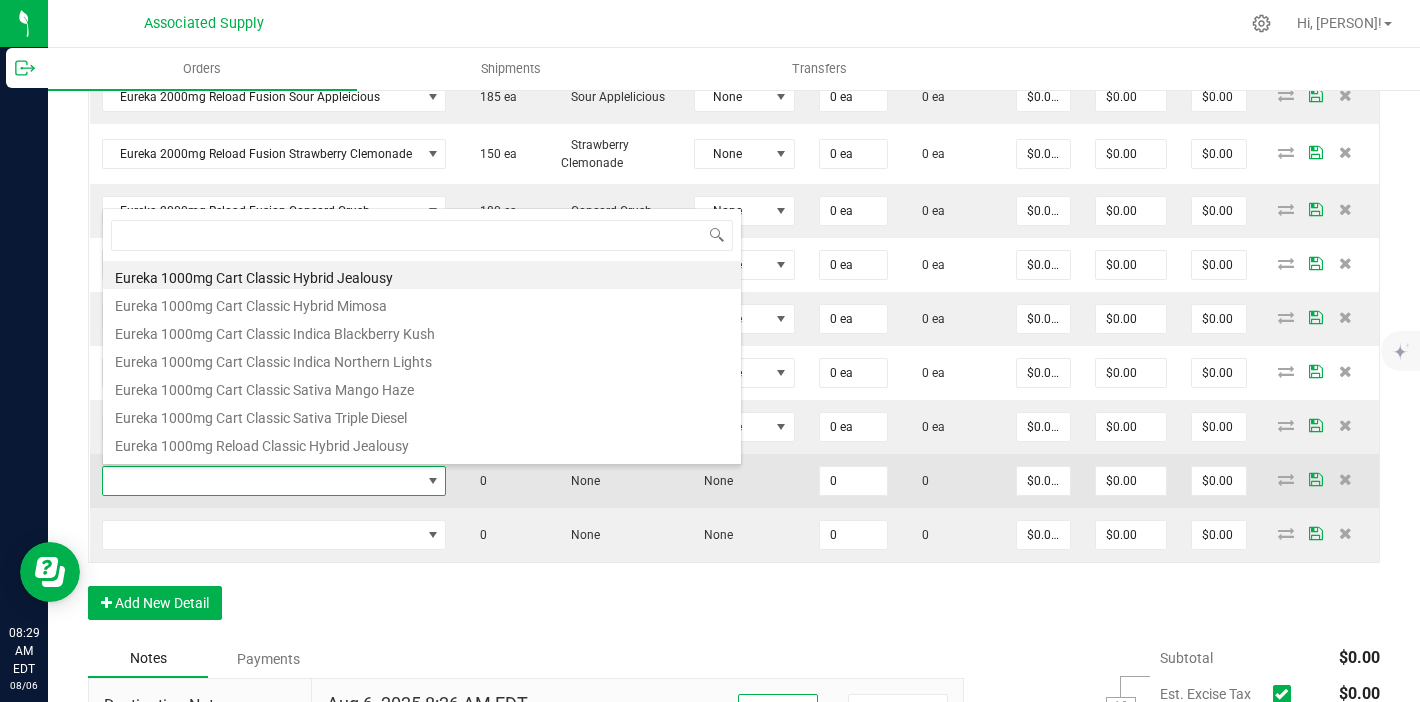 scroll, scrollTop: 99970, scrollLeft: 99661, axis: both 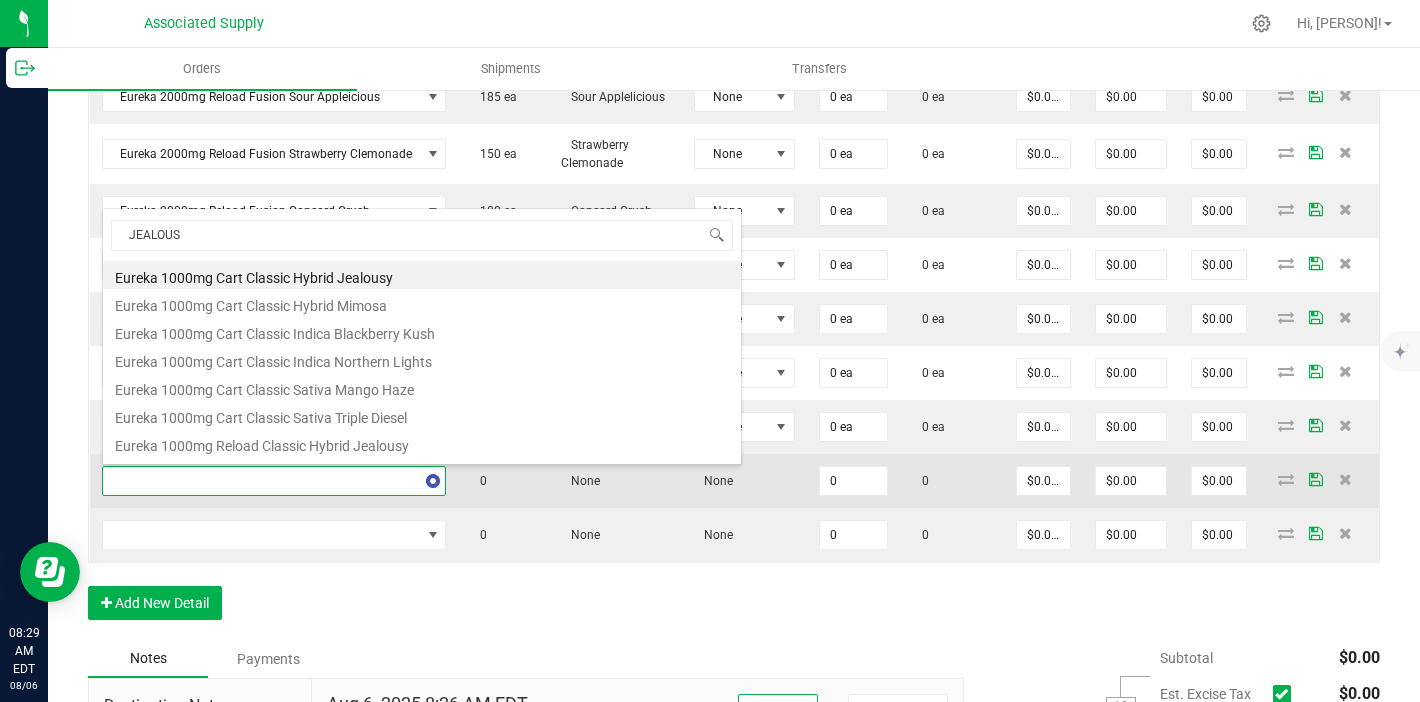 type on "JEALOUSY" 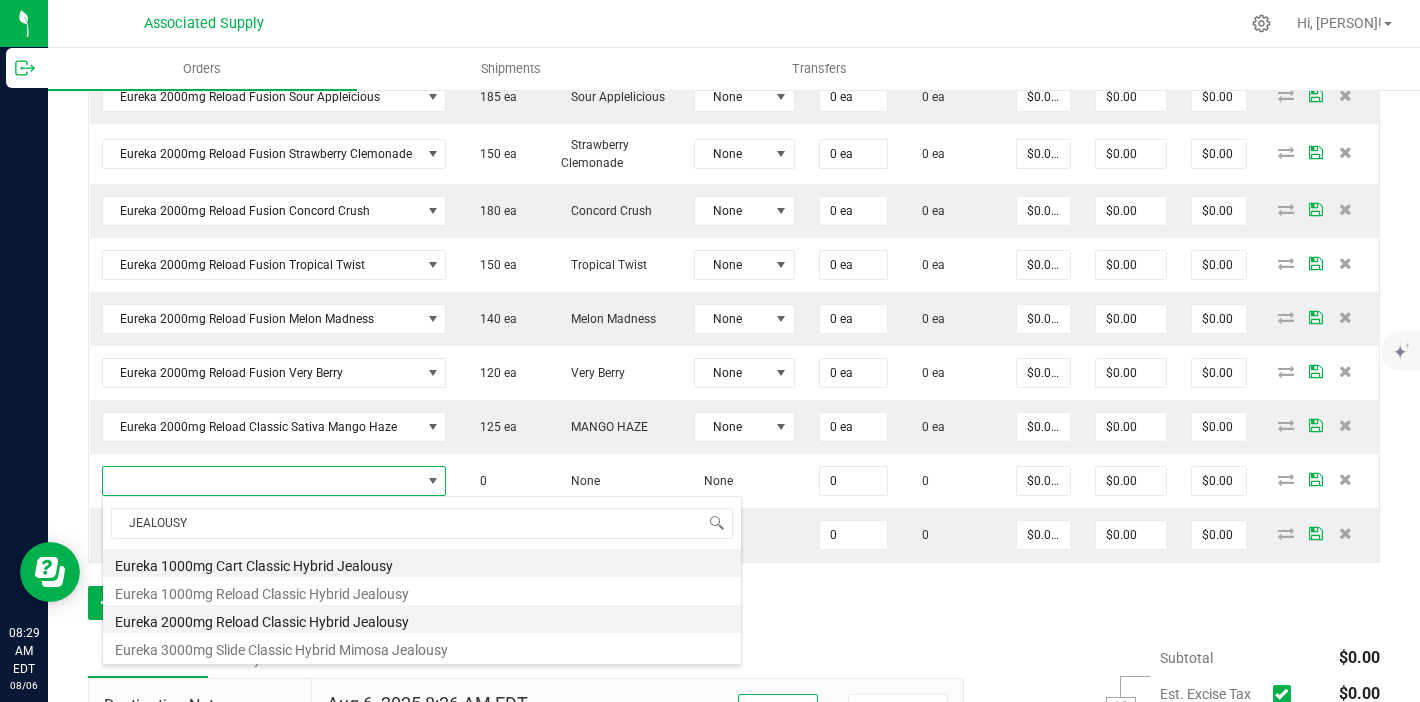 click on "Eureka 2000mg Reload Classic Hybrid Jealousy" at bounding box center (422, 619) 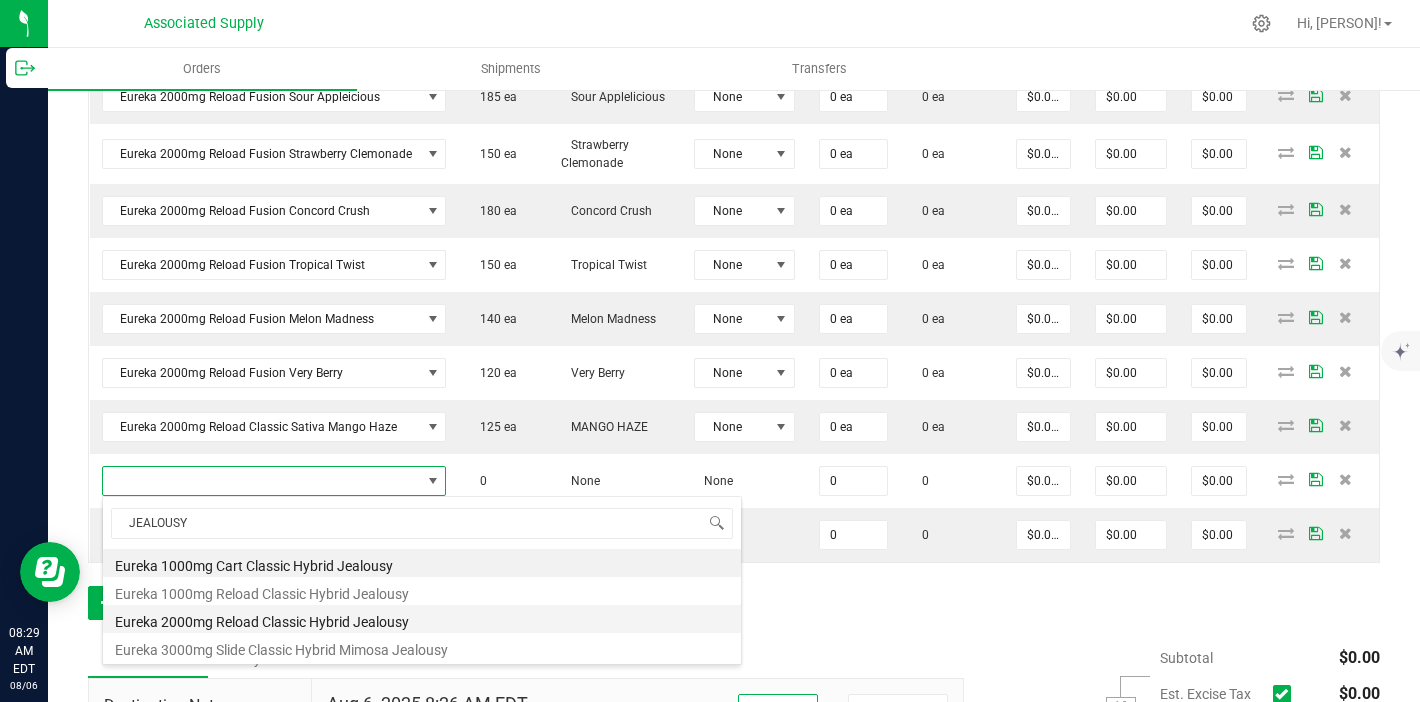 type on "0 ea" 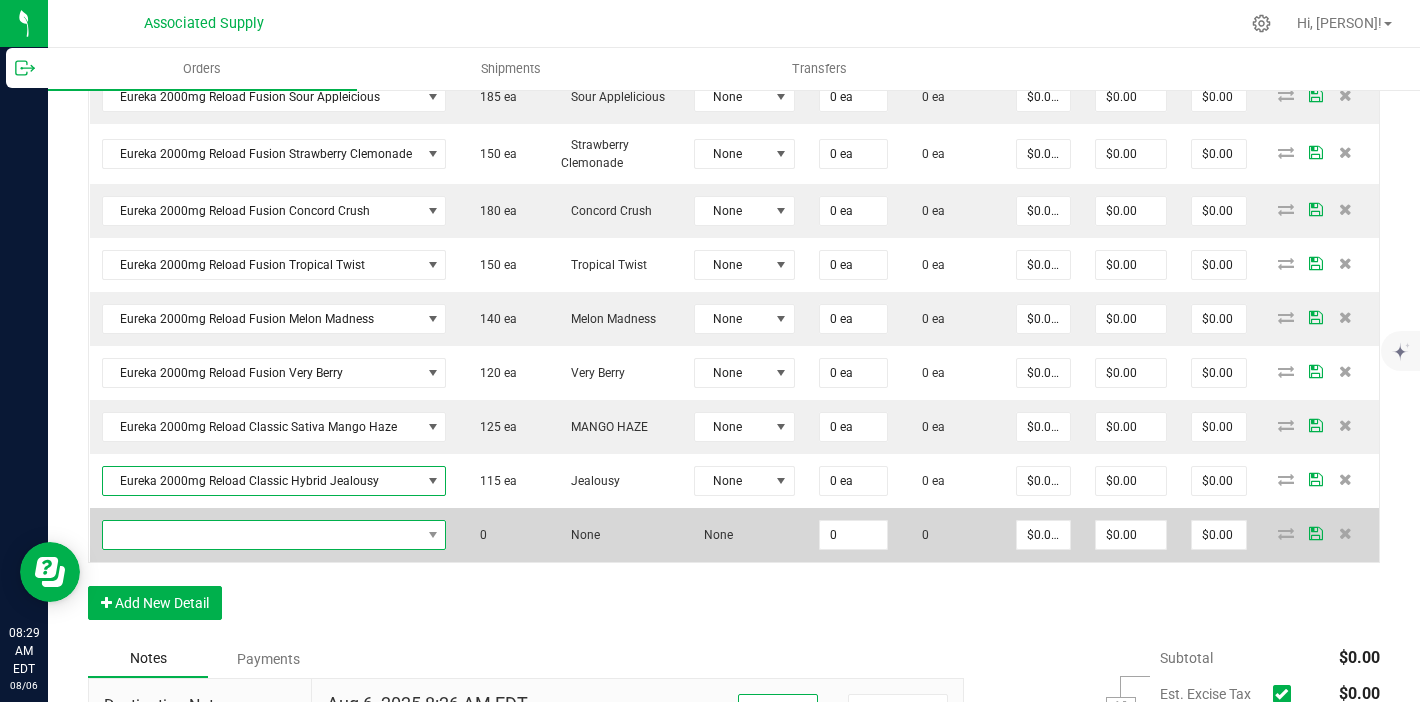 click at bounding box center (262, 535) 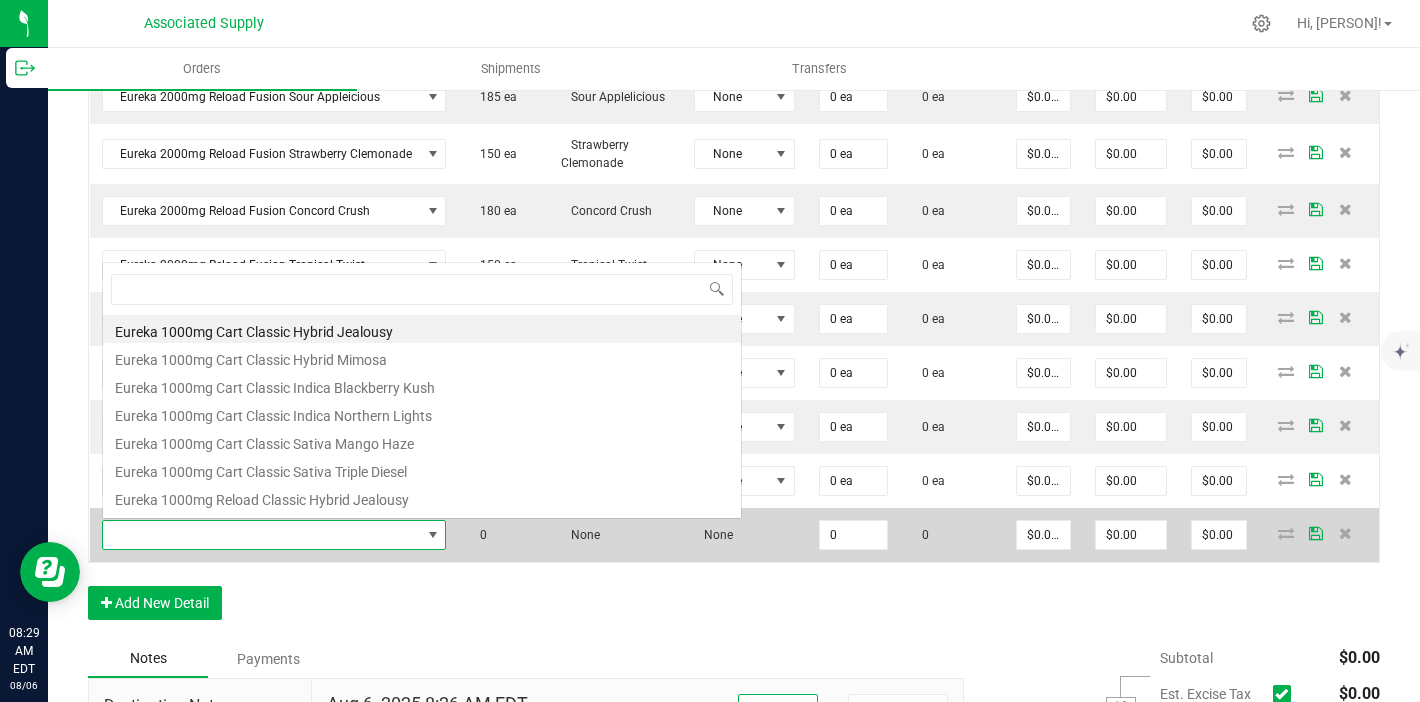 scroll, scrollTop: 0, scrollLeft: 0, axis: both 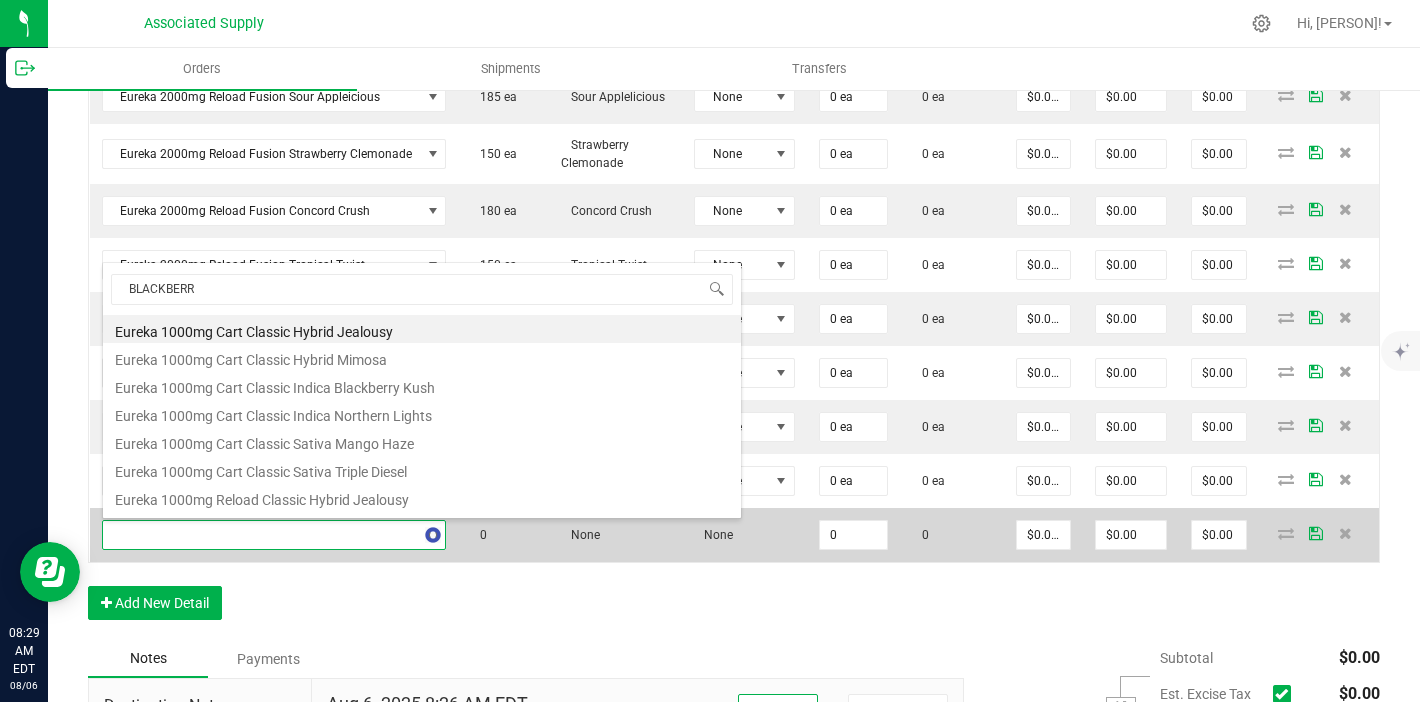 type on "BLACKBERRY" 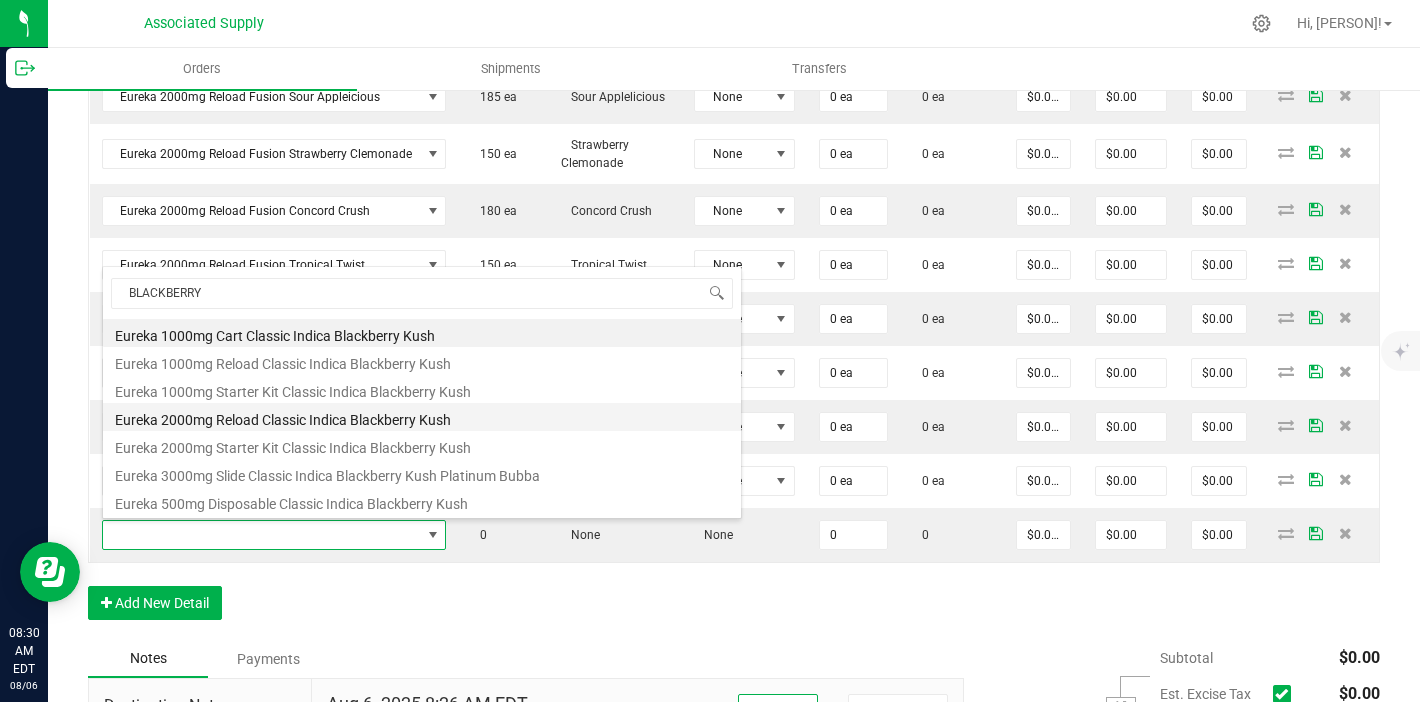 click on "Eureka 2000mg Reload Classic Indica Blackberry Kush" at bounding box center [422, 417] 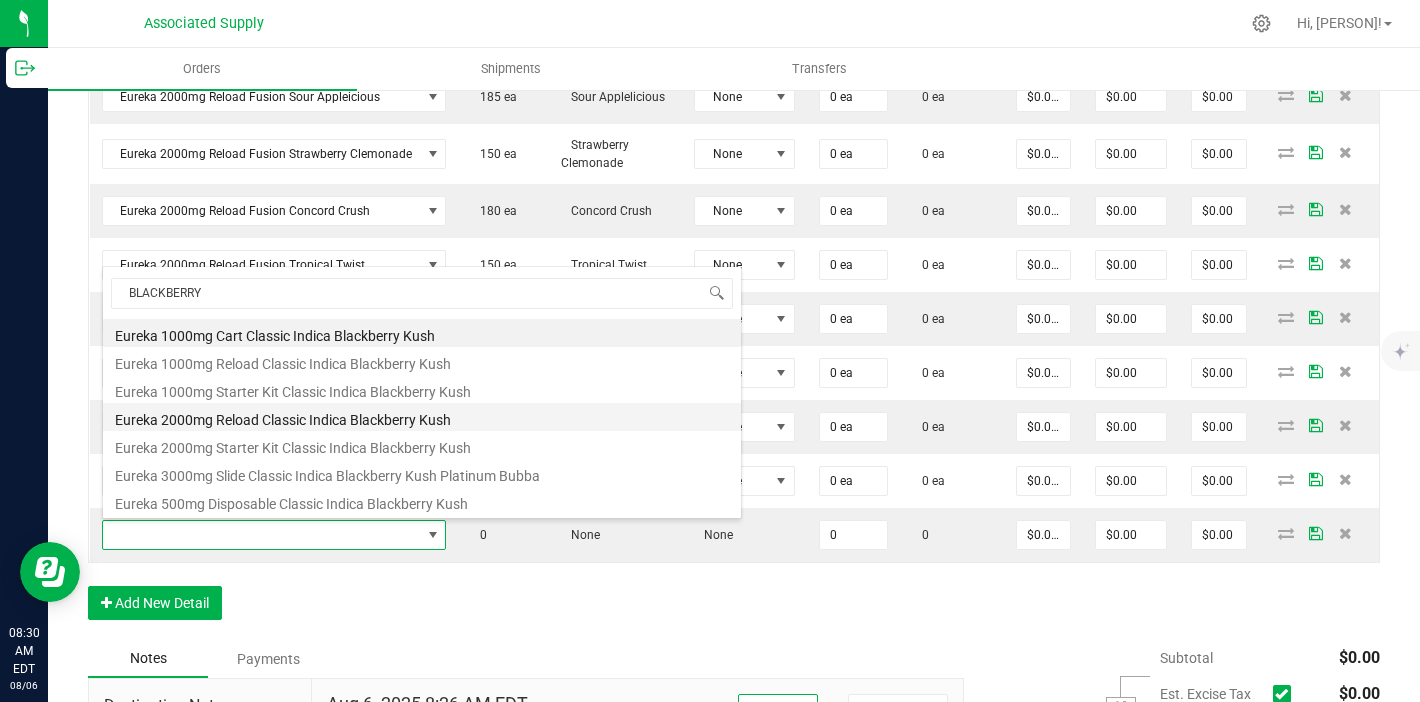 type on "0 ea" 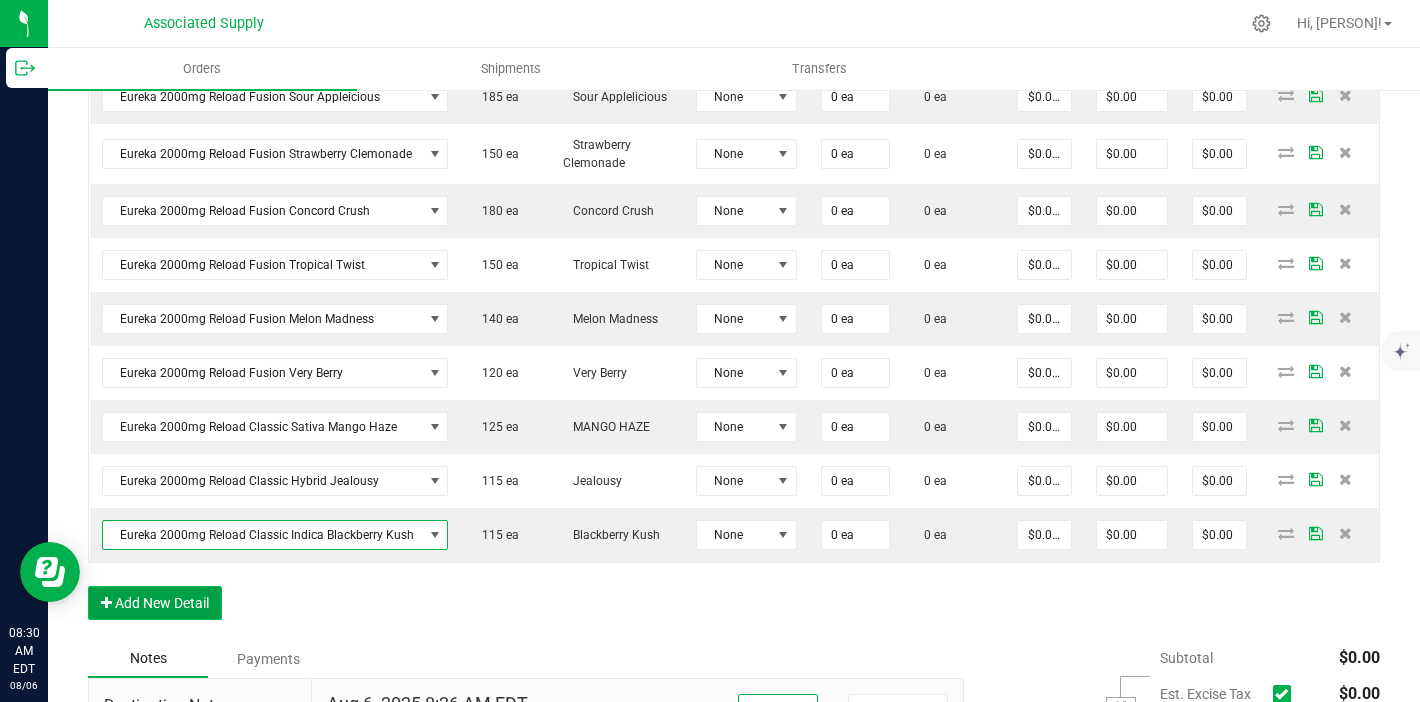 click on "Add New Detail" at bounding box center (155, 603) 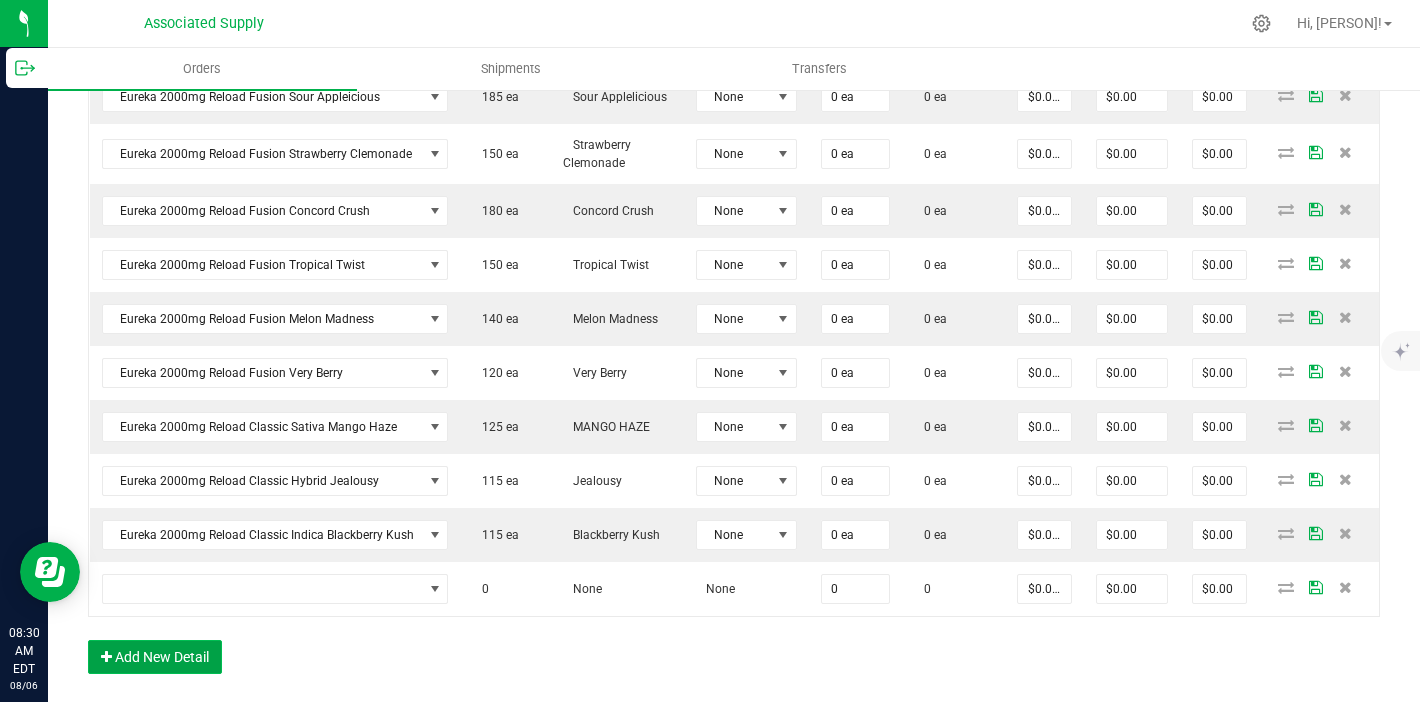 click on "Add New Detail" at bounding box center [155, 657] 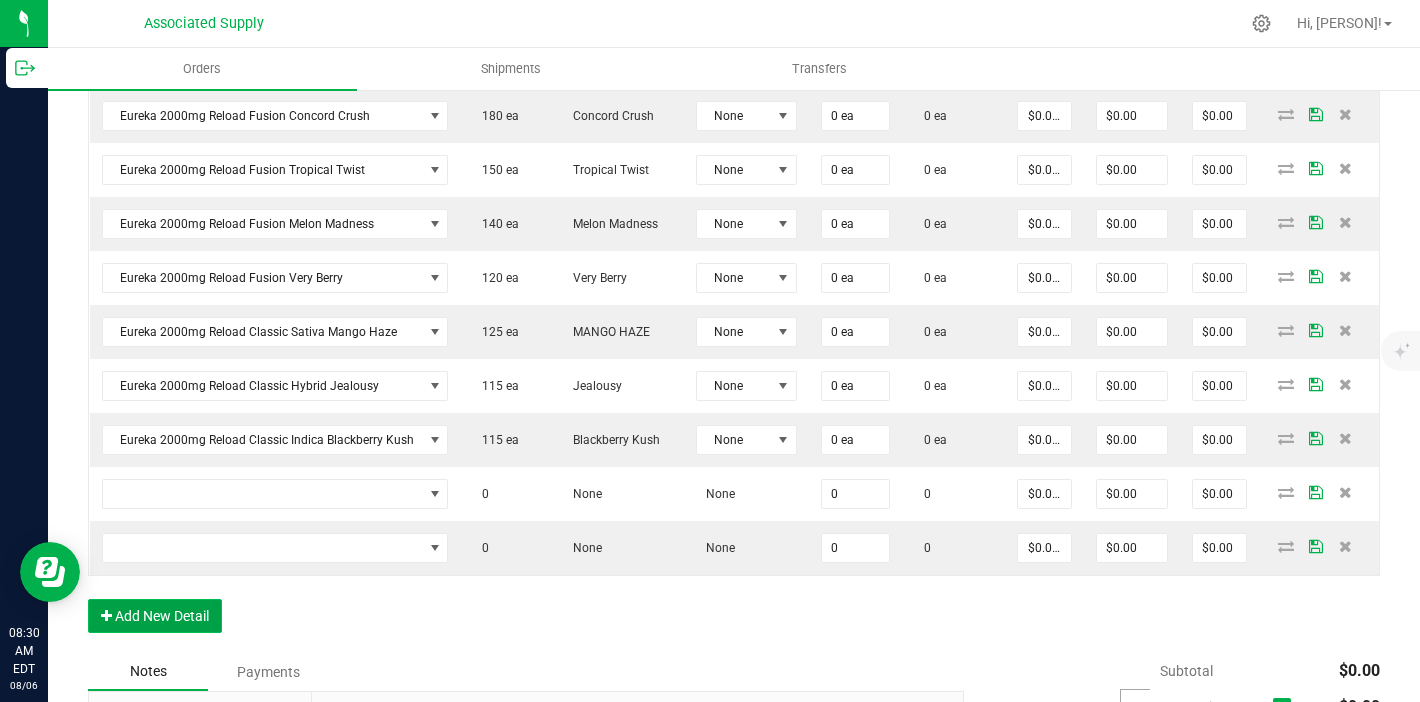 scroll, scrollTop: 1275, scrollLeft: 0, axis: vertical 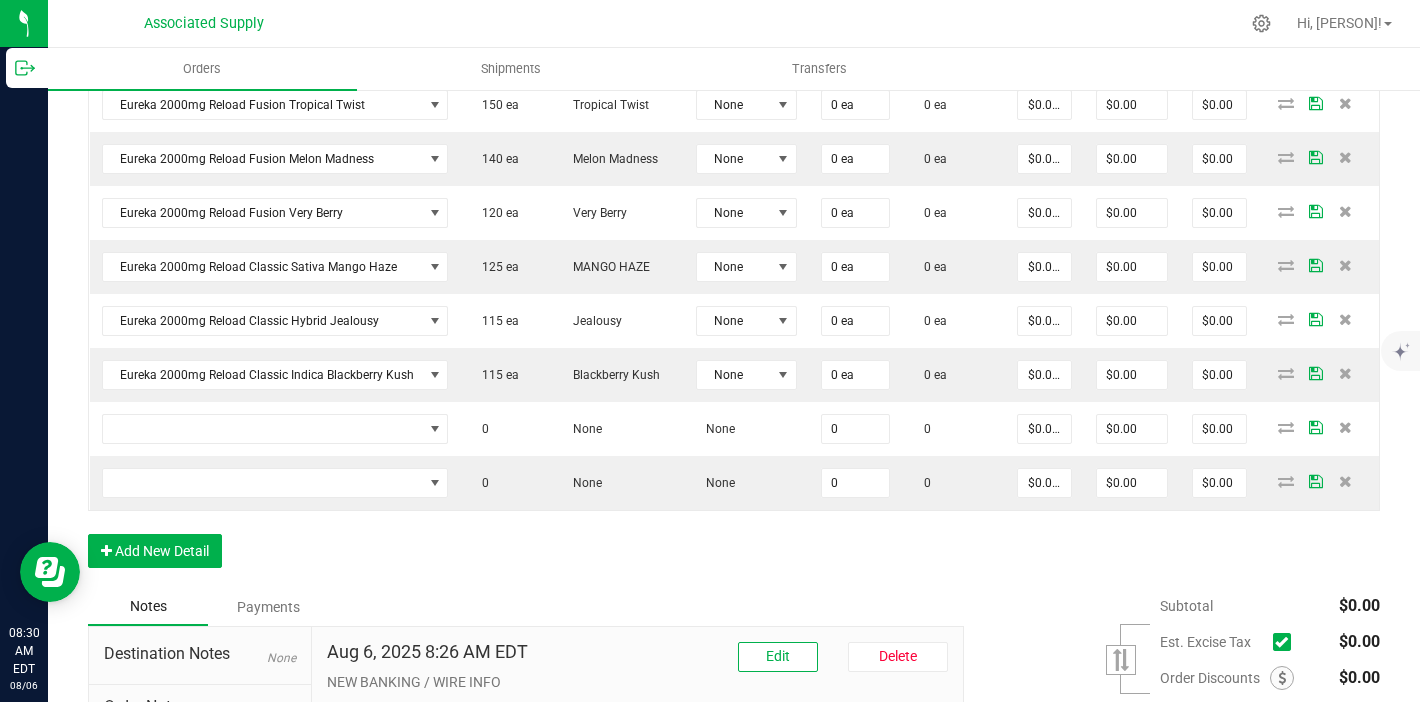 click on "Order Details Print All Labels Item  Sellable  Strain  Lot Number  Qty Ordered Qty Allocated Unit Price Line Discount Total Actions Eureka 1000mg Starter Kit Fusion Citrus Splash  245 ea   Citrus Splash  None 0 ea  0 ea  $0.00000 $0.00 $0.00 Eureka 1000mg Starter Kit Fusion Lychee Luxe  195 ea   Lychee Luxe  None 0 ea  0 ea  $0.00000 $0.00 $0.00 Eureka 1000mg Starter Kit Fusion Coco Cloud  215 ea   COCO Cloud  None 0 ea  0 ea  $0.00000 $0.00 $0.00 Eureka 1000mg Starter Kit Fusion Nectarine Dream  425 ea   Nectarine Dream  None 0 ea  0 ea  $0.00000 $0.00 $0.00 Eureka 1000mg Starter Kit Fusion Sour Appleicious  101 ea   Sour Applelicious  None 0 ea  0 ea  $0.00000 $0.00 $0.00 Eureka 1000mg Reload Fusion Citrus Splash  85 ea   Citrus Splash  None 0 ea  0 ea  $0.00000 $0.00 $0.00 Eureka 1000mg Reload Fusion Lychee Luxe  25 ea   Lychee Luxe  None 0 ea  0 ea  $0.00000 $0.00 $0.00 Eureka 1000mg Reload Fusion Coco Cloud  225 ea   COCO Cloud  None 0 ea  0 ea  $0.00000 $0.00 $0.00 None" at bounding box center (734, -47) 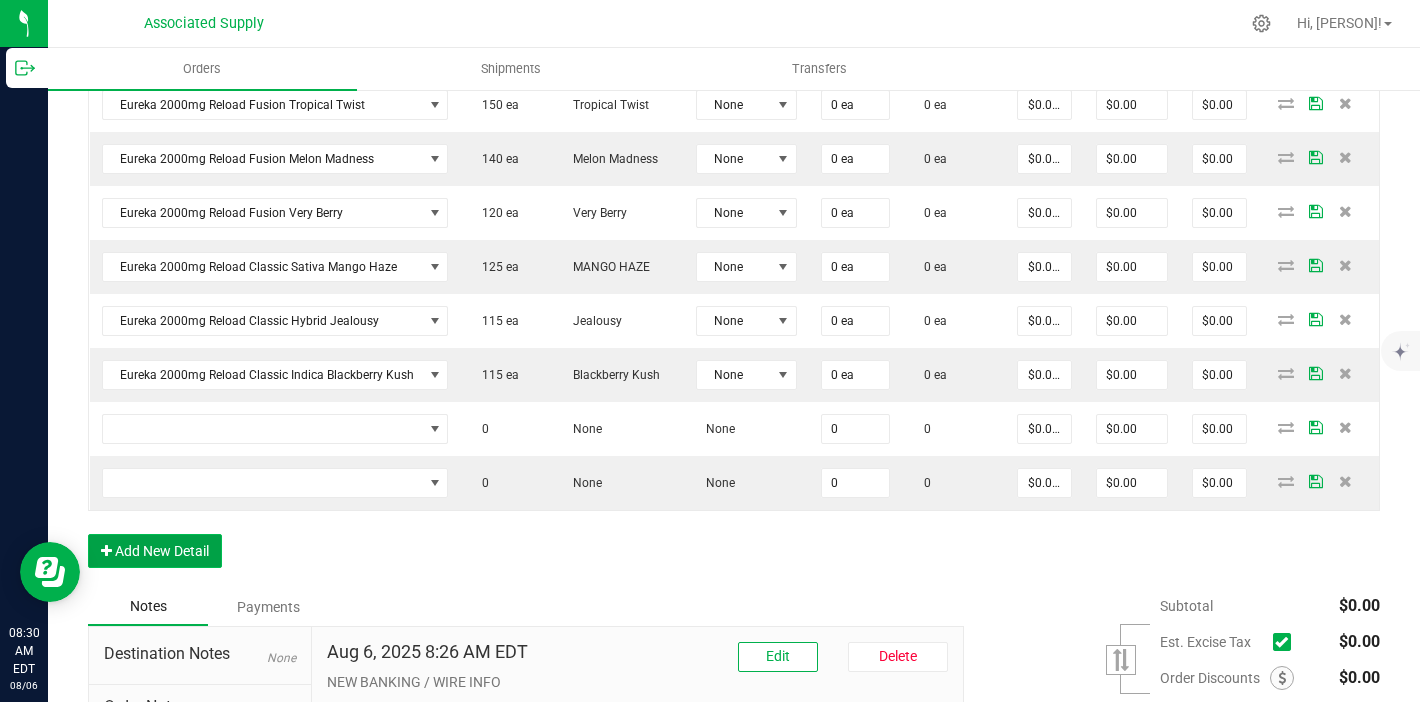 click on "Add New Detail" at bounding box center (155, 551) 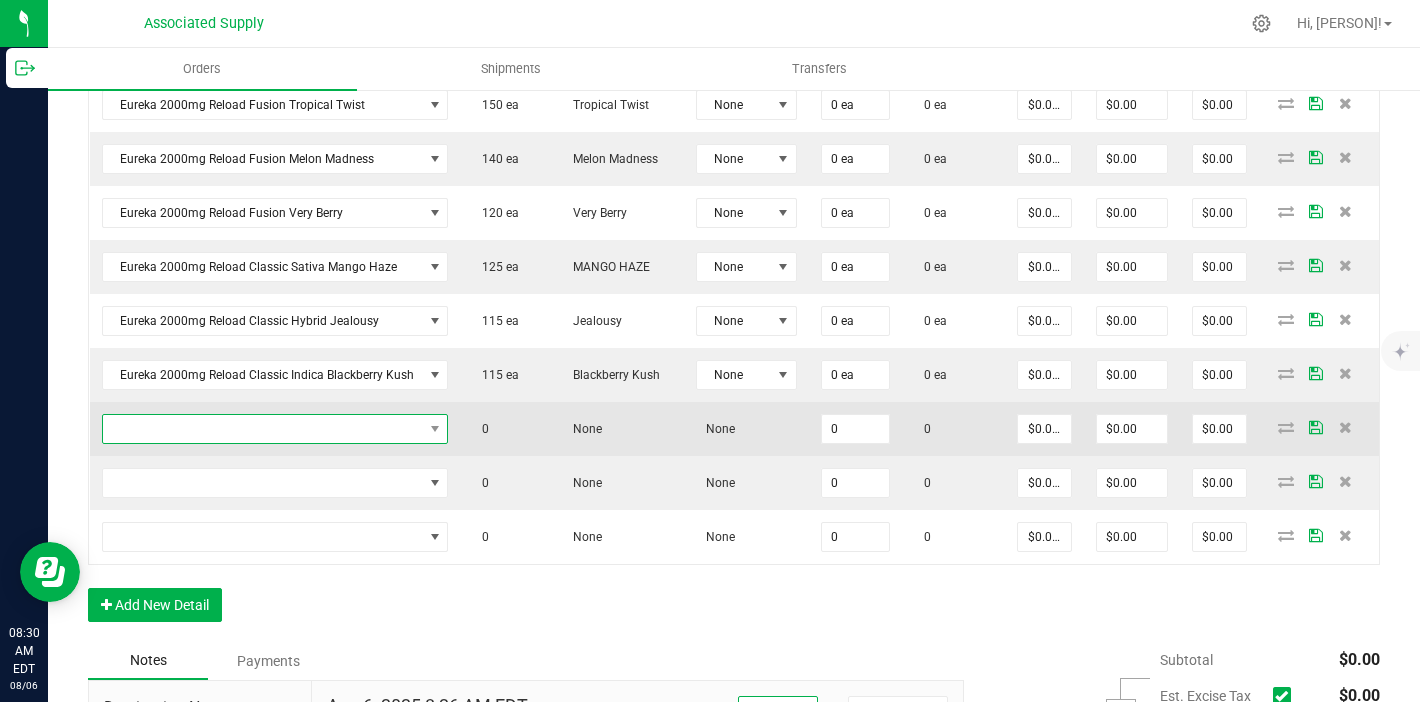 click at bounding box center (263, 429) 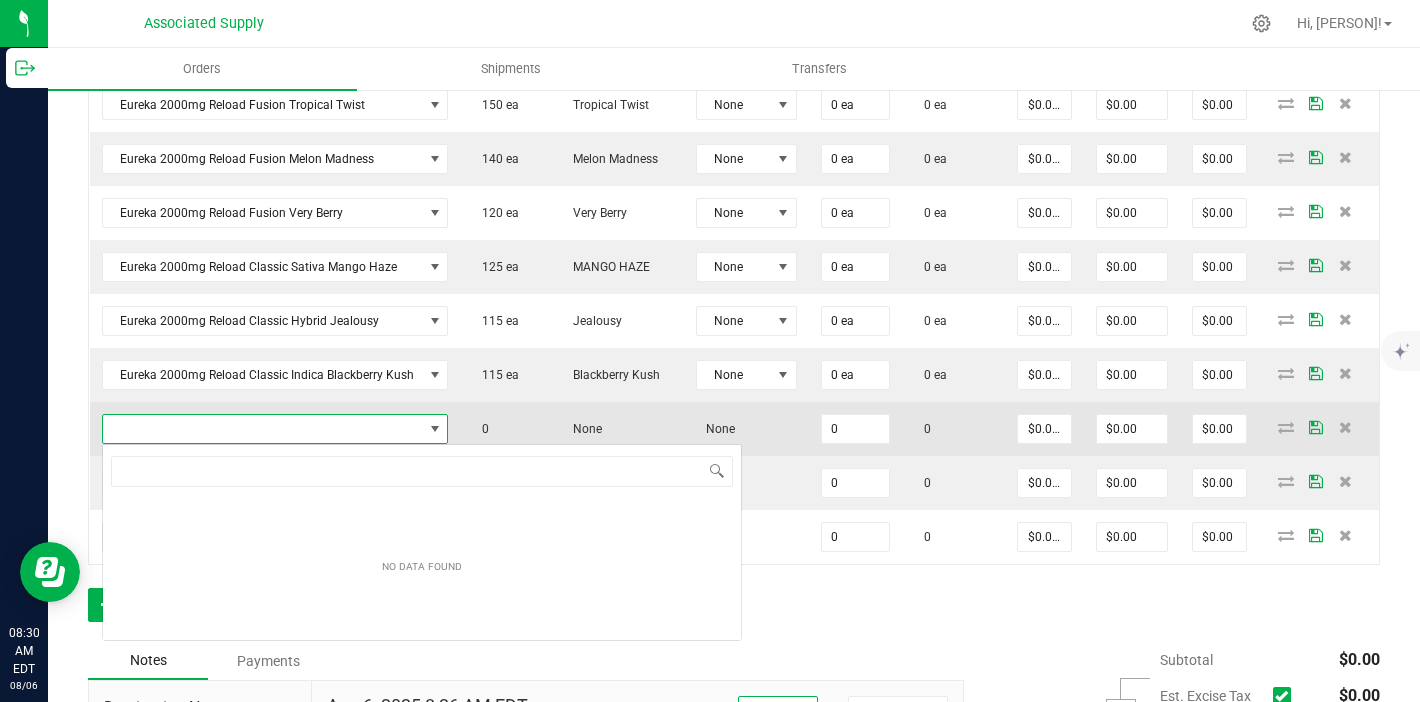 scroll, scrollTop: 99970, scrollLeft: 99658, axis: both 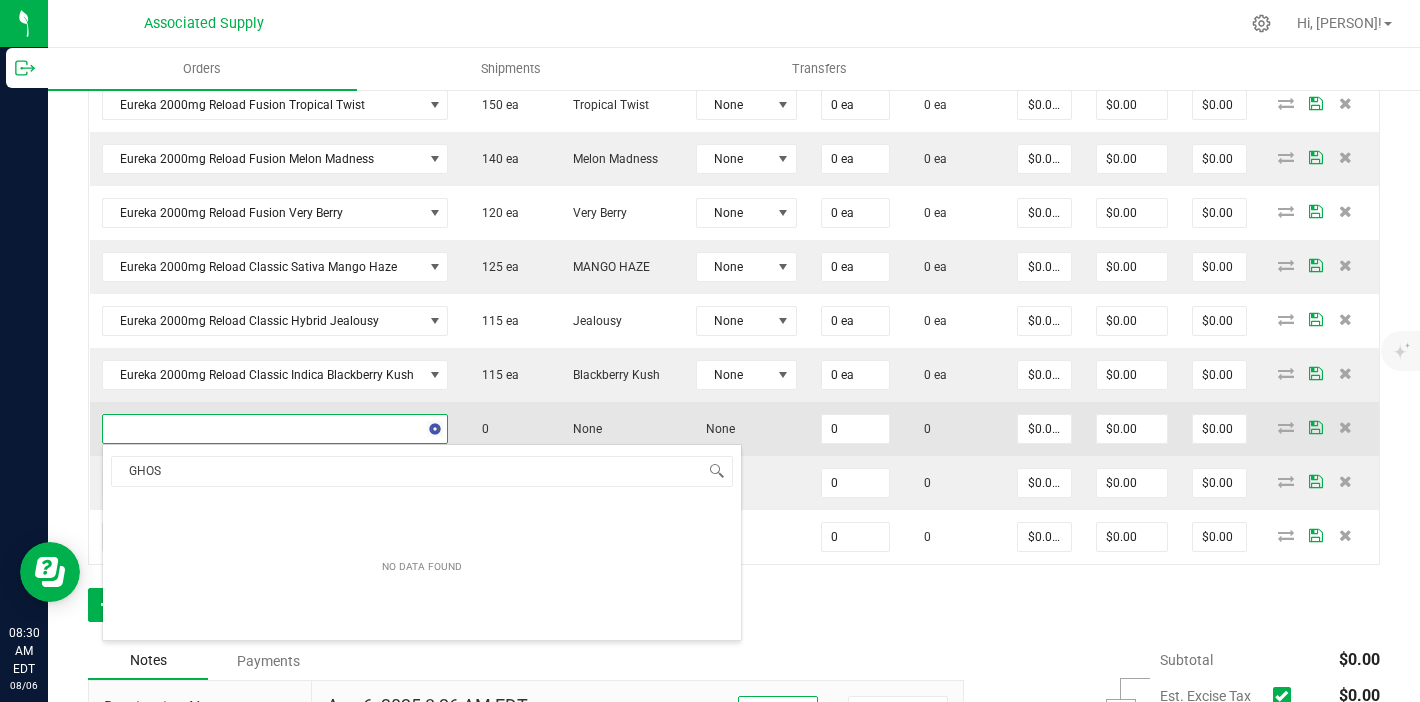 type on "GHOST" 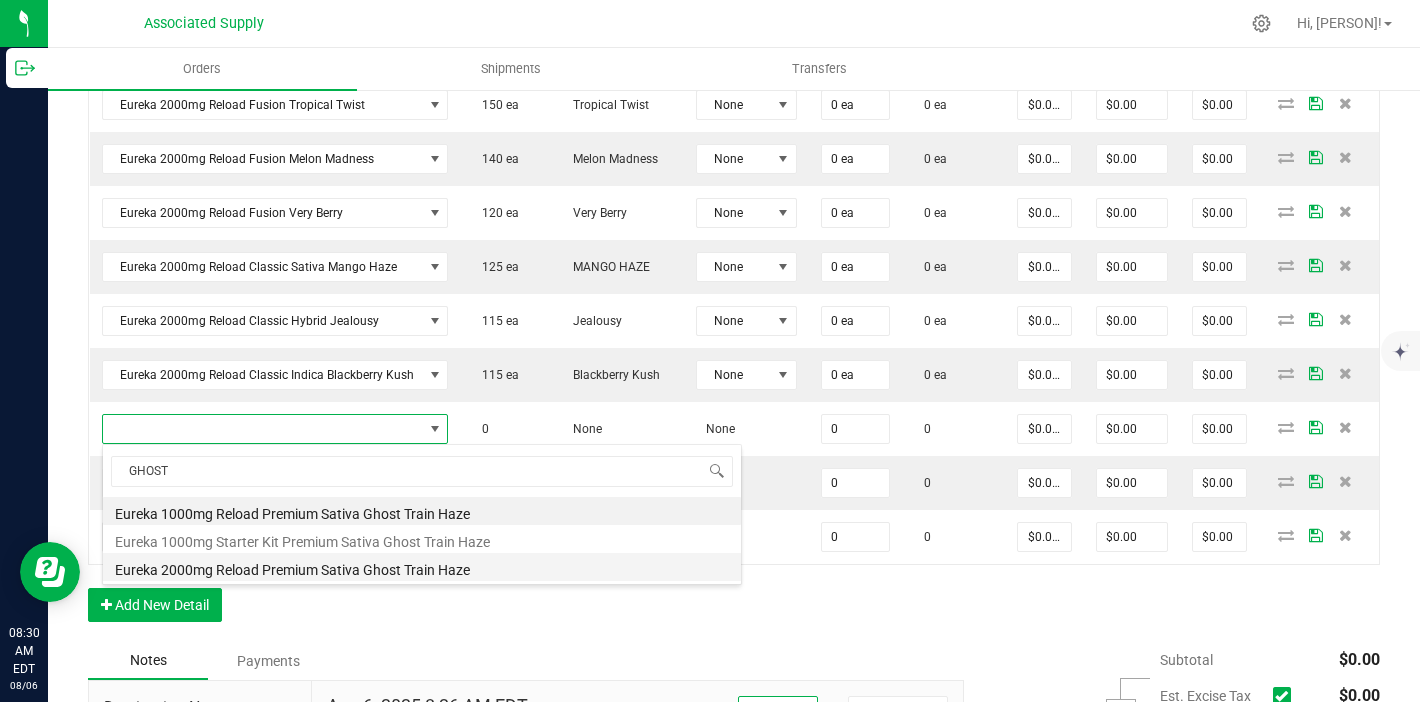 click on "Eureka 2000mg Reload Premium Sativa Ghost Train Haze" at bounding box center [422, 567] 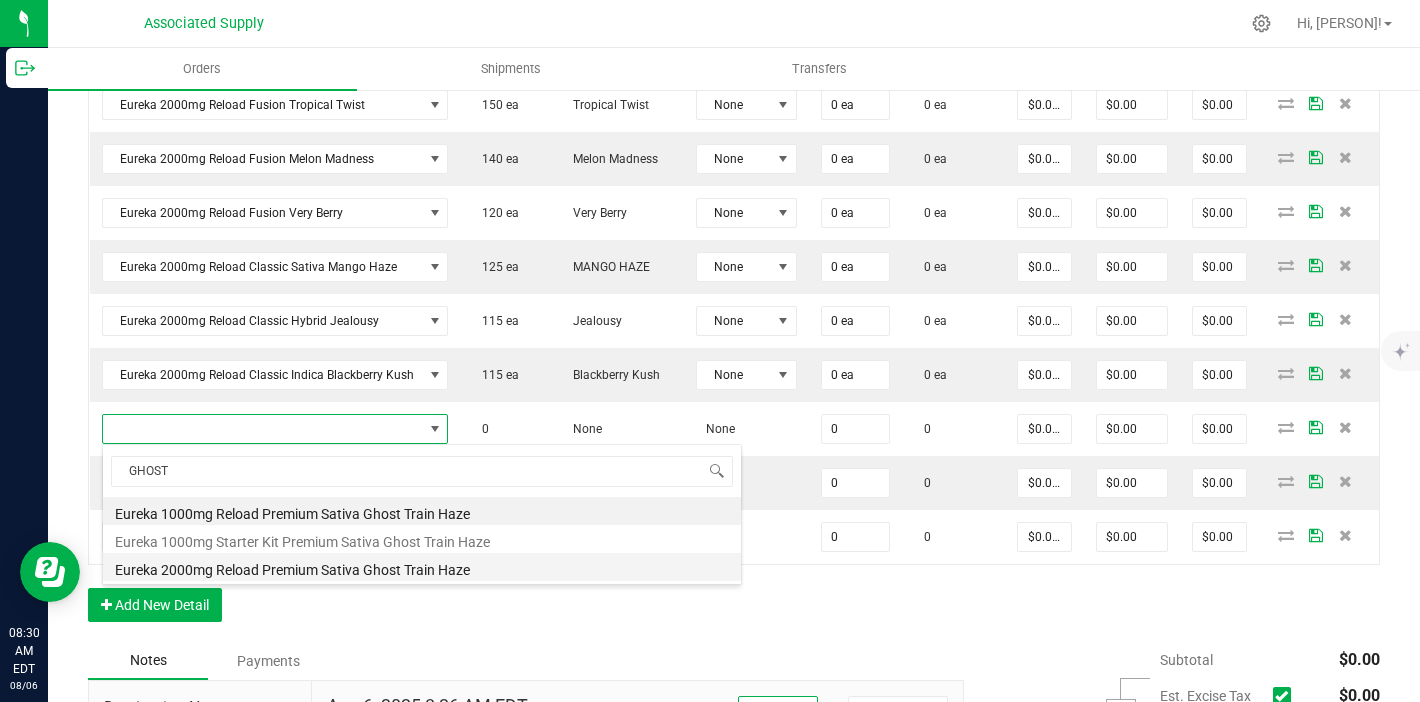 type on "0 ea" 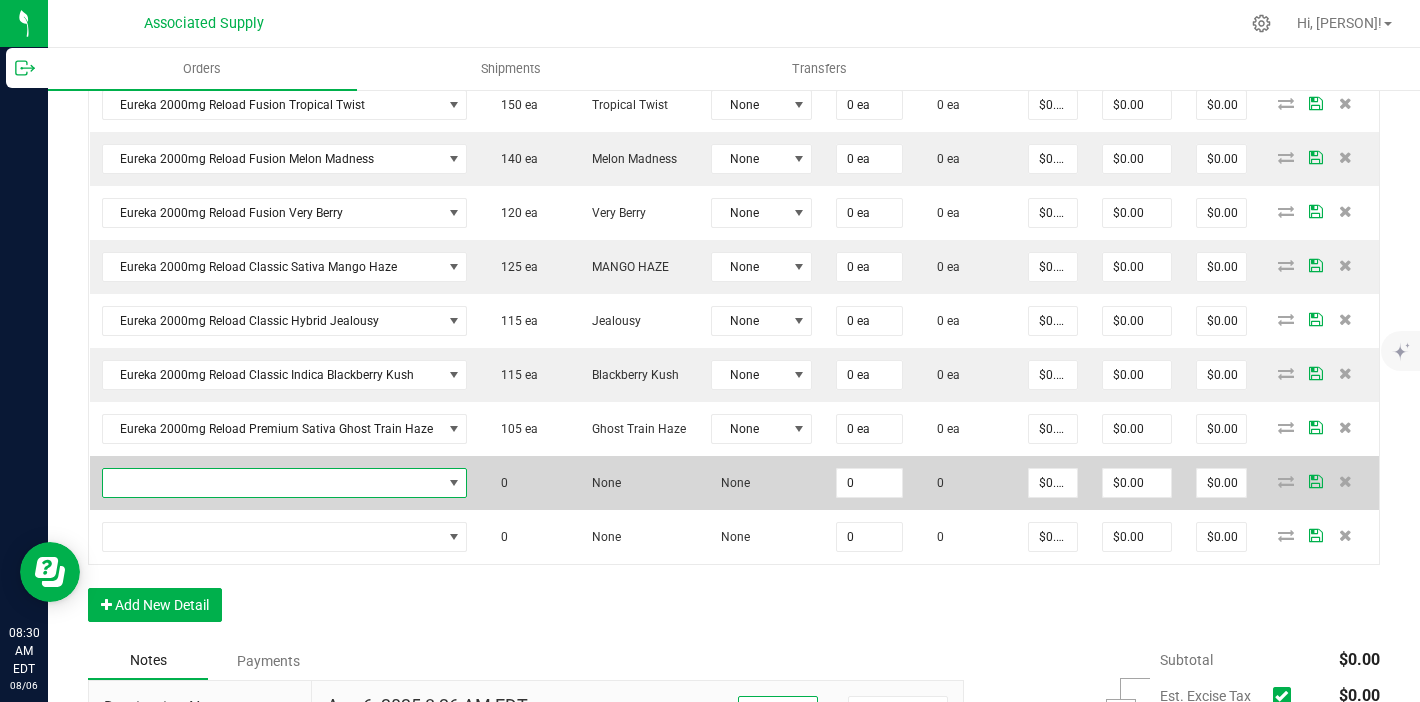 click at bounding box center [272, 483] 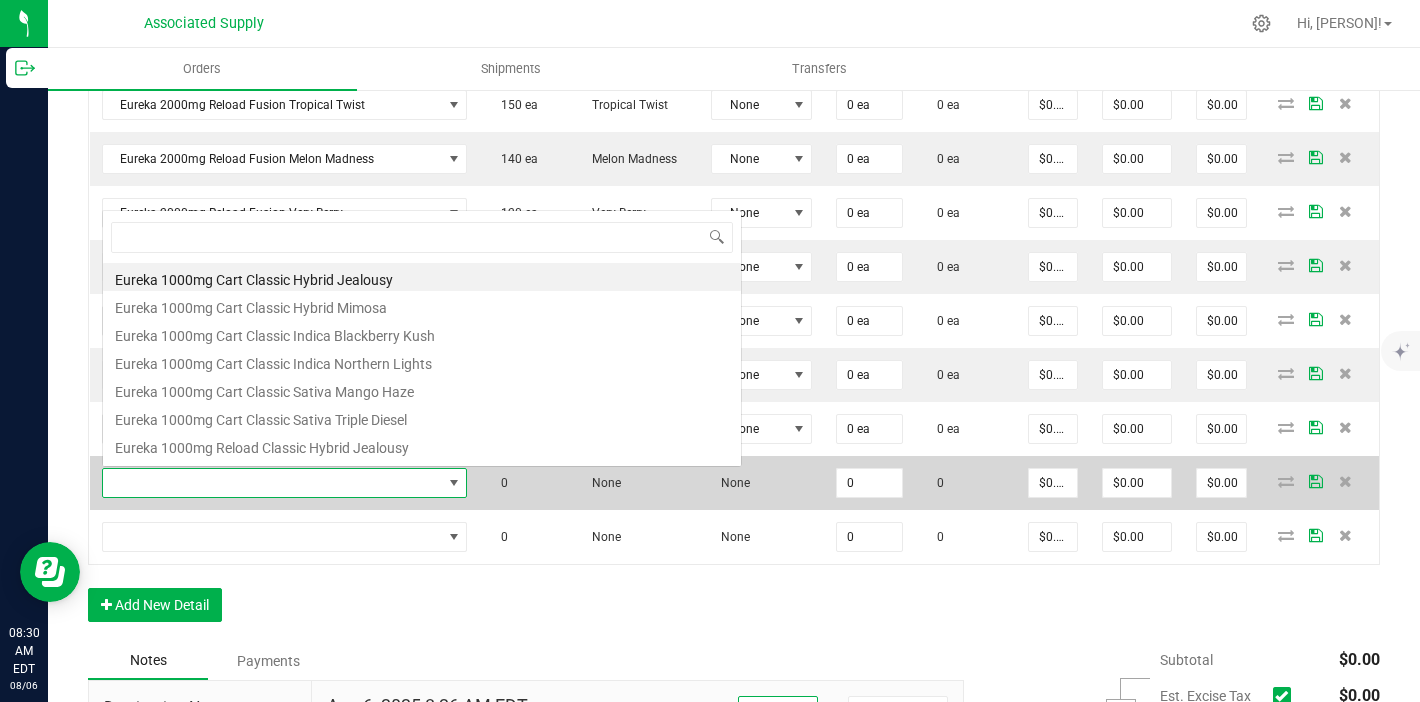 scroll, scrollTop: 99970, scrollLeft: 99642, axis: both 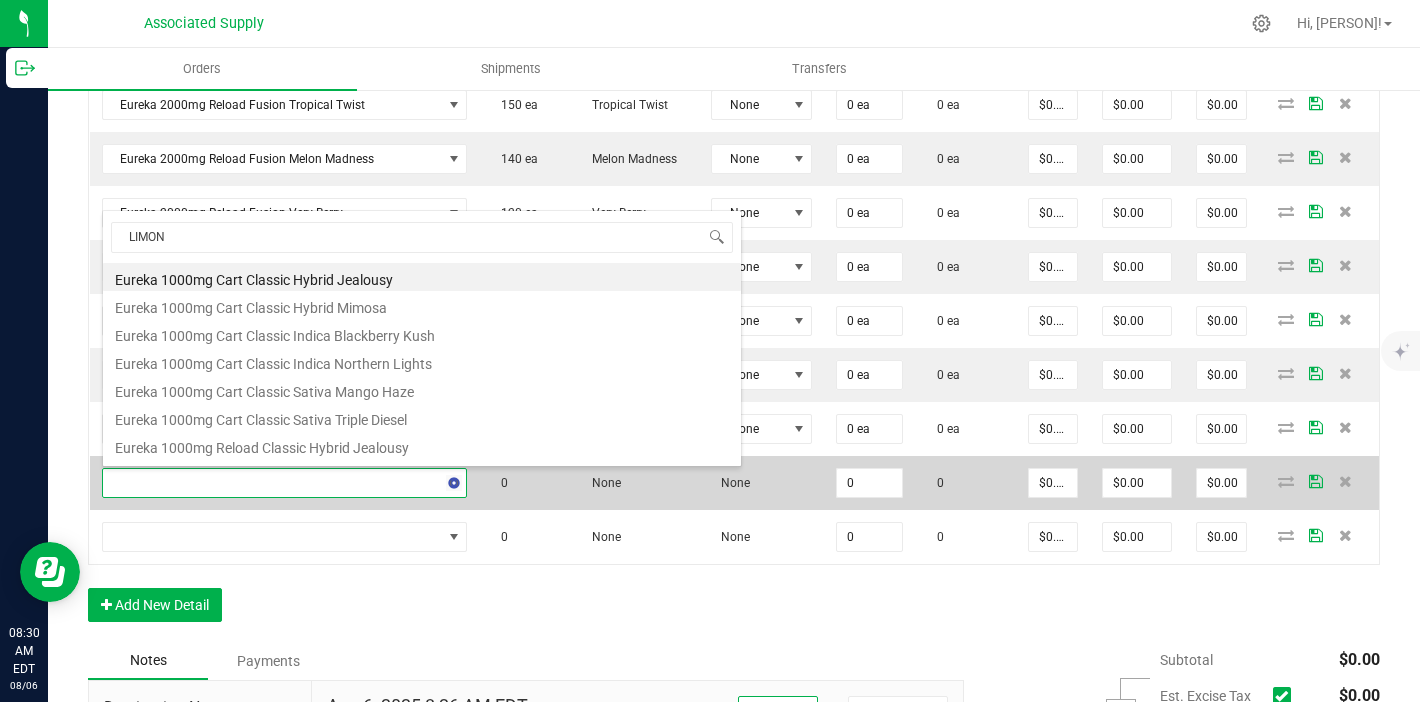 type on "LIMONC" 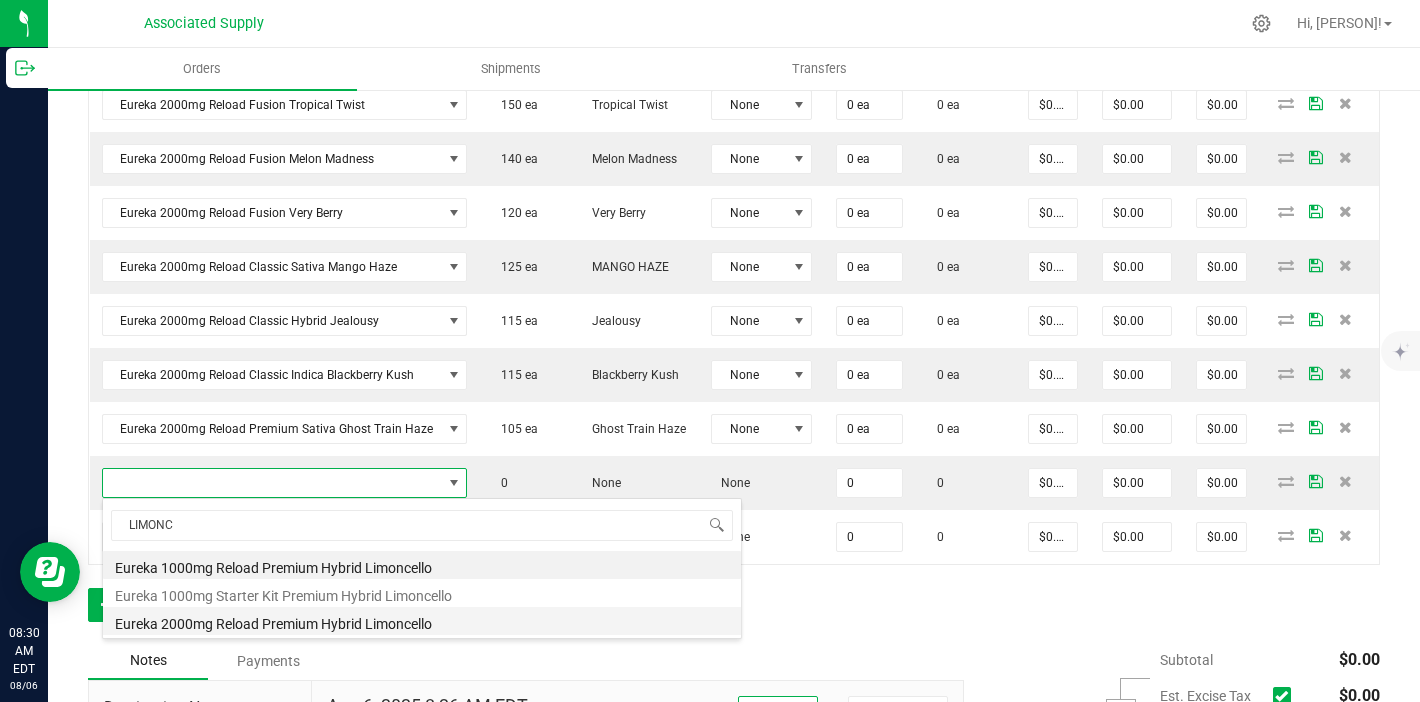 click on "Eureka 2000mg Reload Premium Hybrid Limoncello" at bounding box center (422, 621) 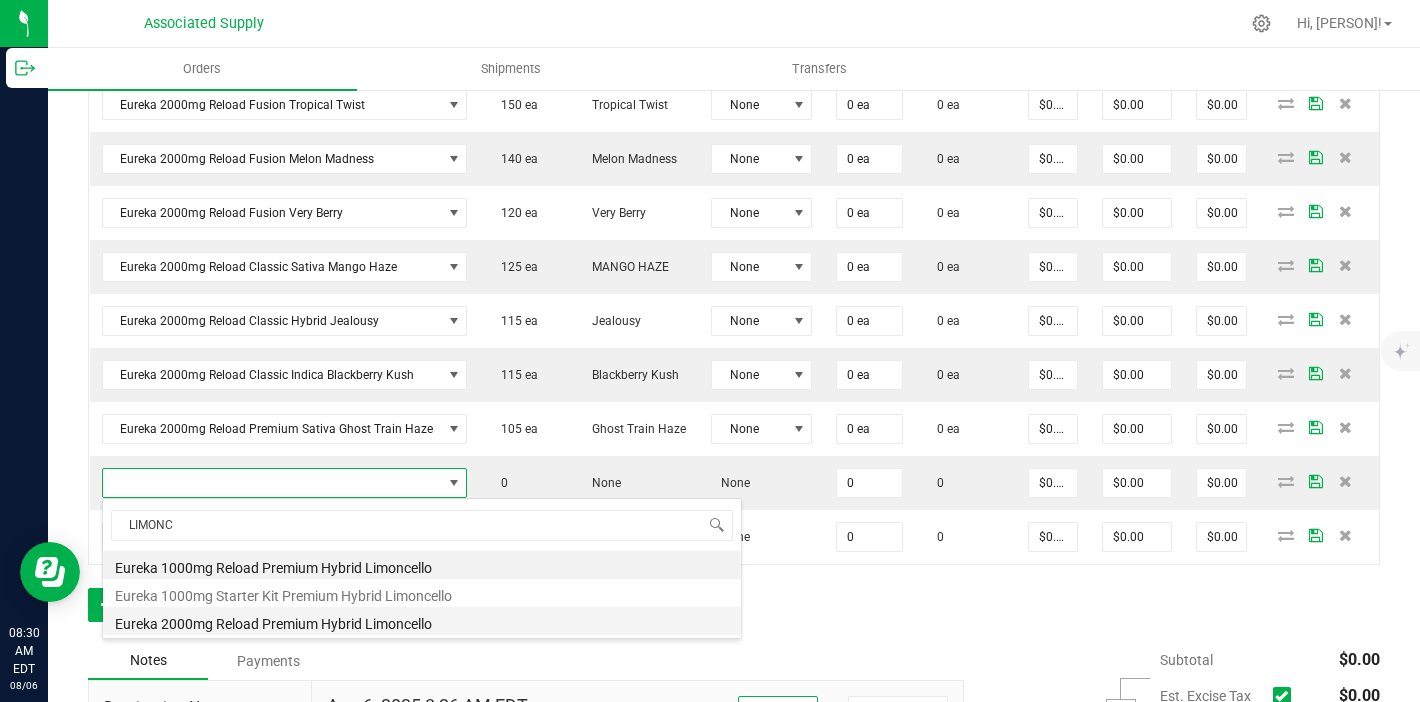 type on "0 ea" 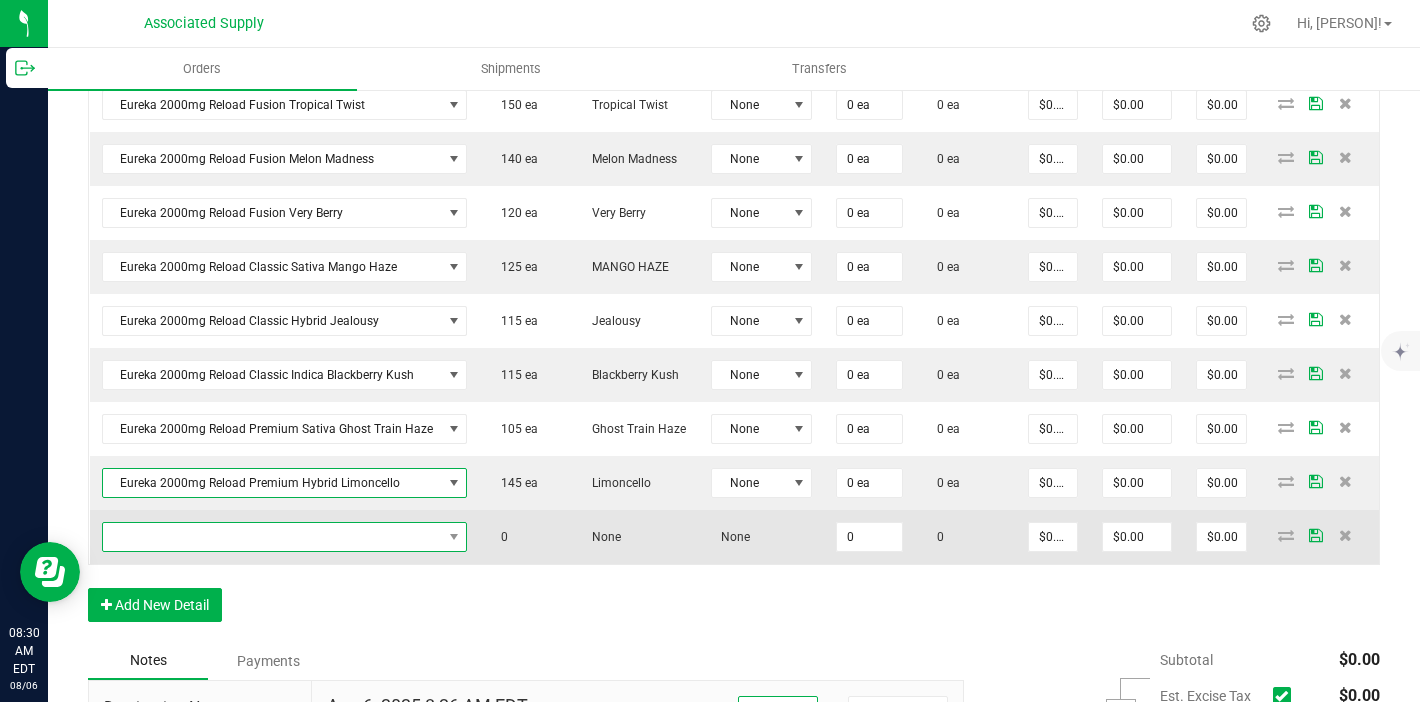 click at bounding box center [272, 537] 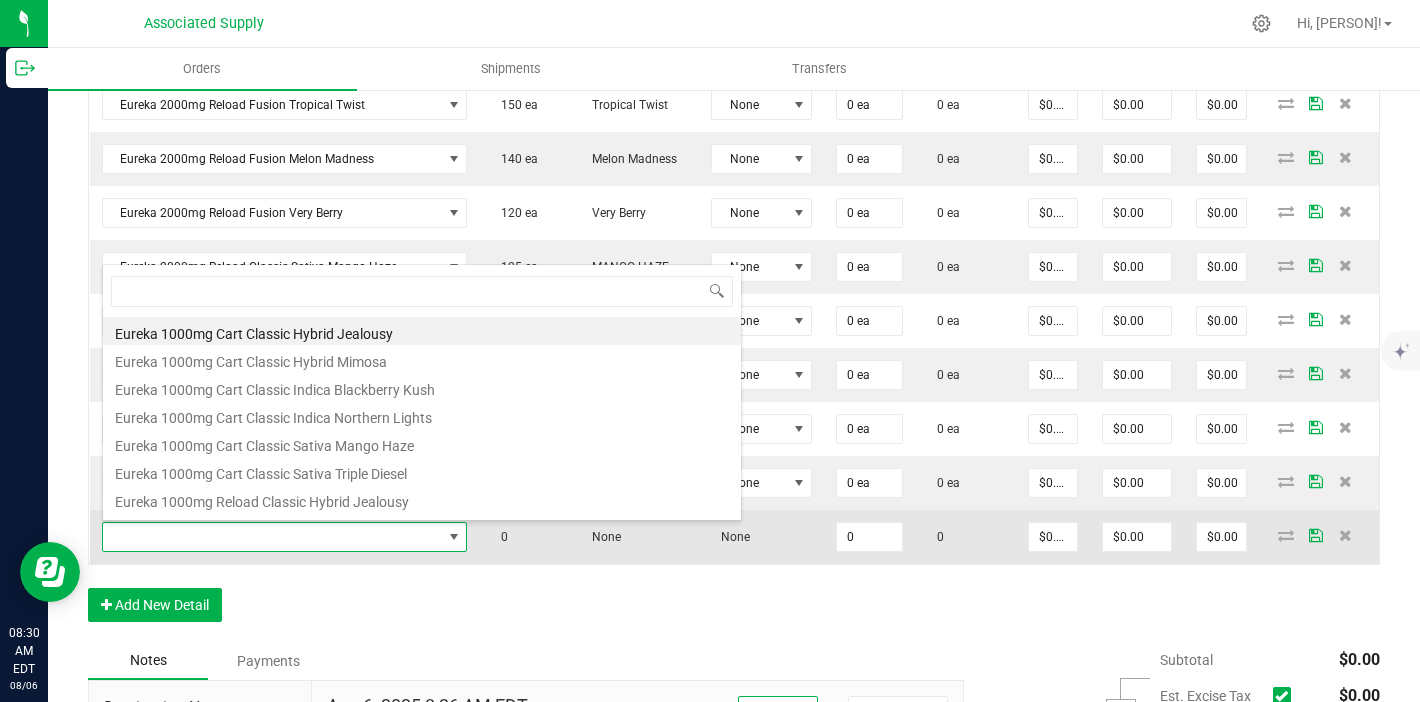 scroll, scrollTop: 99970, scrollLeft: 99642, axis: both 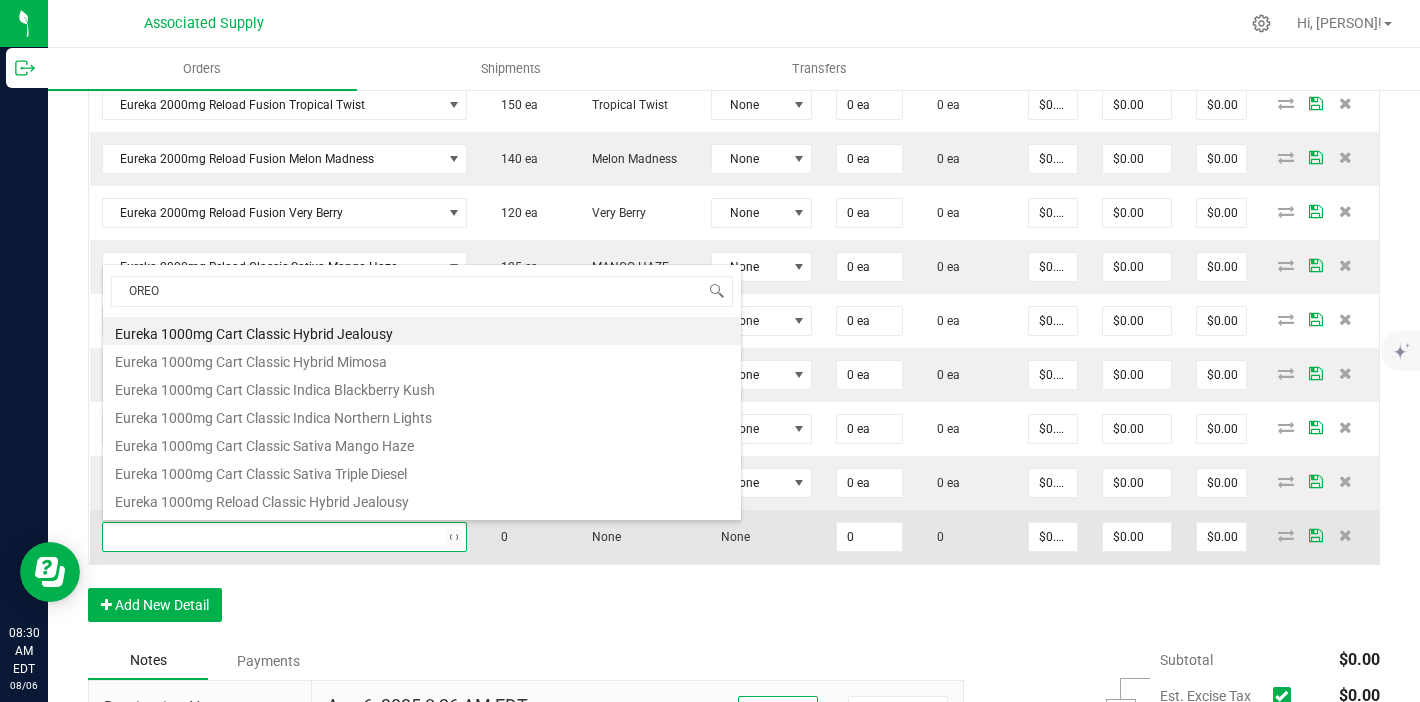 type on "OREOZ" 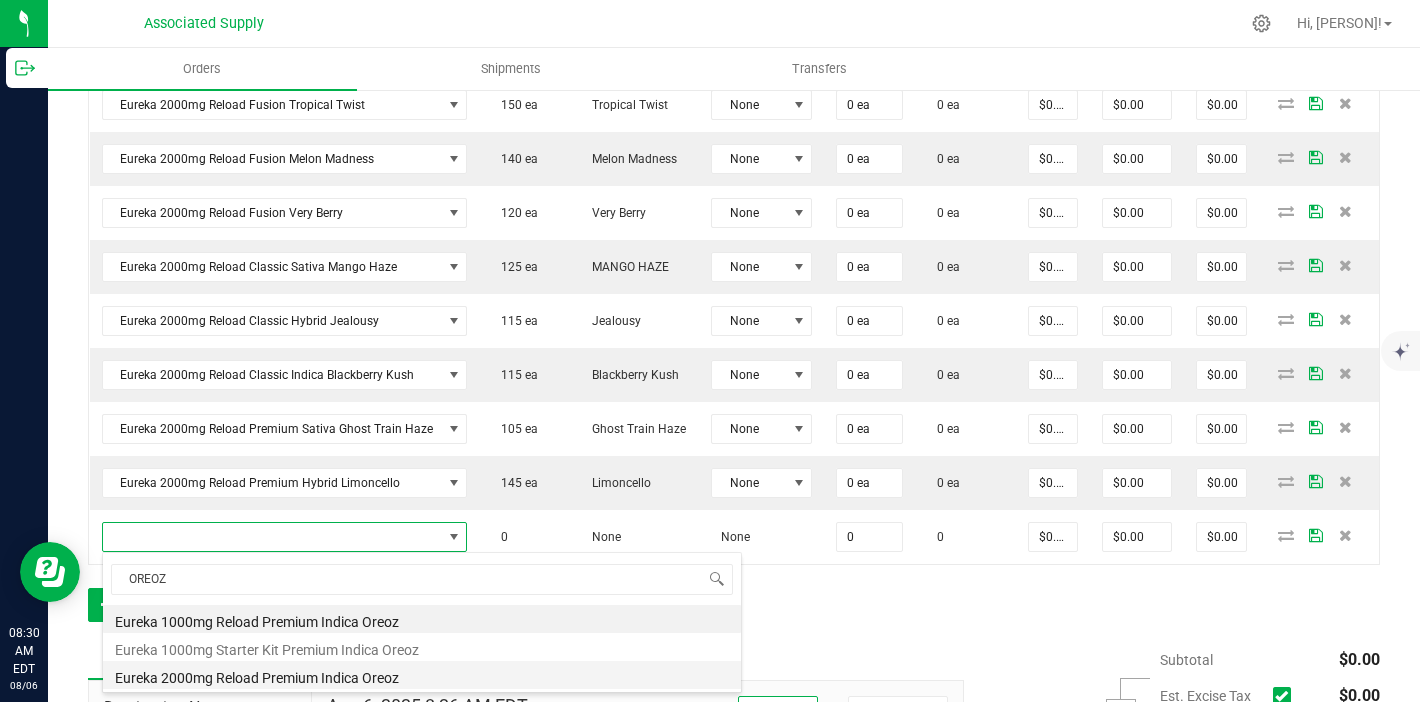 click on "Eureka 2000mg Reload Premium Indica Oreoz" at bounding box center (422, 675) 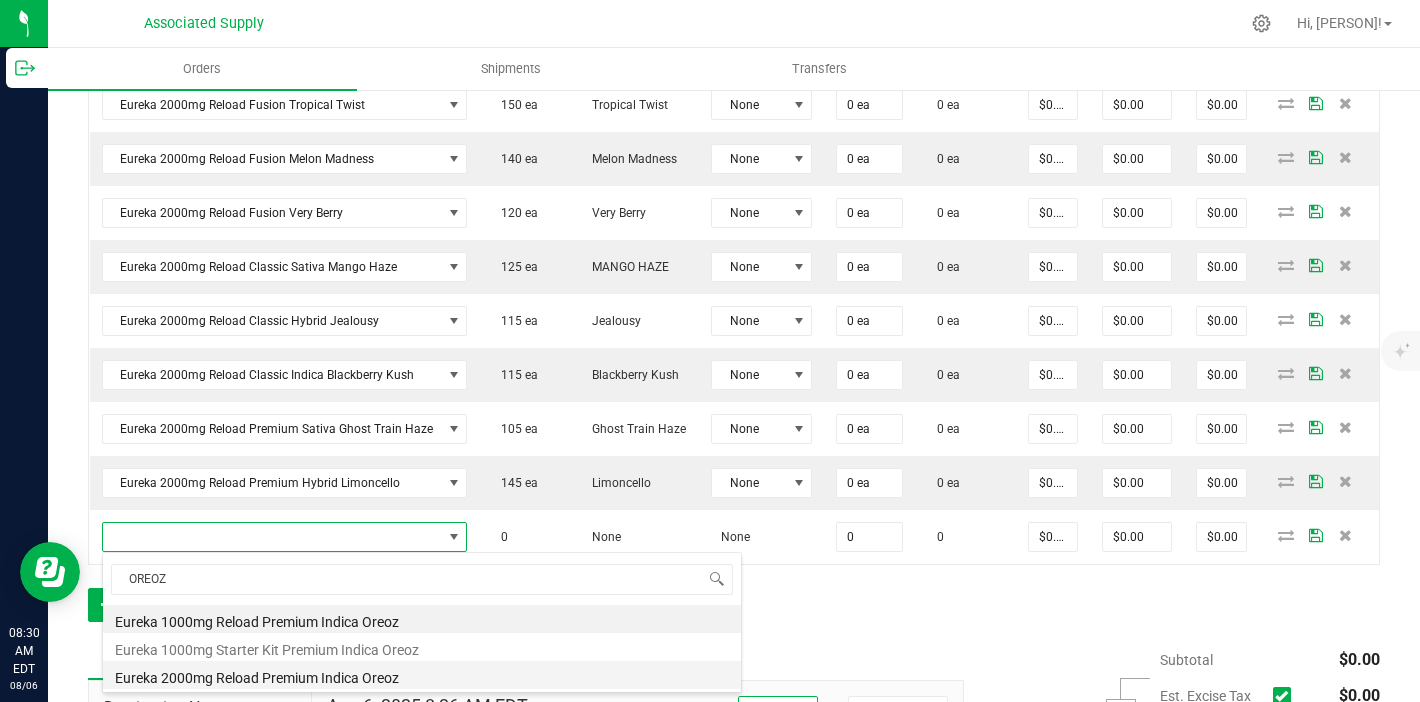 type on "0 ea" 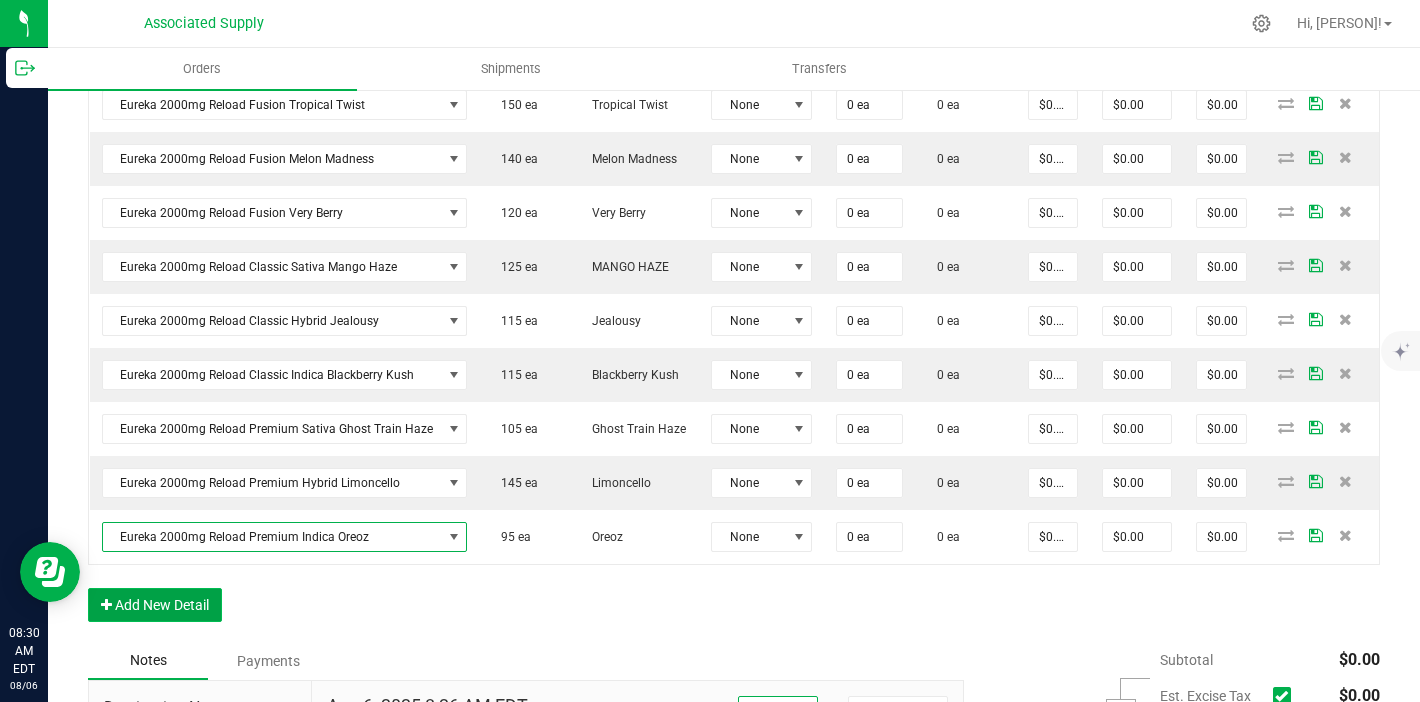 click on "Add New Detail" at bounding box center (155, 605) 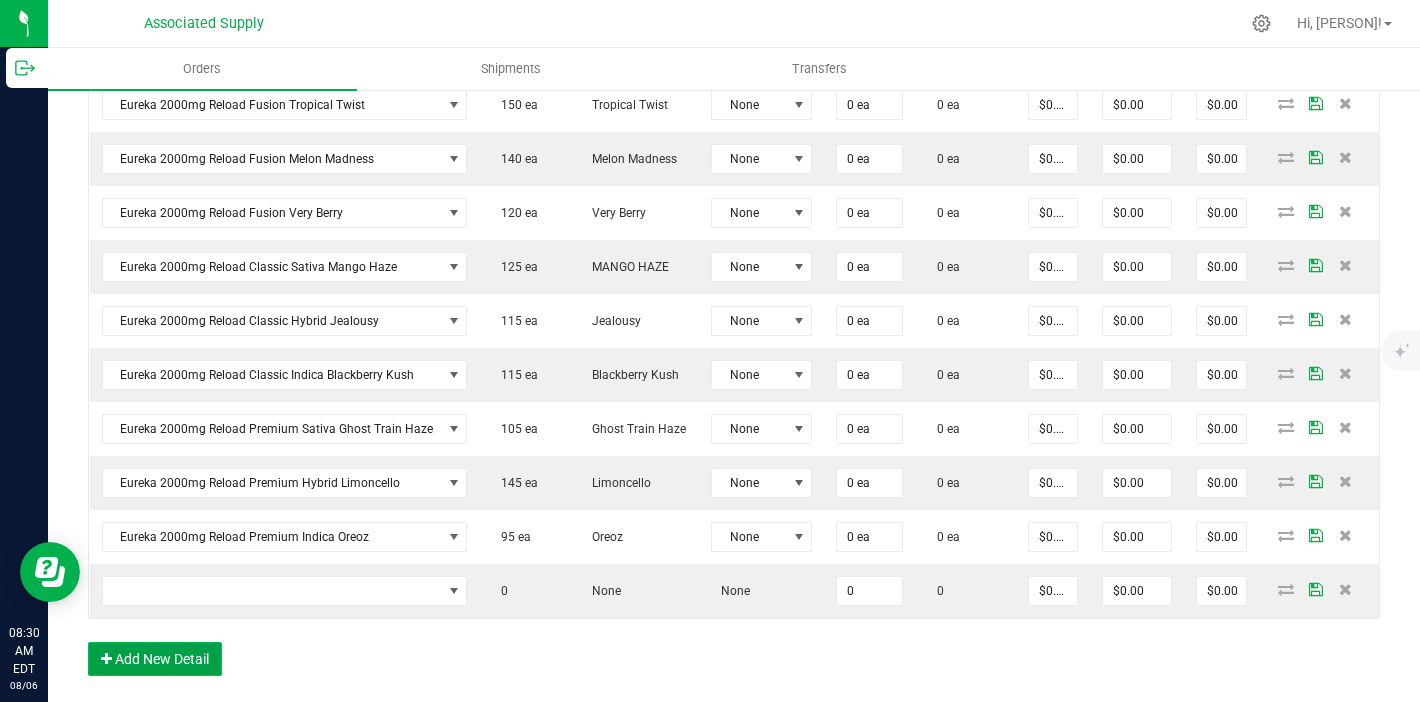 click on "Add New Detail" at bounding box center [155, 659] 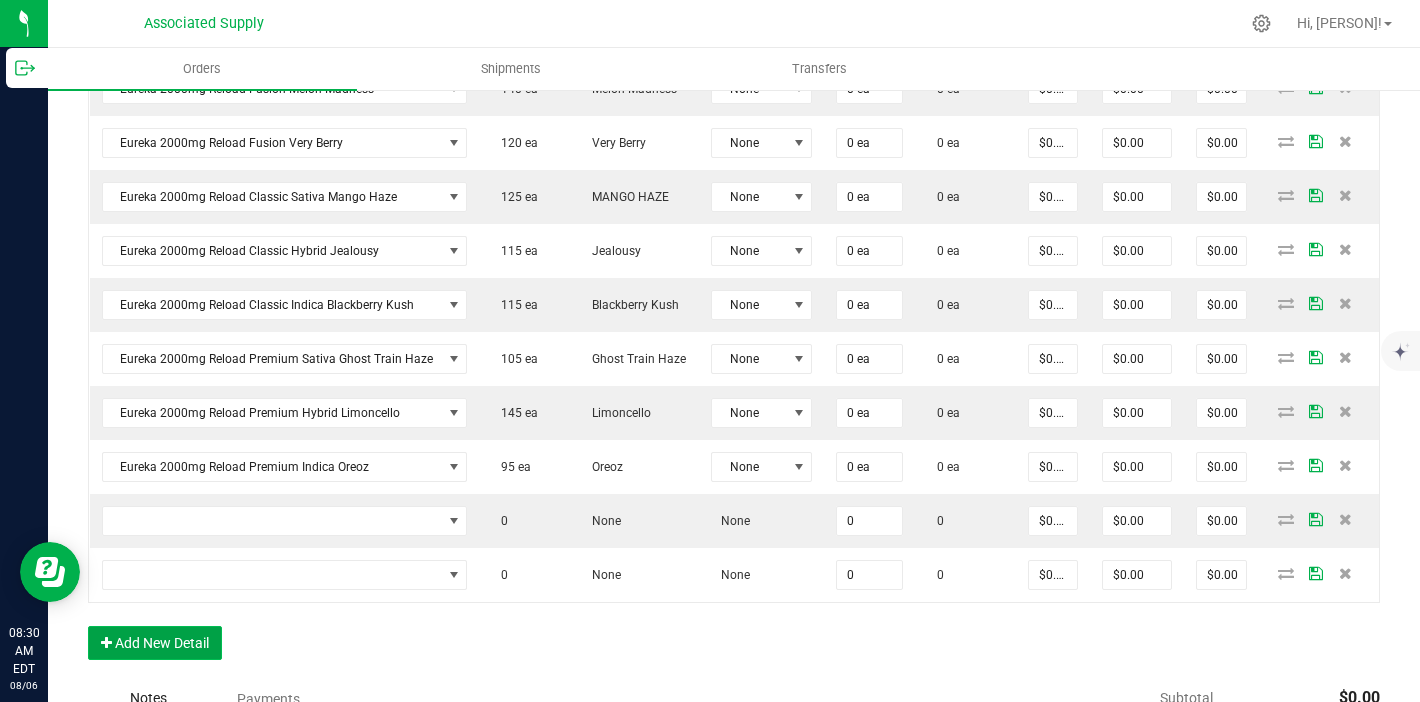 scroll, scrollTop: 1364, scrollLeft: 0, axis: vertical 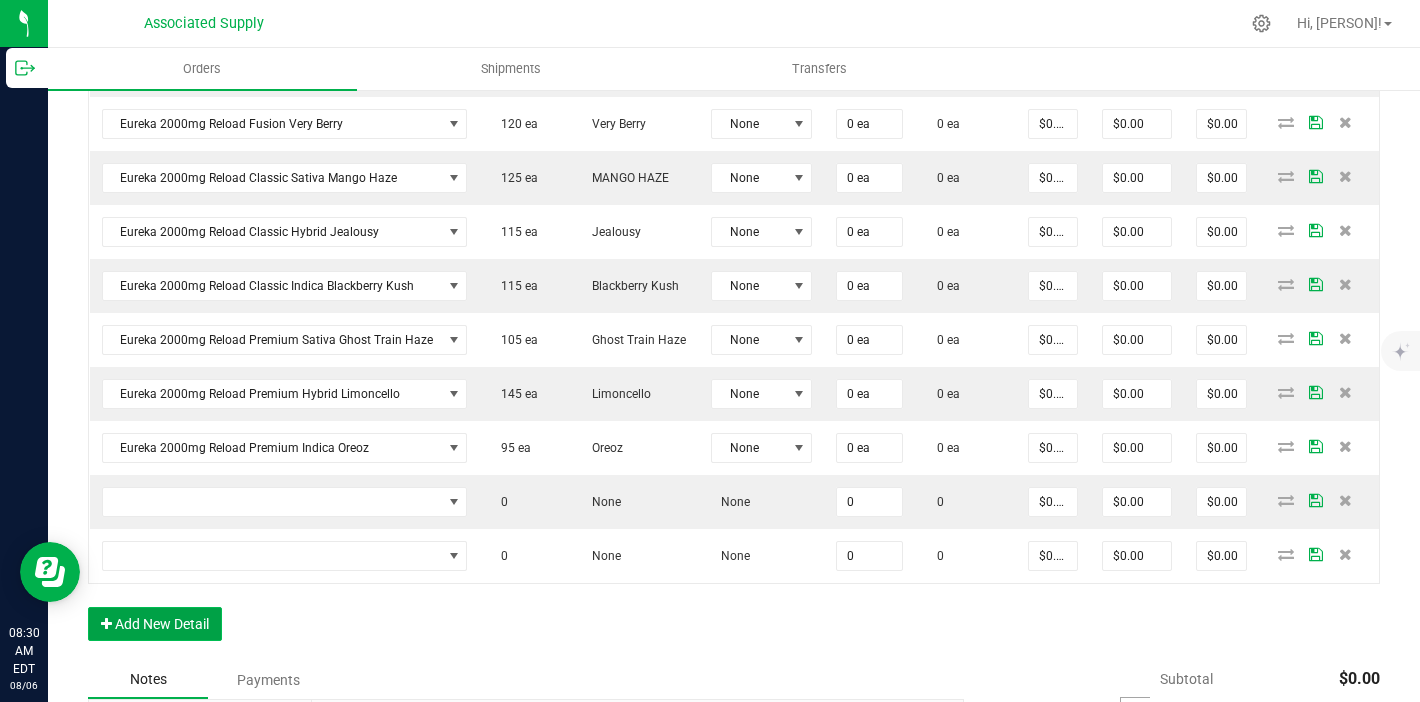 click on "Add New Detail" at bounding box center (155, 624) 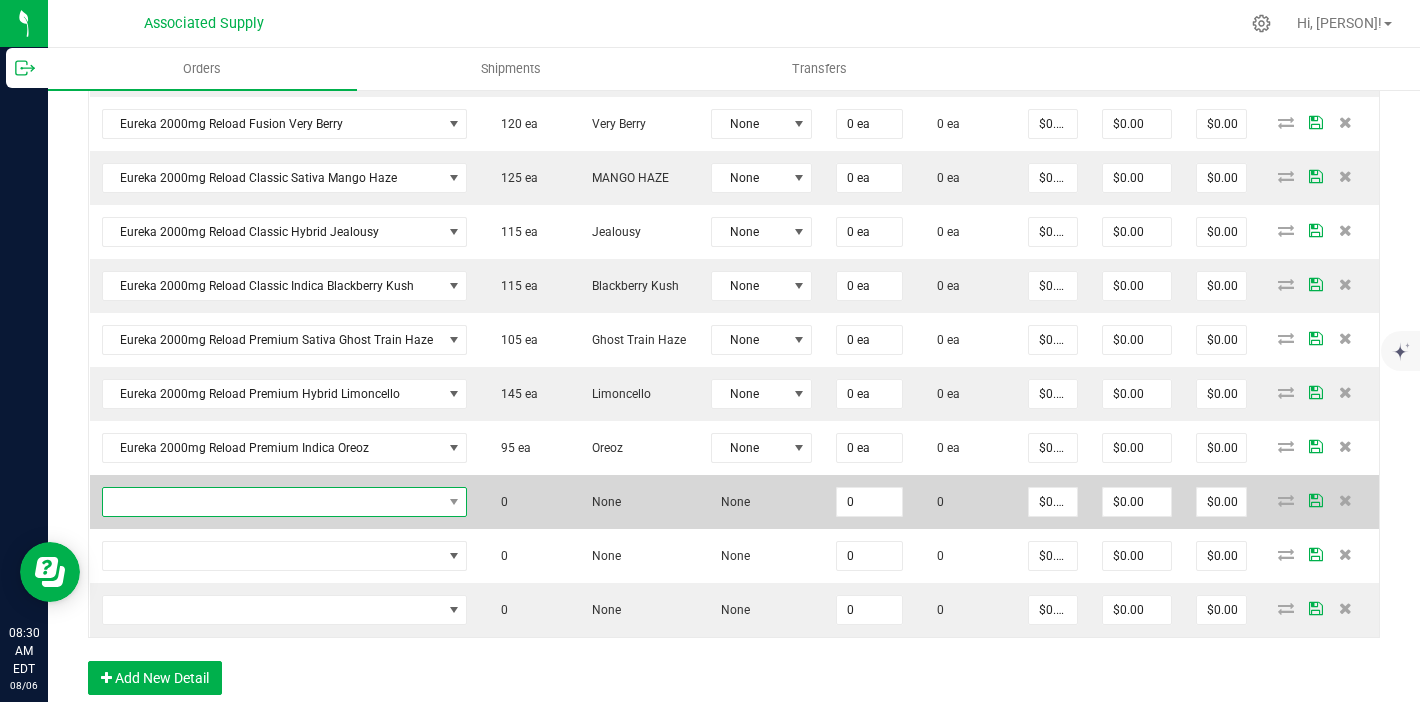 click at bounding box center [272, 502] 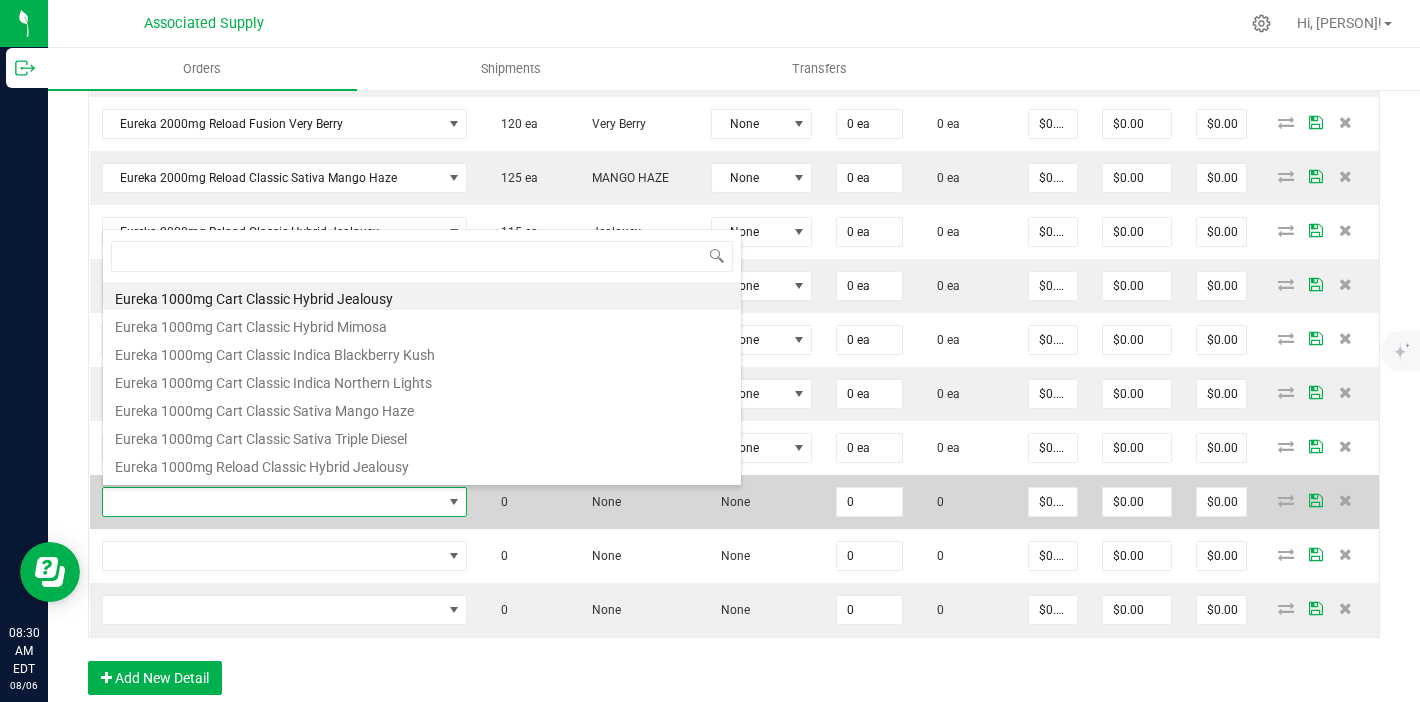scroll, scrollTop: 99970, scrollLeft: 99642, axis: both 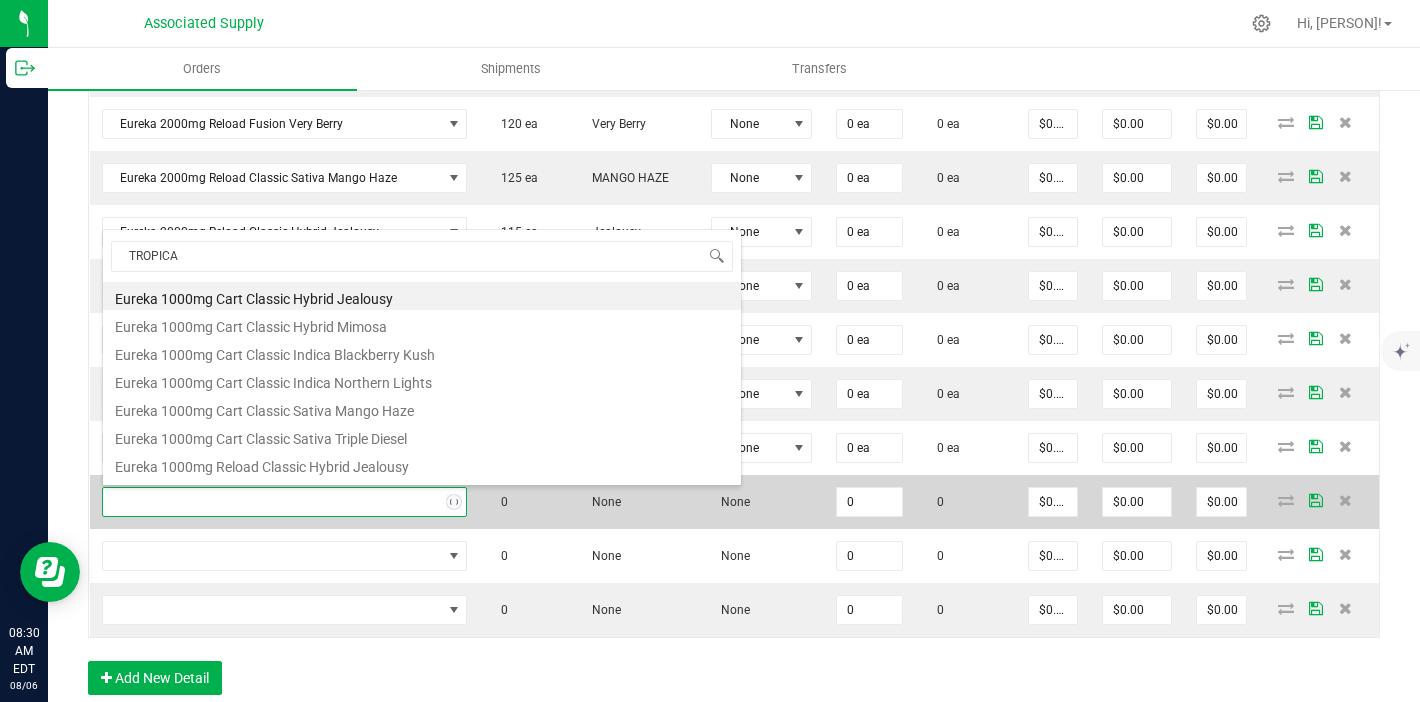 type on "TROPICAL" 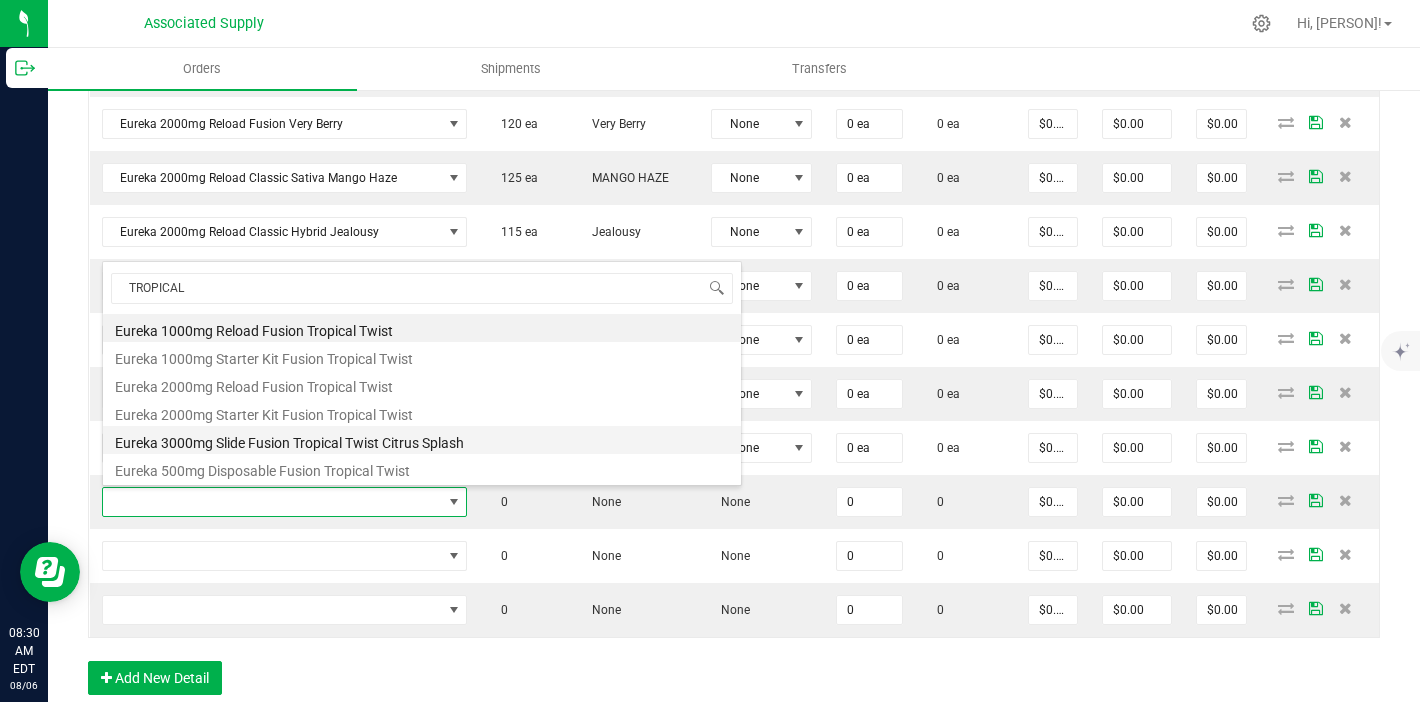 click on "Eureka 3000mg Slide Fusion Tropical Twist Citrus Splash" at bounding box center [422, 440] 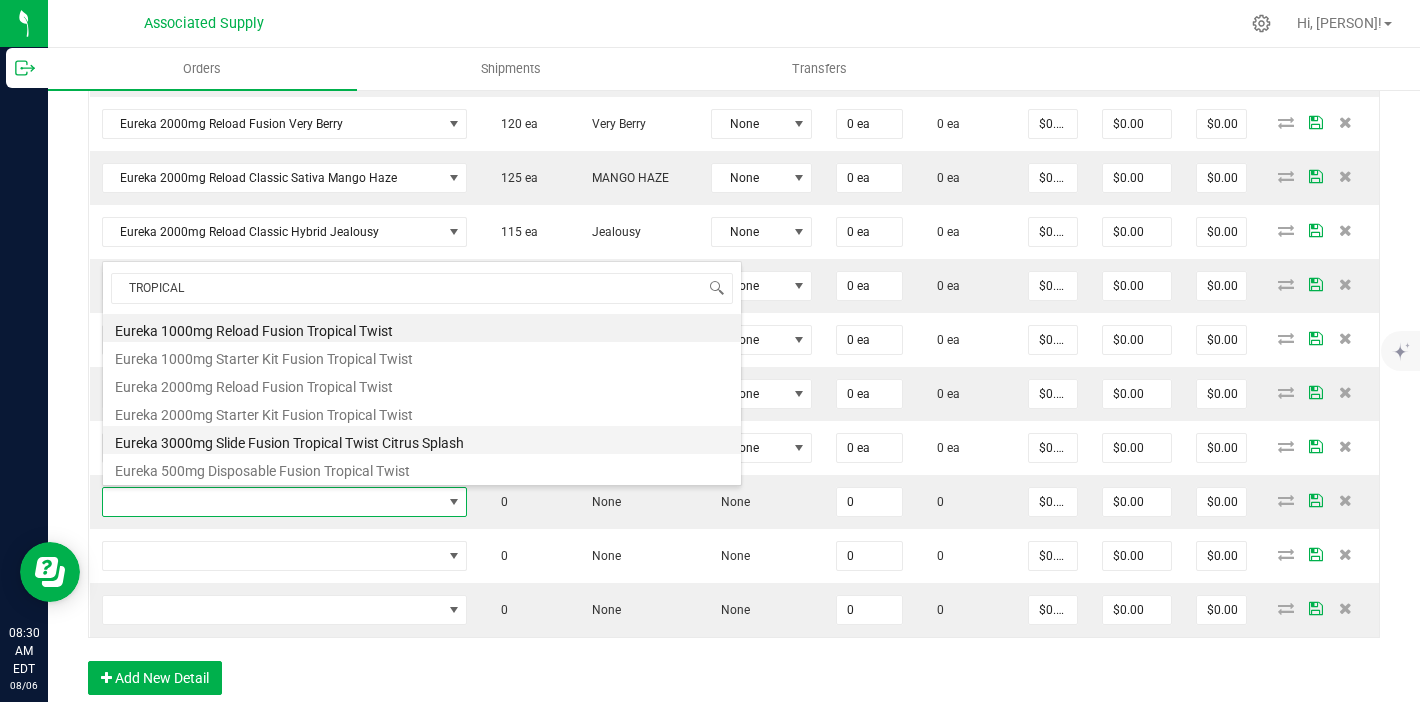 type on "0 ea" 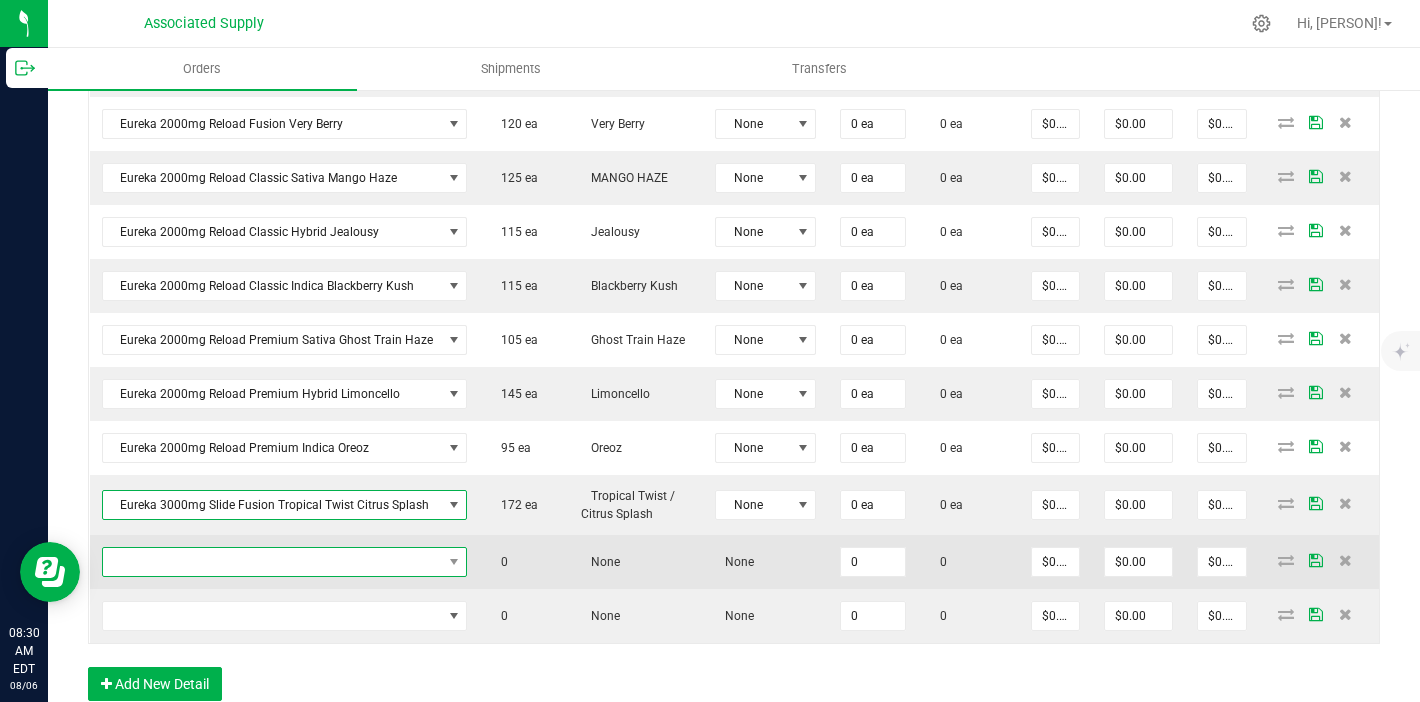 click at bounding box center [272, 562] 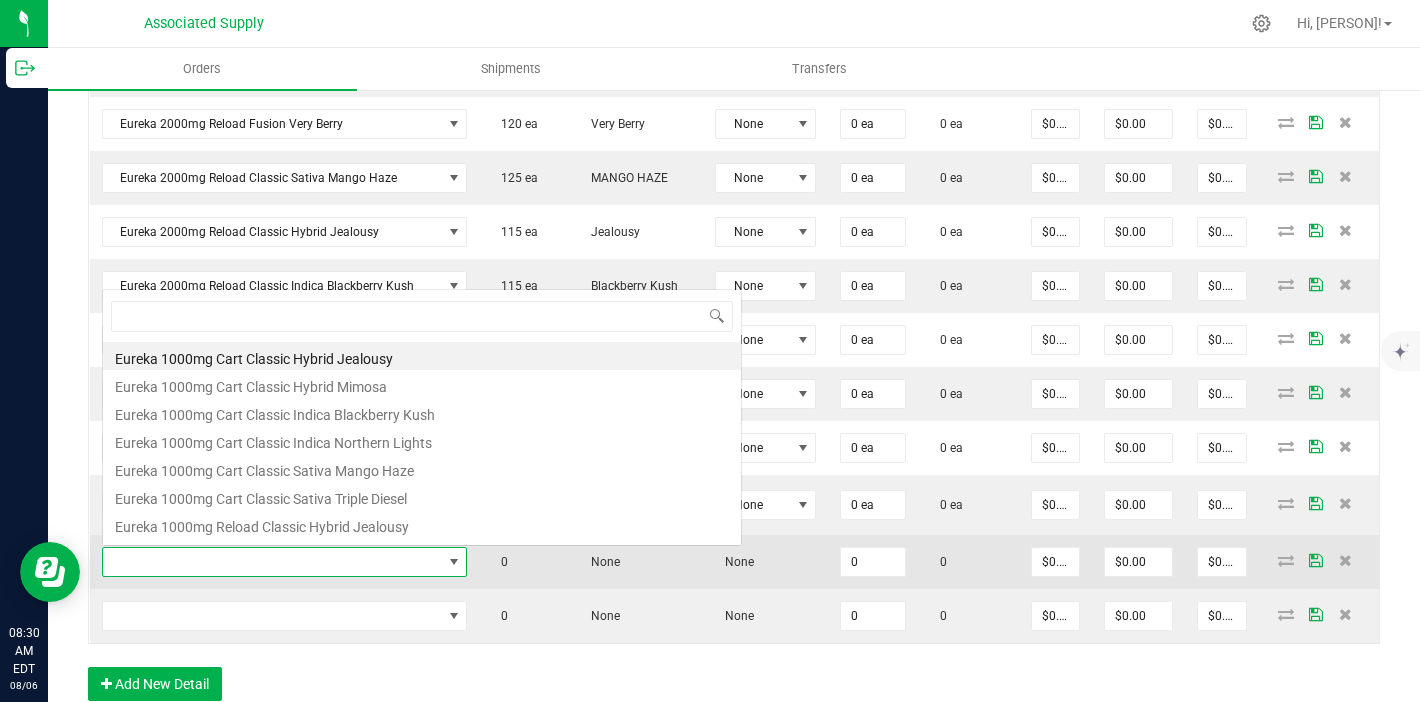scroll, scrollTop: 0, scrollLeft: 0, axis: both 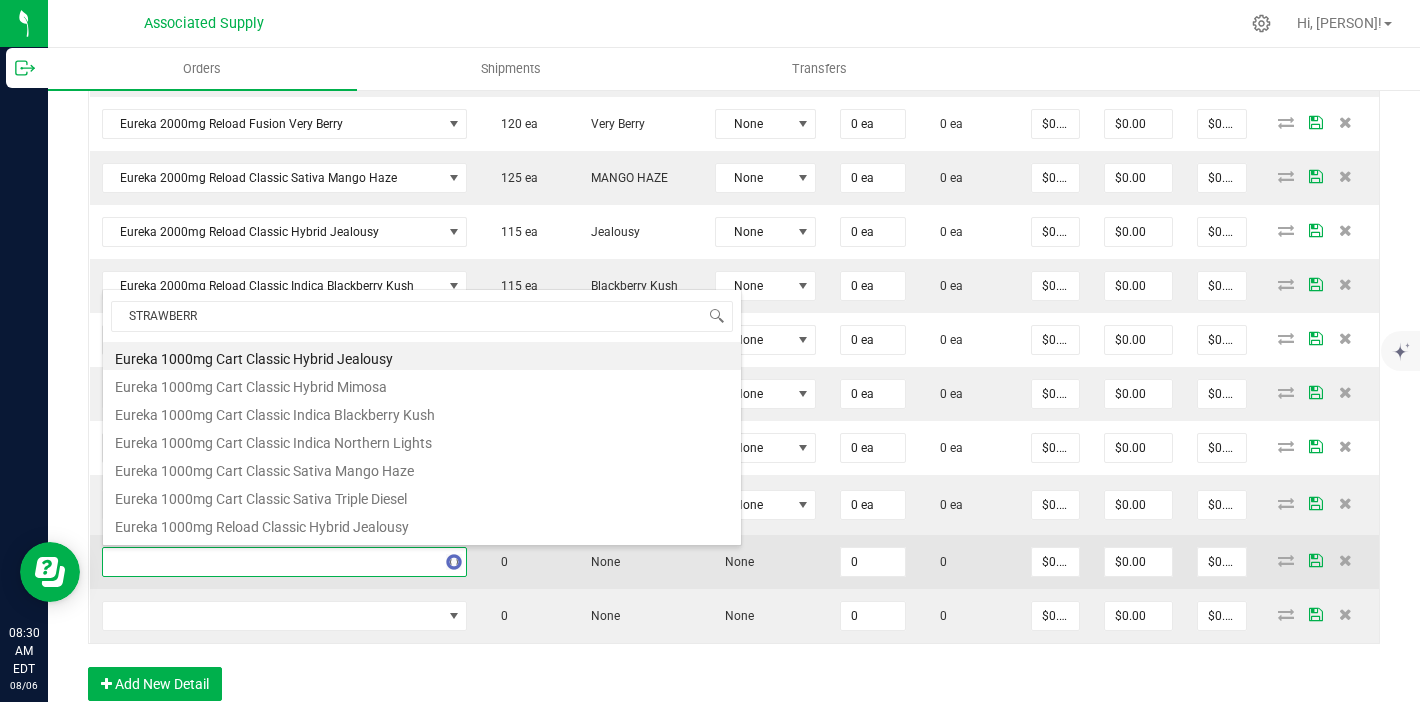 type on "STRAWBERRY" 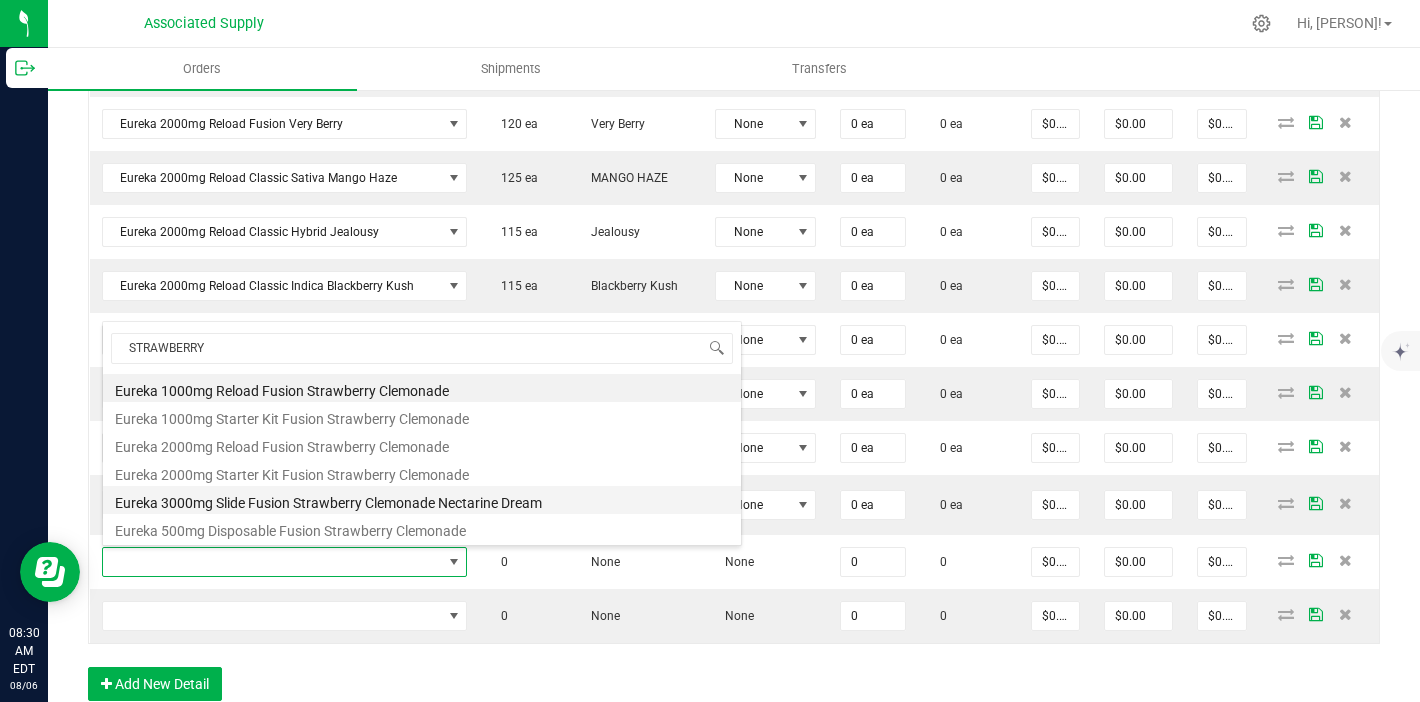 click on "Eureka 3000mg Slide Fusion Strawberry Clemonade Nectarine Dream" at bounding box center [422, 500] 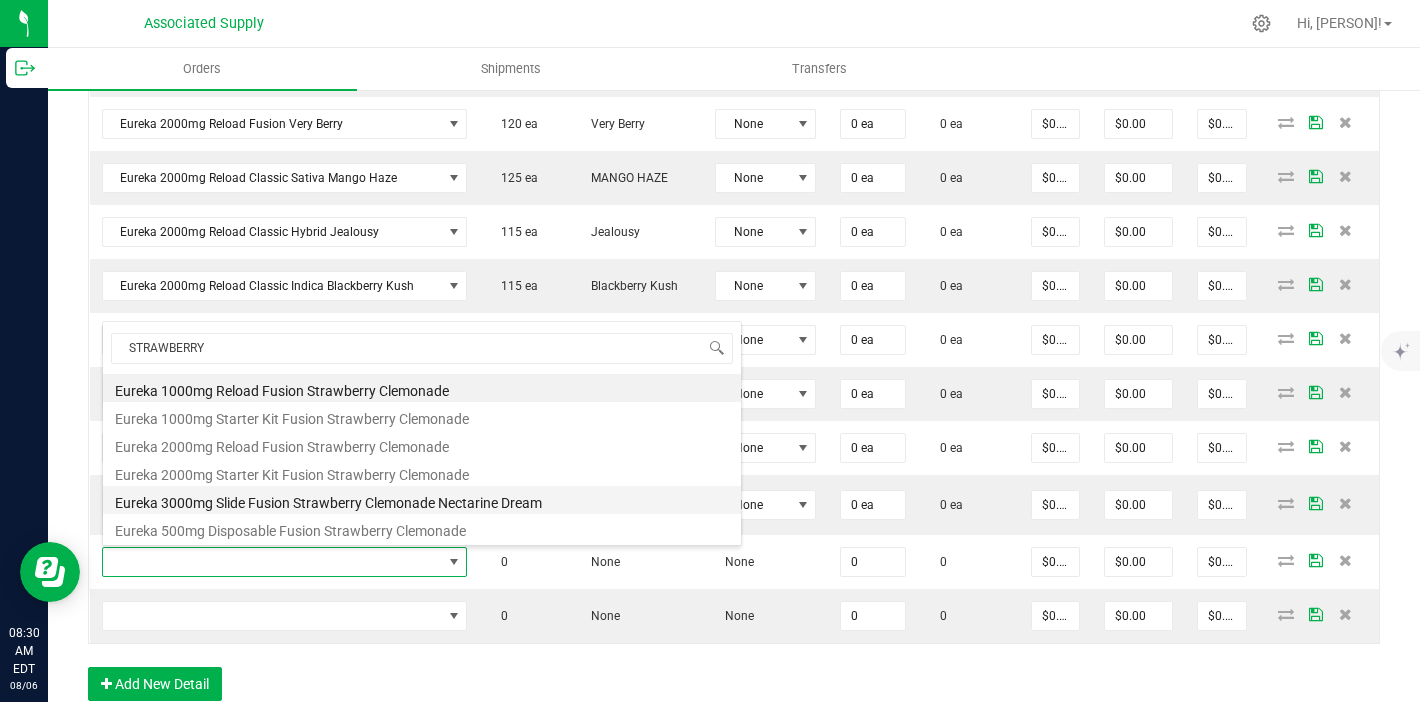 type on "0 ea" 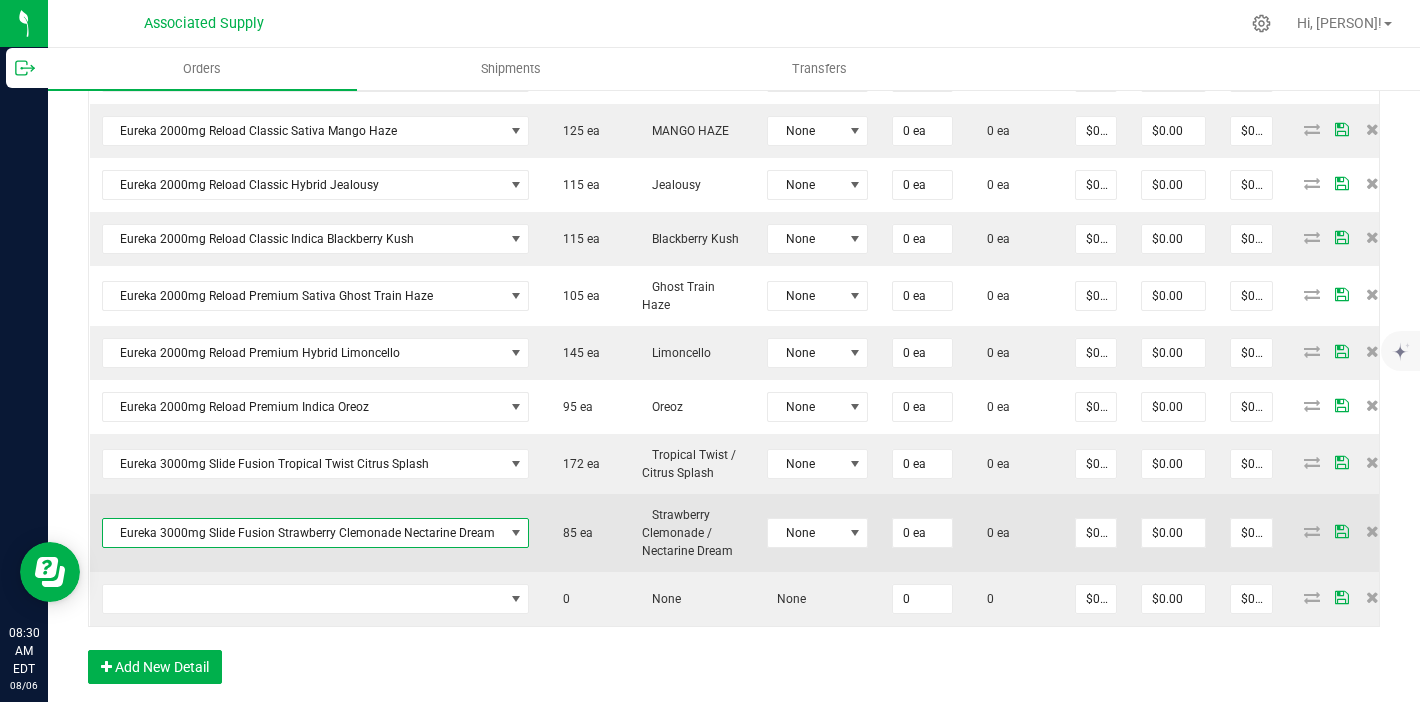 scroll, scrollTop: 1471, scrollLeft: 0, axis: vertical 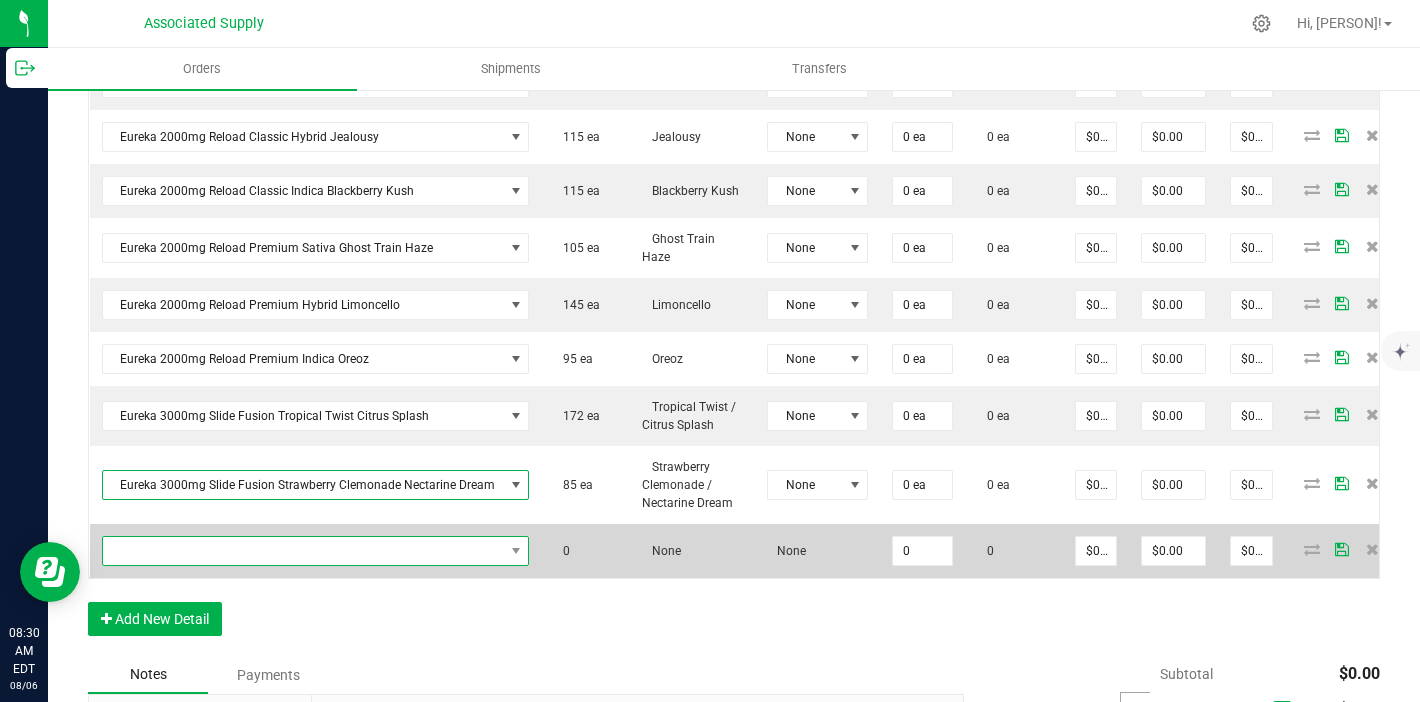 click at bounding box center [303, 551] 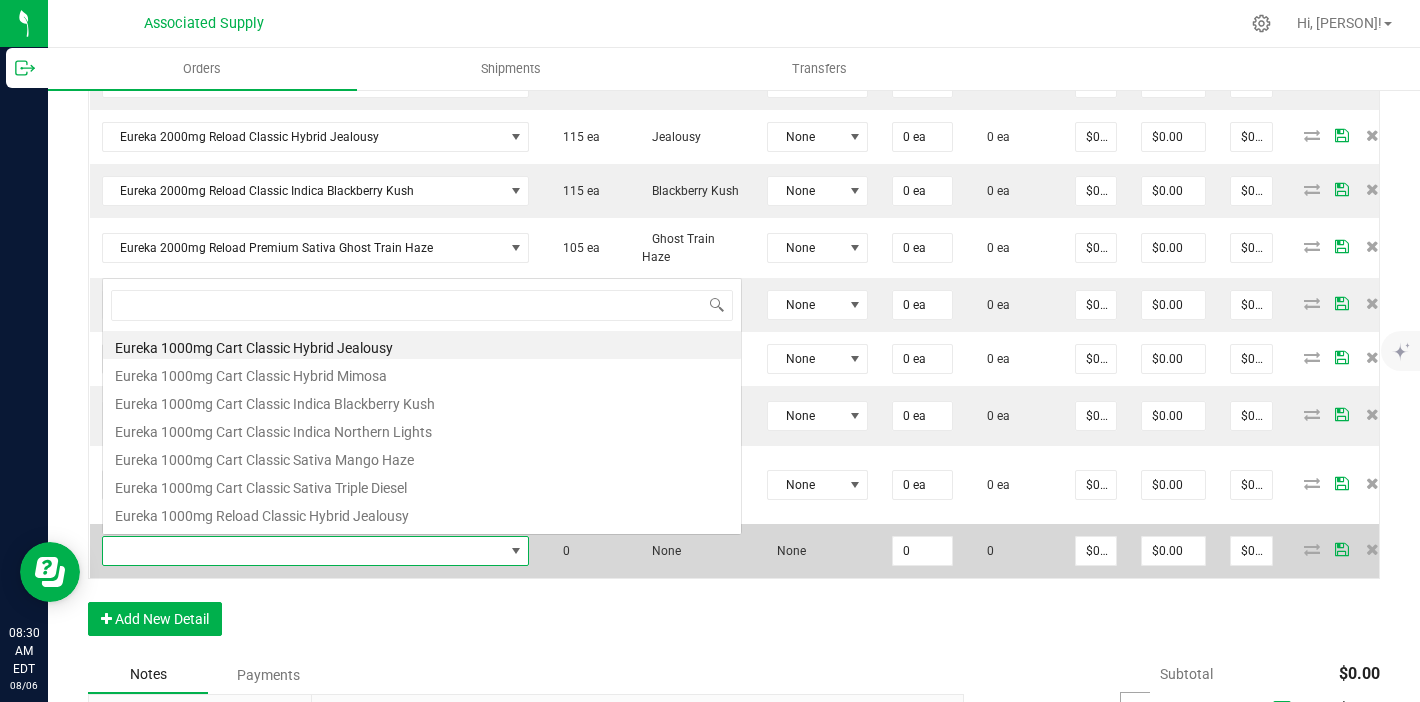 scroll, scrollTop: 0, scrollLeft: 0, axis: both 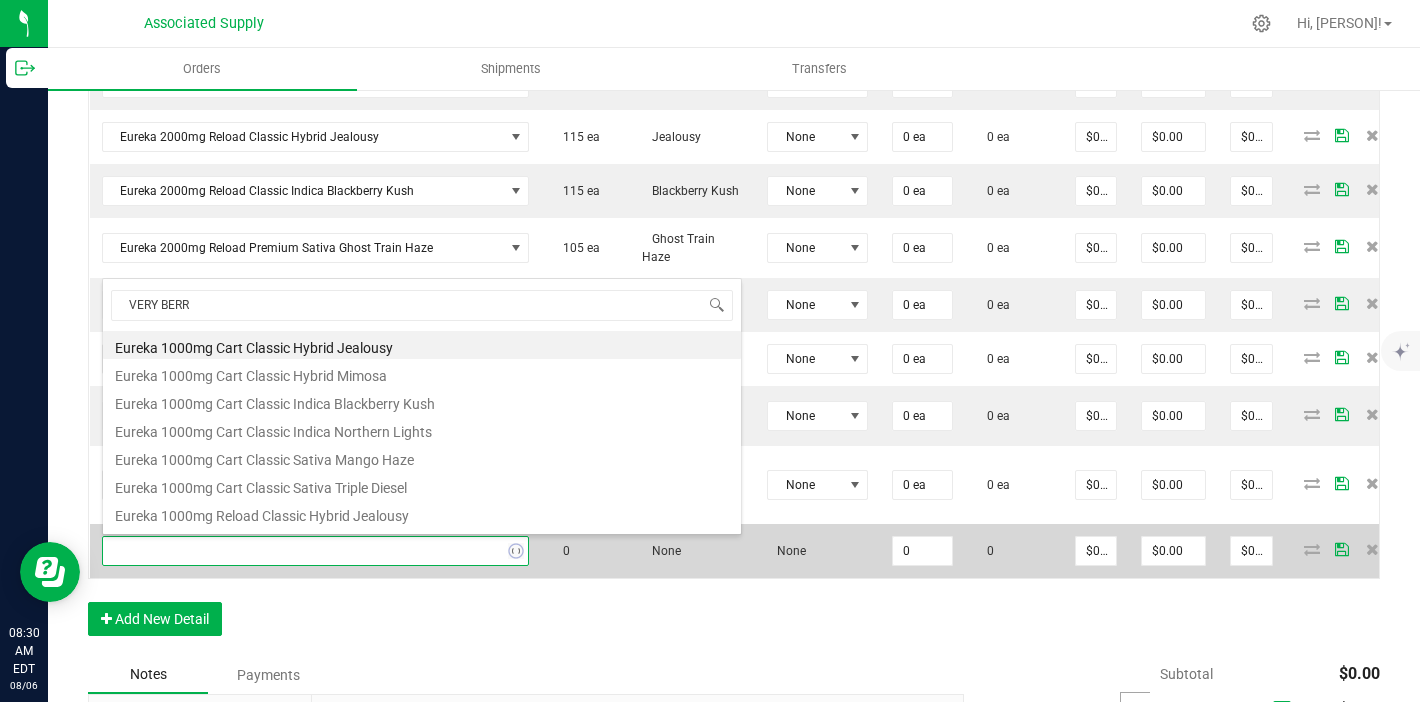 type on "VERY BERRY" 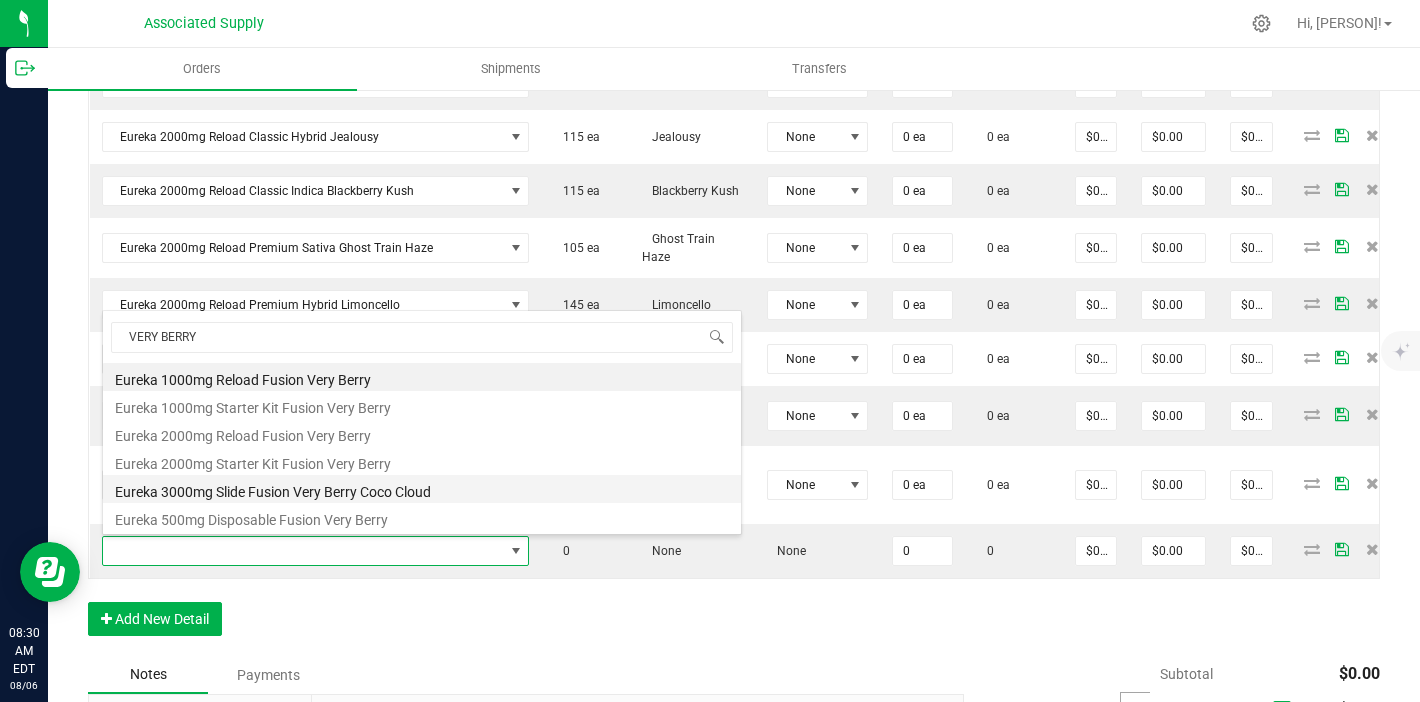 click on "Eureka 3000mg Slide Fusion Very Berry Coco Cloud" at bounding box center [422, 489] 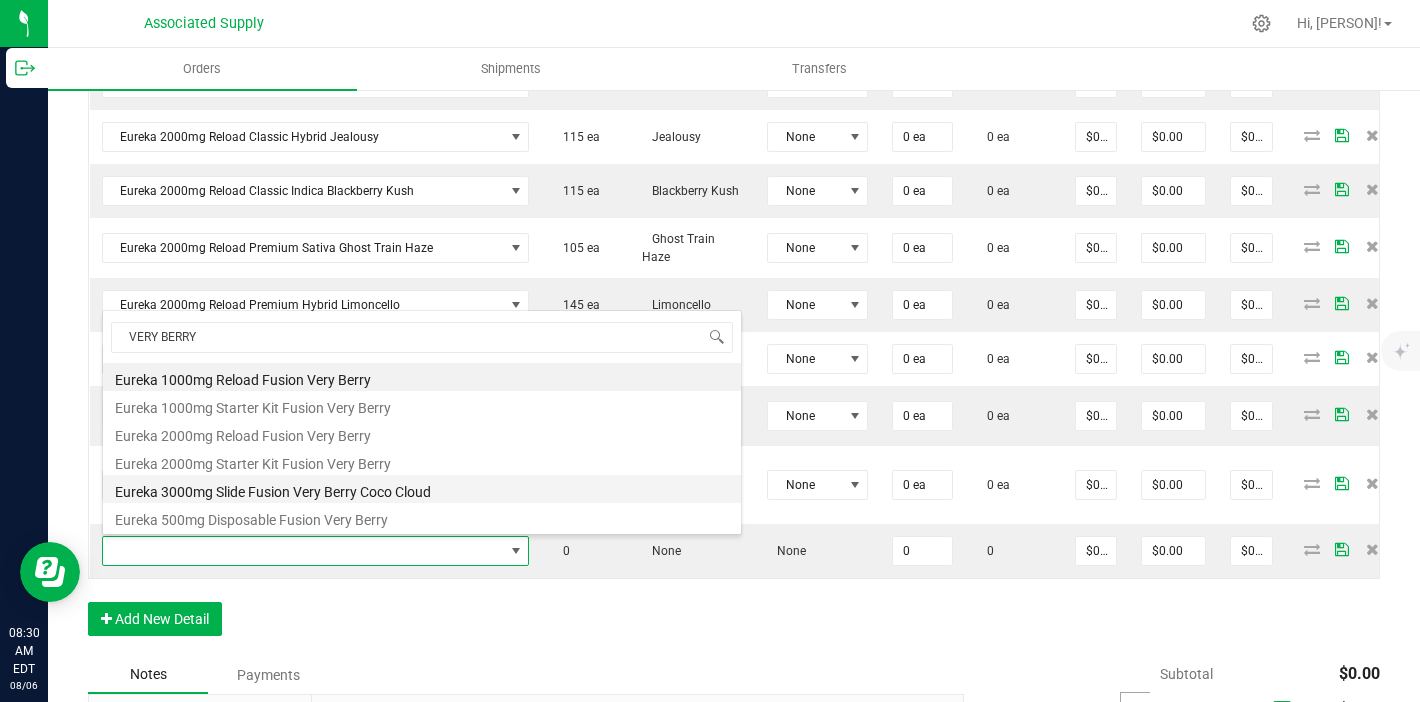 type on "0 ea" 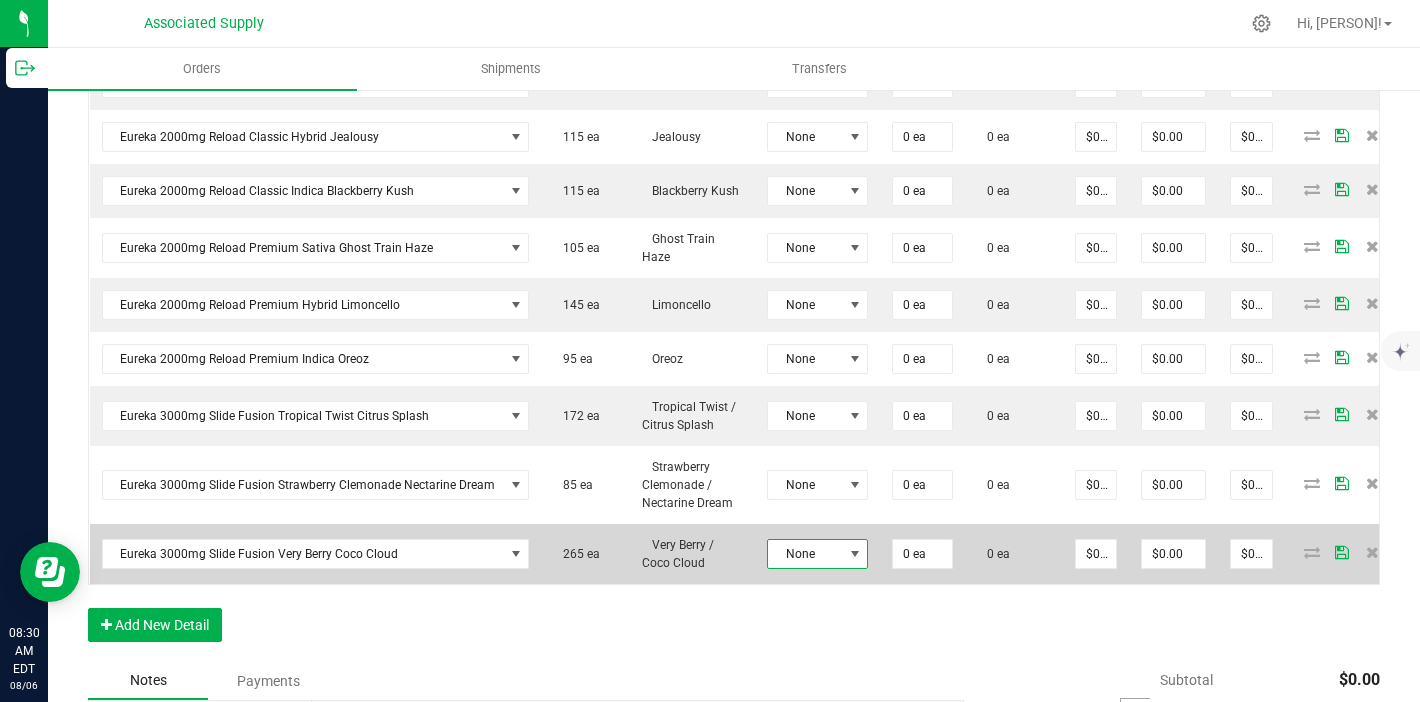 click on "None" at bounding box center [805, 554] 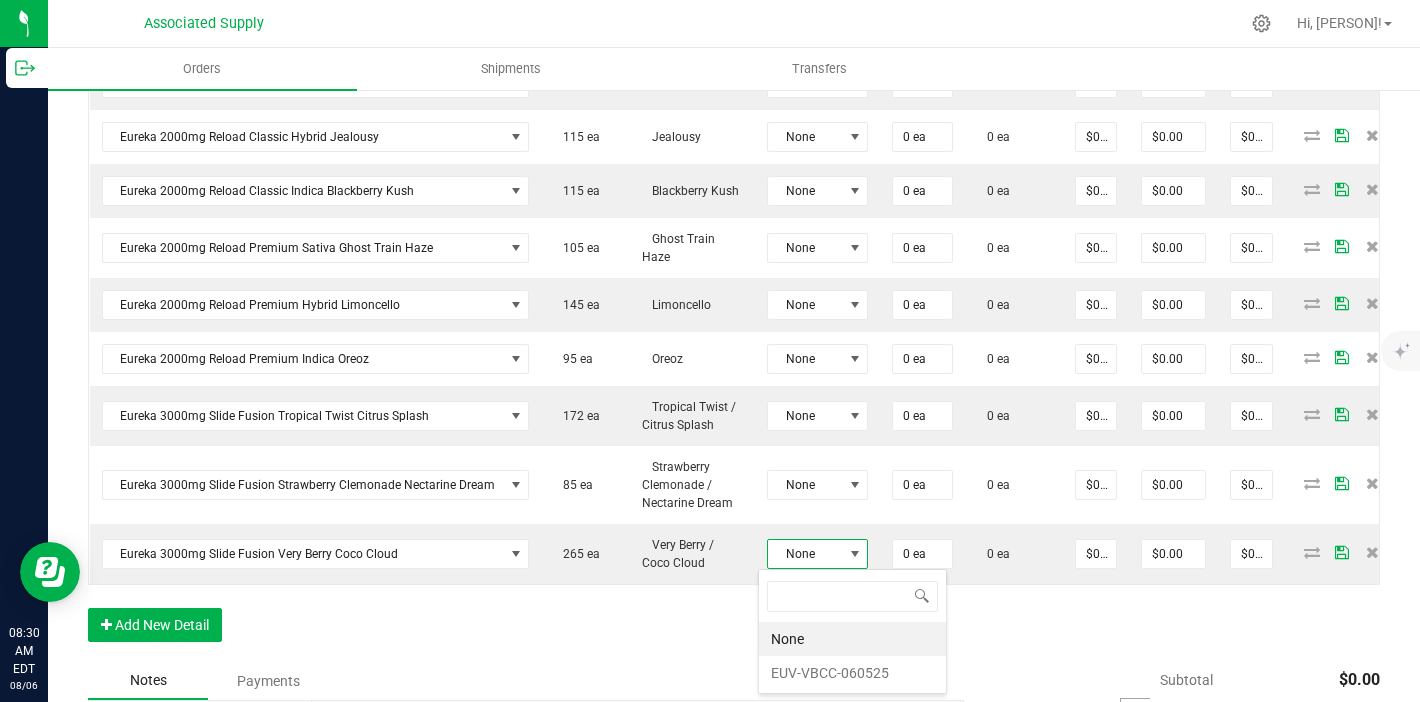 scroll, scrollTop: 99970, scrollLeft: 99899, axis: both 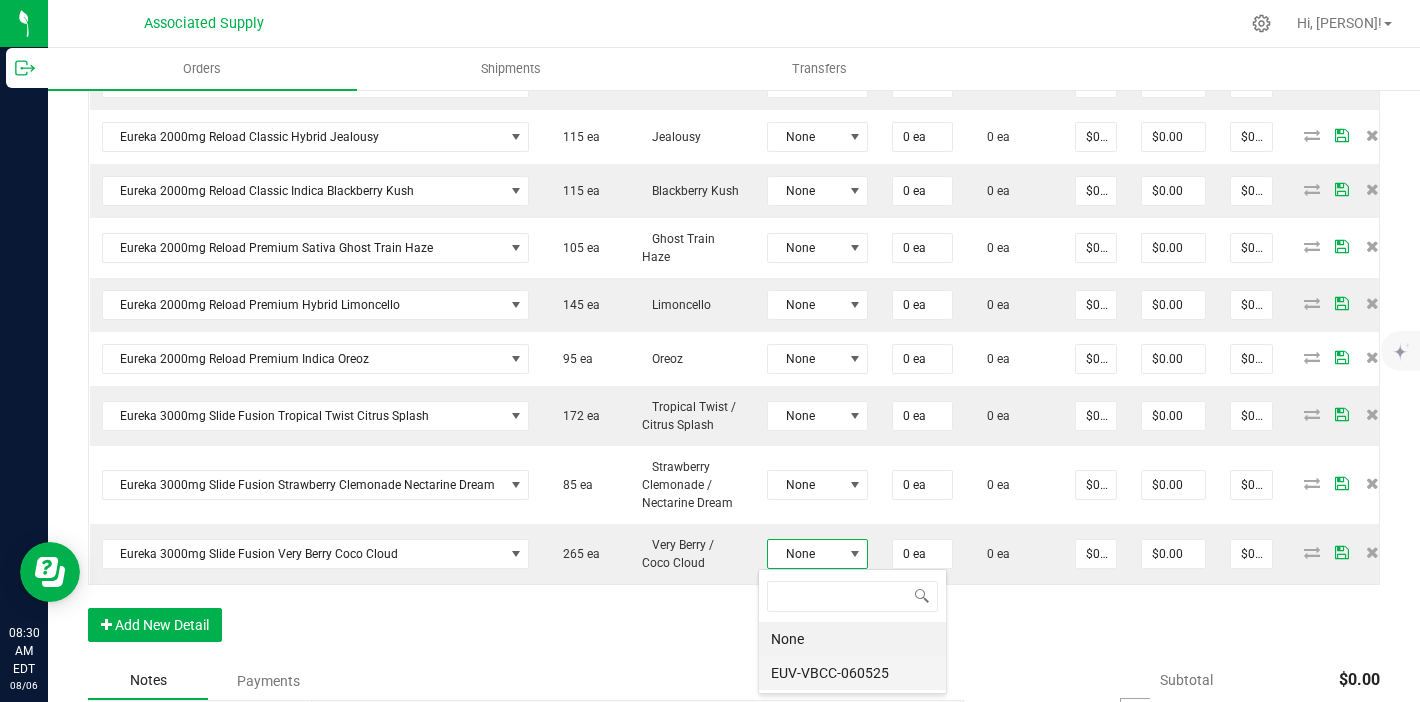 click on "EUV-VBCC-060525" at bounding box center [852, 673] 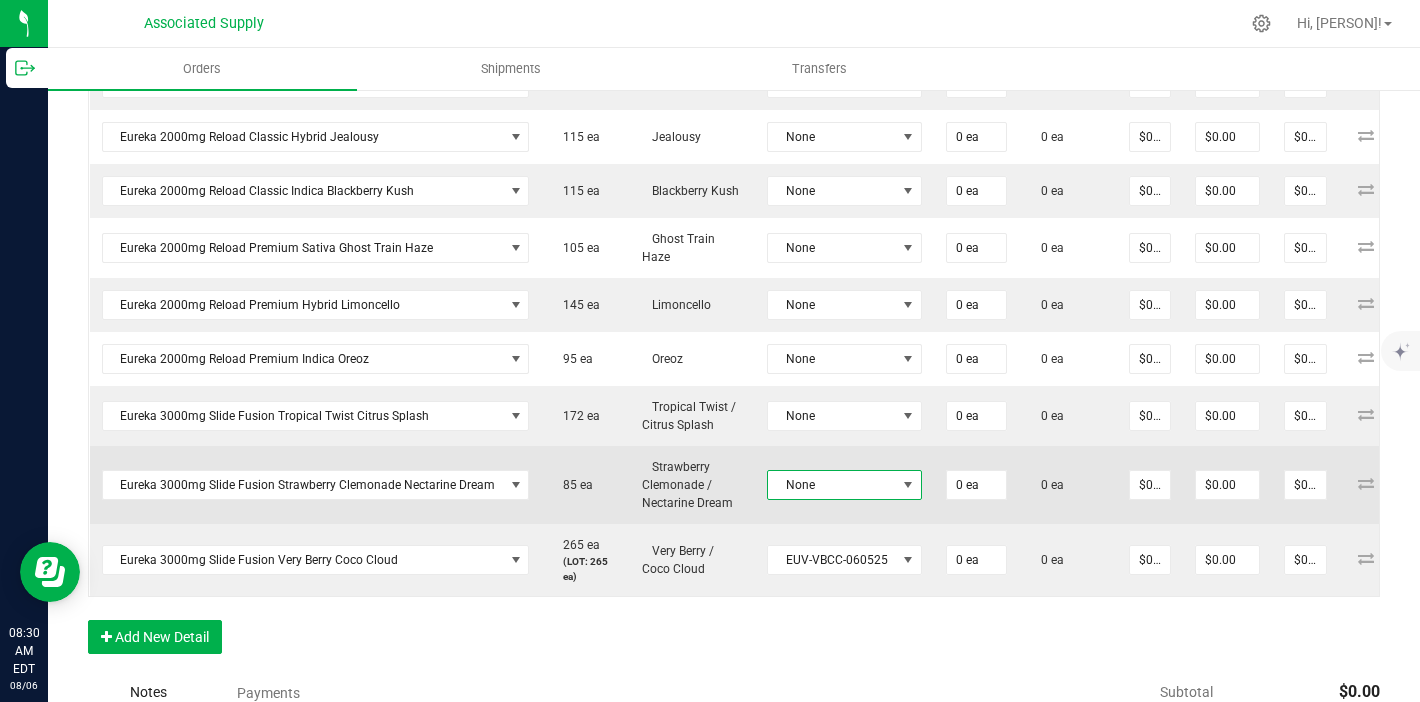 click on "None" at bounding box center (832, 485) 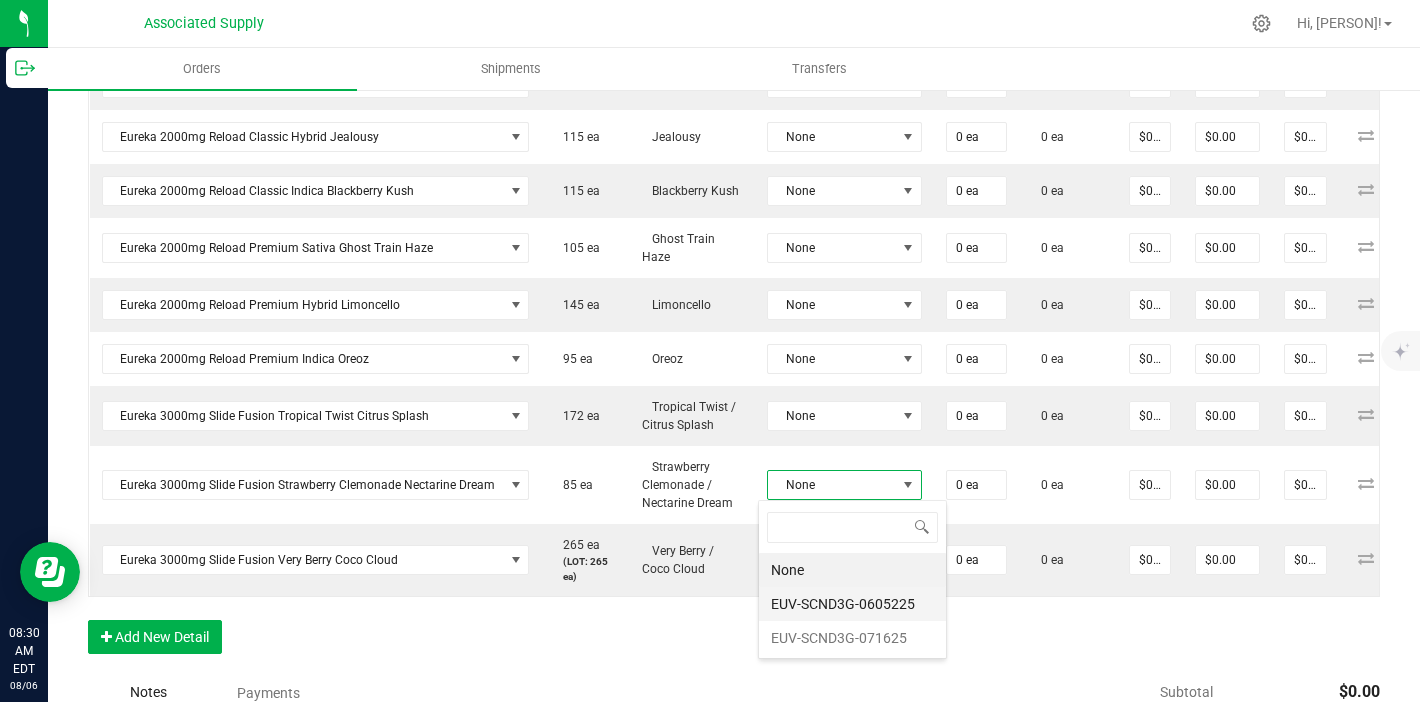 scroll, scrollTop: 99970, scrollLeft: 99847, axis: both 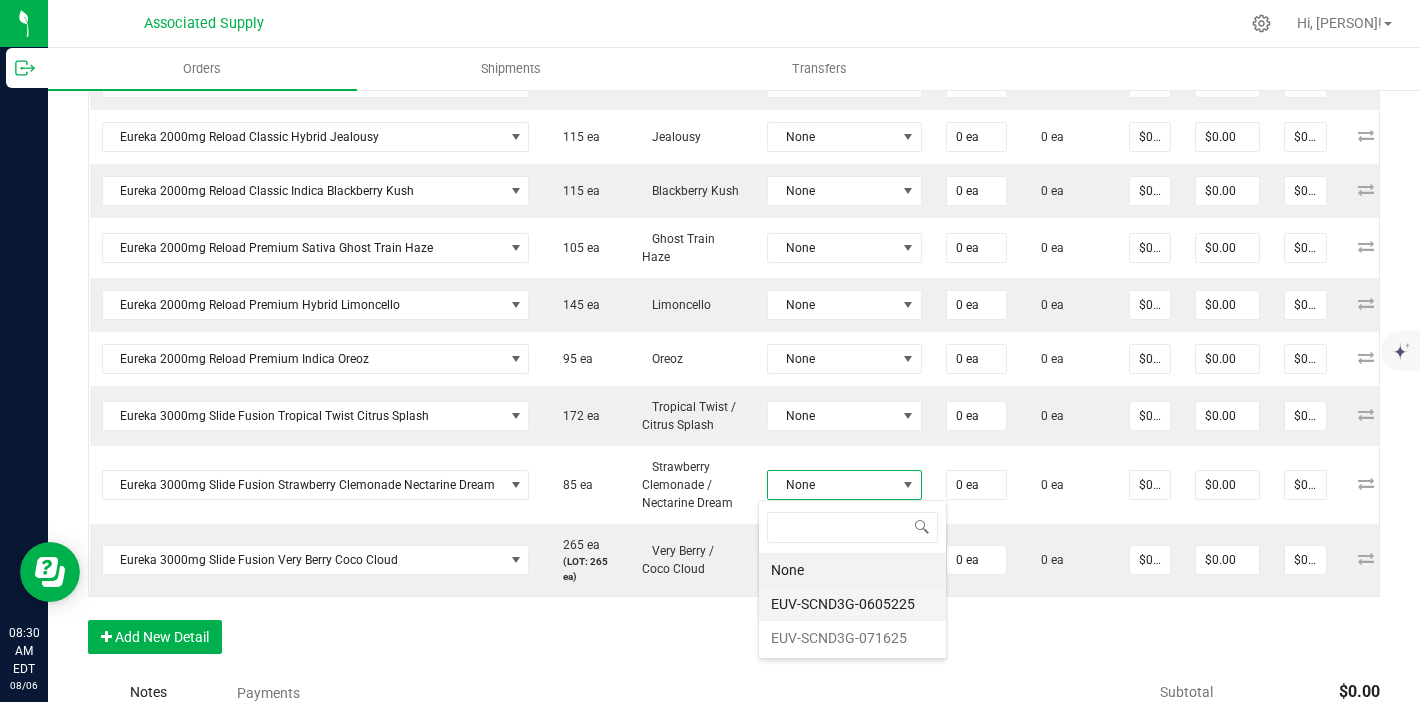 click on "EUV-SCND3G-0605225" at bounding box center (852, 604) 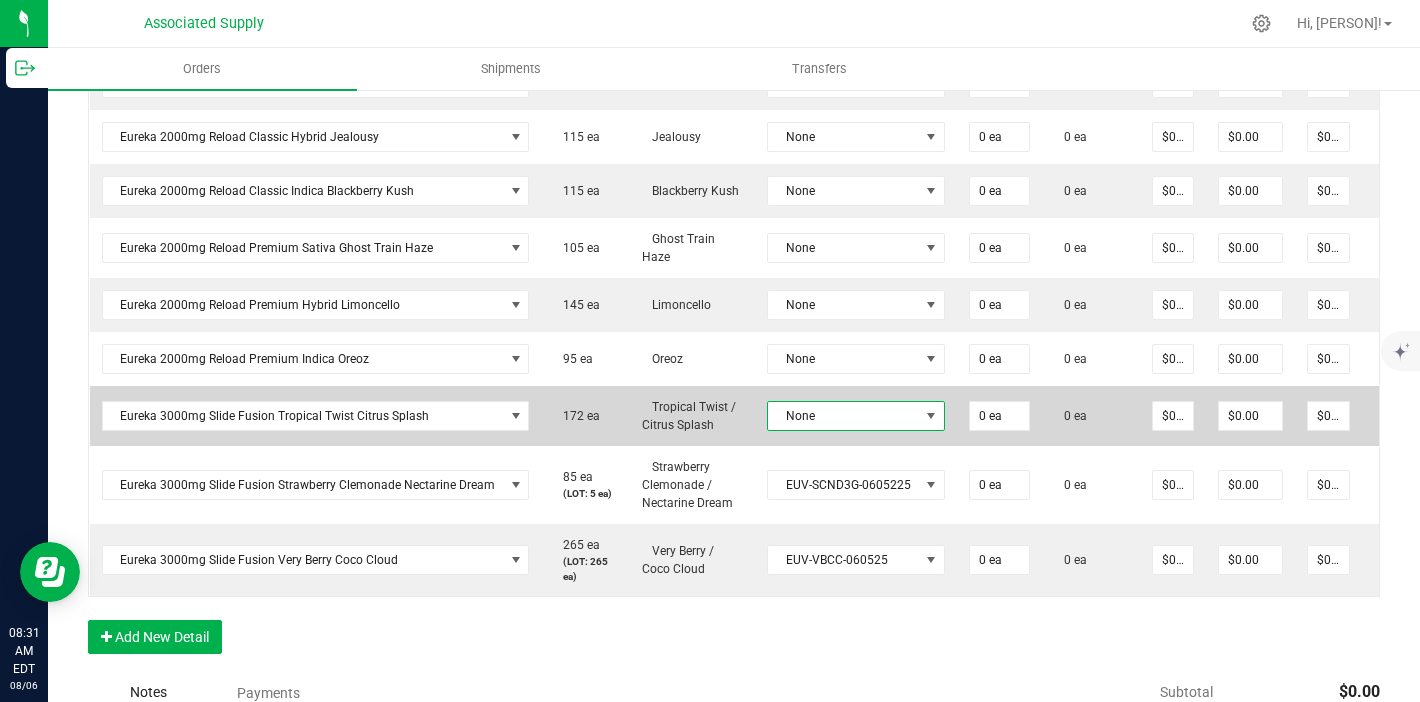 click on "None" at bounding box center [843, 416] 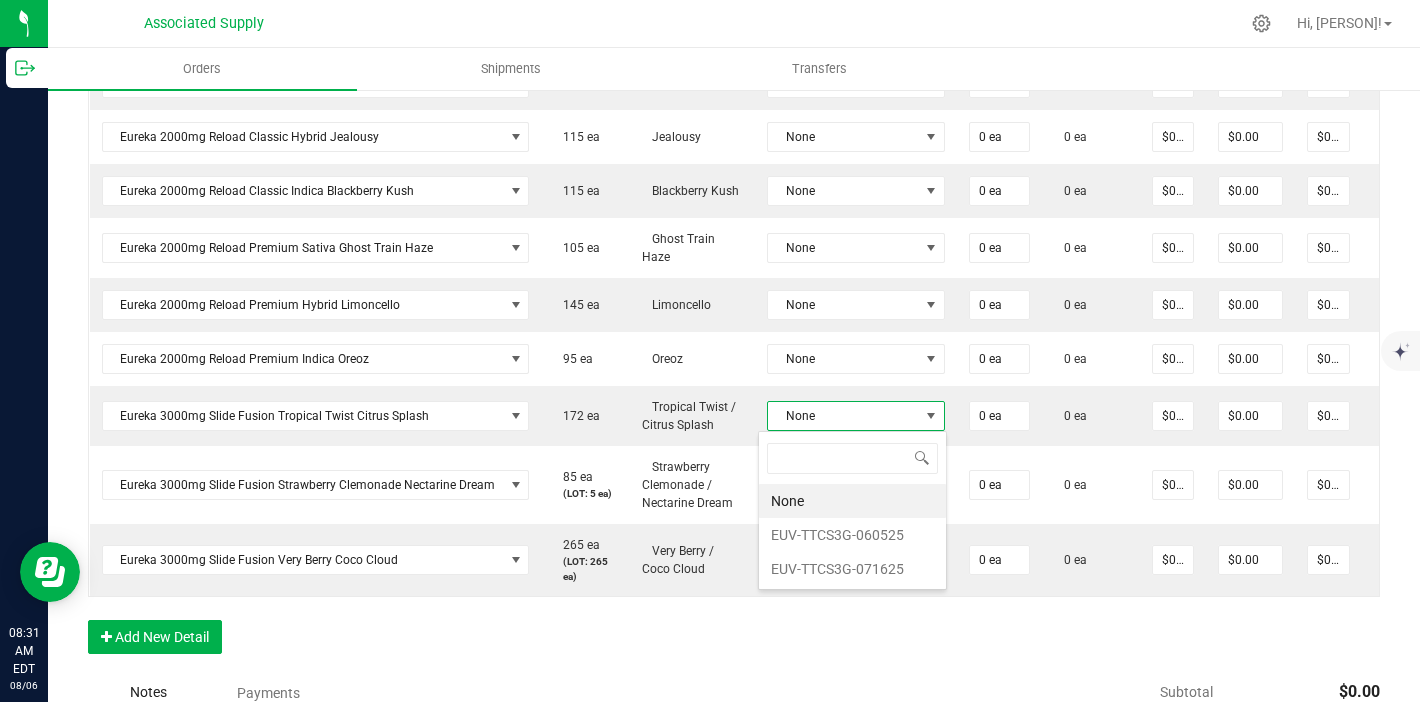 scroll, scrollTop: 99970, scrollLeft: 99825, axis: both 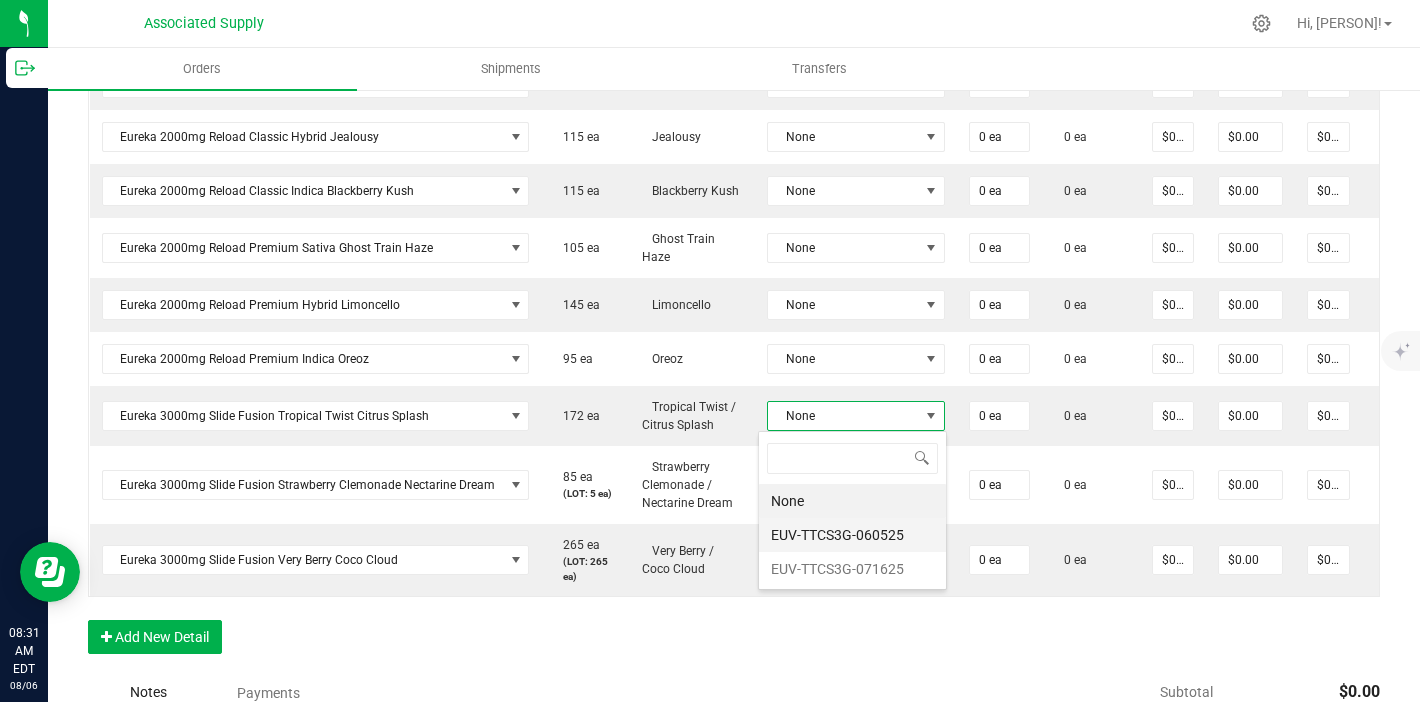 click on "EUV-TTCS3G-060525" at bounding box center (852, 535) 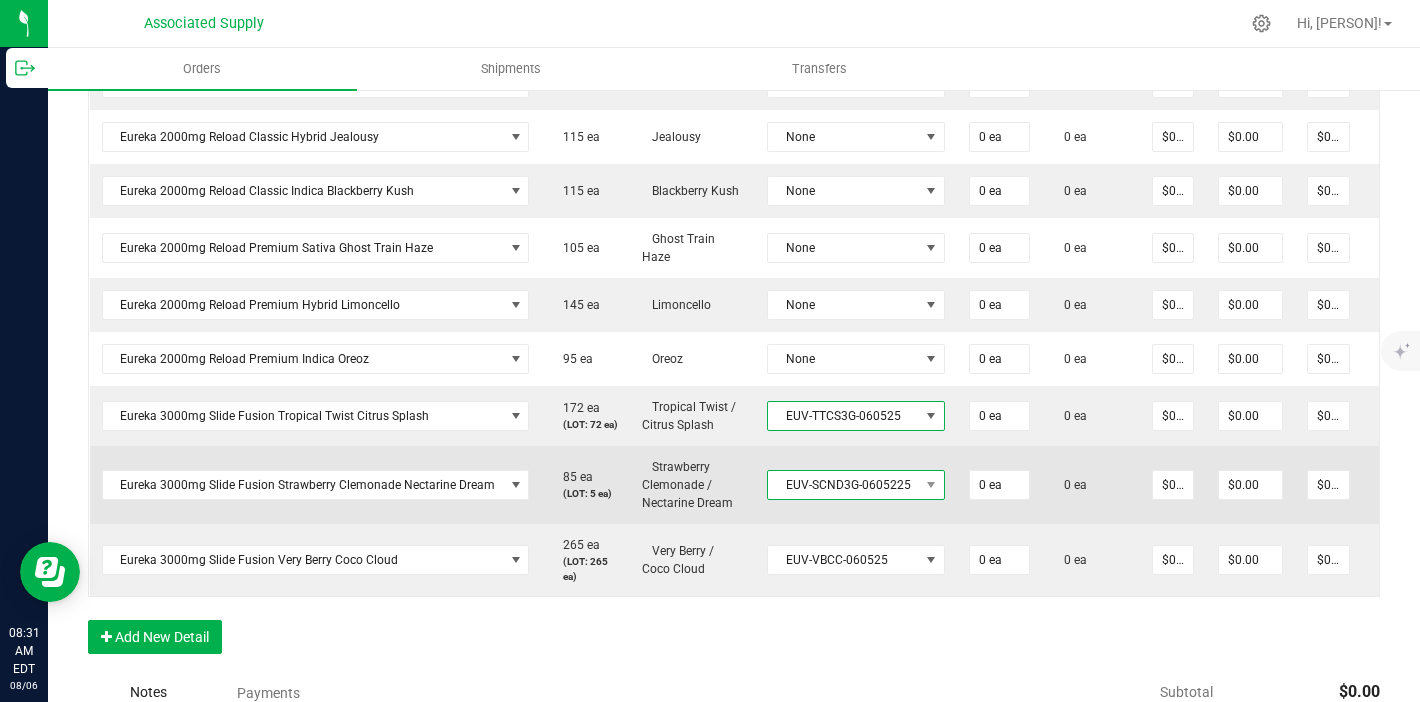 click on "EUV-SCND3G-0605225" at bounding box center (843, 485) 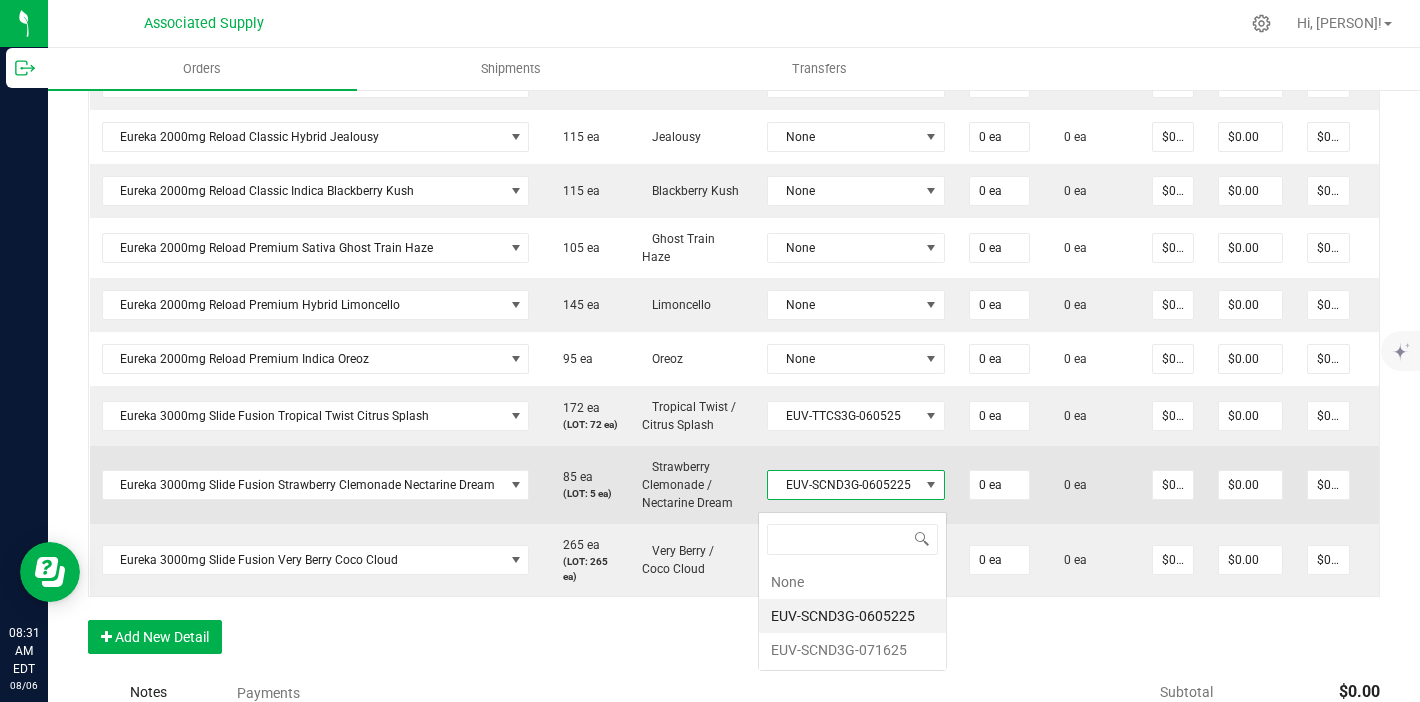 scroll, scrollTop: 99970, scrollLeft: 99825, axis: both 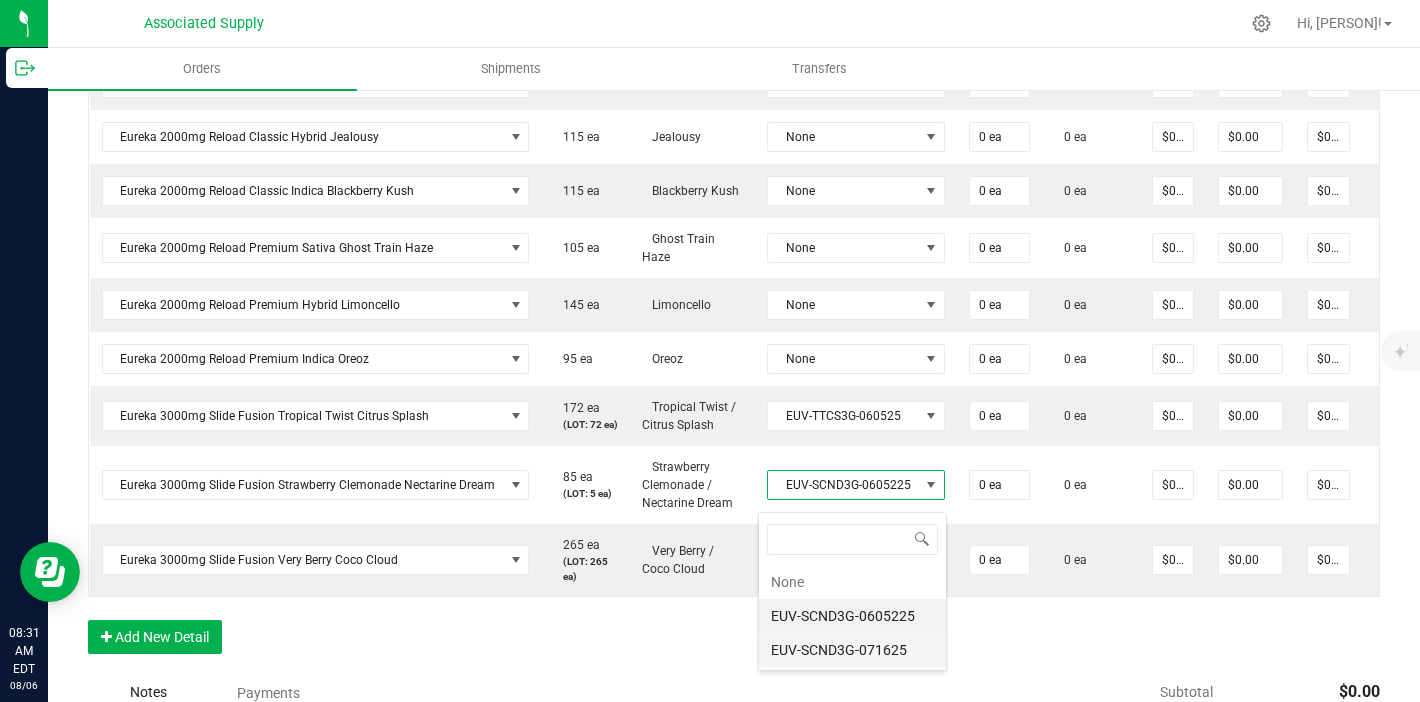 click on "EUV-SCND3G-071625" at bounding box center [852, 650] 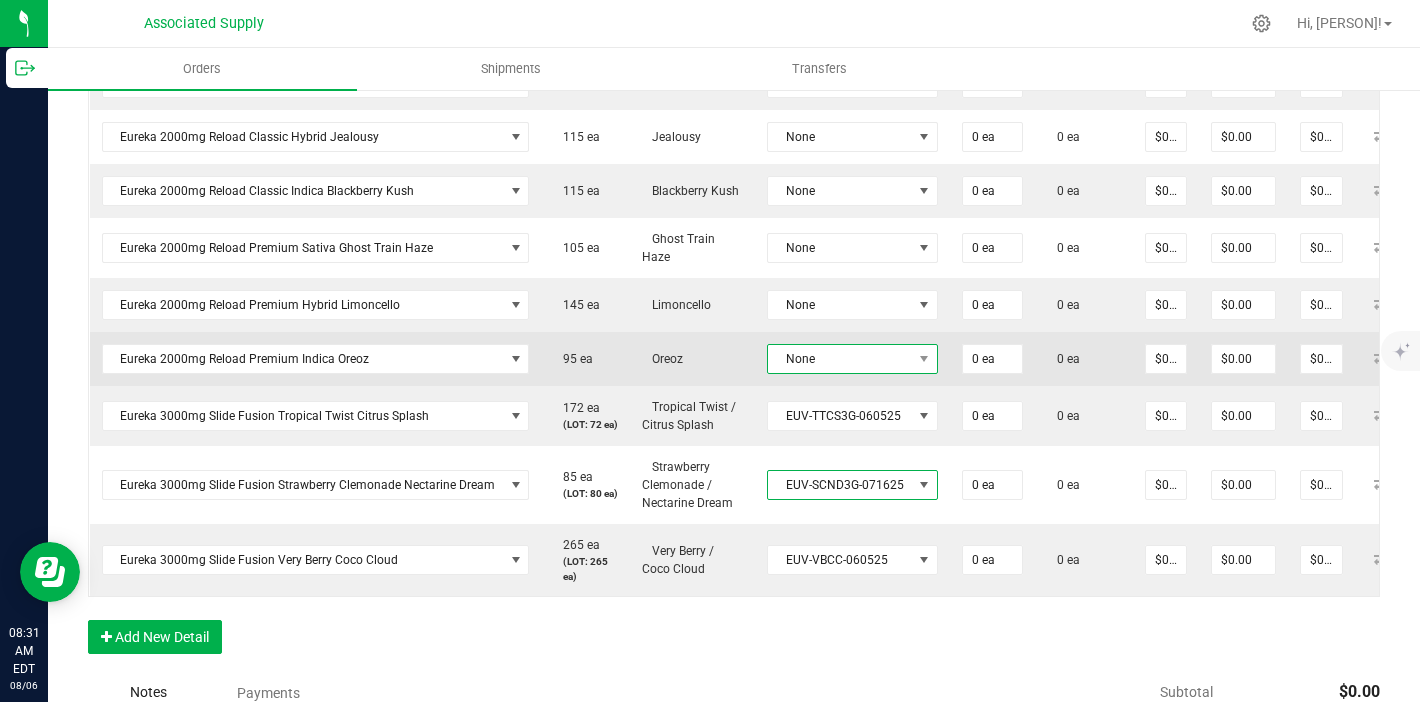 click on "None" at bounding box center [840, 359] 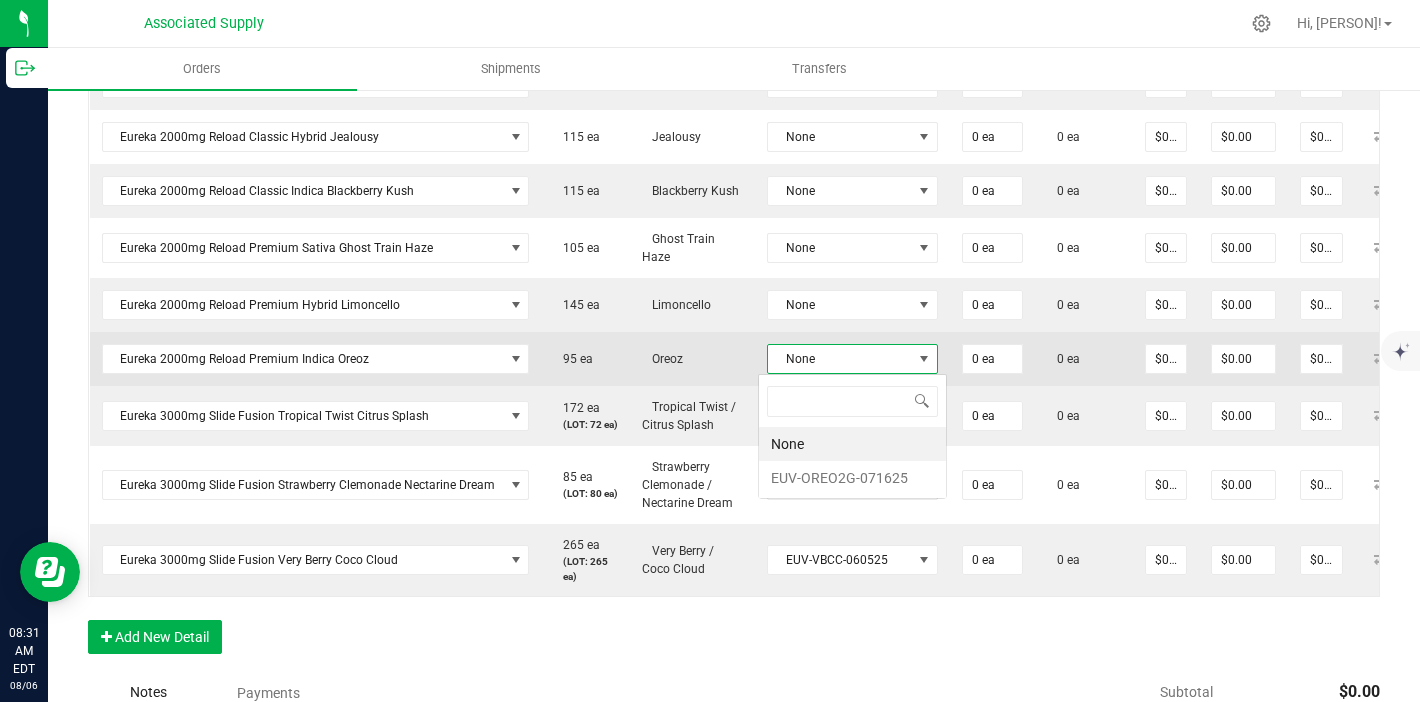 scroll, scrollTop: 99970, scrollLeft: 99832, axis: both 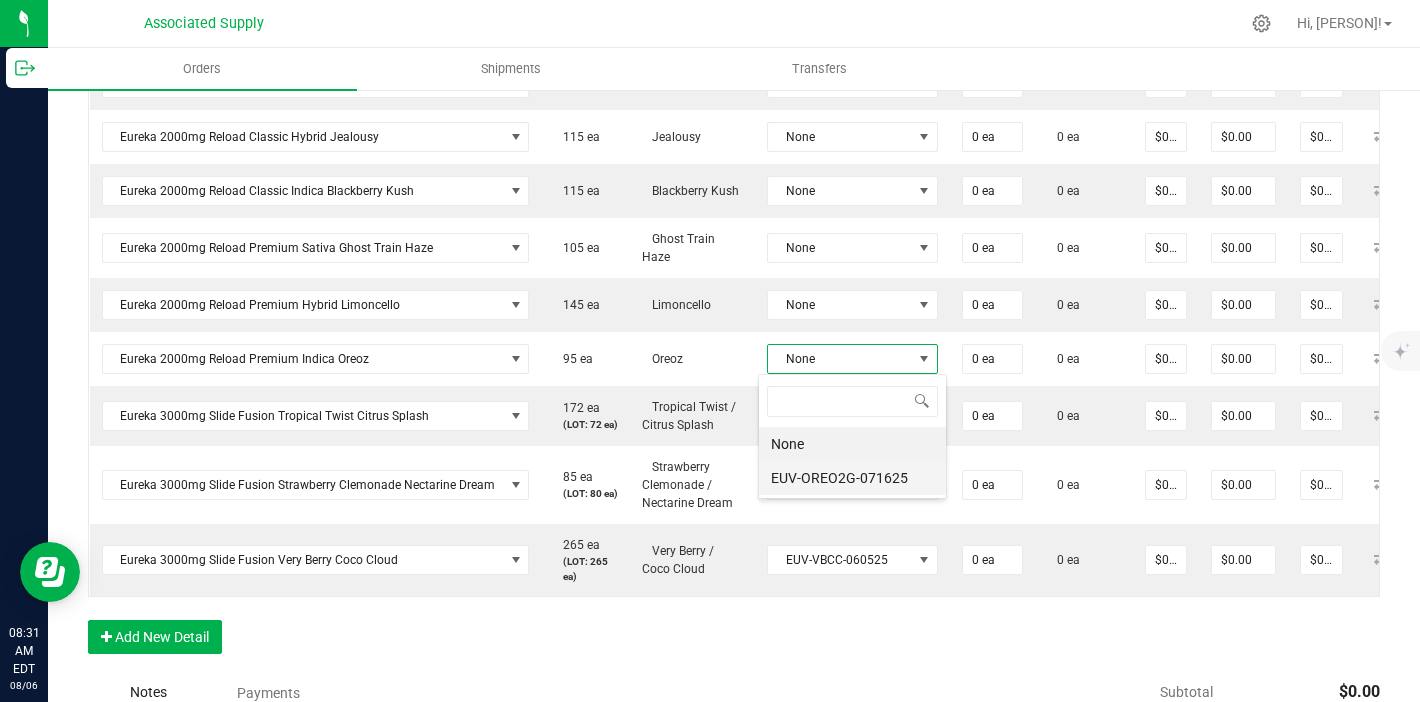 click on "EUV-OREO2G-071625" at bounding box center (852, 478) 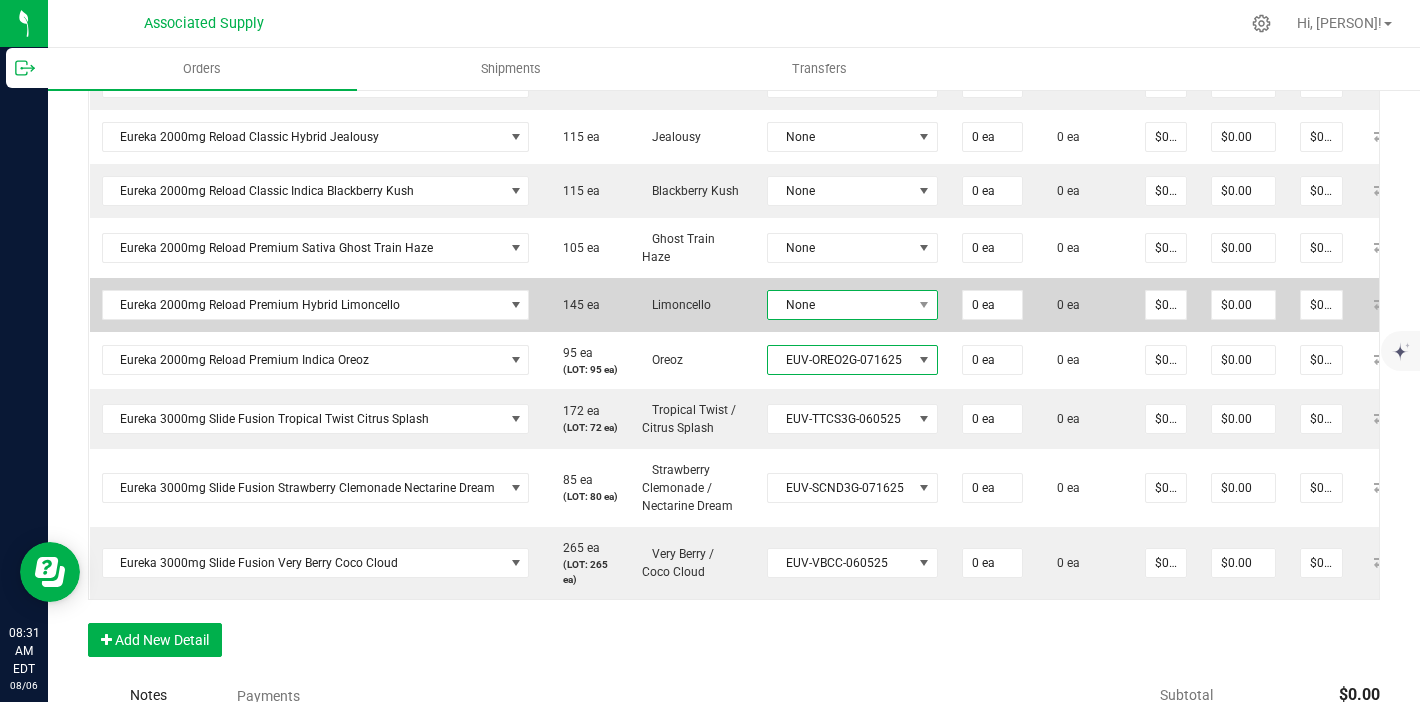 click on "None" at bounding box center (840, 305) 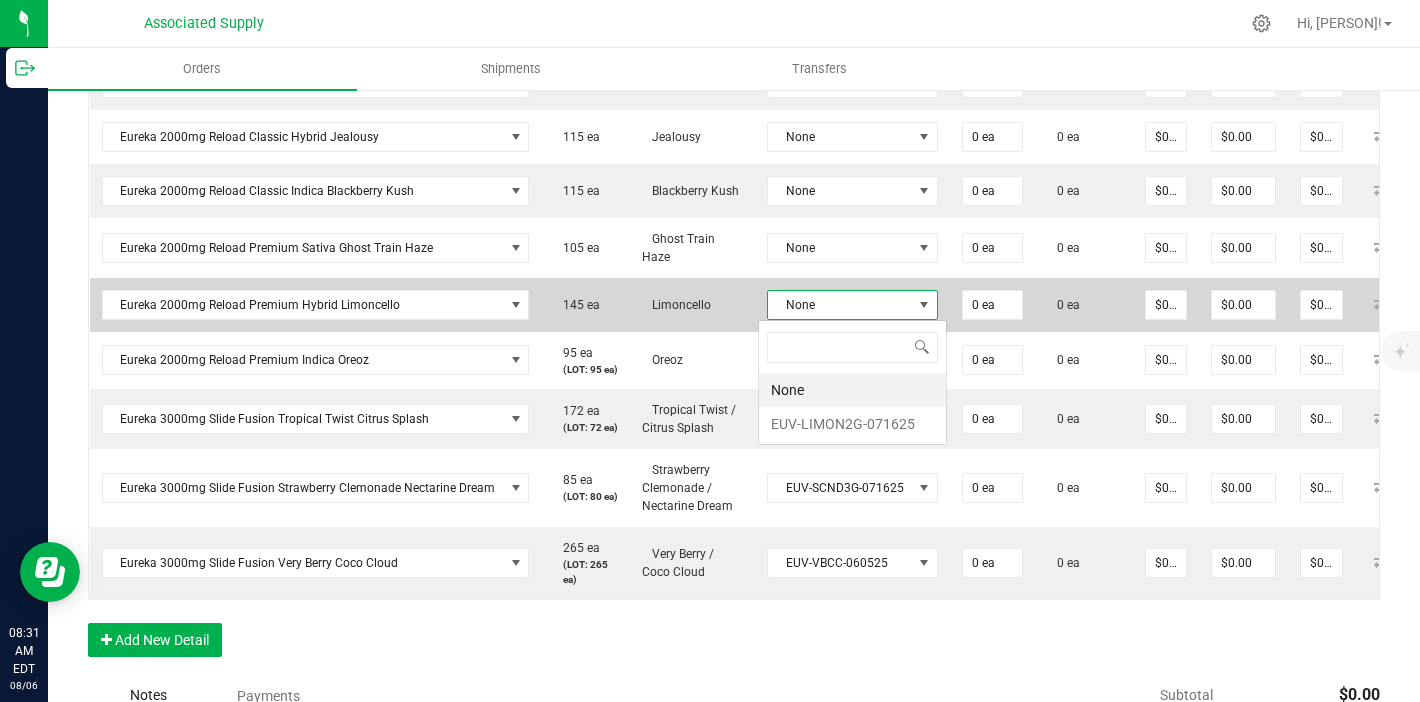 scroll, scrollTop: 99970, scrollLeft: 99832, axis: both 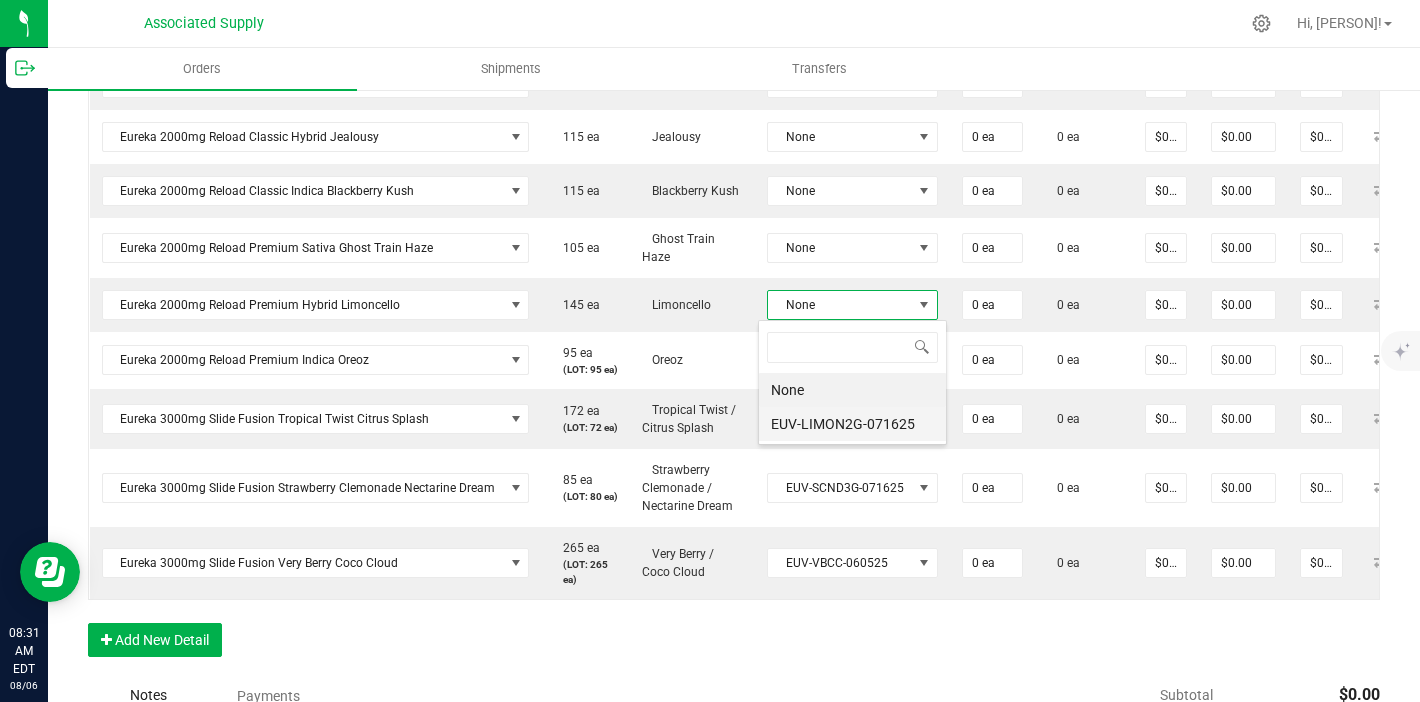 click on "EUV-LIMON2G-071625" at bounding box center [852, 424] 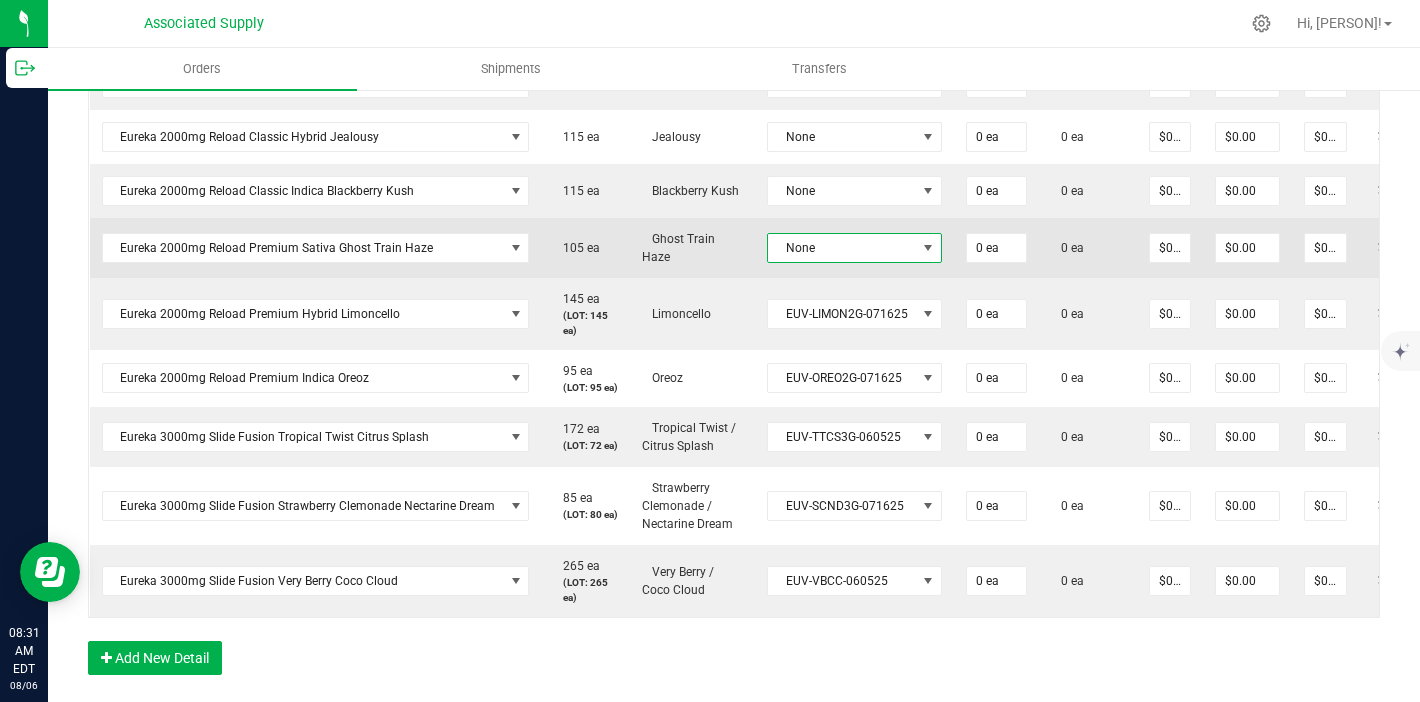 click on "None" at bounding box center (842, 248) 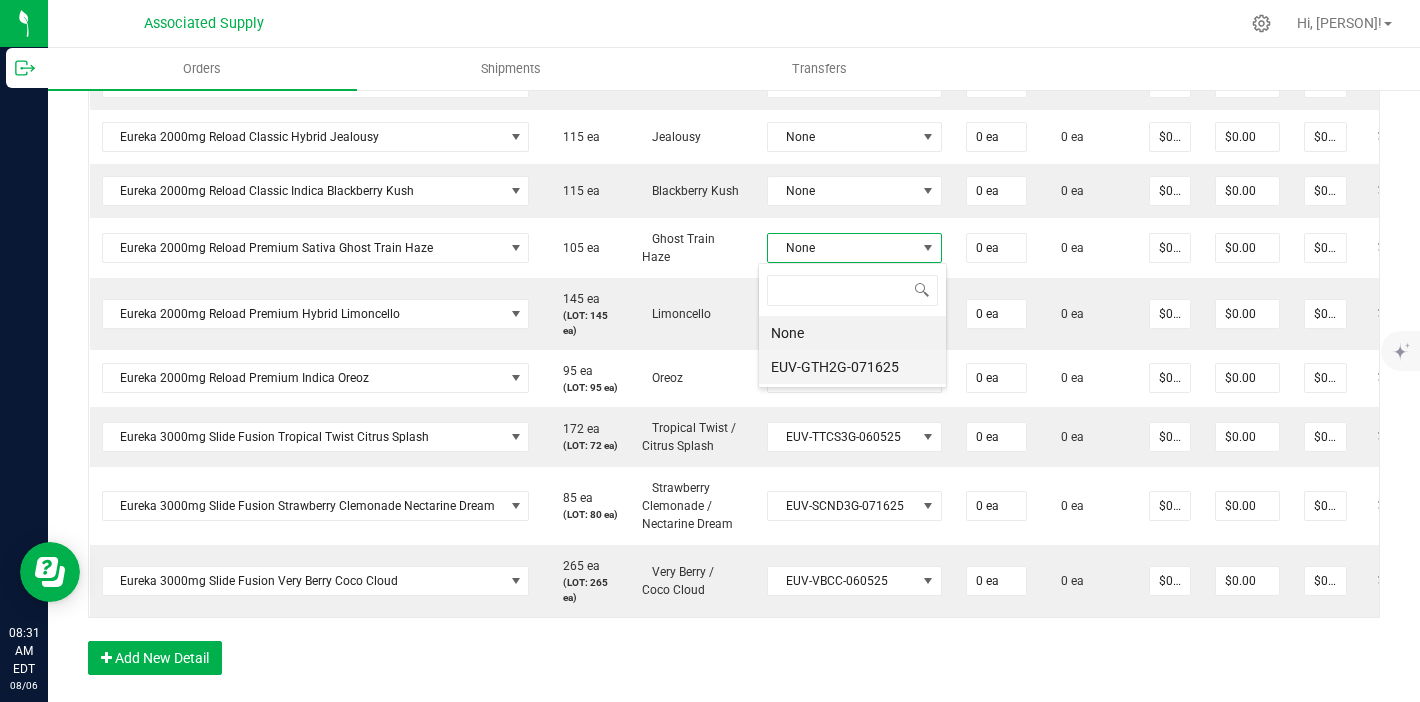 scroll, scrollTop: 99970, scrollLeft: 99826, axis: both 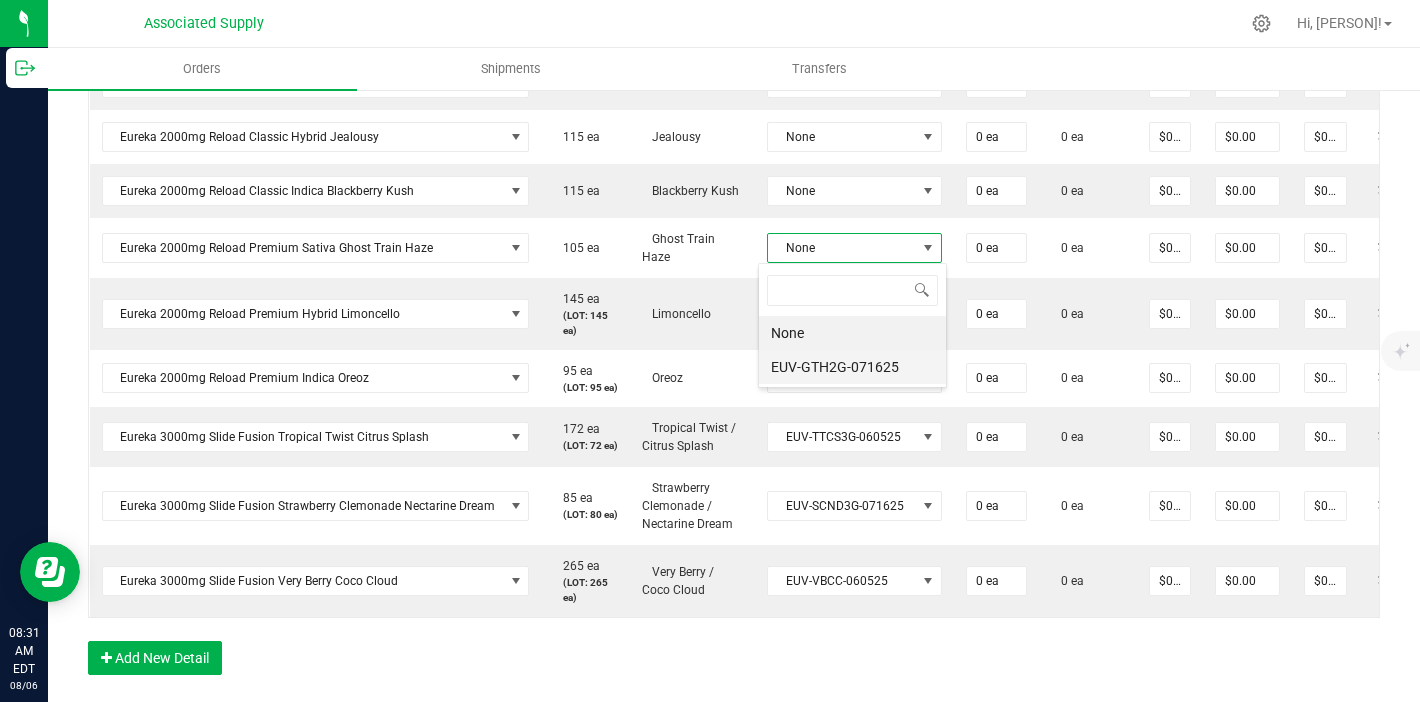 click on "EUV-GTH2G-071625" at bounding box center (852, 367) 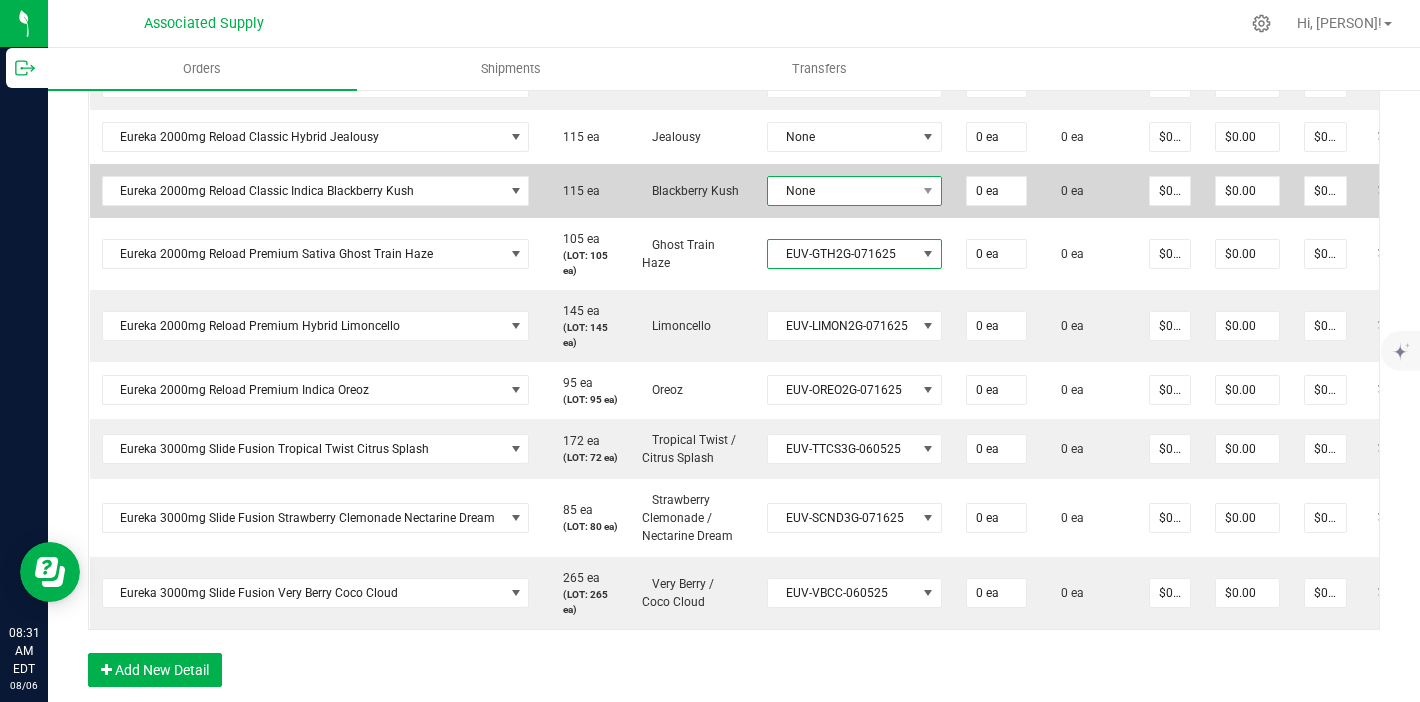 click on "None" at bounding box center [842, 191] 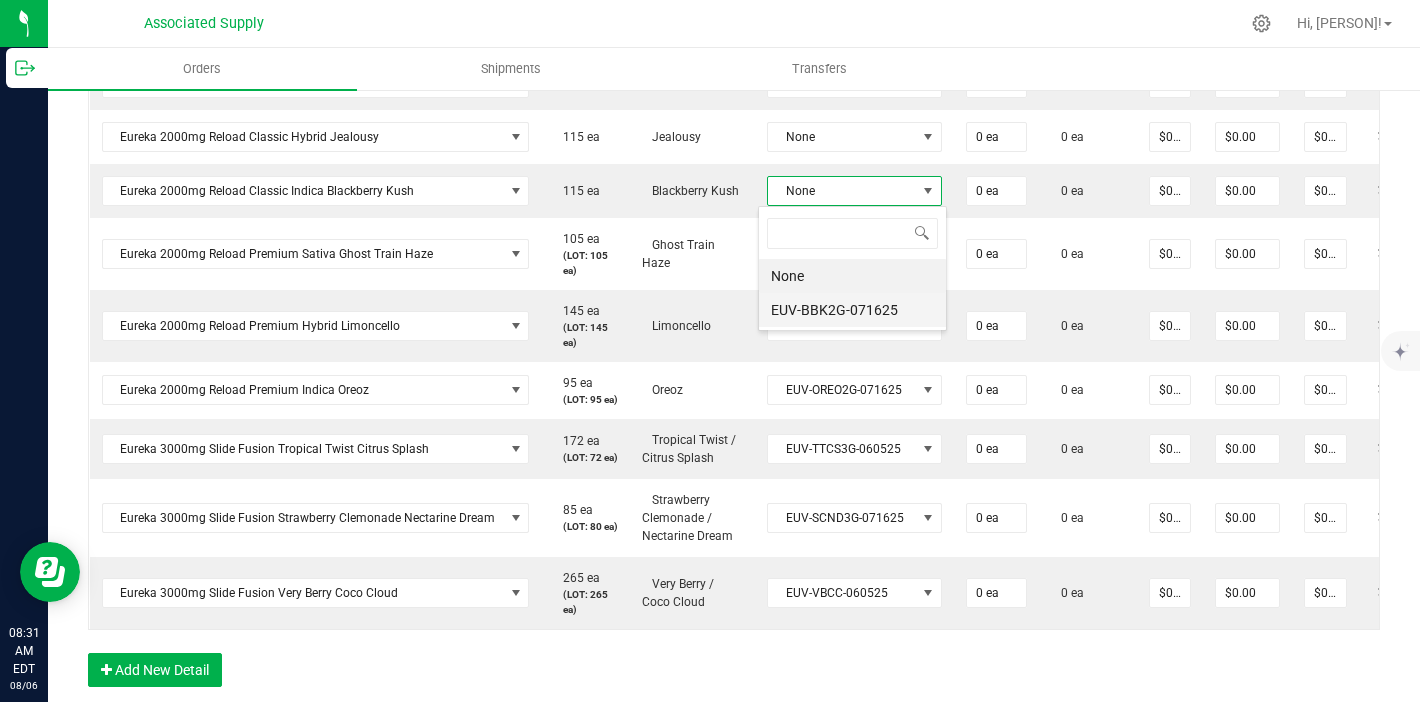 click on "EUV-BBK2G-071625" at bounding box center (852, 310) 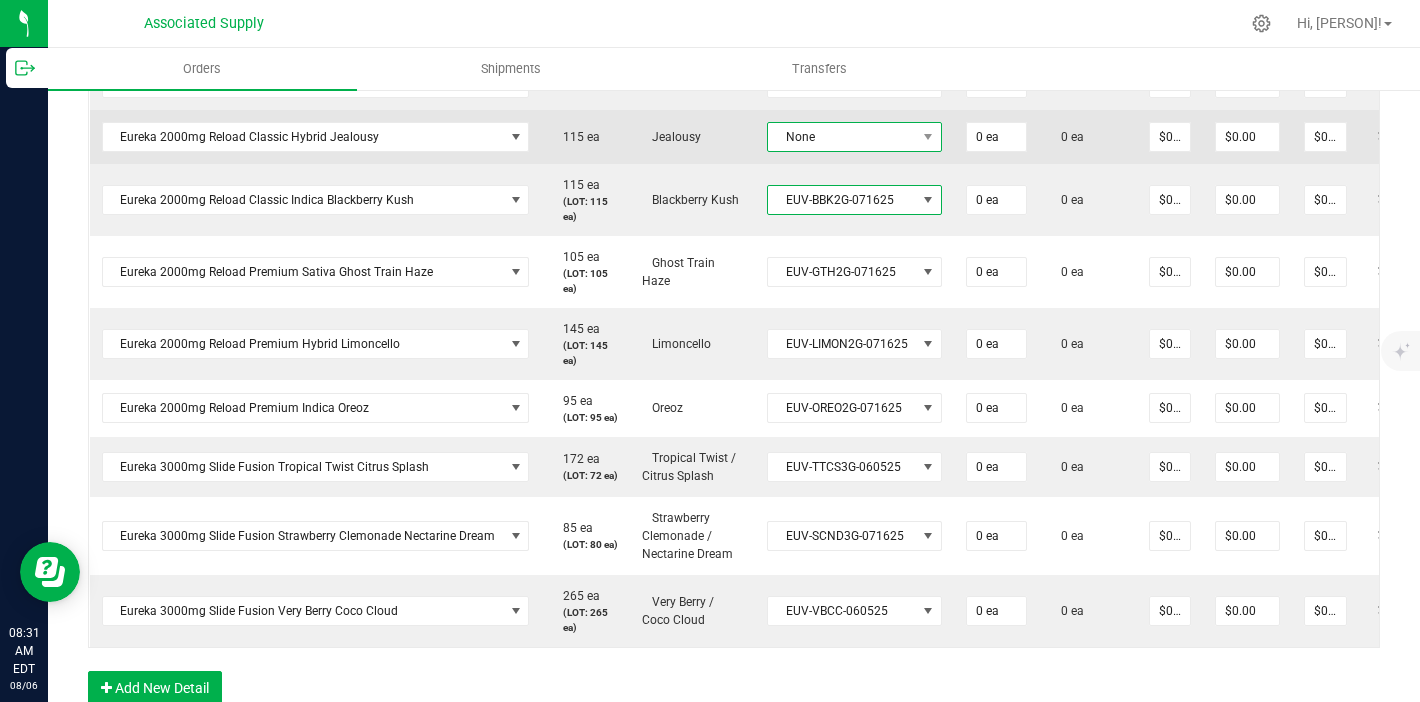 click on "None" at bounding box center (842, 137) 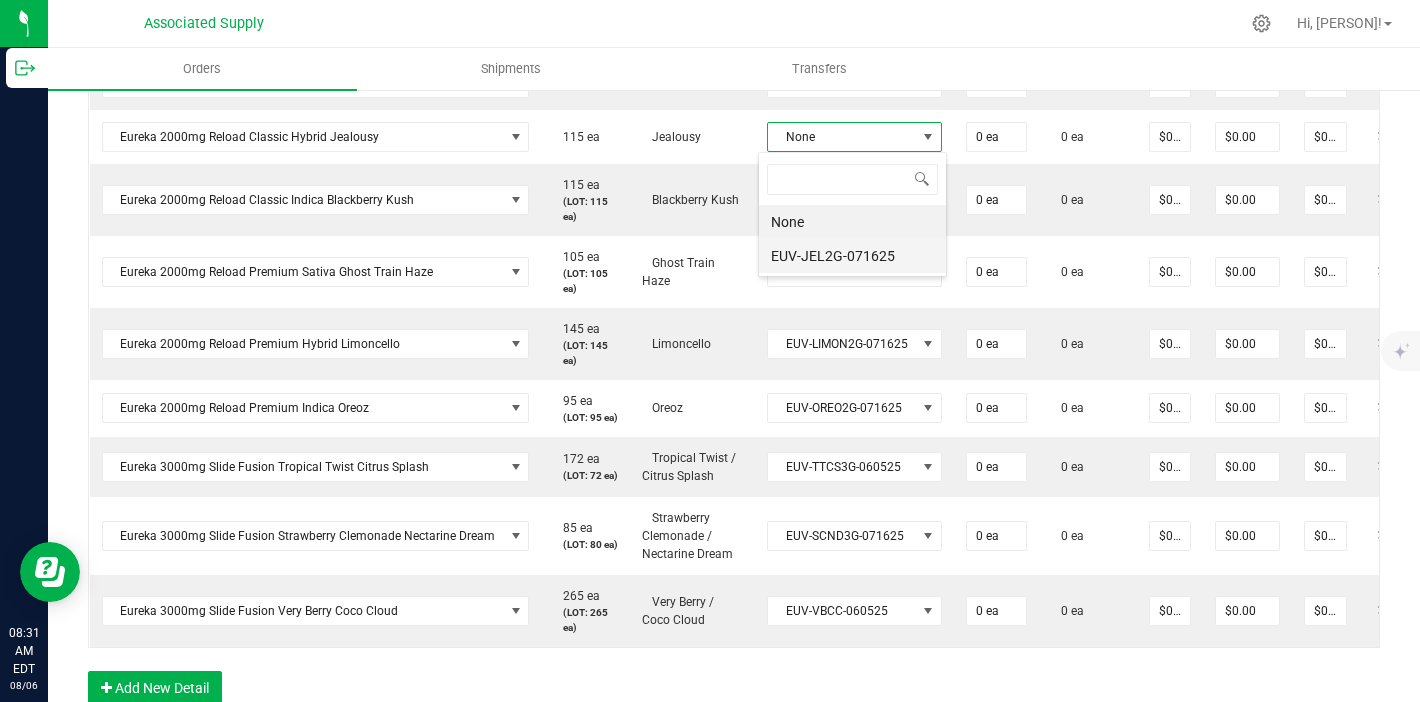 click on "EUV-JEL2G-071625" at bounding box center [852, 256] 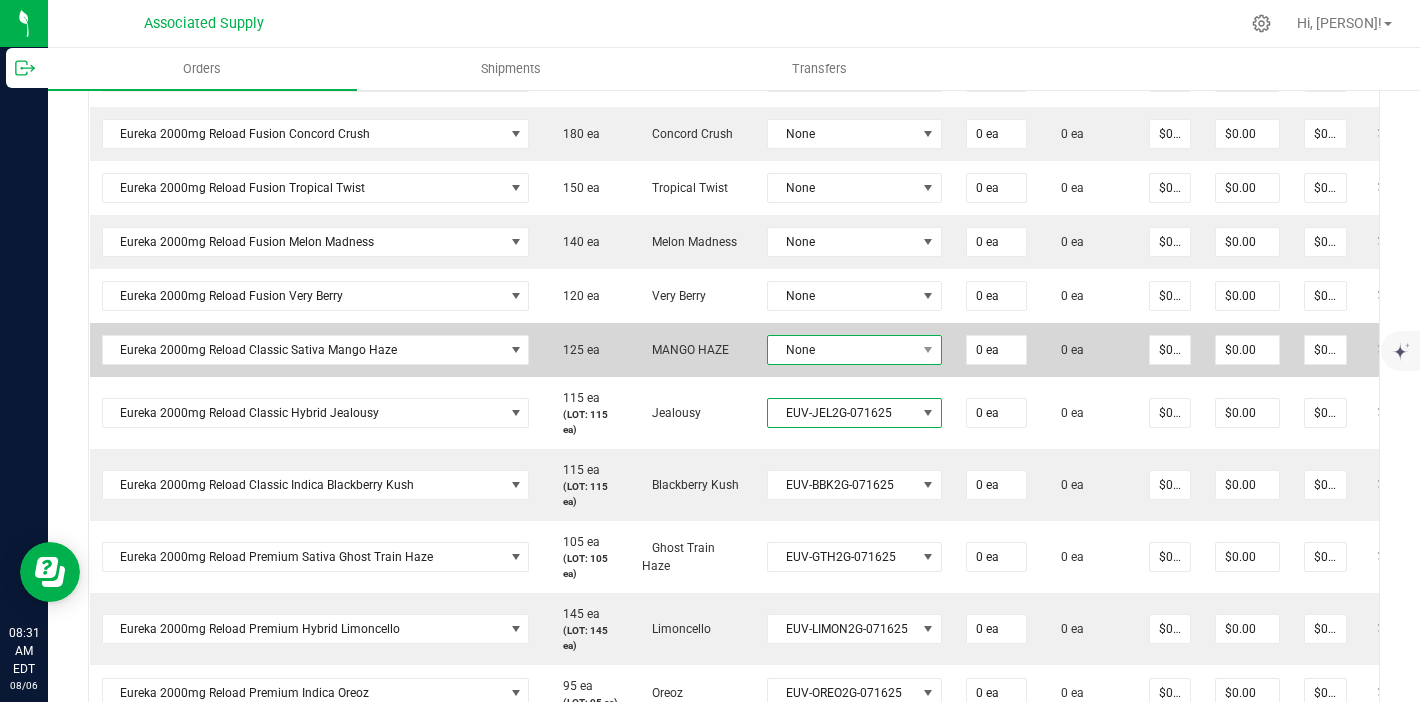 click on "None" at bounding box center (842, 350) 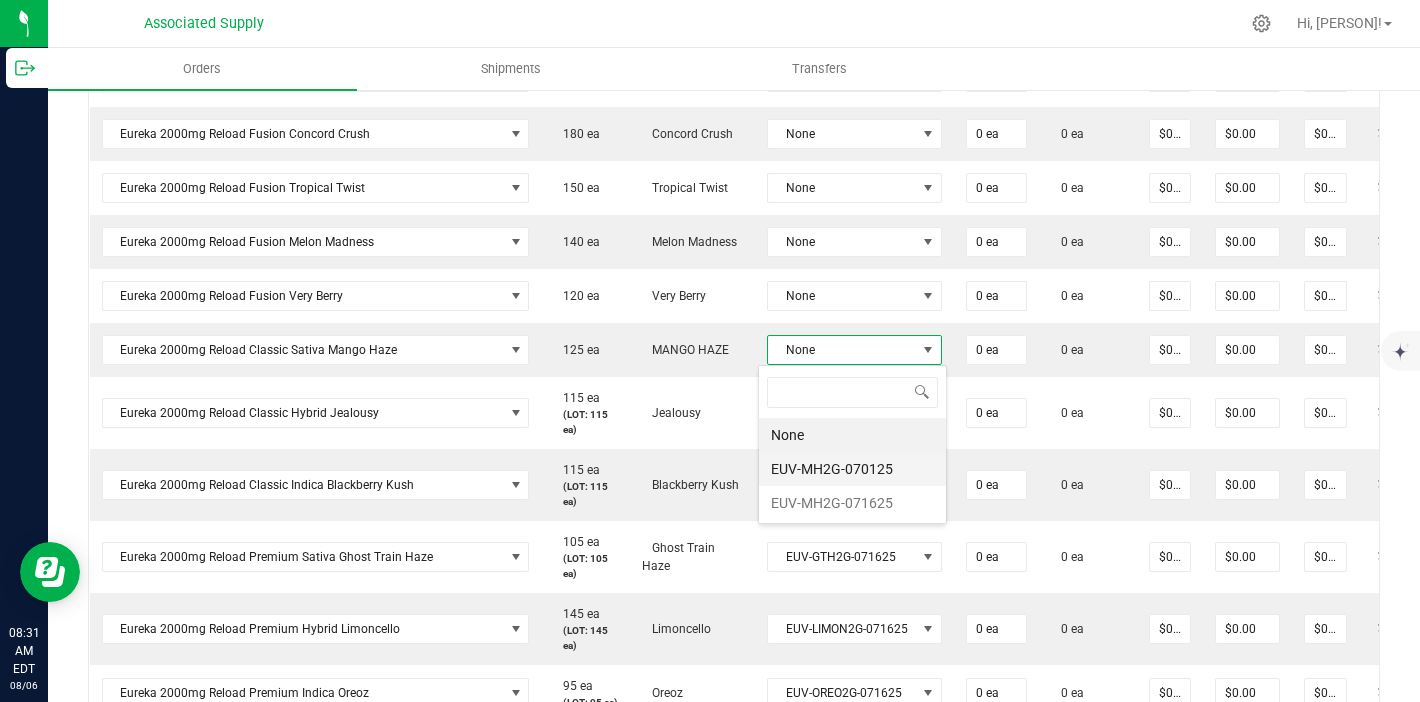 click on "EUV-MH2G-070125" at bounding box center [852, 469] 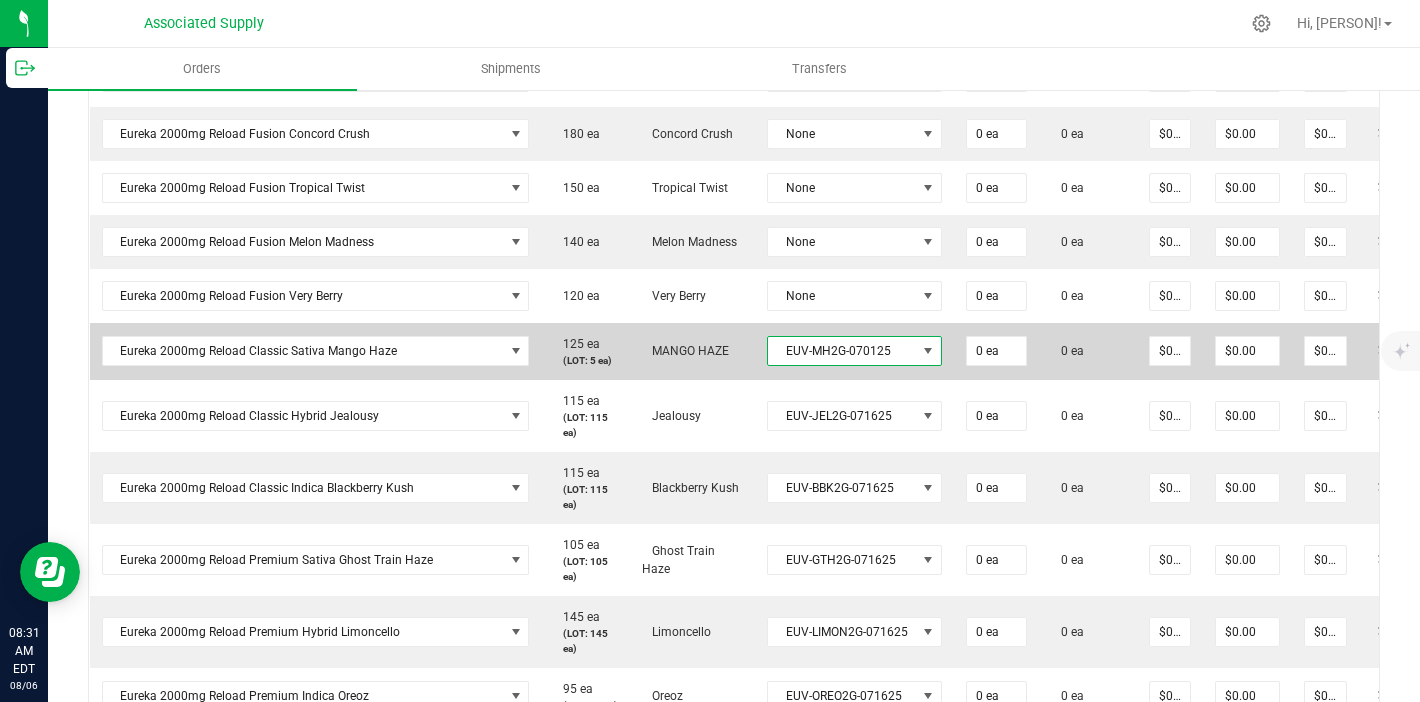 click on "EUV-MH2G-070125" at bounding box center [842, 351] 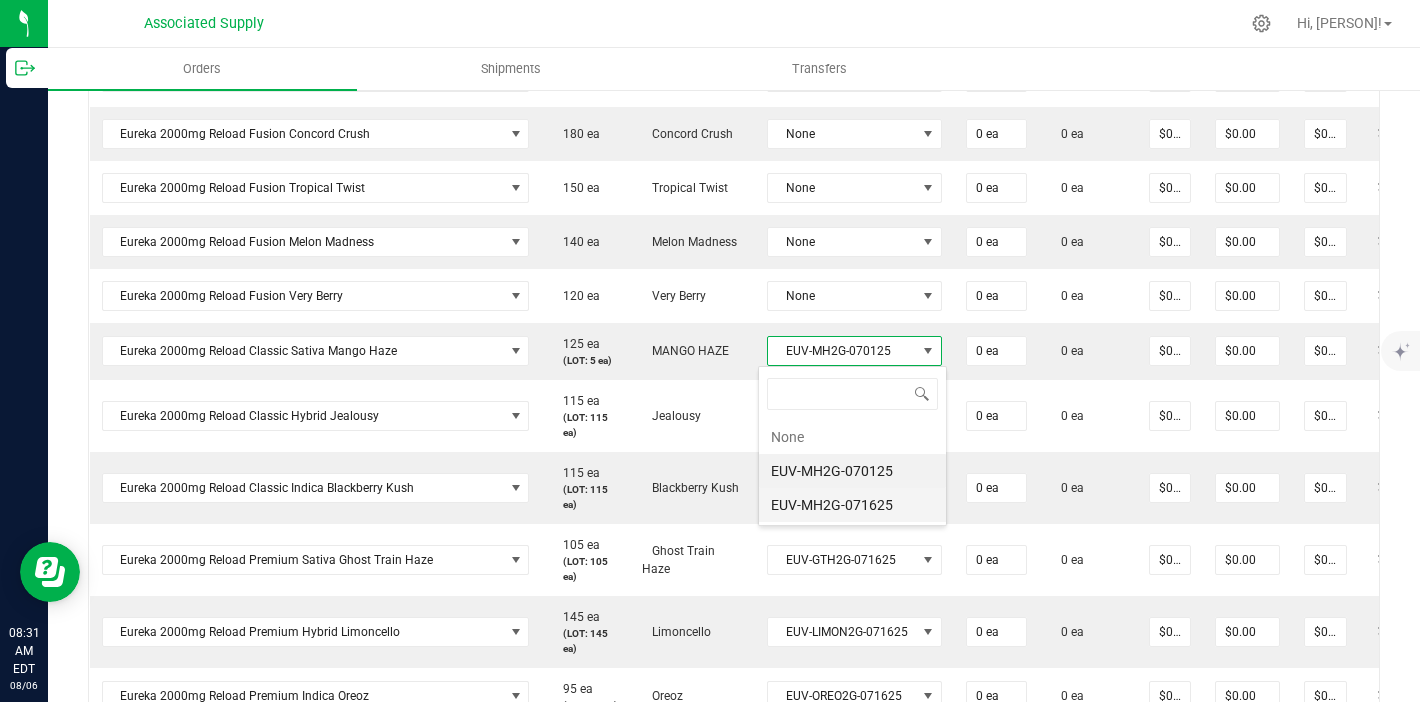 click on "EUV-MH2G-071625" at bounding box center (852, 505) 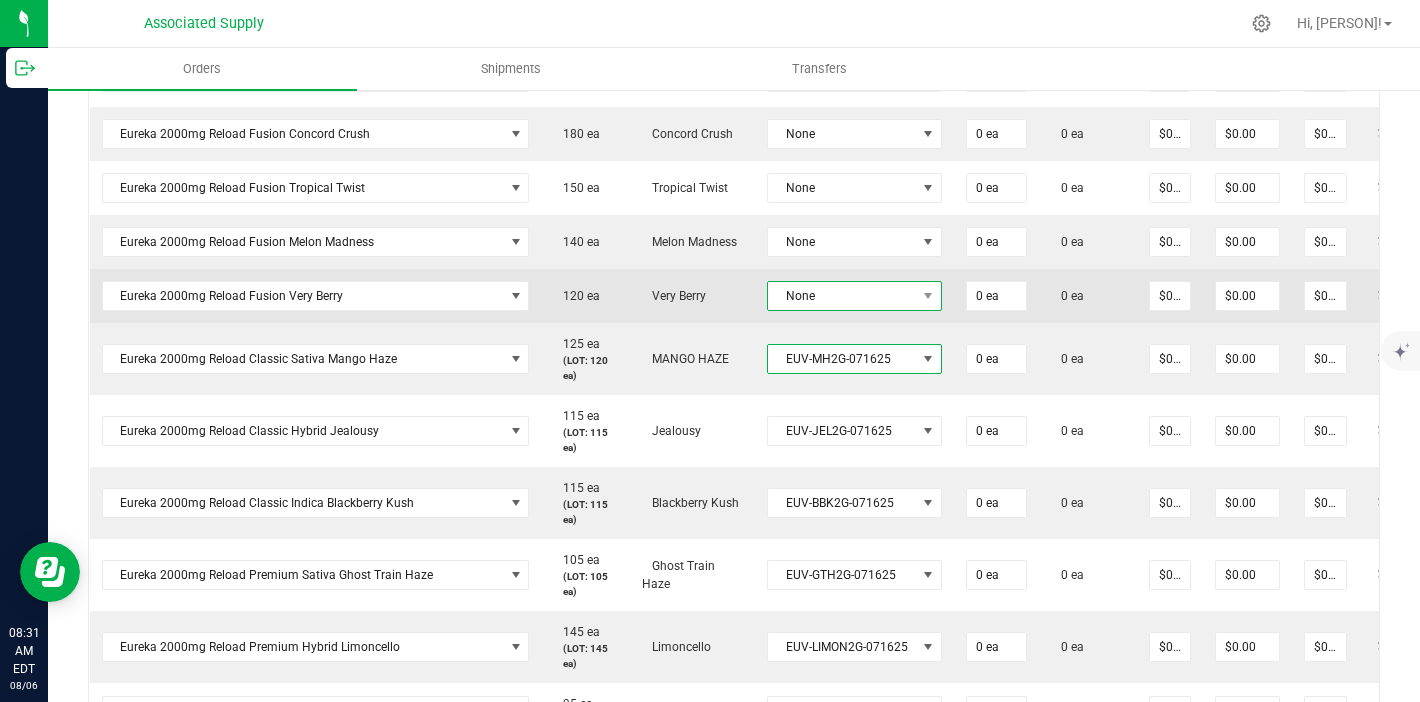 click on "None" at bounding box center (842, 296) 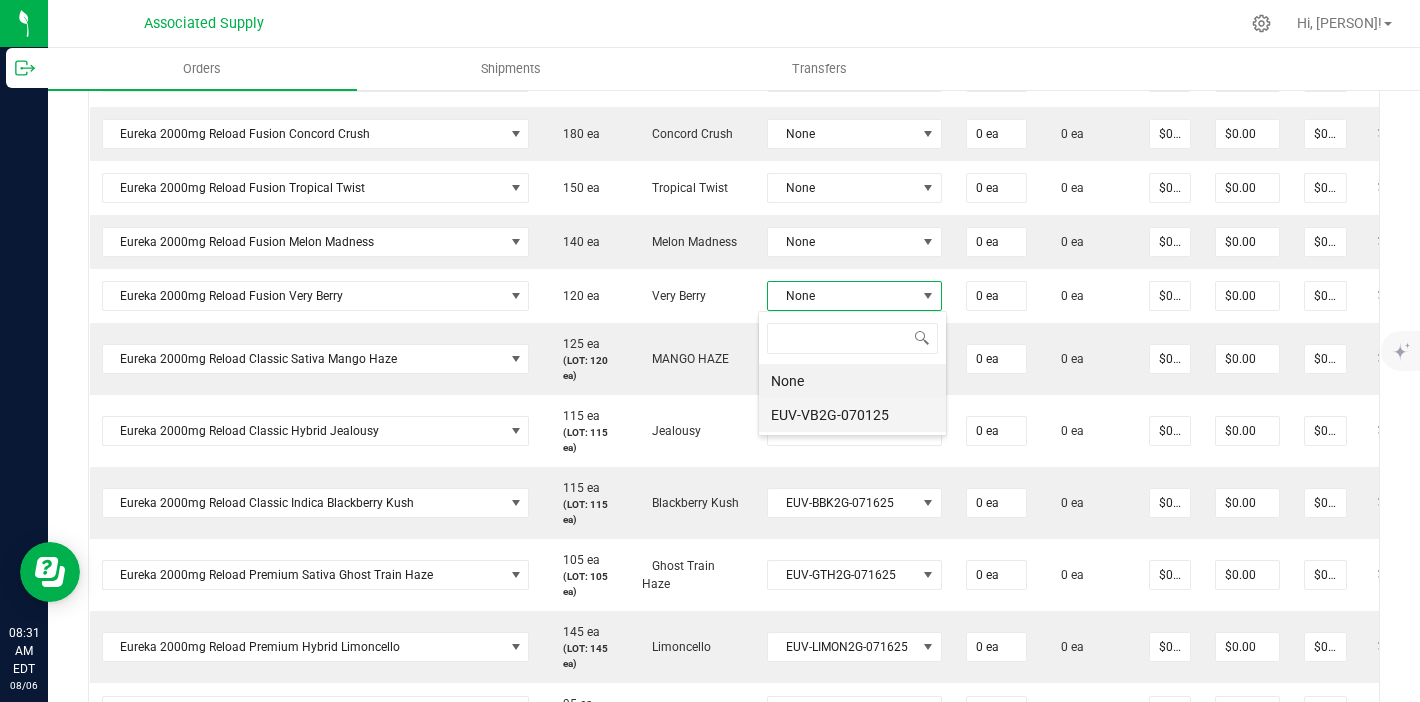 click on "EUV-VB2G-070125" at bounding box center (852, 415) 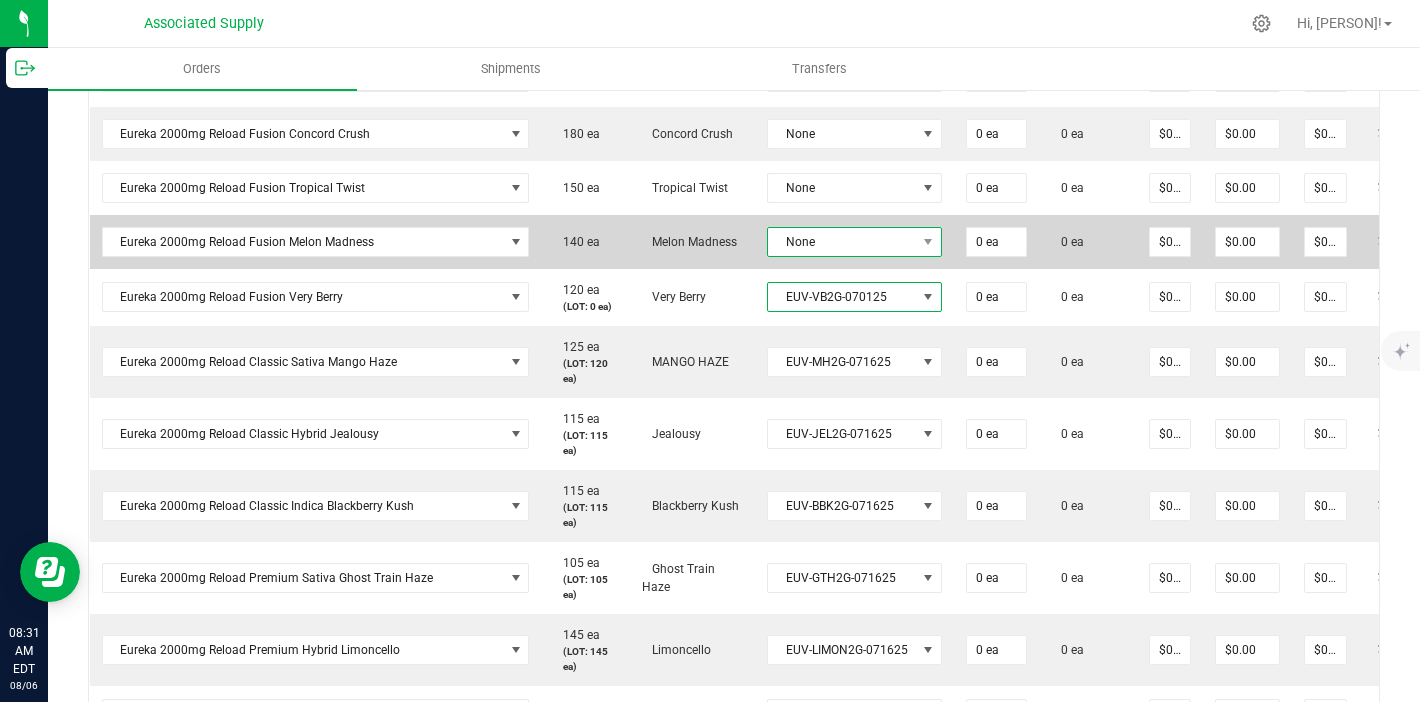 click on "None" at bounding box center (842, 242) 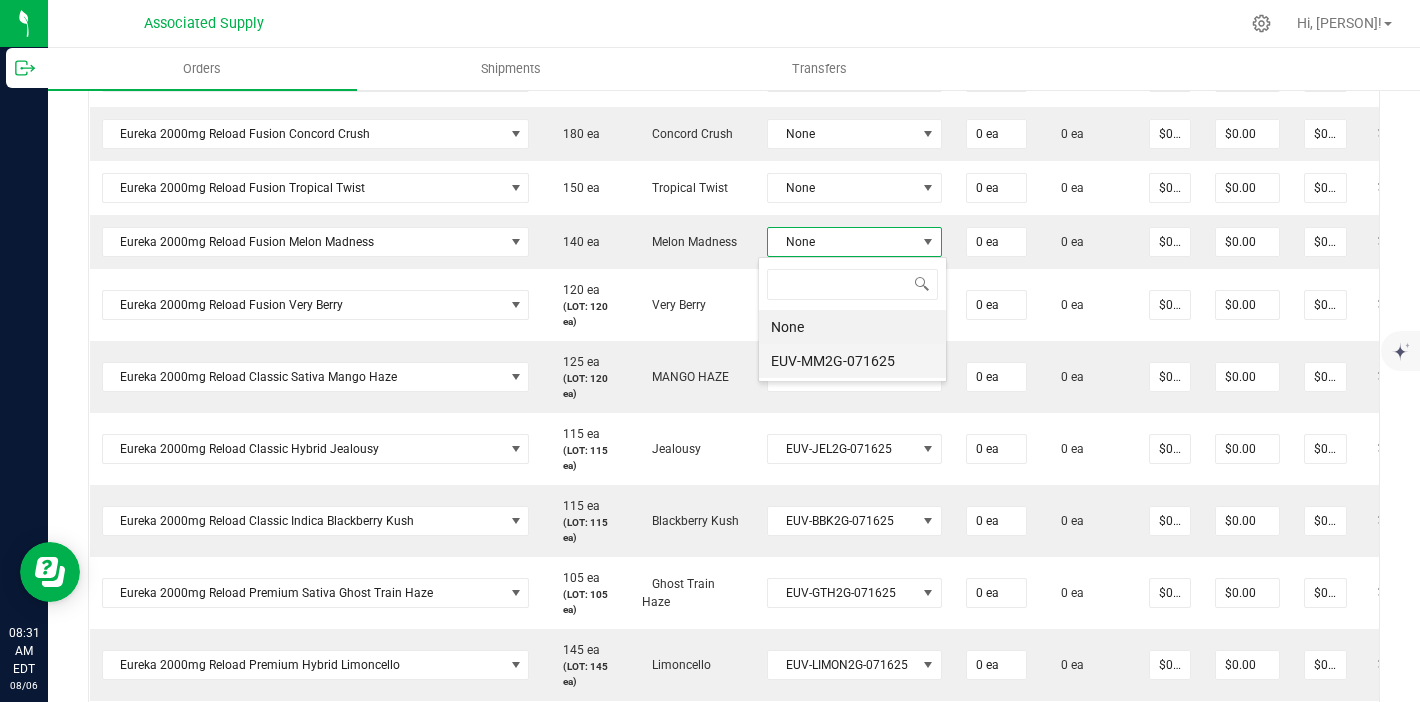 click on "EUV-MM2G-071625" at bounding box center [852, 361] 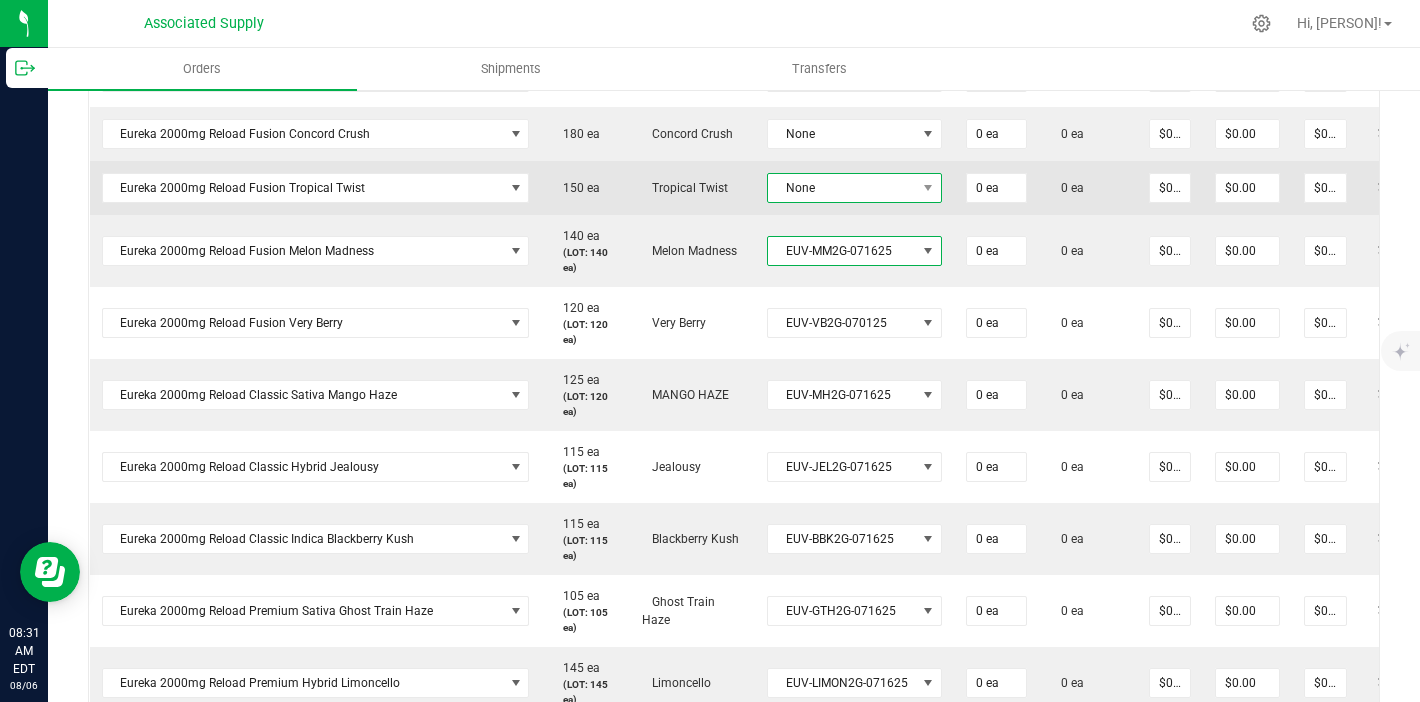 click on "None" at bounding box center [842, 188] 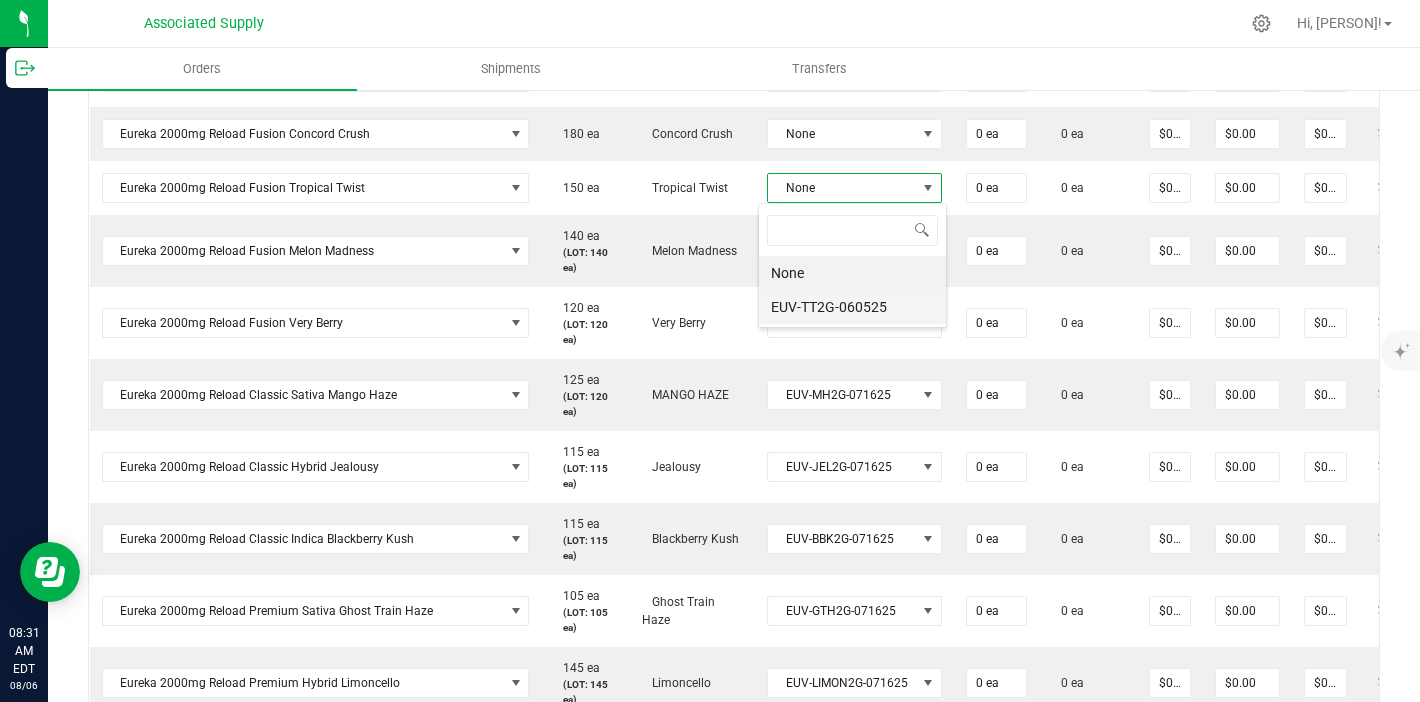 click on "EUV-TT2G-060525" at bounding box center (852, 307) 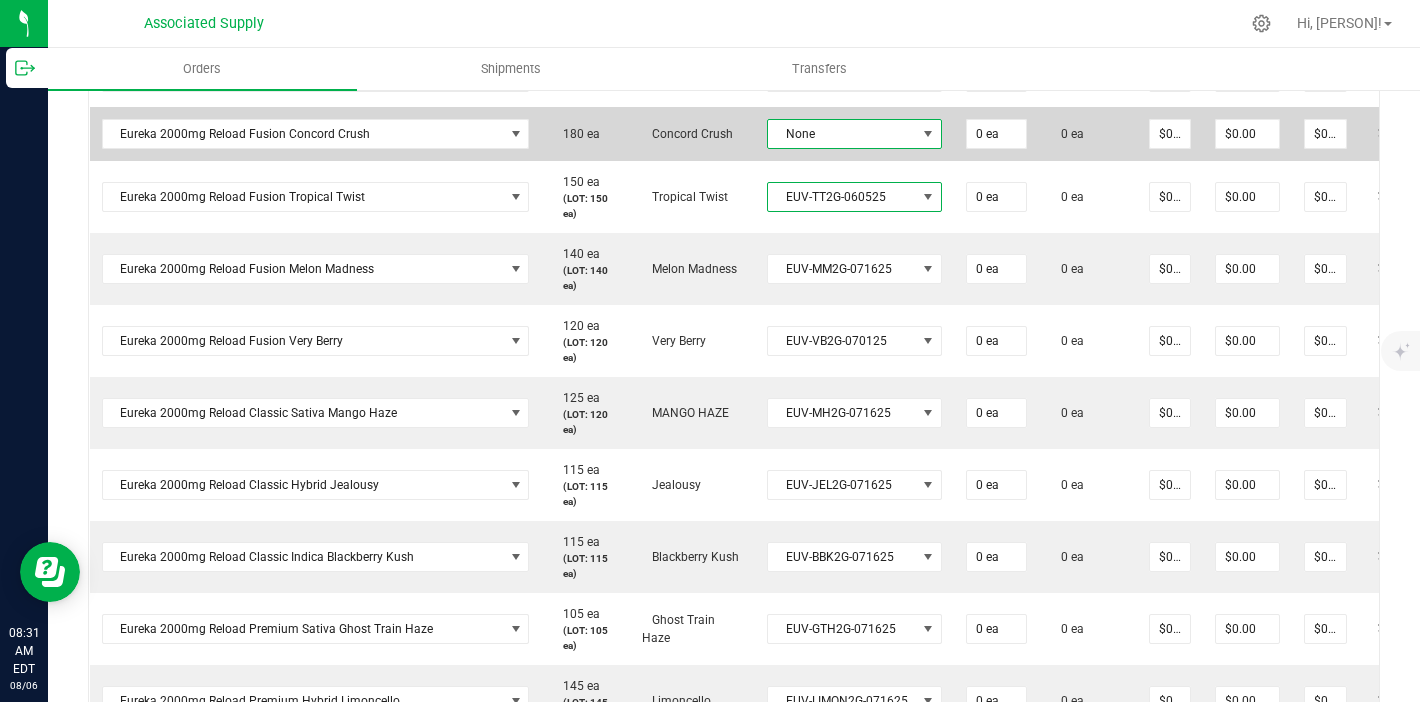click at bounding box center [928, 134] 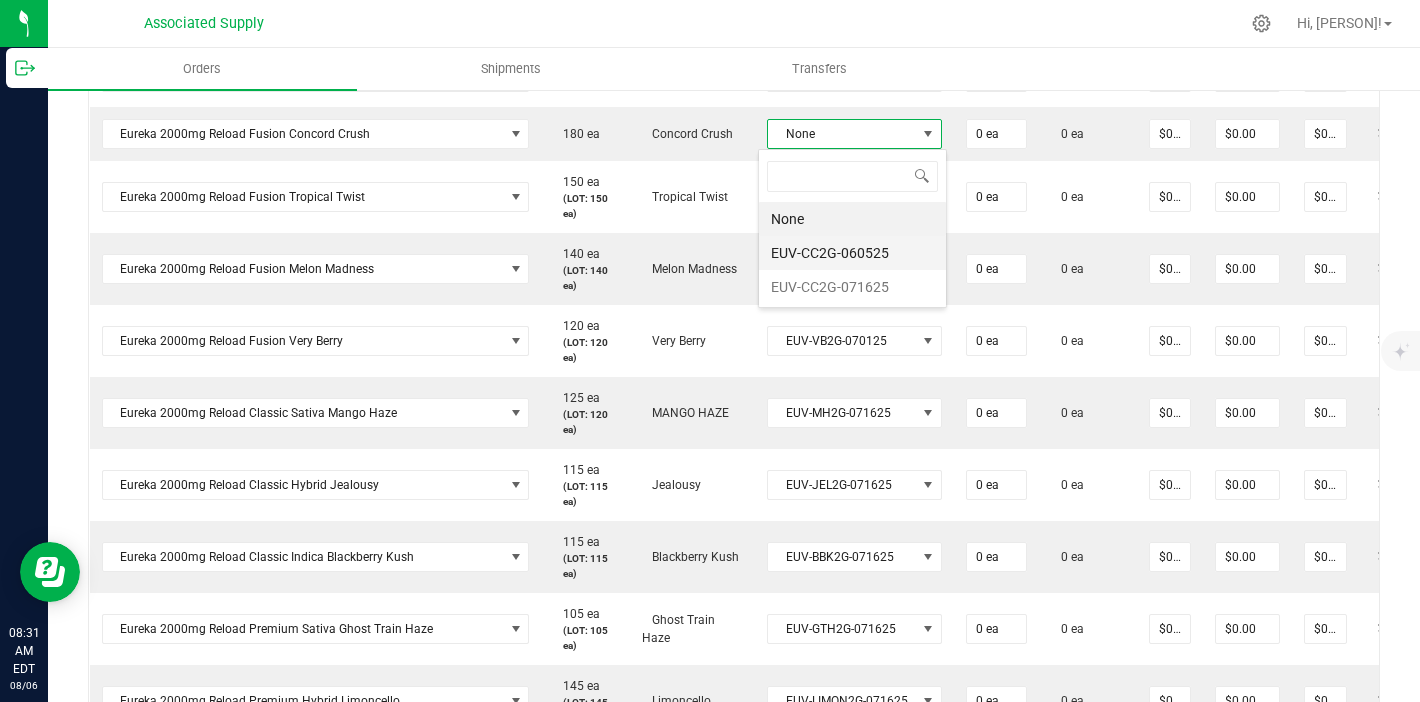 click on "EUV-CC2G-060525" at bounding box center (852, 253) 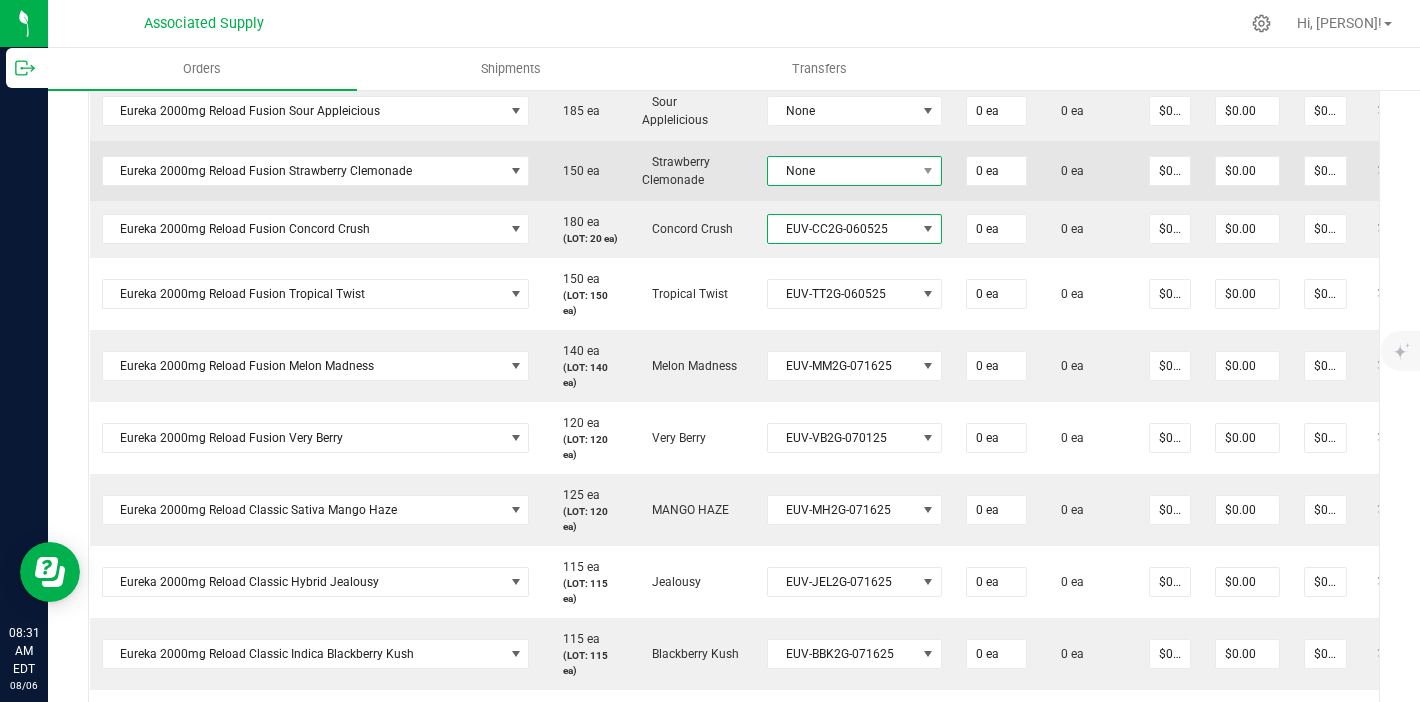 click on "None" at bounding box center (842, 171) 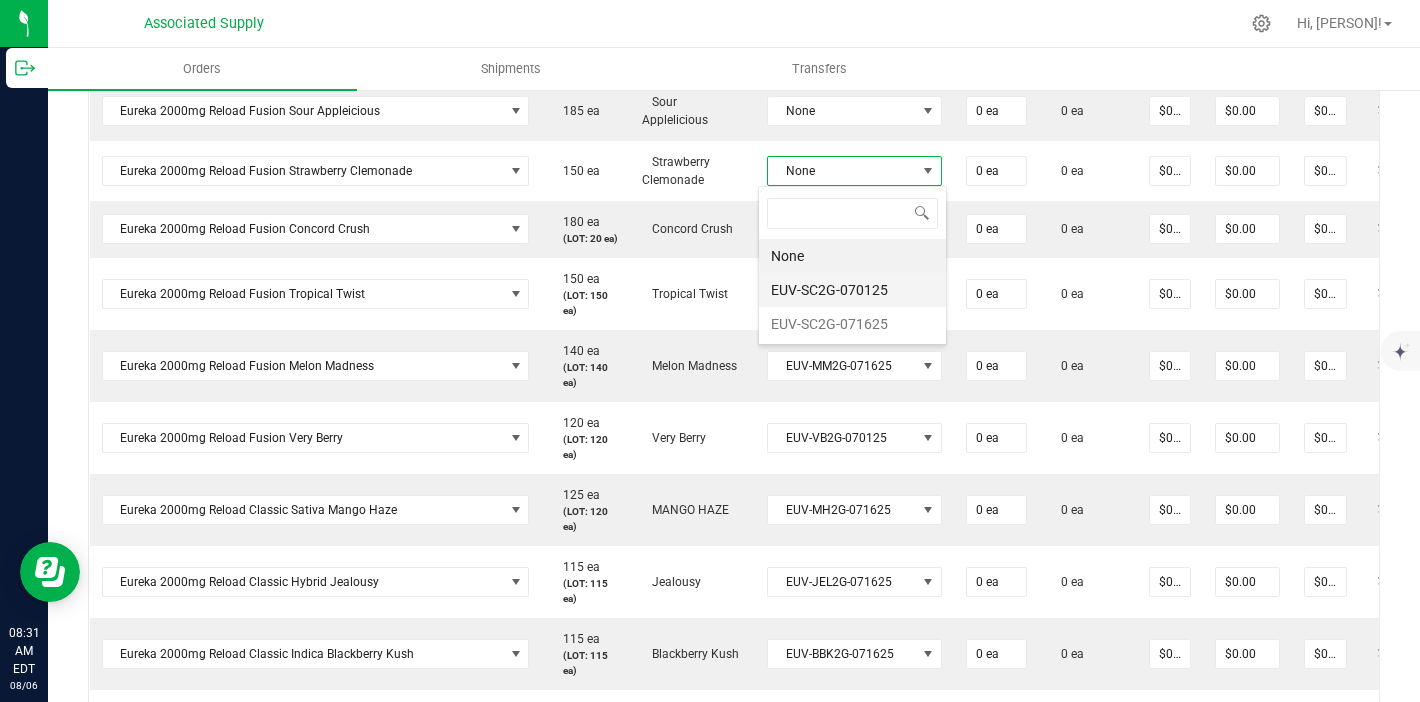 click on "EUV-SC2G-070125" at bounding box center [852, 290] 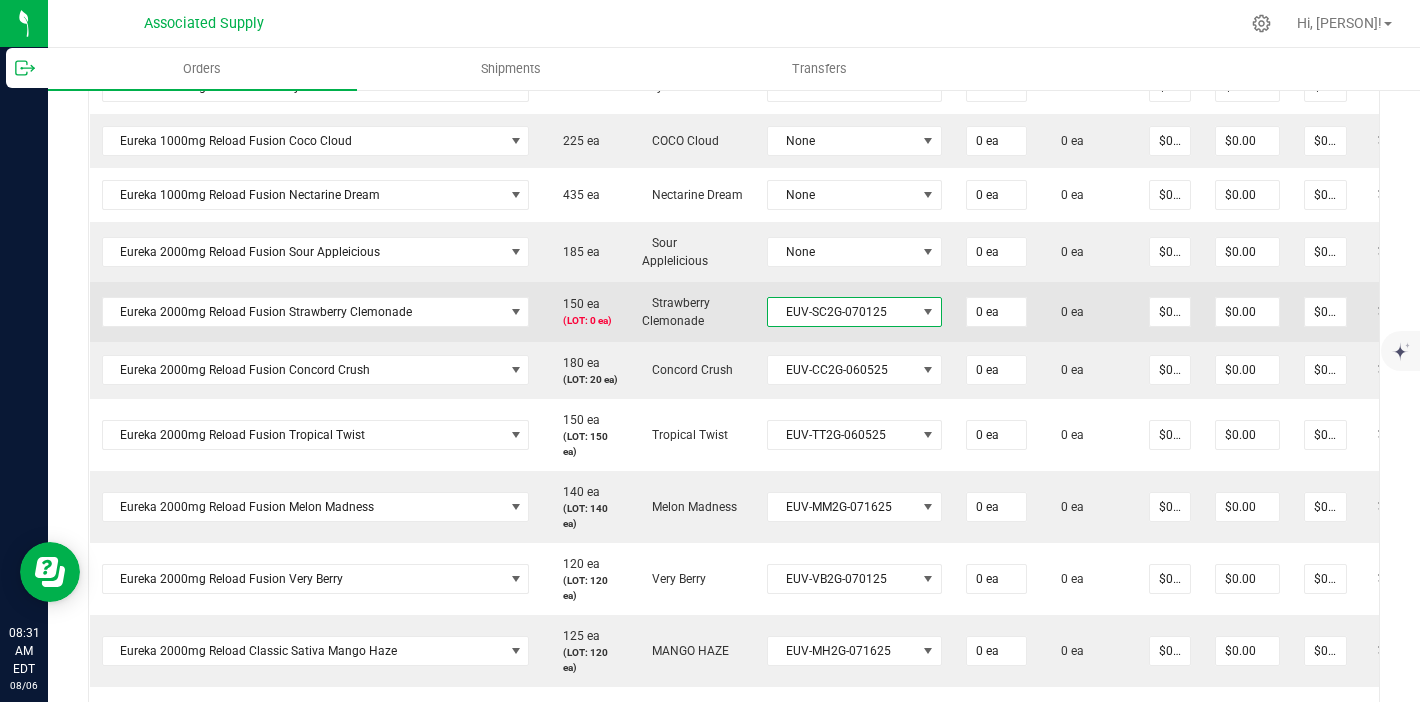click on "EUV-SC2G-070125" at bounding box center [842, 312] 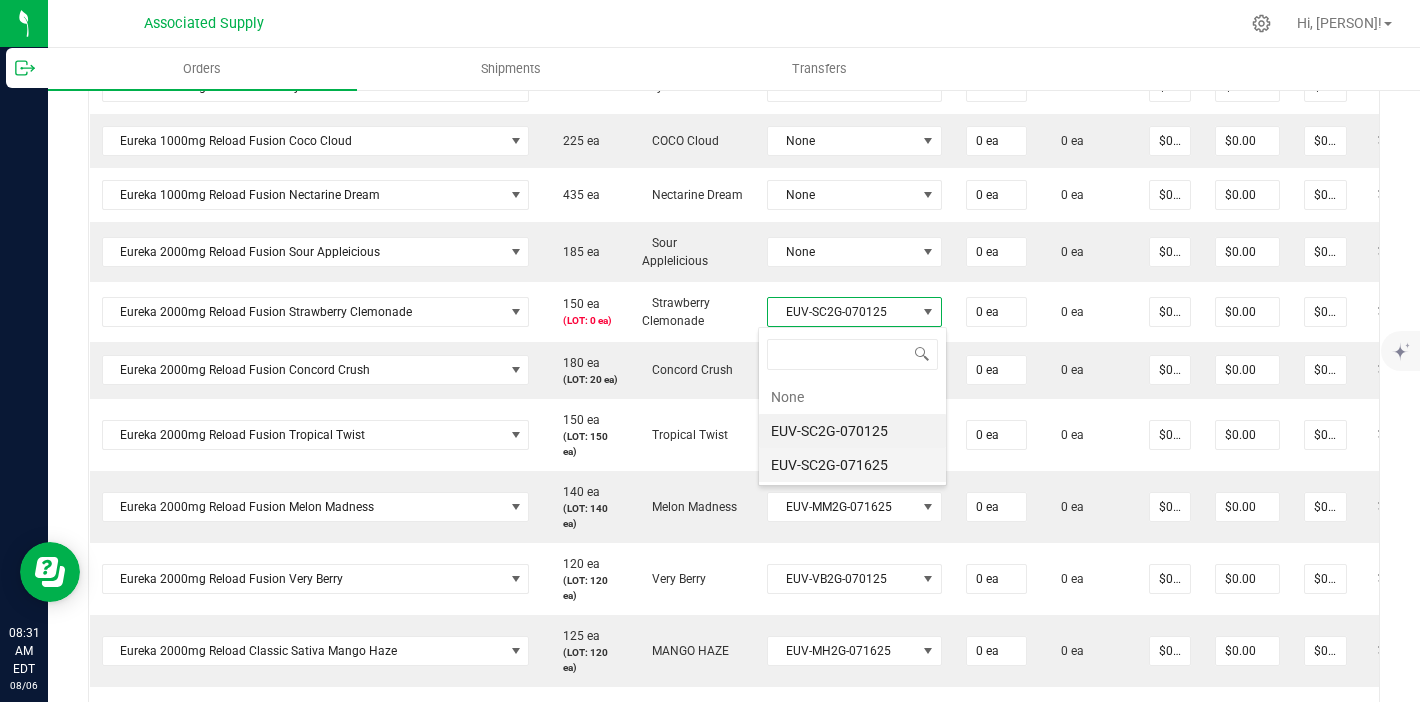 click on "EUV-SC2G-071625" at bounding box center (852, 465) 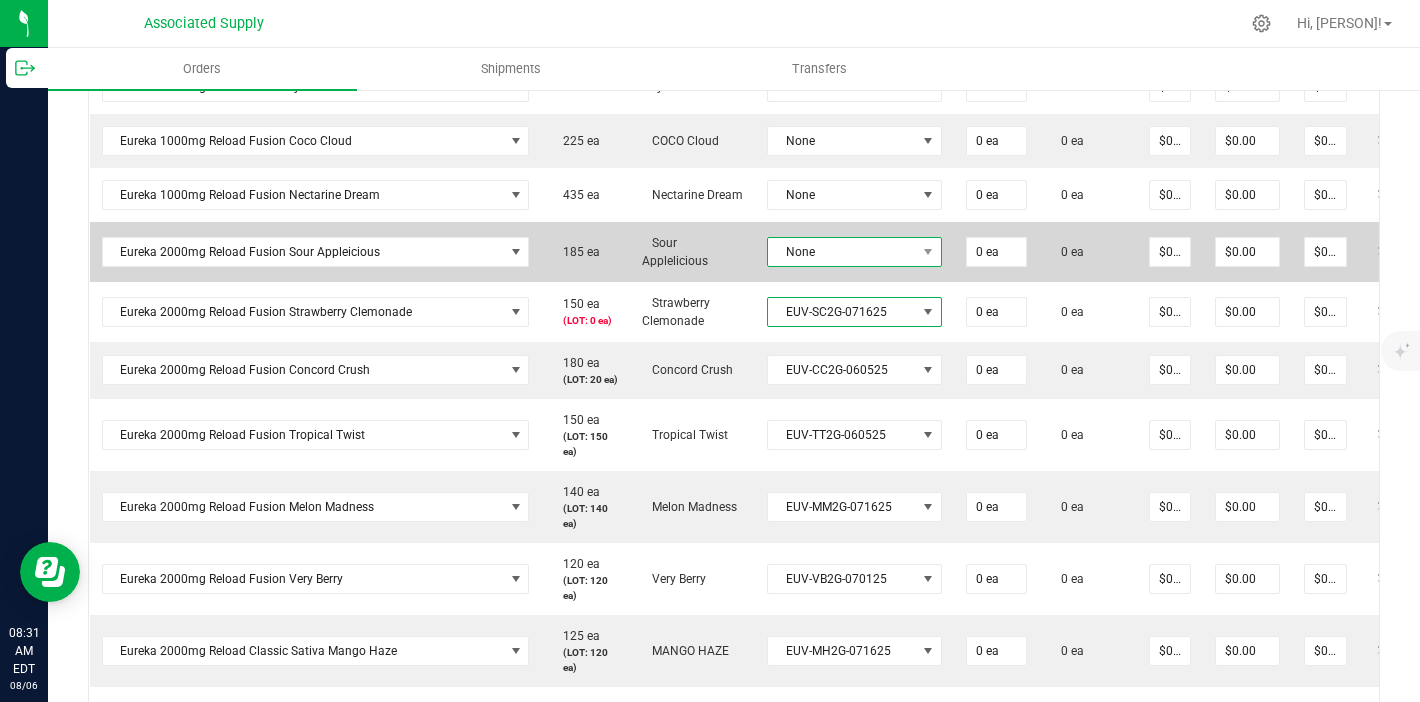 click on "None" at bounding box center (842, 252) 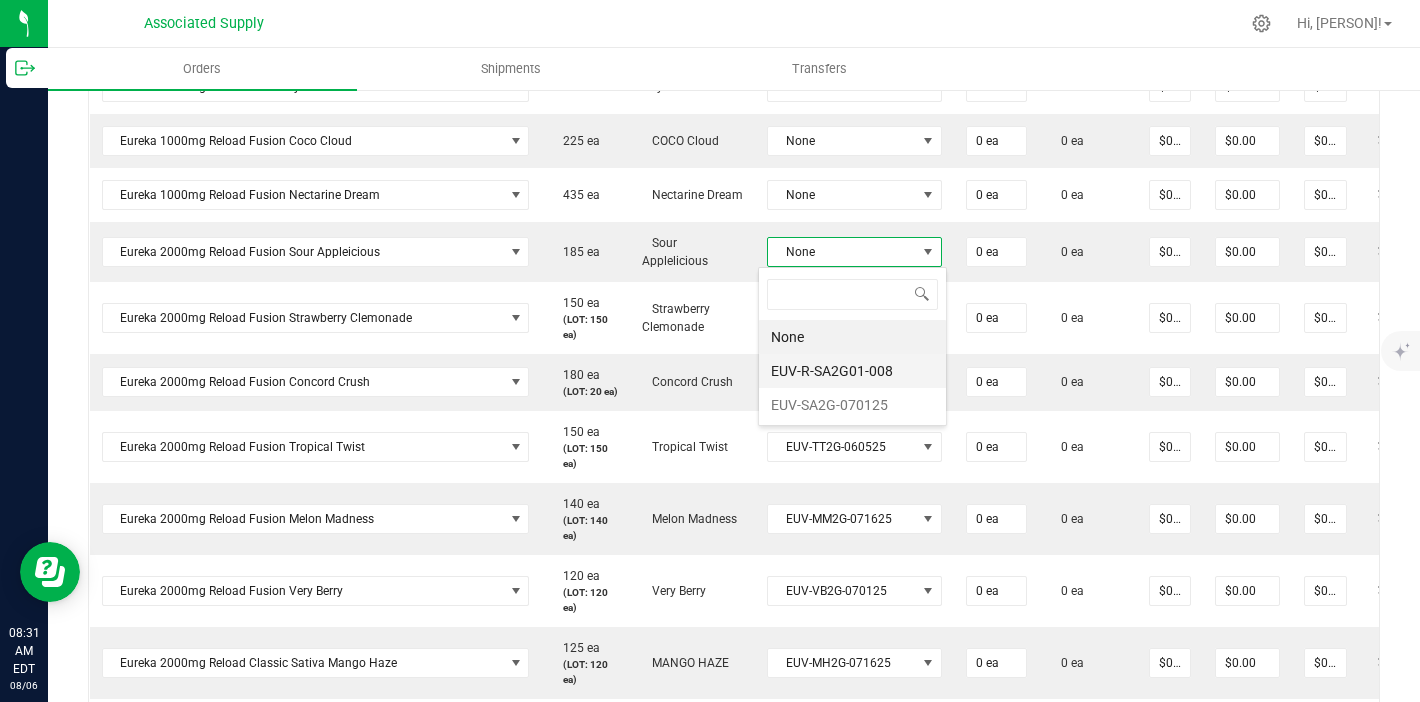 click on "EUV-R-SA2G01-008" at bounding box center [852, 371] 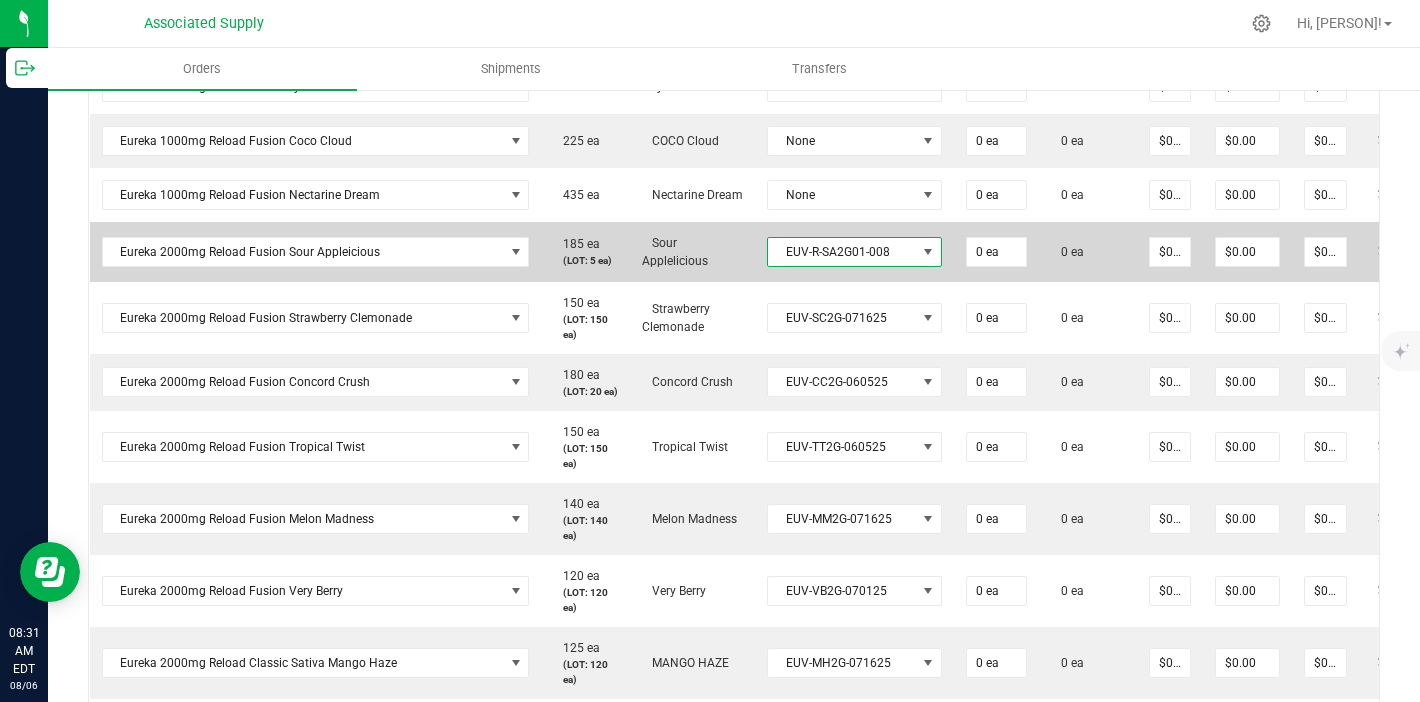 click on "EUV-R-SA2G01-008" at bounding box center [854, 252] 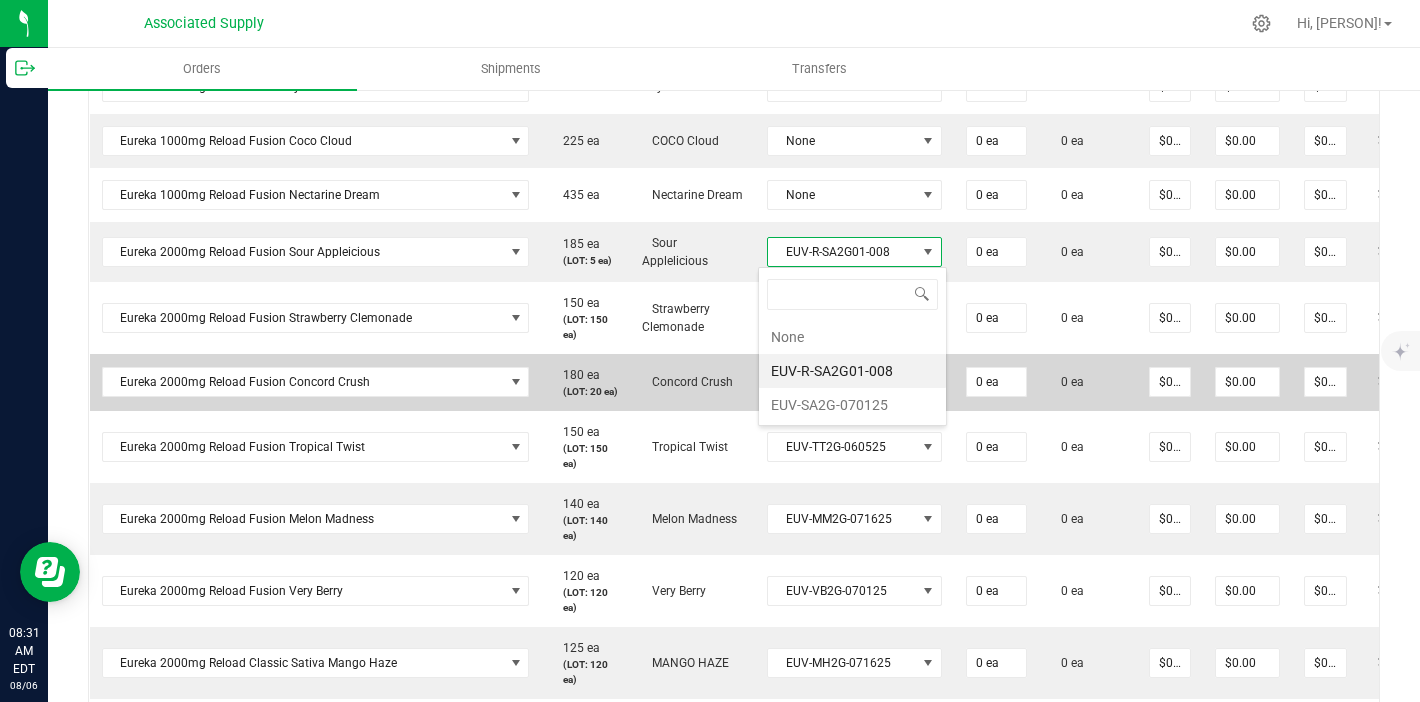 click on "EUV-SA2G-070125" at bounding box center (852, 405) 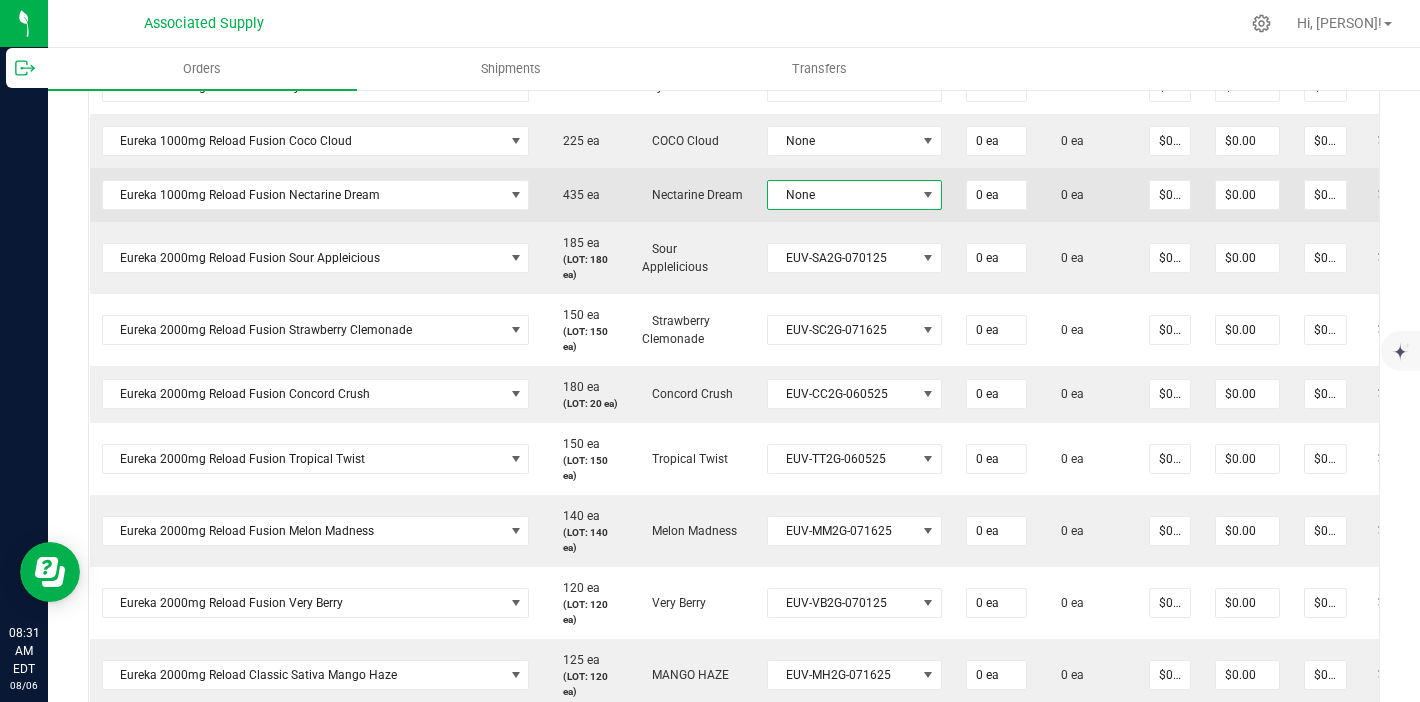 click on "None" at bounding box center [842, 195] 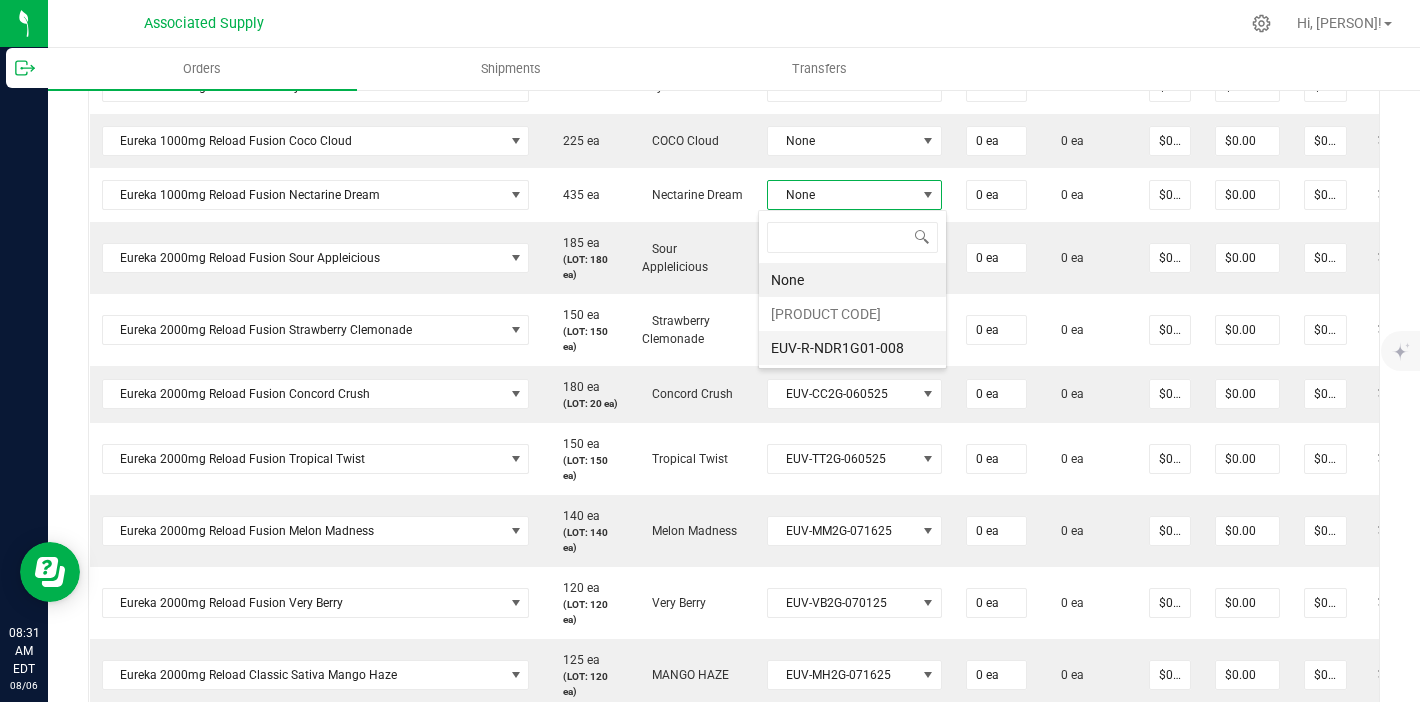 click on "EUV-R-NDR1G01-008" at bounding box center (852, 348) 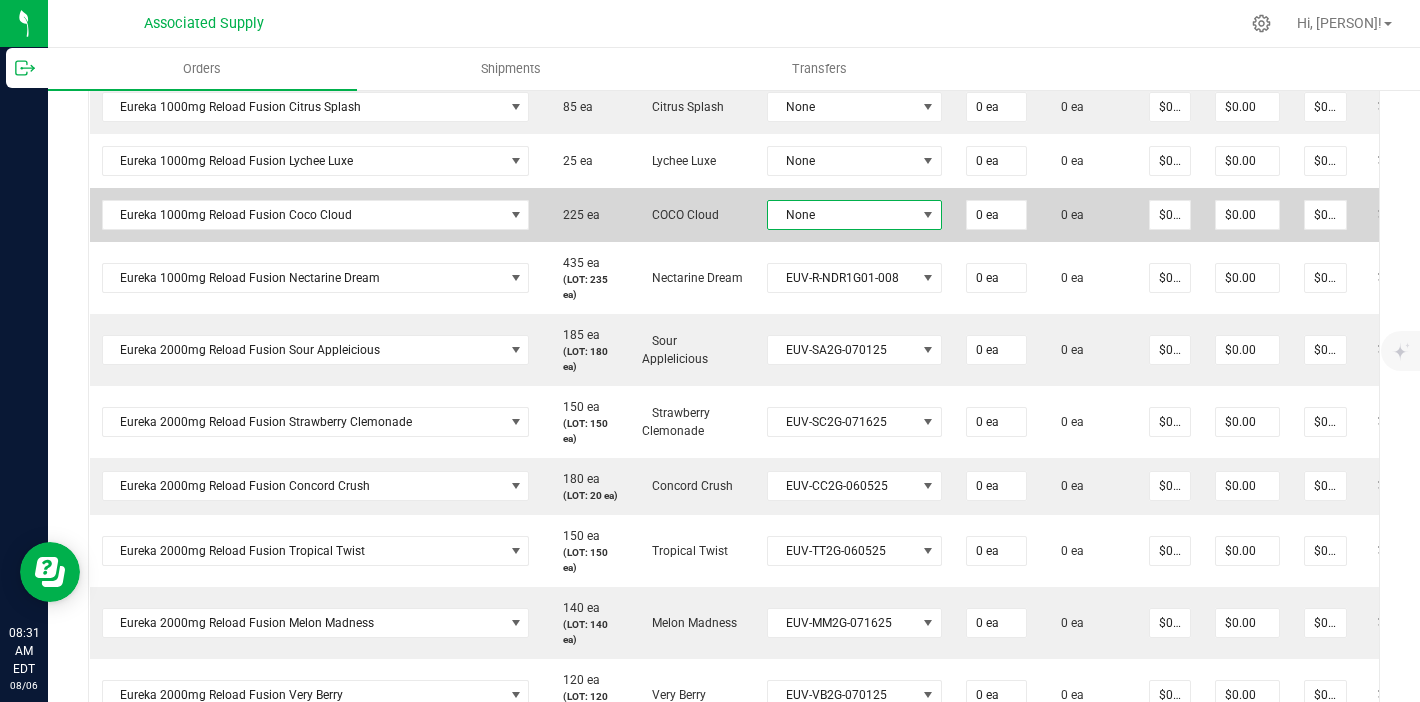 click on "None" at bounding box center (842, 215) 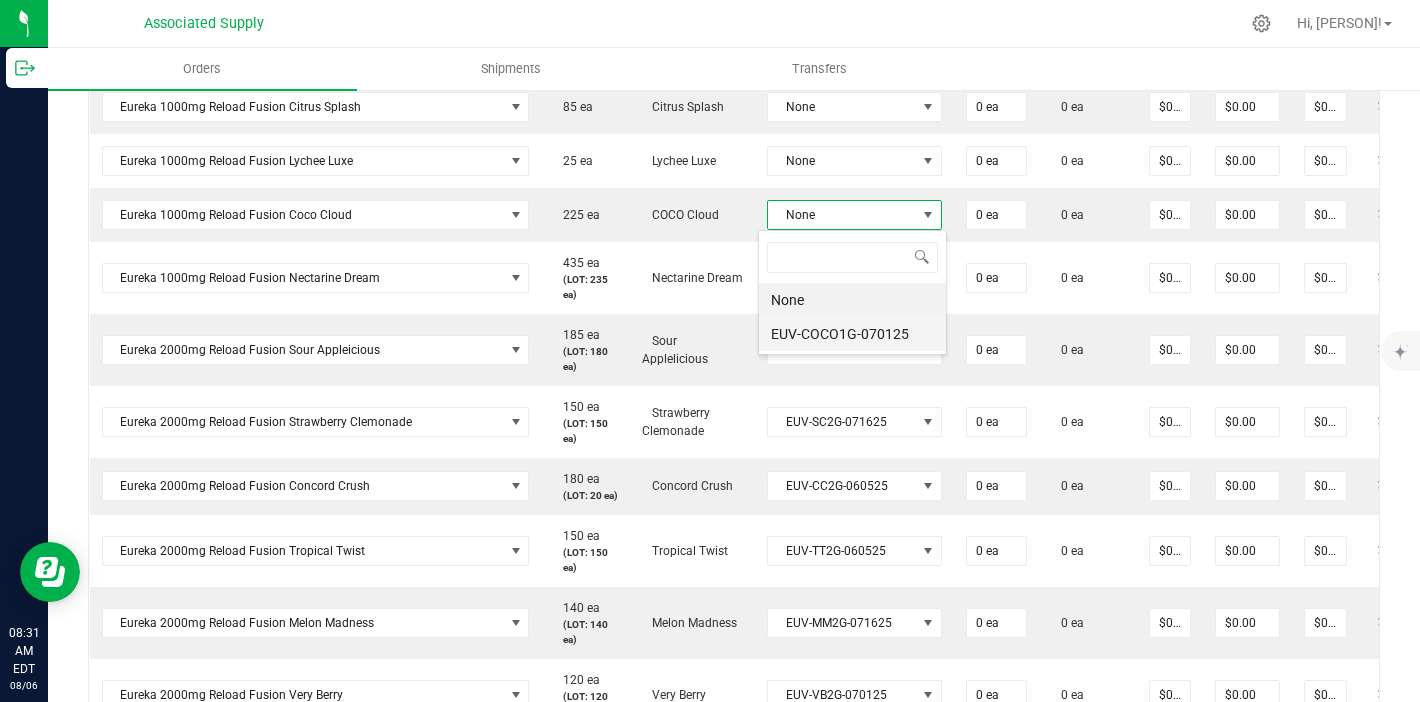 click on "EUV-COCO1G-070125" at bounding box center (852, 334) 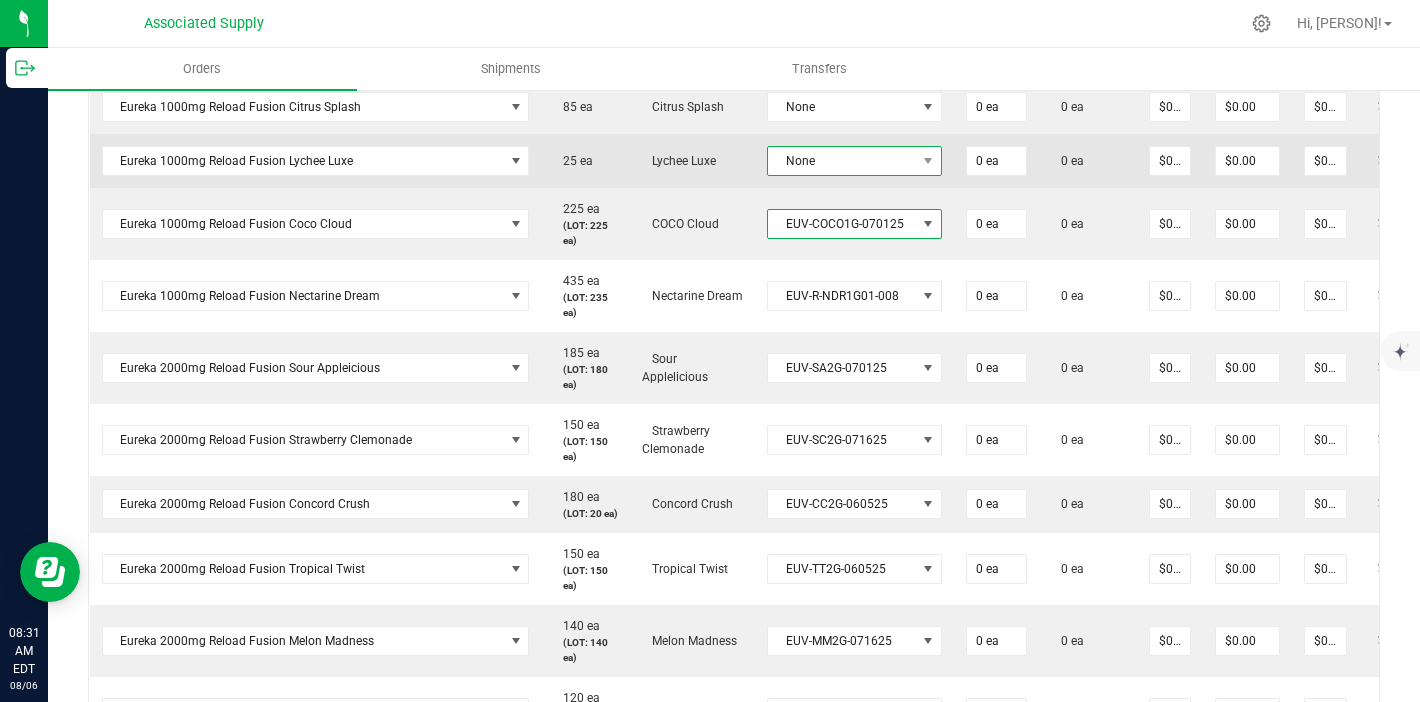 click on "None" at bounding box center [842, 161] 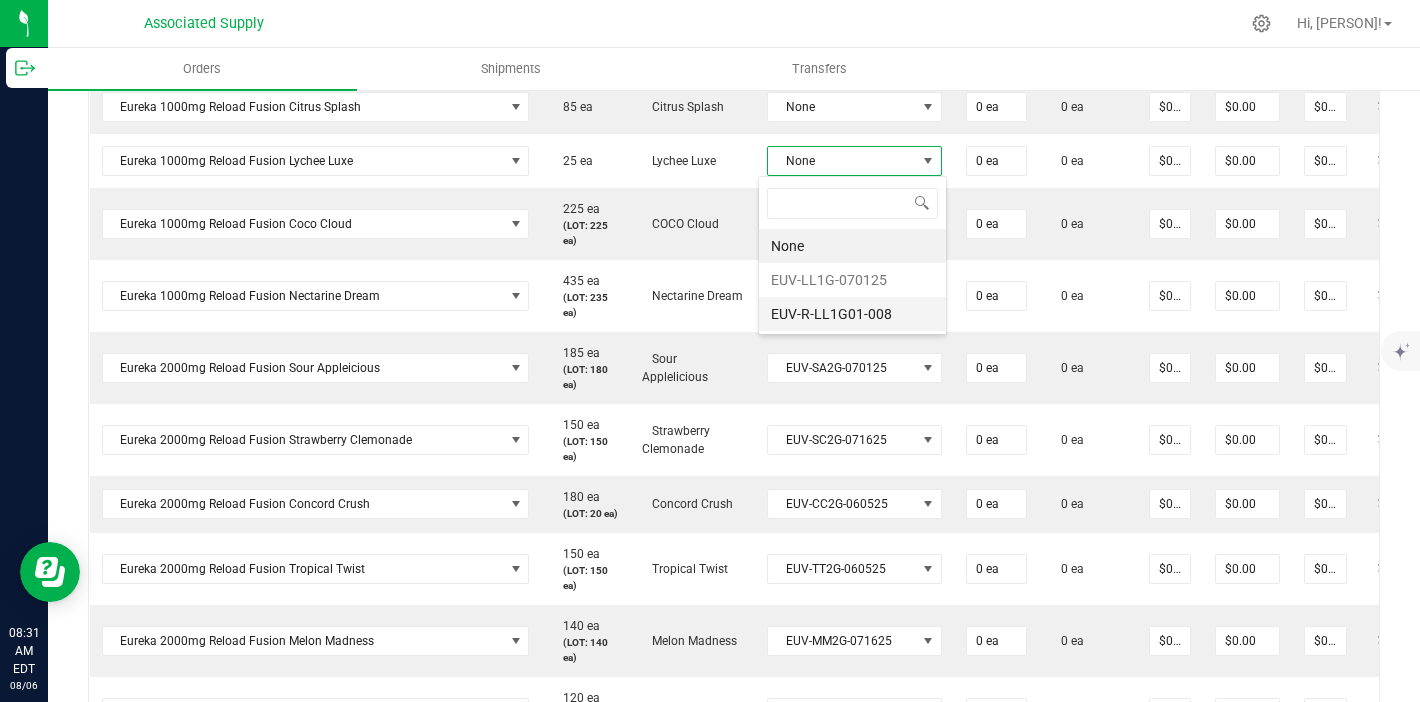 click on "EUV-R-LL1G01-008" at bounding box center (852, 314) 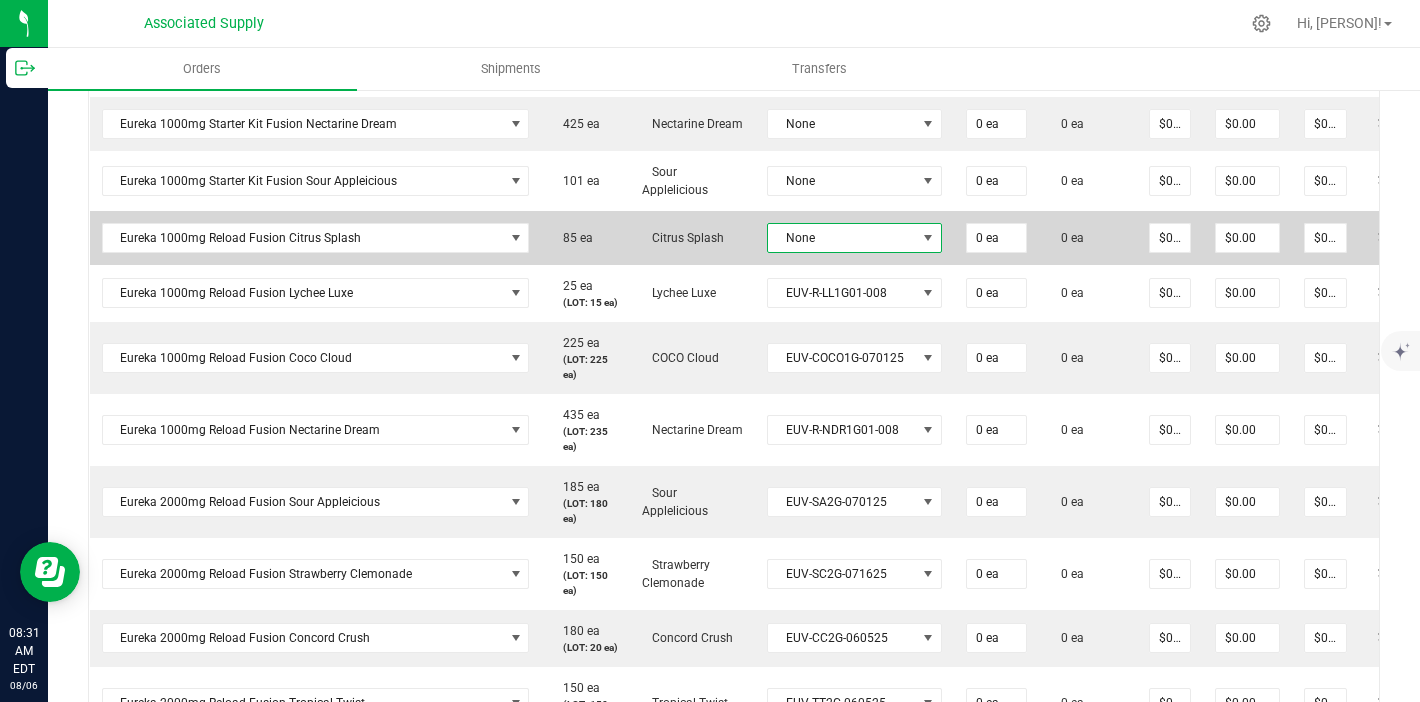 click on "None" at bounding box center (842, 238) 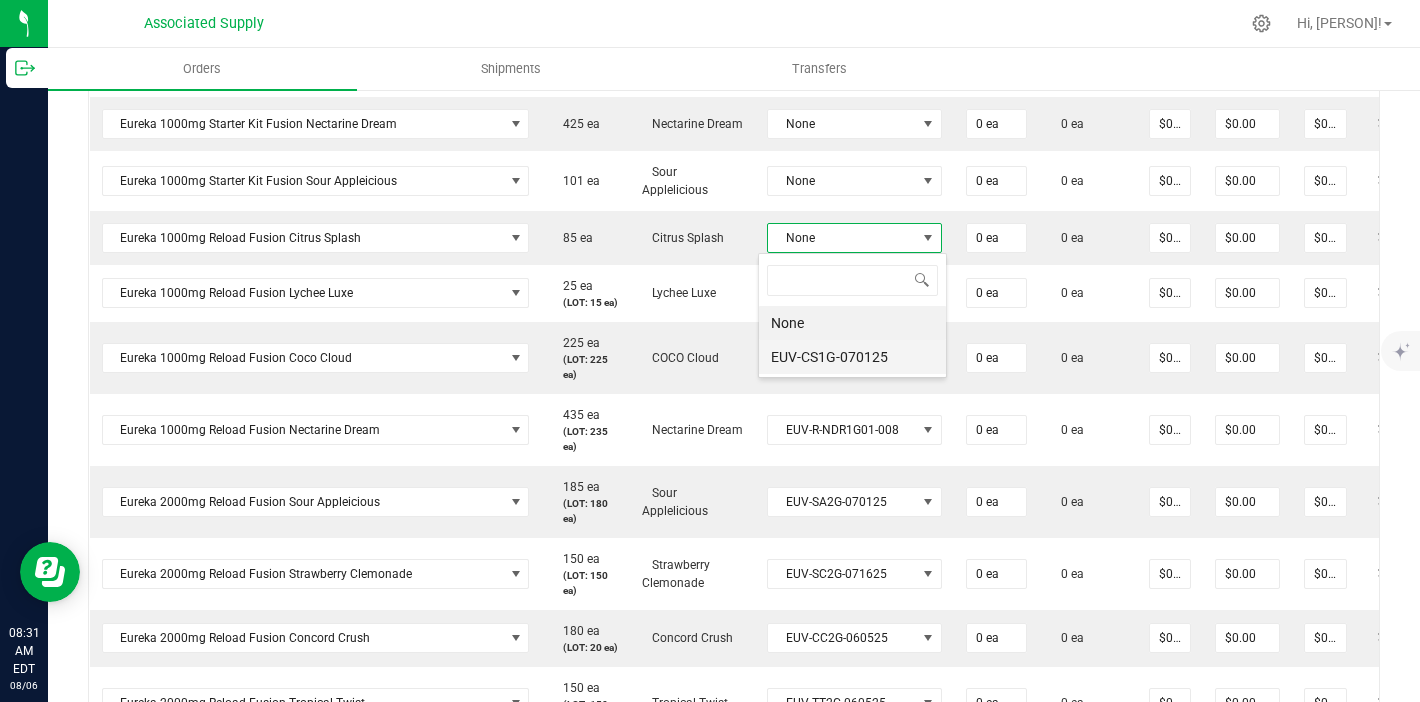 drag, startPoint x: 868, startPoint y: 348, endPoint x: 857, endPoint y: 189, distance: 159.38005 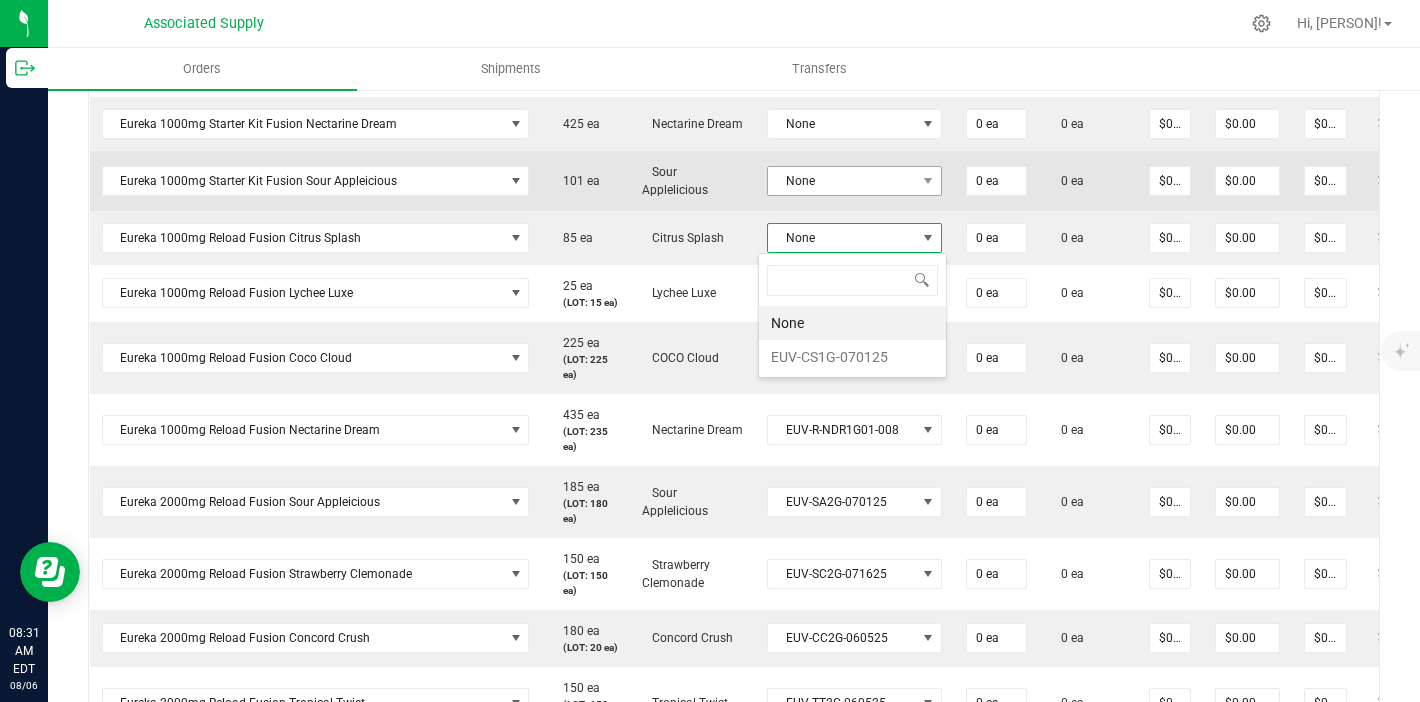 click on "EUV-CS1G-070125" at bounding box center [852, 357] 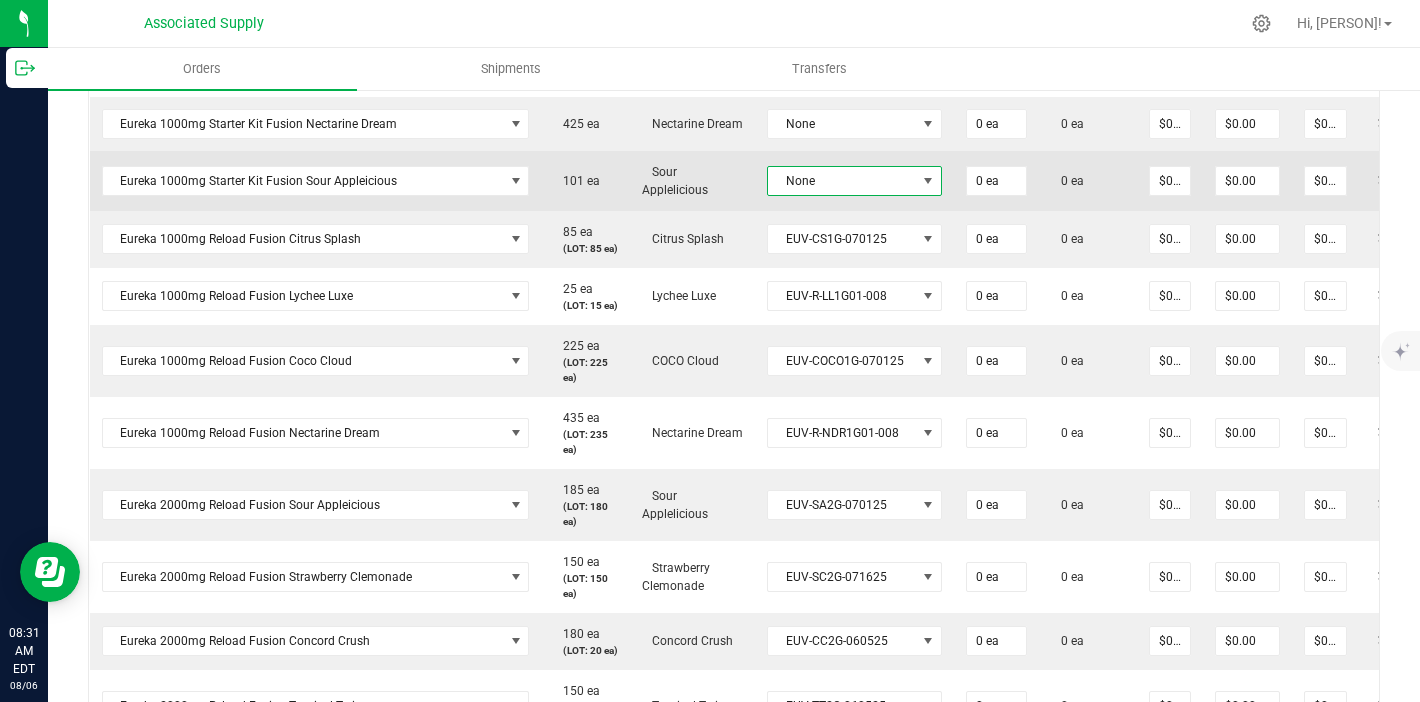 click on "None" at bounding box center [842, 181] 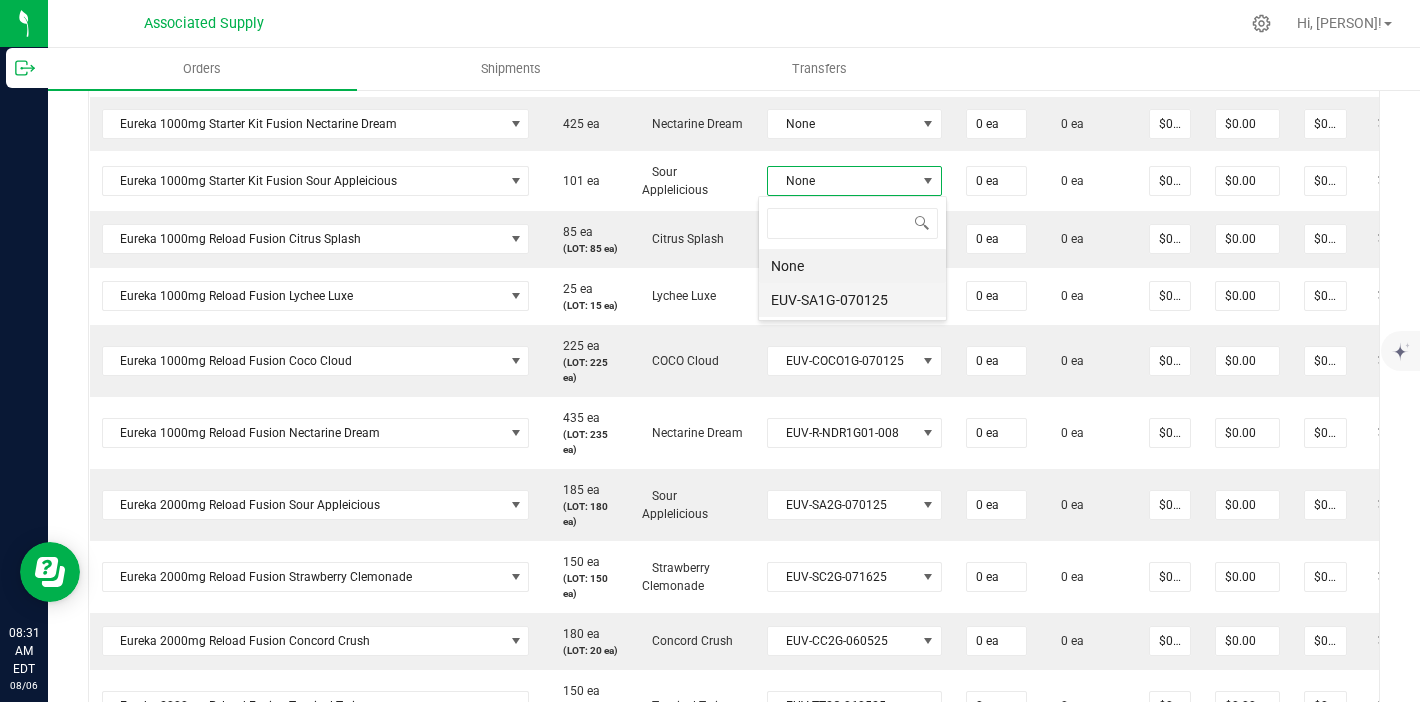 click on "EUV-SA1G-070125" at bounding box center [852, 300] 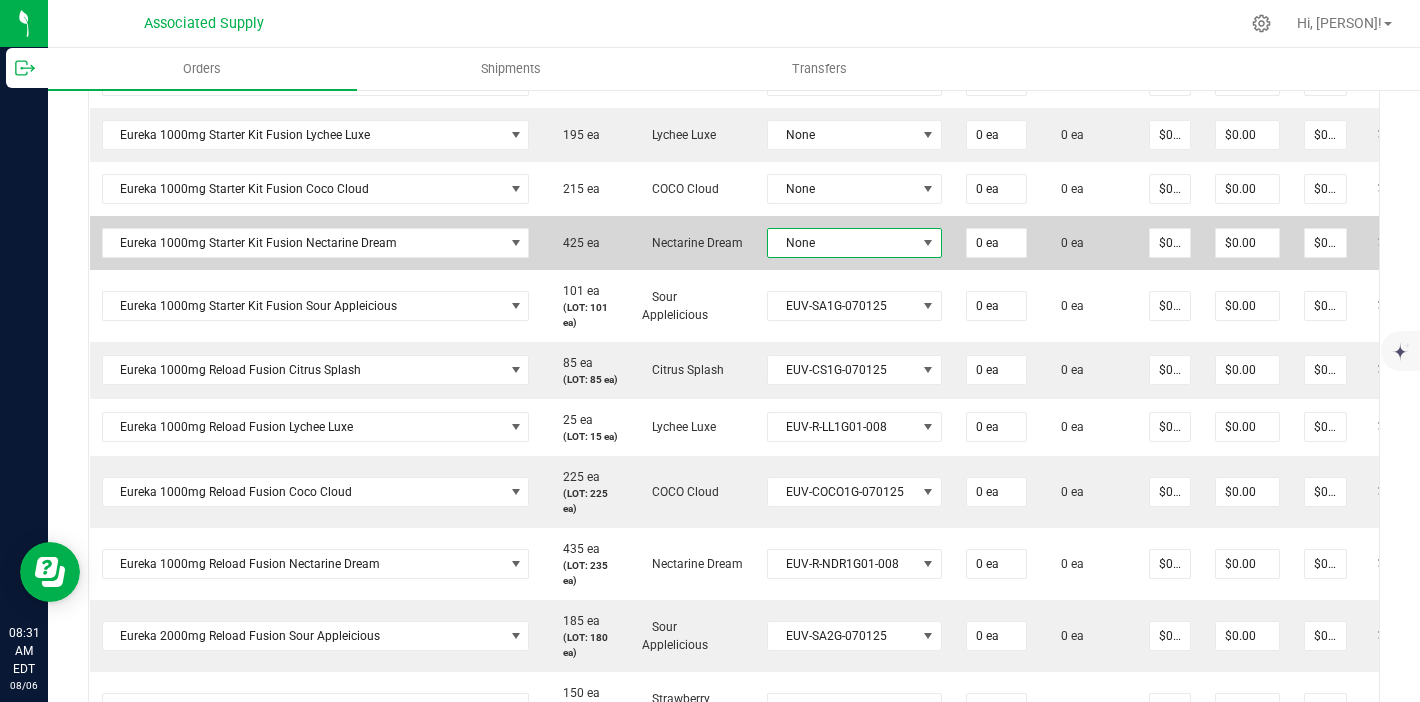click on "None" at bounding box center (842, 243) 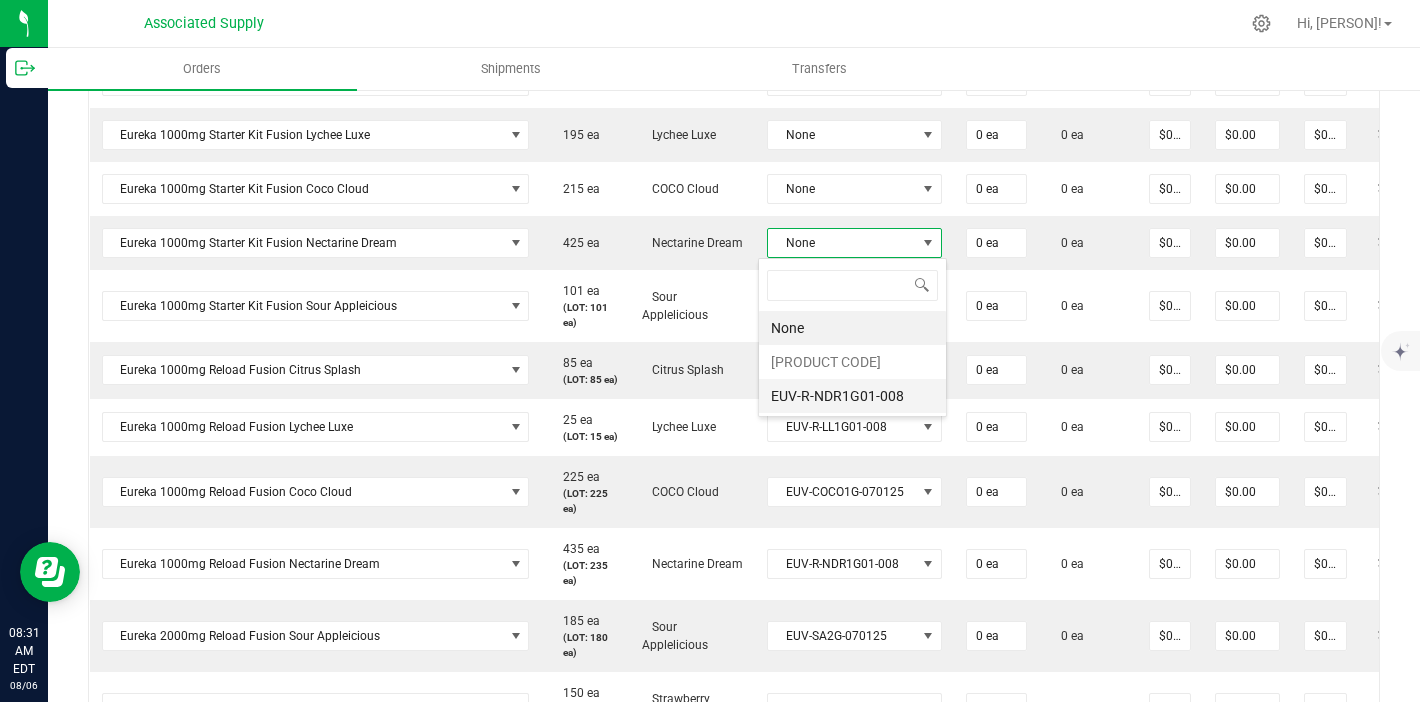 click on "EUV-R-NDR1G01-008" at bounding box center [852, 396] 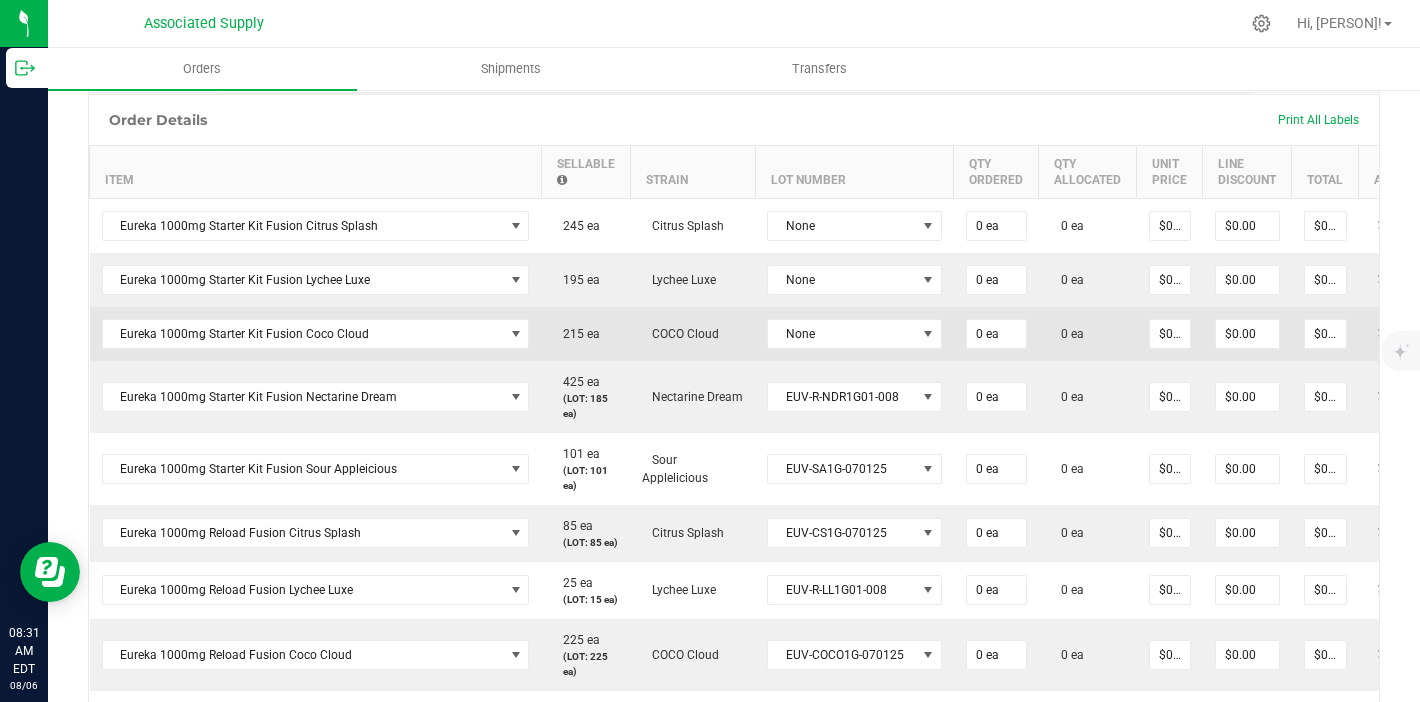 click on "None" at bounding box center (854, 334) 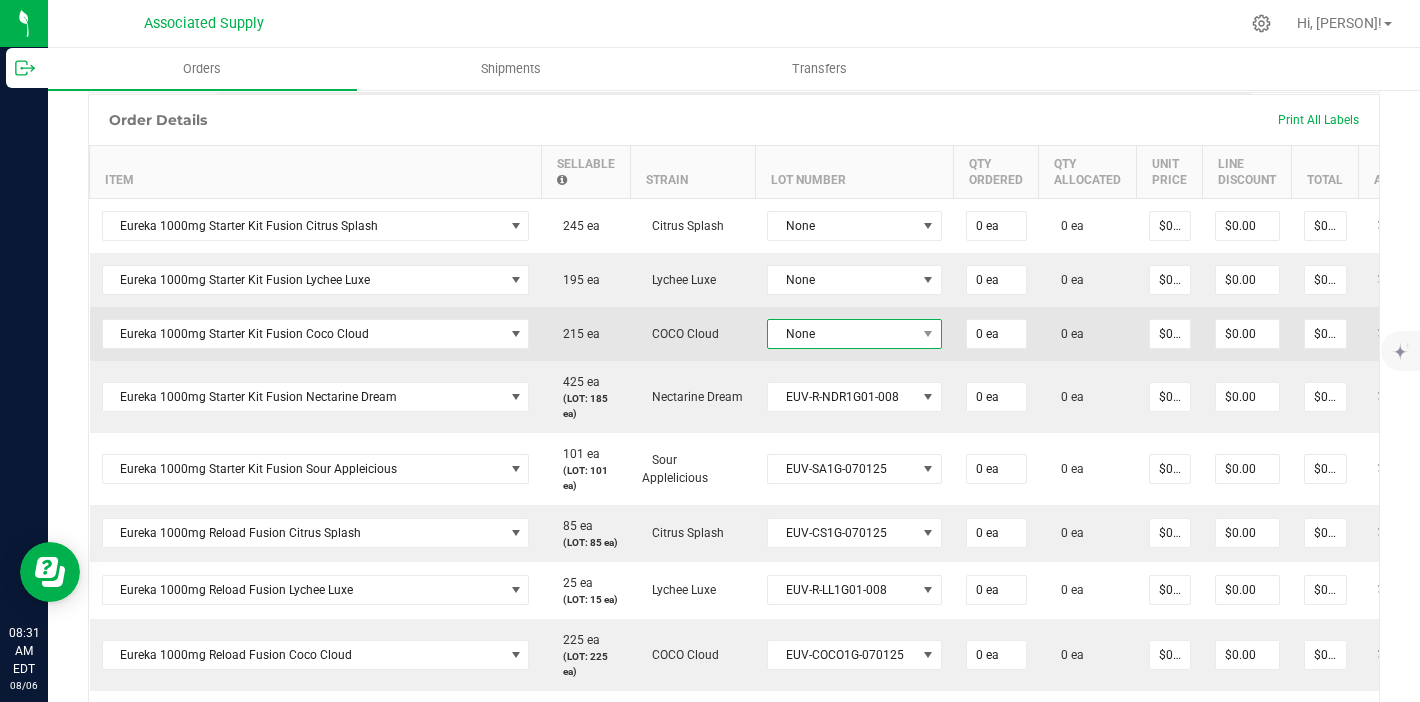 click on "None" at bounding box center [842, 334] 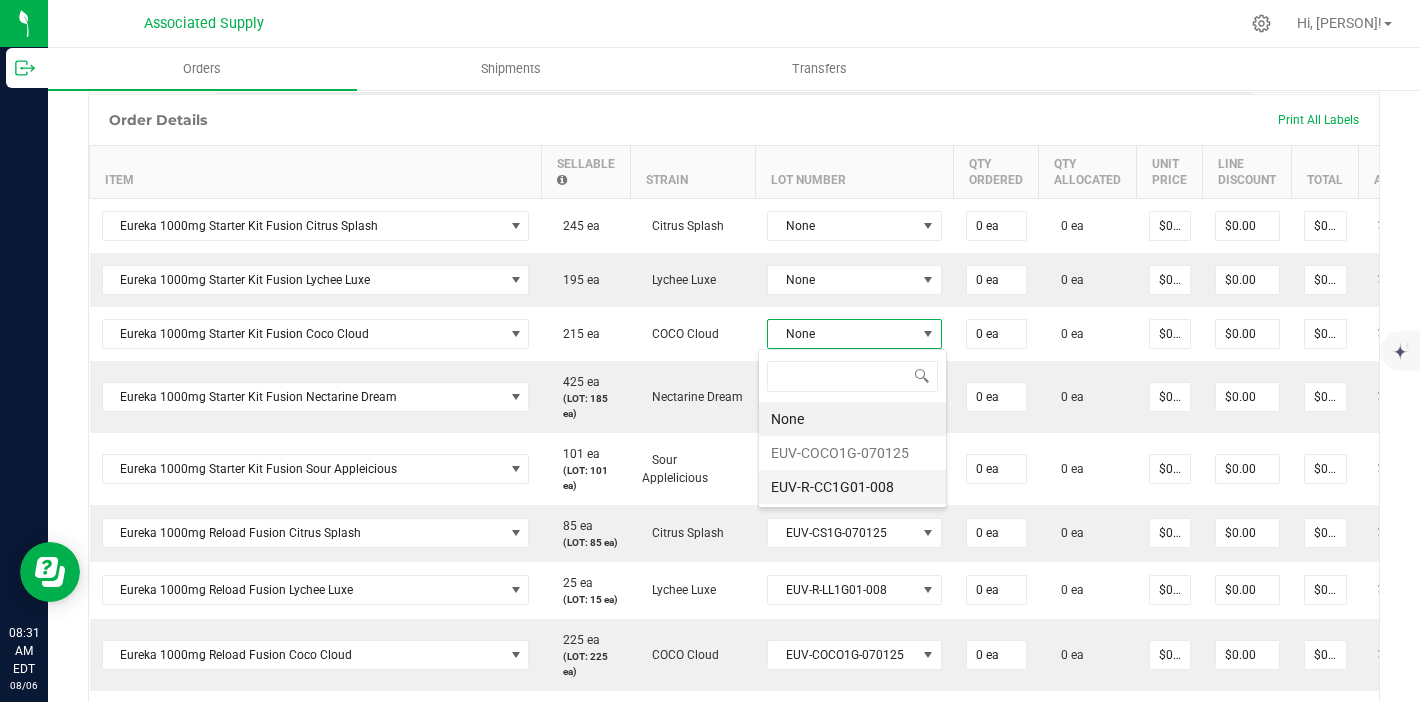 click on "EUV-R-CC1G01-008" at bounding box center [852, 487] 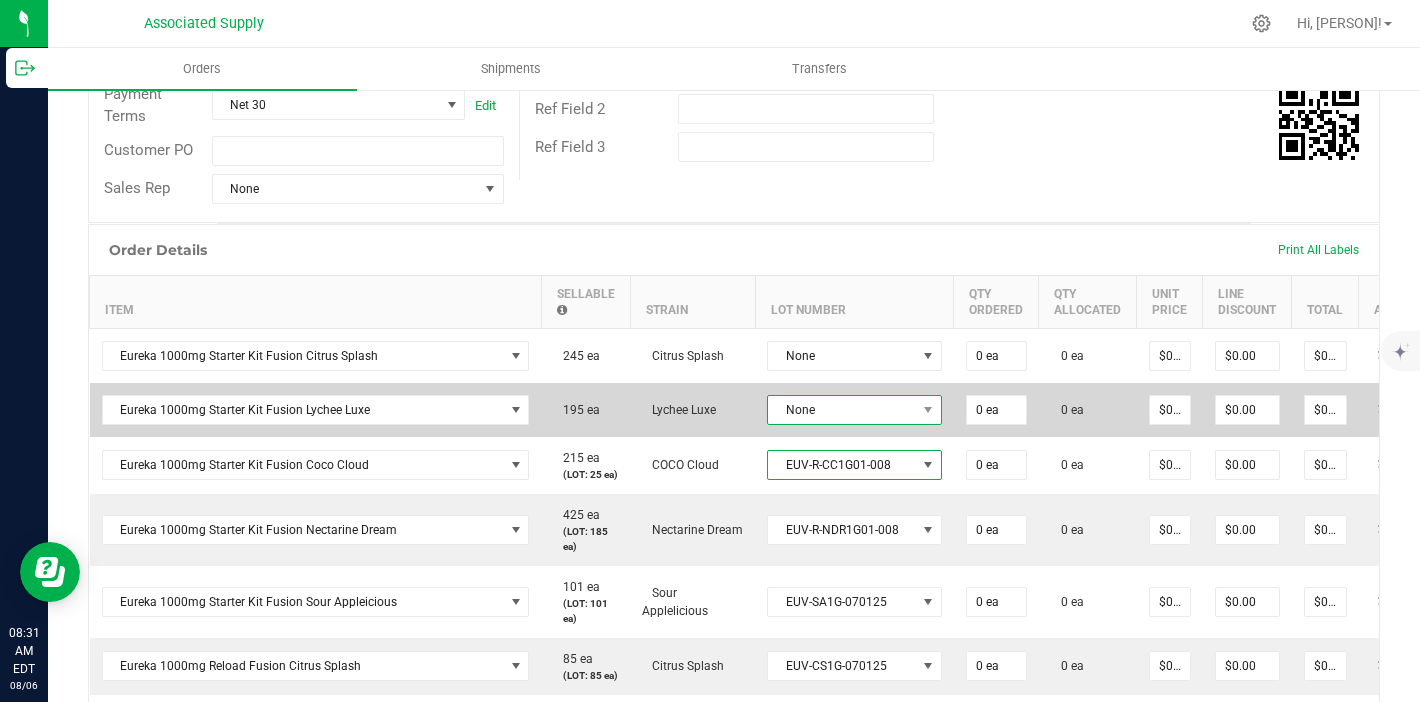 click on "None" at bounding box center (842, 410) 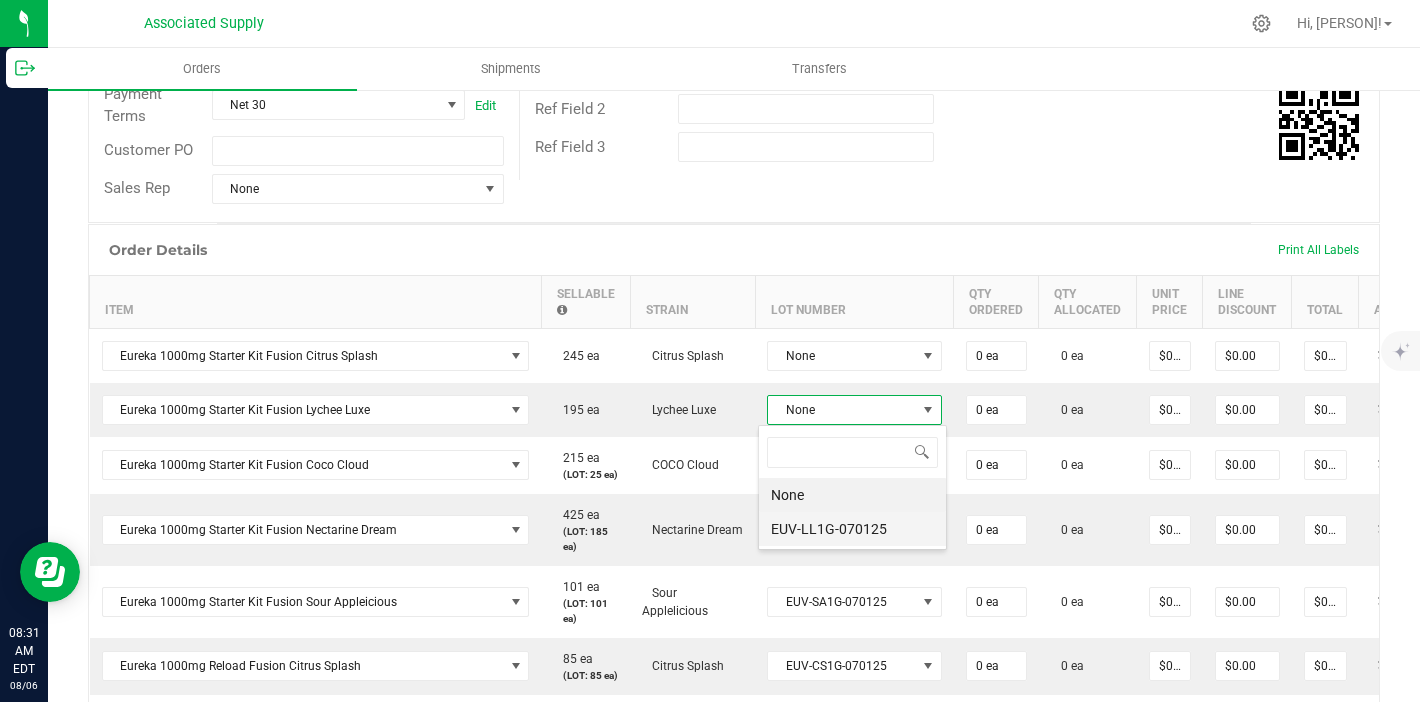 click on "EUV-LL1G-070125" at bounding box center (852, 529) 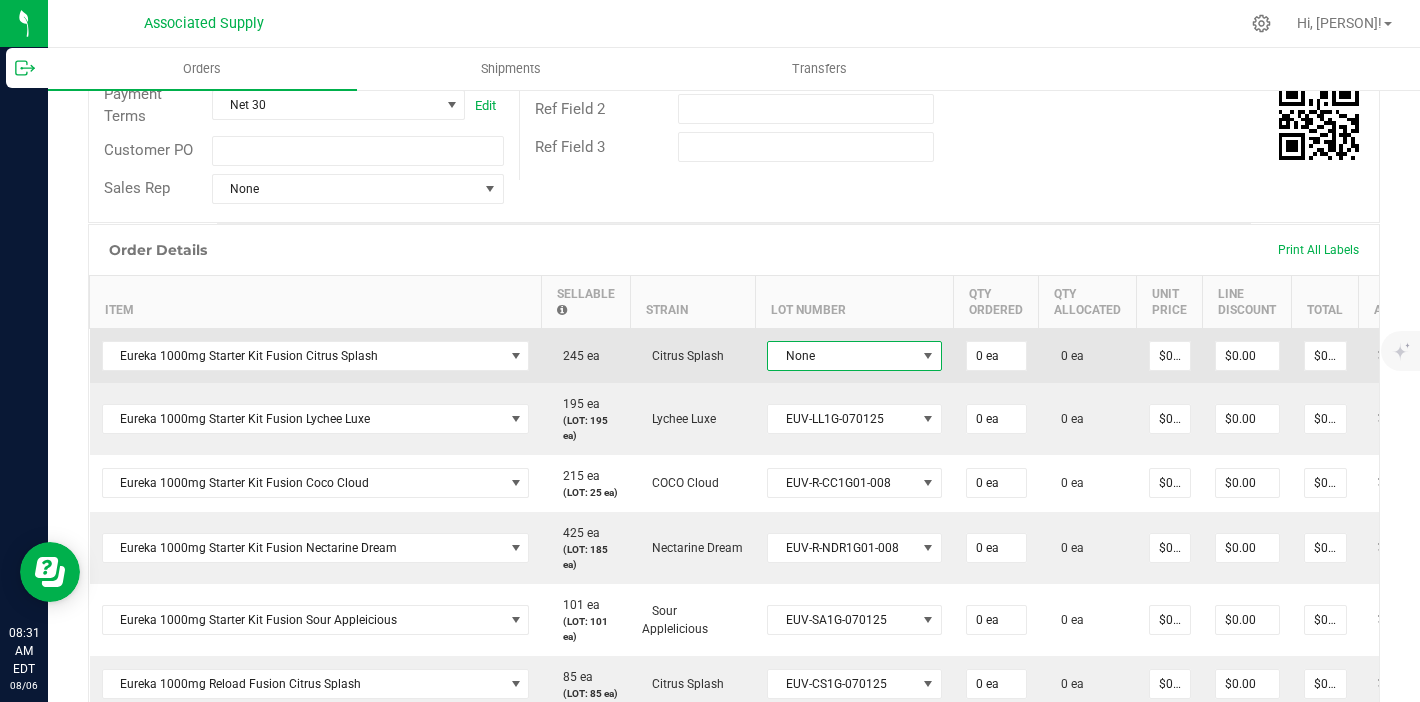 click on "None" at bounding box center (842, 356) 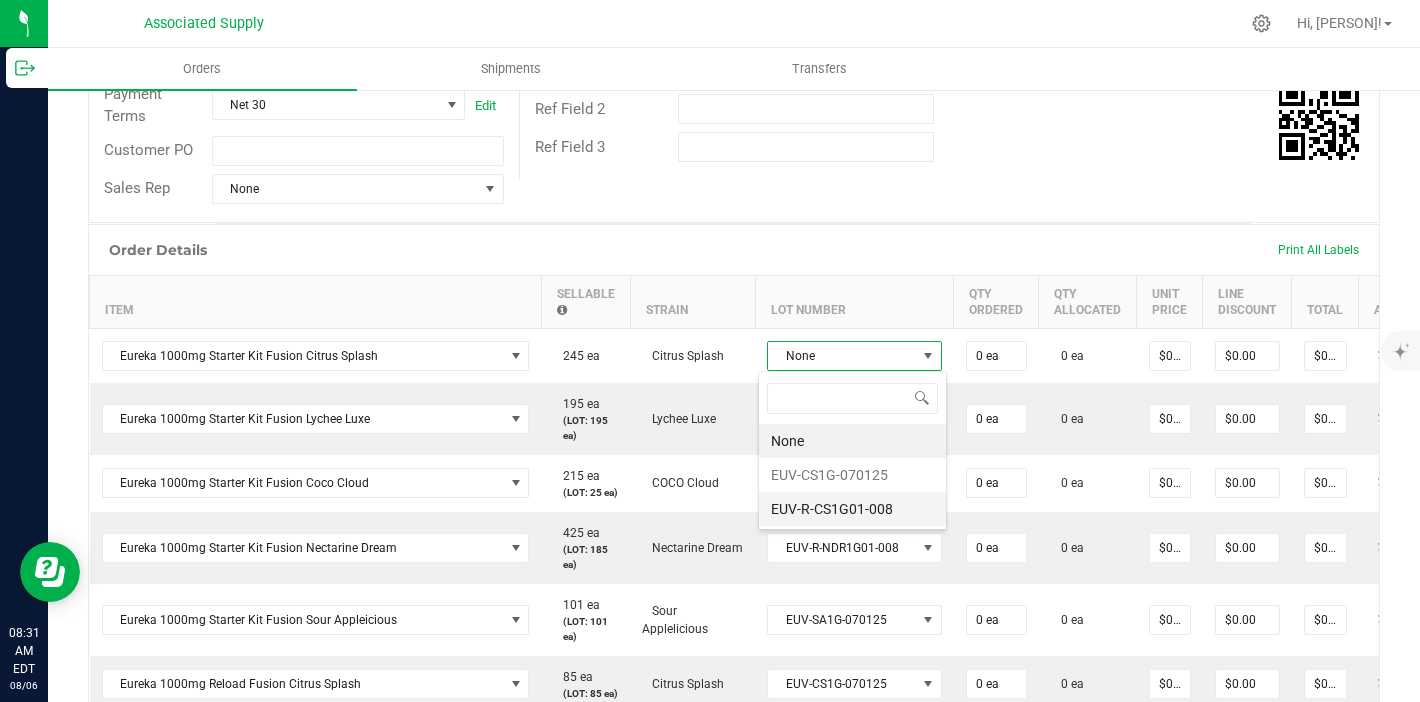 click on "EUV-R-CS1G01-008" at bounding box center [852, 509] 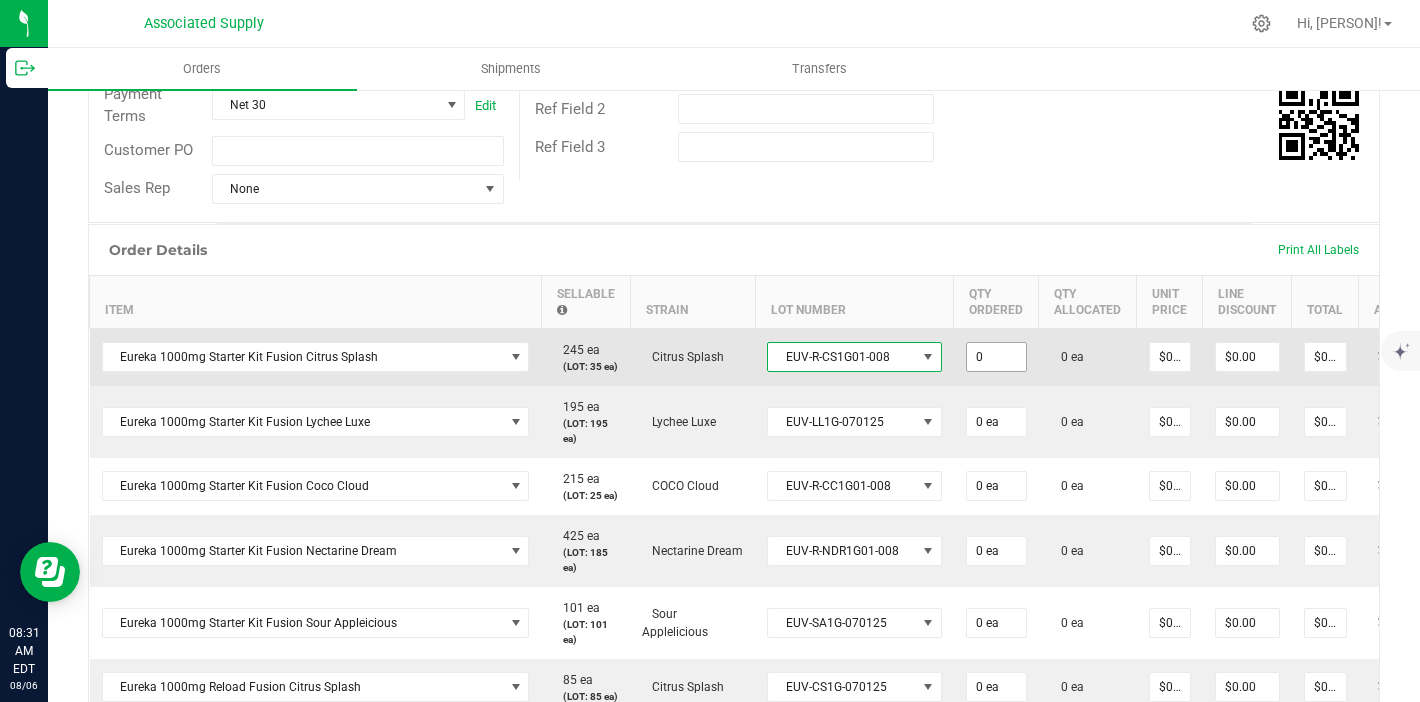 click on "0" at bounding box center (996, 357) 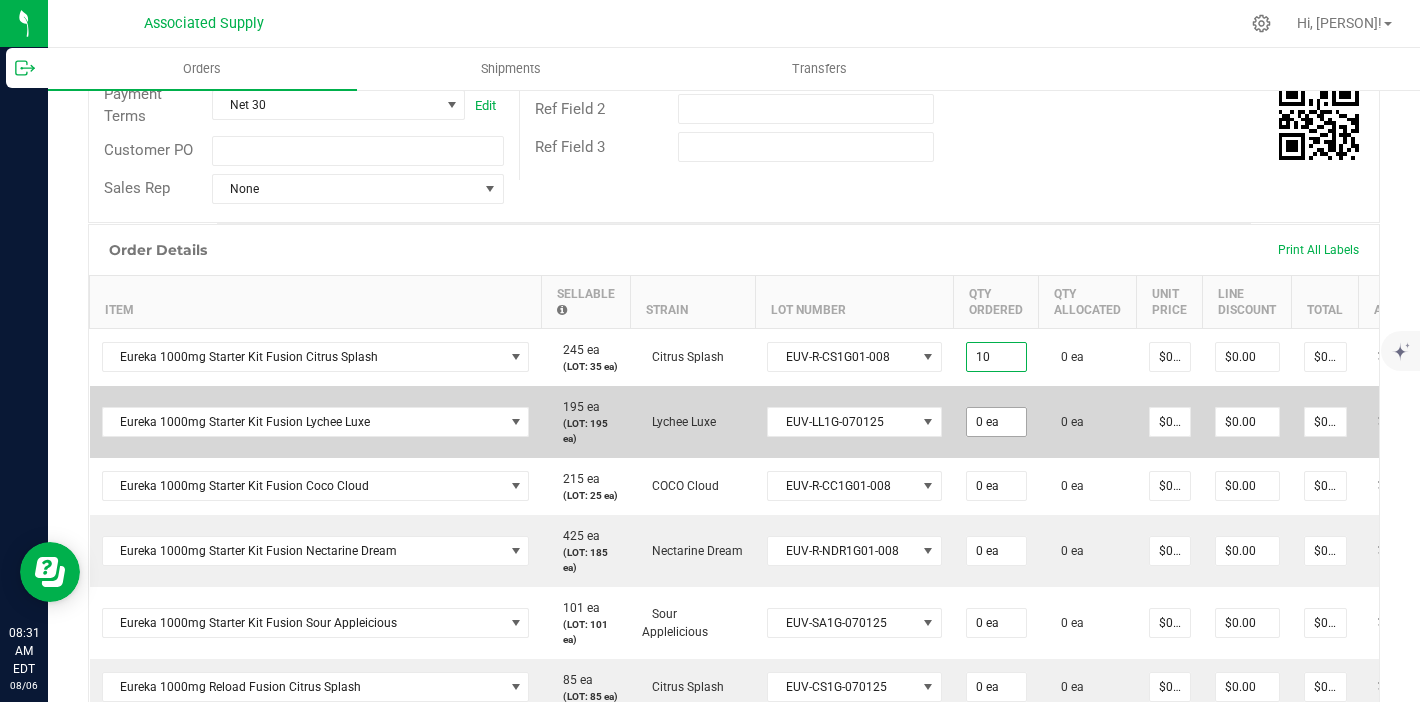 type on "10 ea" 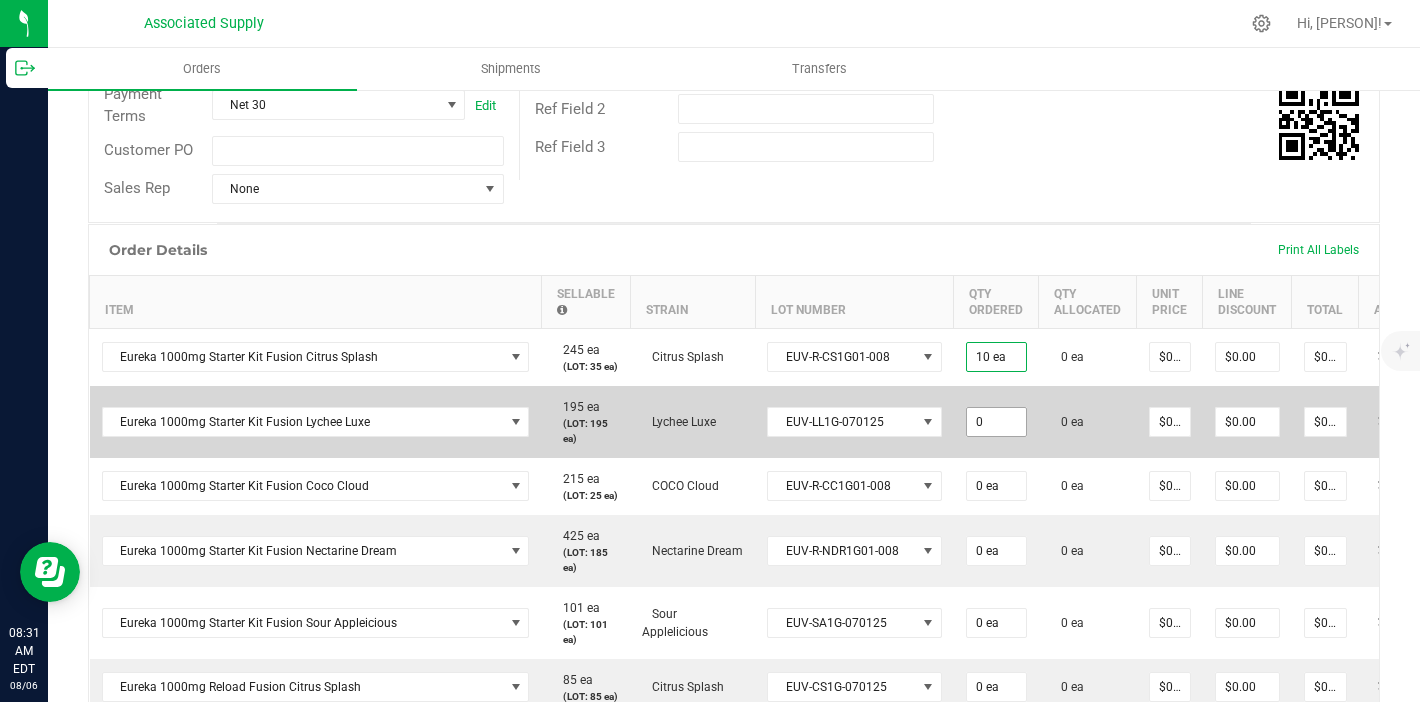 click on "0" at bounding box center [996, 422] 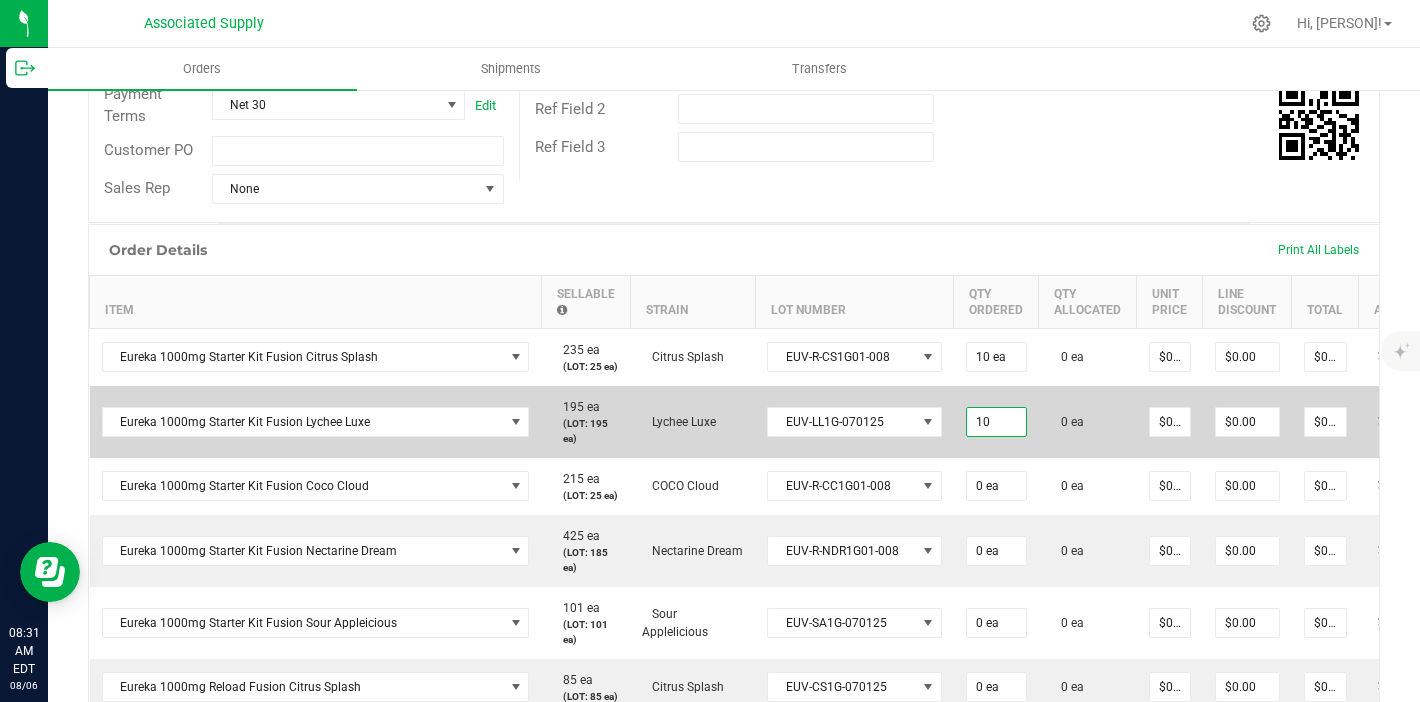 drag, startPoint x: 990, startPoint y: 442, endPoint x: 949, endPoint y: 433, distance: 41.976185 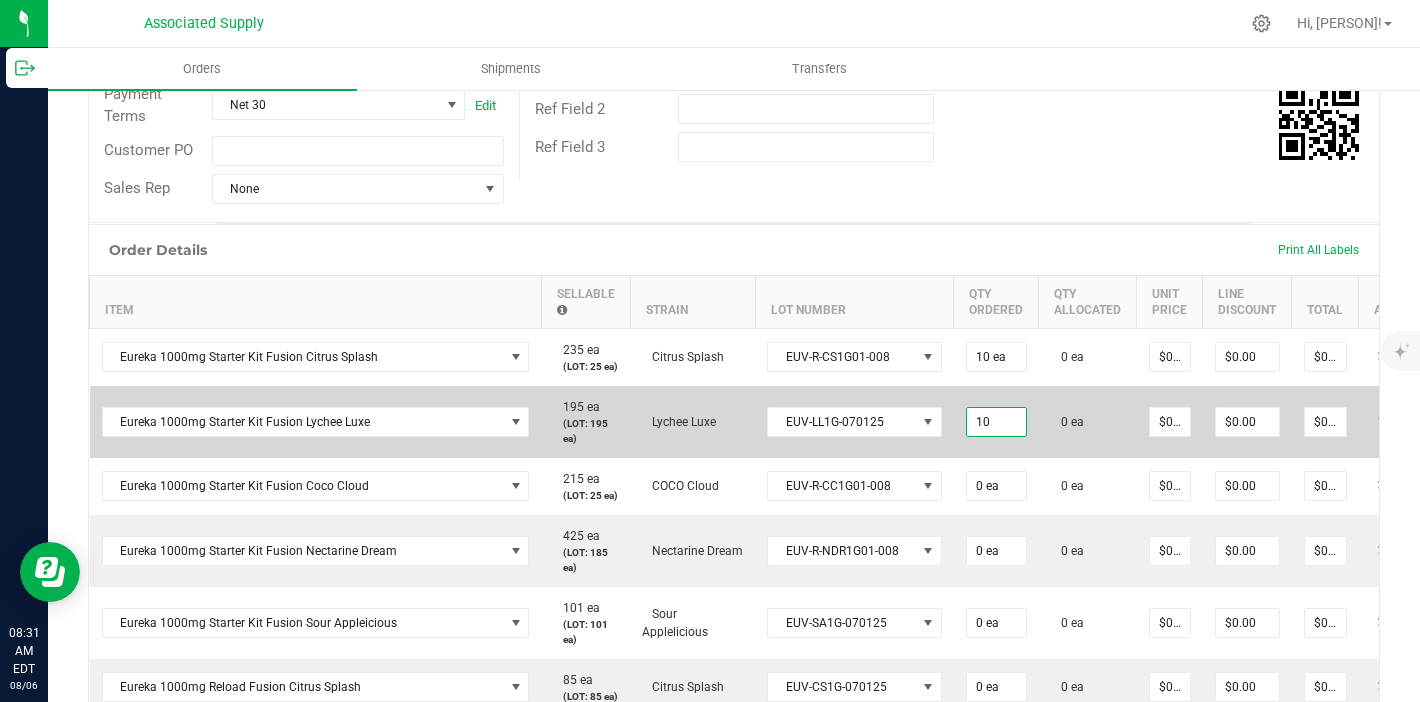 click on "10" at bounding box center [996, 422] 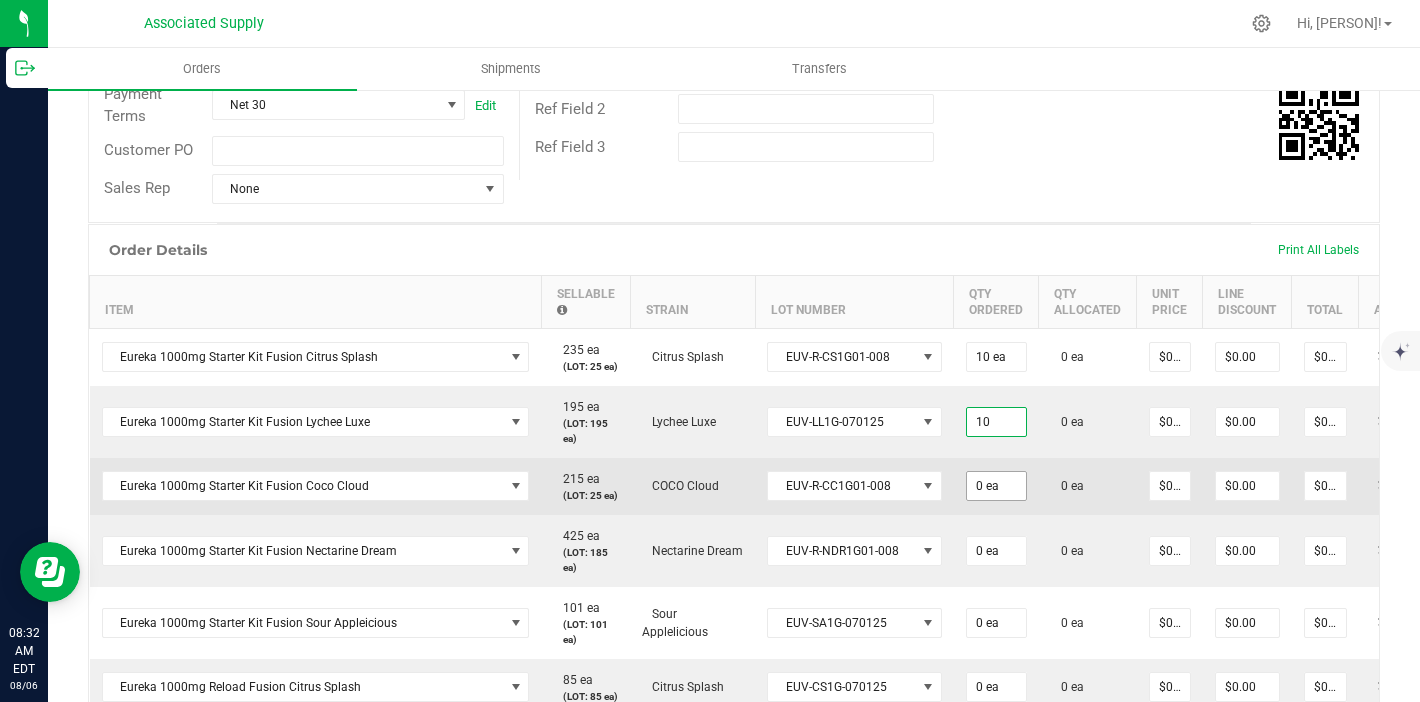 click on "0 ea" at bounding box center [996, 486] 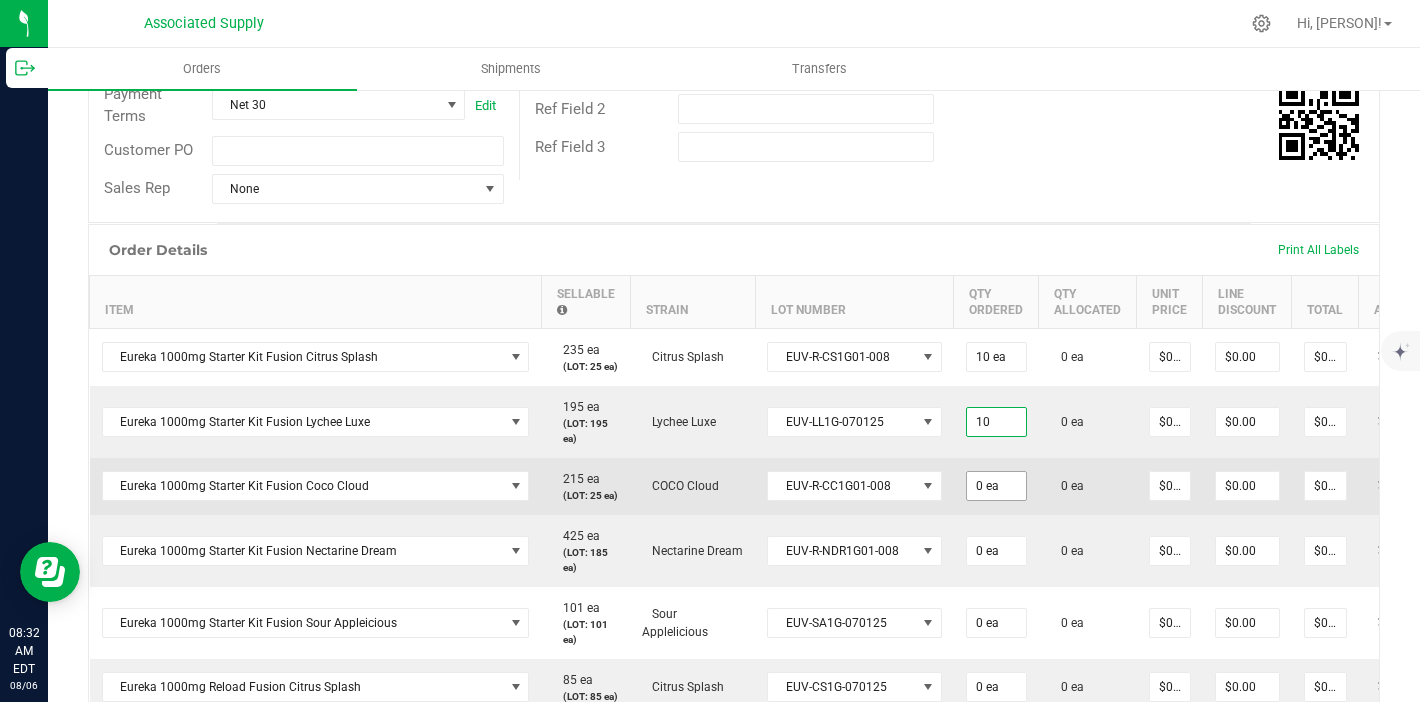 type on "10 ea" 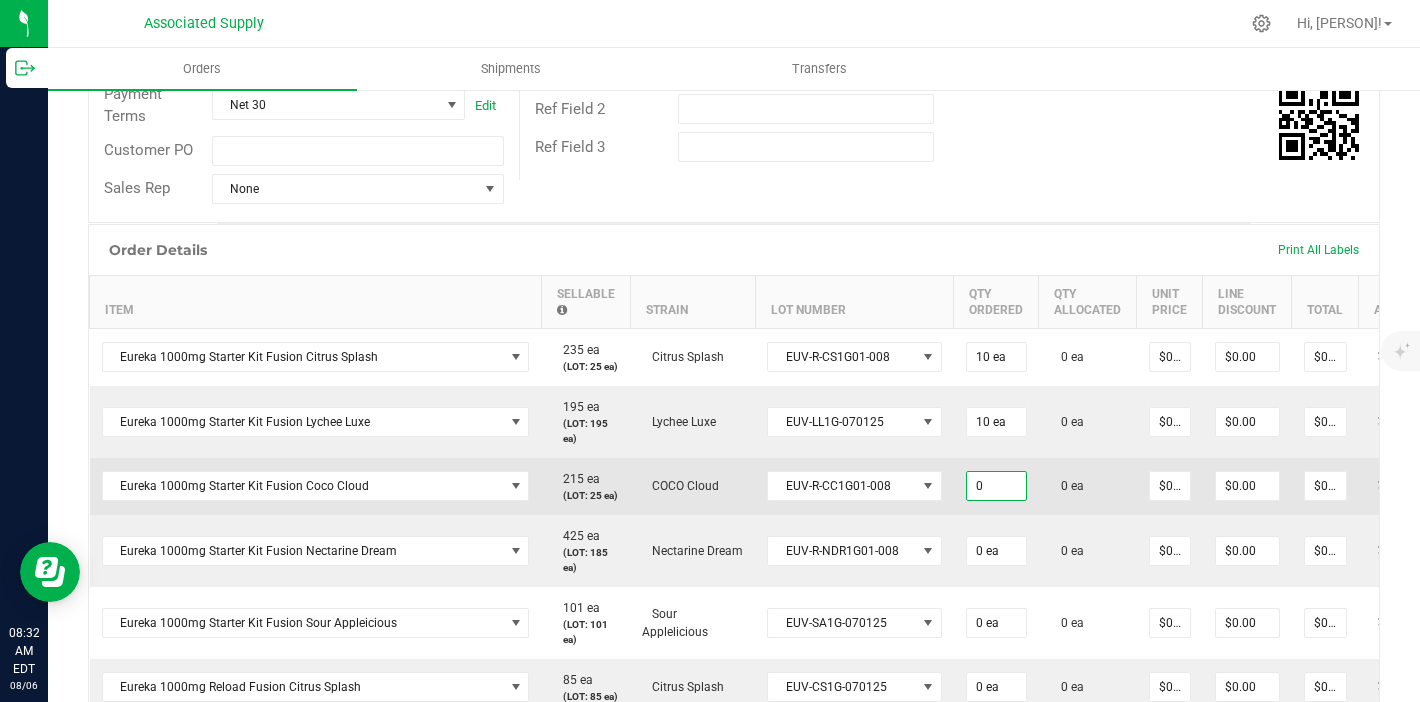 paste on "1" 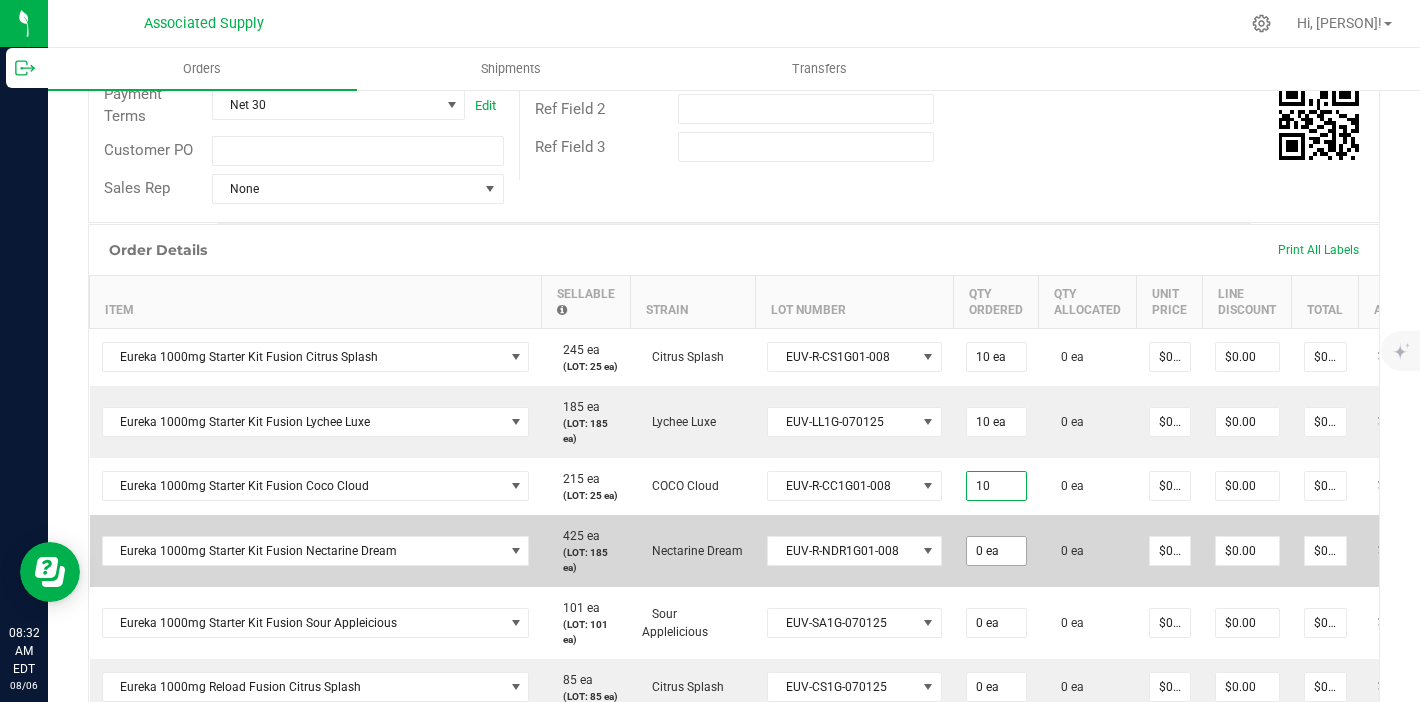 click on "0 ea" at bounding box center [996, 551] 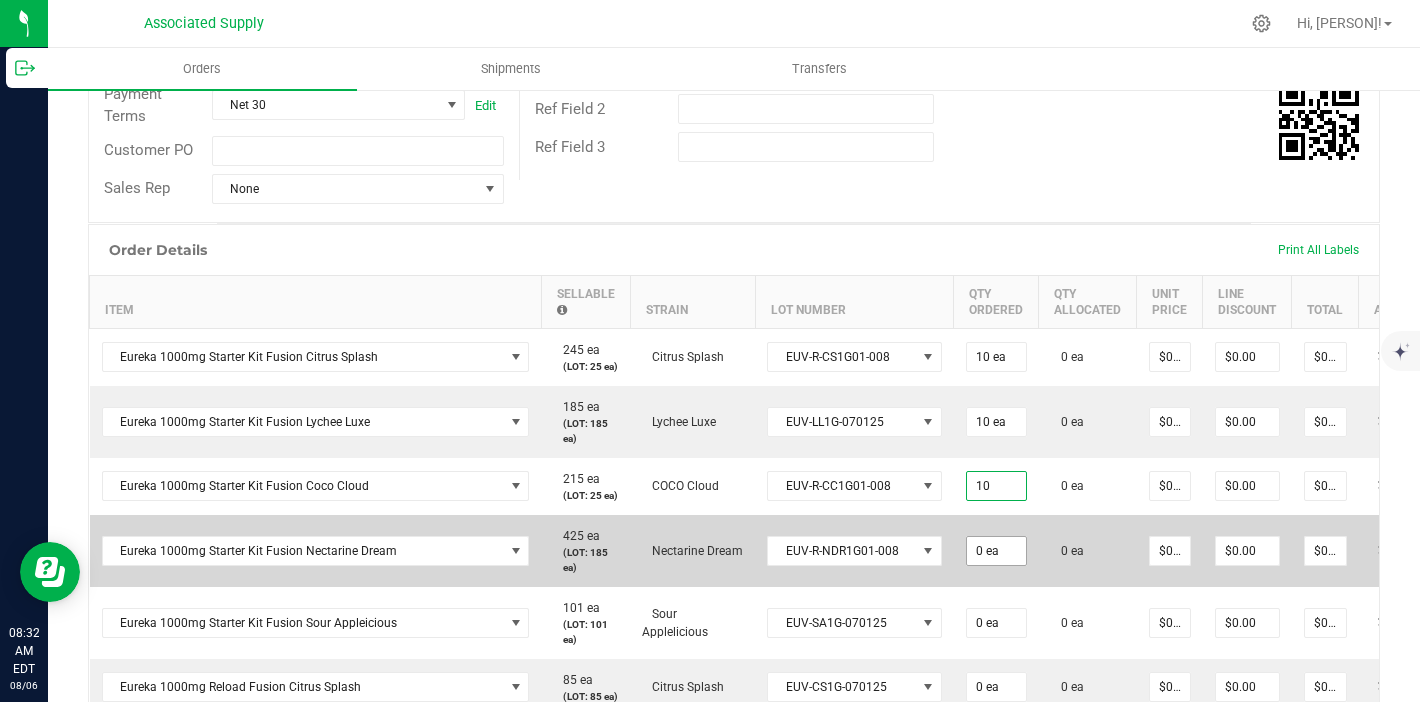 type on "10 ea" 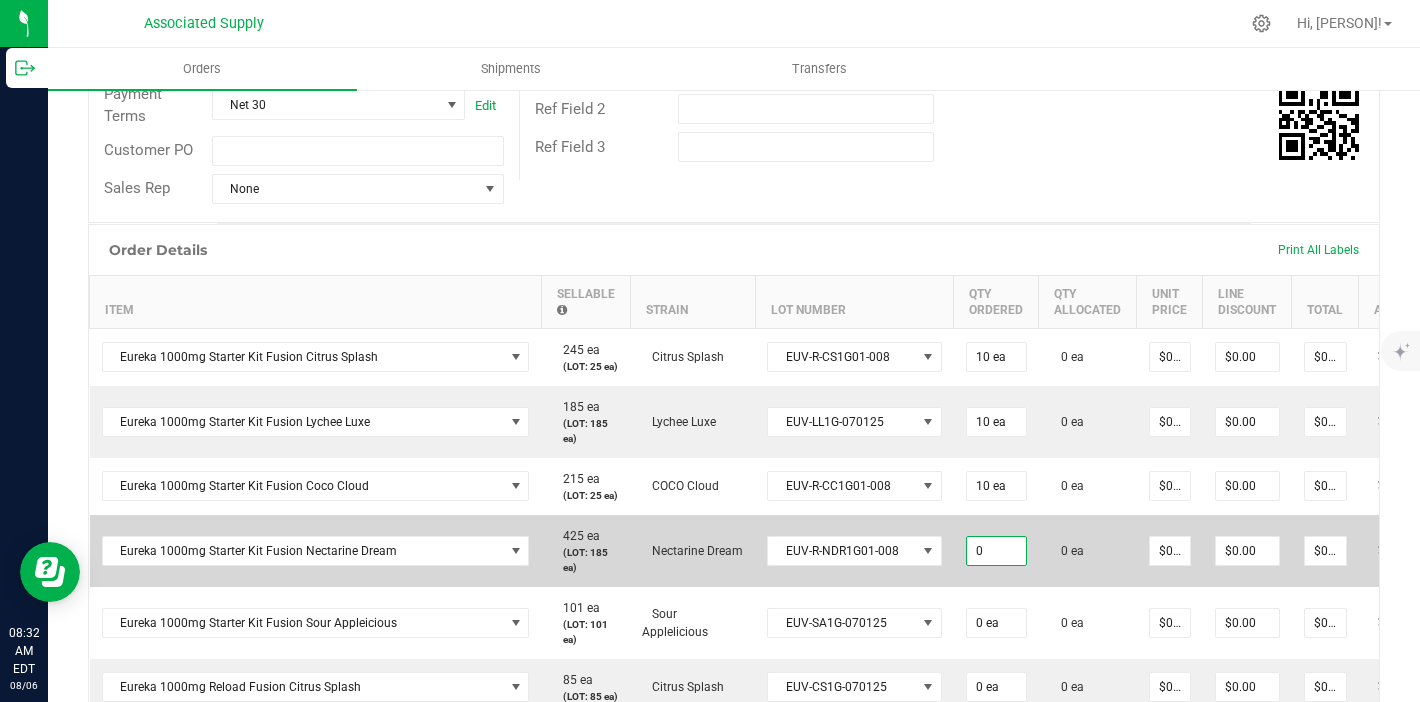 paste on "1" 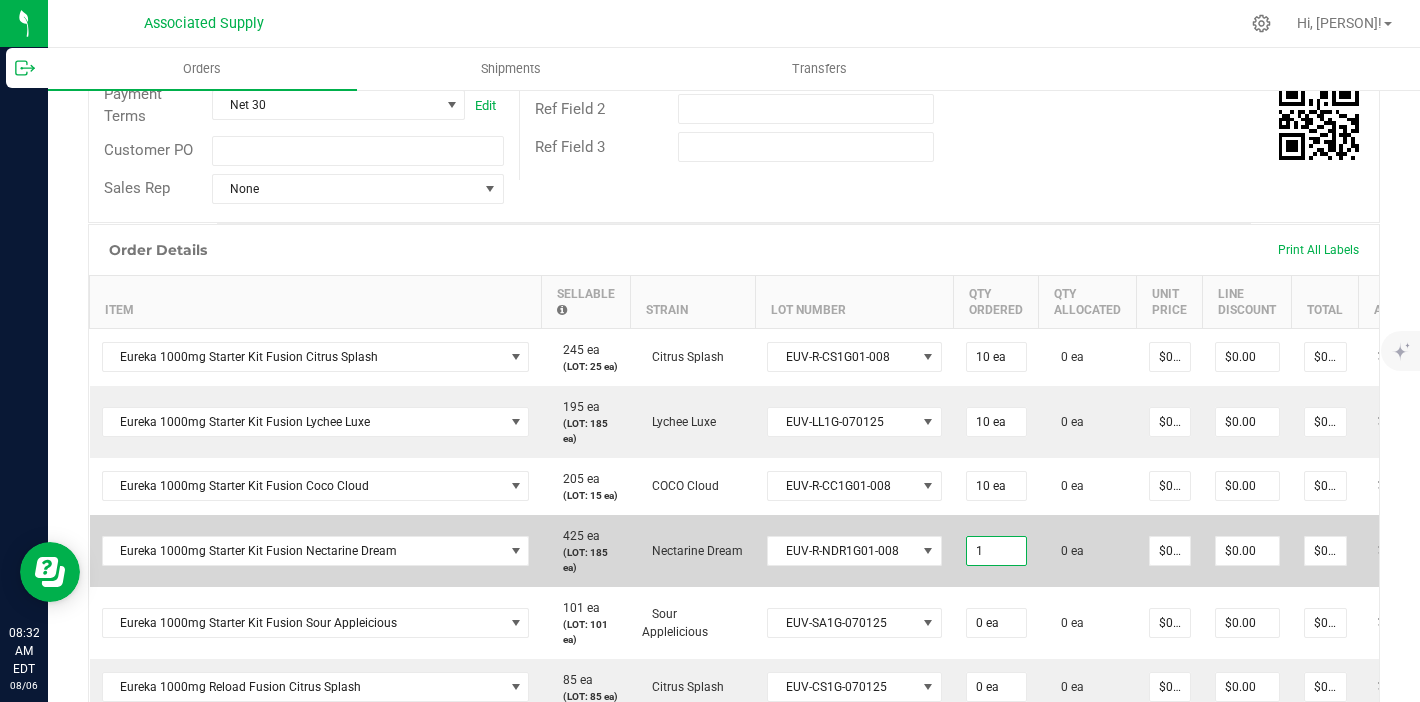 type on "0" 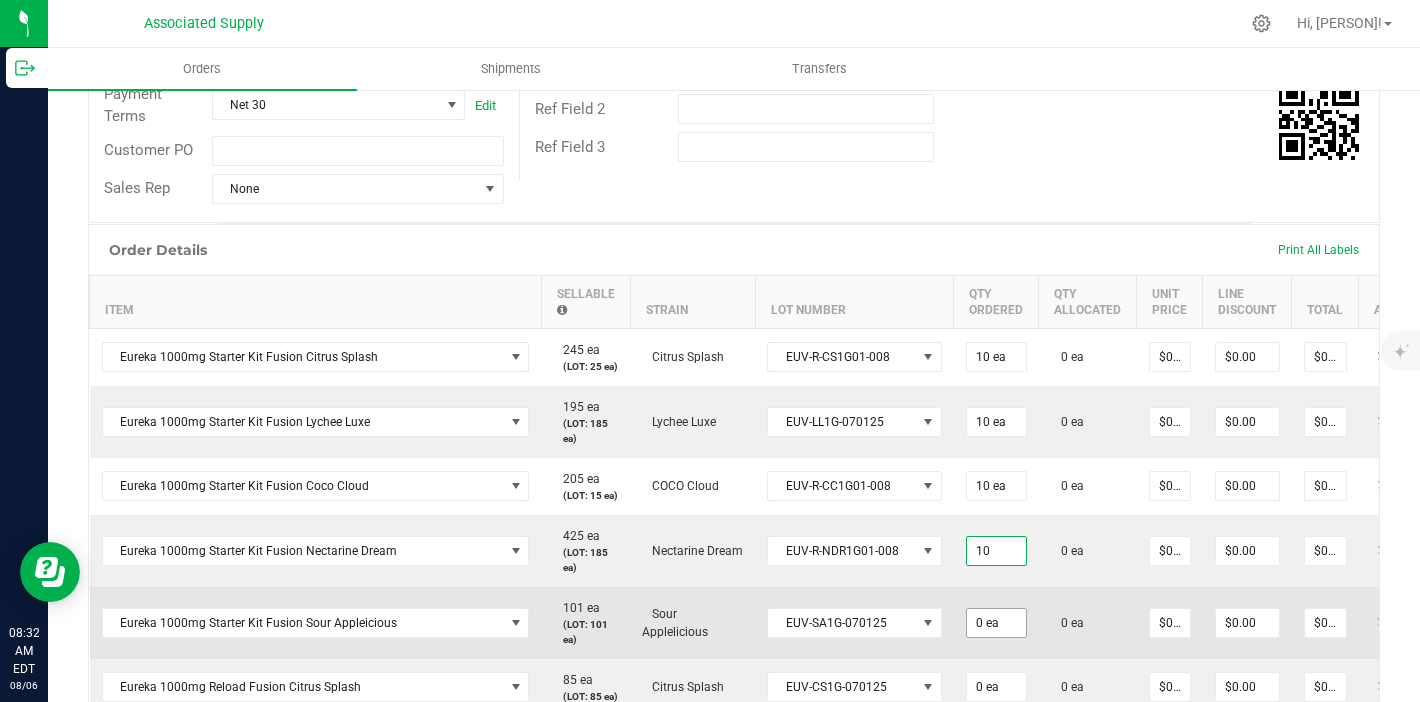 click on "0 ea" at bounding box center (996, 623) 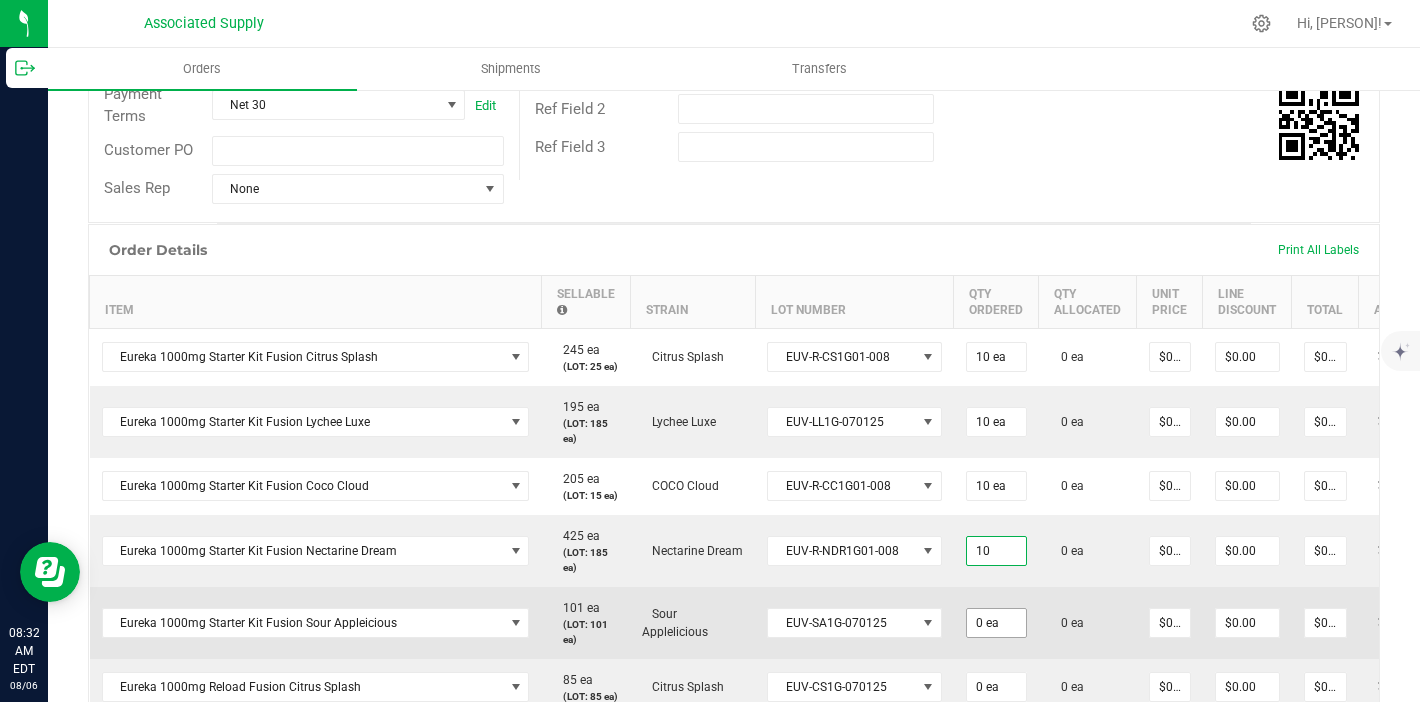 type on "10 ea" 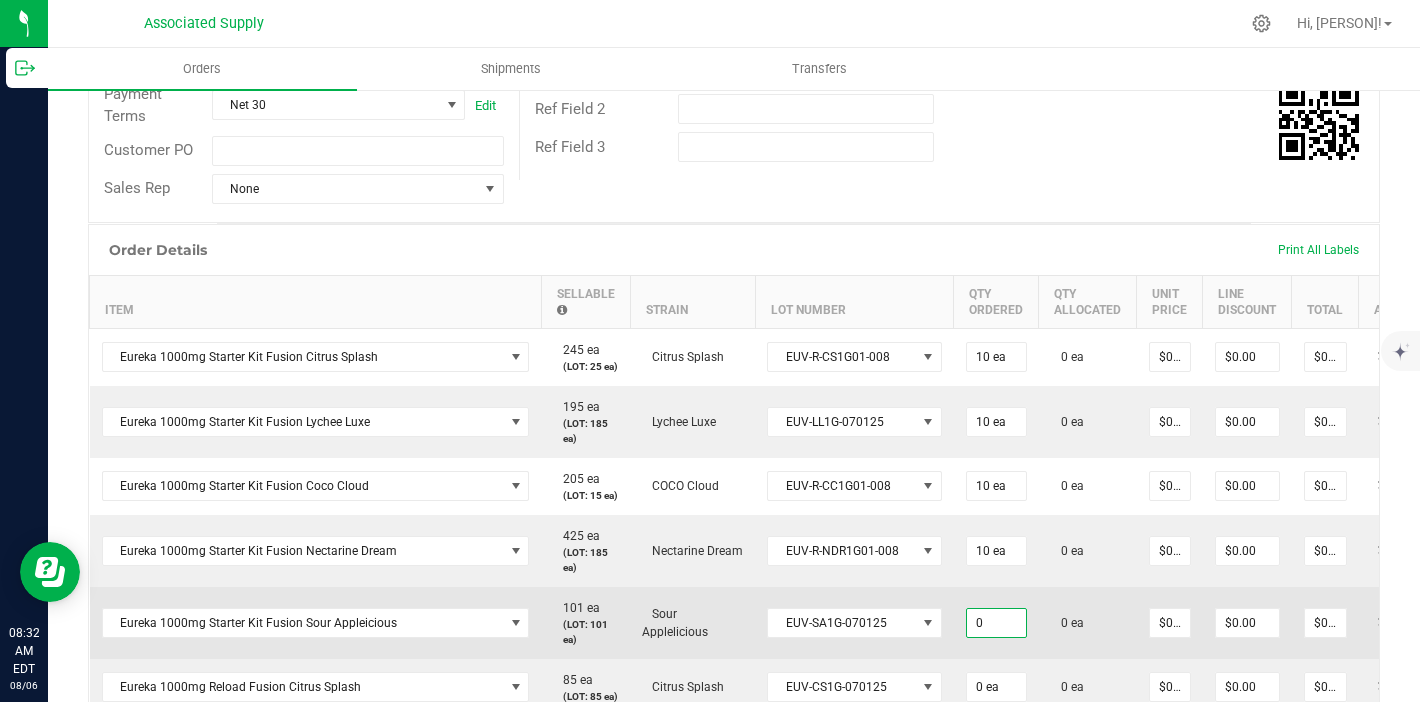 paste on "1" 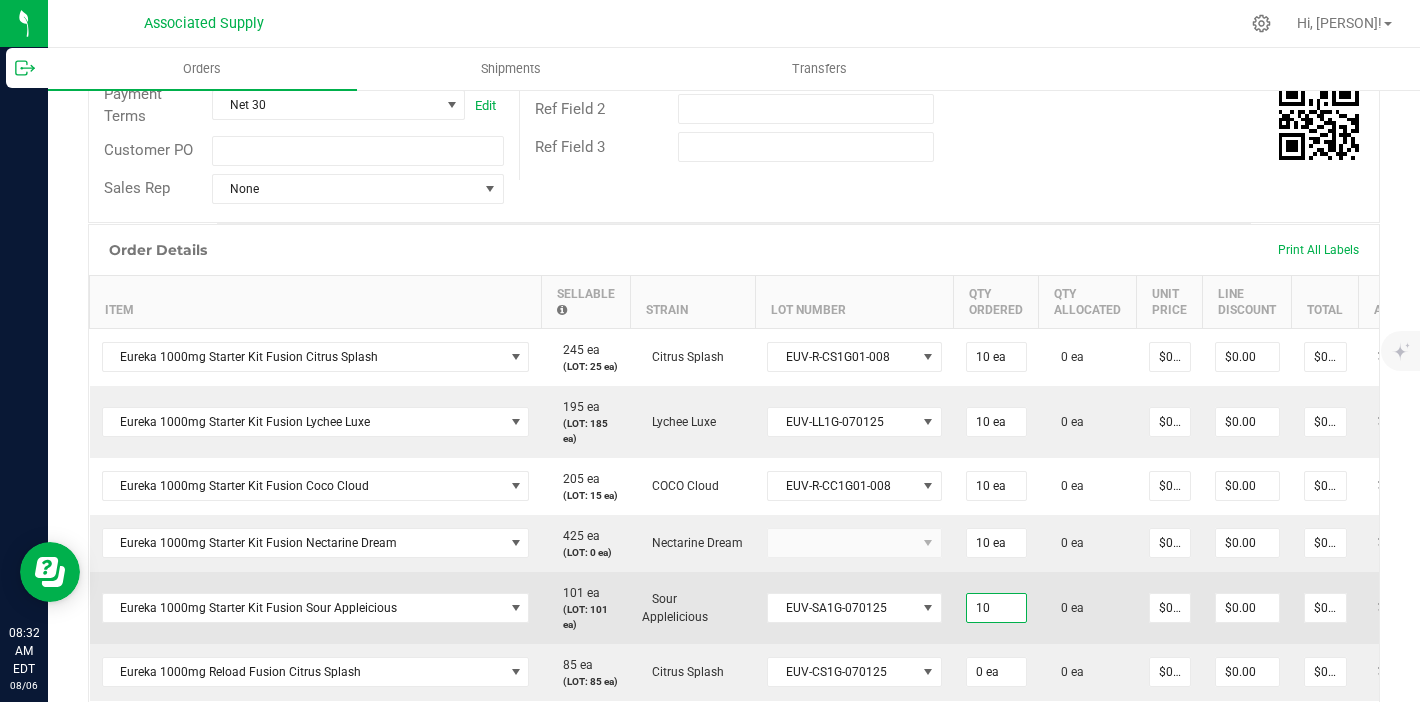 type on "10 ea" 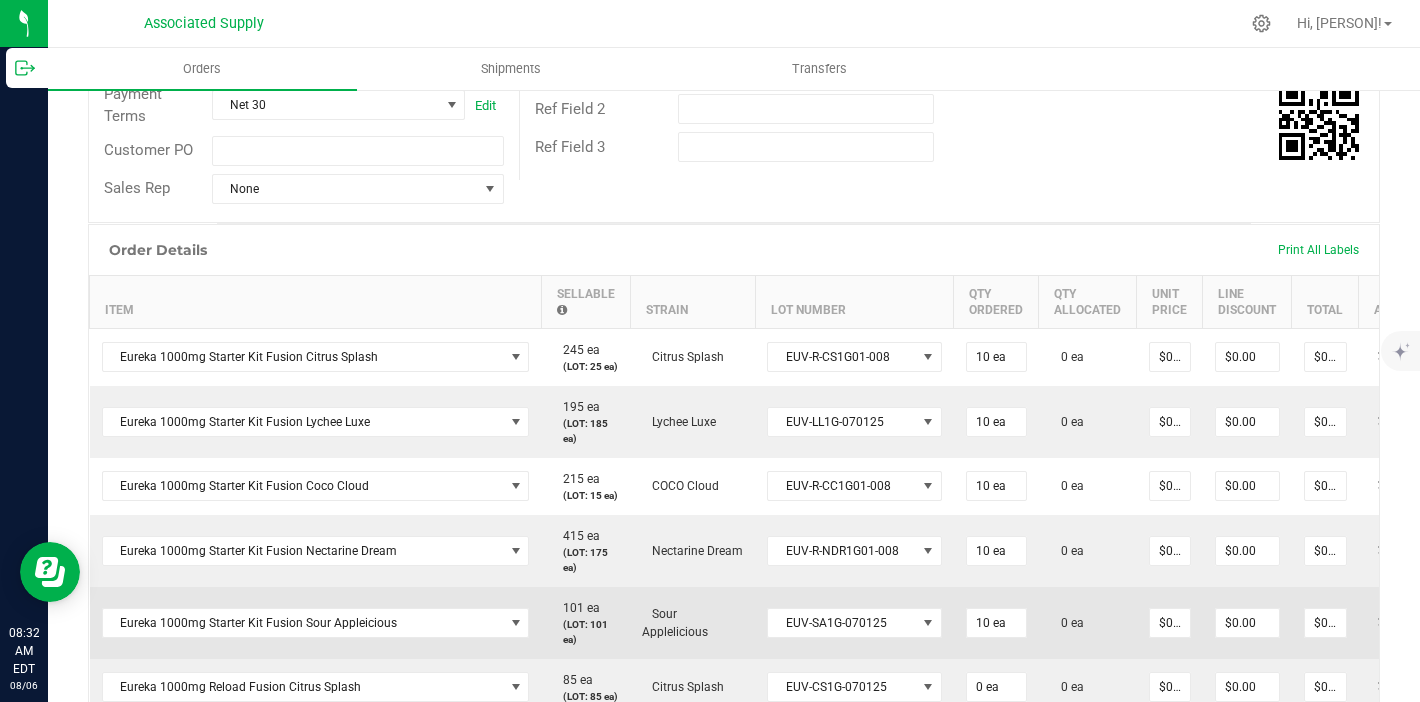 click on "10 ea" at bounding box center [996, 623] 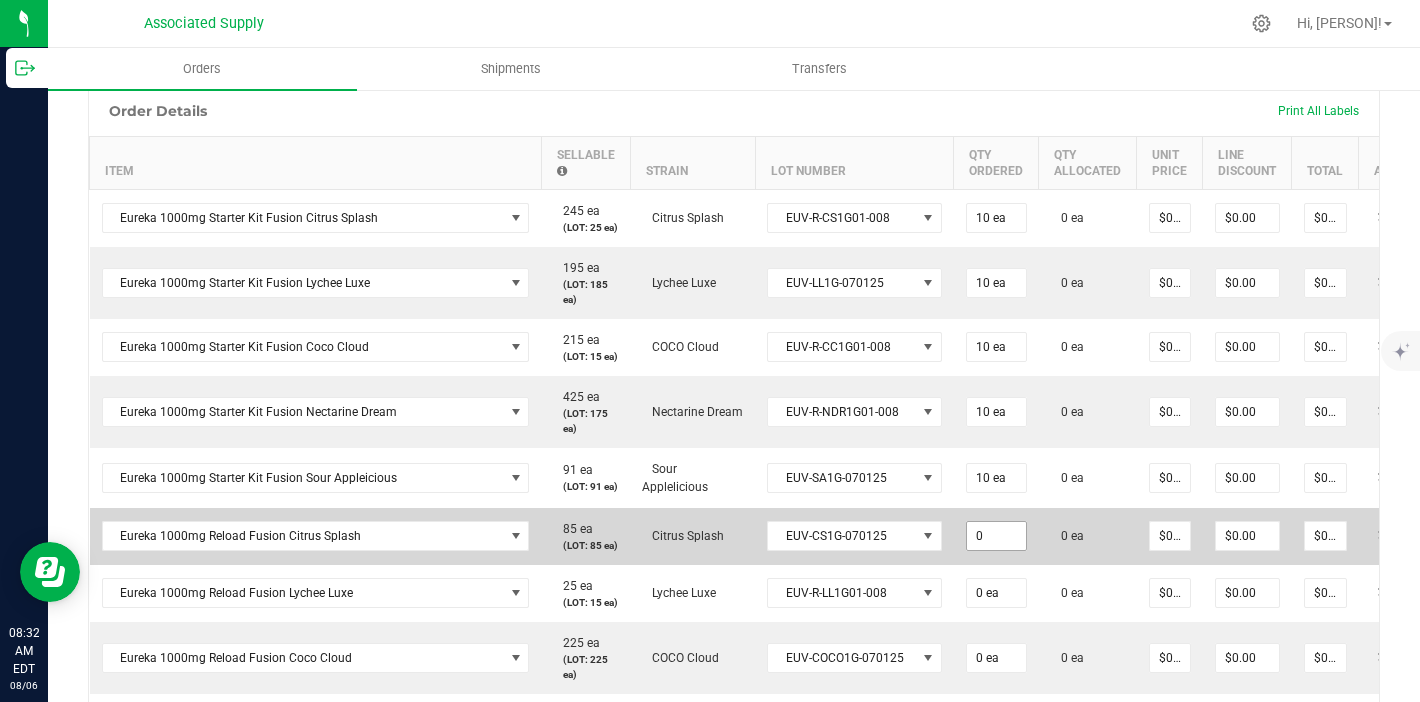 click on "0" at bounding box center (996, 536) 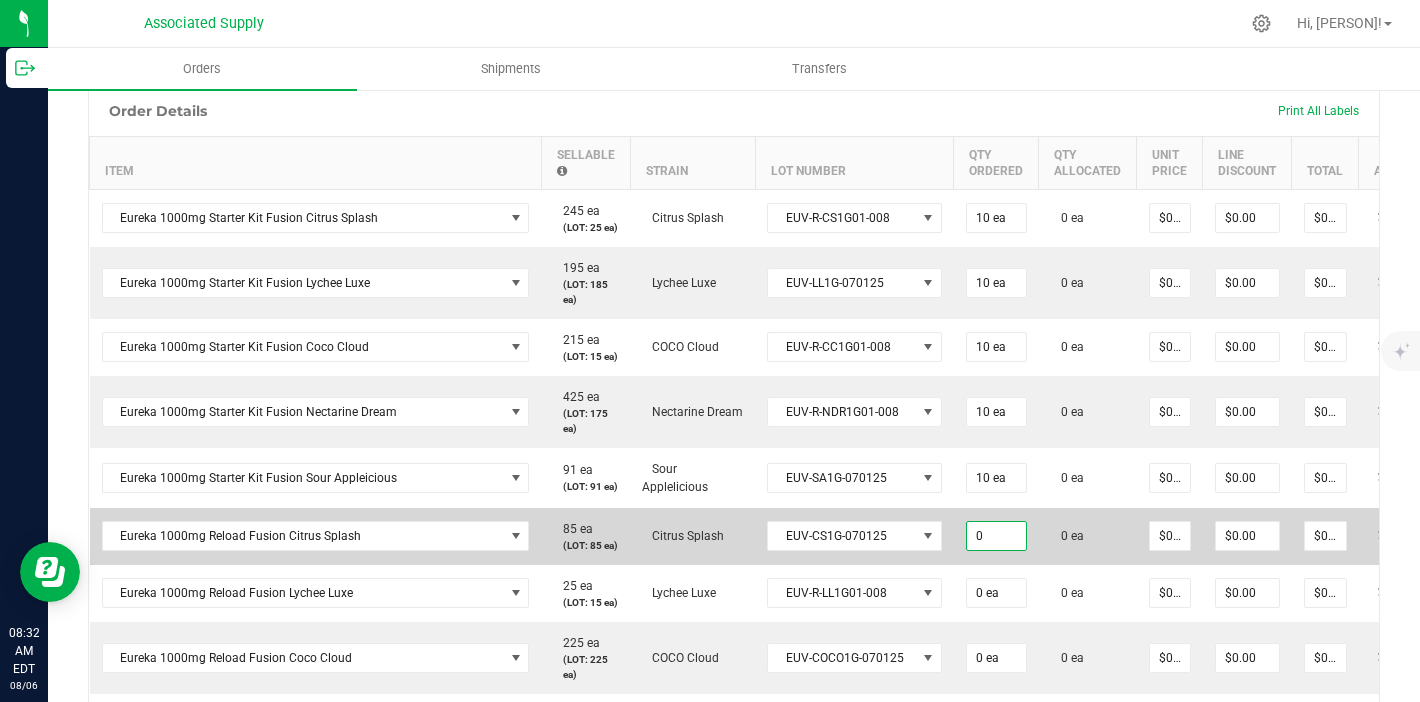 paste on "1" 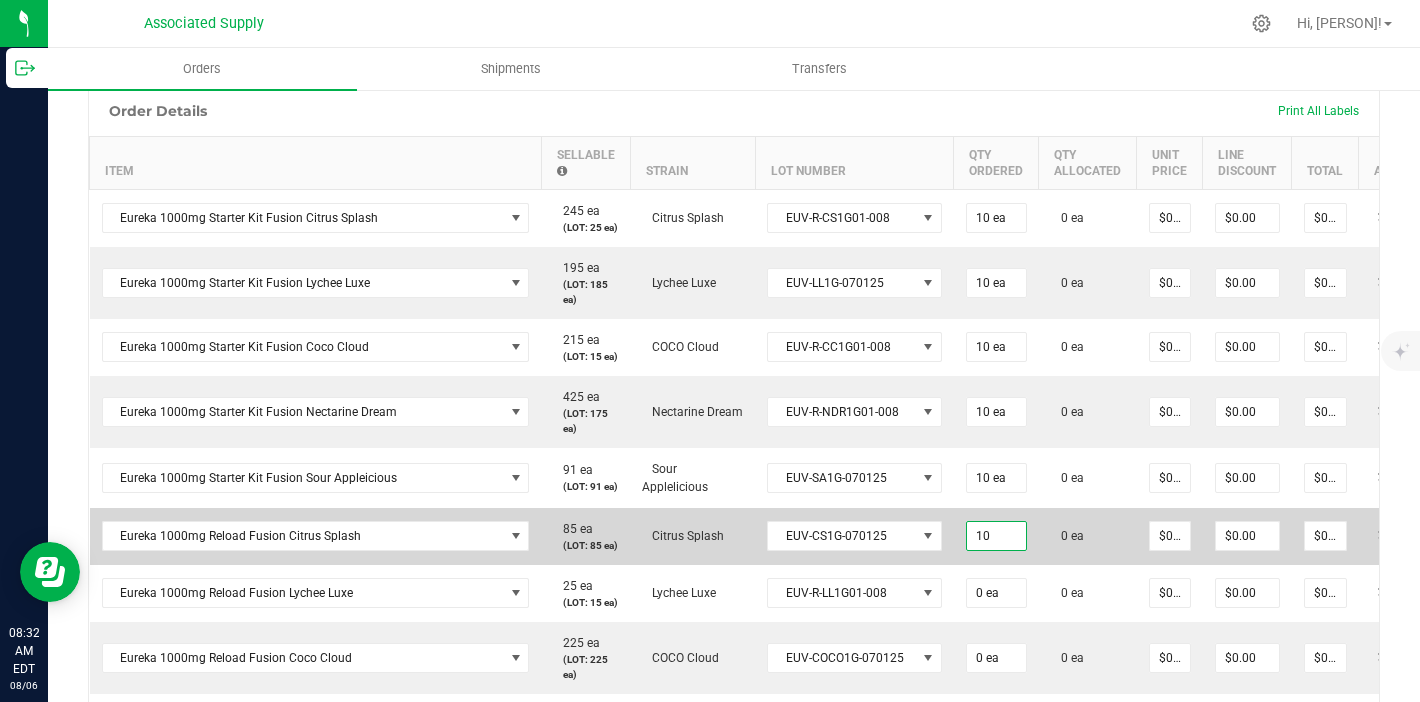 click on "0 ea" at bounding box center (1088, 536) 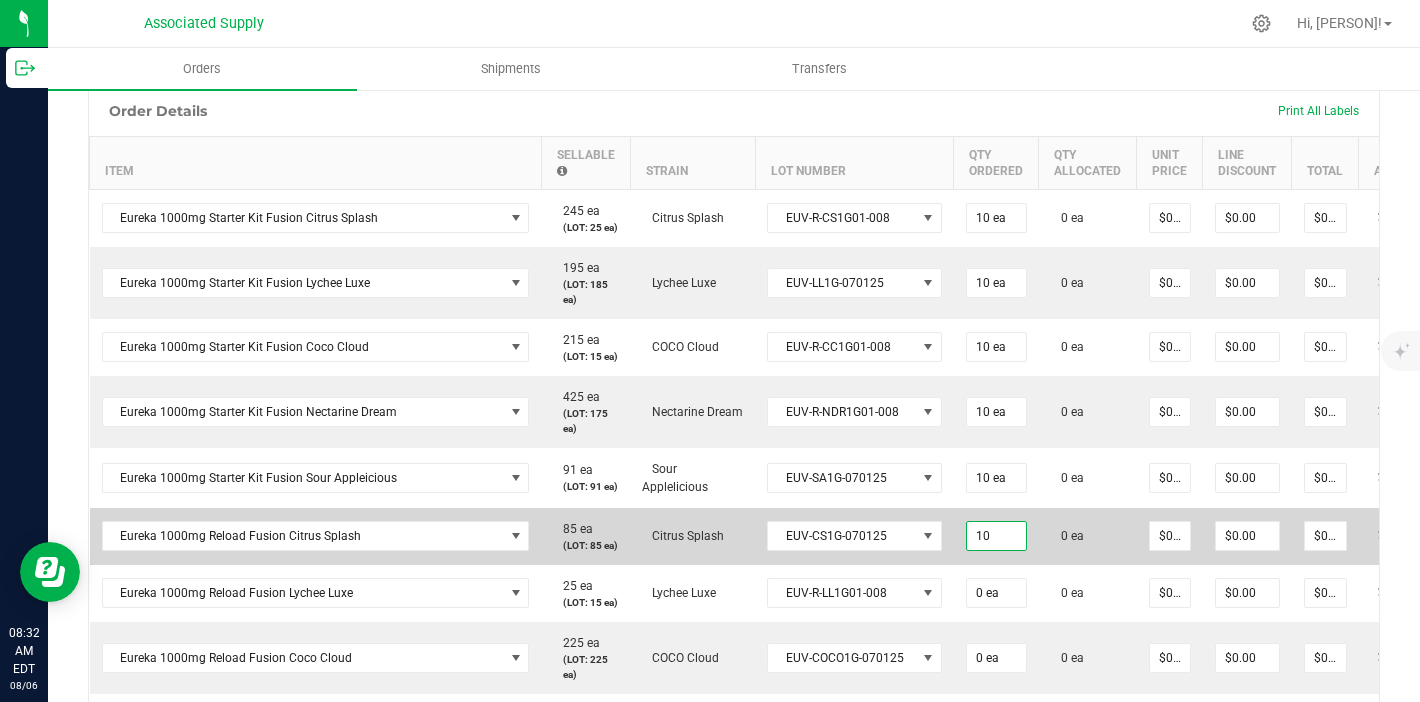 type on "10 ea" 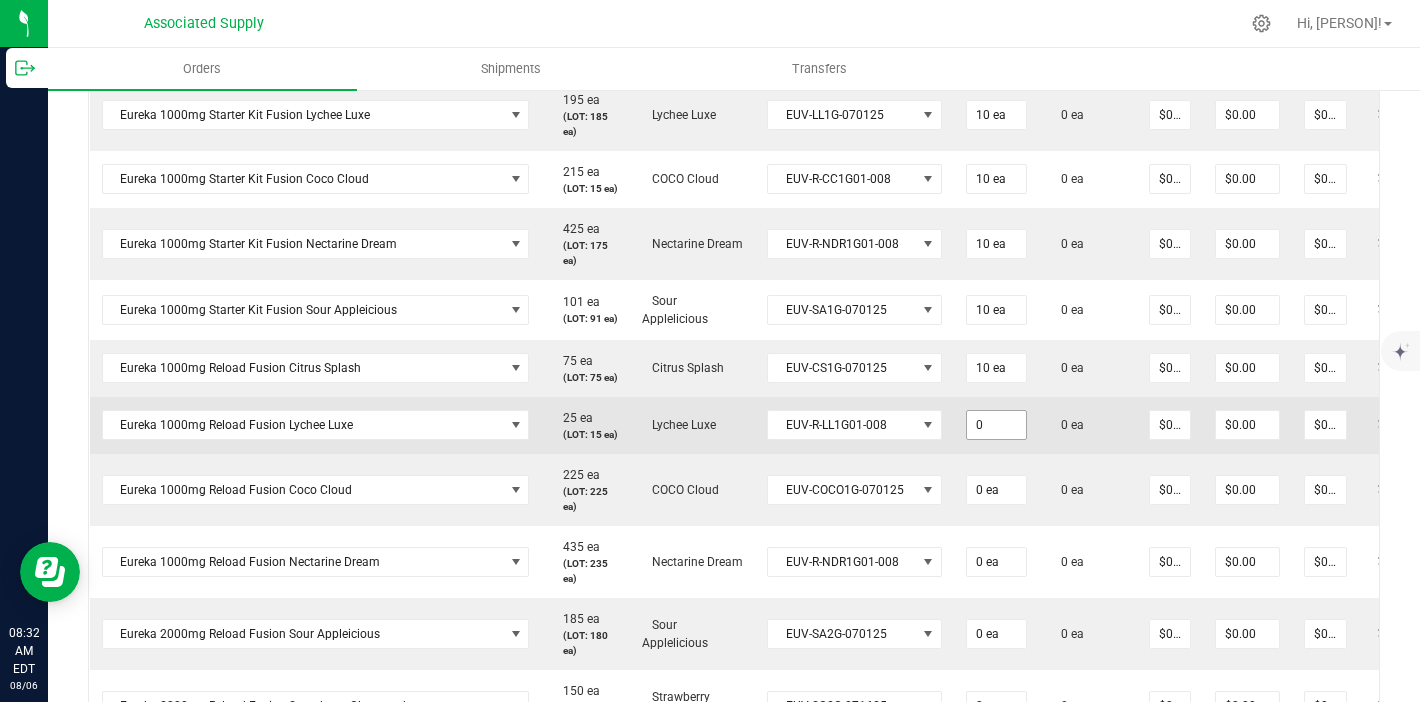 click on "0" at bounding box center (996, 425) 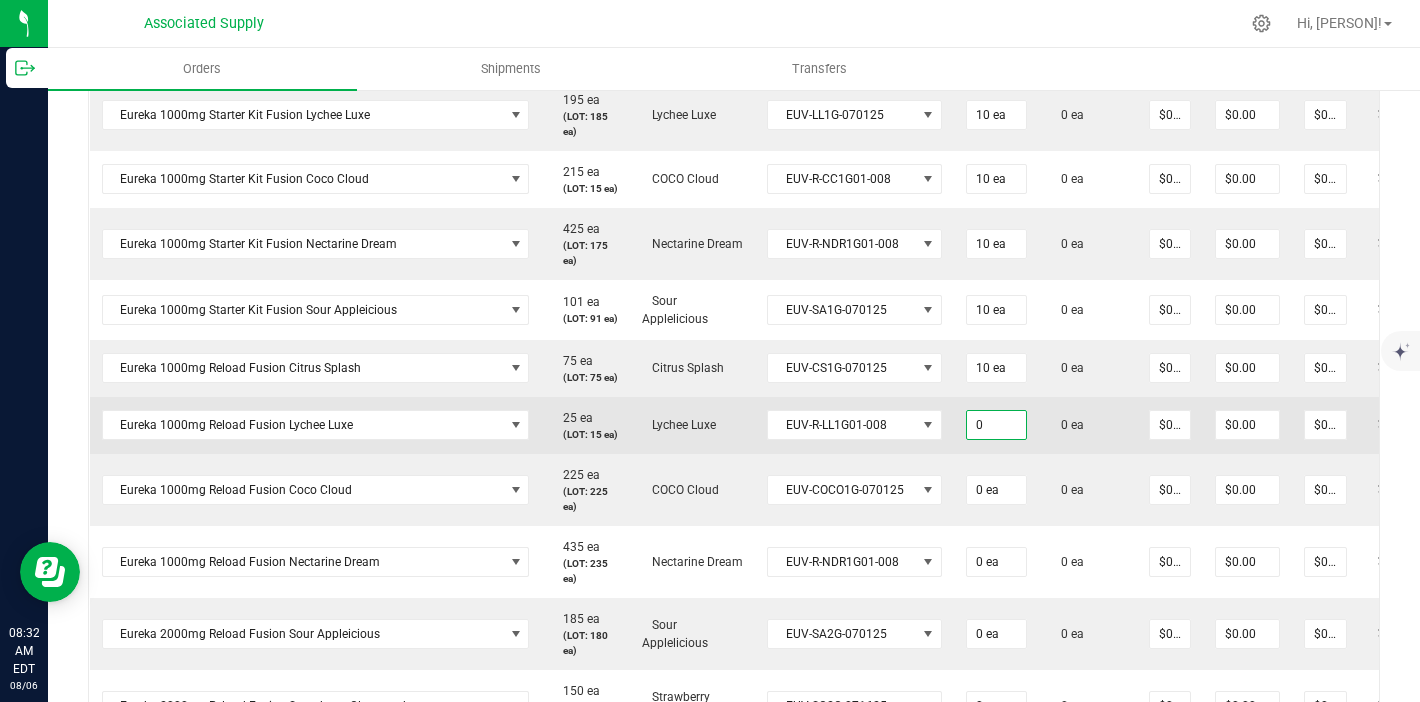 paste on "1" 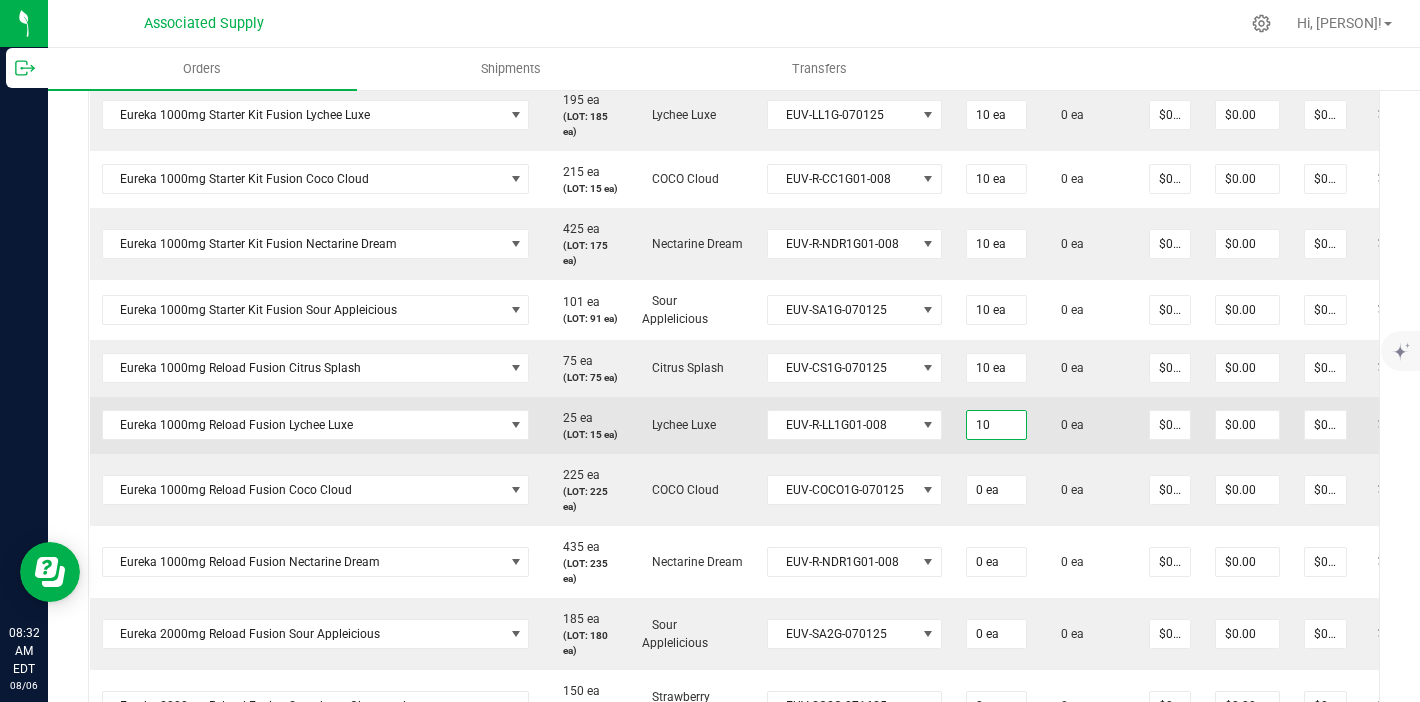 click on "0 ea" at bounding box center [1088, 425] 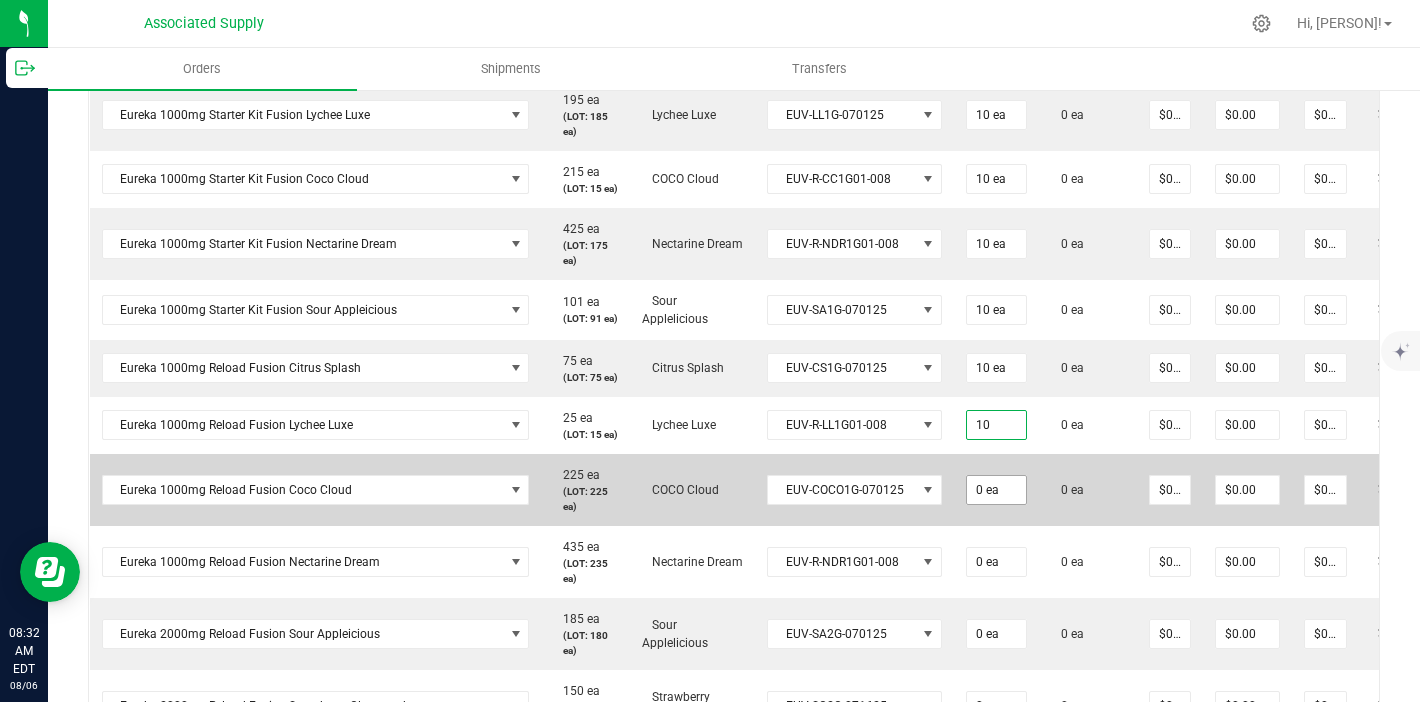 type on "10 ea" 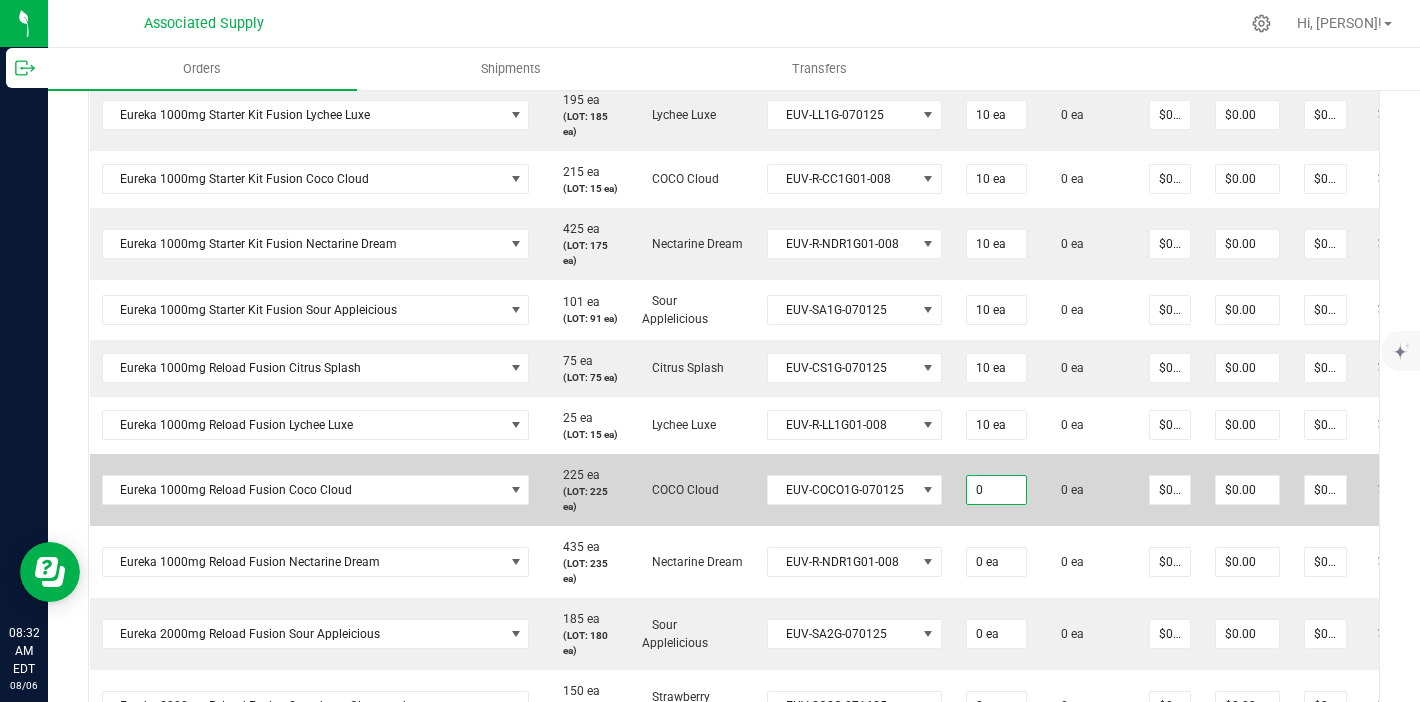 click on "0" at bounding box center (996, 490) 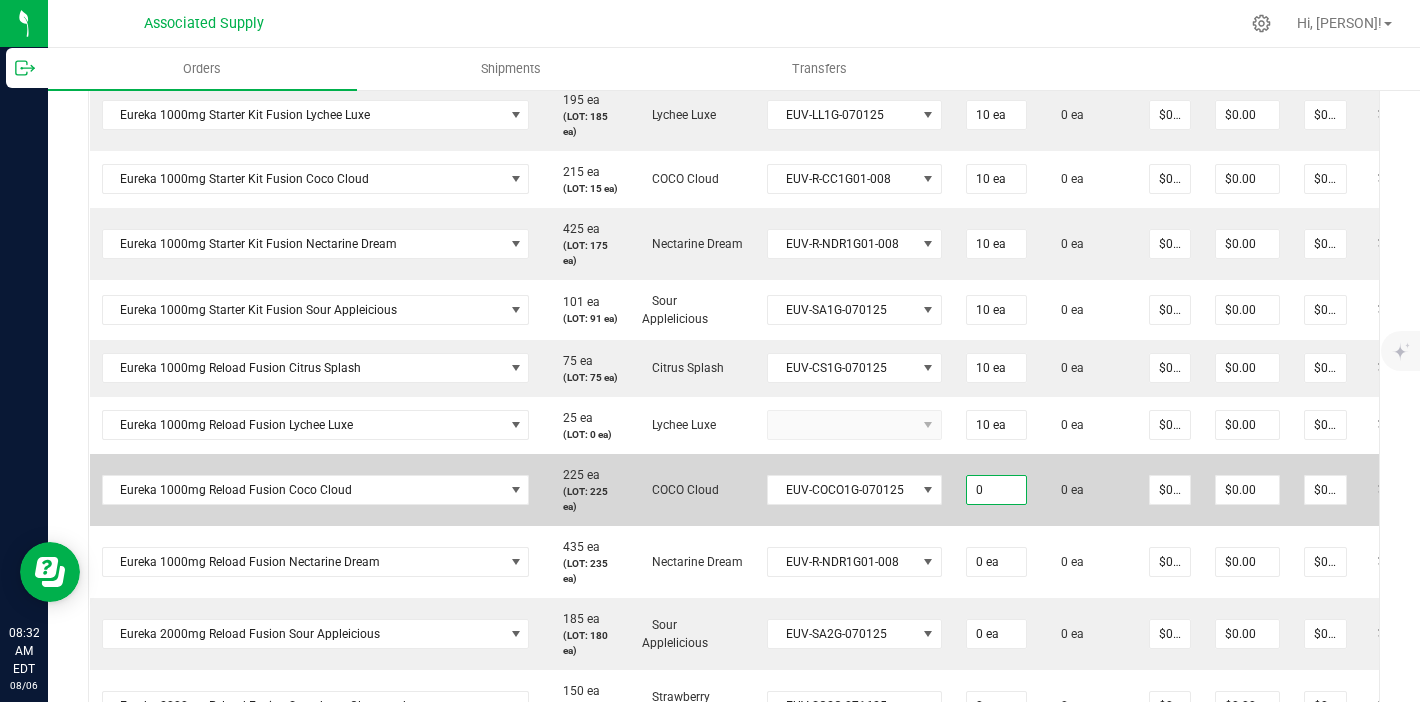 type on "0" 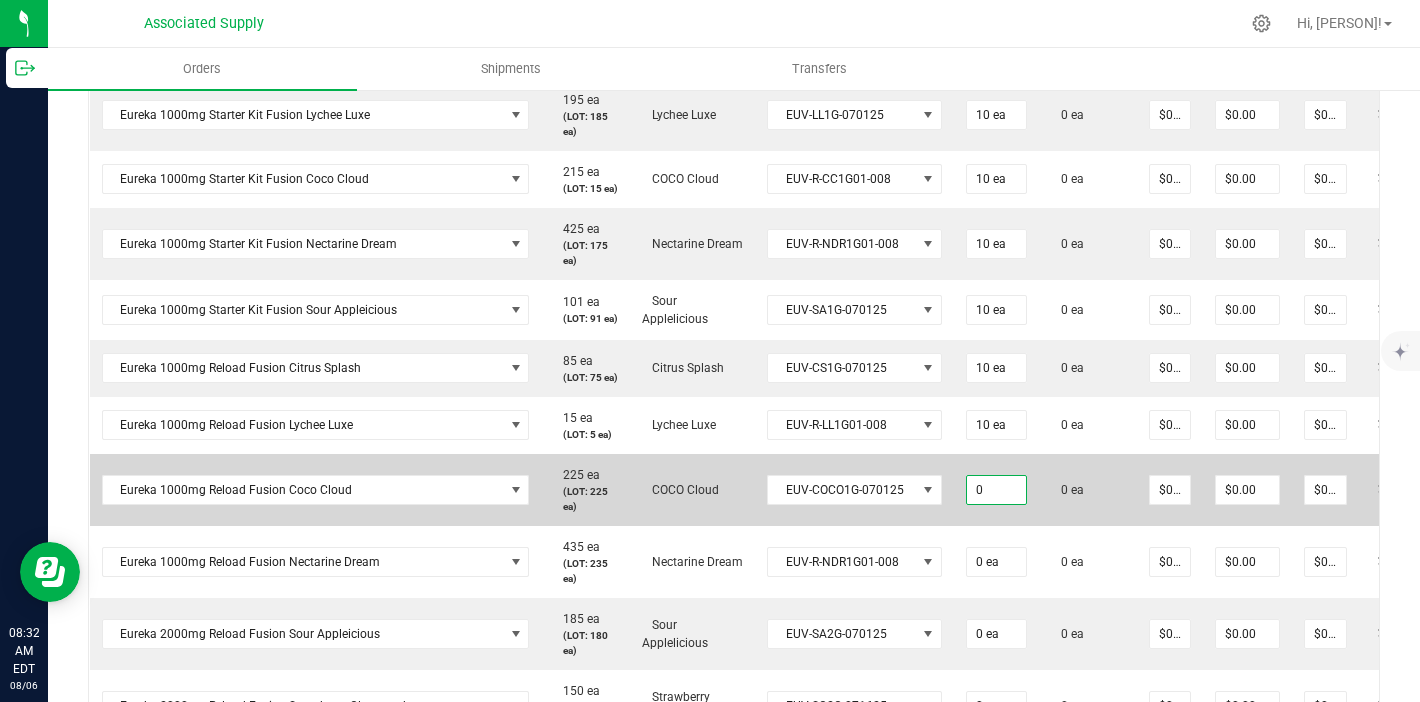 click on "0" at bounding box center (996, 490) 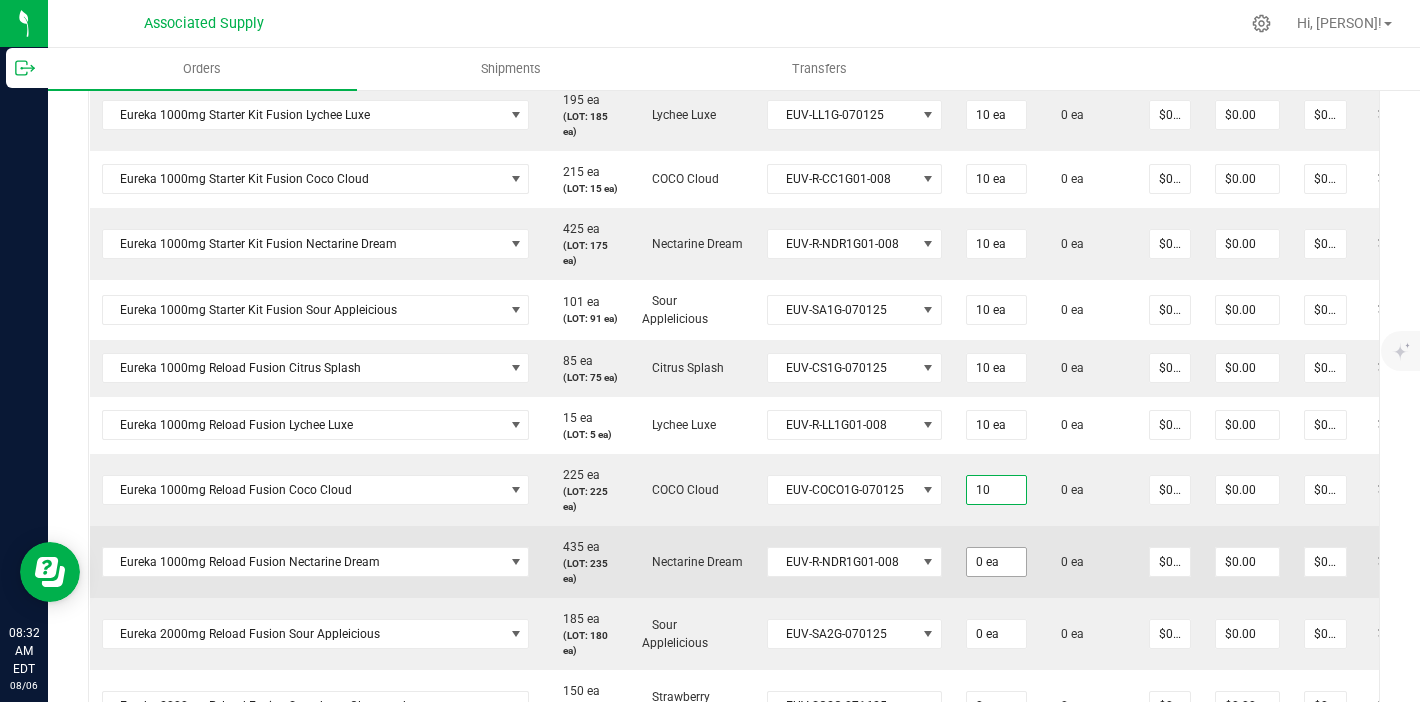 type on "10 ea" 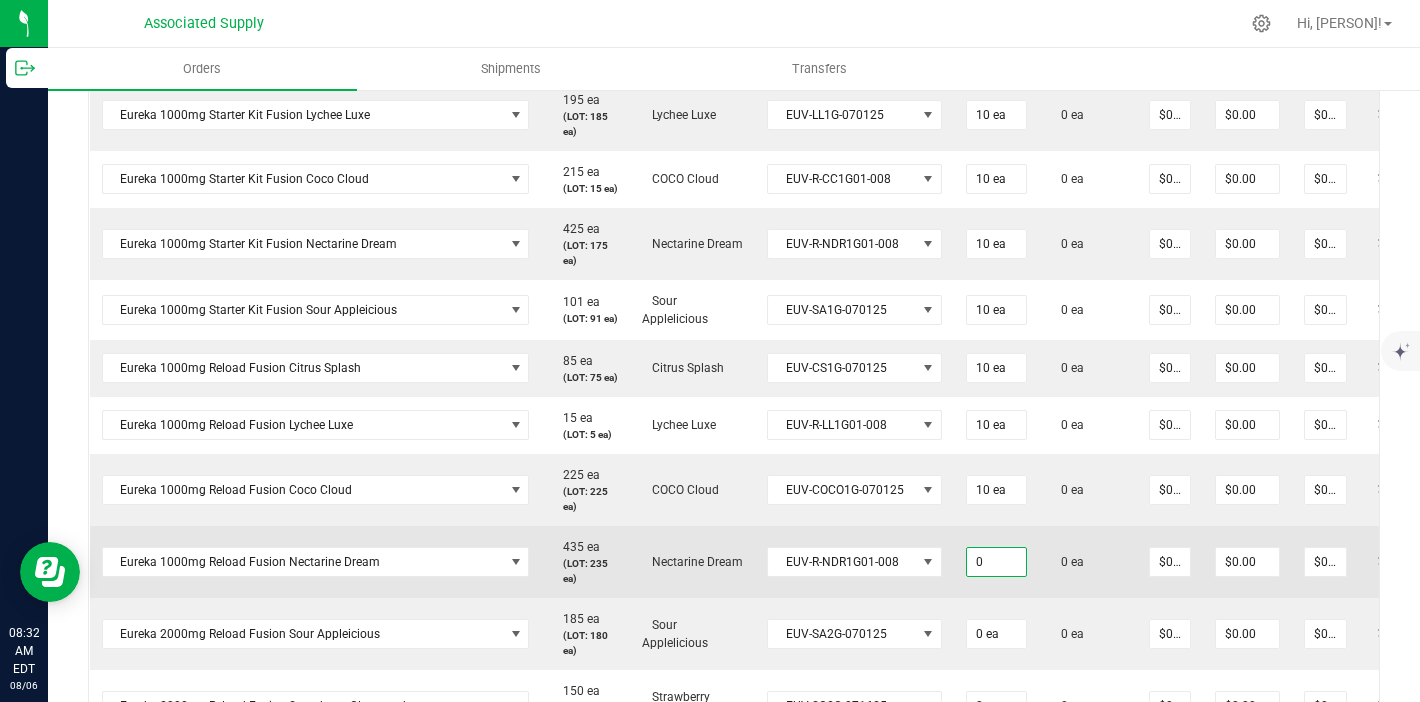 click on "0" at bounding box center [996, 562] 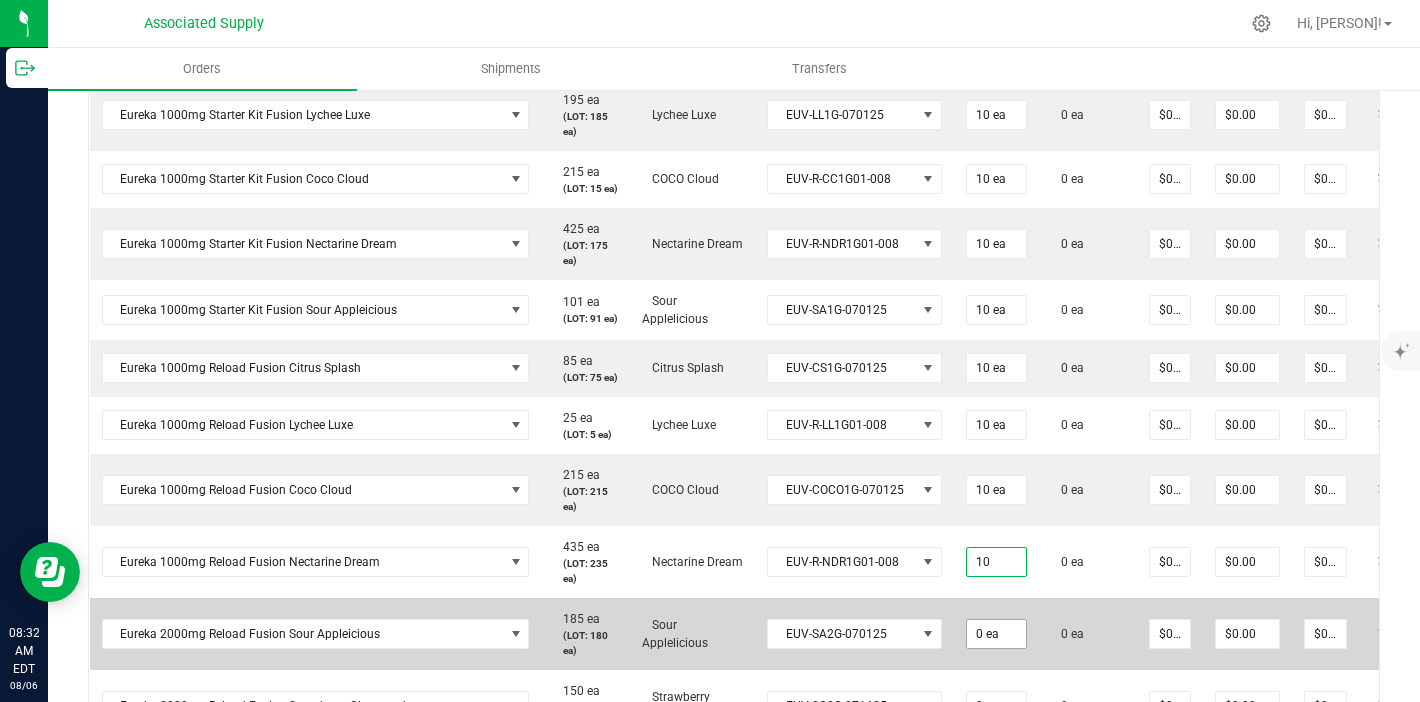 click on "0 ea" at bounding box center [996, 634] 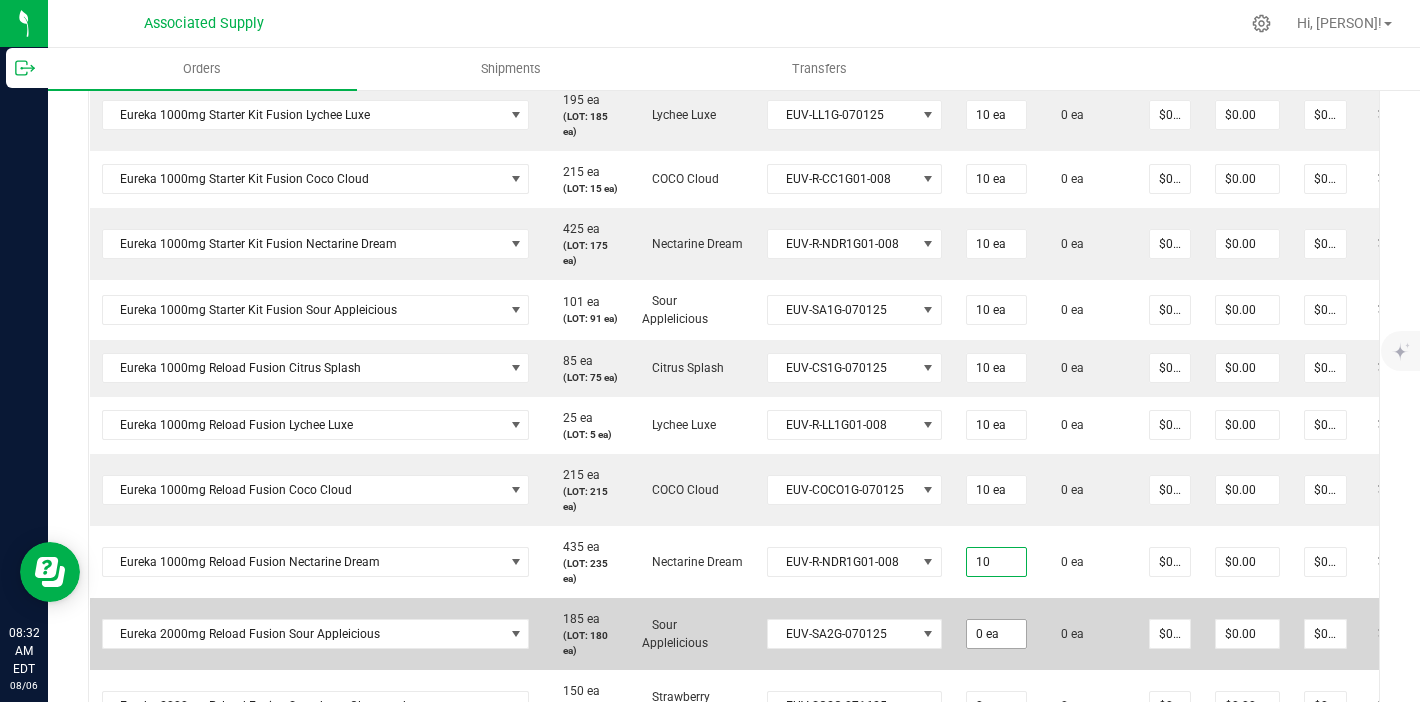 type on "10 ea" 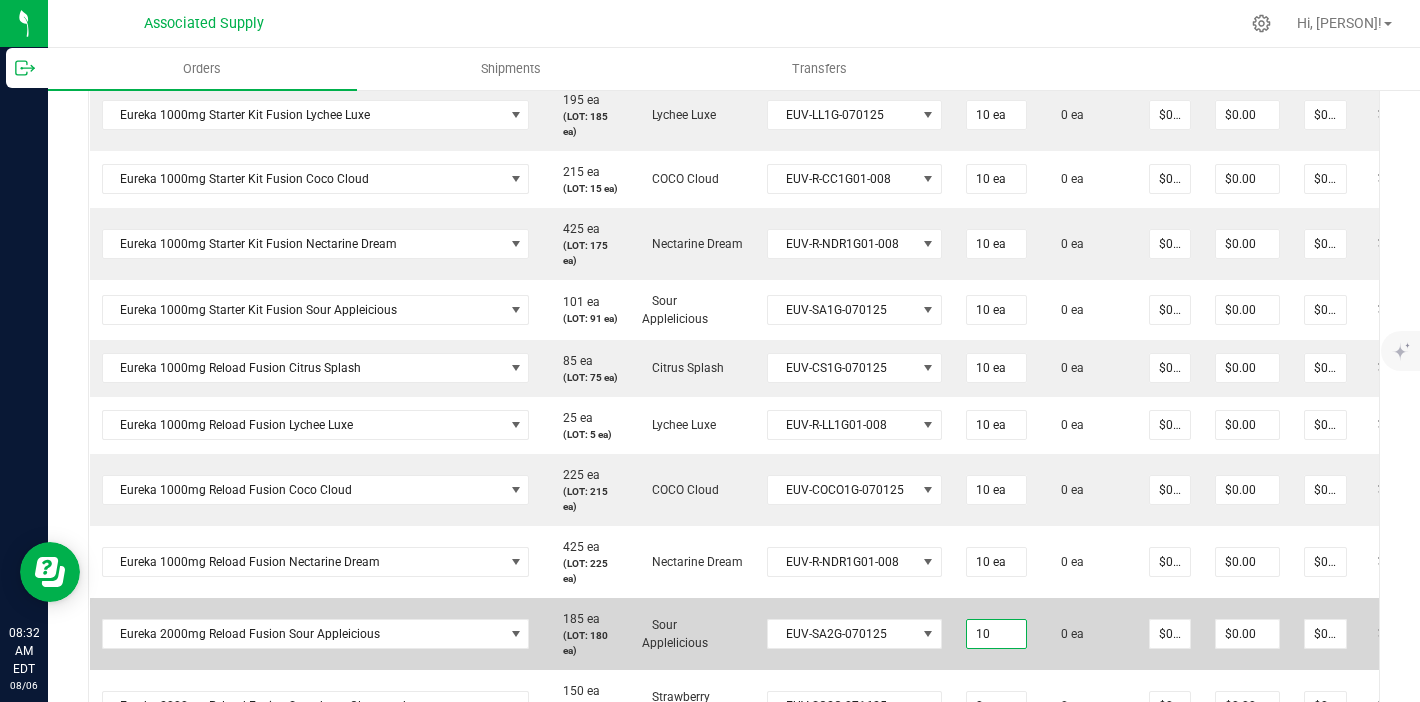 click on "10" at bounding box center [996, 634] 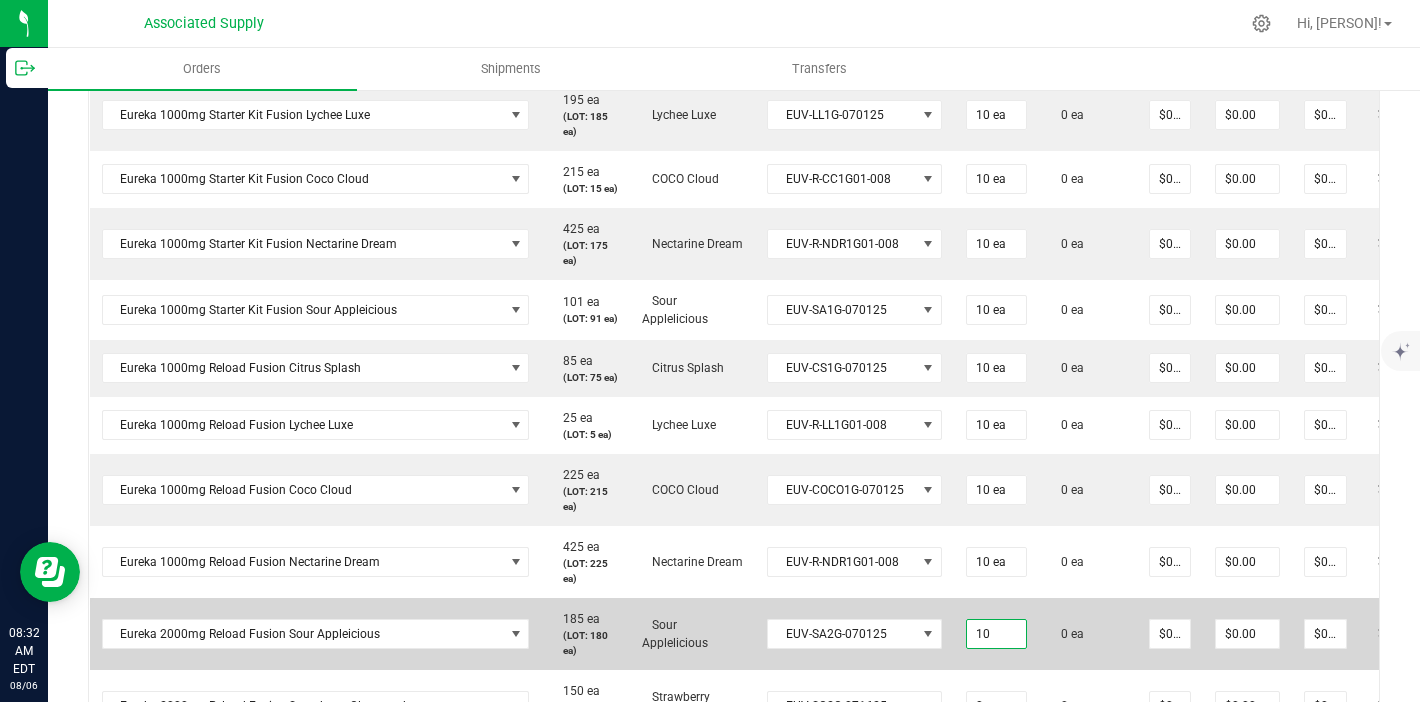 type on "10 ea" 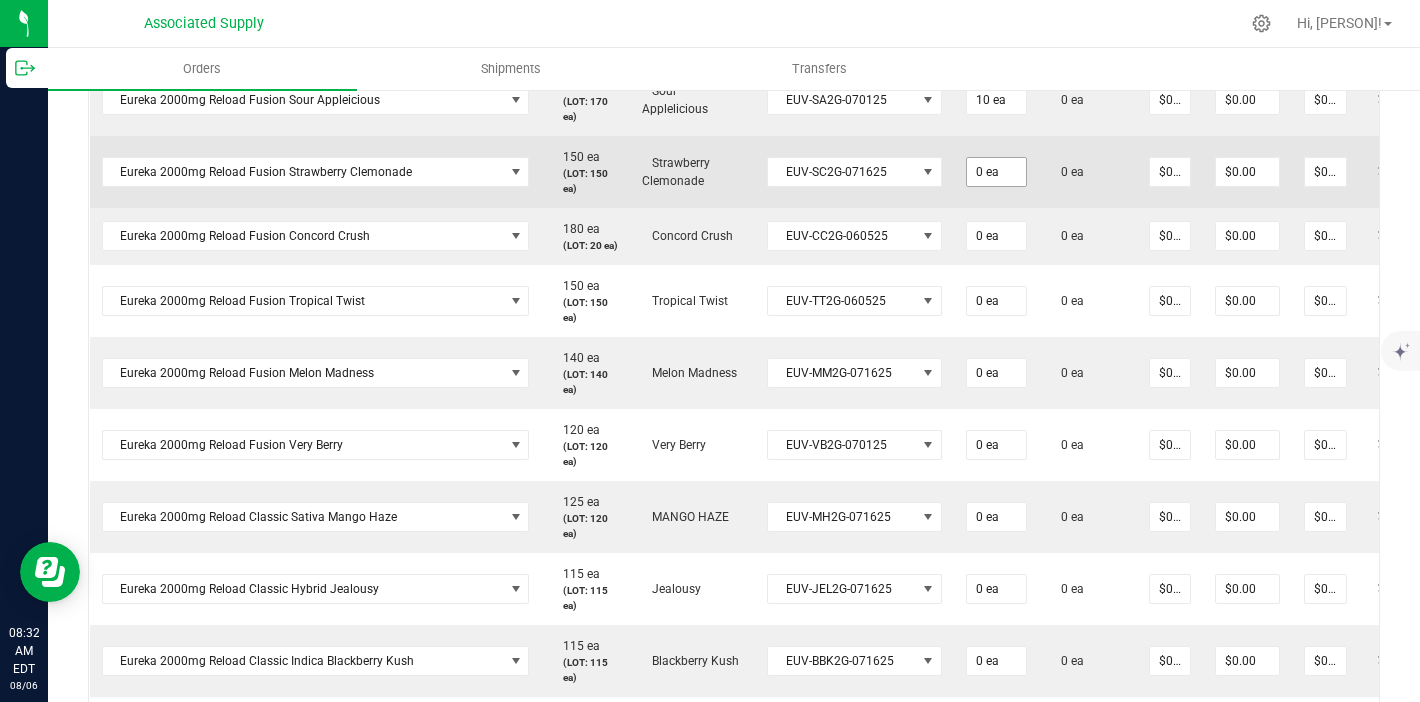 click on "0 ea" at bounding box center [996, -484] 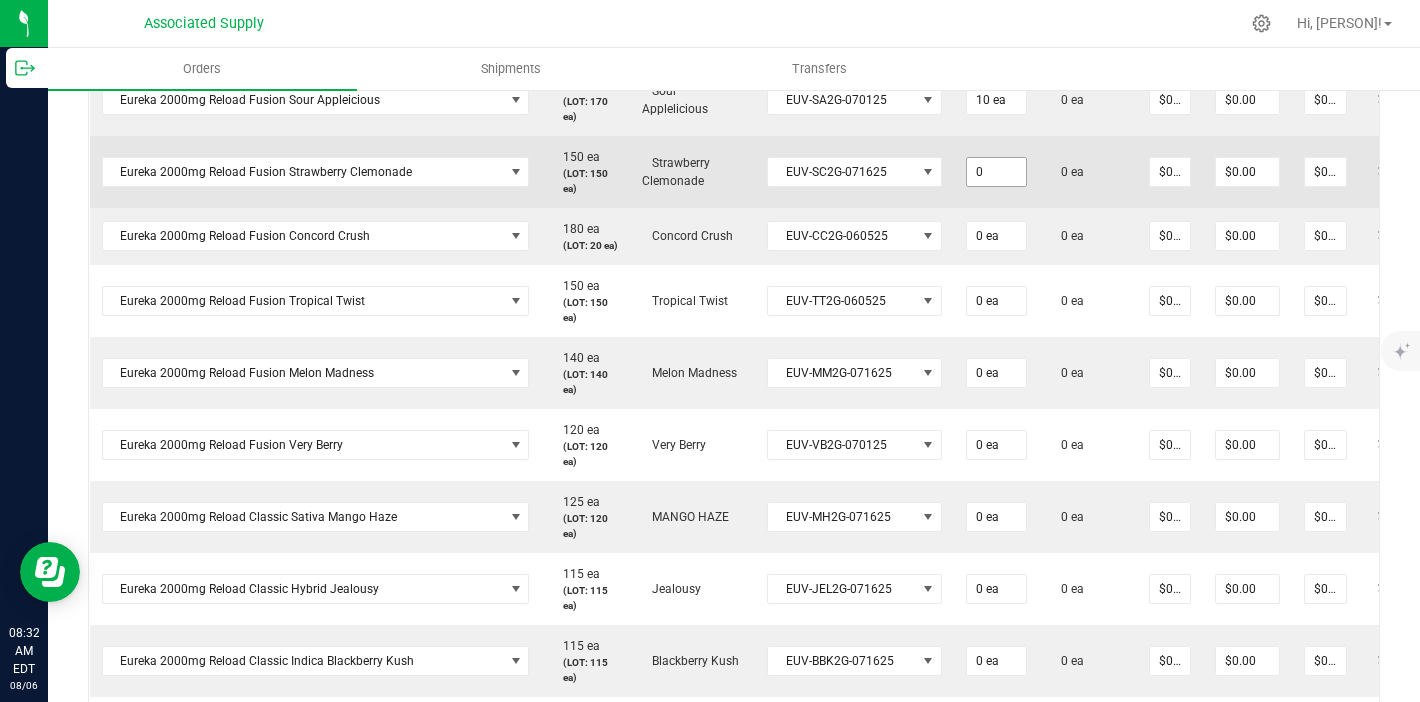 click on "0" at bounding box center [996, 172] 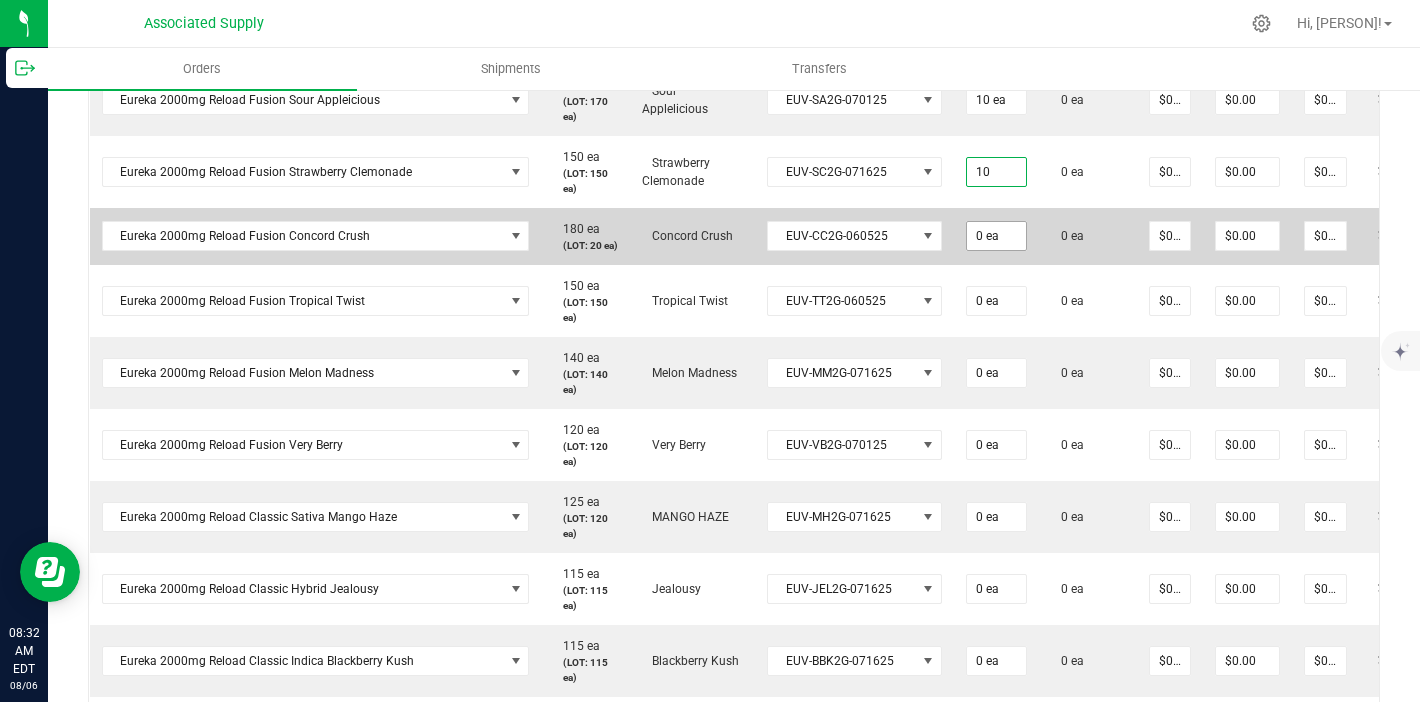 type on "10 ea" 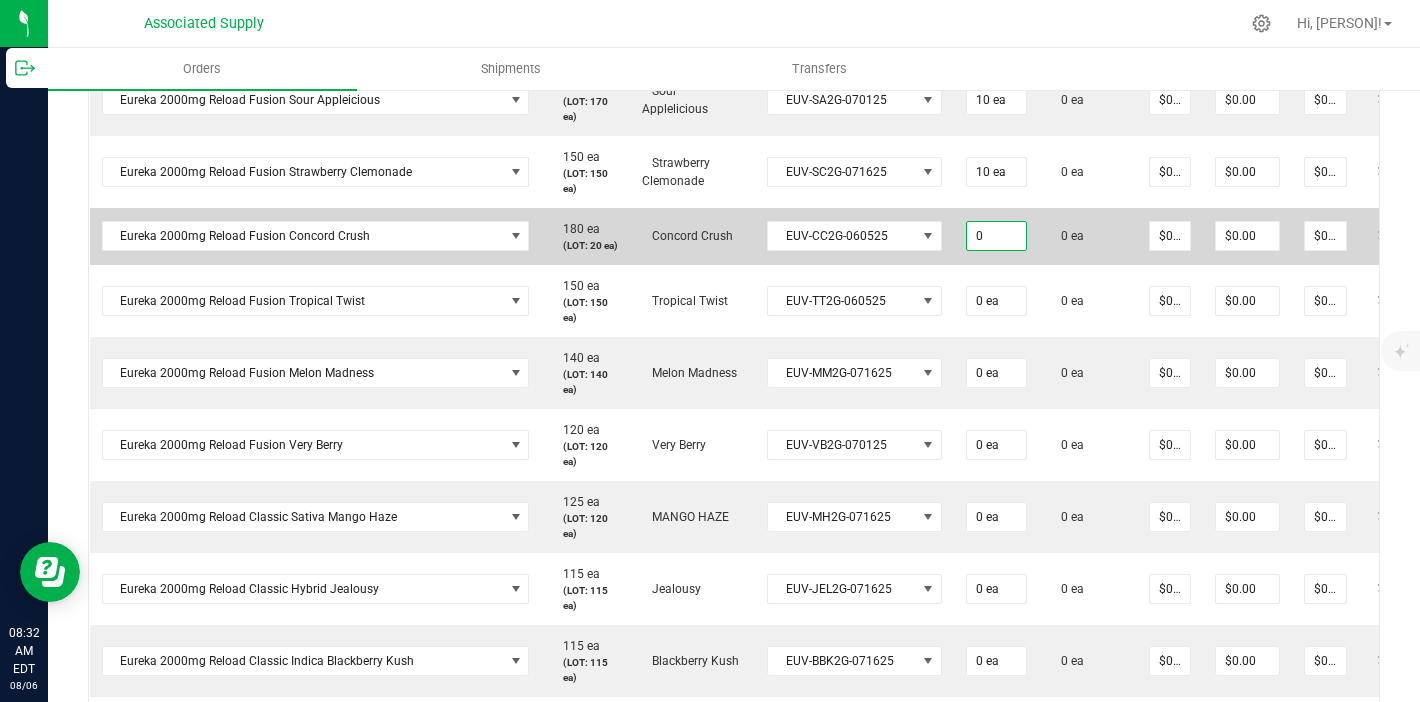 click on "0" at bounding box center [996, 236] 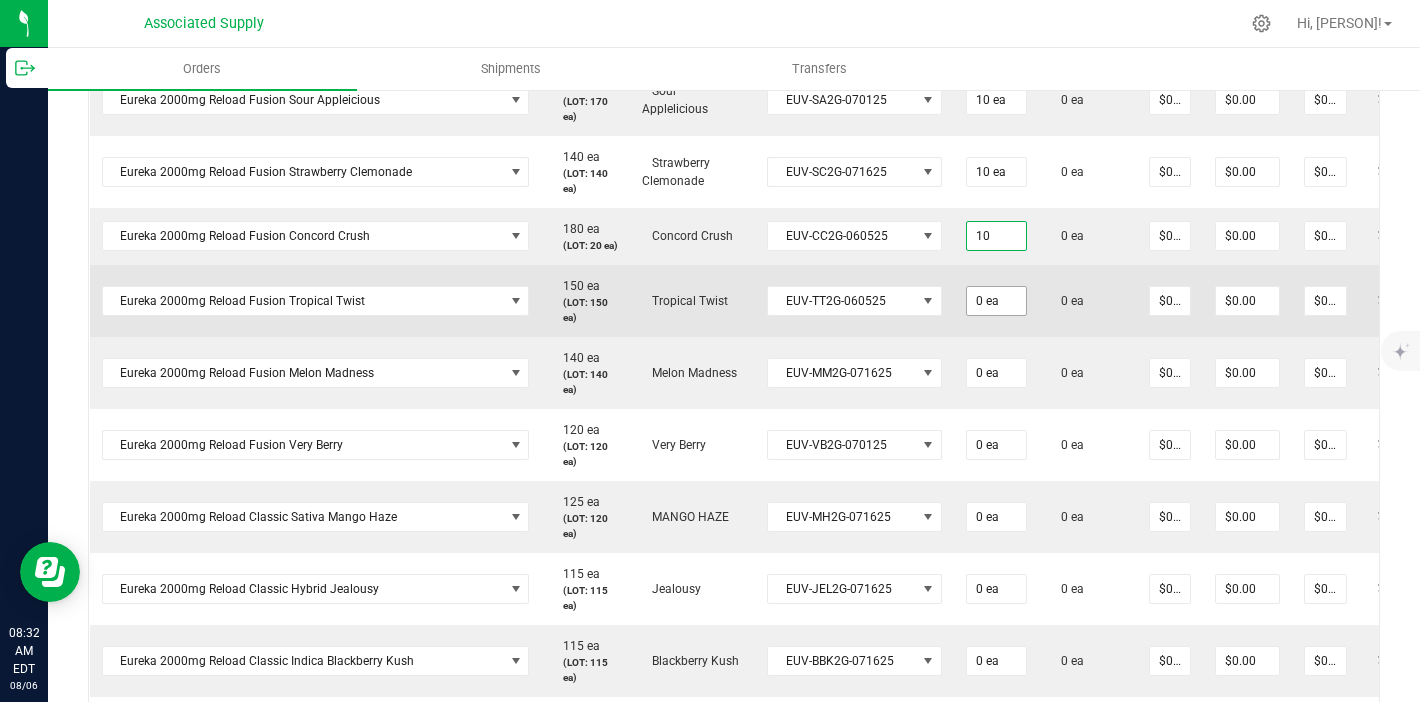 type on "10" 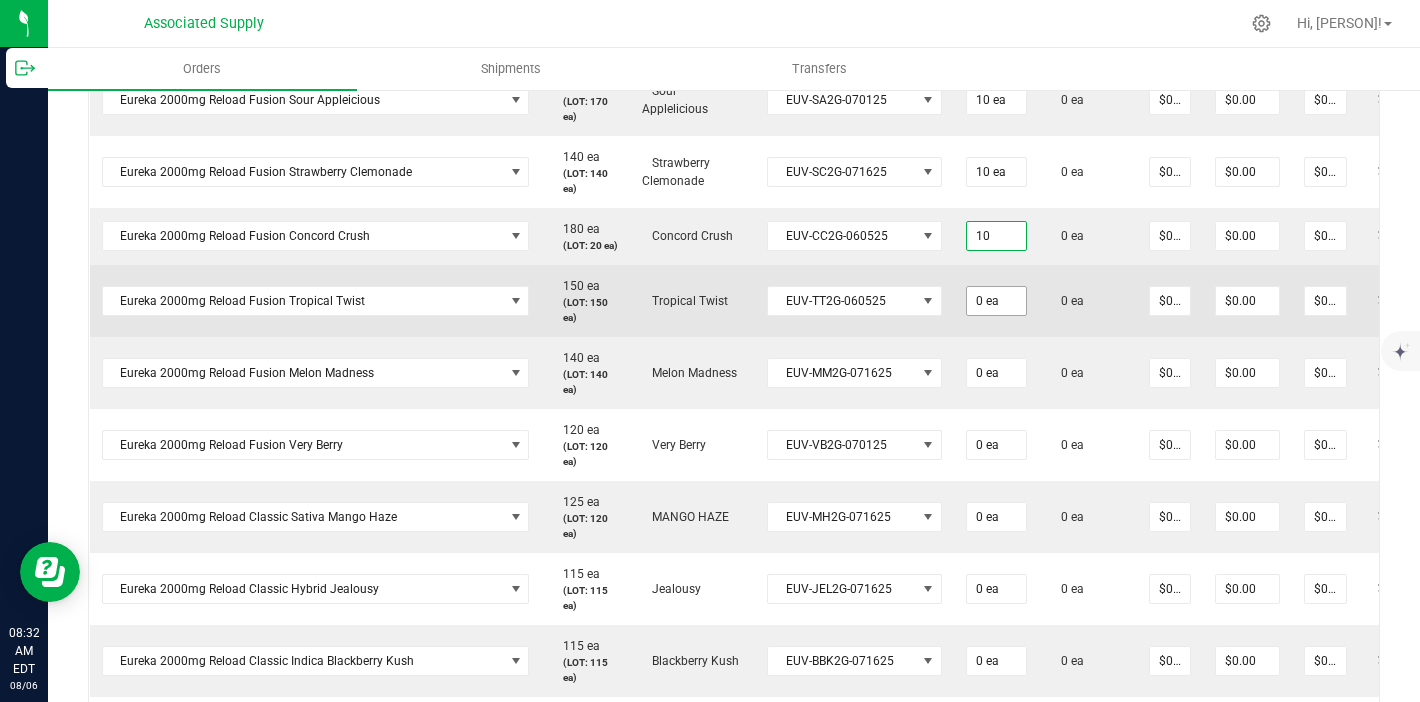 click on "0 ea" at bounding box center [996, 301] 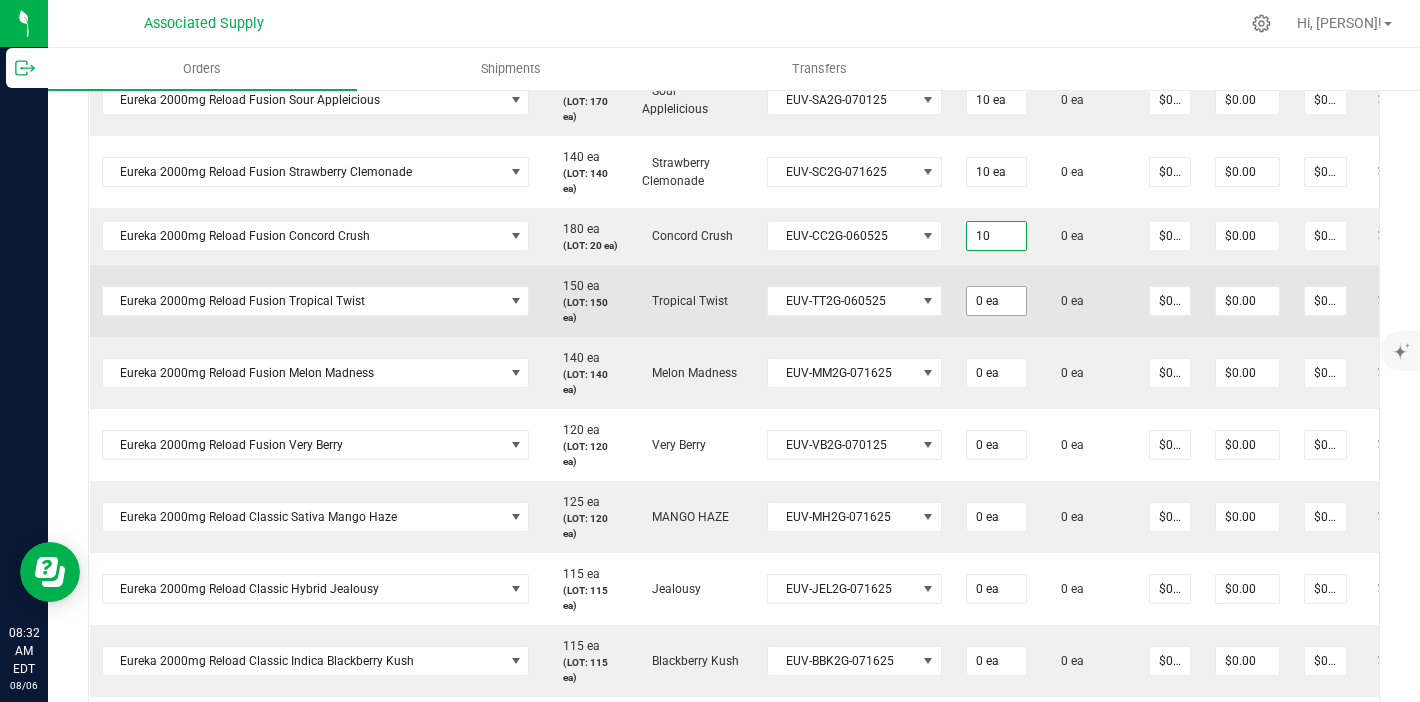 type on "0" 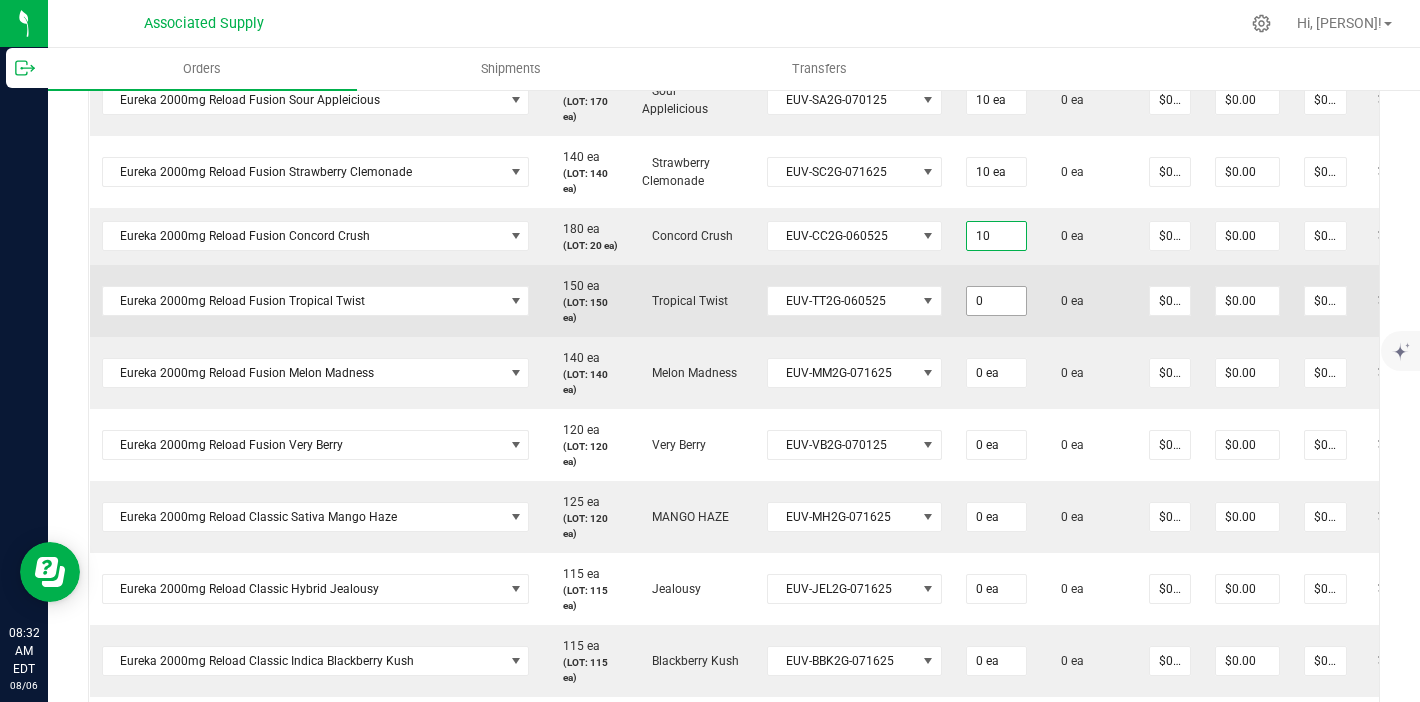 type on "10 ea" 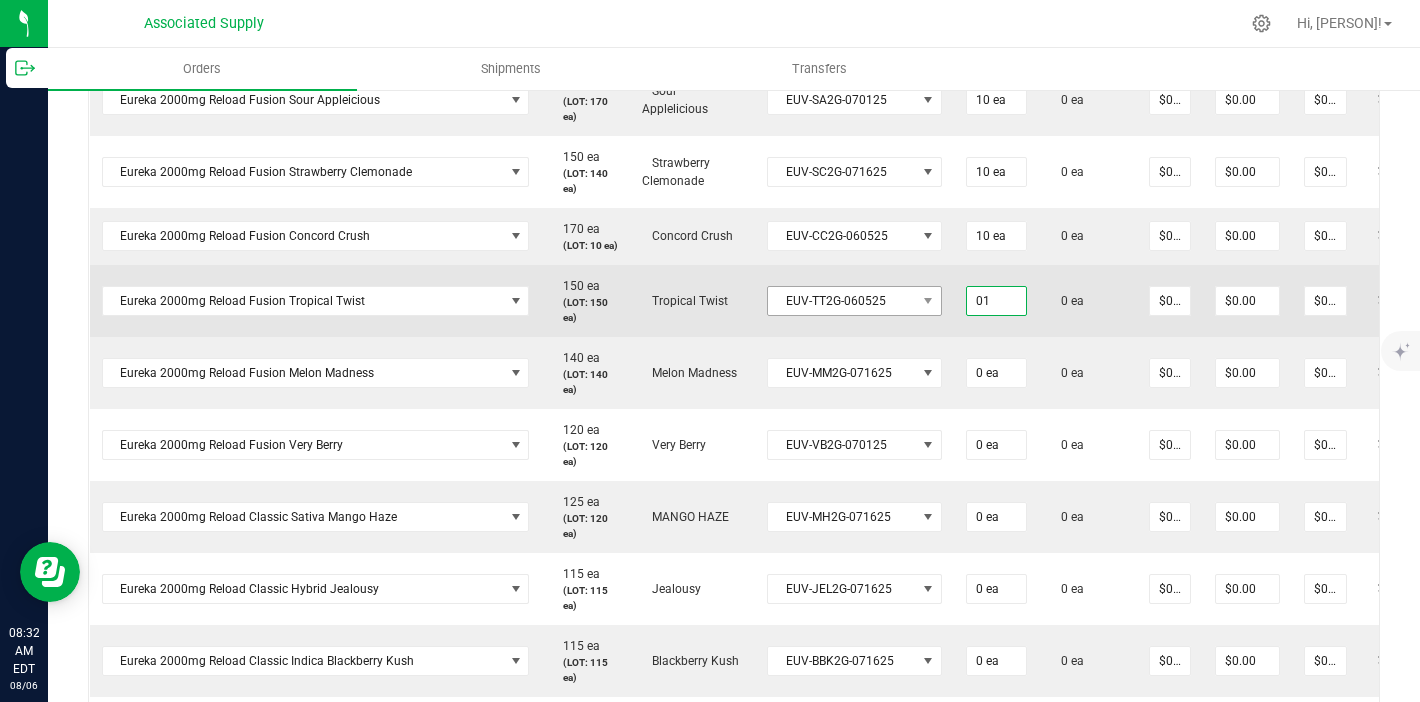 drag, startPoint x: 987, startPoint y: 366, endPoint x: 927, endPoint y: 366, distance: 60 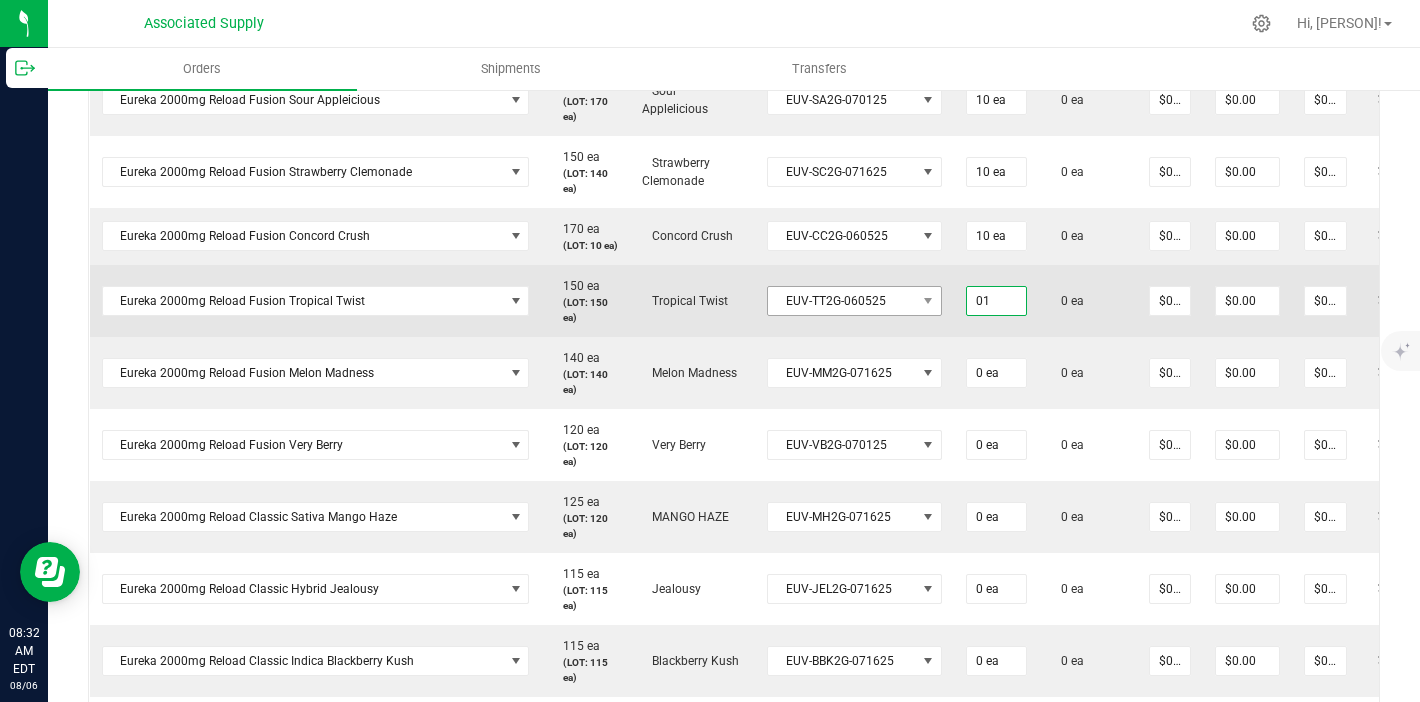 click on "Eureka 2000mg Reload Fusion Tropical Twist  150 ea   (LOT: 150 ea)   Tropical Twist  EUV-TT2G-060525 01  0 ea  $0.00000 $0.00 $0.00" at bounding box center (784, 301) 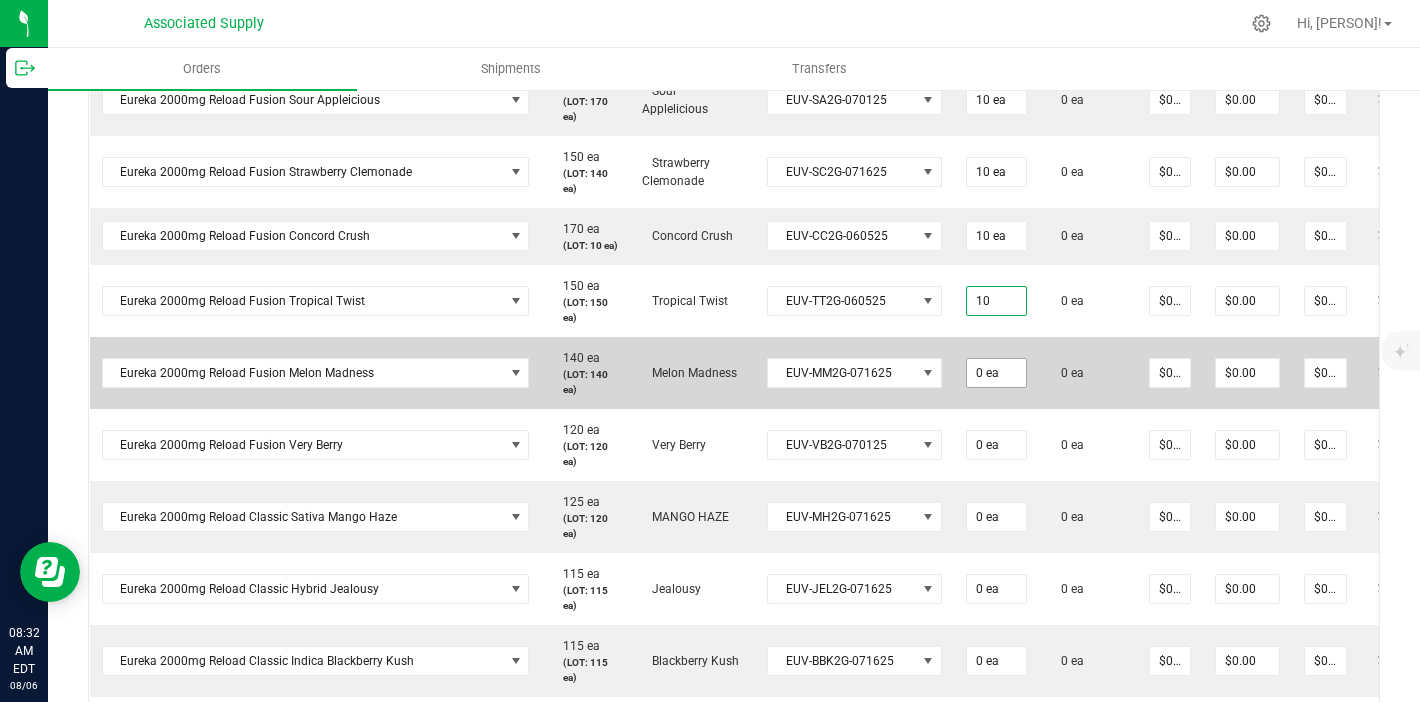 click on "0 ea" at bounding box center (996, 373) 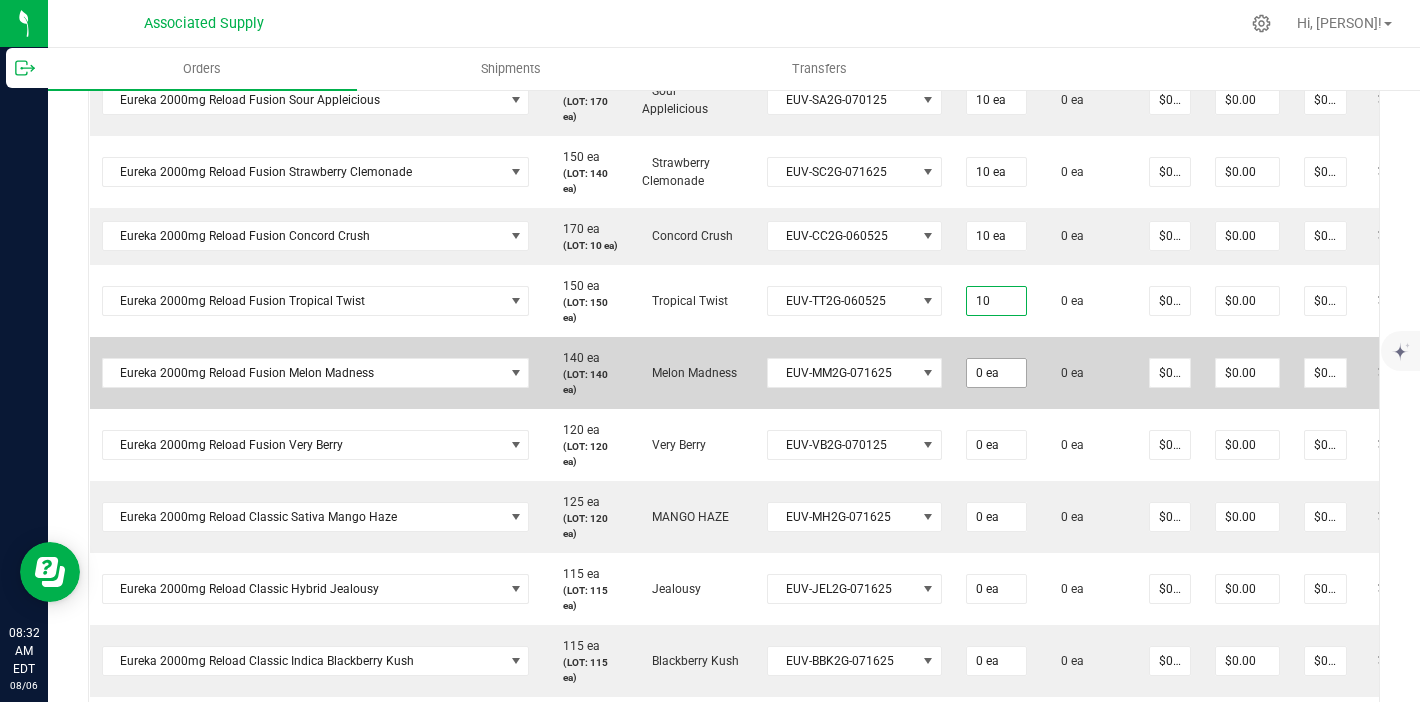 type on "10 ea" 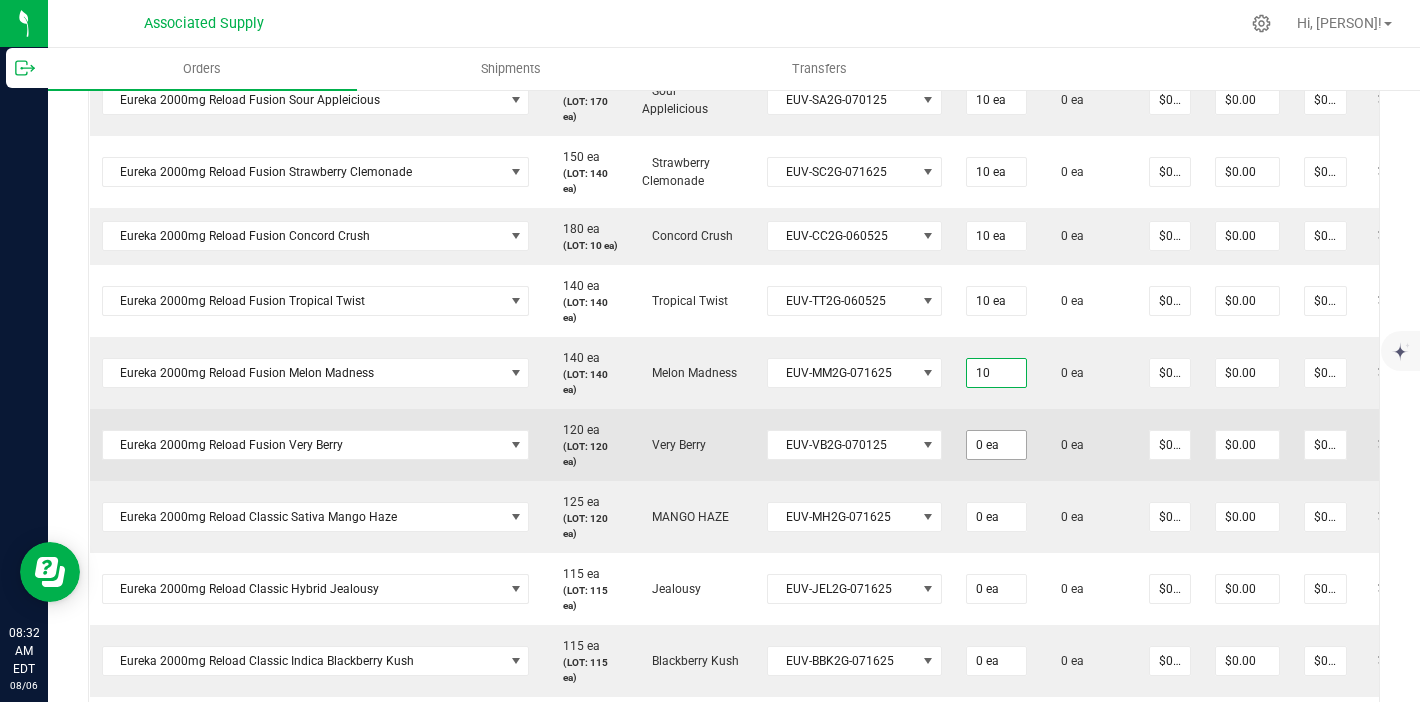 click on "0 ea" at bounding box center (996, 445) 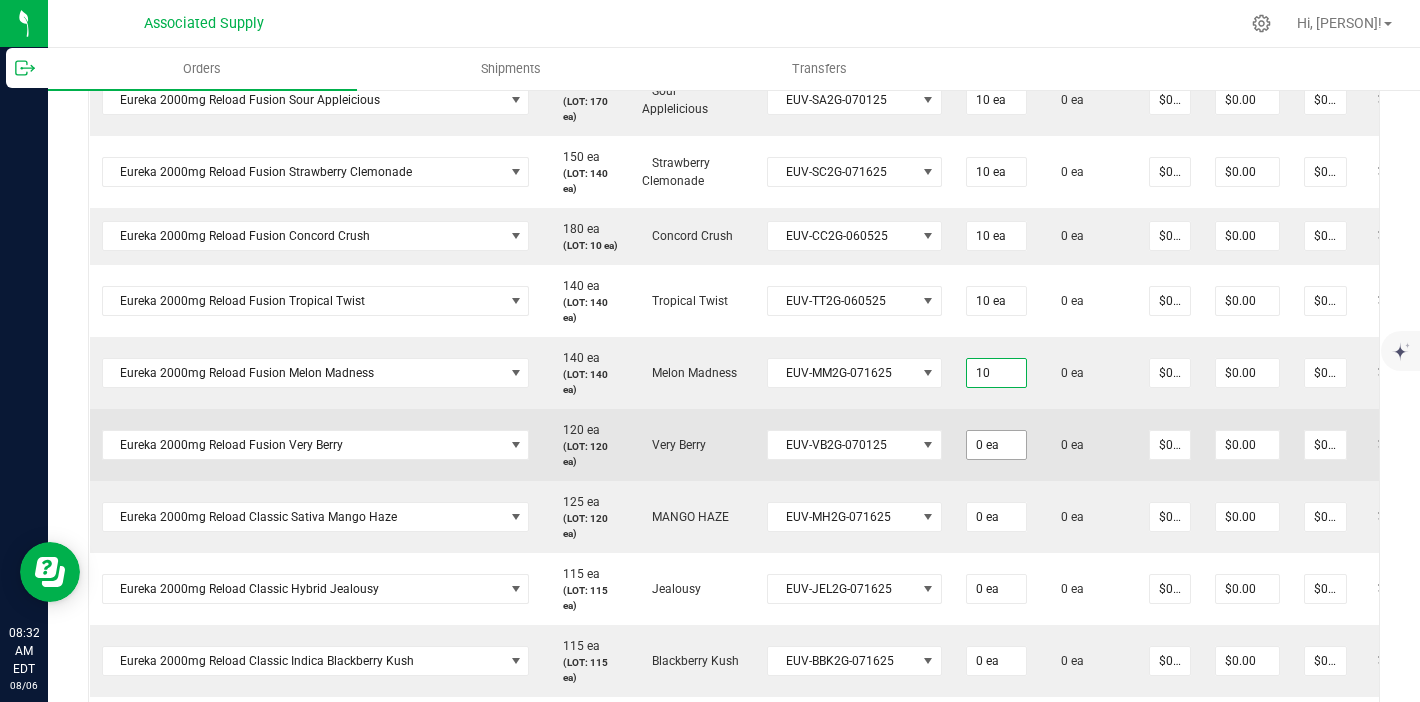 type on "10 ea" 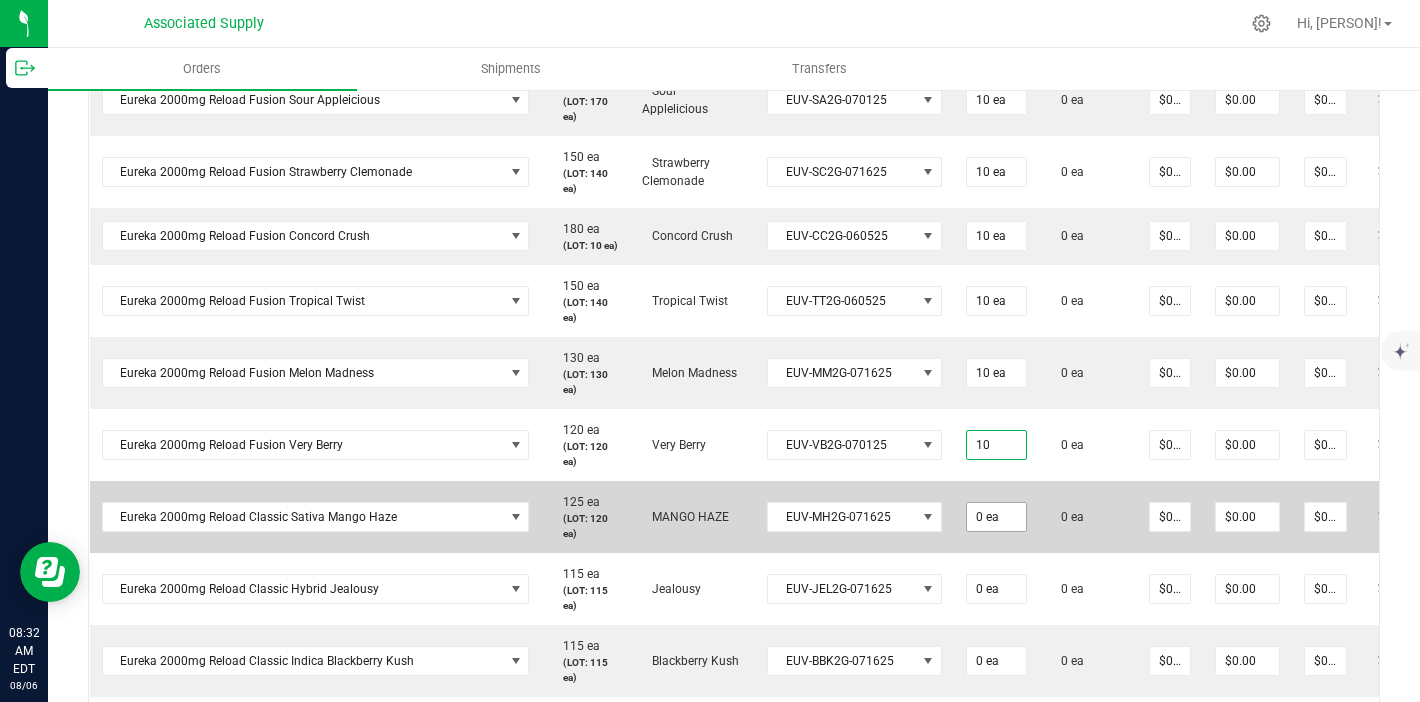click on "0 ea" at bounding box center [996, 517] 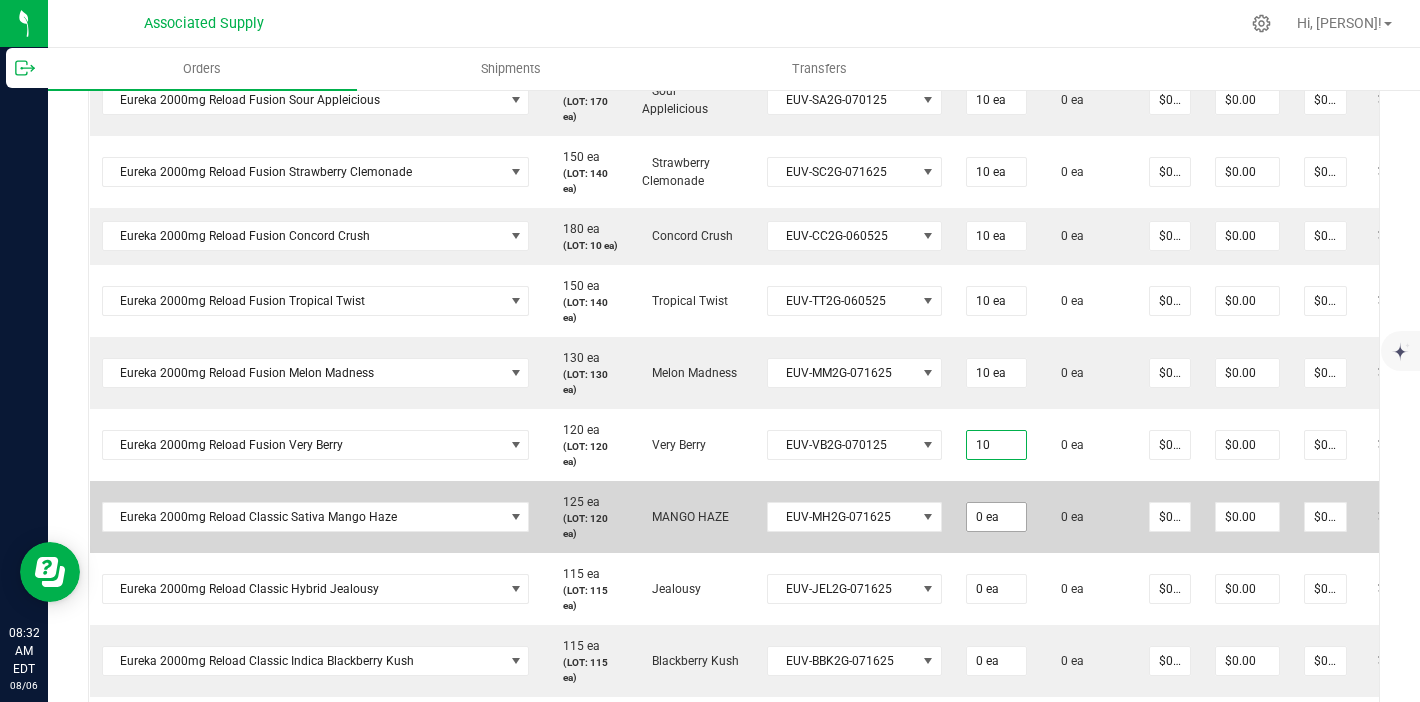 type on "10 ea" 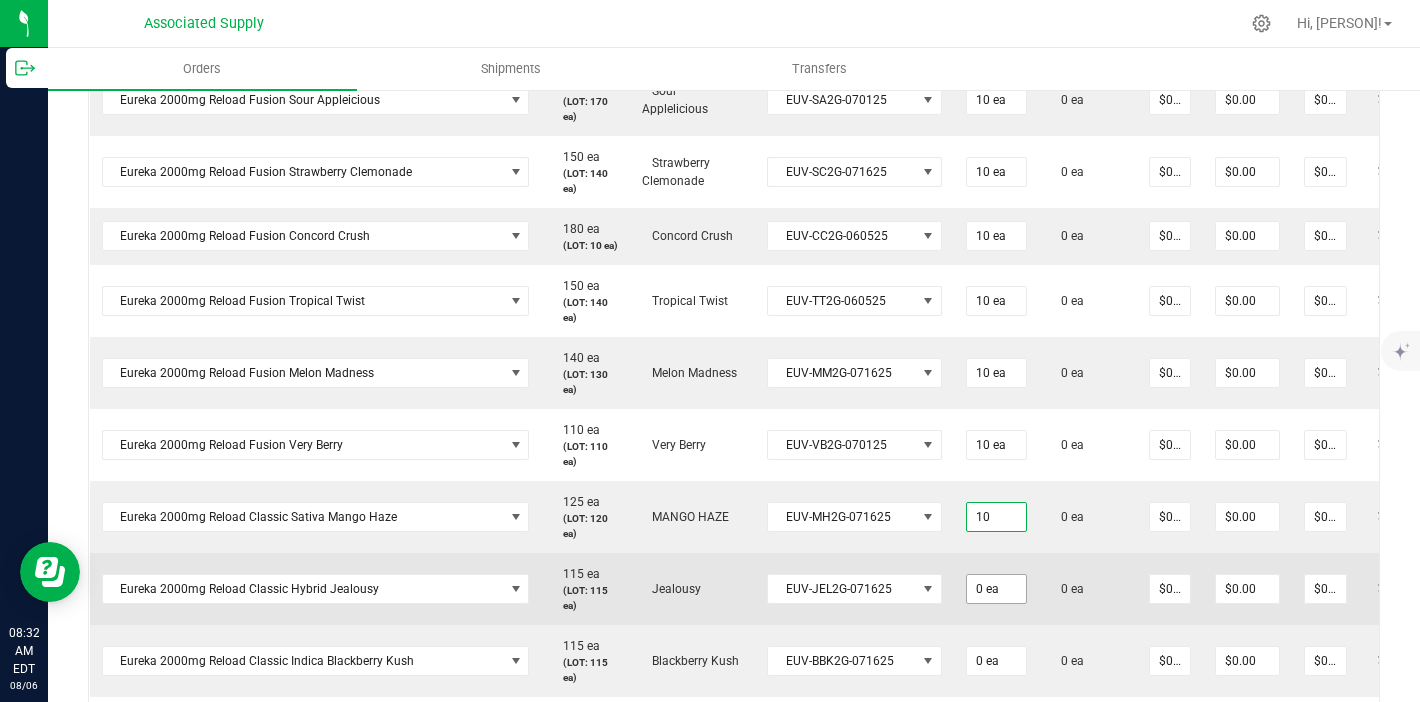 click on "0 ea" at bounding box center [996, 589] 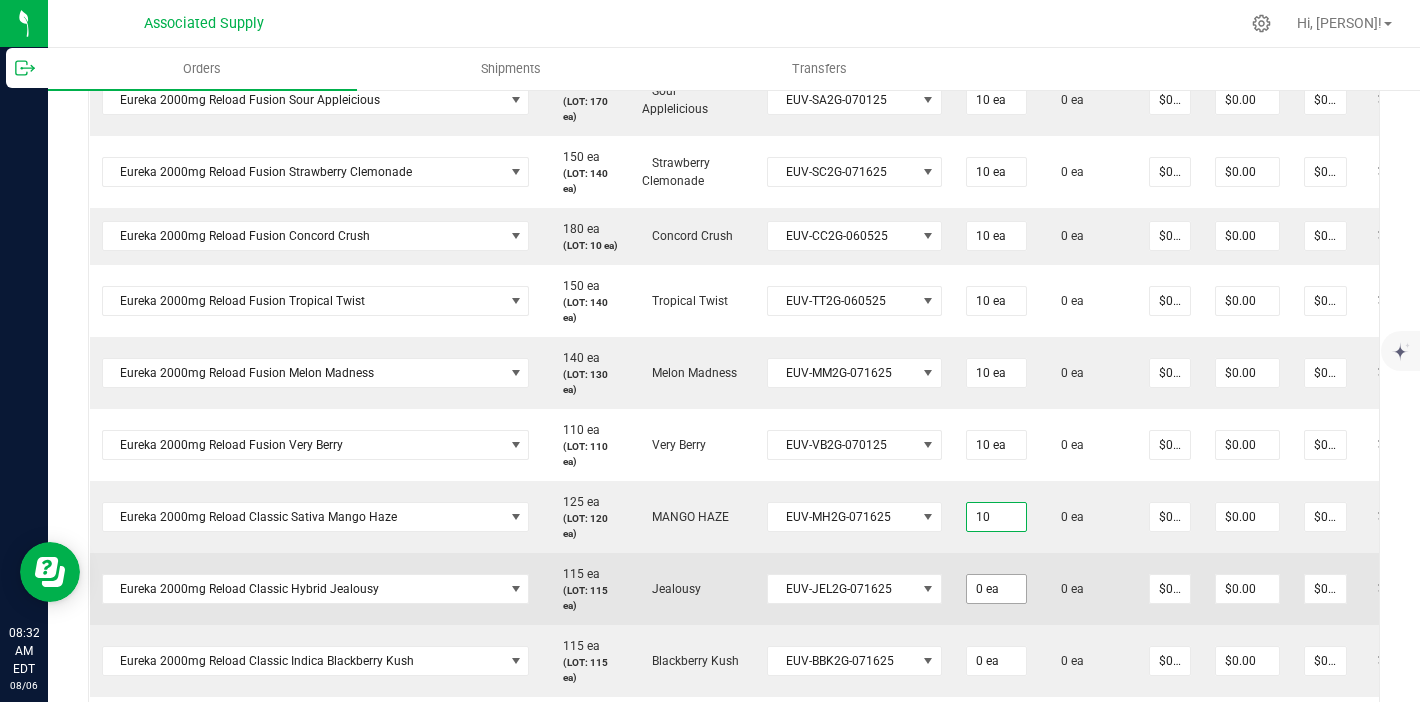 type on "10 ea" 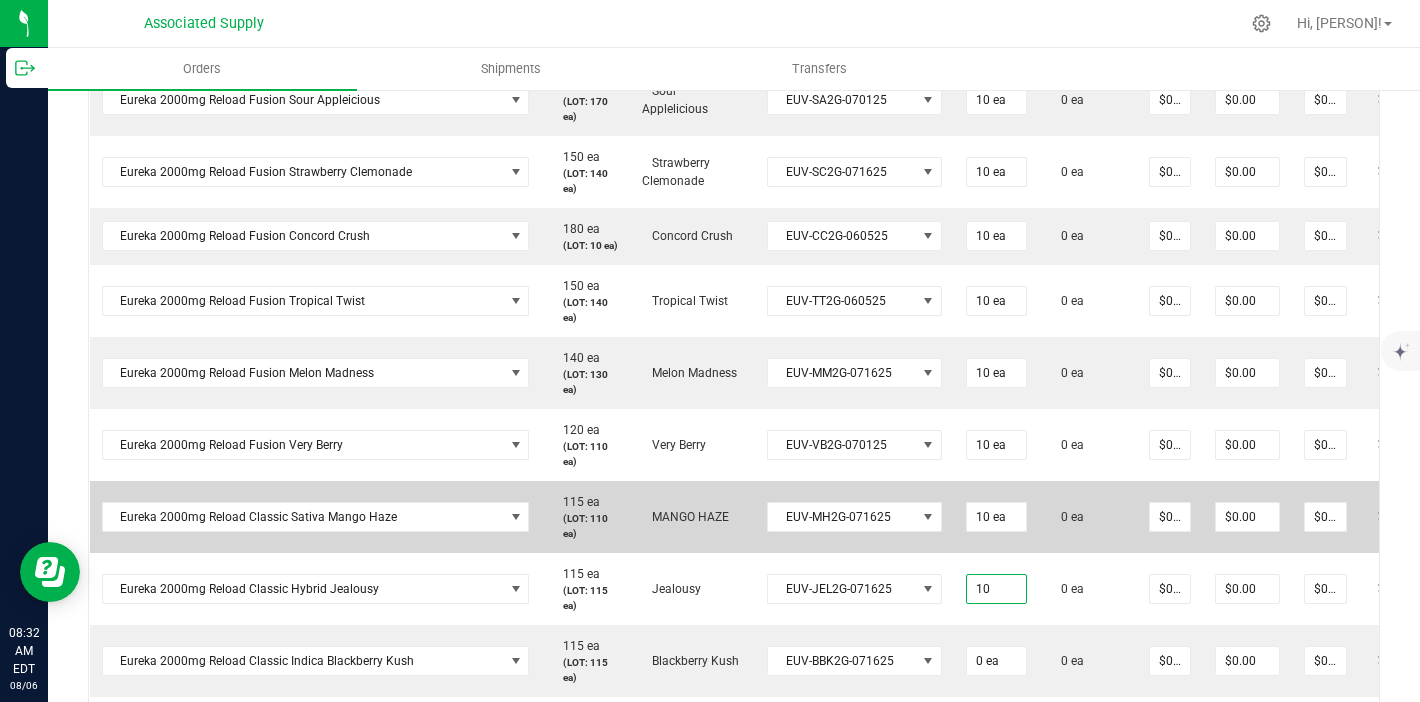 type on "10 ea" 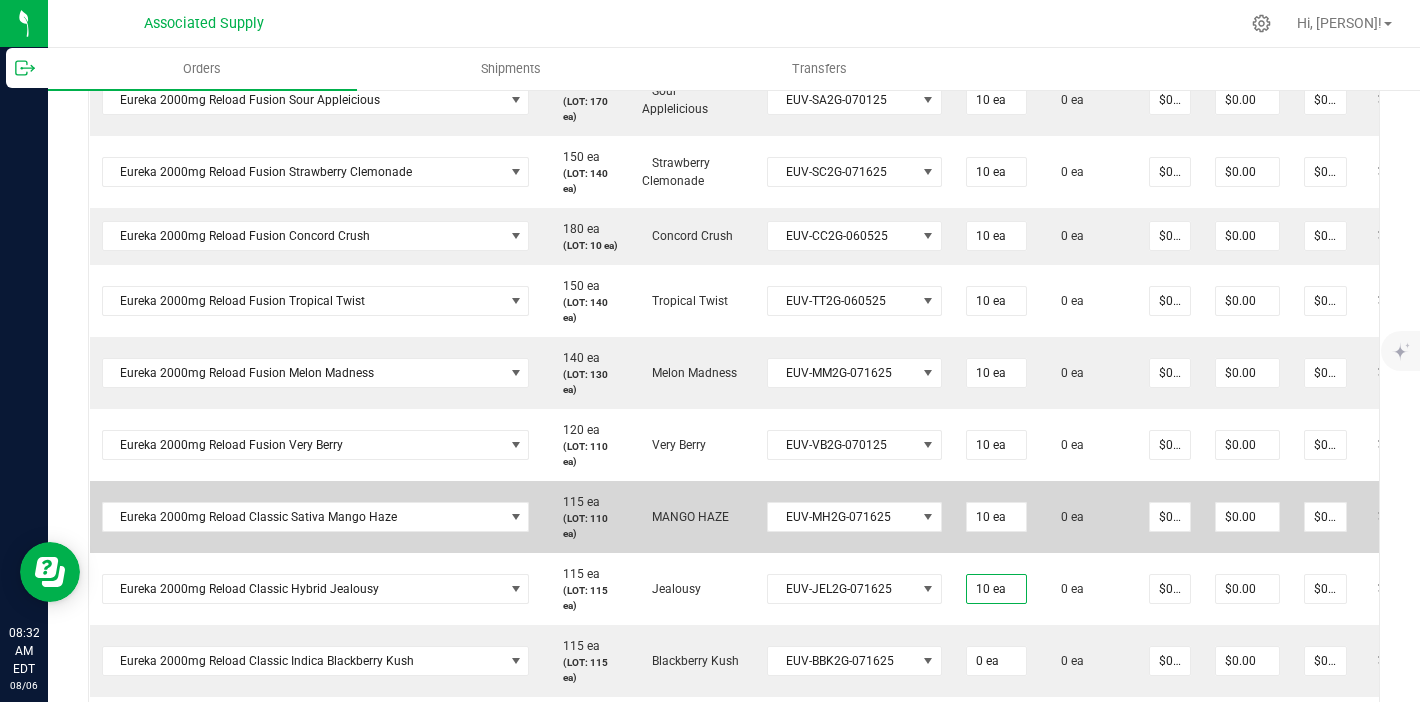 click on "10 ea" at bounding box center (996, 517) 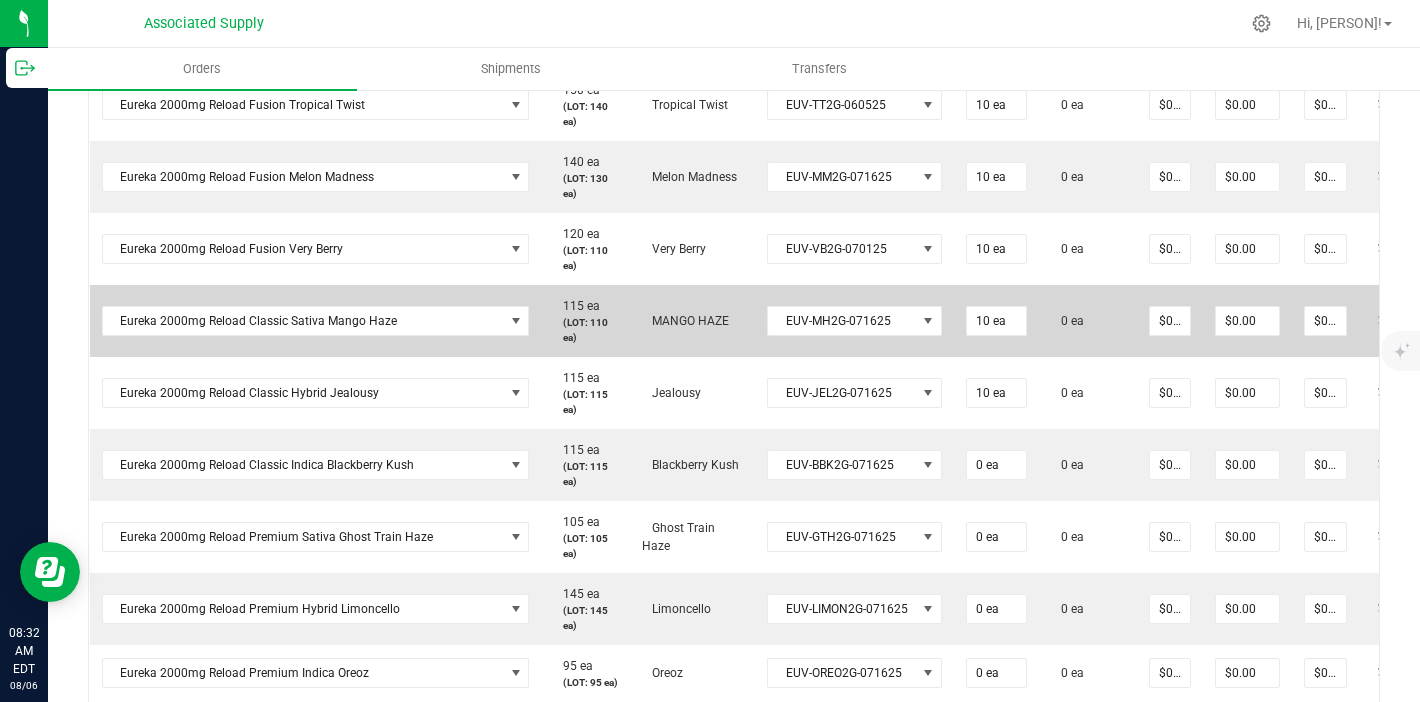 scroll, scrollTop: 1446, scrollLeft: 0, axis: vertical 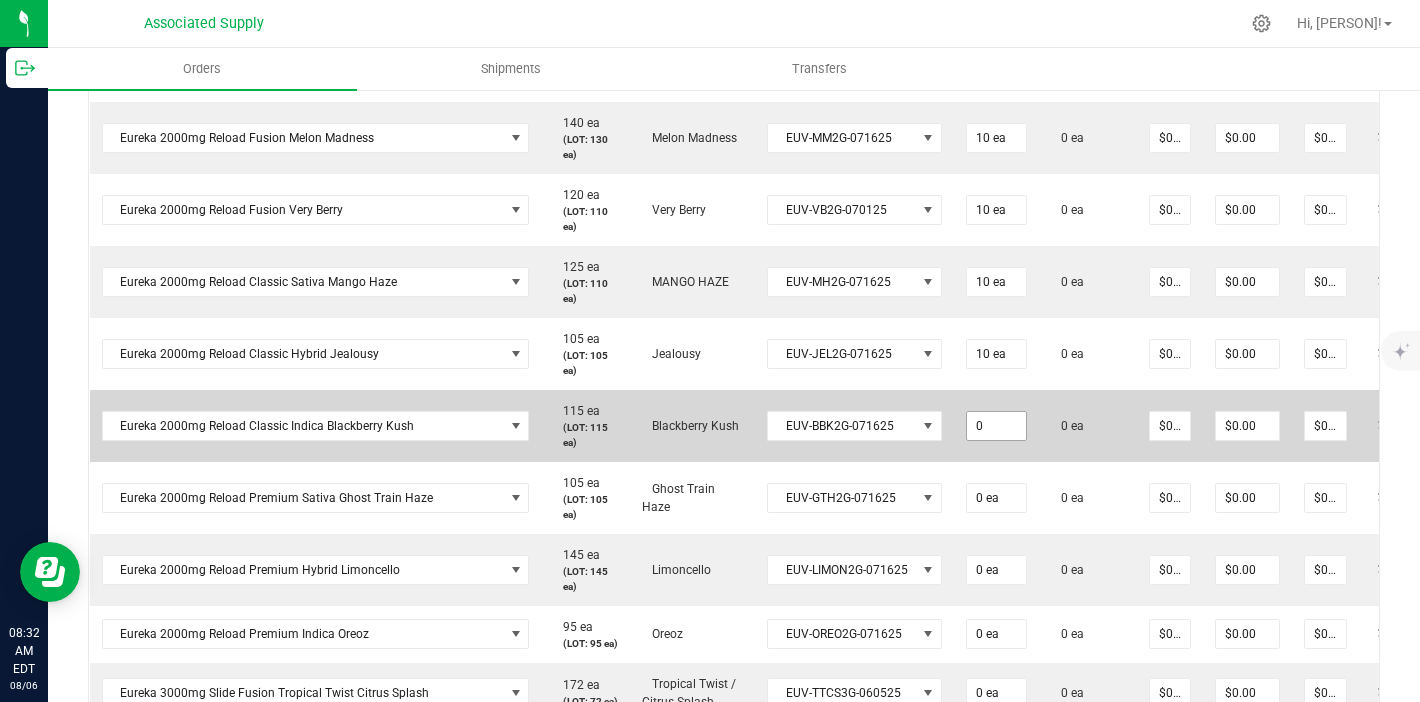 click on "0" at bounding box center [996, 426] 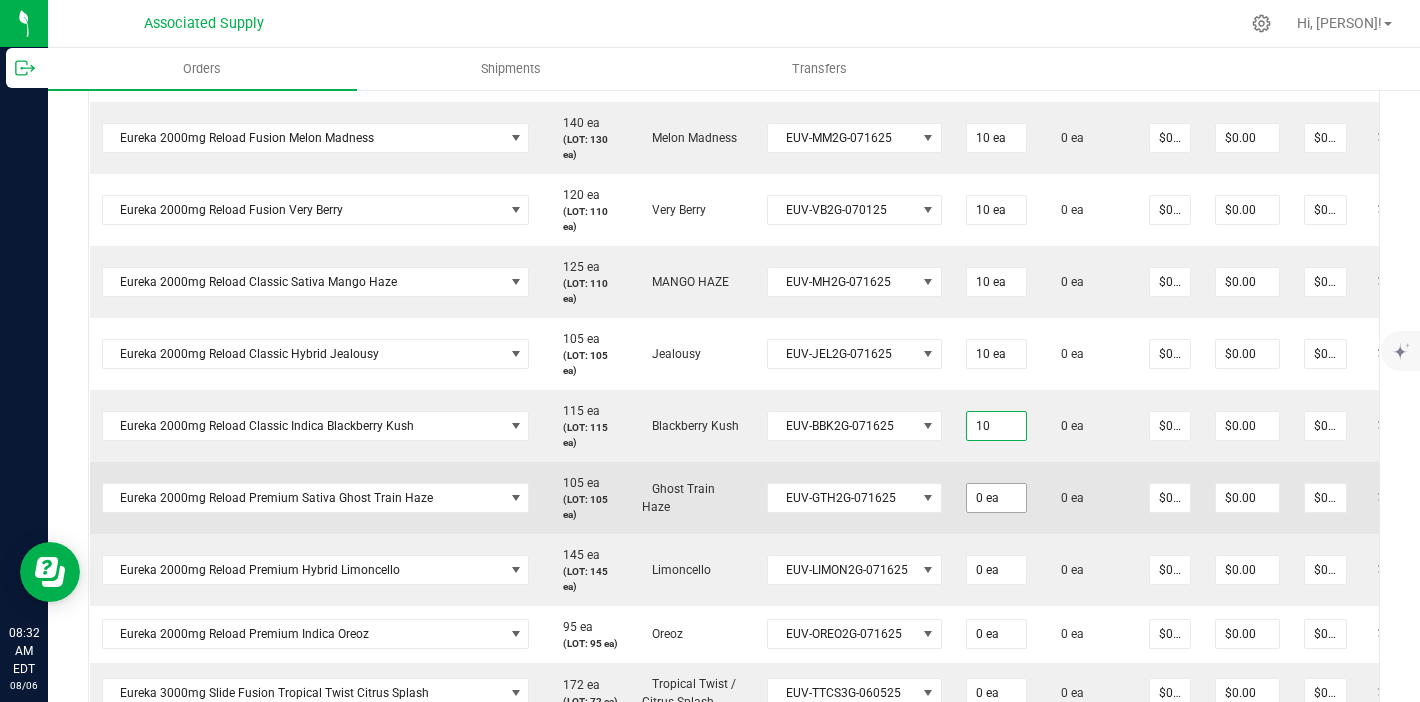 click on "0 ea" at bounding box center (996, 498) 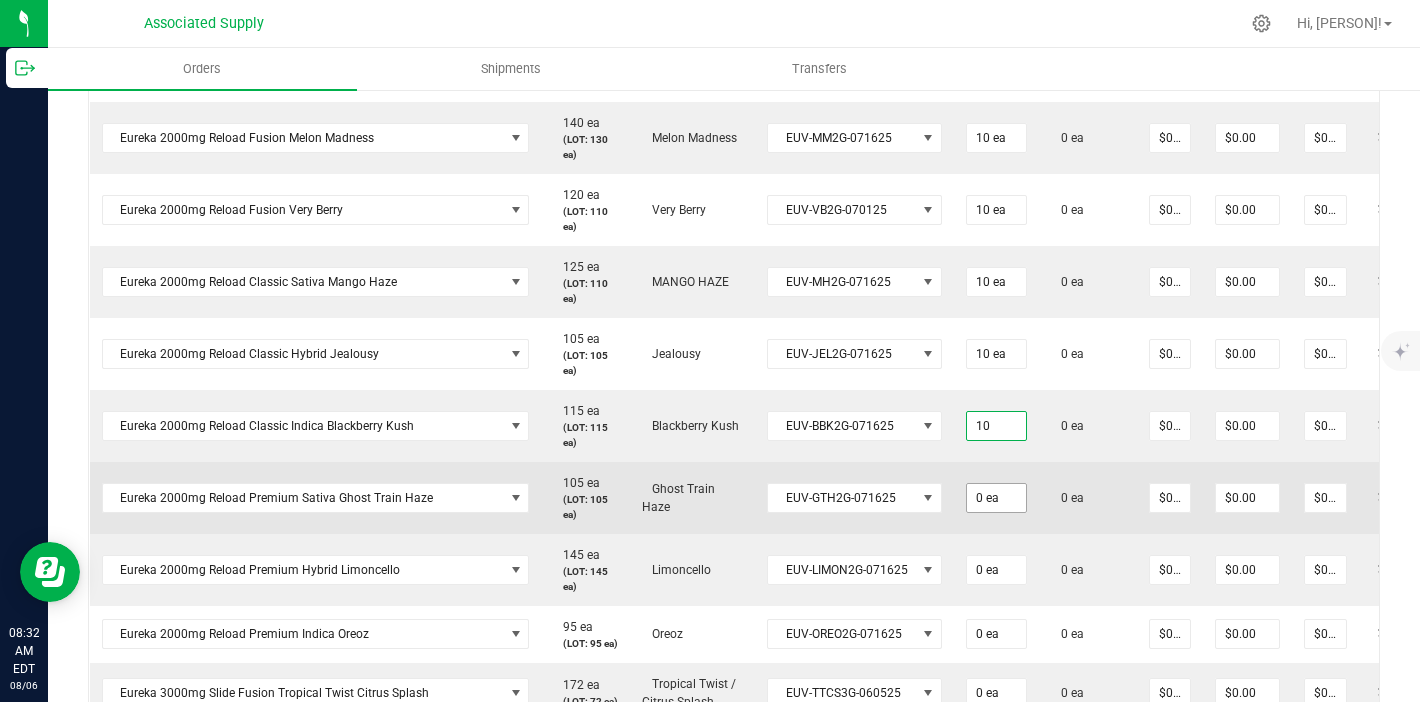 type on "10 ea" 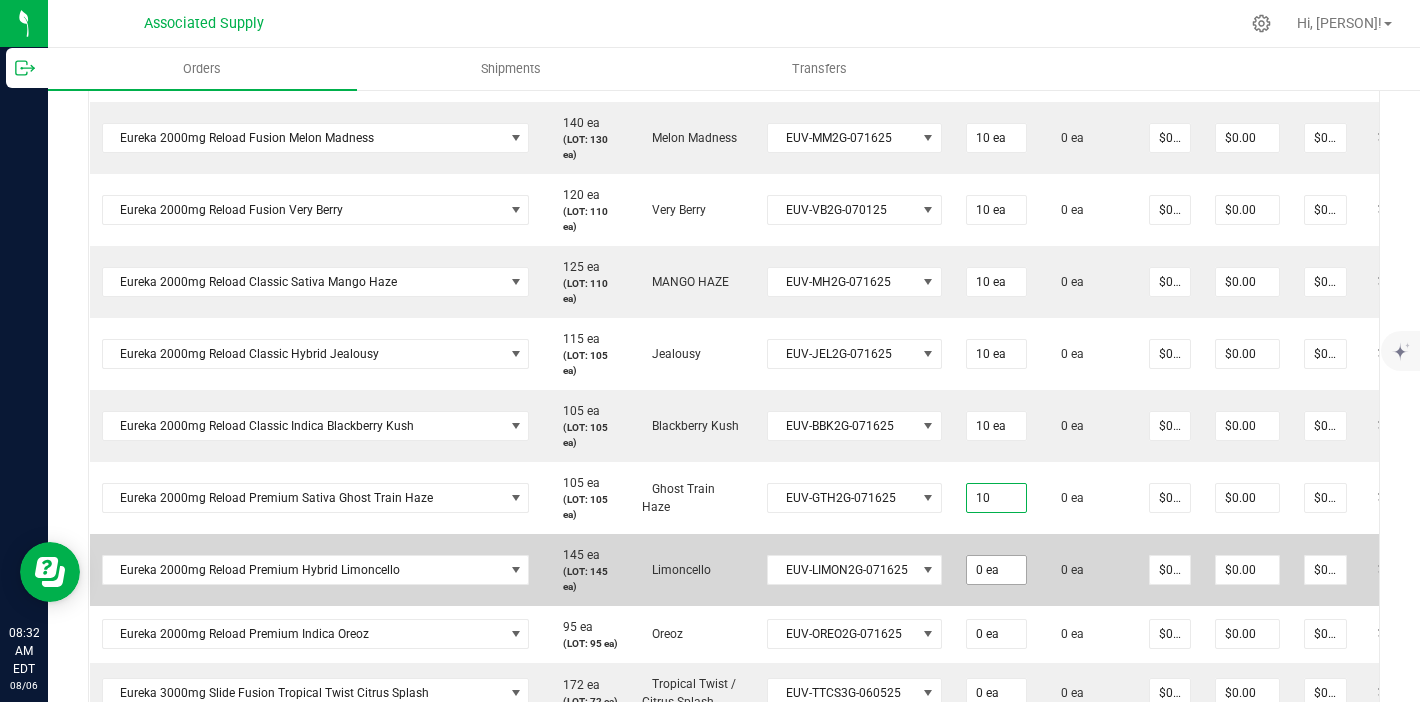 type on "10 ea" 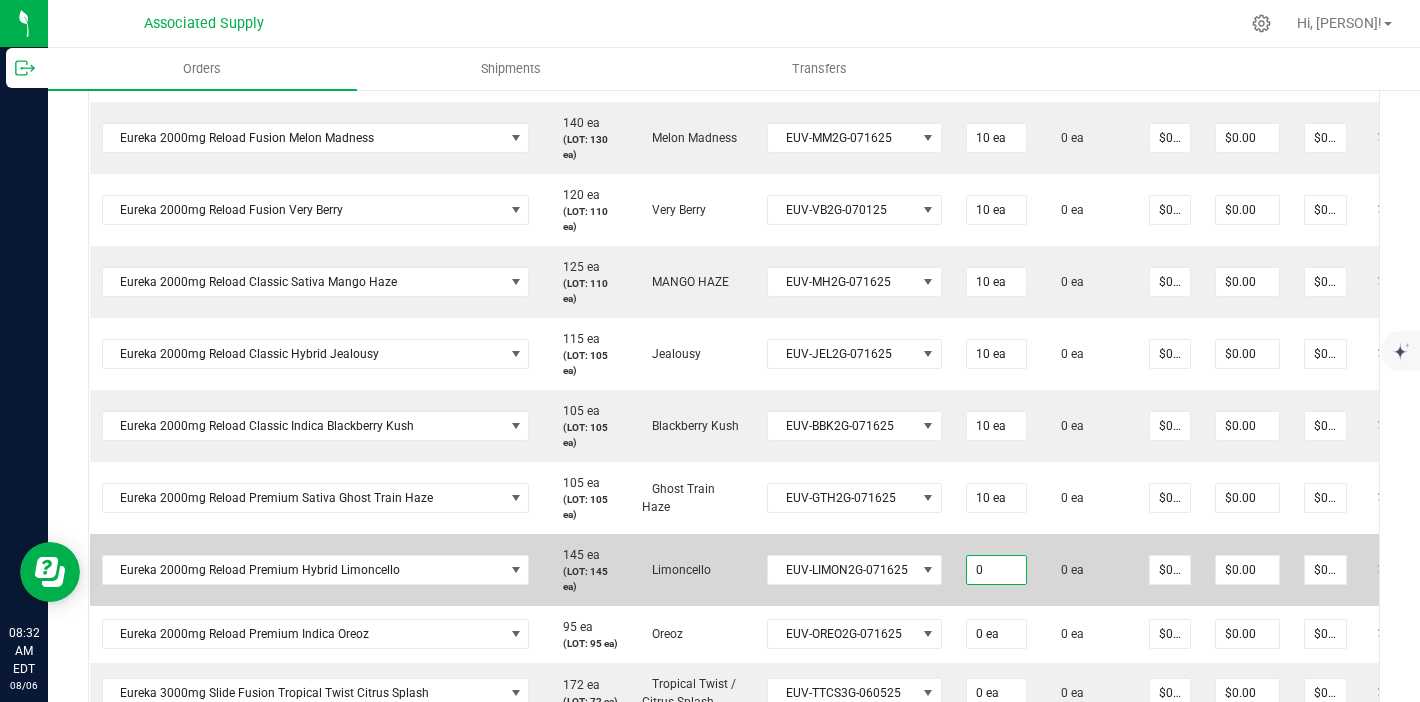 click on "0" at bounding box center (996, 570) 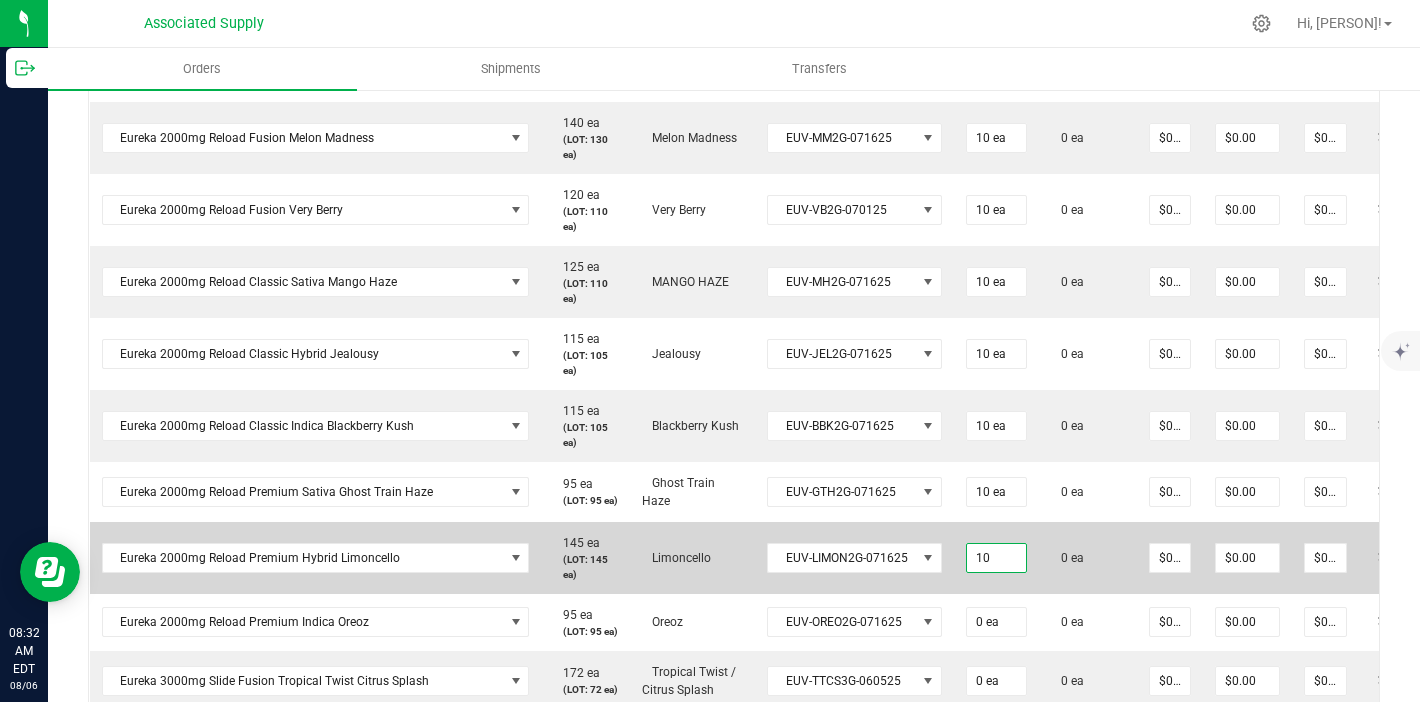 click on "10" at bounding box center [996, 558] 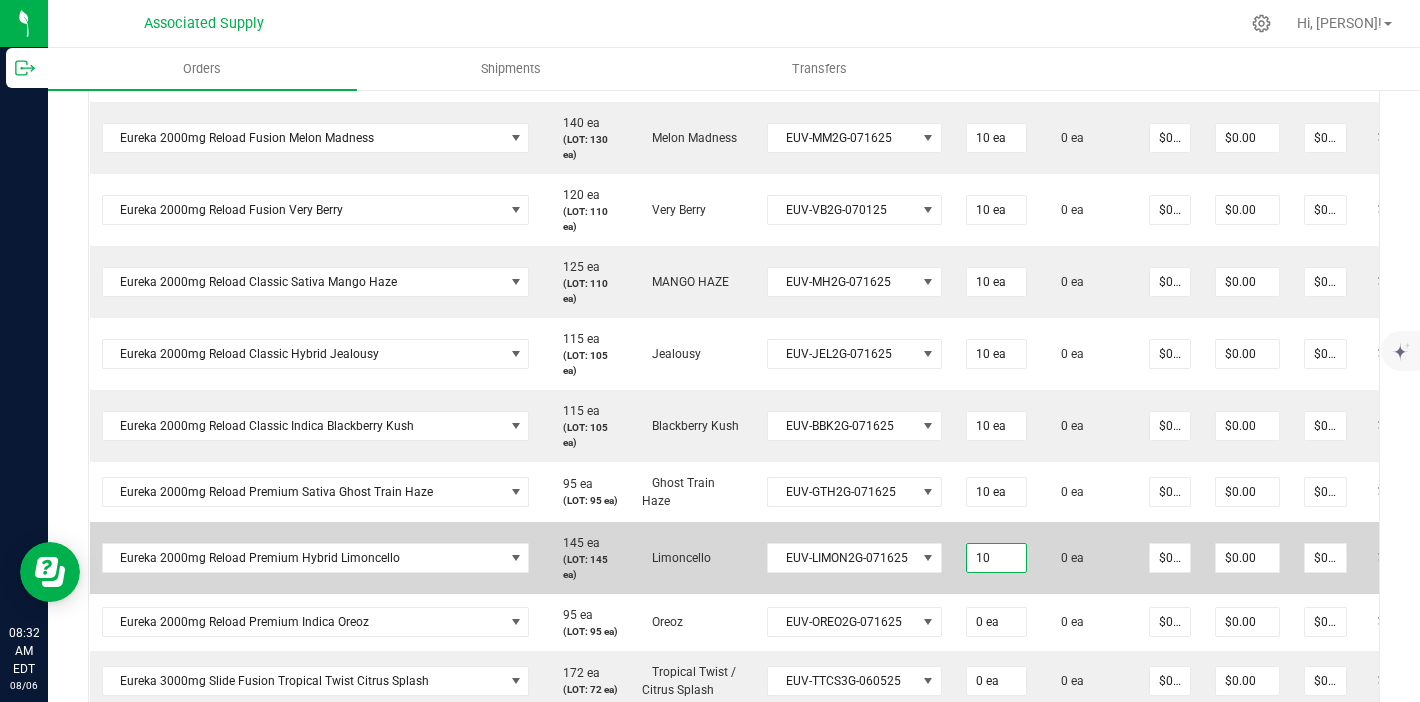 type on "10 ea" 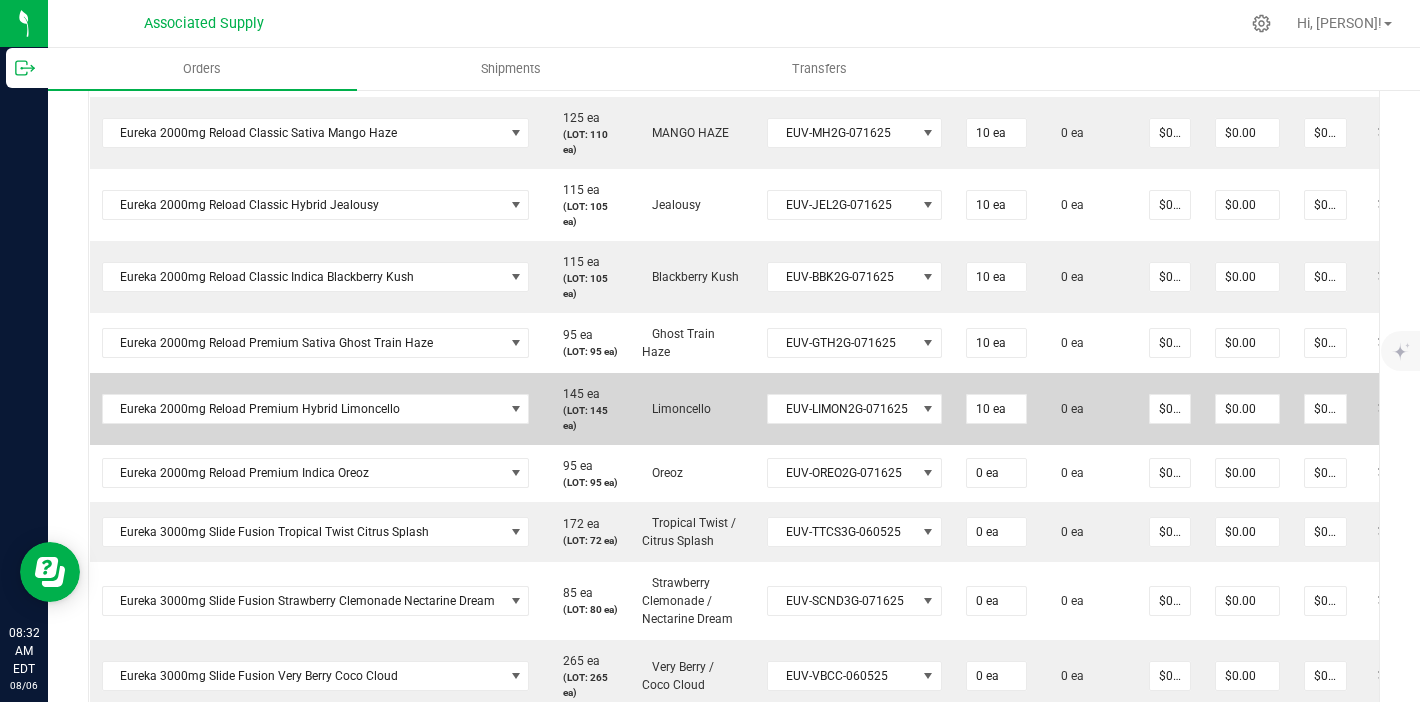 scroll, scrollTop: 1624, scrollLeft: 0, axis: vertical 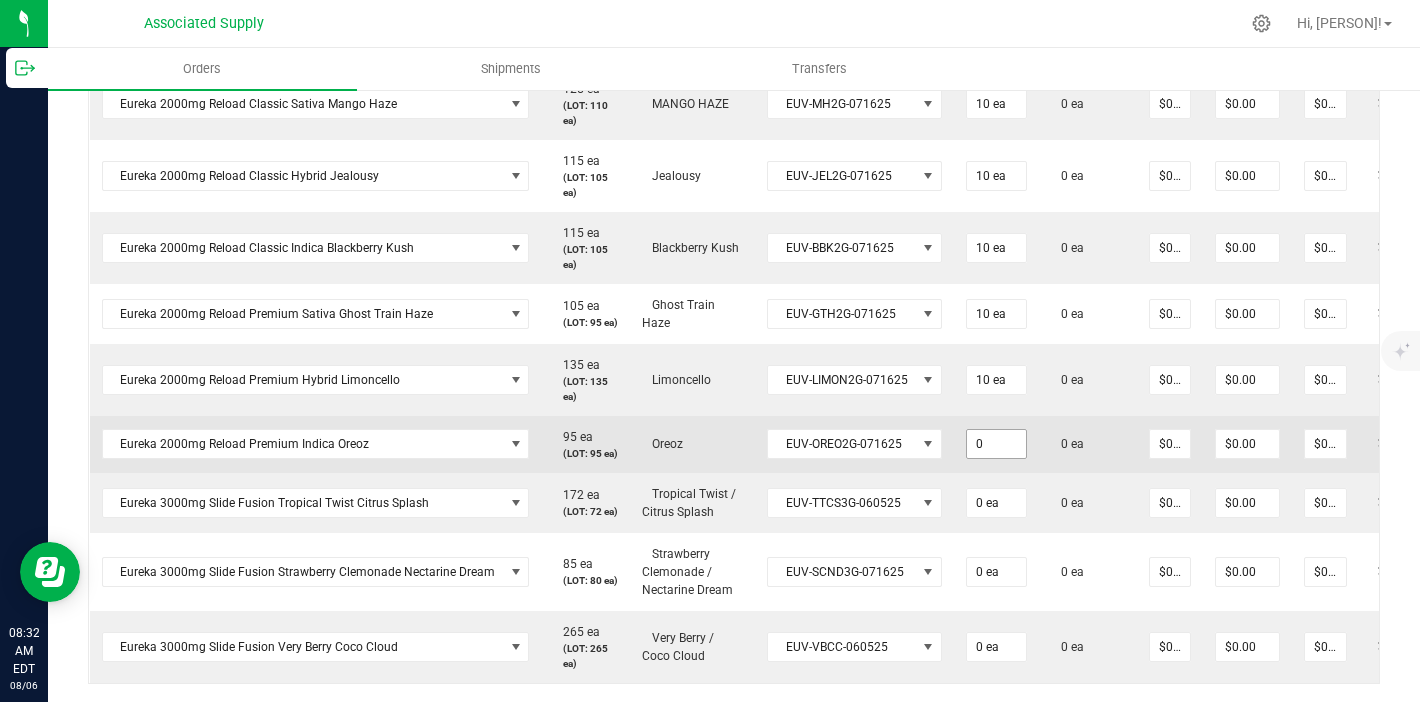 click on "0" at bounding box center (996, 444) 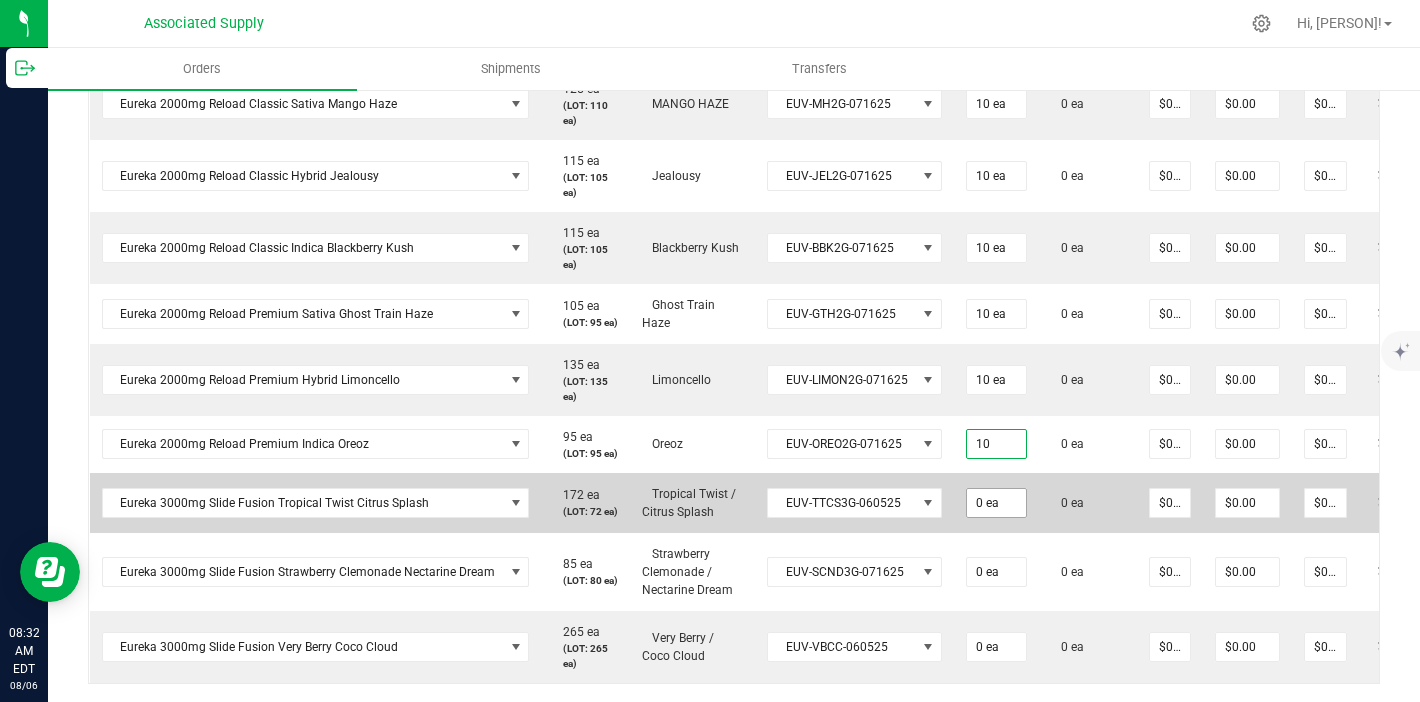 click on "0 ea" at bounding box center [996, 503] 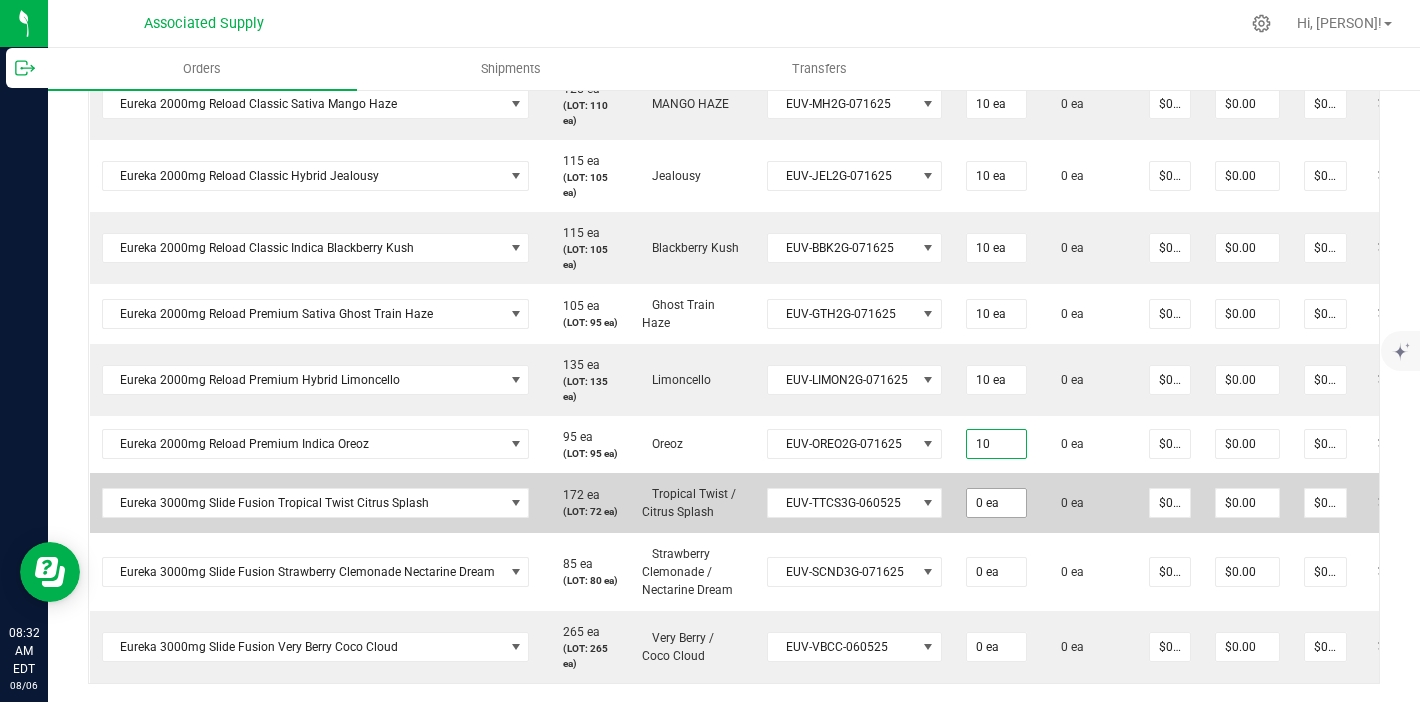 type on "10 ea" 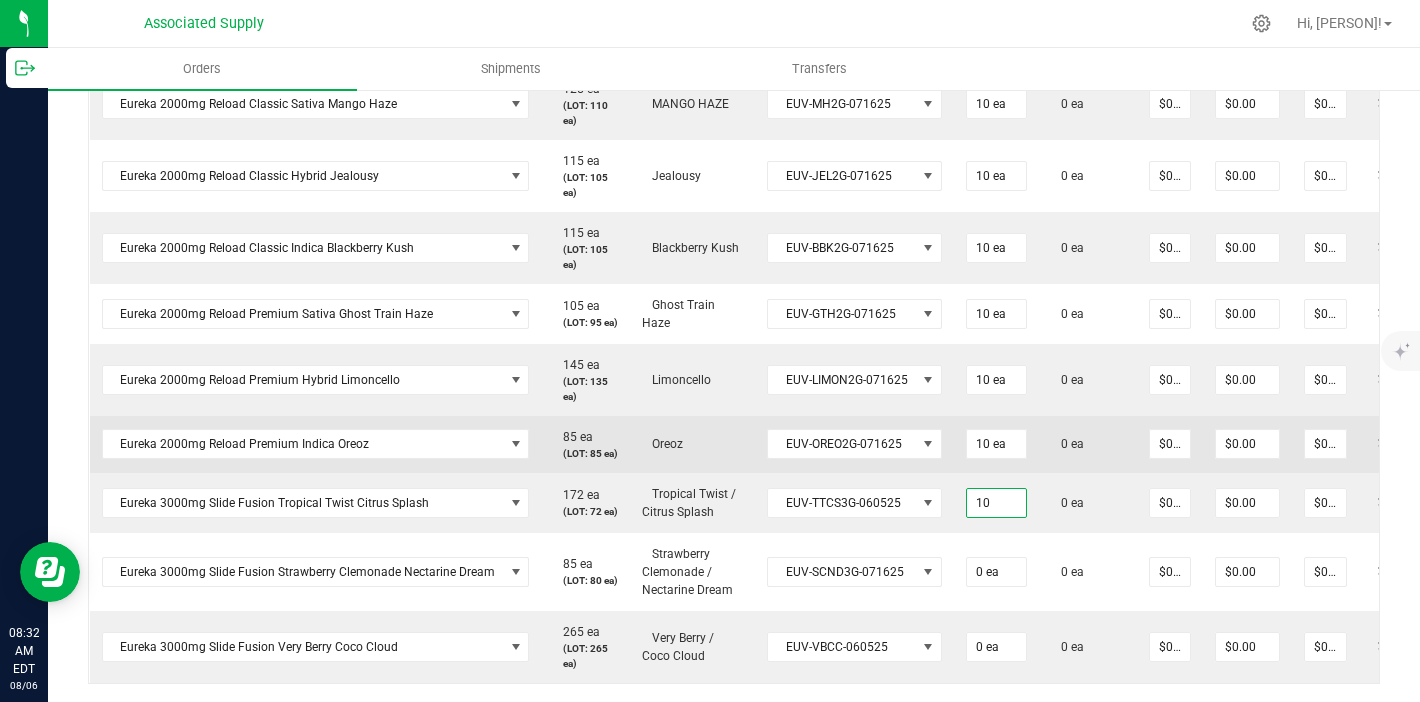 click on "10 ea" at bounding box center (996, 444) 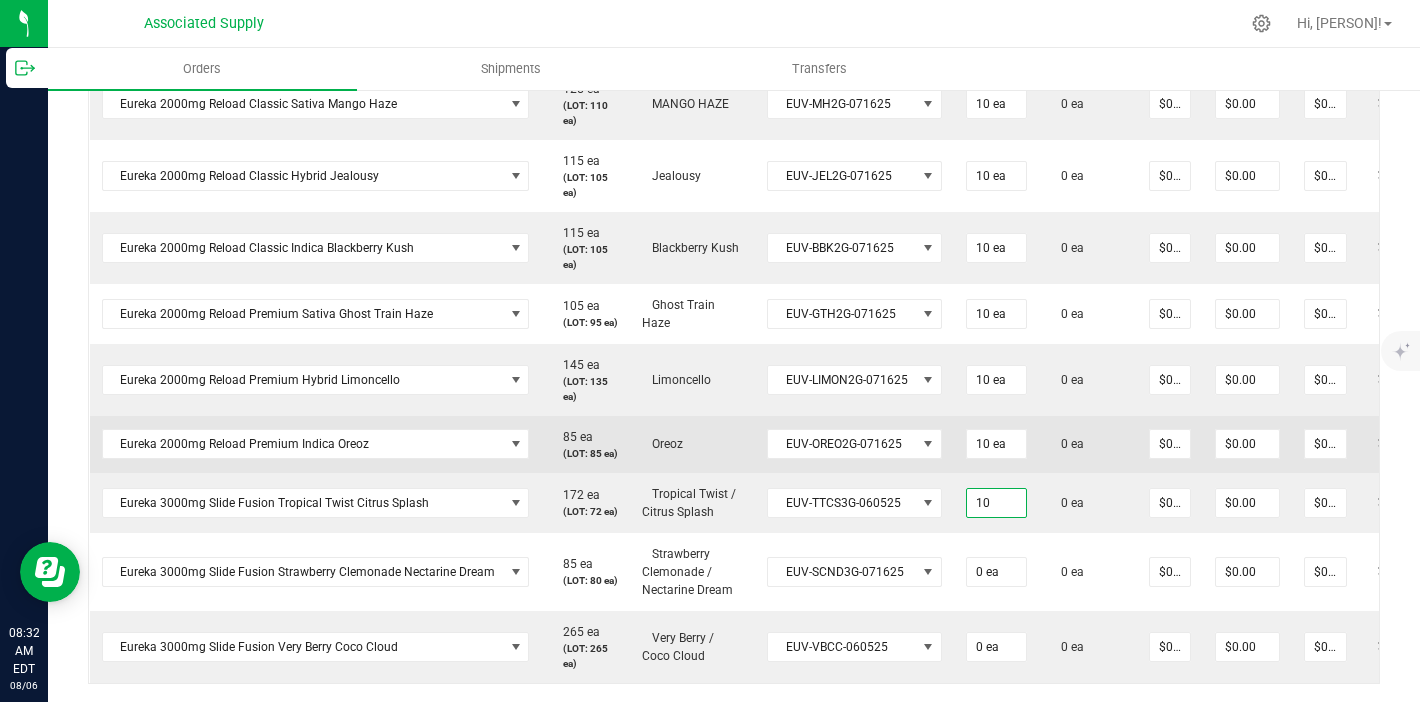 type 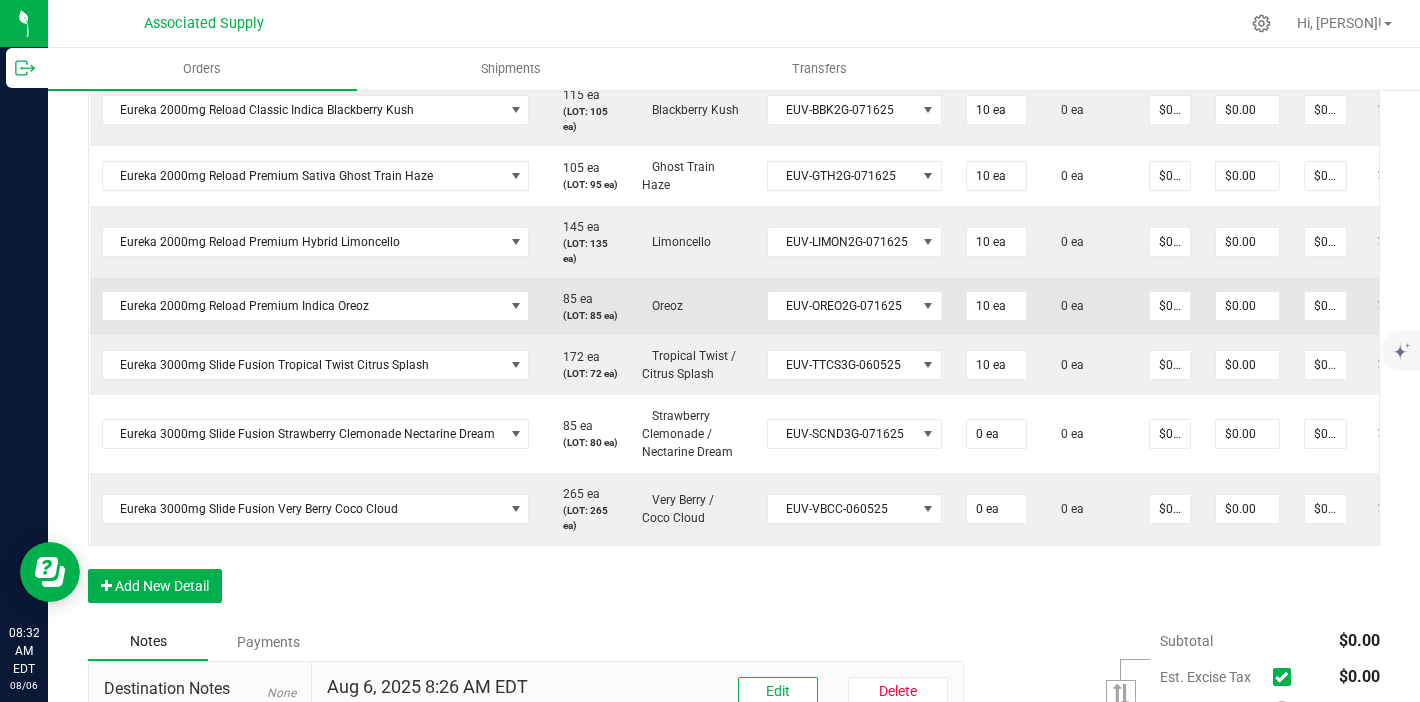 scroll, scrollTop: 1831, scrollLeft: 0, axis: vertical 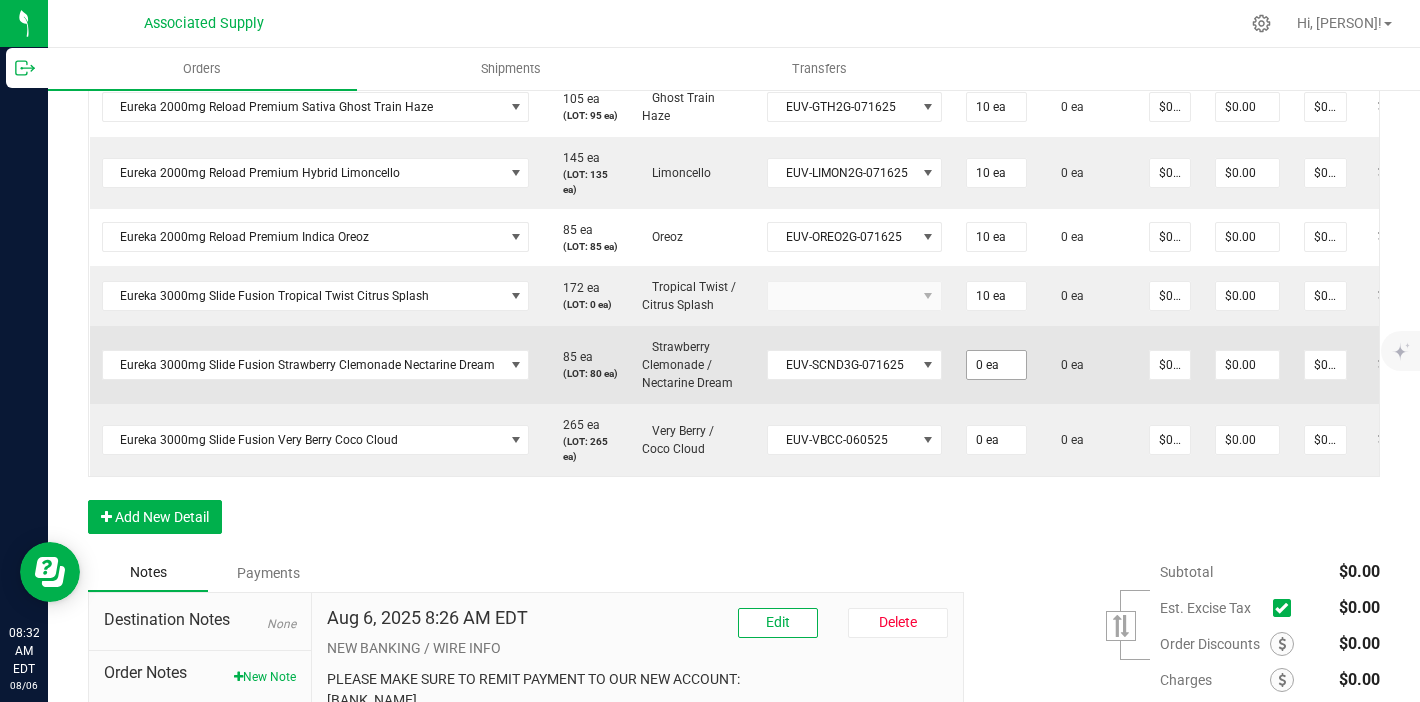 click on "0 ea" at bounding box center [996, -1104] 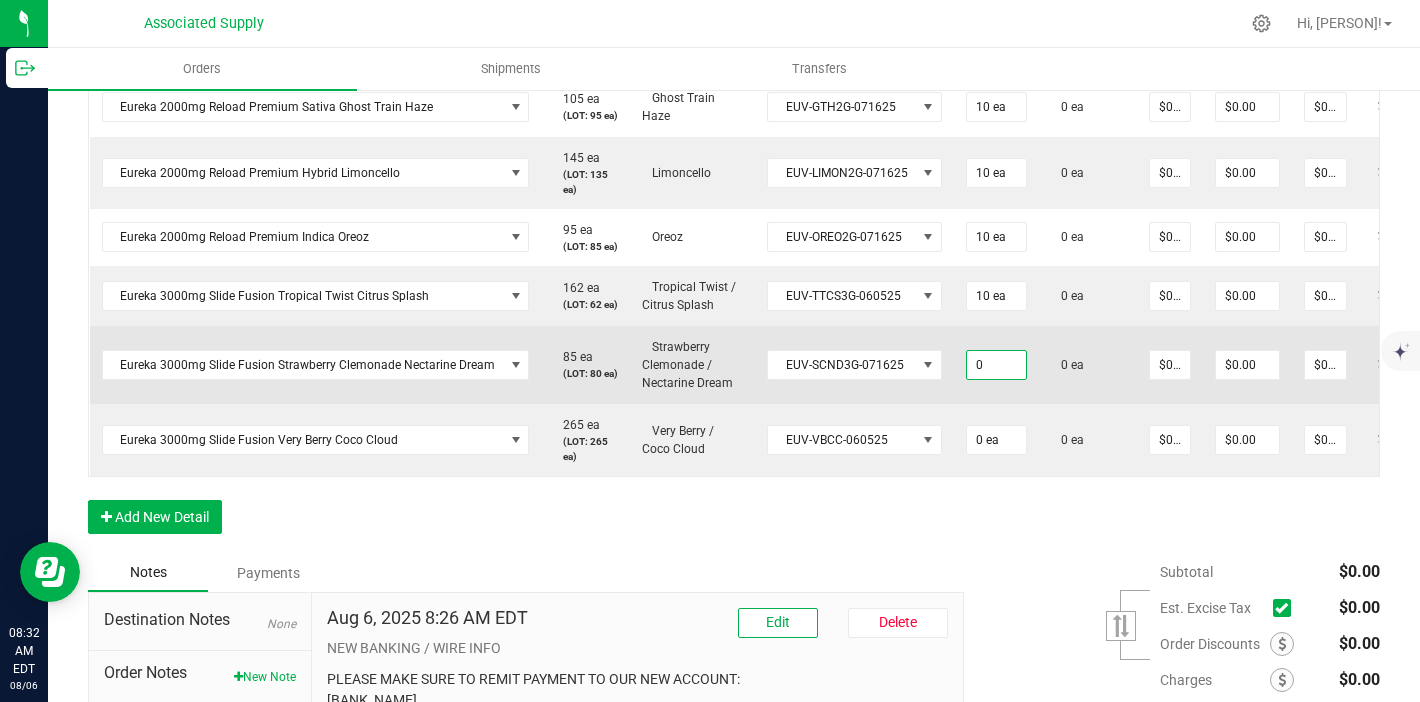 click on "0" at bounding box center (996, 365) 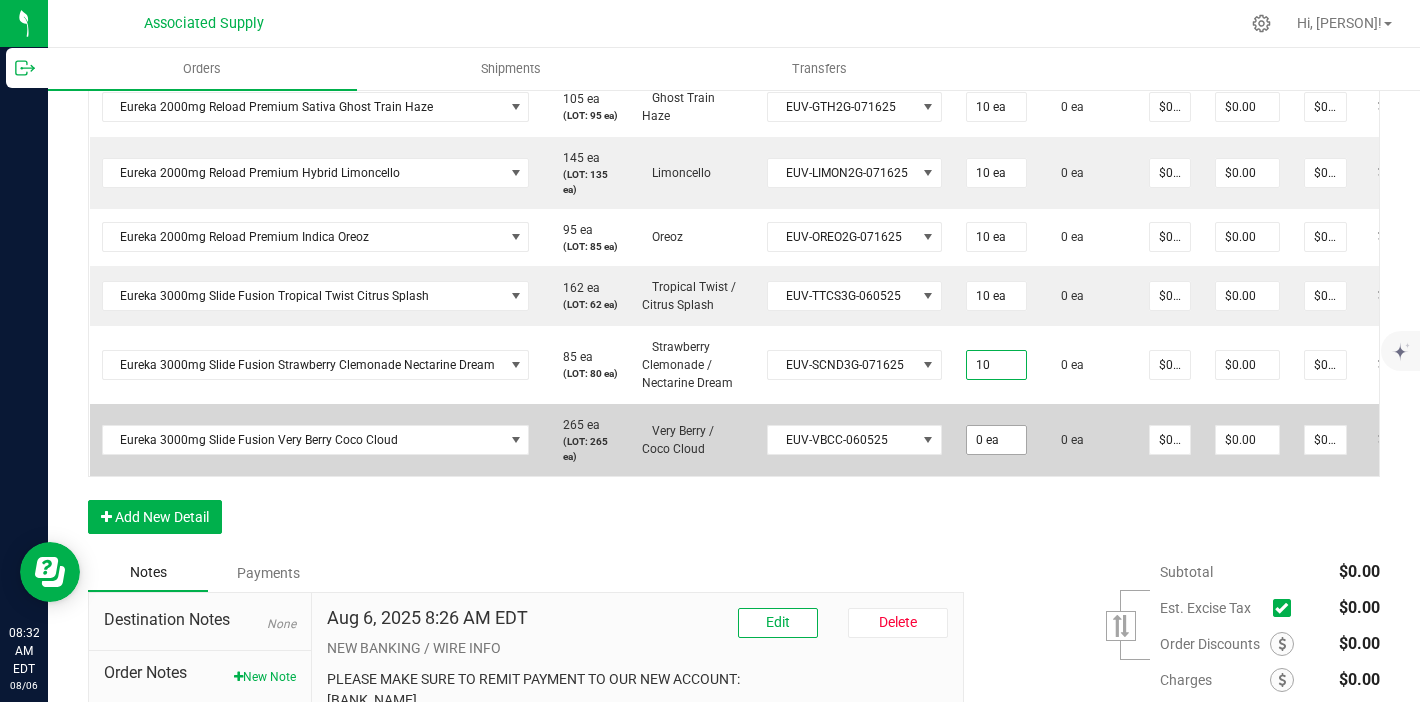 click on "0 ea" at bounding box center [996, 440] 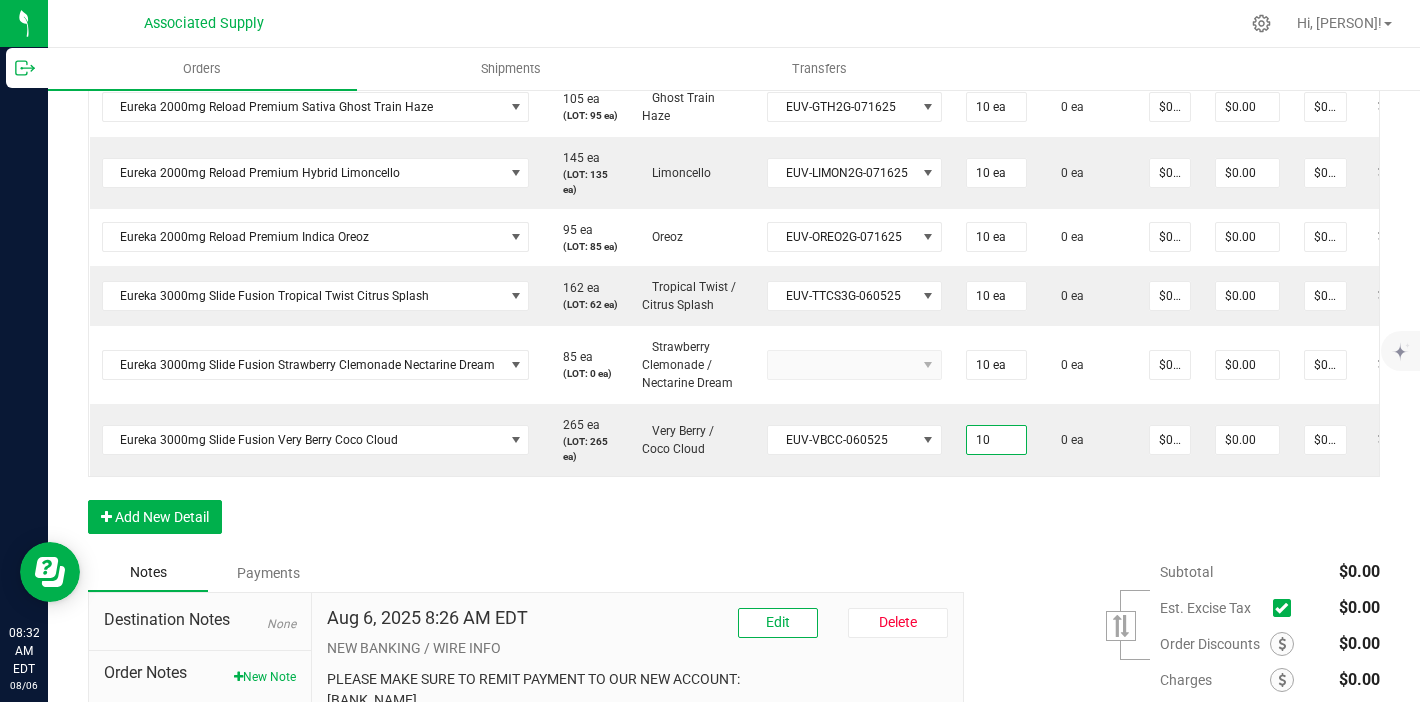 click on "Order Details Print All Labels Item  Sellable  Strain  Lot Number  Qty Ordered Qty Allocated Unit Price Line Discount Total Actions Eureka 1000mg Starter Kit Fusion Citrus Splash  245 ea   (LOT: 25 ea)   Citrus Splash  EUV-R-CS1G01-008 10 ea  0 ea  $0.00000 $0.00 $0.00 Eureka 1000mg Starter Kit Fusion Lychee Luxe  195 ea   (LOT: 185 ea)   Lychee Luxe  EUV-LL1G-070125 10 ea  0 ea  $0.00000 $0.00 $0.00 Eureka 1000mg Starter Kit Fusion Coco Cloud  215 ea   (LOT: 15 ea)   COCO Cloud  EUV-R-CC1G01-008 10 ea  0 ea  $0.00000 $0.00 $0.00 Eureka 1000mg Starter Kit Fusion Nectarine Dream  425 ea   (LOT: 175 ea)   Nectarine Dream  EUV-R-NDR1G01-008 10 ea  0 ea  $0.00000 $0.00 $0.00 Eureka 1000mg Starter Kit Fusion Sour Appleicious  101 ea   (LOT: 91 ea)   Sour Applelicious  EUV-SA1G-070125 10 ea  0 ea  $0.00000 $0.00 $0.00 Eureka 1000mg Reload Fusion Citrus Splash  85 ea   (LOT: 75 ea)   Citrus Splash  EUV-CS1G-070125 10 ea  0 ea  $0.00000 $0.00 $0.00  25 ea   (LOT: 5 ea)   Lychee Luxe" at bounding box center [734, -342] 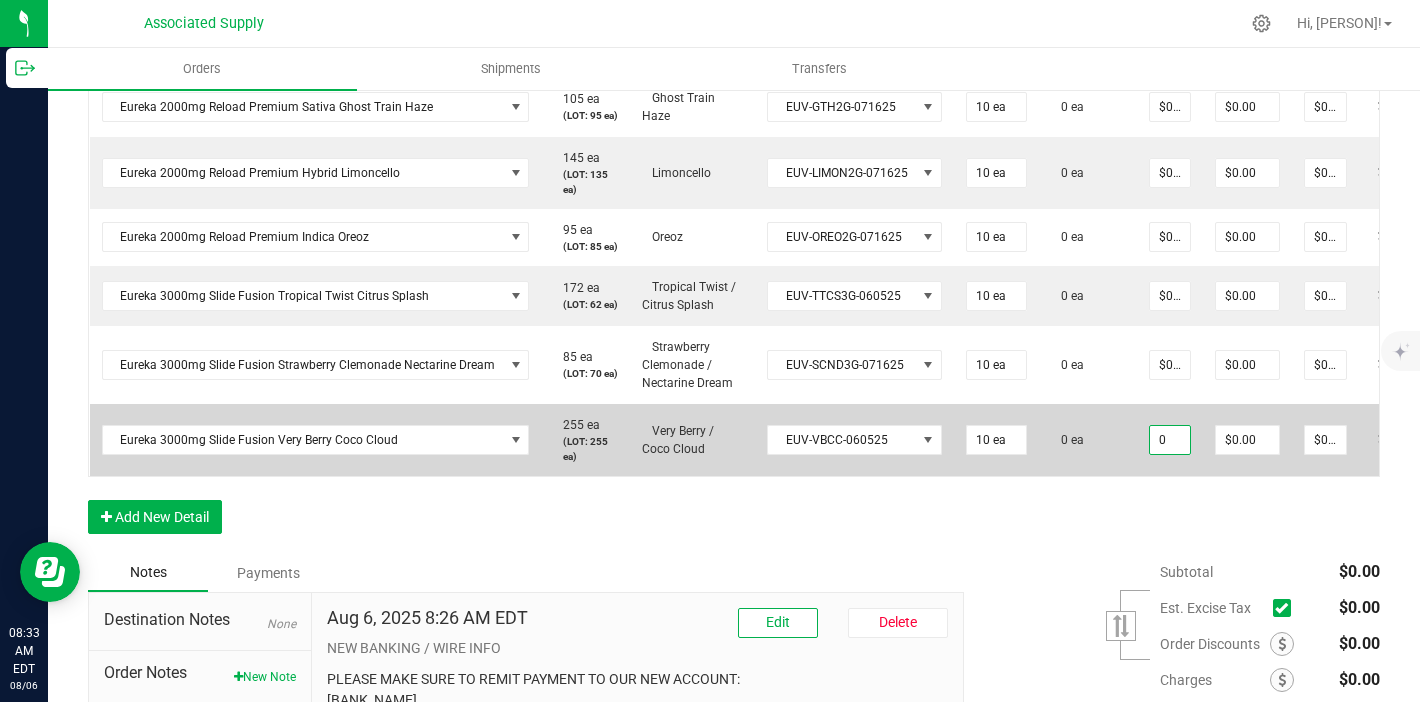 click on "0" at bounding box center (1170, 440) 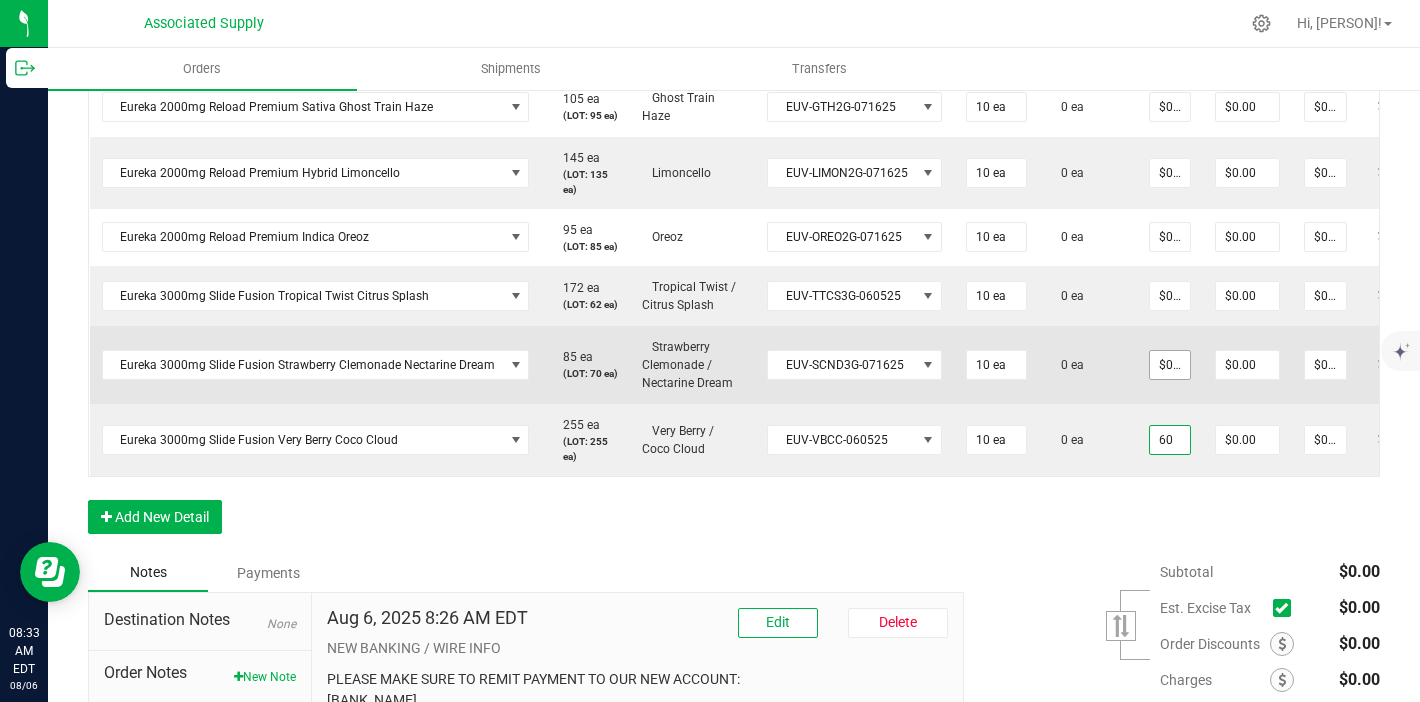 click on "$0.00000" at bounding box center (1170, 365) 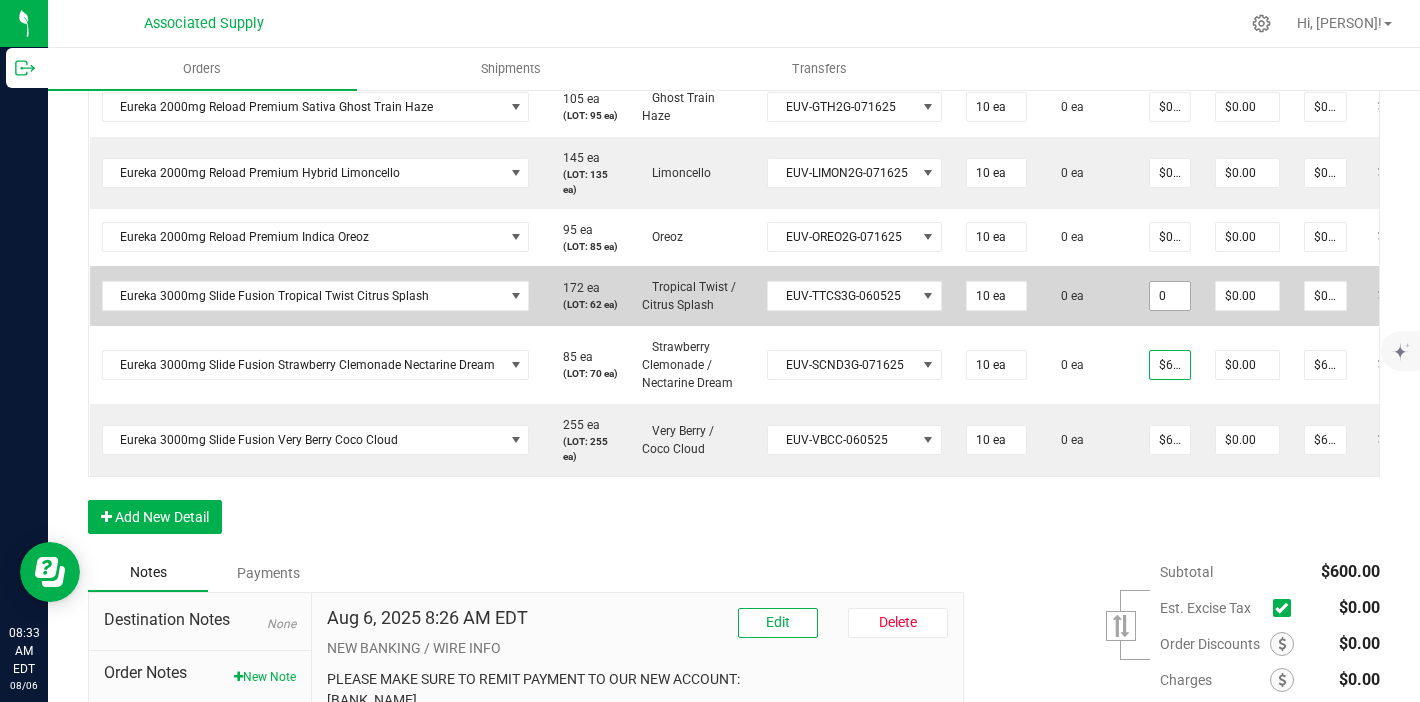 click on "0" at bounding box center (1170, 296) 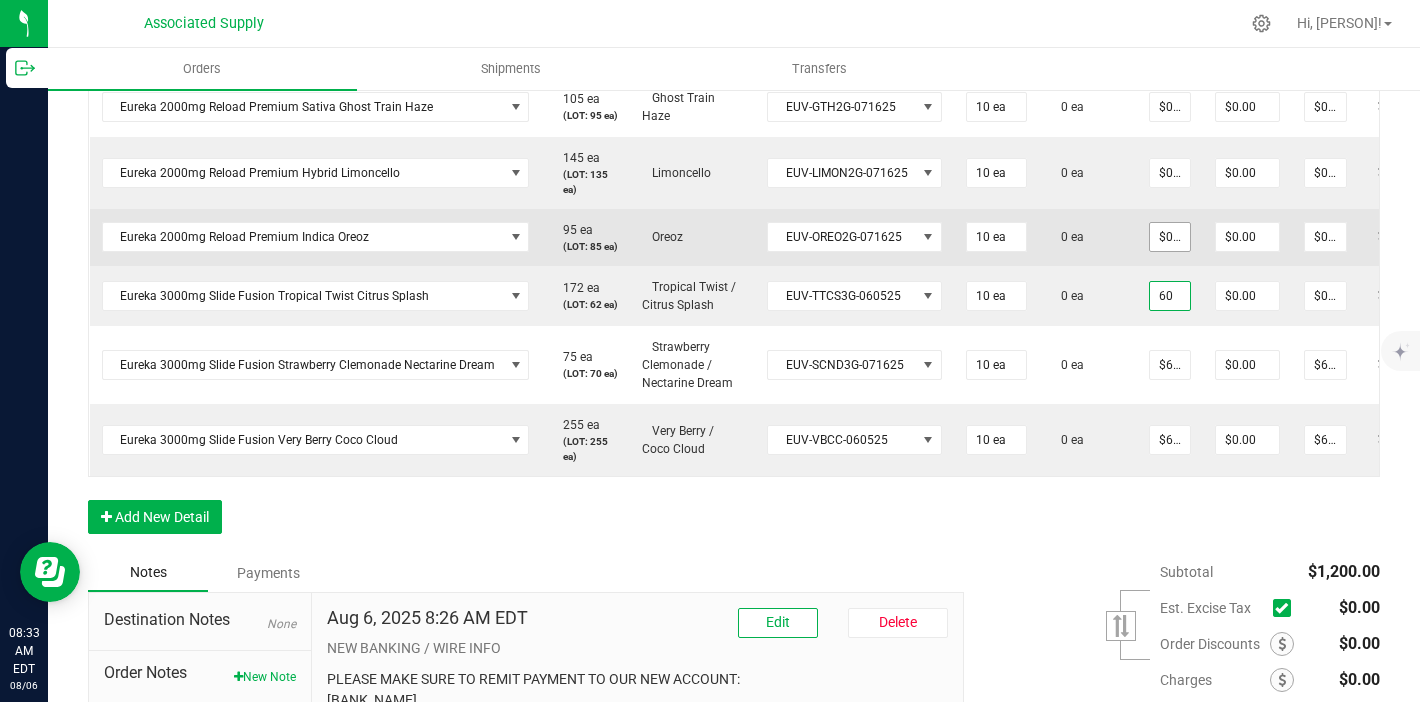 click on "$0.00000" at bounding box center [1170, 237] 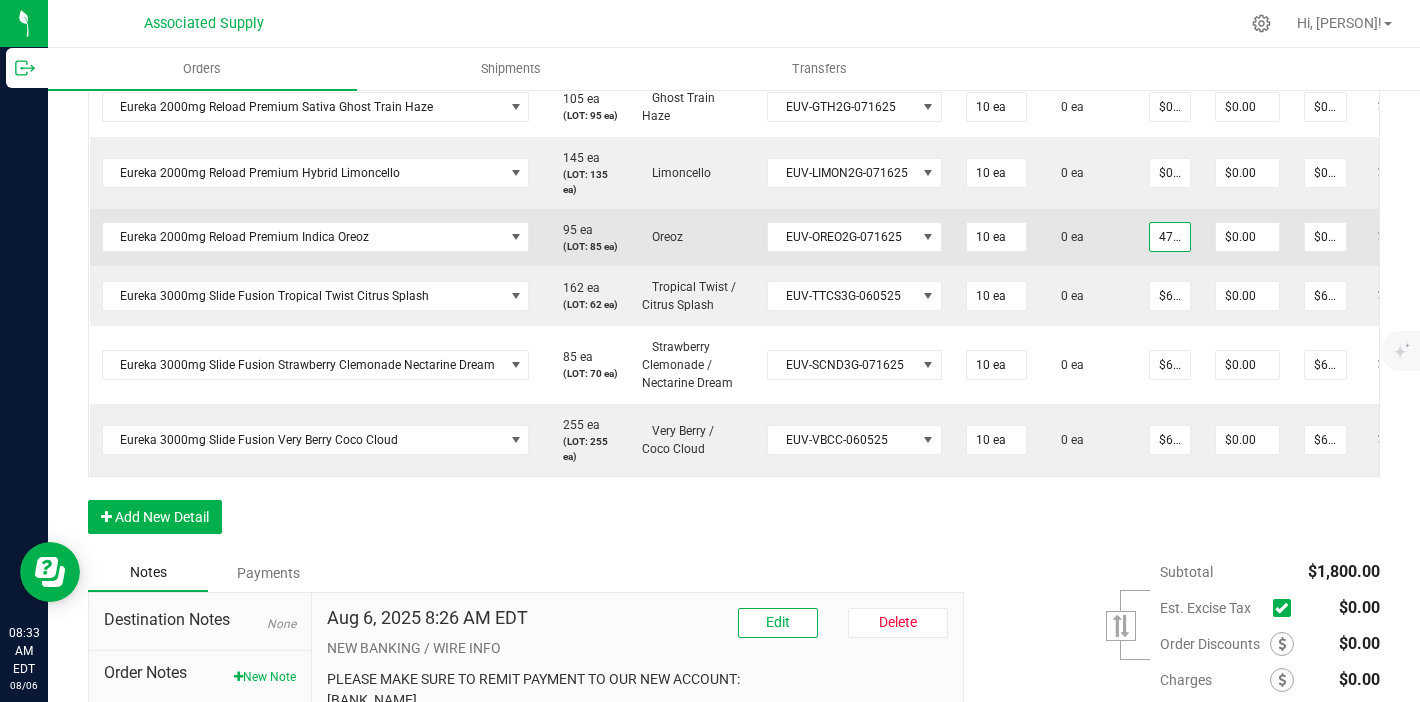 scroll, scrollTop: 0, scrollLeft: 2, axis: horizontal 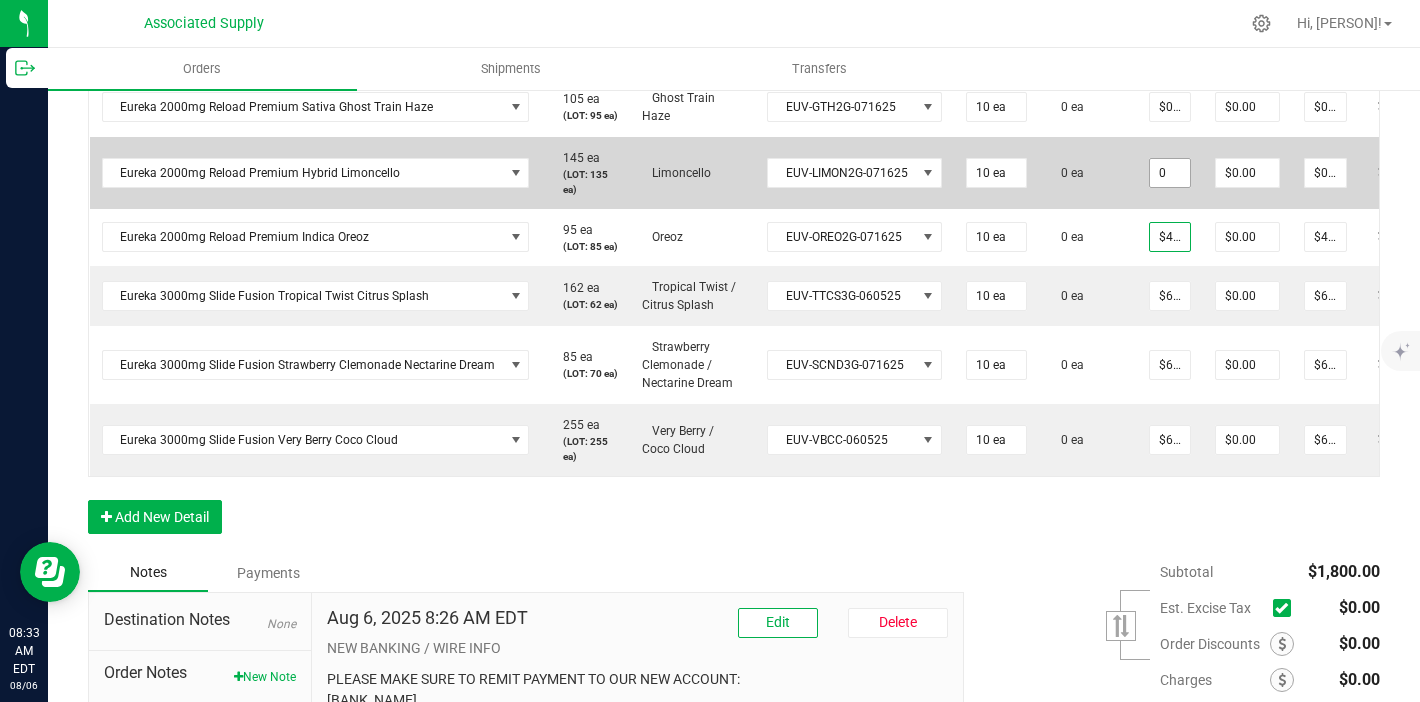 click on "0" at bounding box center (1170, 173) 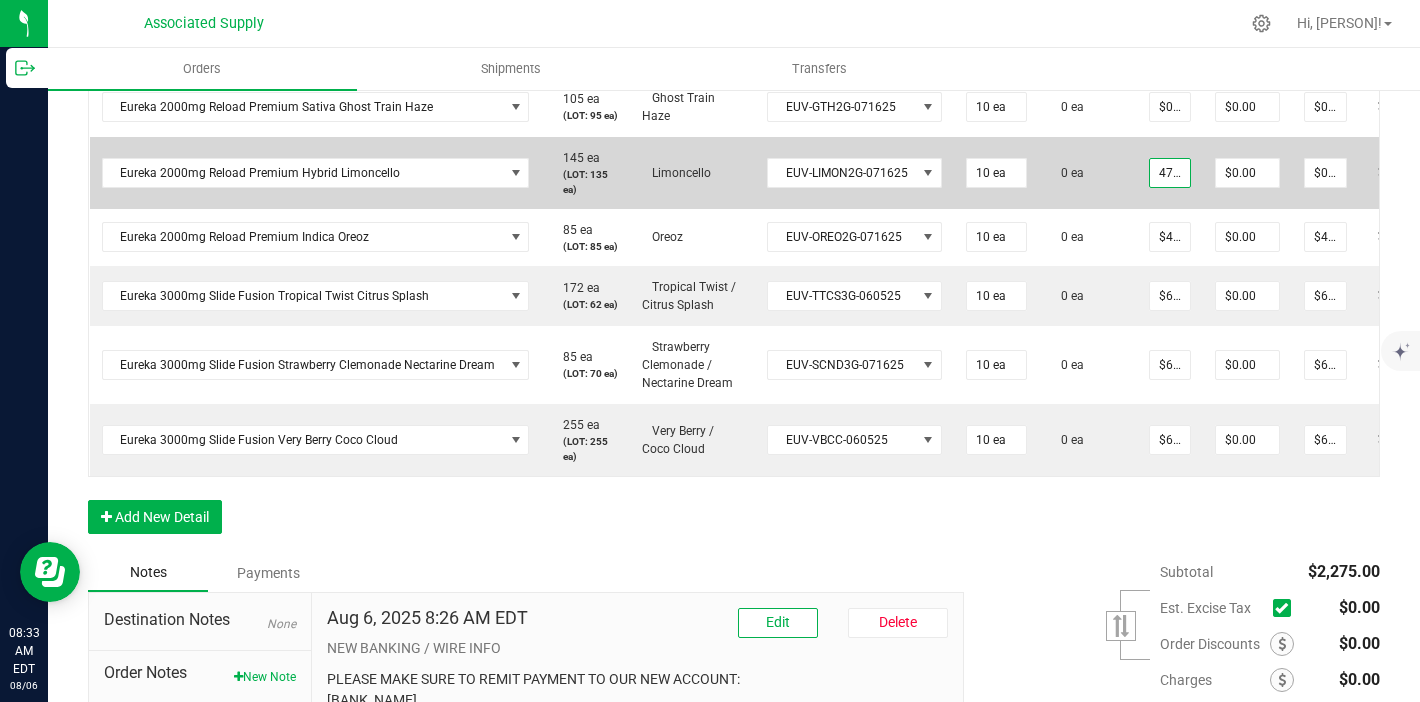 scroll, scrollTop: 0, scrollLeft: 2, axis: horizontal 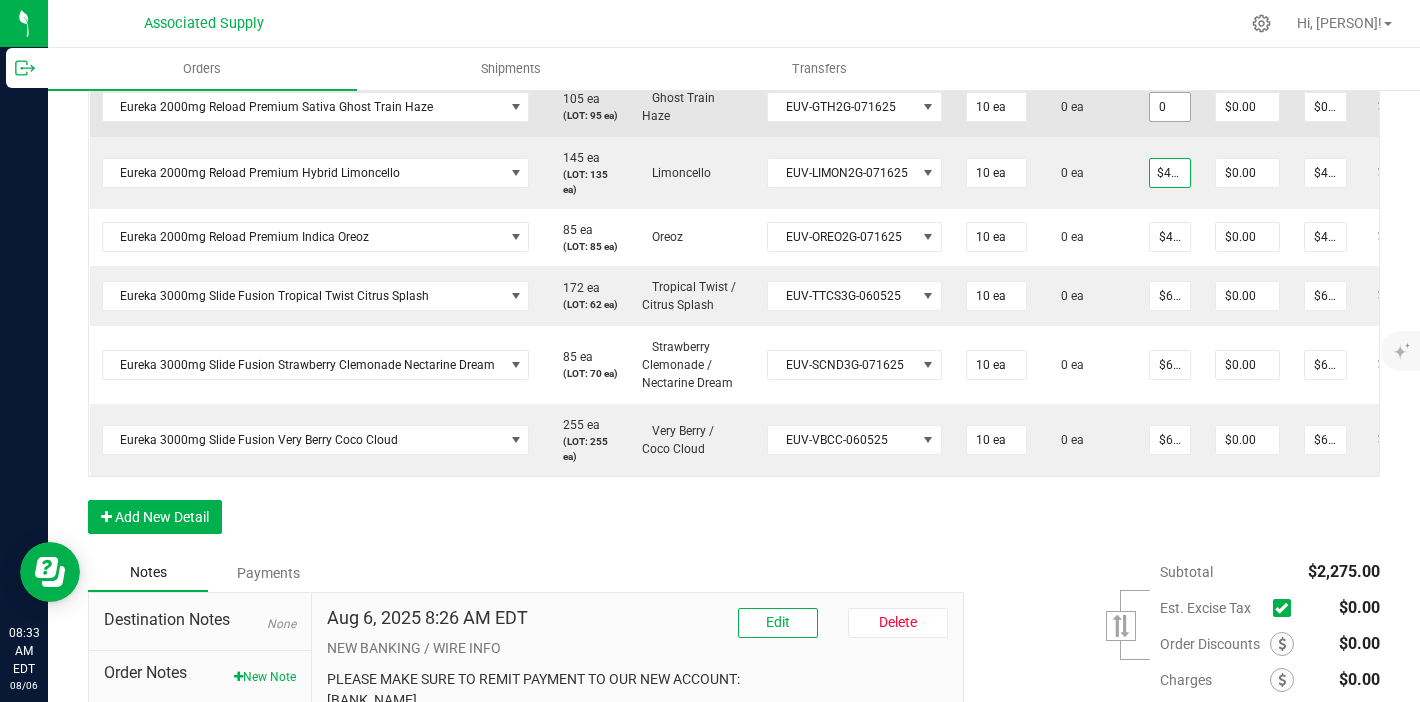 click on "0" at bounding box center [1170, 107] 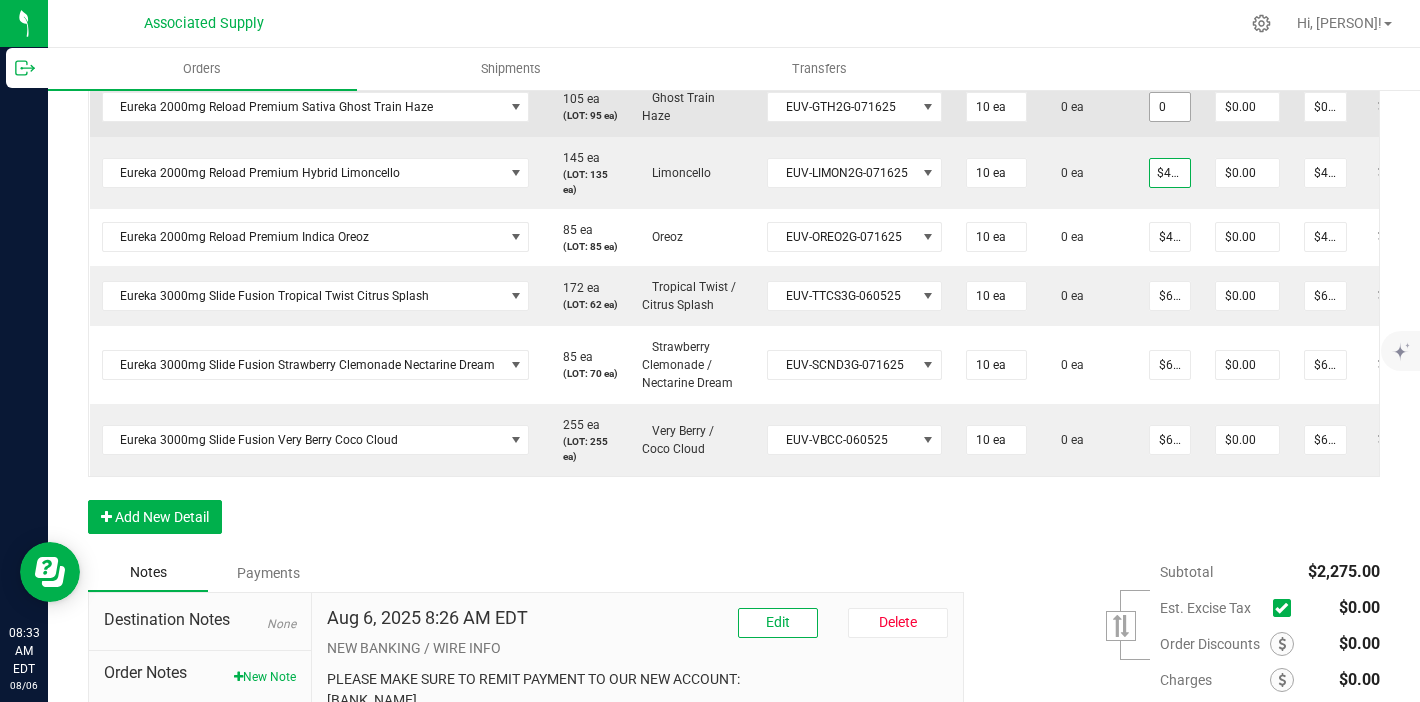 scroll, scrollTop: 0, scrollLeft: 0, axis: both 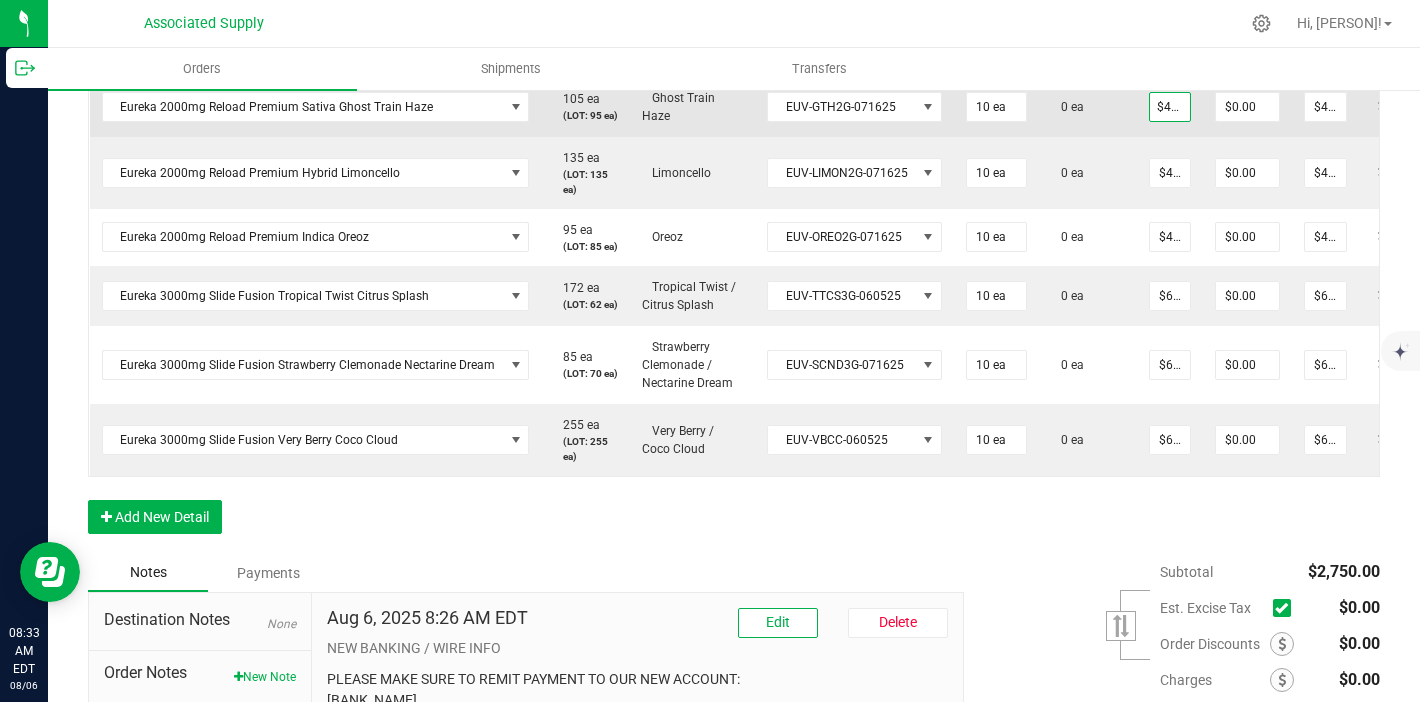 click on "0 ea" at bounding box center (1088, 107) 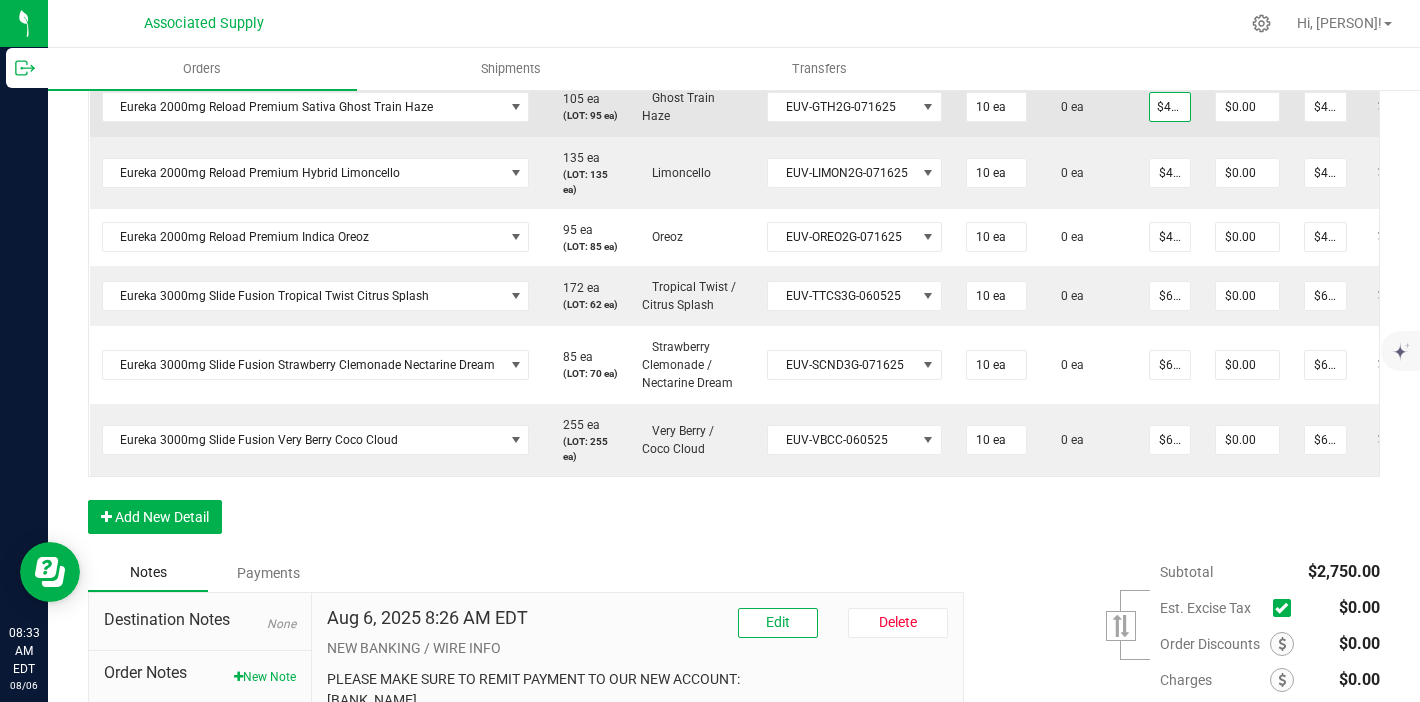 scroll, scrollTop: 0, scrollLeft: 0, axis: both 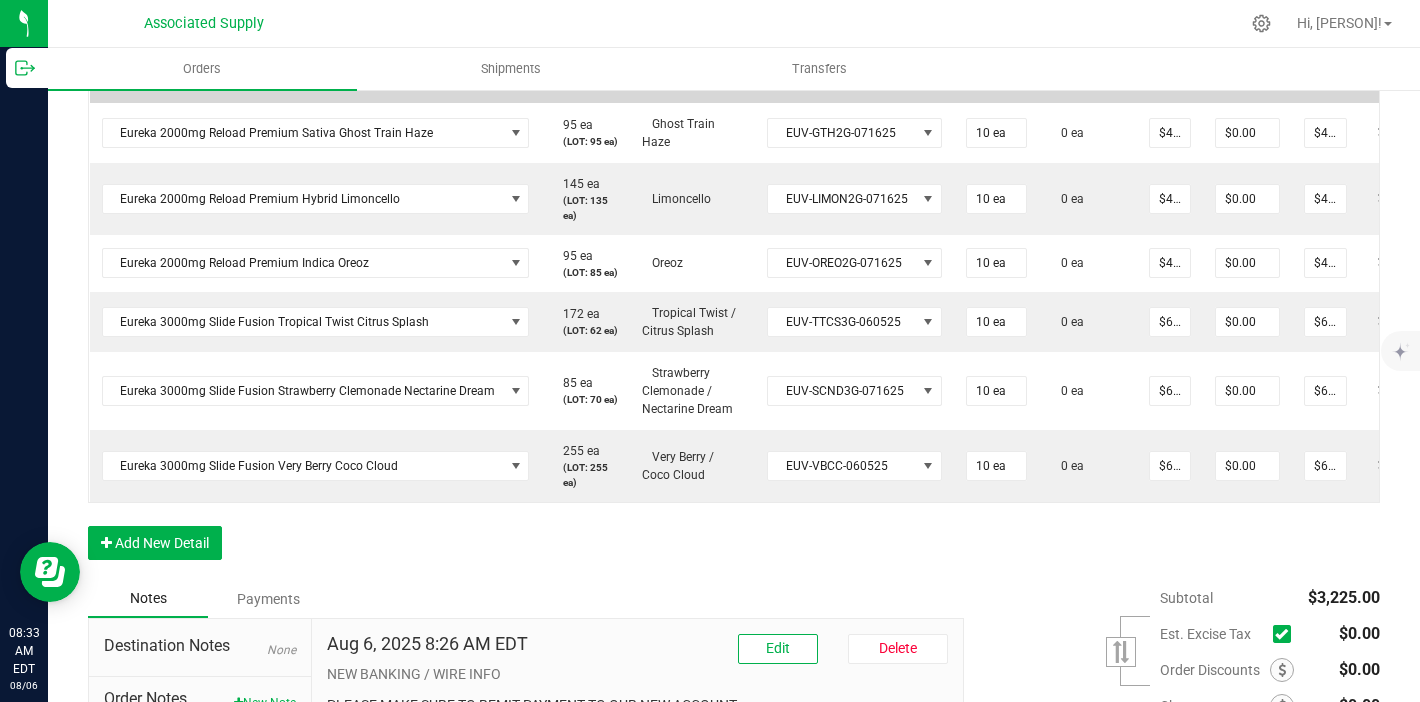 click on "0" at bounding box center (1170, 67) 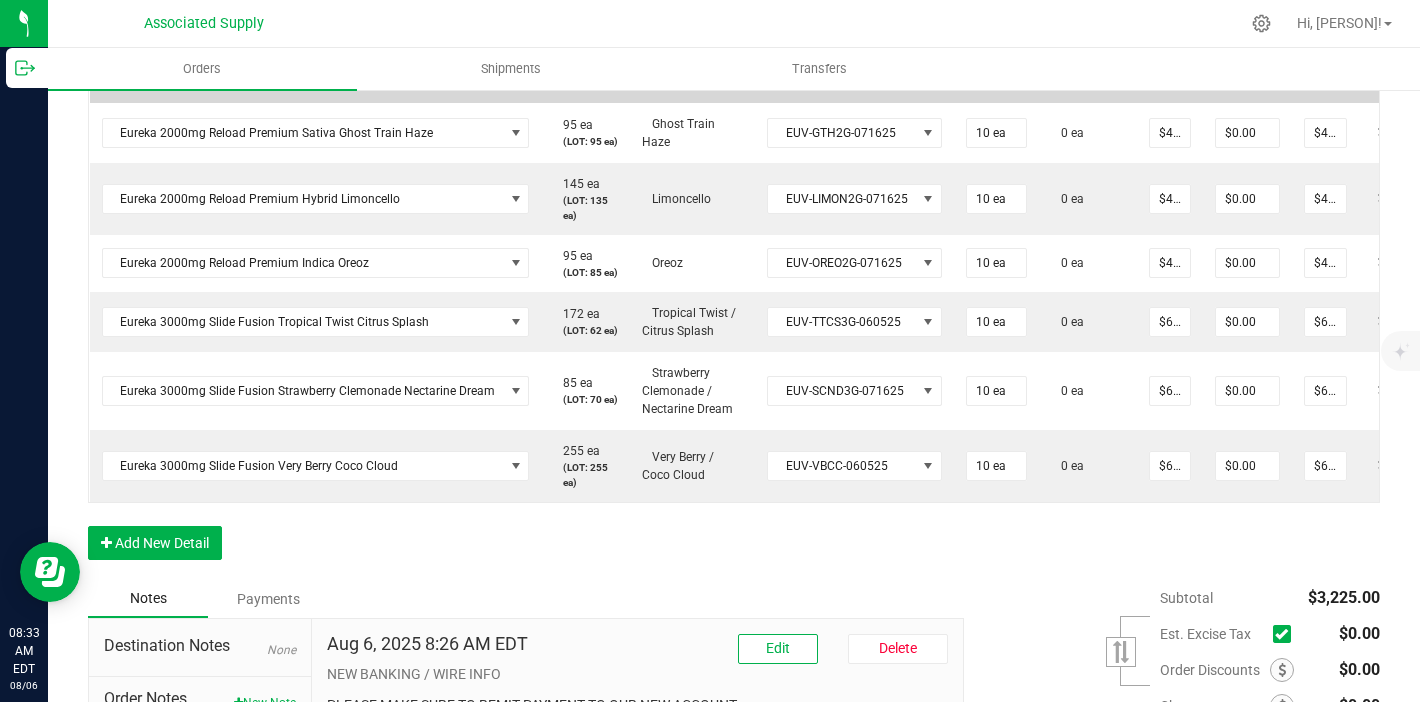 scroll, scrollTop: 0, scrollLeft: 2, axis: horizontal 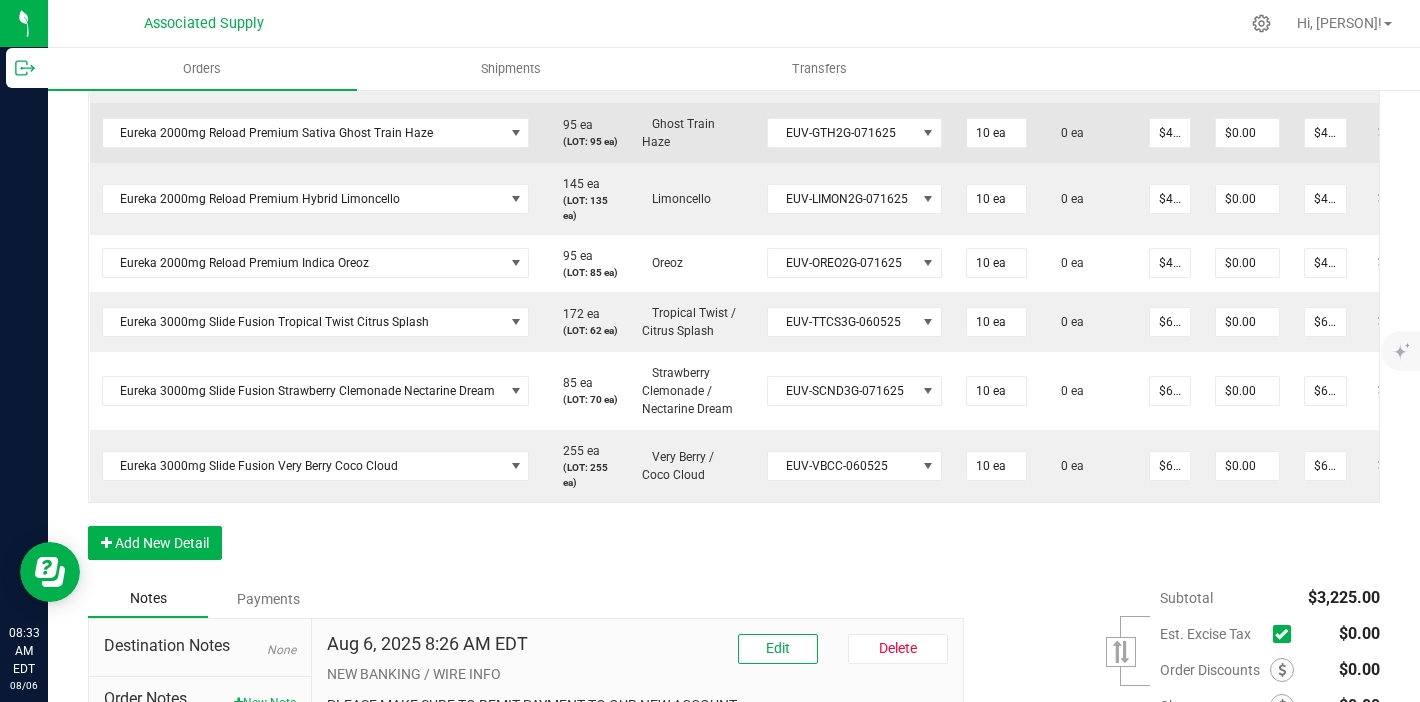 click on "0 ea" at bounding box center [1088, 133] 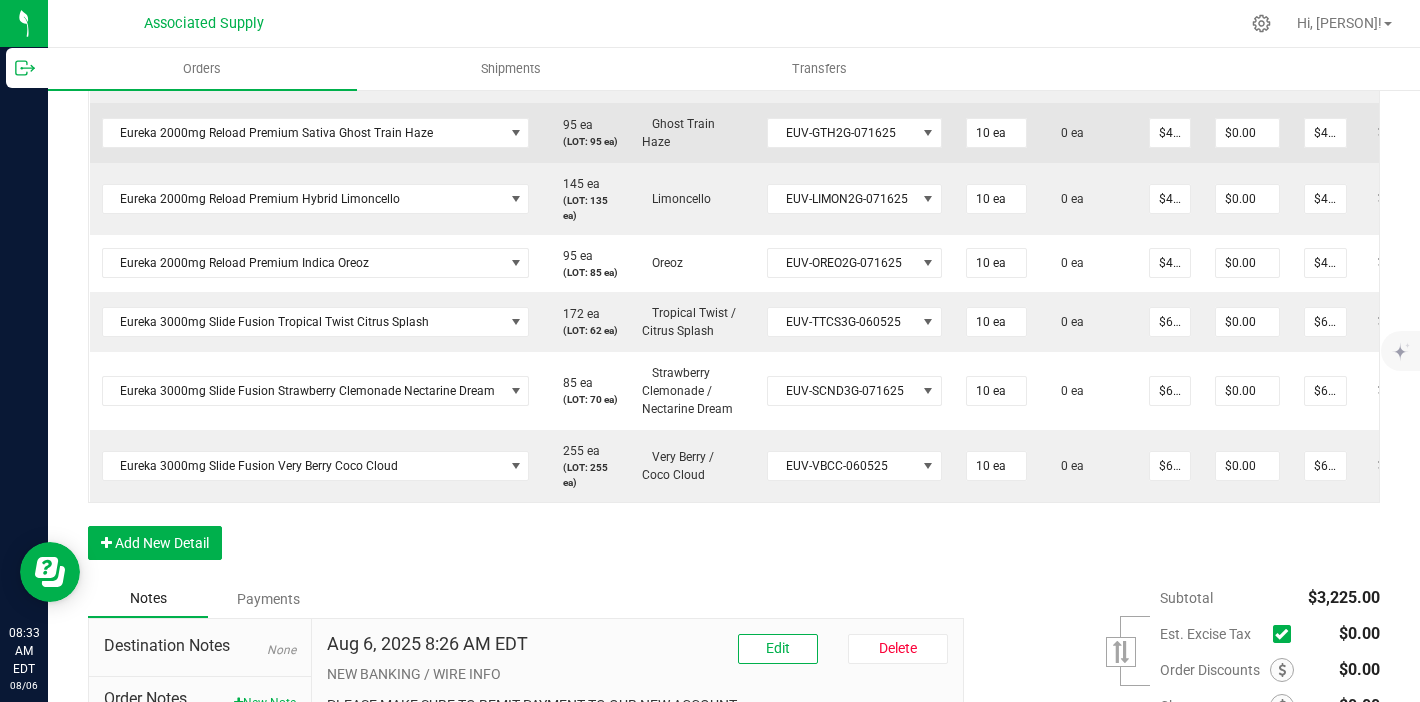scroll, scrollTop: 0, scrollLeft: 0, axis: both 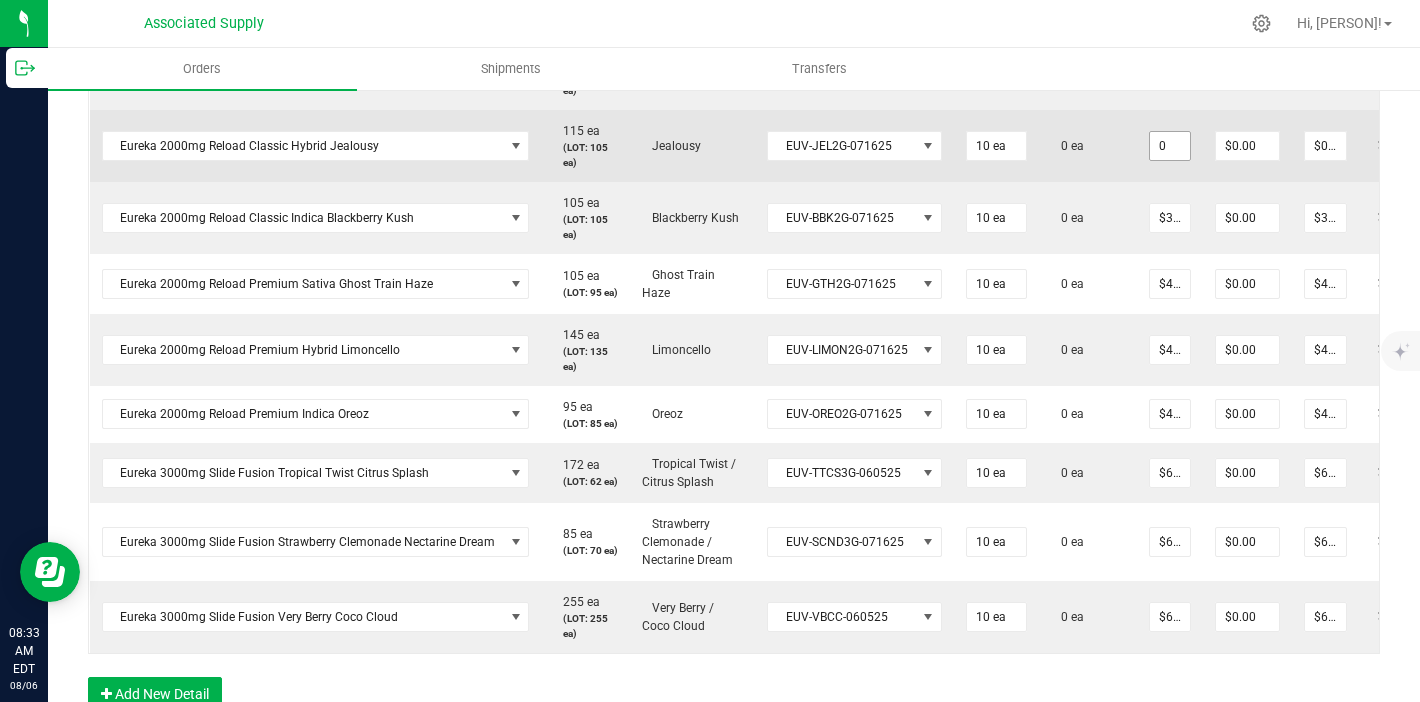 click on "0" at bounding box center [1170, 146] 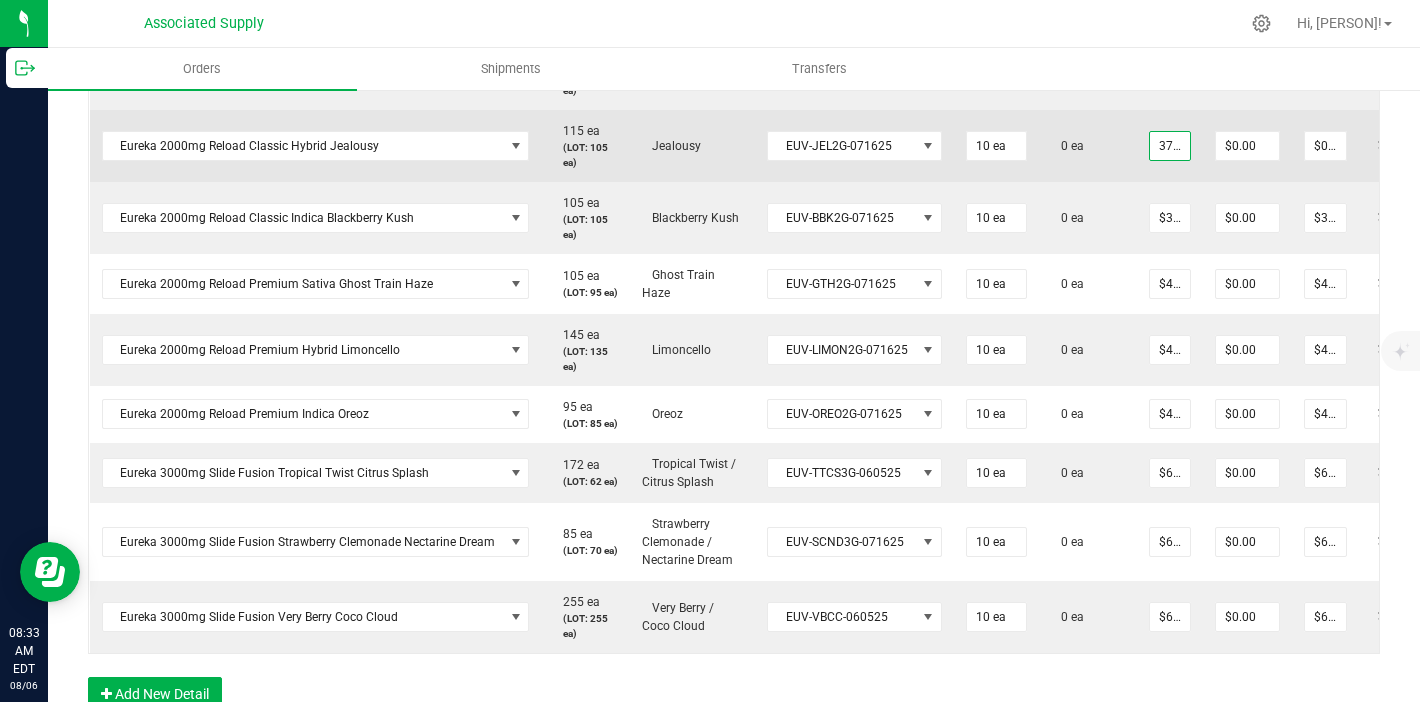 scroll, scrollTop: 0, scrollLeft: 2, axis: horizontal 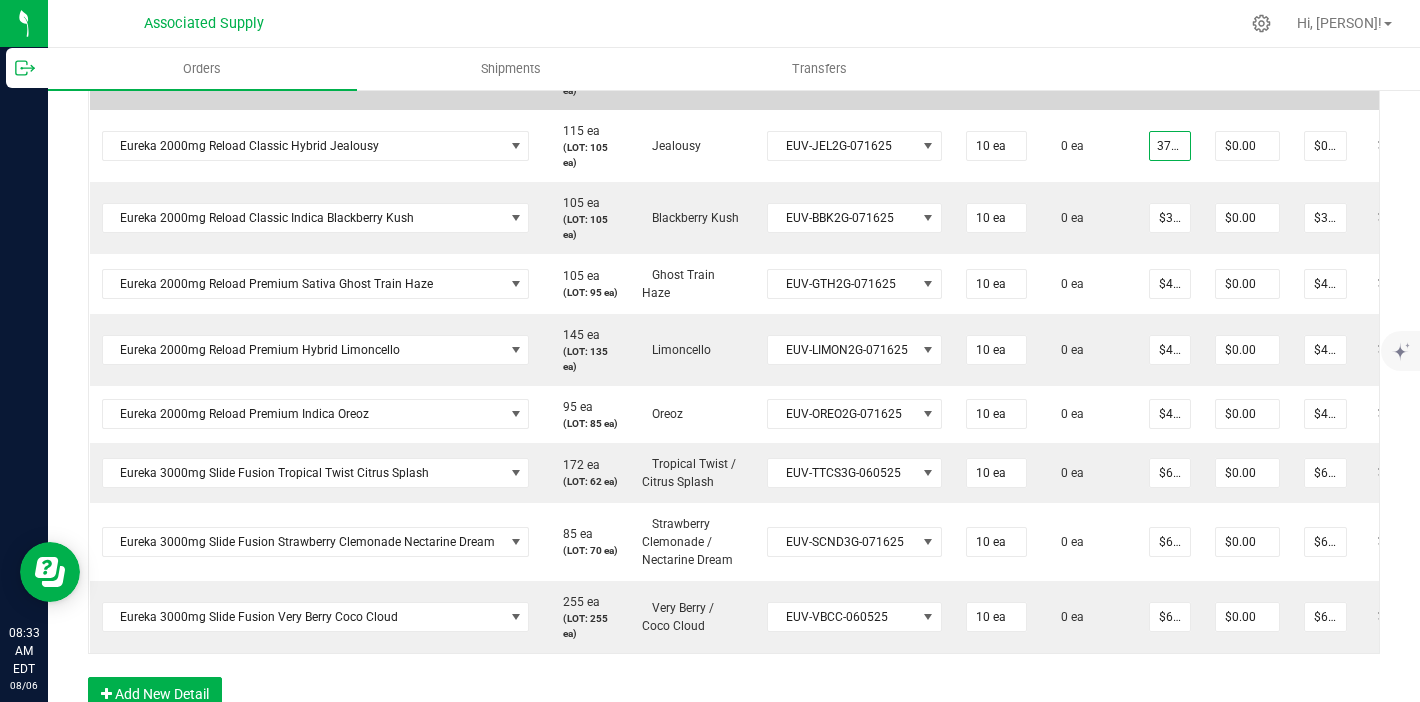 click on "$0.00000" at bounding box center [1170, 74] 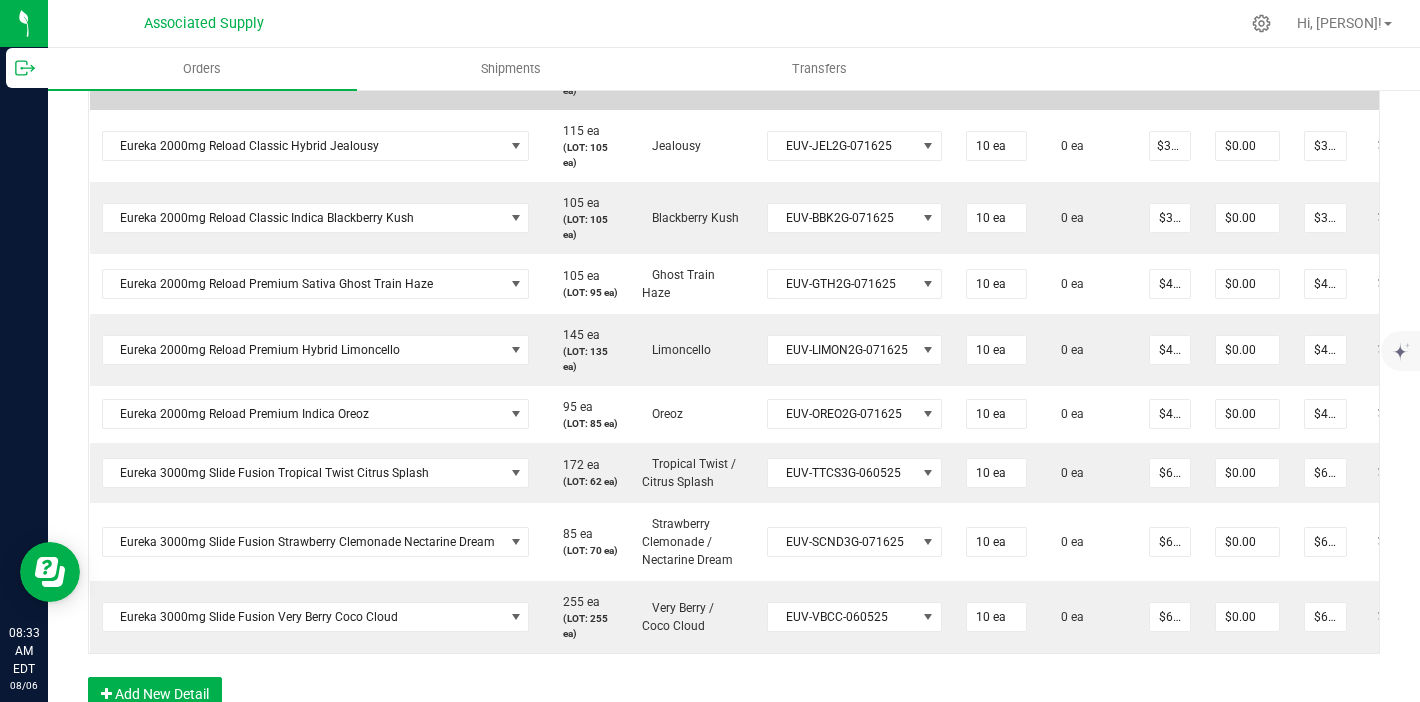 scroll, scrollTop: 0, scrollLeft: 0, axis: both 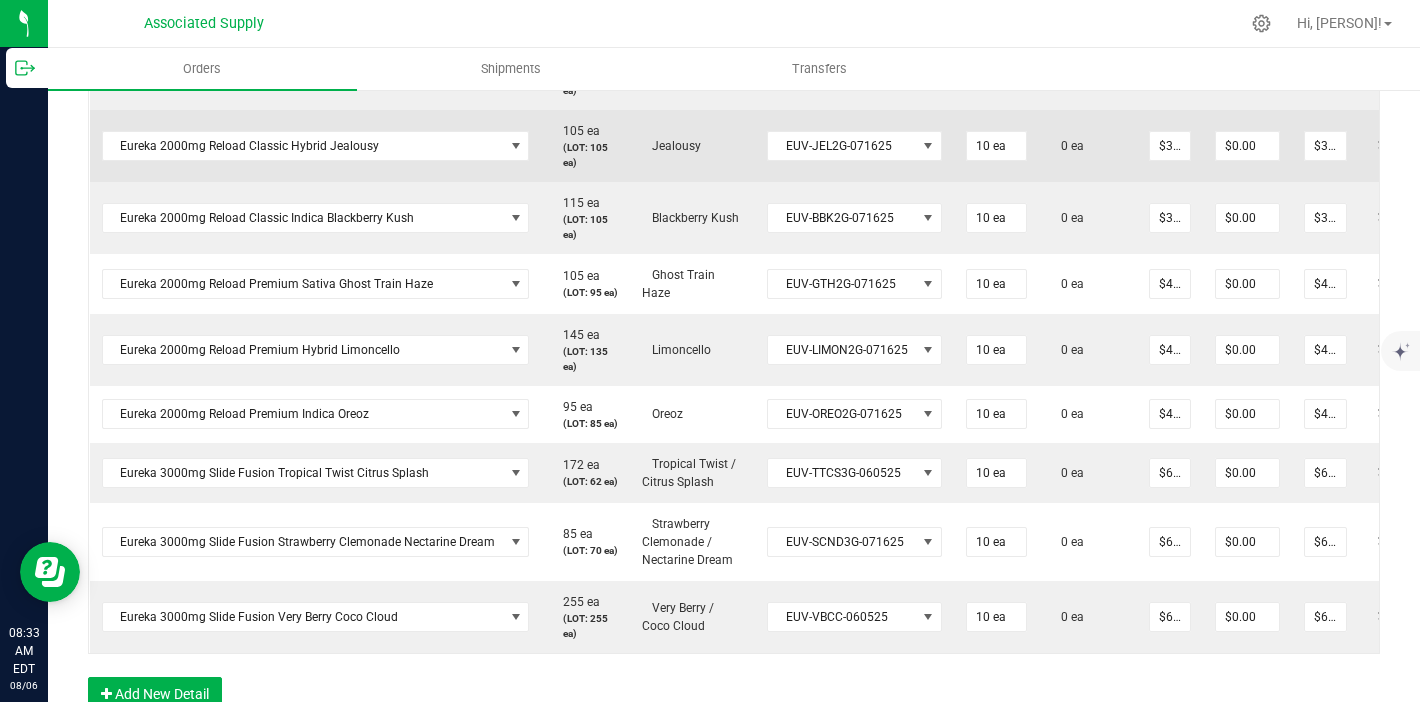 click on "0 ea" at bounding box center [1088, 146] 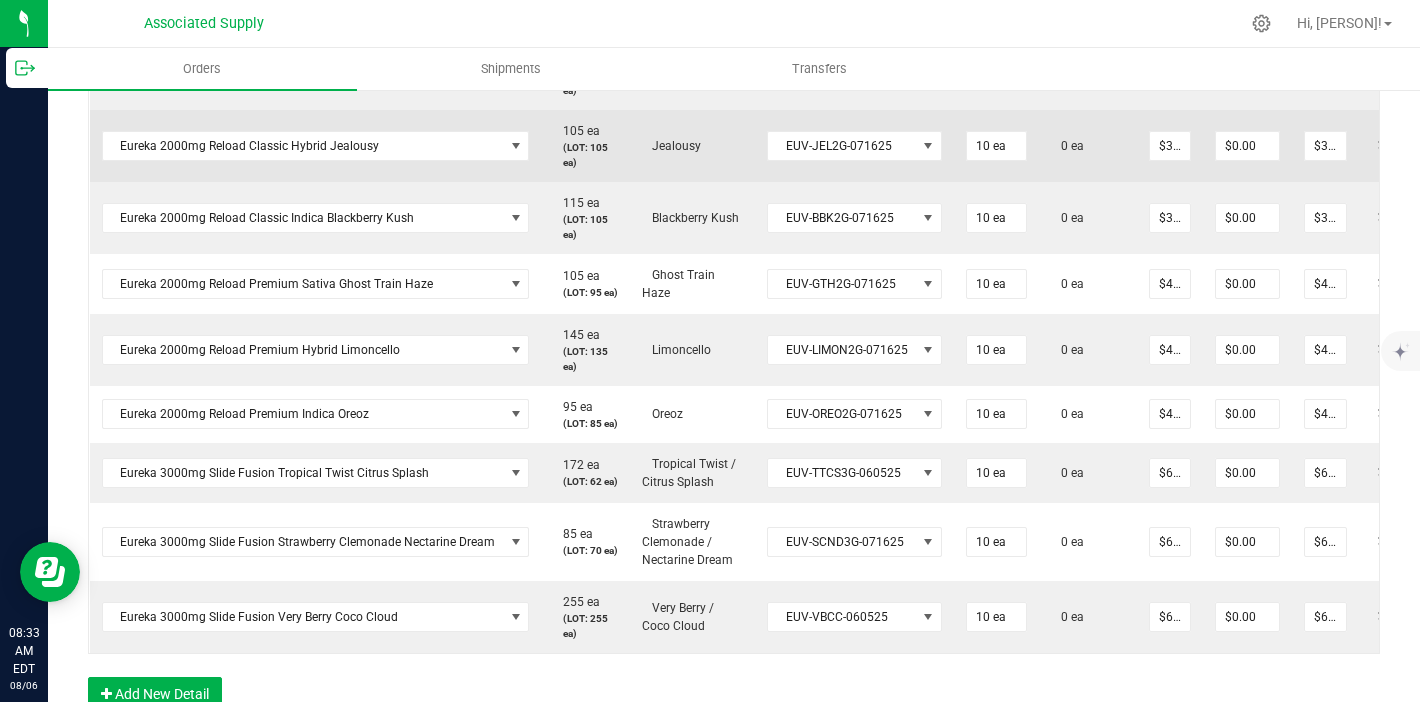 scroll, scrollTop: 0, scrollLeft: 0, axis: both 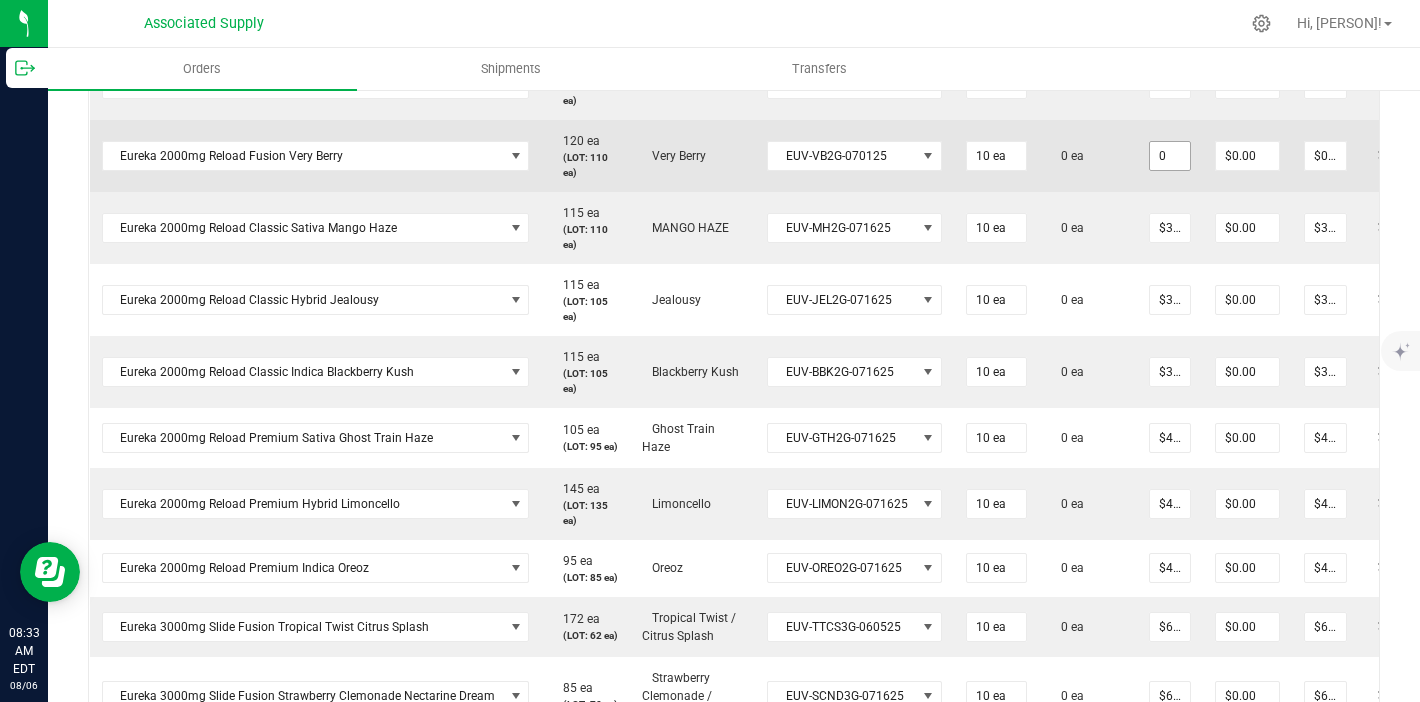 click on "0" at bounding box center (1170, 156) 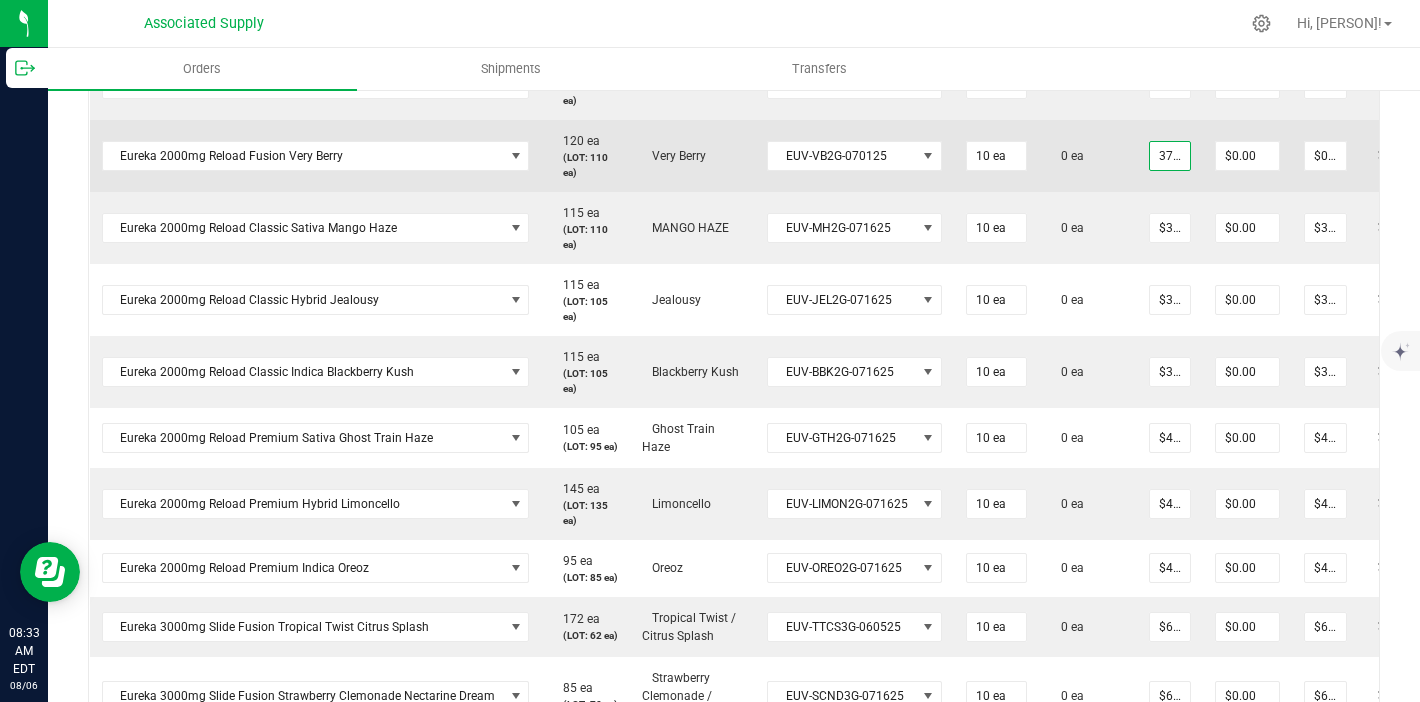 scroll, scrollTop: 0, scrollLeft: 2, axis: horizontal 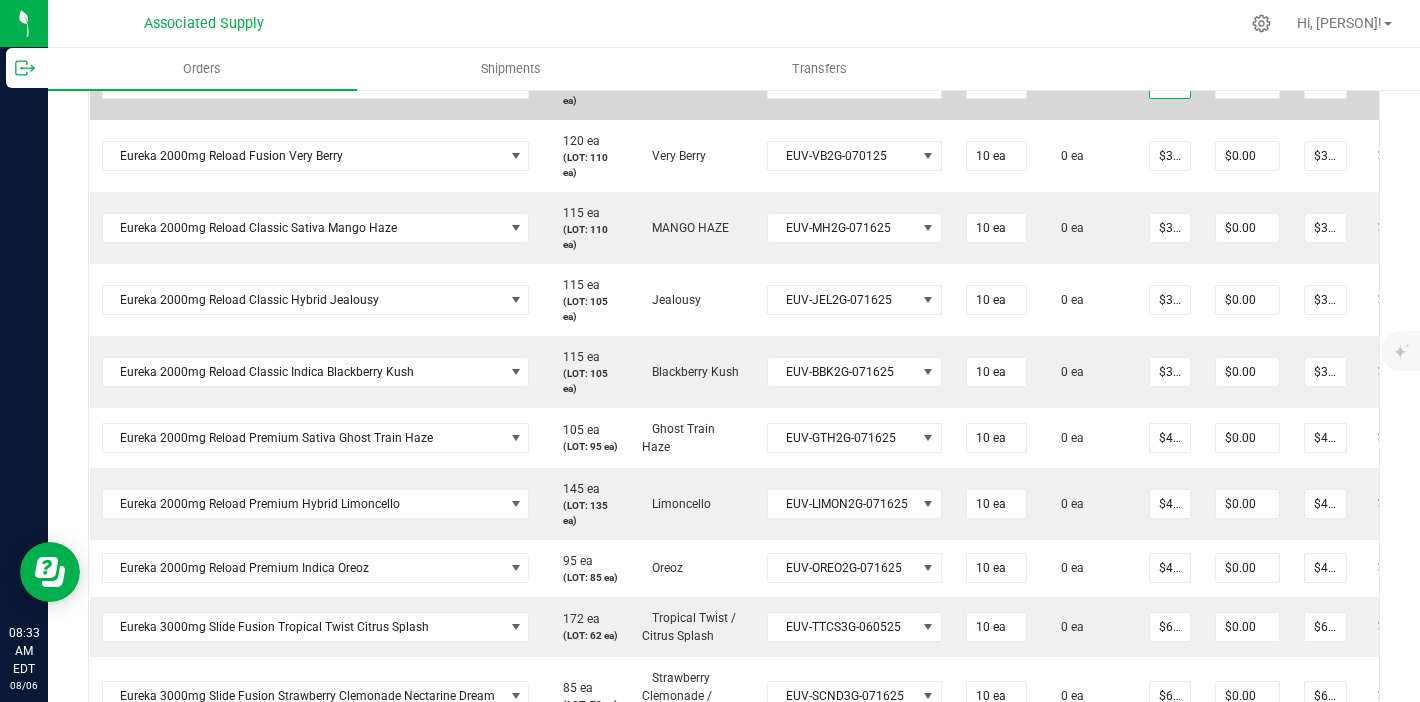 click on "0" at bounding box center [1170, 84] 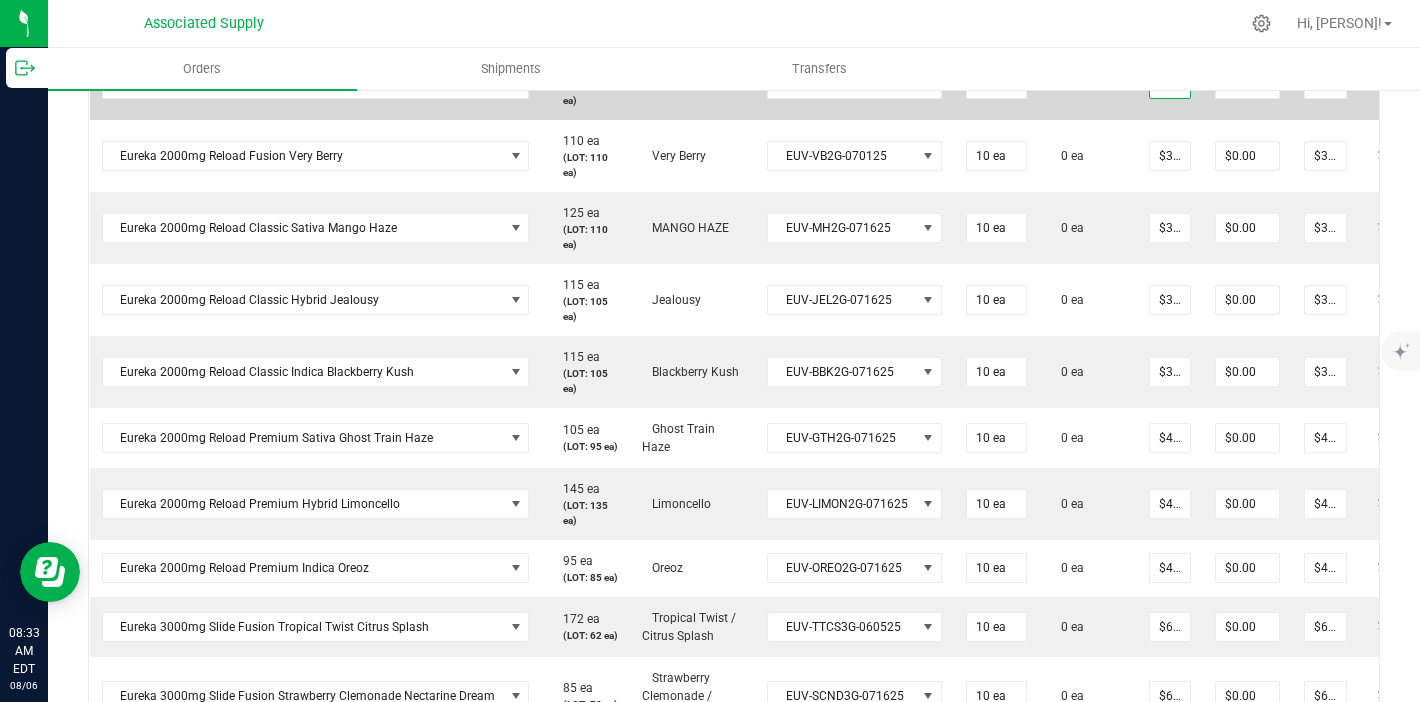 scroll, scrollTop: 0, scrollLeft: 2, axis: horizontal 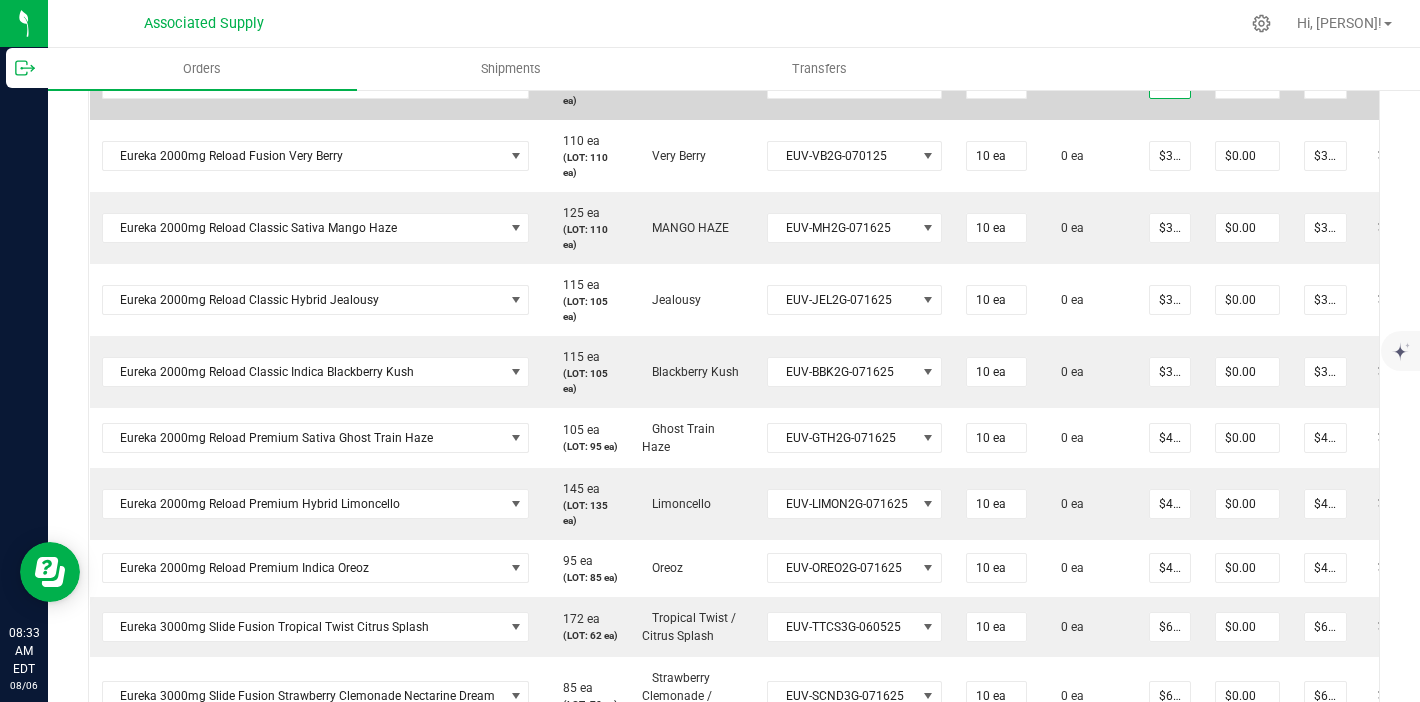 click on "37.5" at bounding box center [1170, 84] 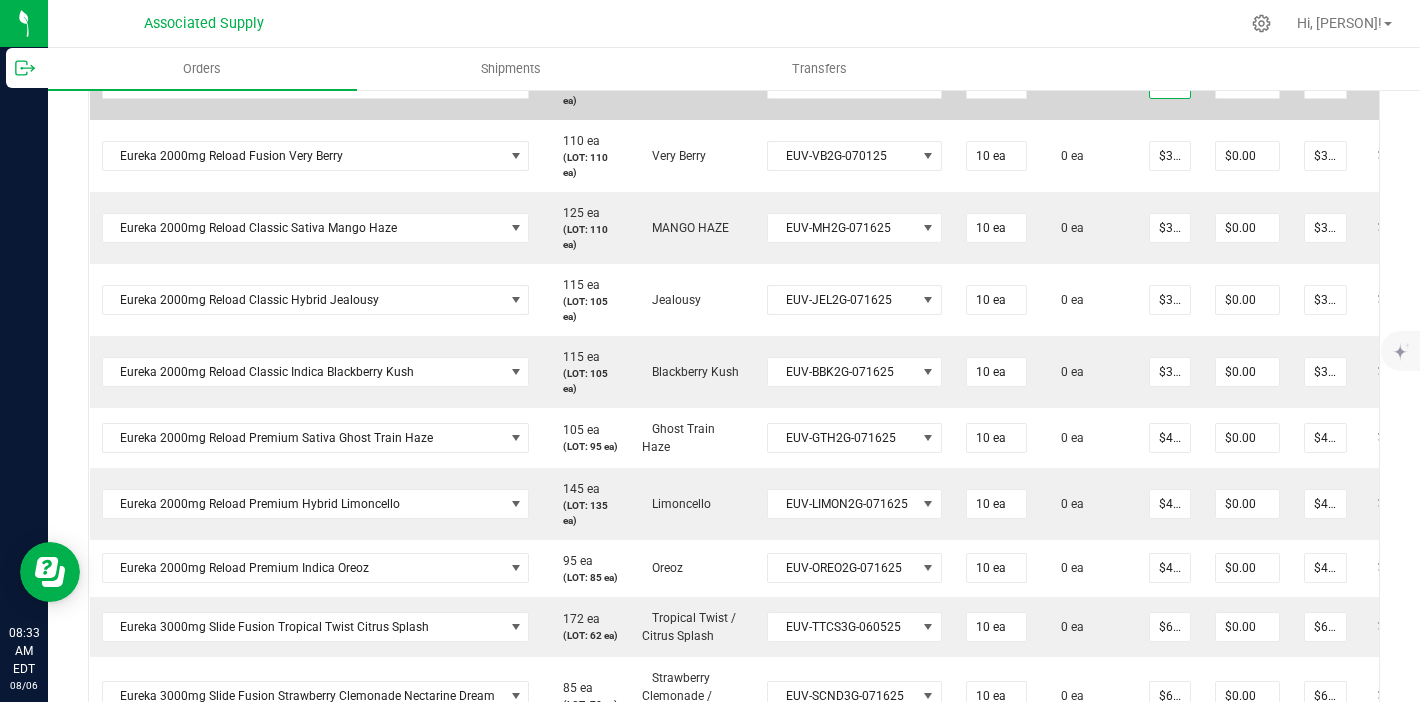 scroll, scrollTop: 0, scrollLeft: 0, axis: both 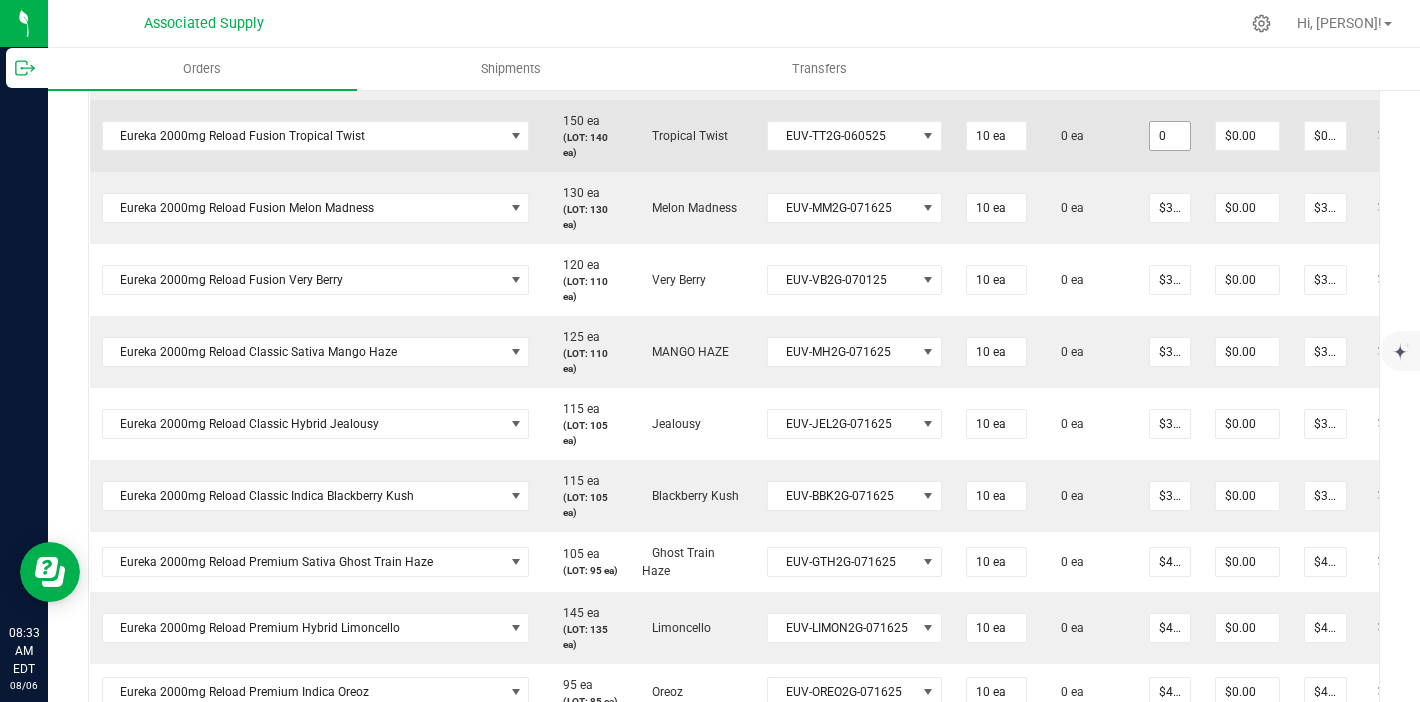 click on "0" at bounding box center (1170, 136) 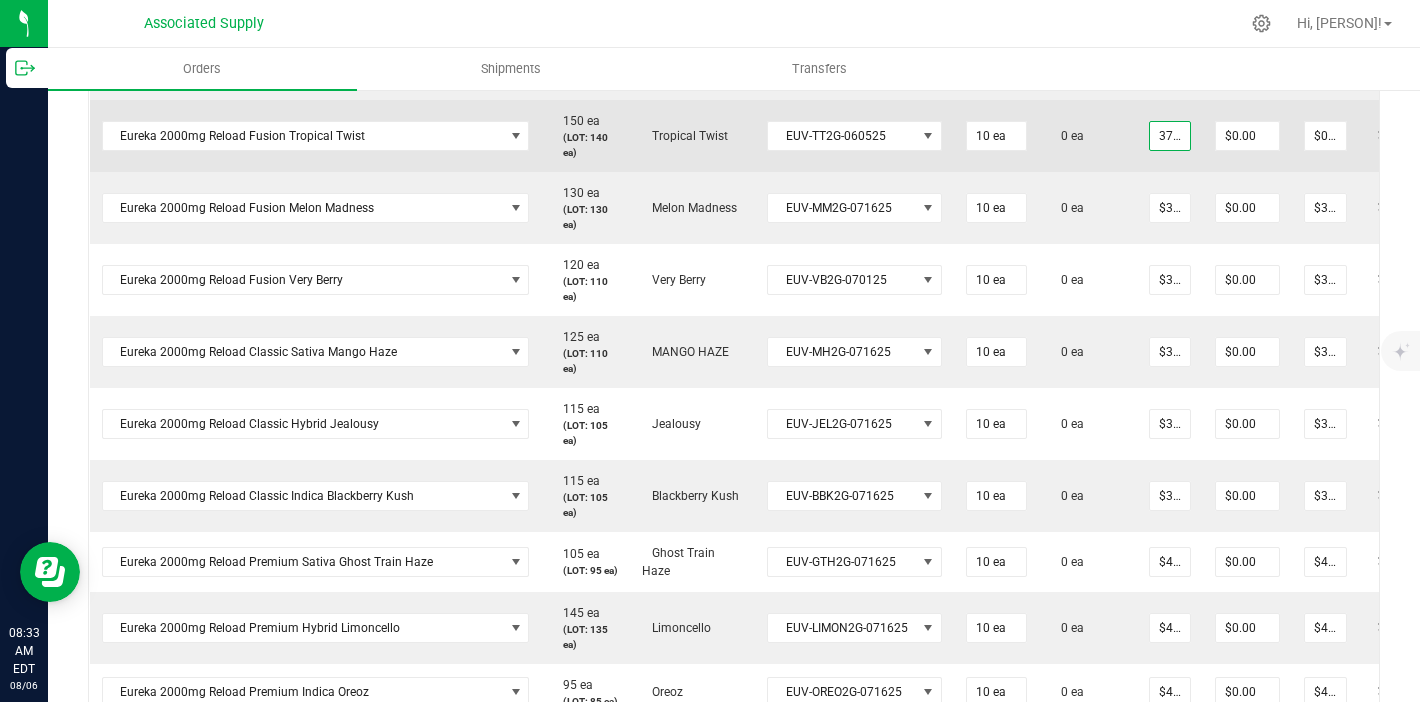 scroll, scrollTop: 0, scrollLeft: 2, axis: horizontal 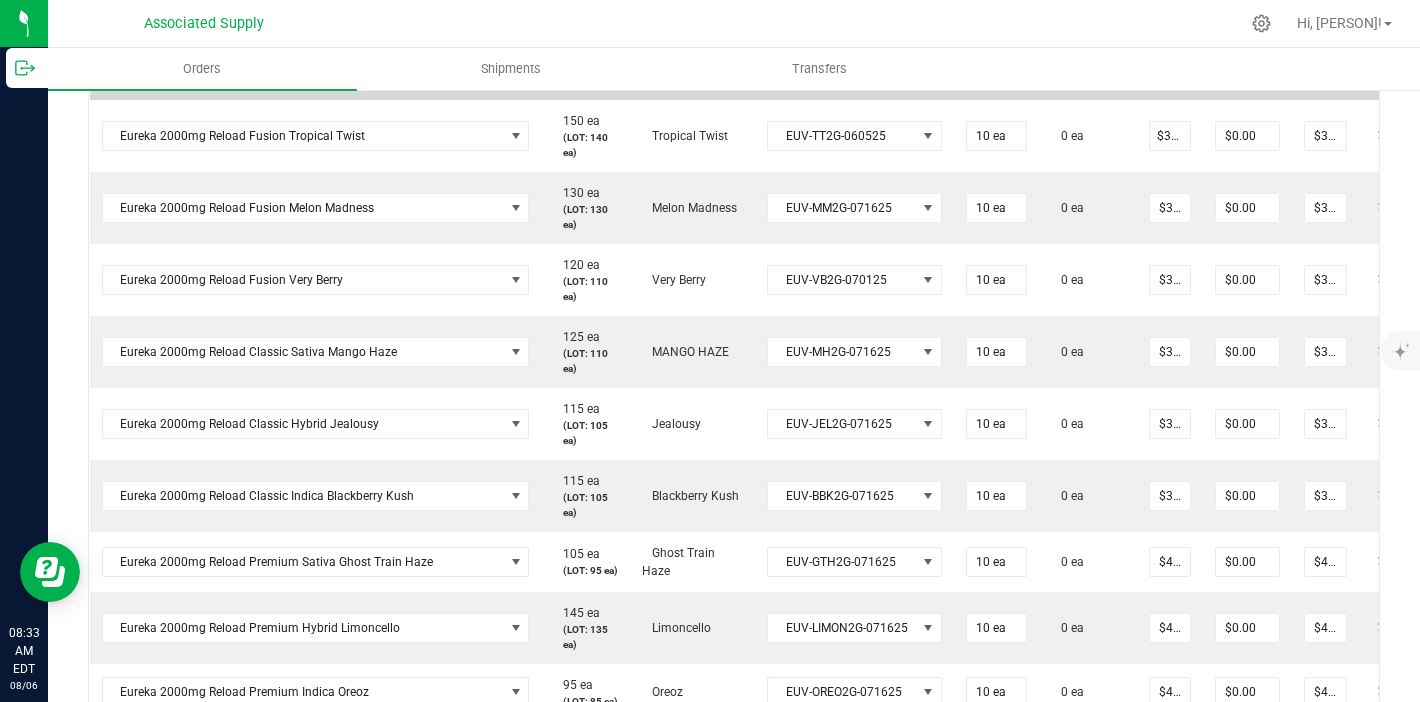 click on "0" at bounding box center [1170, 71] 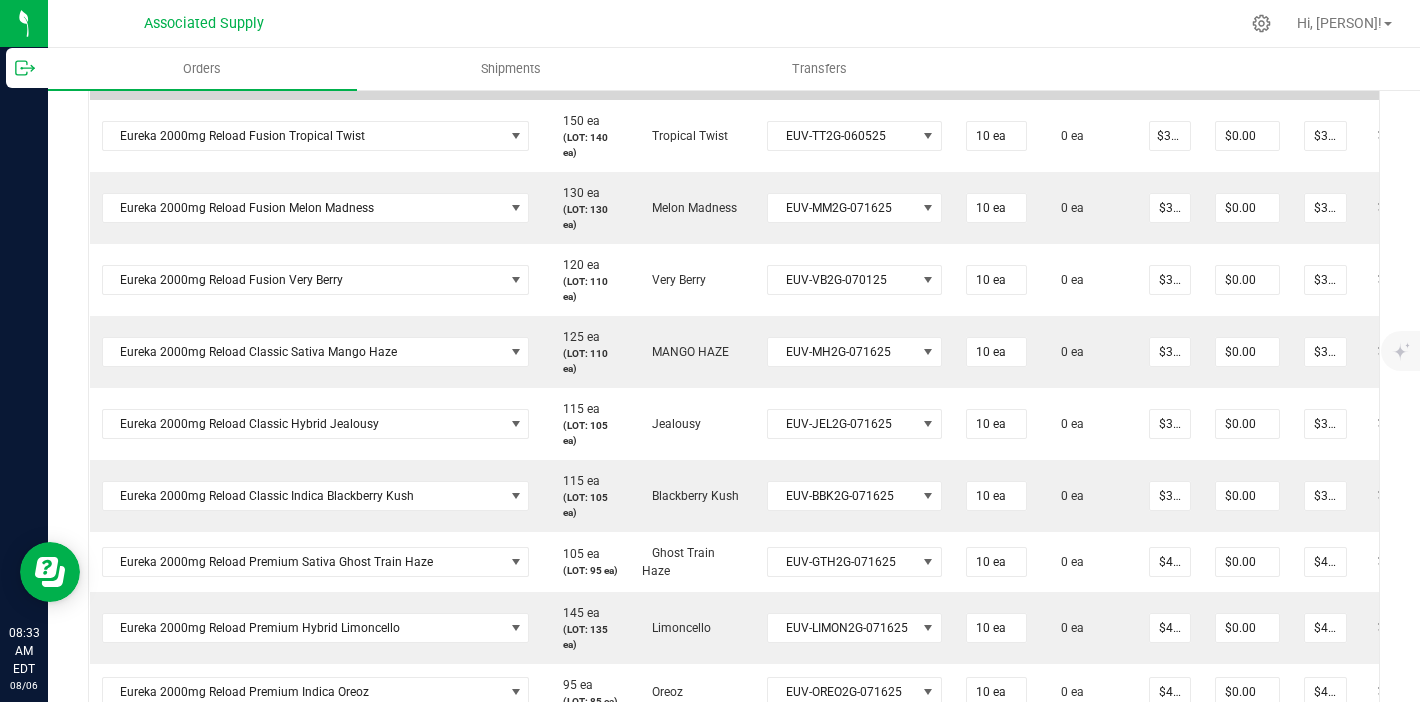 scroll, scrollTop: 0, scrollLeft: 0, axis: both 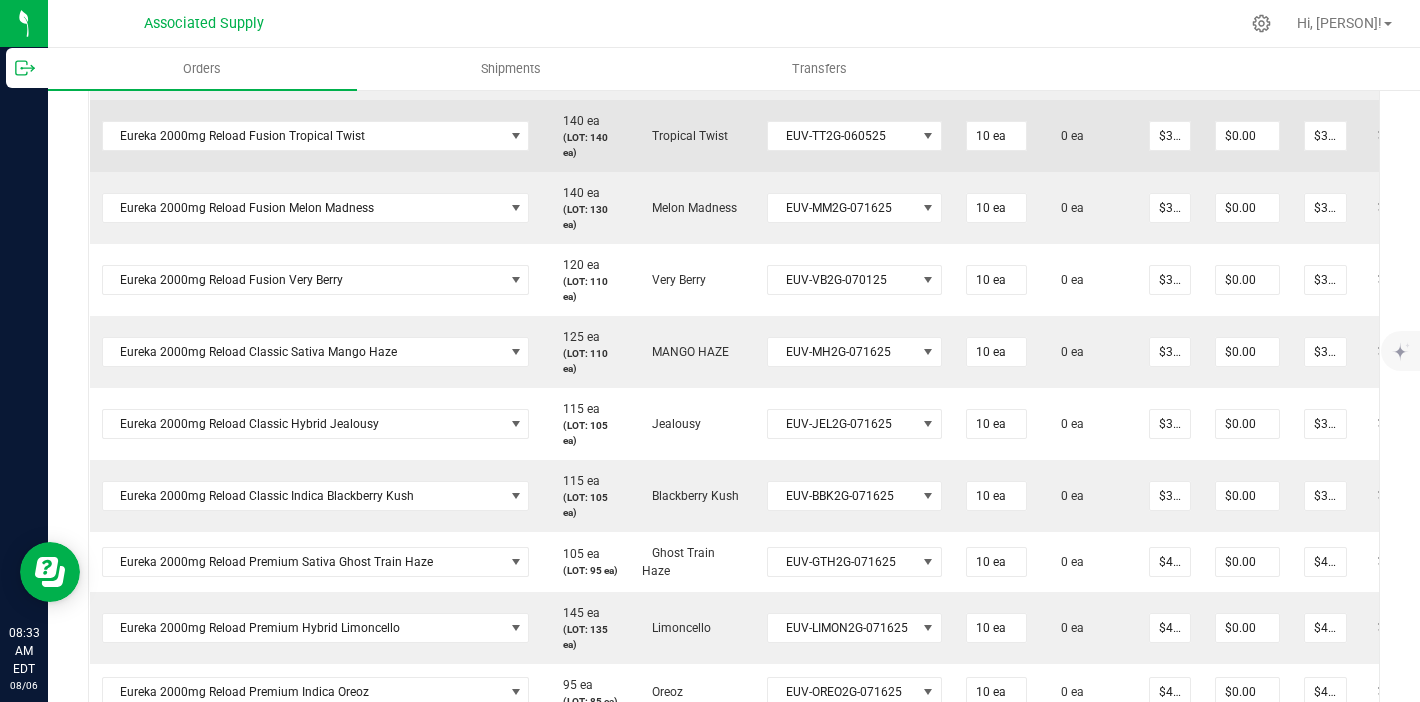 click on "0 ea" at bounding box center (1088, 136) 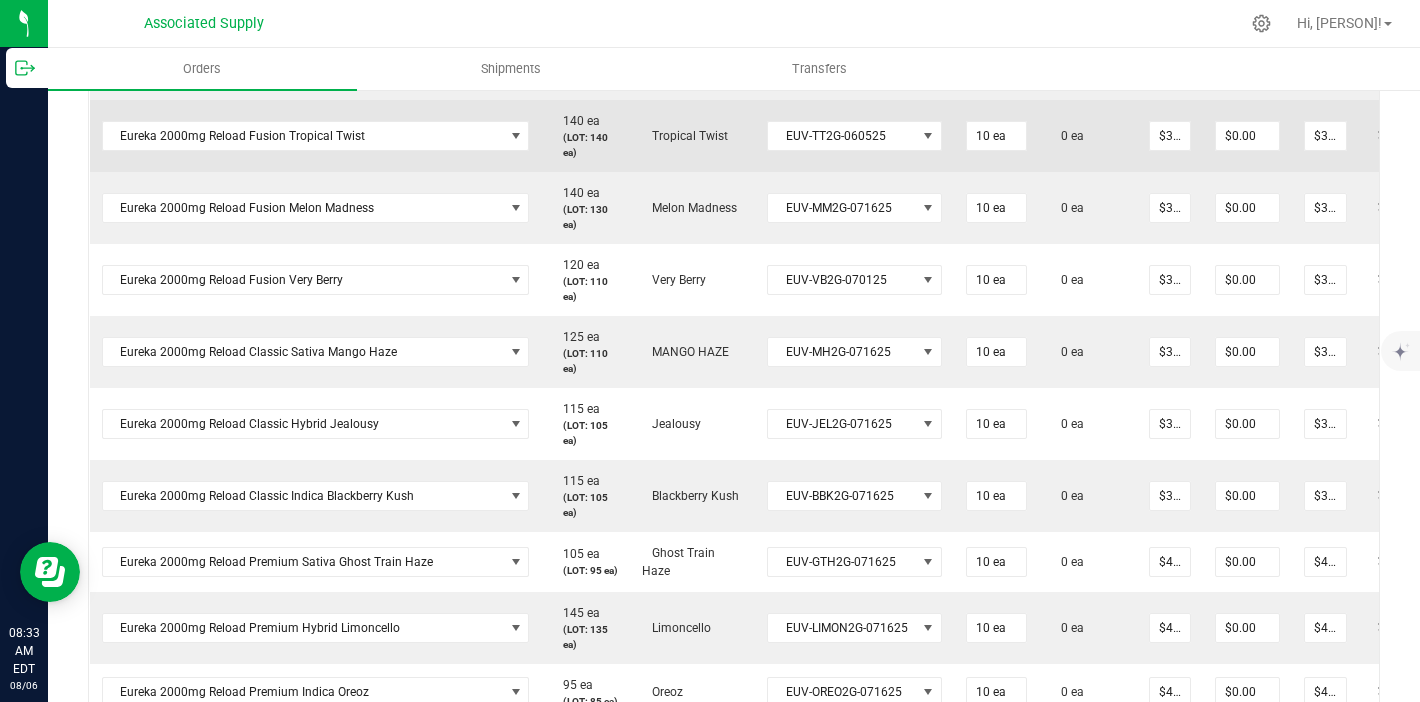 scroll, scrollTop: 0, scrollLeft: 0, axis: both 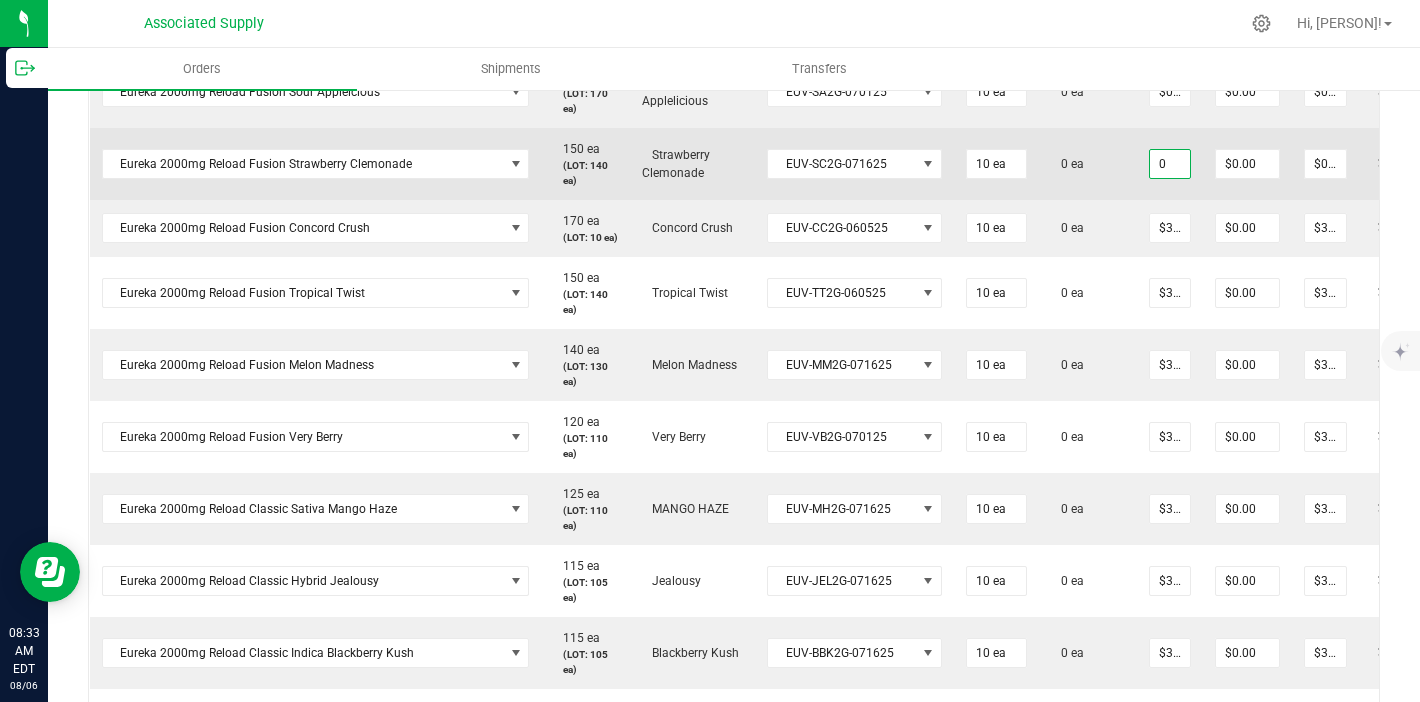 click on "0" at bounding box center (1170, 164) 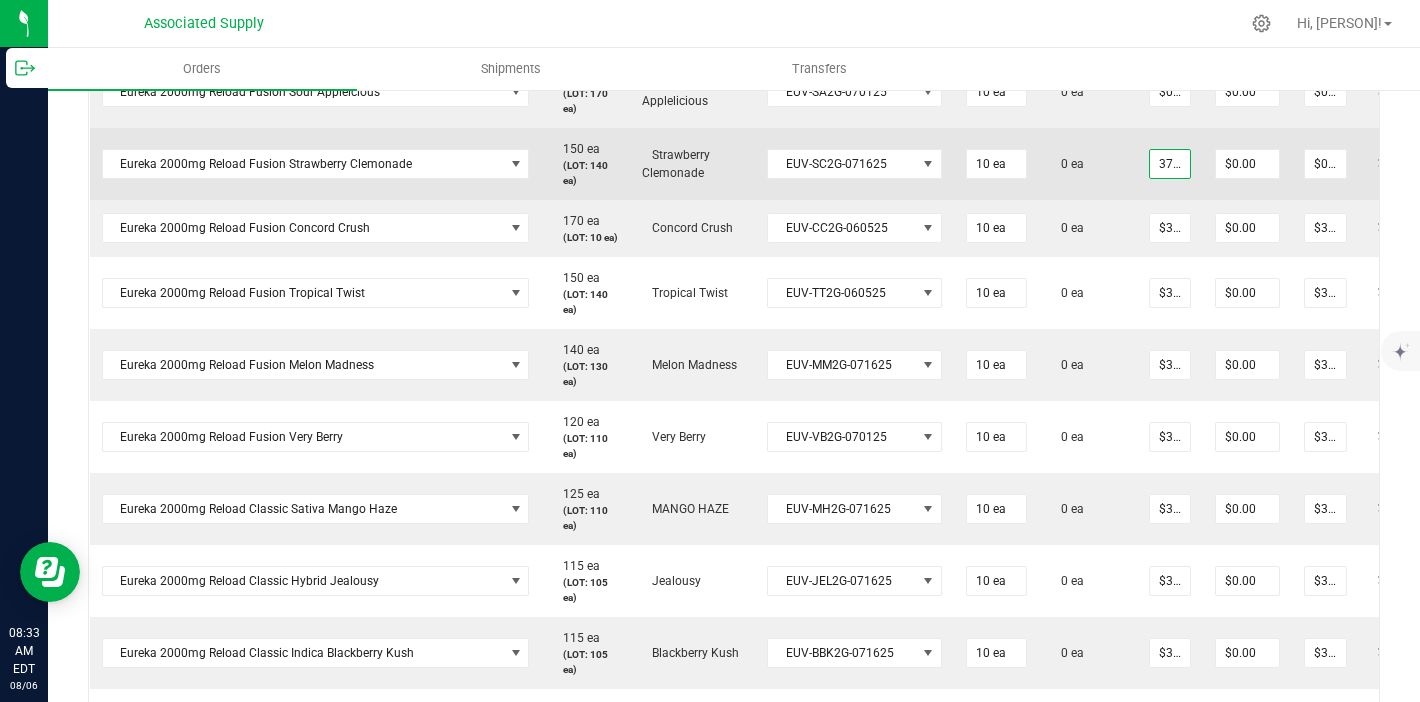 scroll, scrollTop: 0, scrollLeft: 2, axis: horizontal 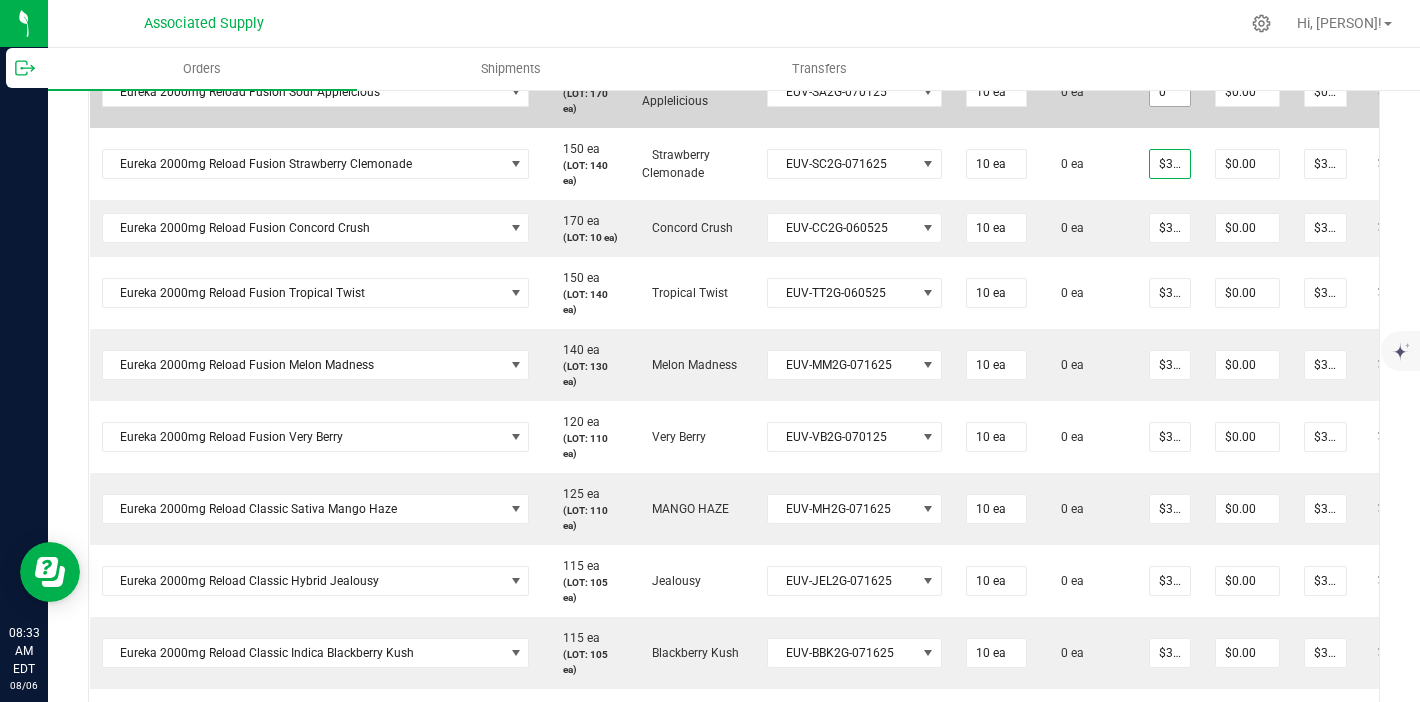 click on "0" at bounding box center [1170, 92] 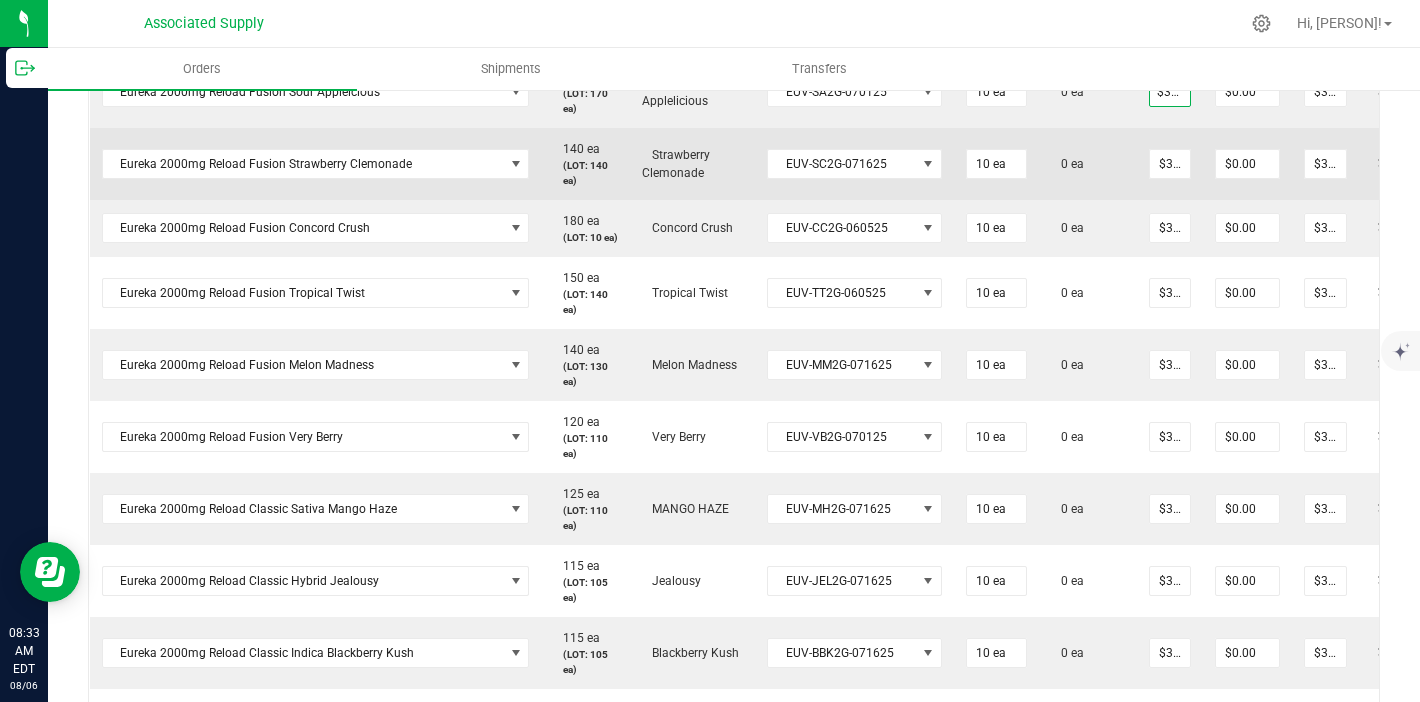 scroll, scrollTop: 0, scrollLeft: 0, axis: both 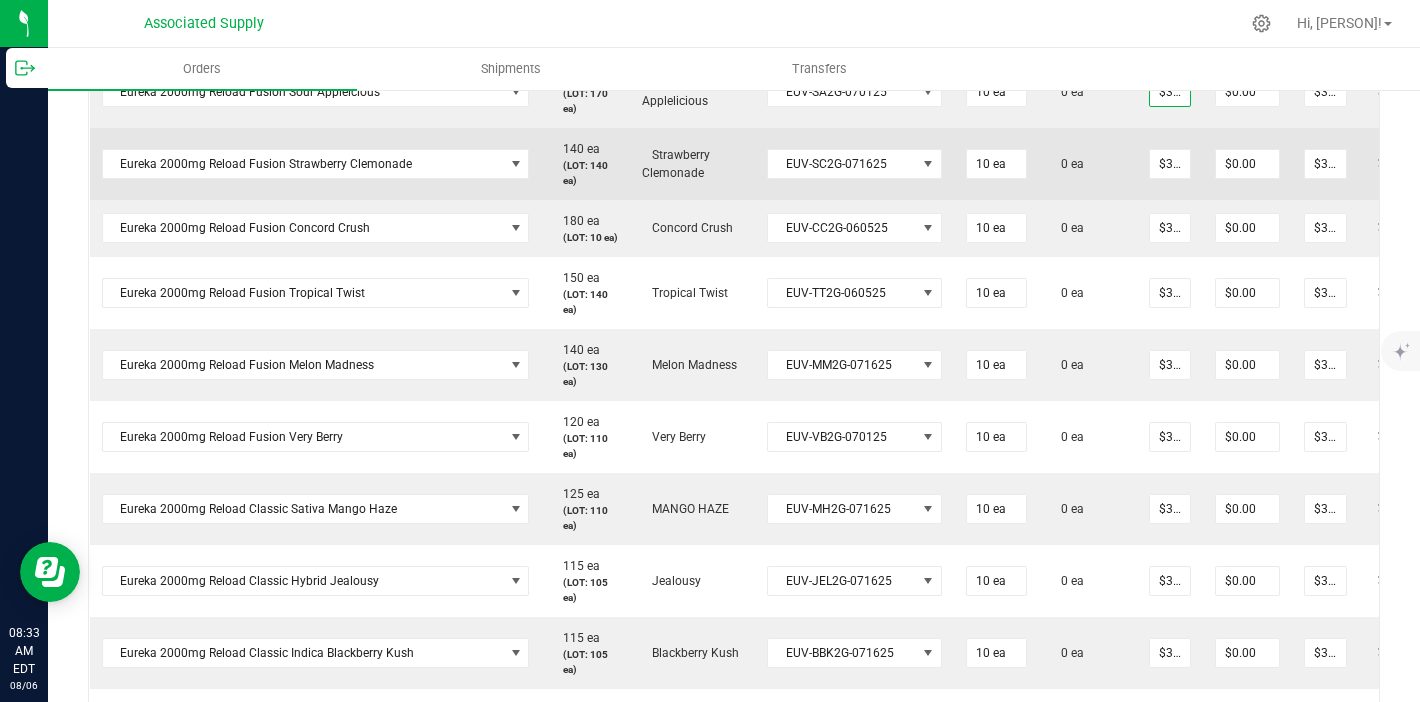 click on "0 ea" at bounding box center [1088, 164] 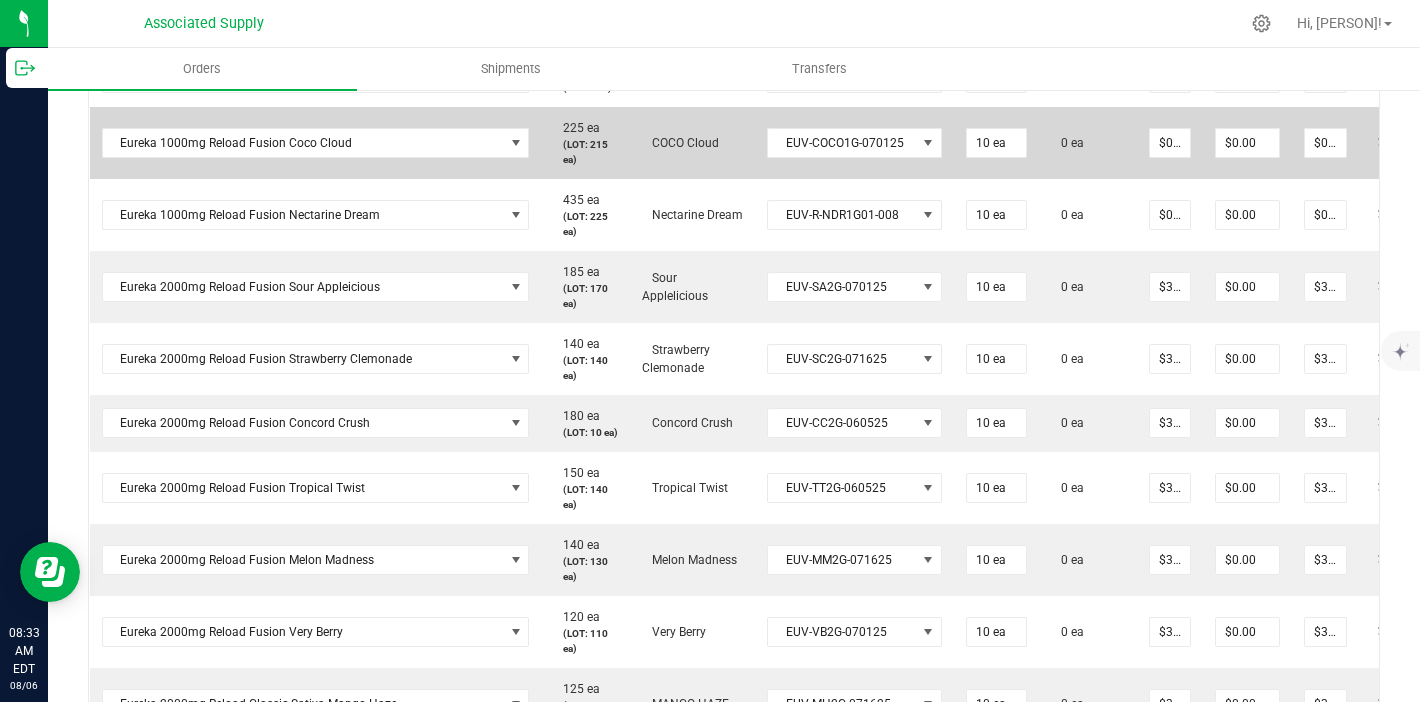 scroll, scrollTop: 1007, scrollLeft: 0, axis: vertical 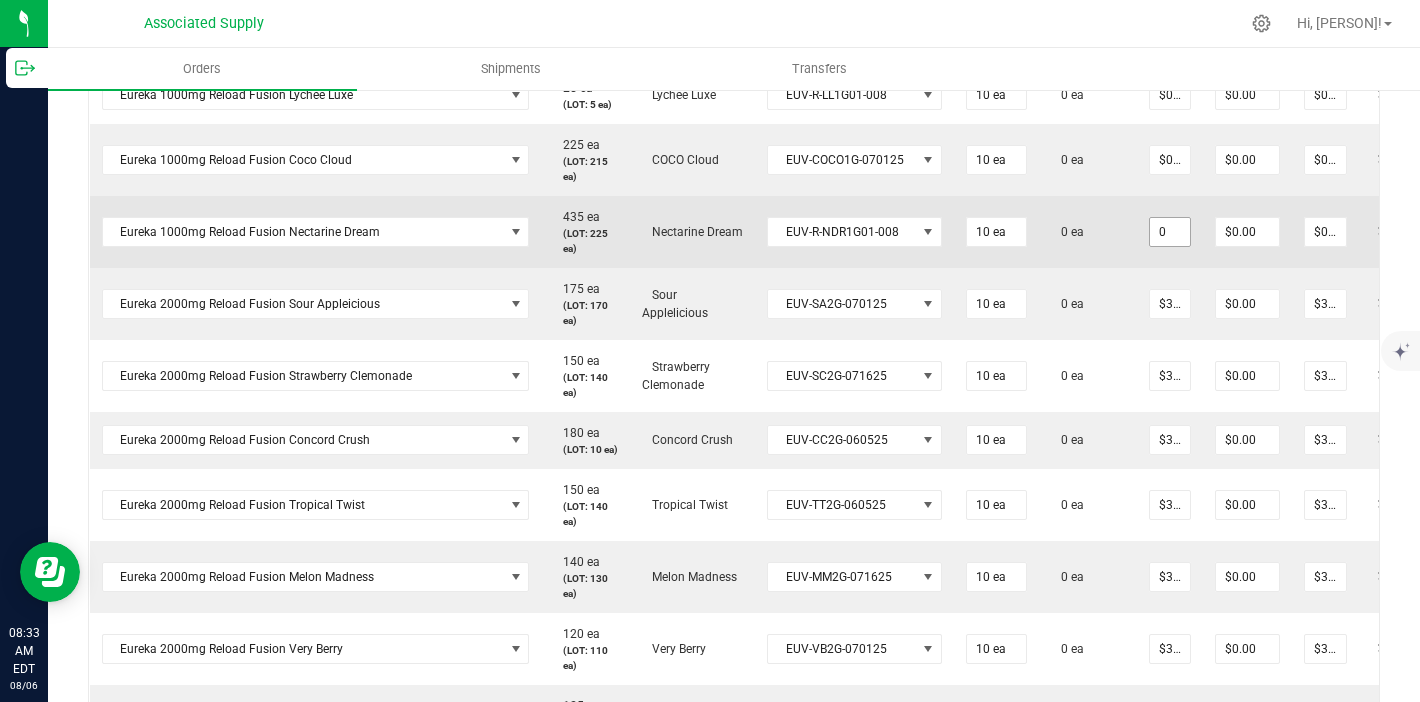 click on "0" at bounding box center [1170, 232] 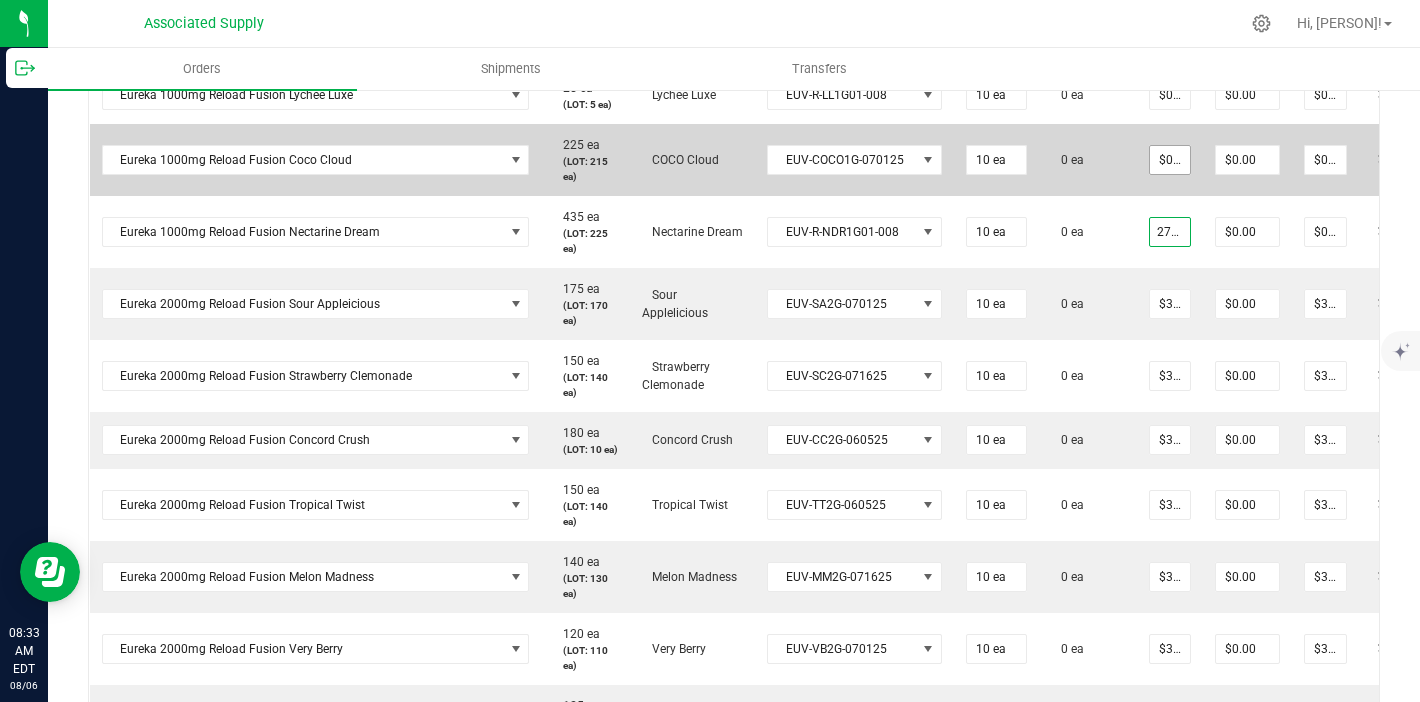 click on "$0.00000" at bounding box center [1170, 160] 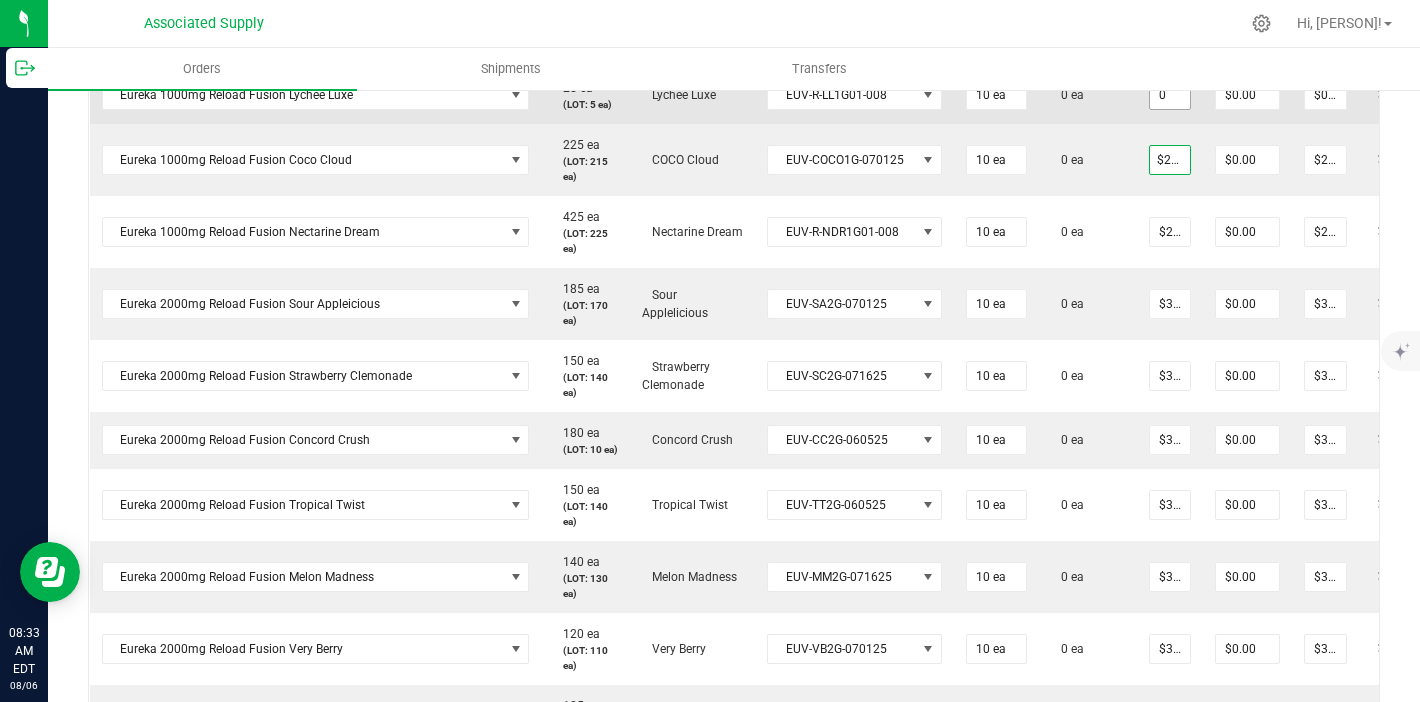 click on "0" at bounding box center [1170, 95] 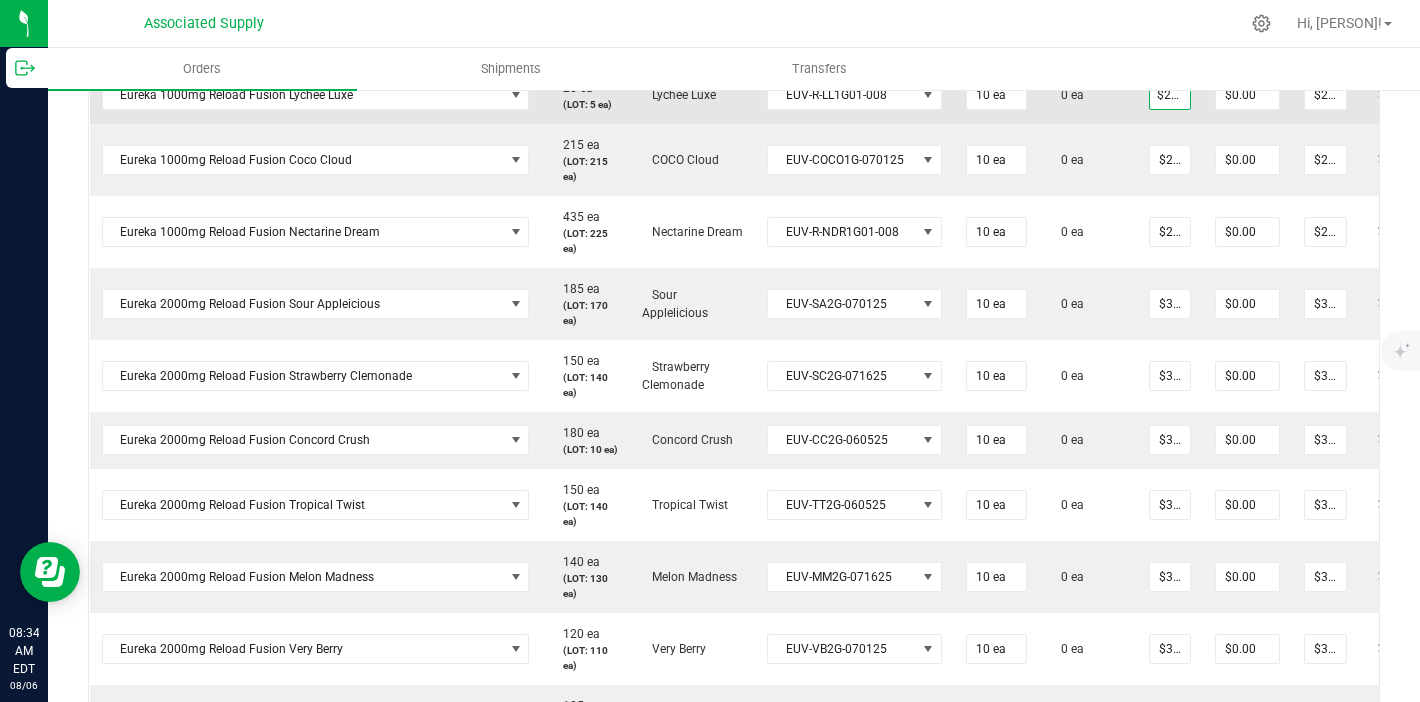 click on "$27.50000" at bounding box center [1170, 95] 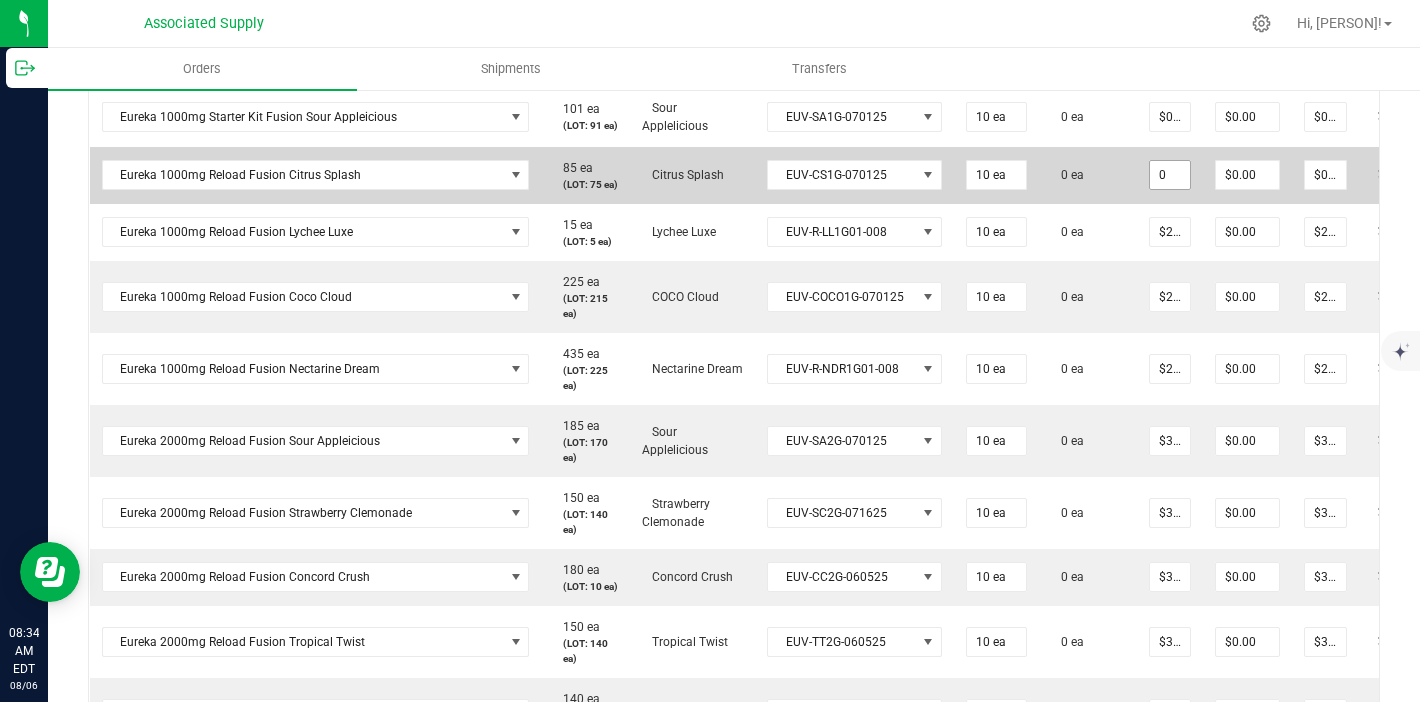 click on "0" at bounding box center (1170, 175) 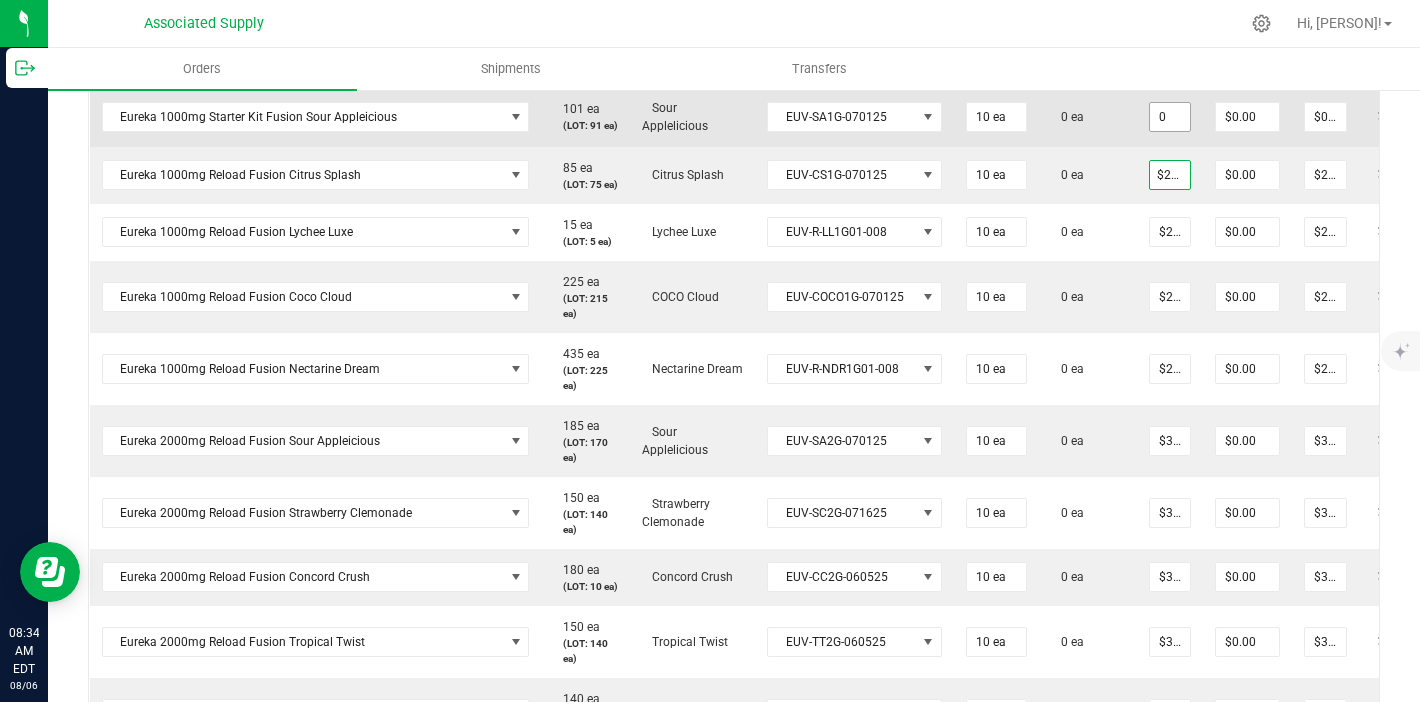 click on "0" at bounding box center [1170, 117] 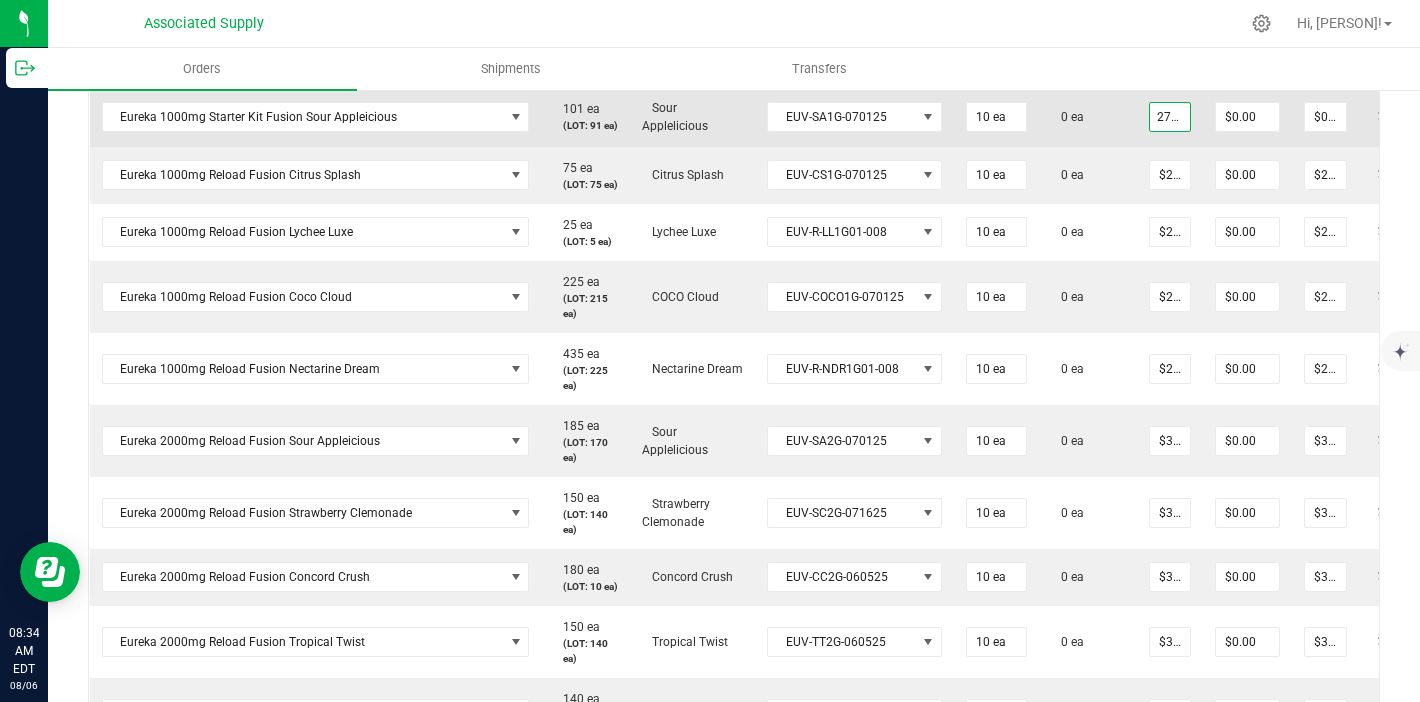 click on "0 ea" at bounding box center [1088, 117] 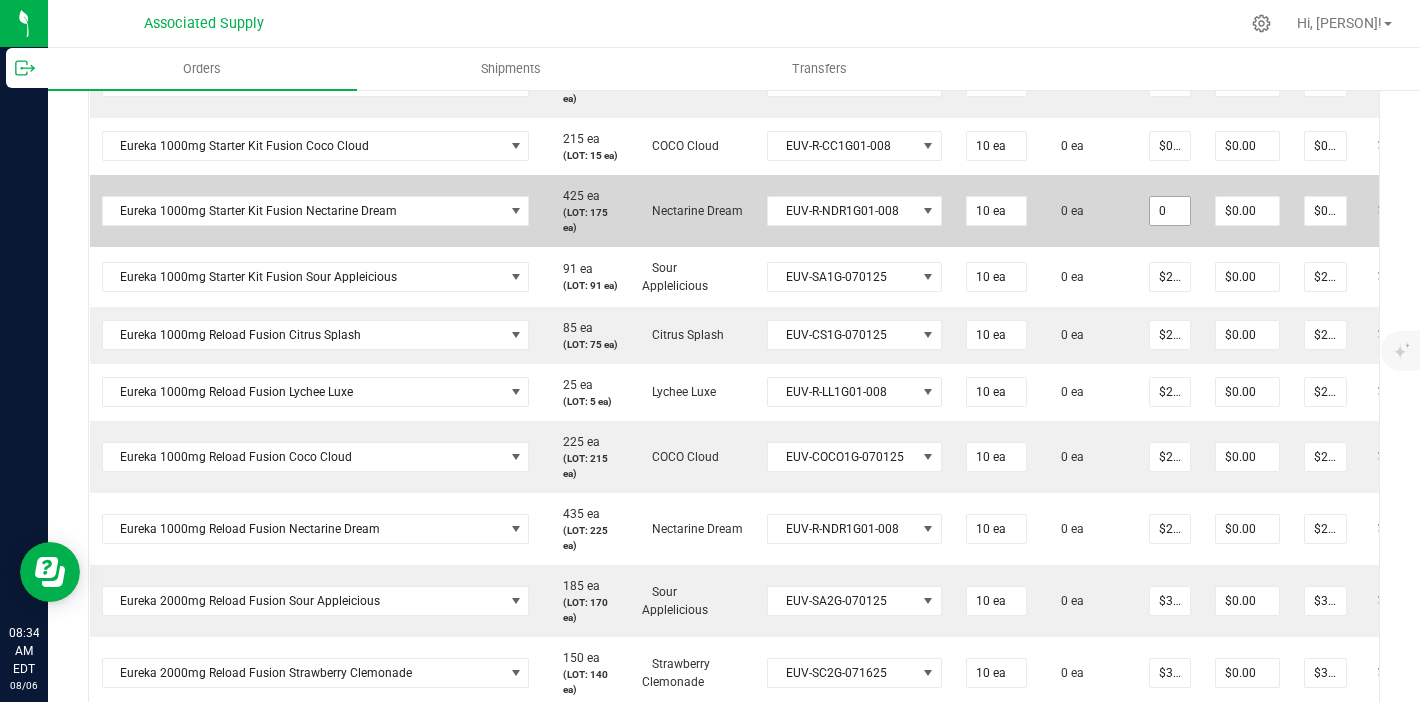 click on "0" at bounding box center [1170, 211] 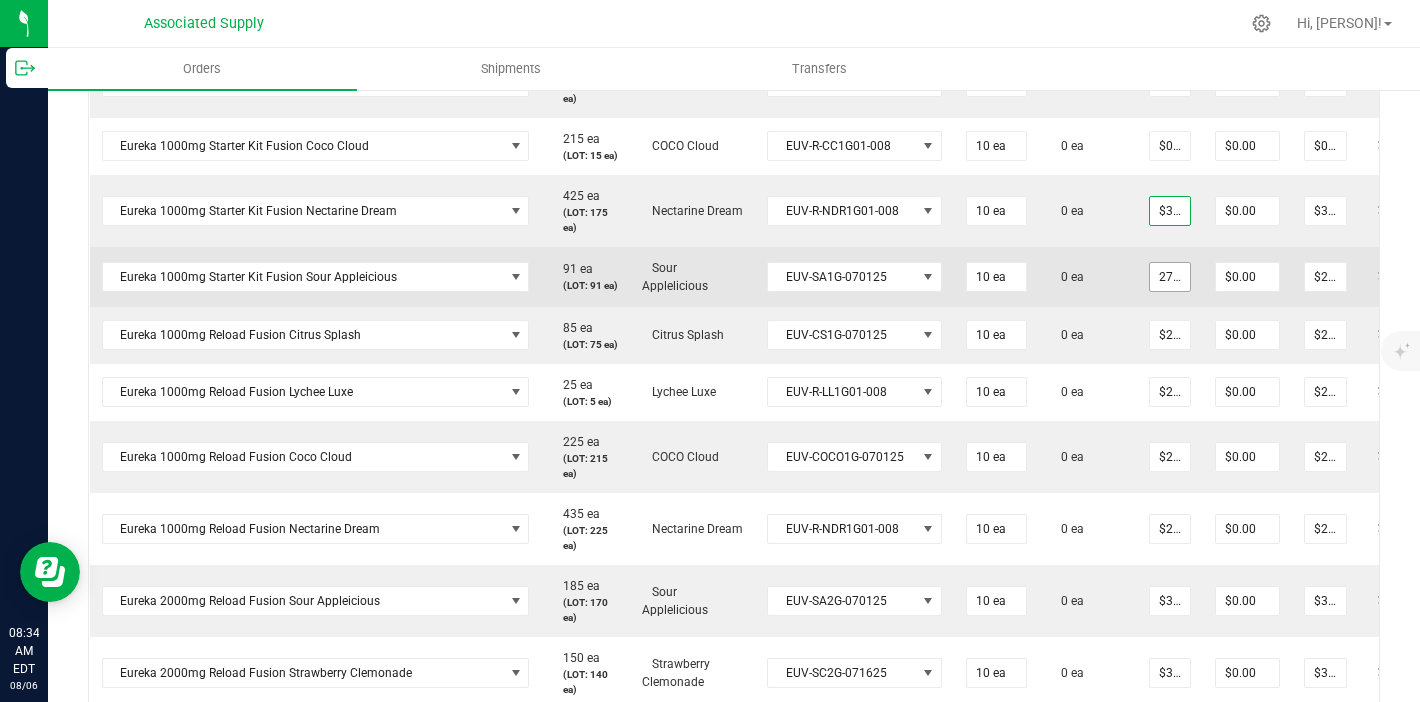 click on "27.5" at bounding box center [1170, 277] 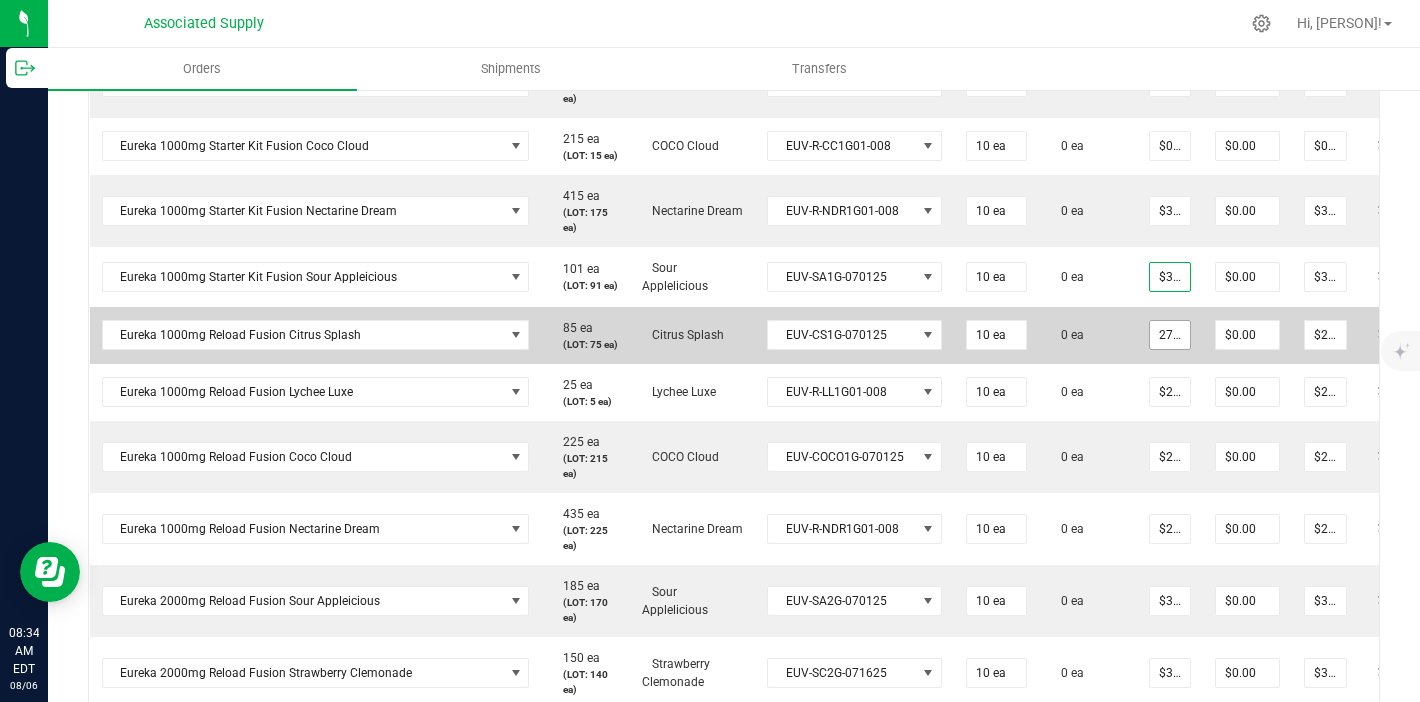 click on "27.5" at bounding box center [1170, 335] 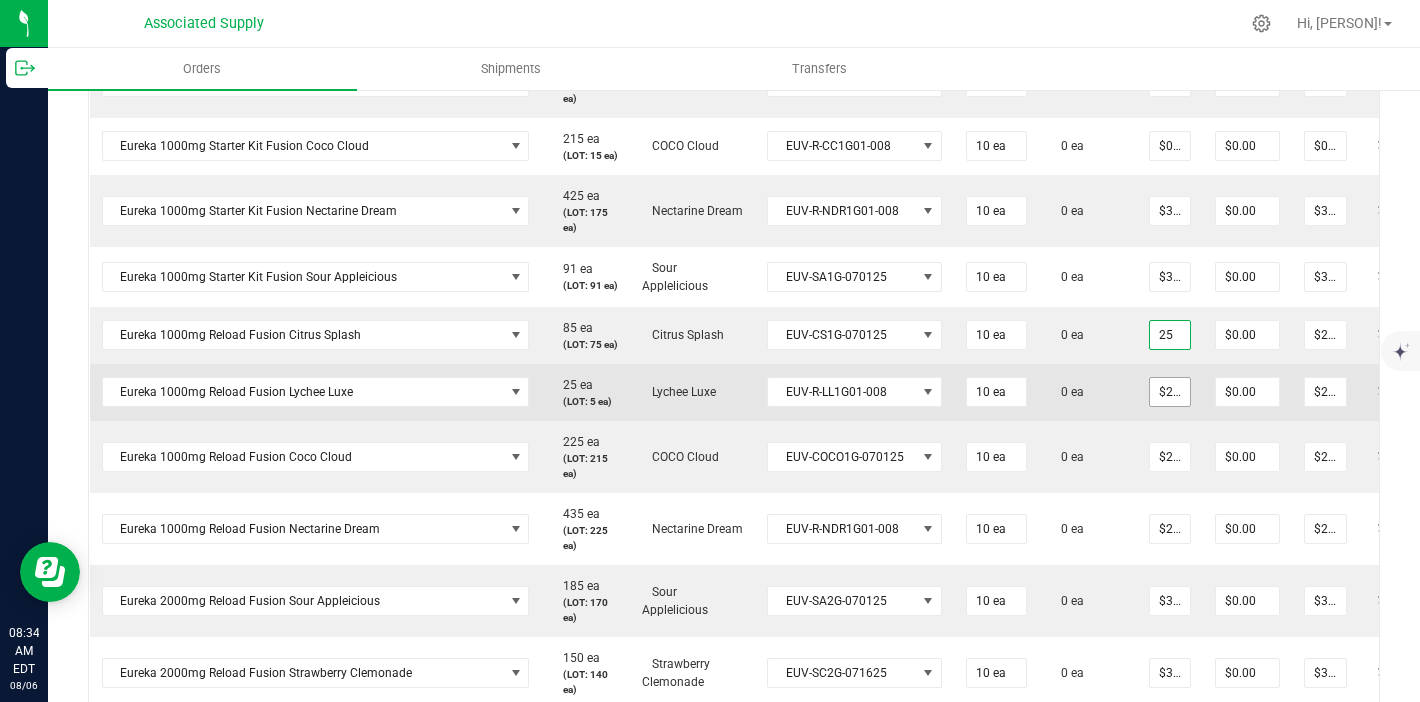 click on "$27.50000" at bounding box center [1170, 392] 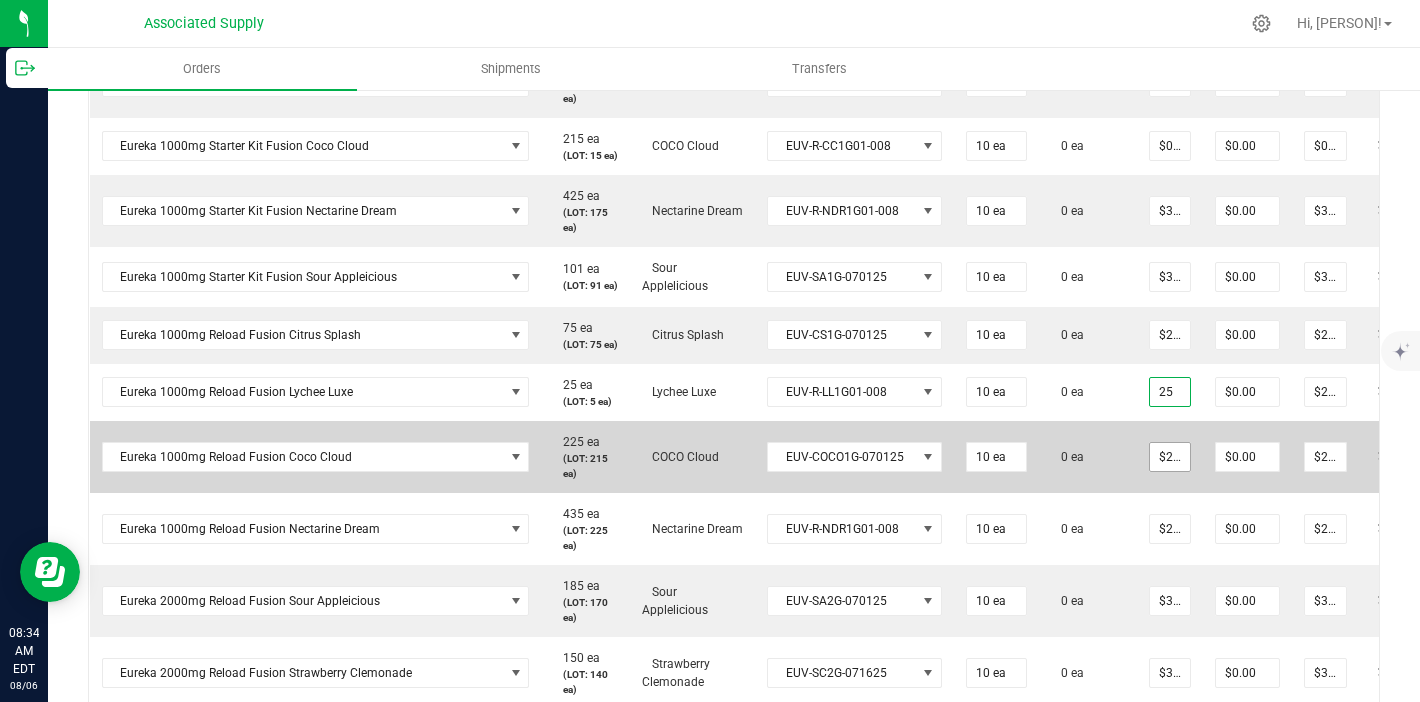 click on "$27.50000" at bounding box center (1170, 457) 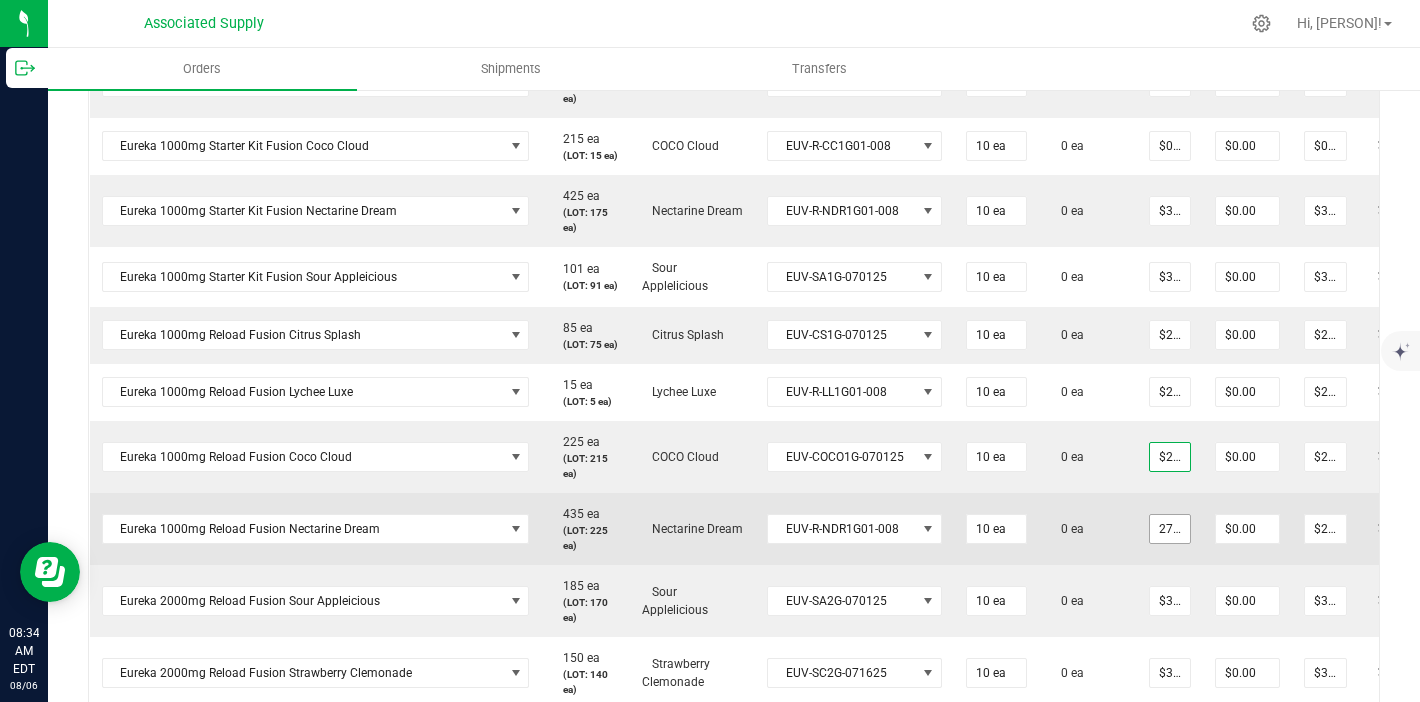 click on "27.5" at bounding box center (1170, 529) 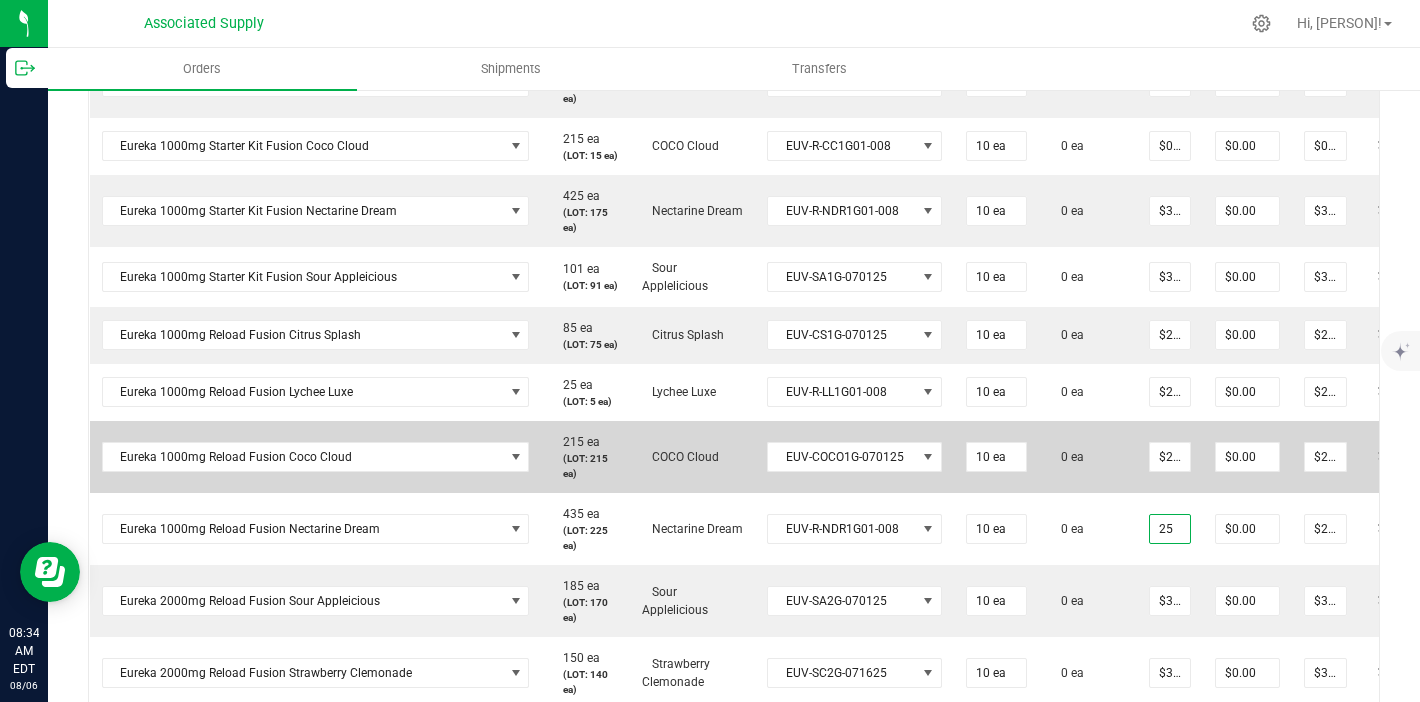click on "0 ea" at bounding box center [1088, 457] 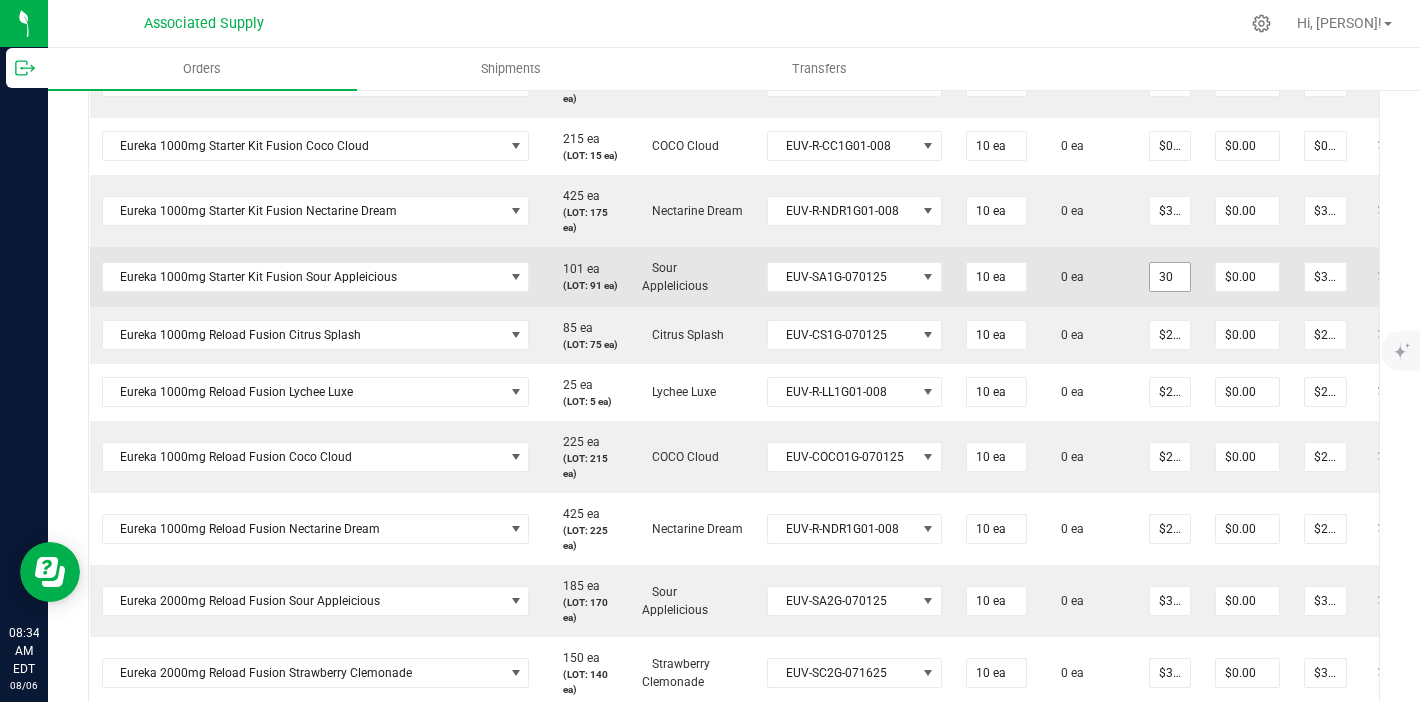 click on "30" at bounding box center [1170, 277] 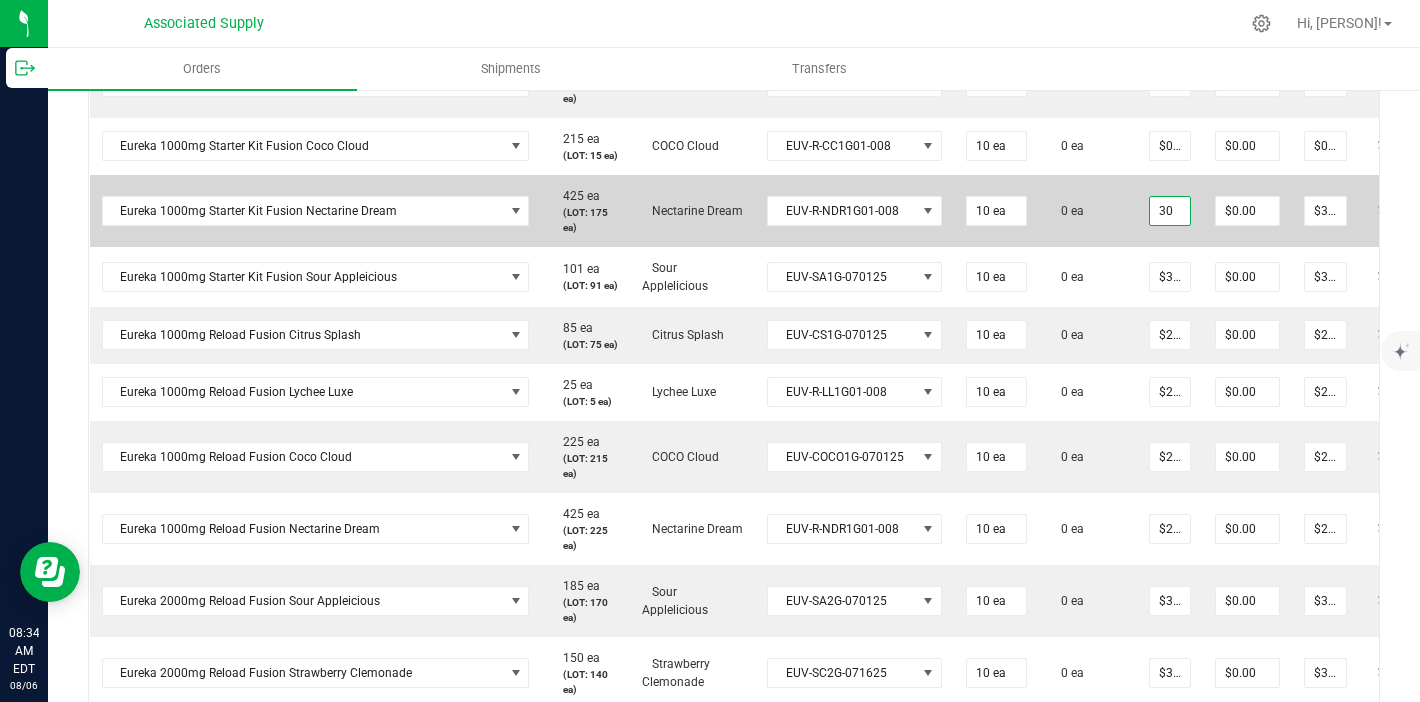 click on "30" at bounding box center (1170, 211) 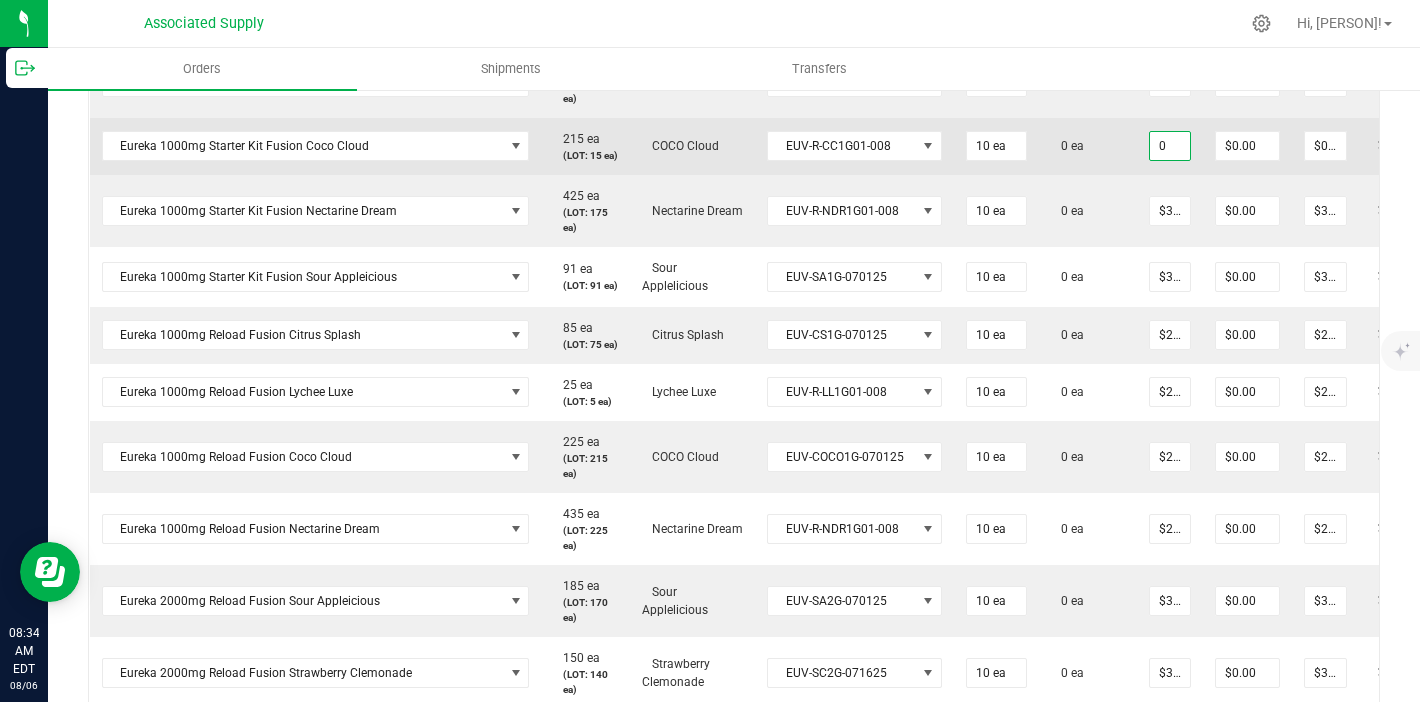 click on "0" at bounding box center (1170, 146) 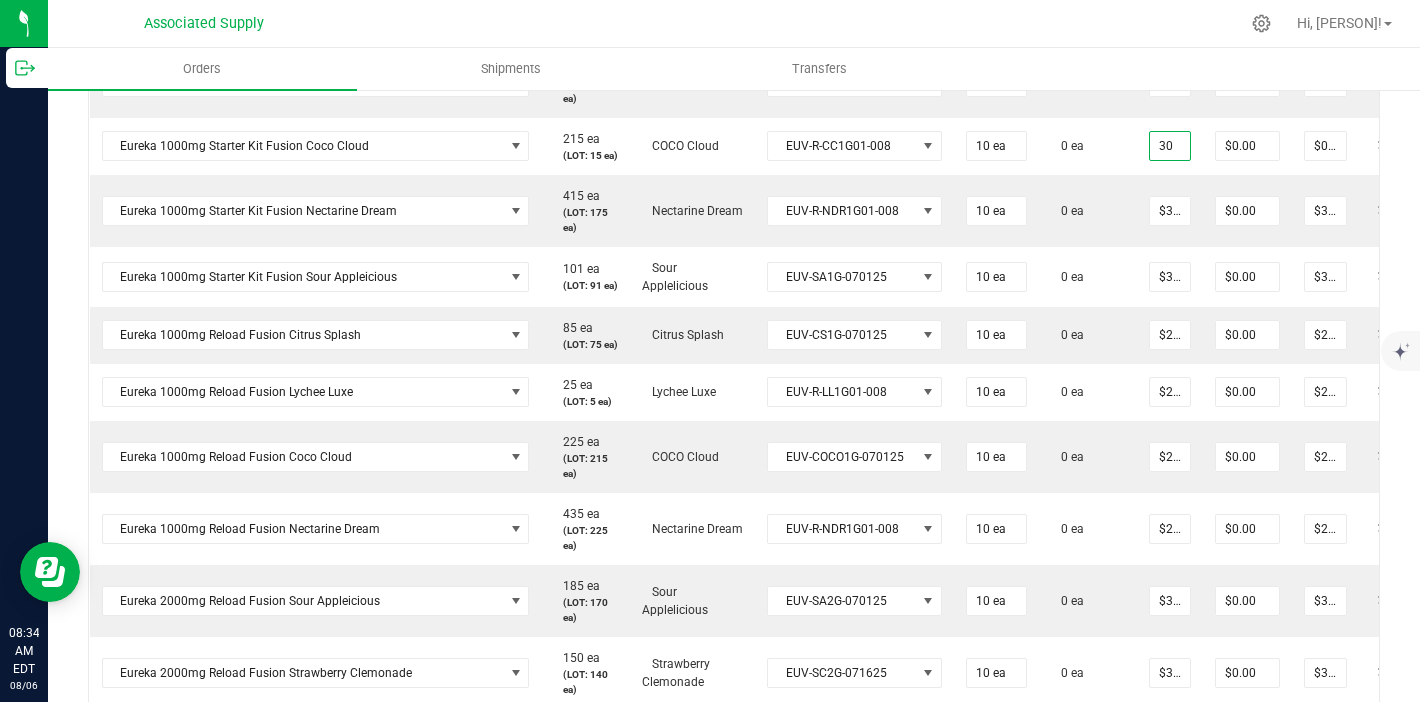 click on "Orders
Shipments
Transfers" at bounding box center [758, 69] 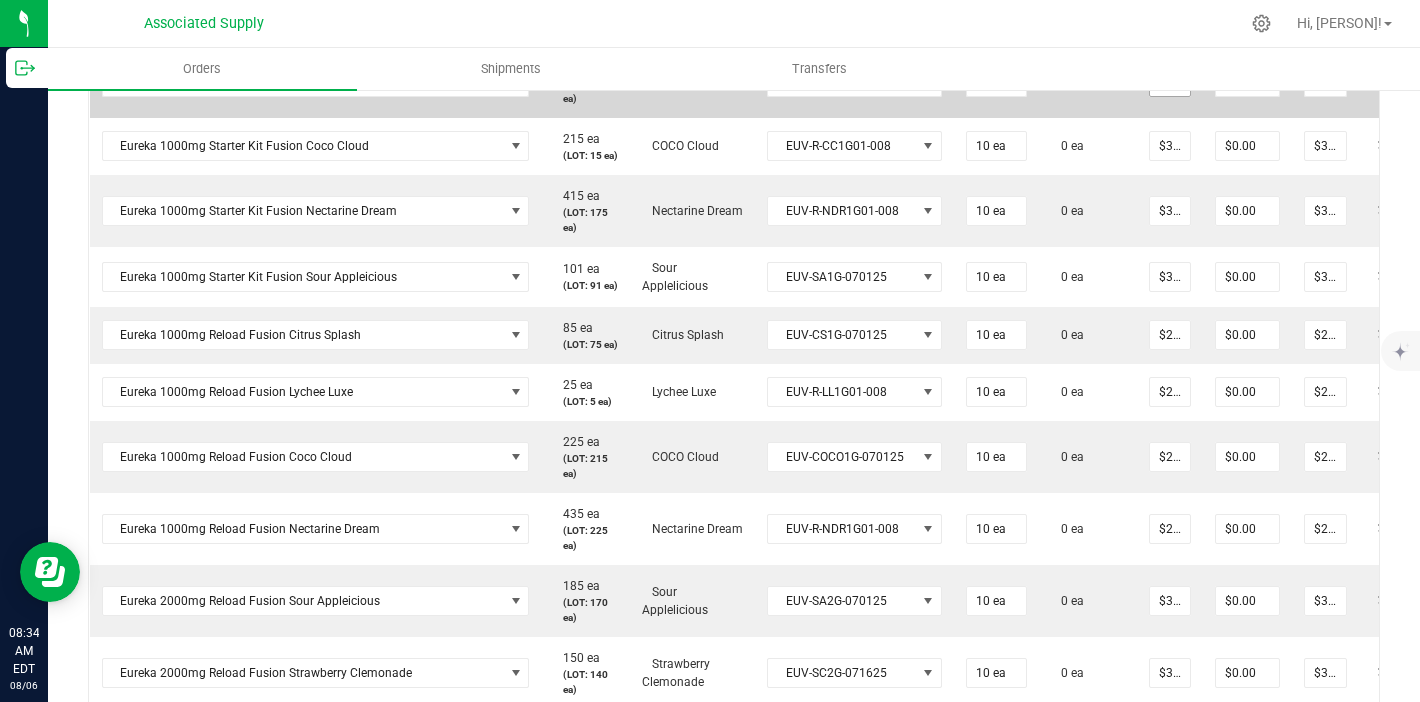 click on "0" at bounding box center (1170, 82) 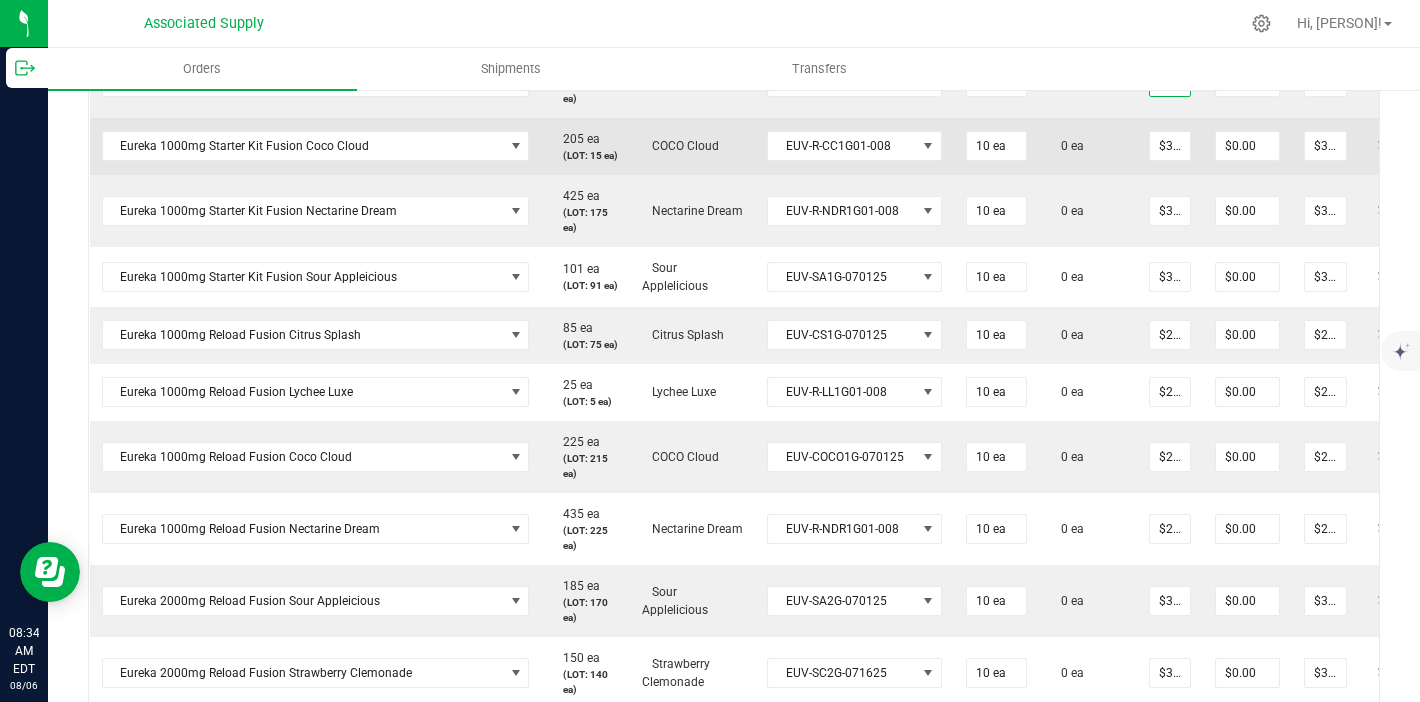 click on "$30.00000" at bounding box center (1170, 146) 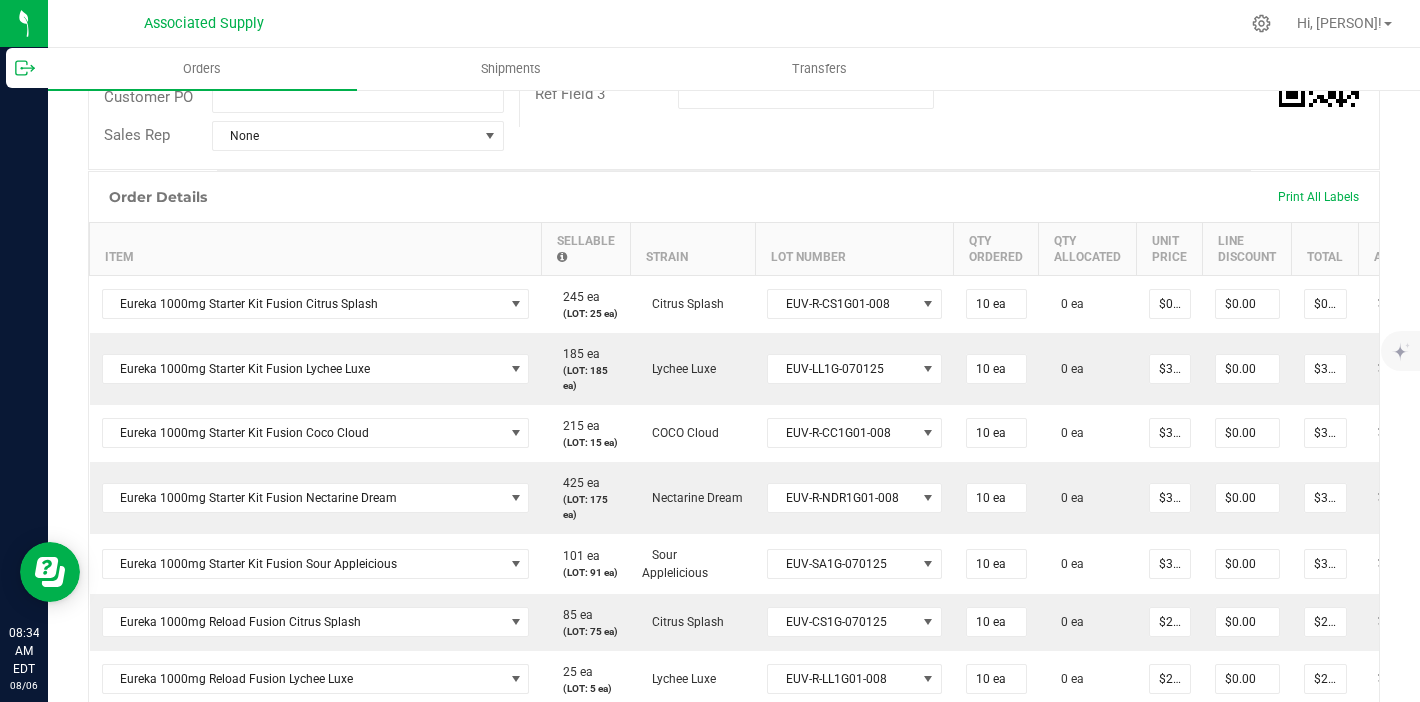 scroll, scrollTop: 398, scrollLeft: 0, axis: vertical 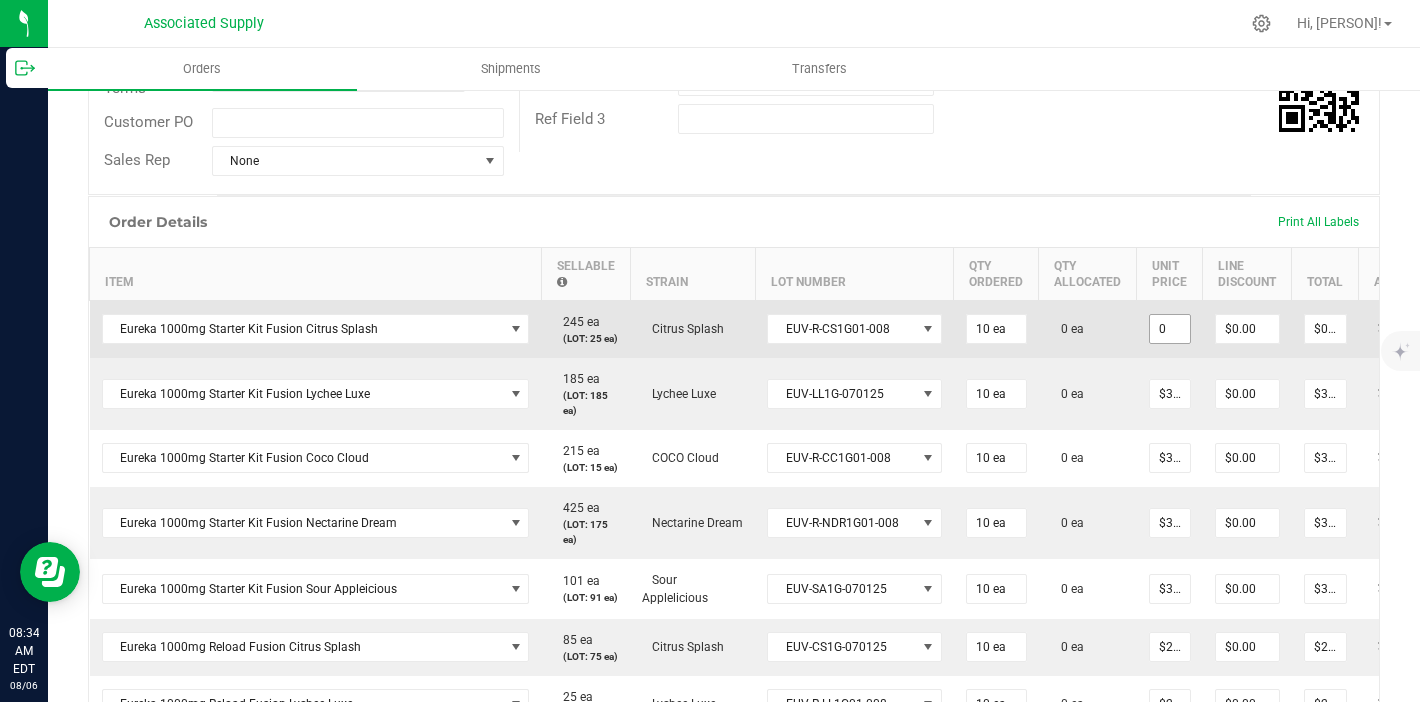 click on "0" at bounding box center (1170, 329) 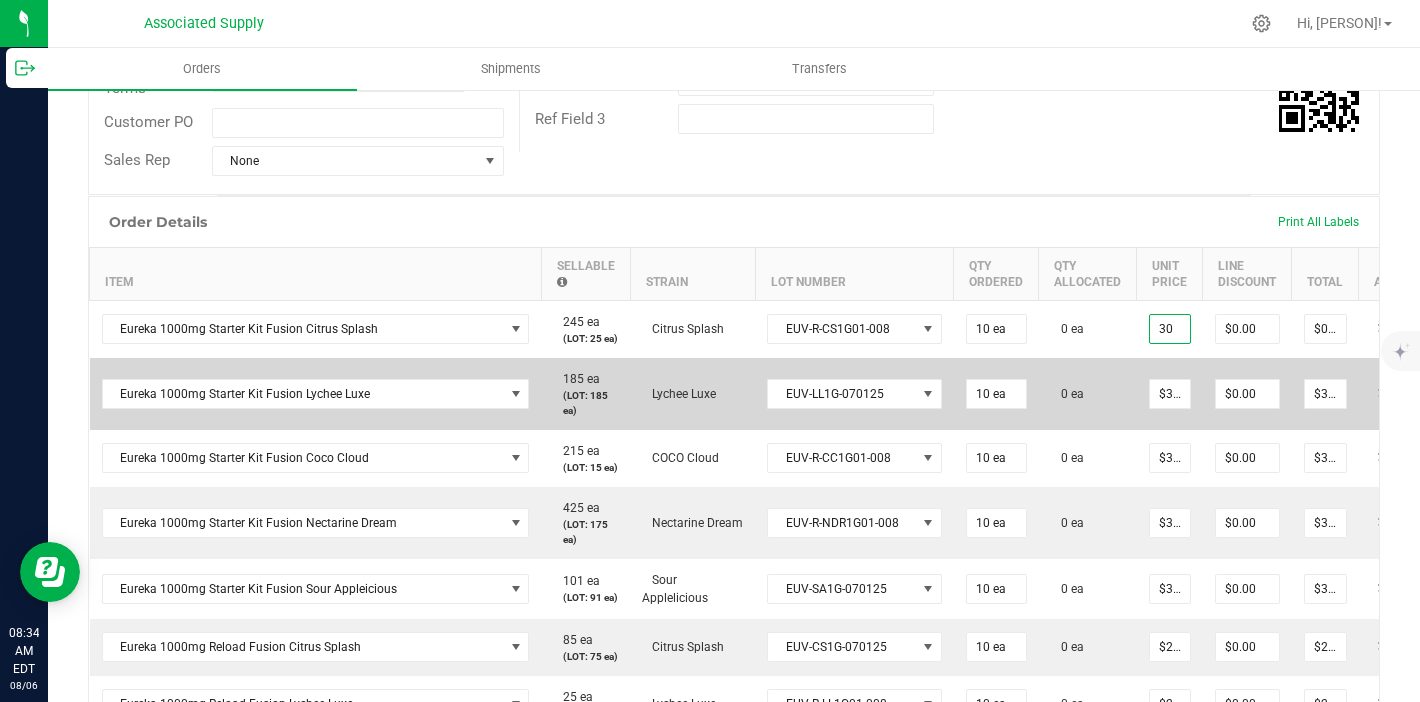 click on "$30.00000" at bounding box center [1170, 394] 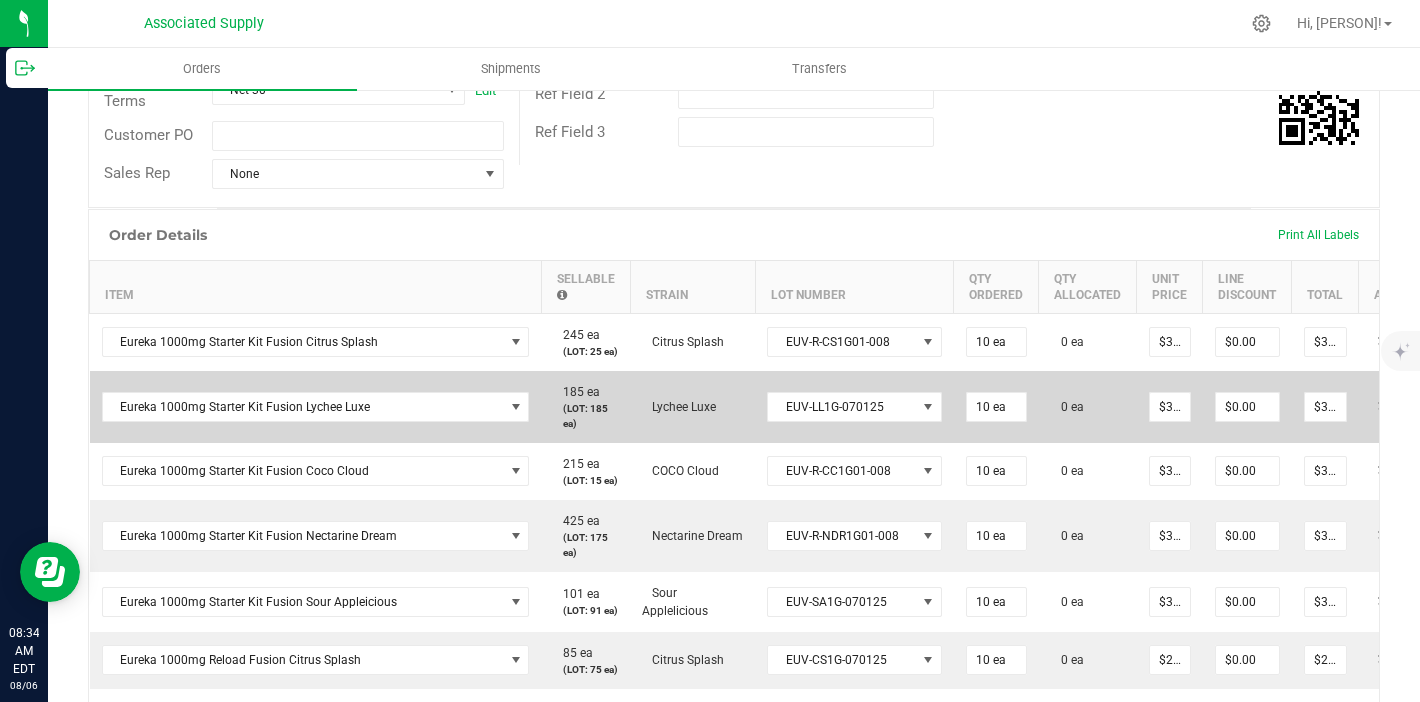 scroll, scrollTop: 0, scrollLeft: 0, axis: both 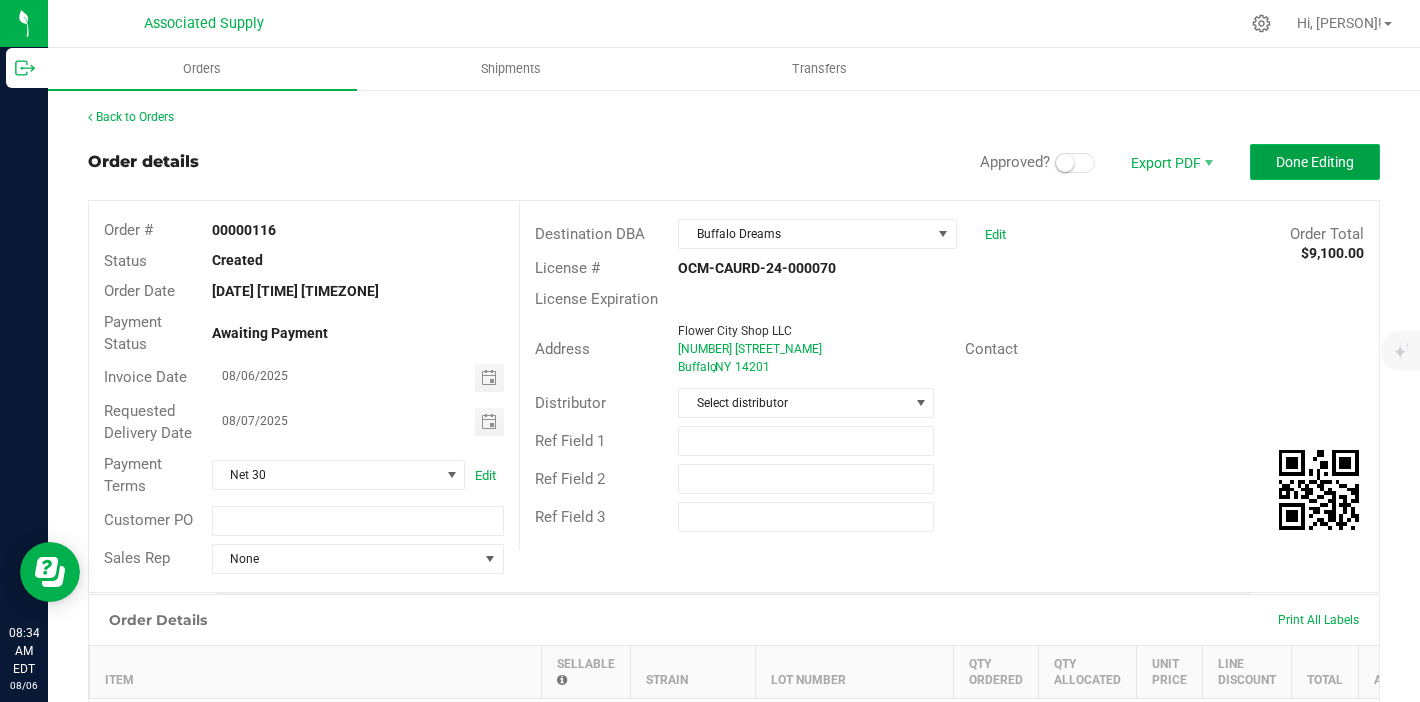 click on "Done Editing" at bounding box center [1315, 162] 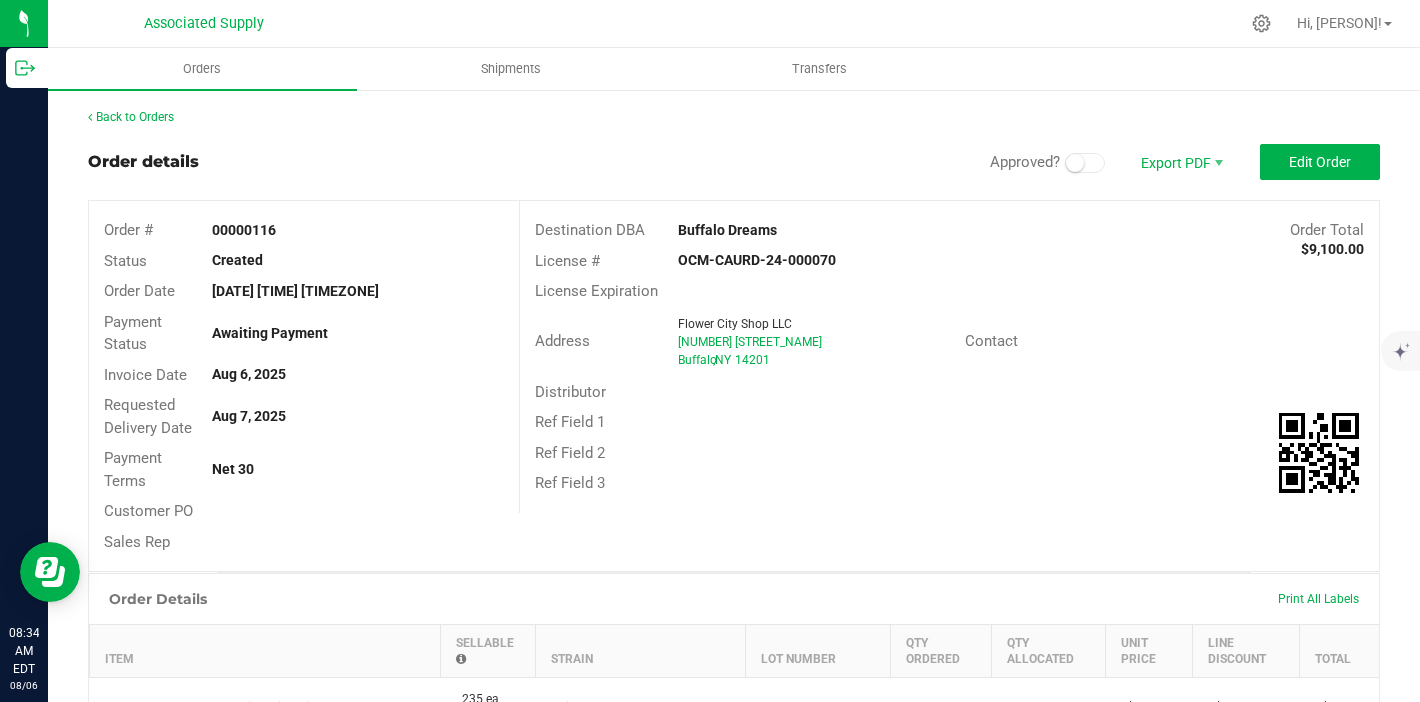 drag, startPoint x: 273, startPoint y: 230, endPoint x: 213, endPoint y: 230, distance: 60 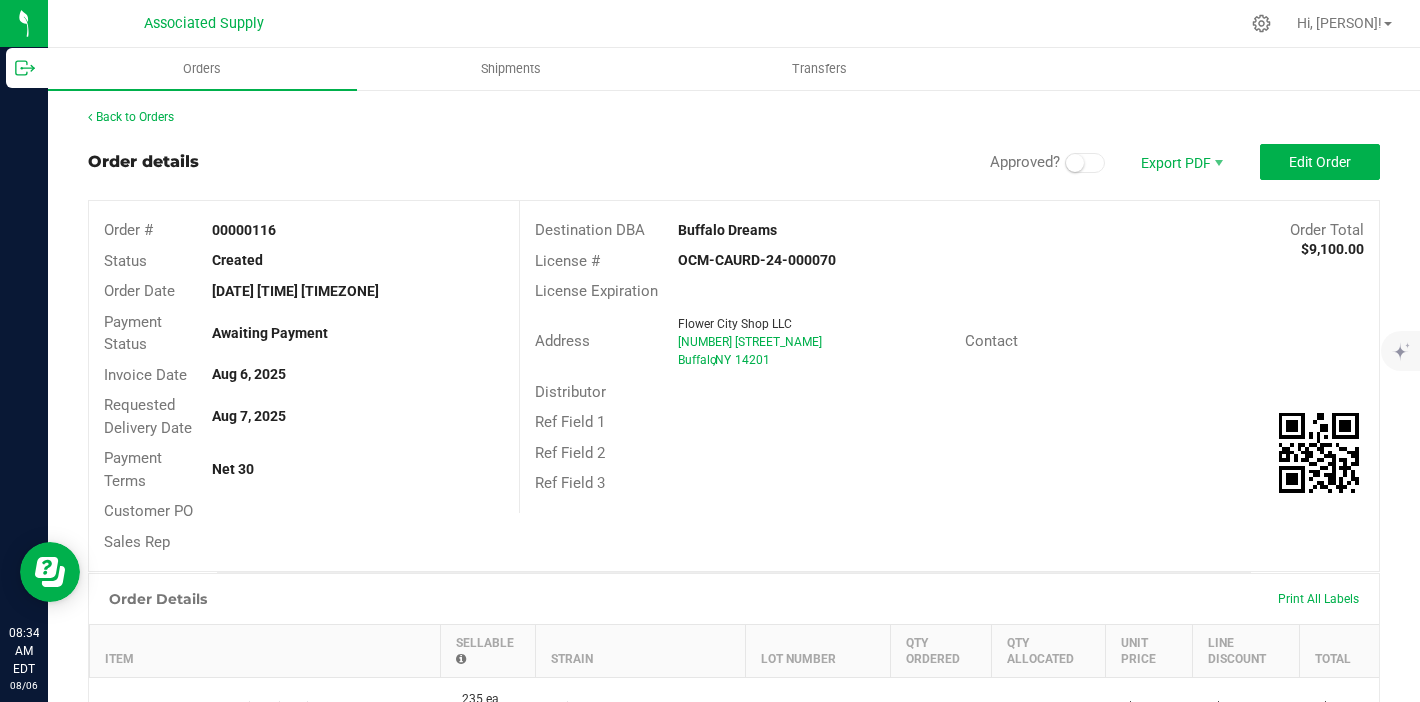 click on "00000116" at bounding box center [244, 230] 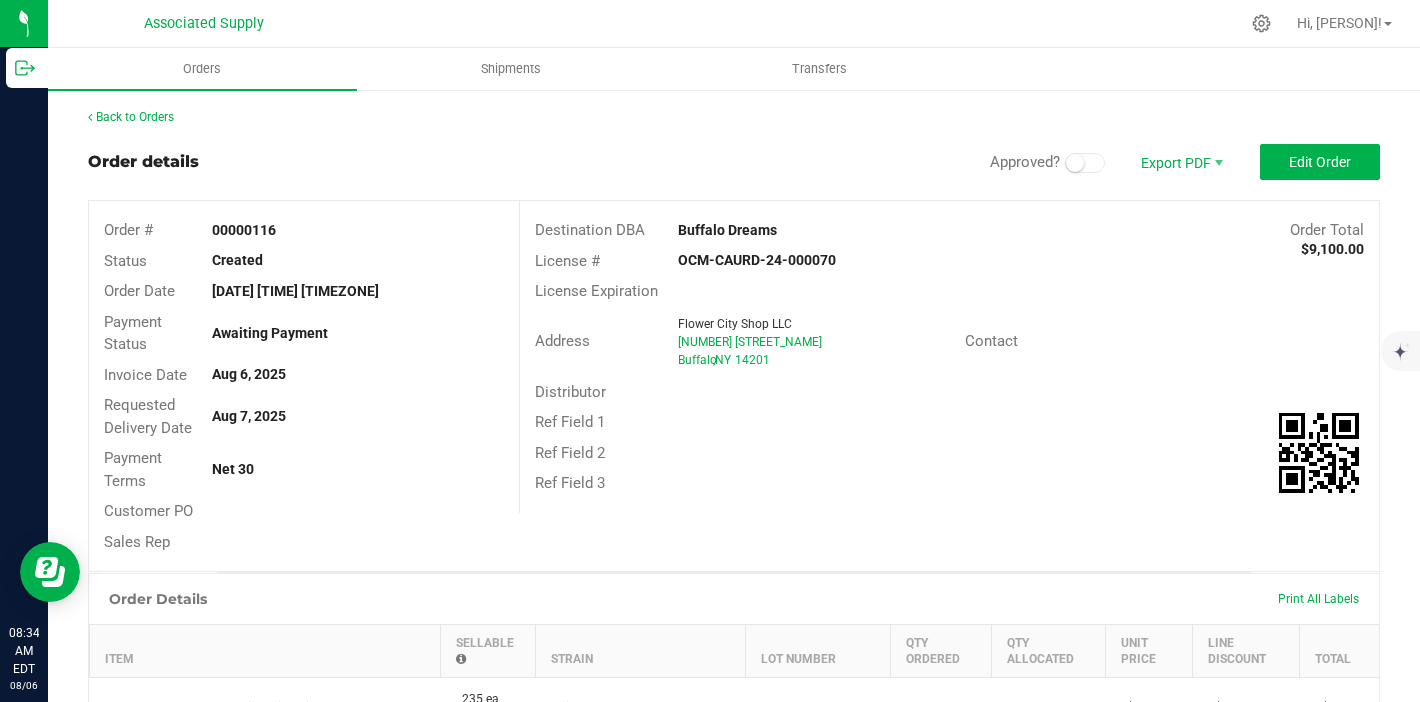 copy on "00000116" 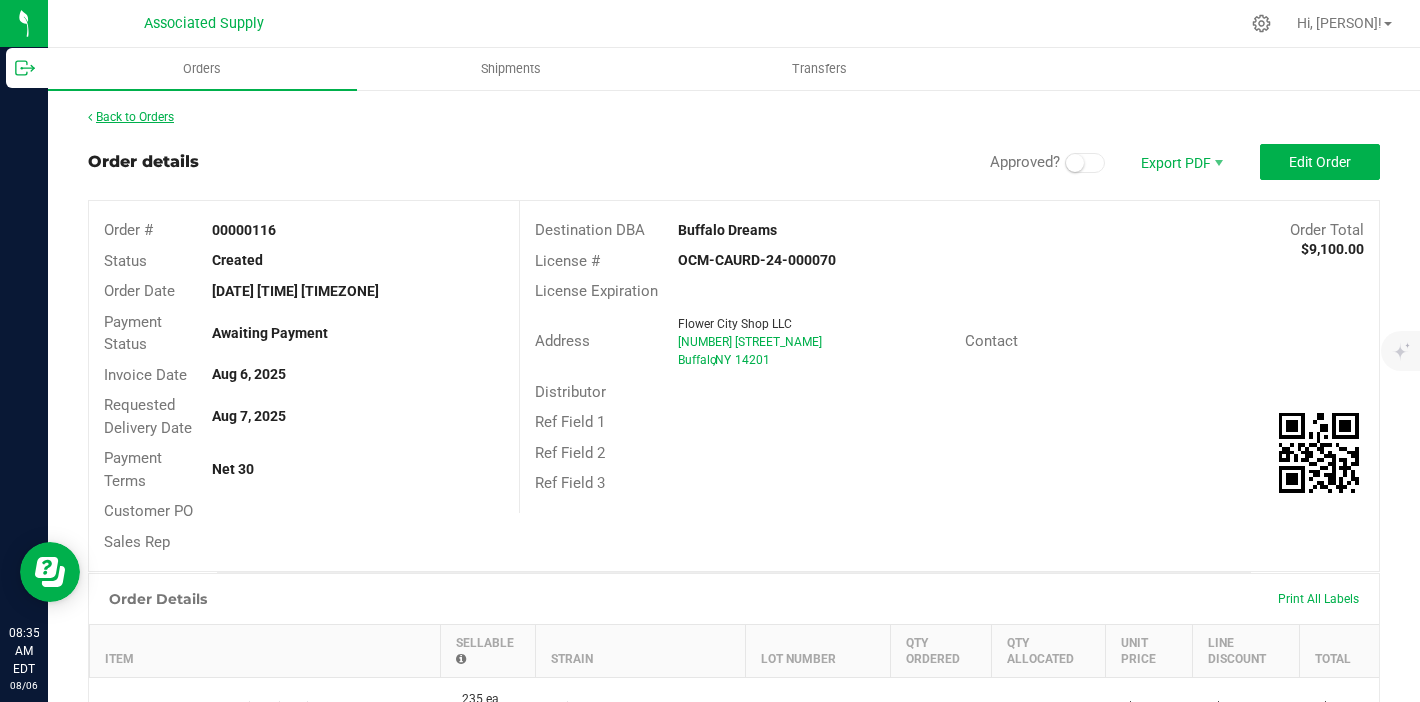 click on "Back to Orders" at bounding box center [131, 117] 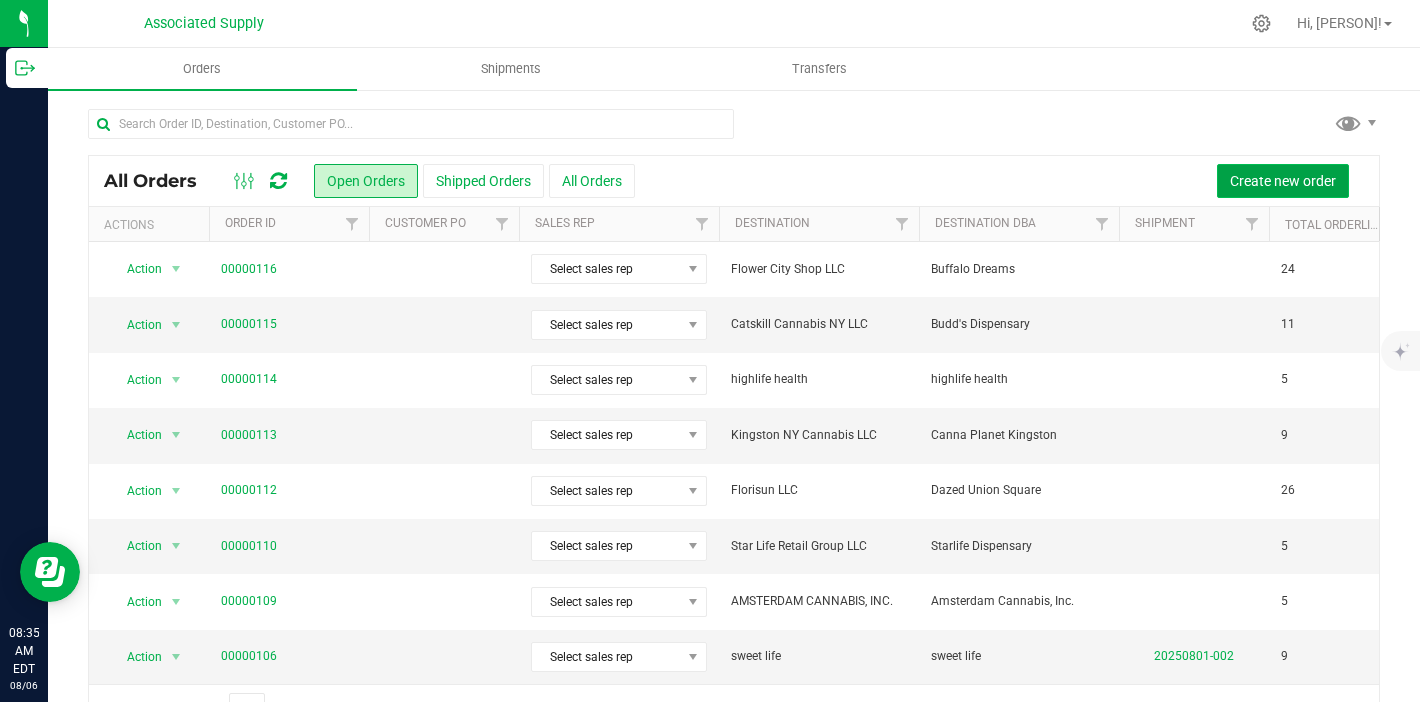 click on "Create new order" at bounding box center (1283, 181) 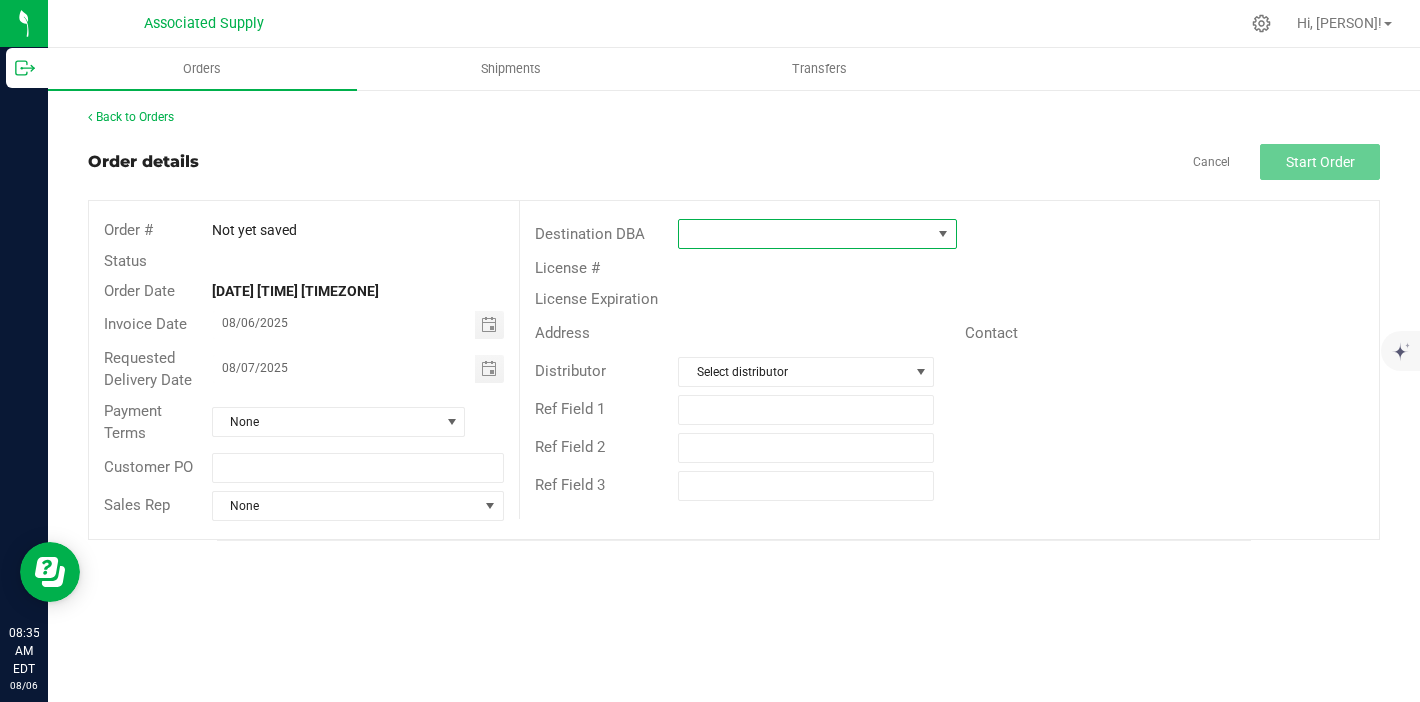 click at bounding box center [805, 234] 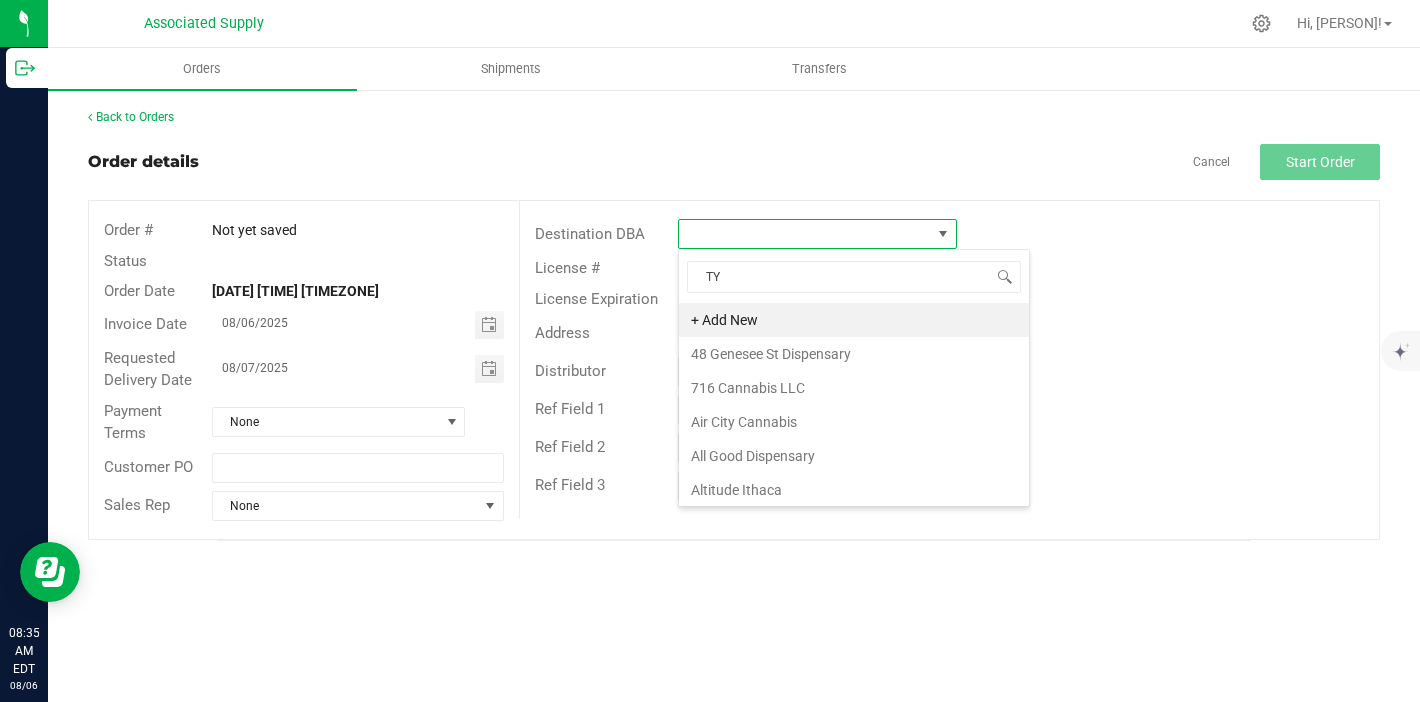 scroll, scrollTop: 99970, scrollLeft: 99721, axis: both 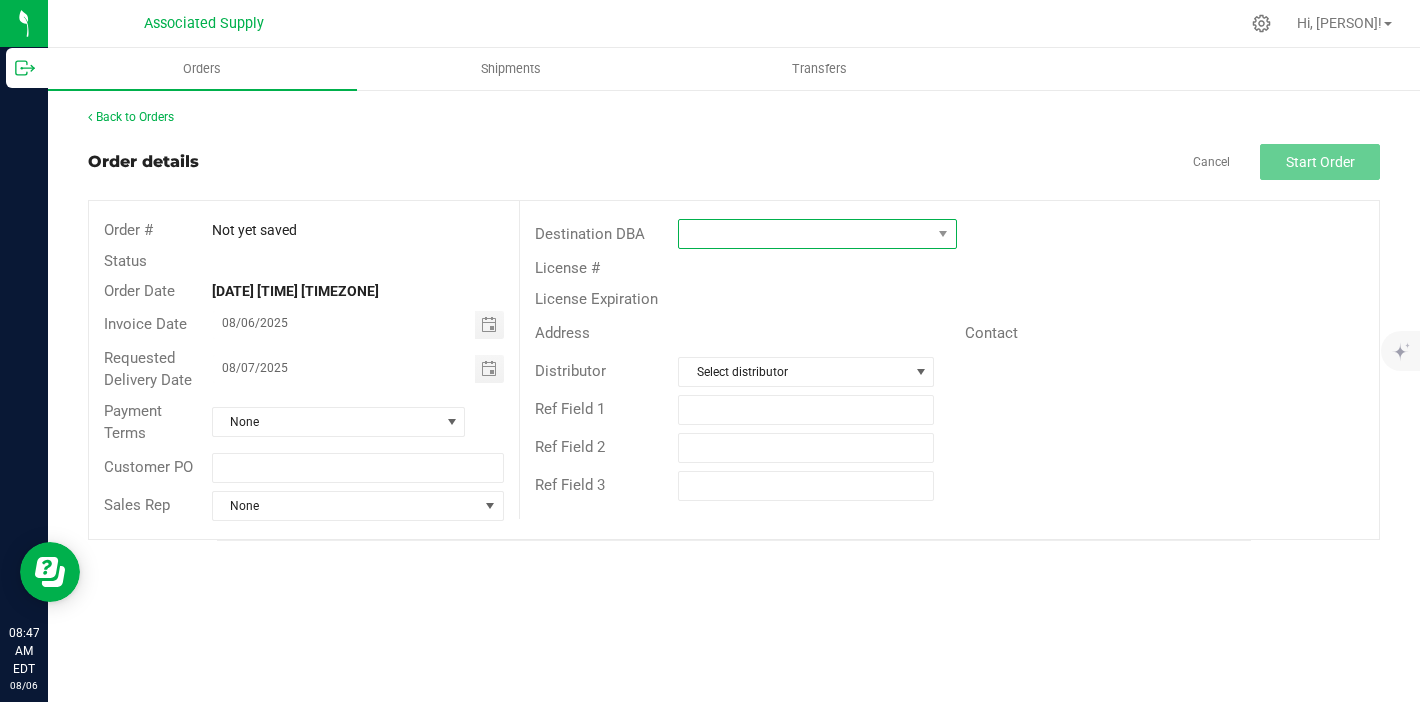 click at bounding box center (805, 234) 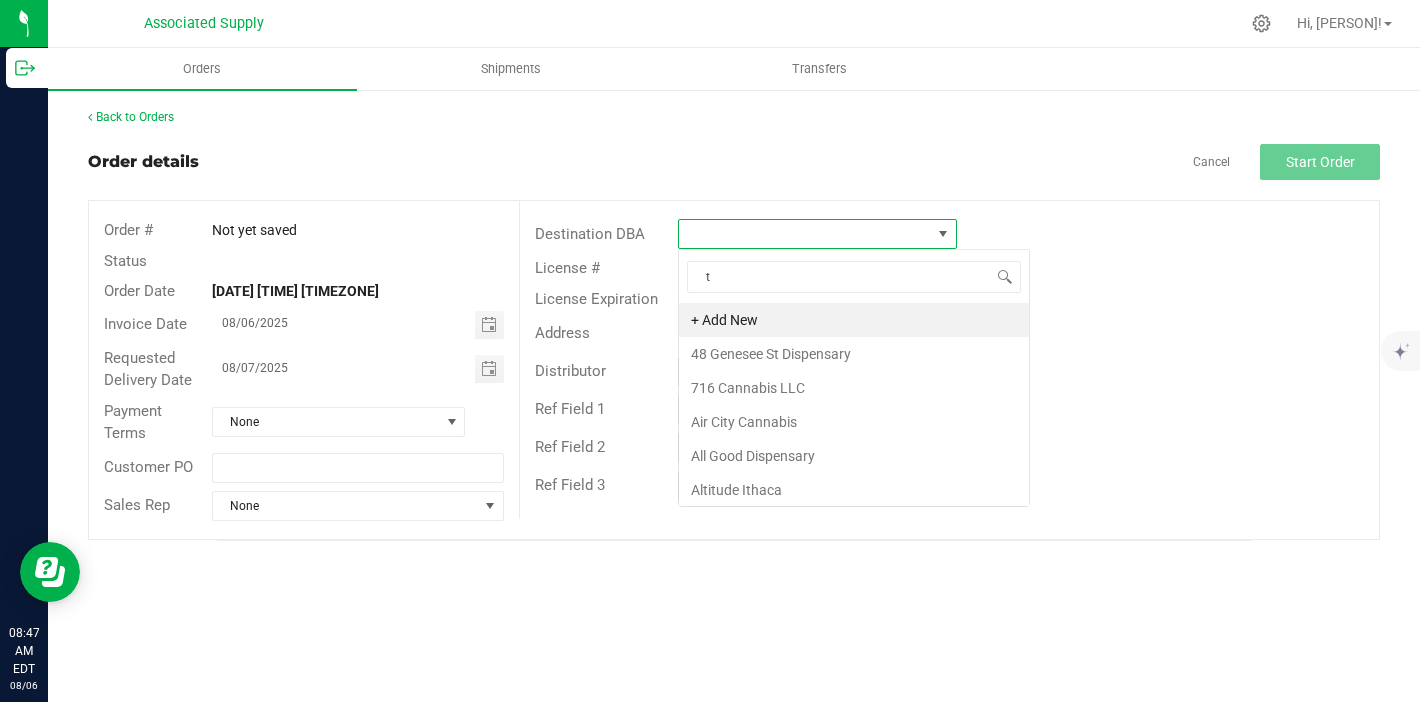 scroll, scrollTop: 99970, scrollLeft: 99721, axis: both 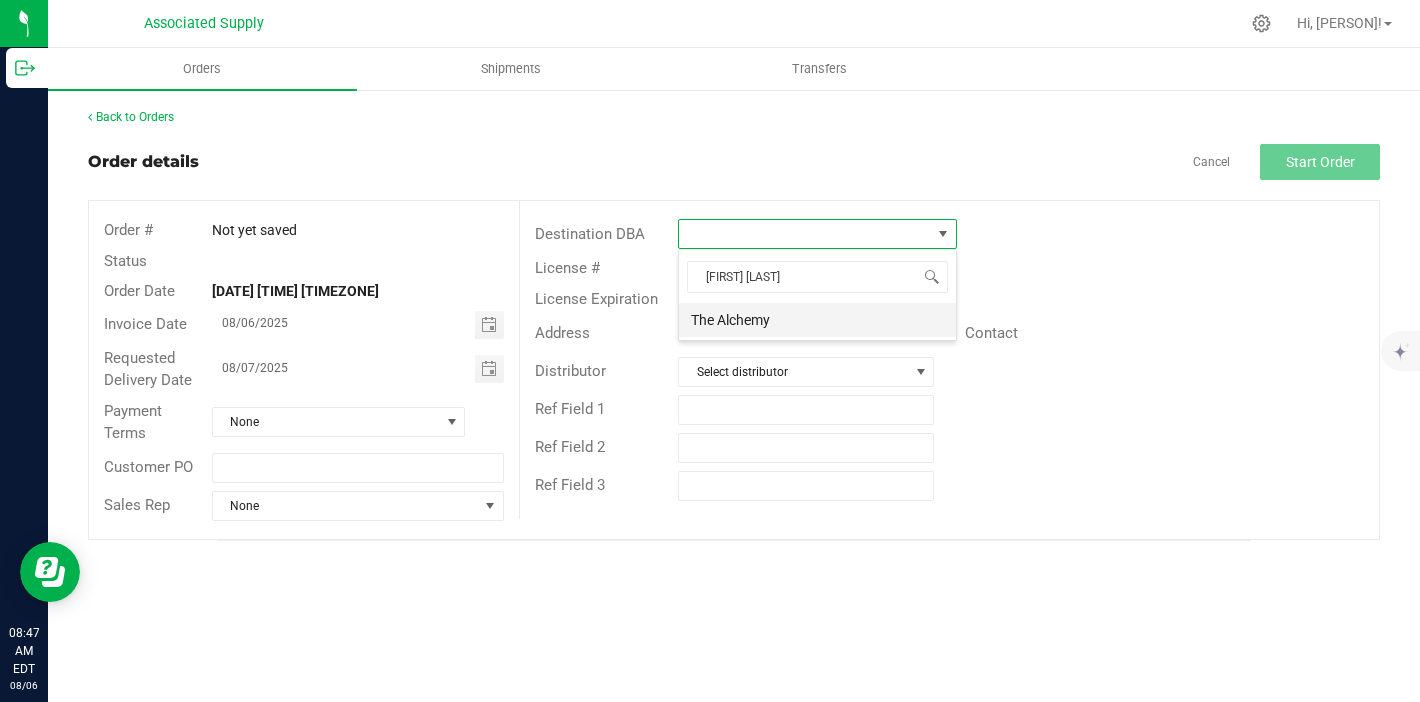 click on "The Alchemy" at bounding box center [817, 320] 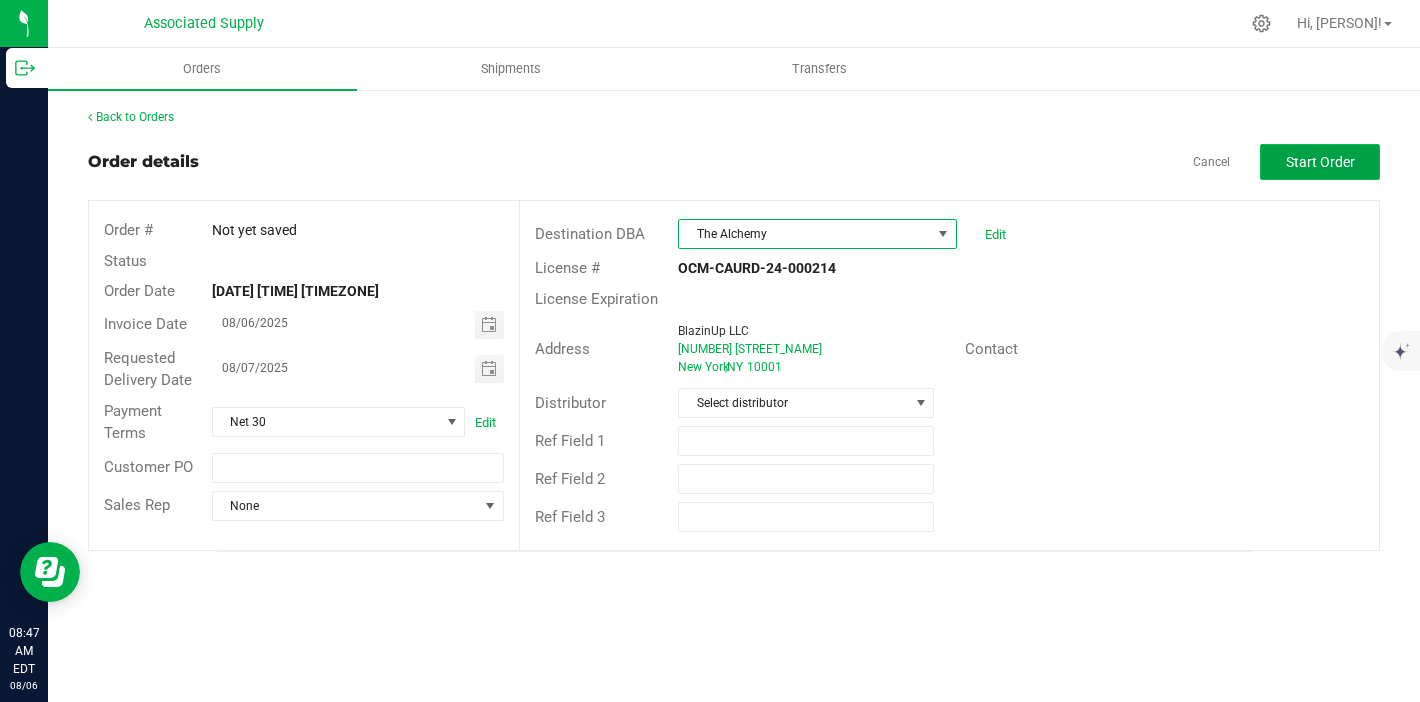 click on "Start Order" at bounding box center (1320, 162) 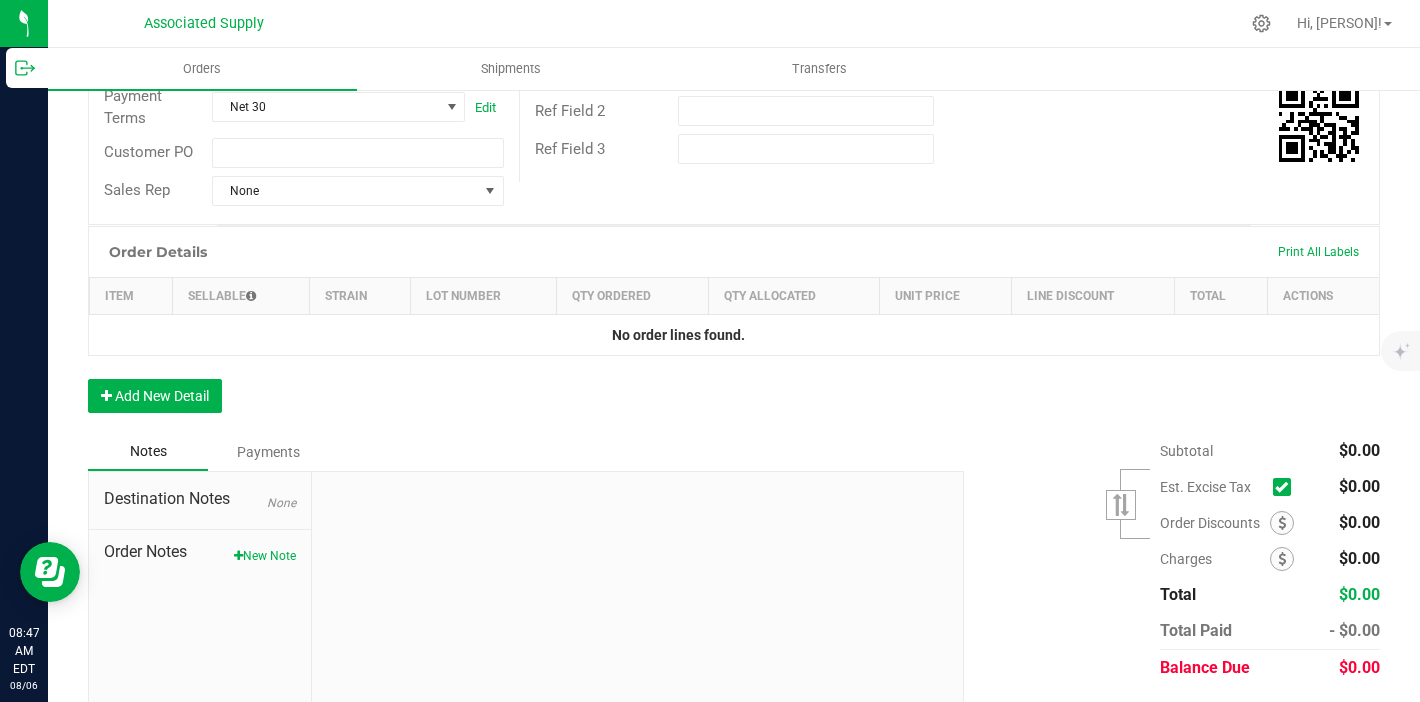 scroll, scrollTop: 391, scrollLeft: 0, axis: vertical 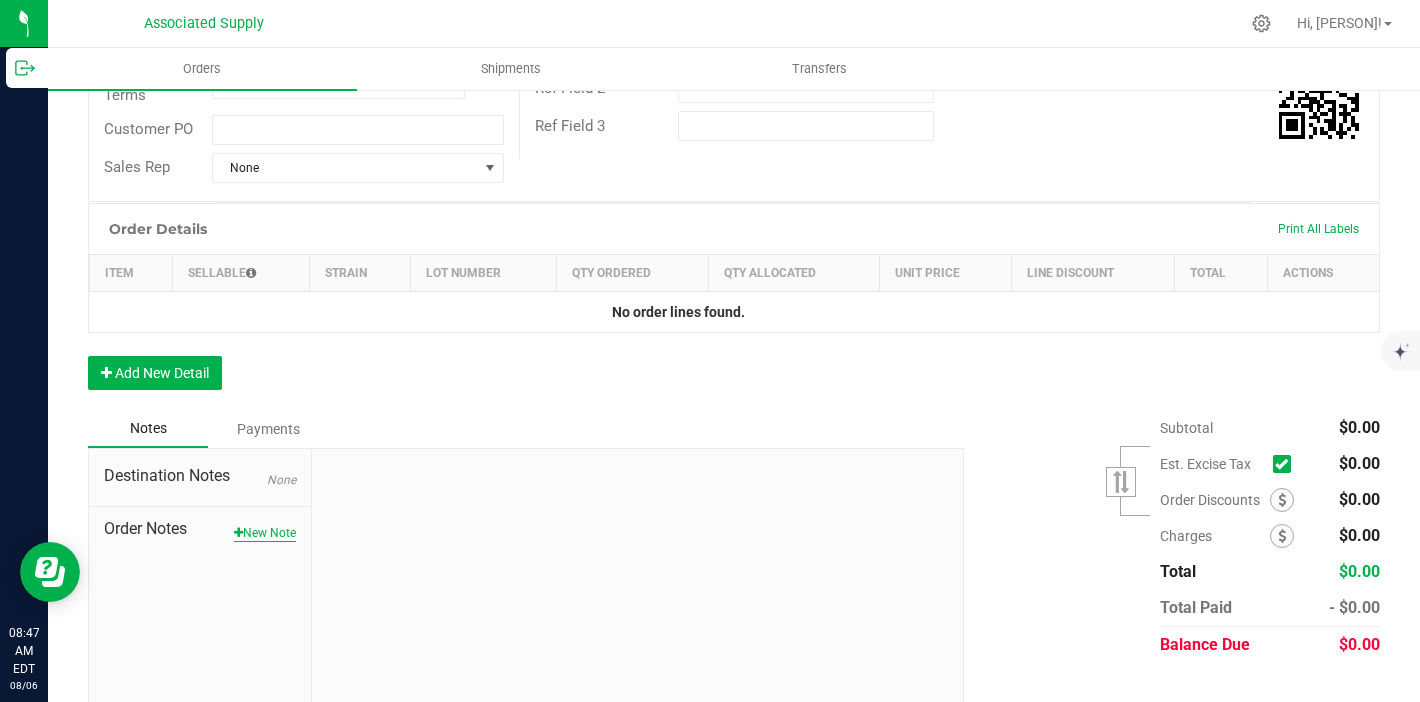 click on "New Note" at bounding box center [265, 533] 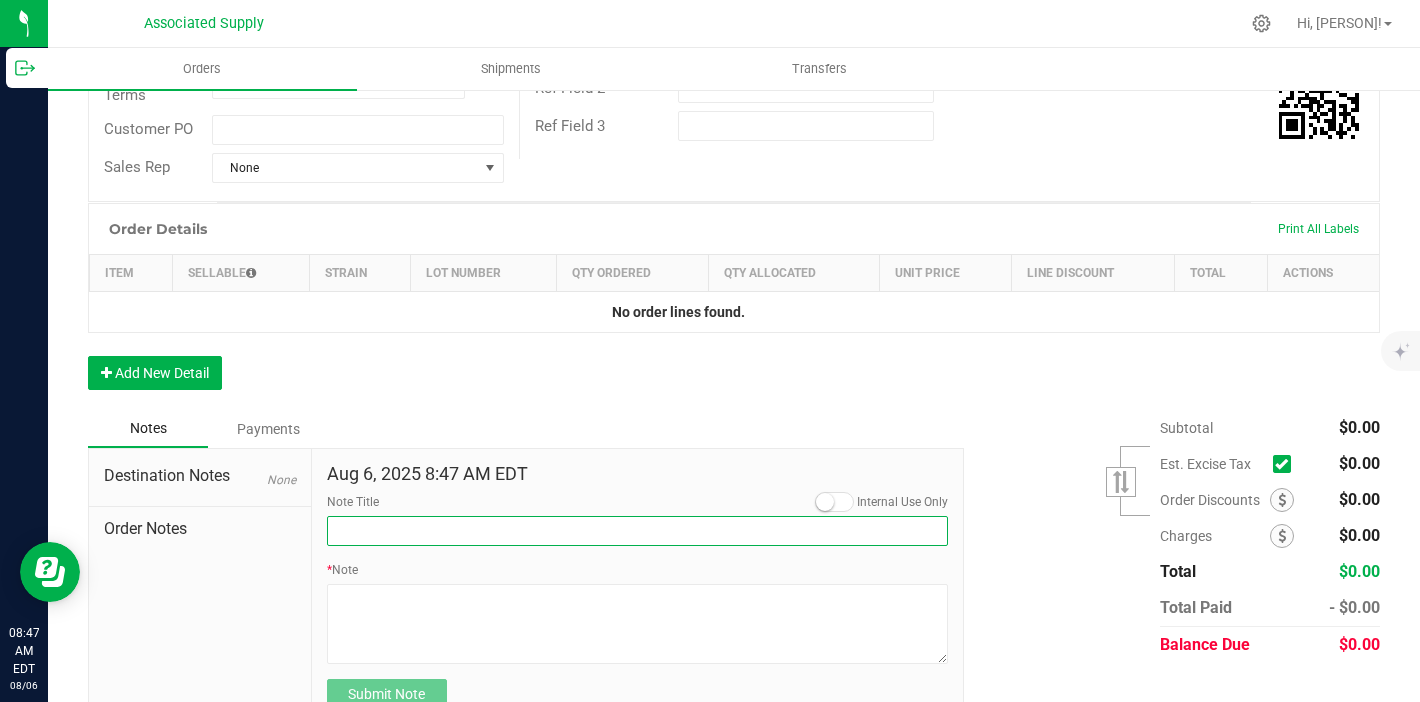 click on "Note Title" at bounding box center (638, 531) 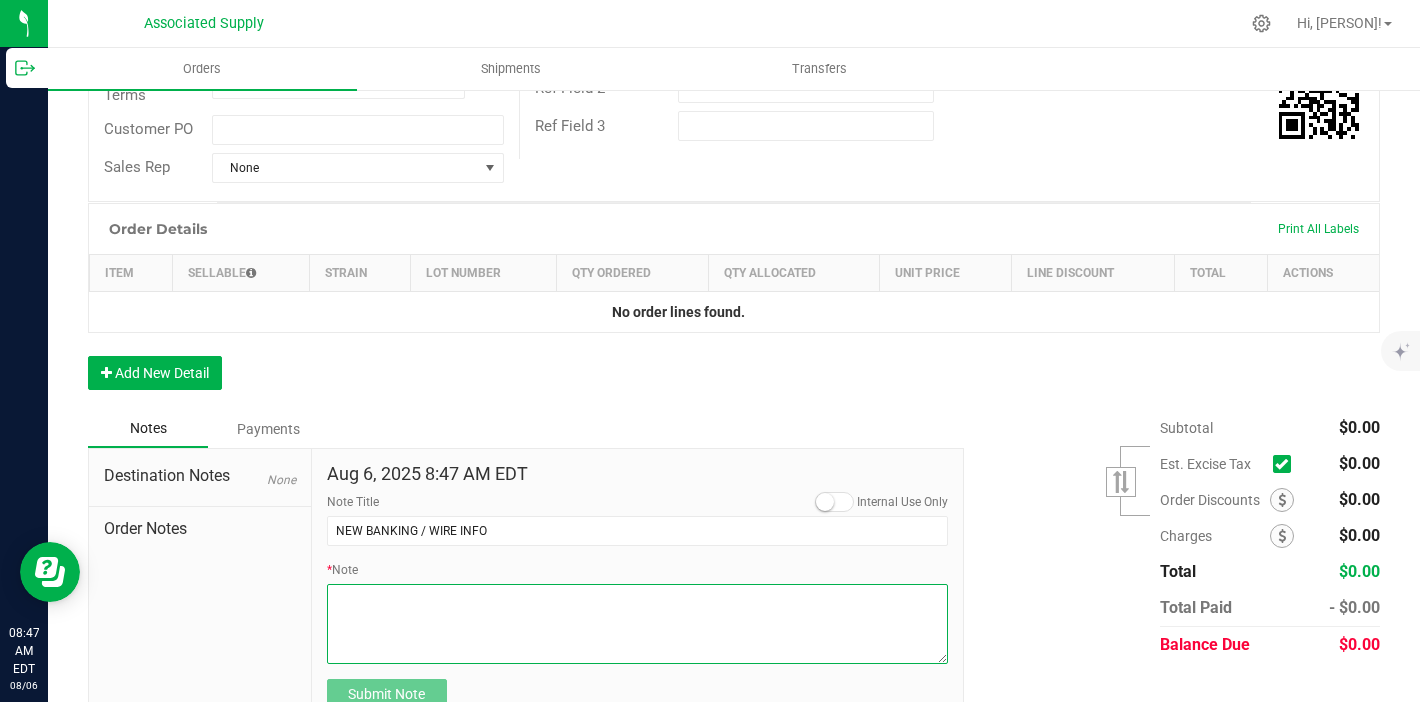 click on "*
Note" at bounding box center (638, 624) 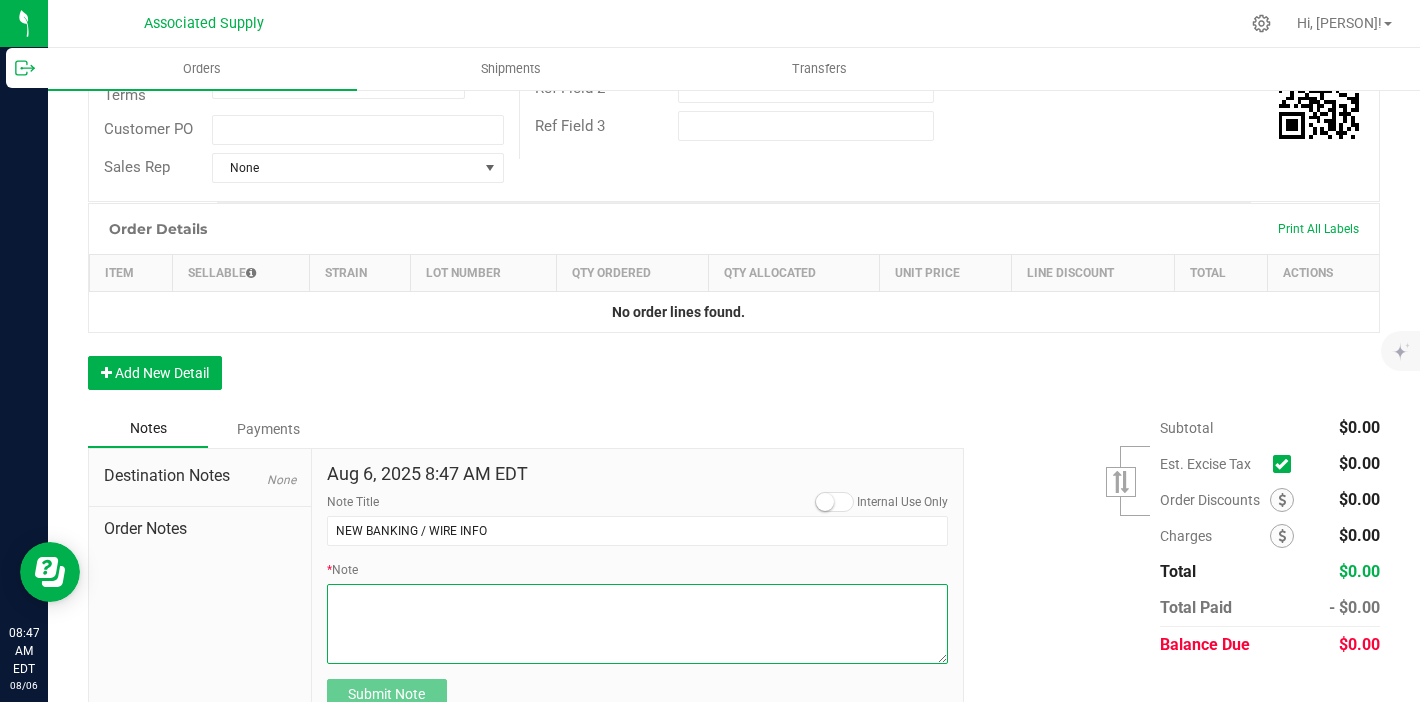 paste on "00000116" 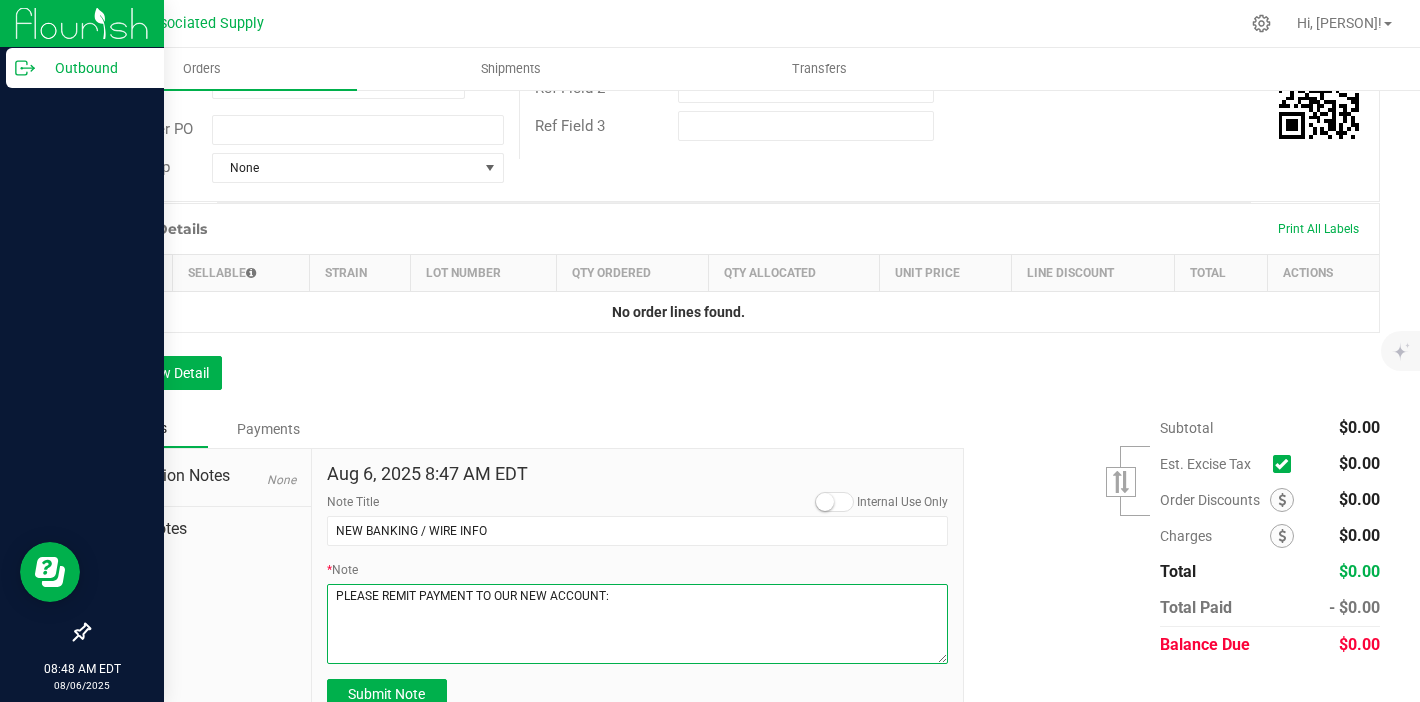 paste on "[BANK_NAME]
Routing # [ROUTING_NUMBER]
Account # [ACCOUNT_NUMBER]" 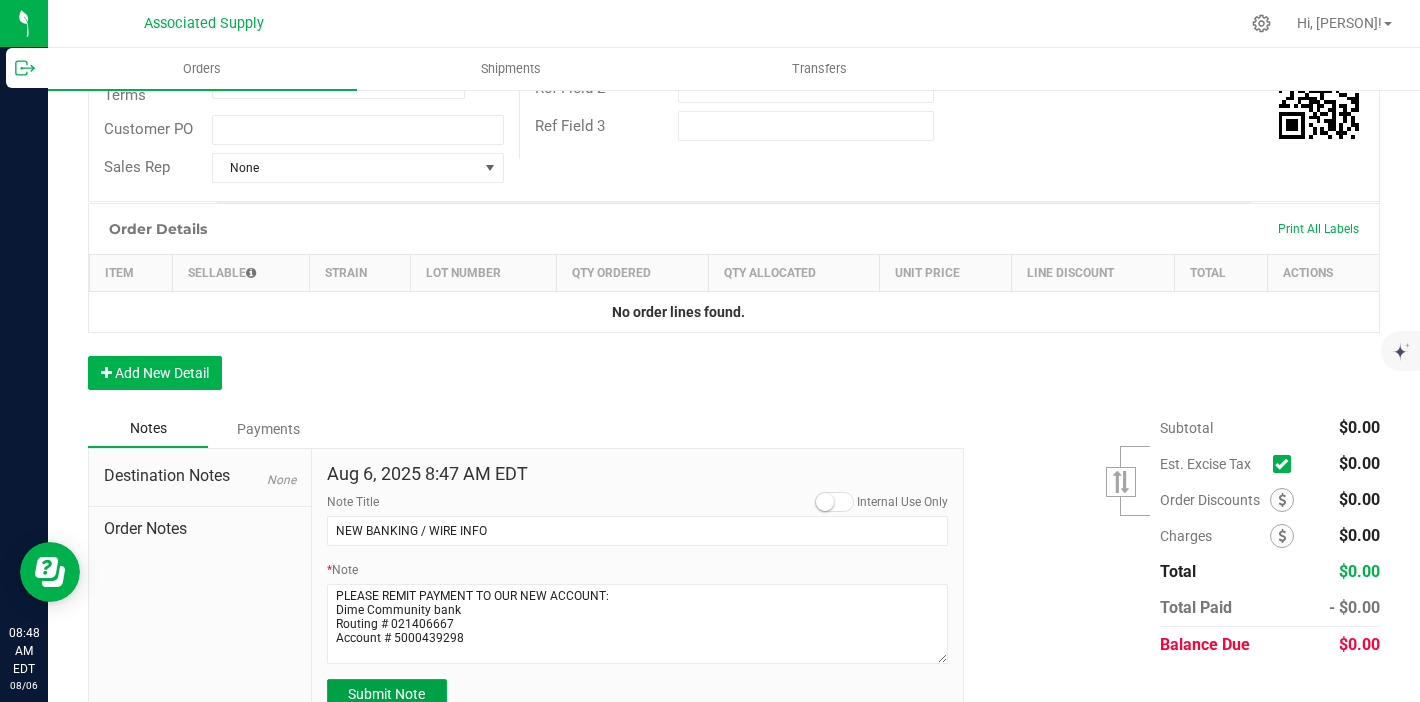 click on "Submit Note" at bounding box center (386, 694) 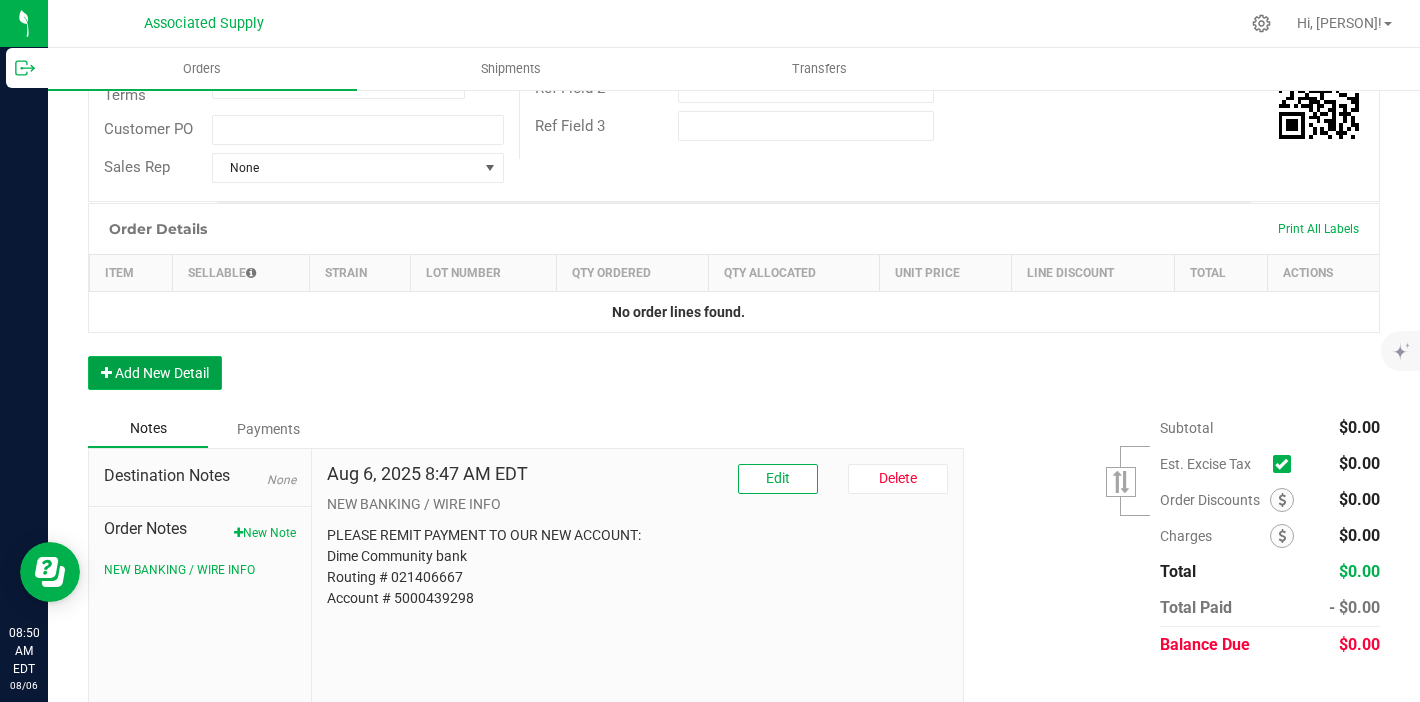 click on "Add New Detail" at bounding box center [155, 373] 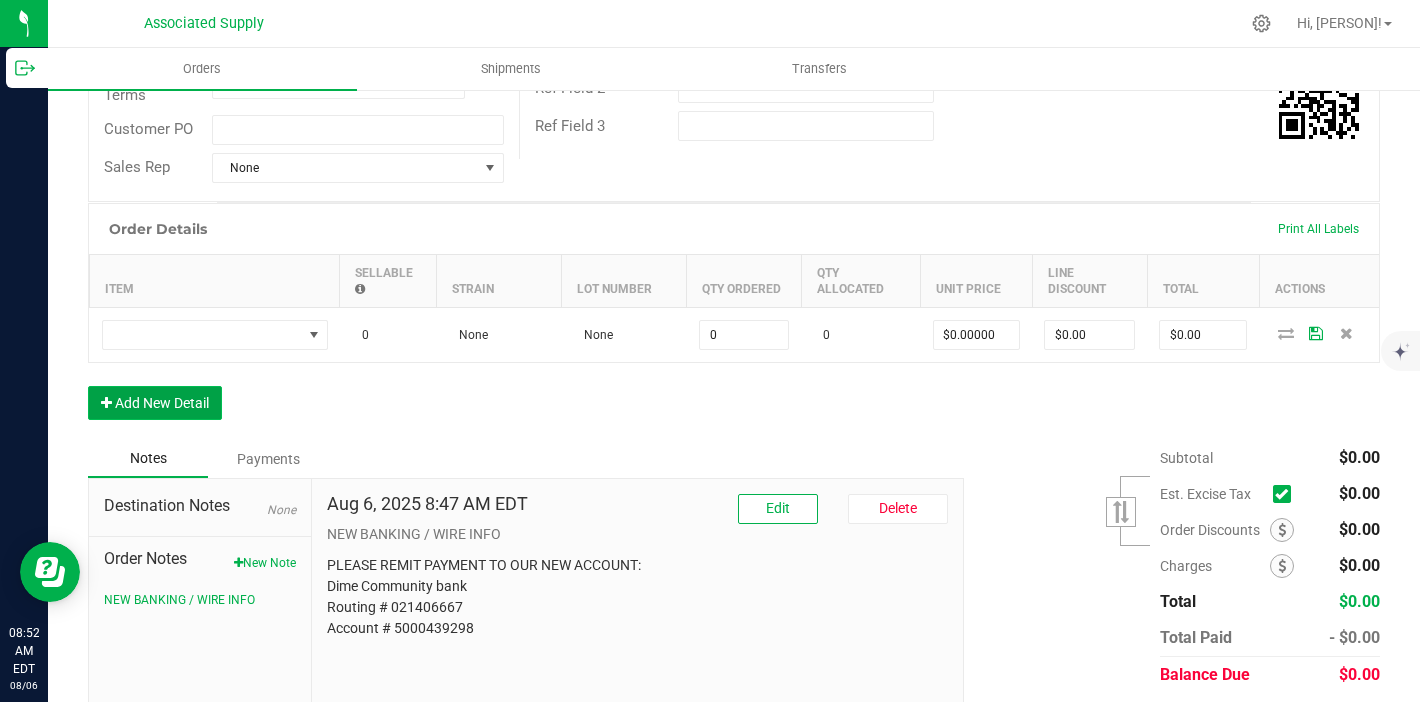 click on "Add New Detail" at bounding box center [155, 403] 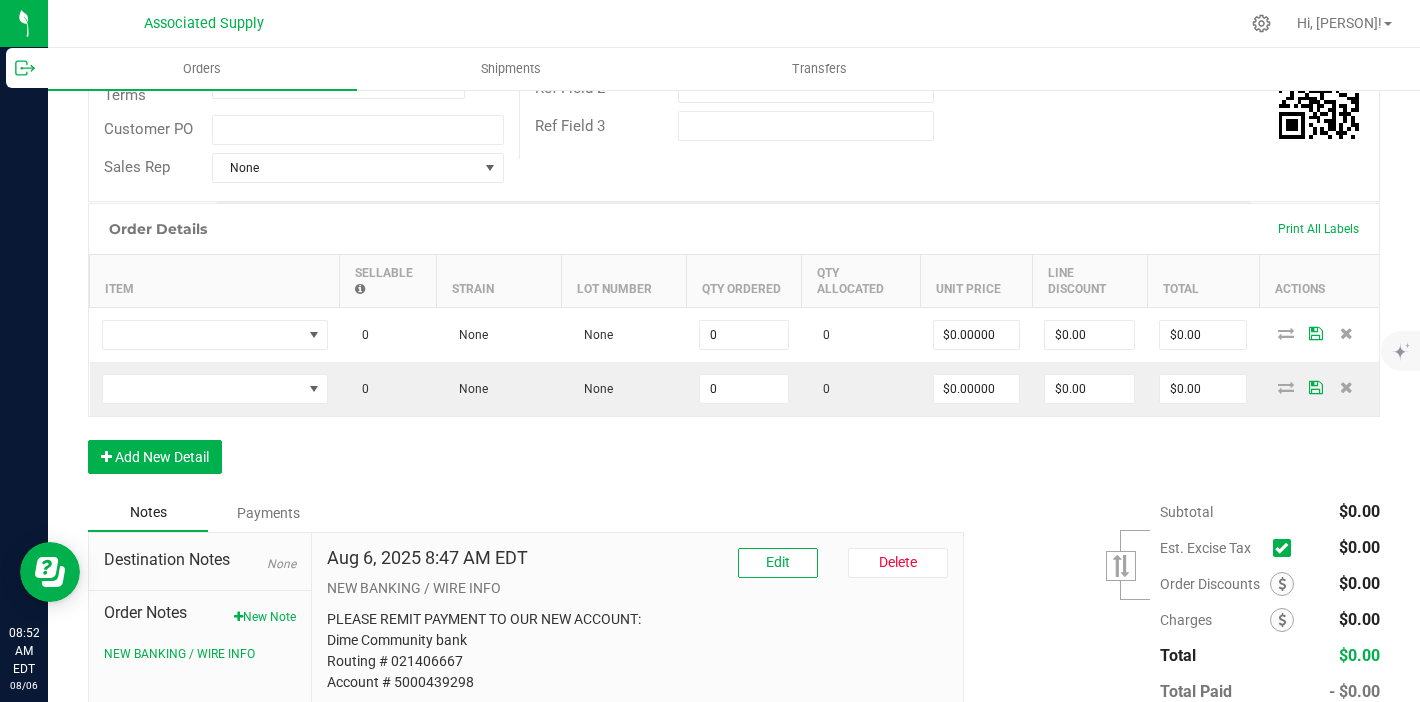 click on "Order Details Print All Labels Item  Sellable  Strain  Lot Number  Qty Ordered Qty Allocated Unit Price Line Discount Total Actions  0    None   None  0  0   $0.00000 $0.00 $0.00  0    None   None  0  0   $0.00000 $0.00 $0.00
Add New Detail" at bounding box center (734, 348) 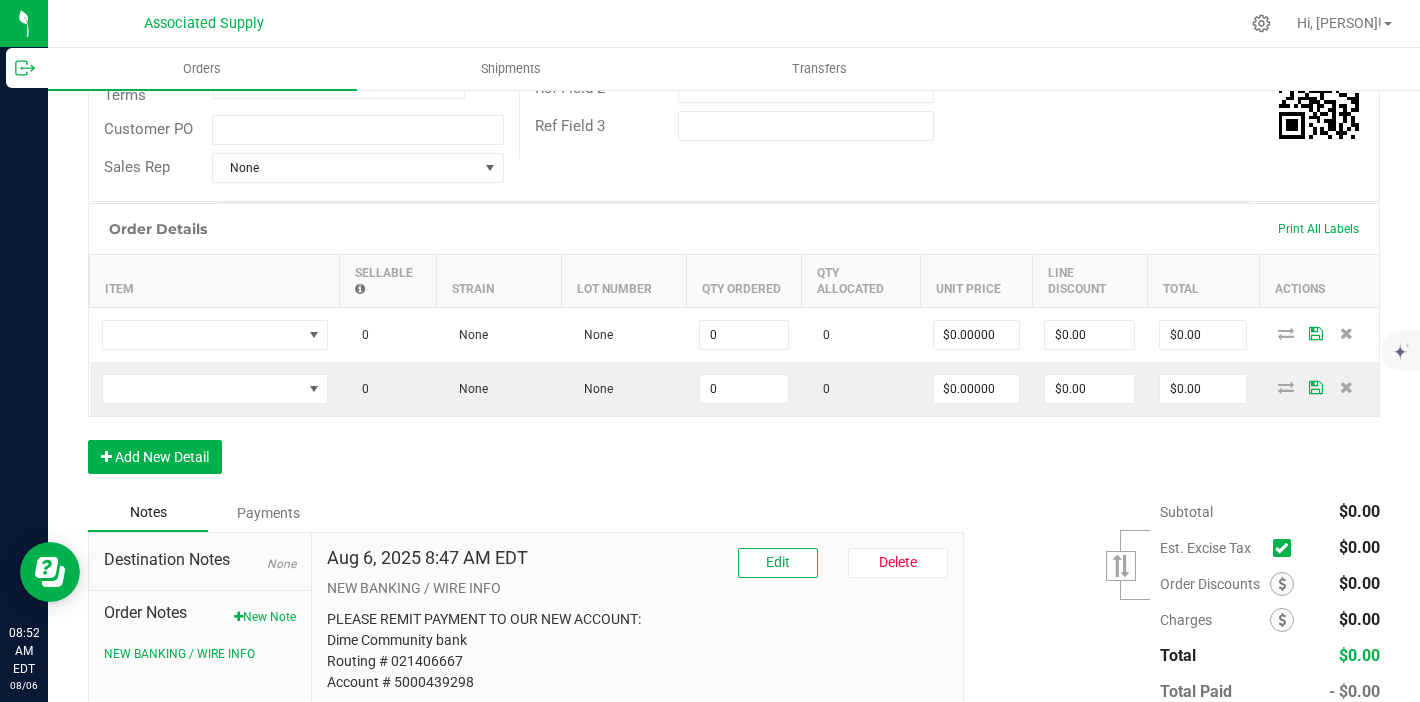 click on "Order Details Print All Labels Item  Sellable  Strain  Lot Number  Qty Ordered Qty Allocated Unit Price Line Discount Total Actions  0    None   None  0  0   $0.00000 $0.00 $0.00  0    None   None  0  0   $0.00000 $0.00 $0.00
Add New Detail" at bounding box center [734, 348] 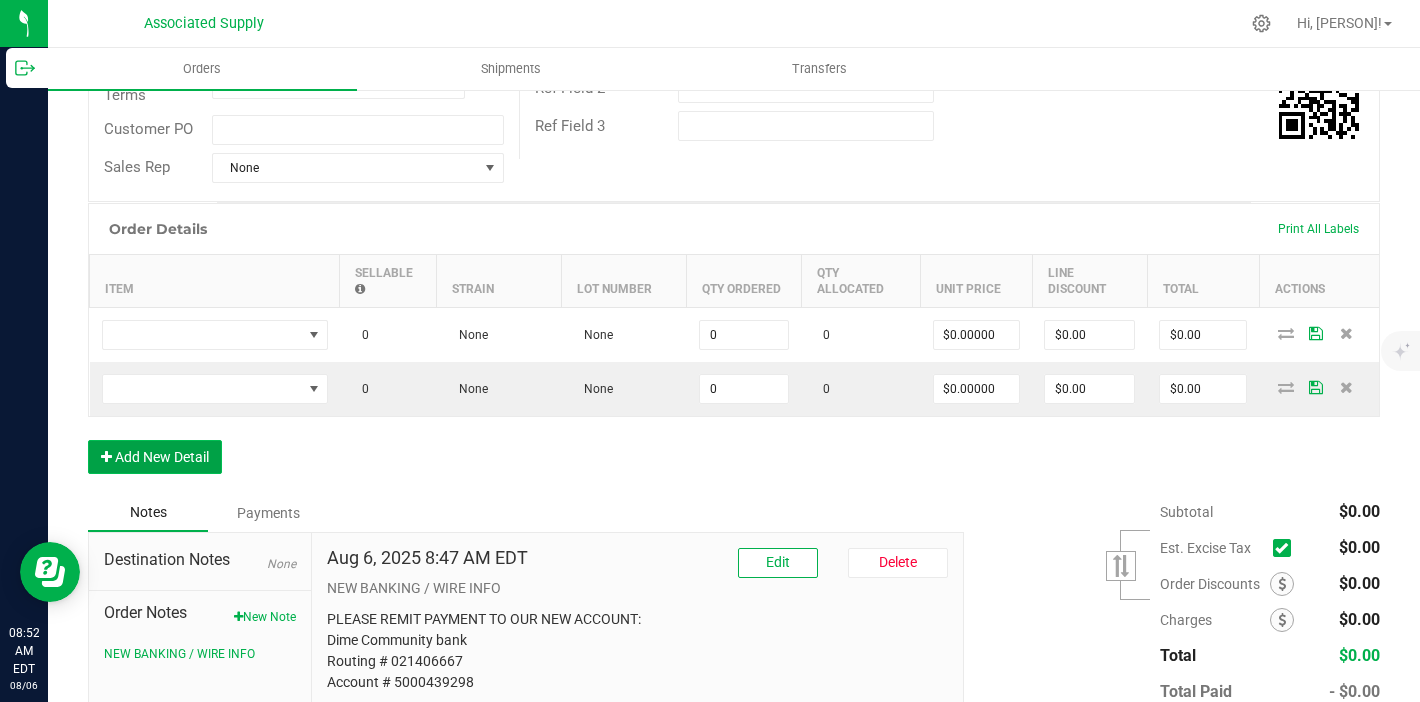 click on "Add New Detail" at bounding box center [155, 457] 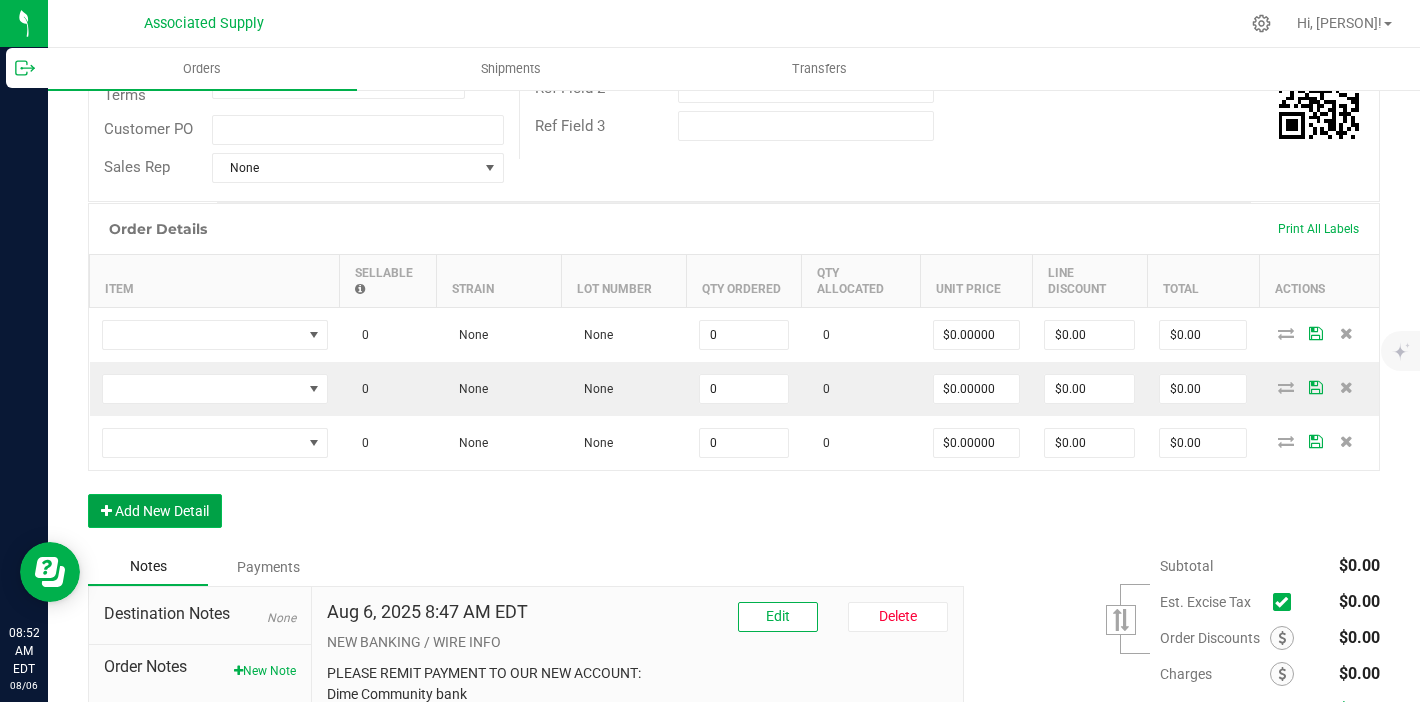 click on "Add New Detail" at bounding box center [155, 511] 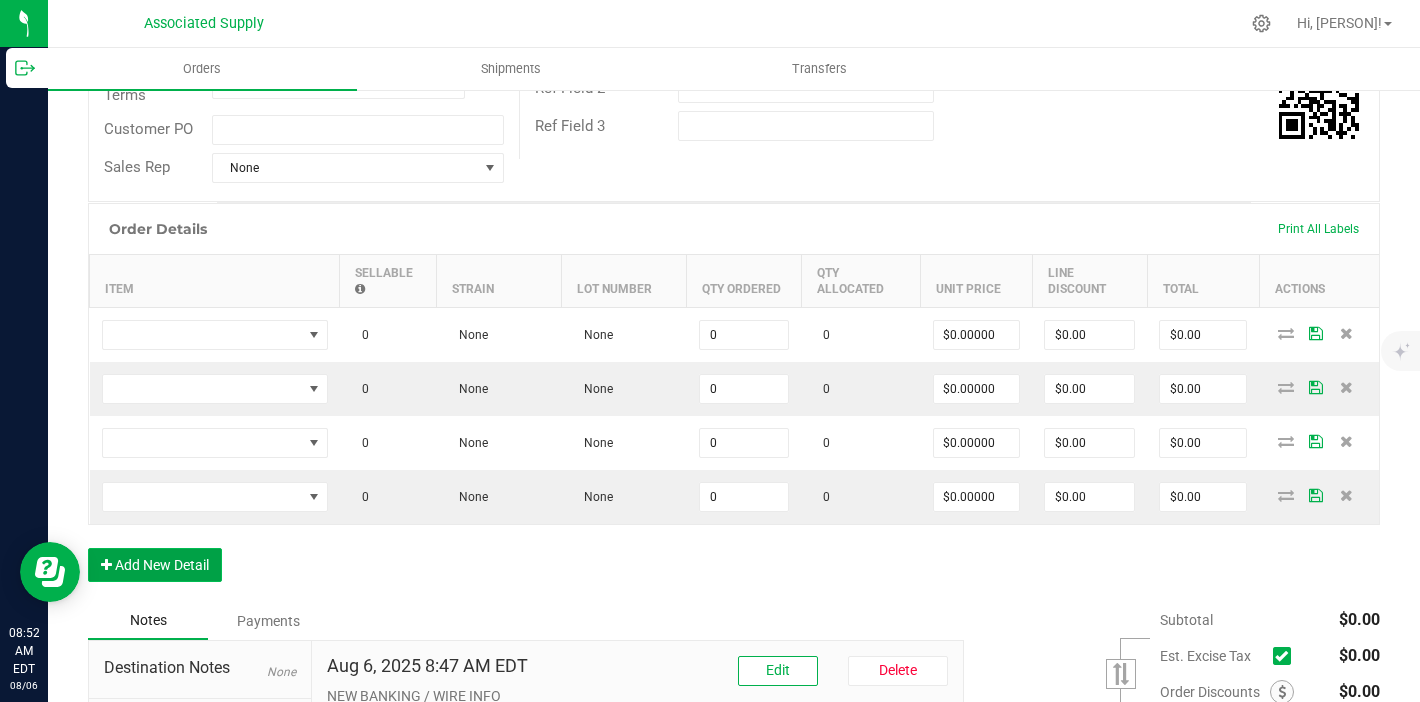 click on "Add New Detail" at bounding box center (155, 565) 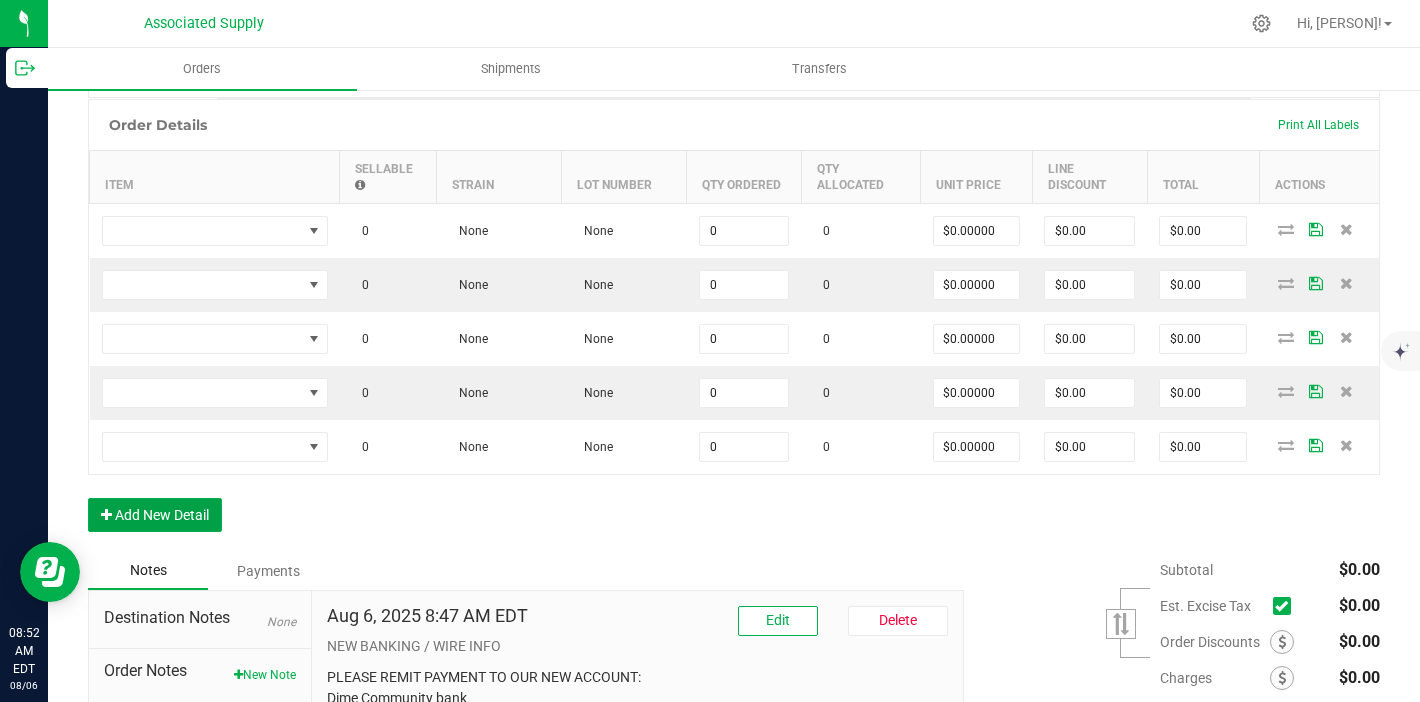 scroll, scrollTop: 534, scrollLeft: 0, axis: vertical 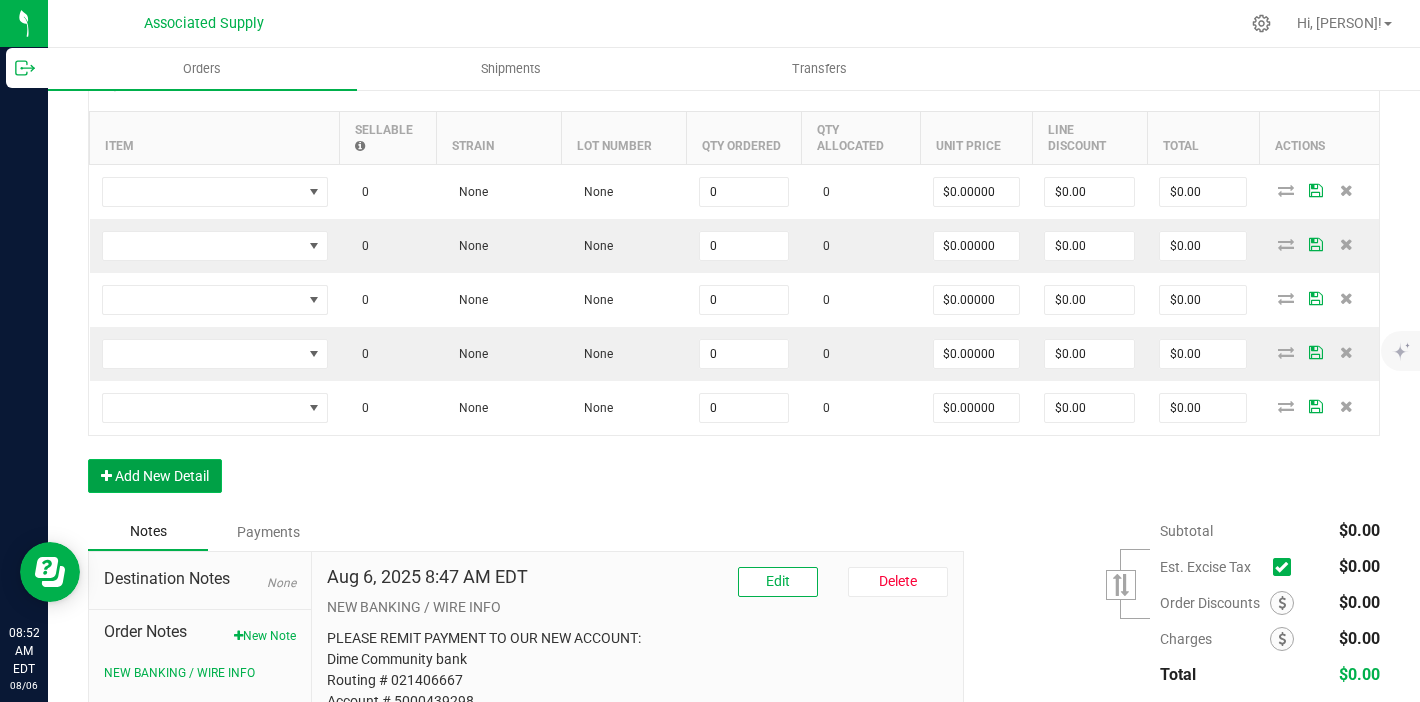 click on "Add New Detail" at bounding box center [155, 476] 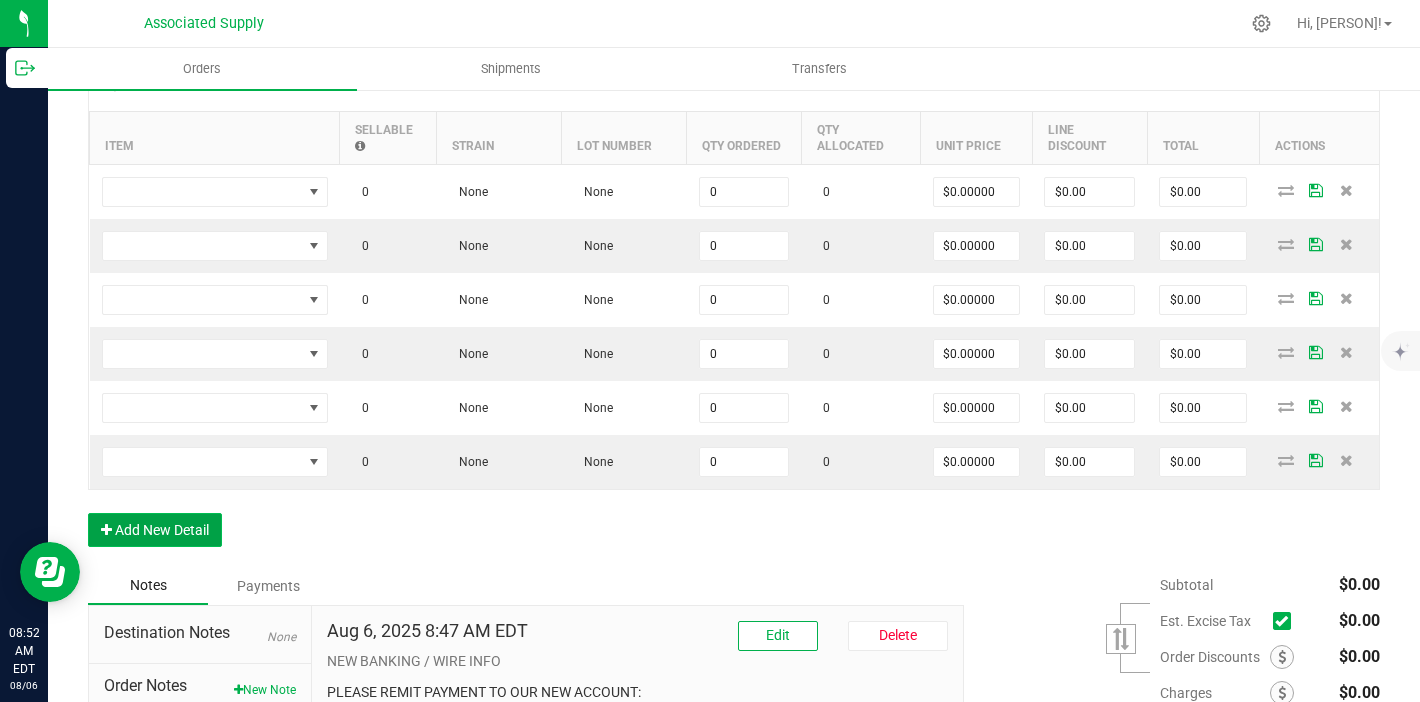 click on "Add New Detail" at bounding box center (155, 530) 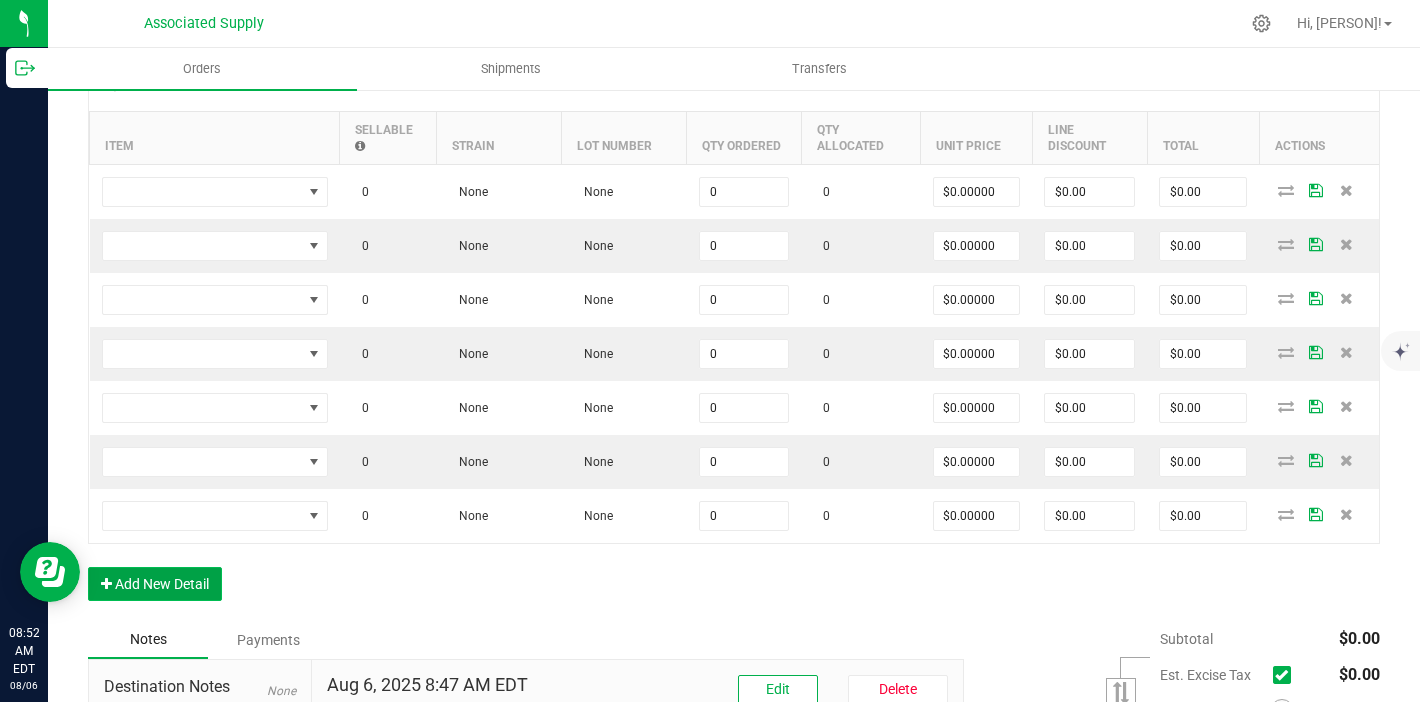 click on "Add New Detail" at bounding box center (155, 584) 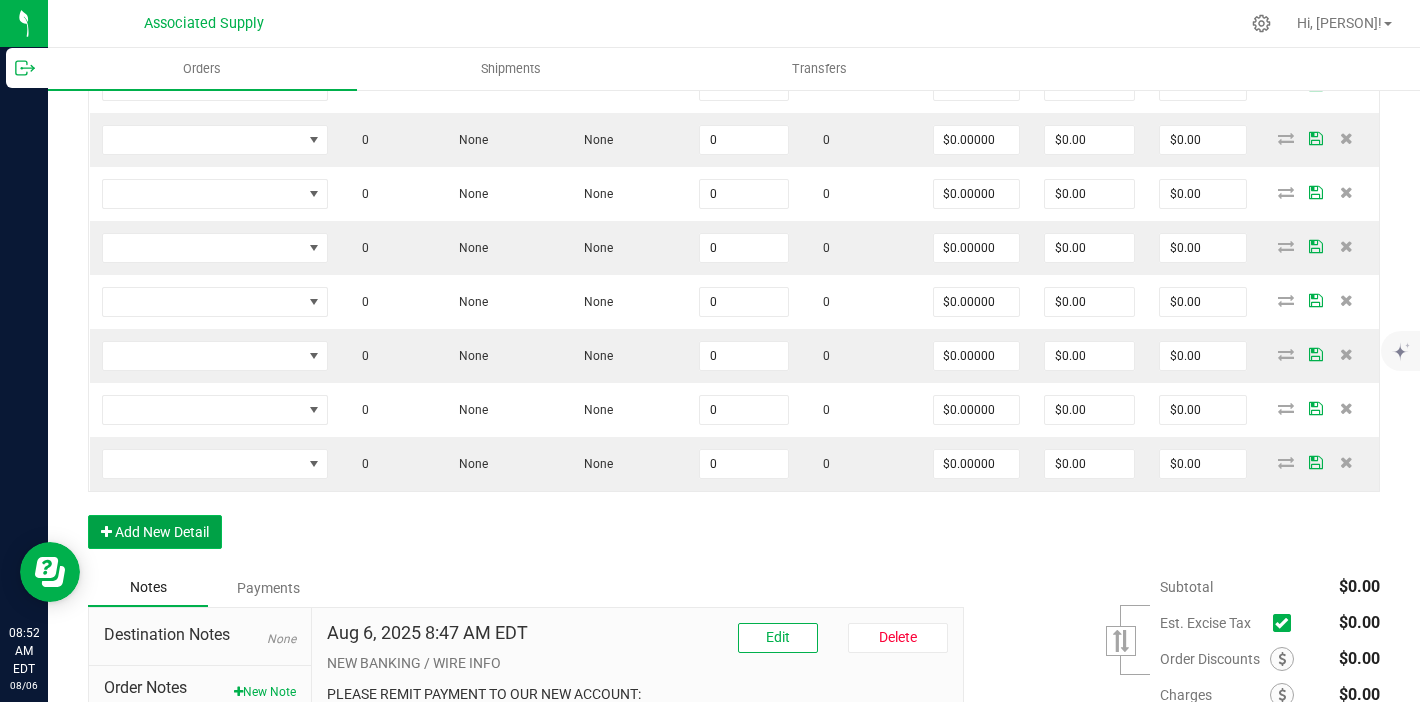 scroll, scrollTop: 666, scrollLeft: 0, axis: vertical 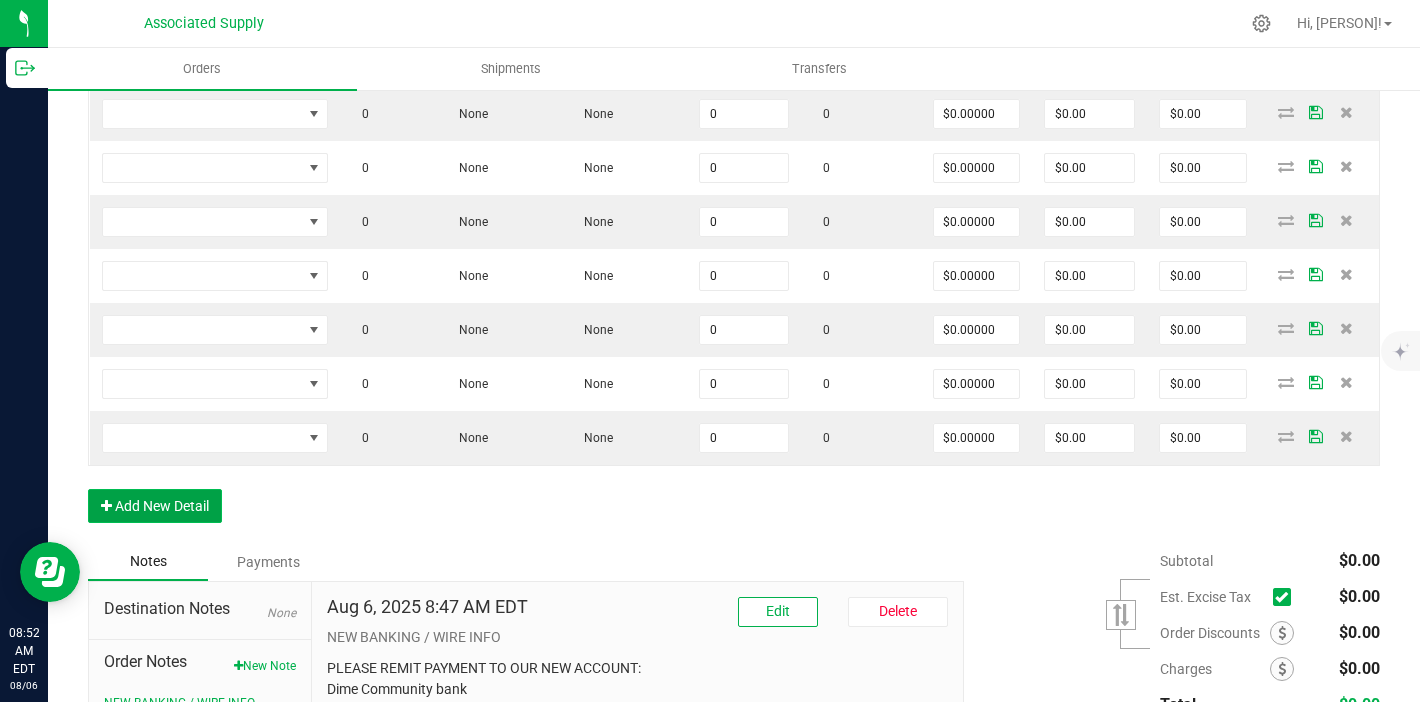 click on "Add New Detail" at bounding box center [155, 506] 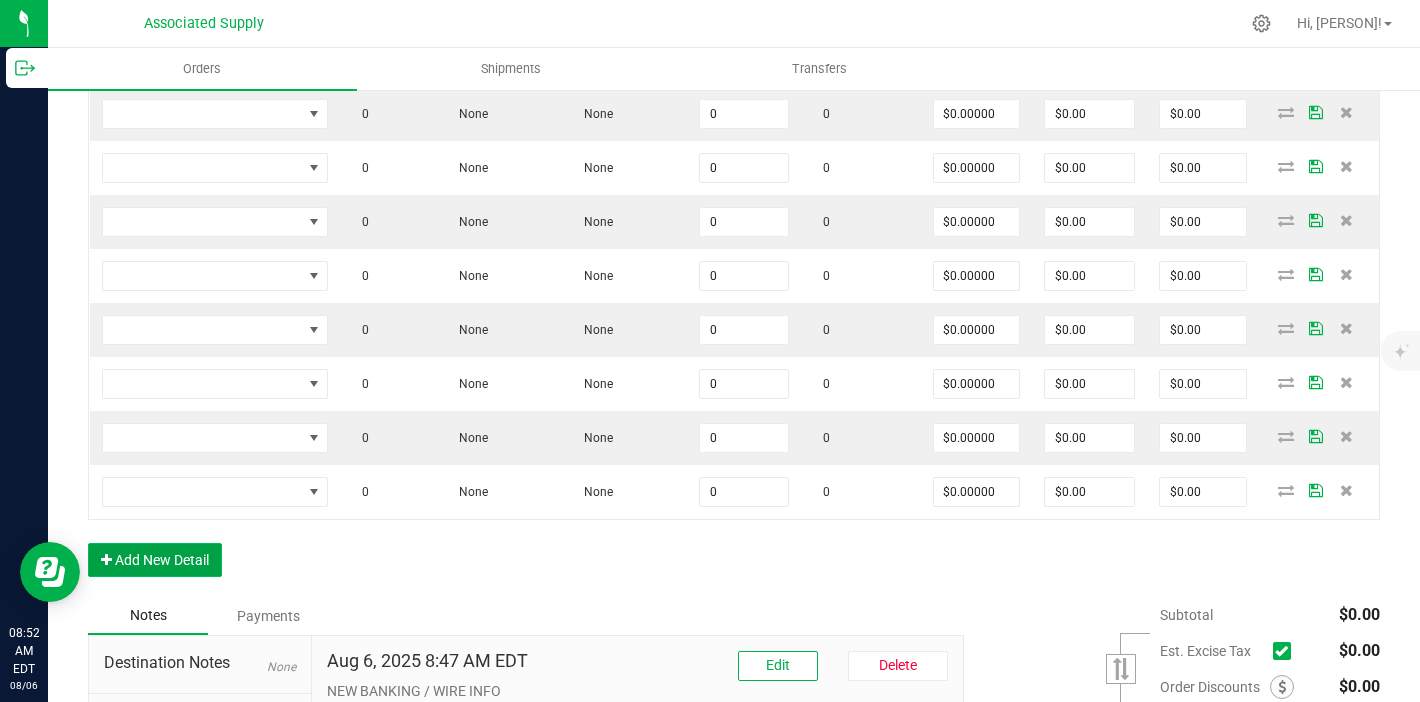 click on "Add New Detail" at bounding box center (155, 560) 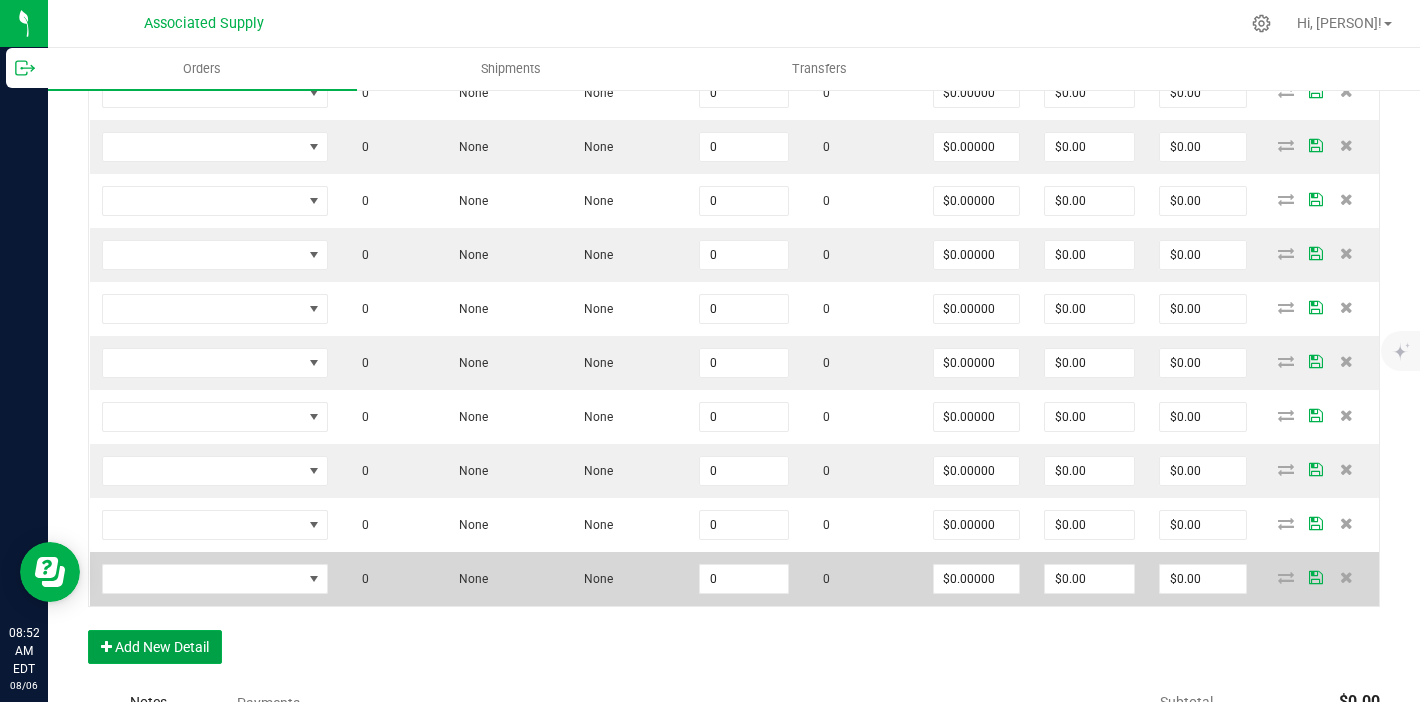 scroll, scrollTop: 695, scrollLeft: 0, axis: vertical 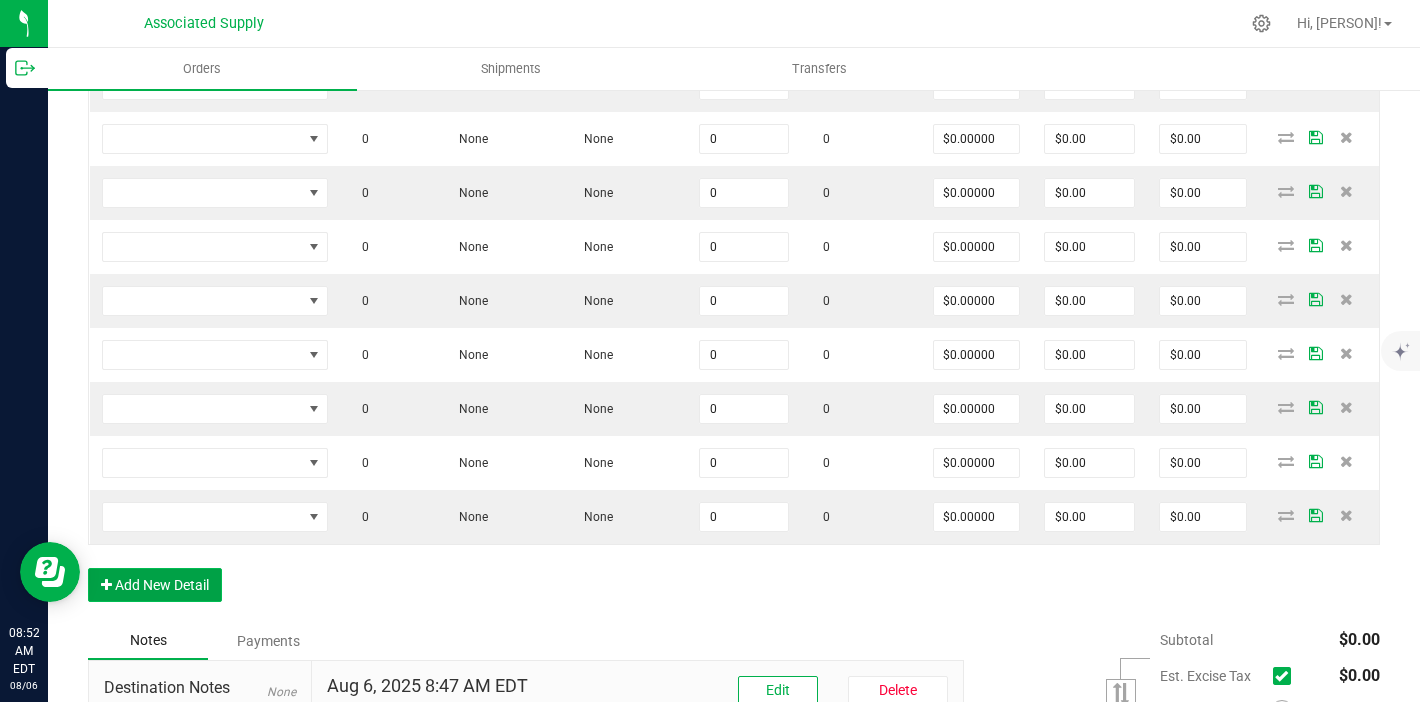 click on "Add New Detail" at bounding box center (155, 585) 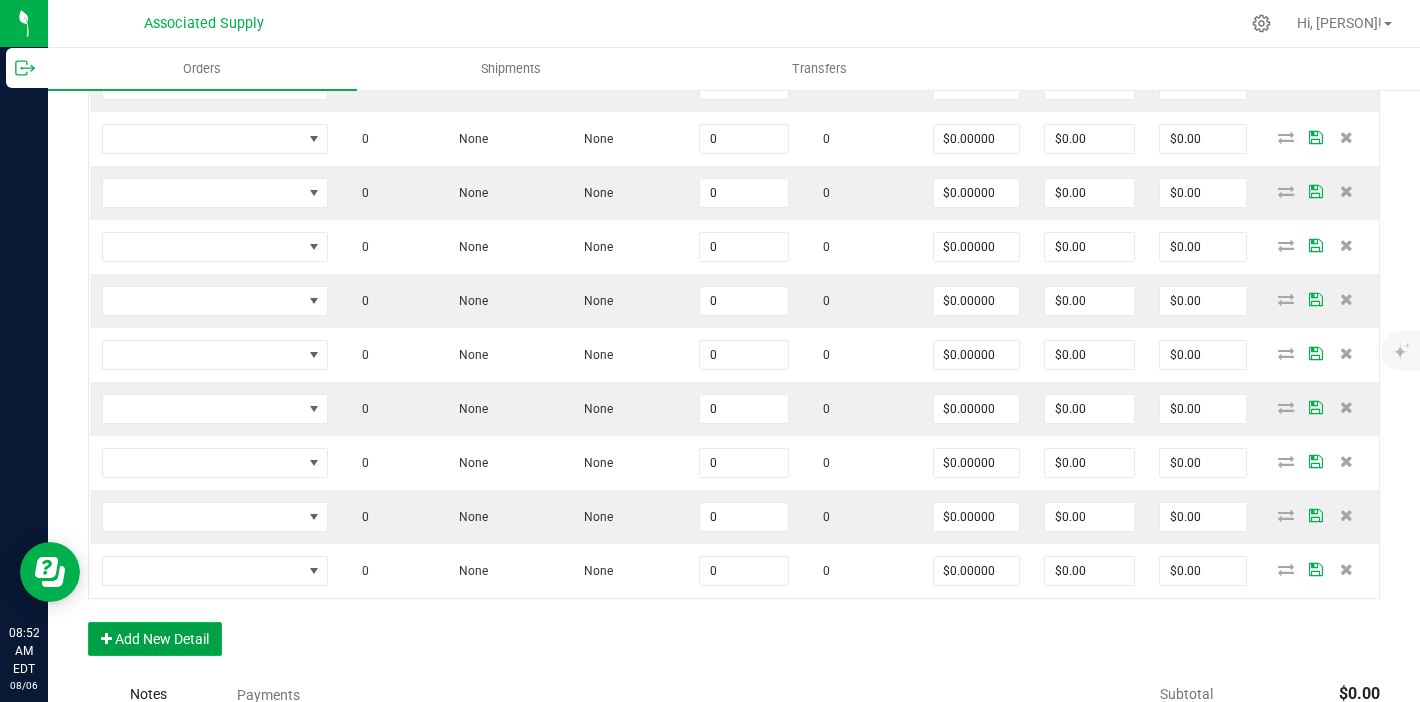 click on "Add New Detail" at bounding box center (155, 639) 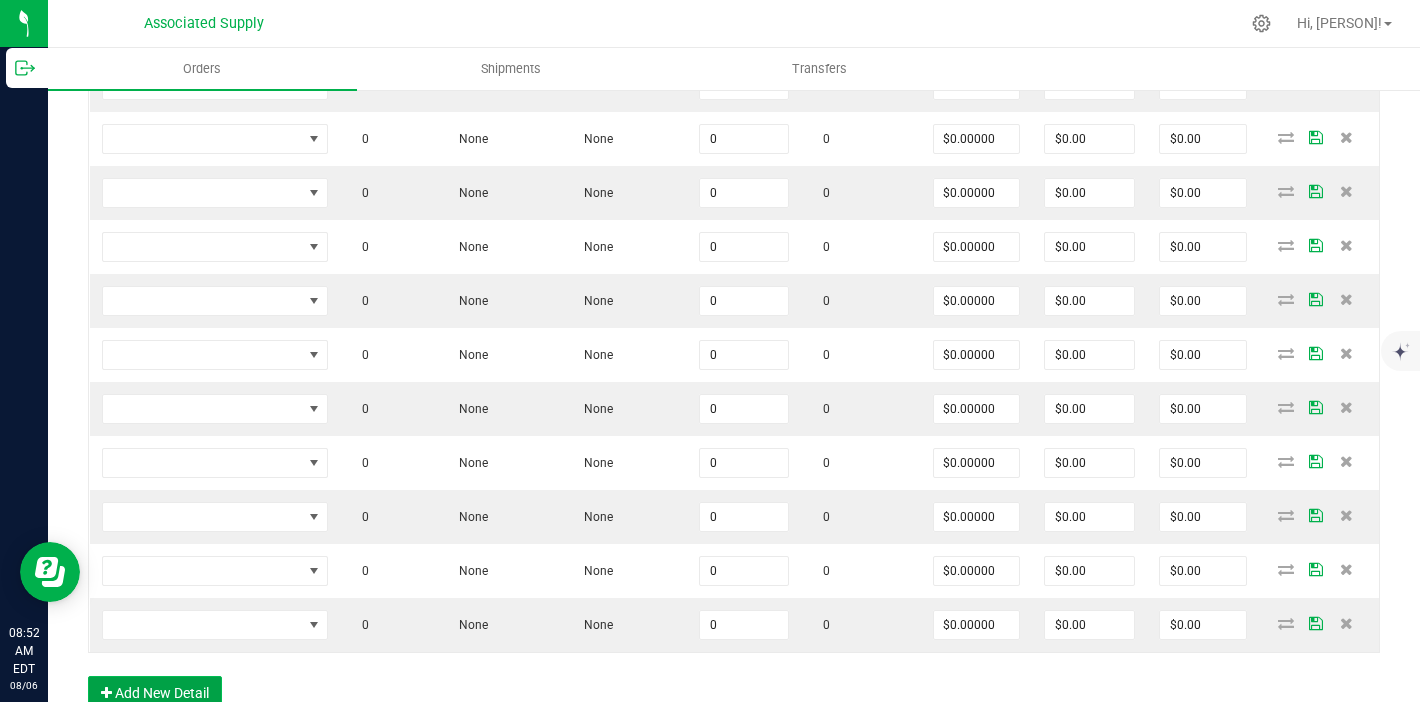 click on "Add New Detail" at bounding box center [155, 693] 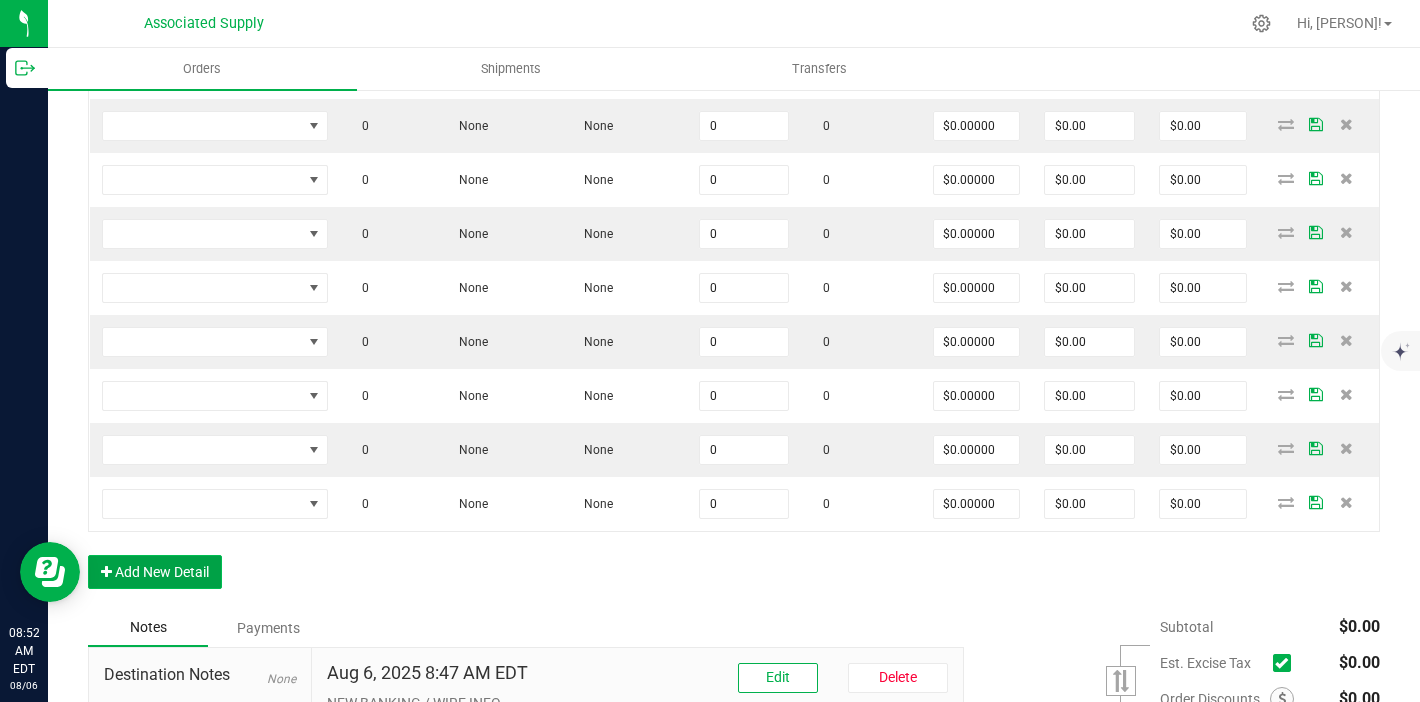 click on "Add New Detail" at bounding box center (155, 572) 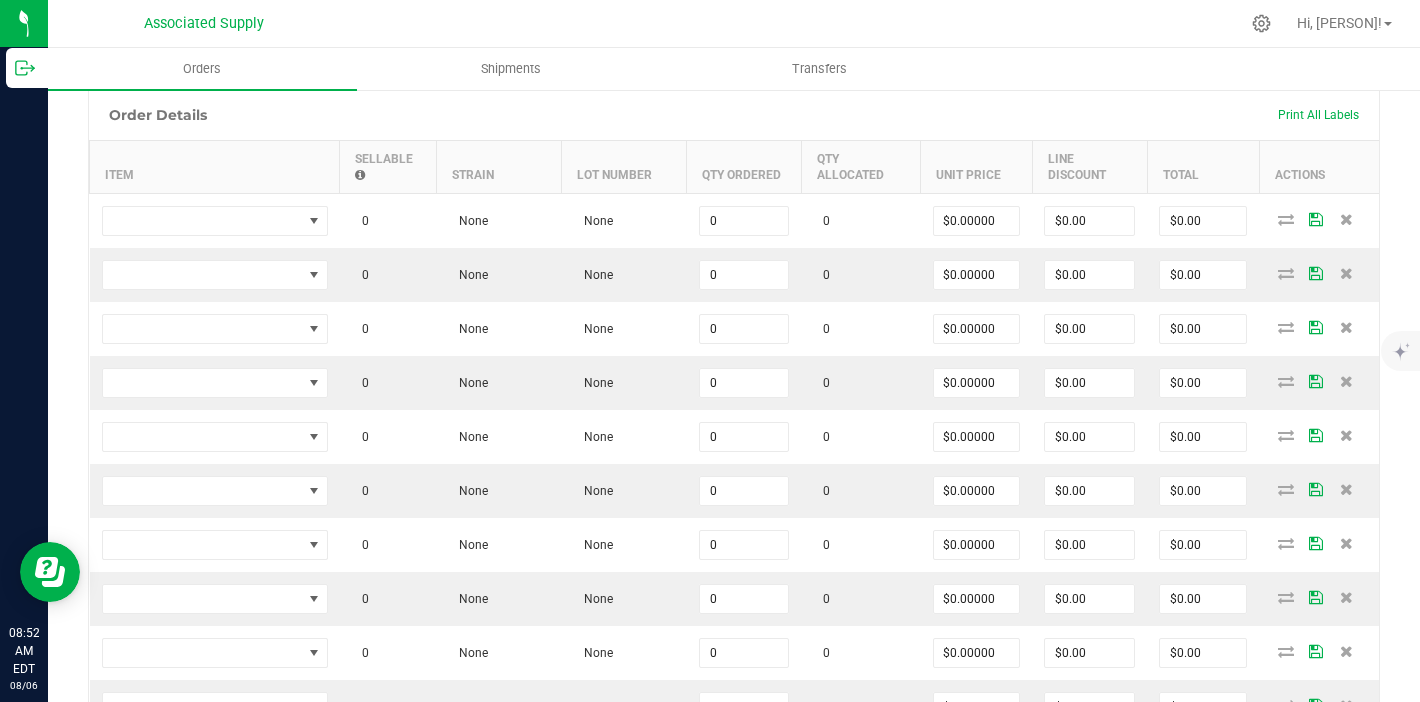 scroll, scrollTop: 497, scrollLeft: 0, axis: vertical 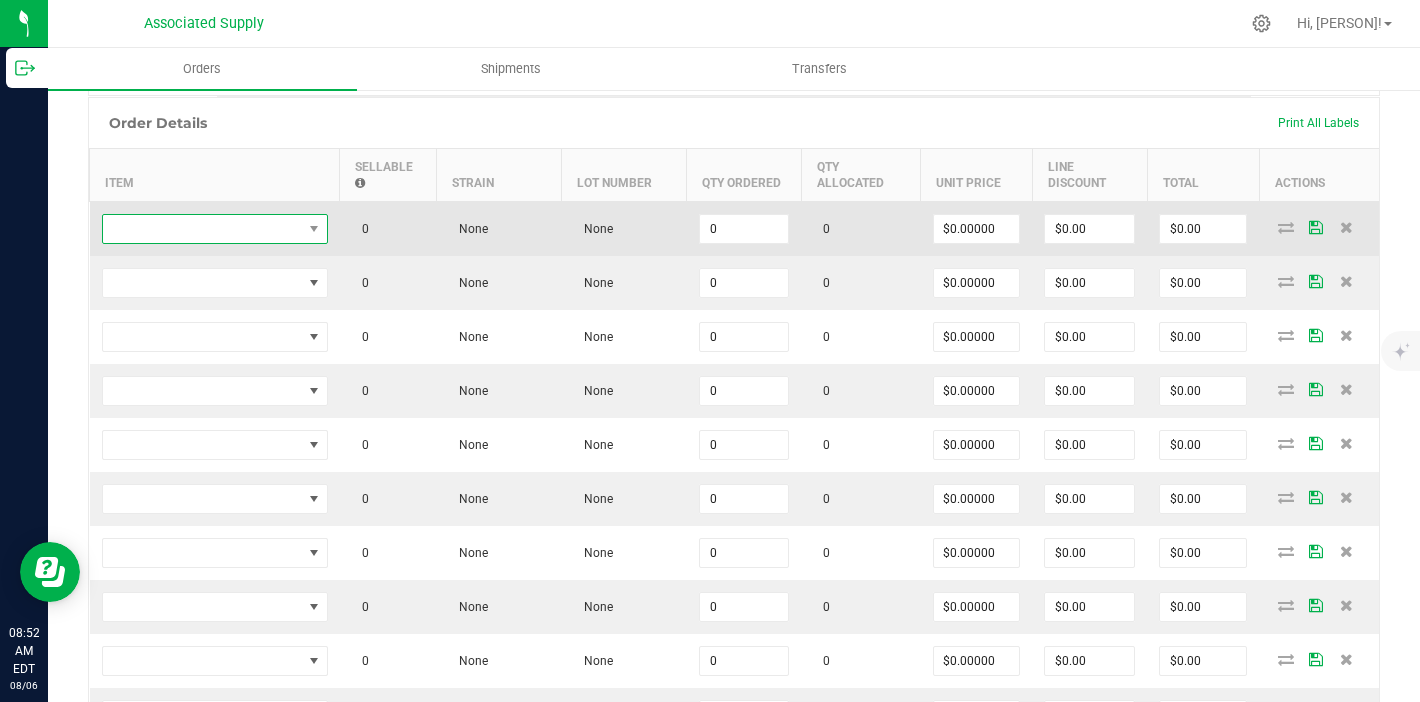 click at bounding box center (202, 229) 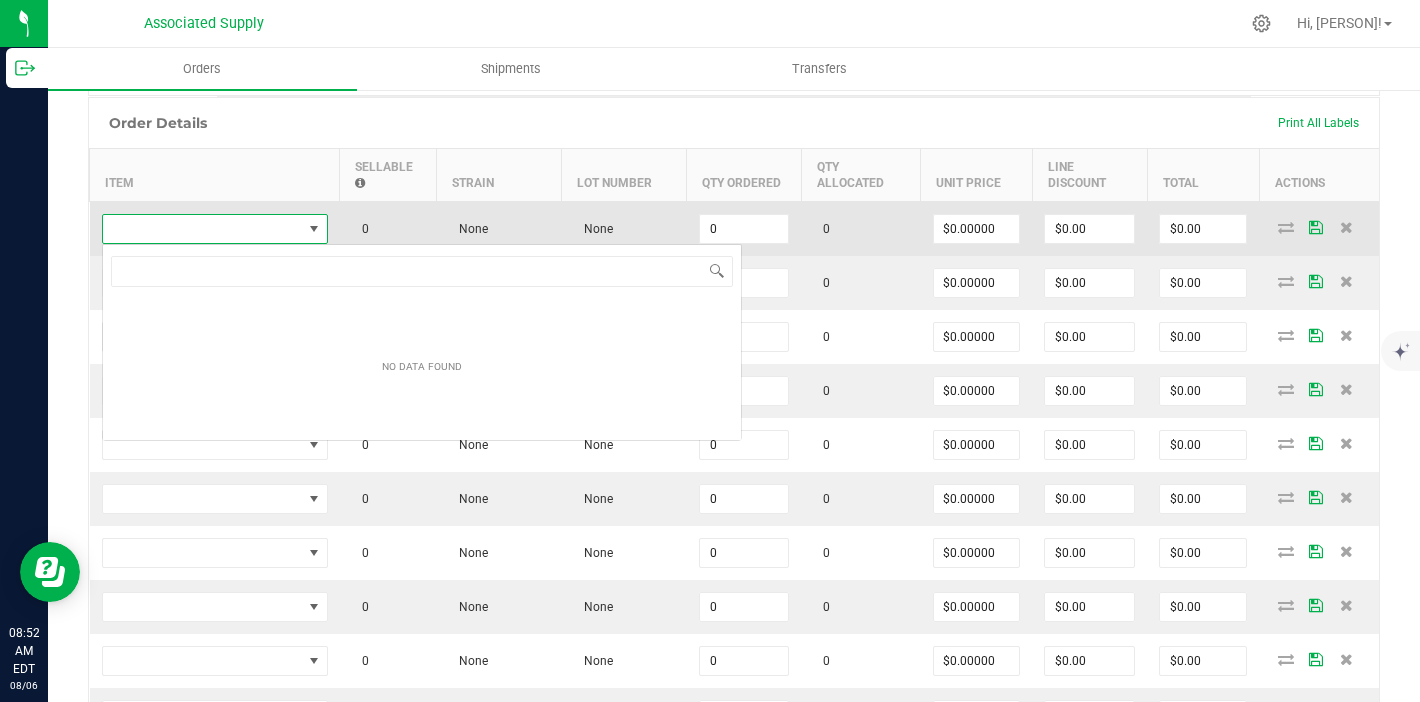 scroll, scrollTop: 99970, scrollLeft: 99774, axis: both 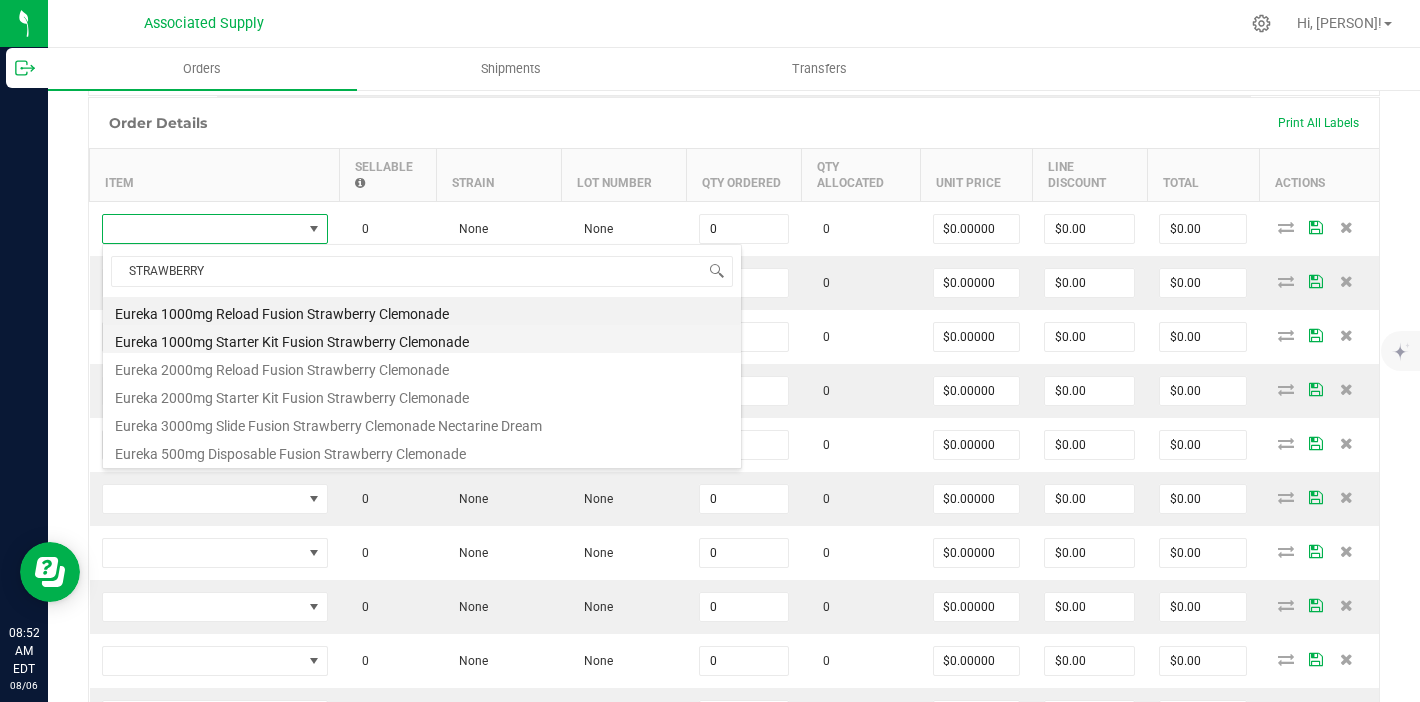 click on "Eureka 1000mg Starter Kit Fusion Strawberry Clemonade" at bounding box center [422, 339] 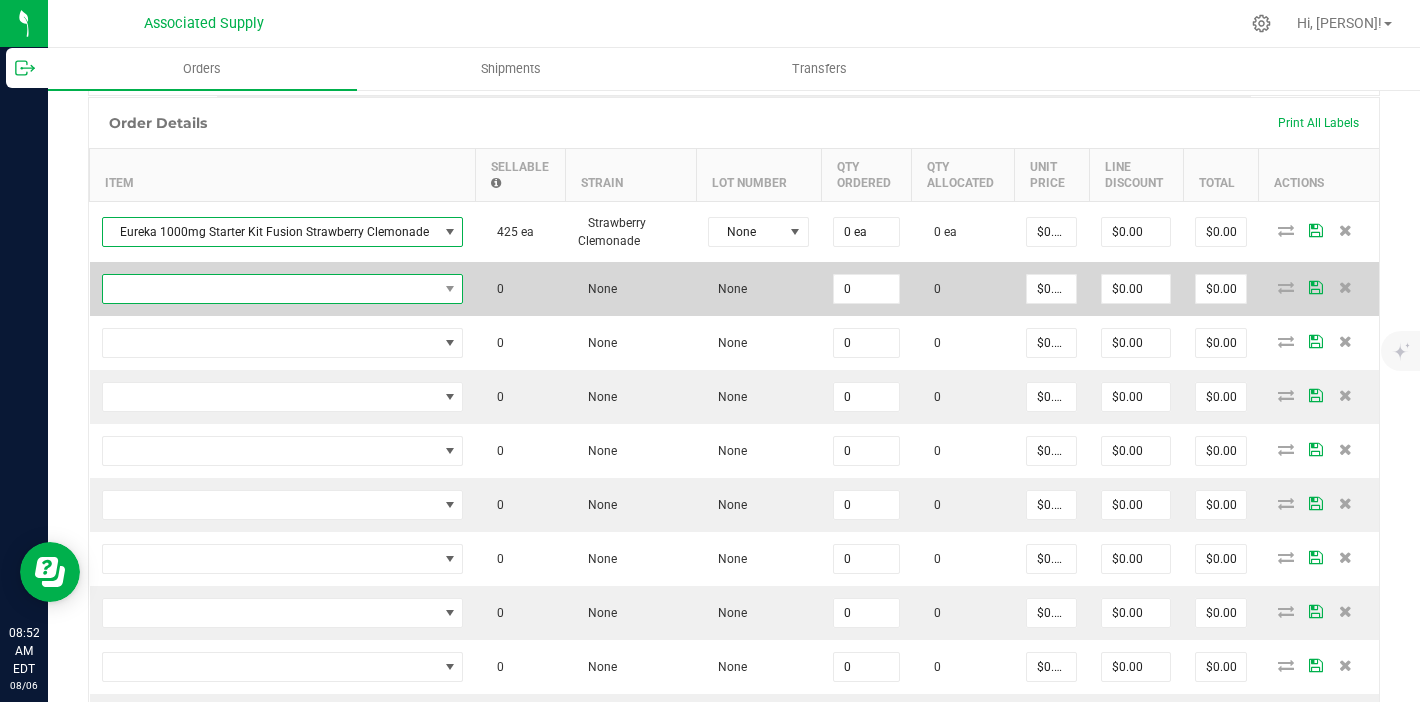 click at bounding box center (270, 289) 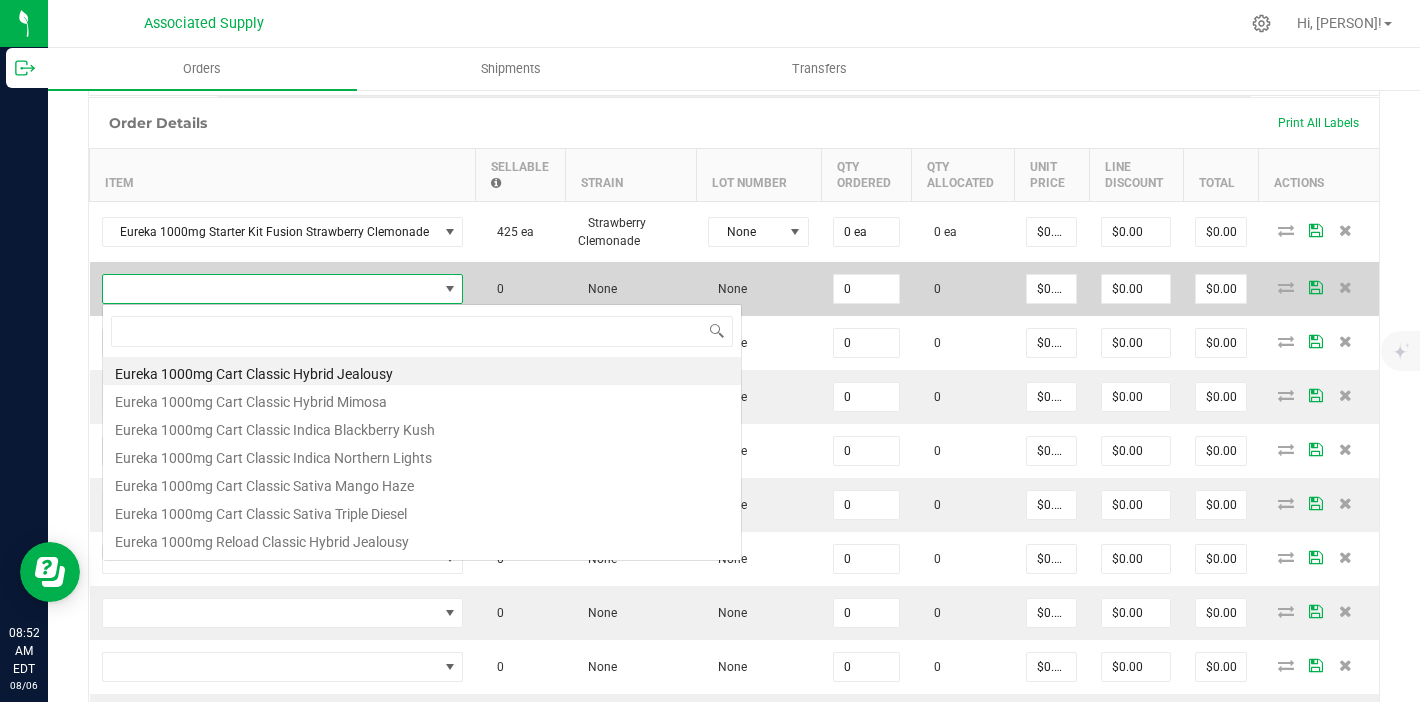 scroll, scrollTop: 99970, scrollLeft: 99644, axis: both 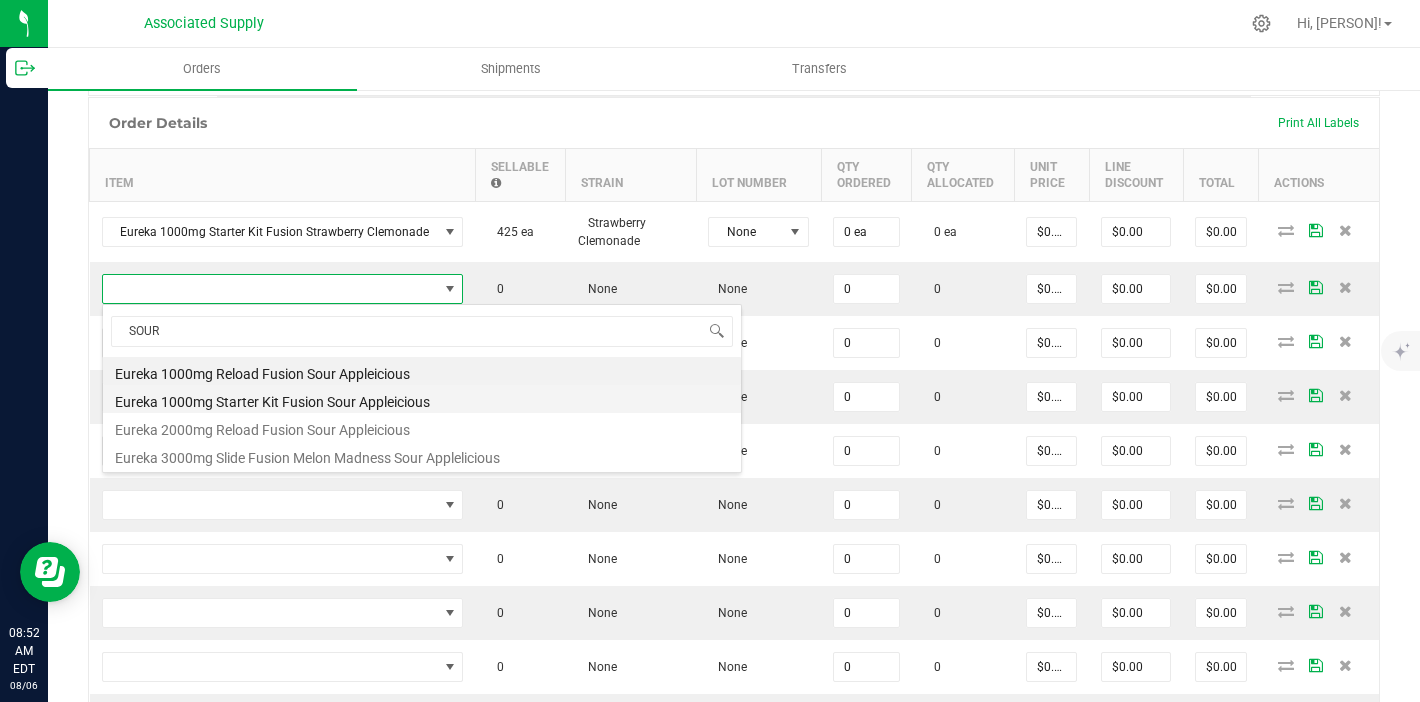 click on "Eureka 1000mg Starter Kit Fusion Sour Appleicious" at bounding box center [422, 399] 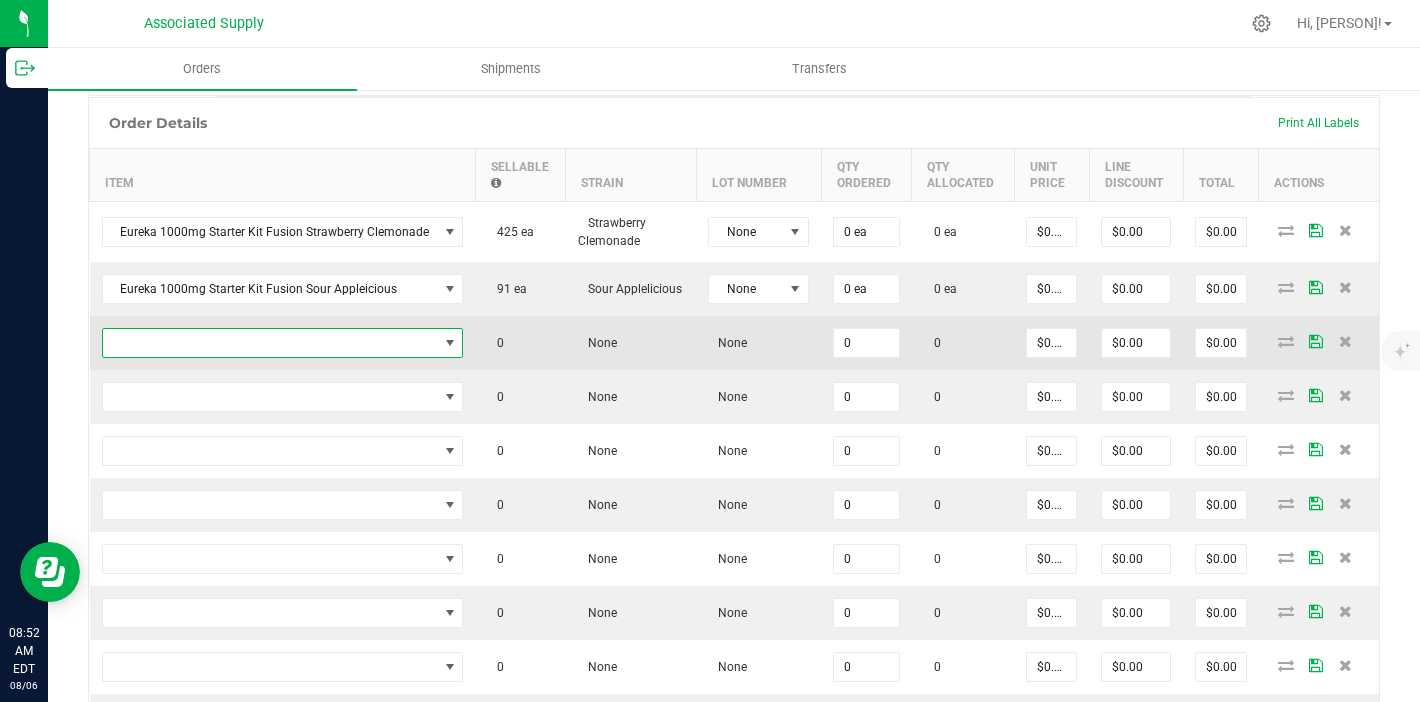 click at bounding box center (270, 343) 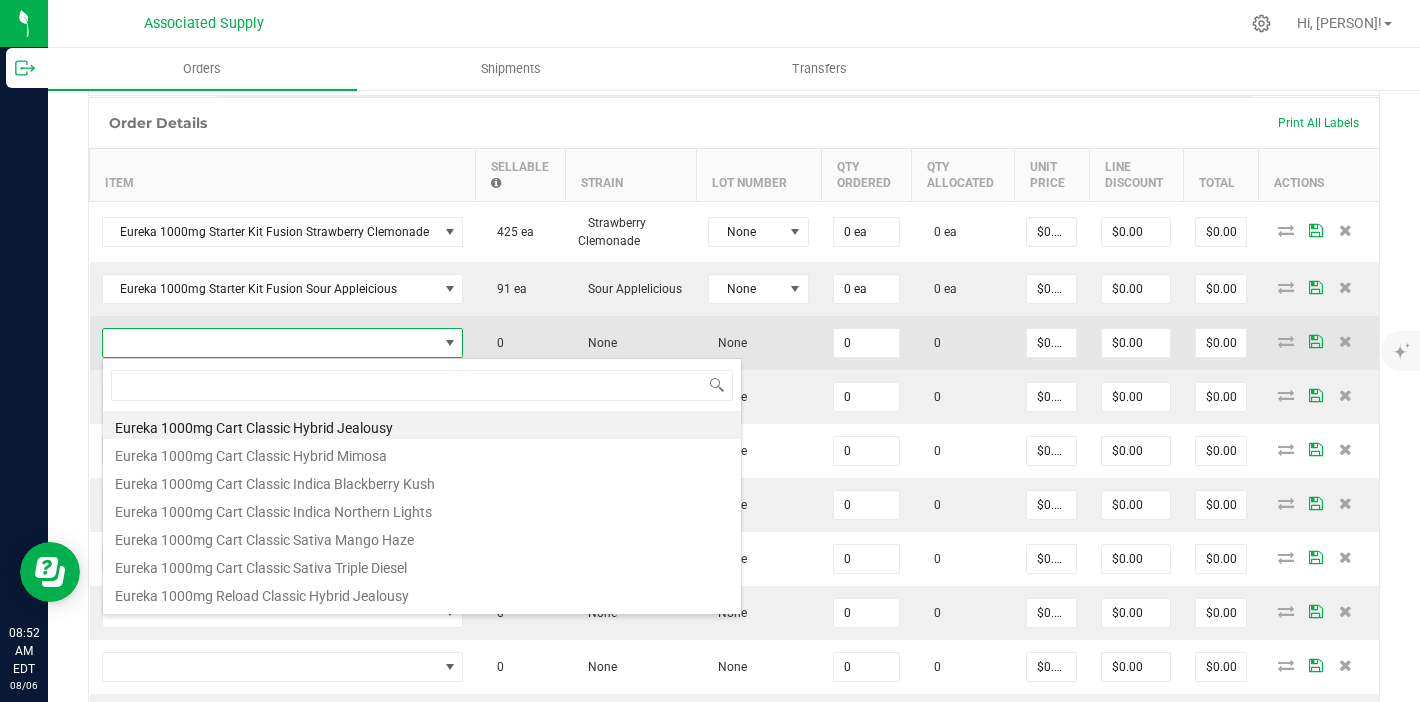 scroll, scrollTop: 99970, scrollLeft: 99644, axis: both 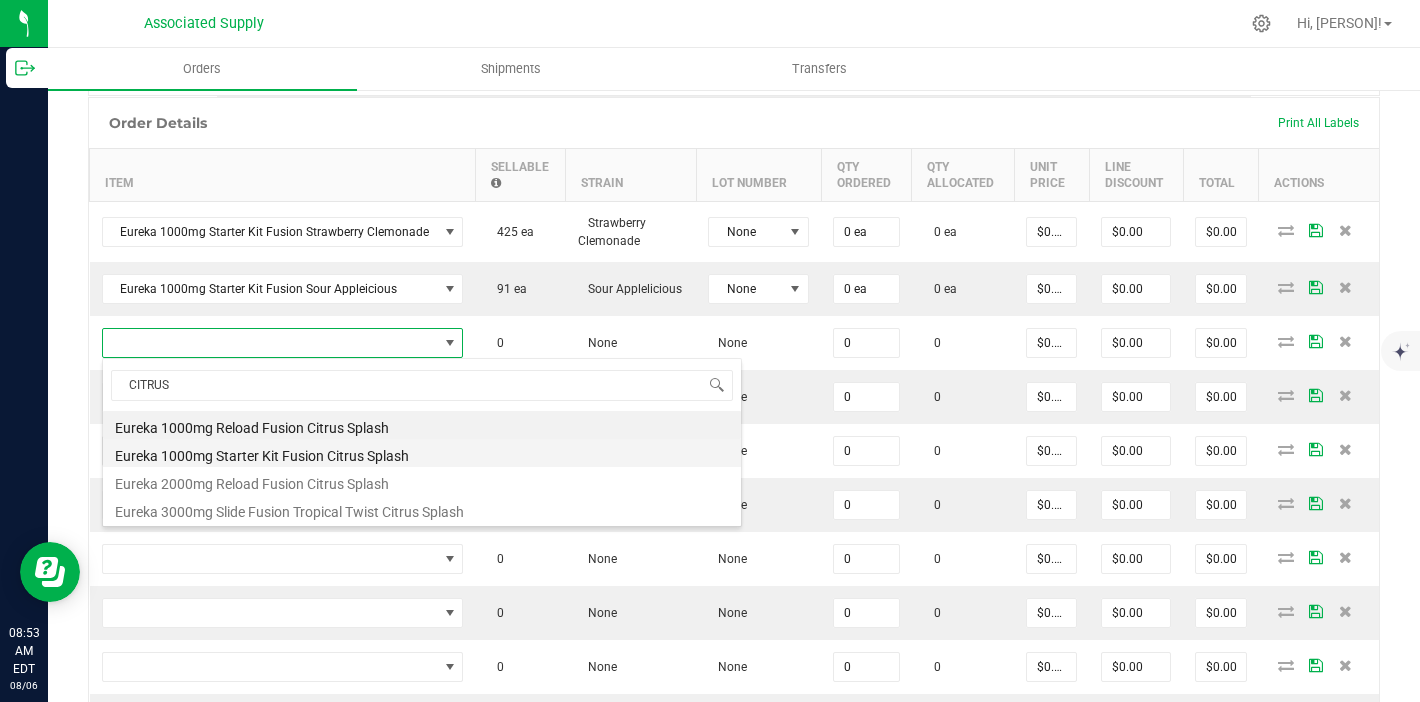 click on "Eureka 1000mg Starter Kit Fusion Citrus Splash" at bounding box center [422, 453] 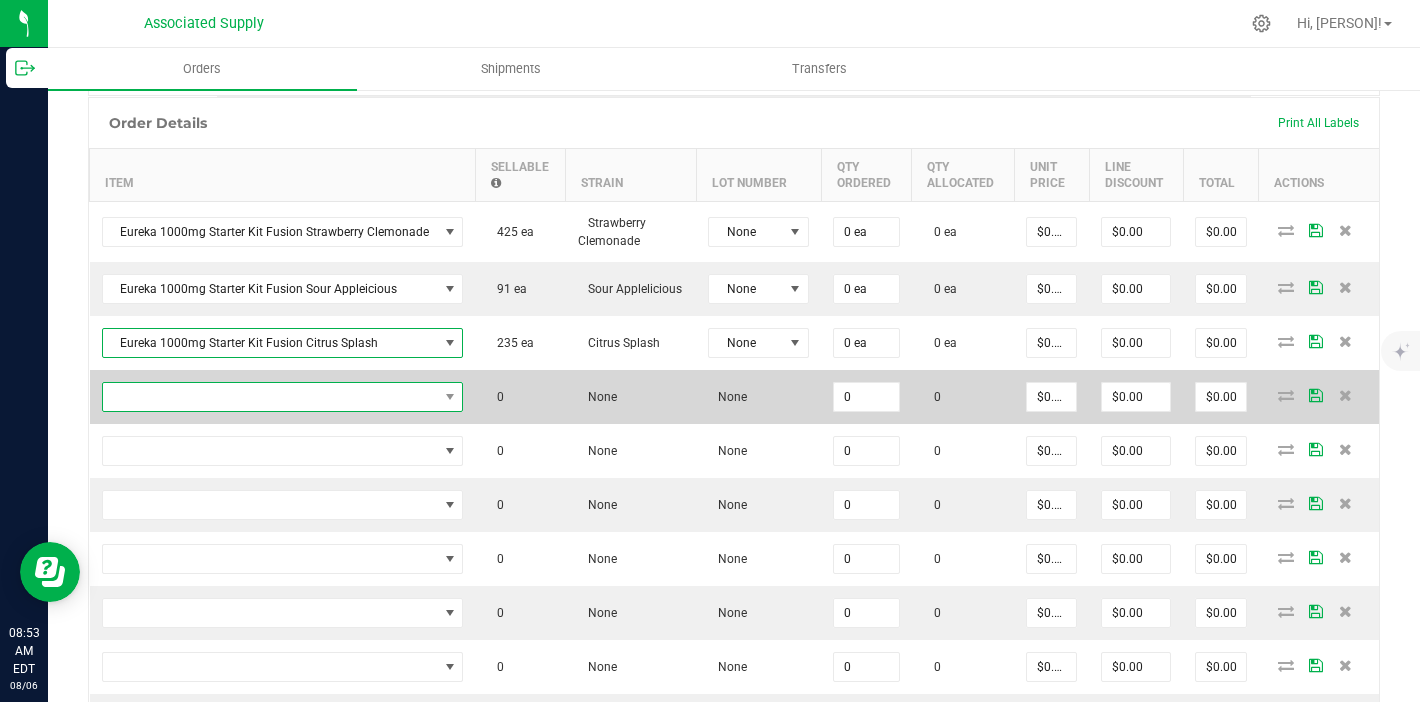 click at bounding box center [270, 397] 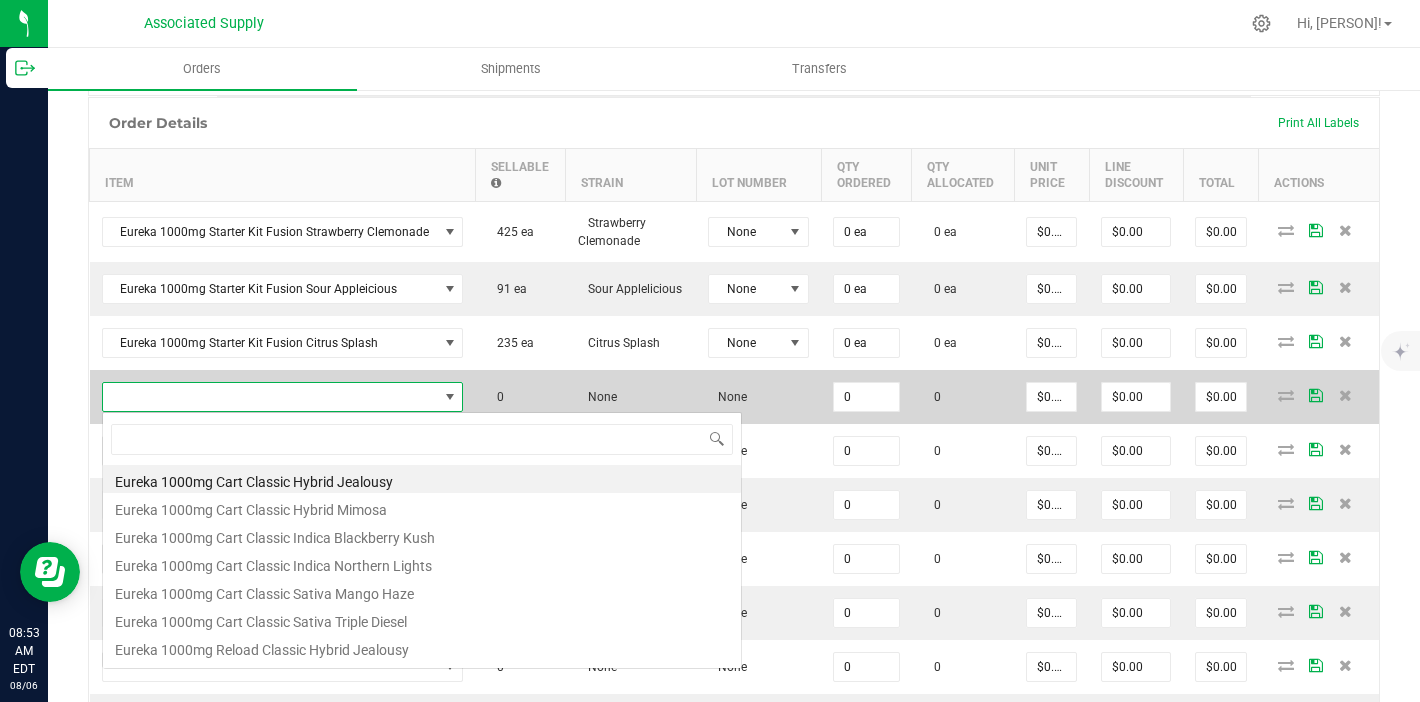 scroll, scrollTop: 99970, scrollLeft: 99644, axis: both 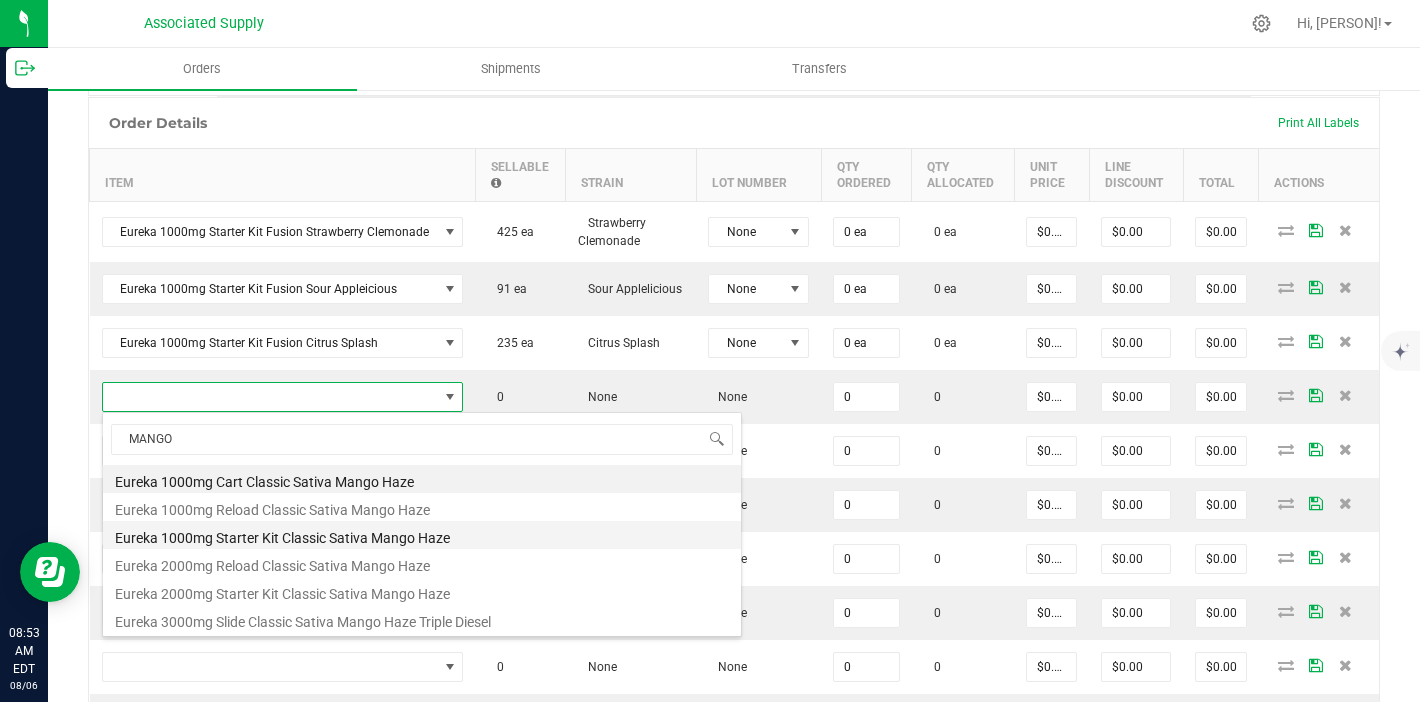 click on "Eureka 1000mg Starter Kit Classic Sativa Mango Haze" at bounding box center [422, 535] 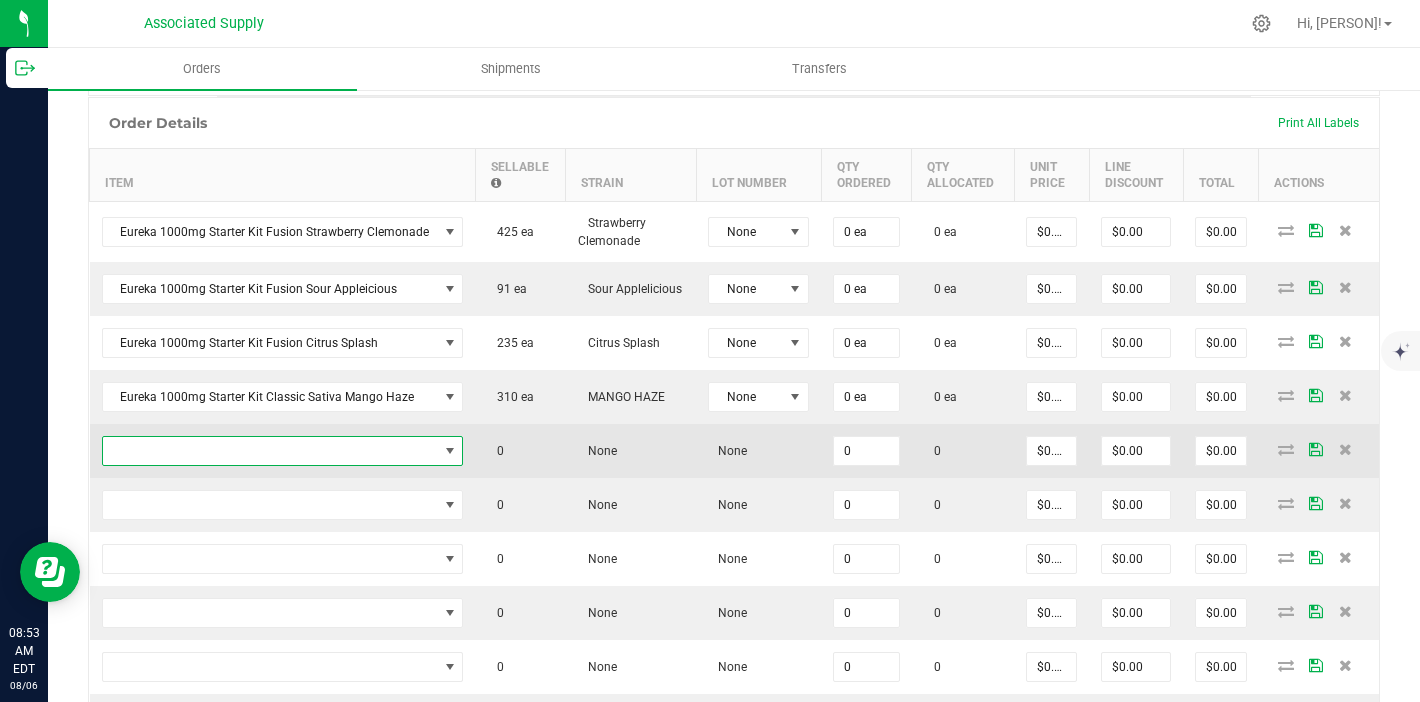 click at bounding box center (270, 451) 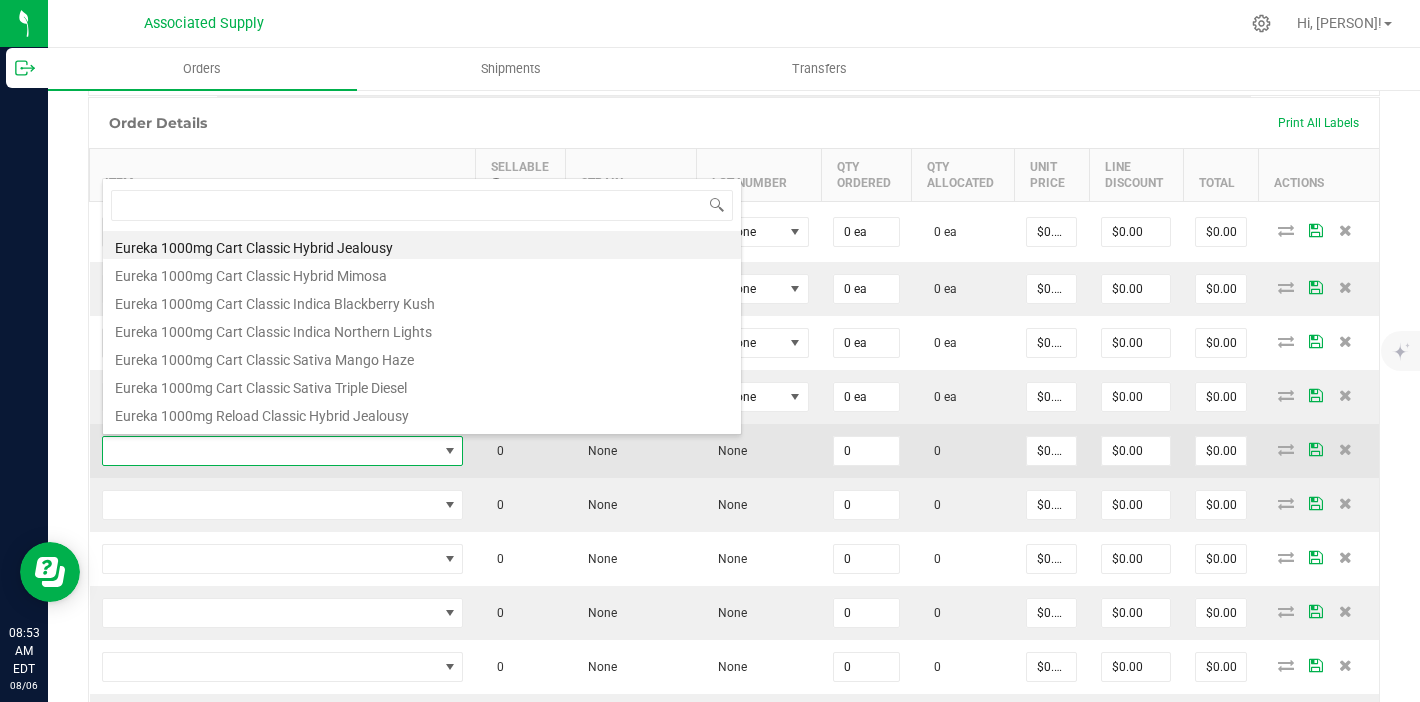 scroll, scrollTop: 99970, scrollLeft: 99644, axis: both 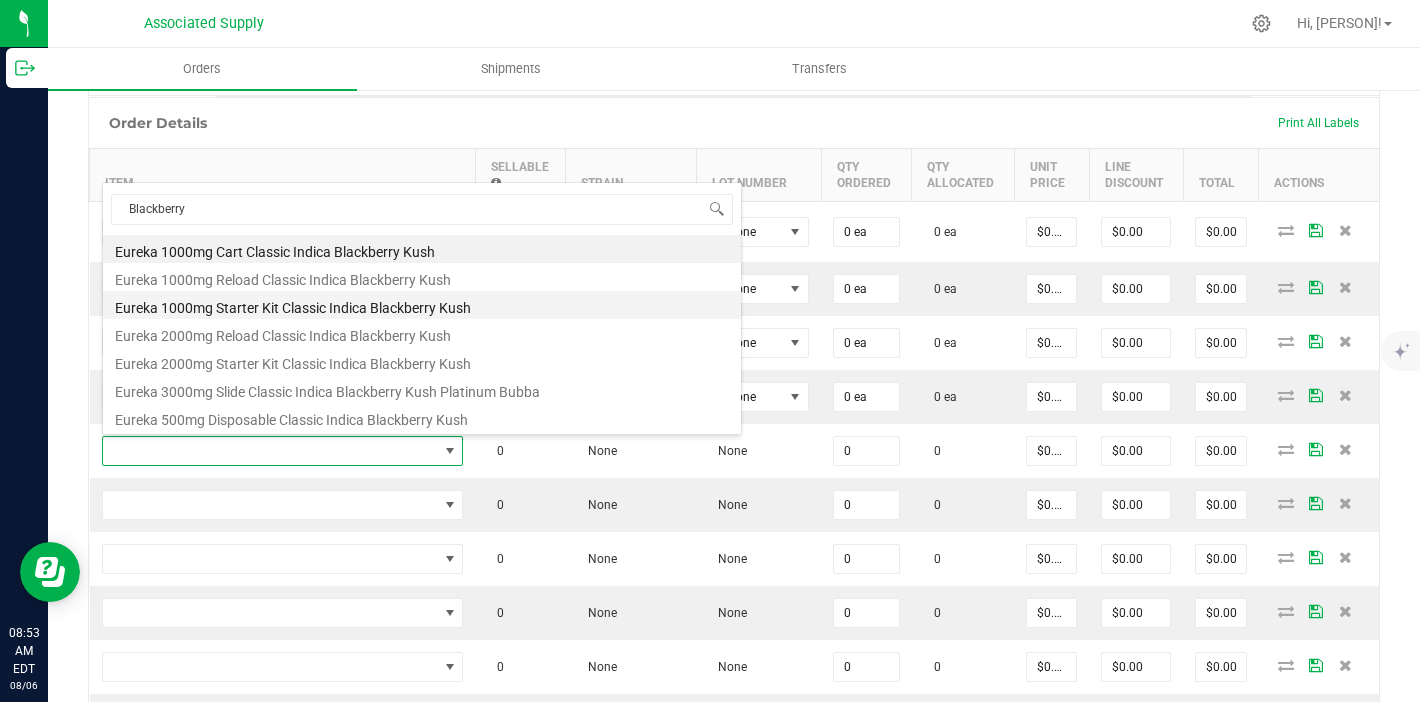 click on "Eureka 1000mg Starter Kit Classic Indica Blackberry Kush" at bounding box center [422, 305] 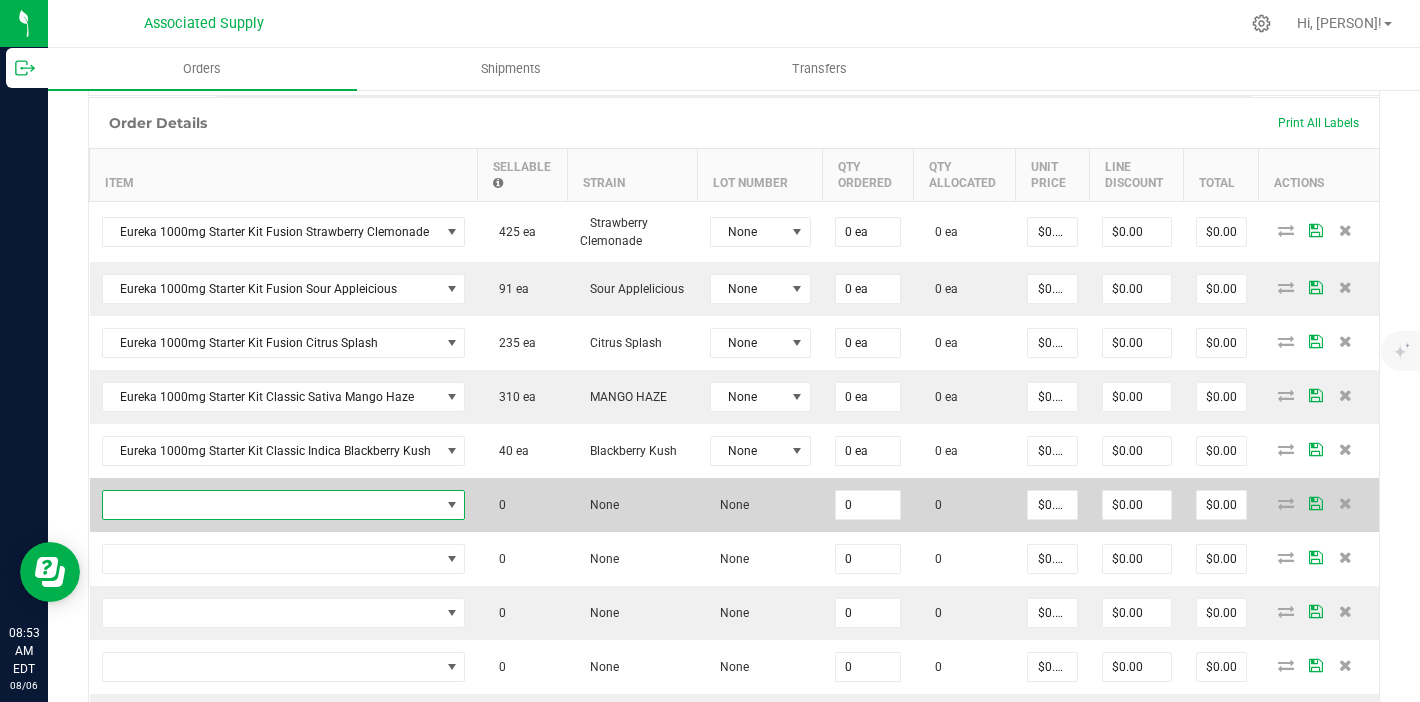 click at bounding box center (271, 505) 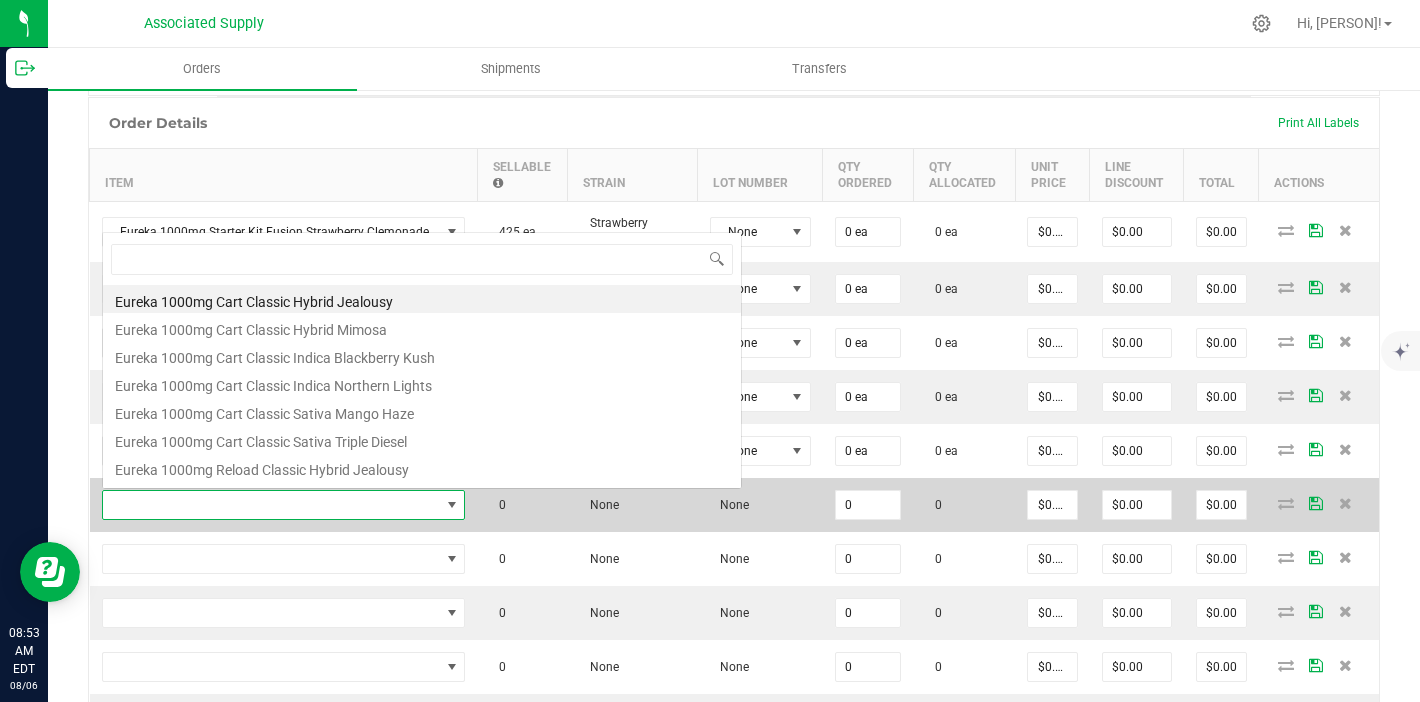 scroll, scrollTop: 0, scrollLeft: 0, axis: both 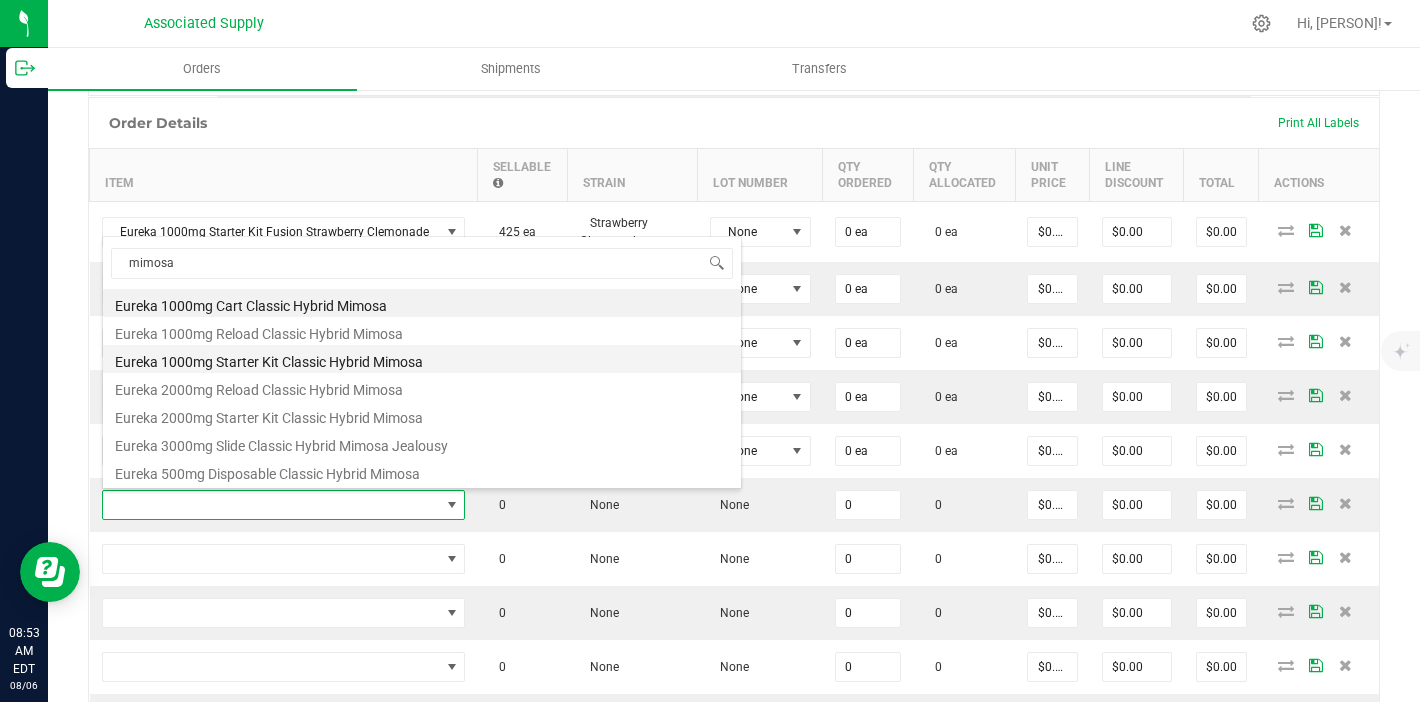 click on "Eureka 1000mg Starter Kit Classic Hybrid Mimosa" at bounding box center [422, 359] 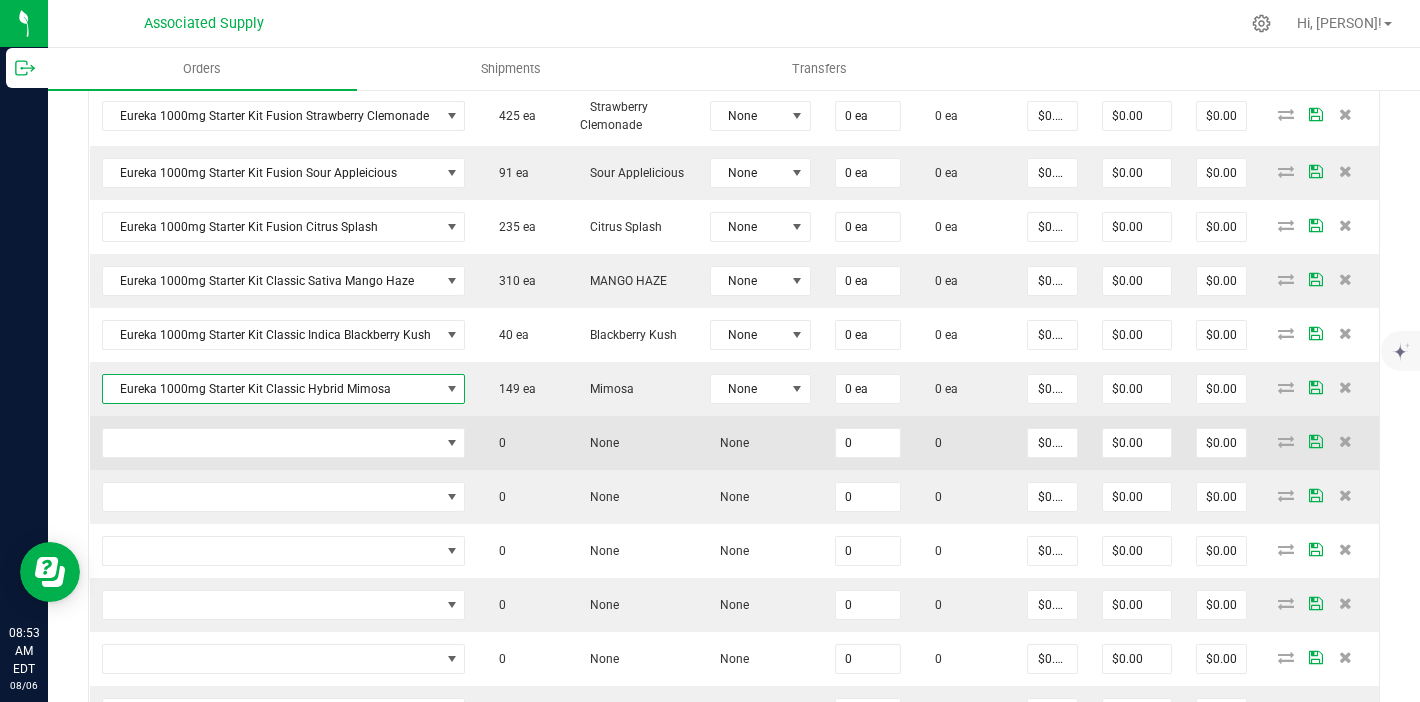 scroll, scrollTop: 619, scrollLeft: 0, axis: vertical 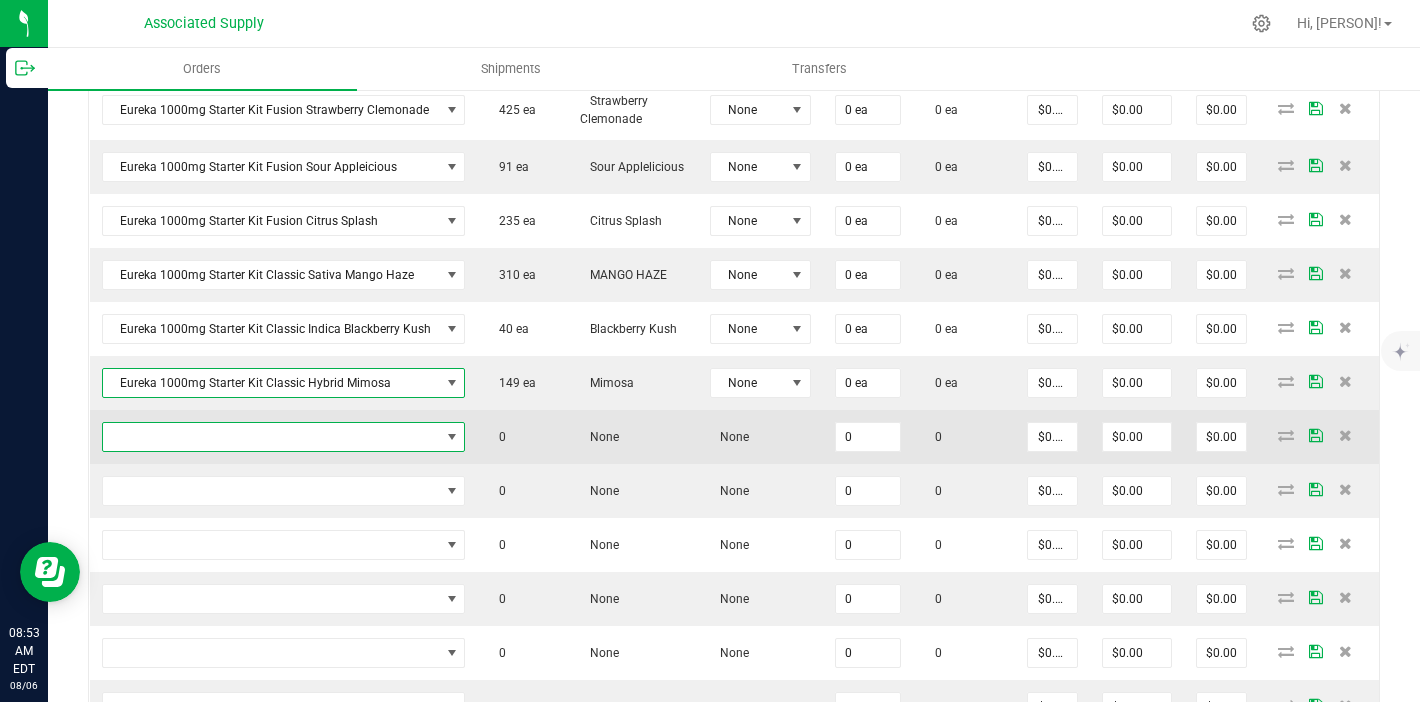 click at bounding box center [271, 437] 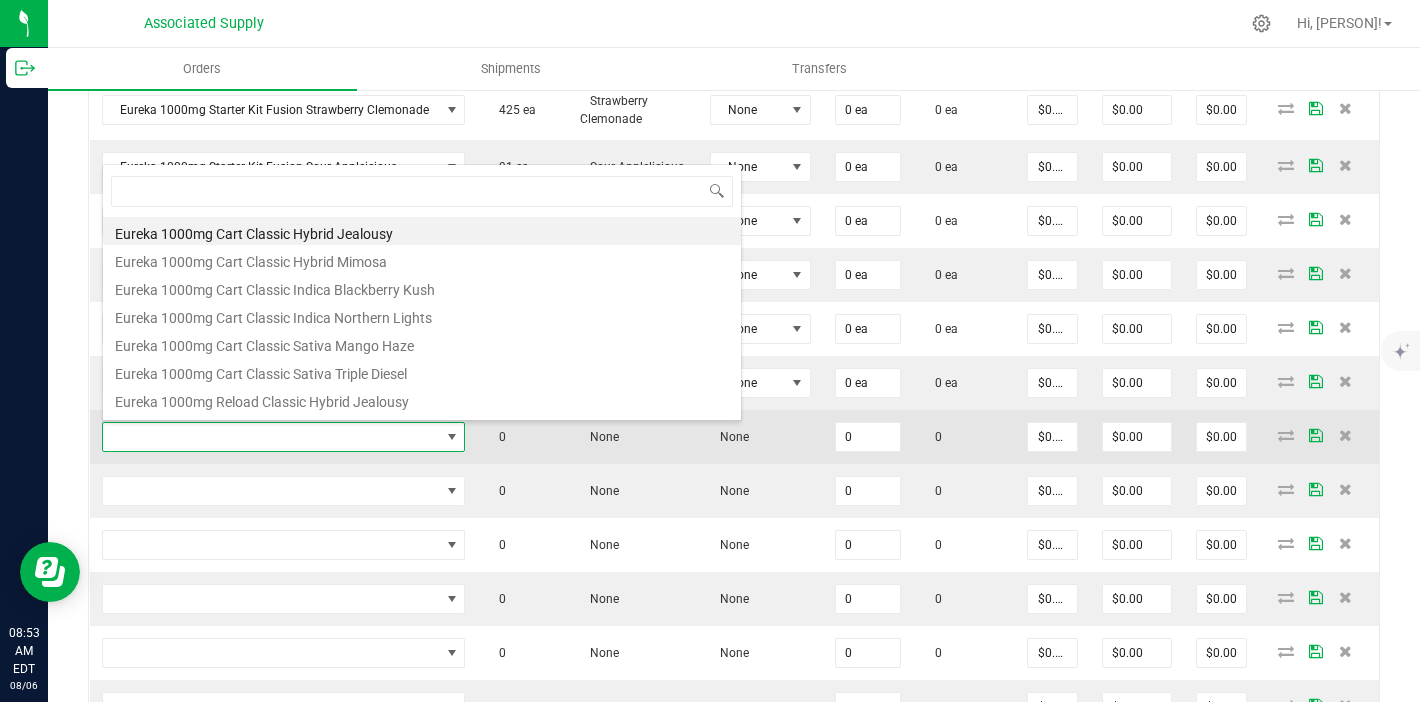 scroll, scrollTop: 99970, scrollLeft: 99641, axis: both 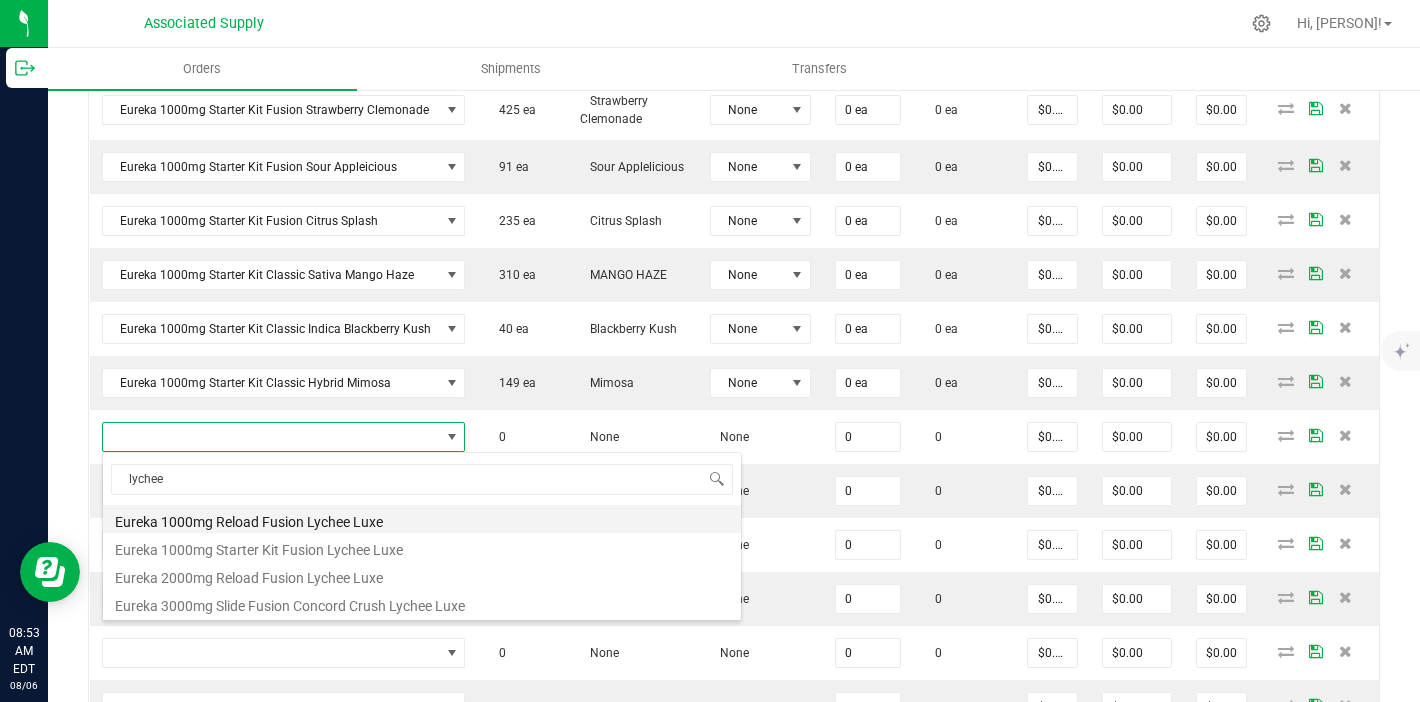 click on "Eureka 1000mg Reload Fusion Lychee Luxe" at bounding box center [422, 519] 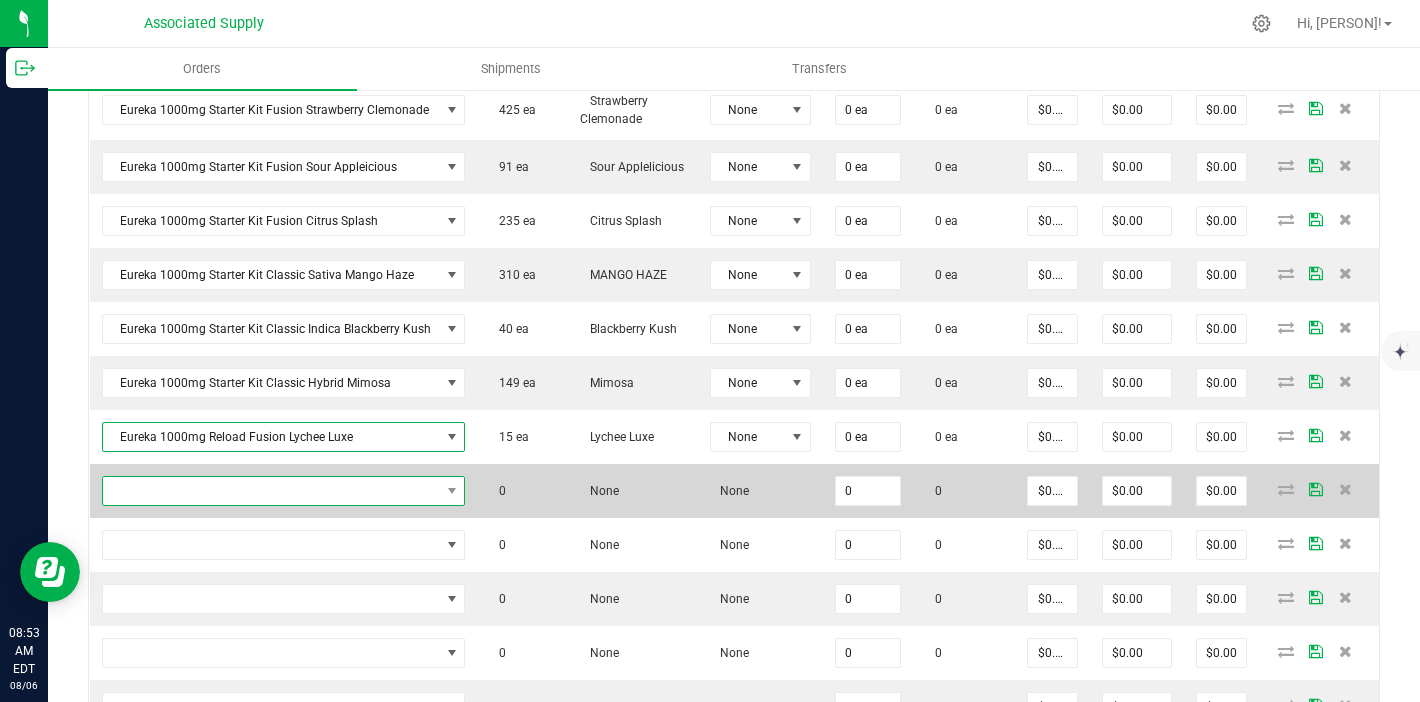 click at bounding box center (271, 491) 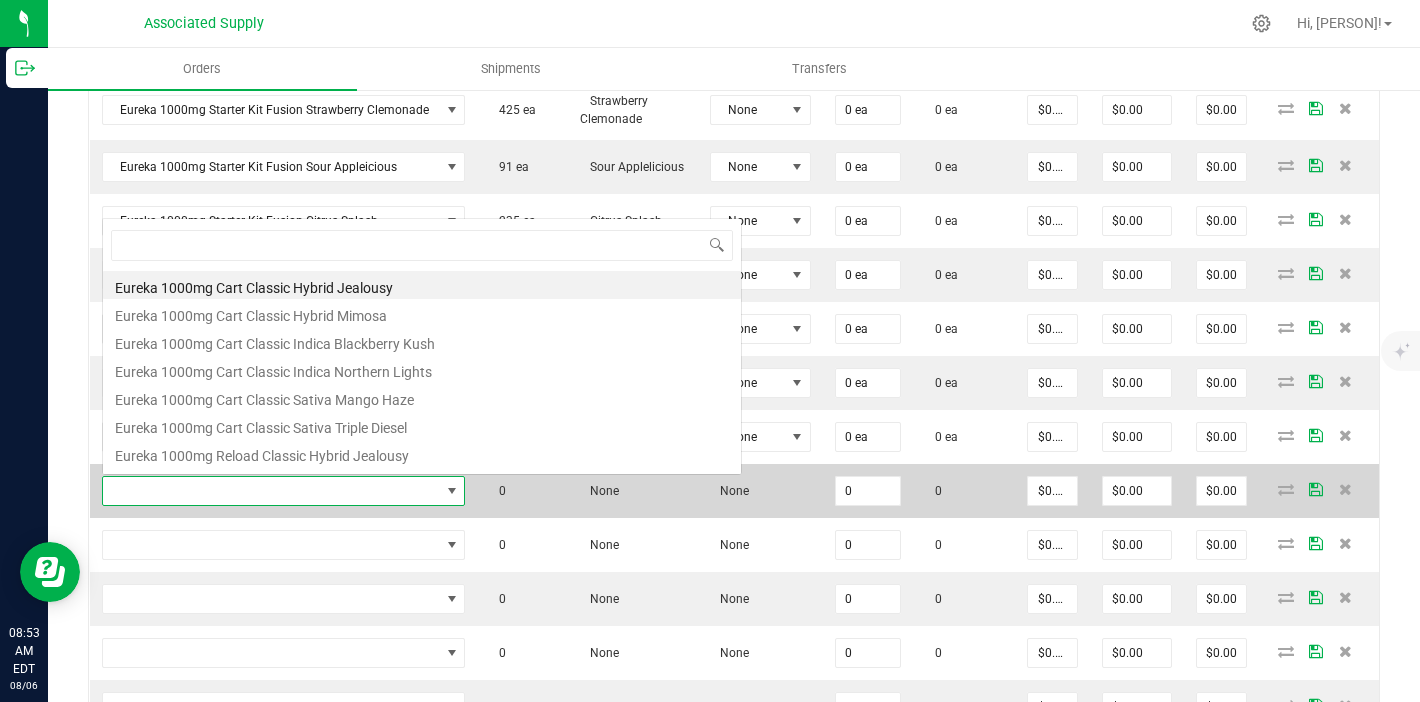 scroll, scrollTop: 0, scrollLeft: 0, axis: both 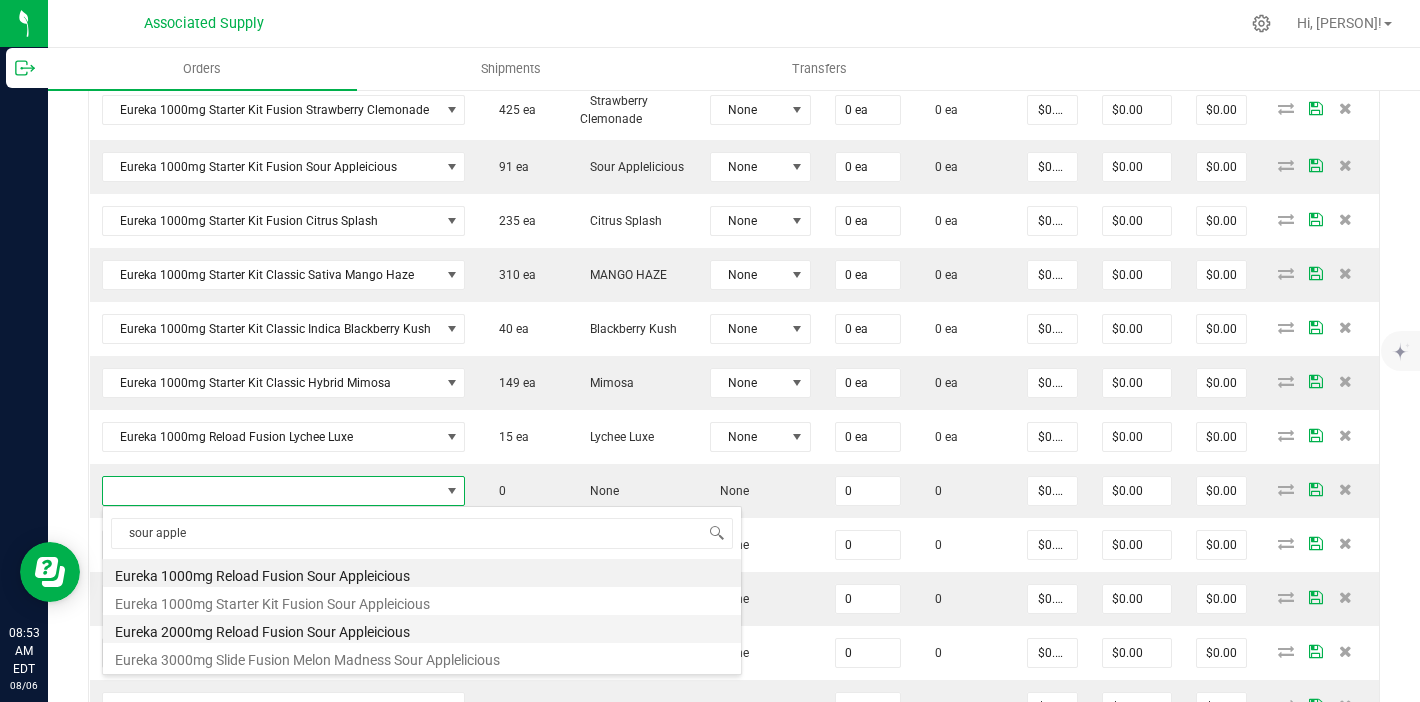 click on "Eureka 2000mg Reload Fusion Sour Appleicious" at bounding box center [422, 629] 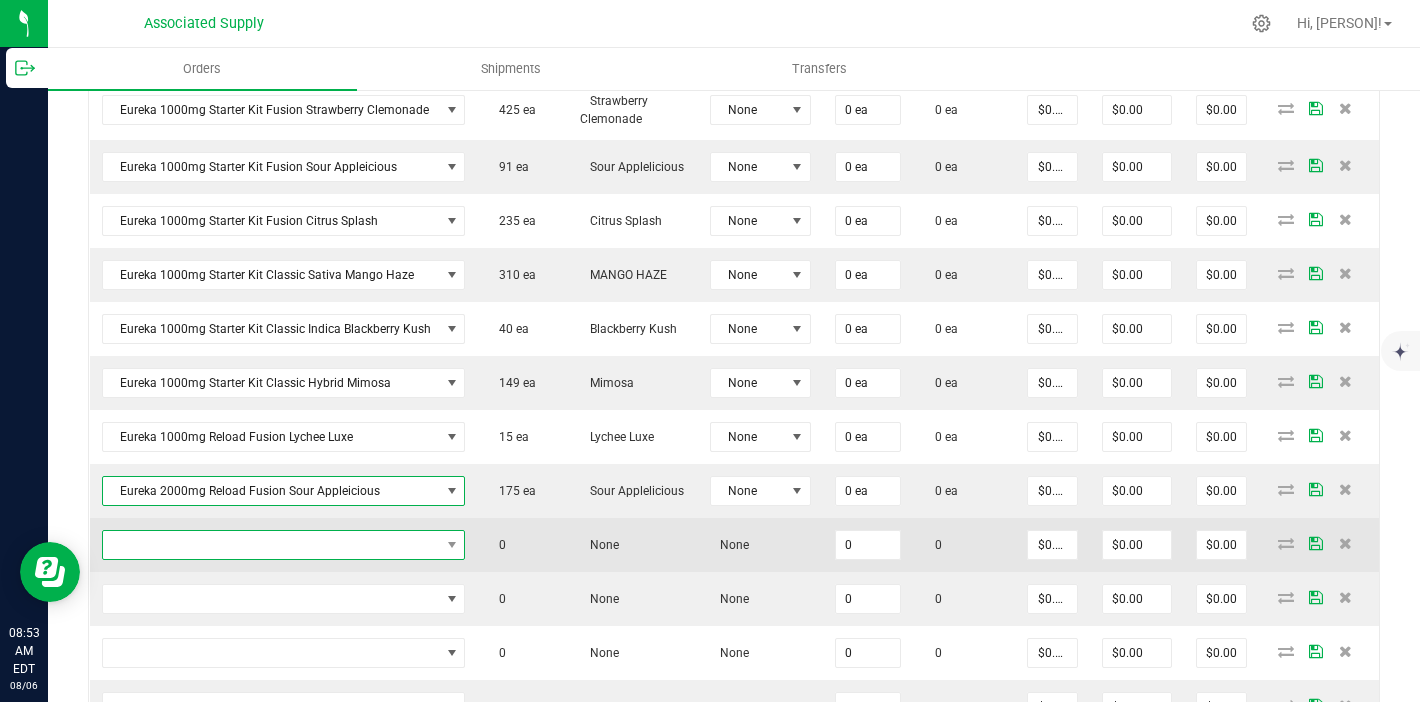 click at bounding box center [271, 545] 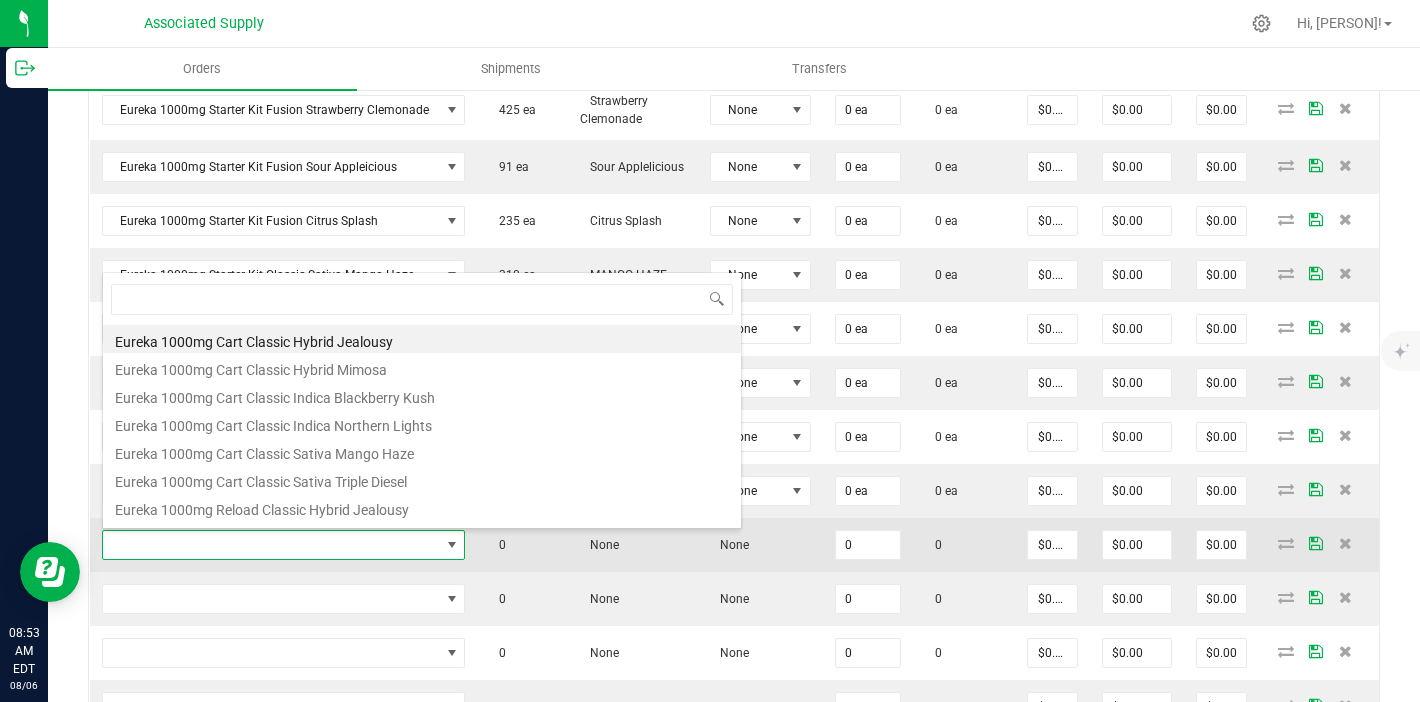 scroll, scrollTop: 99970, scrollLeft: 99641, axis: both 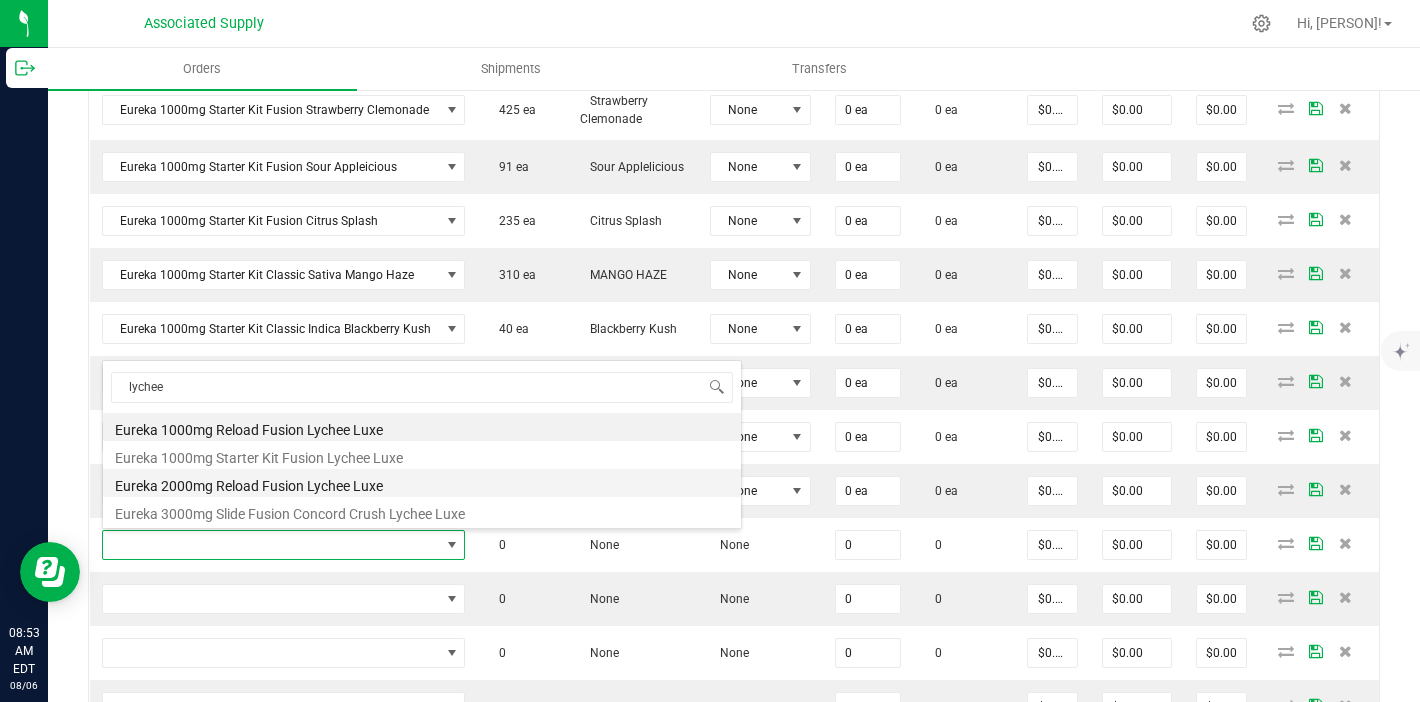 click on "Eureka 2000mg Reload Fusion Lychee Luxe" at bounding box center [422, 483] 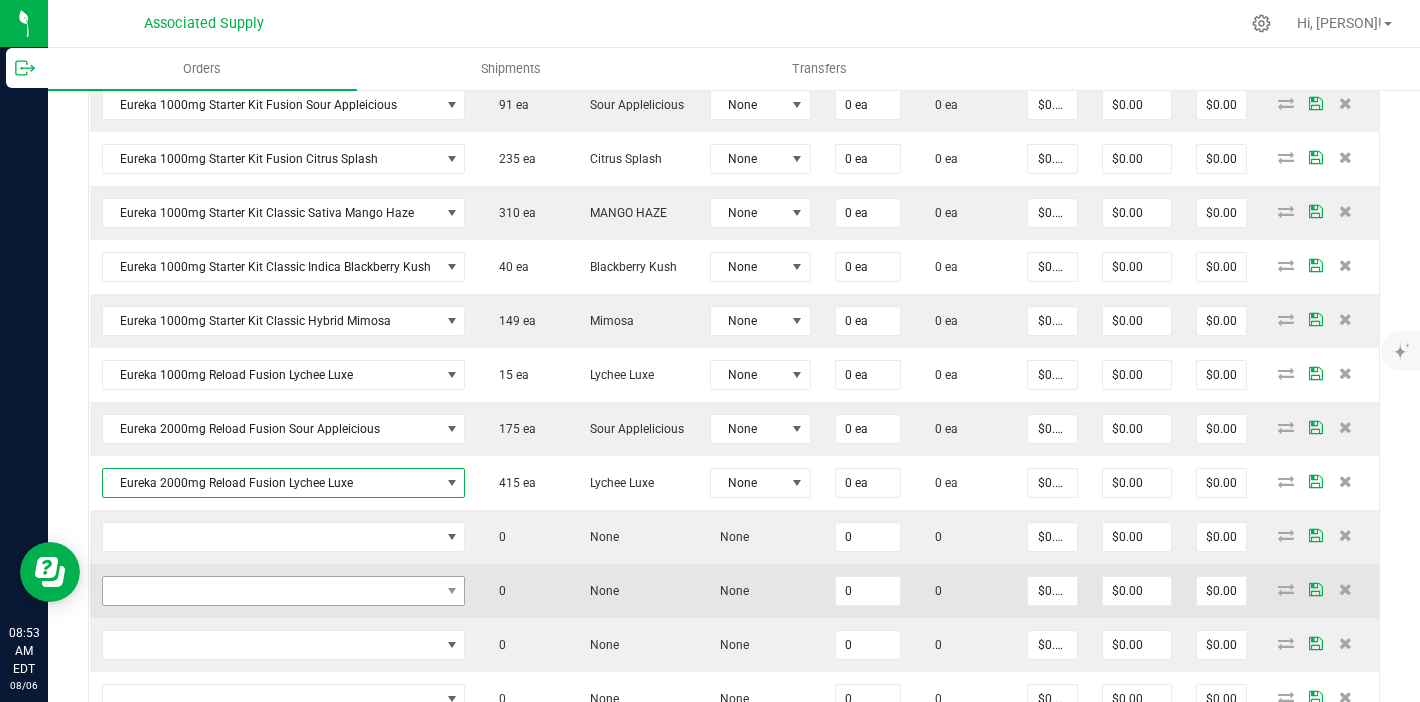 scroll, scrollTop: 718, scrollLeft: 0, axis: vertical 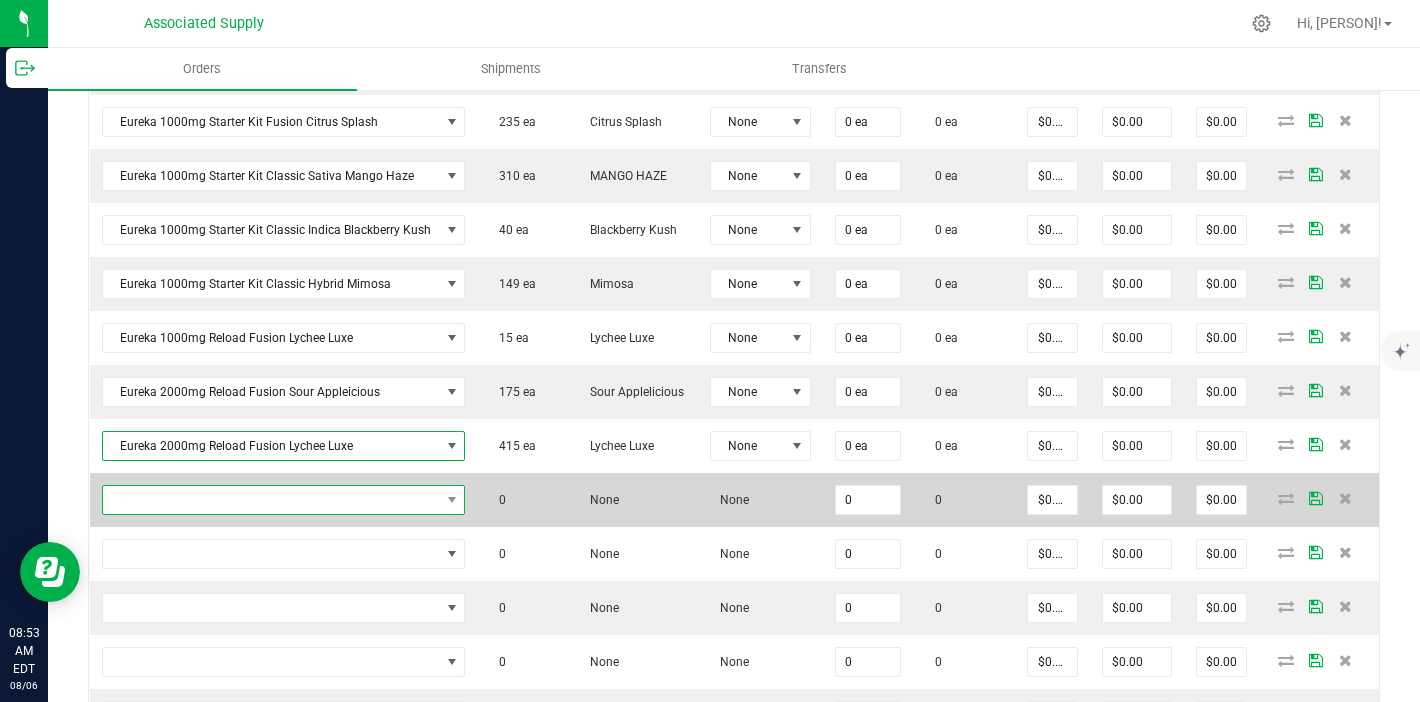 click at bounding box center [271, 500] 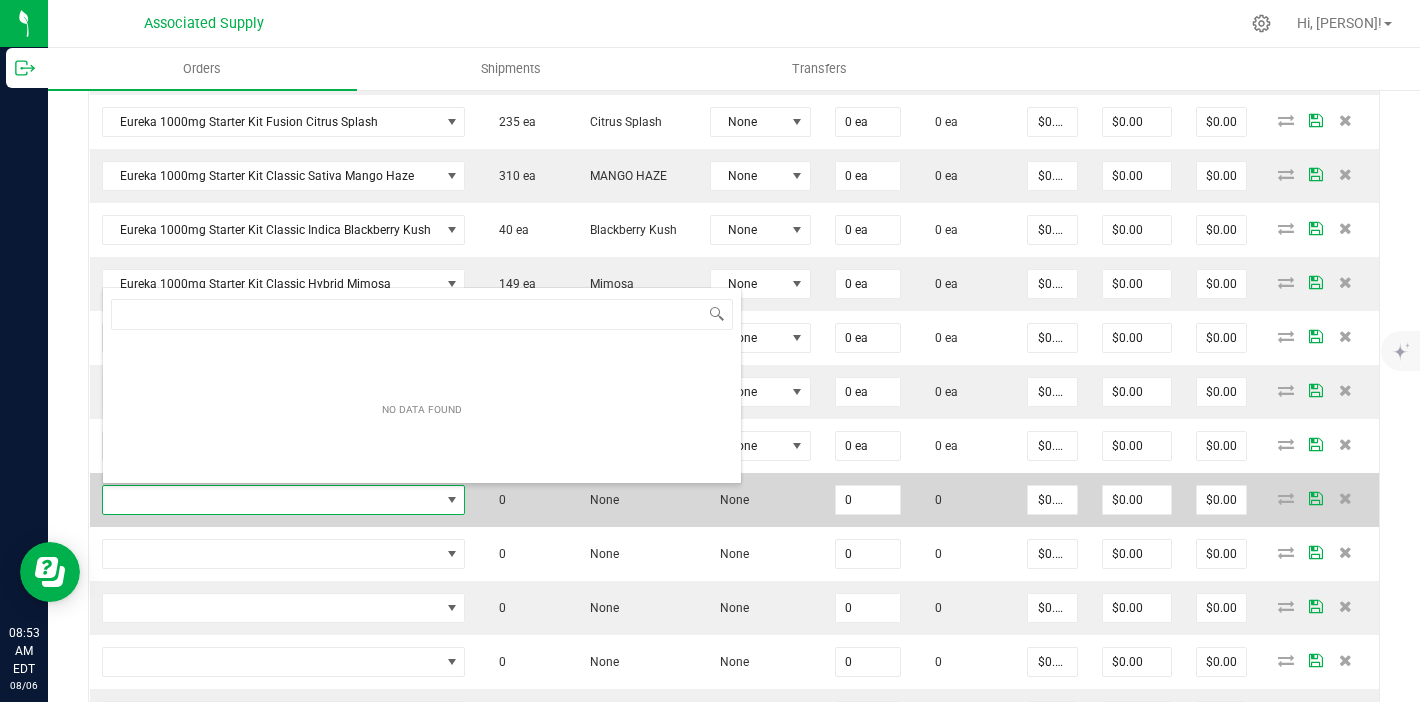 scroll, scrollTop: 99970, scrollLeft: 99641, axis: both 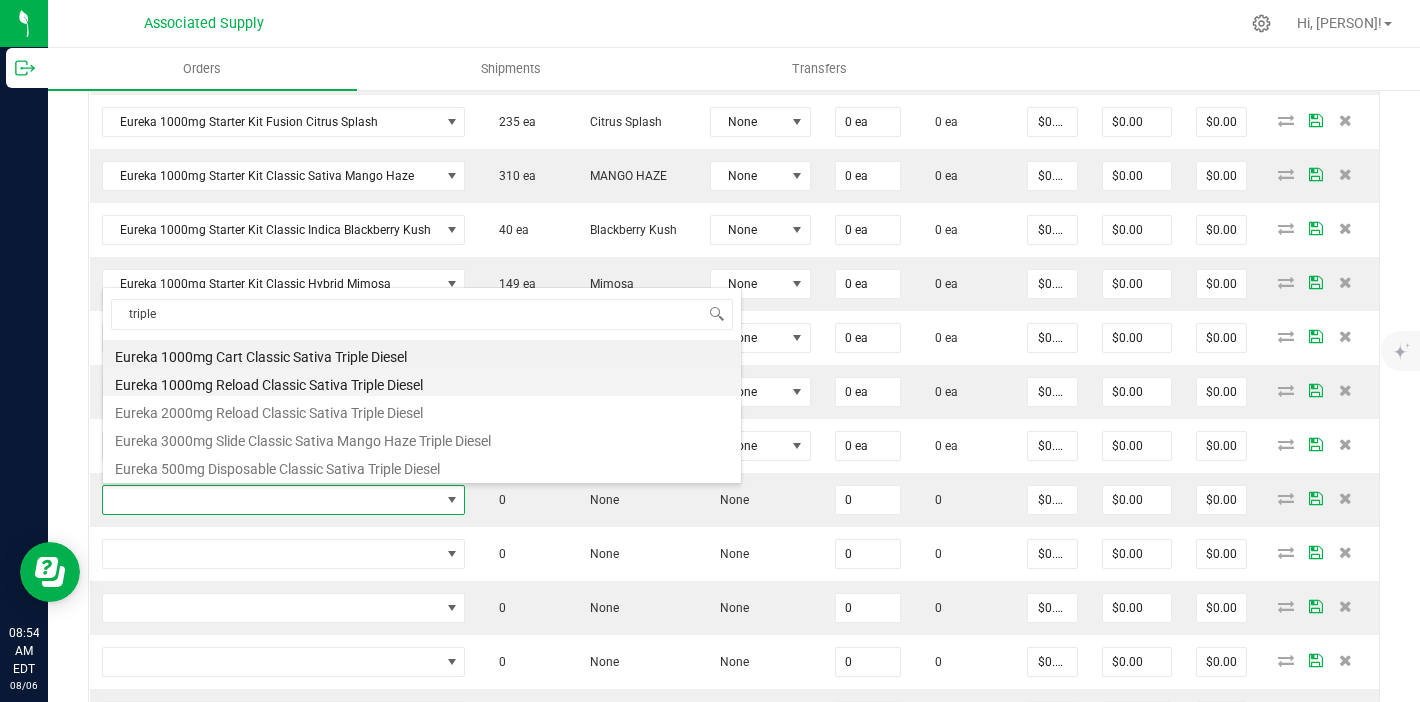 click on "Eureka 1000mg Reload Classic Sativa Triple Diesel" at bounding box center (422, 382) 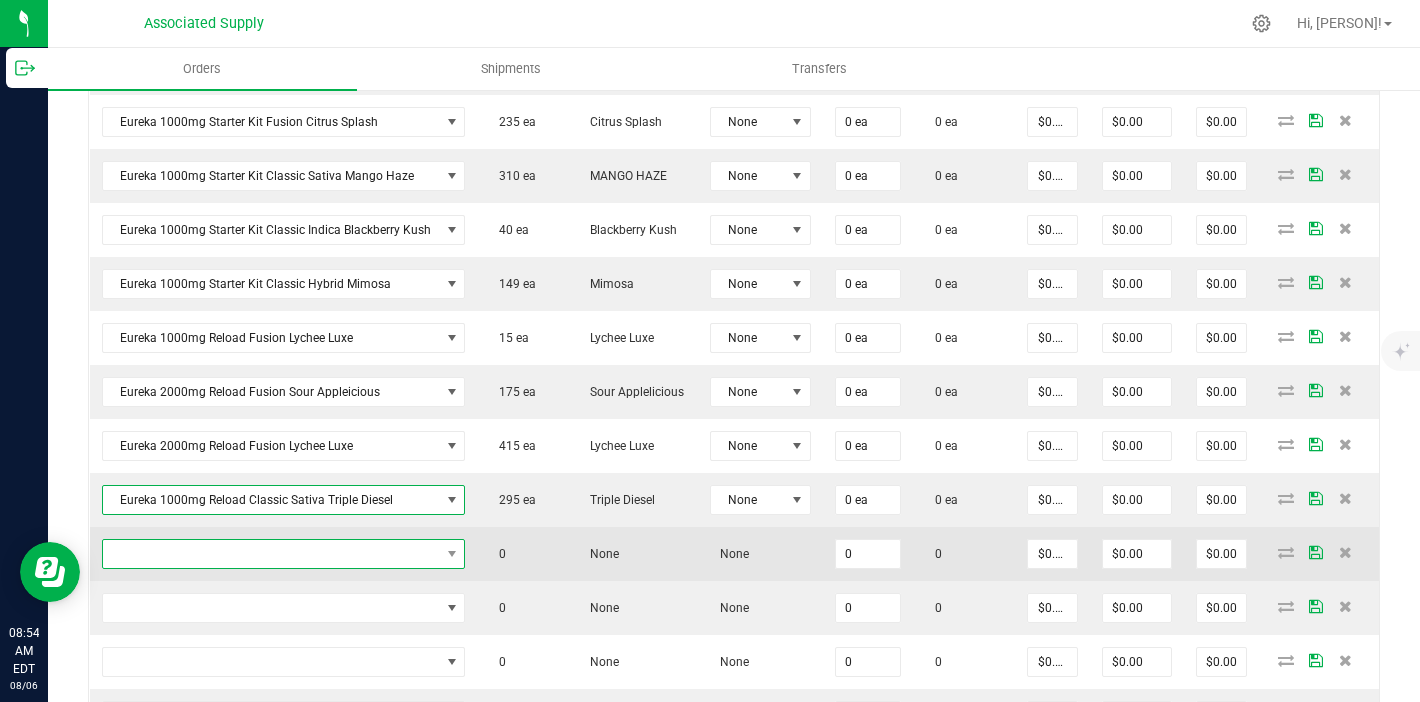 click at bounding box center [271, 554] 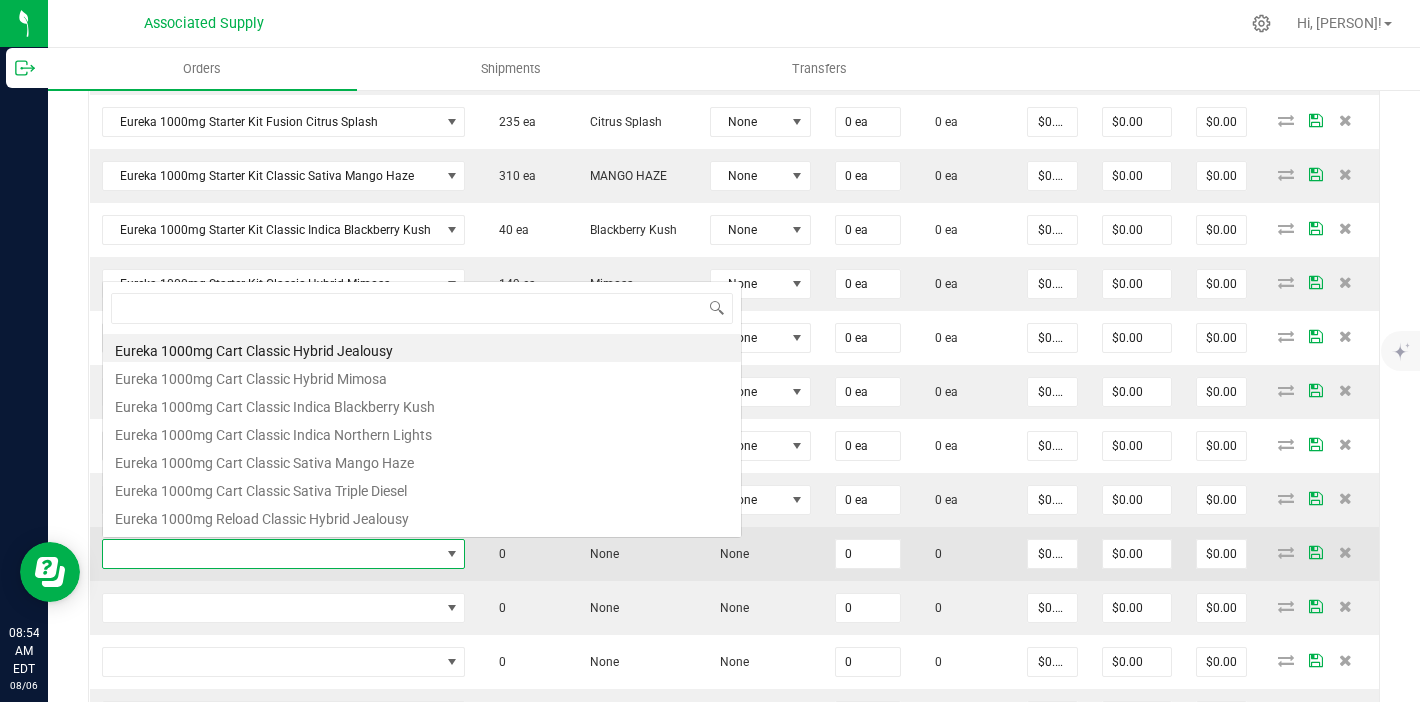 scroll, scrollTop: 0, scrollLeft: 0, axis: both 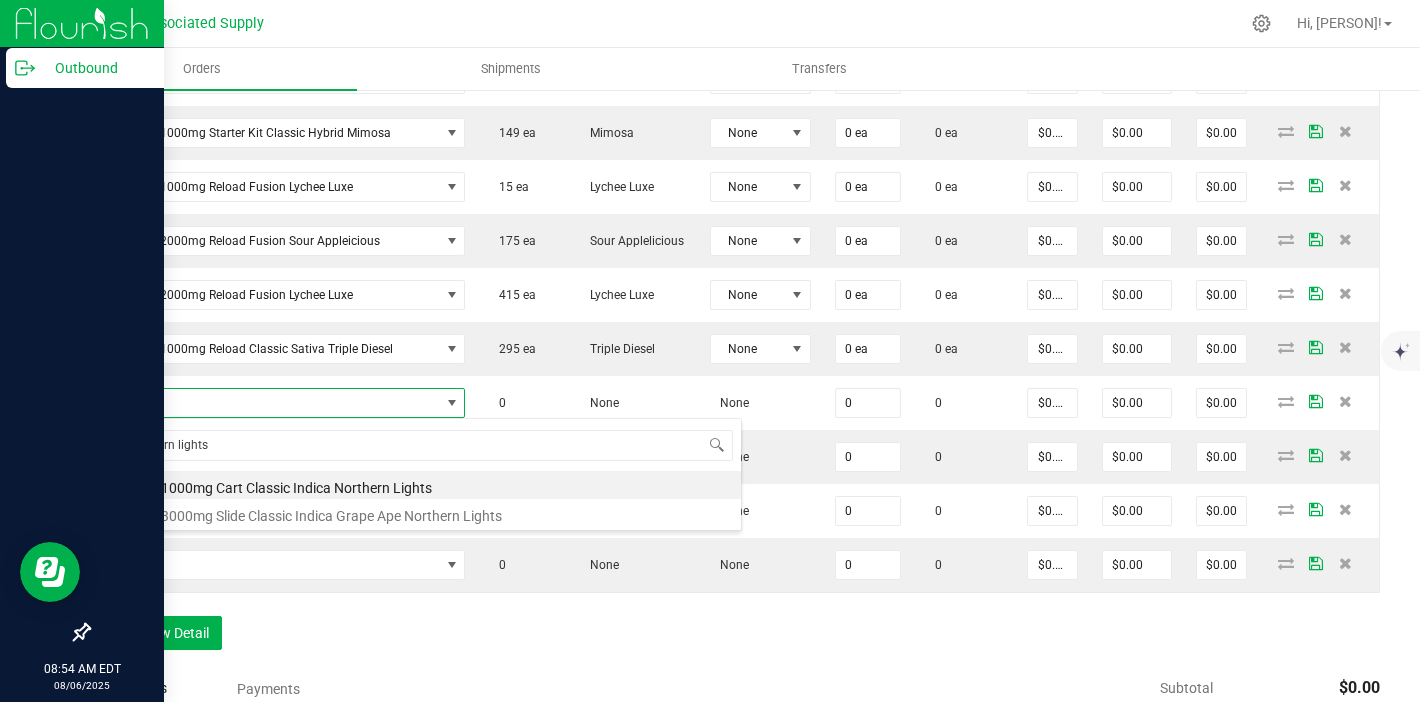 drag, startPoint x: 281, startPoint y: 445, endPoint x: 37, endPoint y: 437, distance: 244.13112 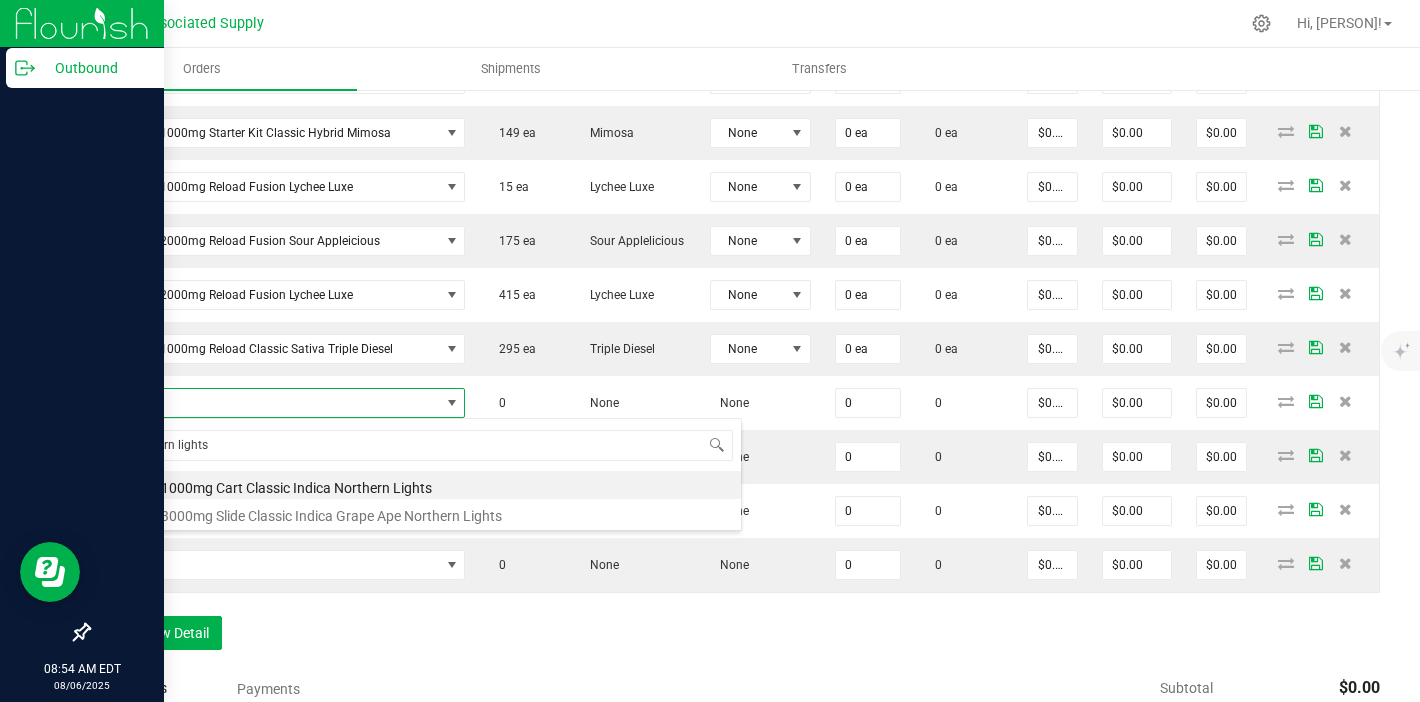 click on "Outbound [TIME] [TIMEZONE] [DATE]  [DATE]   Associated Supply   Hi, [PERSON]!
Orders
Shipments
Transfers
Back to Orders
Order details   Approved?   Export PDF   Done Editing   Order #   [ORDER_NUMBER]   Status   Created   Order Date   [DATE] [TIME] [TIMEZONE]   Payment Status   Awaiting Payment   Invoice Date  [DATE]  Requested Delivery Date  [DATE]  Payment Terms  Net 30  Edit   Customer PO   Sales Rep  None  Destination DBA  The Alchemy  Edit  NY" at bounding box center [710, 351] 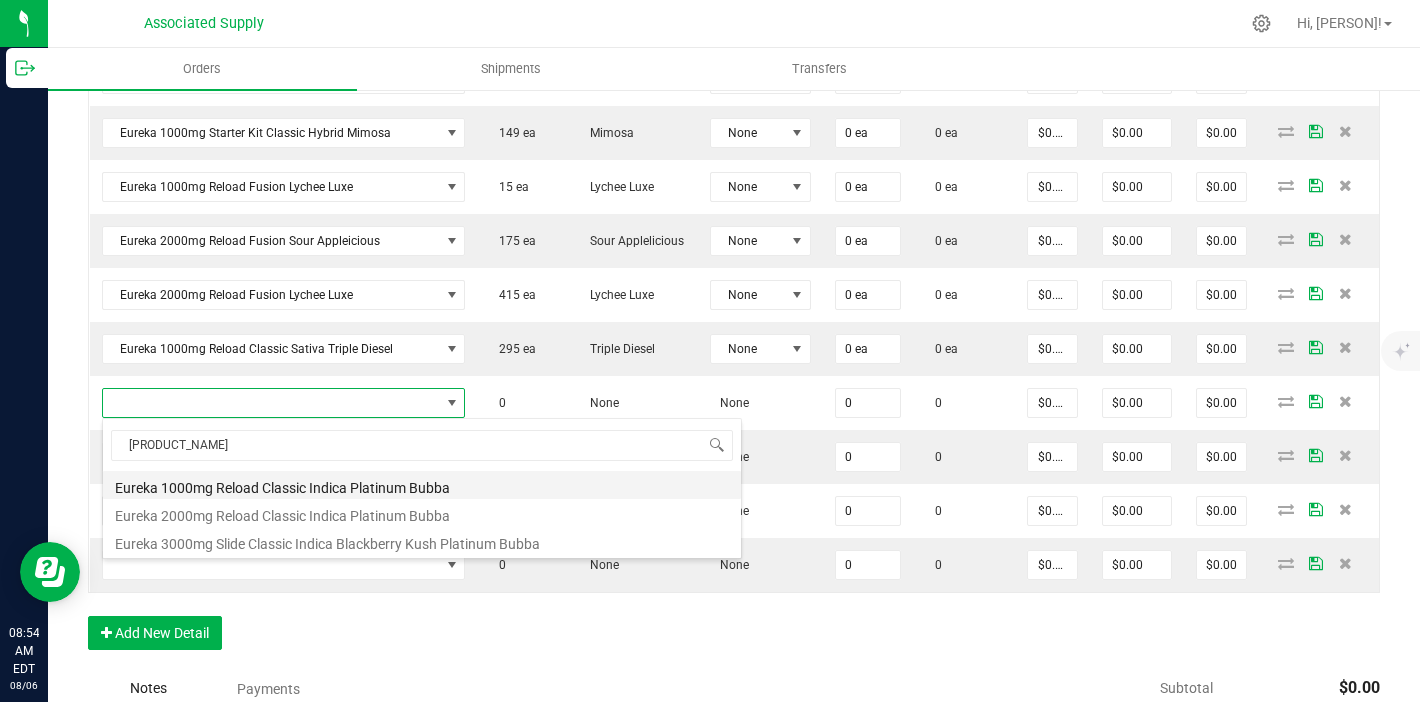 click on "Eureka 1000mg Reload Classic Indica Platinum Bubba" at bounding box center (422, 485) 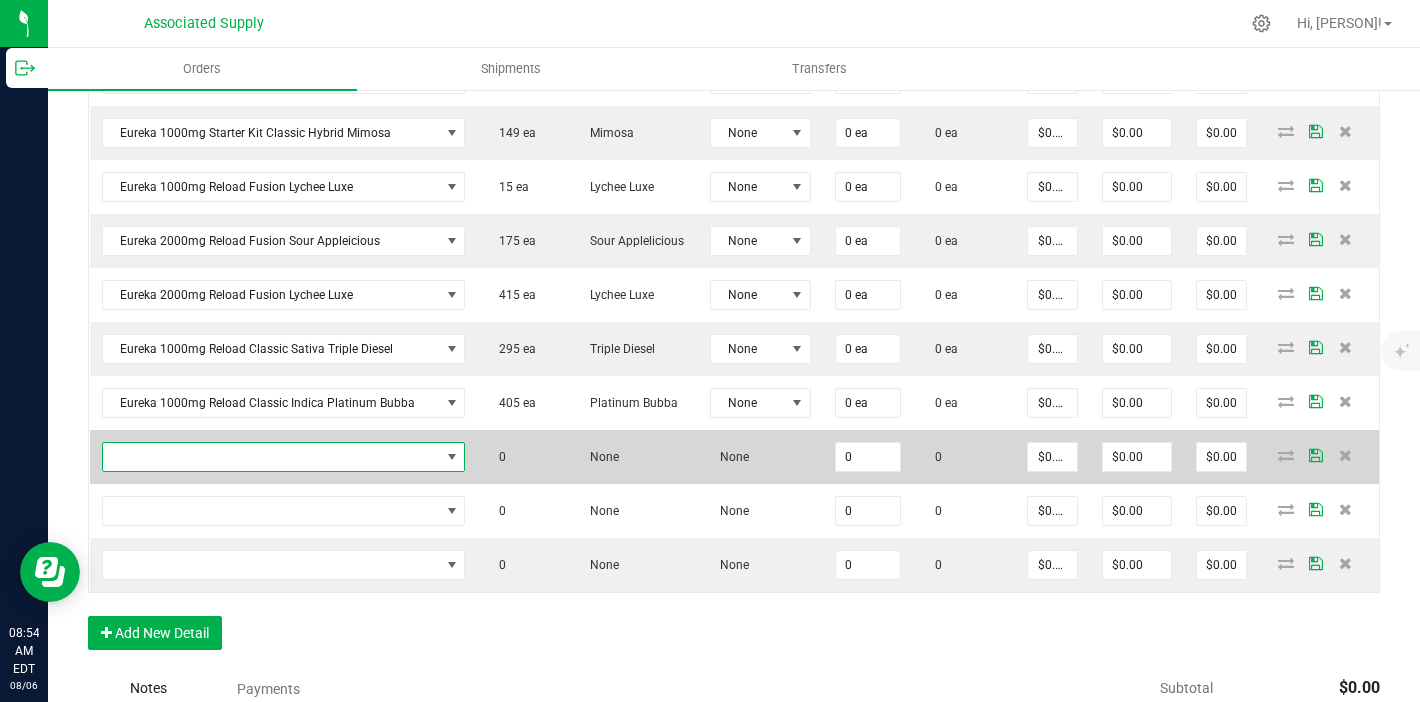 click at bounding box center [271, 457] 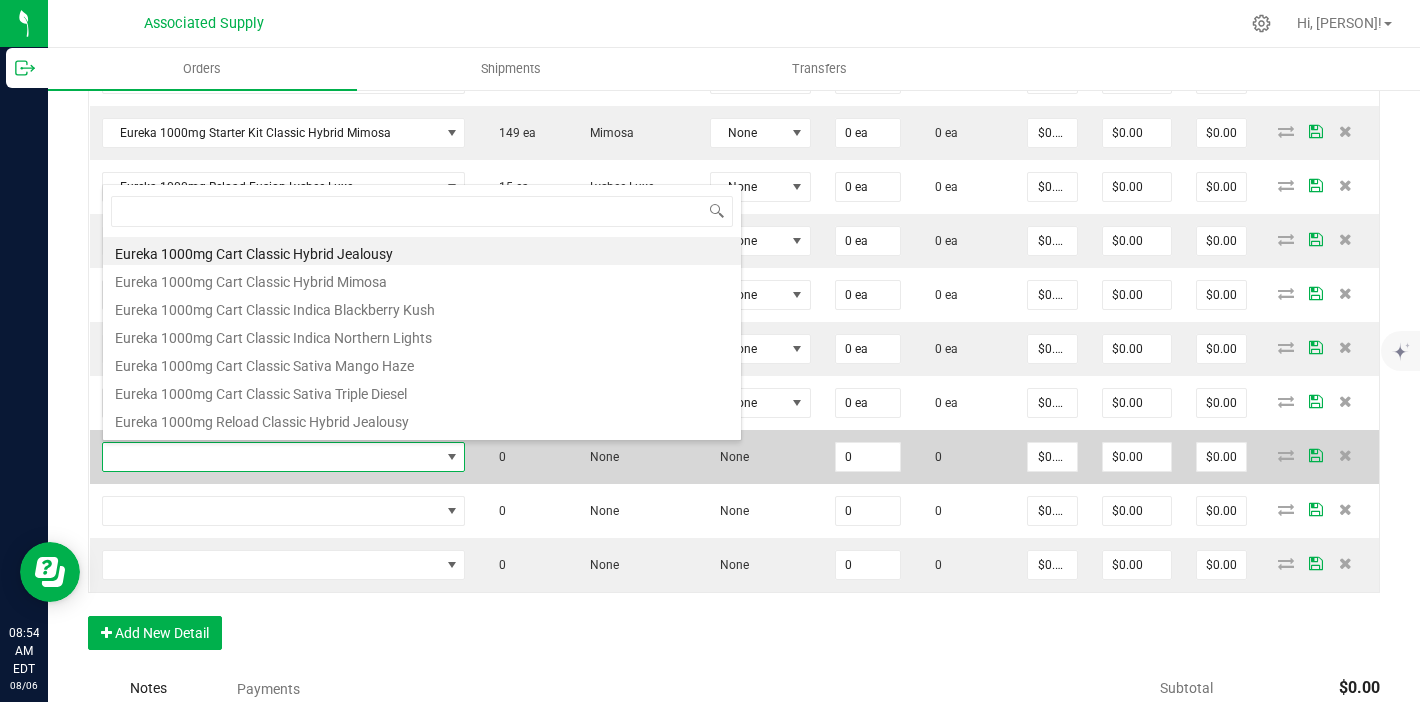 scroll, scrollTop: 99970, scrollLeft: 99641, axis: both 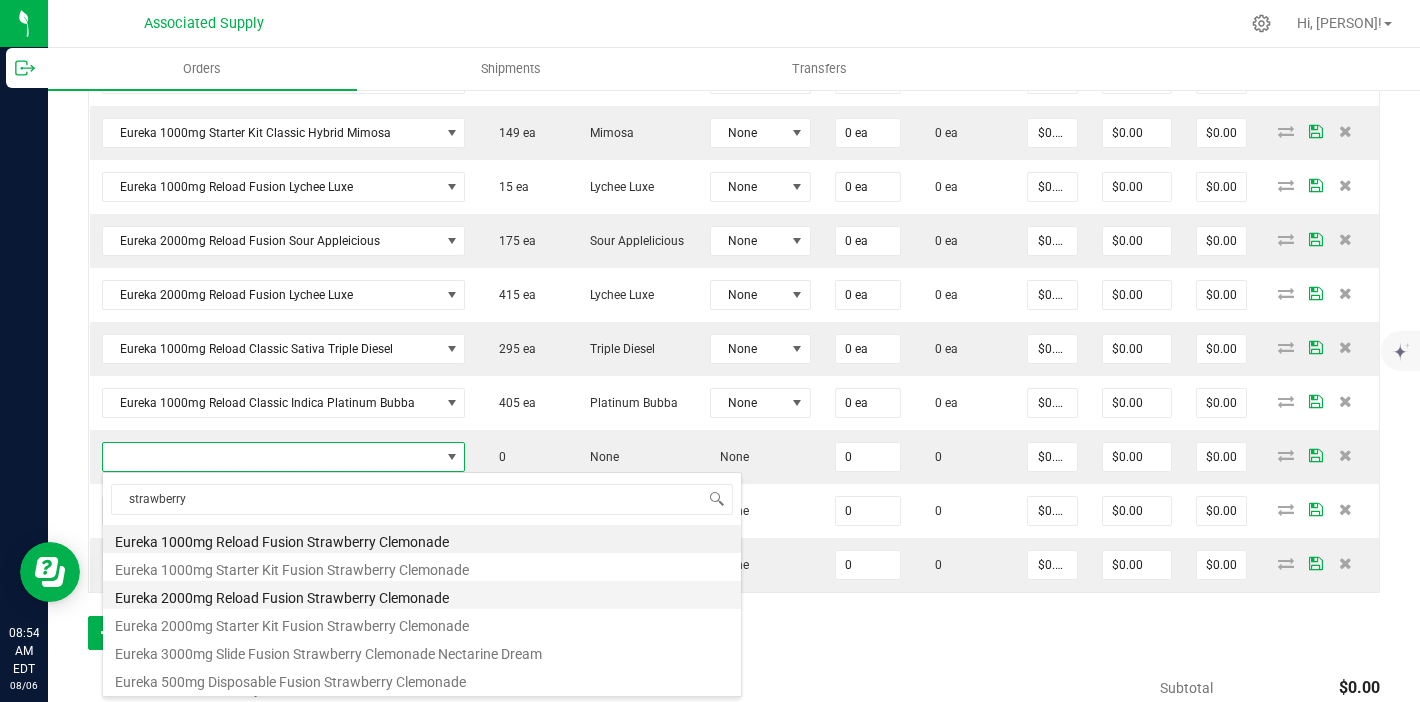 click on "Eureka 2000mg Reload Fusion Strawberry Clemonade" at bounding box center (422, 595) 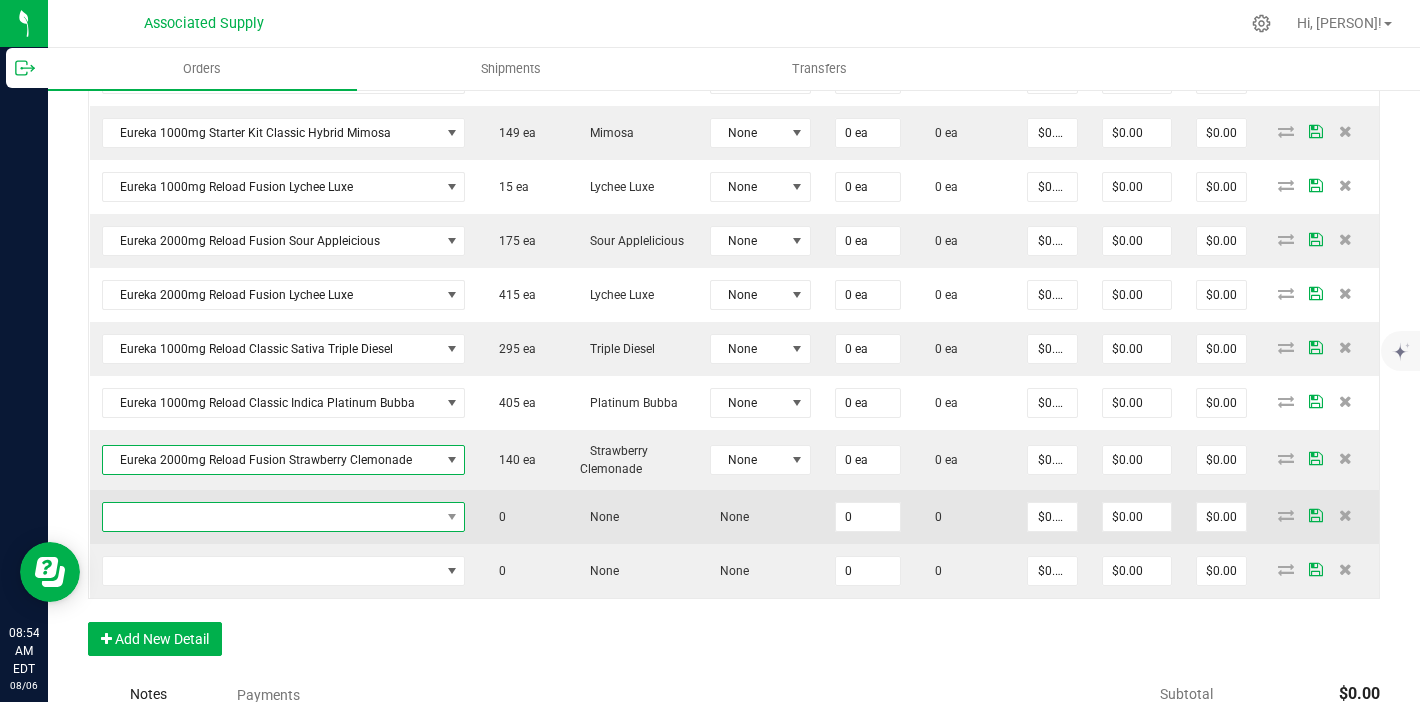 click at bounding box center (271, 517) 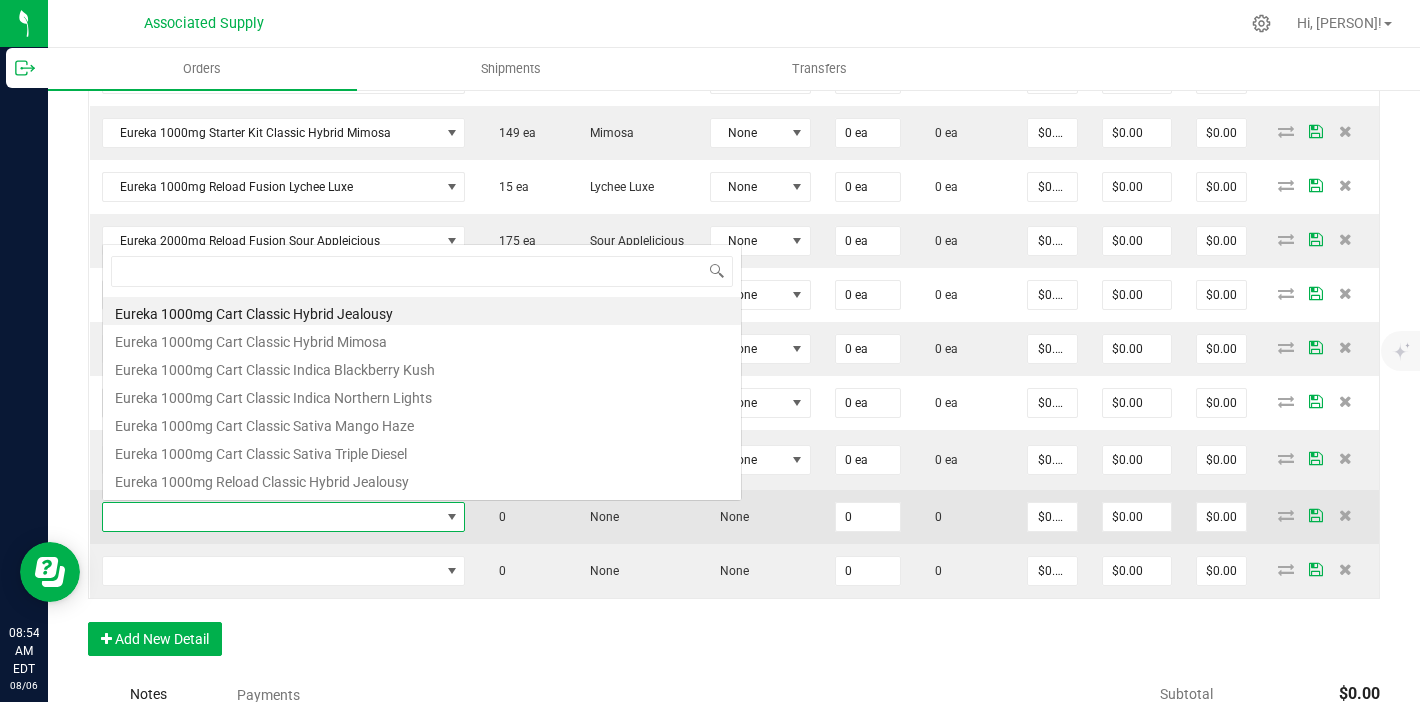 scroll, scrollTop: 0, scrollLeft: 0, axis: both 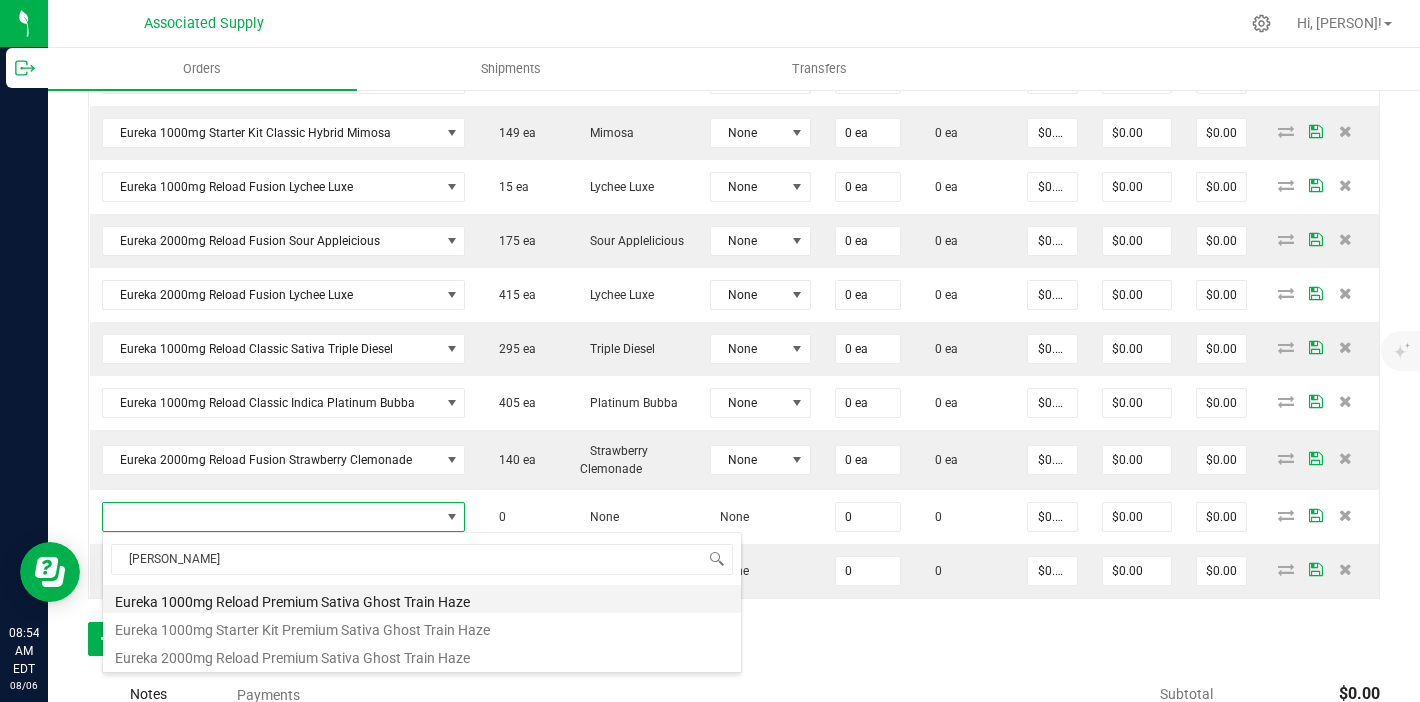 click on "Eureka 1000mg Reload Premium Sativa Ghost Train Haze" at bounding box center (422, 599) 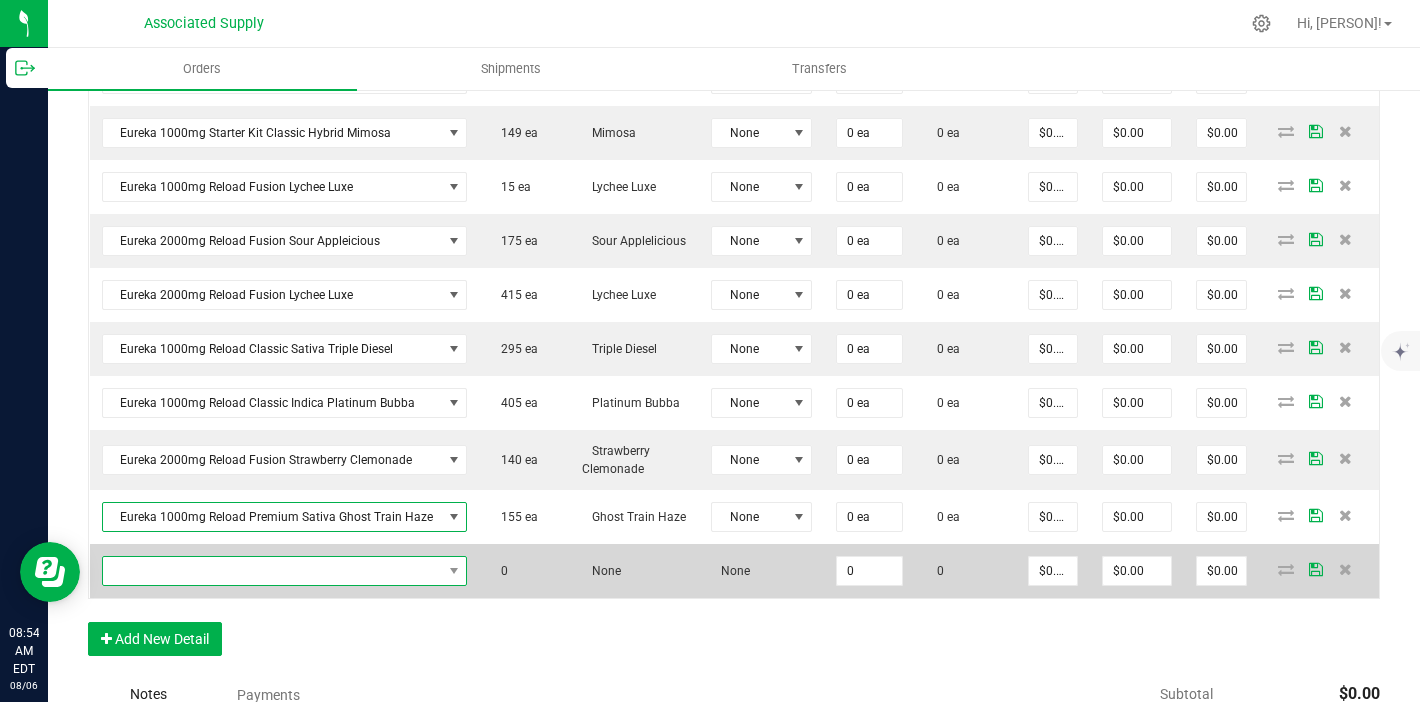 click at bounding box center (272, 571) 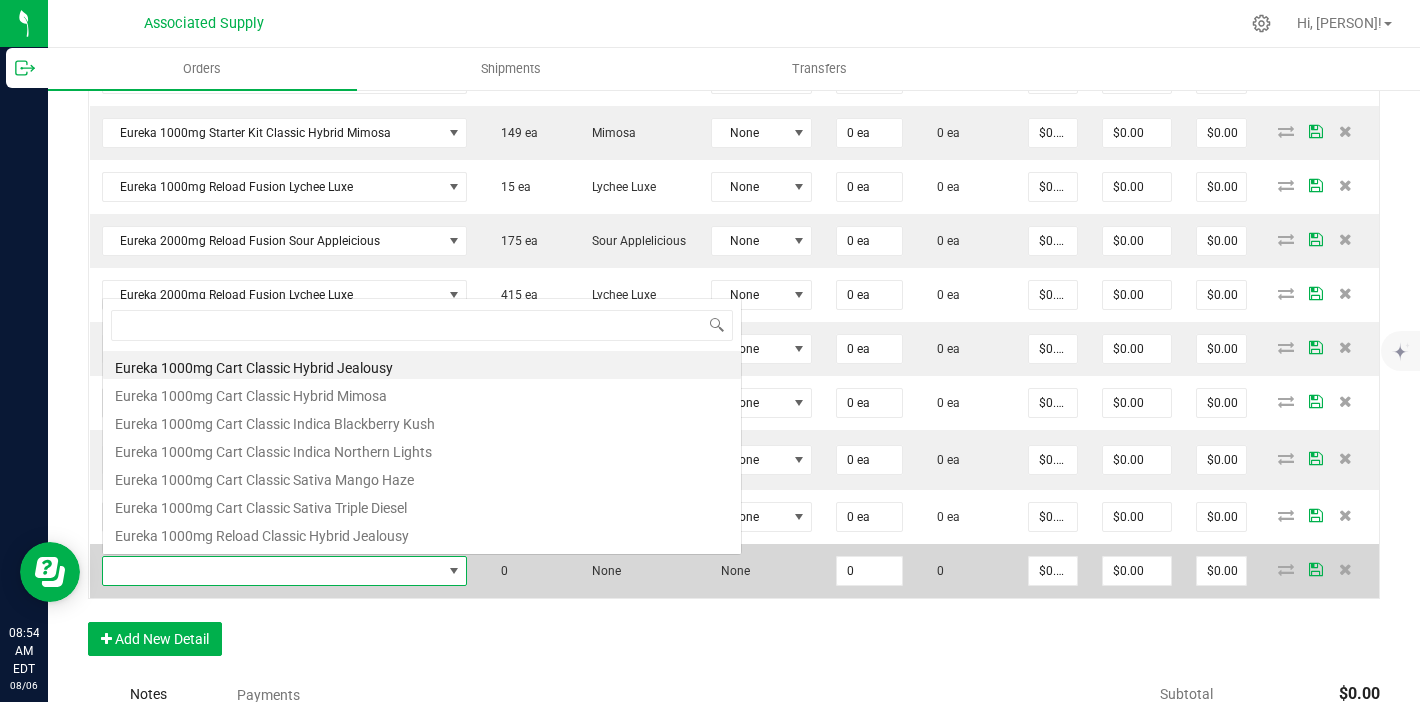 scroll, scrollTop: 0, scrollLeft: 0, axis: both 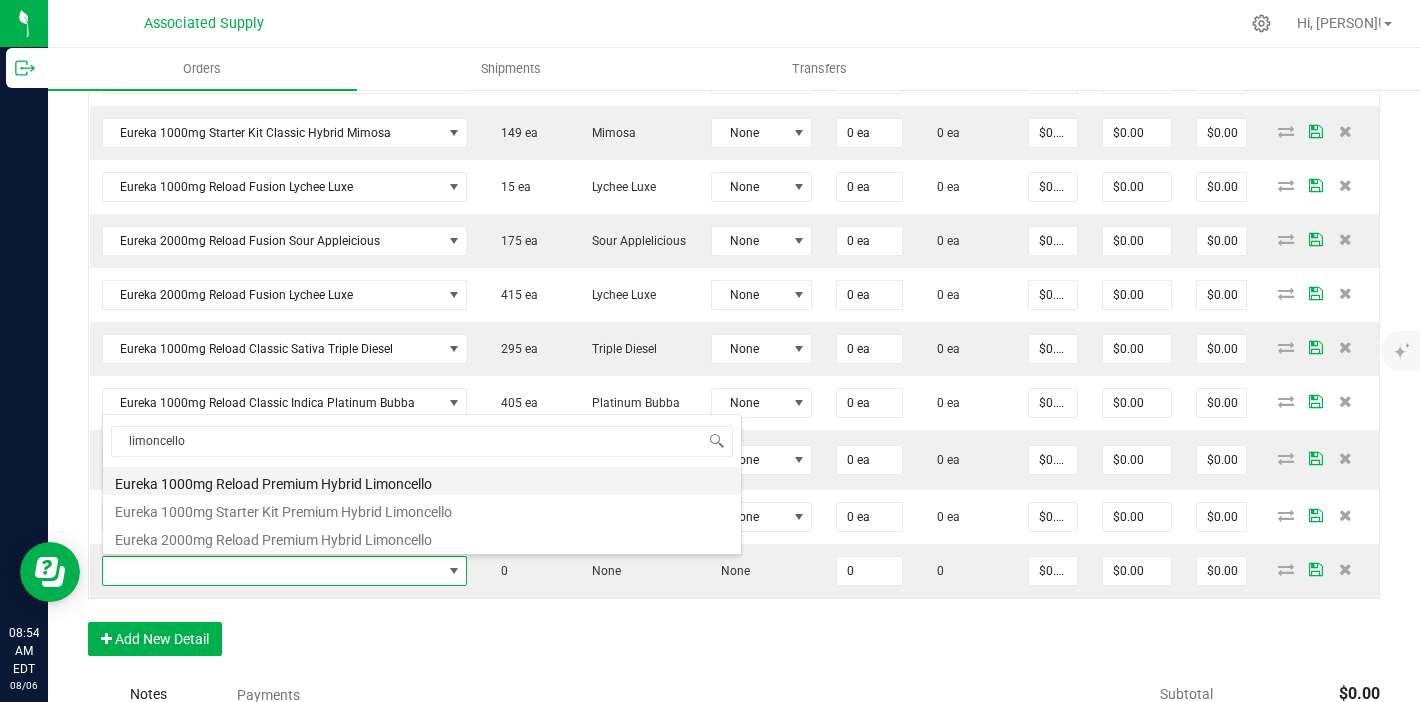 click on "Eureka 1000mg Reload Premium Hybrid Limoncello" at bounding box center [422, 481] 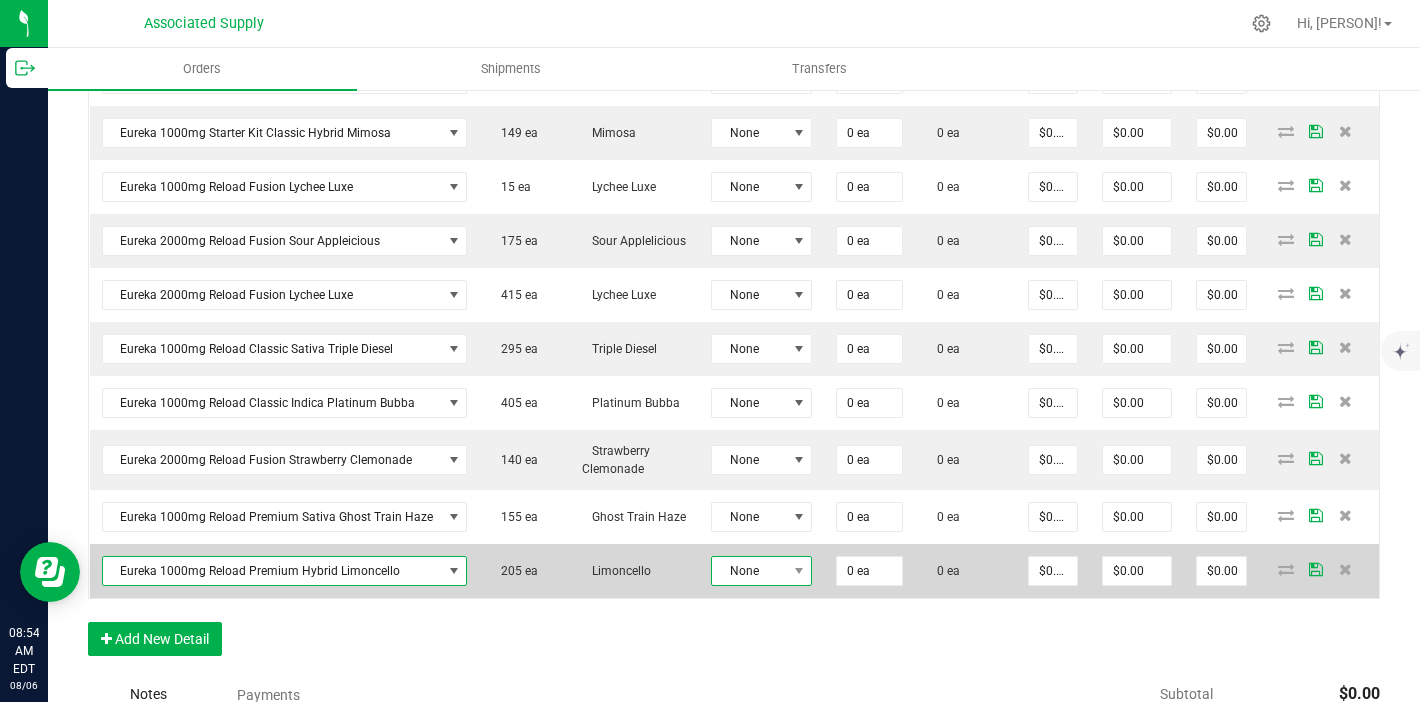 click at bounding box center (798, 571) 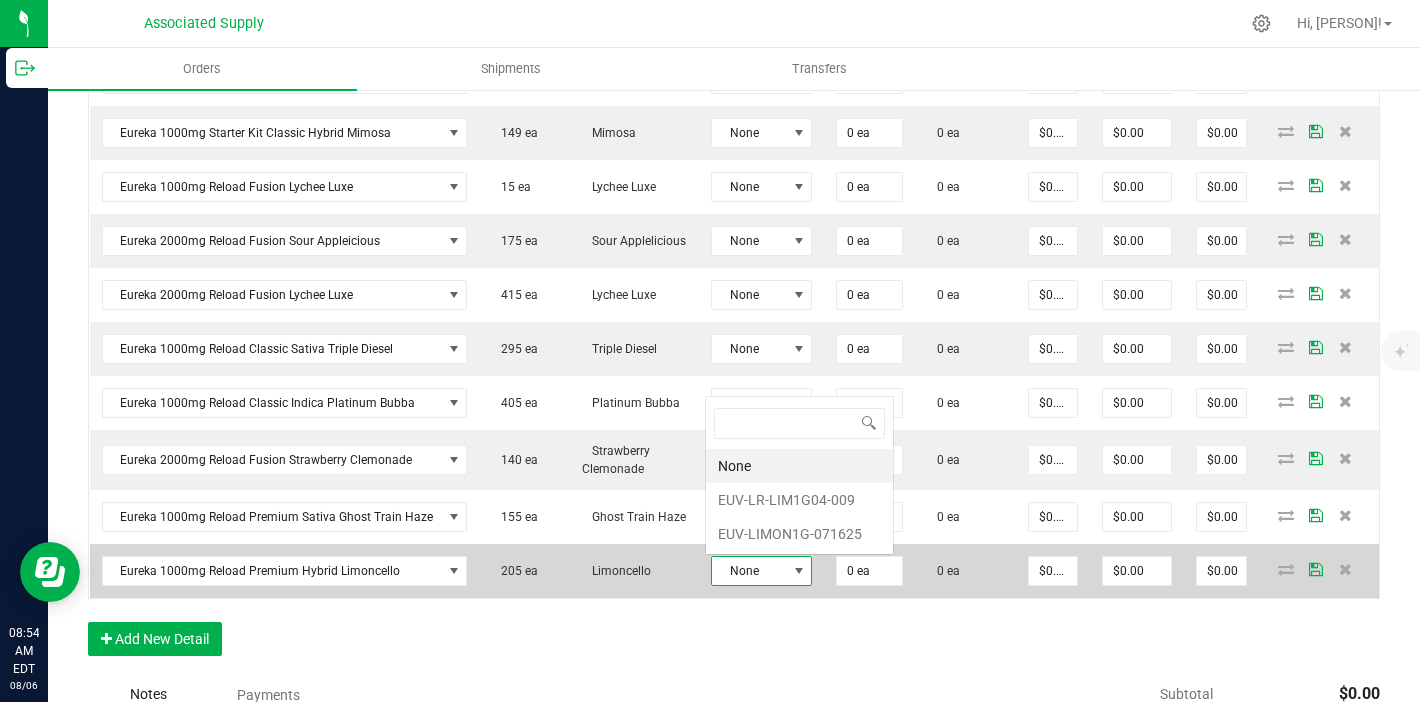 scroll, scrollTop: 0, scrollLeft: 0, axis: both 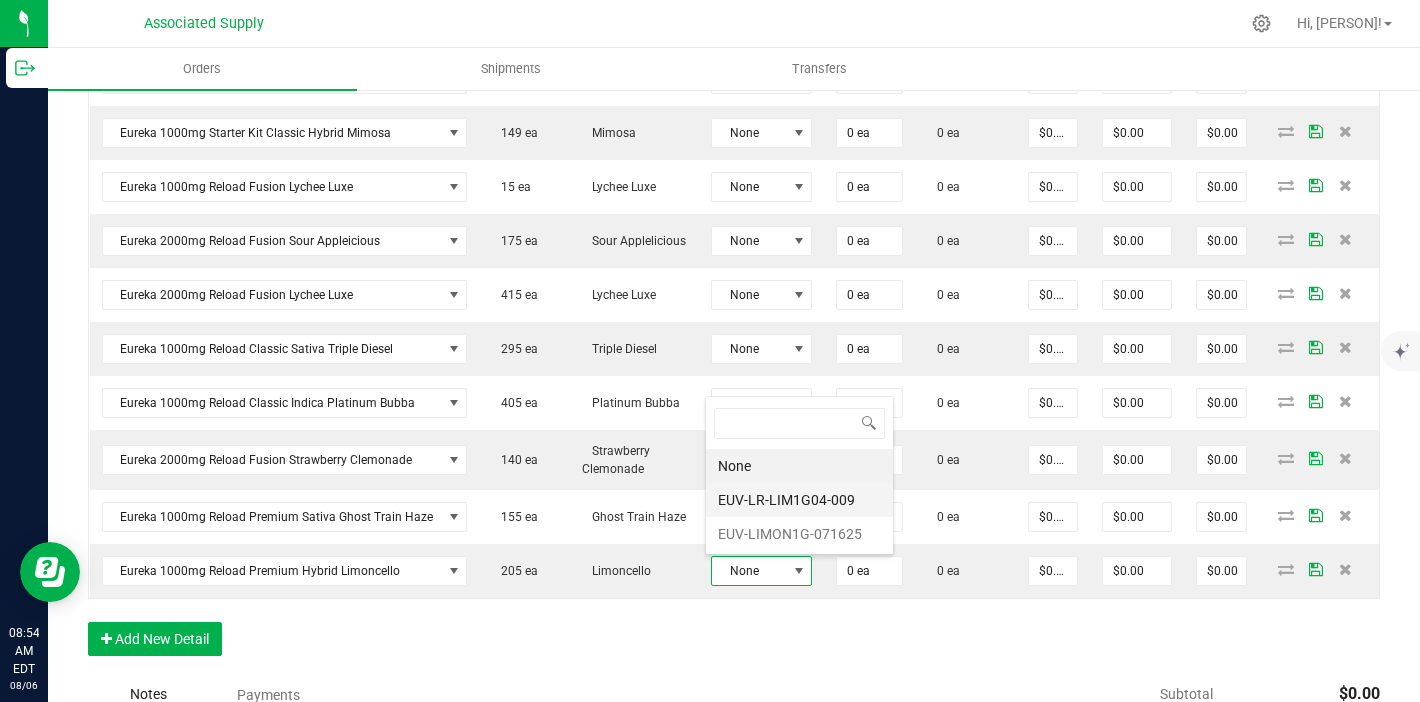 click on "EUV-LR-LIM1G04-009" at bounding box center (799, 500) 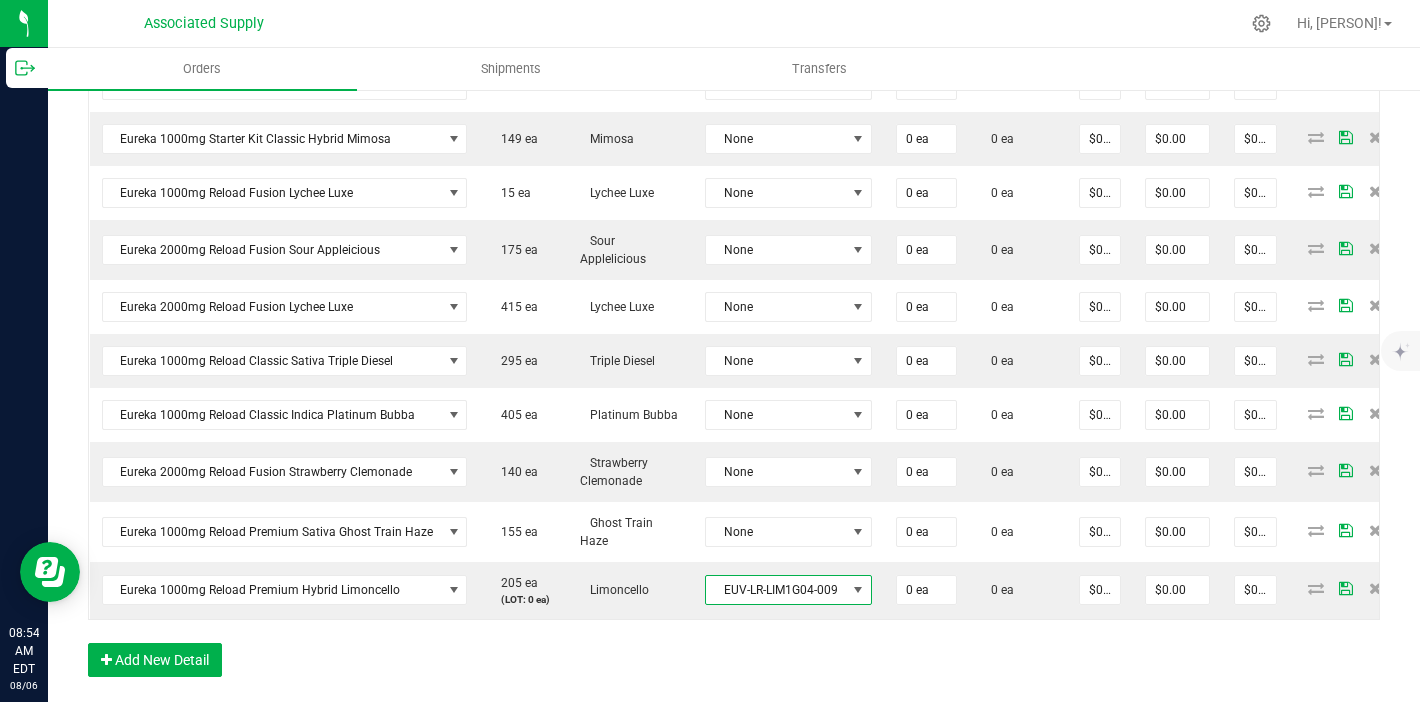 scroll, scrollTop: 875, scrollLeft: 0, axis: vertical 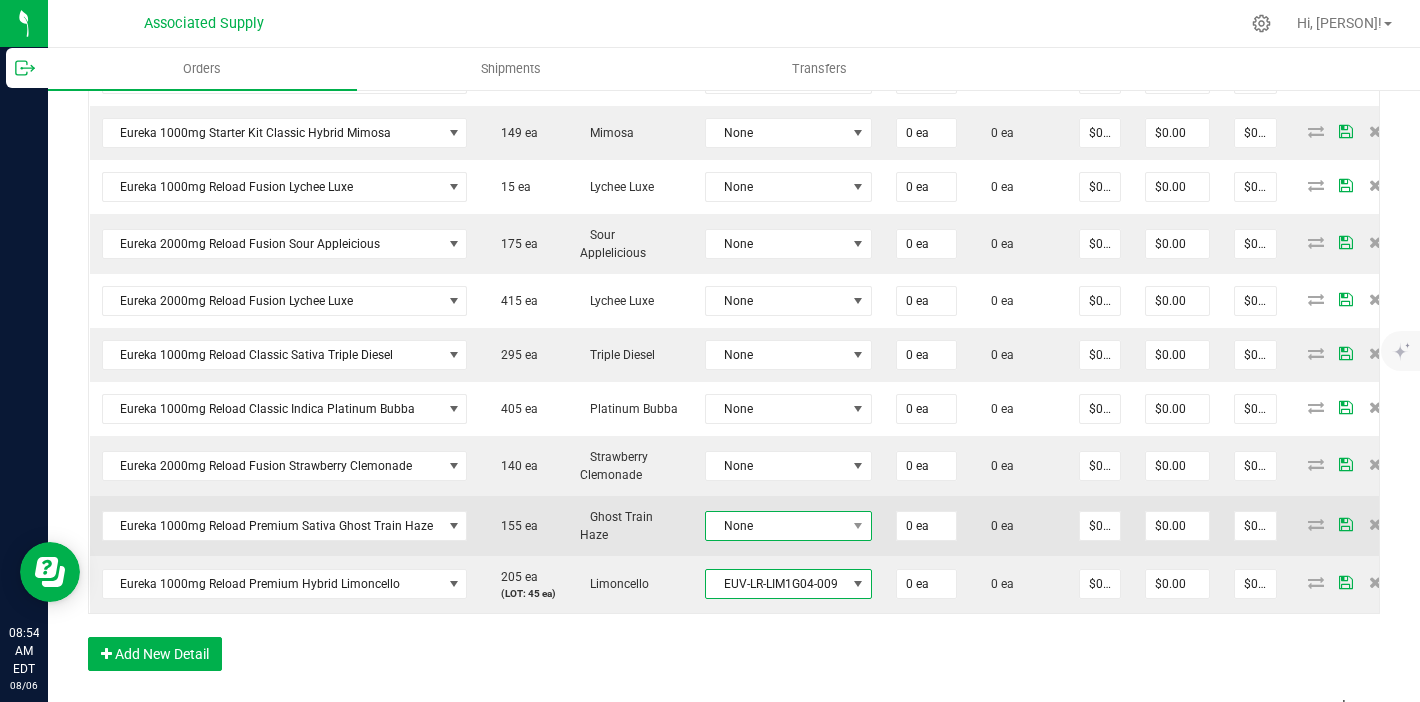 click on "None" at bounding box center [776, 526] 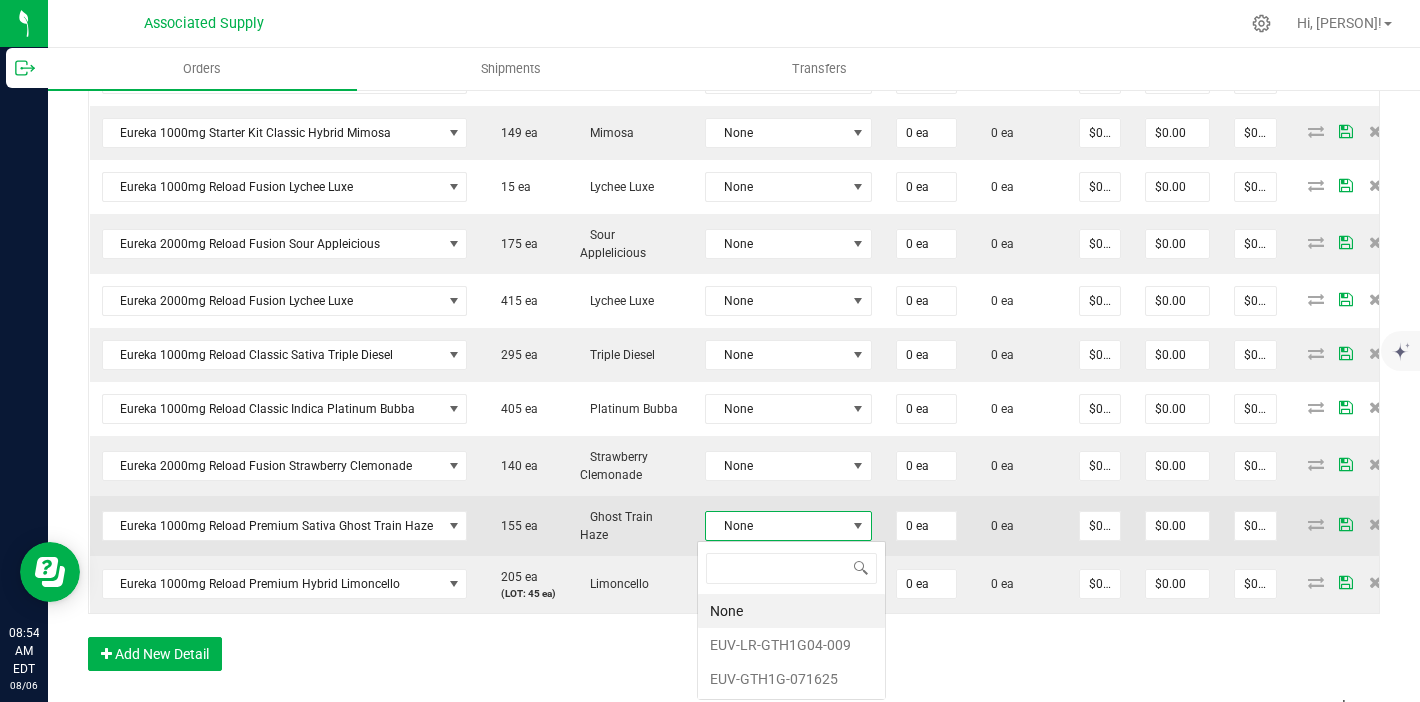 scroll, scrollTop: 99970, scrollLeft: 99832, axis: both 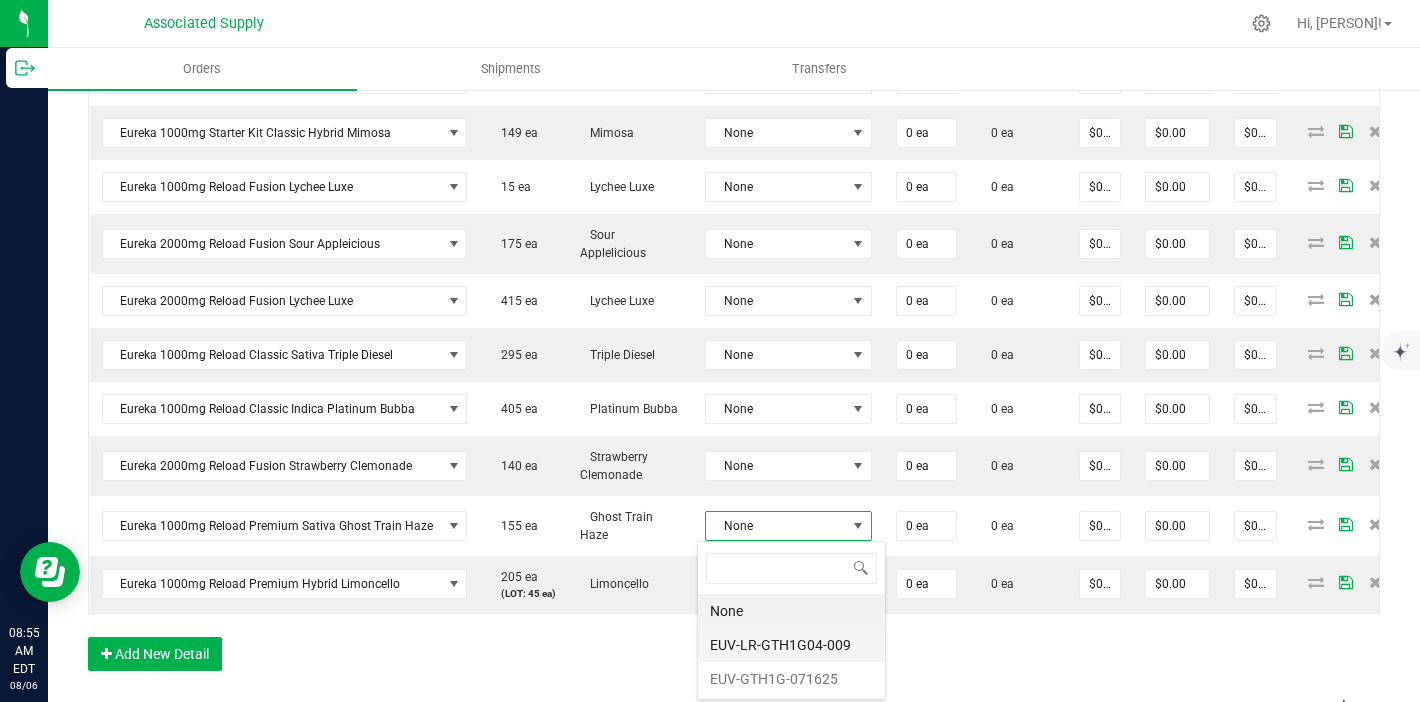 click on "EUV-LR-GTH1G04-009" at bounding box center (791, 645) 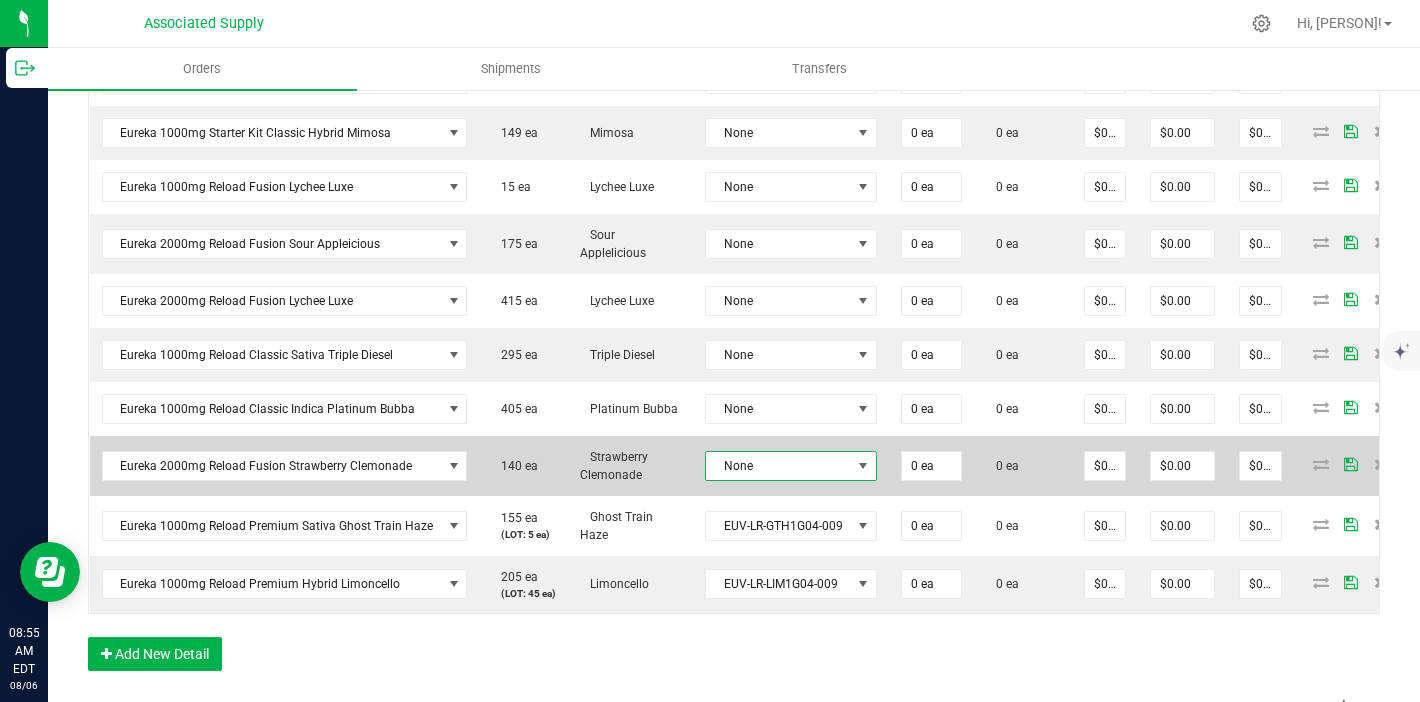 click on "None" at bounding box center (778, 466) 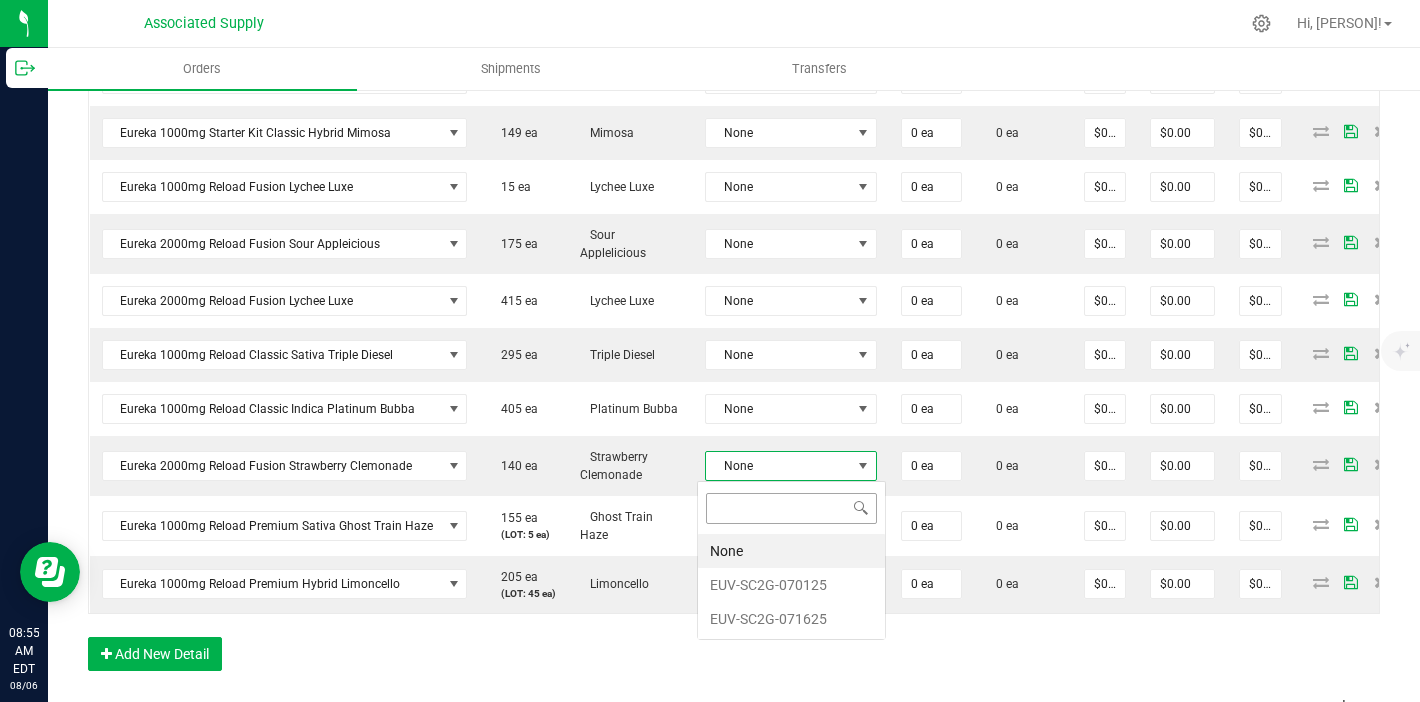 scroll, scrollTop: 99970, scrollLeft: 99829, axis: both 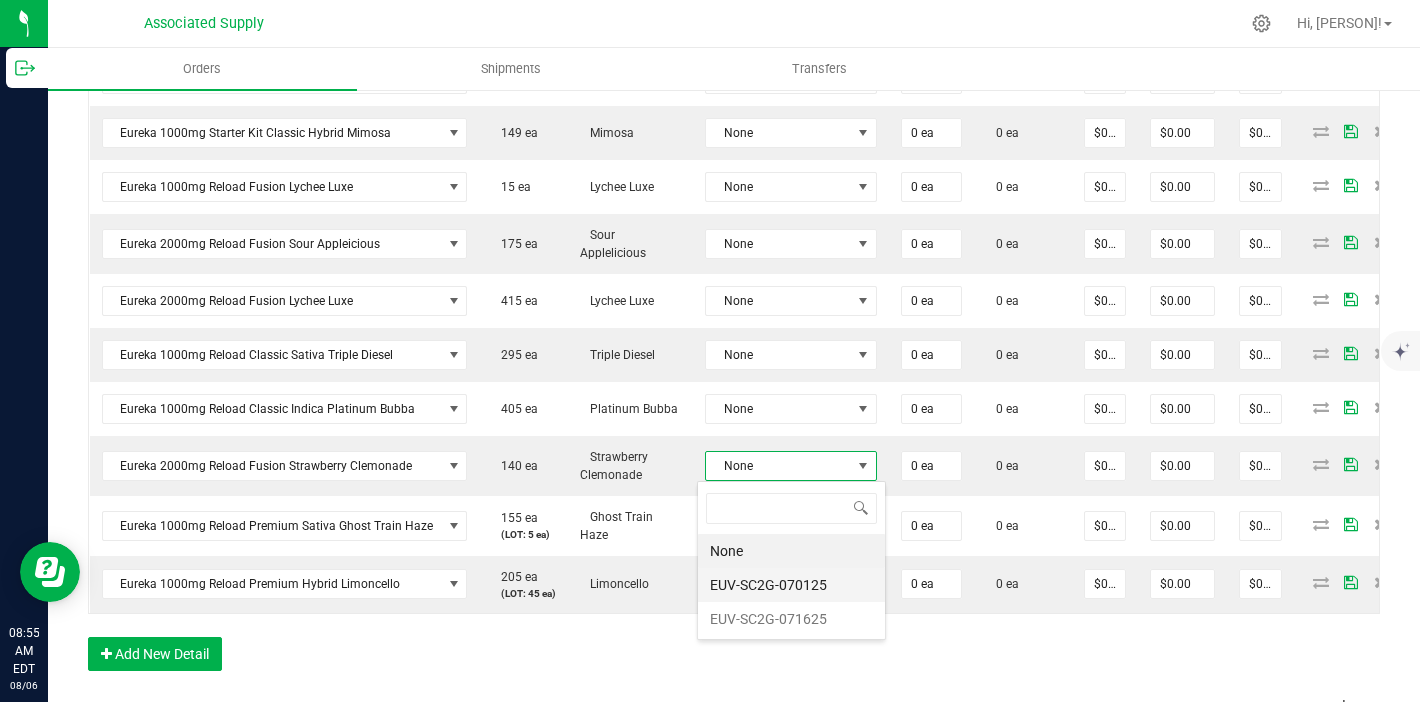 click on "EUV-SC2G-070125" at bounding box center [791, 585] 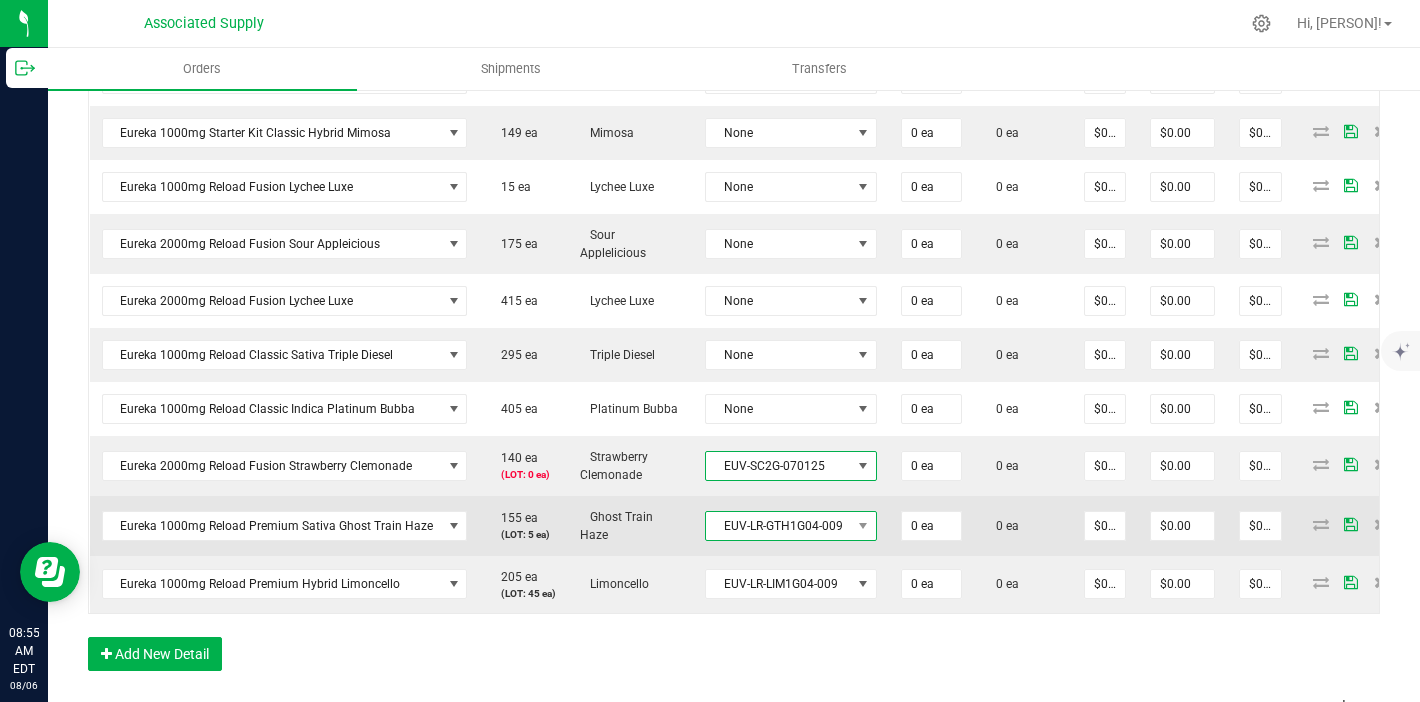 click on "EUV-LR-GTH1G04-009" at bounding box center (778, 526) 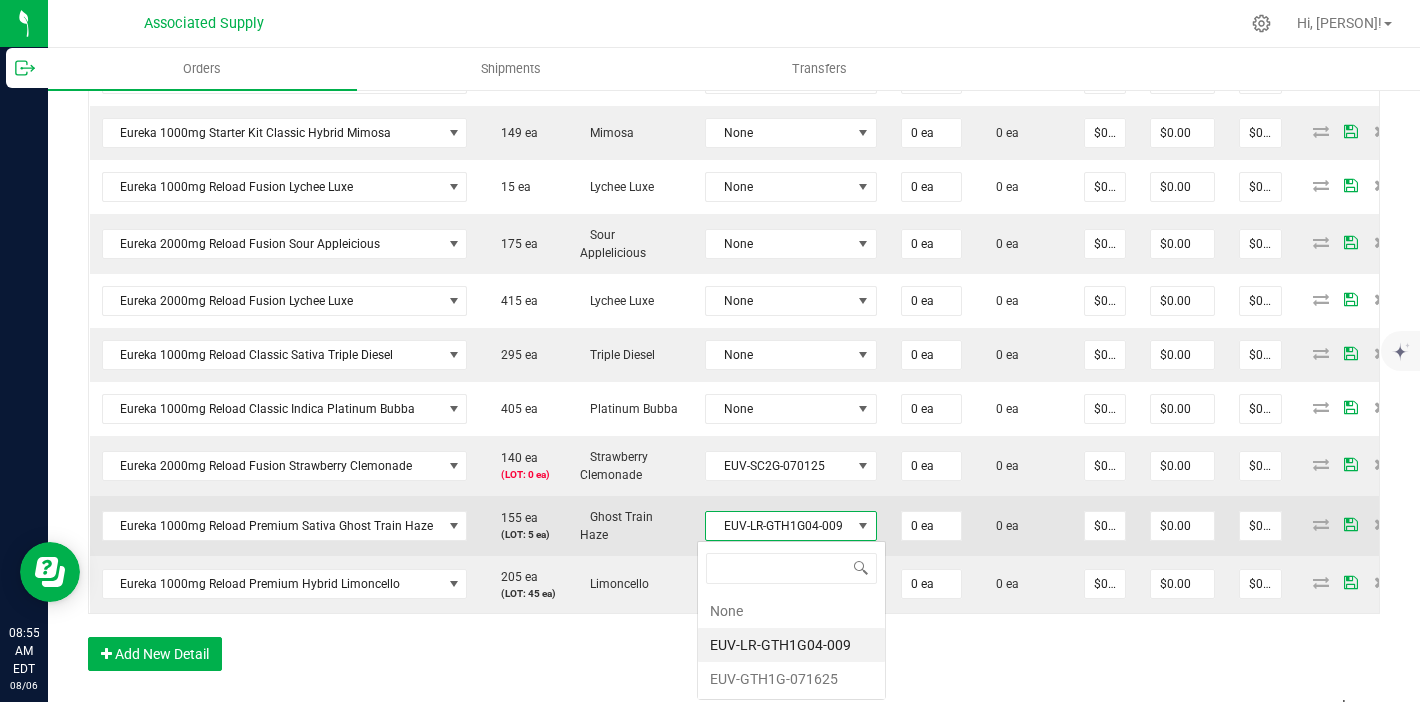 scroll, scrollTop: 99970, scrollLeft: 99829, axis: both 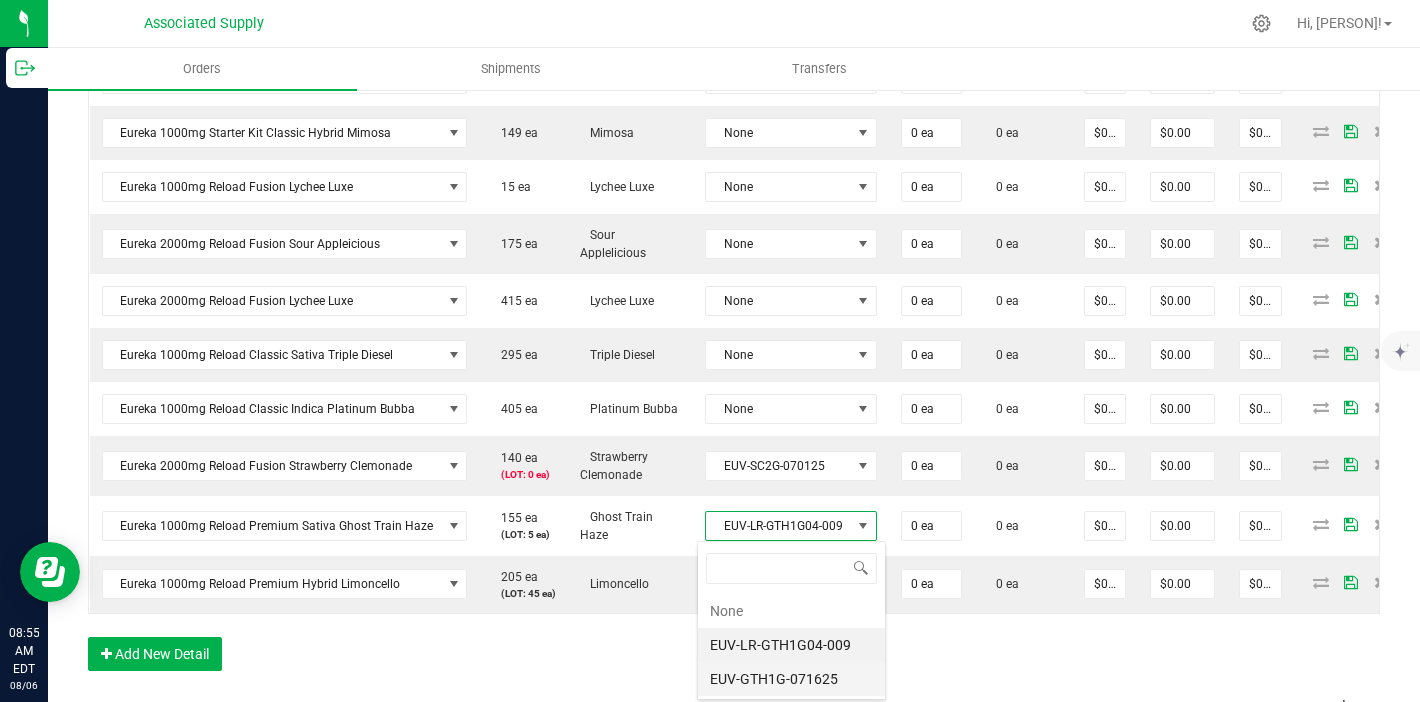 click on "EUV-GTH1G-071625" at bounding box center (791, 679) 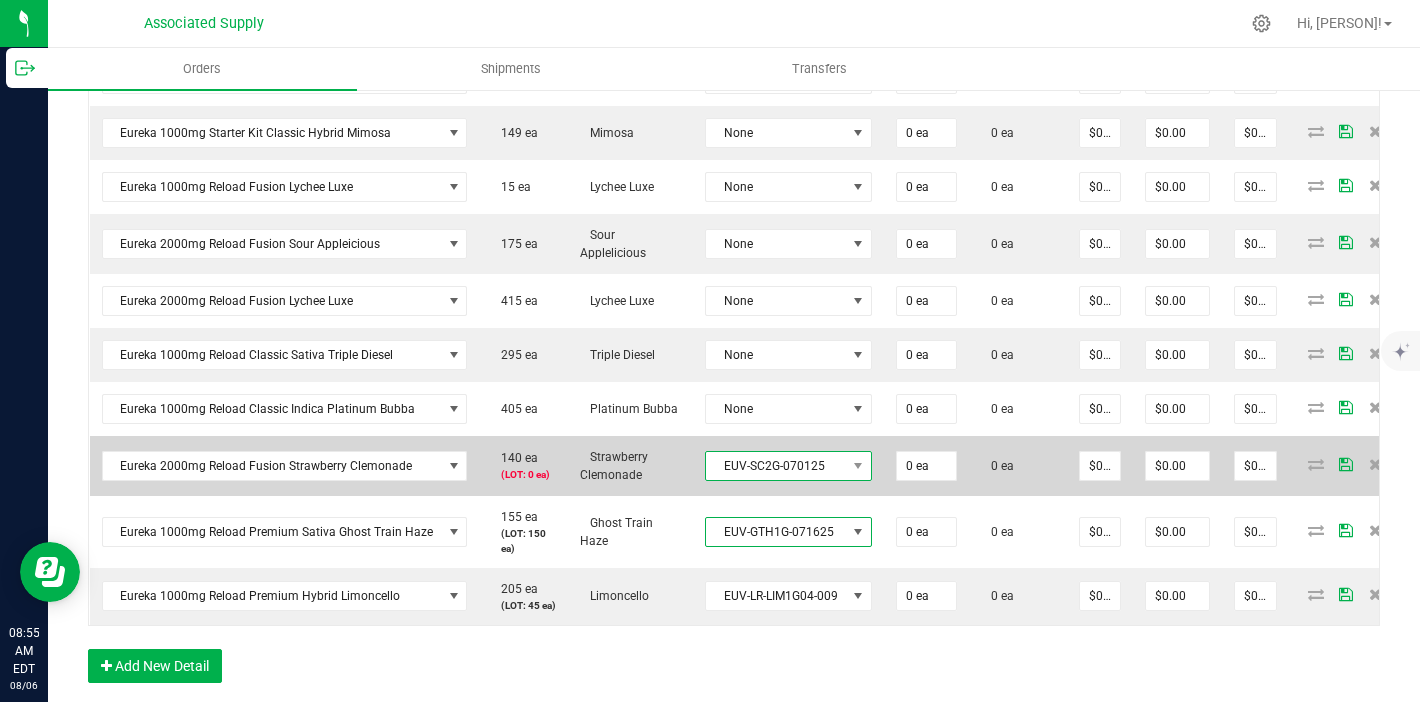 click on "EUV-SC2G-070125" at bounding box center [776, 466] 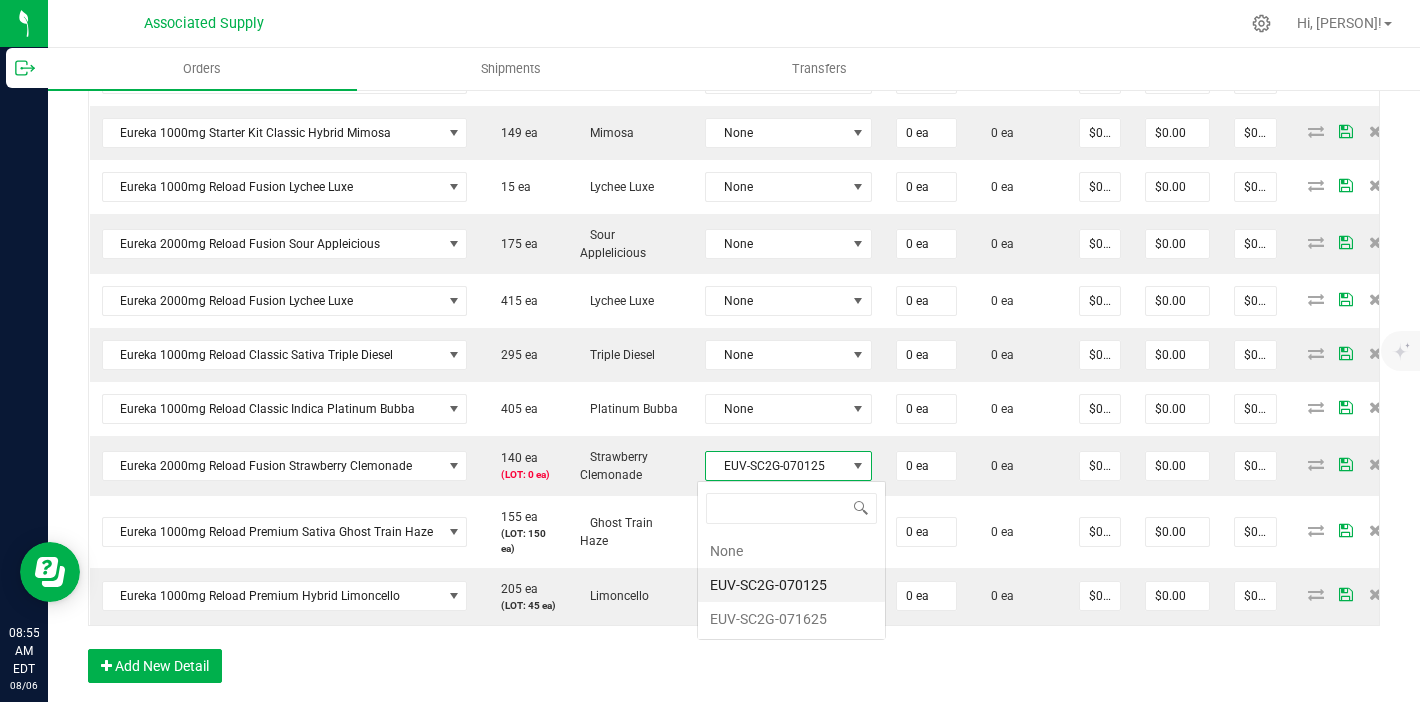 scroll, scrollTop: 99970, scrollLeft: 99832, axis: both 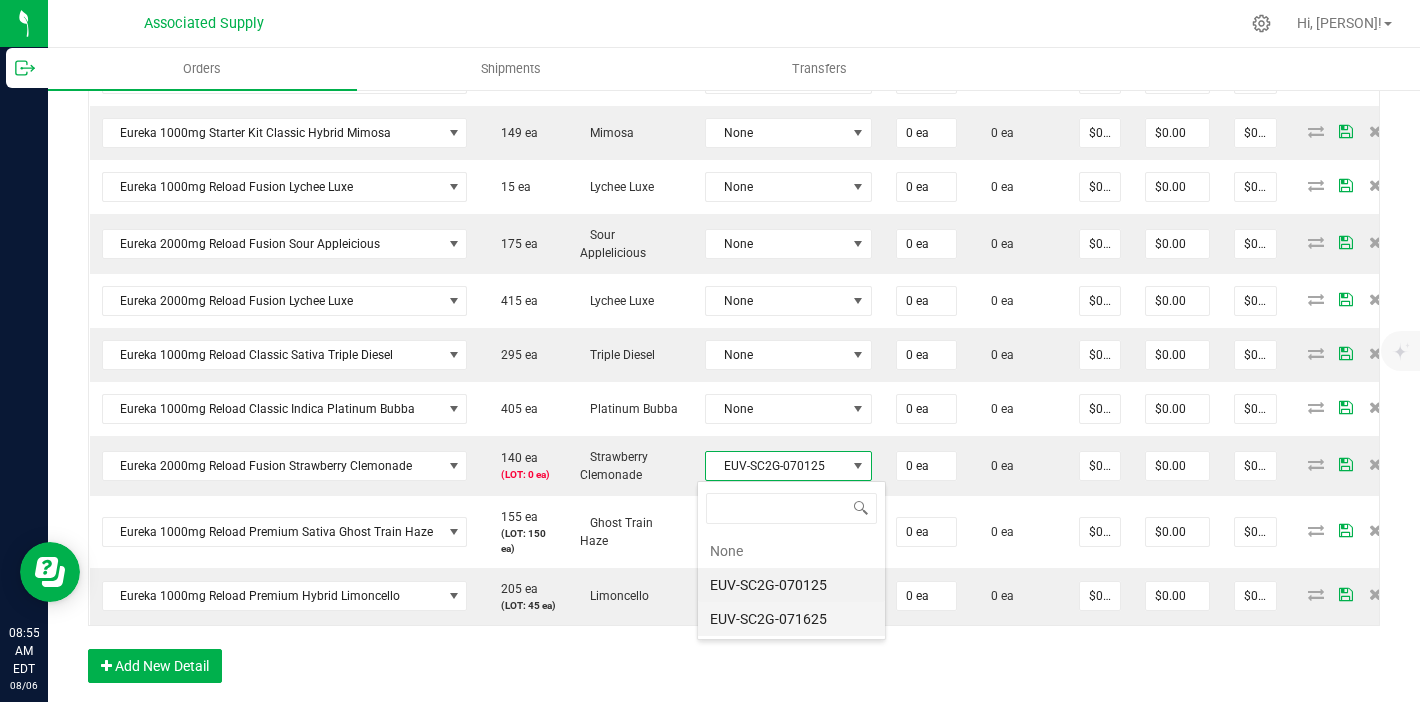 click on "EUV-SC2G-071625" at bounding box center (791, 619) 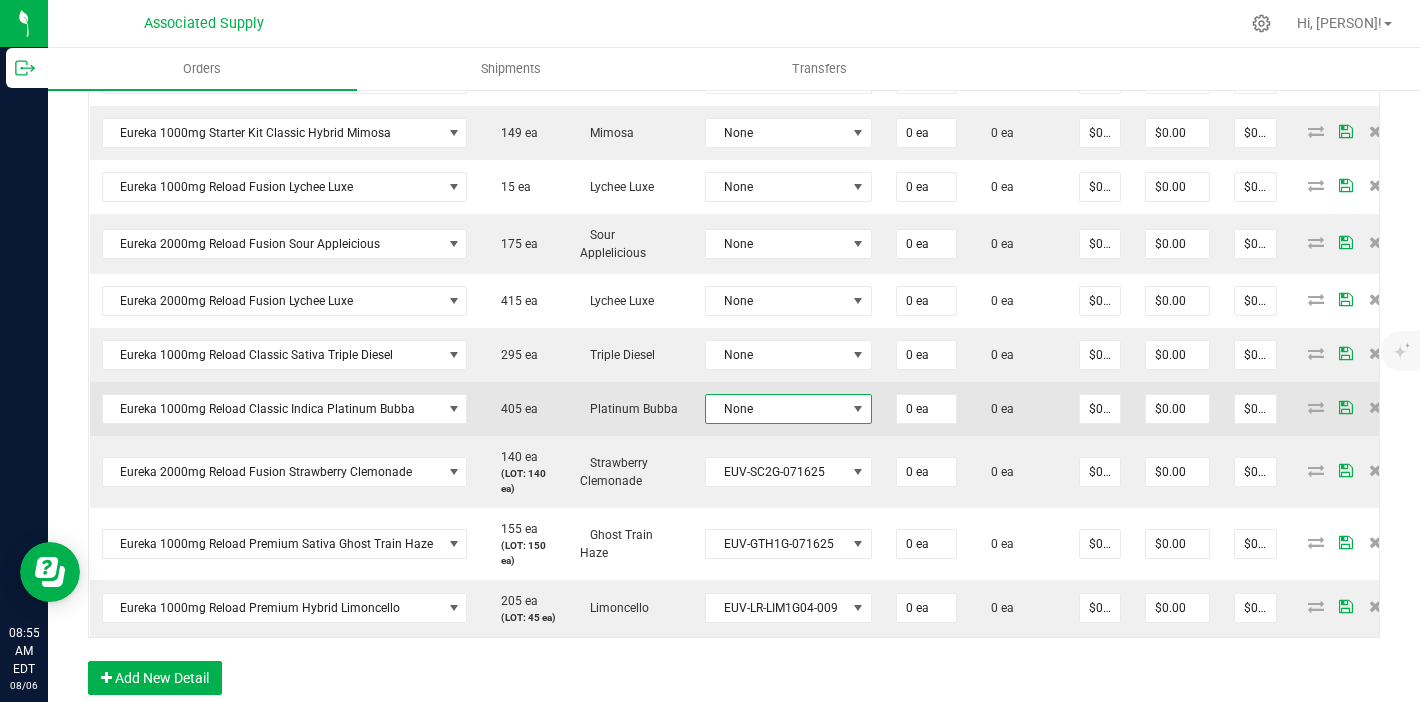 click on "None" at bounding box center (776, 409) 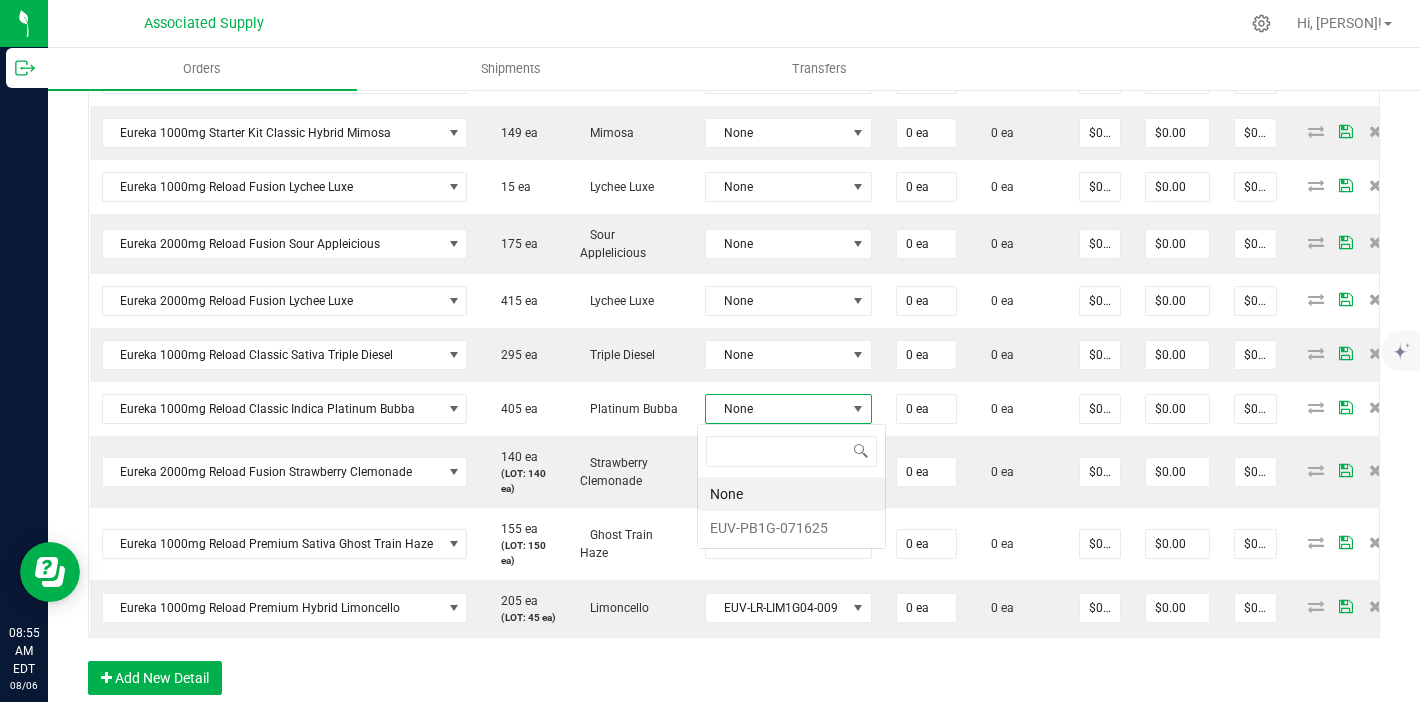 scroll, scrollTop: 99970, scrollLeft: 99832, axis: both 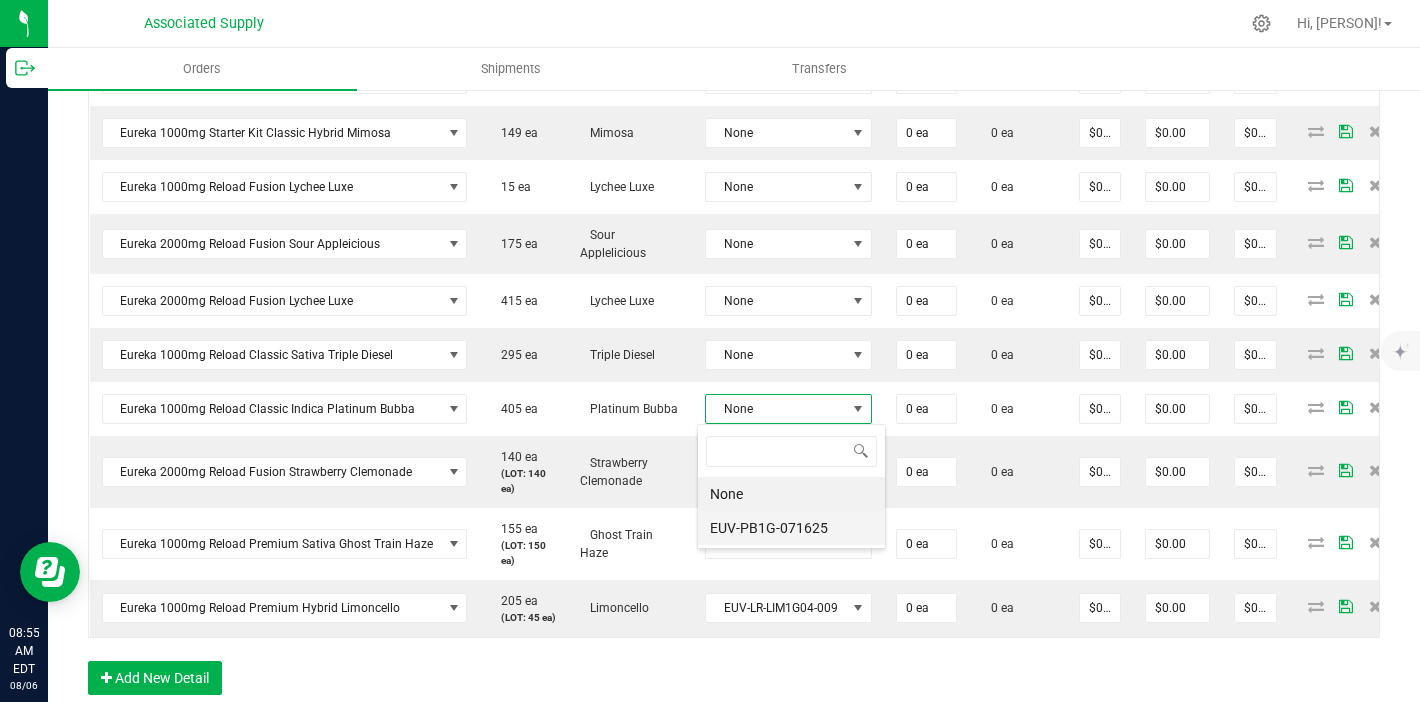 click on "EUV-PB1G-071625" at bounding box center (791, 528) 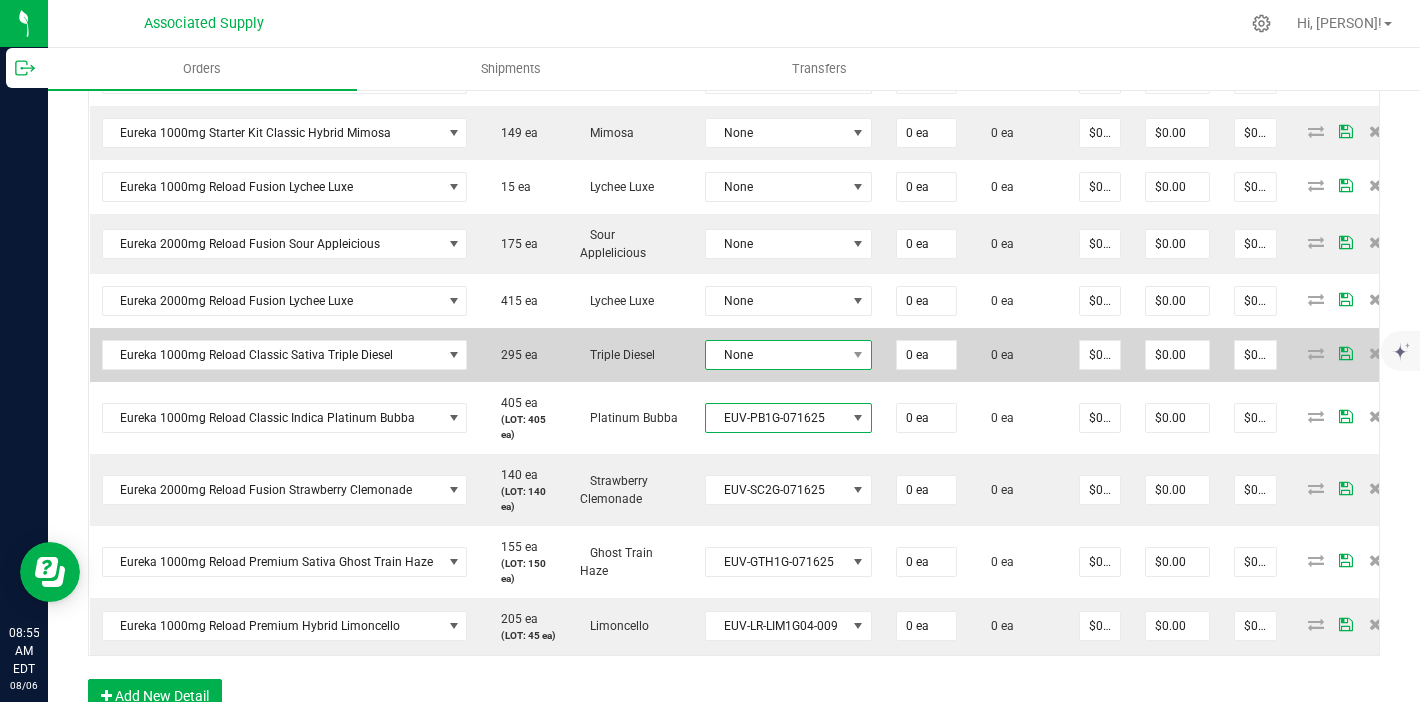 click on "None" at bounding box center (776, 355) 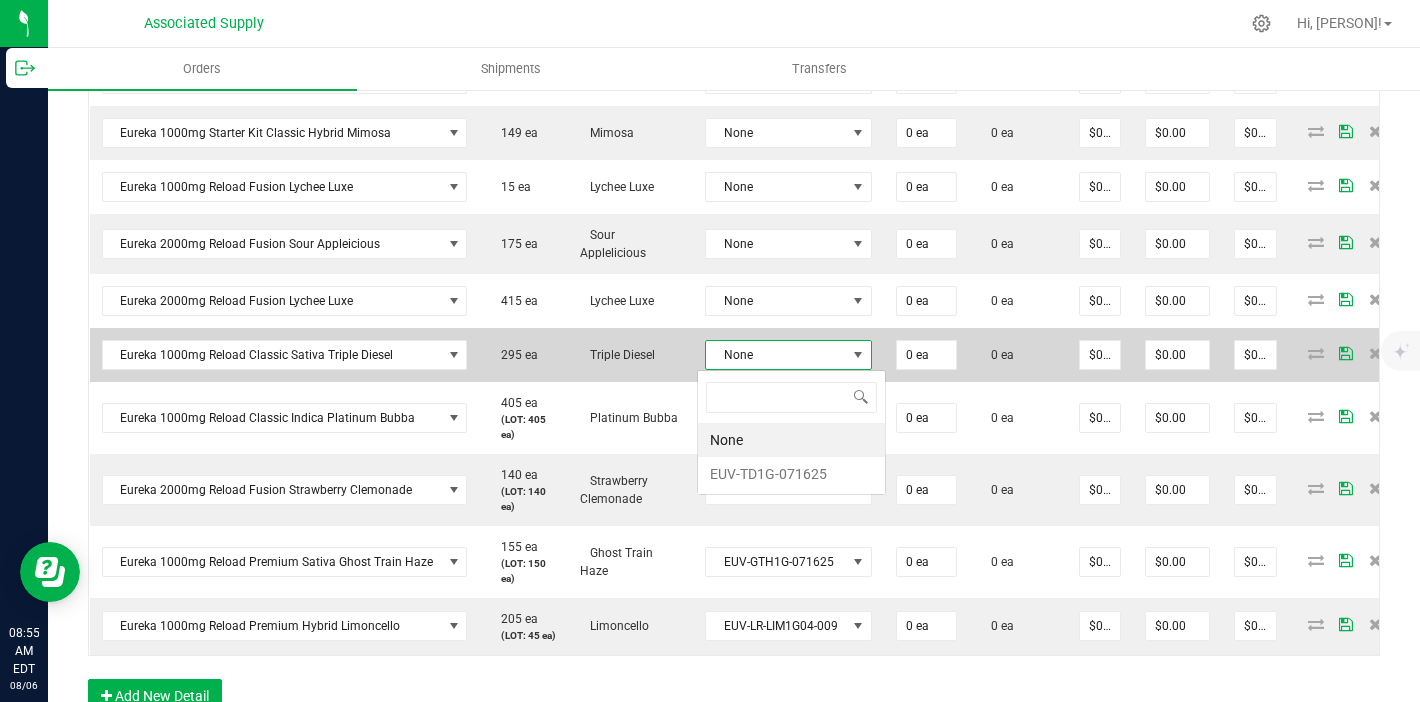 scroll, scrollTop: 99970, scrollLeft: 99832, axis: both 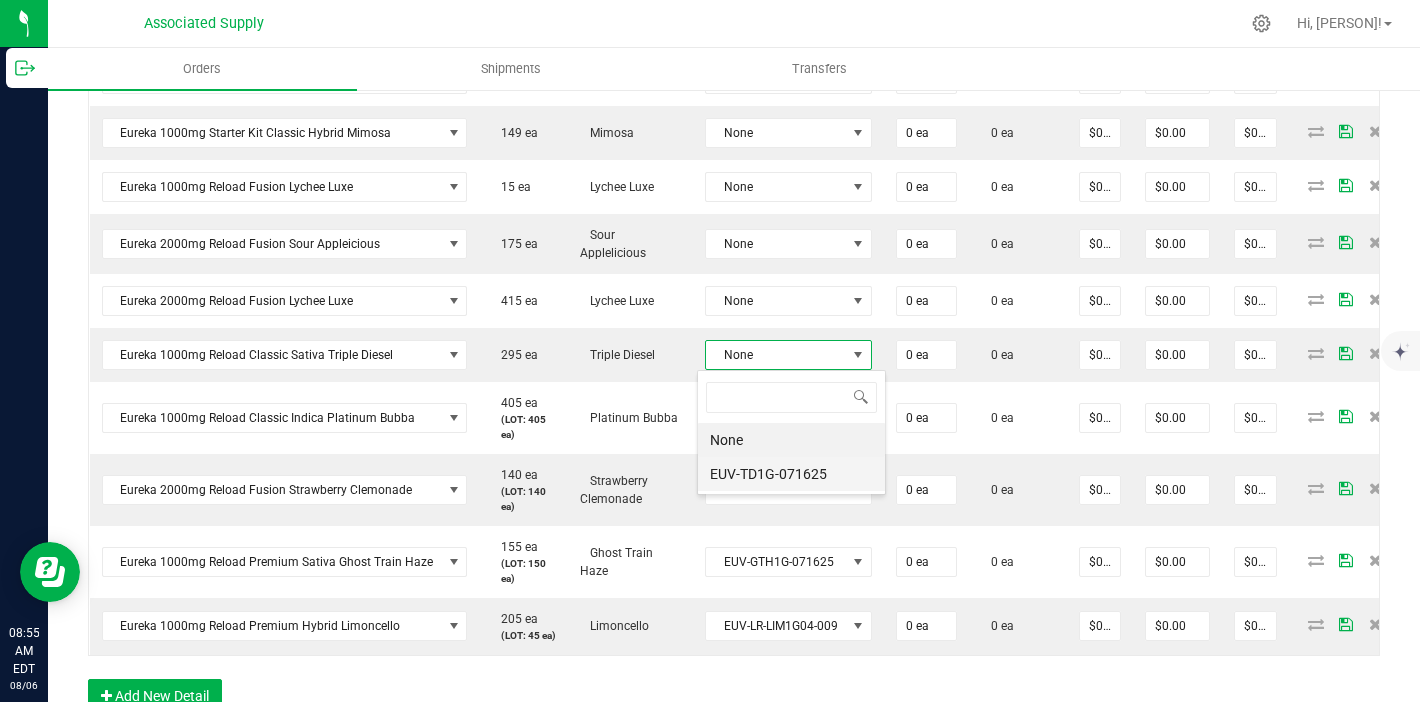 click on "EUV-TD1G-071625" at bounding box center [791, 474] 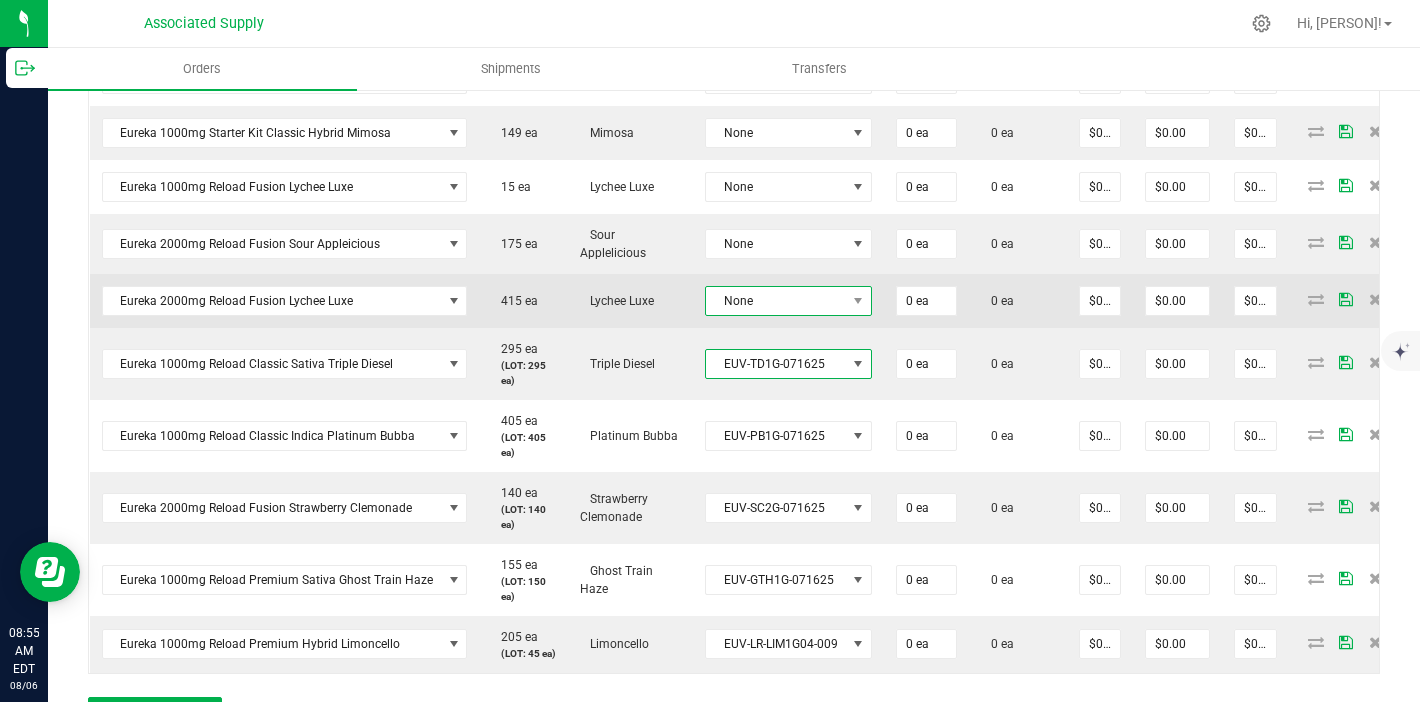 click on "None" at bounding box center (776, 301) 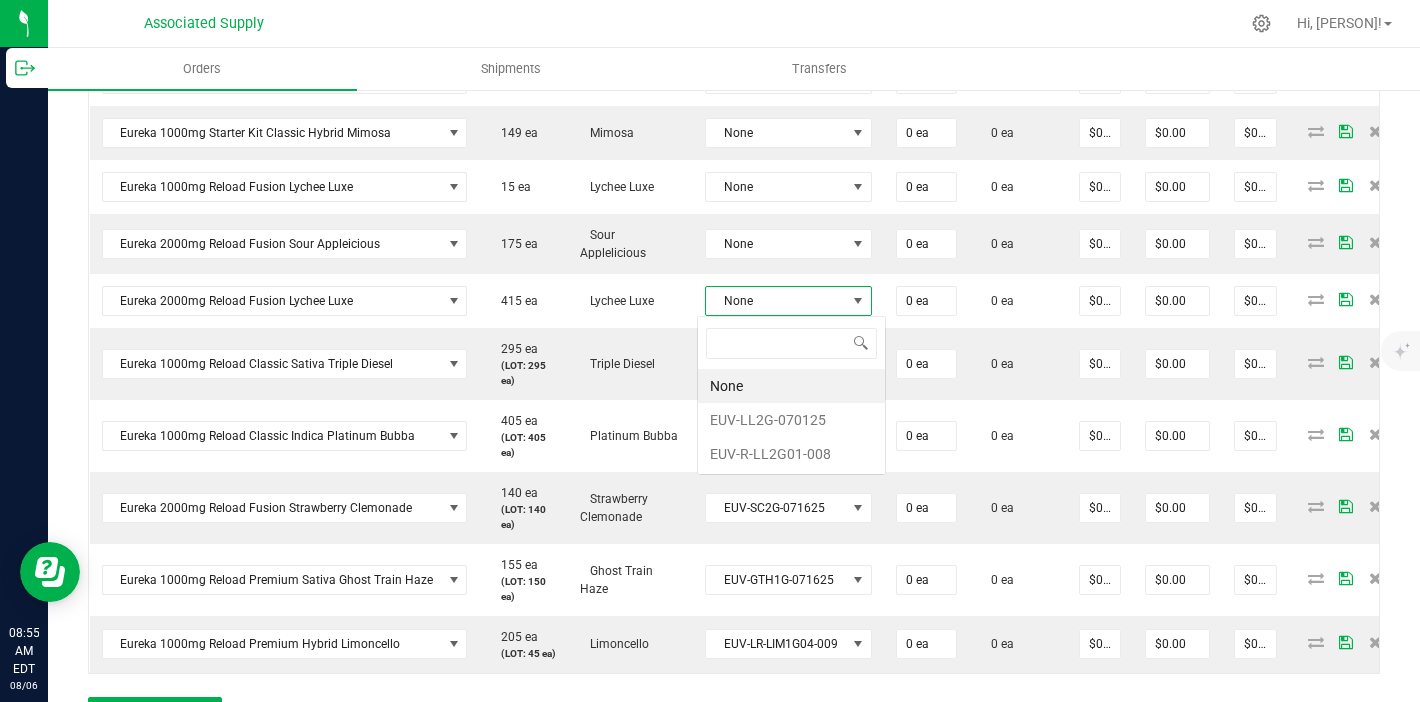 scroll, scrollTop: 99970, scrollLeft: 99832, axis: both 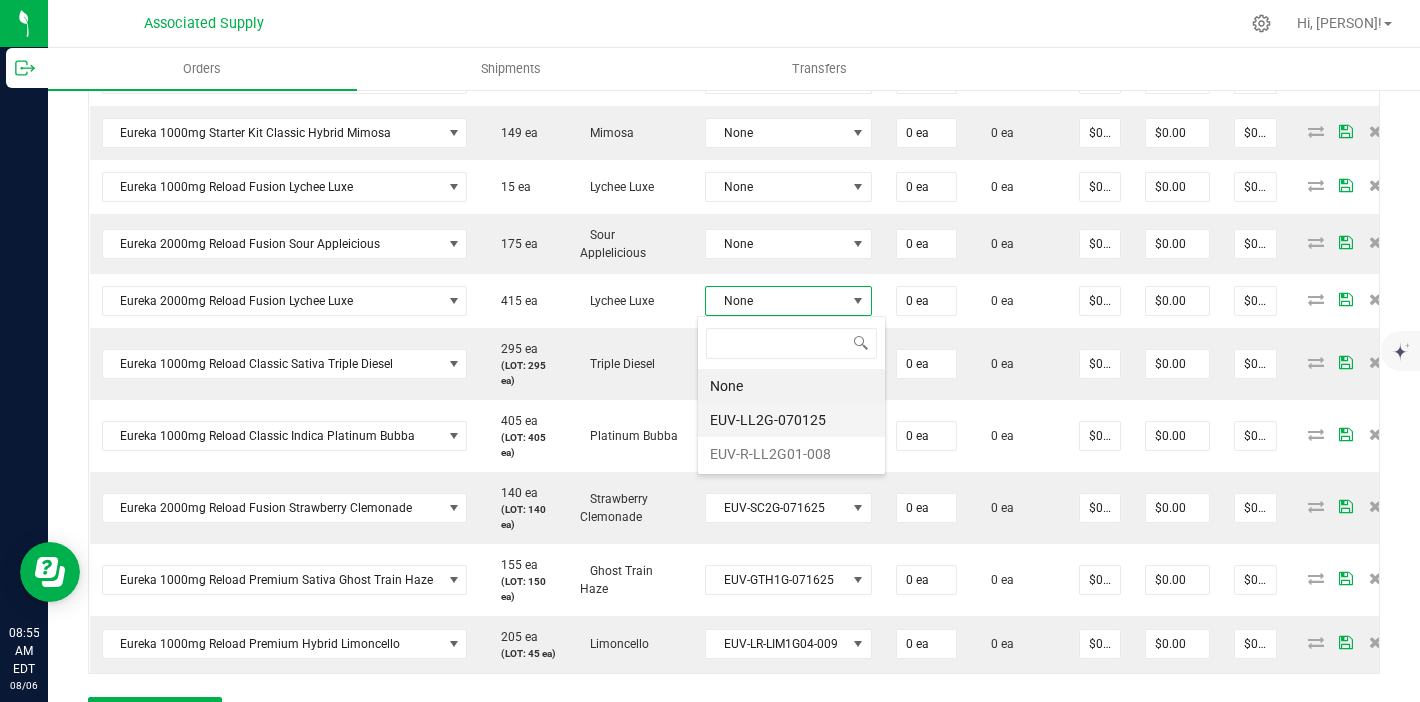 click on "EUV-LL2G-070125" at bounding box center (791, 420) 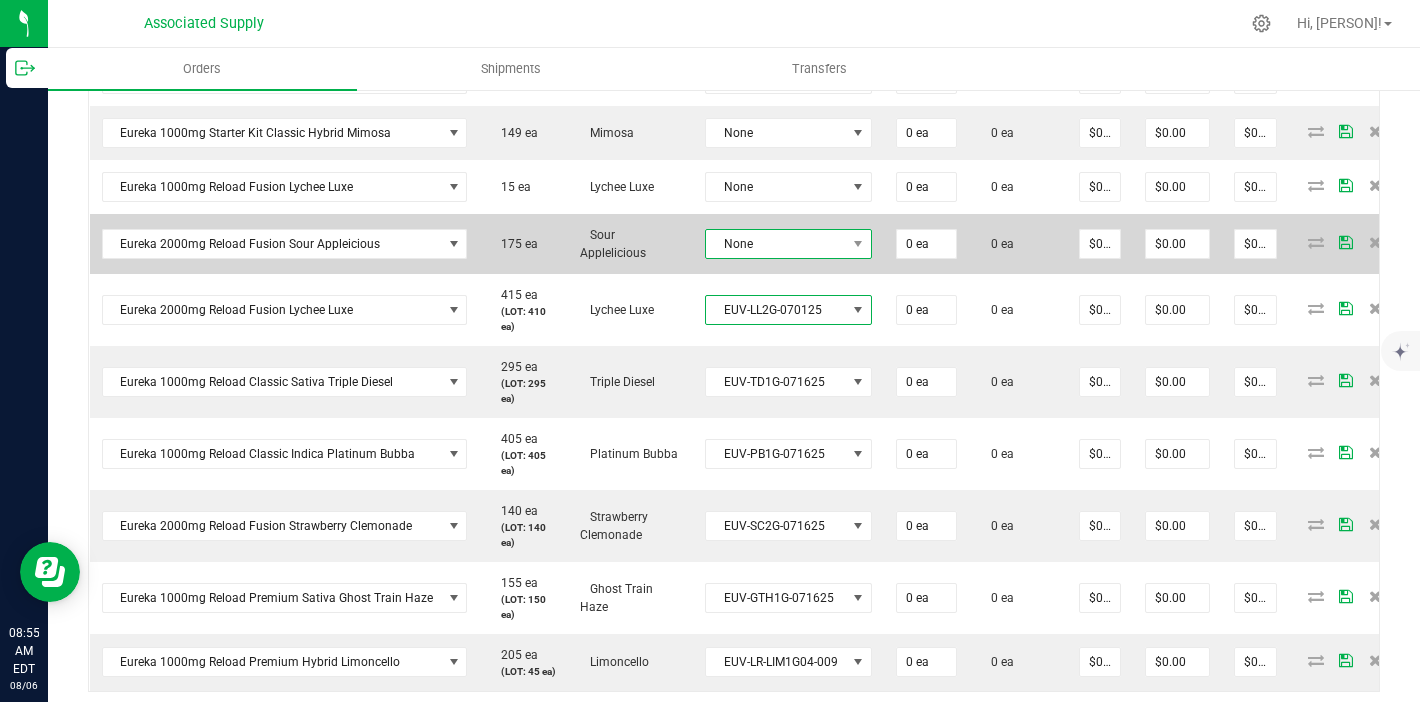 click on "None" at bounding box center [776, 244] 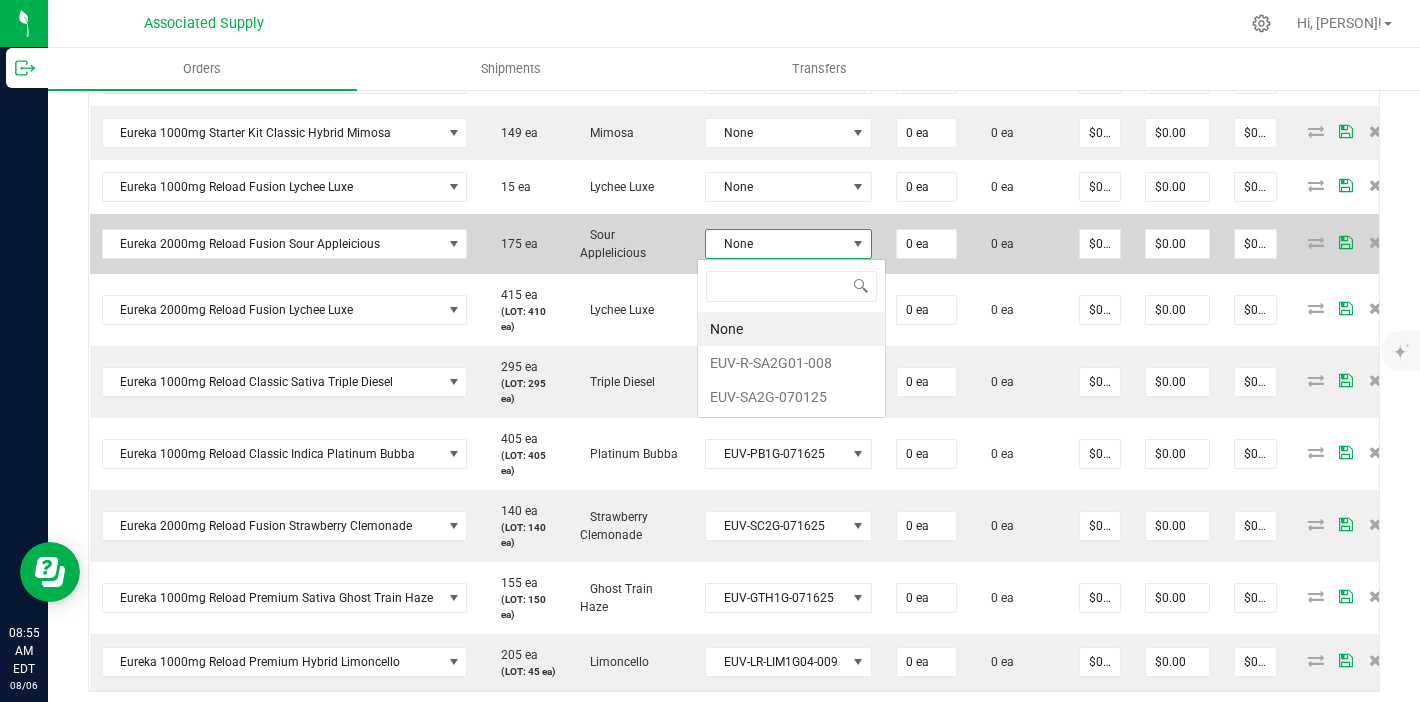scroll, scrollTop: 99970, scrollLeft: 99832, axis: both 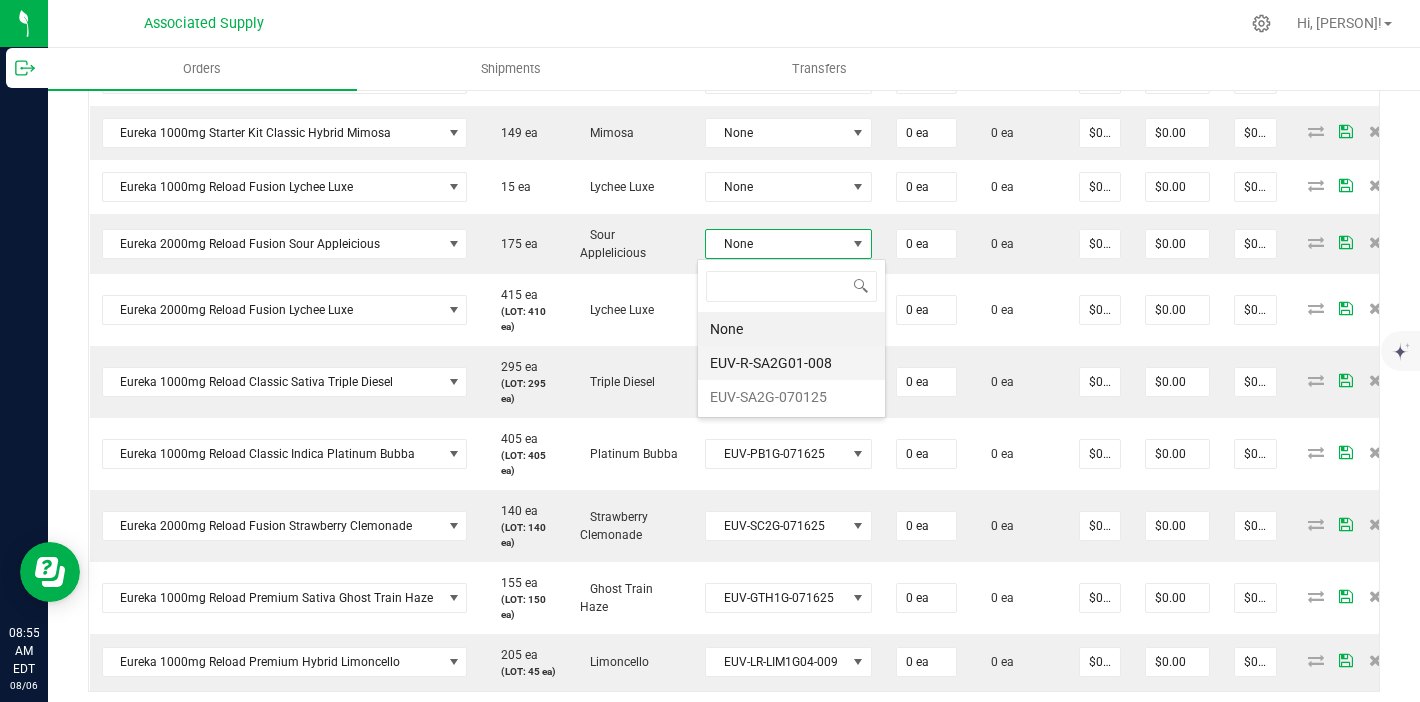 click on "EUV-R-SA2G01-008" at bounding box center (791, 363) 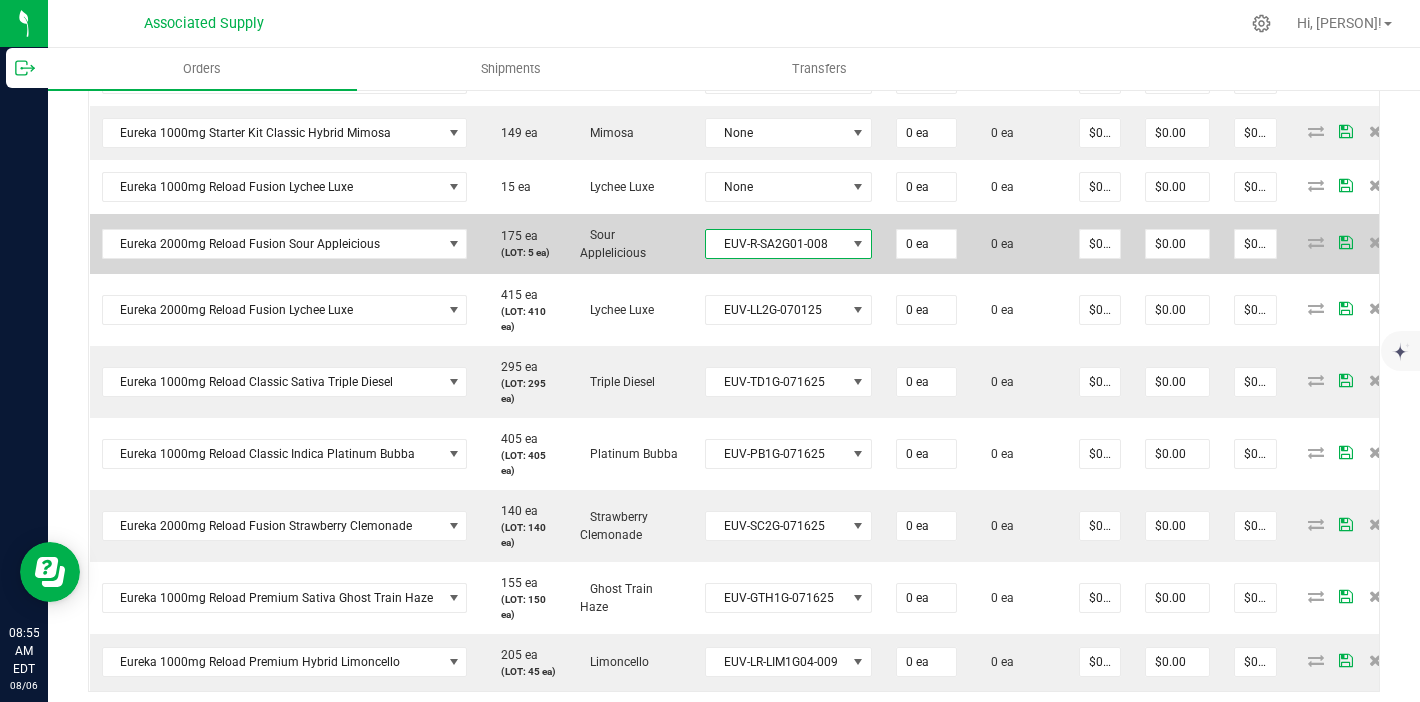 click on "EUV-R-SA2G01-008" at bounding box center [776, 244] 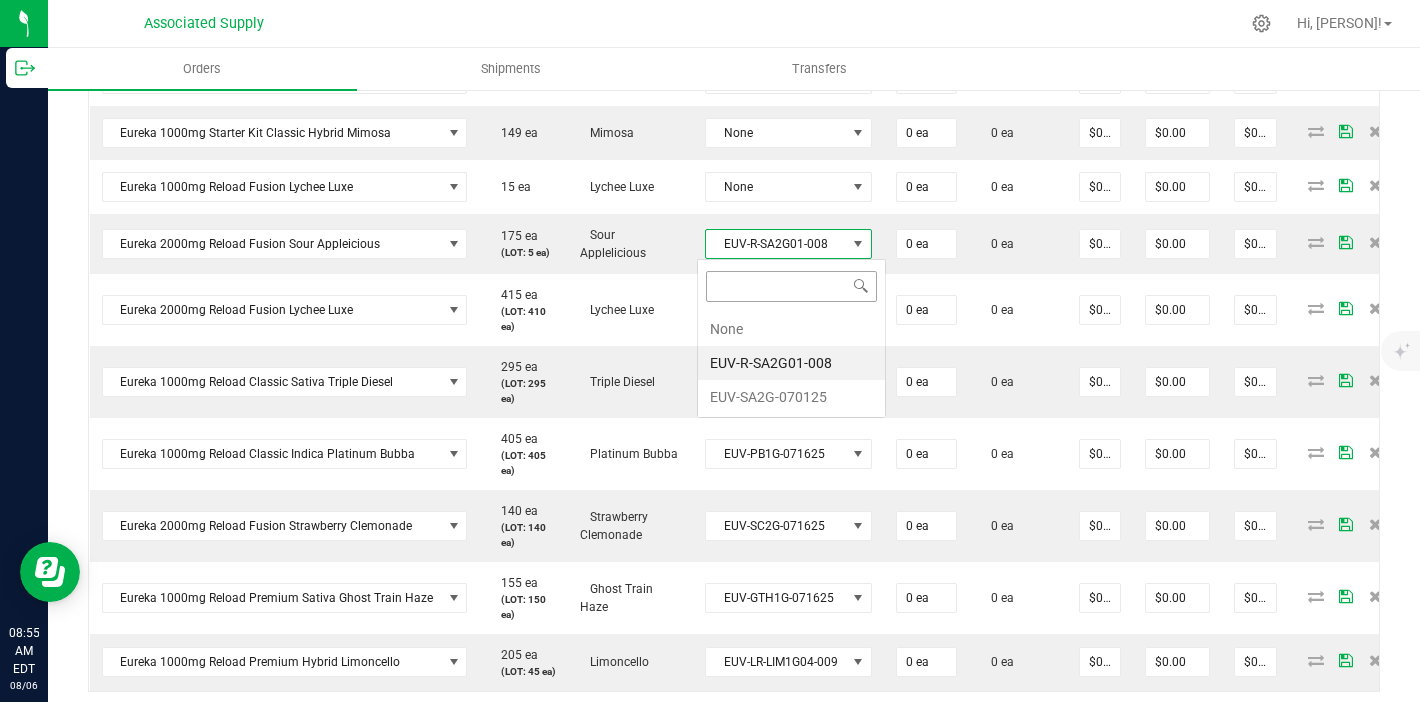 scroll, scrollTop: 99970, scrollLeft: 99832, axis: both 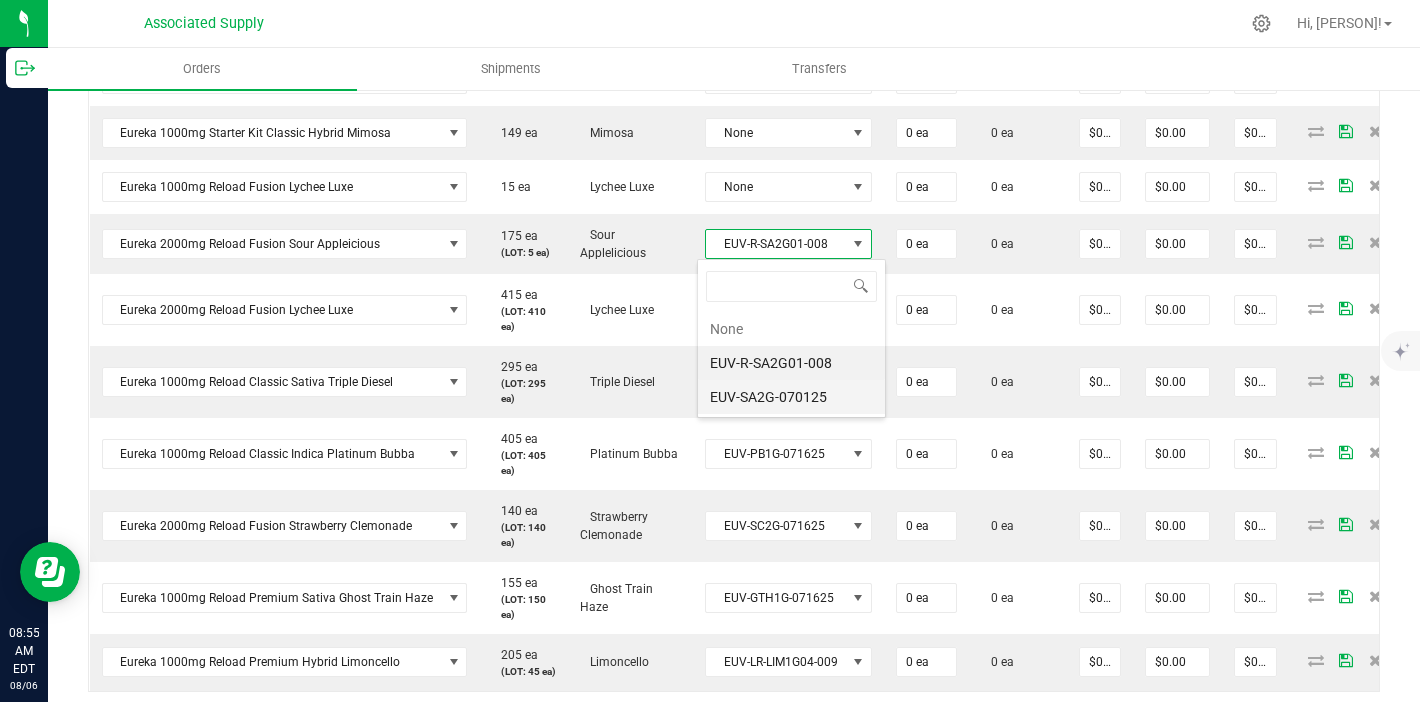 click on "EUV-SA2G-070125" at bounding box center [791, 397] 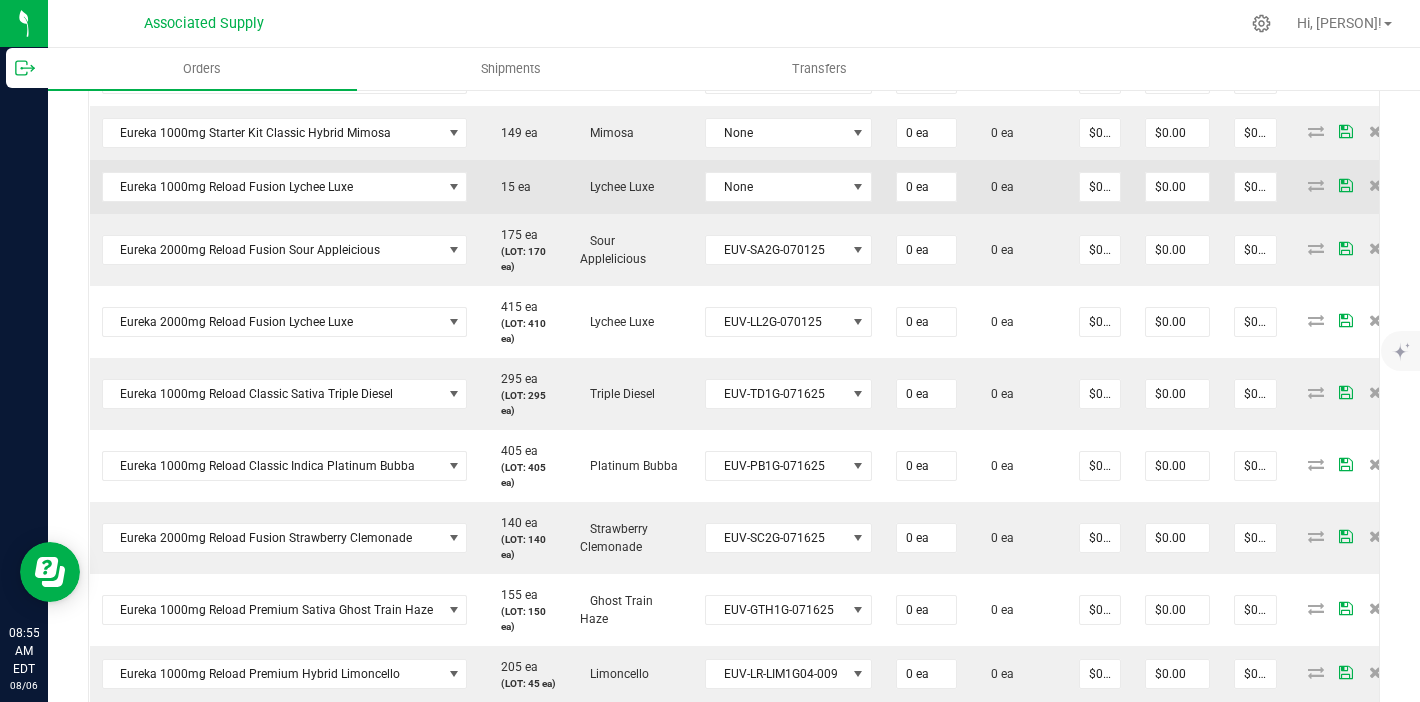 click on "None" at bounding box center (788, 187) 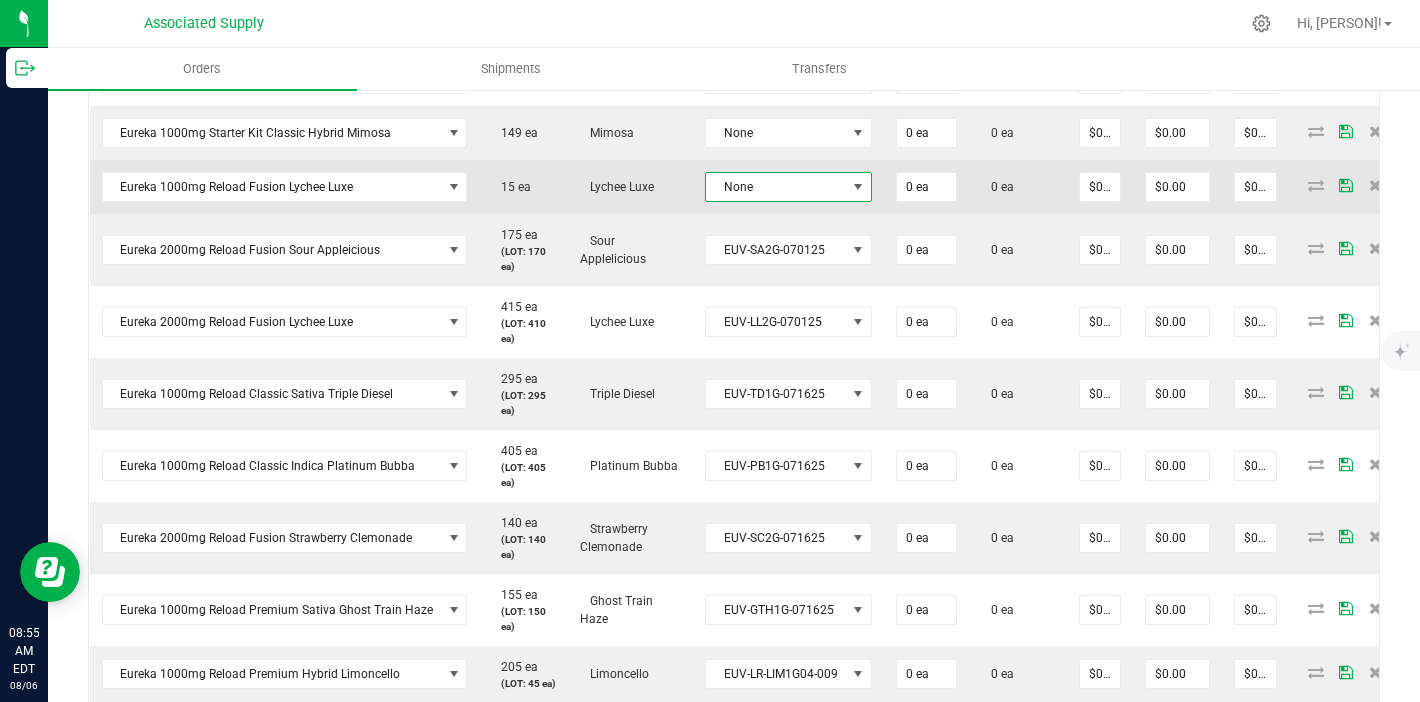 click on "None" at bounding box center (776, 187) 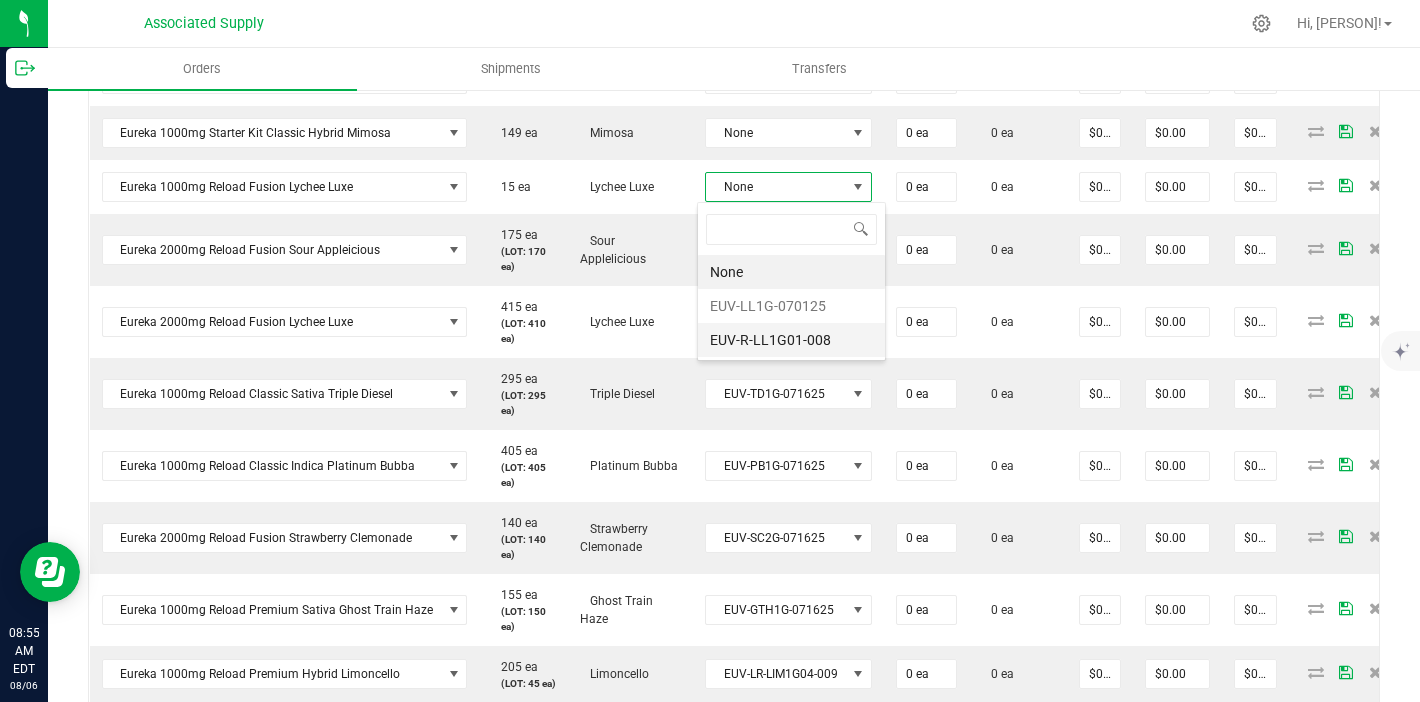 click on "EUV-R-LL1G01-008" at bounding box center [791, 340] 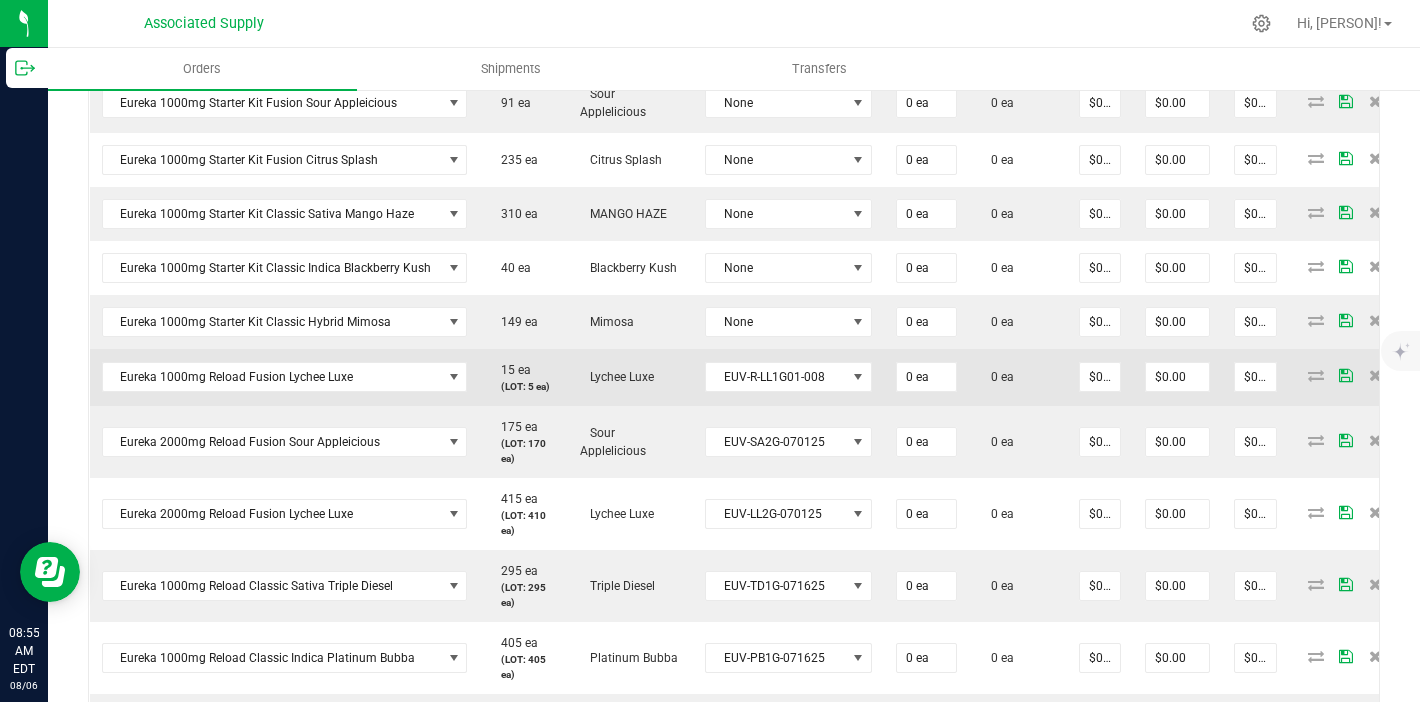 click on "EUV-R-LL1G01-008" at bounding box center (788, 377) 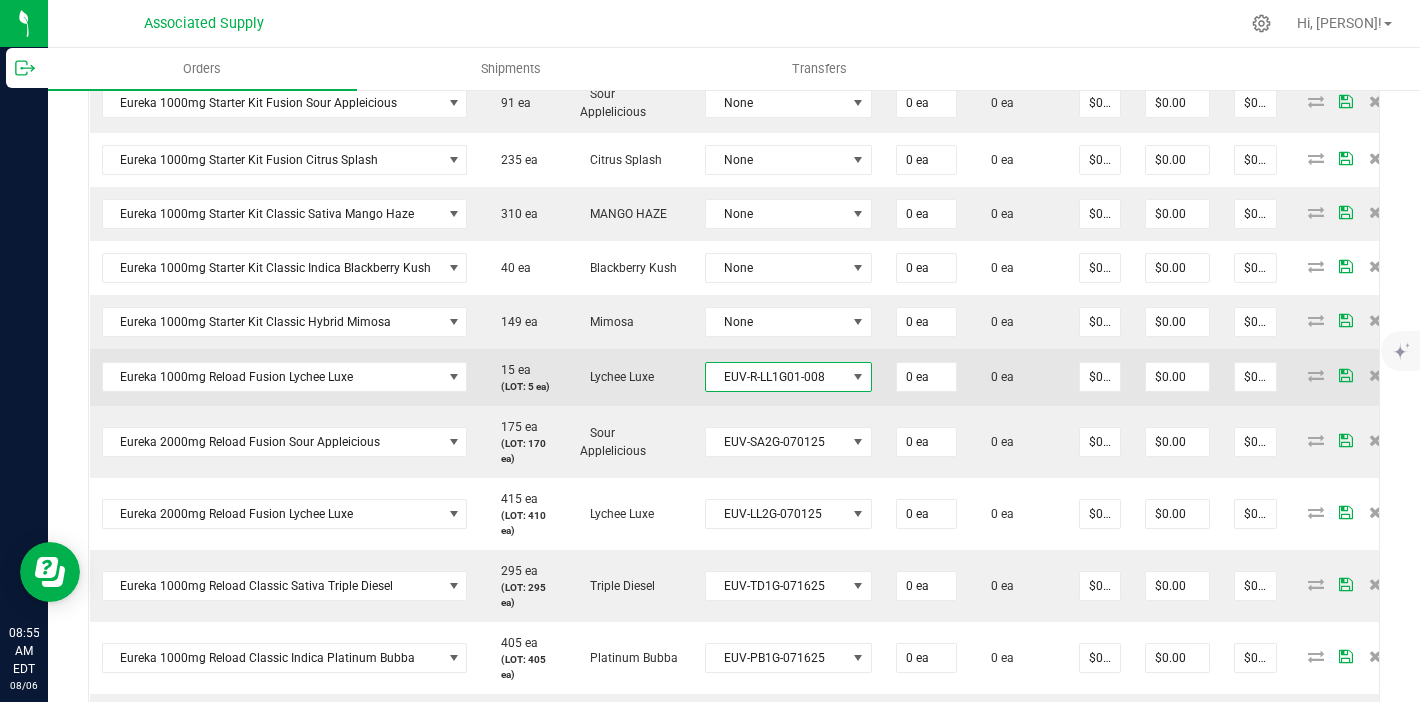 click on "EUV-R-LL1G01-008" at bounding box center (776, 377) 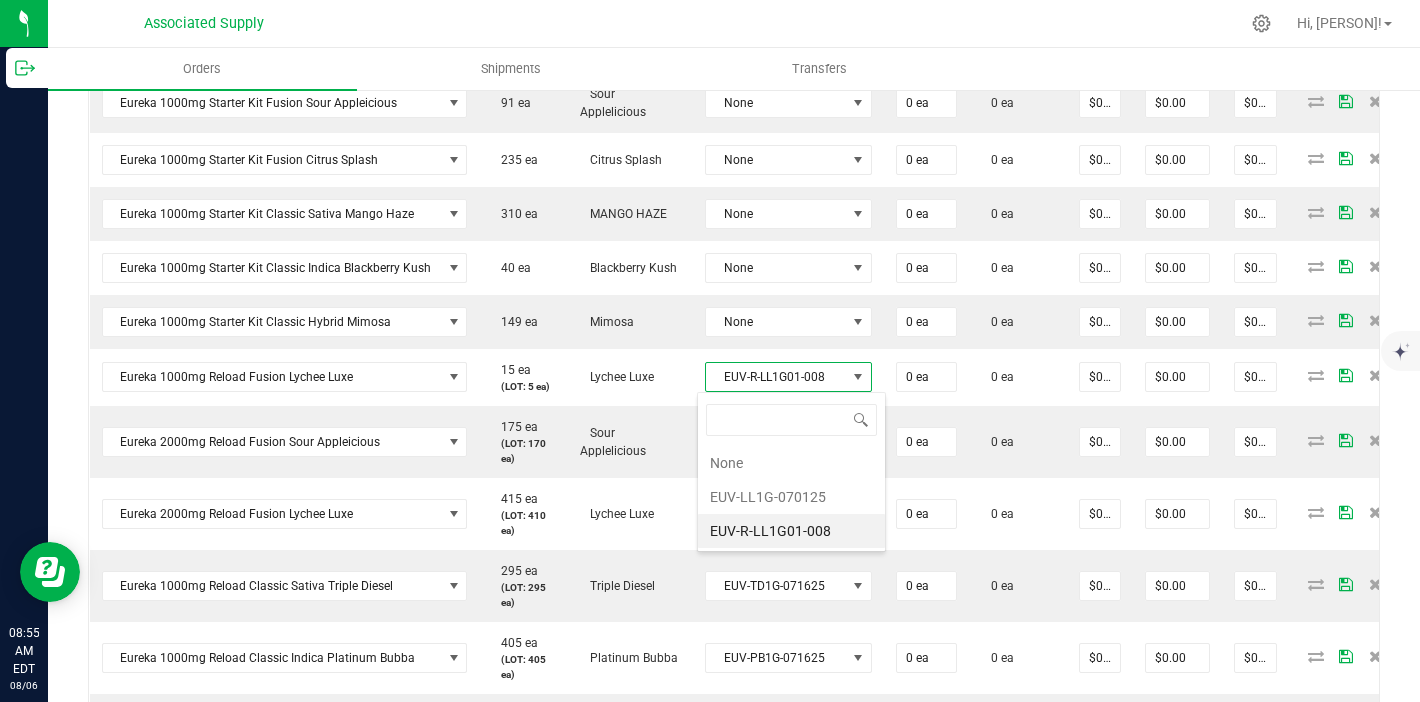 click on "EUV-R-LL1G01-008" at bounding box center (791, 531) 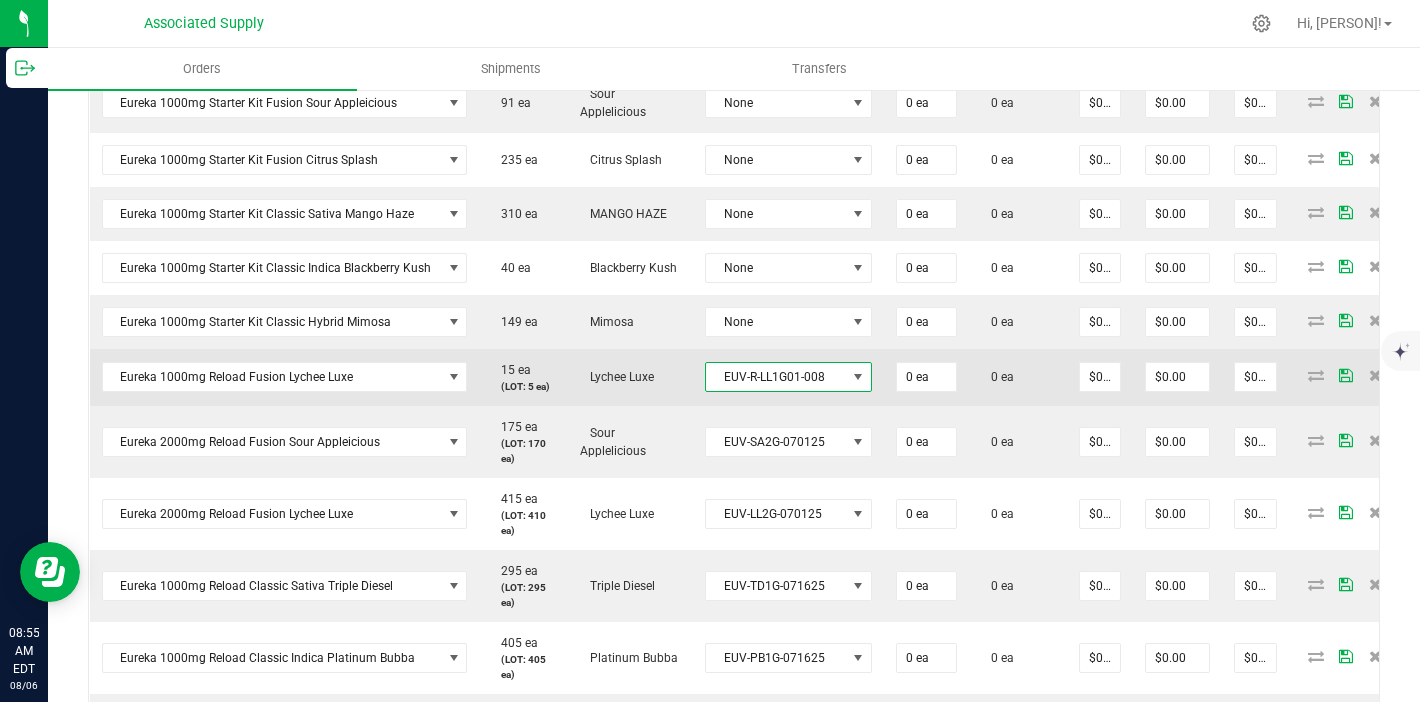 click on "EUV-R-LL1G01-008" at bounding box center (776, 377) 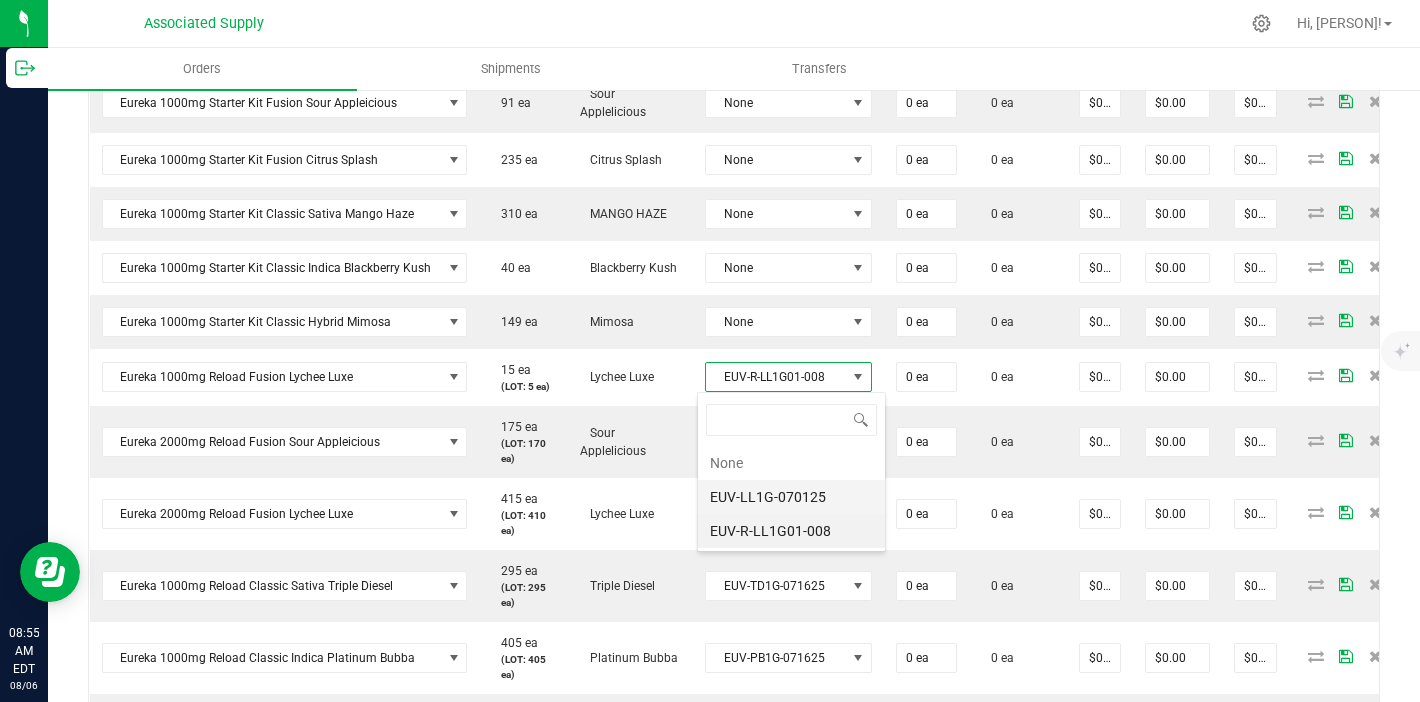 click on "EUV-LL1G-070125" at bounding box center [791, 497] 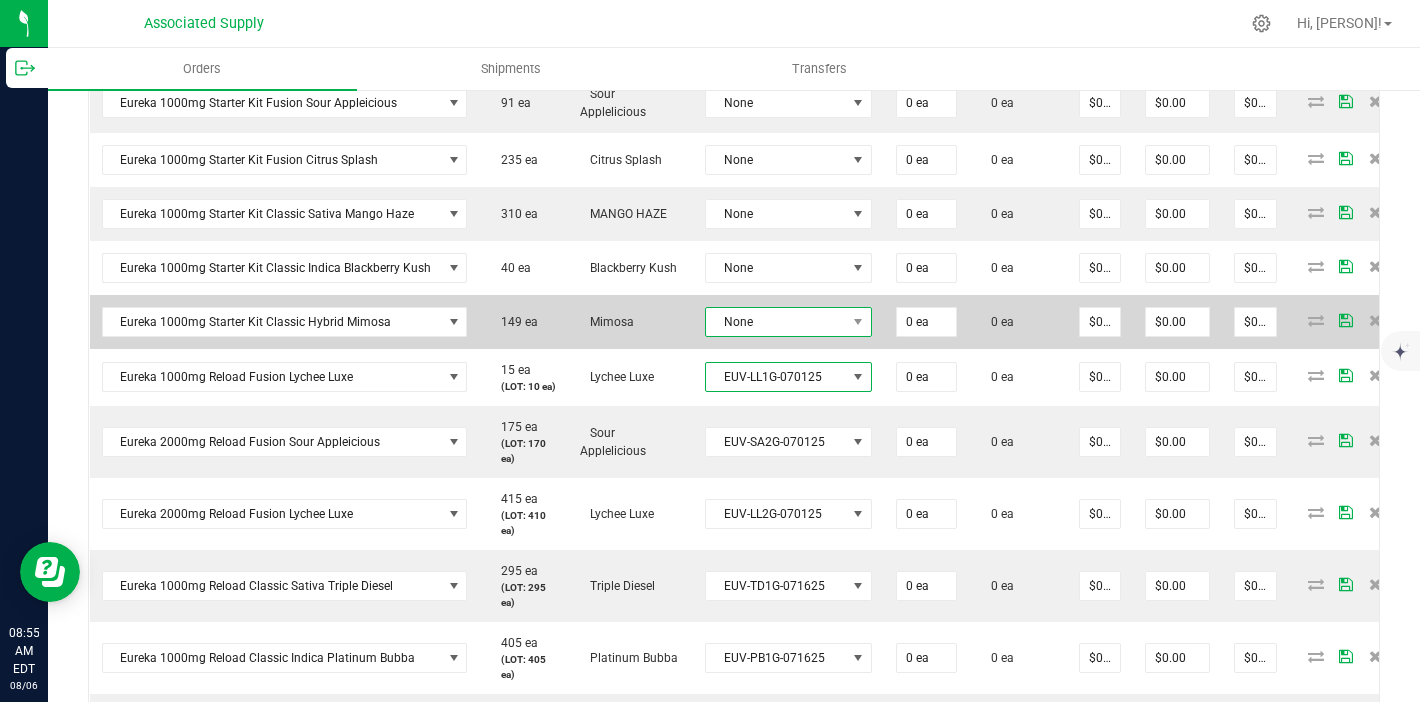 click on "None" at bounding box center (776, 322) 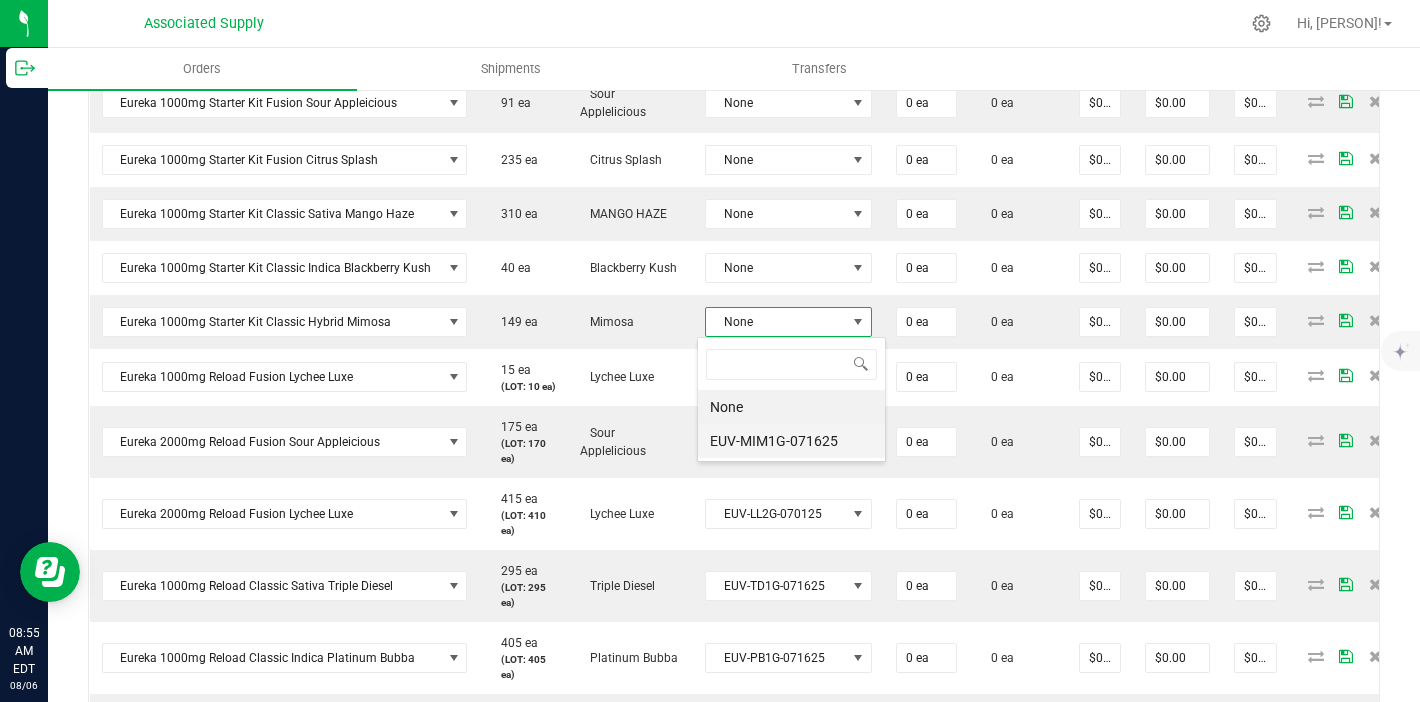 click on "EUV-MIM1G-071625" at bounding box center [791, 441] 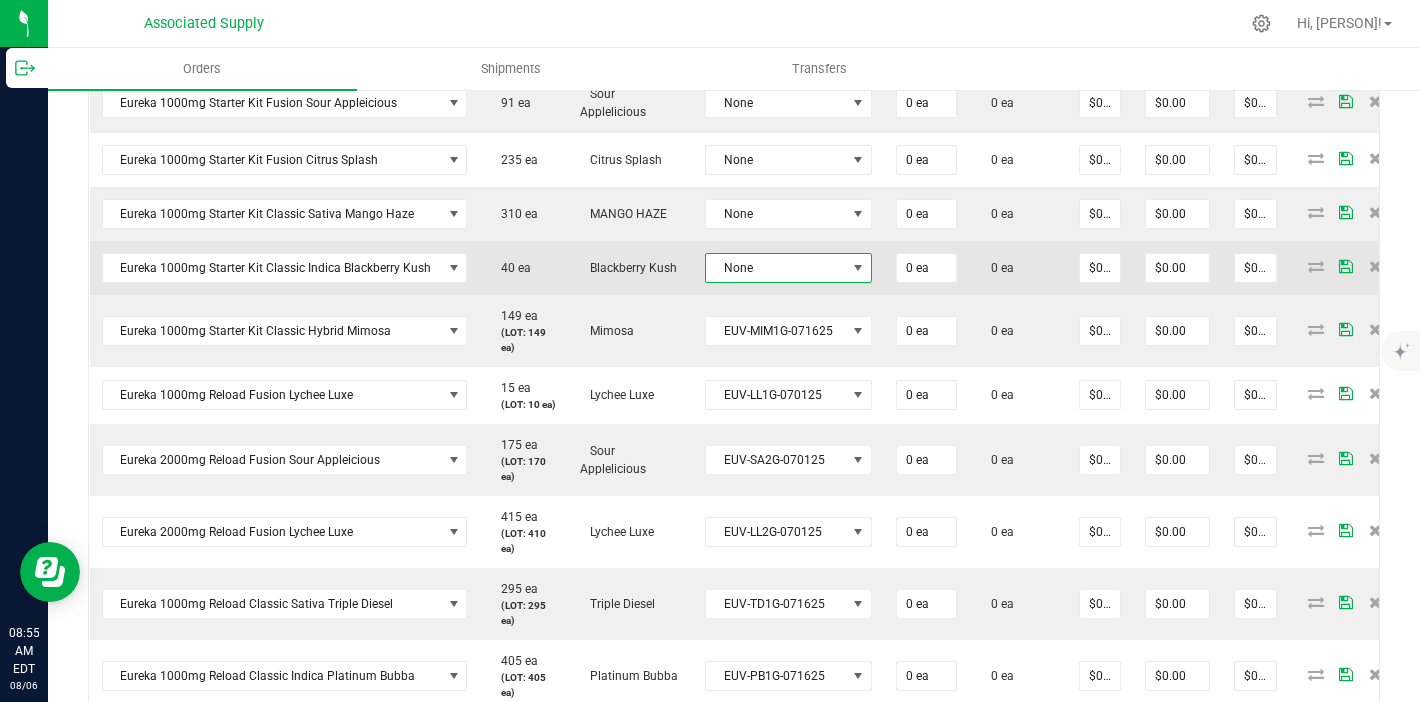 click on "None" at bounding box center (776, 268) 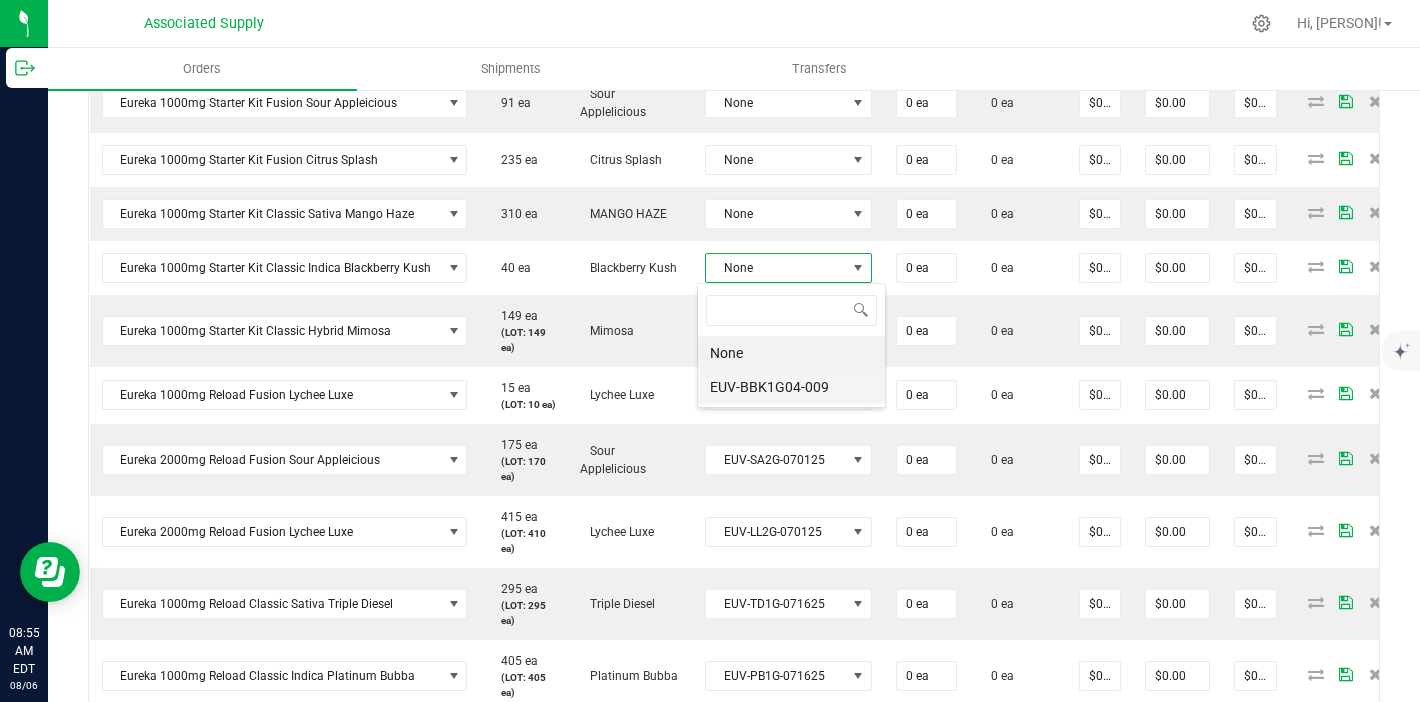 click on "EUV-BBK1G04-009" at bounding box center [791, 387] 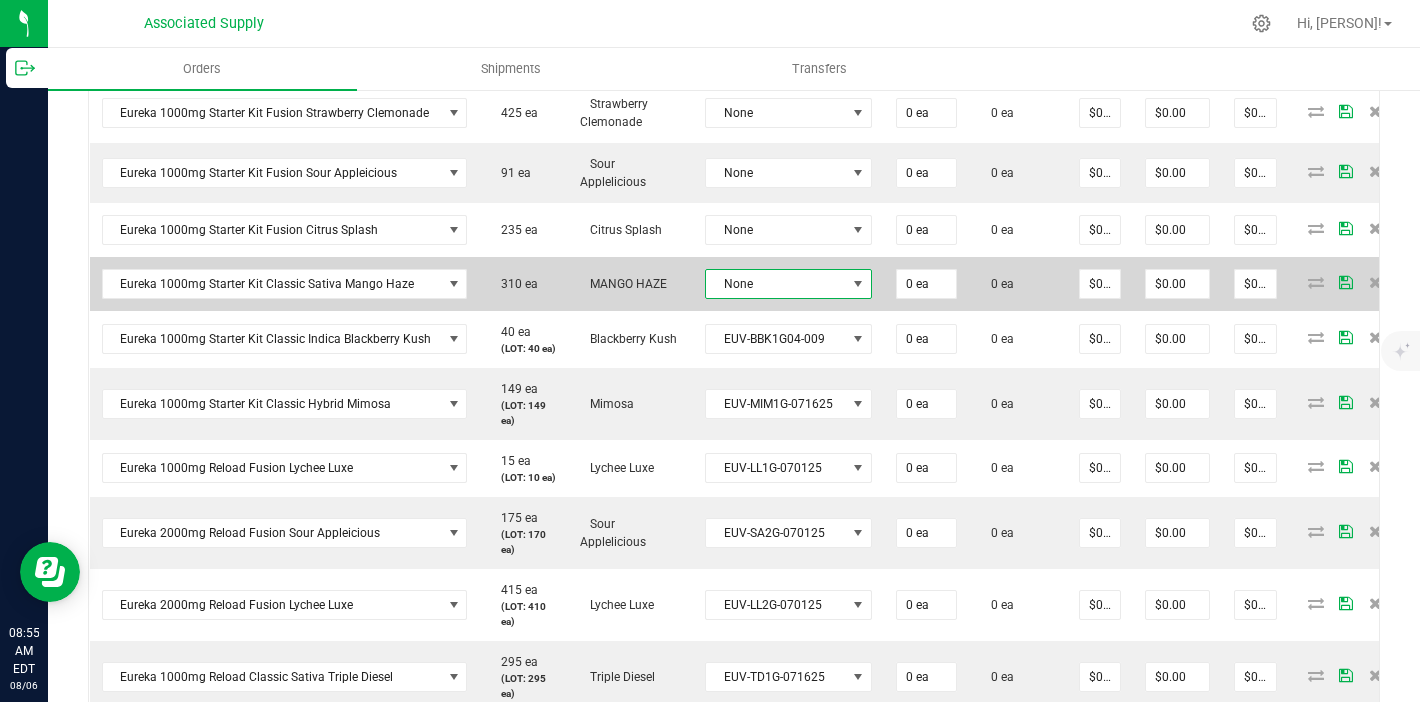 click on "None" at bounding box center [776, 284] 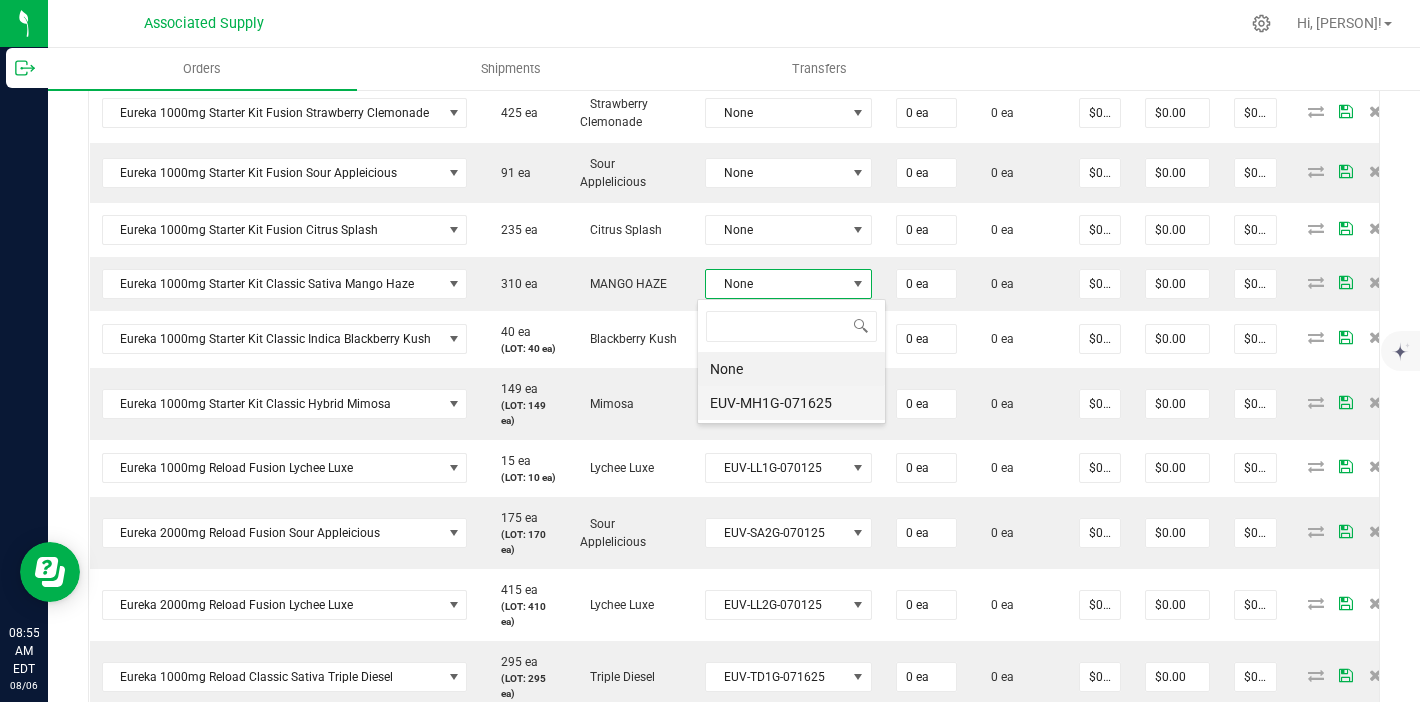 click on "EUV-MH1G-071625" at bounding box center (791, 403) 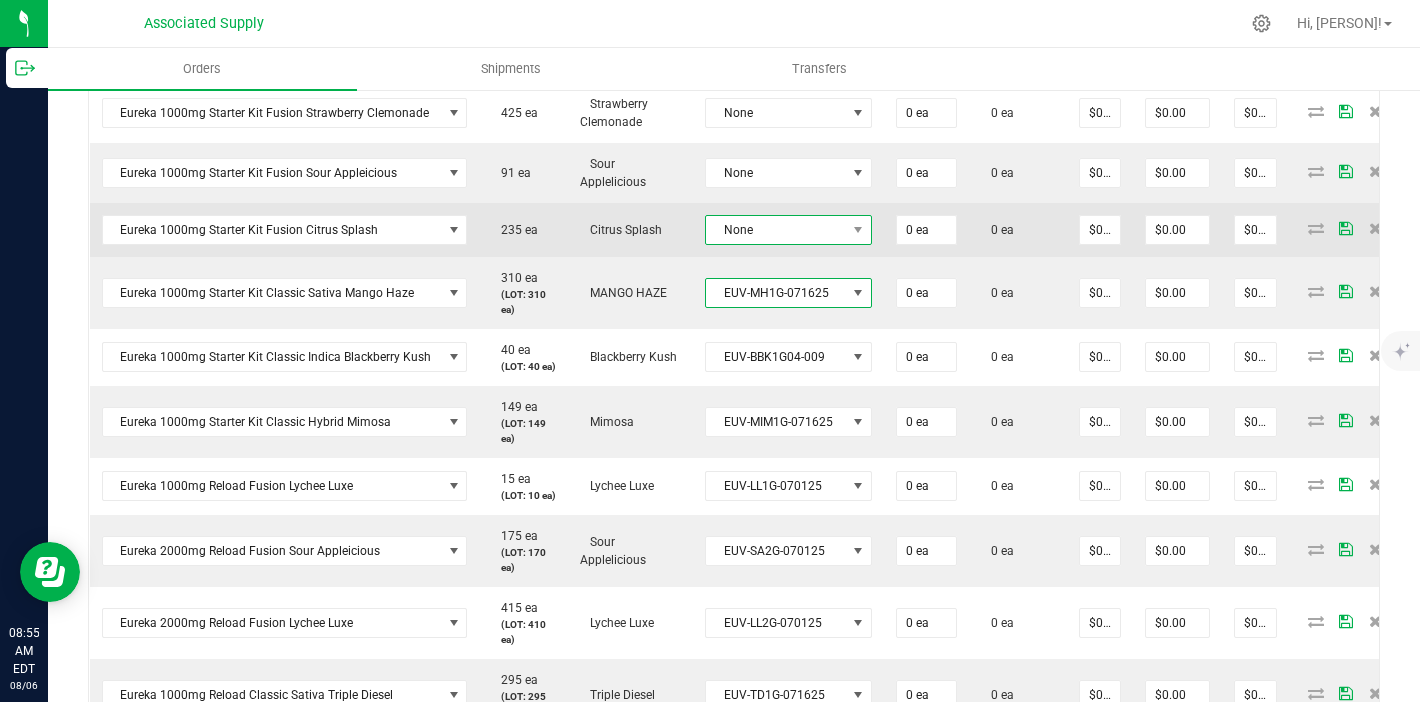 click on "None" at bounding box center [776, 230] 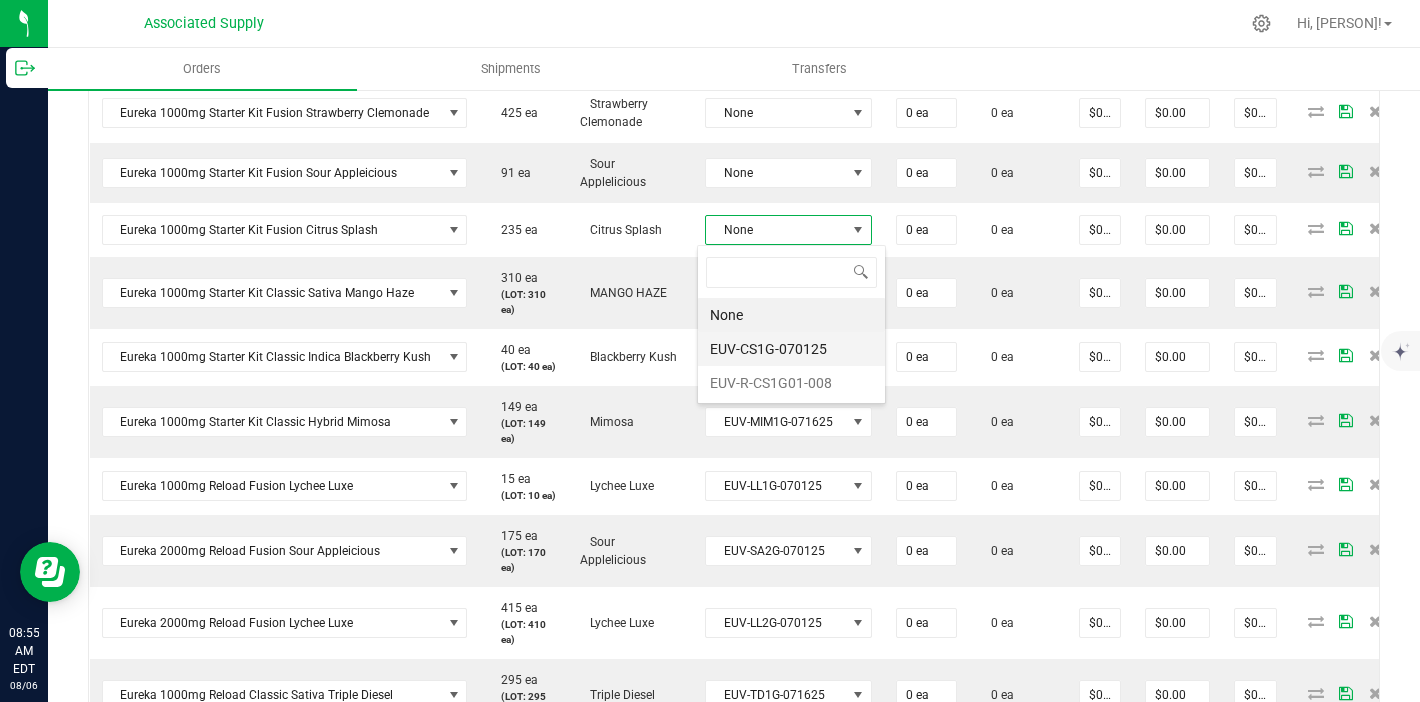 click on "EUV-CS1G-070125" at bounding box center [791, 349] 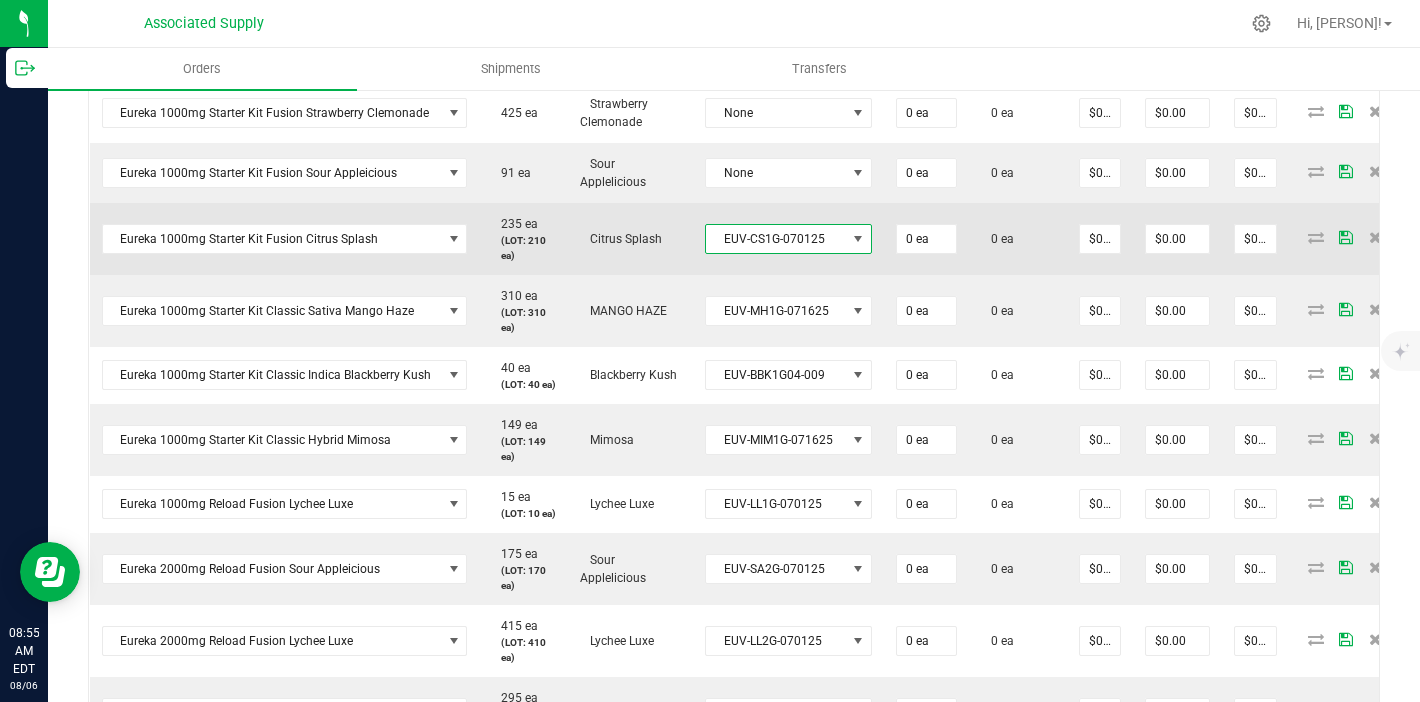 click on "EUV-CS1G-070125" at bounding box center (776, 239) 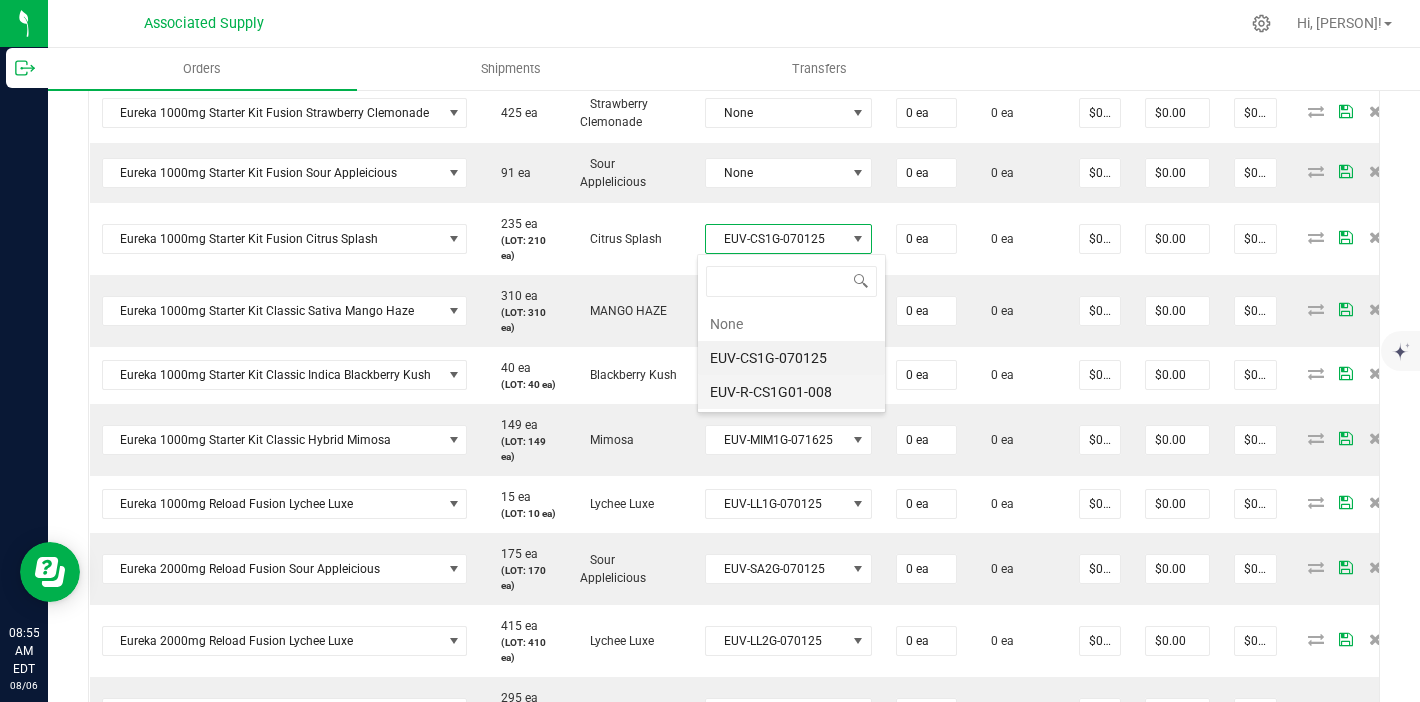 click on "EUV-R-CS1G01-008" at bounding box center (791, 392) 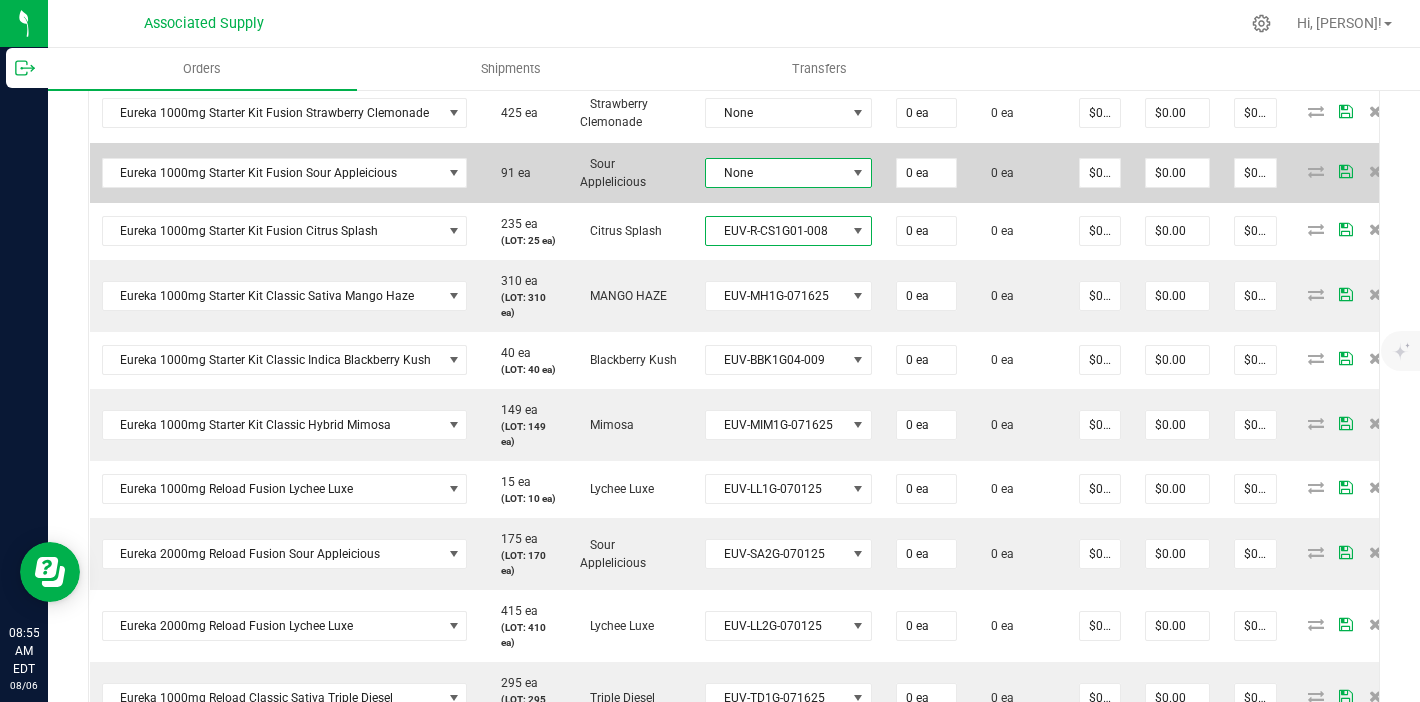 click on "None" at bounding box center [776, 173] 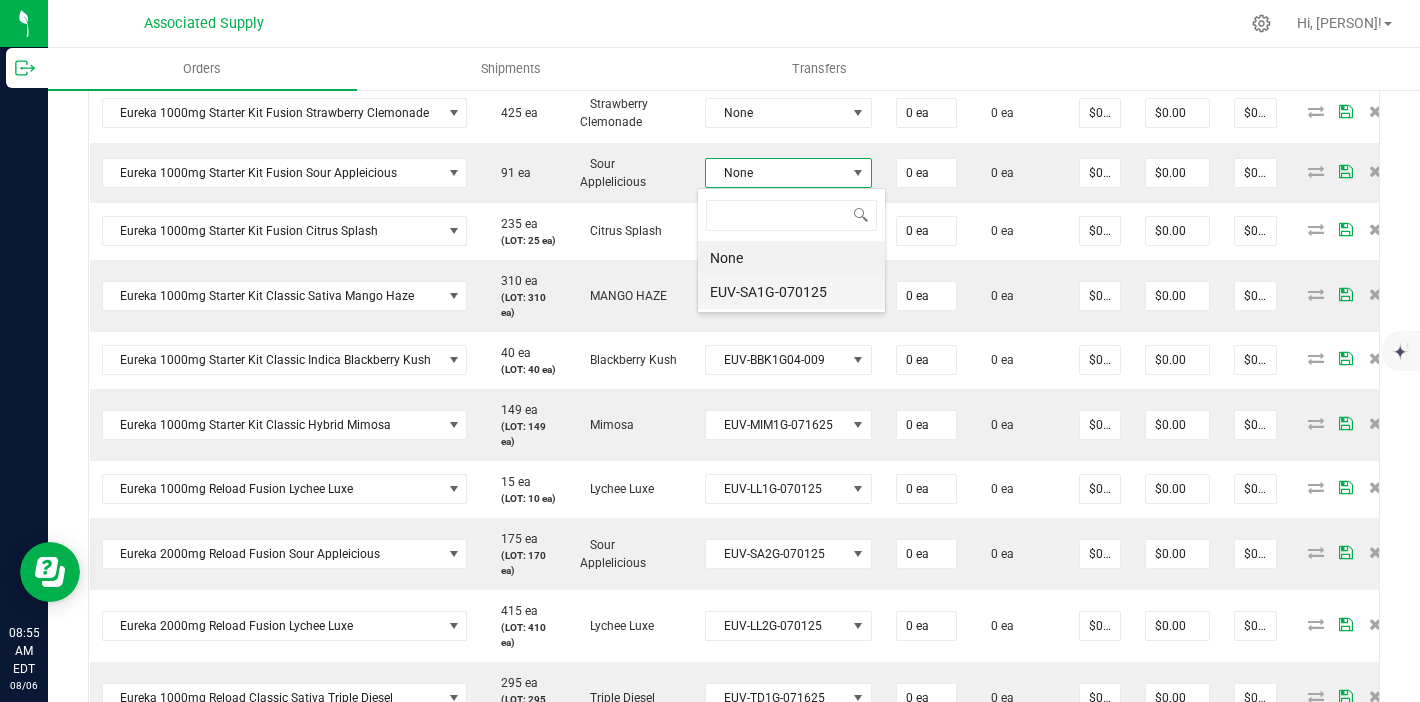 click on "EUV-SA1G-070125" at bounding box center (791, 292) 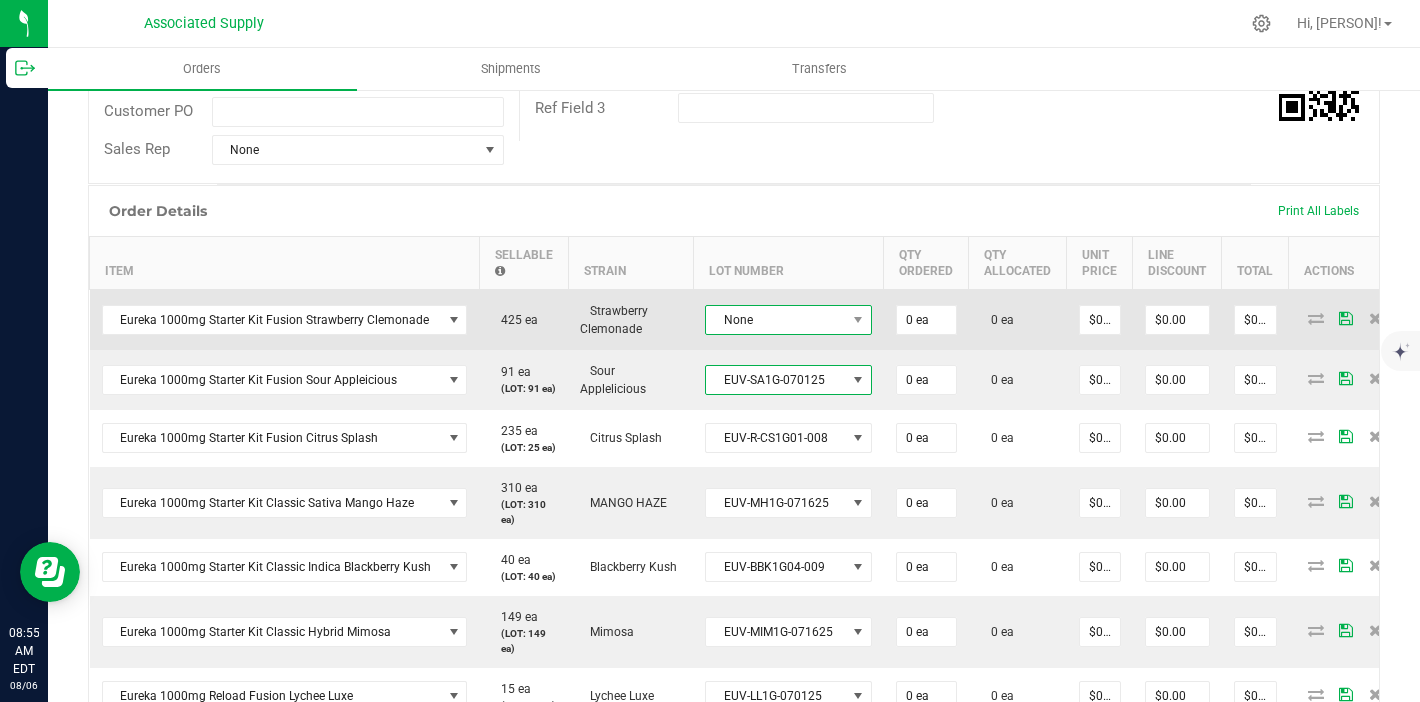 click on "None" at bounding box center (776, 320) 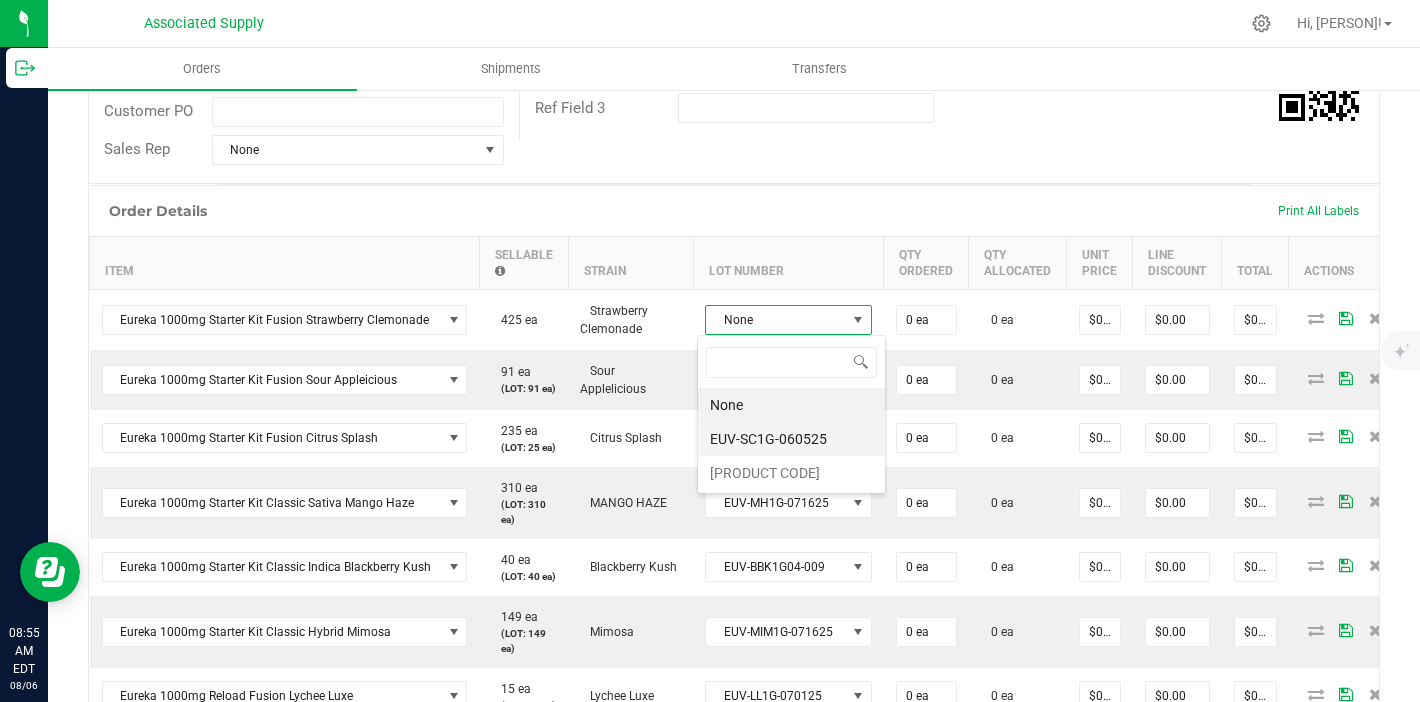 click on "EUV-SC1G-060525" at bounding box center (791, 439) 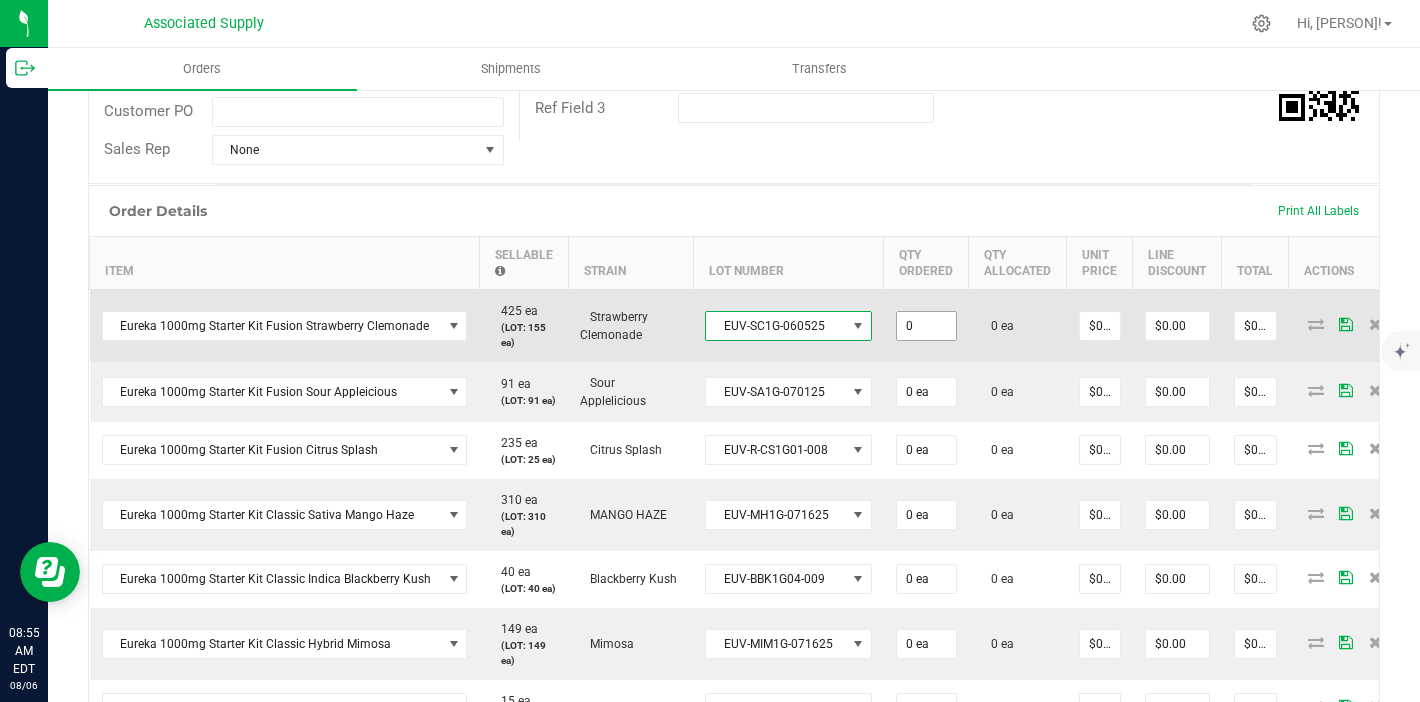 click on "0" at bounding box center (926, 326) 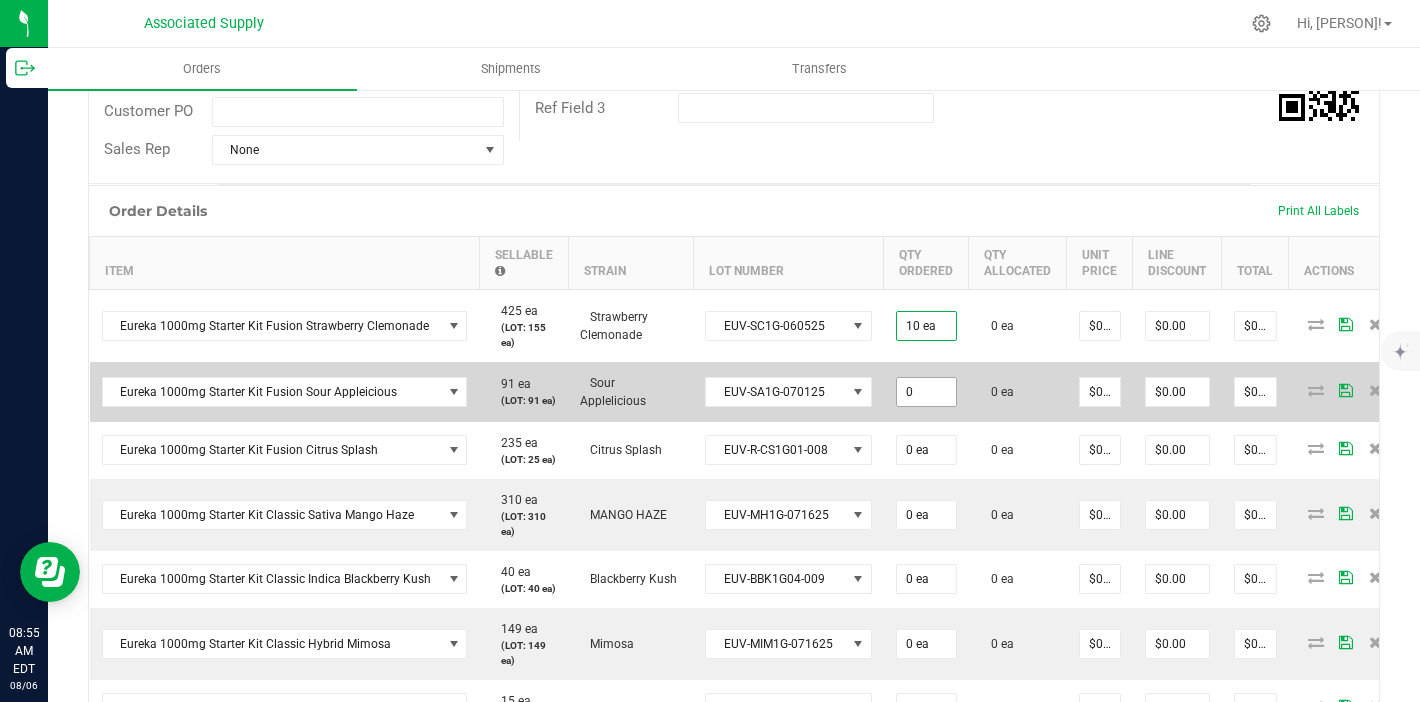 click on "0" at bounding box center (926, 392) 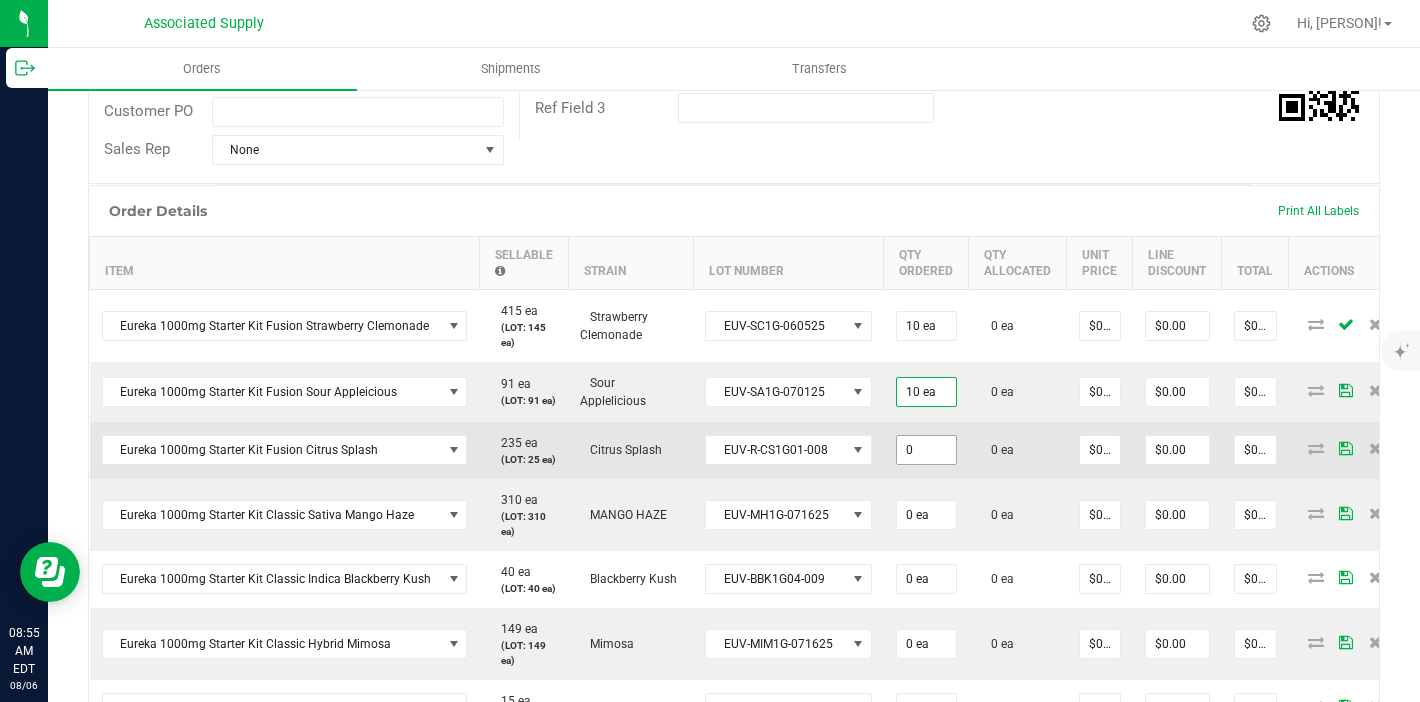 click on "0" at bounding box center (926, 450) 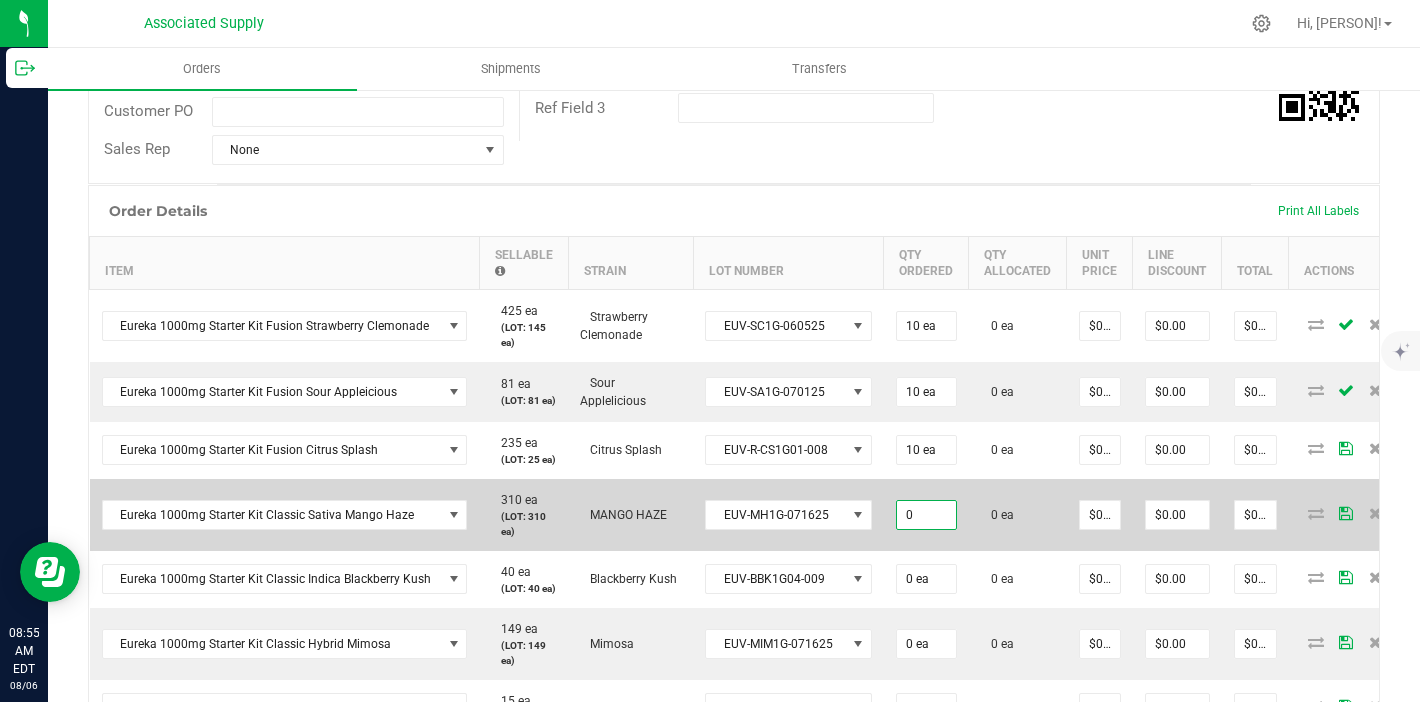 click on "0" at bounding box center [926, 515] 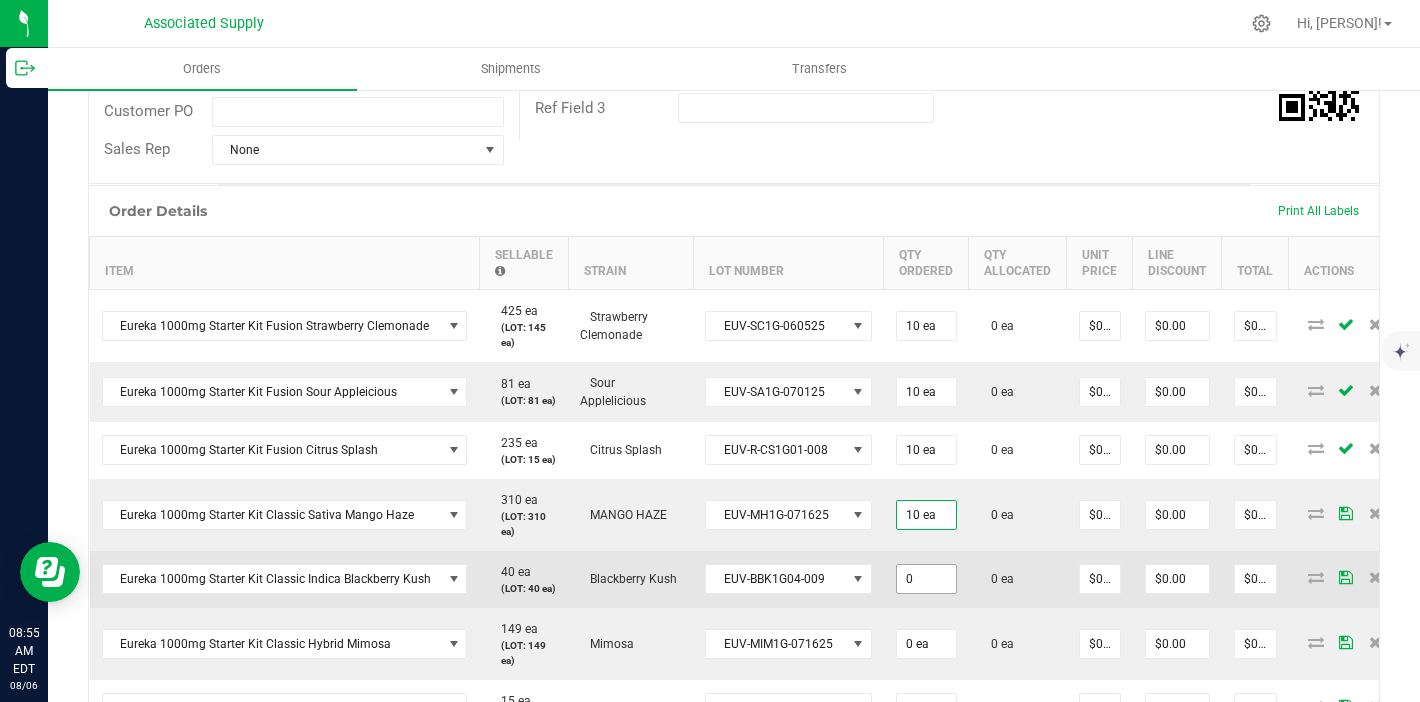 click on "0" at bounding box center [926, 579] 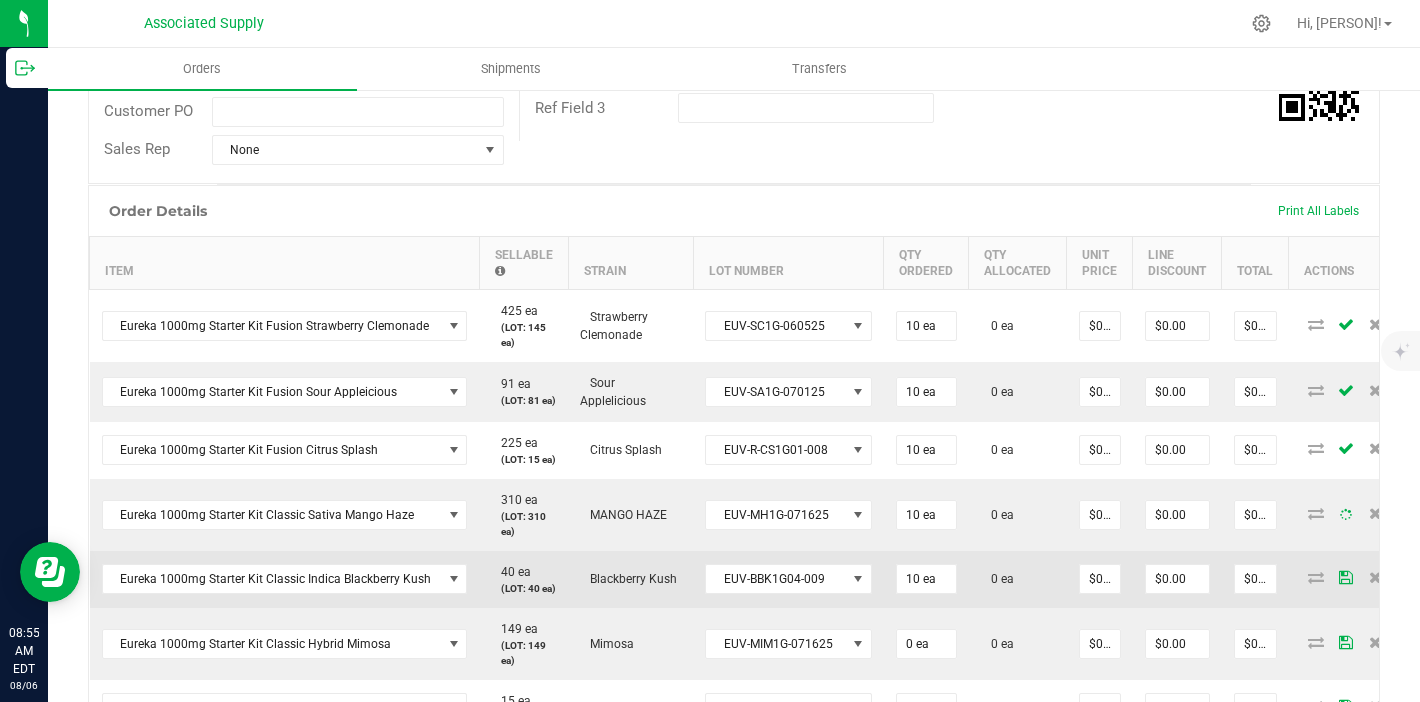 click on "10 ea" at bounding box center [926, 579] 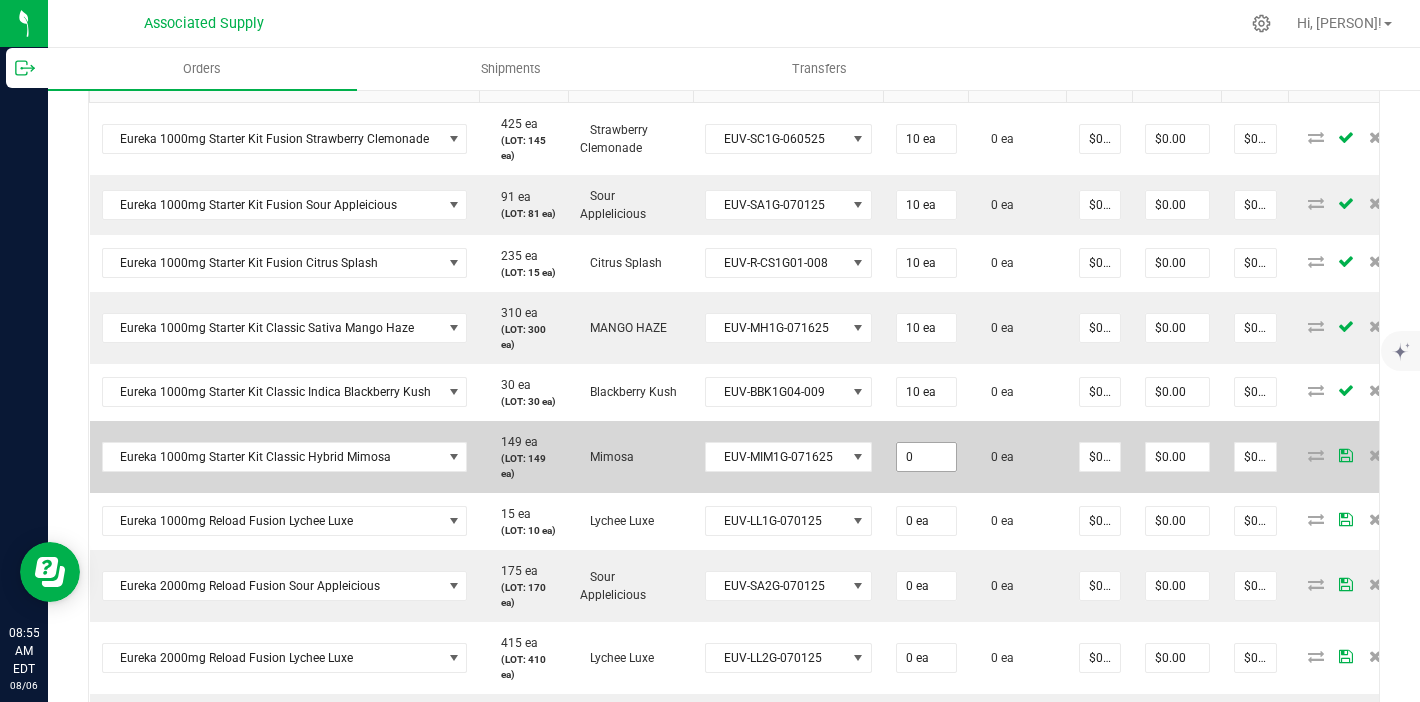 click on "0" at bounding box center [926, 457] 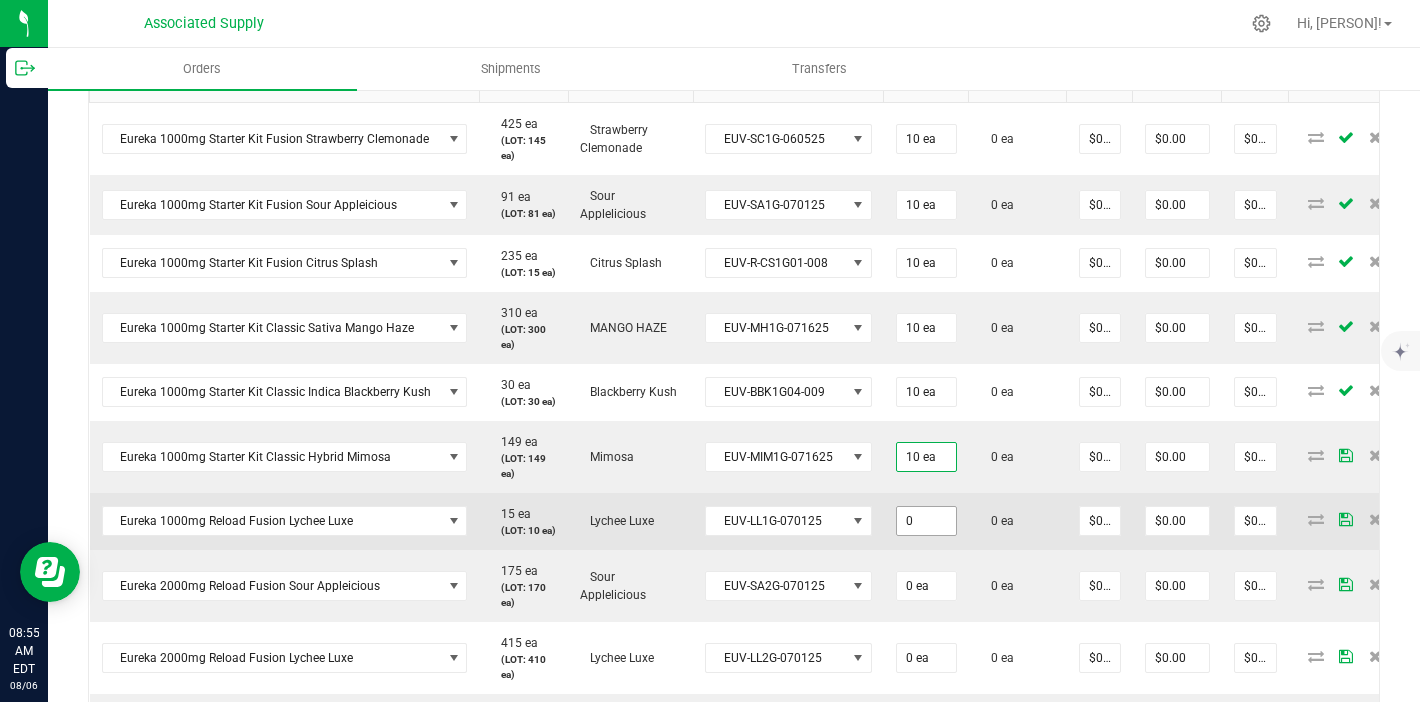click on "0" at bounding box center [926, 521] 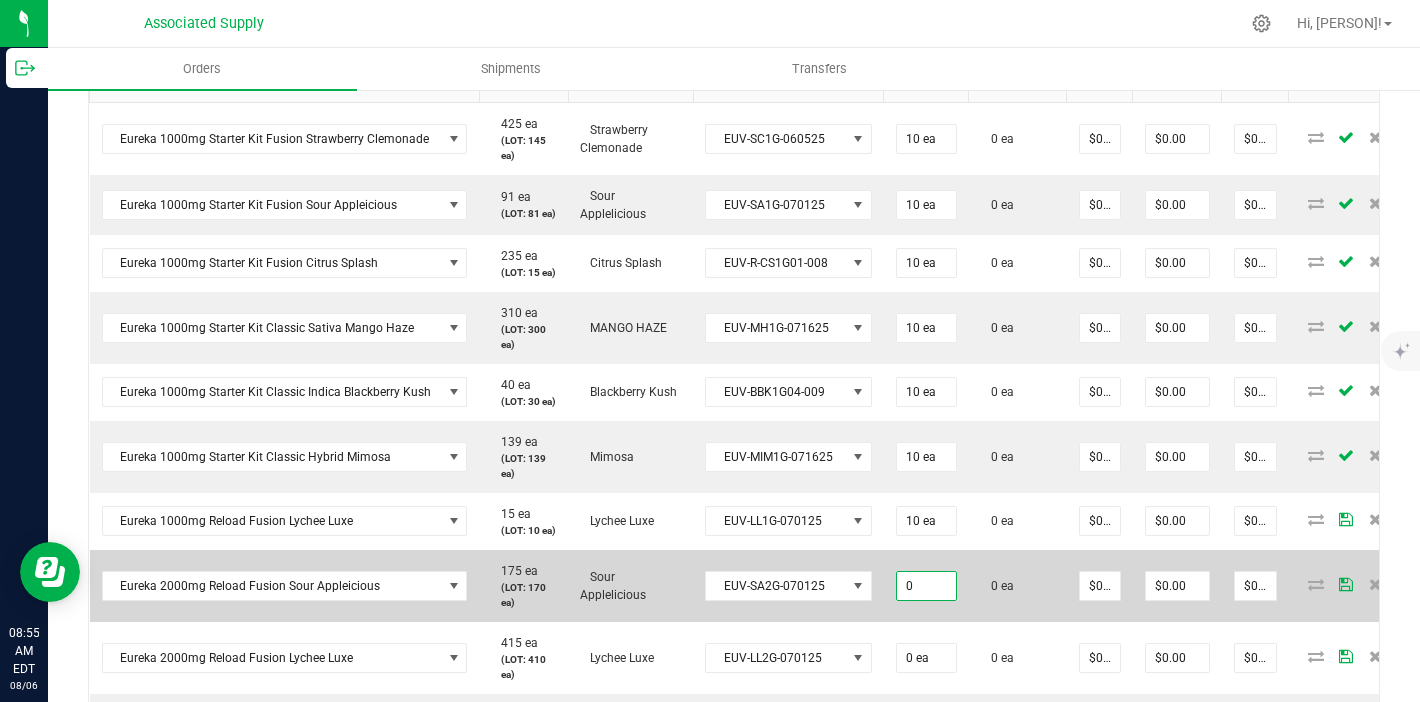 click on "0" at bounding box center (926, 586) 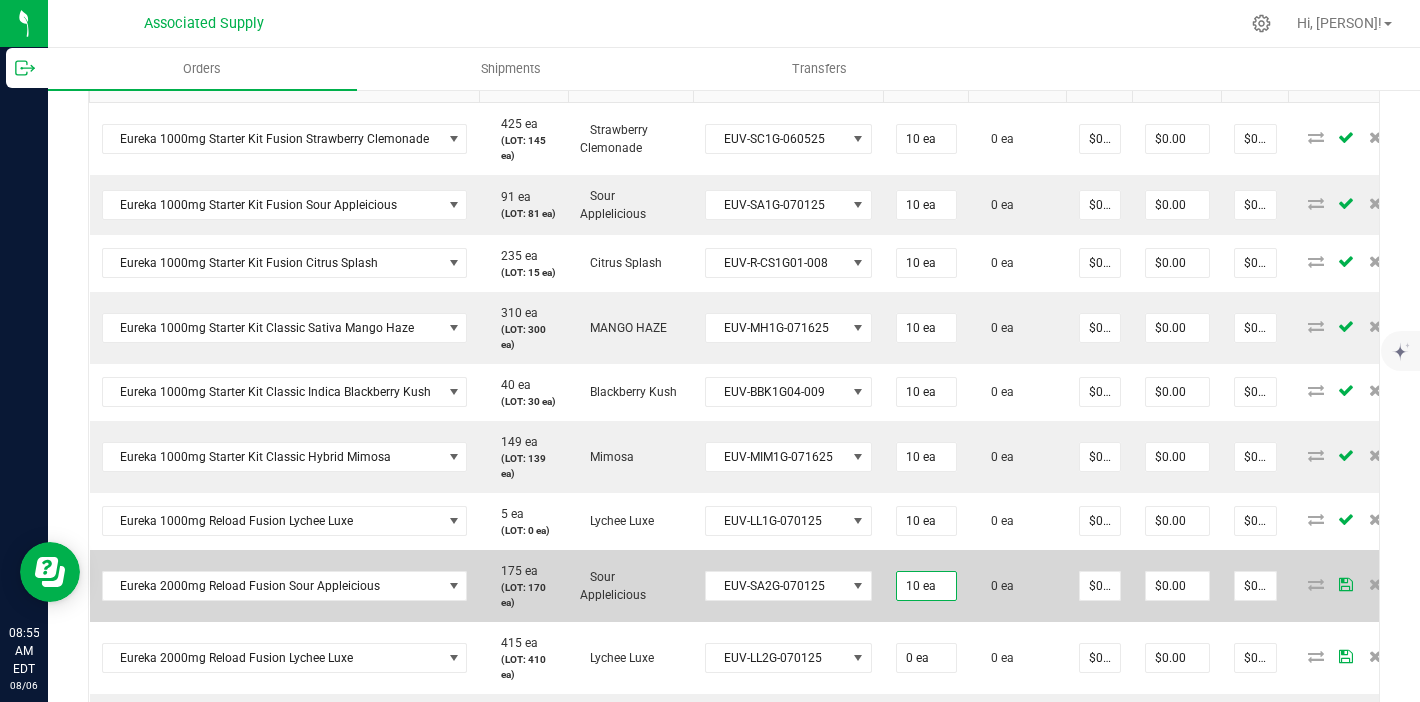 click on "10 ea" at bounding box center (926, 586) 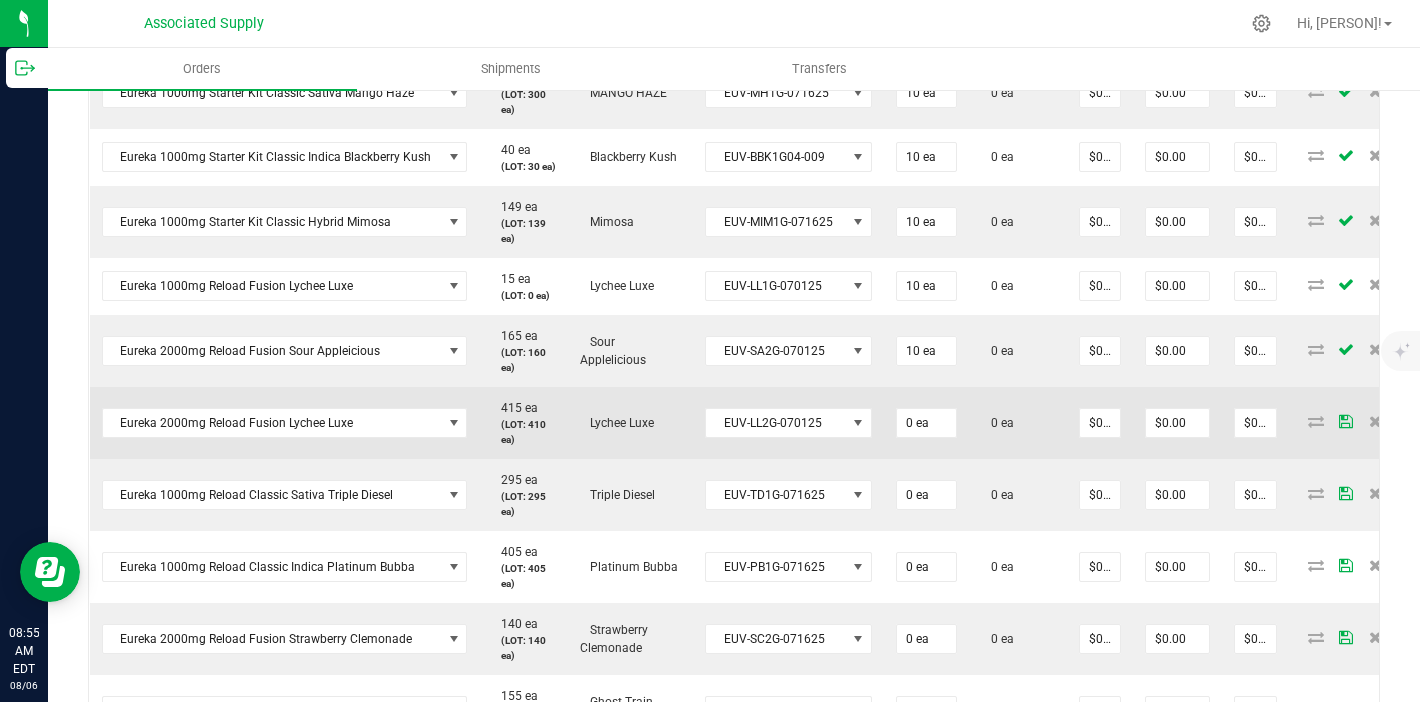 click on "0 ea" at bounding box center (926, 423) 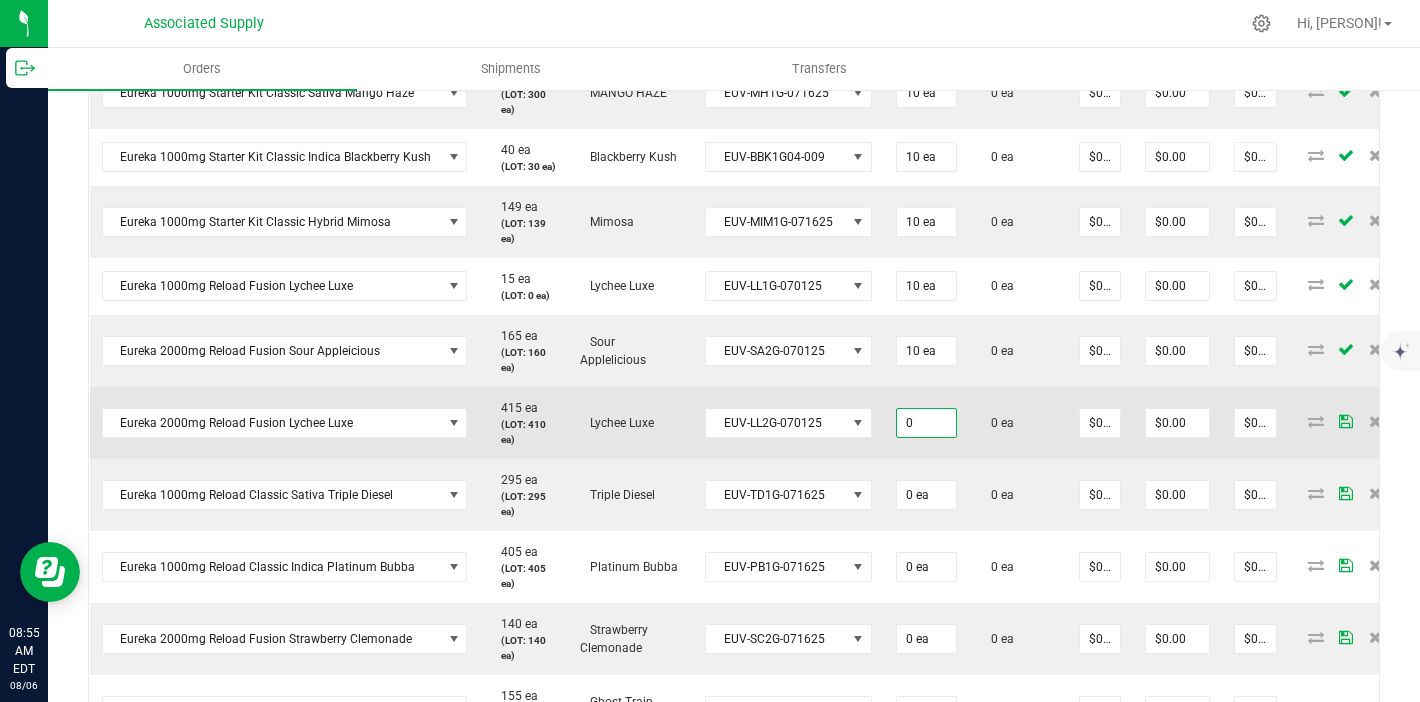 click on "0" at bounding box center (926, 423) 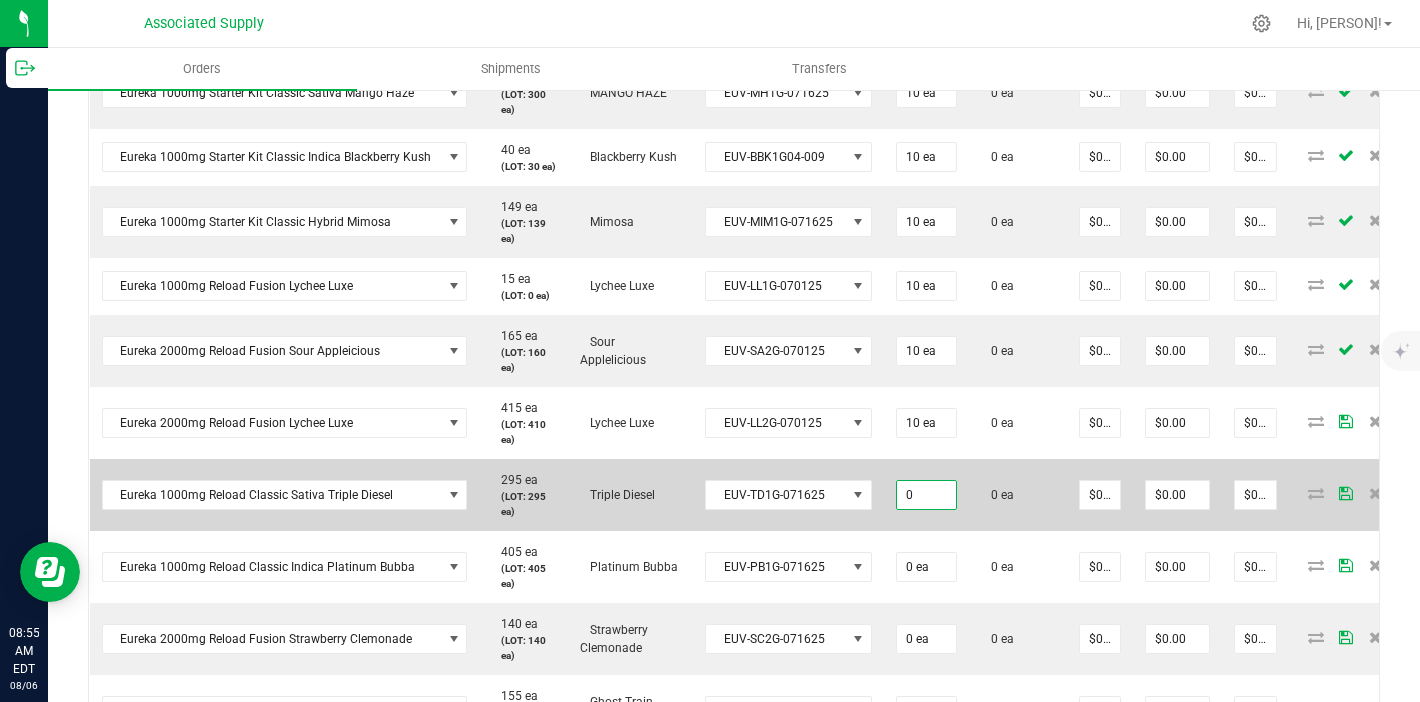 click on "0" at bounding box center [926, 495] 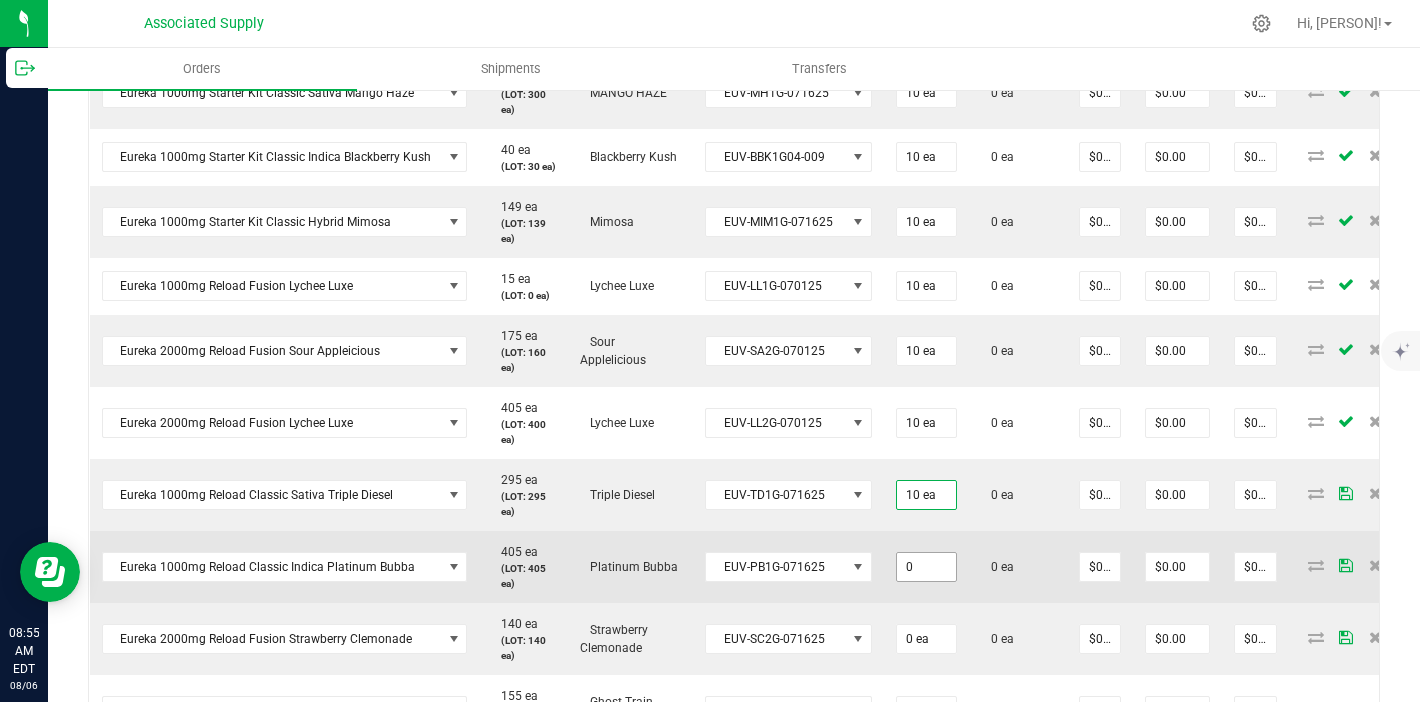 click on "0" at bounding box center [926, 567] 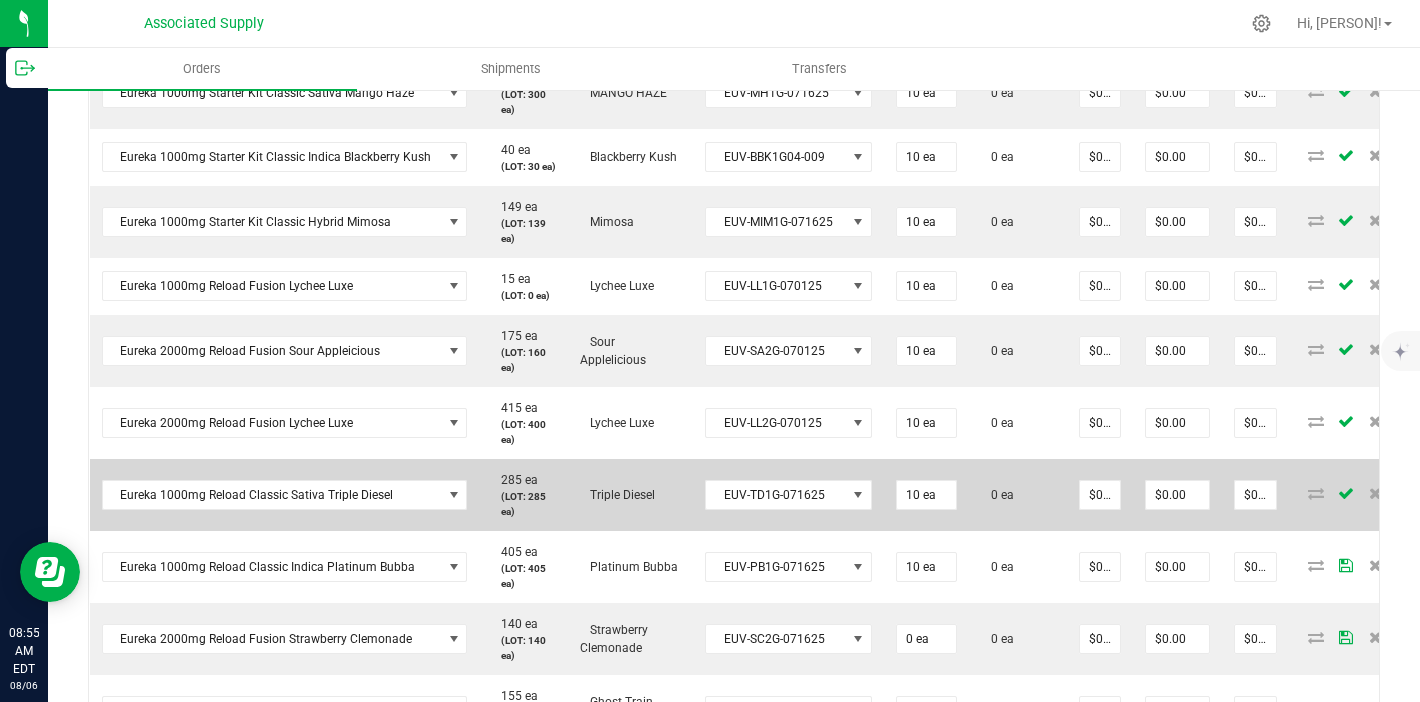 click on "10 ea" at bounding box center (926, 495) 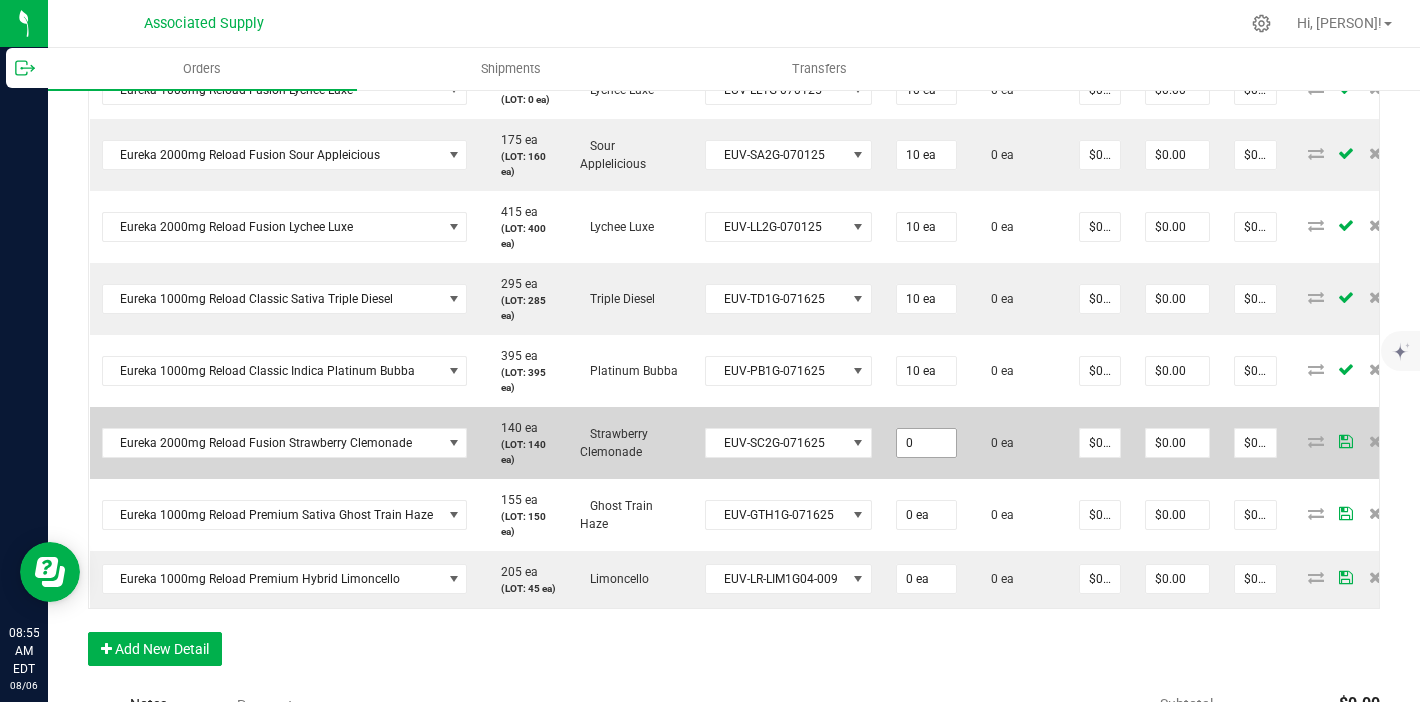 click on "0" at bounding box center [926, 443] 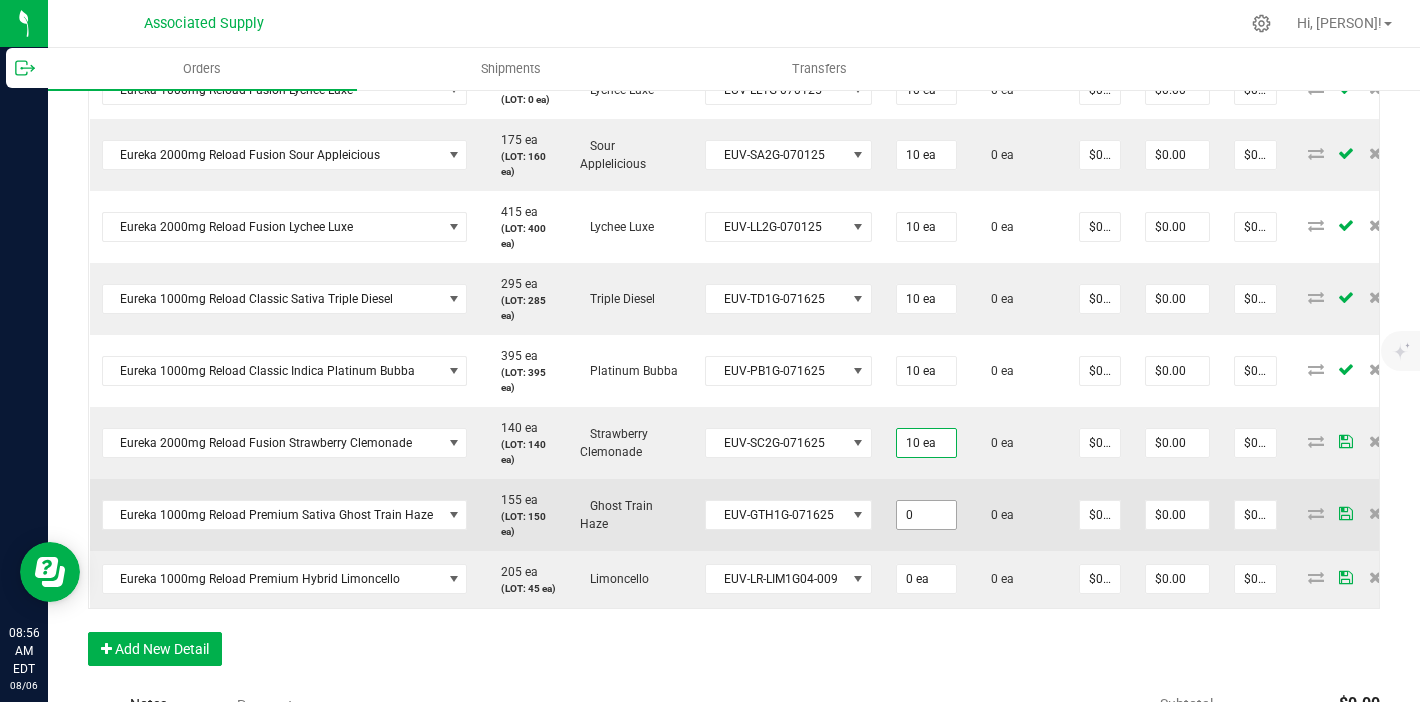 click on "0" at bounding box center [926, 515] 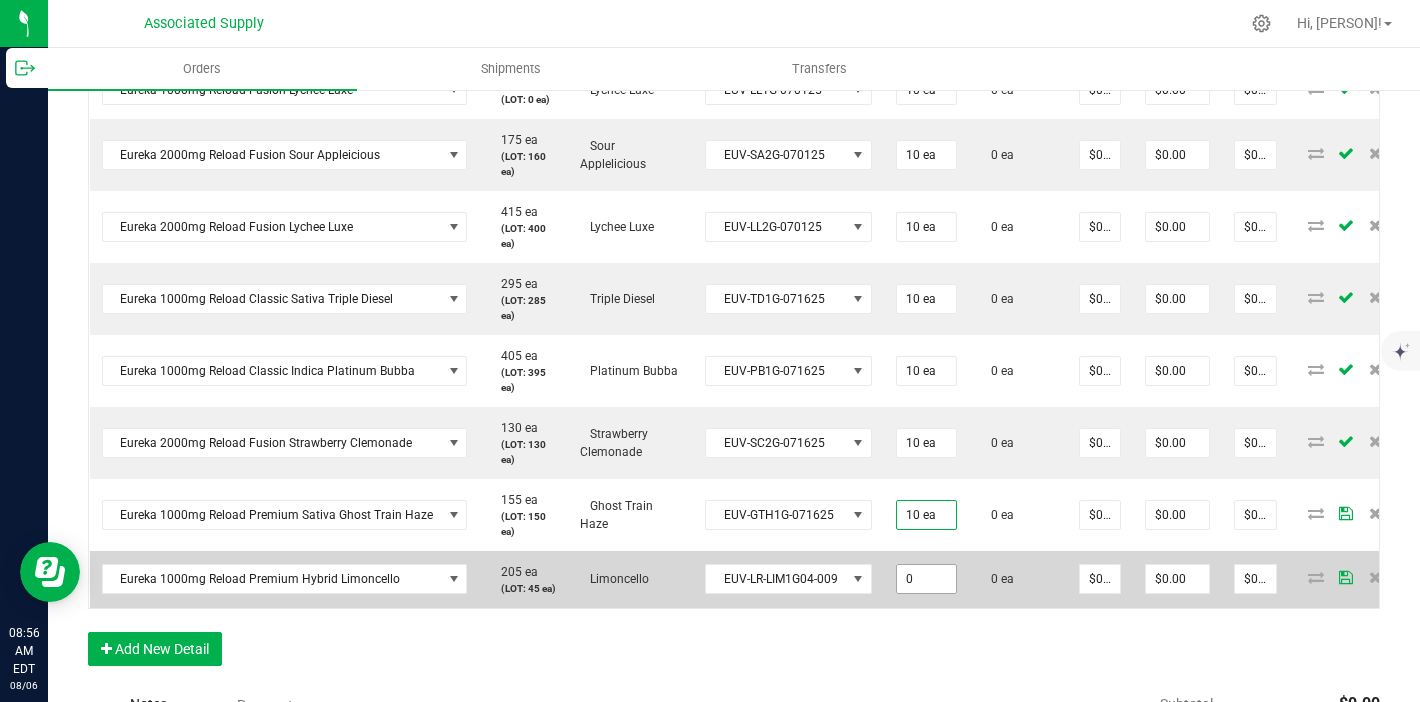 click on "0" at bounding box center (926, 579) 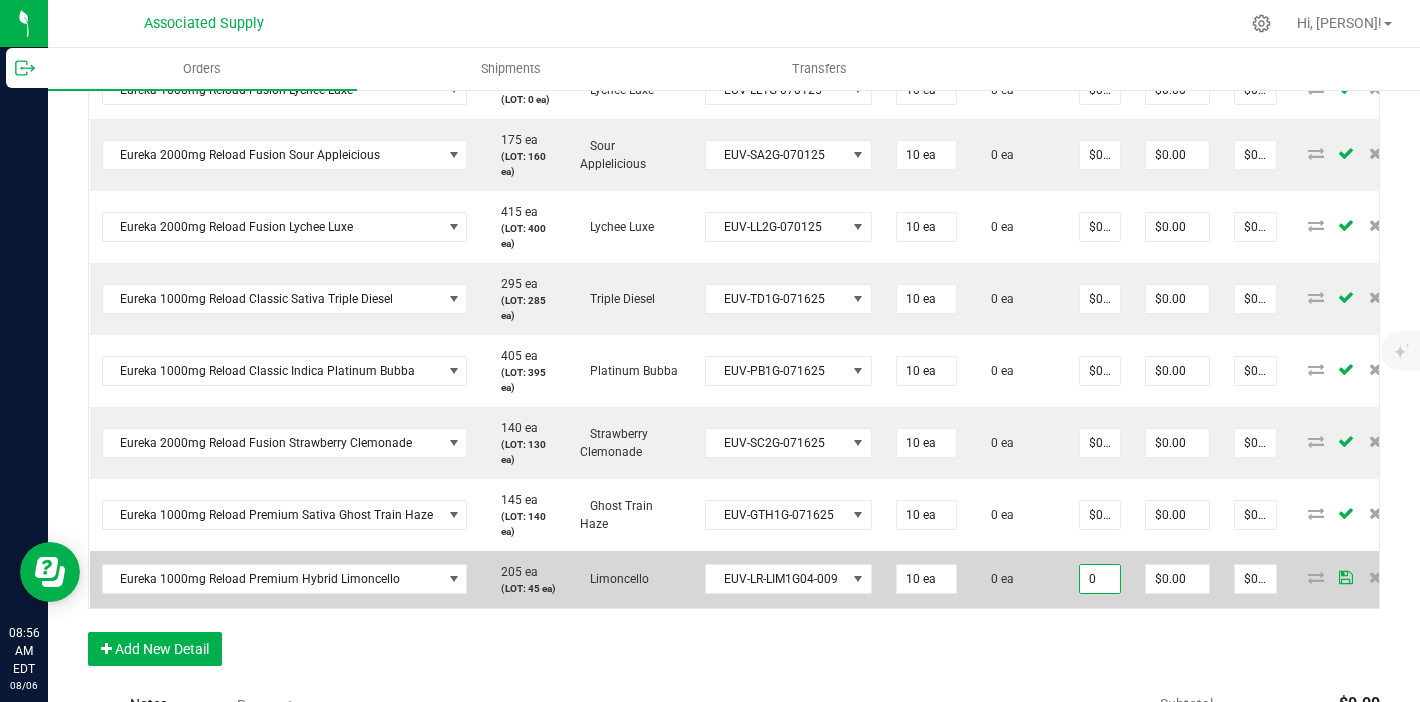 click on "0" at bounding box center [1100, 579] 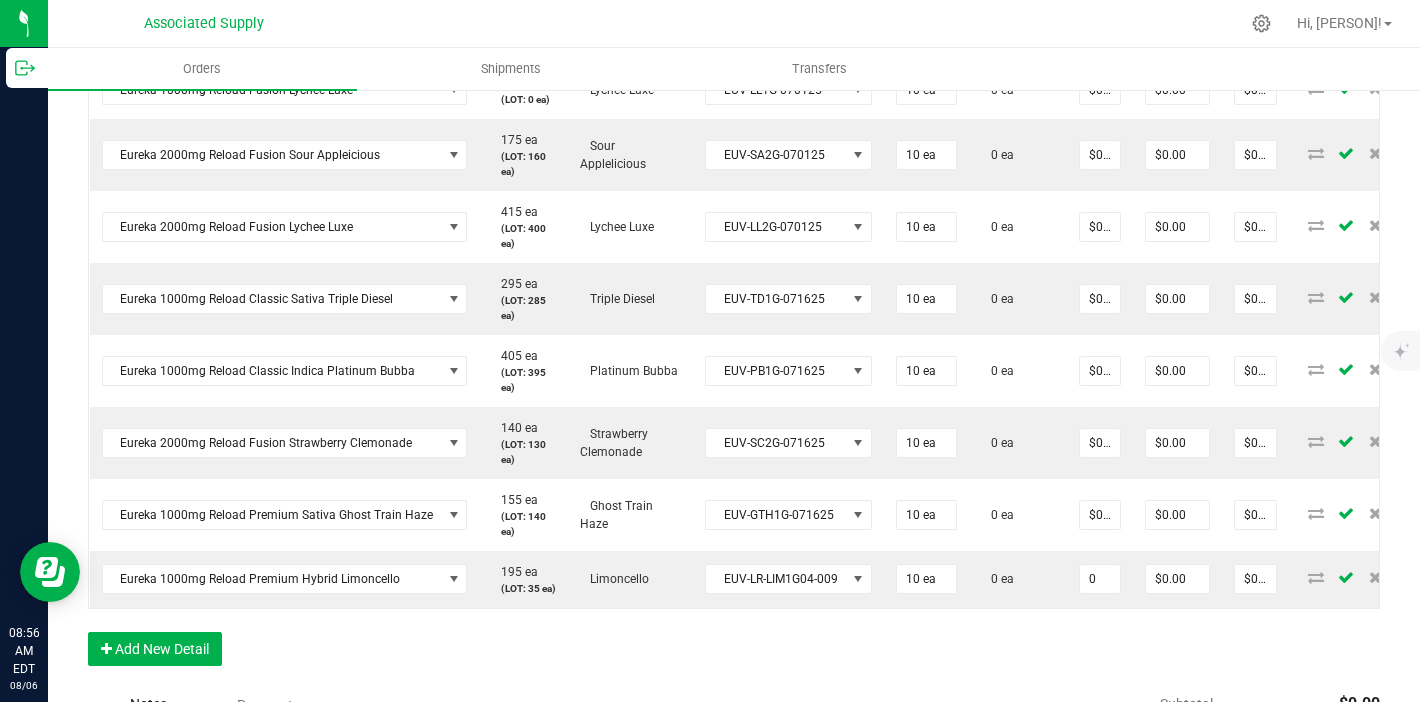 click on "0" at bounding box center [1100, 579] 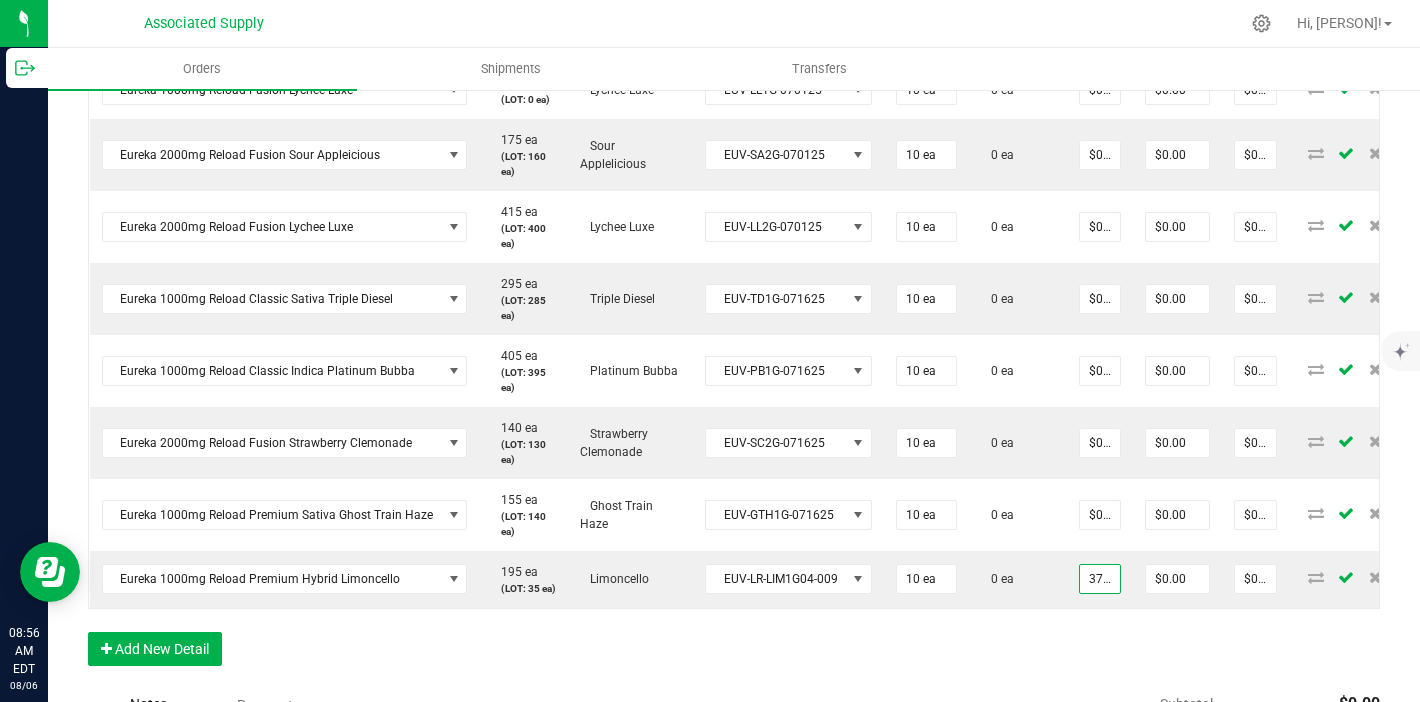 scroll, scrollTop: 0, scrollLeft: 2, axis: horizontal 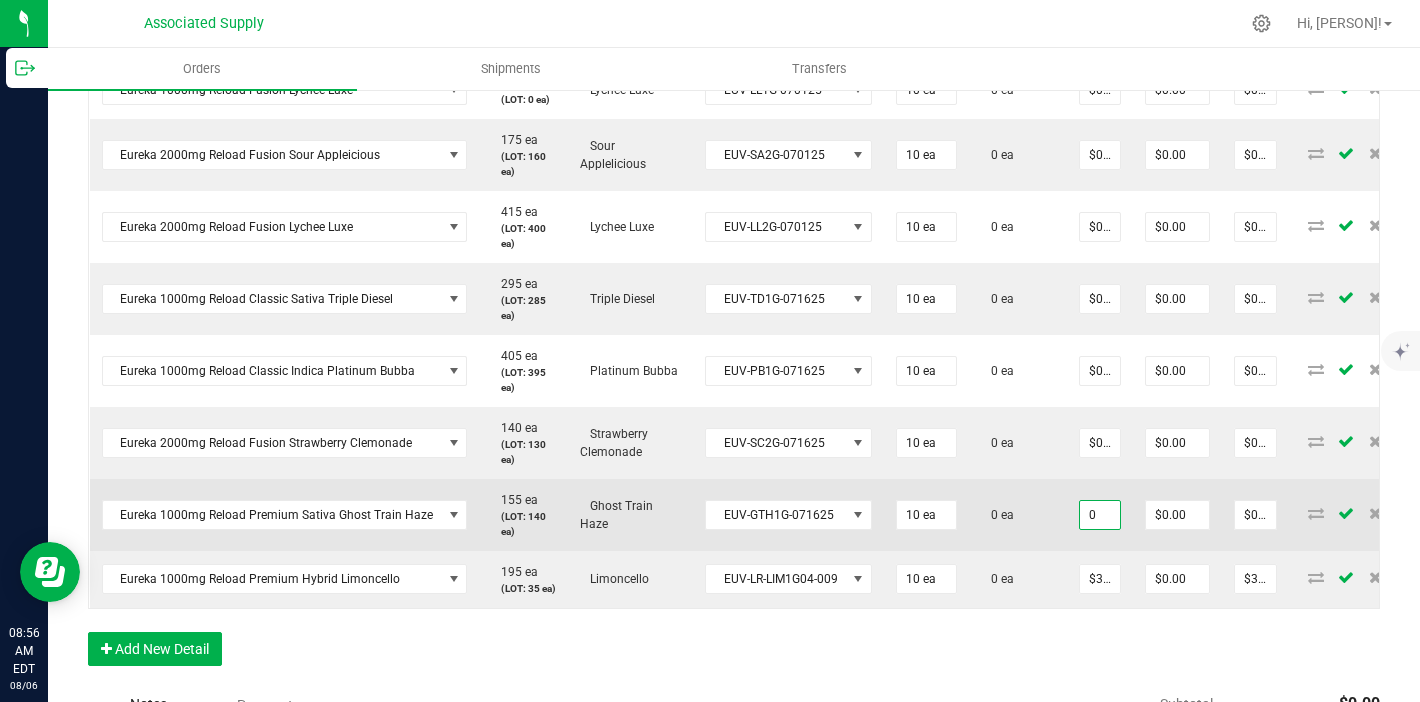 click on "0" at bounding box center (1100, 515) 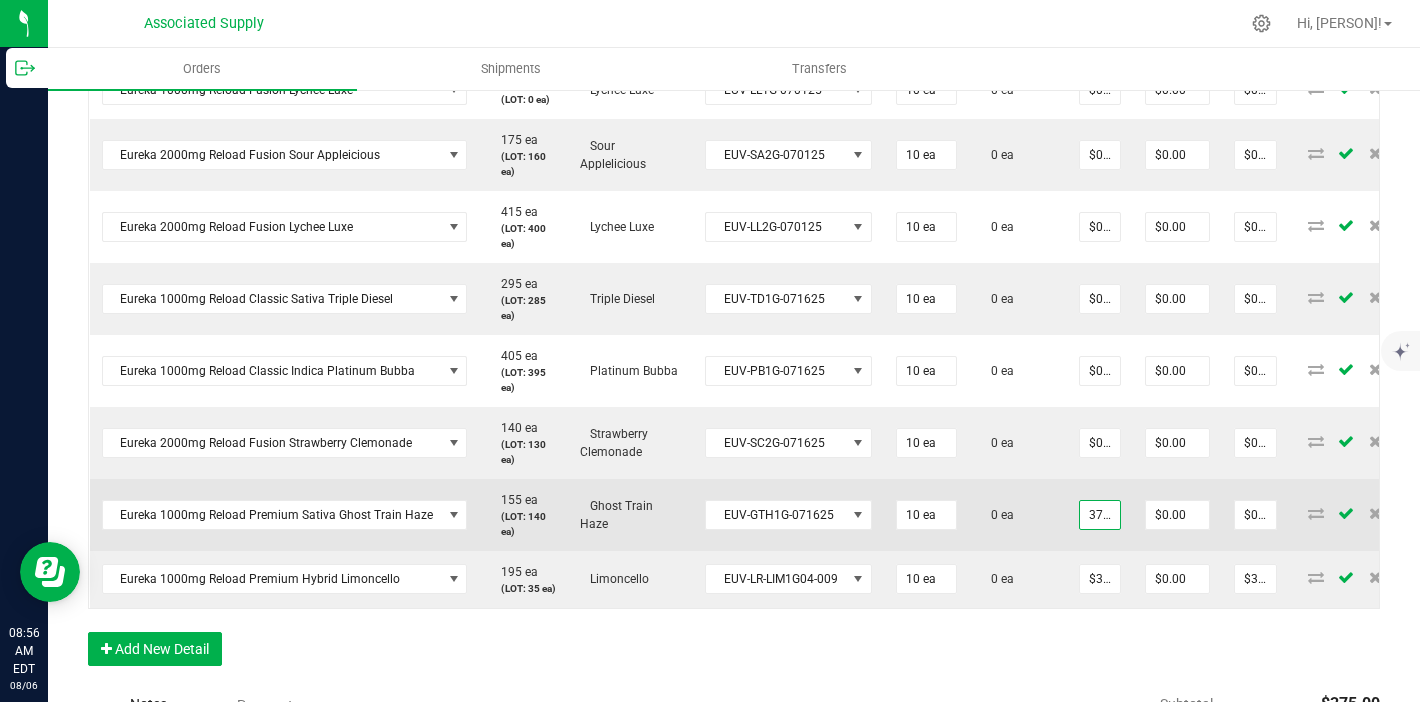 scroll, scrollTop: 0, scrollLeft: 2, axis: horizontal 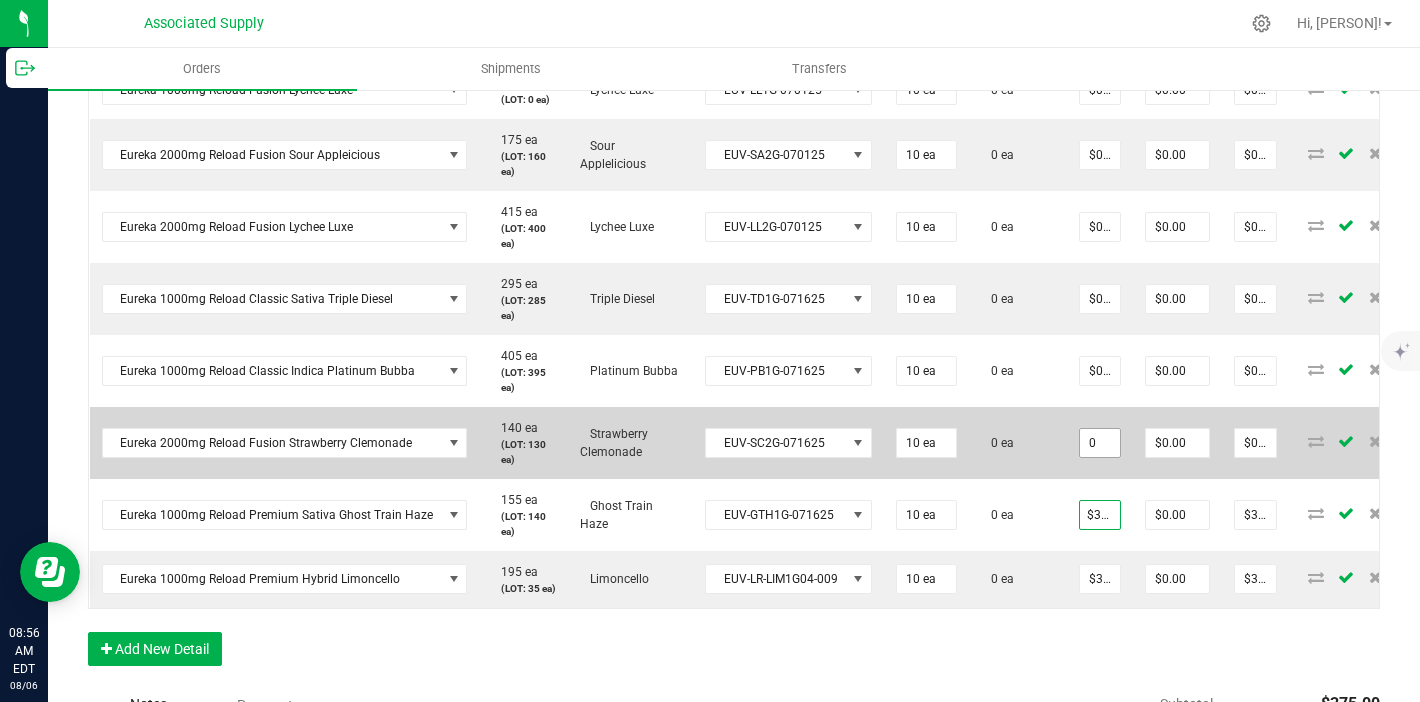 click on "0" at bounding box center (1100, 443) 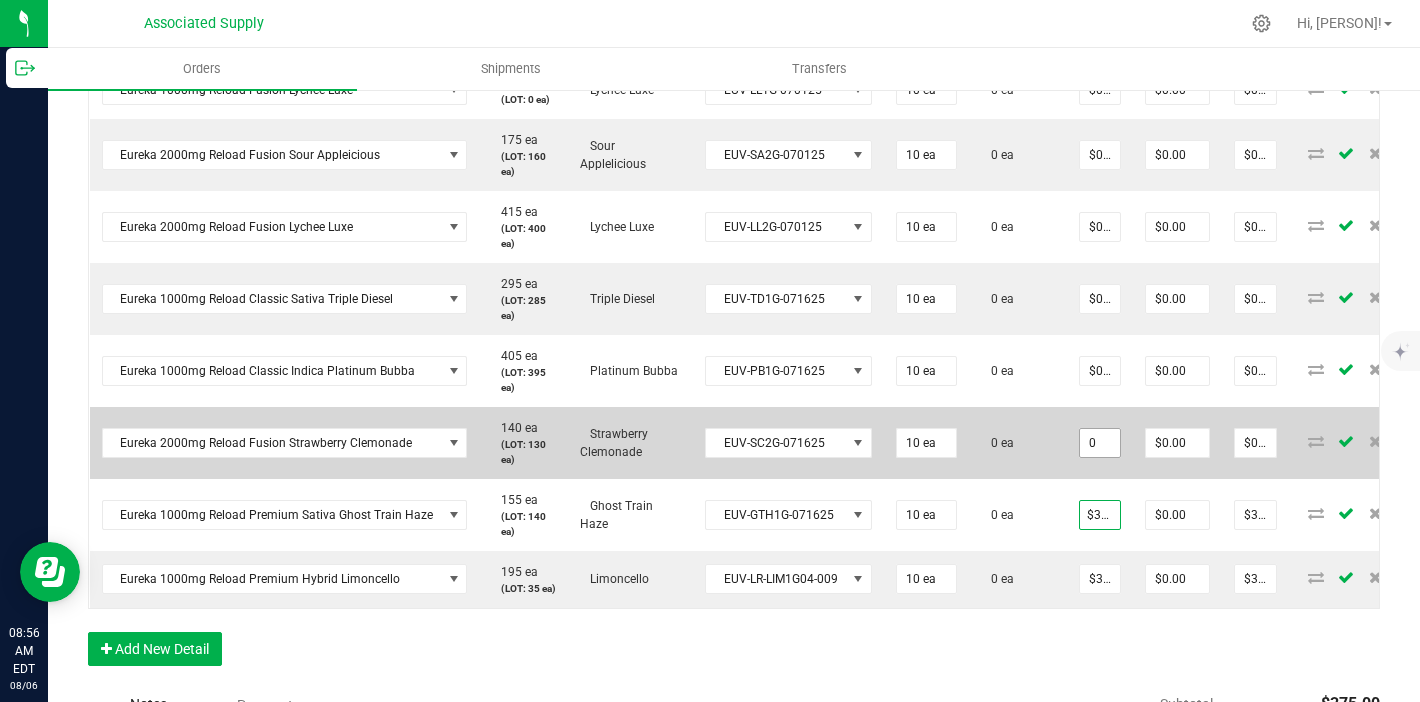 scroll, scrollTop: 0, scrollLeft: 0, axis: both 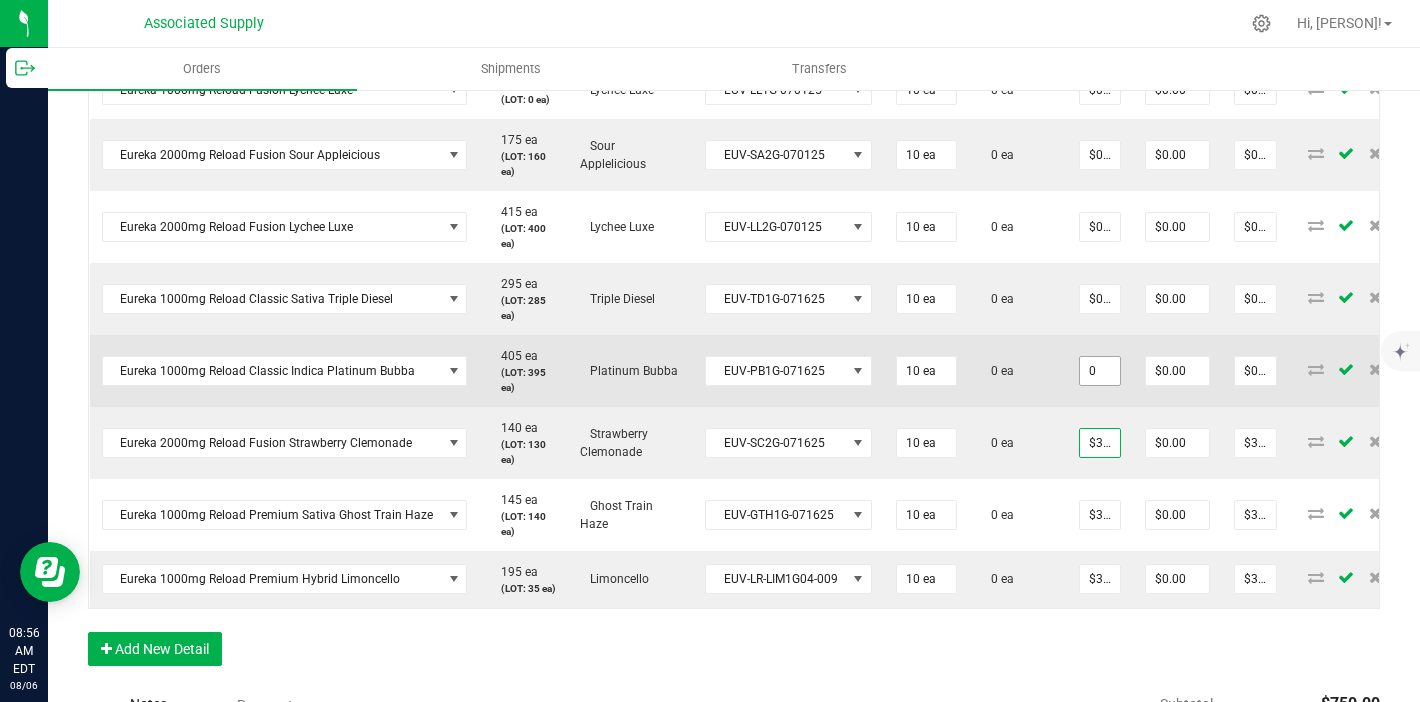 click on "0" at bounding box center [1100, 371] 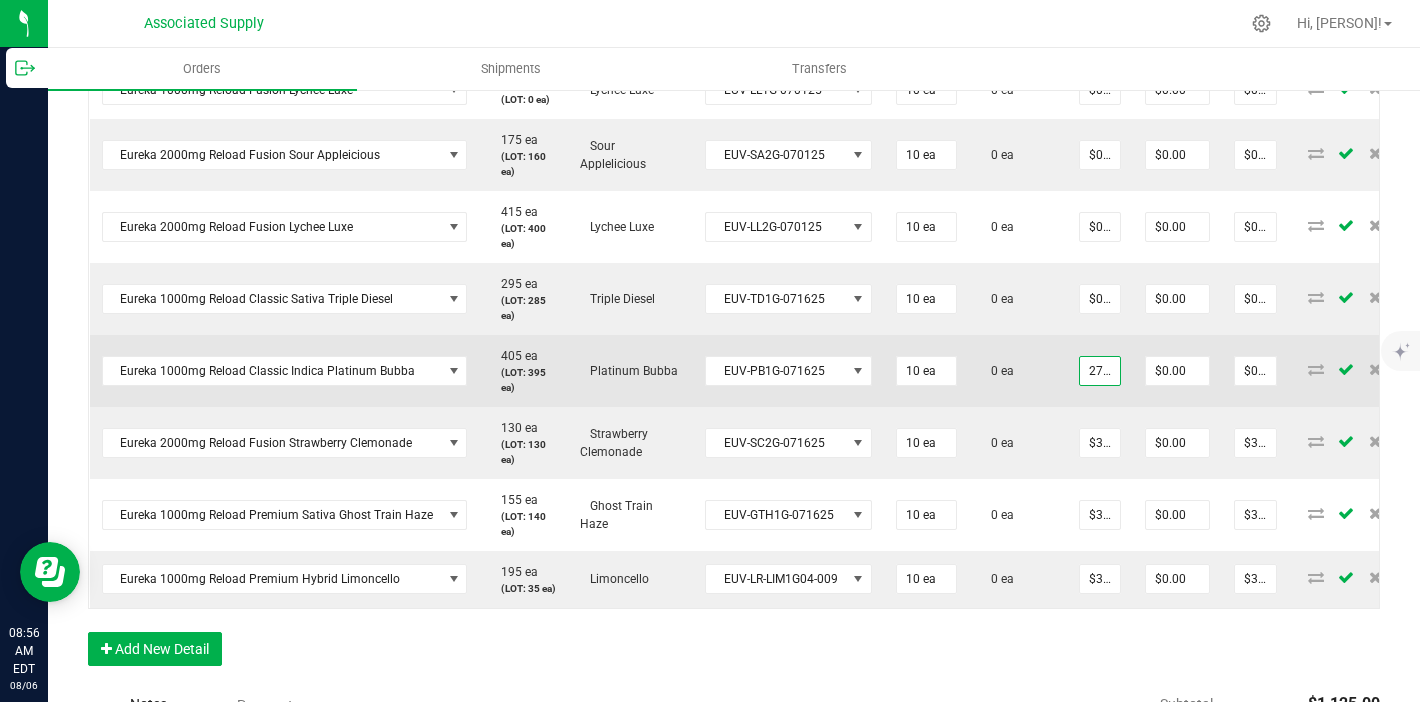 scroll, scrollTop: 0, scrollLeft: 2, axis: horizontal 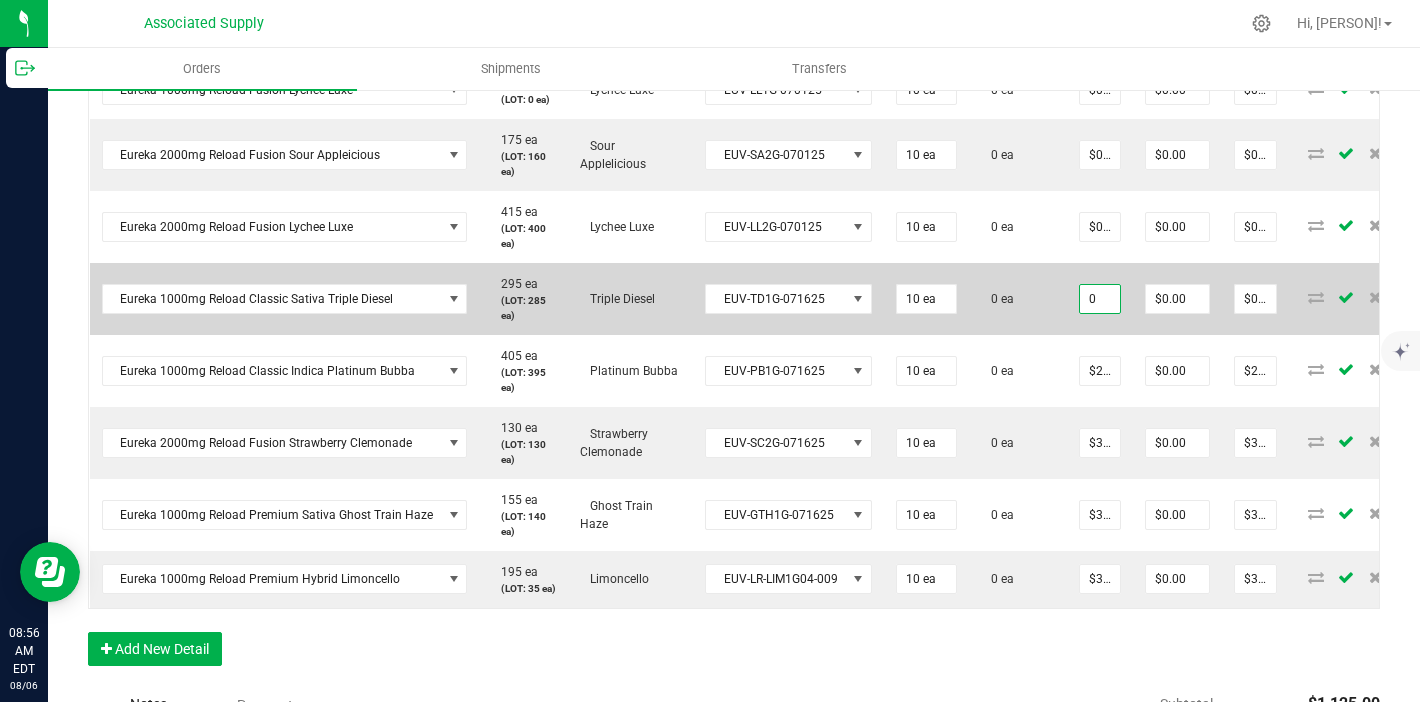 click on "0" at bounding box center [1100, 299] 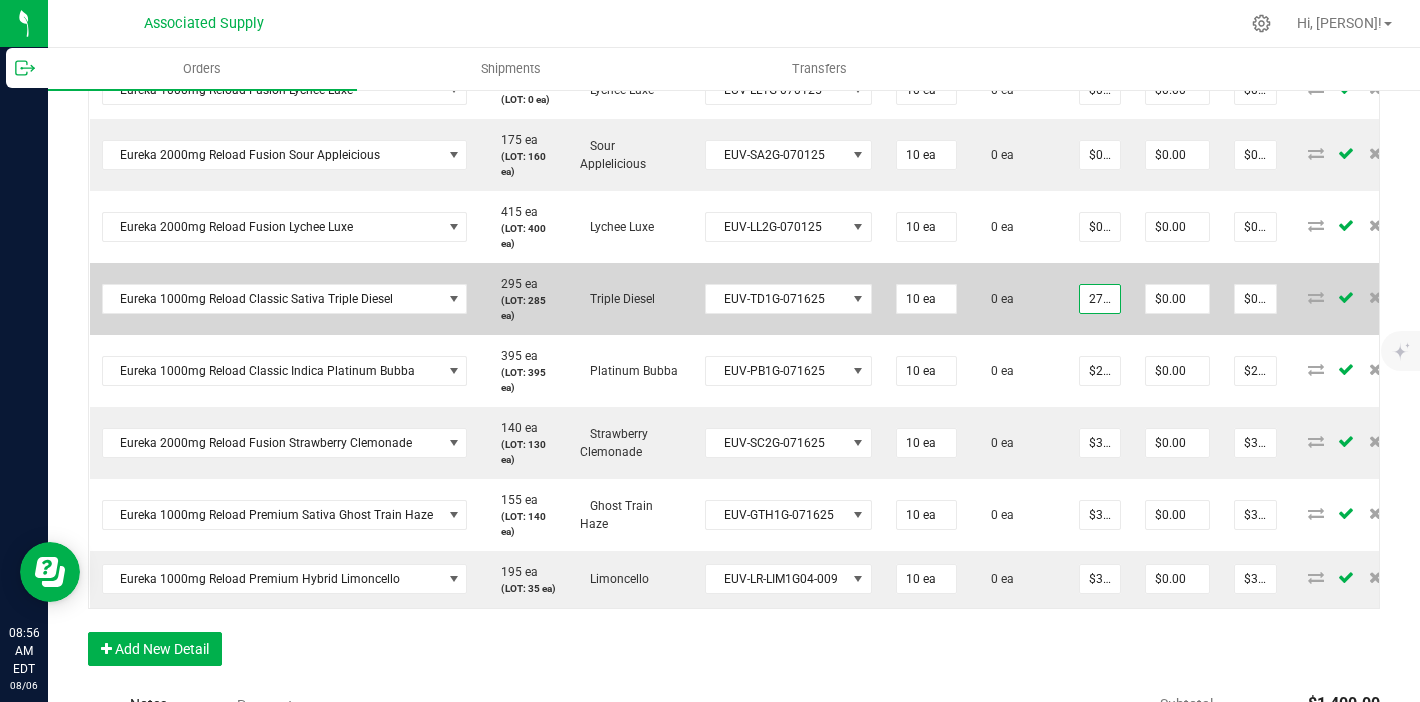 scroll, scrollTop: 0, scrollLeft: 2, axis: horizontal 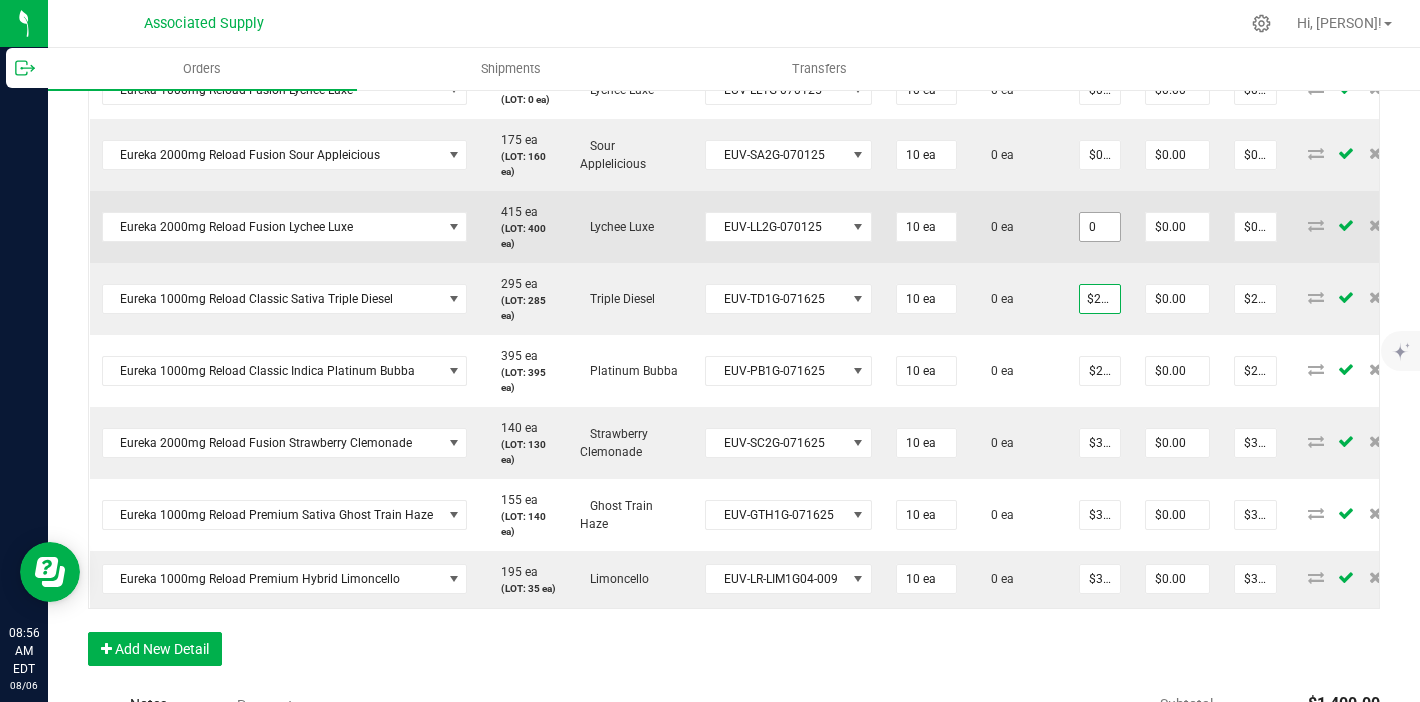 click on "0" at bounding box center [1100, 227] 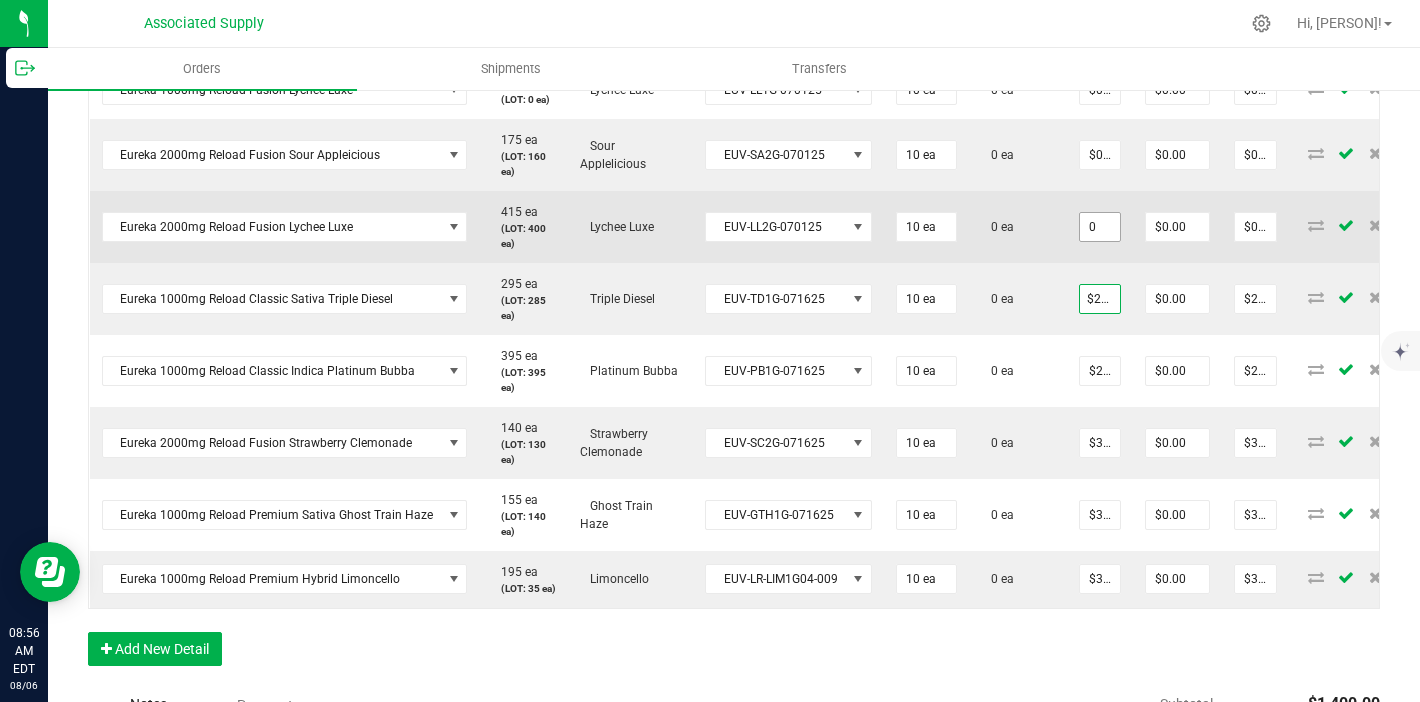 scroll, scrollTop: 0, scrollLeft: 0, axis: both 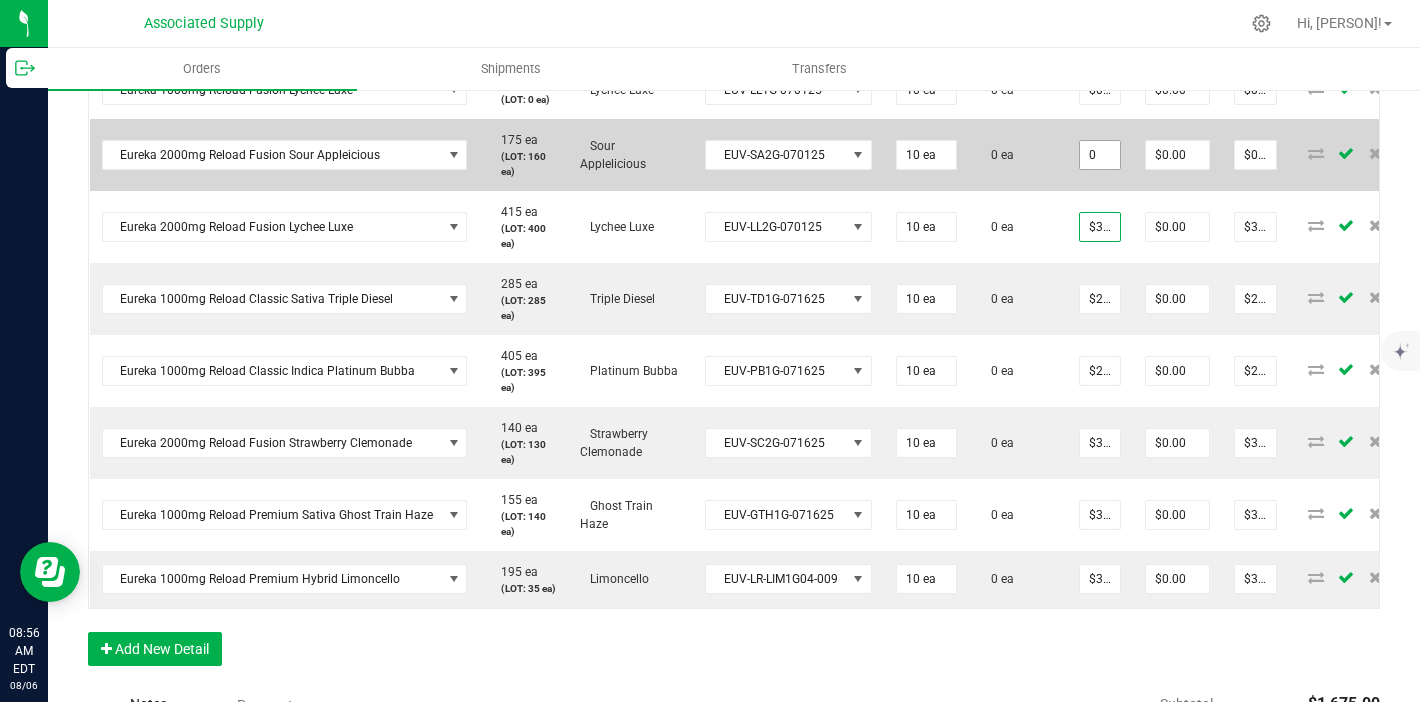 click on "0" at bounding box center (1100, 155) 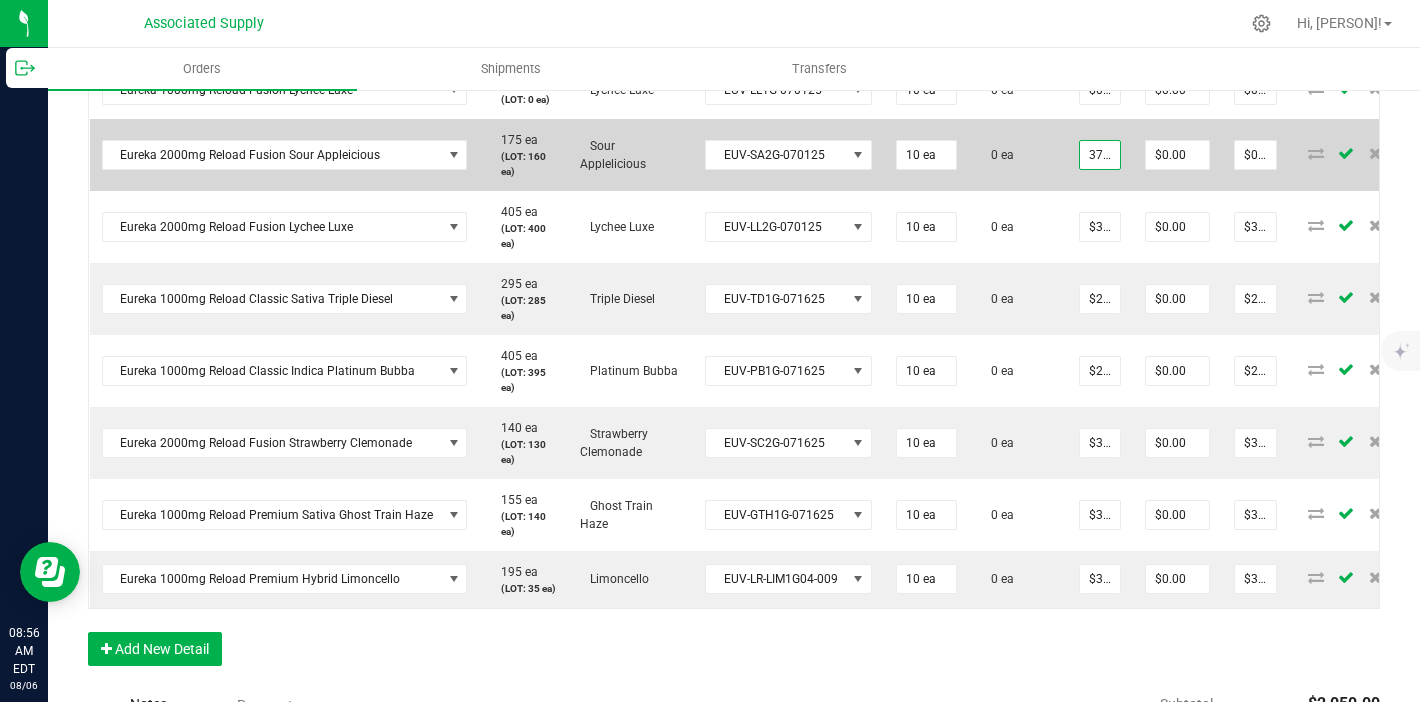 scroll, scrollTop: 0, scrollLeft: 2, axis: horizontal 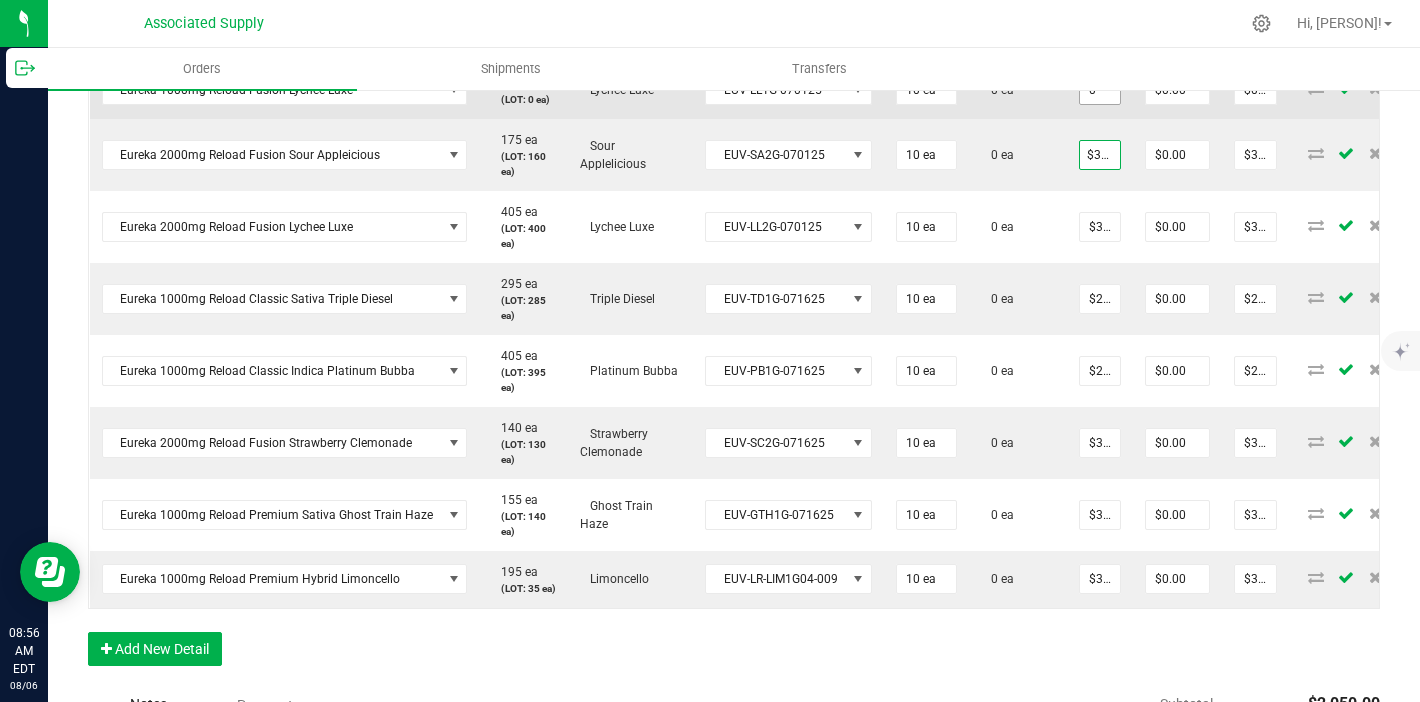 click on "0" at bounding box center [1100, 90] 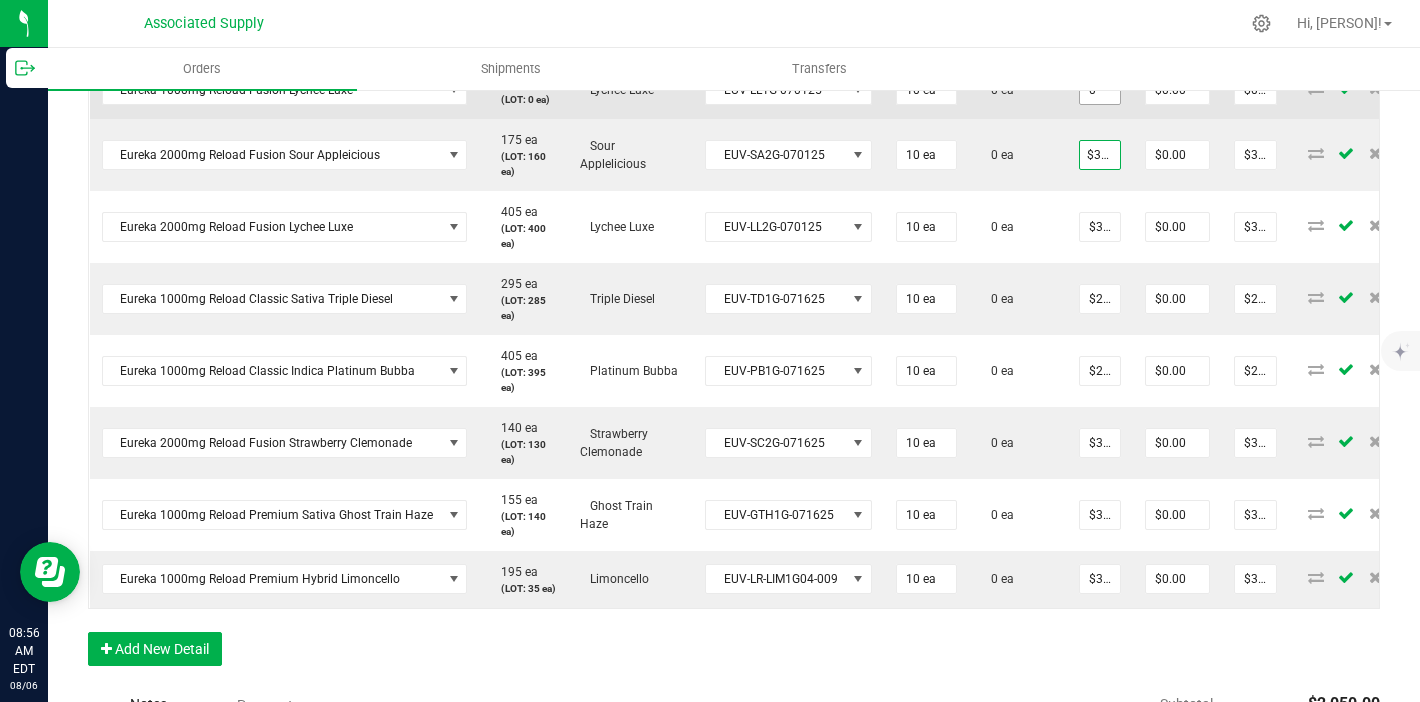 scroll, scrollTop: 0, scrollLeft: 0, axis: both 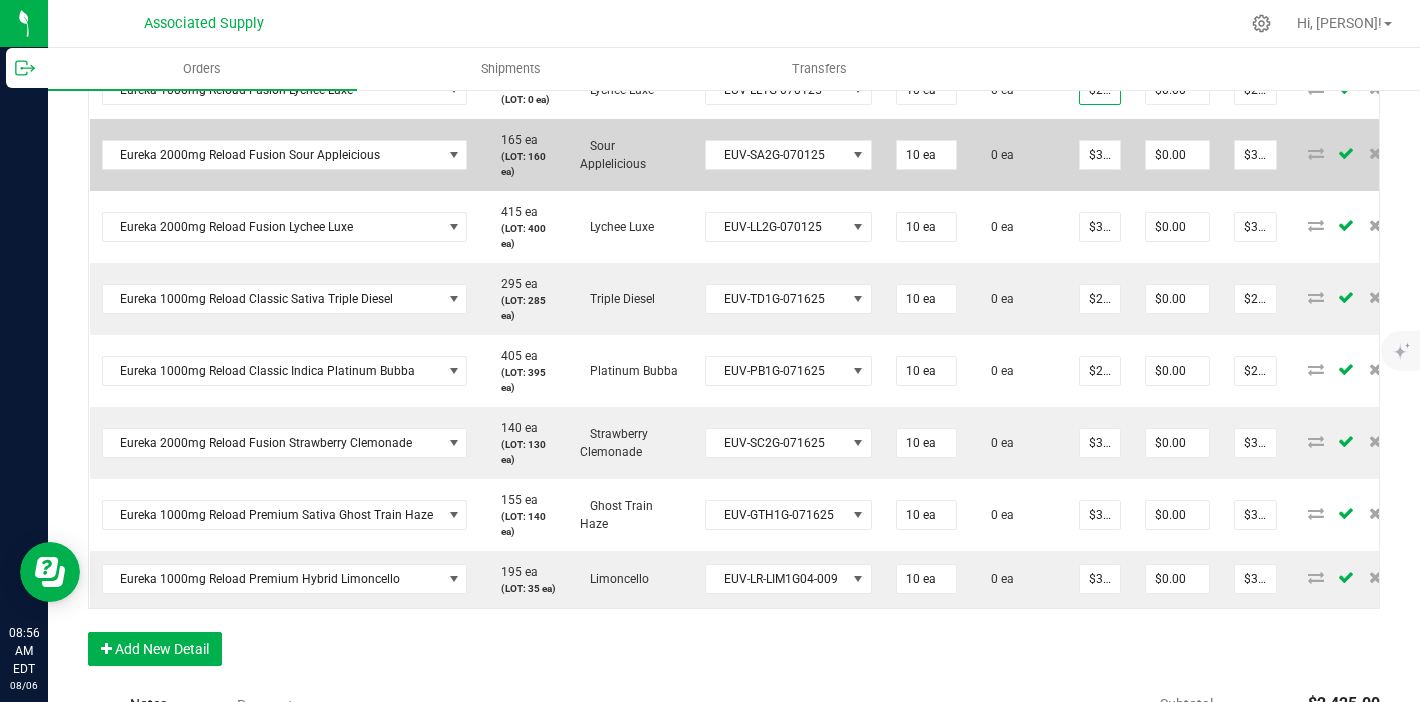 click on "$37.50000" at bounding box center [1100, 155] 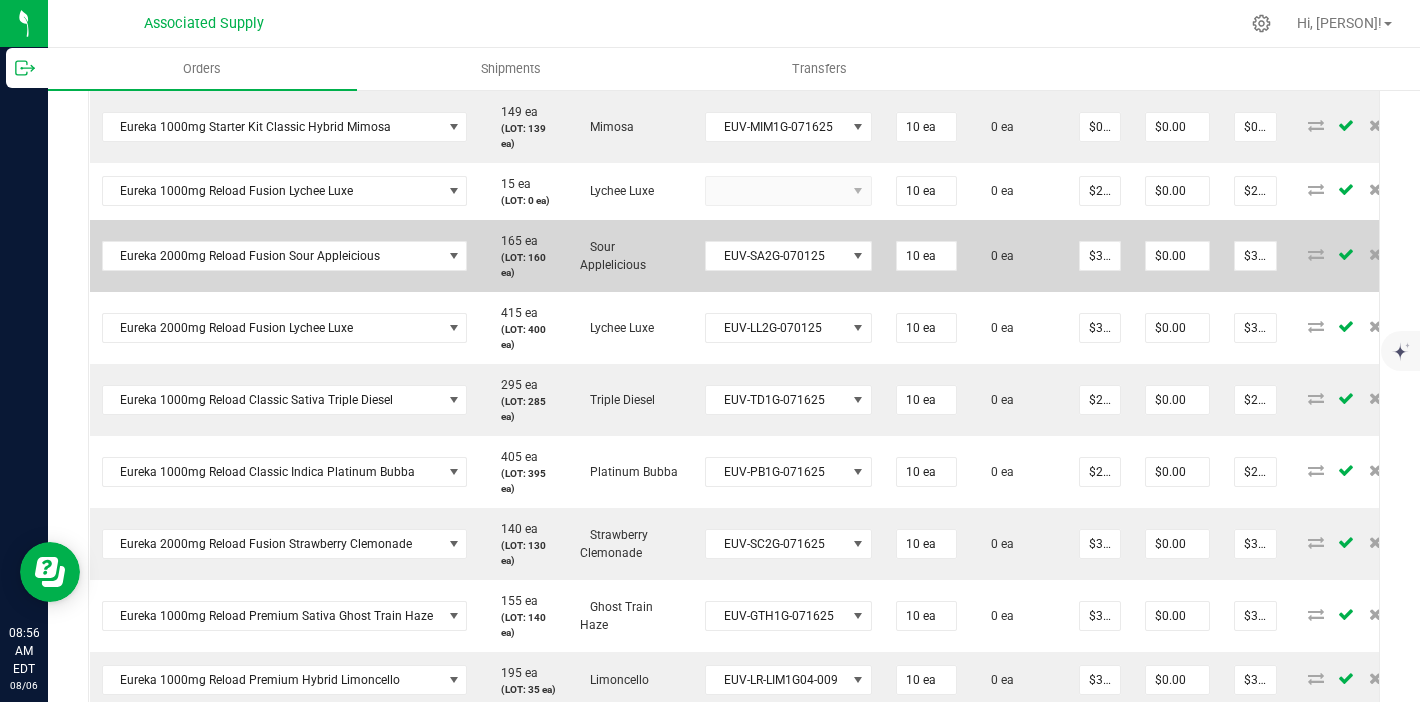 scroll, scrollTop: 918, scrollLeft: 0, axis: vertical 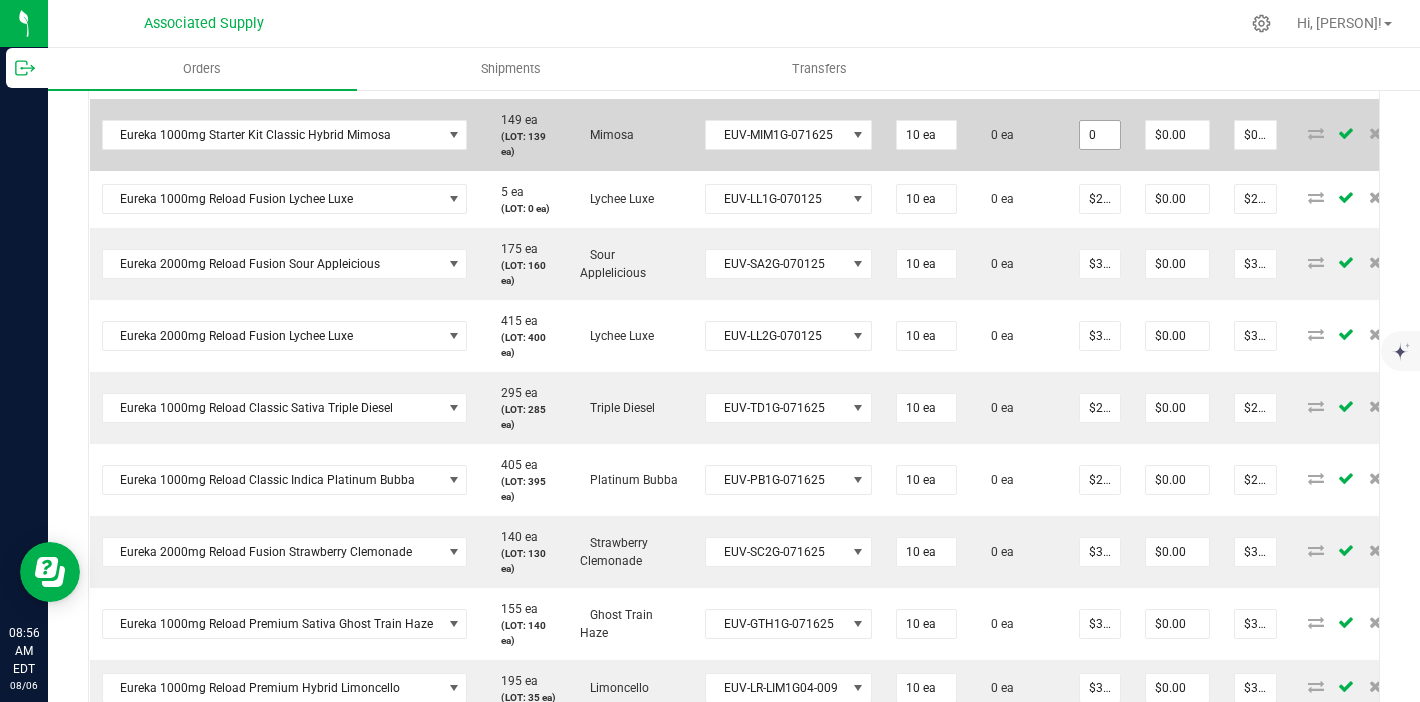 click on "0" at bounding box center [1100, 135] 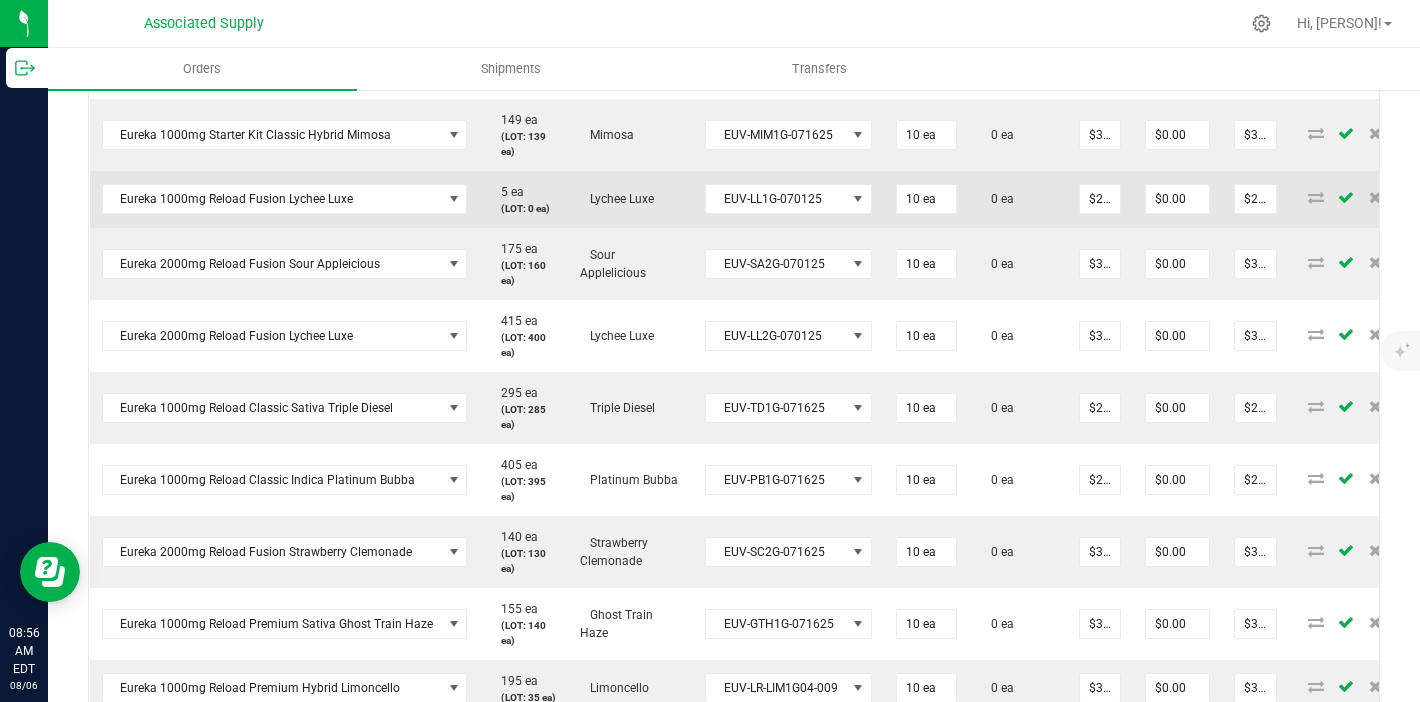 click on "0 ea" at bounding box center (1018, 199) 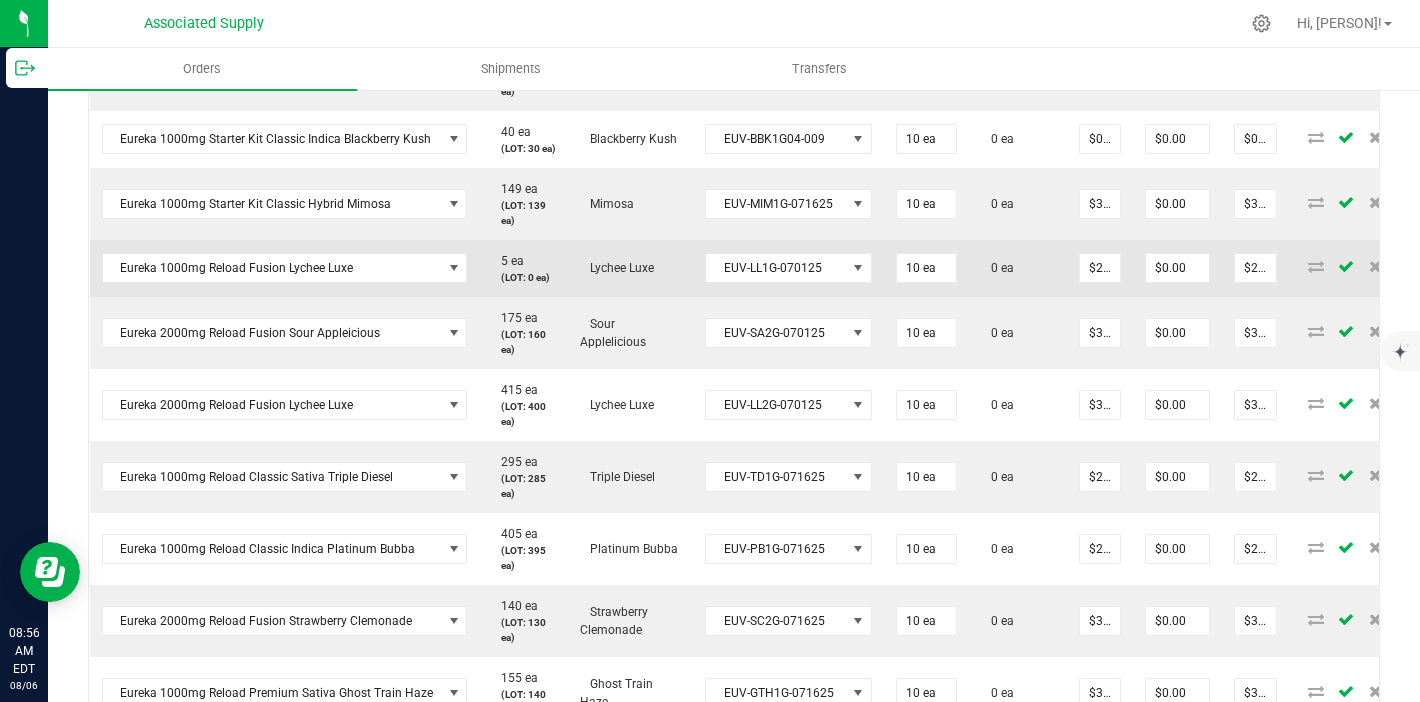 scroll, scrollTop: 817, scrollLeft: 0, axis: vertical 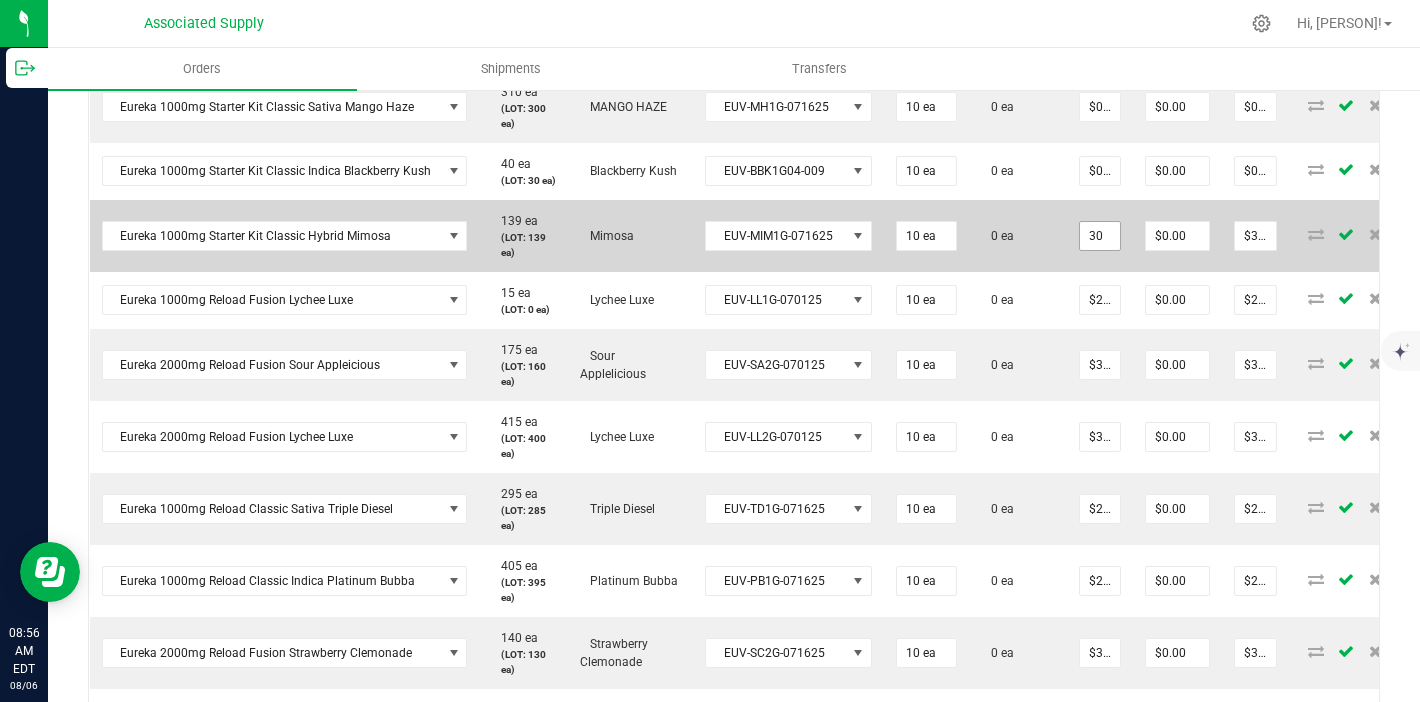click on "30" at bounding box center [1100, 236] 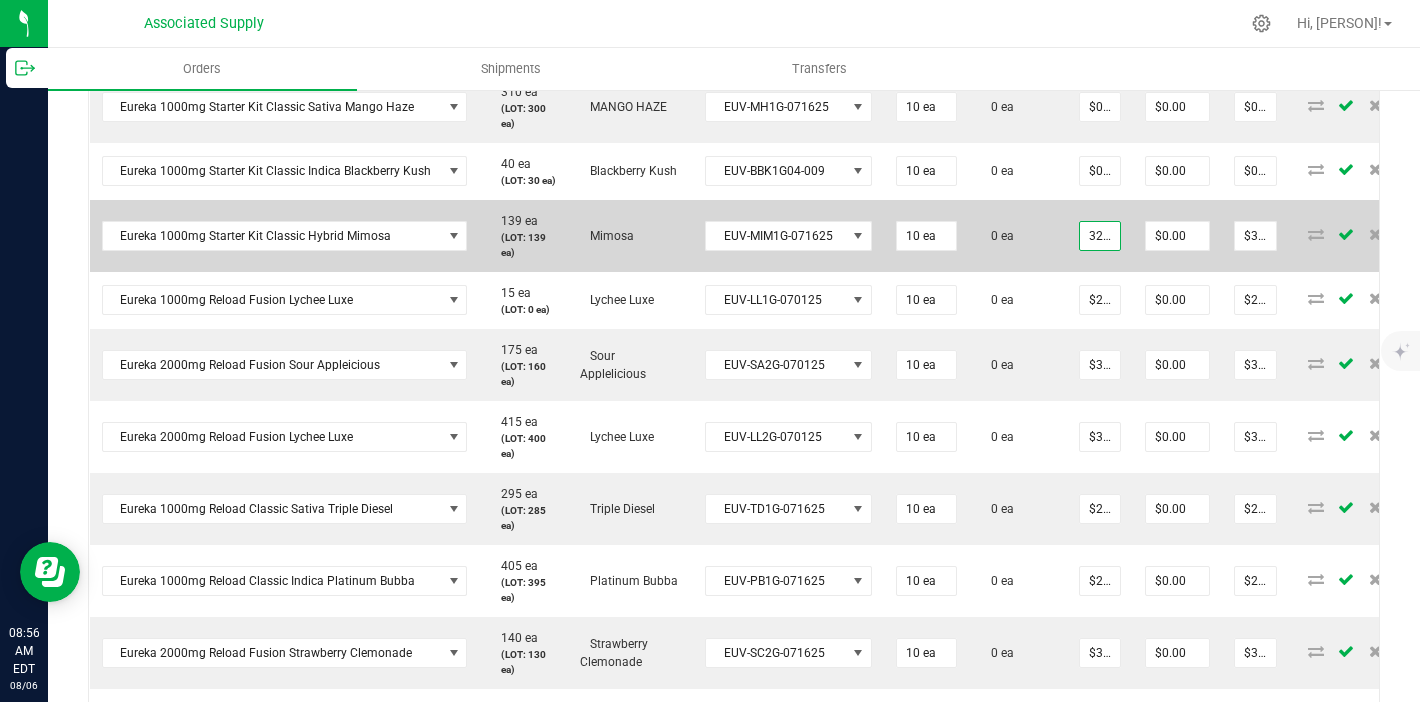 scroll, scrollTop: 0, scrollLeft: 2, axis: horizontal 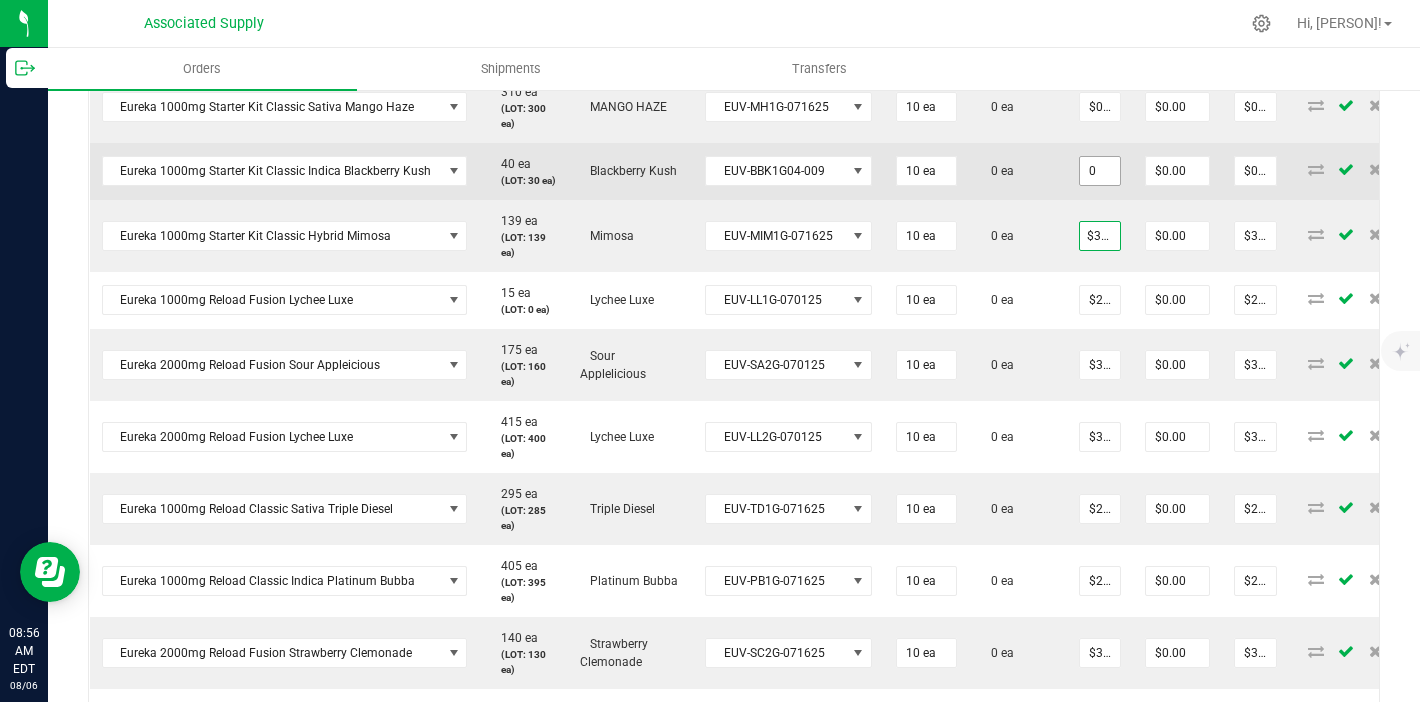 click on "0" at bounding box center (1100, 171) 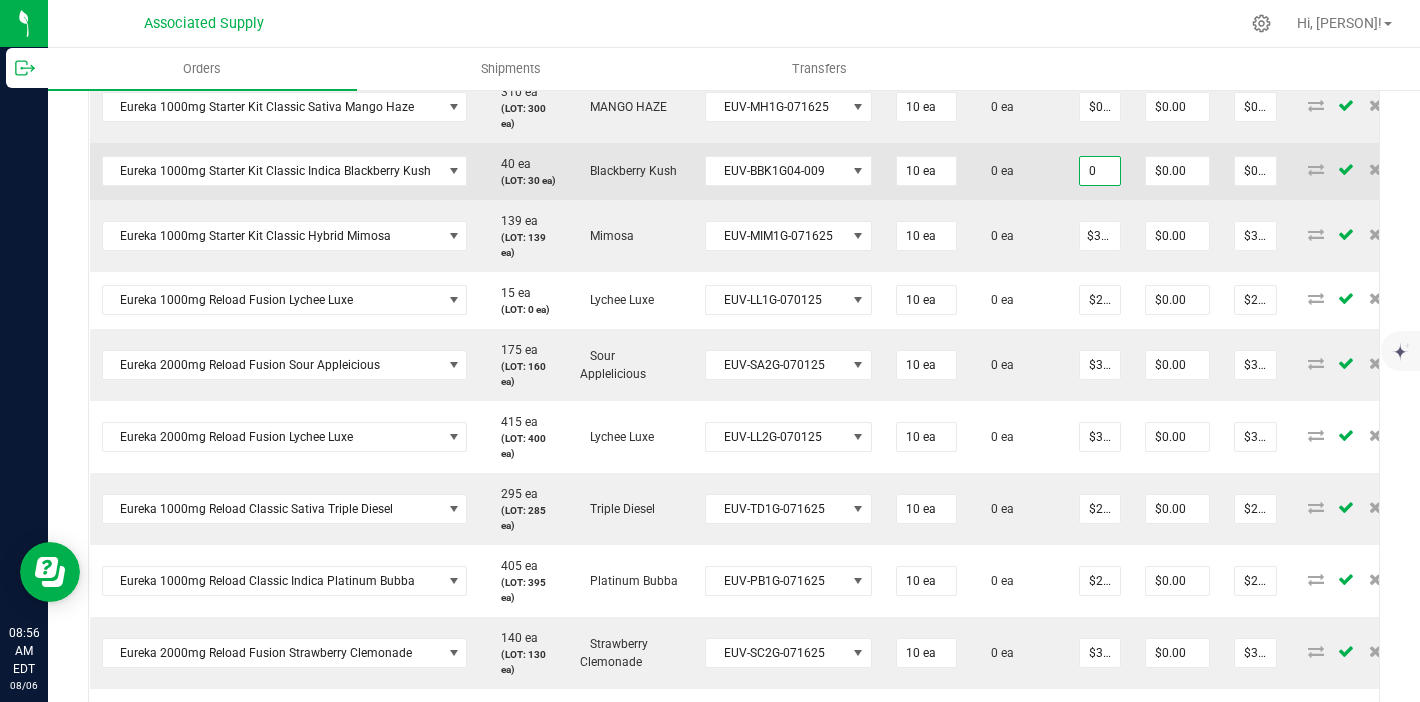 scroll, scrollTop: 0, scrollLeft: 0, axis: both 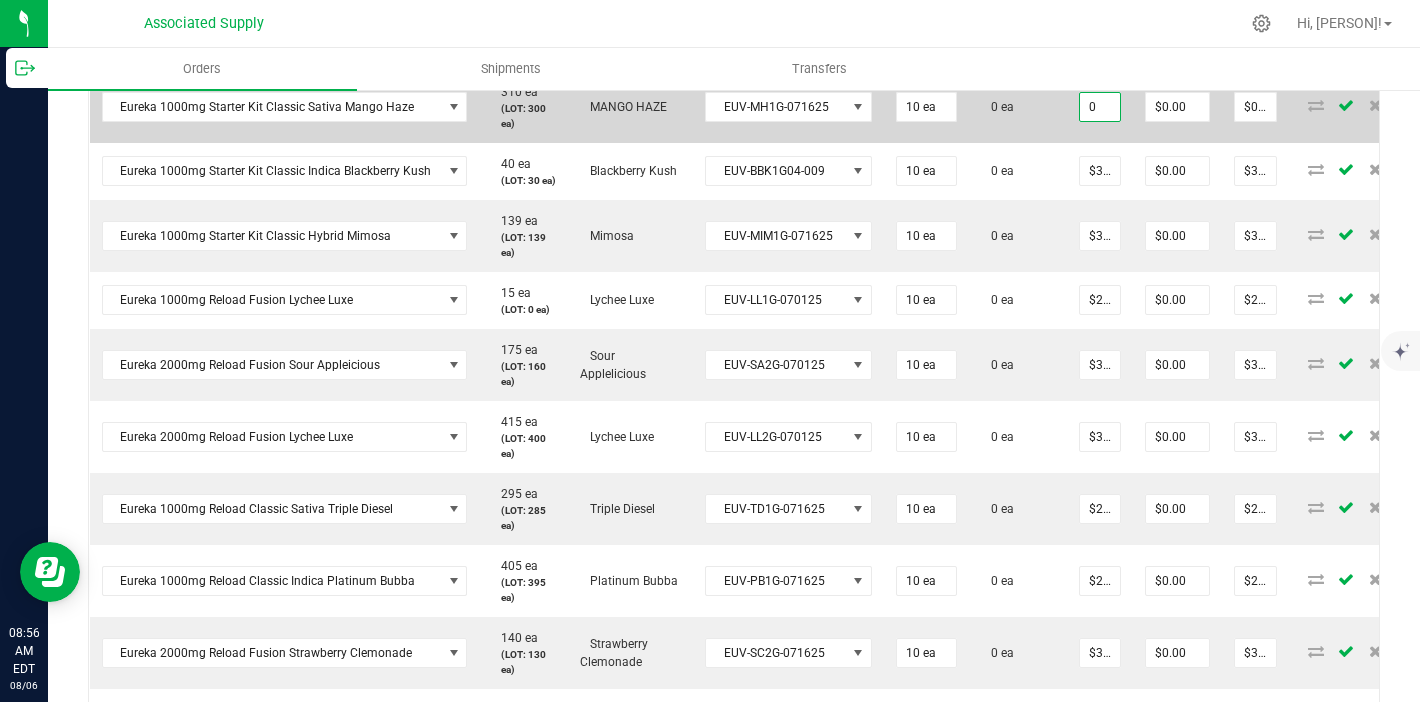 click on "0" at bounding box center [1100, 107] 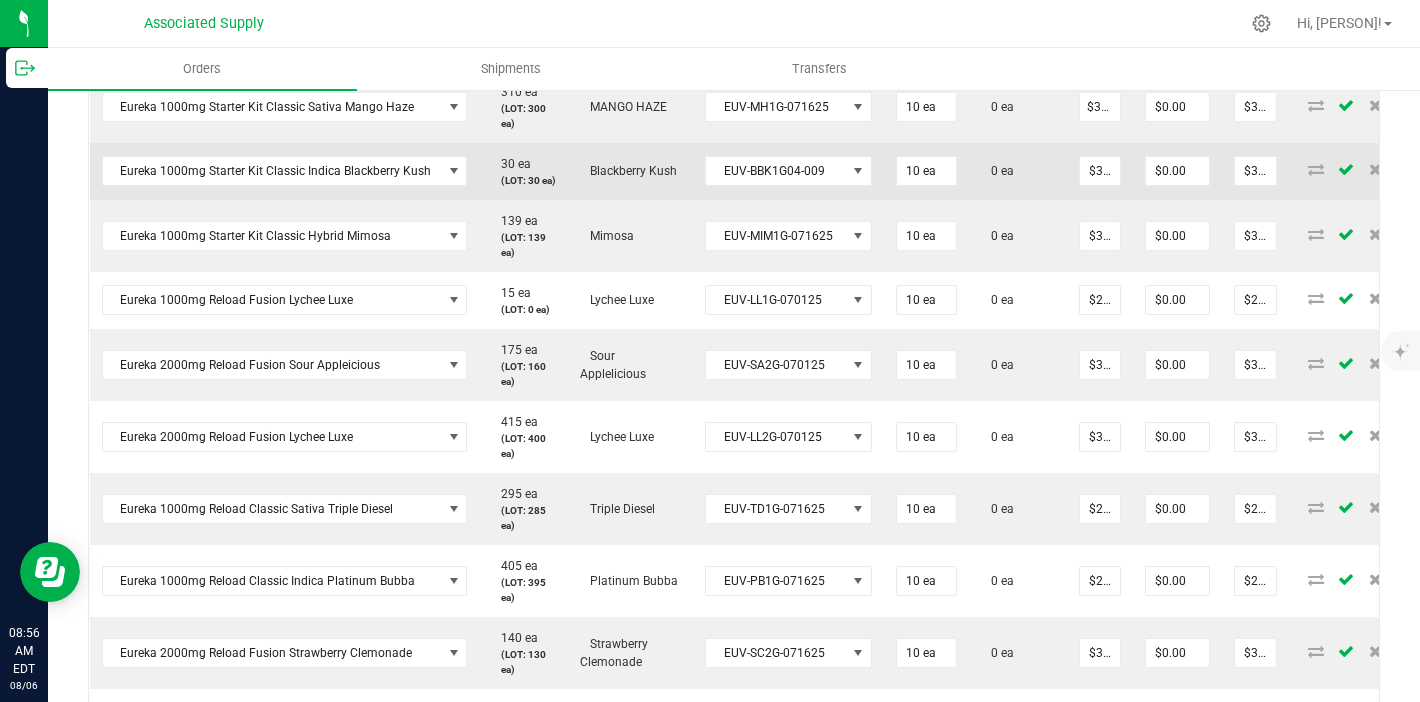 scroll, scrollTop: 0, scrollLeft: 0, axis: both 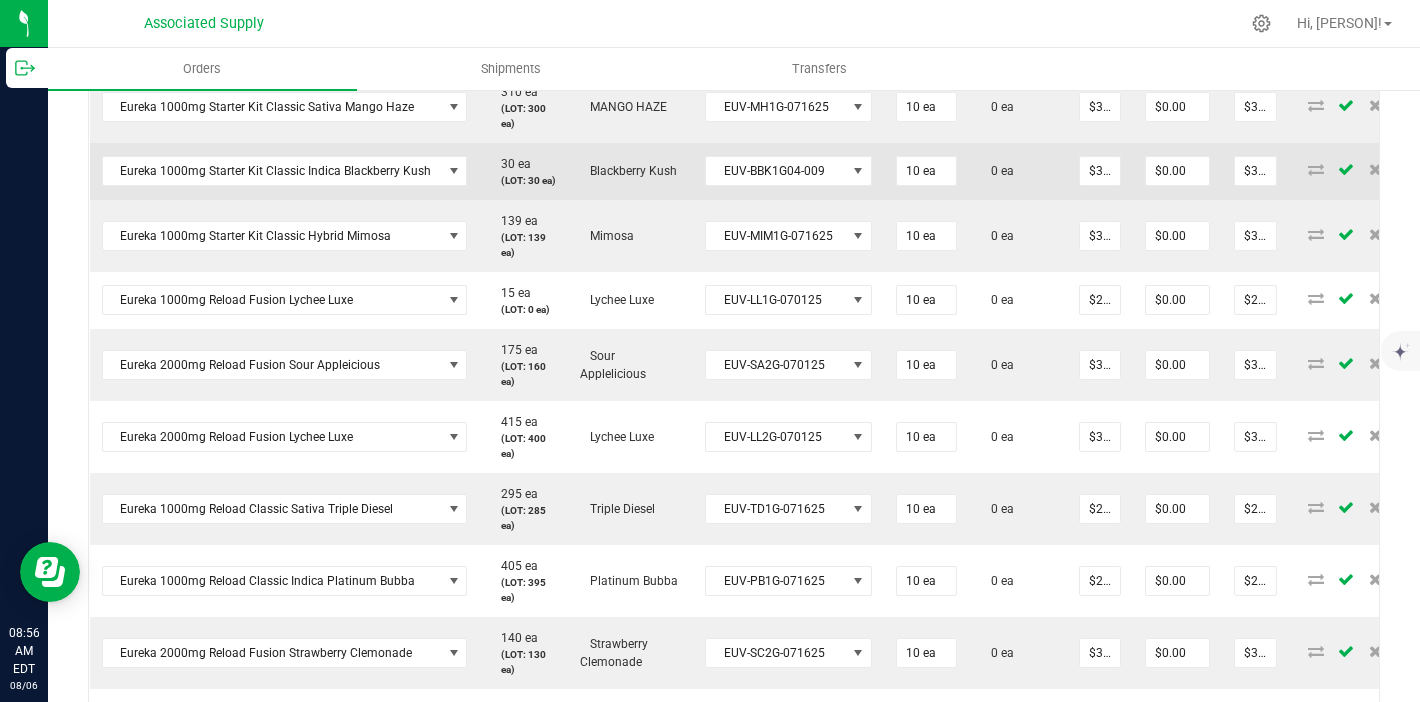 click on "$32.50000" at bounding box center (1100, 171) 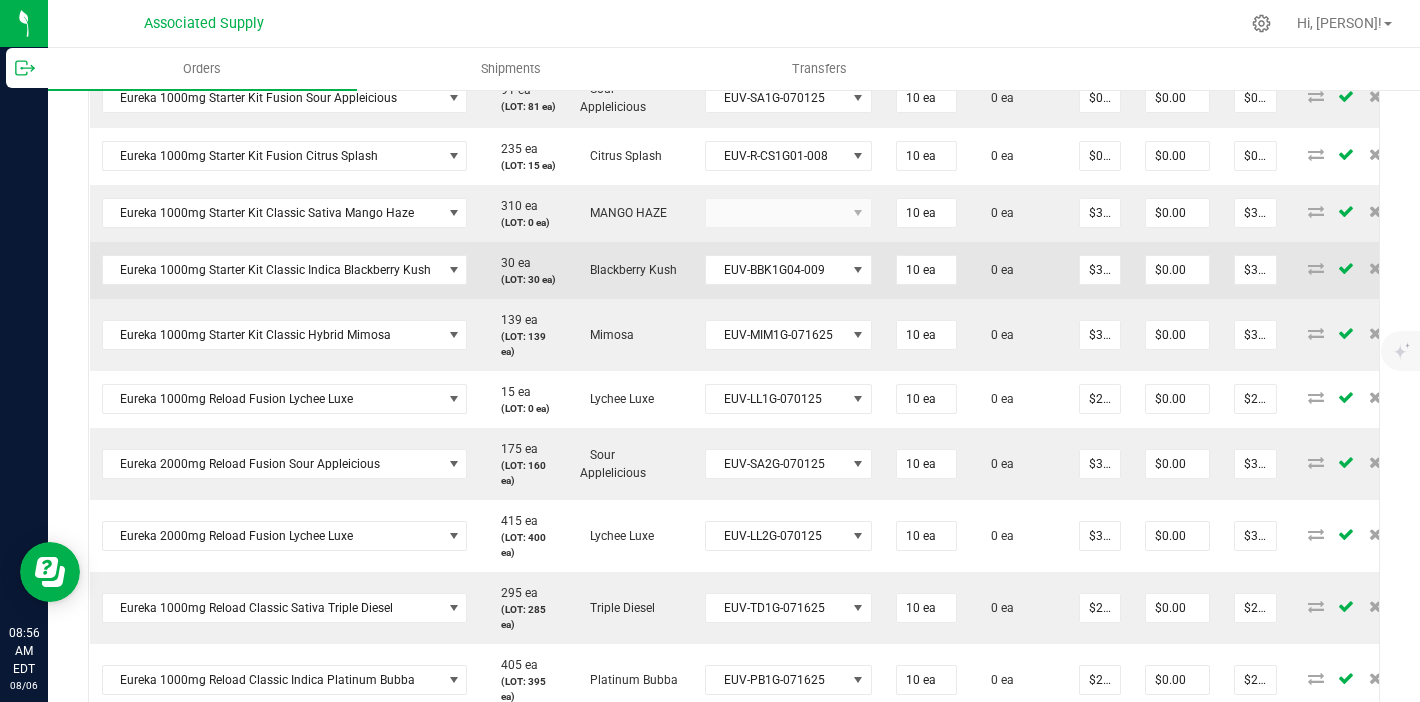scroll, scrollTop: 654, scrollLeft: 0, axis: vertical 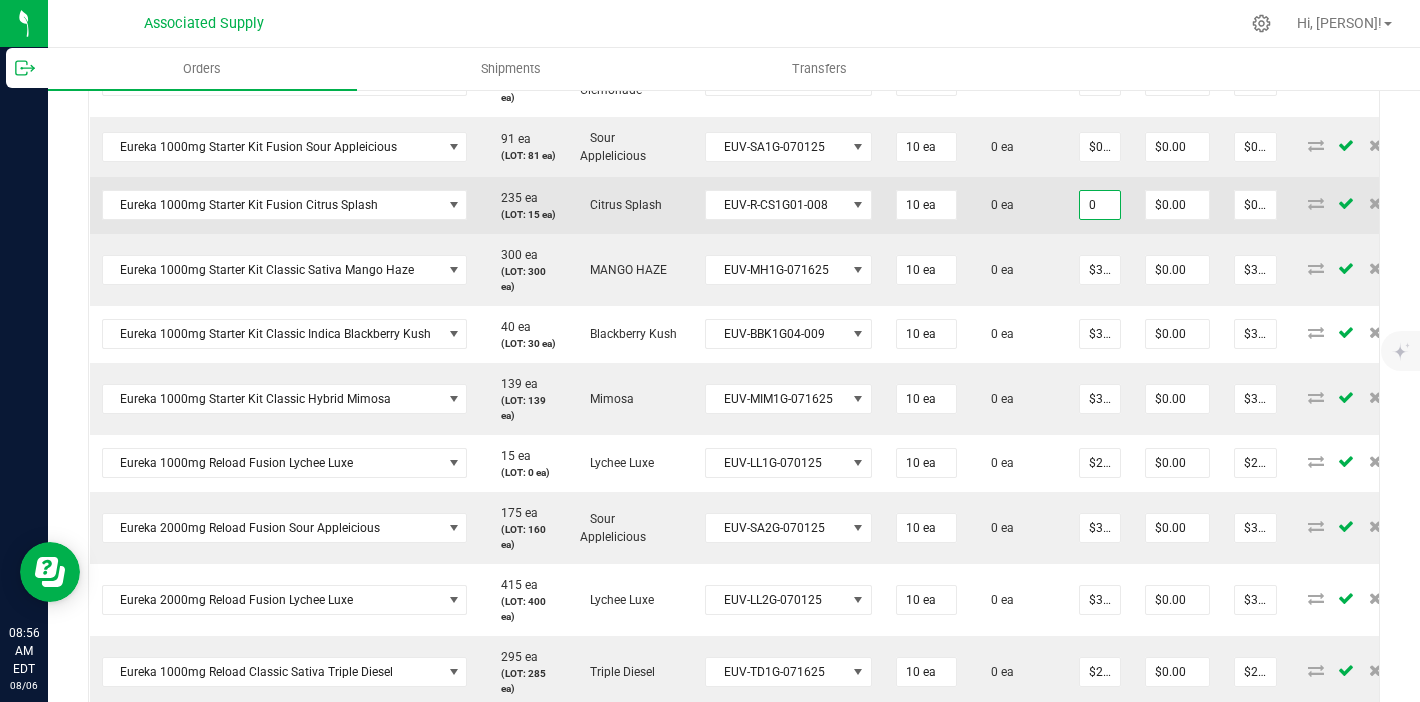 click on "0" at bounding box center [1100, 205] 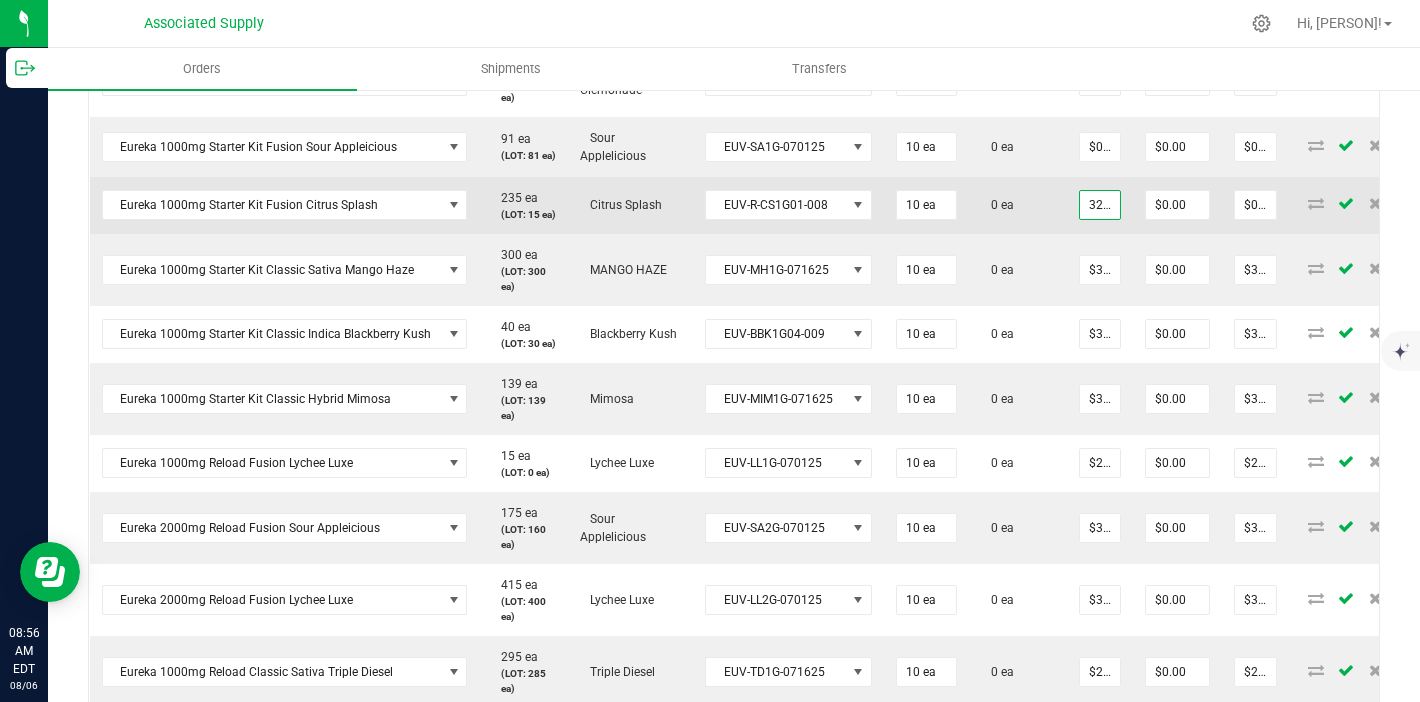 scroll, scrollTop: 0, scrollLeft: 2, axis: horizontal 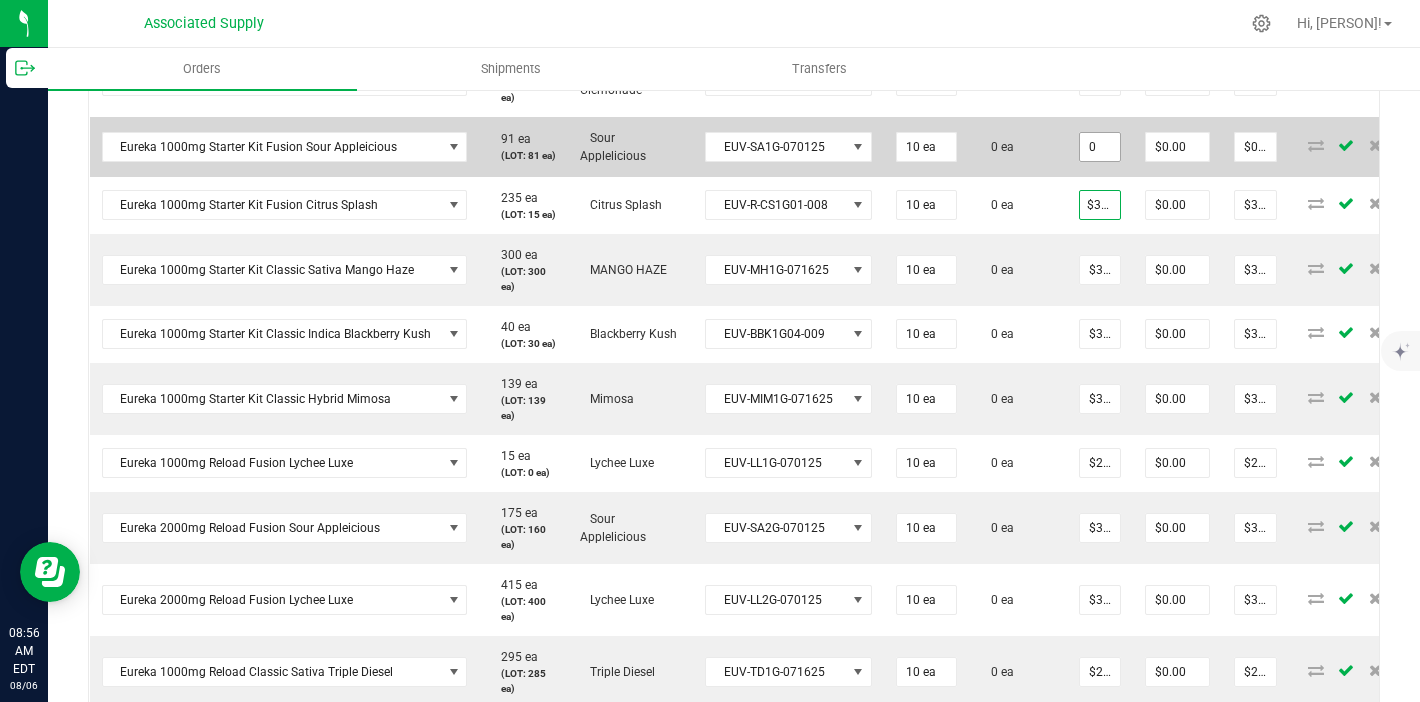 click on "0" at bounding box center (1100, 147) 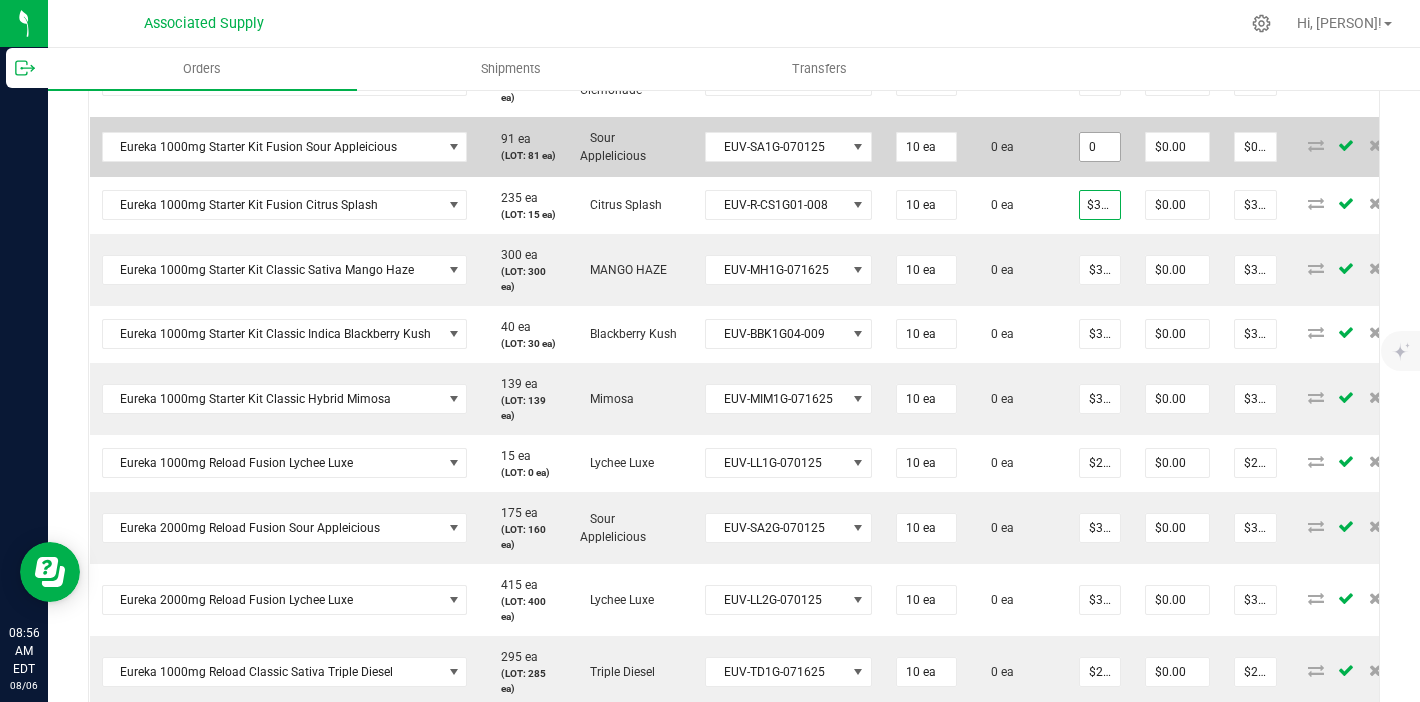 scroll, scrollTop: 0, scrollLeft: 0, axis: both 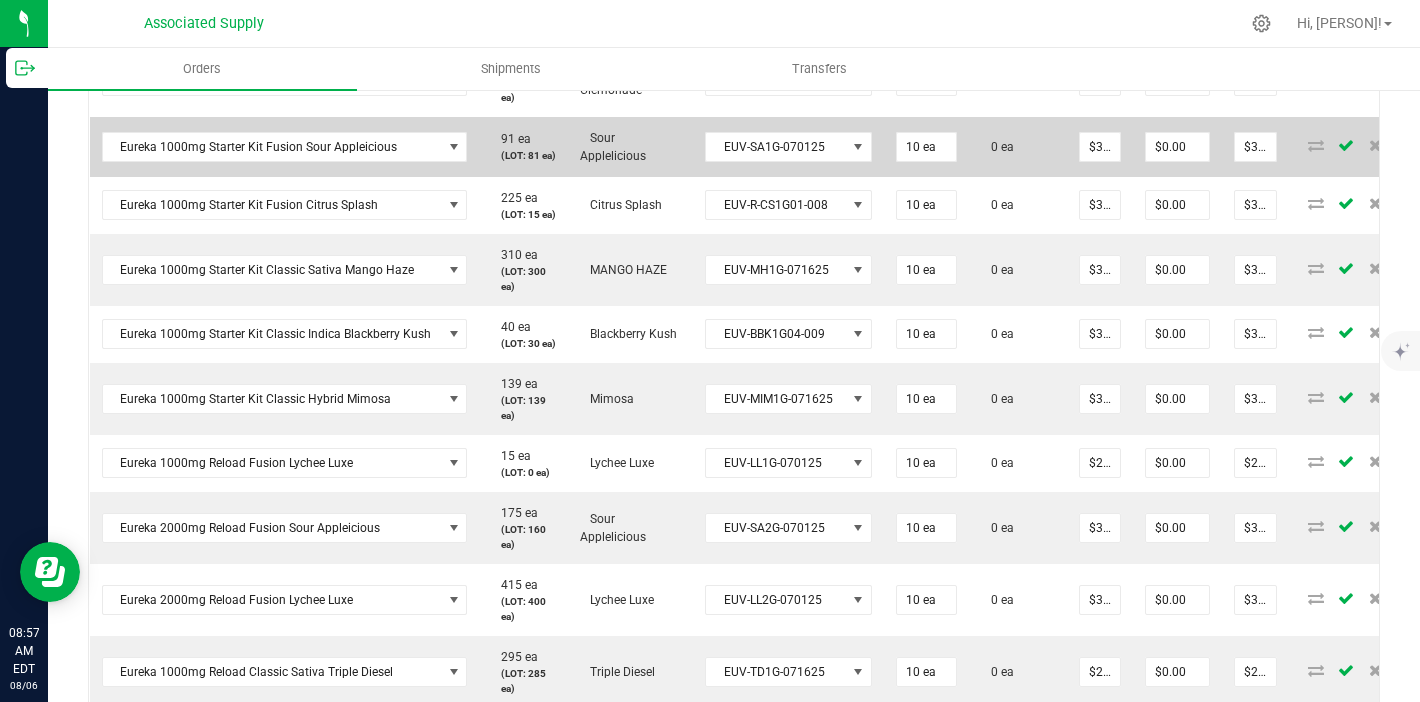 click on "0 ea" at bounding box center [1018, 147] 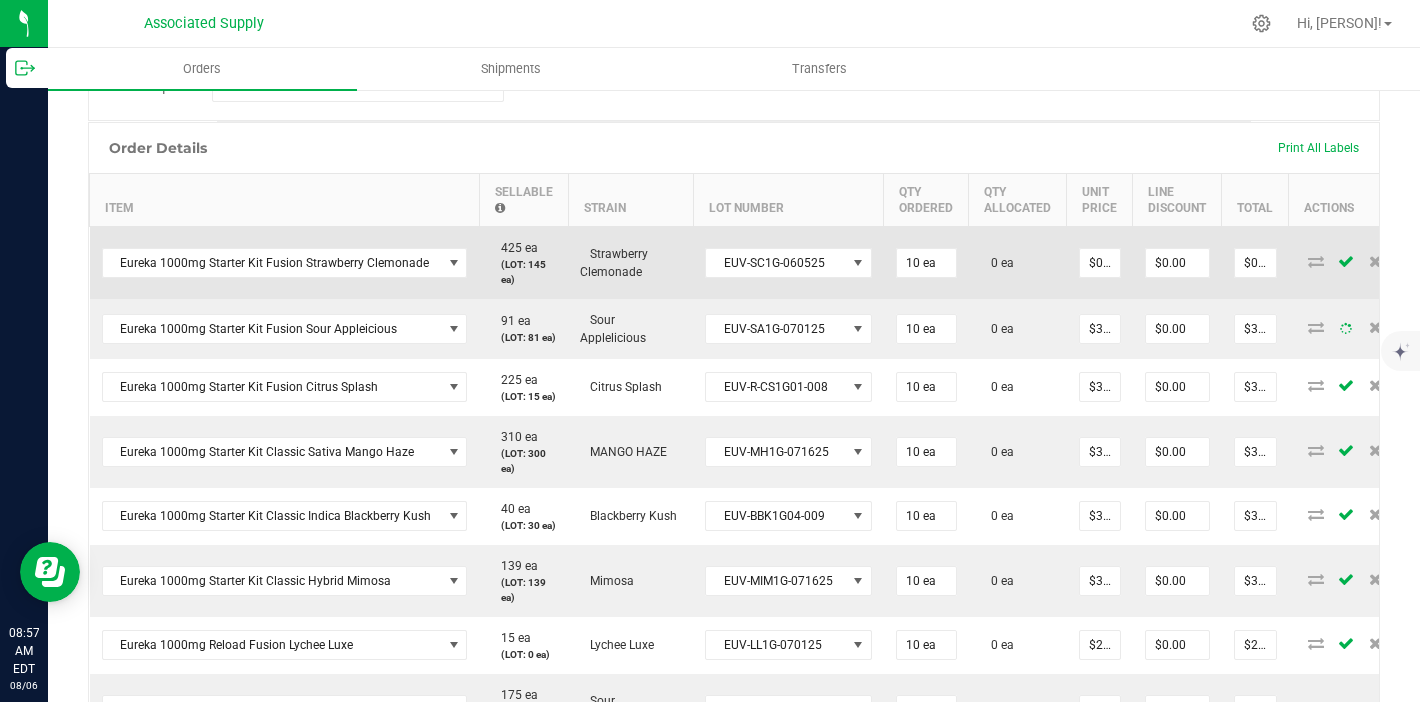 scroll, scrollTop: 455, scrollLeft: 0, axis: vertical 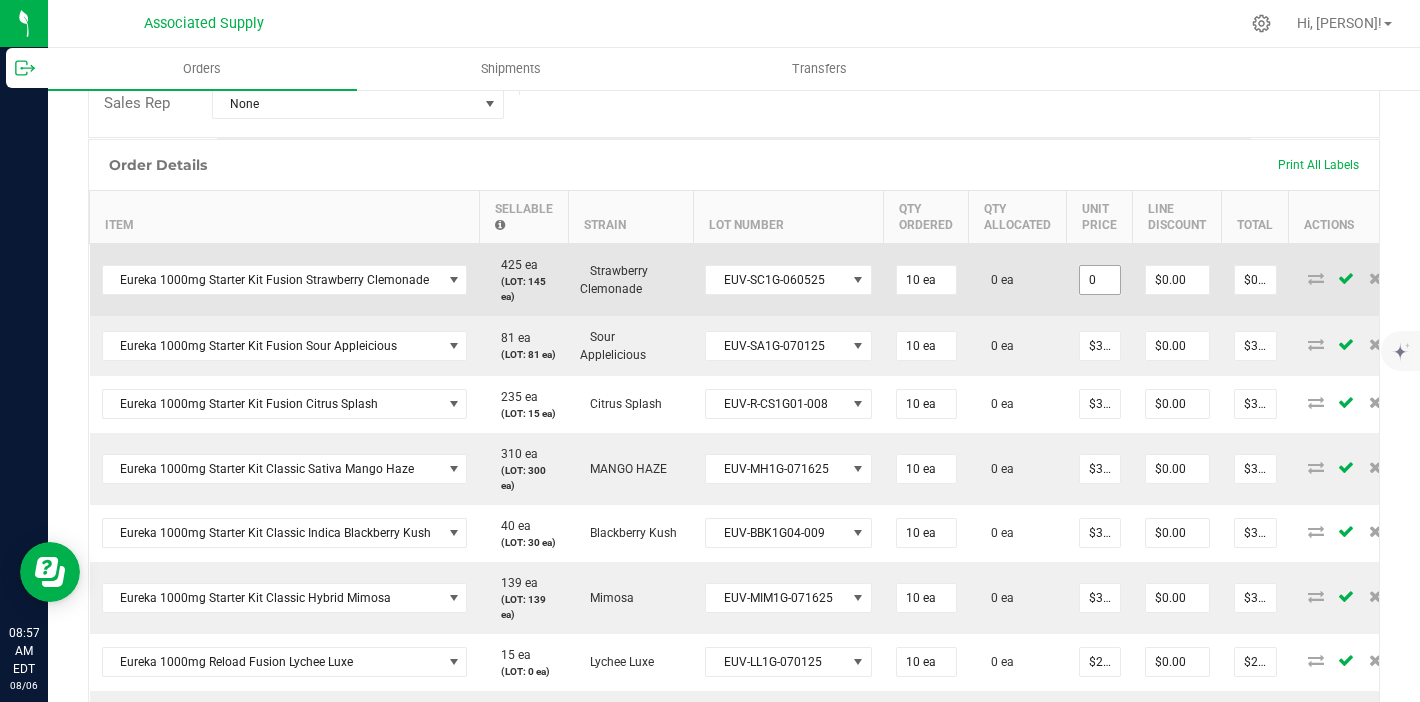click on "0" at bounding box center (1100, 280) 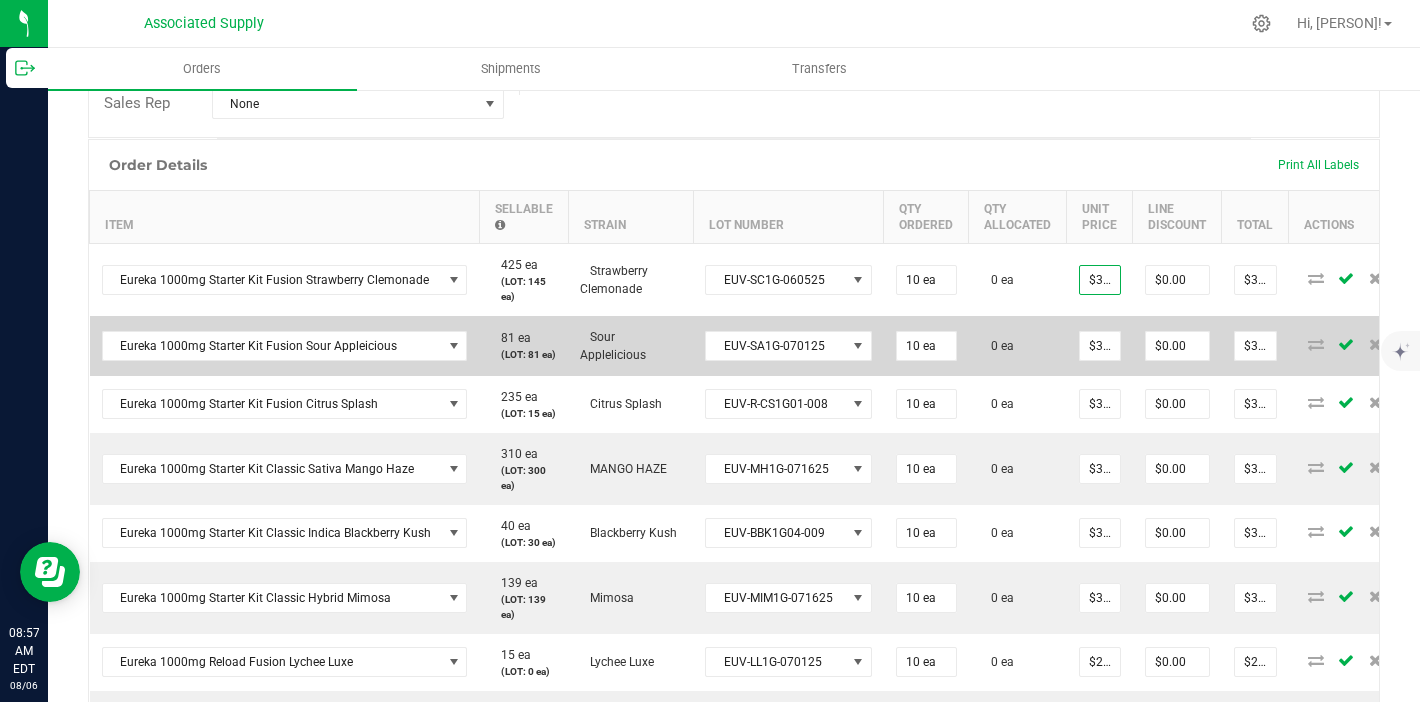 click on "0 ea" at bounding box center (1018, 346) 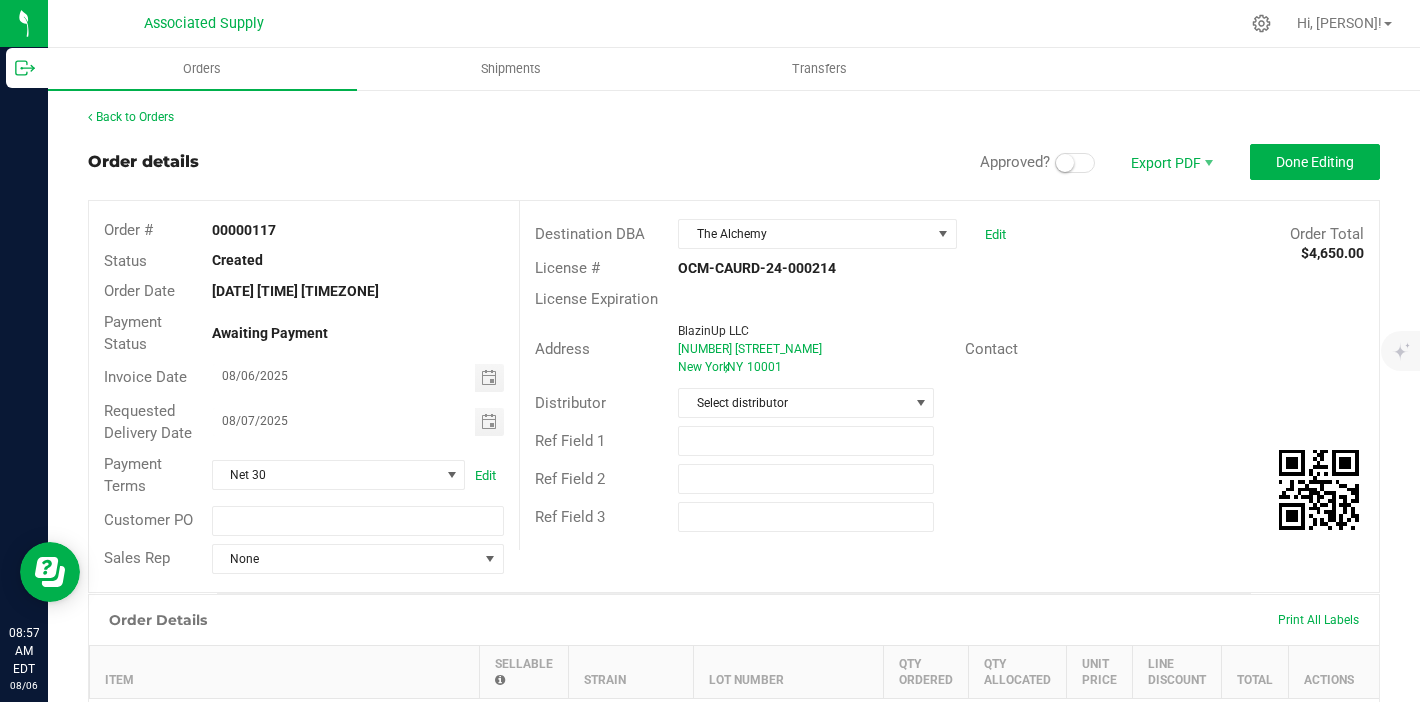 click on "Back to Orders
Order details   Approved?   Export PDF   Done Editing   Order #   [ORDER_NUMBER]   Status   Created   Order Date   Aug 6, 2025 8:35 AM EDT   Payment Status   Awaiting Payment   Invoice Date  08/06/2025  Requested Delivery Date  08/07/2025  Payment Terms  Net 30  Edit   Customer PO   Sales Rep  None  Destination DBA  The Alchemy  Edit   Order Total   $4,650.00   License #   [LICENSE_NUMBER]   License Expiration   Address  BlazinUp LLC [NUMBER] [STREET_NAME] [CITY]  ,  [STATE] [POSTAL_CODE]  Contact   Distributor  Select distributor  Ref Field 1   Ref Field 2   Ref Field 3
Order Details Print All Labels Item  Sellable  Strain  Lot Number  Qty Ordered Qty Allocated Unit Price Line Discount Total Actions Eureka 1000mg Starter Kit Fusion Strawberry Clemonade  415 ea   (LOT: 145 ea)   Strawberry Clemonade  EUV-SC1G-060525 10 ea  0 ea  $32.50000 $0.00 $325.00  91 ea  10 ea" at bounding box center [734, 1064] 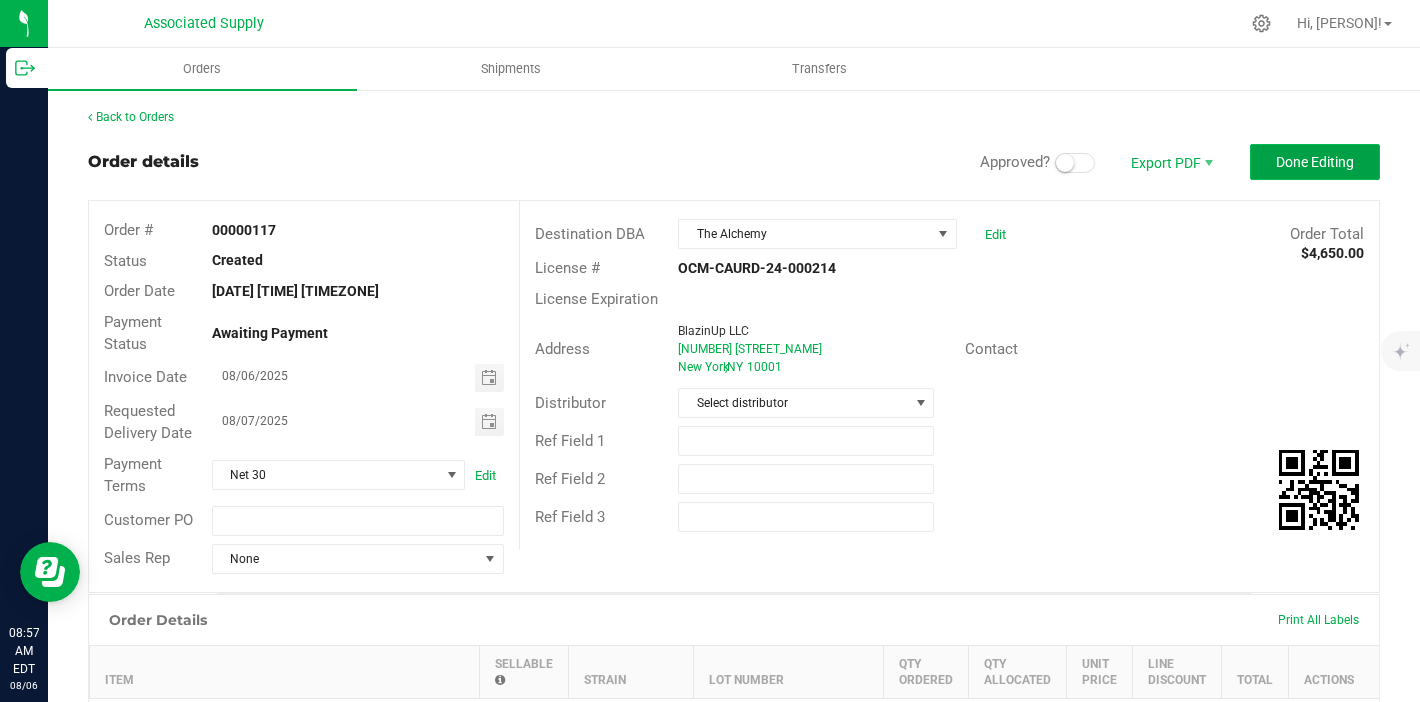 click on "Done Editing" at bounding box center [1315, 162] 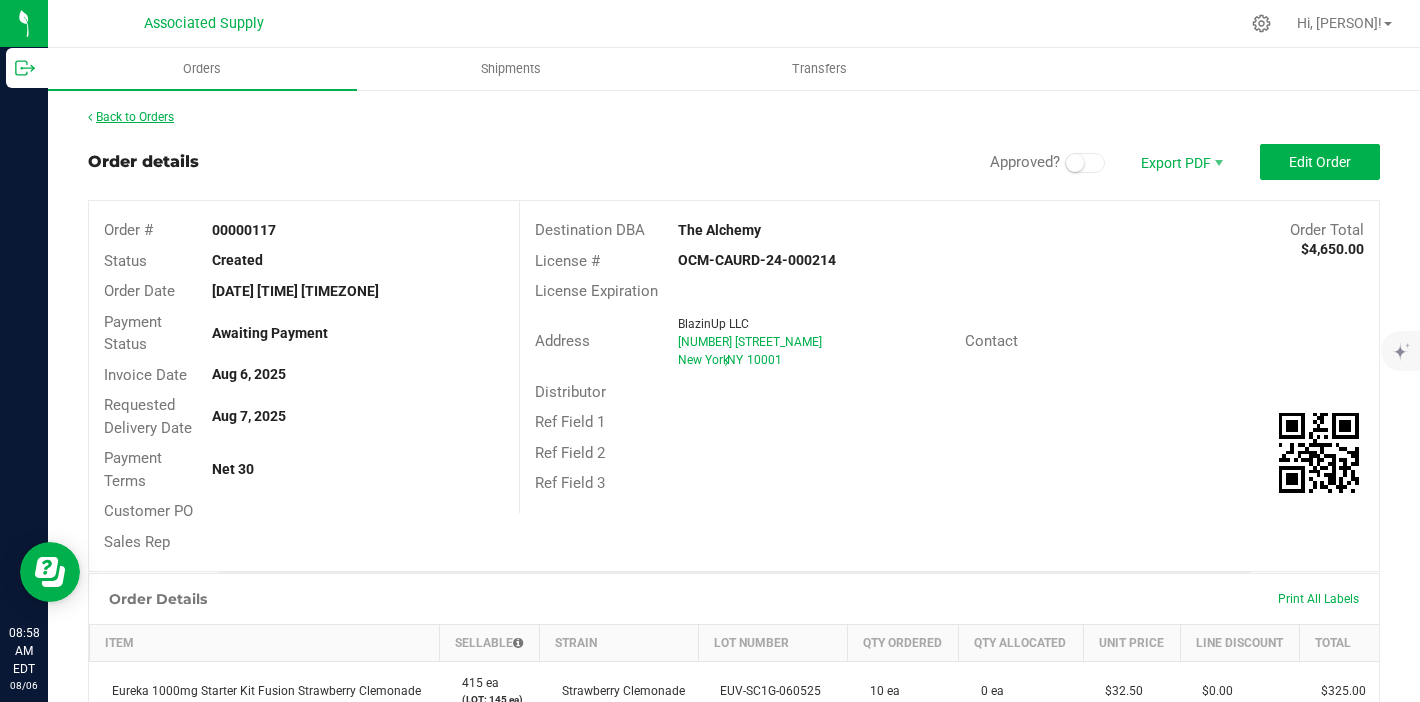 click on "Back to Orders" at bounding box center [131, 117] 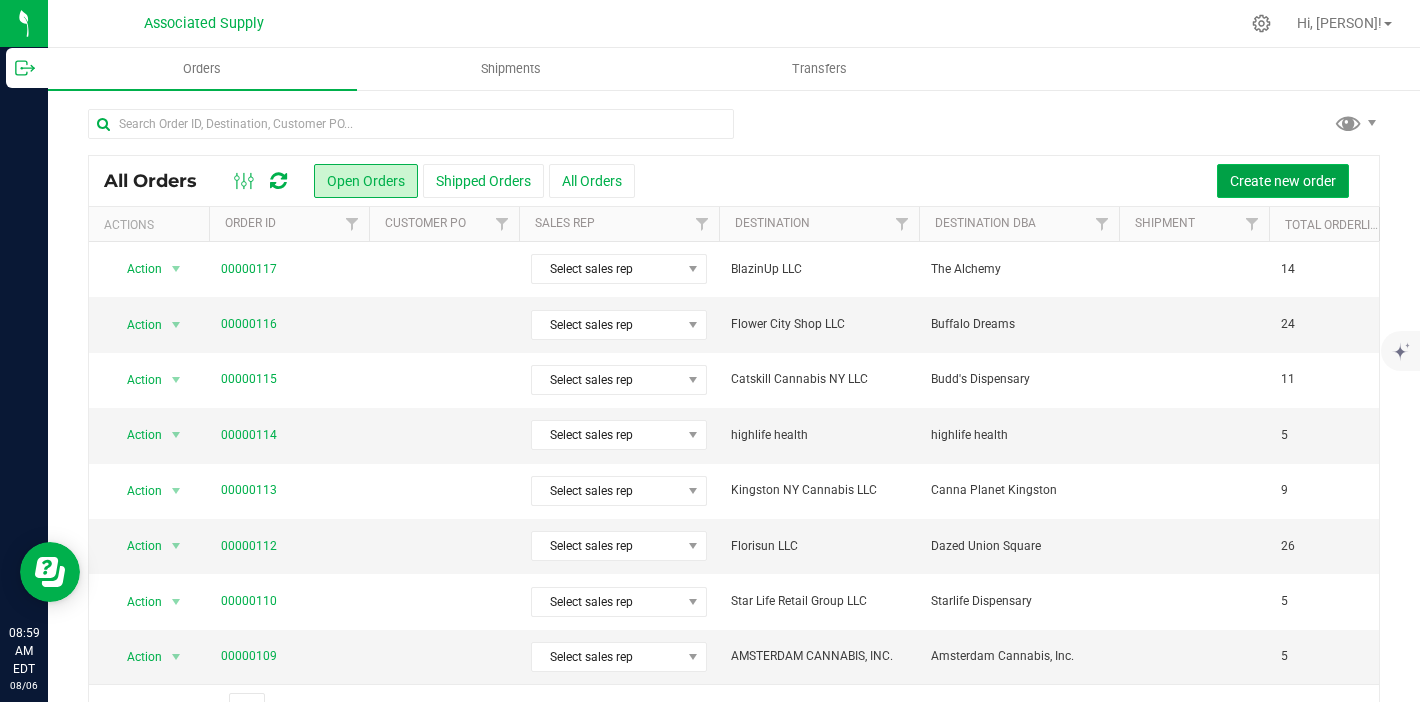 click on "Create new order" at bounding box center [1283, 181] 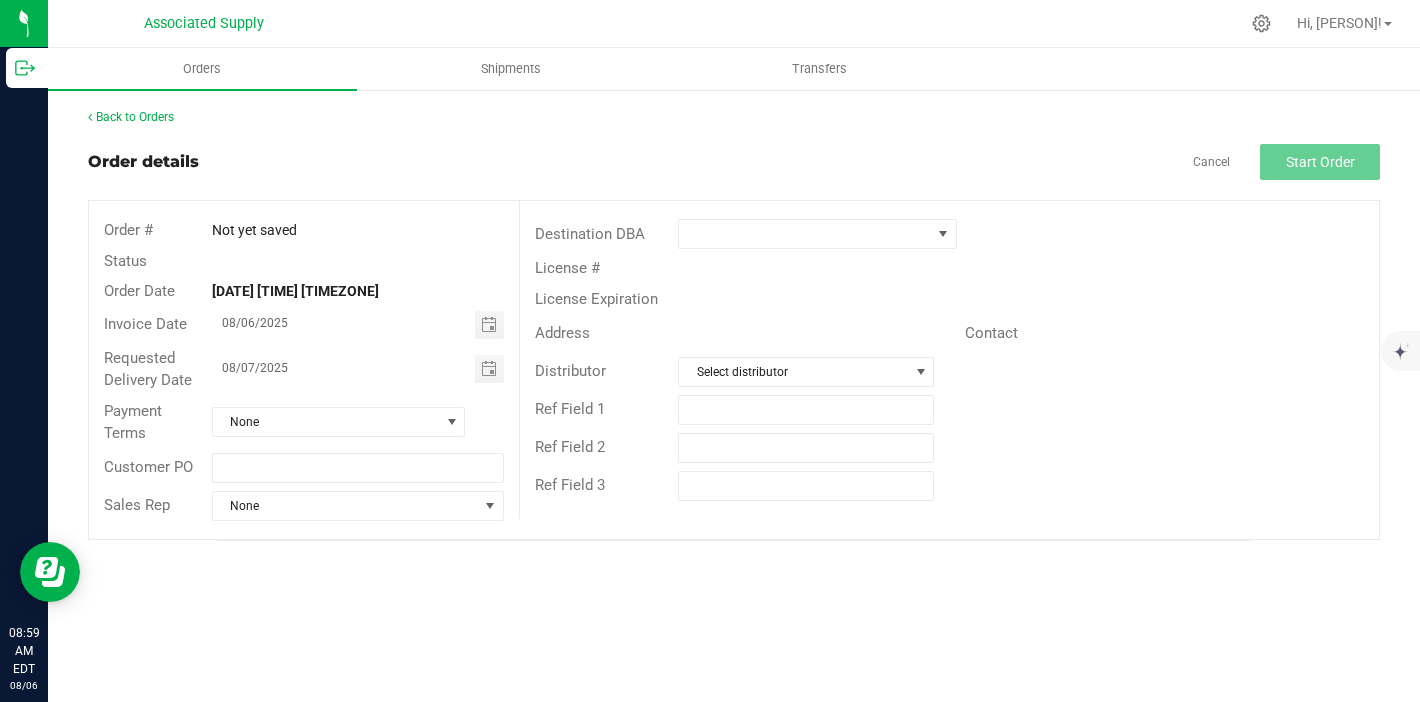click on "Destination DBA" at bounding box center [949, 234] 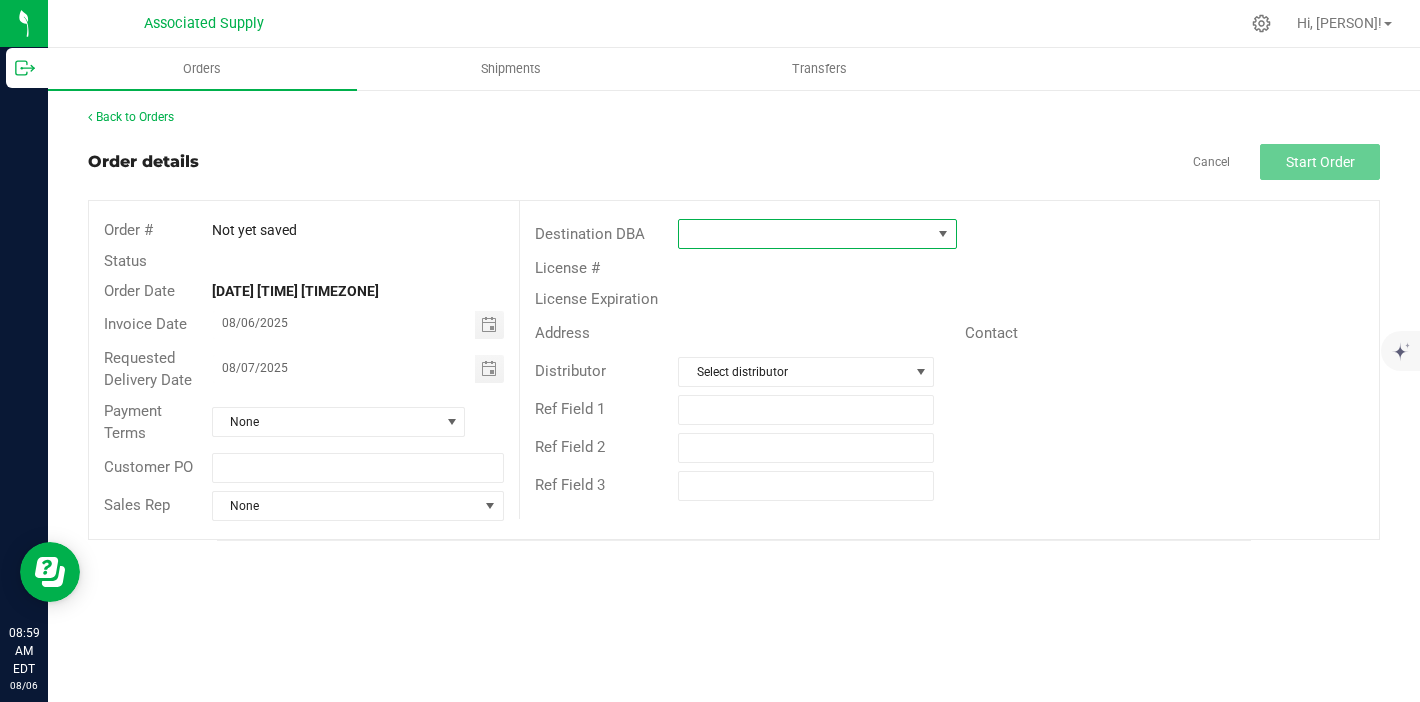 click at bounding box center (805, 234) 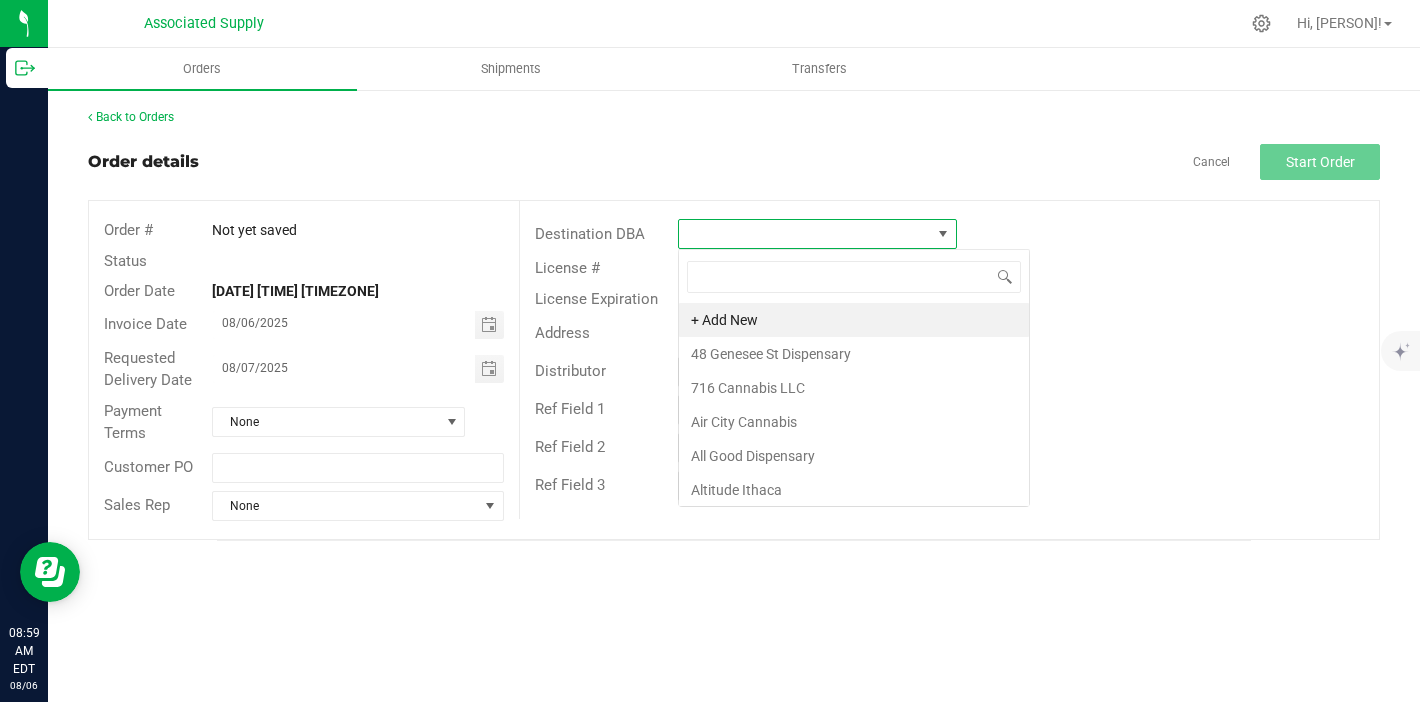 scroll, scrollTop: 99970, scrollLeft: 99721, axis: both 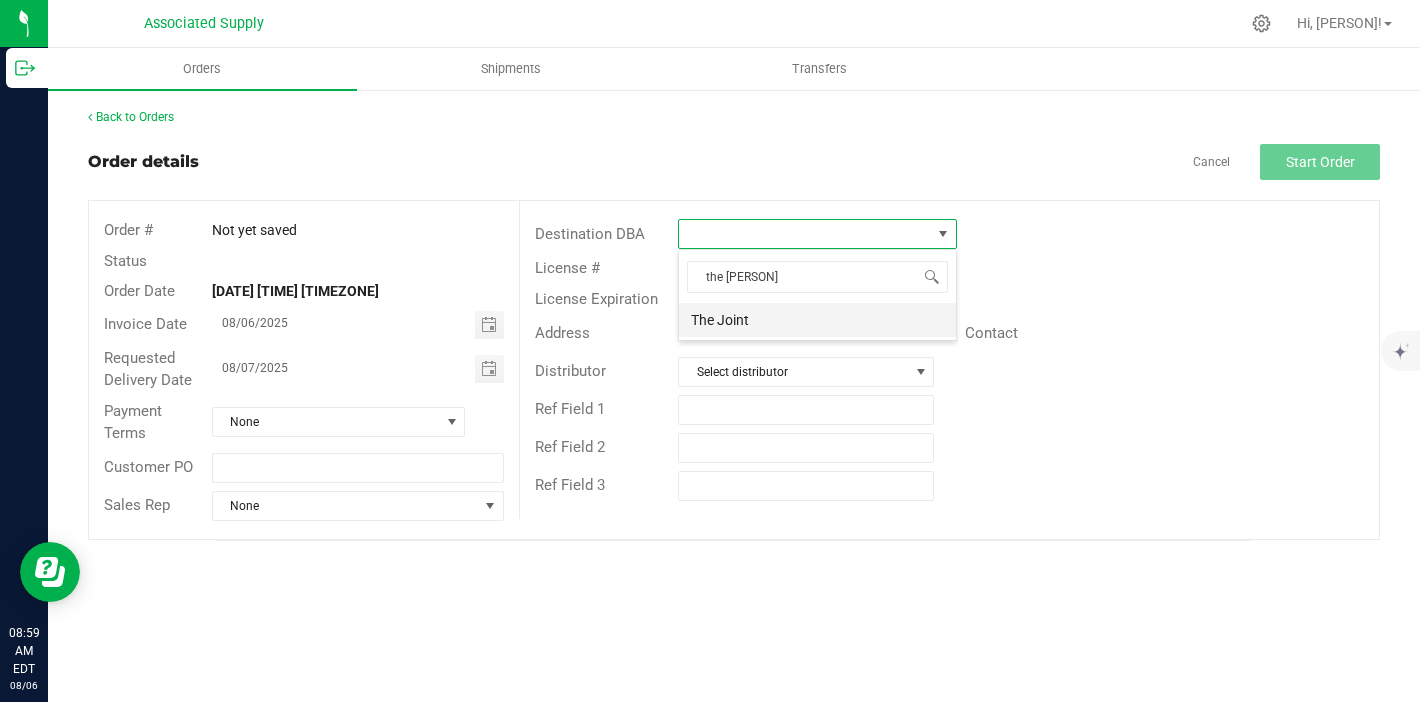 click on "The Joint" at bounding box center (817, 320) 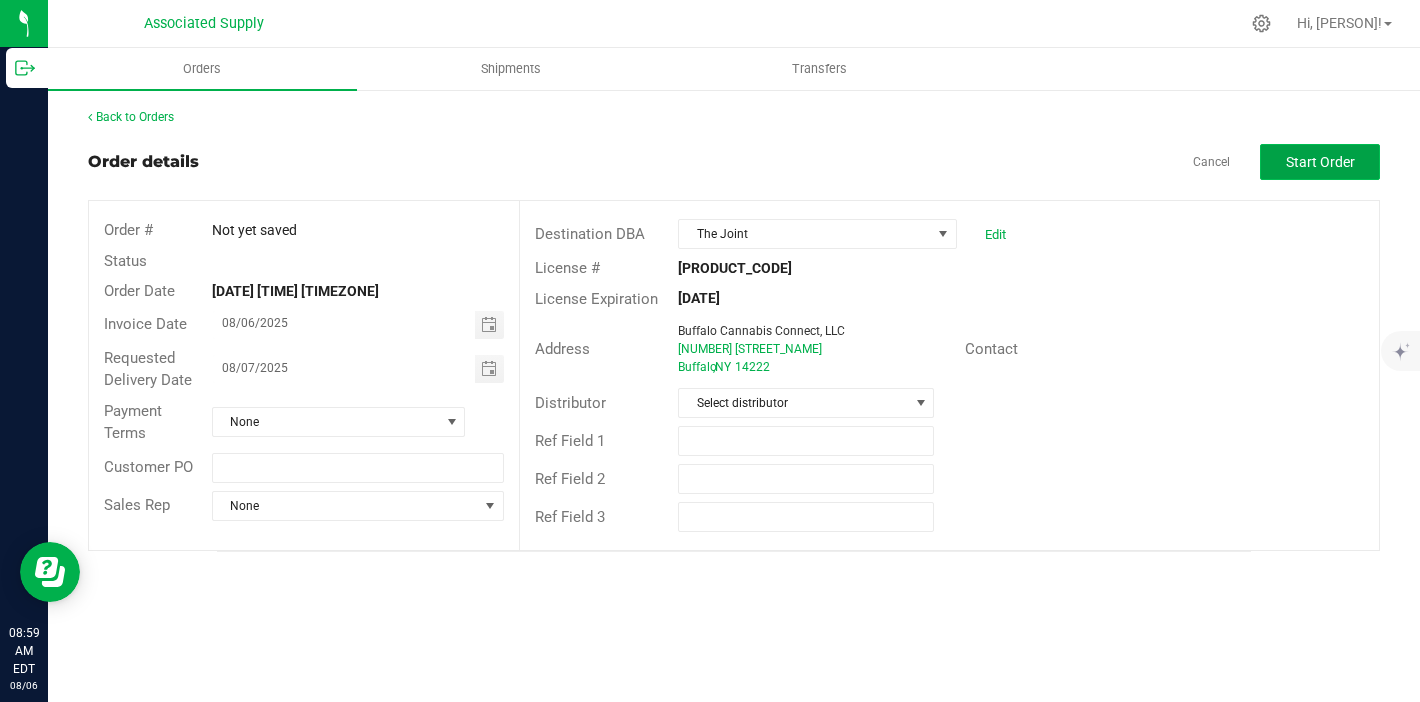 click on "Start Order" at bounding box center [1320, 162] 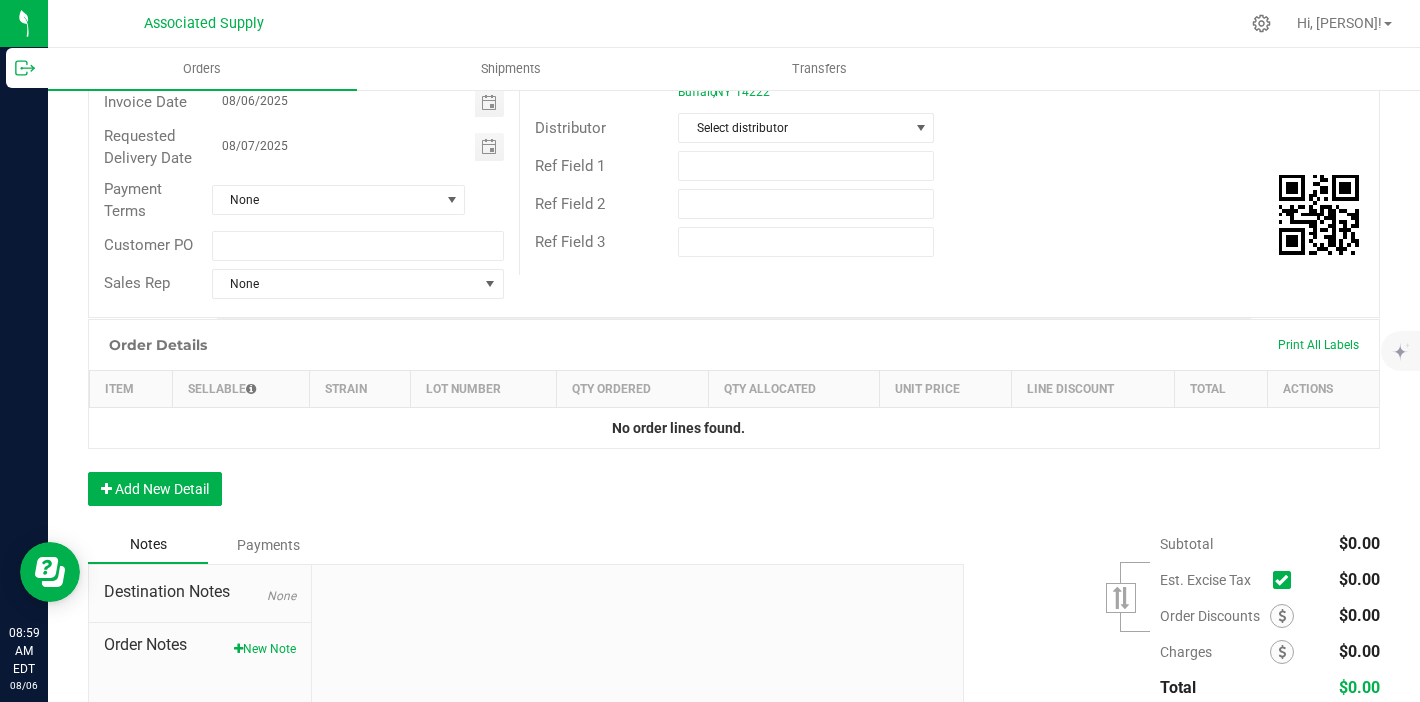 scroll, scrollTop: 306, scrollLeft: 0, axis: vertical 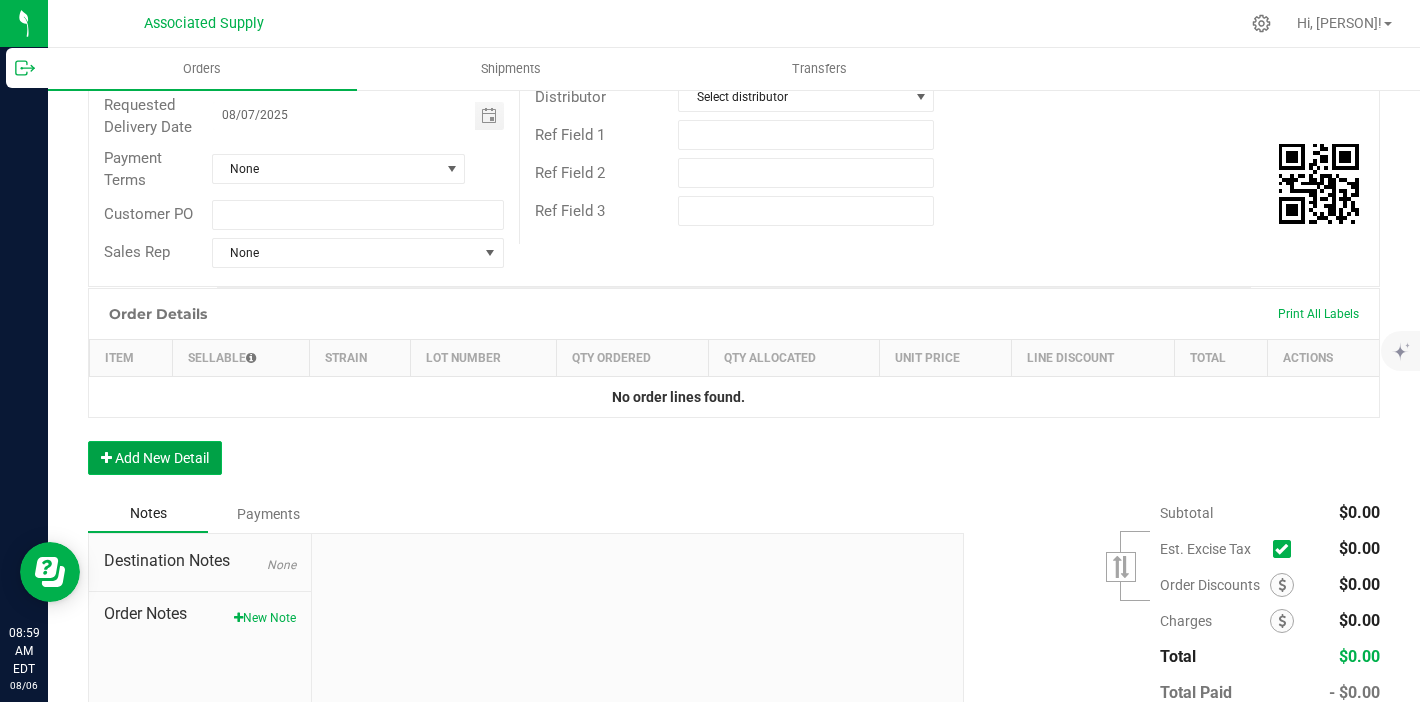 click on "Add New Detail" at bounding box center (155, 458) 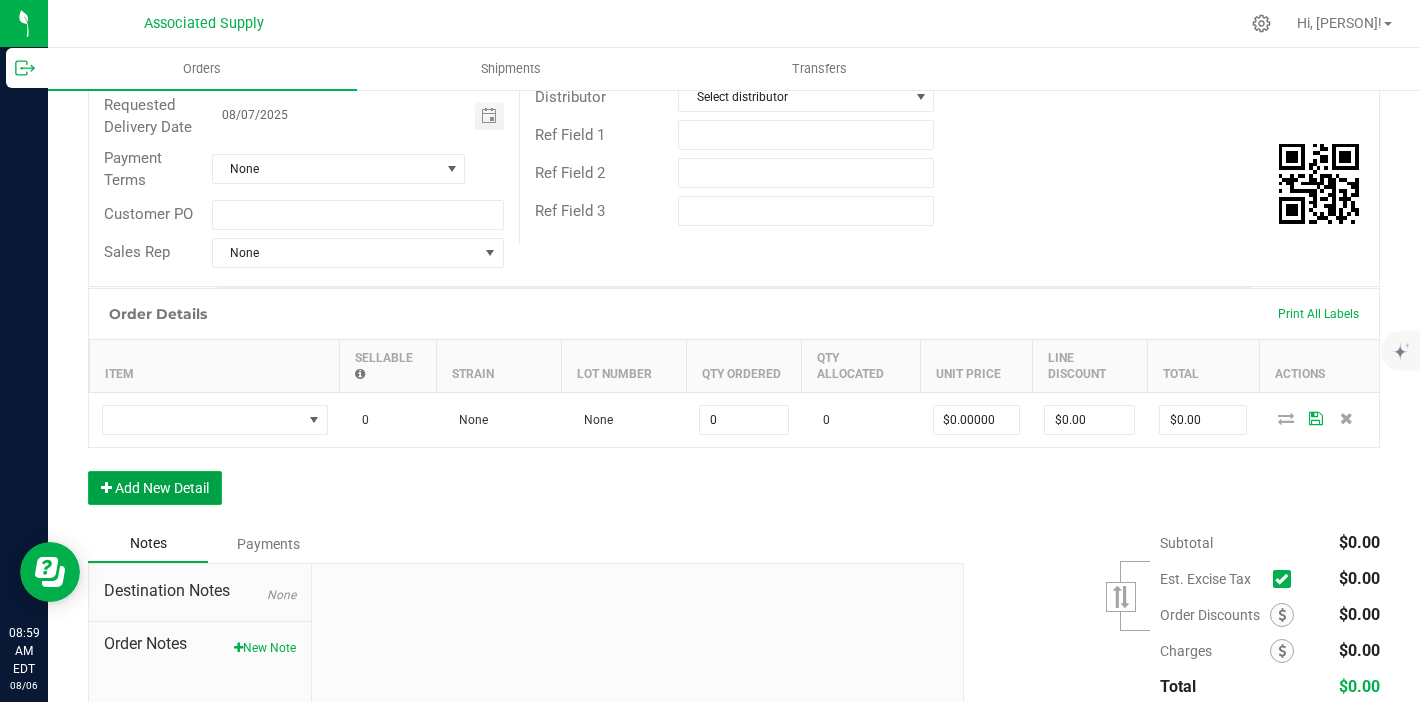 click on "Add New Detail" at bounding box center (155, 488) 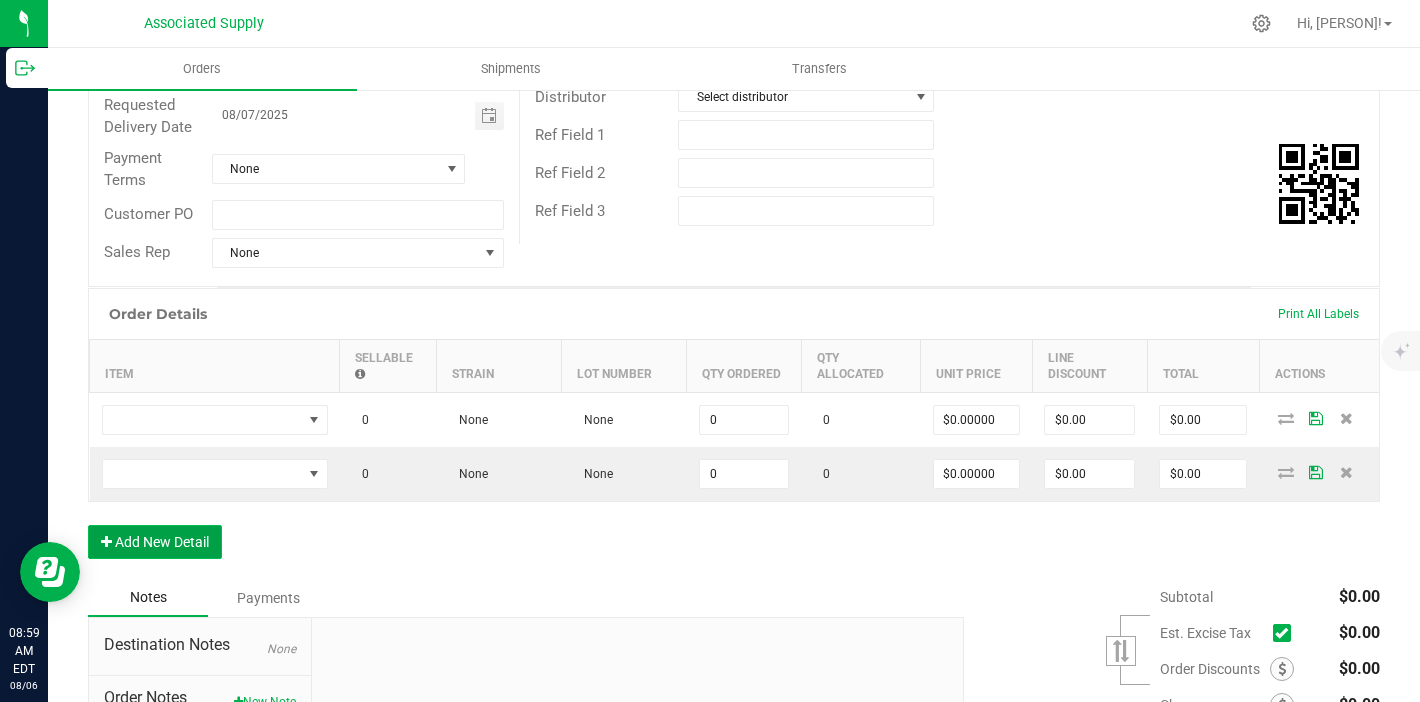 click on "Add New Detail" at bounding box center (155, 542) 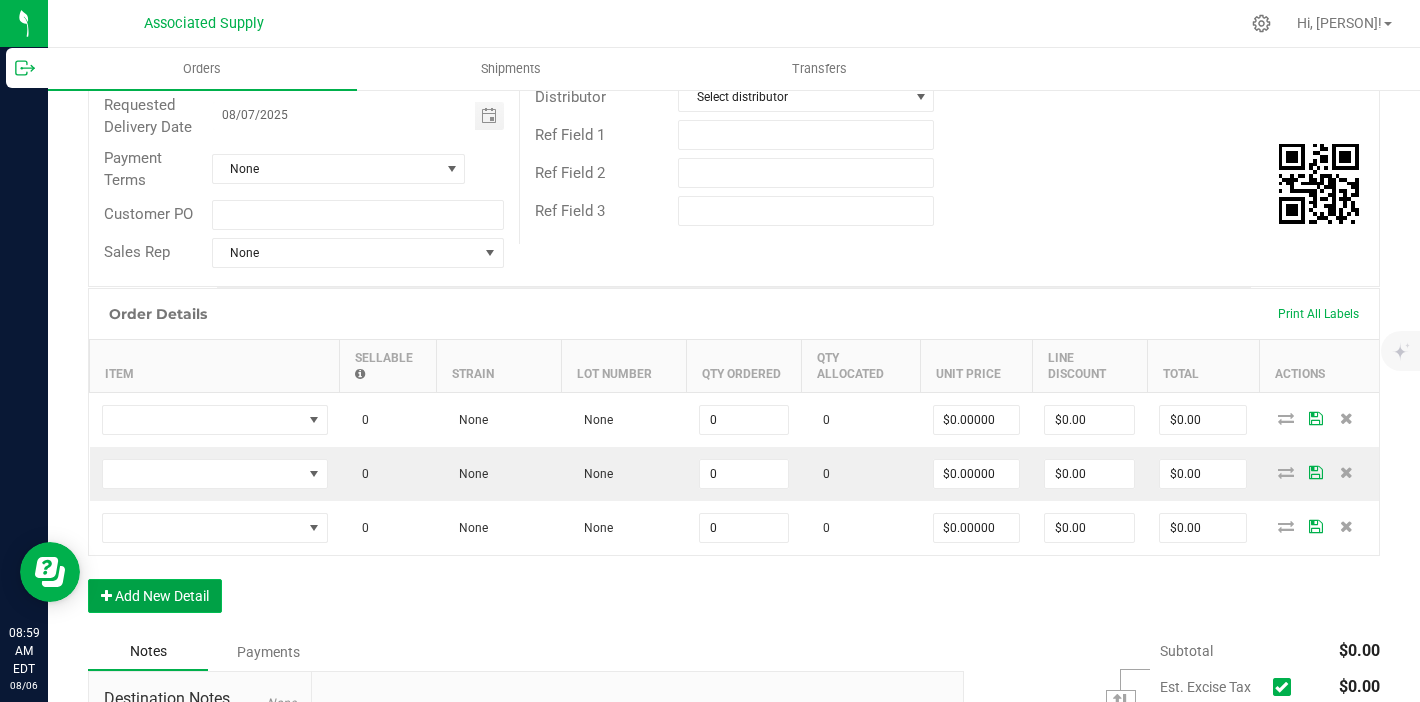 click on "Add New Detail" at bounding box center [155, 596] 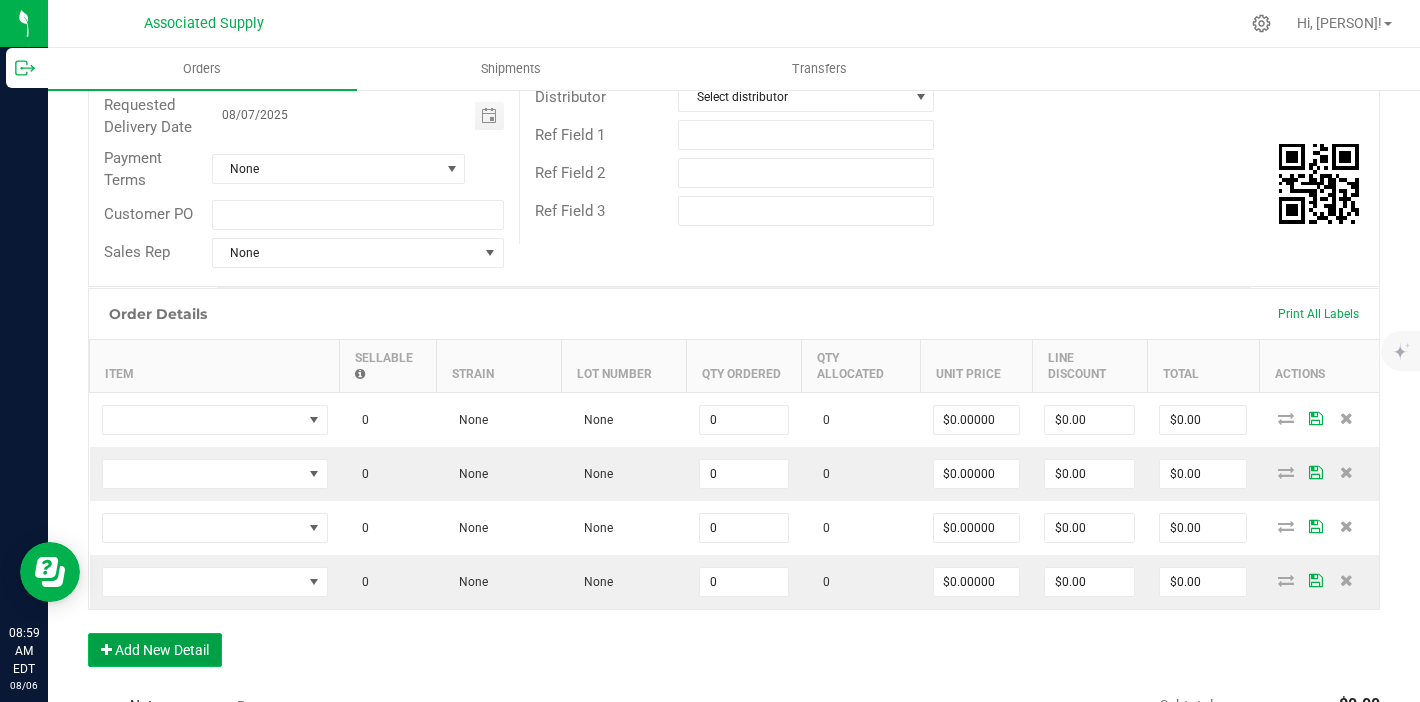 click on "Add New Detail" at bounding box center [155, 650] 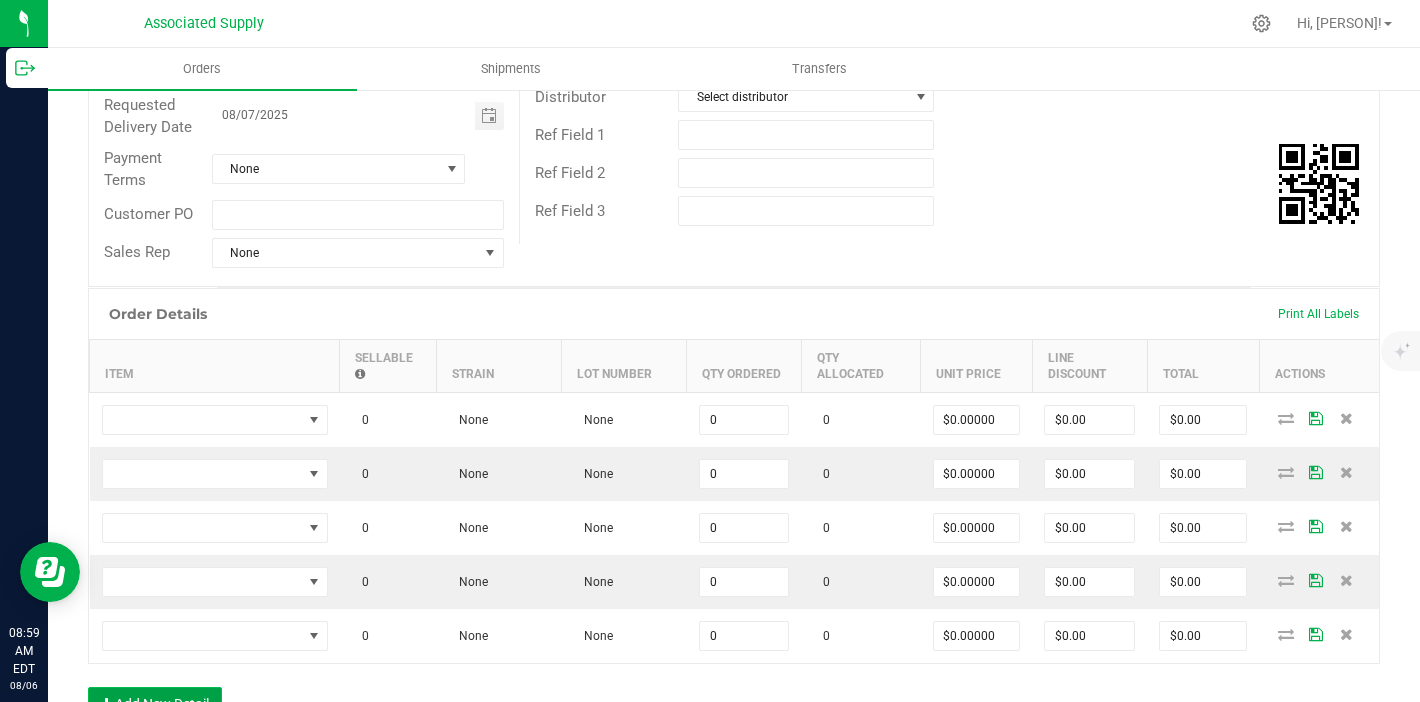 click on "Add New Detail" at bounding box center [155, 704] 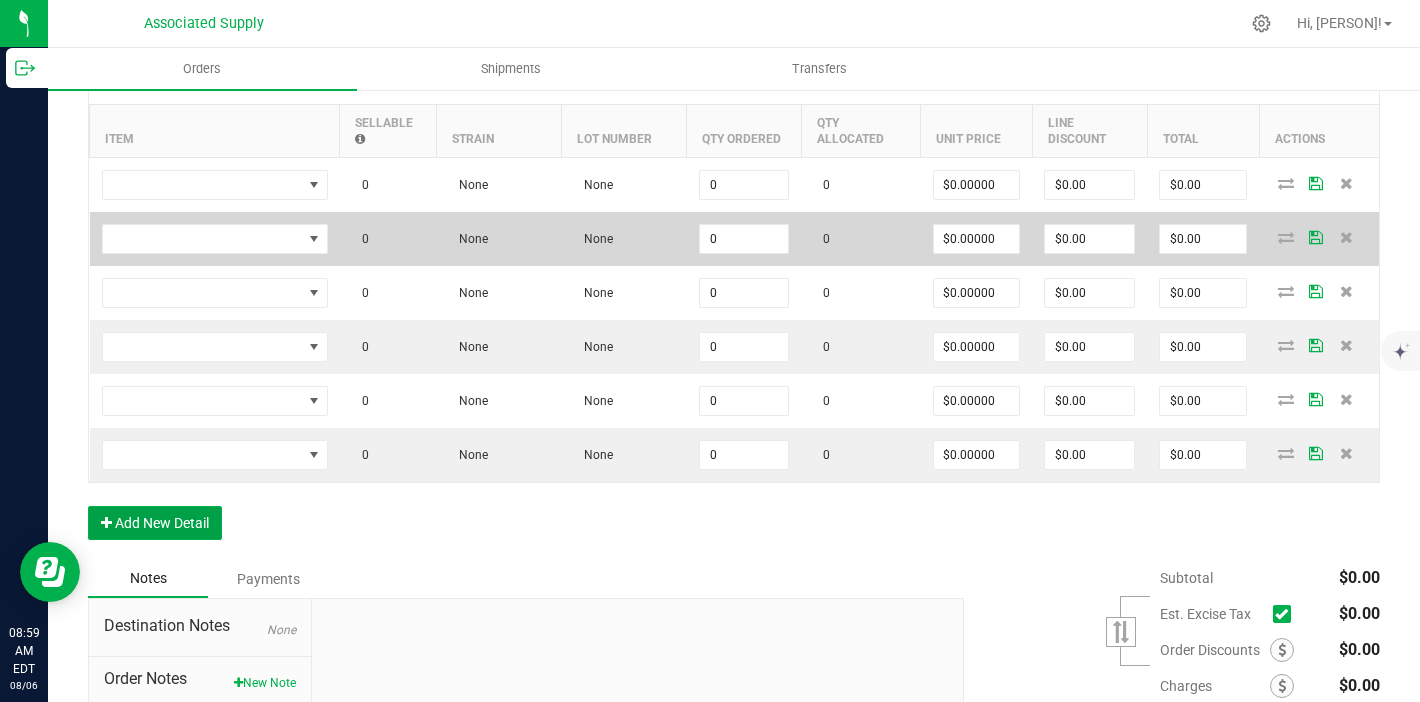 scroll, scrollTop: 579, scrollLeft: 0, axis: vertical 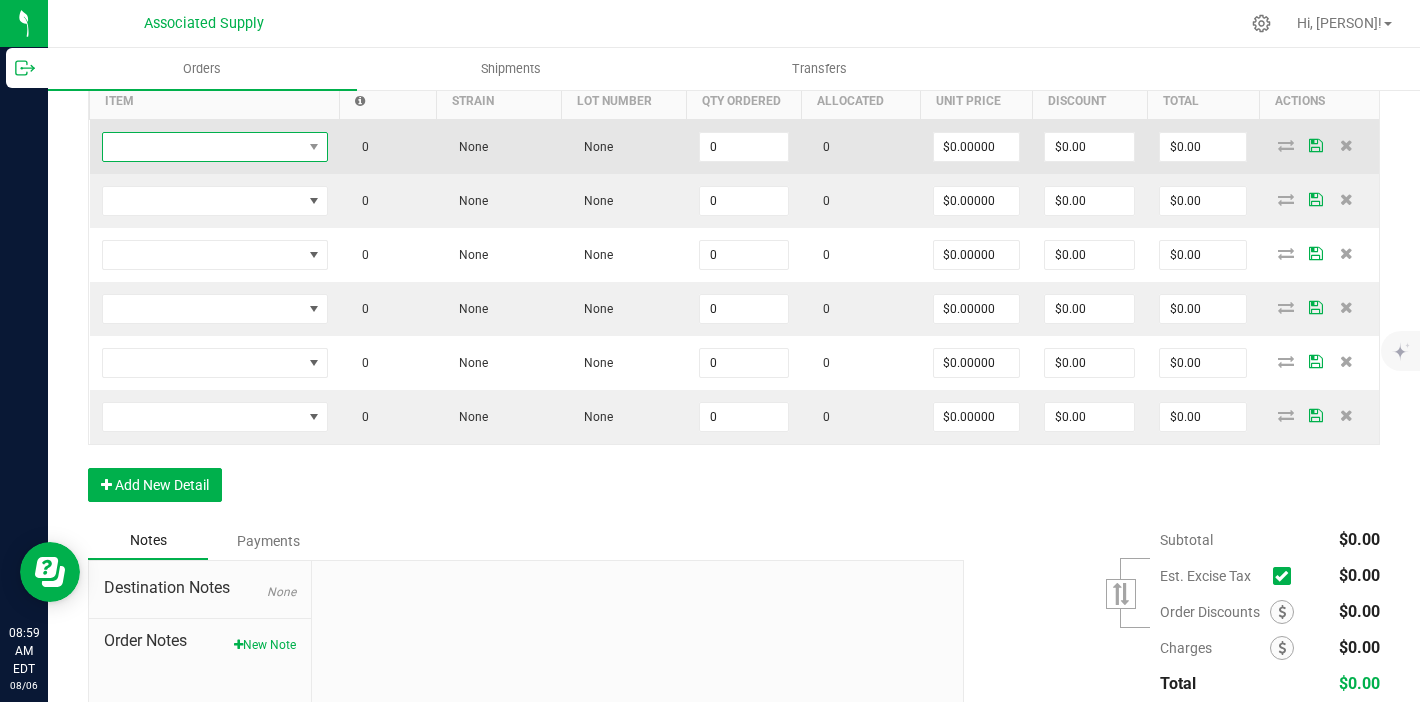 click at bounding box center [202, 147] 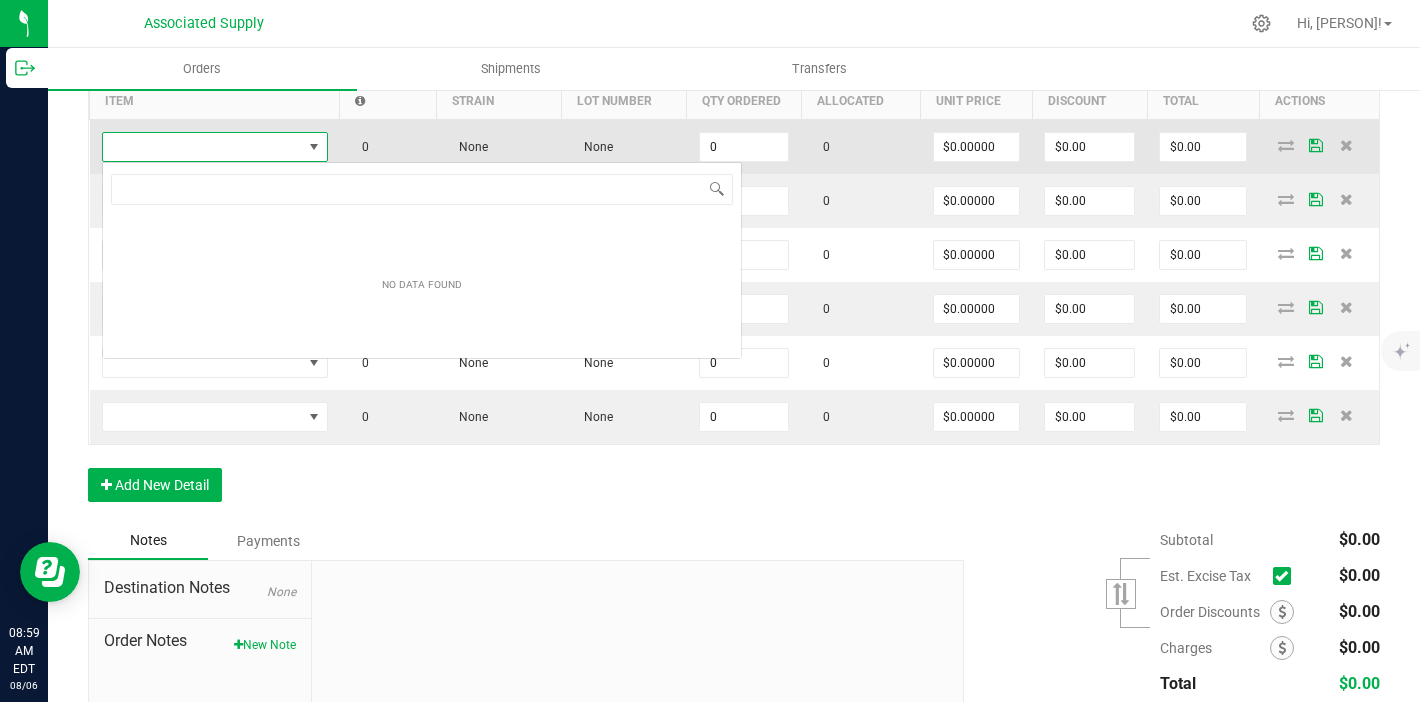scroll, scrollTop: 99970, scrollLeft: 99774, axis: both 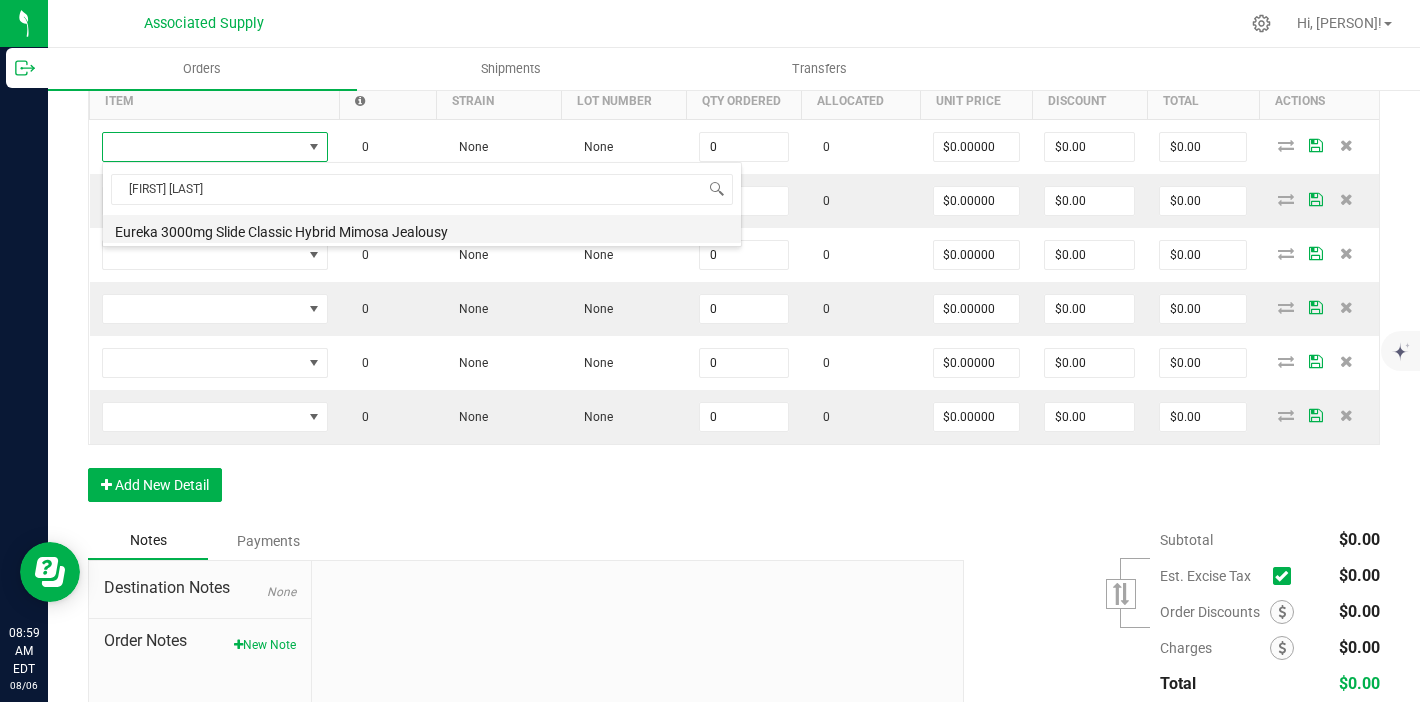 click on "Eureka 3000mg Slide Classic Hybrid Mimosa Jealousy" at bounding box center [422, 229] 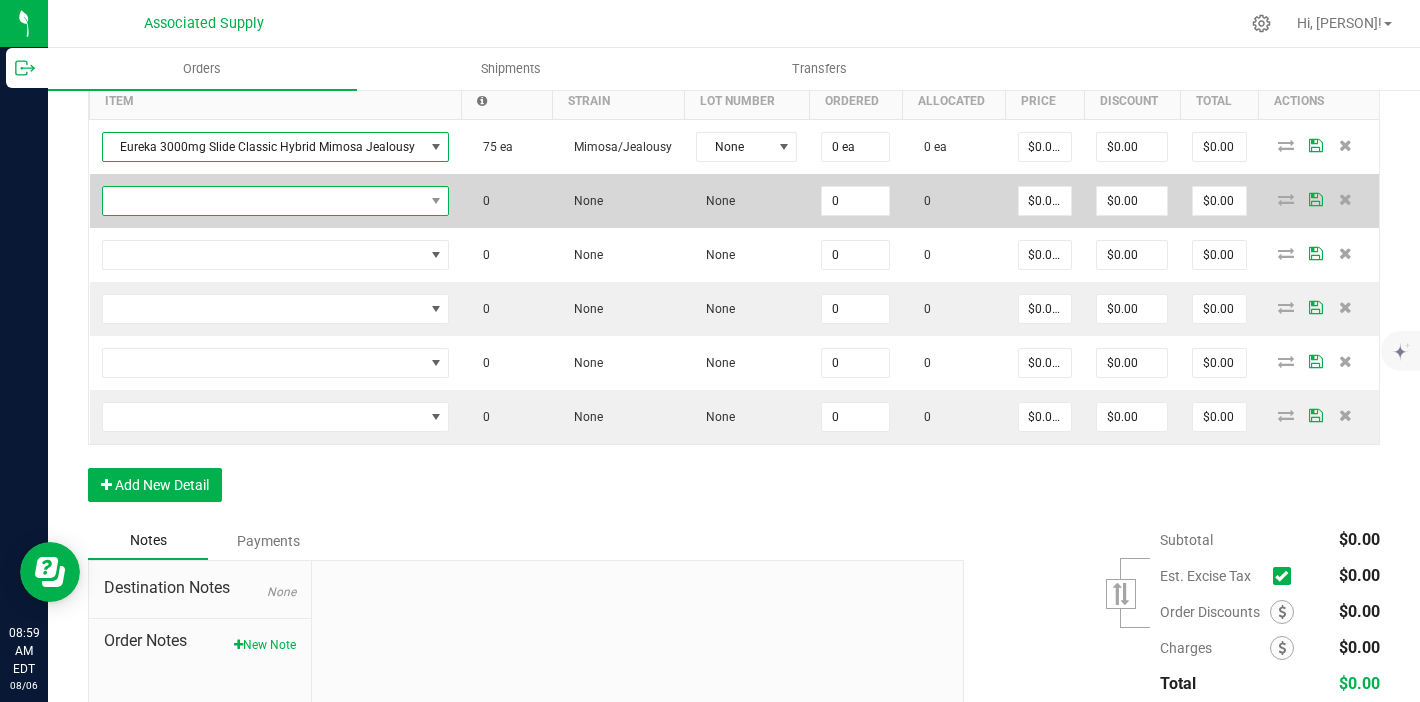 click at bounding box center [263, 201] 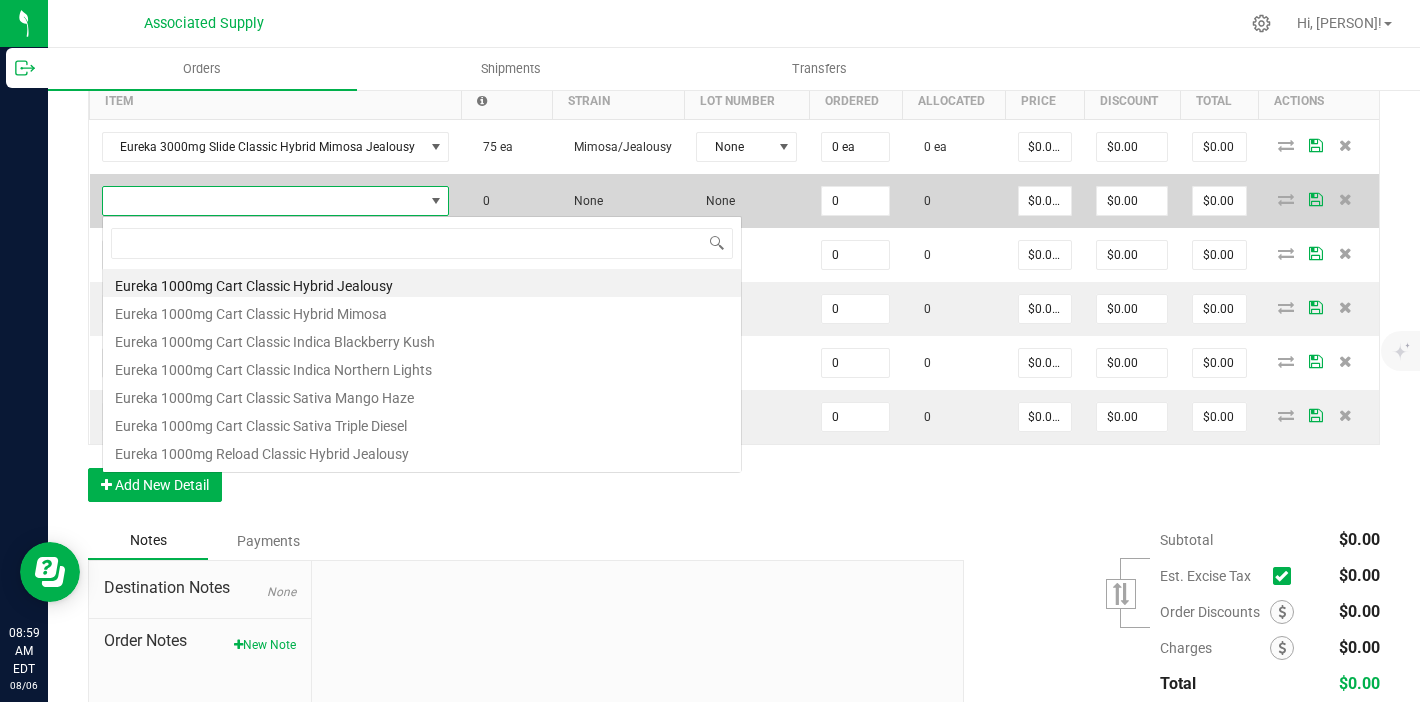 scroll, scrollTop: 99970, scrollLeft: 99658, axis: both 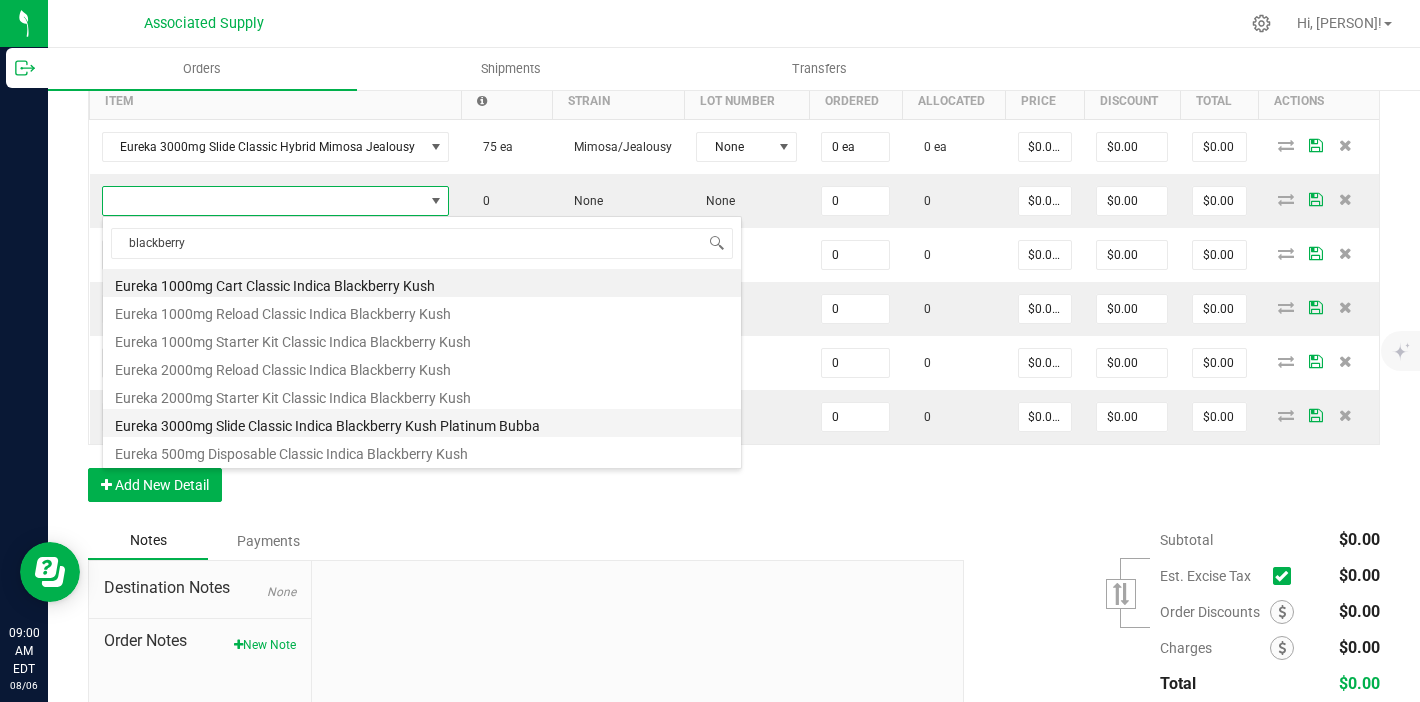 click on "Eureka 3000mg Slide Classic Indica Blackberry Kush Platinum Bubba" at bounding box center [422, 423] 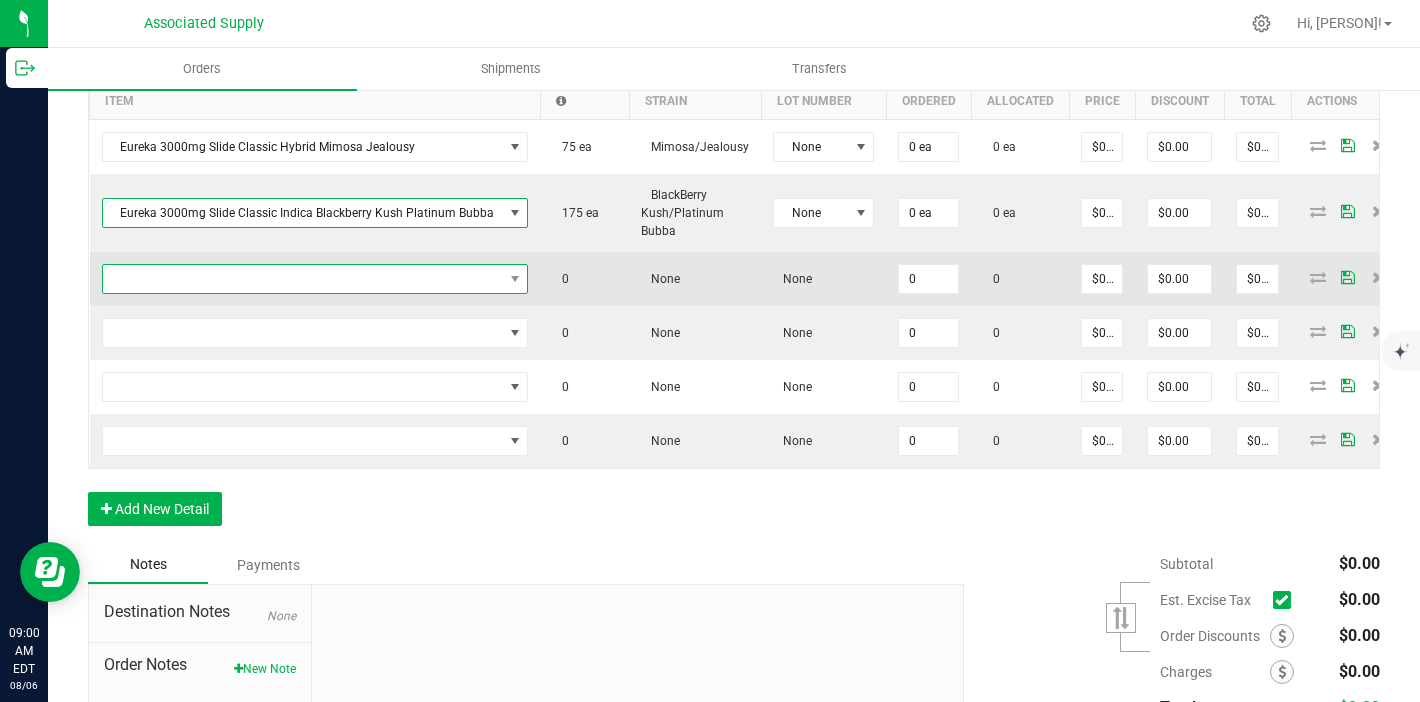 click at bounding box center (303, 279) 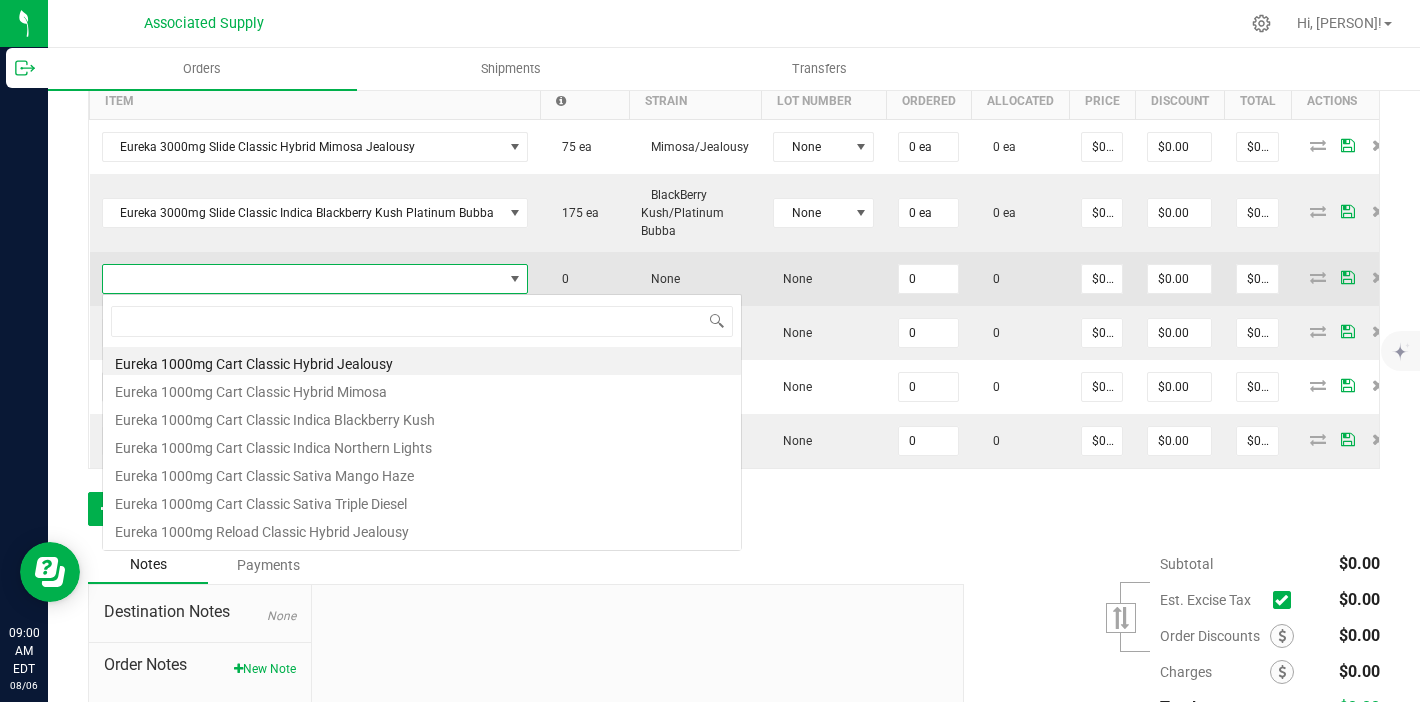 scroll, scrollTop: 99970, scrollLeft: 99581, axis: both 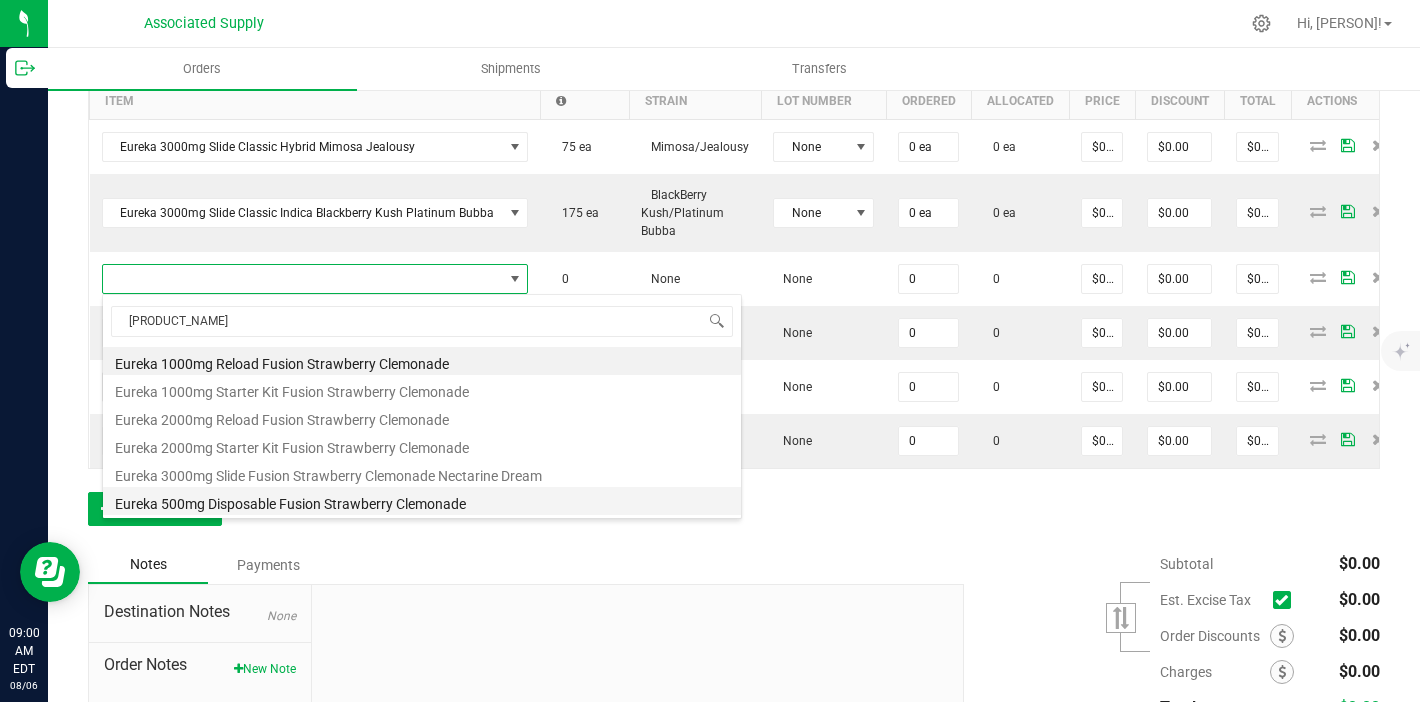 click on "Eureka 500mg Disposable Fusion Strawberry Clemonade" at bounding box center (422, 501) 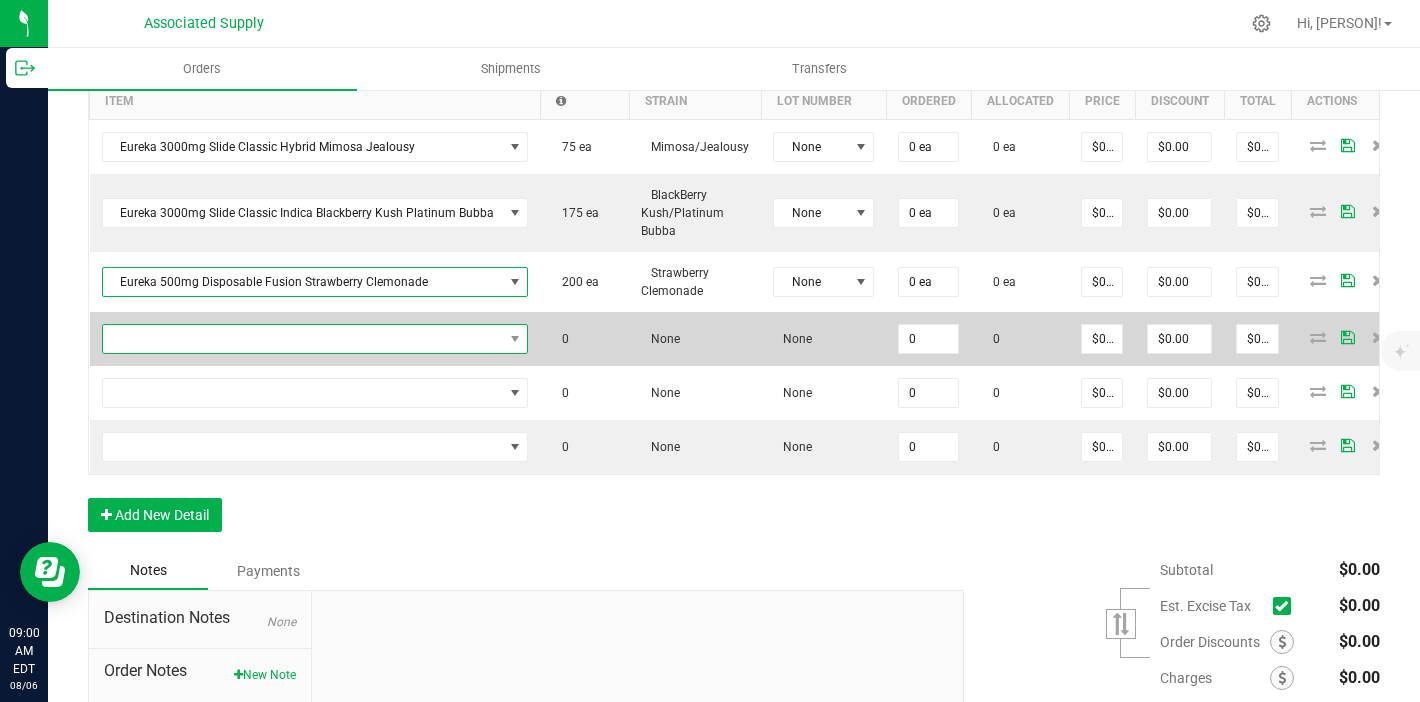 click at bounding box center (303, 339) 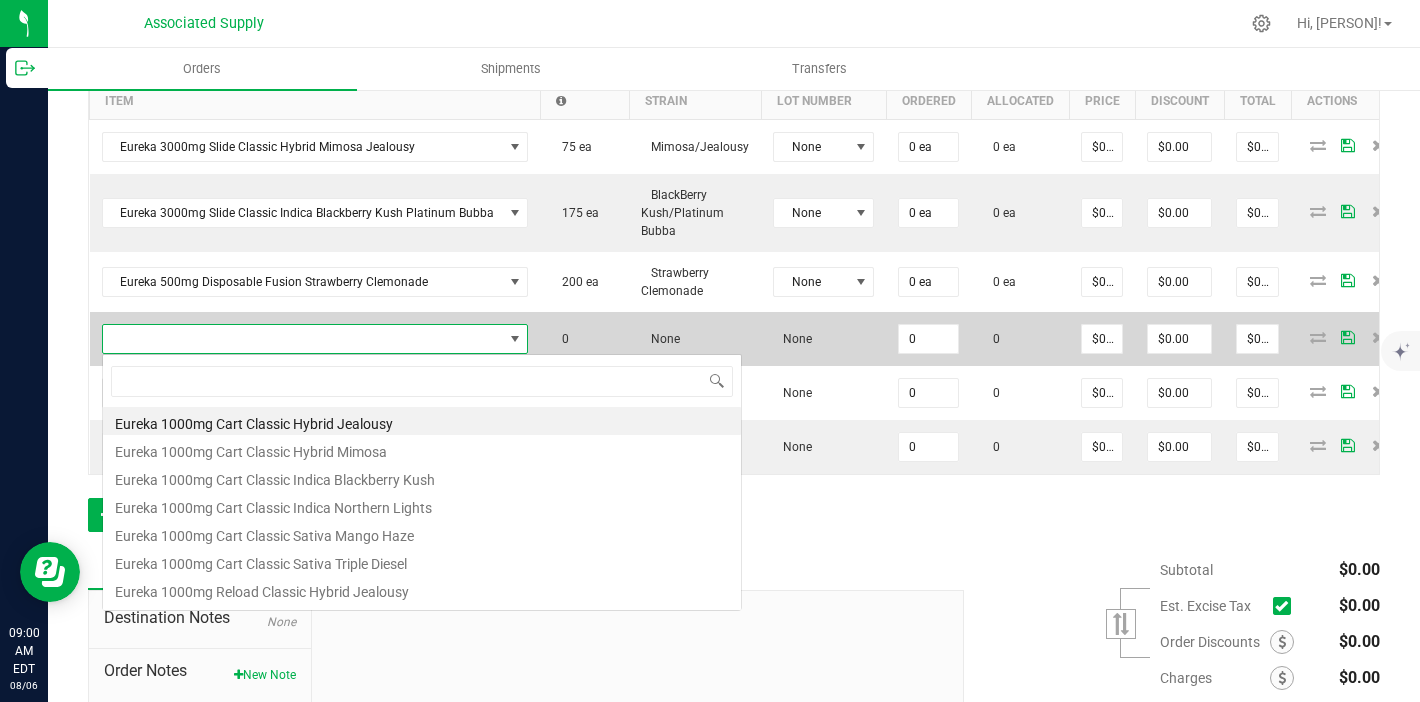 scroll, scrollTop: 99970, scrollLeft: 99581, axis: both 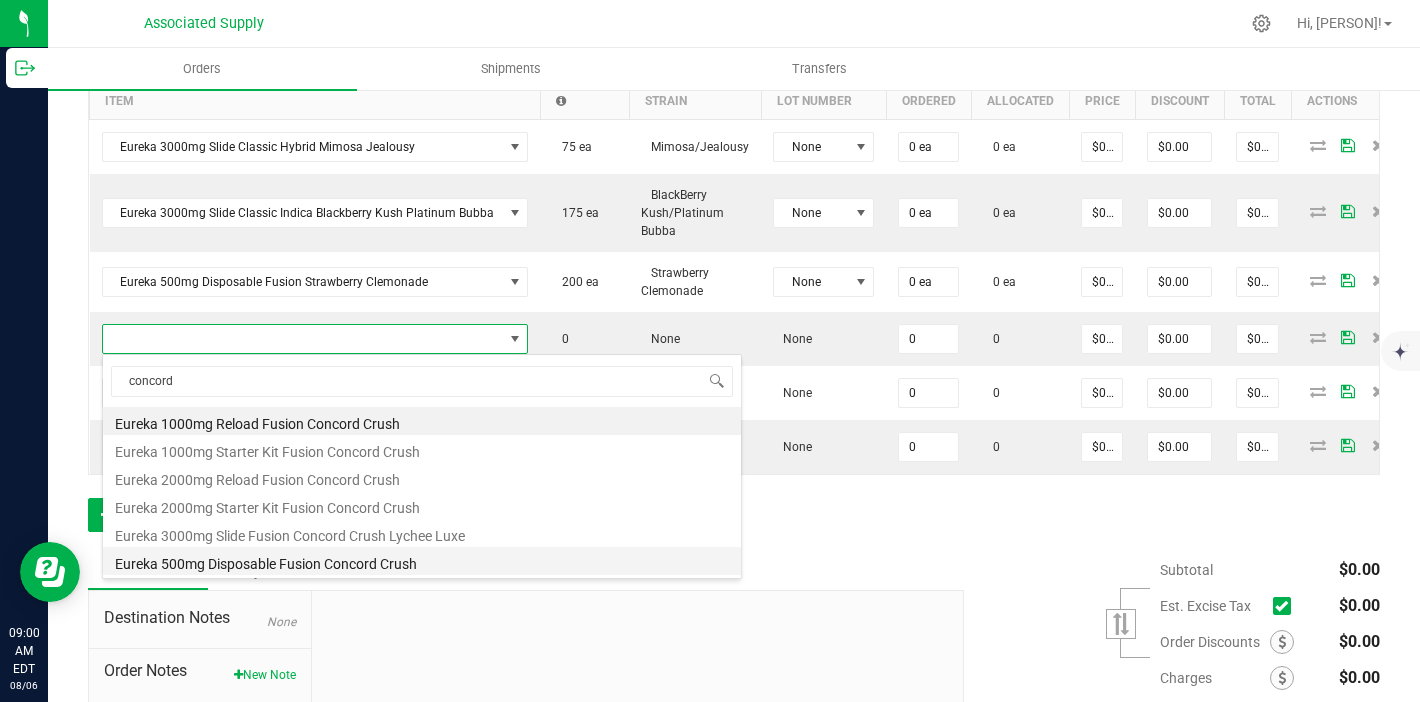 click on "Eureka 500mg Disposable Fusion Concord Crush" at bounding box center (422, 561) 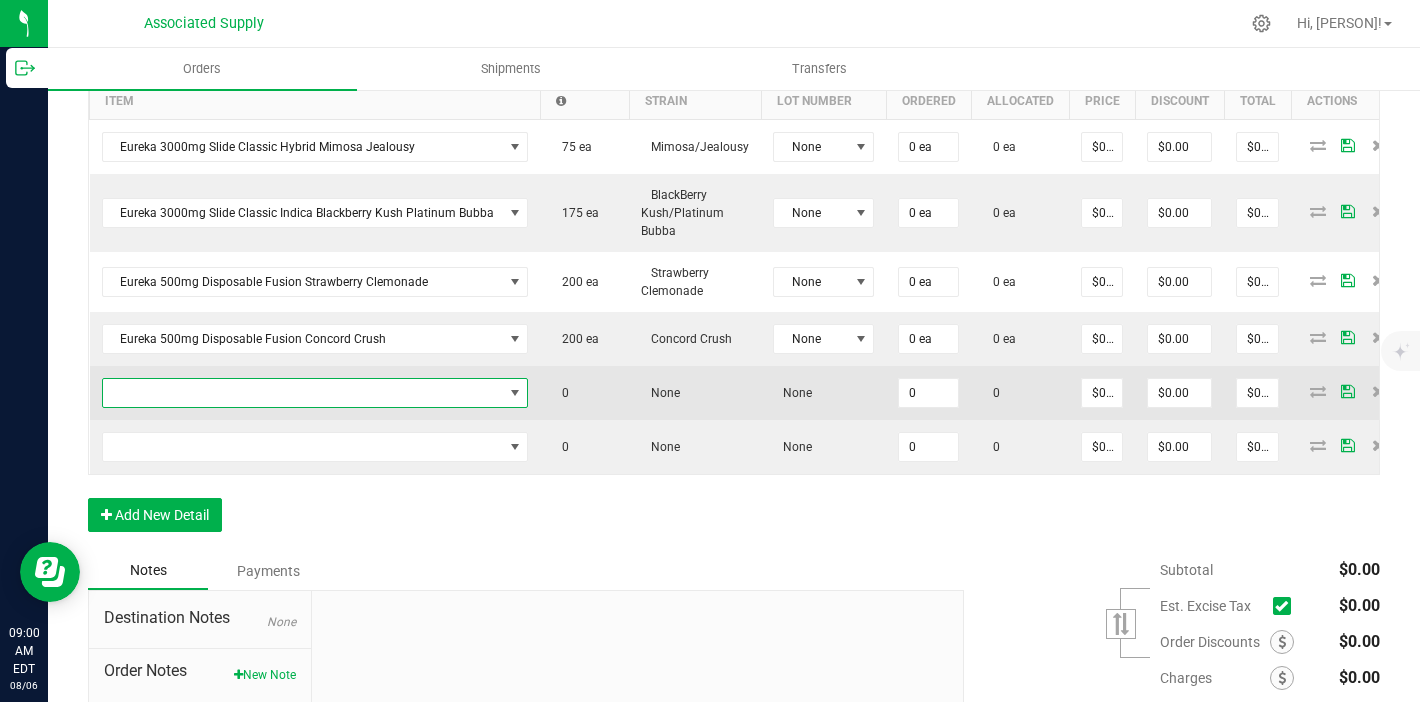 click at bounding box center (303, 393) 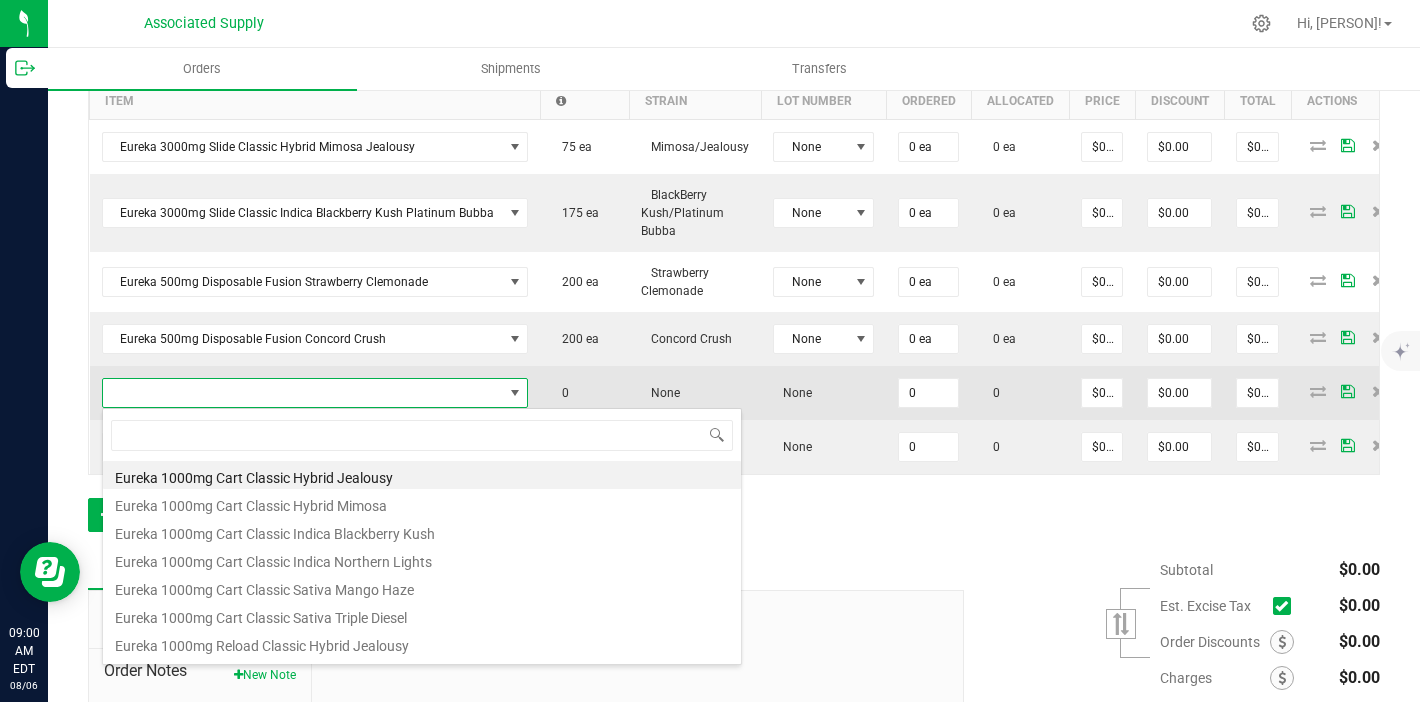 scroll, scrollTop: 99970, scrollLeft: 99581, axis: both 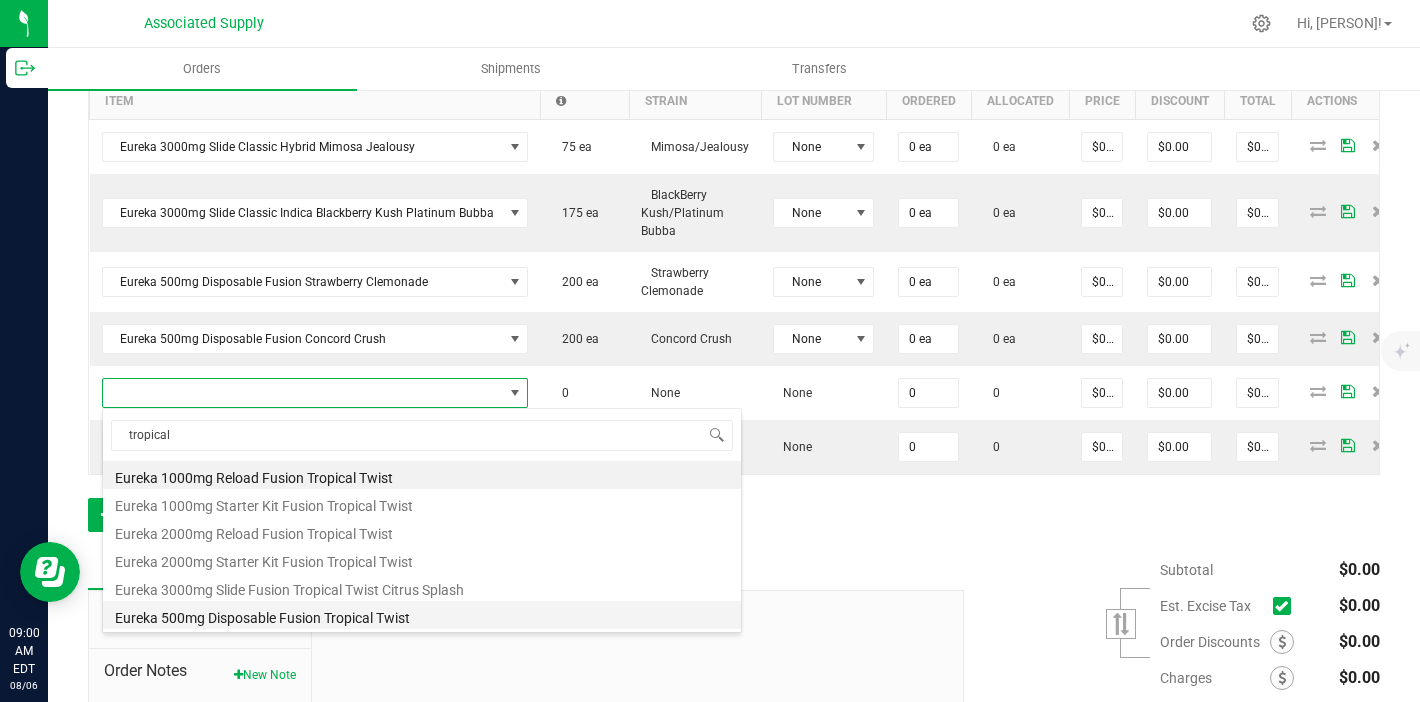 click on "Eureka 500mg Disposable Fusion Tropical Twist" at bounding box center [422, 615] 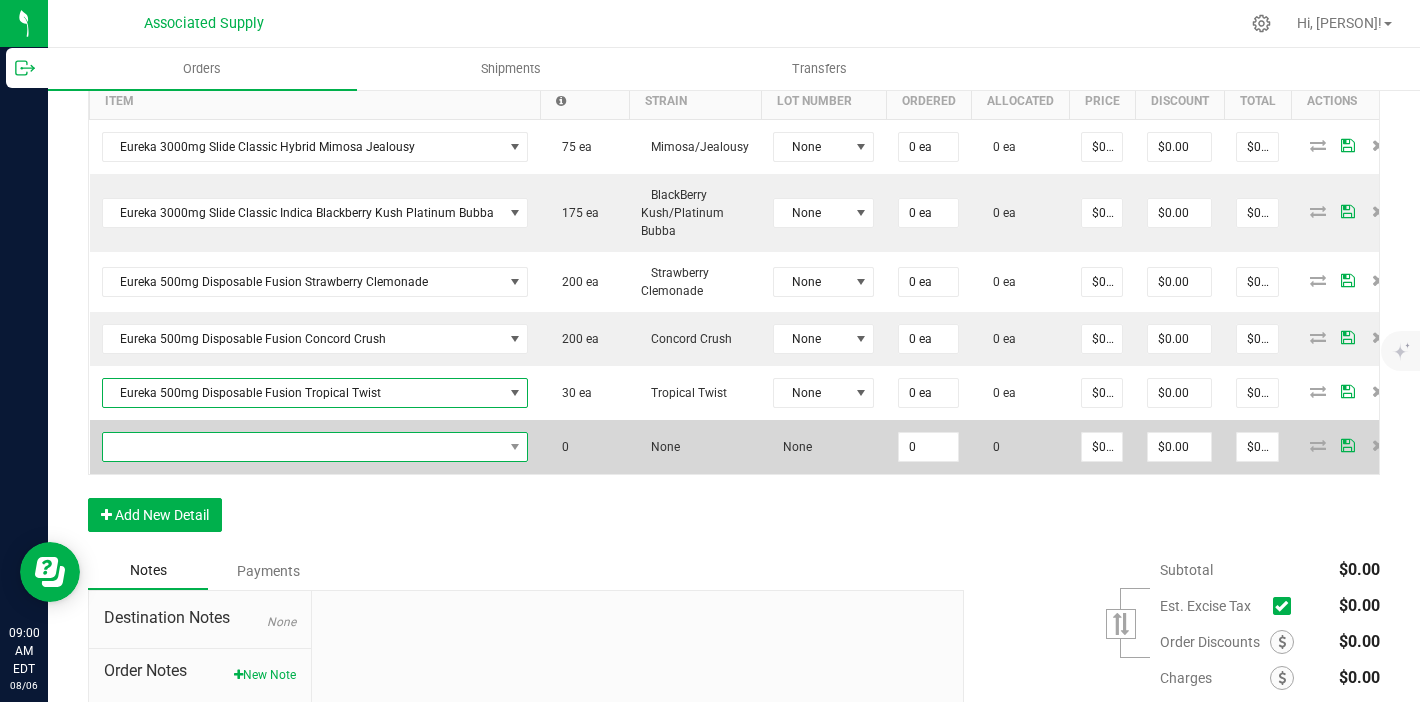 click at bounding box center [303, 447] 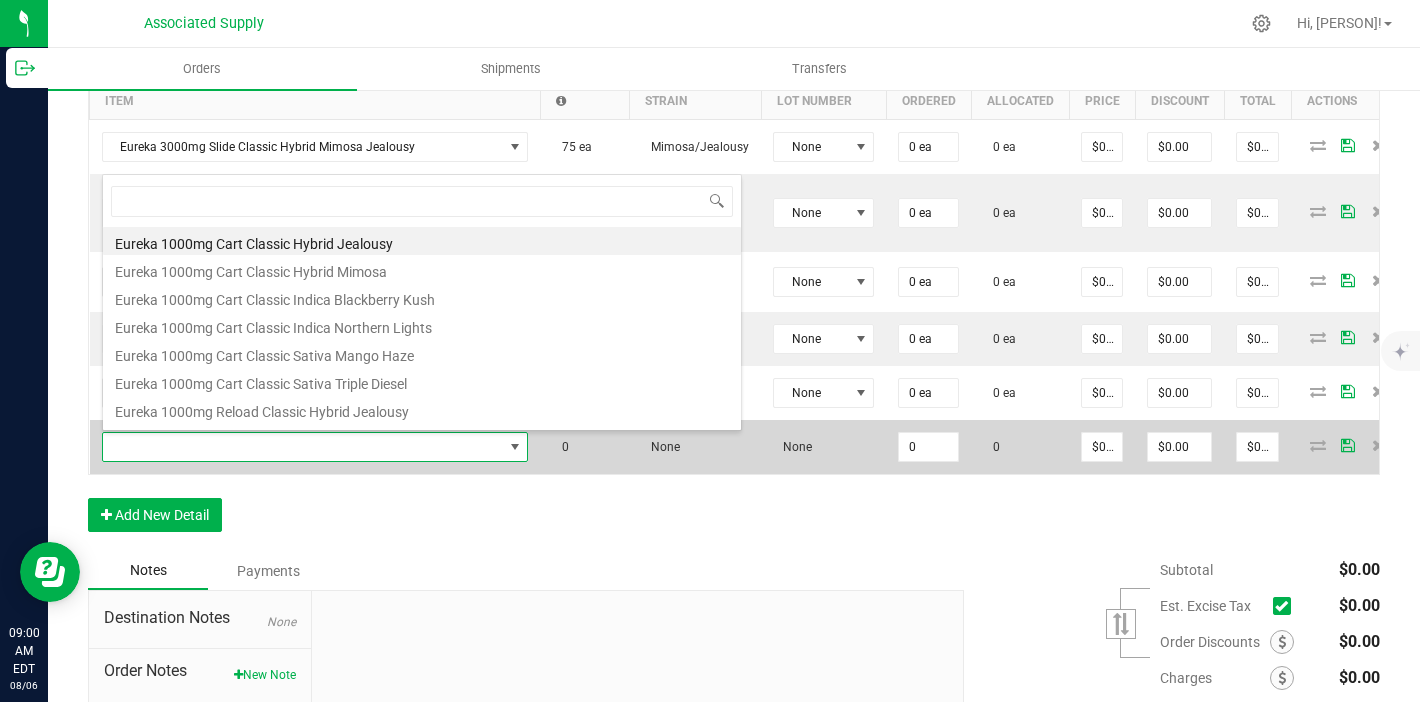 scroll, scrollTop: 99970, scrollLeft: 99581, axis: both 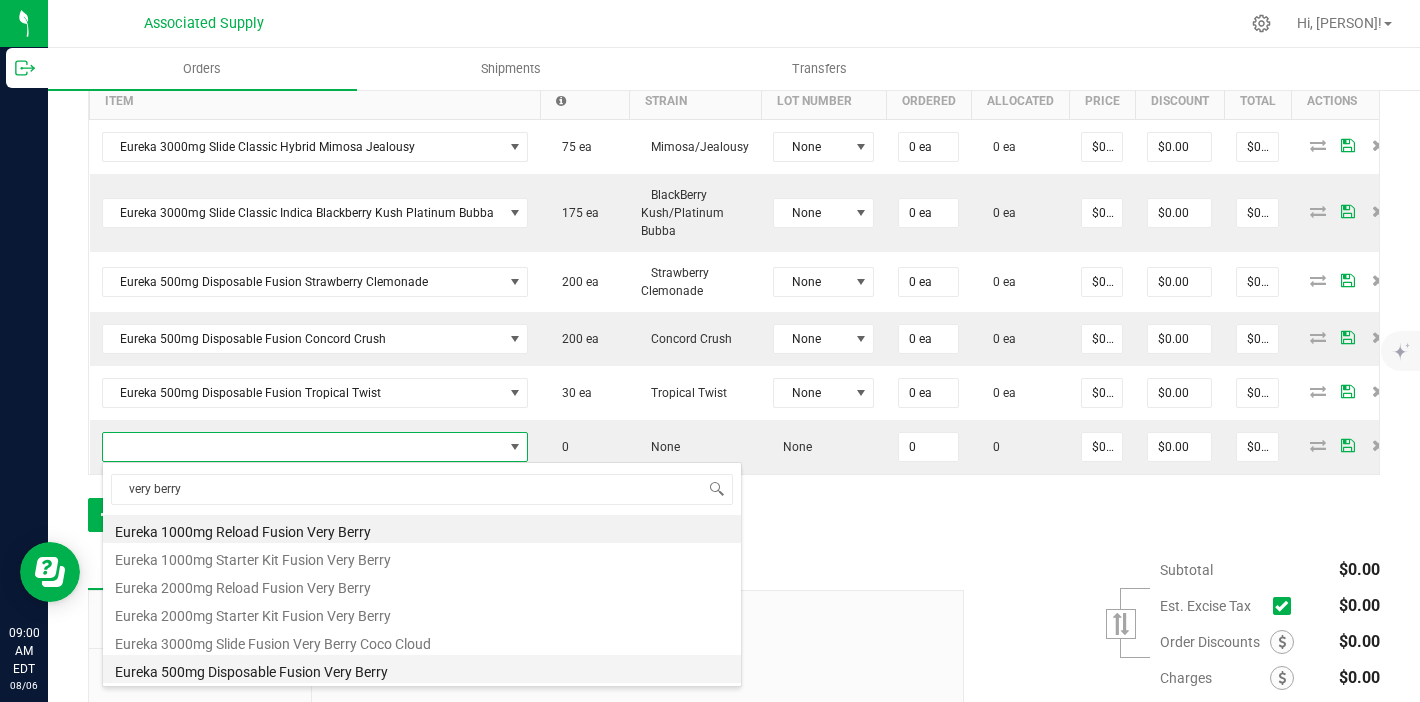 click on "Eureka 500mg Disposable Fusion Very Berry" at bounding box center (422, 669) 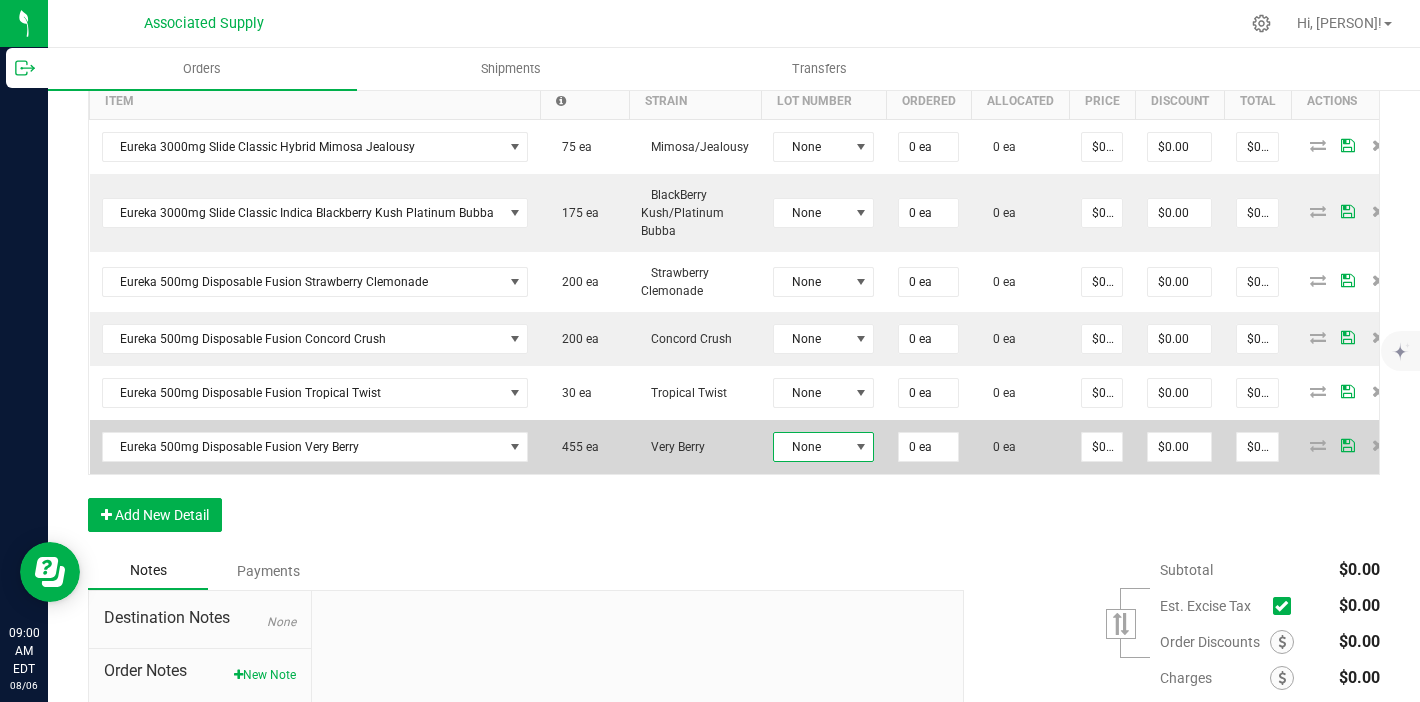 click on "None" at bounding box center (811, 447) 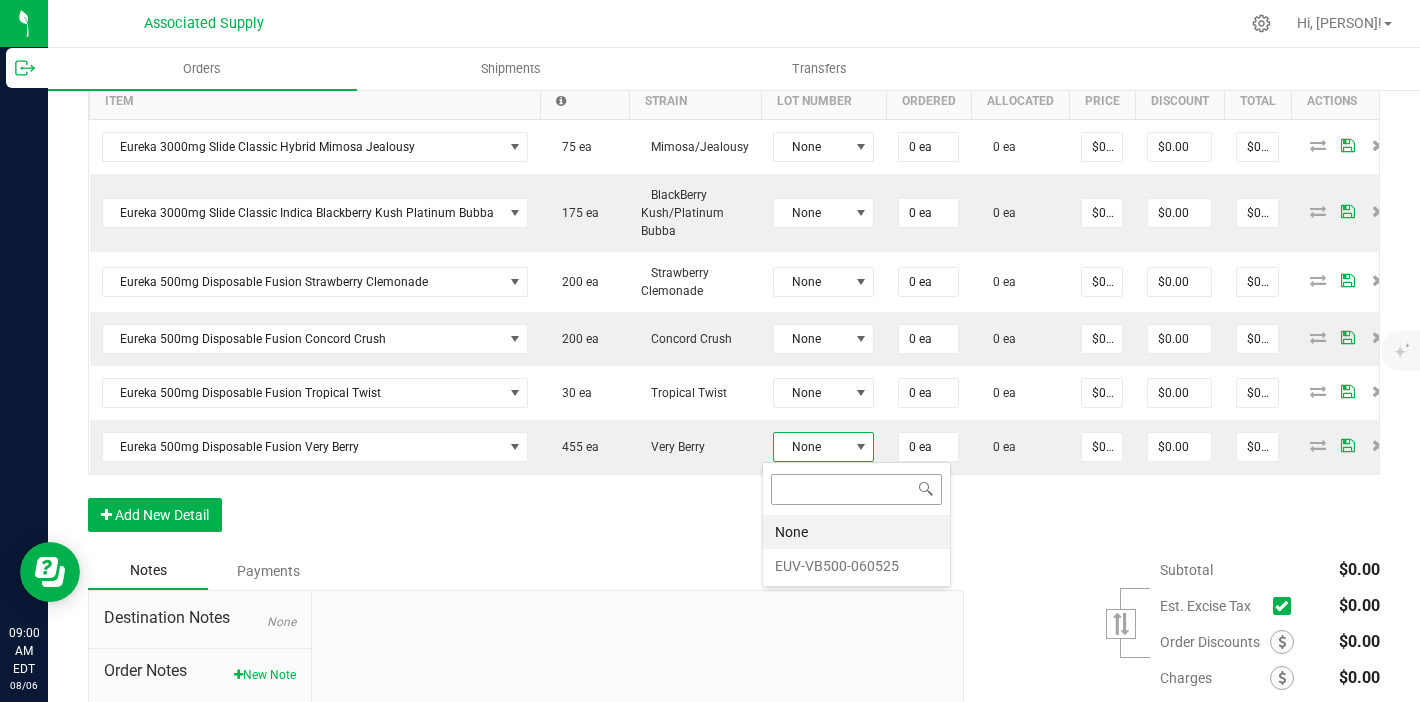 scroll, scrollTop: 99970, scrollLeft: 99899, axis: both 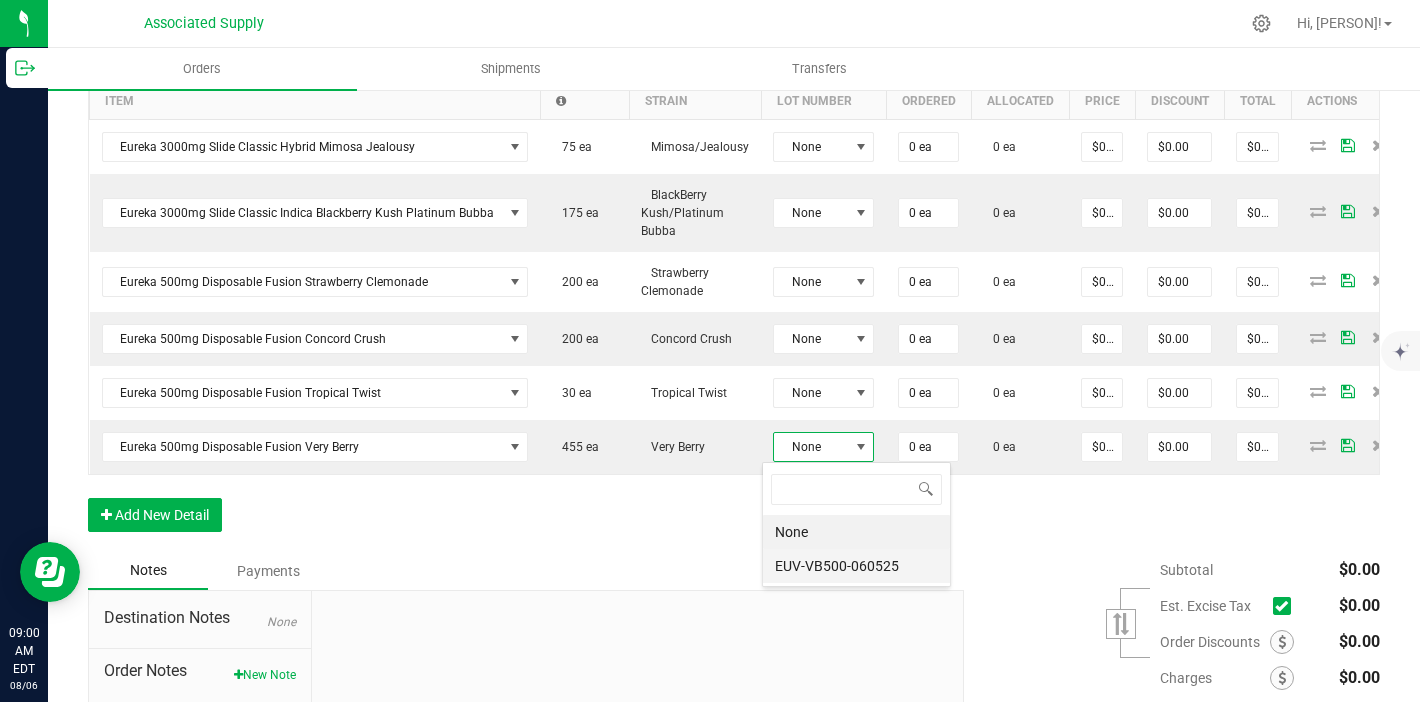 click on "EUV-VB500-060525" at bounding box center [856, 566] 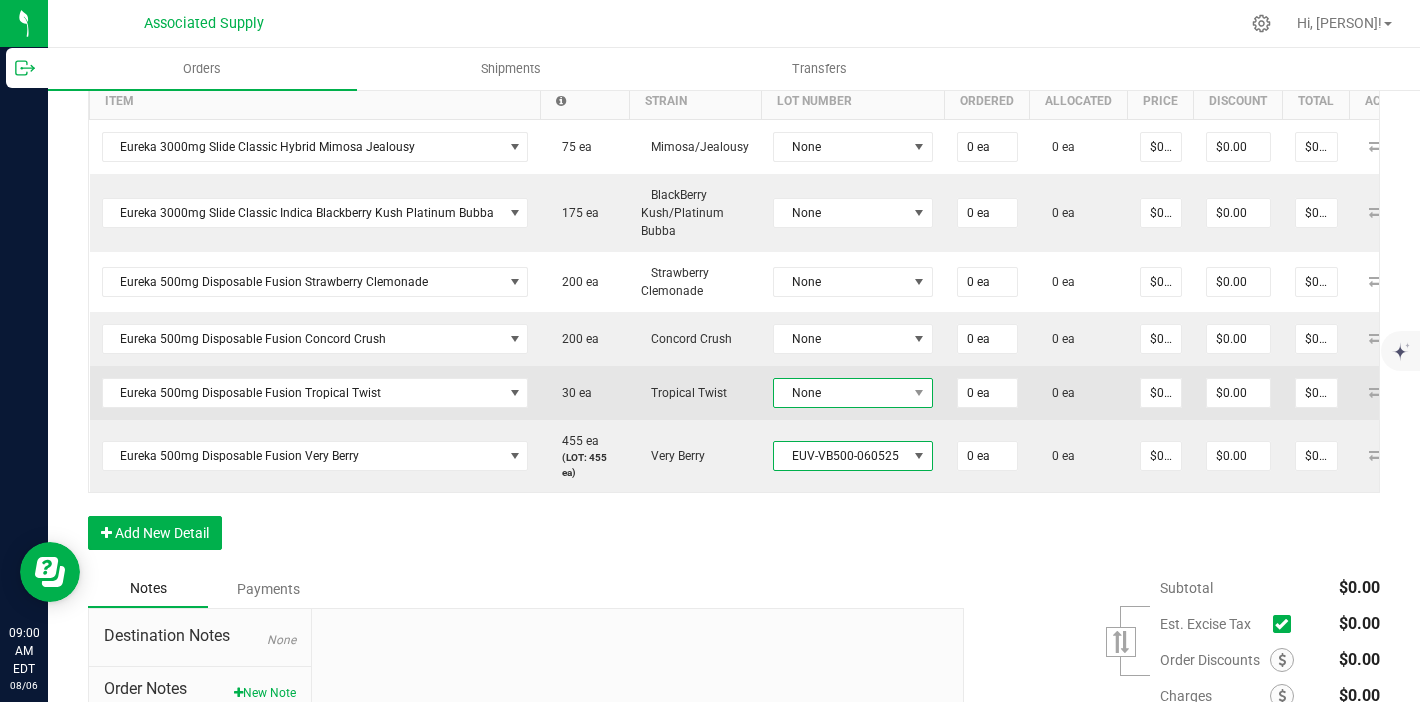 click on "None" at bounding box center (840, 393) 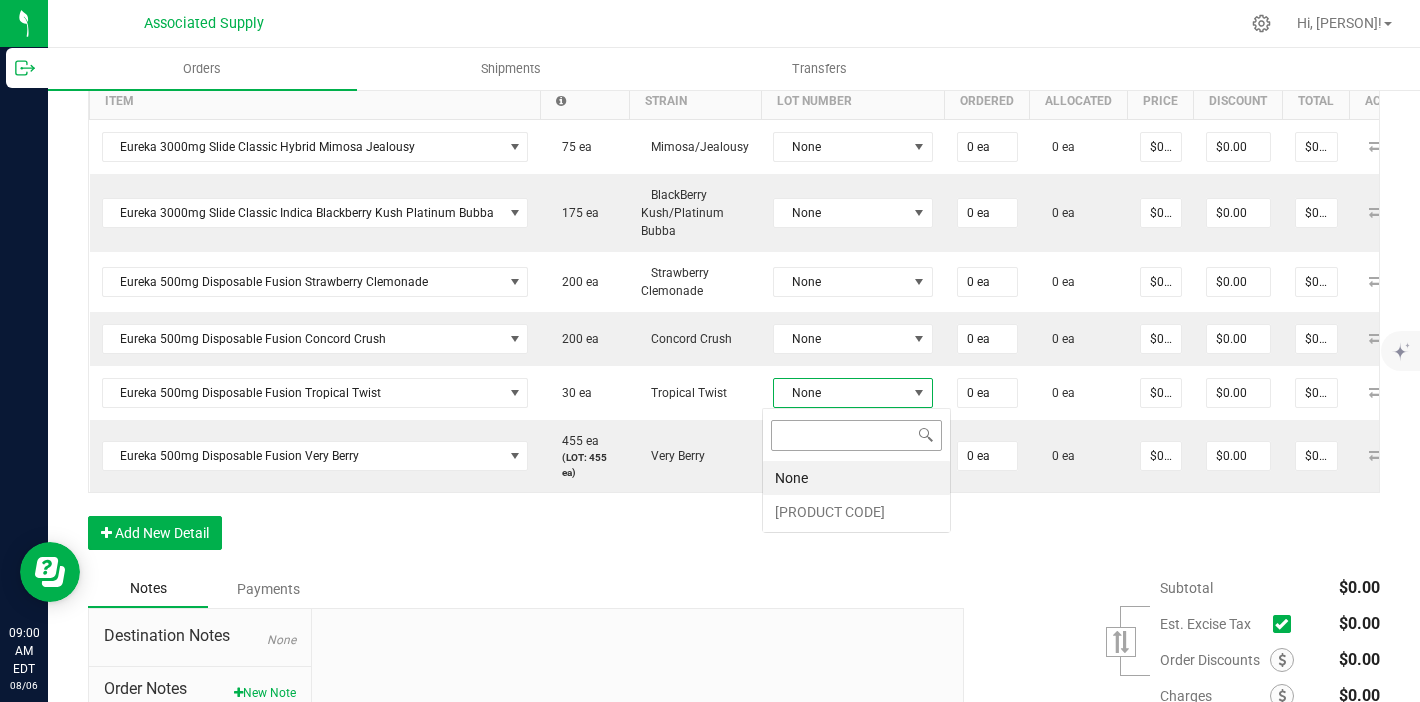 scroll, scrollTop: 99970, scrollLeft: 99843, axis: both 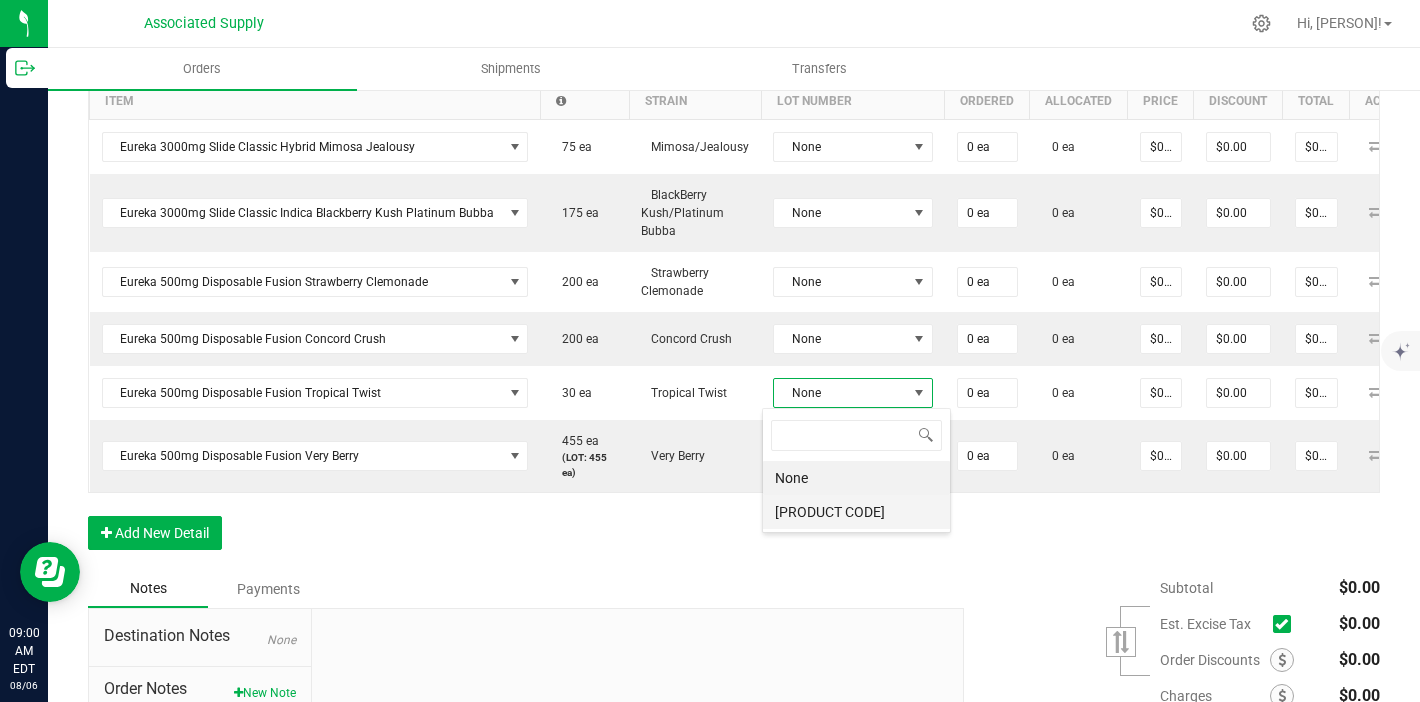 click on "[PRODUCT CODE]" at bounding box center (856, 512) 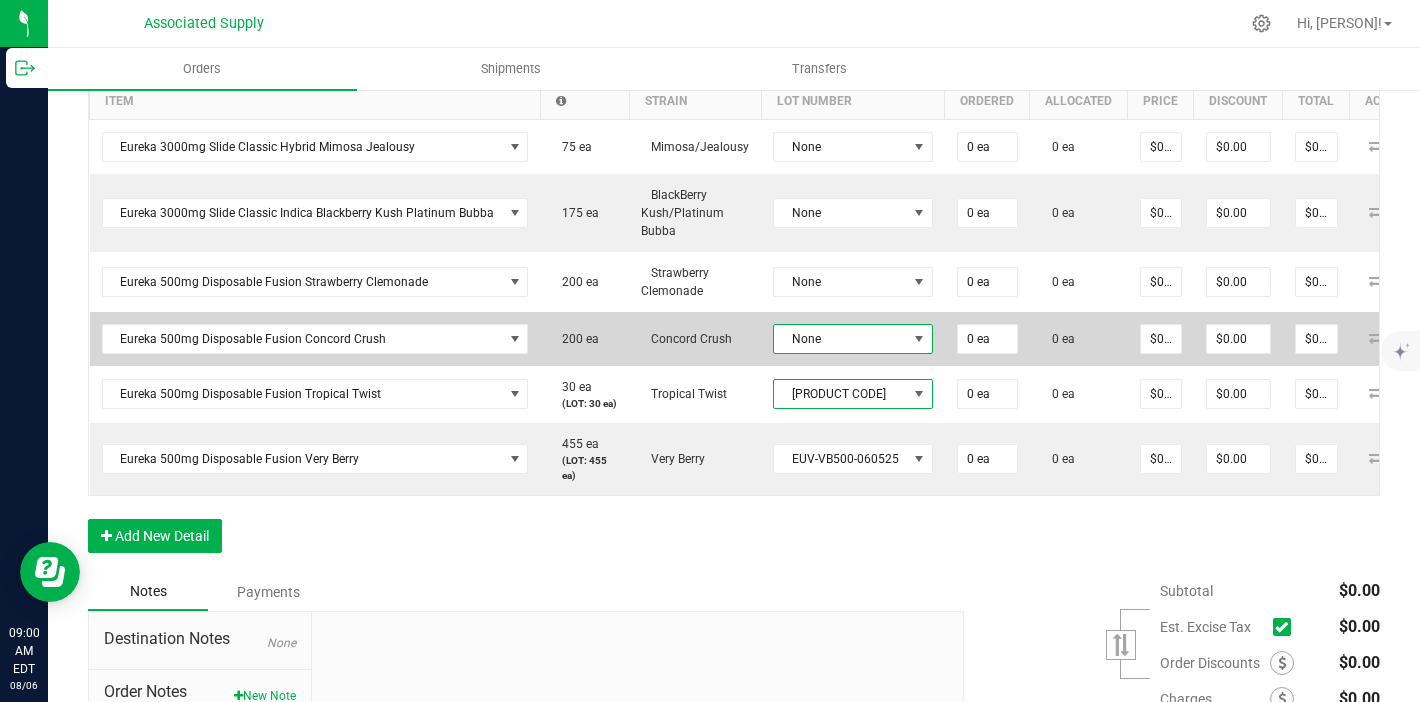 click on "None" at bounding box center [840, 339] 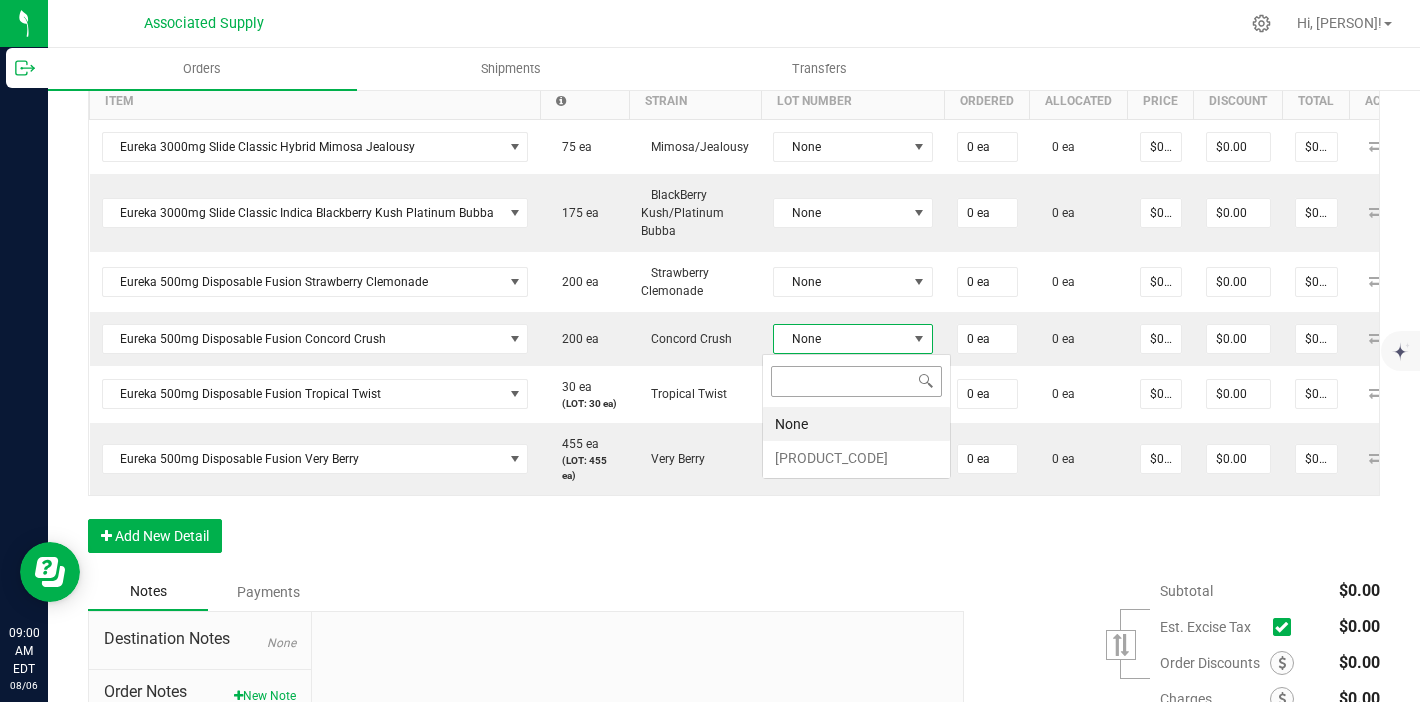 scroll, scrollTop: 99970, scrollLeft: 99843, axis: both 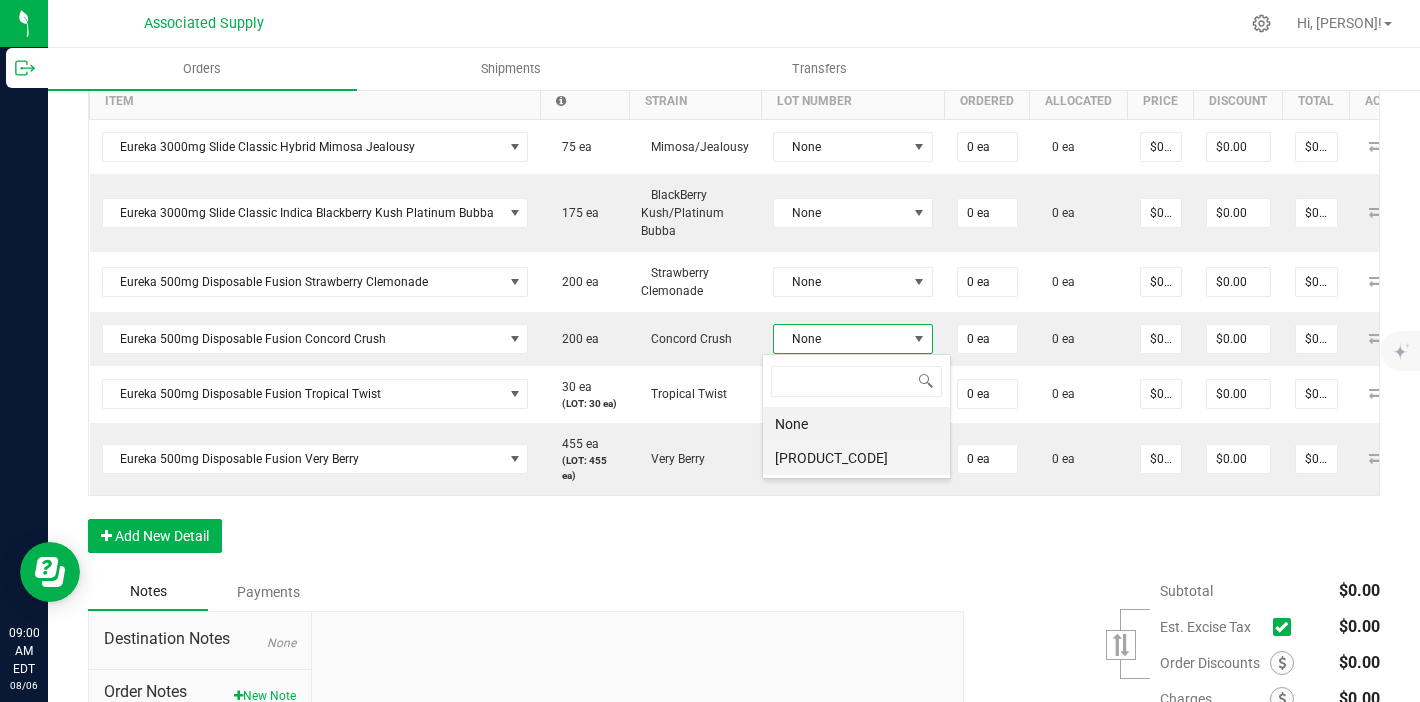click on "[PRODUCT_CODE]" at bounding box center [856, 458] 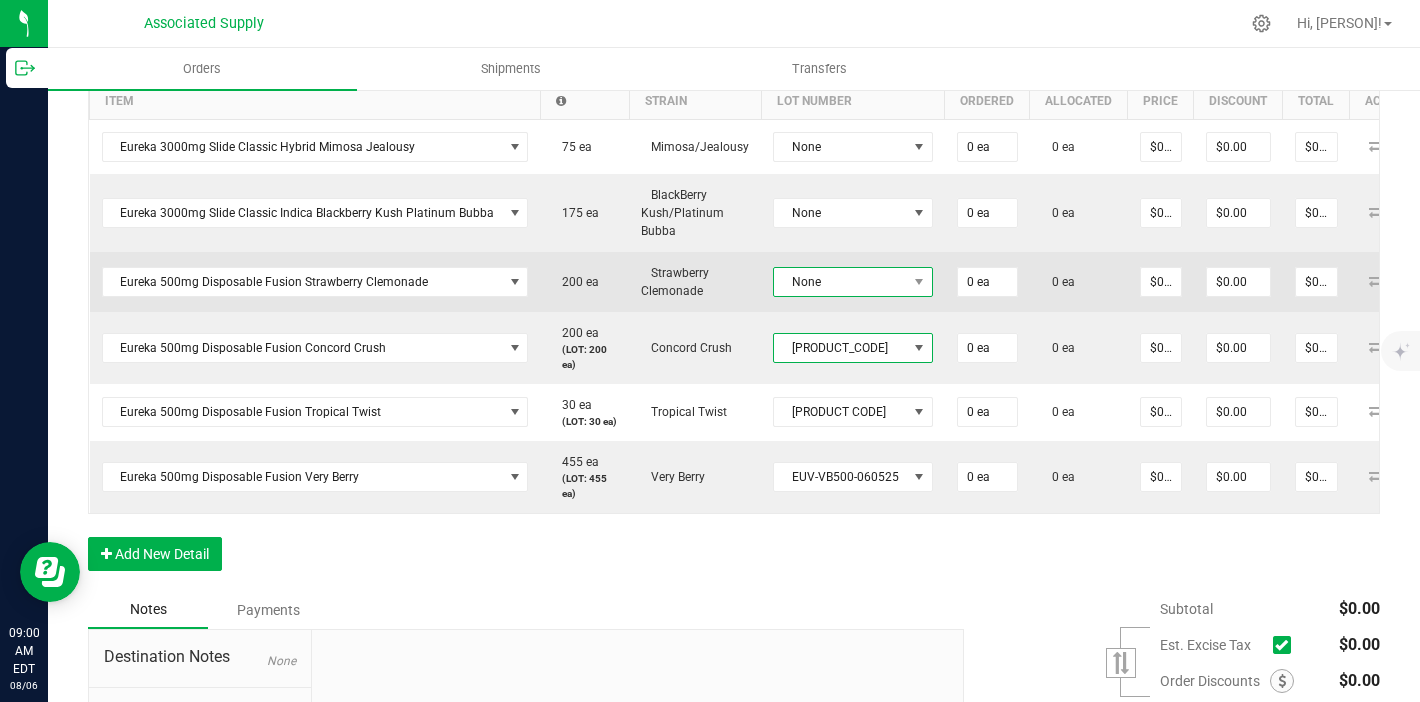 click on "None" at bounding box center [840, 282] 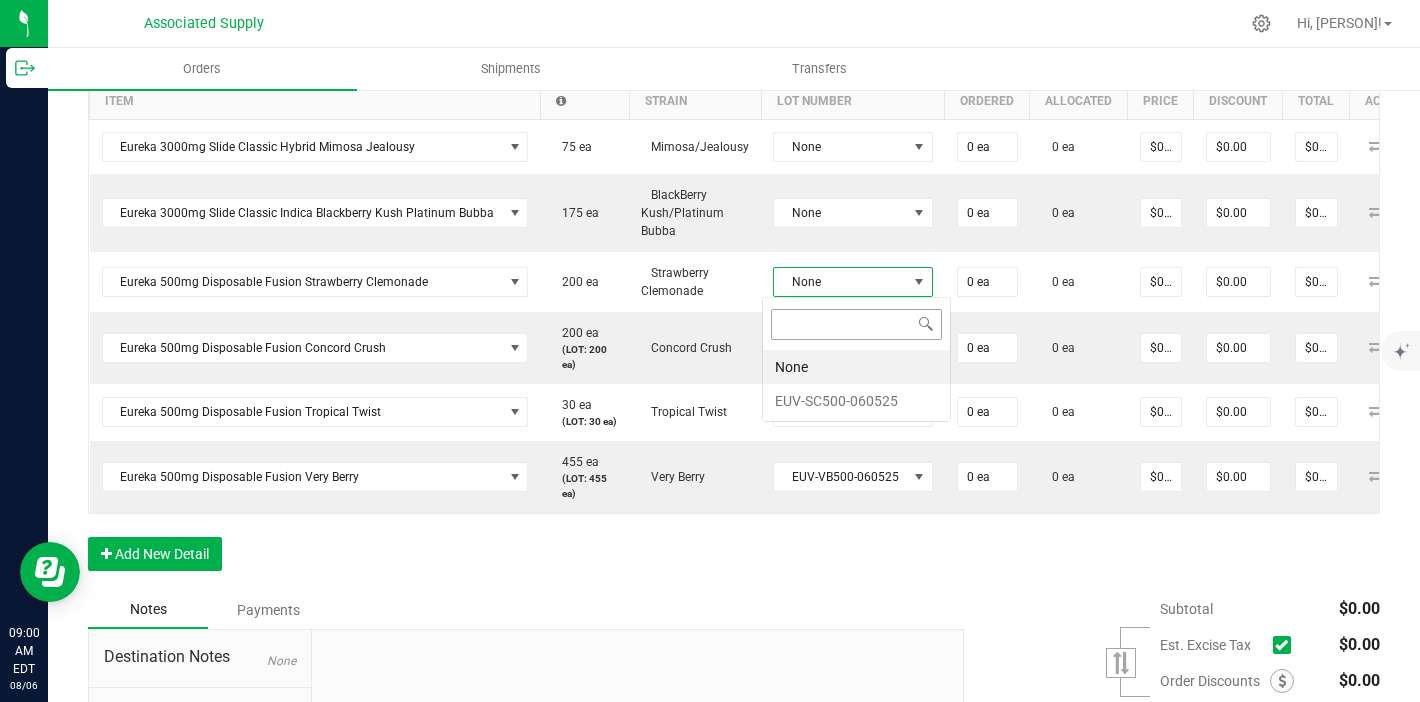 scroll, scrollTop: 99970, scrollLeft: 99843, axis: both 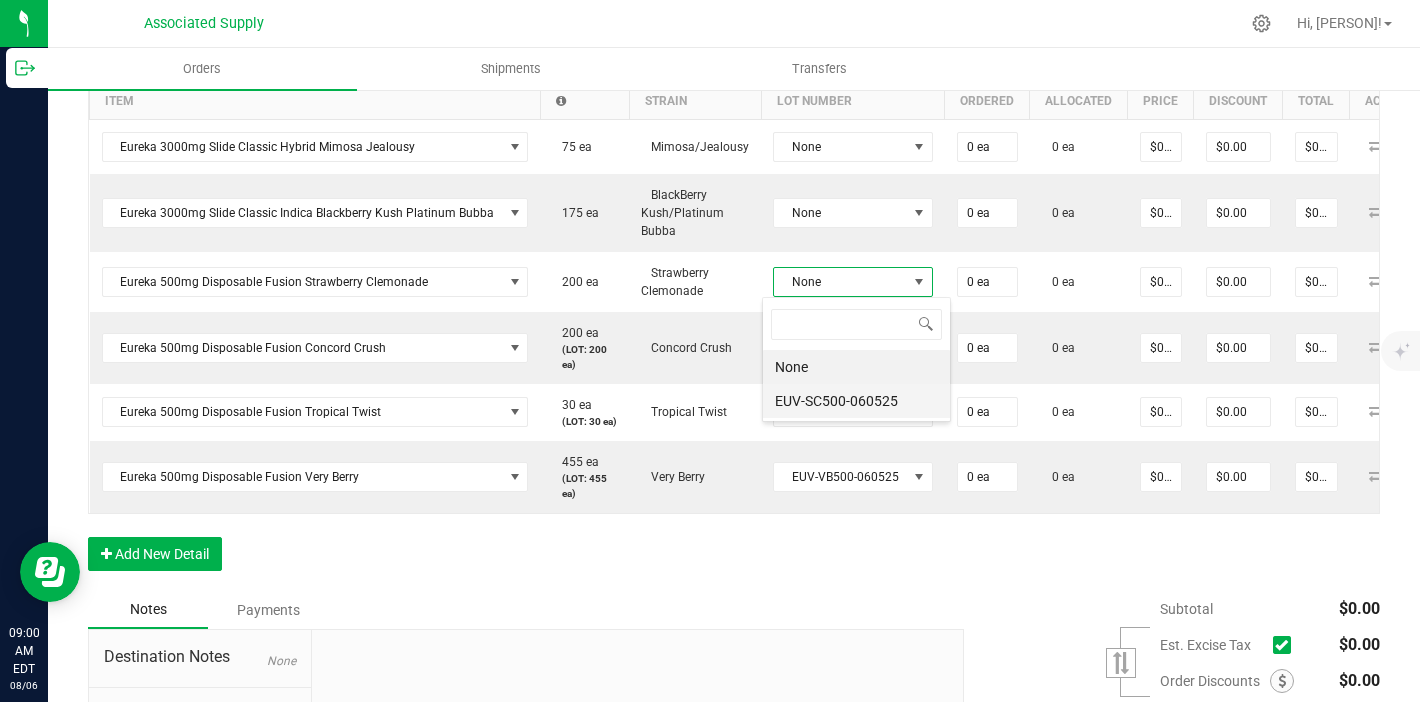 click on "EUV-SC500-060525" at bounding box center (856, 401) 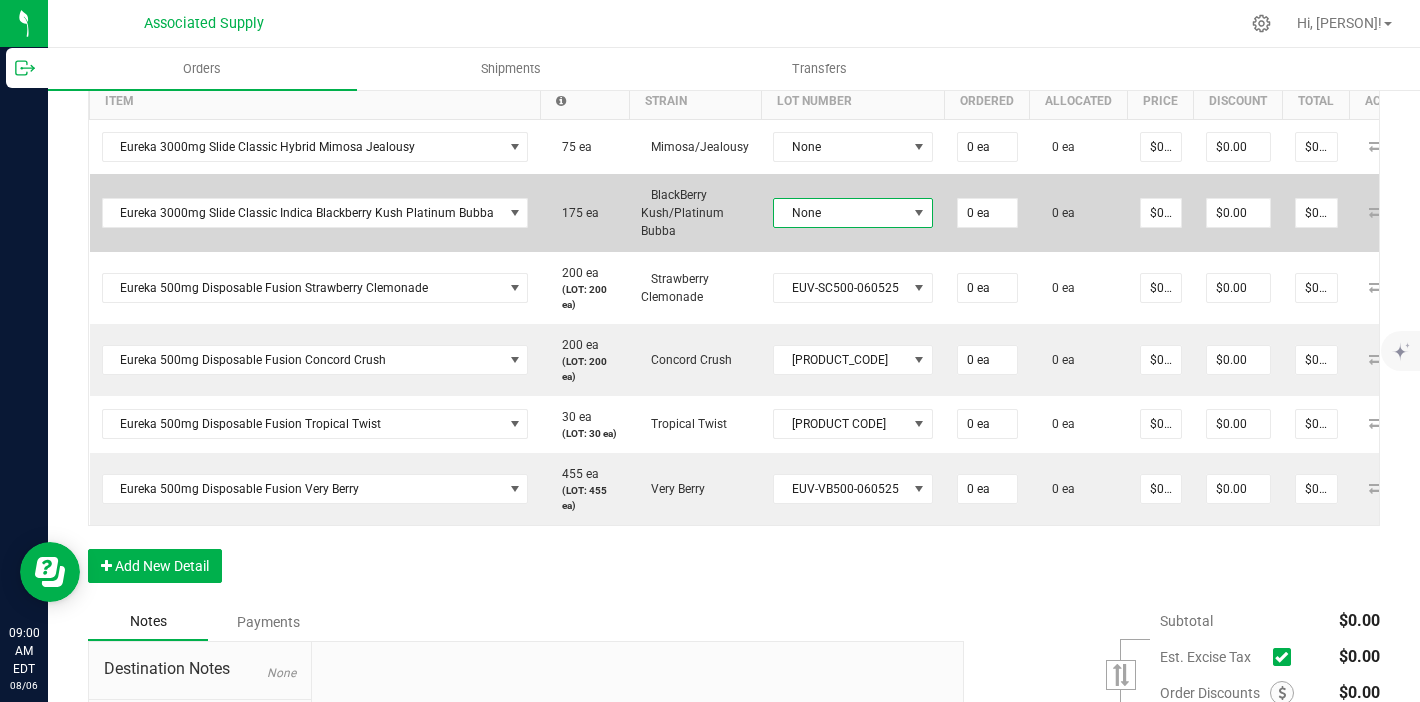 click on "None" at bounding box center (840, 213) 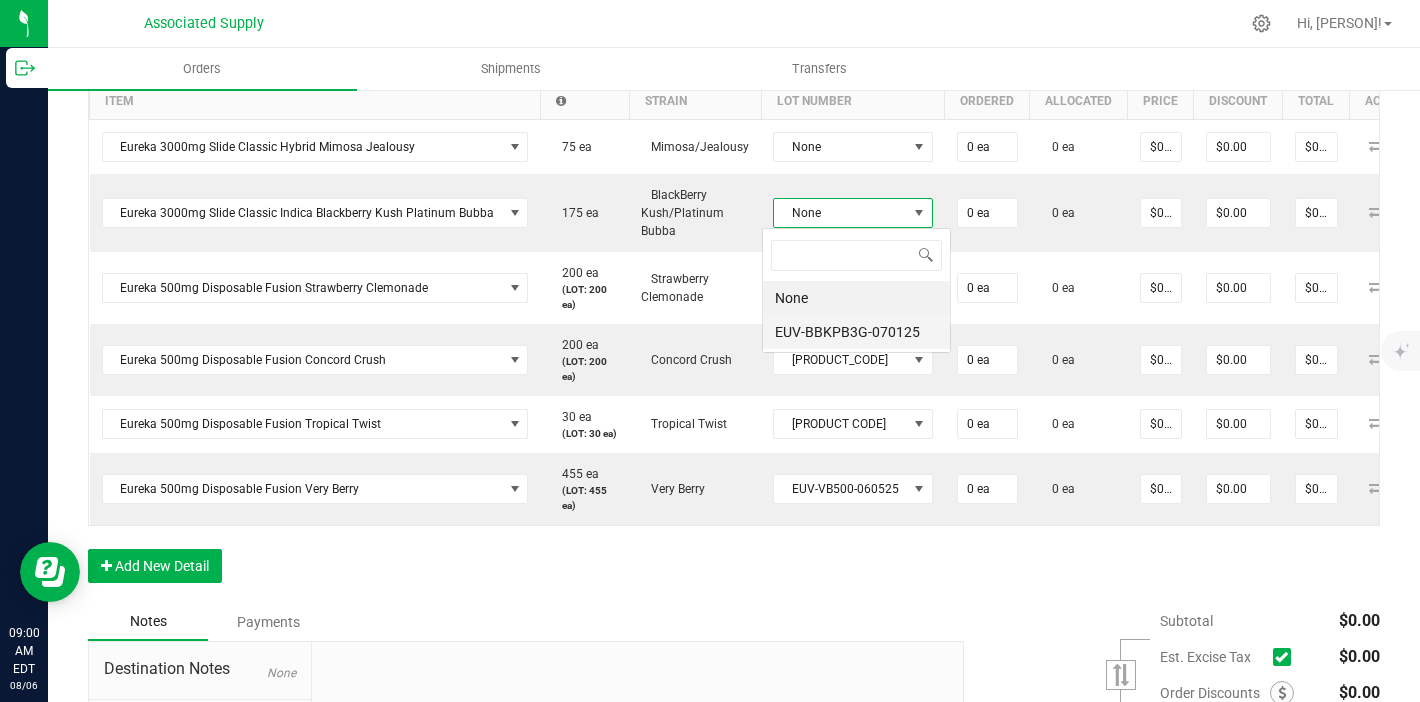 scroll, scrollTop: 99970, scrollLeft: 99843, axis: both 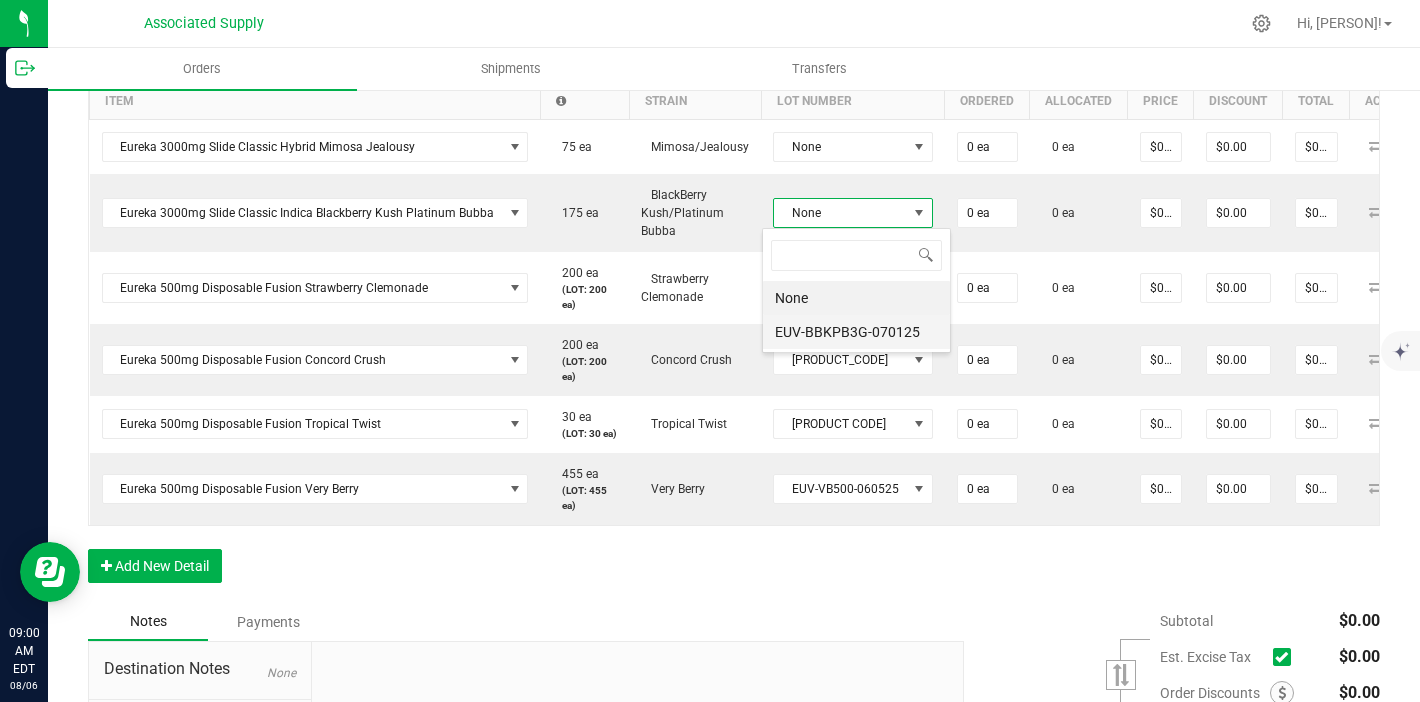 click on "EUV-BBKPB3G-070125" at bounding box center (856, 332) 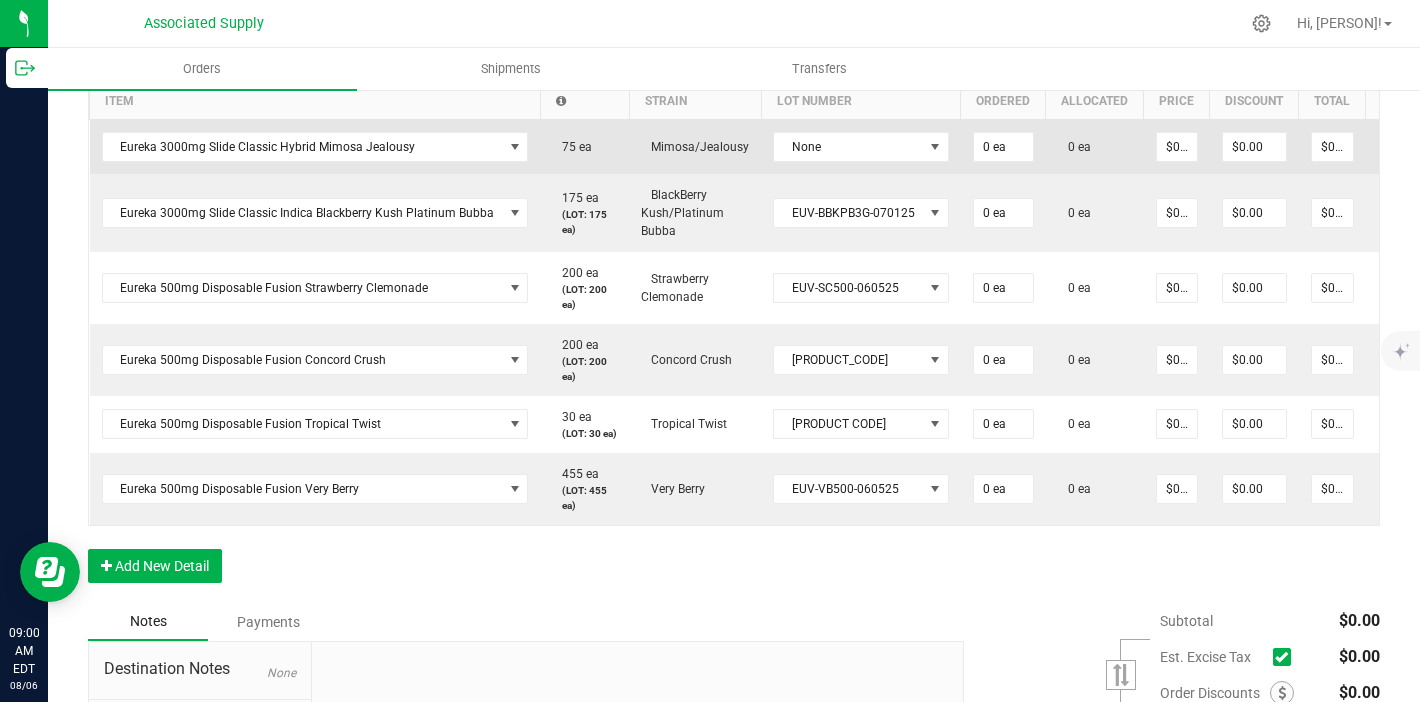click on "None" at bounding box center [861, 146] 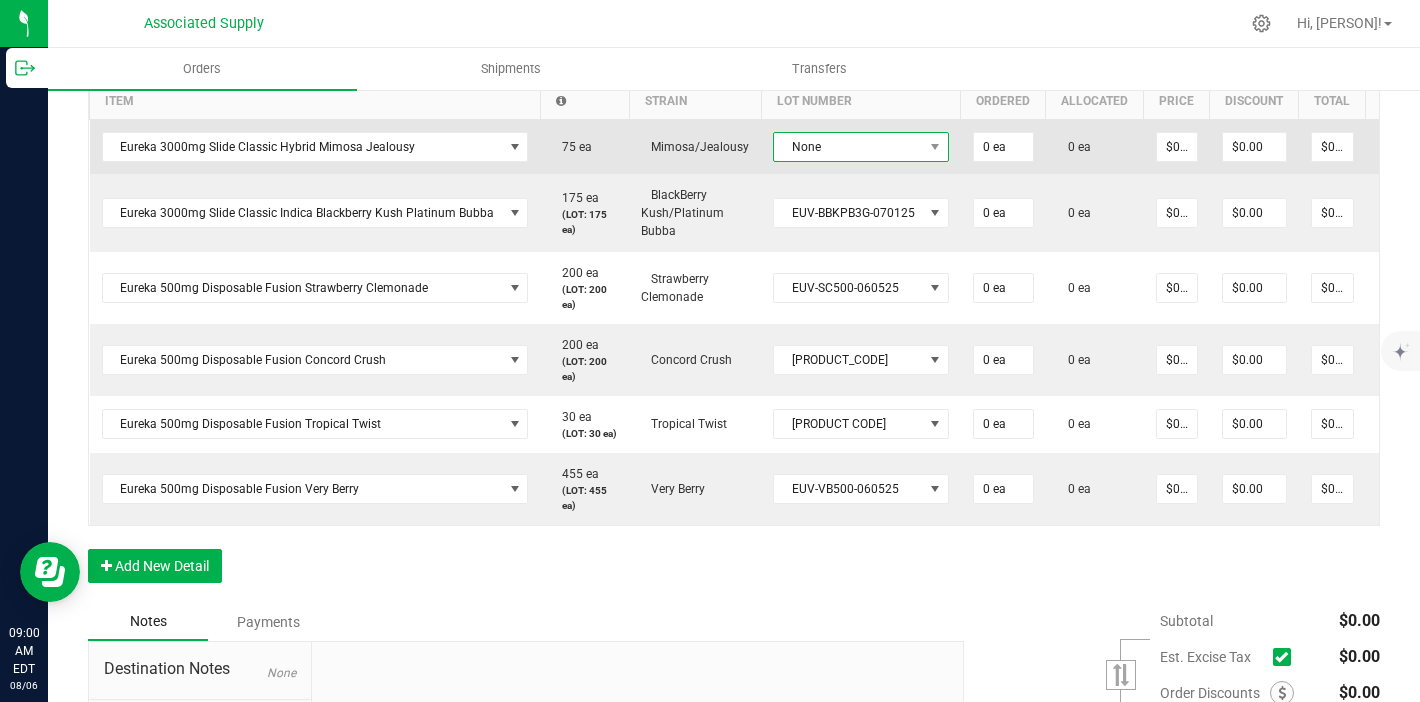 click on "None" at bounding box center [848, 147] 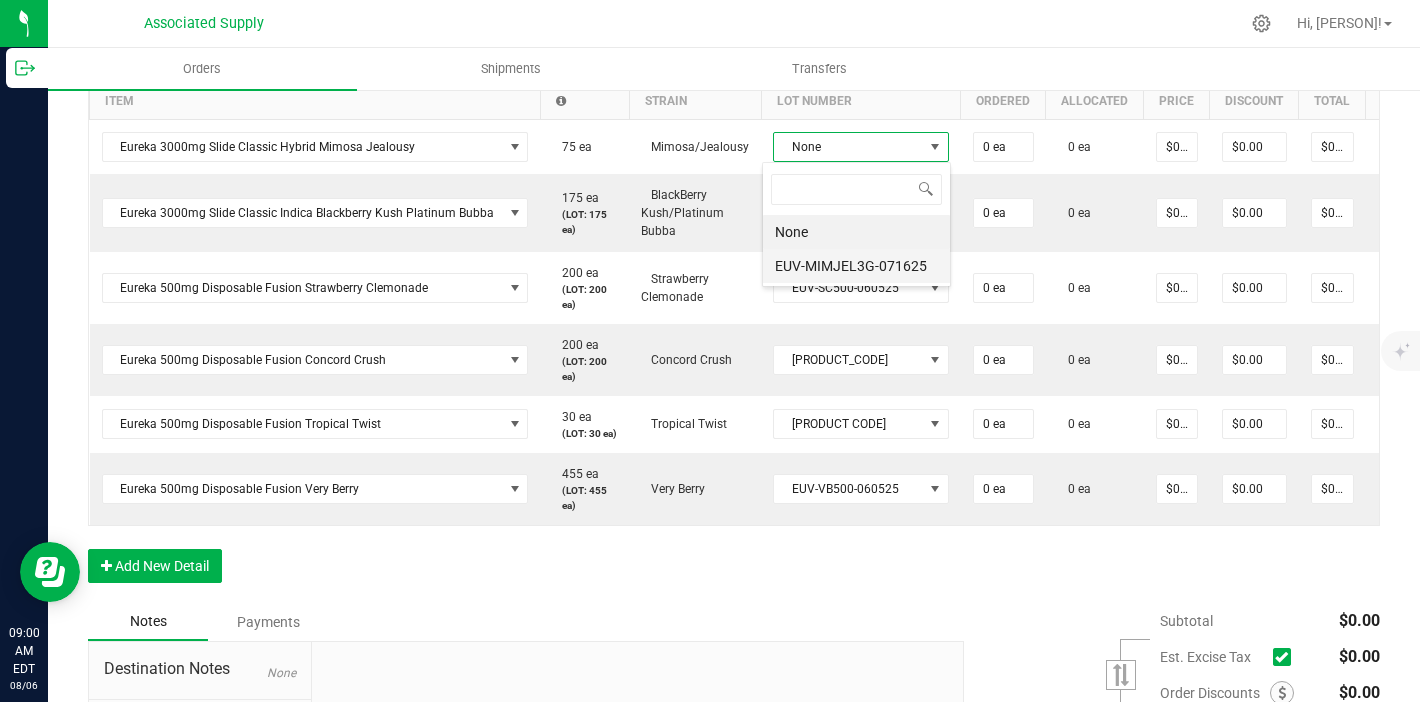 scroll, scrollTop: 99970, scrollLeft: 99826, axis: both 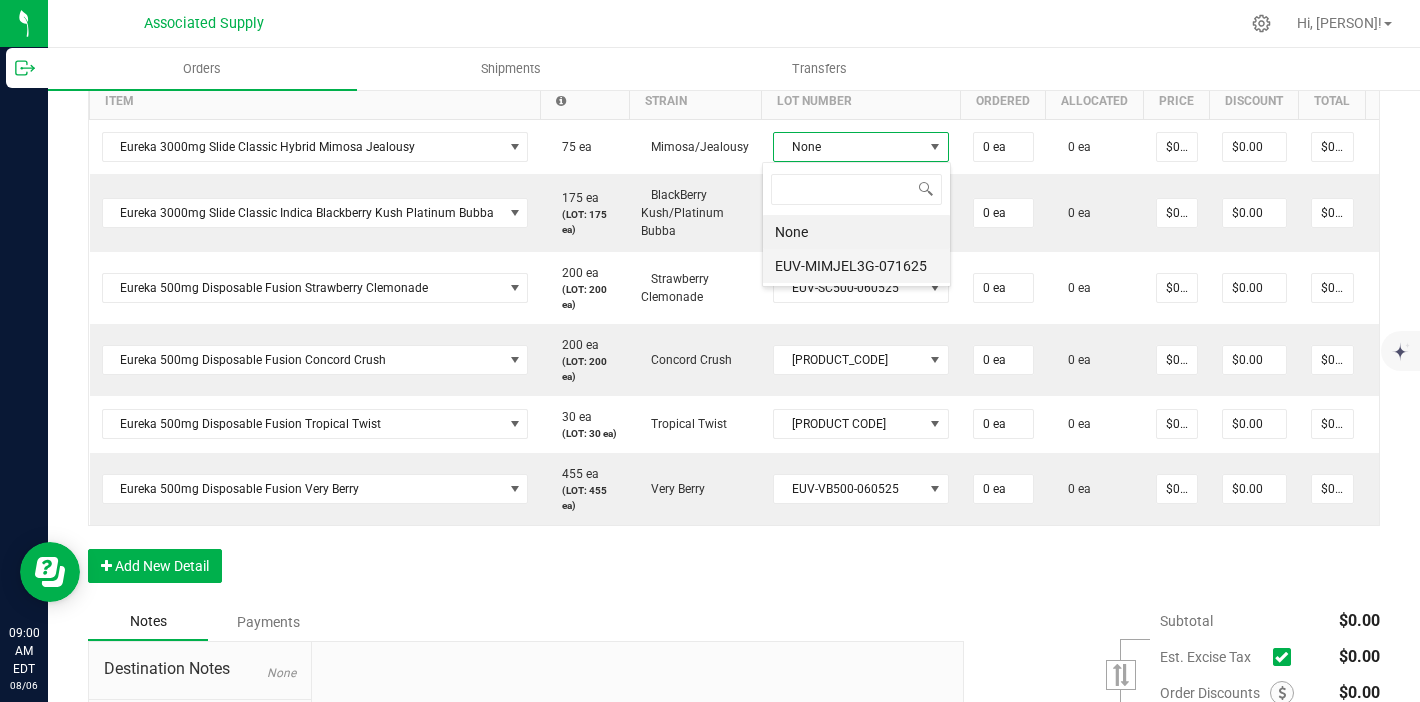 click on "EUV-MIMJEL3G-071625" at bounding box center (856, 266) 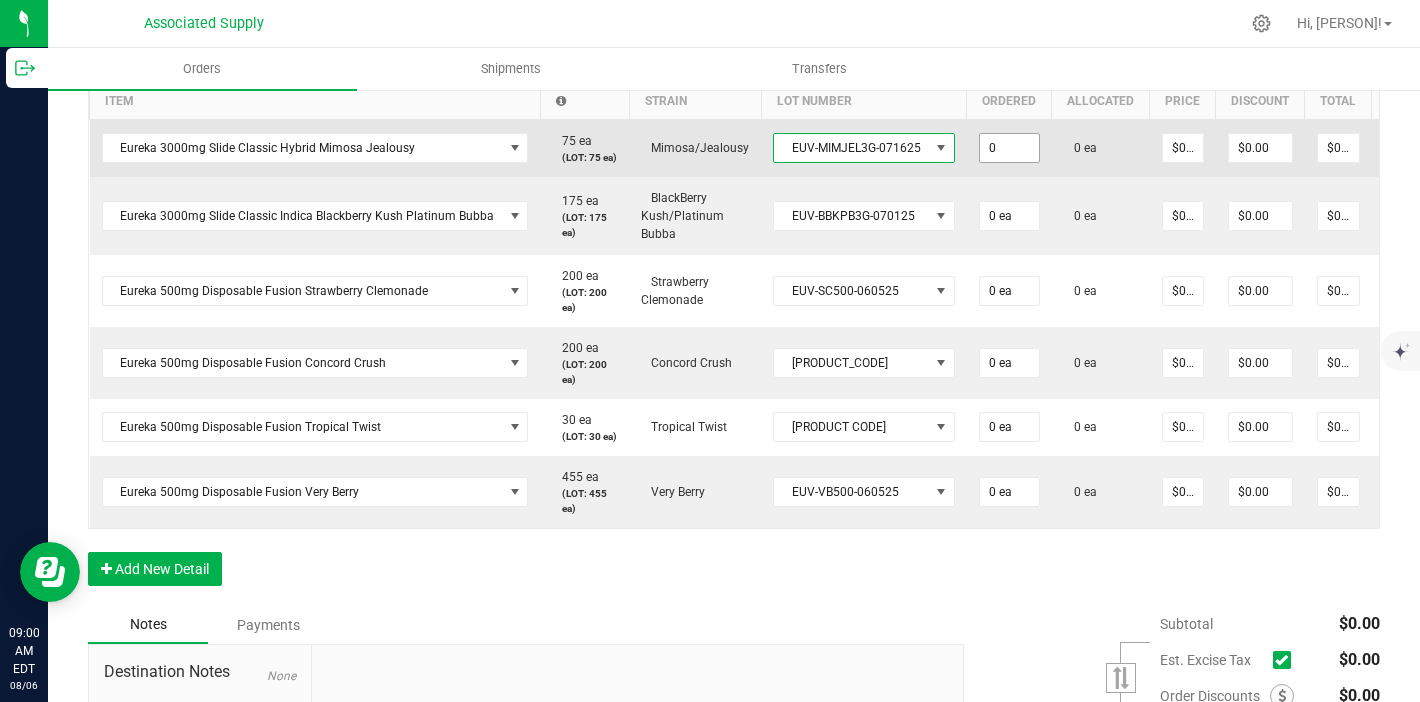 click on "0" at bounding box center (1009, 148) 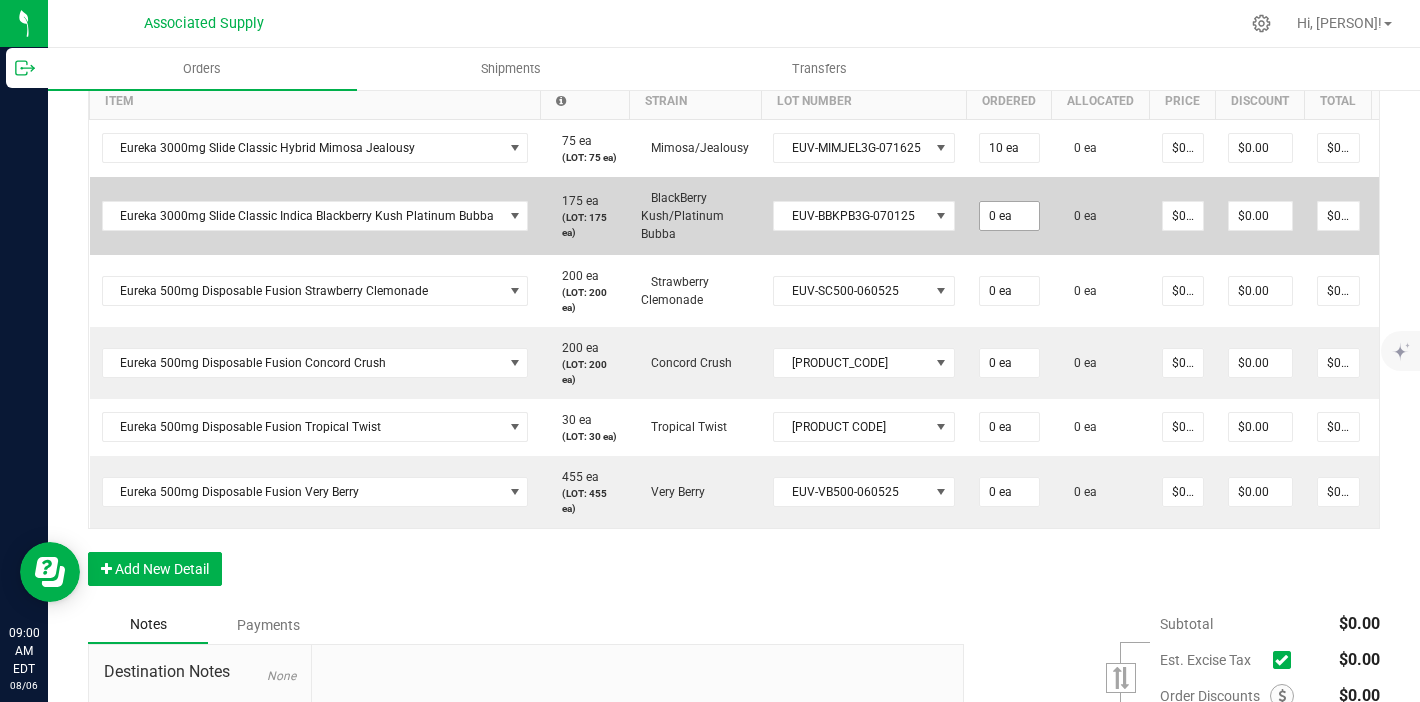 click on "0 ea" at bounding box center [1009, 148] 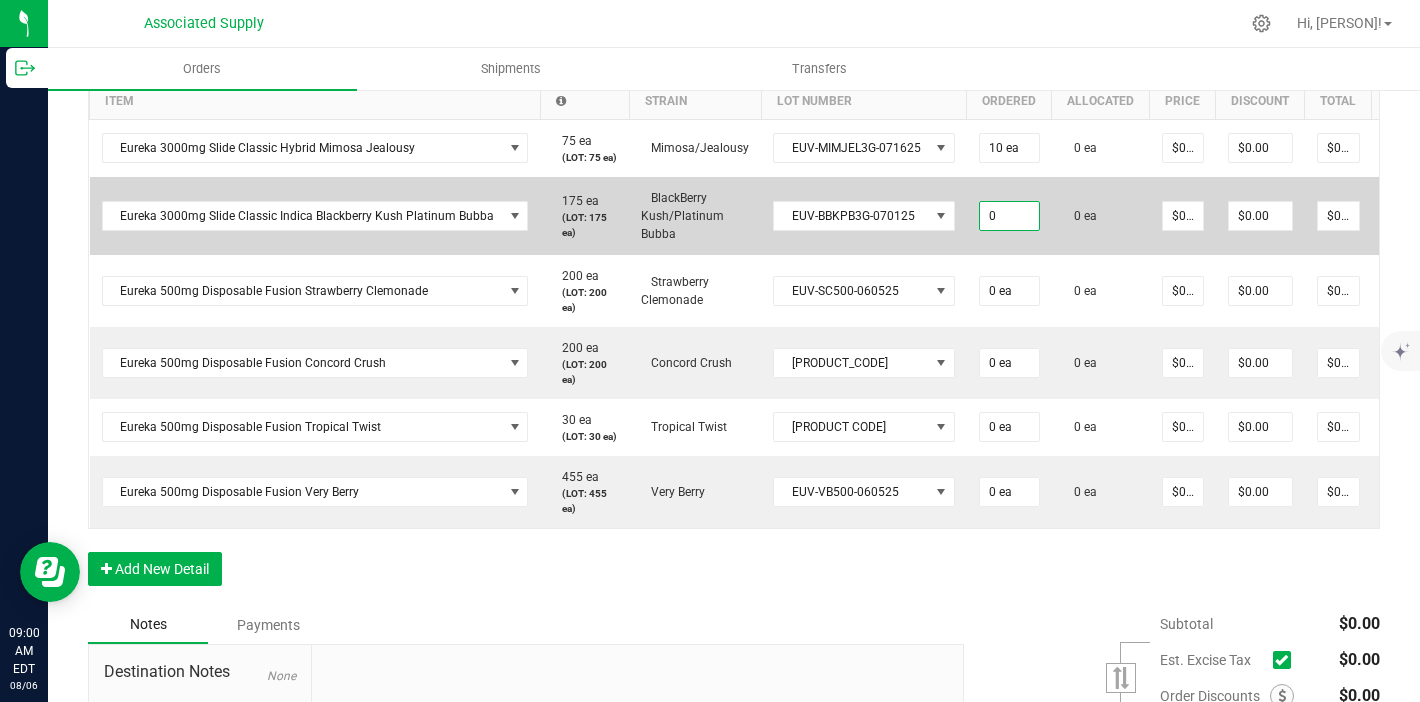 click on "0" at bounding box center (1009, 216) 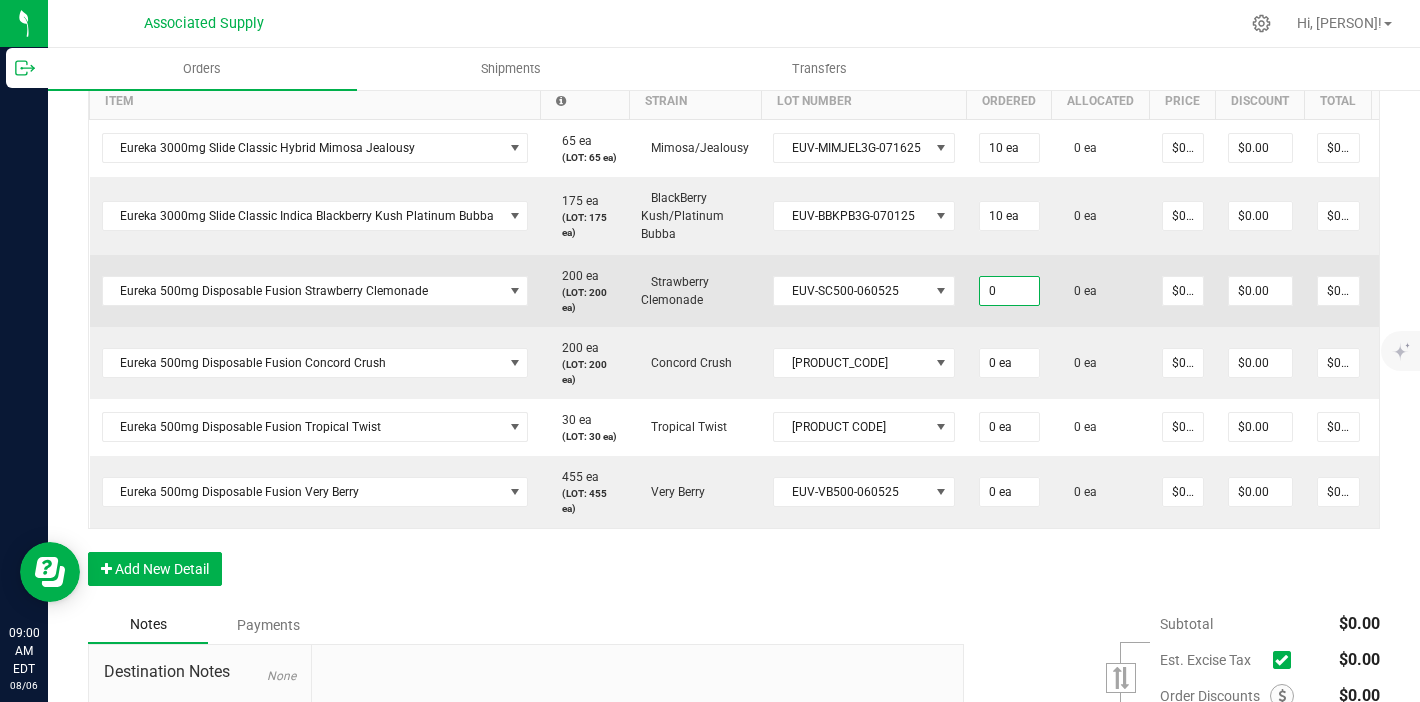 click on "0" at bounding box center [1009, 291] 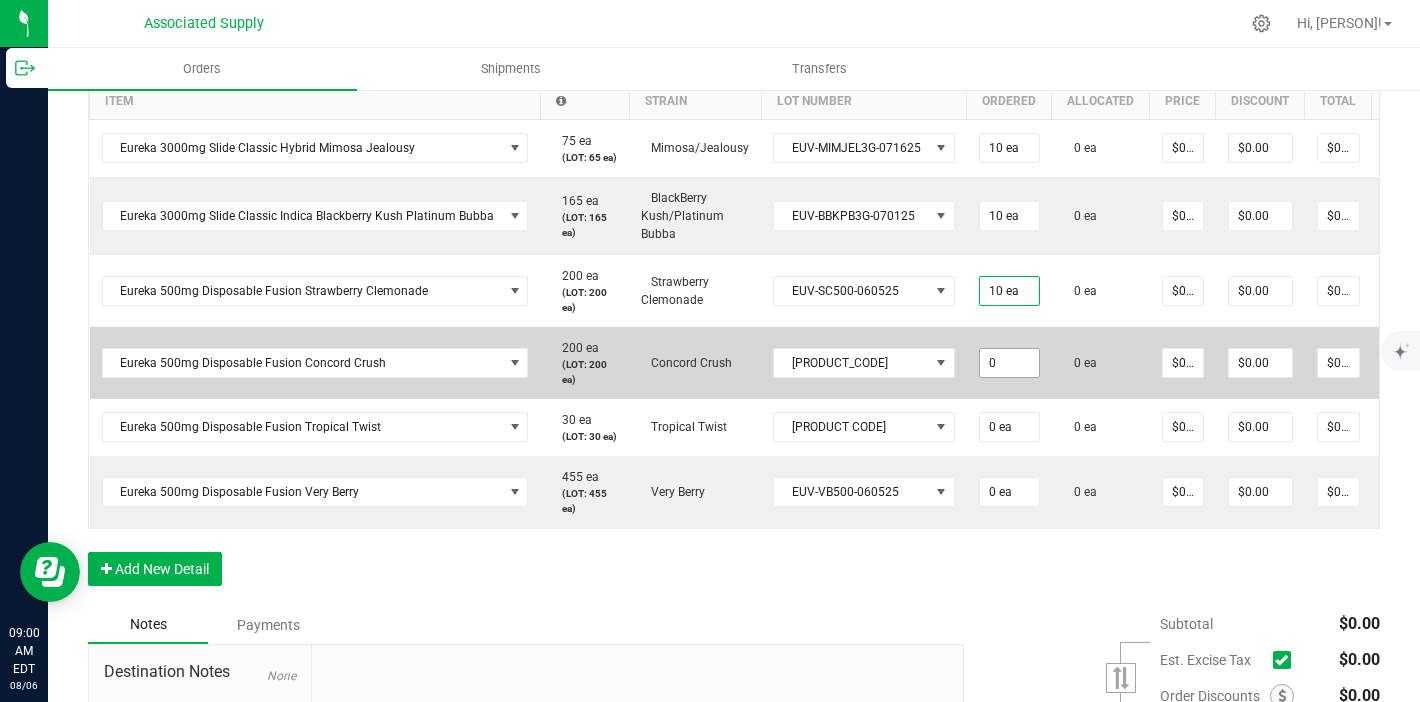 click on "0" at bounding box center [1009, 363] 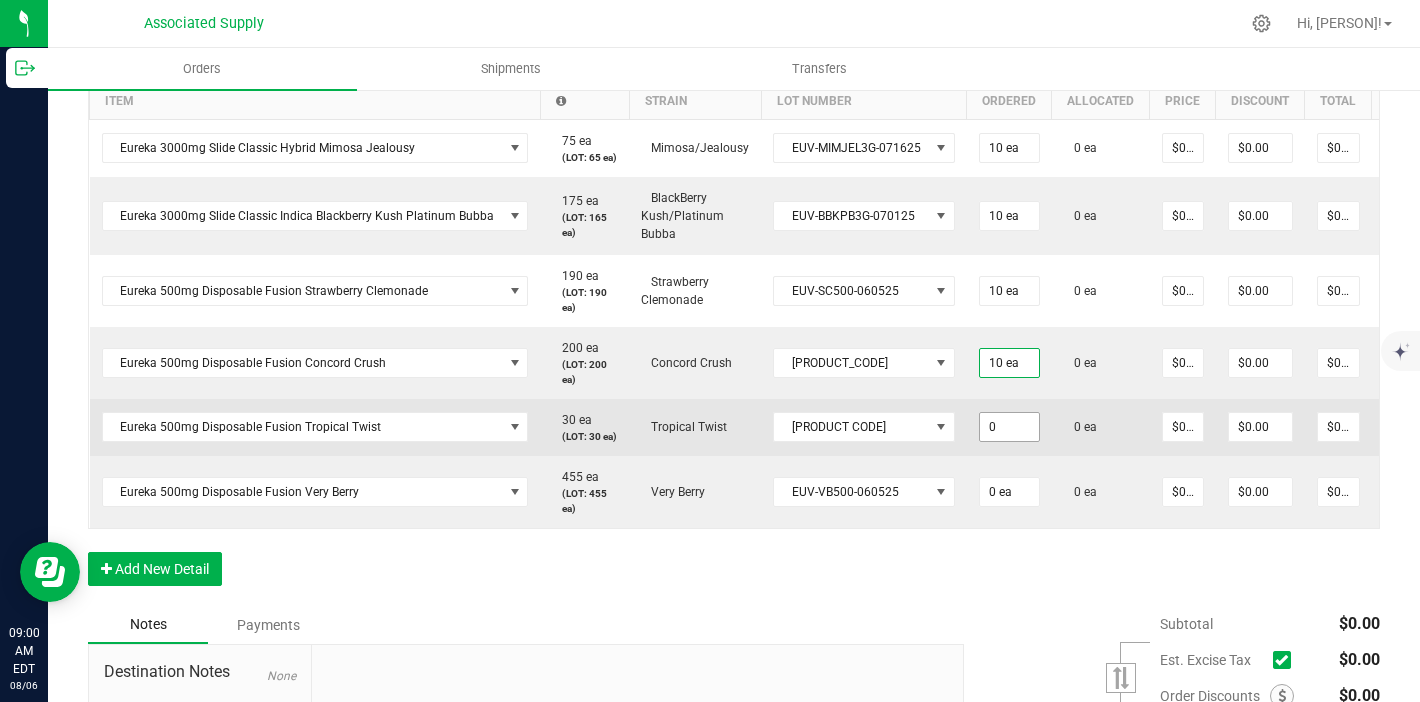click on "0" at bounding box center [1009, 427] 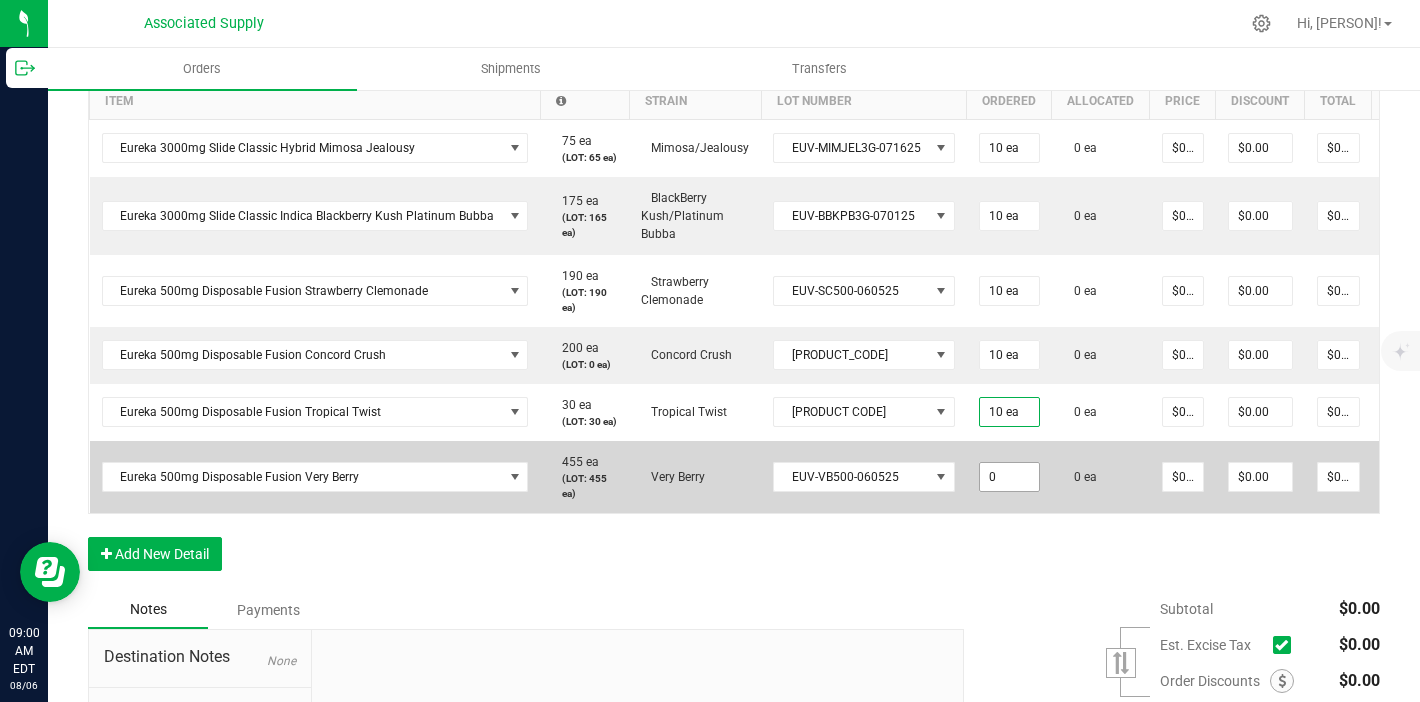 click on "0" at bounding box center [1009, 477] 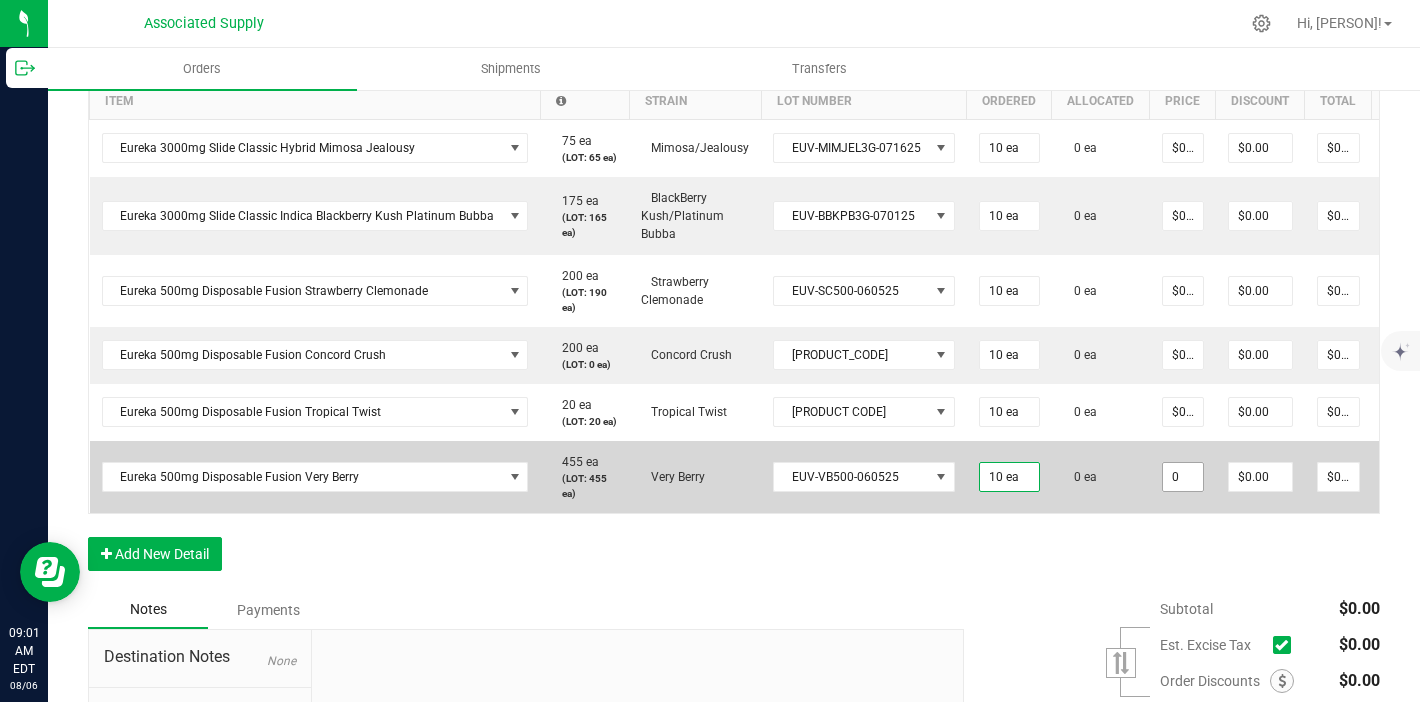 click on "0" at bounding box center [1183, 477] 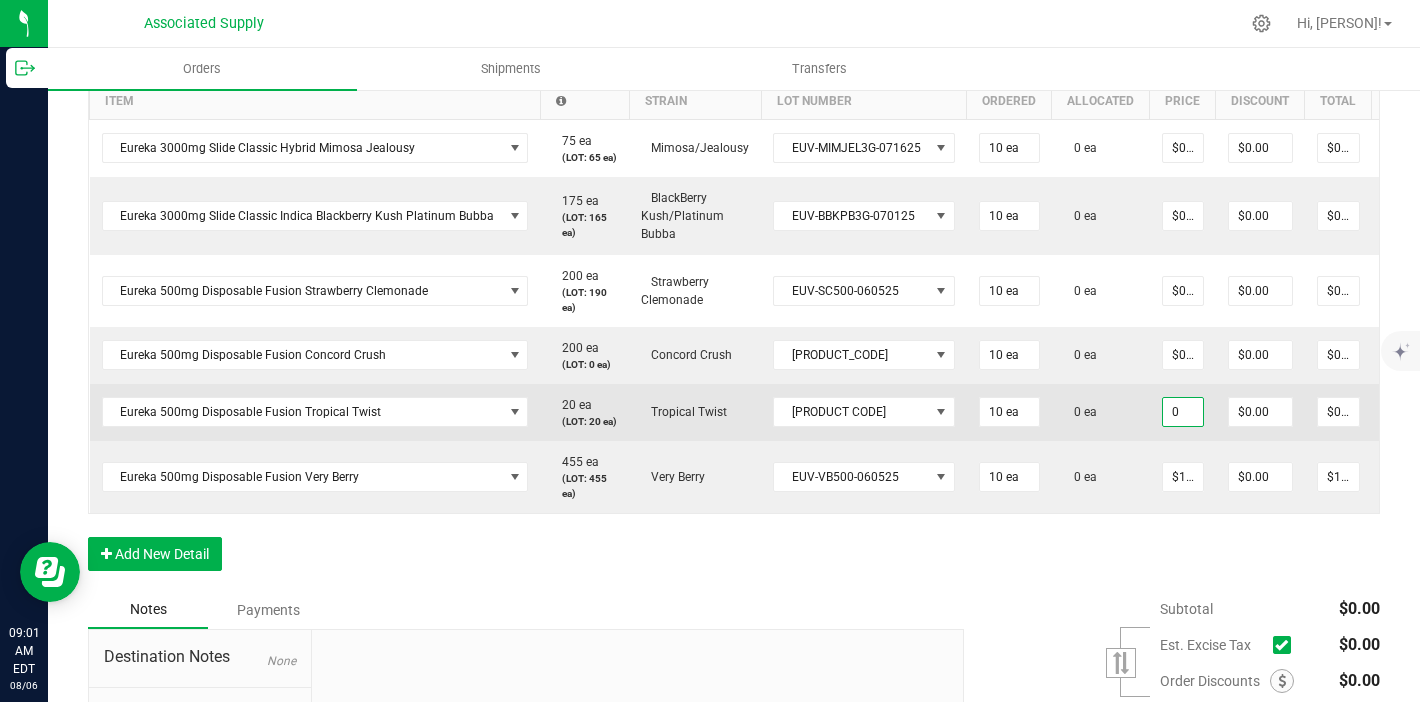 click on "0" at bounding box center (1183, 412) 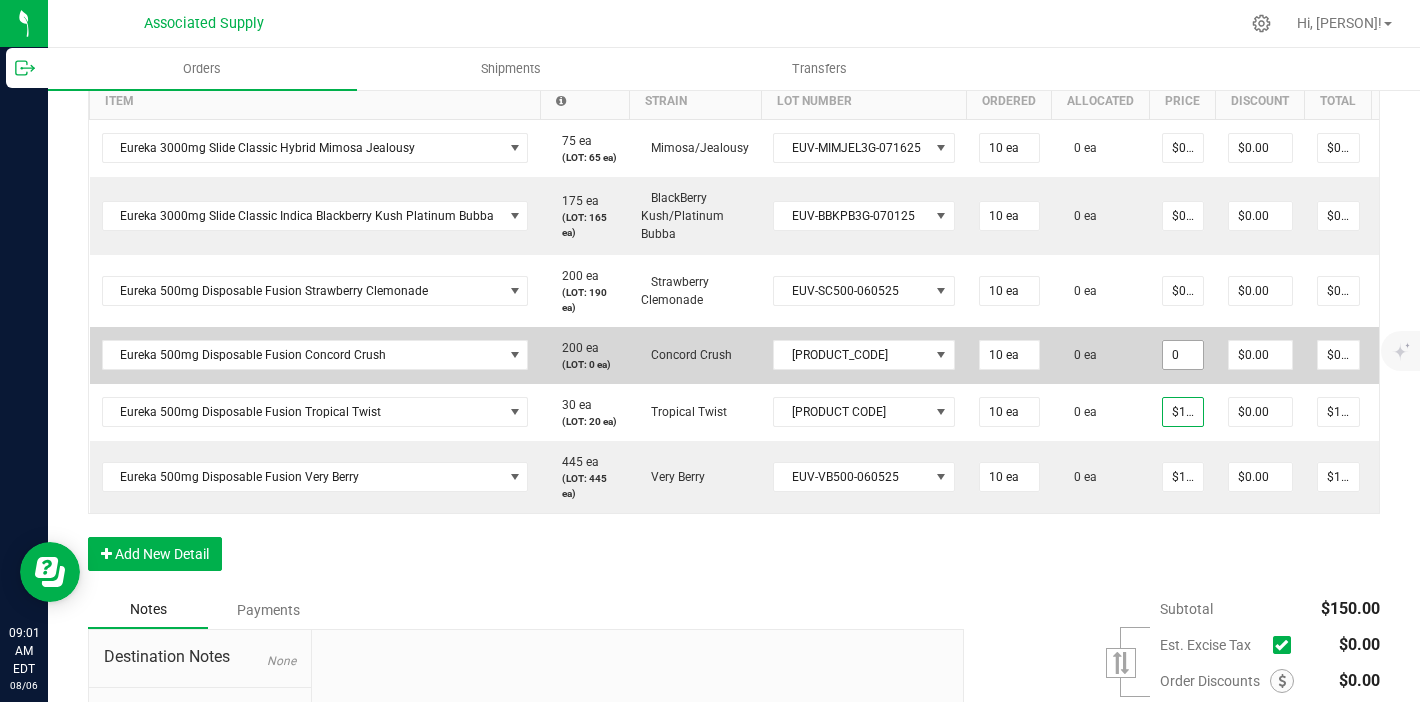 click on "0" at bounding box center [1183, 355] 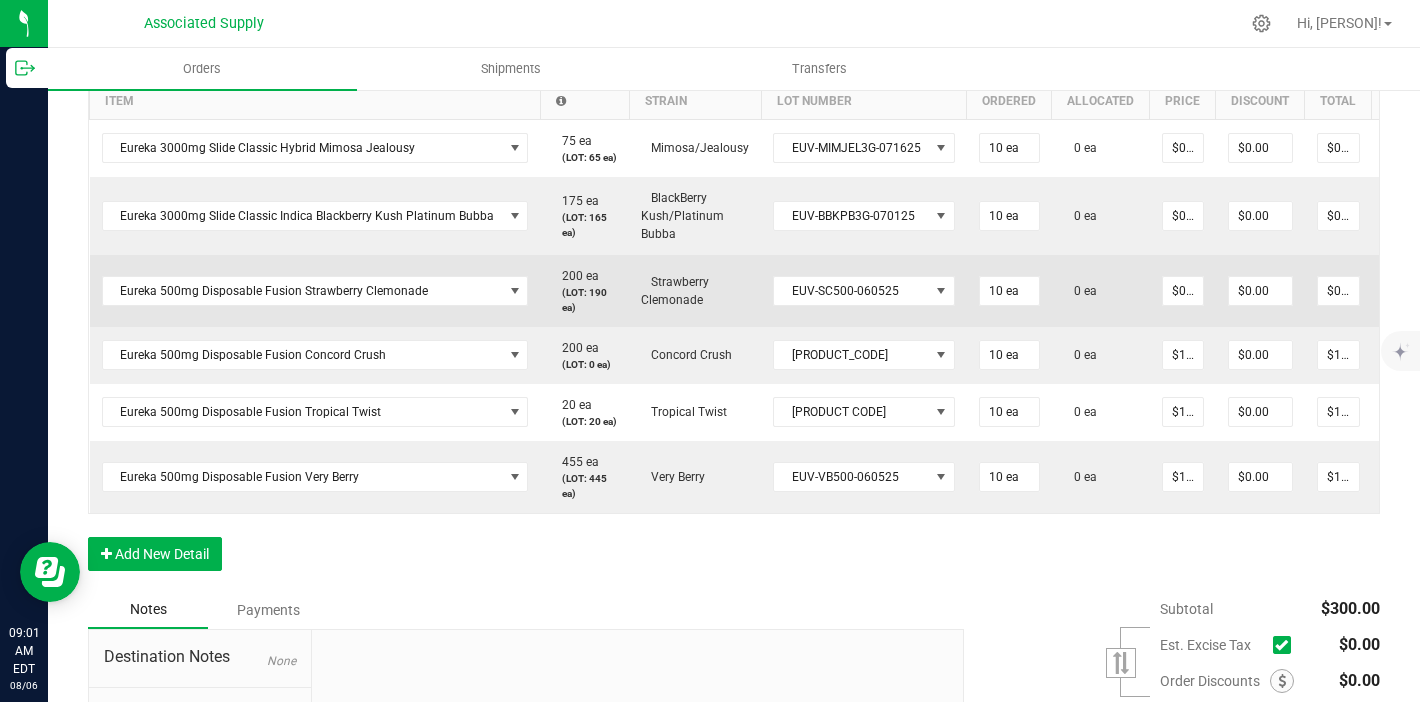 click on "$0.00000" at bounding box center [1183, 291] 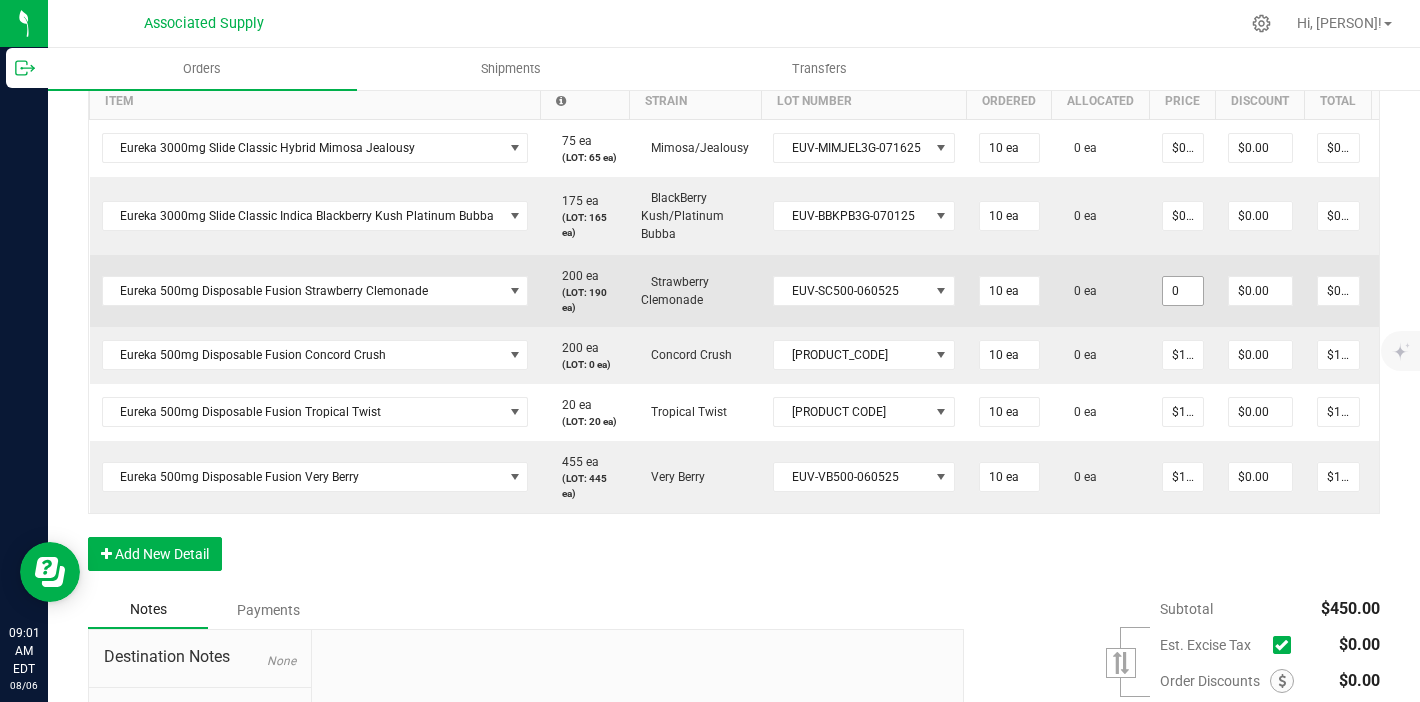 click on "0" at bounding box center [1183, 291] 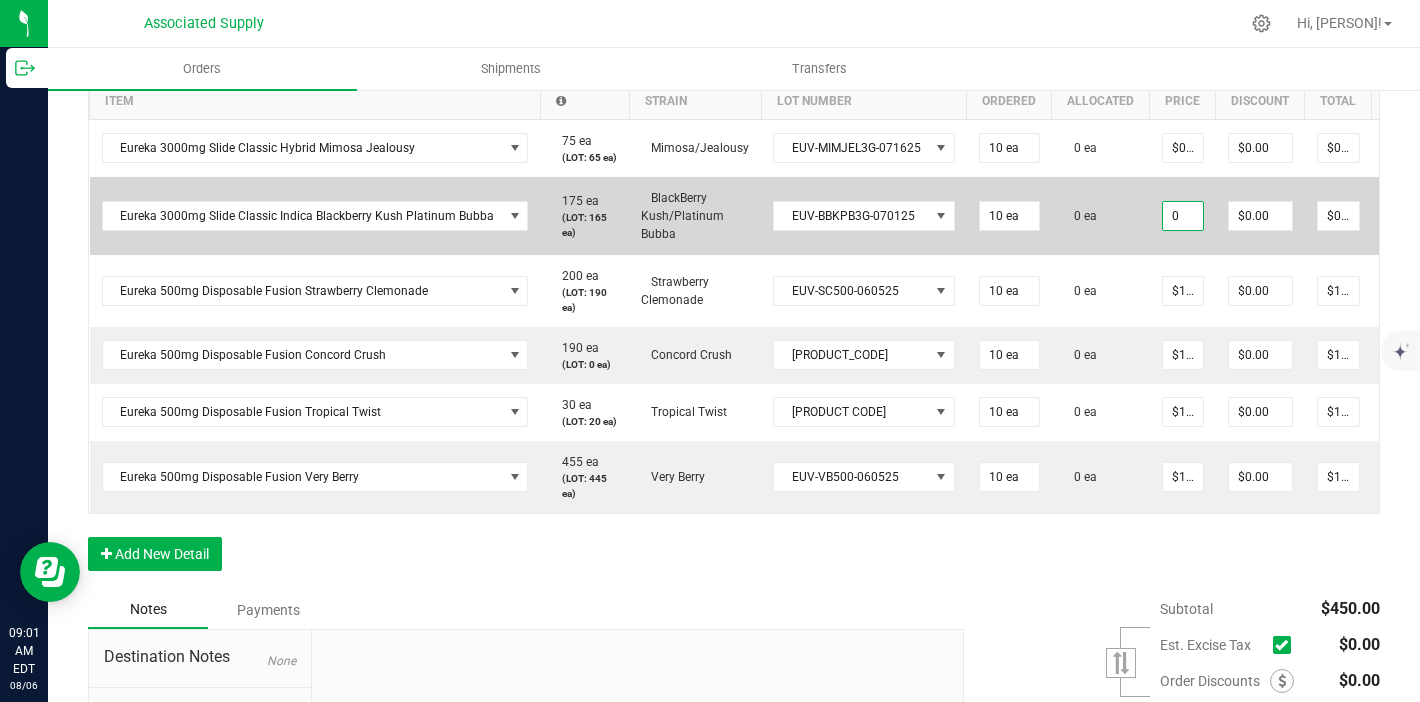 click on "0" at bounding box center (1183, 216) 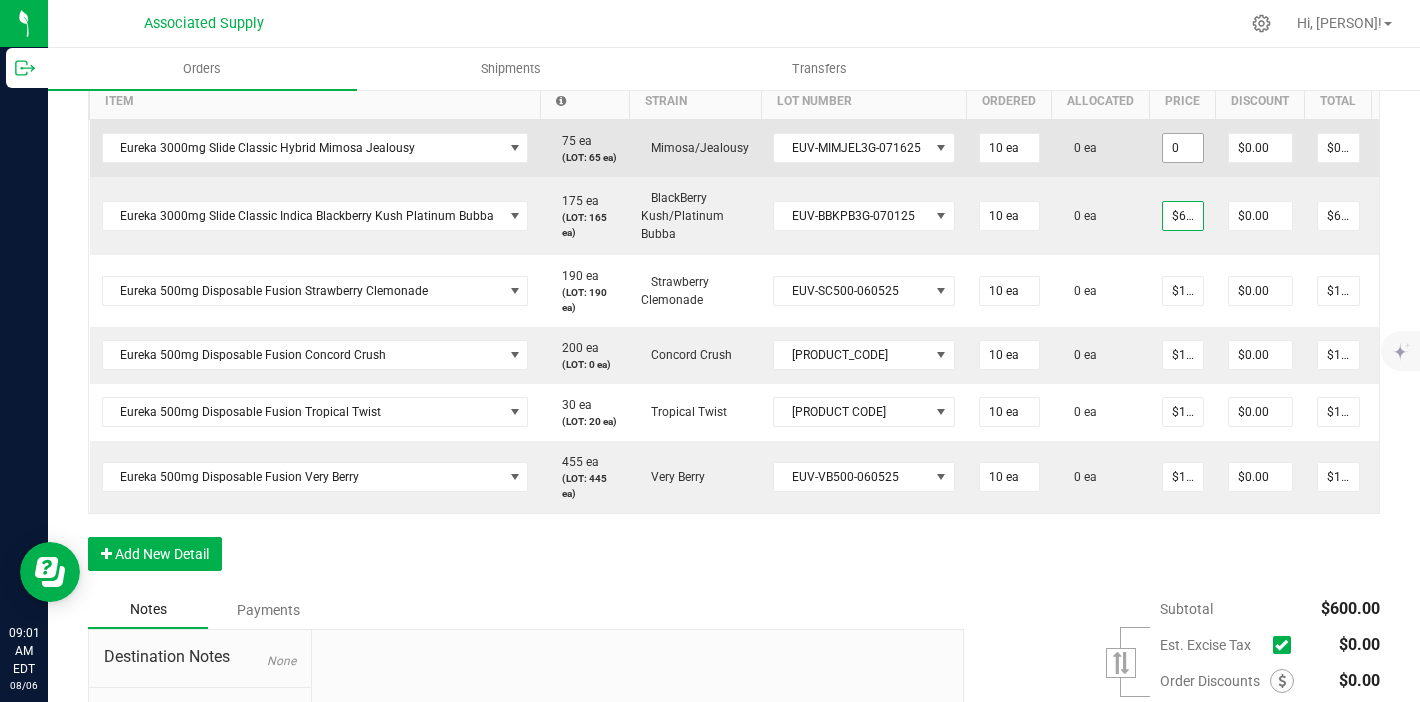 click on "0" at bounding box center (1183, 148) 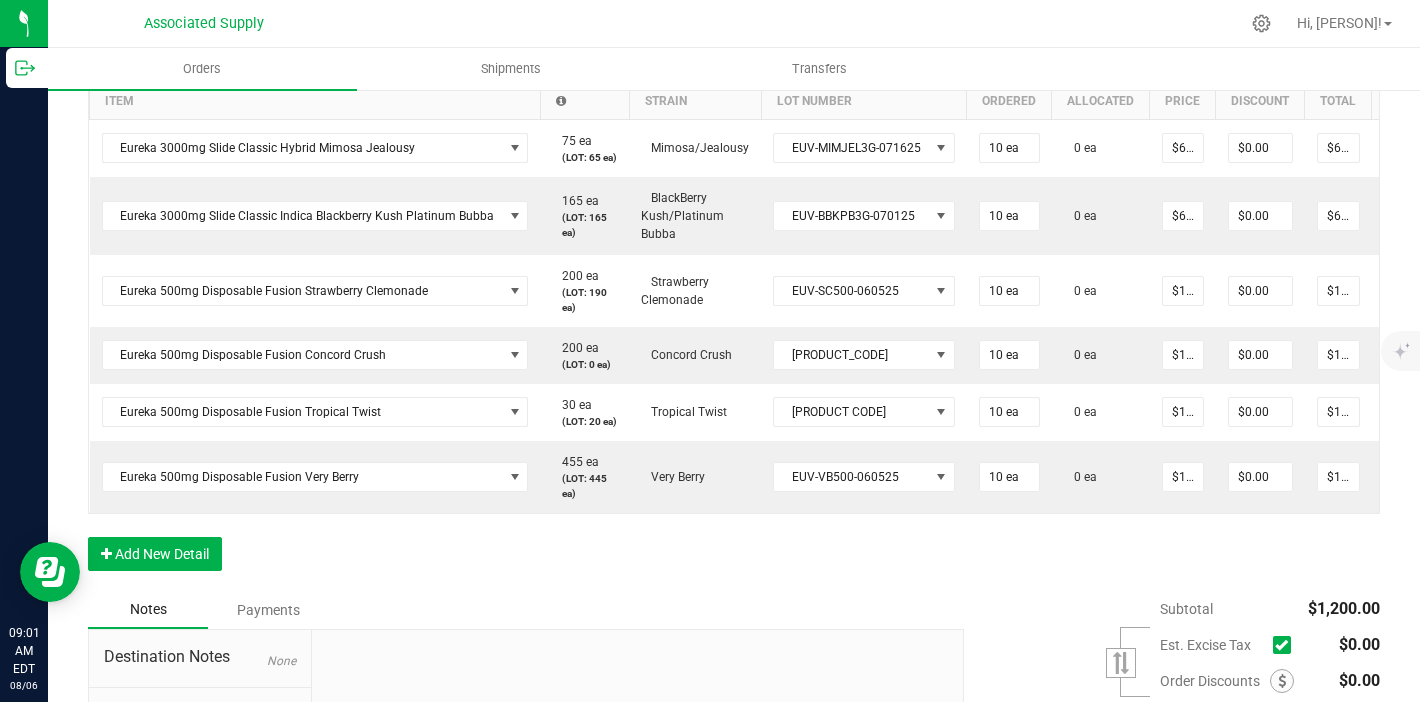 click on "Notes
Payments" at bounding box center (518, 610) 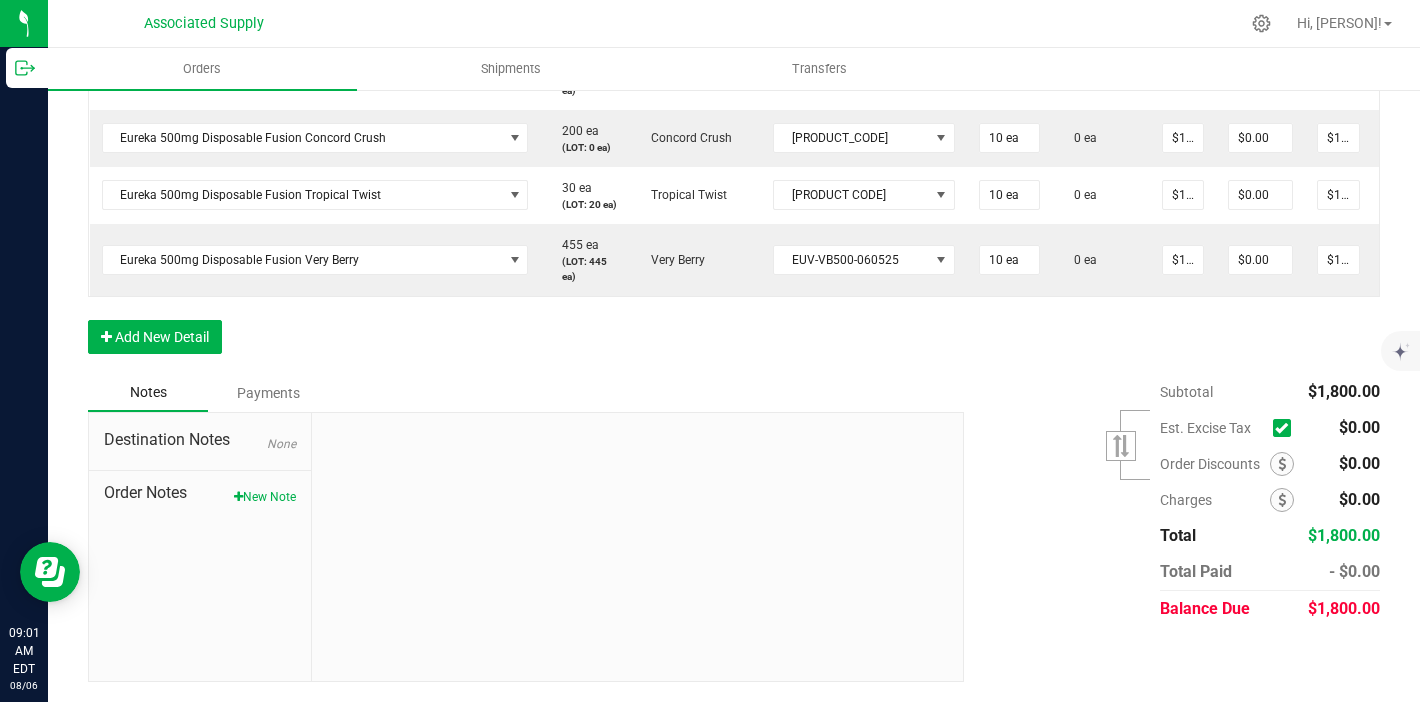 scroll, scrollTop: 825, scrollLeft: 0, axis: vertical 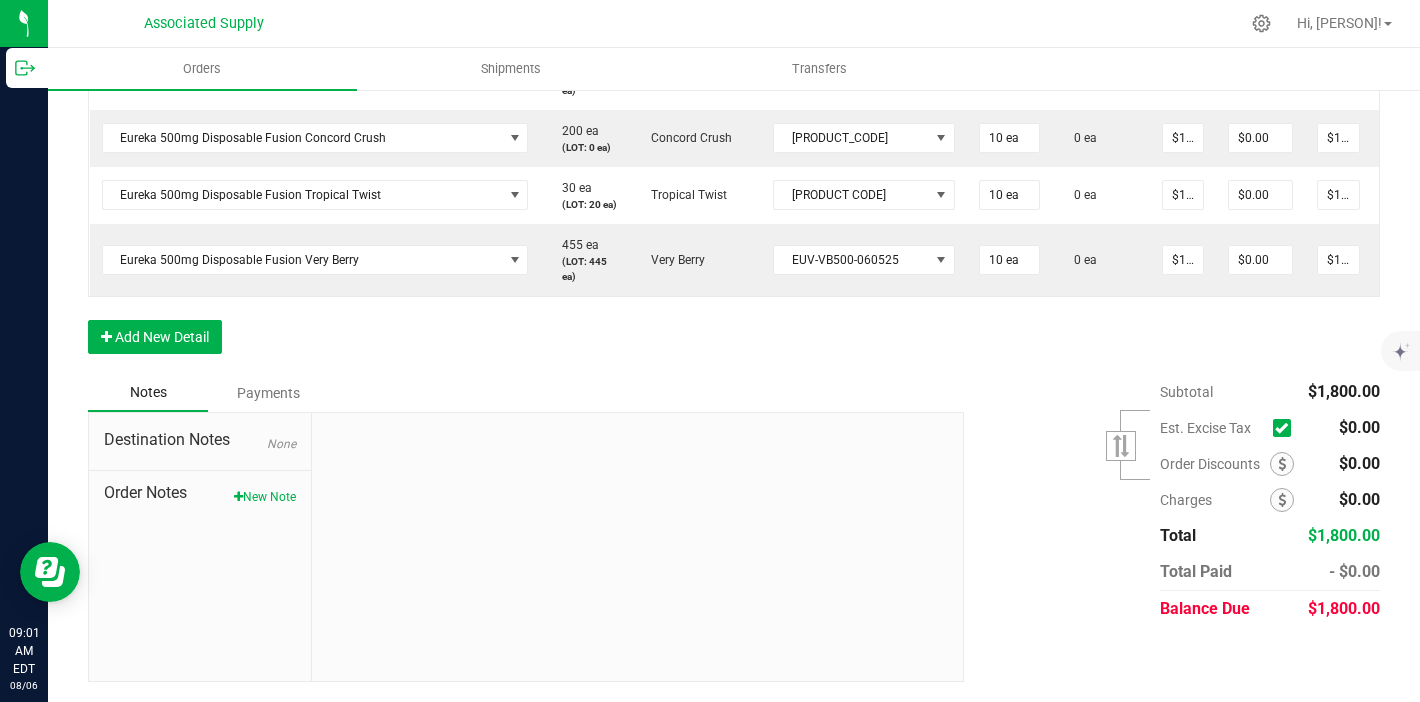 click on "Destination Notes
None
Order Notes
New Note" at bounding box center (200, 547) 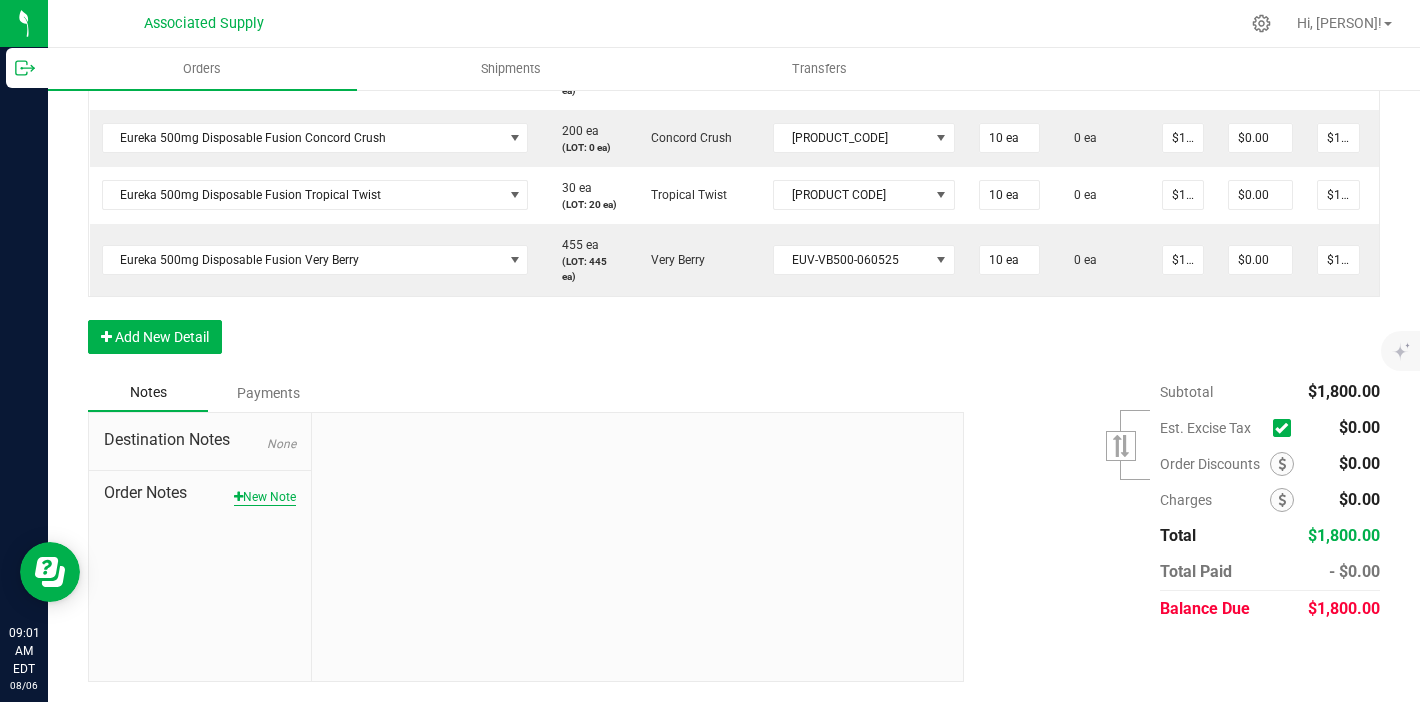 click on "New Note" at bounding box center [265, 497] 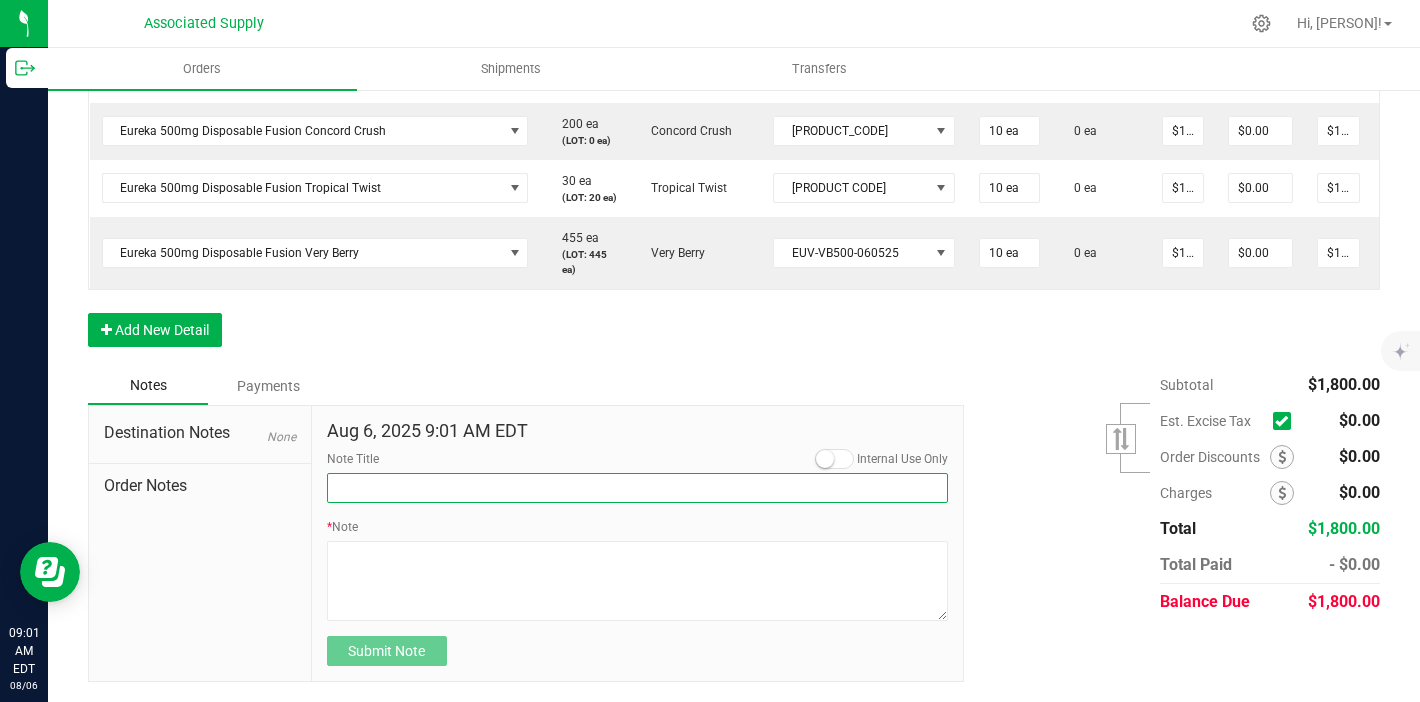 click on "Note Title" at bounding box center [638, 488] 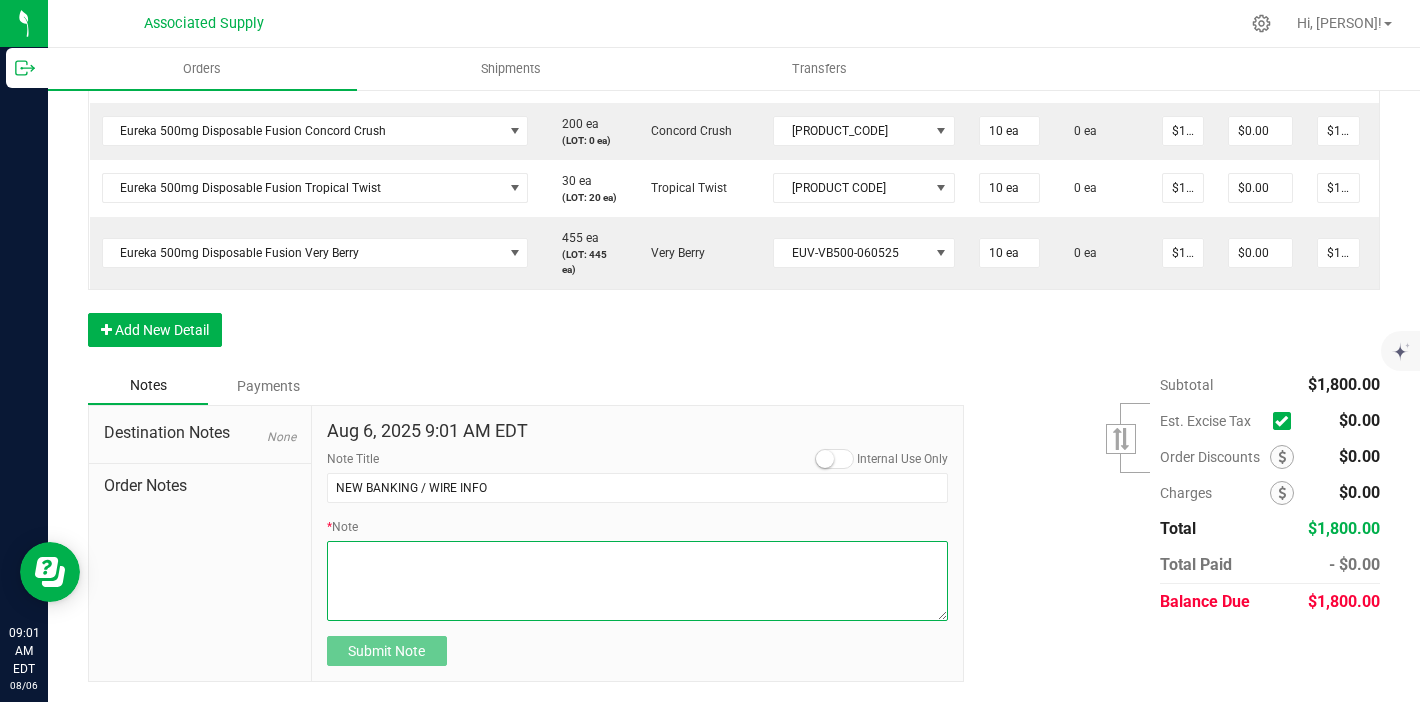 click on "*
Note" at bounding box center [638, 581] 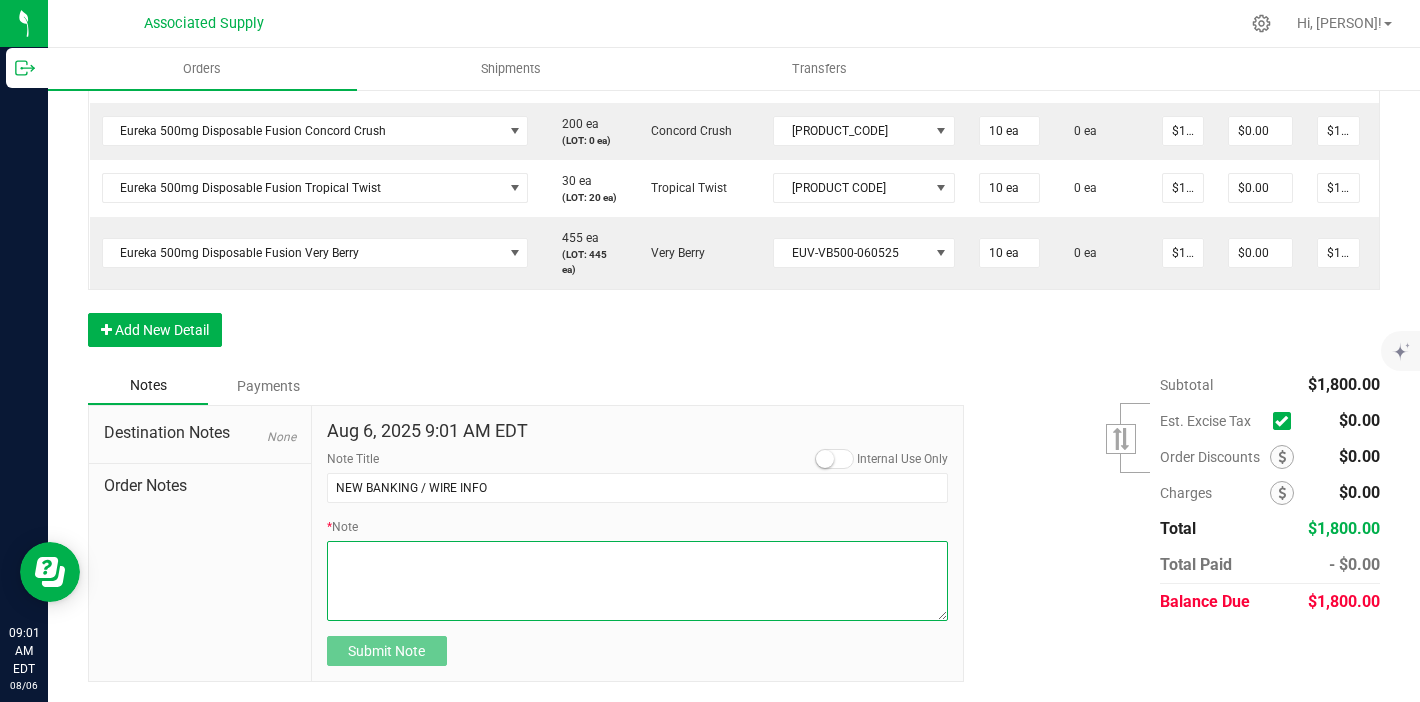 paste on "[BANK_NAME]
Routing # [ROUTING_NUMBER]
Account # [ACCOUNT_NUMBER]" 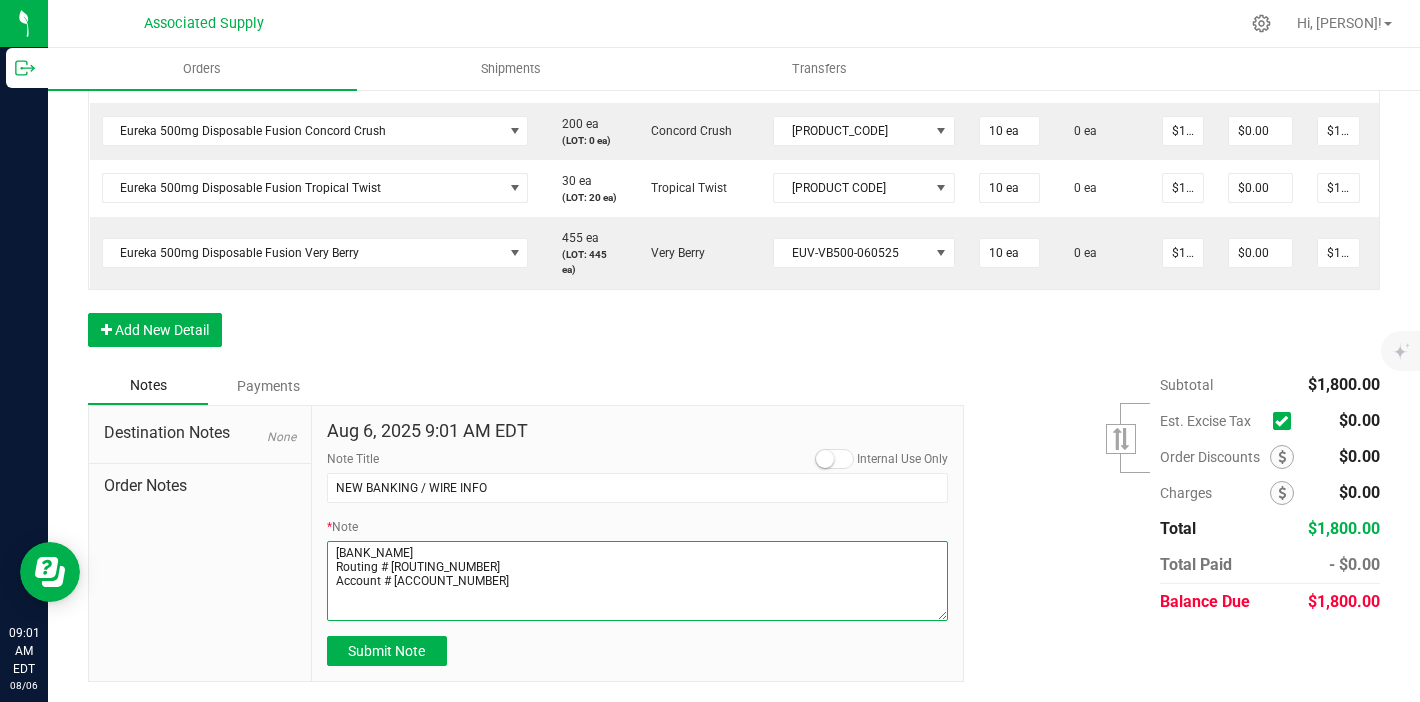 click on "*
Note" at bounding box center [638, 581] 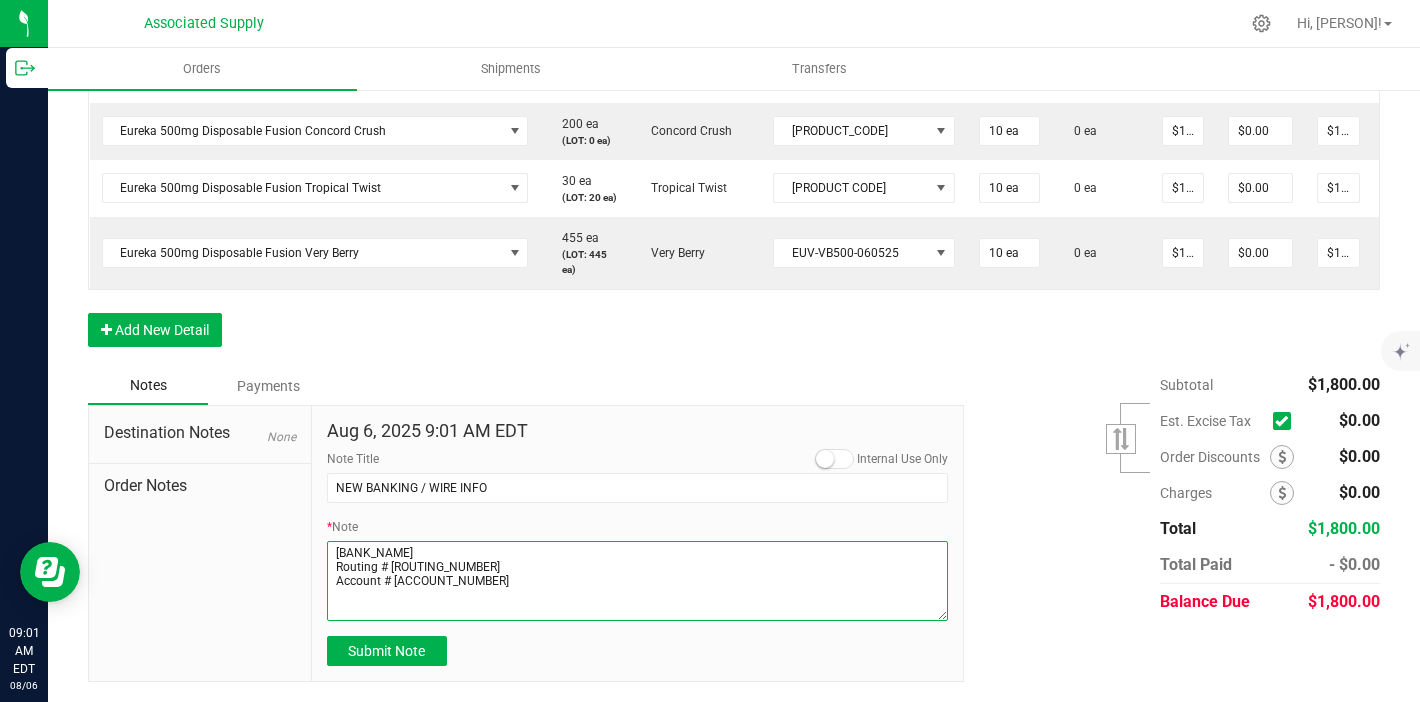 click on "*
Note" at bounding box center (638, 581) 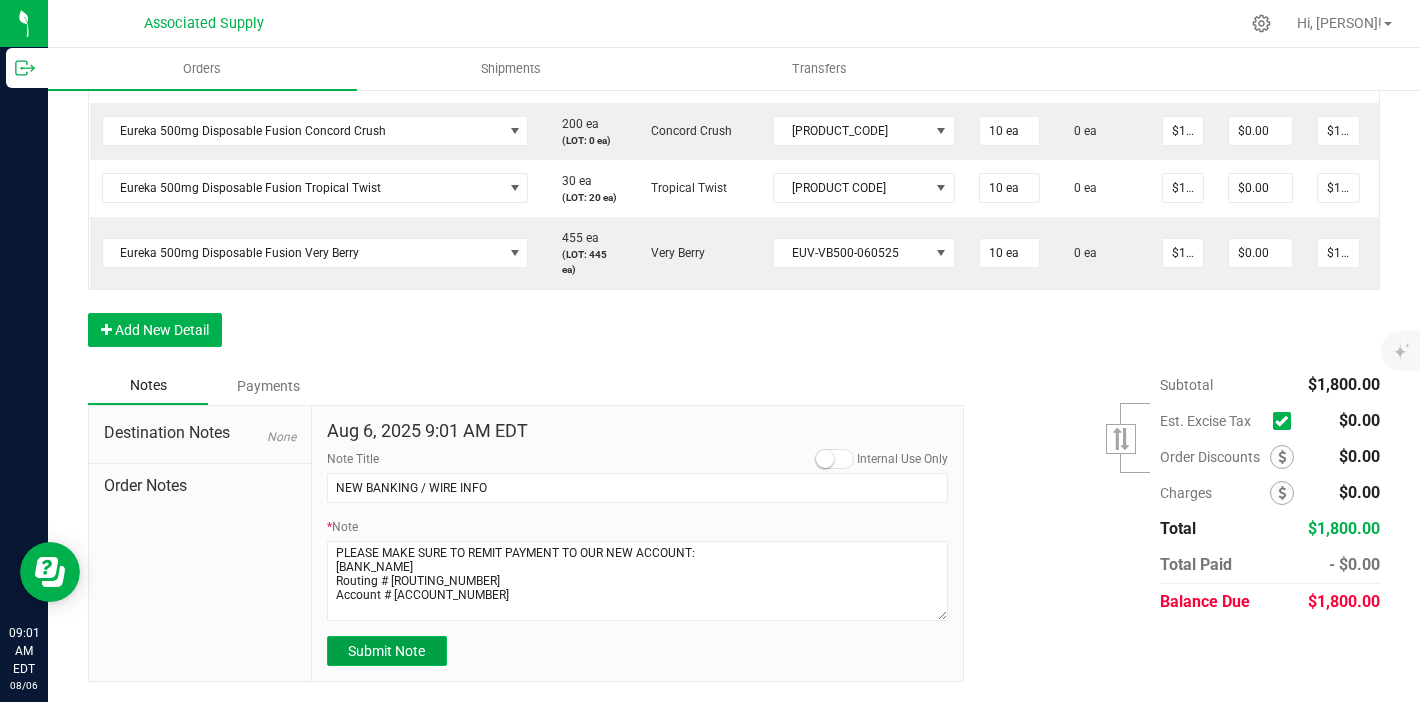 click on "Submit Note" at bounding box center (386, 651) 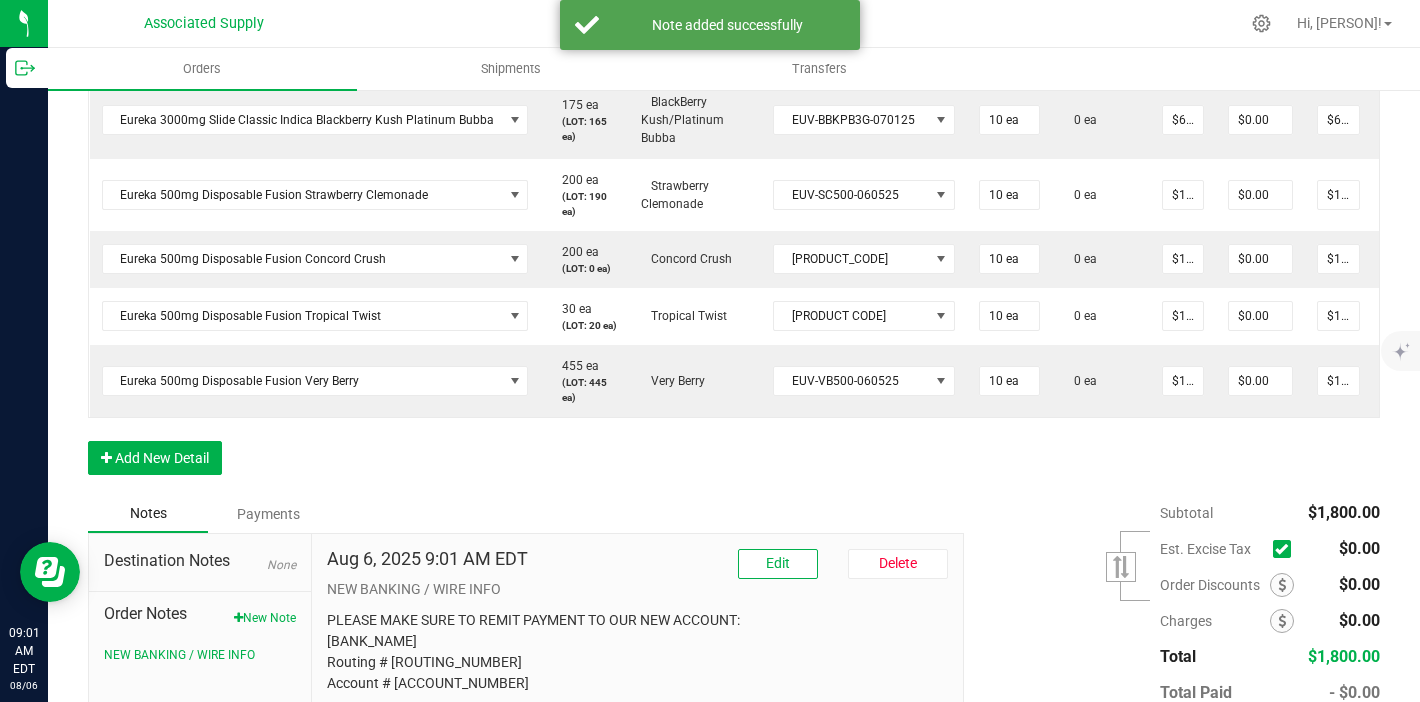 scroll, scrollTop: 0, scrollLeft: 0, axis: both 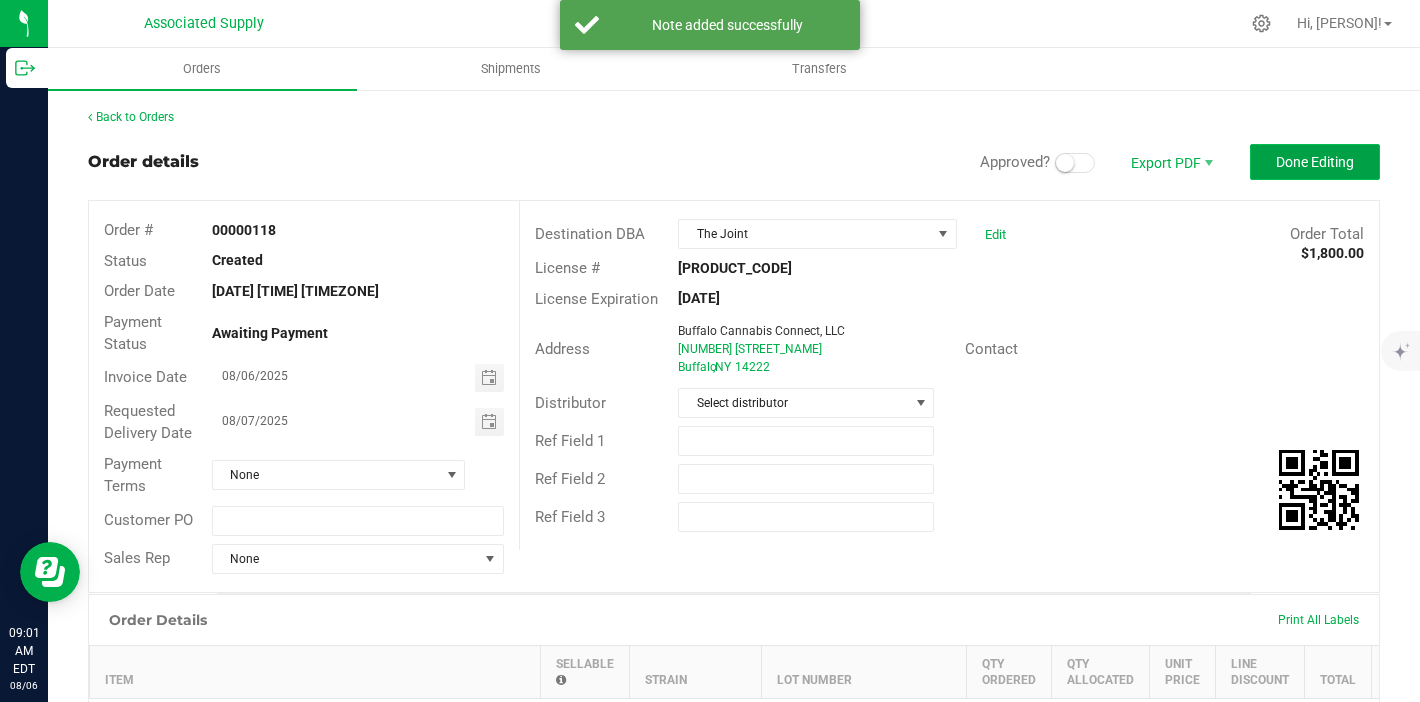 click on "Done Editing" at bounding box center (1315, 162) 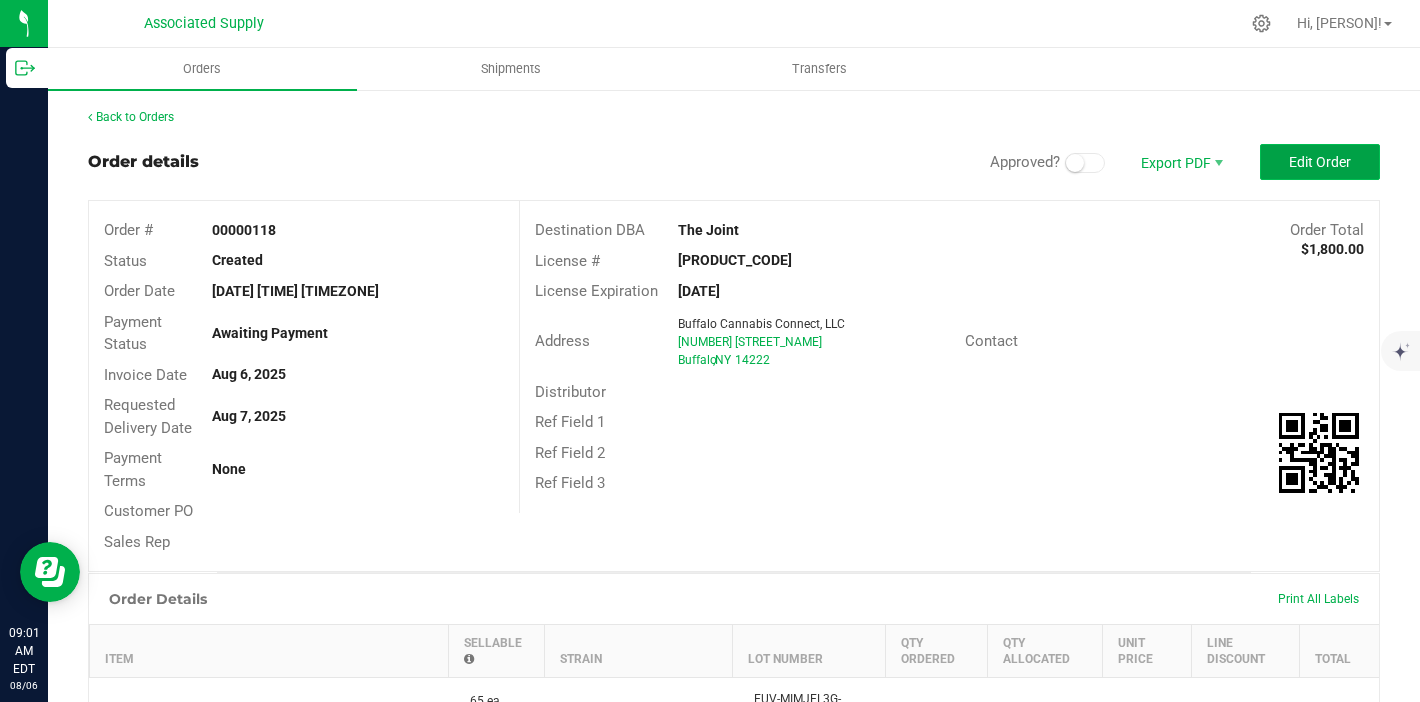 click on "Edit Order" at bounding box center [1320, 162] 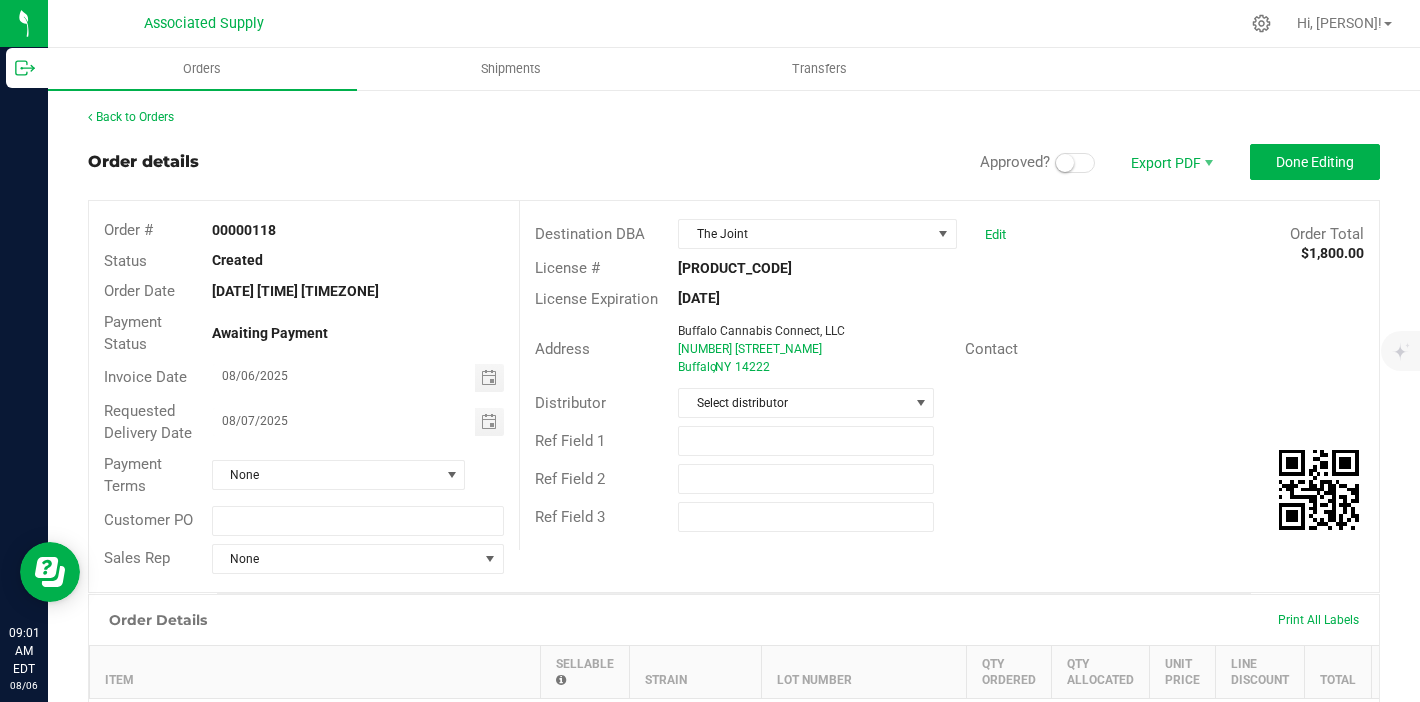 click on "Payment Terms  None" at bounding box center (304, 475) 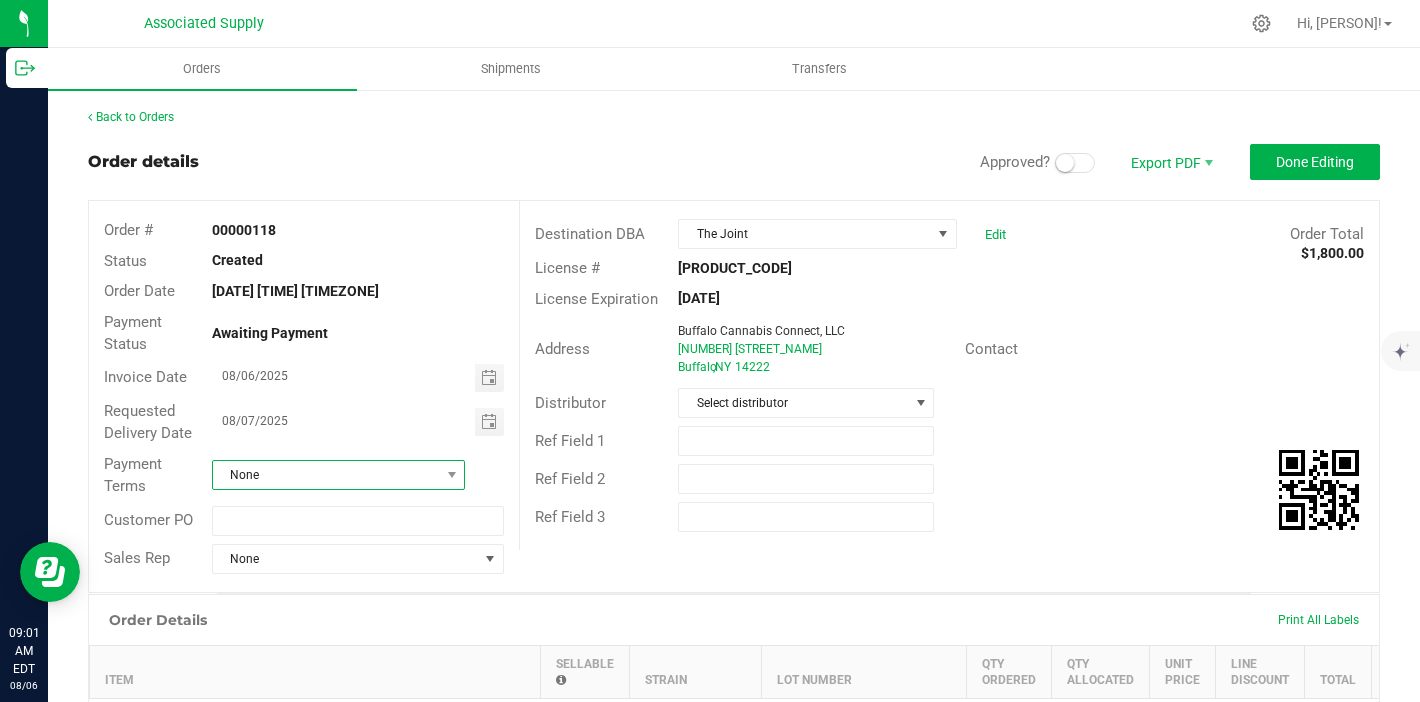 click on "None" at bounding box center (326, 475) 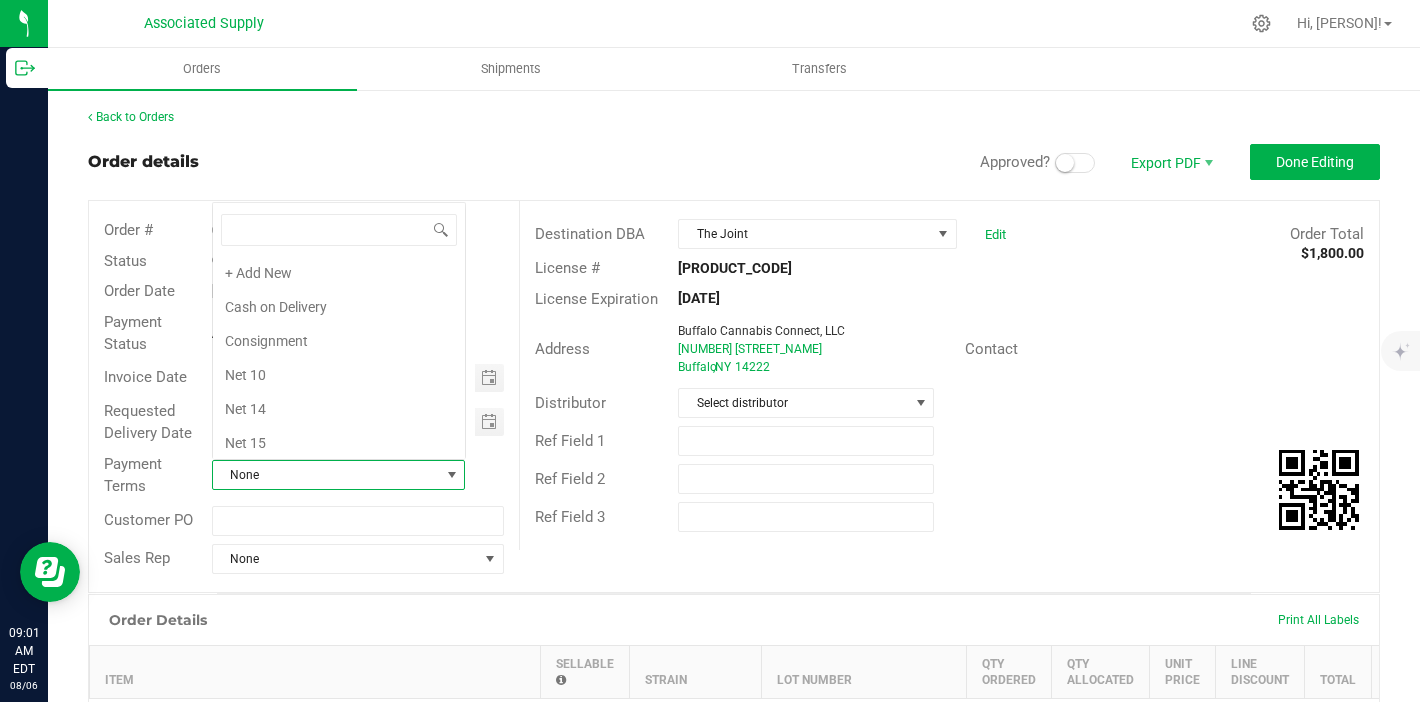 scroll, scrollTop: 0, scrollLeft: 0, axis: both 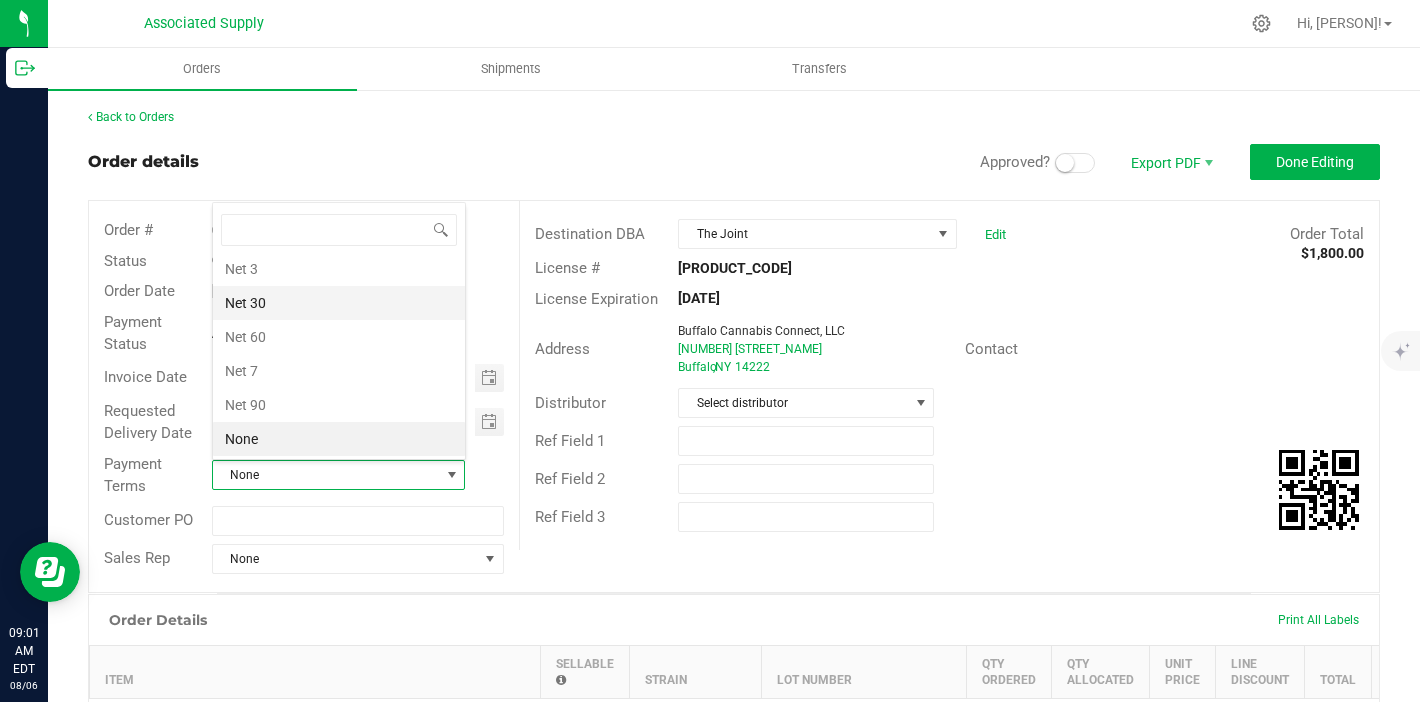 click on "Net 30" at bounding box center [339, 303] 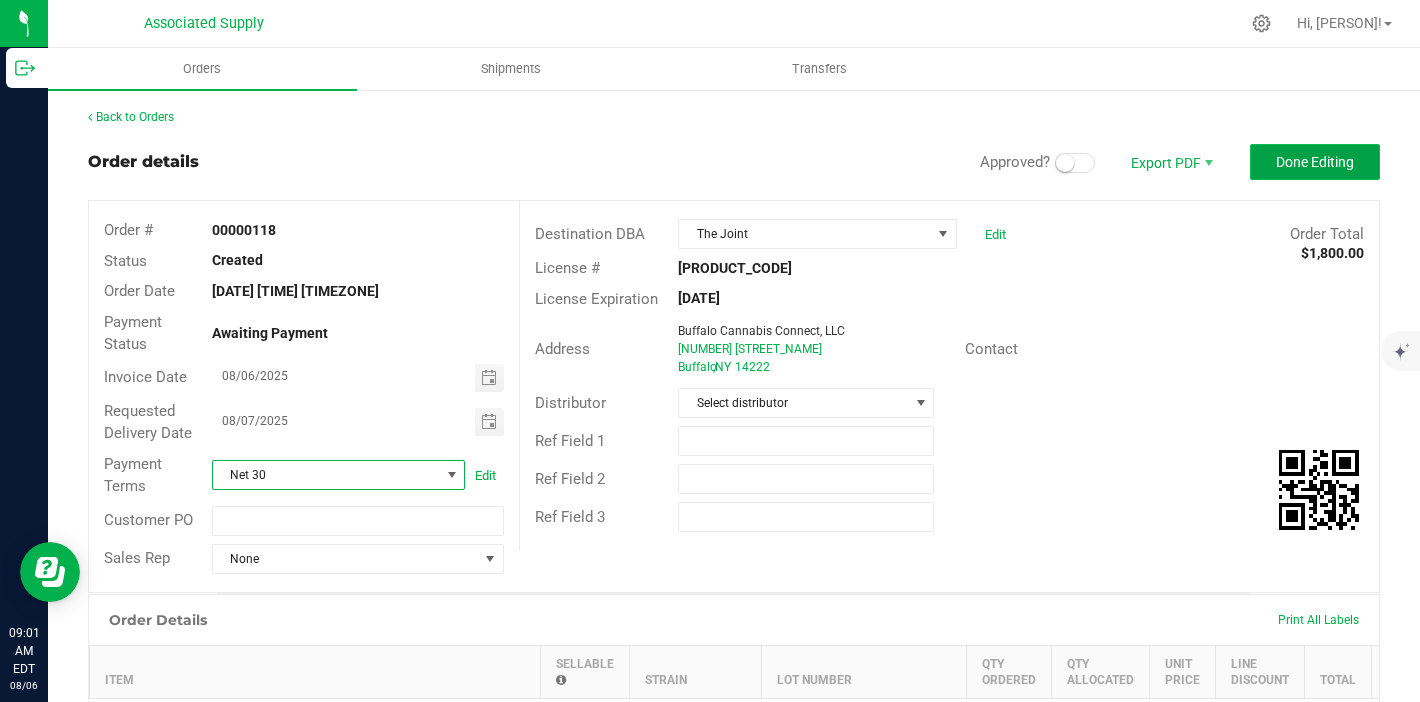 click on "Done Editing" at bounding box center [1315, 162] 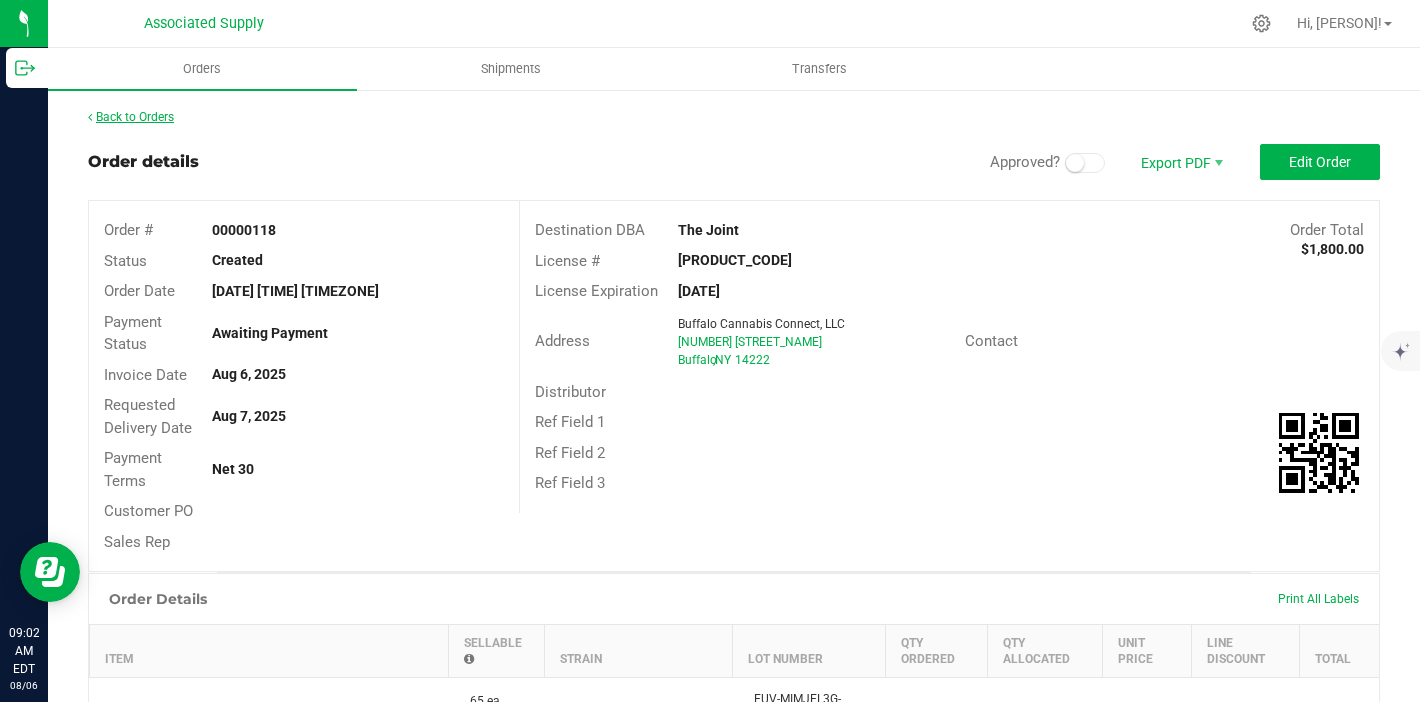 click on "Back to Orders" at bounding box center (131, 117) 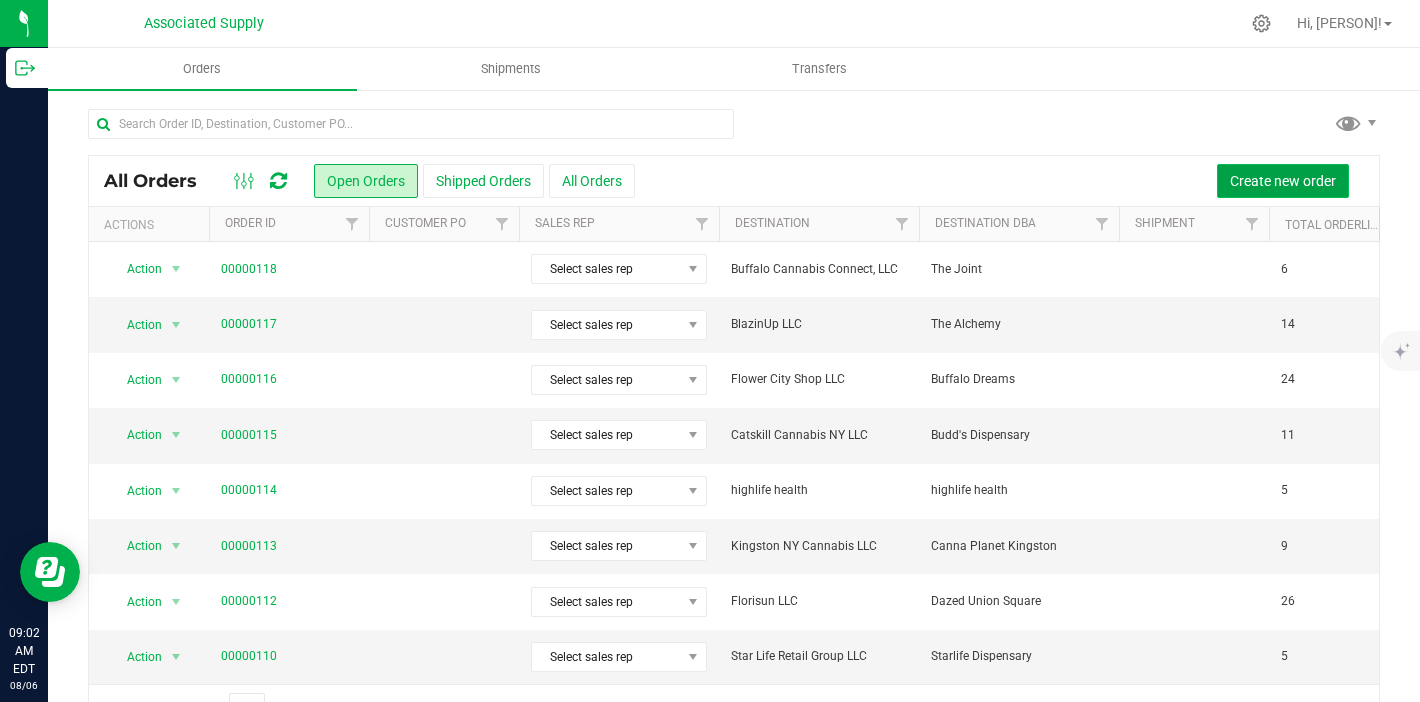 click on "Create new order" at bounding box center (1283, 181) 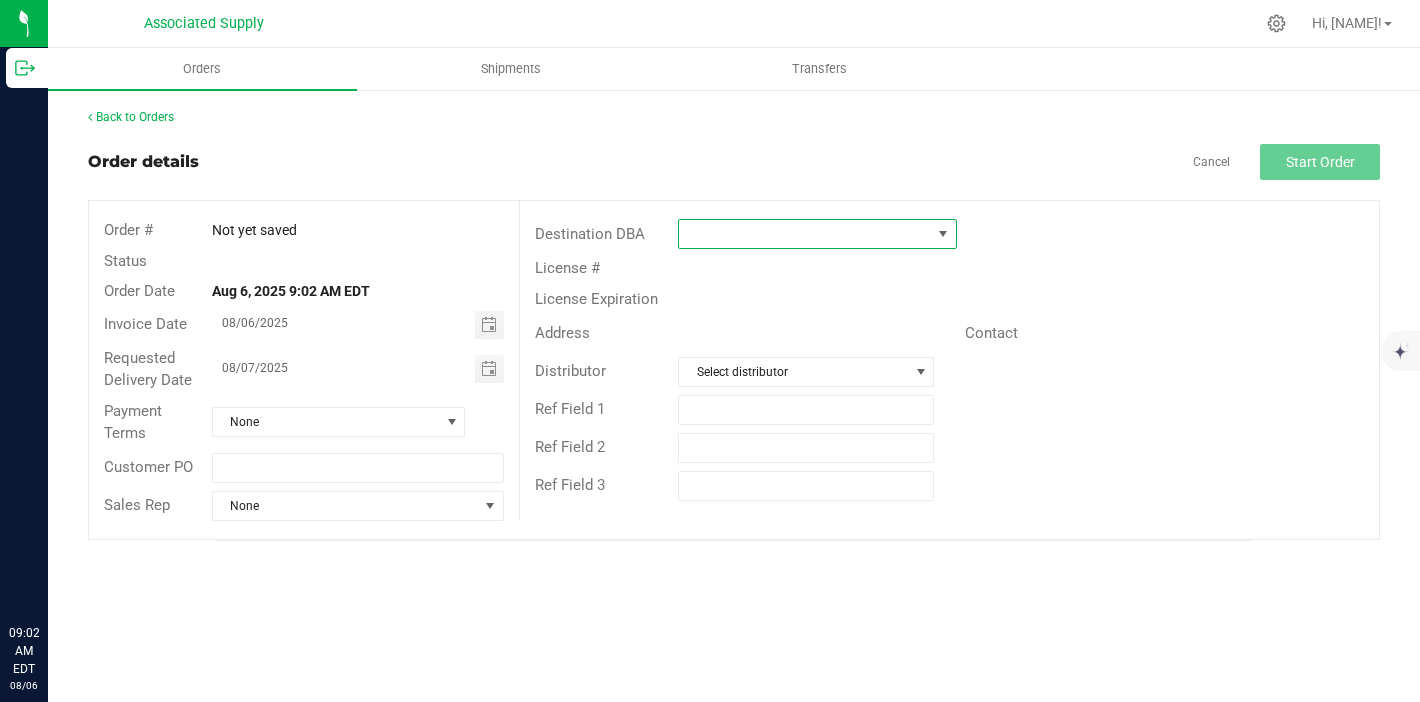 click at bounding box center (805, 234) 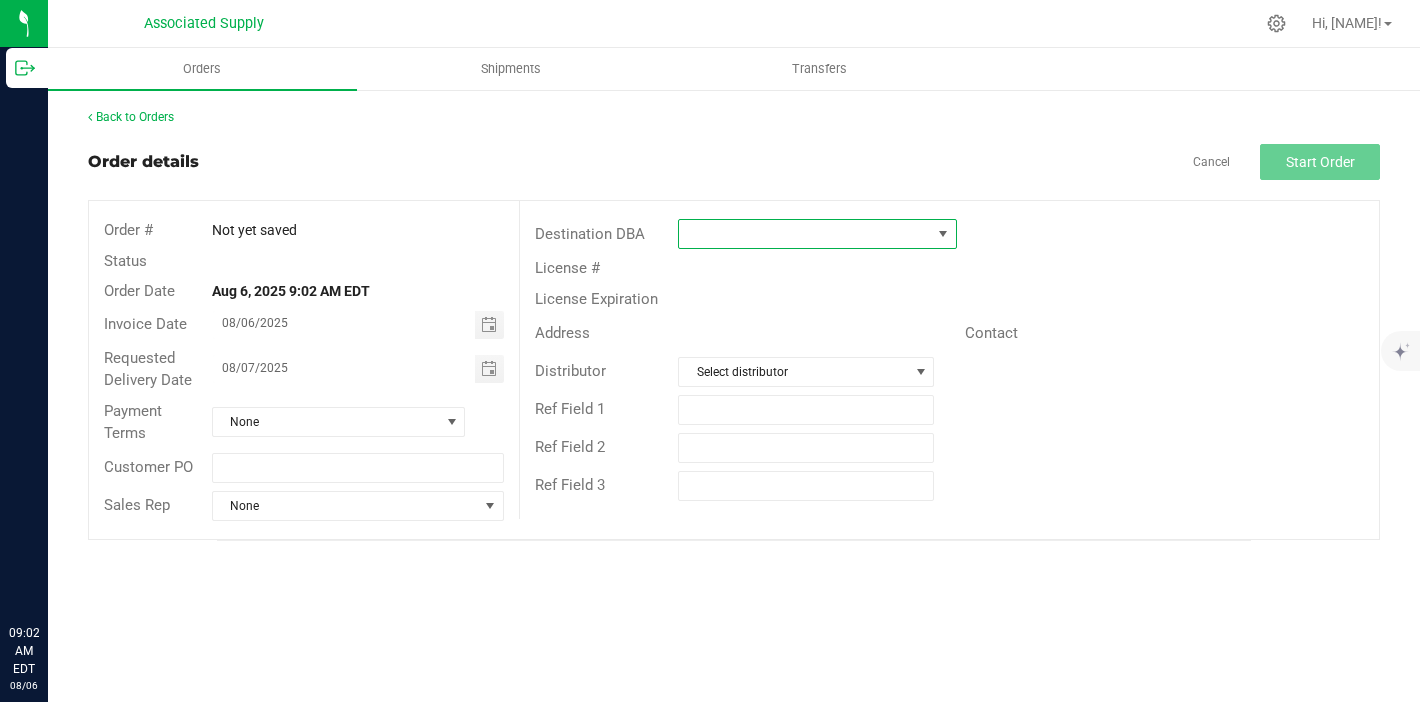 scroll, scrollTop: 0, scrollLeft: 0, axis: both 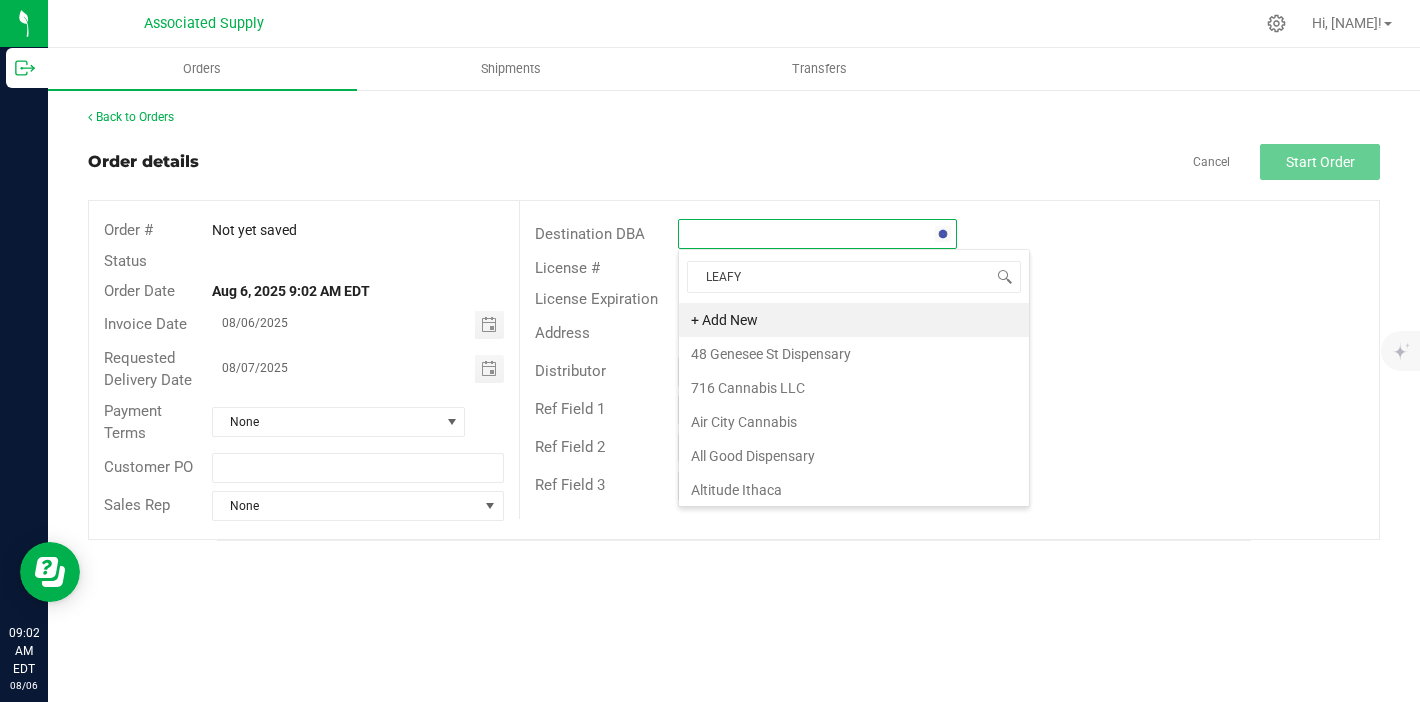 type on "LEAFY W" 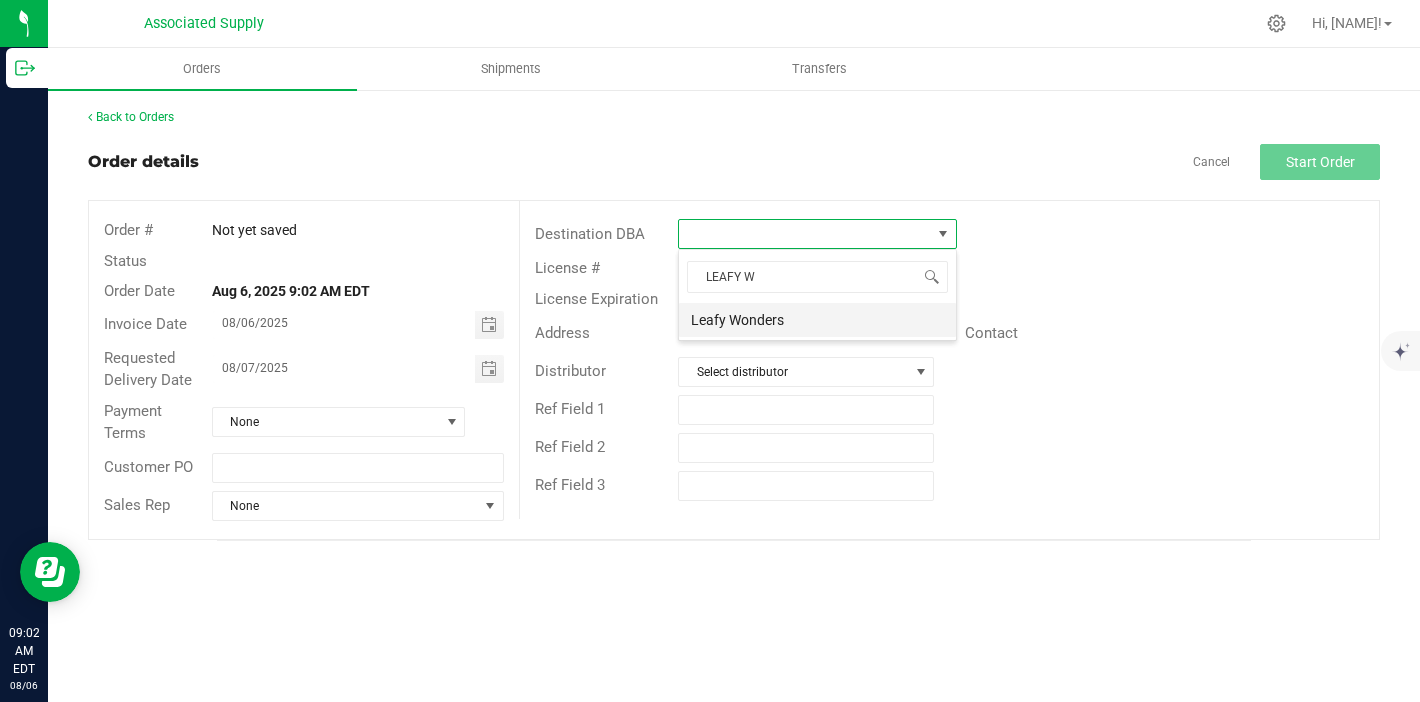 click on "Leafy Wonders" at bounding box center [817, 320] 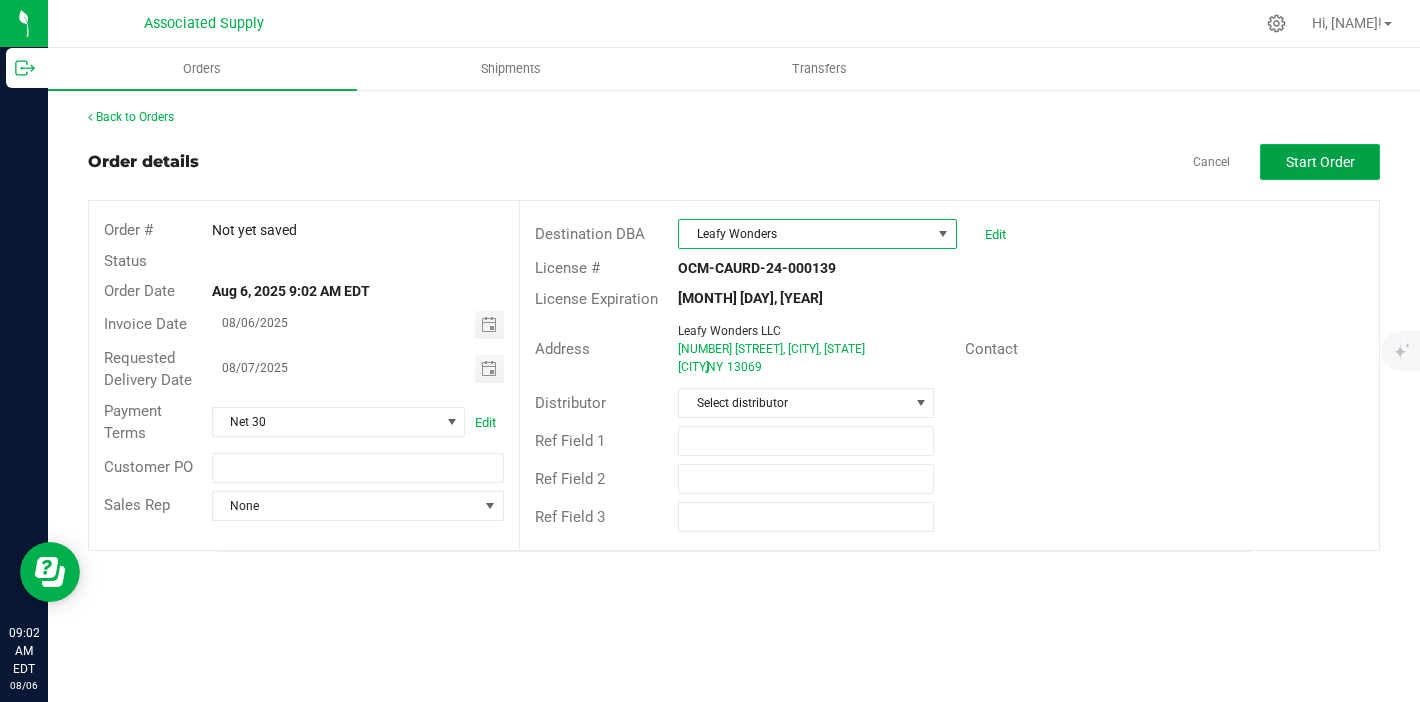 click on "Start Order" at bounding box center [1320, 162] 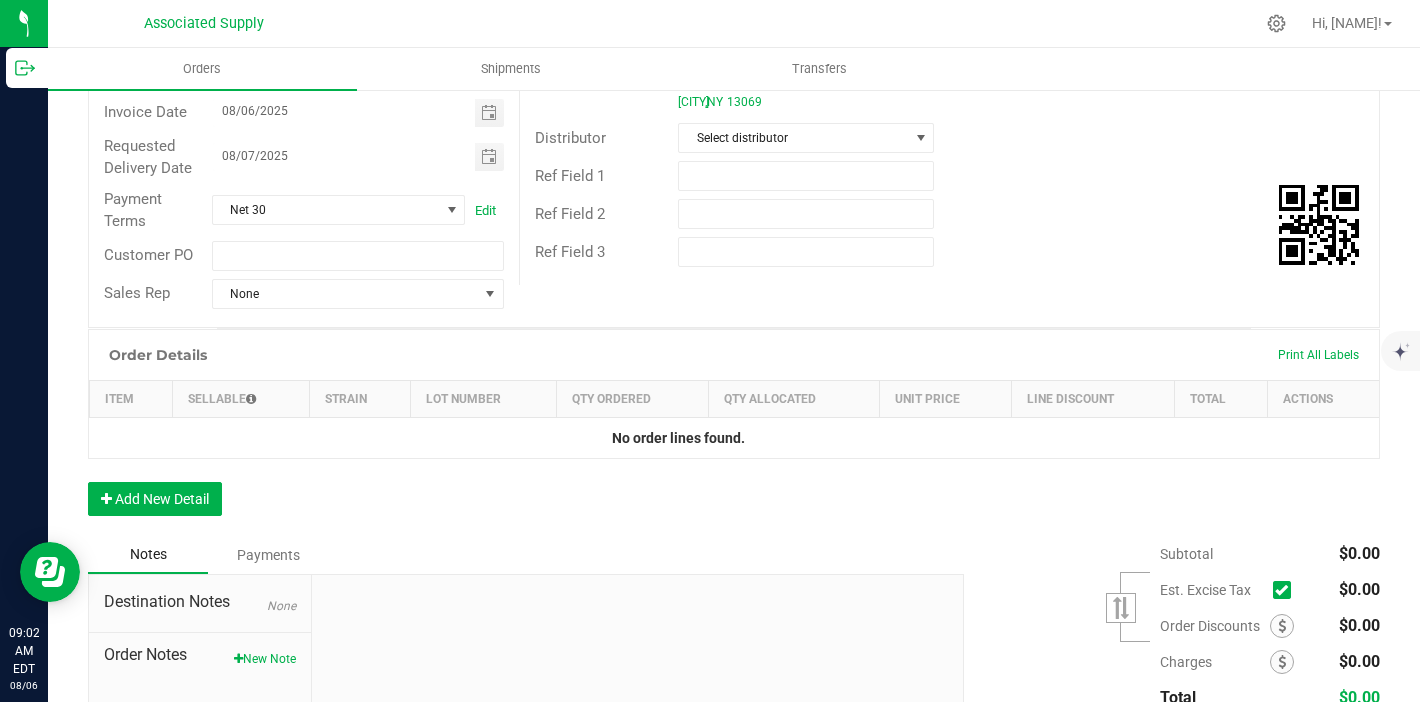 scroll, scrollTop: 272, scrollLeft: 0, axis: vertical 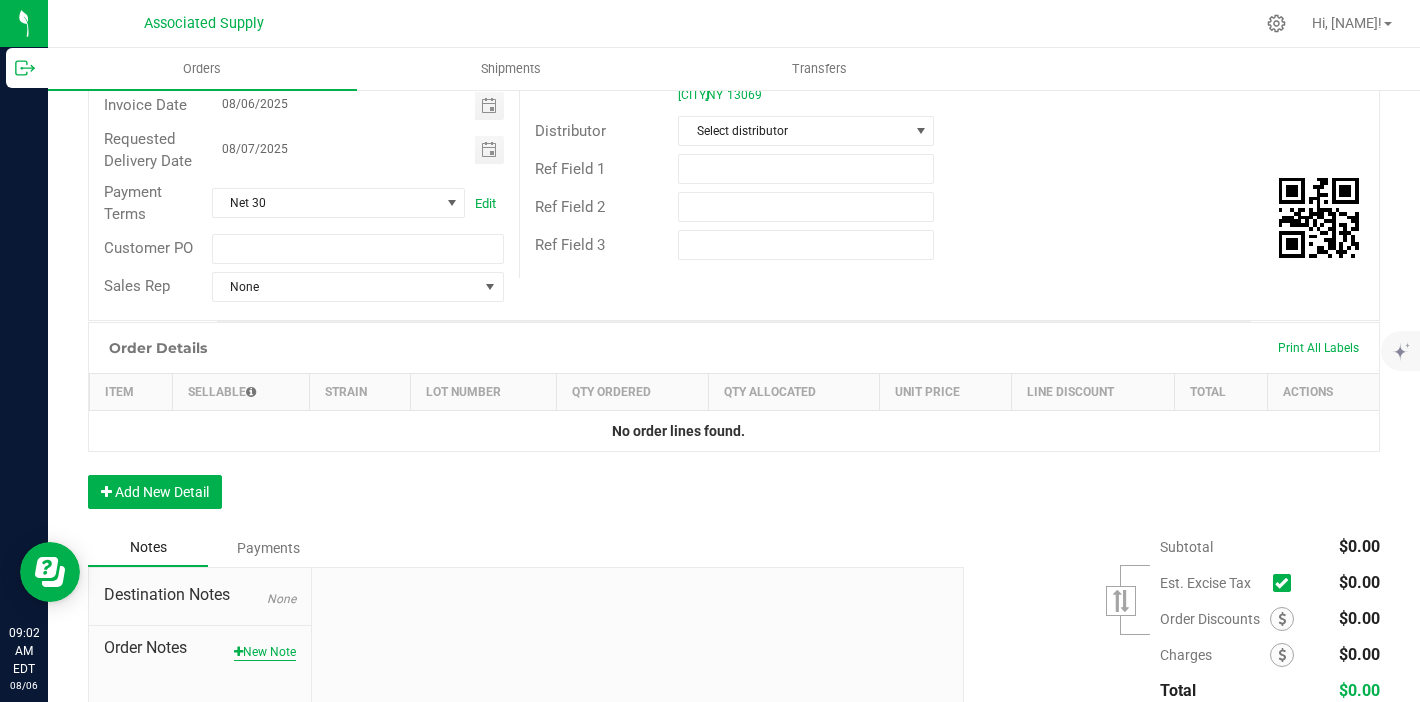 click on "New Note" at bounding box center [265, 652] 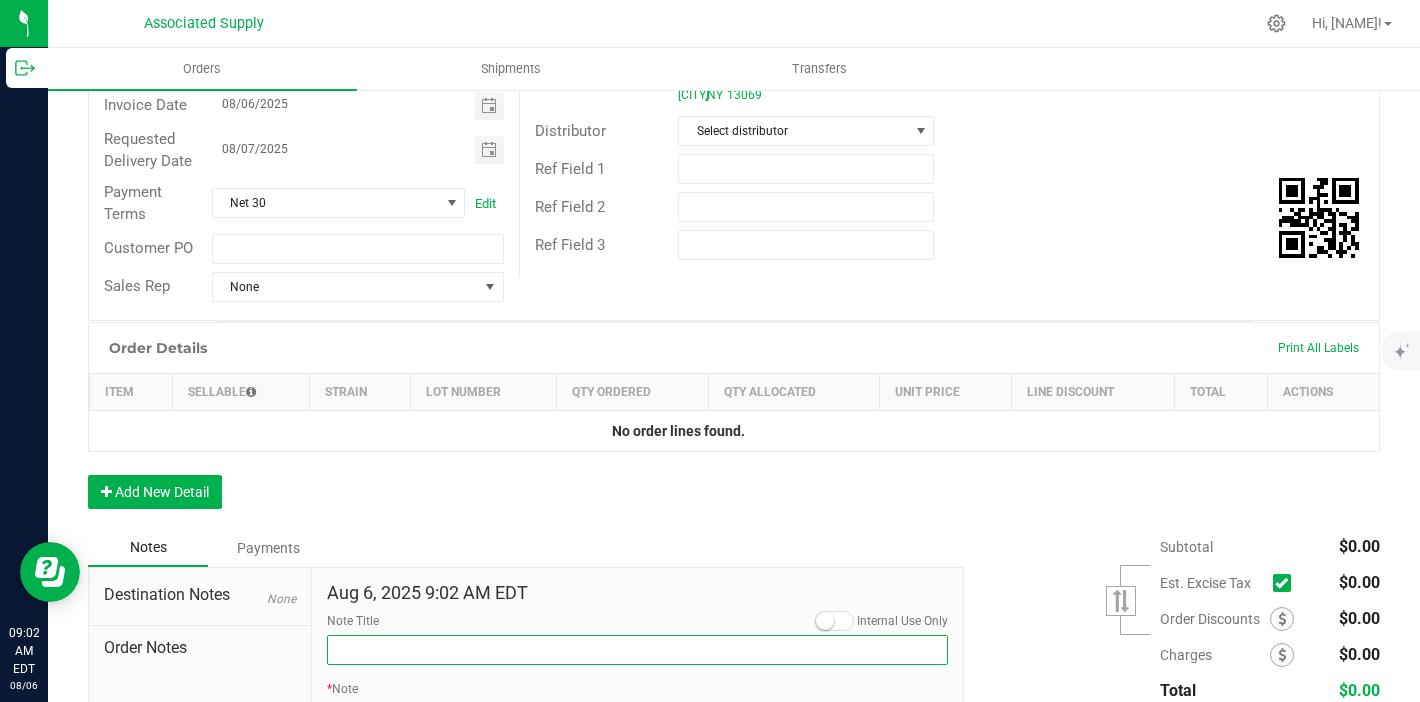 click on "Note Title" at bounding box center (638, 650) 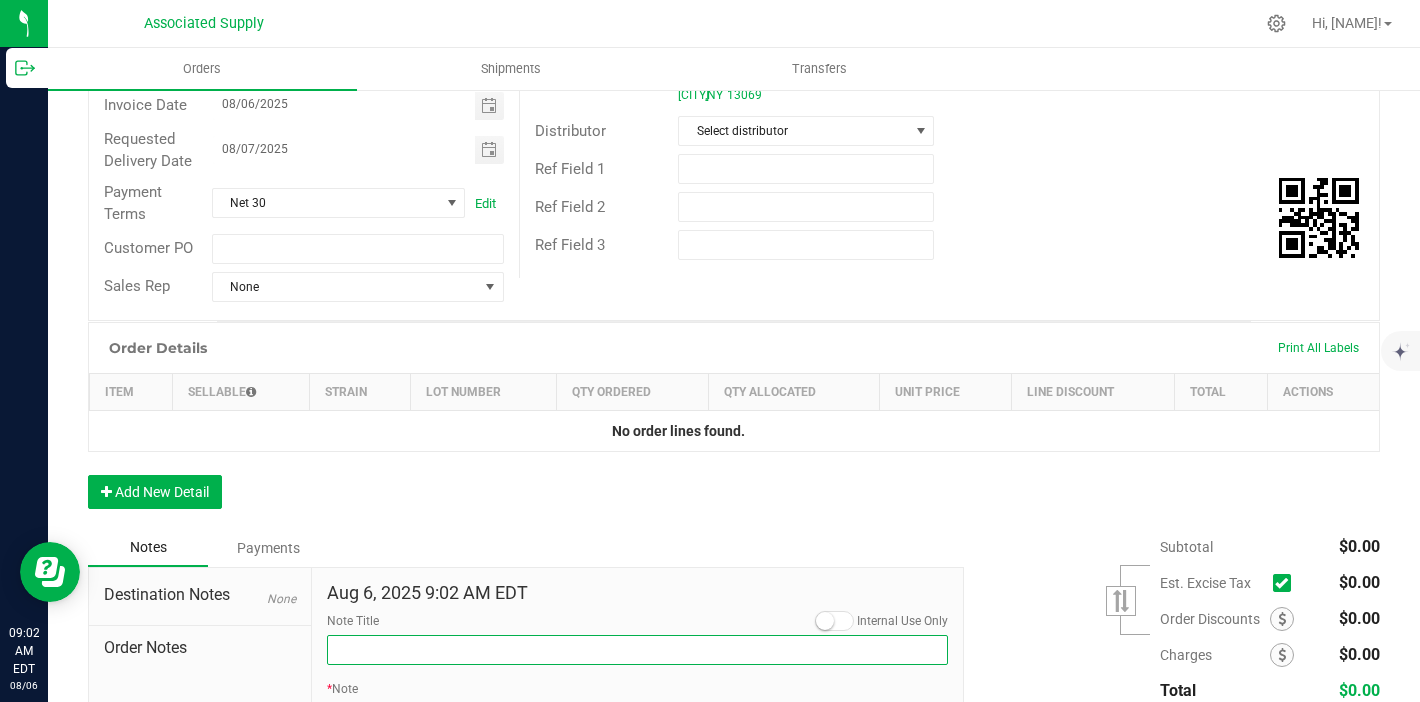 type on "NEW BANKING / WIRE INFO" 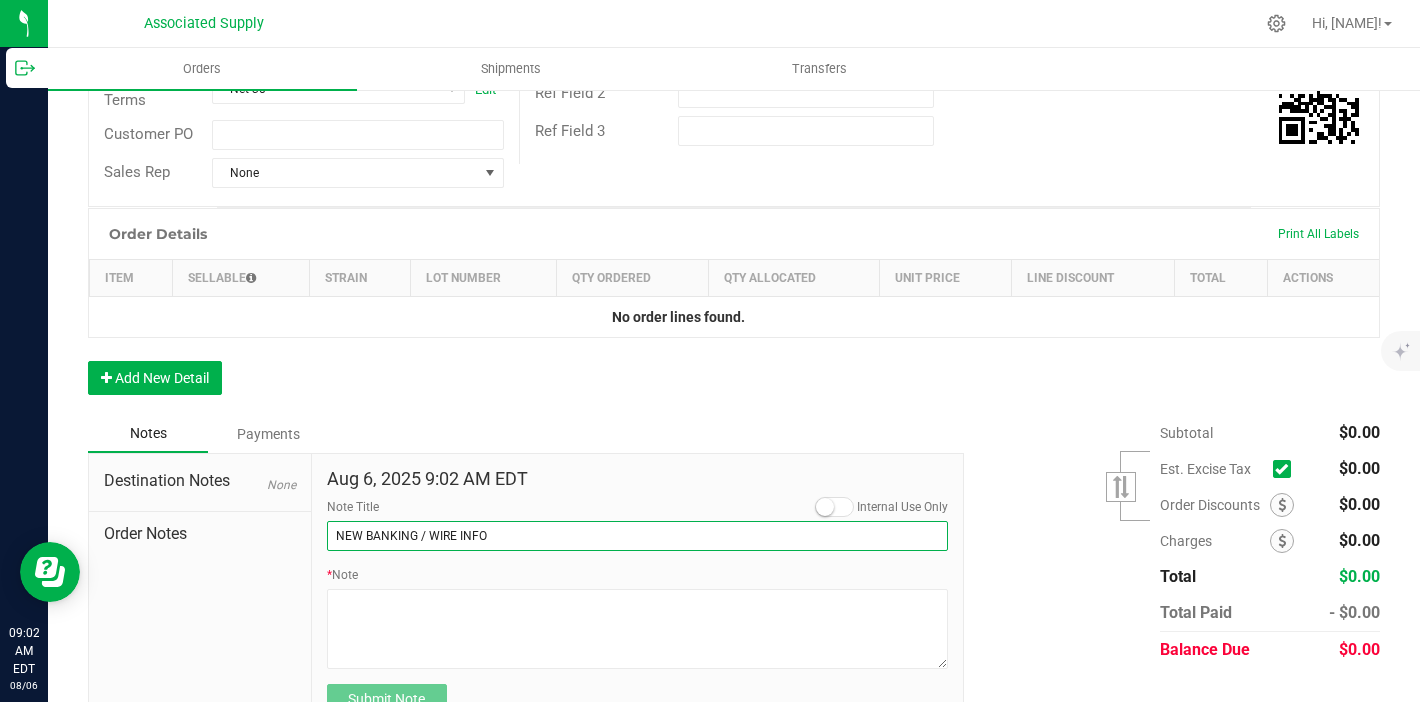 scroll, scrollTop: 434, scrollLeft: 0, axis: vertical 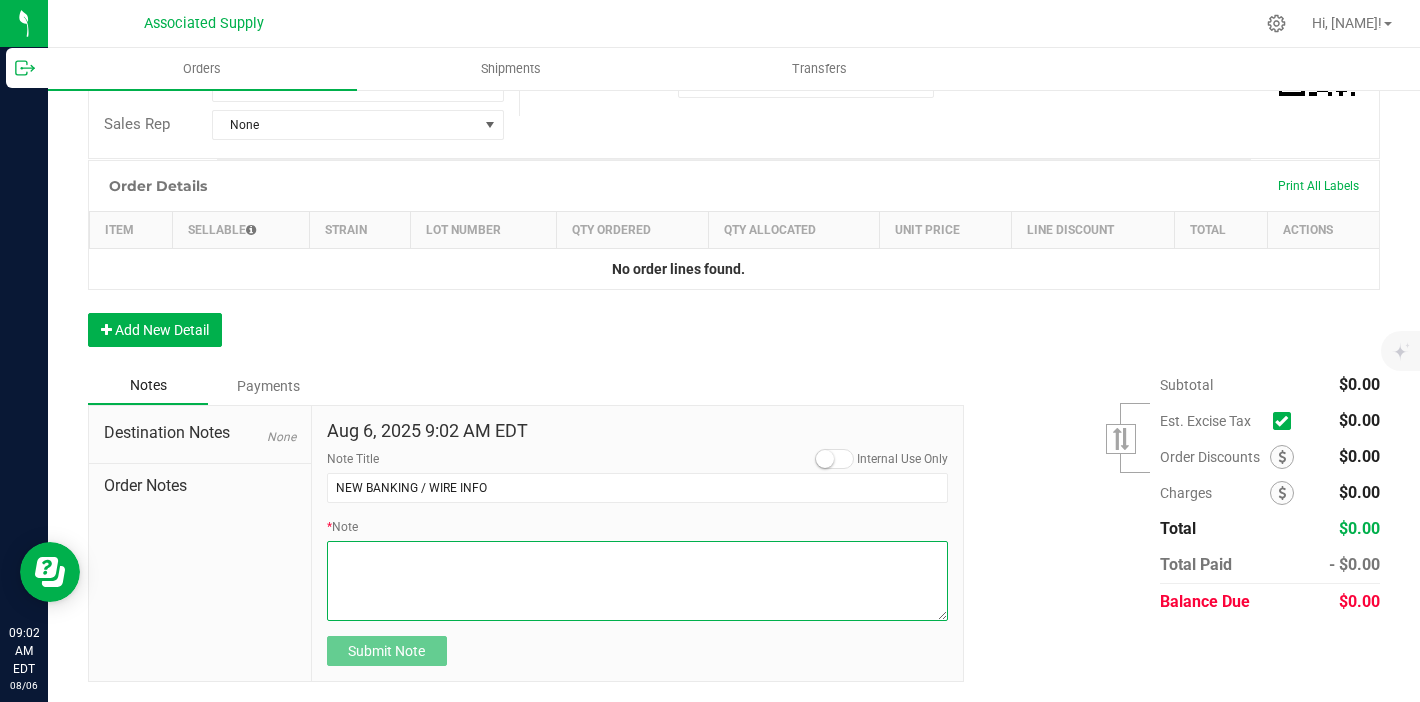 click on "*
Note" at bounding box center (638, 581) 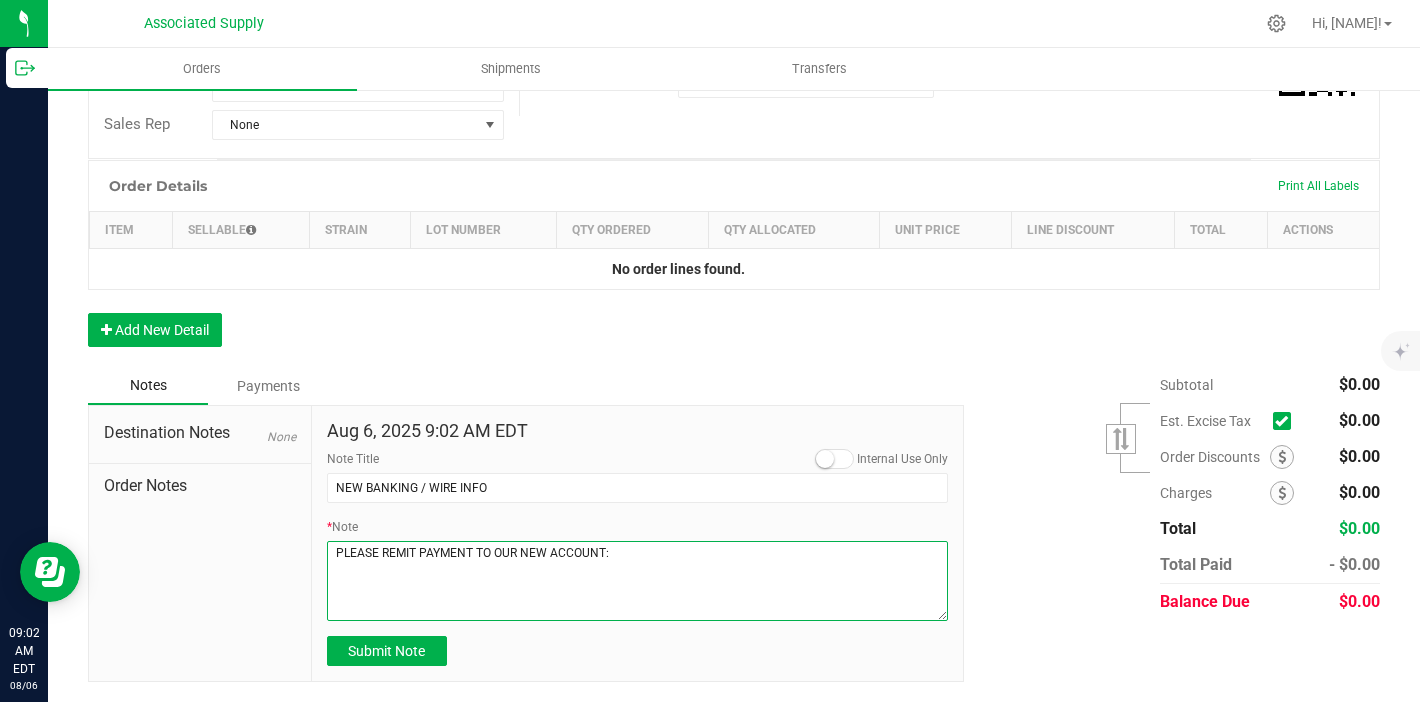 paste on "Dime Community bank
Routing # [ROUTING]
Account # [ACCOUNT]" 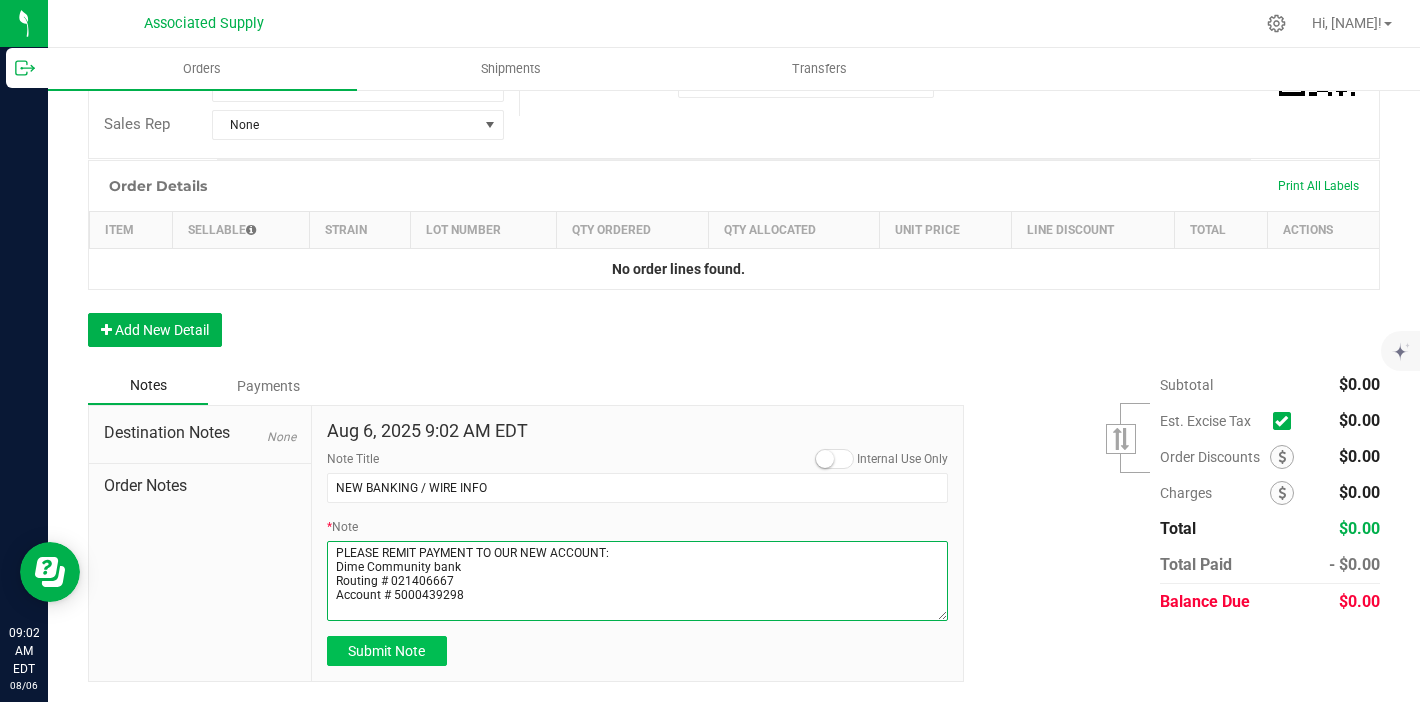 type on "PLEASE REMIT PAYMENT TO OUR NEW ACCOUNT:
Dime Community bank
Routing # 021406667
Account # 5000439298" 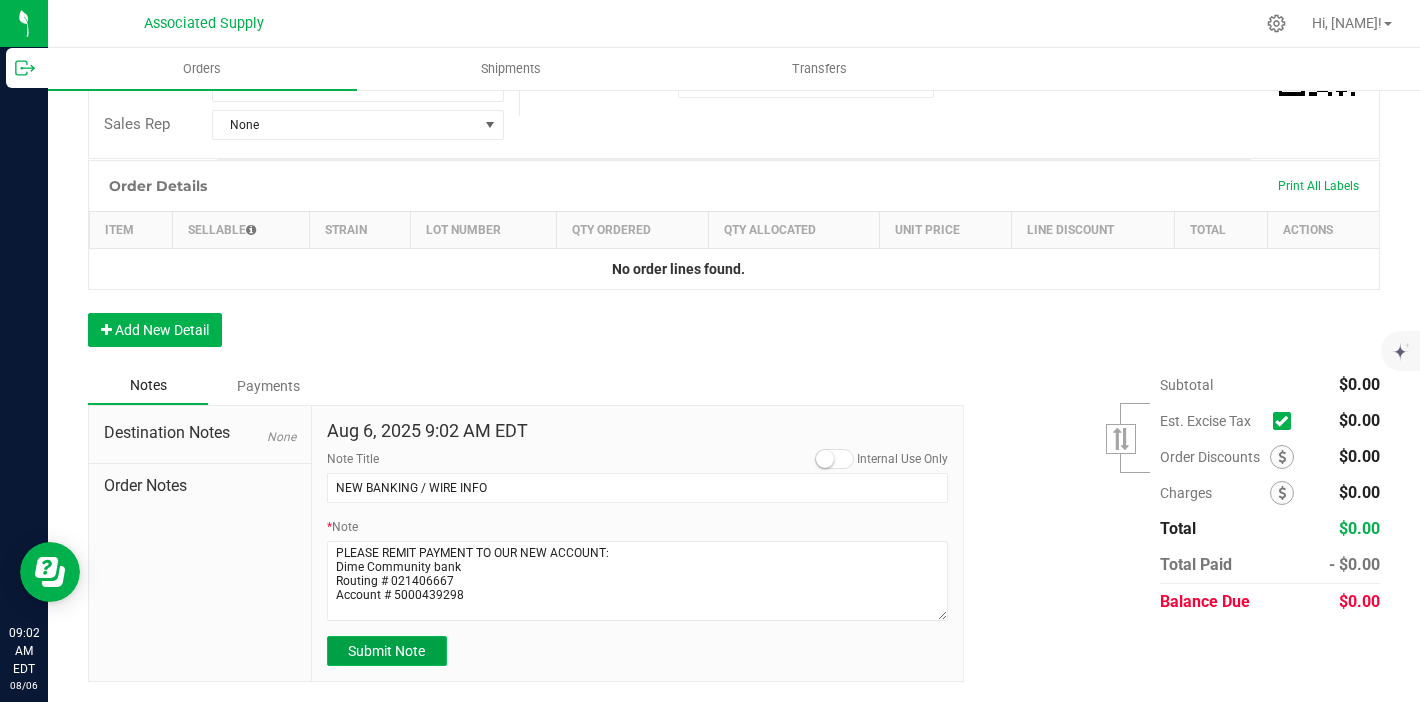 click on "Submit Note" at bounding box center [387, 651] 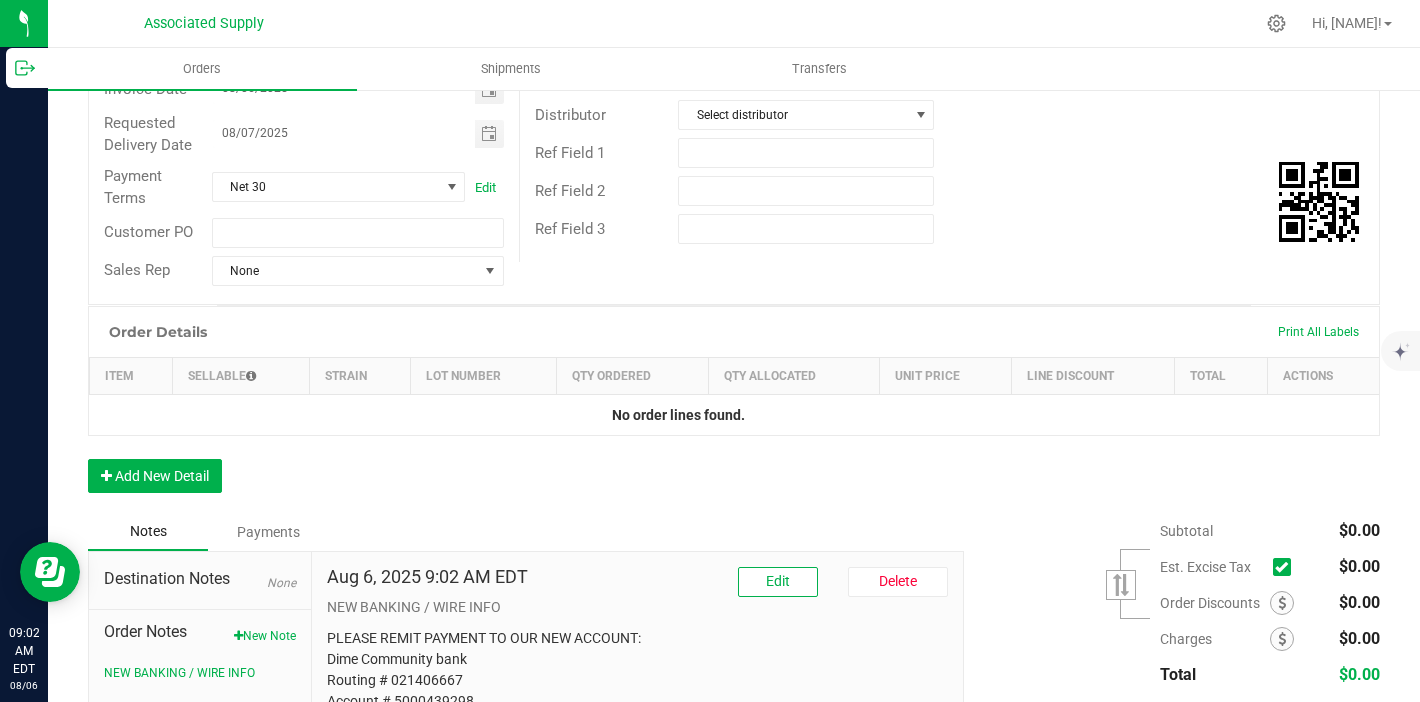 scroll, scrollTop: 344, scrollLeft: 0, axis: vertical 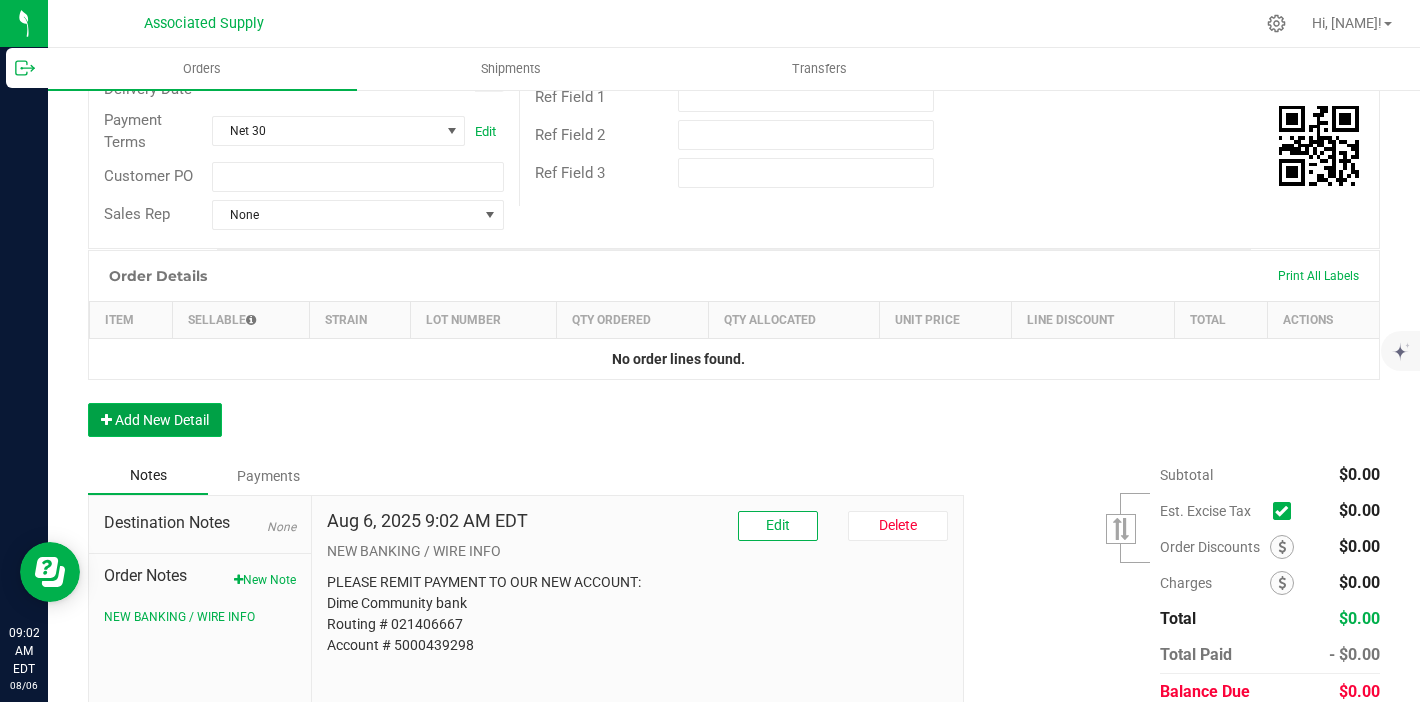 click on "Add New Detail" at bounding box center [155, 420] 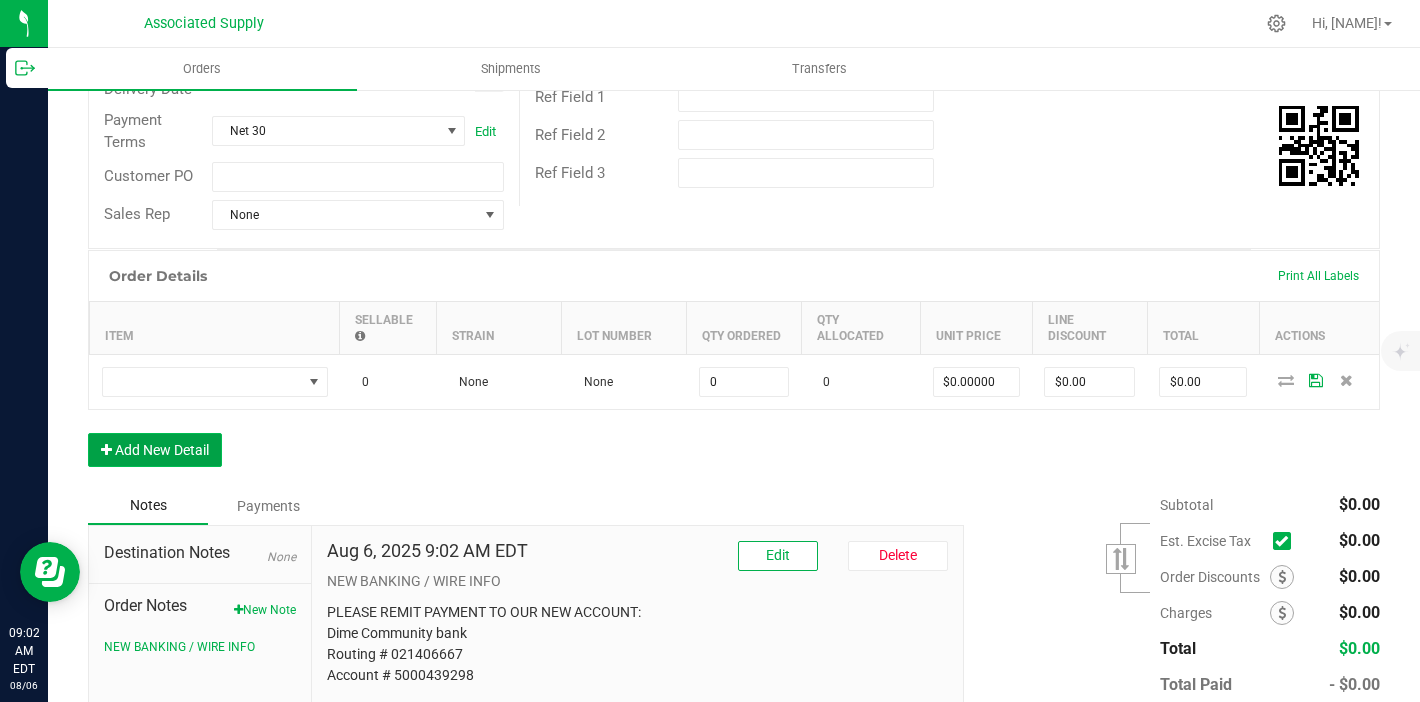 click on "Add New Detail" at bounding box center [155, 450] 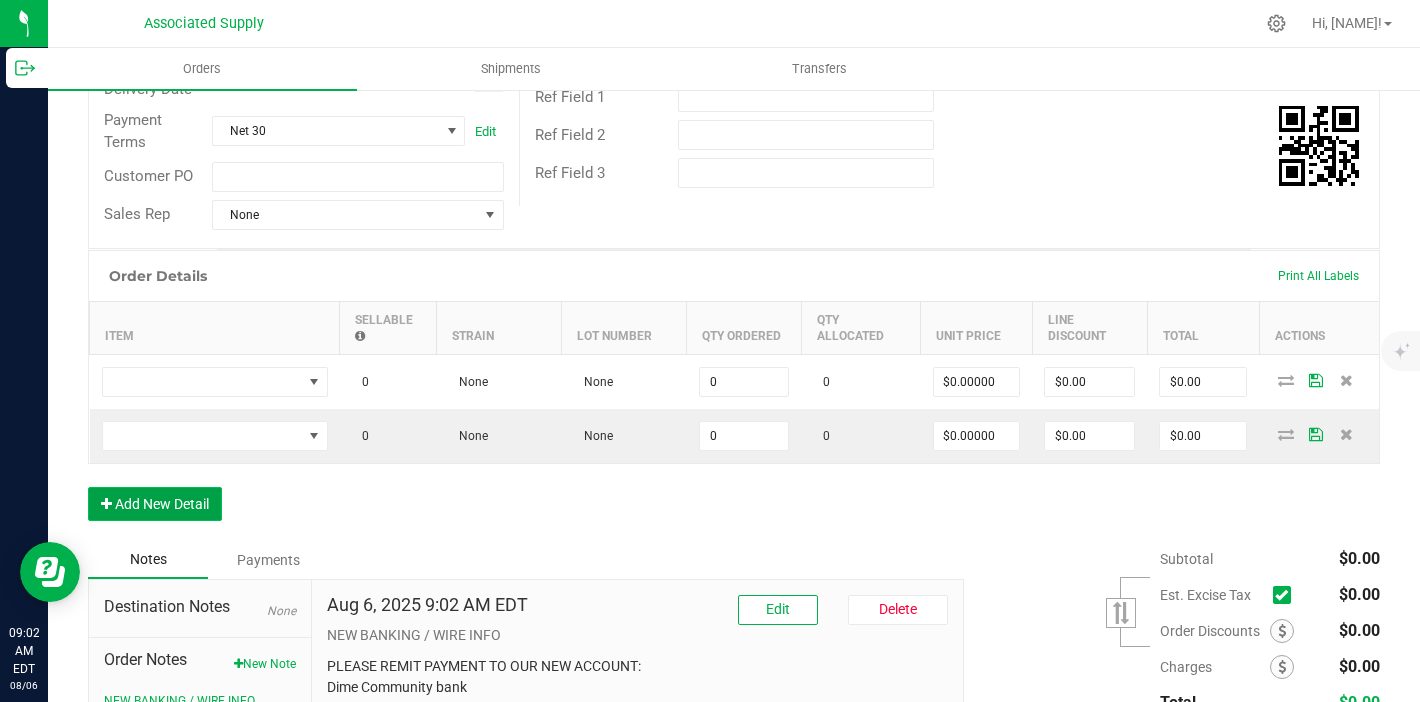 click on "Add New Detail" at bounding box center (155, 504) 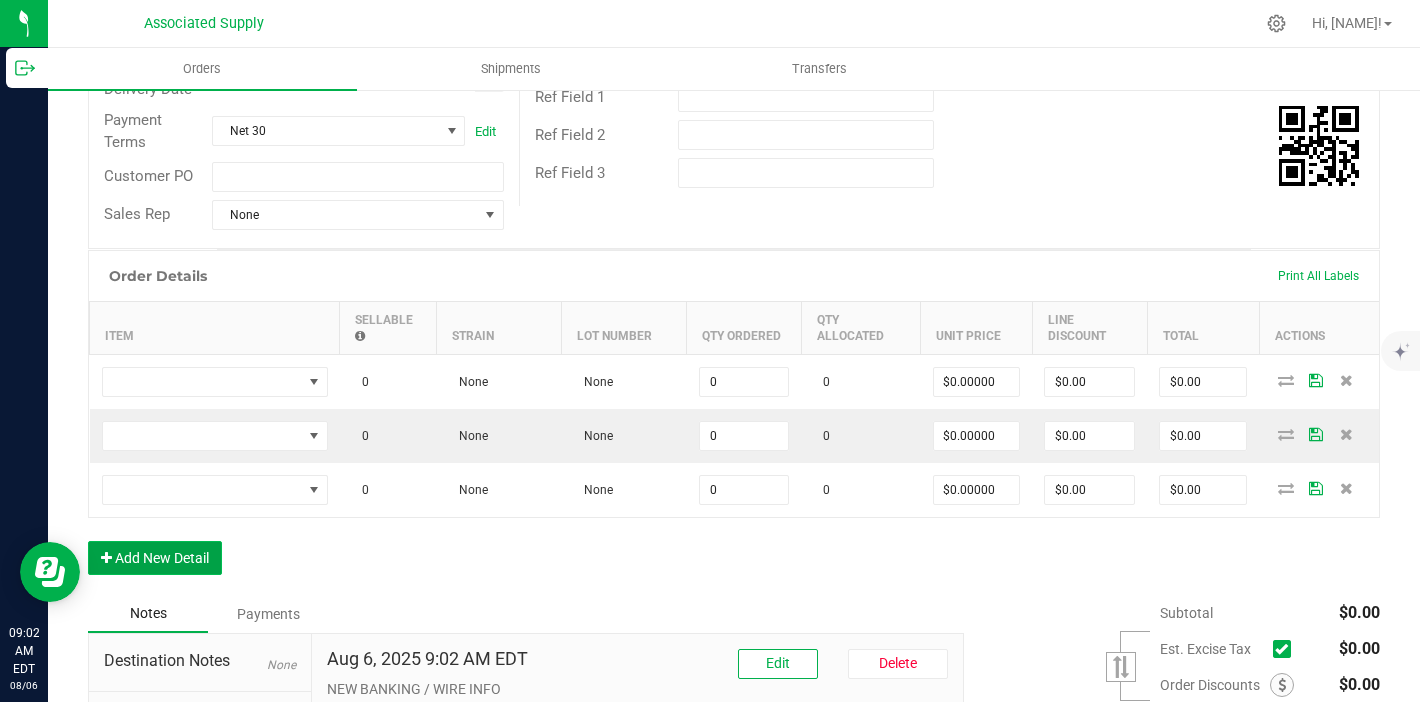 click on "Add New Detail" at bounding box center [155, 558] 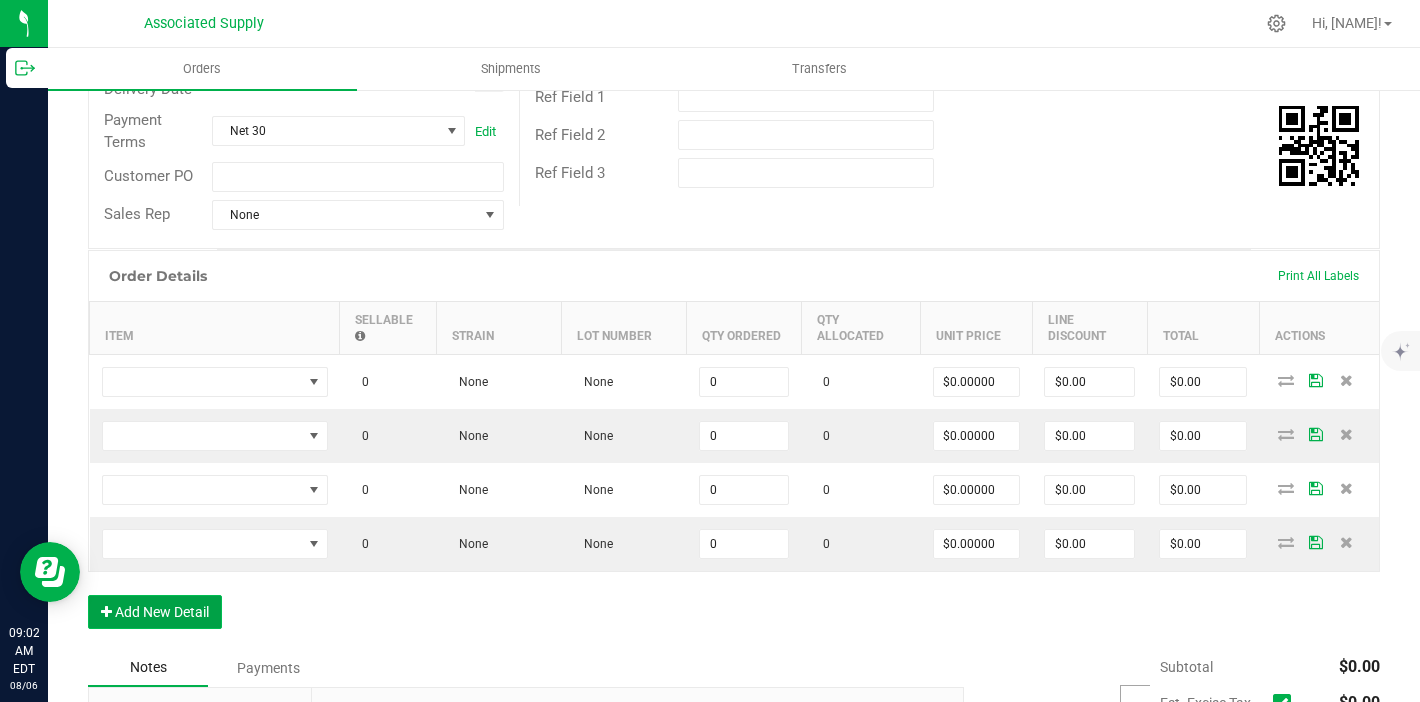 click on "Add New Detail" at bounding box center (155, 612) 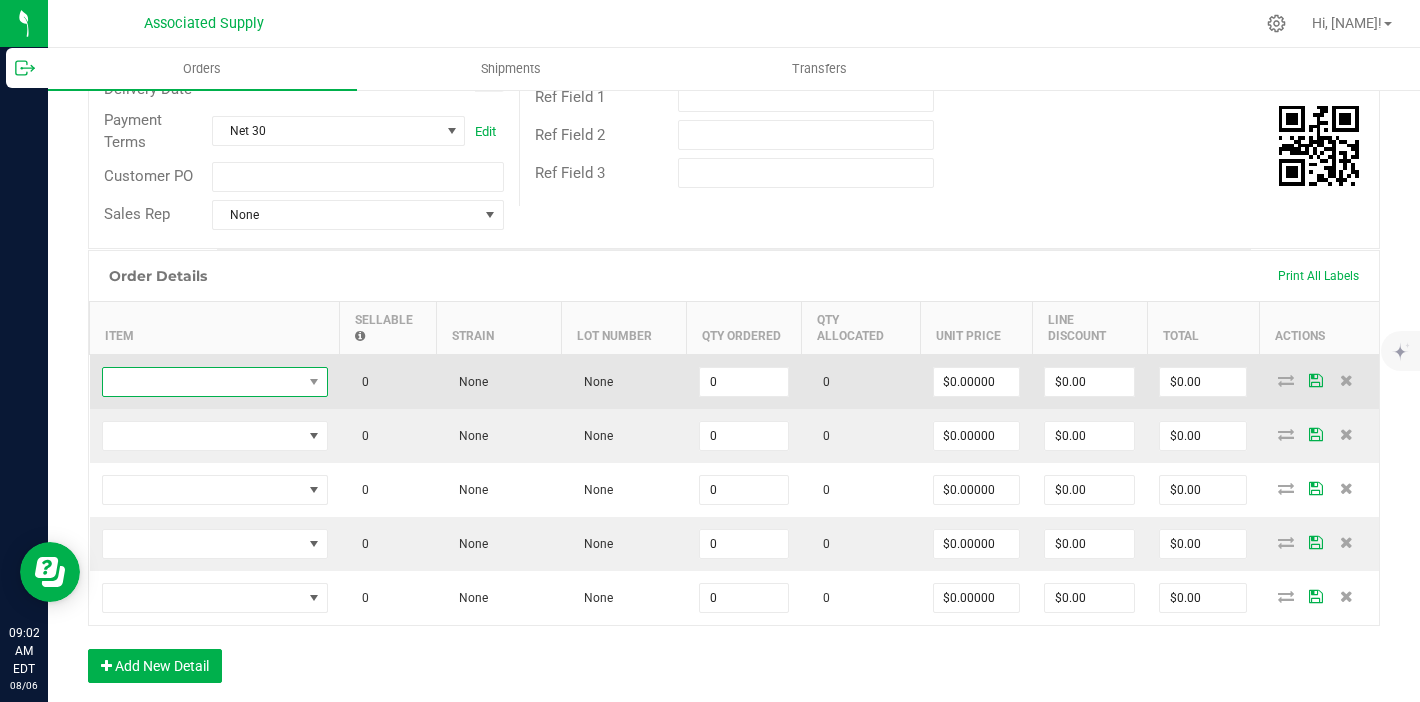 click at bounding box center [202, 382] 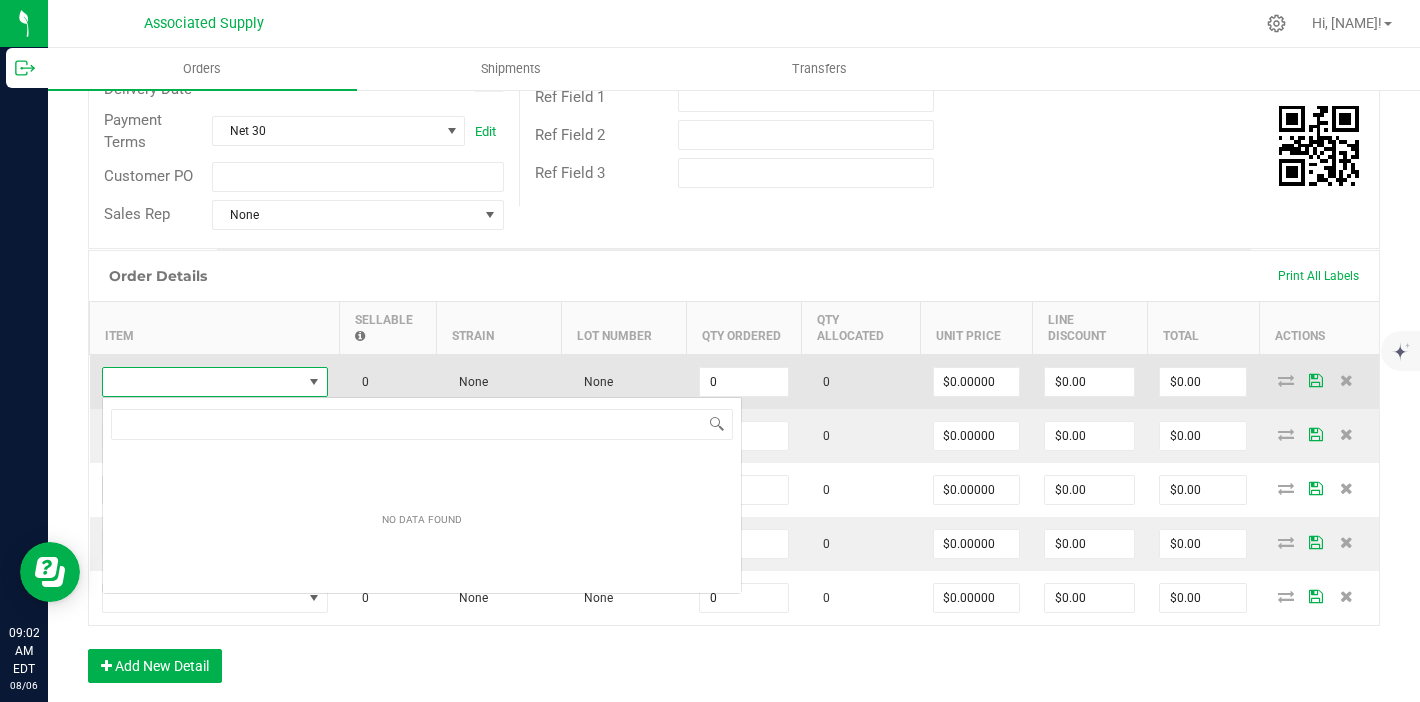 scroll, scrollTop: 99970, scrollLeft: 99774, axis: both 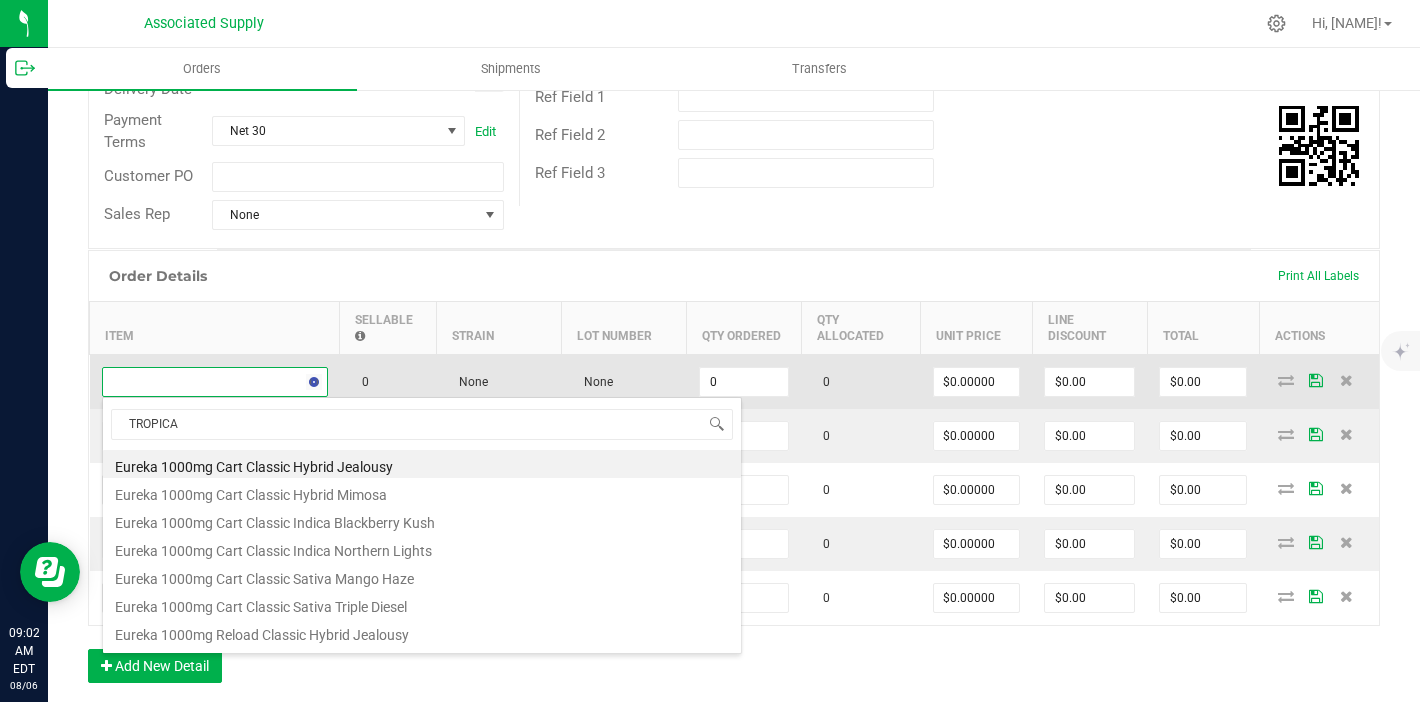 type on "TROPICAL" 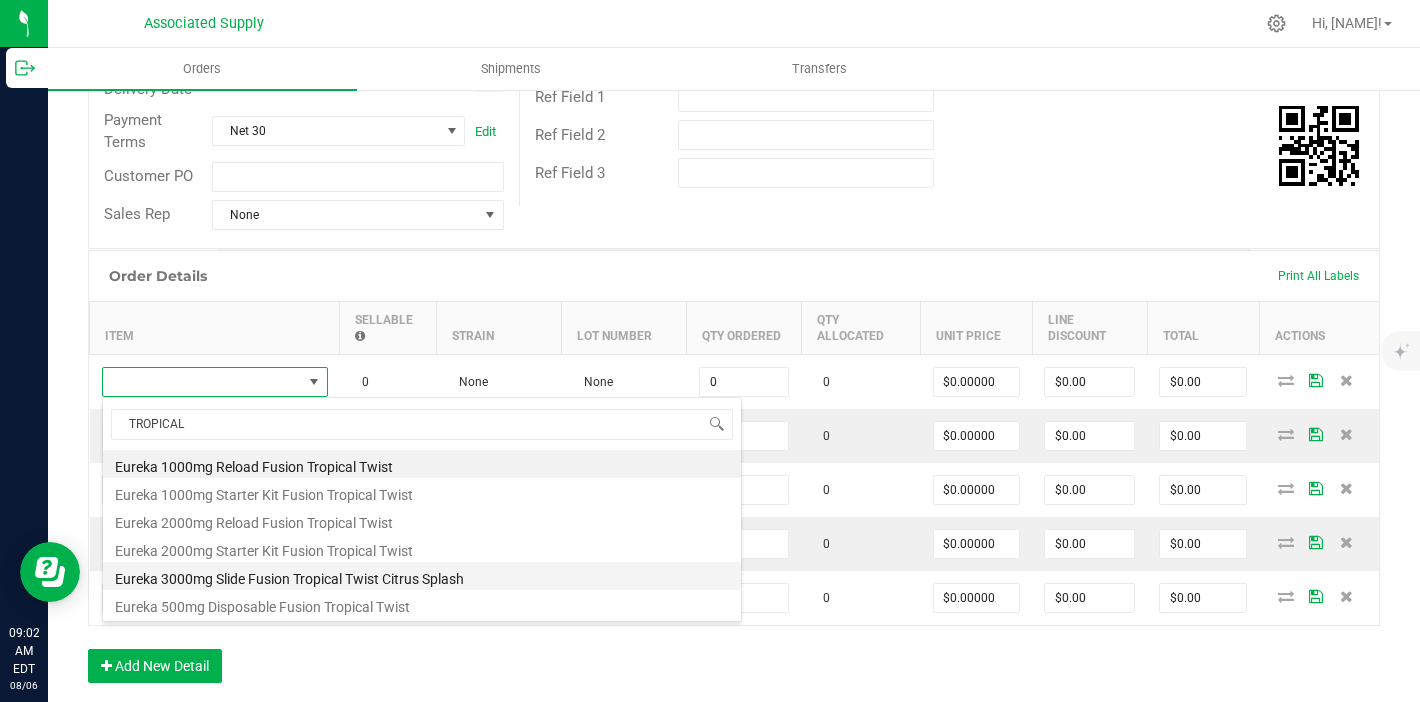 click on "Eureka 3000mg Slide Fusion Tropical Twist Citrus Splash" at bounding box center [422, 576] 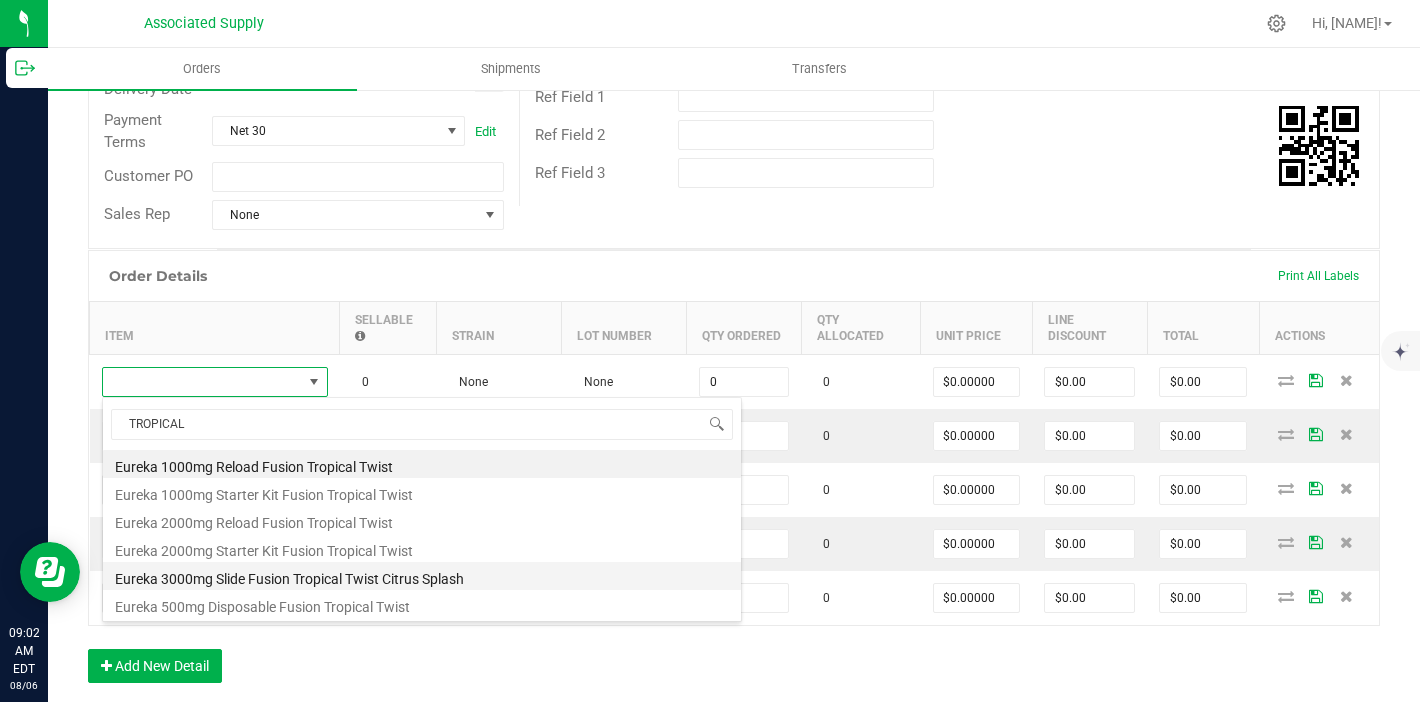 type on "0 ea" 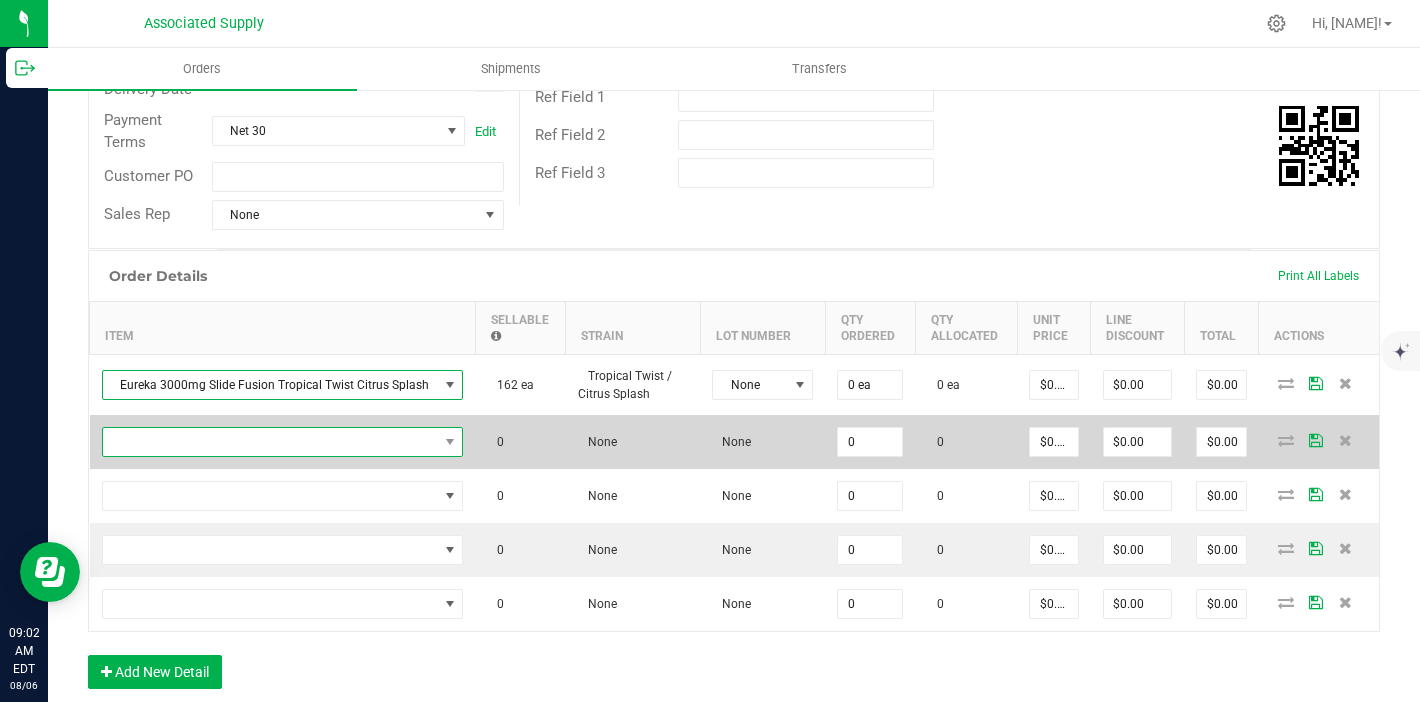 click at bounding box center (270, 442) 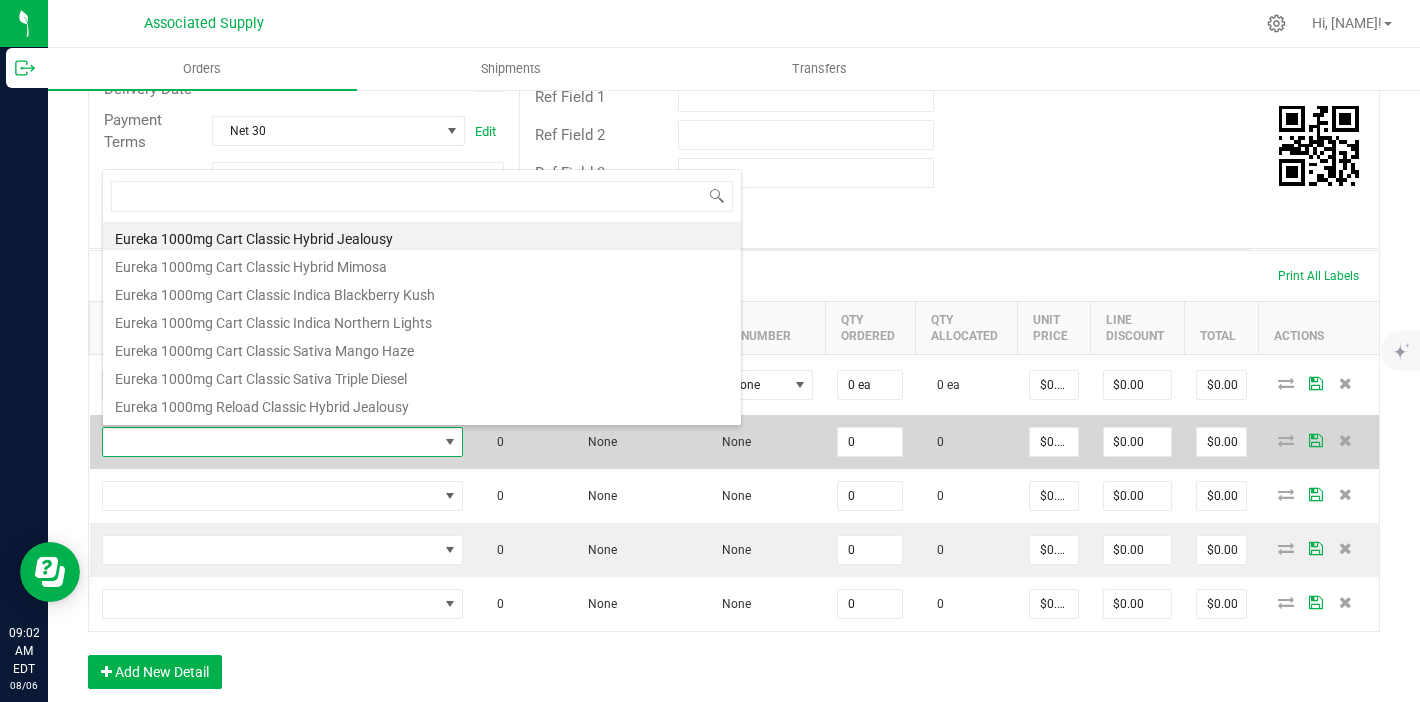 scroll, scrollTop: 99970, scrollLeft: 99645, axis: both 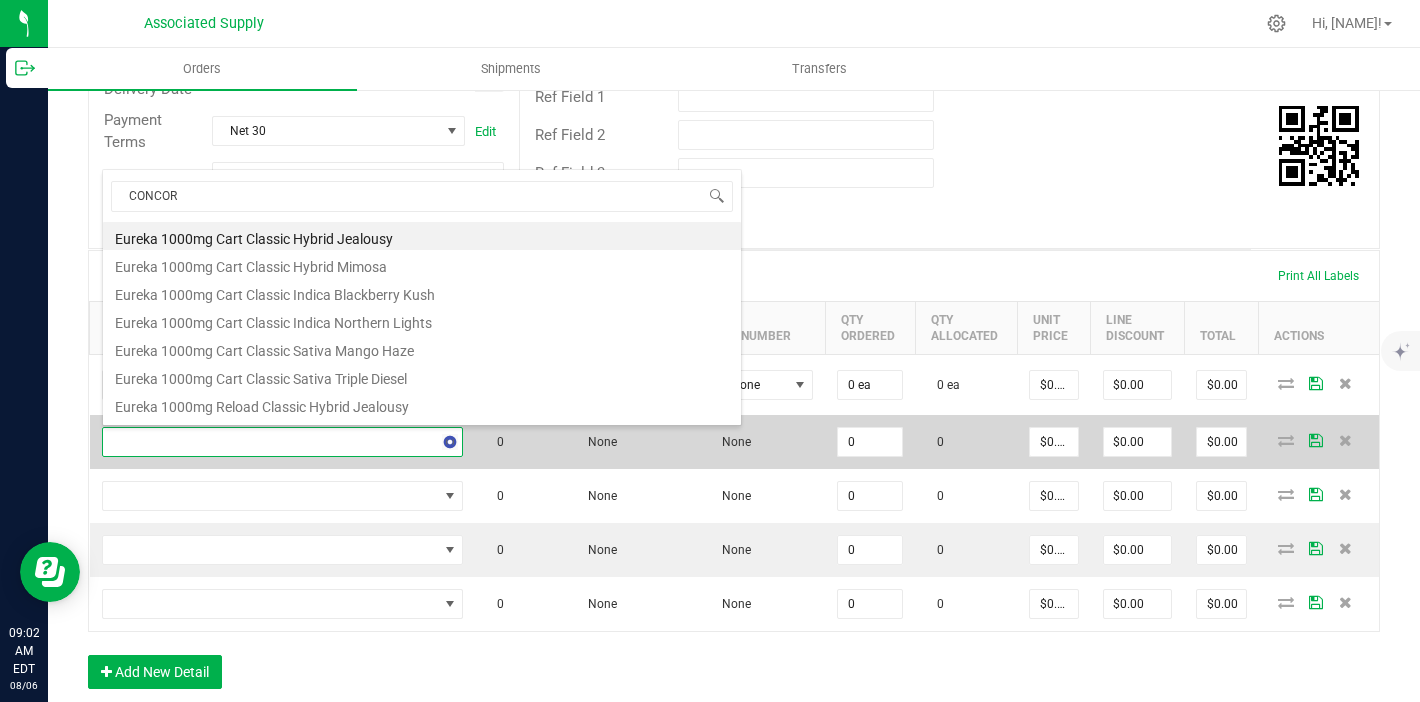 type on "CONCORD" 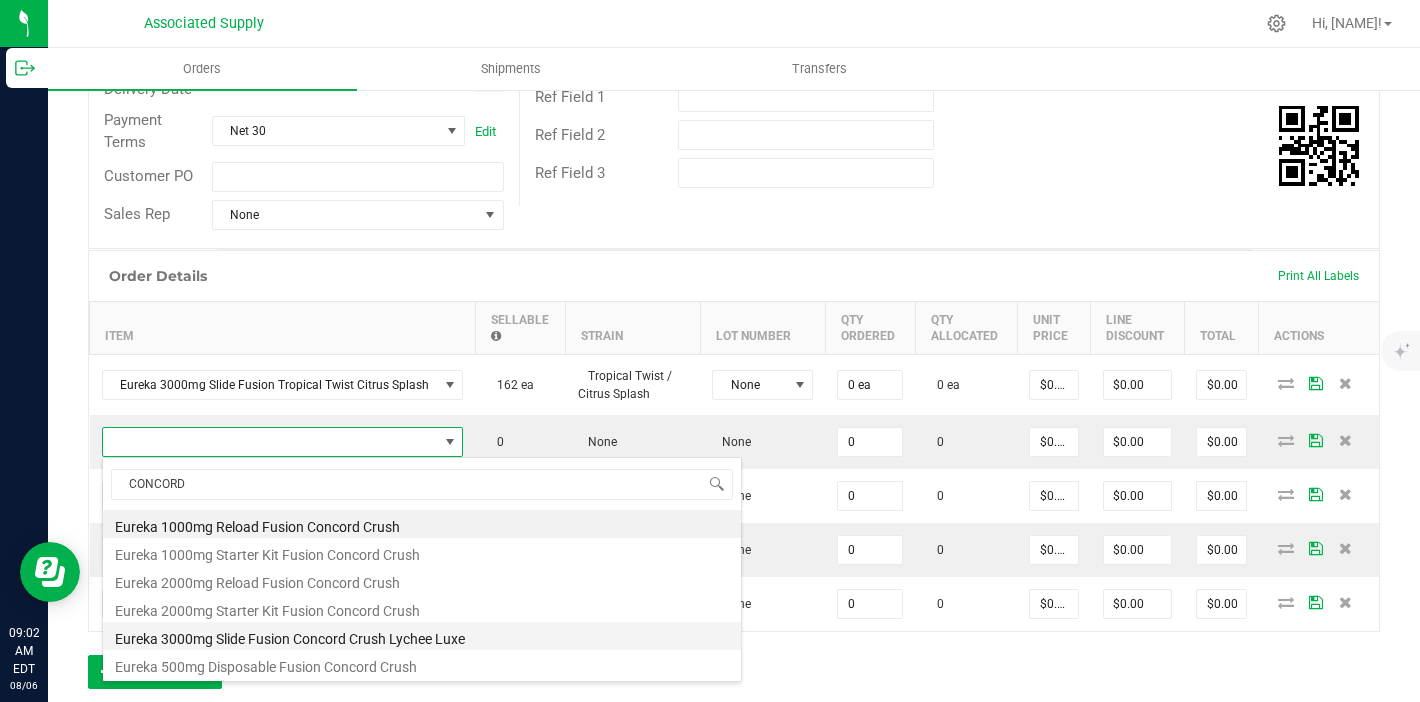 click on "Eureka 3000mg Slide Fusion Concord Crush Lychee Luxe" at bounding box center (422, 636) 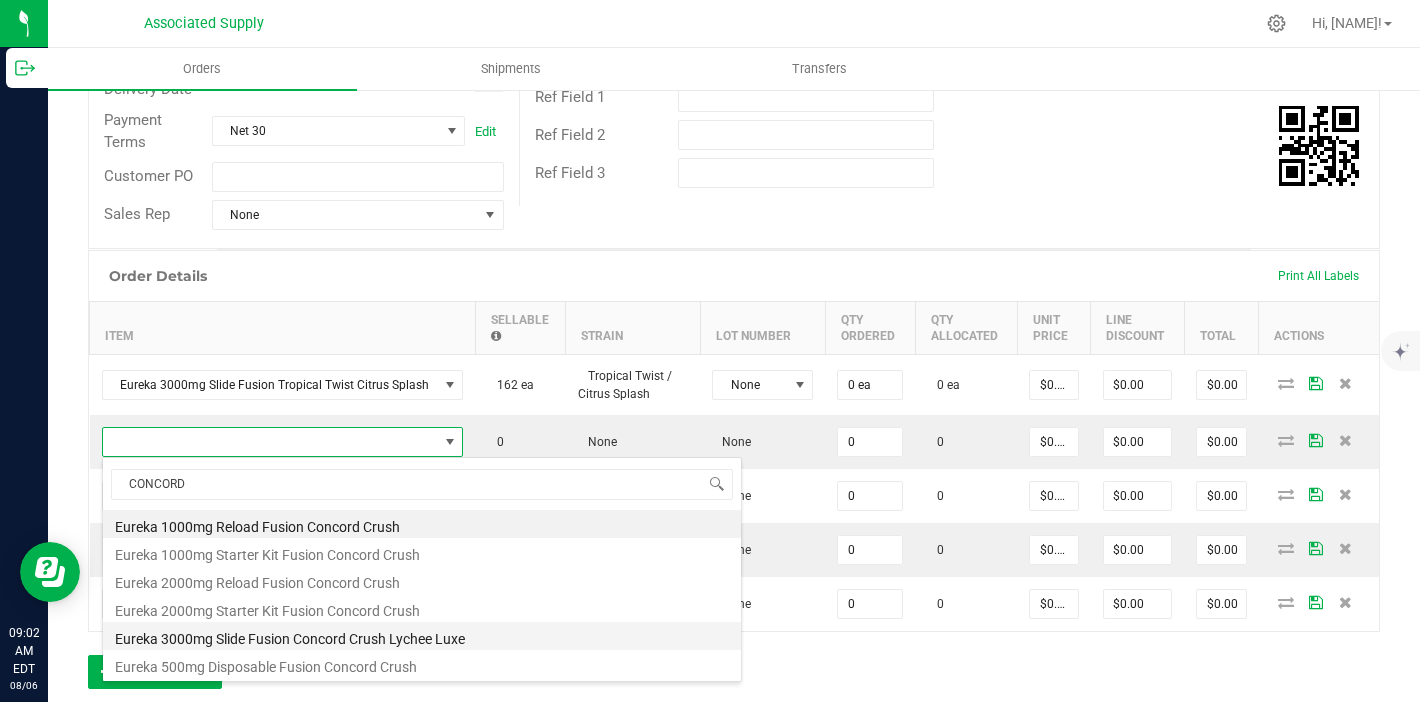 type on "0 ea" 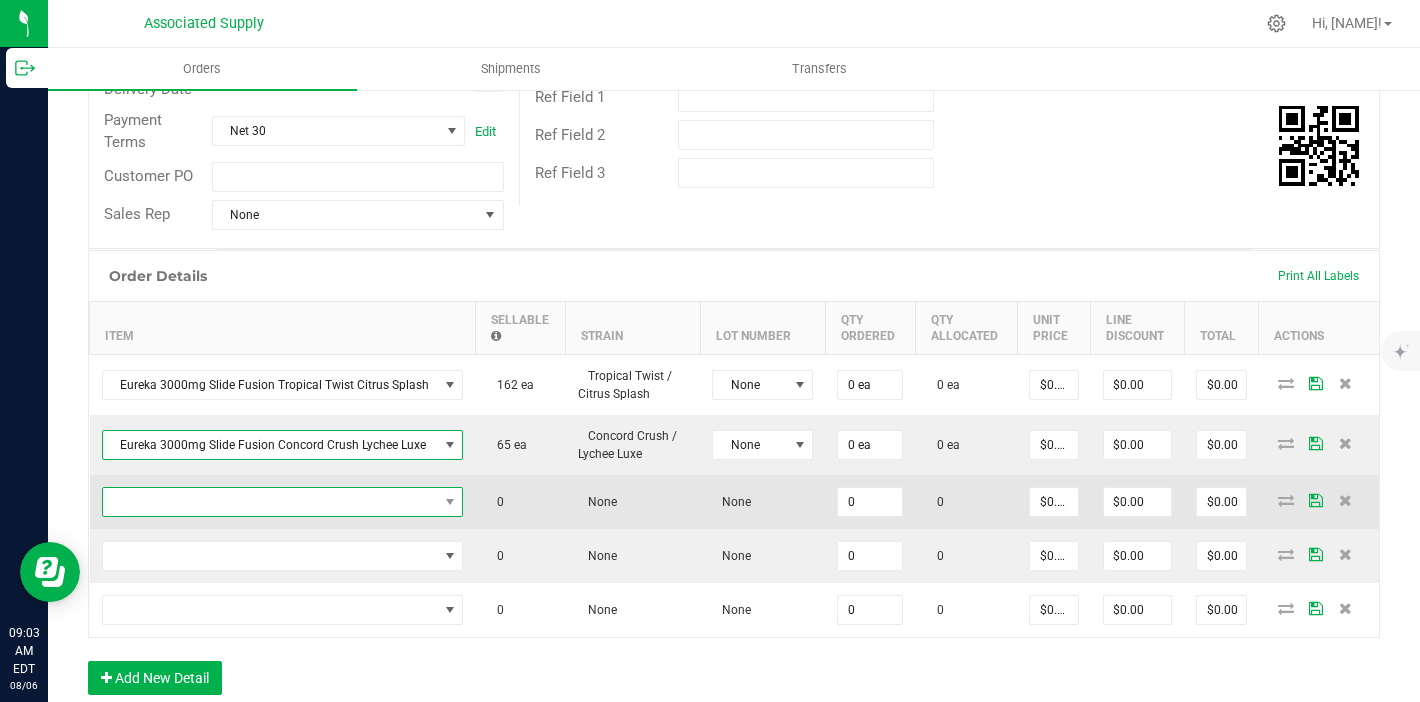 click at bounding box center (270, 502) 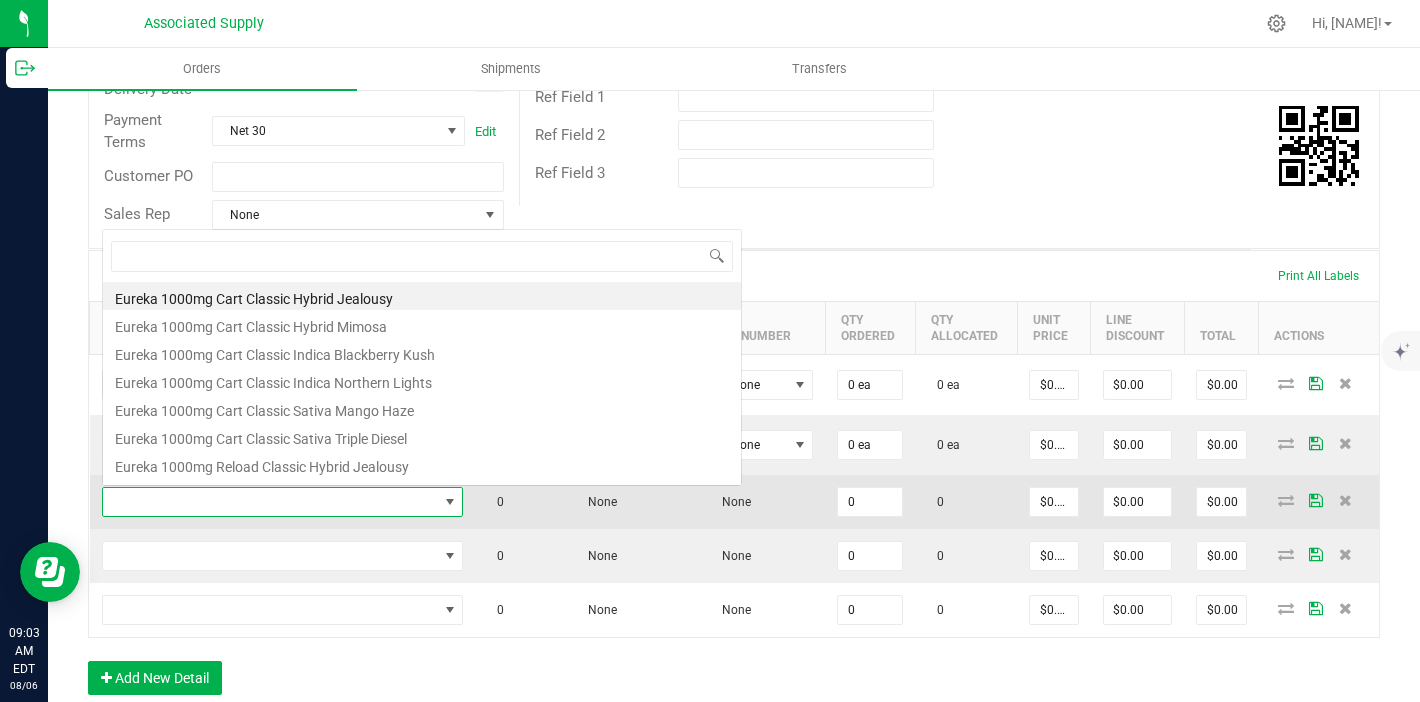 scroll, scrollTop: 0, scrollLeft: 0, axis: both 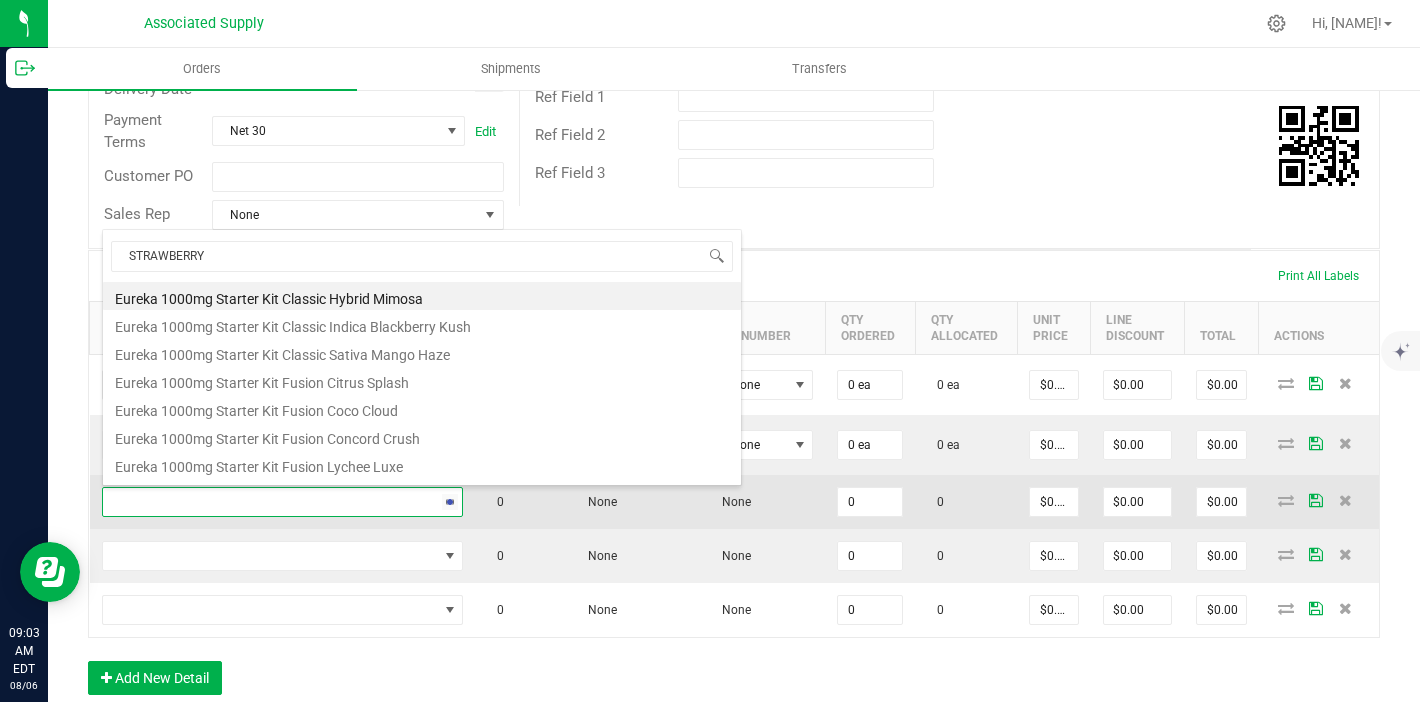 type on "STRAWBERRY" 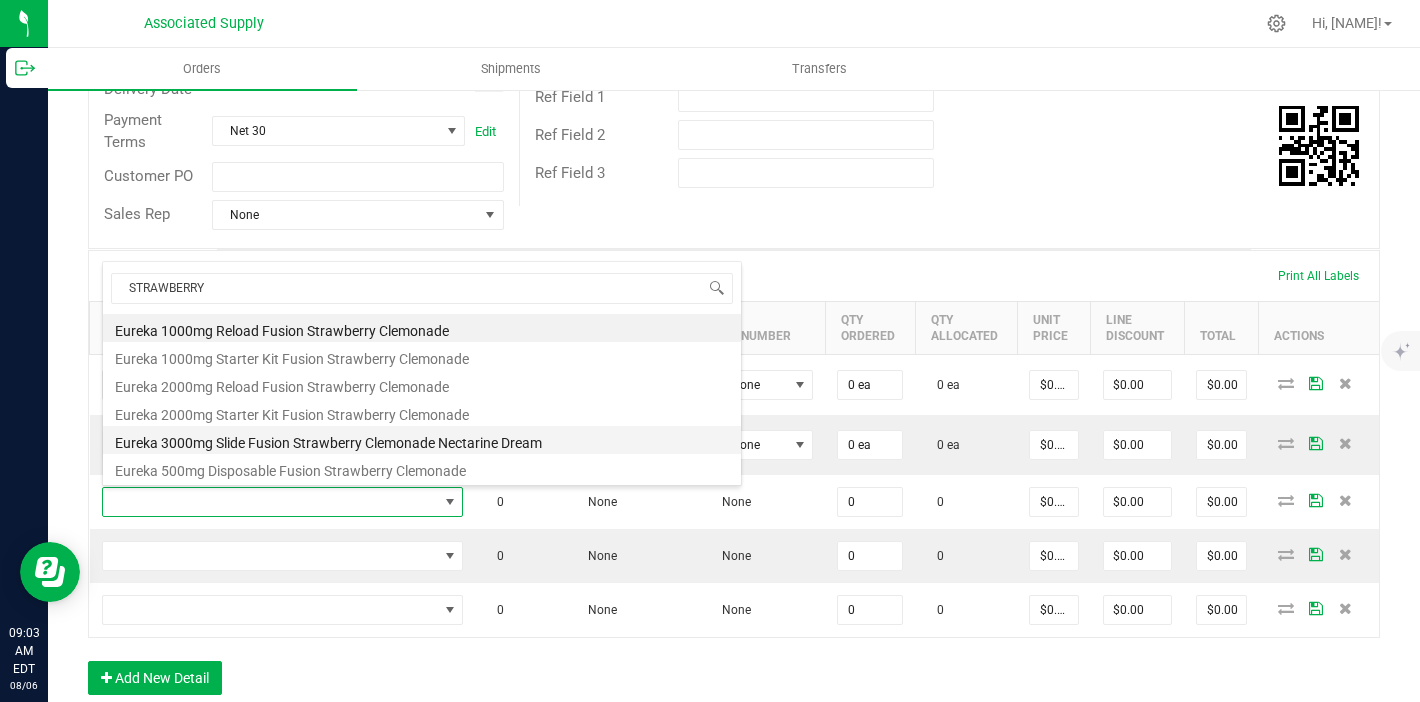 click on "Eureka 3000mg Slide Fusion Strawberry Clemonade Nectarine Dream" at bounding box center [422, 440] 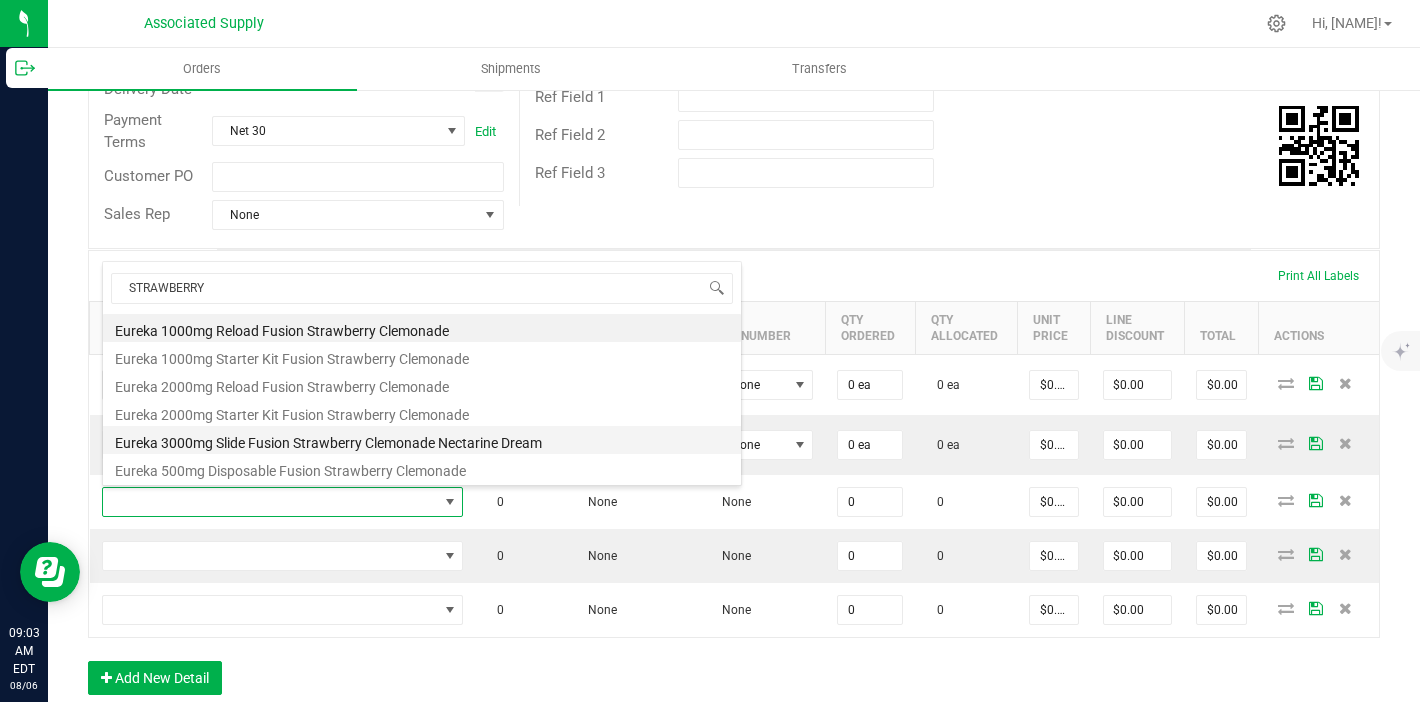 type on "0 ea" 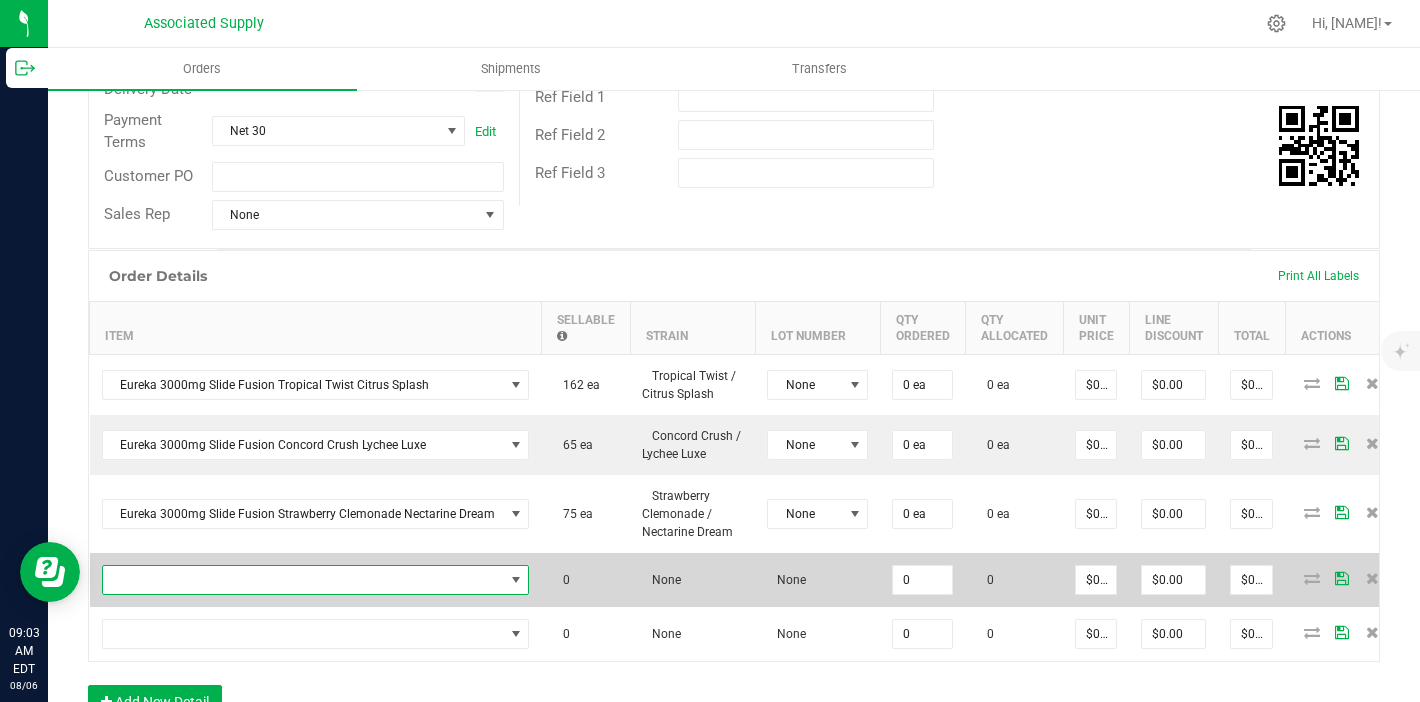 click at bounding box center [303, 580] 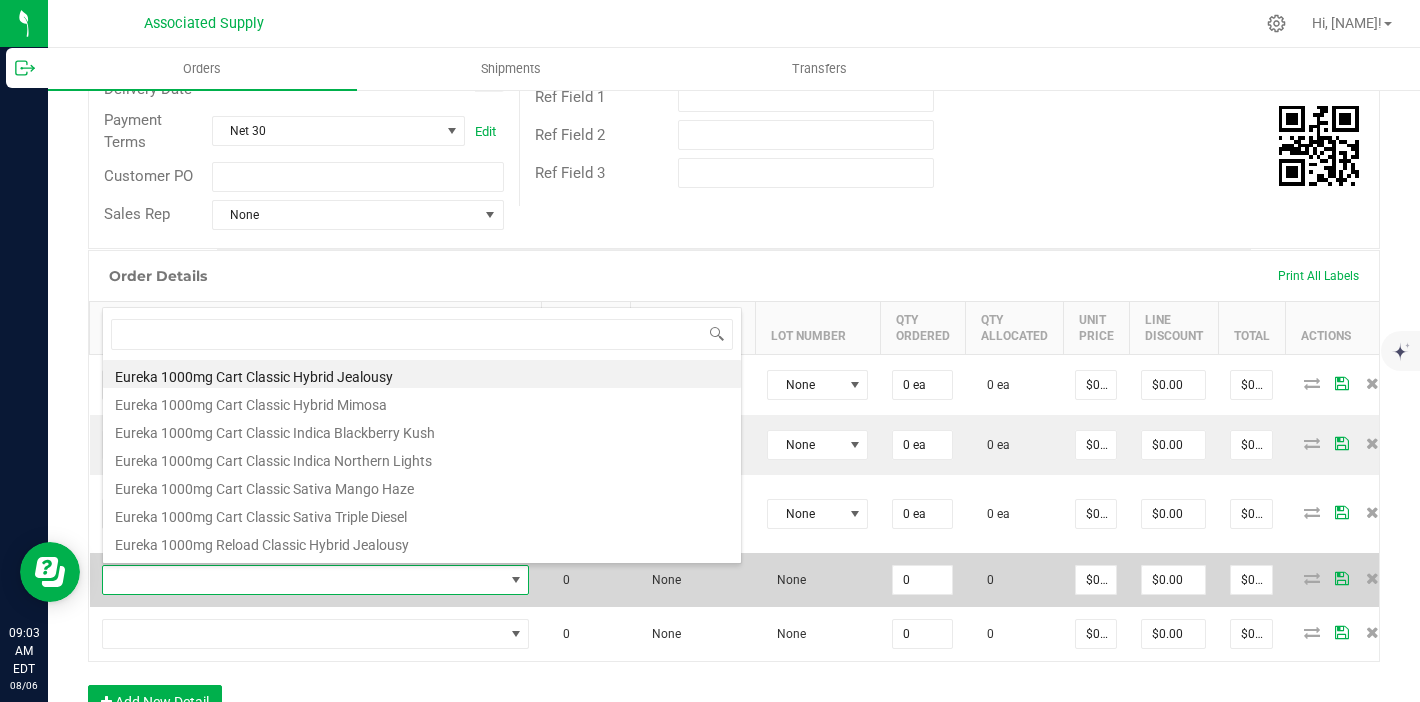 scroll, scrollTop: 99970, scrollLeft: 99579, axis: both 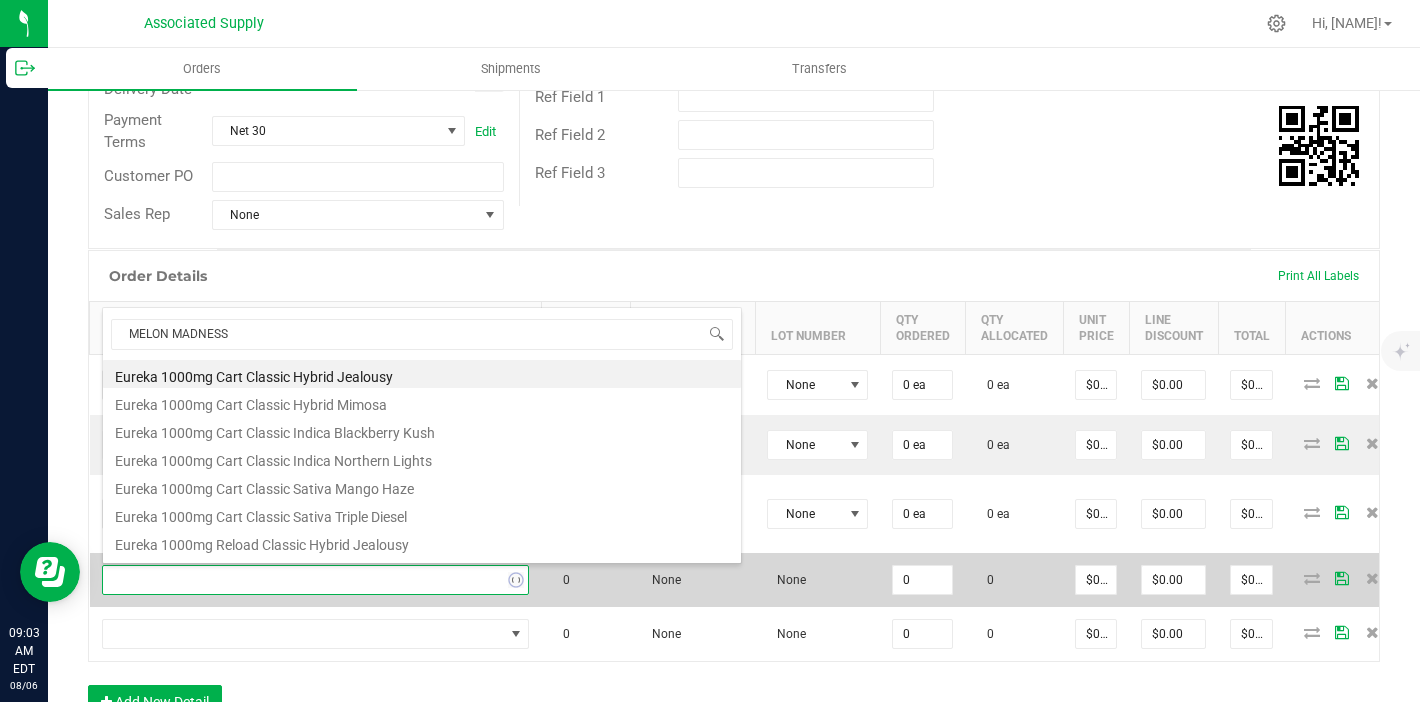 type on "MELON MADNESS" 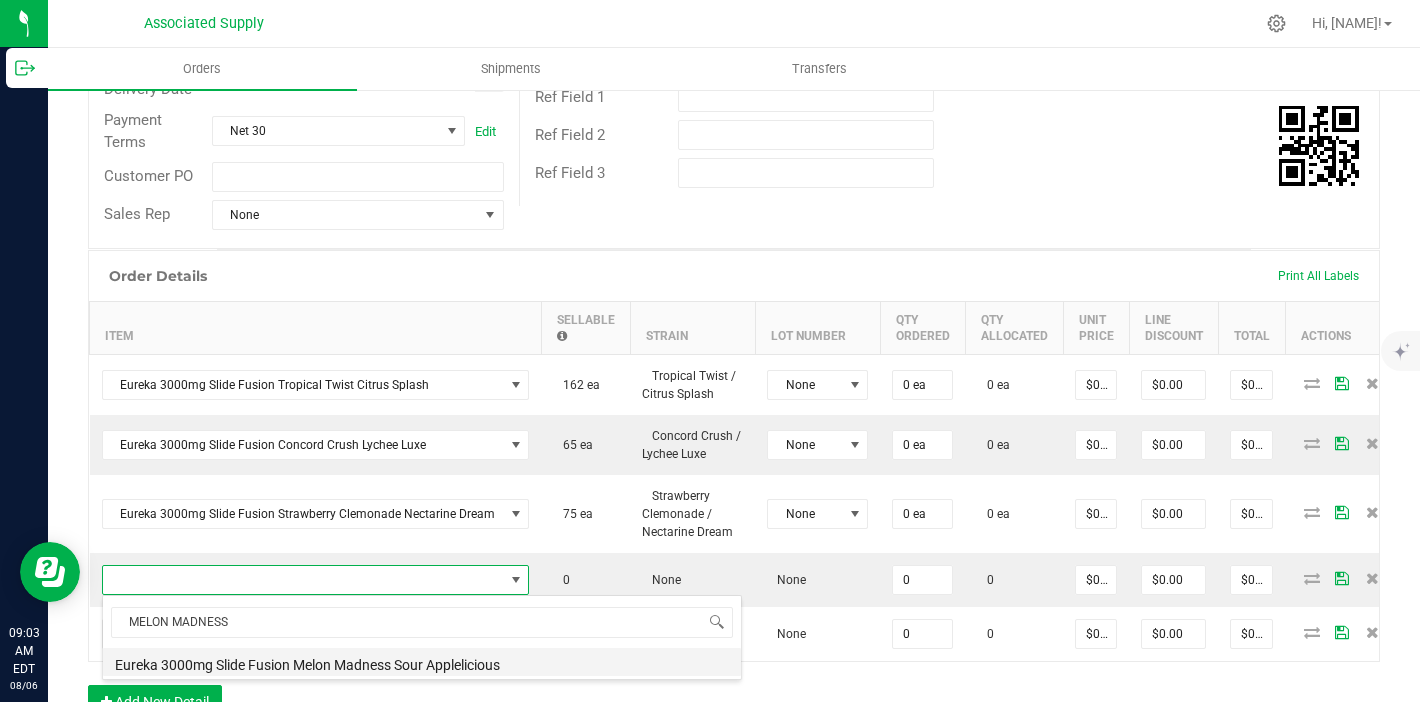 click on "Eureka 3000mg Slide Fusion Melon Madness Sour Applelicious" at bounding box center [422, 662] 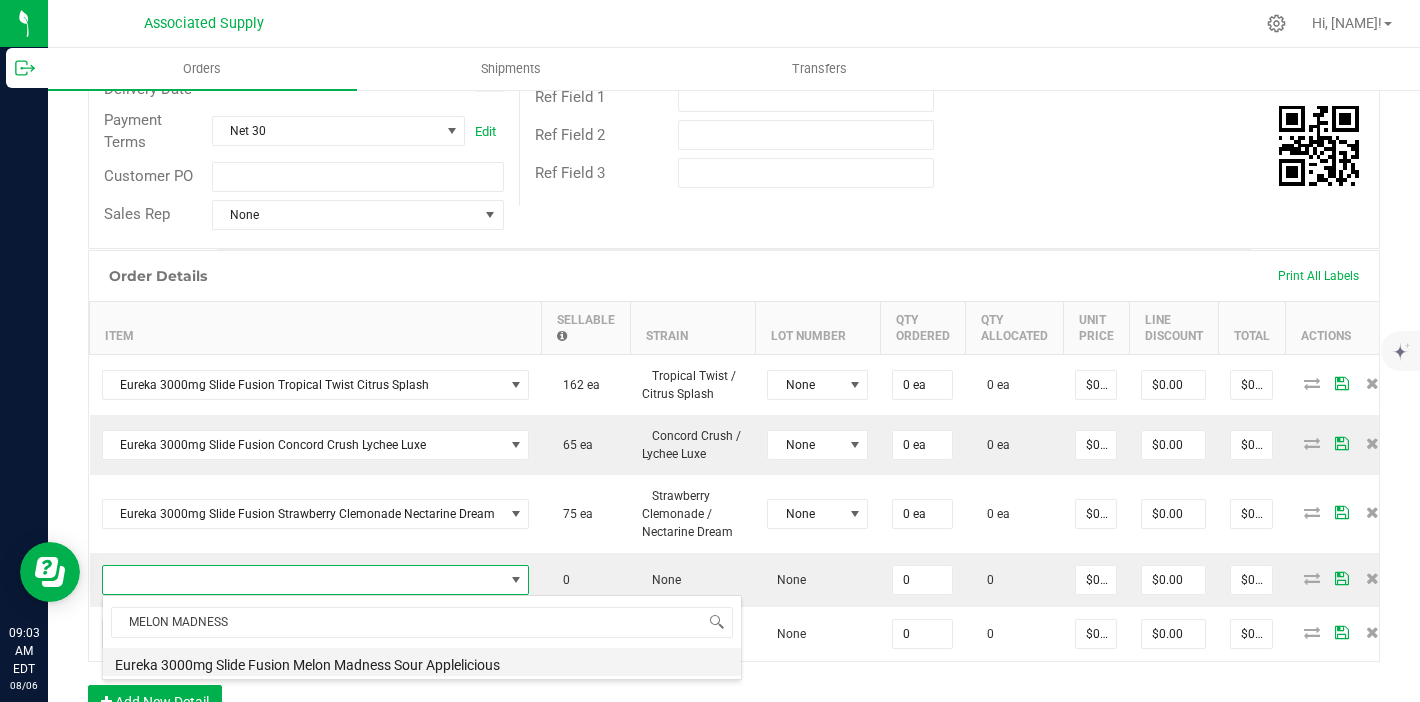 type on "0 ea" 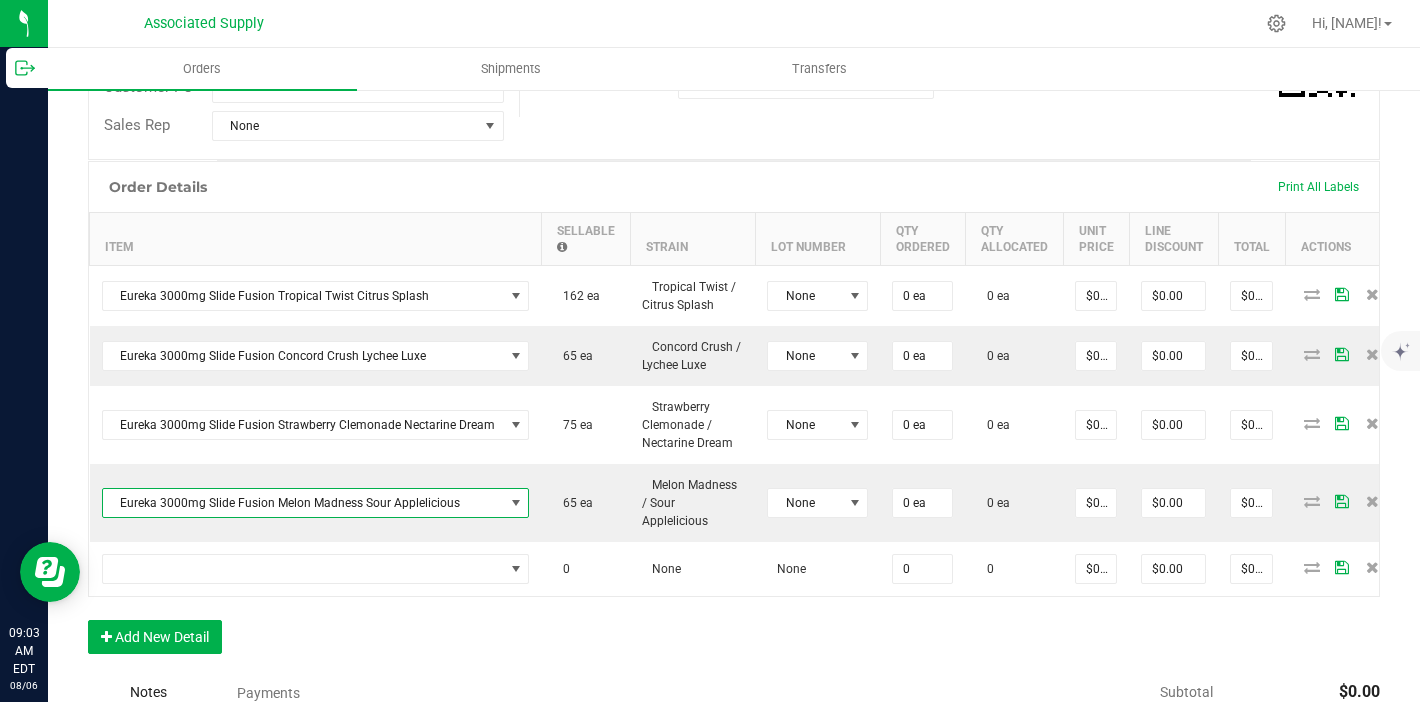 scroll, scrollTop: 506, scrollLeft: 0, axis: vertical 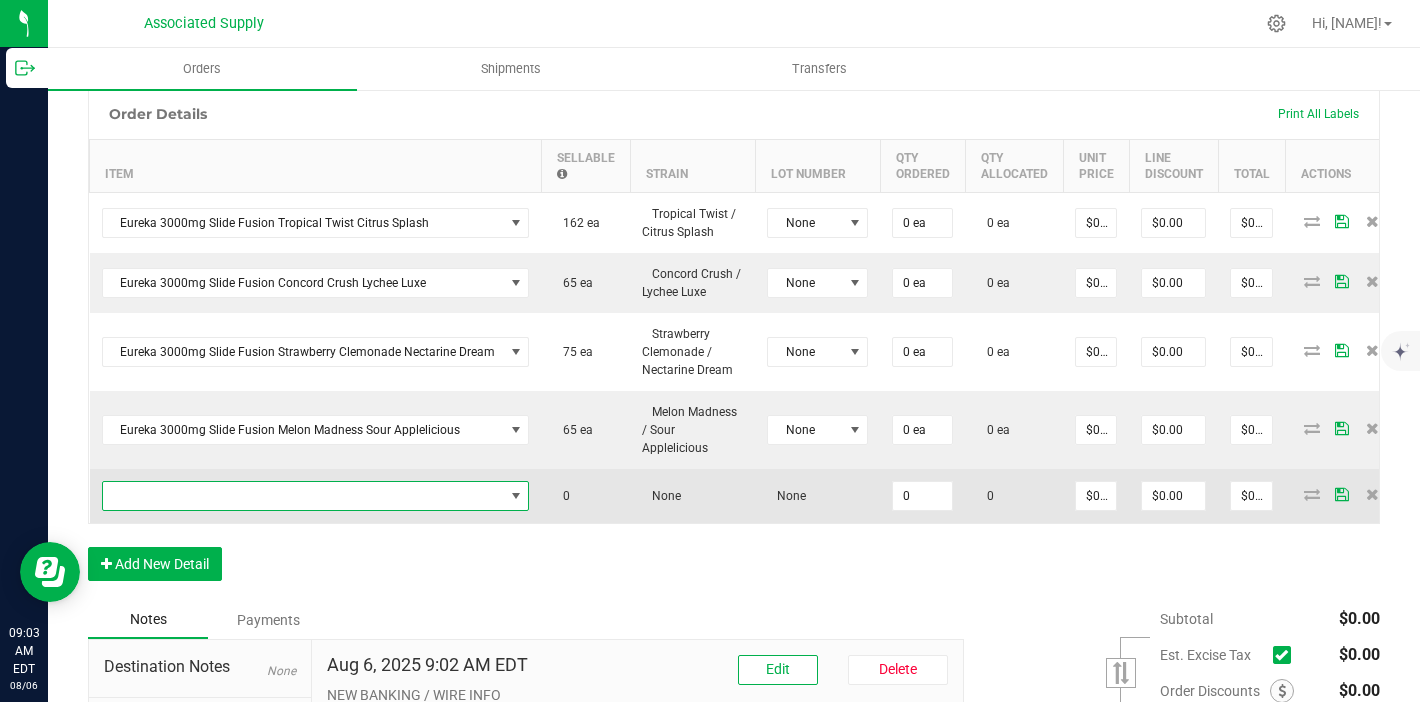 click at bounding box center [303, 496] 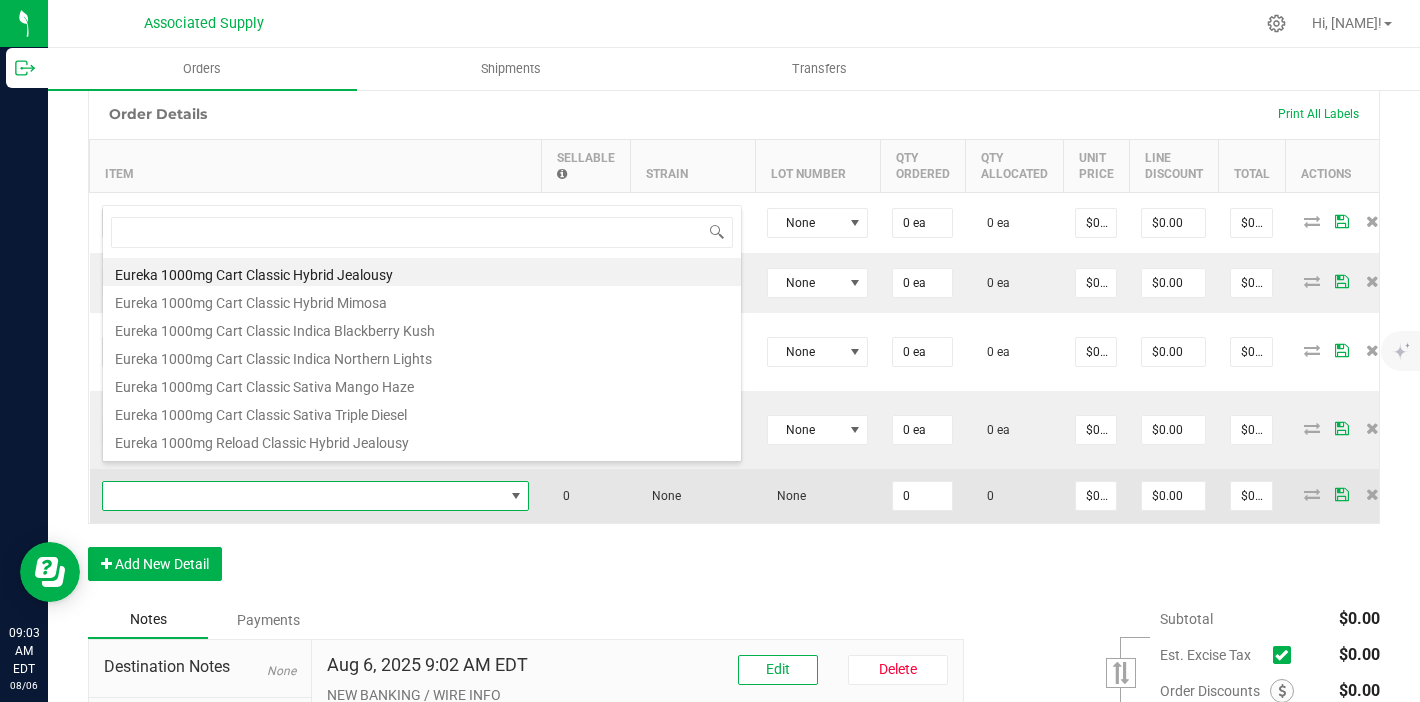 scroll, scrollTop: 99970, scrollLeft: 99579, axis: both 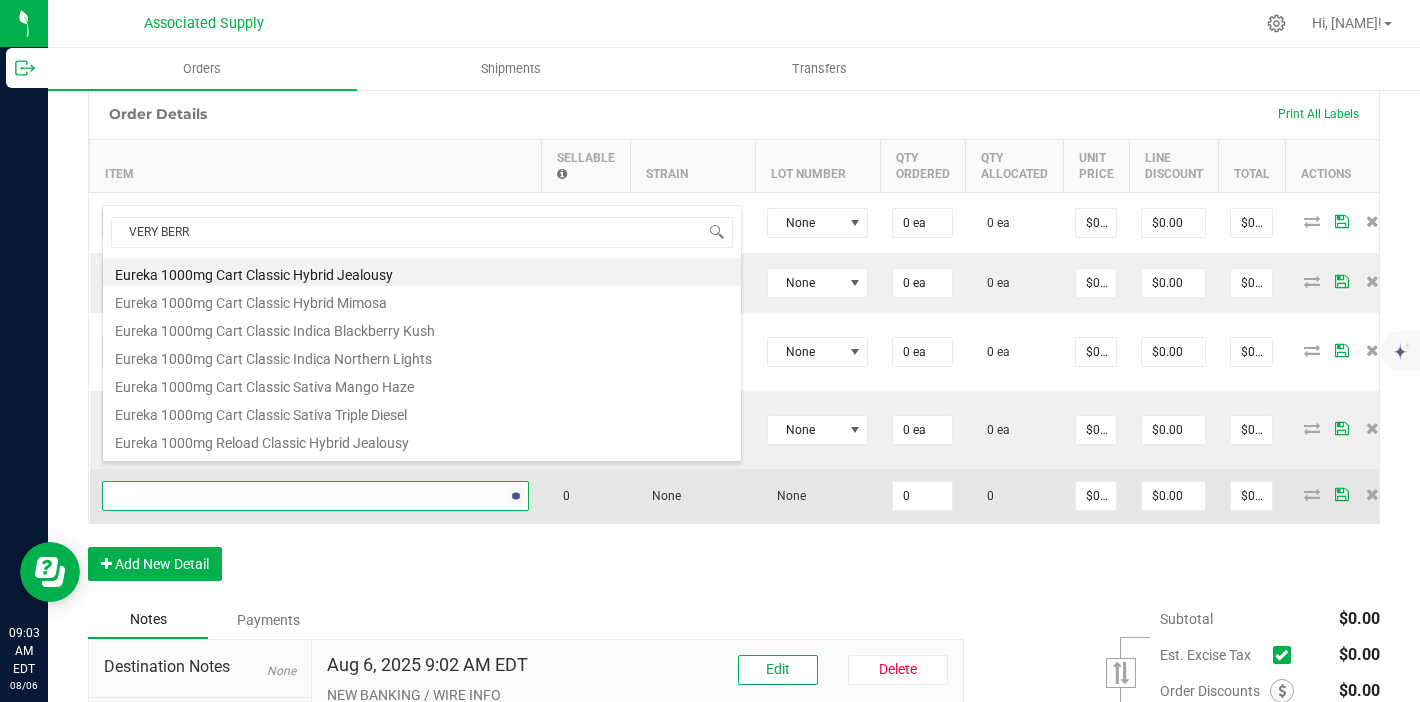 type on "VERY BERRY" 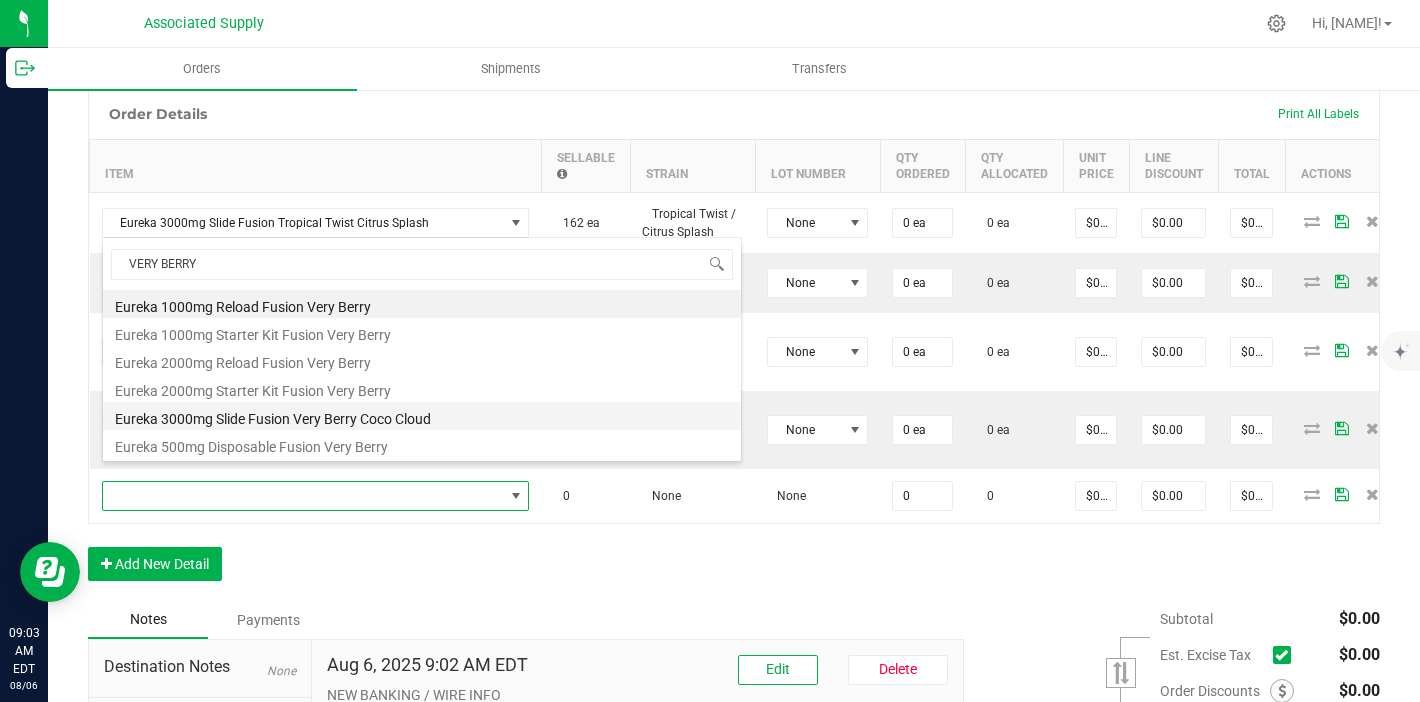 click on "Eureka 3000mg Slide Fusion Very Berry Coco Cloud" at bounding box center [422, 416] 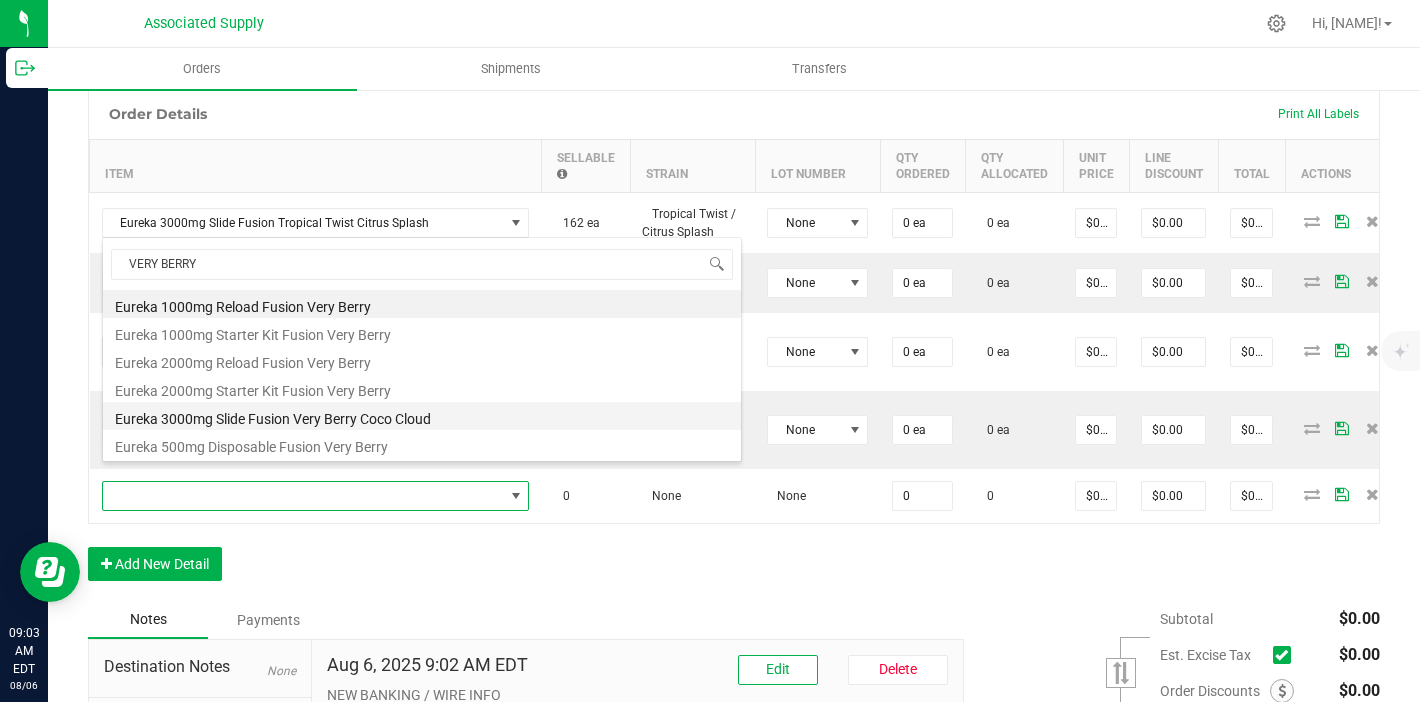 type on "0 ea" 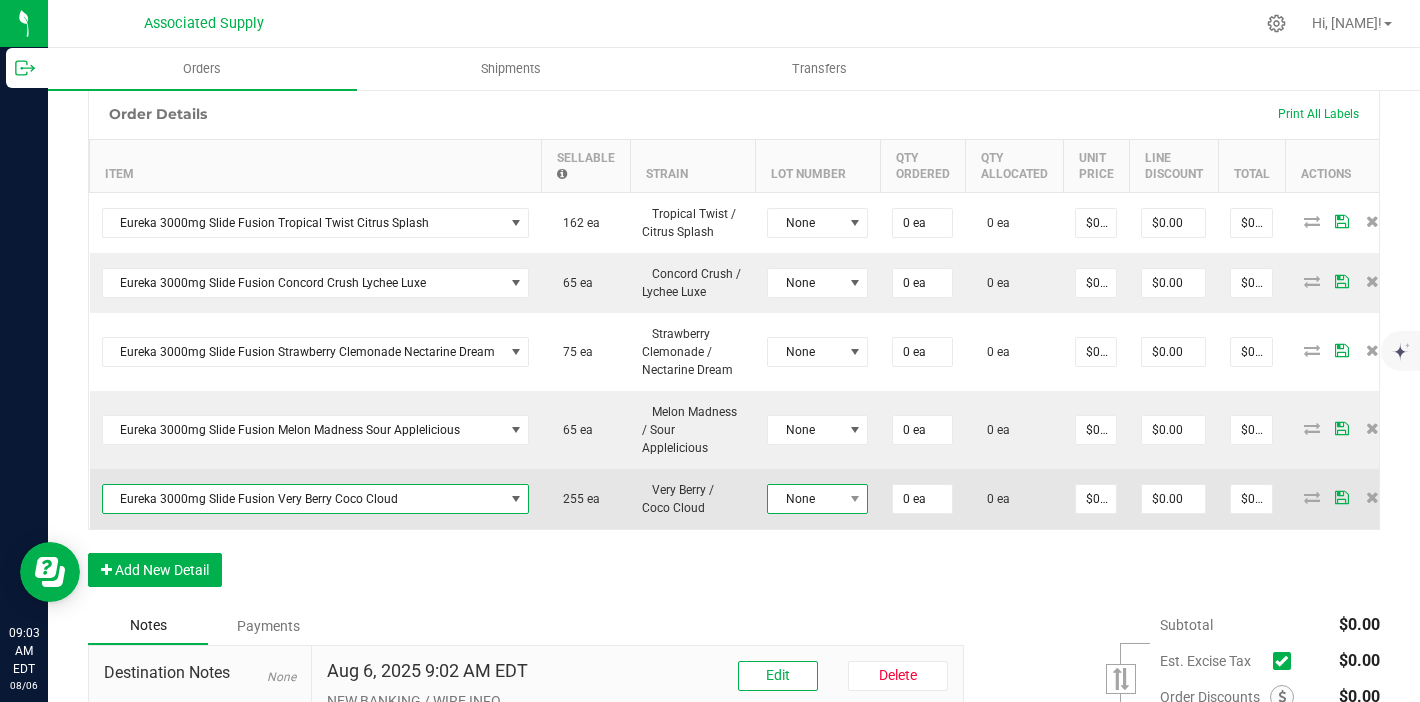 click on "None" at bounding box center (805, 499) 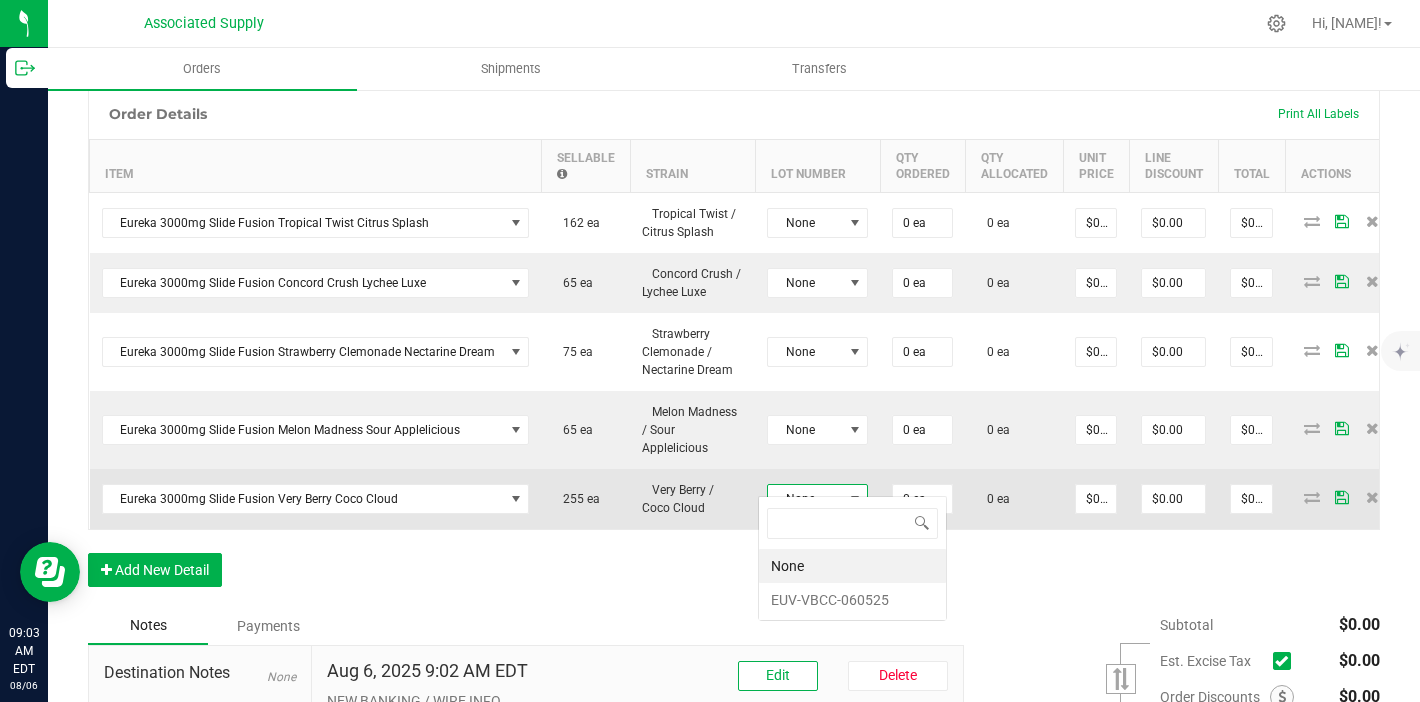 scroll, scrollTop: 99970, scrollLeft: 99899, axis: both 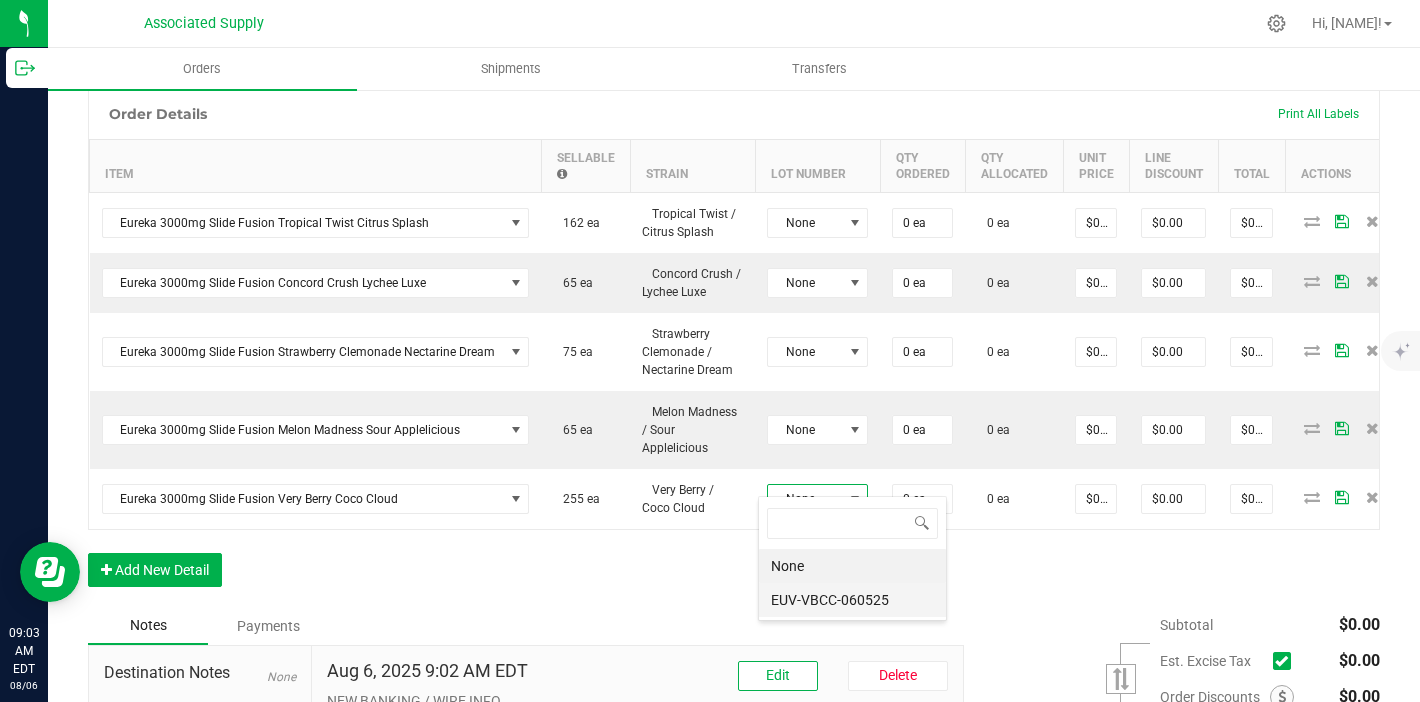 click on "EUV-VBCC-060525" at bounding box center [852, 600] 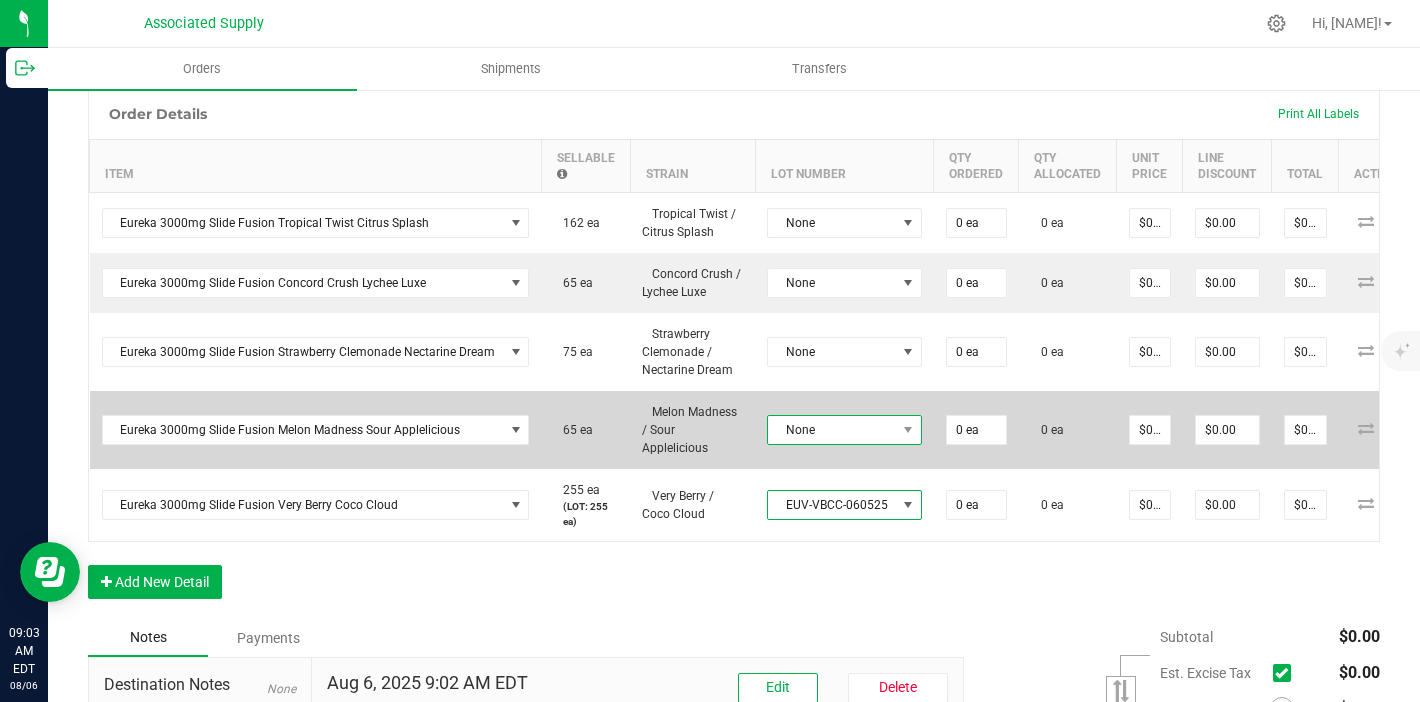 click on "None" at bounding box center (832, 430) 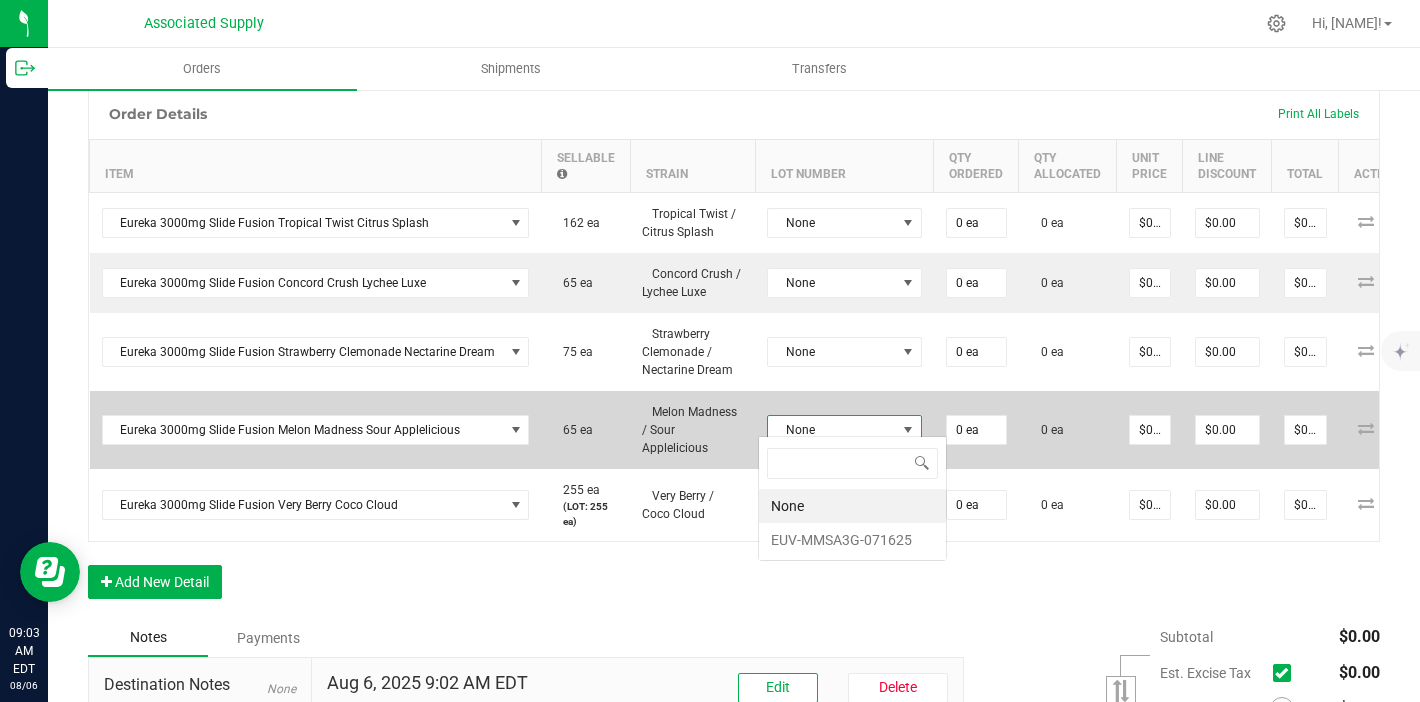 scroll, scrollTop: 99970, scrollLeft: 99847, axis: both 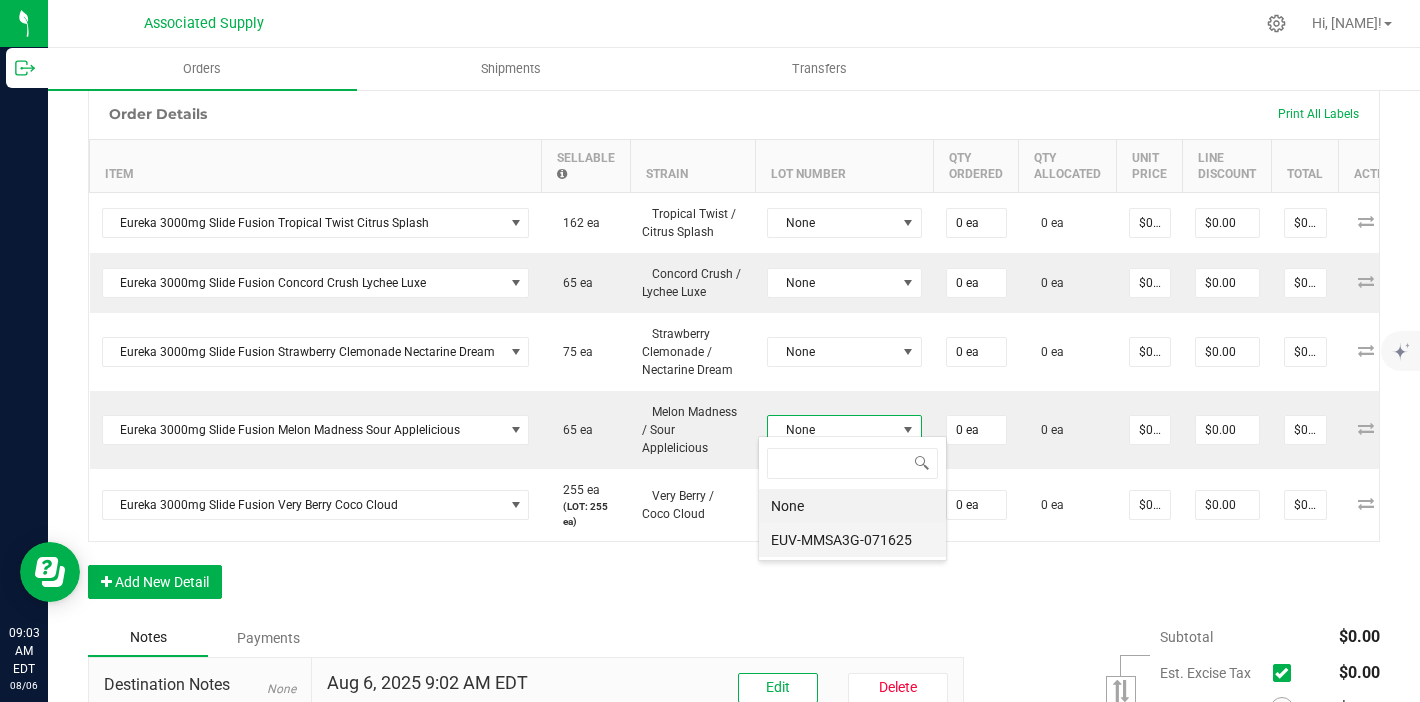 click on "EUV-MMSA3G-071625" at bounding box center (852, 540) 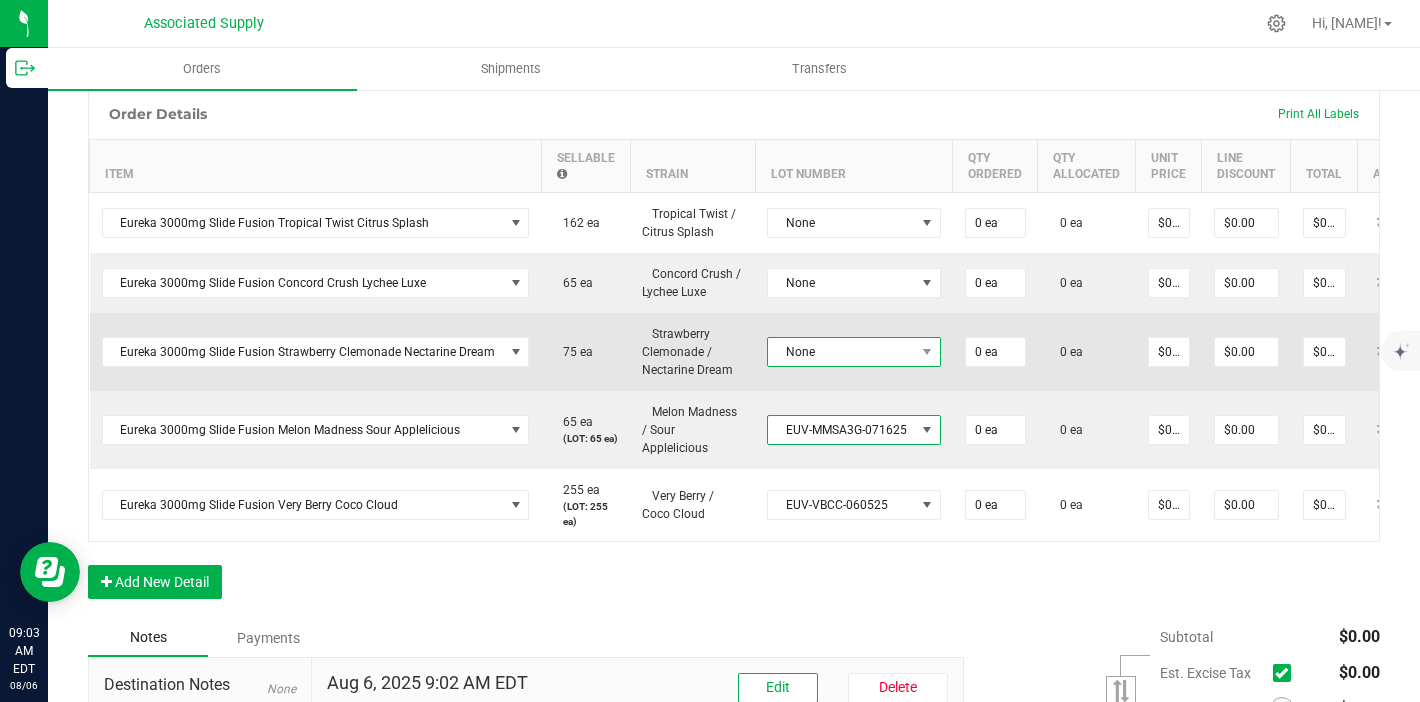 click on "None" at bounding box center [841, 352] 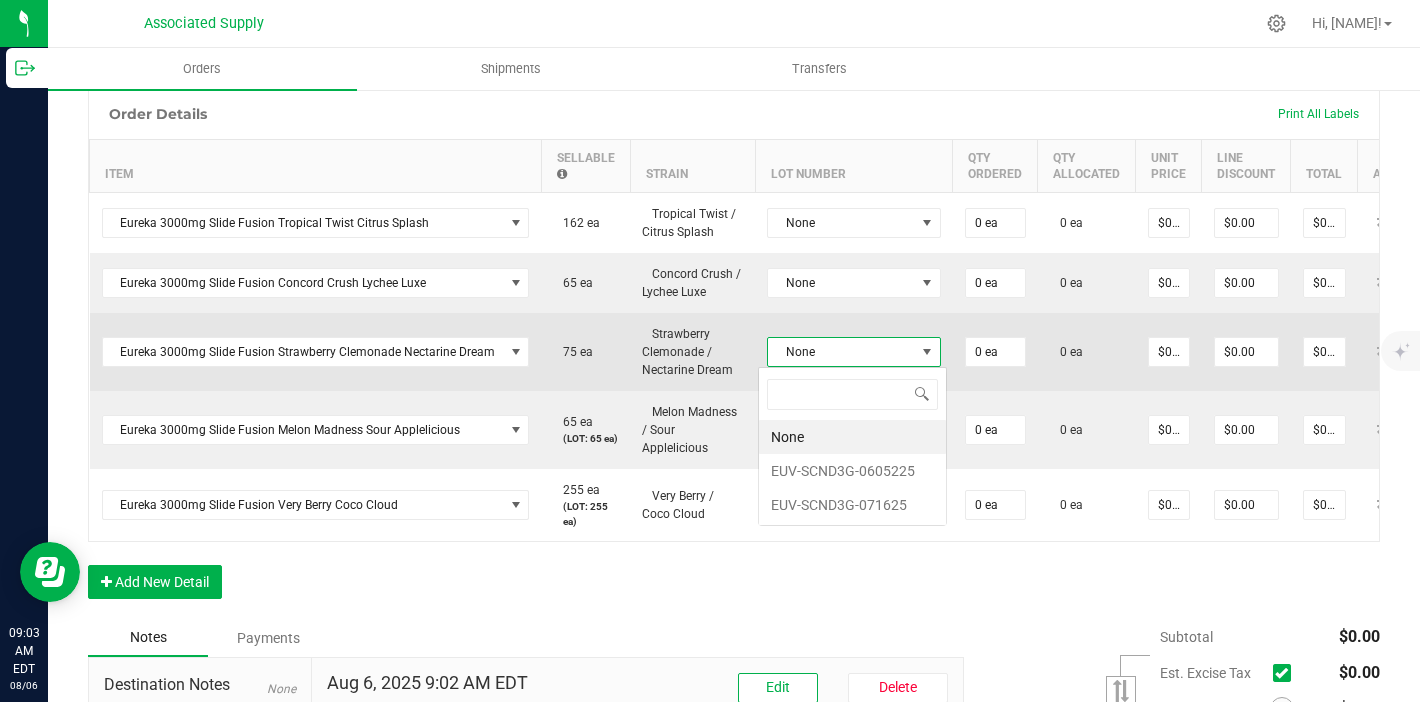 scroll, scrollTop: 99970, scrollLeft: 99827, axis: both 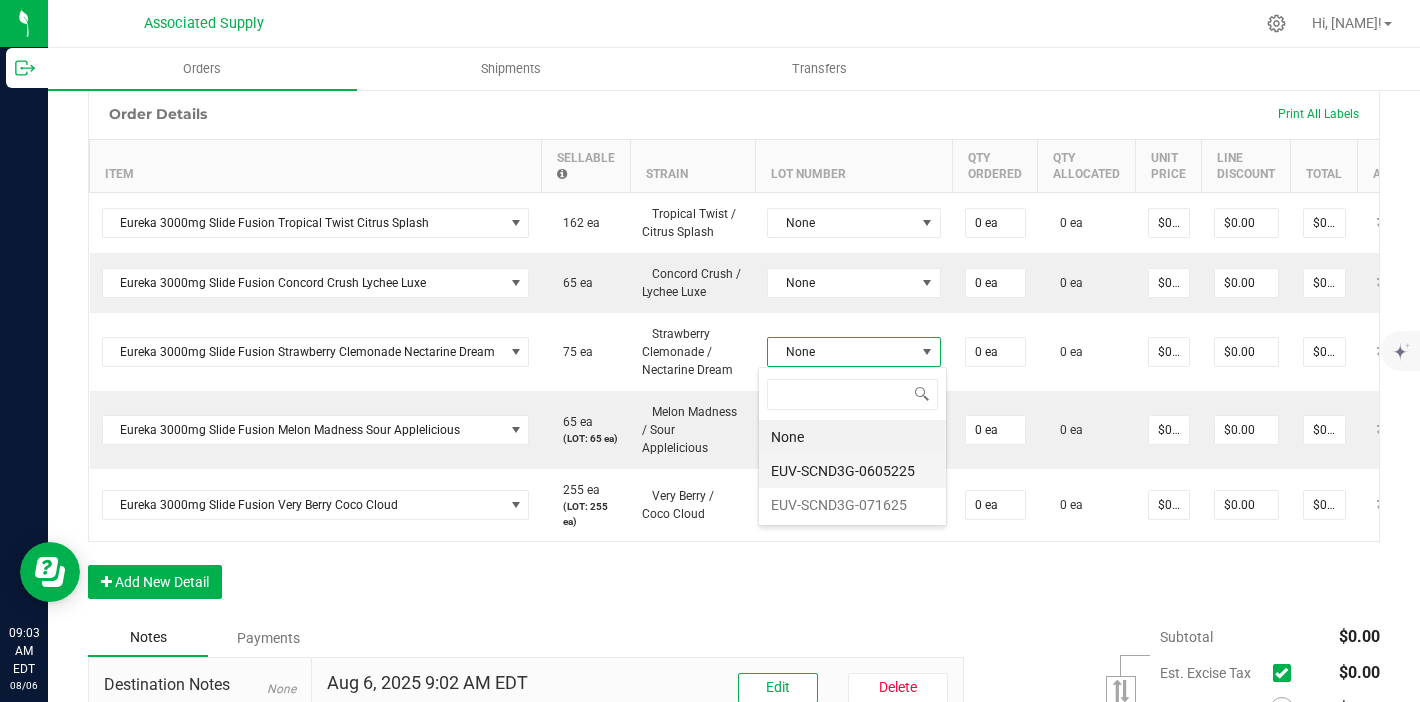 drag, startPoint x: 867, startPoint y: 477, endPoint x: 865, endPoint y: 446, distance: 31.06445 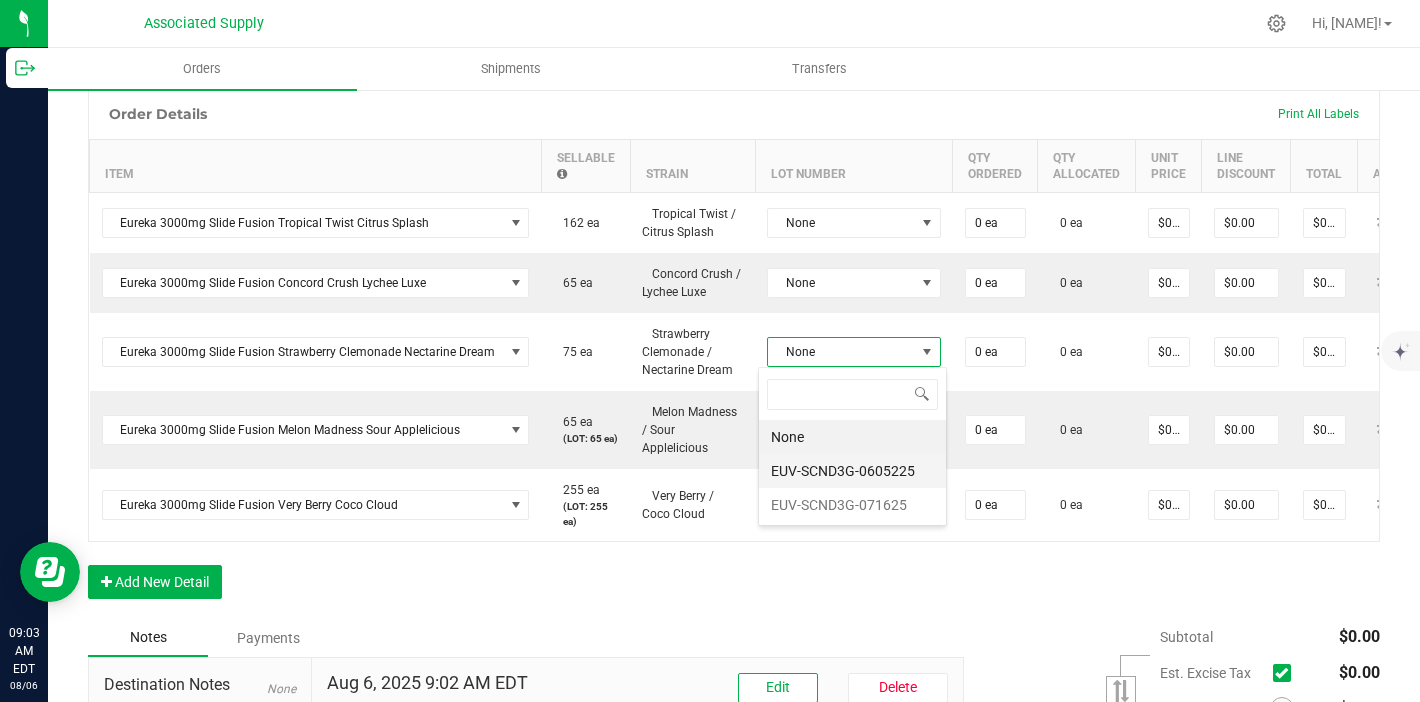 click on "EUV-SCND3G-0605225" at bounding box center (852, 471) 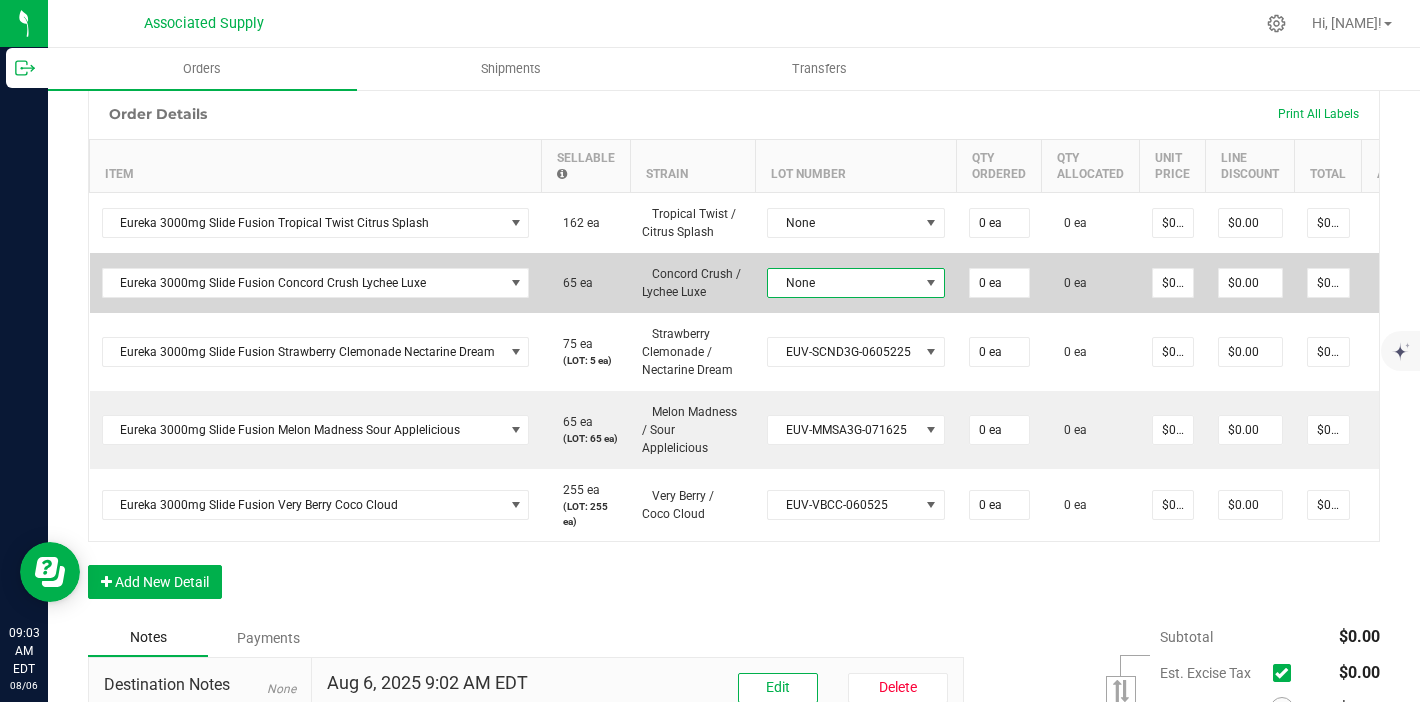 click on "None" at bounding box center (843, 283) 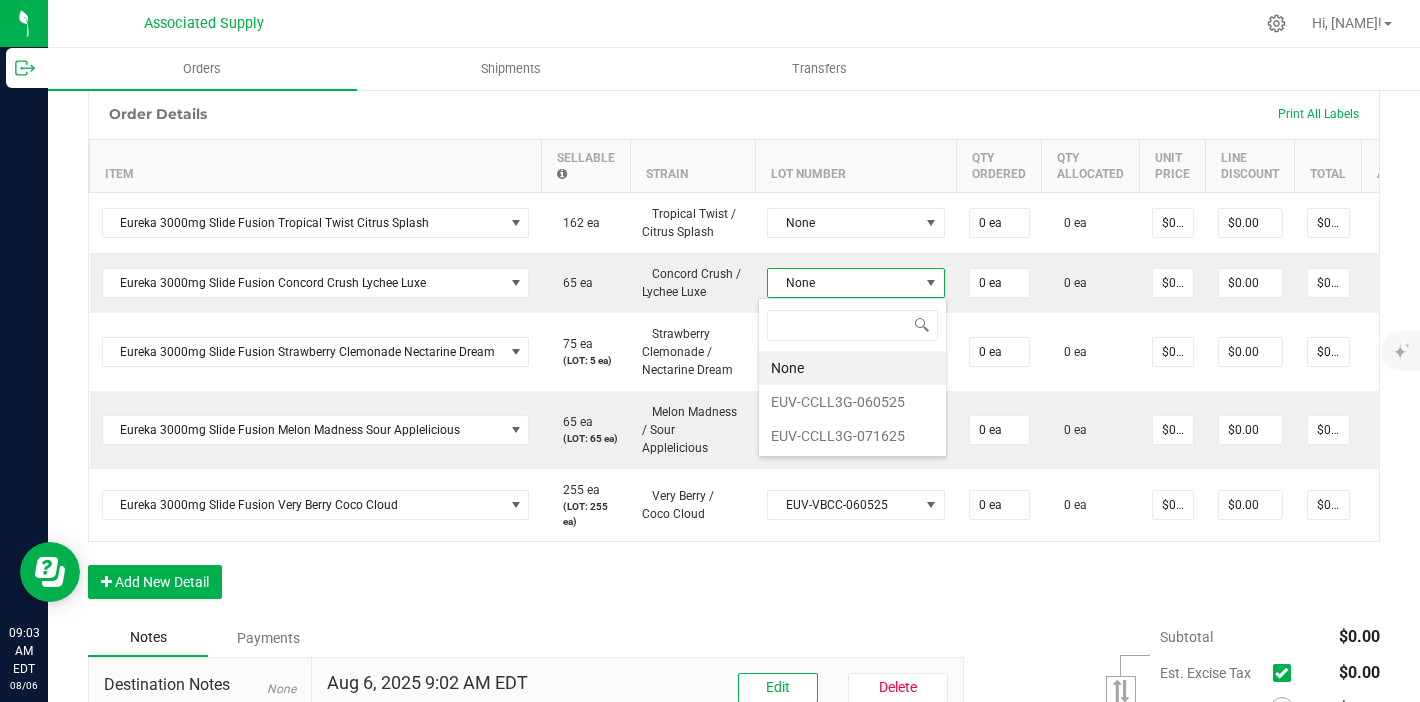 scroll, scrollTop: 99970, scrollLeft: 99825, axis: both 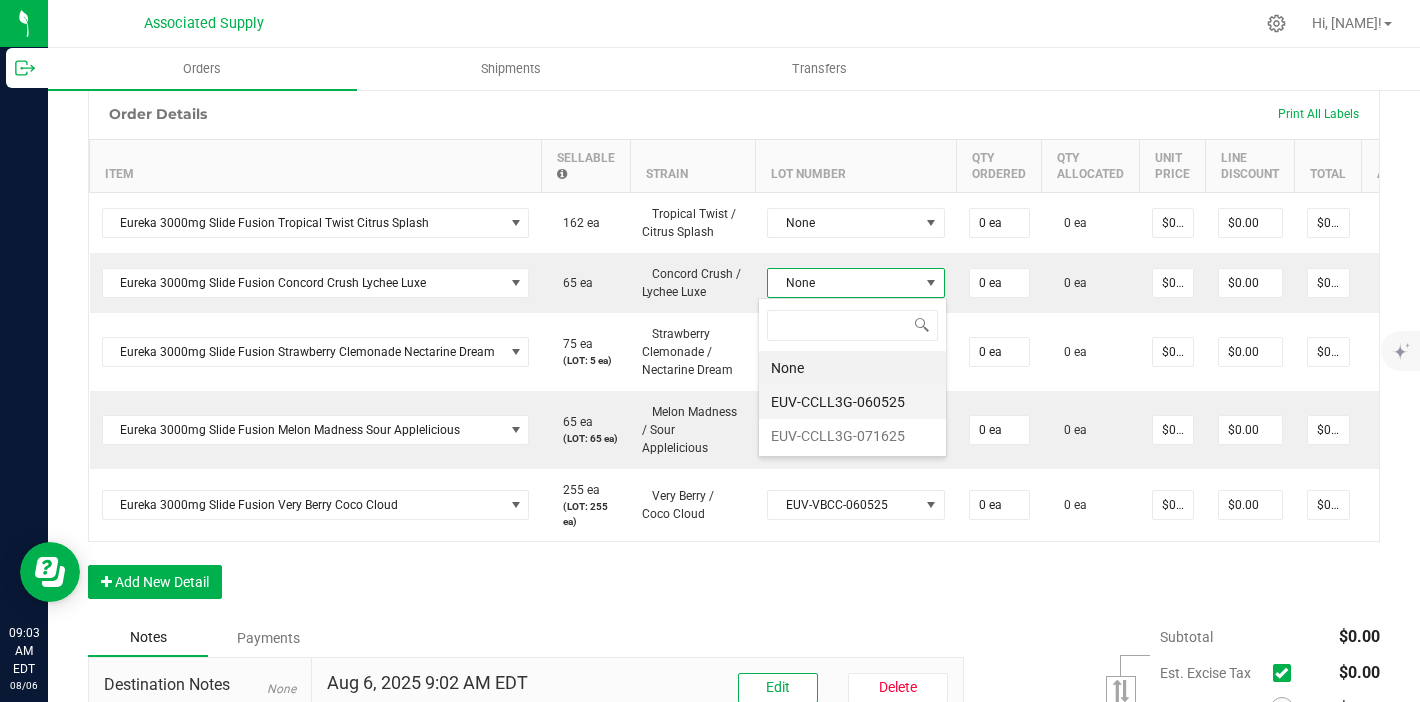 click on "EUV-CCLL3G-060525" at bounding box center [852, 402] 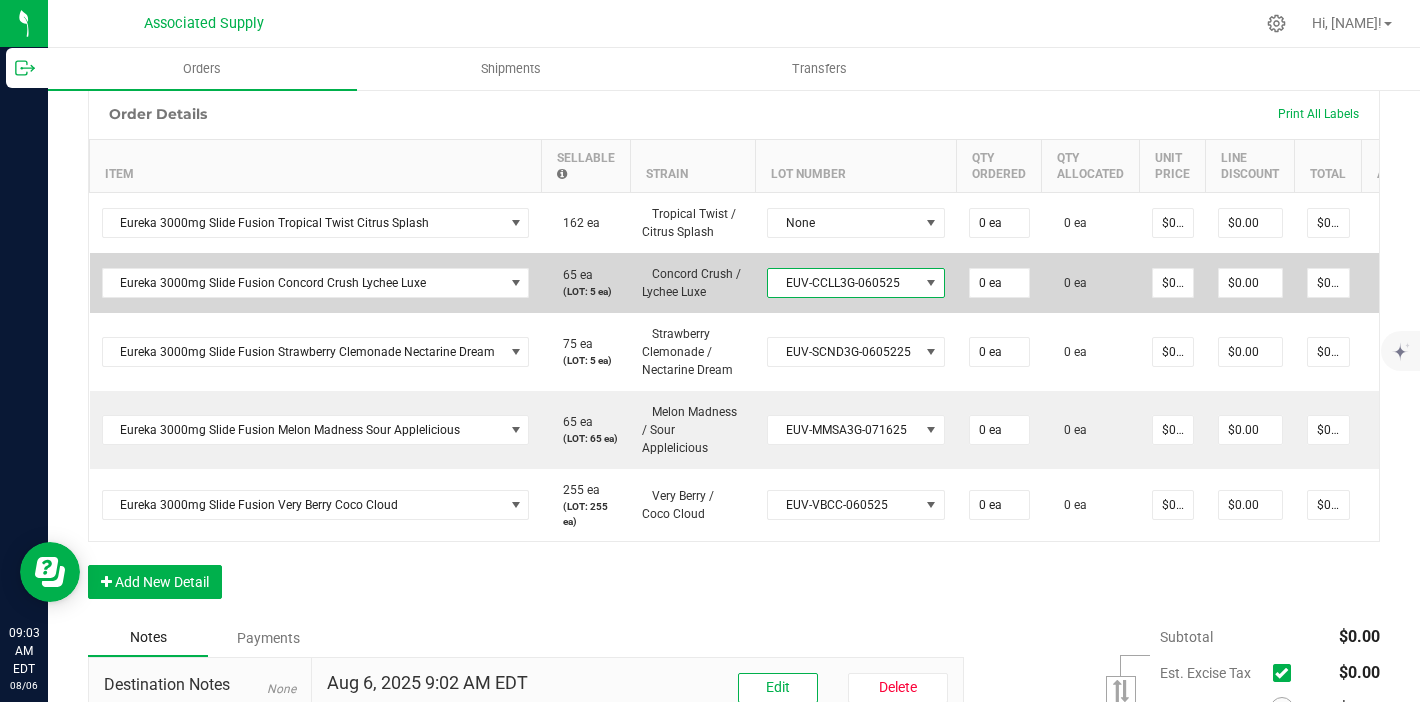 click on "EUV-CCLL3G-060525" at bounding box center [843, 283] 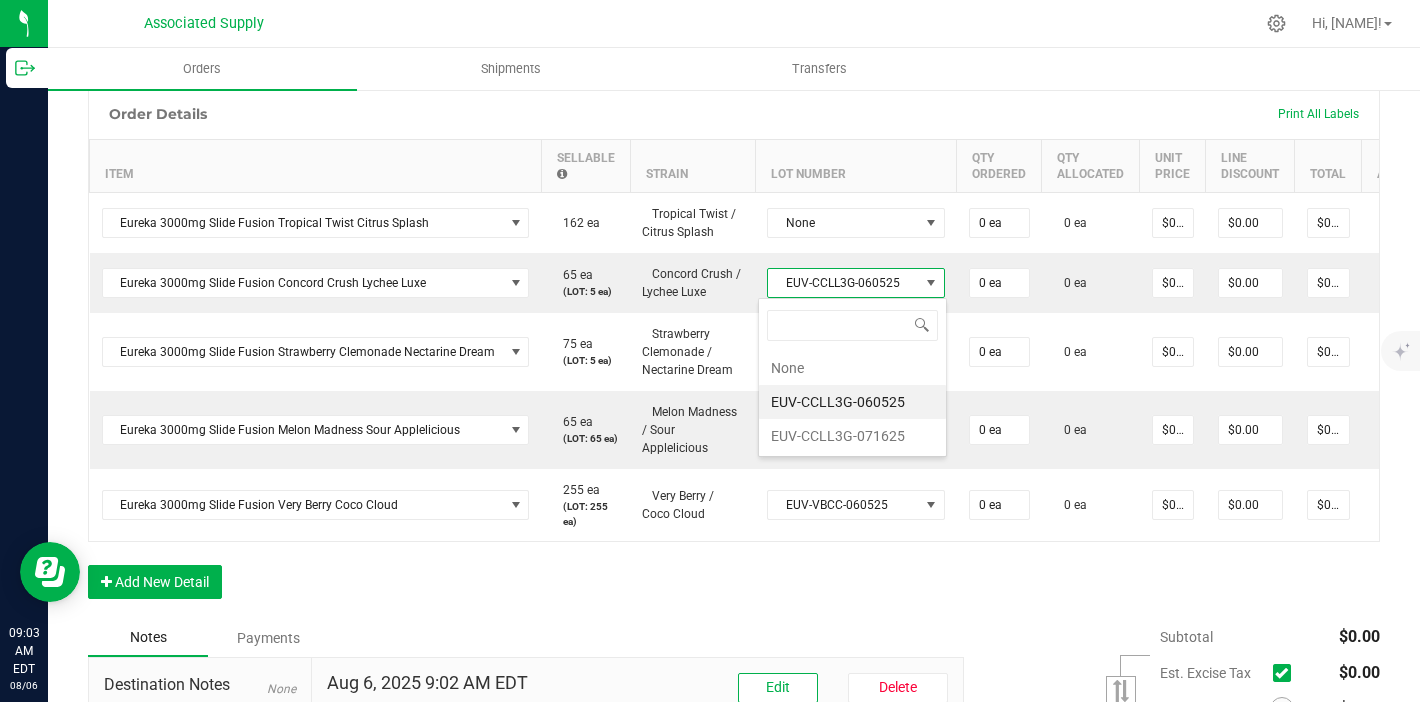 scroll, scrollTop: 99970, scrollLeft: 99825, axis: both 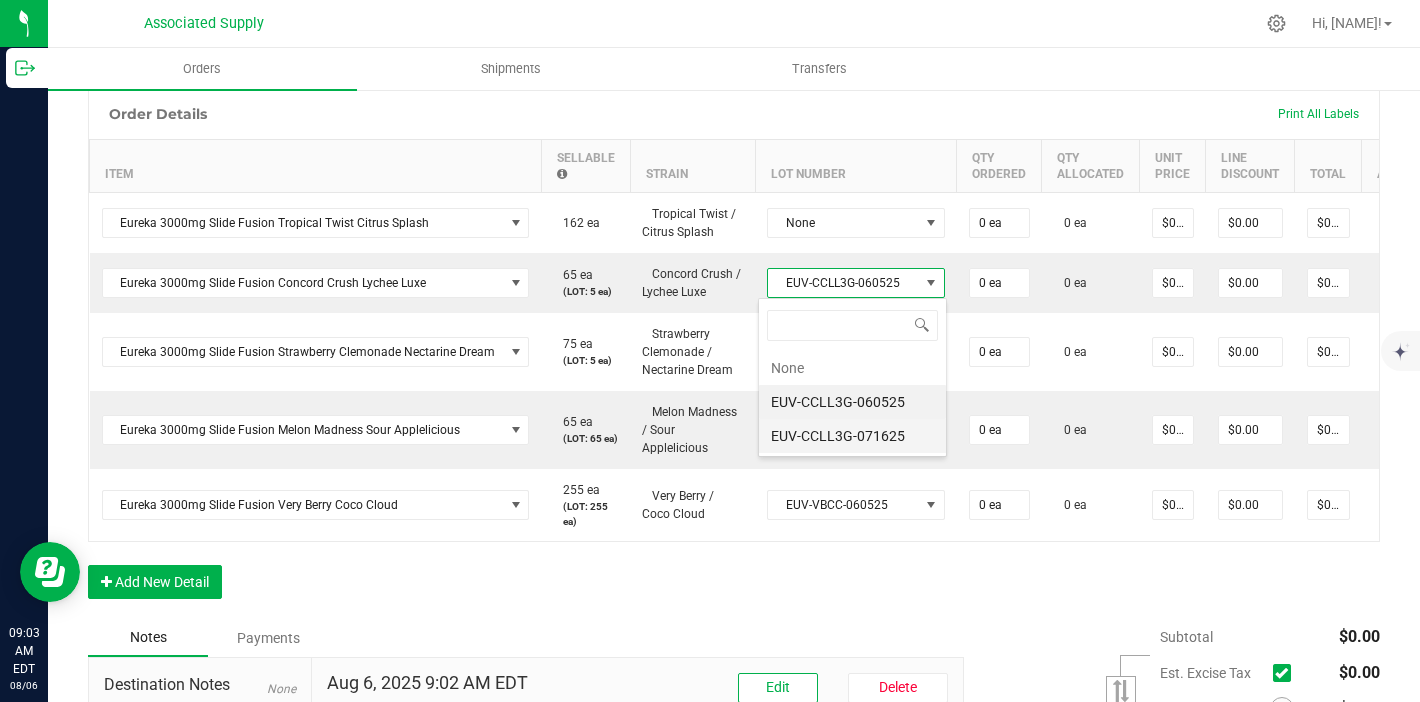click on "EUV-CCLL3G-071625" at bounding box center (852, 436) 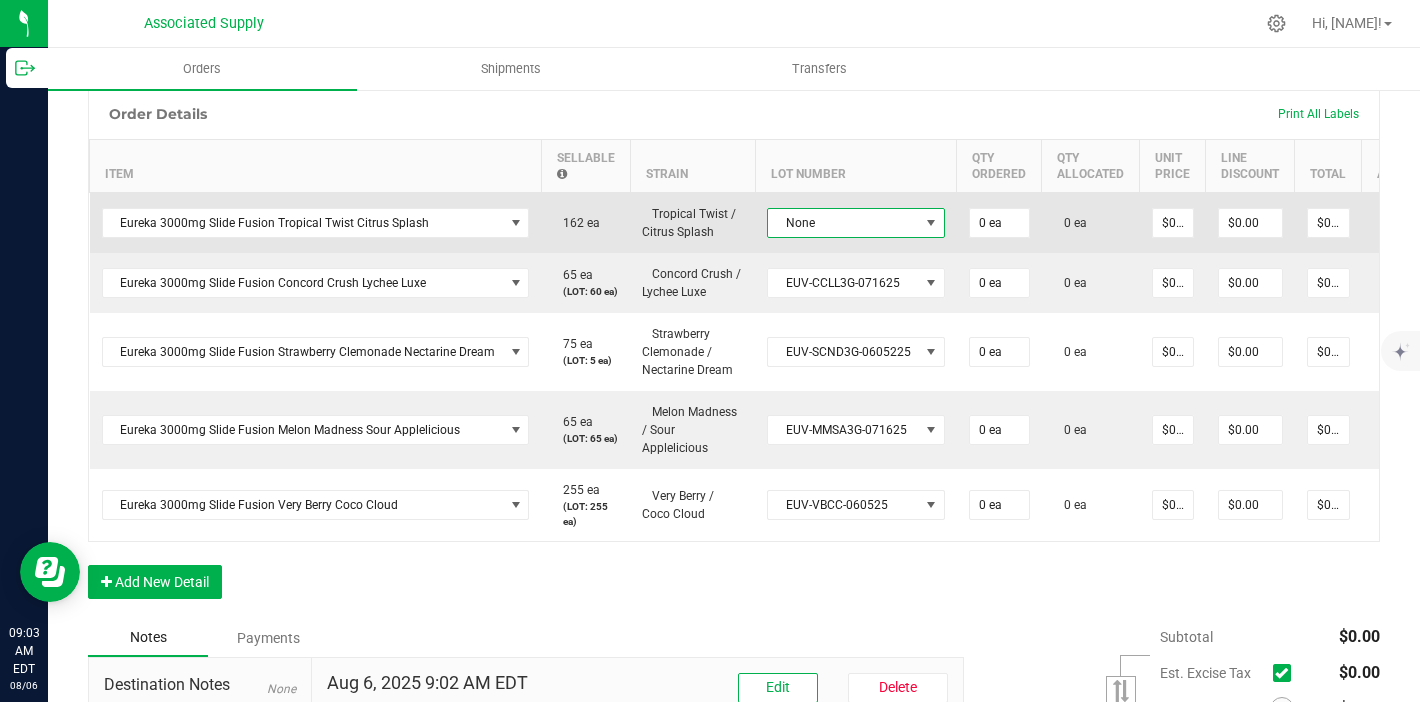 click on "None" at bounding box center [843, 223] 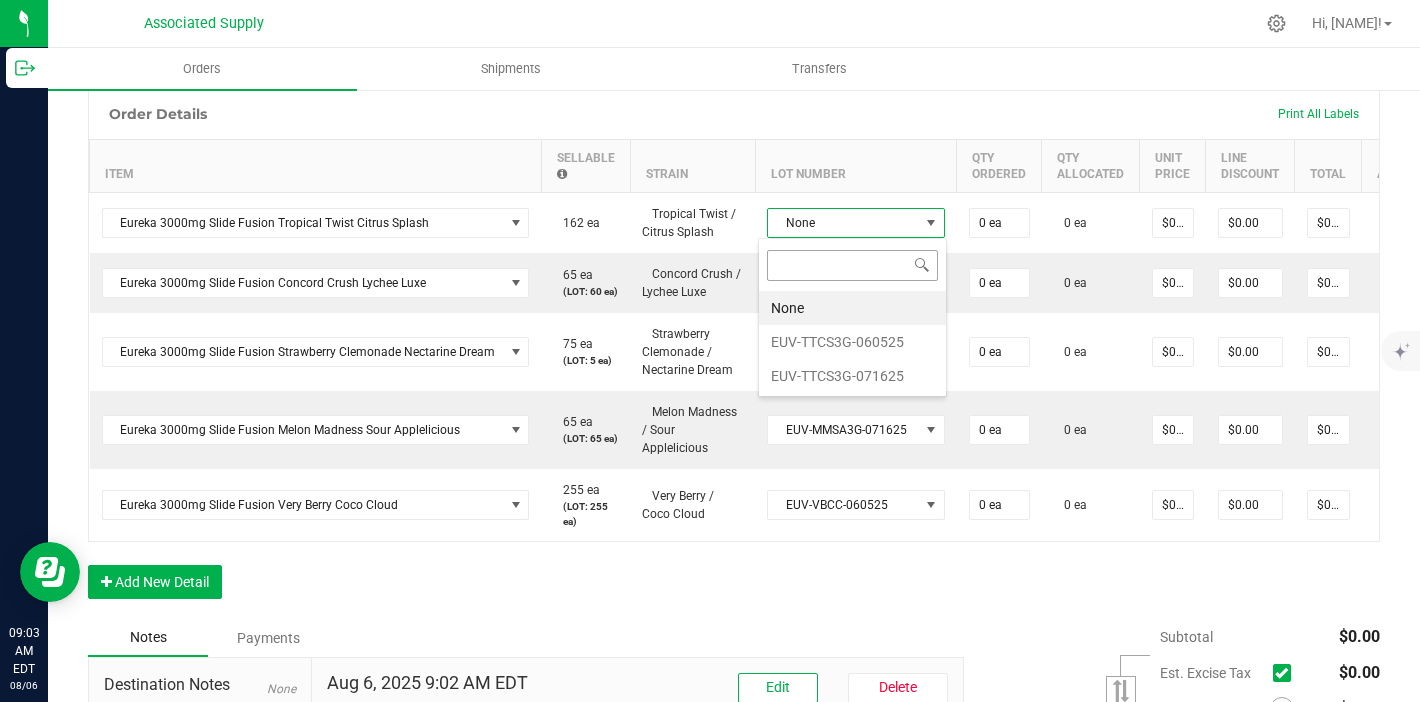 scroll, scrollTop: 99970, scrollLeft: 99825, axis: both 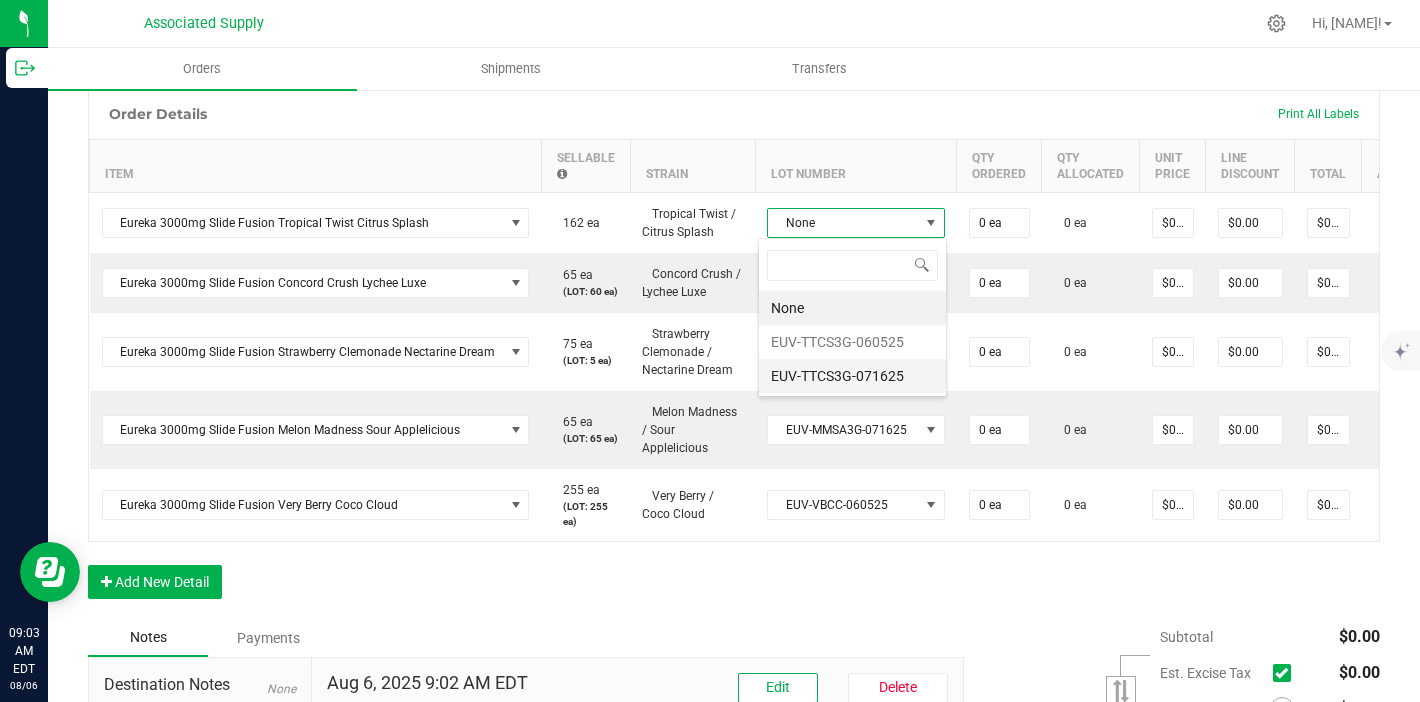 click on "EUV-TTCS3G-071625" at bounding box center [852, 376] 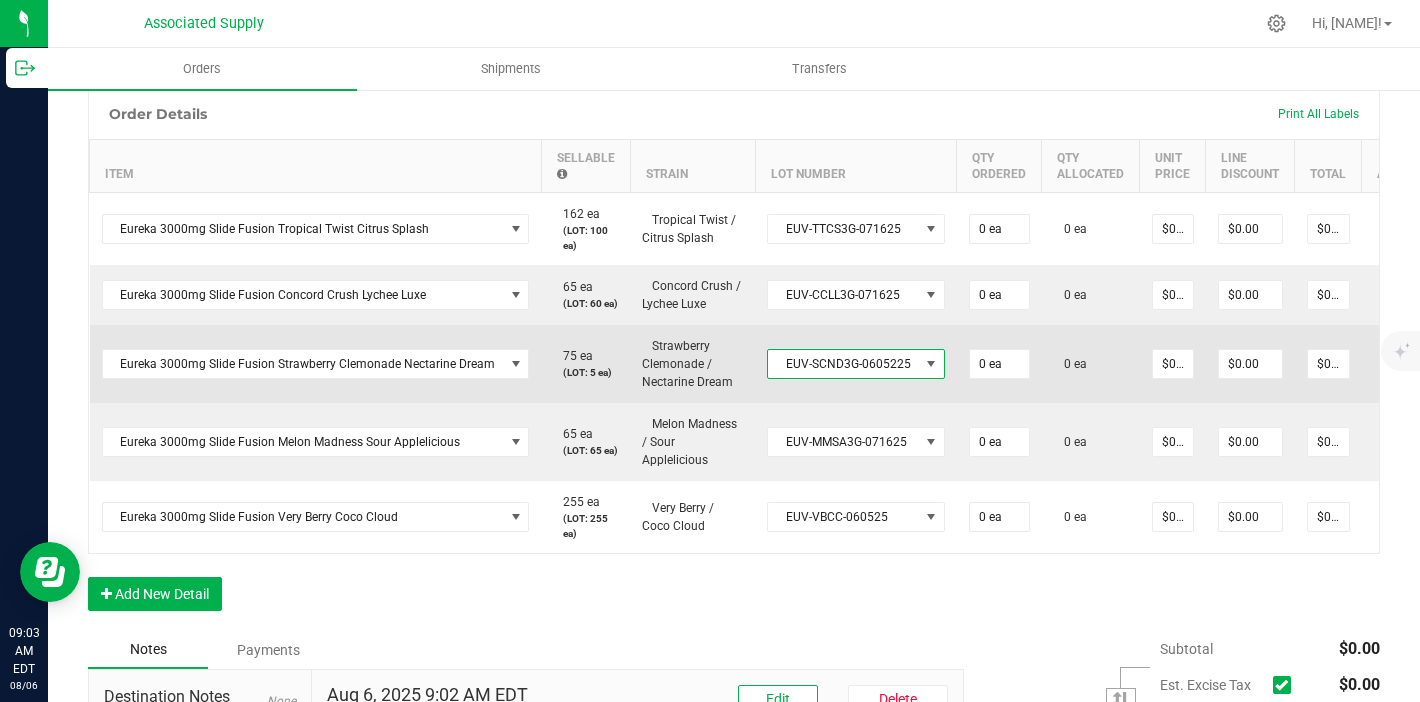 click on "EUV-SCND3G-0605225" at bounding box center [843, 364] 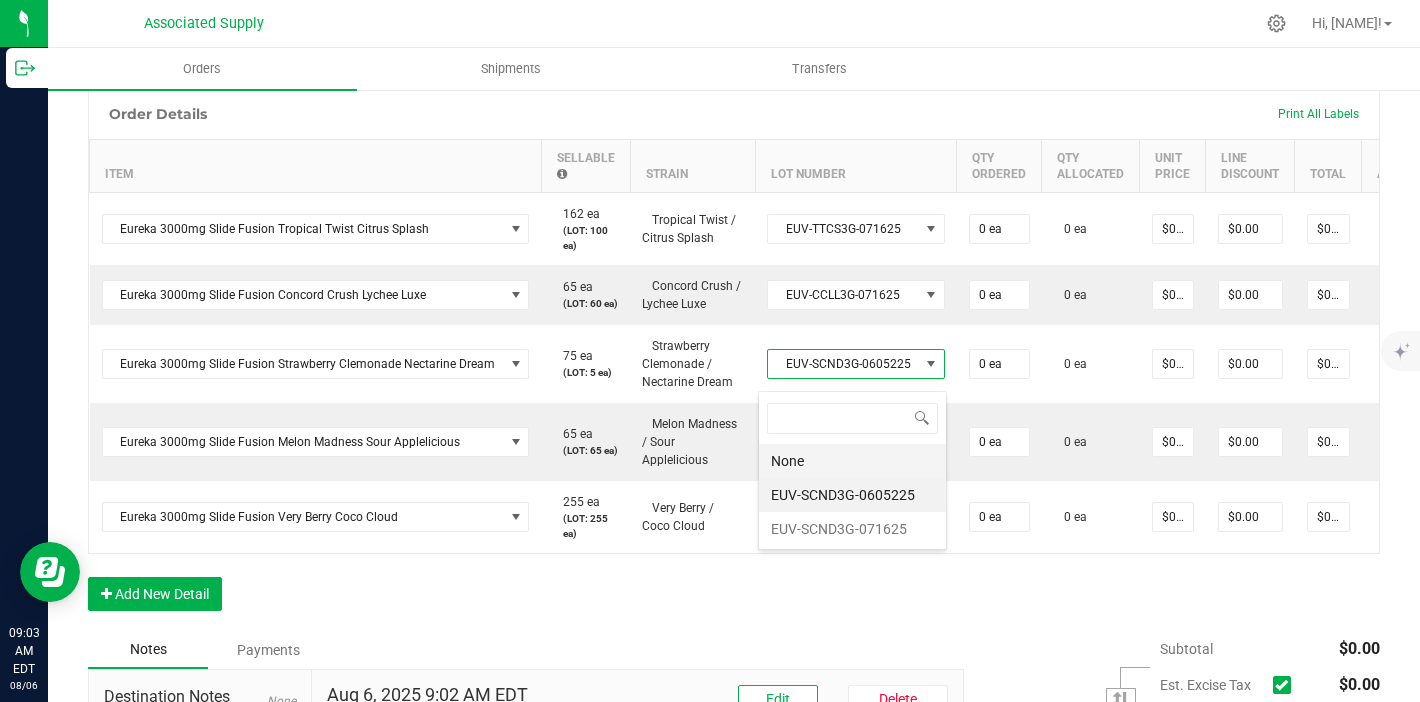 scroll, scrollTop: 99970, scrollLeft: 99825, axis: both 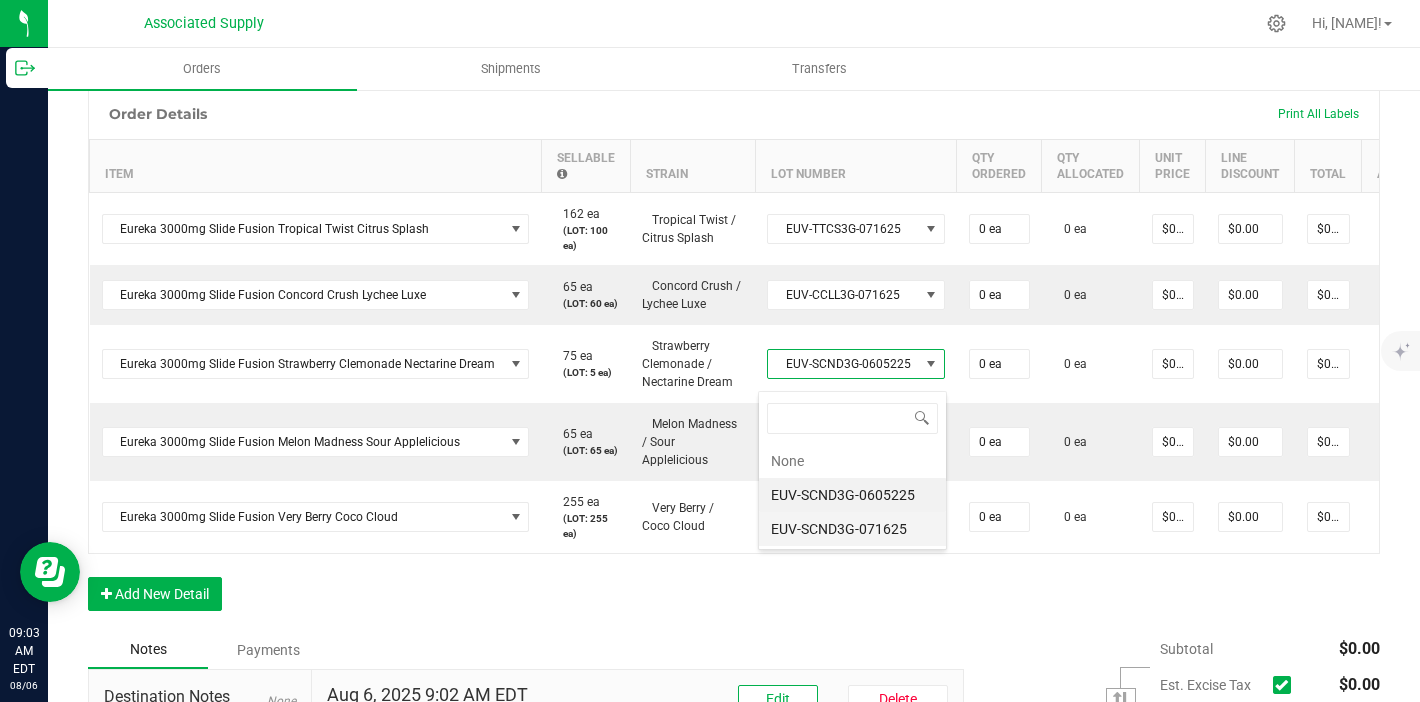click on "EUV-SCND3G-071625" at bounding box center [852, 529] 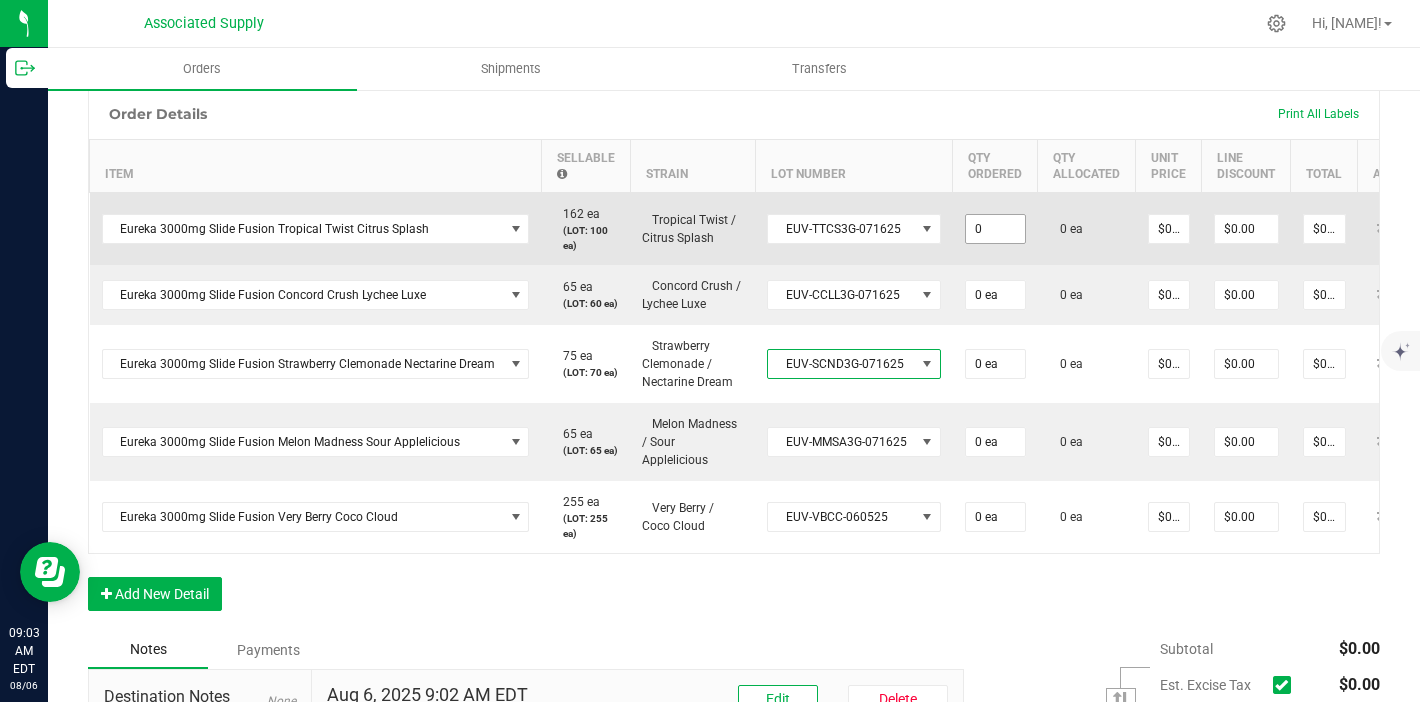 click on "0" at bounding box center [995, 229] 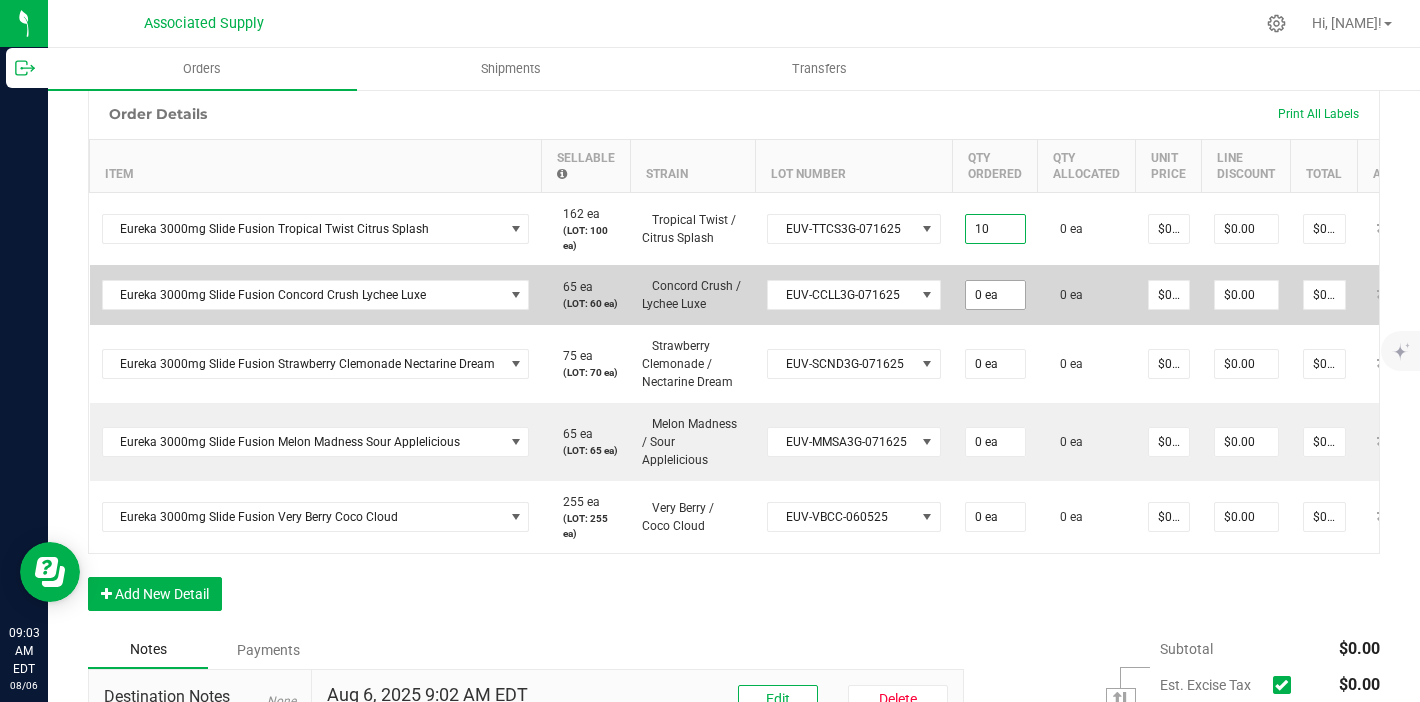 click on "0 ea" at bounding box center [995, 295] 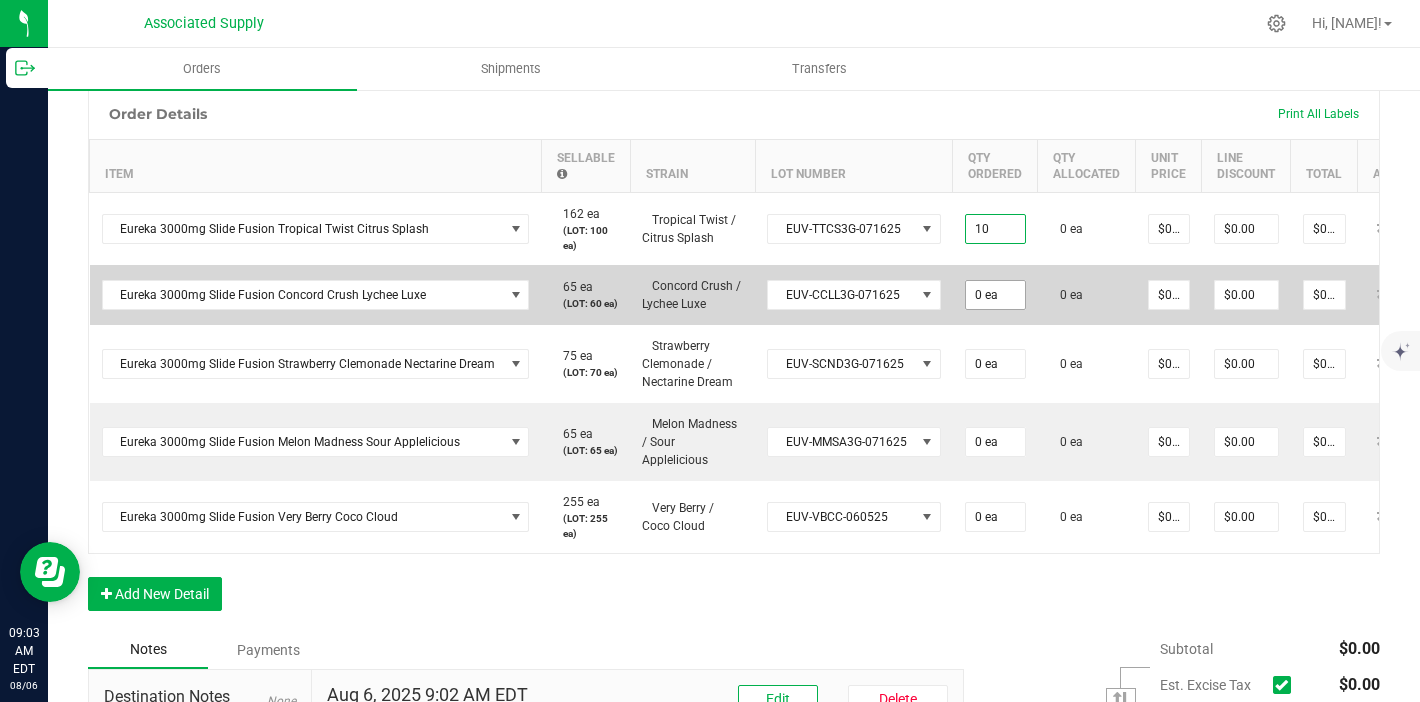 type on "10 ea" 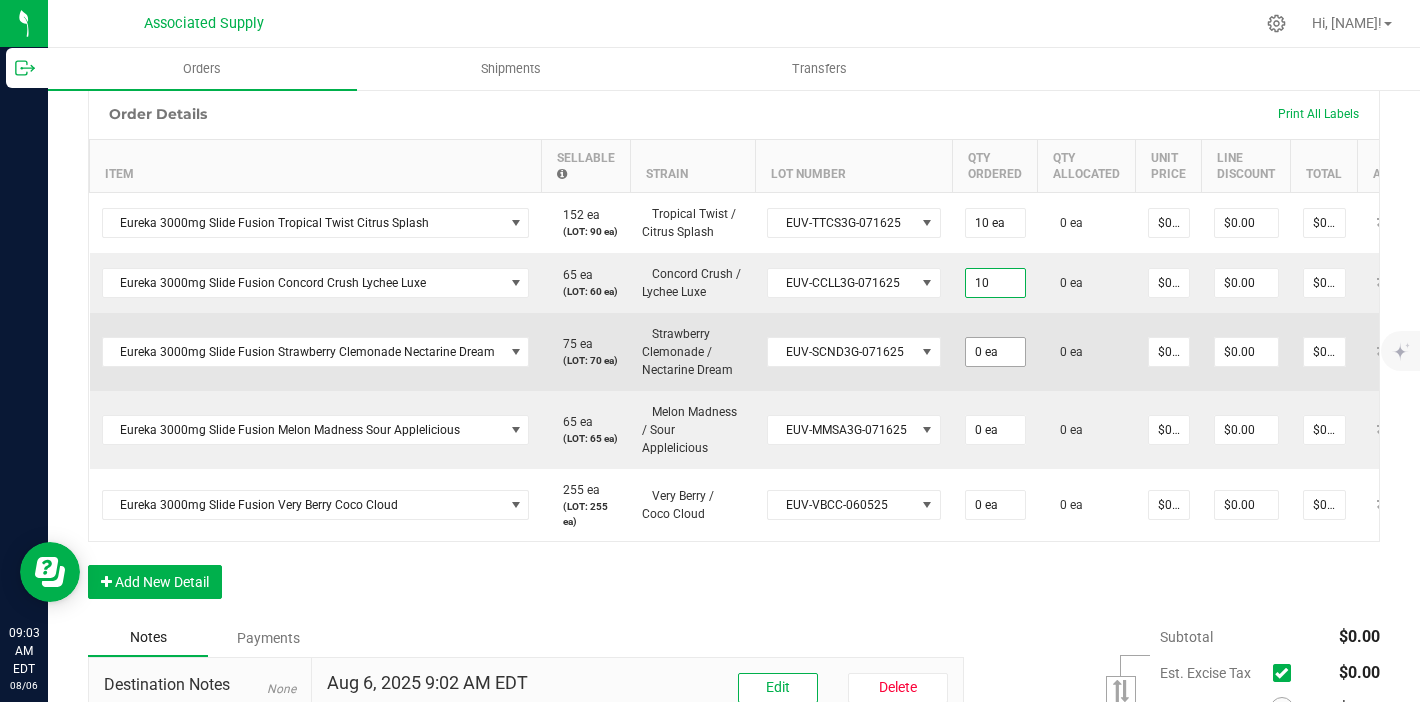click on "0 ea" at bounding box center (995, 352) 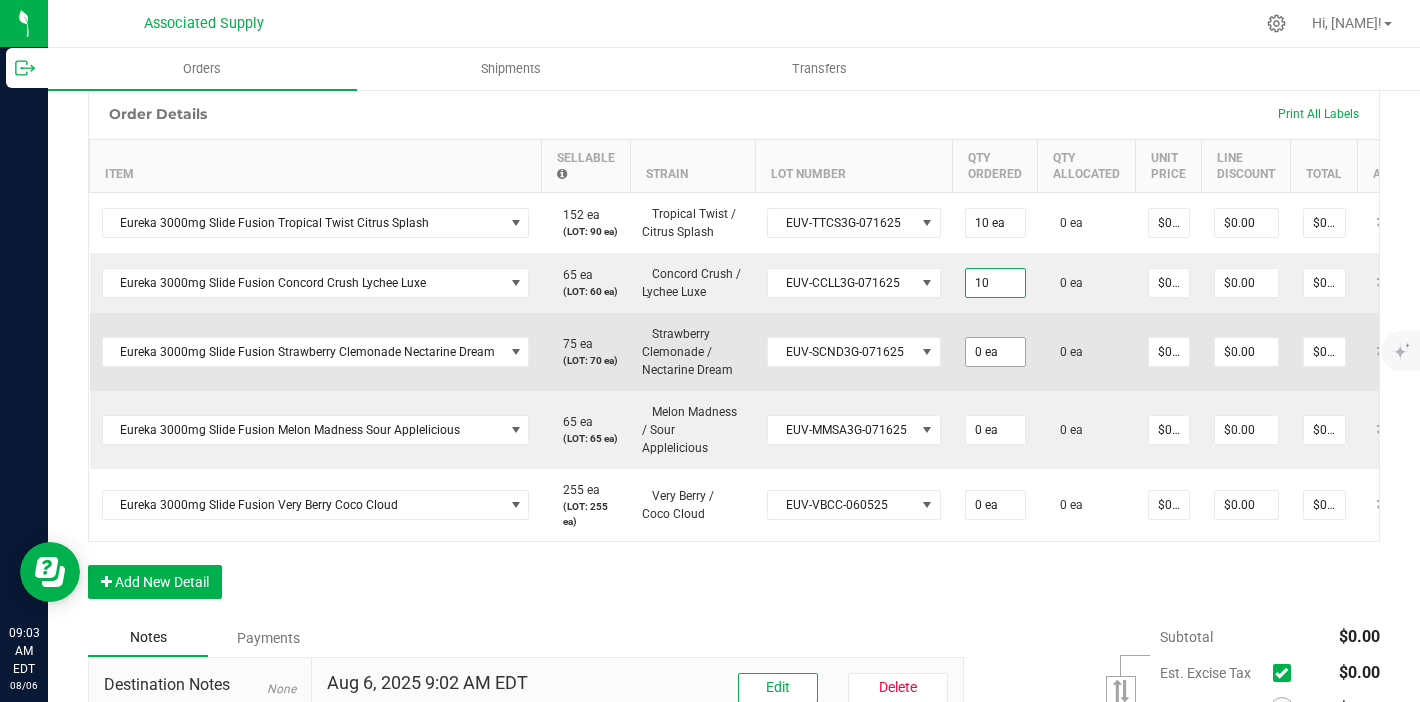 type on "10 ea" 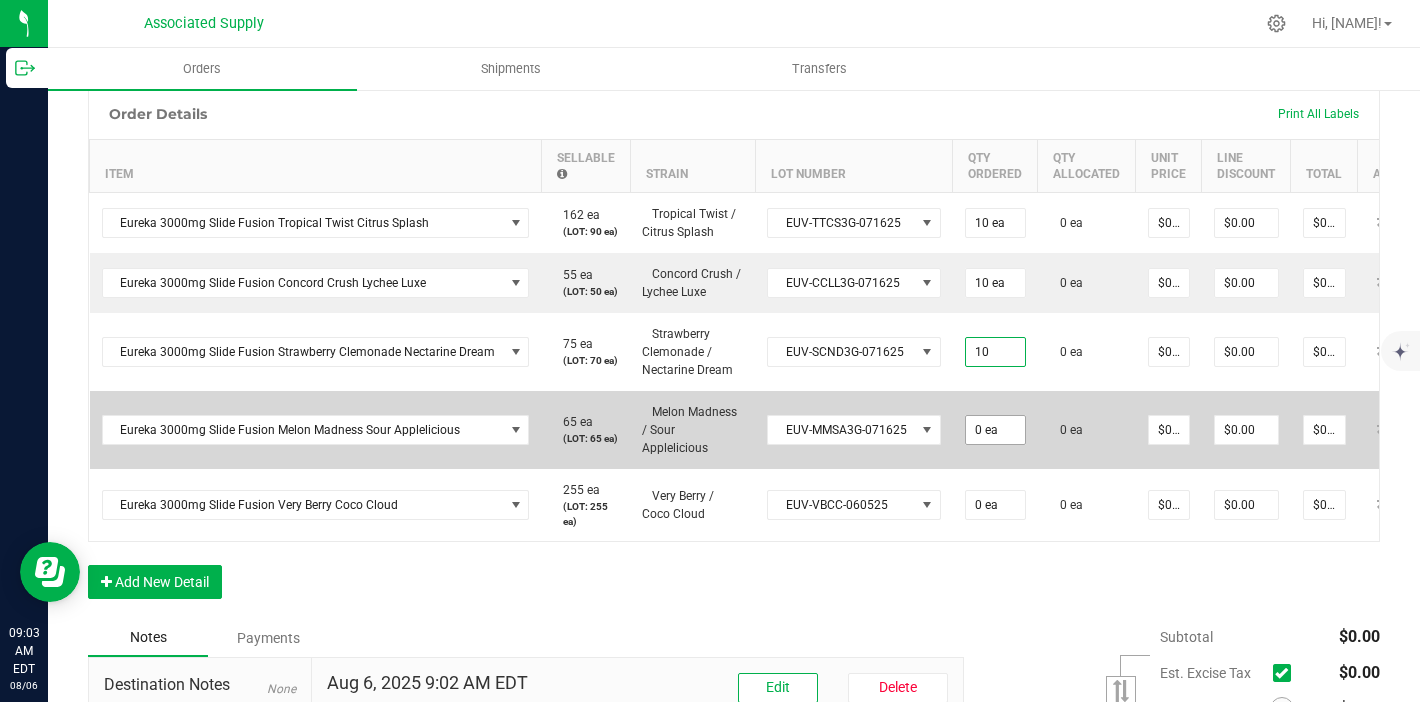 click on "0 ea" at bounding box center [995, 430] 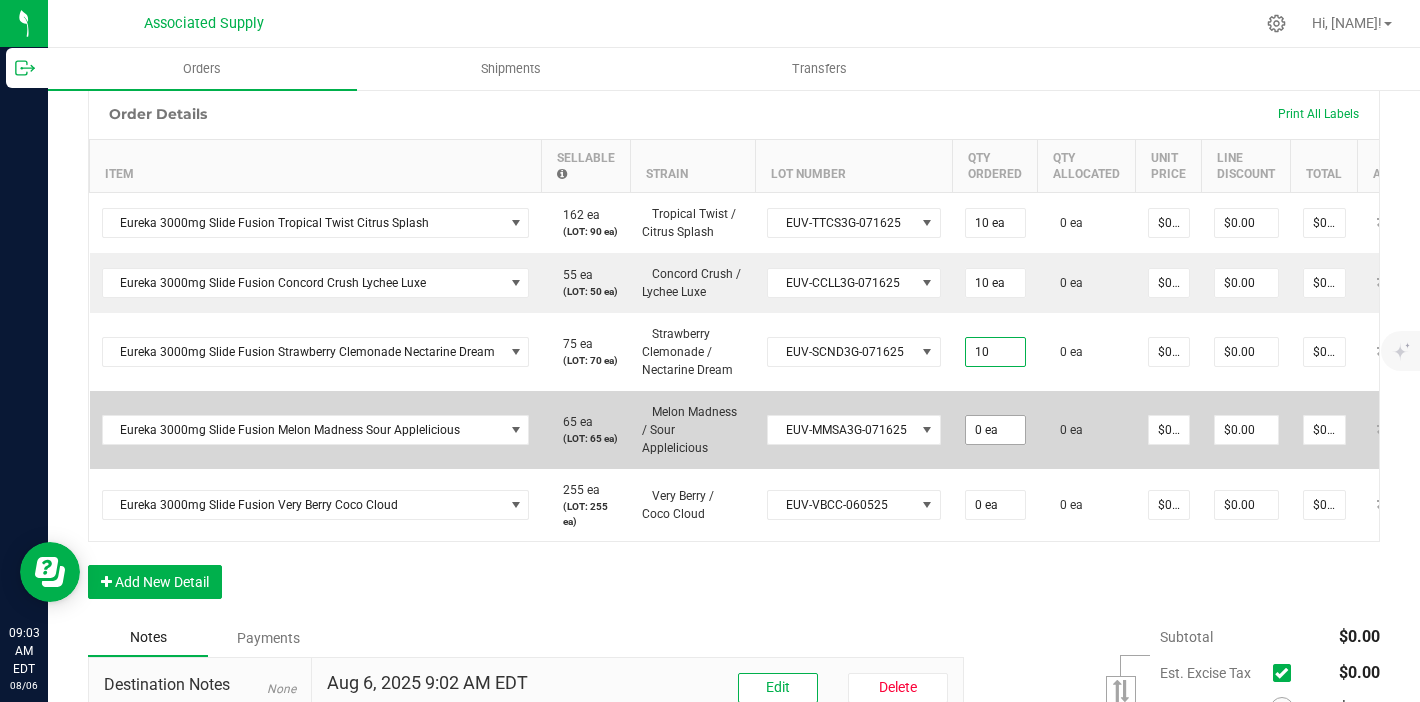 type on "10 ea" 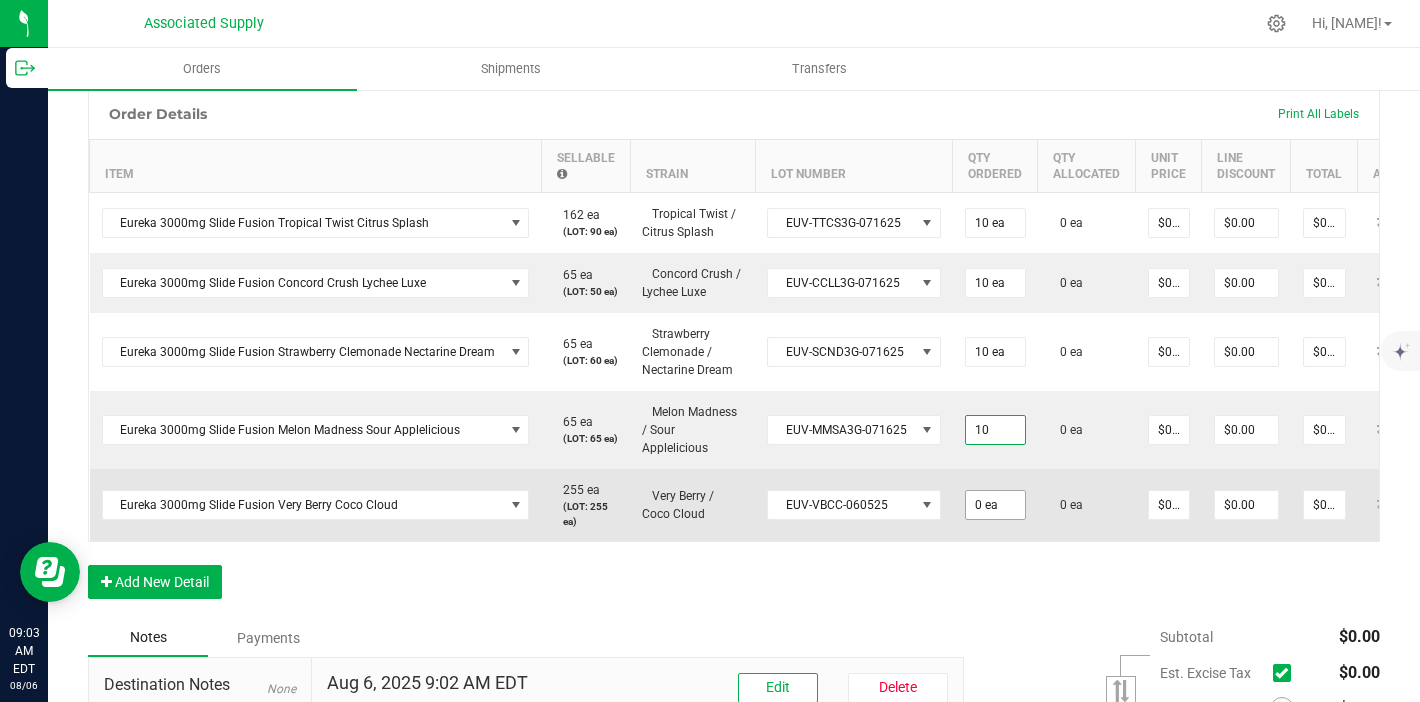 type on "10 ea" 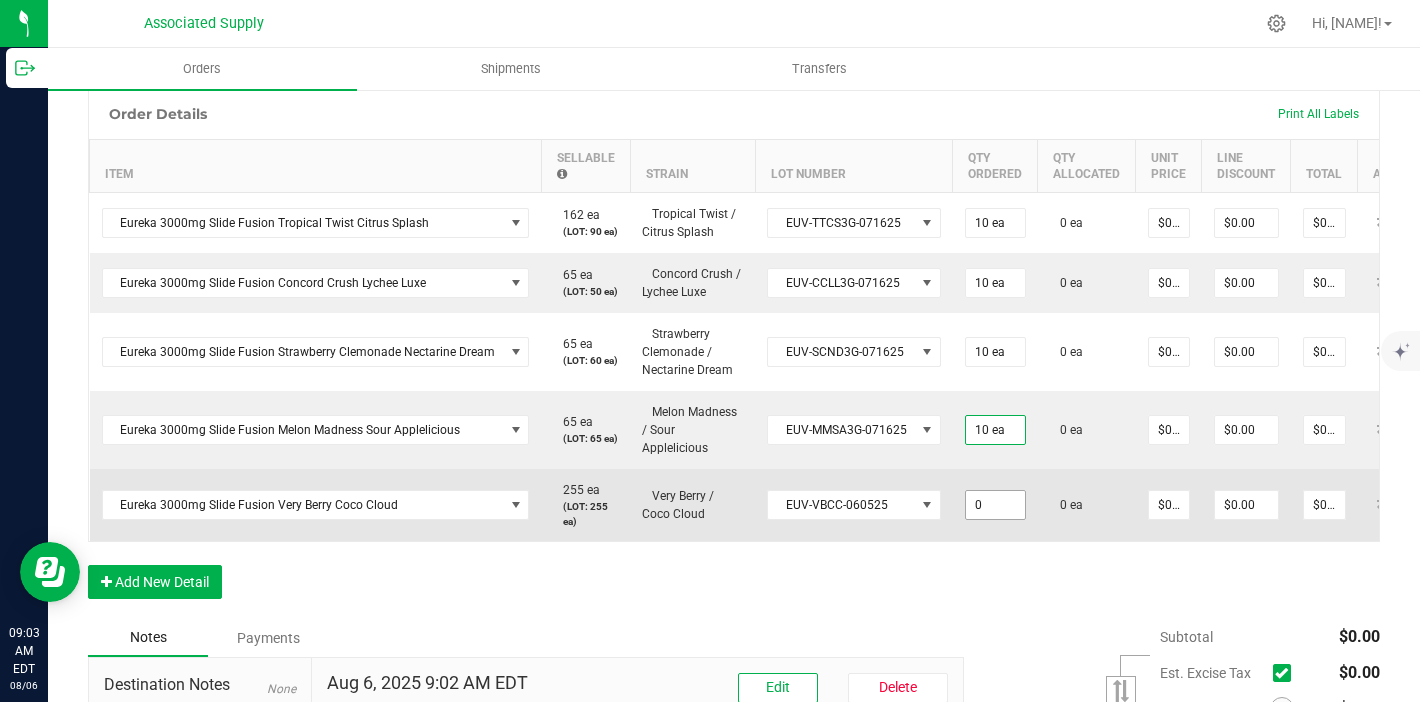 click on "0" at bounding box center [995, 505] 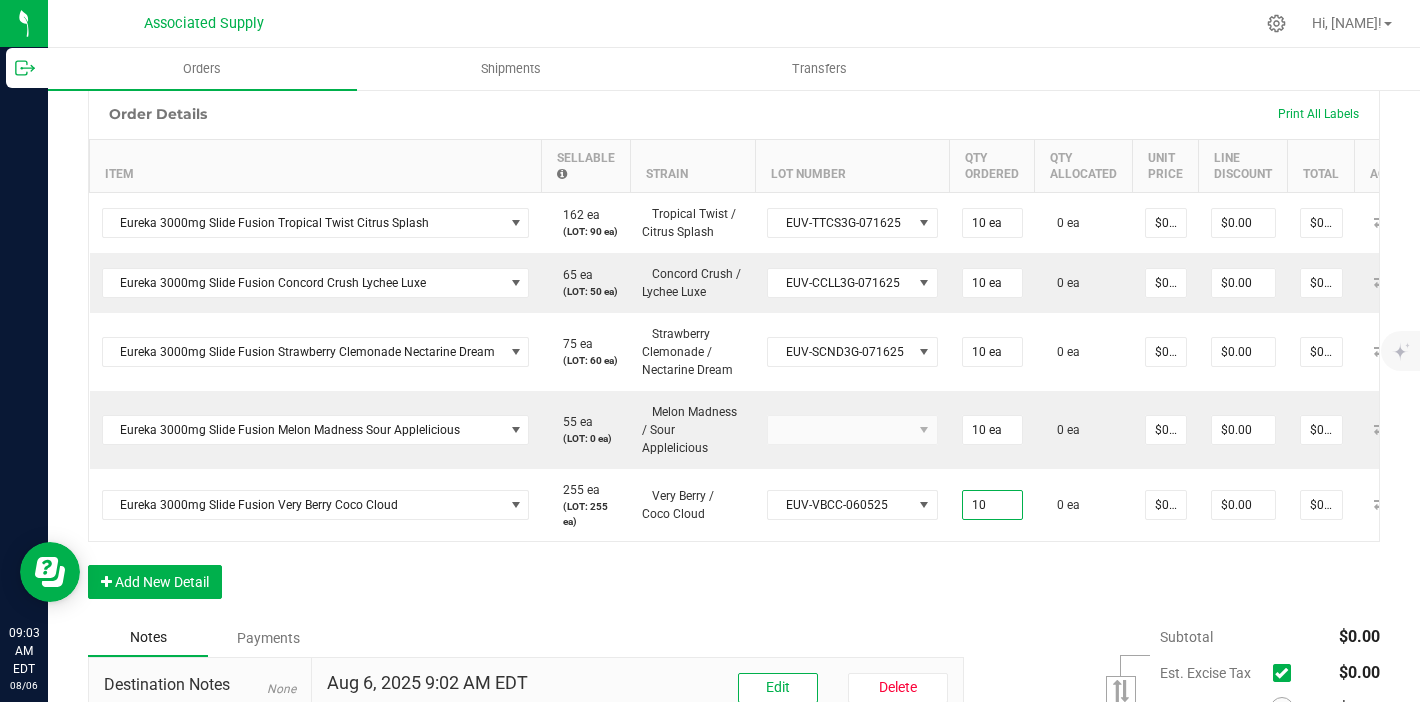 type on "10 ea" 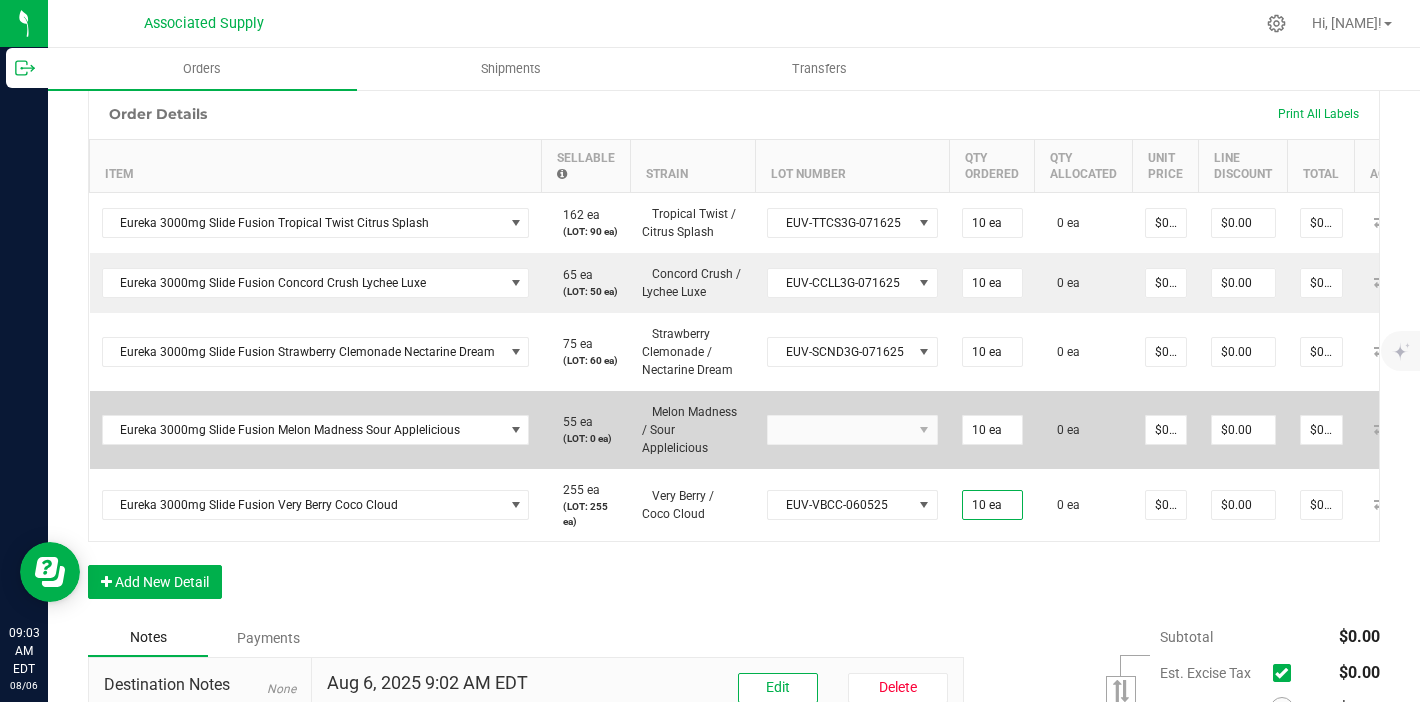 drag, startPoint x: 996, startPoint y: 575, endPoint x: 1068, endPoint y: 445, distance: 148.60686 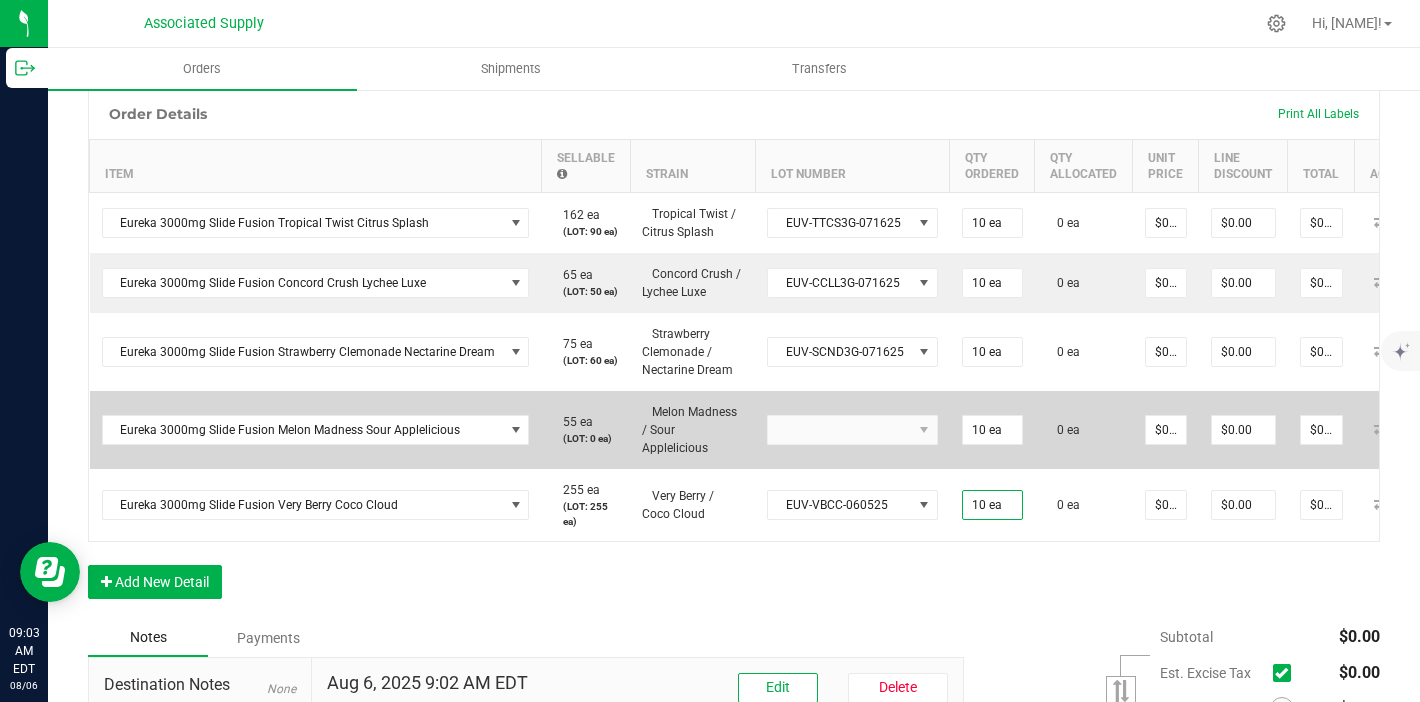 click on "Order Details Print All Labels Item  Sellable  Strain  Lot Number  Qty Ordered Qty Allocated Unit Price Line Discount Total Actions Eureka 3000mg Slide Fusion Tropical Twist Citrus Splash  162 ea   (LOT: 90 ea)   Tropical Twist / Citrus Splash  EUV-TTCS3G-071625 10 ea  0 ea  $0.00000 $0.00 $0.00 Eureka 3000mg Slide Fusion Concord Crush Lychee Luxe  65 ea   (LOT: 50 ea)   Concord Crush / Lychee Luxe  EUV-CCLL3G-071625 10 ea  0 ea  $0.00000 $0.00 $0.00 Eureka 3000mg Slide Fusion Strawberry Clemonade Nectarine Dream  75 ea   (LOT: 60 ea)   Strawberry Clemonade / Nectarine Dream  EUV-SCND3G-071625 10 ea  0 ea  $0.00000 $0.00 $0.00 Eureka 3000mg Slide Fusion Melon Madness Sour Applelicious  55 ea   (LOT: 0 ea)   Melon Madness / Sour Applelicious  10 ea  0 ea  $0.00000 $0.00 $0.00 Eureka 3000mg Slide Fusion Very Berry Coco Cloud  255 ea   (LOT: 255 ea)   Very Berry / Coco Cloud  EUV-VBCC-060525 10 ea  0 ea  $0.00000 $0.00 $0.00" at bounding box center [734, 353] 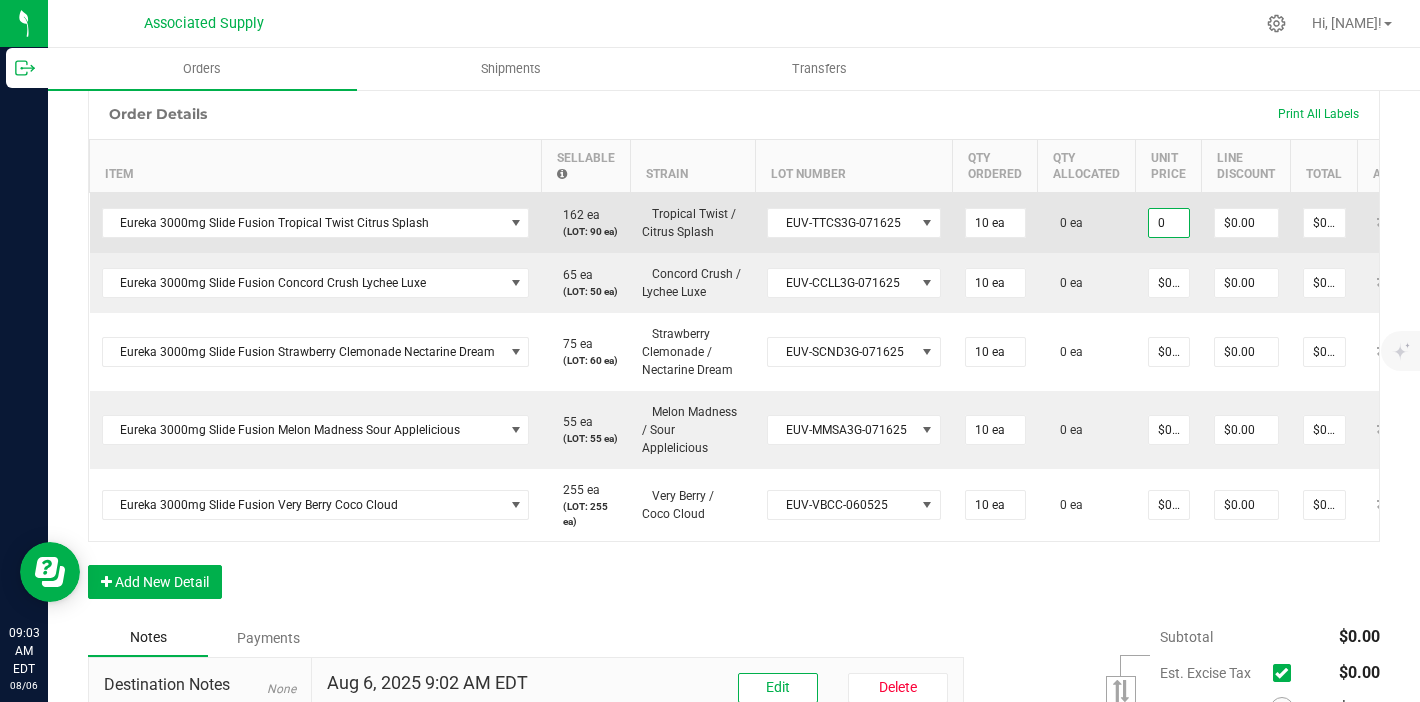 click on "0" at bounding box center [1169, 223] 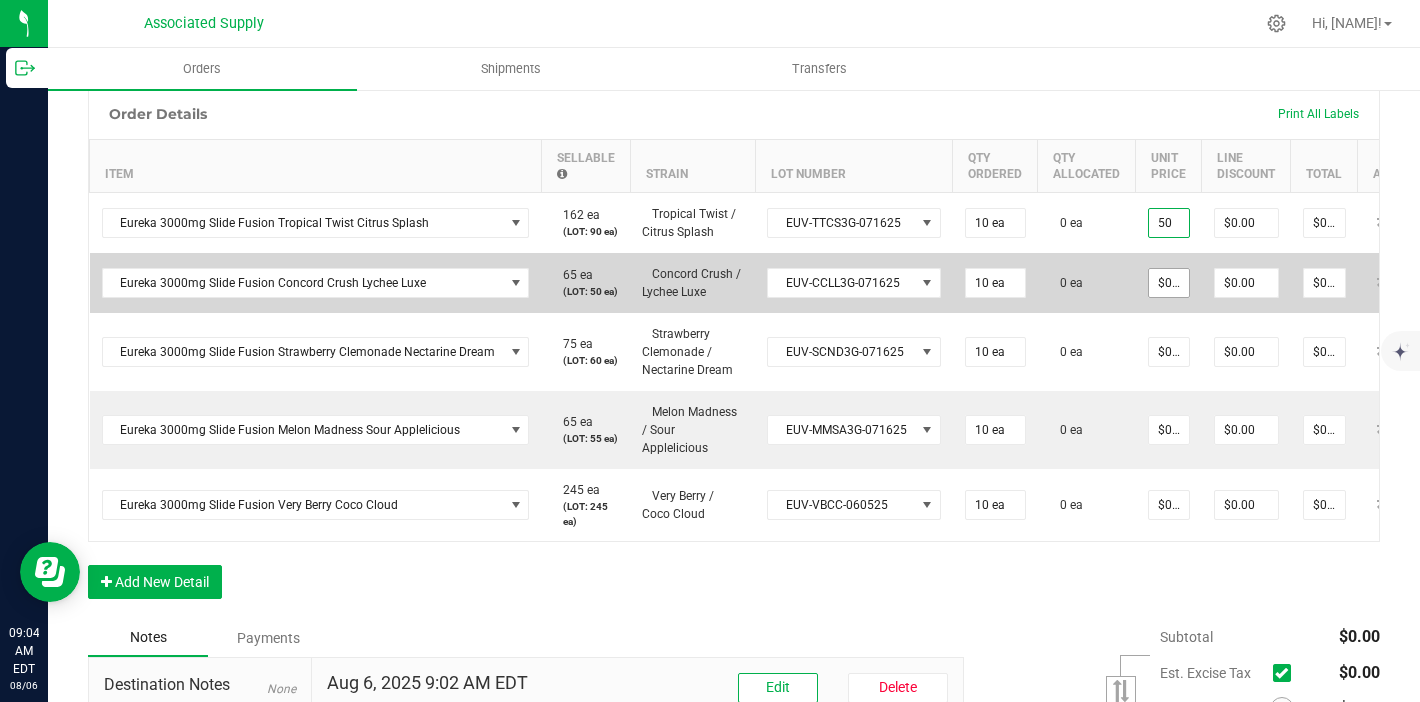click on "$0.00000" at bounding box center (1169, 283) 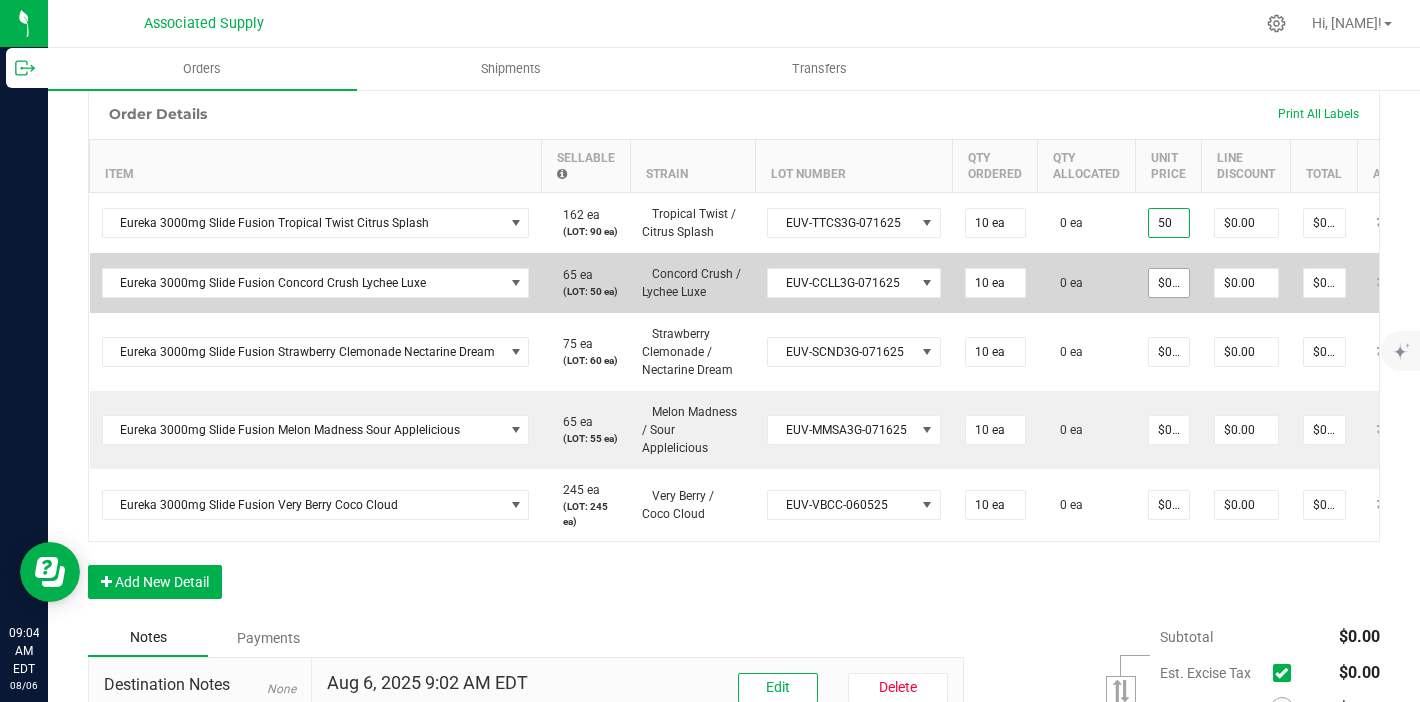 type on "$50.00000" 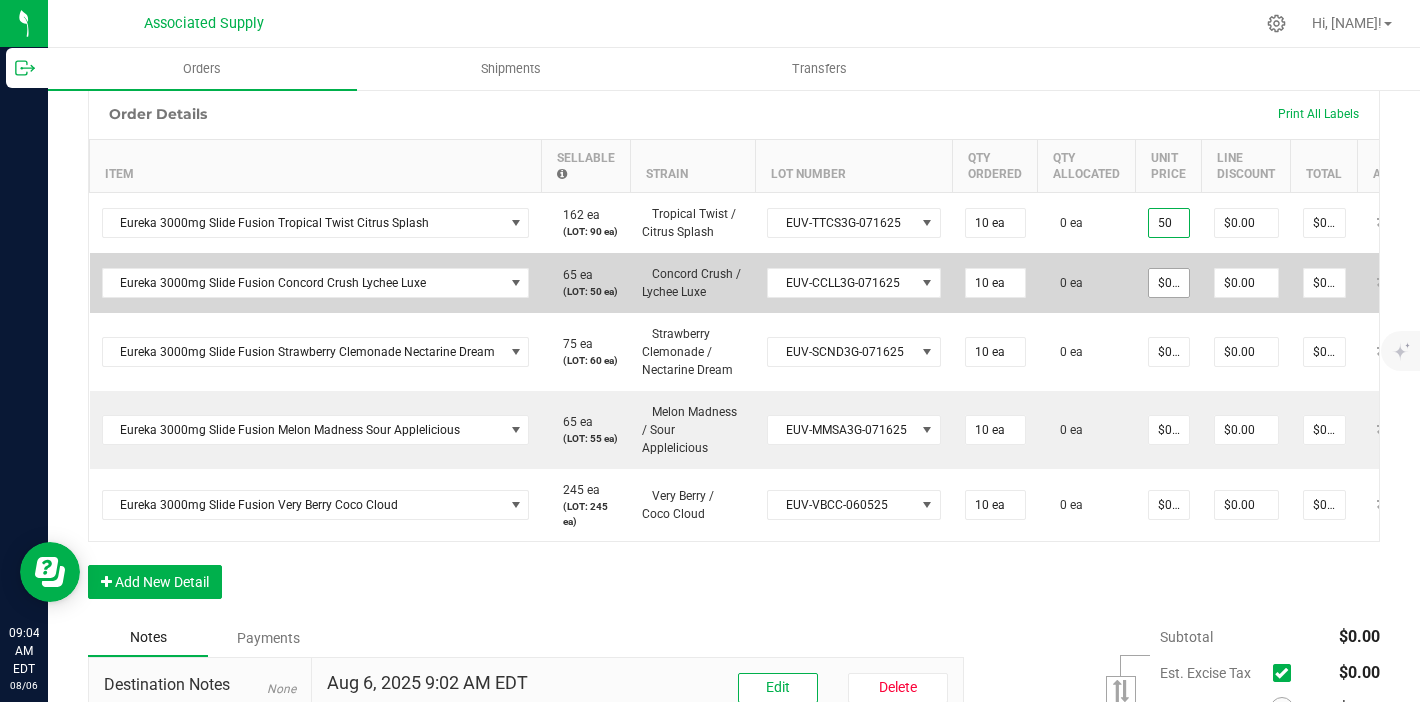type on "$500.00" 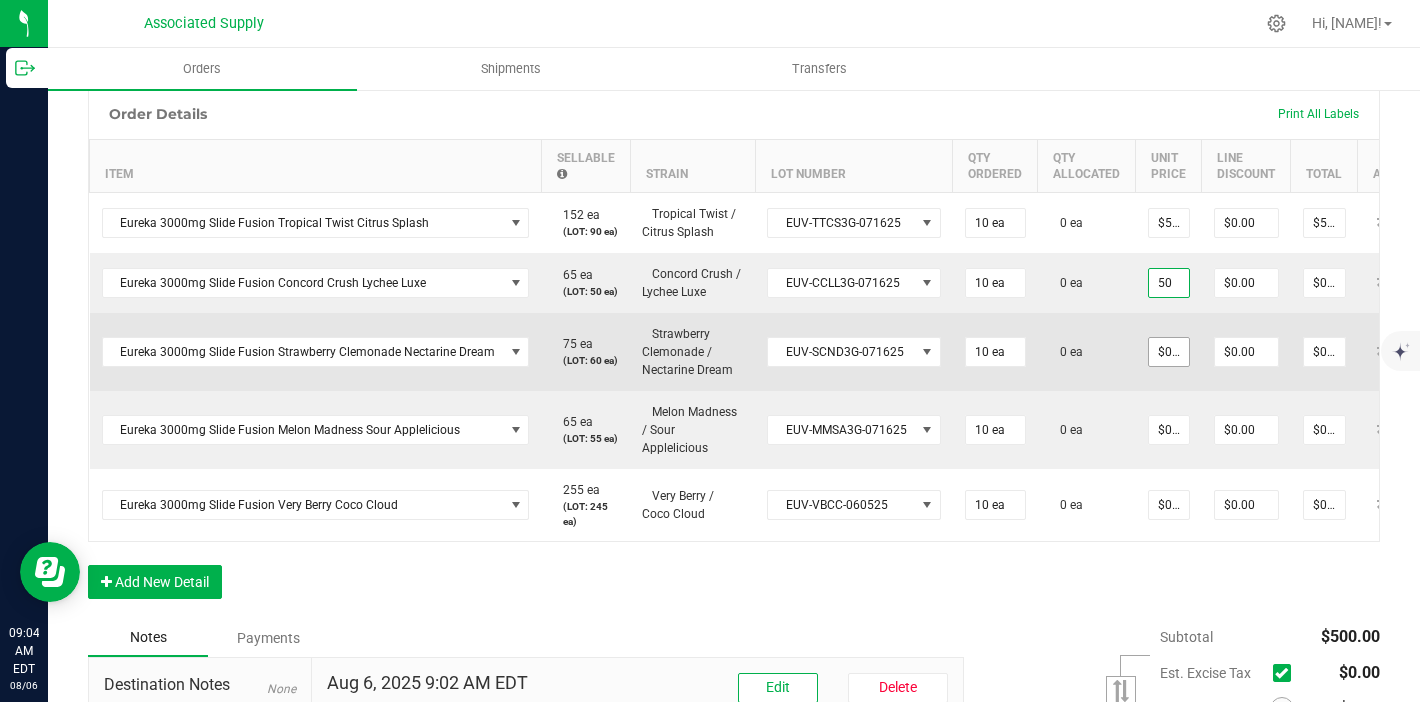 type on "$50.00000" 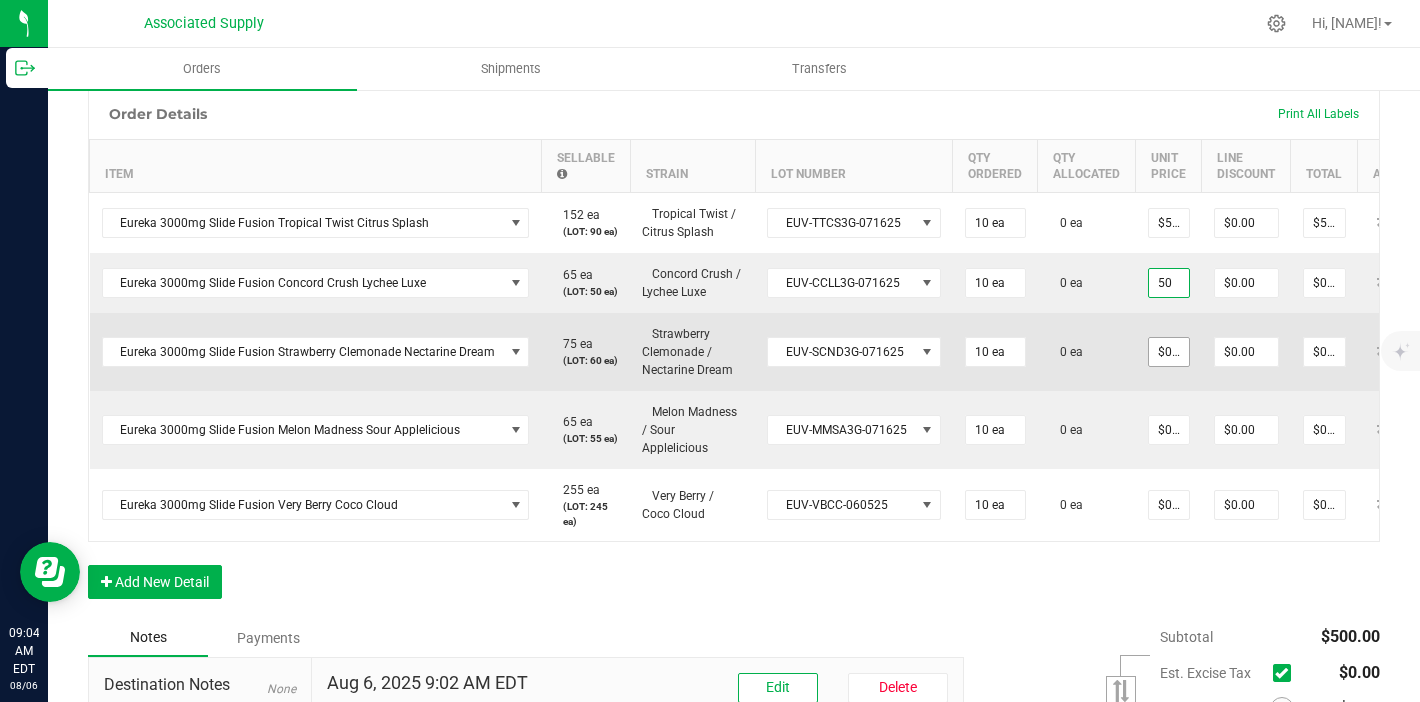type on "$500.00" 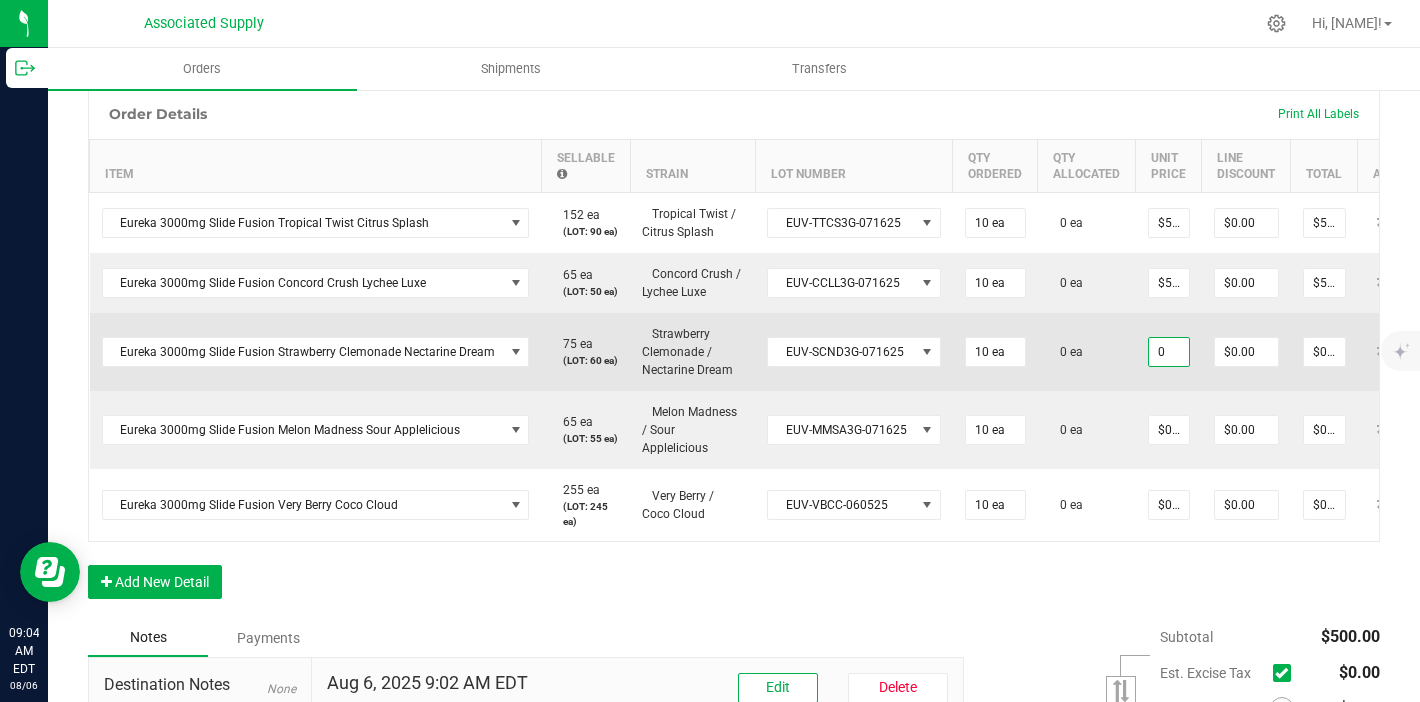 click on "0" at bounding box center (1169, 352) 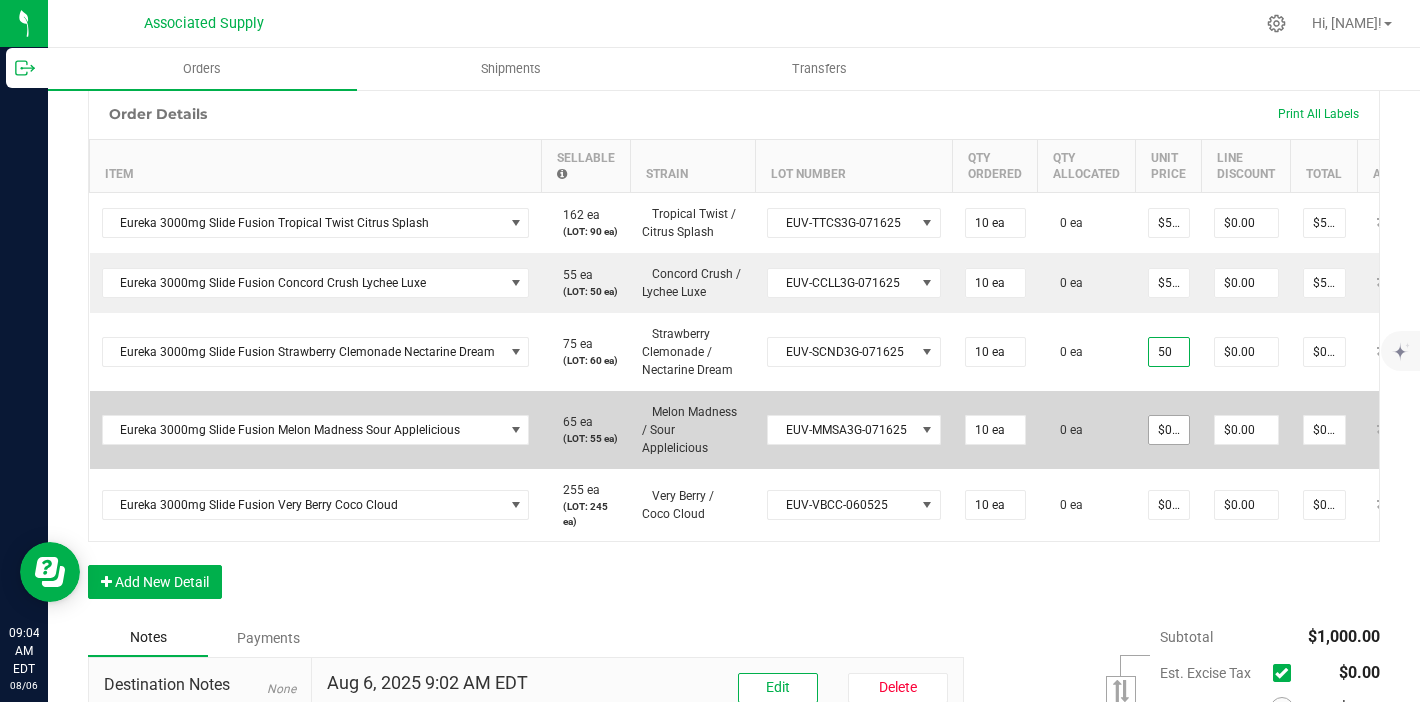 type on "$50.00000" 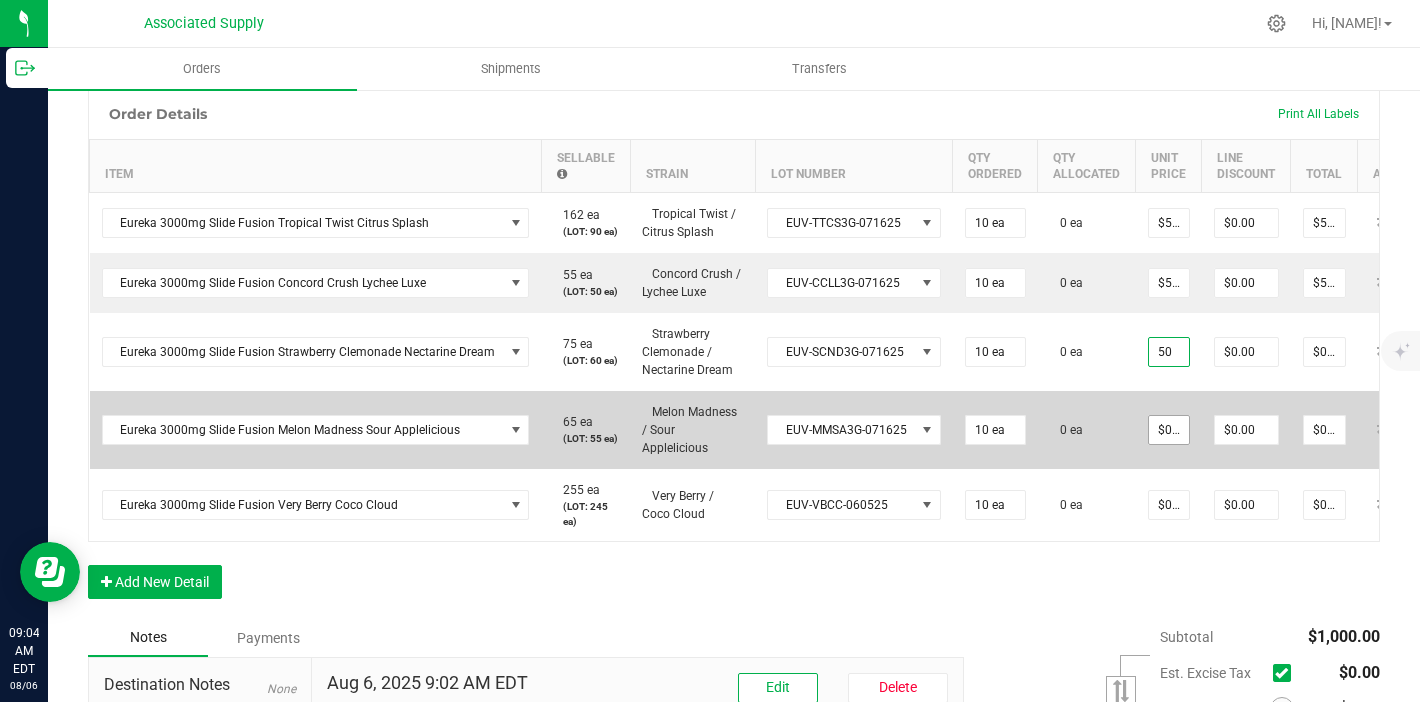 type on "$500.00" 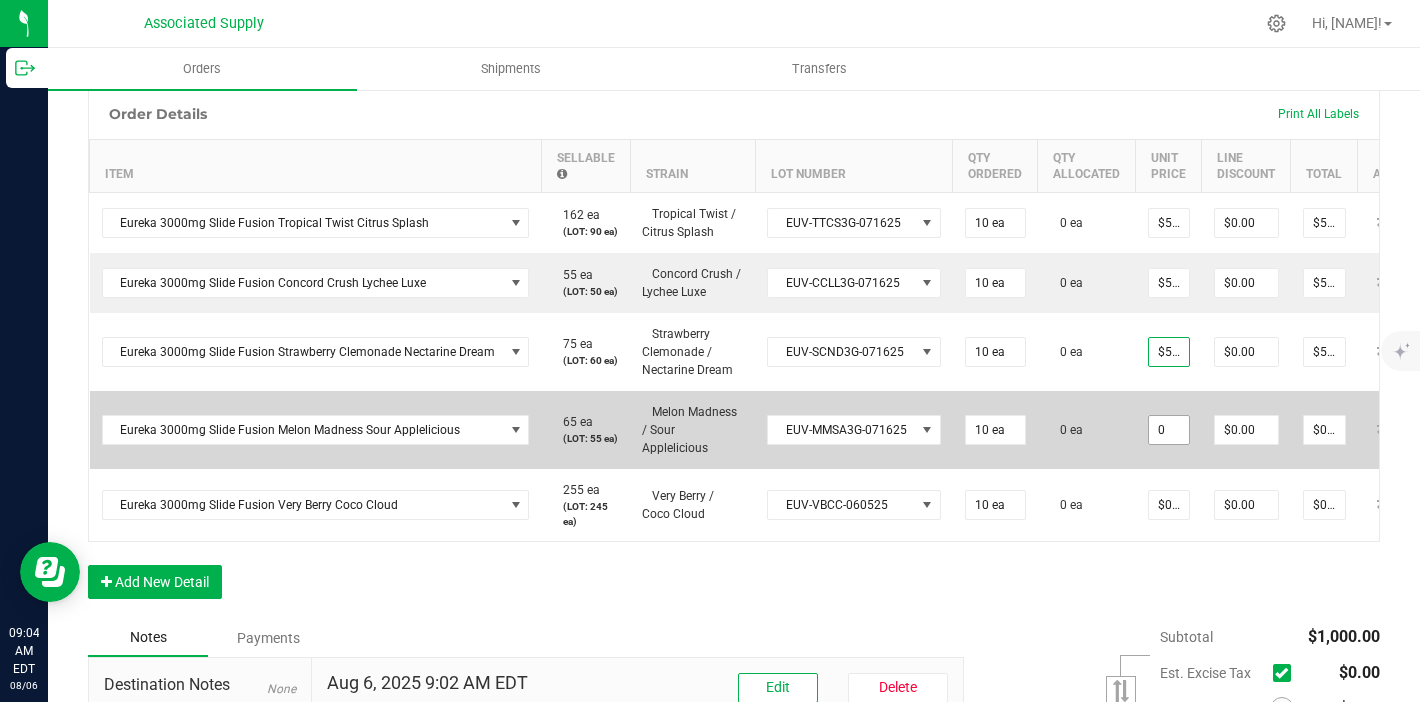 click on "0" at bounding box center [1169, 430] 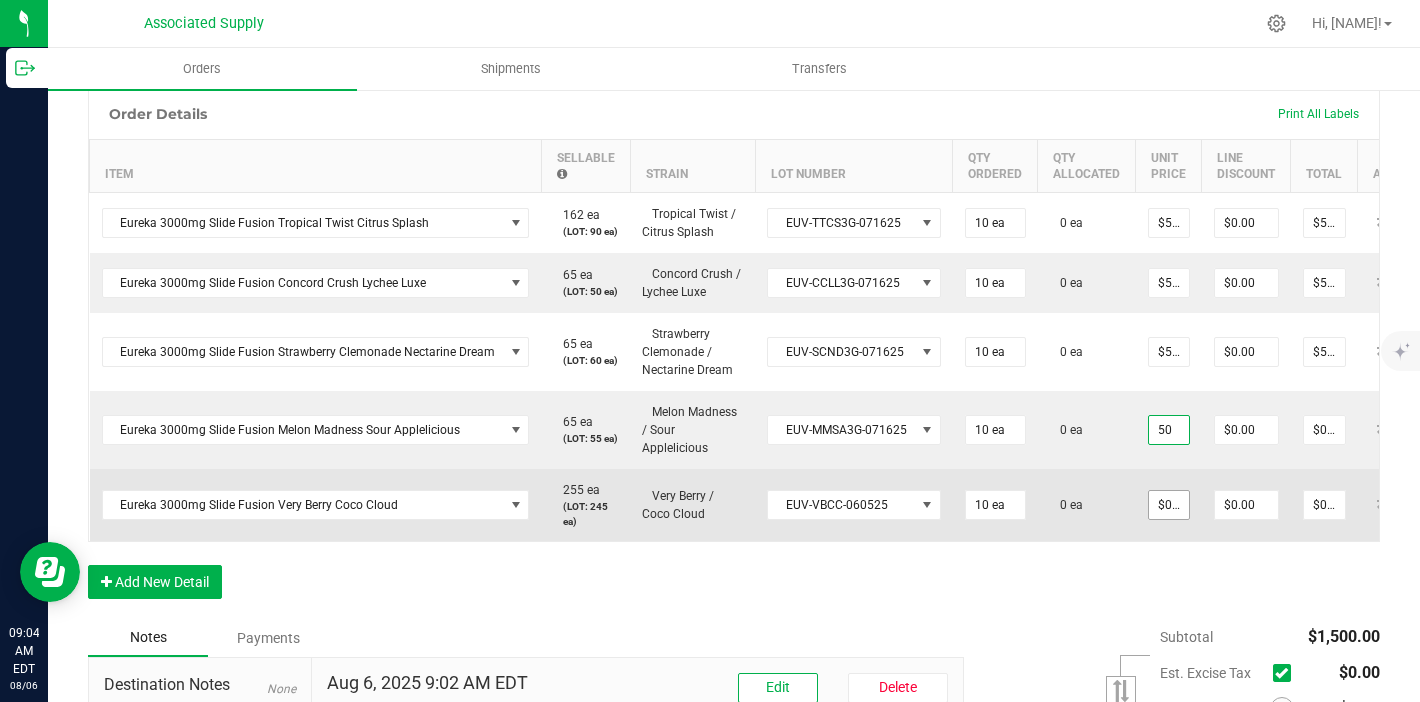 click on "$0.00000" at bounding box center (1169, 505) 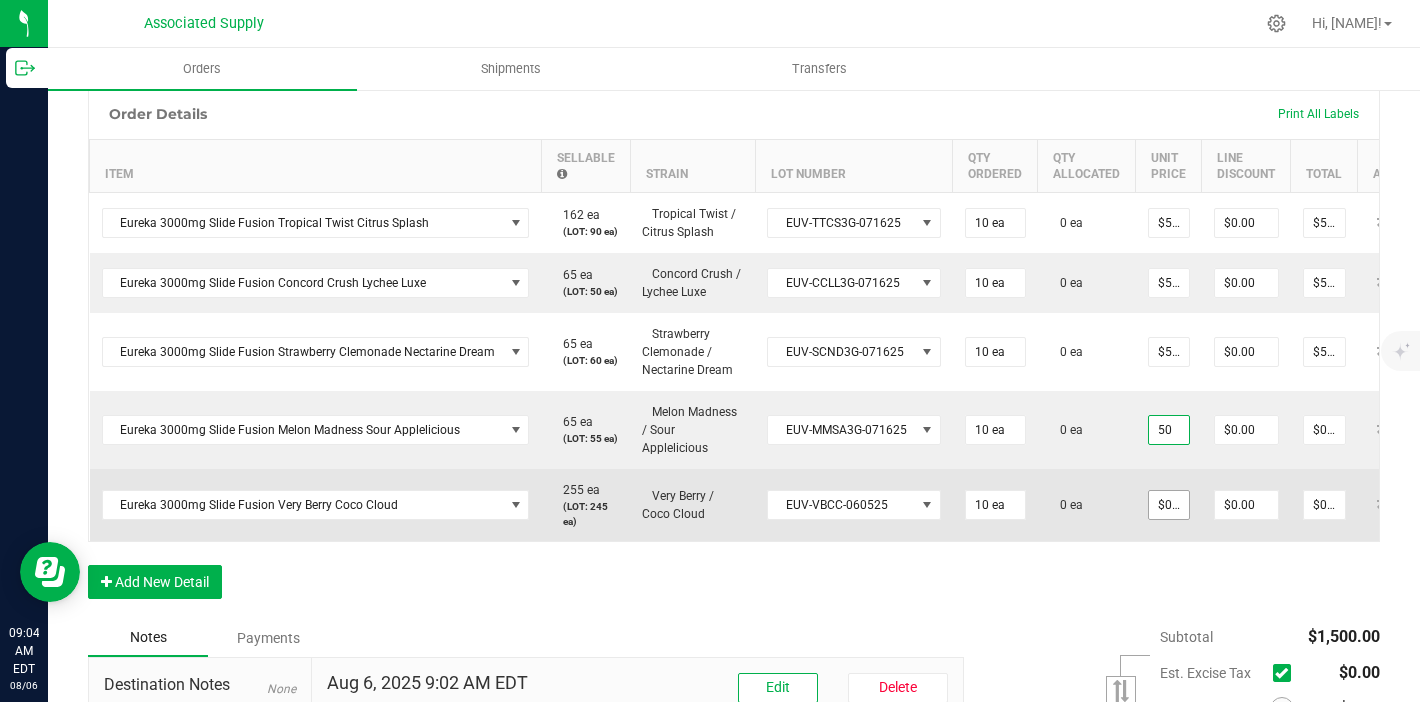 type on "$50.00000" 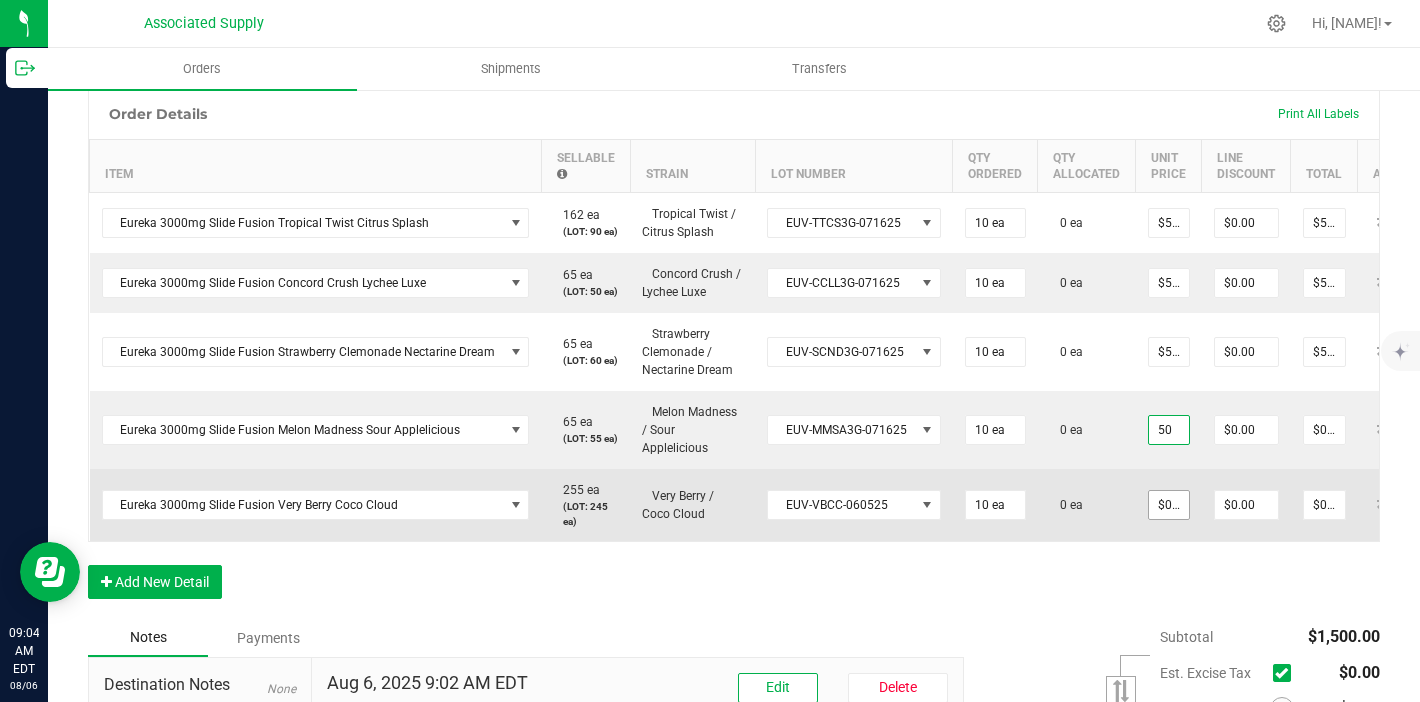 type on "$500.00" 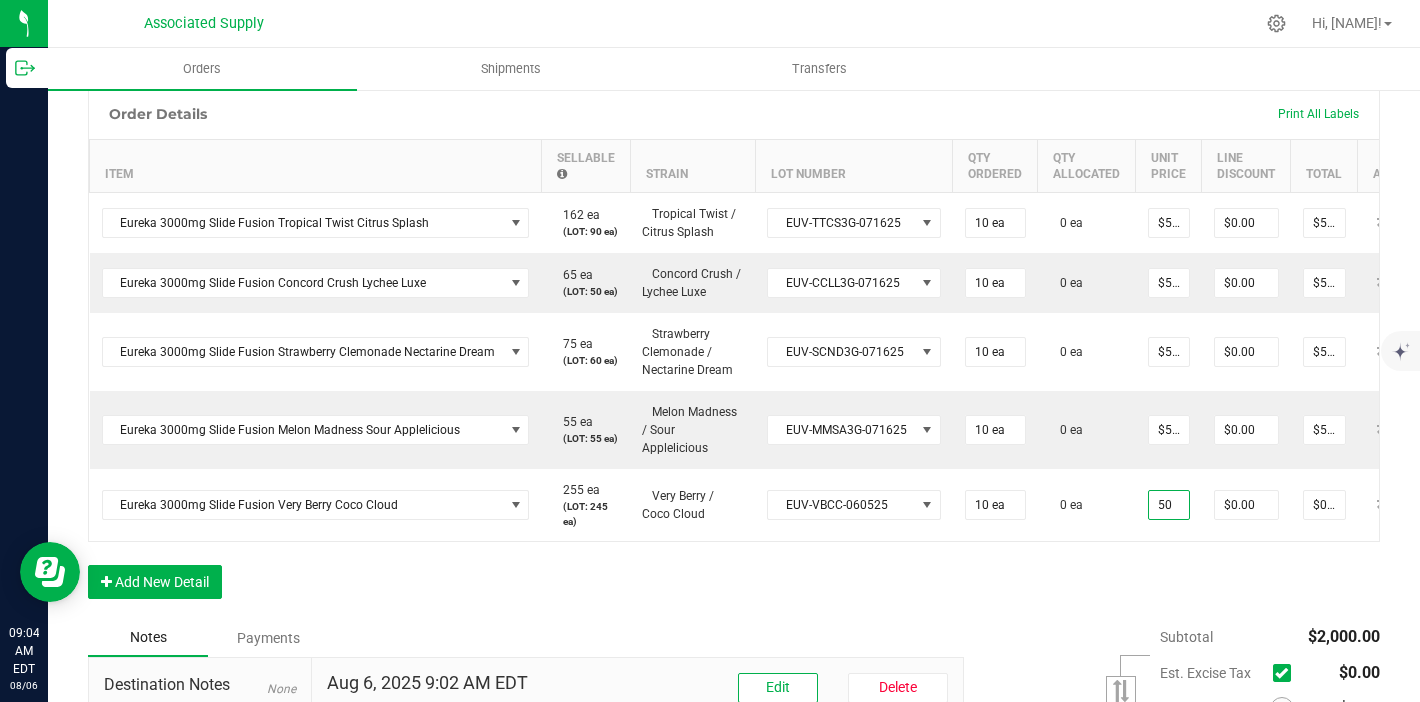 type on "$50.00000" 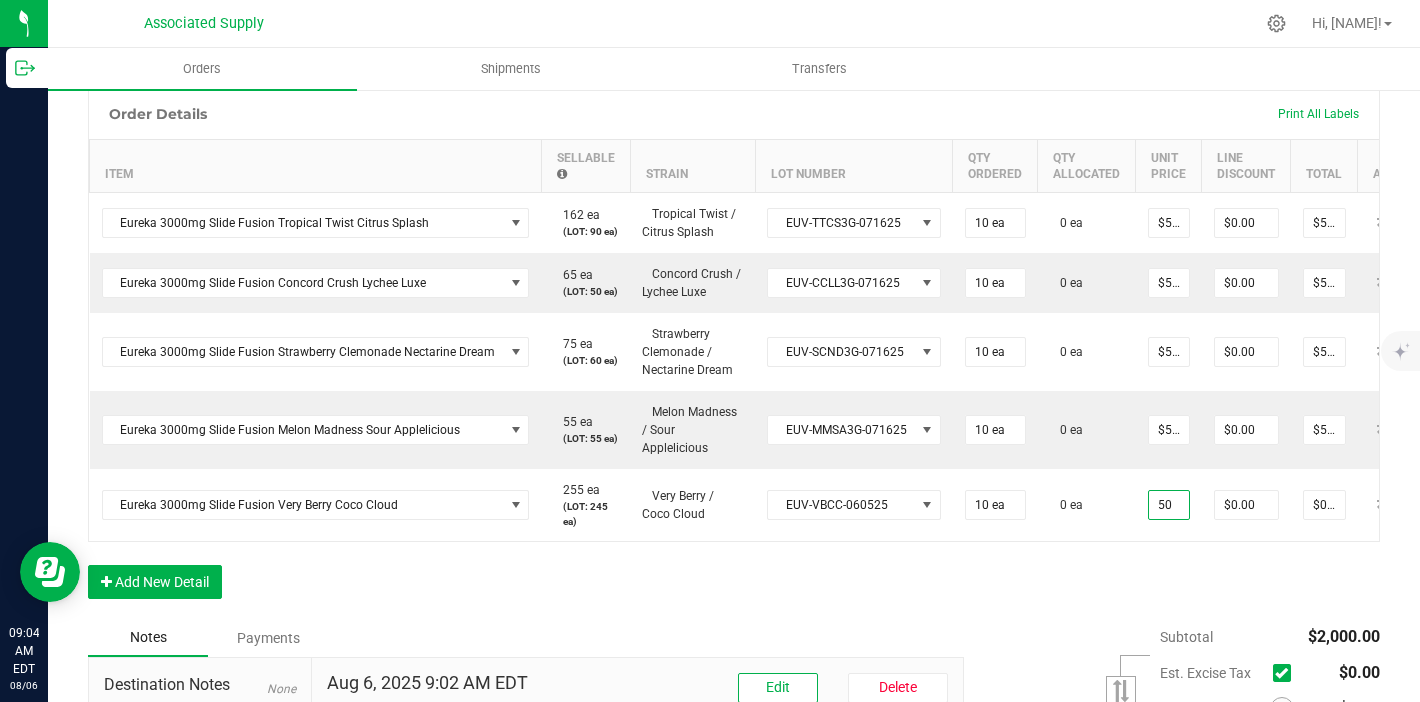 type on "$500.00" 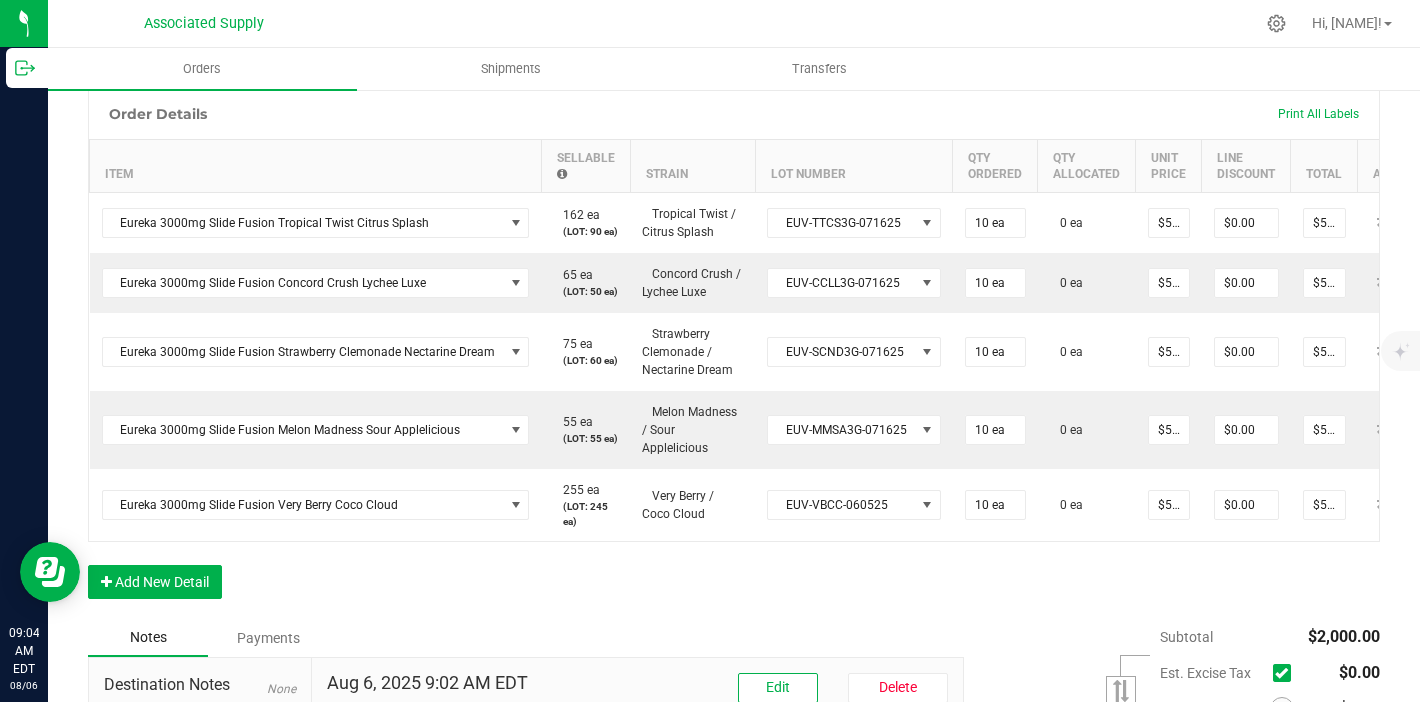 click on "Order Details Print All Labels Item  Sellable  Strain  Lot Number  Qty Ordered Qty Allocated Unit Price Line Discount Total Actions Eureka 3000mg Slide Fusion Tropical Twist Citrus Splash  162 ea   (LOT: 90 ea)   Tropical Twist / Citrus Splash  EUV-TTCS3G-071625 10 ea  0 ea  $50.00000 $0.00 $500.00 Eureka 3000mg Slide Fusion Concord Crush Lychee Luxe  65 ea   (LOT: 50 ea)   Concord Crush / Lychee Luxe  EUV-CCLL3G-071625 10 ea  0 ea  $50.00000 $0.00 $500.00 Eureka 3000mg Slide Fusion Strawberry Clemonade Nectarine Dream  75 ea   (LOT: 60 ea)   Strawberry Clemonade / Nectarine Dream  EUV-SCND3G-071625 10 ea  0 ea  $50.00000 $0.00 $500.00 Eureka 3000mg Slide Fusion Melon Madness Sour Applelicious  55 ea   (LOT: 55 ea)   Melon Madness / Sour Applelicious  EUV-MMSA3G-071625 10 ea  0 ea  $50.00000 $0.00 $500.00 Eureka 3000mg Slide Fusion Very Berry Coco Cloud  255 ea   (LOT: 245 ea)   Very Berry / Coco Cloud  EUV-VBCC-060525 10 ea  0 ea  $50.00000 $0.00 $500.00" at bounding box center (734, 353) 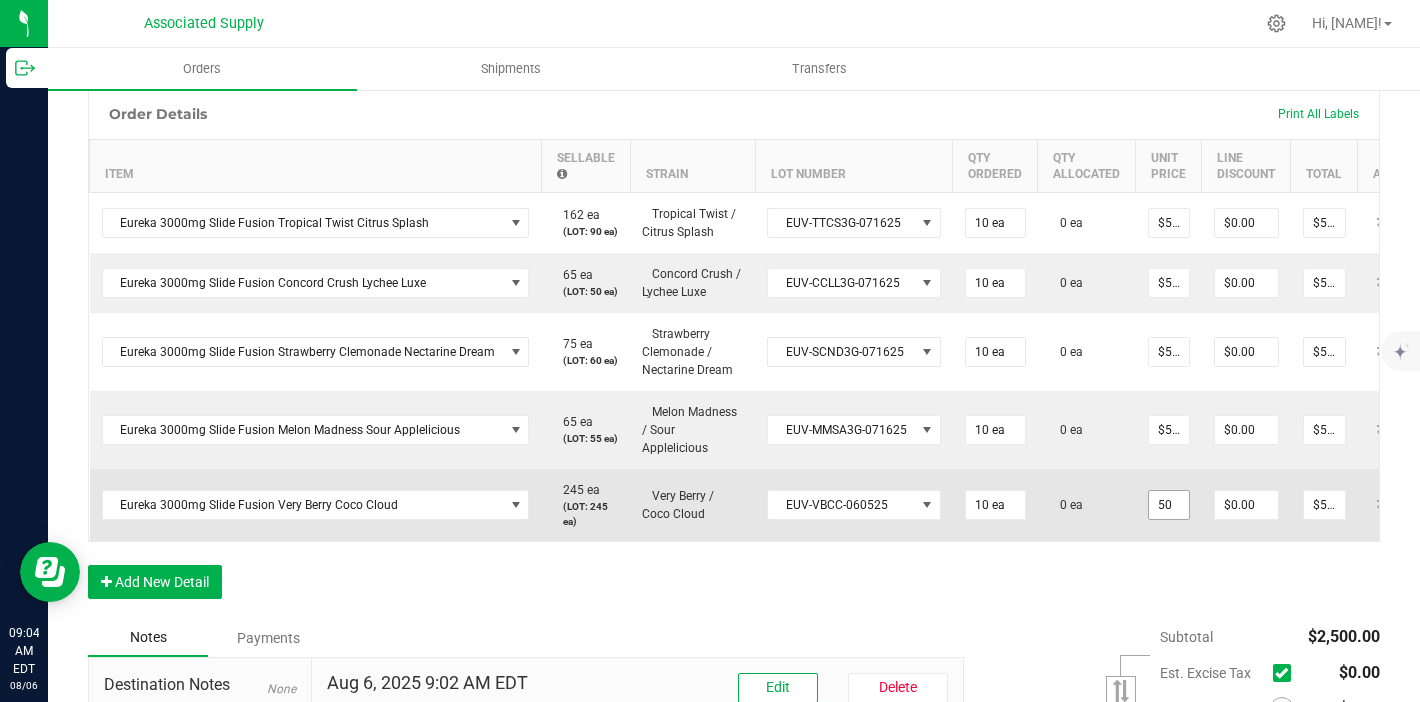 click on "50" at bounding box center (1169, 505) 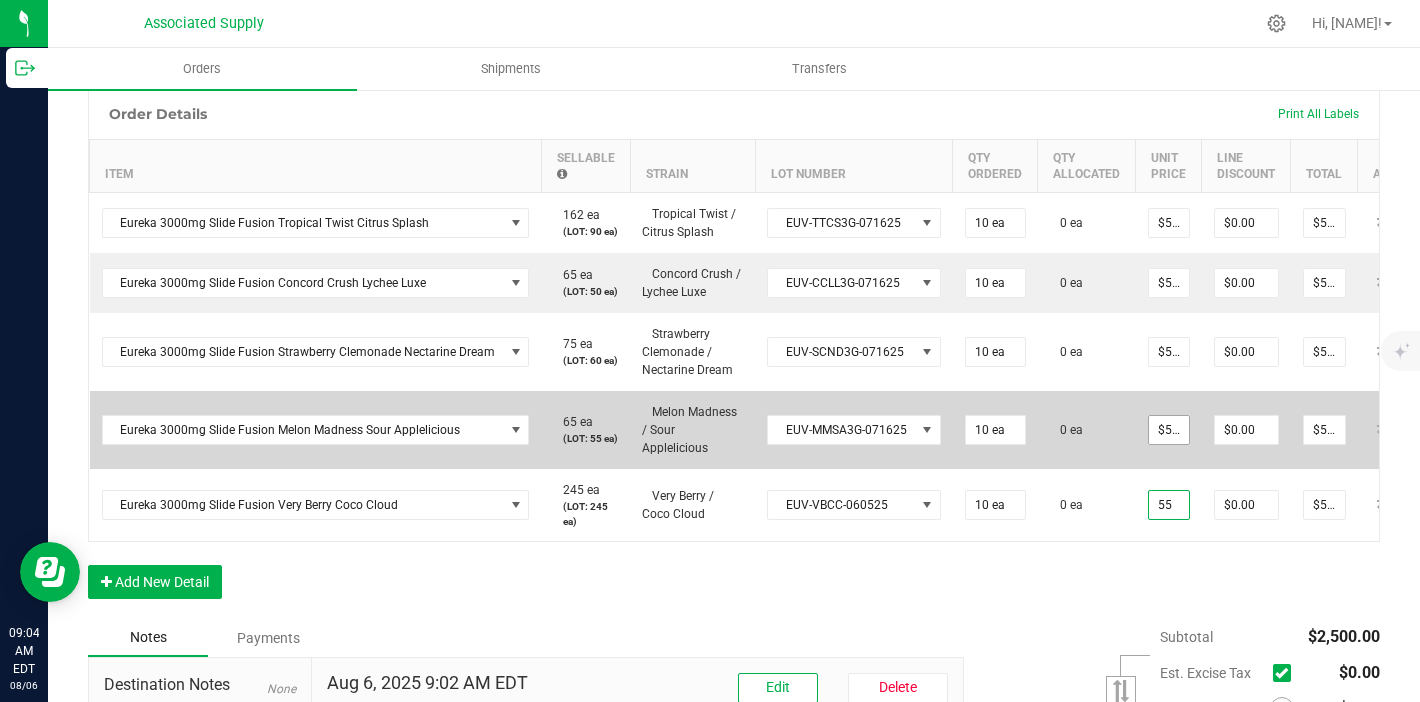 type on "55" 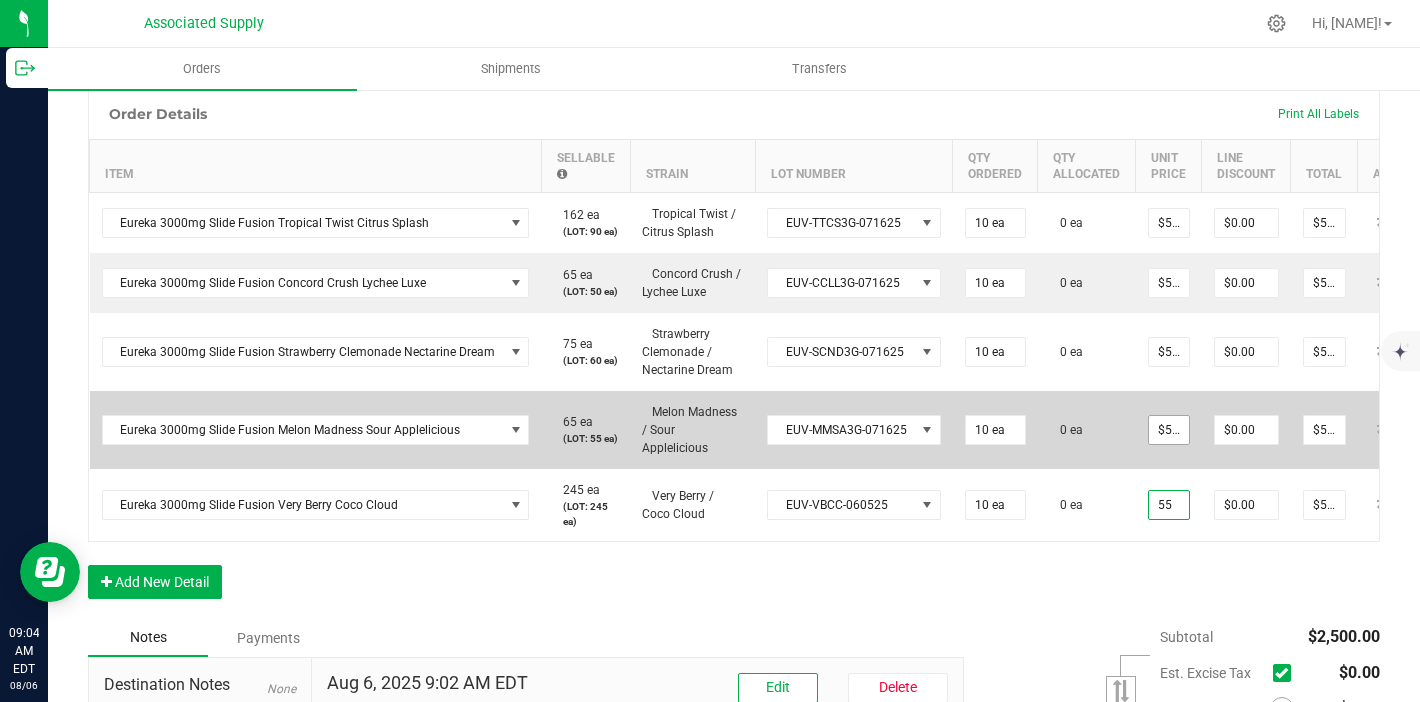 click on "$50.00000" at bounding box center (1169, 430) 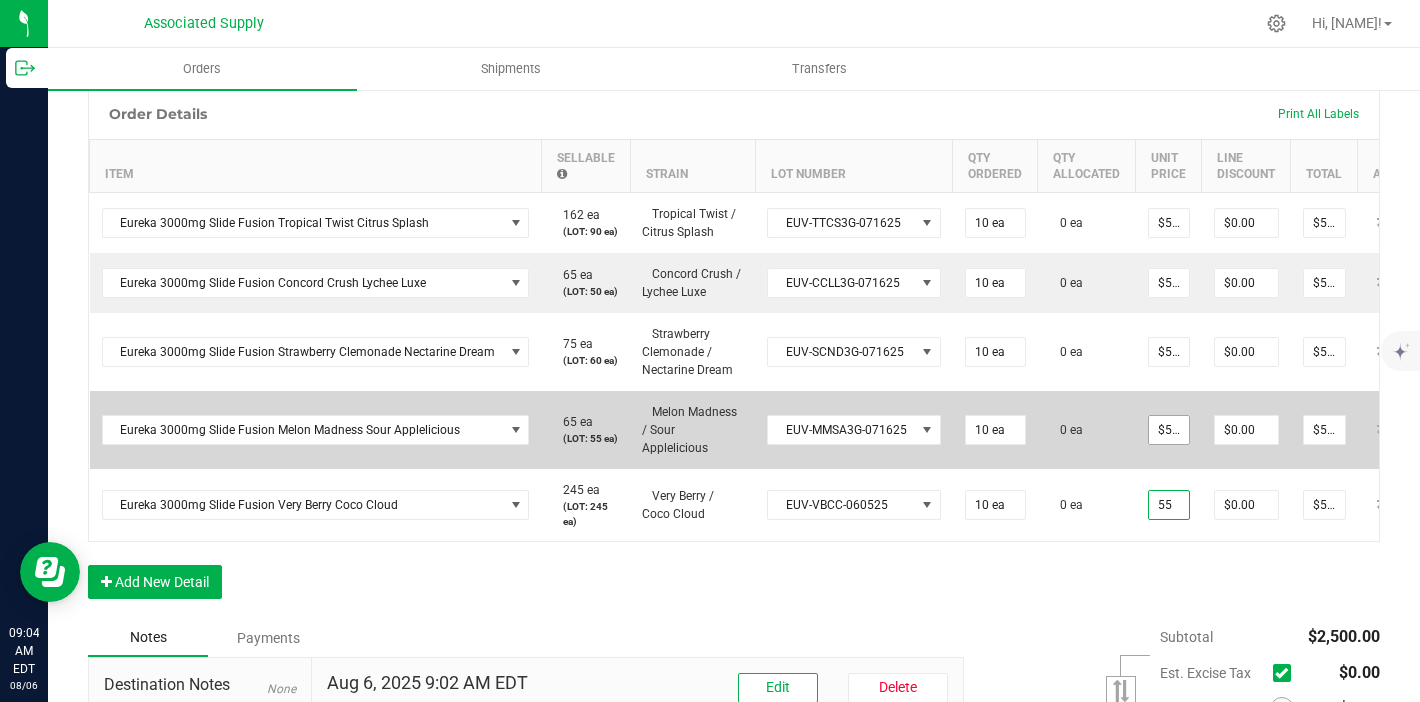 type on "50" 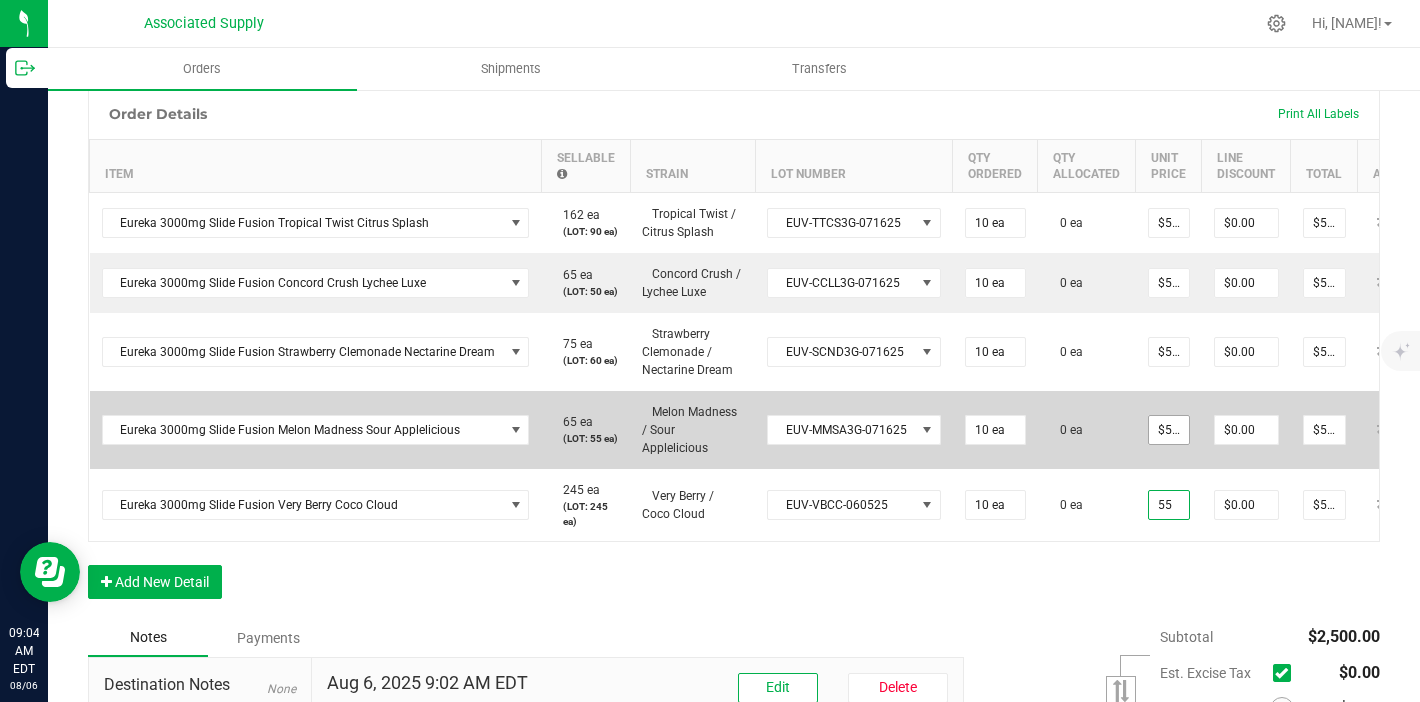 type on "$55.00000" 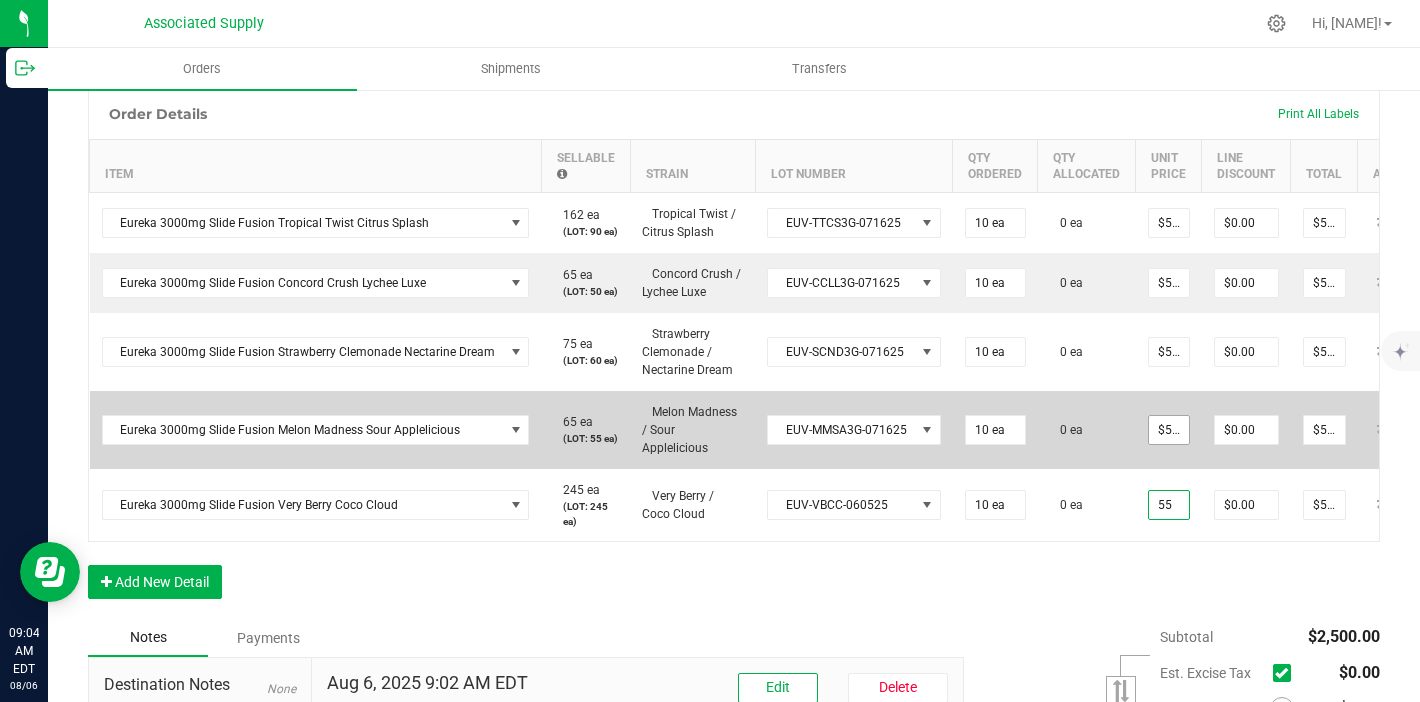 type on "$550.00" 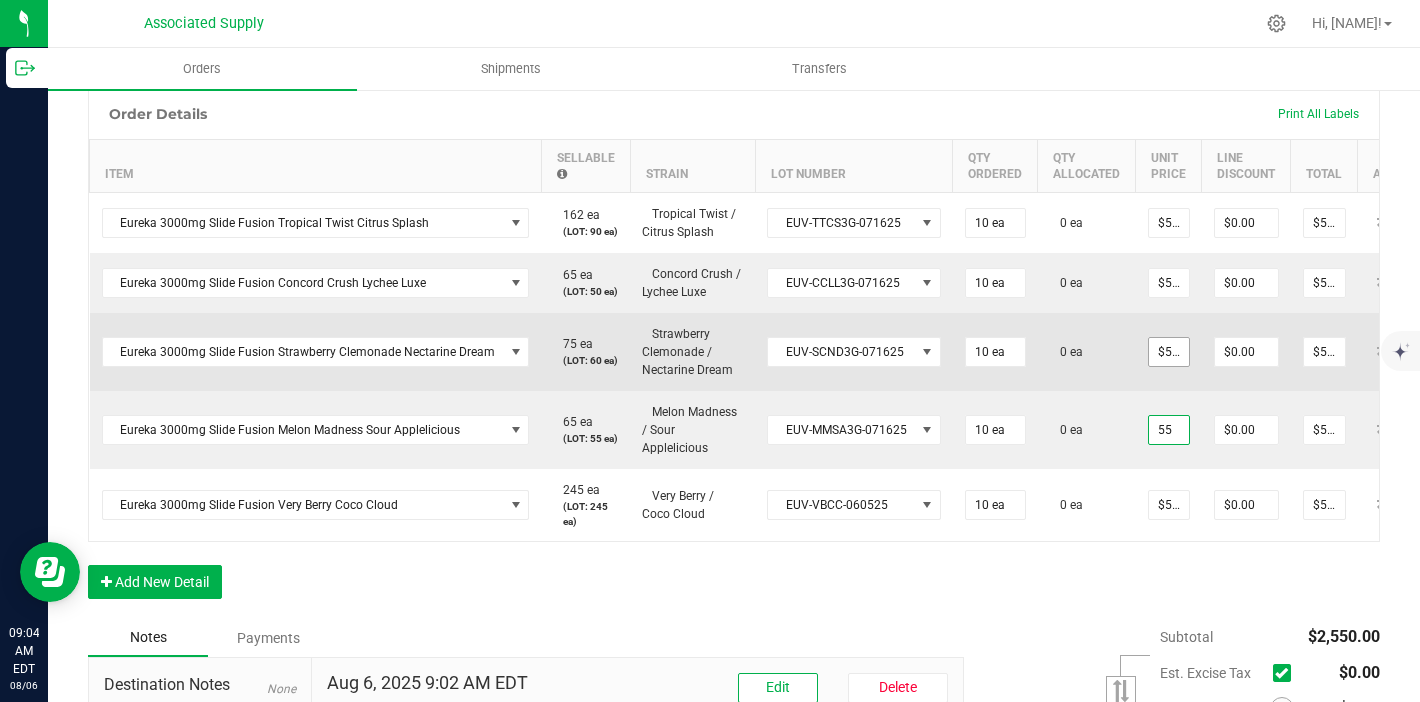 type on "55" 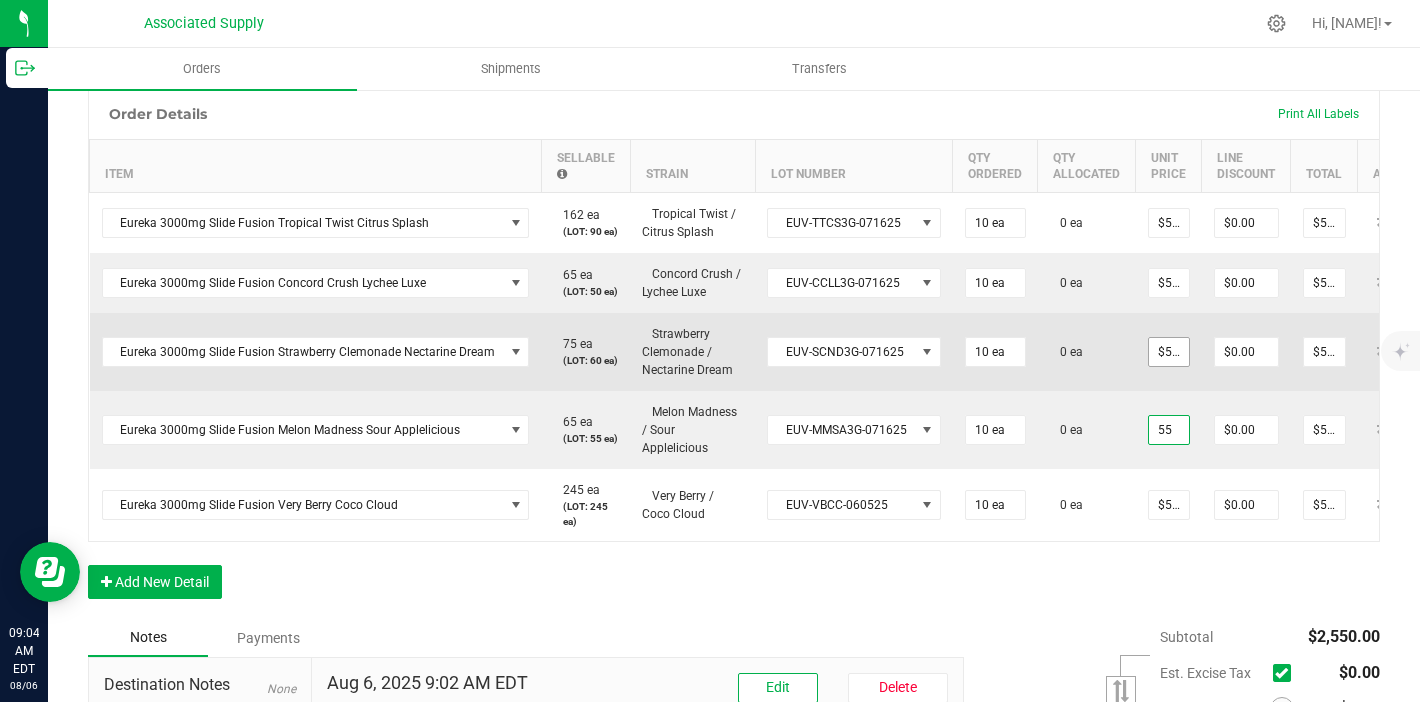 click on "$50.00000" at bounding box center (1169, 352) 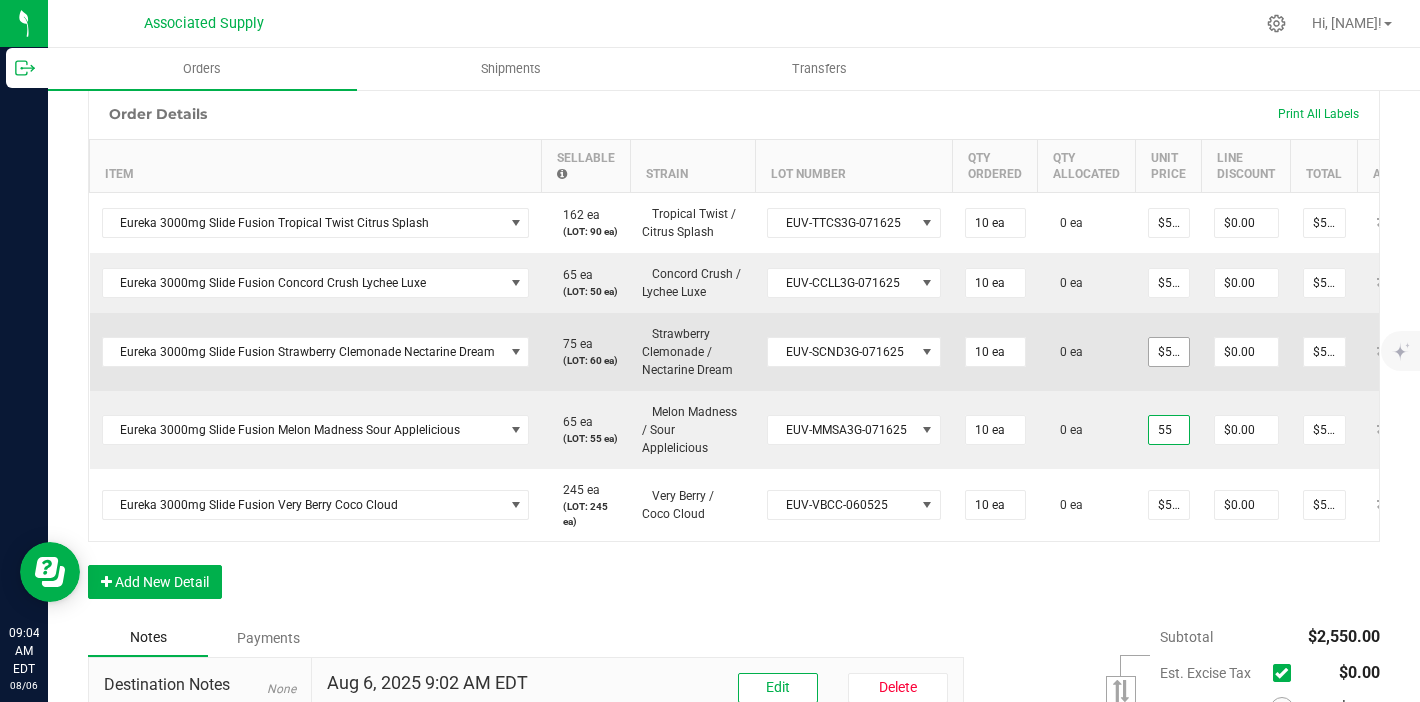 type on "50" 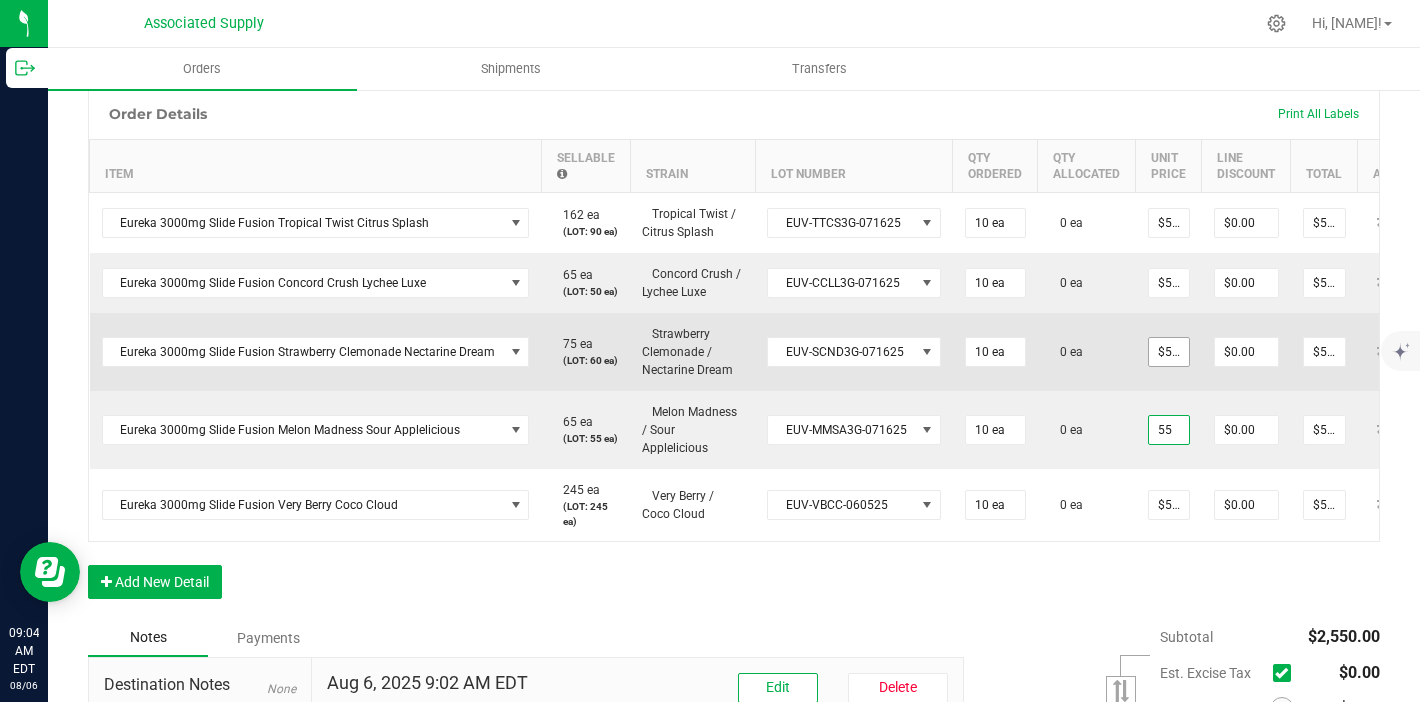 type on "$55.00000" 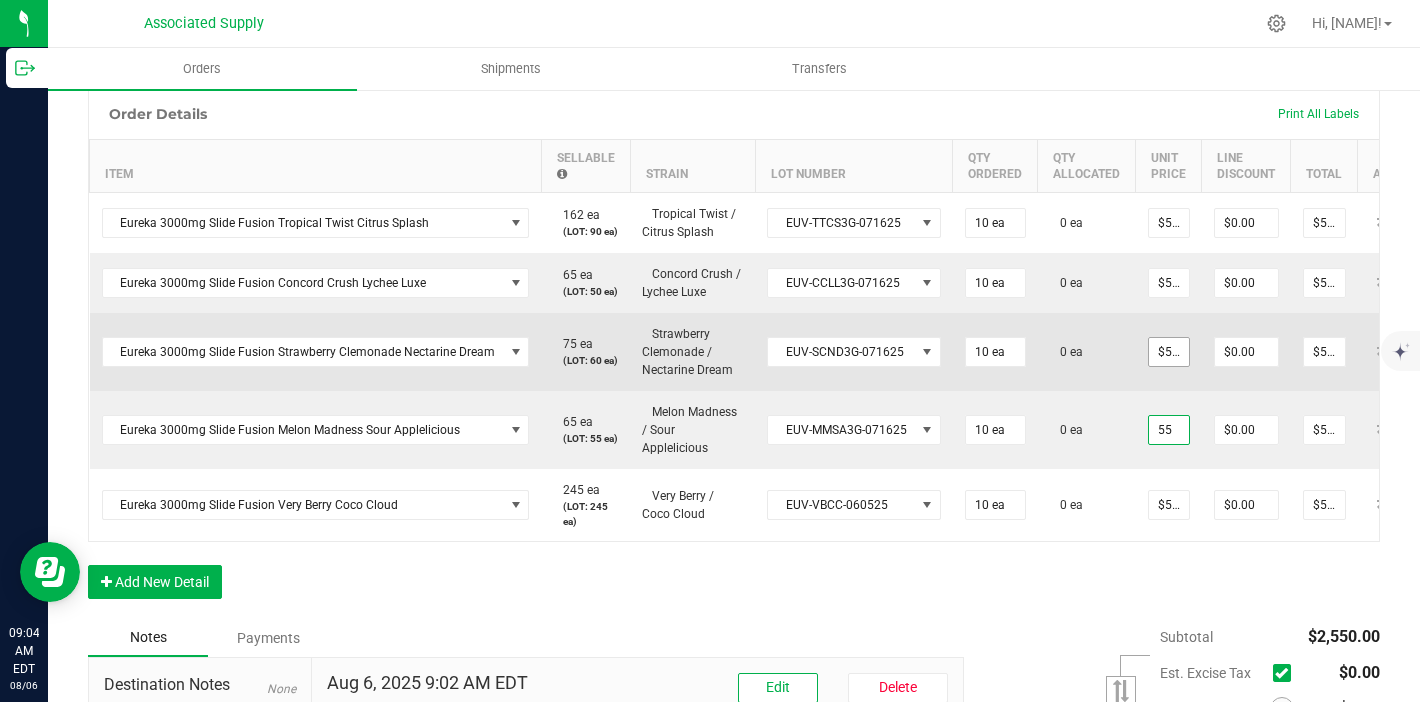 type on "$550.00" 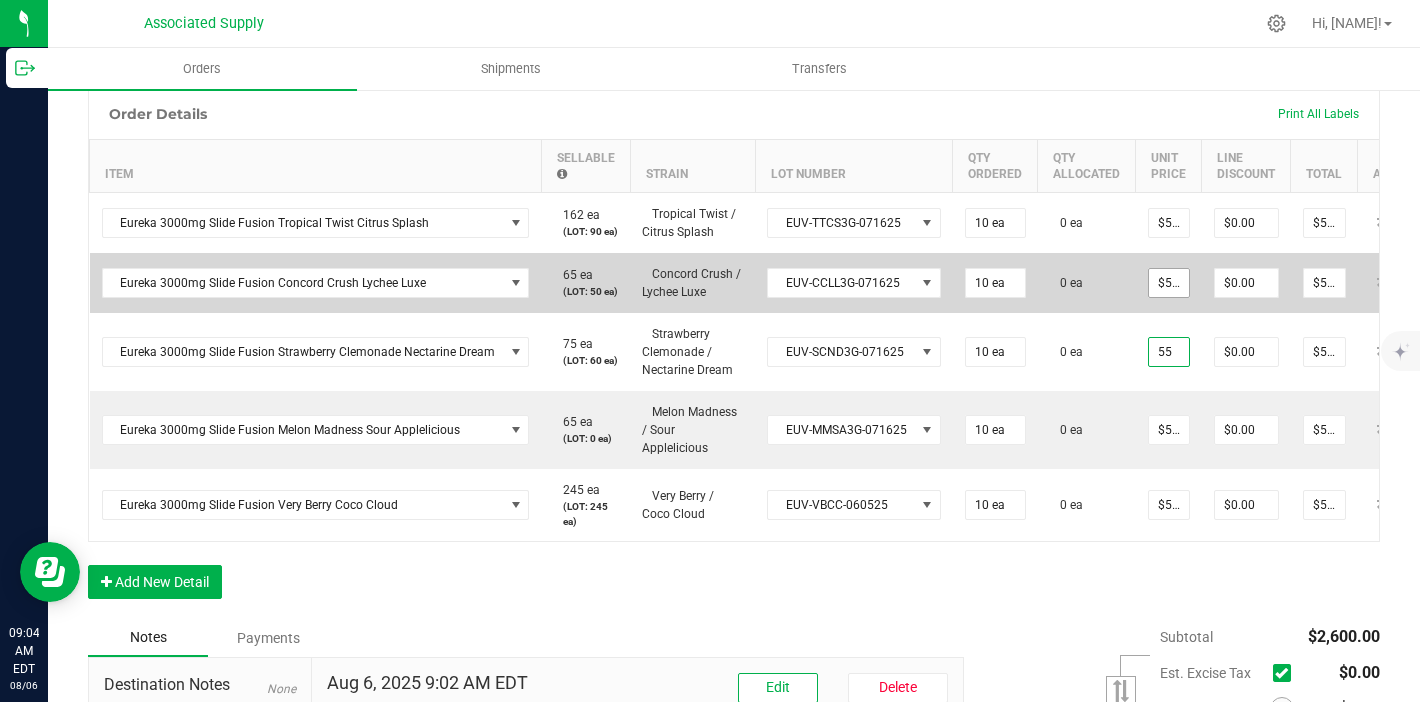 type on "55" 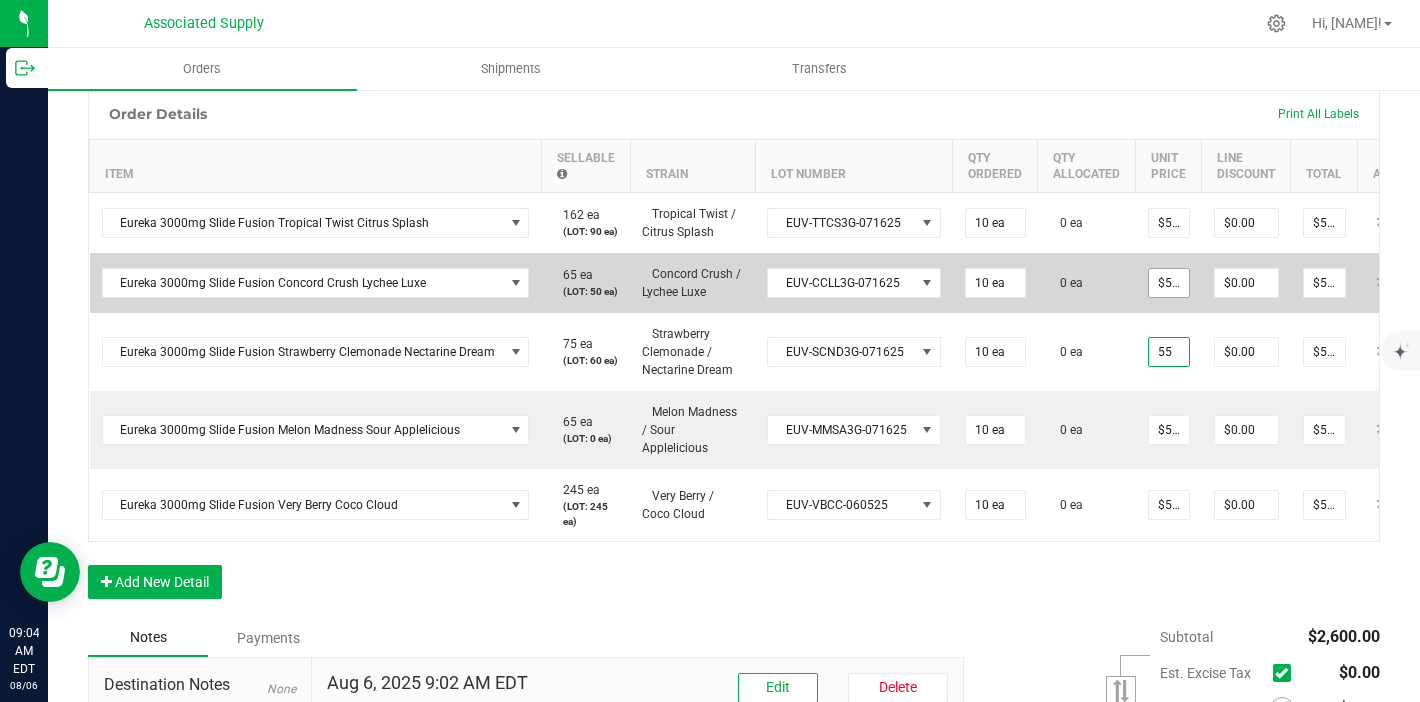 click on "$50.00000" at bounding box center (1169, 283) 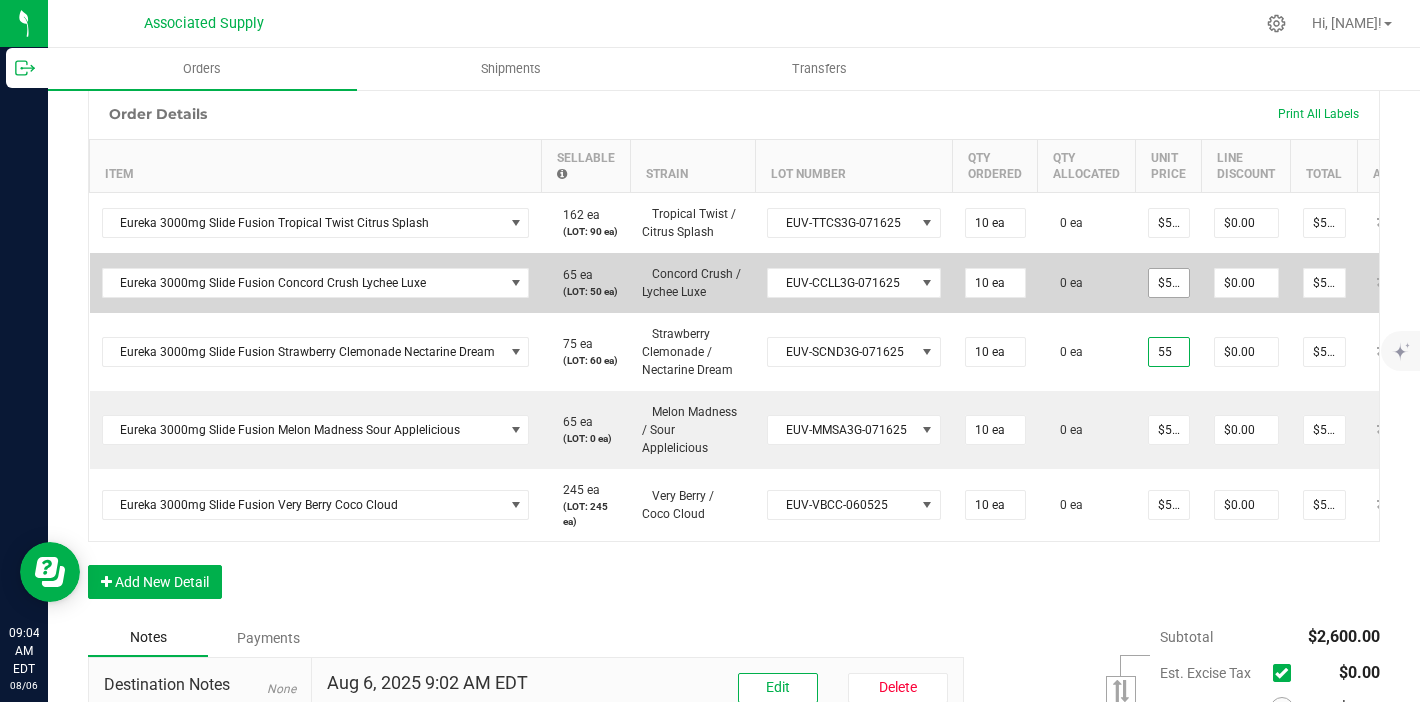 type on "50" 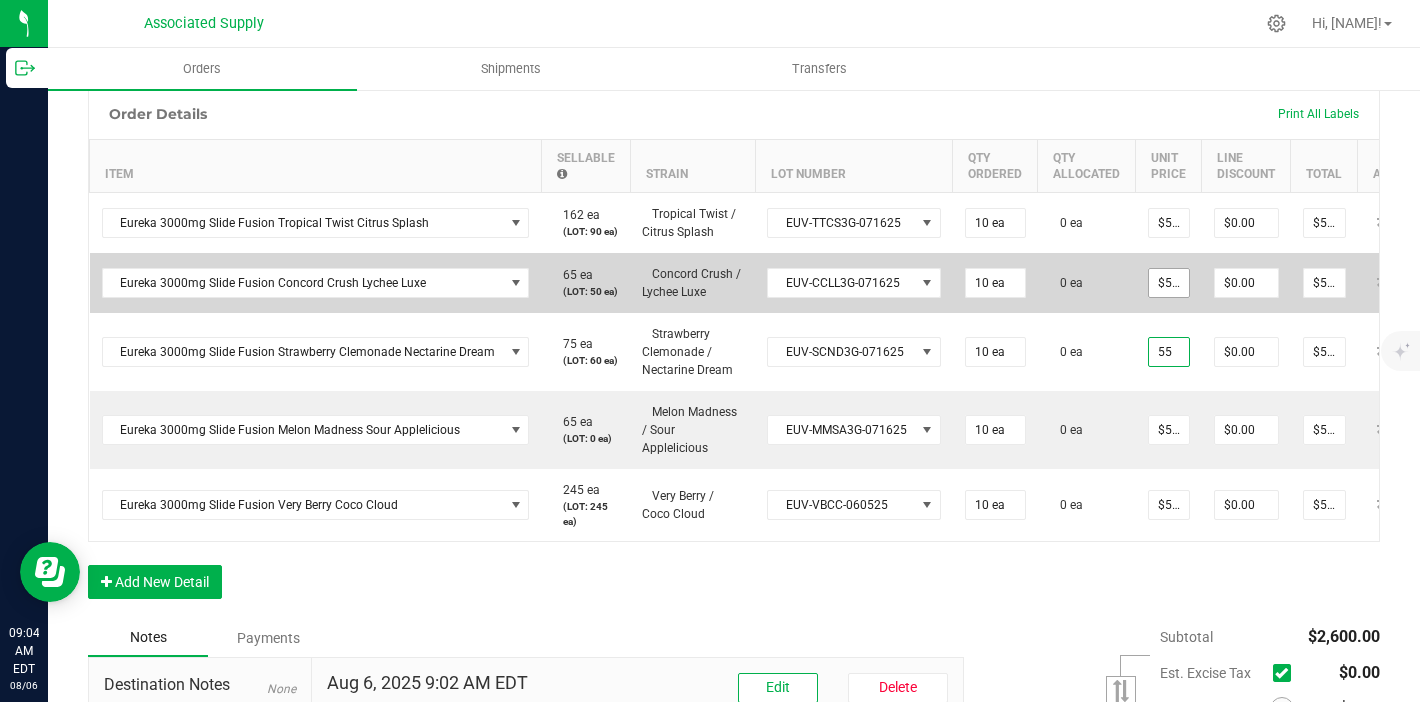 type on "$55.00000" 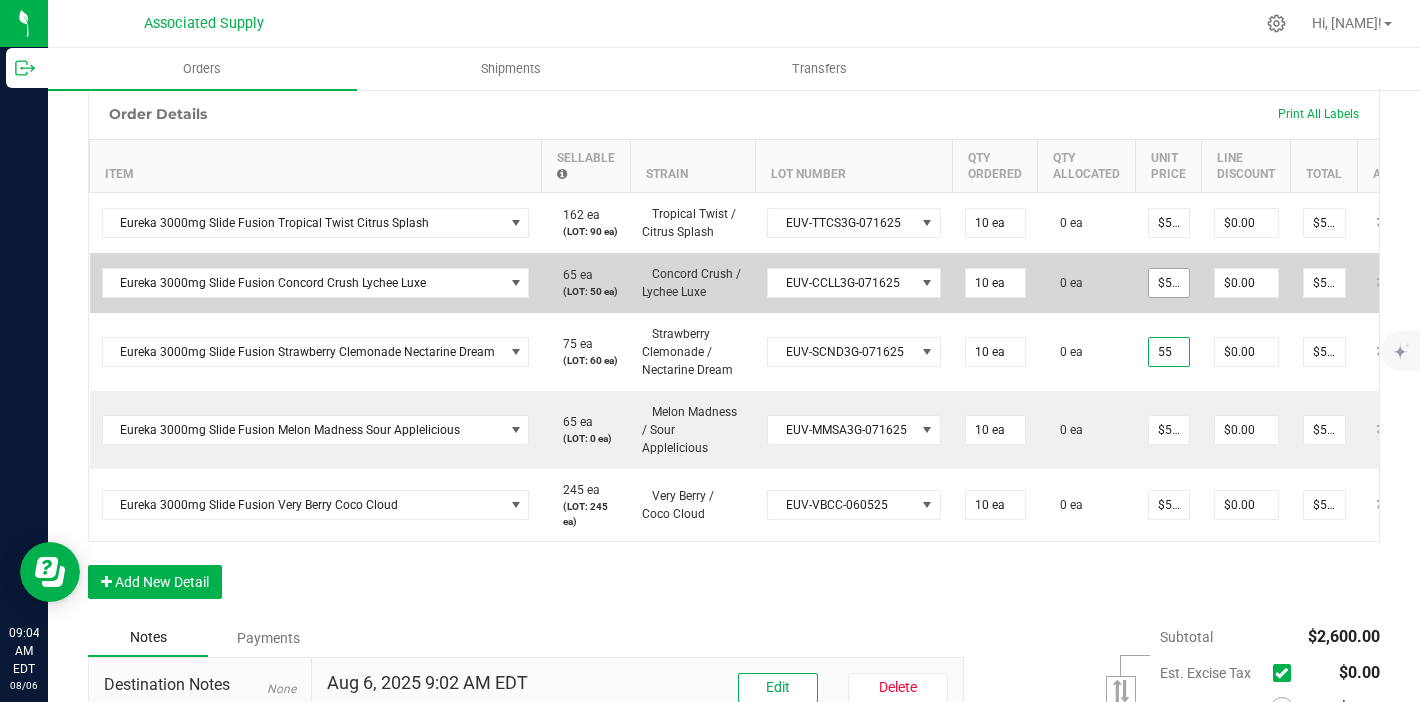 type on "$550.00" 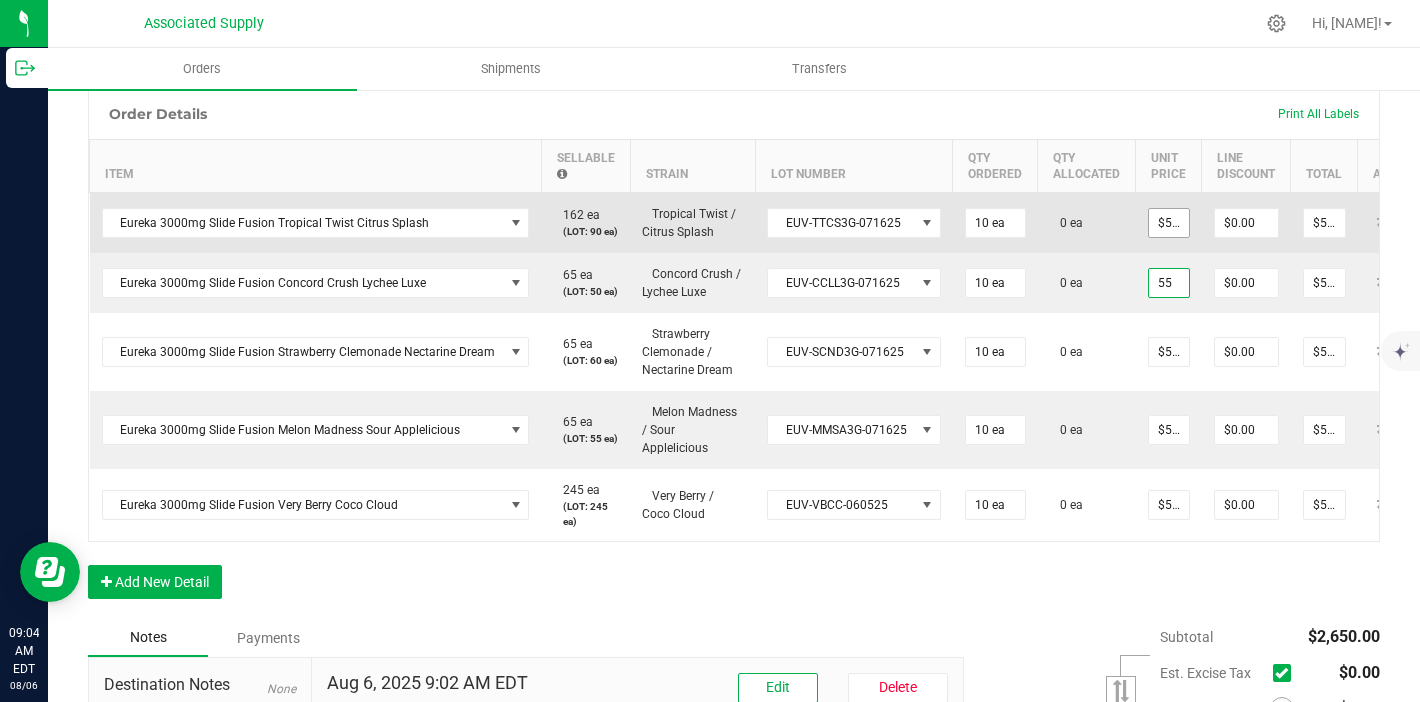 type on "55" 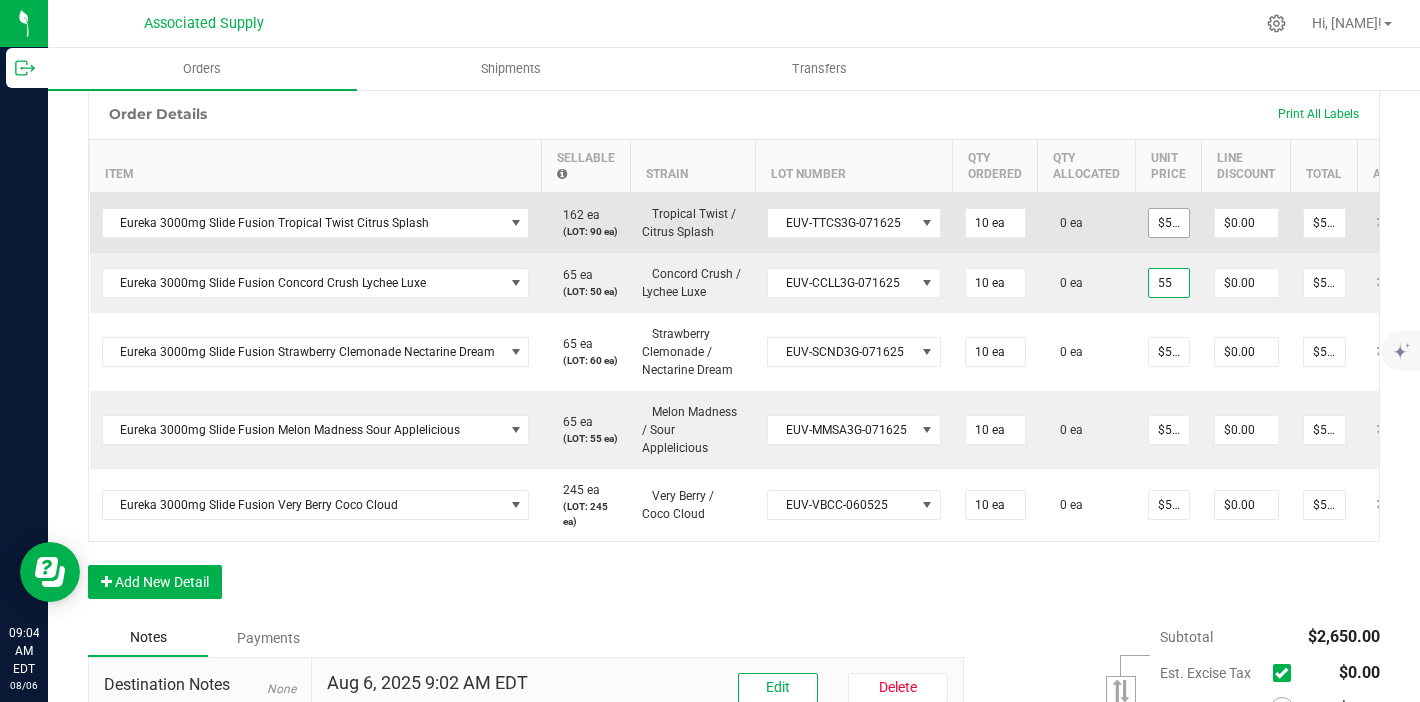 type on "50" 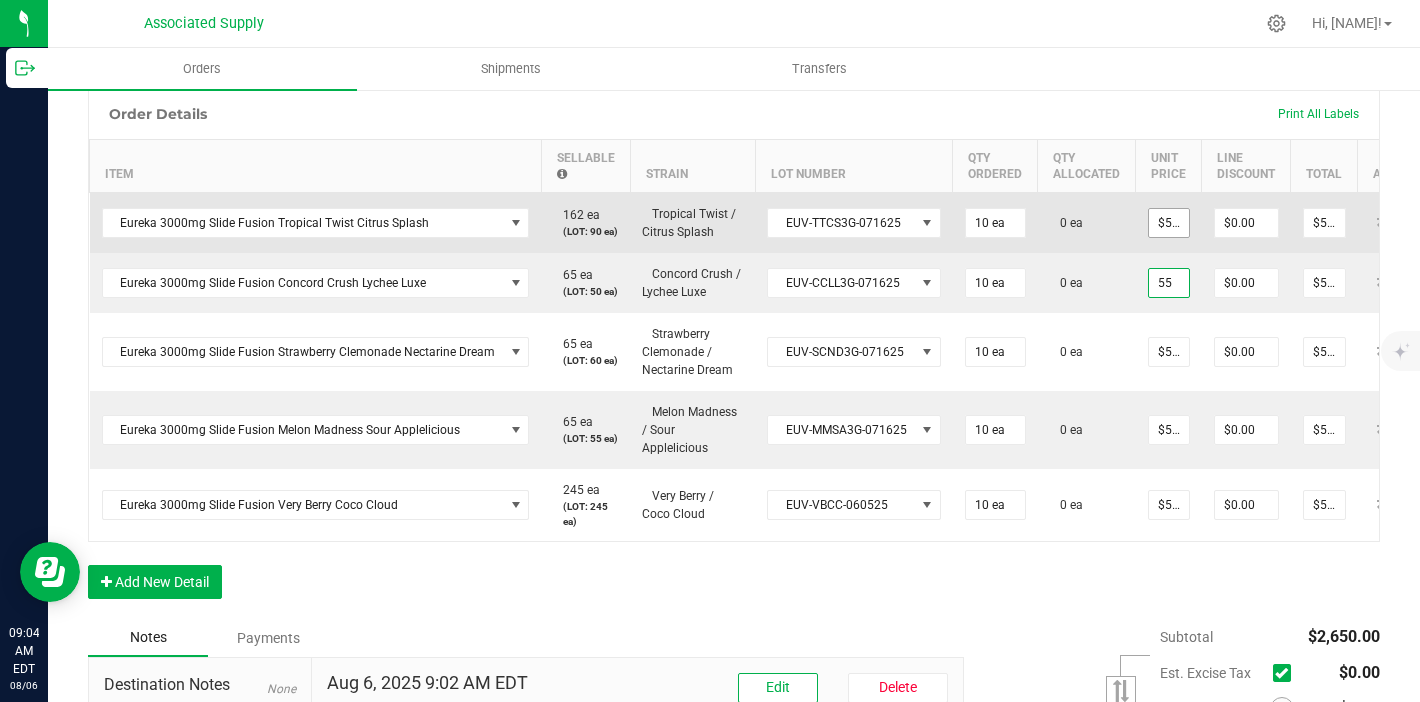 type on "$55.00000" 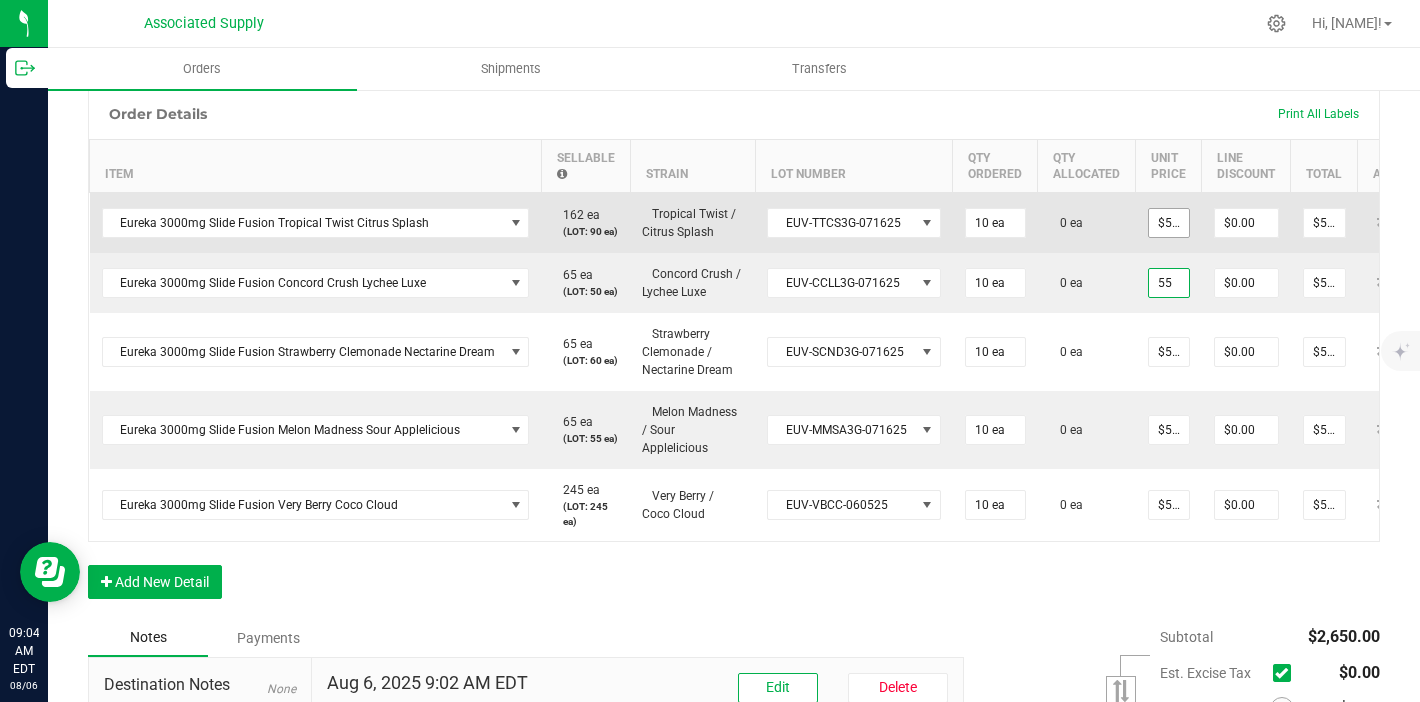 type on "$550.00" 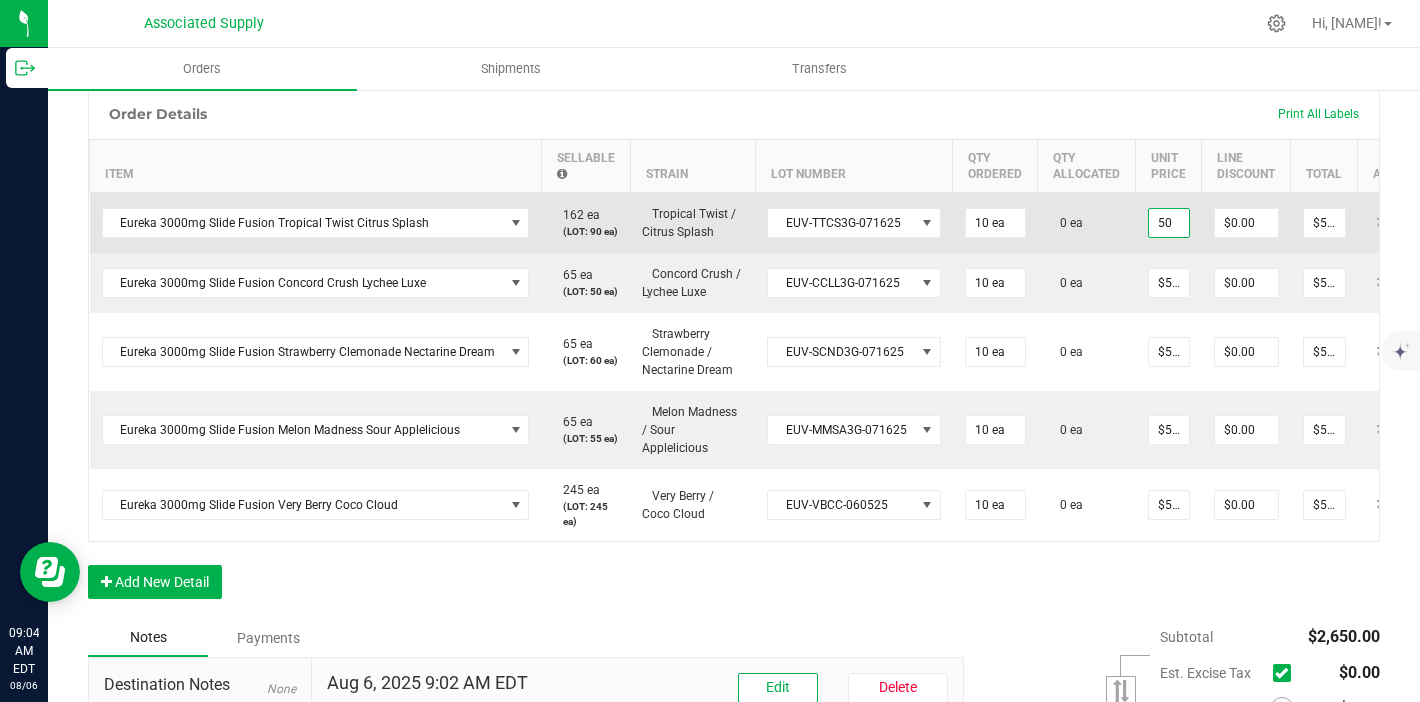 click on "50" at bounding box center [1169, 223] 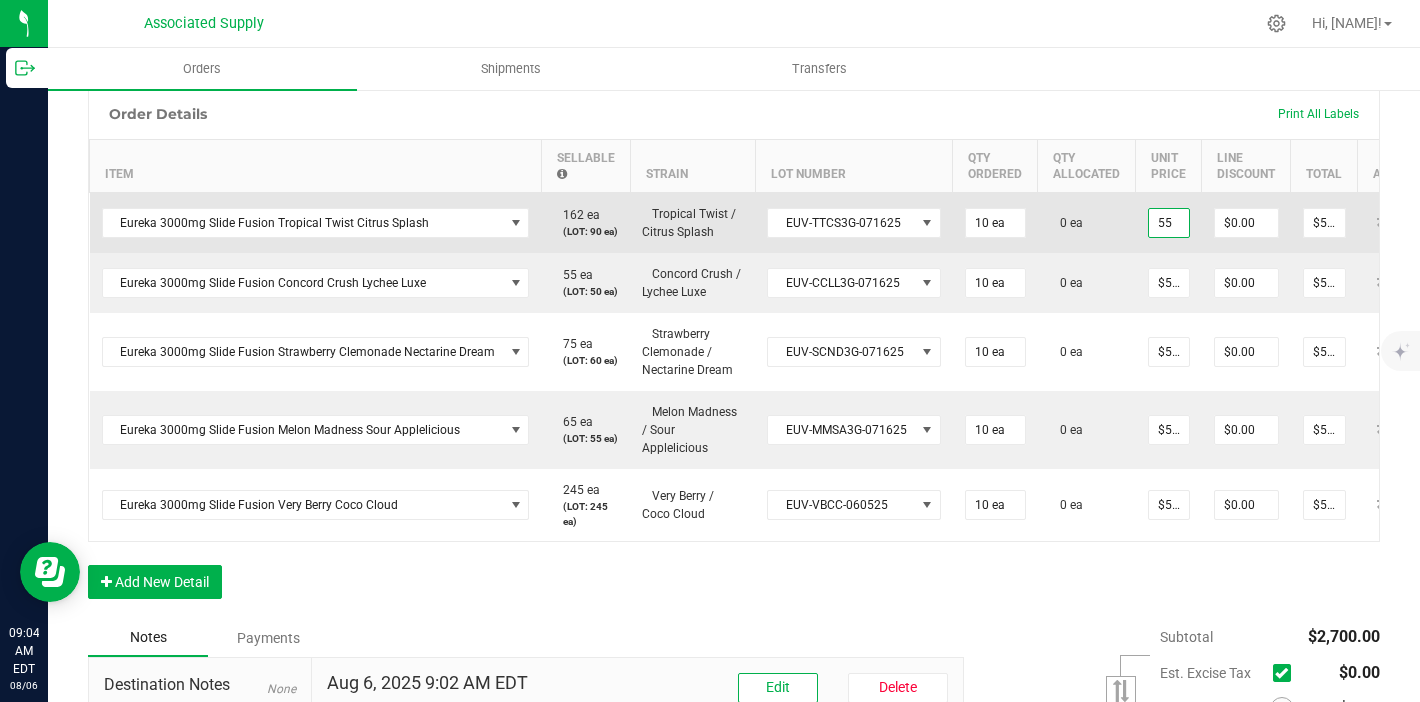 type on "5" 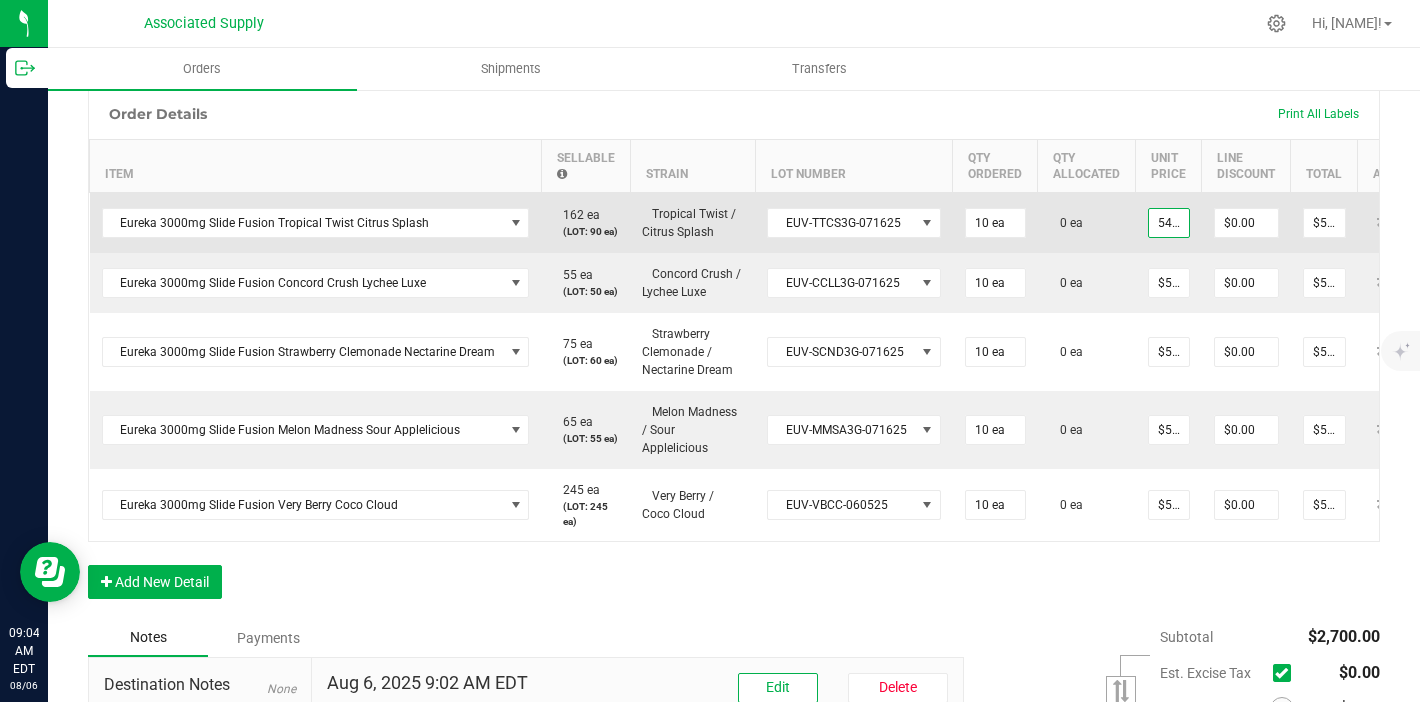 scroll, scrollTop: 0, scrollLeft: 2, axis: horizontal 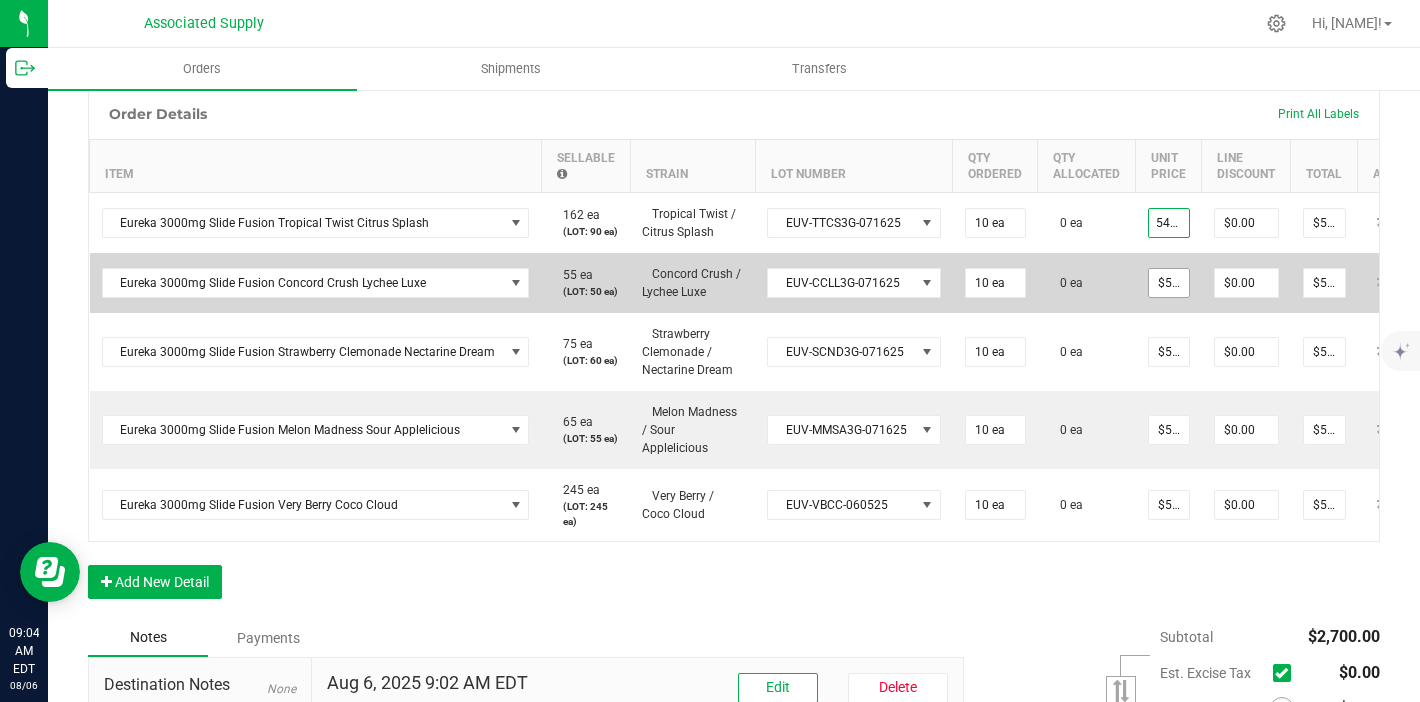 click on "$55.00000" at bounding box center (1169, 283) 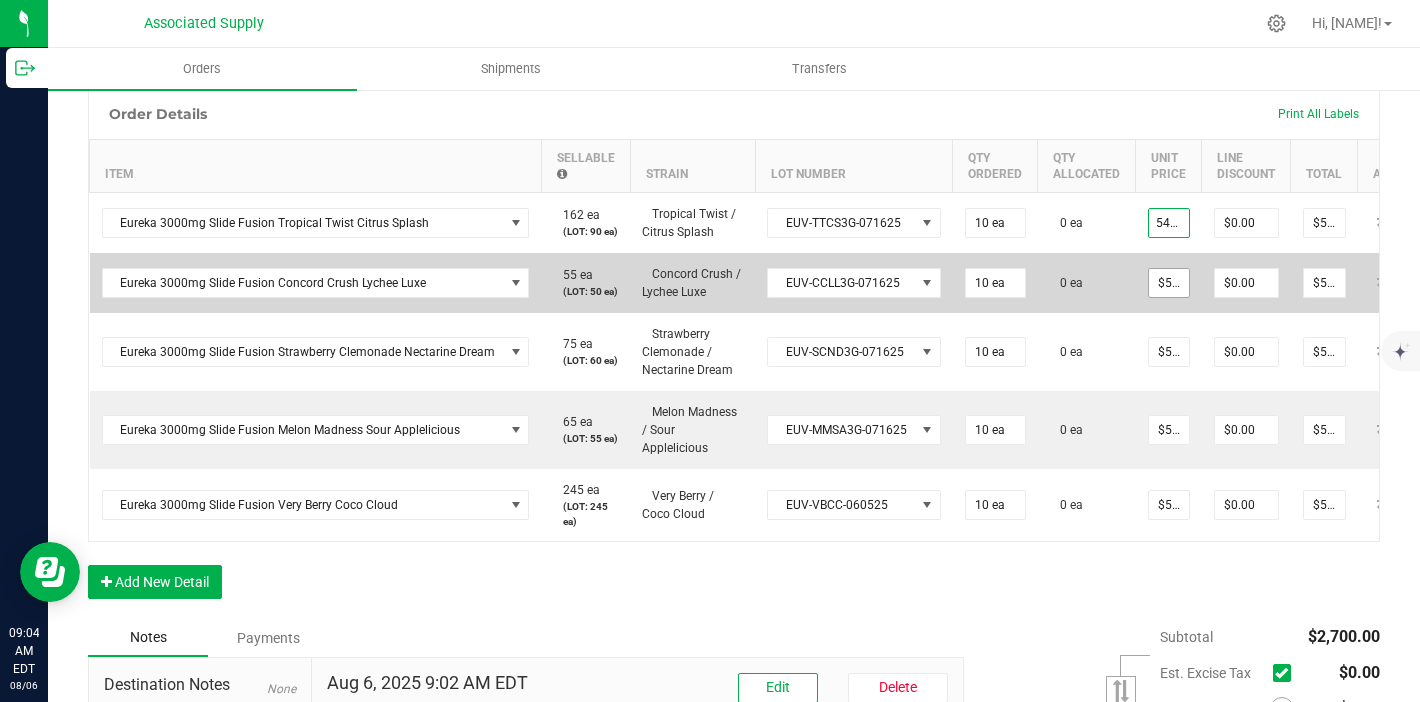 type on "$54.50000" 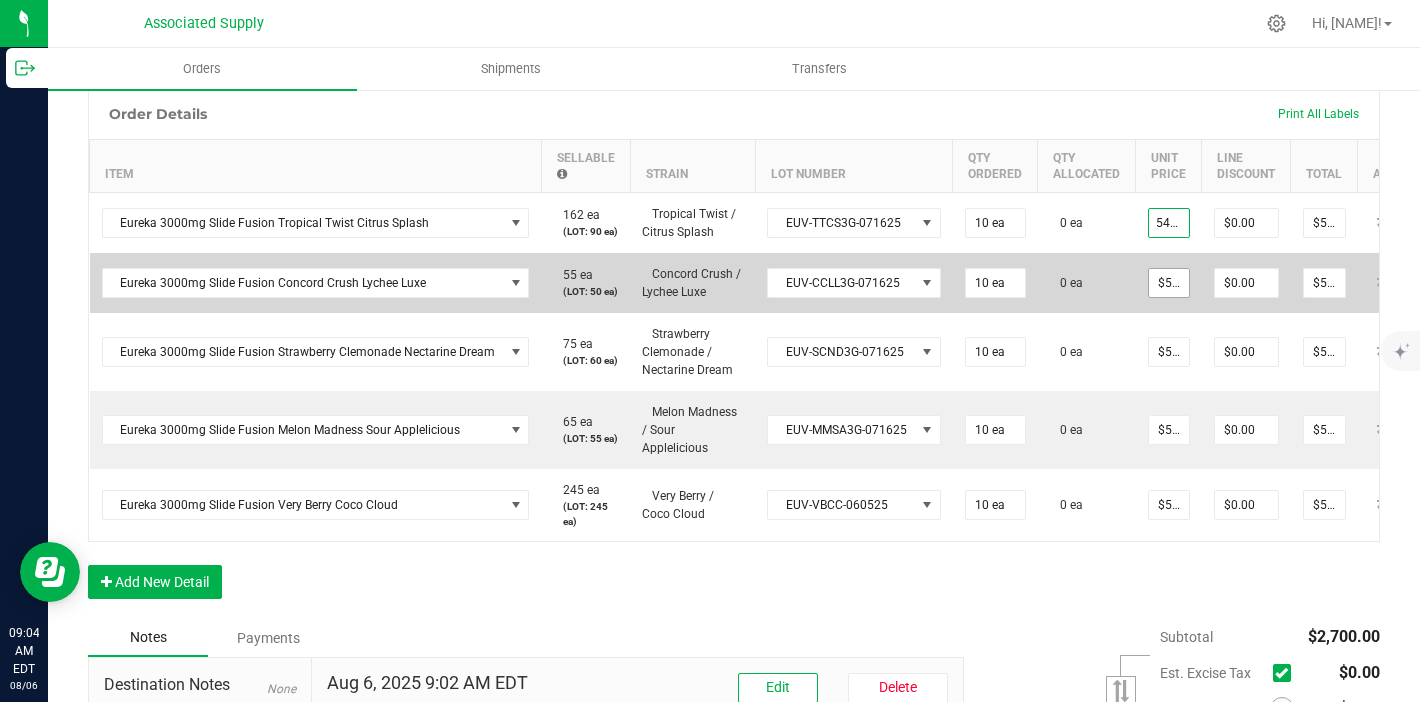 type on "$545.00" 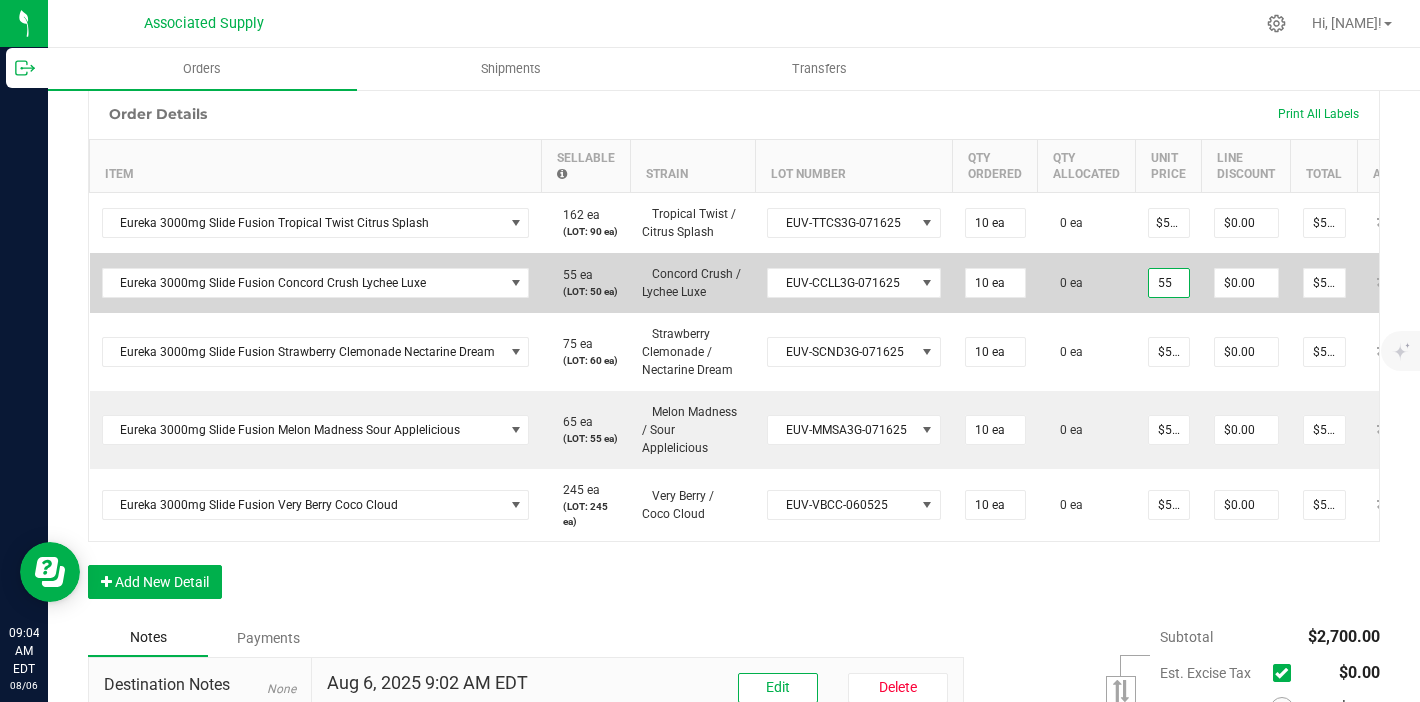 scroll, scrollTop: 0, scrollLeft: 0, axis: both 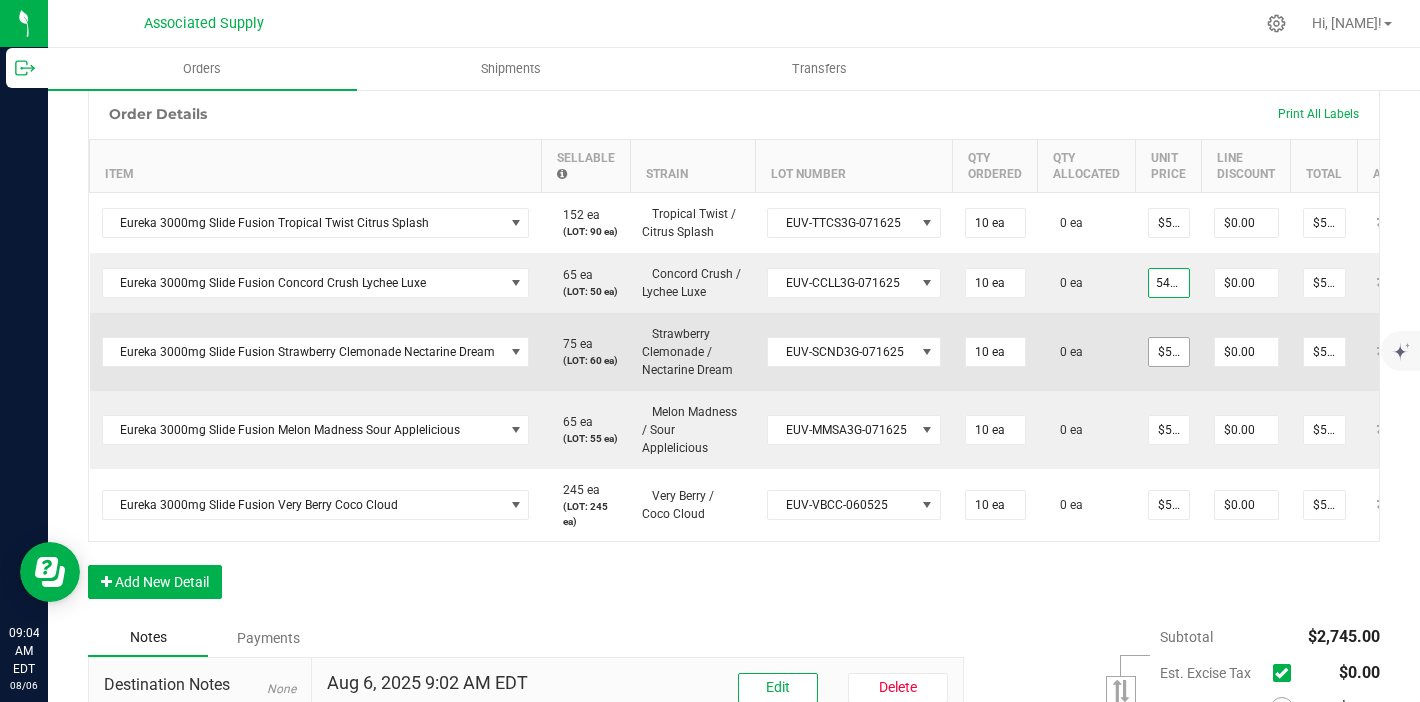 type on "54.5" 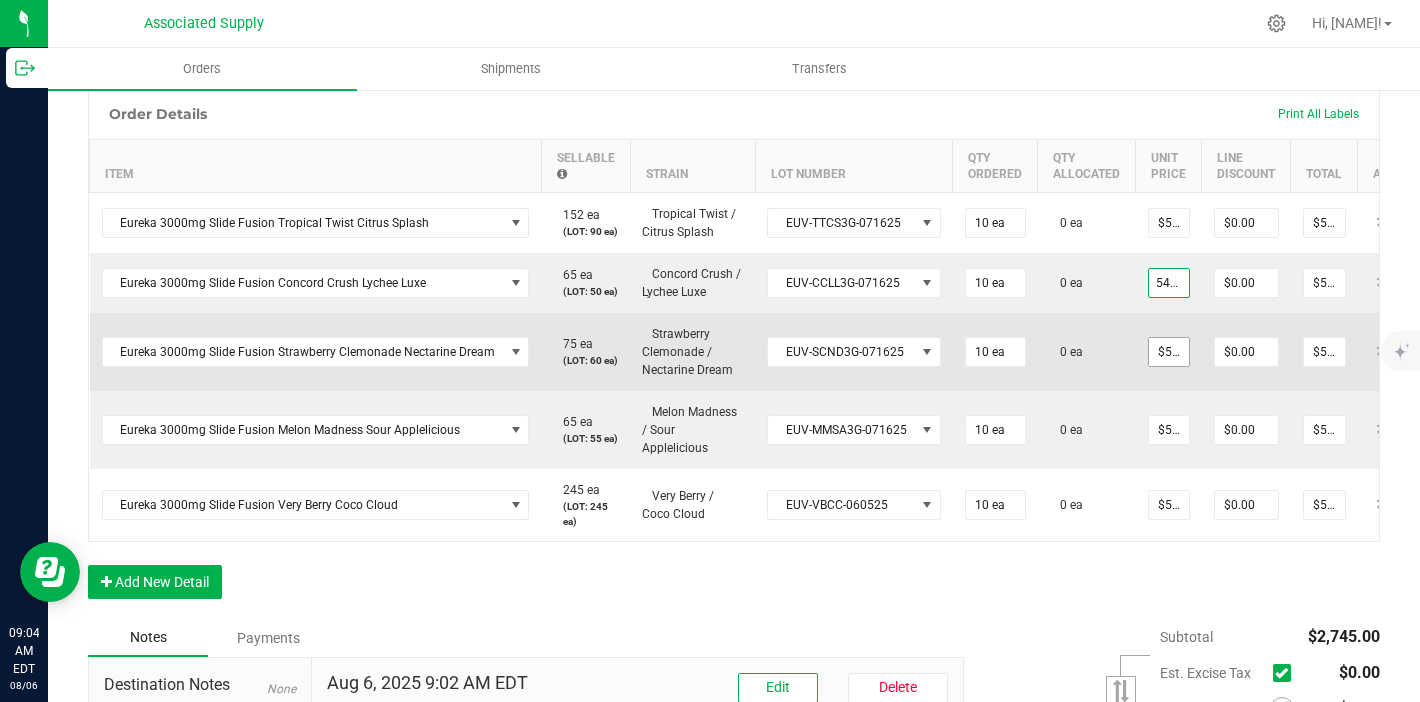 type on "55" 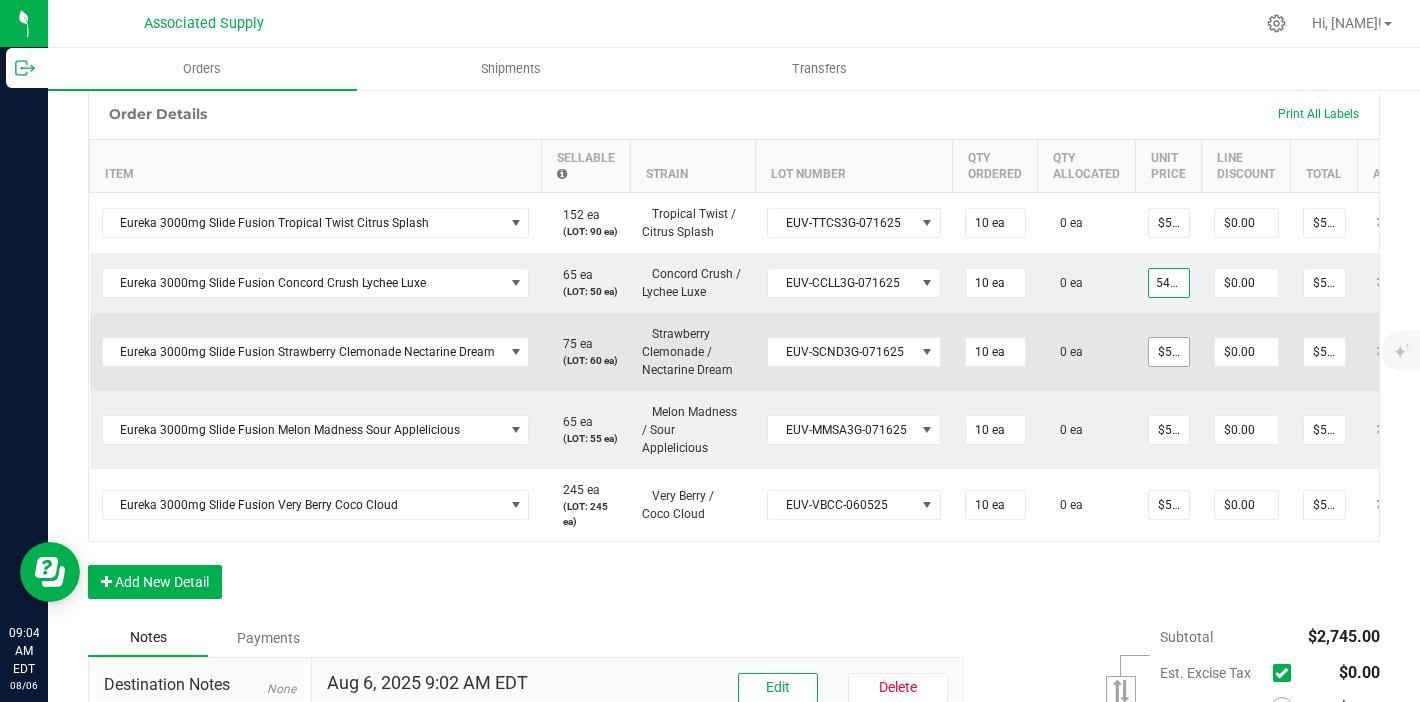 type on "$54.50000" 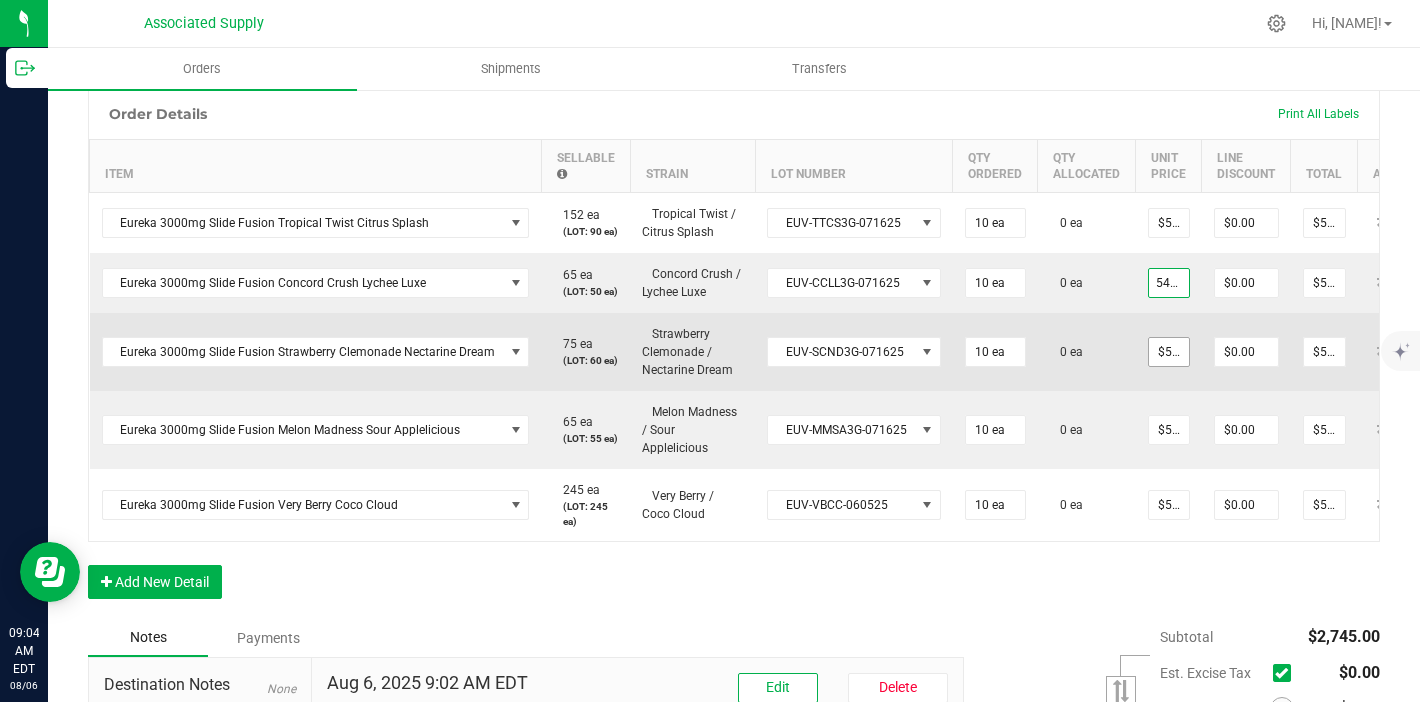 type on "$545.00" 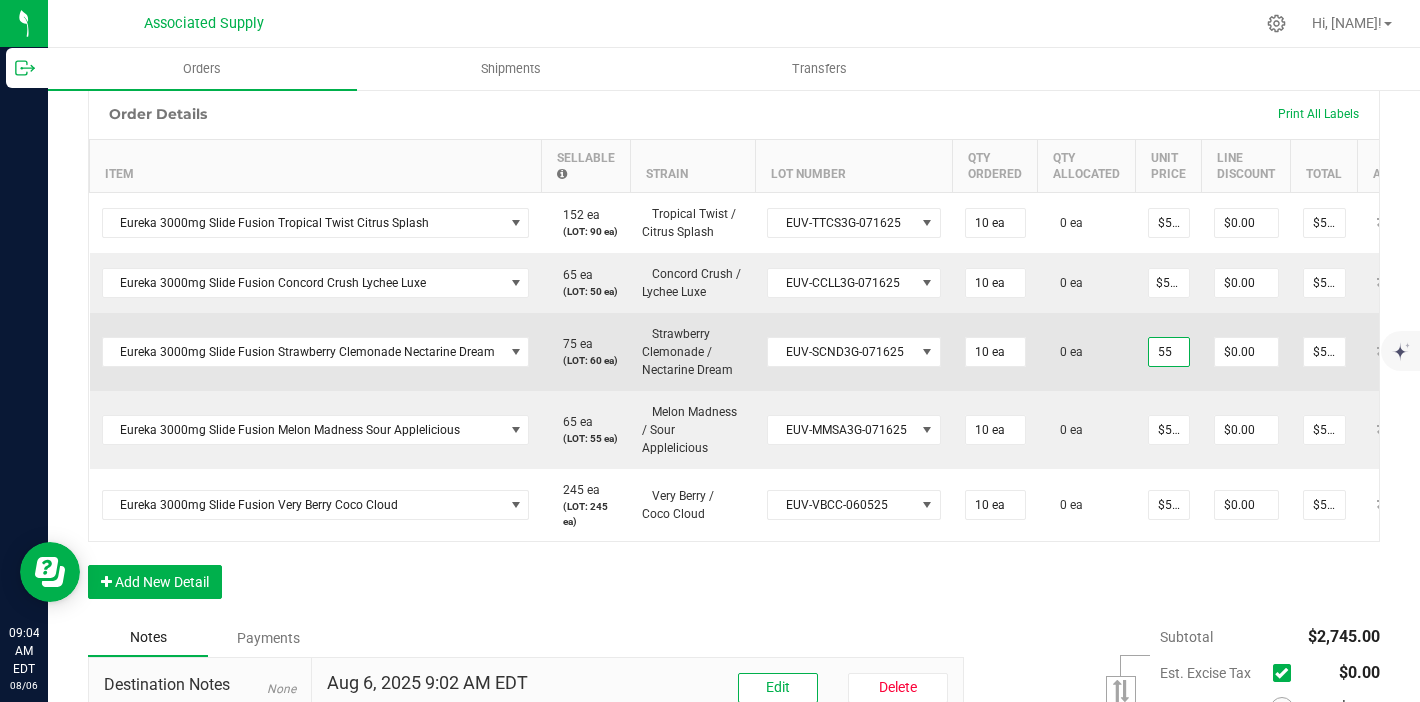 scroll, scrollTop: 0, scrollLeft: 0, axis: both 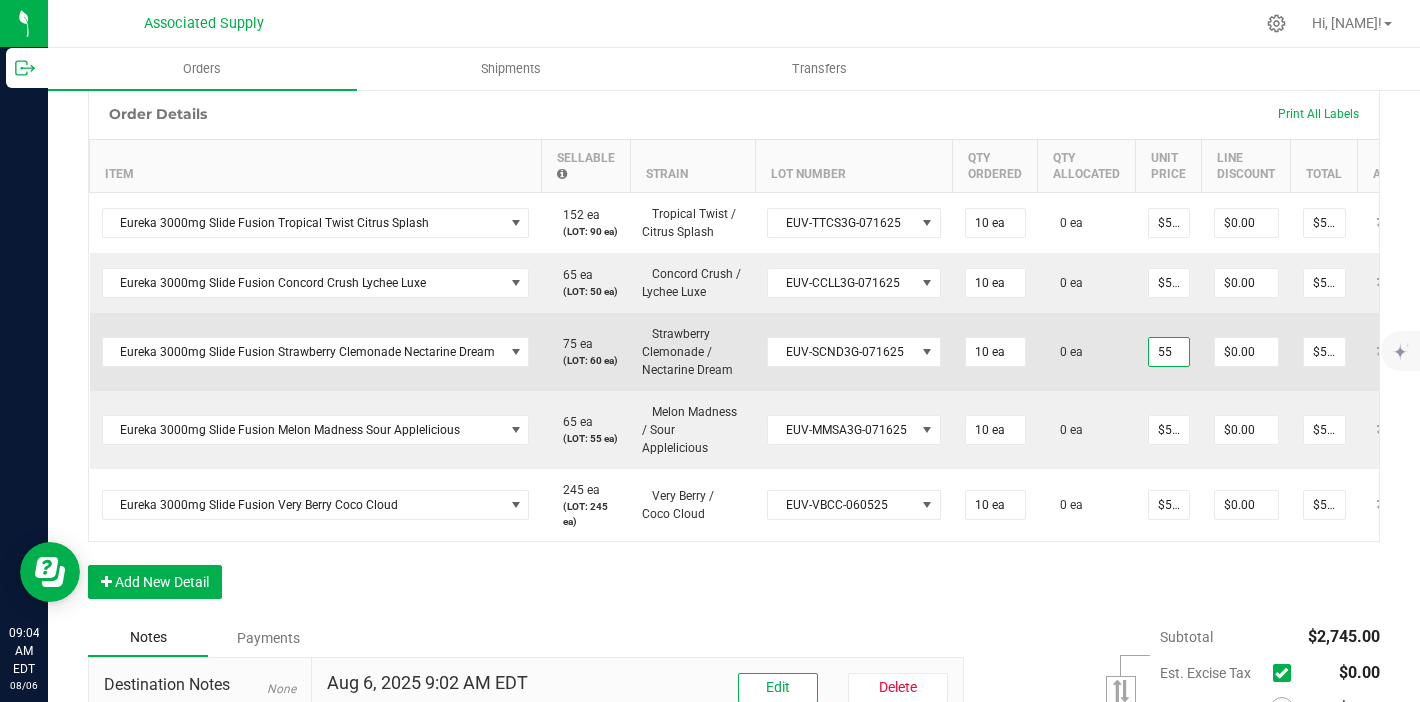 click on "55" at bounding box center [1169, 352] 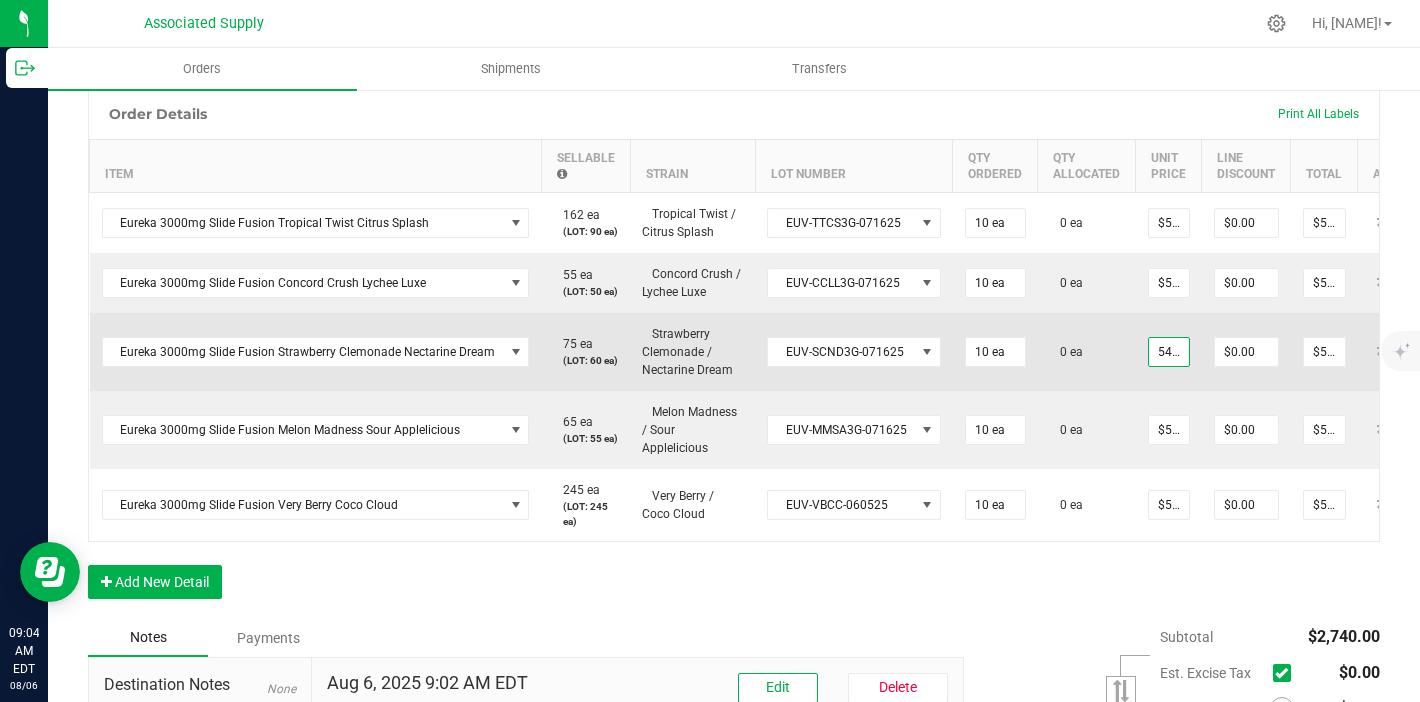 scroll, scrollTop: 0, scrollLeft: 2, axis: horizontal 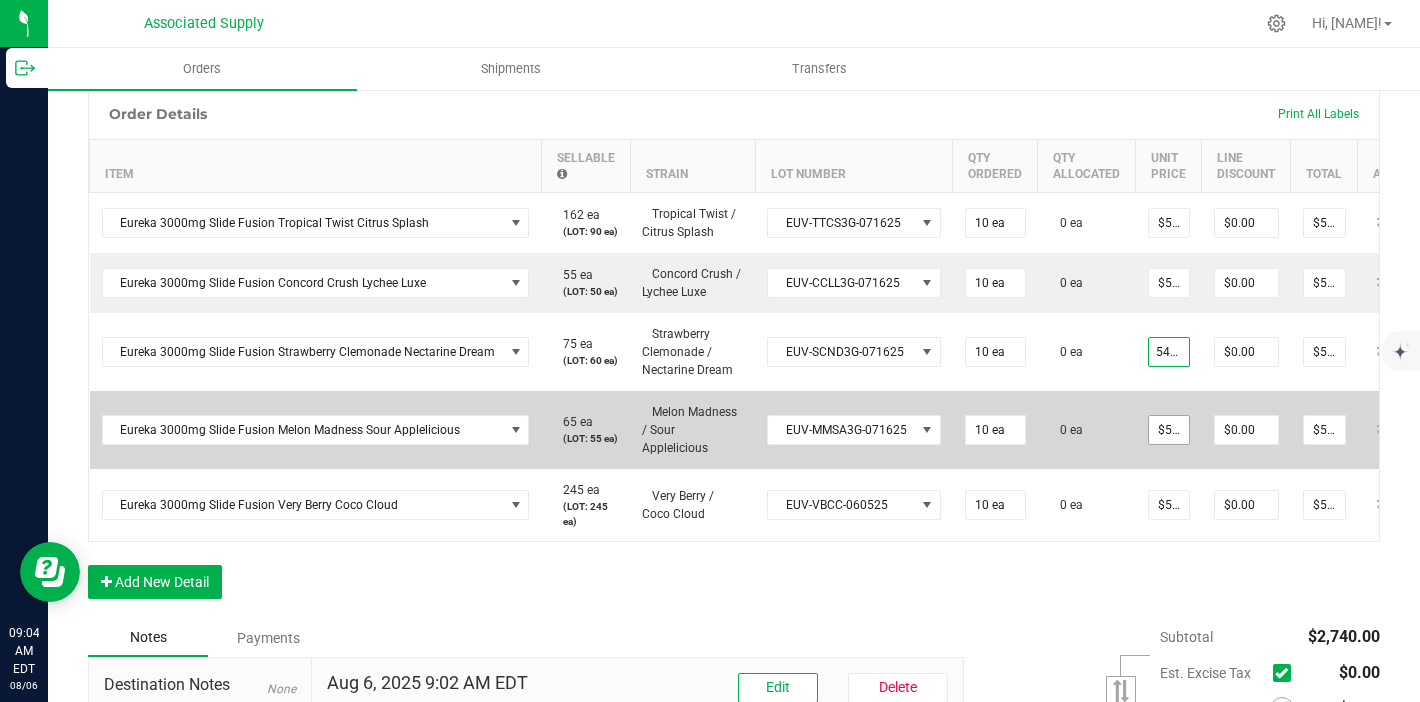 type on "54.5" 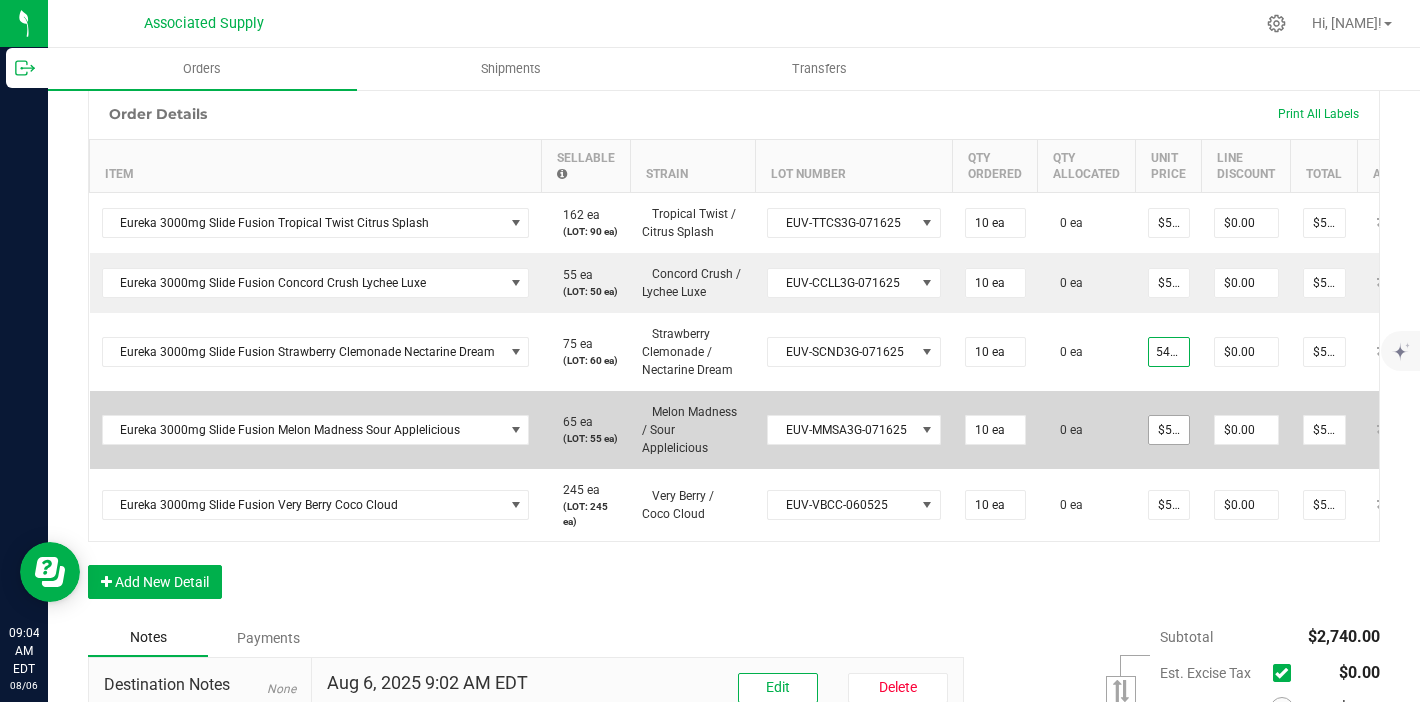 click on "$55.00000" at bounding box center [1169, 430] 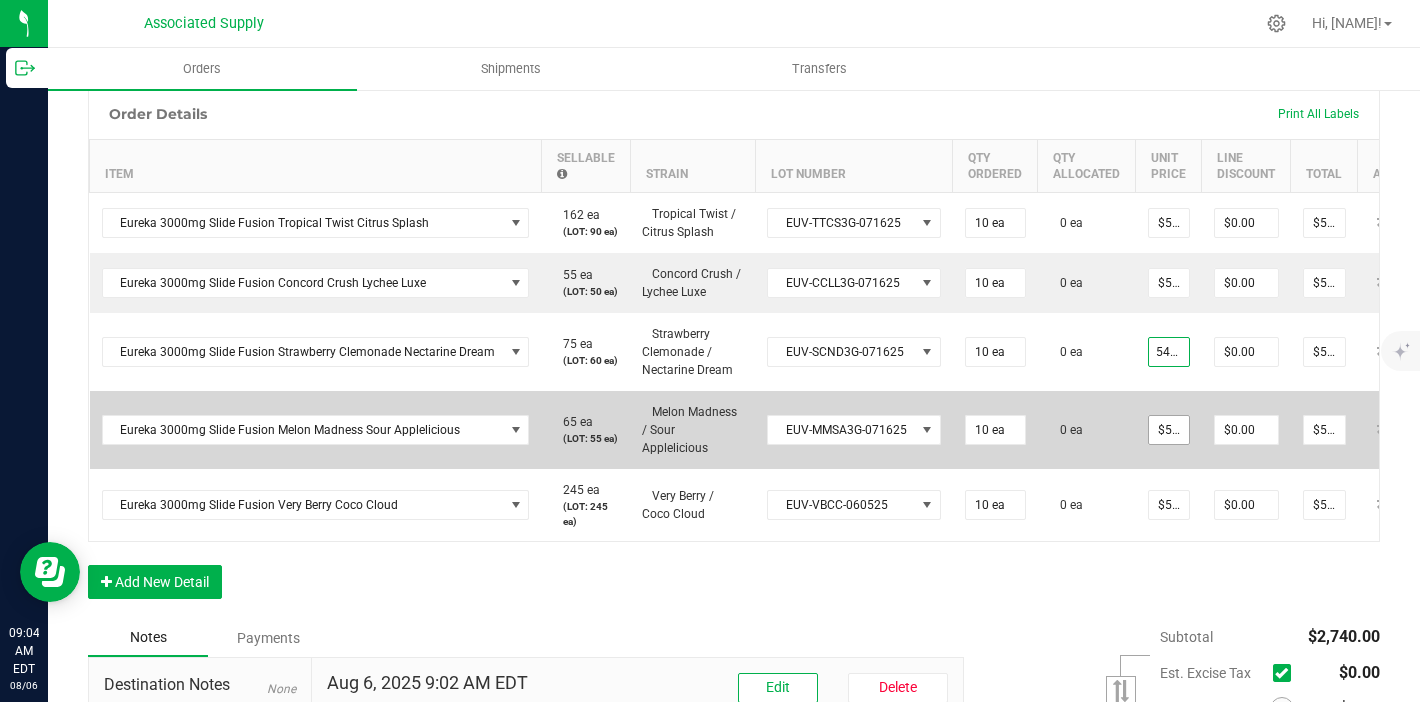 type on "55" 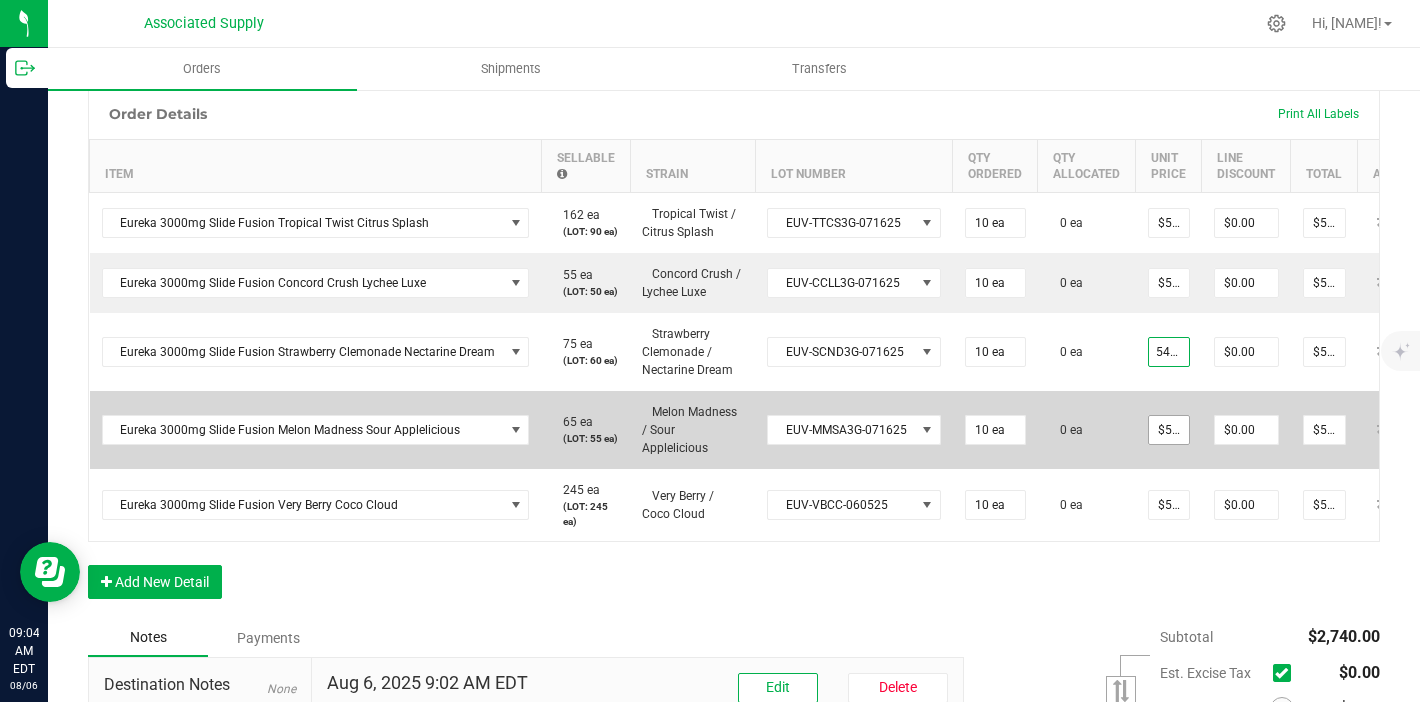 type on "$54.50000" 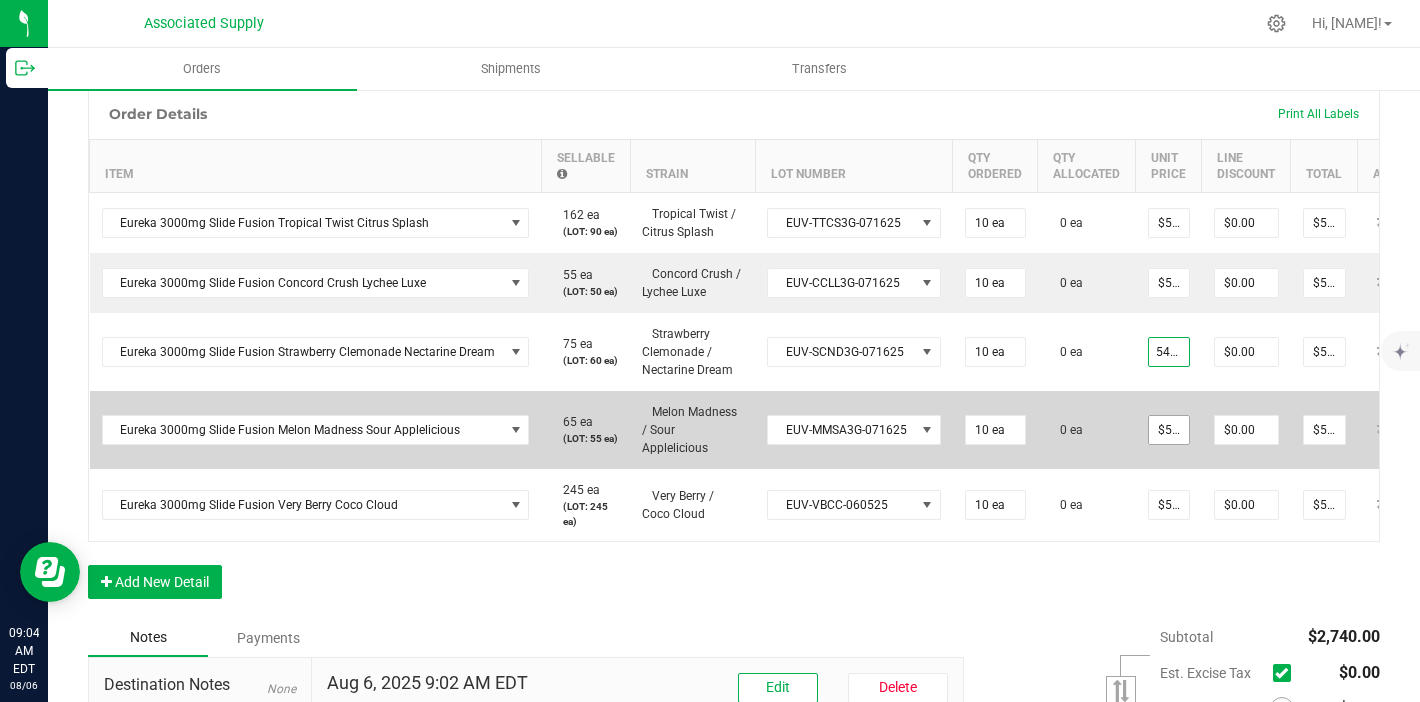type on "$545.00" 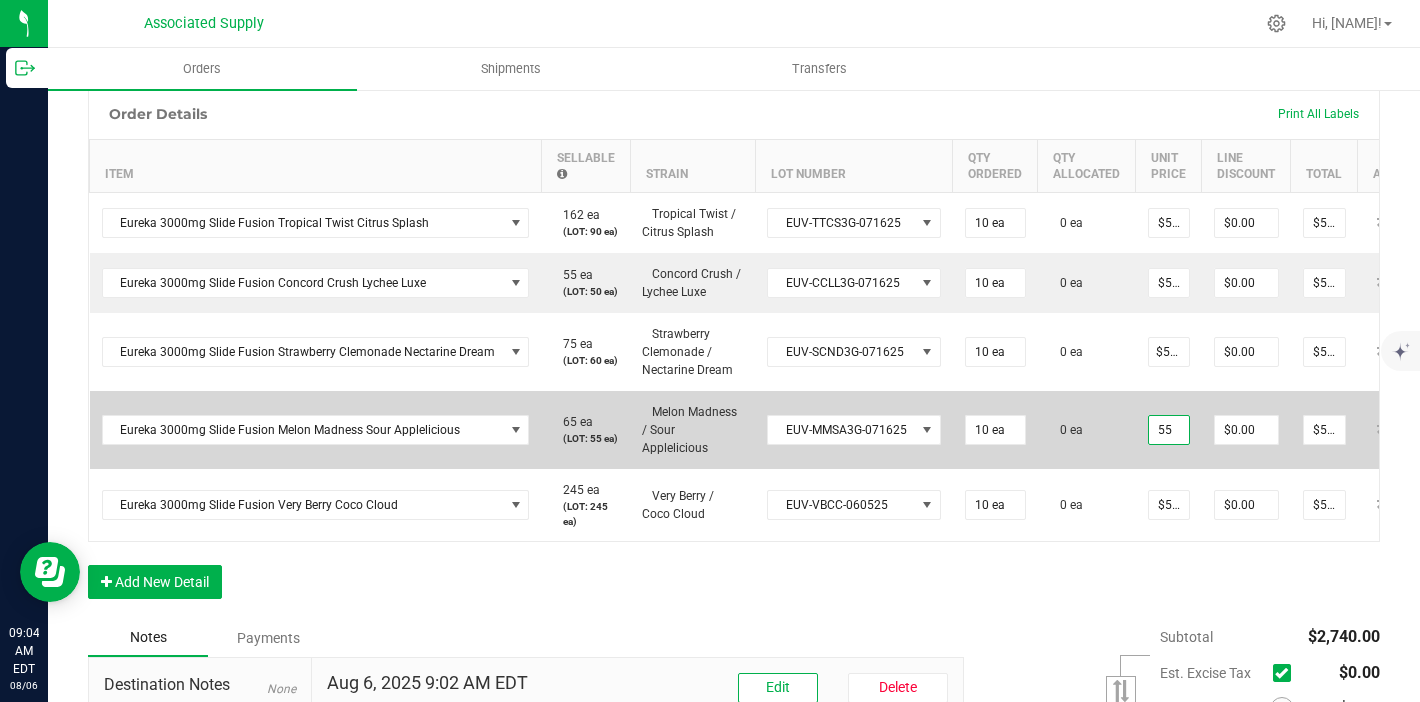 scroll, scrollTop: 0, scrollLeft: 0, axis: both 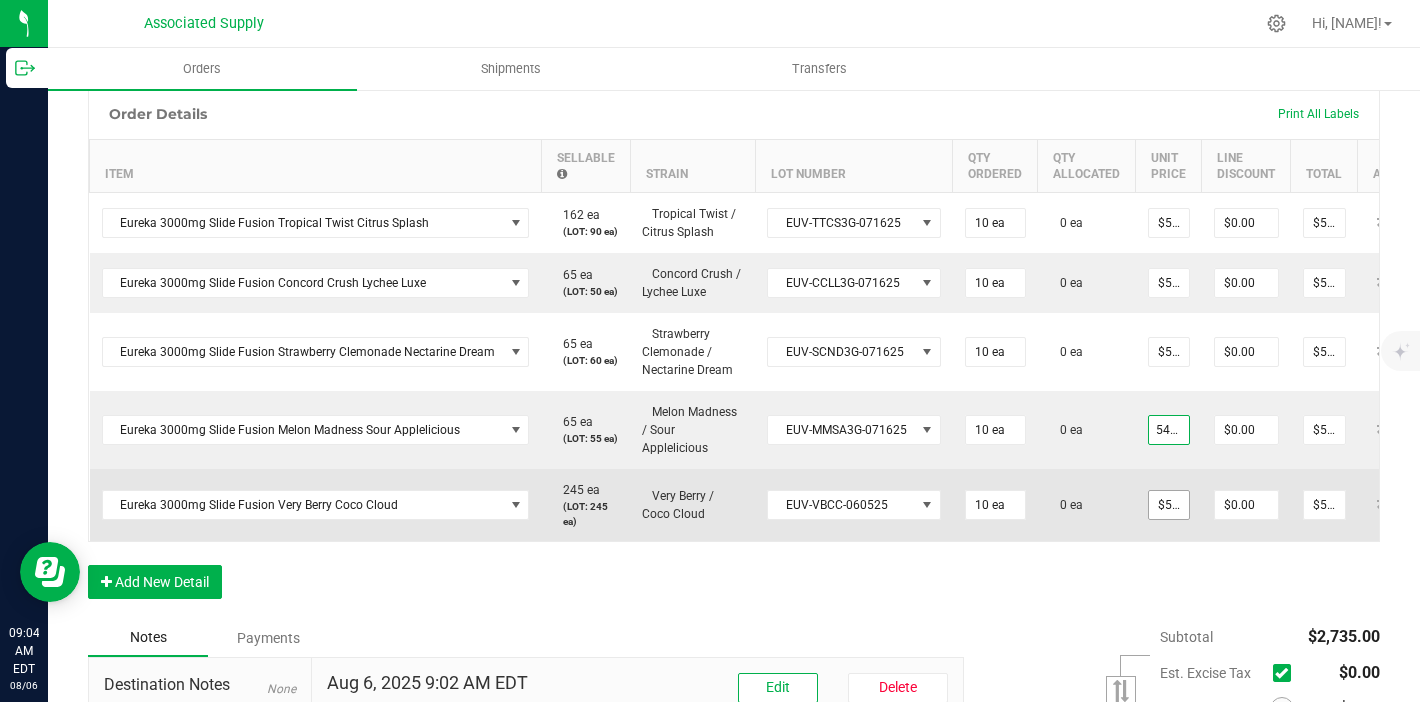 type on "54.5" 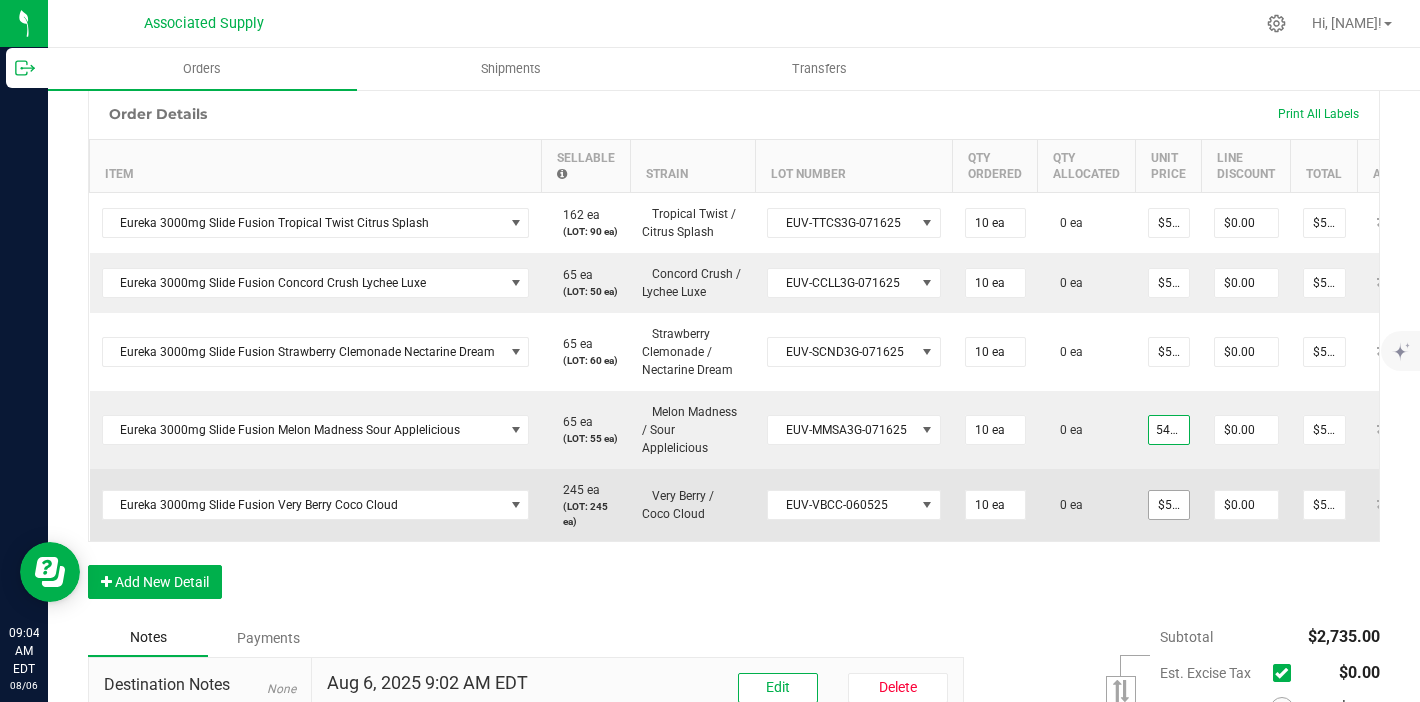 type on "55" 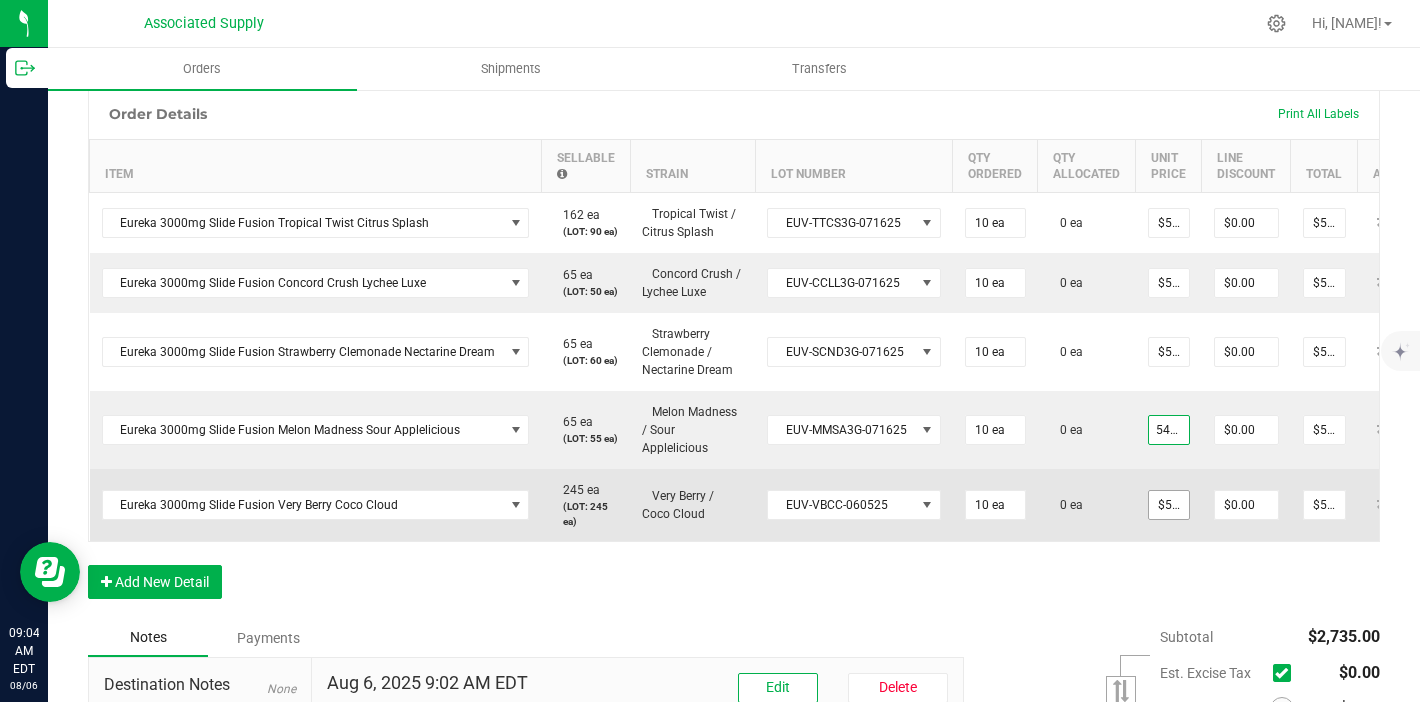 type on "$54.50000" 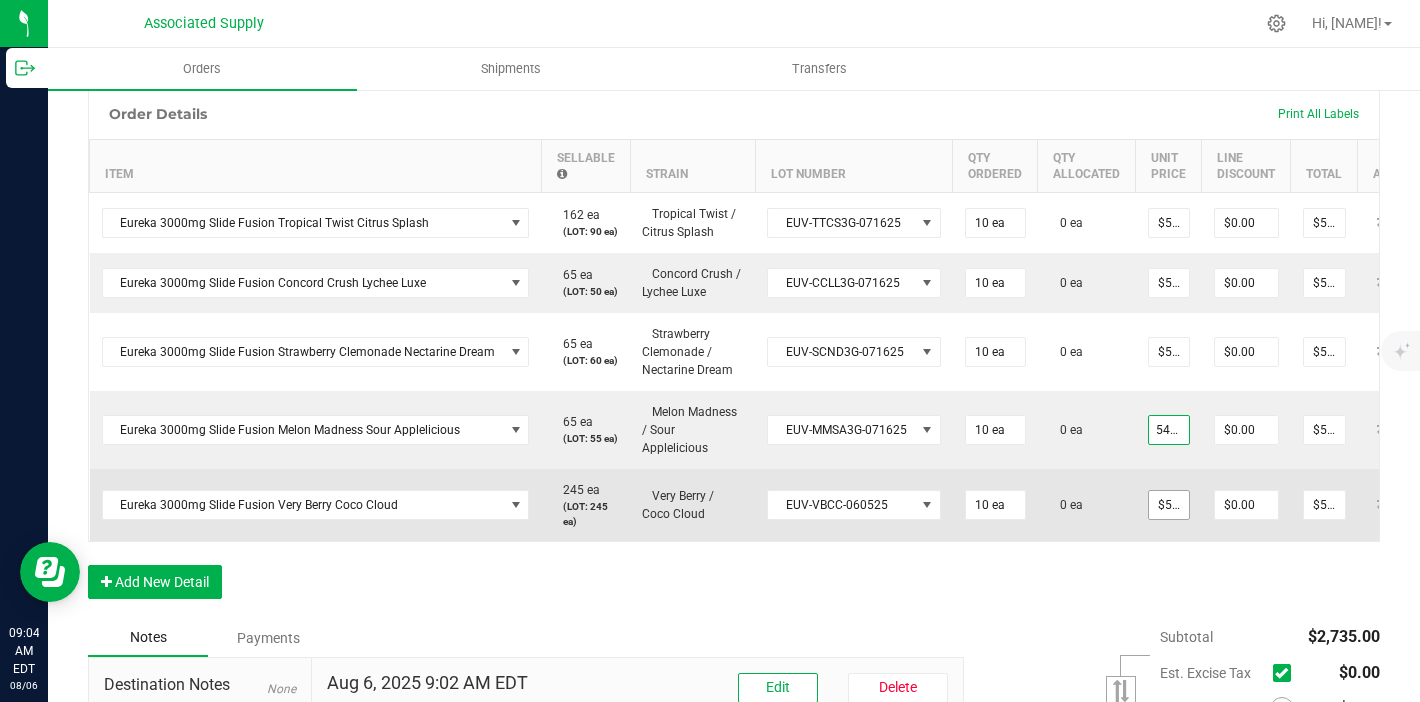 type on "$545.00" 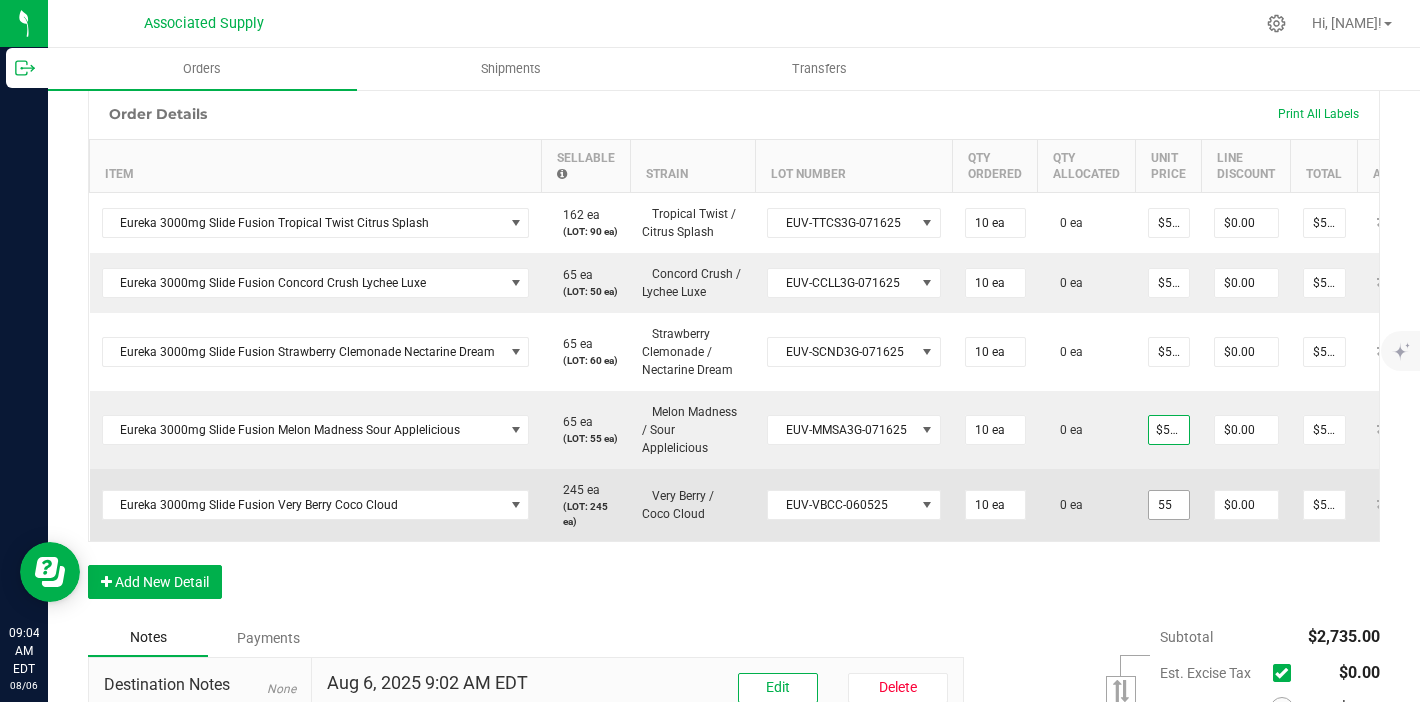 click on "55" at bounding box center (1169, 505) 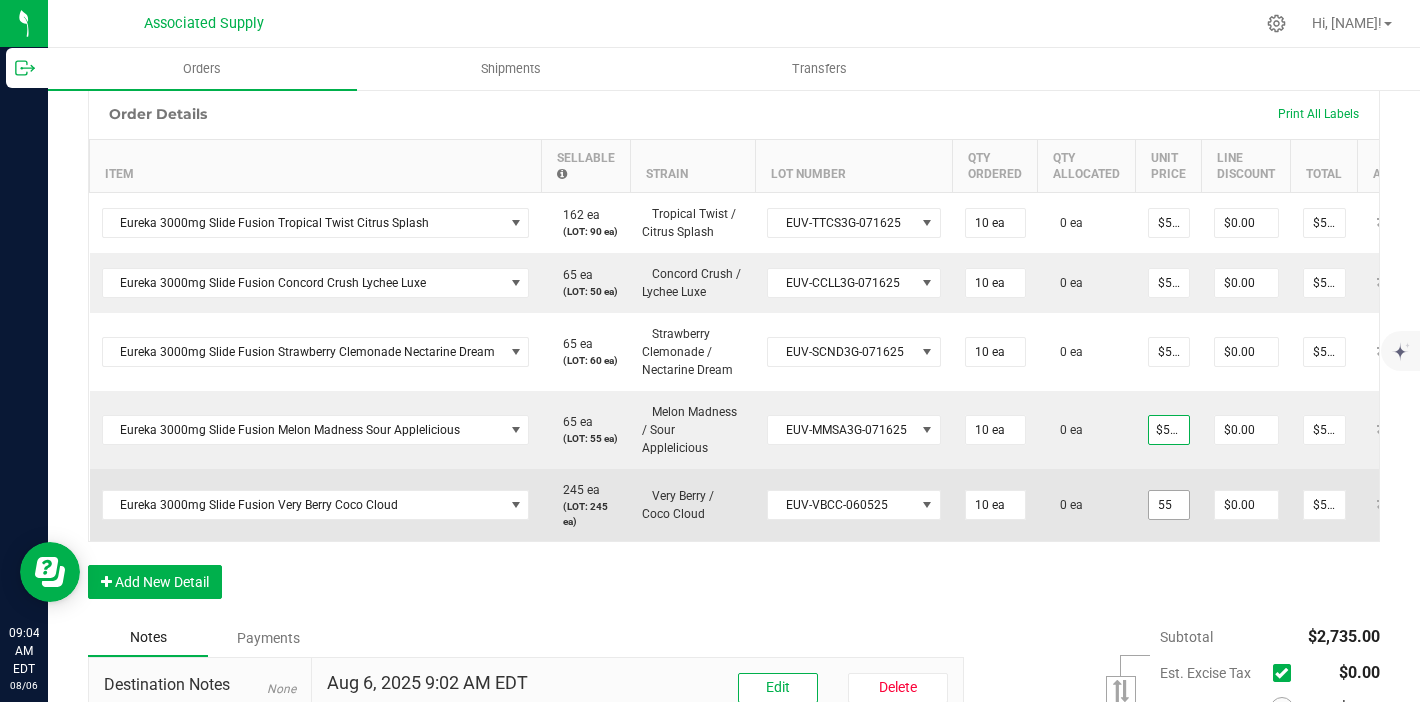 scroll, scrollTop: 0, scrollLeft: 0, axis: both 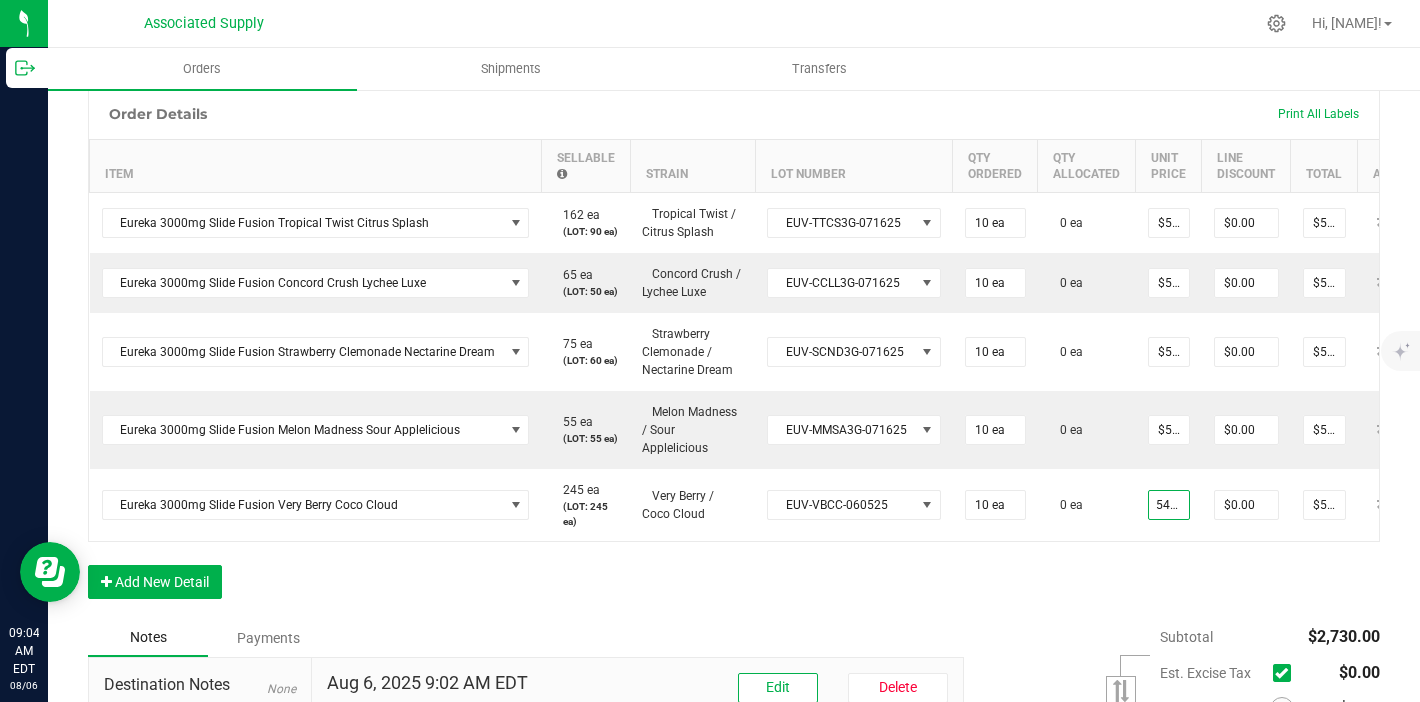 type on "$54.50000" 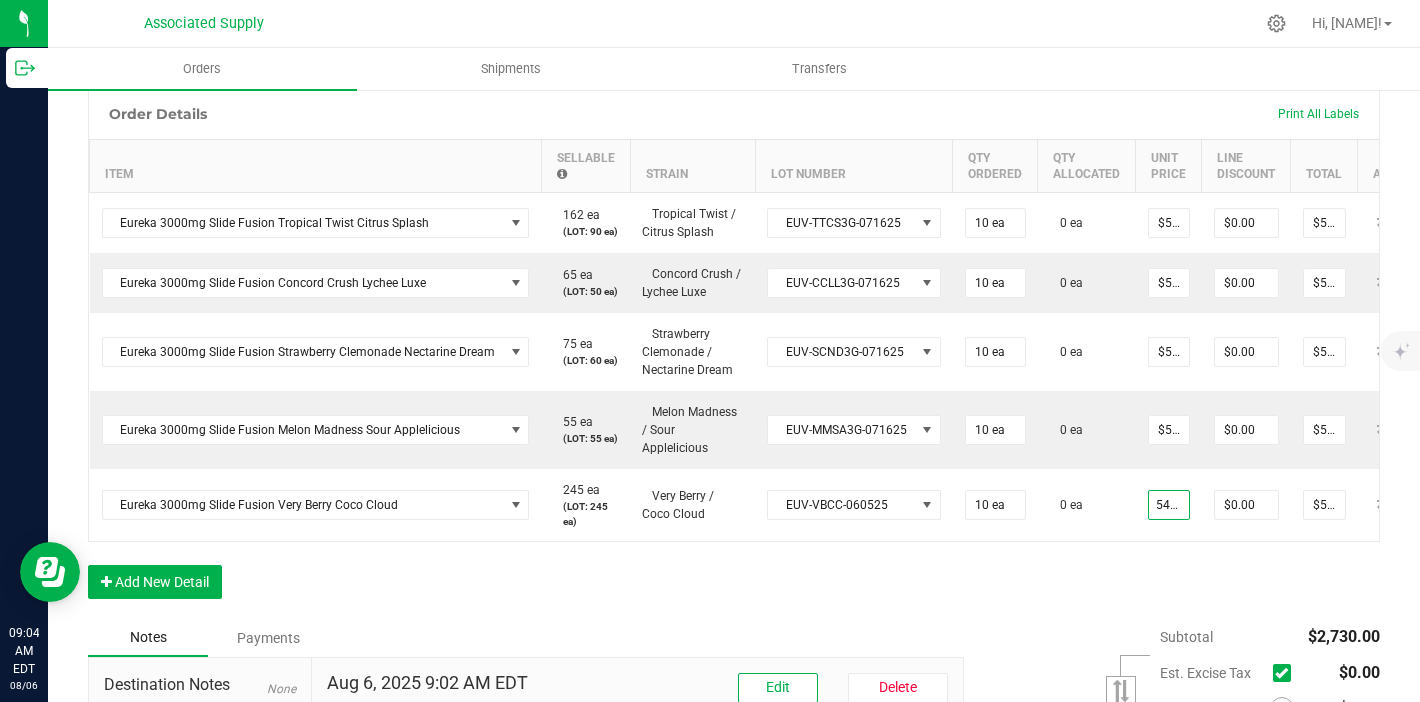 type on "$545.00" 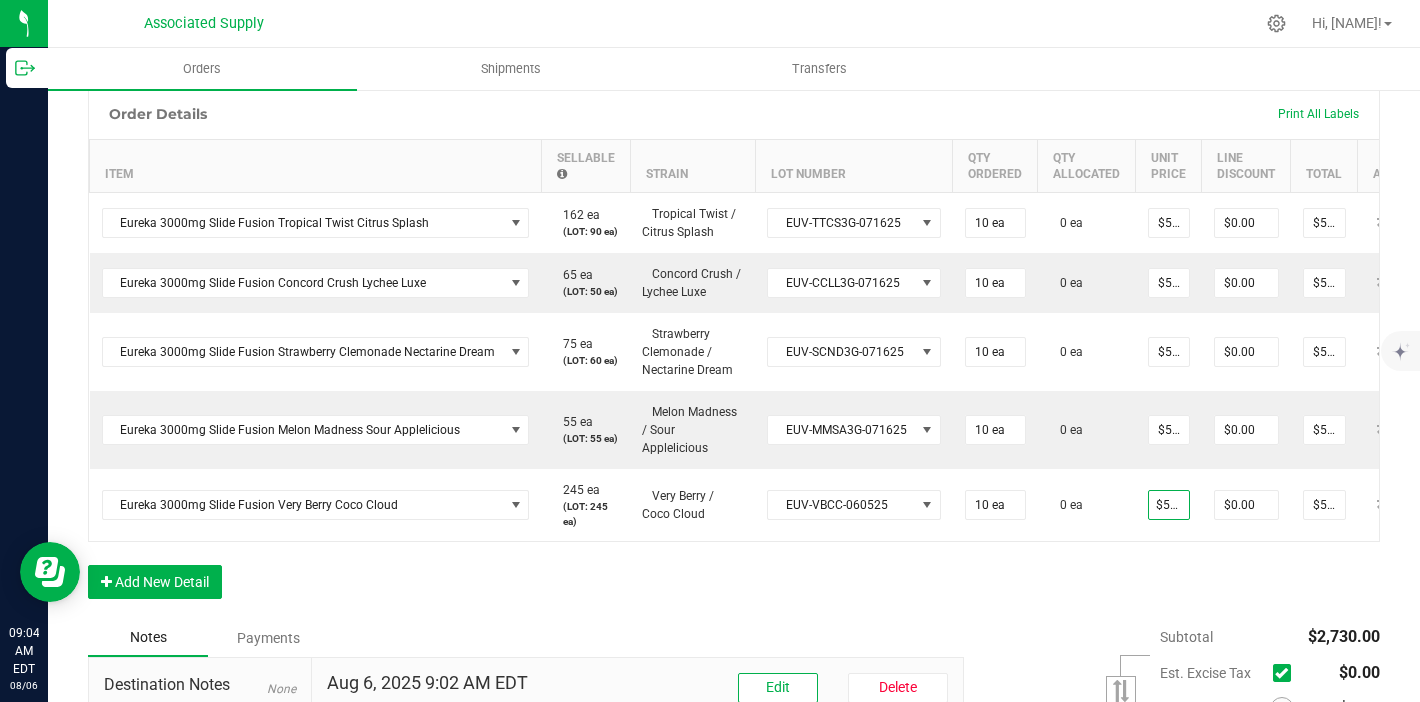 click on "Order Details Print All Labels Item  Sellable  Strain  Lot Number  Qty Ordered Qty Allocated Unit Price Line Discount Total Actions Eureka 3000mg Slide Fusion Tropical Twist Citrus Splash  162 ea   (LOT: 90 ea)   Tropical Twist / Citrus Splash  EUV-TTCS3G-071625 10 ea  0 ea  $54.50000 $0.00 $545.00 Eureka 3000mg Slide Fusion Concord Crush Lychee Luxe  65 ea   (LOT: 50 ea)   Concord Crush / Lychee Luxe  EUV-CCLL3G-071625 10 ea  0 ea  $54.50000 $0.00 $545.00 Eureka 3000mg Slide Fusion Strawberry Clemonade Nectarine Dream  75 ea   (LOT: 60 ea)   Strawberry Clemonade / Nectarine Dream  EUV-SCND3G-071625 10 ea  0 ea  $54.50000 $0.00 $545.00 Eureka 3000mg Slide Fusion Melon Madness Sour Applelicious  55 ea   (LOT: 55 ea)   Melon Madness / Sour Applelicious  EUV-MMSA3G-071625 10 ea  0 ea  $54.50000 $0.00 $545.00 Eureka 3000mg Slide Fusion Very Berry Coco Cloud  245 ea   (LOT: 245 ea)   Very Berry / Coco Cloud  EUV-VBCC-060525 10 ea  0 ea  $54.50000 $0.00 $545.00" at bounding box center (734, 353) 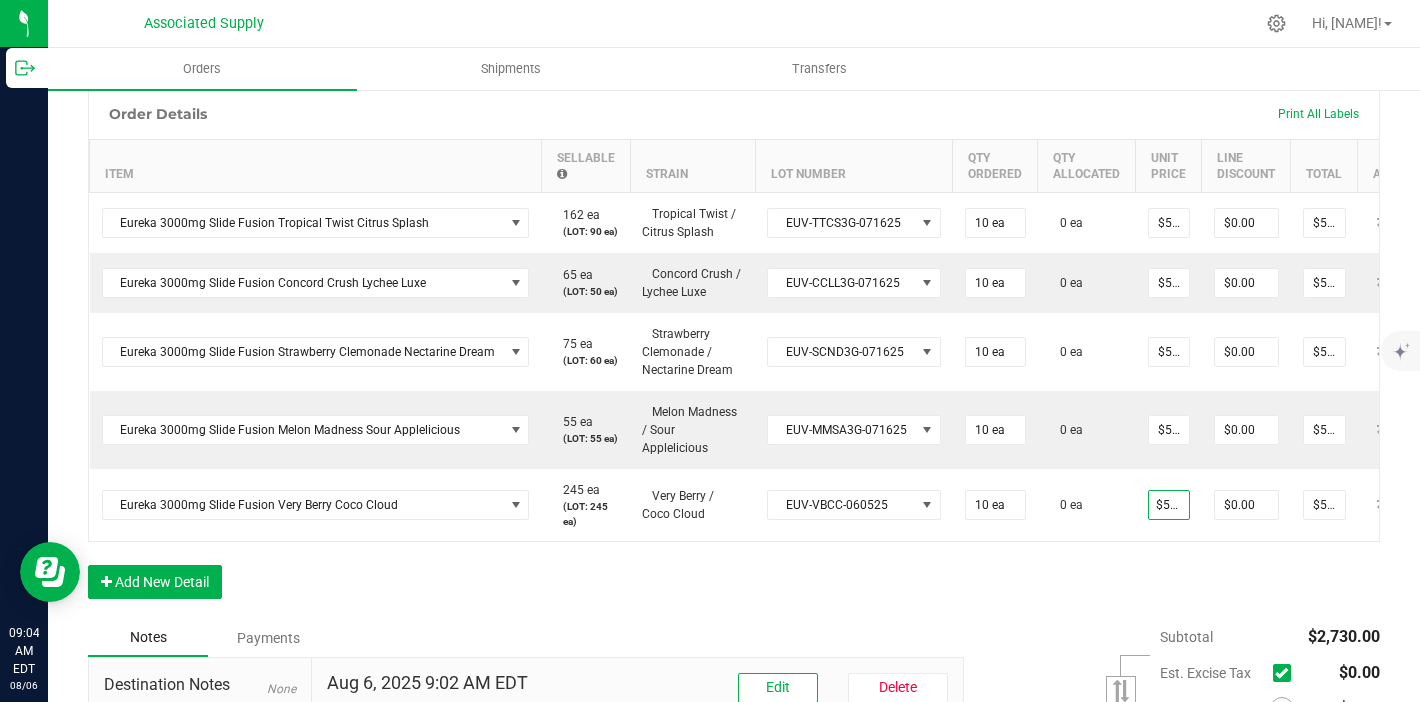 scroll, scrollTop: 0, scrollLeft: 0, axis: both 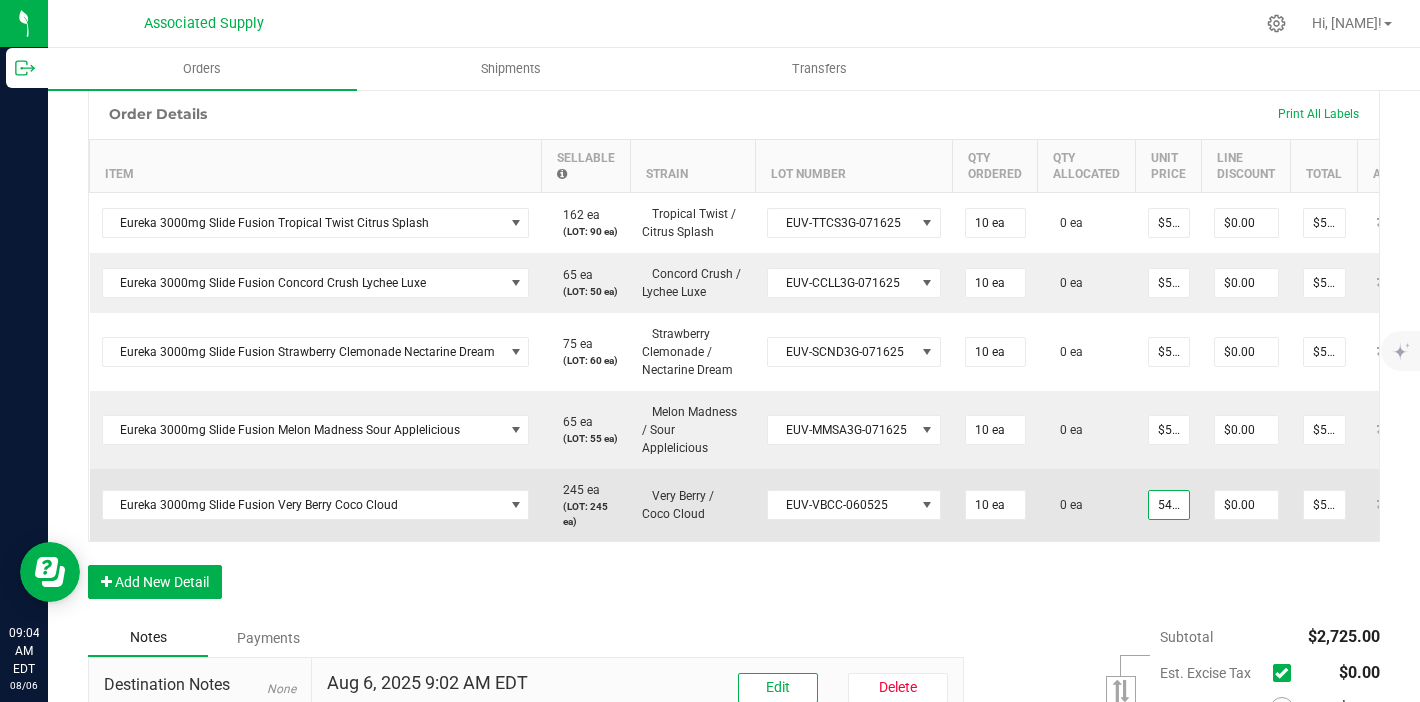 click on "54.5" at bounding box center [1169, 505] 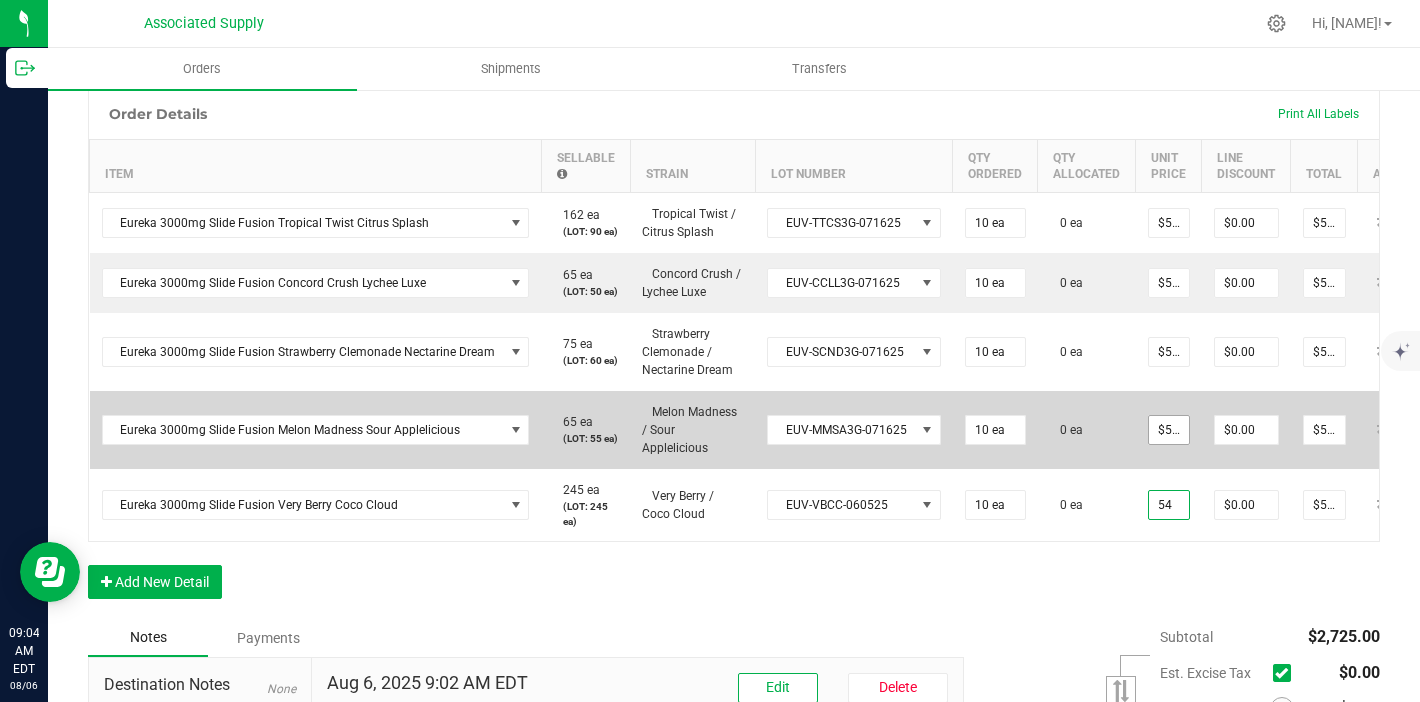 type on "54" 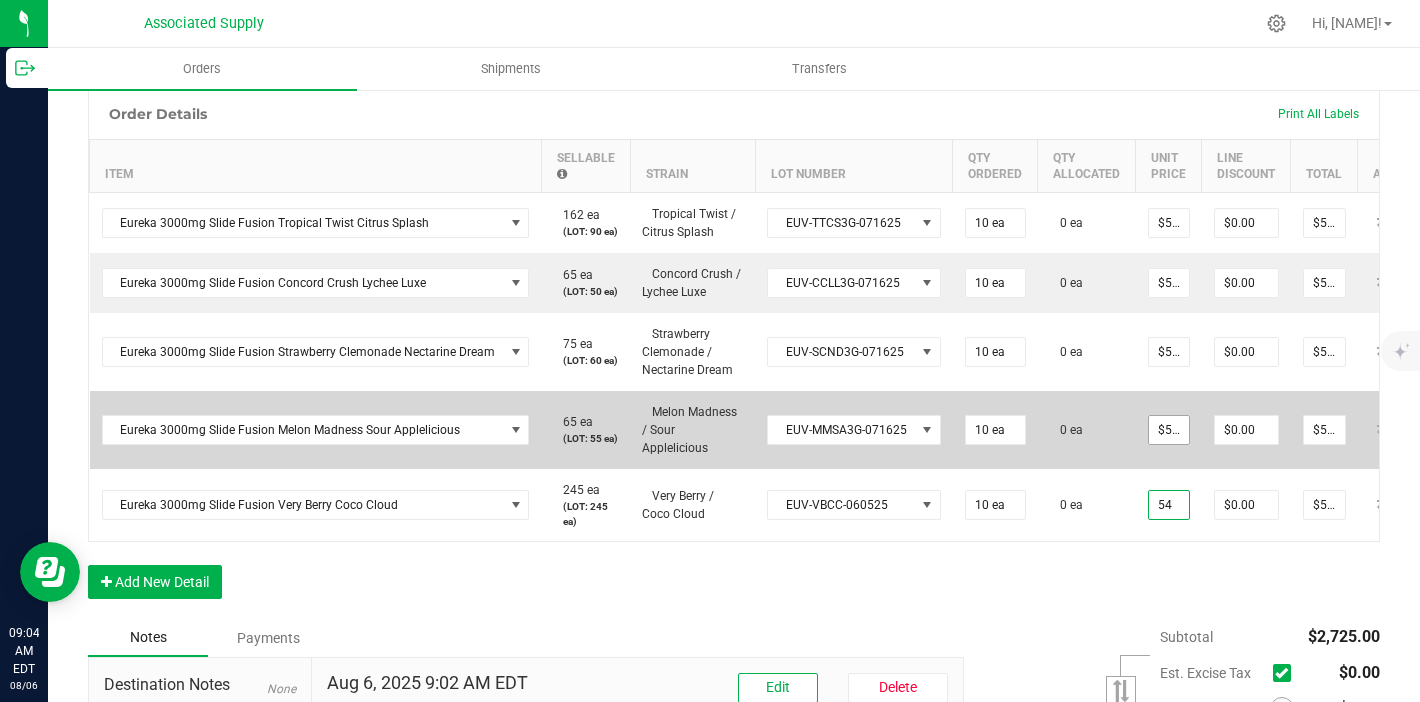 click on "$54.50000" at bounding box center [1169, 430] 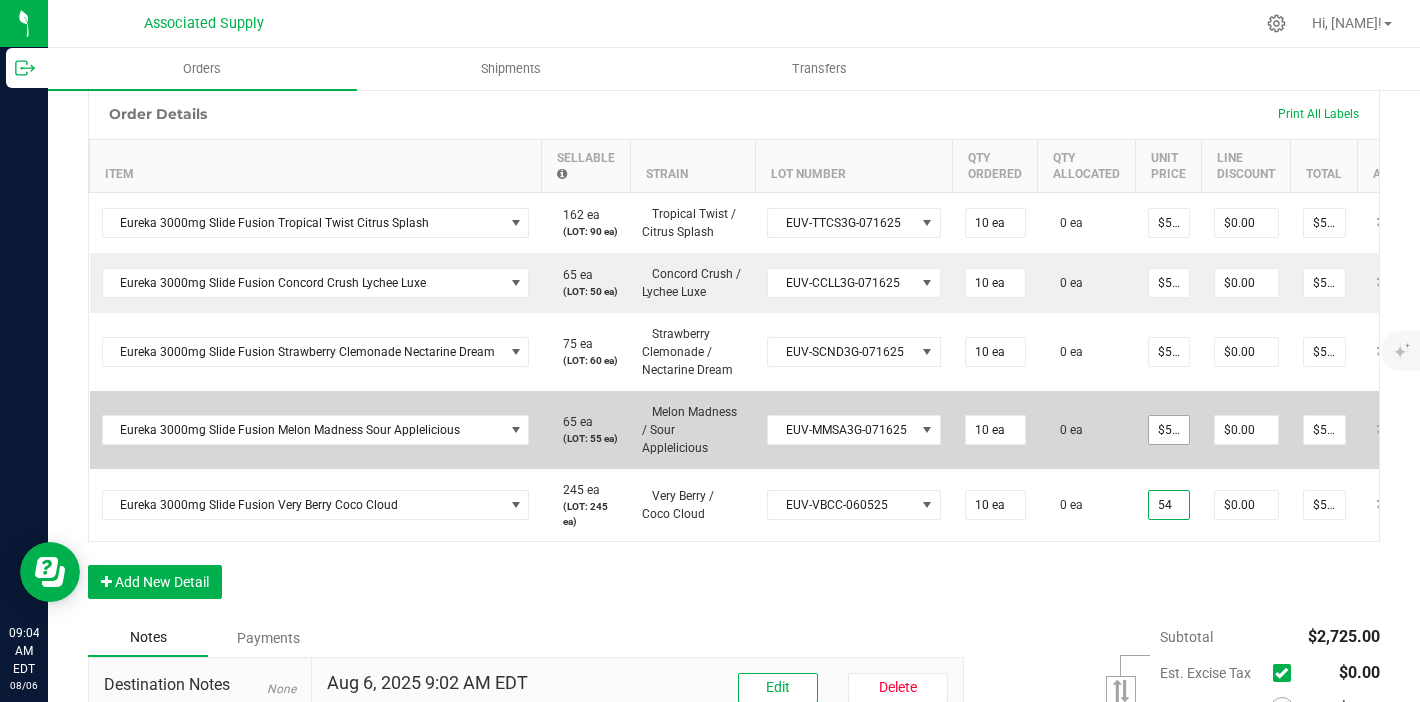 type on "54.5" 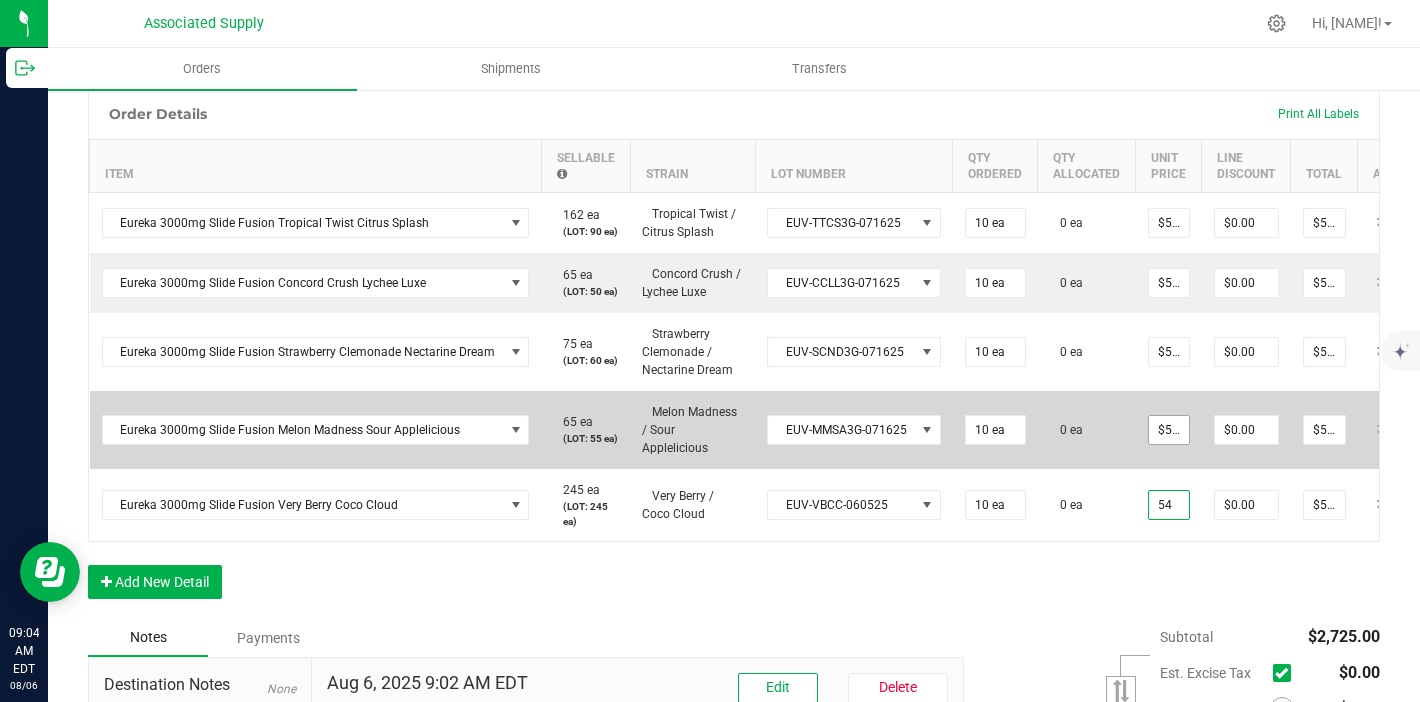 type on "$54.00000" 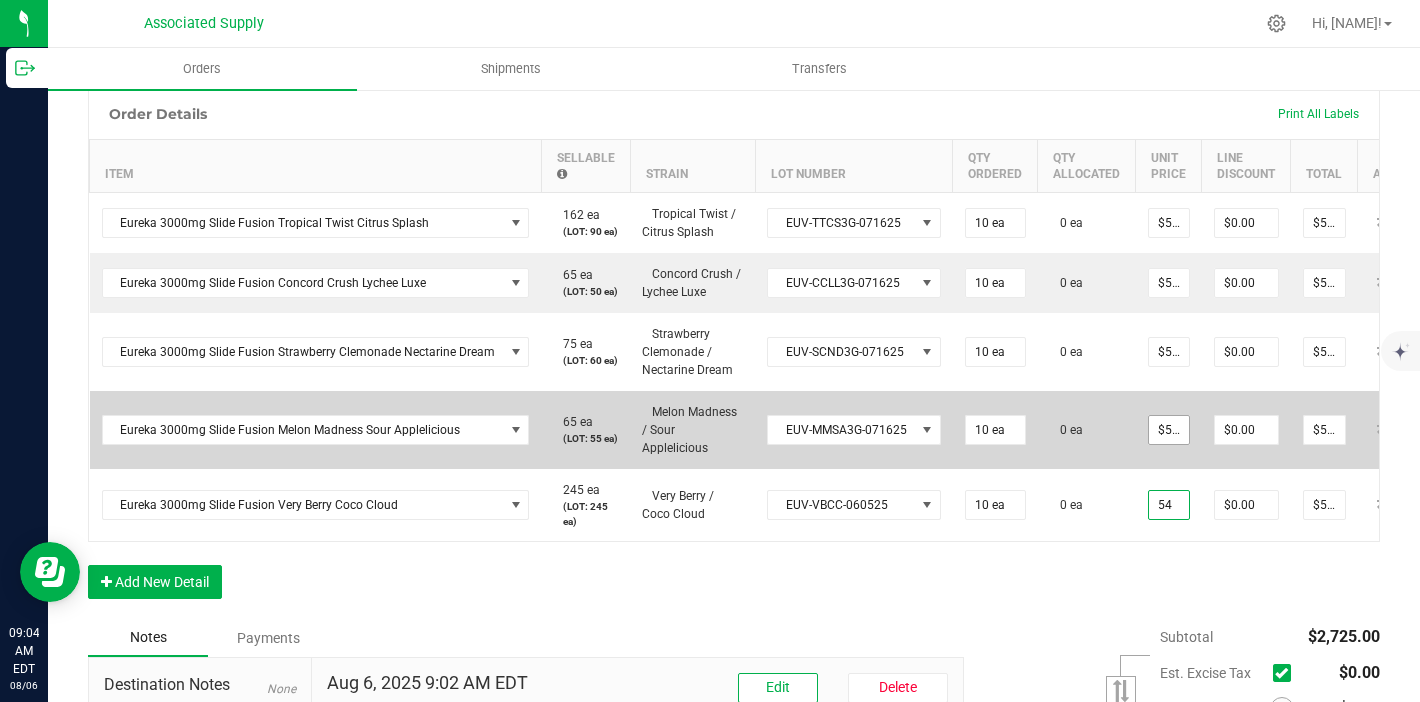 type on "$540.00" 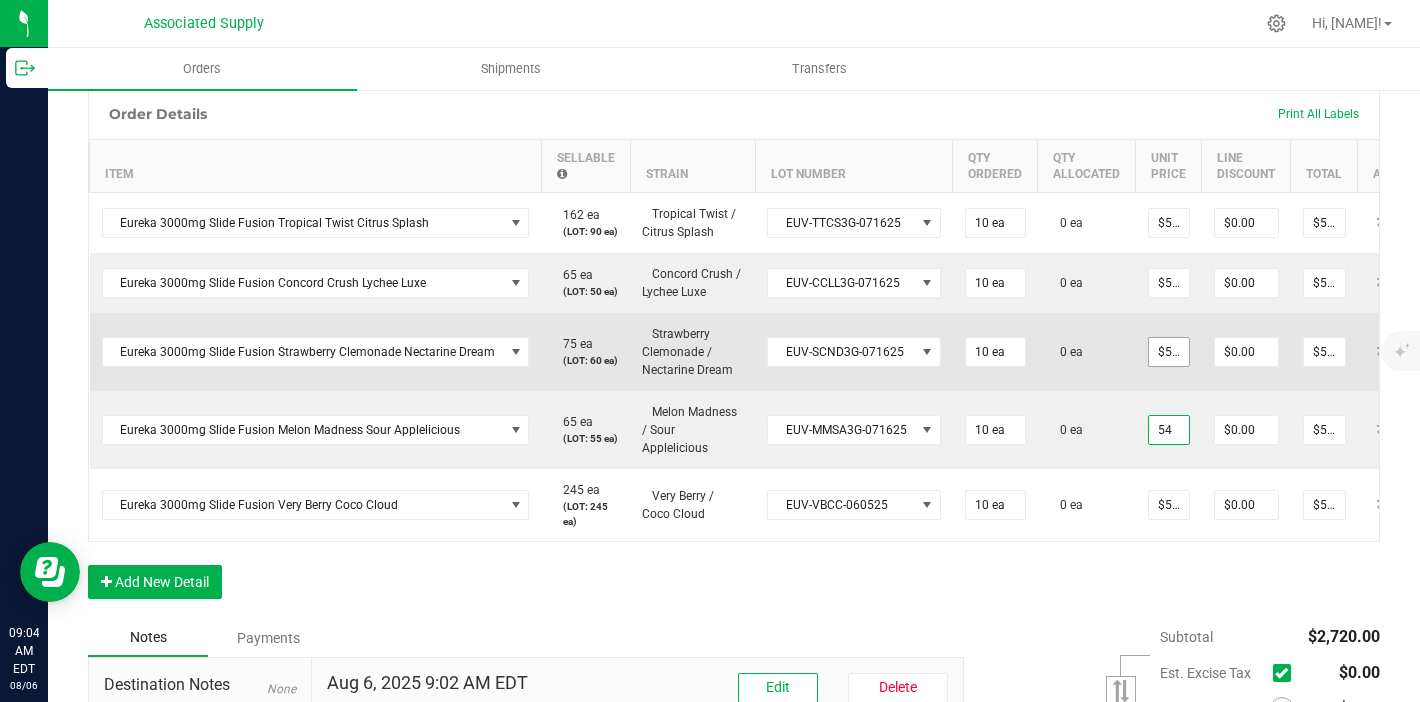 type on "54" 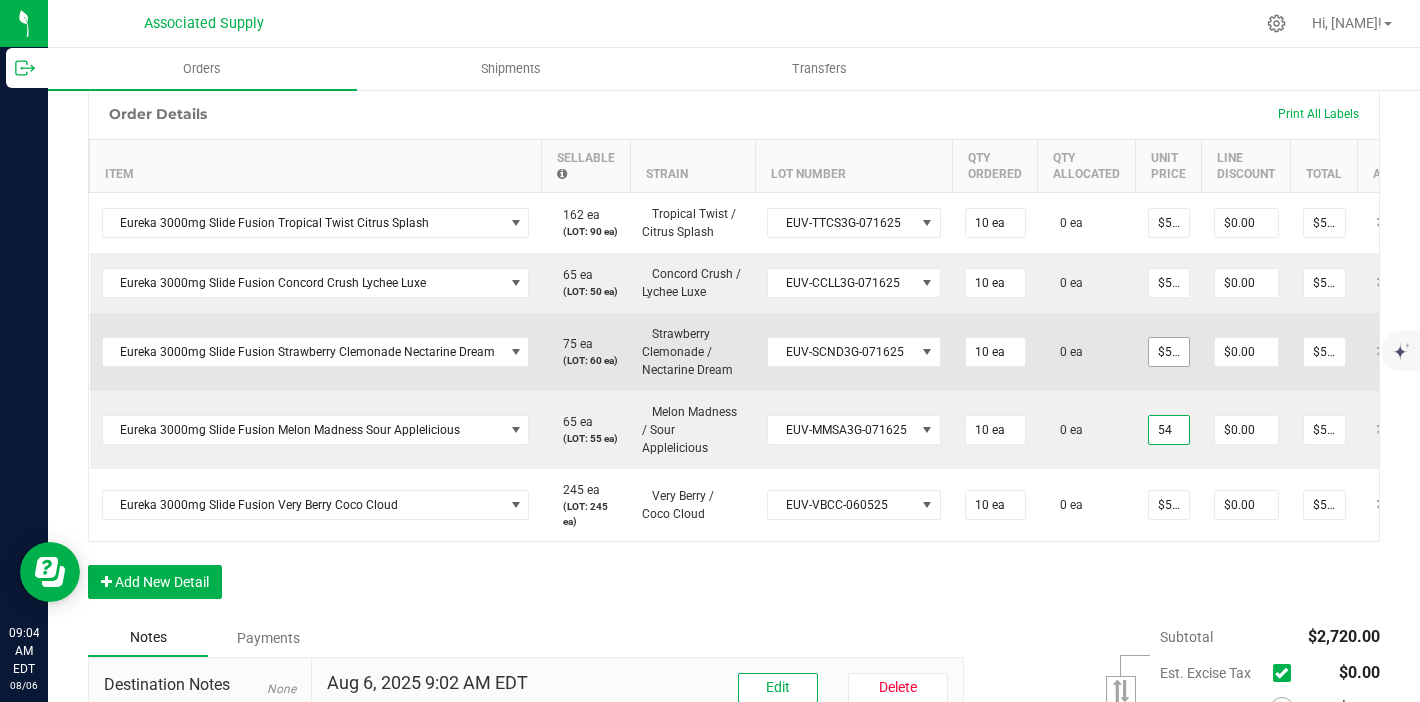type on "54.5" 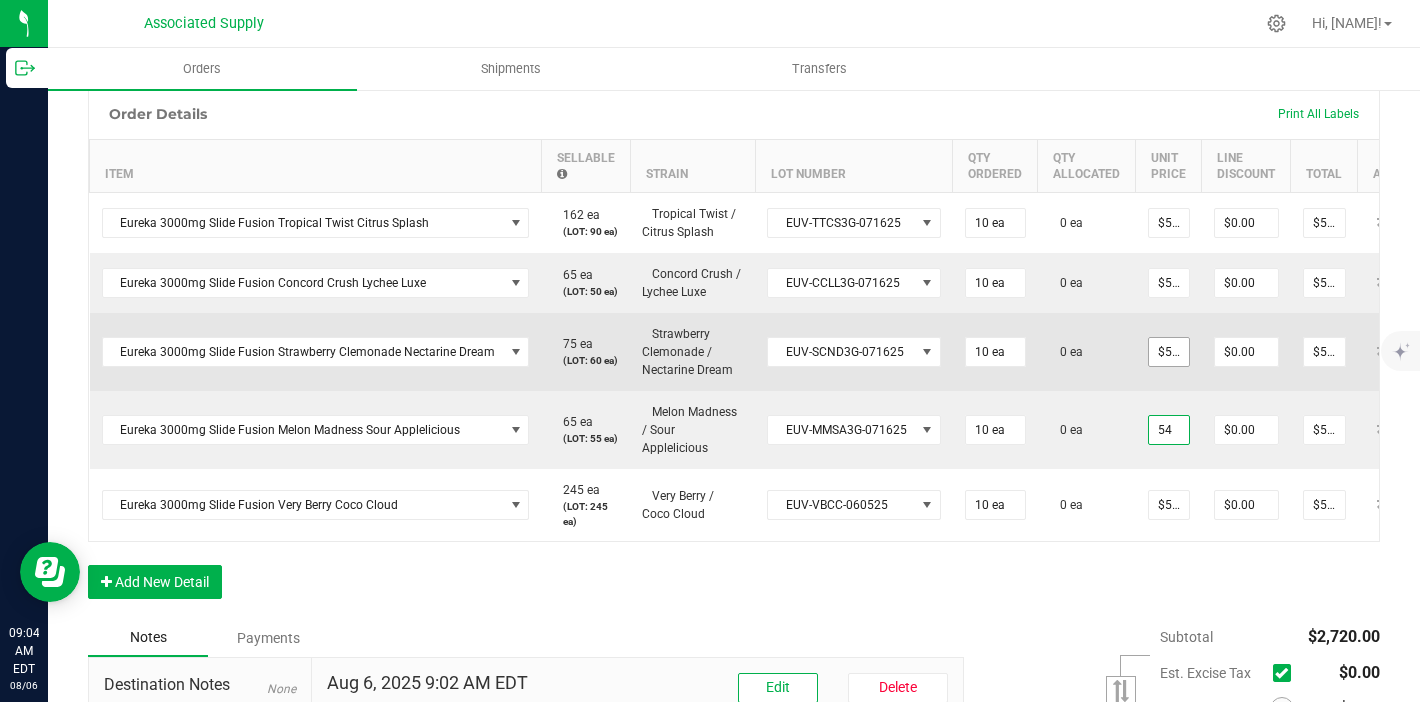 type on "$54.00000" 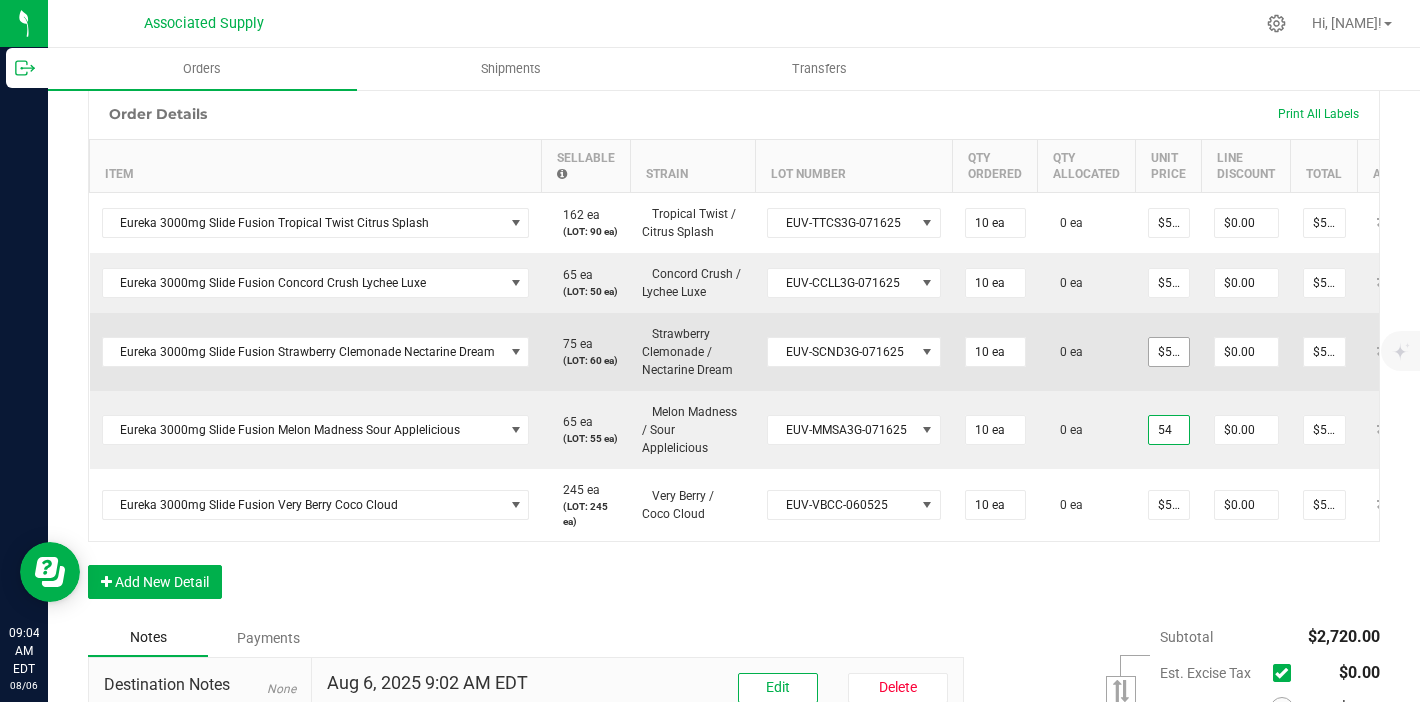 type on "$540.00" 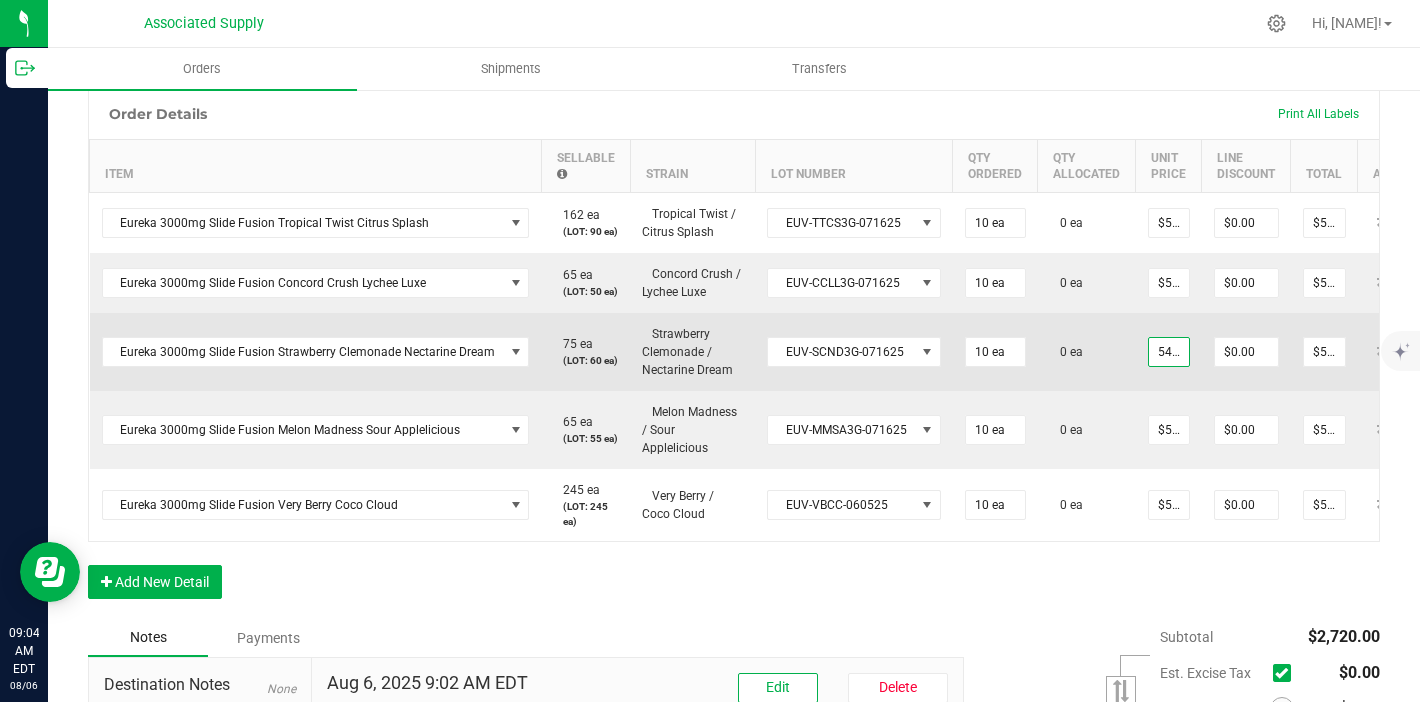 click on "54.5" at bounding box center (1169, 352) 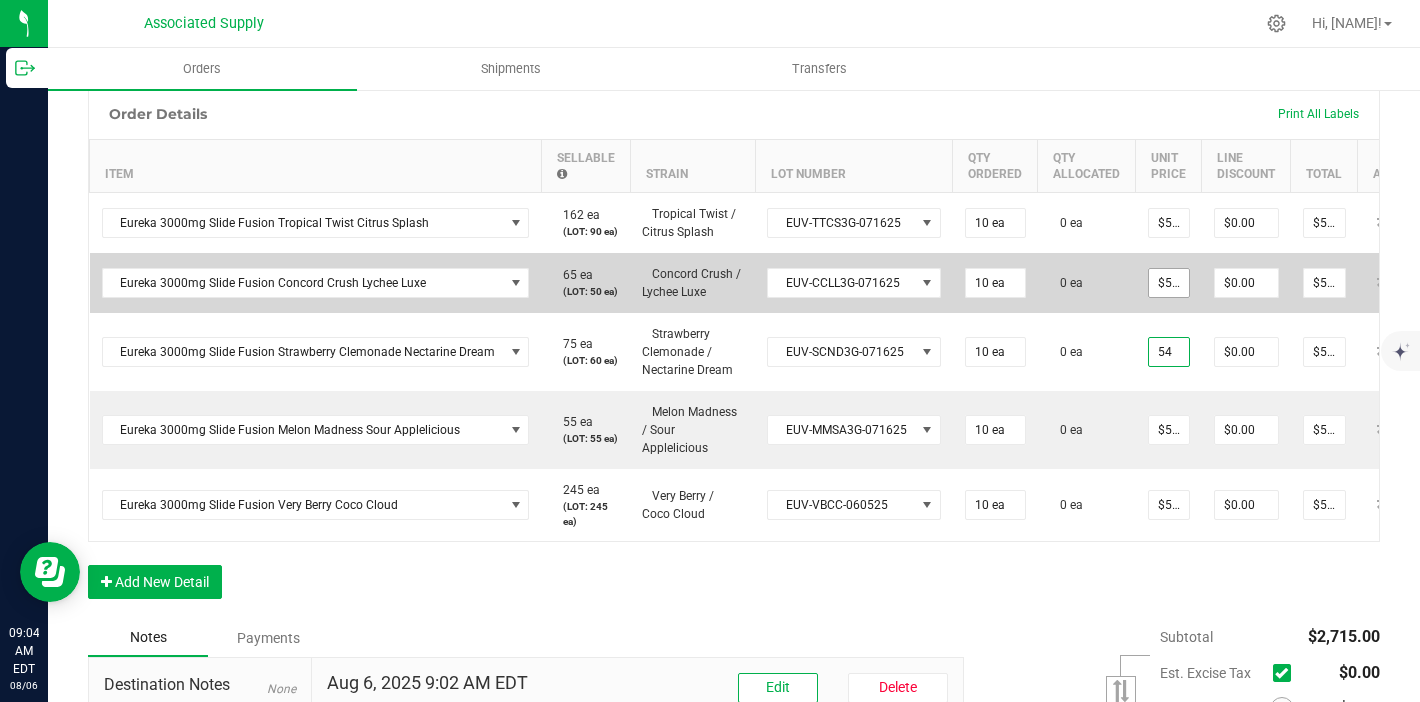 type on "54" 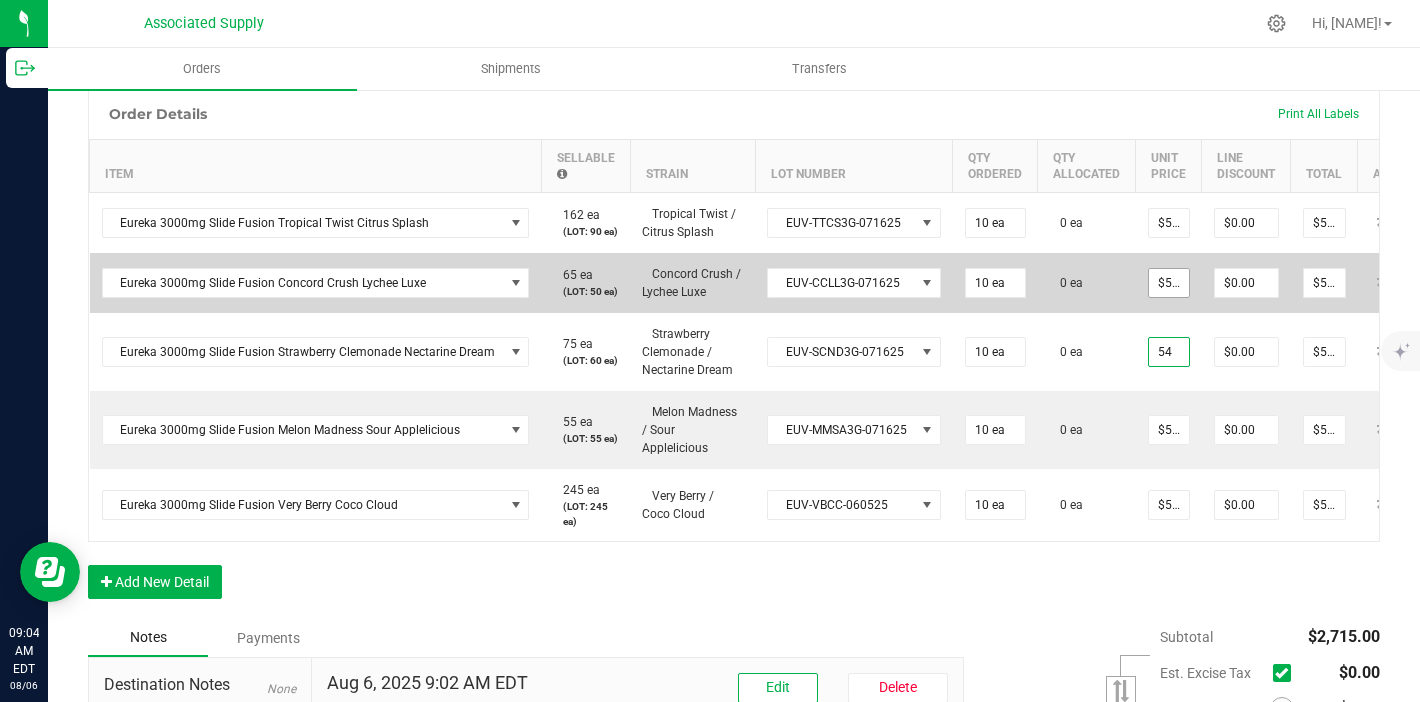 click on "$54.50000" at bounding box center [1169, 283] 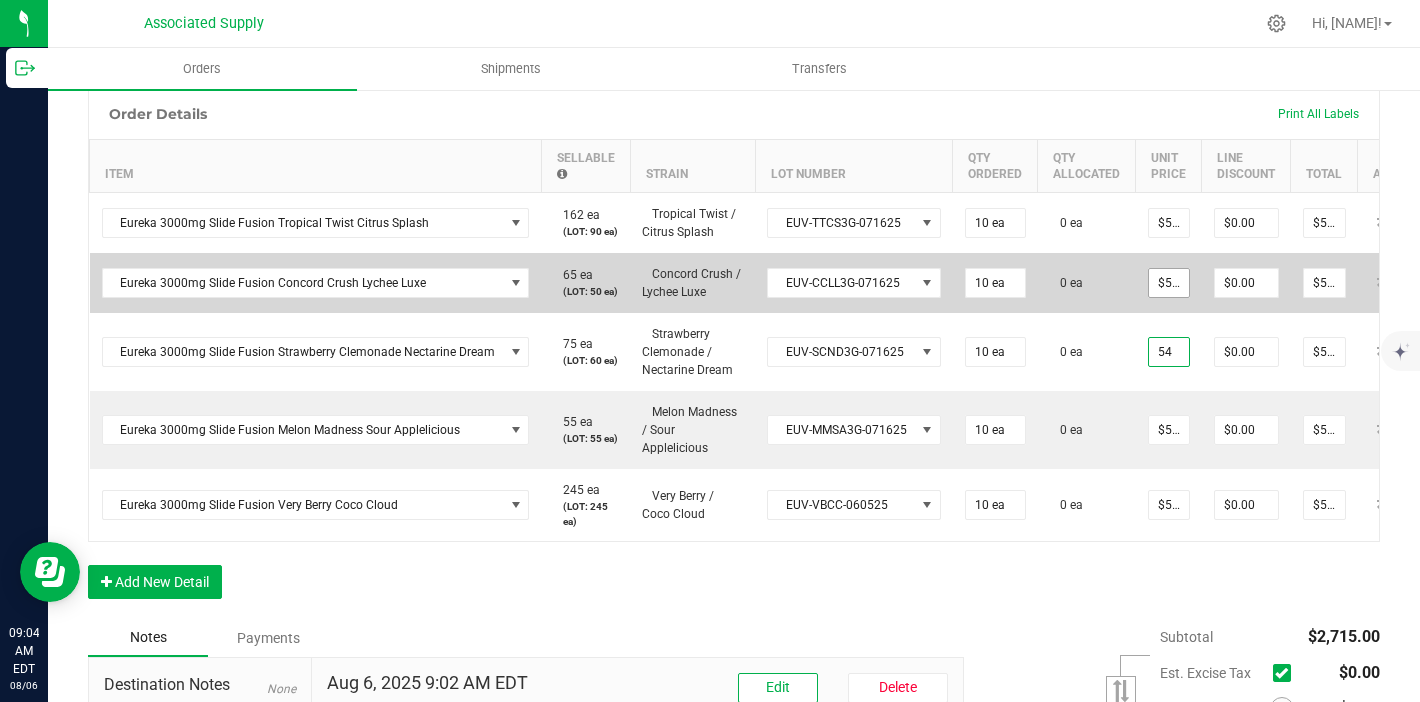 type on "54.5" 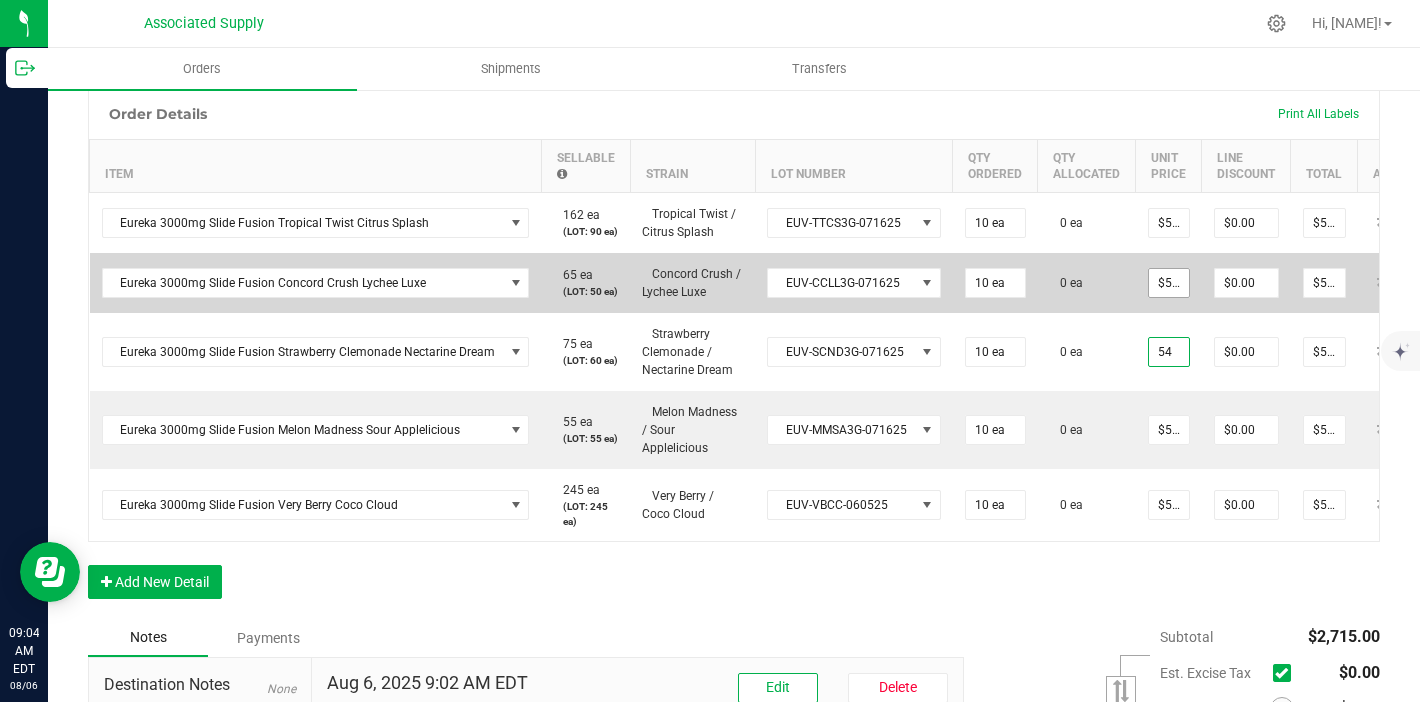 type on "$54.00000" 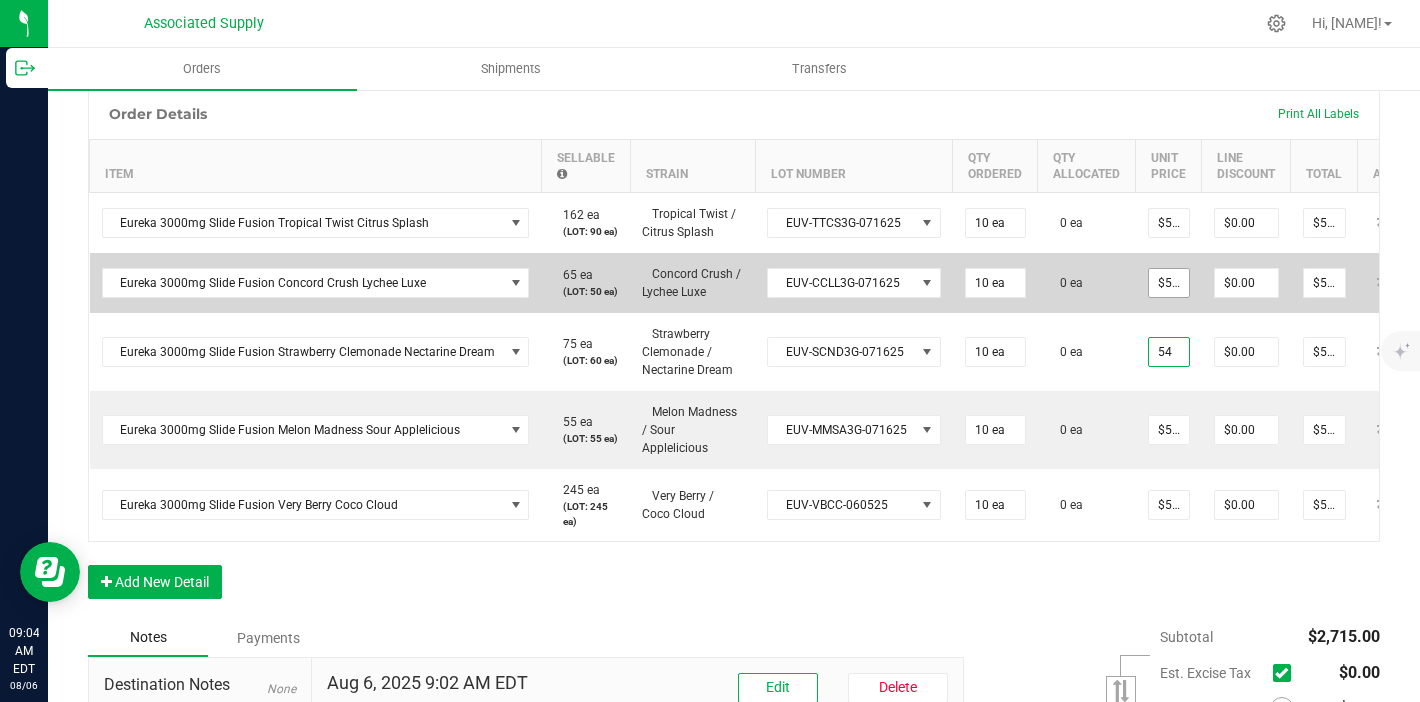 type on "$540.00" 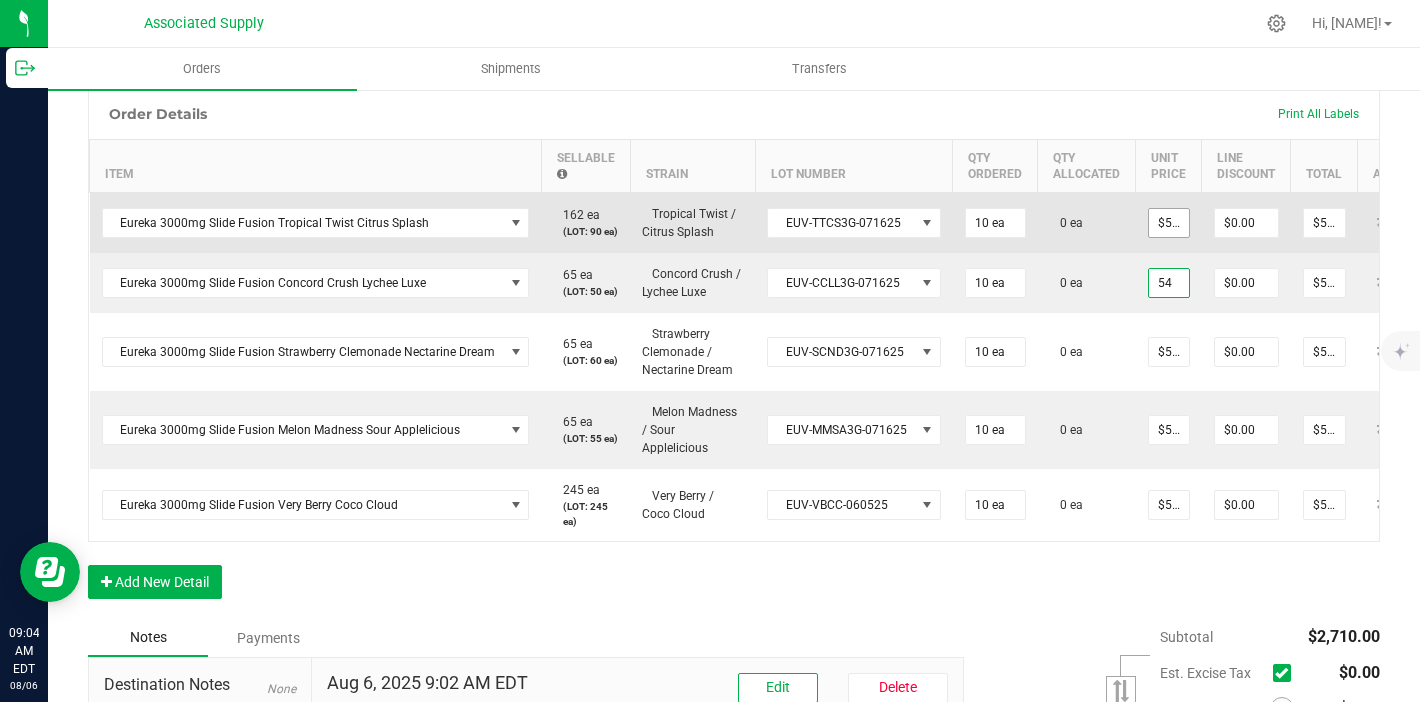 type on "$54.00000" 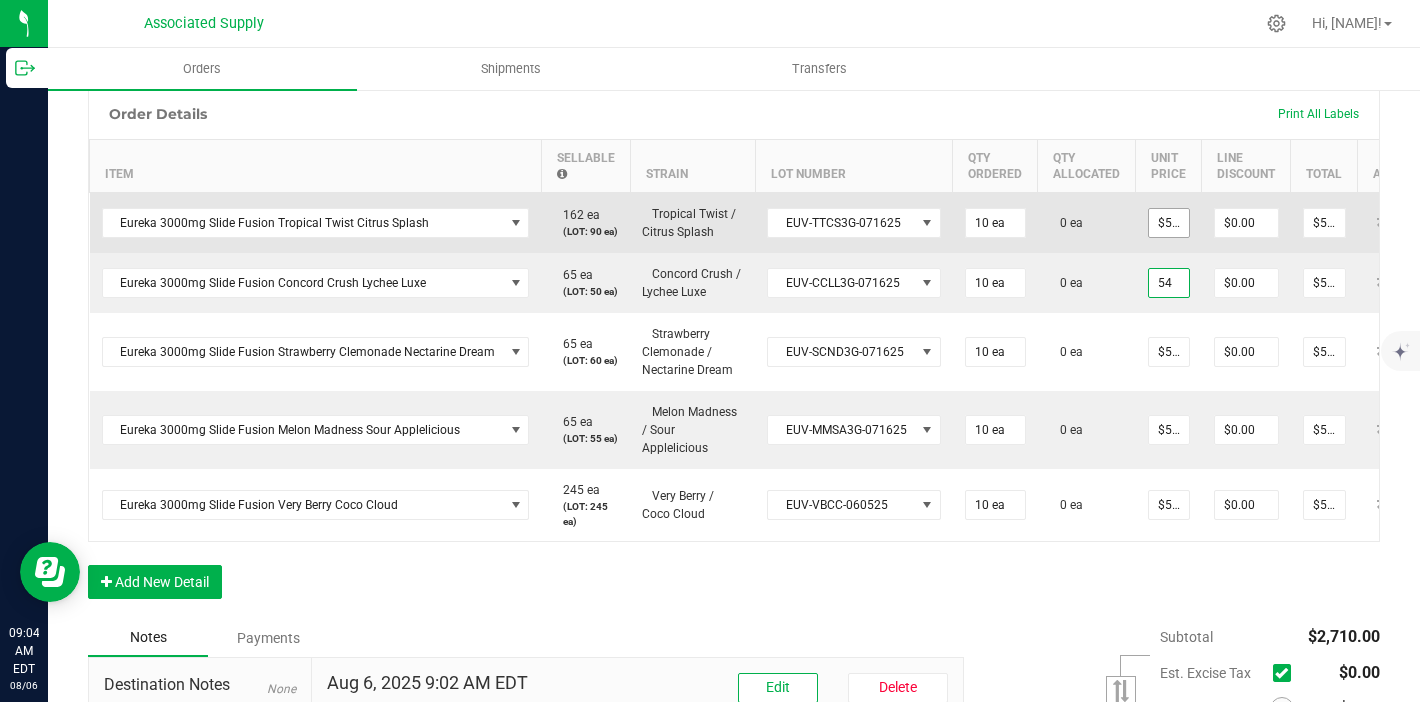 type on "$540.00" 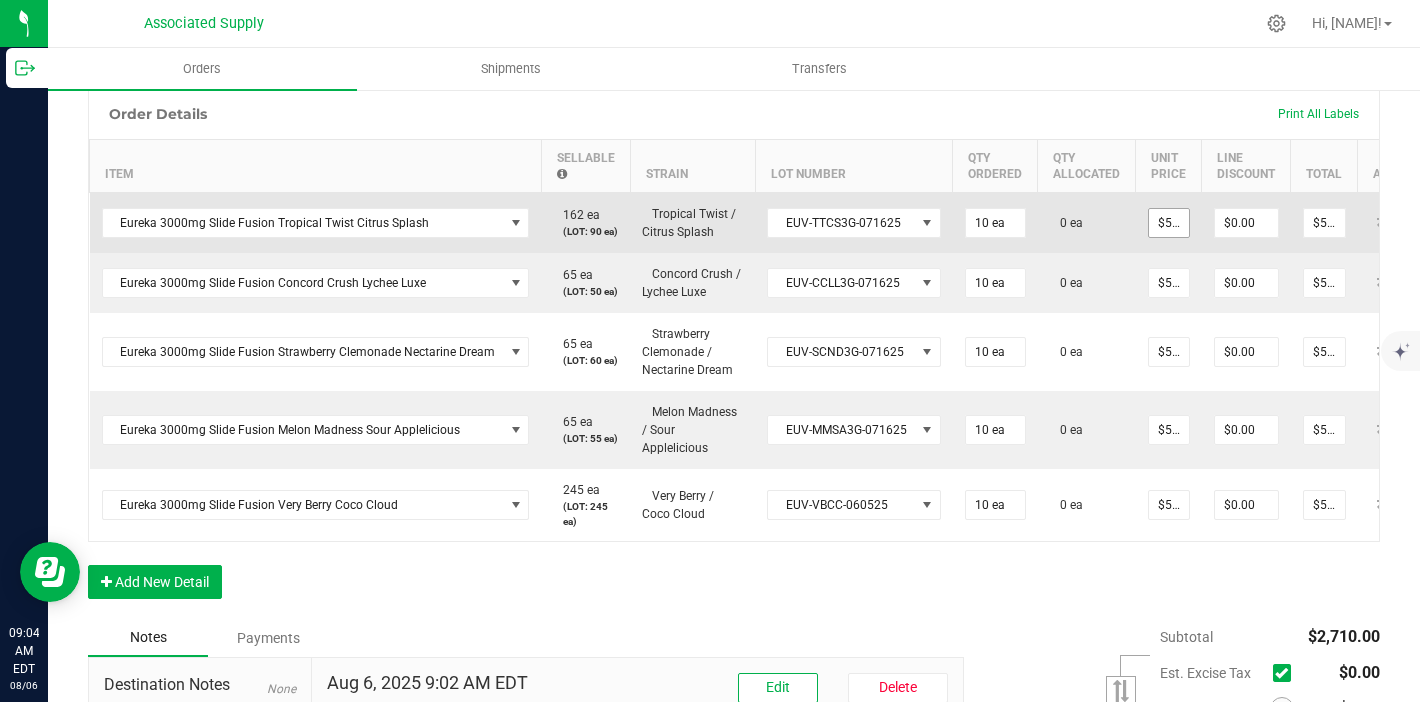 click on "$54.50000" at bounding box center [1169, 223] 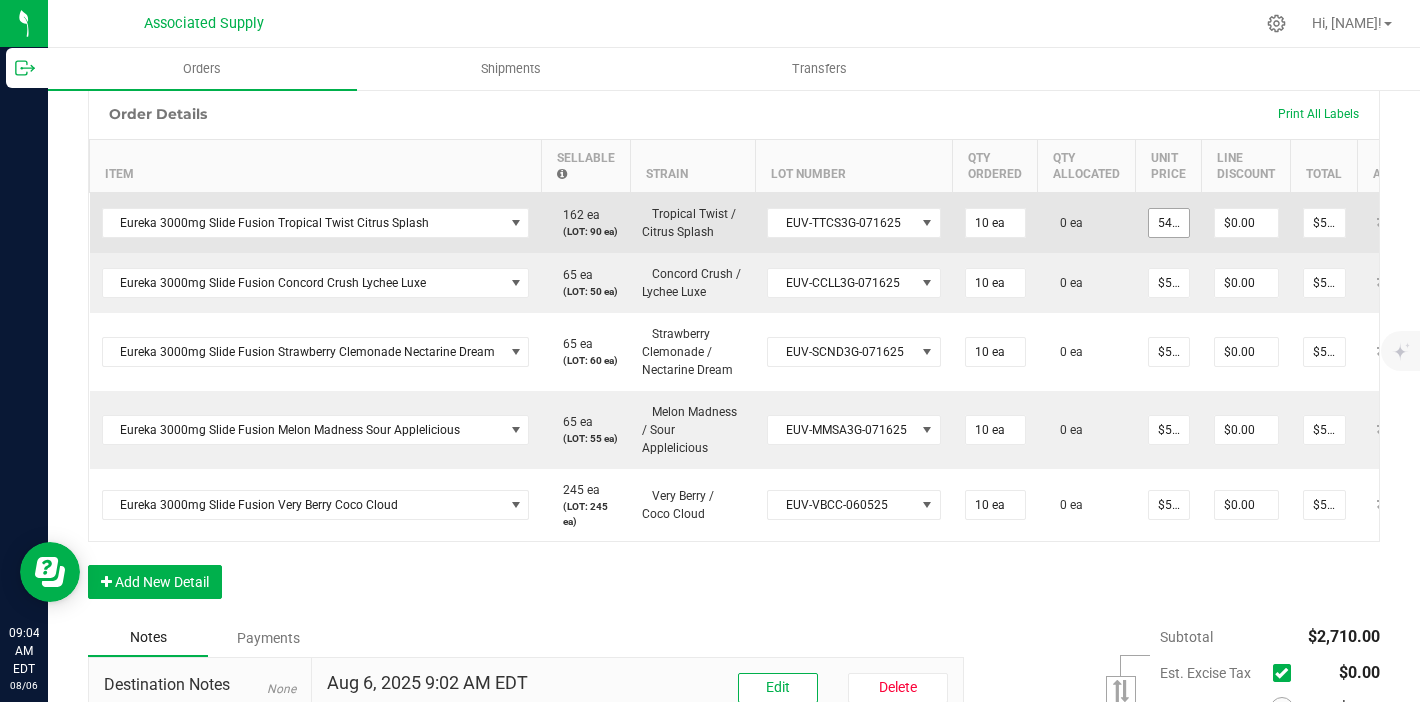 click on "54.5" at bounding box center (1169, 223) 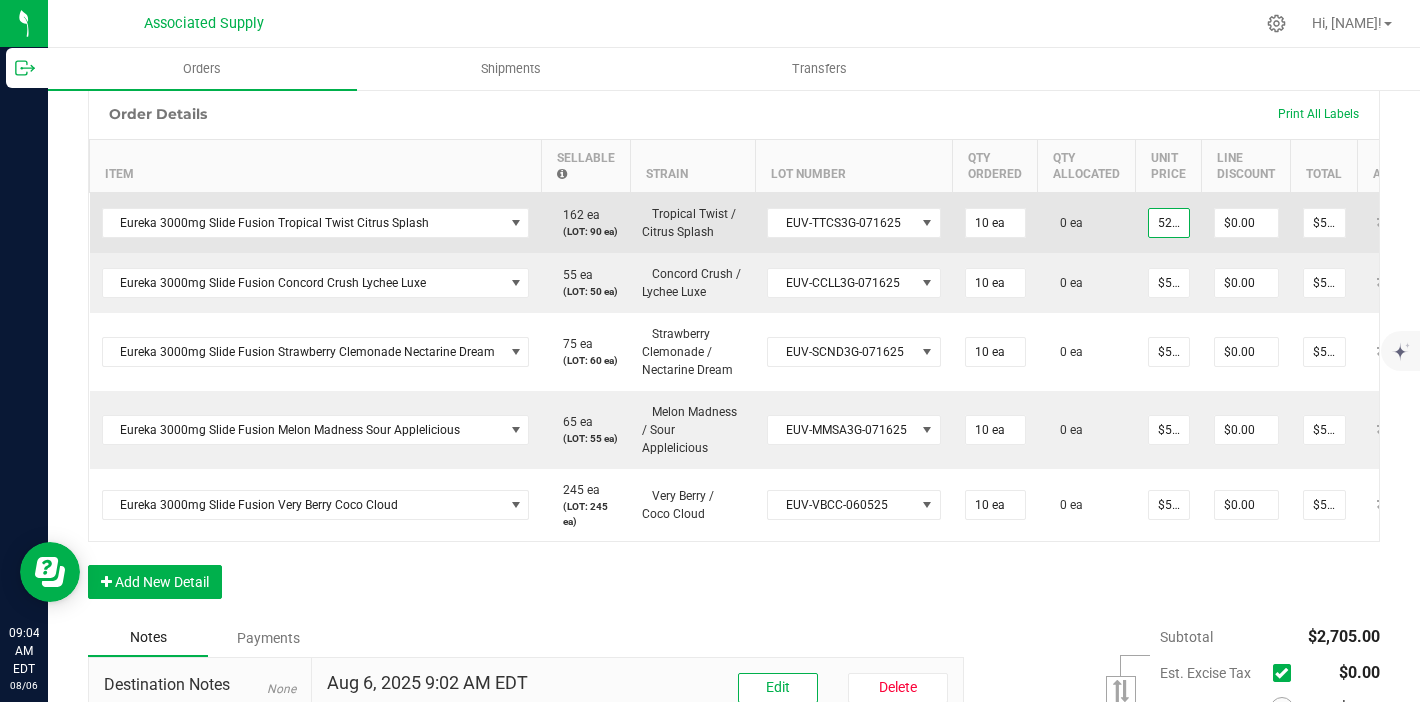 scroll, scrollTop: 0, scrollLeft: 2, axis: horizontal 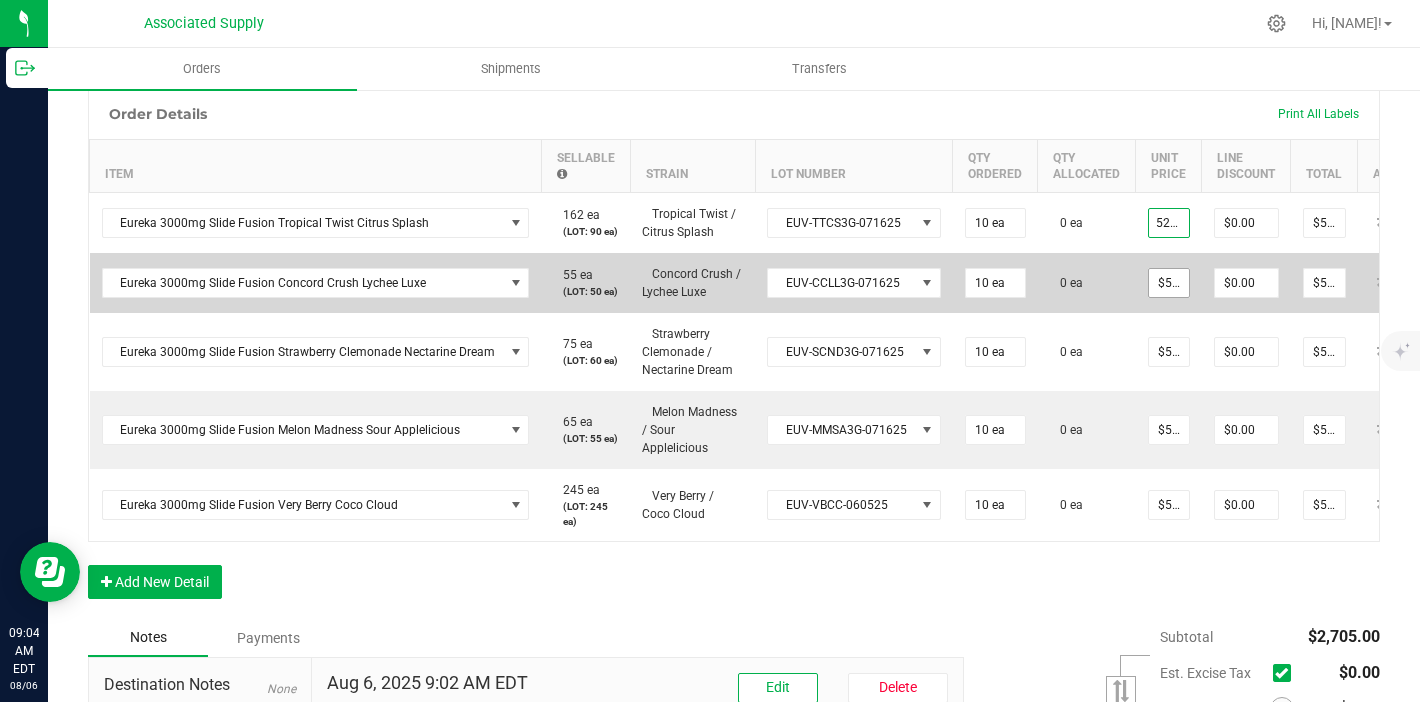 click on "$54.00000" at bounding box center [1169, 283] 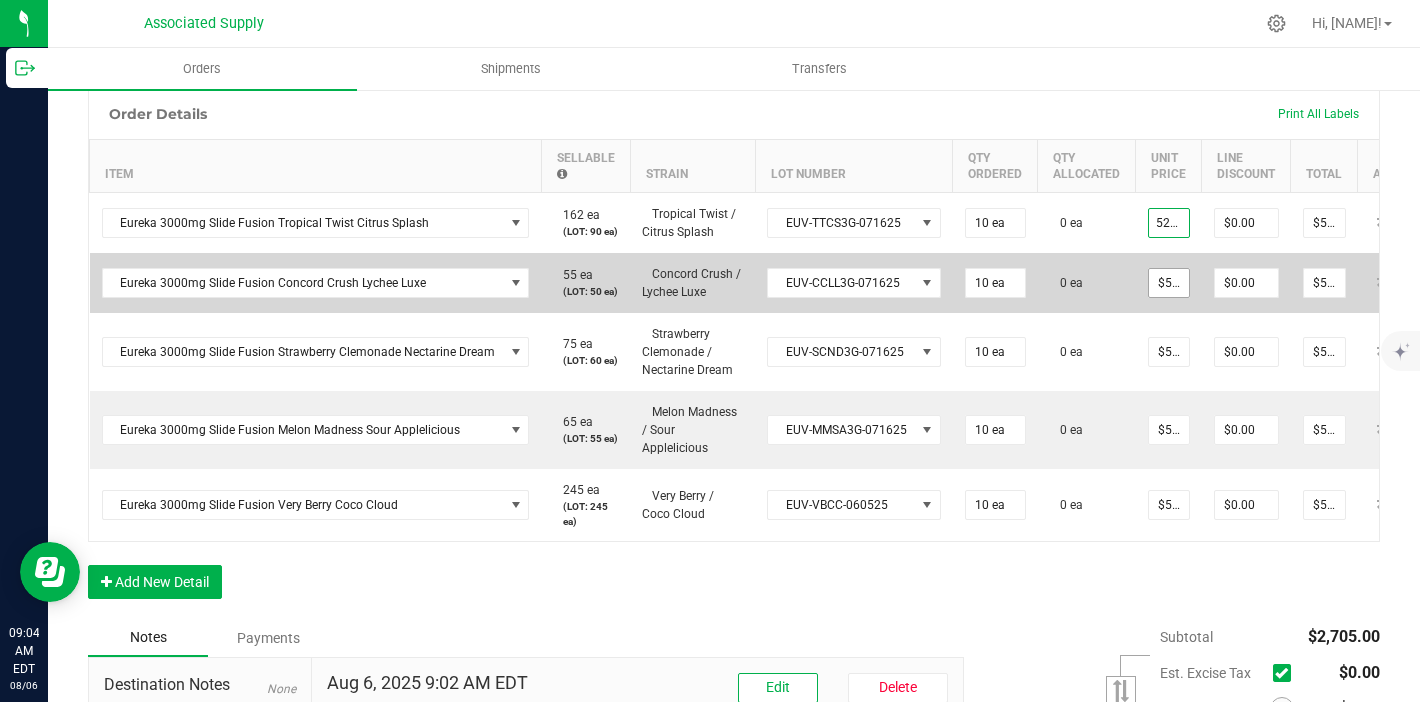 type on "$52.50000" 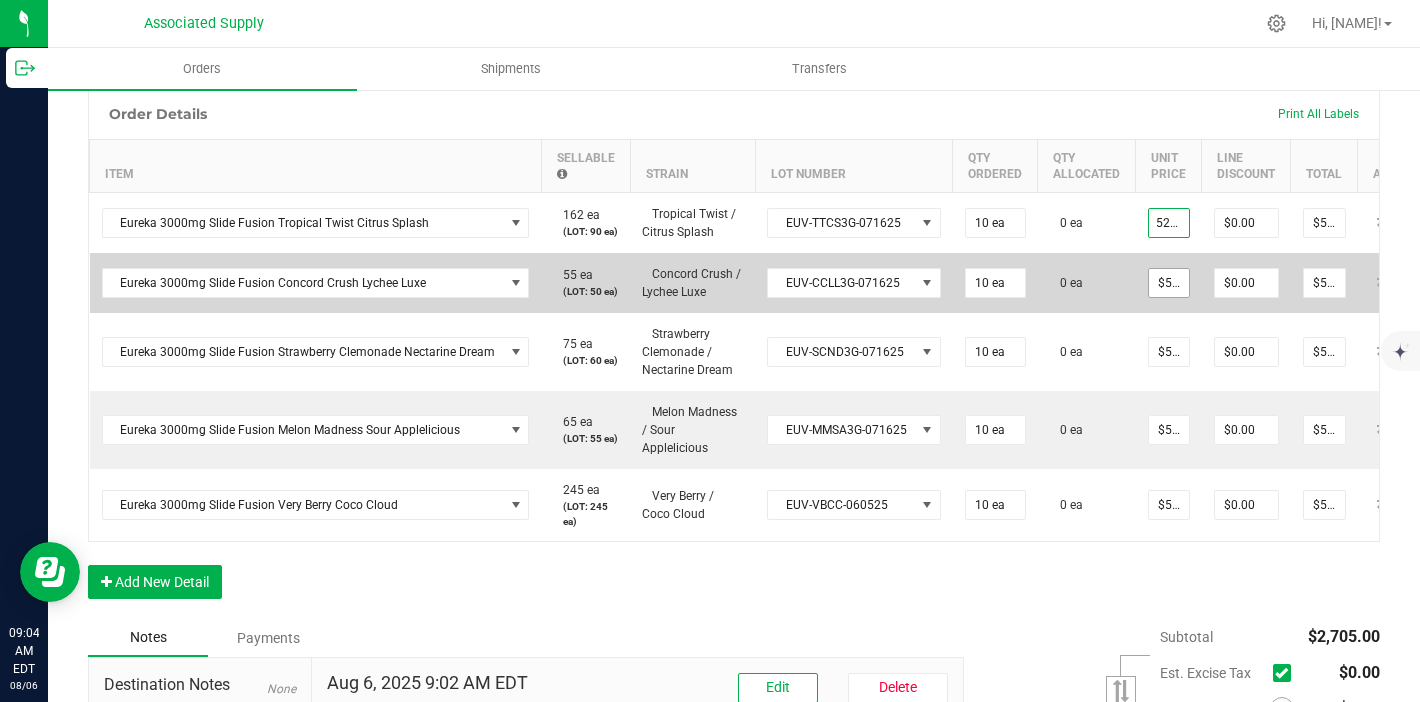 type on "$525.00" 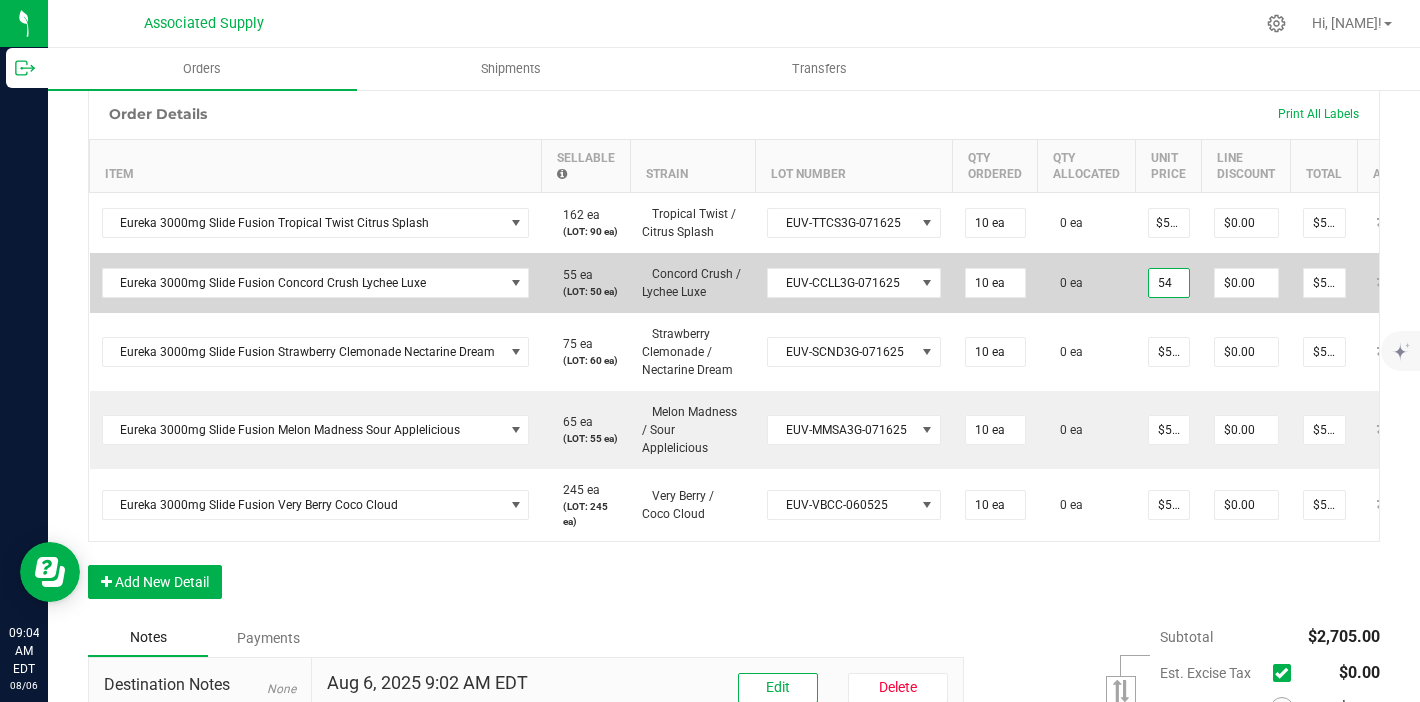 scroll, scrollTop: 0, scrollLeft: 0, axis: both 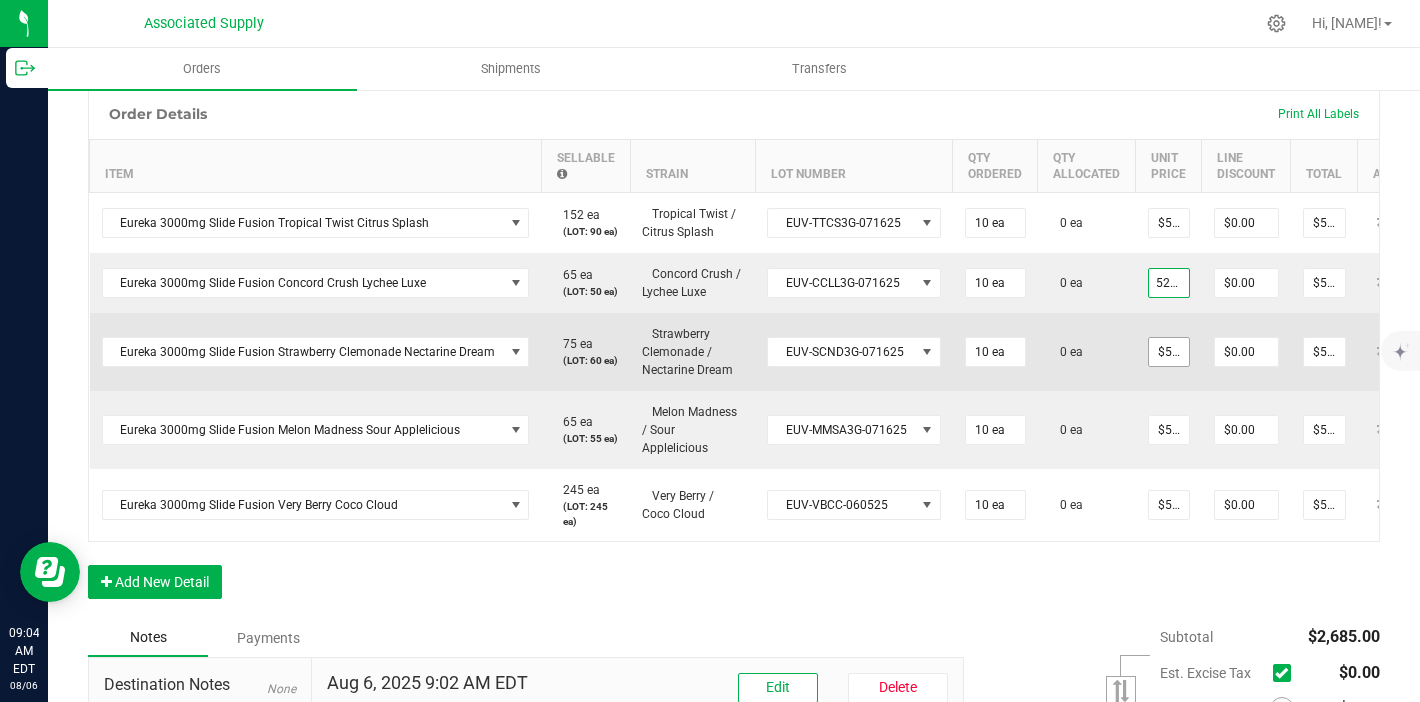type on "52.5" 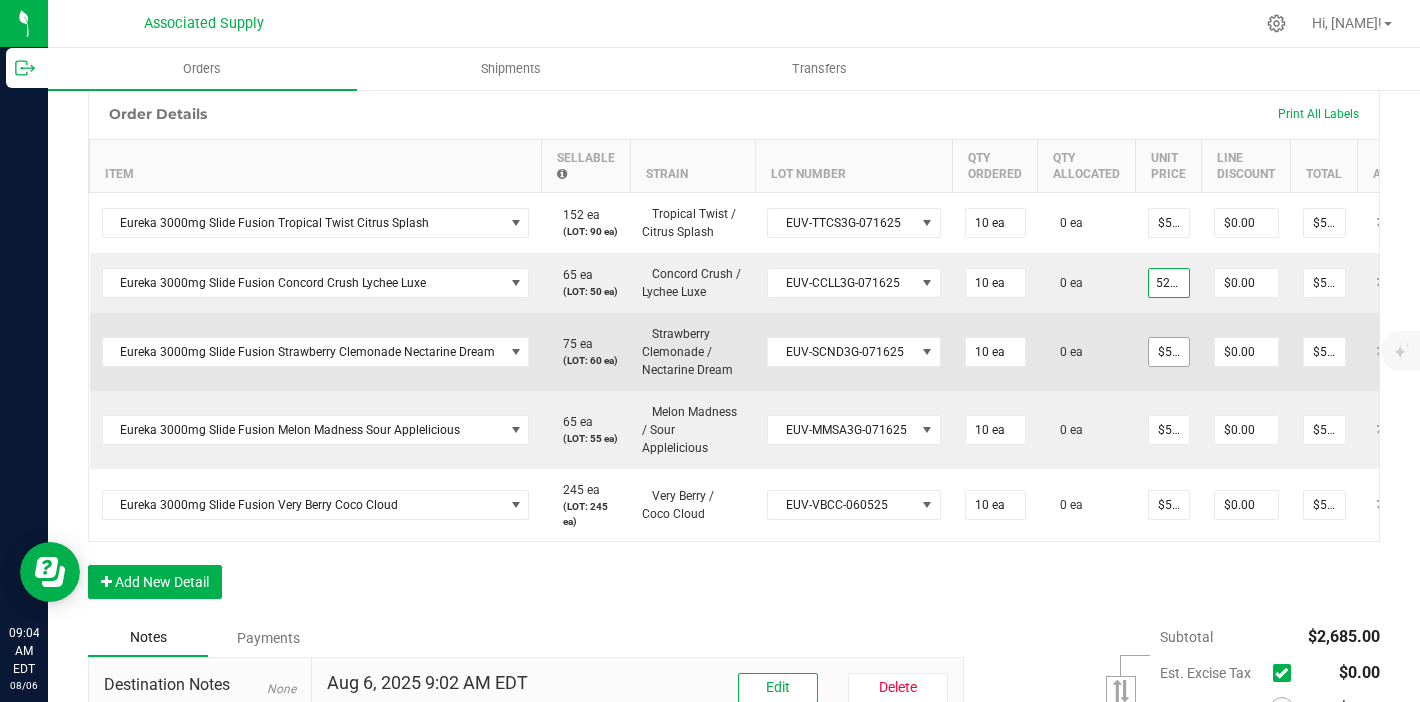 click on "$54.00000" at bounding box center (1169, 352) 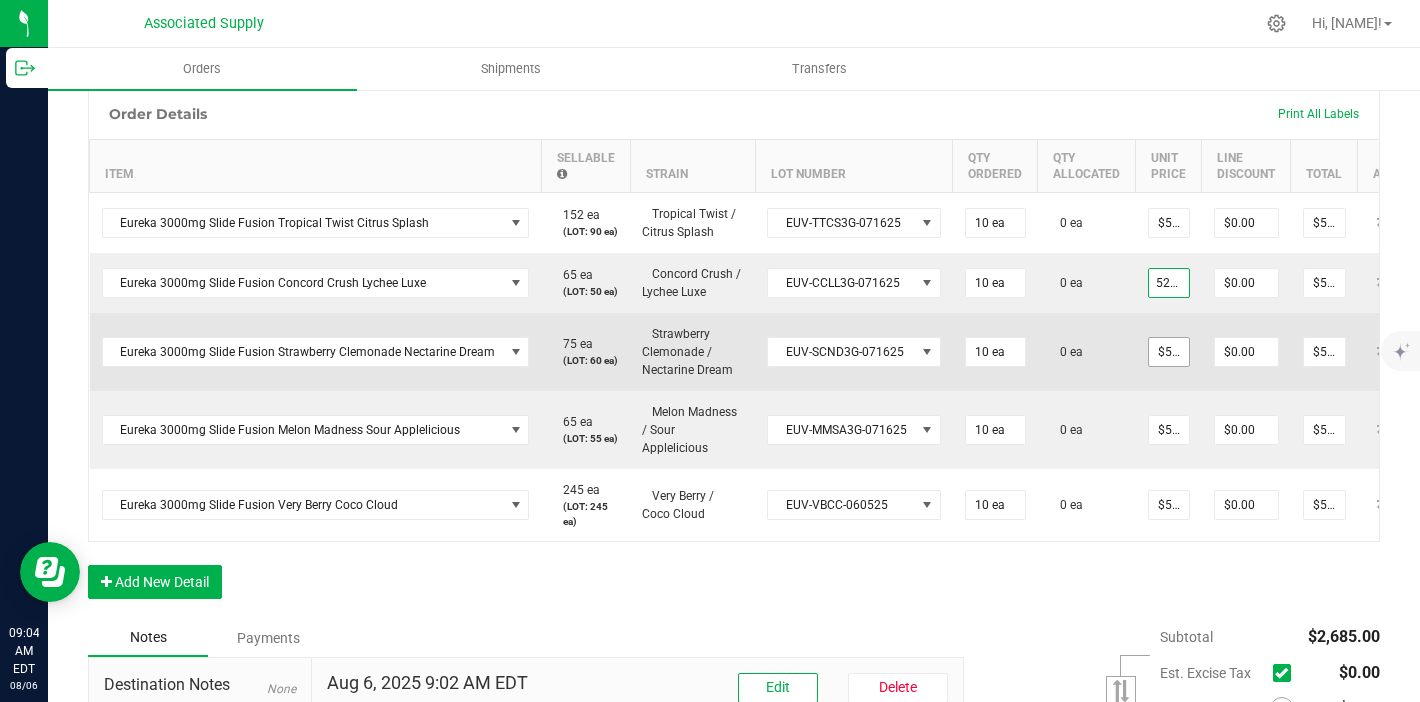 type on "54" 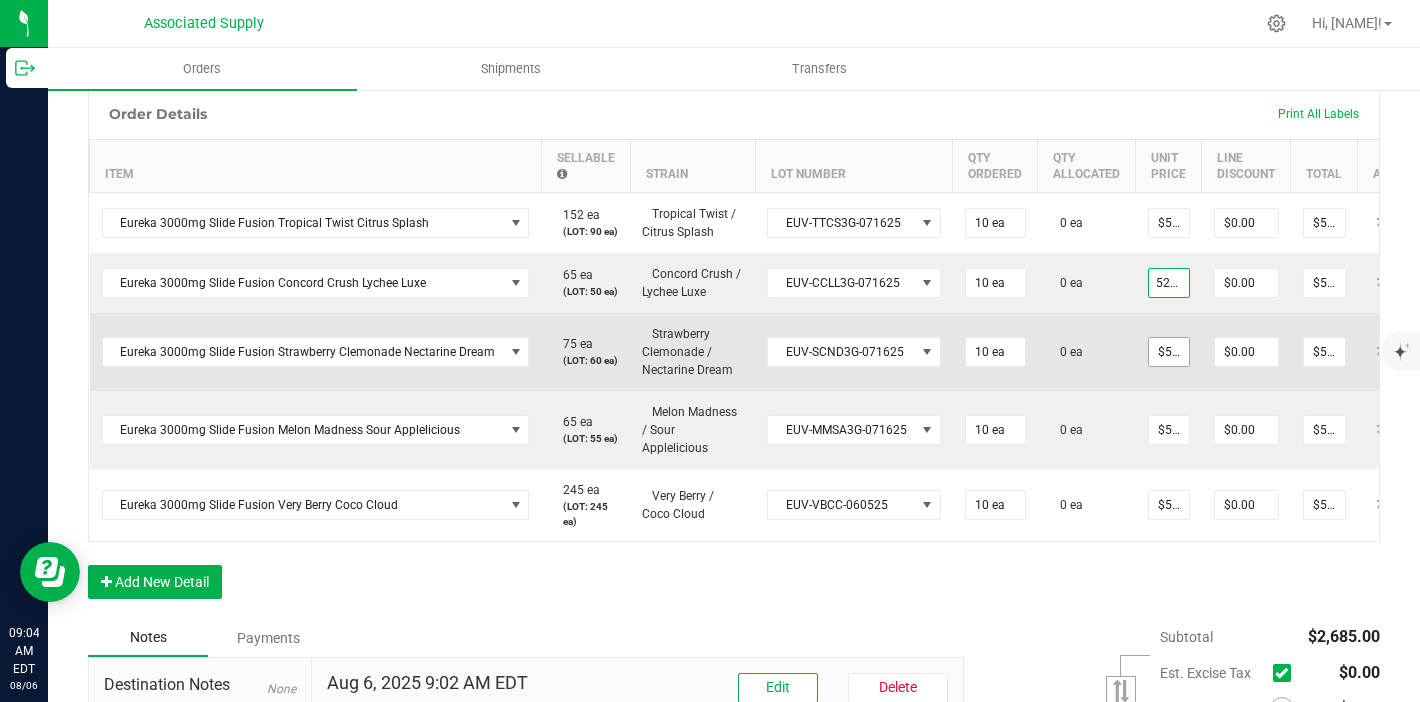 type on "$52.50000" 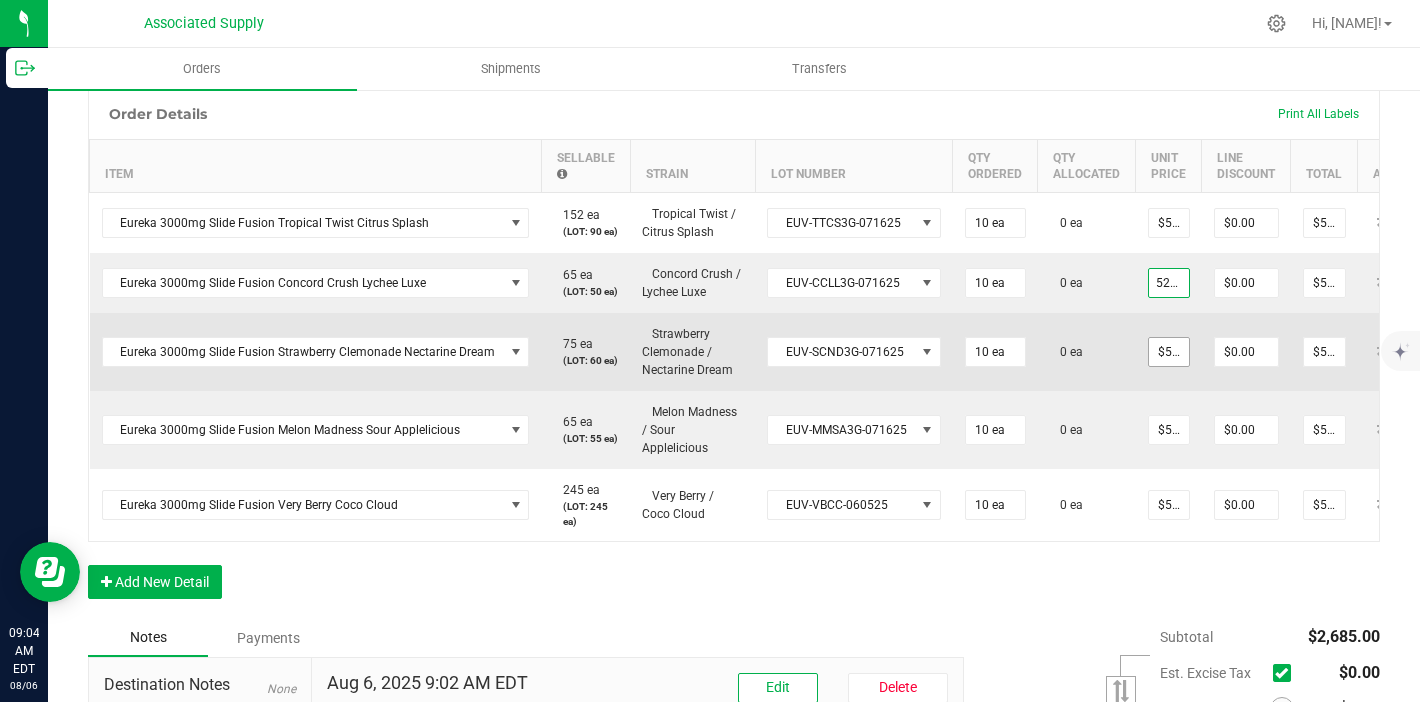 type on "$525.00" 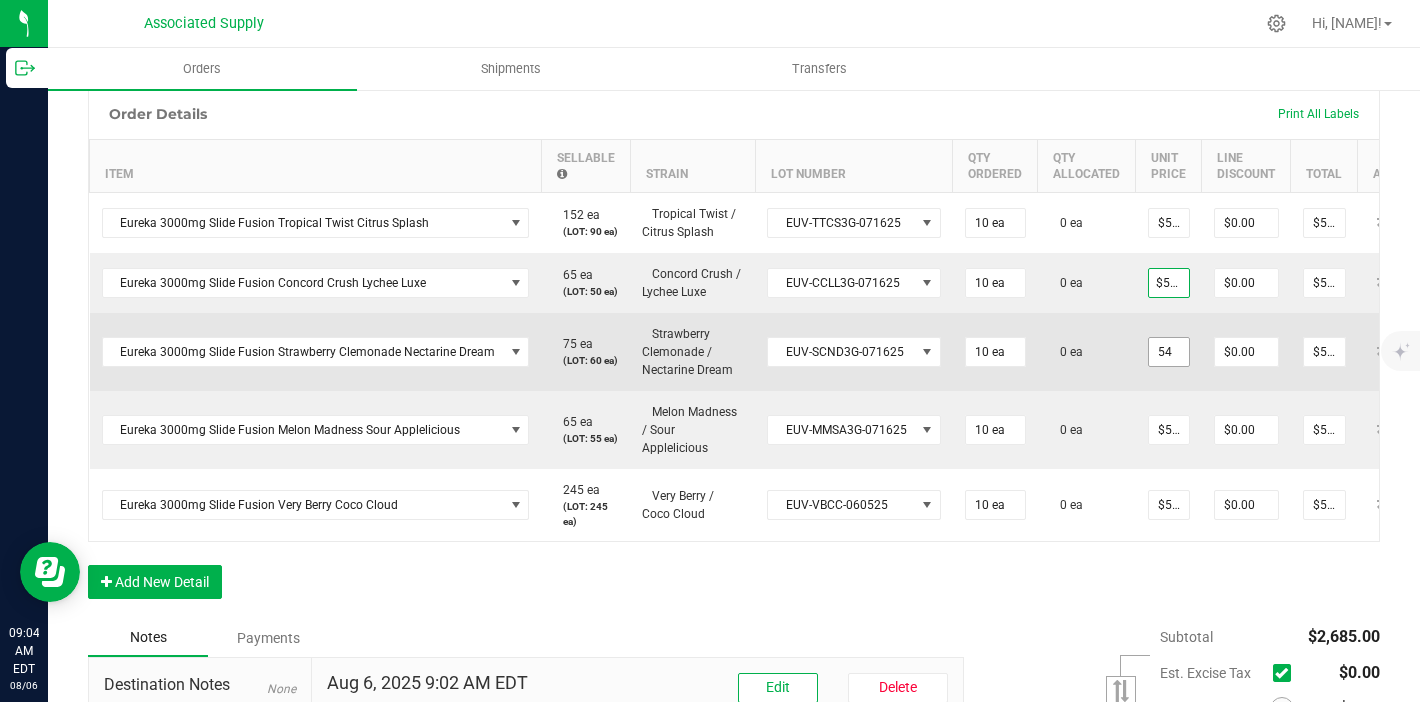 scroll, scrollTop: 0, scrollLeft: 0, axis: both 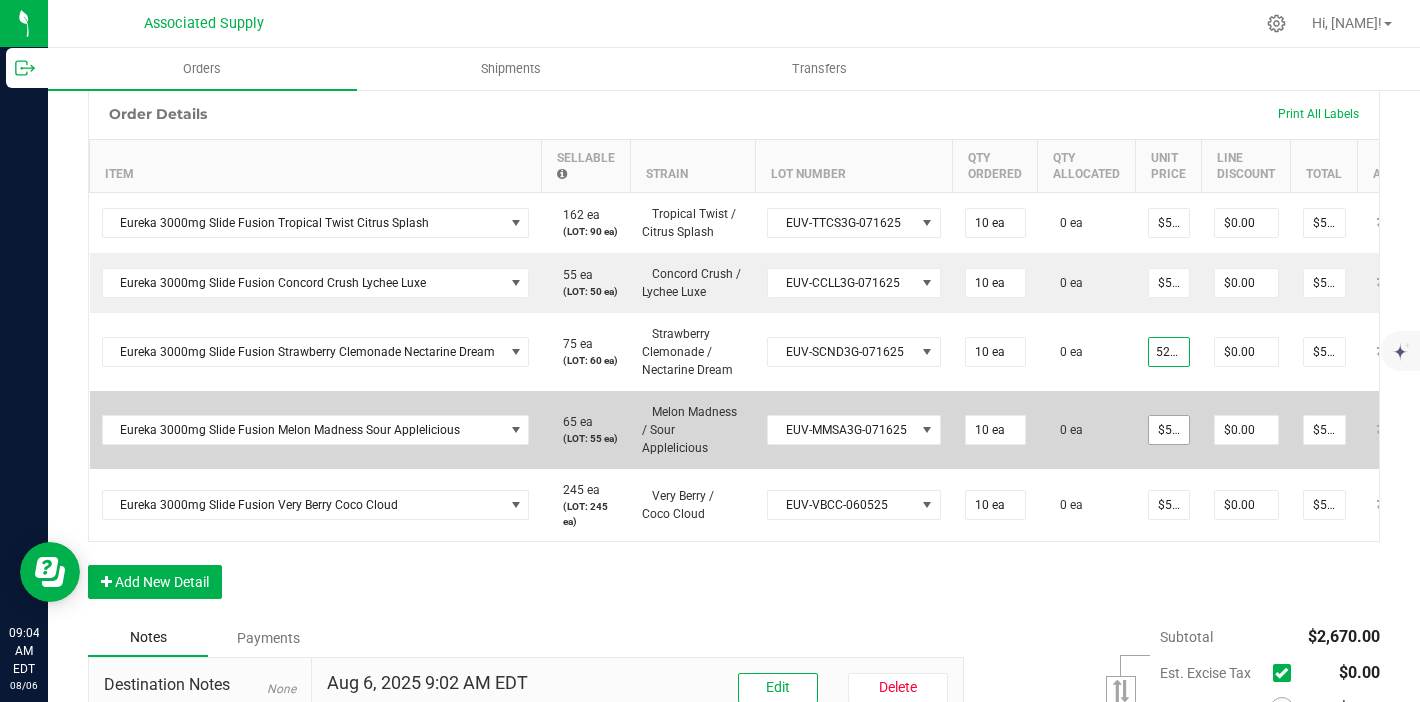 type on "52.5" 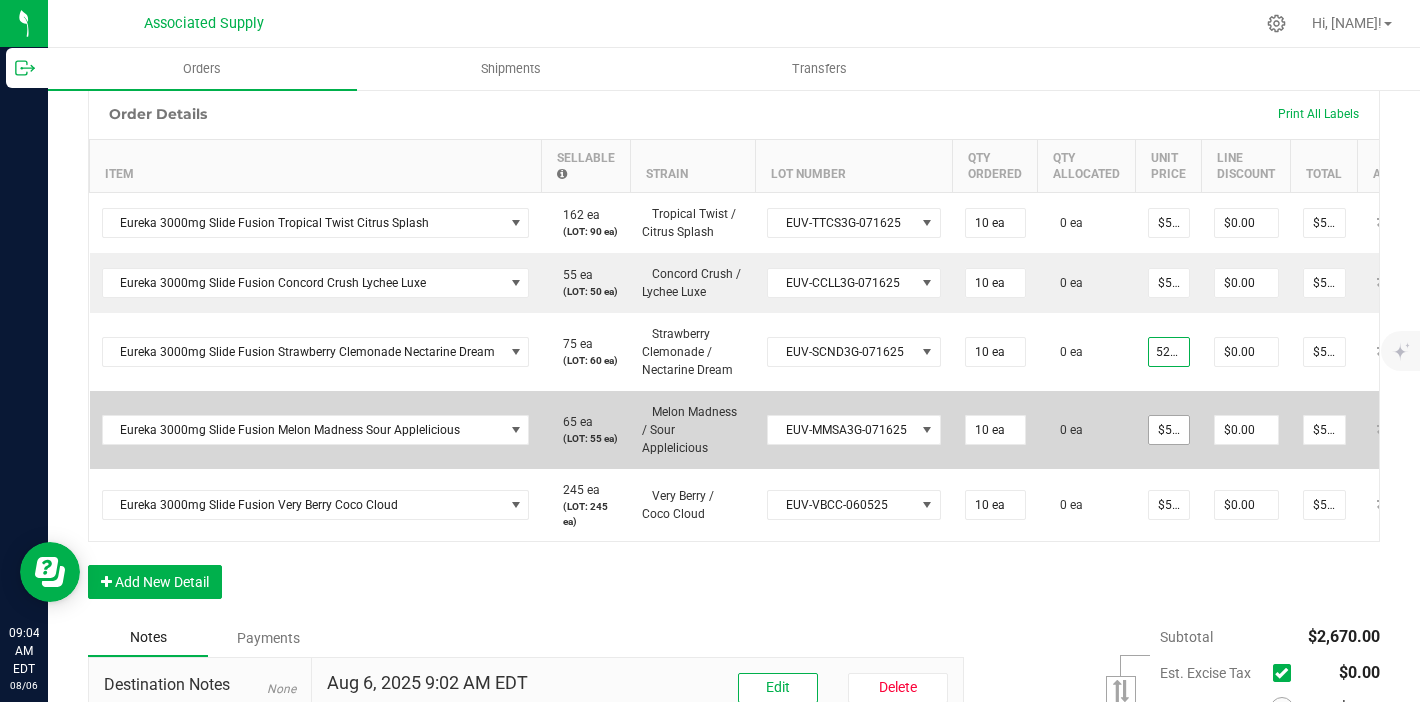click on "$54.00000" at bounding box center (1169, 430) 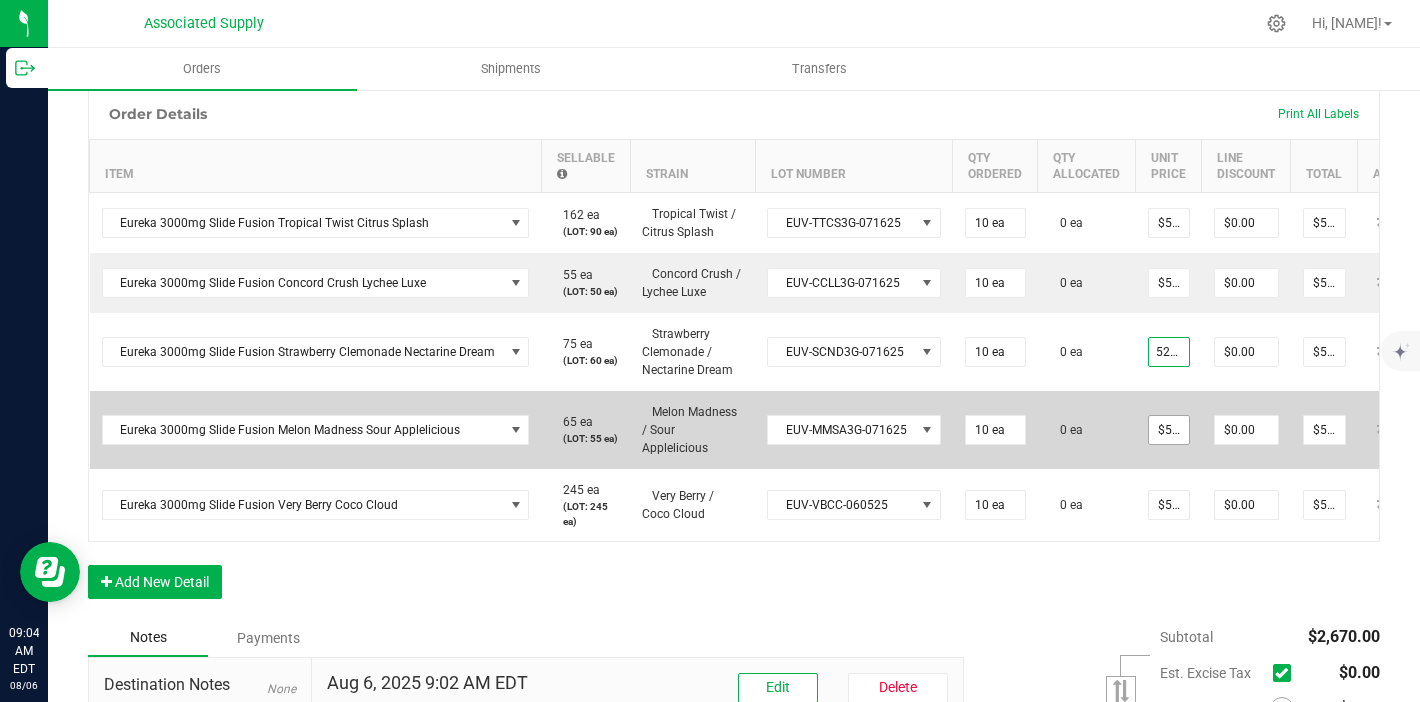 type on "54" 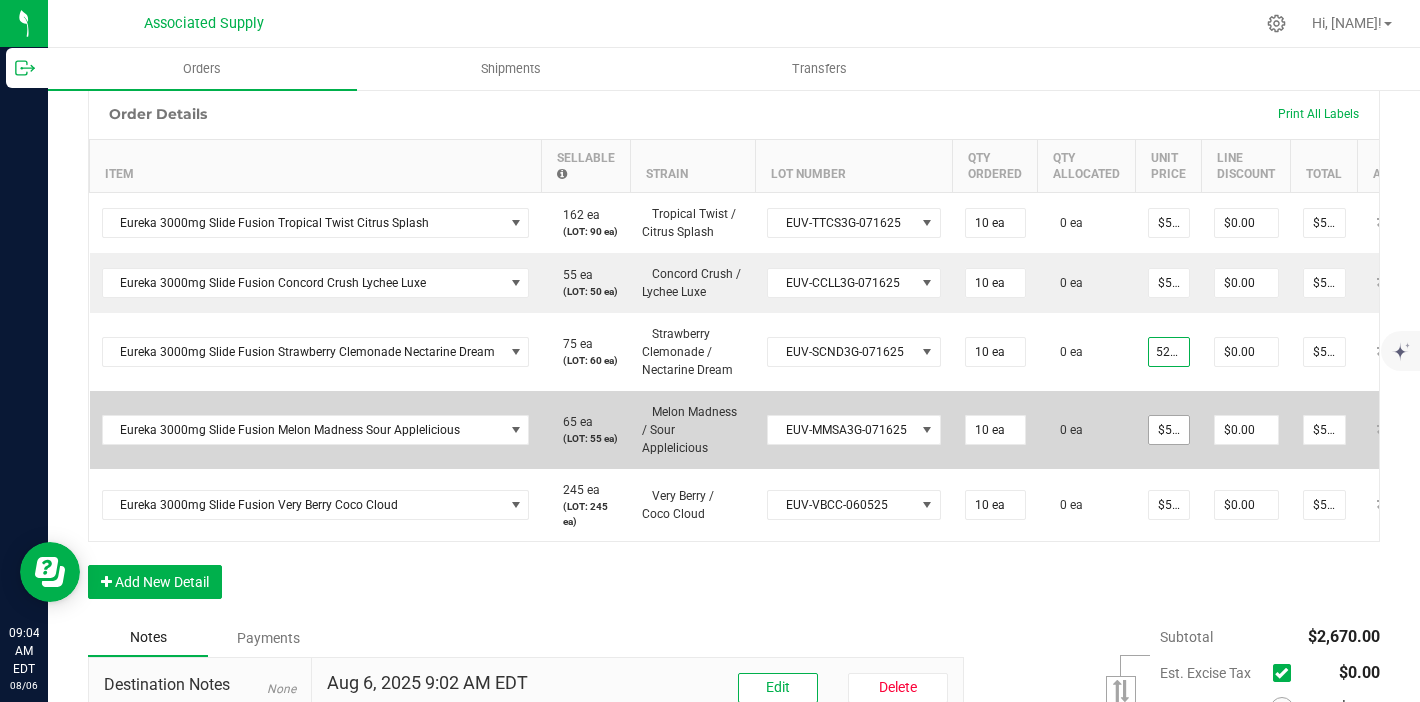 type on "$52.50000" 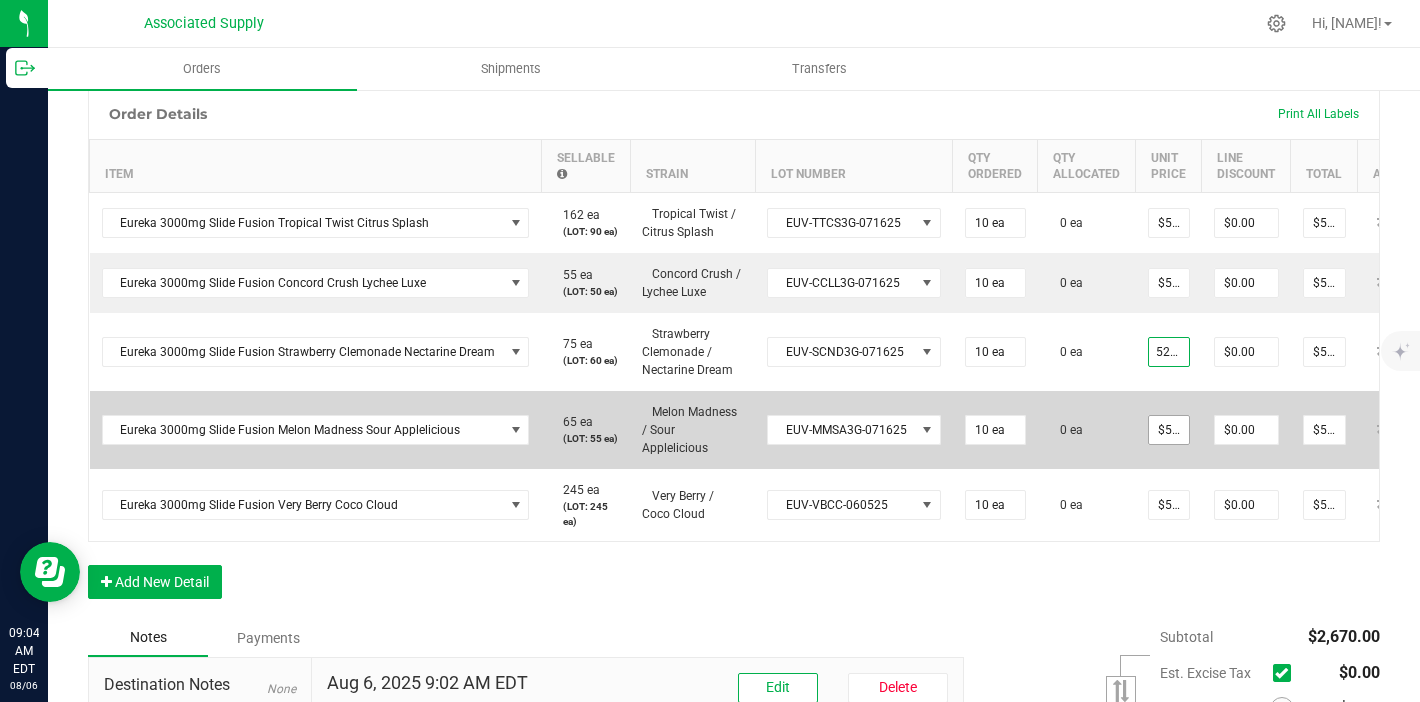 type on "$525.00" 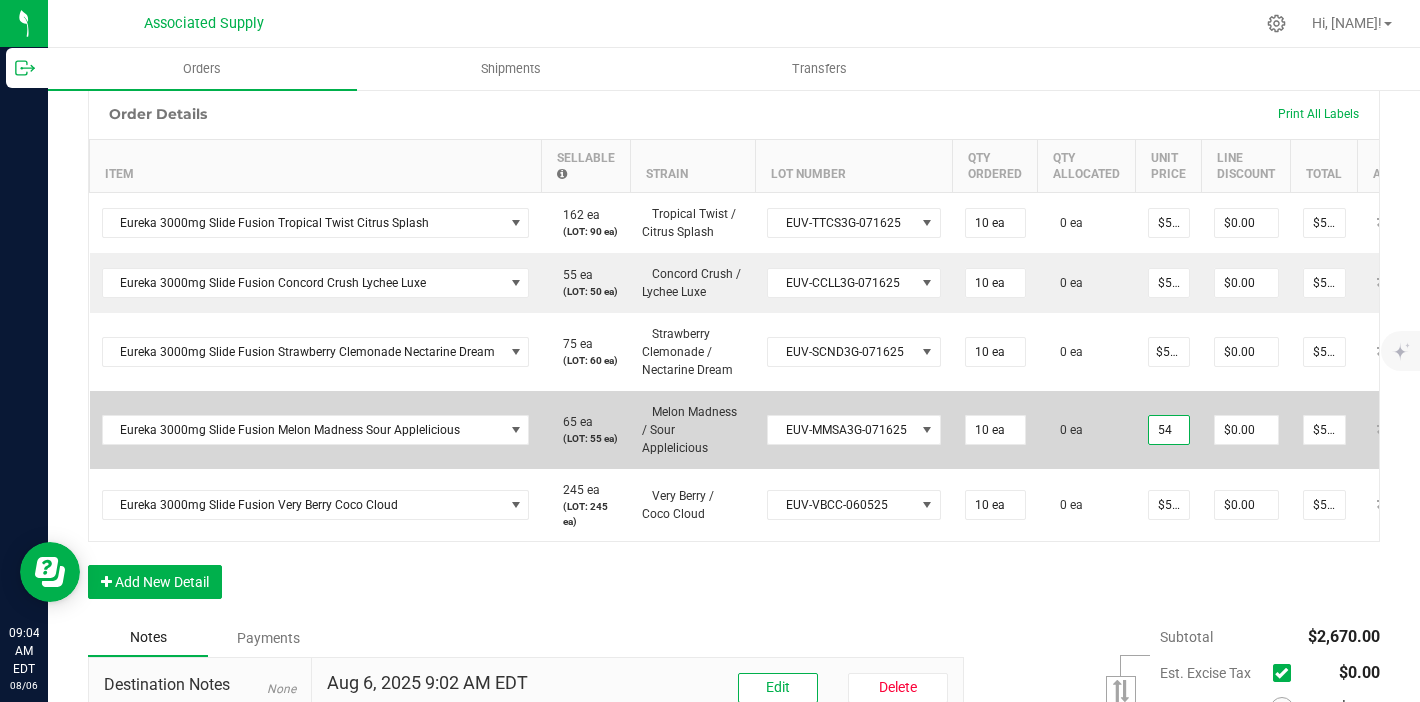 scroll, scrollTop: 0, scrollLeft: 0, axis: both 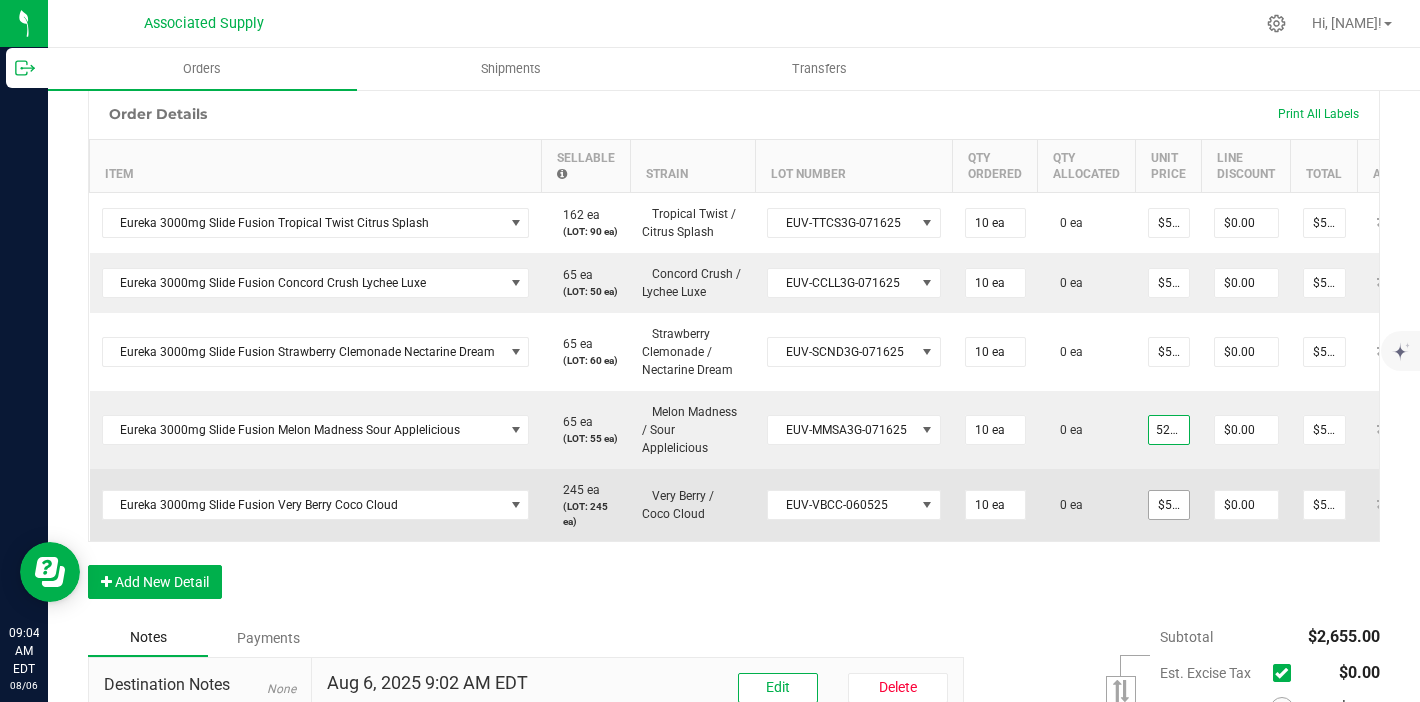 type on "52.5" 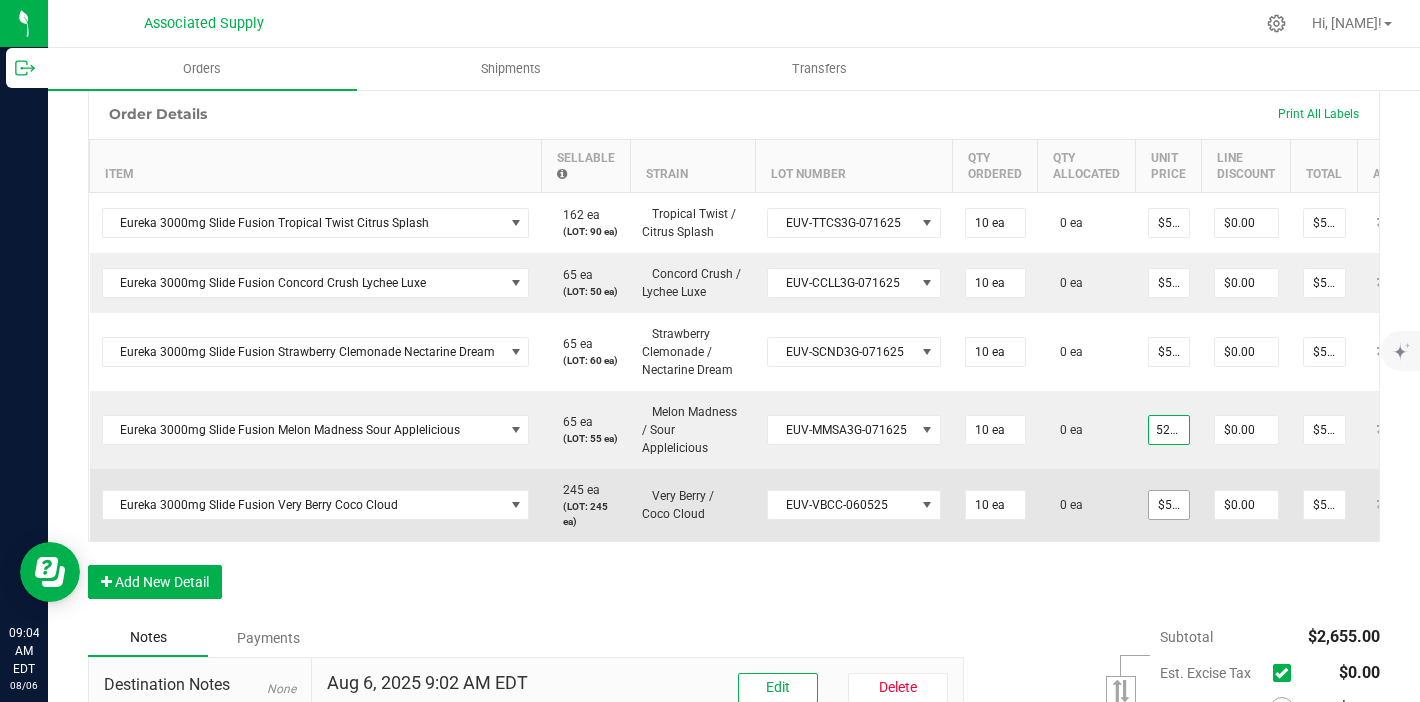 type on "54" 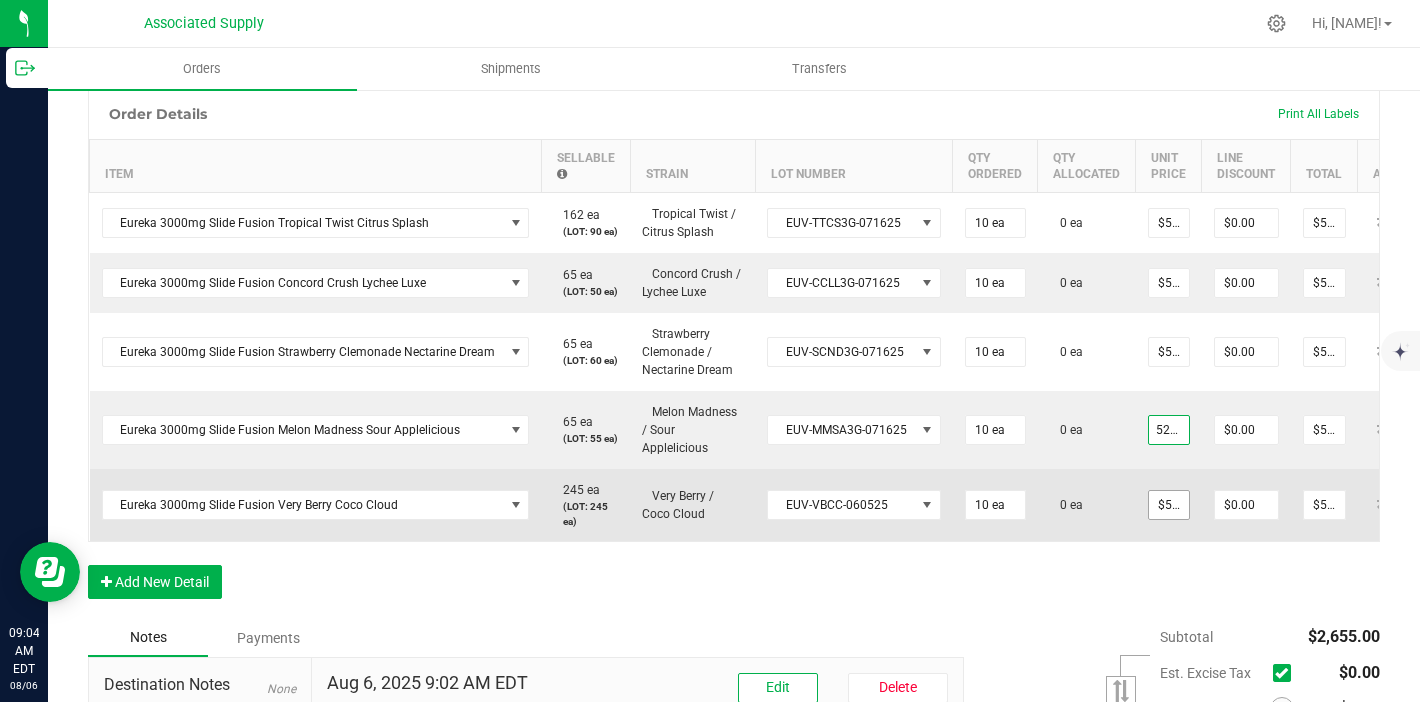 type on "$52.50000" 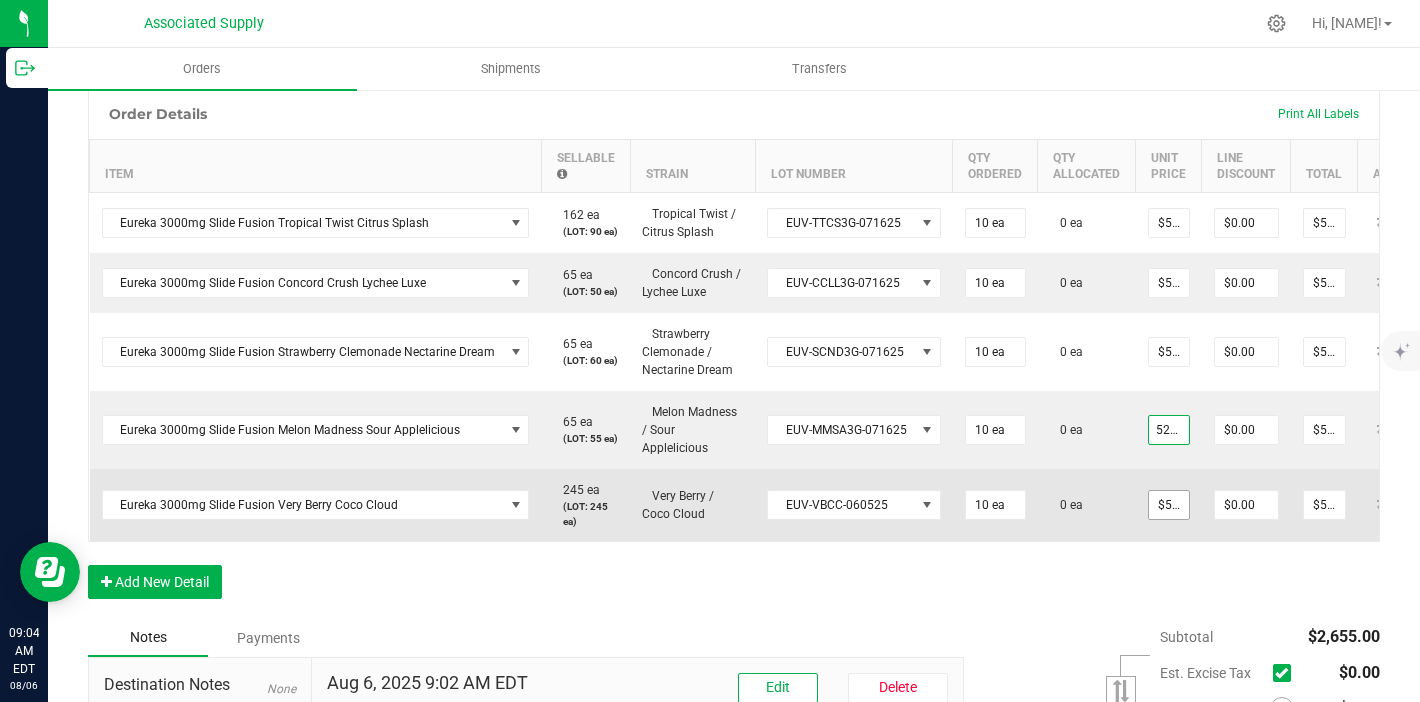 type on "$525.00" 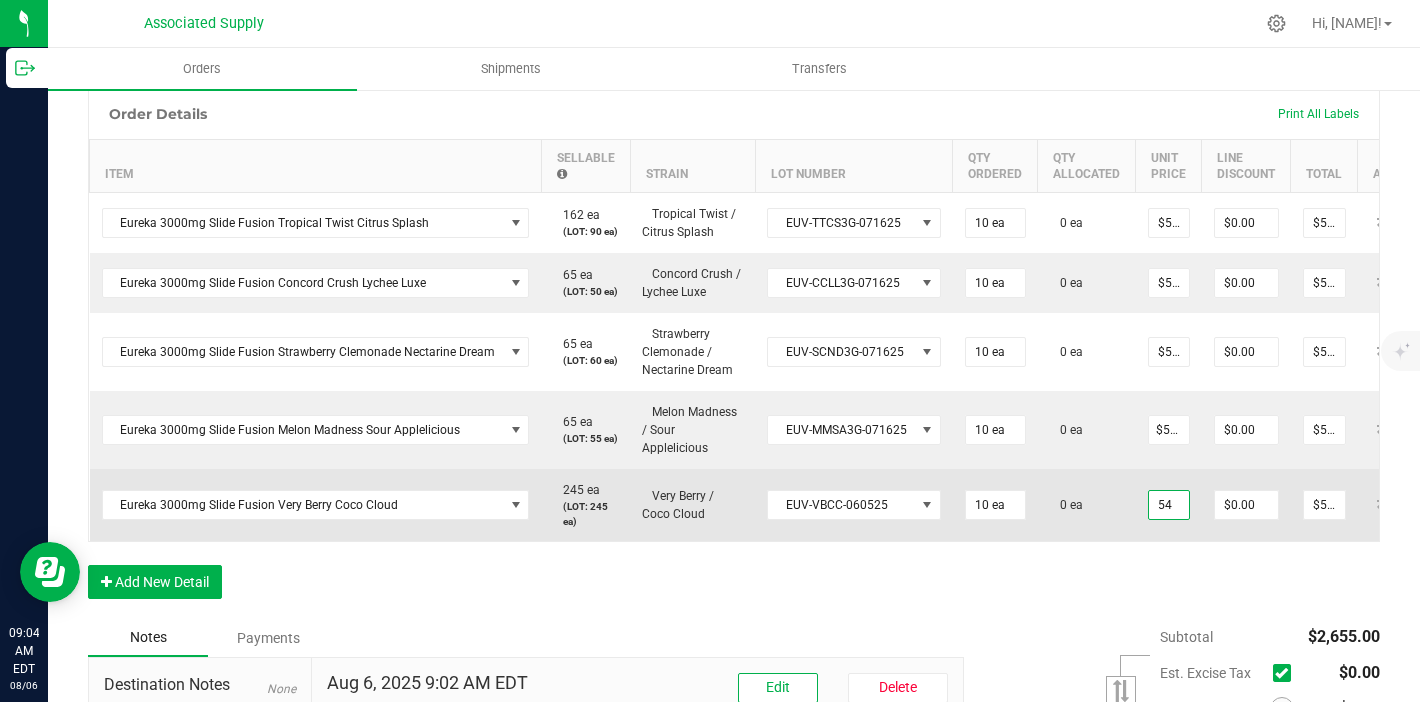 click on "54" at bounding box center [1169, 505] 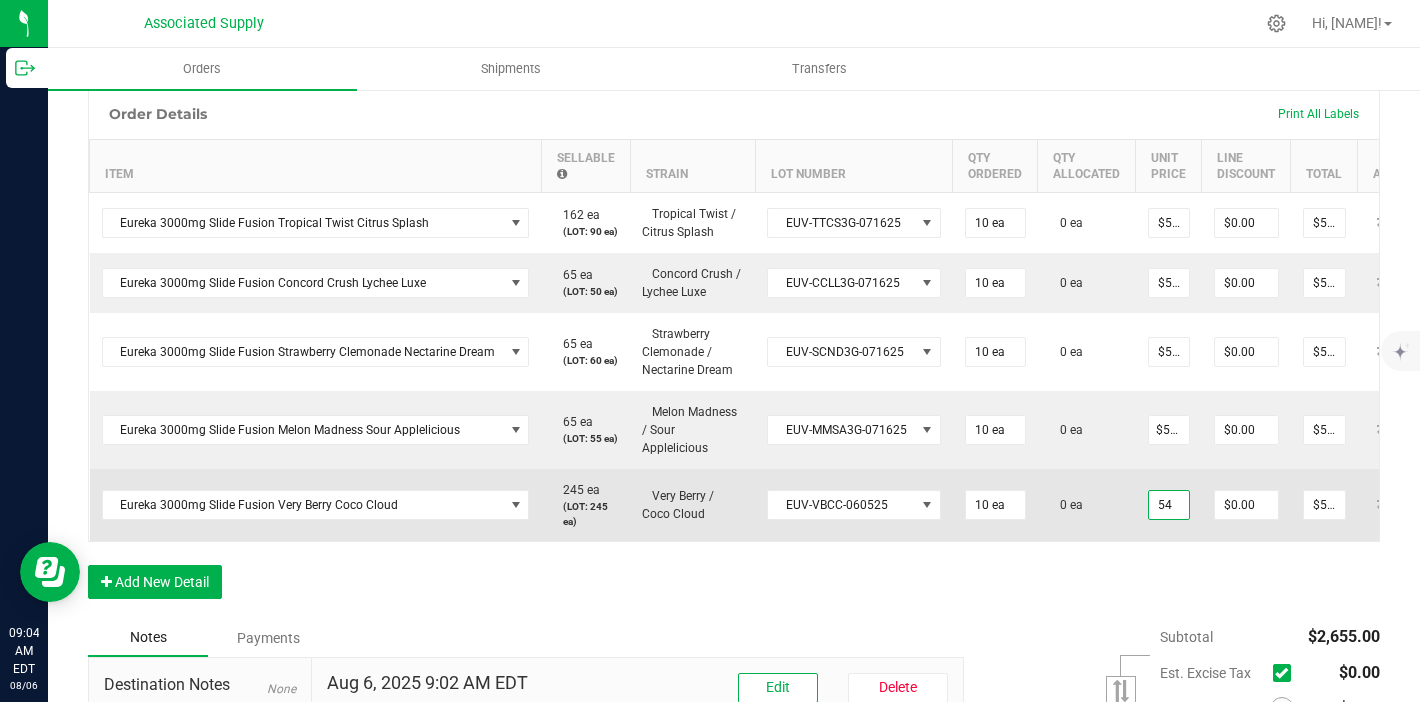 scroll, scrollTop: 0, scrollLeft: 0, axis: both 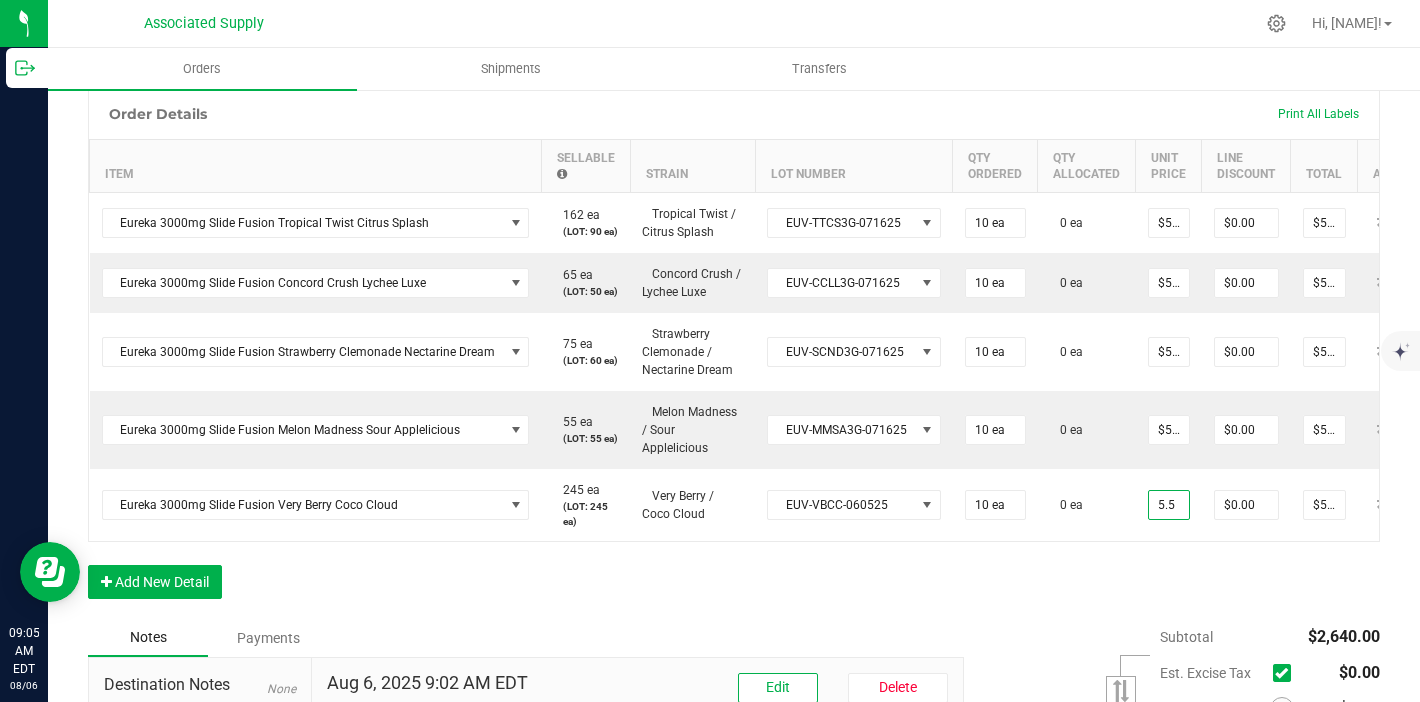 click on "Order Details Print All Labels Item  Sellable  Strain  Lot Number  Qty Ordered Qty Allocated Unit Price Line Discount Total Actions Eureka 3000mg Slide Fusion Tropical Twist Citrus Splash  162 ea   (LOT: 90 ea)   Tropical Twist / Citrus Splash  EUV-TTCS3G-071625 10 ea  0 ea  $52.50000 $0.00 $525.00 Eureka 3000mg Slide Fusion Concord Crush Lychee Luxe  65 ea   (LOT: 50 ea)   Concord Crush / Lychee Luxe  EUV-CCLL3G-071625 10 ea  0 ea  $52.50000 $0.00 $525.00 Eureka 3000mg Slide Fusion Strawberry Clemonade Nectarine Dream  75 ea   (LOT: 60 ea)   Strawberry Clemonade / Nectarine Dream  EUV-SCND3G-071625 10 ea  0 ea  $52.50000 $0.00 $525.00 Eureka 3000mg Slide Fusion Melon Madness Sour Applelicious  55 ea   (LOT: 55 ea)   Melon Madness / Sour Applelicious  EUV-MMSA3G-071625 10 ea  0 ea  $52.50000 $0.00 $525.00 Eureka 3000mg Slide Fusion Very Berry Coco Cloud  245 ea   (LOT: 245 ea)   Very Berry / Coco Cloud  EUV-VBCC-060525 10 ea  0 ea  5.5 $0.00 $540.00" at bounding box center (734, 353) 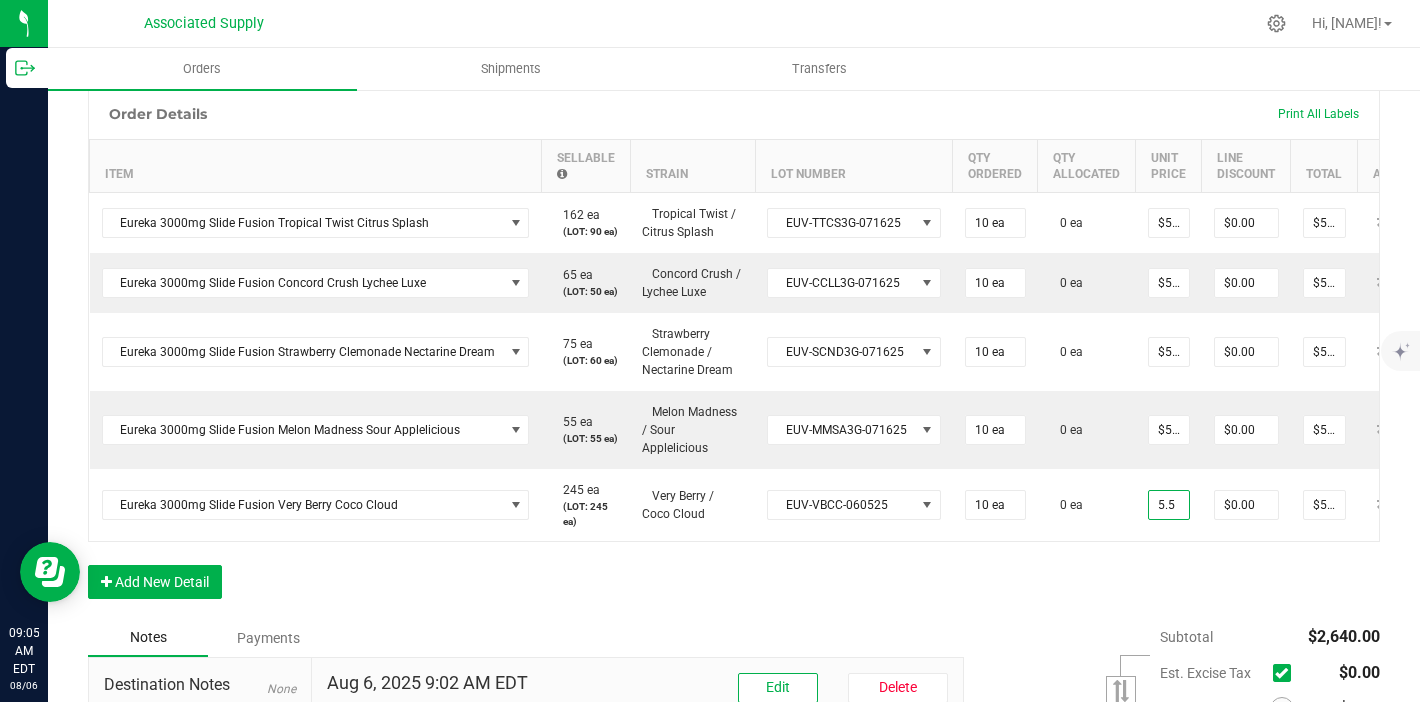 type on "$5.50000" 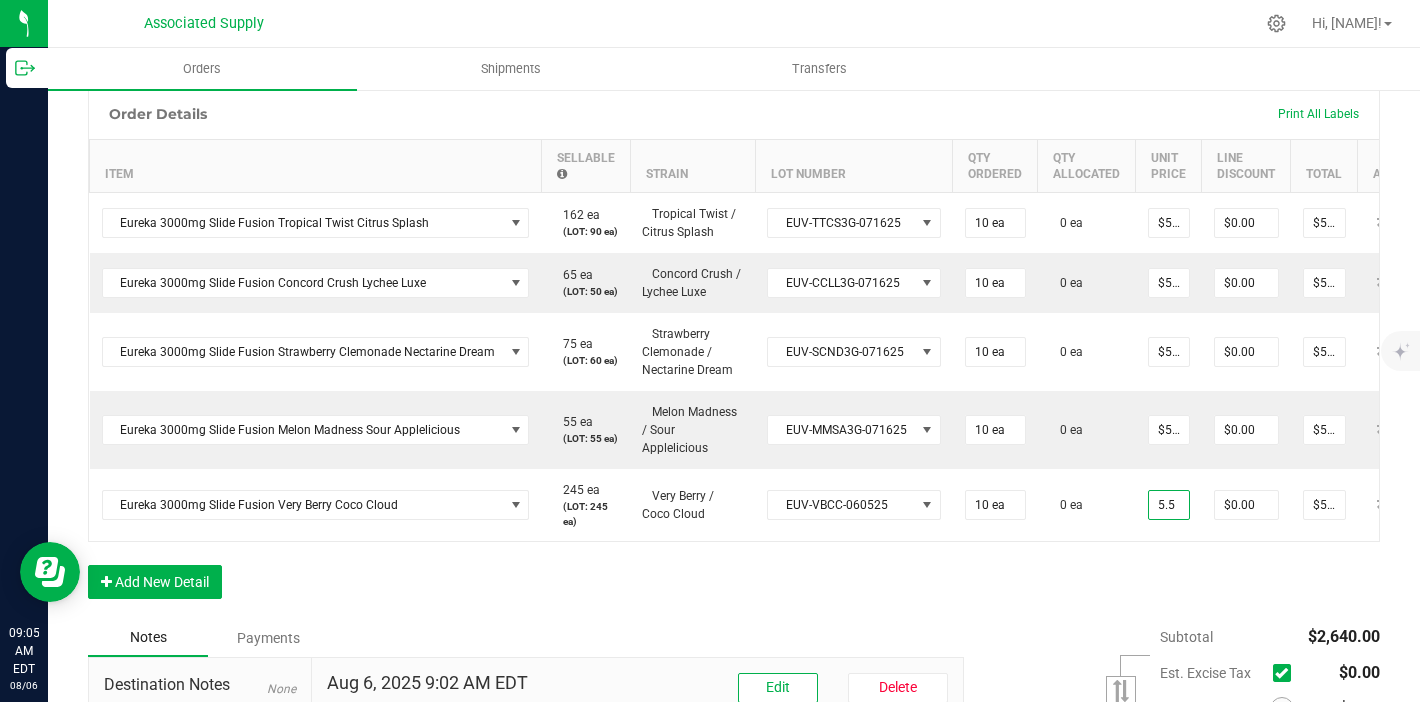 type on "$55.00" 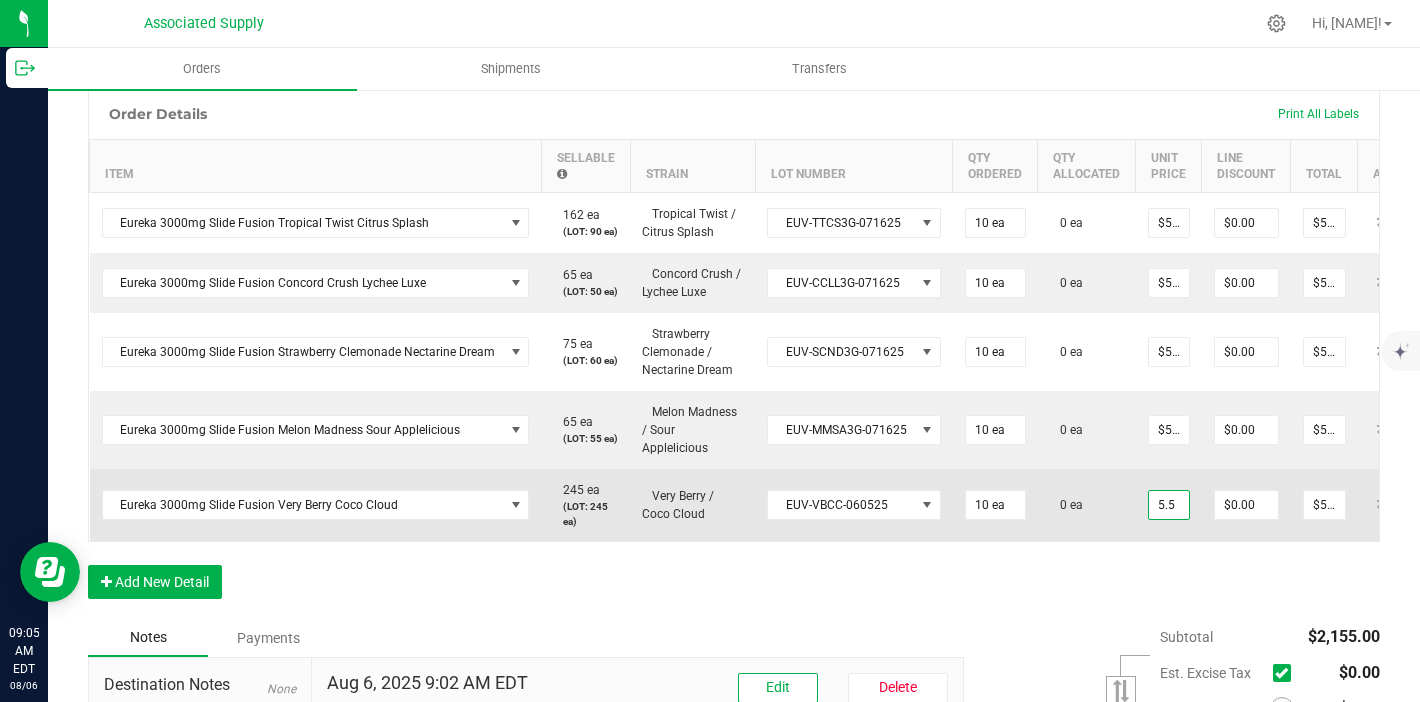 click on "5.5" at bounding box center [1169, 505] 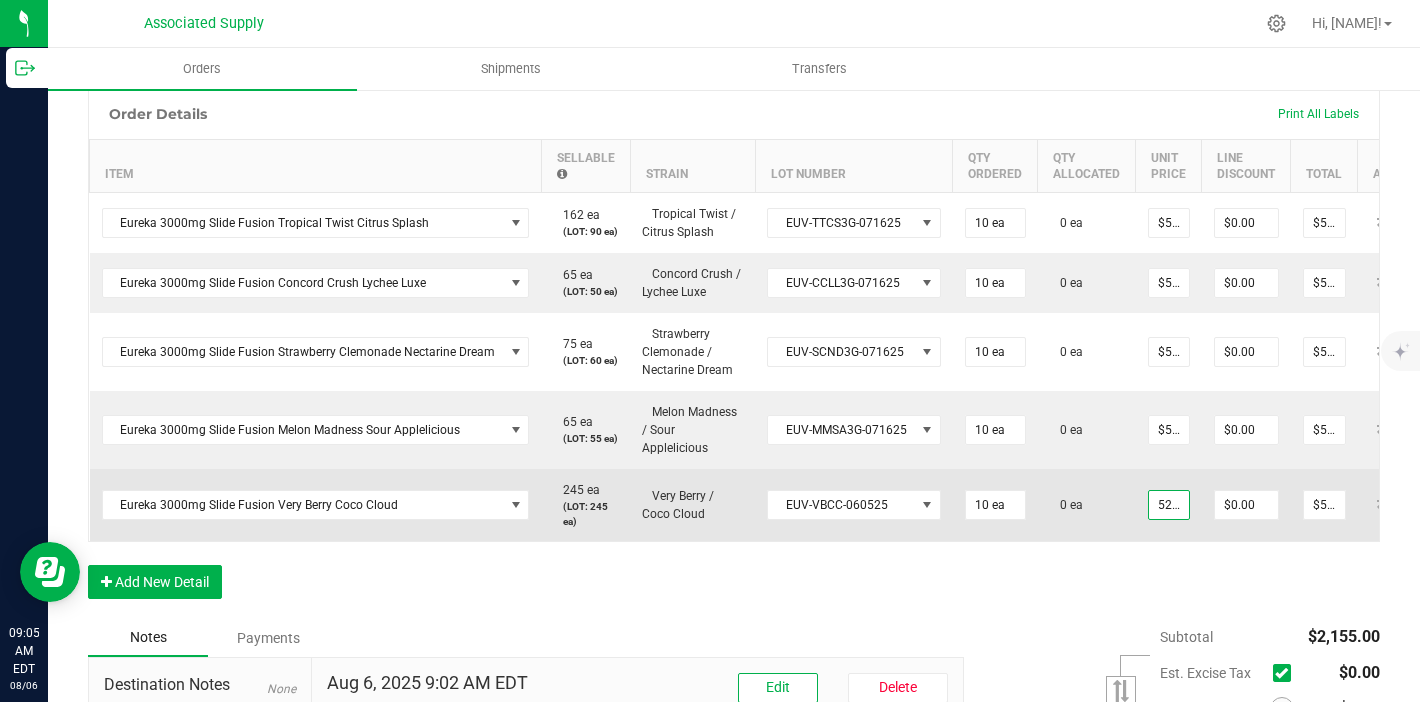 scroll, scrollTop: 0, scrollLeft: 2, axis: horizontal 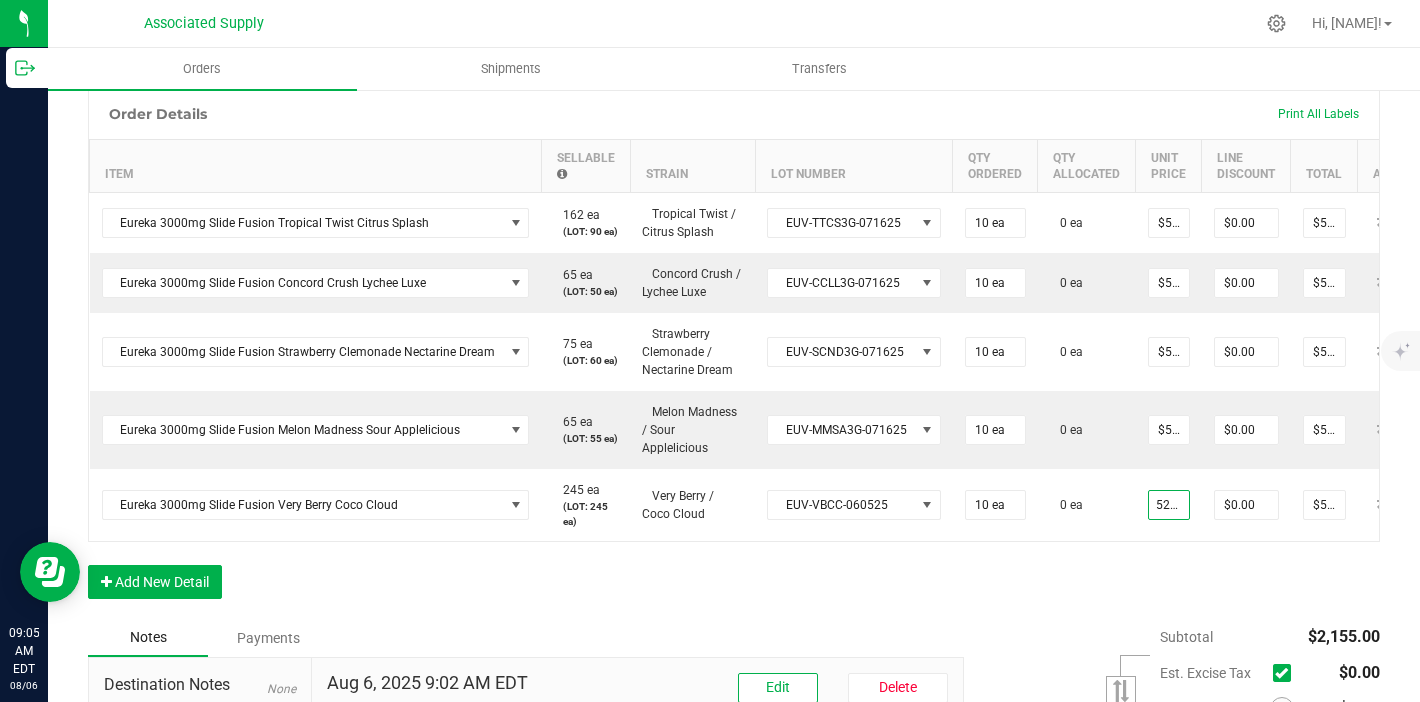 type on "$52.50000" 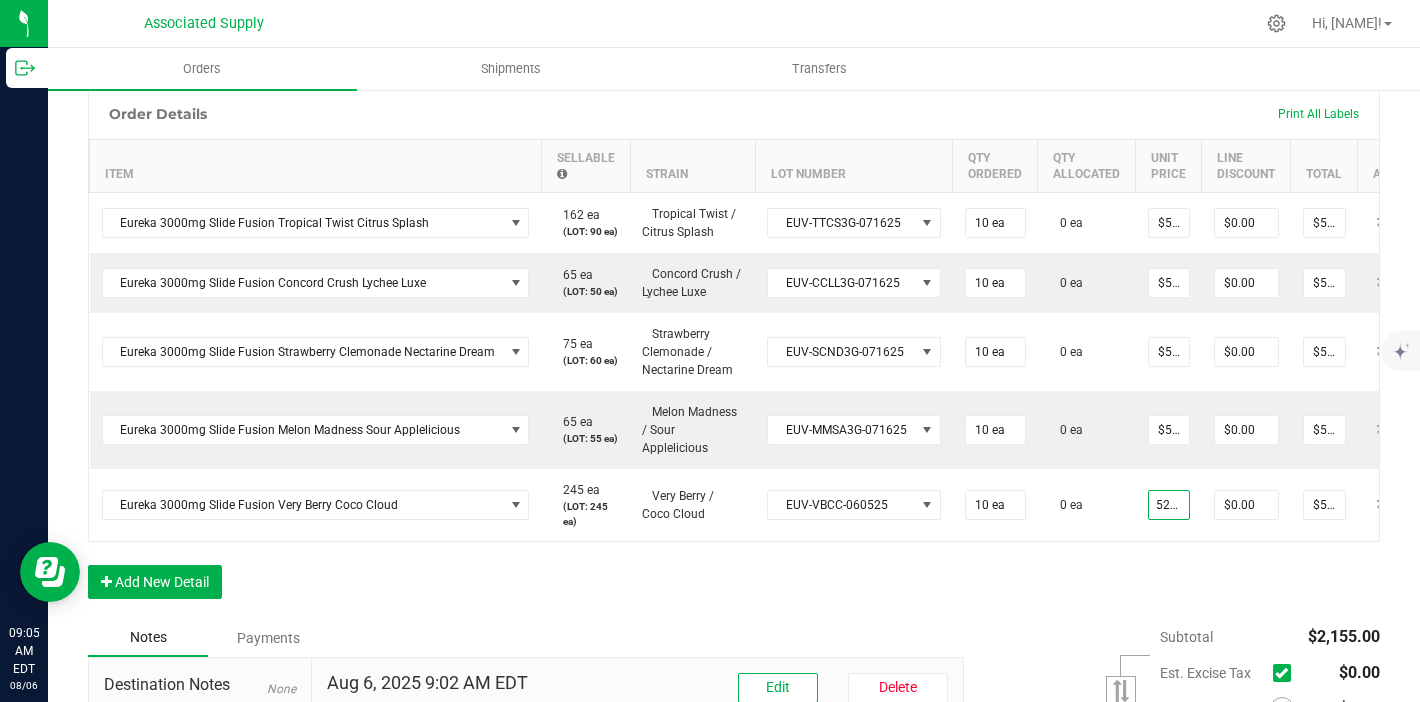type on "$525.00" 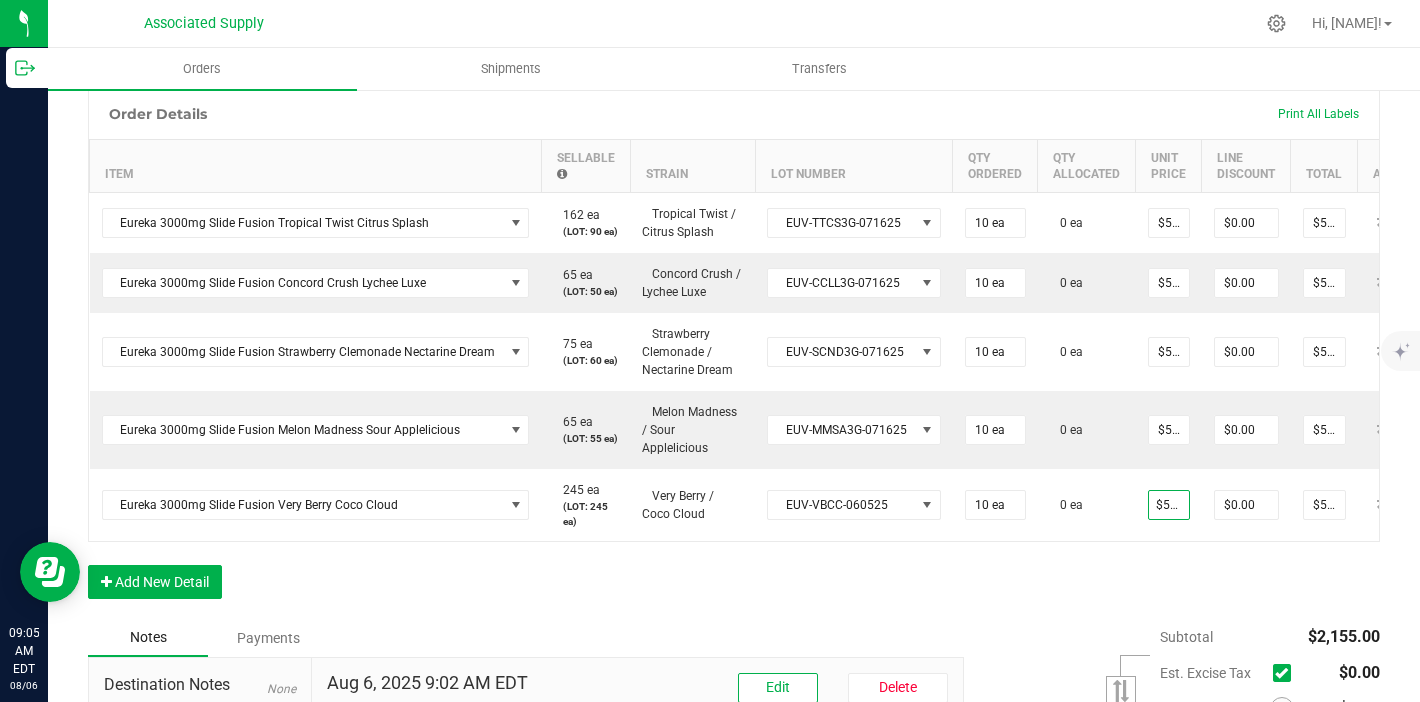 click on "Order Details Print All Labels Item  Sellable  Strain  Lot Number  Qty Ordered Qty Allocated Unit Price Line Discount Total Actions Eureka 3000mg Slide Fusion Tropical Twist Citrus Splash  162 ea   (LOT: 90 ea)   Tropical Twist / Citrus Splash  EUV-TTCS3G-071625 10 ea  0 ea  $52.50000 $0.00 $525.00 Eureka 3000mg Slide Fusion Concord Crush Lychee Luxe  65 ea   (LOT: 50 ea)   Concord Crush / Lychee Luxe  EUV-CCLL3G-071625 10 ea  0 ea  $52.50000 $0.00 $525.00 Eureka 3000mg Slide Fusion Strawberry Clemonade Nectarine Dream  75 ea   (LOT: 60 ea)   Strawberry Clemonade / Nectarine Dream  EUV-SCND3G-071625 10 ea  0 ea  $52.50000 $0.00 $525.00 Eureka 3000mg Slide Fusion Melon Madness Sour Applelicious  65 ea   (LOT: 55 ea)   Melon Madness / Sour Applelicious  EUV-MMSA3G-071625 10 ea  0 ea  $52.50000 $0.00 $525.00 Eureka 3000mg Slide Fusion Very Berry Coco Cloud  245 ea   (LOT: 245 ea)   Very Berry / Coco Cloud  EUV-VBCC-060525 10 ea  0 ea  $52.50000 $0.00 $525.00" at bounding box center (734, 353) 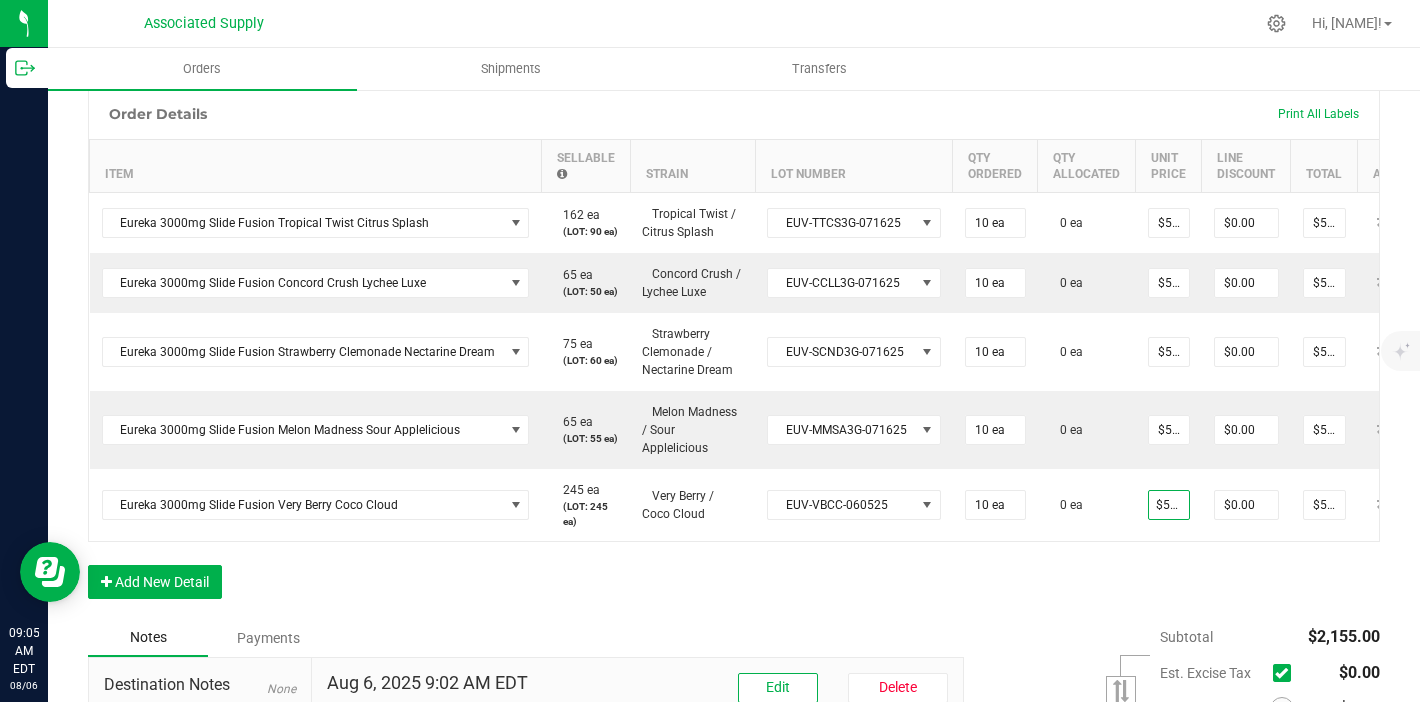 scroll, scrollTop: 0, scrollLeft: 0, axis: both 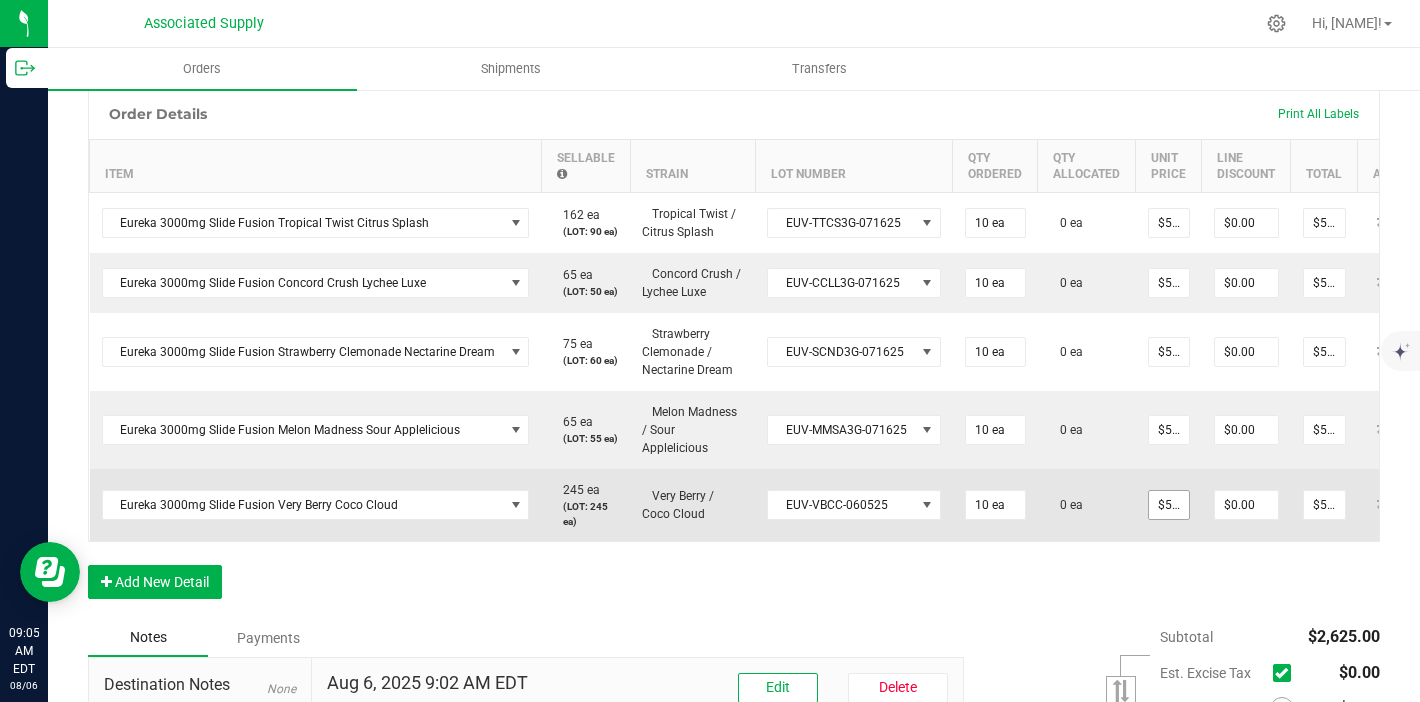 type on "52.5" 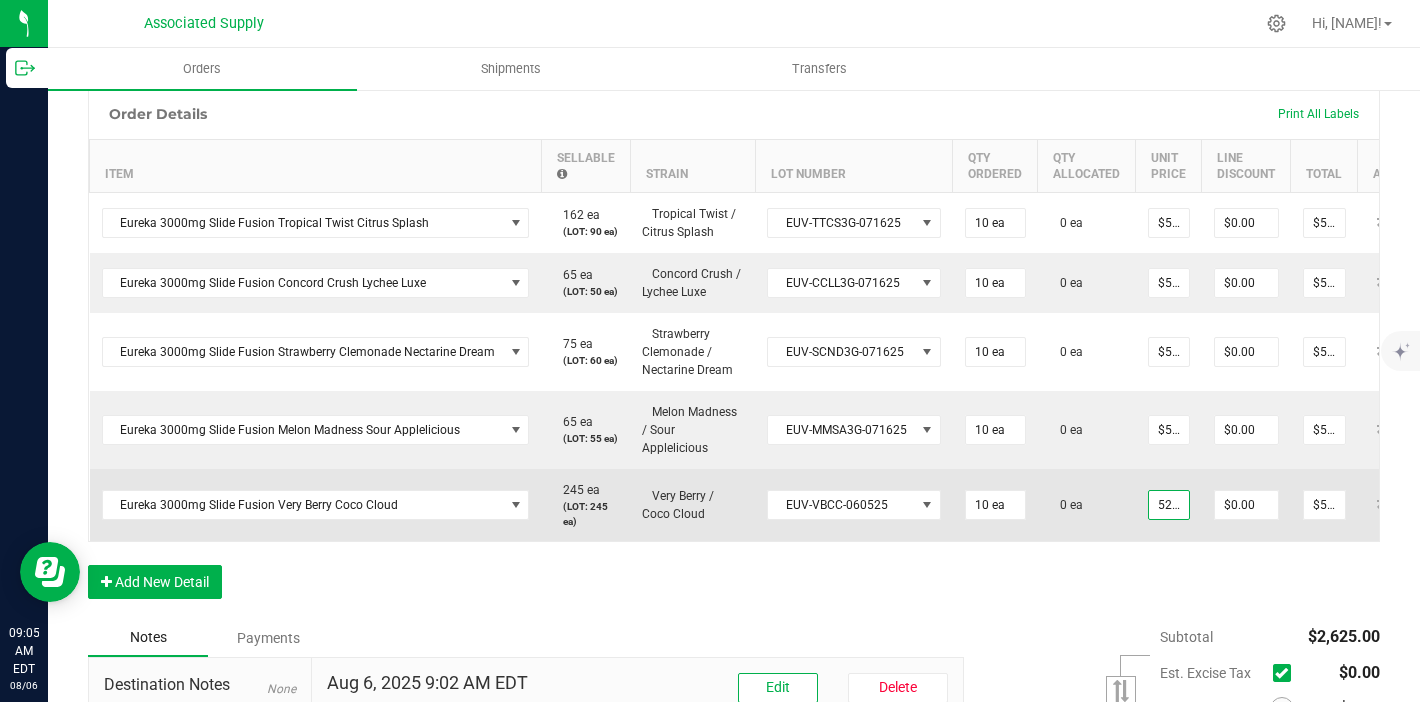 click on "52.5" at bounding box center (1169, 505) 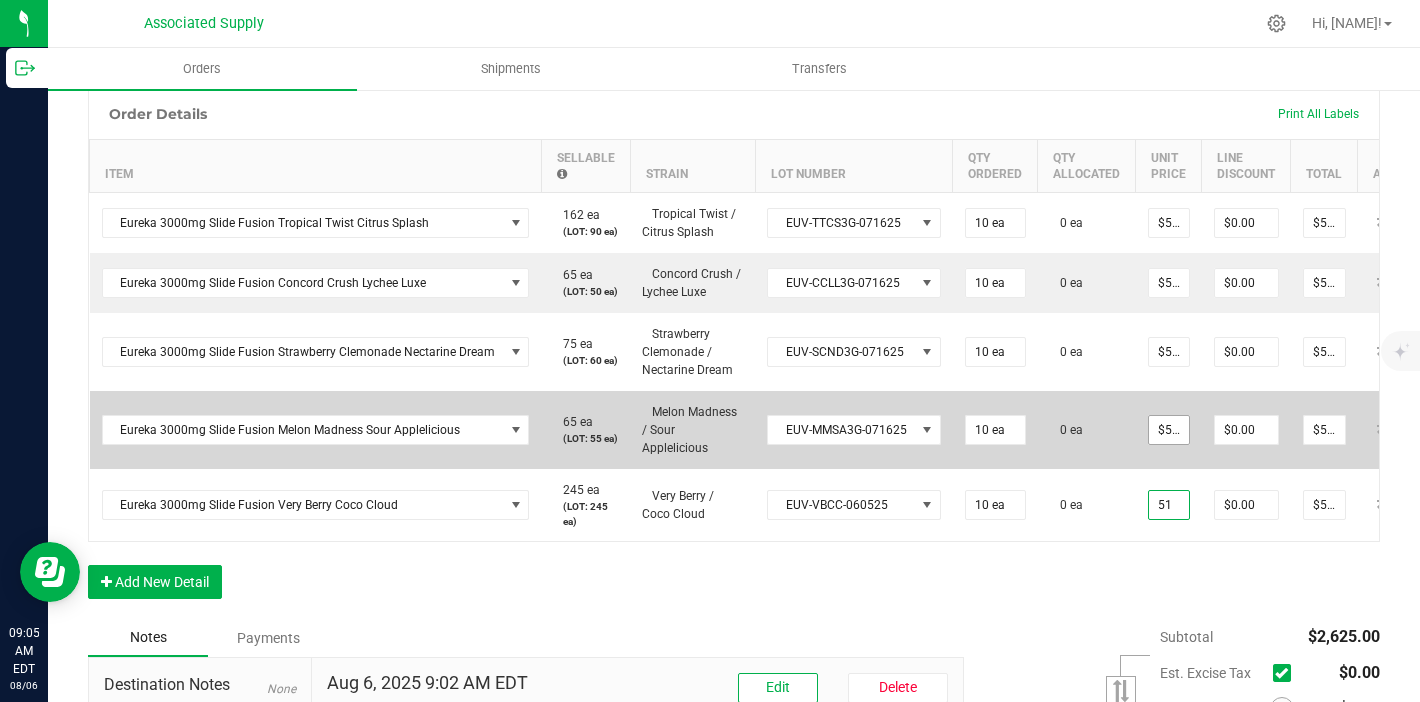 type on "51" 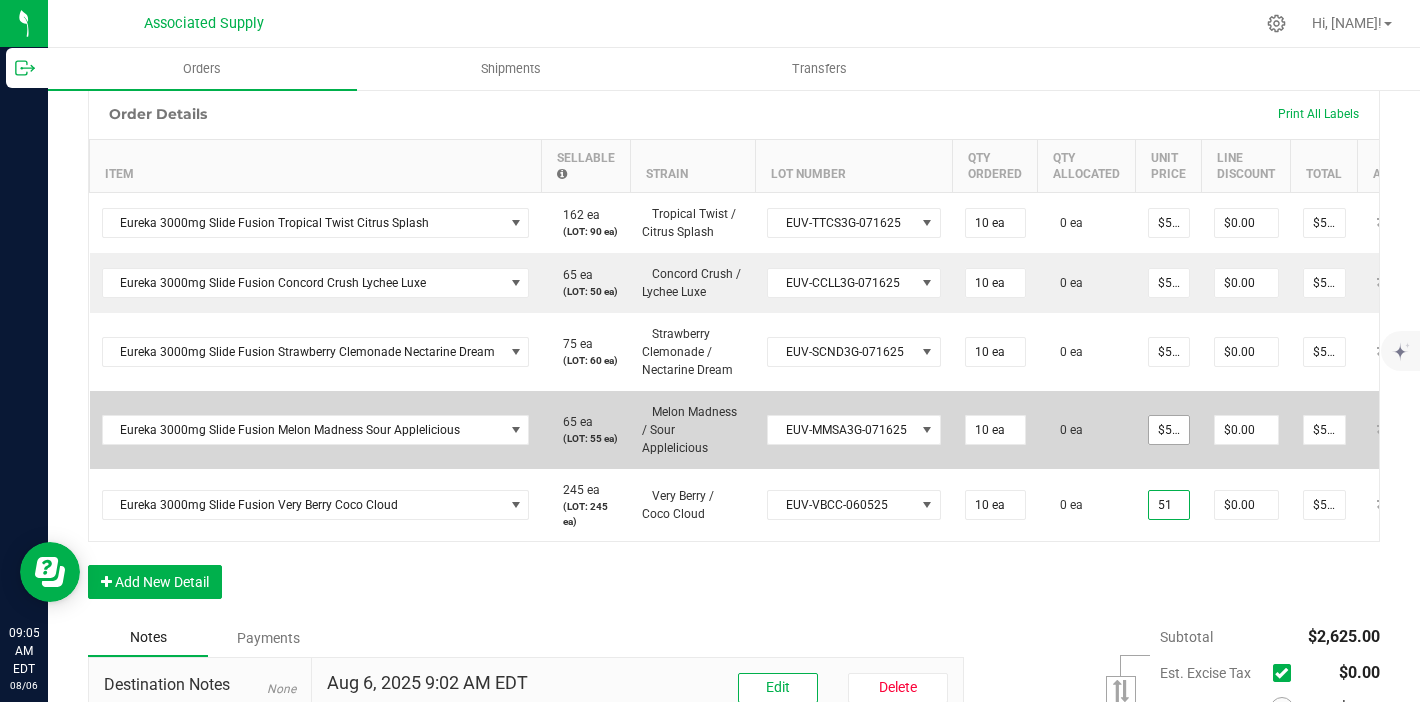 click on "$52.50000" at bounding box center [1169, 430] 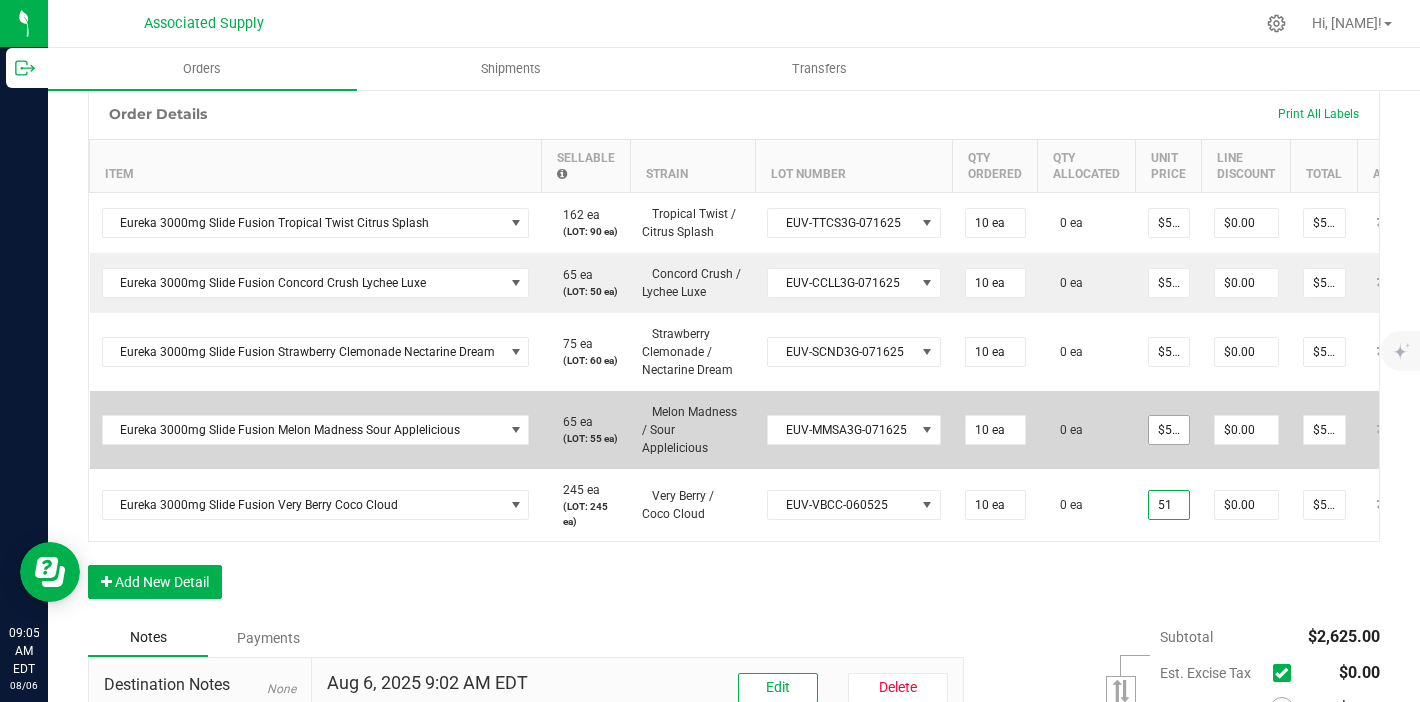 type on "52.5" 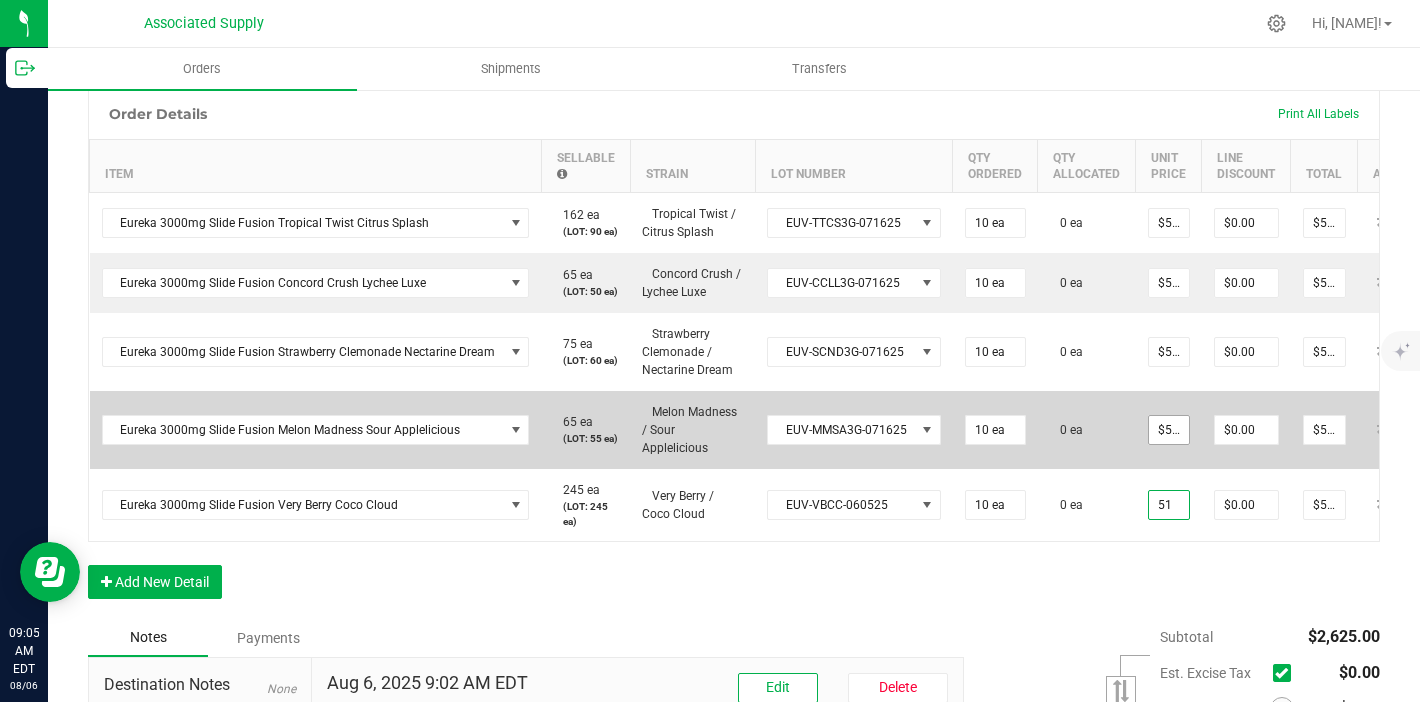 type on "$51.00000" 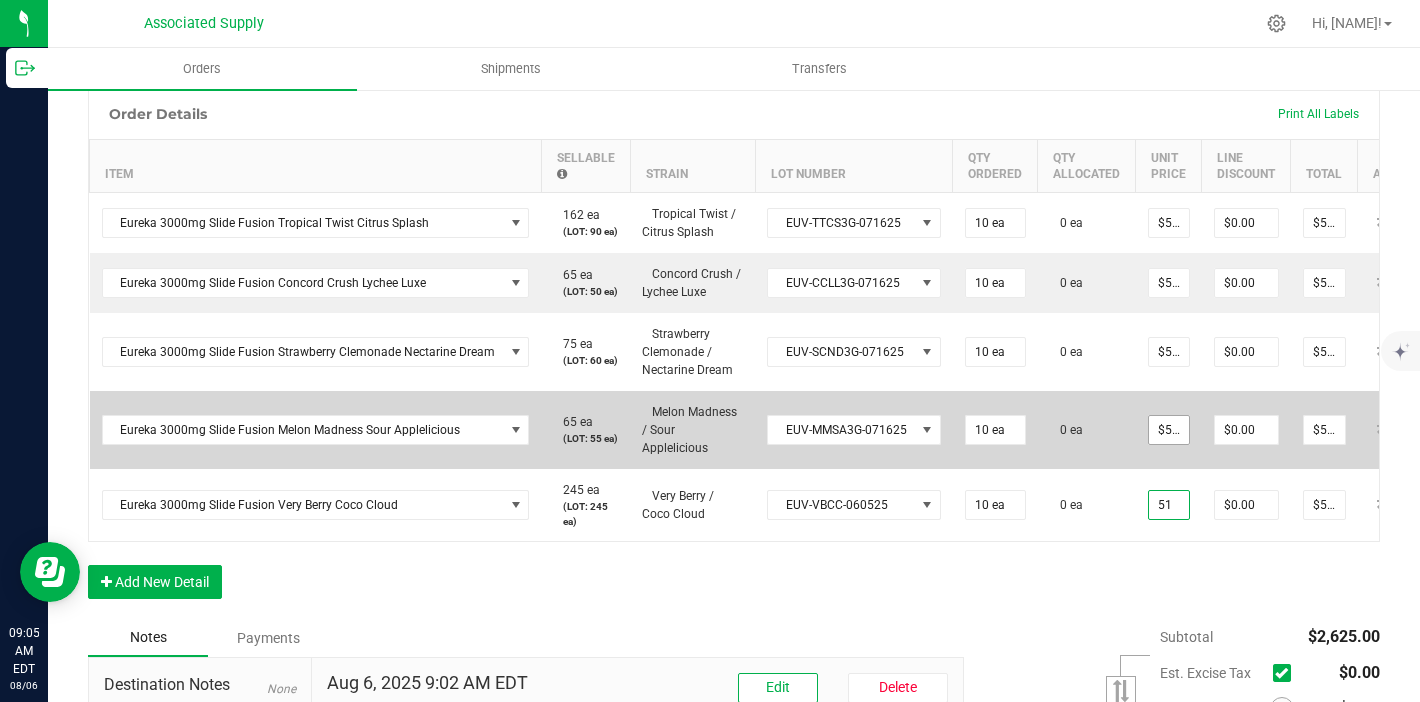 type on "$510.00" 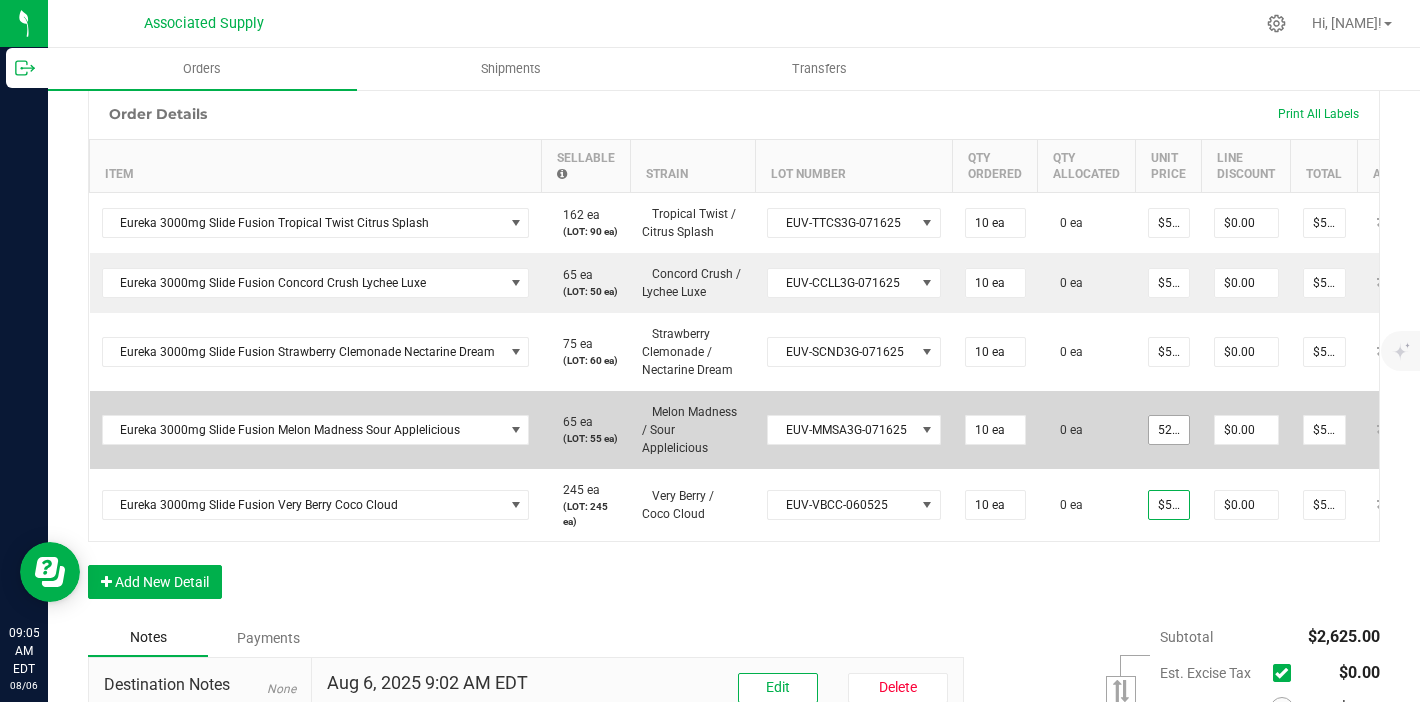 click on "52.5" at bounding box center [1169, 430] 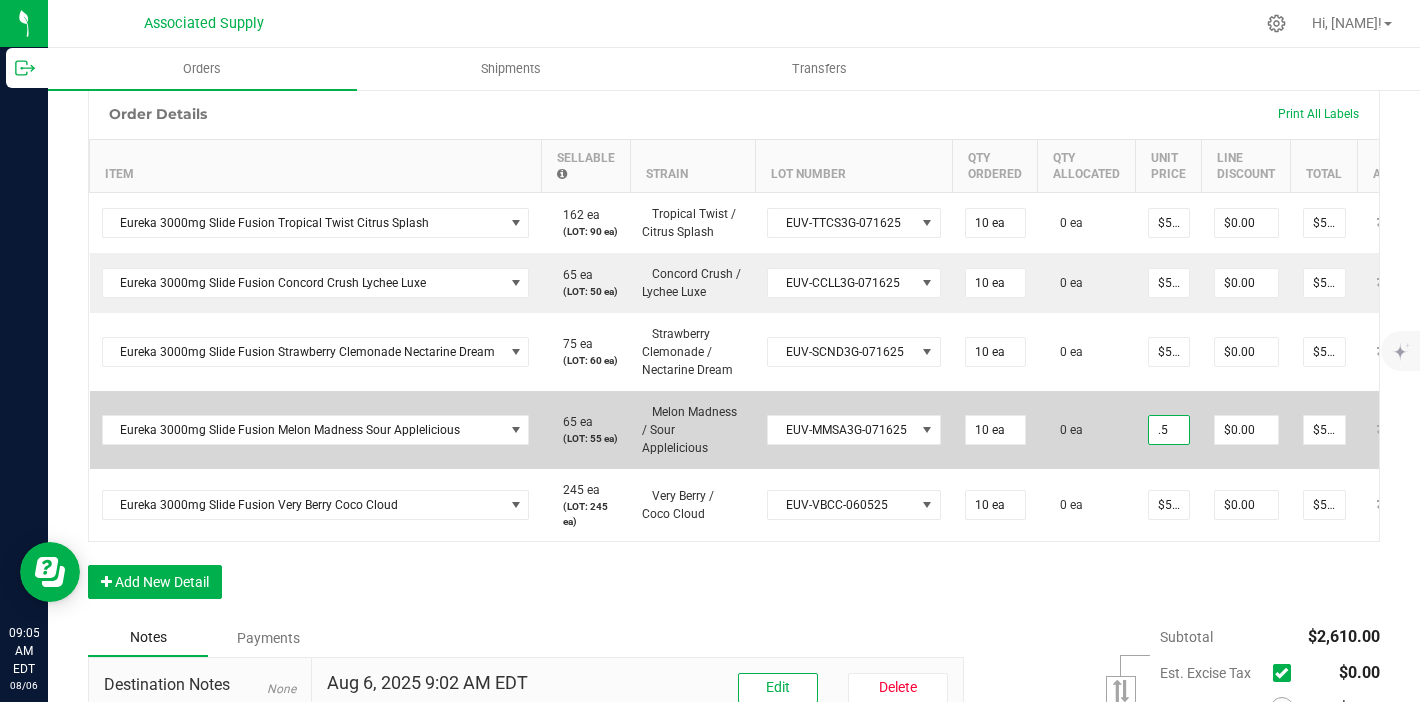drag, startPoint x: 1162, startPoint y: 454, endPoint x: 1091, endPoint y: 455, distance: 71.00704 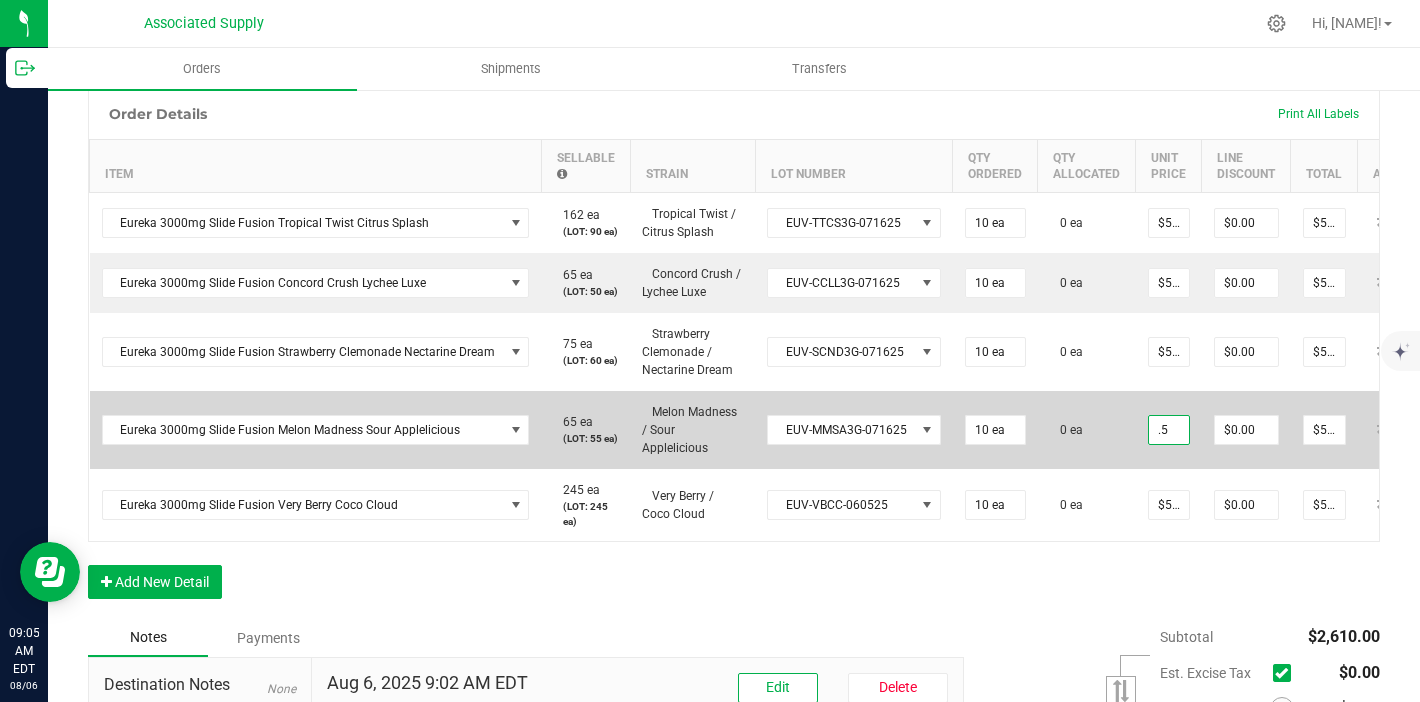 click on "Eureka 3000mg Slide Fusion Melon Madness Sour Applelicious  65 ea   (LOT: 55 ea)   Melon Madness / Sour Applelicious  EUV-MMSA3G-071625 10 ea  0 ea  .5 $0.00 $525.00" at bounding box center (784, 430) 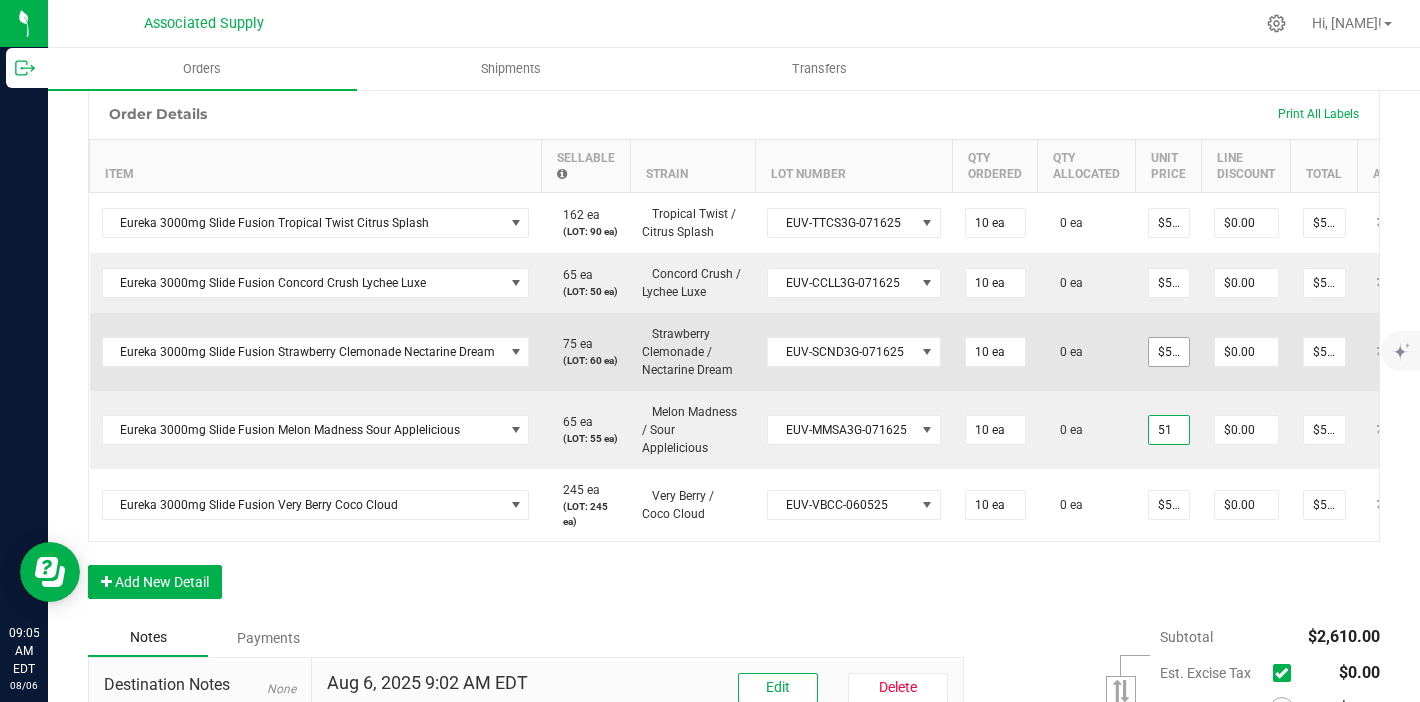type on "51" 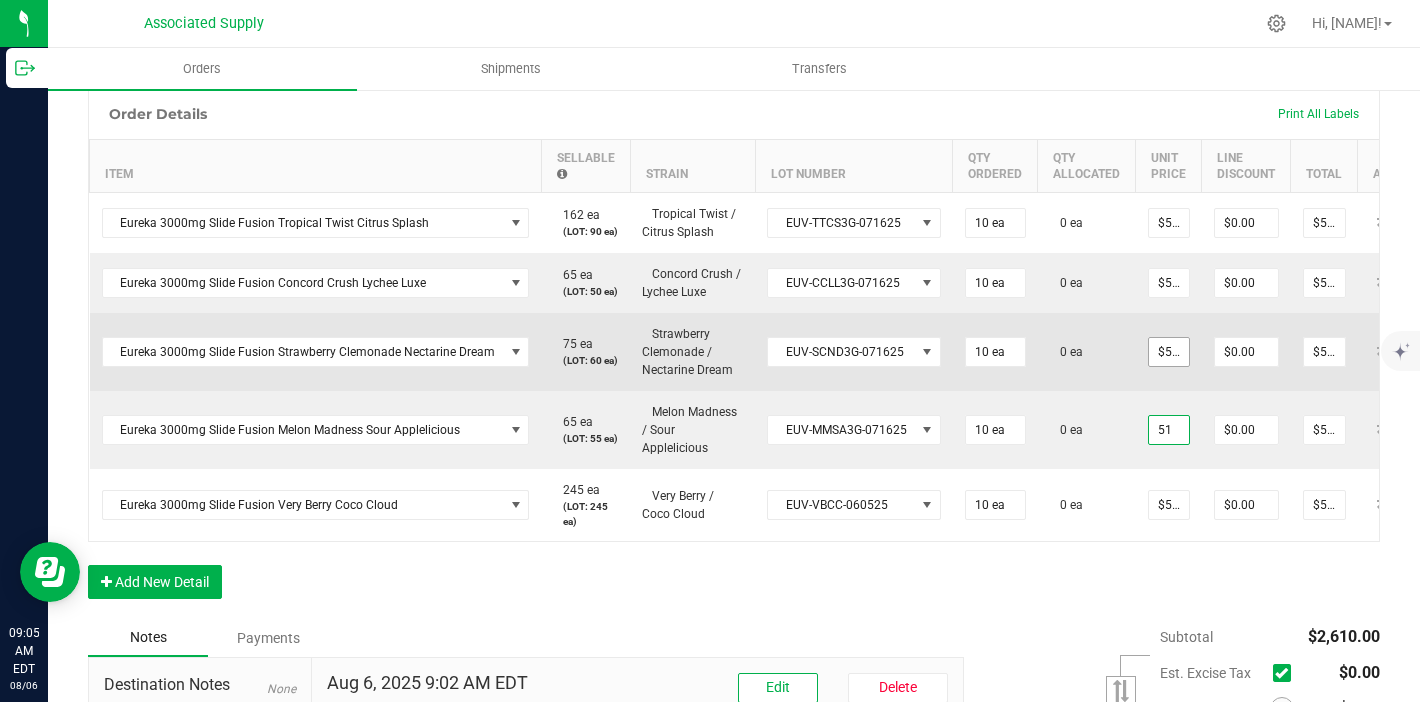 type on "52.5" 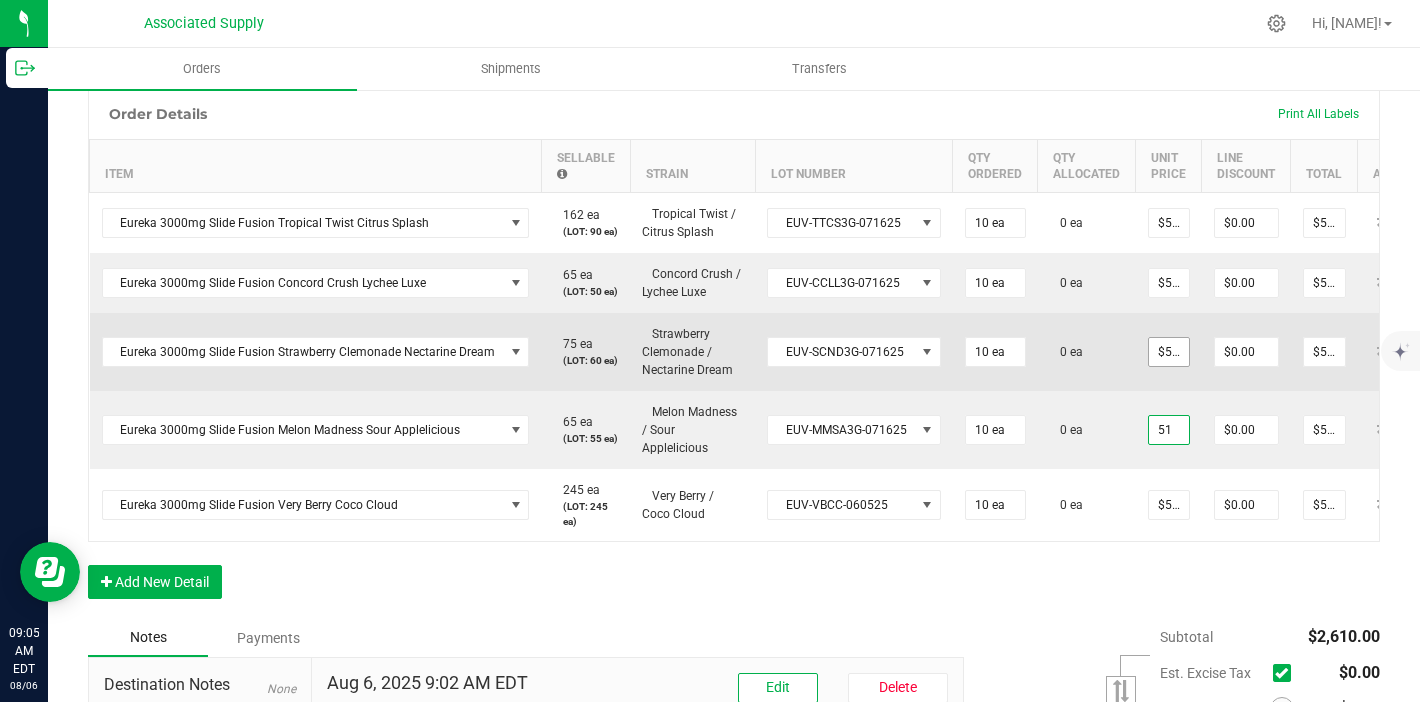 type on "$51.00000" 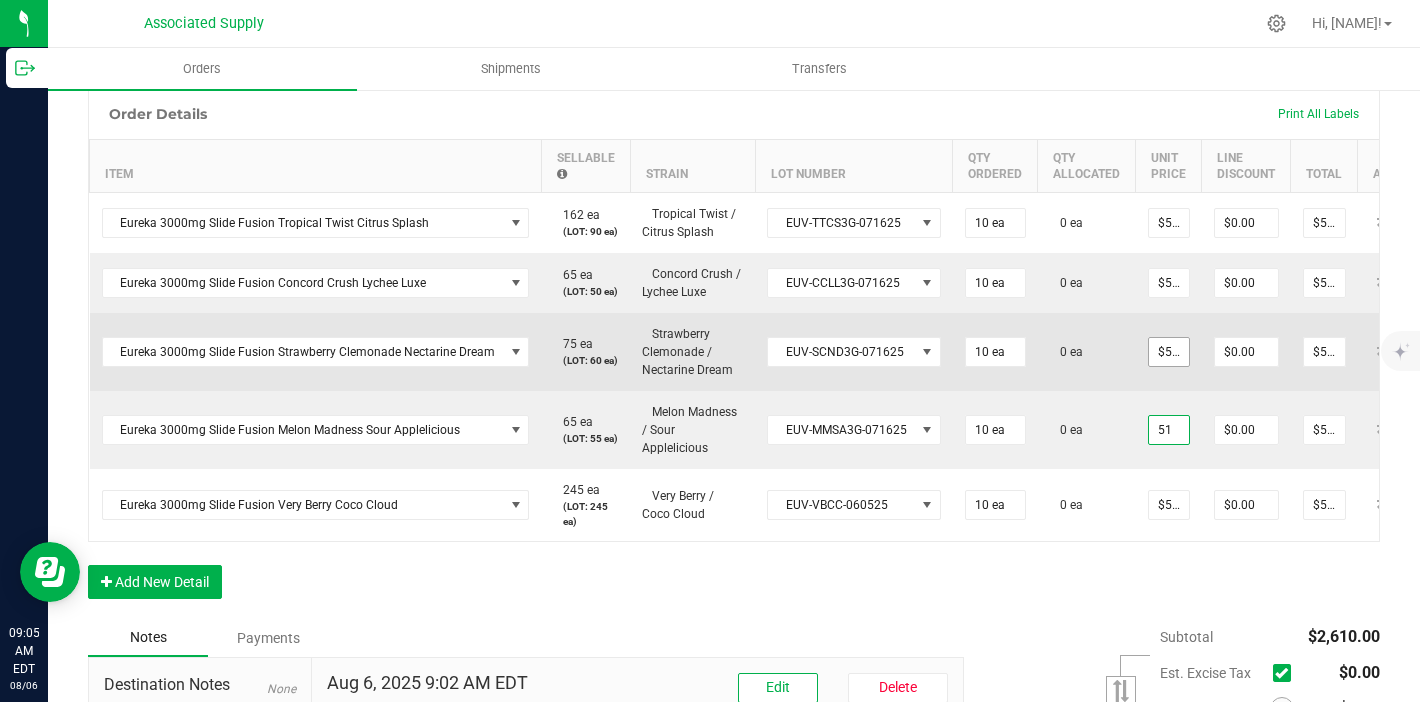 type on "$510.00" 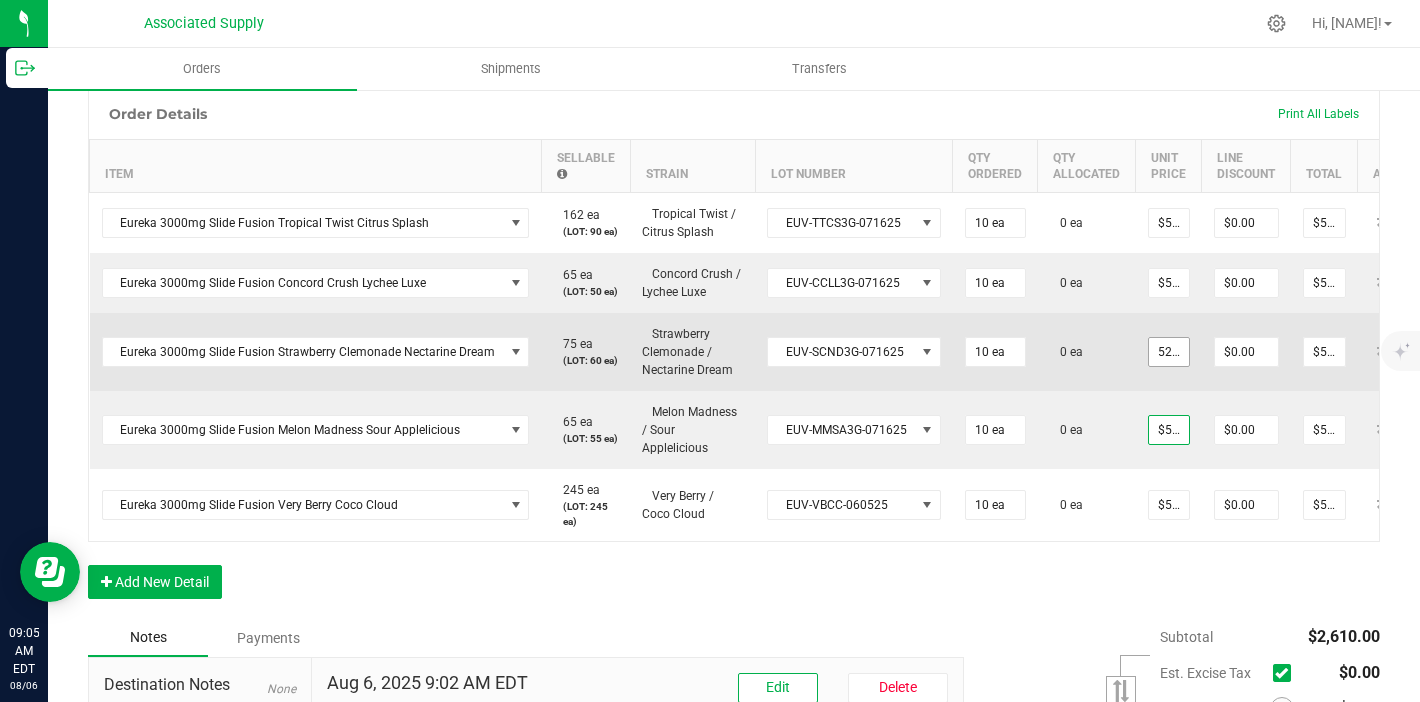 click on "52.5" at bounding box center (1169, 352) 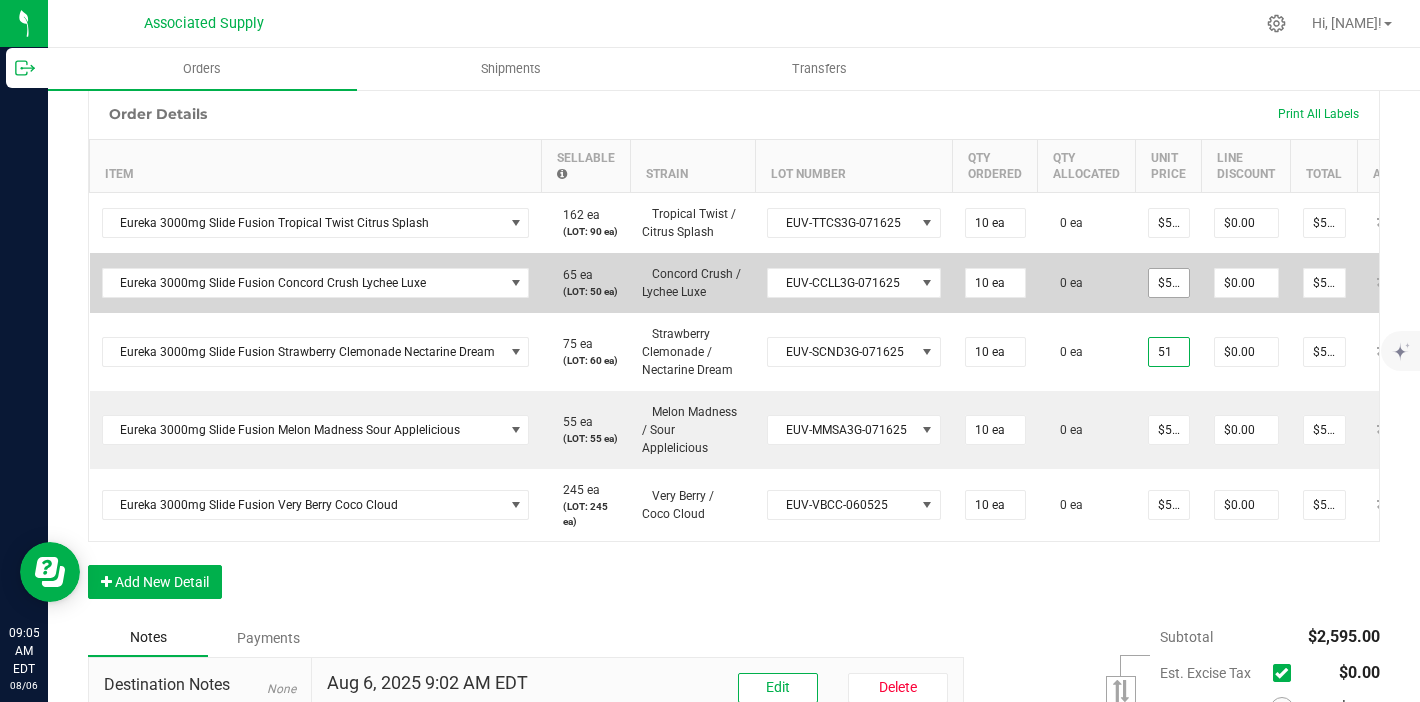 type on "51" 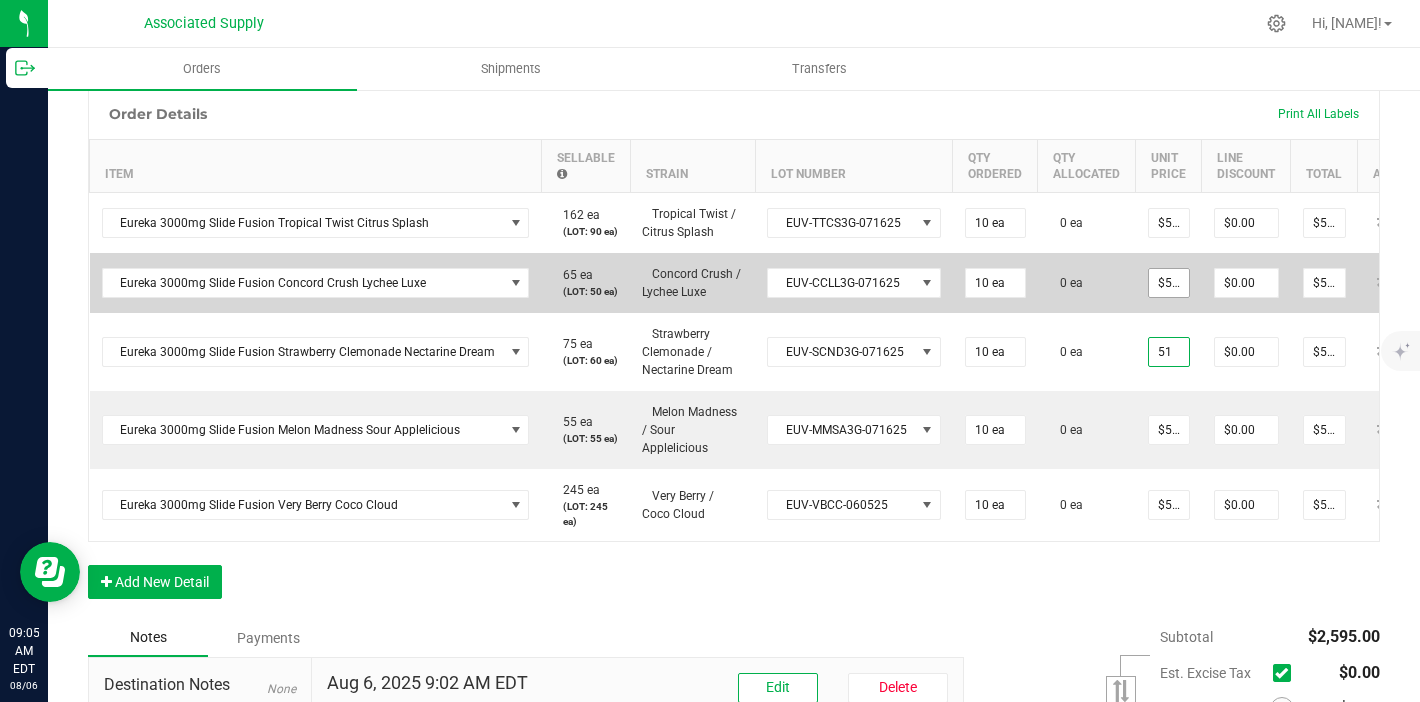 click on "$52.50000" at bounding box center [1169, 283] 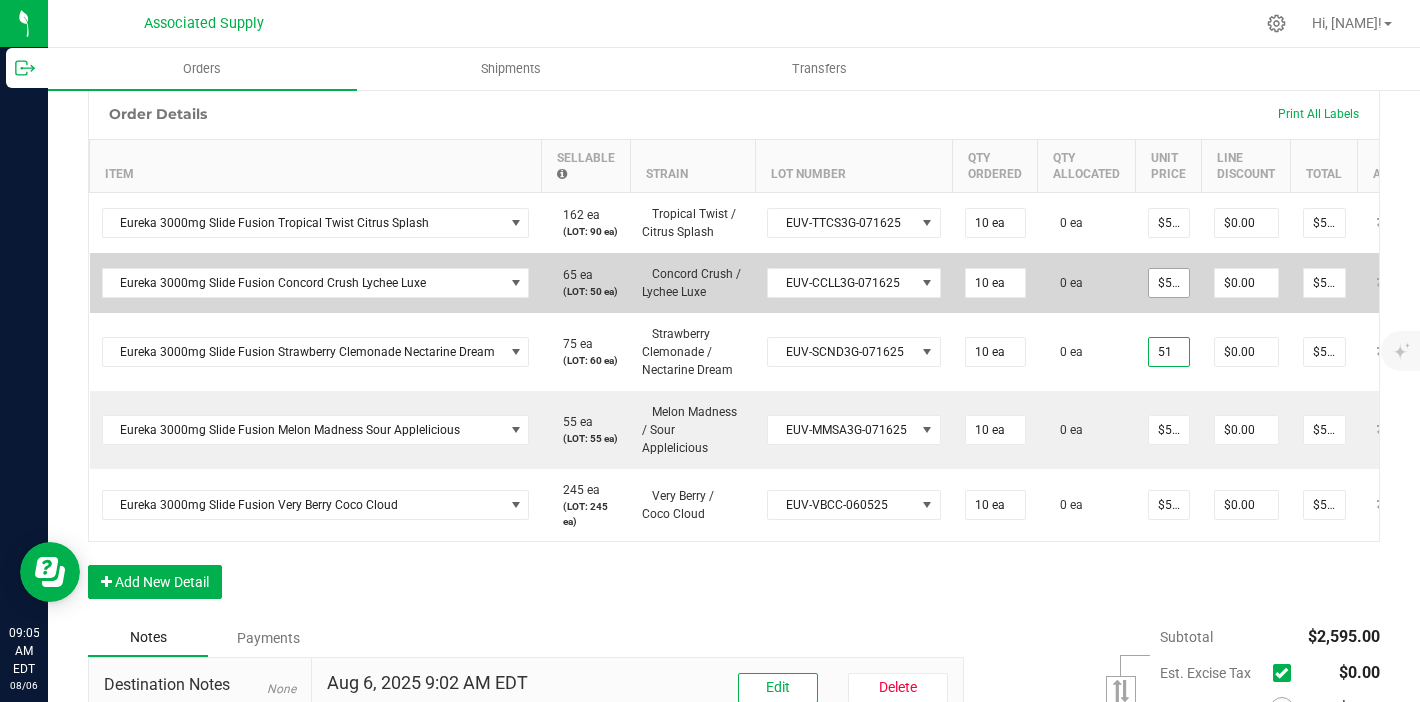 type on "52.5" 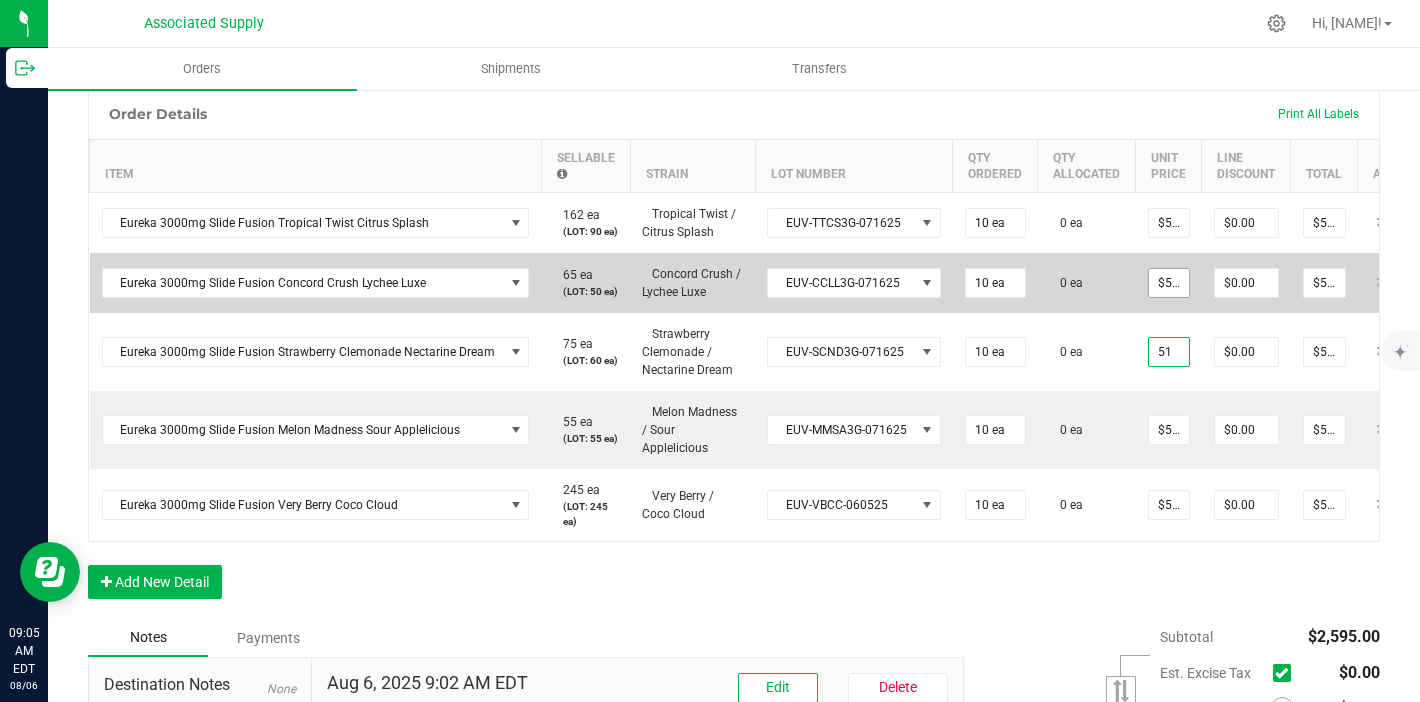 type on "$51.00000" 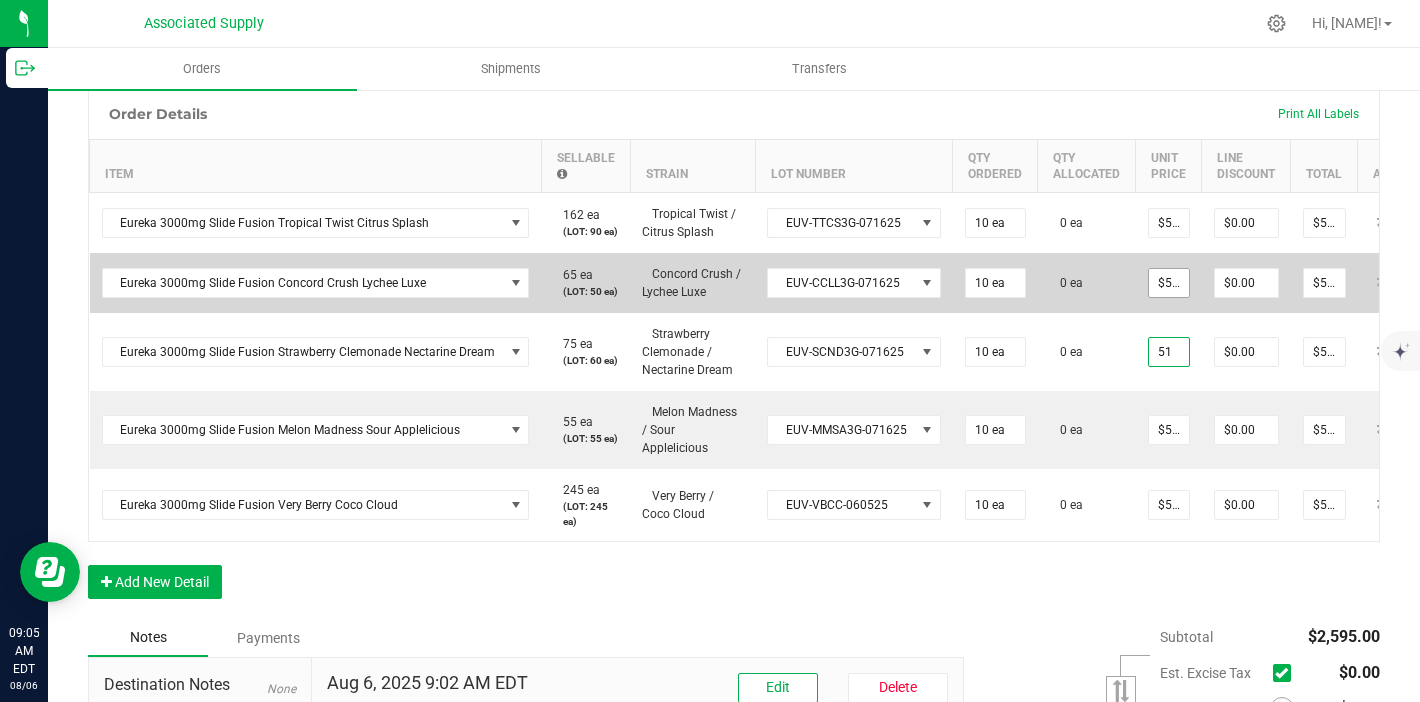 type on "$510.00" 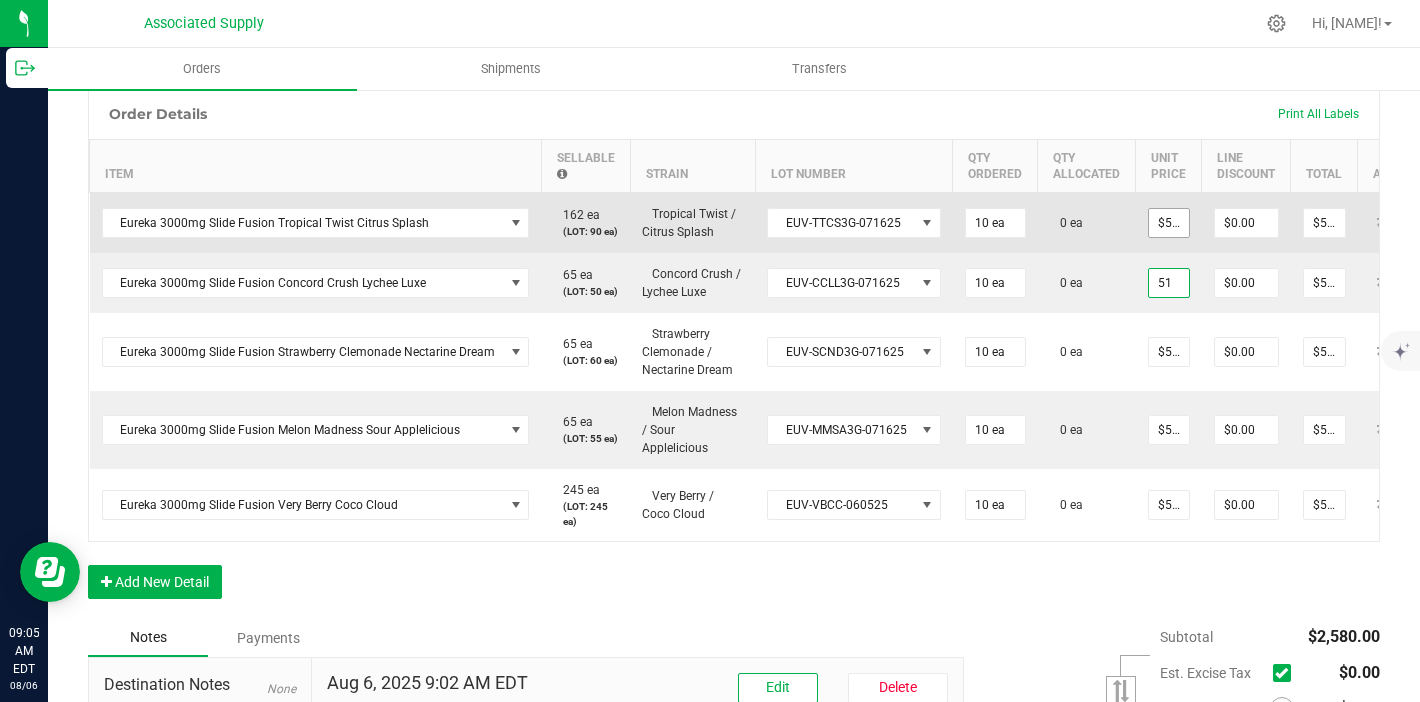 type on "51" 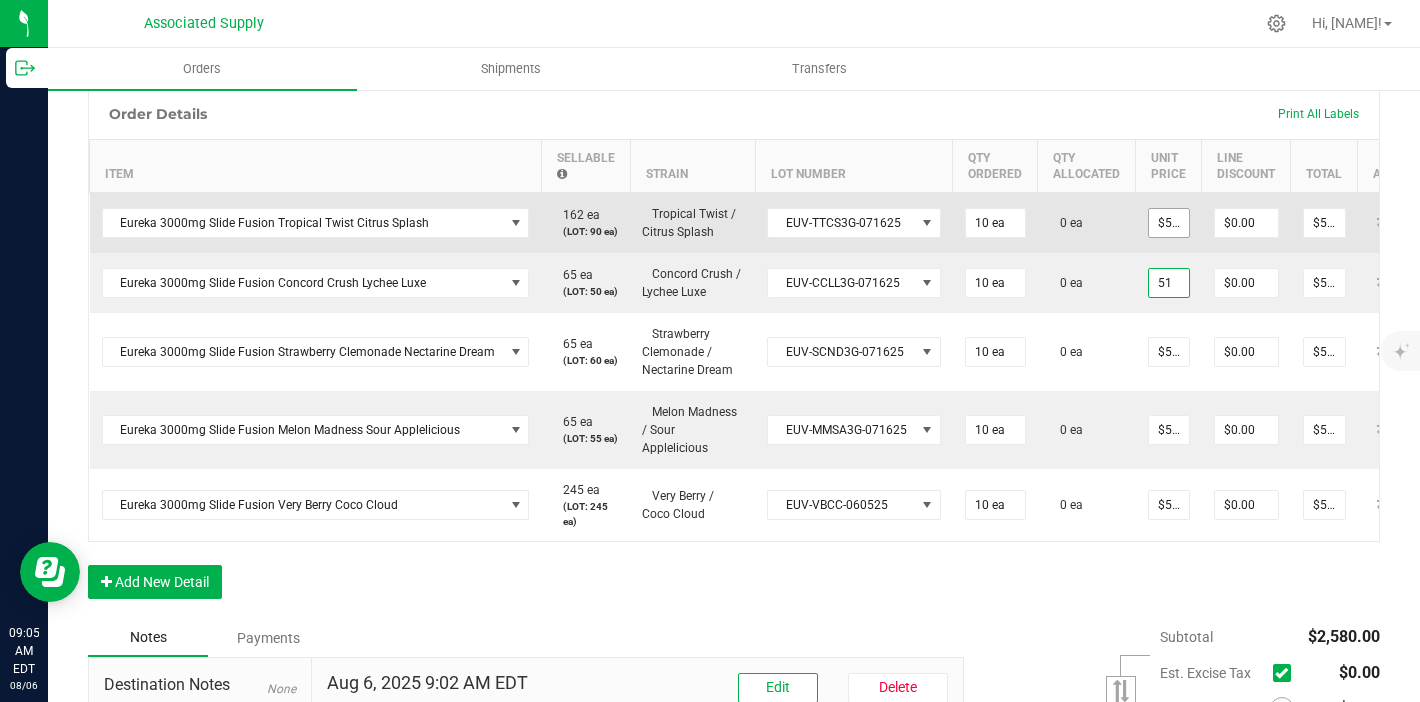 type on "52.5" 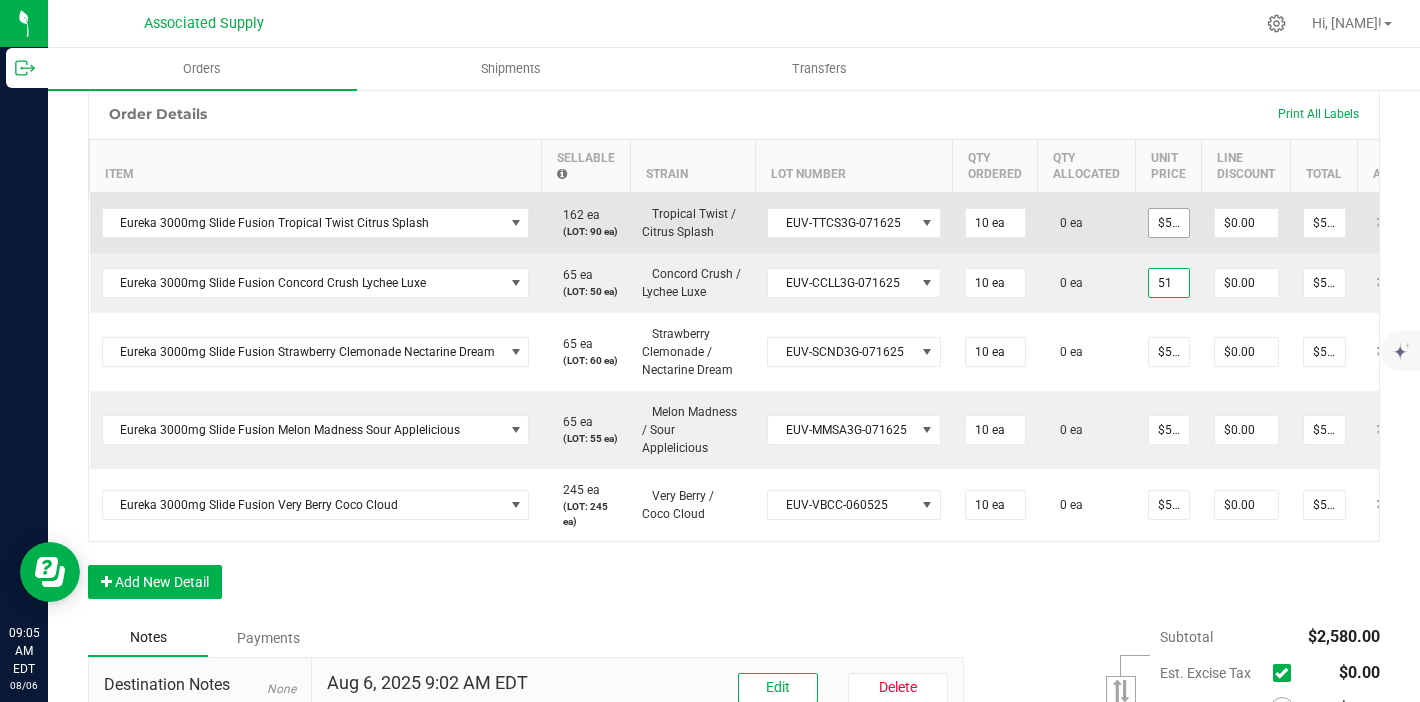 type on "$51.00000" 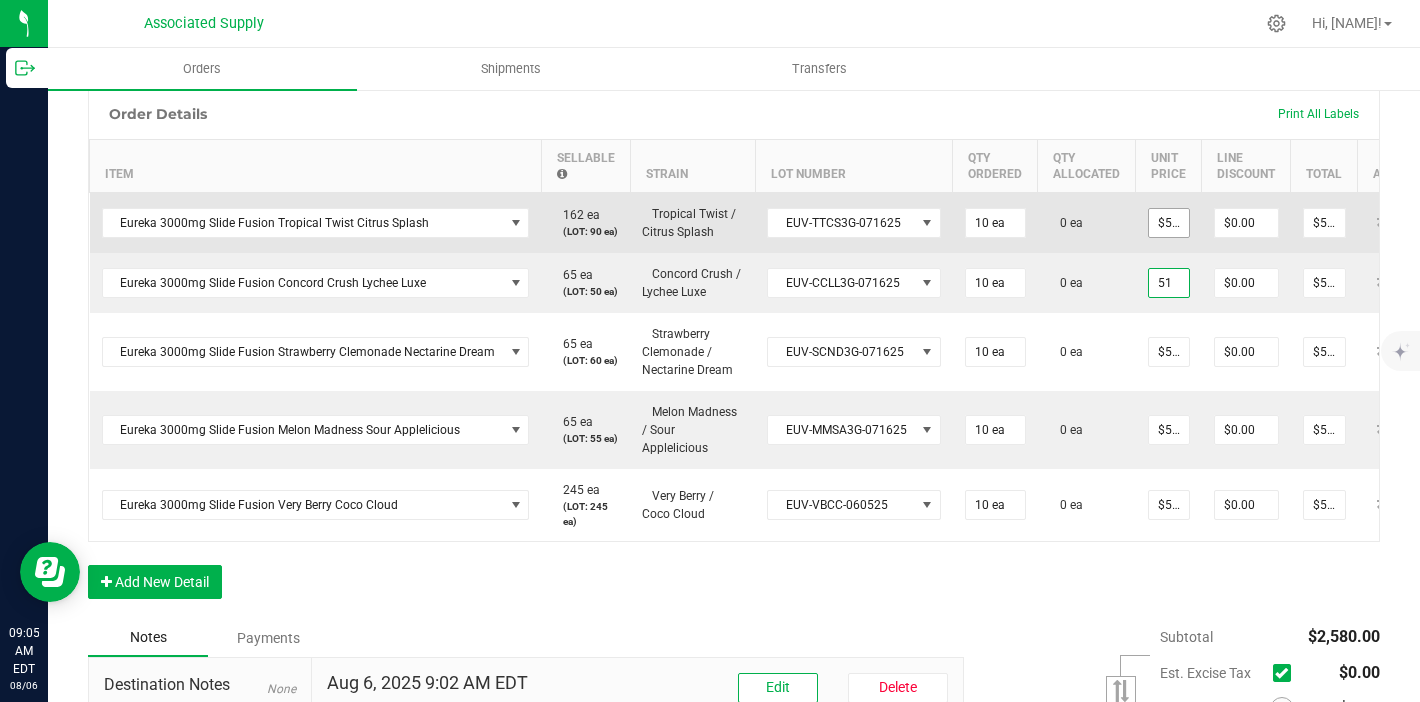 type on "$510.00" 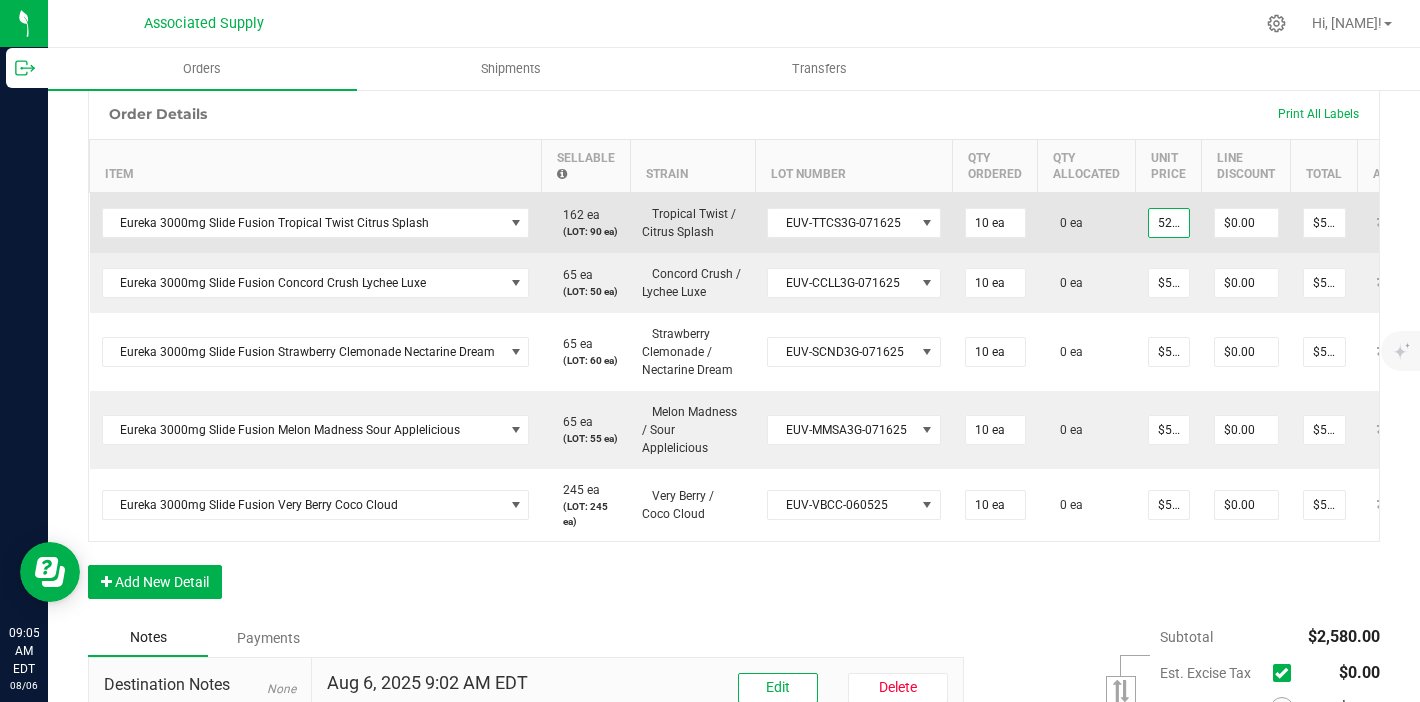 click on "52.5" at bounding box center (1169, 223) 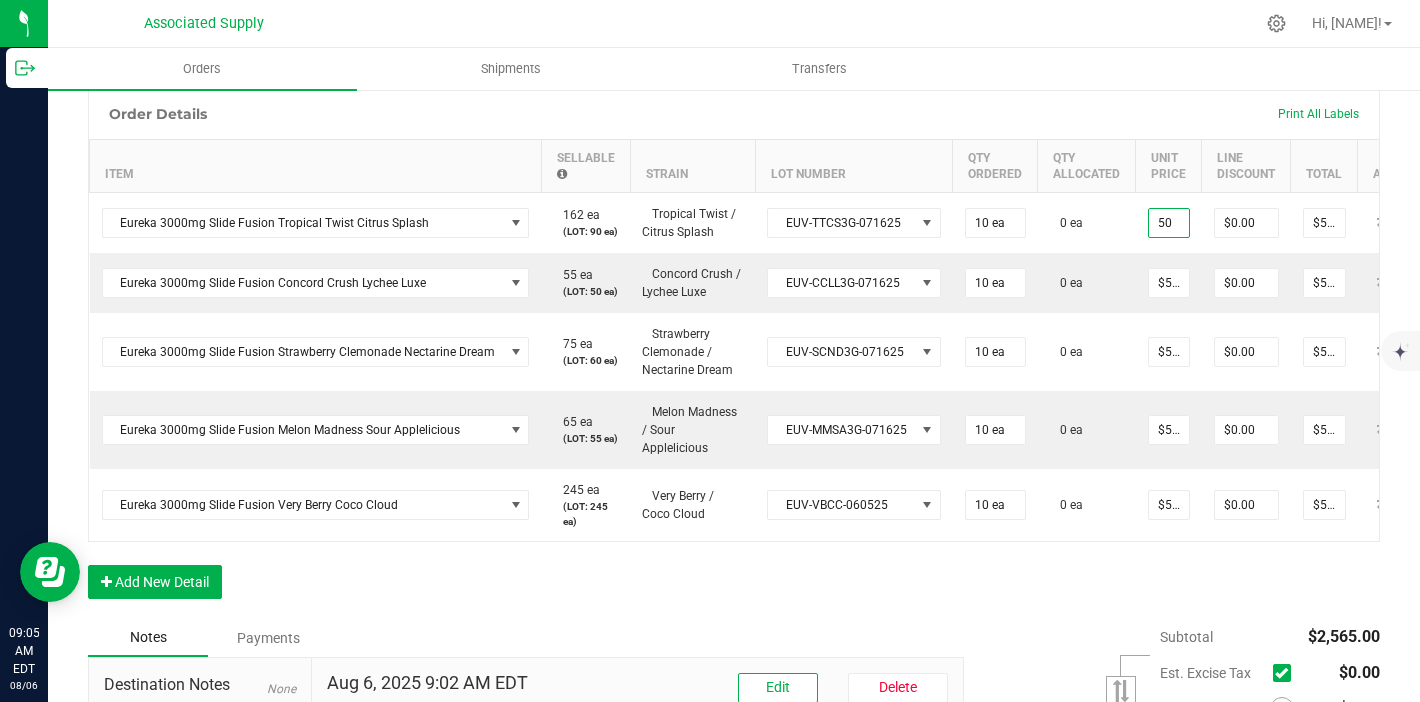 type on "$50.00000" 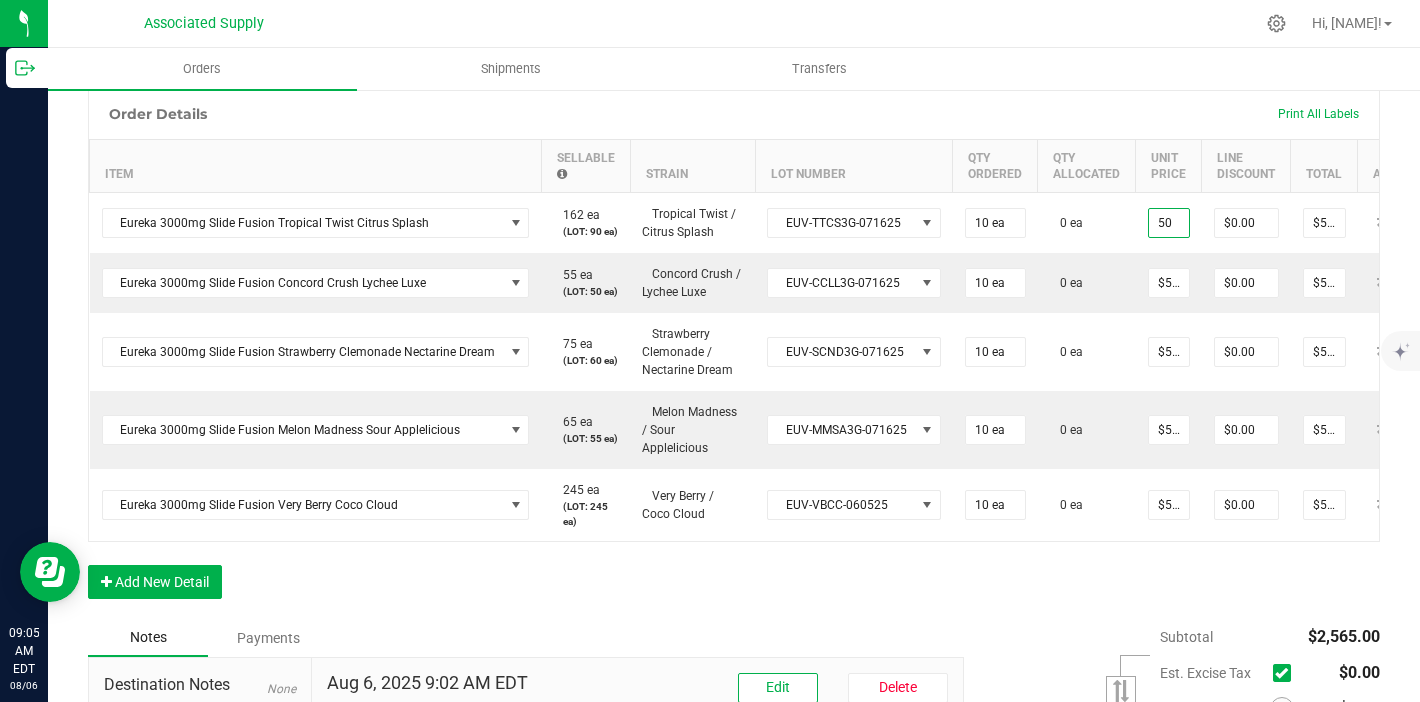 type on "$500.00" 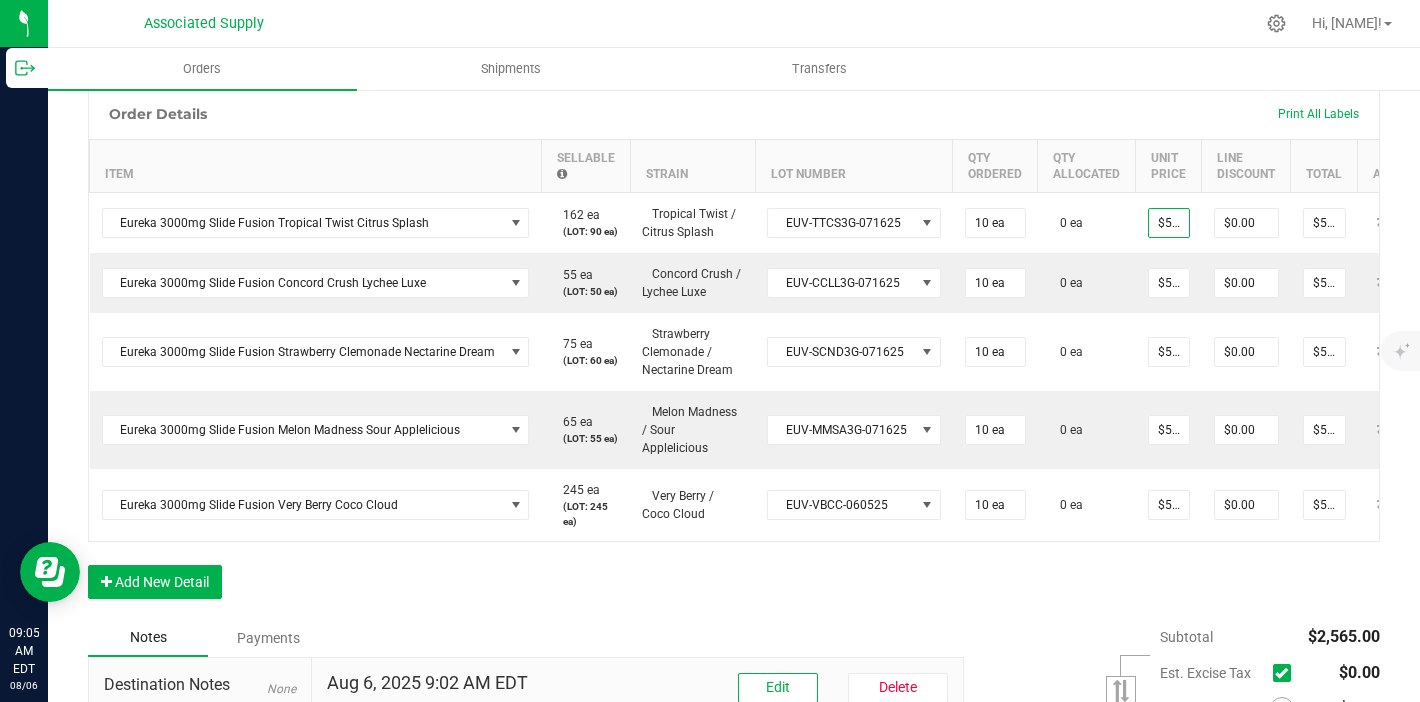 click on "Order Details Print All Labels Item  Sellable  Strain  Lot Number  Qty Ordered Qty Allocated Unit Price Line Discount Total Actions Eureka 3000mg Slide Fusion Tropical Twist Citrus Splash  162 ea   (LOT: 90 ea)   Tropical Twist / Citrus Splash  EUV-TTCS3G-071625 10 ea  0 ea  $50.00000 $0.00 $500.00 Eureka 3000mg Slide Fusion Concord Crush Lychee Luxe  55 ea   (LOT: 50 ea)   Concord Crush / Lychee Luxe  EUV-CCLL3G-071625 10 ea  0 ea  $51.00000 $0.00 $510.00 Eureka 3000mg Slide Fusion Strawberry Clemonade Nectarine Dream  75 ea   (LOT: 60 ea)   Strawberry Clemonade / Nectarine Dream  EUV-SCND3G-071625 10 ea  0 ea  $51.00000 $0.00 $510.00 Eureka 3000mg Slide Fusion Melon Madness Sour Applelicious  65 ea   (LOT: 55 ea)   Melon Madness / Sour Applelicious  EUV-MMSA3G-071625 10 ea  0 ea  $51.00000 $0.00 $510.00 Eureka 3000mg Slide Fusion Very Berry Coco Cloud  245 ea   (LOT: 245 ea)   Very Berry / Coco Cloud  EUV-VBCC-060525 10 ea  0 ea  $51.00000 $0.00 $510.00" at bounding box center [734, 353] 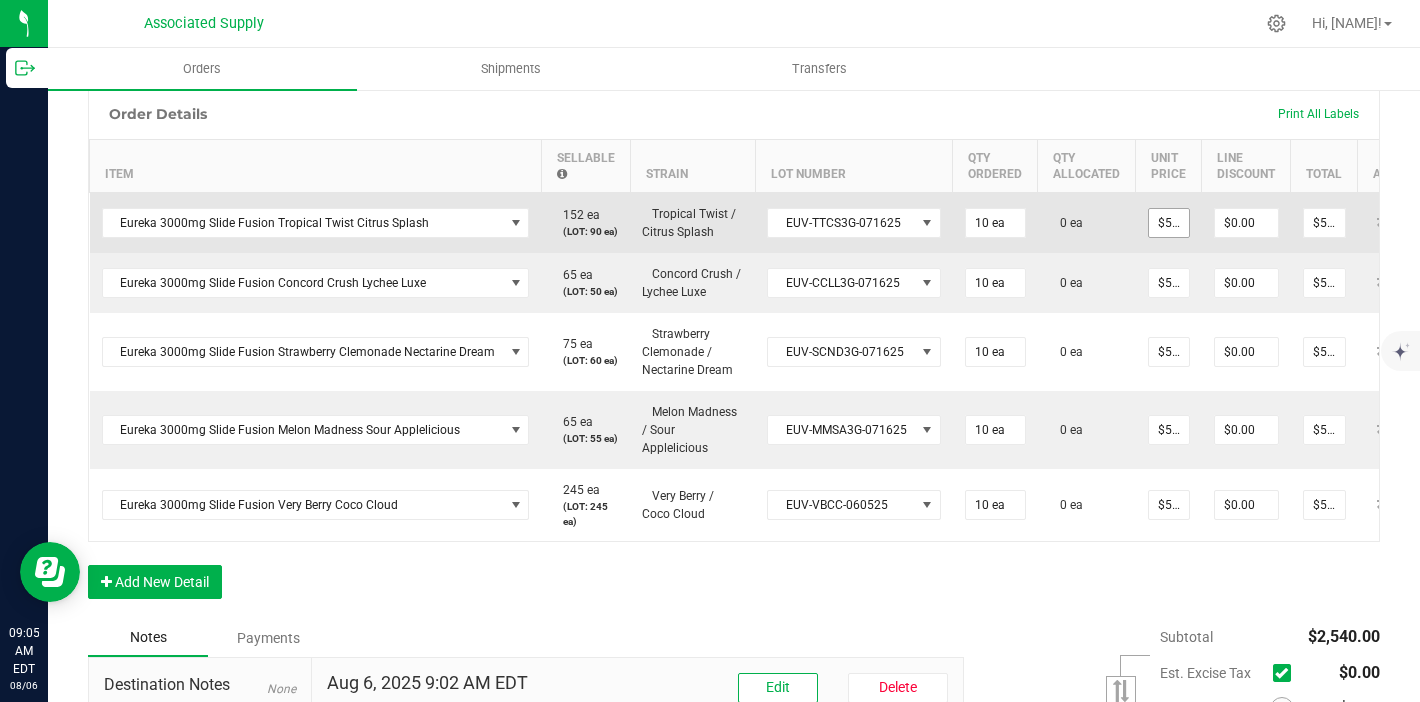 type on "50" 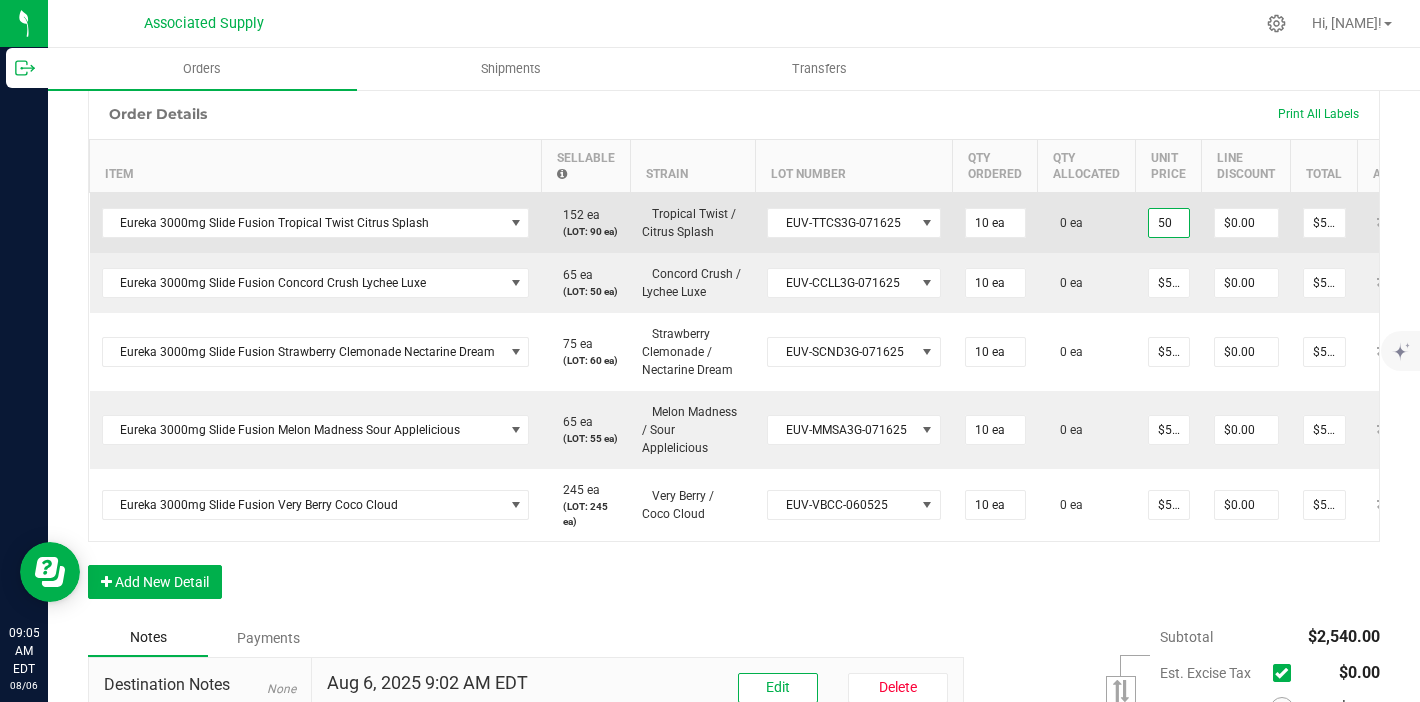 click on "50" at bounding box center (1169, 223) 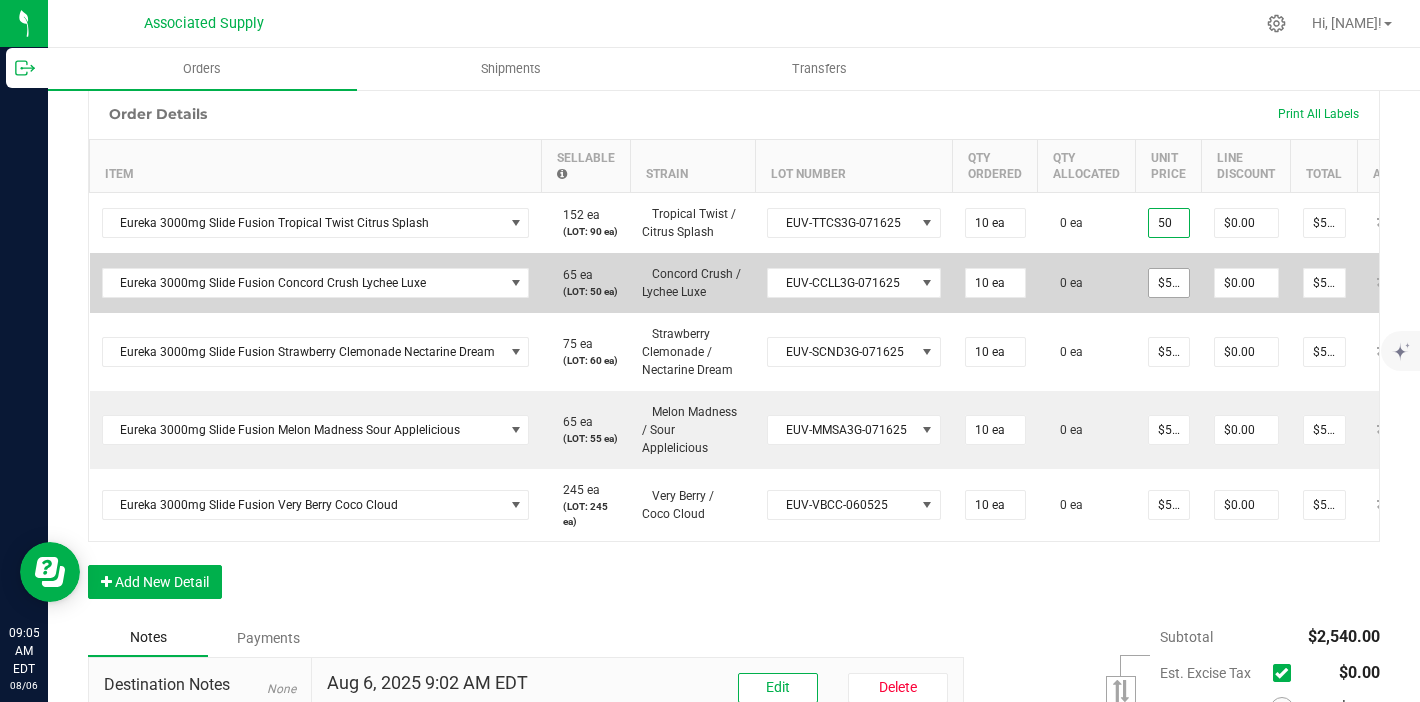 click on "$51.00000" at bounding box center [1169, 283] 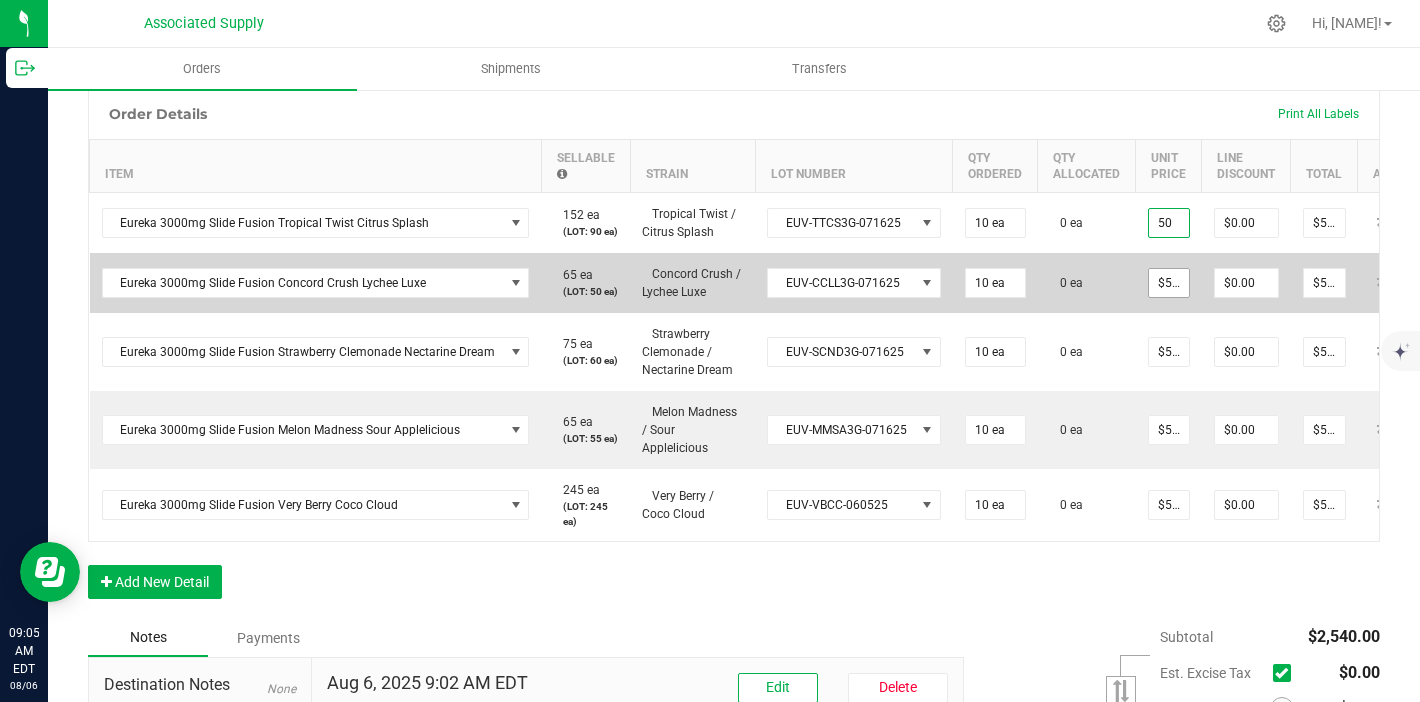 type on "51" 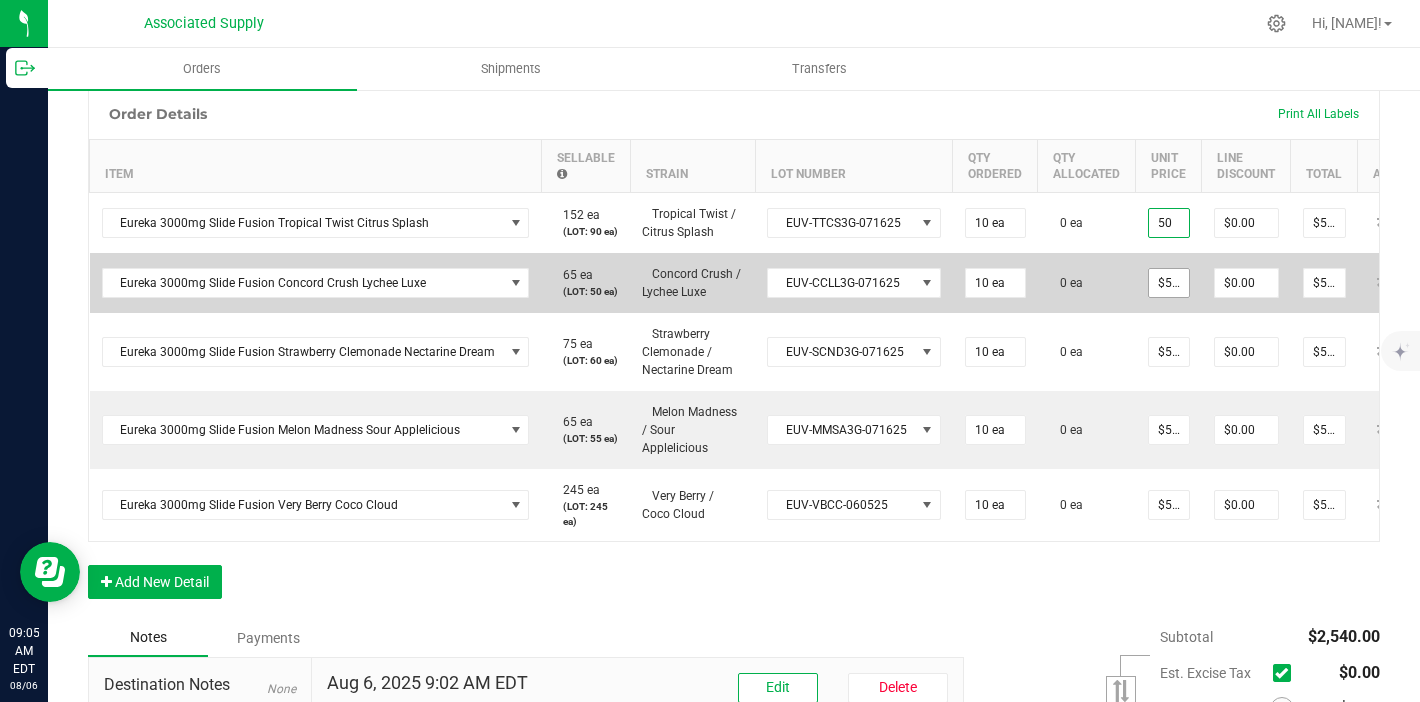 type on "$50.00000" 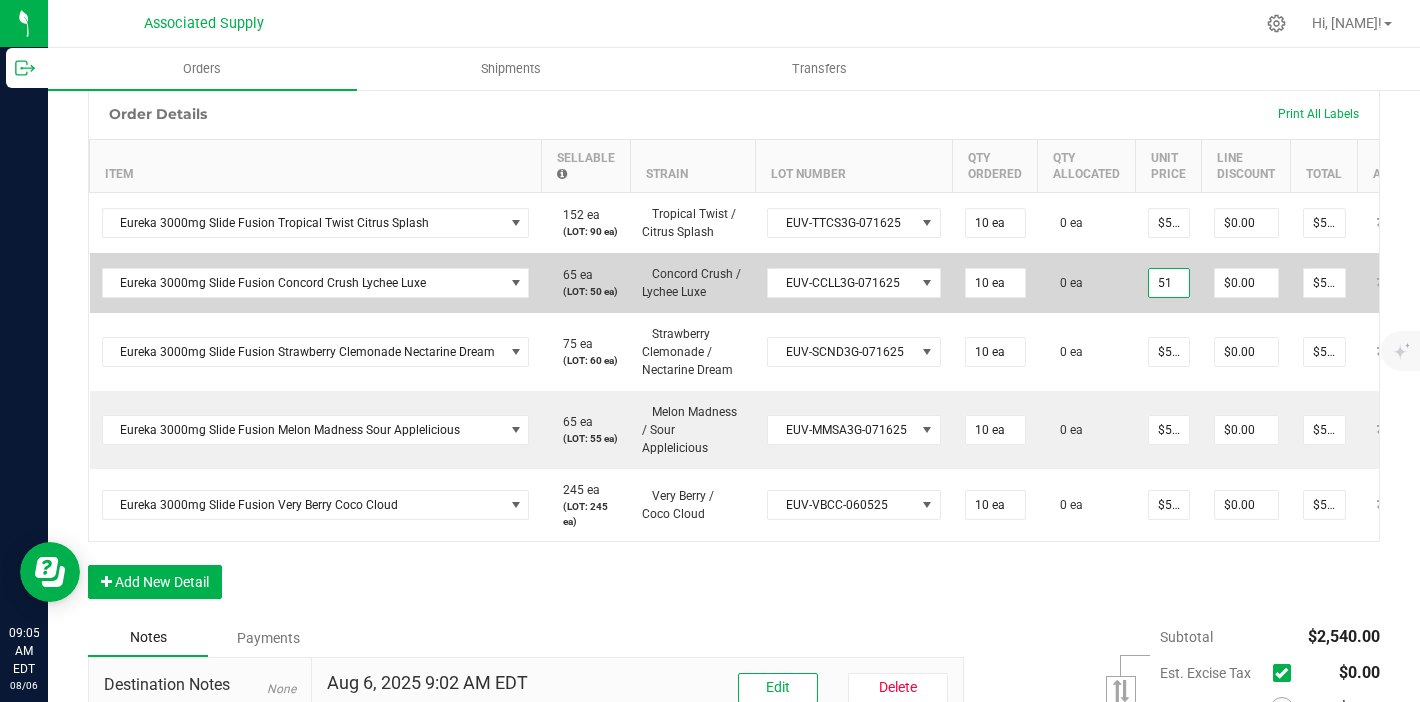 click on "51" at bounding box center [1169, 283] 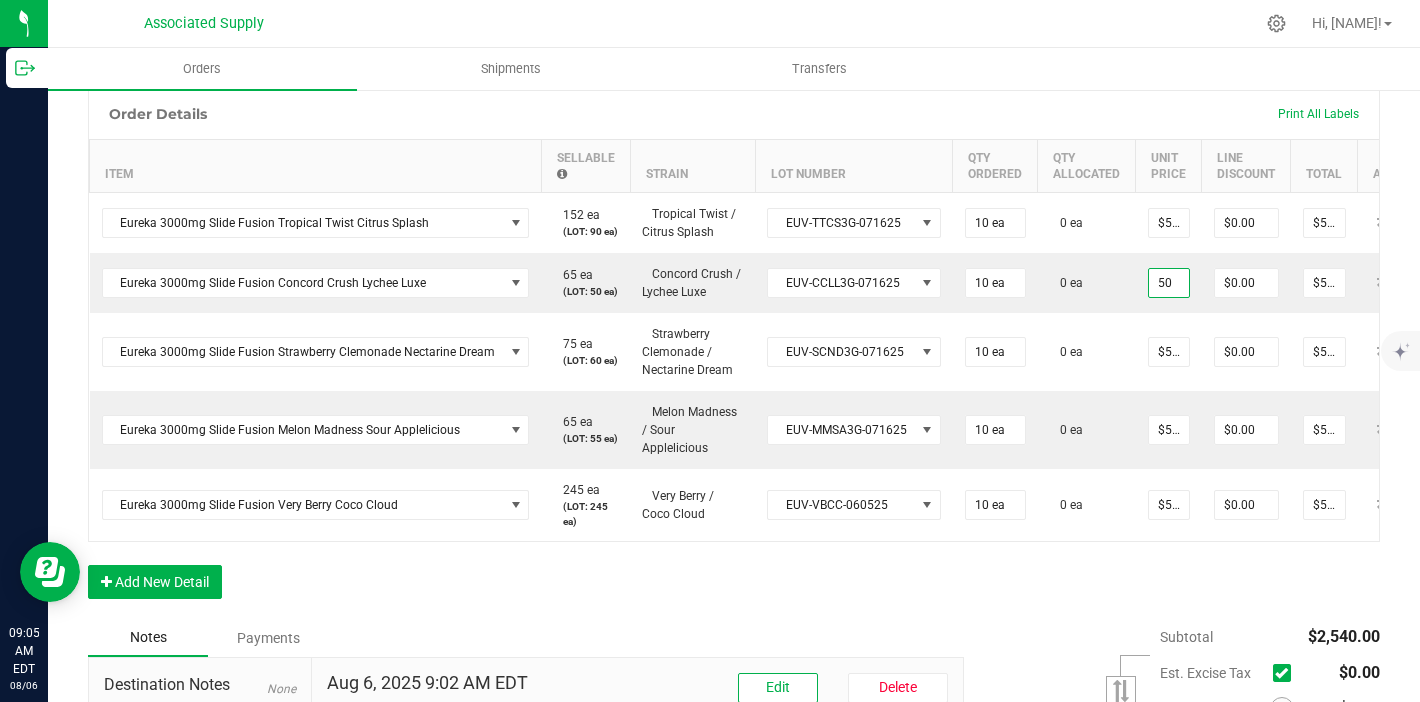 type on "$50.00000" 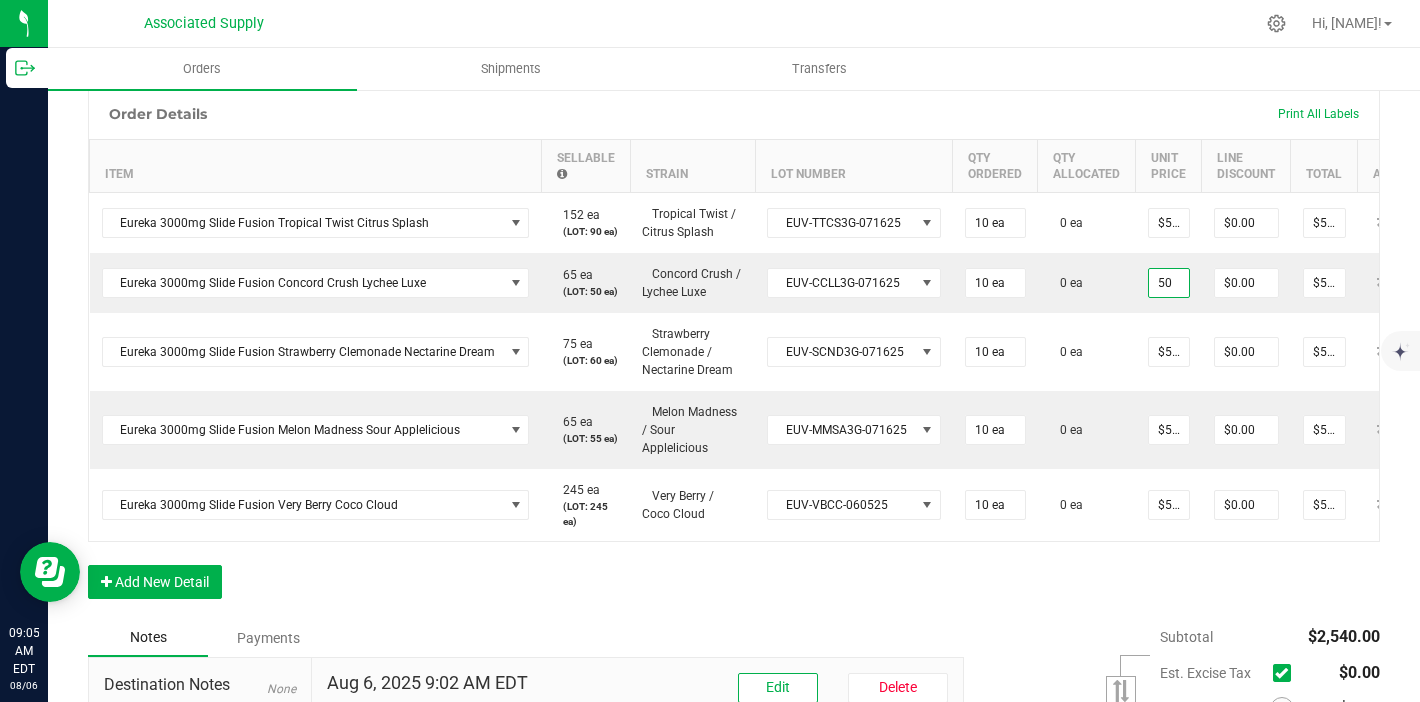 type on "$500.00" 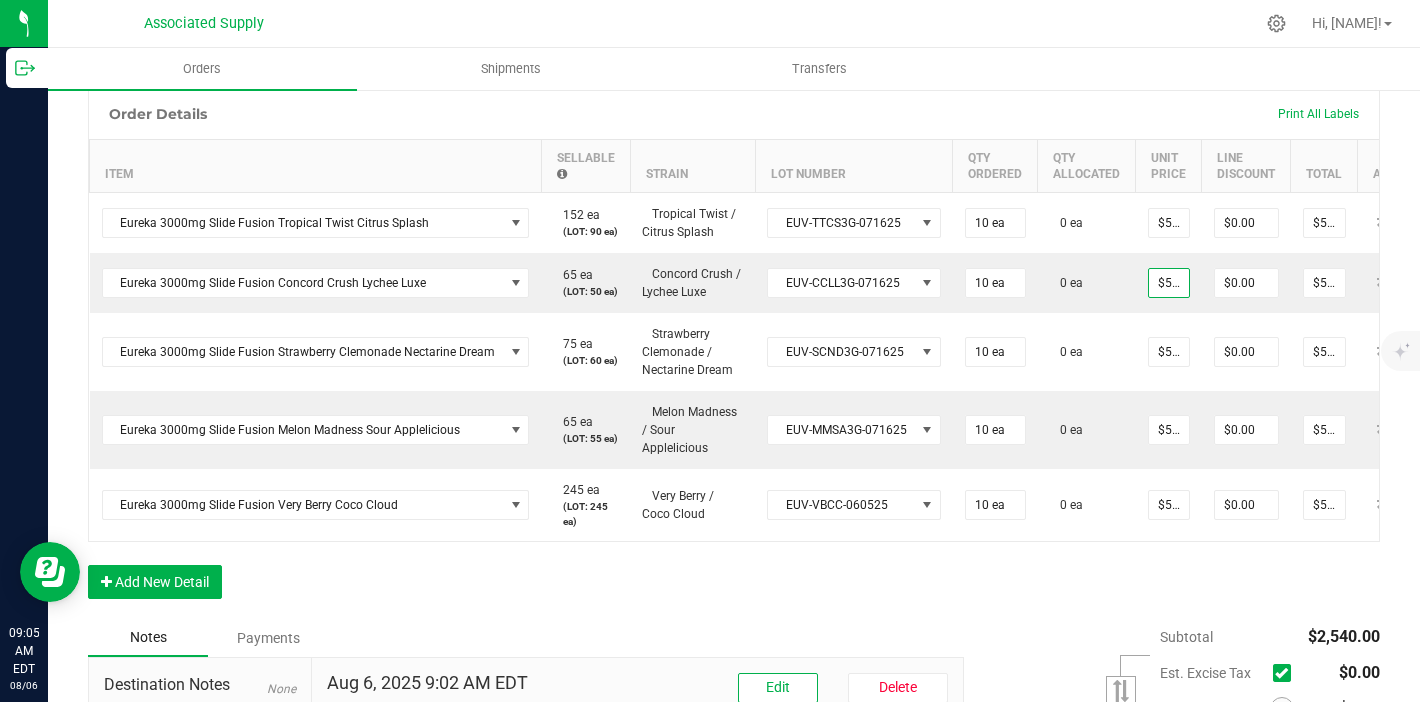 click on "Order Details Print All Labels Item  Sellable  Strain  Lot Number  Qty Ordered Qty Allocated Unit Price Line Discount Total Actions Eureka 3000mg Slide Fusion Tropical Twist Citrus Splash  152 ea   (LOT: 90 ea)   Tropical Twist / Citrus Splash  EUV-TTCS3G-071625 10 ea  0 ea  $50.00000 $0.00 $500.00 Eureka 3000mg Slide Fusion Concord Crush Lychee Luxe  65 ea   (LOT: 50 ea)   Concord Crush / Lychee Luxe  EUV-CCLL3G-071625 10 ea  0 ea  $50.00000 $0.00 $500.00 Eureka 3000mg Slide Fusion Strawberry Clemonade Nectarine Dream  75 ea   (LOT: 60 ea)   Strawberry Clemonade / Nectarine Dream  EUV-SCND3G-071625 10 ea  0 ea  $51.00000 $0.00 $510.00 Eureka 3000mg Slide Fusion Melon Madness Sour Applelicious  65 ea   (LOT: 55 ea)   Melon Madness / Sour Applelicious  EUV-MMSA3G-071625 10 ea  0 ea  $51.00000 $0.00 $510.00 Eureka 3000mg Slide Fusion Very Berry Coco Cloud  245 ea   (LOT: 245 ea)   Very Berry / Coco Cloud  EUV-VBCC-060525 10 ea  0 ea  $51.00000 $0.00 $510.00" at bounding box center [734, 353] 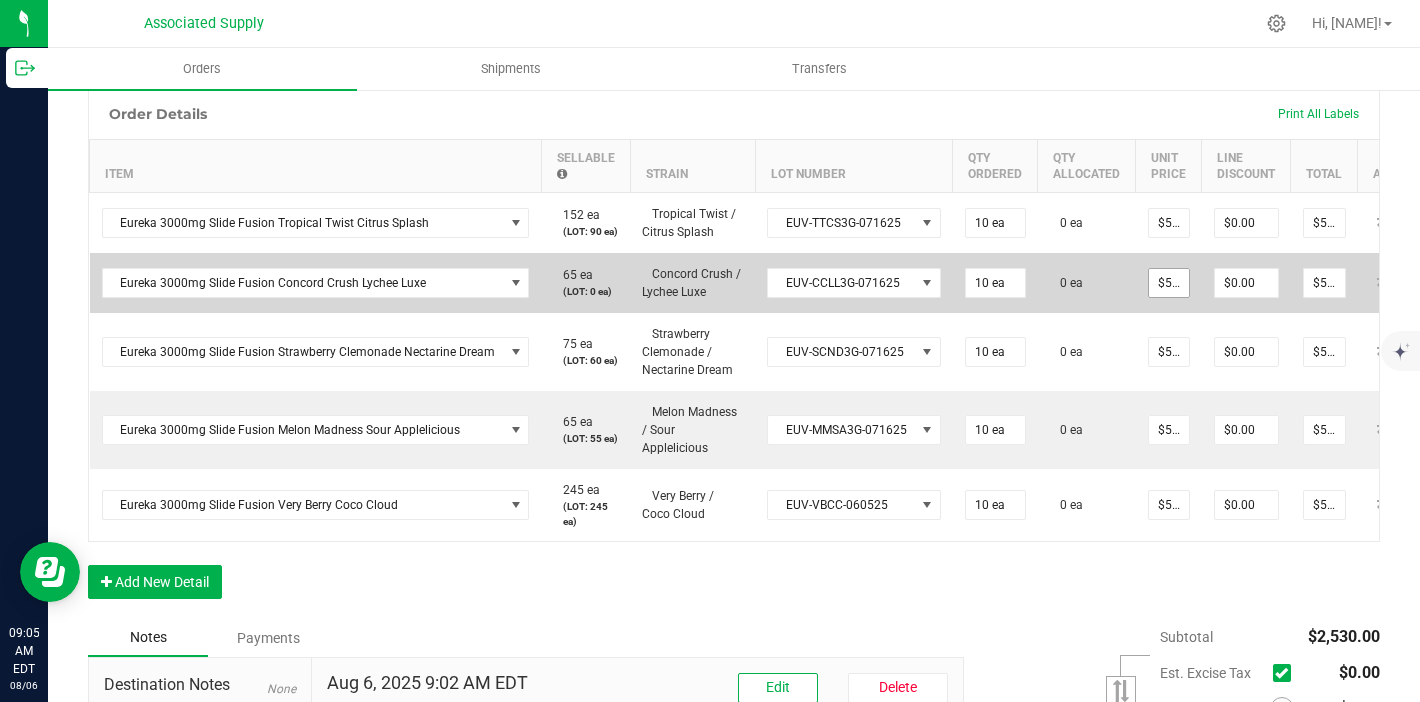 type on "50" 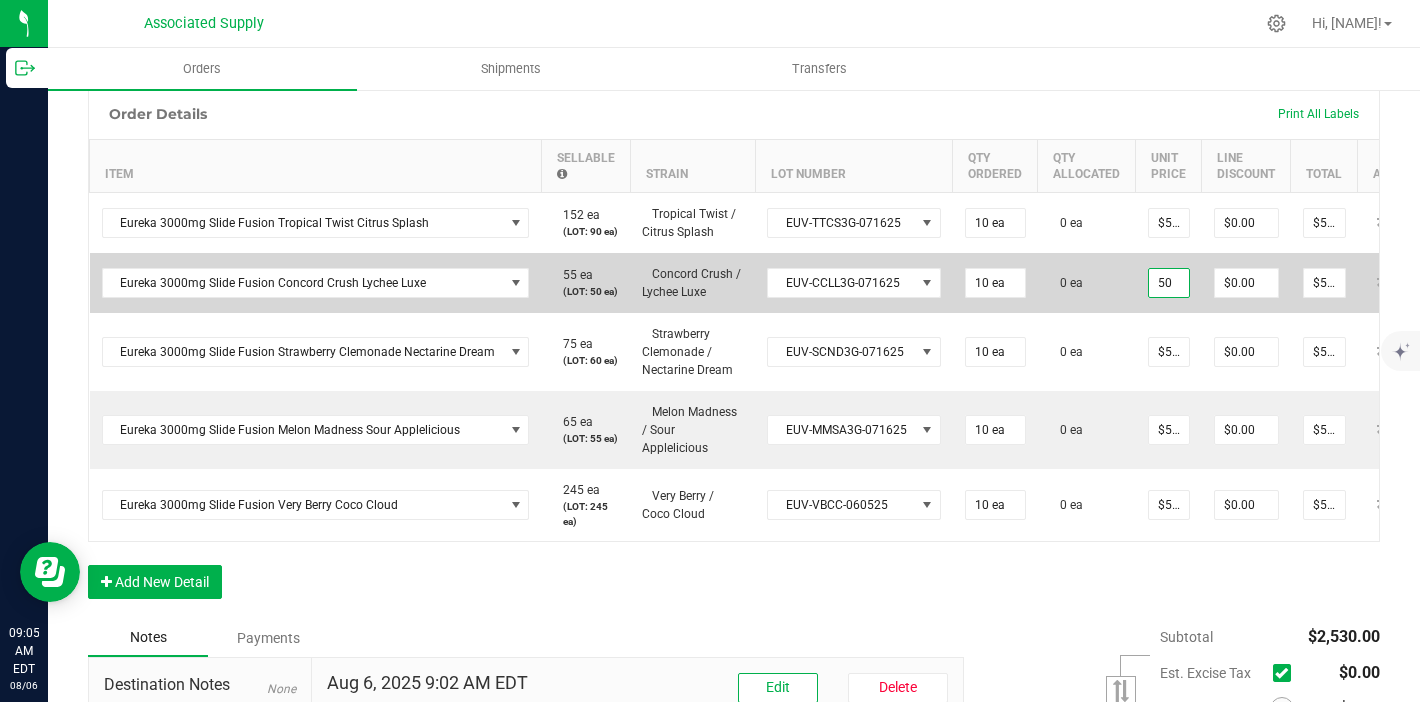 click on "50" at bounding box center [1169, 283] 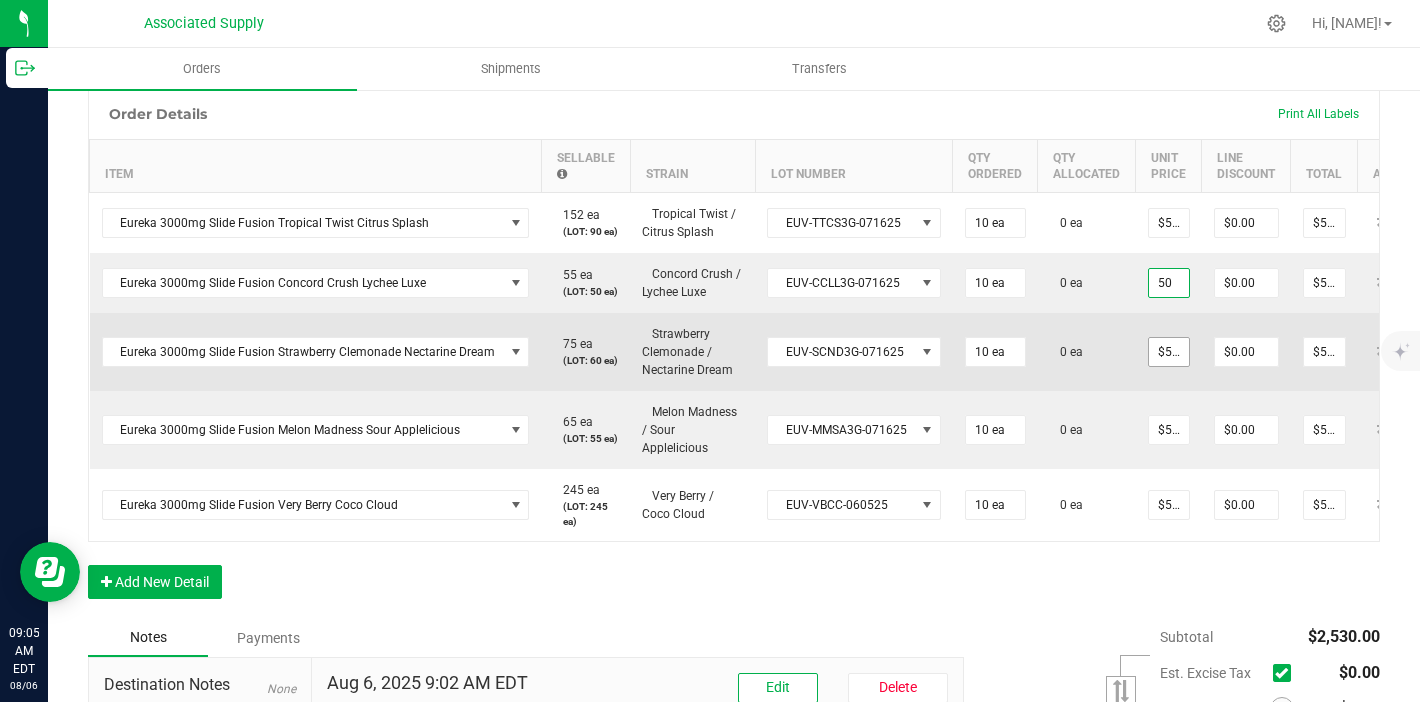 click on "$51.00000" at bounding box center [1169, 352] 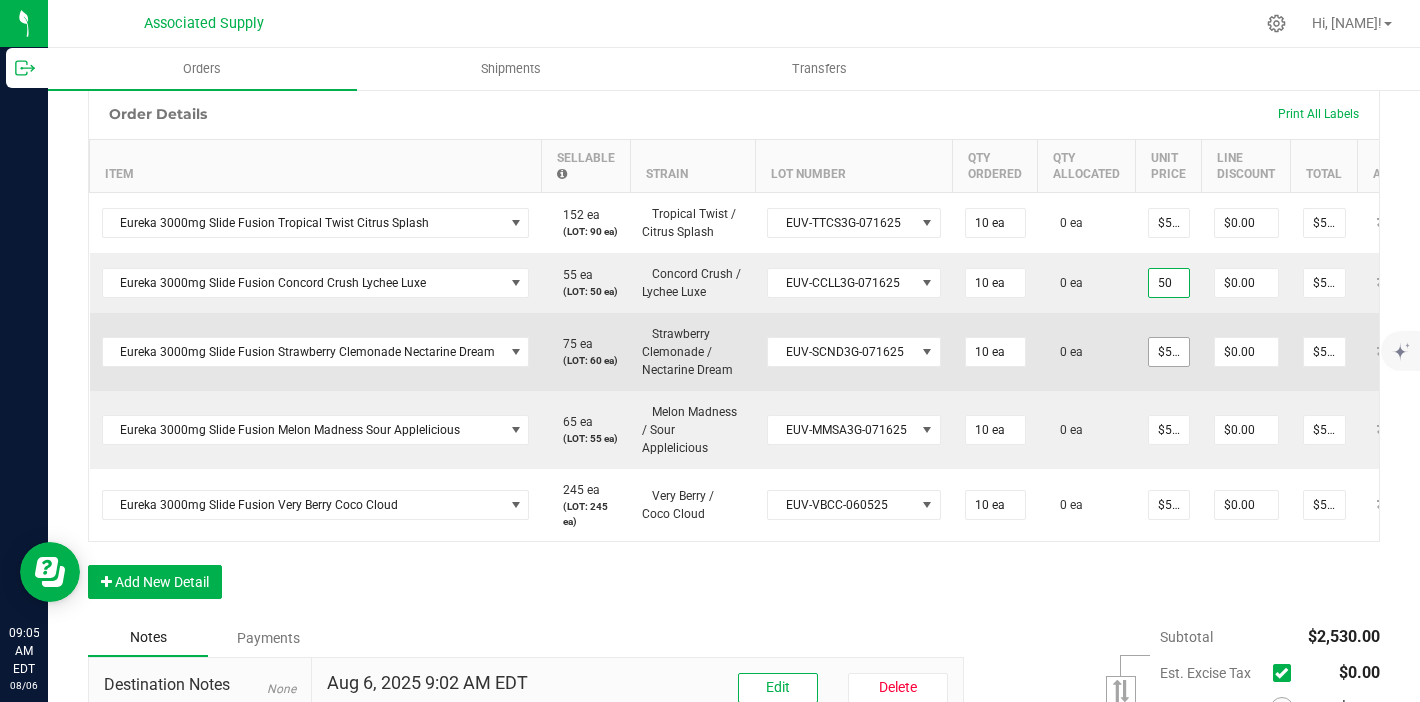 type on "51" 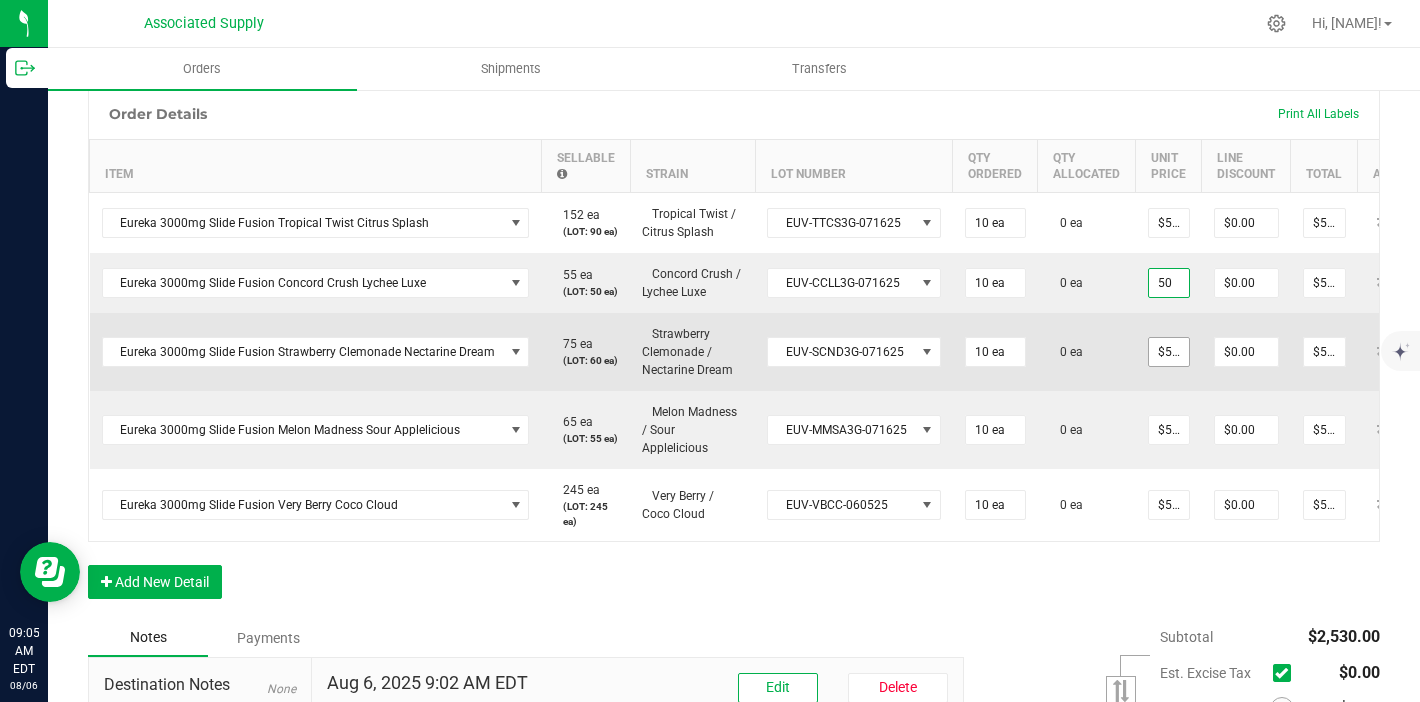 type on "$50.00000" 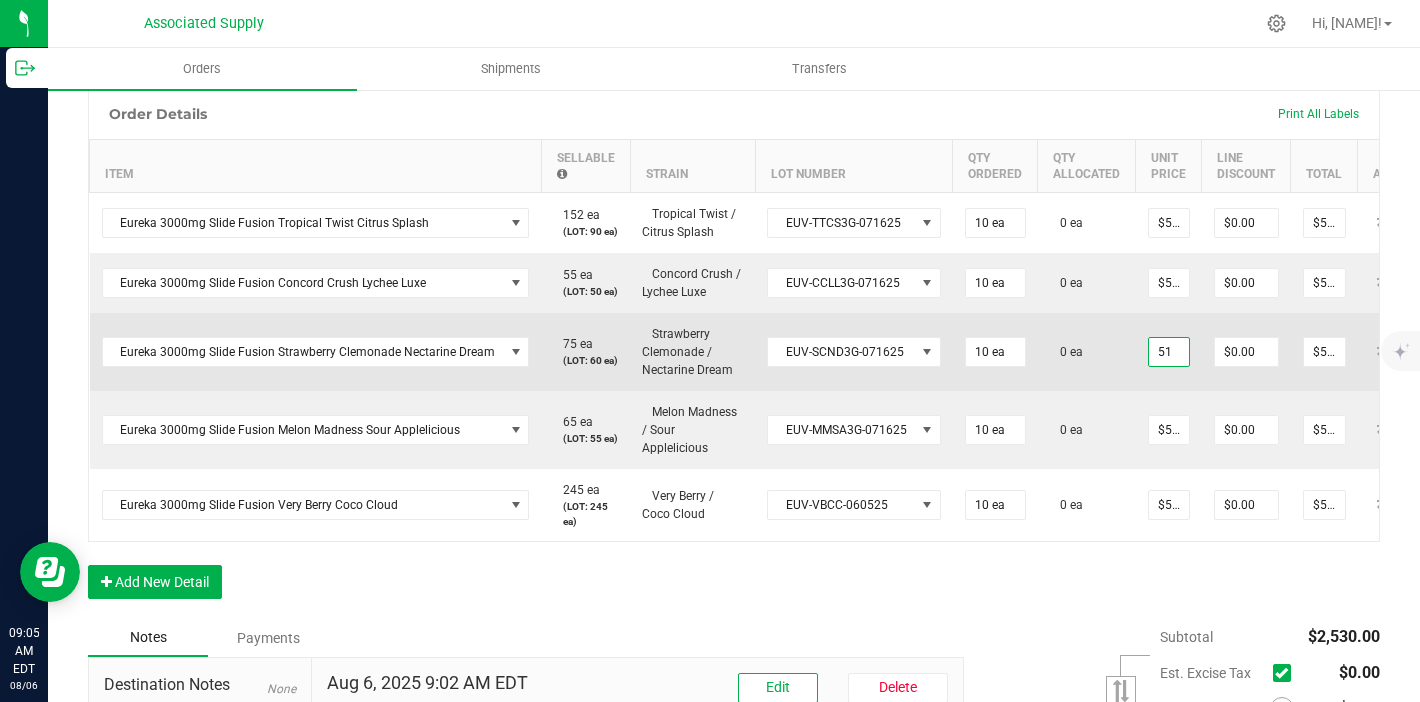 click on "51" at bounding box center [1169, 352] 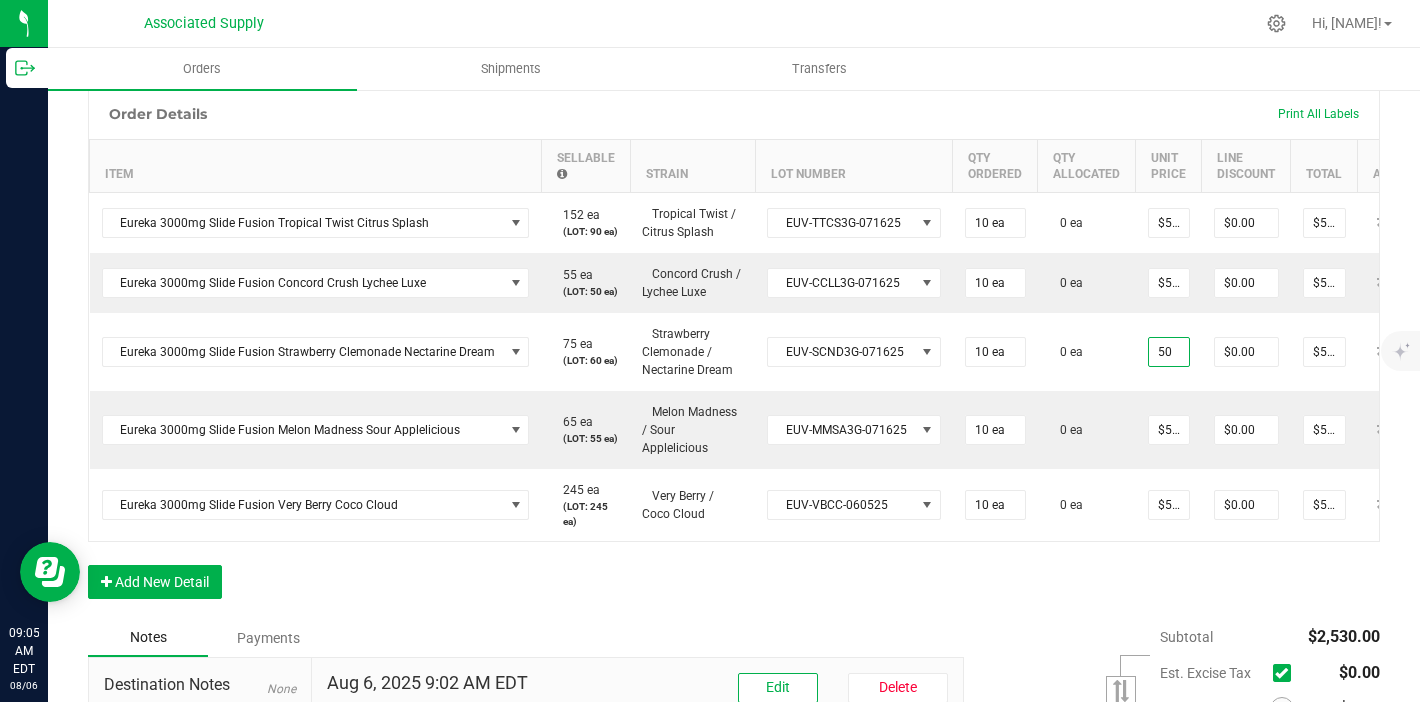 click on "Order Details Print All Labels Item  Sellable  Strain  Lot Number  Qty Ordered Qty Allocated Unit Price Line Discount Total Actions Eureka 3000mg Slide Fusion Tropical Twist Citrus Splash  152 ea   (LOT: 90 ea)   Tropical Twist / Citrus Splash  EUV-TTCS3G-071625 10 ea  0 ea  $50.00000 $0.00 $500.00 Eureka 3000mg Slide Fusion Concord Crush Lychee Luxe  55 ea   (LOT: 50 ea)   Concord Crush / Lychee Luxe  EUV-CCLL3G-071625 10 ea  0 ea  $50.00000 $0.00 $500.00 Eureka 3000mg Slide Fusion Strawberry Clemonade Nectarine Dream  75 ea   (LOT: 60 ea)   Strawberry Clemonade / Nectarine Dream  EUV-SCND3G-071625 10 ea  0 ea  50 $0.00 $510.00 Eureka 3000mg Slide Fusion Melon Madness Sour Applelicious  65 ea   (LOT: 55 ea)   Melon Madness / Sour Applelicious  EUV-MMSA3G-071625 10 ea  0 ea  $51.00000 $0.00 $510.00 Eureka 3000mg Slide Fusion Very Berry Coco Cloud  245 ea   (LOT: 245 ea)   Very Berry / Coco Cloud  EUV-VBCC-060525 10 ea  0 ea  $51.00000 $0.00 $510.00" at bounding box center [734, 353] 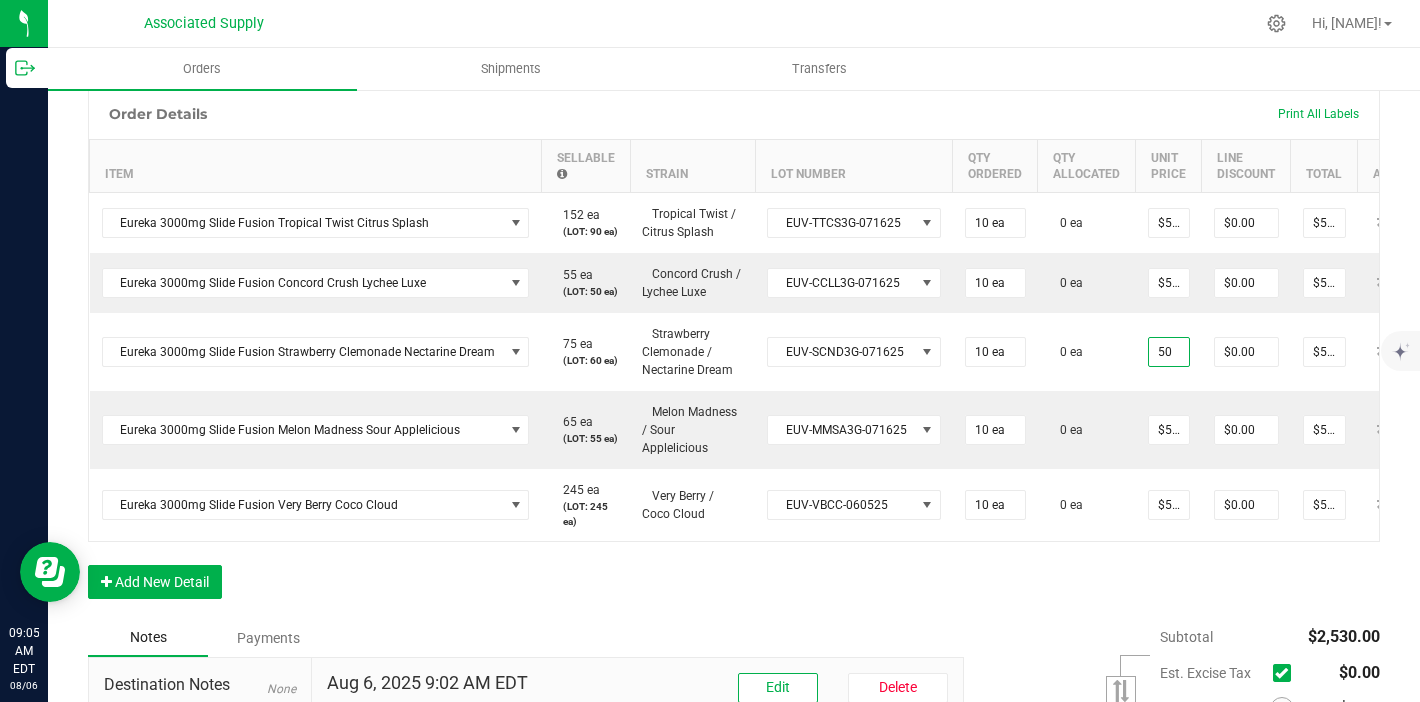 type on "$50.00000" 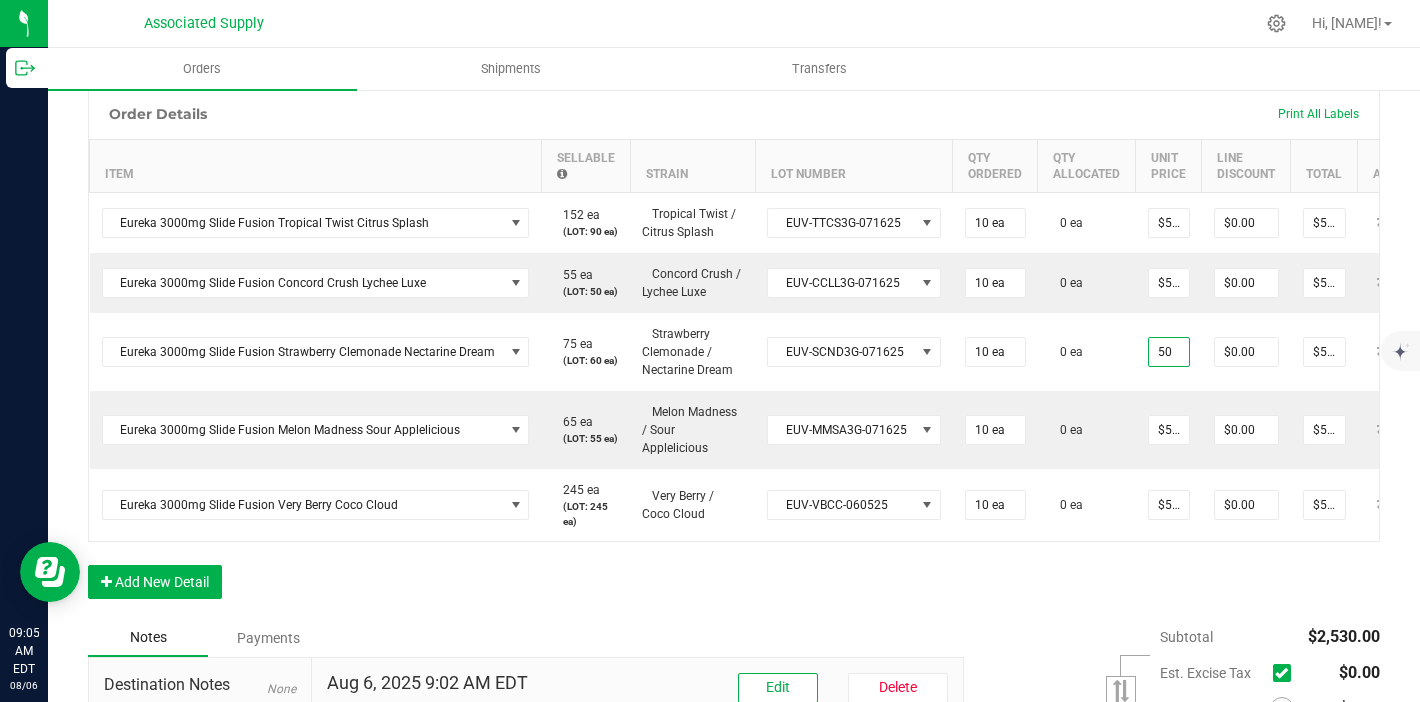 type on "$500.00" 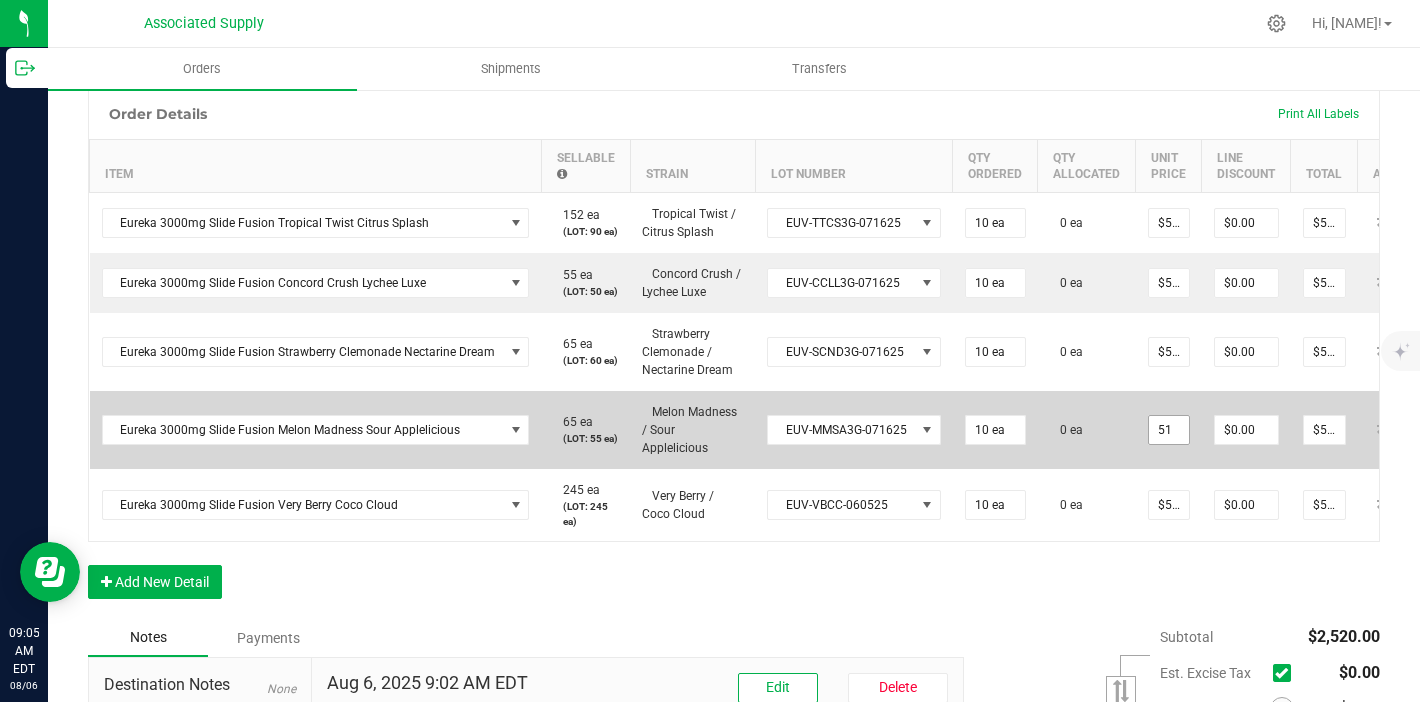 click on "51" at bounding box center [1169, 430] 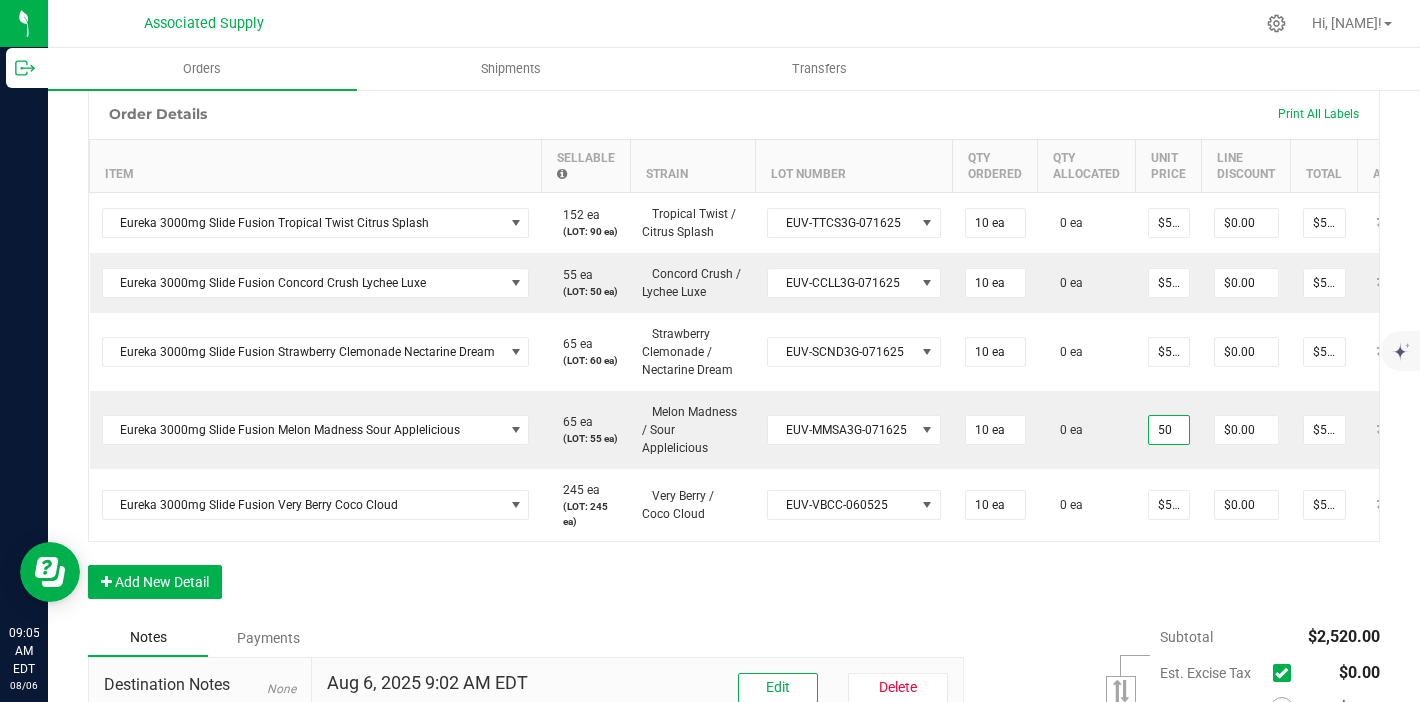 type on "$50.00000" 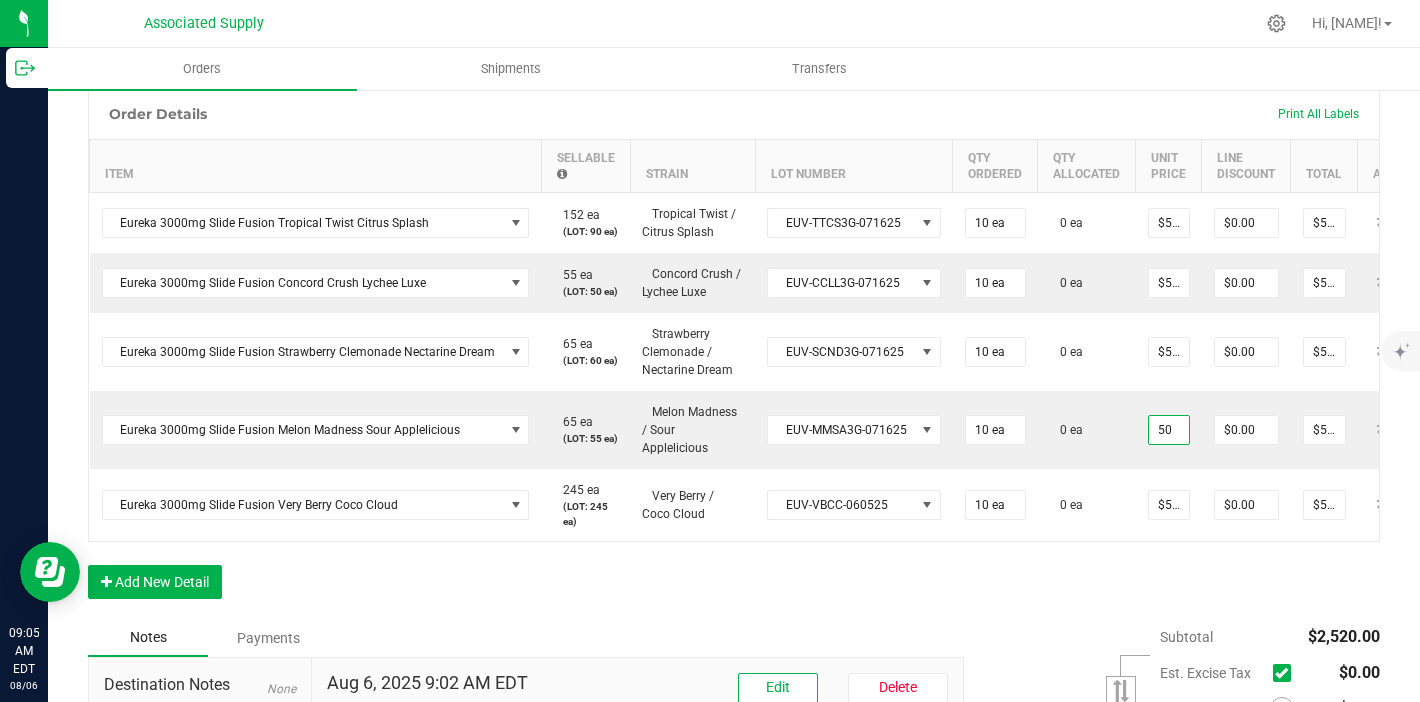 type on "$500.00" 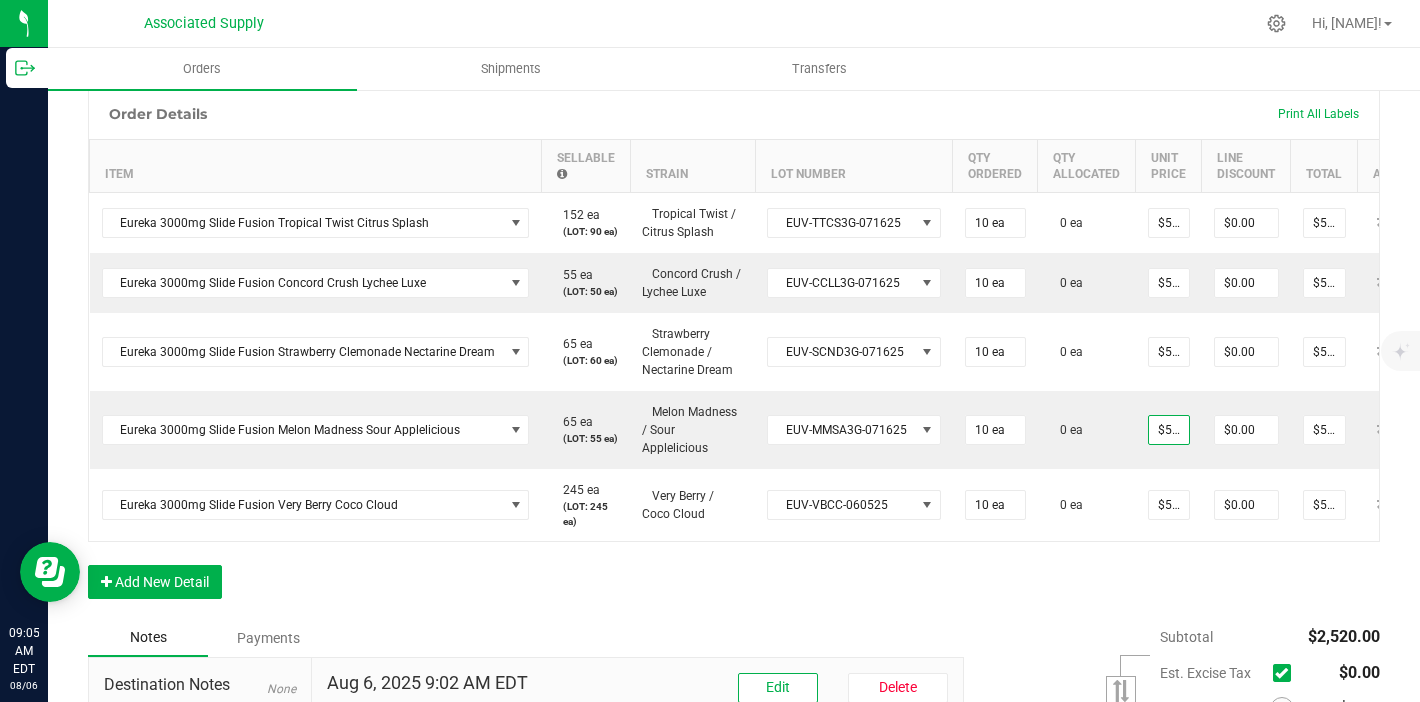 click on "Order Details Print All Labels Item  Sellable  Strain  Lot Number  Qty Ordered Qty Allocated Unit Price Line Discount Total Actions Eureka 3000mg Slide Fusion Tropical Twist Citrus Splash  152 ea   (LOT: 90 ea)   Tropical Twist / Citrus Splash  EUV-TTCS3G-071625 10 ea  0 ea  $50.00000 $0.00 $500.00 Eureka 3000mg Slide Fusion Concord Crush Lychee Luxe  55 ea   (LOT: 50 ea)   Concord Crush / Lychee Luxe  EUV-CCLL3G-071625 10 ea  0 ea  $50.00000 $0.00 $500.00 Eureka 3000mg Slide Fusion Strawberry Clemonade Nectarine Dream  65 ea   (LOT: 60 ea)   Strawberry Clemonade / Nectarine Dream  EUV-SCND3G-071625 10 ea  0 ea  $50.00000 $0.00 $500.00 Eureka 3000mg Slide Fusion Melon Madness Sour Applelicious  65 ea   (LOT: 55 ea)   Melon Madness / Sour Applelicious  EUV-MMSA3G-071625 10 ea  0 ea  $50.00000 $0.00 $500.00 Eureka 3000mg Slide Fusion Very Berry Coco Cloud  245 ea   (LOT: 245 ea)   Very Berry / Coco Cloud  EUV-VBCC-060525 10 ea  0 ea  $51.00000 $0.00 $510.00" at bounding box center (734, 353) 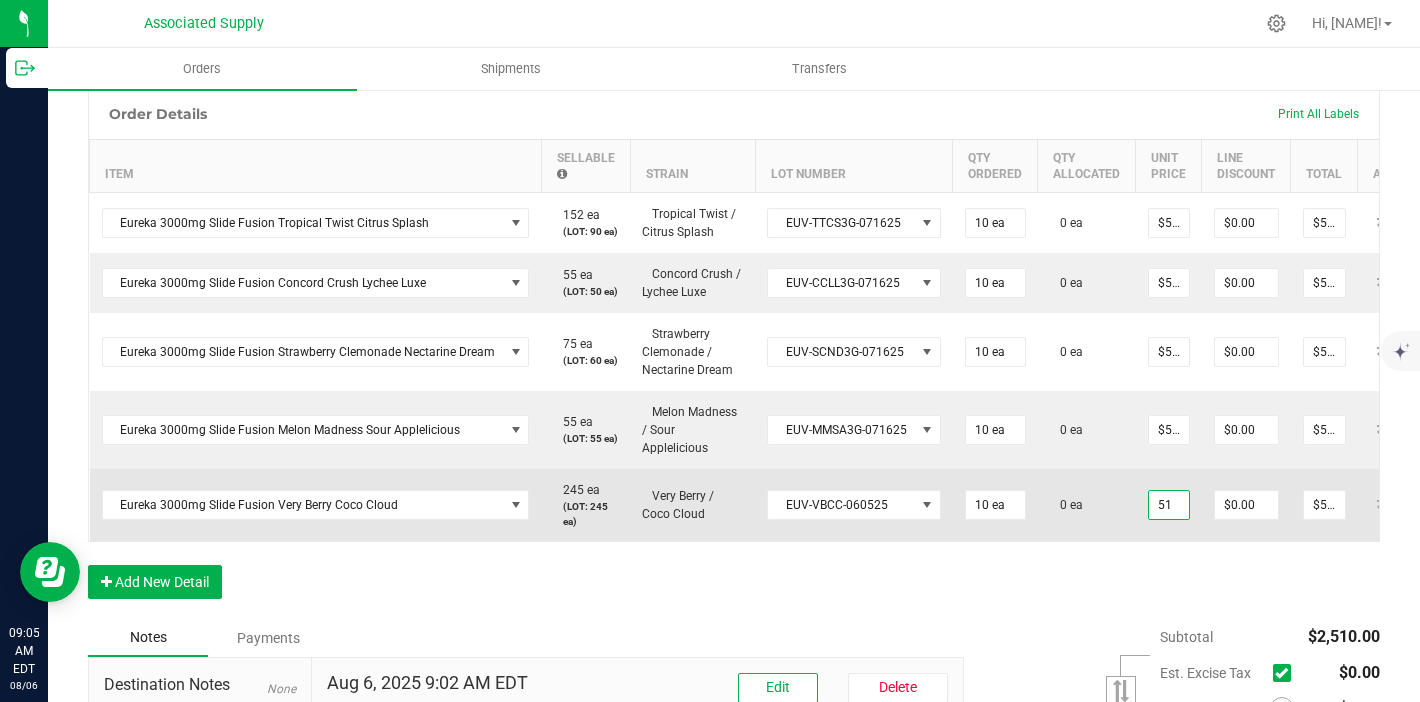 click on "51" at bounding box center (1169, 505) 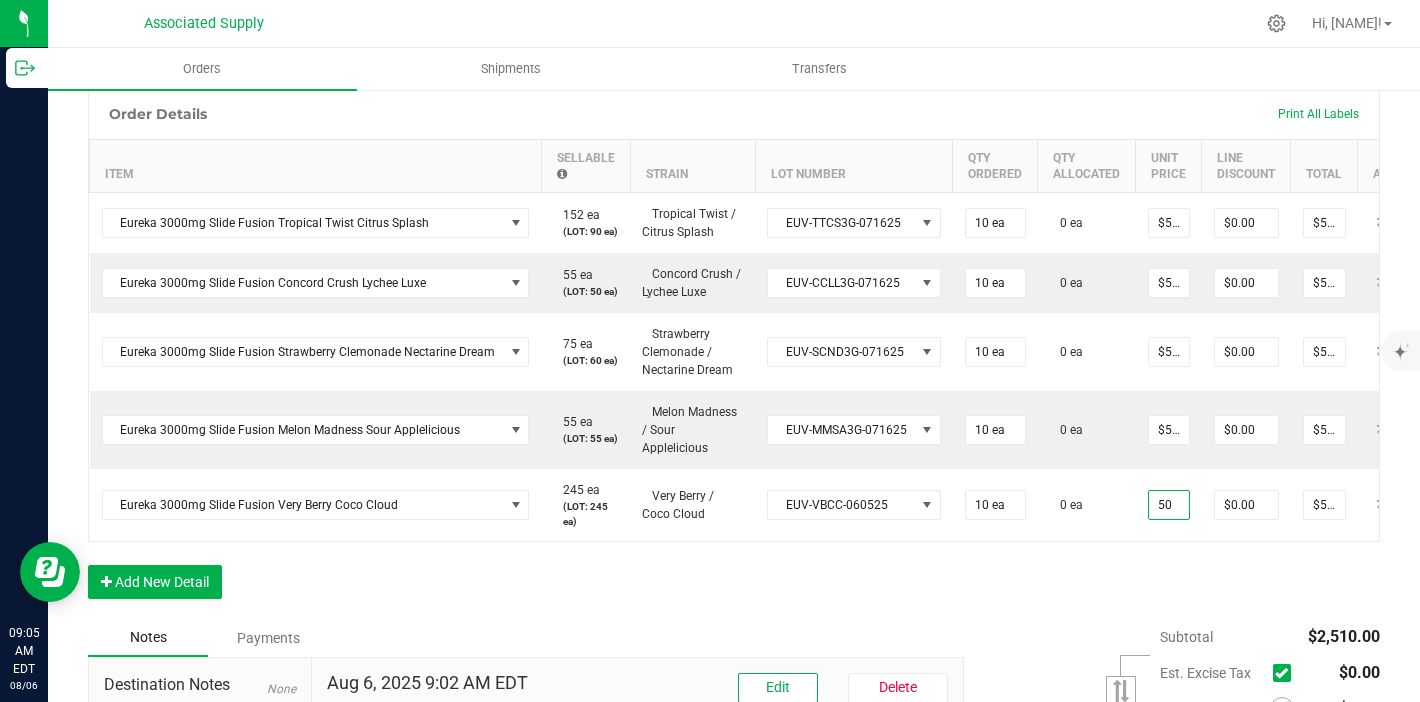 click on "Order Details Print All Labels Item  Sellable  Strain  Lot Number  Qty Ordered Qty Allocated Unit Price Line Discount Total Actions Eureka 3000mg Slide Fusion Tropical Twist Citrus Splash  152 ea   (LOT: 90 ea)   Tropical Twist / Citrus Splash  EUV-TTCS3G-071625 10 ea  0 ea  $50.00000 $0.00 $500.00 Eureka 3000mg Slide Fusion Concord Crush Lychee Luxe  55 ea   (LOT: 50 ea)   Concord Crush / Lychee Luxe  EUV-CCLL3G-071625 10 ea  0 ea  $50.00000 $0.00 $500.00 Eureka 3000mg Slide Fusion Strawberry Clemonade Nectarine Dream  75 ea   (LOT: 60 ea)   Strawberry Clemonade / Nectarine Dream  EUV-SCND3G-071625 10 ea  0 ea  $50.00000 $0.00 $500.00 Eureka 3000mg Slide Fusion Melon Madness Sour Applelicious  55 ea   (LOT: 55 ea)   Melon Madness / Sour Applelicious  EUV-MMSA3G-071625 10 ea  0 ea  $50.00000 $0.00 $500.00 Eureka 3000mg Slide Fusion Very Berry Coco Cloud  245 ea   (LOT: 245 ea)   Very Berry / Coco Cloud  EUV-VBCC-060525 10 ea  0 ea  50 $0.00 $510.00" at bounding box center (734, 353) 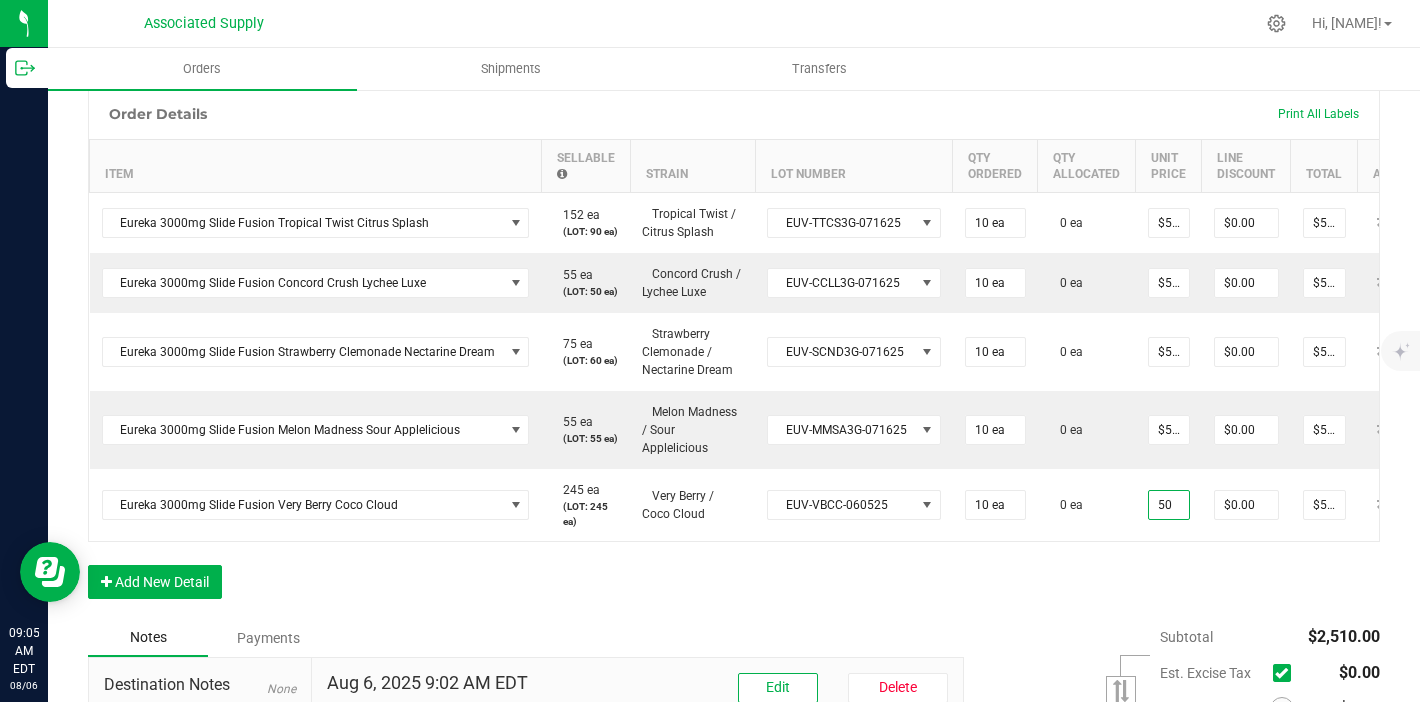 type on "$50.00000" 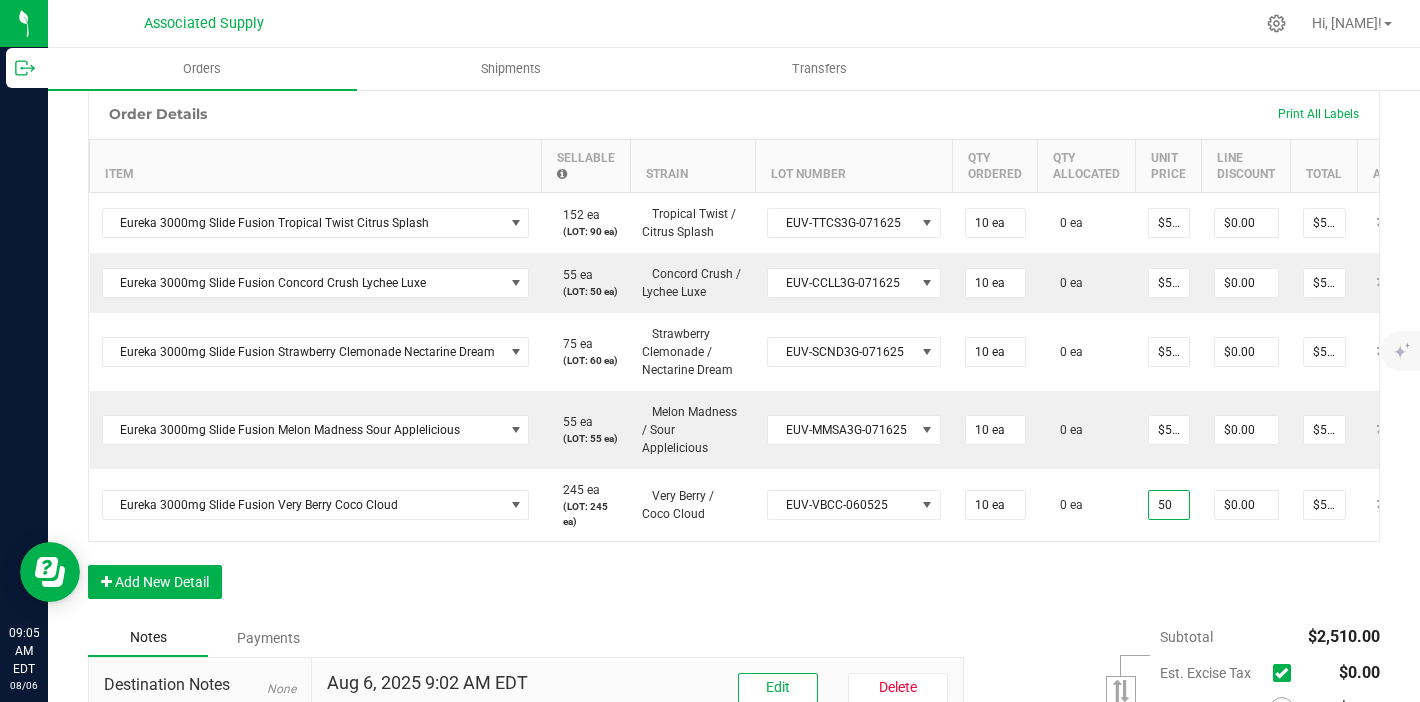 type on "$500.00" 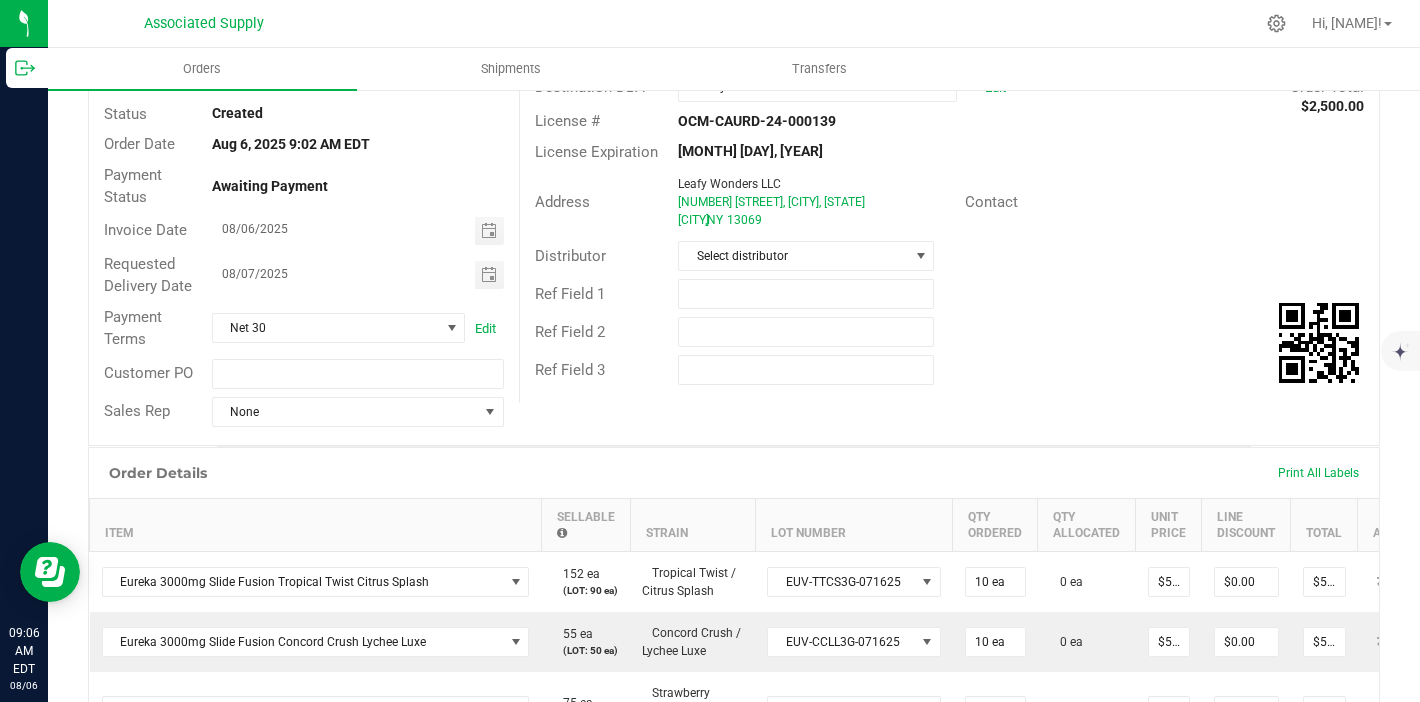 scroll, scrollTop: 0, scrollLeft: 0, axis: both 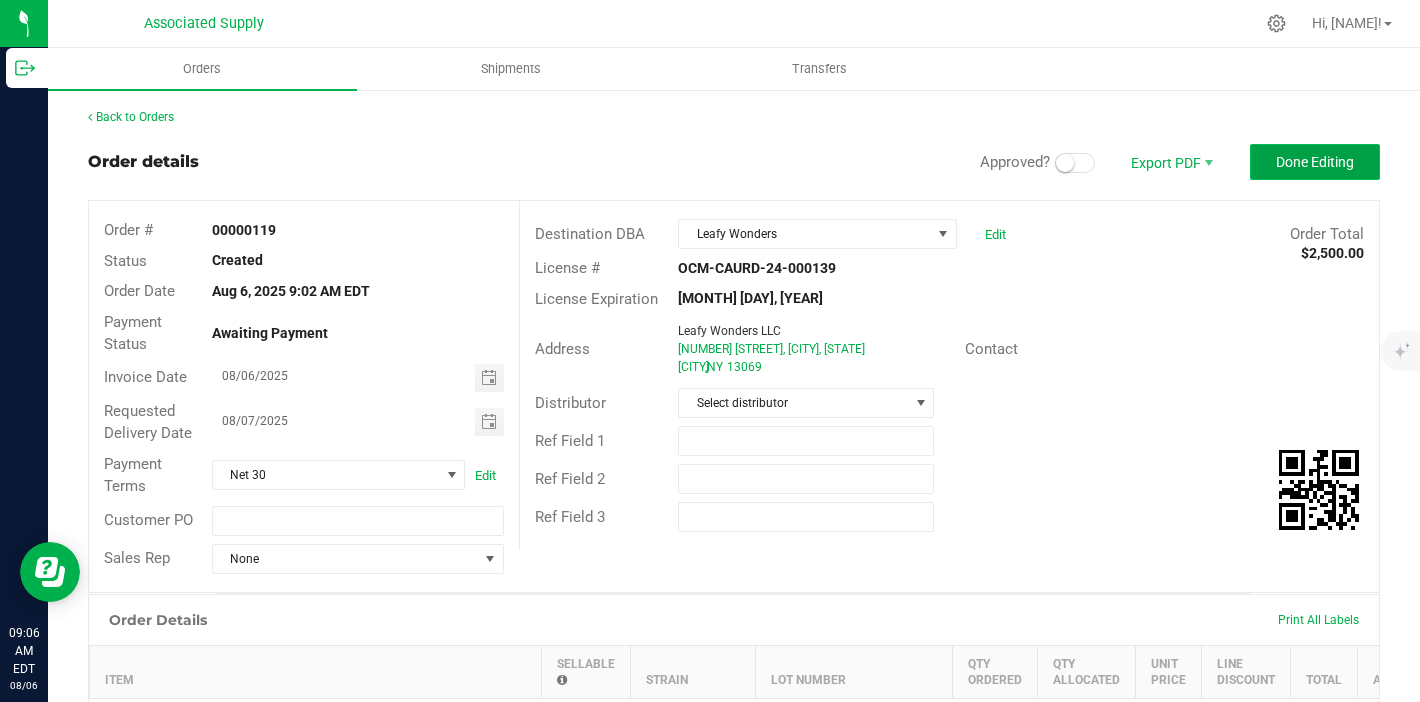 click on "Done Editing" at bounding box center [1315, 162] 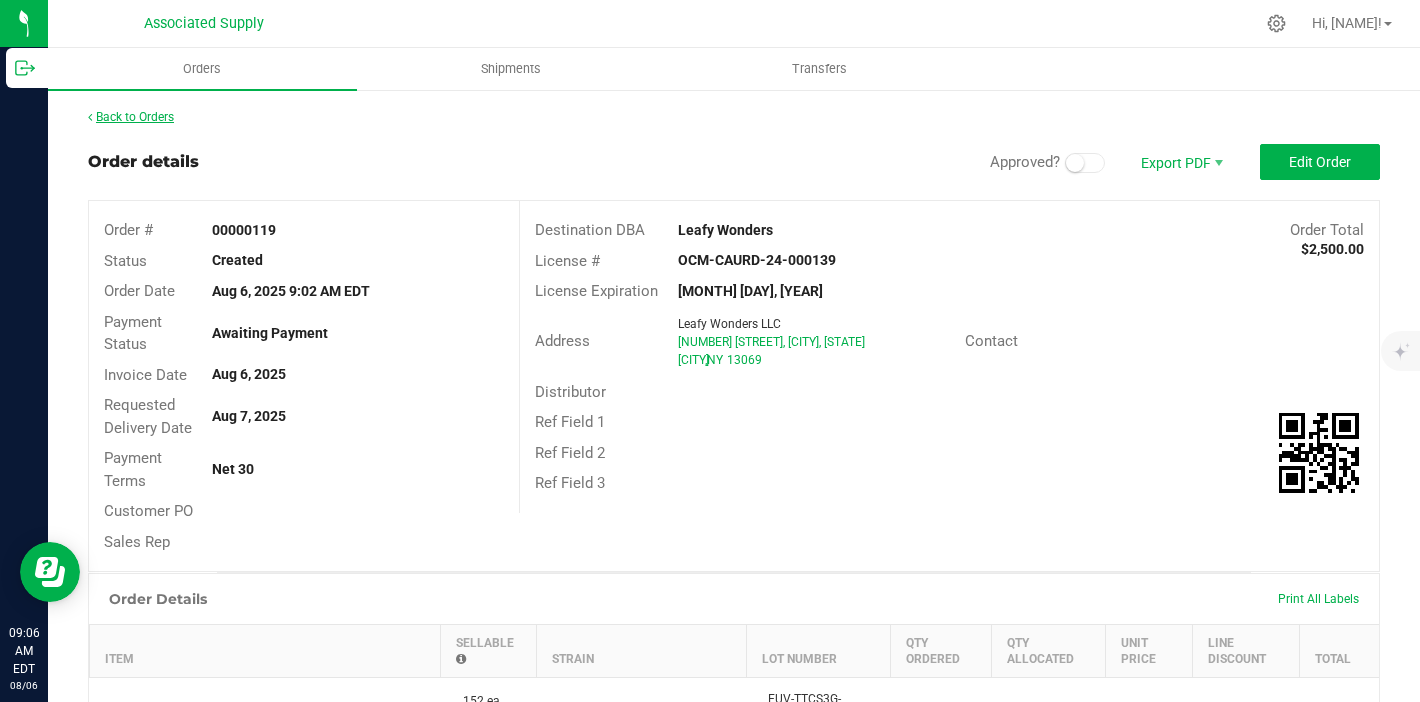 click on "Back to Orders" at bounding box center (131, 117) 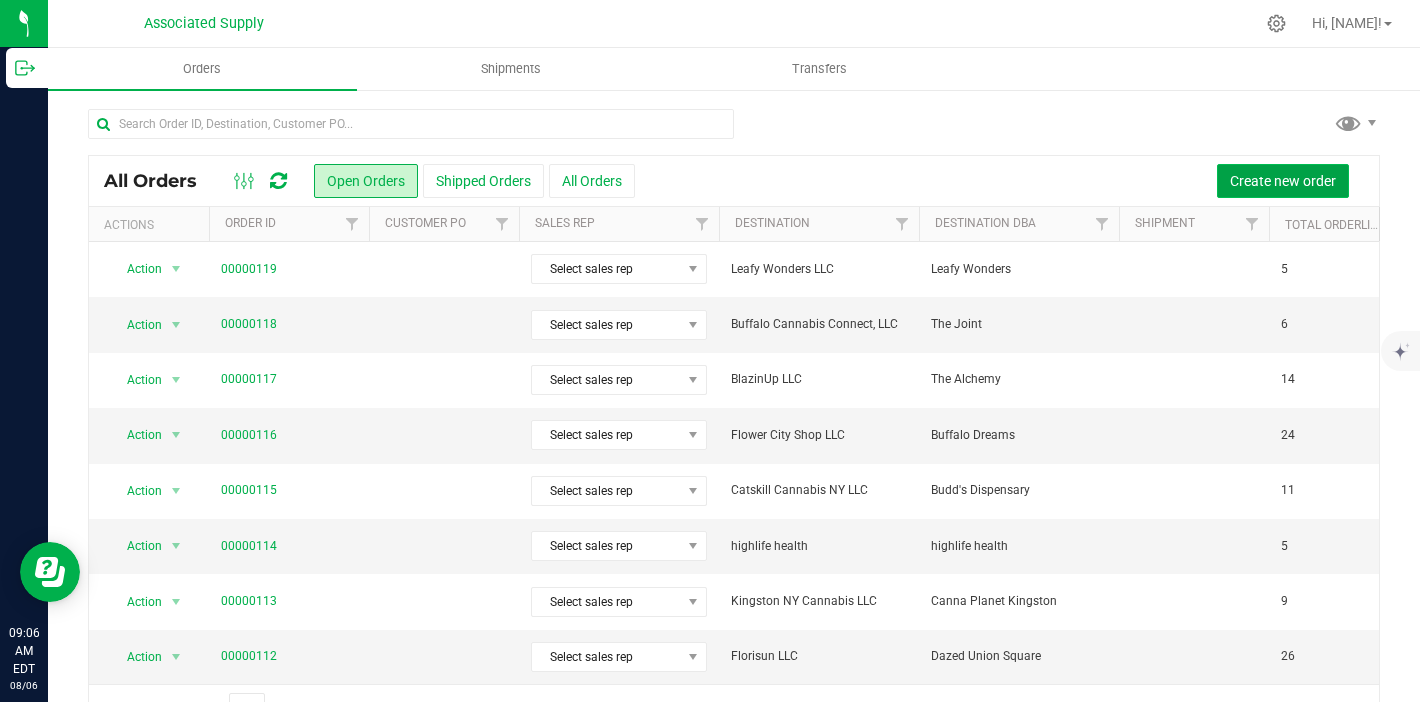 click on "Create new order" at bounding box center [1283, 181] 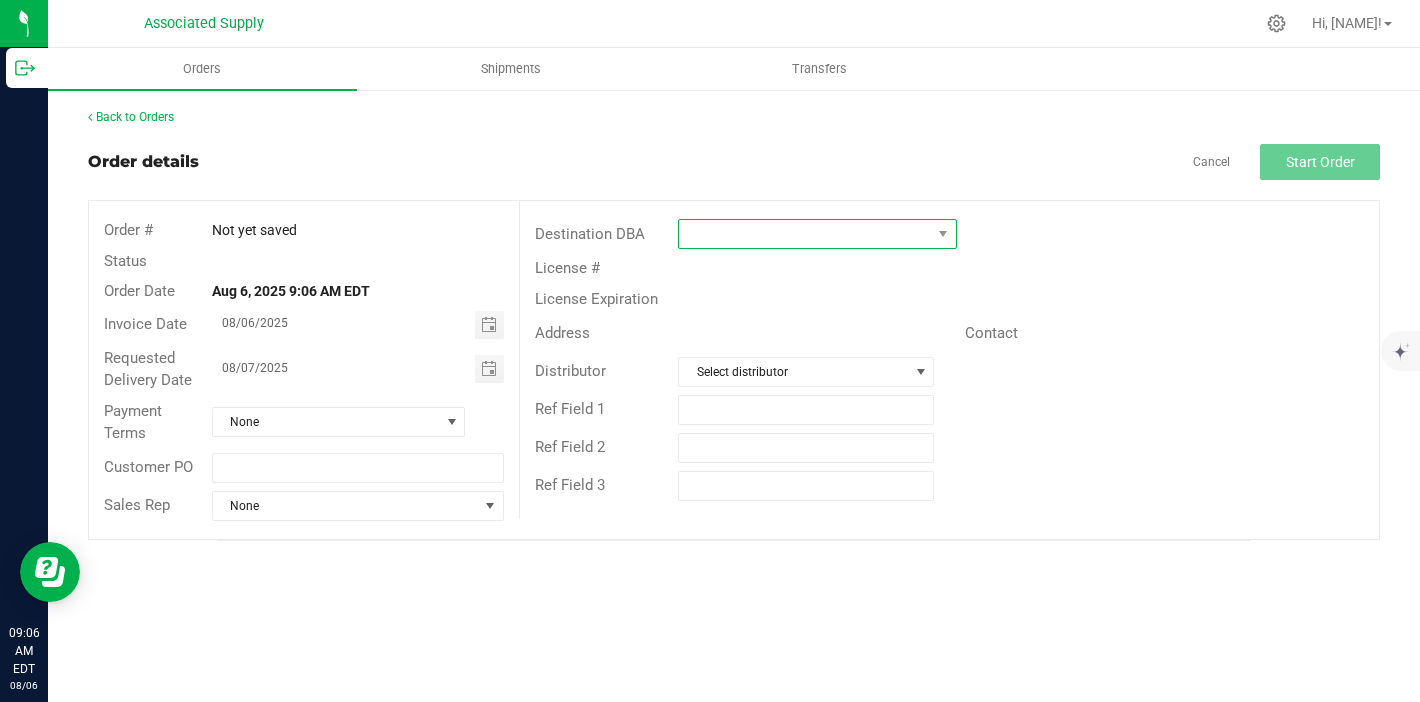 click at bounding box center [805, 234] 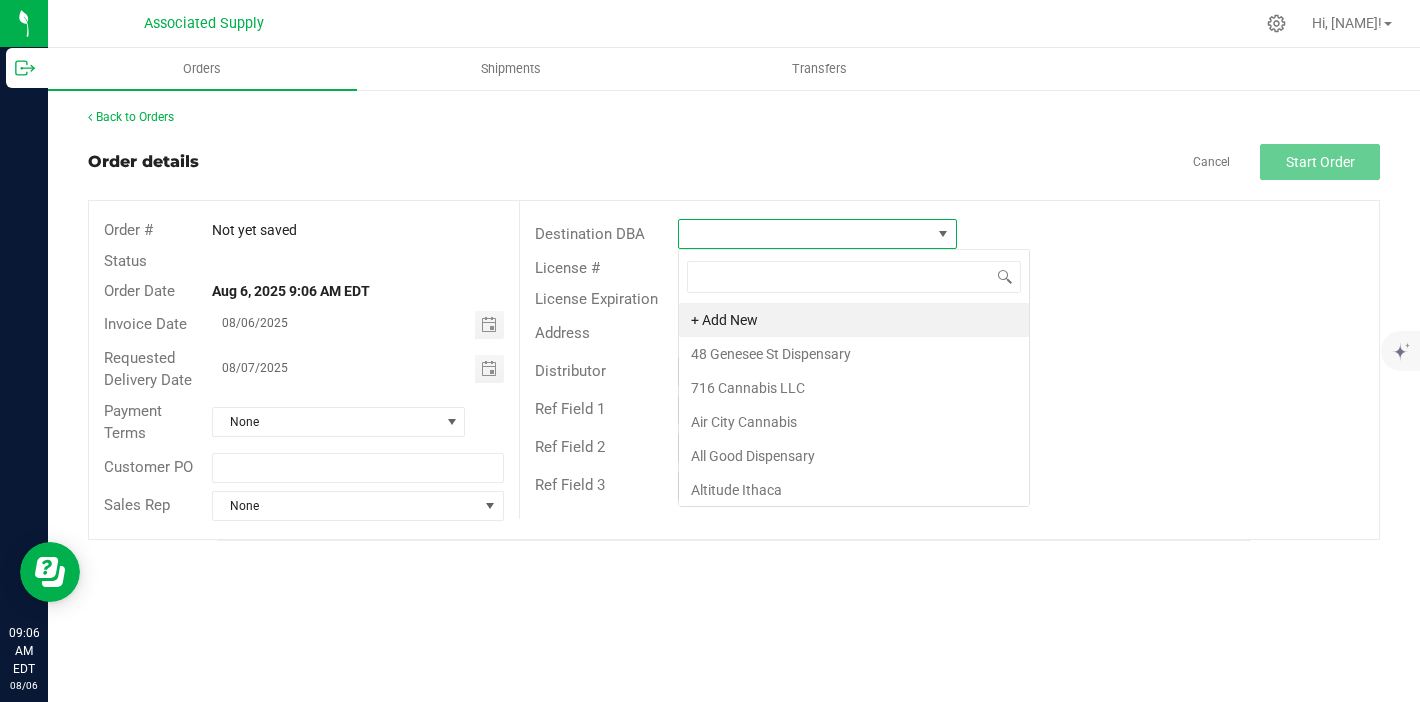 scroll, scrollTop: 99970, scrollLeft: 99721, axis: both 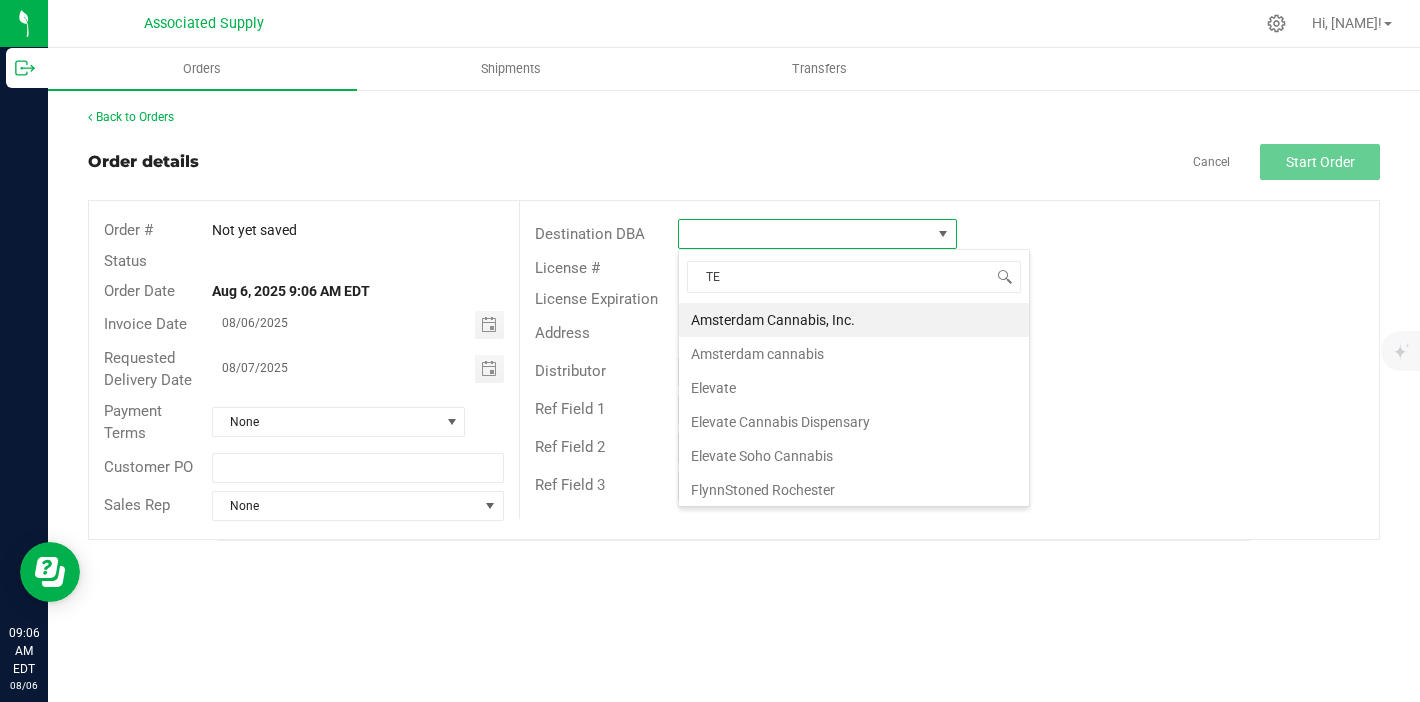type on "T" 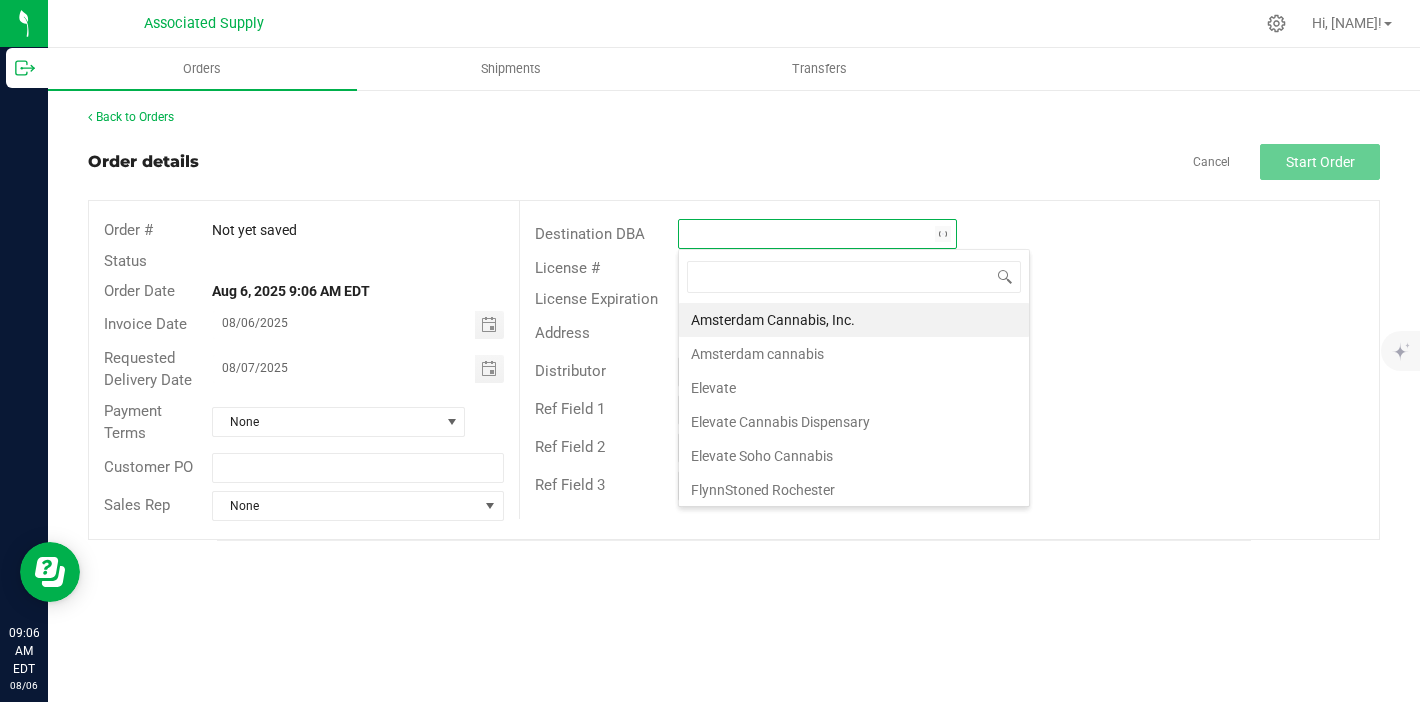 type on "R" 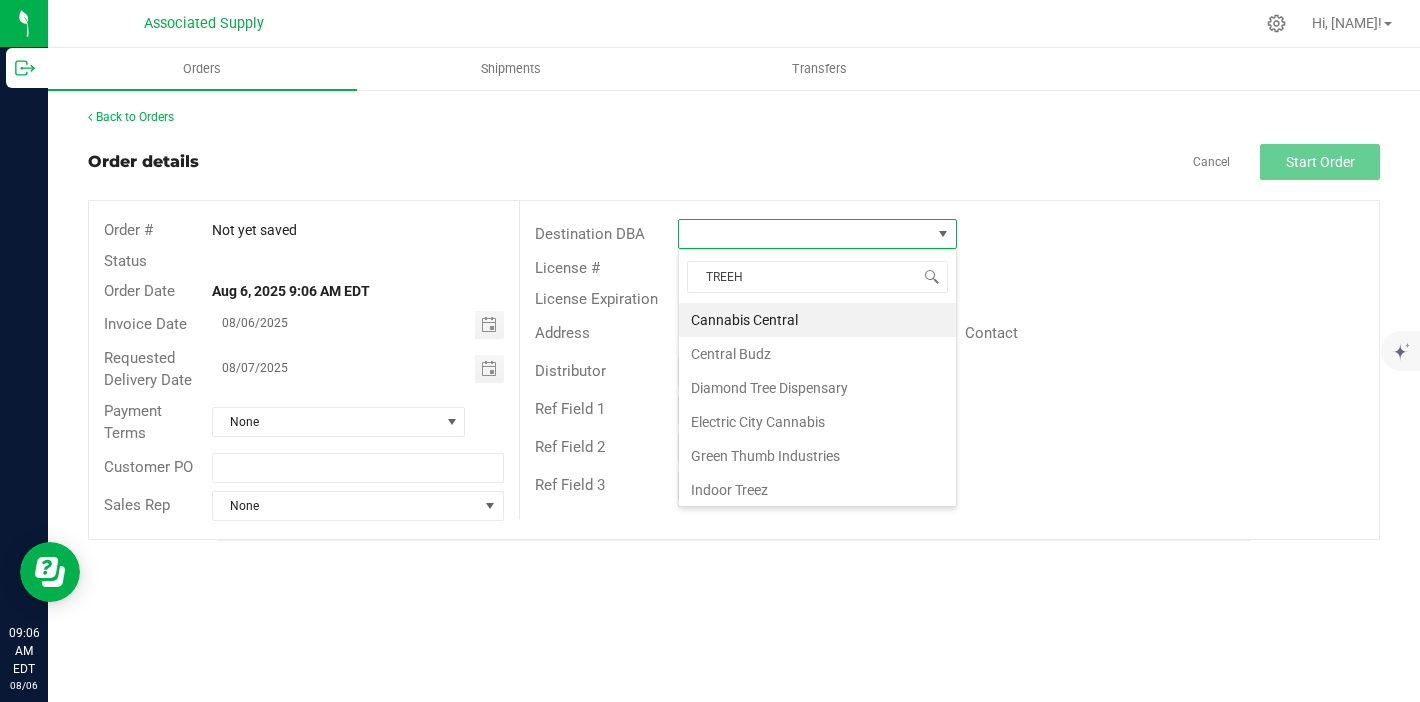 type on "TREEHE" 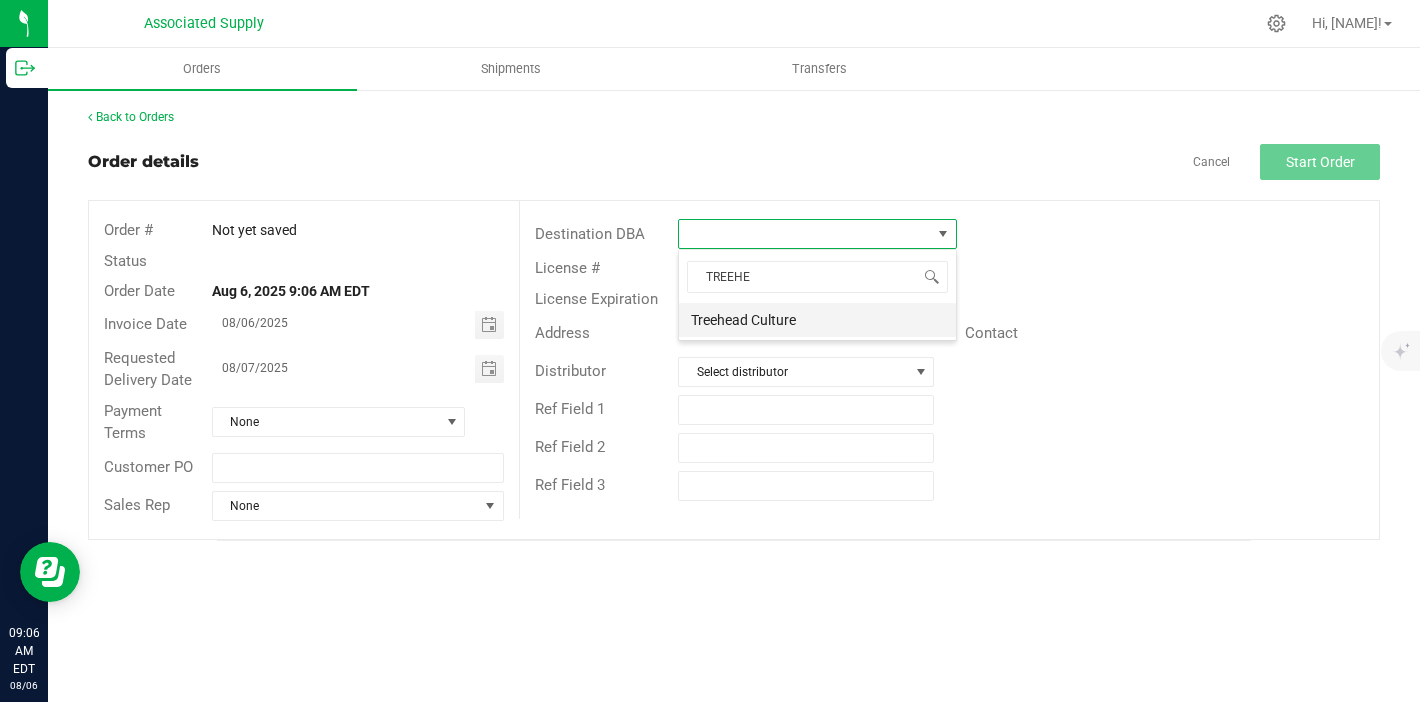 click on "Treehead Culture" at bounding box center [817, 320] 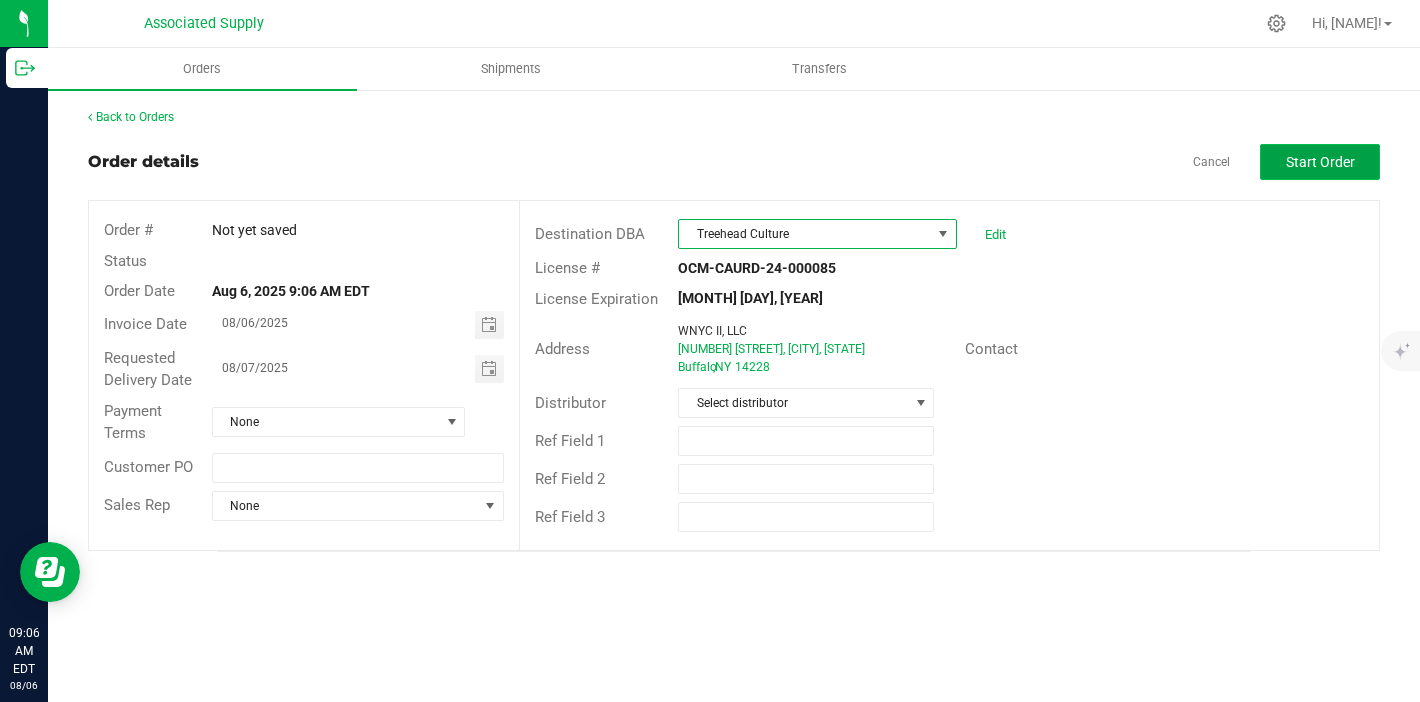 click on "Start Order" at bounding box center (1320, 162) 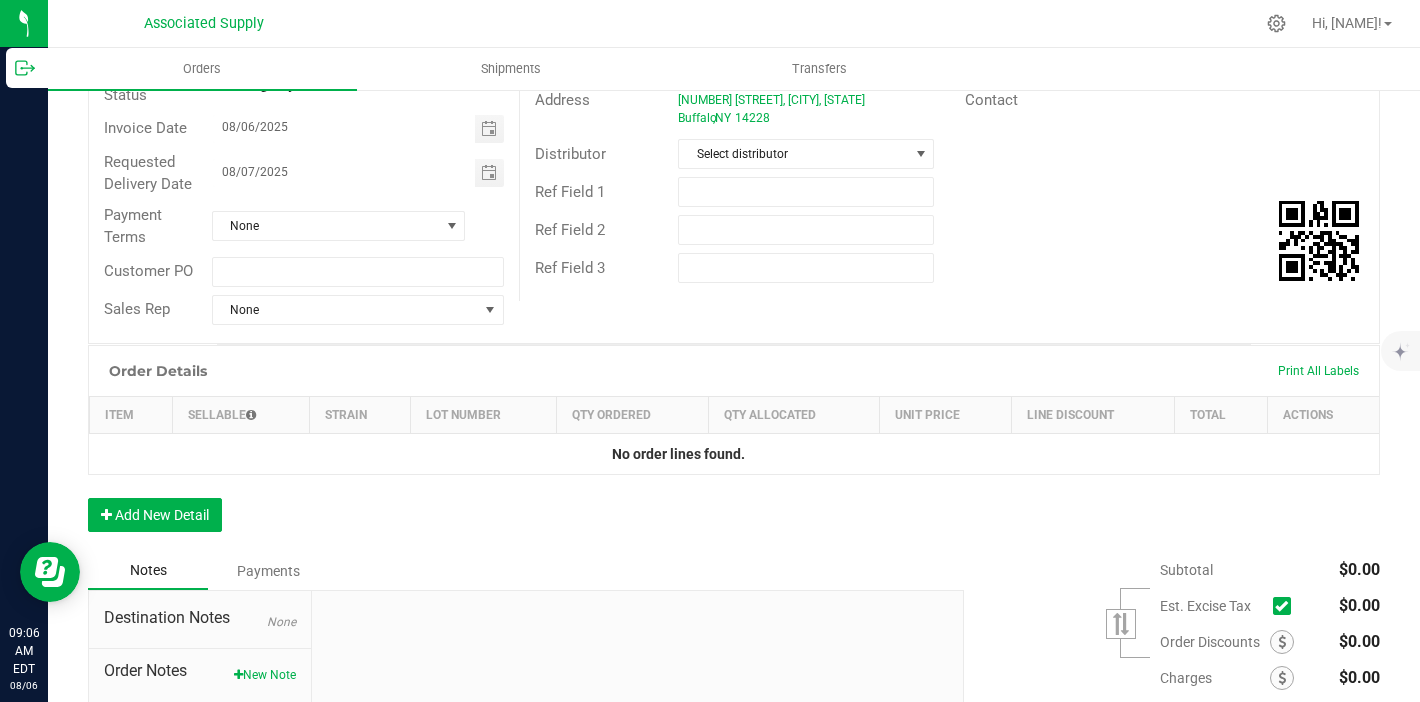 scroll, scrollTop: 426, scrollLeft: 0, axis: vertical 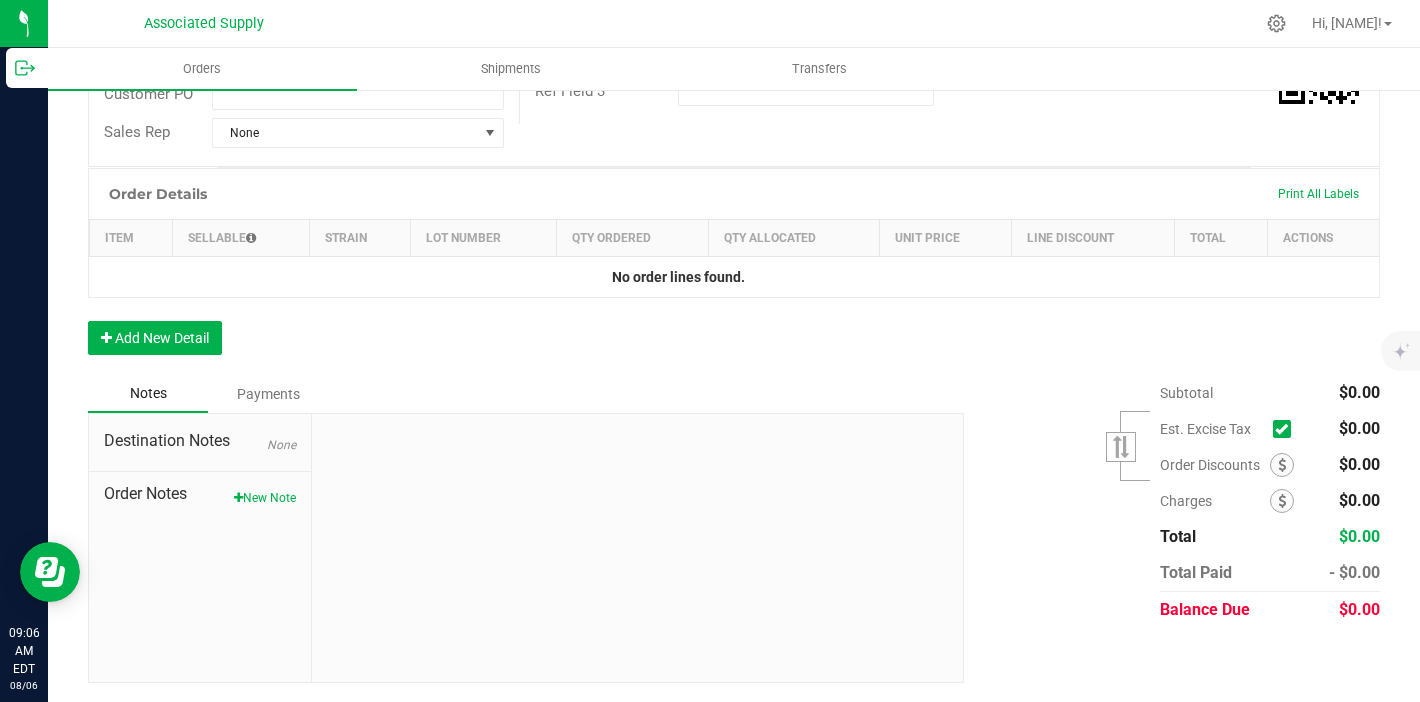 click on "Destination Notes
None
Order Notes
New Note" at bounding box center (200, 548) 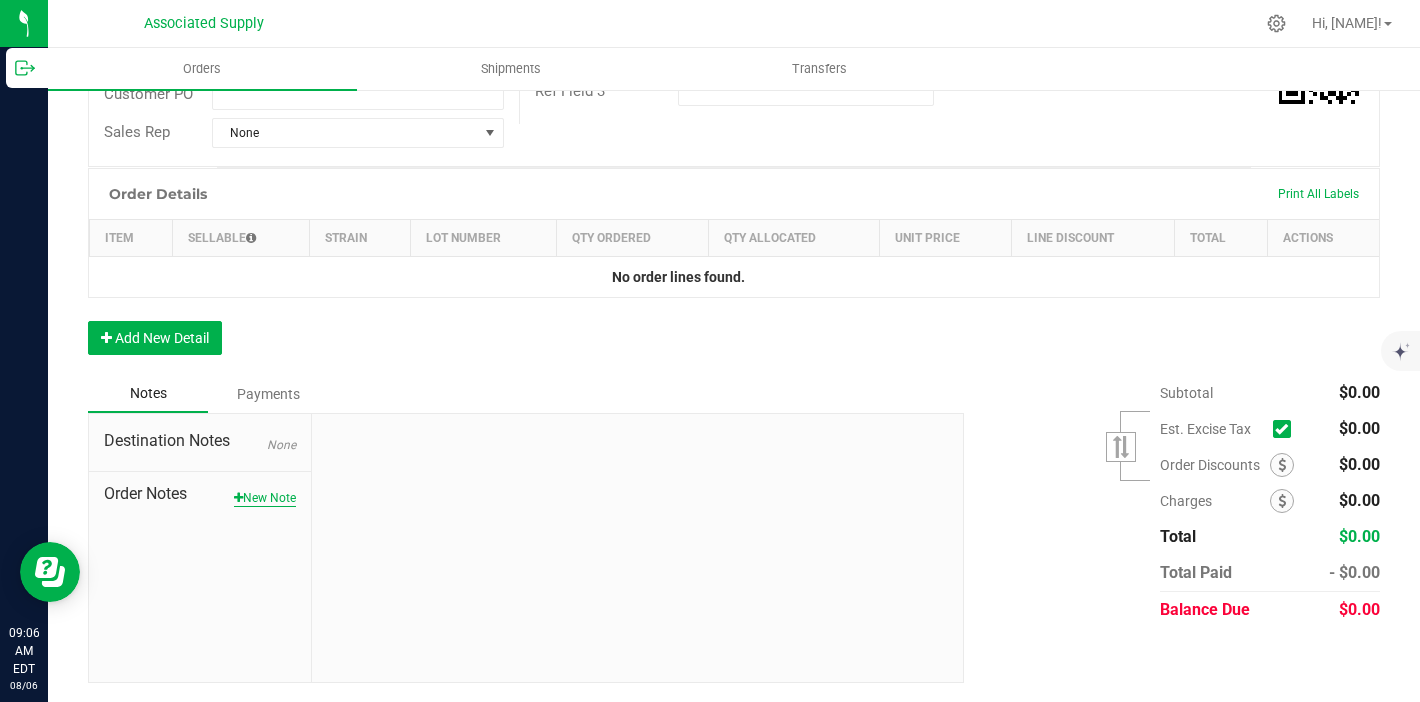 click on "New Note" at bounding box center (265, 498) 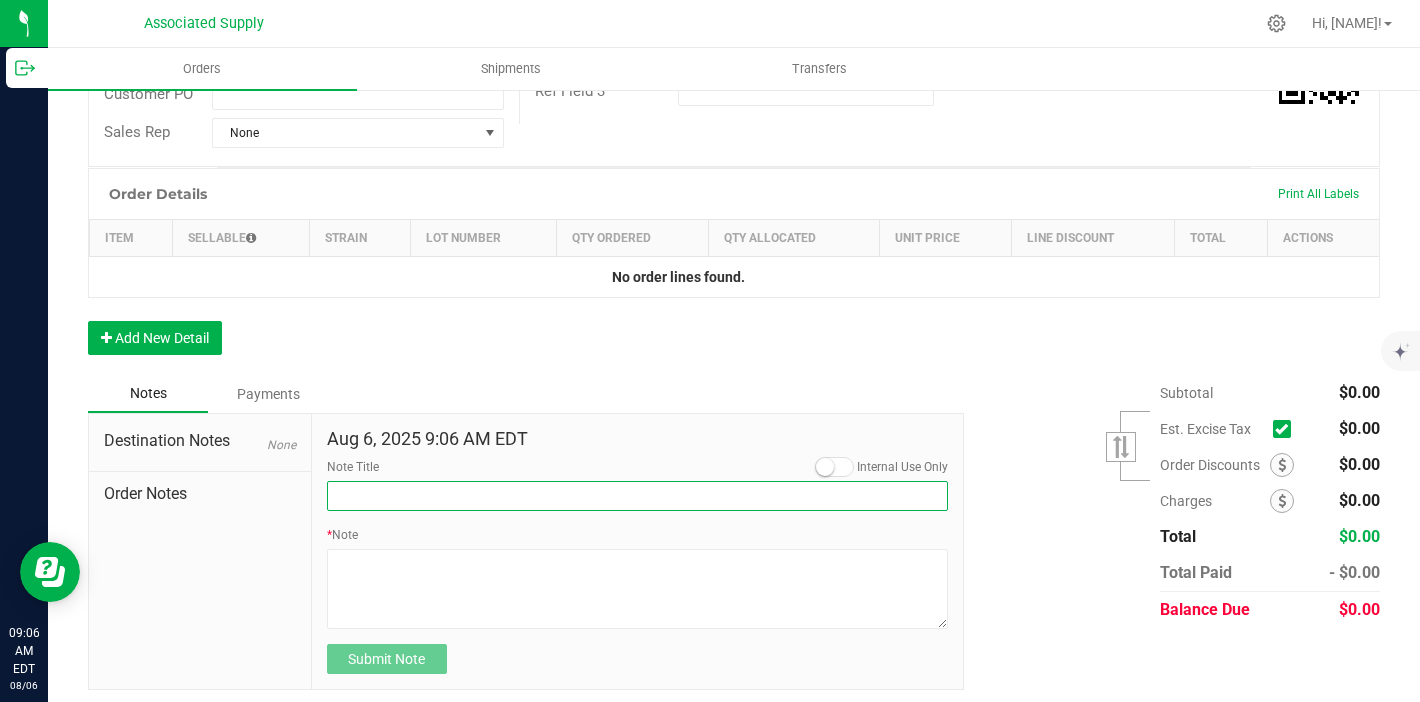 click on "Note Title" at bounding box center (638, 496) 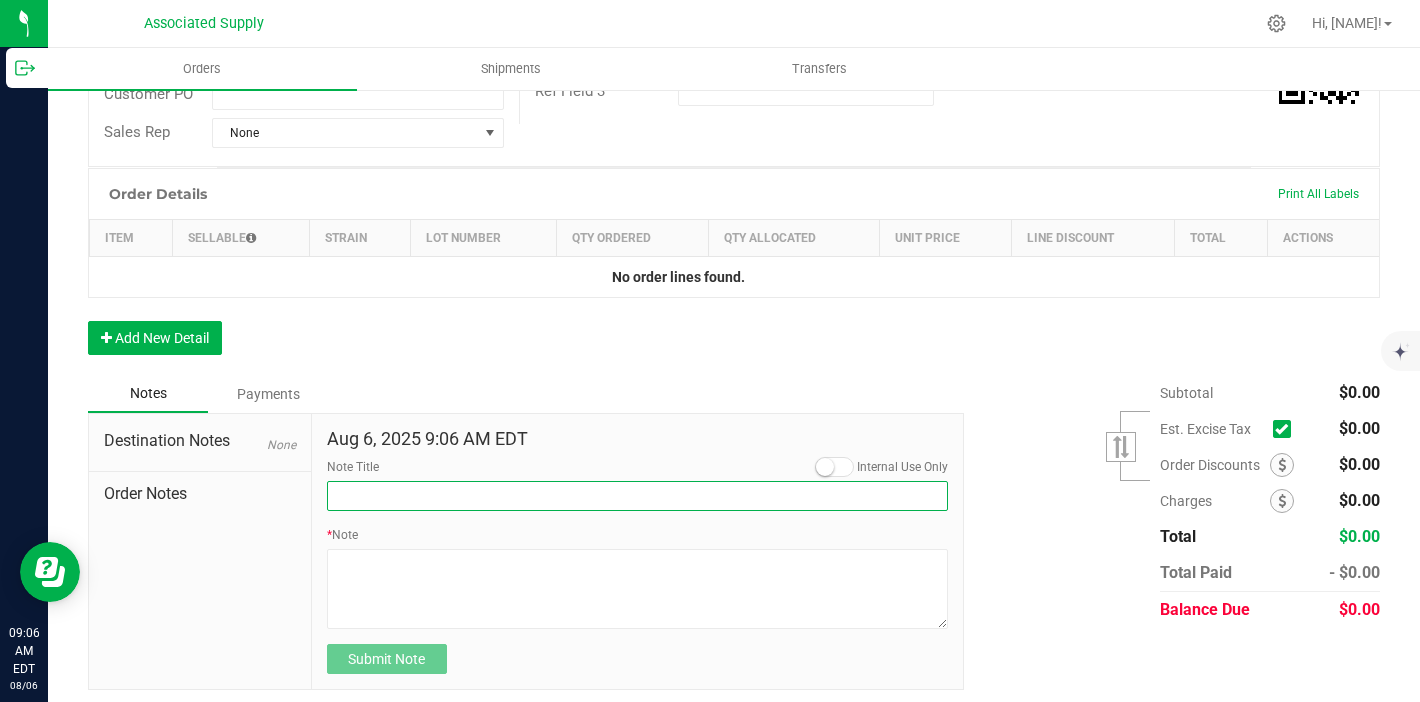 type on "NEW BANKING / WIRE INFO" 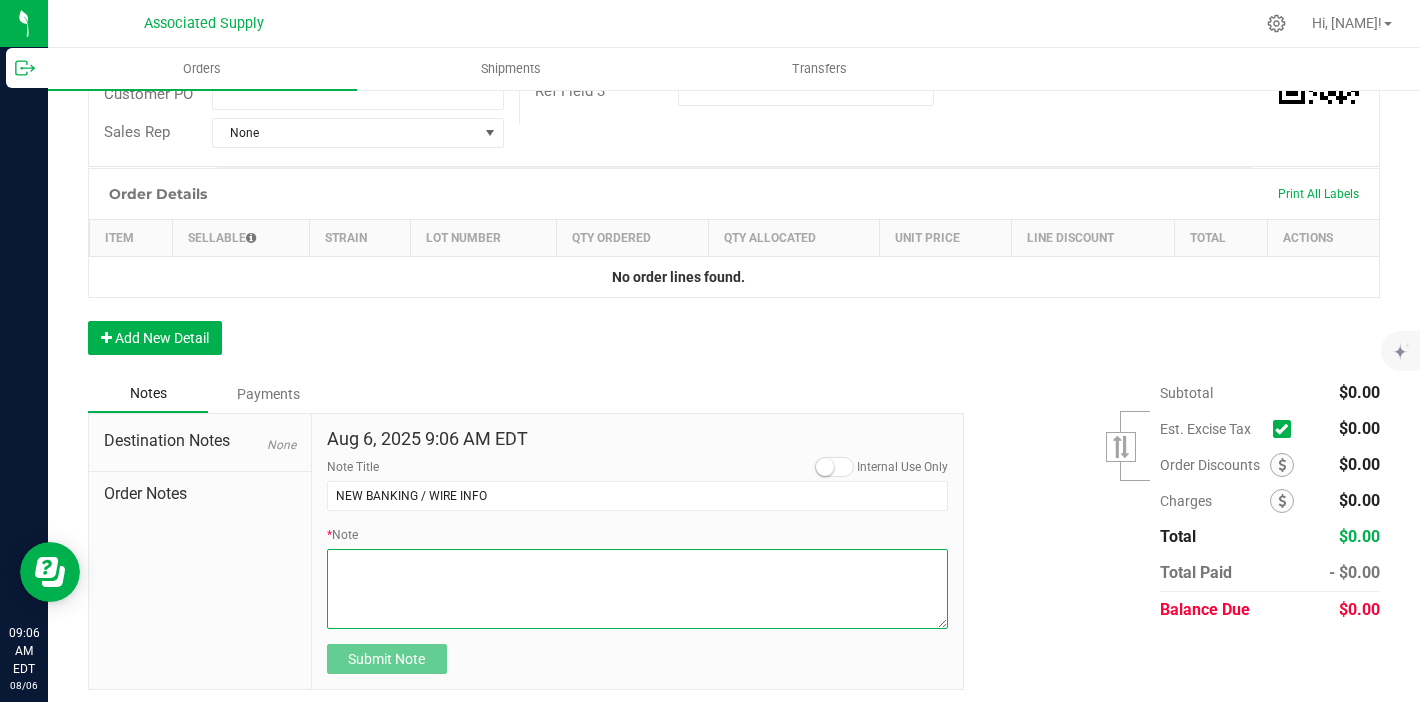 click on "*
Note" at bounding box center [638, 589] 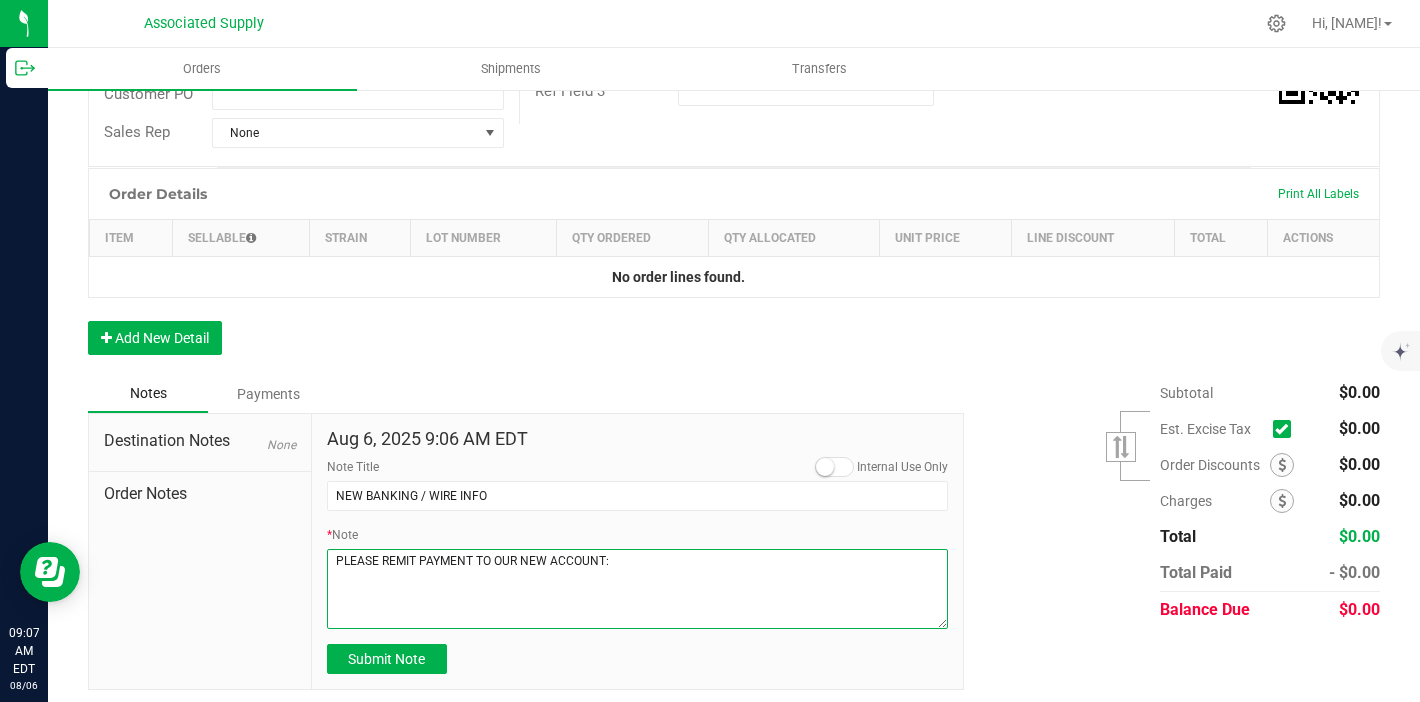 paste on "[BANK_NAME]
Routing # [ROUTING_NUMBER]
Account # [ACCOUNT_NUMBER]" 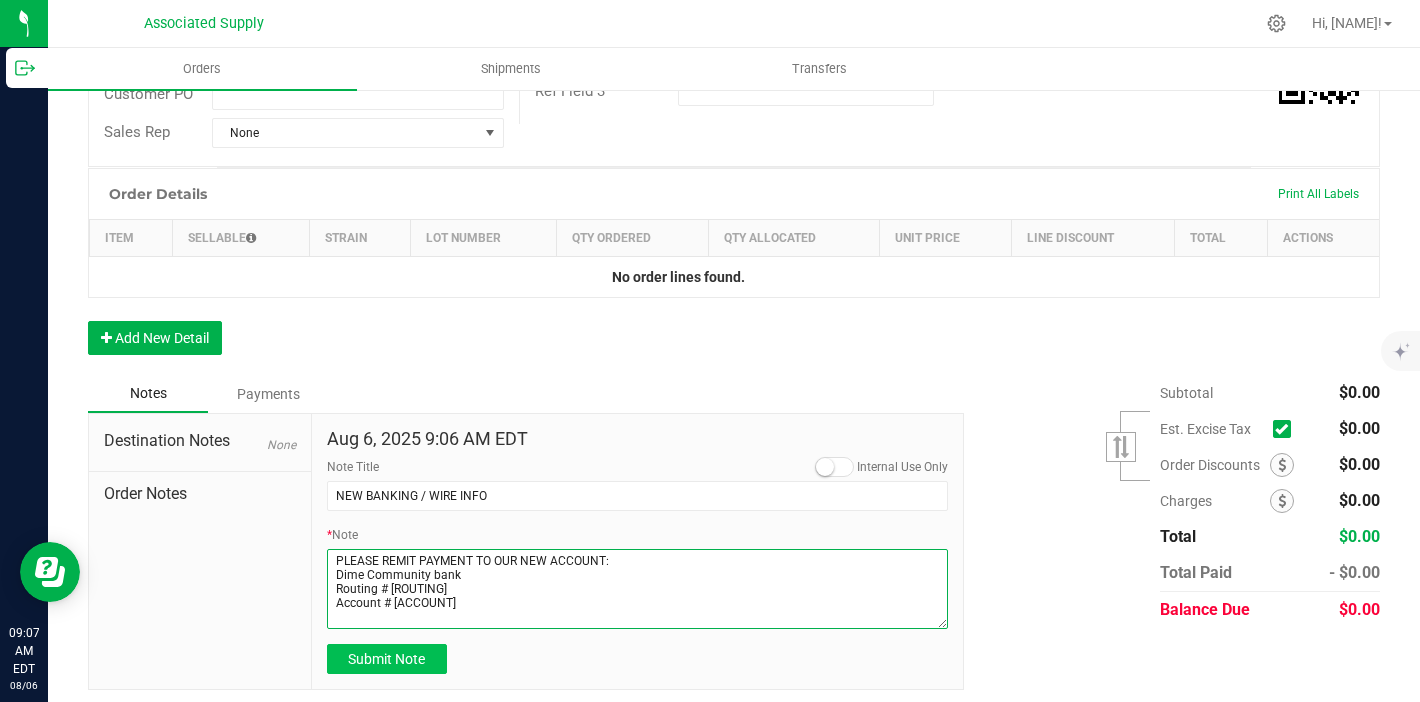 type on "PLEASE MAKE SURE TO REMIT PAYMENT TO OUR NEW ACCOUNT:
[BANK_NAME]
Routing # [ROUTING_NUMBER]
Account # [ACCOUNT_NUMBER]" 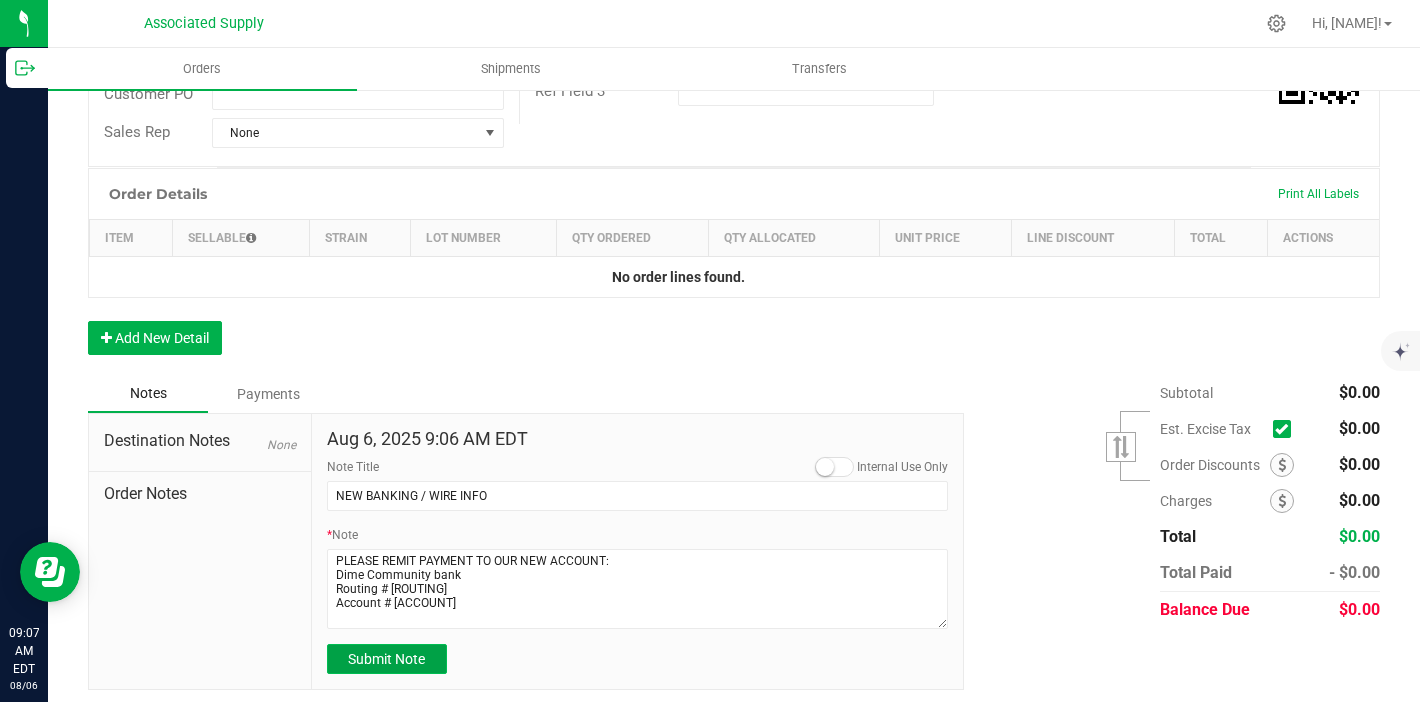 click on "Submit Note" at bounding box center (386, 659) 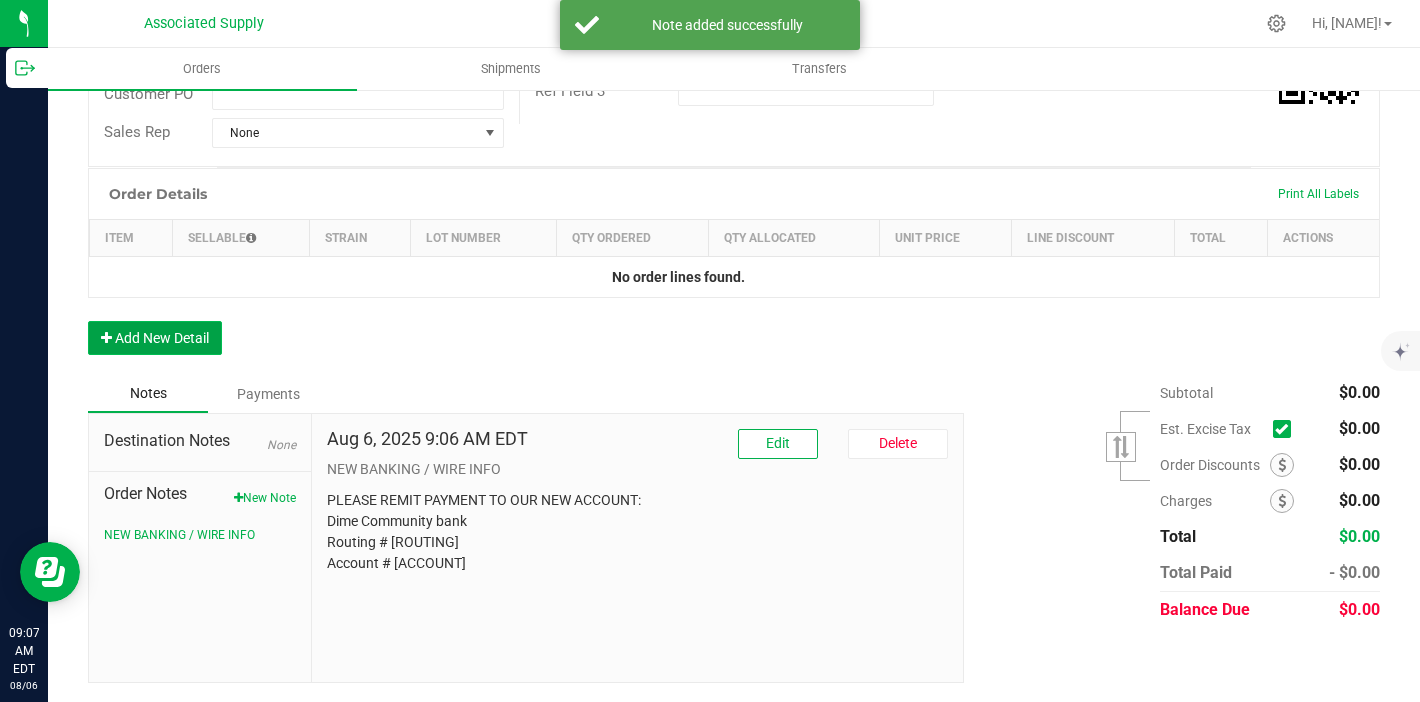 click on "Add New Detail" at bounding box center [155, 338] 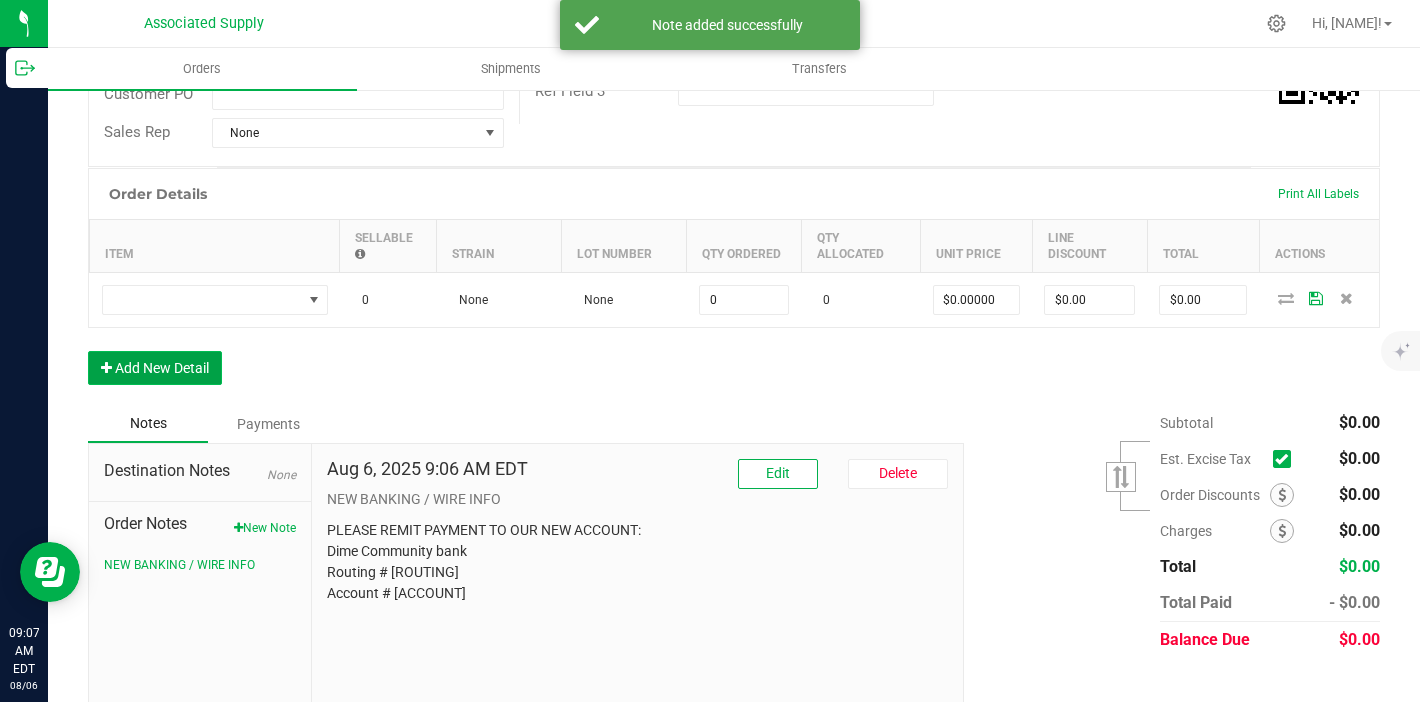 click on "Add New Detail" at bounding box center [155, 368] 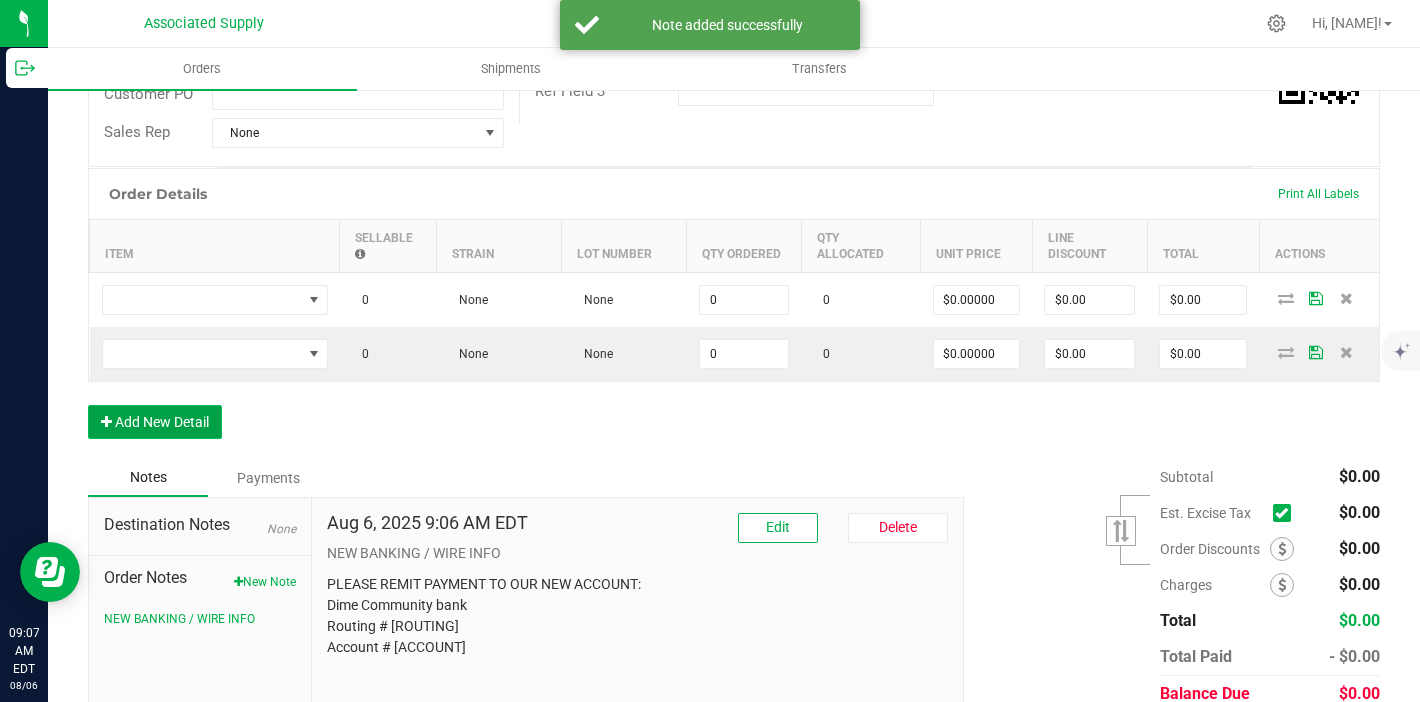 click on "Add New Detail" at bounding box center [155, 422] 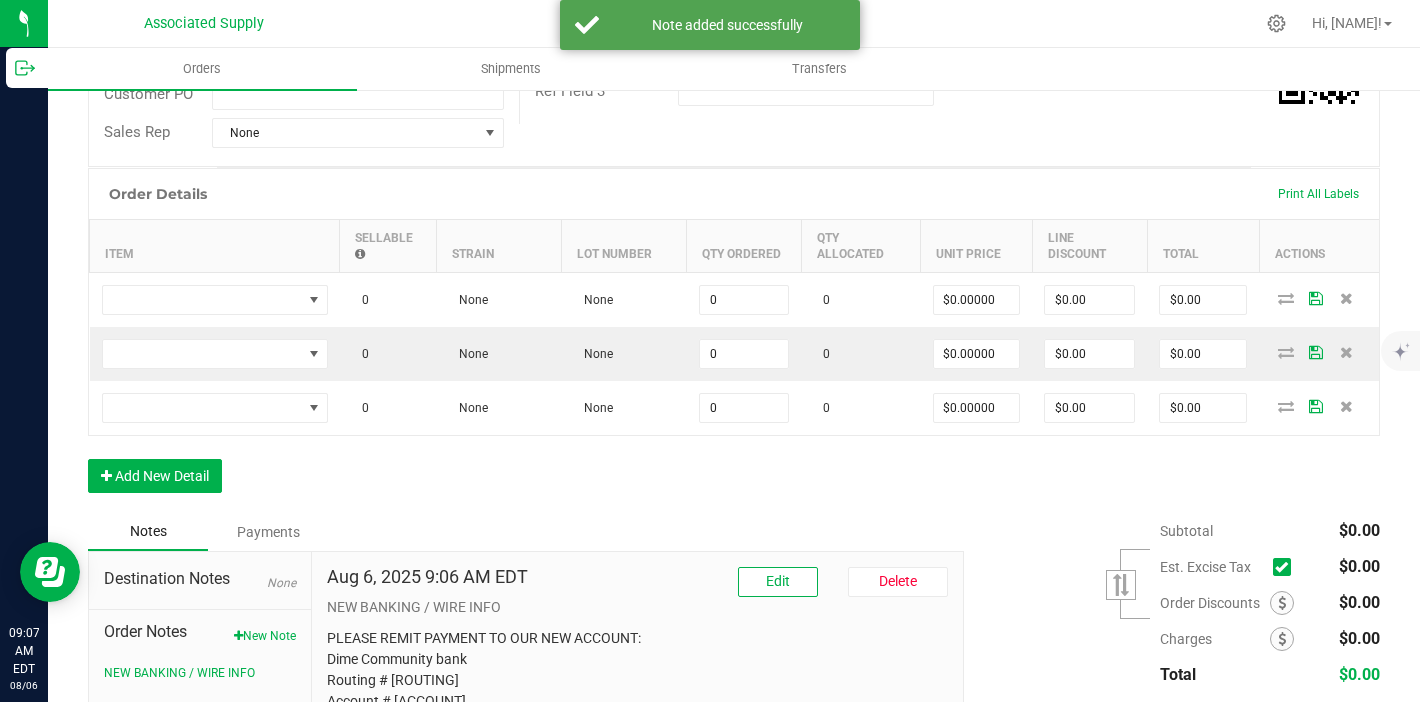 click on "Order Details Print All Labels Item  Sellable  Strain  Lot Number  Qty Ordered Qty Allocated Unit Price Line Discount Total Actions  0    None   None  0  0   $0.00000 $0.00 $0.00  0    None   None  0  0   $0.00000 $0.00 $0.00  0    None   None  0  0   $0.00000 $0.00 $0.00
Add New Detail" at bounding box center [734, 340] 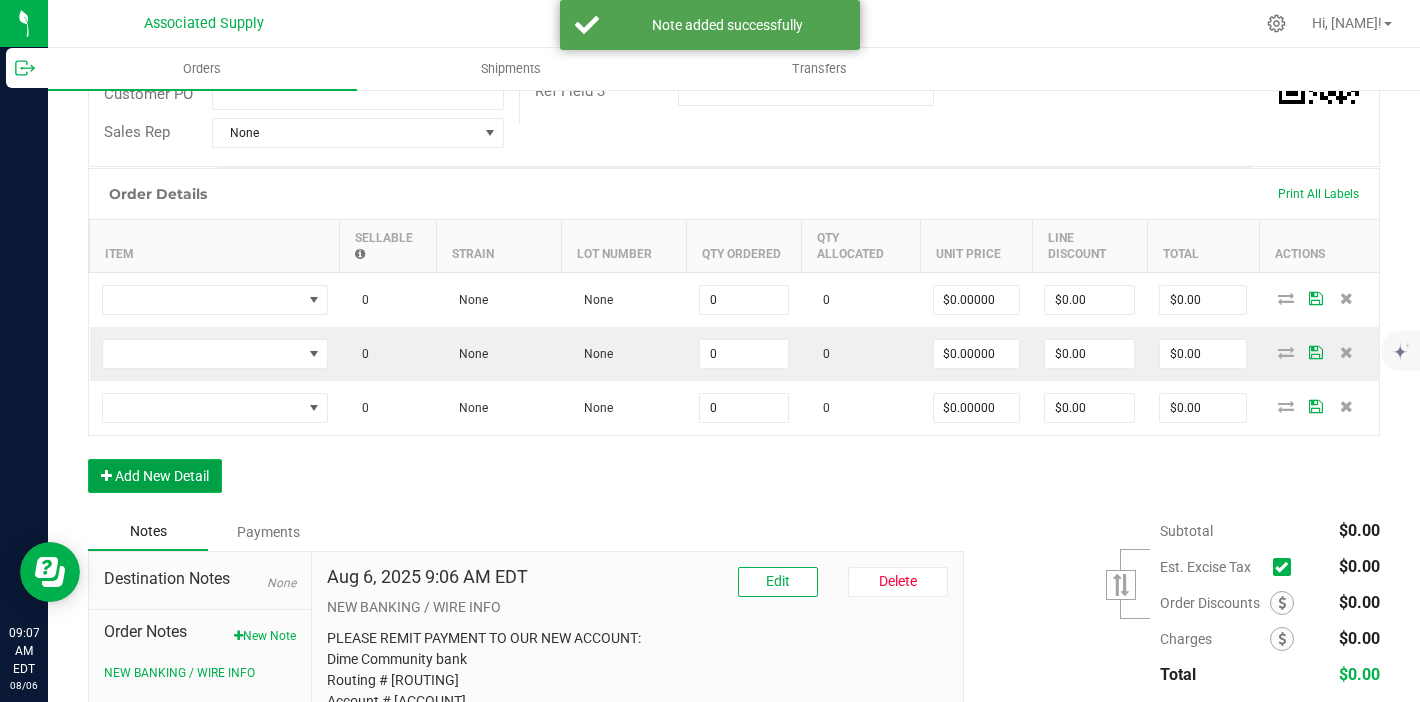 click on "Add New Detail" at bounding box center (155, 476) 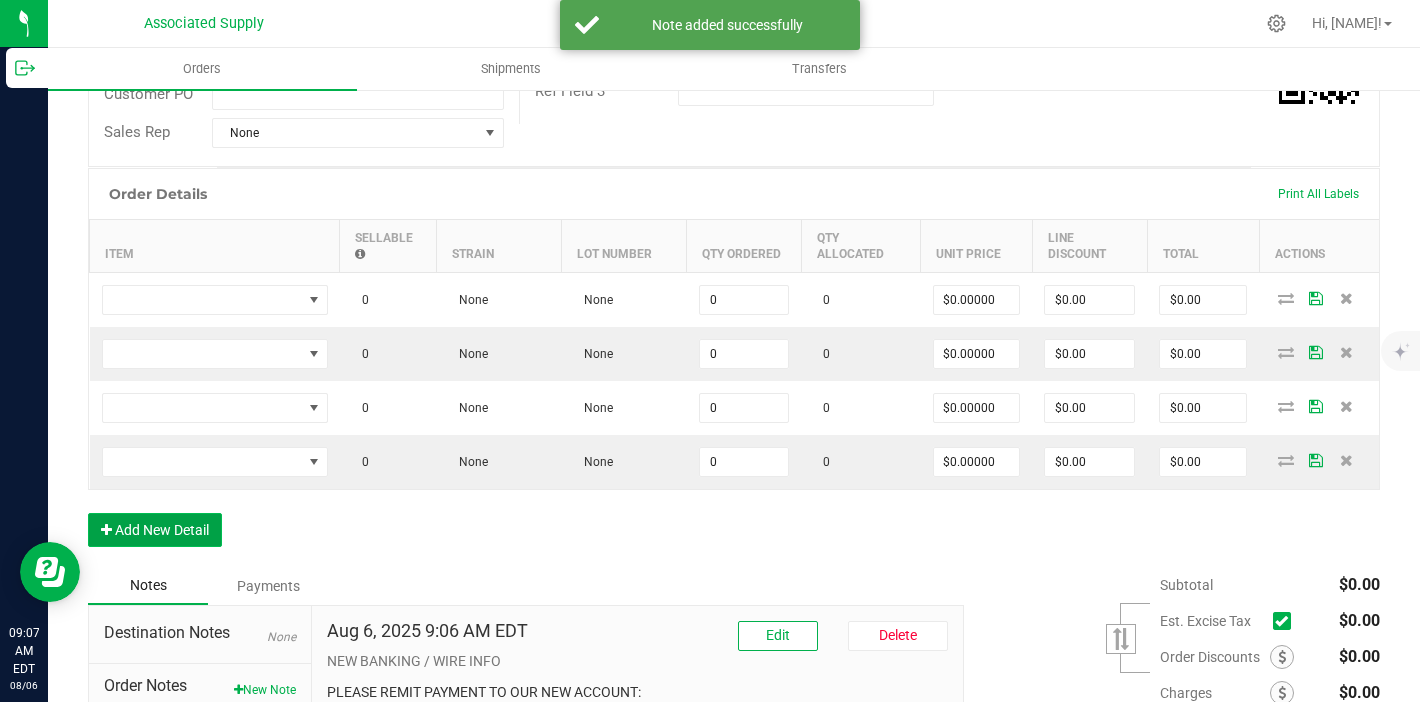 click on "Add New Detail" at bounding box center (155, 530) 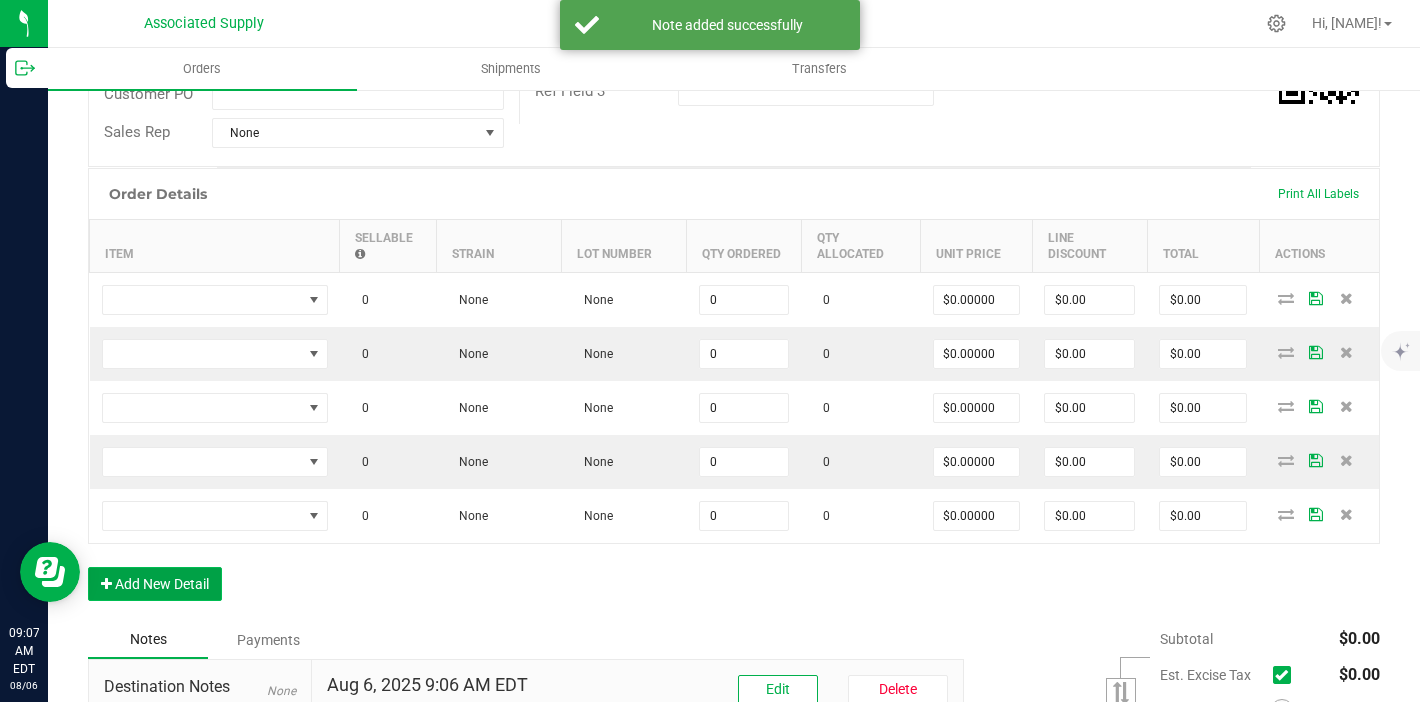 click on "Add New Detail" at bounding box center [155, 584] 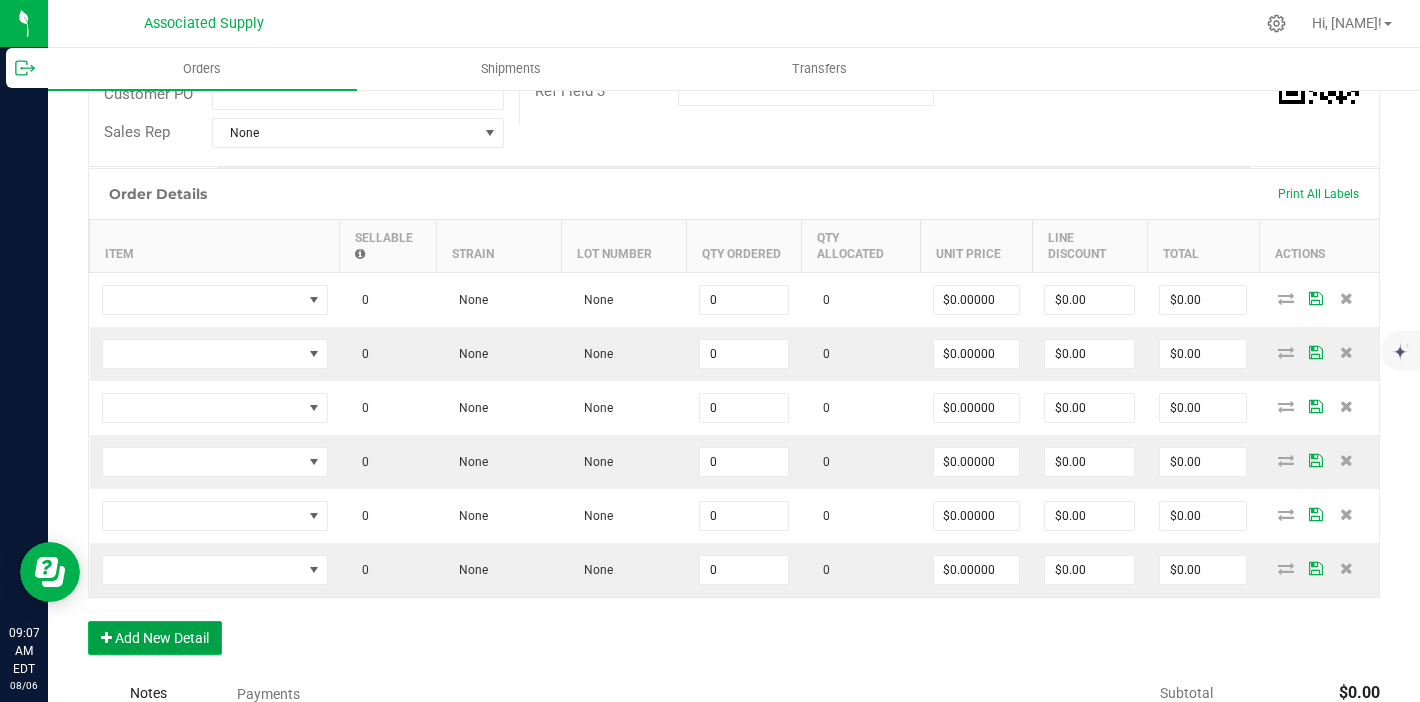 click on "Add New Detail" at bounding box center [155, 638] 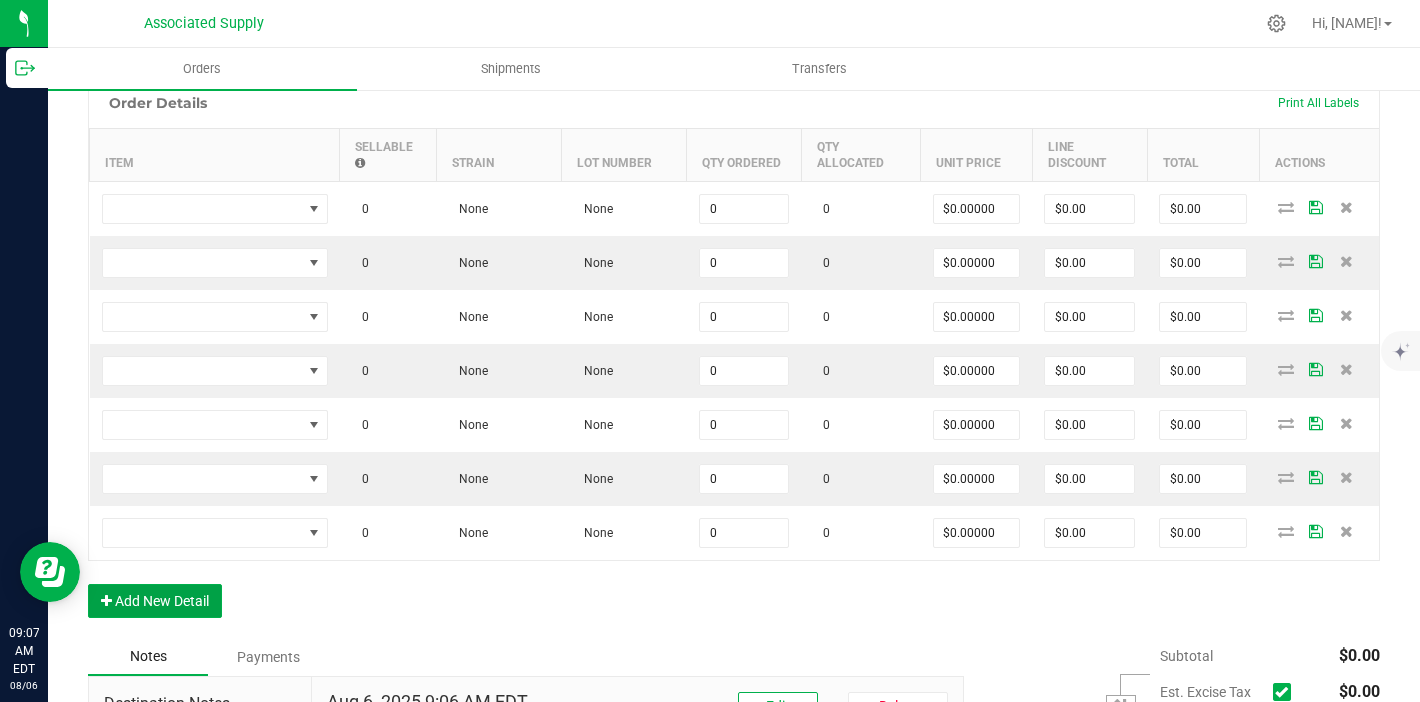 scroll, scrollTop: 556, scrollLeft: 0, axis: vertical 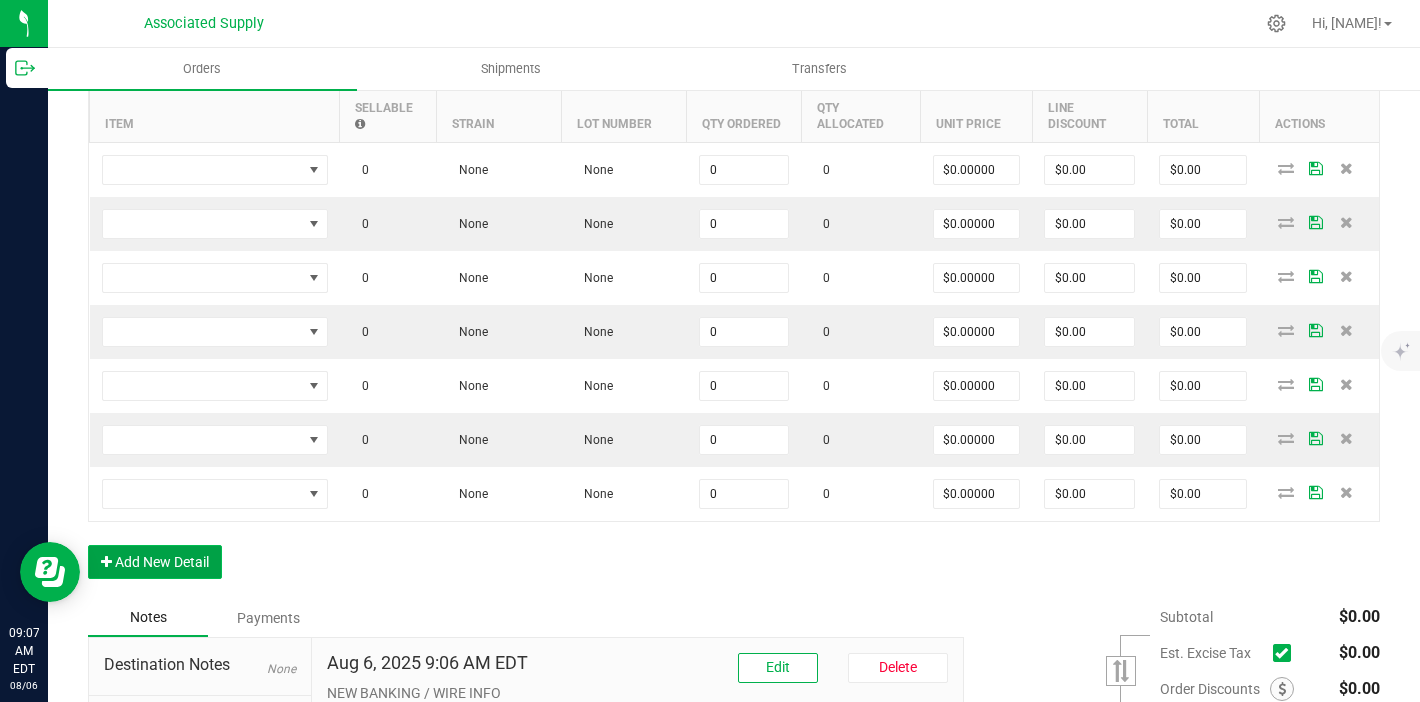 click on "Add New Detail" at bounding box center (155, 562) 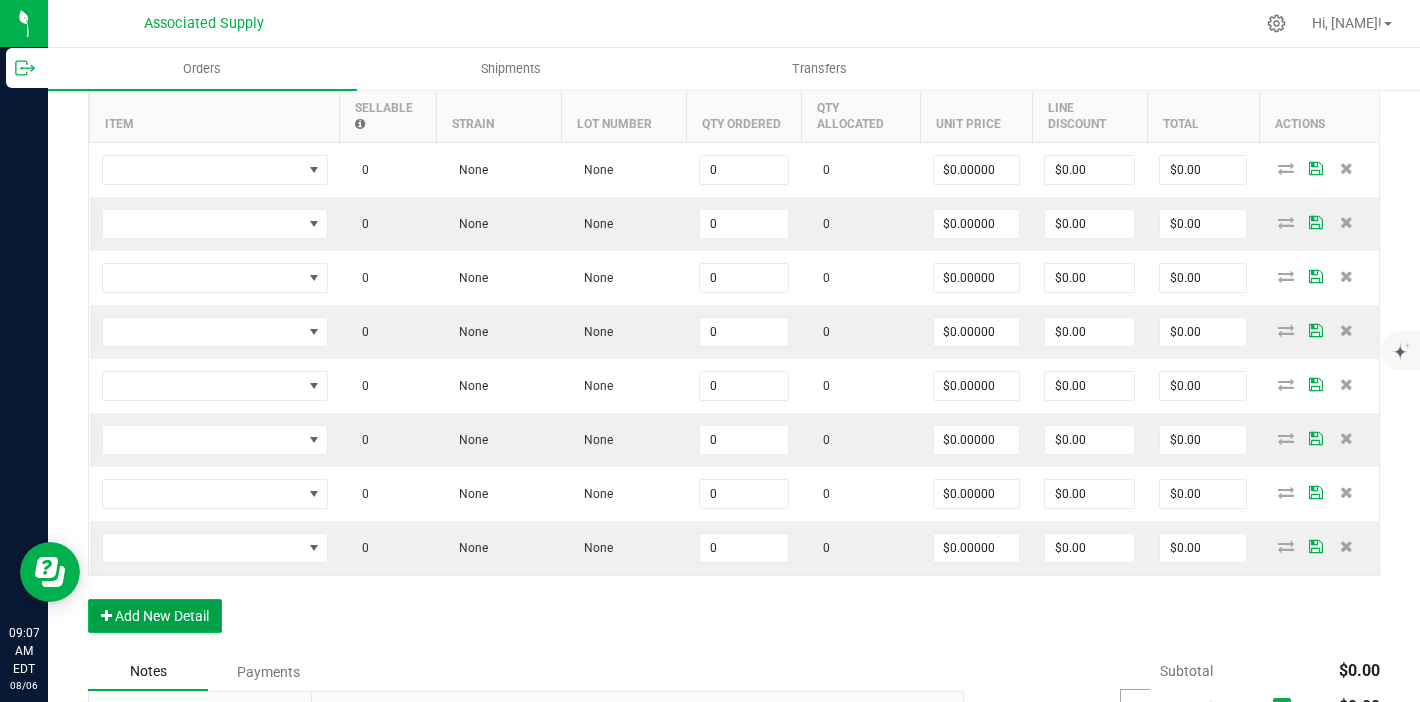 click on "Add New Detail" at bounding box center (155, 616) 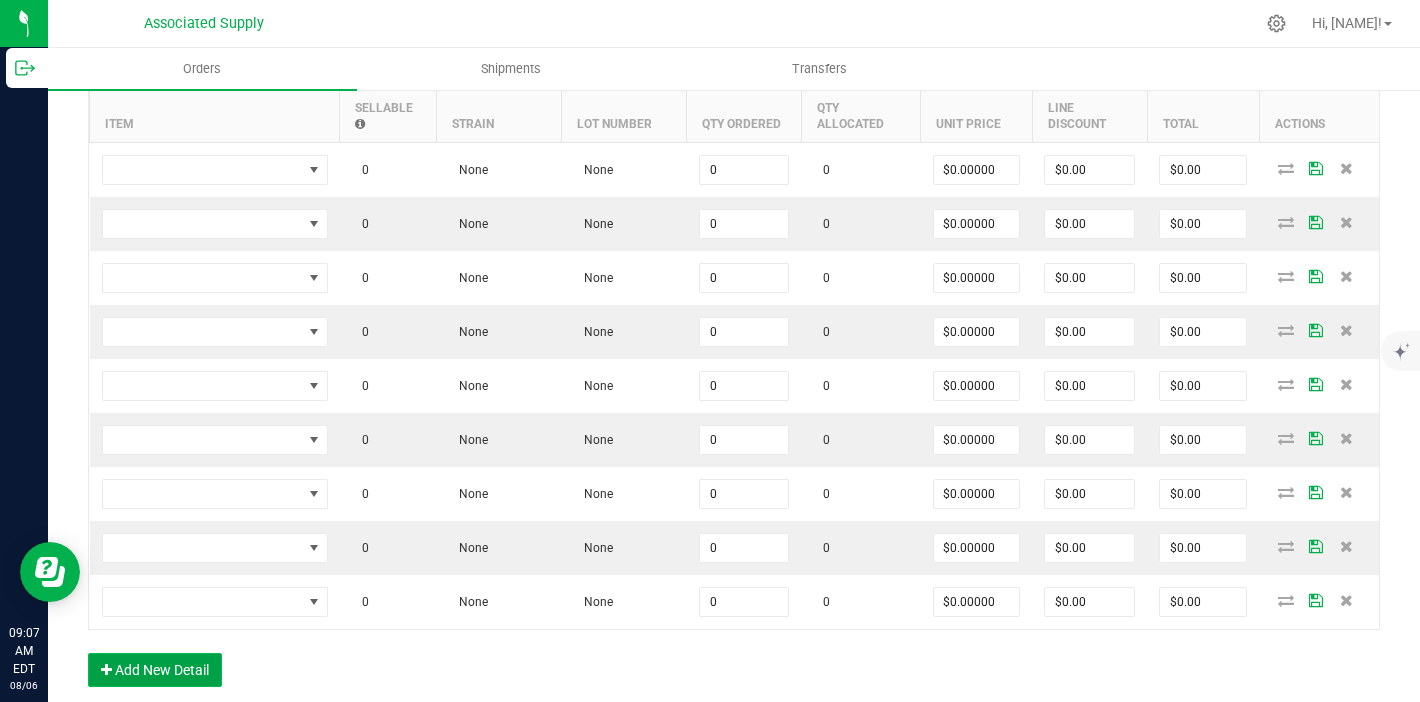 click on "Add New Detail" at bounding box center (155, 670) 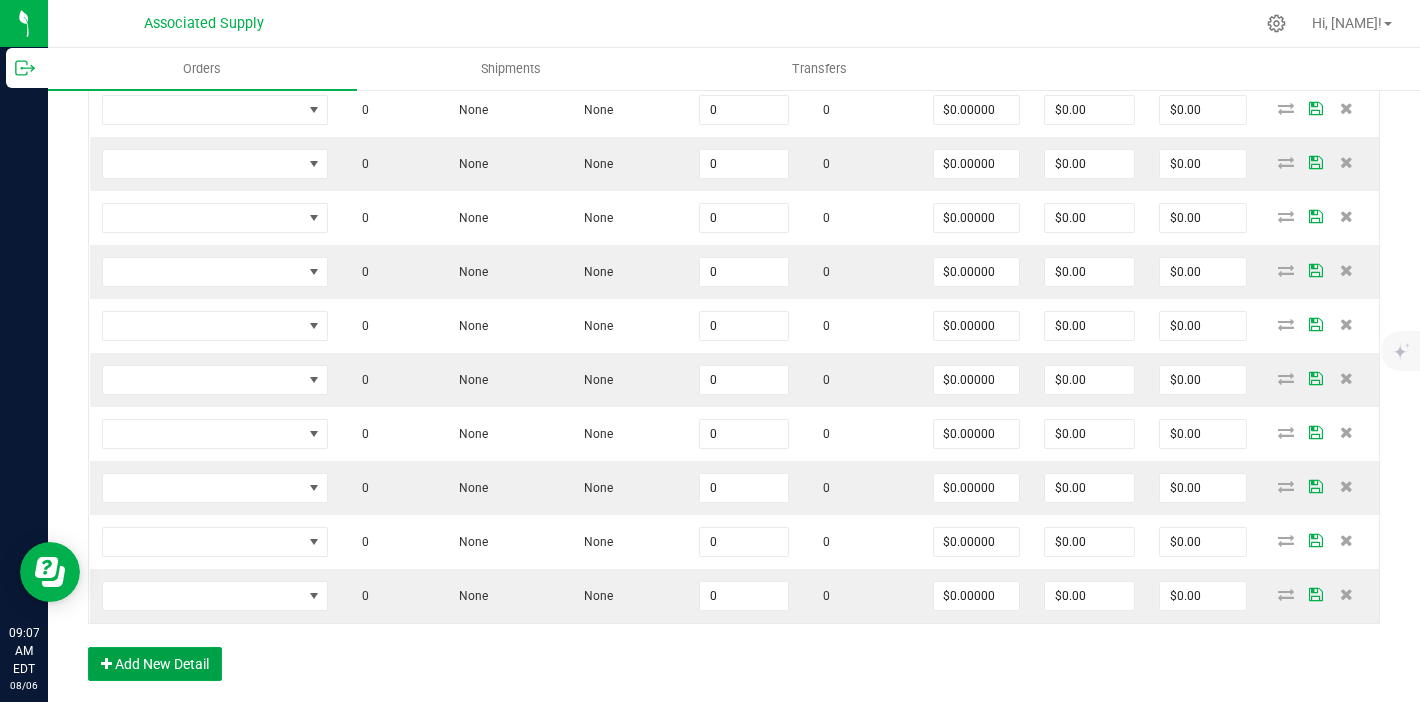 scroll, scrollTop: 675, scrollLeft: 0, axis: vertical 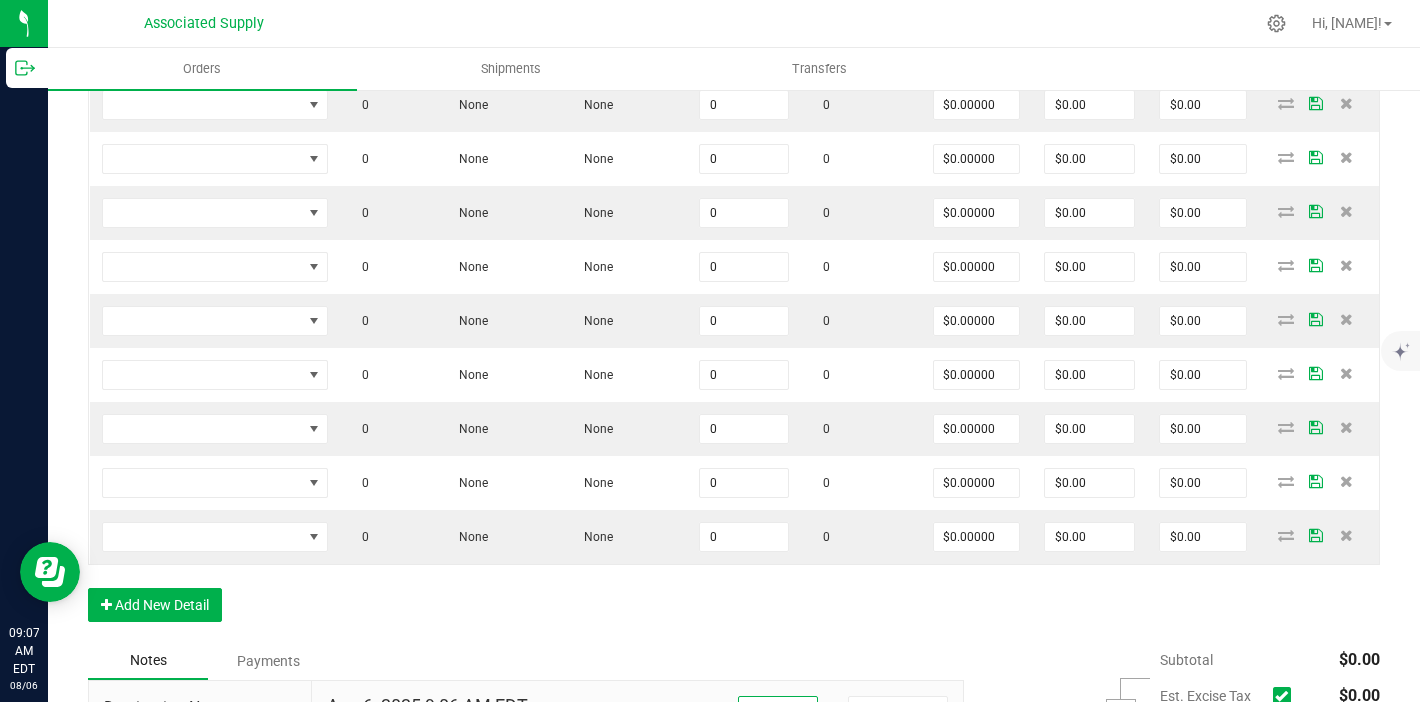 click on "Order Details Print All Labels Item  Sellable  Strain  Lot Number  Qty Ordered Qty Allocated Unit Price Line Discount Total Actions  0    None   None  0  0   $0.00000 $0.00 $0.00  0    None   None  0  0   $0.00000 $0.00 $0.00  0    None   None  0  0   $0.00000 $0.00 $0.00  0    None   None  0  0   $0.00000 $0.00 $0.00  0    None   None  0  0   $0.00000 $0.00 $0.00  0    None   None  0  0   $0.00000 $0.00 $0.00  0    None   None  0  0   $0.00000 $0.00 $0.00  0    None   None  0  0   $0.00000 $0.00 $0.00  0    None   None  0  0   $0.00000 $0.00 $0.00  0    None   None  0  0   $0.00000 $0.00 $0.00
Add New Detail" at bounding box center (734, 280) 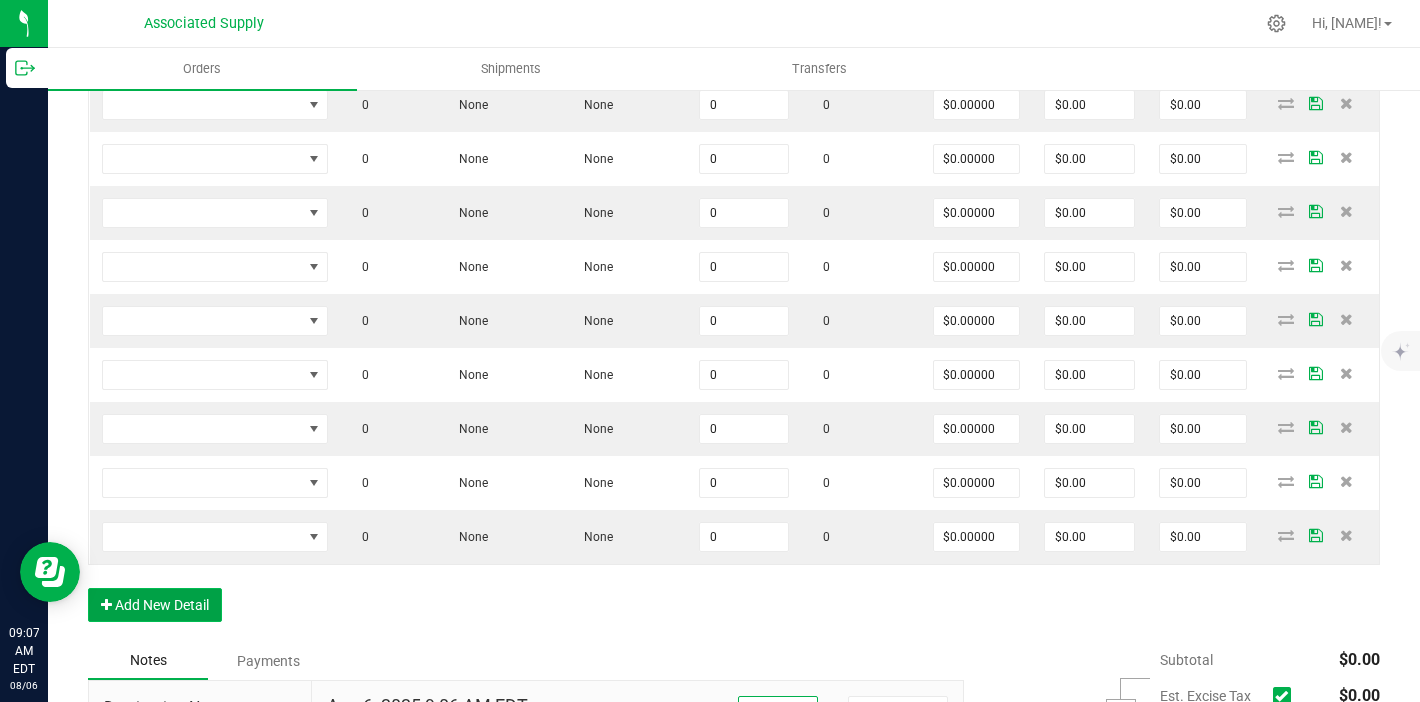 click on "Add New Detail" at bounding box center (155, 605) 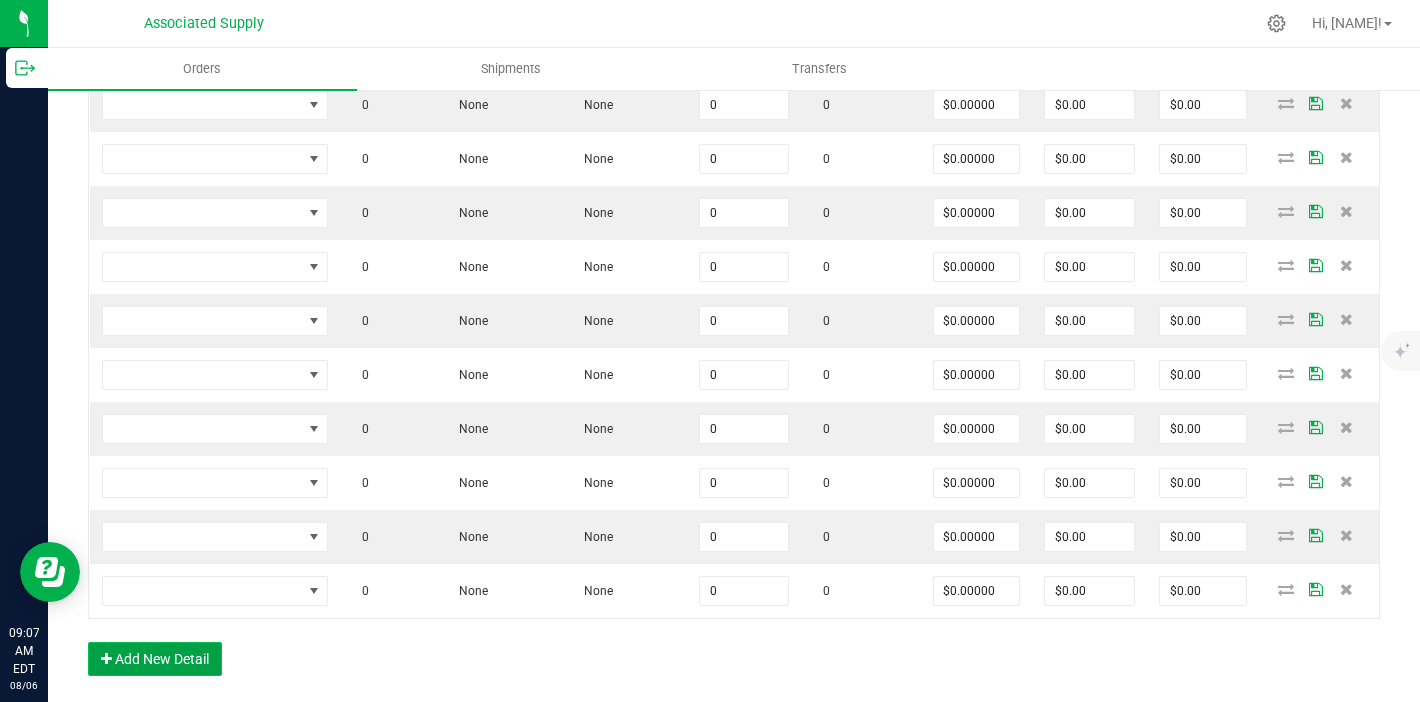 click on "Add New Detail" at bounding box center [155, 659] 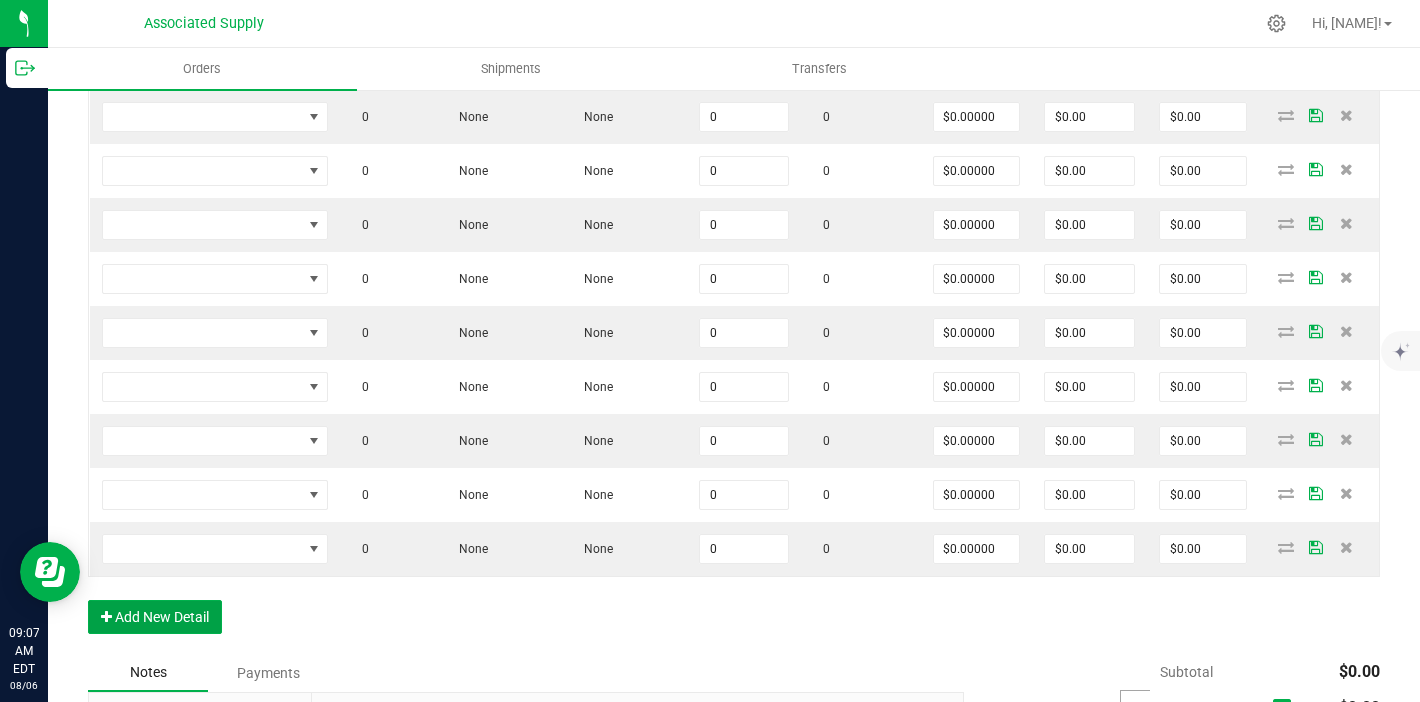 scroll, scrollTop: 840, scrollLeft: 0, axis: vertical 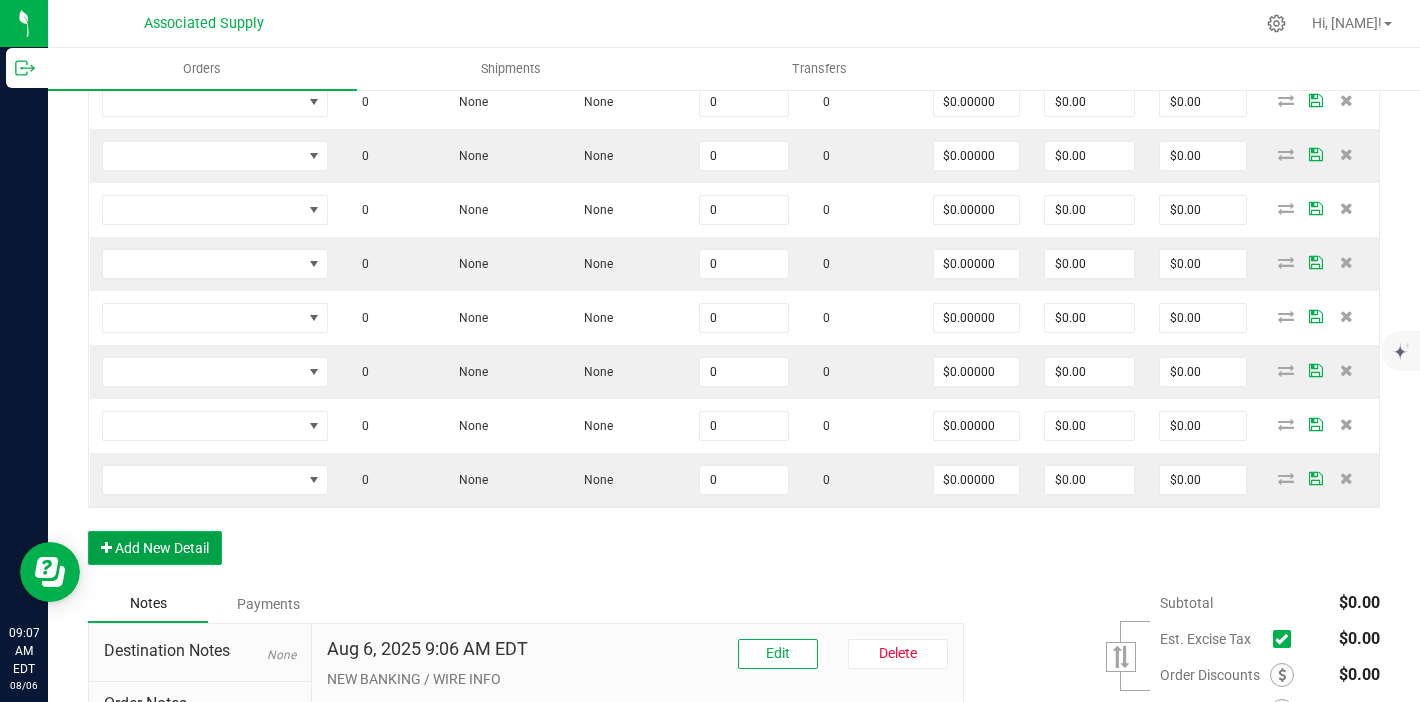 click on "Add New Detail" at bounding box center [155, 548] 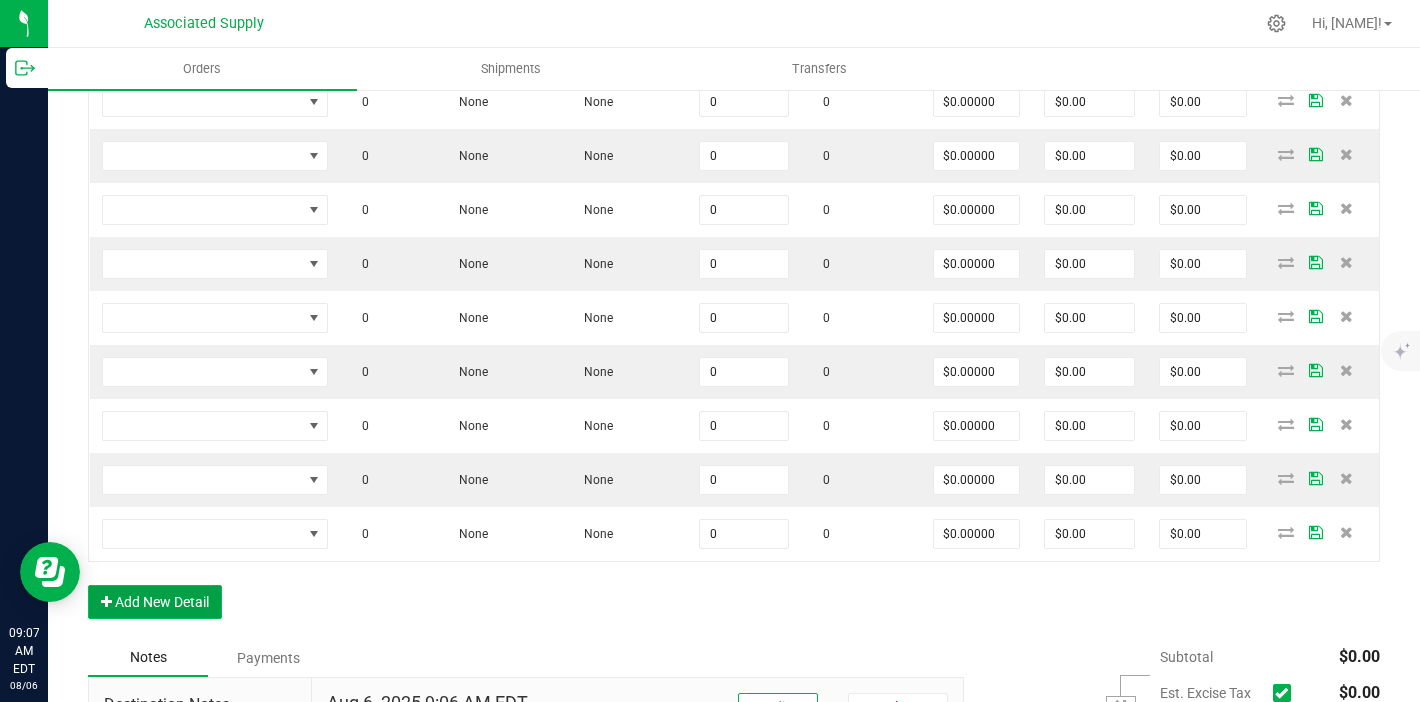 click on "Add New Detail" at bounding box center (155, 602) 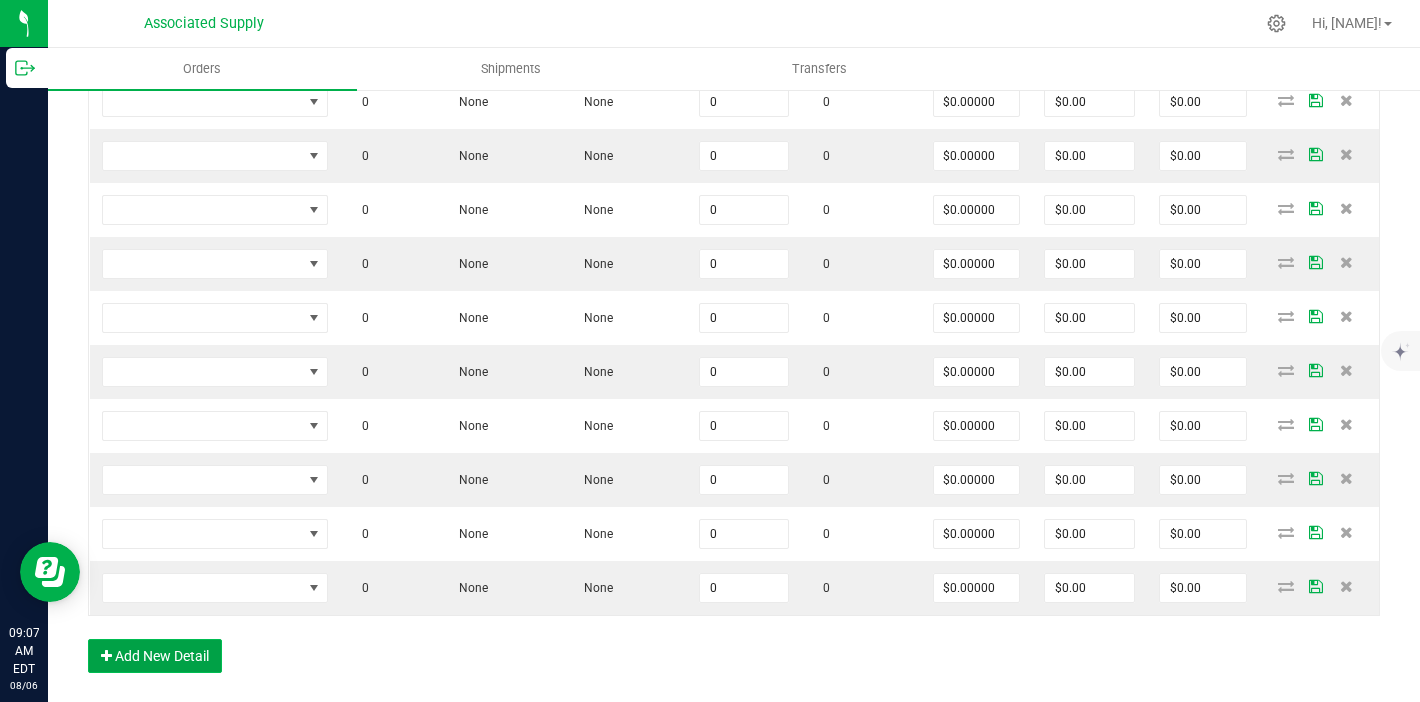 scroll, scrollTop: 905, scrollLeft: 0, axis: vertical 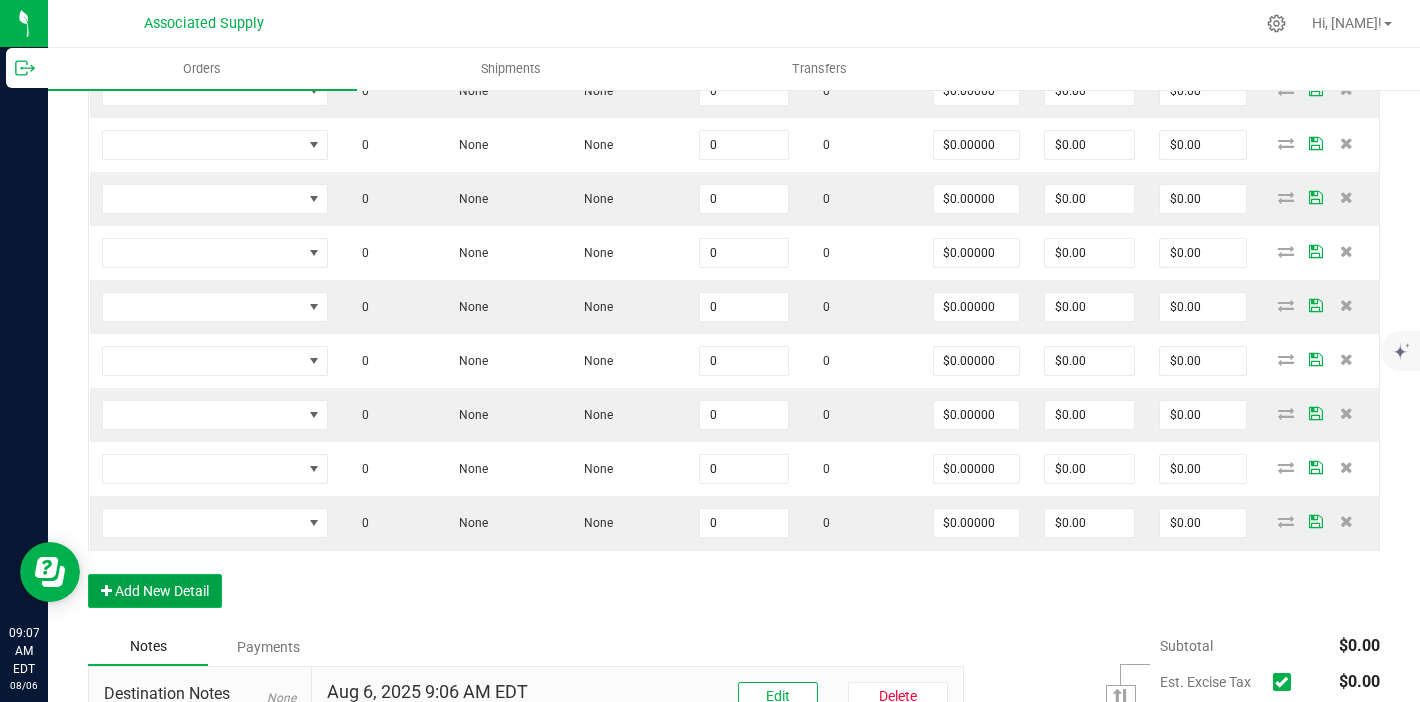 click on "Add New Detail" at bounding box center [155, 591] 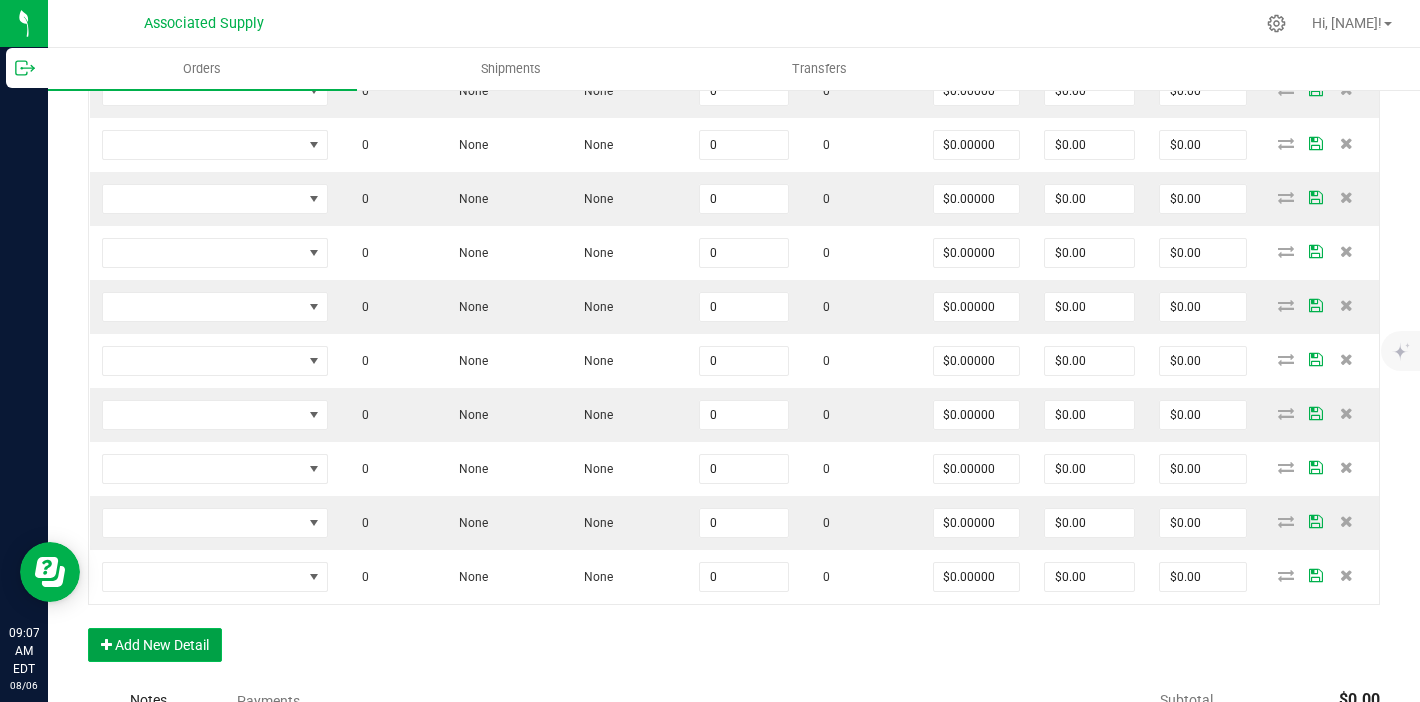 click on "Add New Detail" at bounding box center (155, 645) 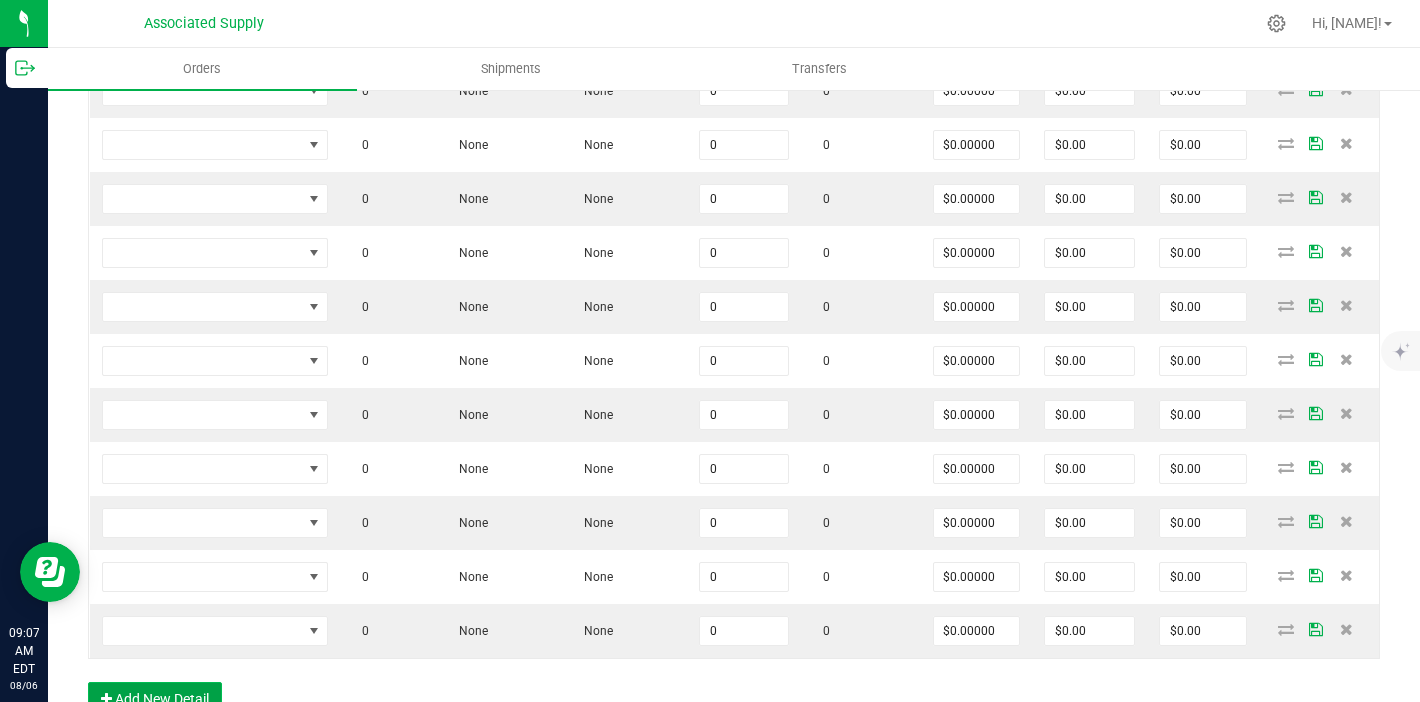 scroll, scrollTop: 993, scrollLeft: 0, axis: vertical 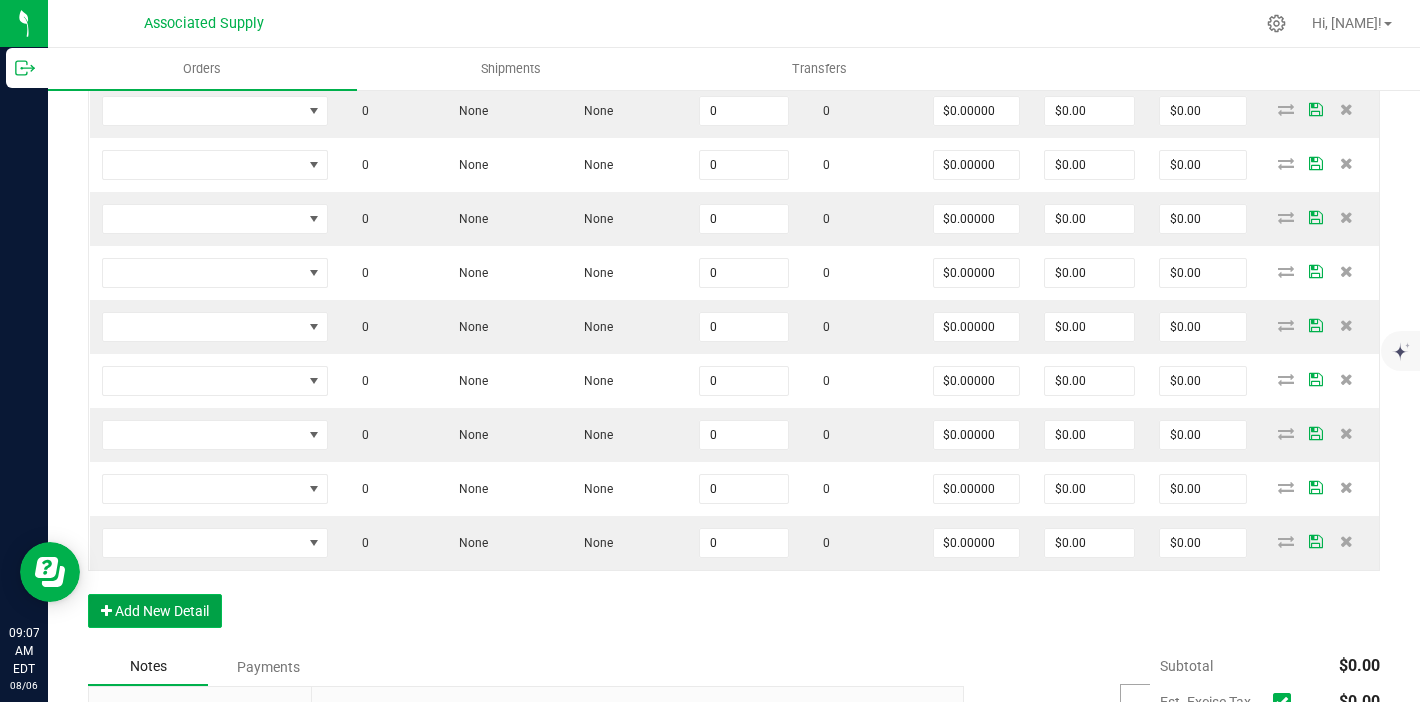 click on "Add New Detail" at bounding box center (155, 611) 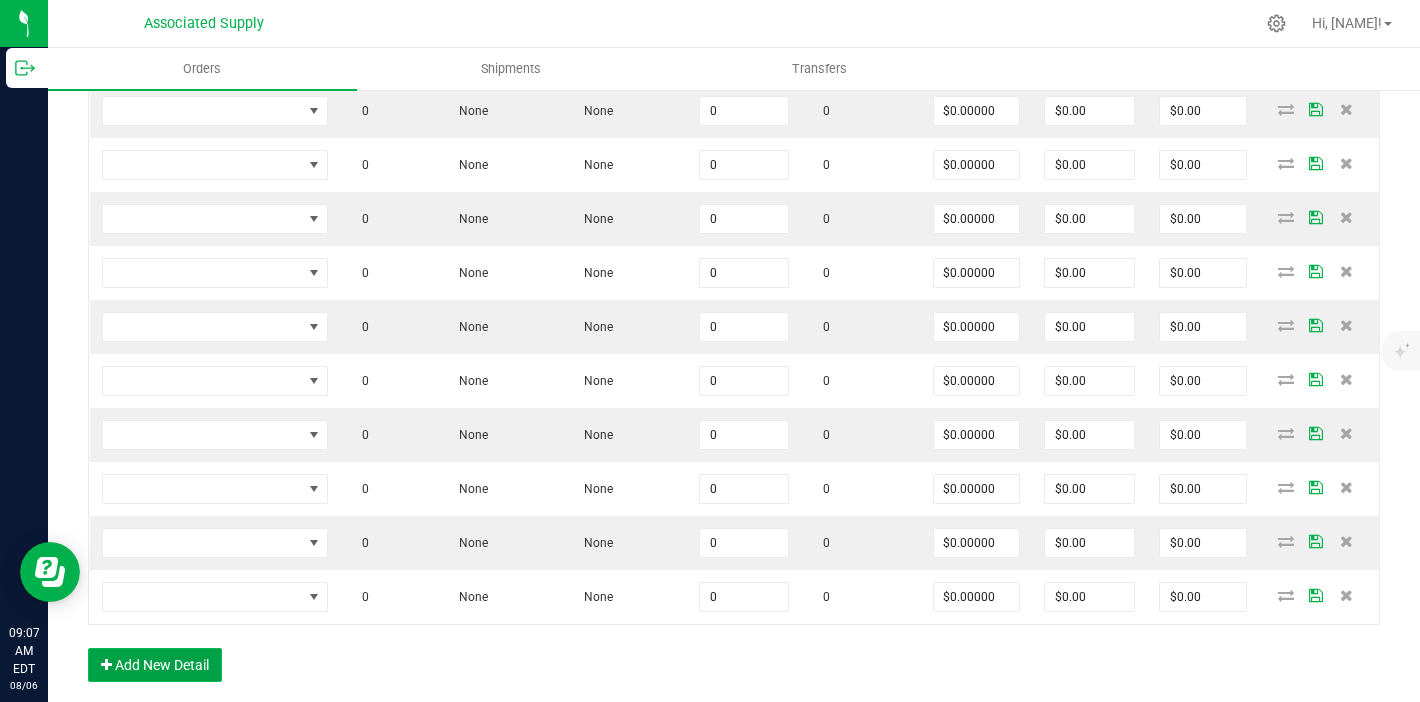 click on "Add New Detail" at bounding box center [155, 665] 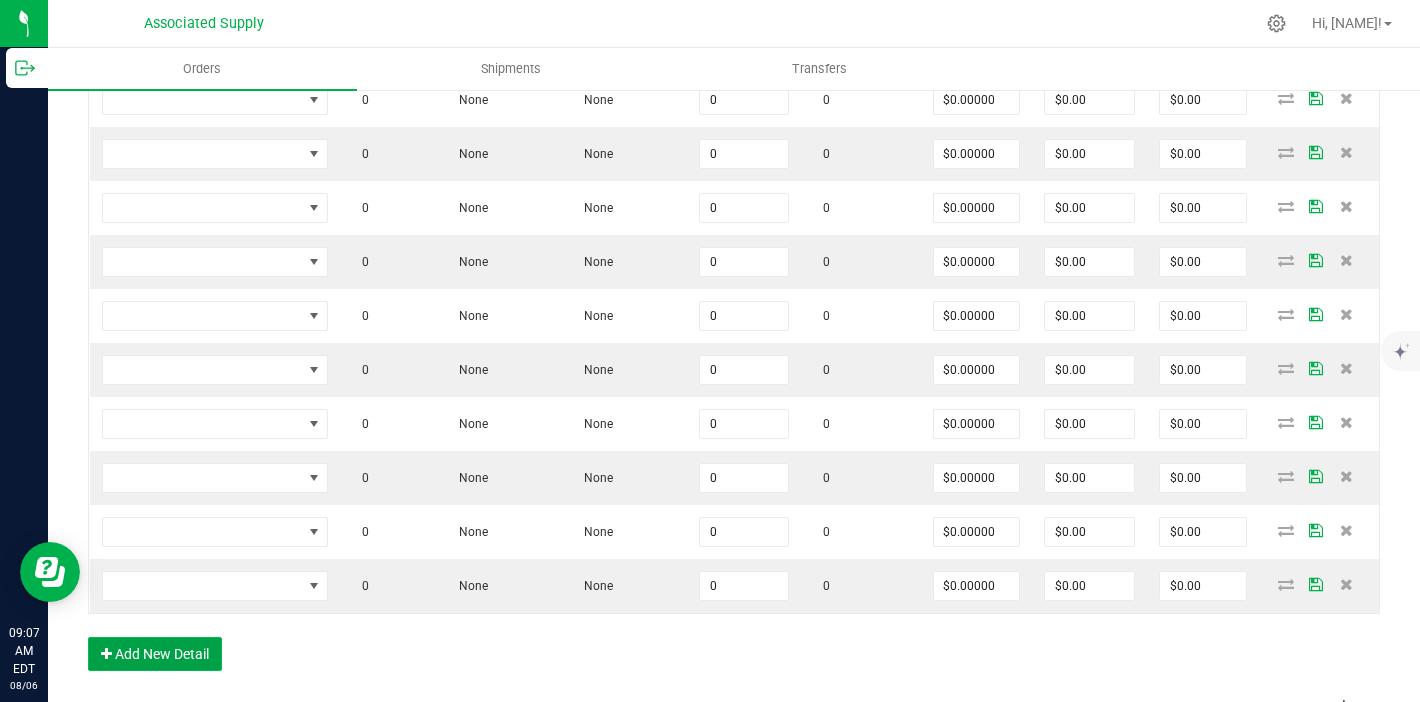 scroll, scrollTop: 1087, scrollLeft: 0, axis: vertical 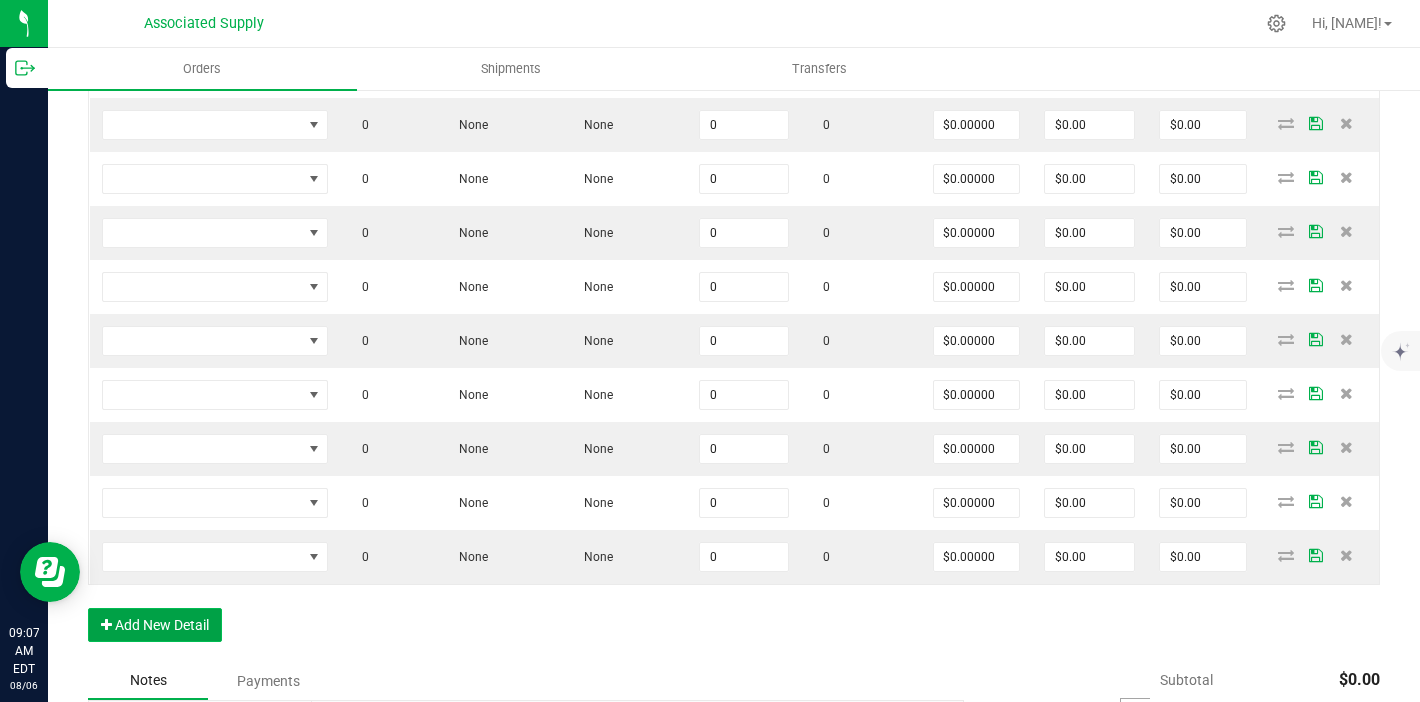 click on "Add New Detail" at bounding box center [155, 625] 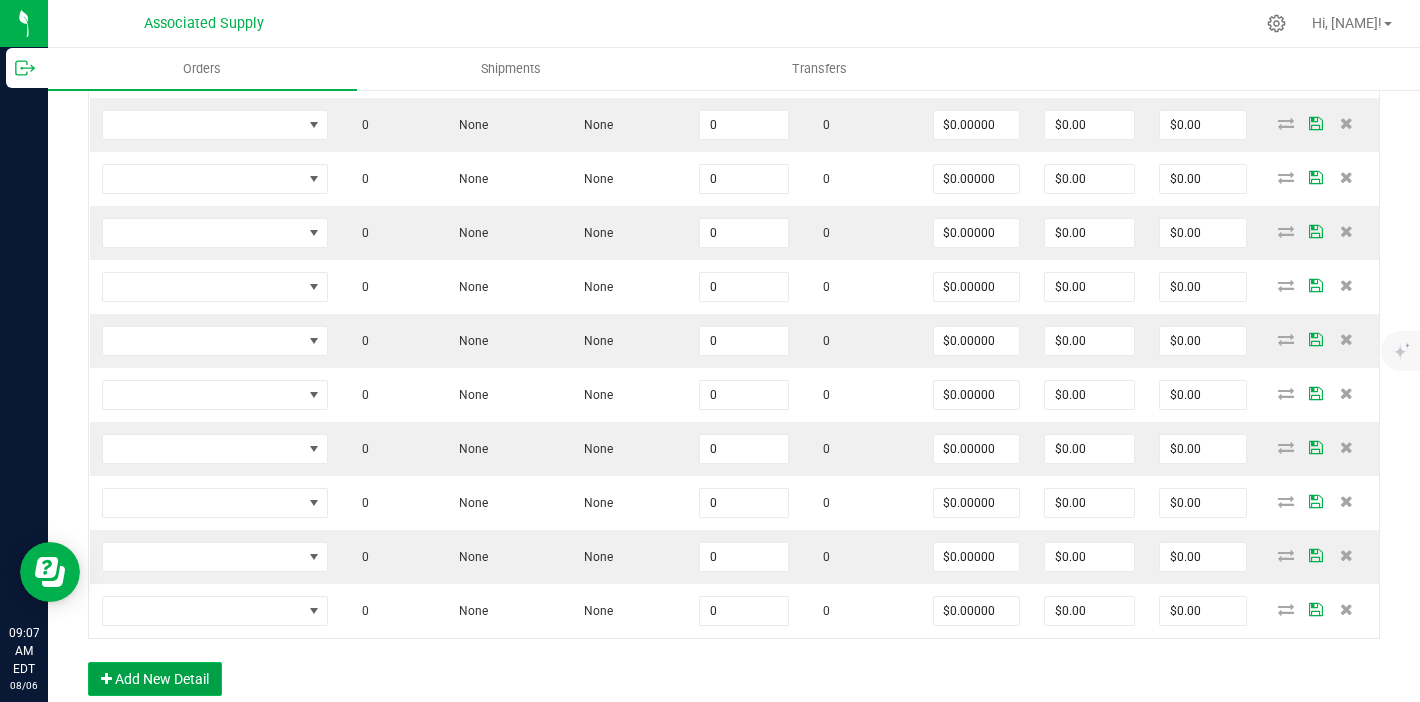 click on "Add New Detail" at bounding box center (155, 679) 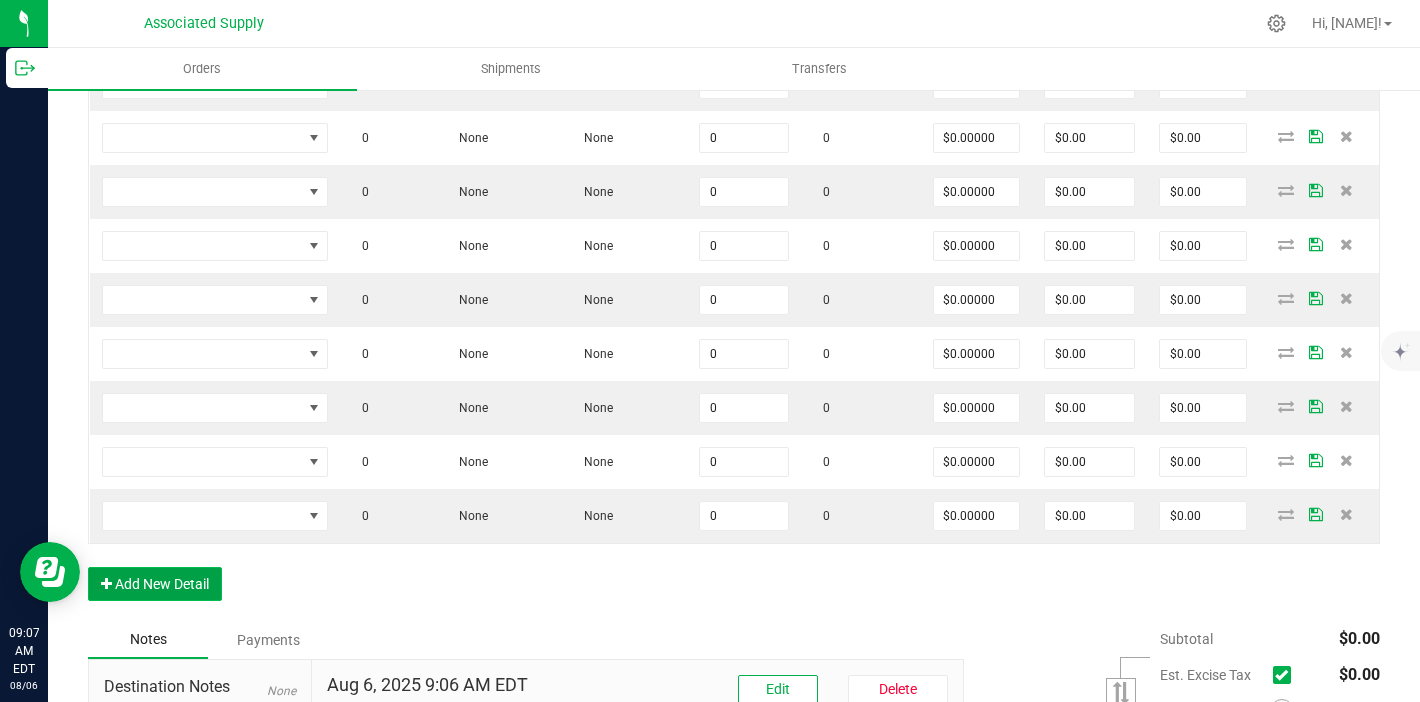 click on "Add New Detail" at bounding box center (155, 584) 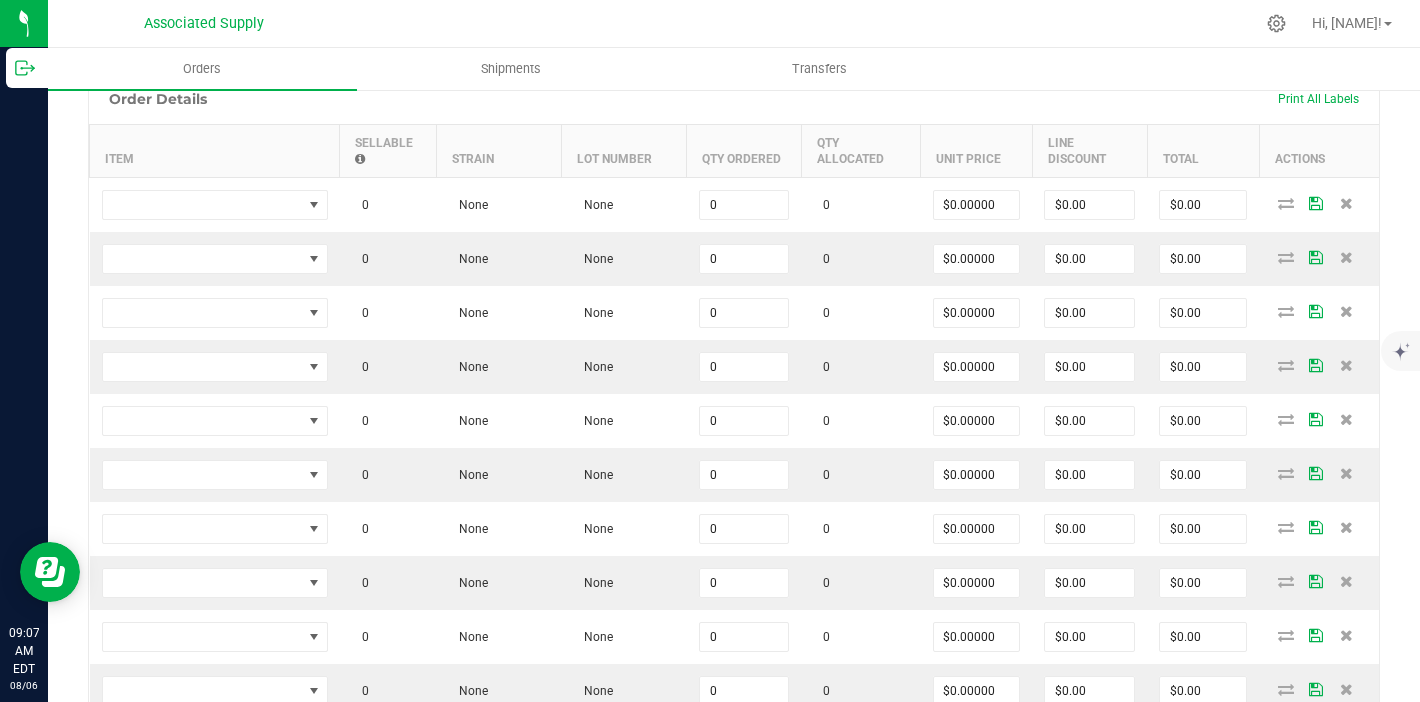 scroll, scrollTop: 433, scrollLeft: 0, axis: vertical 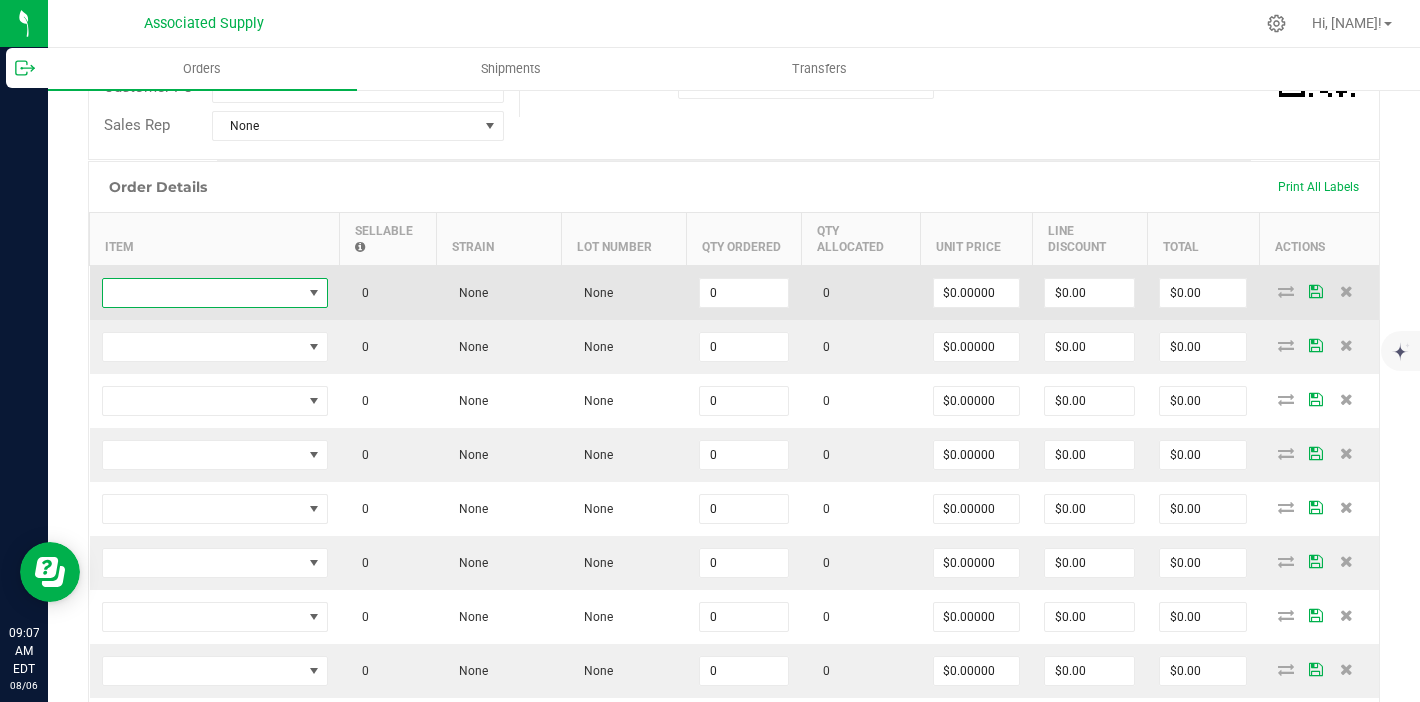click at bounding box center [202, 293] 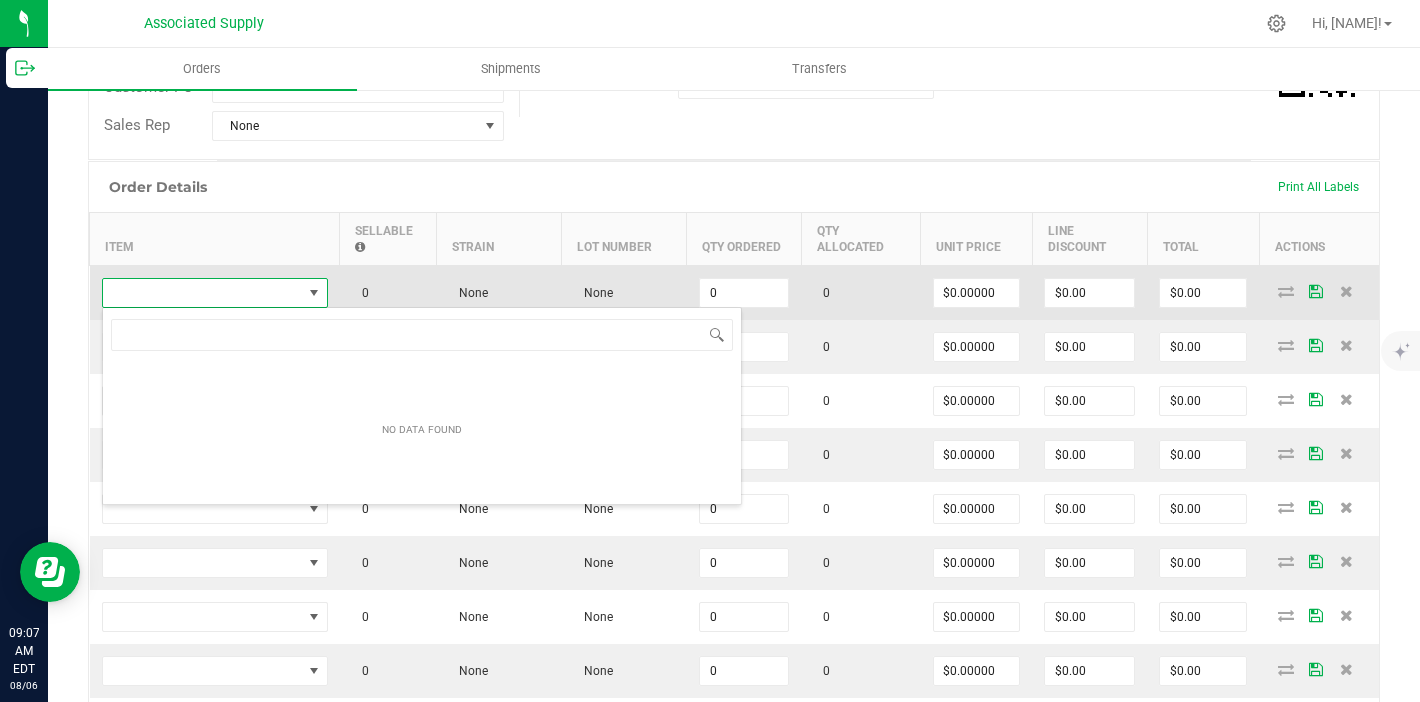 scroll, scrollTop: 99970, scrollLeft: 99774, axis: both 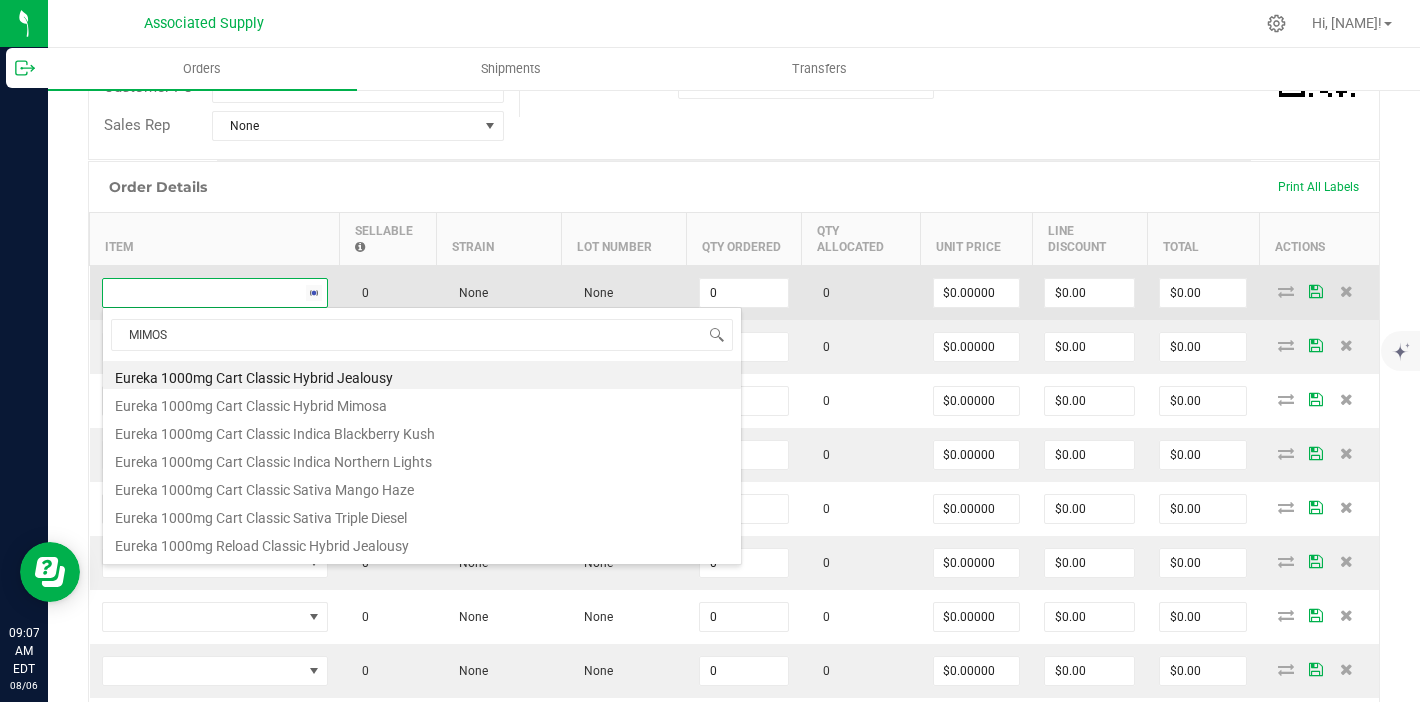 type on "MIMOSA" 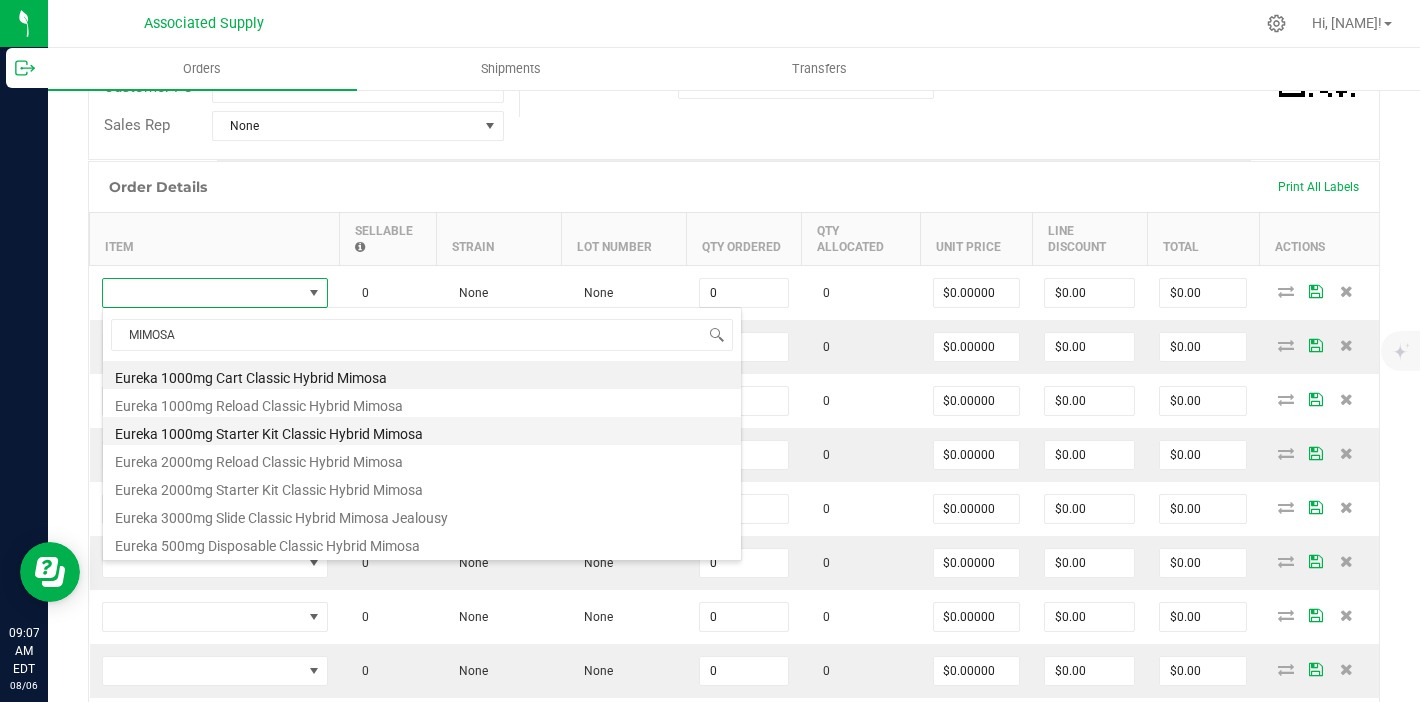 click on "Eureka 1000mg Starter Kit Classic Hybrid Mimosa" at bounding box center (422, 431) 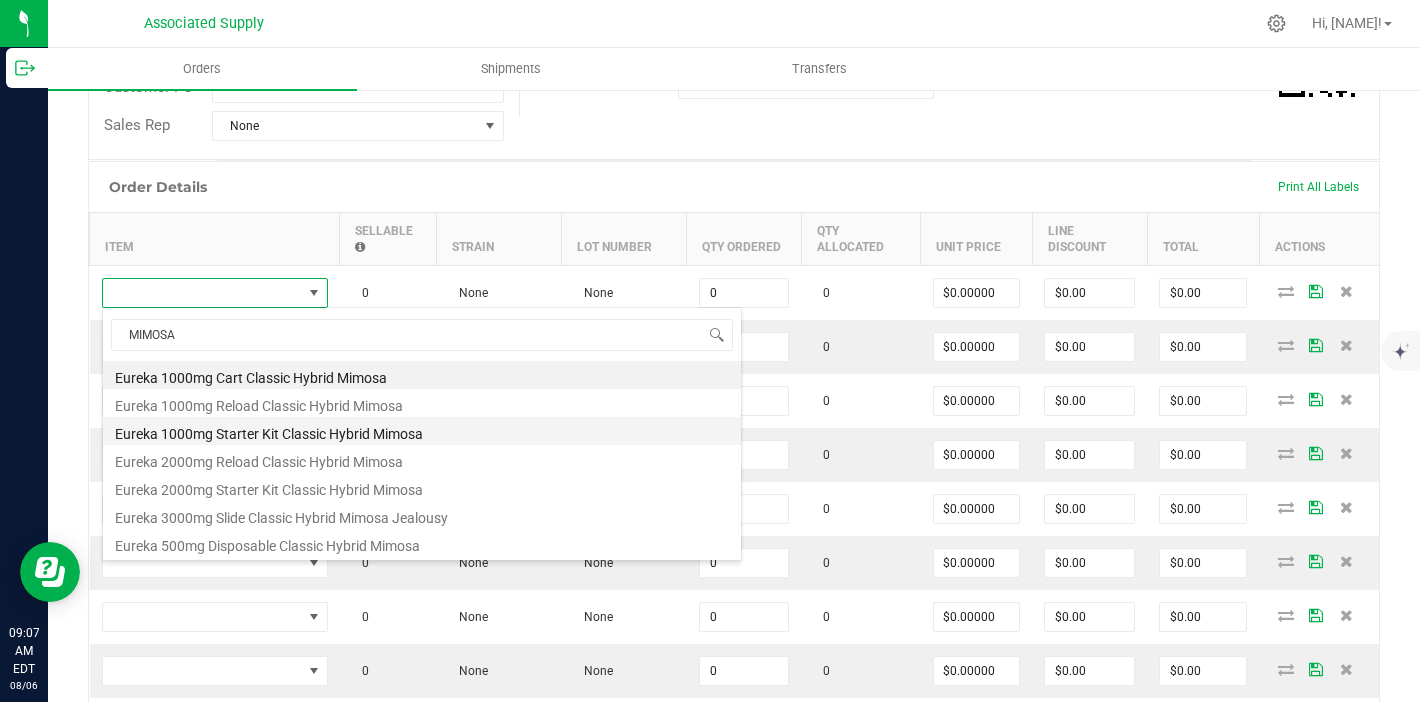 type on "0 ea" 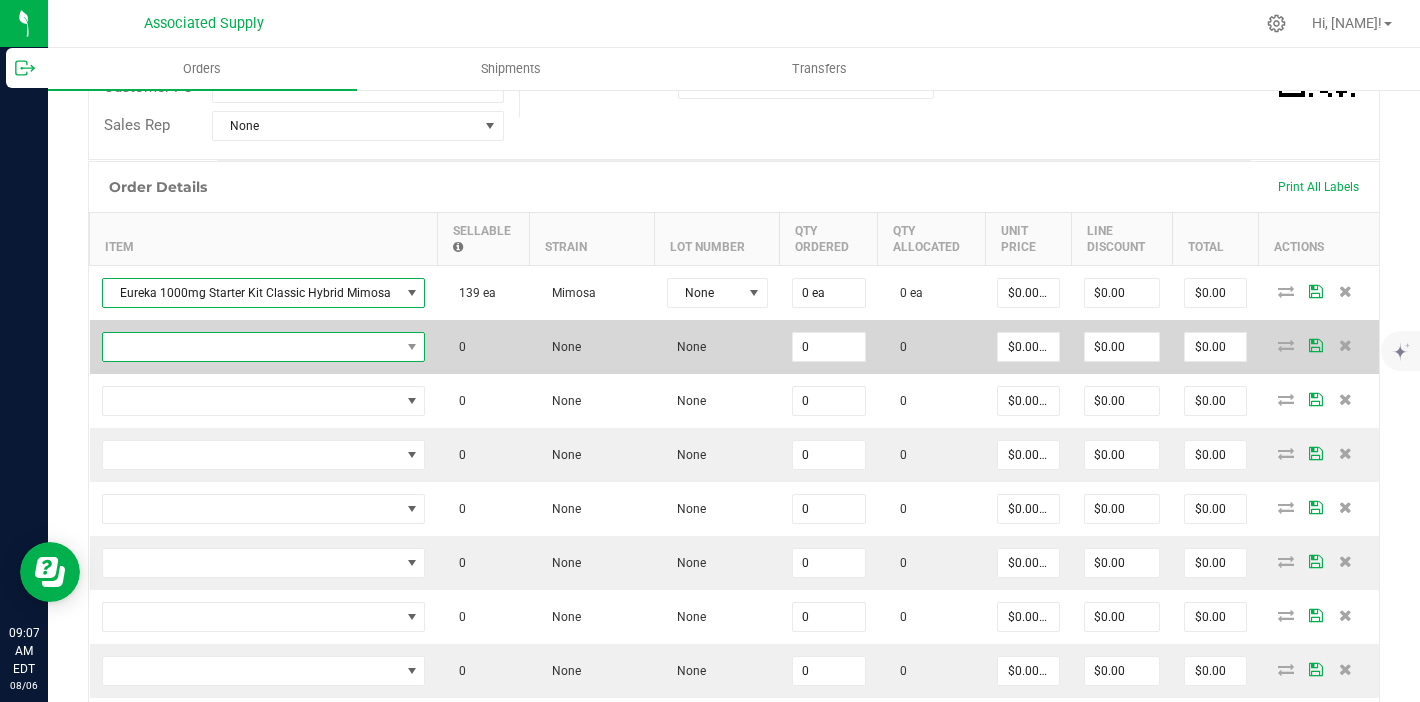click at bounding box center (251, 347) 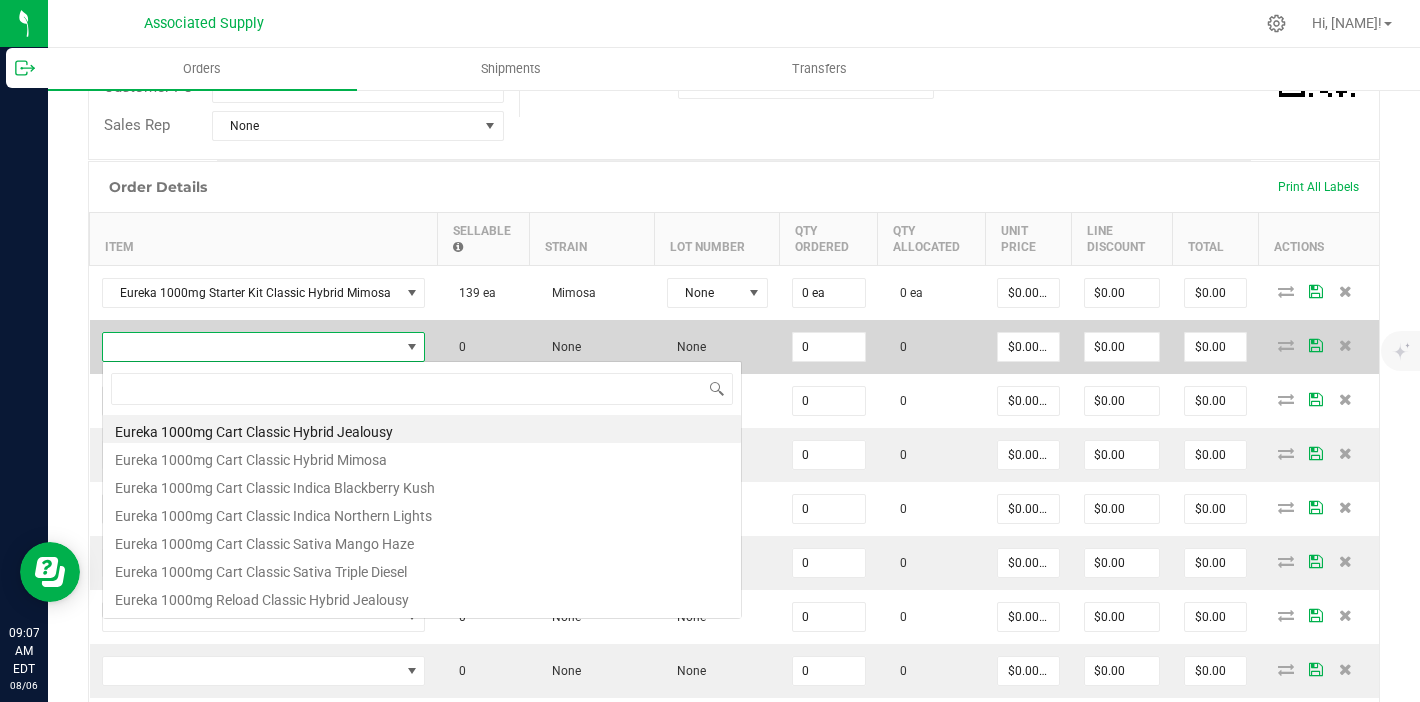 scroll, scrollTop: 99970, scrollLeft: 99681, axis: both 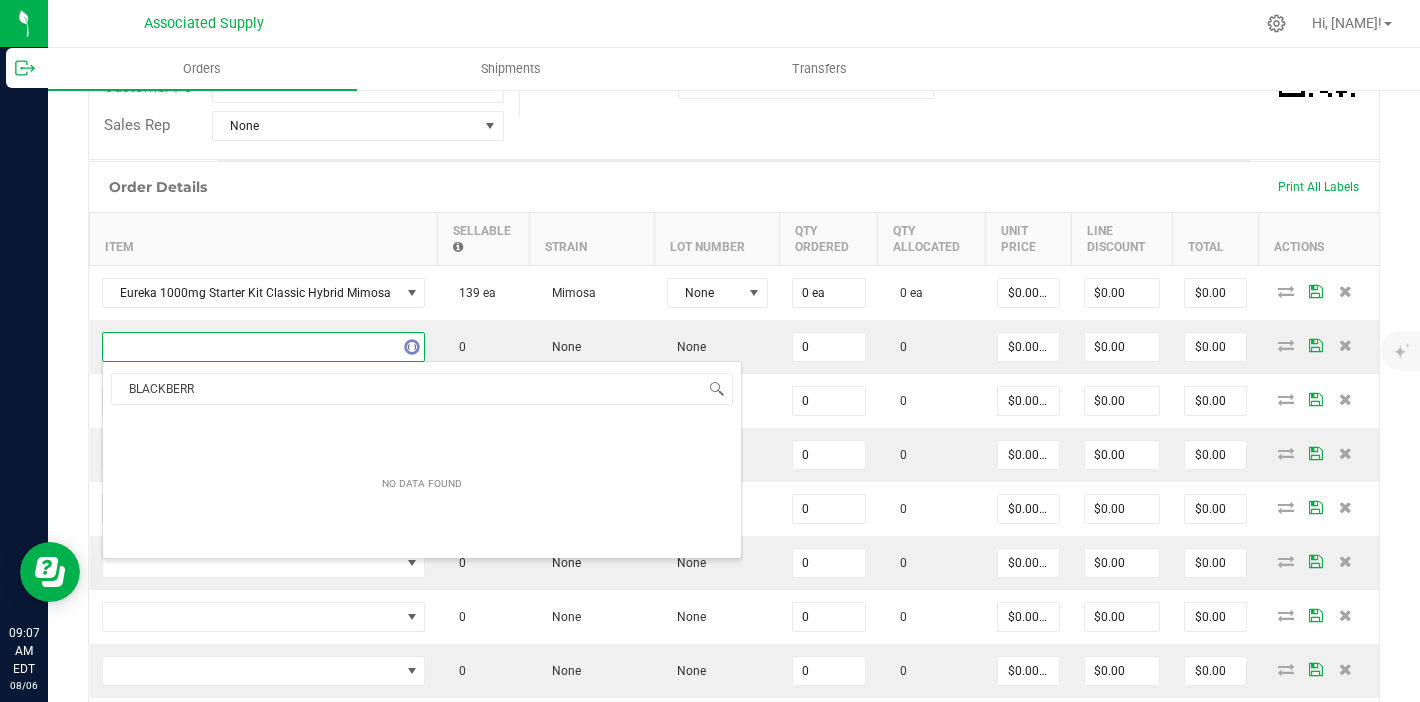 type on "BLACKBERRY" 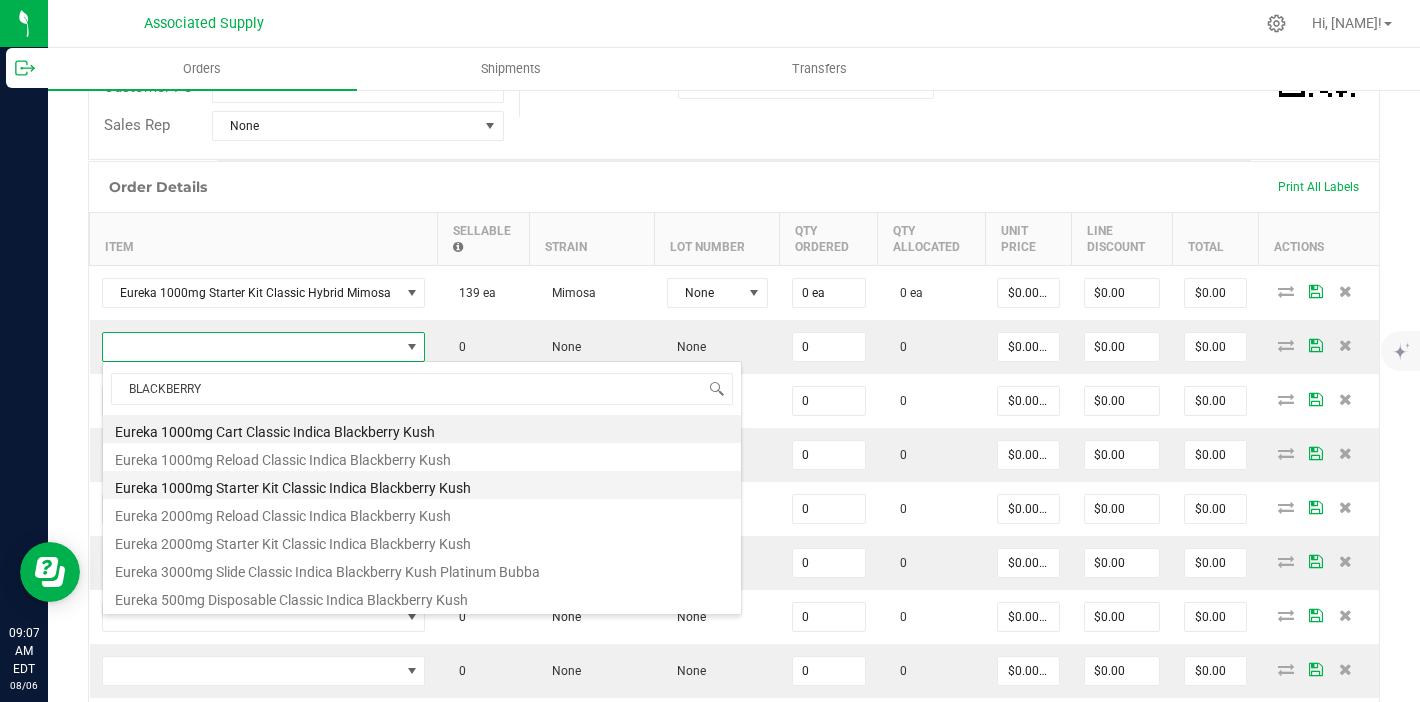 click on "Eureka 1000mg Starter Kit Classic Indica Blackberry Kush" at bounding box center (422, 485) 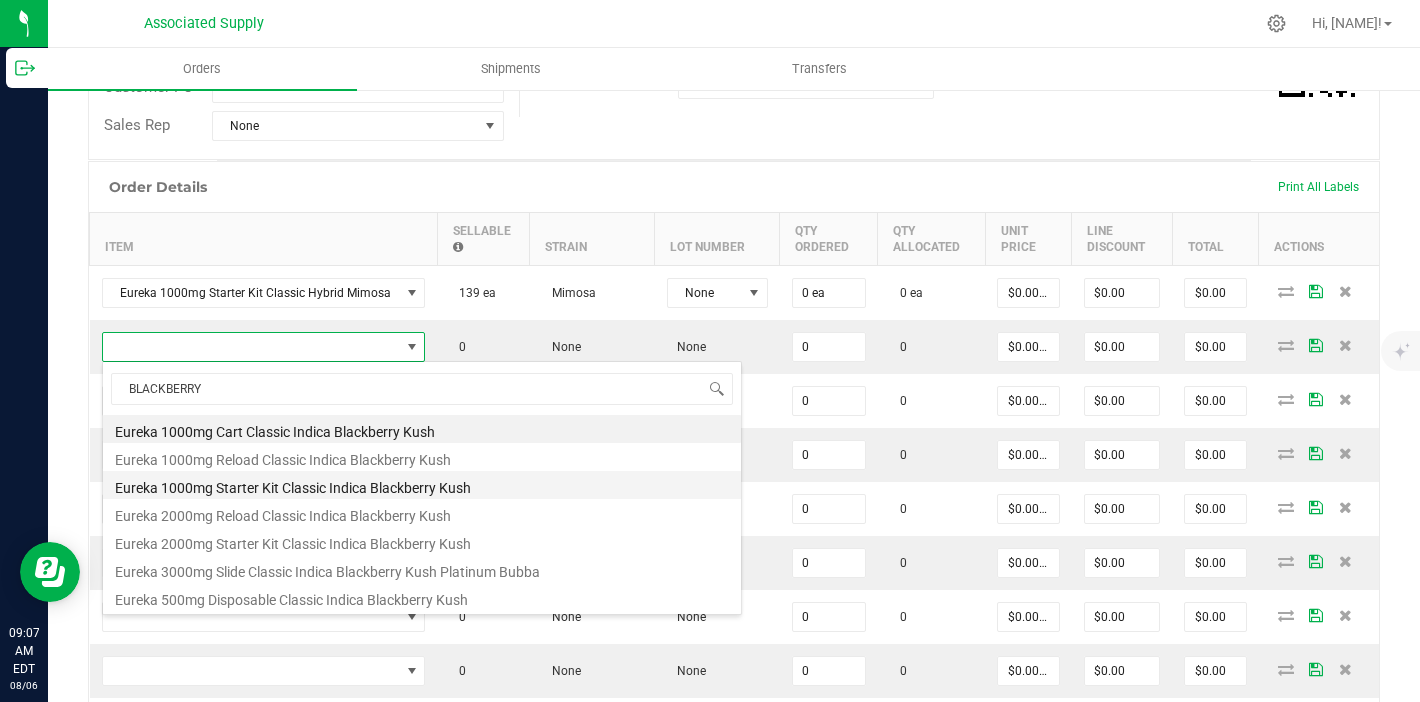 type on "0 ea" 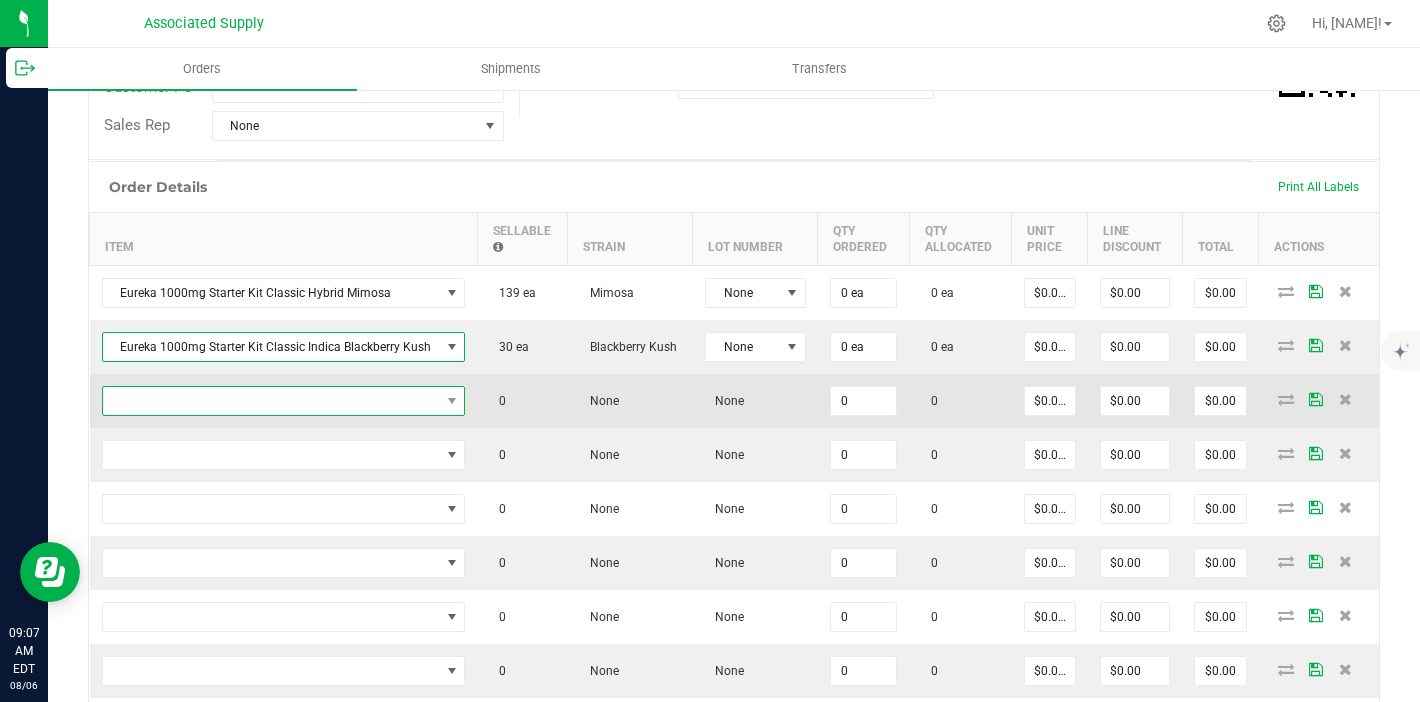 click at bounding box center [271, 401] 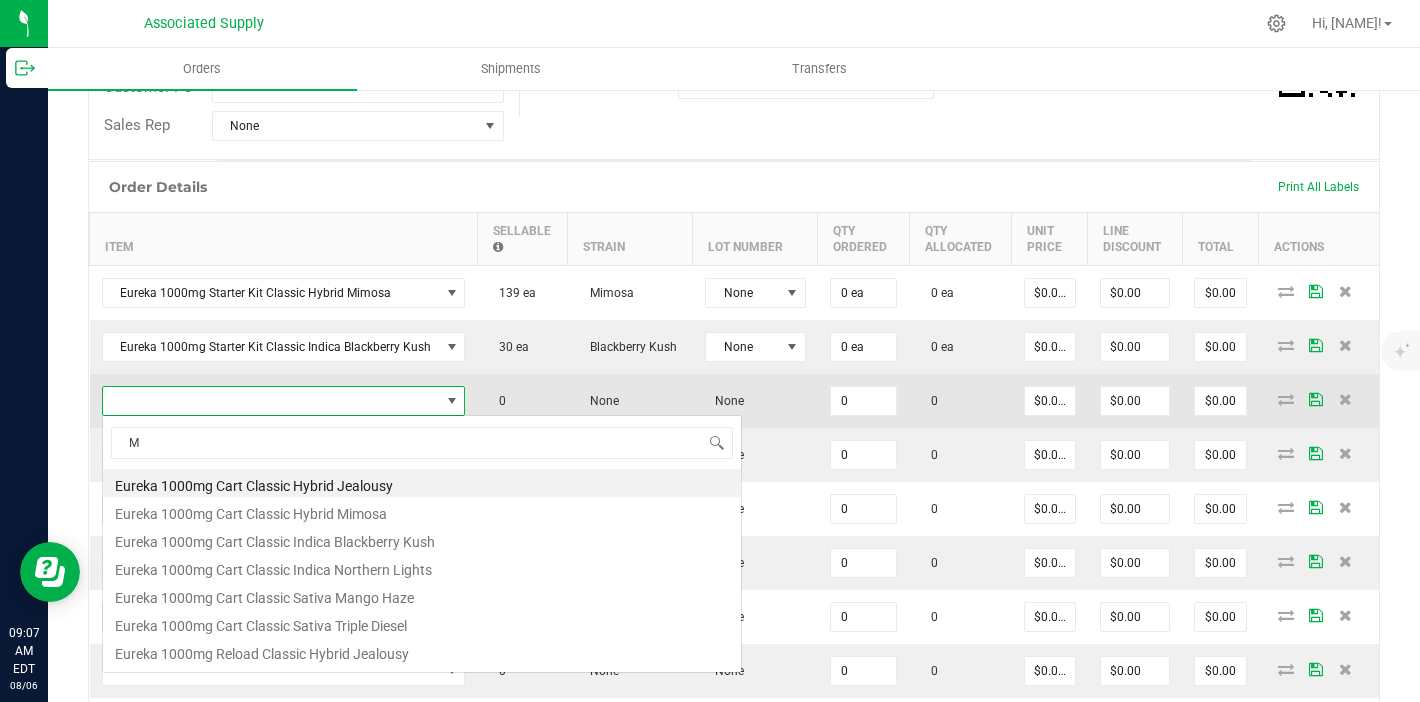 scroll, scrollTop: 99970, scrollLeft: 99641, axis: both 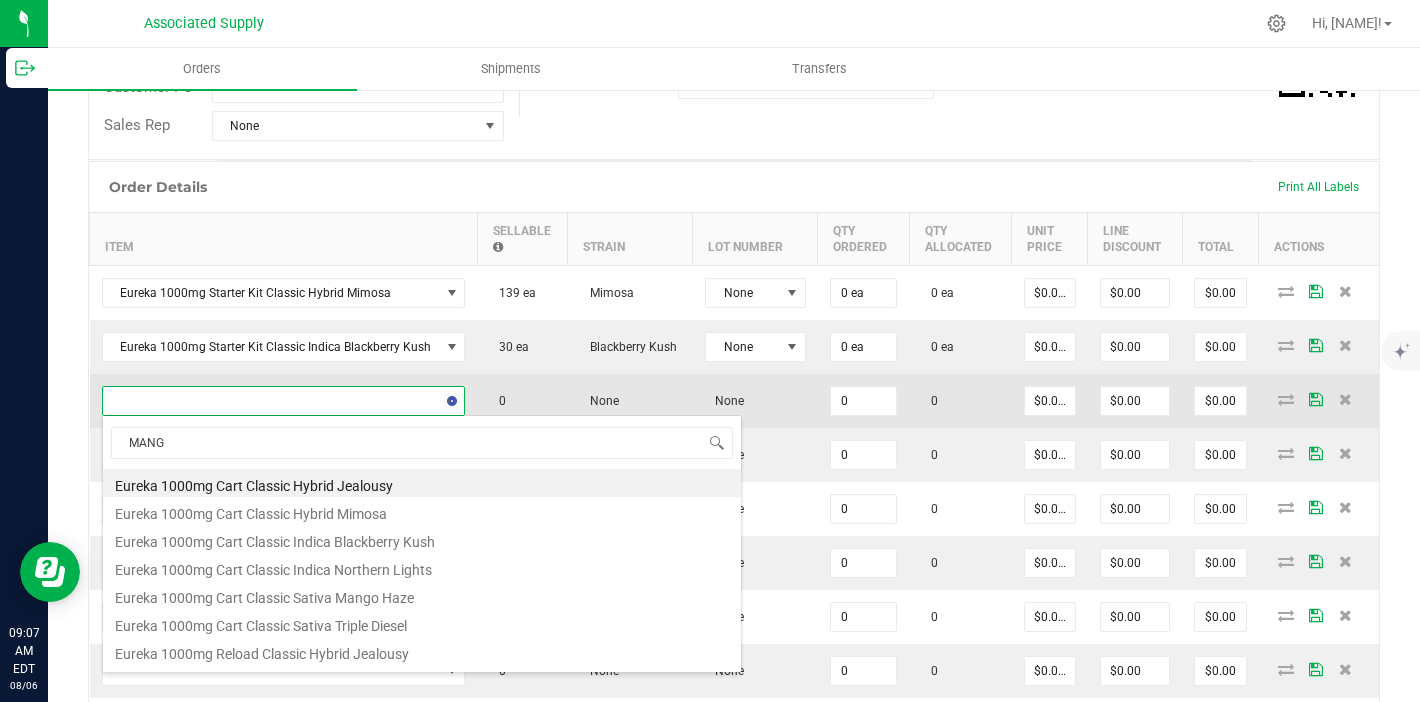 type on "MANGO" 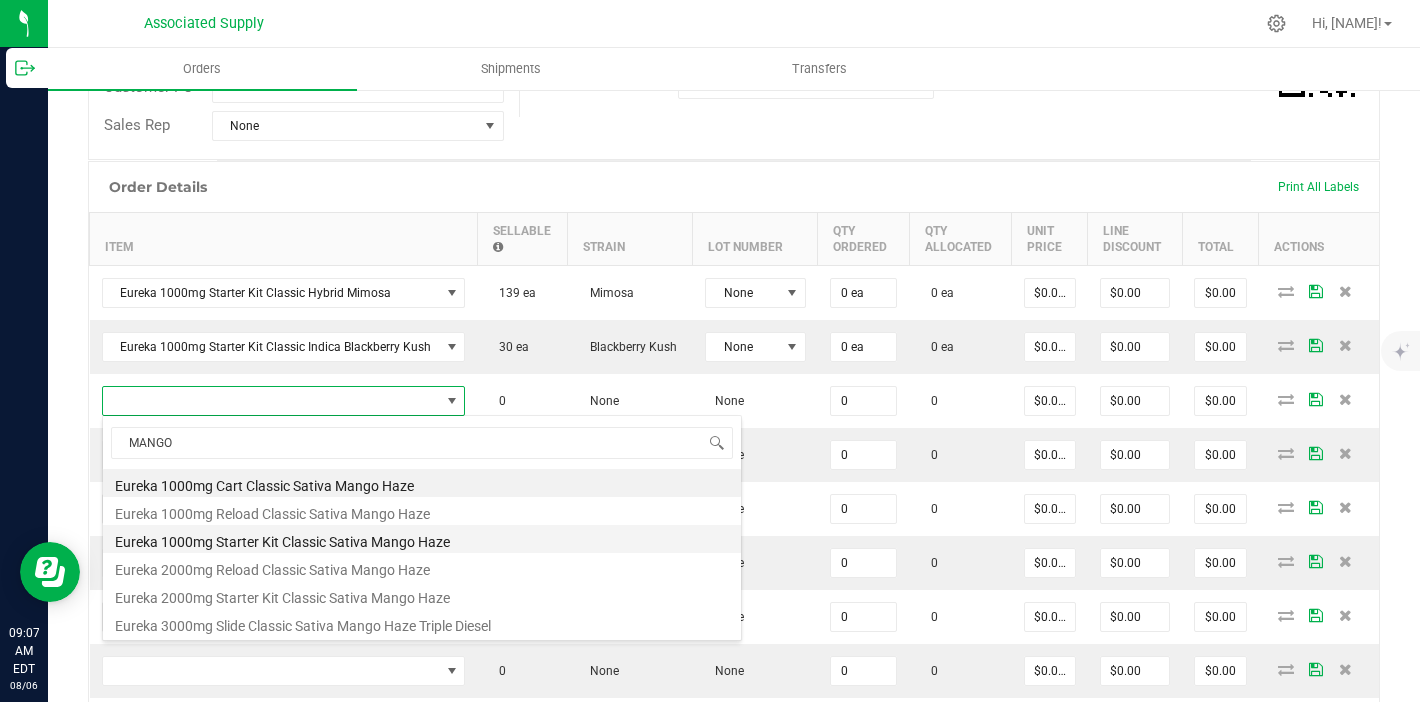 click on "Eureka 1000mg Starter Kit Classic Sativa Mango Haze" at bounding box center (422, 539) 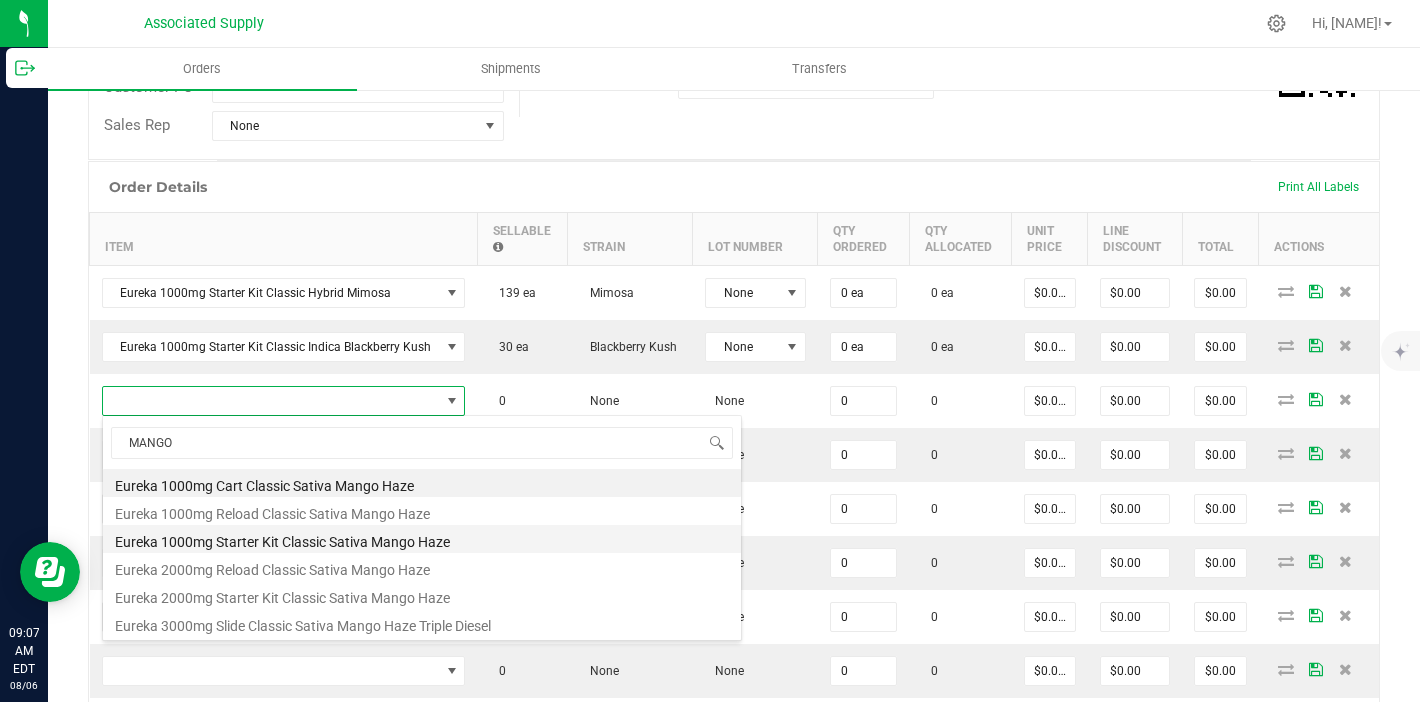 type on "0 ea" 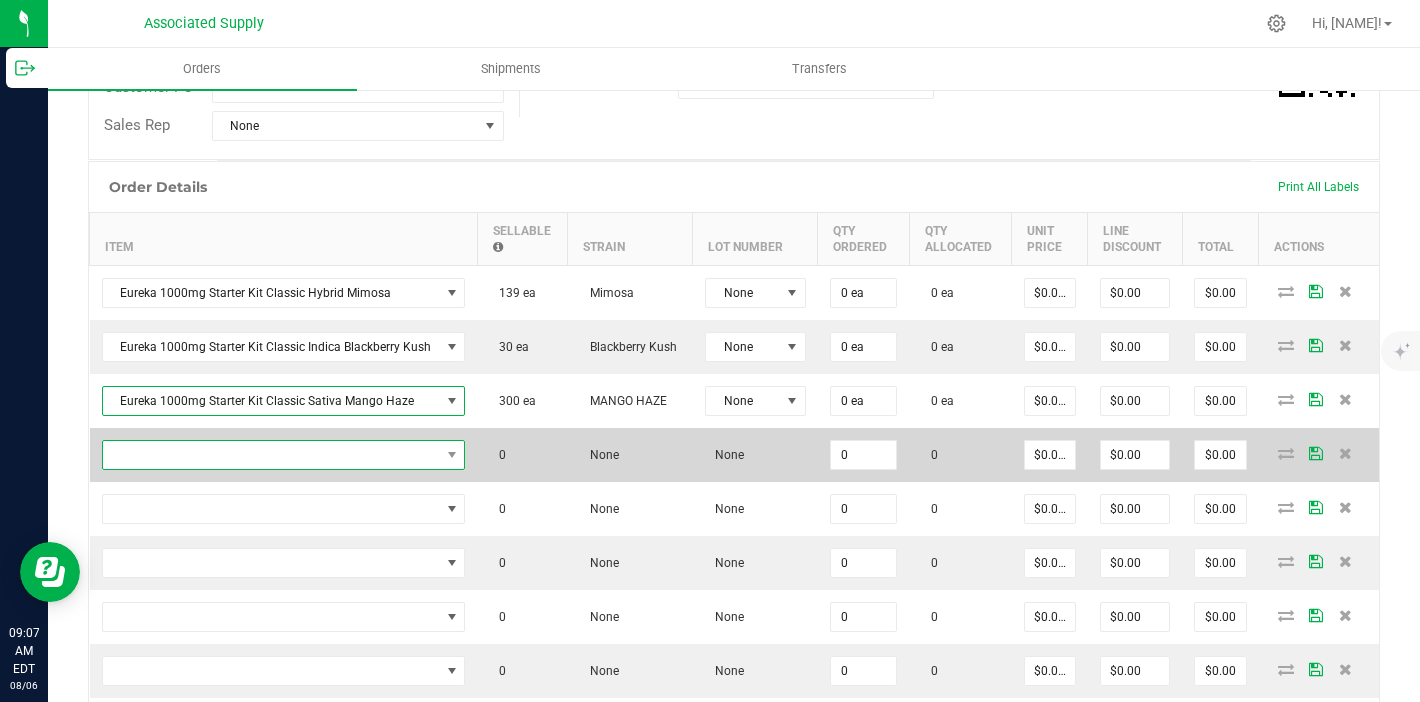 click at bounding box center (271, 455) 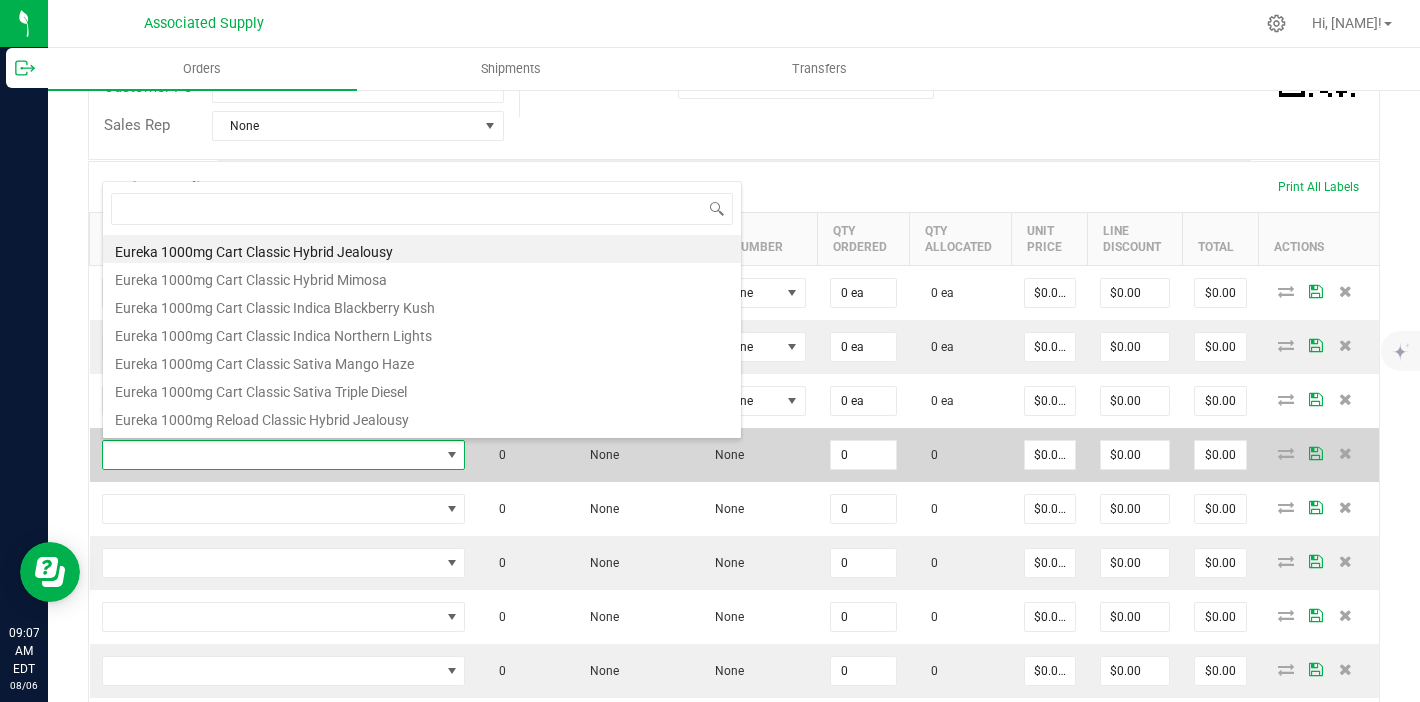 scroll, scrollTop: 99970, scrollLeft: 99641, axis: both 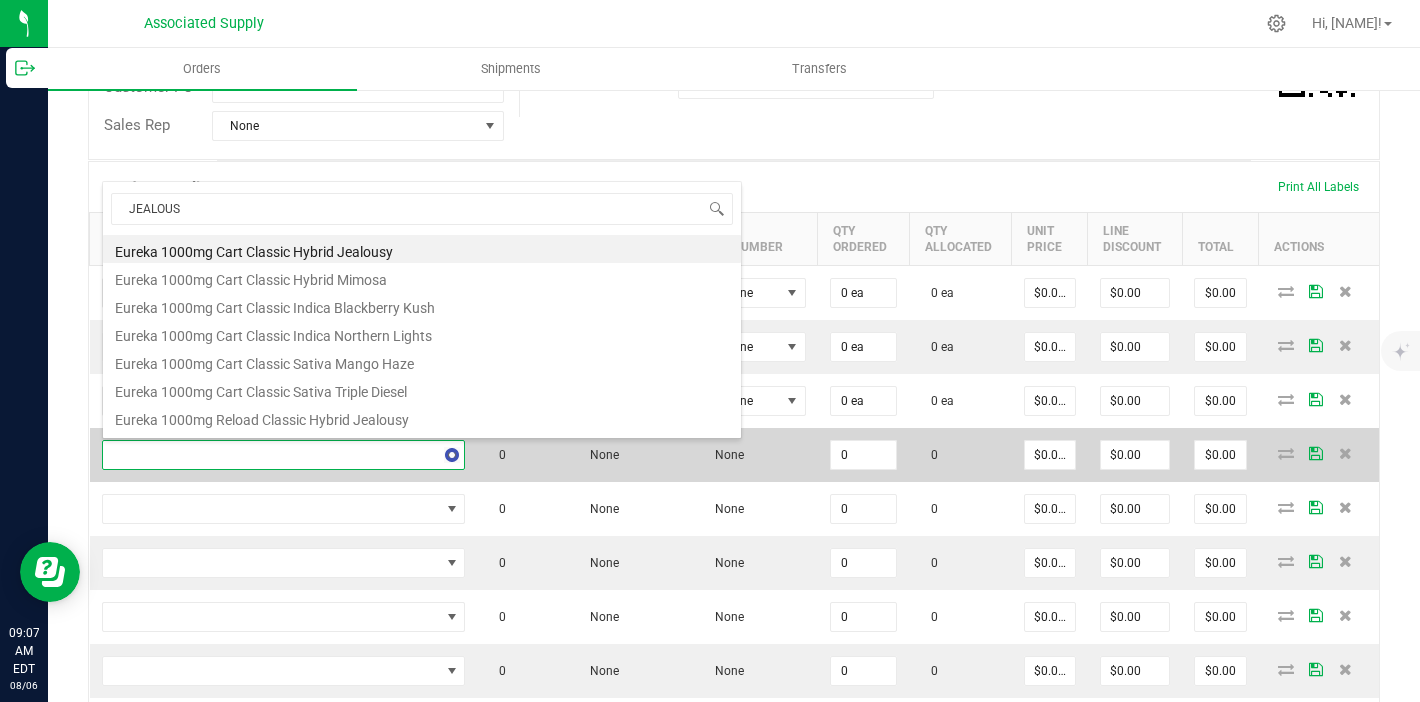 type on "JEALOUSY" 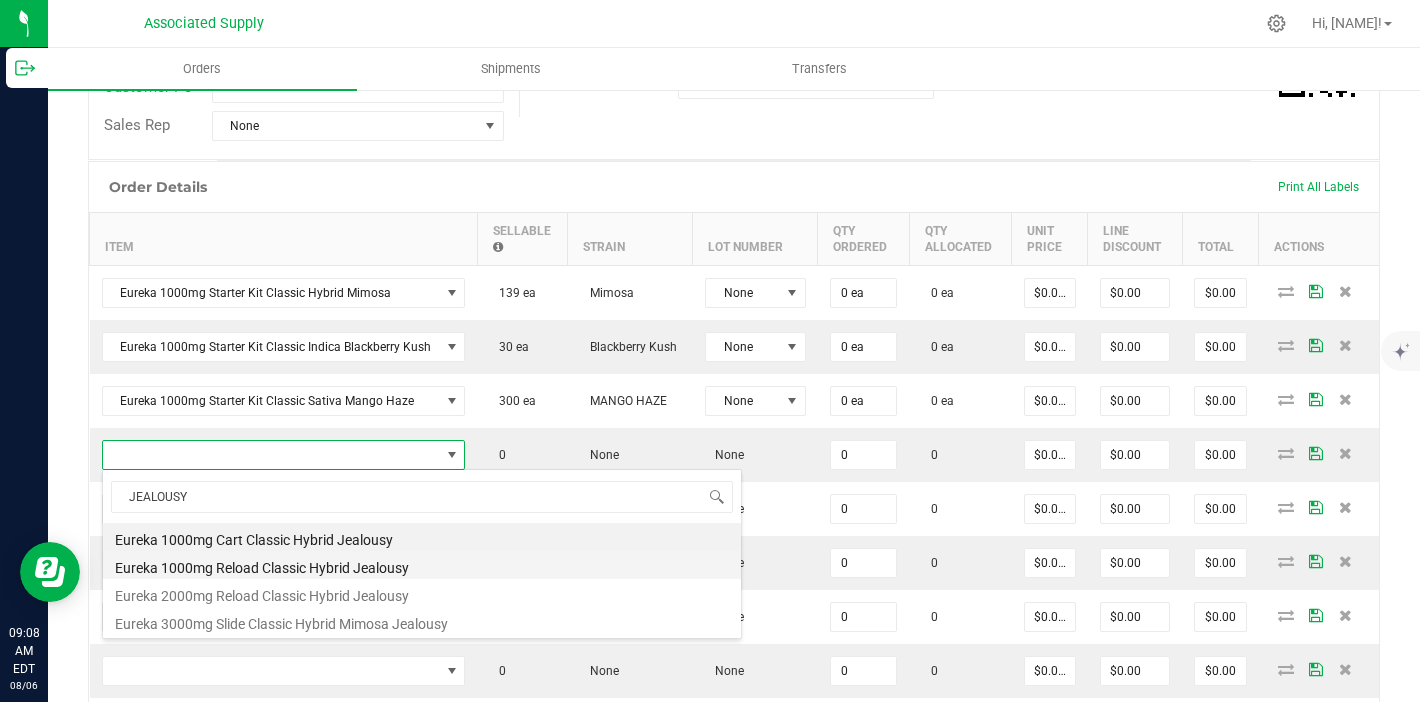 click on "Eureka 1000mg Reload Classic Hybrid Jealousy" at bounding box center [422, 565] 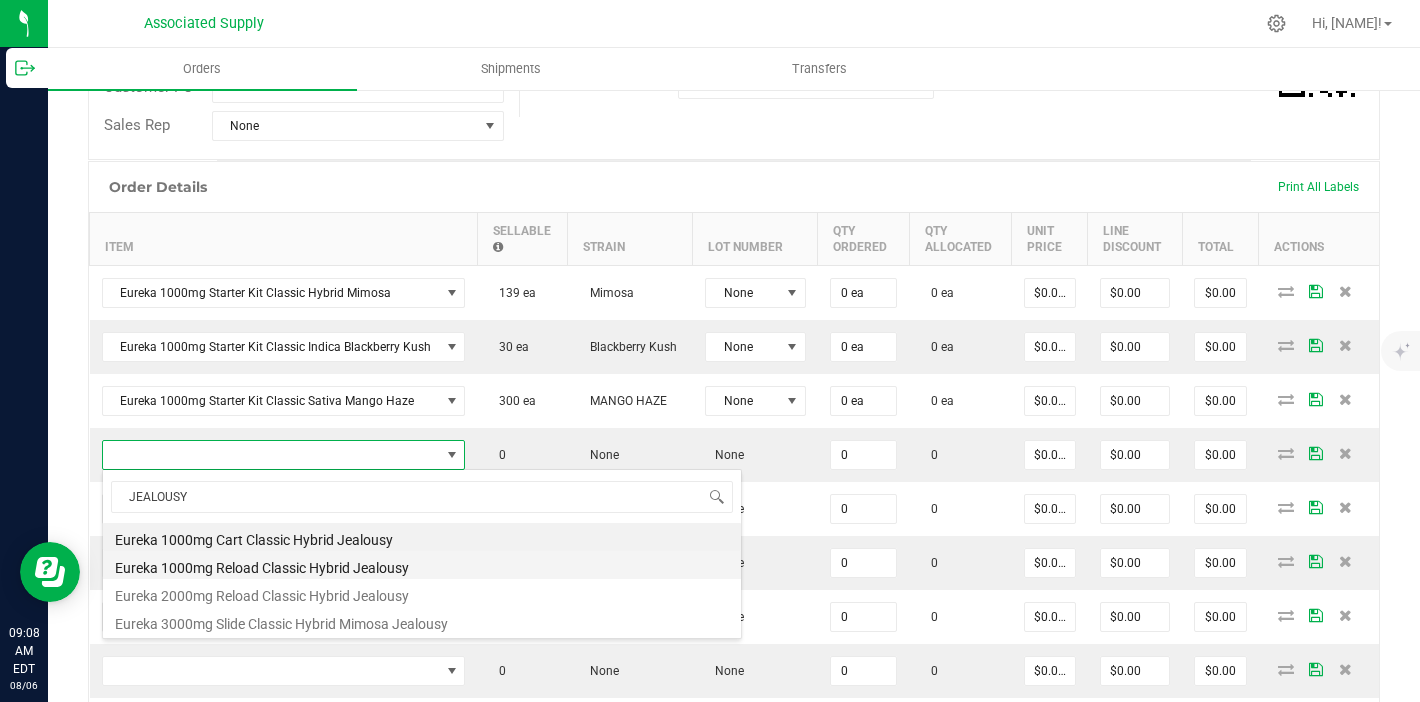 type on "0 ea" 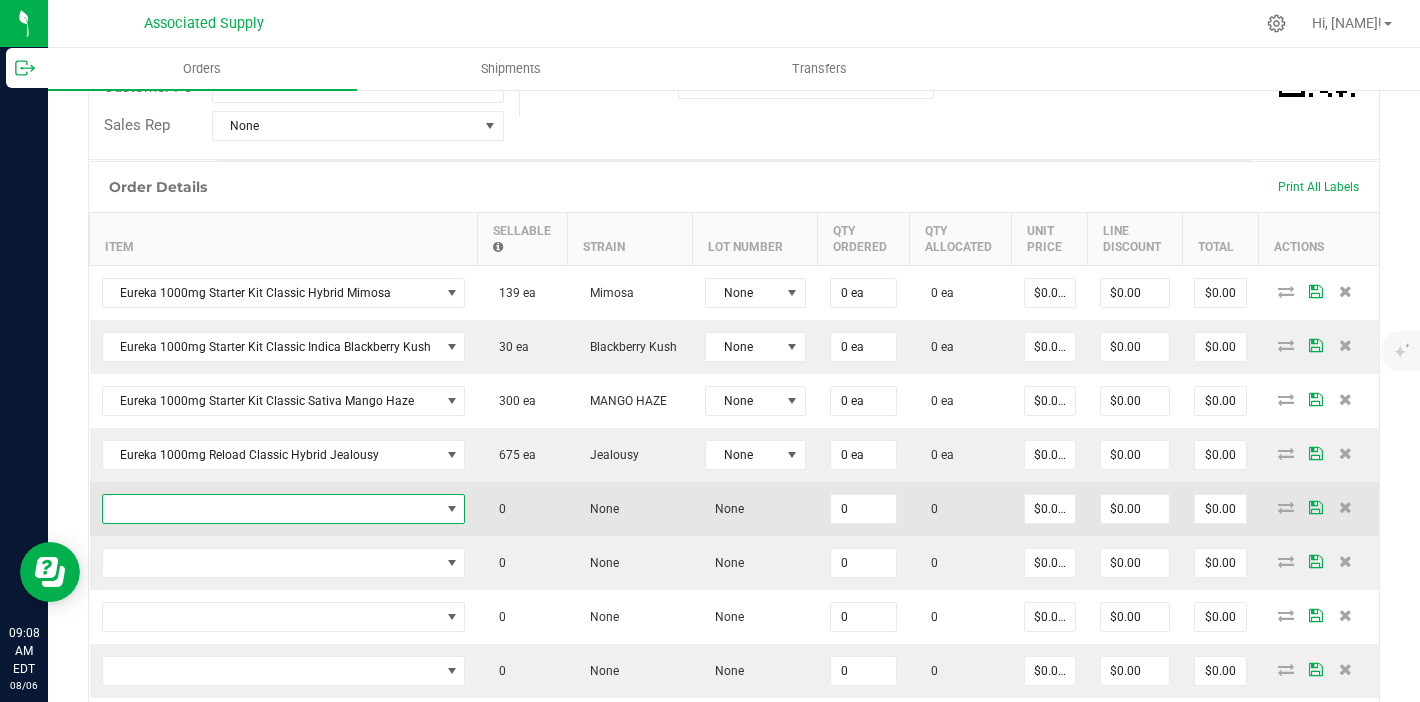 click at bounding box center [271, 509] 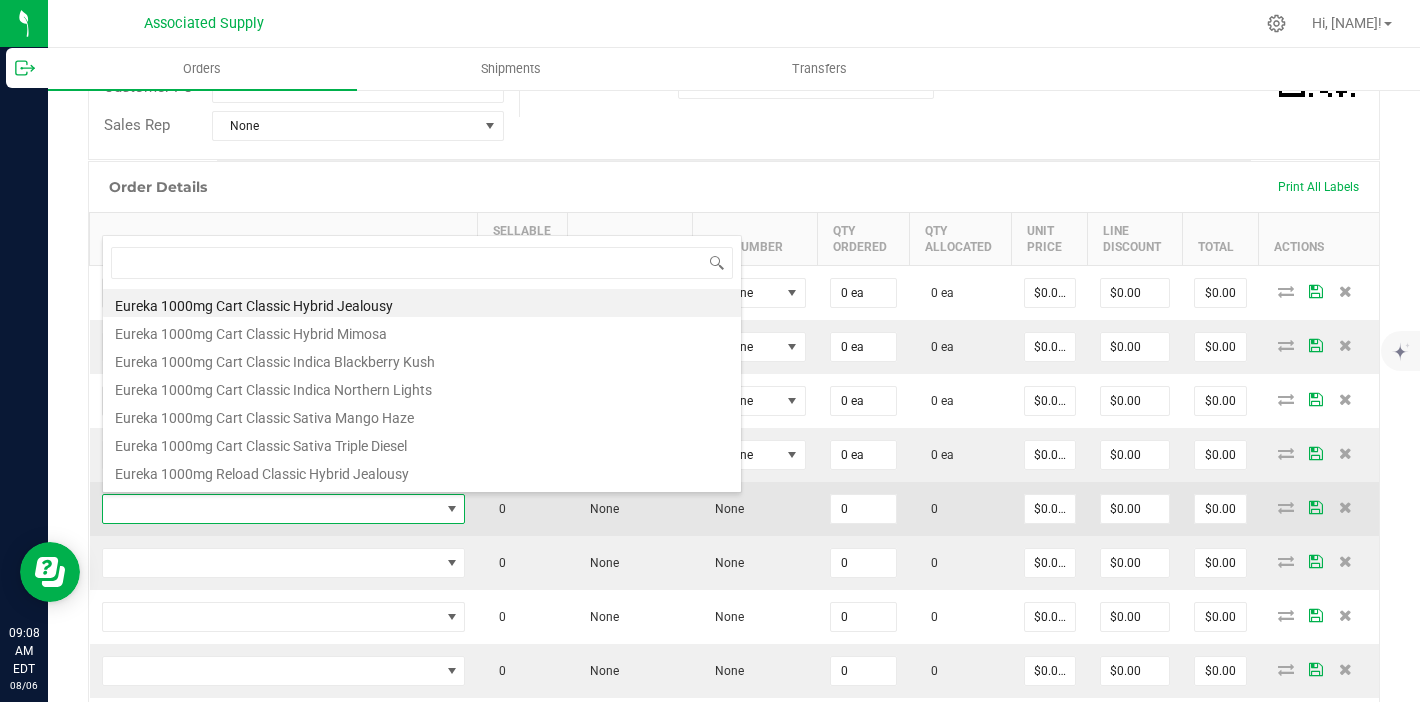 scroll, scrollTop: 99970, scrollLeft: 99641, axis: both 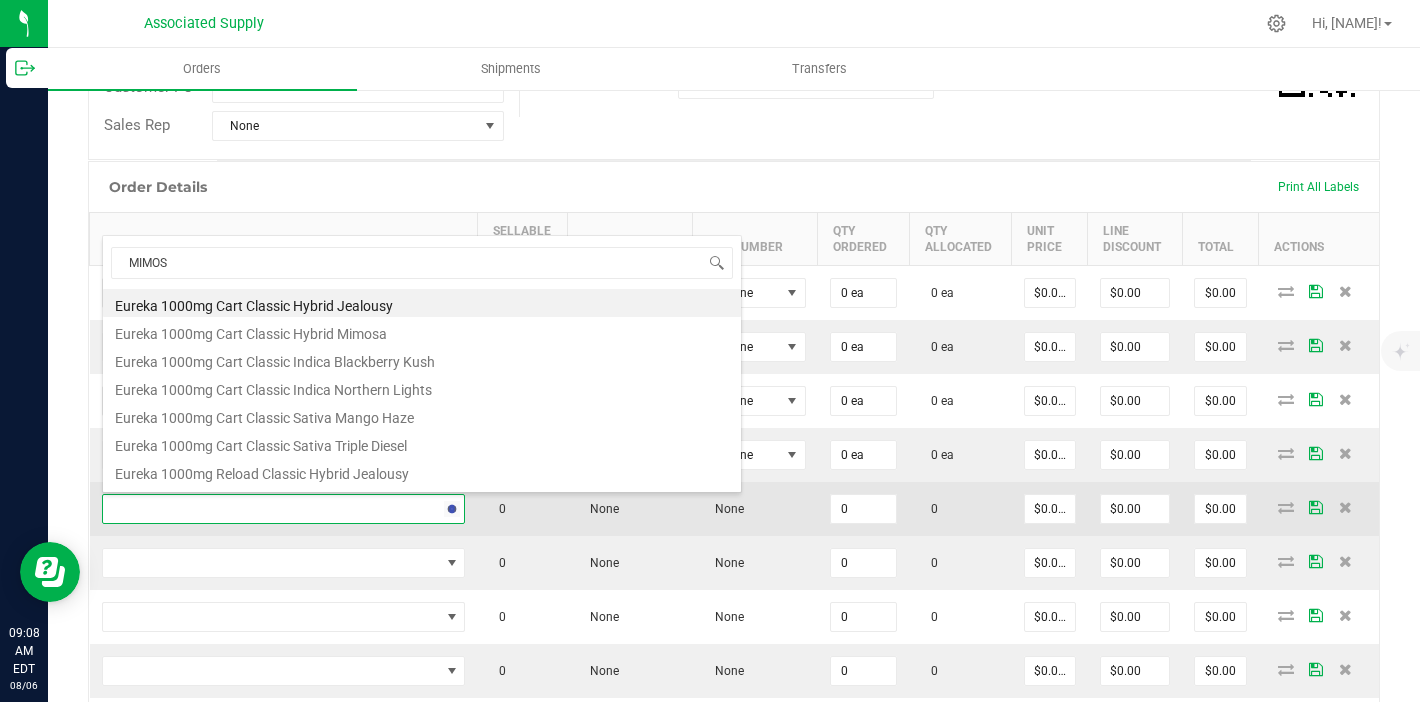 type on "MIMOSA" 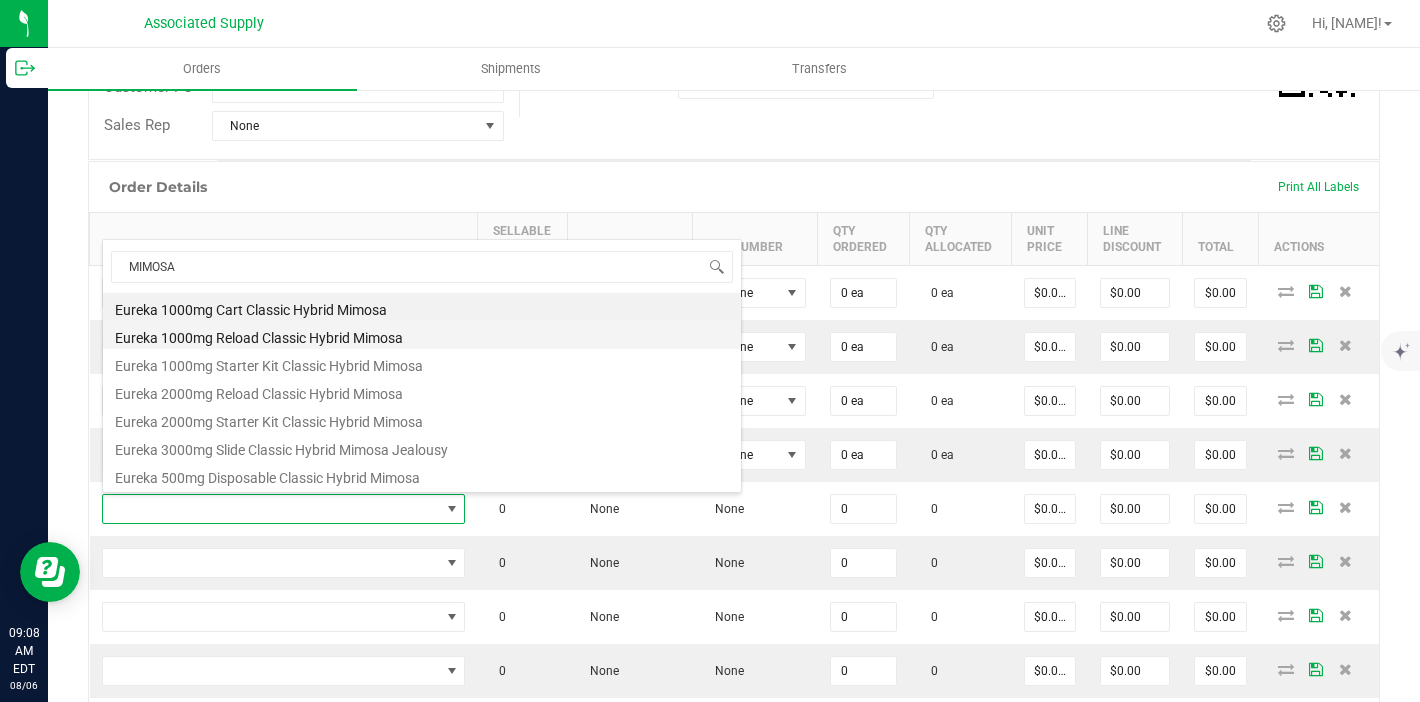 click on "Eureka 1000mg Reload Classic Hybrid Mimosa" at bounding box center [422, 335] 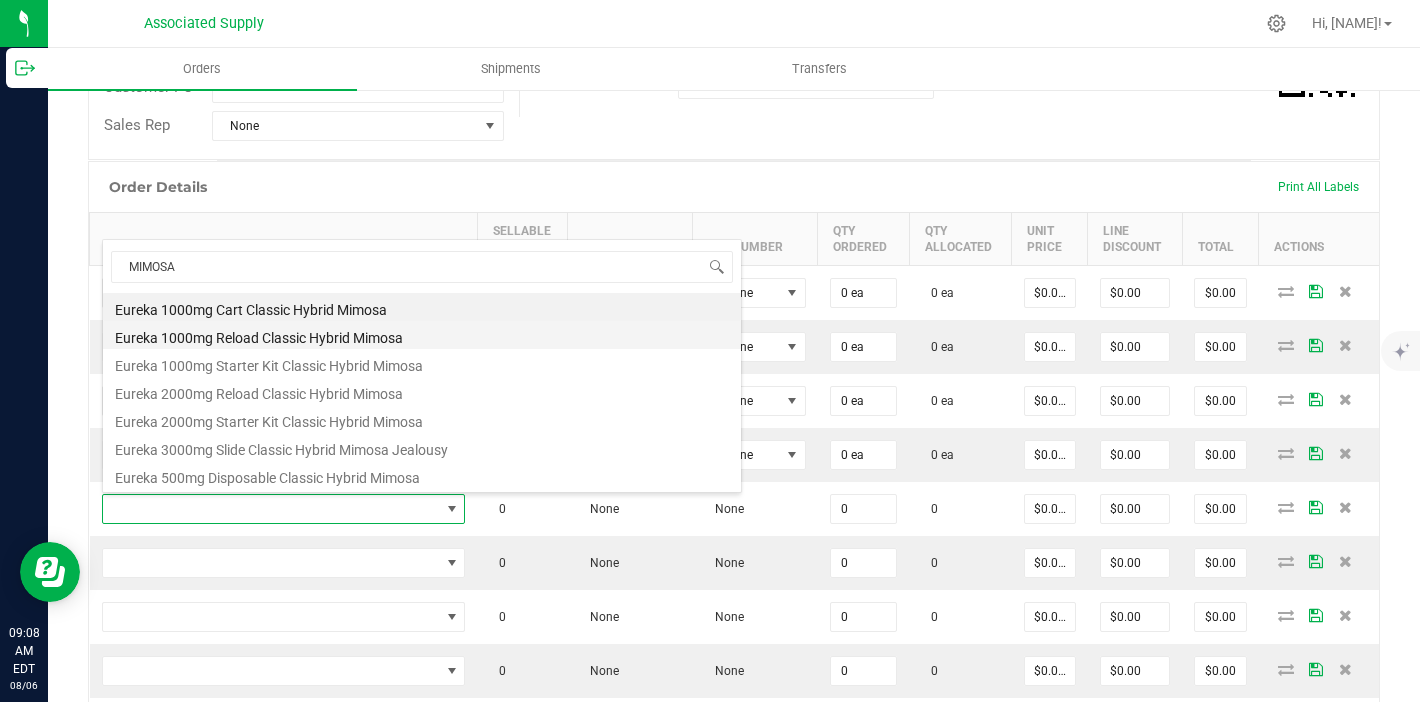 type on "0 ea" 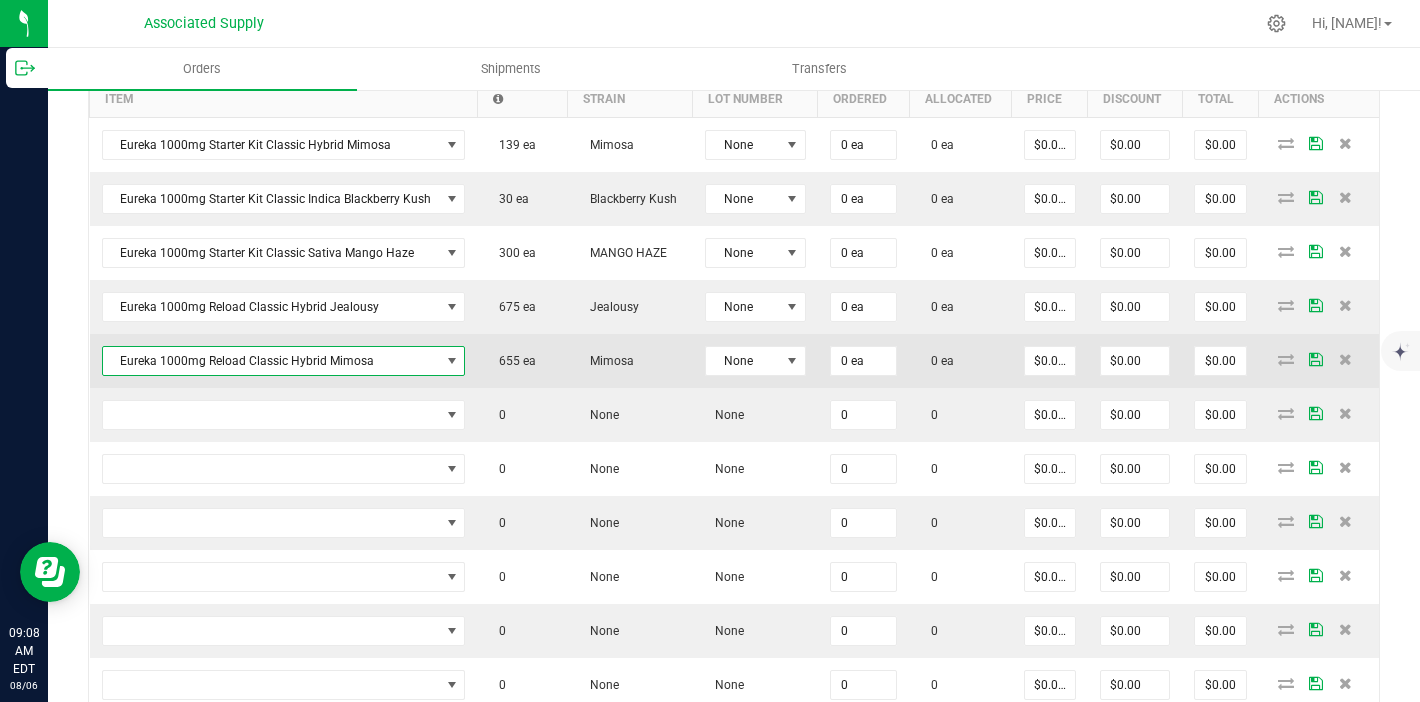 scroll, scrollTop: 608, scrollLeft: 0, axis: vertical 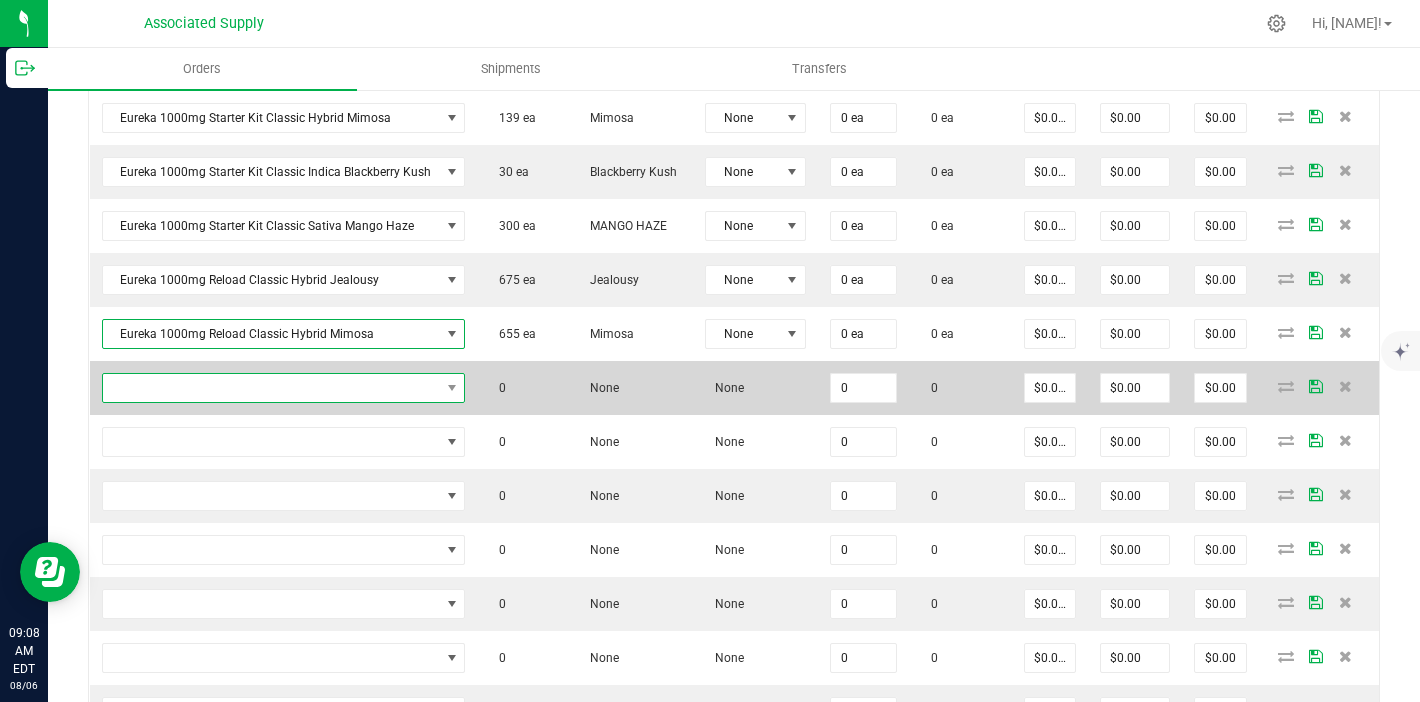 click at bounding box center (271, 388) 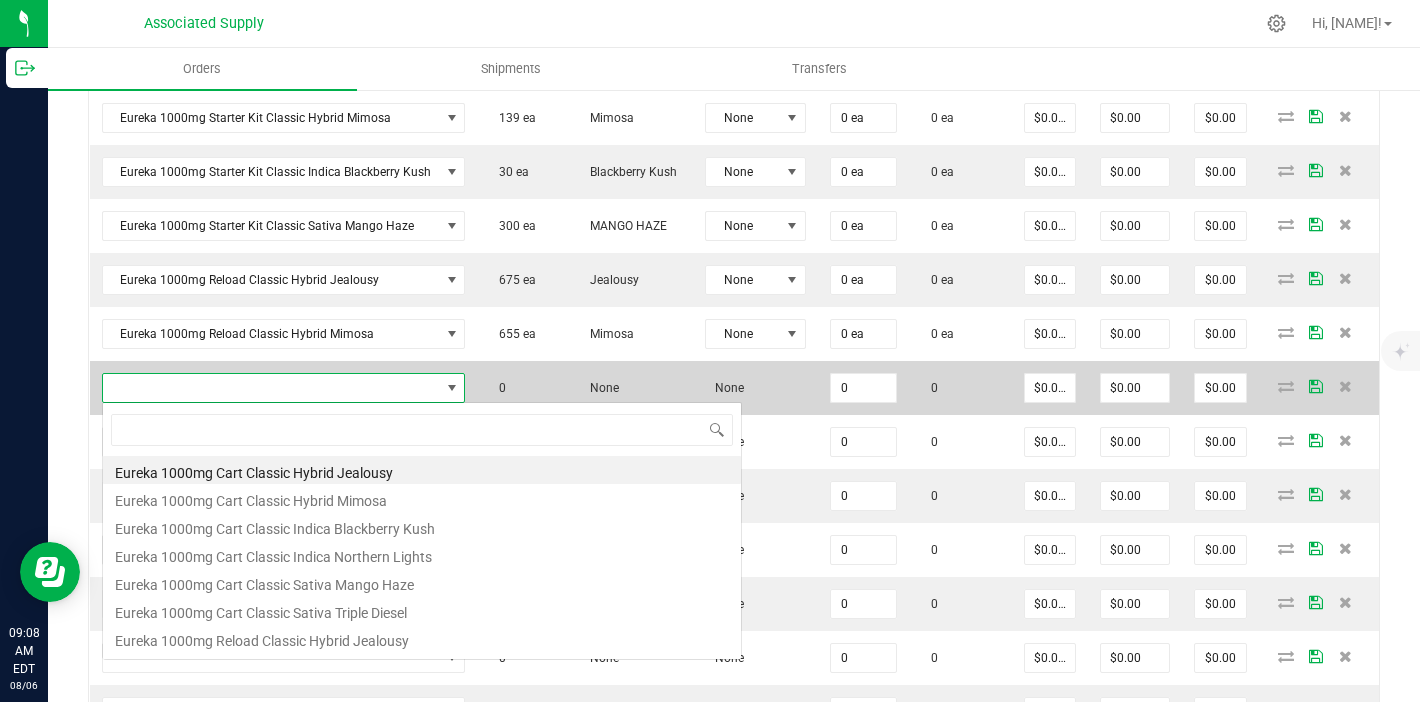 scroll, scrollTop: 99970, scrollLeft: 99641, axis: both 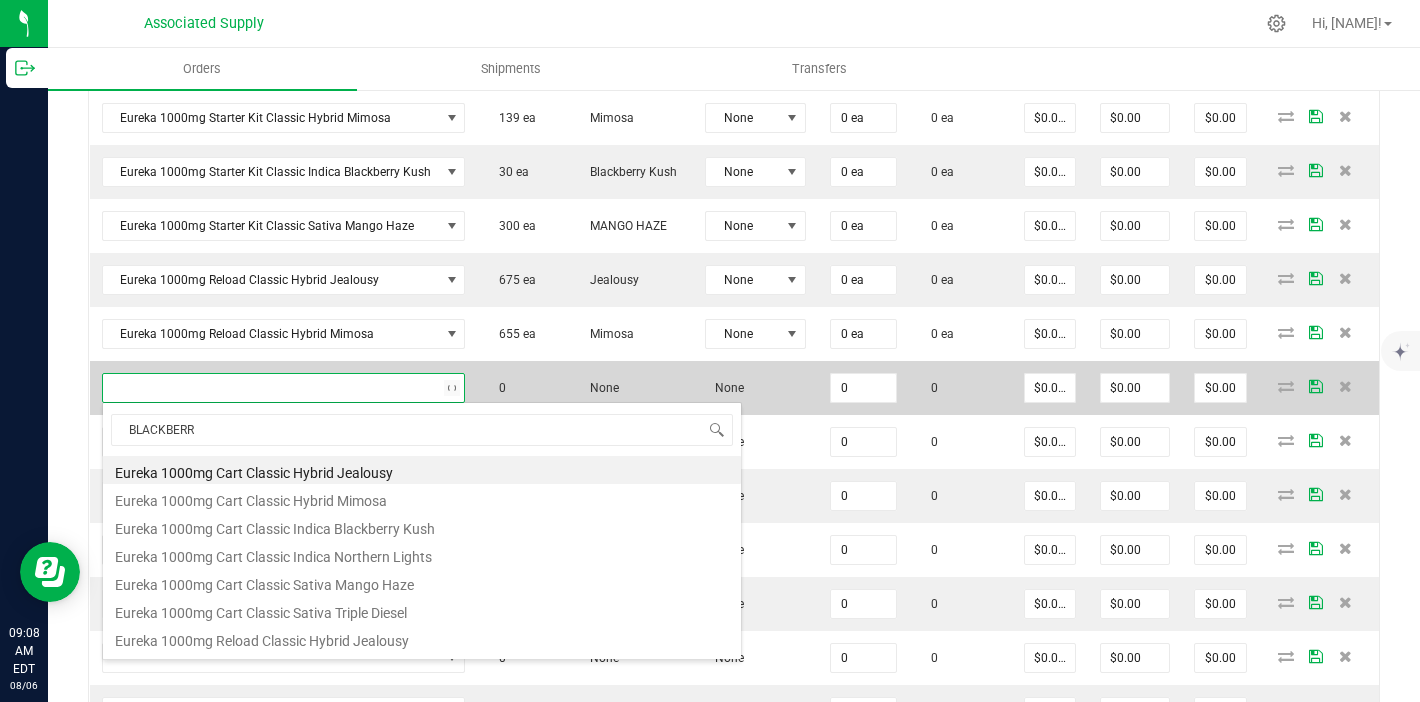 type on "BLACKBERRY" 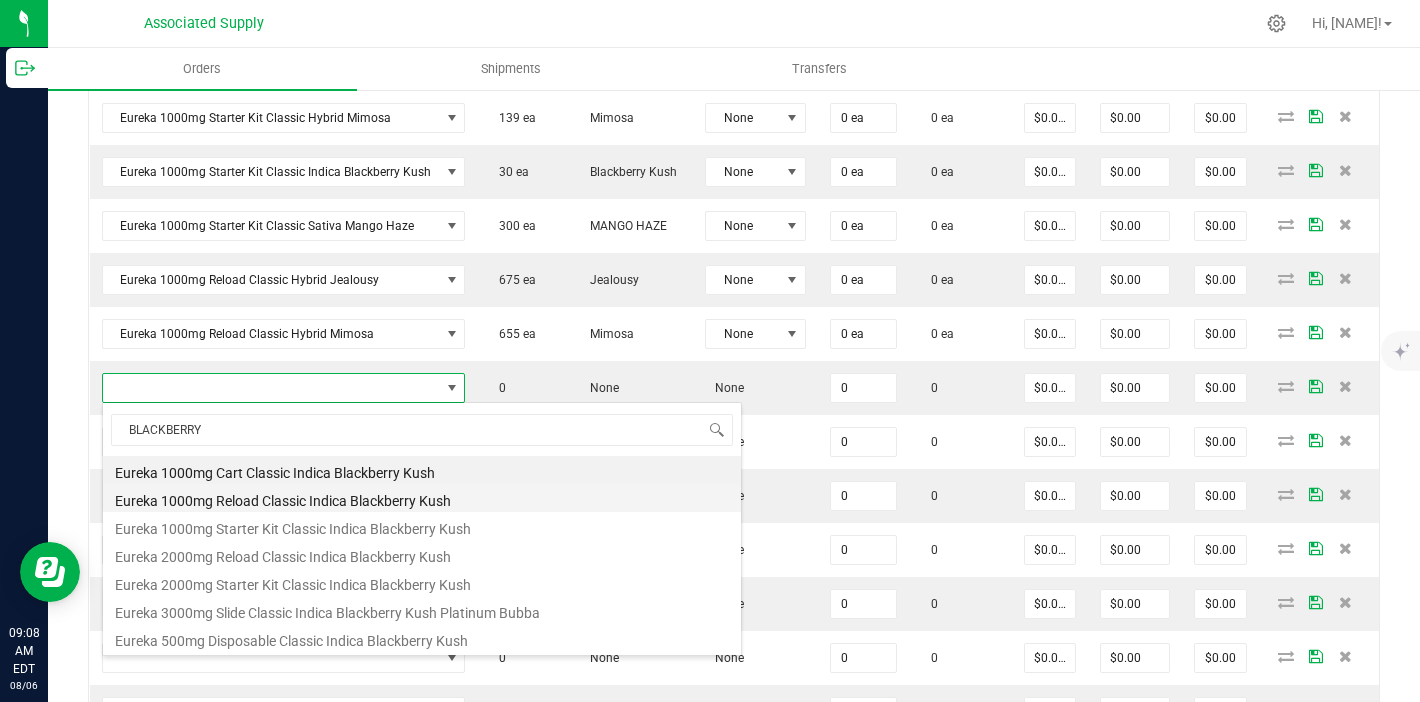 click on "Eureka 1000mg Reload Classic Indica Blackberry Kush" at bounding box center [422, 498] 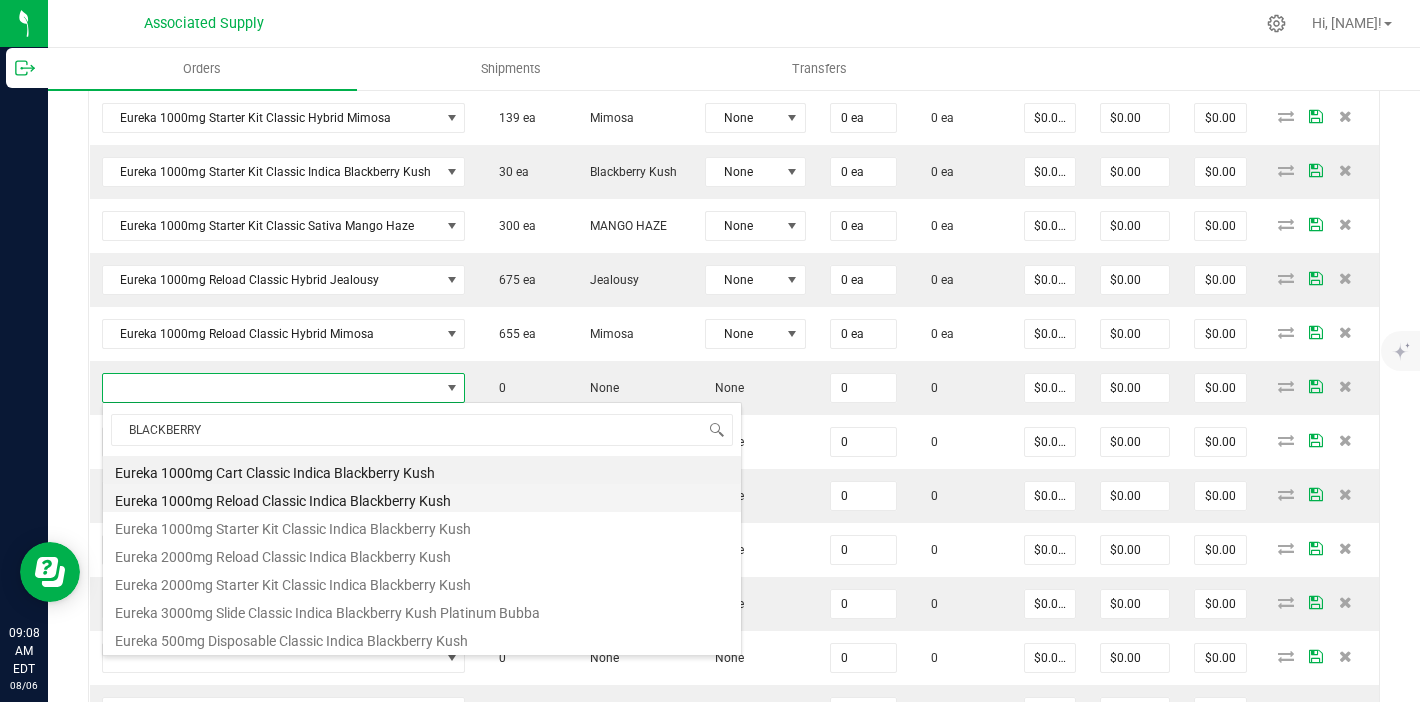 type on "0 ea" 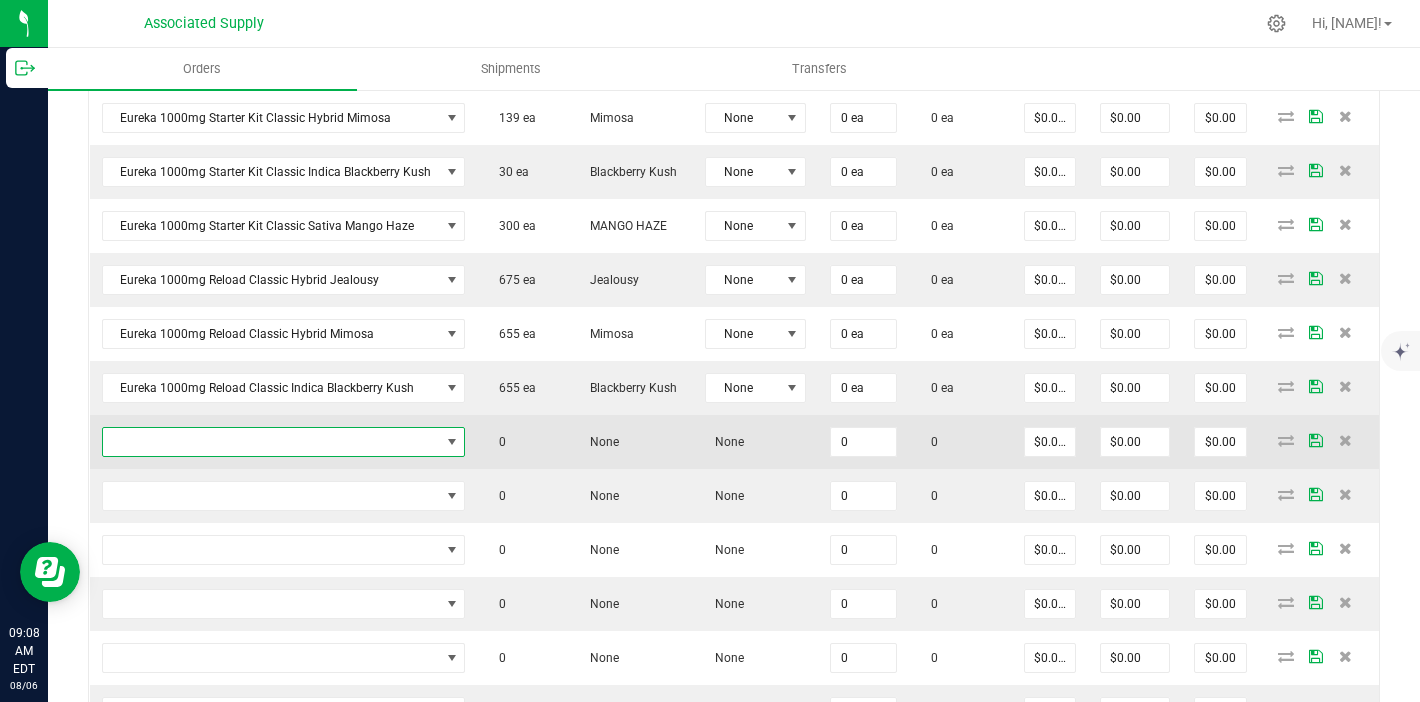 click at bounding box center (271, 442) 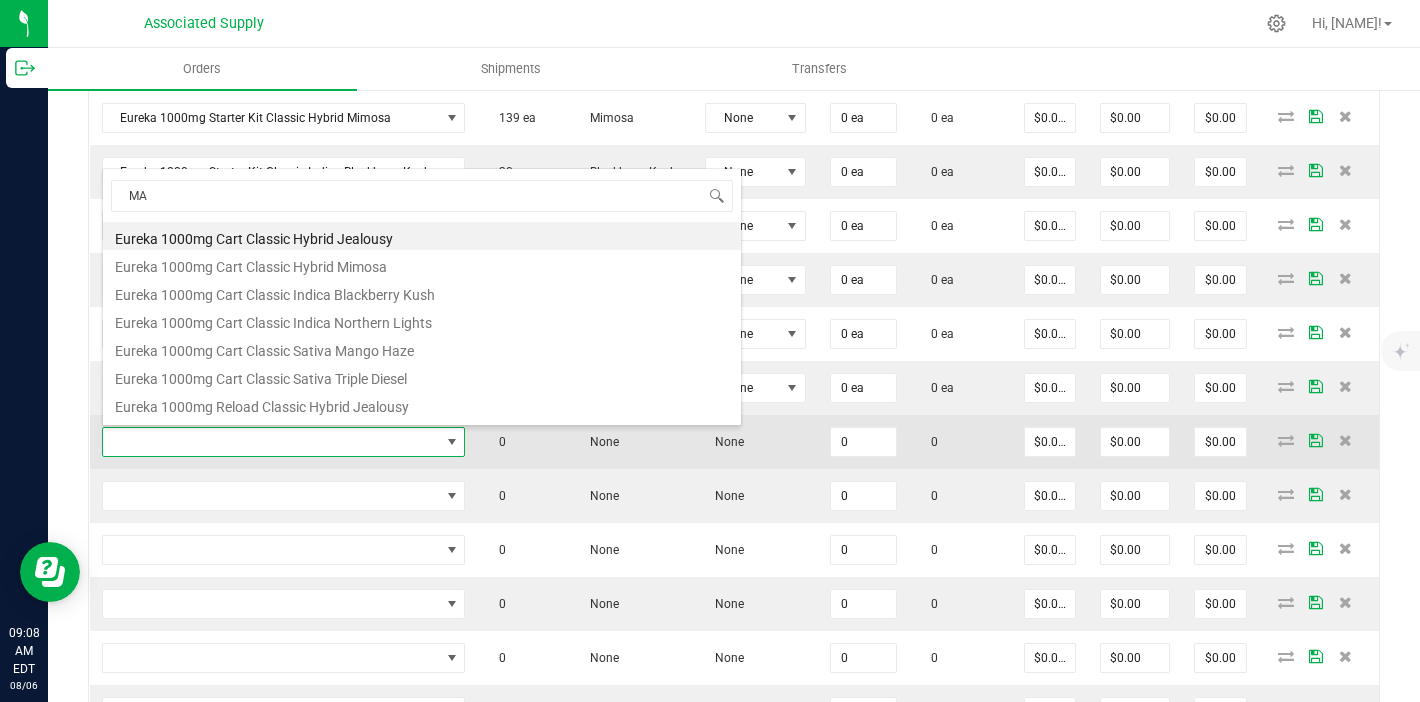 scroll, scrollTop: 99970, scrollLeft: 99641, axis: both 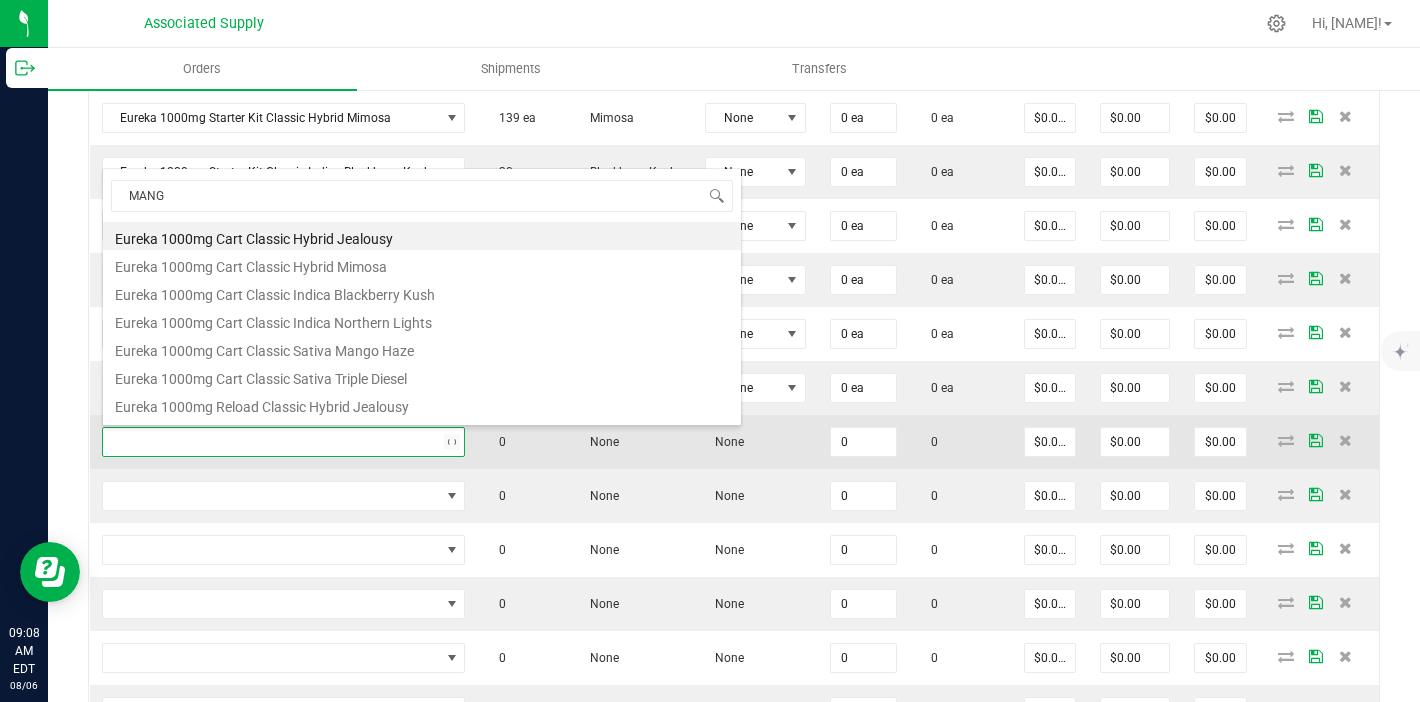 type on "MANGO" 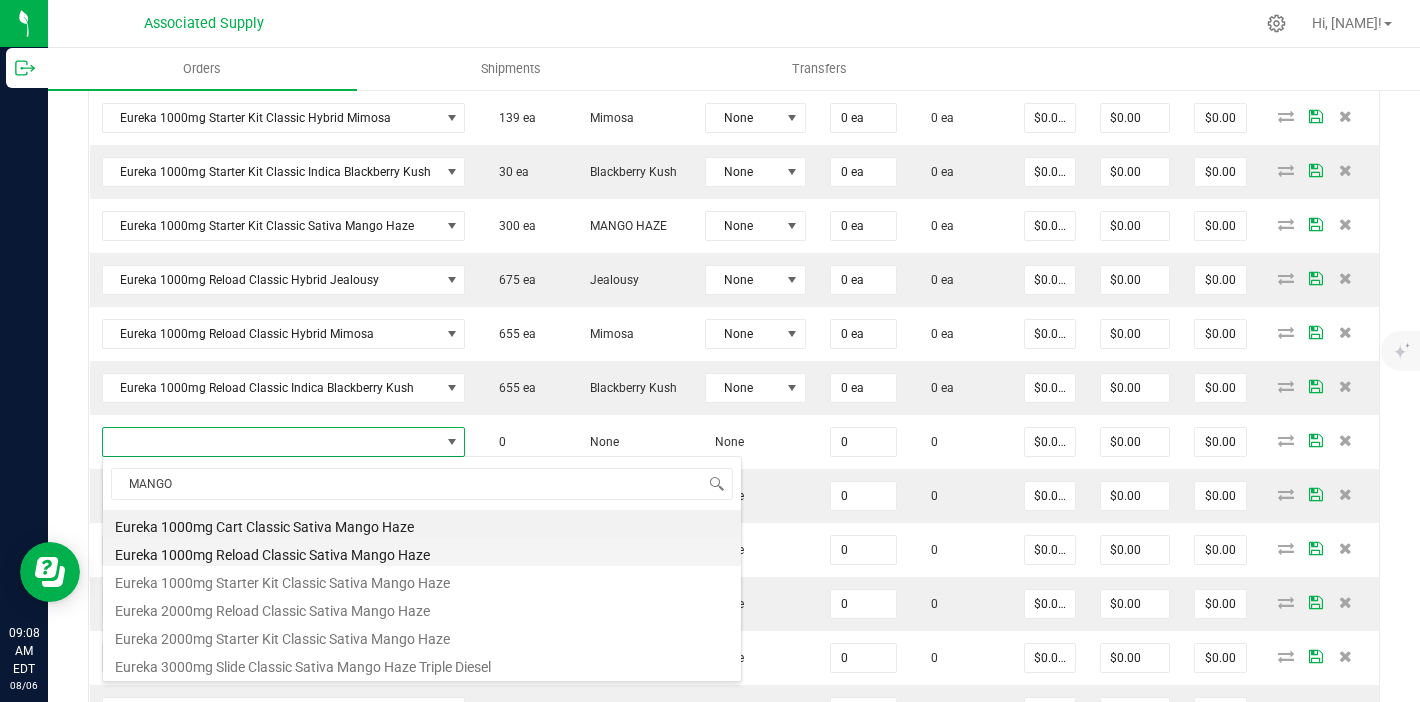 click on "Eureka 1000mg Reload Classic Sativa Mango Haze" at bounding box center (422, 552) 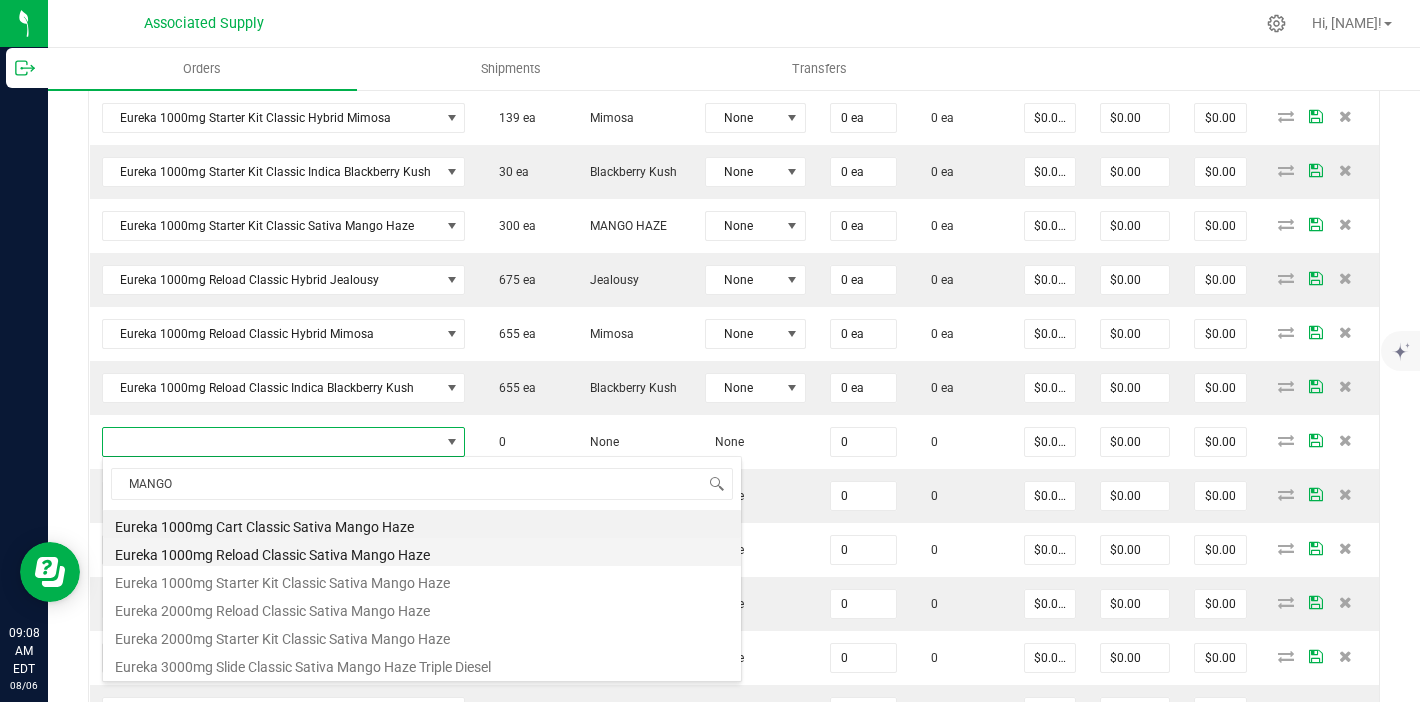 type on "0 ea" 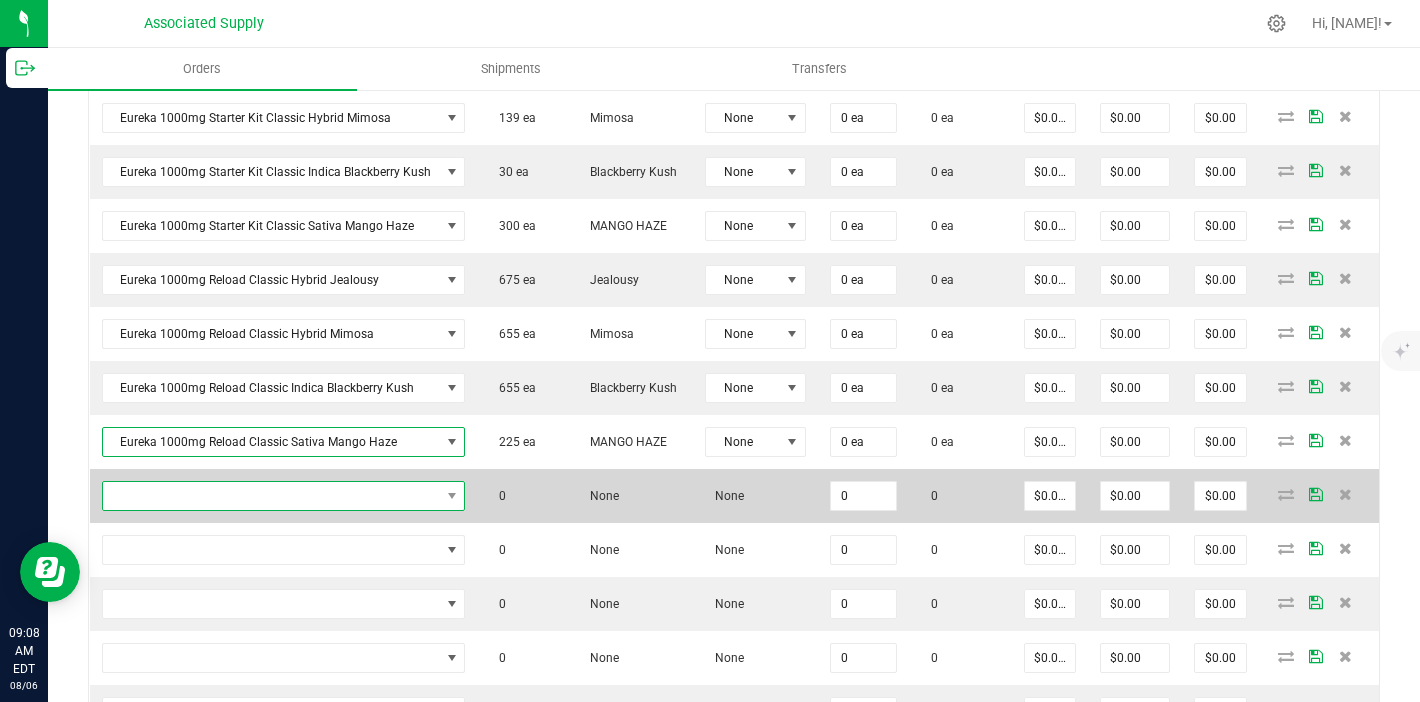 click at bounding box center [271, 496] 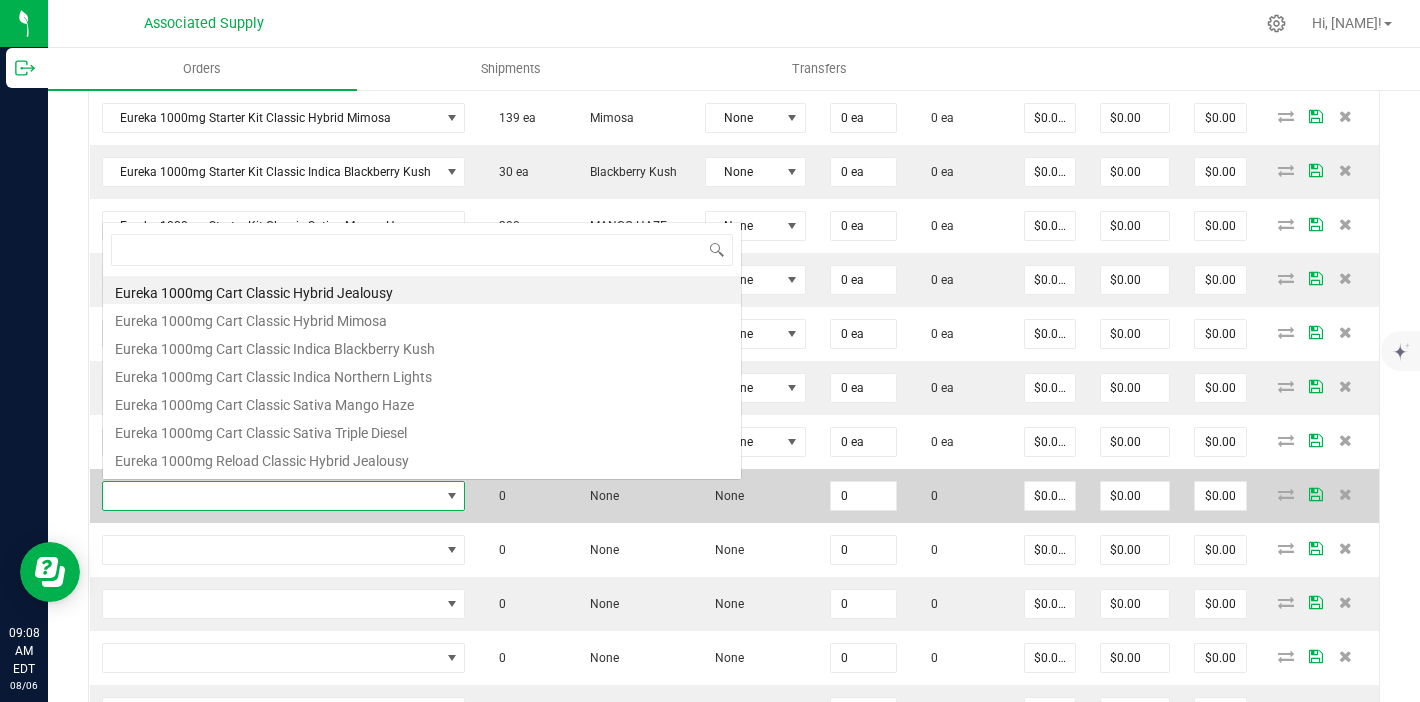 scroll, scrollTop: 0, scrollLeft: 0, axis: both 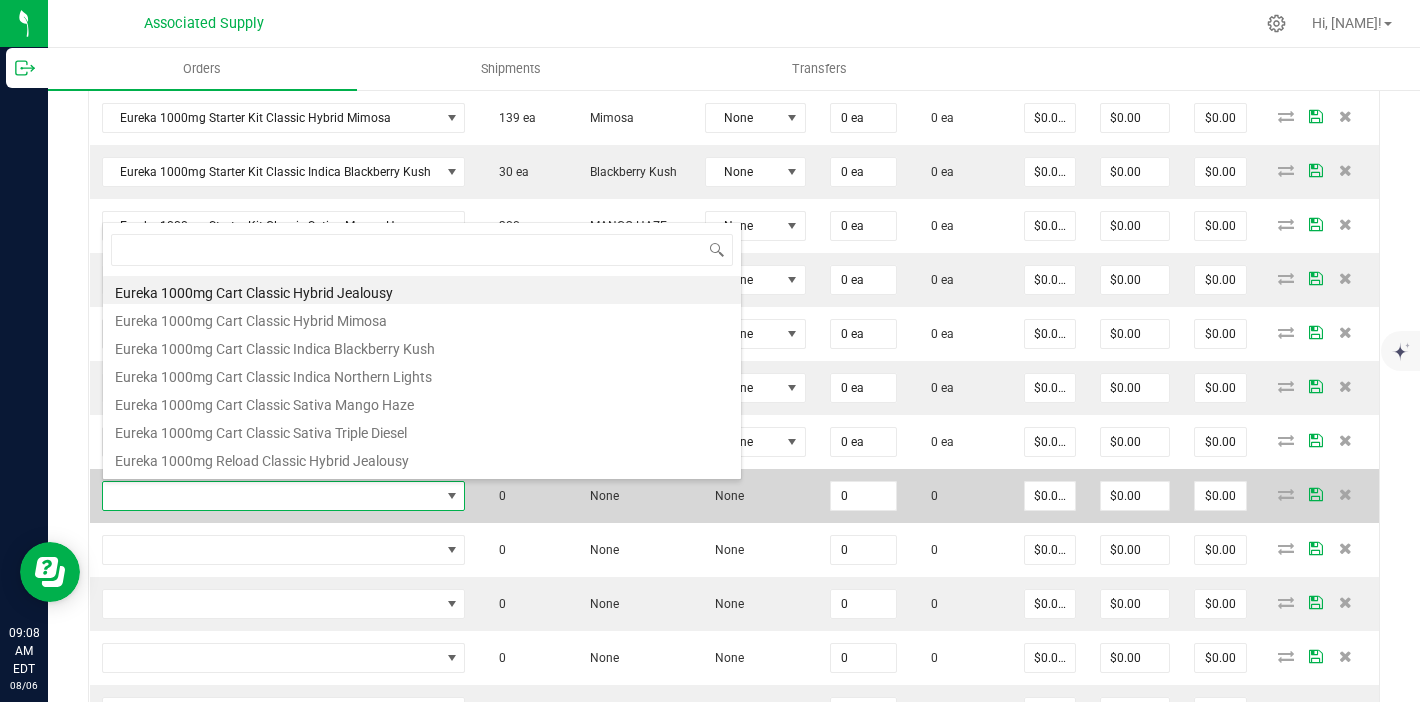 type on "R" 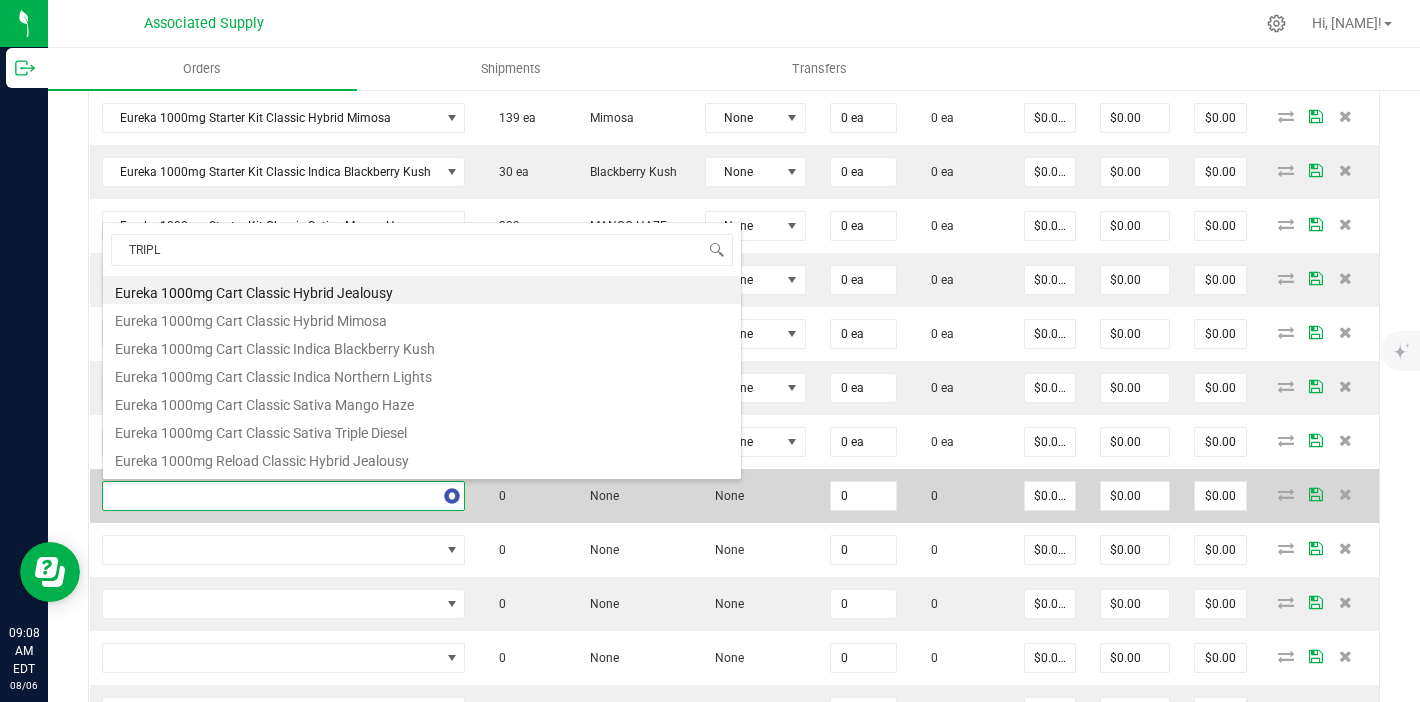 type on "TRIPLE" 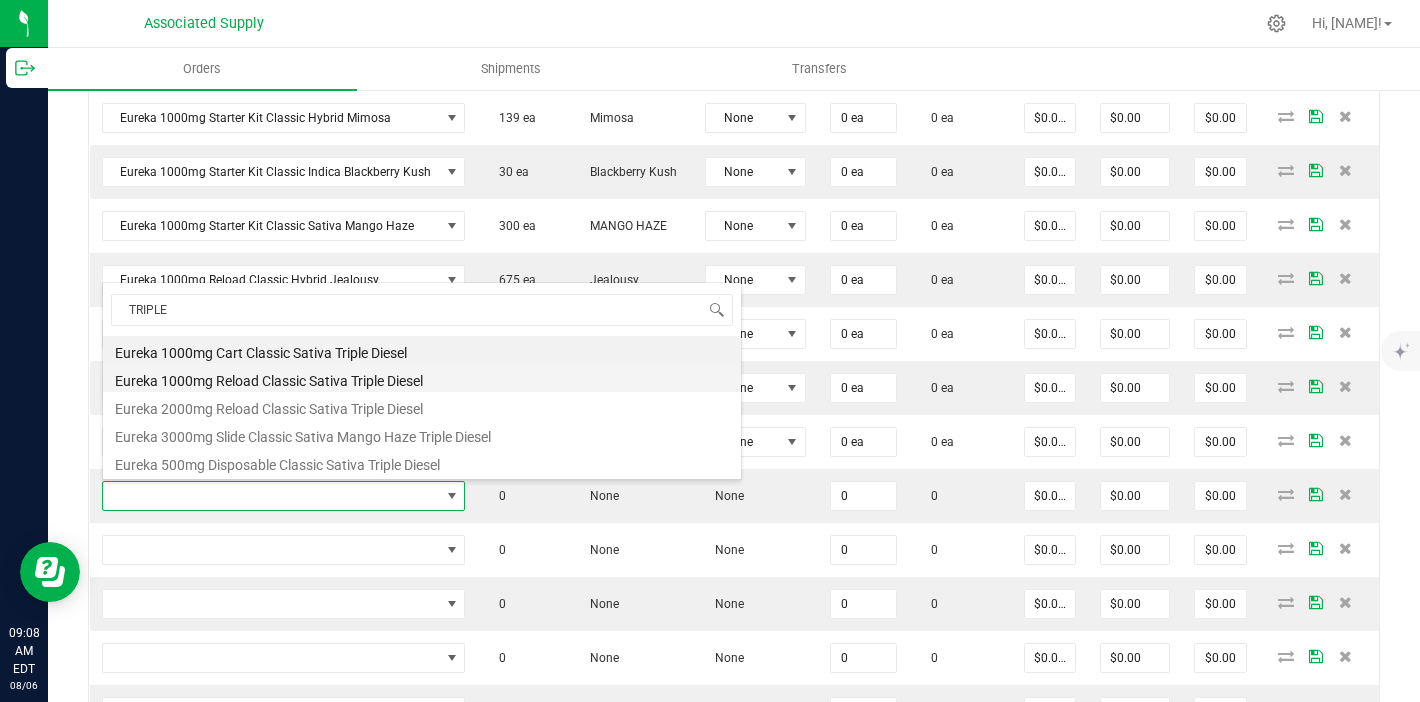 click on "Eureka 1000mg Reload Classic Sativa Triple Diesel" at bounding box center [422, 378] 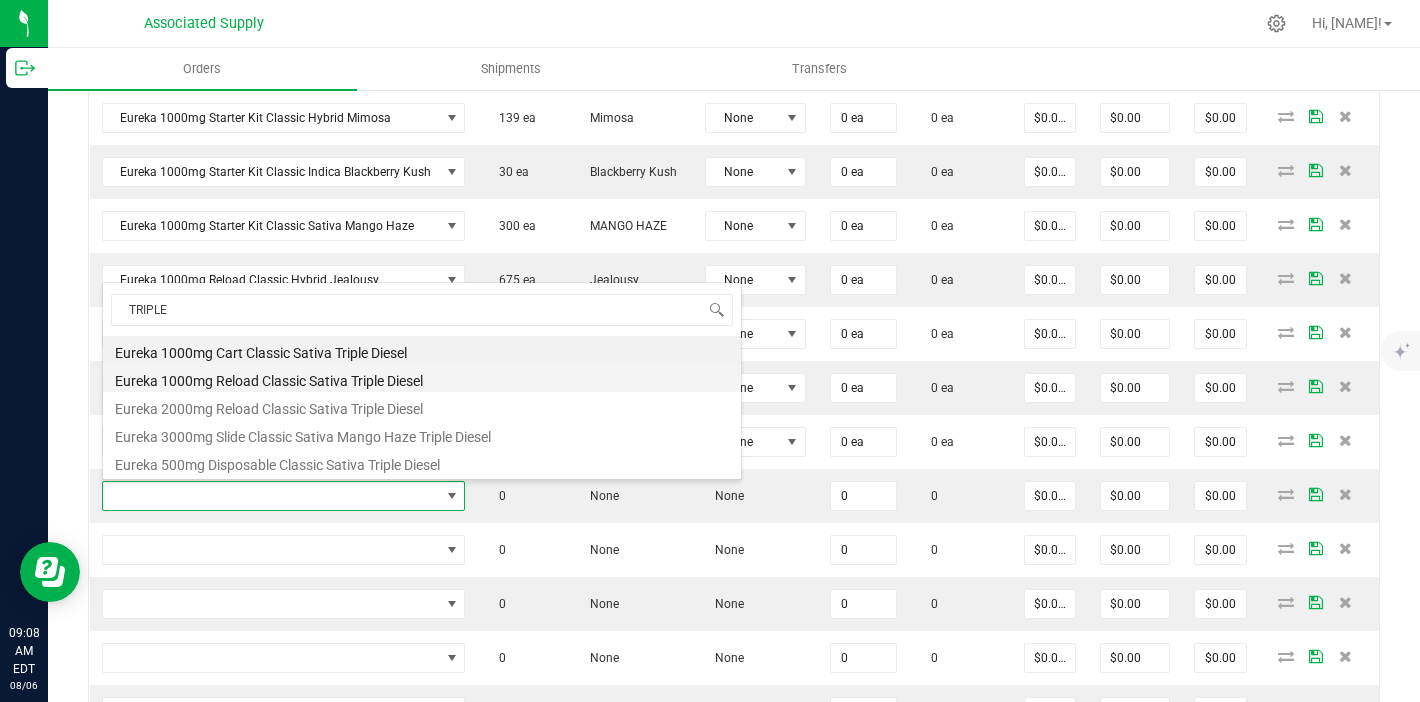 type on "0 ea" 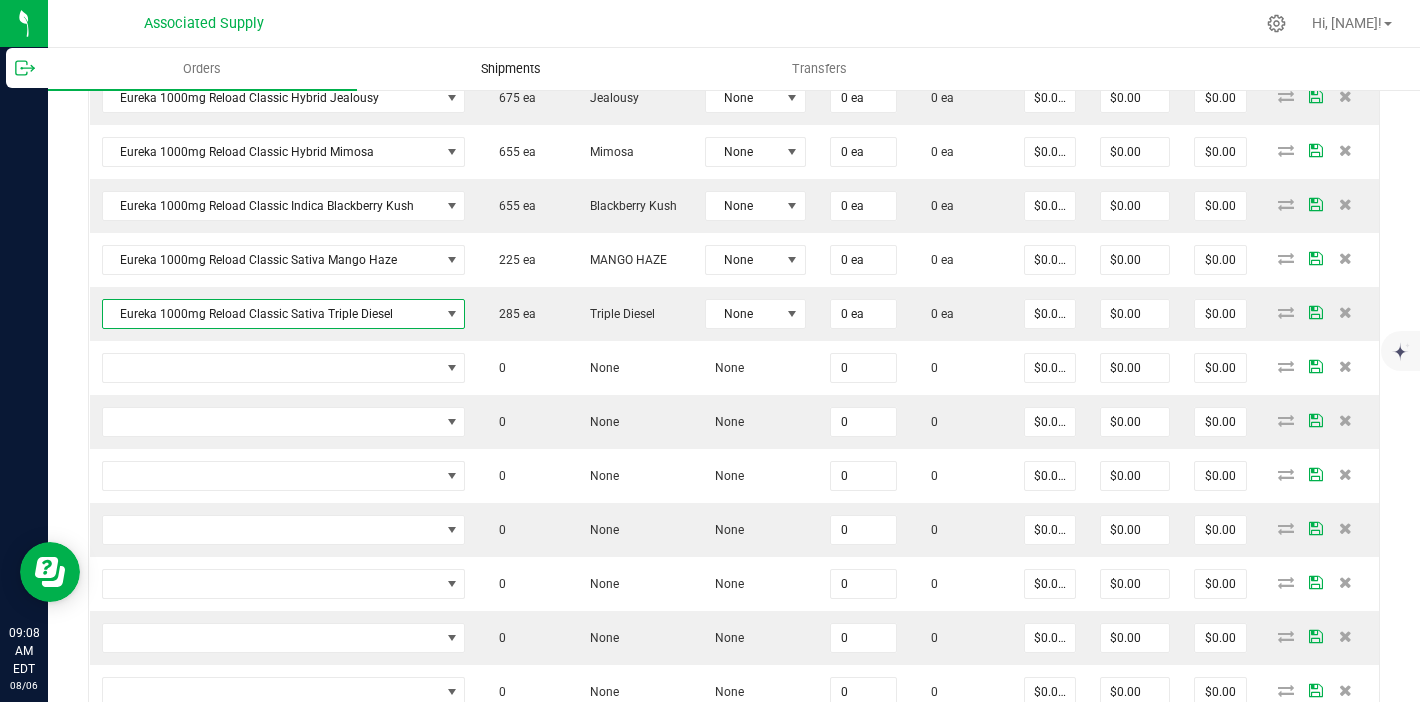 scroll, scrollTop: 808, scrollLeft: 0, axis: vertical 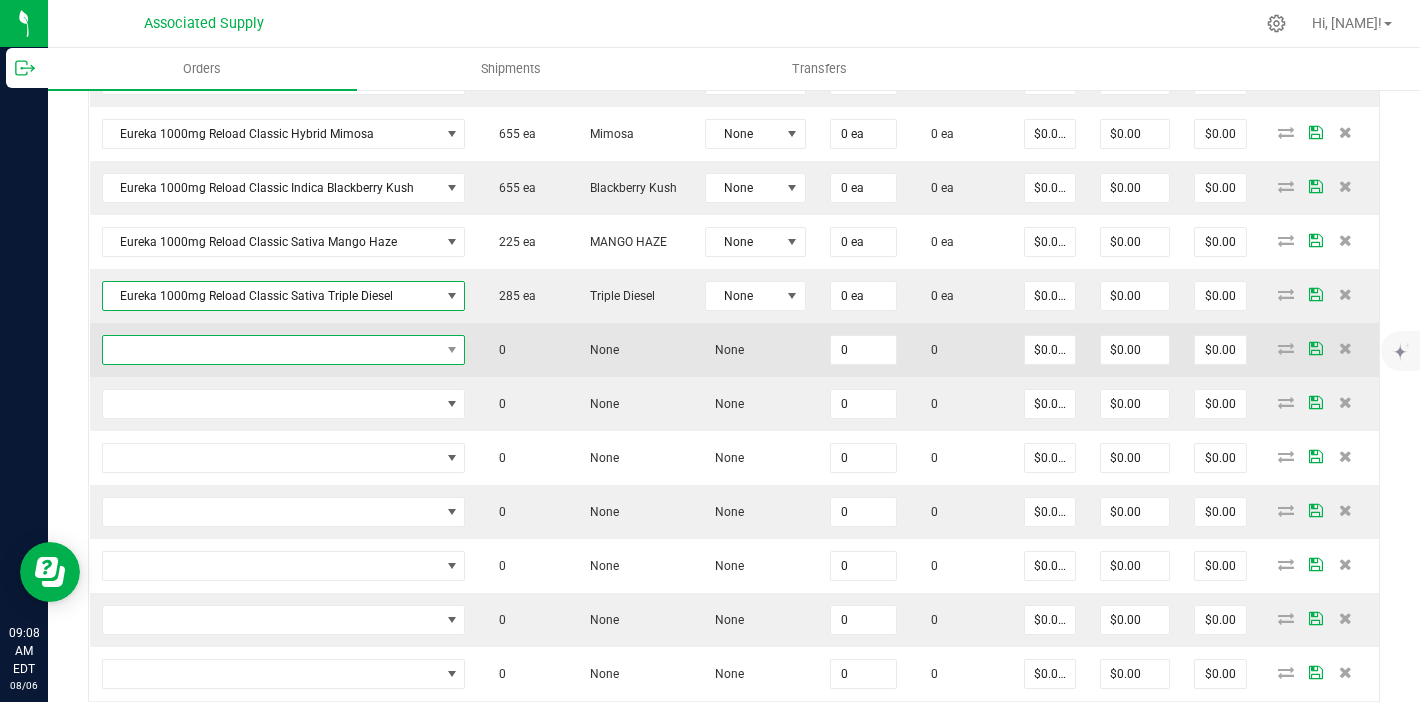 click at bounding box center (271, 350) 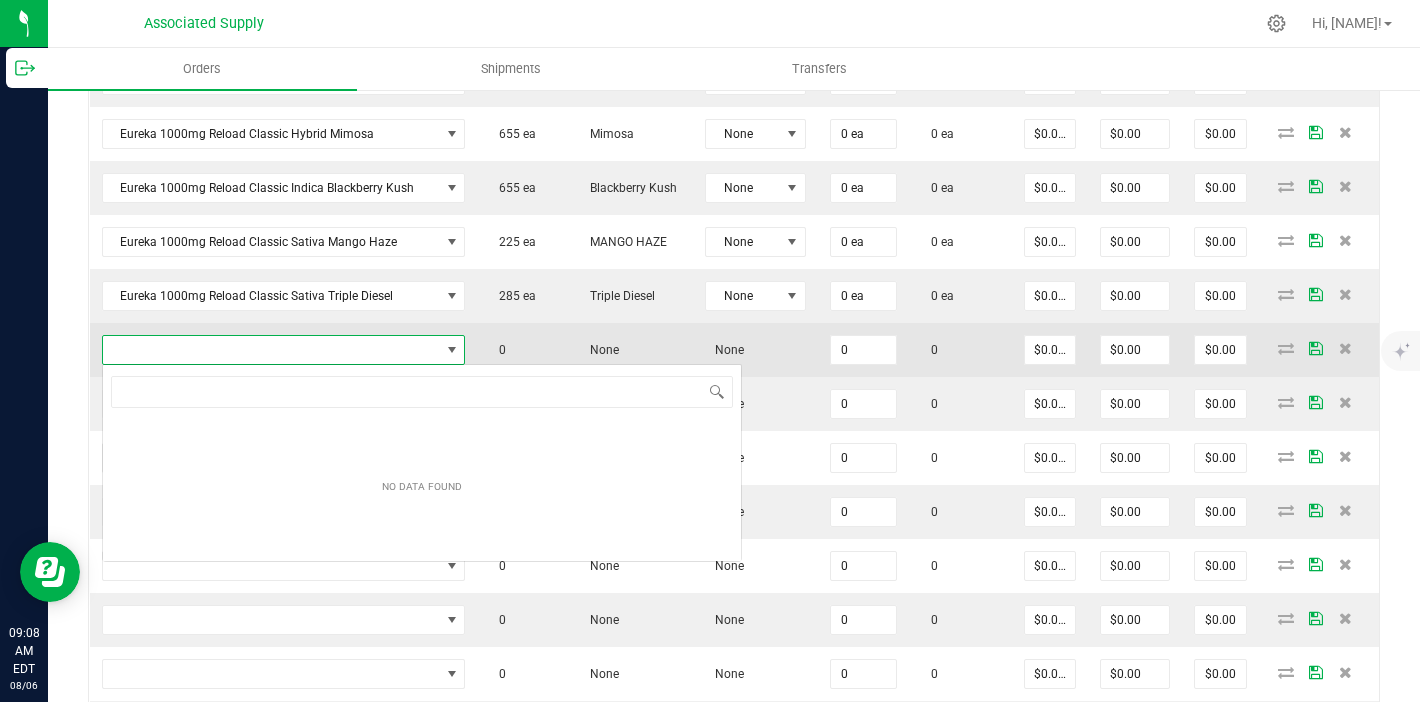 scroll, scrollTop: 99970, scrollLeft: 99641, axis: both 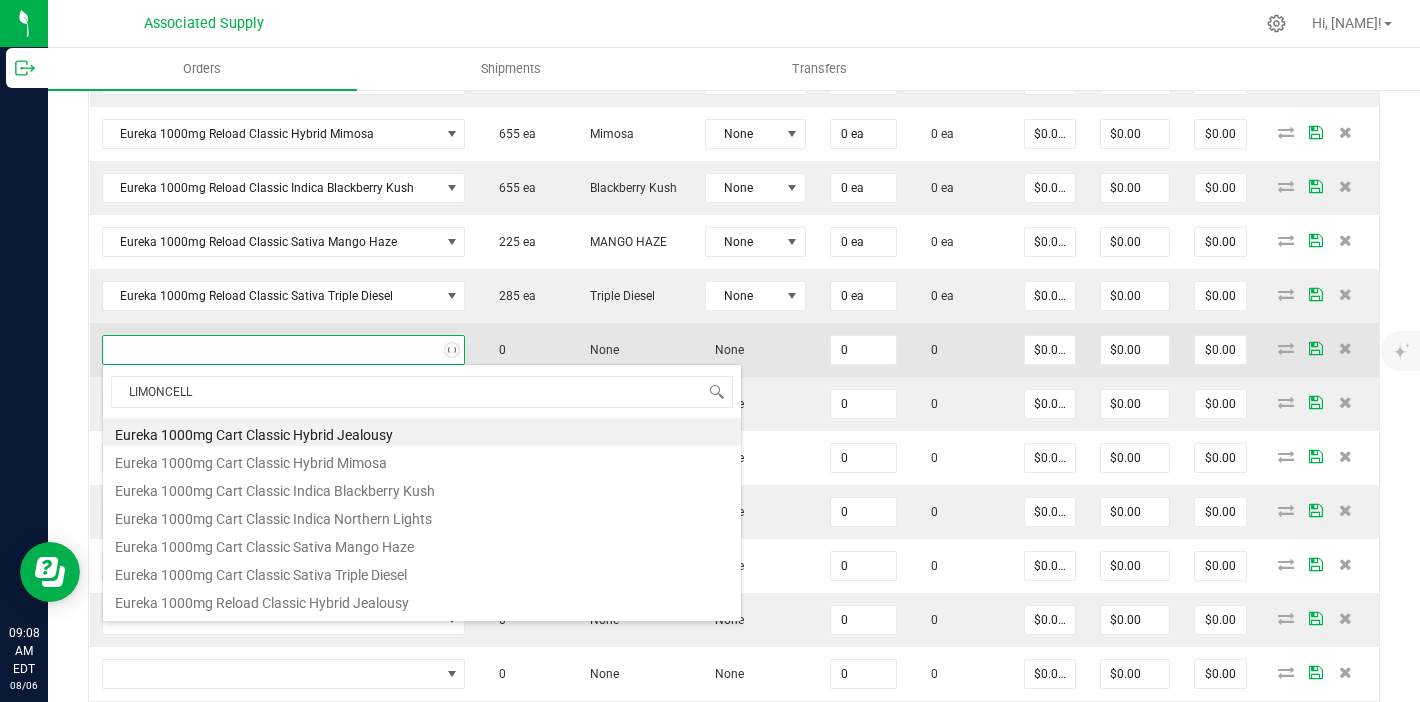 type on "LIMONCELLO" 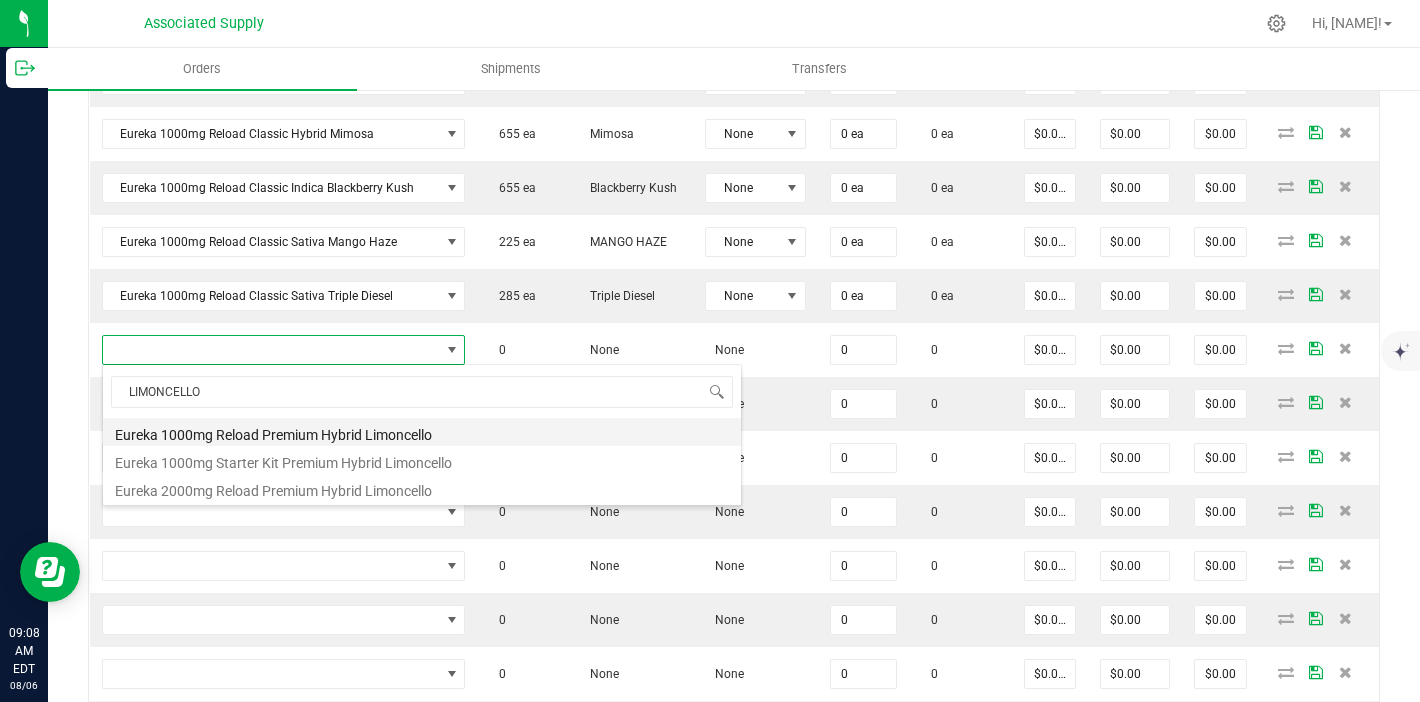 click on "Eureka 1000mg Reload Premium Hybrid Limoncello" at bounding box center (422, 432) 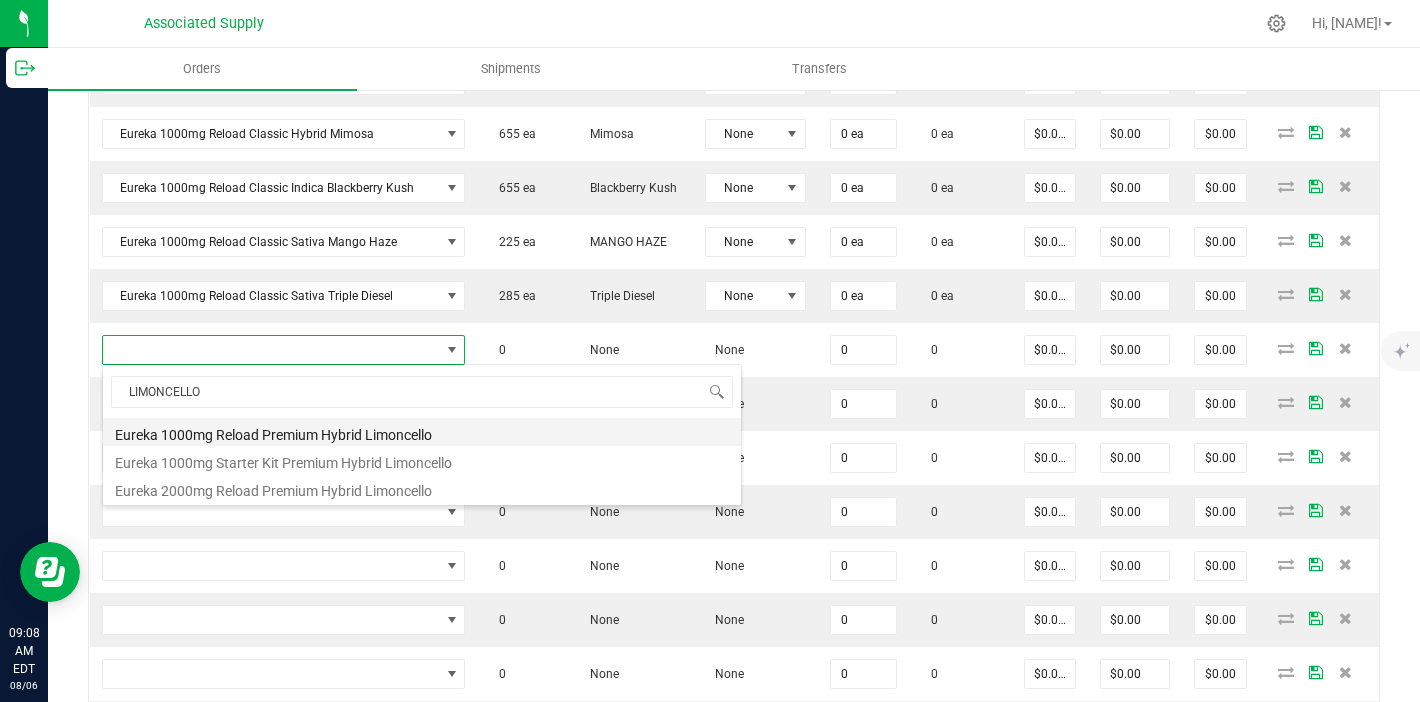 type on "0 ea" 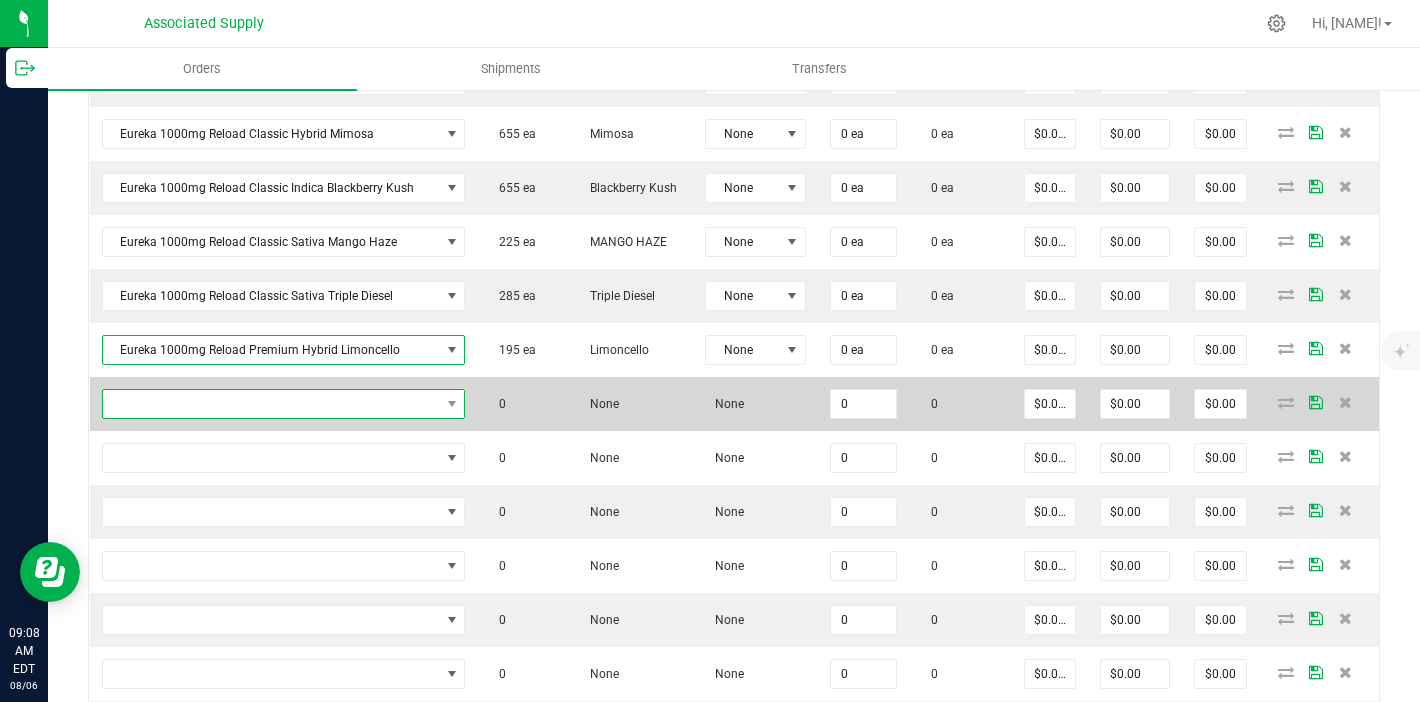 click at bounding box center (271, 404) 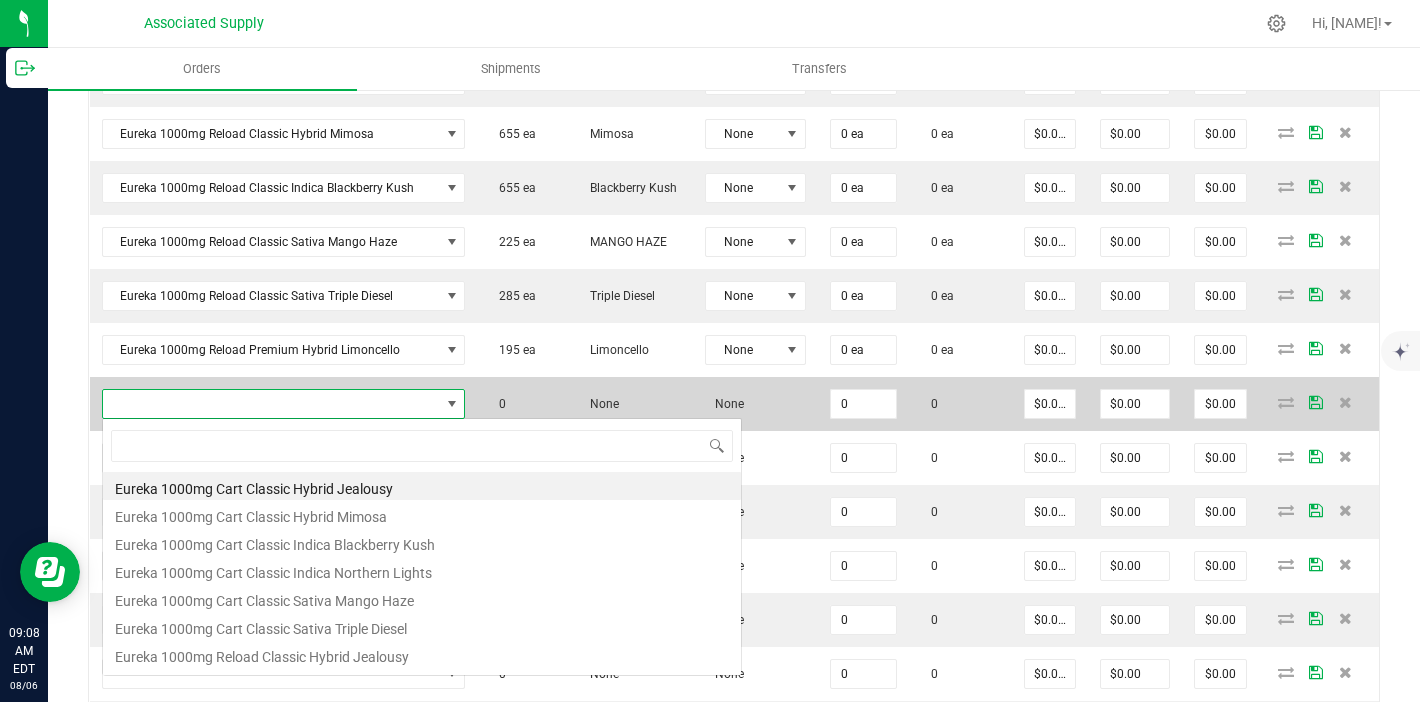 scroll, scrollTop: 99970, scrollLeft: 99641, axis: both 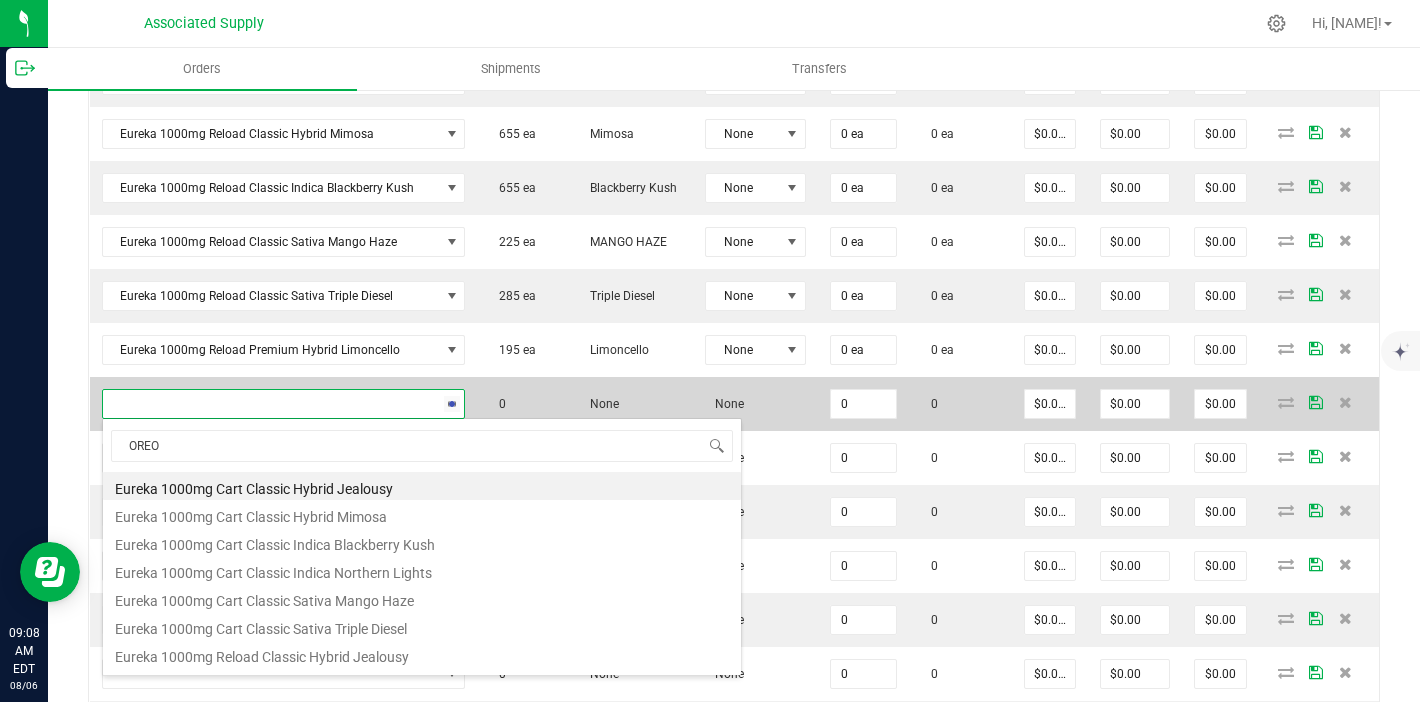type on "OREOZ" 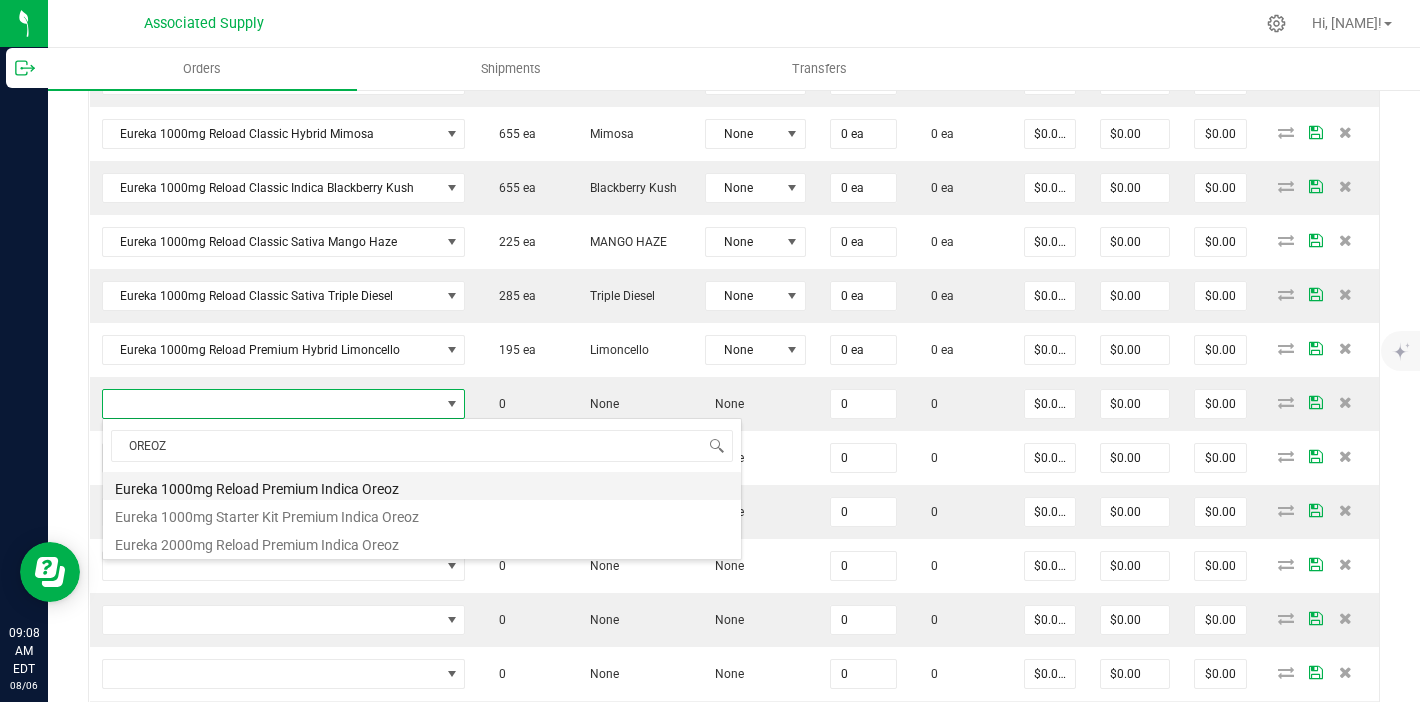 click on "Eureka 1000mg Reload Premium Indica Oreoz" at bounding box center [422, 486] 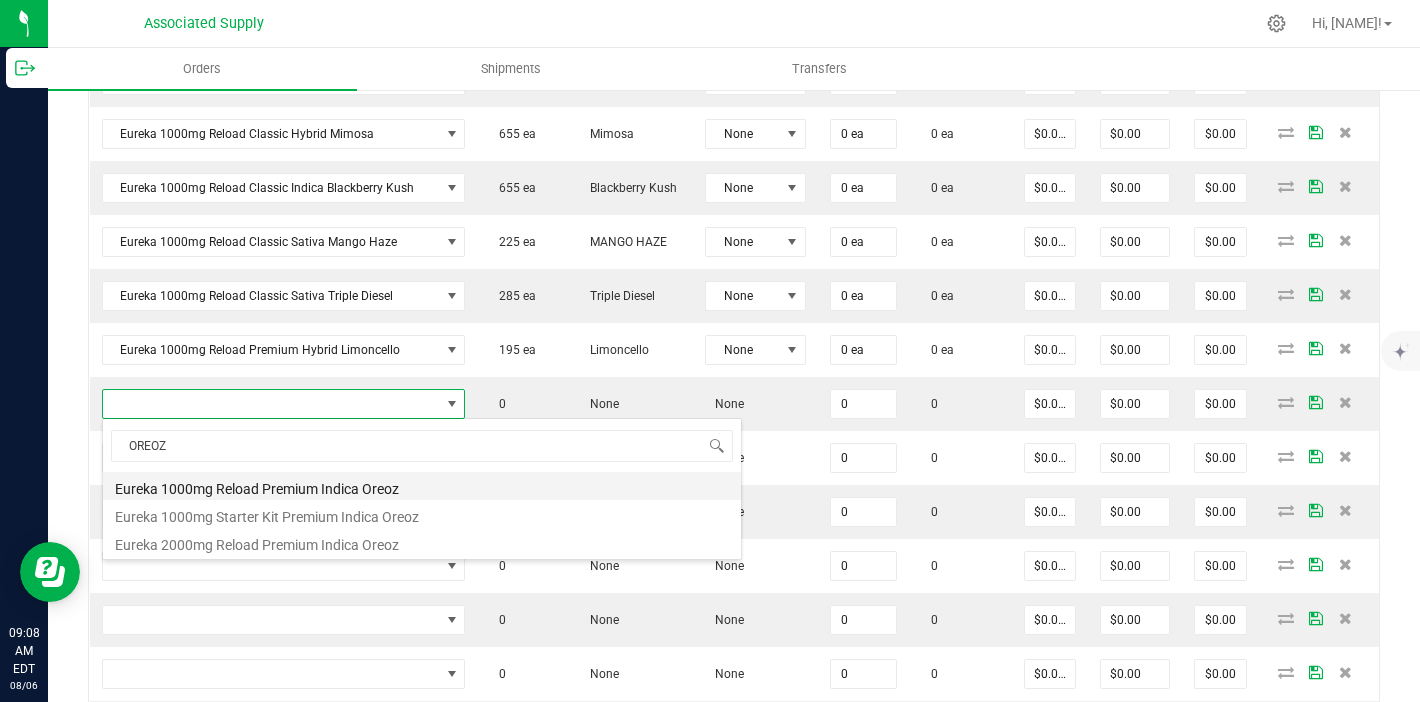 type on "0 ea" 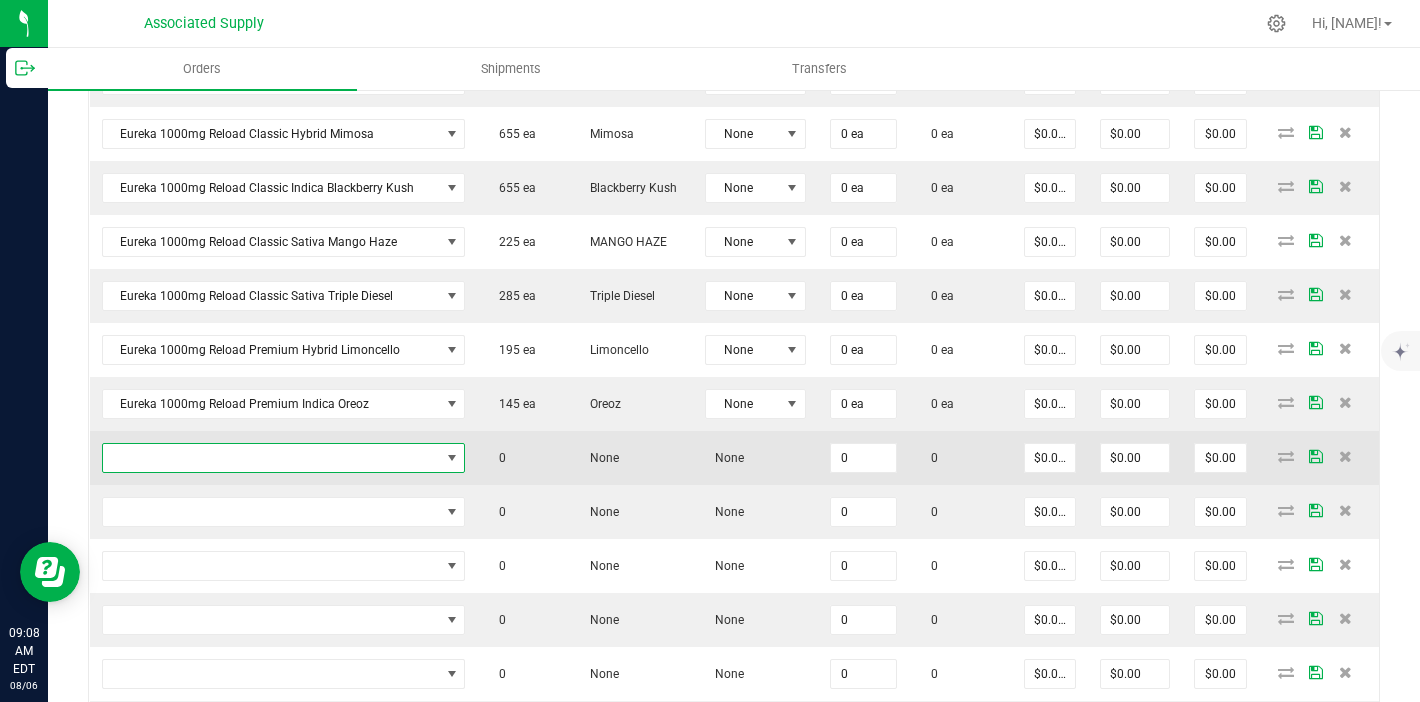 click at bounding box center [271, 458] 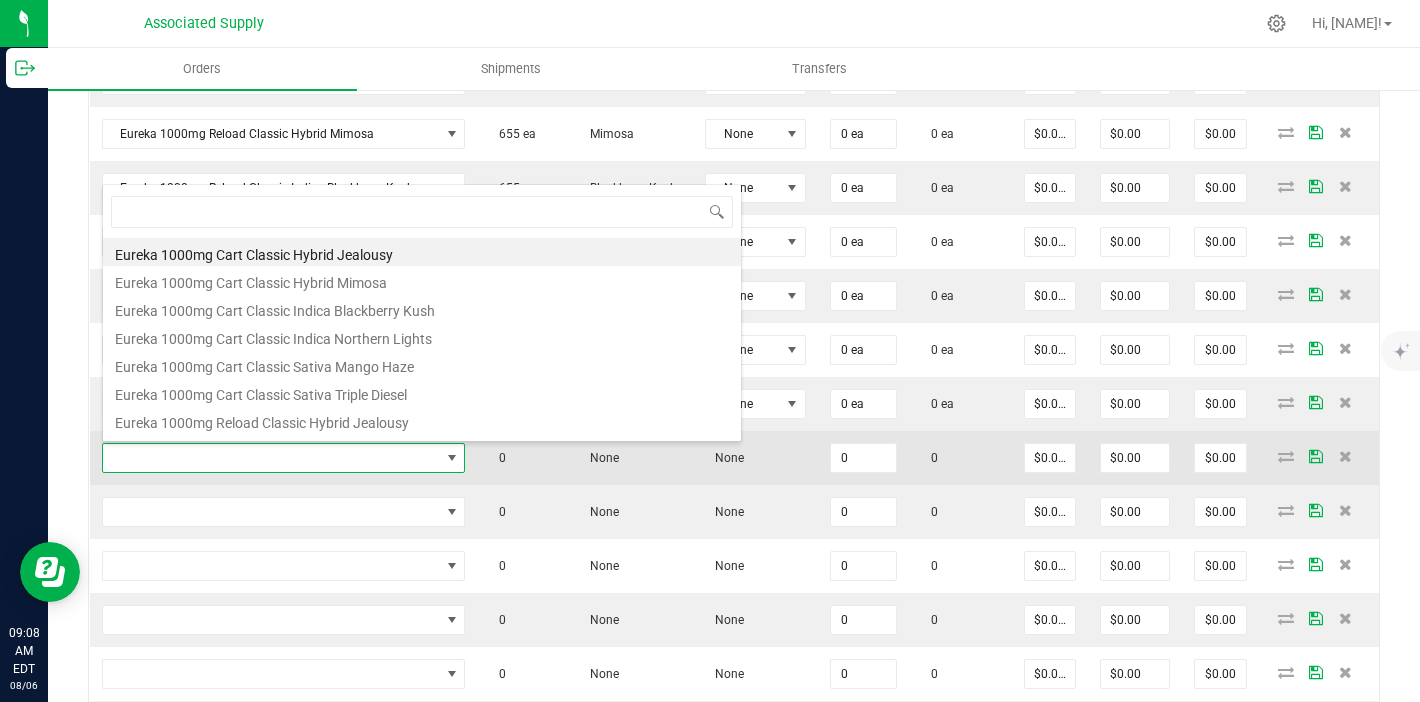 scroll, scrollTop: 99970, scrollLeft: 99641, axis: both 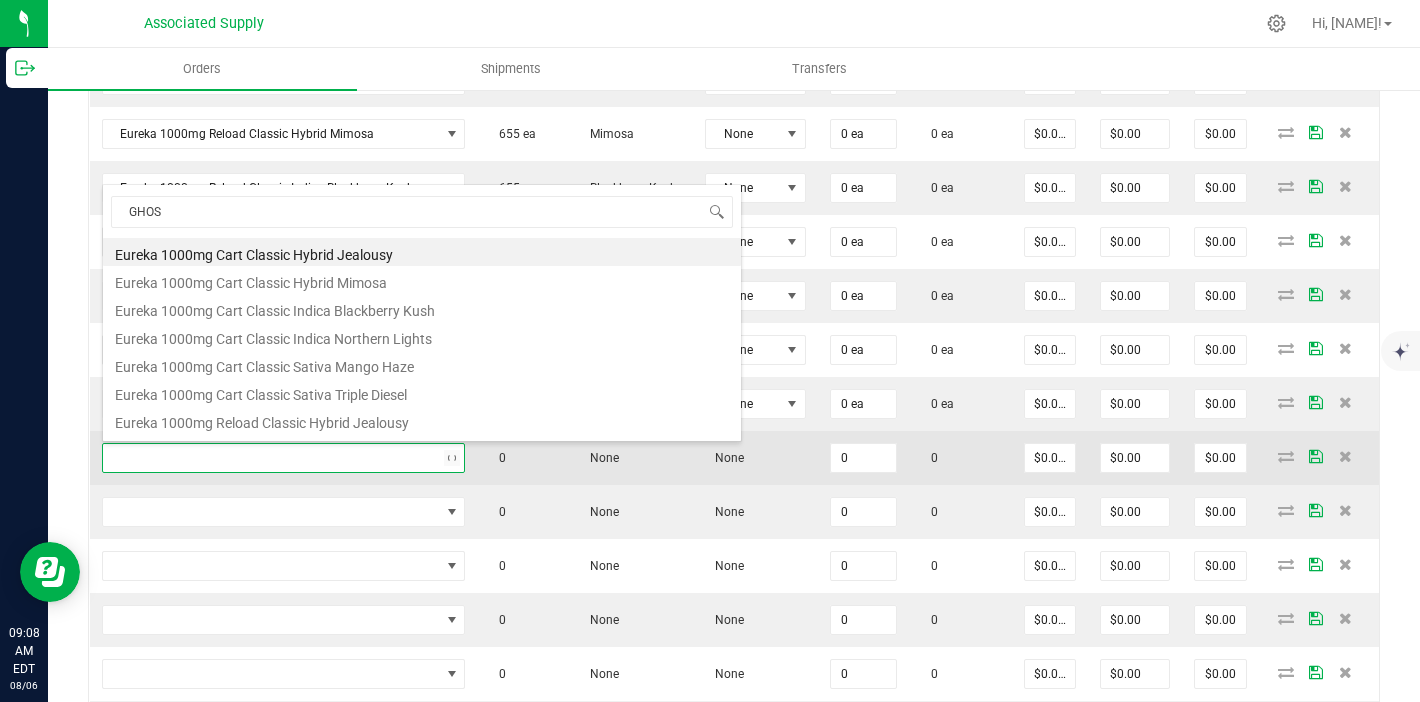 type on "GHOST" 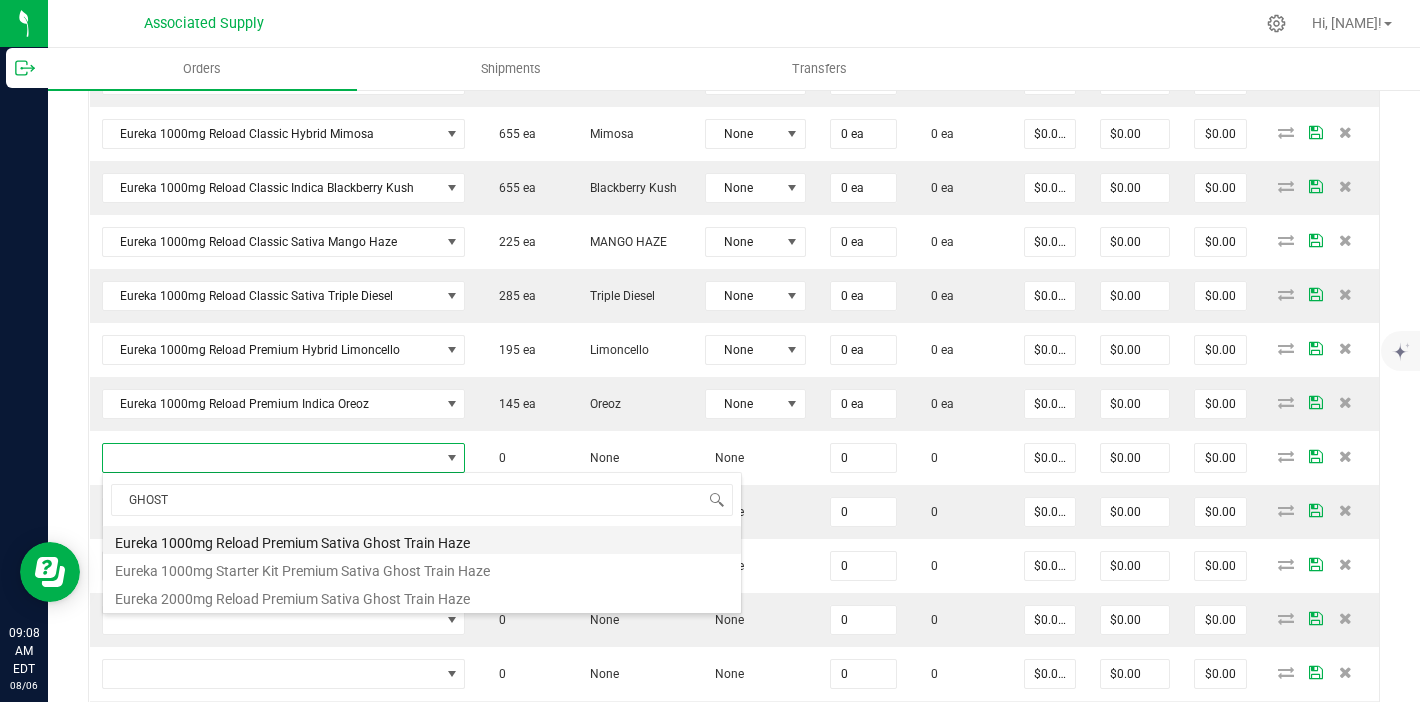 click on "Eureka 1000mg Reload Premium Sativa Ghost Train Haze" at bounding box center [422, 540] 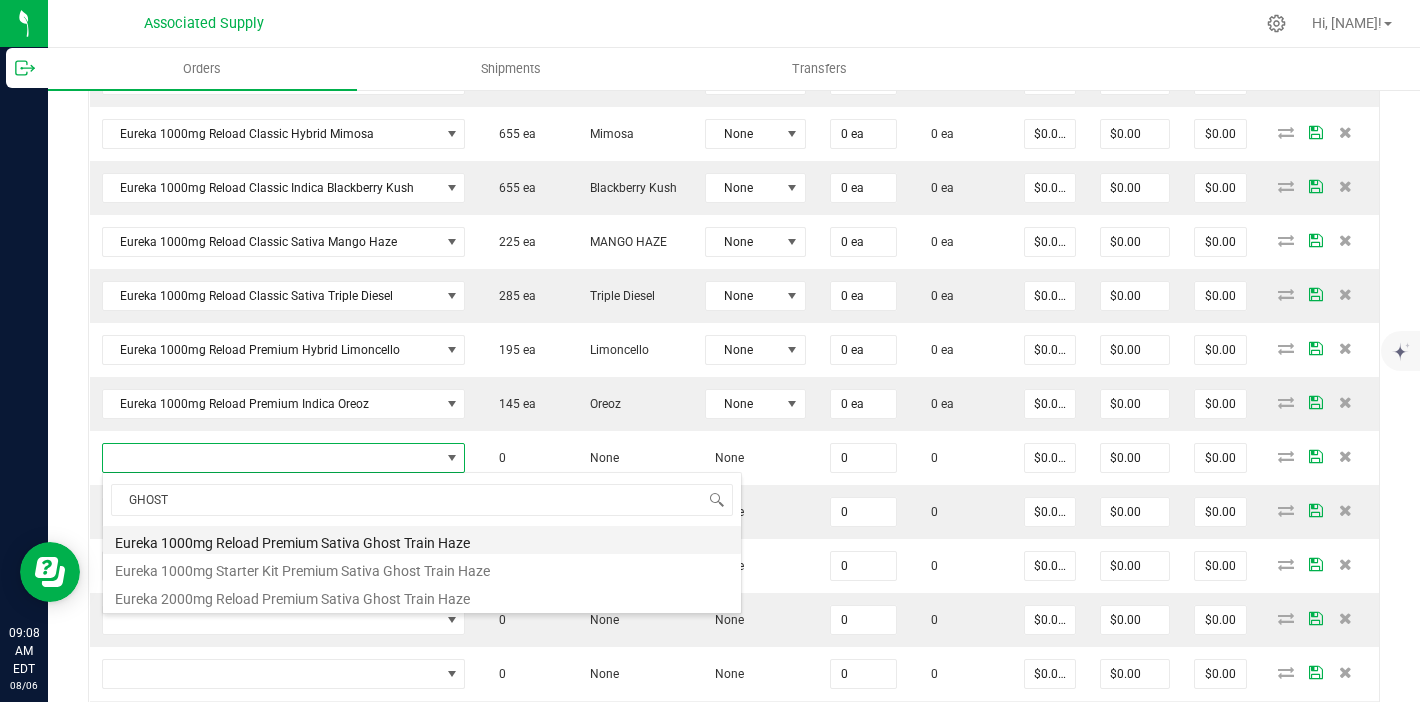 type on "0 ea" 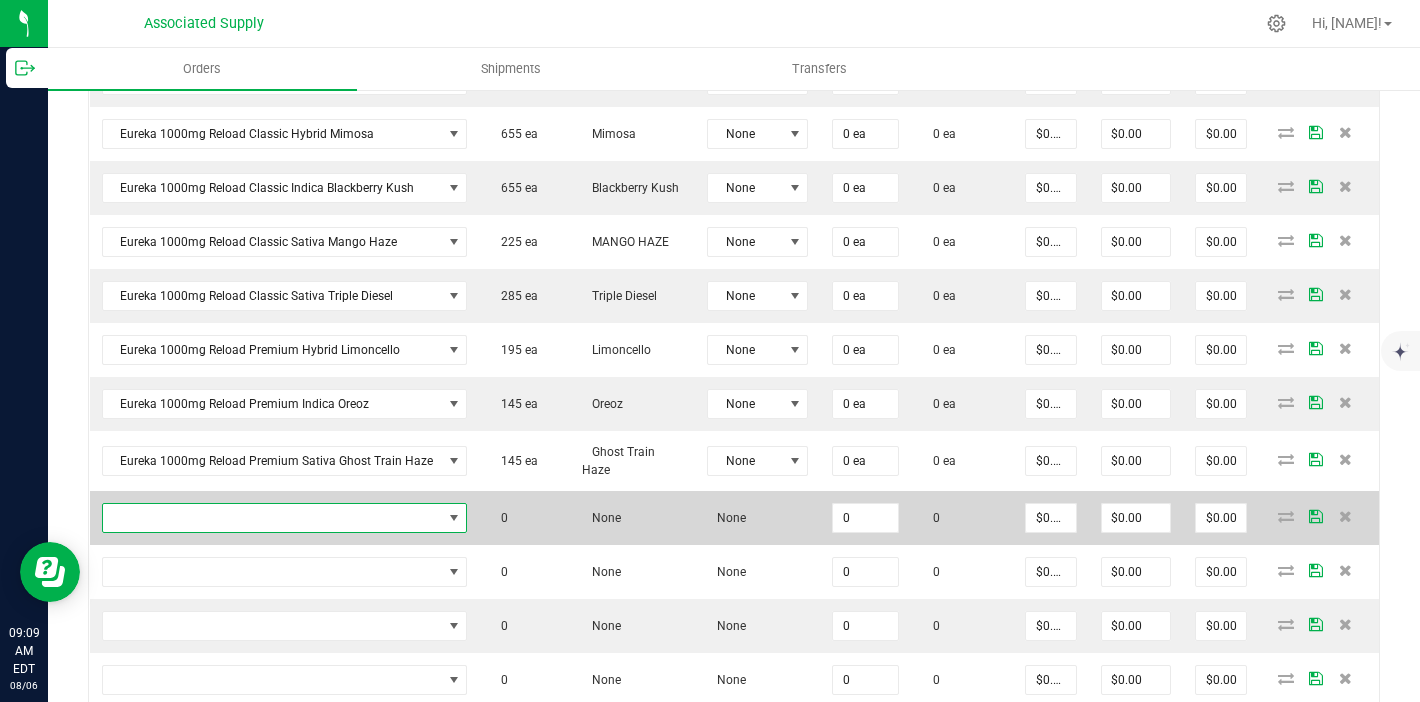 click at bounding box center (272, 518) 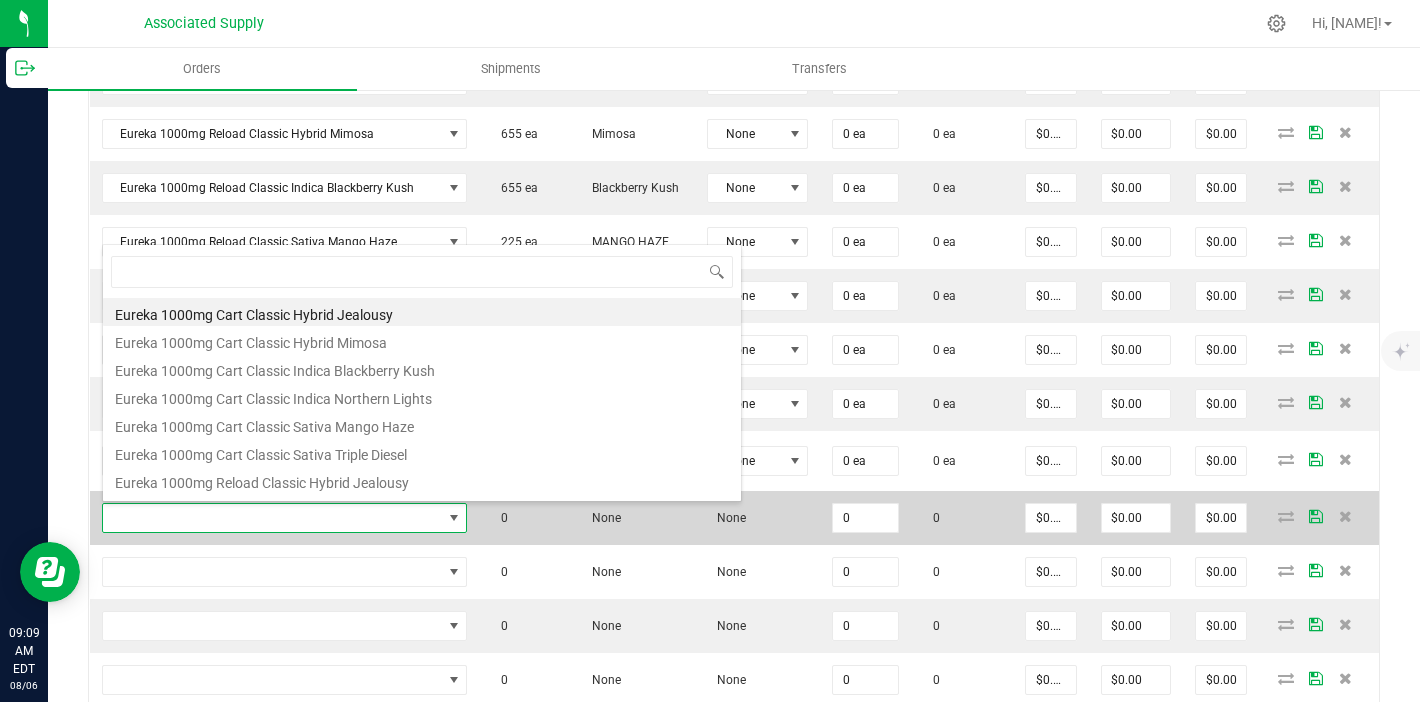 scroll, scrollTop: 99970, scrollLeft: 99641, axis: both 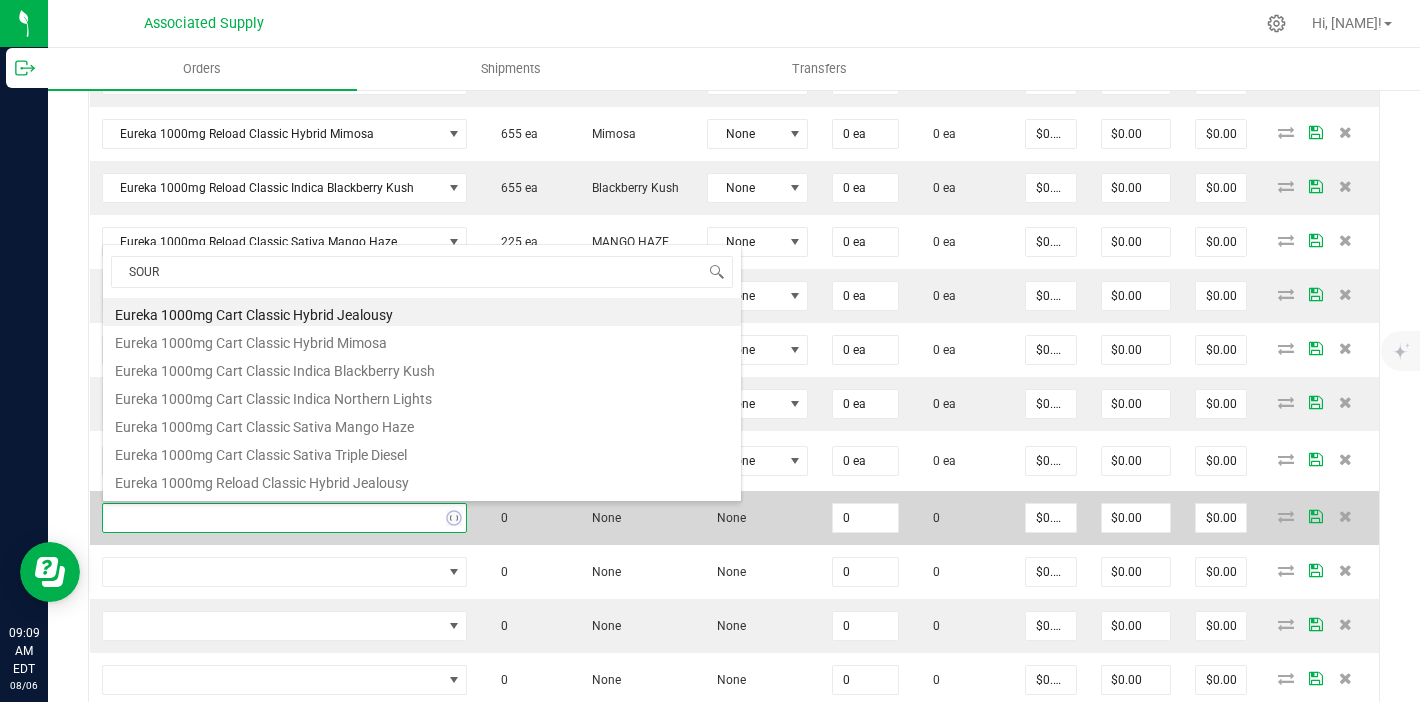 type on "SOUR" 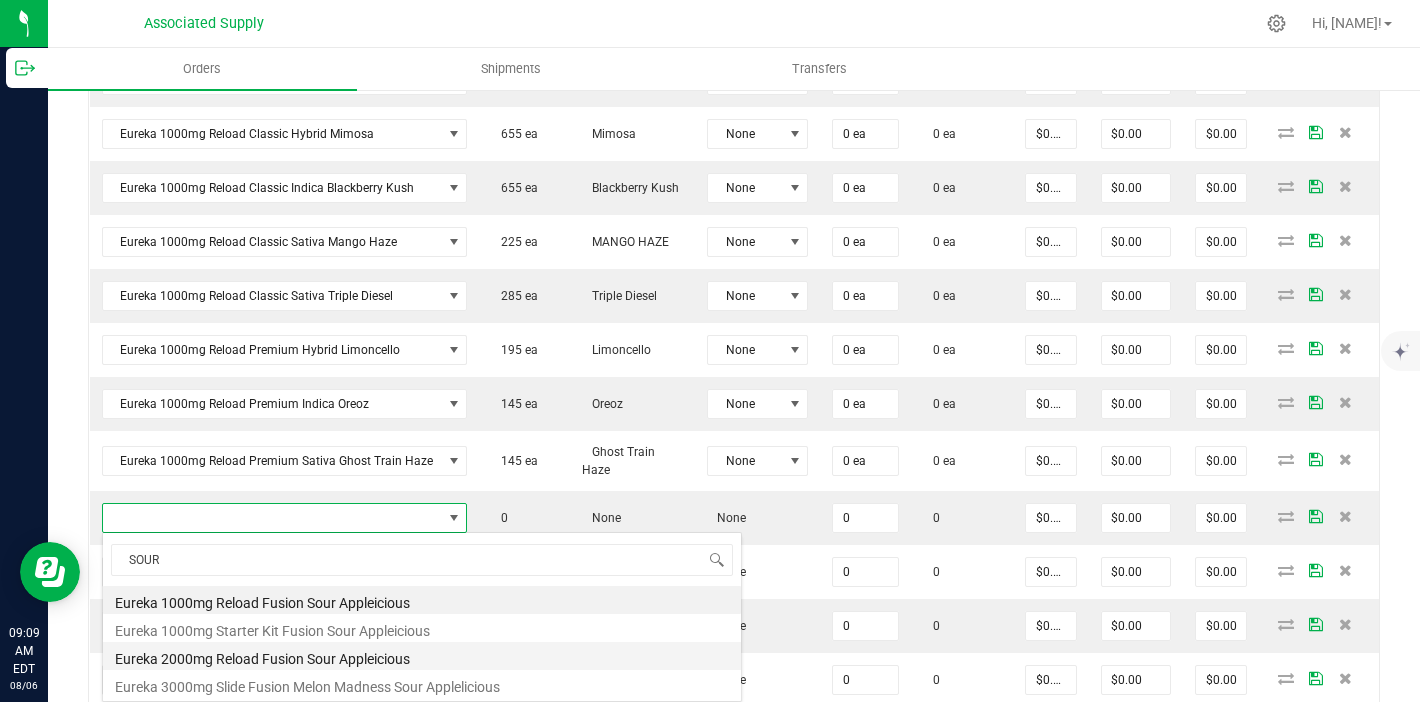 click on "Eureka 2000mg Reload Fusion Sour Appleicious" at bounding box center [422, 656] 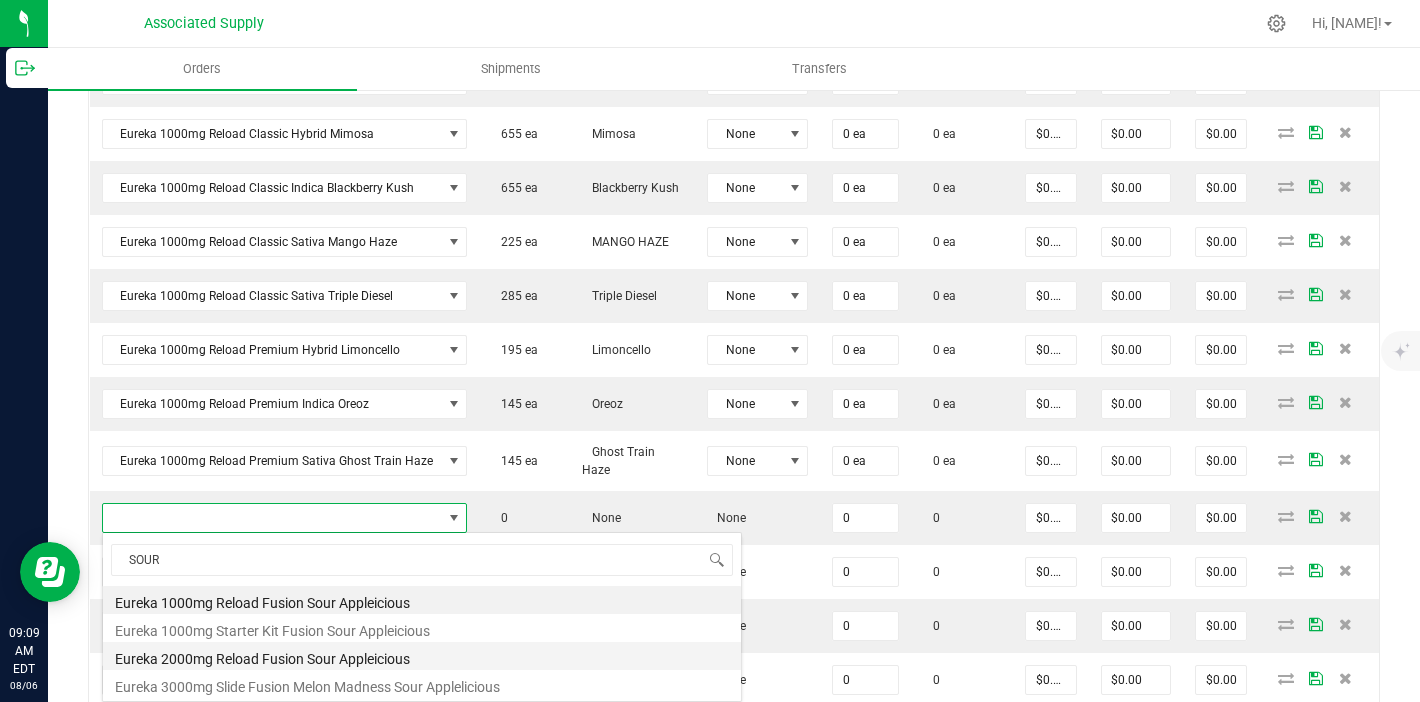 type on "0 ea" 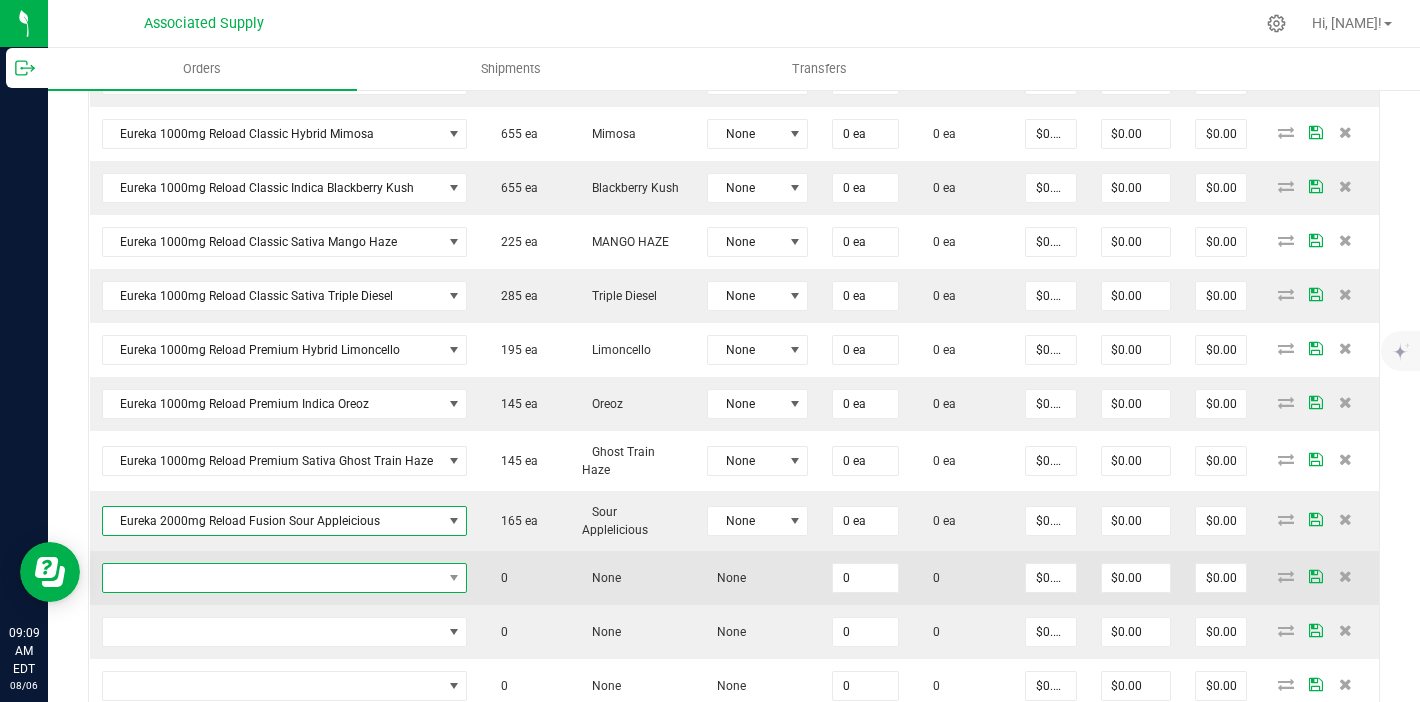 click at bounding box center [272, 578] 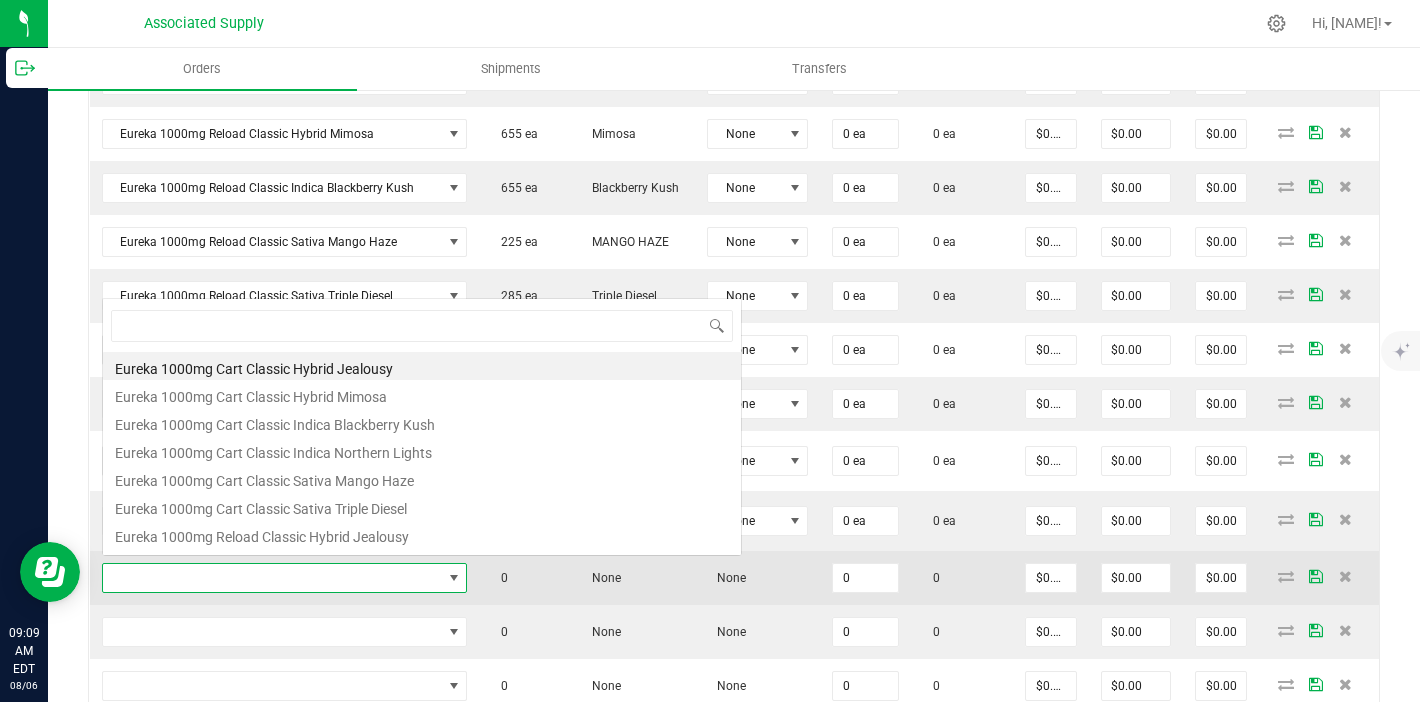 scroll, scrollTop: 0, scrollLeft: 0, axis: both 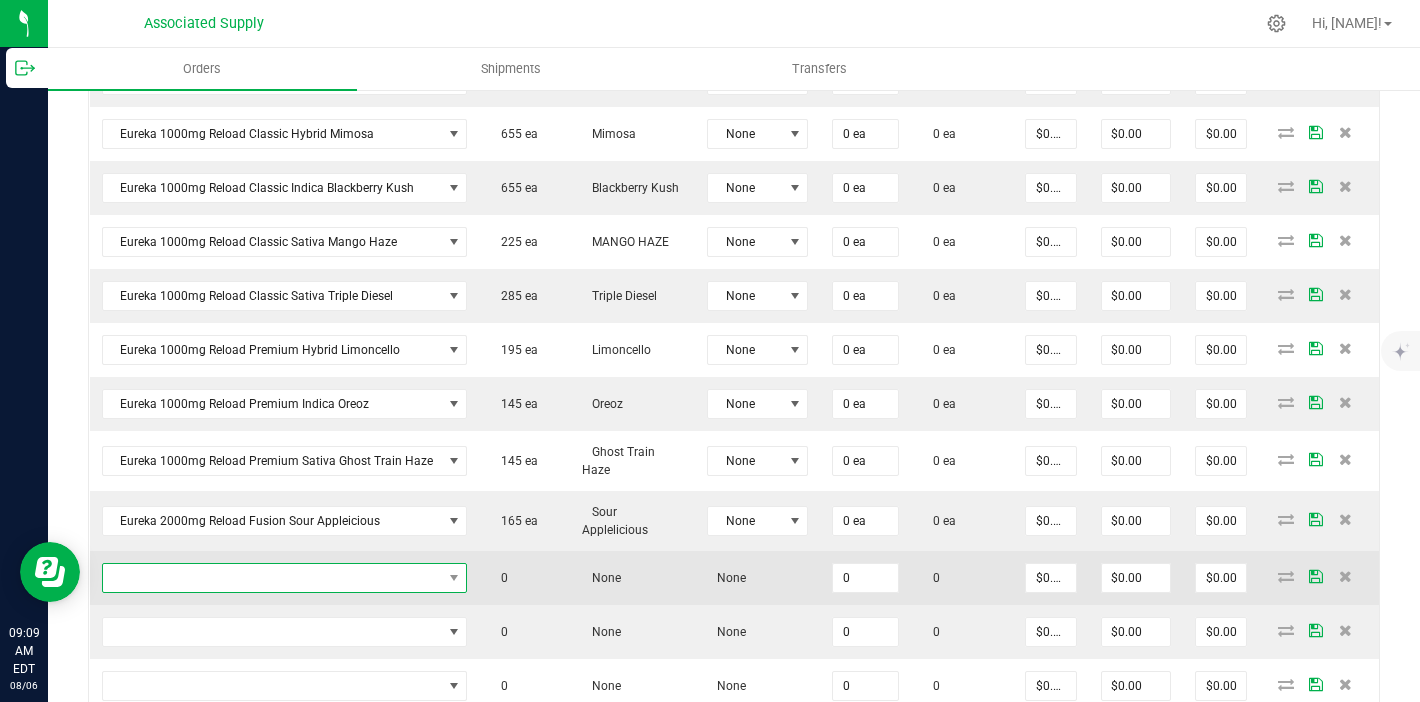 click at bounding box center [272, 578] 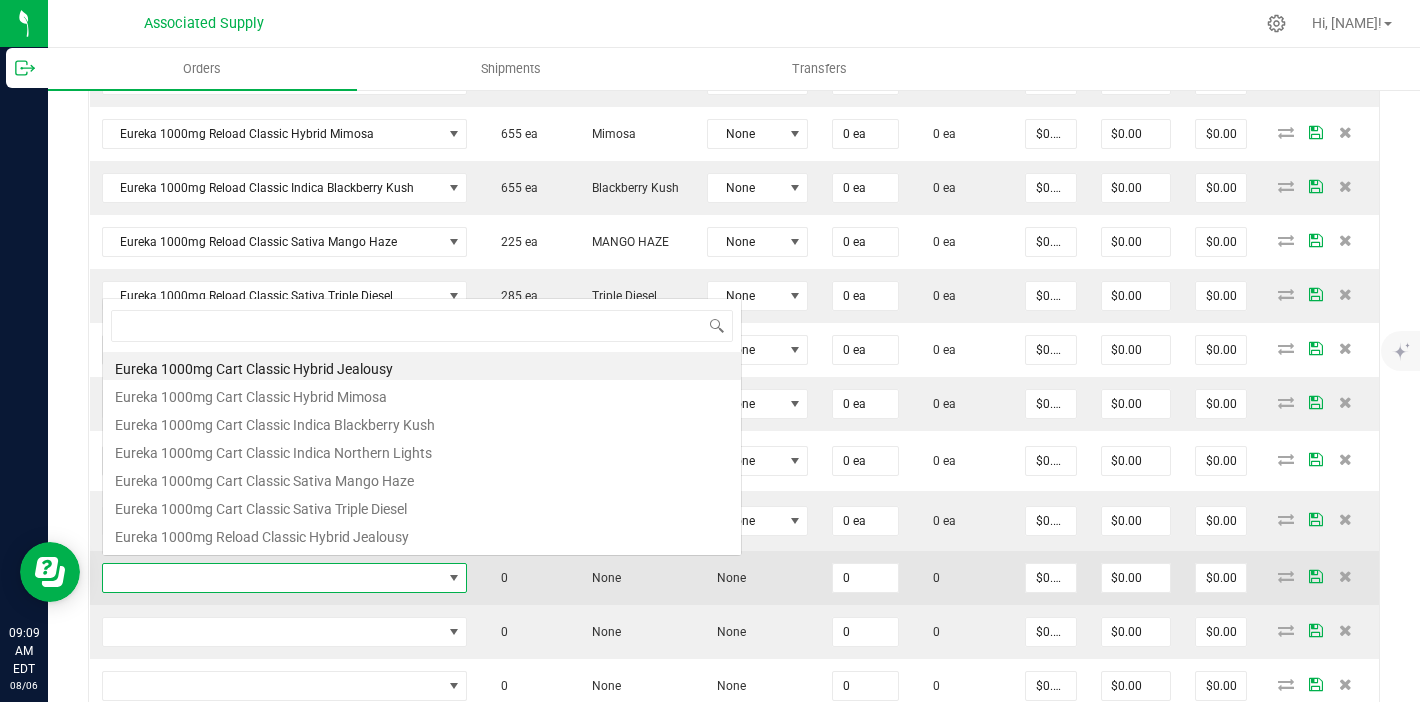 scroll, scrollTop: 0, scrollLeft: 0, axis: both 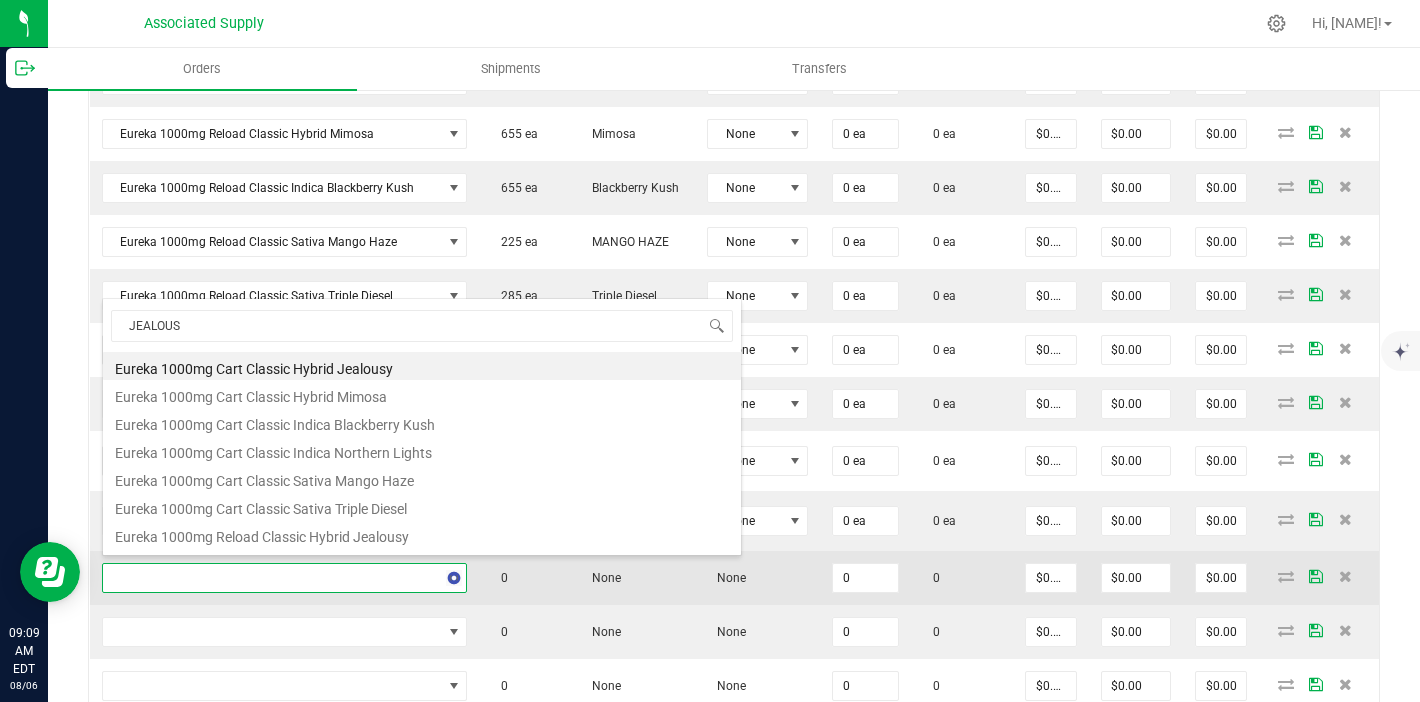 type on "JEALOUSY" 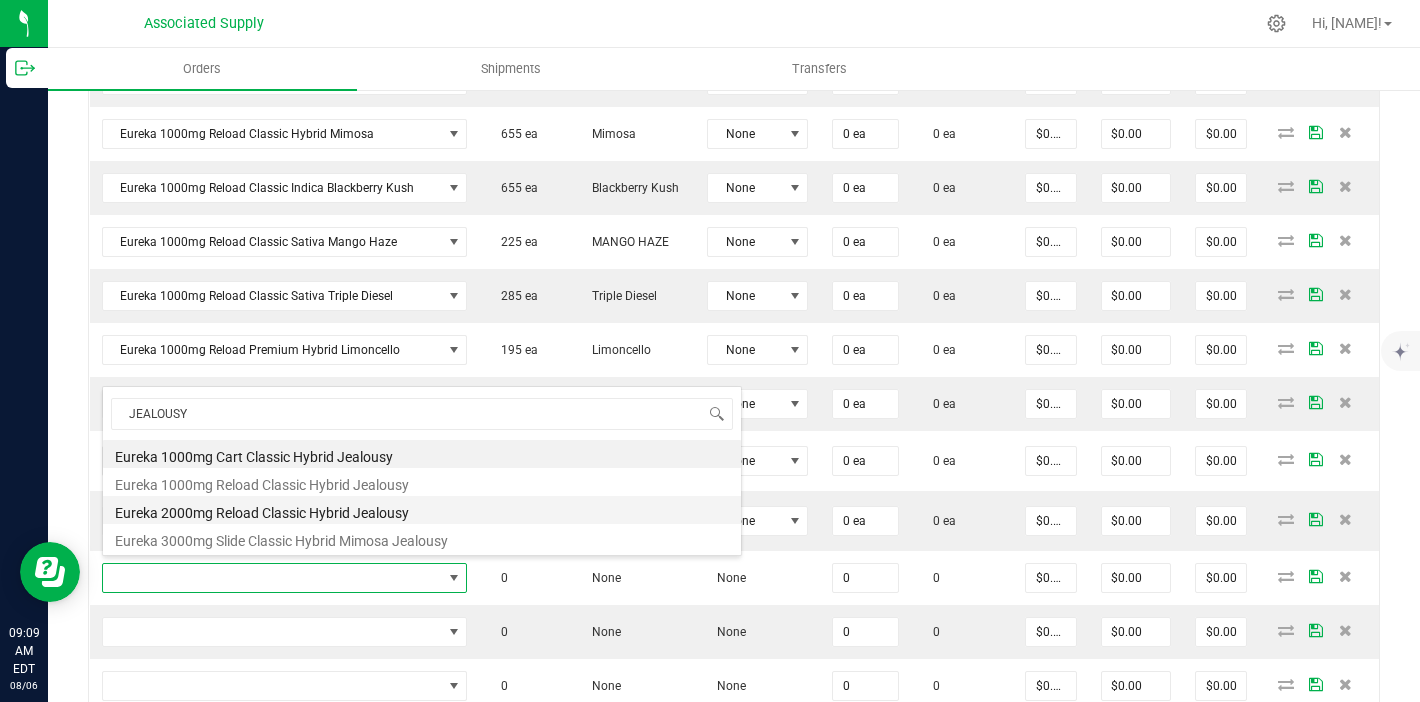 click on "Eureka 2000mg Reload Classic Hybrid Jealousy" at bounding box center (422, 510) 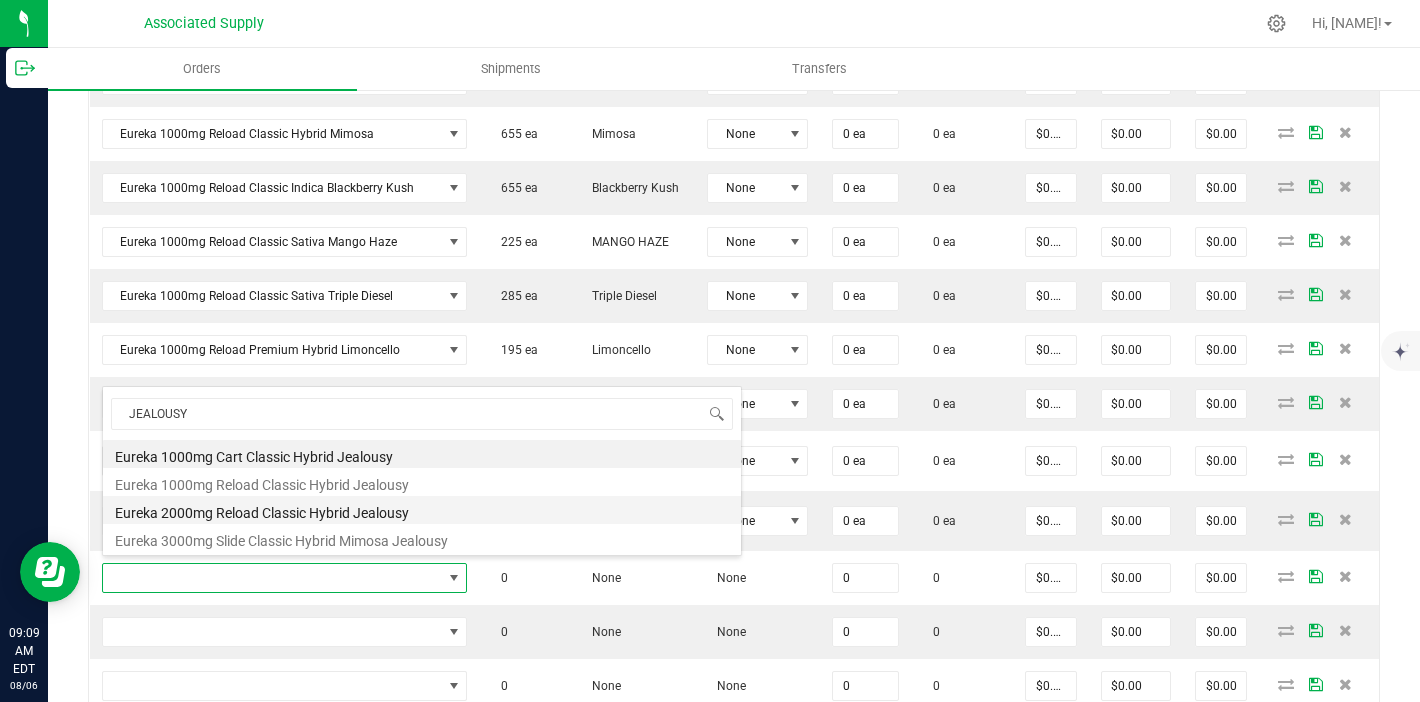 type on "0 ea" 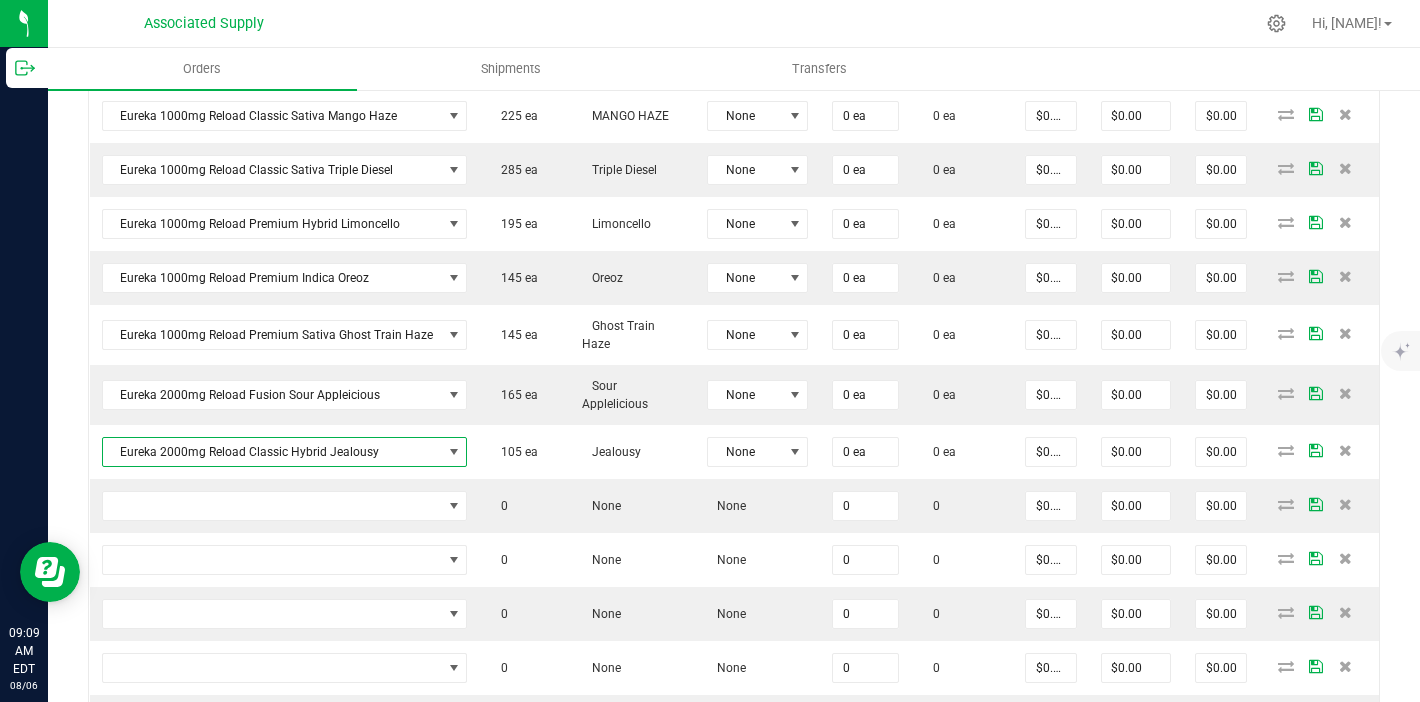 scroll, scrollTop: 966, scrollLeft: 0, axis: vertical 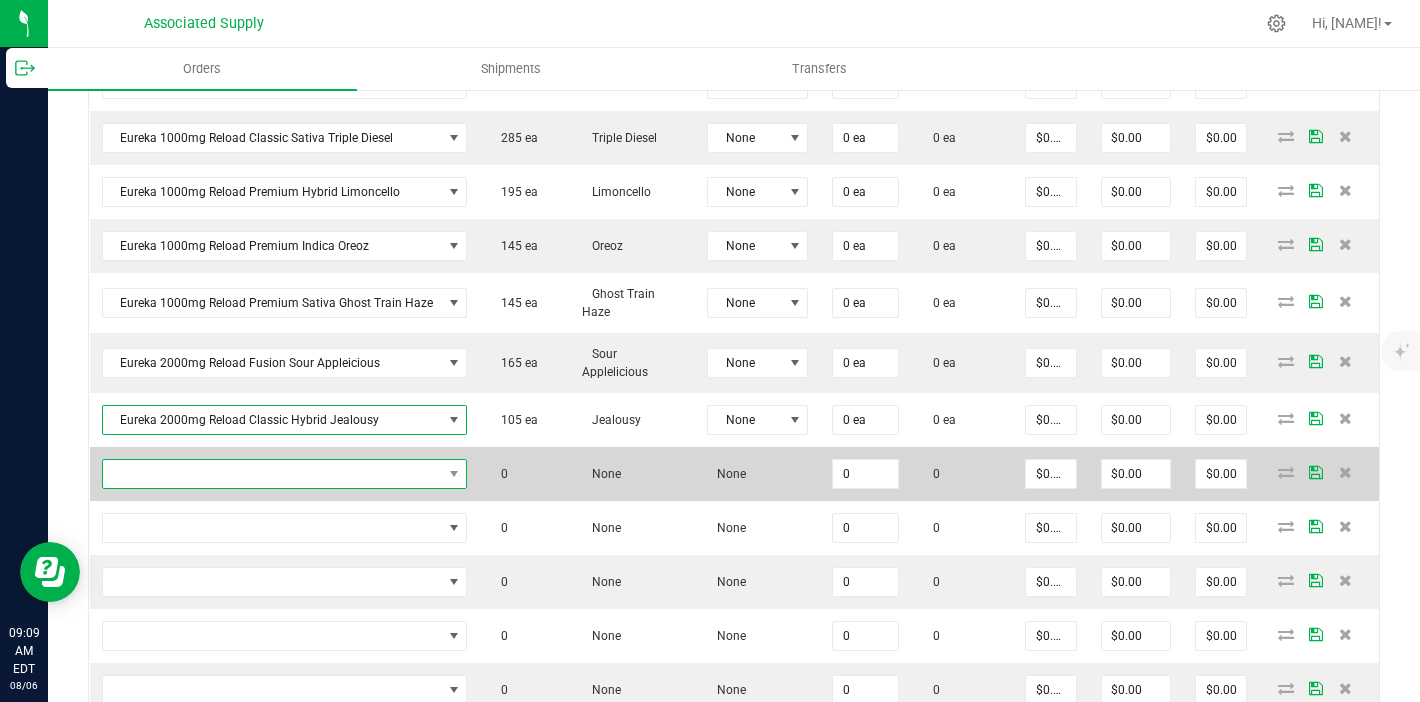 click at bounding box center [272, 474] 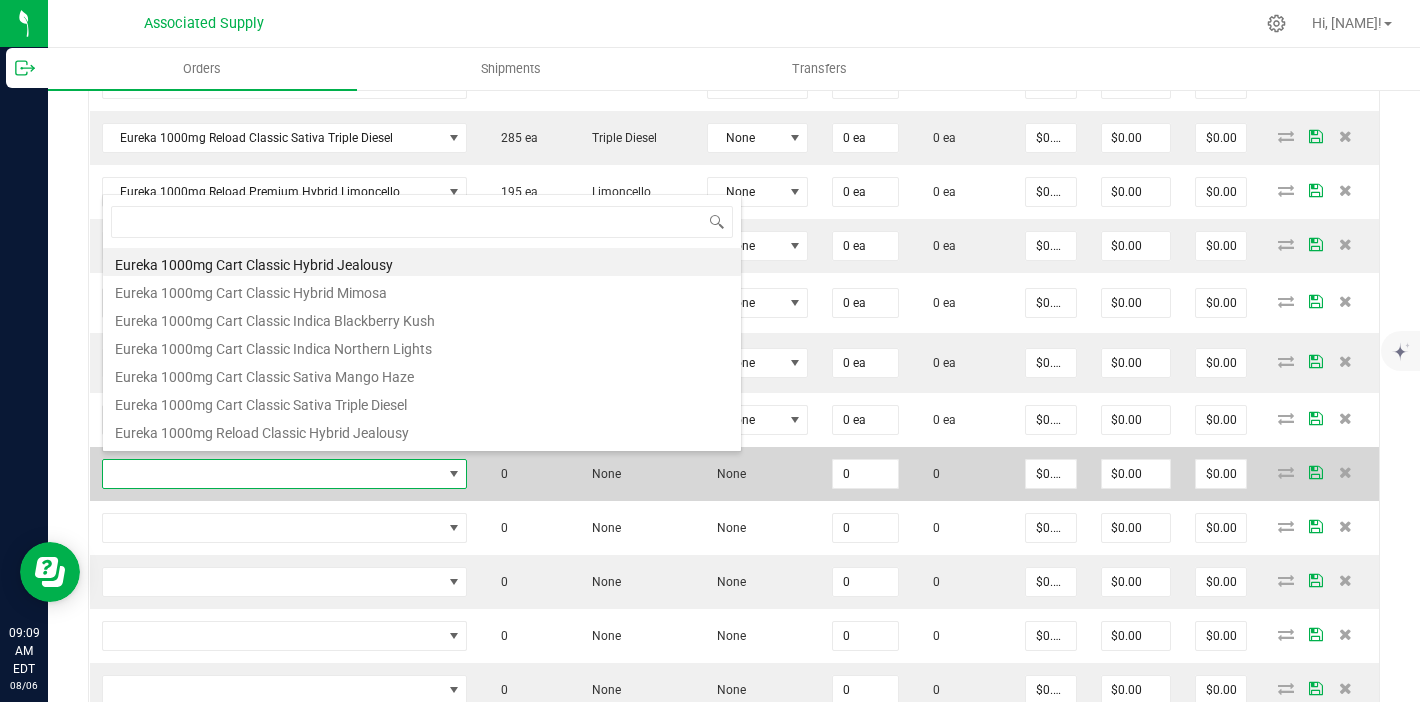 scroll, scrollTop: 99970, scrollLeft: 99641, axis: both 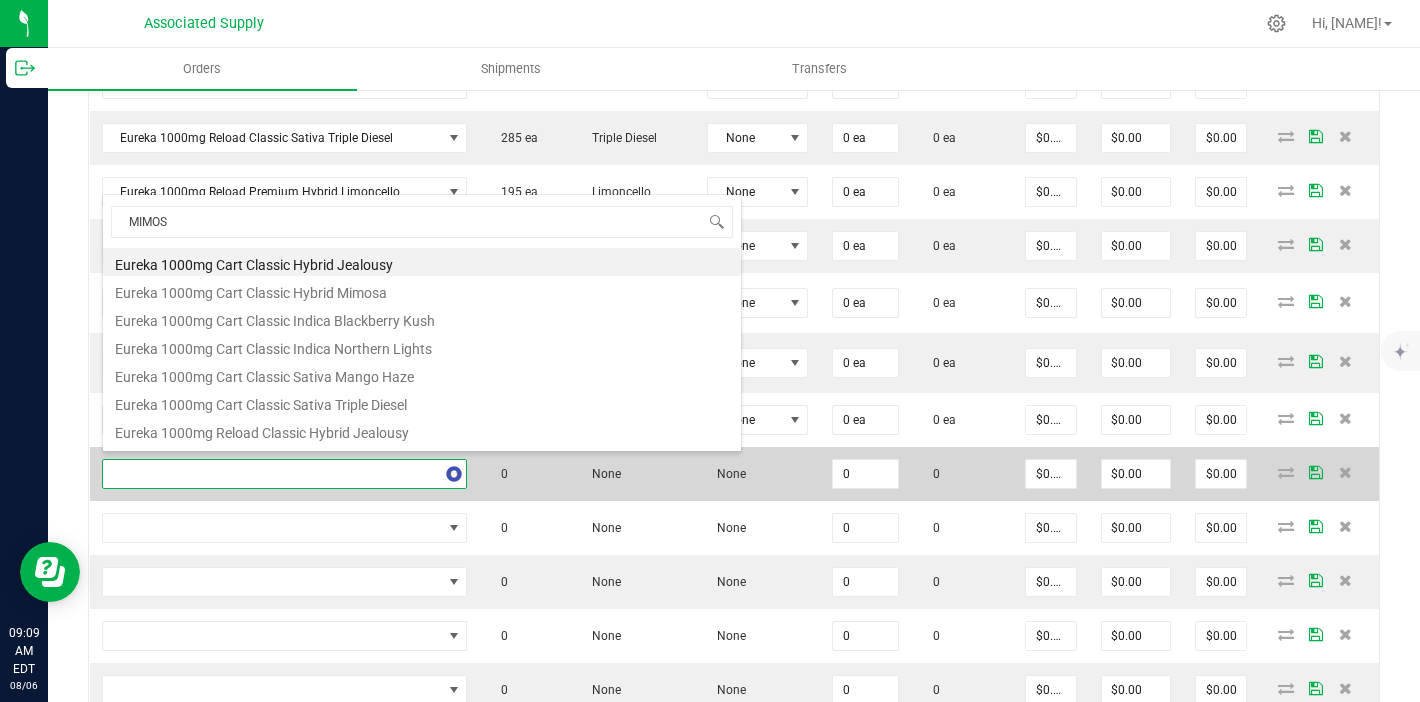 type on "MIMOSA" 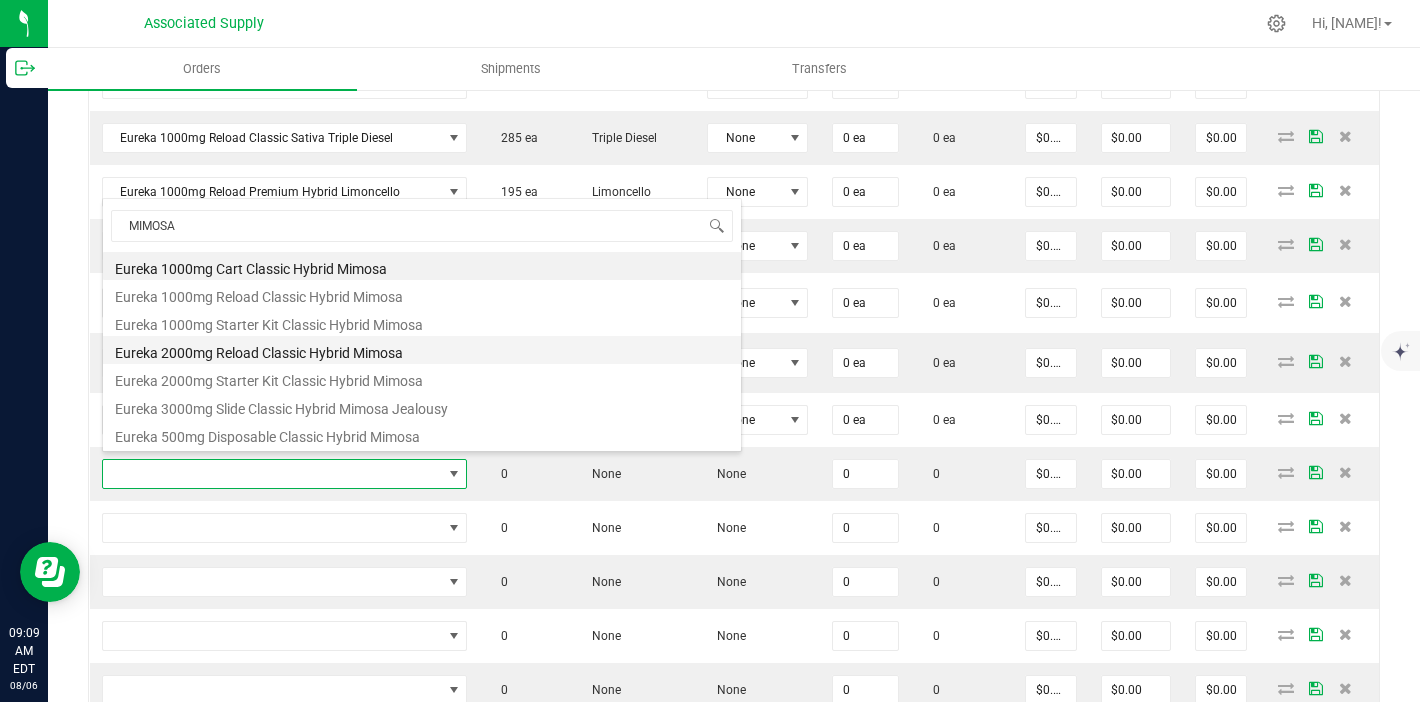 click on "Eureka 2000mg Reload Classic Hybrid Mimosa" at bounding box center [422, 350] 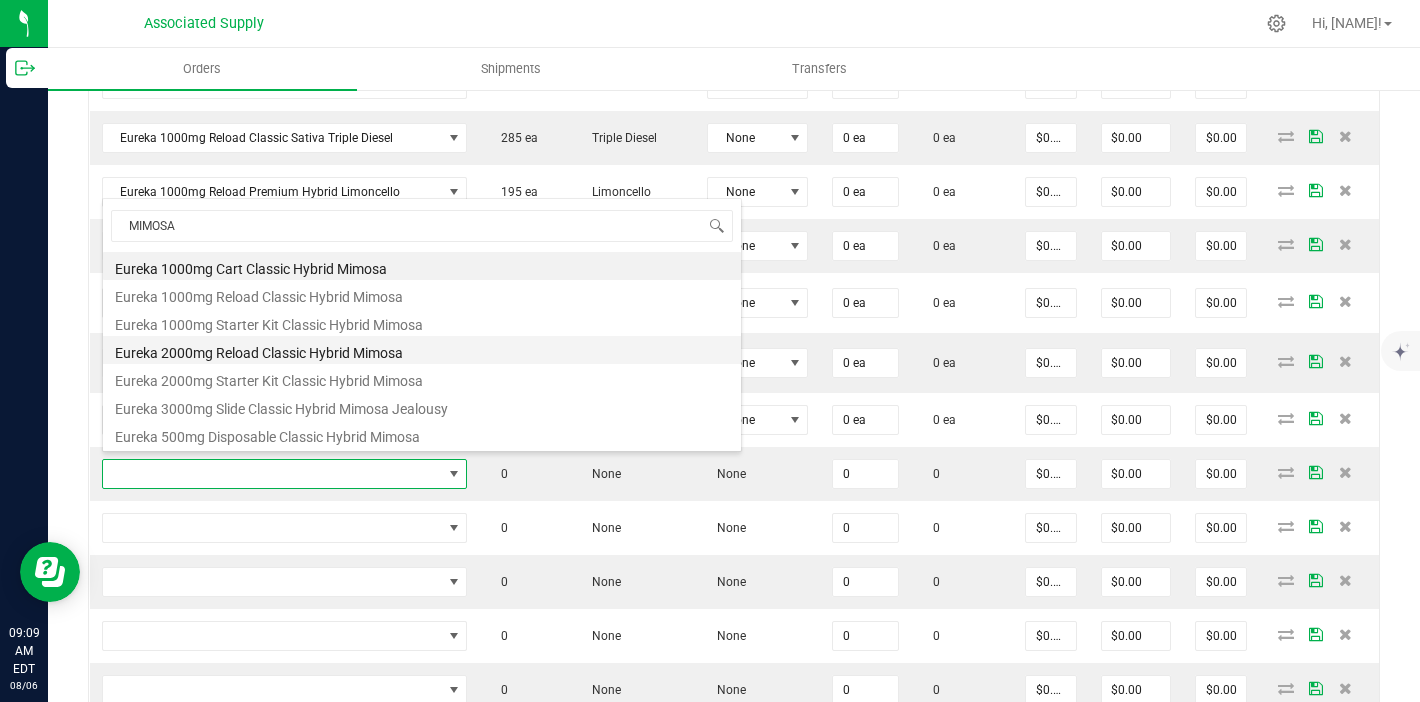 type on "0 ea" 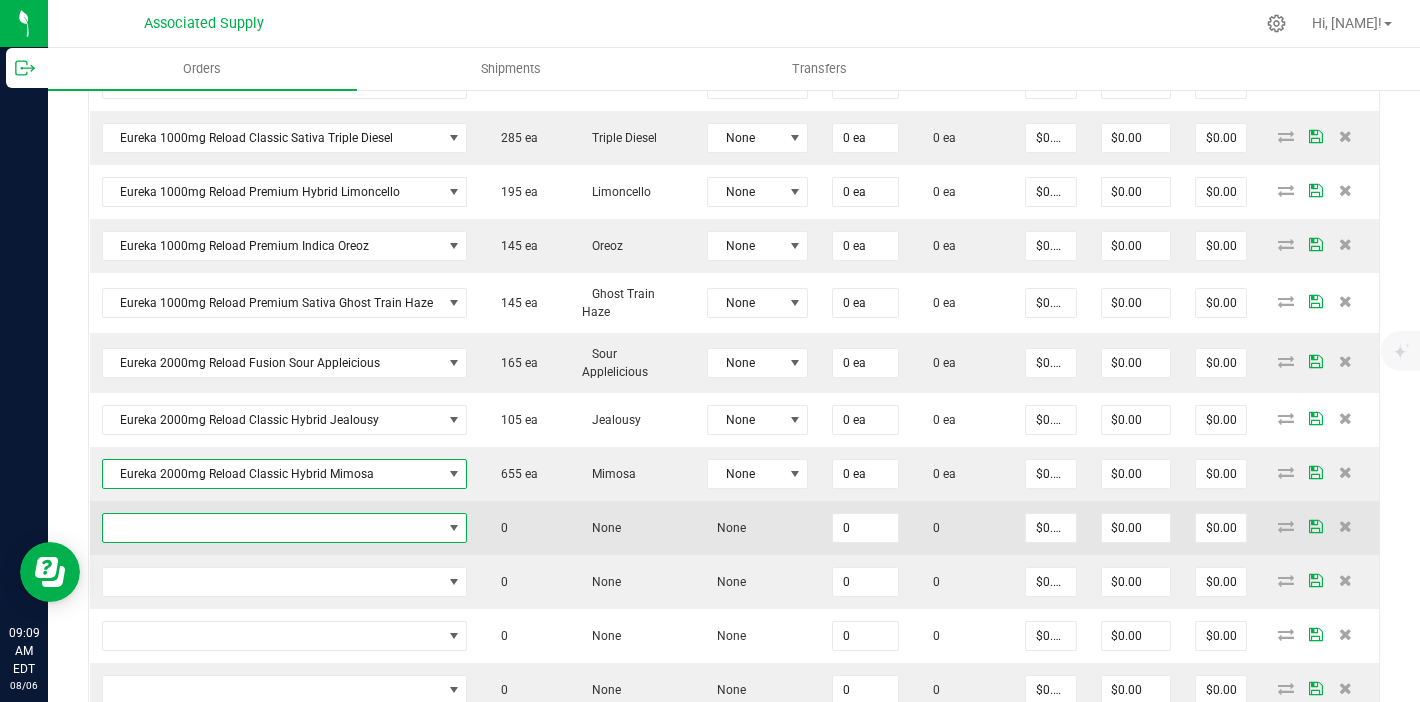 click at bounding box center (272, 528) 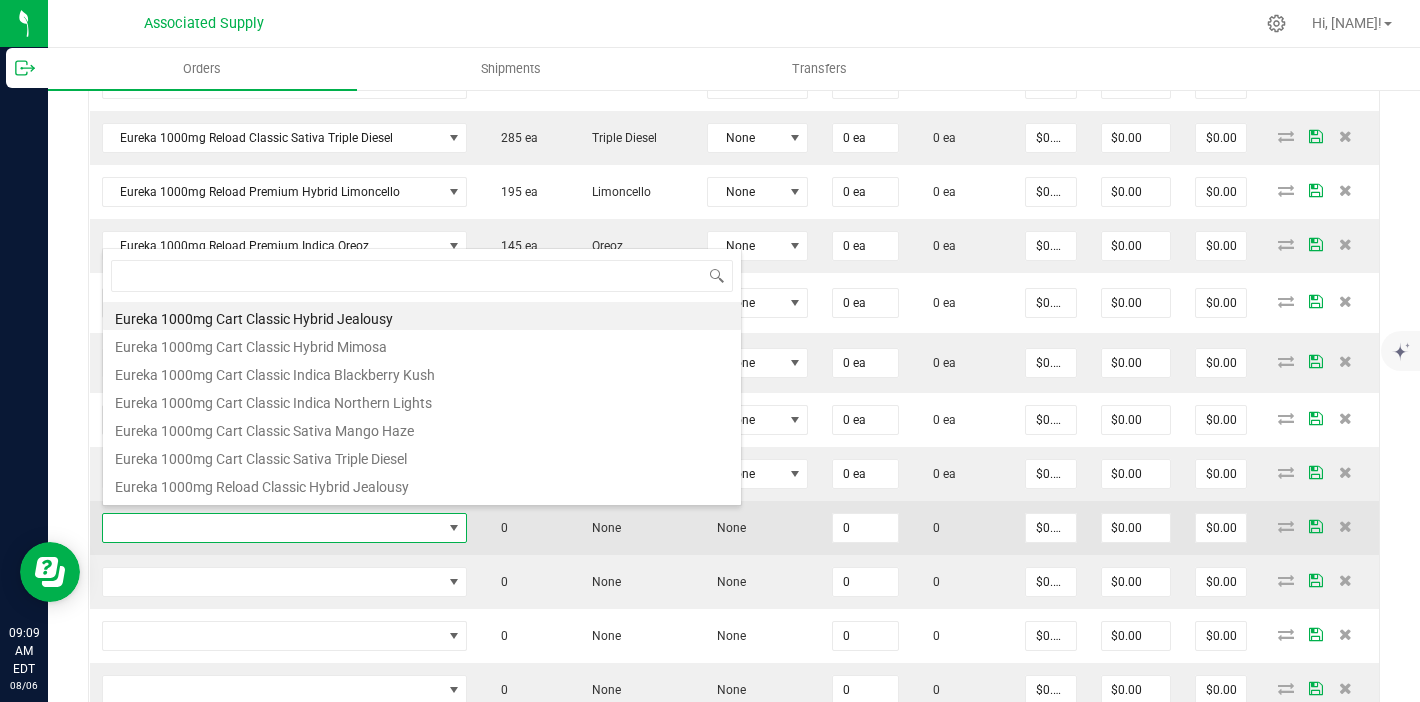 scroll, scrollTop: 99970, scrollLeft: 99641, axis: both 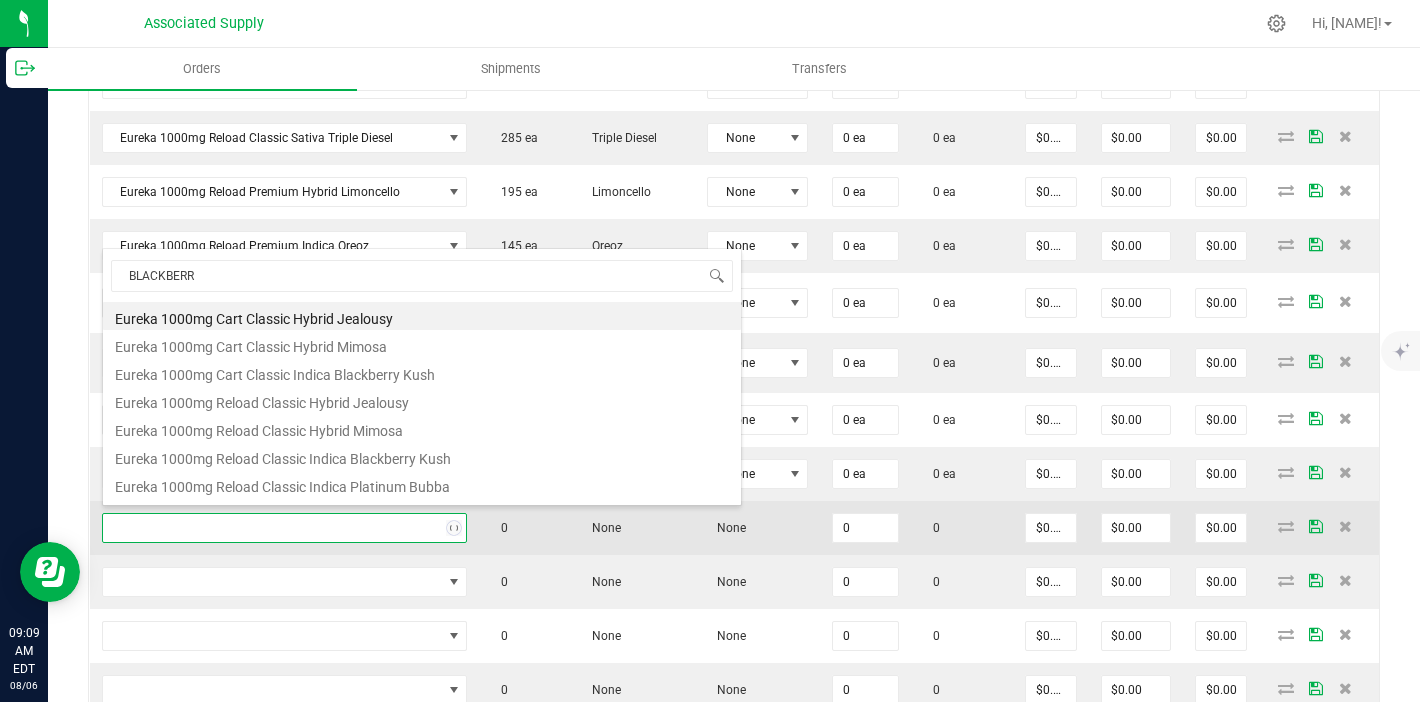 type on "BLACKBERRY" 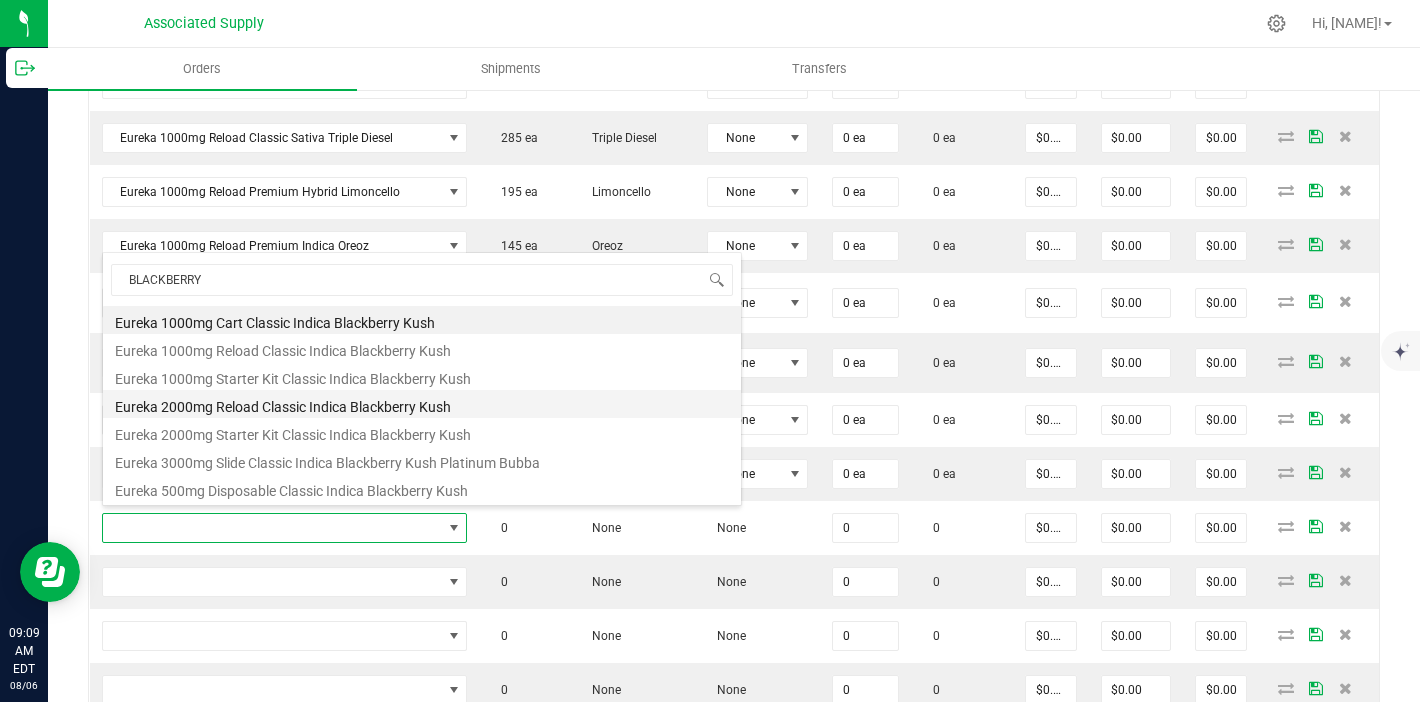 click on "Eureka 2000mg Reload Classic Indica Blackberry Kush" at bounding box center [422, 404] 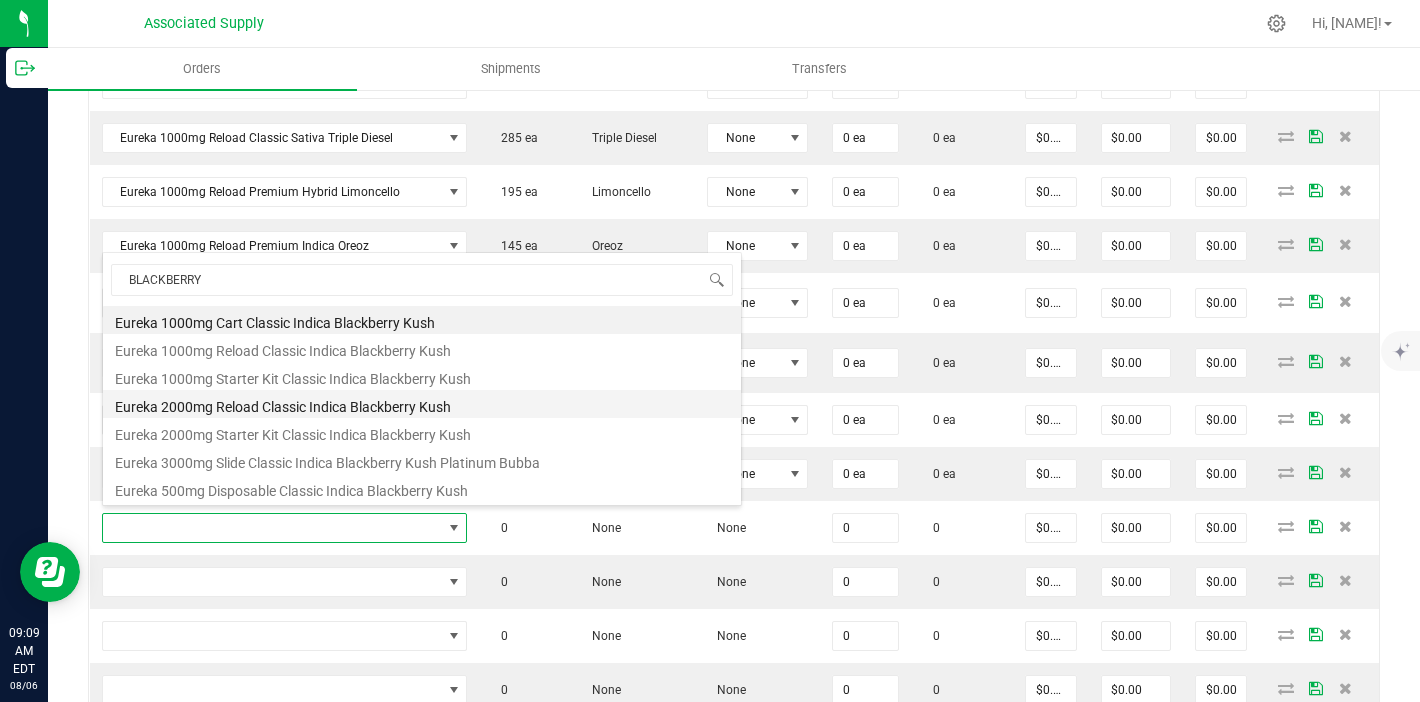 type on "0 ea" 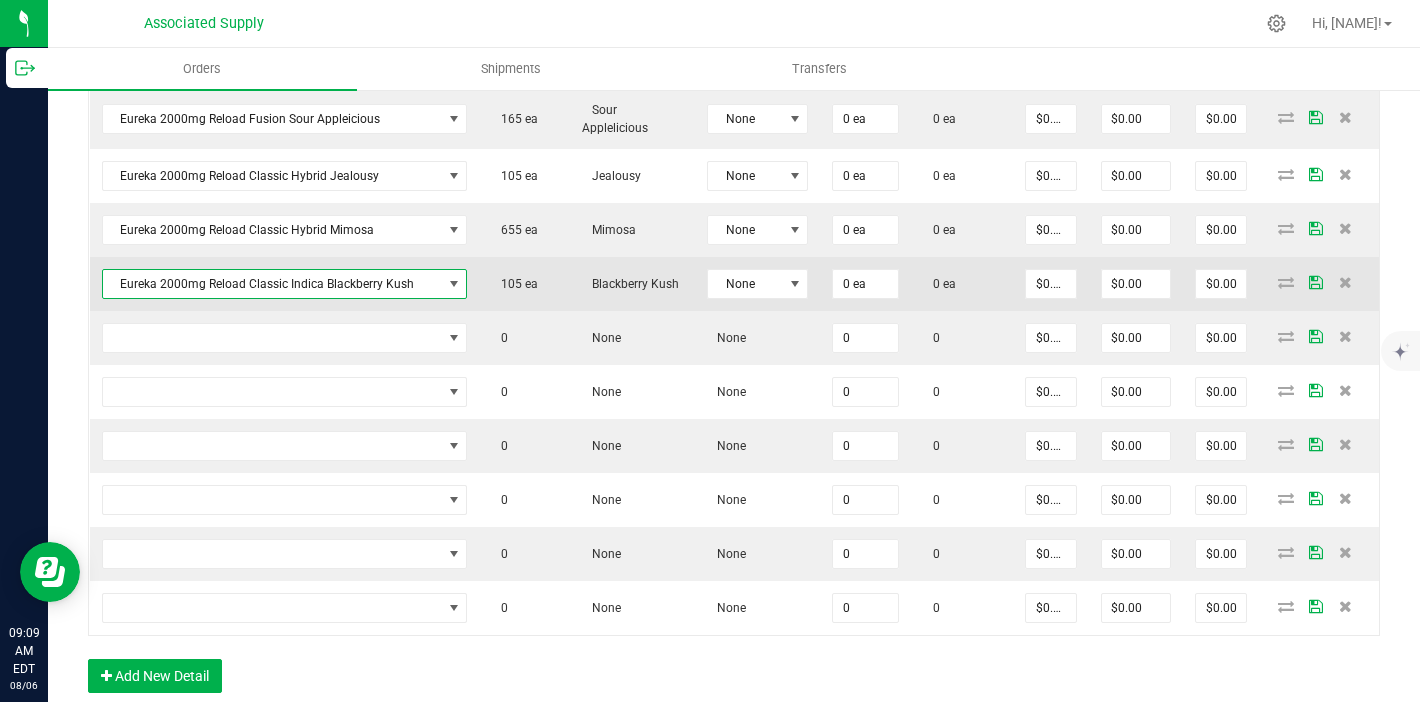 scroll, scrollTop: 1219, scrollLeft: 0, axis: vertical 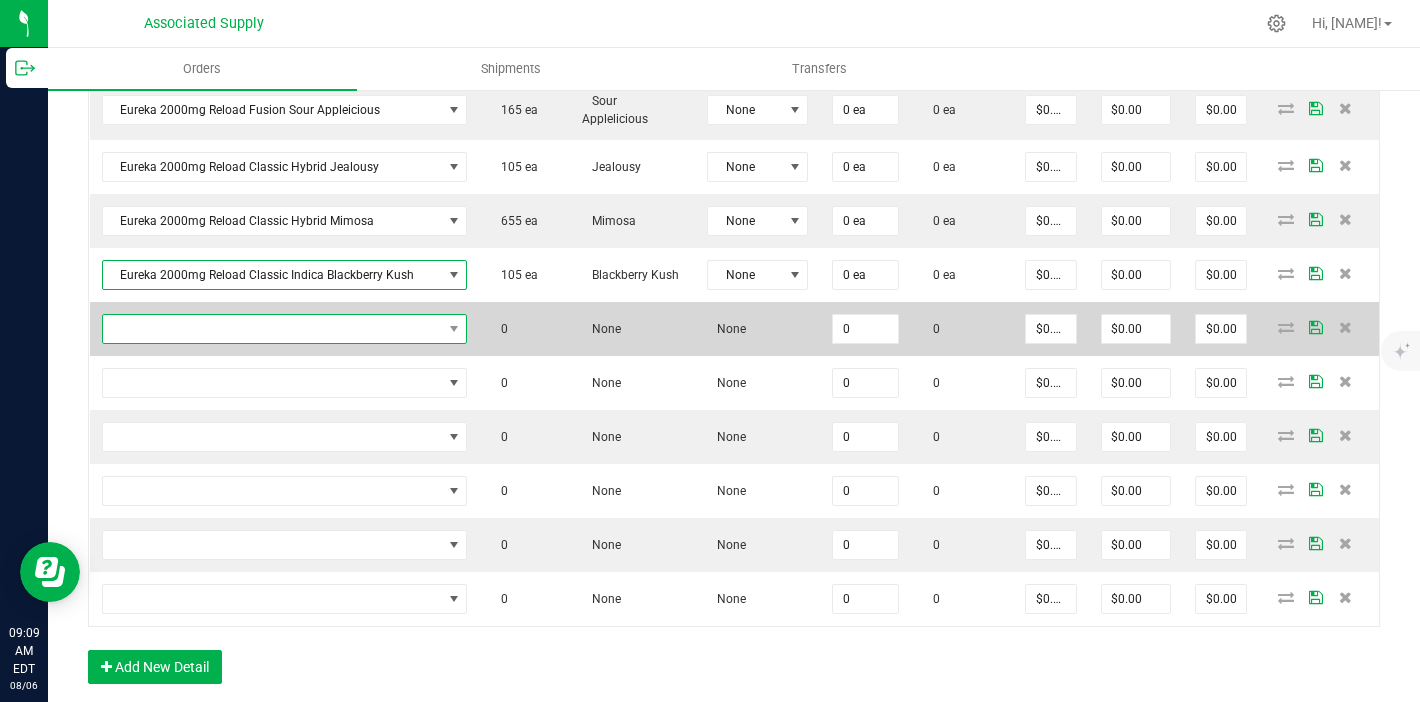 click at bounding box center [272, 329] 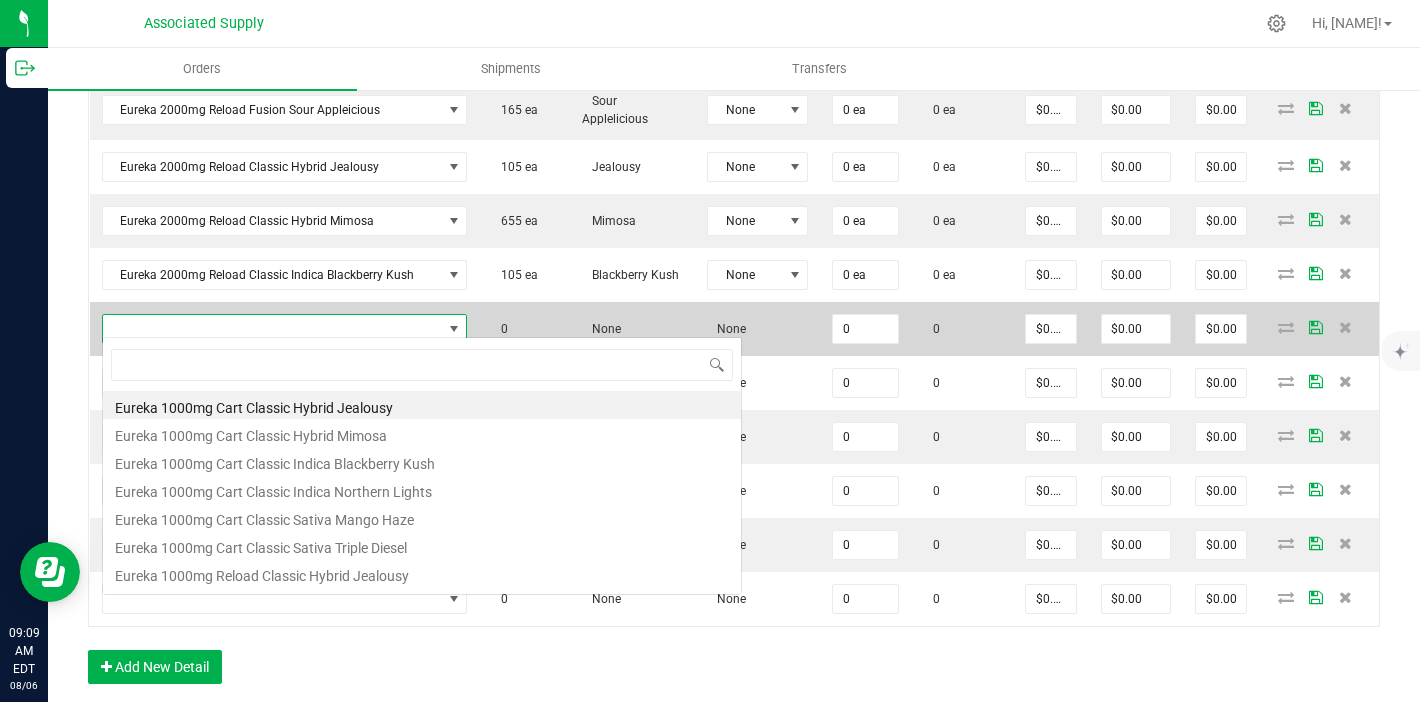 scroll, scrollTop: 99970, scrollLeft: 99641, axis: both 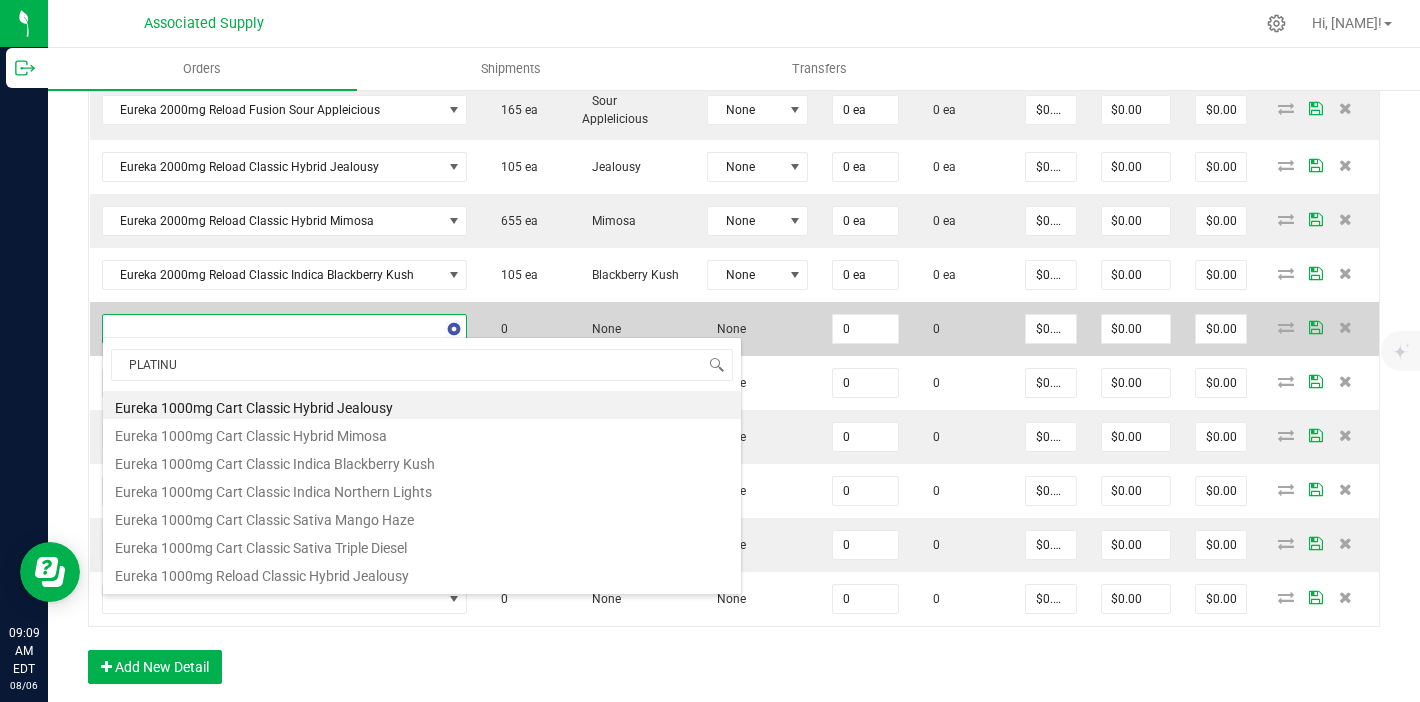 type on "PLATINUM" 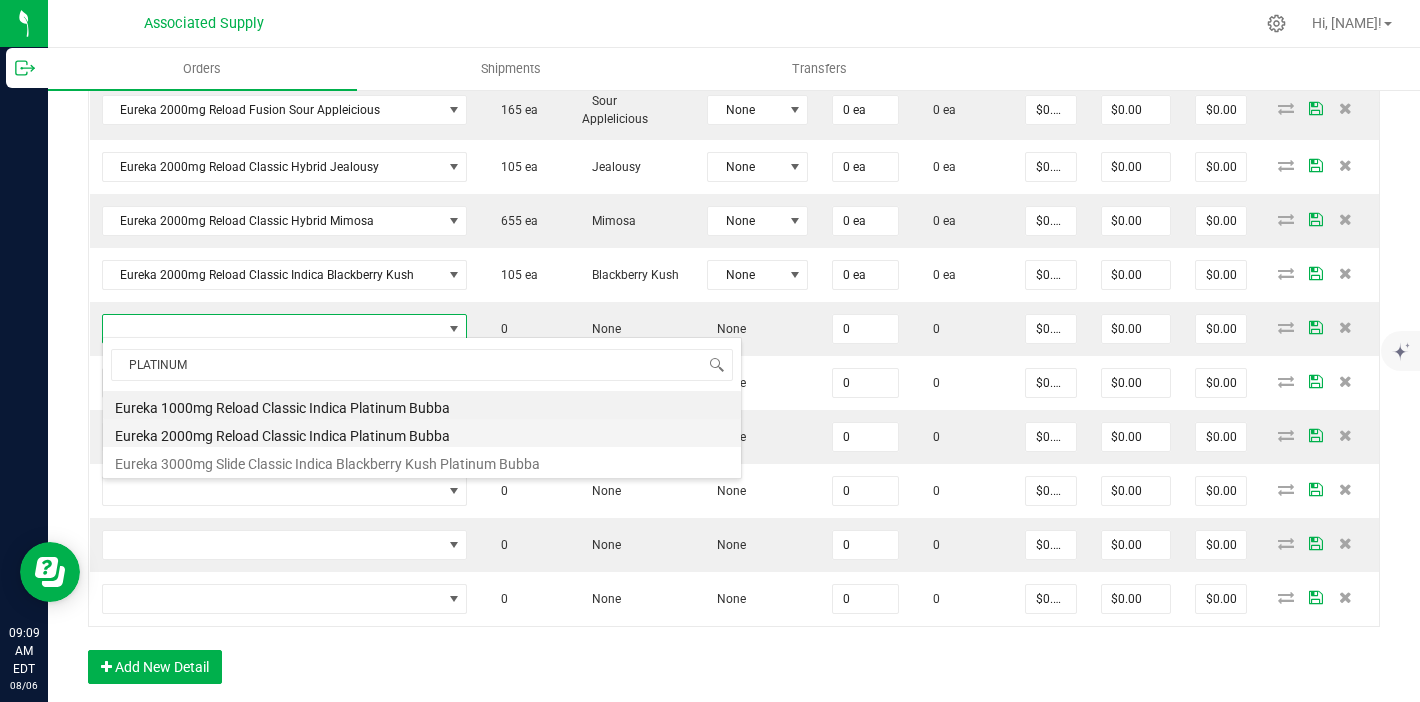 click on "Eureka 2000mg Reload Classic Indica Platinum Bubba" at bounding box center [422, 433] 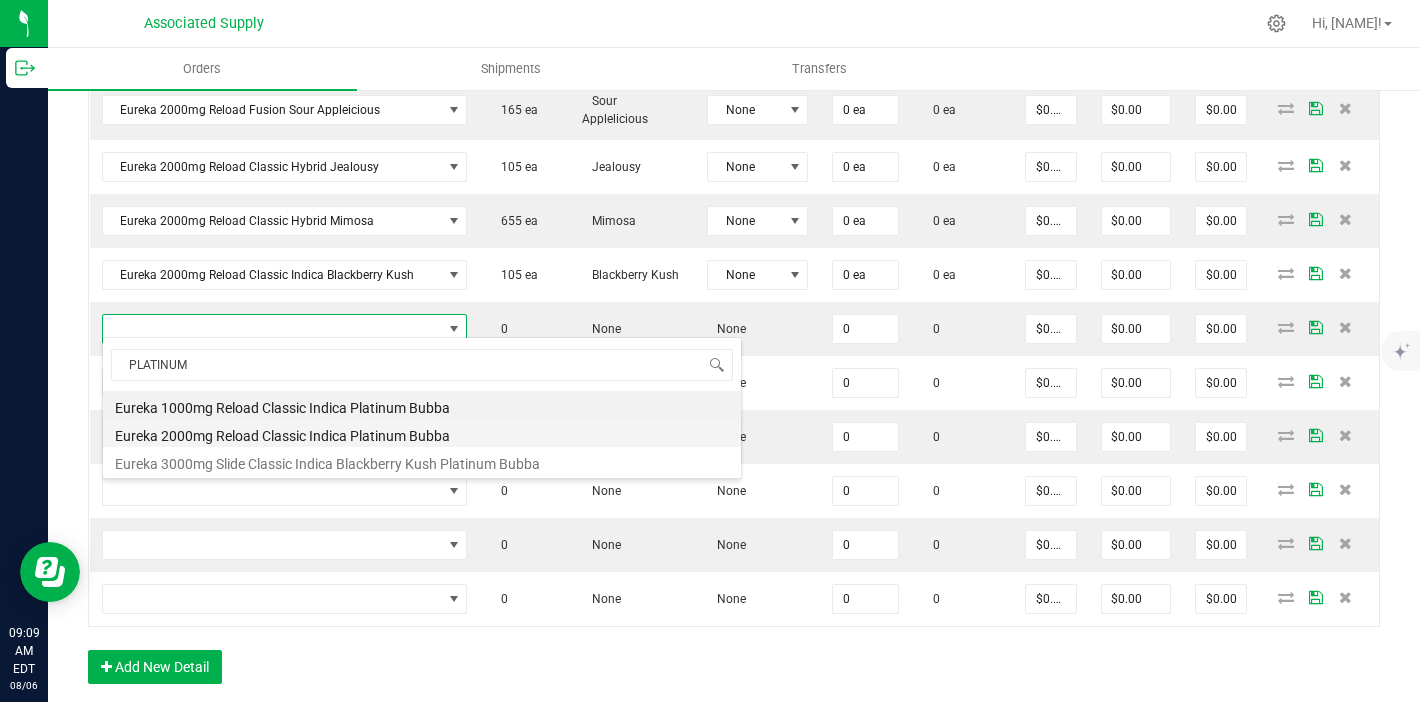 type on "0 ea" 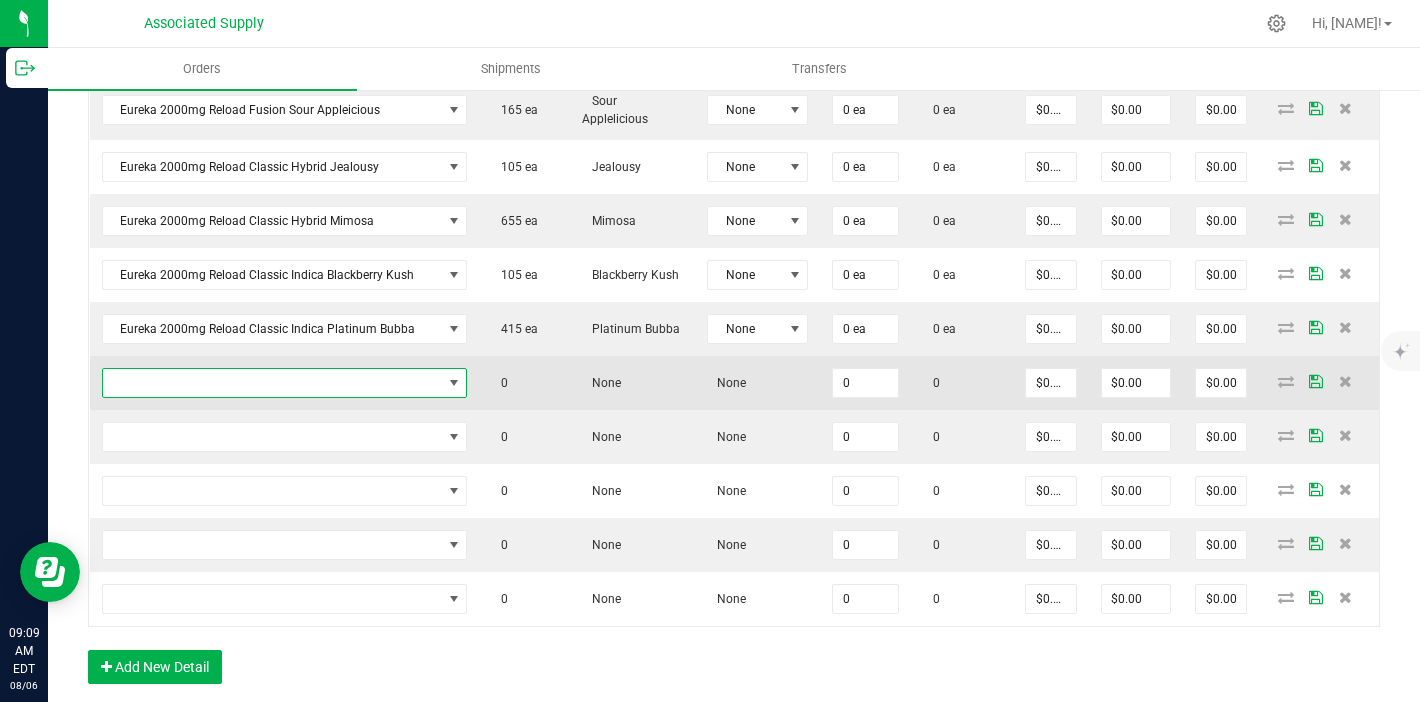 click at bounding box center (272, 383) 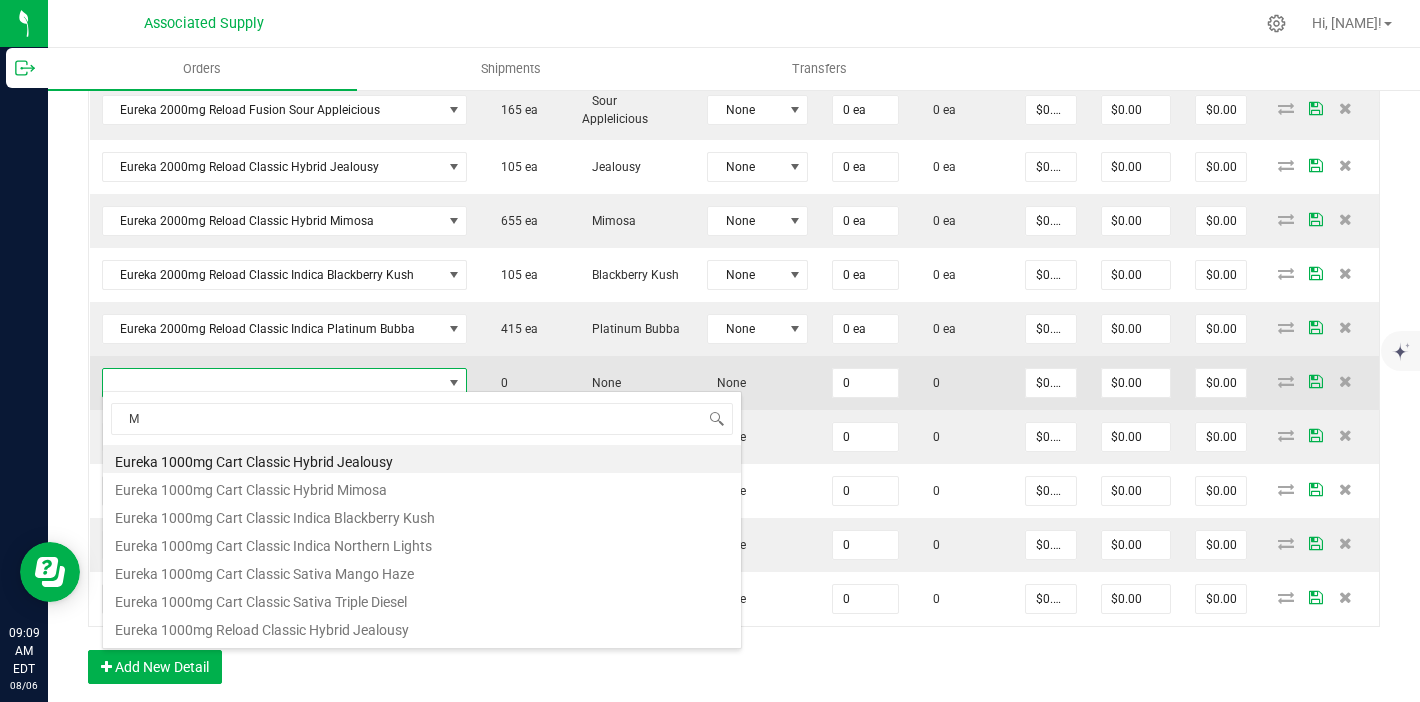scroll, scrollTop: 99970, scrollLeft: 99641, axis: both 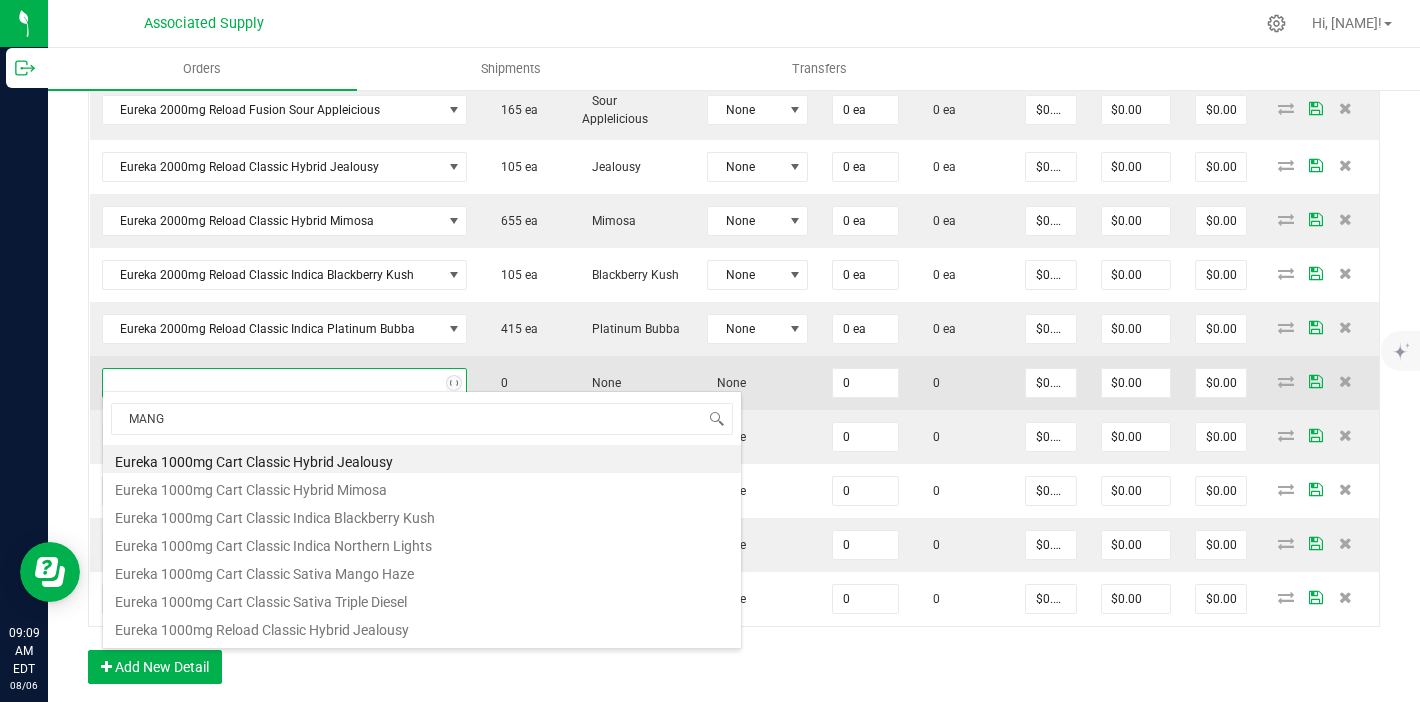 type on "MANGO" 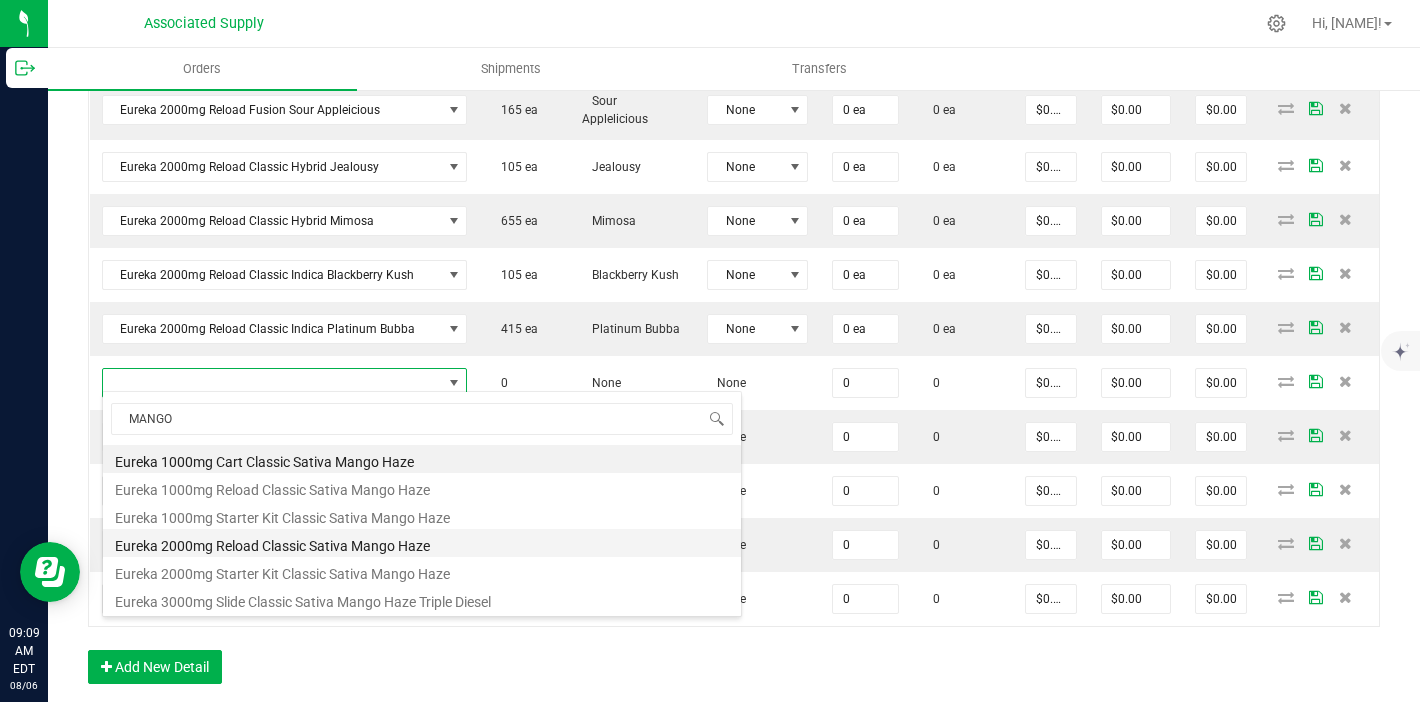 click on "Eureka 2000mg Reload Classic Sativa Mango Haze" at bounding box center [422, 543] 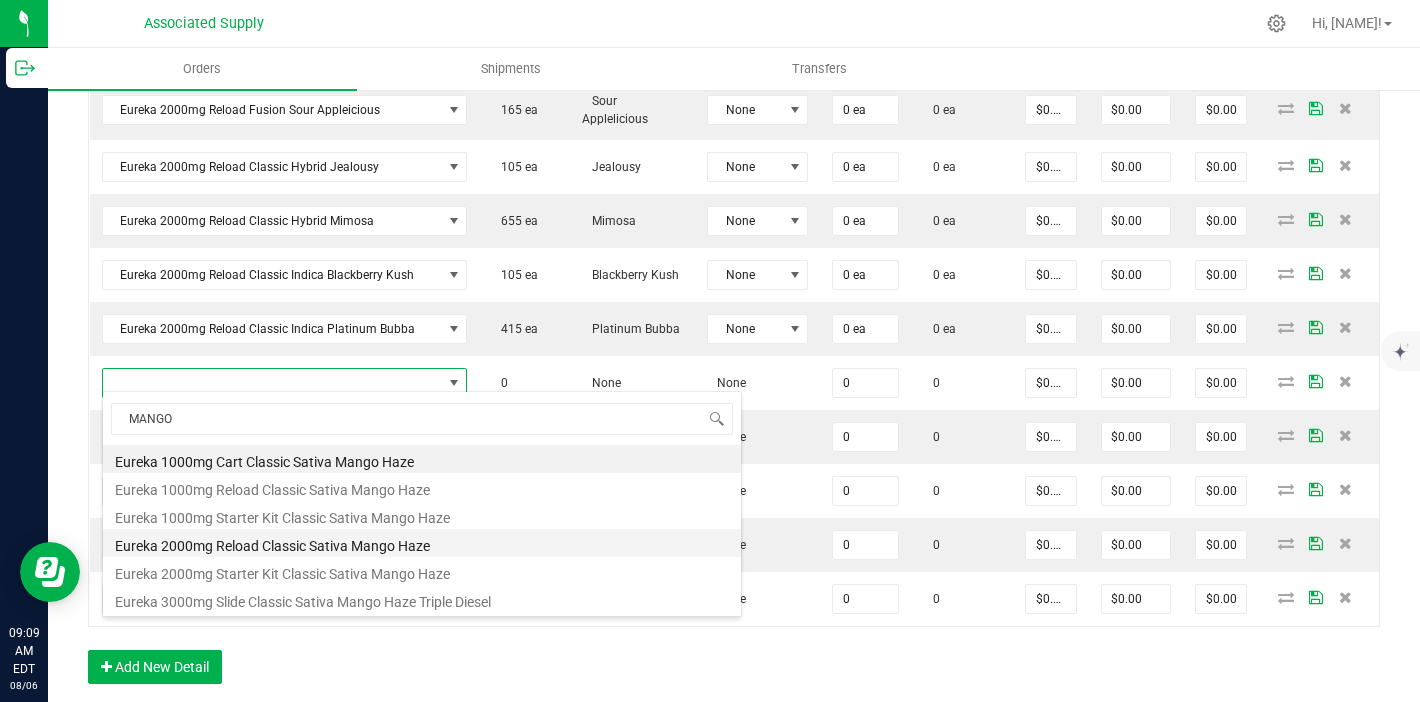type on "0 ea" 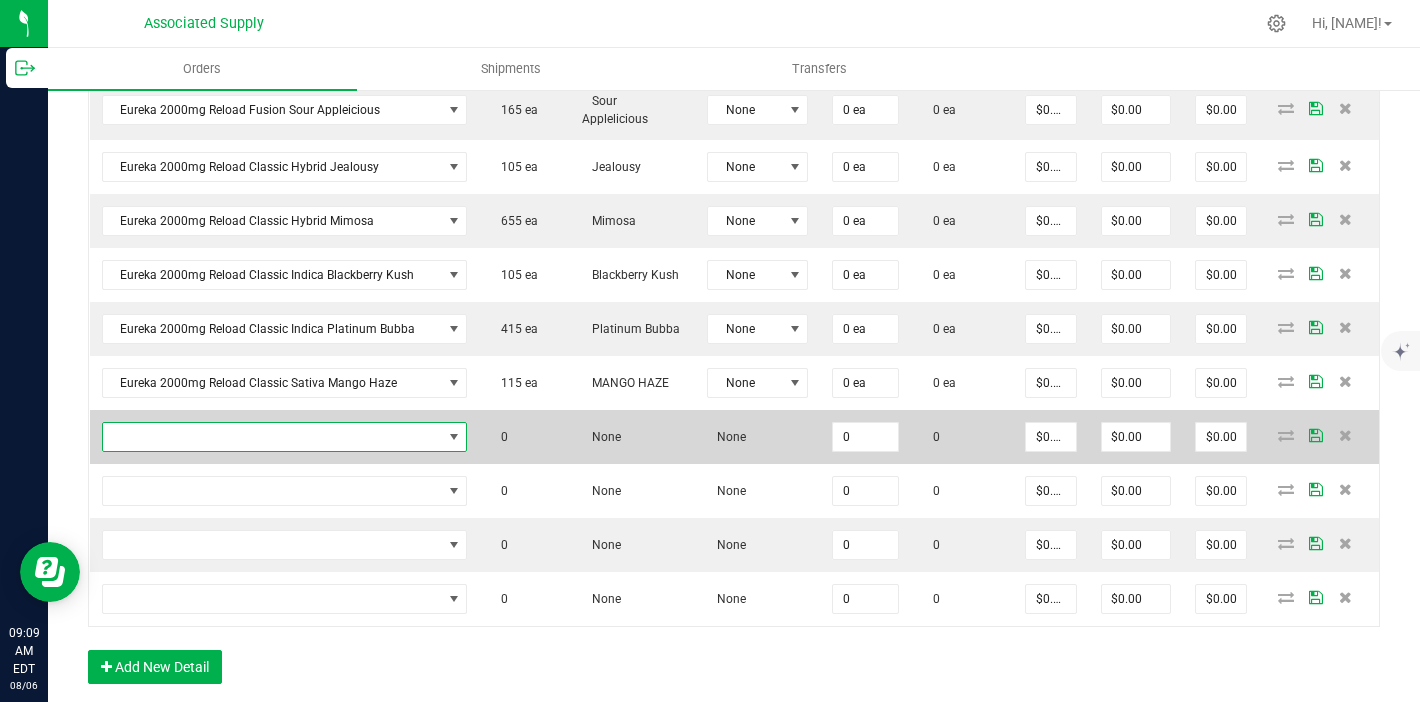 click at bounding box center (272, 437) 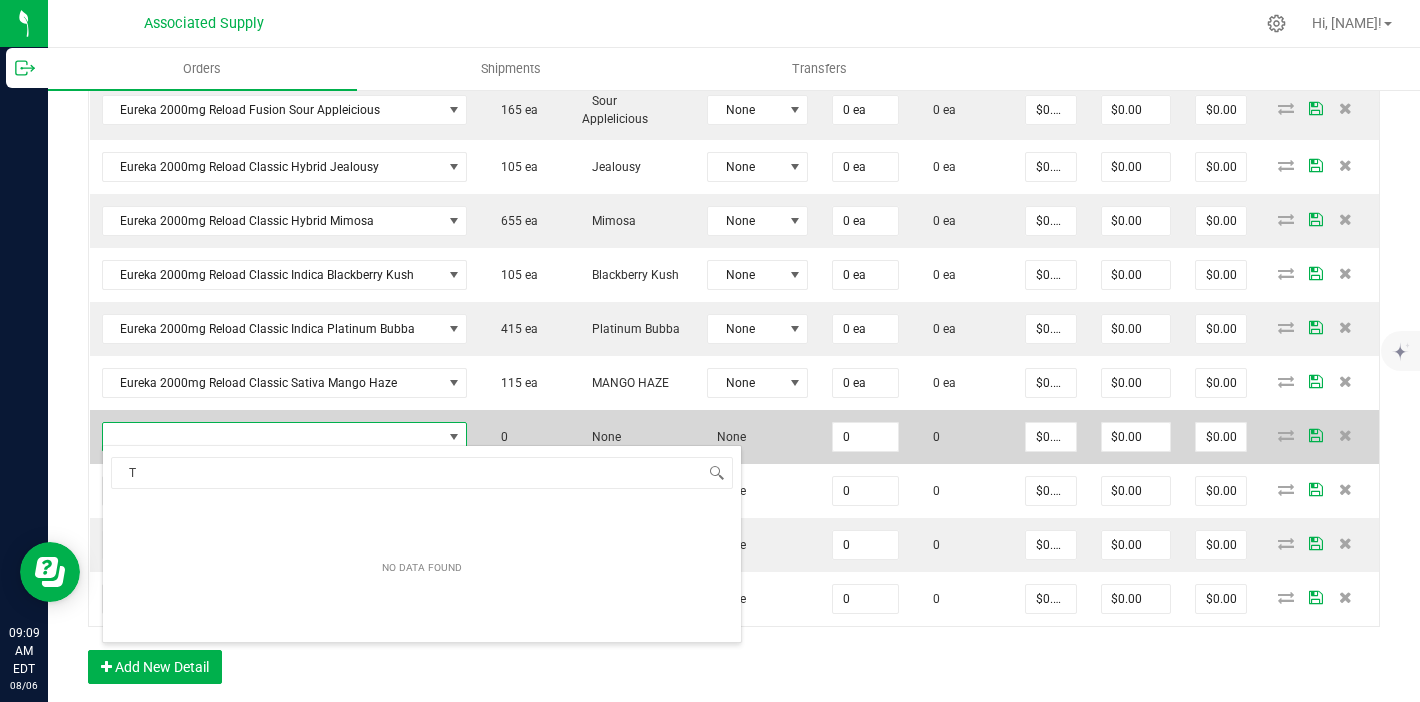 scroll, scrollTop: 99970, scrollLeft: 99641, axis: both 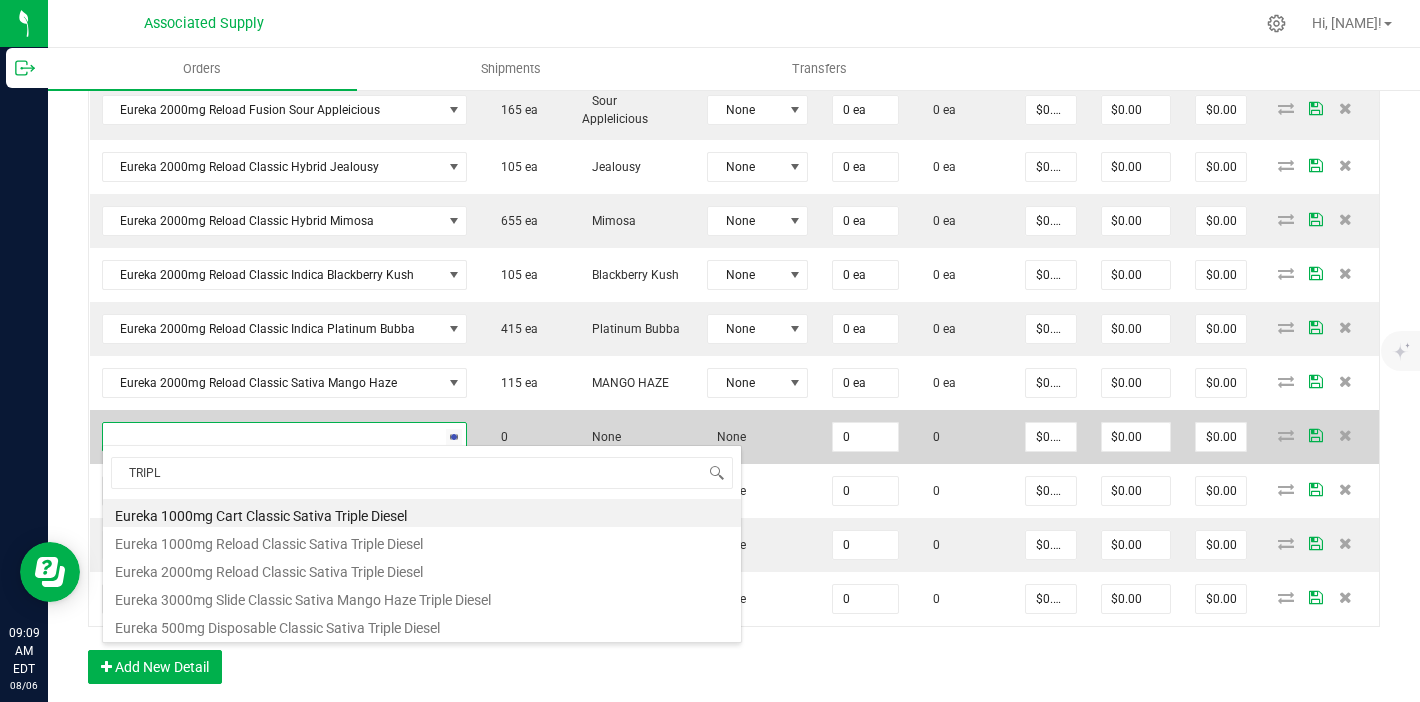type on "TRIPLE" 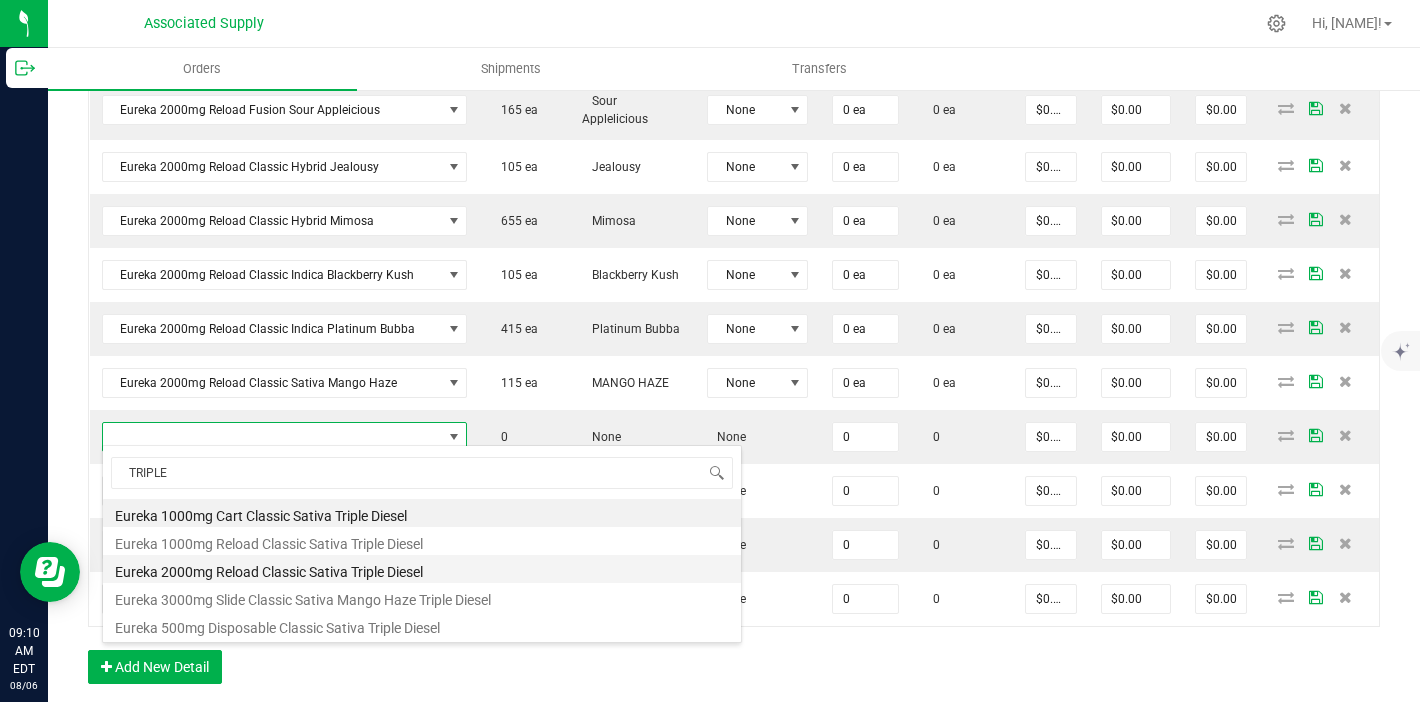 click on "Eureka 2000mg Reload Classic Sativa Triple Diesel" at bounding box center (422, 569) 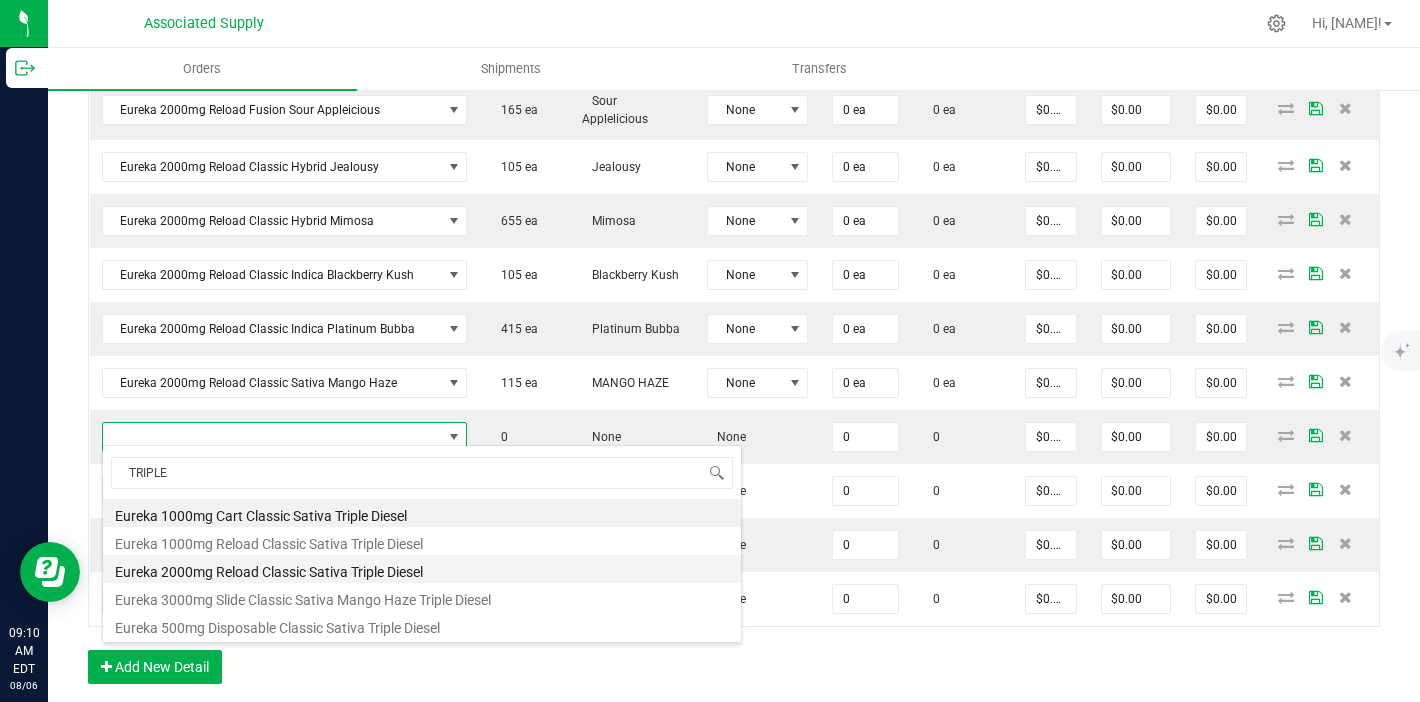 type on "0 ea" 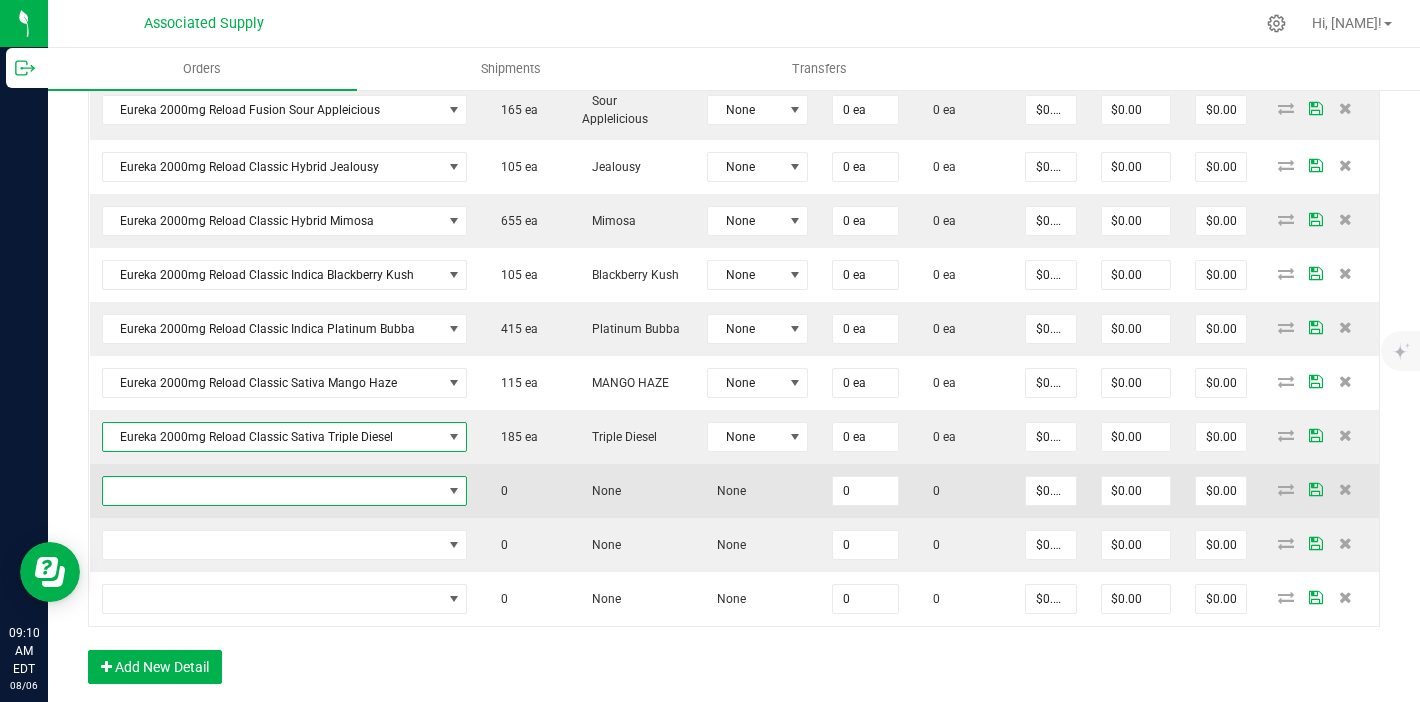 click at bounding box center [272, 491] 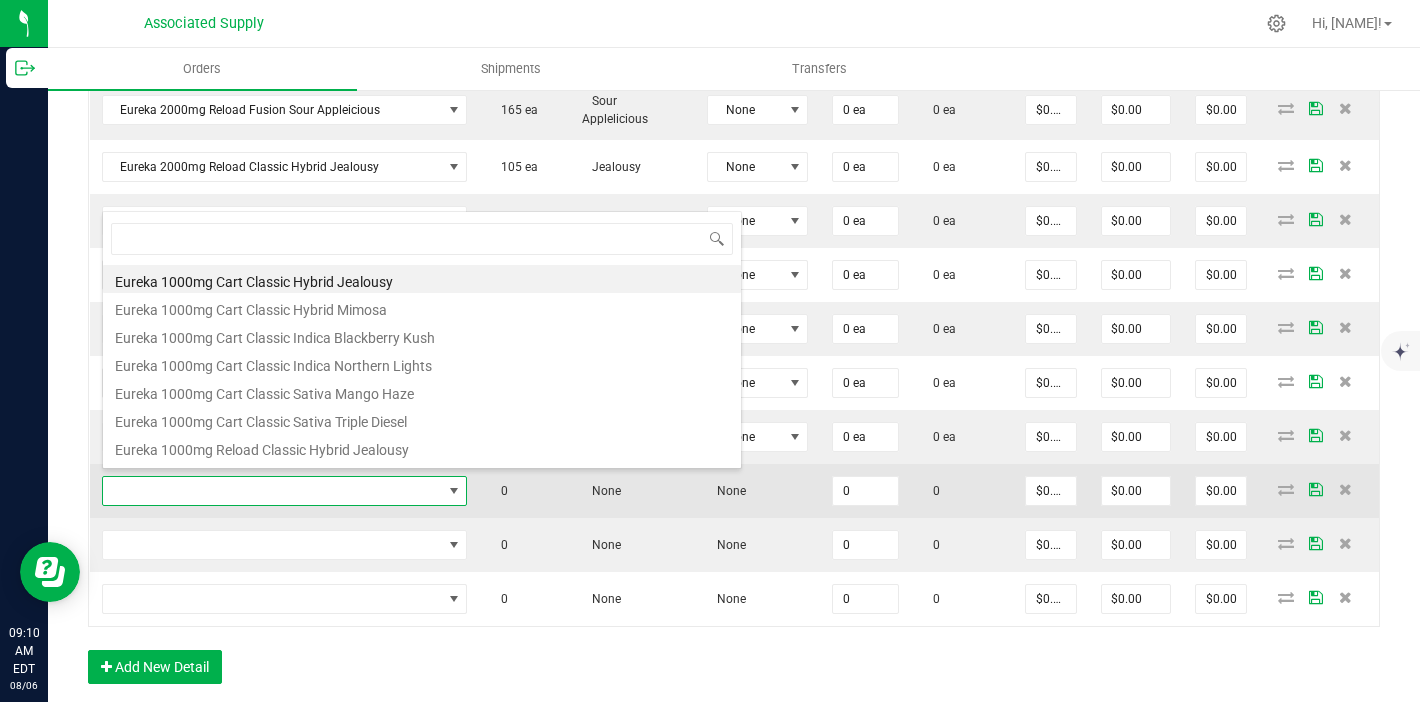 scroll, scrollTop: 99970, scrollLeft: 99641, axis: both 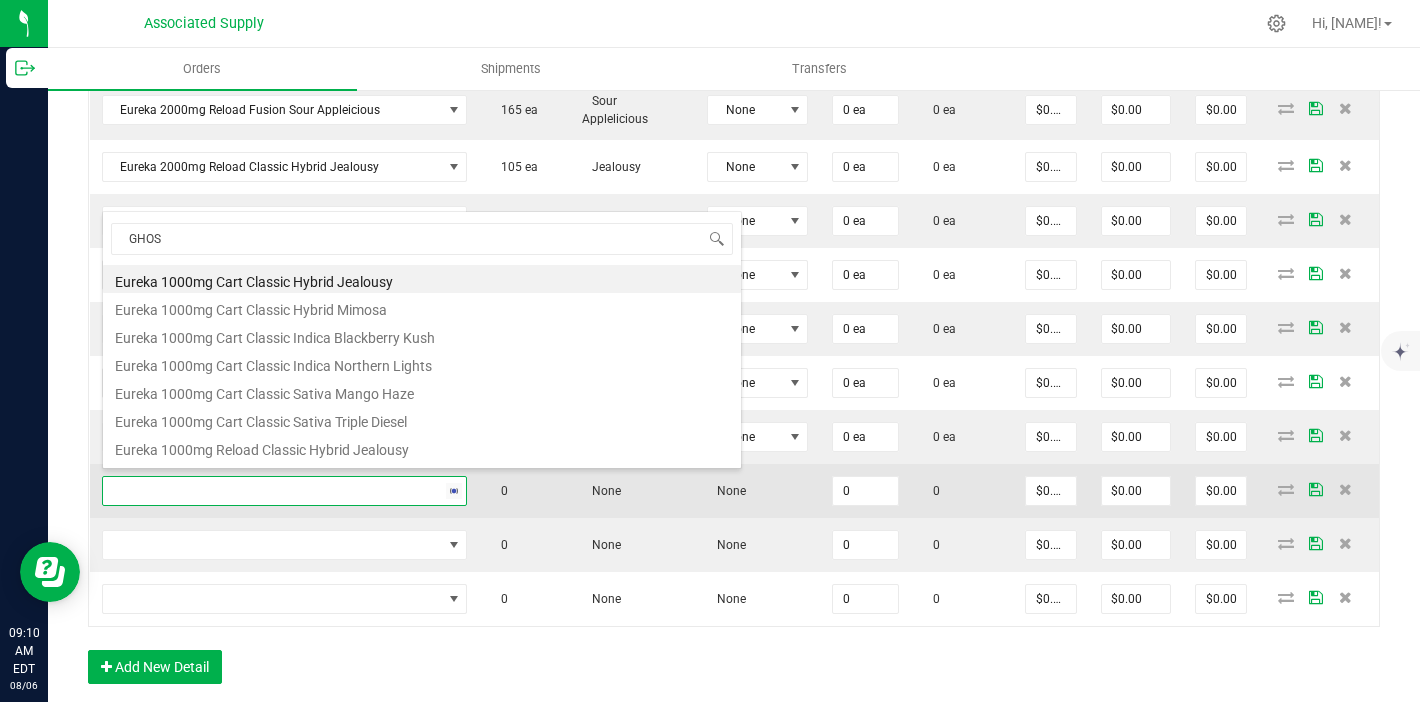 type on "GHOST" 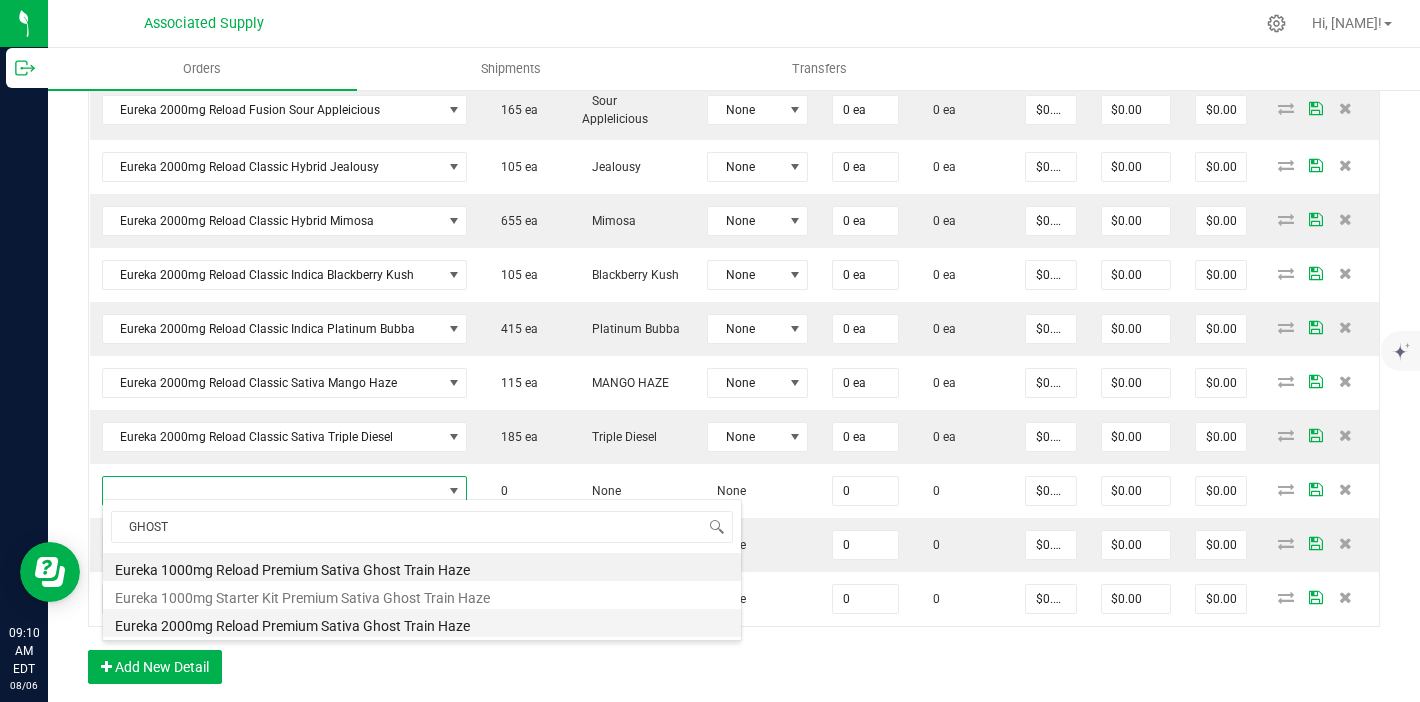 click on "Eureka 2000mg Reload Premium Sativa Ghost Train Haze" at bounding box center (422, 623) 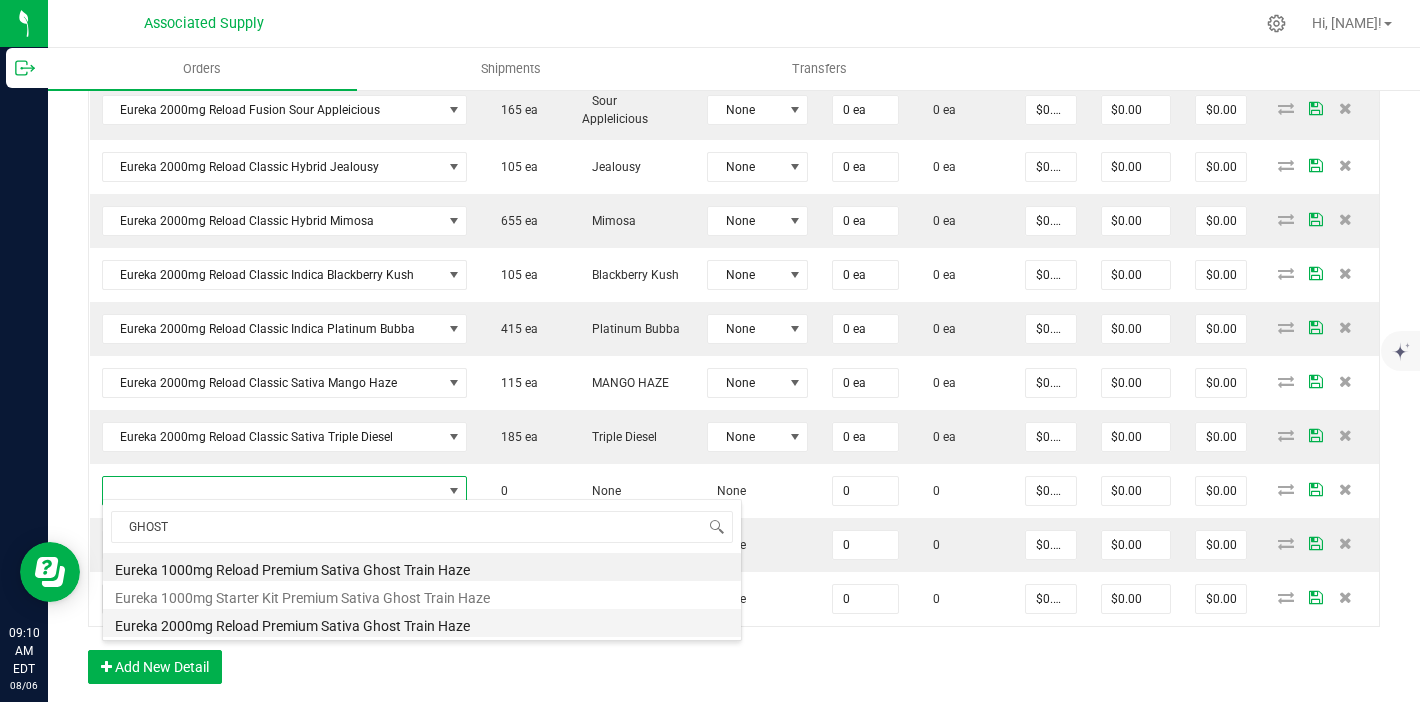 type on "0 ea" 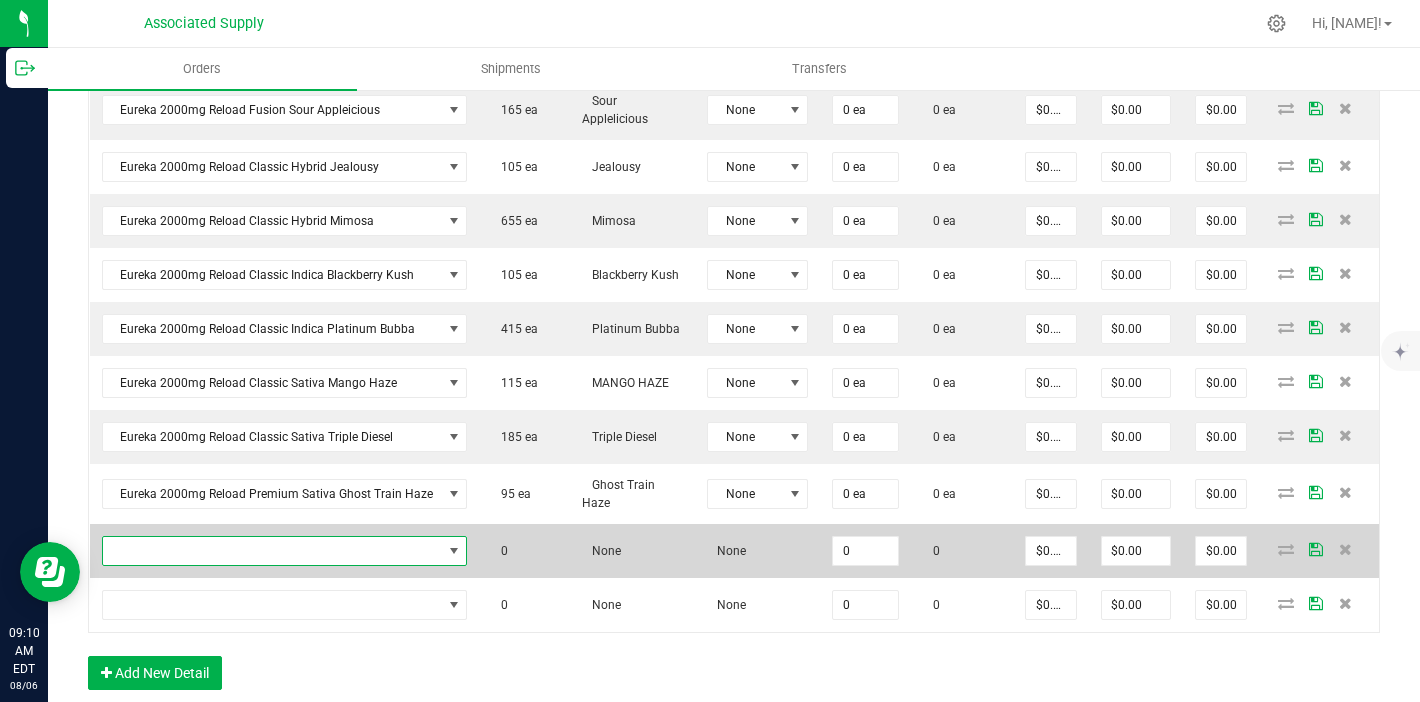 click at bounding box center (272, 551) 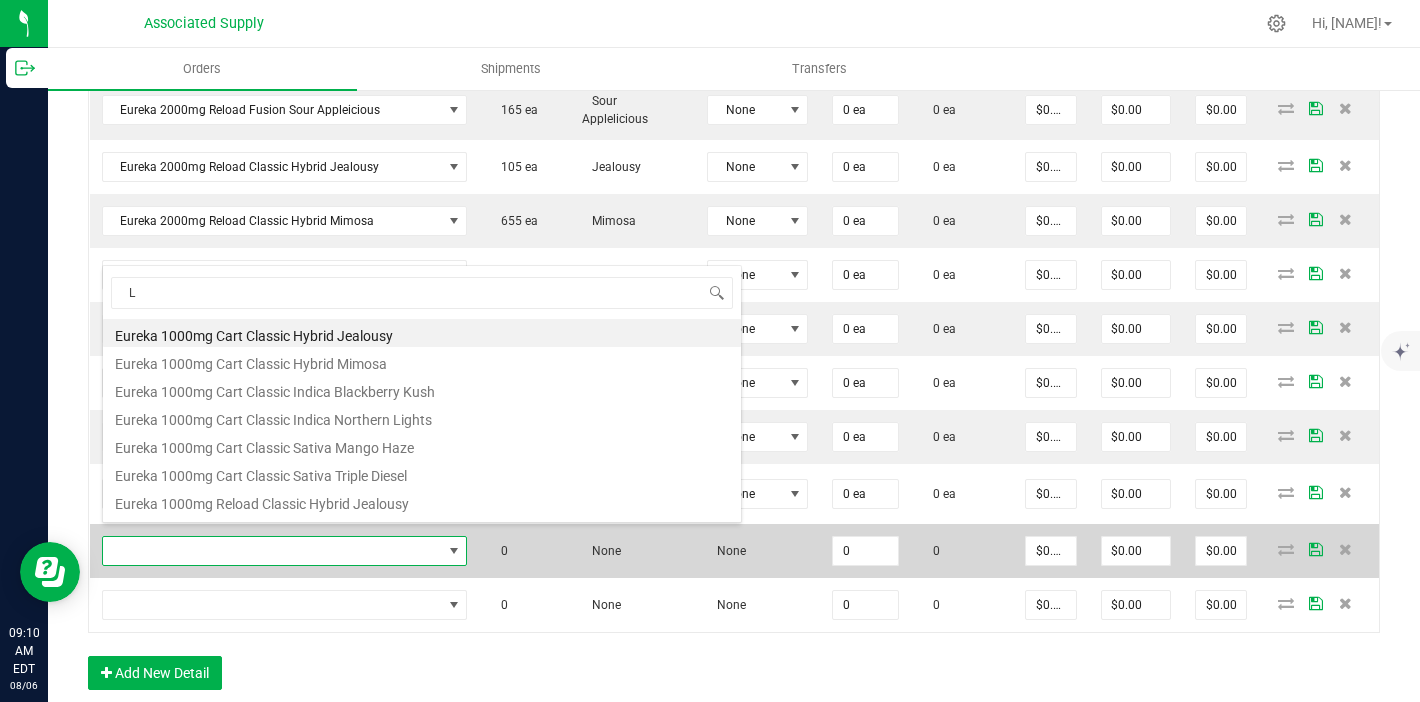 scroll, scrollTop: 99970, scrollLeft: 99641, axis: both 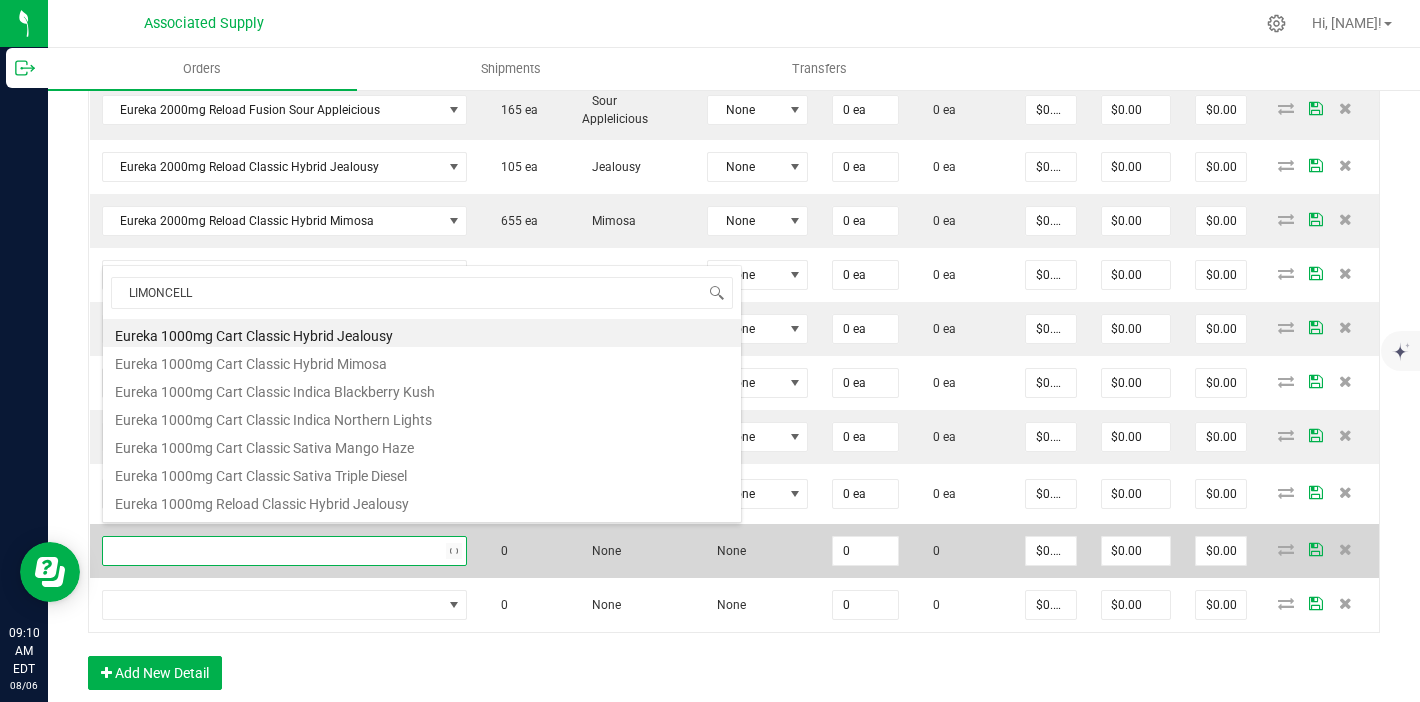 type on "LIMONCELLO" 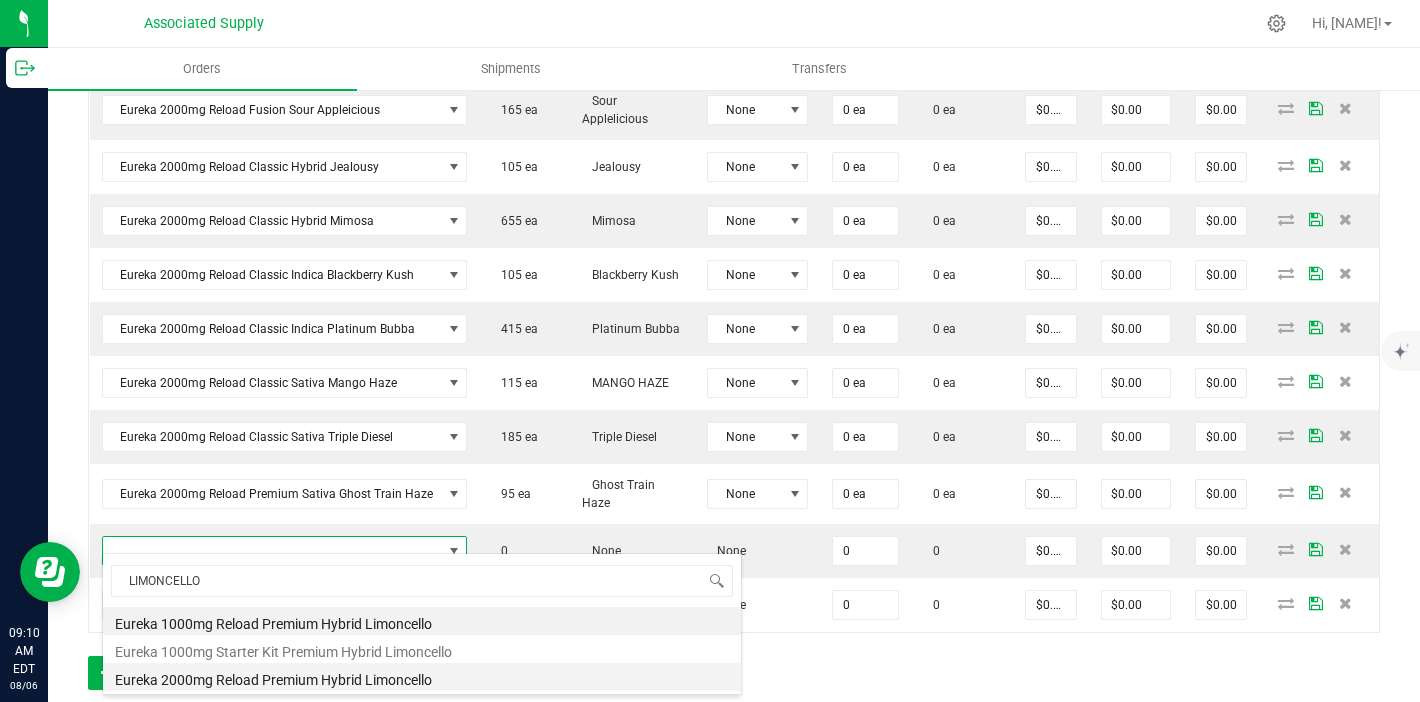 click on "Eureka 2000mg Reload Premium Hybrid Limoncello" at bounding box center (422, 677) 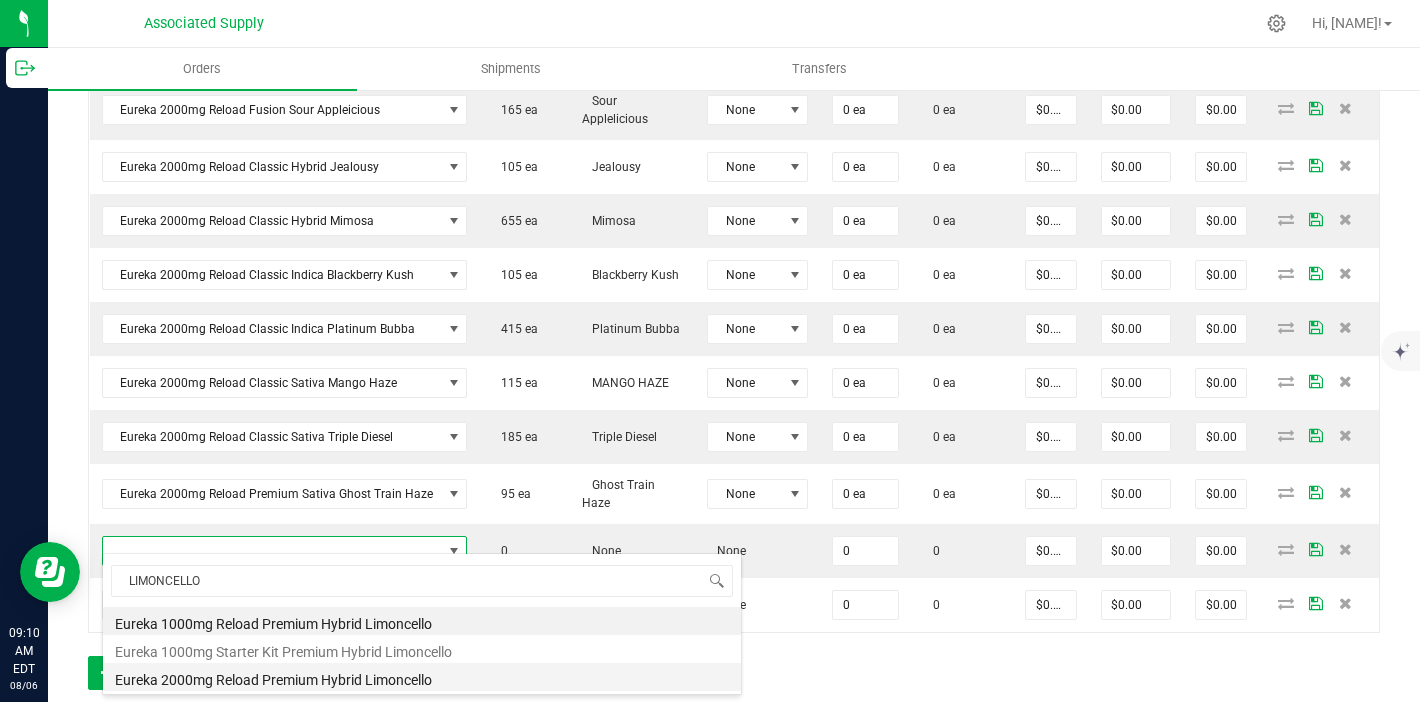 type on "0 ea" 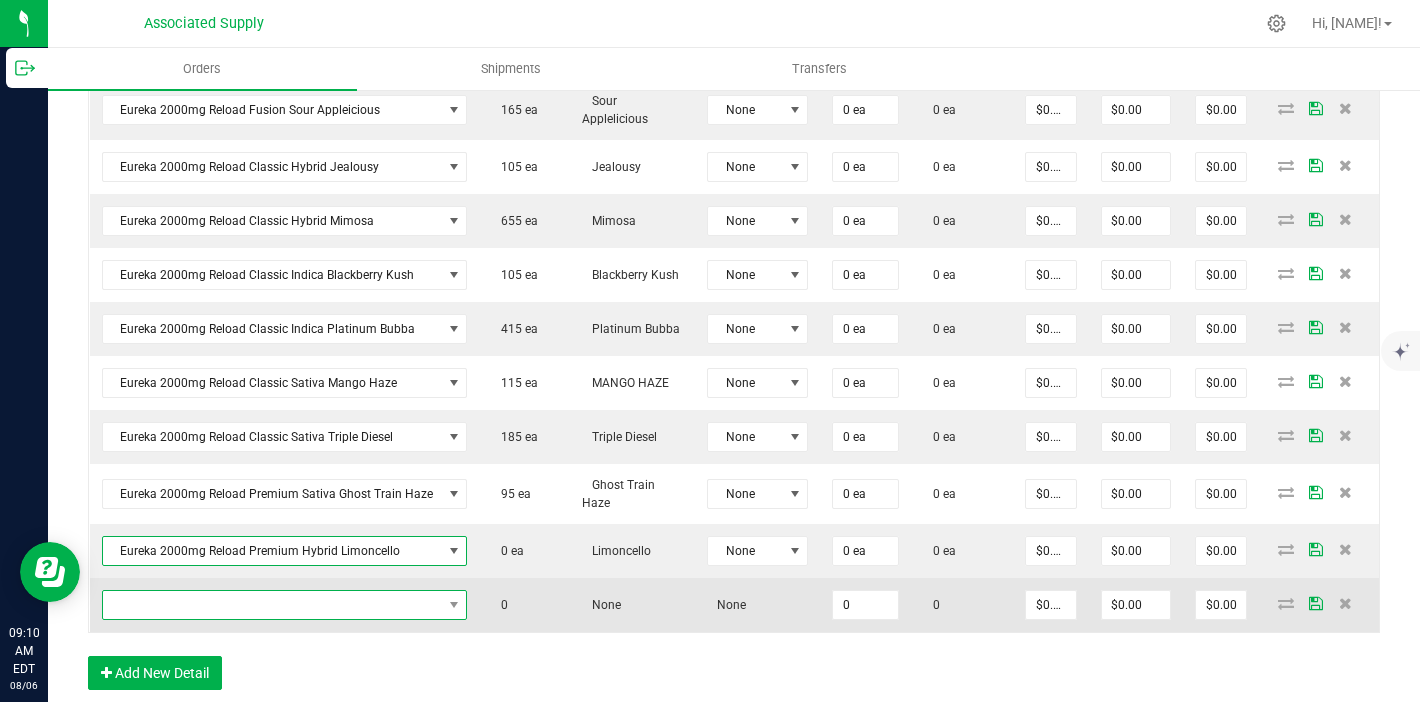 click at bounding box center (272, 605) 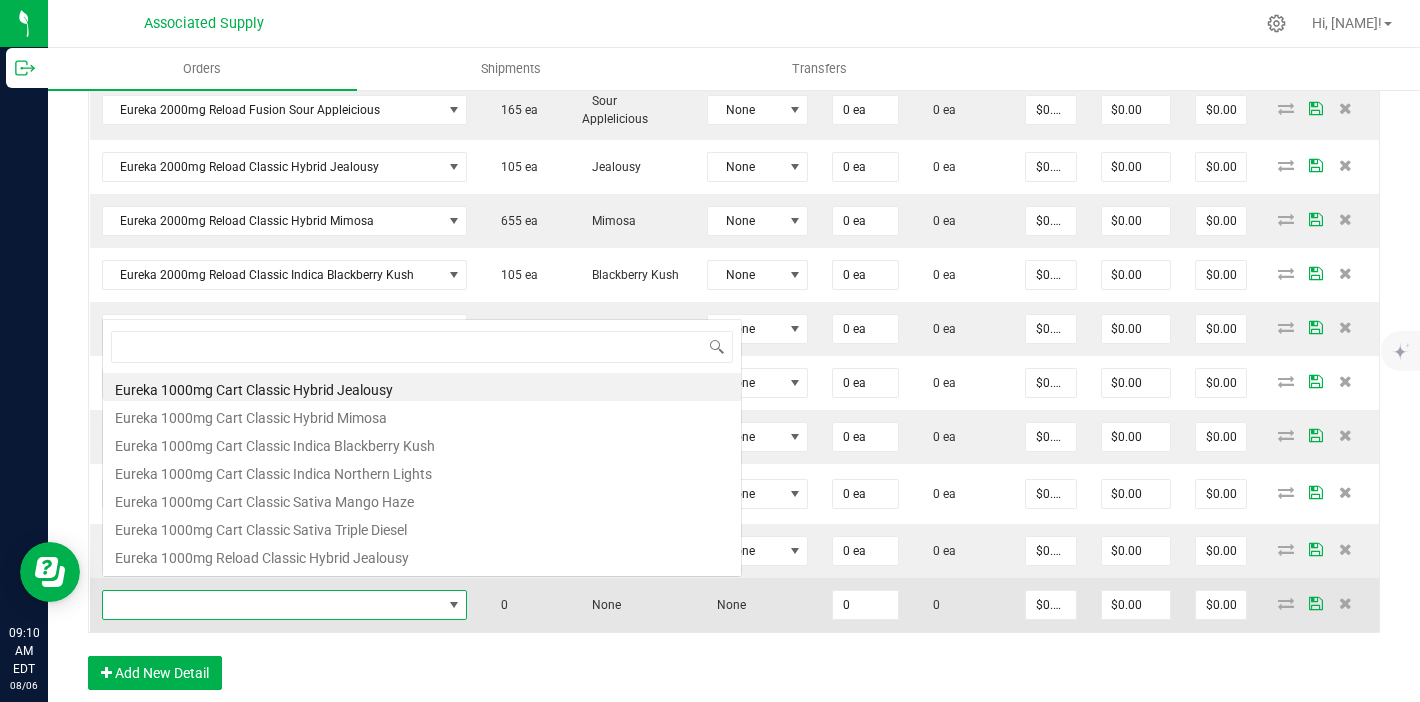scroll, scrollTop: 0, scrollLeft: 0, axis: both 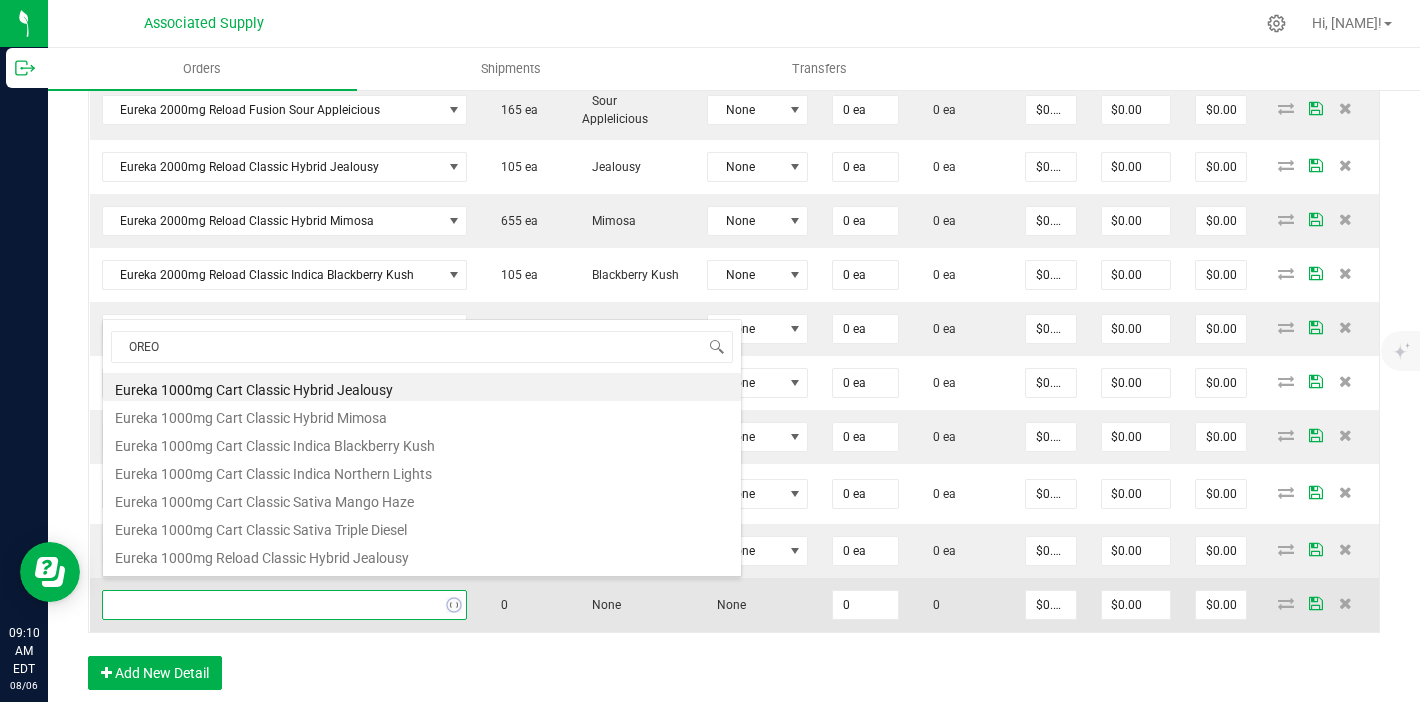 type on "OREOZ" 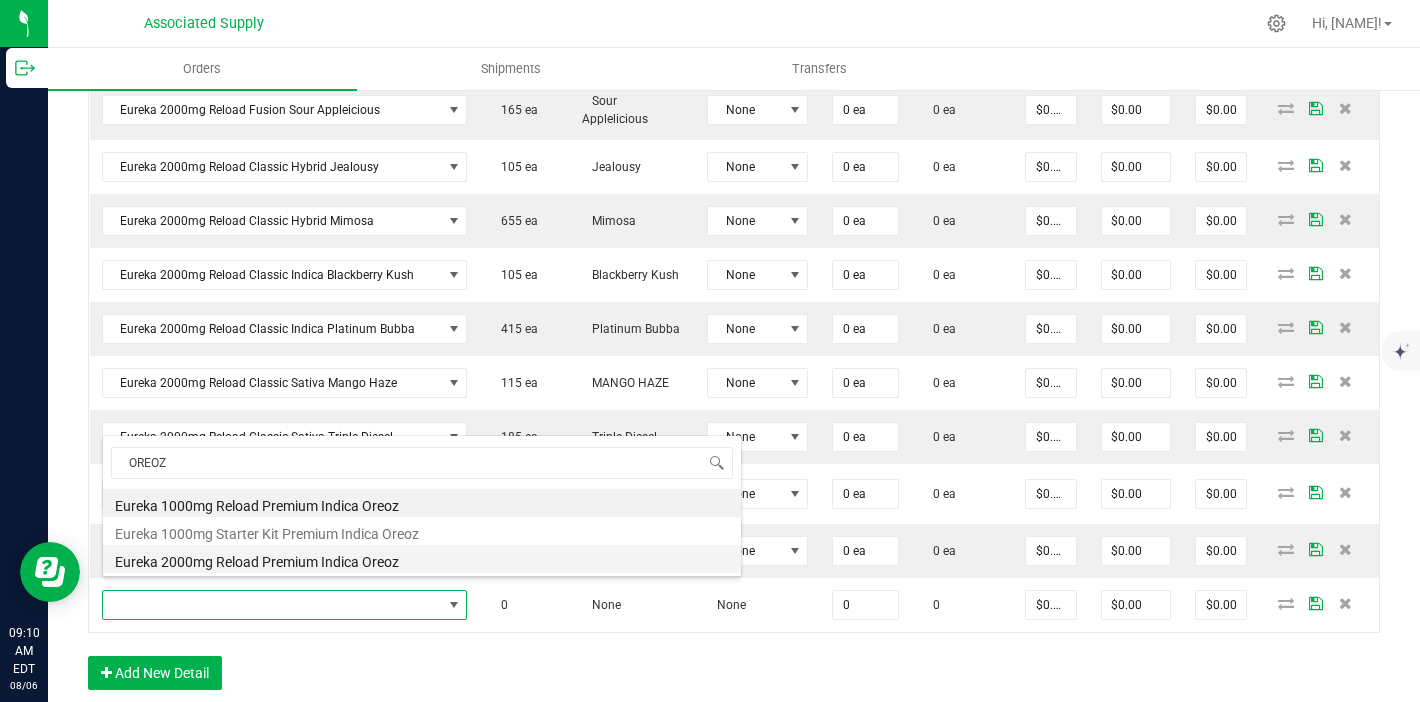 click on "Eureka 2000mg Reload Premium Indica Oreoz" at bounding box center [422, 559] 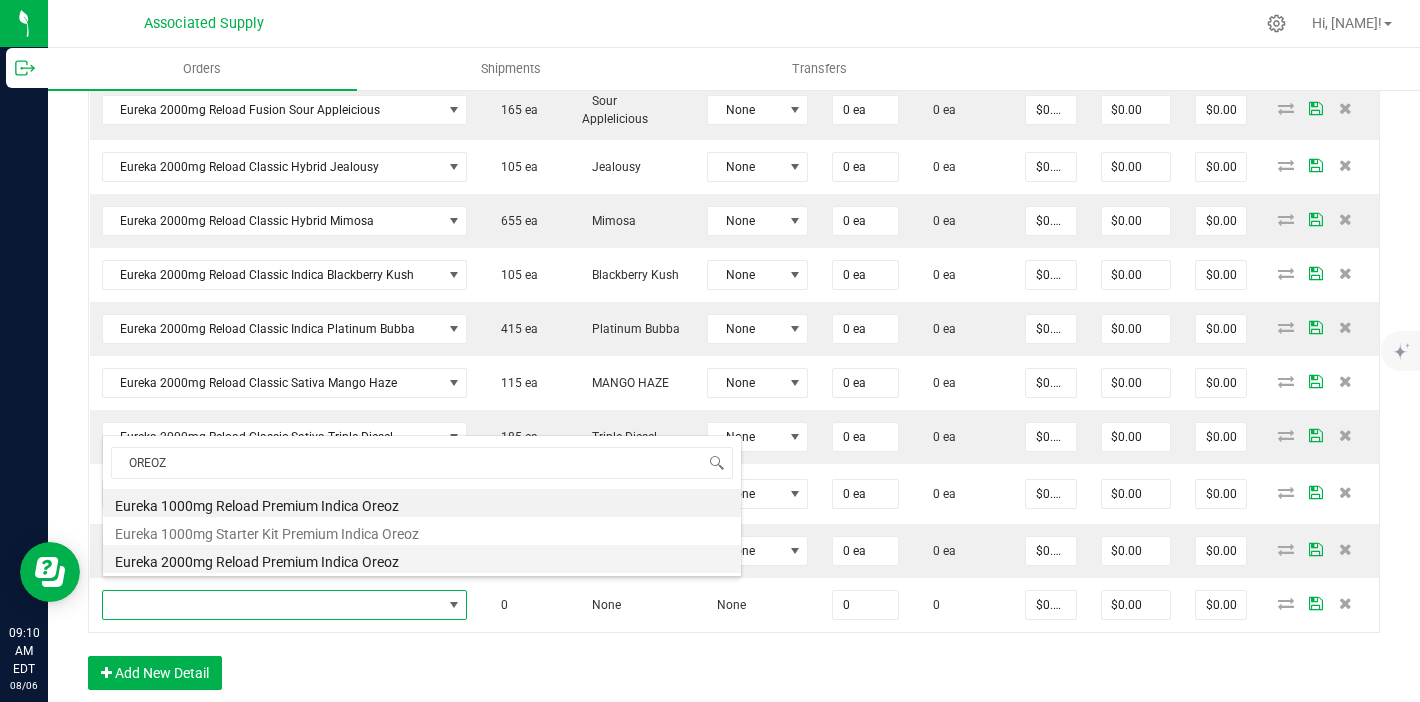 type on "0 ea" 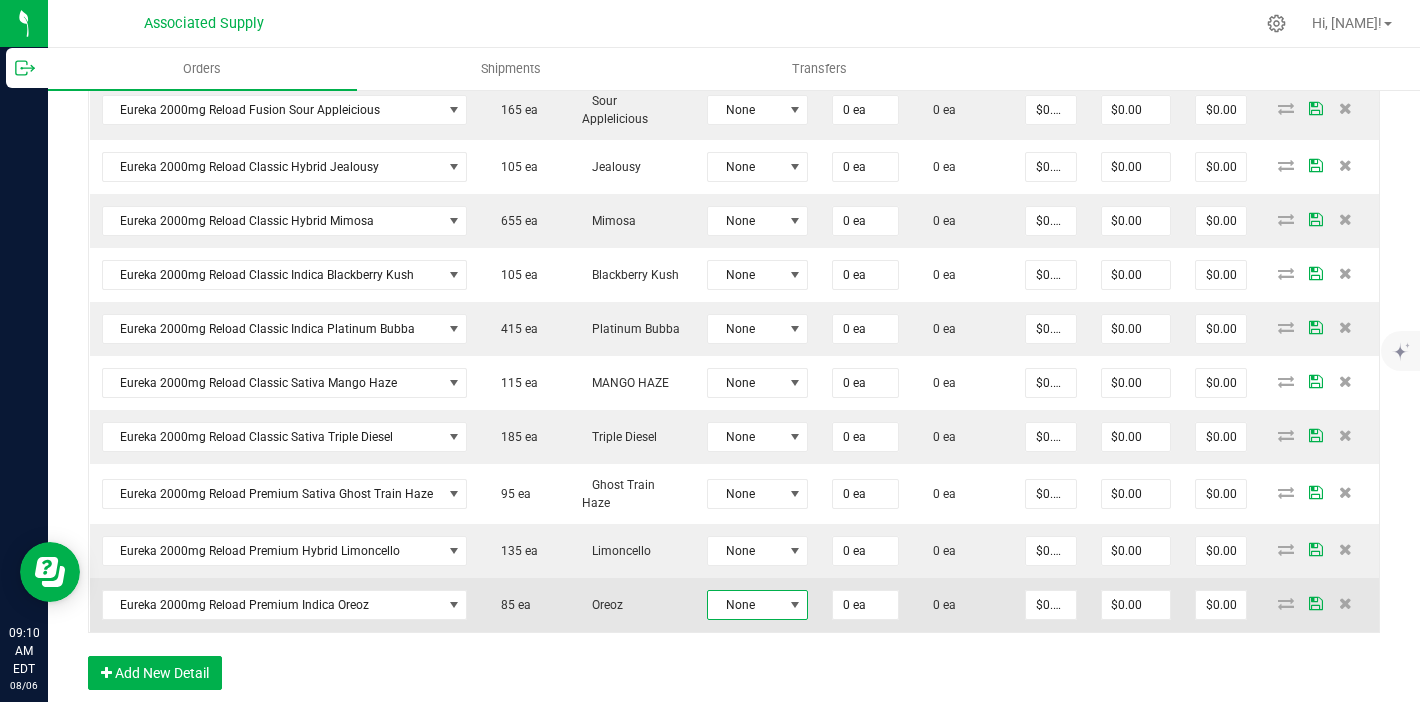 click on "None" at bounding box center [745, 605] 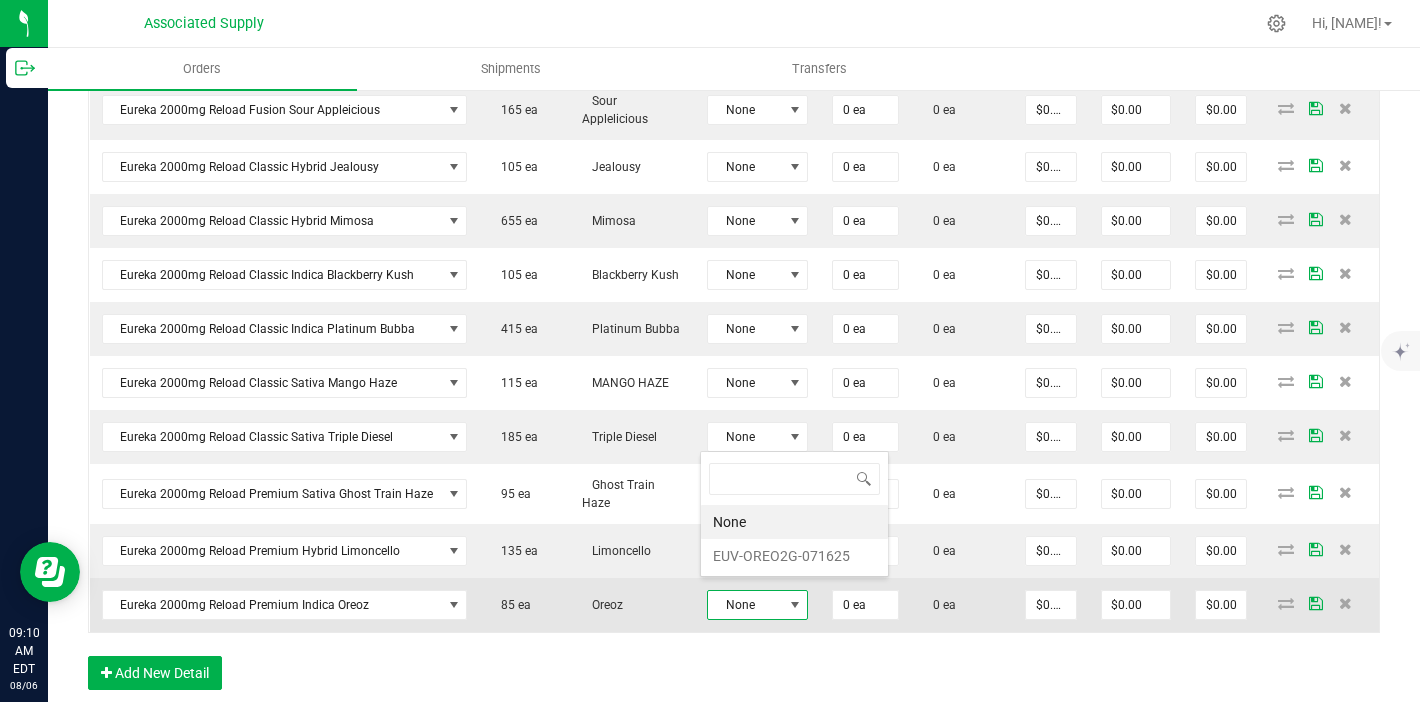 scroll, scrollTop: 99970, scrollLeft: 99899, axis: both 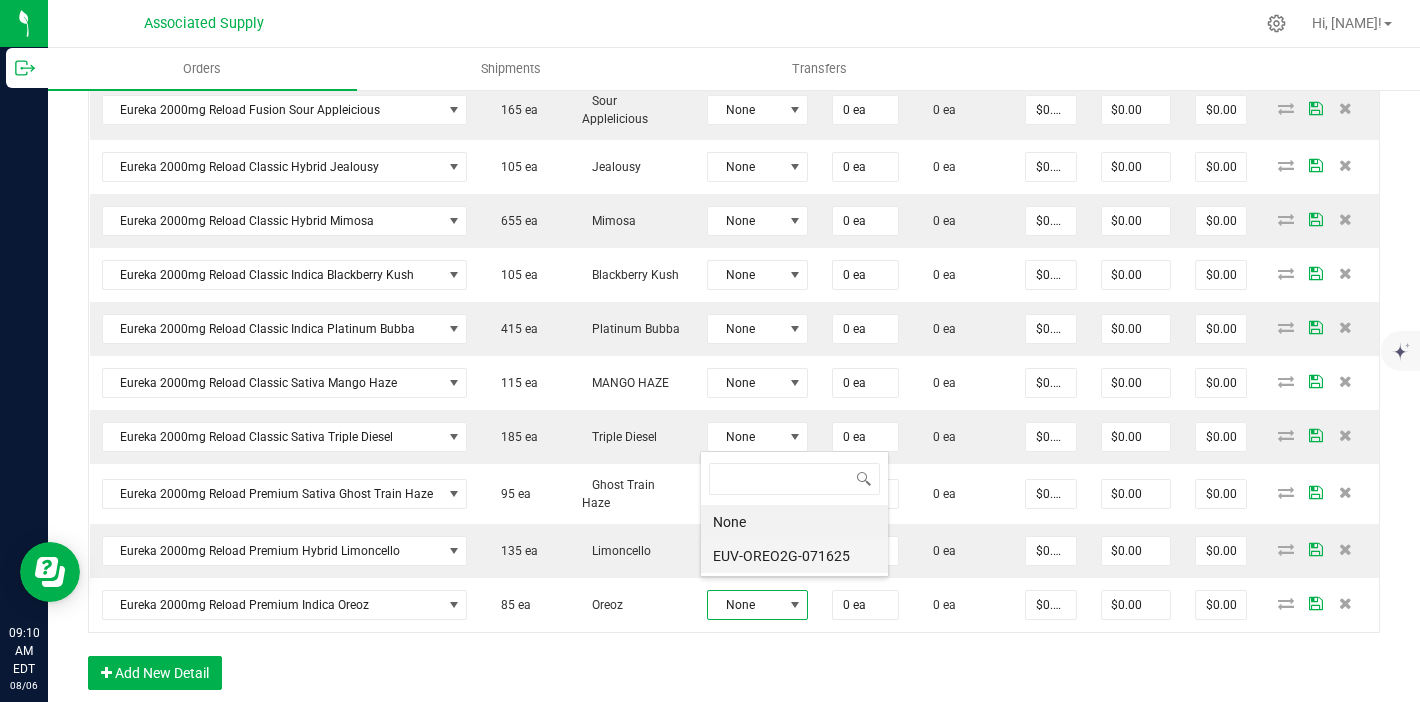 click on "EUV-OREO2G-071625" at bounding box center (794, 556) 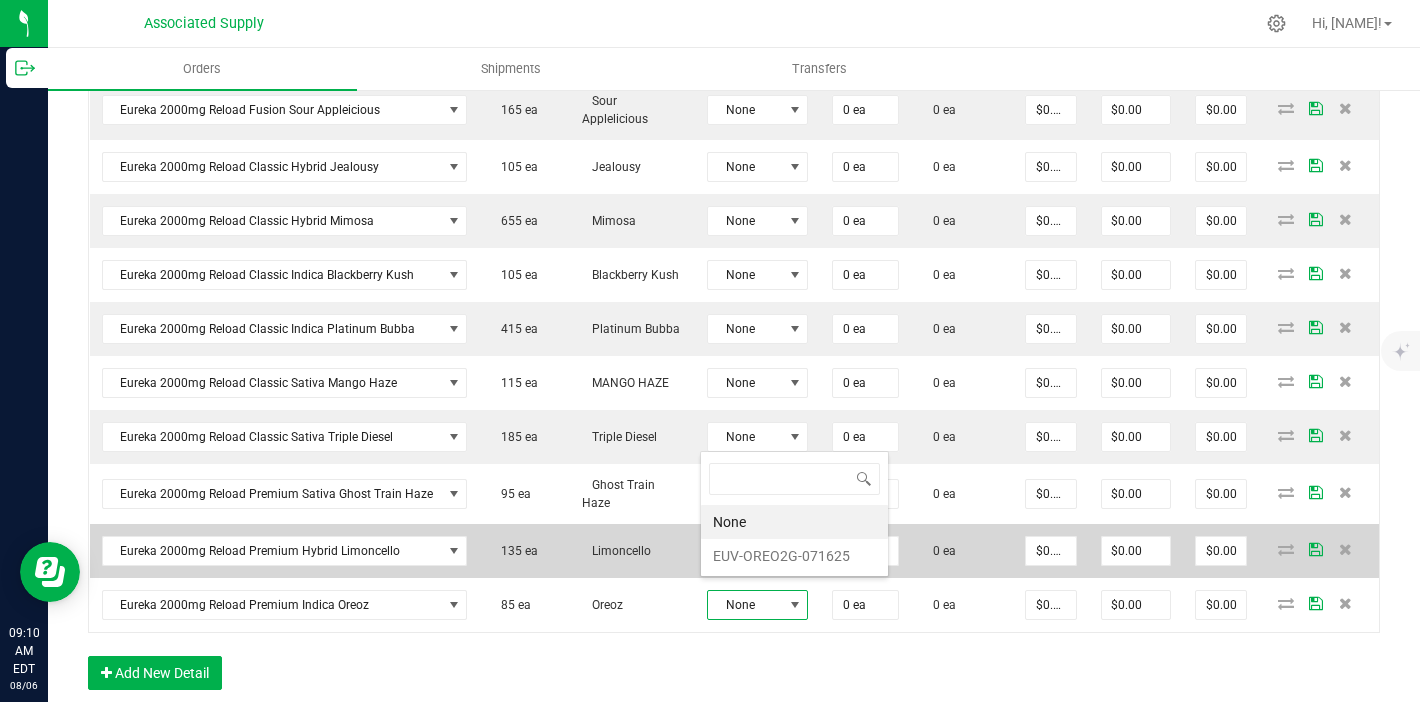 scroll, scrollTop: 1222, scrollLeft: 0, axis: vertical 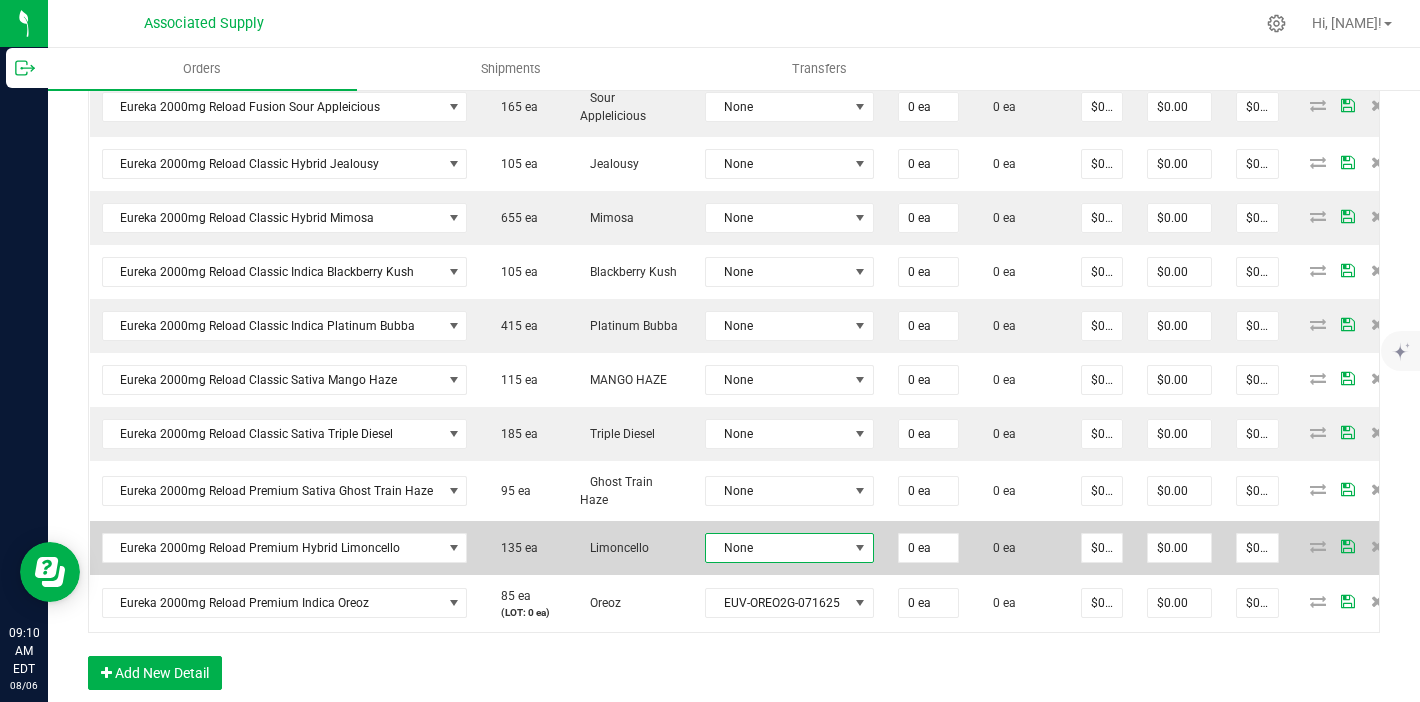 click on "None" at bounding box center (777, 548) 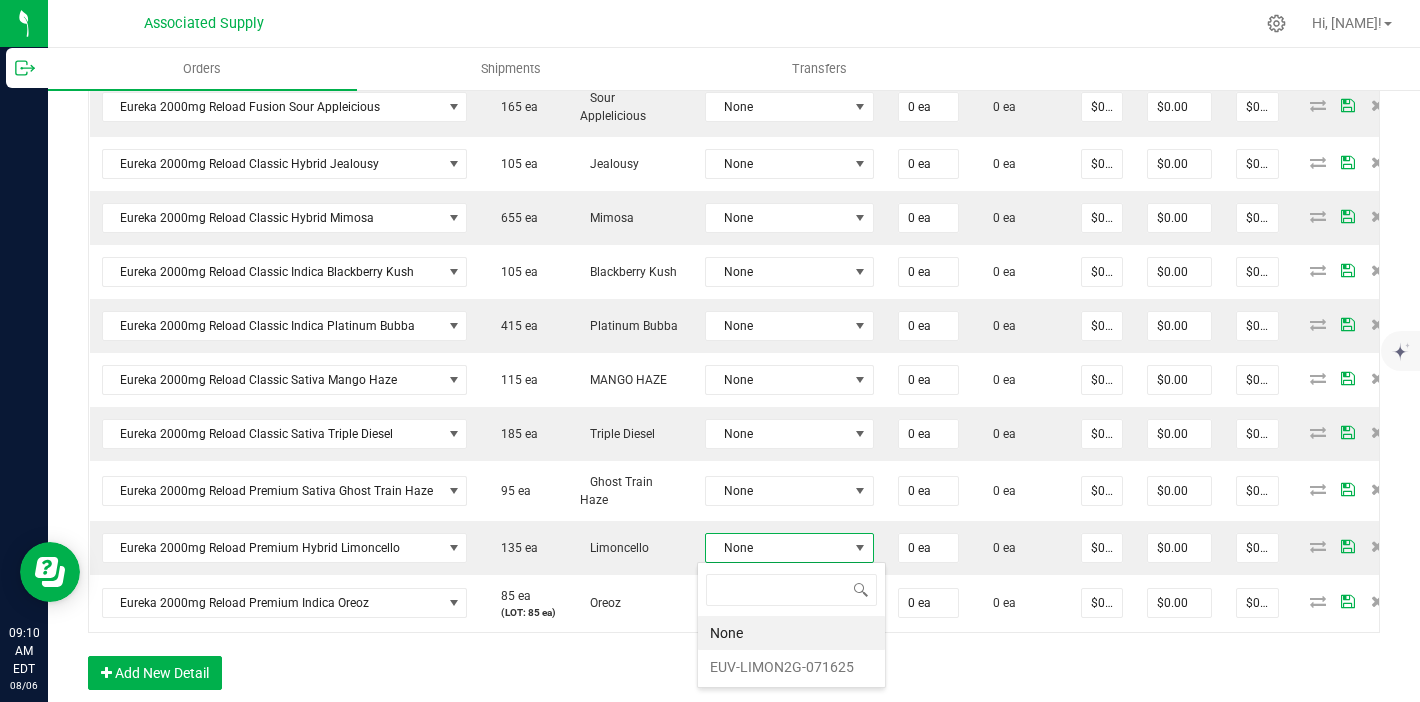 scroll, scrollTop: 99970, scrollLeft: 99832, axis: both 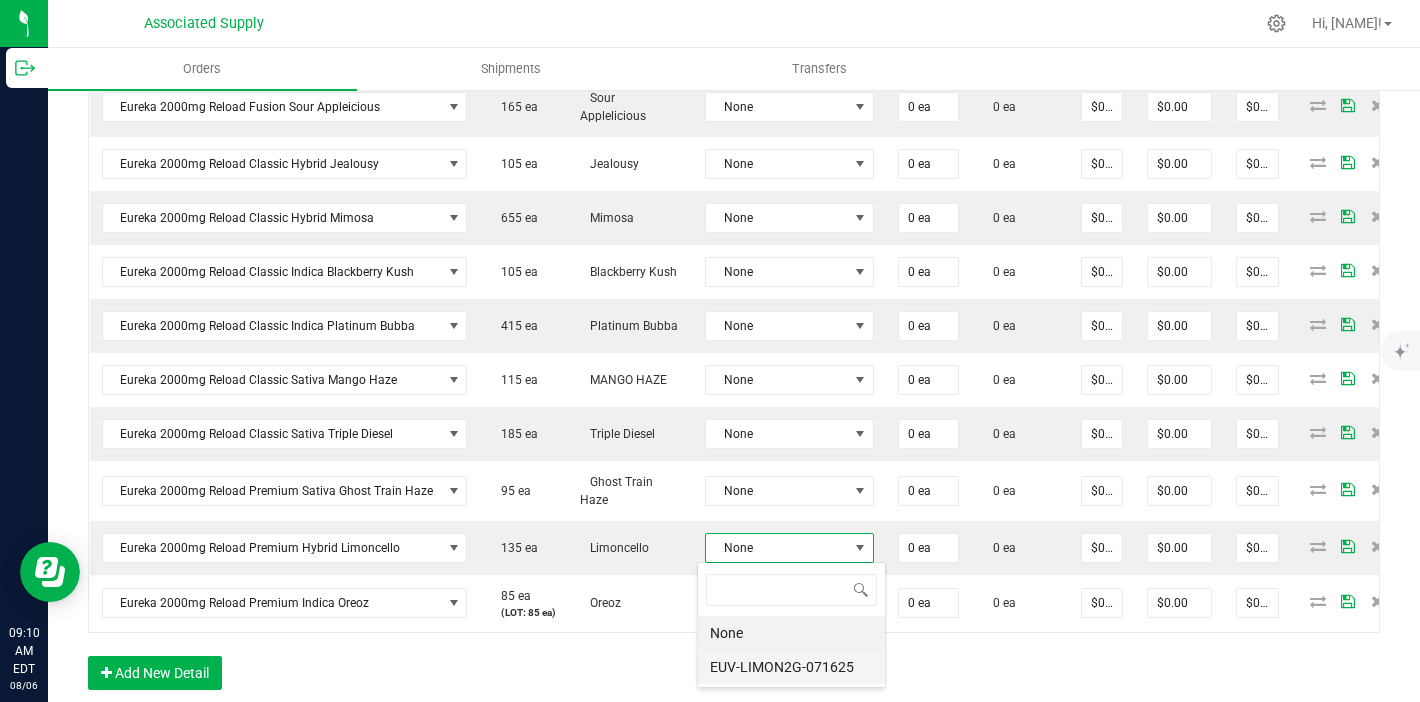 click on "EUV-LIMON2G-071625" at bounding box center (791, 667) 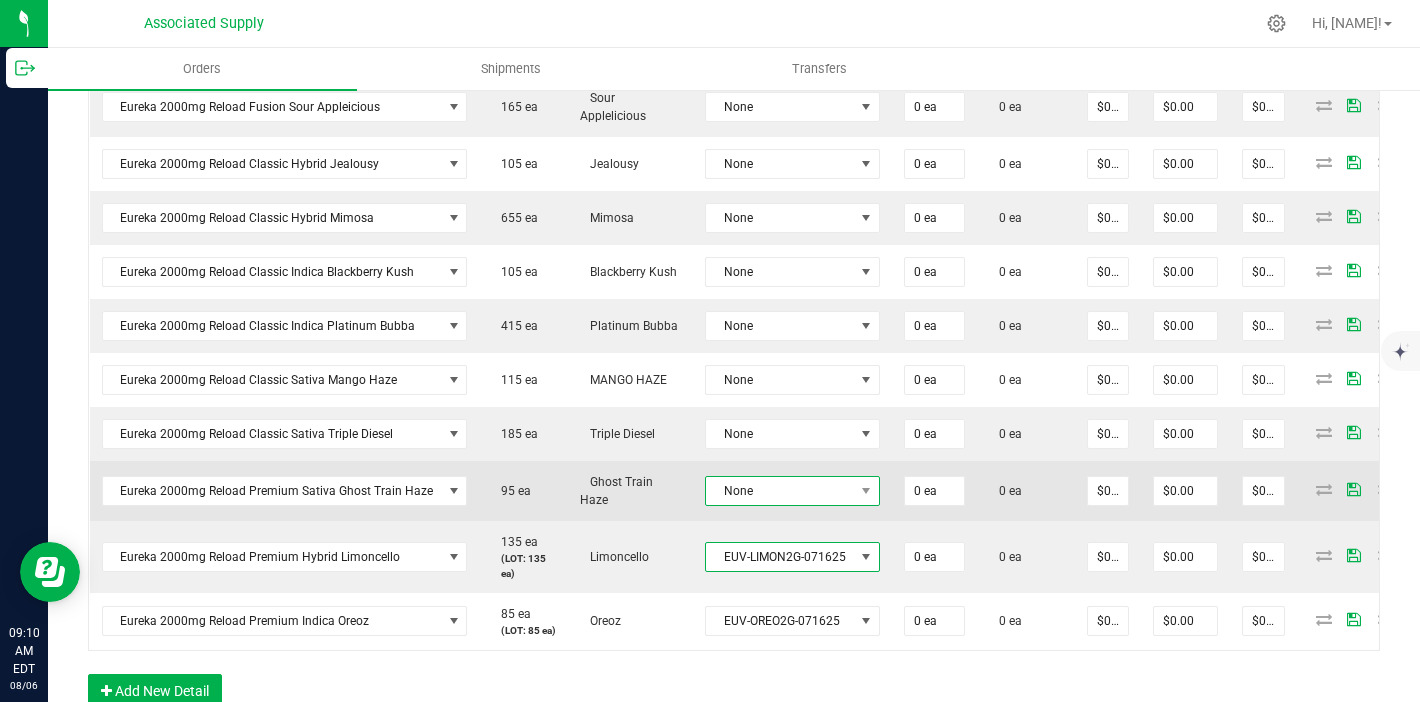 click on "None" at bounding box center (780, 491) 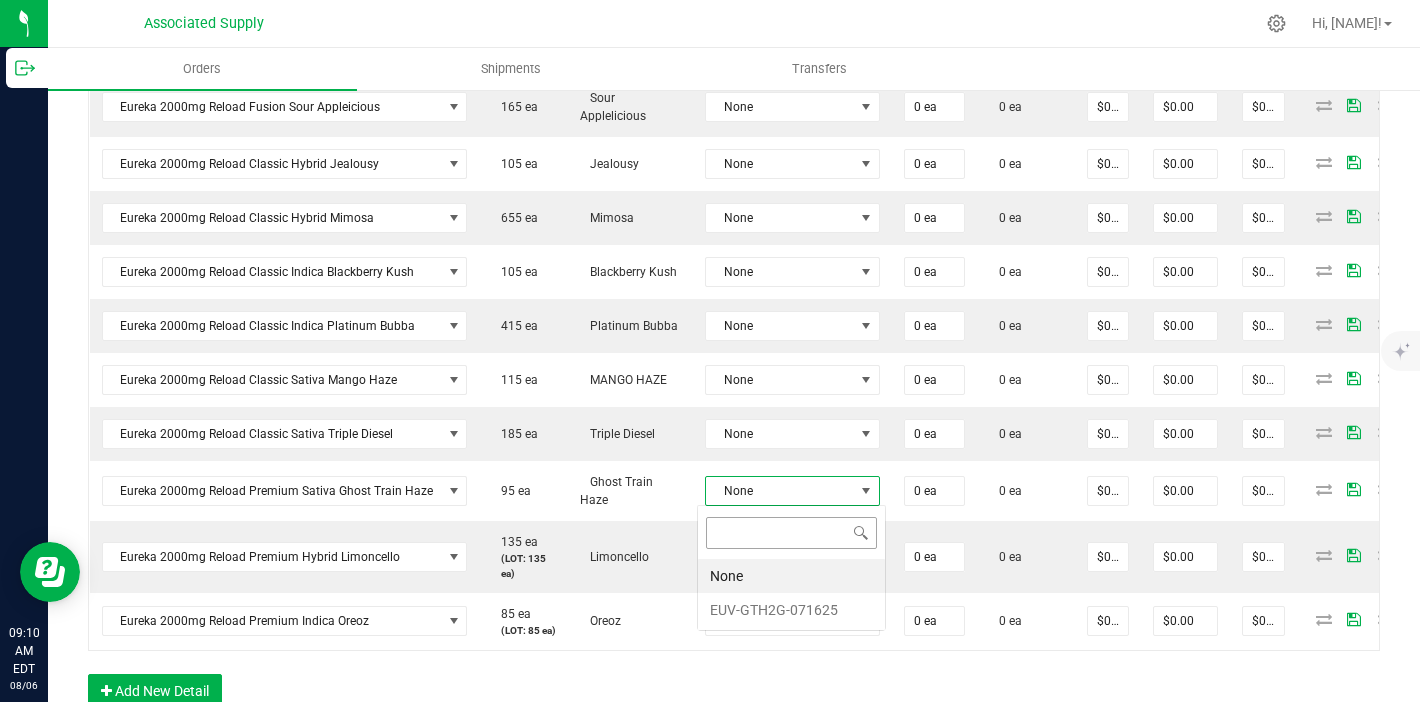 scroll, scrollTop: 99970, scrollLeft: 99826, axis: both 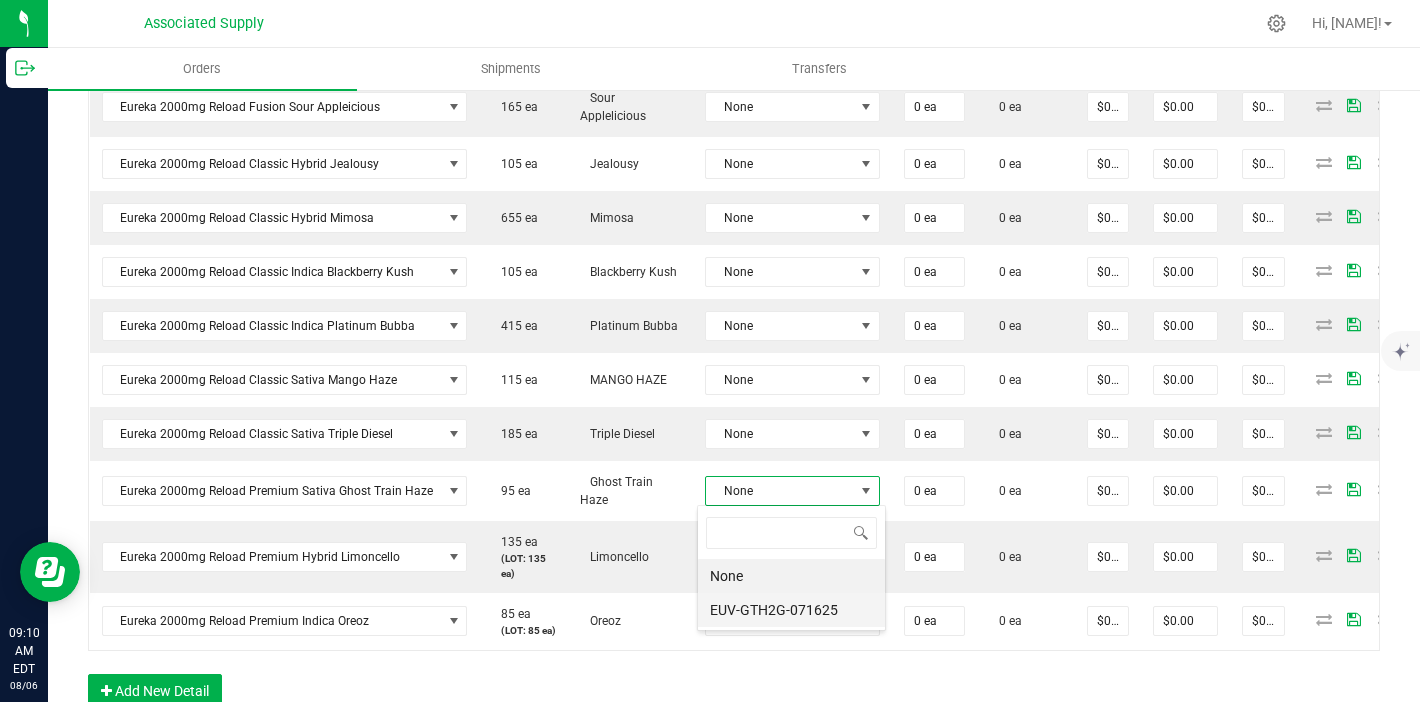 drag, startPoint x: 793, startPoint y: 609, endPoint x: 803, endPoint y: 499, distance: 110.45361 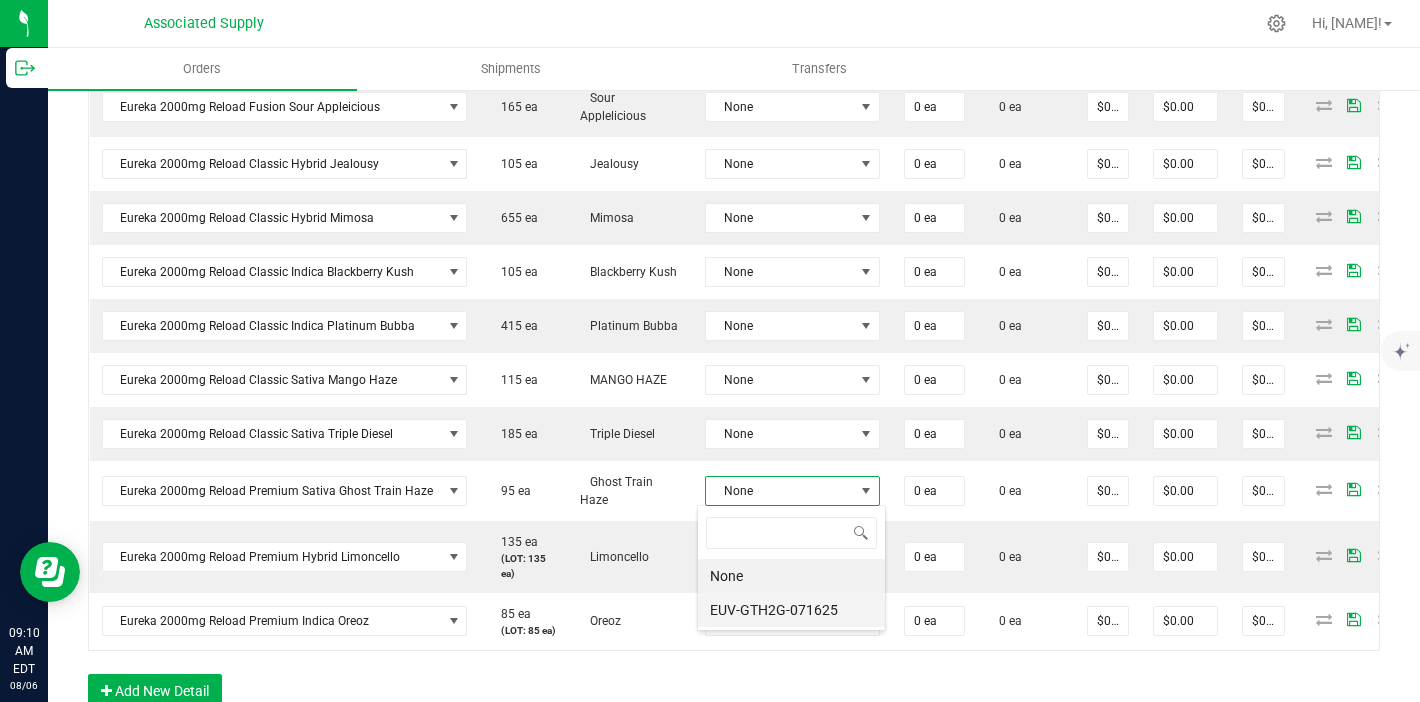 click on "EUV-GTH2G-071625" at bounding box center (791, 610) 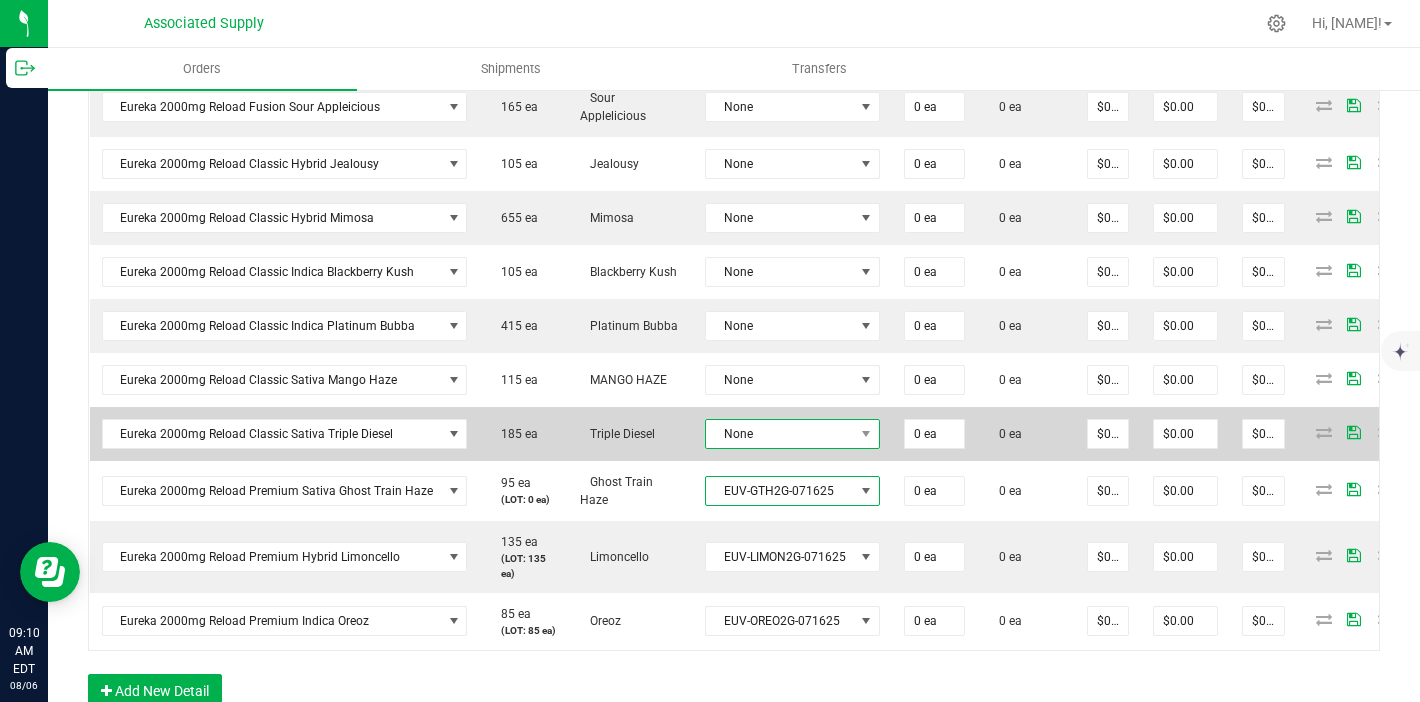 click on "None" at bounding box center [780, 434] 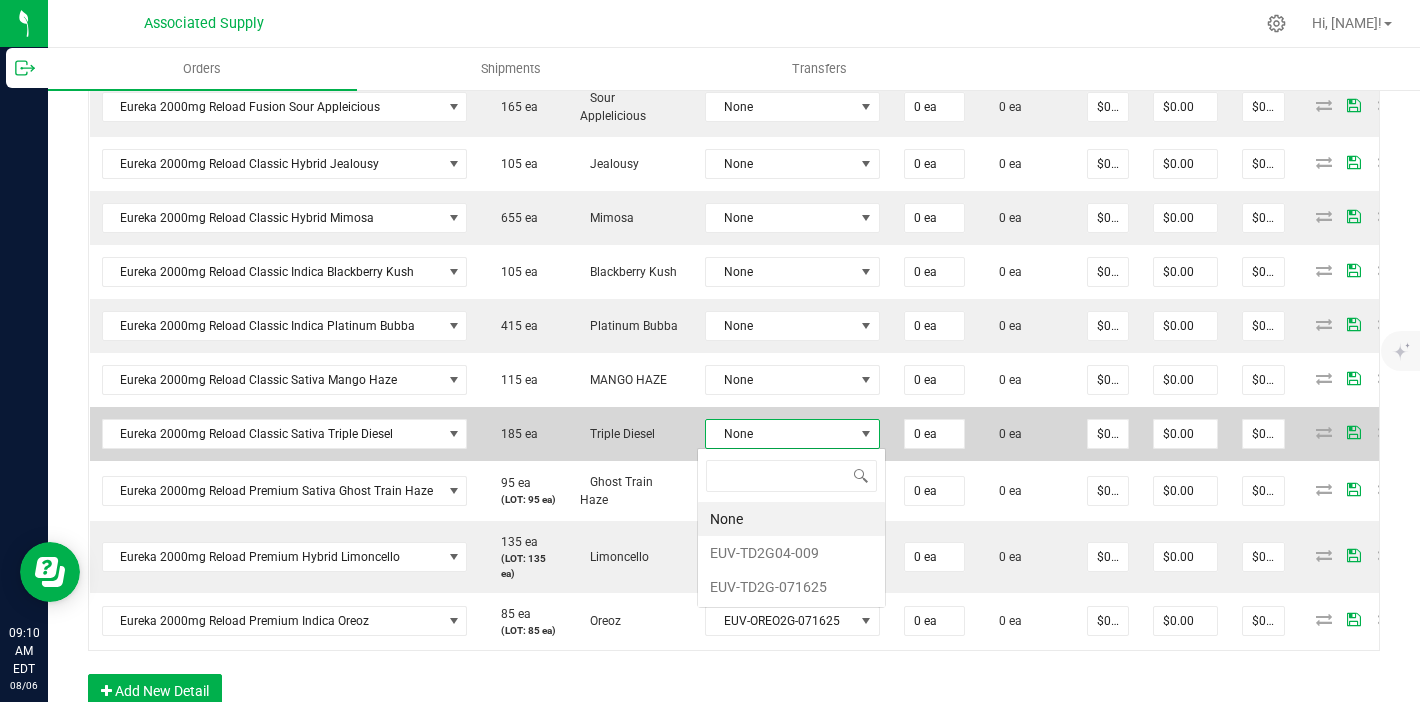 scroll, scrollTop: 99970, scrollLeft: 99826, axis: both 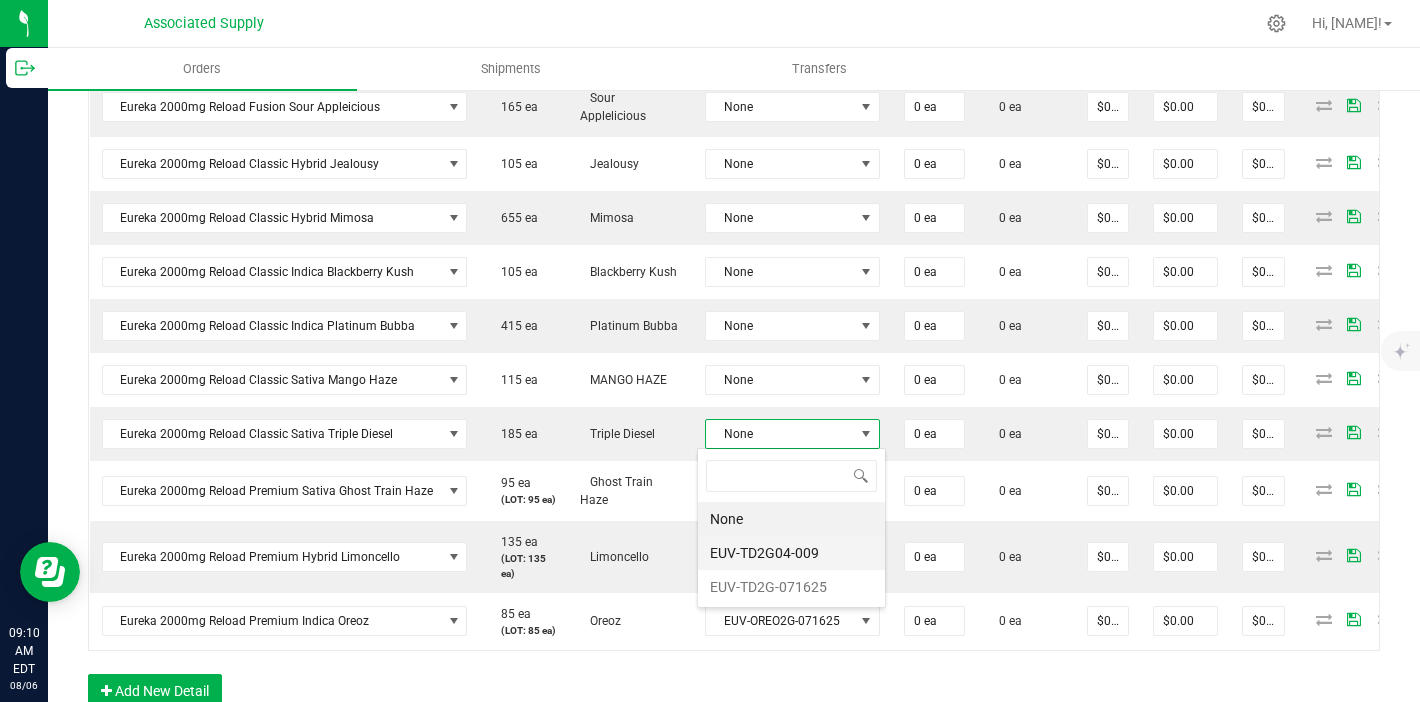 click on "EUV-TD2G04-009" at bounding box center [791, 553] 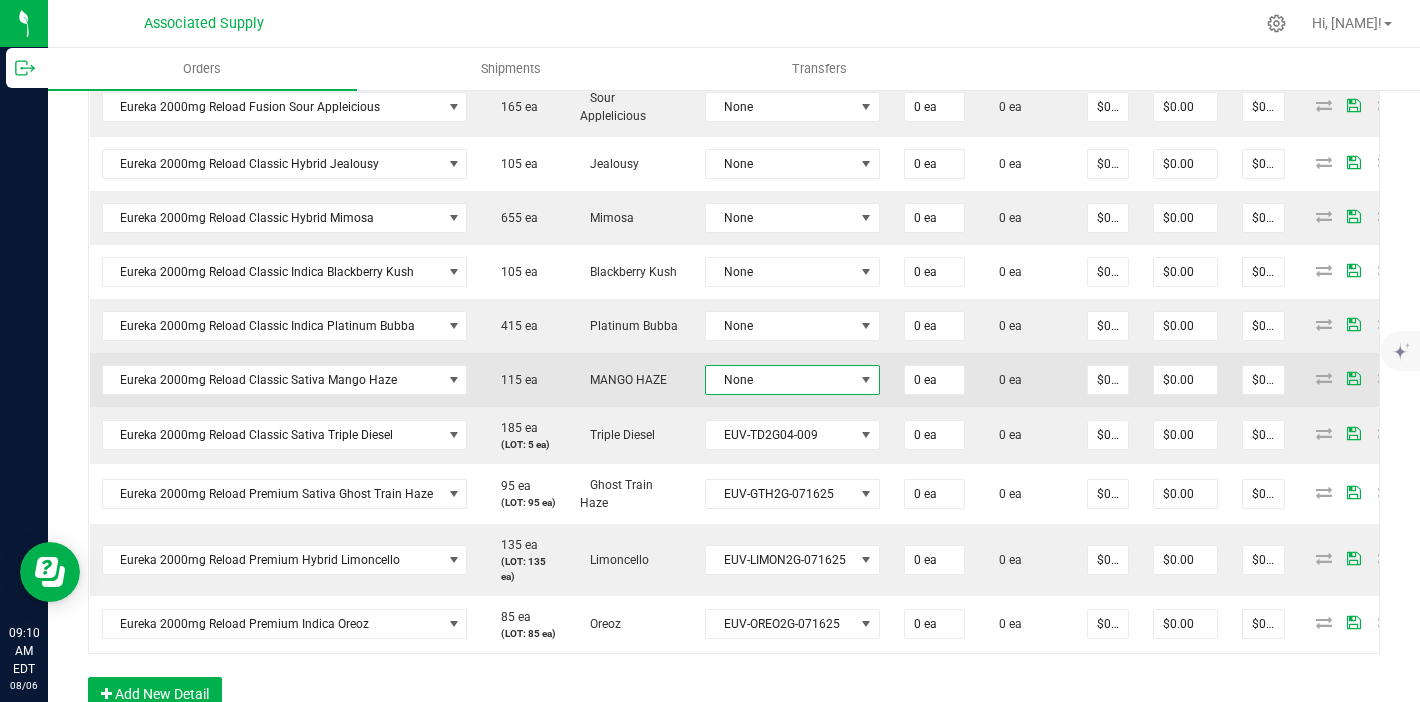 click on "None" at bounding box center [780, 380] 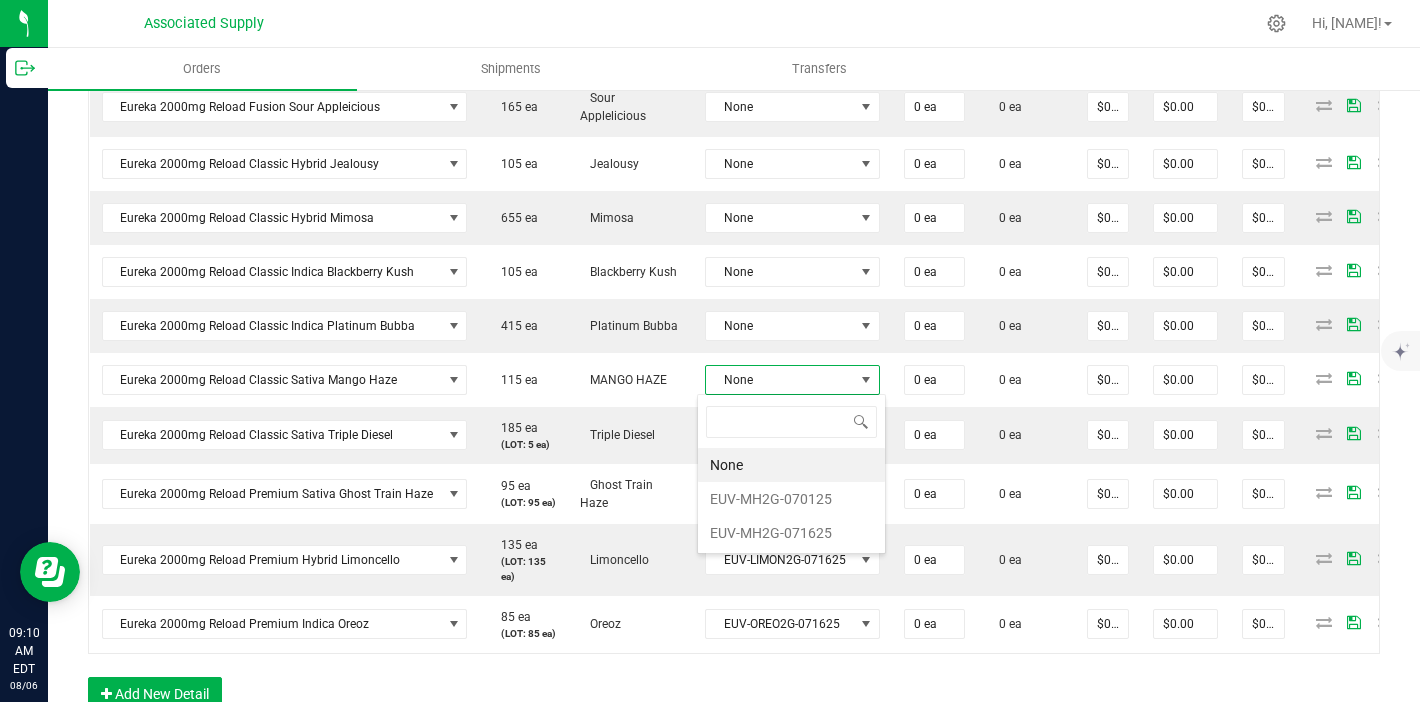 scroll, scrollTop: 99970, scrollLeft: 99826, axis: both 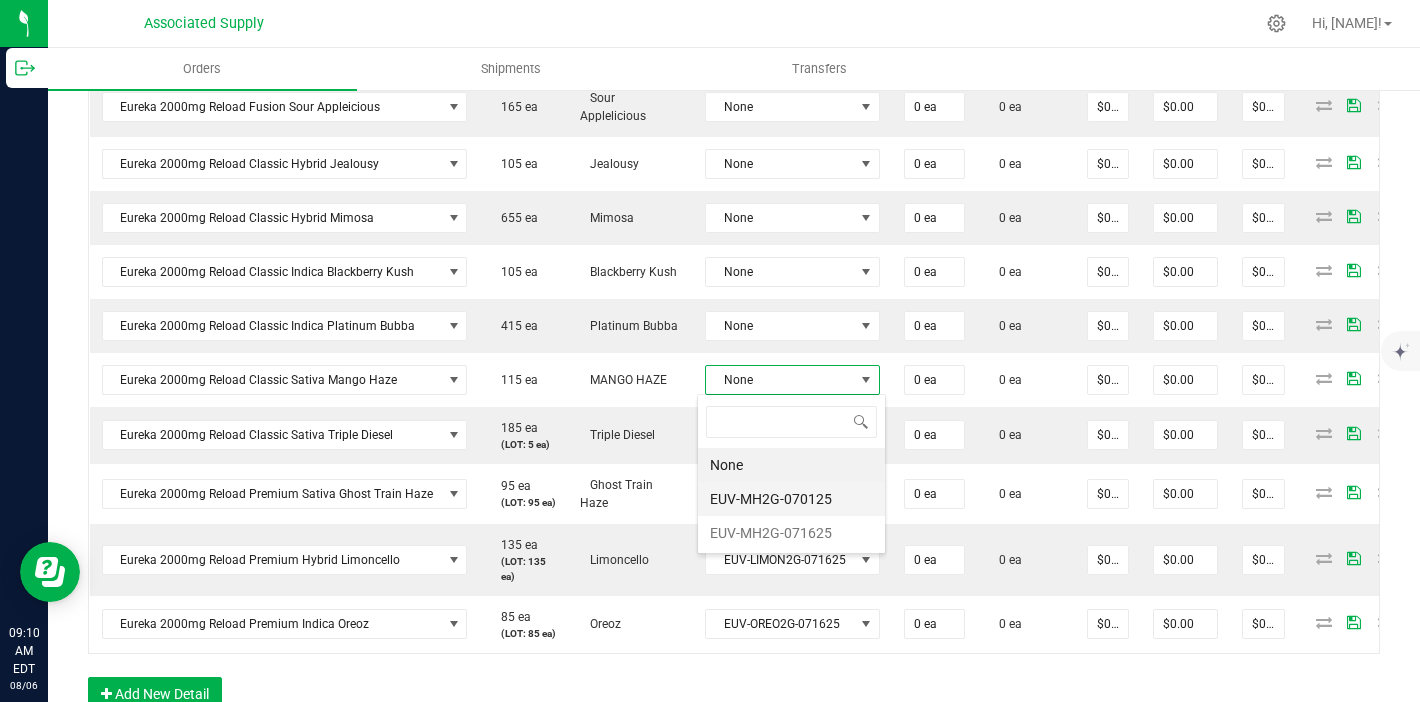 click on "EUV-MH2G-070125" at bounding box center (791, 499) 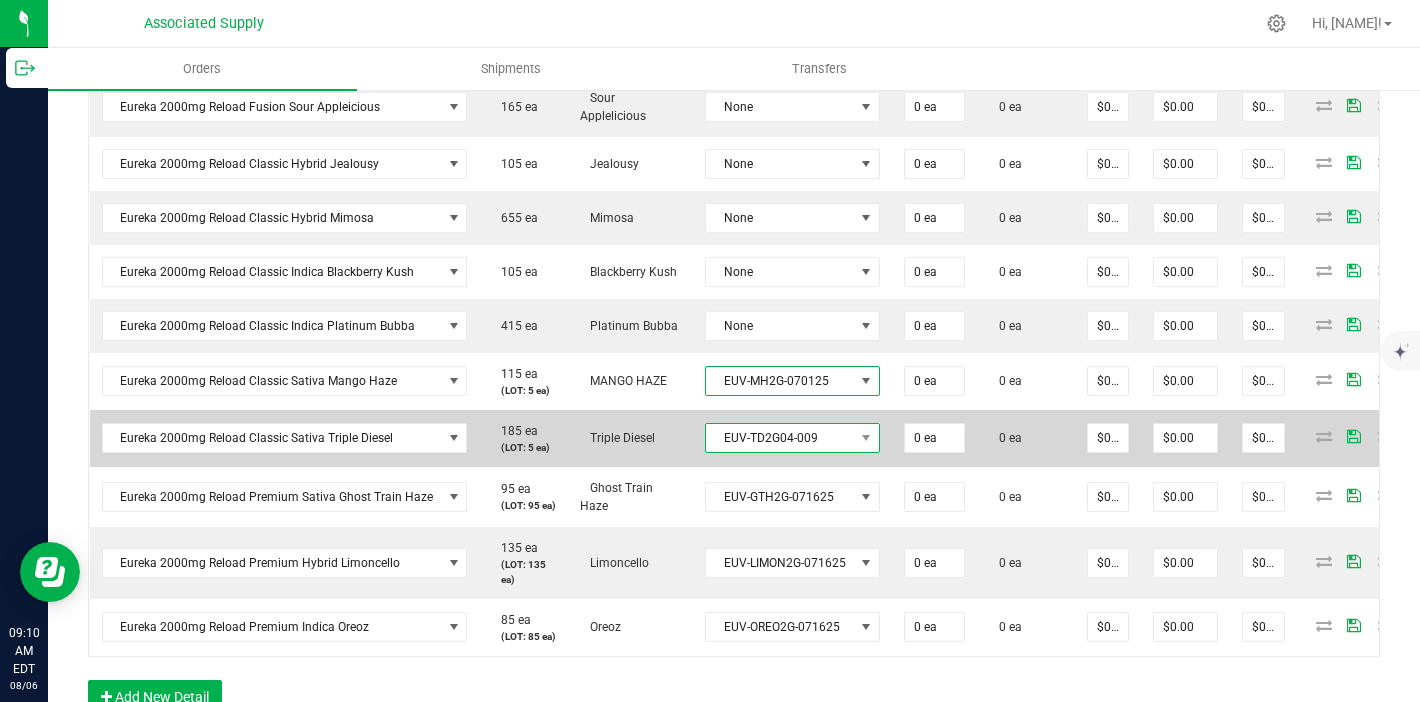 click on "EUV-TD2G04-009" at bounding box center (780, 438) 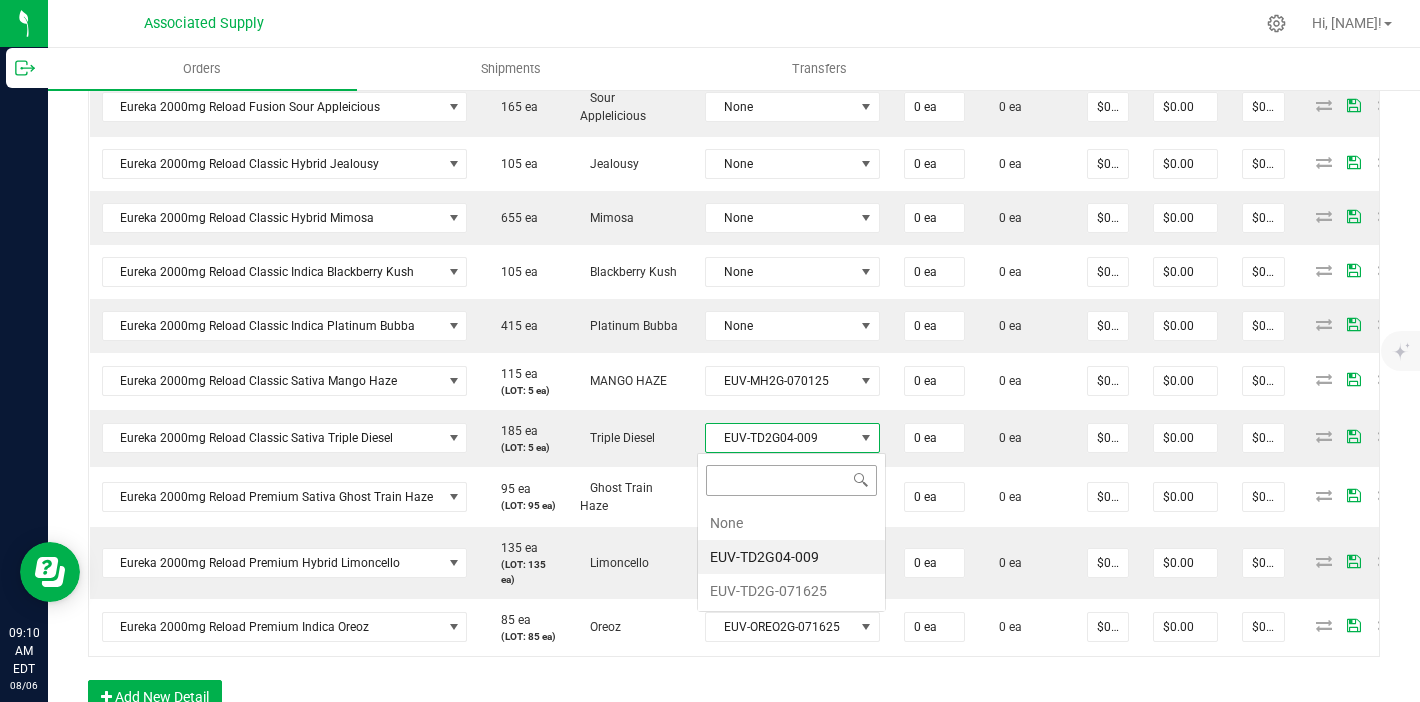 scroll, scrollTop: 99970, scrollLeft: 99826, axis: both 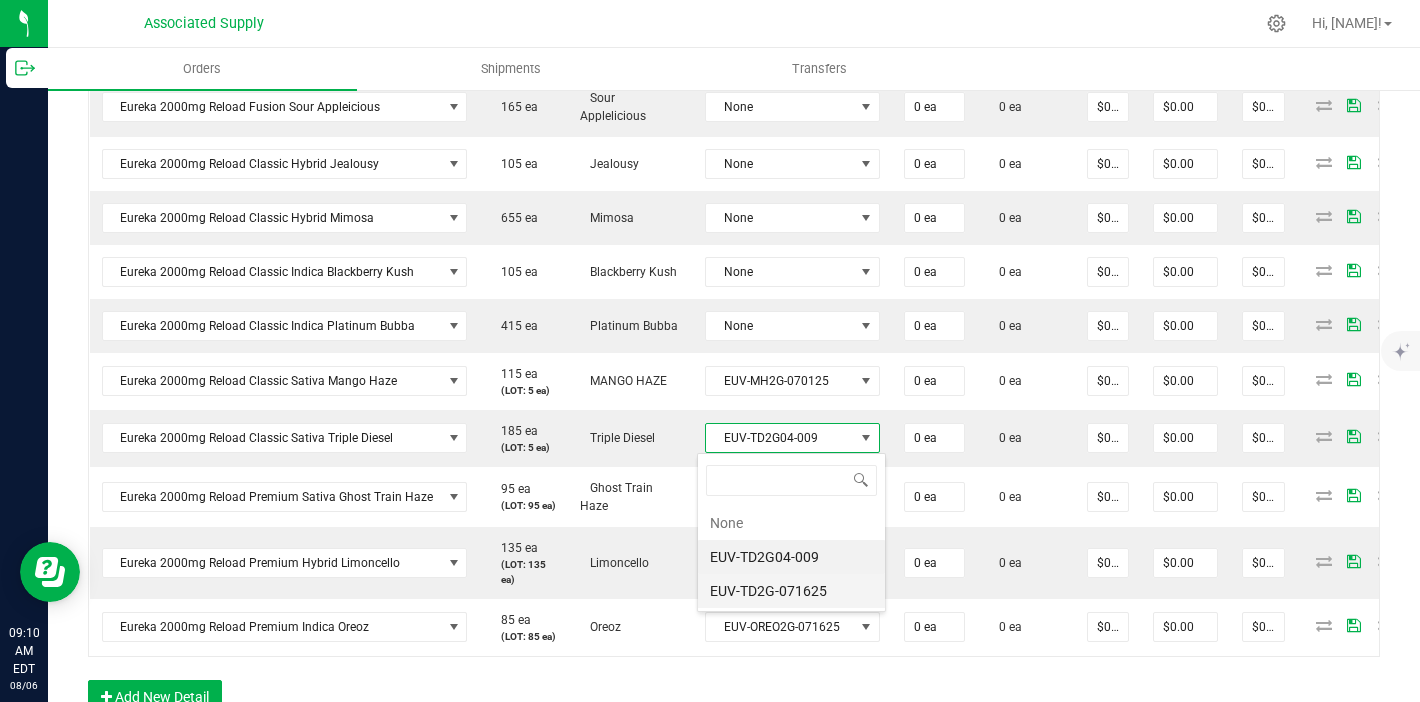 click on "EUV-TD2G-071625" at bounding box center (791, 591) 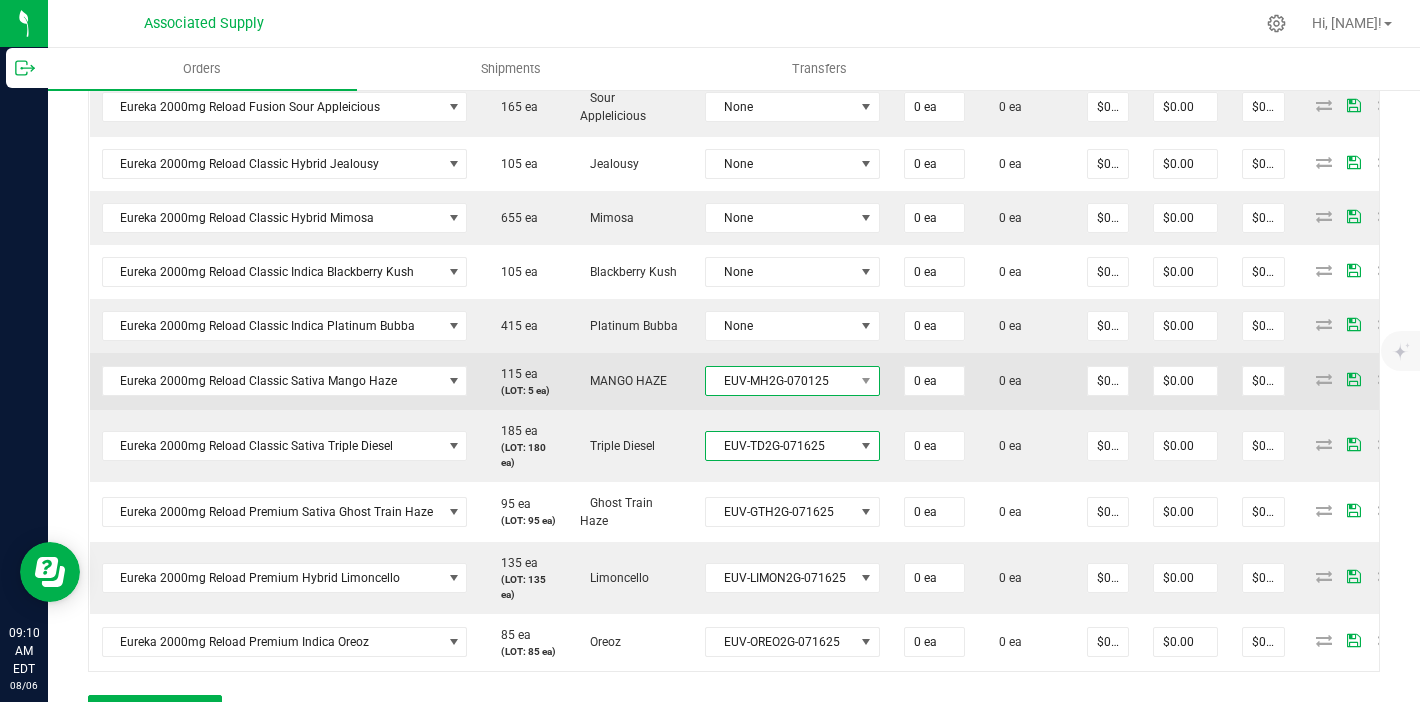 click on "EUV-MH2G-070125" at bounding box center (780, 381) 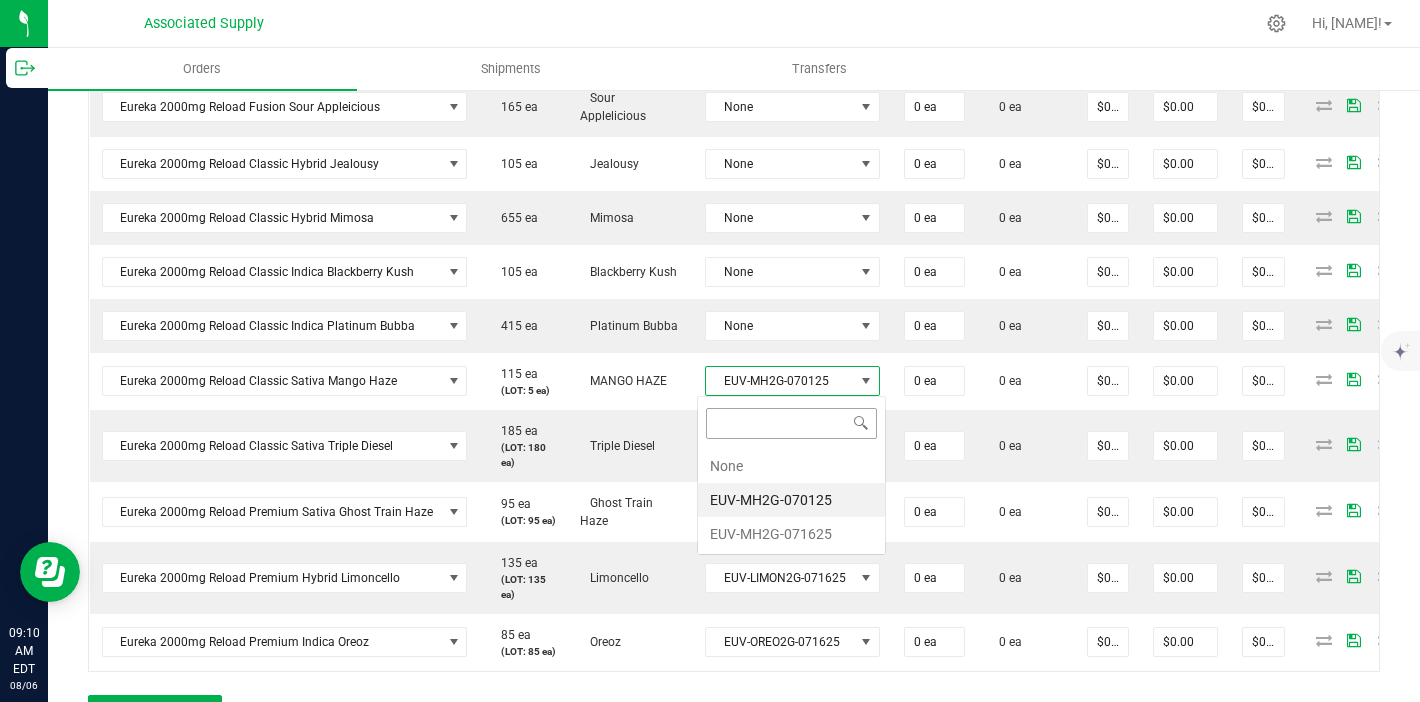 scroll, scrollTop: 99970, scrollLeft: 99826, axis: both 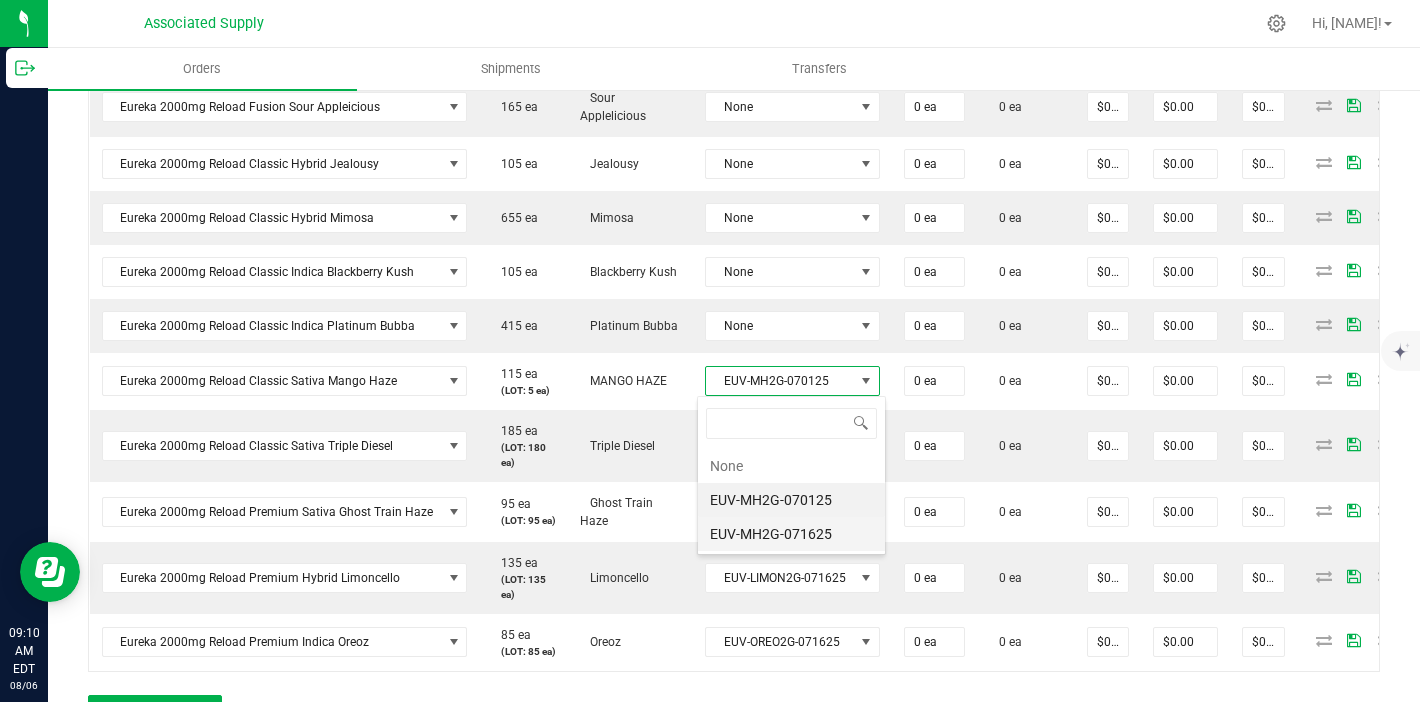 click on "EUV-MH2G-071625" at bounding box center [791, 534] 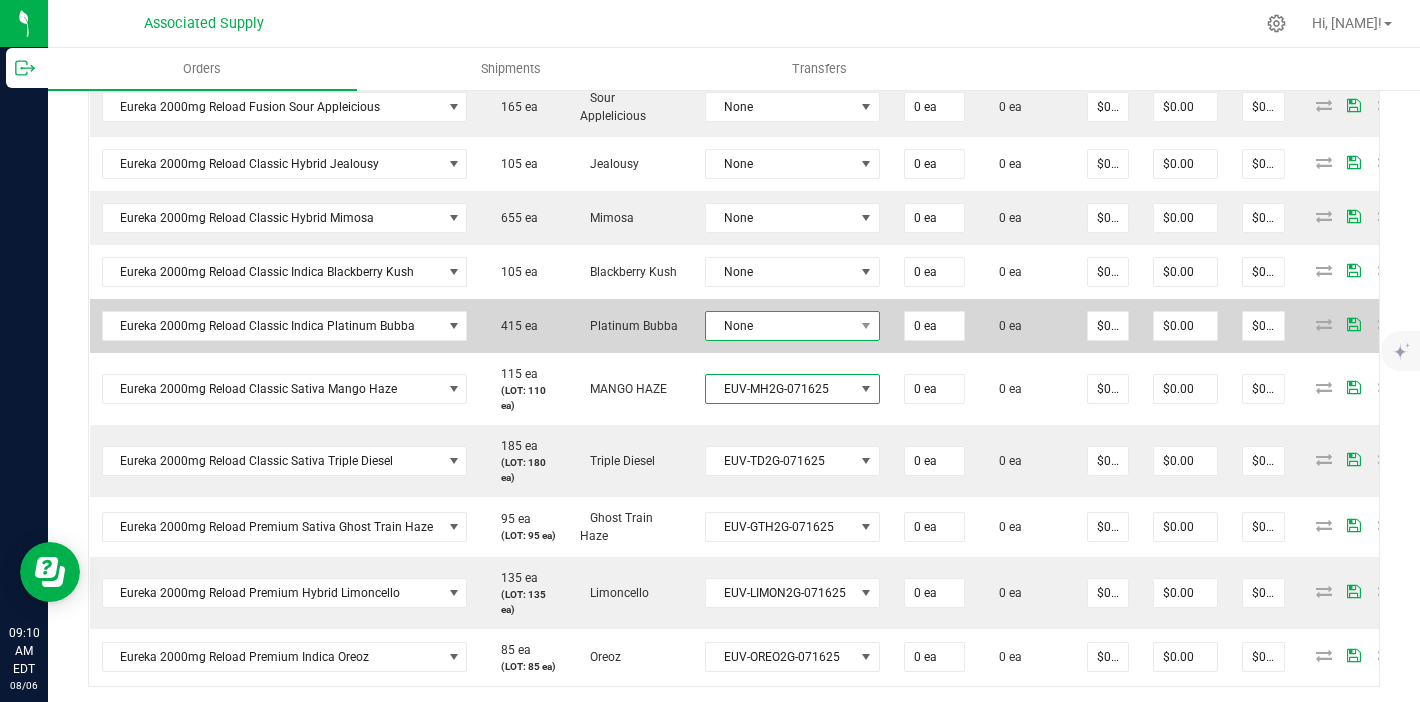 click on "None" at bounding box center (780, 326) 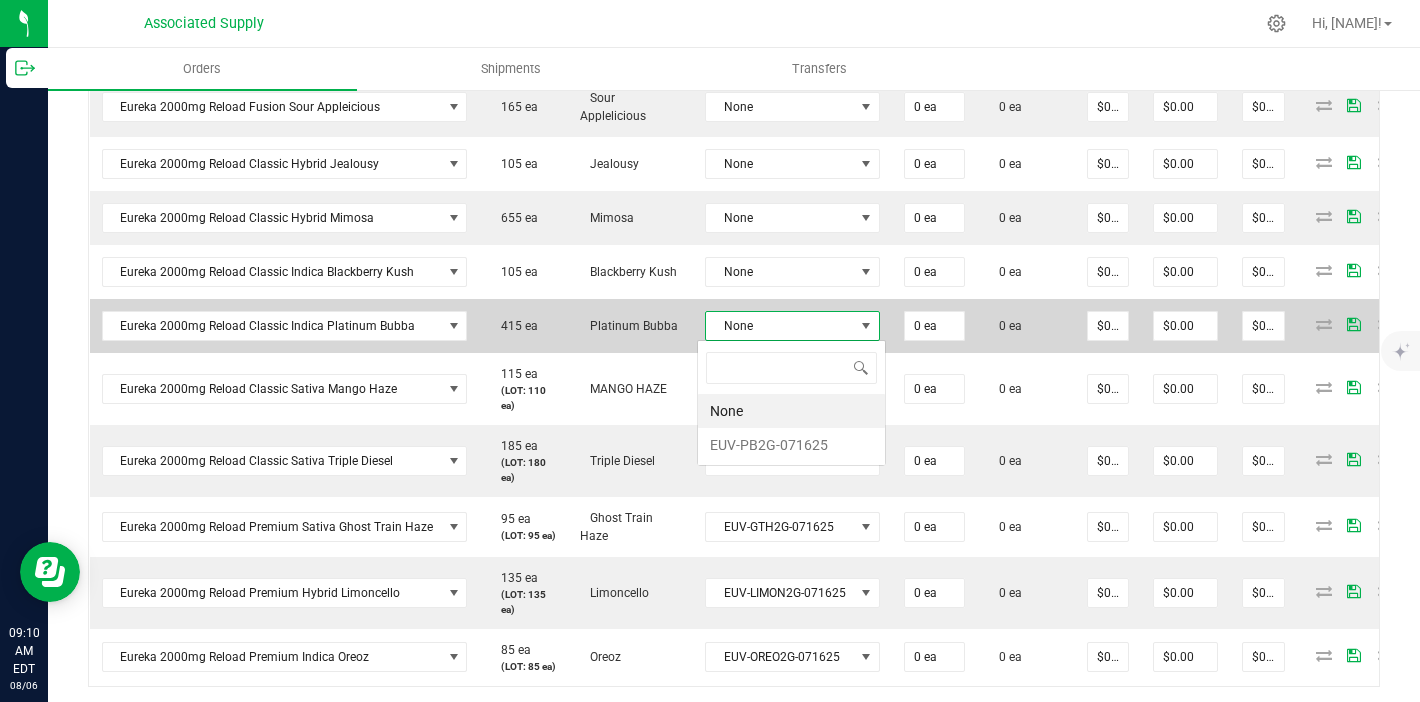 scroll, scrollTop: 99970, scrollLeft: 99826, axis: both 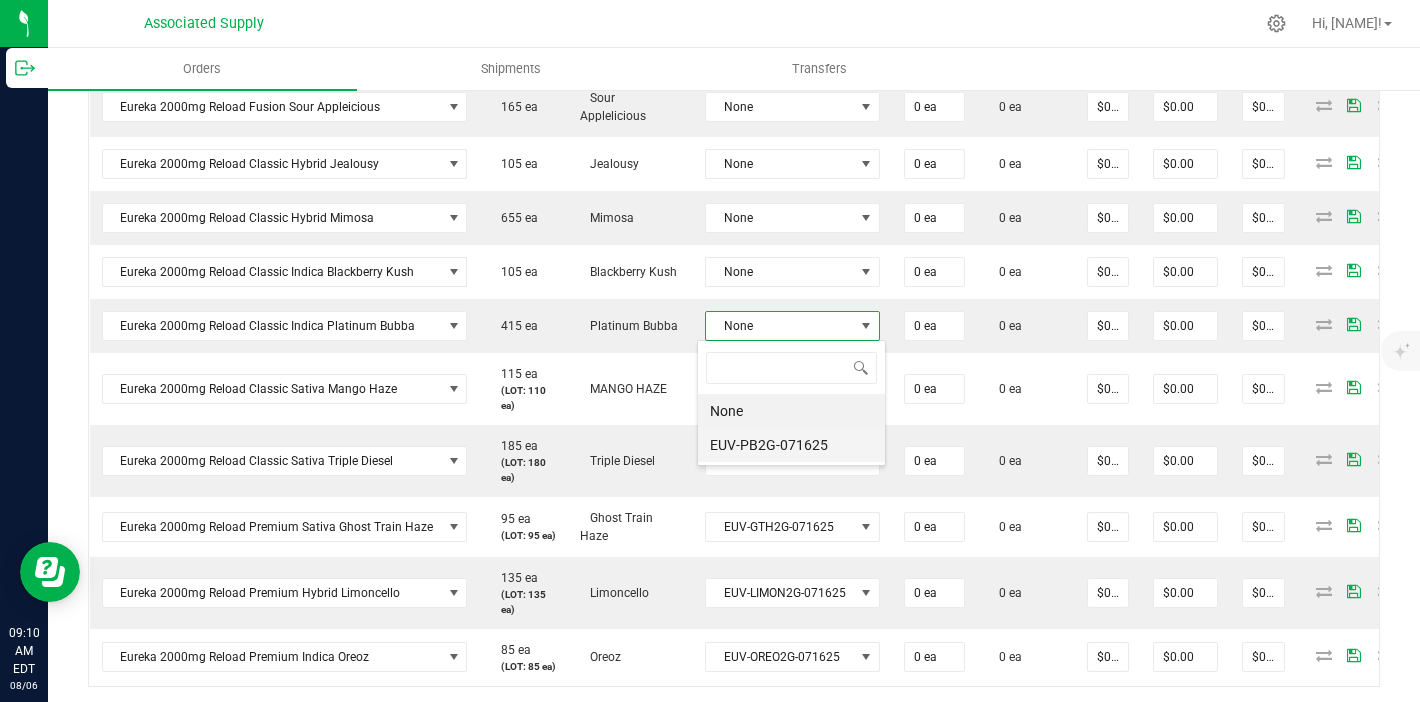 click on "EUV-PB2G-071625" at bounding box center (791, 445) 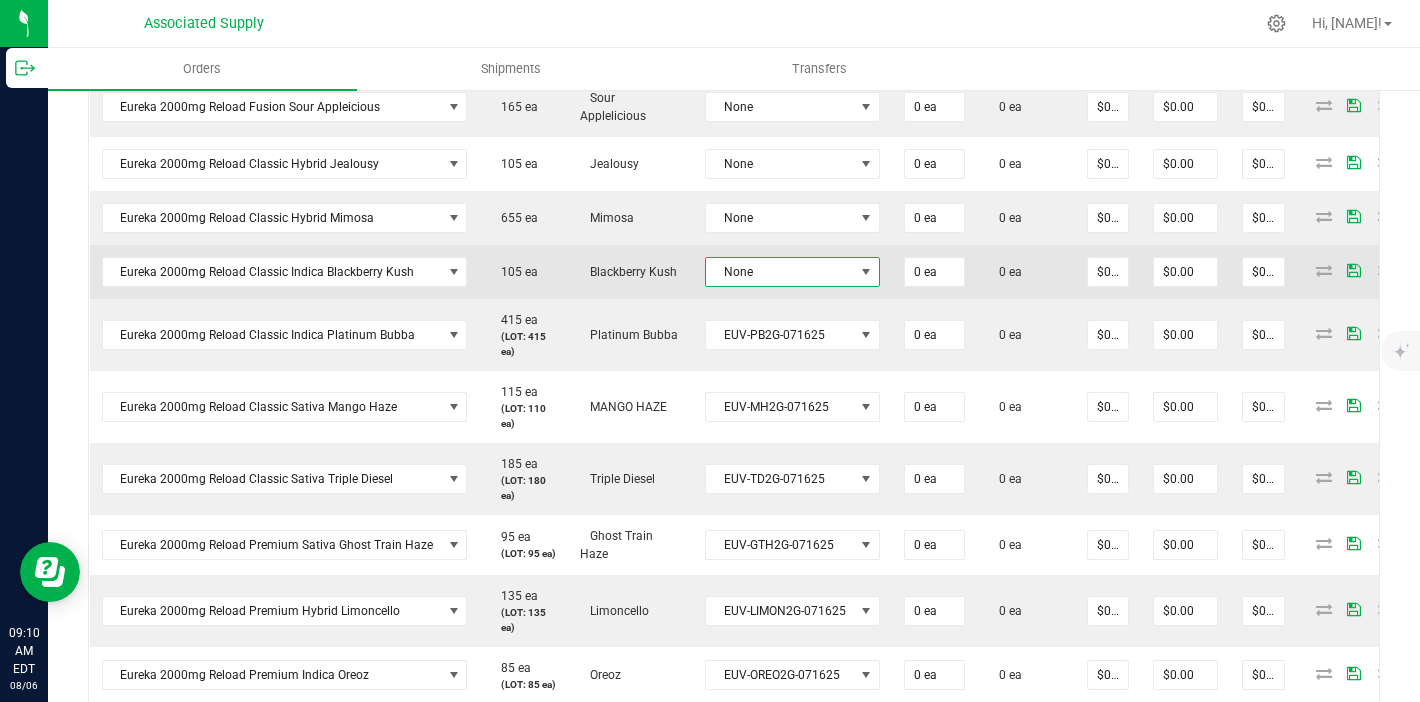 click on "None" at bounding box center [780, 272] 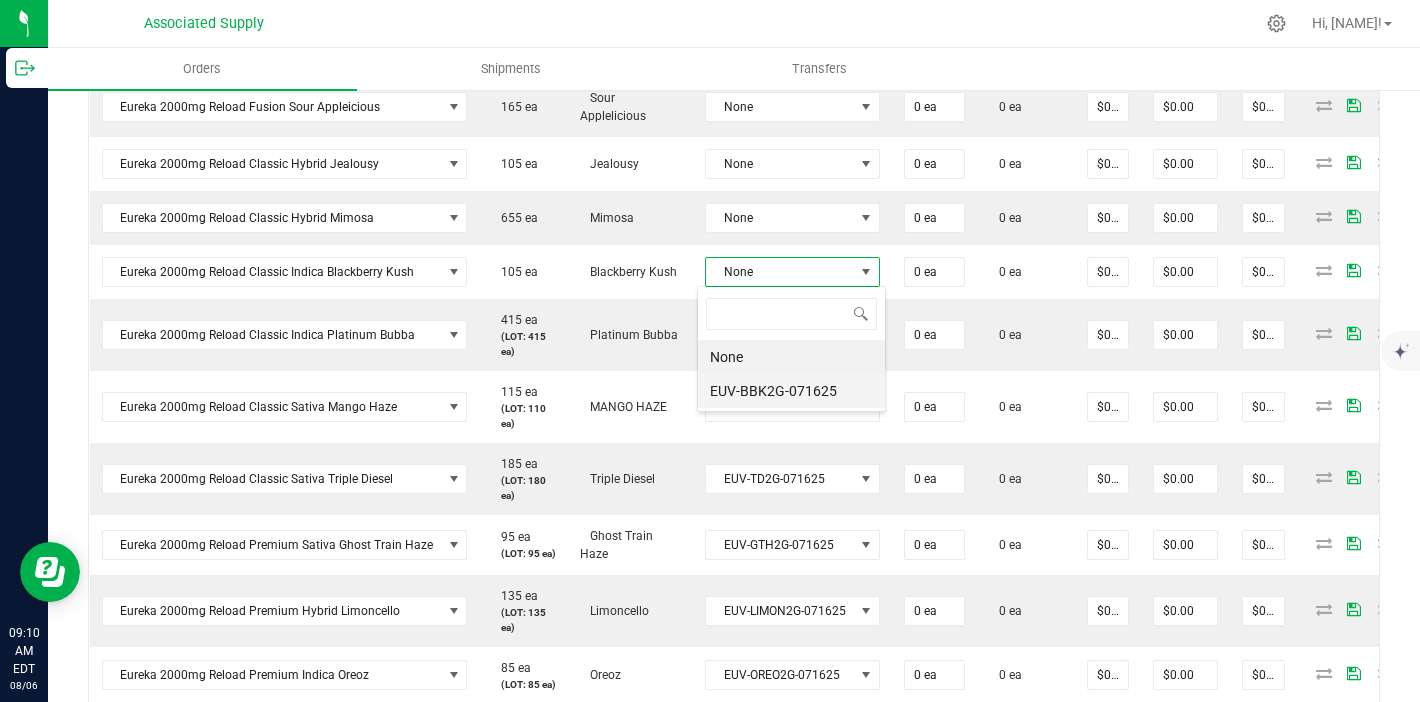 scroll, scrollTop: 99970, scrollLeft: 99826, axis: both 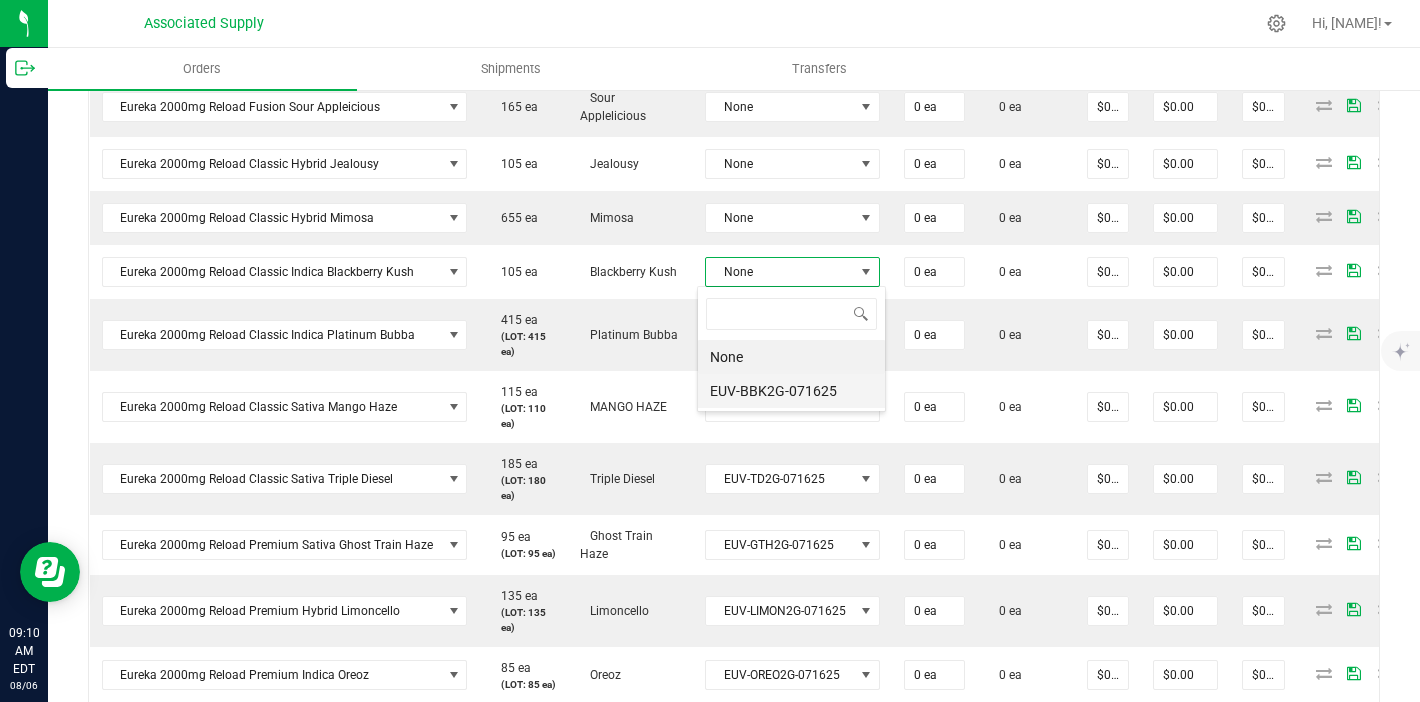 click on "EUV-BBK2G-071625" at bounding box center (791, 391) 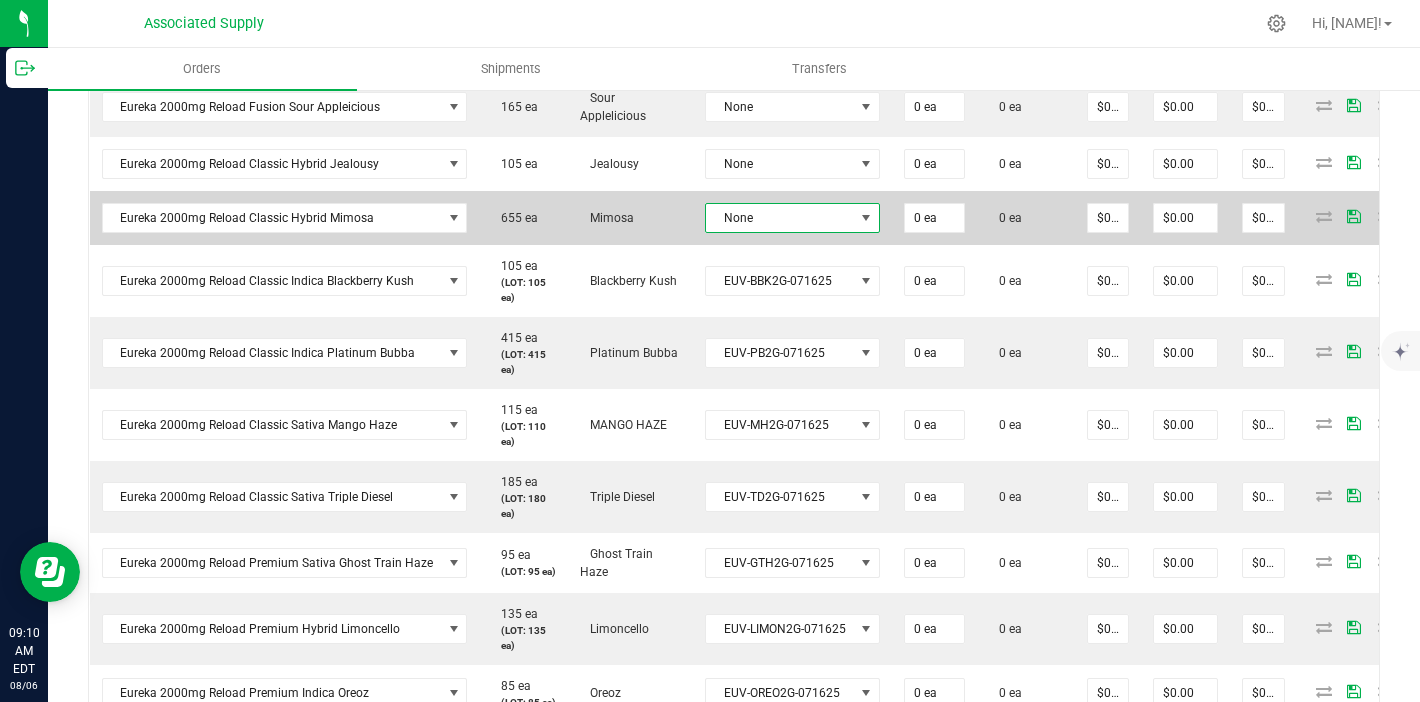 click on "None" at bounding box center (780, 218) 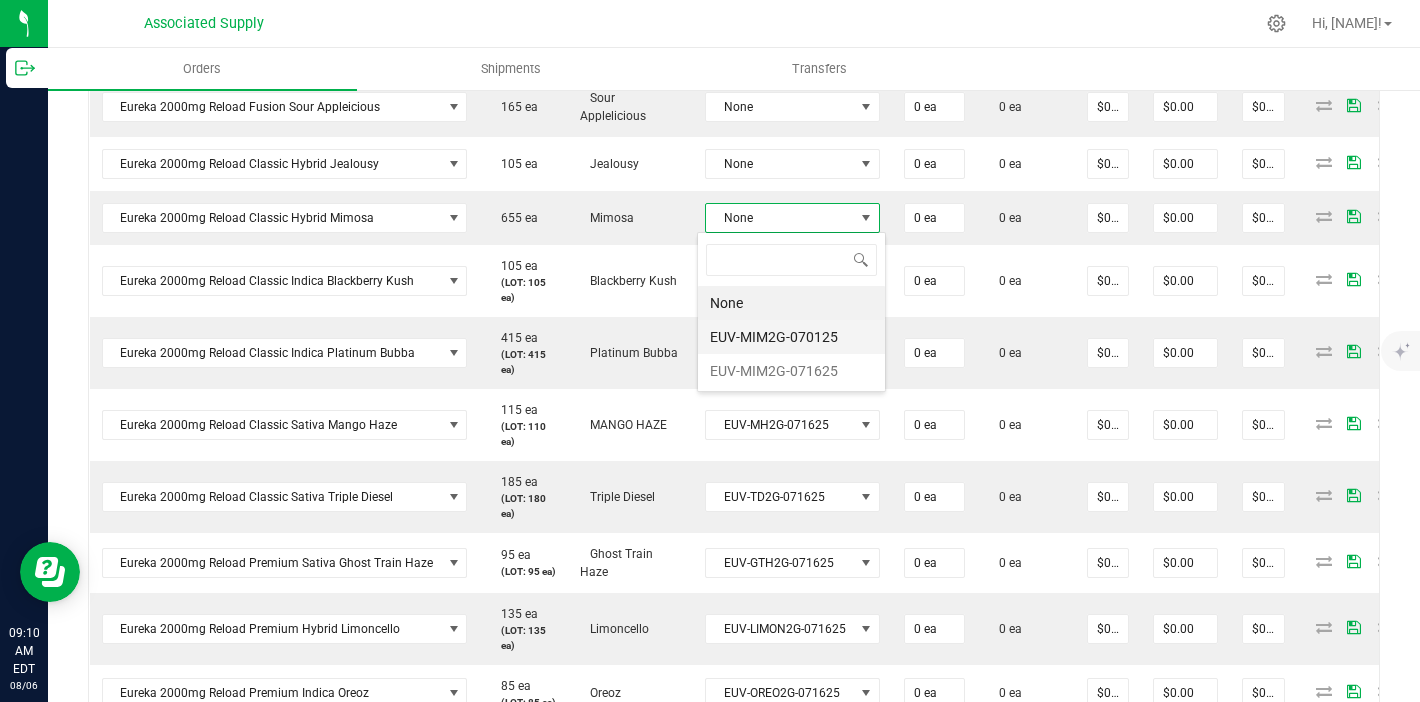 scroll, scrollTop: 99970, scrollLeft: 99826, axis: both 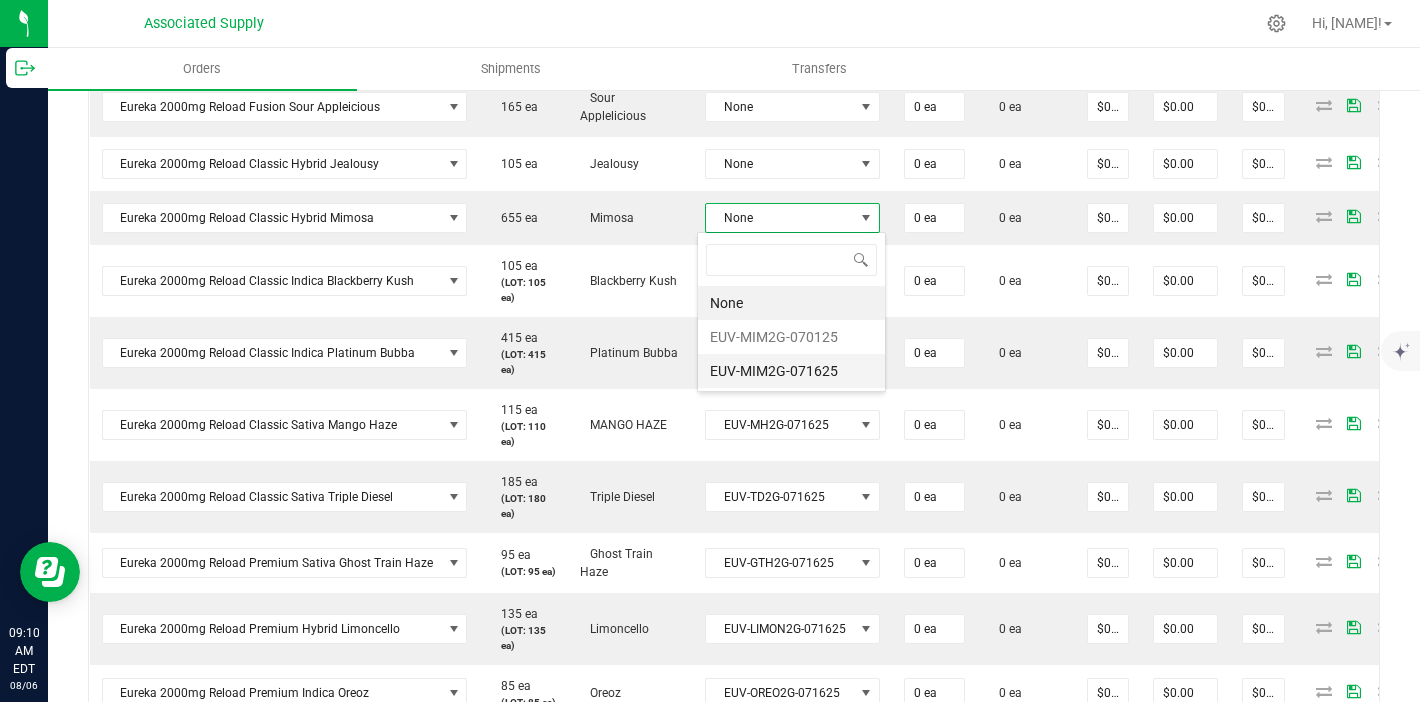 click on "EUV-MIM2G-071625" at bounding box center (791, 371) 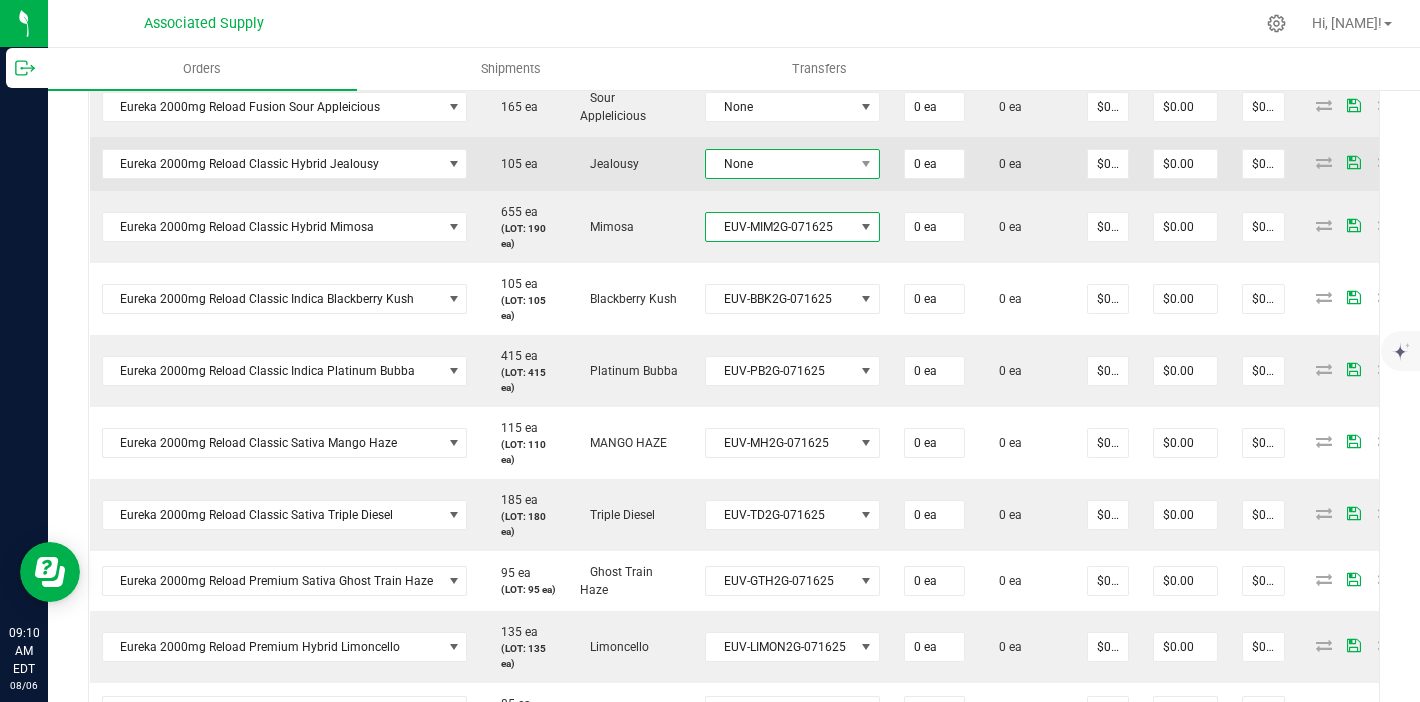 click on "None" at bounding box center [780, 164] 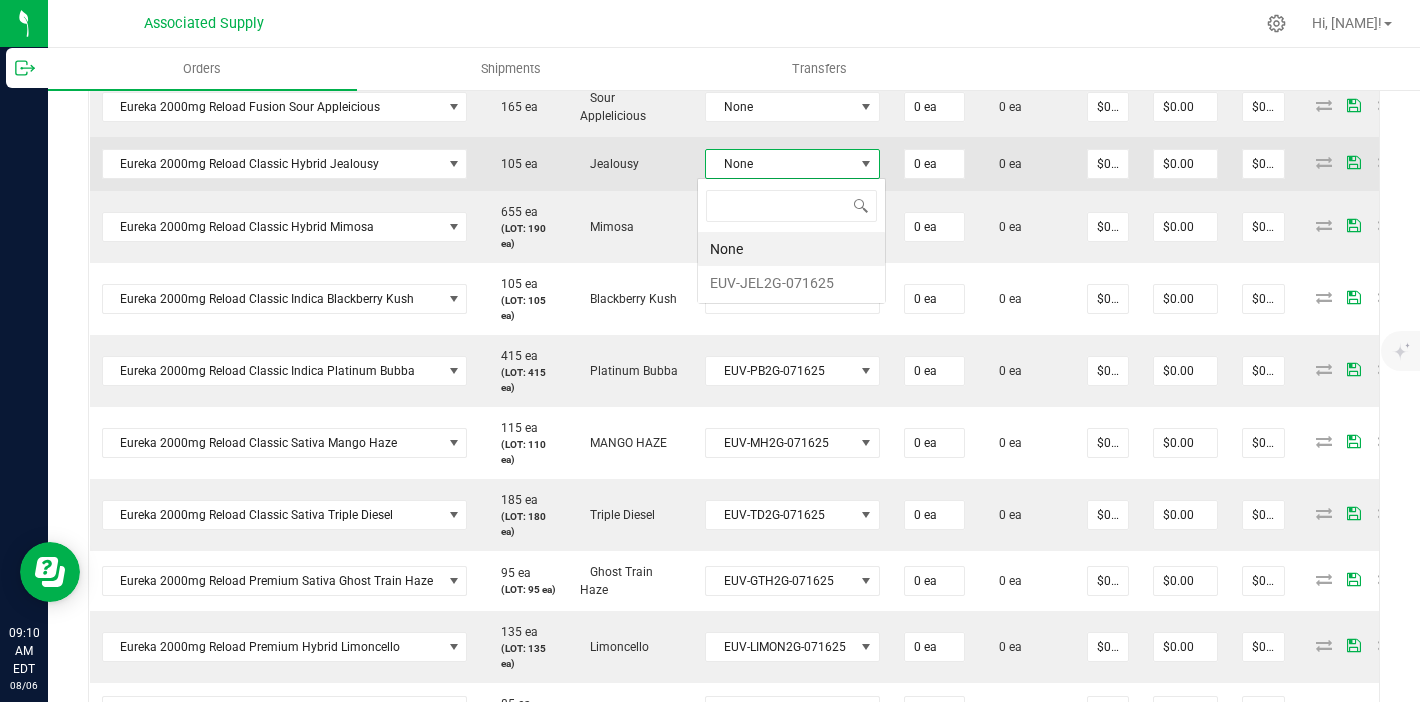 scroll, scrollTop: 99970, scrollLeft: 99826, axis: both 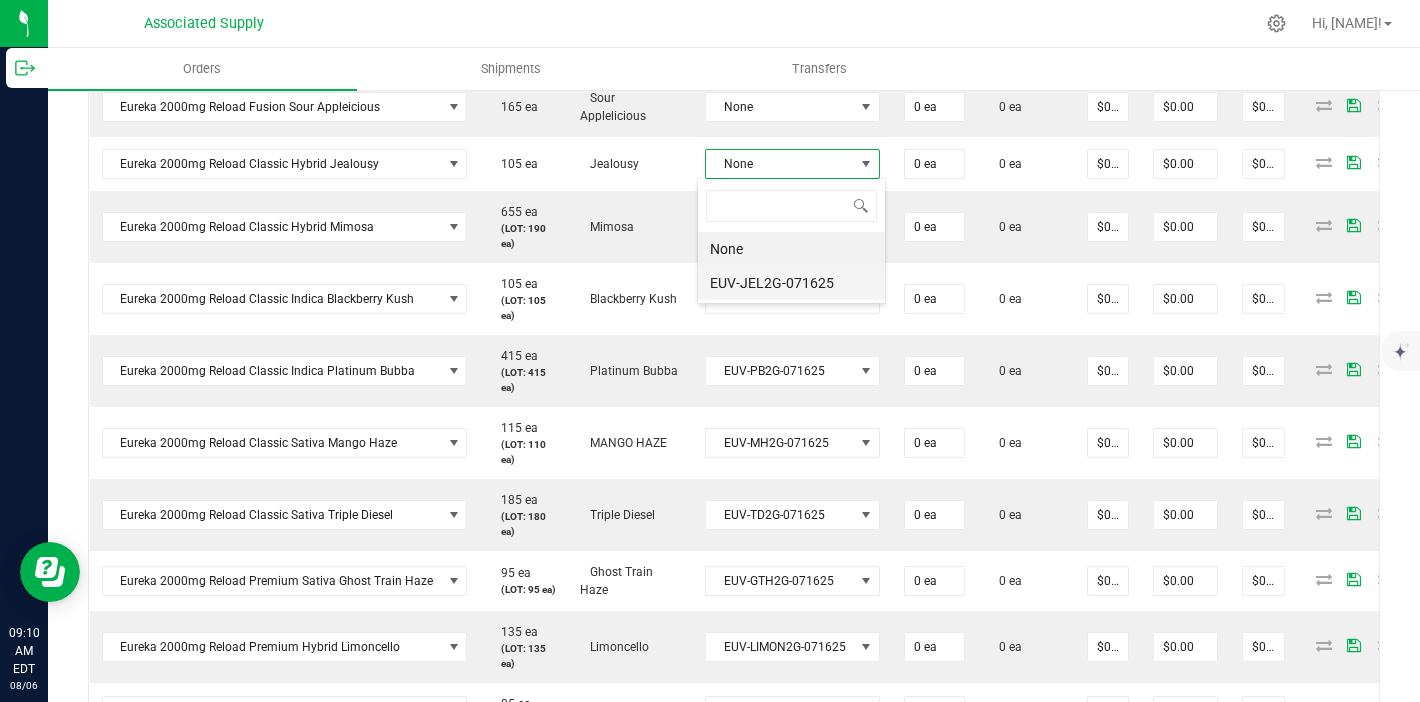 click on "EUV-JEL2G-071625" at bounding box center (791, 283) 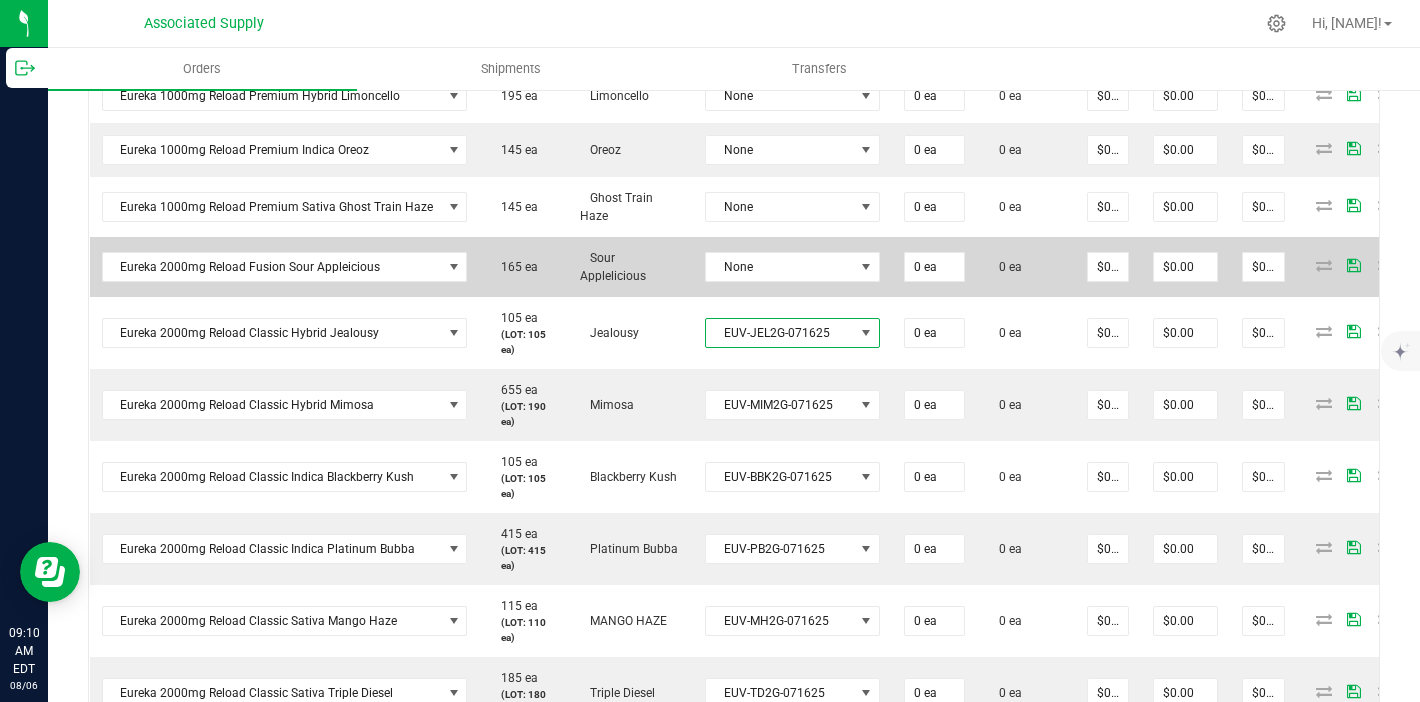 click on "None" at bounding box center [792, 267] 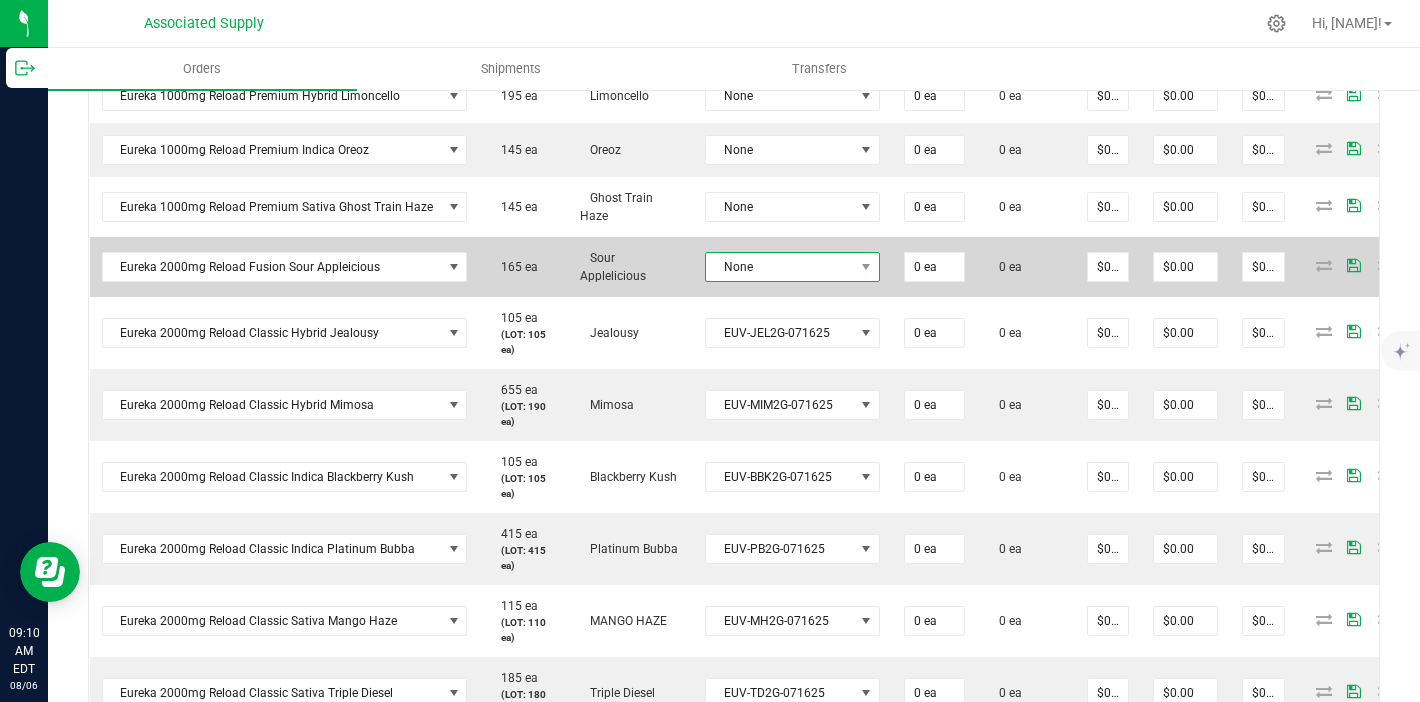 click on "None" at bounding box center (780, 267) 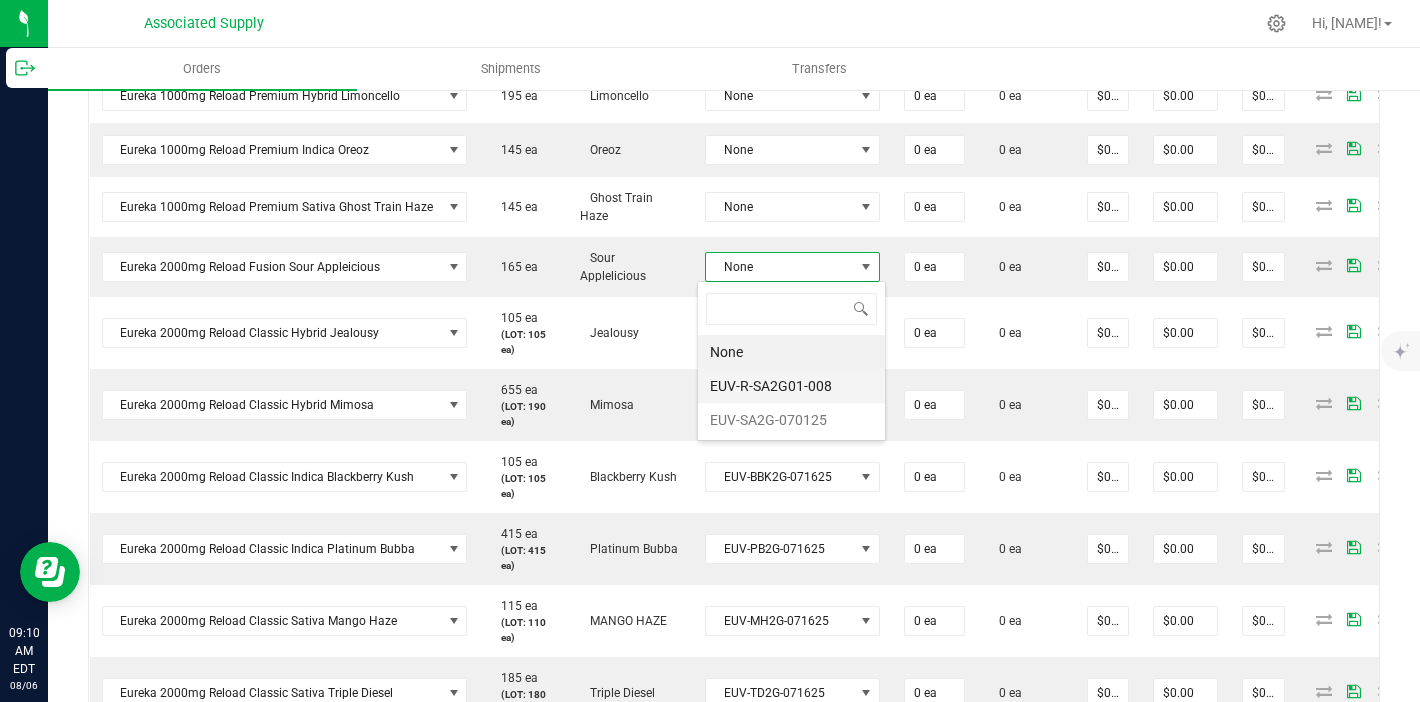 click on "EUV-R-SA2G01-008" at bounding box center [791, 386] 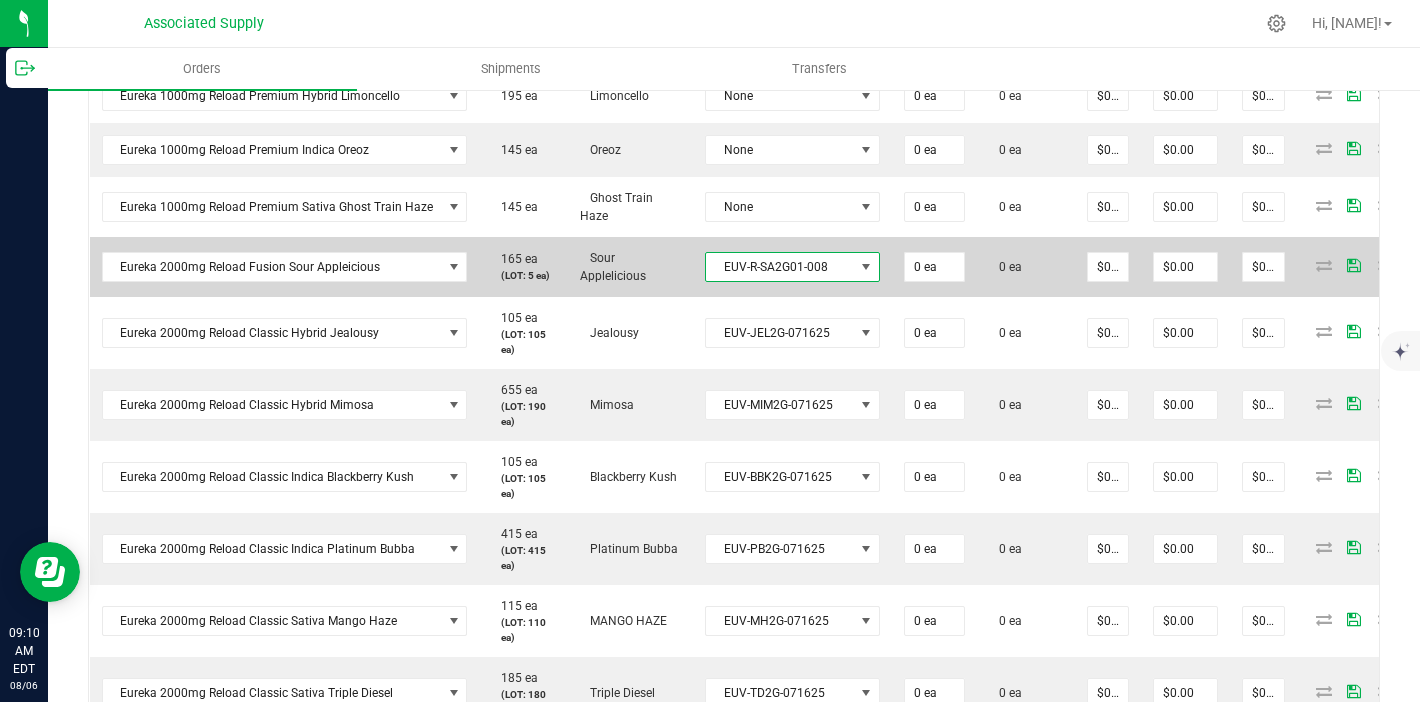 click on "EUV-R-SA2G01-008" at bounding box center (780, 267) 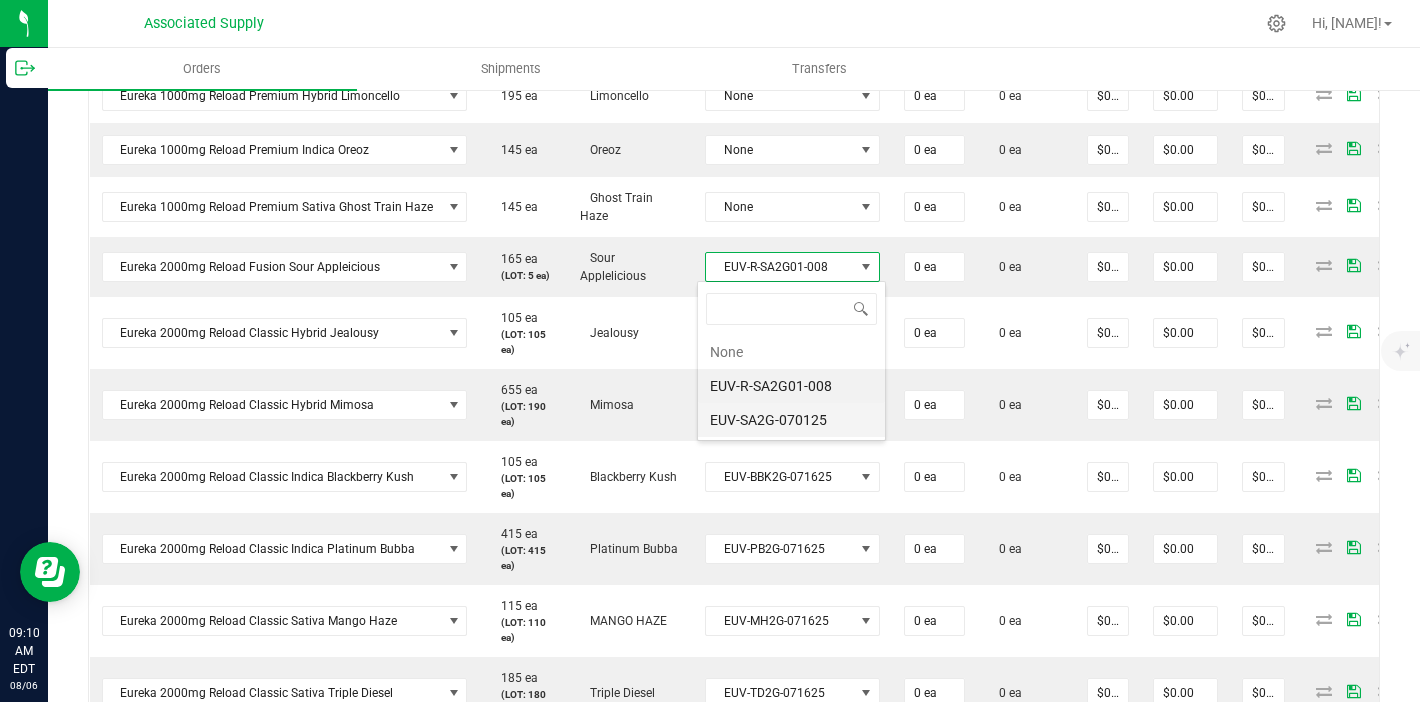 click on "EUV-SA2G-070125" at bounding box center (791, 420) 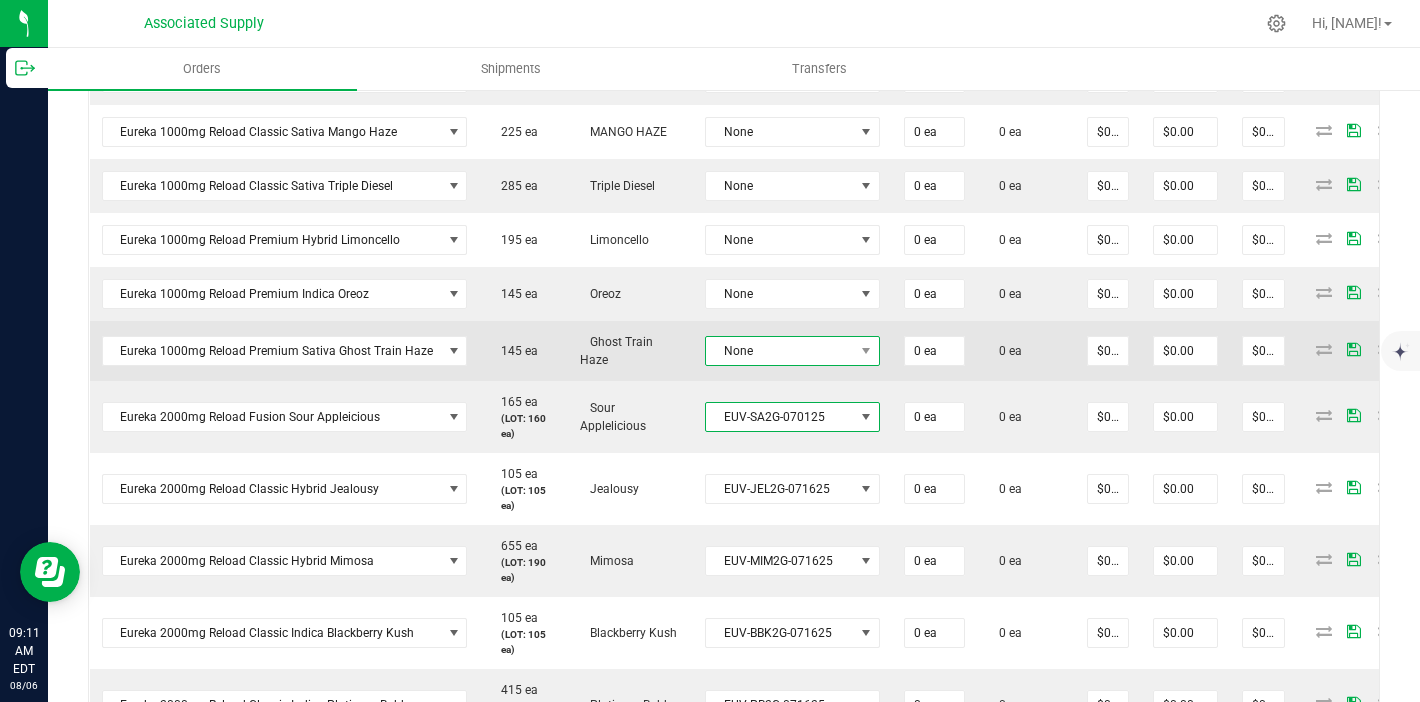 click on "None" at bounding box center (780, 351) 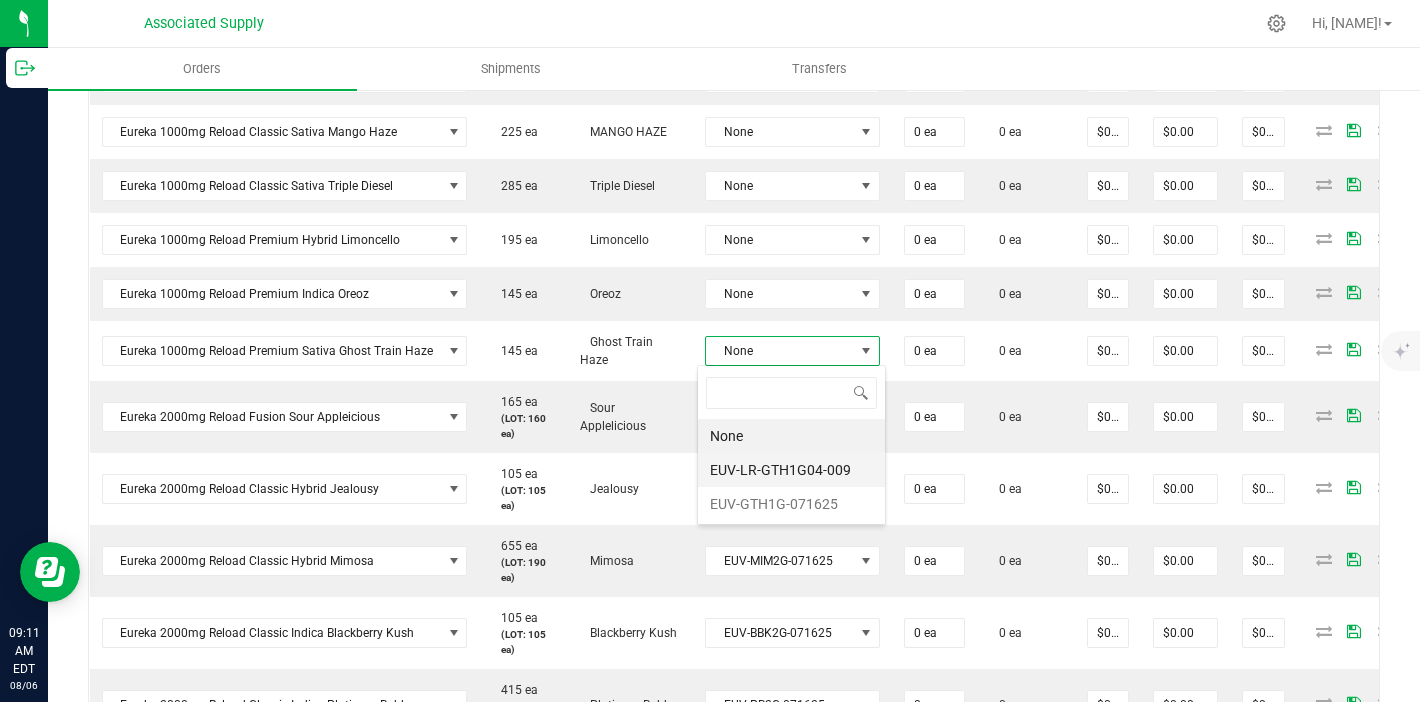 click on "EUV-LR-GTH1G04-009" at bounding box center (791, 470) 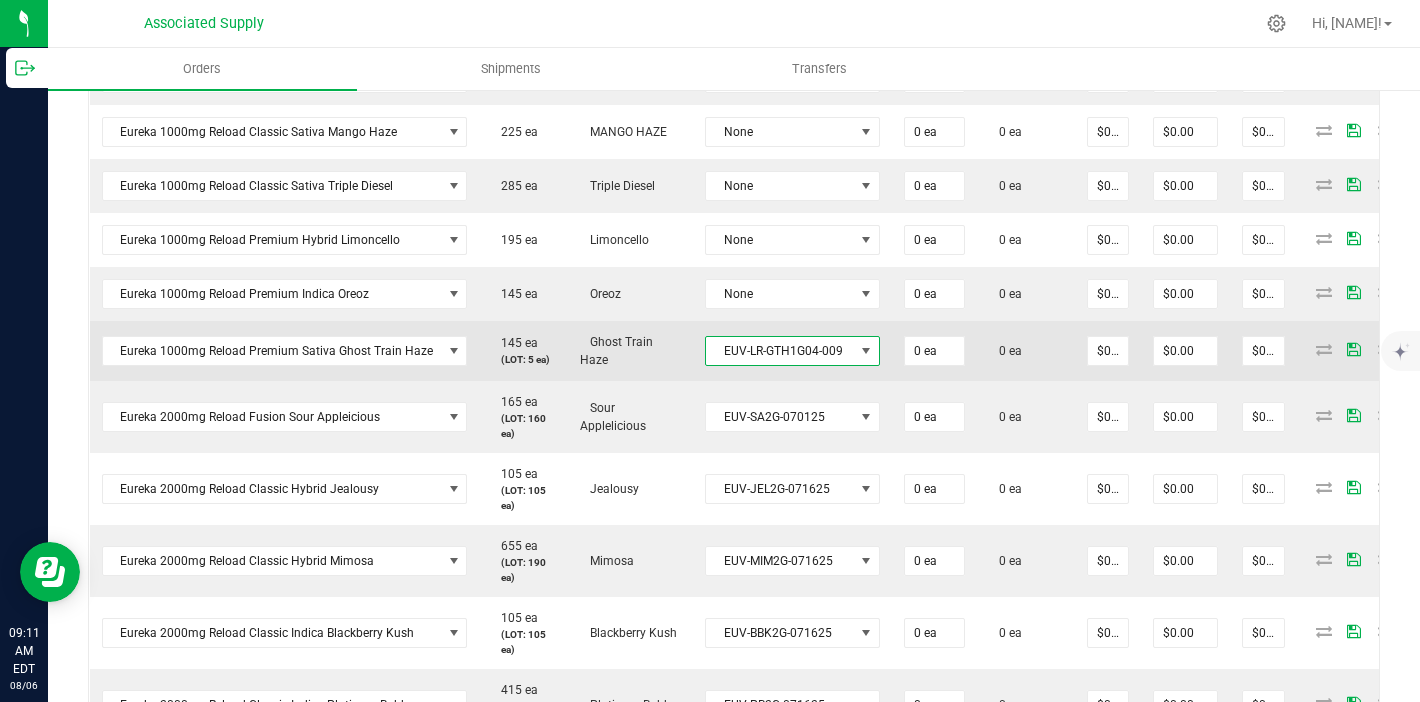 click on "EUV-LR-GTH1G04-009" at bounding box center (780, 351) 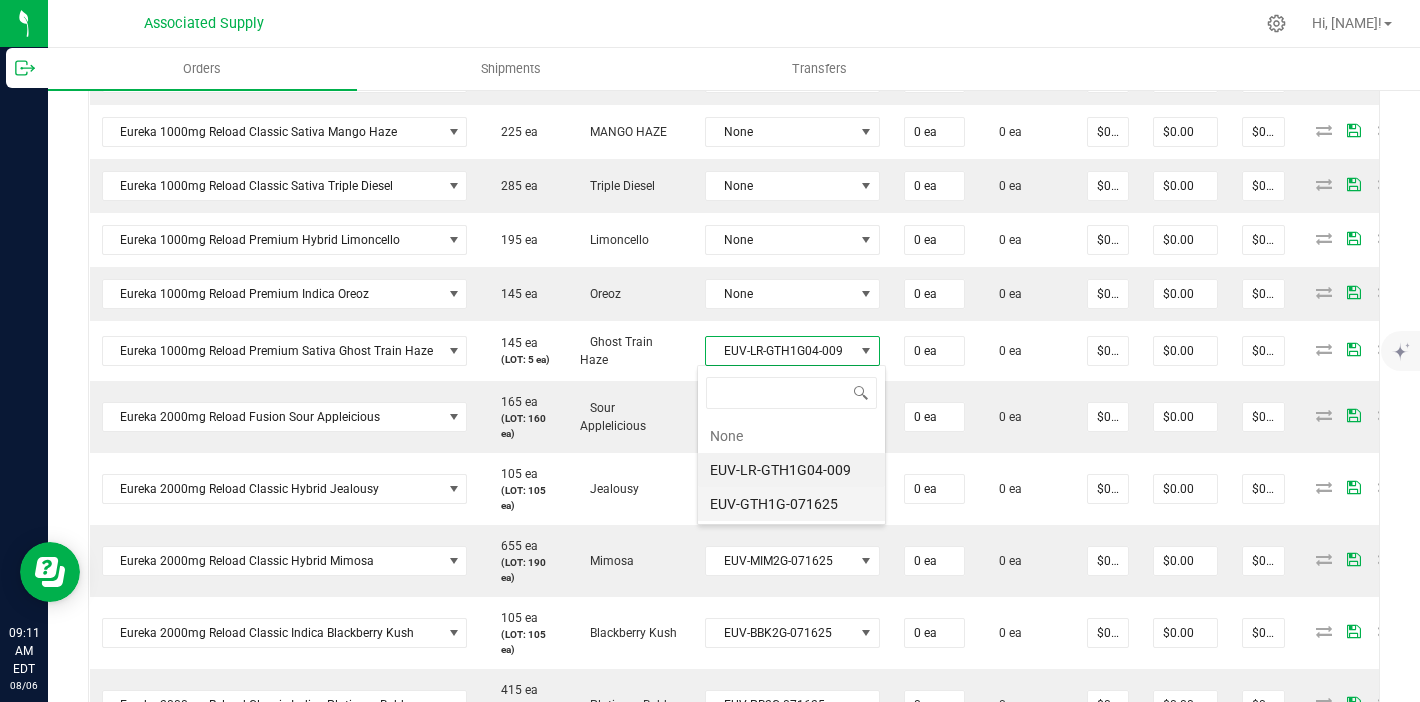 click on "EUV-GTH1G-071625" at bounding box center (791, 504) 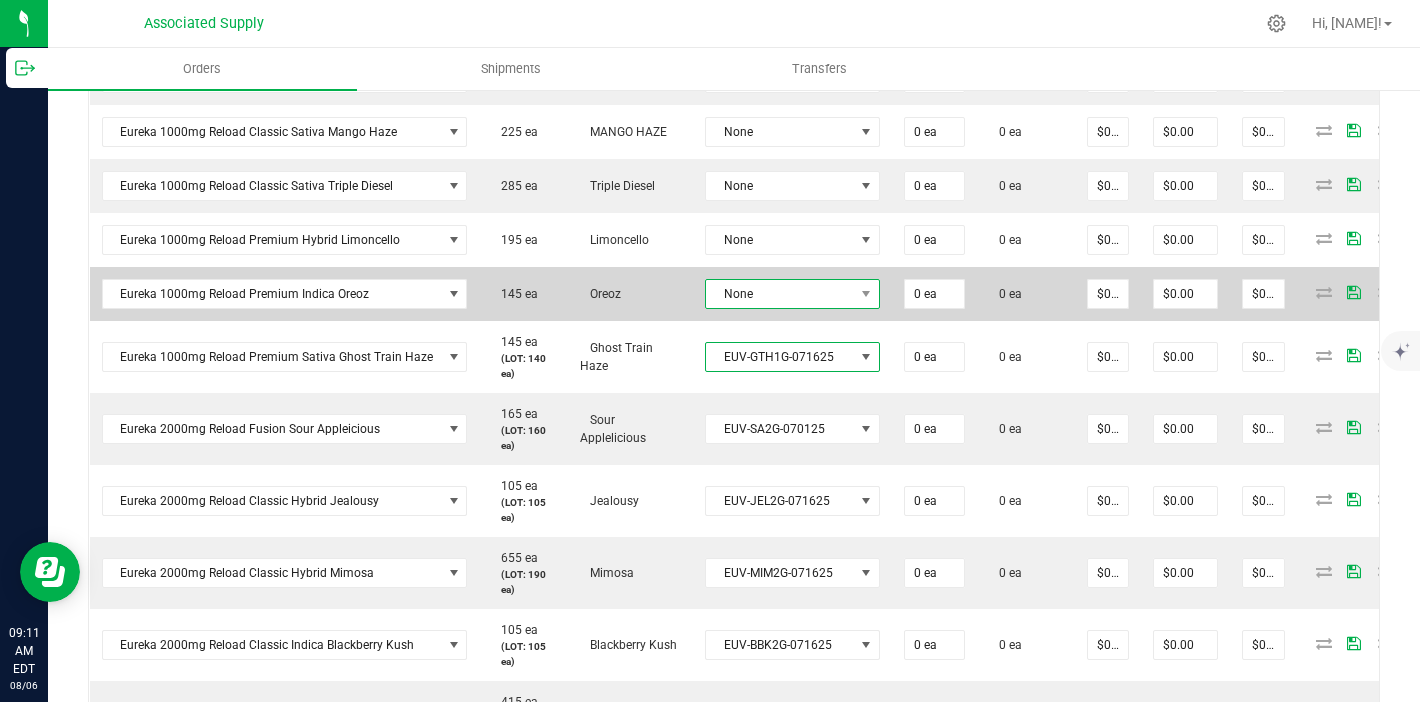 click on "None" at bounding box center (780, 294) 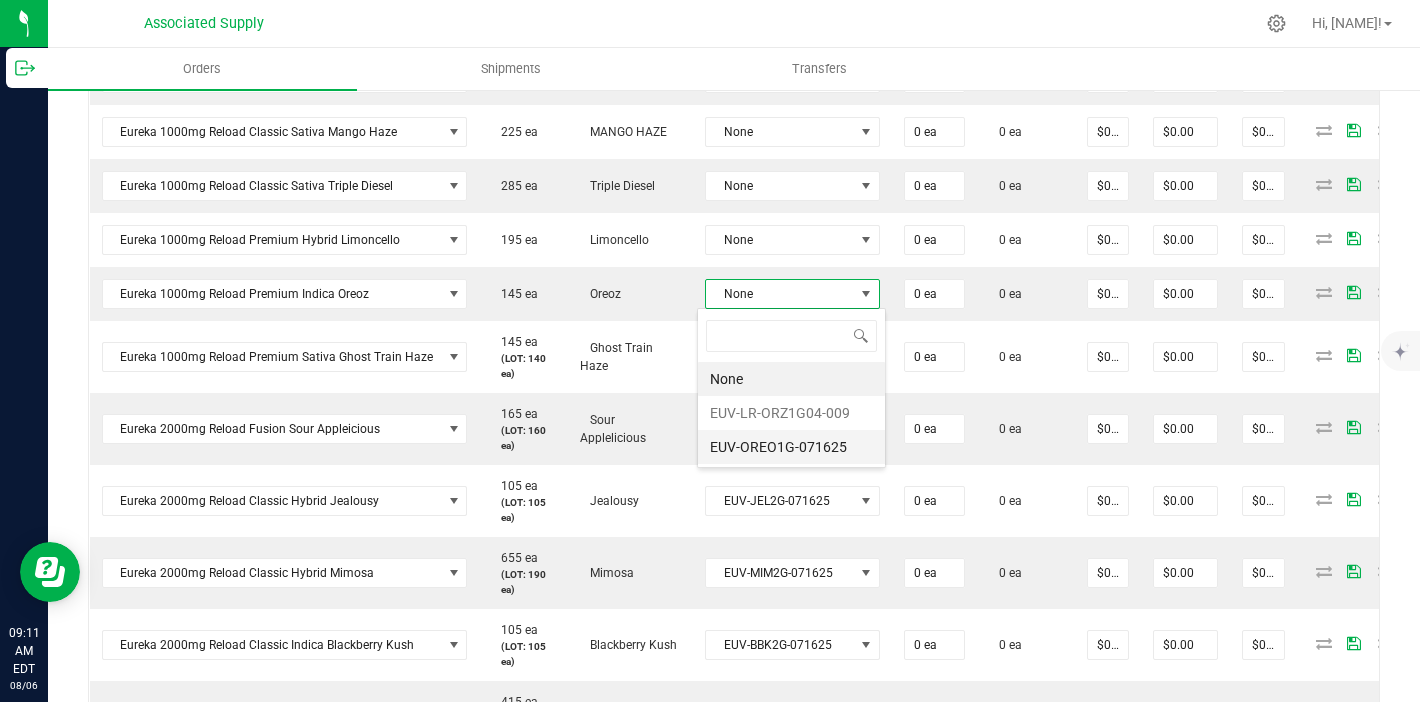 click on "EUV-OREO1G-071625" at bounding box center (791, 447) 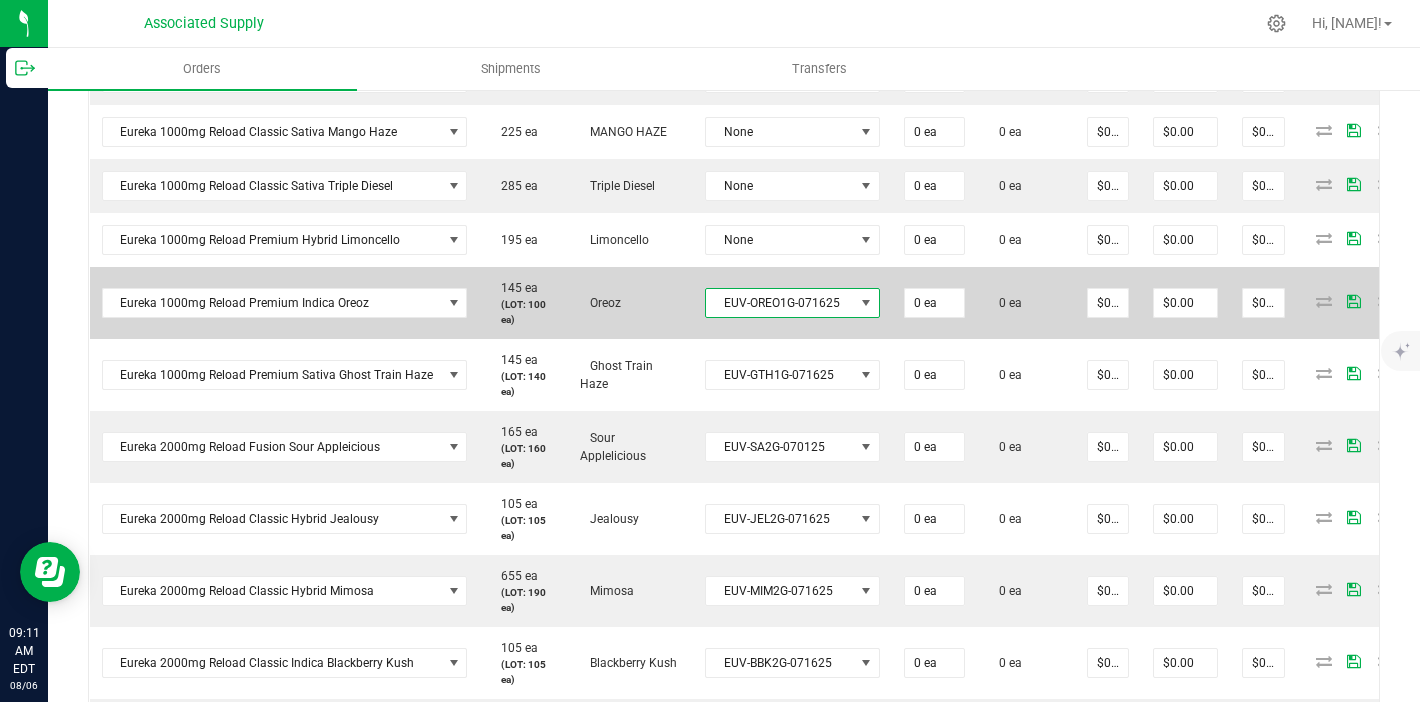 click on "EUV-OREO1G-071625" at bounding box center (780, 303) 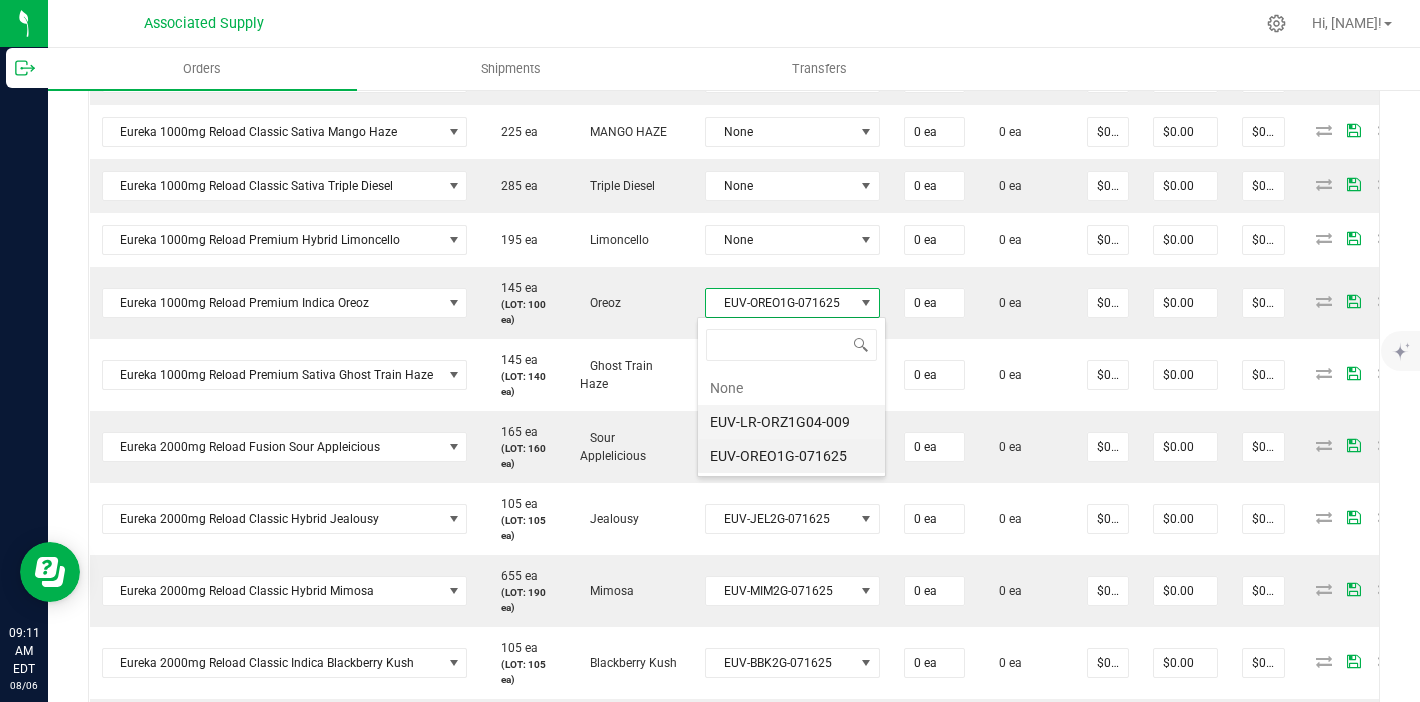 click on "EUV-LR-ORZ1G04-009" at bounding box center [791, 422] 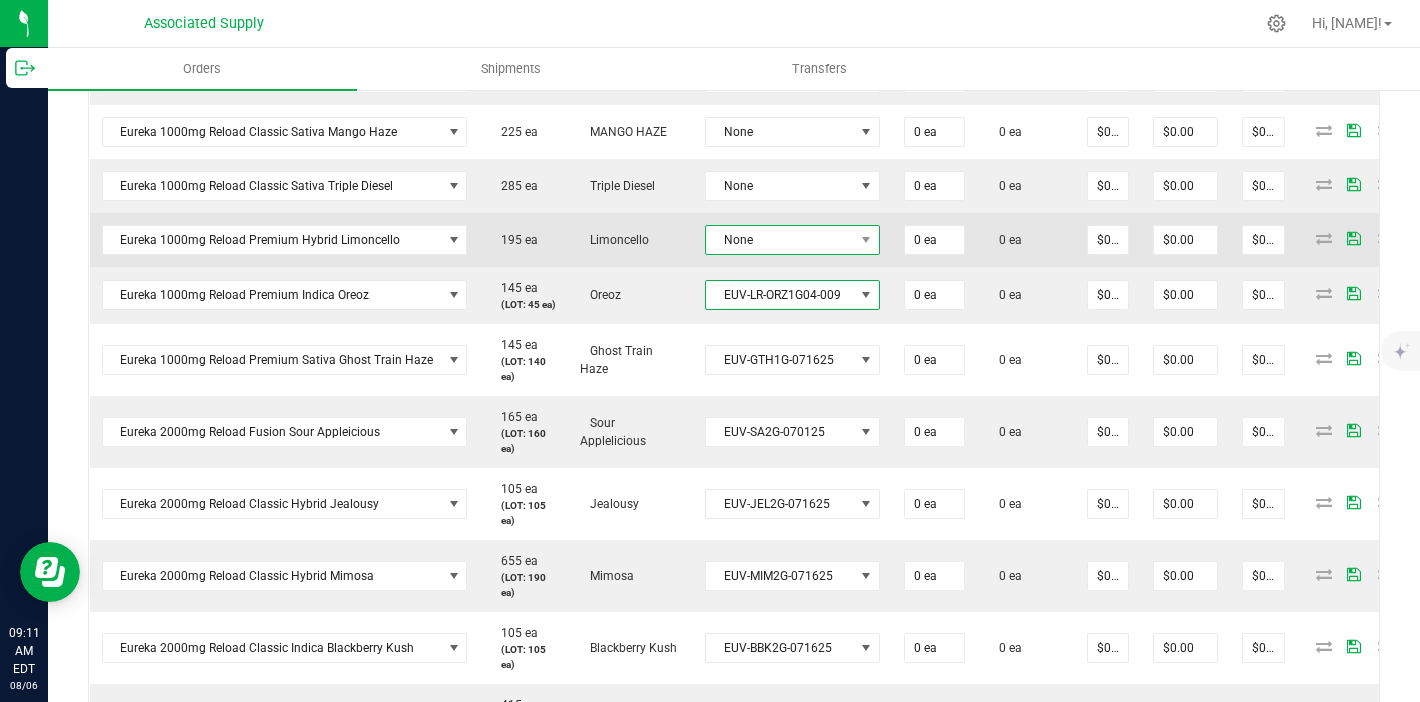 click on "None" at bounding box center (780, 240) 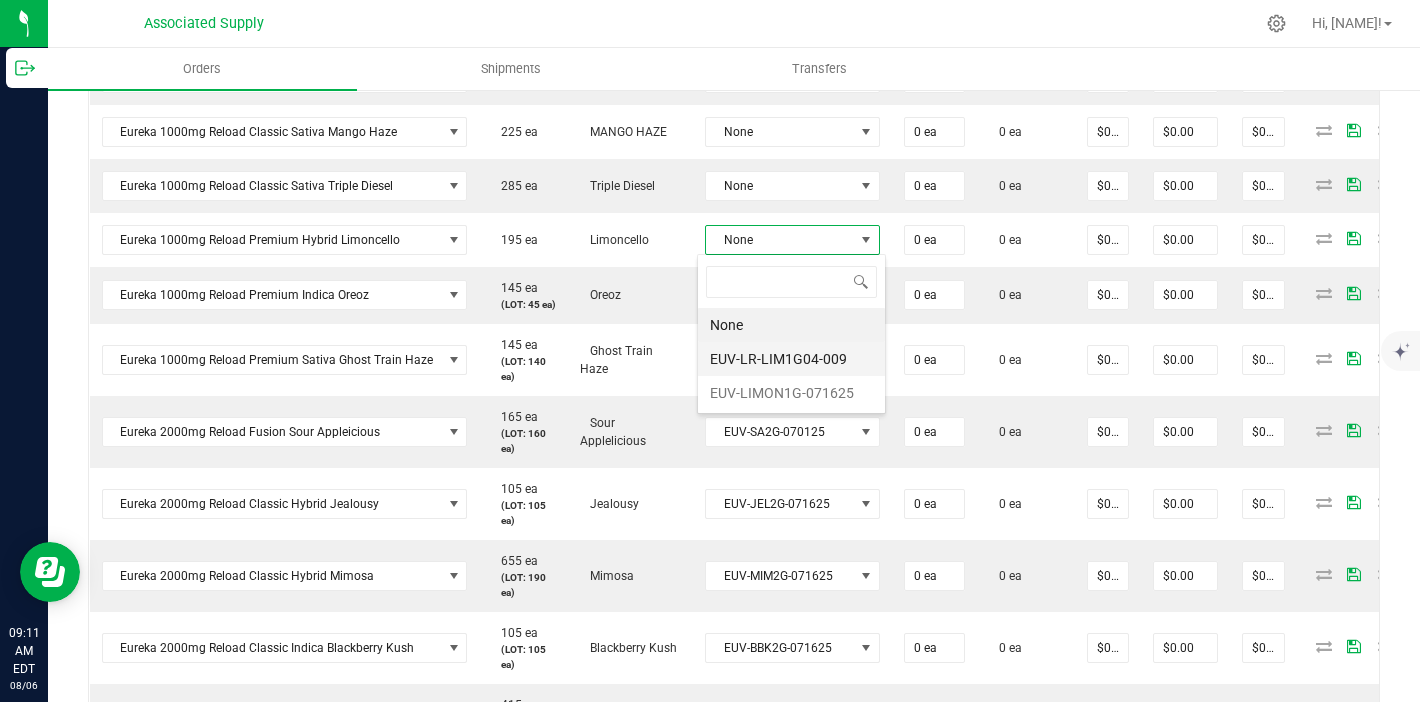 click on "EUV-LR-LIM1G04-009" at bounding box center [791, 359] 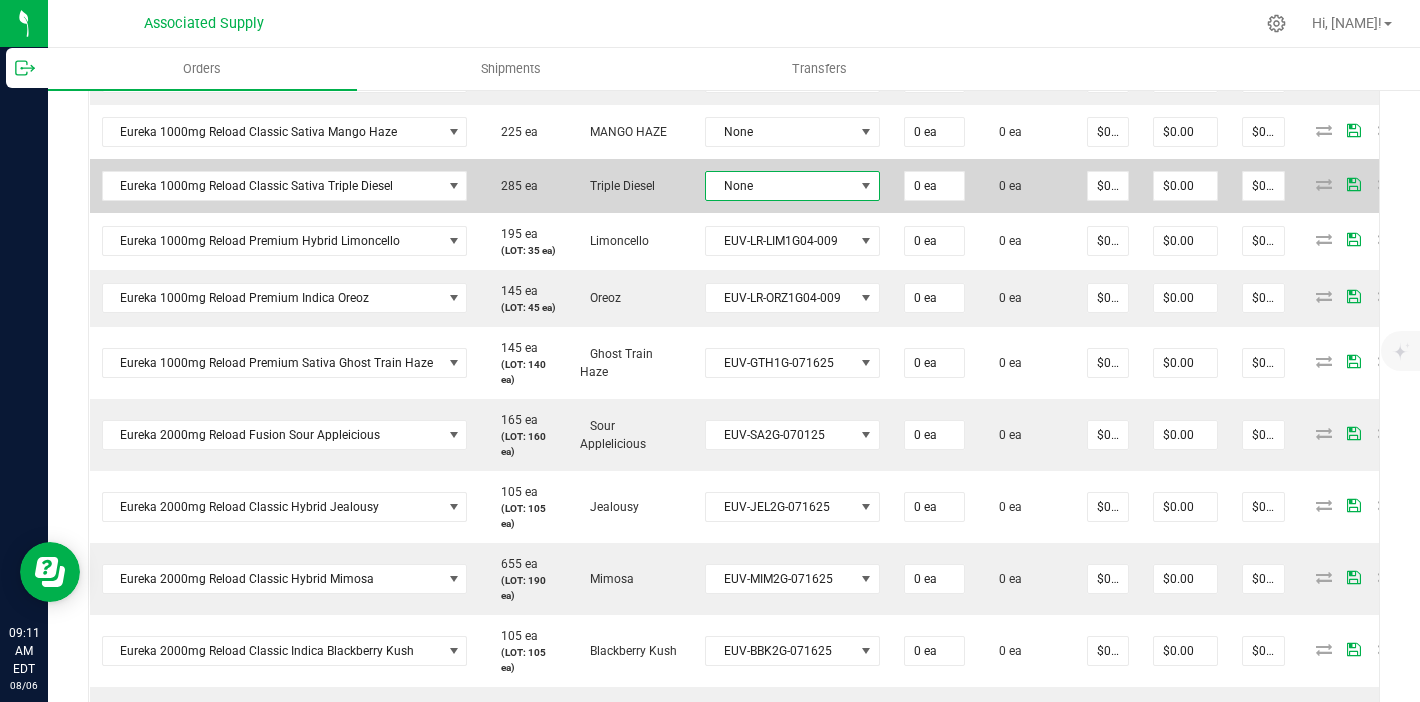 click on "None" at bounding box center [780, 186] 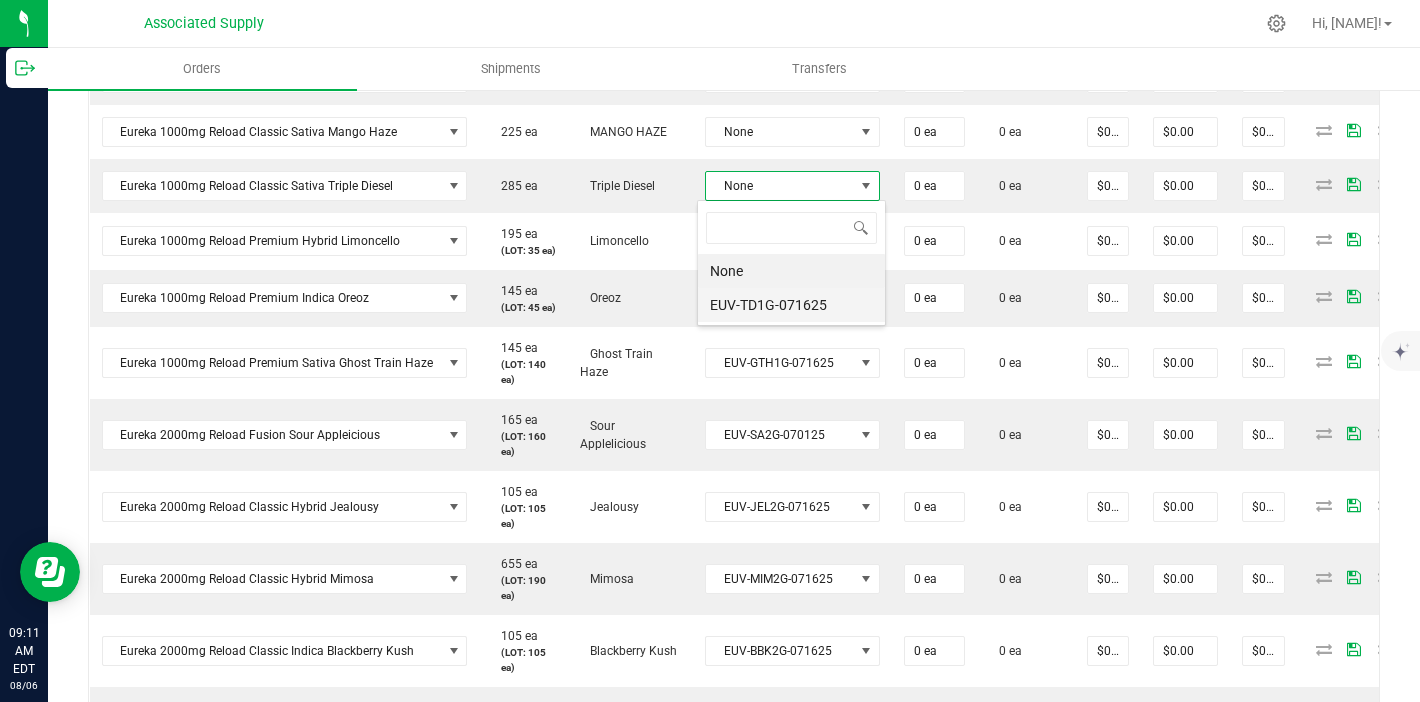 click on "EUV-TD1G-071625" at bounding box center (791, 305) 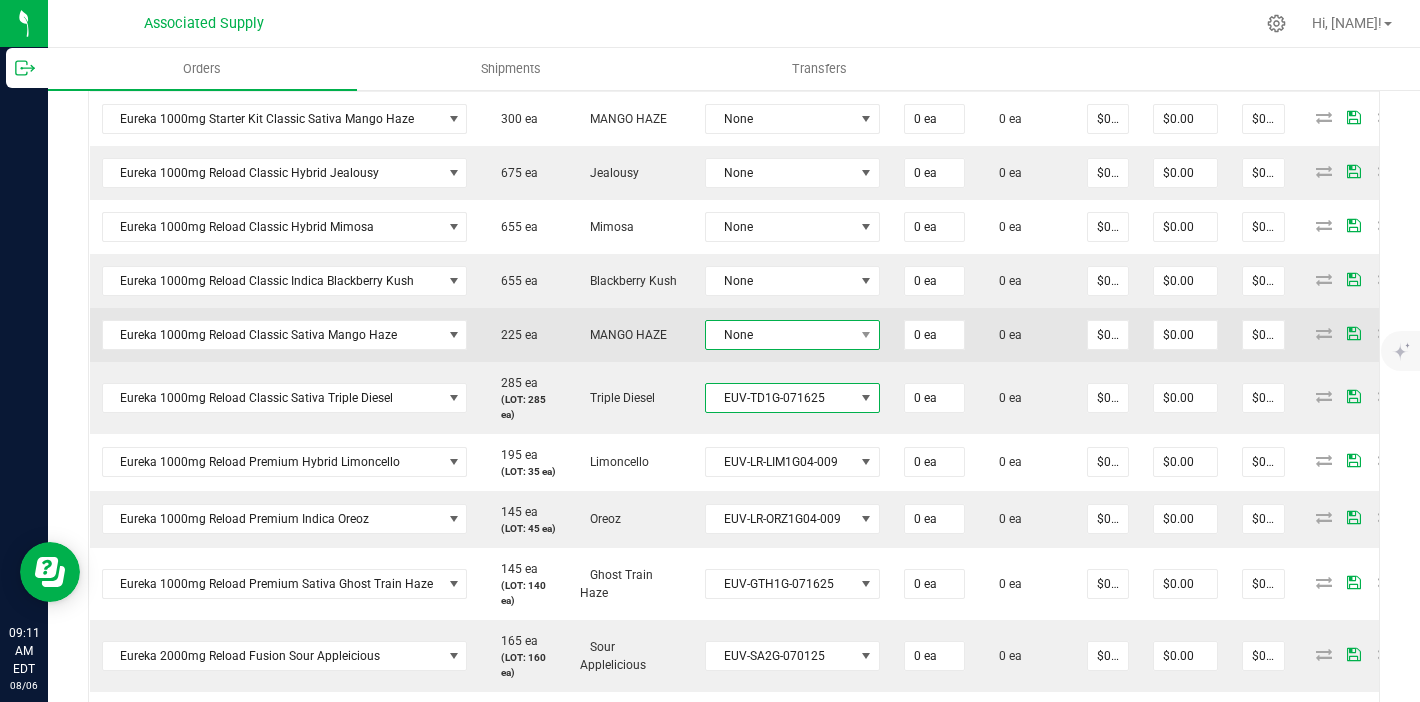 click on "None" at bounding box center (780, 335) 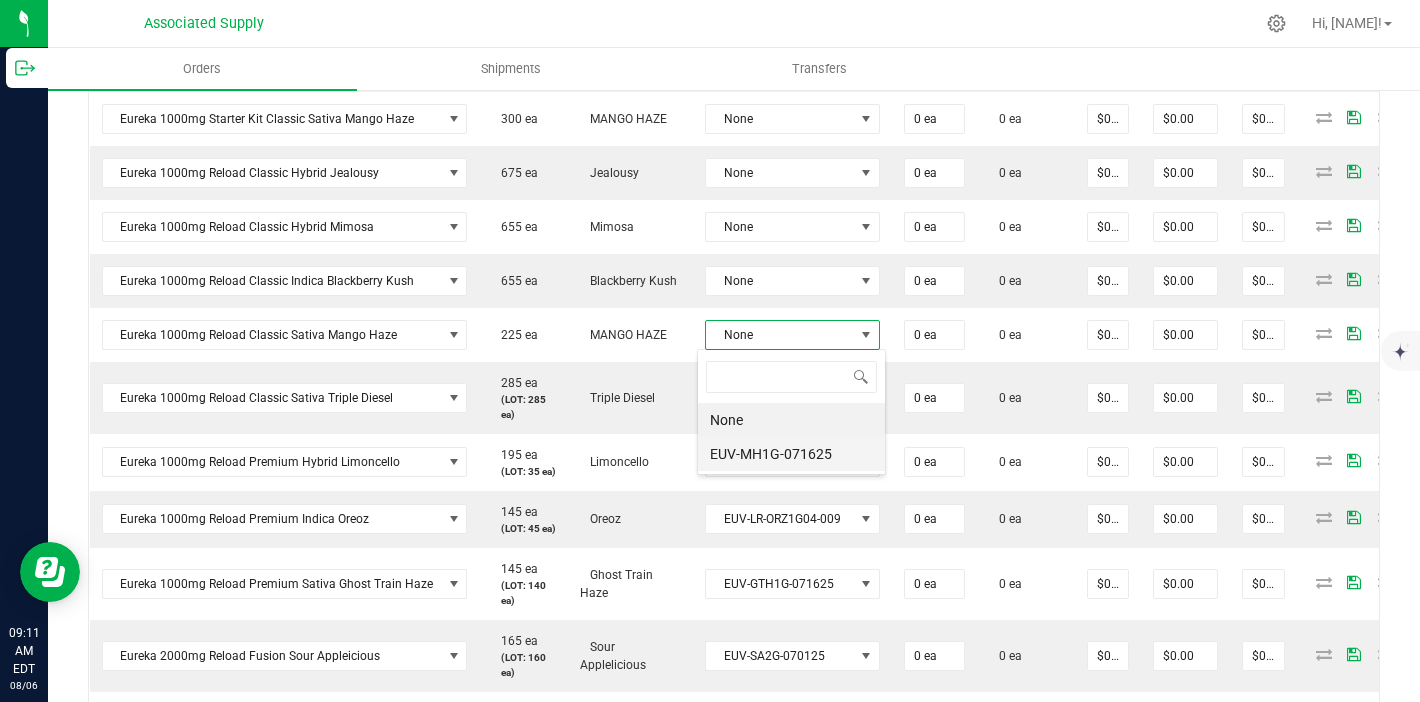 click on "EUV-MH1G-071625" at bounding box center (791, 454) 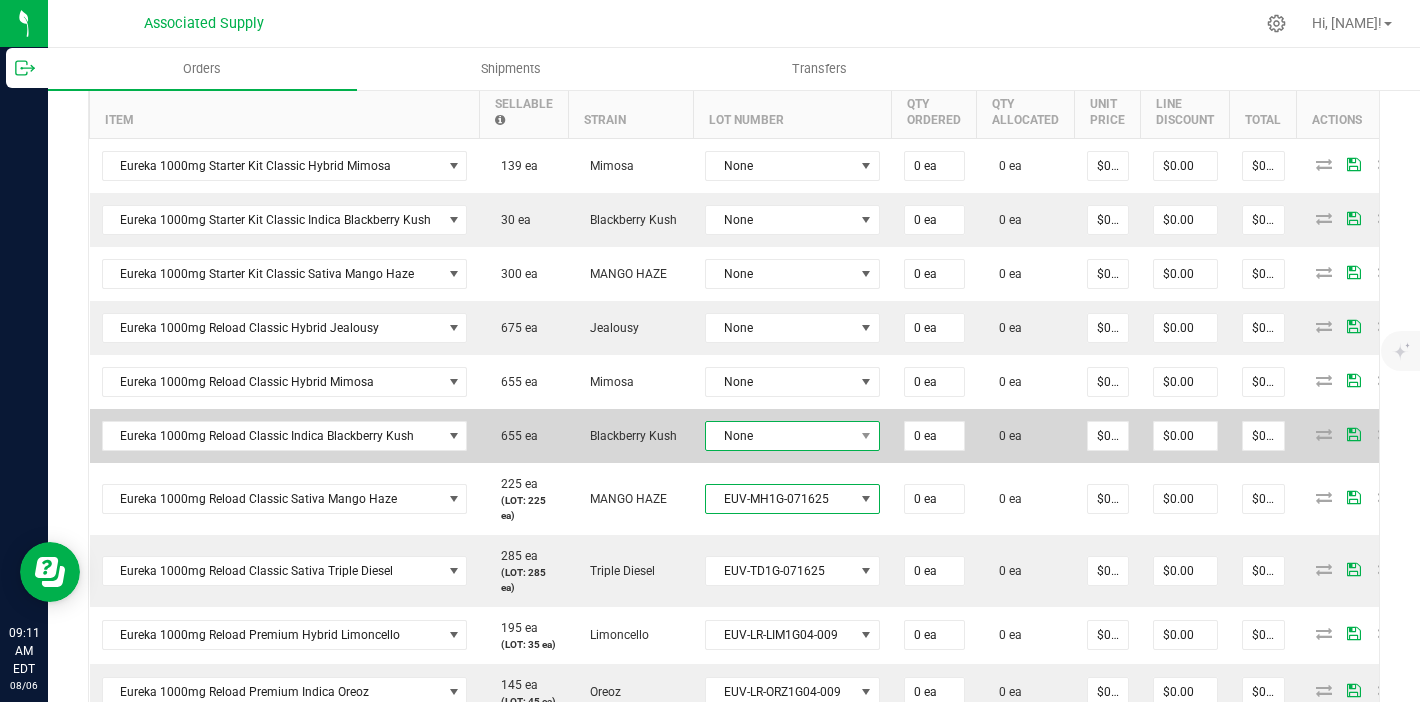 click on "None" at bounding box center (780, 436) 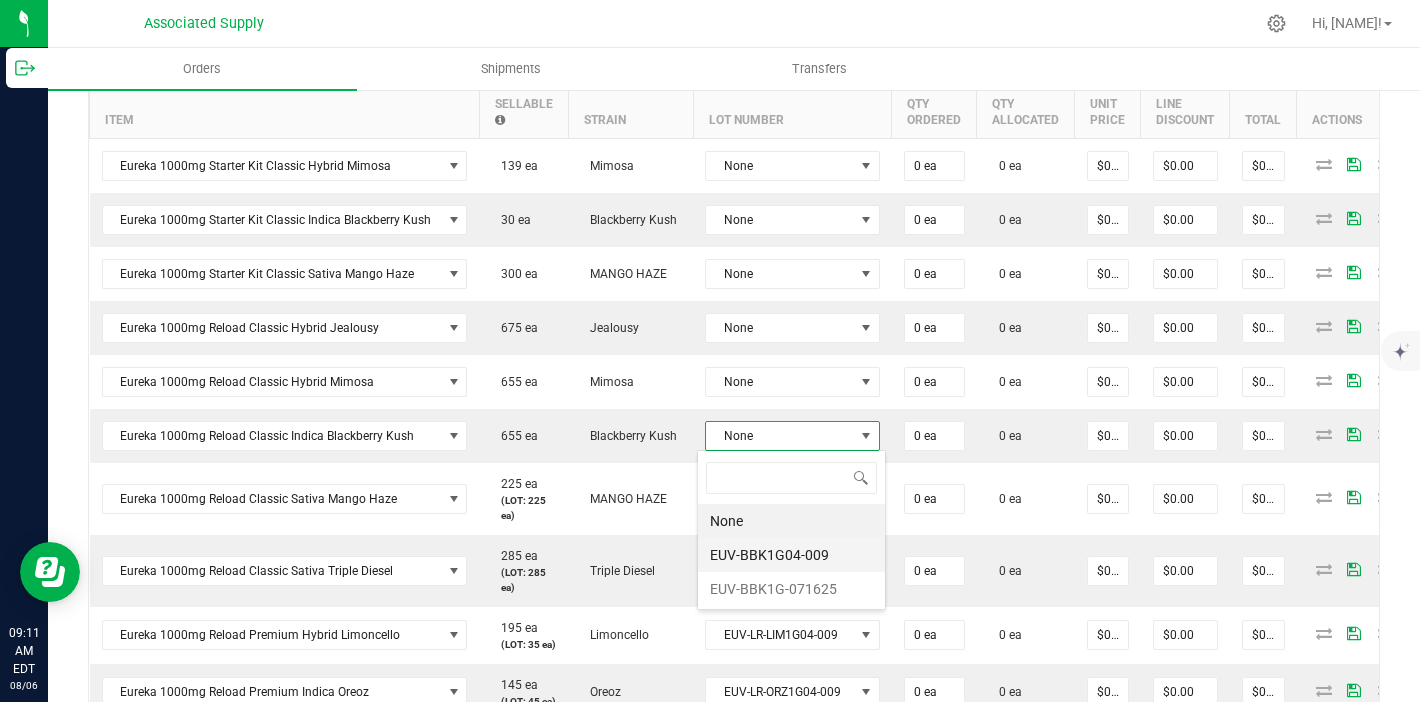 click on "EUV-BBK1G04-009" at bounding box center (791, 555) 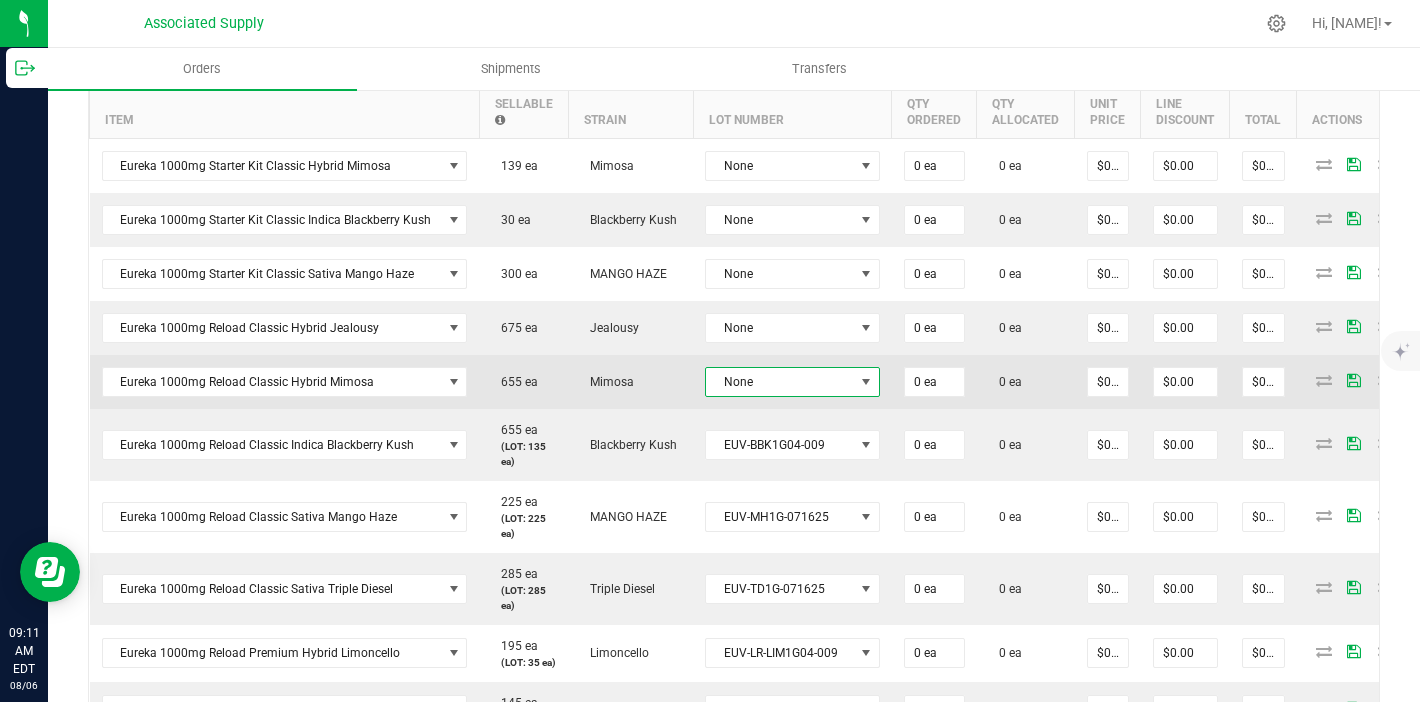 click on "None" at bounding box center [780, 382] 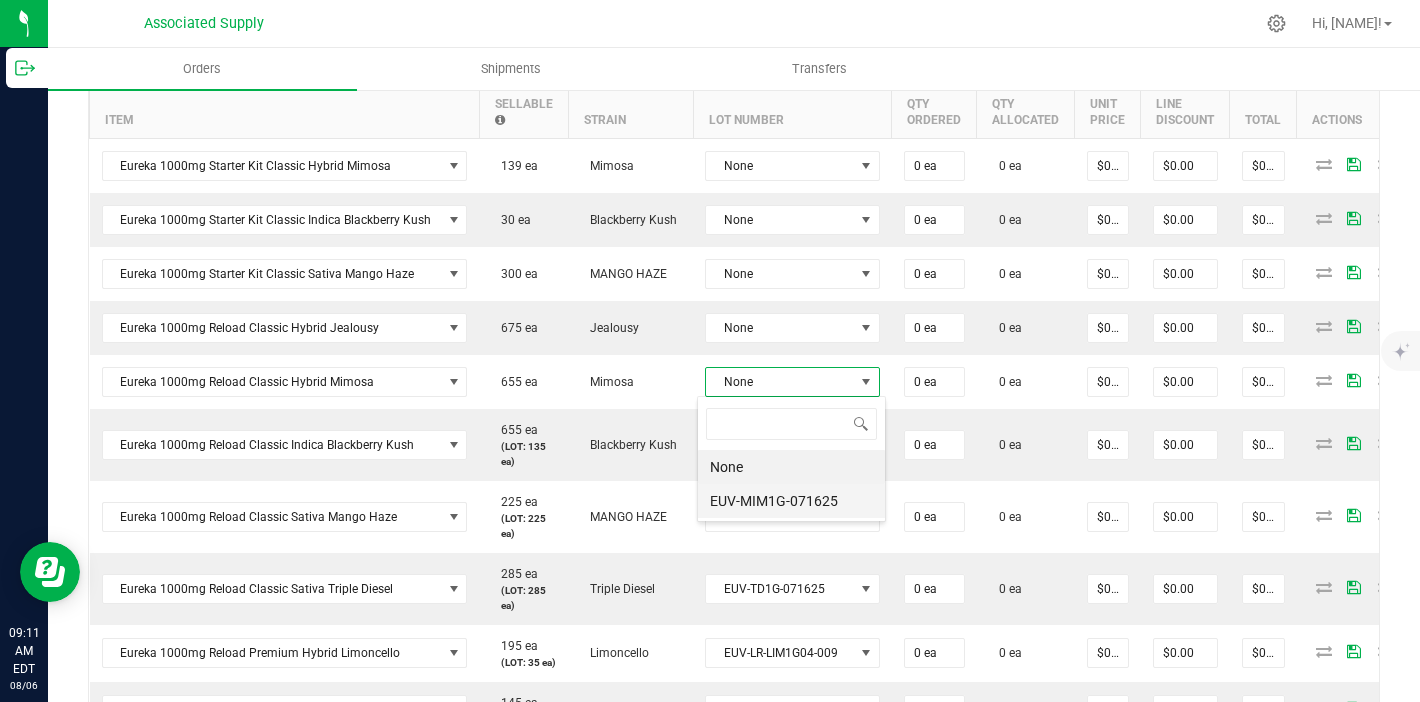click on "EUV-MIM1G-071625" at bounding box center [791, 501] 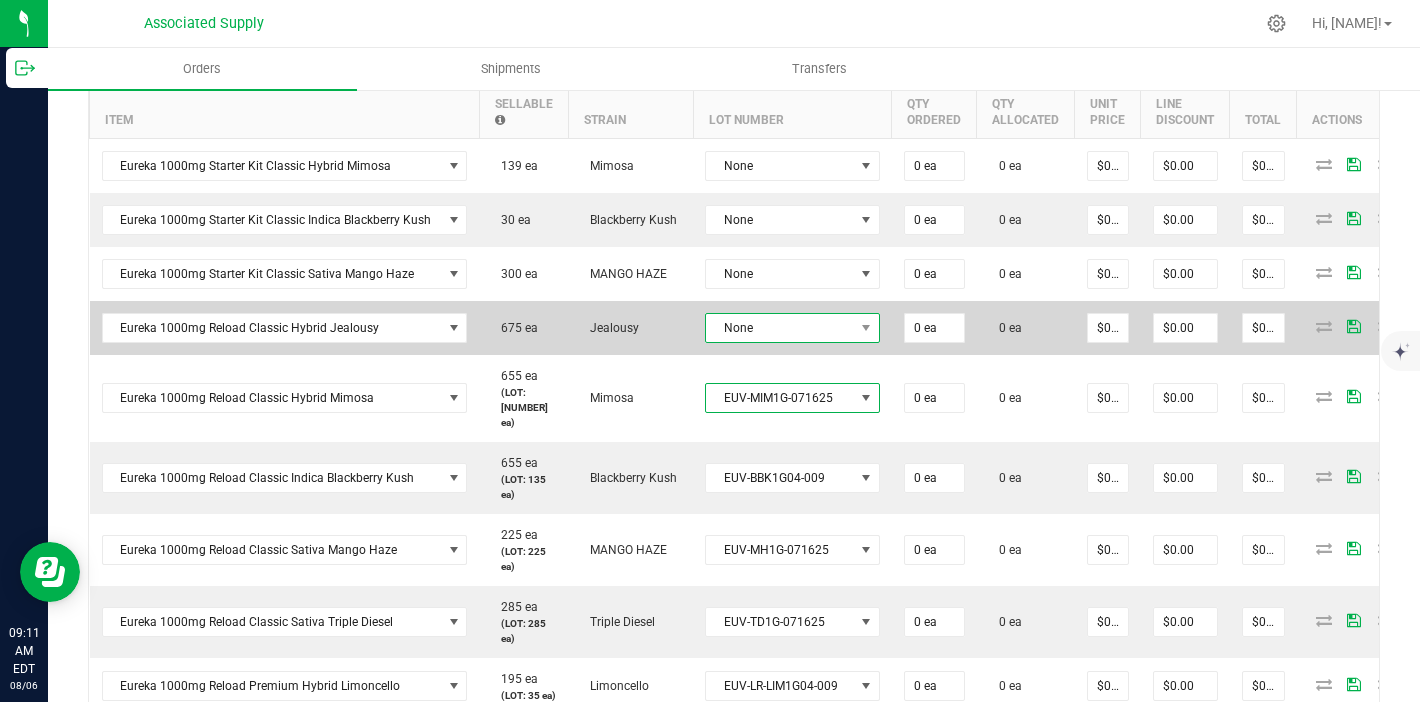 click at bounding box center [866, 328] 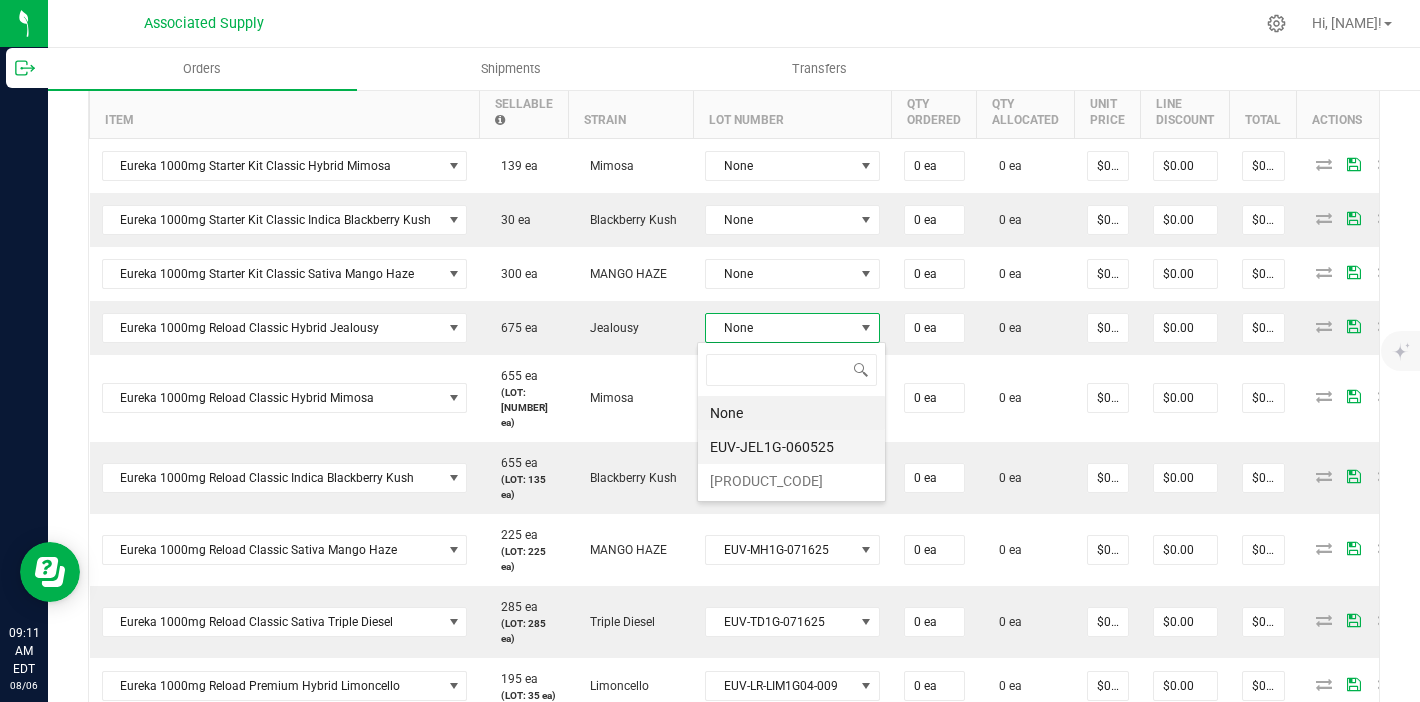 click on "EUV-JEL1G-060525" at bounding box center (791, 447) 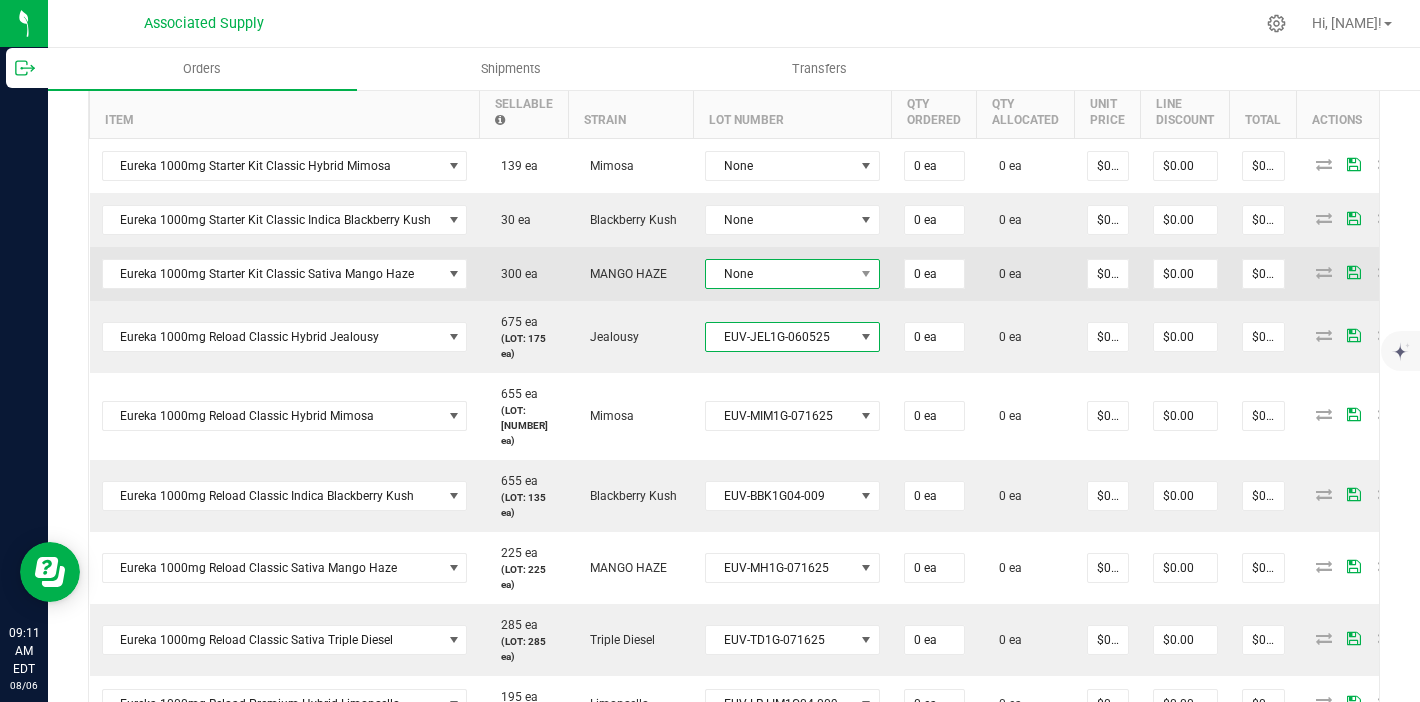 click at bounding box center [866, 274] 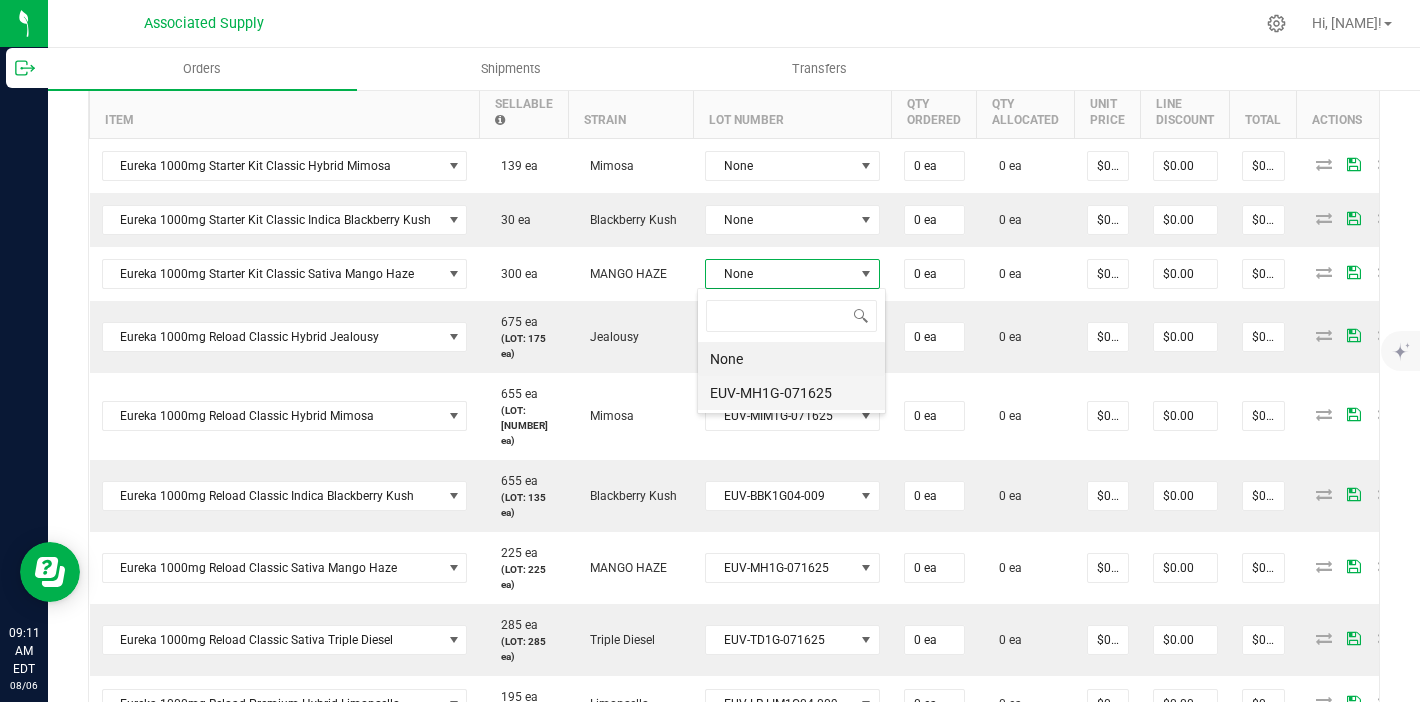 click on "EUV-MH1G-071625" at bounding box center [791, 393] 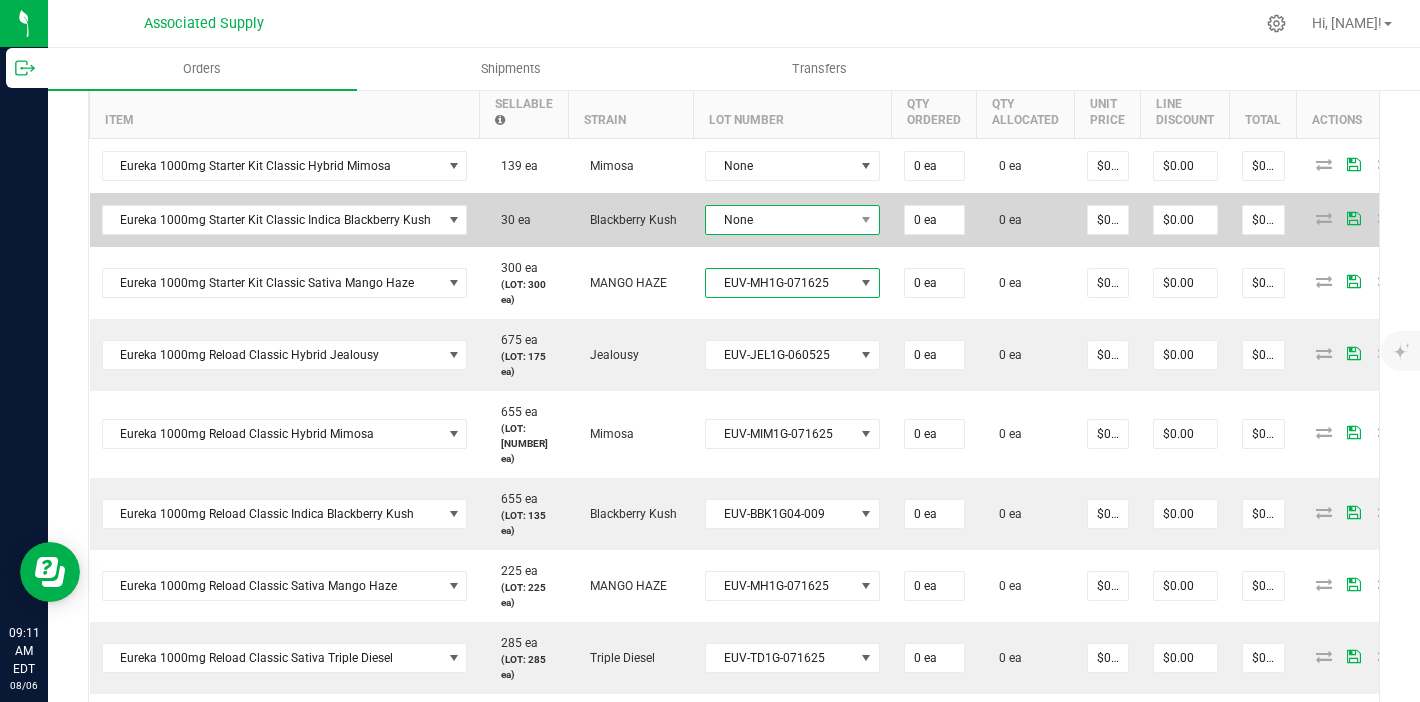 click at bounding box center [866, 220] 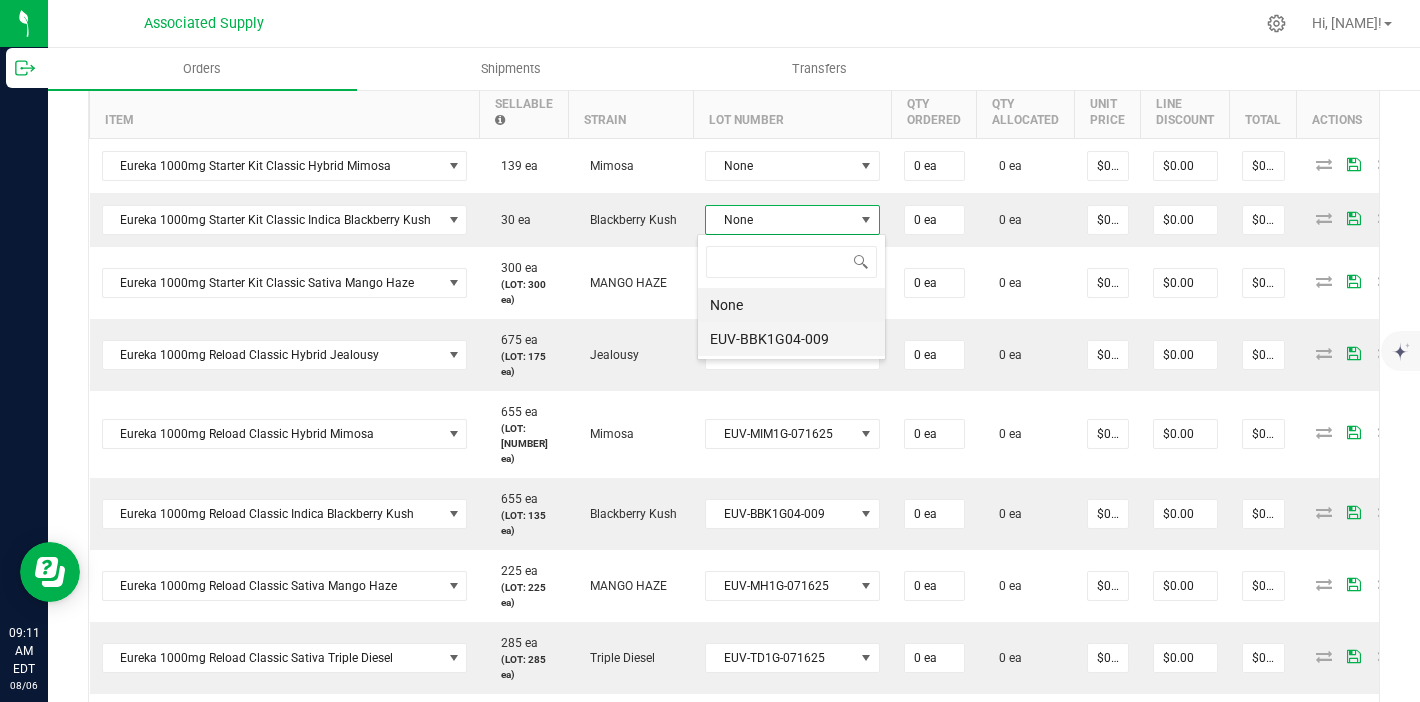click on "EUV-BBK1G04-009" at bounding box center [791, 339] 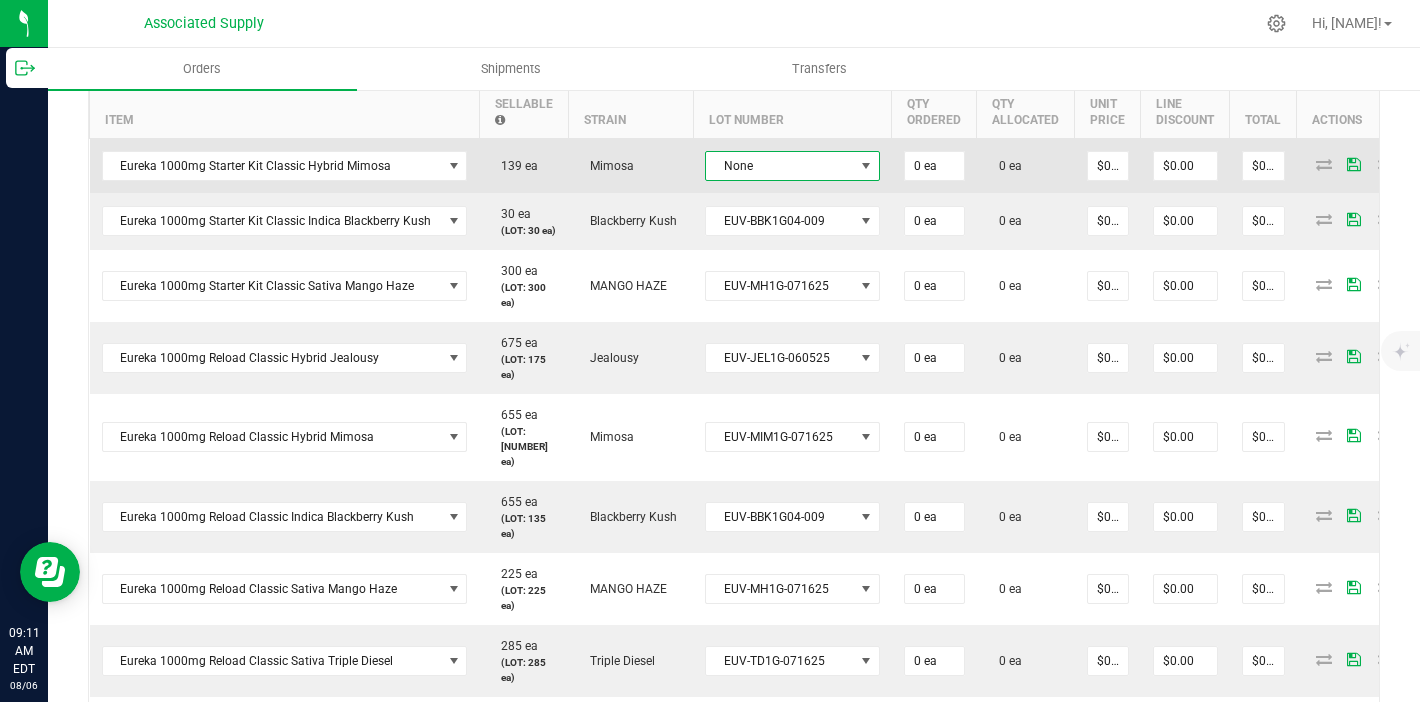 click at bounding box center (866, 166) 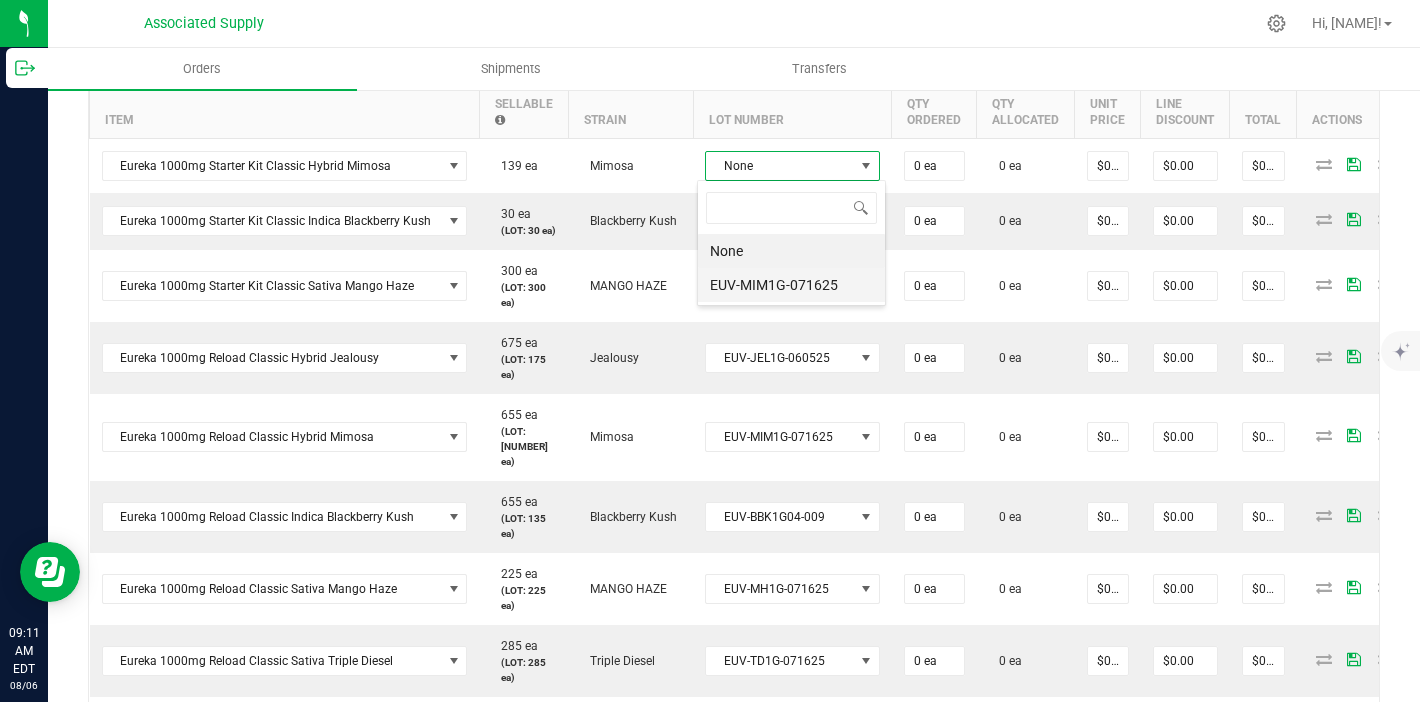 click on "EUV-MIM1G-071625" at bounding box center [791, 285] 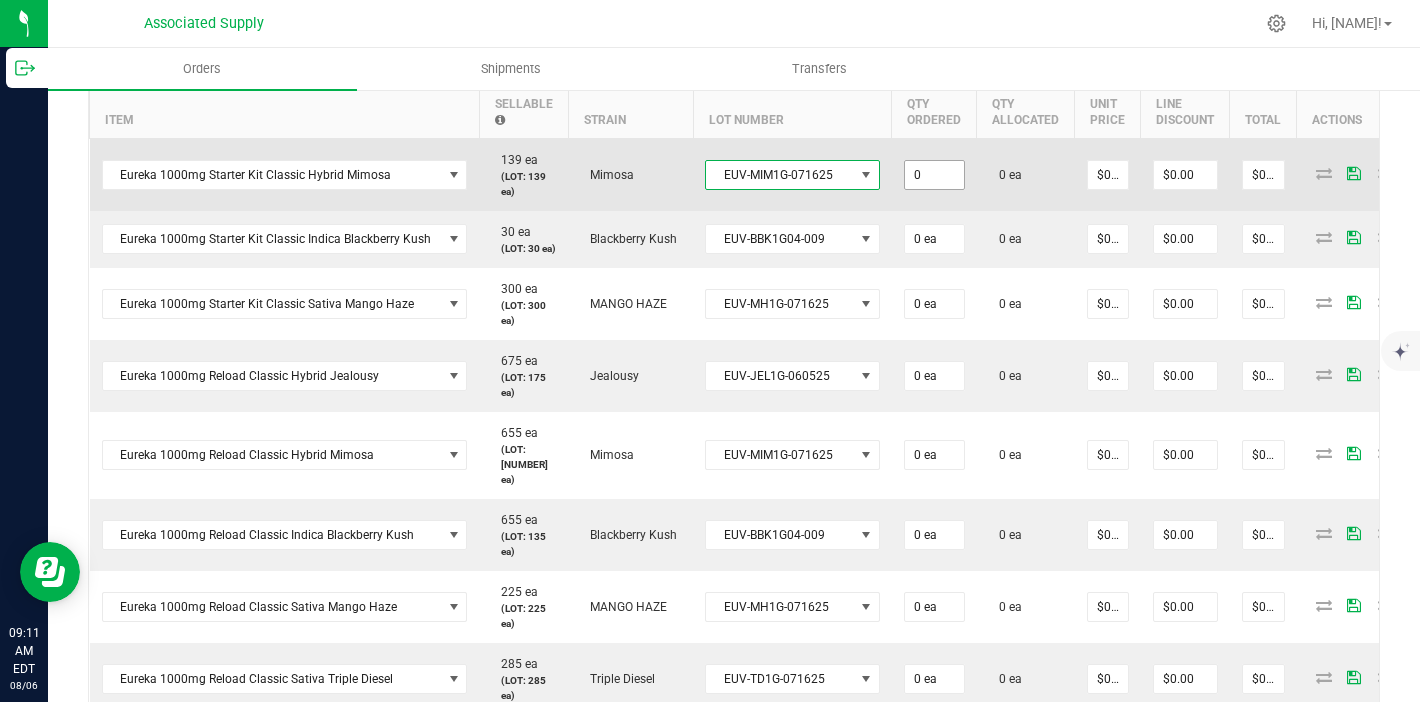 click on "0" at bounding box center (934, 175) 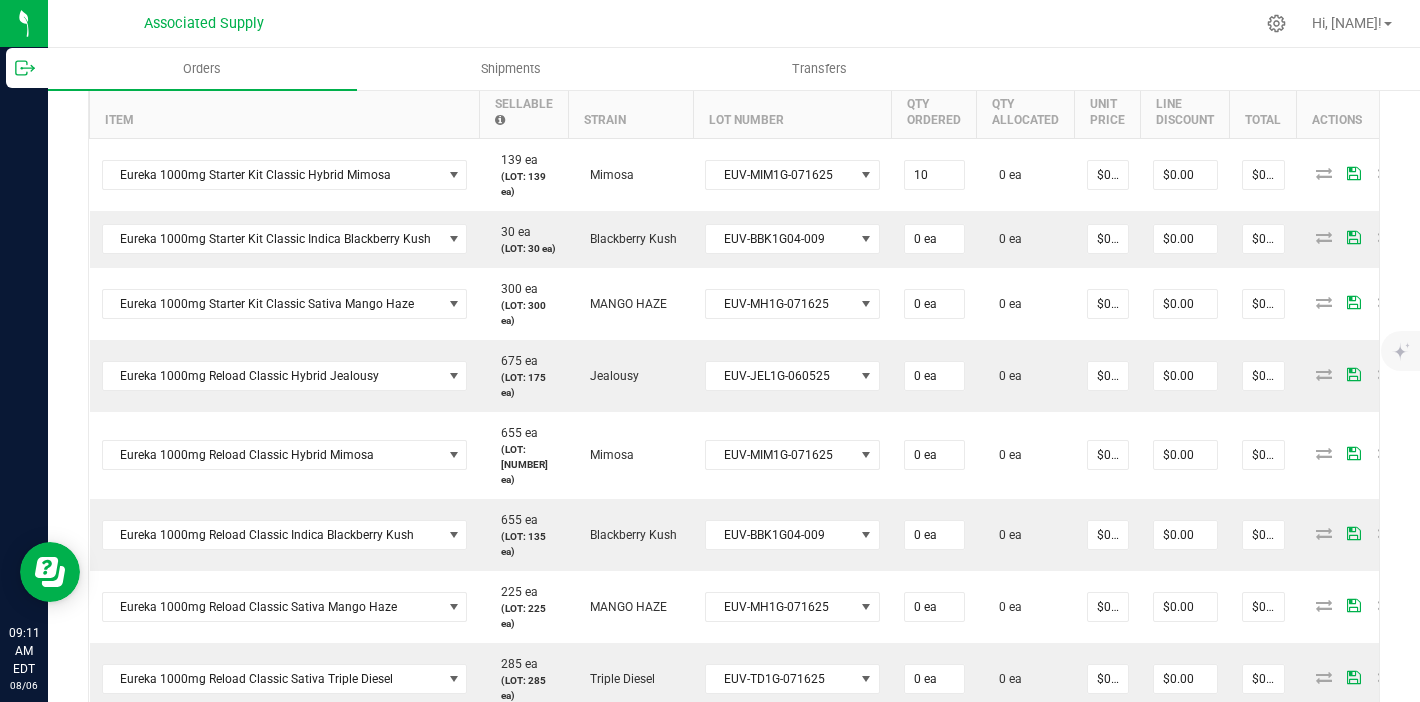 type on "10 ea" 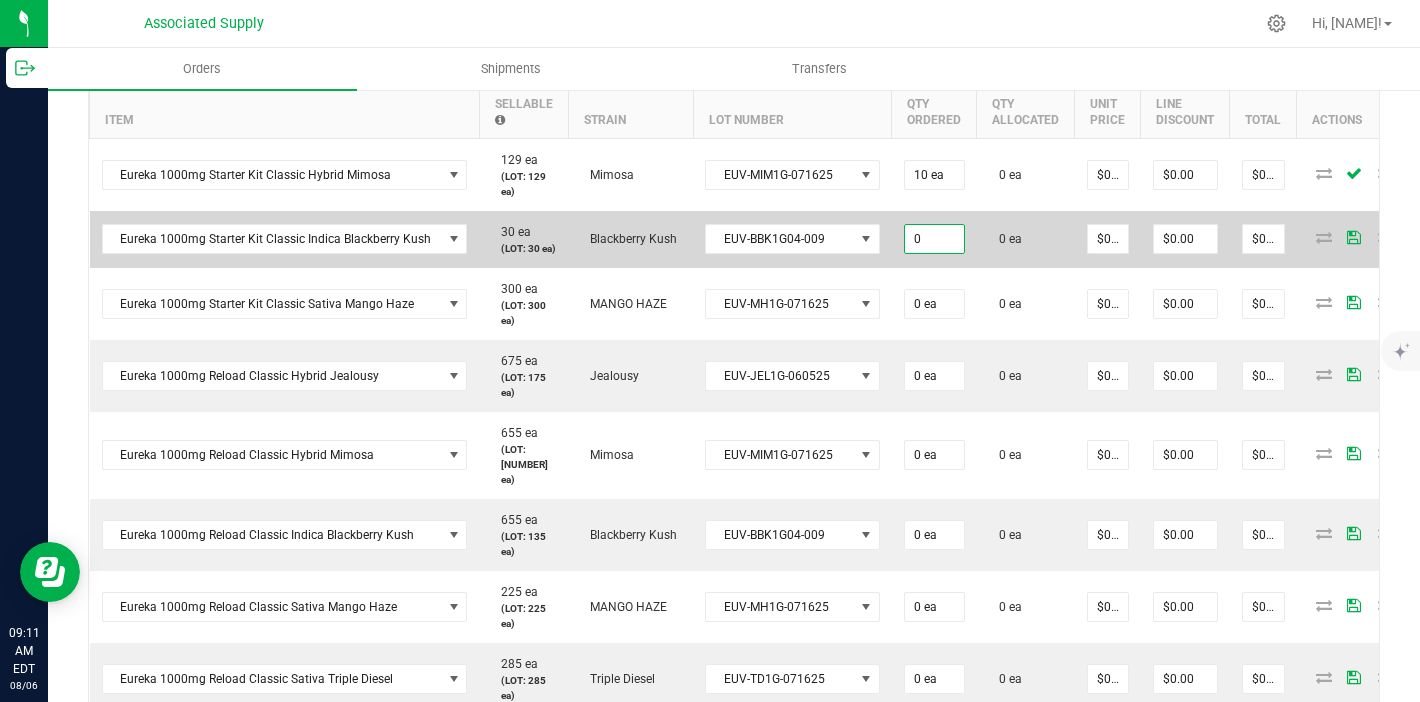 click on "0" at bounding box center (934, 239) 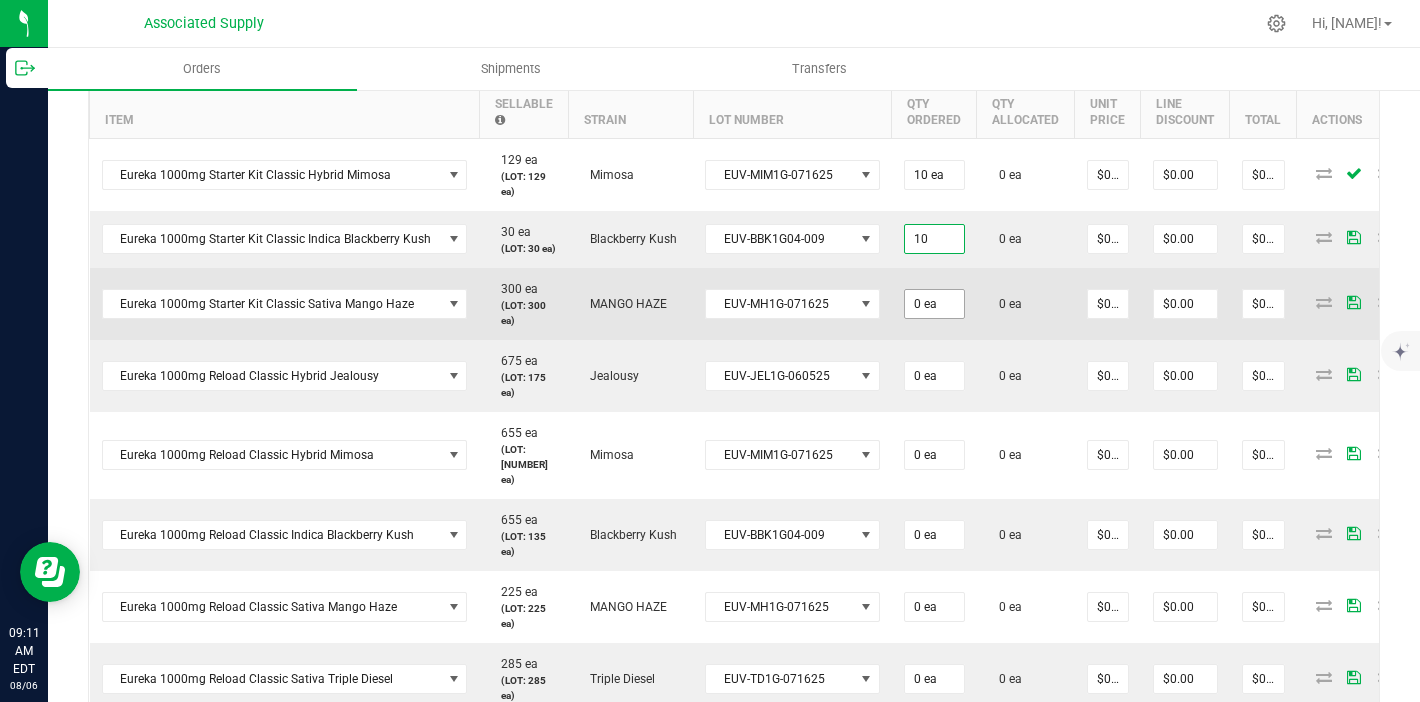 type on "10" 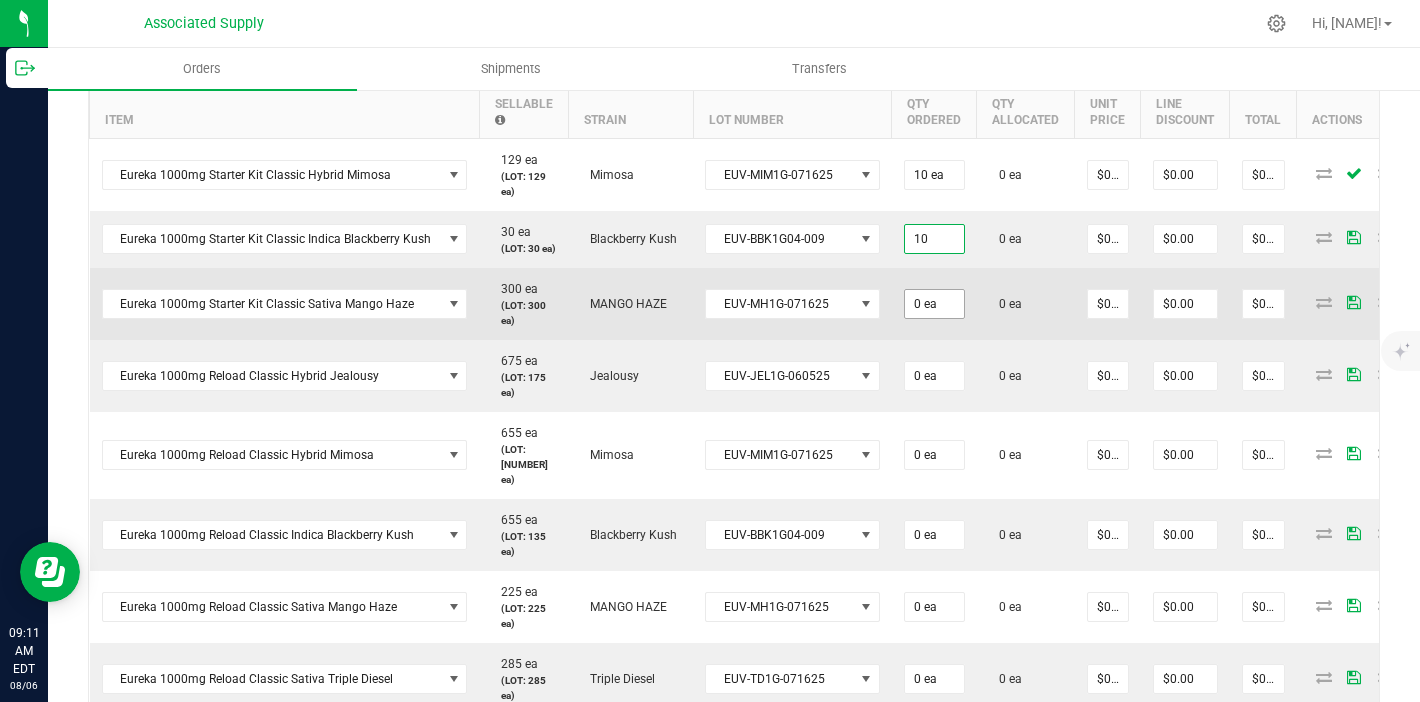 click on "0 ea" at bounding box center (934, 304) 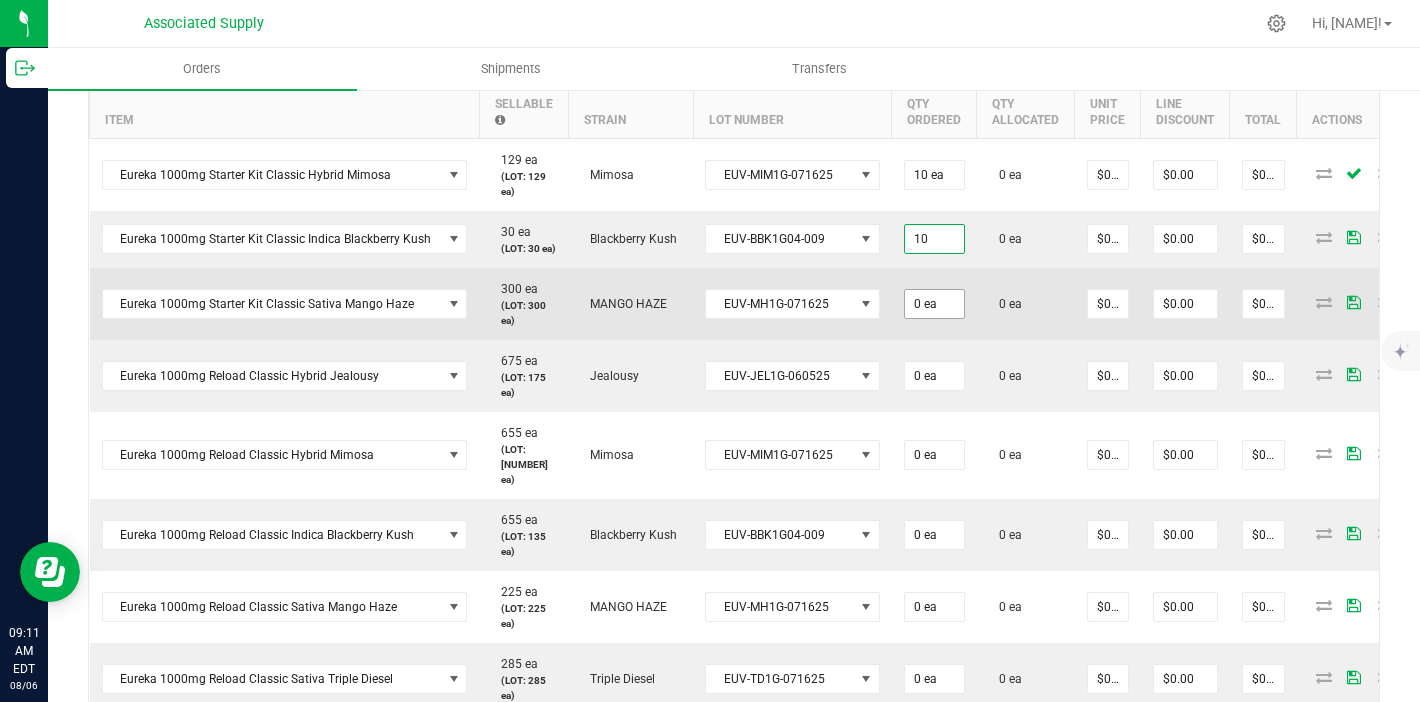 type on "0" 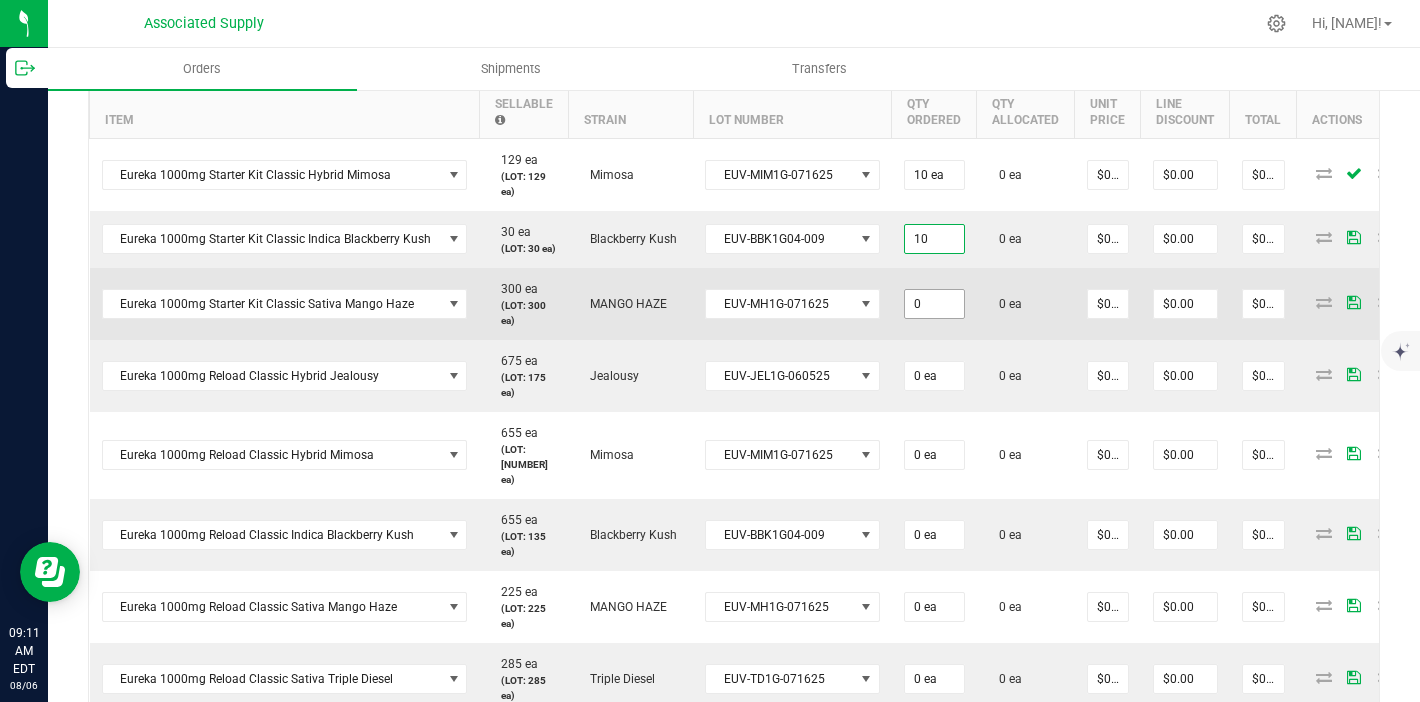 type on "10 ea" 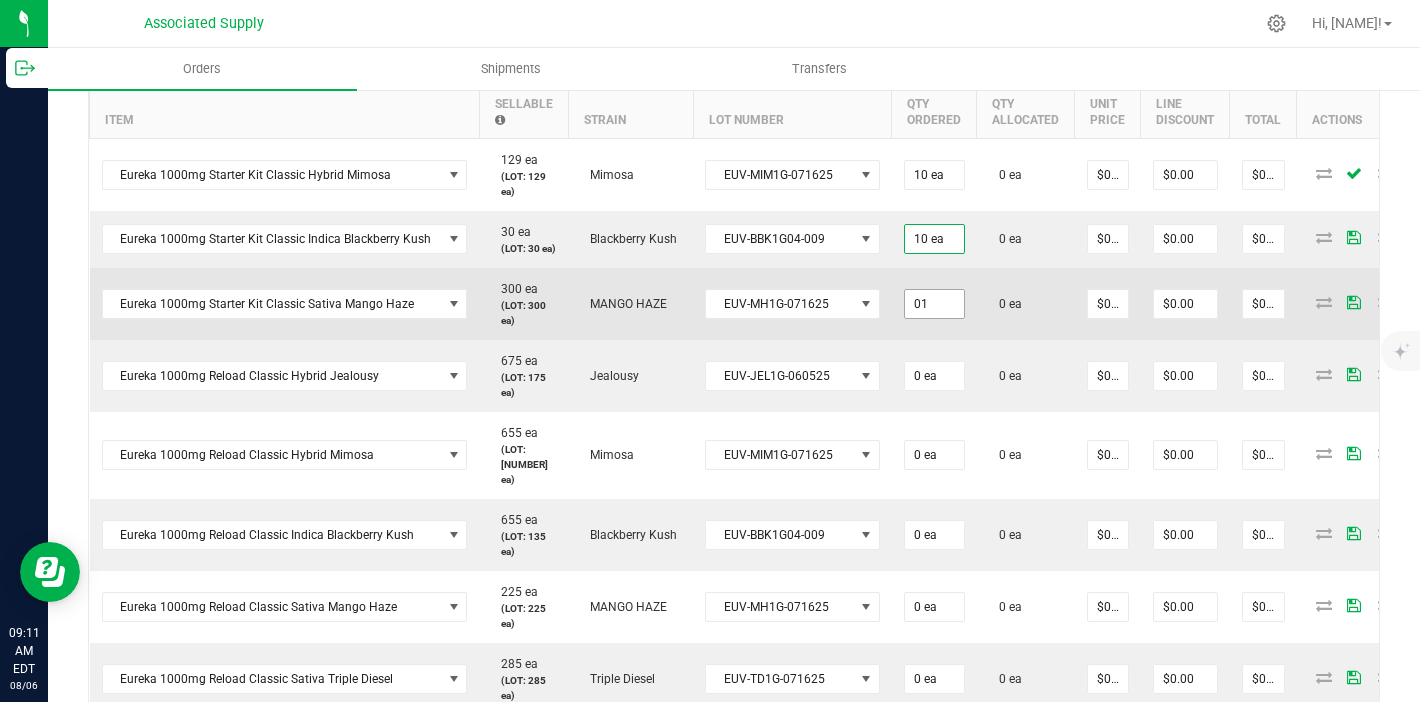 type on "0" 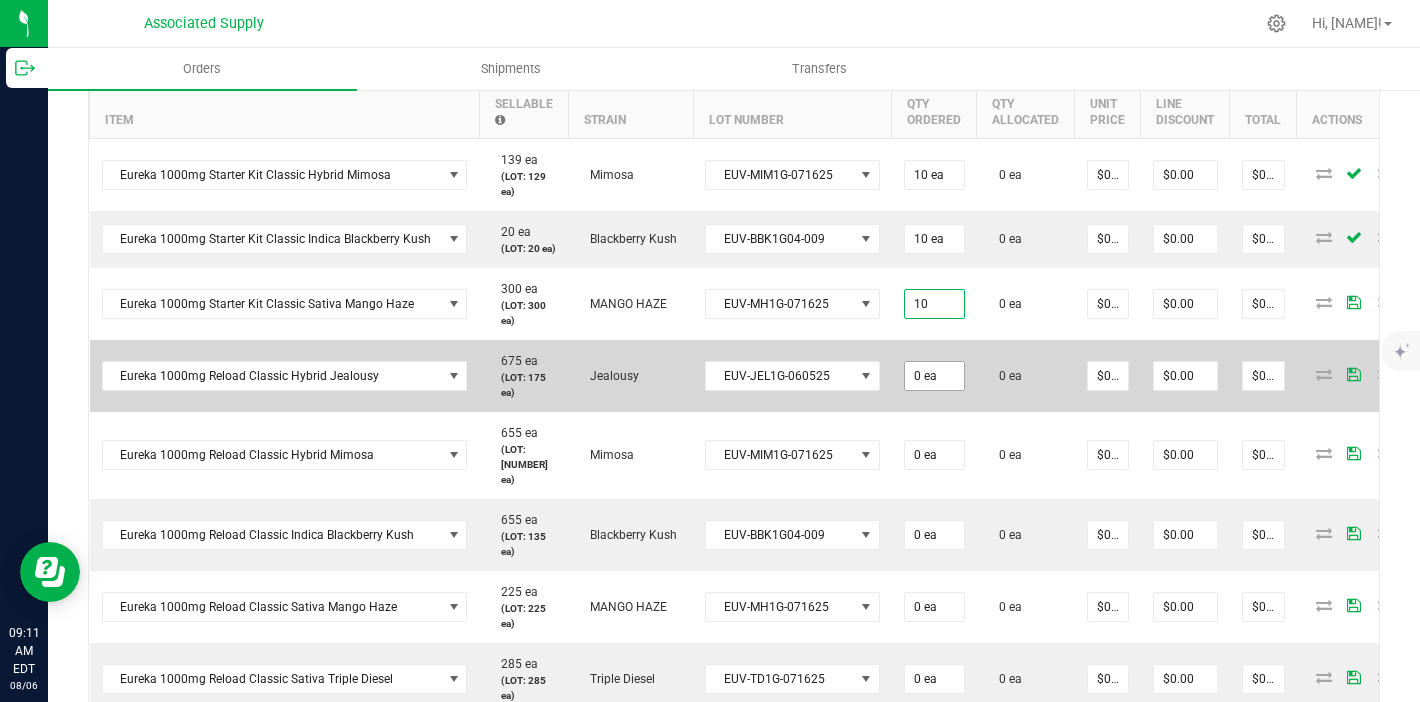 type on "10 ea" 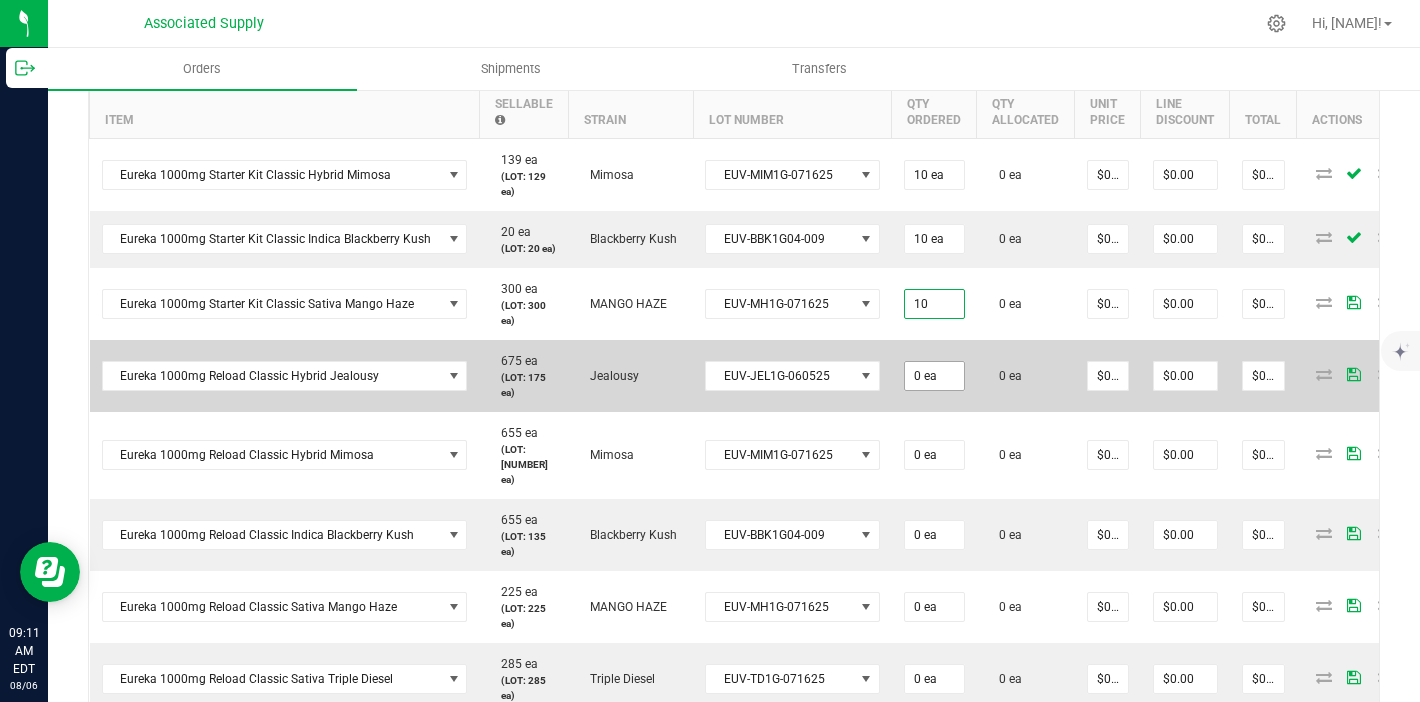 type on "0" 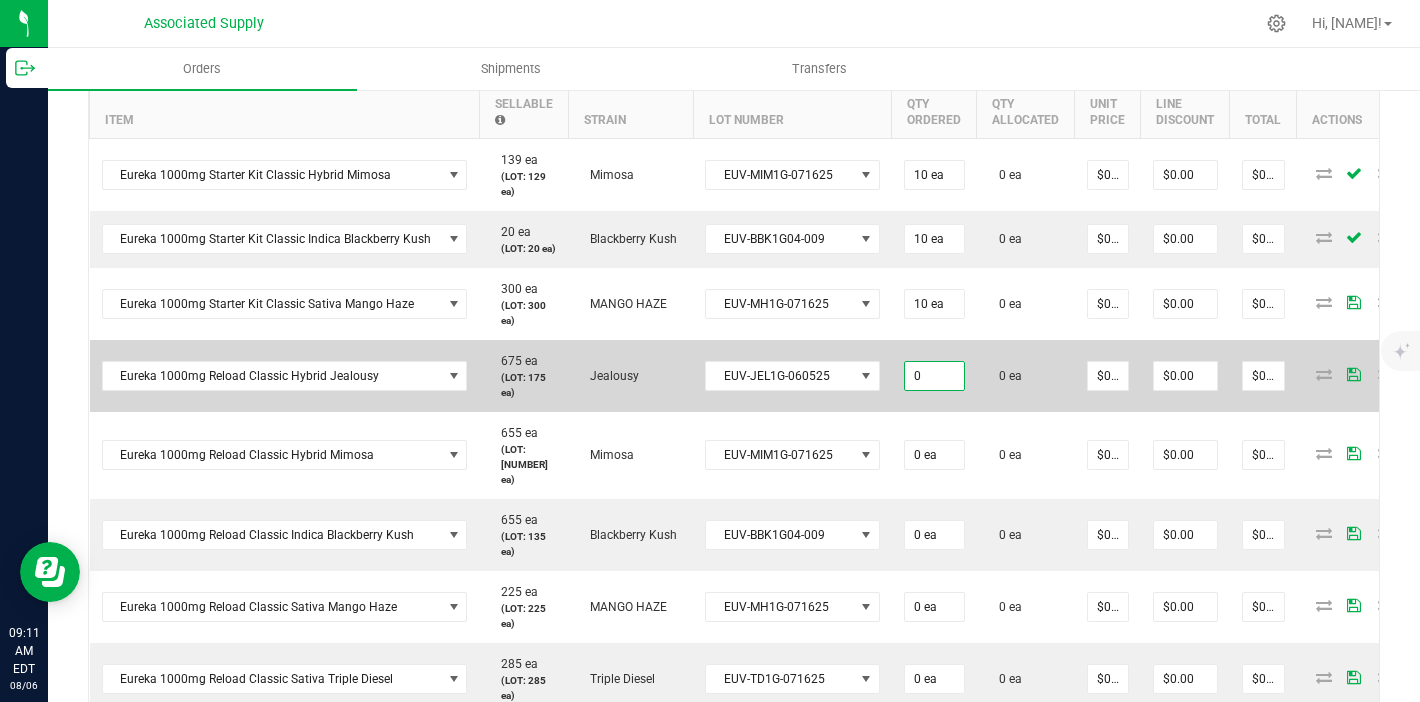 click on "0" at bounding box center (934, 376) 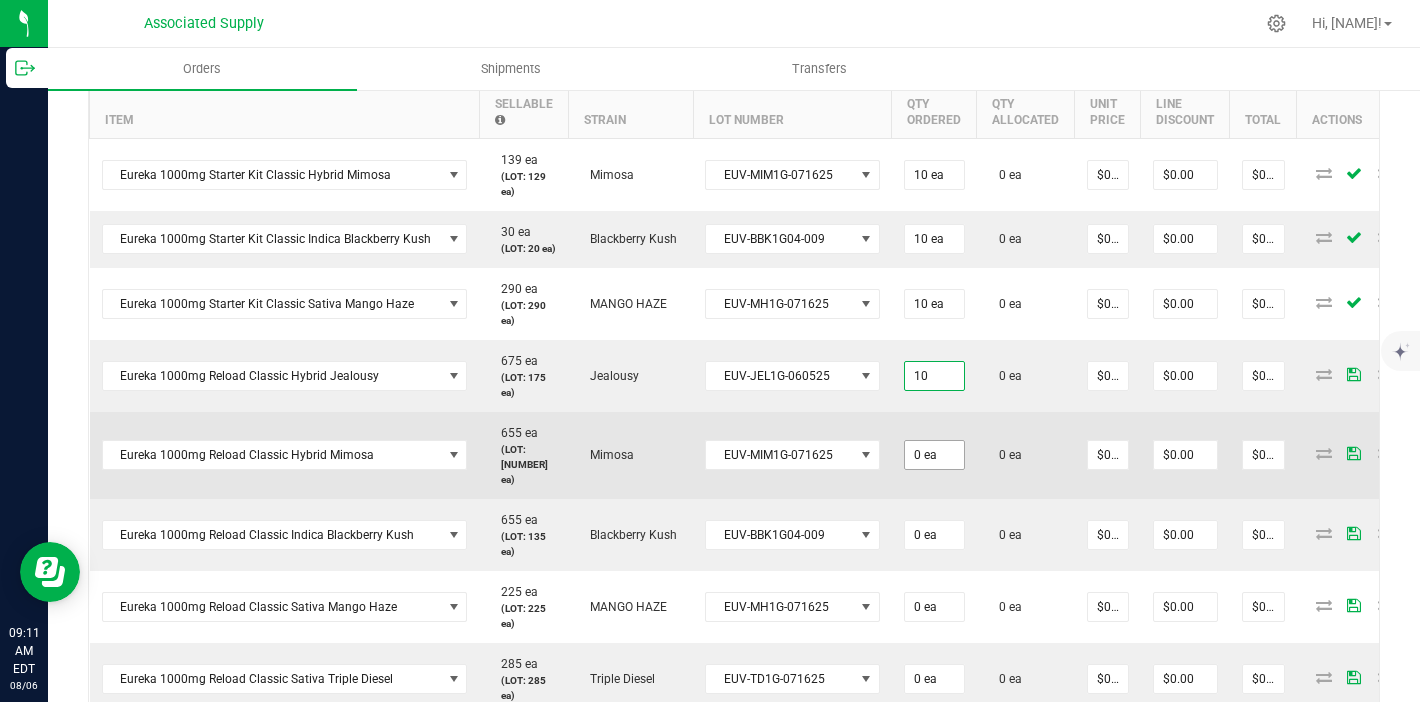 click on "0 ea" at bounding box center [934, 455] 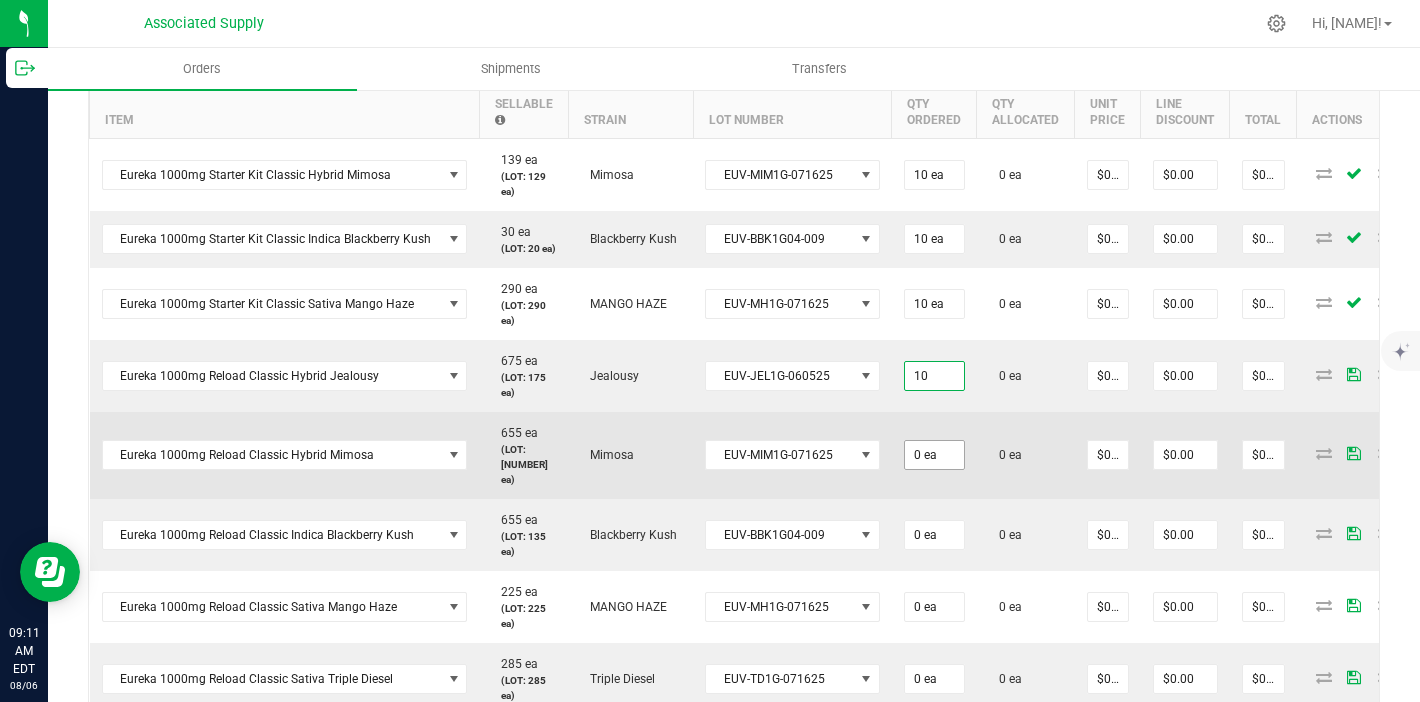 type on "10 ea" 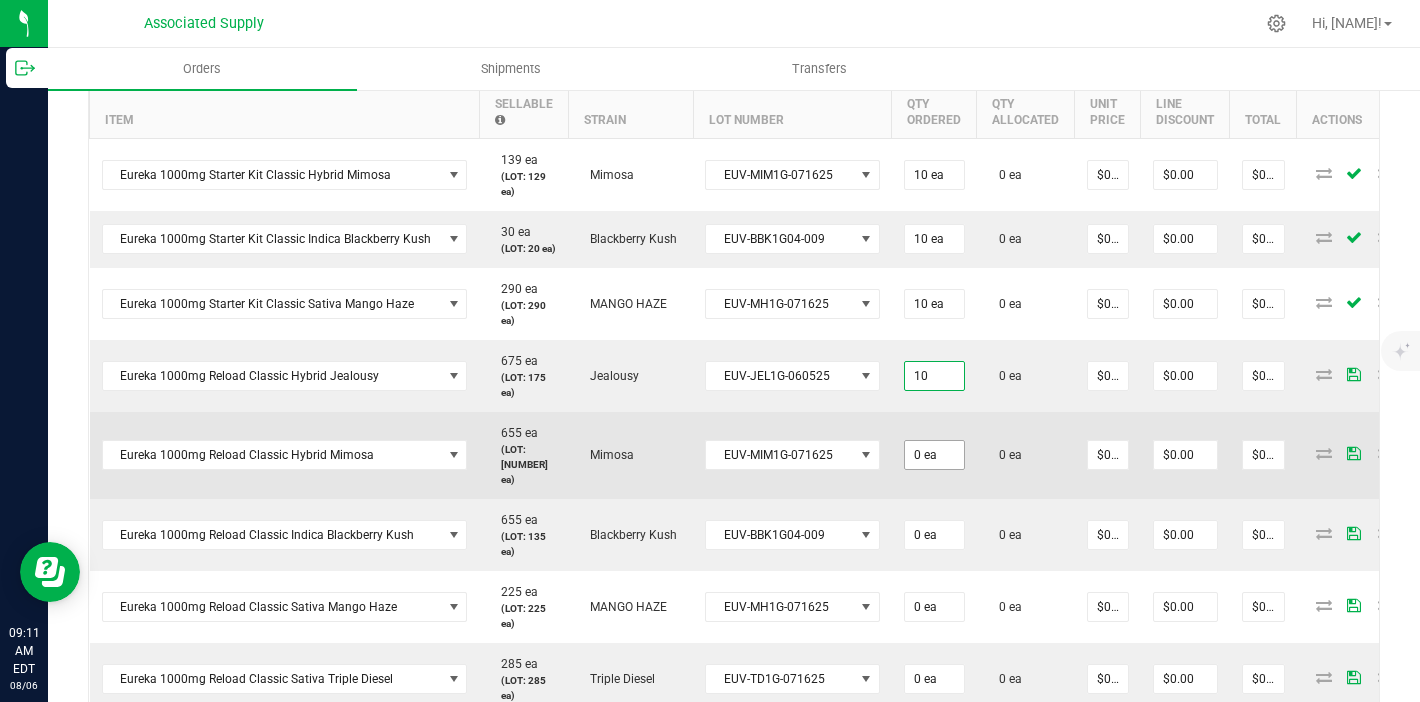type on "0" 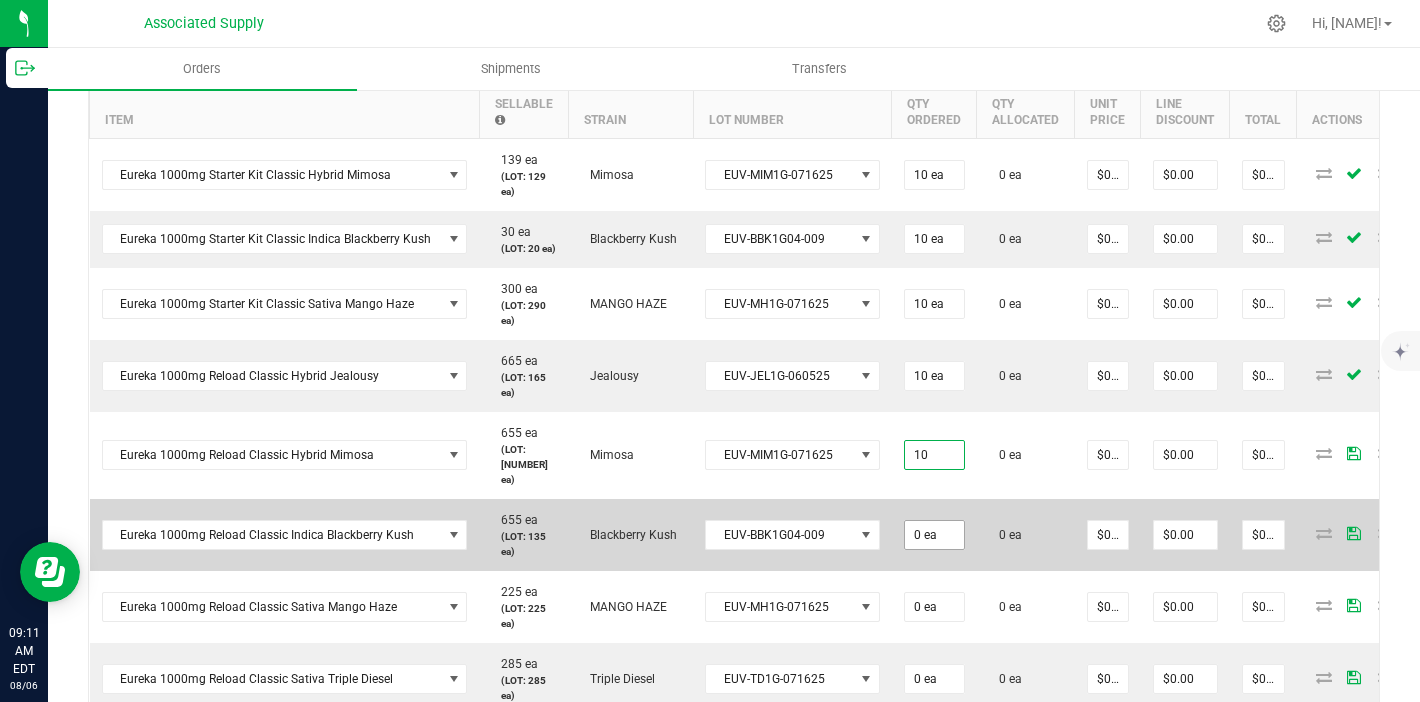 type on "10 ea" 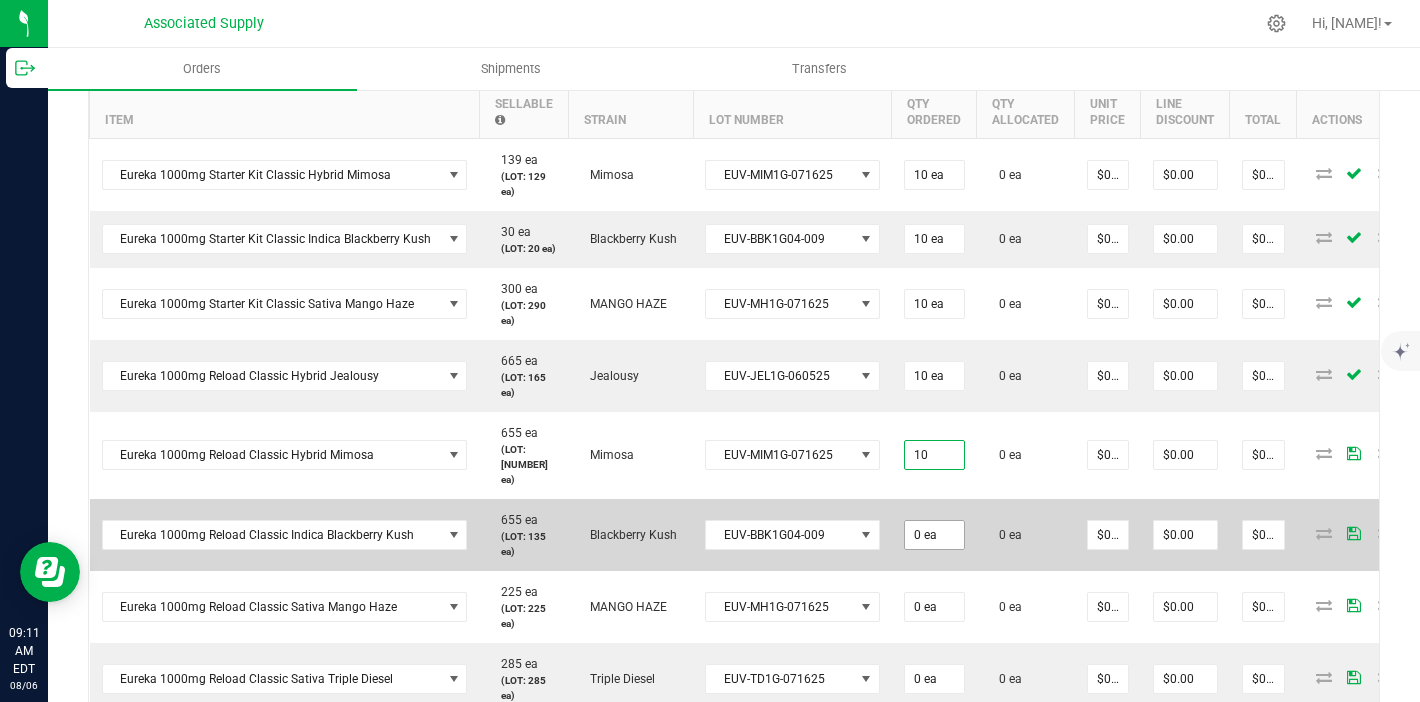 type on "0" 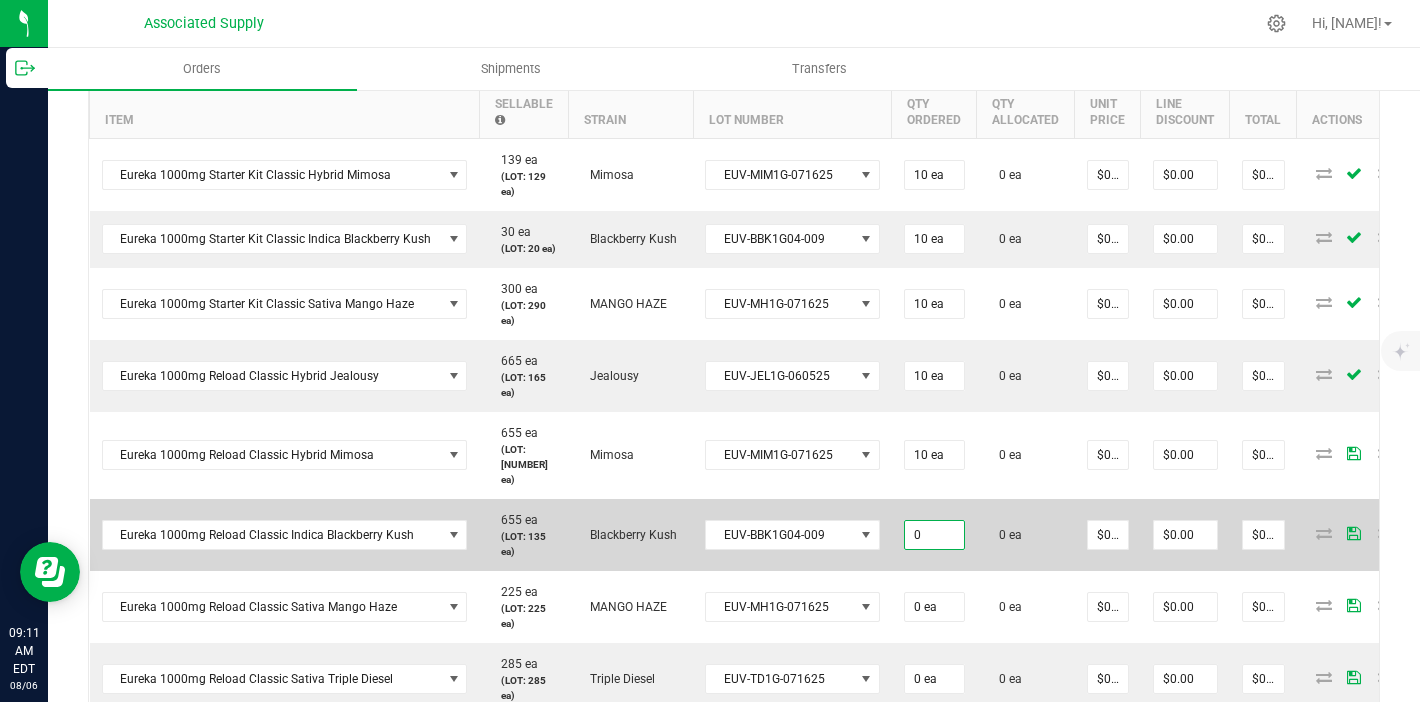 click on "0" at bounding box center [934, 535] 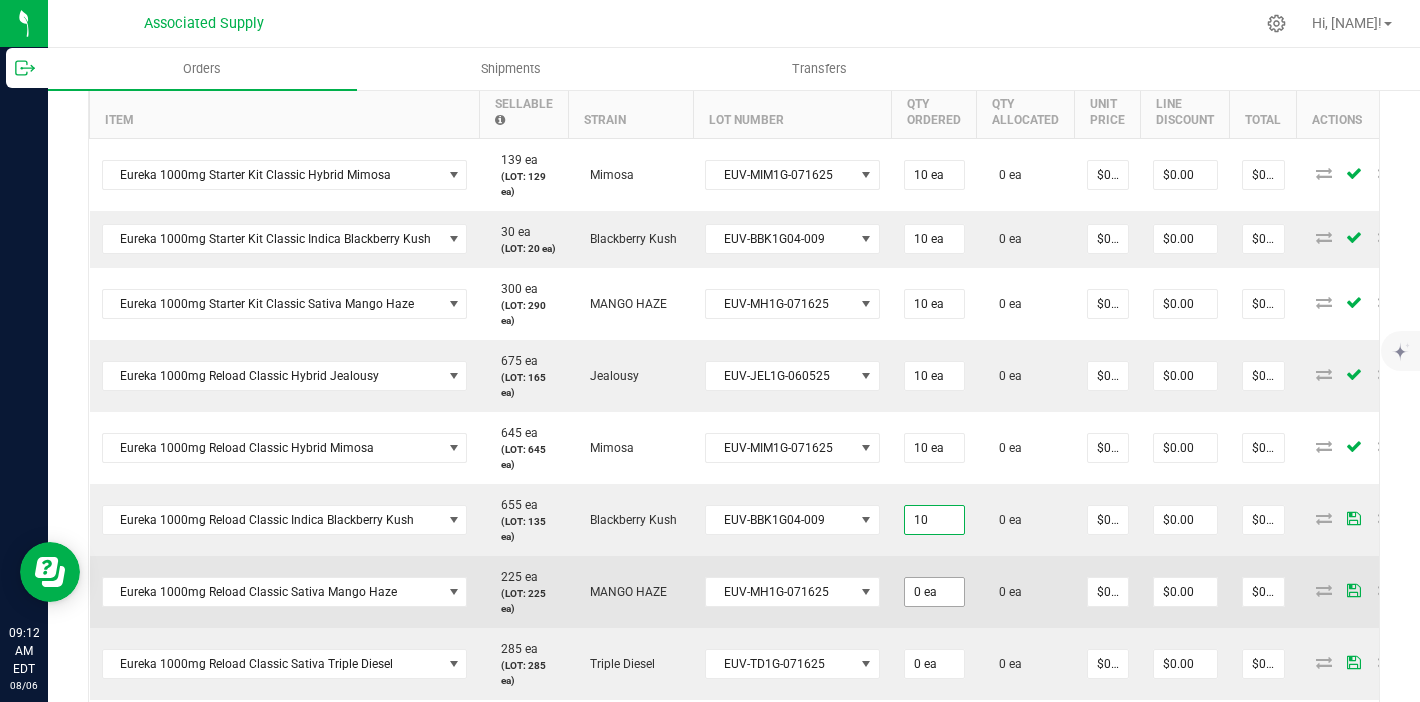 click on "0 ea" at bounding box center [934, 592] 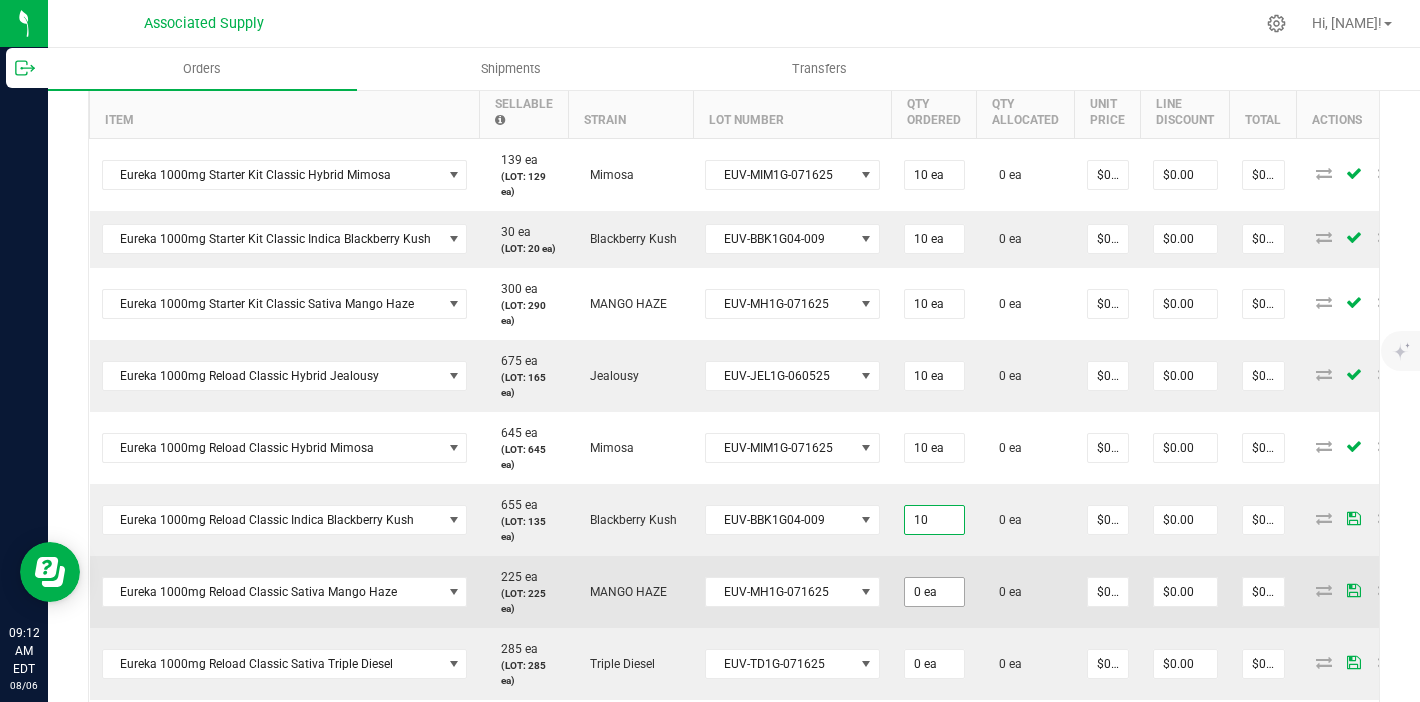 type on "10 ea" 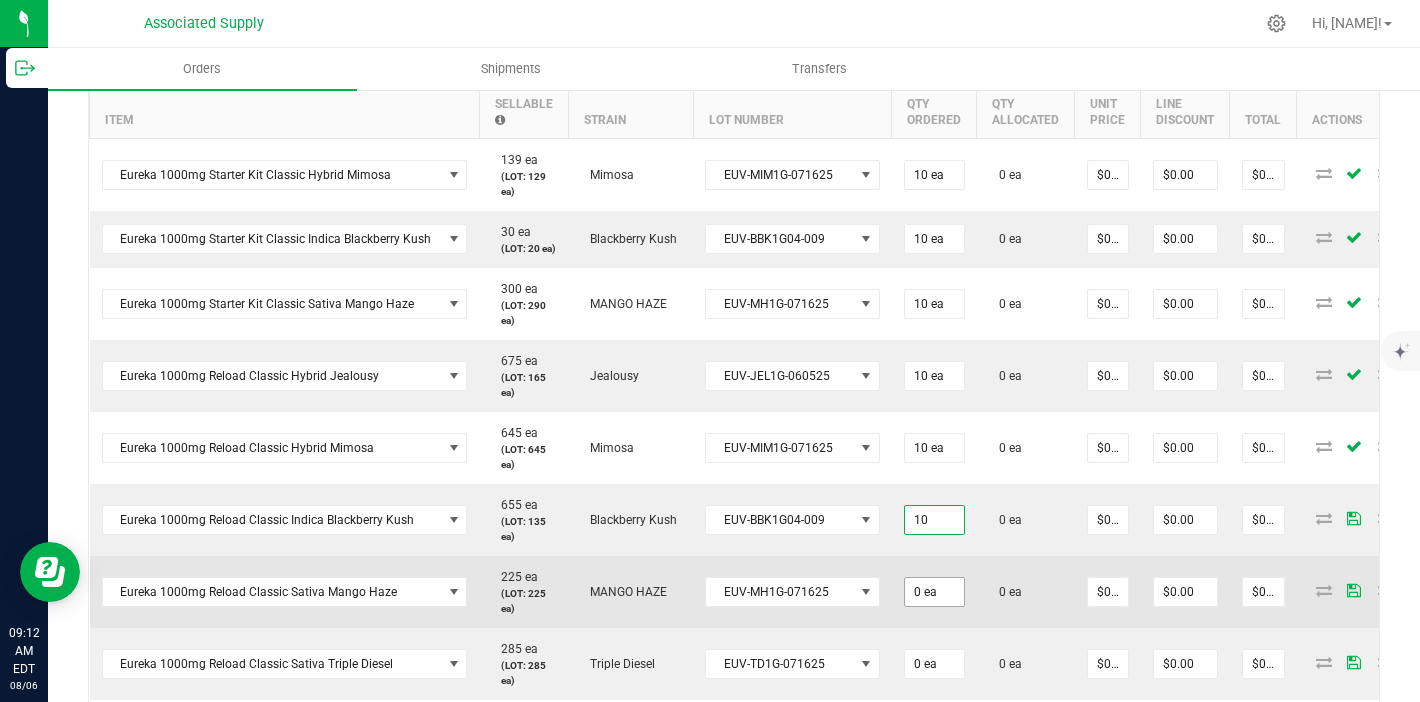 type on "0" 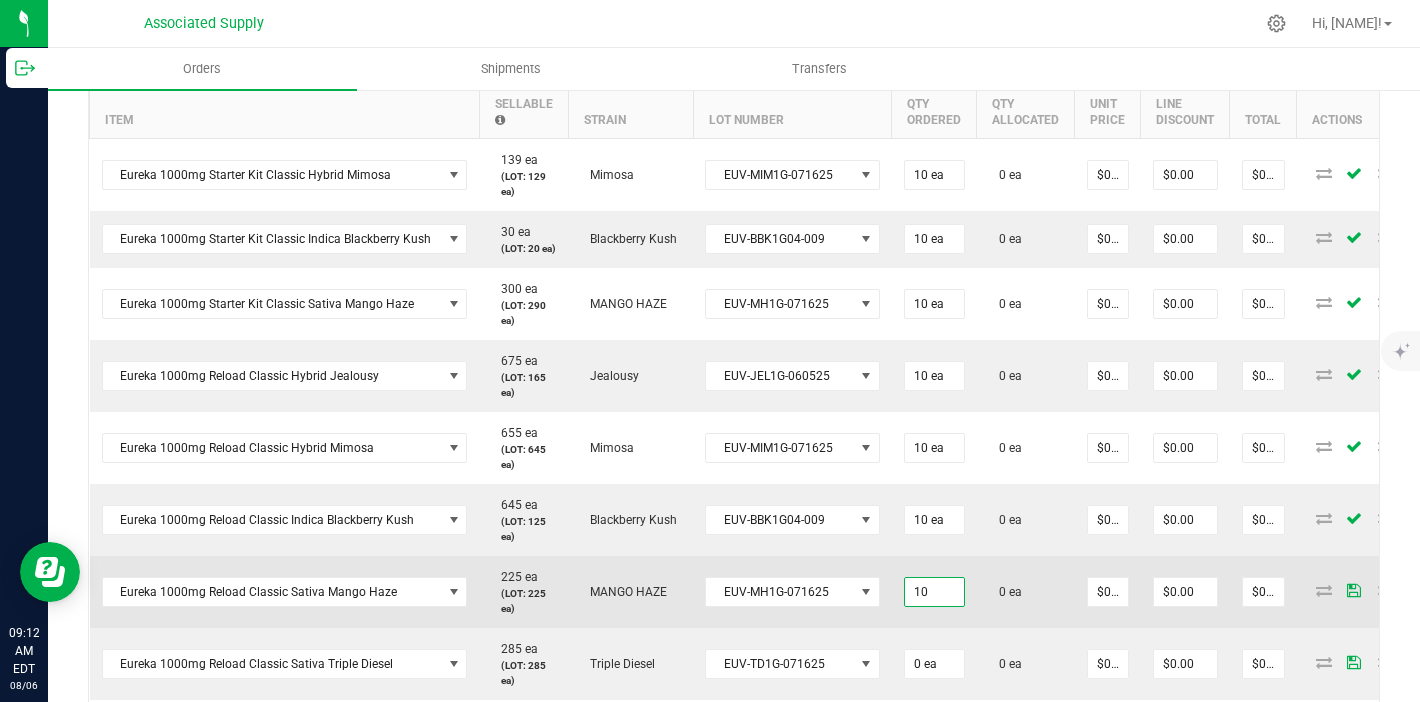 type on "10 ea" 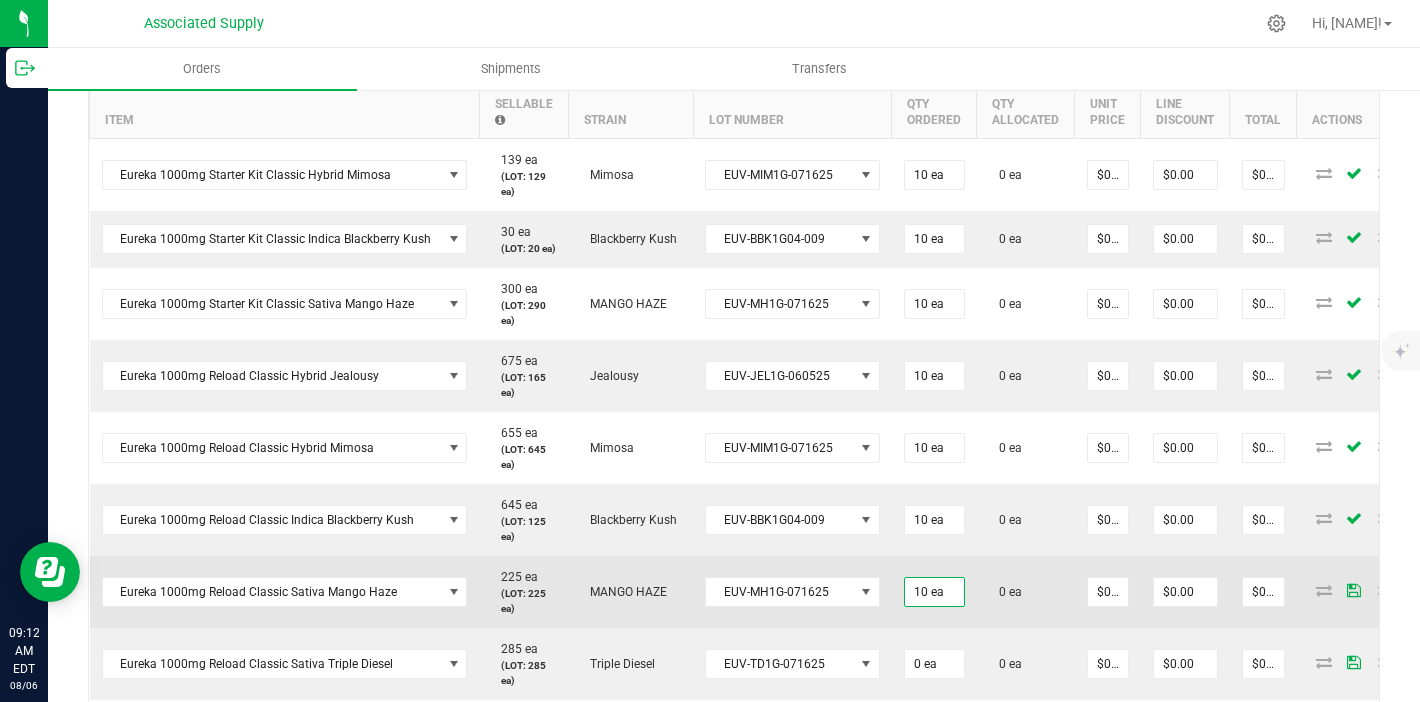 click on "10 ea" at bounding box center (934, 592) 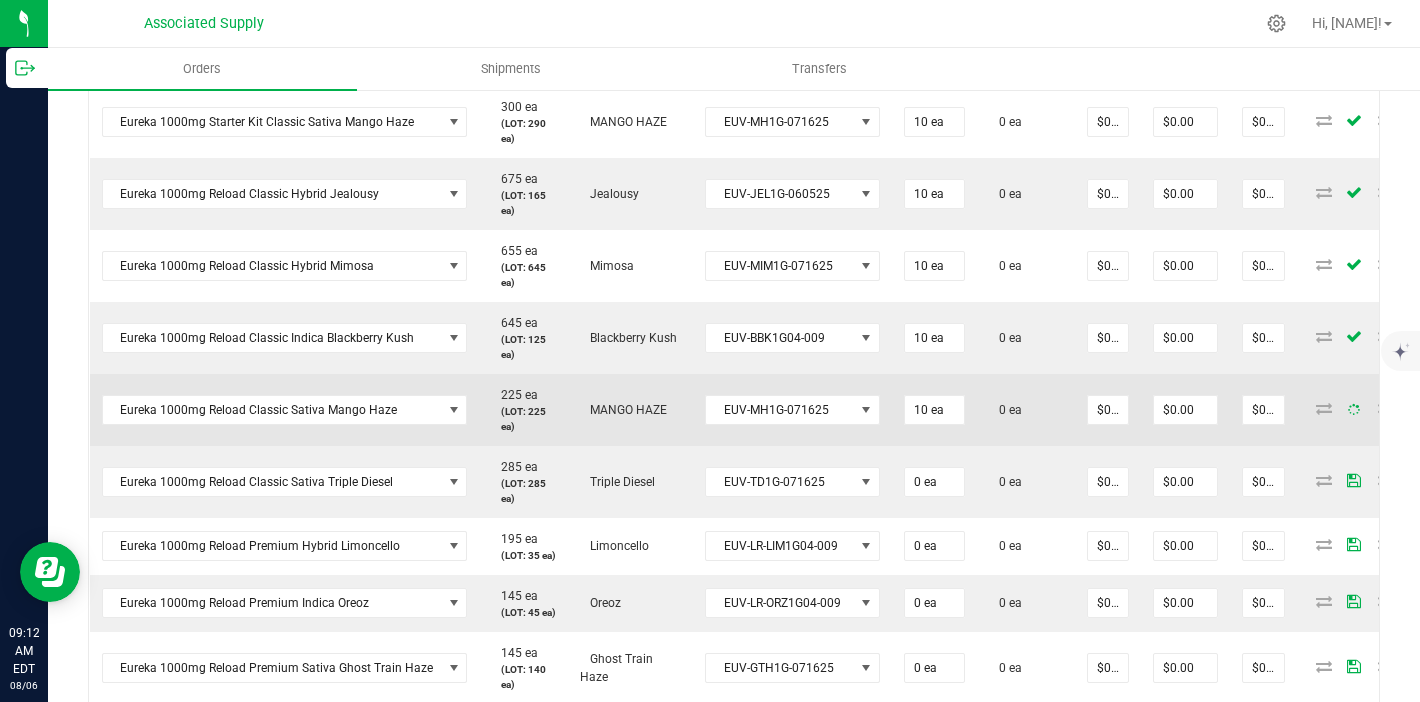 scroll, scrollTop: 773, scrollLeft: 0, axis: vertical 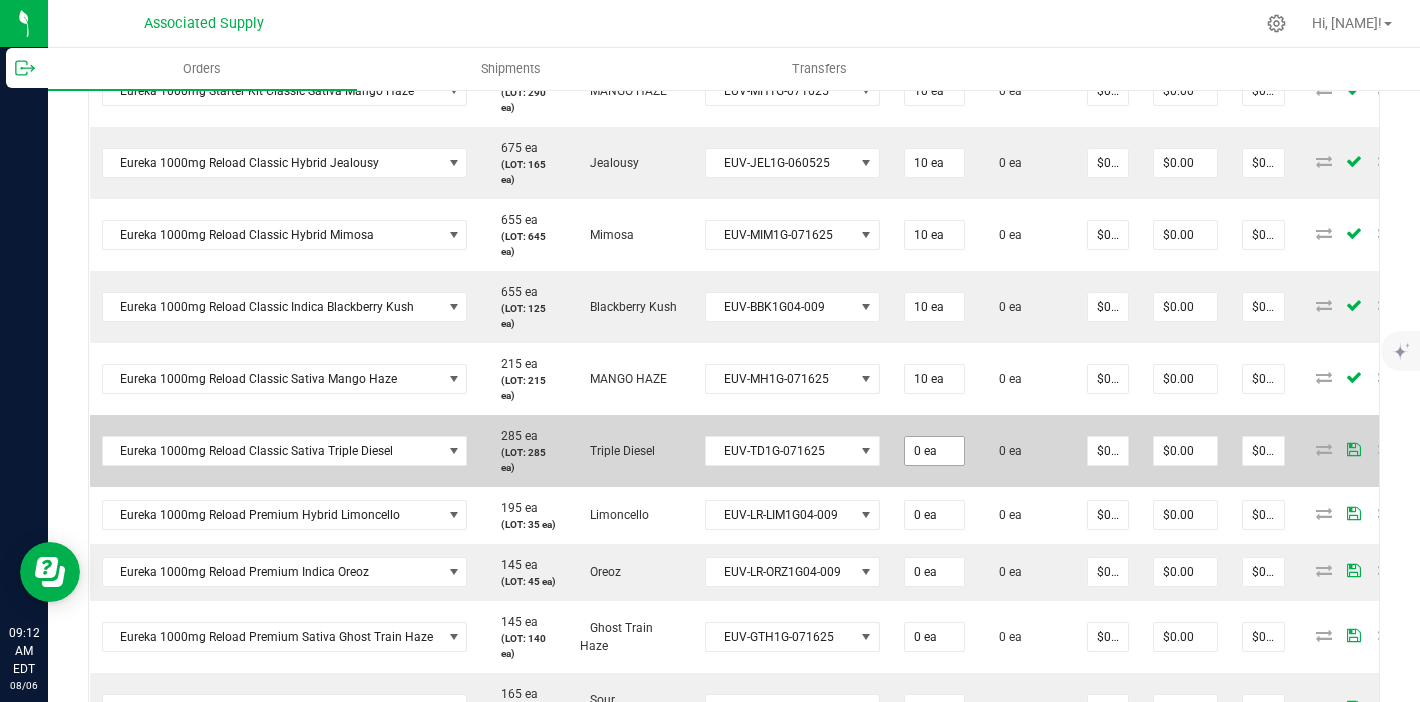 type on "0" 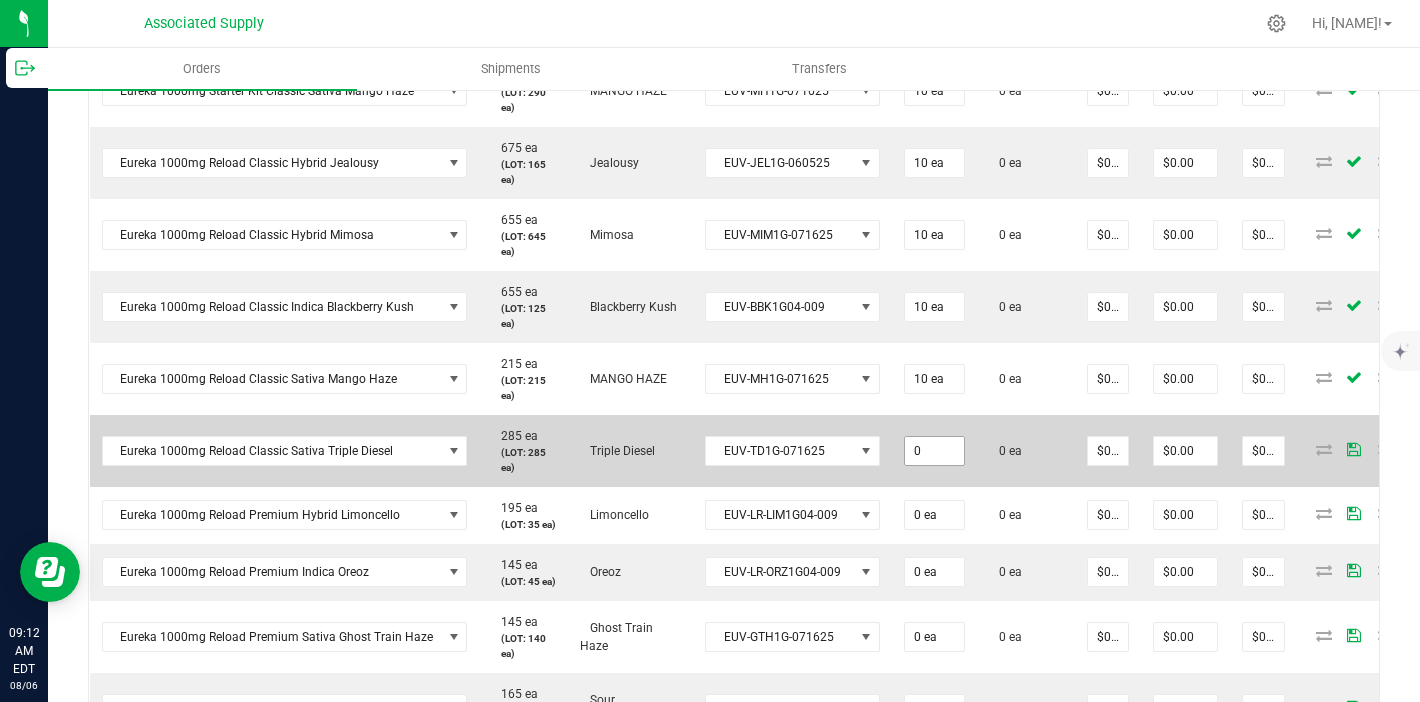 click on "0" at bounding box center (934, 451) 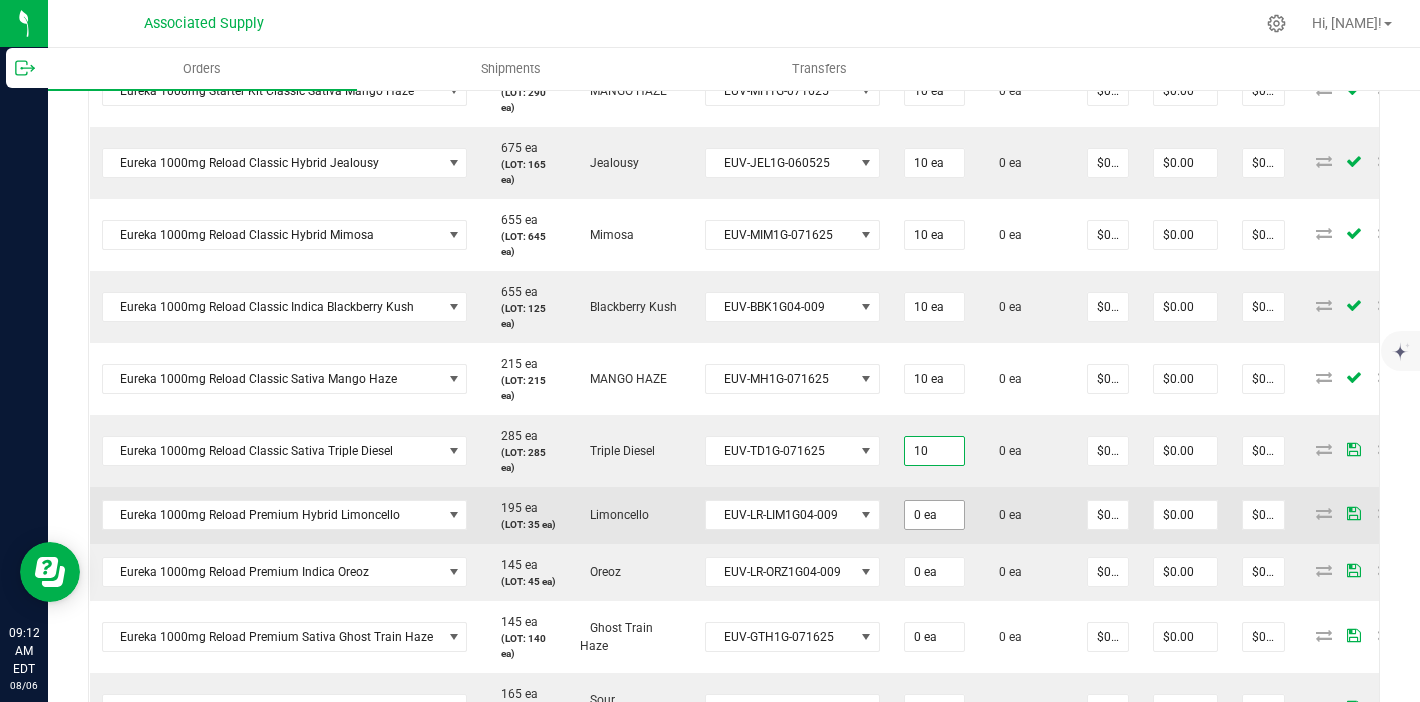 type on "10 ea" 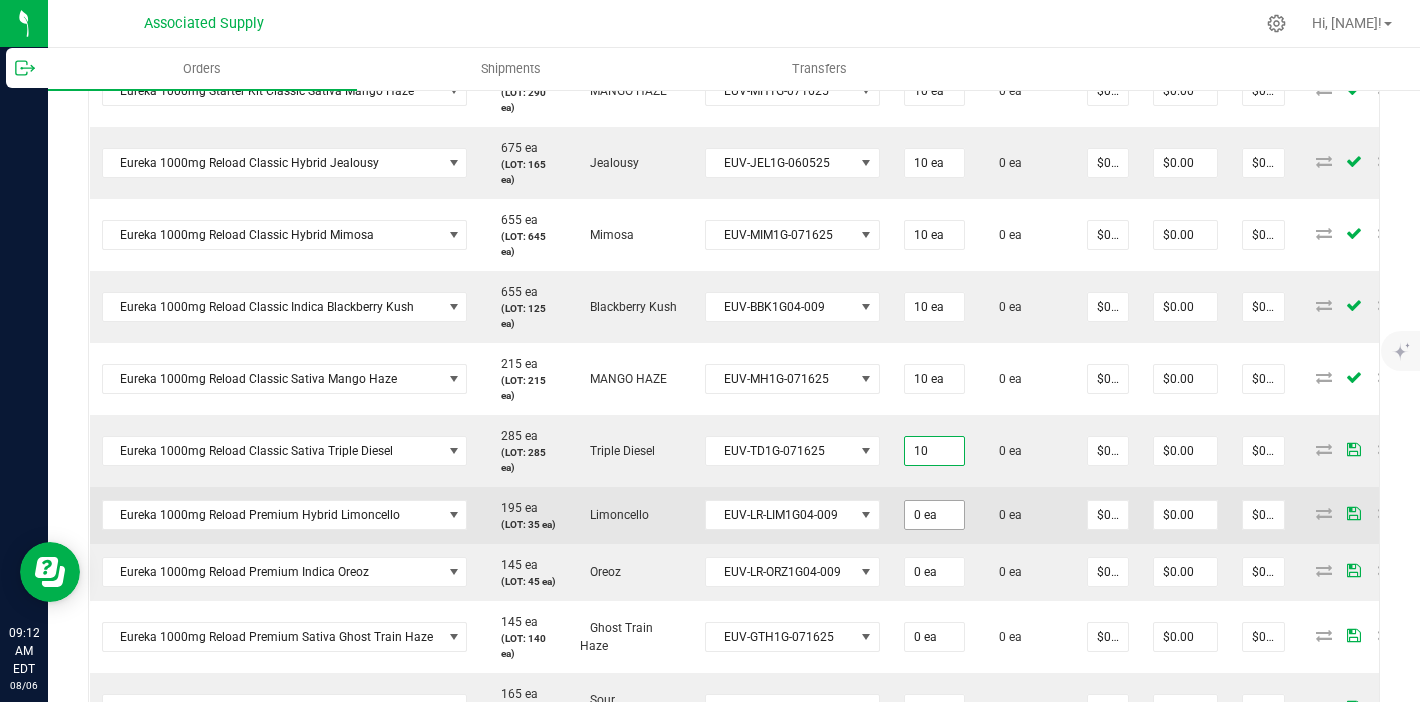 type on "0" 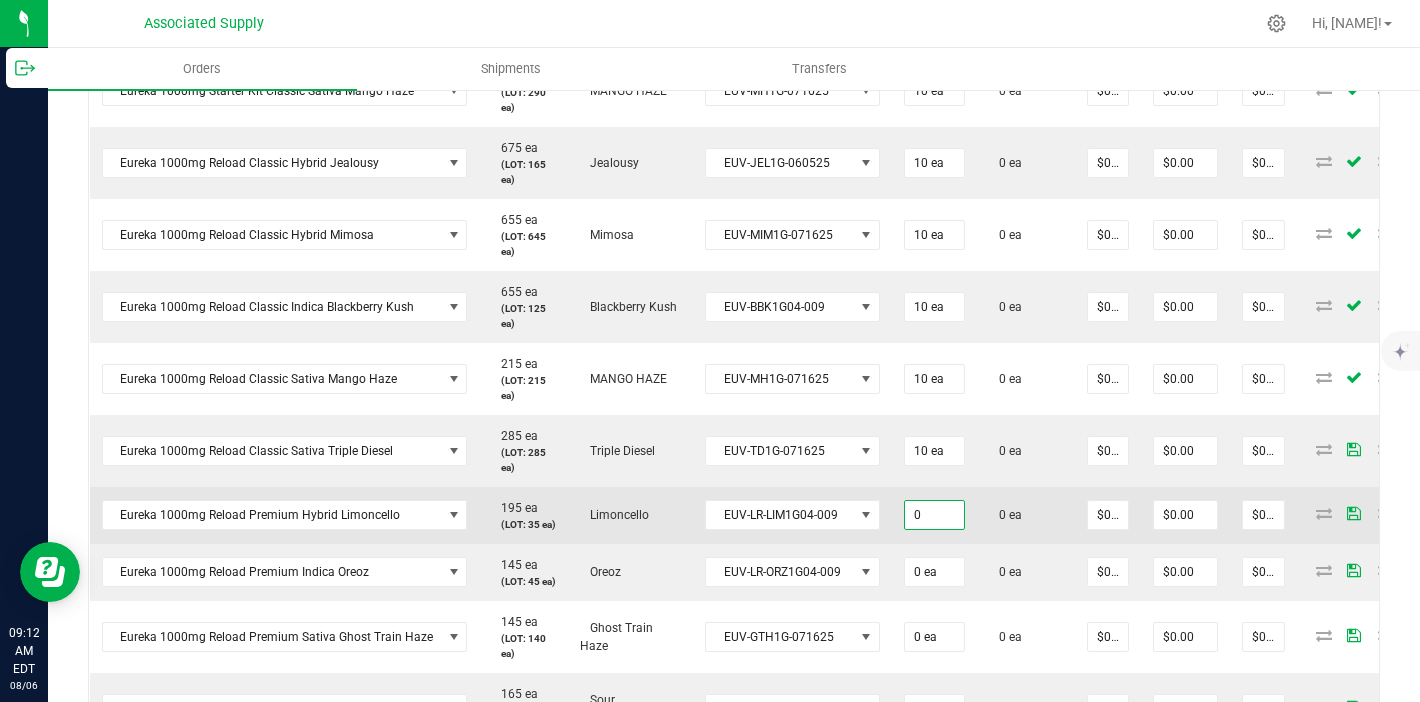 click on "0" at bounding box center [934, 515] 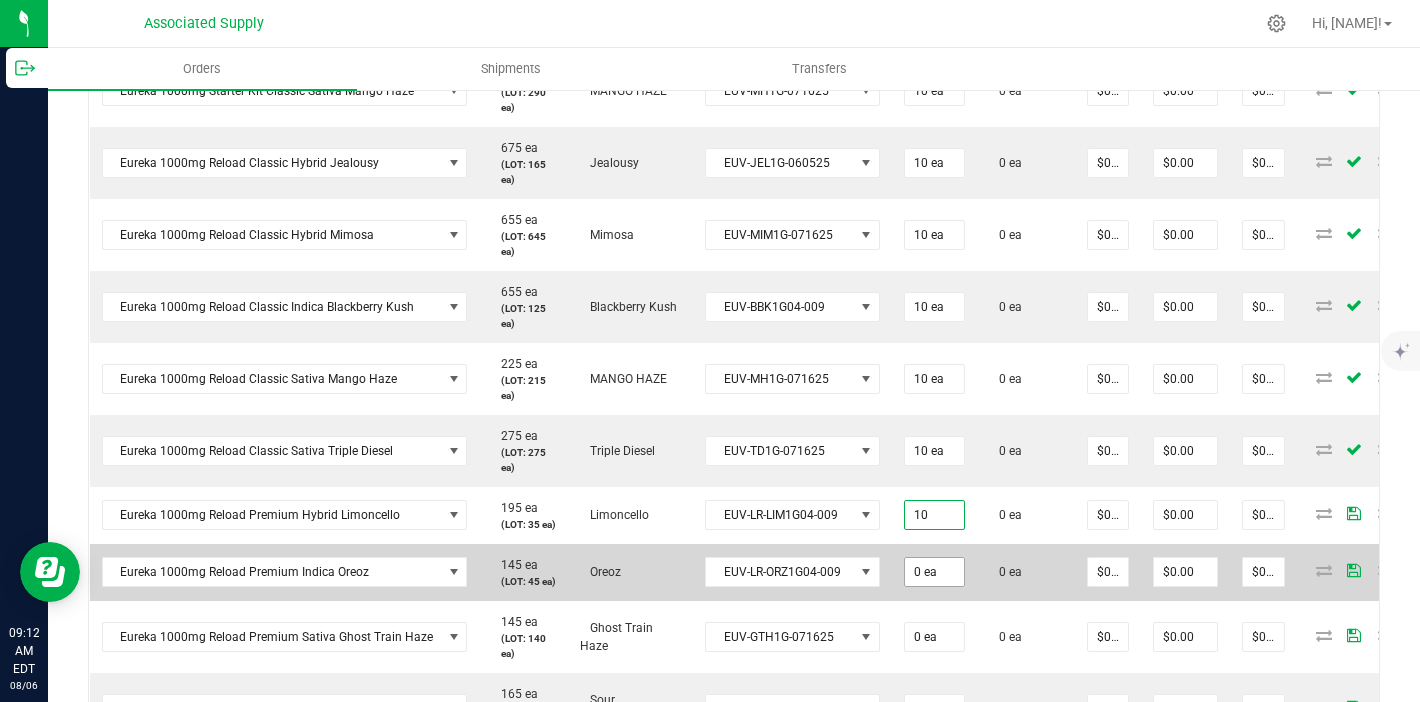 type on "10" 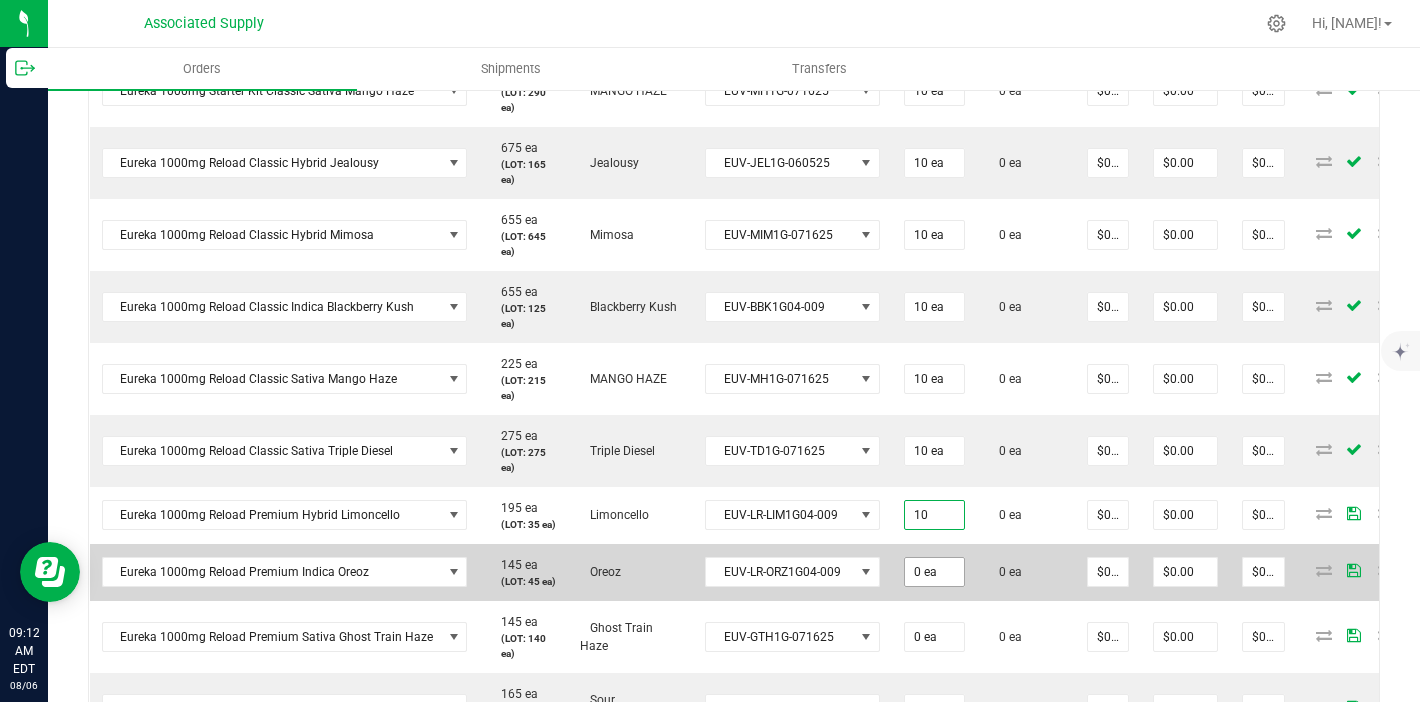 click on "0 ea" at bounding box center (934, 572) 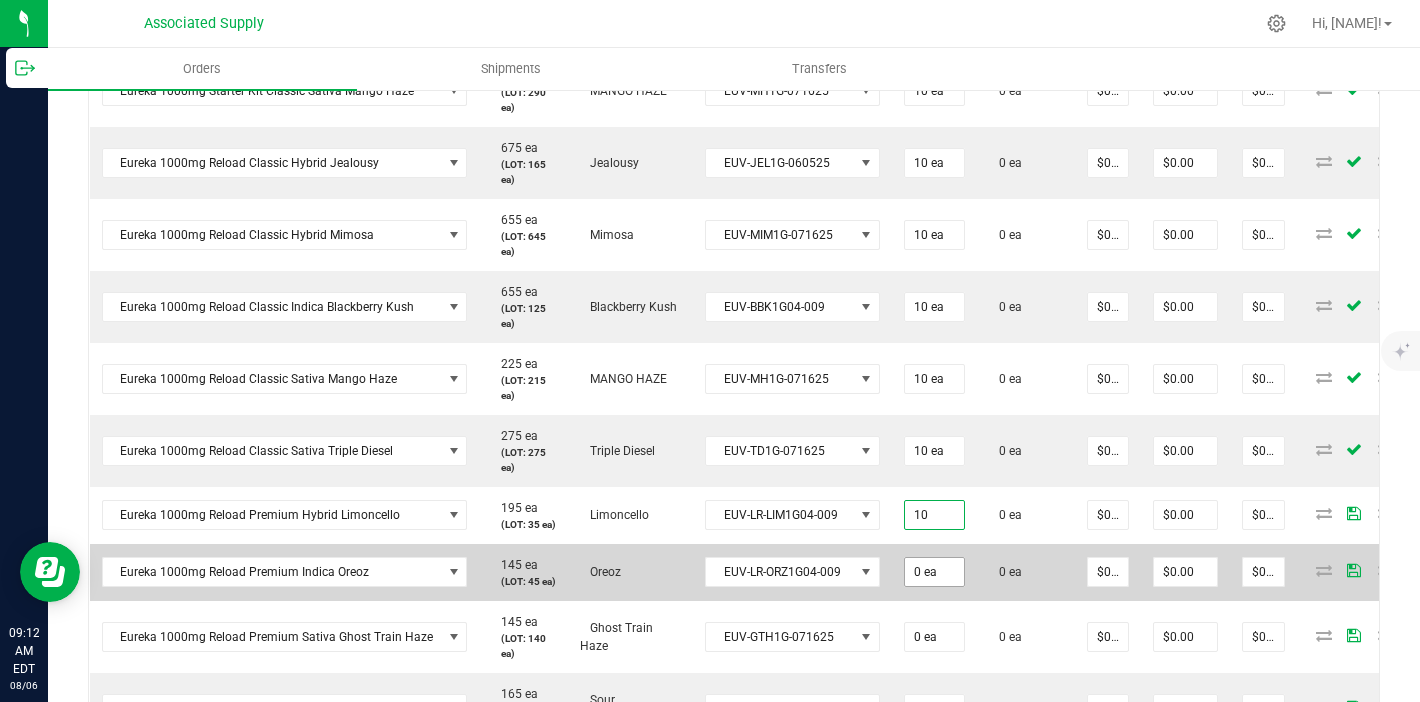 type on "0" 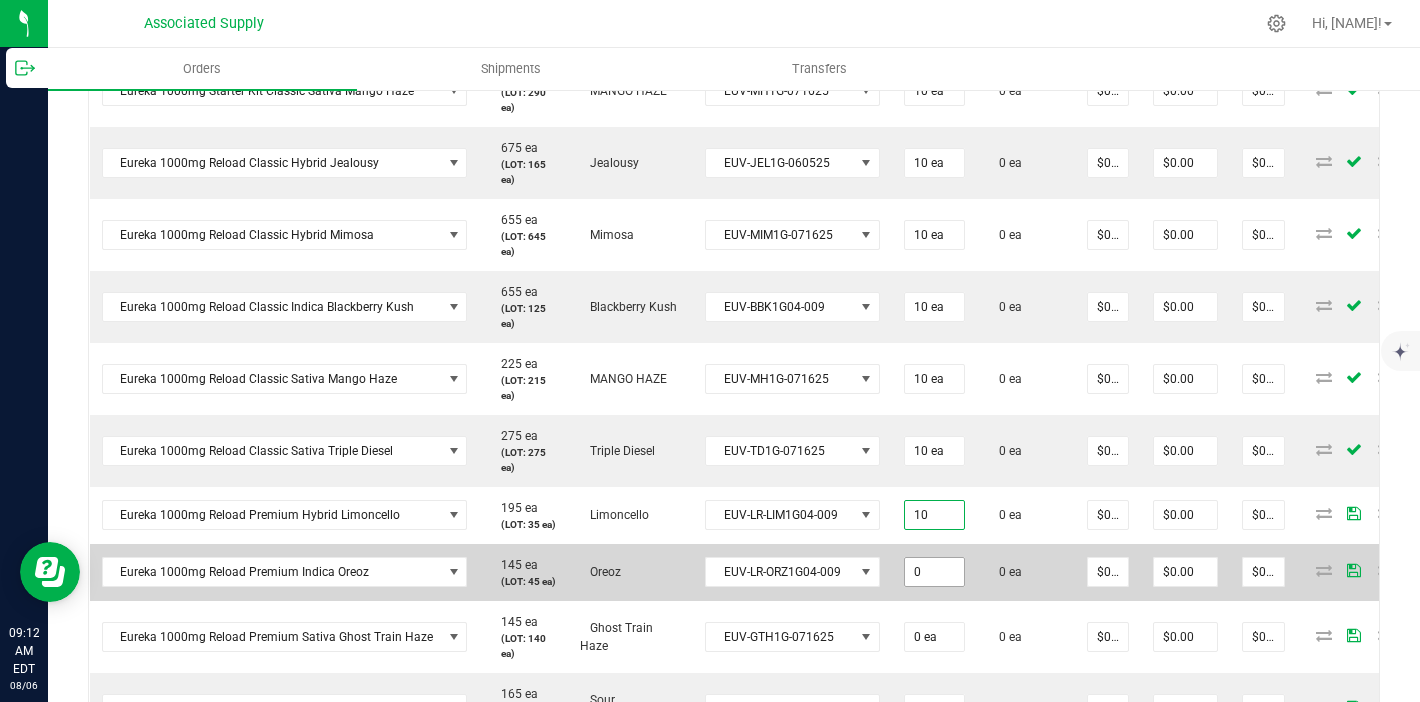 type on "10 ea" 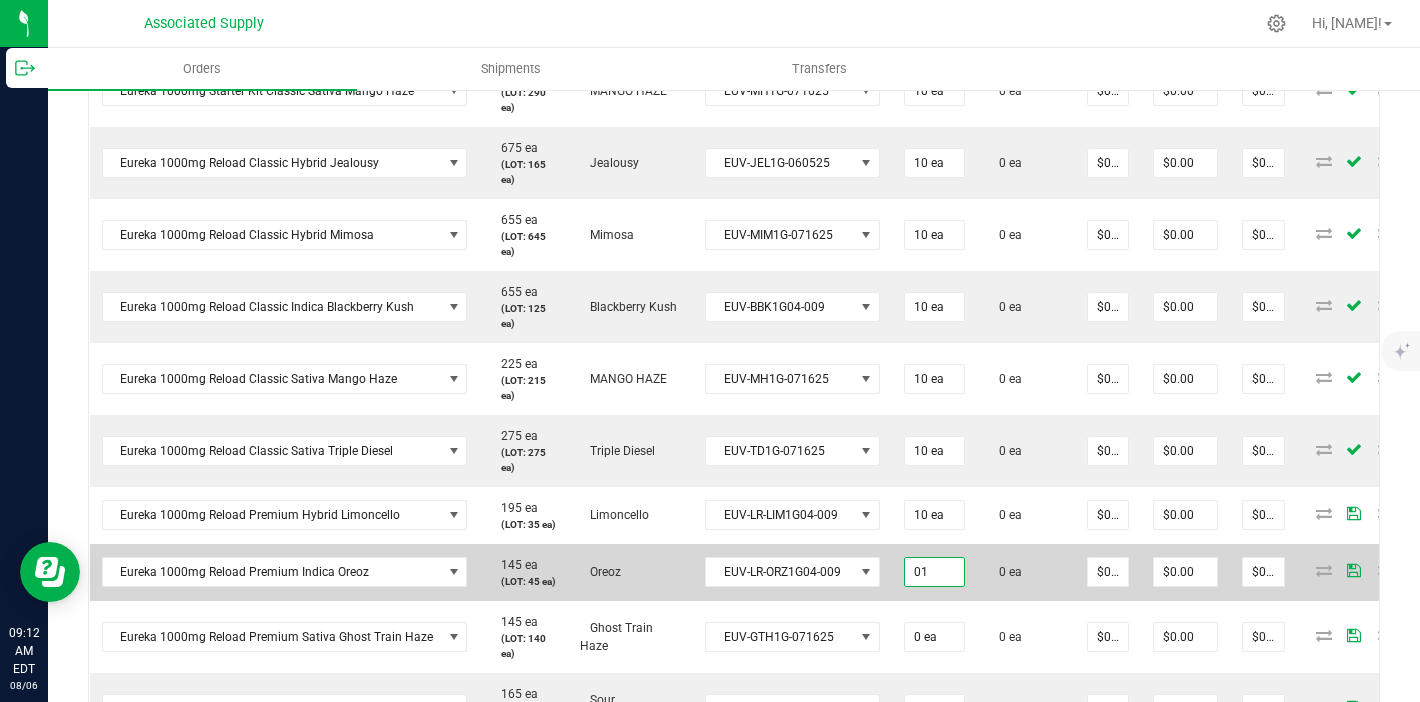 type on "0" 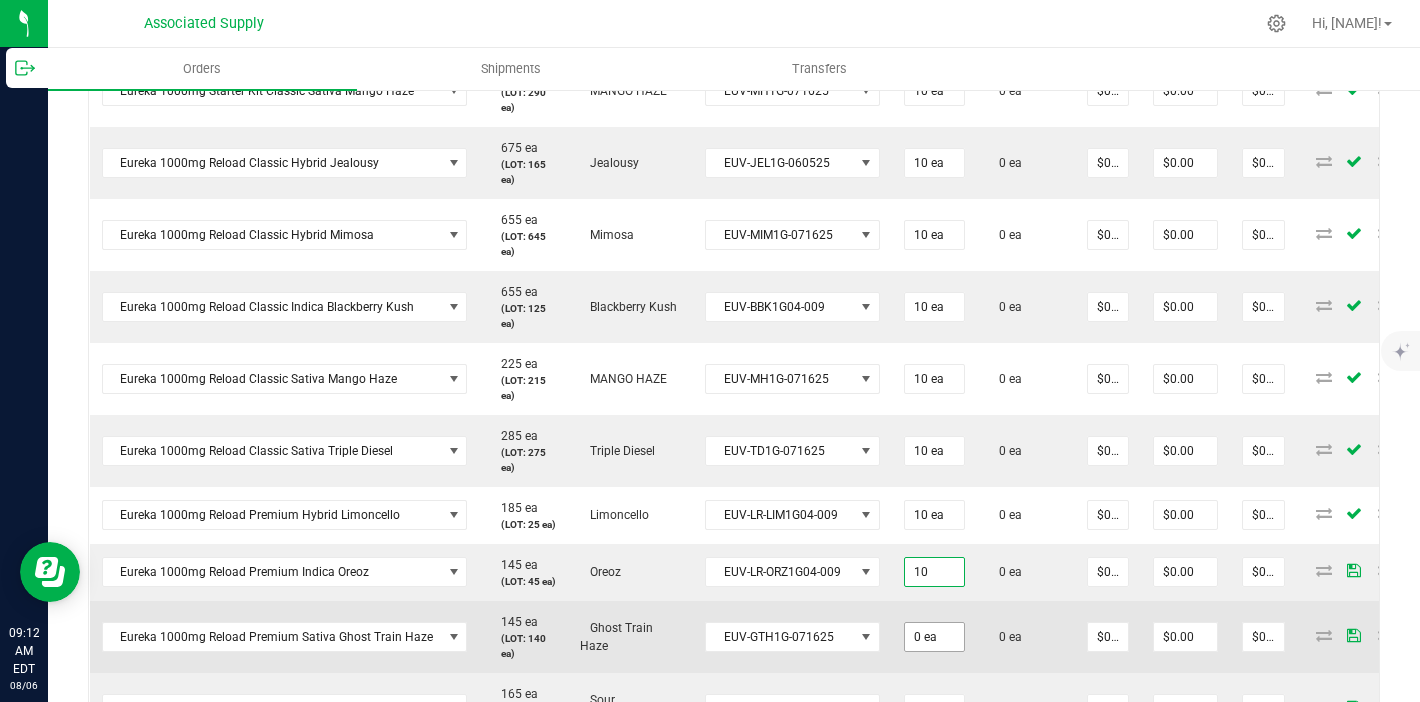 type on "10 ea" 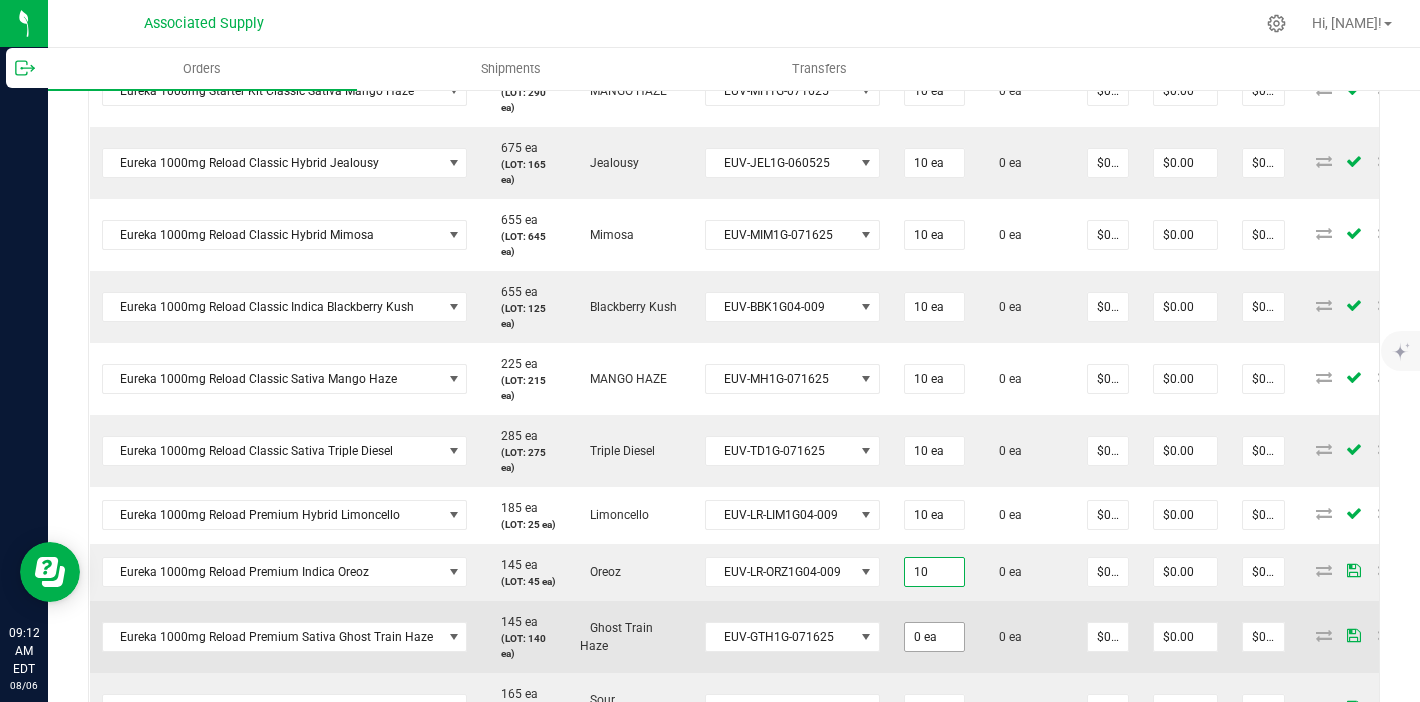 type on "0" 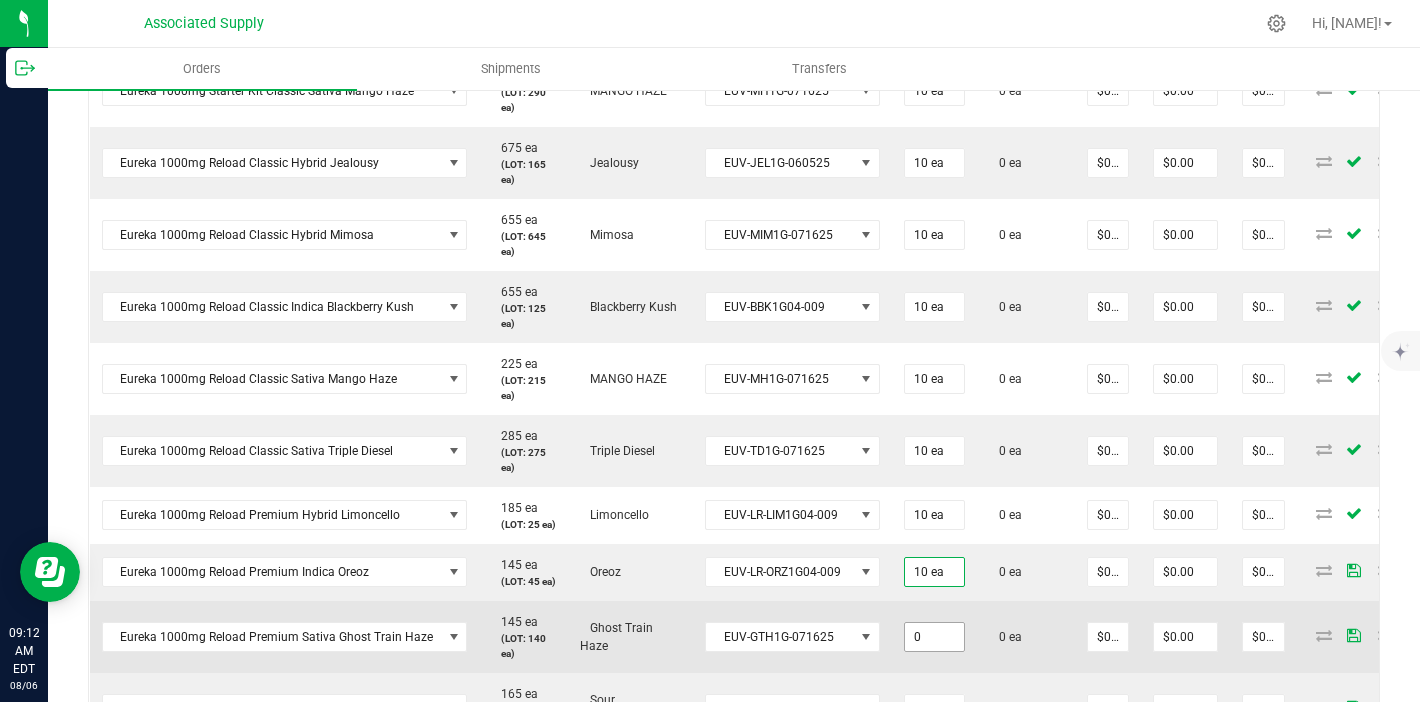 click on "0" at bounding box center (934, 637) 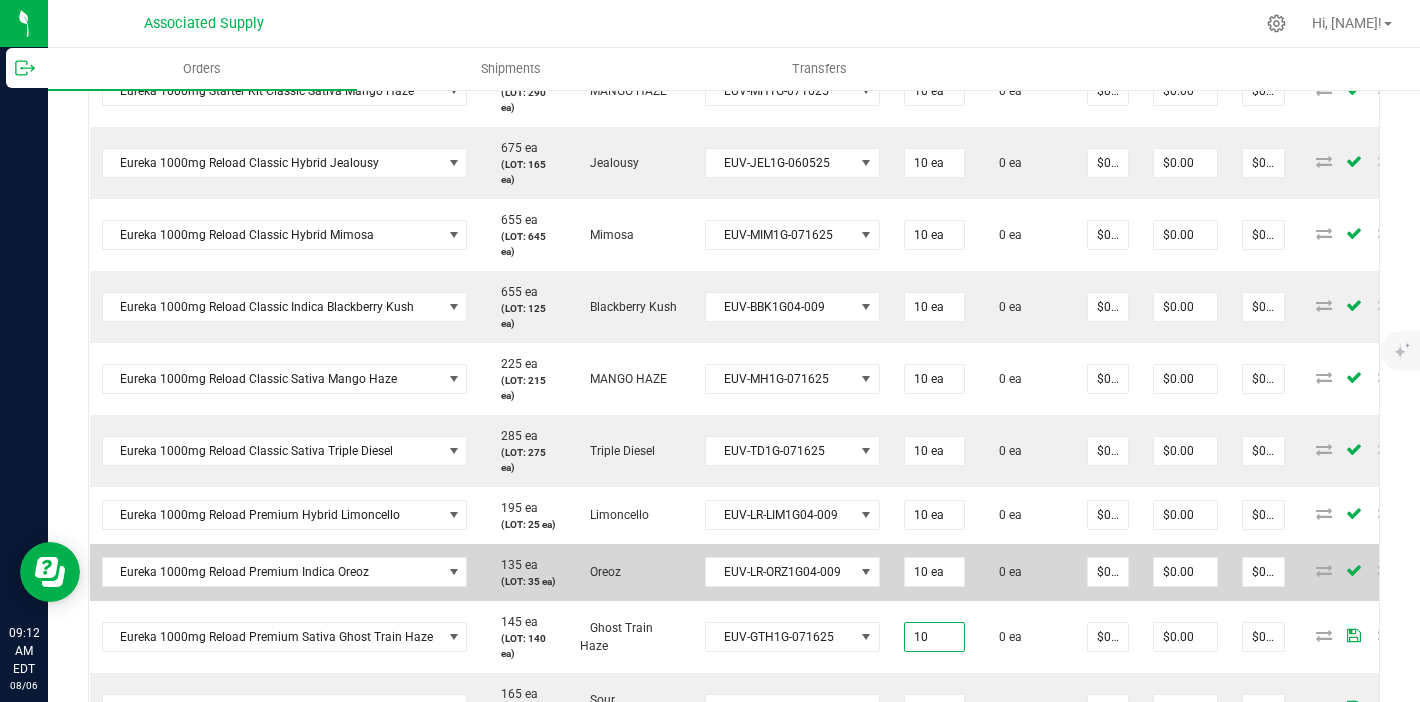 click on "10 ea" at bounding box center (934, 572) 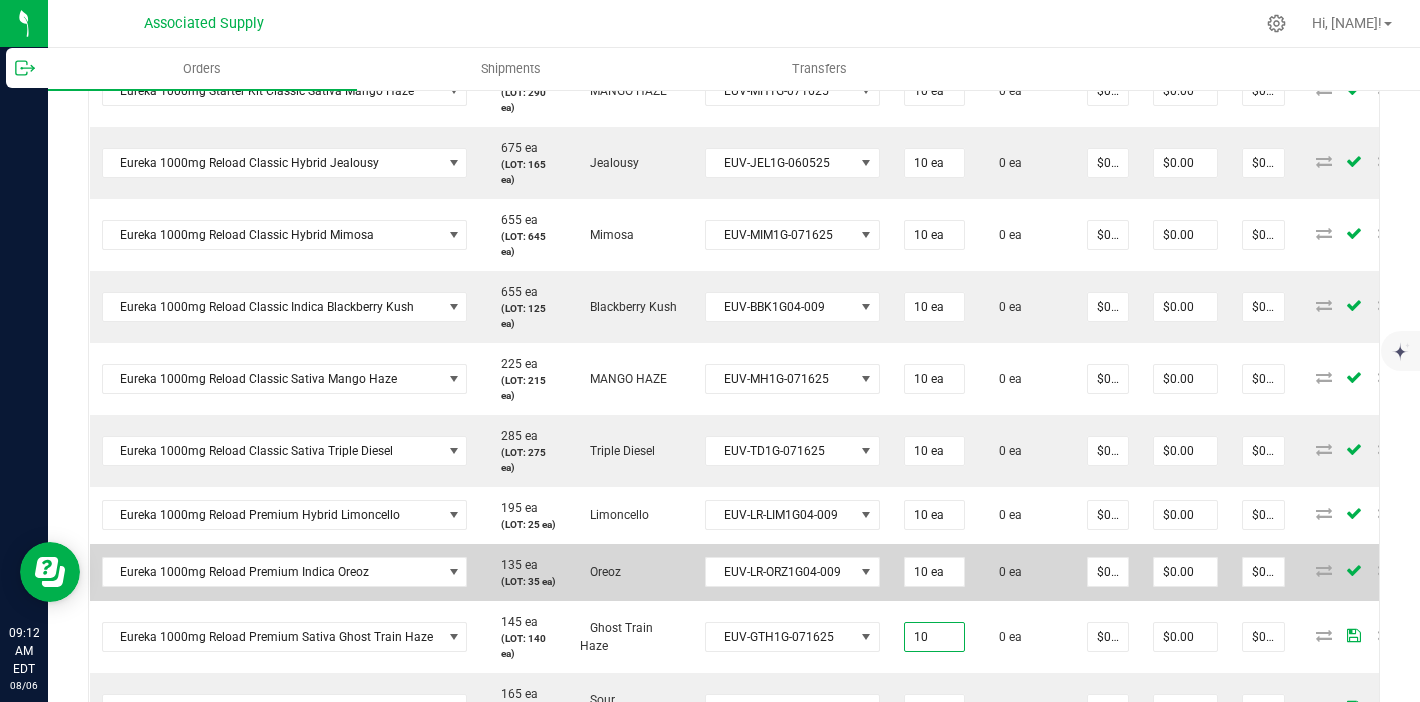 type on "10 ea" 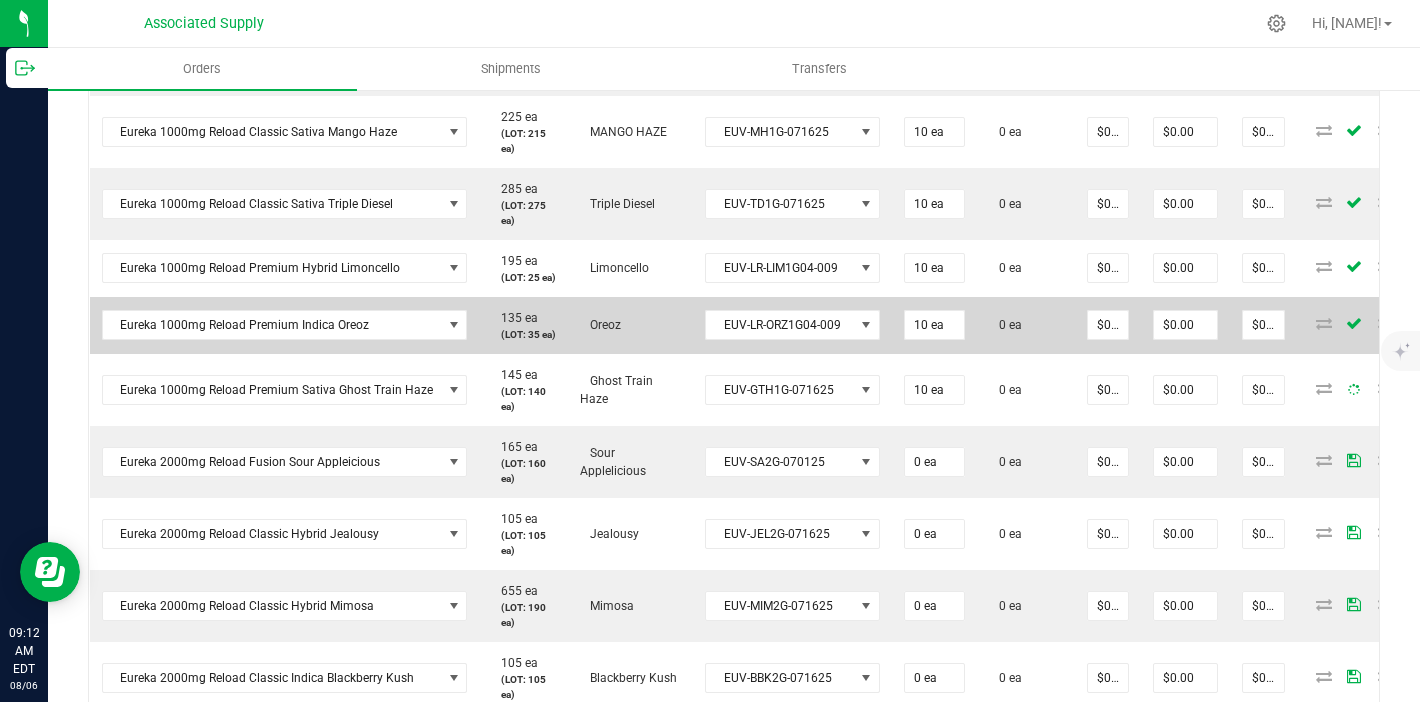 scroll, scrollTop: 1037, scrollLeft: 0, axis: vertical 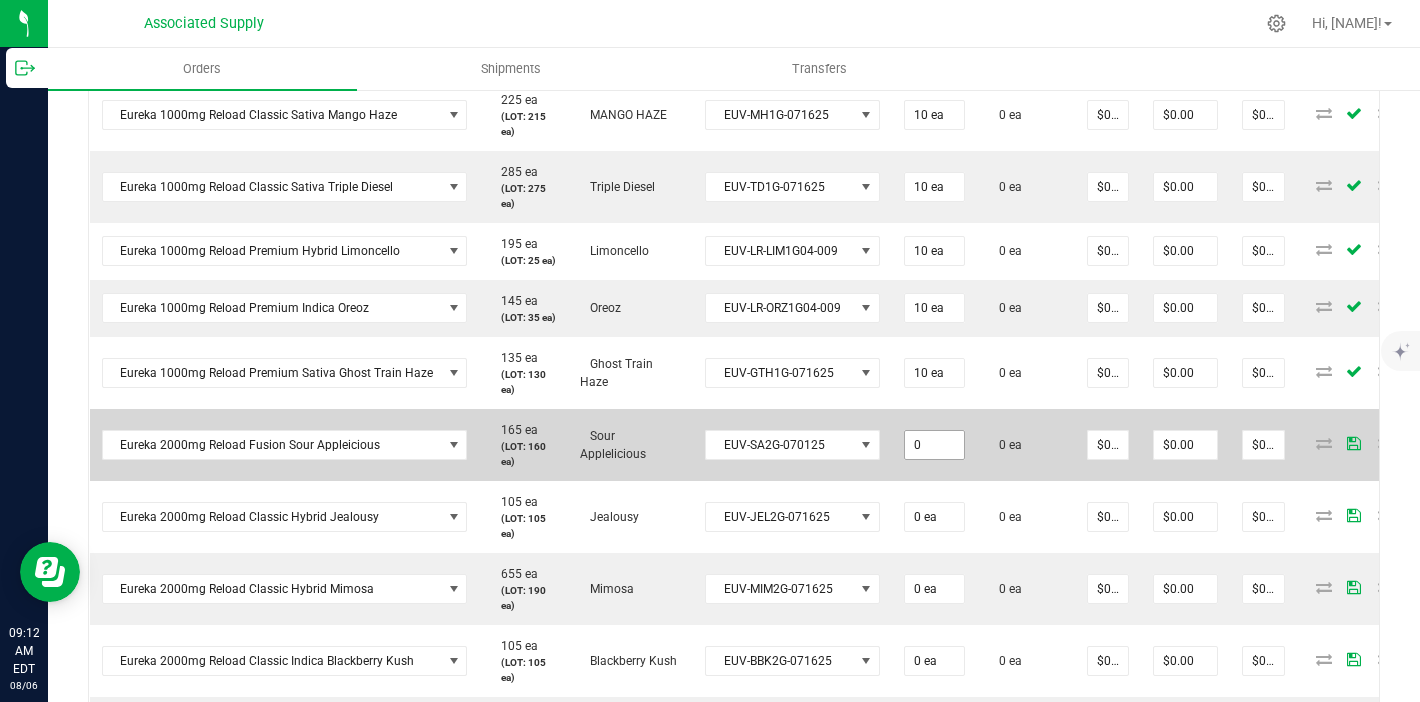 click on "0" at bounding box center [934, 445] 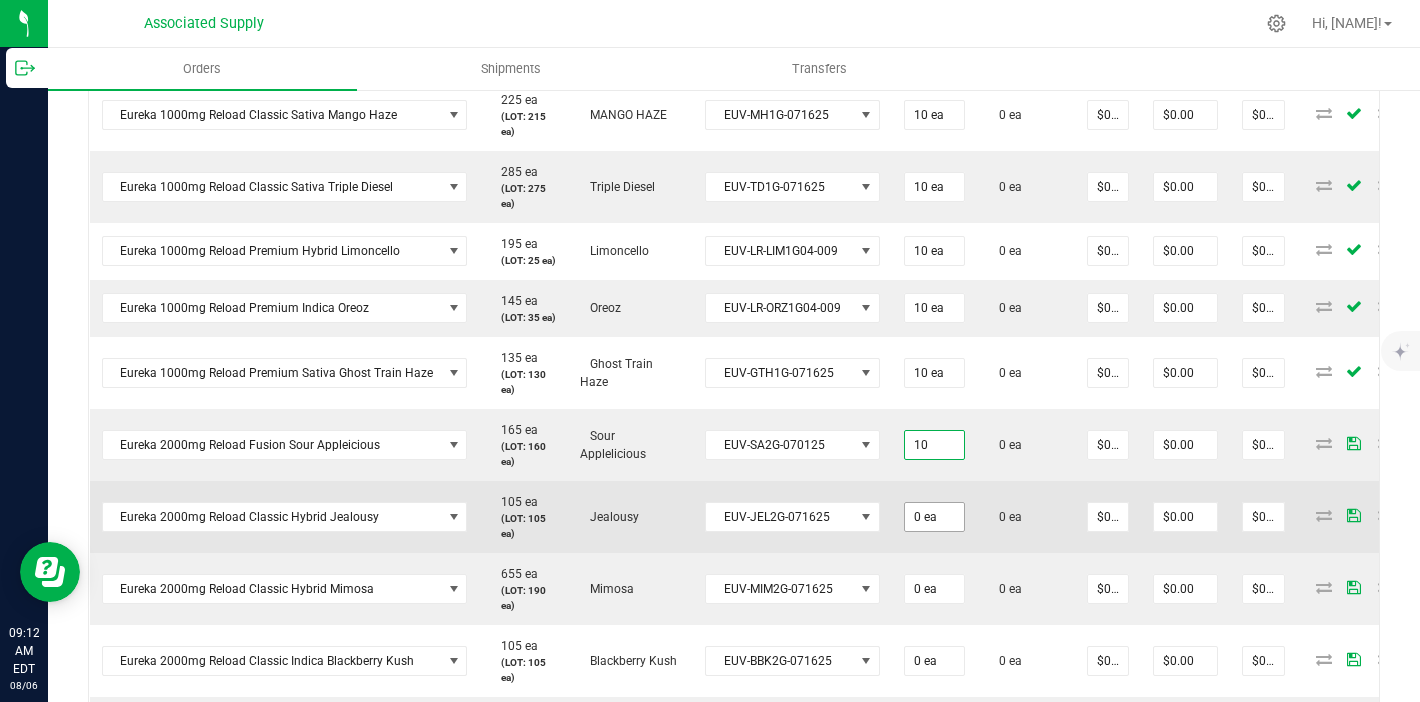 click on "0 ea" at bounding box center [934, 517] 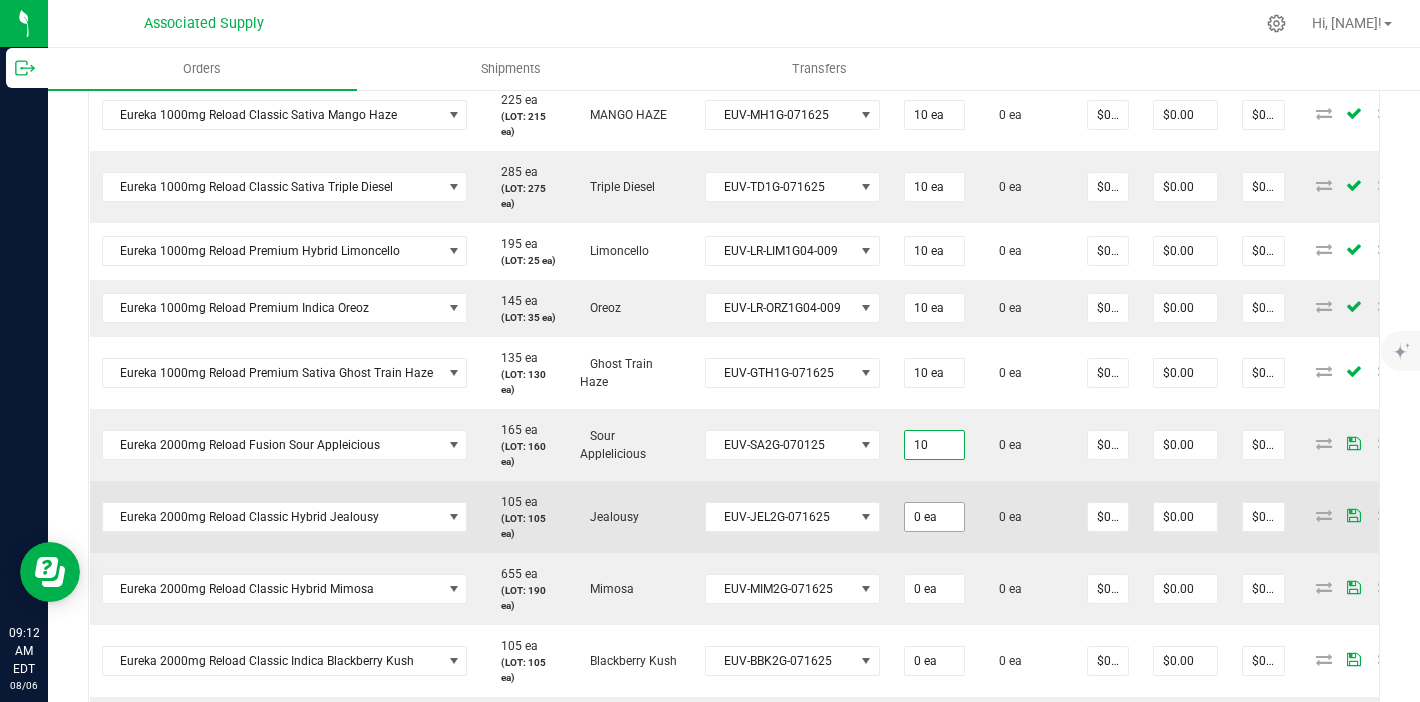 type on "10 ea" 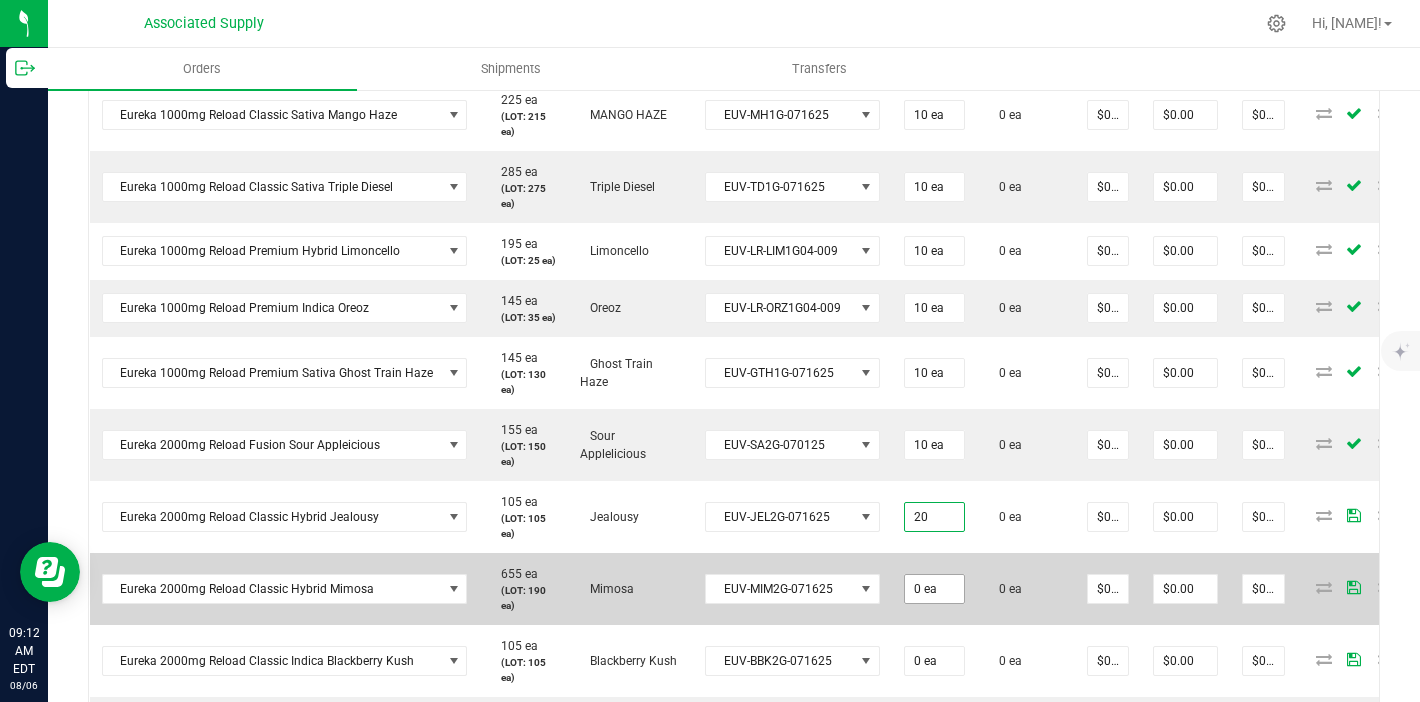 type on "20 ea" 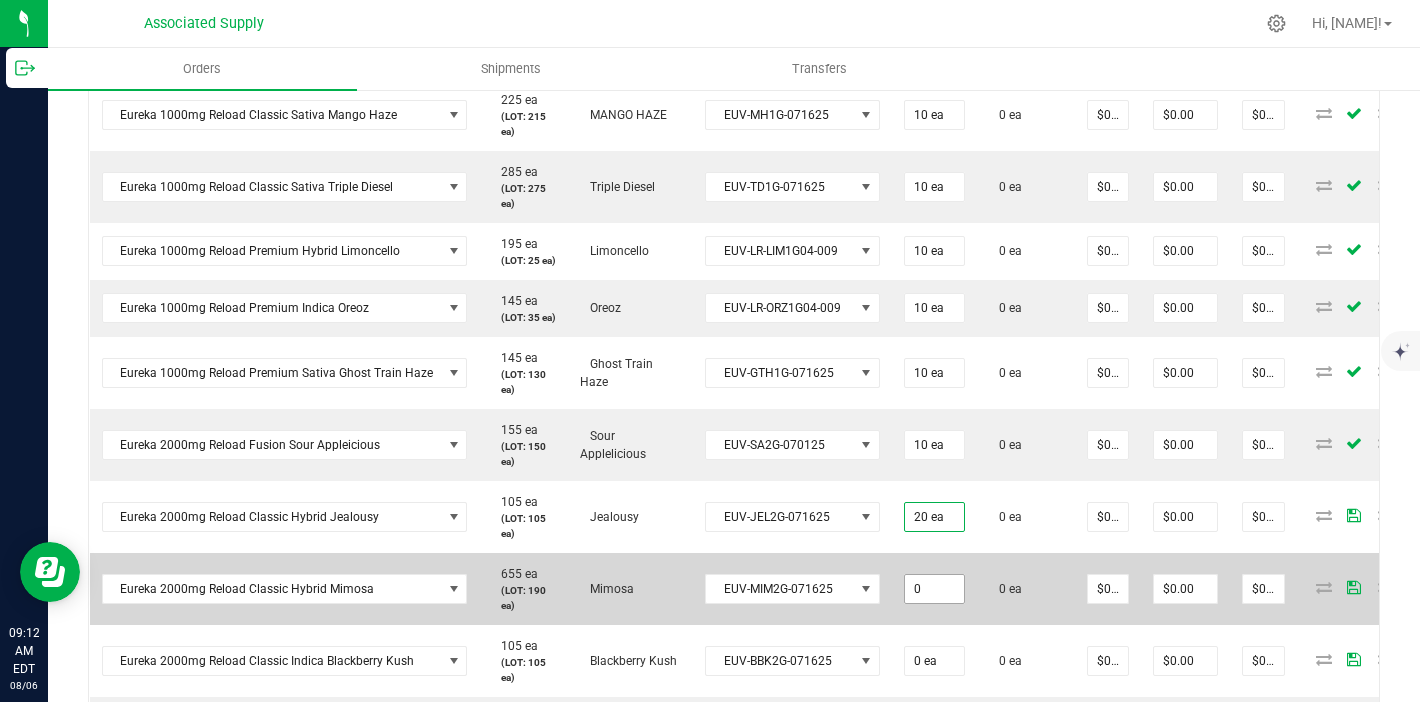 click on "0" at bounding box center [934, 589] 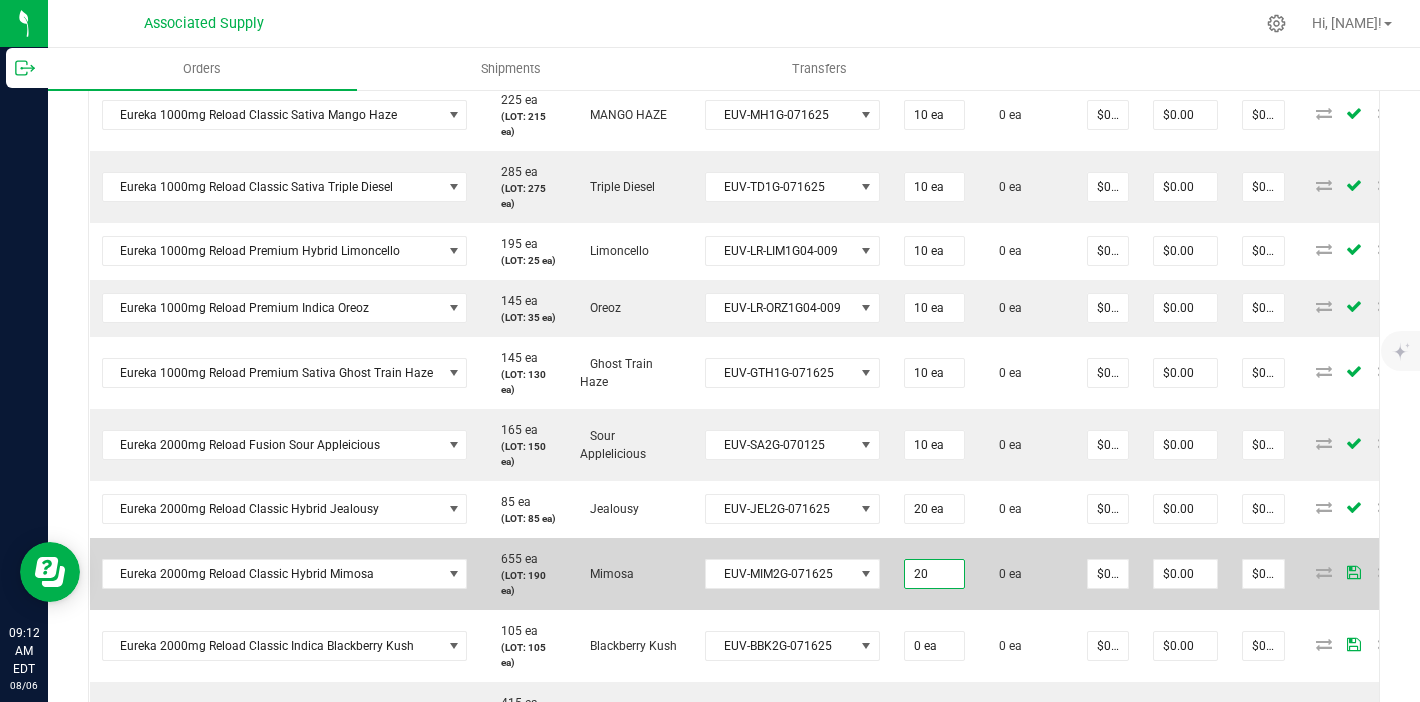 click on "0 ea" at bounding box center [1026, 574] 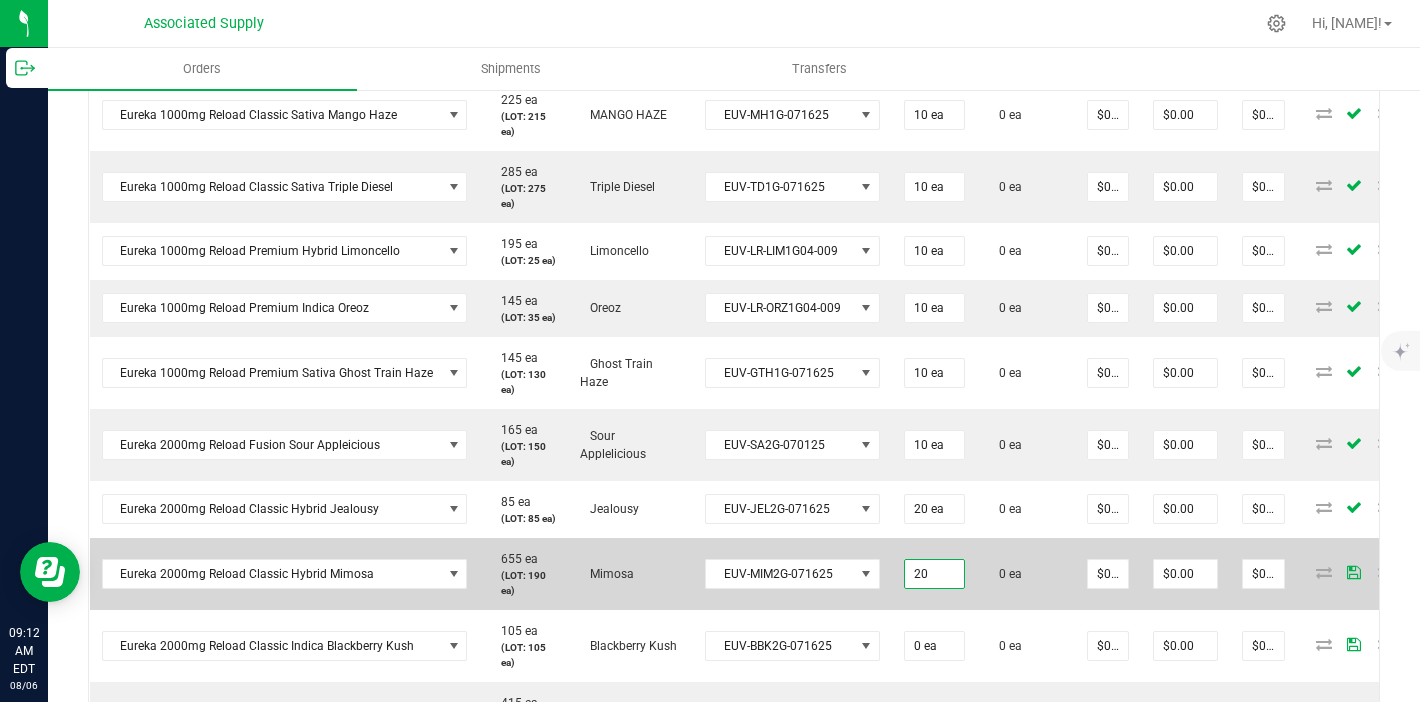type 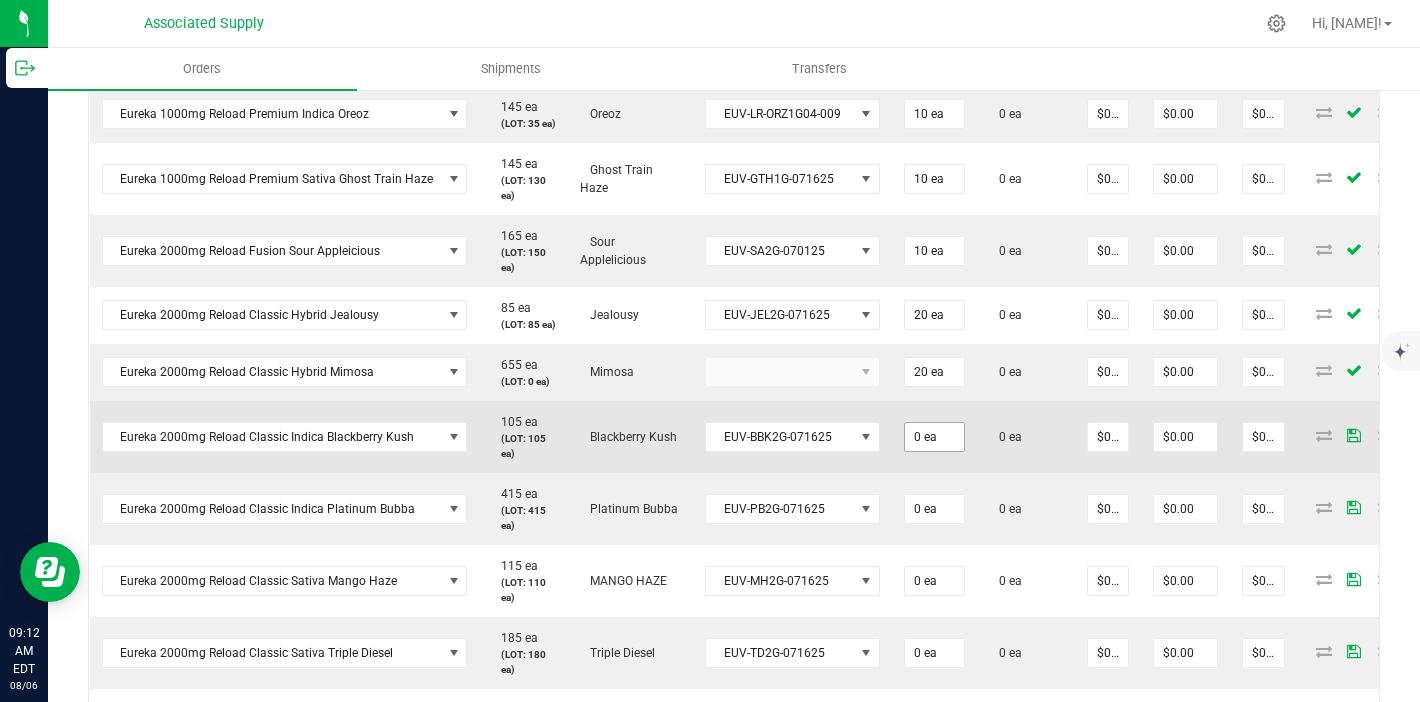 scroll, scrollTop: 1269, scrollLeft: 0, axis: vertical 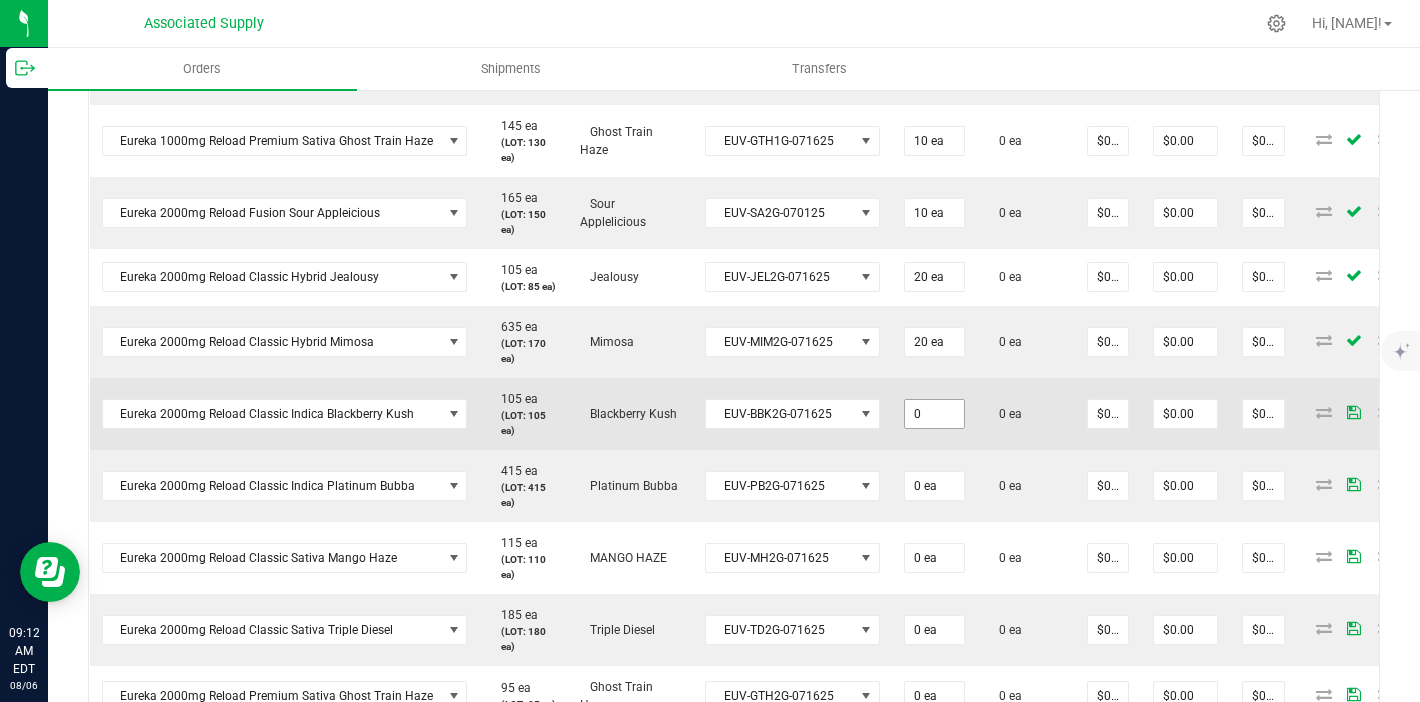 click on "0" at bounding box center (934, 414) 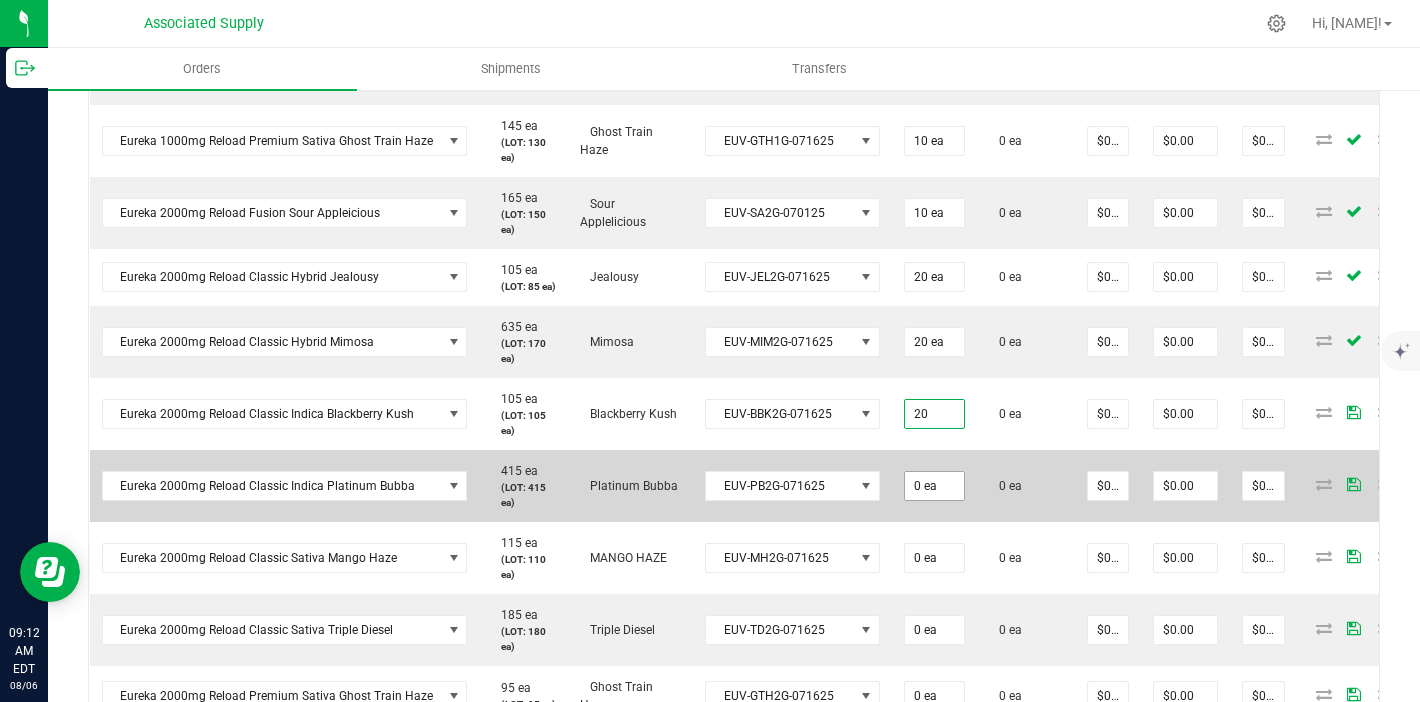 click on "0 ea" at bounding box center (934, 486) 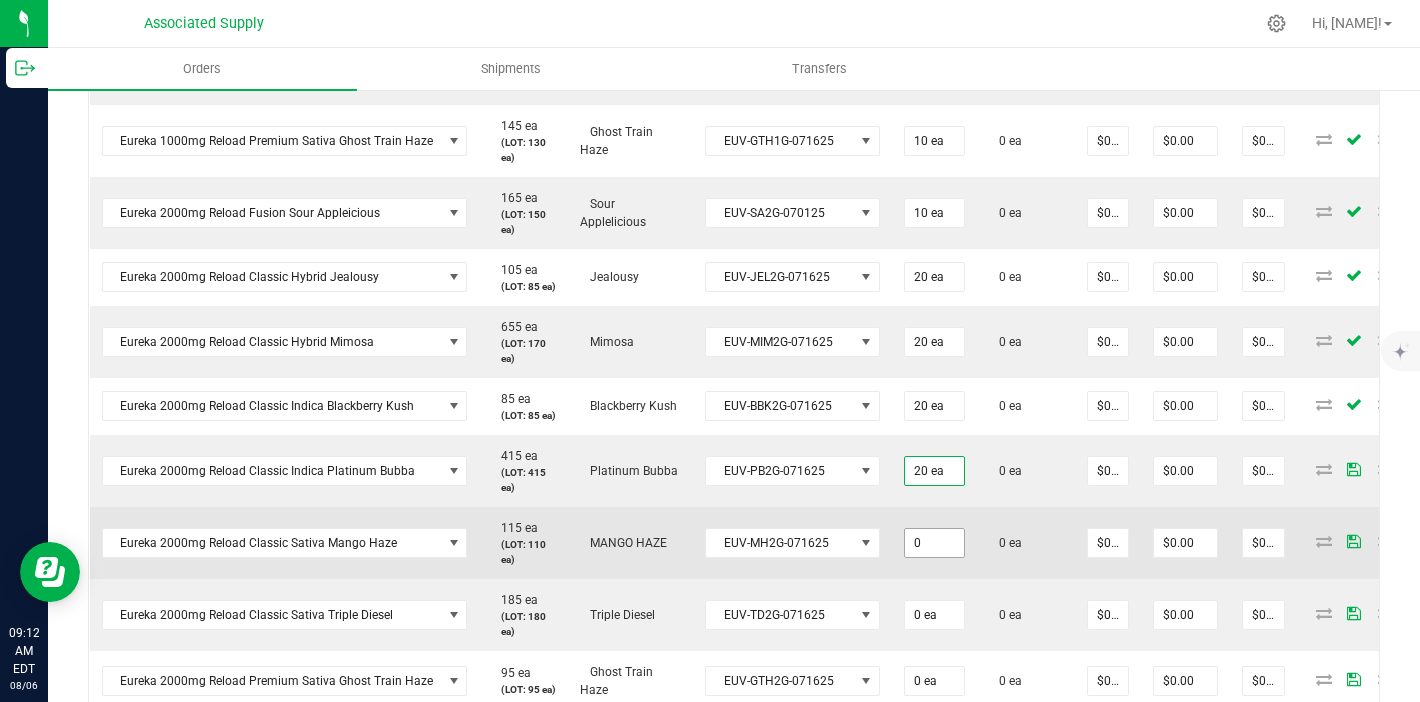 click on "0" at bounding box center (934, 543) 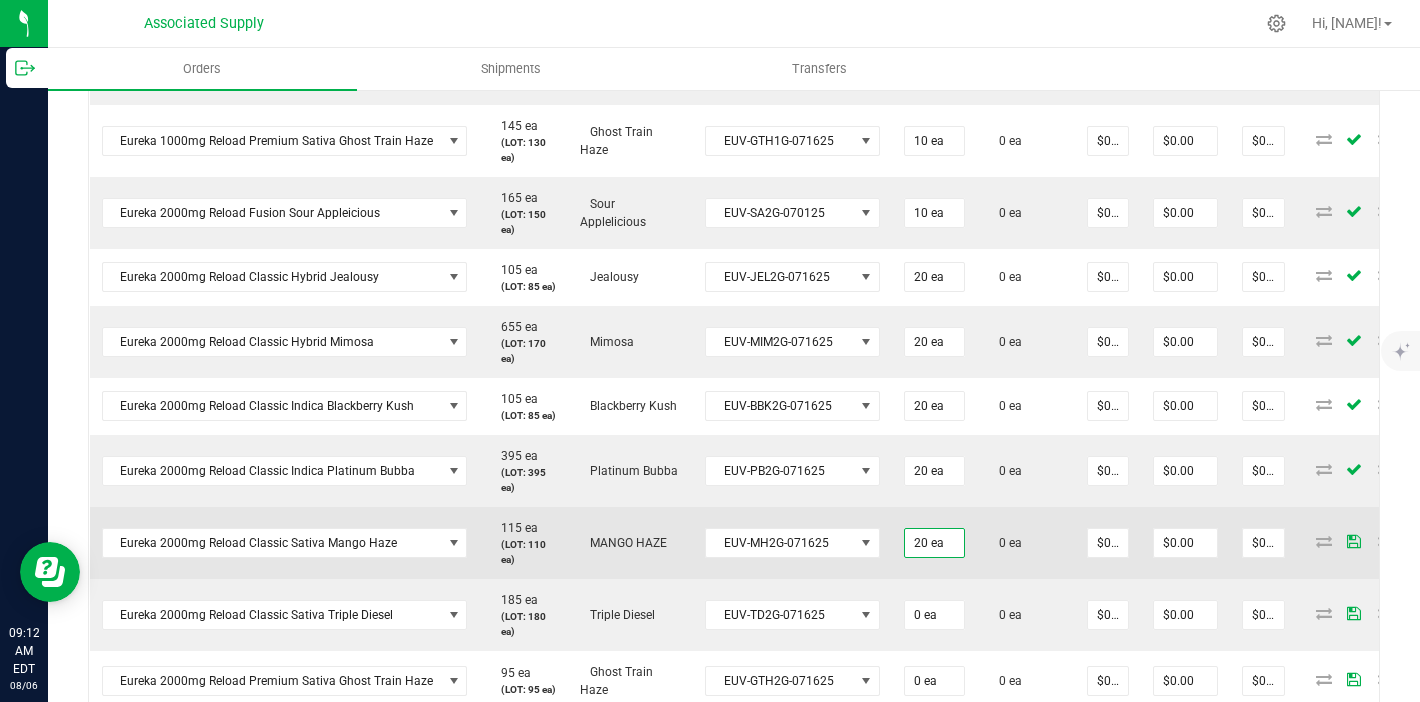 click on "0 ea" at bounding box center [1026, 543] 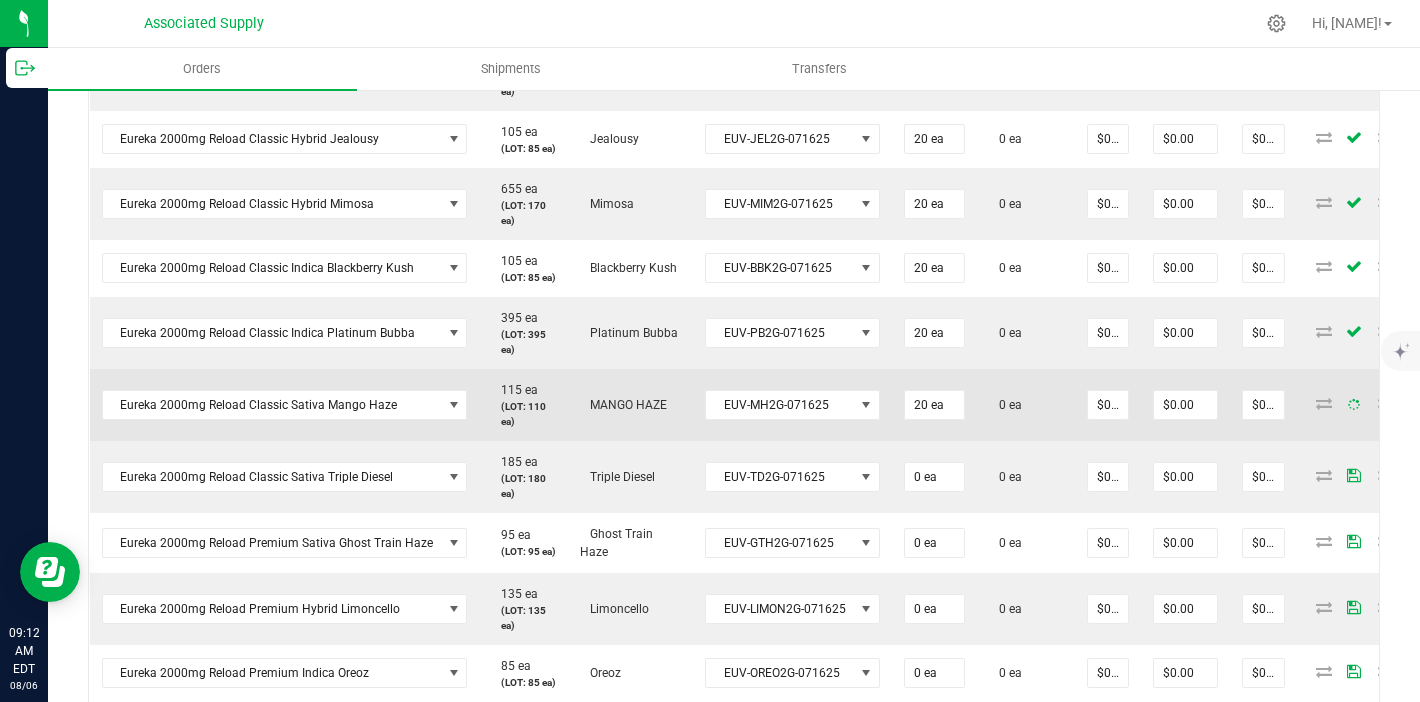 scroll, scrollTop: 1432, scrollLeft: 0, axis: vertical 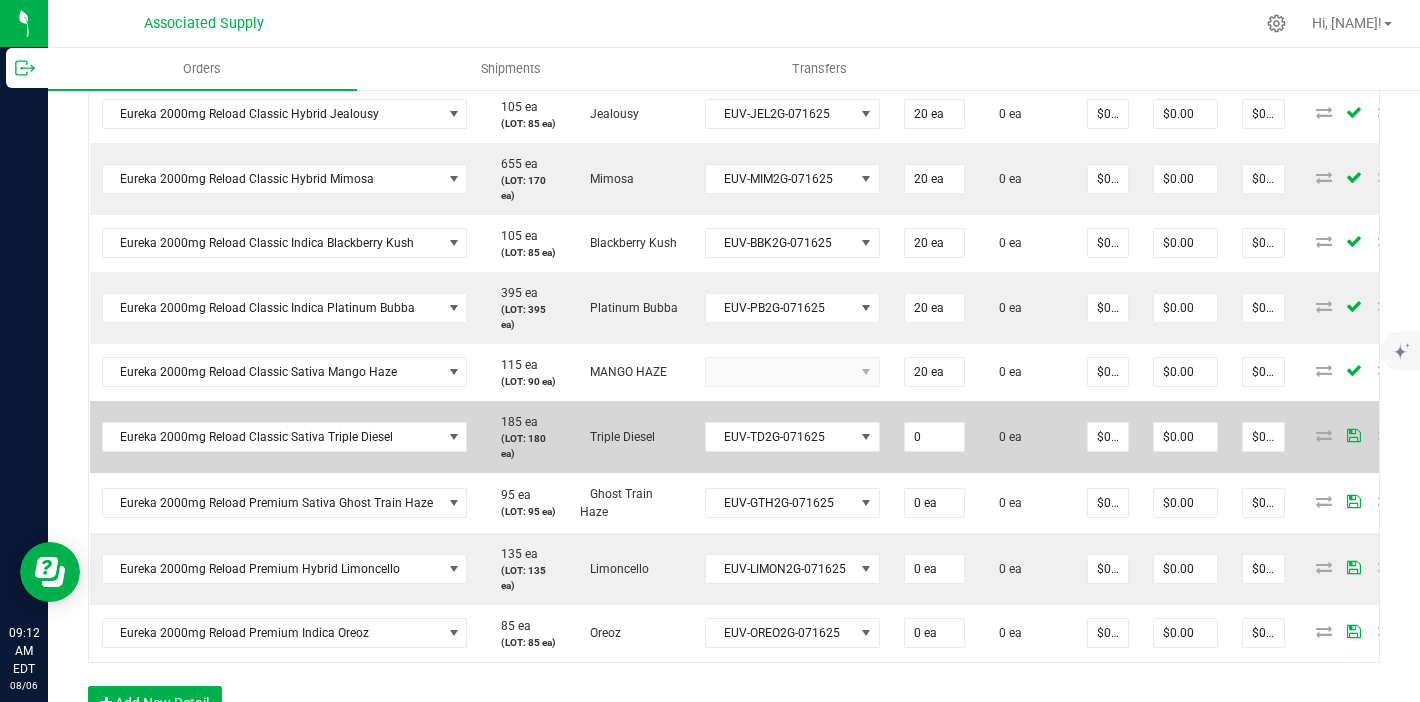 click on "0" at bounding box center [934, 437] 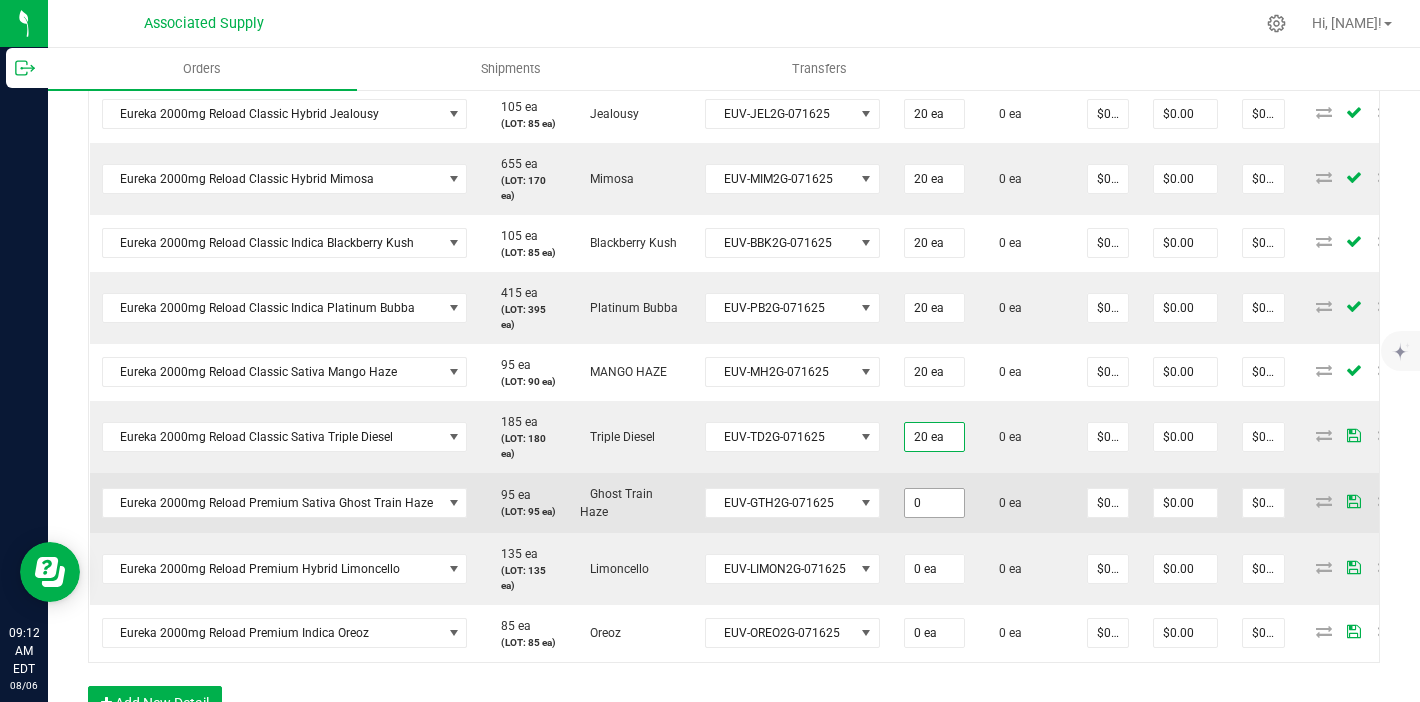 click on "0" at bounding box center (934, 503) 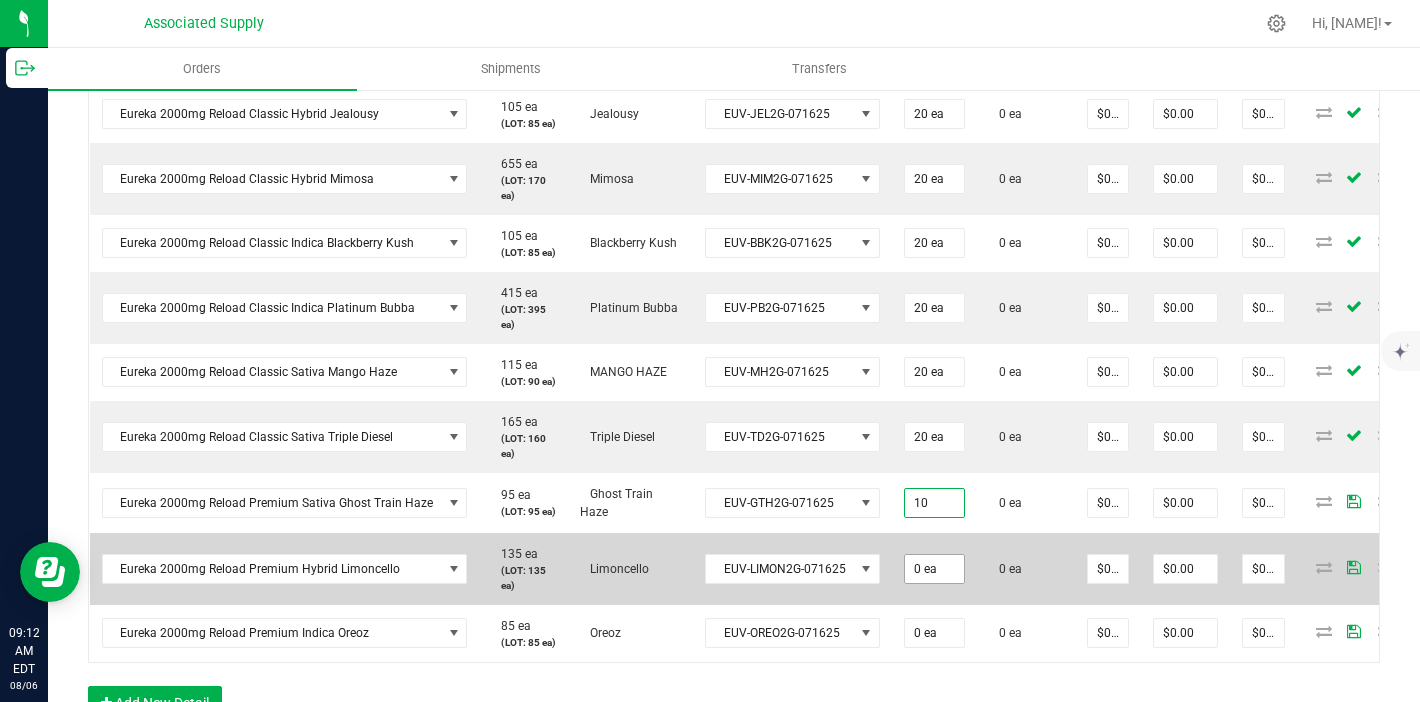 click on "0 ea" at bounding box center (934, 569) 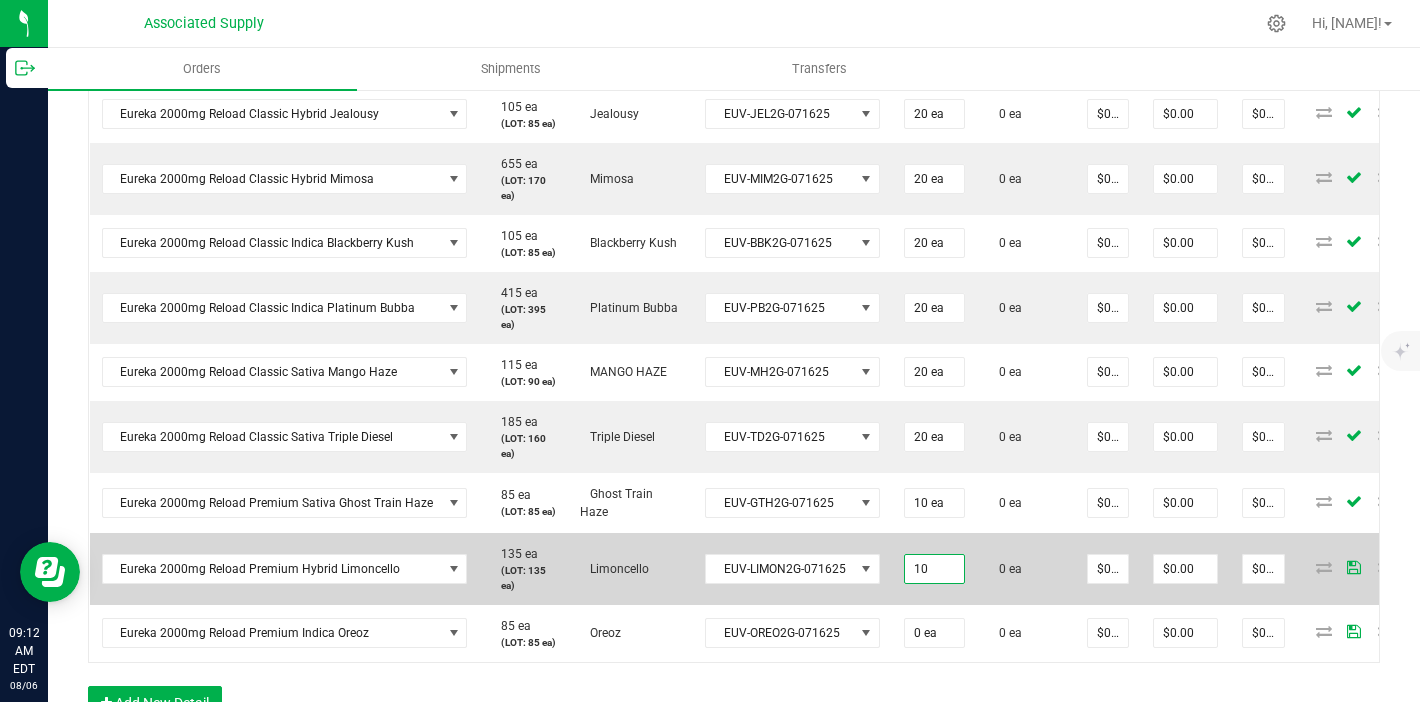 click on "0 ea" at bounding box center [1026, 569] 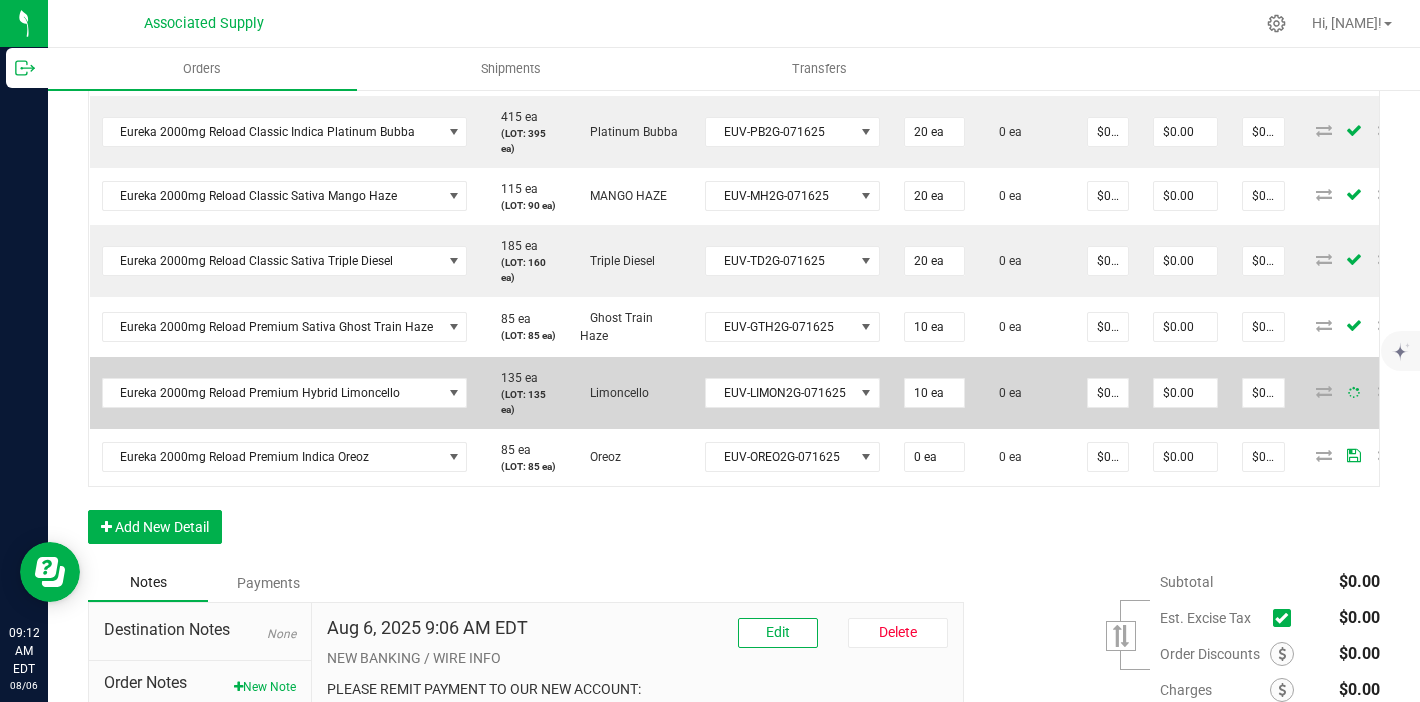 scroll, scrollTop: 1621, scrollLeft: 0, axis: vertical 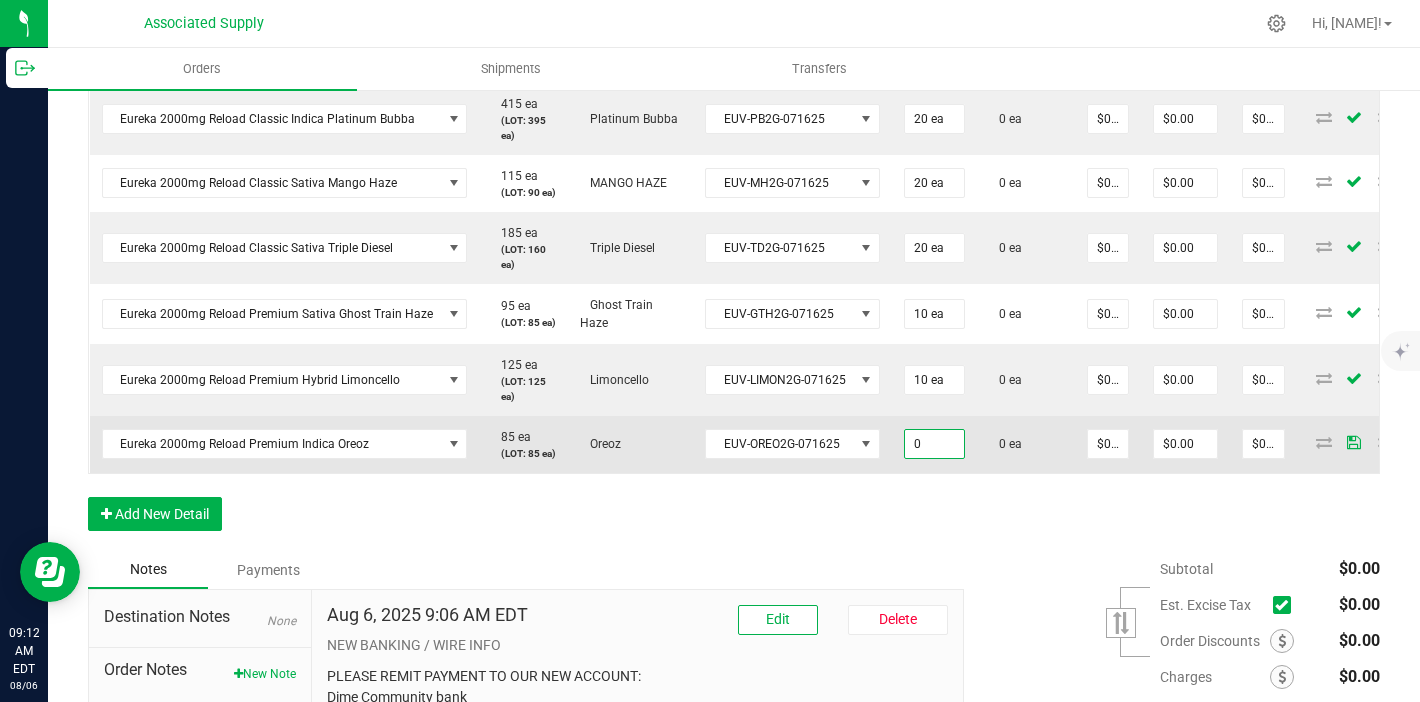 click on "0" at bounding box center (934, 444) 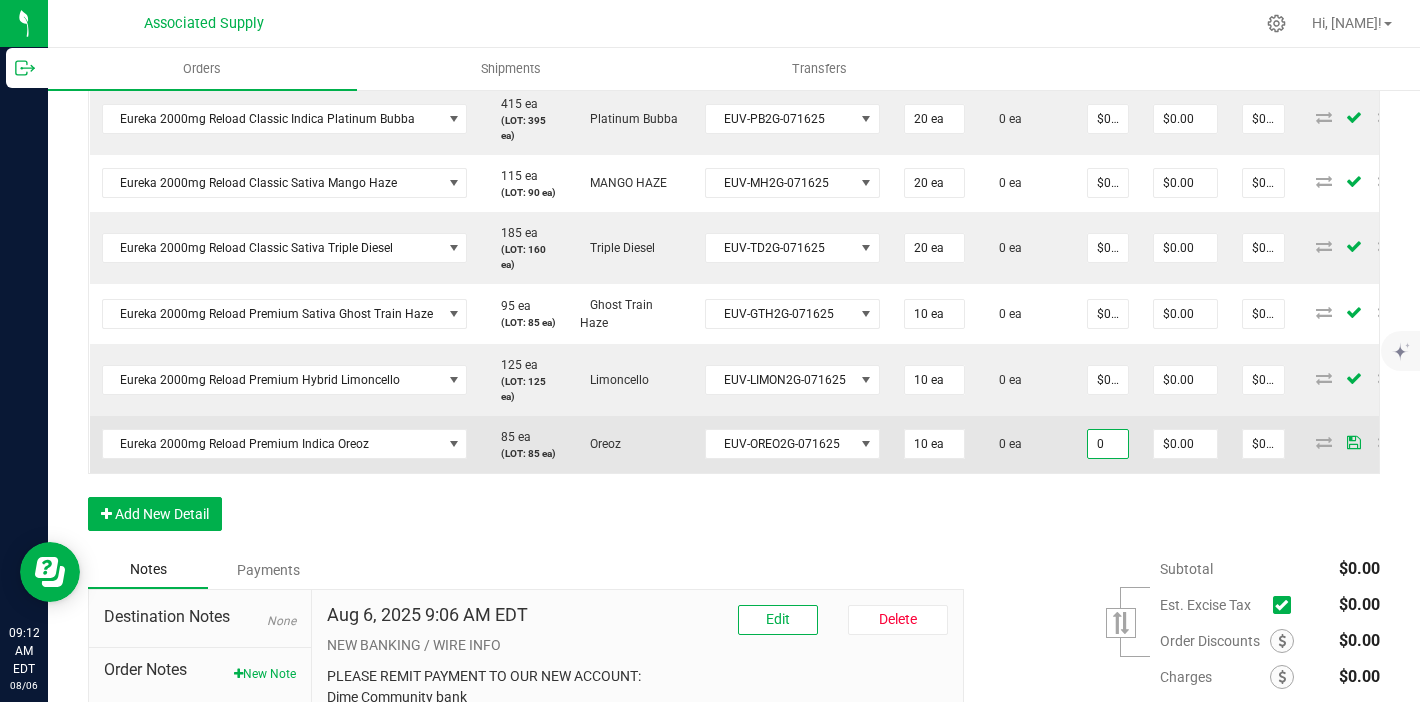 click on "0" at bounding box center [1108, 444] 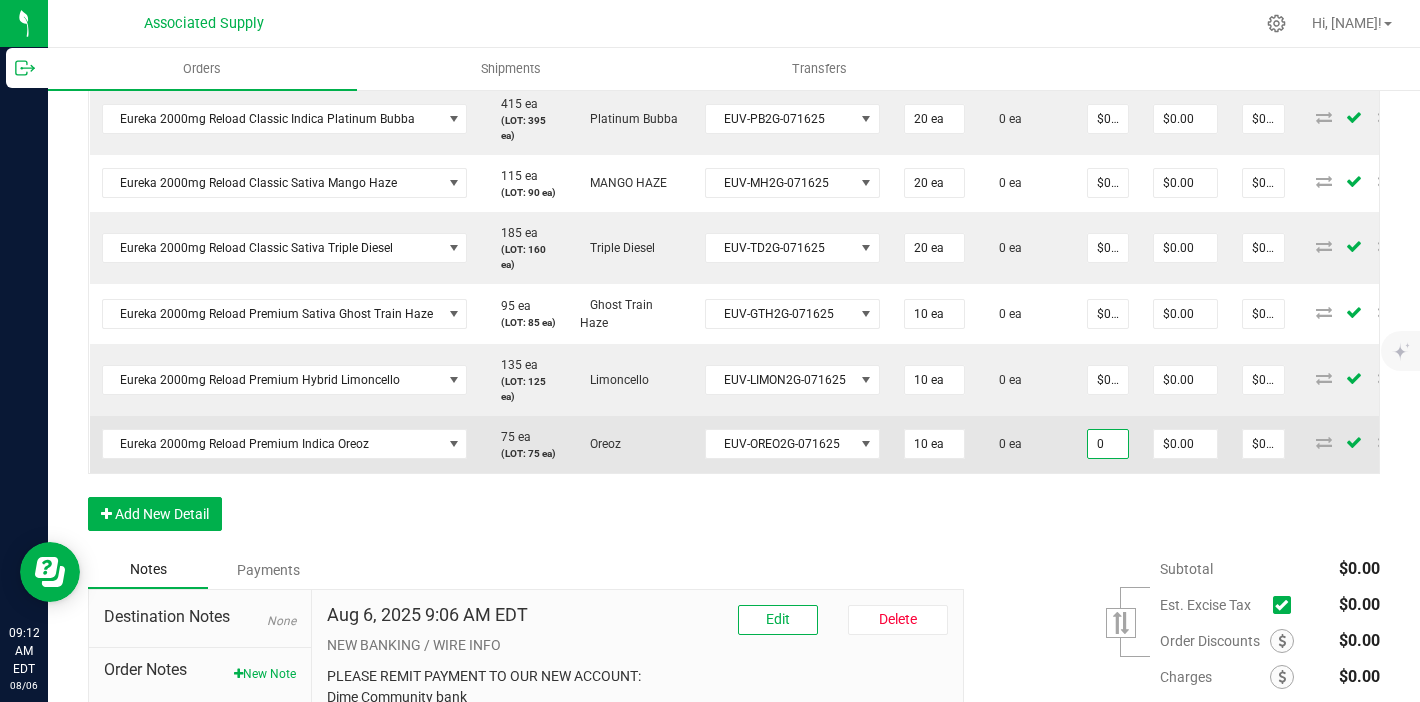 click on "0" at bounding box center (1108, 444) 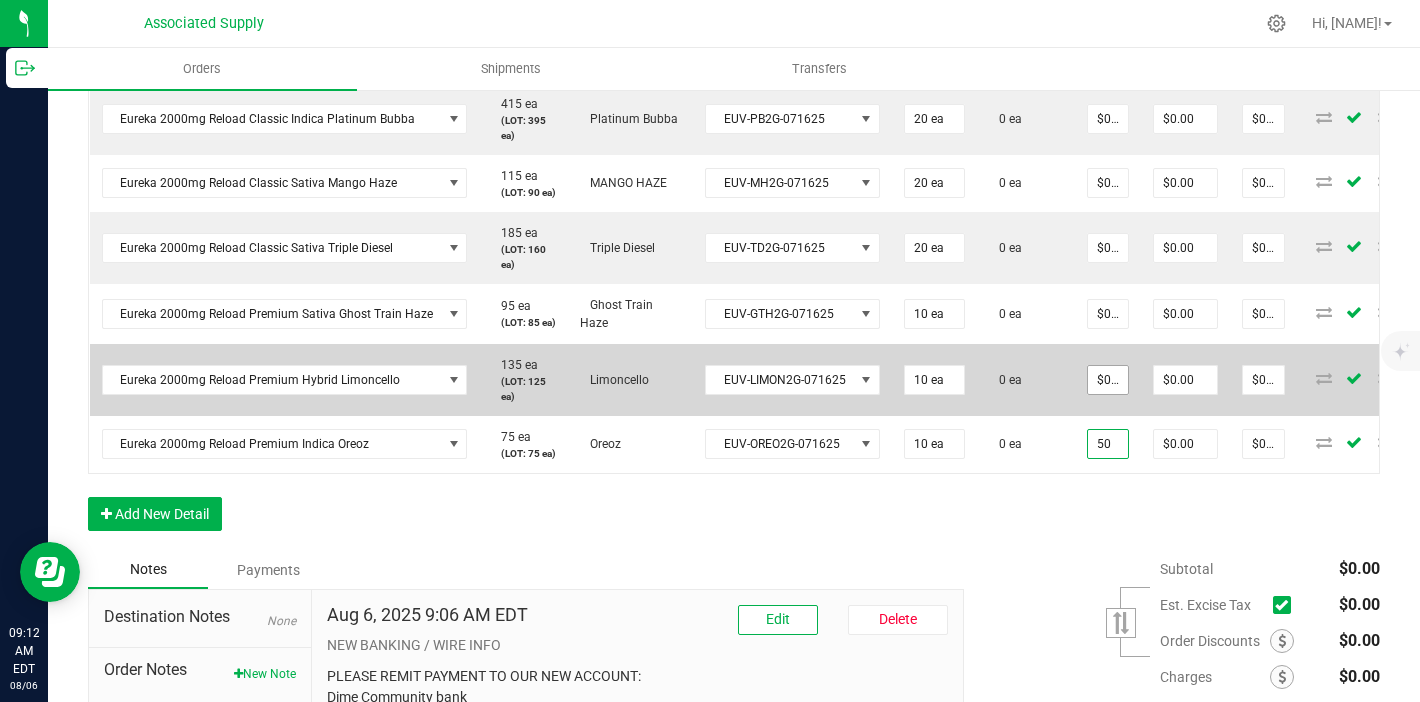 click on "$0.00000" at bounding box center [1108, 380] 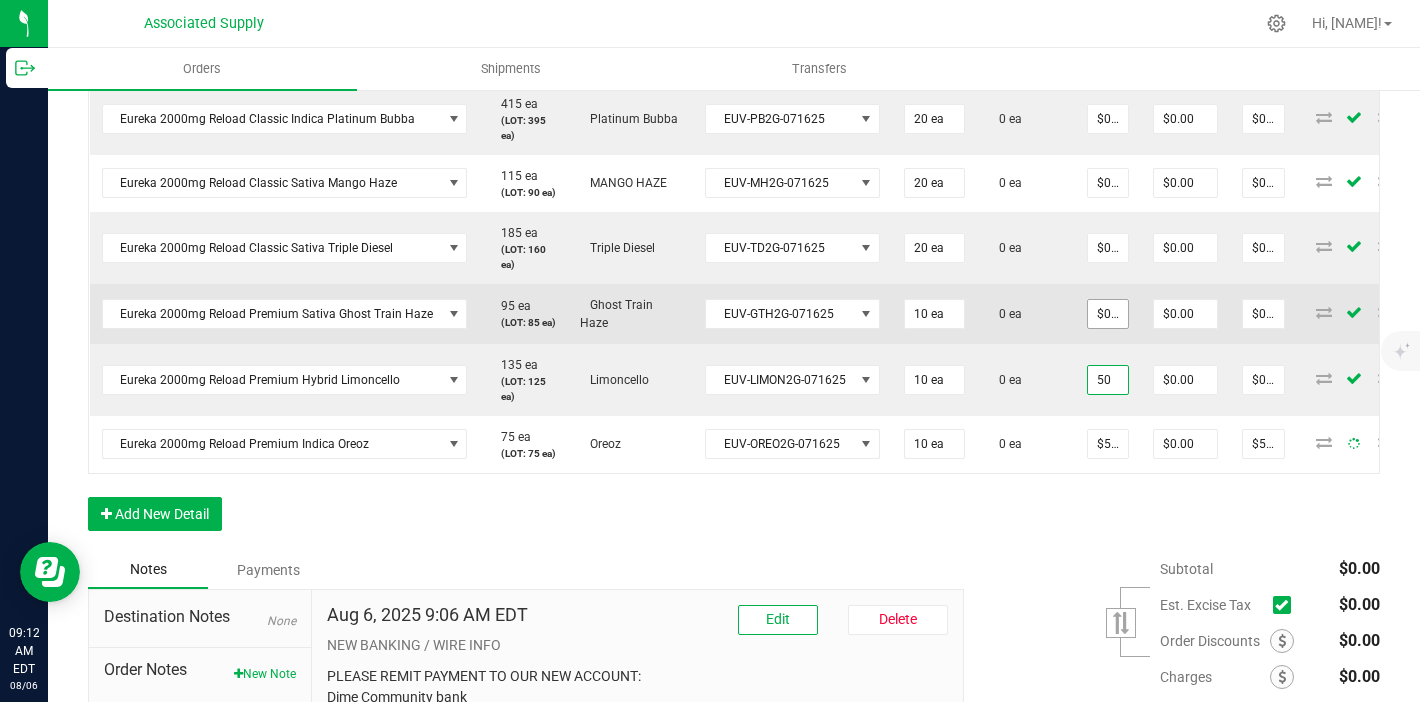 click on "$0.00000" at bounding box center (1108, 314) 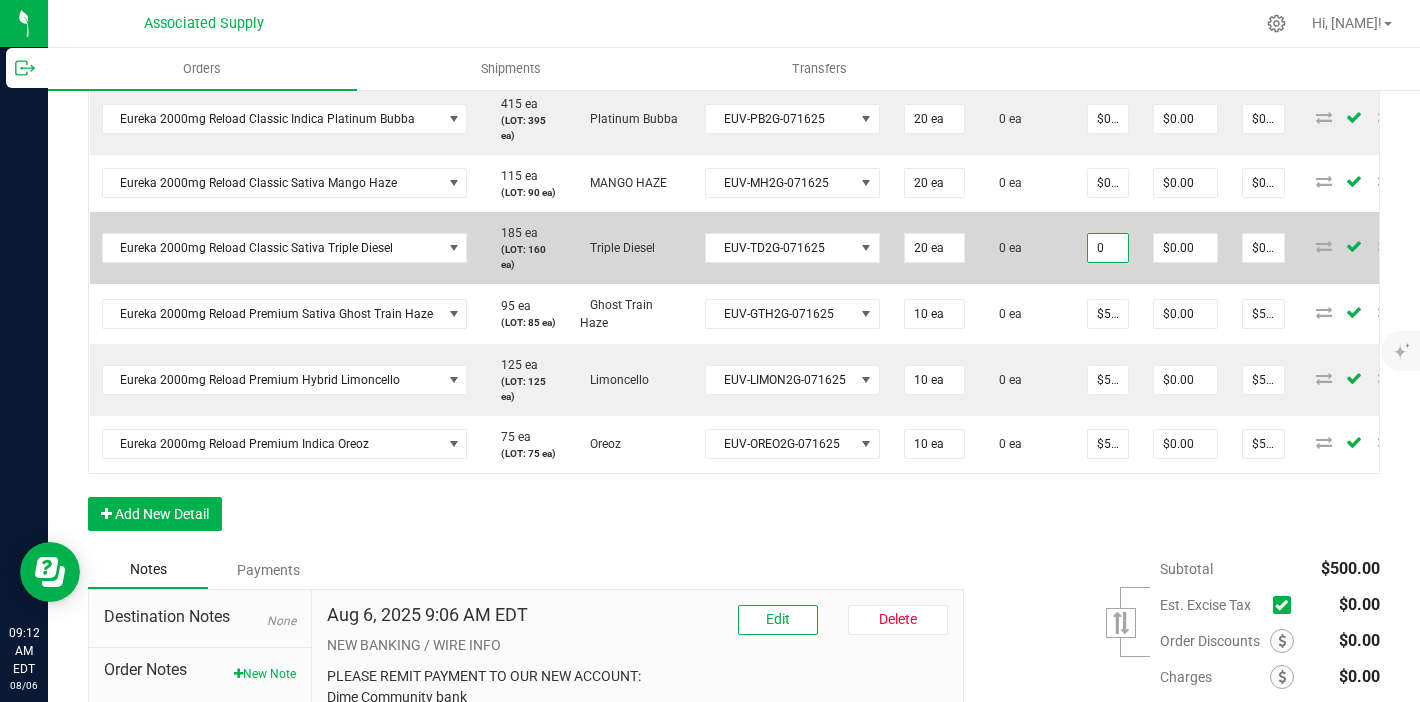 click on "0" at bounding box center [1108, 248] 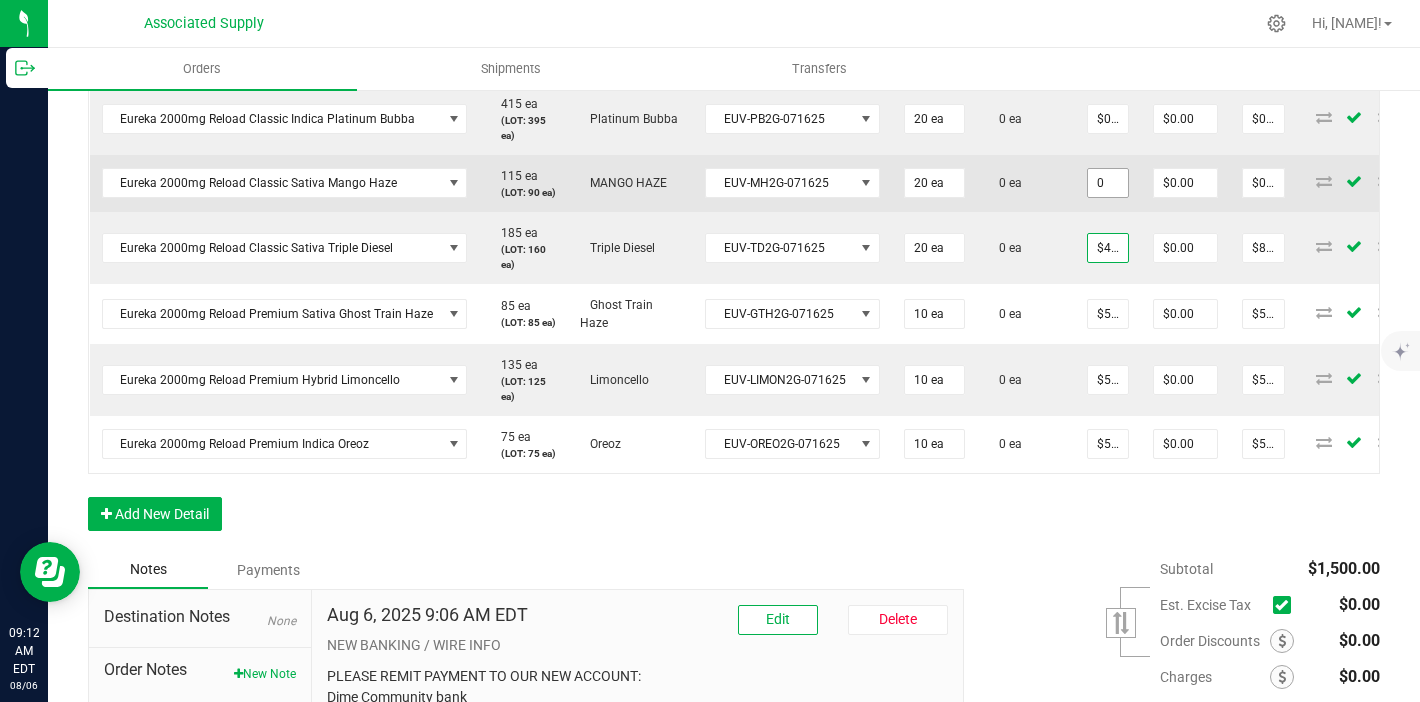 click on "0" at bounding box center (1108, 183) 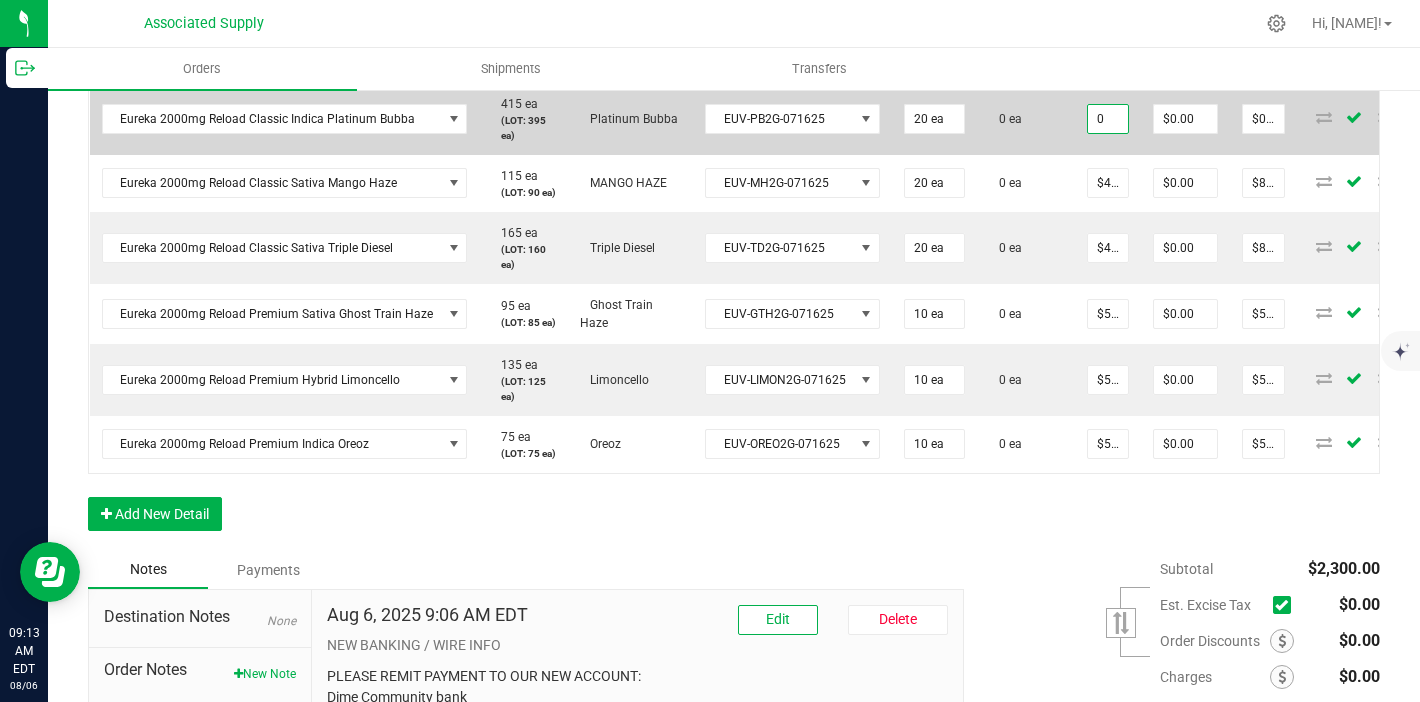 click on "0" at bounding box center [1108, 119] 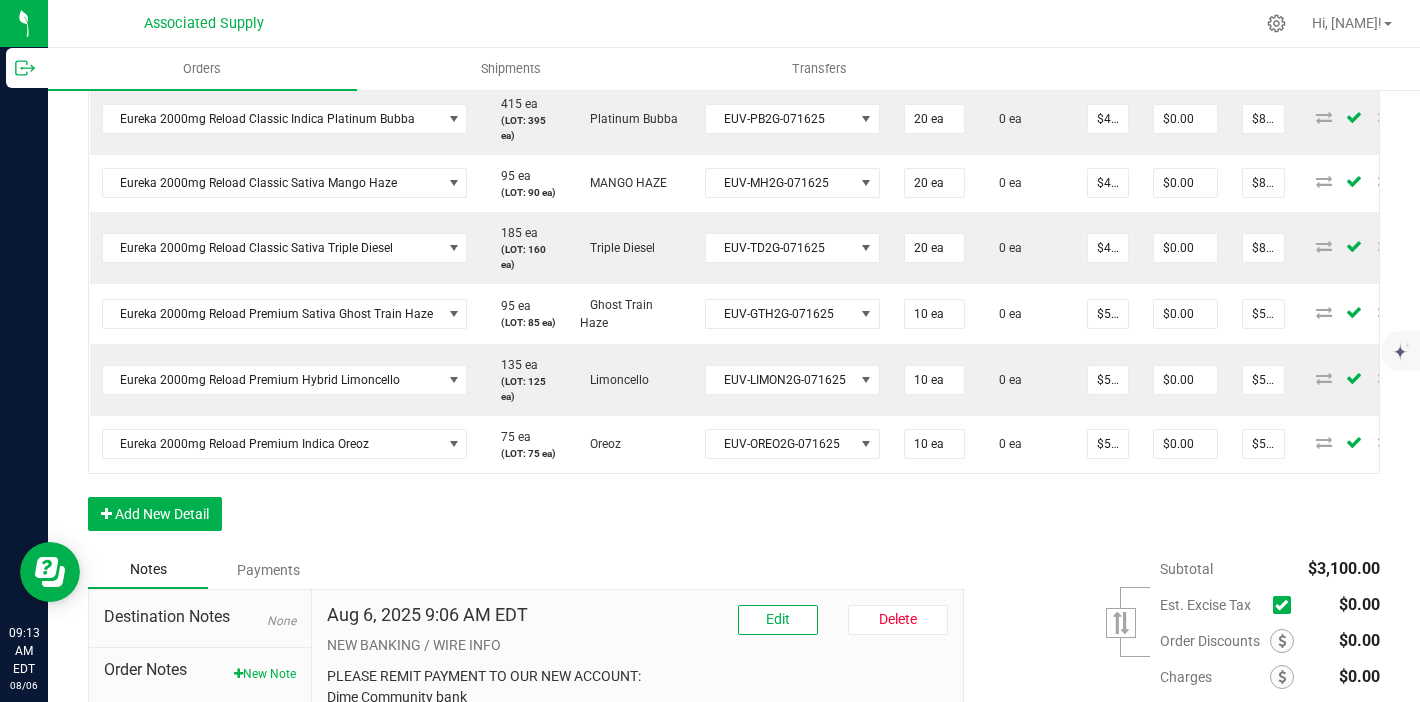 click on "0" at bounding box center (1108, 54) 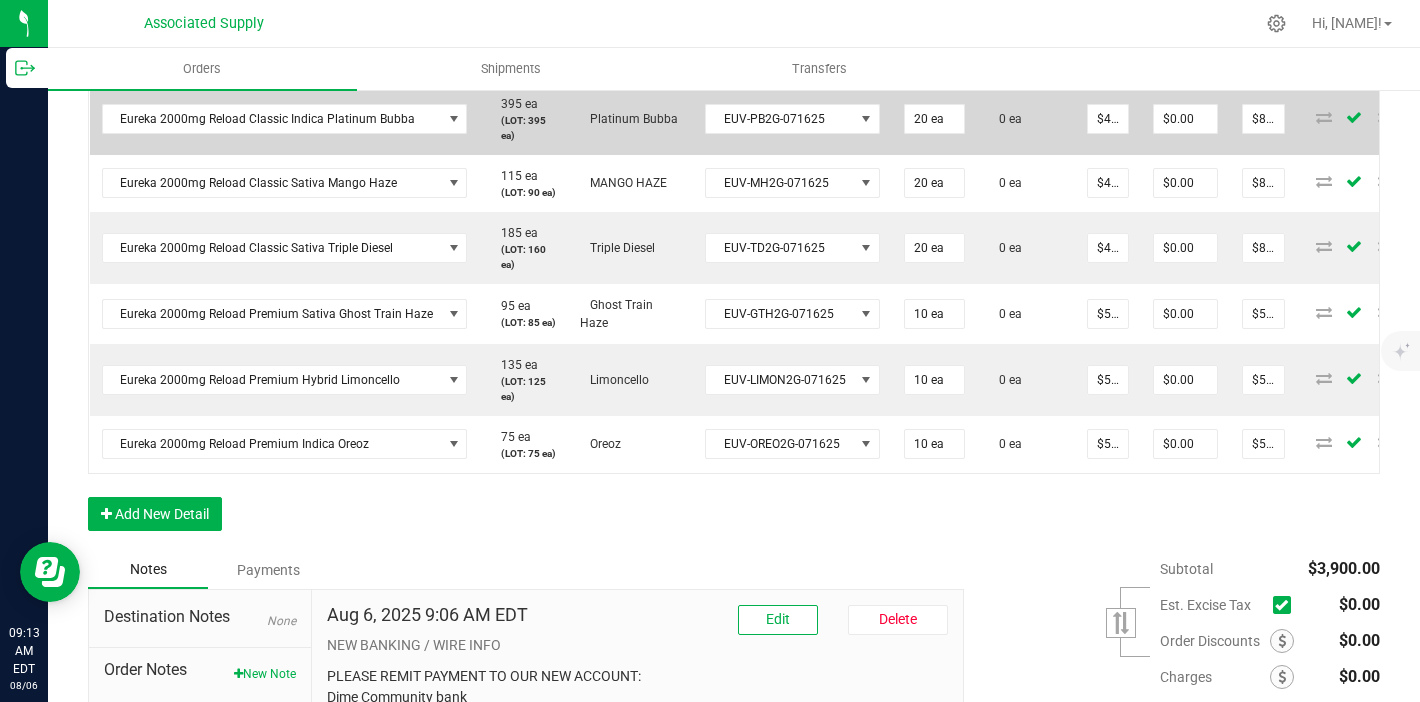 click on "0 ea" at bounding box center [1026, 119] 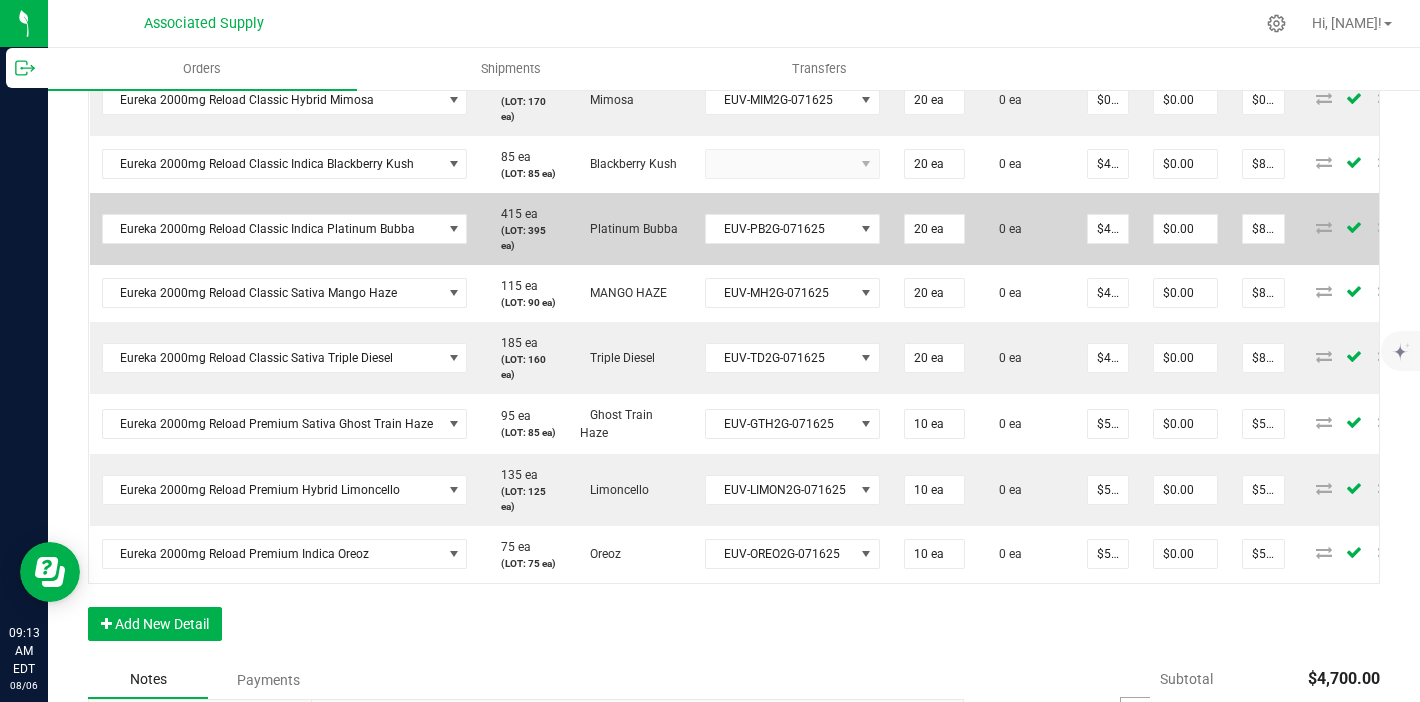 scroll, scrollTop: 1510, scrollLeft: 0, axis: vertical 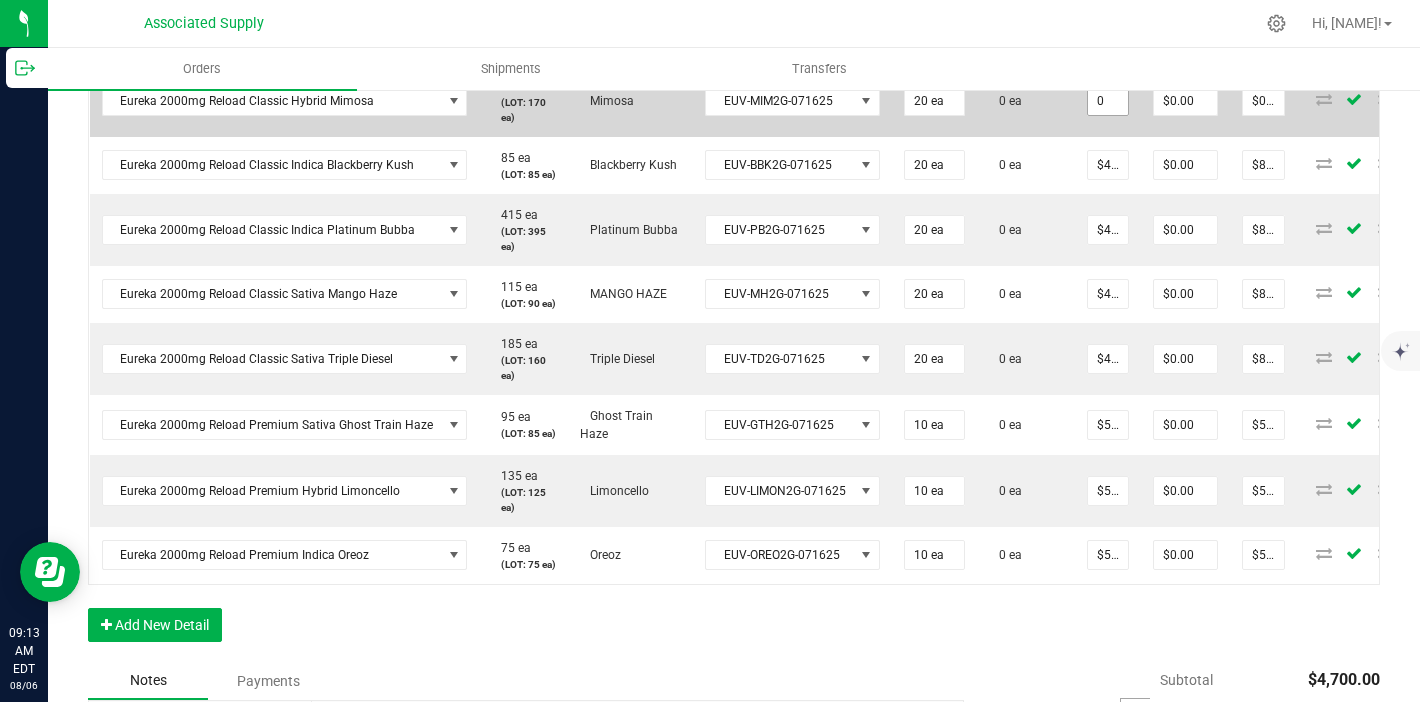 click on "0" at bounding box center [1108, 101] 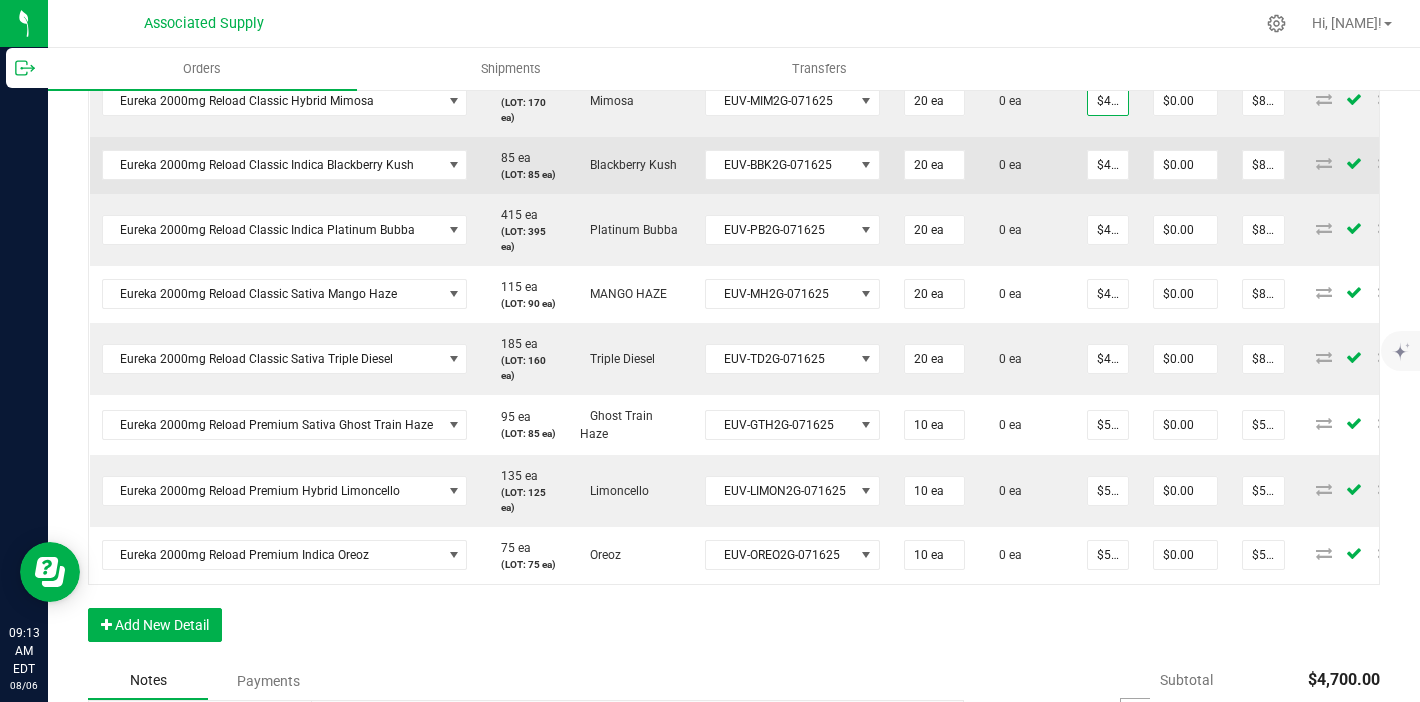 click on "Eureka 1000mg Starter Kit Classic Hybrid Mimosa  139 ea   (LOT: 129 ea)   Mimosa  EUV-MIM1G-071625 10 ea  0 ea  $0.00000 $0.00 $0.00 Eureka 1000mg Starter Kit Classic Indica Blackberry Kush  30 ea   (LOT: 20 ea)   Blackberry Kush  EUV-BBK1G04-009 10 ea  0 ea  $0.00000 $0.00 $0.00 Eureka 1000mg Starter Kit Classic Sativa Mango Haze  300 ea   (LOT: 290 ea)   MANGO HAZE  EUV-MH1G-071625 10 ea  0 ea  $0.00000 $0.00 $0.00 Eureka 1000mg Reload Classic Hybrid Jealousy  675 ea   (LOT: 165 ea)   Jealousy  EUV-JEL1G-060525 10 ea  0 ea  $0.00000 $0.00 $0.00 Eureka 1000mg Reload Classic Hybrid Mimosa  655 ea   (LOT: 645 ea)   Mimosa  EUV-MIM1G-071625 10 ea  0 ea  $0.00000 $0.00 $0.00 Eureka 1000mg Reload Classic Indica Blackberry Kush  655 ea   (LOT: 125 ea)   Blackberry Kush  EUV-BBK1G04-009 10 ea  0 ea  $0.00000 $0.00 $0.00 Eureka 1000mg Reload Classic Sativa Mango Haze  225 ea   (LOT: 215 ea)   MANGO HAZE  EUV-MH1G-071625 10 ea  0 ea  $0.00000 $0.00 $0.00 Eureka 1000mg Reload Classic Sativa Triple Diesel  285 ea" at bounding box center (753, -114) 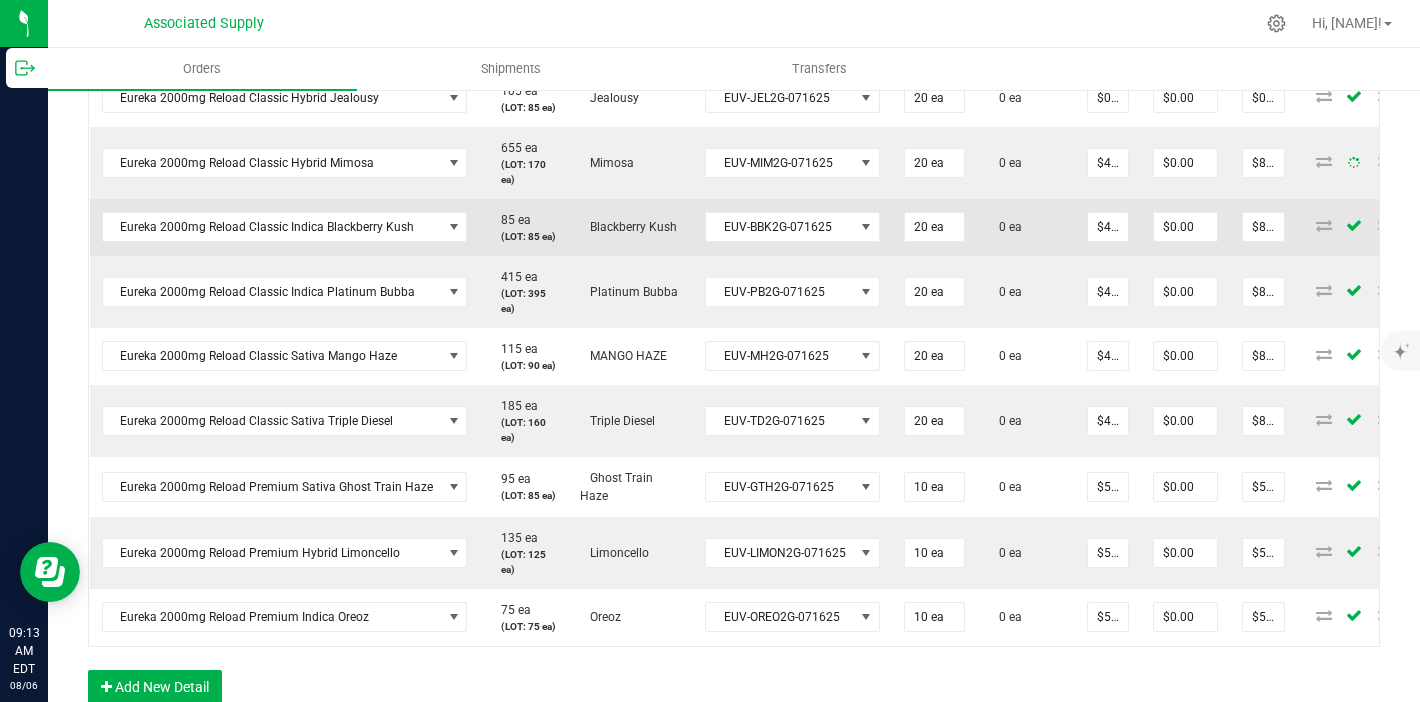 scroll, scrollTop: 1424, scrollLeft: 0, axis: vertical 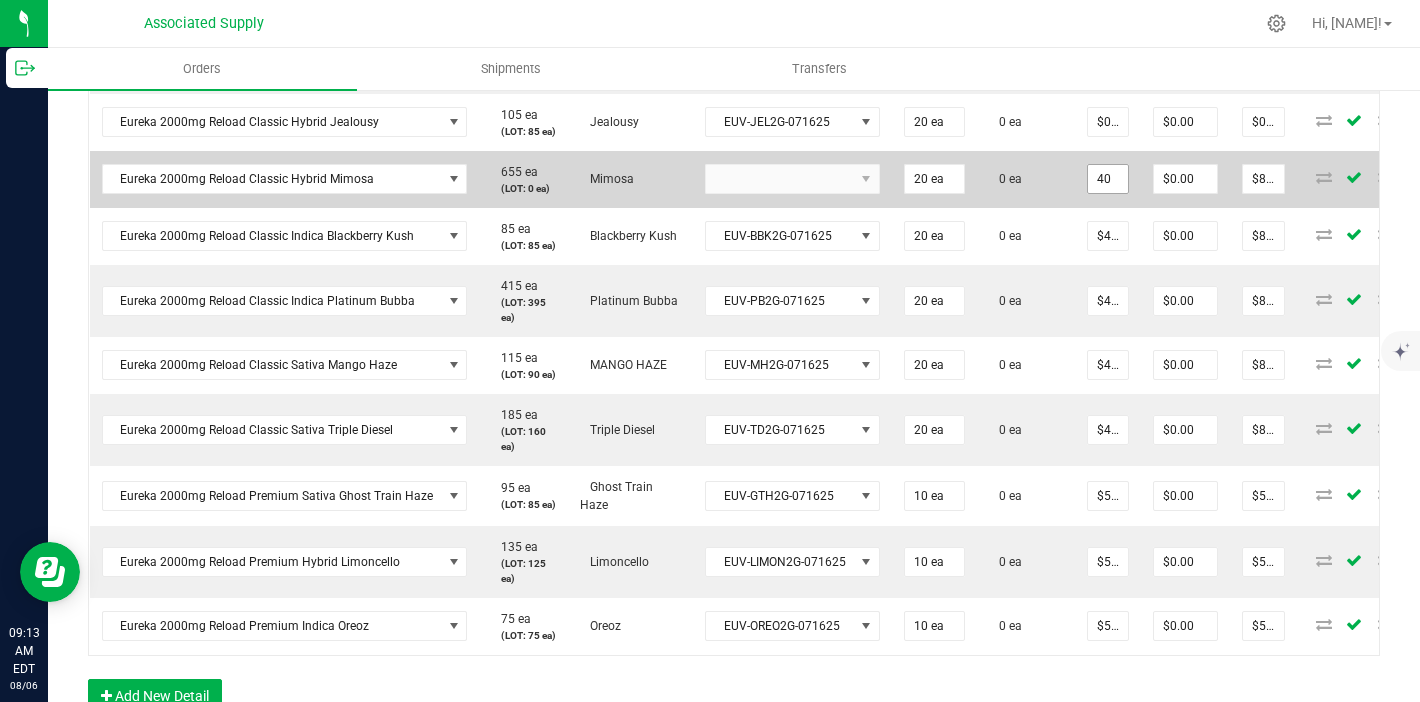click on "40" at bounding box center [1108, 179] 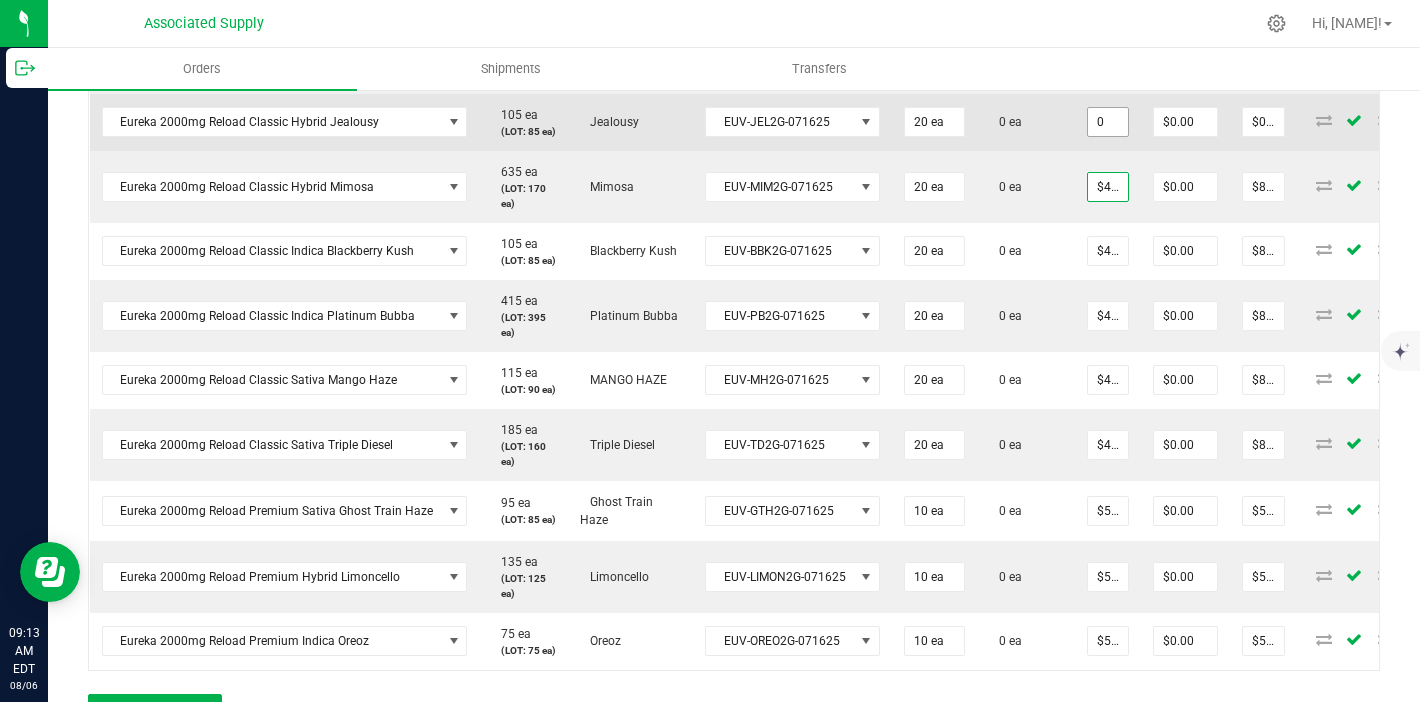 click on "0" at bounding box center [1108, 122] 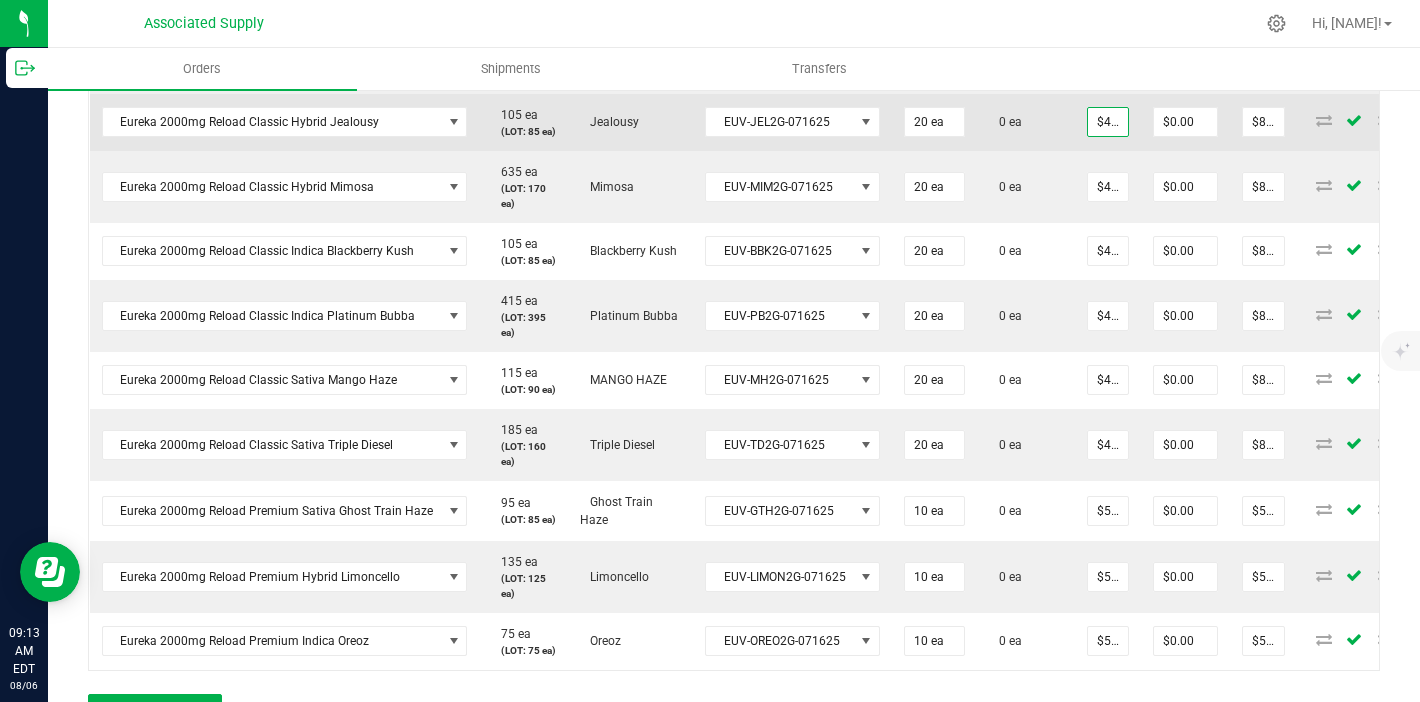 click on "$40.00000" at bounding box center (1108, 122) 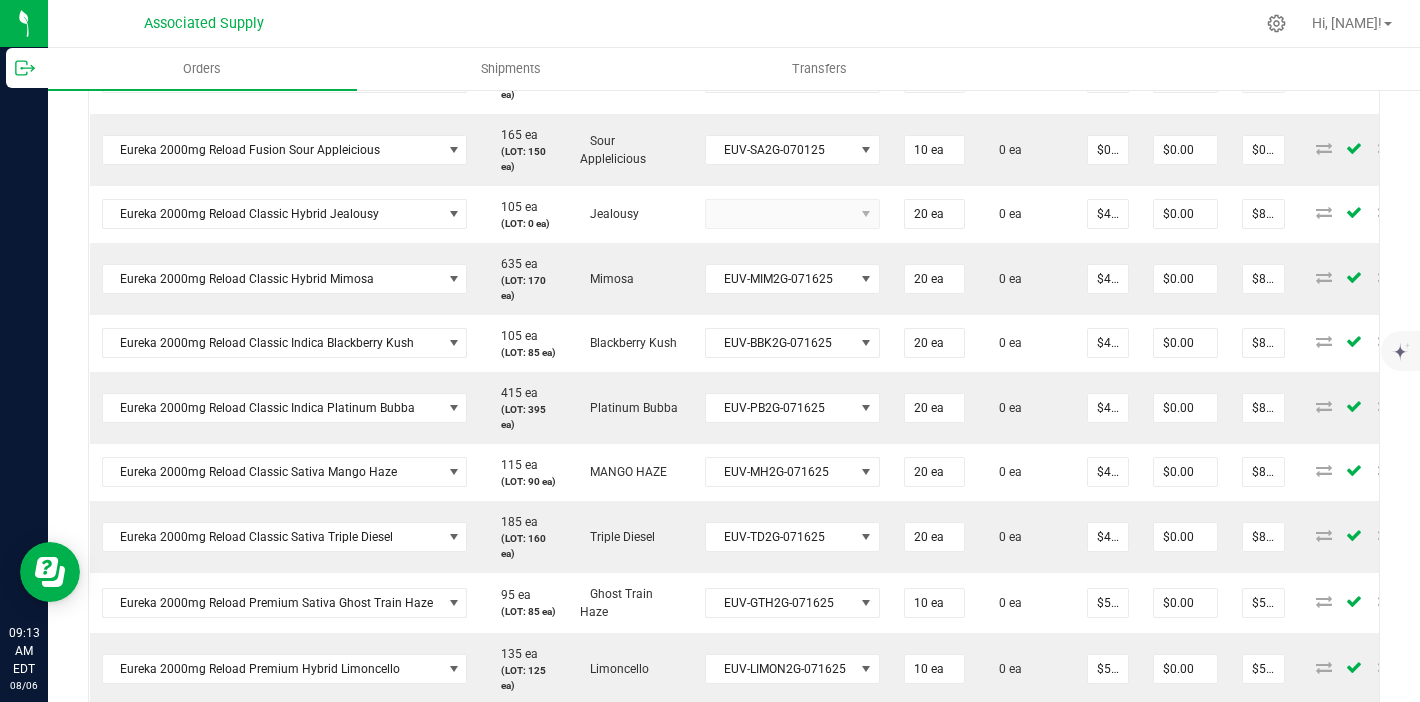 scroll, scrollTop: 1303, scrollLeft: 0, axis: vertical 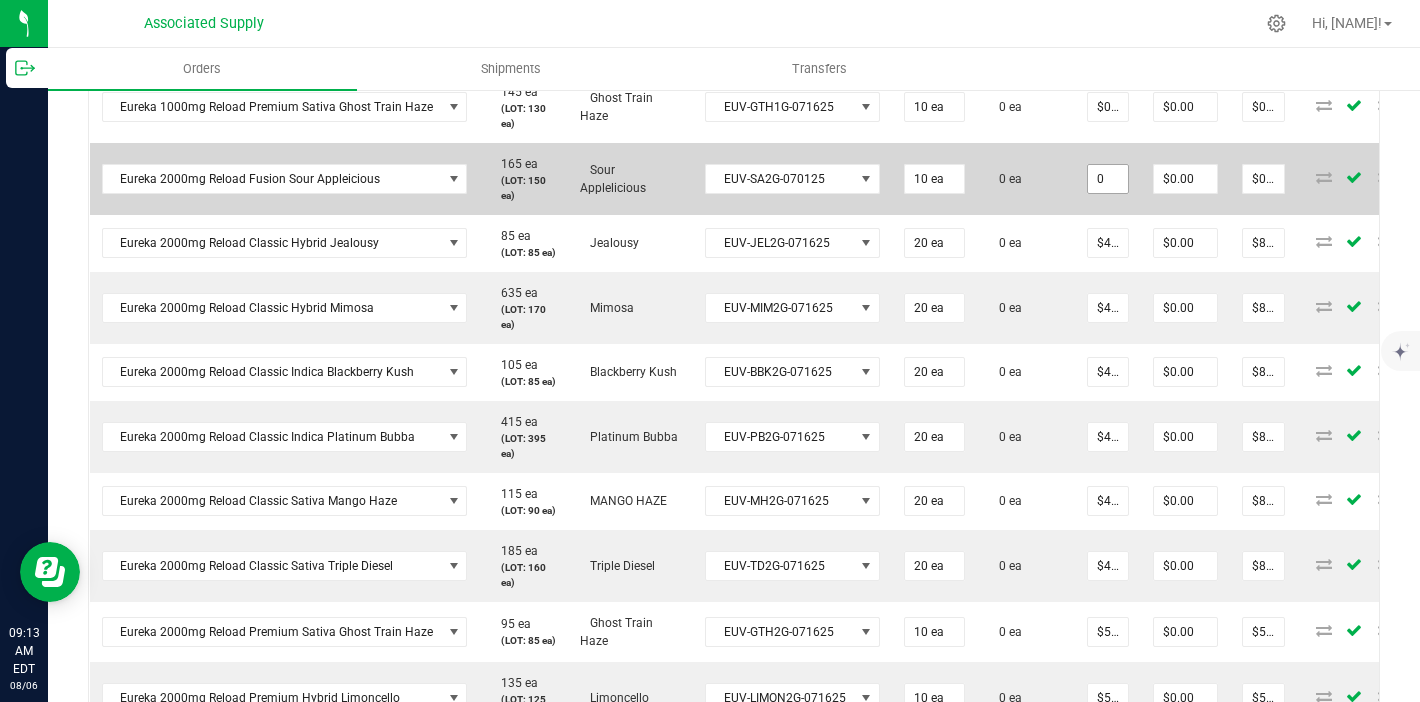 click on "0" at bounding box center [1108, 179] 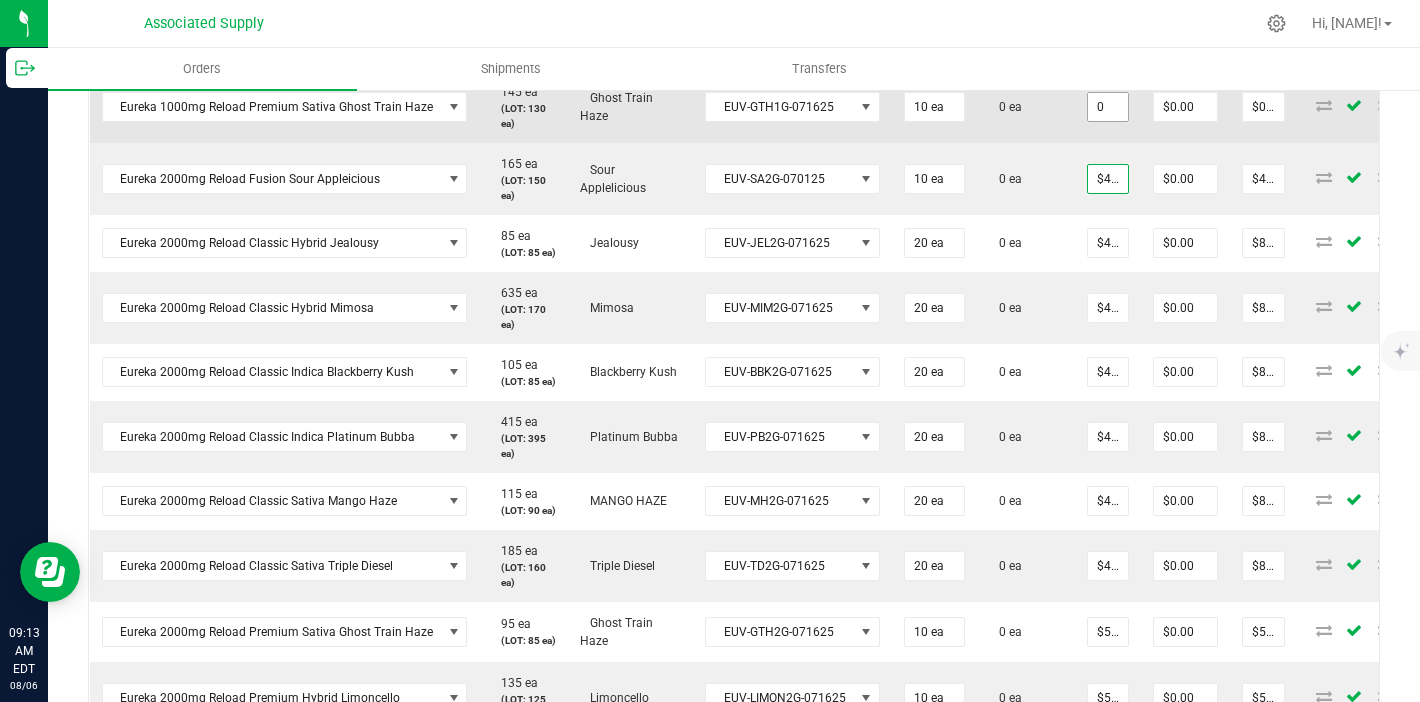 click on "0" at bounding box center (1108, 107) 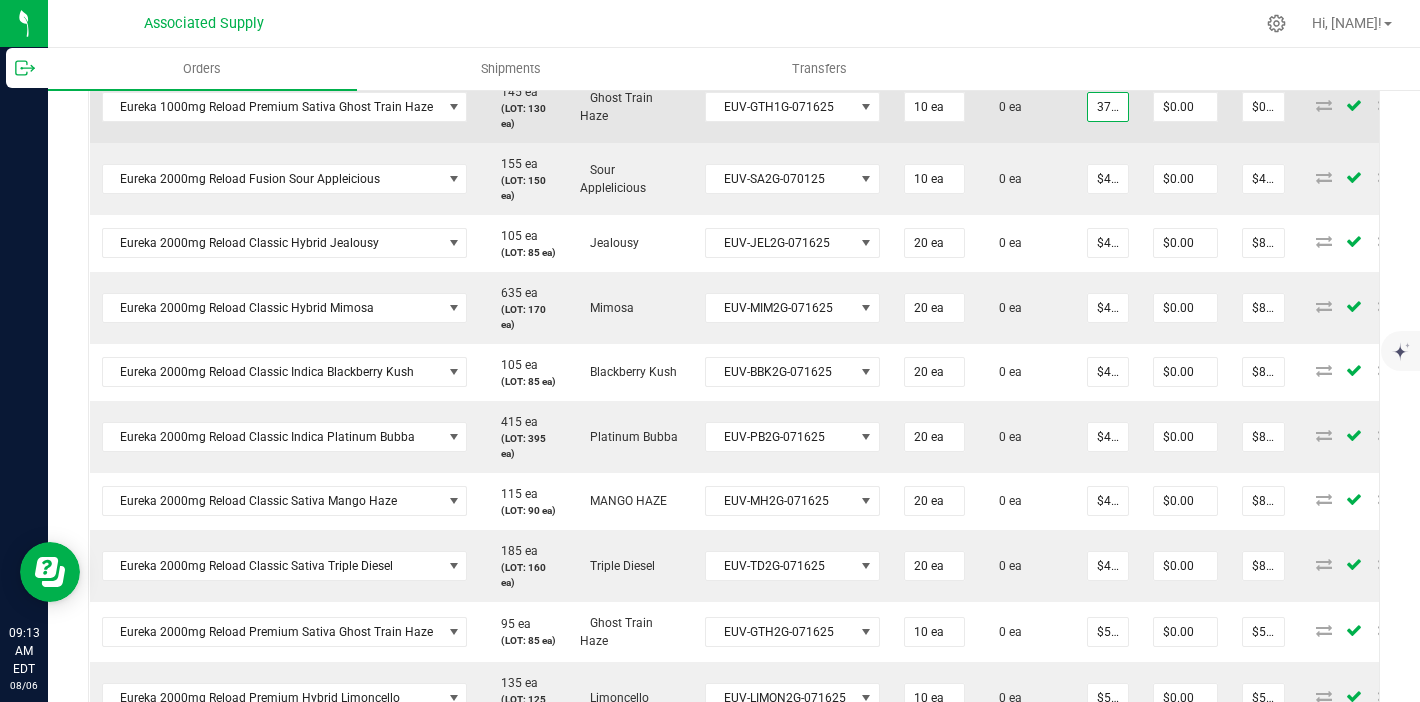 scroll, scrollTop: 0, scrollLeft: 2, axis: horizontal 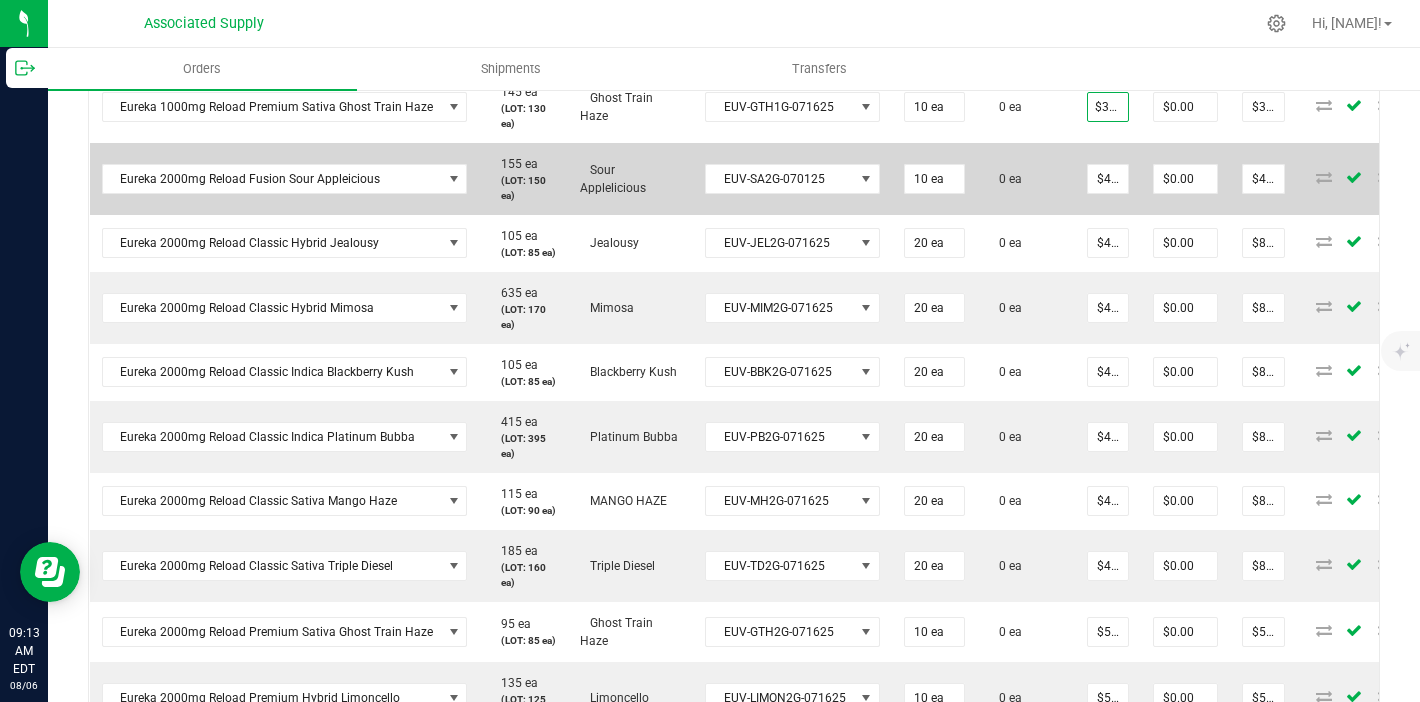 click on "$40.00000" at bounding box center [1108, 179] 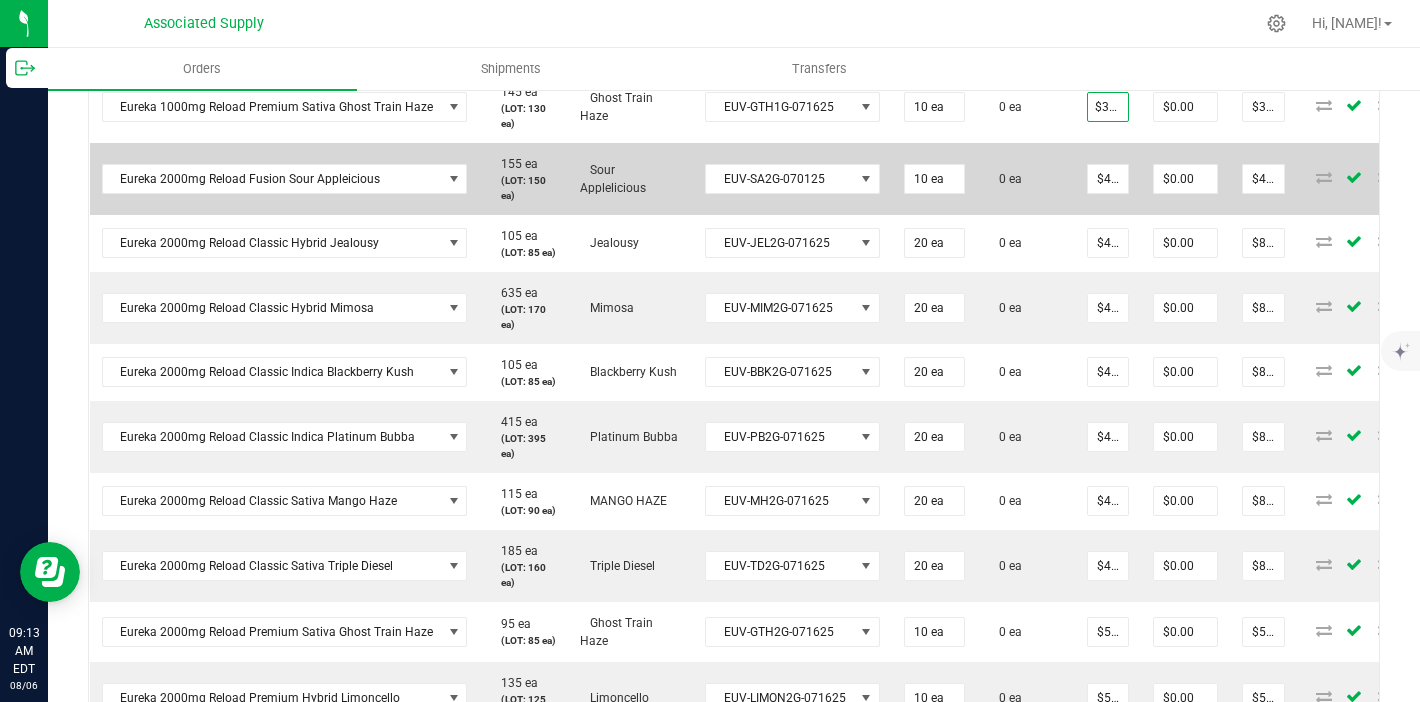 scroll, scrollTop: 0, scrollLeft: 0, axis: both 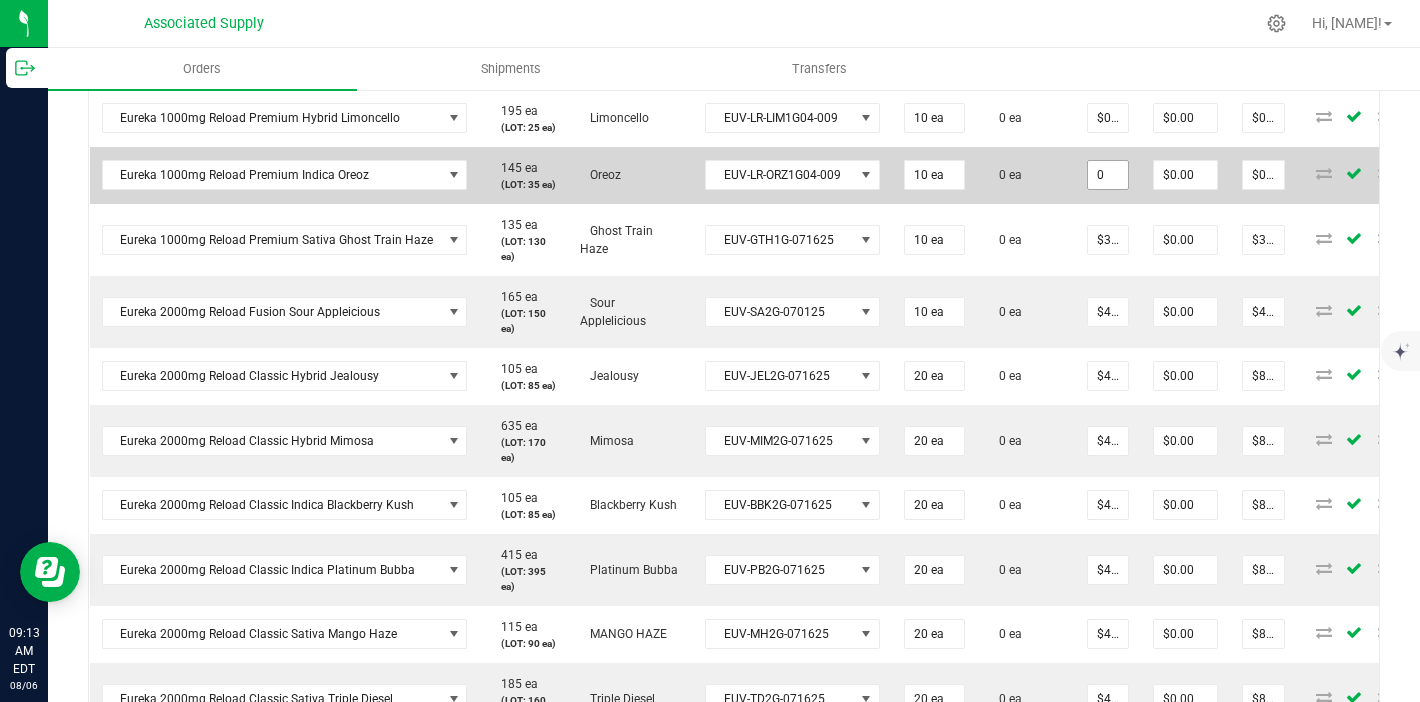 click on "0" at bounding box center (1108, 175) 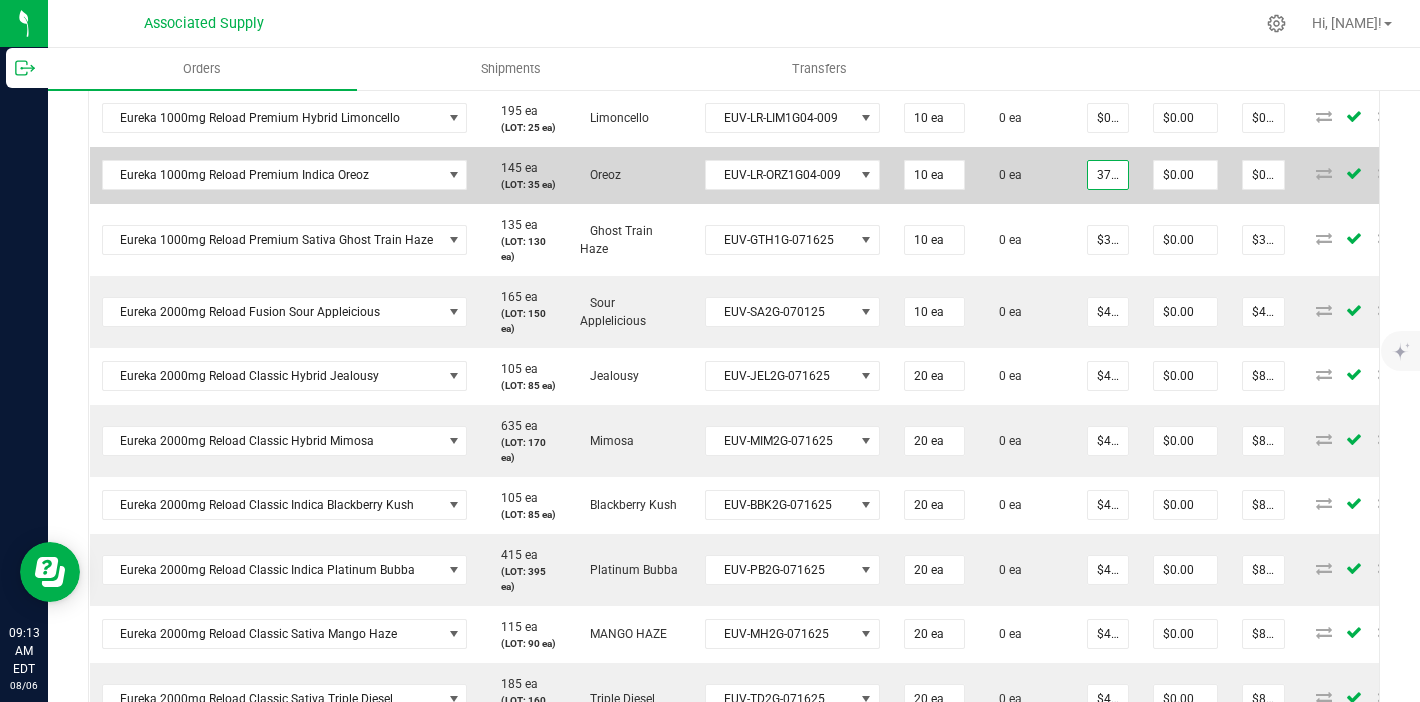 scroll, scrollTop: 0, scrollLeft: 2, axis: horizontal 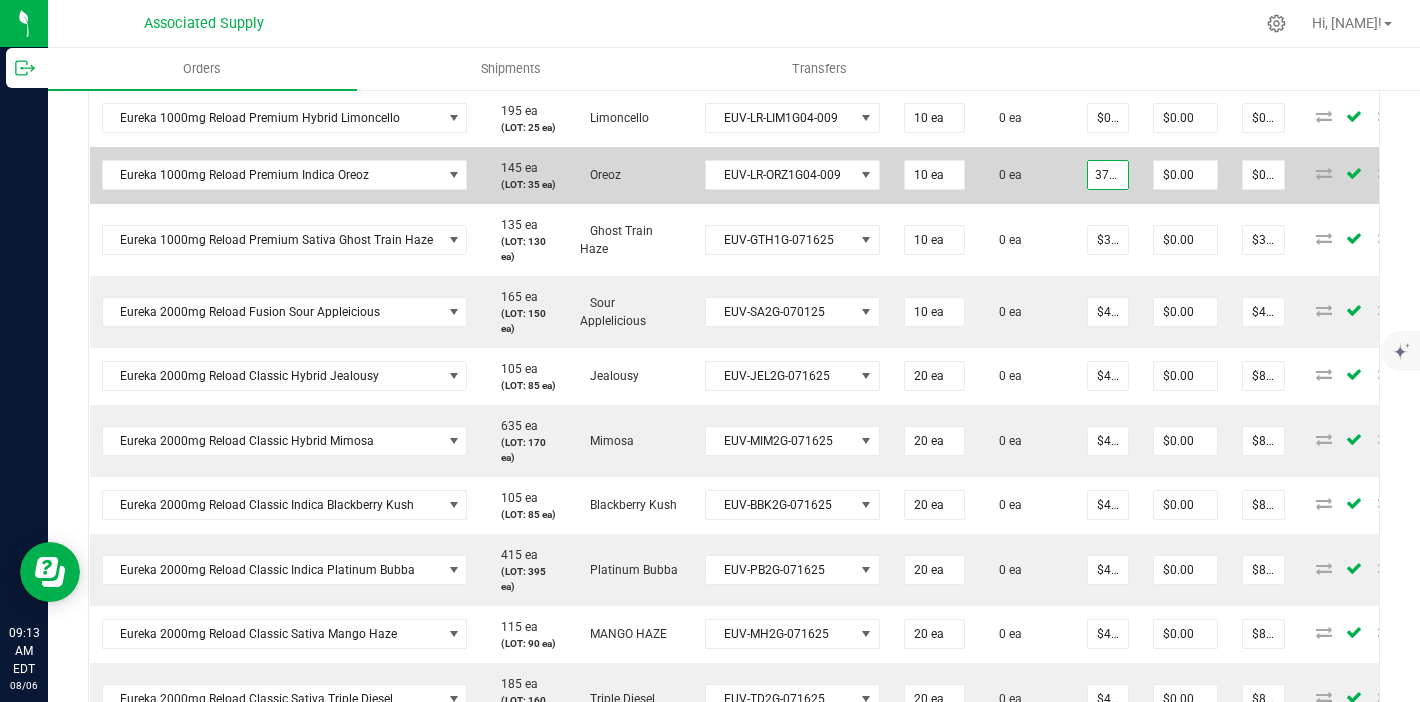 click on "0 ea" at bounding box center [1026, 175] 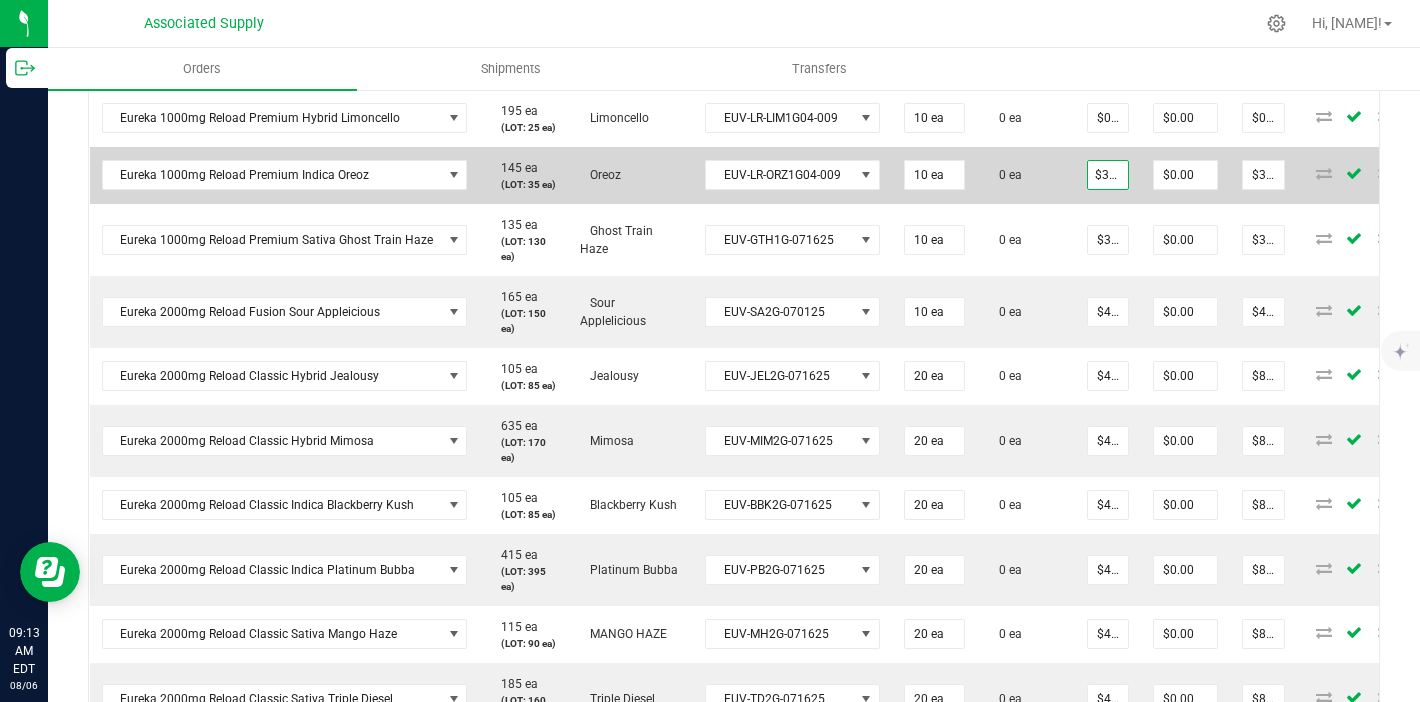 scroll, scrollTop: 0, scrollLeft: 0, axis: both 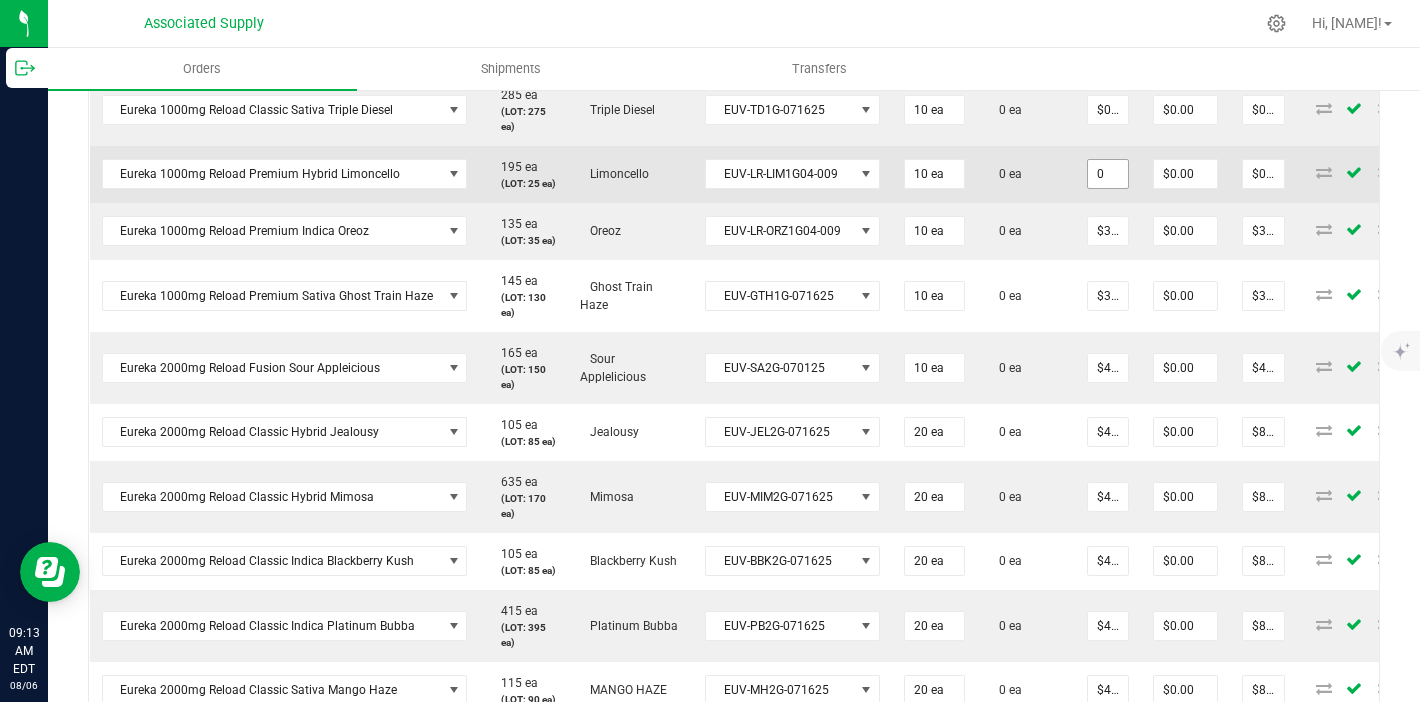 click on "0" at bounding box center (1108, 174) 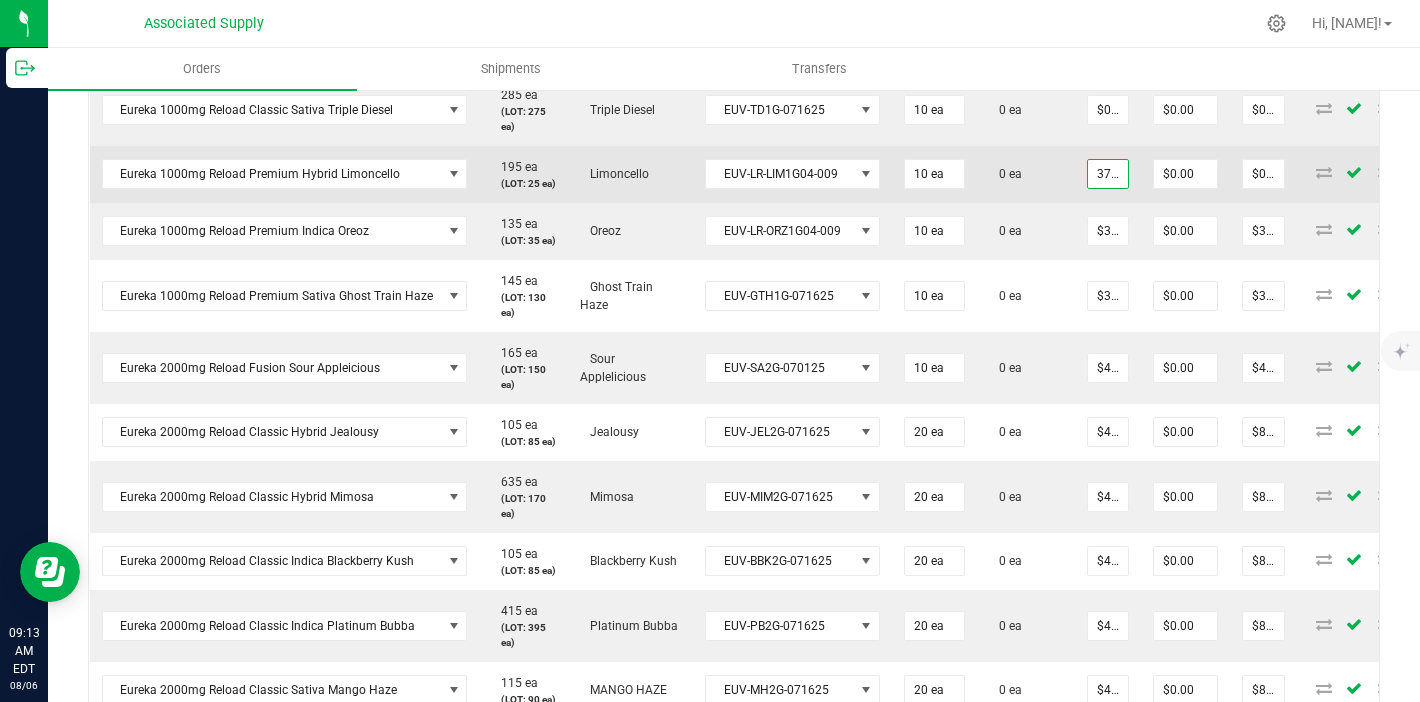 scroll, scrollTop: 0, scrollLeft: 2, axis: horizontal 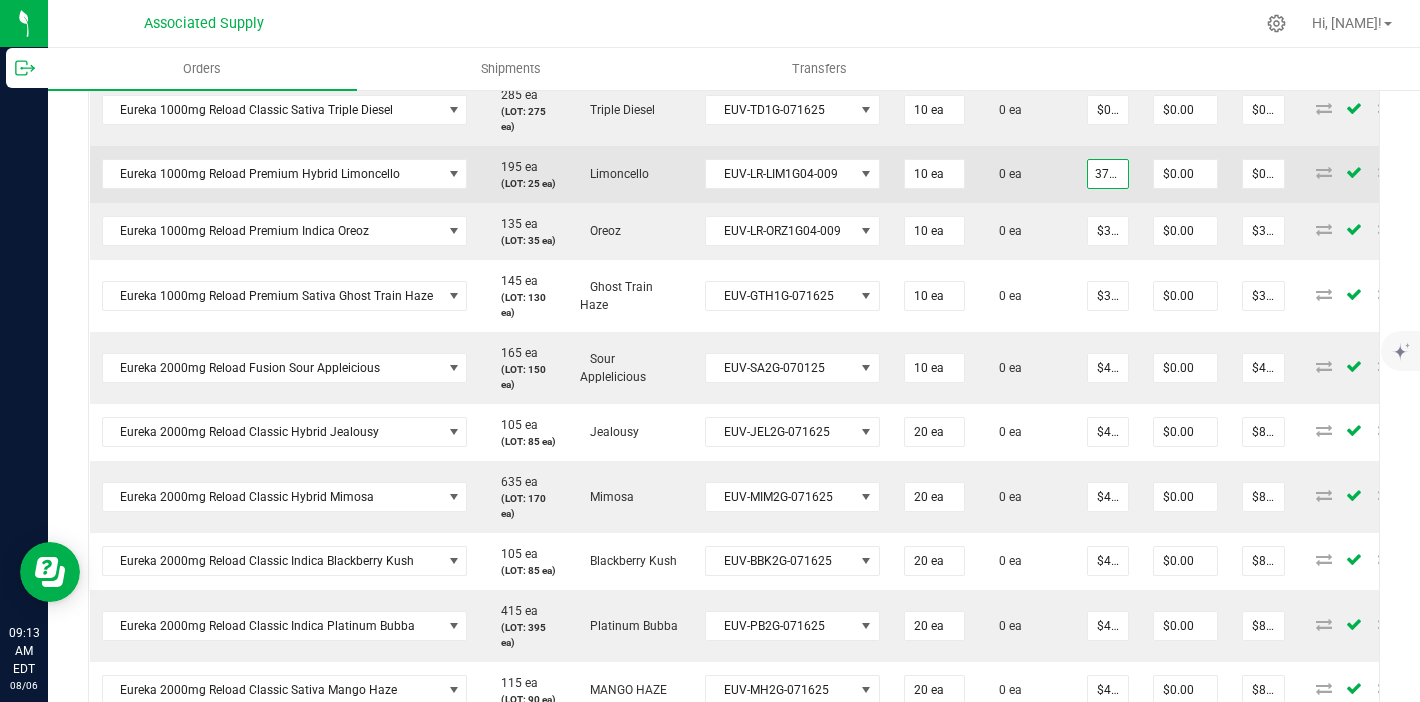 click on "0 ea" at bounding box center [1026, 174] 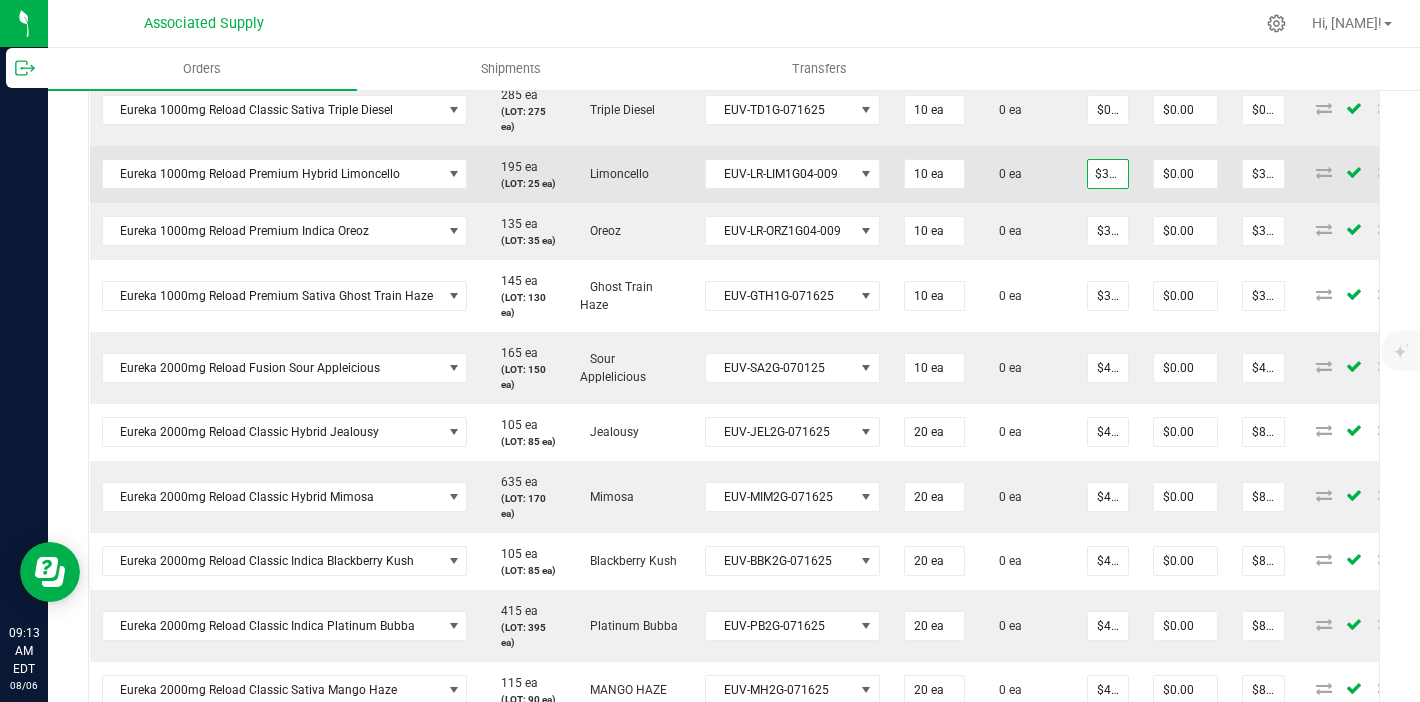scroll, scrollTop: 0, scrollLeft: 0, axis: both 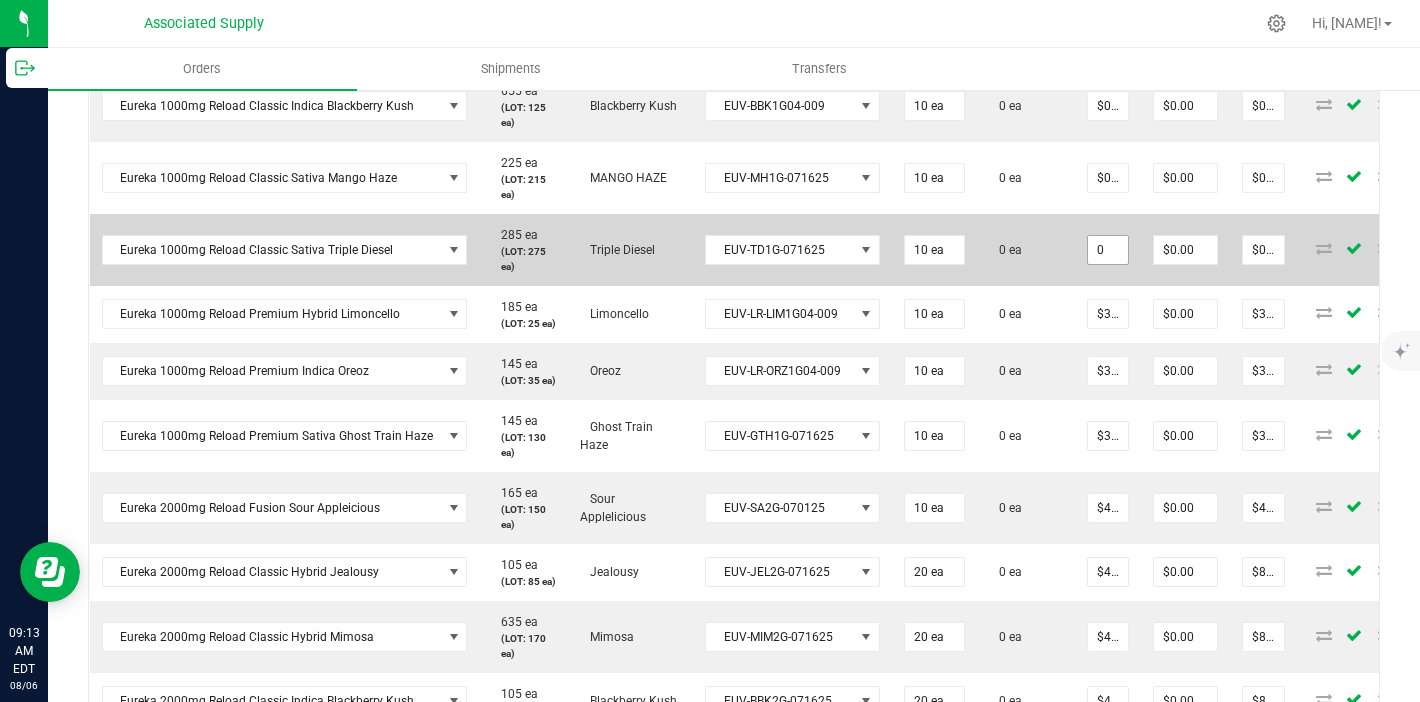 click on "0" at bounding box center [1108, 250] 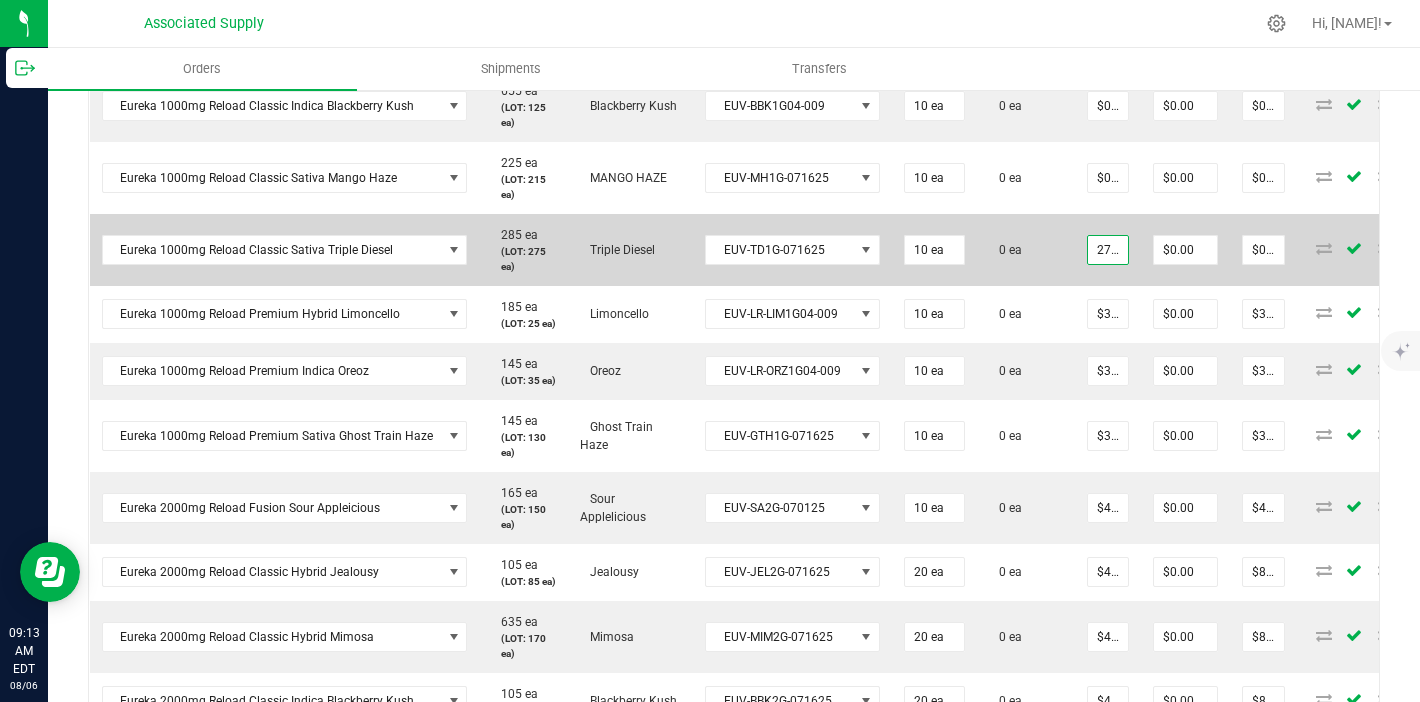 scroll, scrollTop: 0, scrollLeft: 2, axis: horizontal 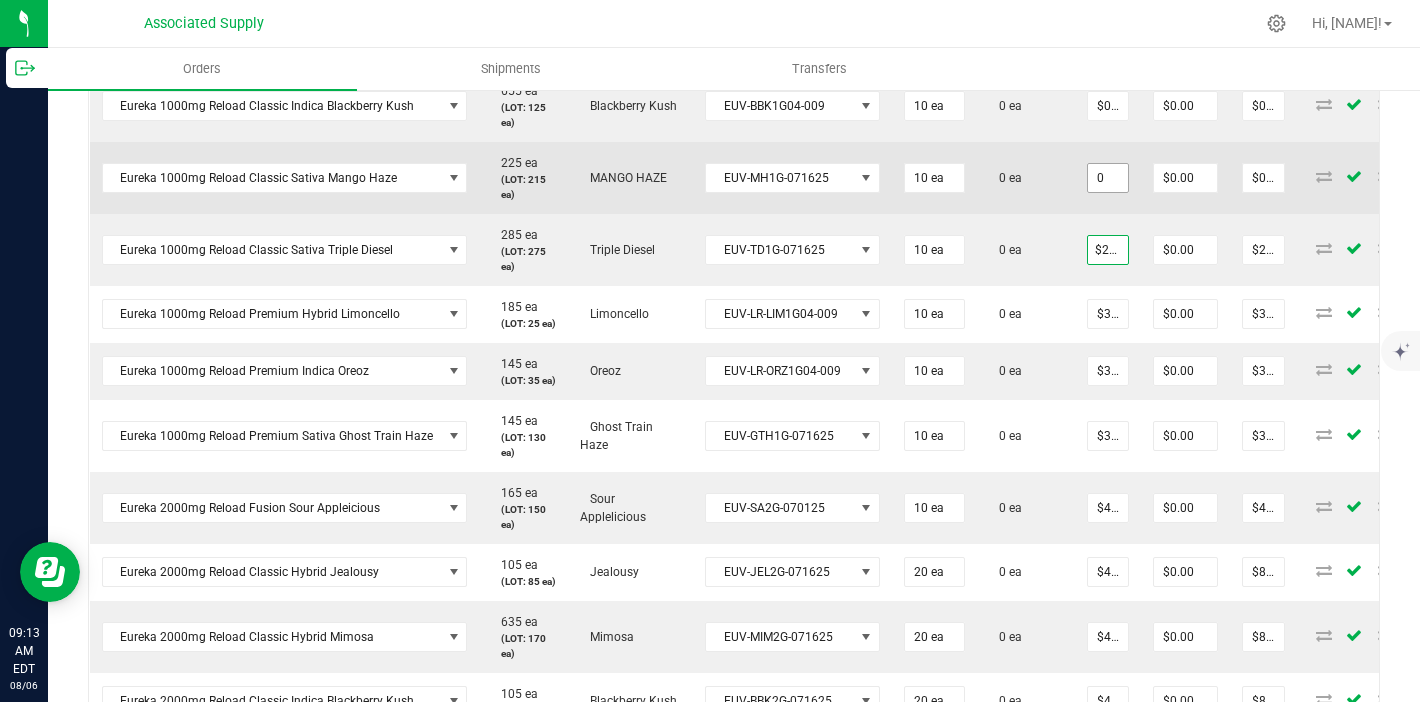 click on "0" at bounding box center [1108, 178] 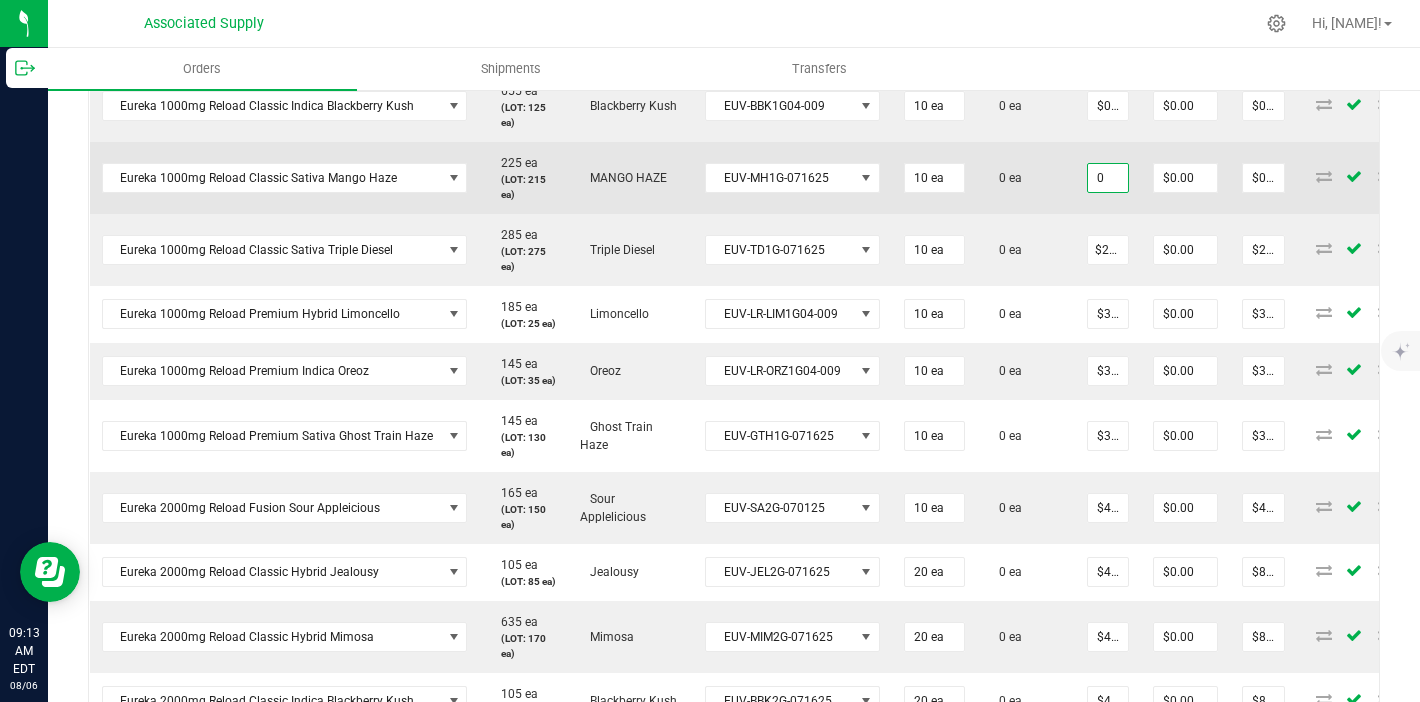 scroll, scrollTop: 0, scrollLeft: 0, axis: both 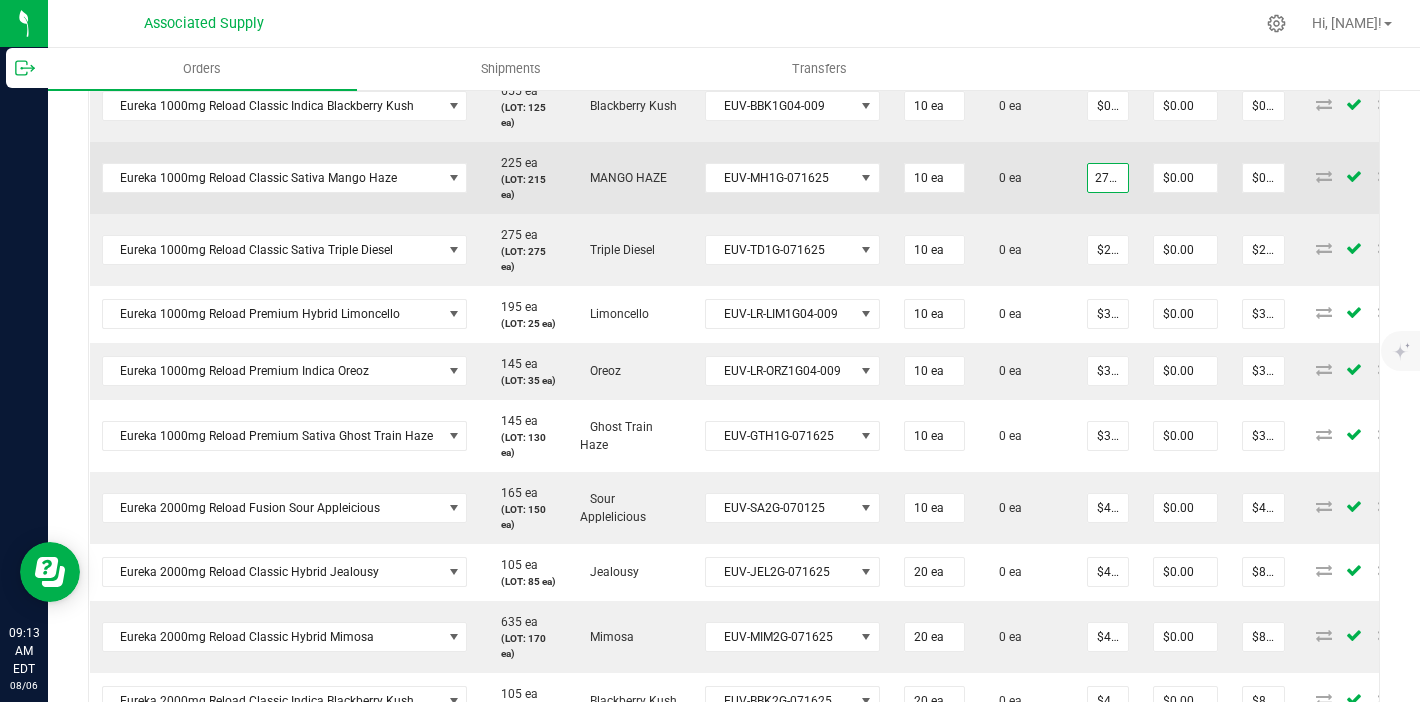 click on "0 ea" at bounding box center (1026, 178) 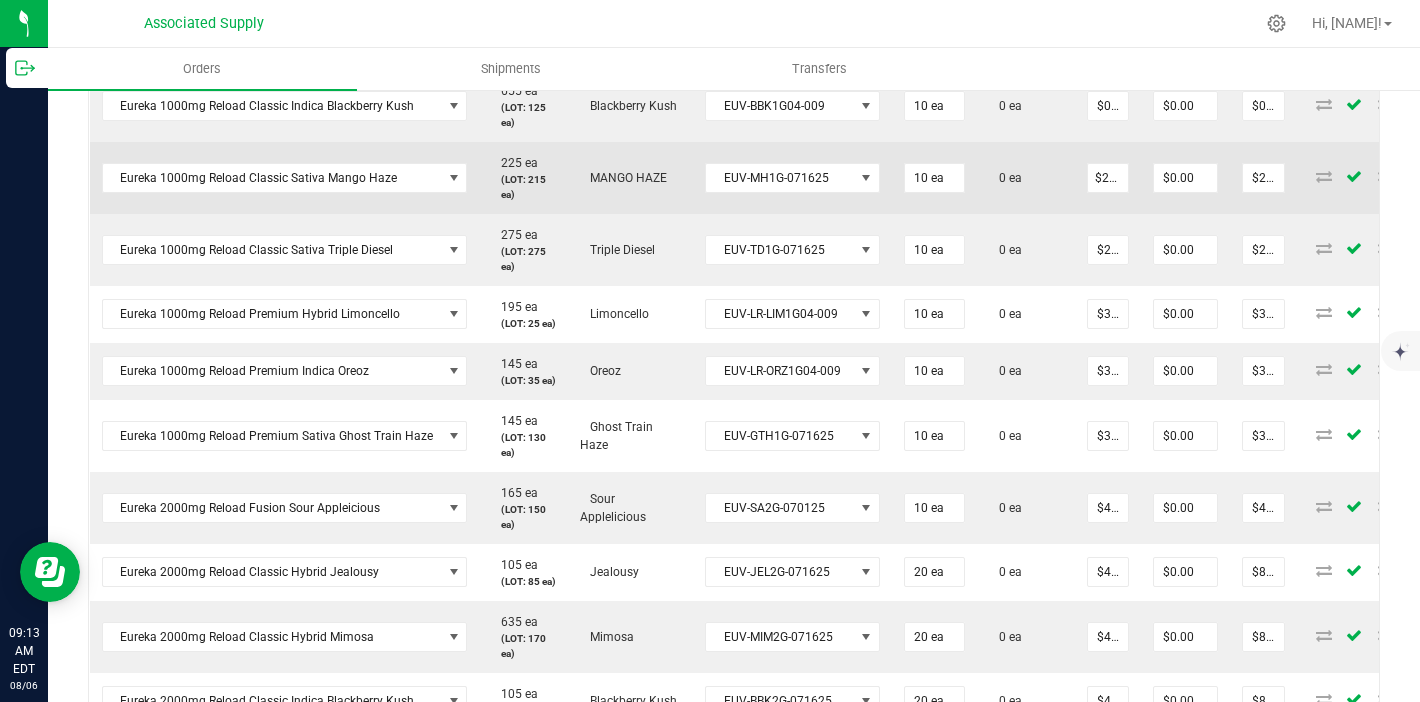 scroll, scrollTop: 0, scrollLeft: 0, axis: both 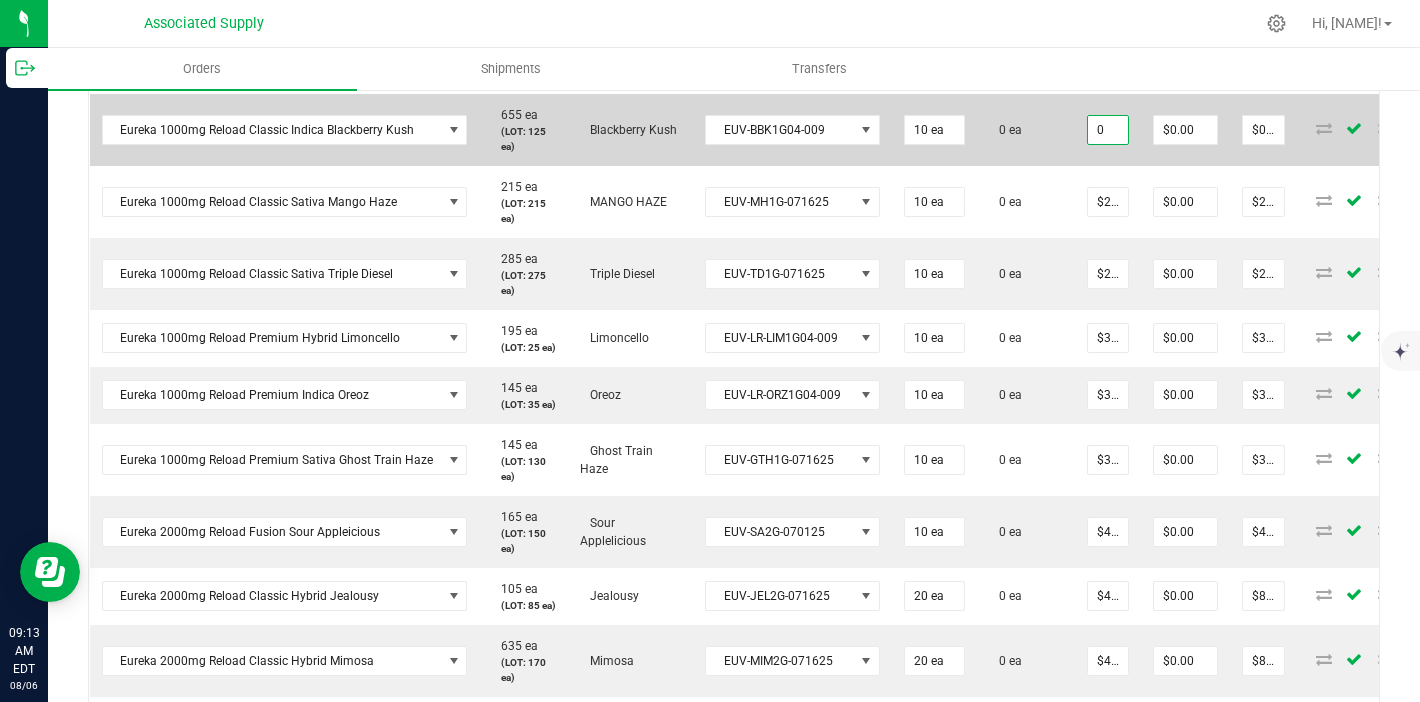 click on "0" at bounding box center (1108, 130) 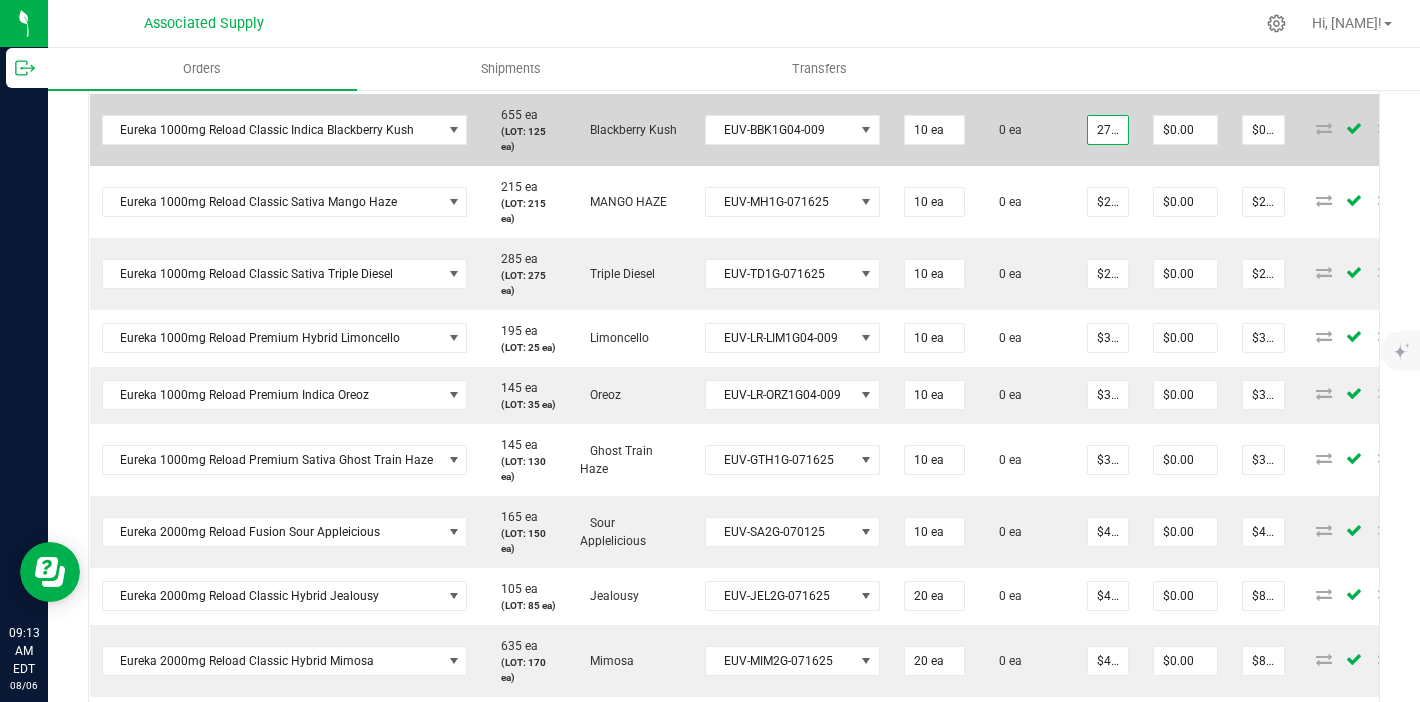 scroll, scrollTop: 0, scrollLeft: 2, axis: horizontal 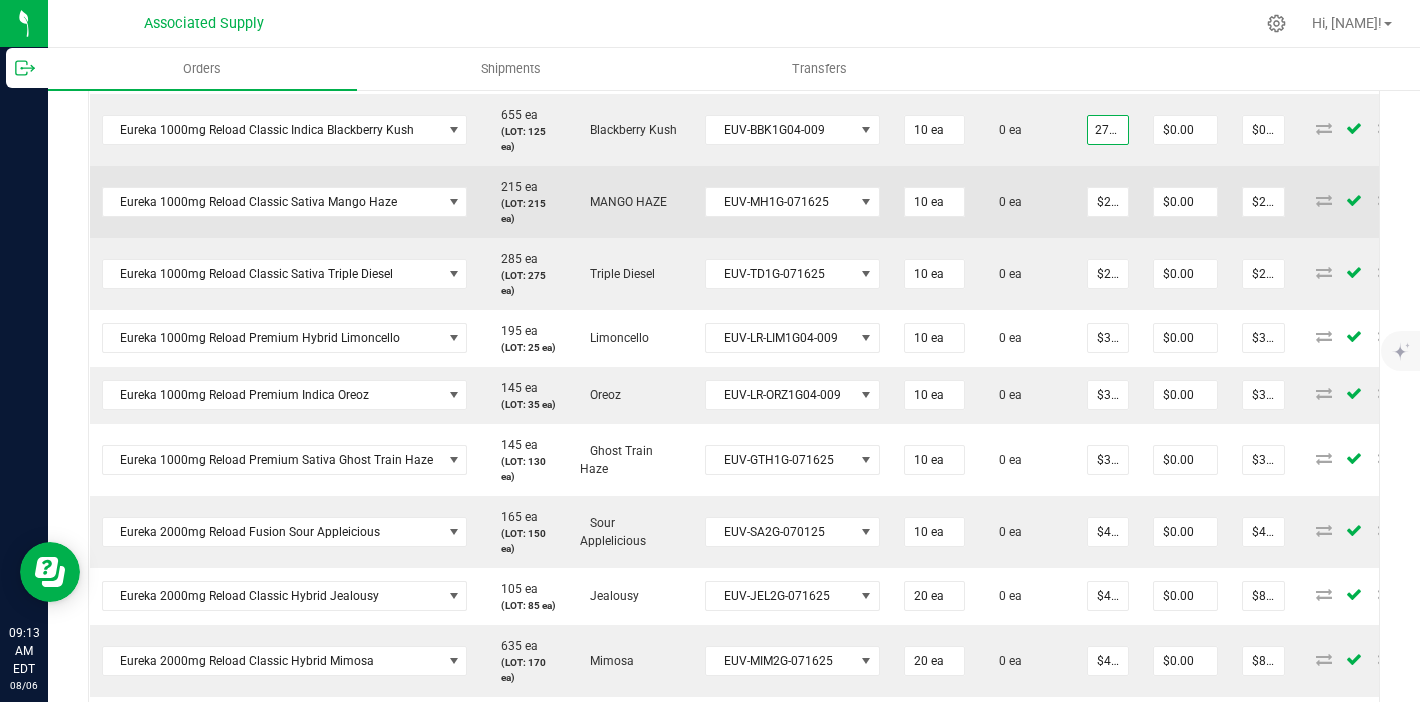 click on "0 ea" at bounding box center (1026, 202) 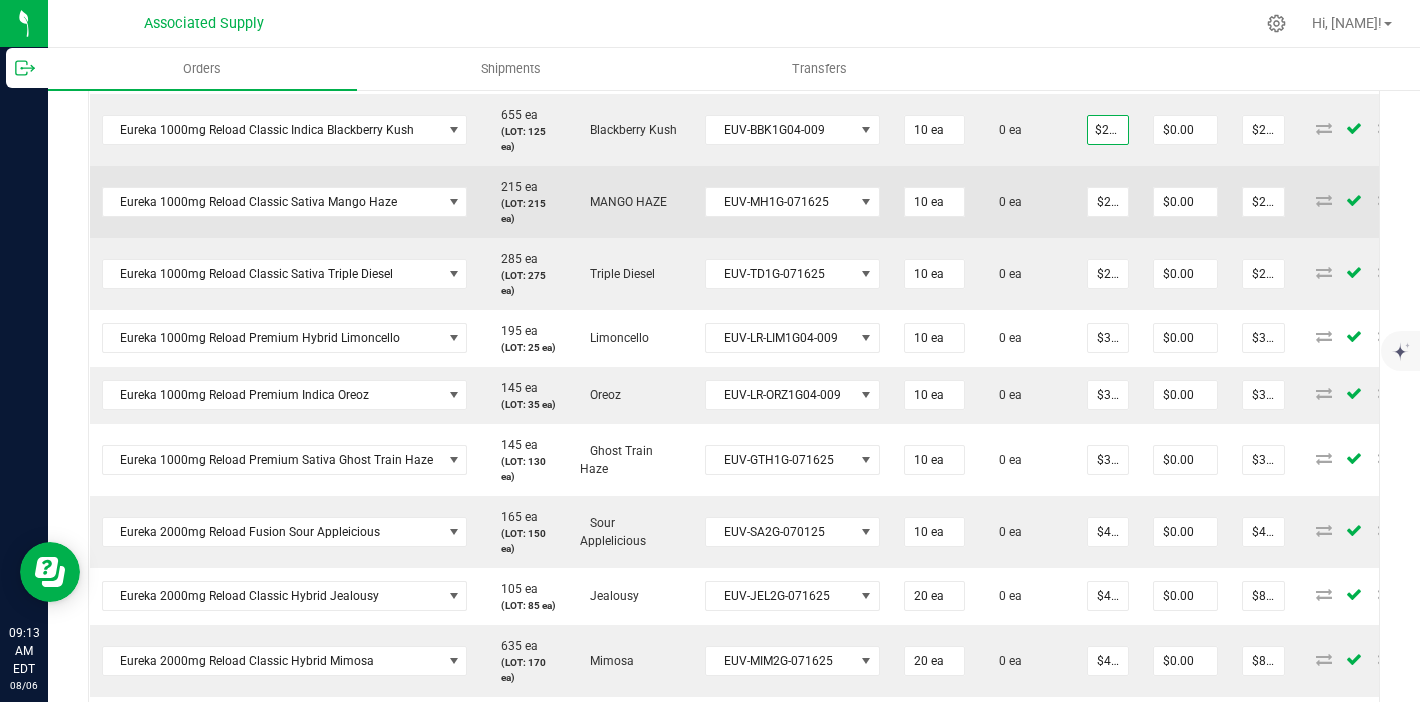 scroll, scrollTop: 0, scrollLeft: 0, axis: both 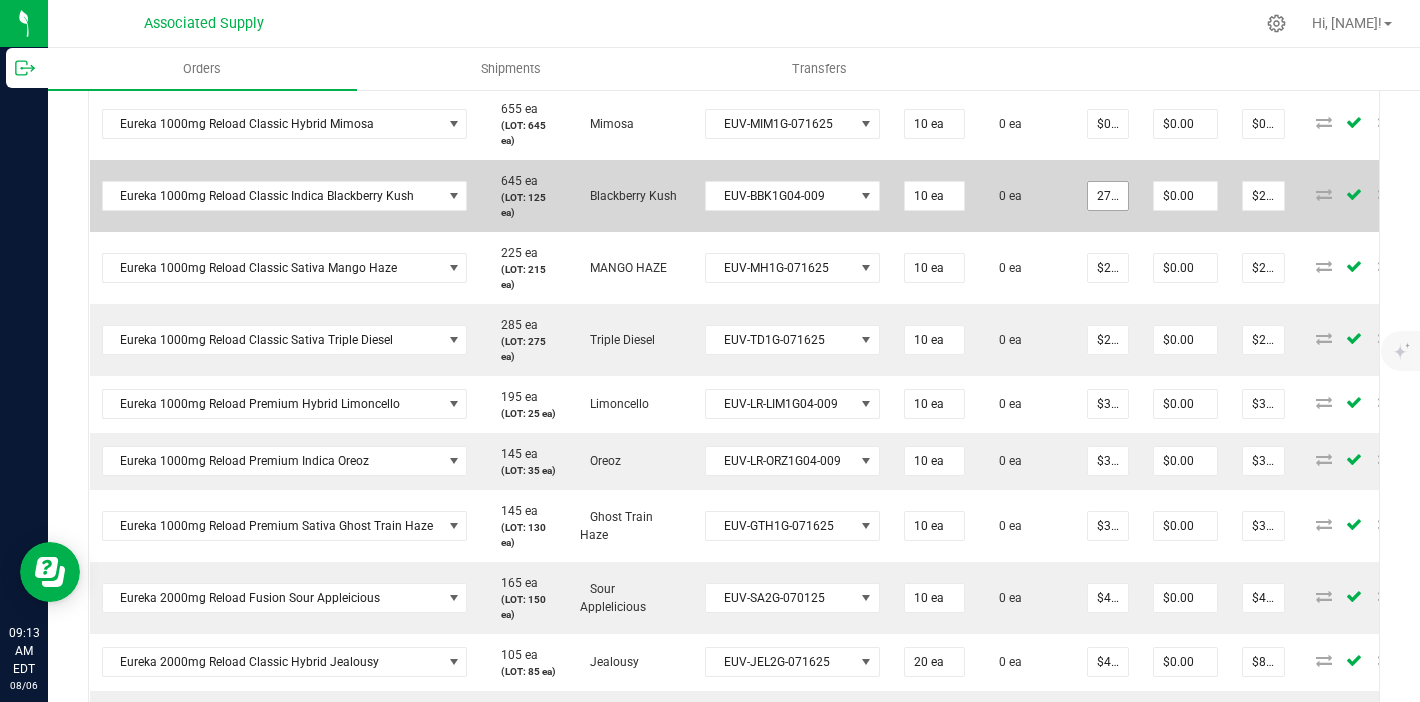 click on "27.5" at bounding box center [1108, 196] 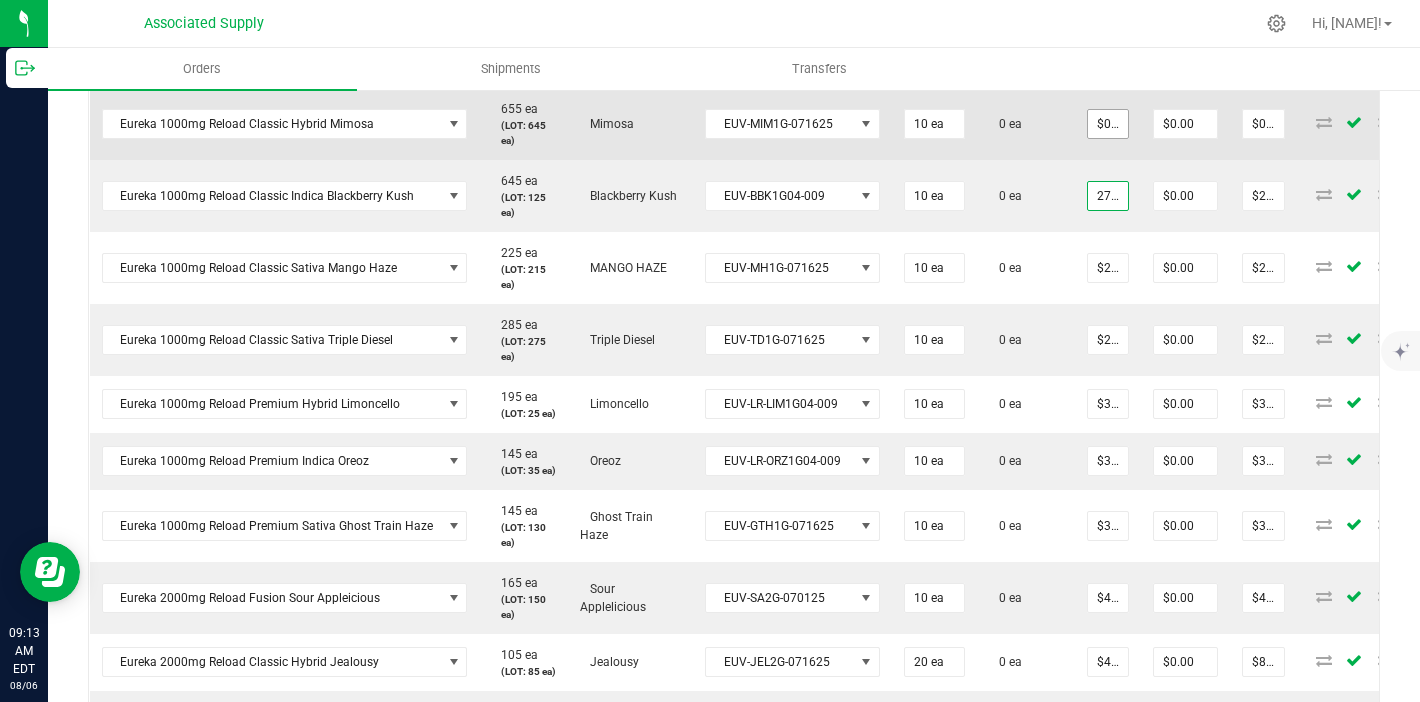 click on "$0.00000" at bounding box center [1108, 124] 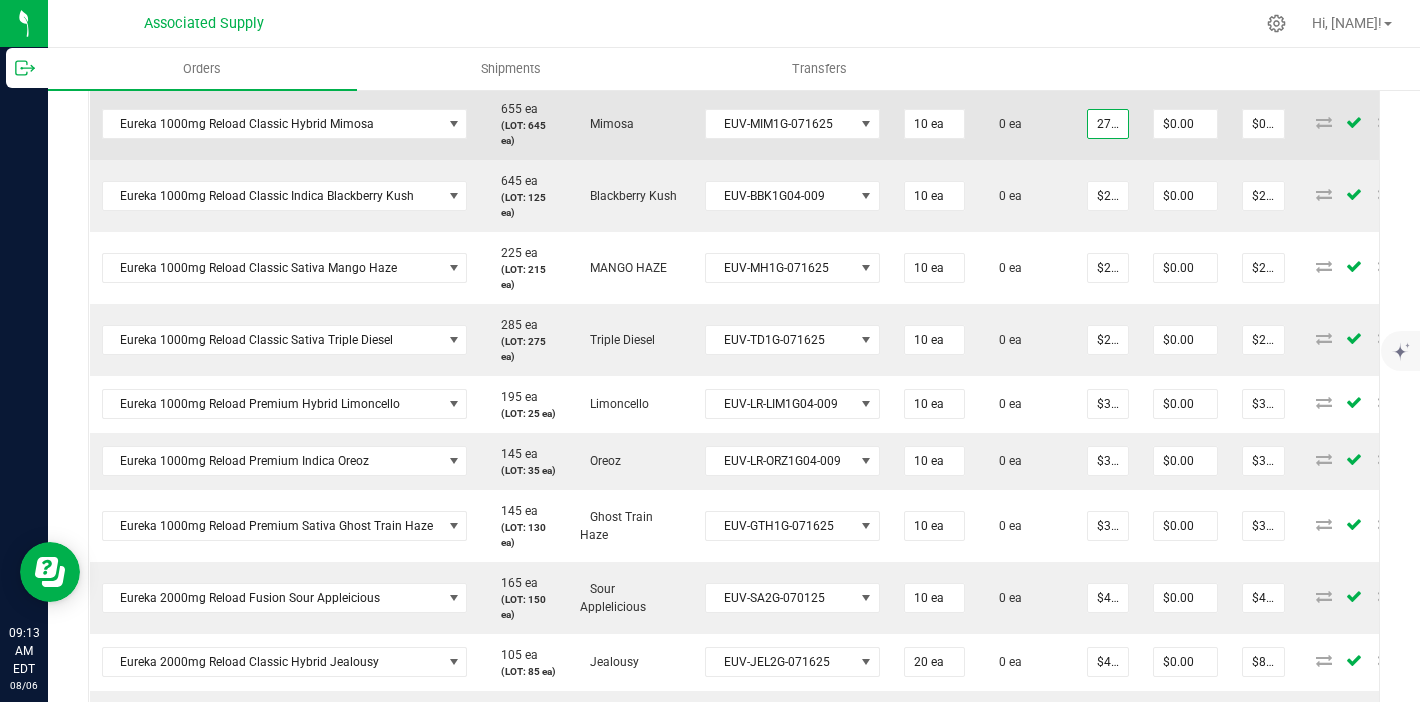 scroll, scrollTop: 0, scrollLeft: 2, axis: horizontal 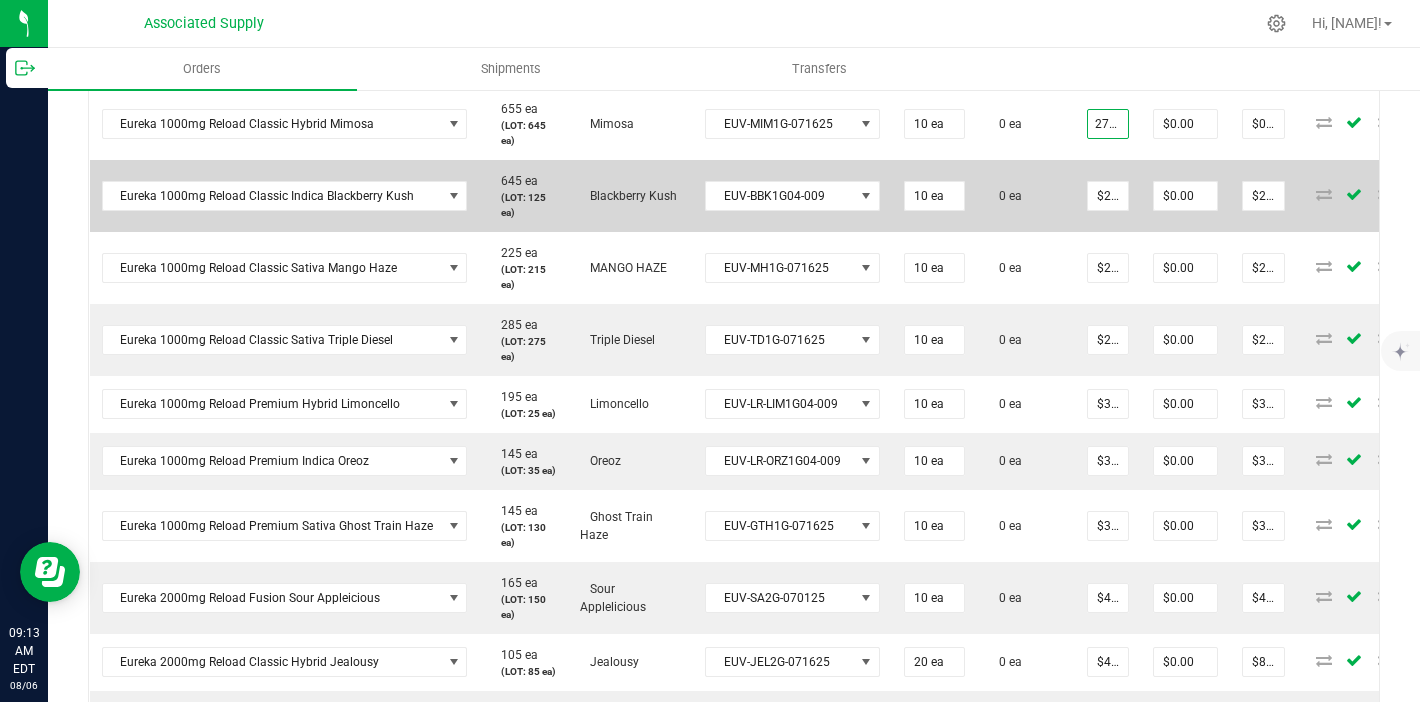 click on "0 ea" at bounding box center (1026, 196) 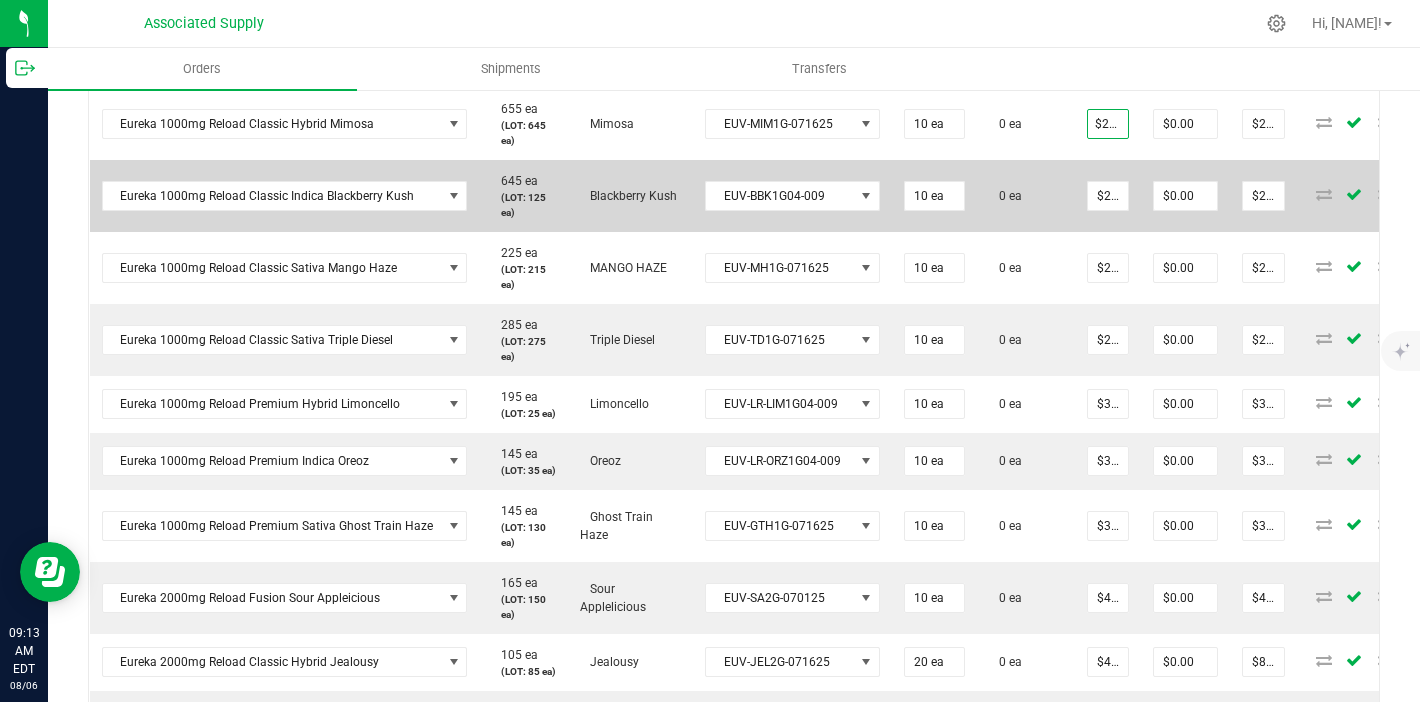 scroll, scrollTop: 0, scrollLeft: 0, axis: both 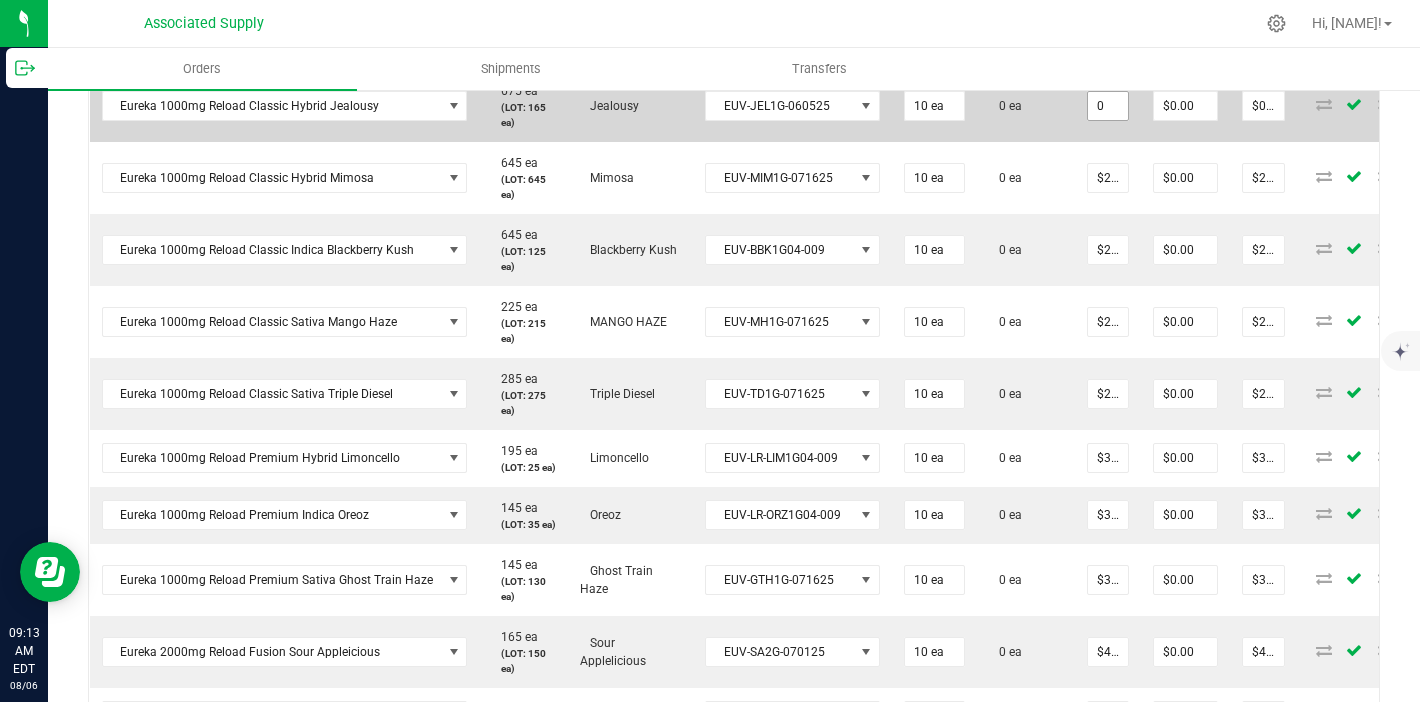 click on "0" at bounding box center [1108, 106] 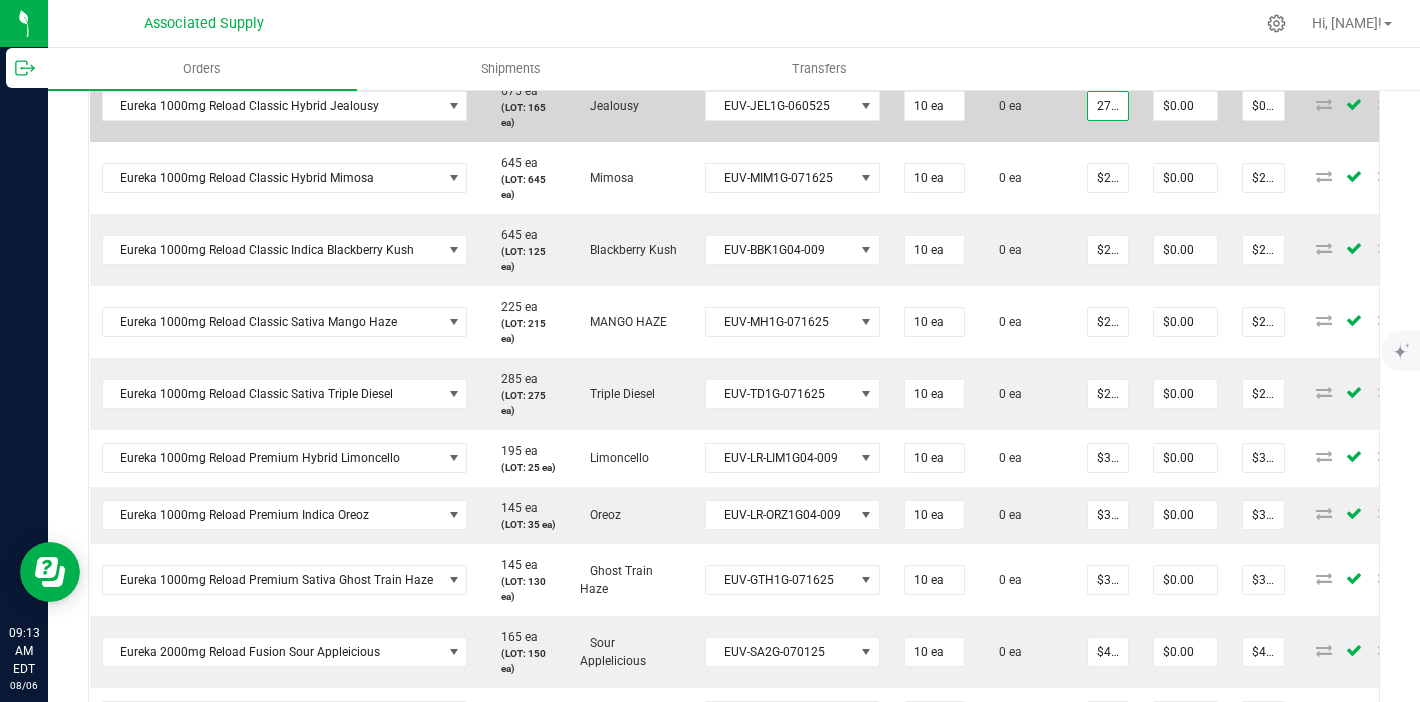 scroll, scrollTop: 0, scrollLeft: 2, axis: horizontal 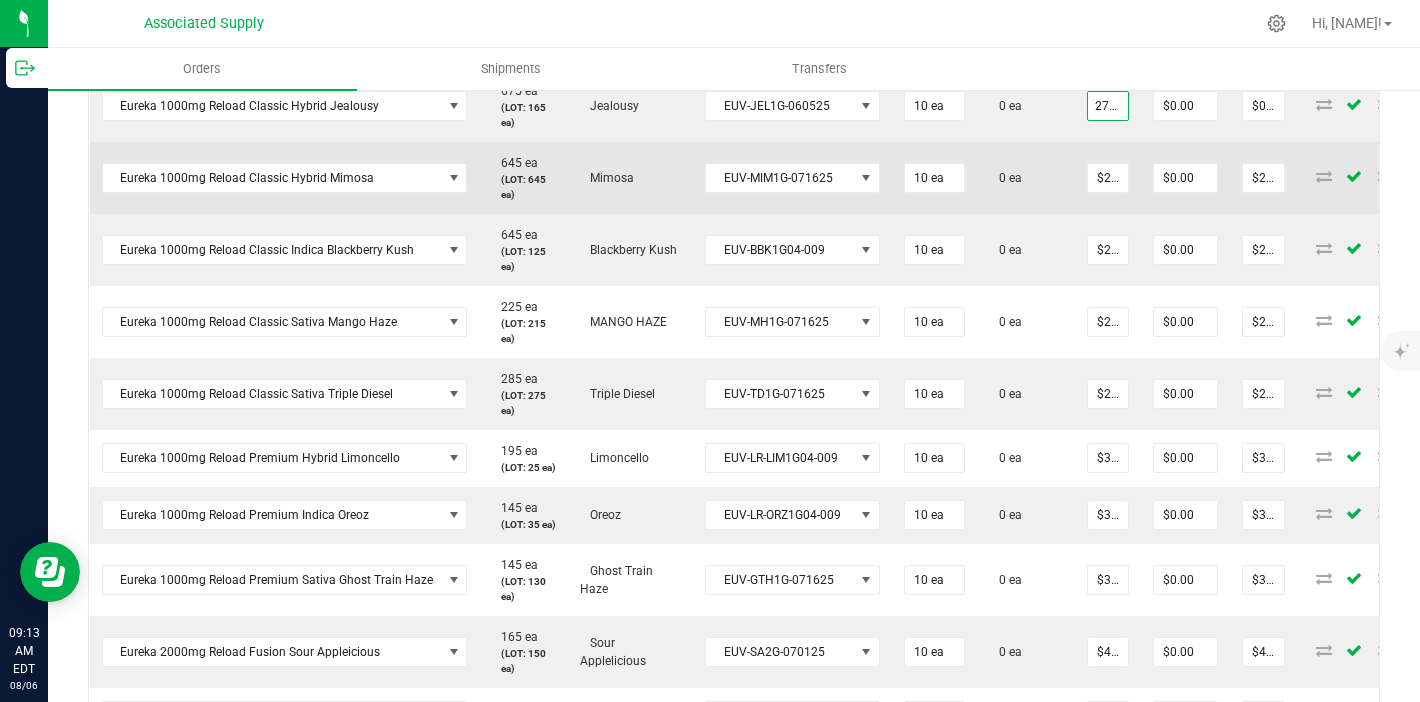 click on "0 ea" at bounding box center [1005, 178] 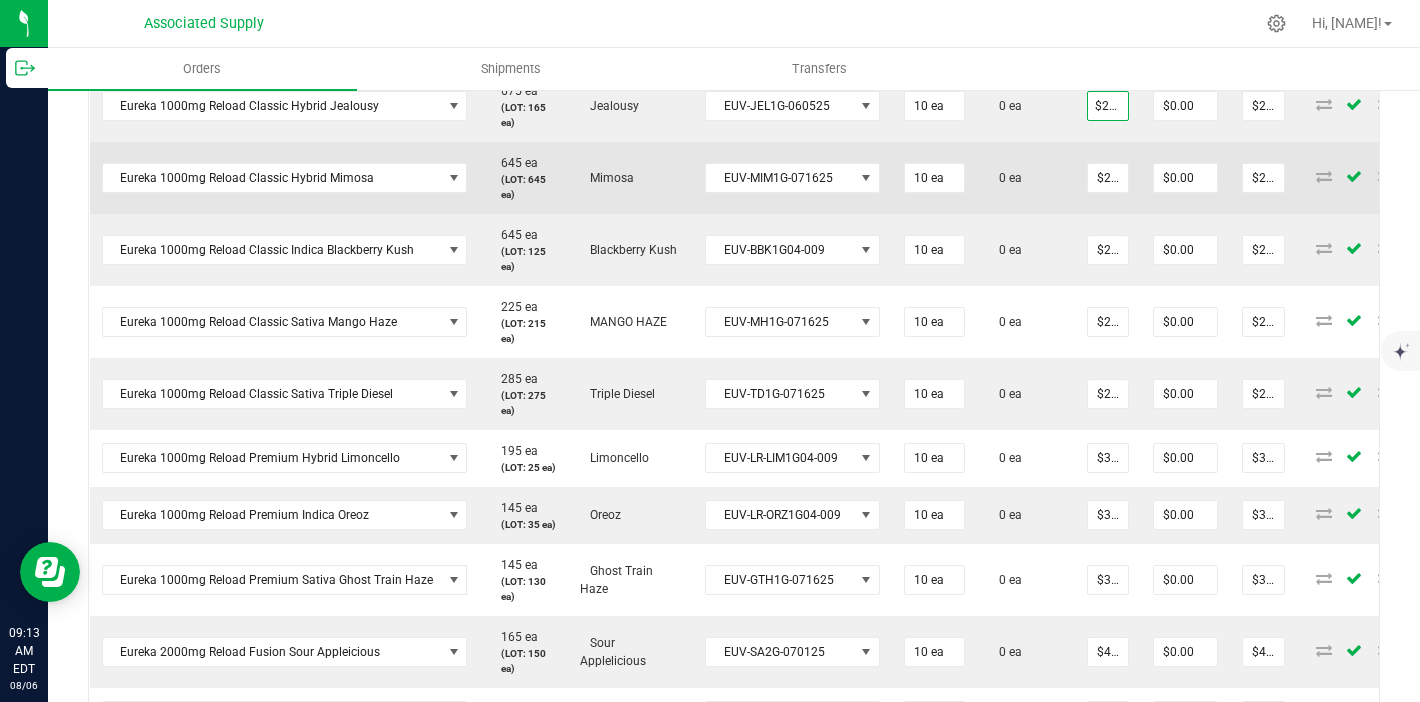 scroll, scrollTop: 0, scrollLeft: 0, axis: both 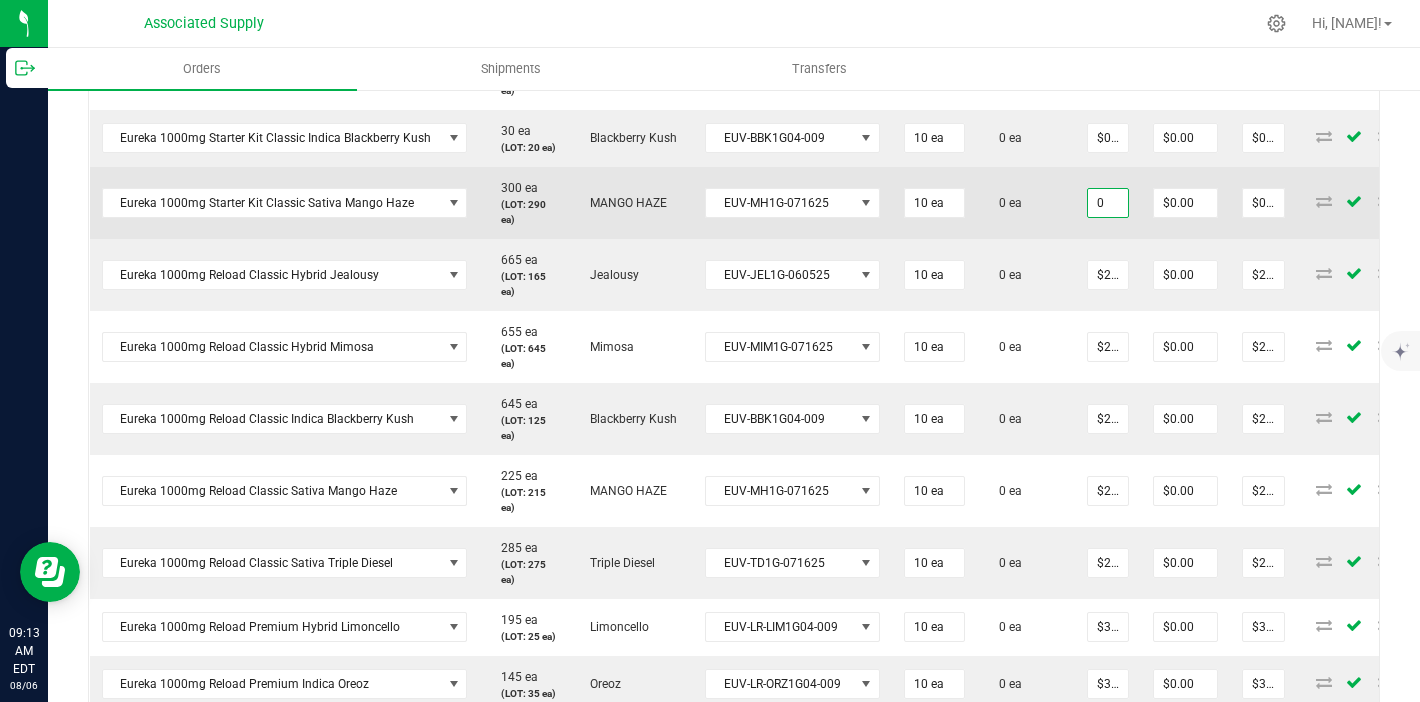 click on "0" at bounding box center (1108, 203) 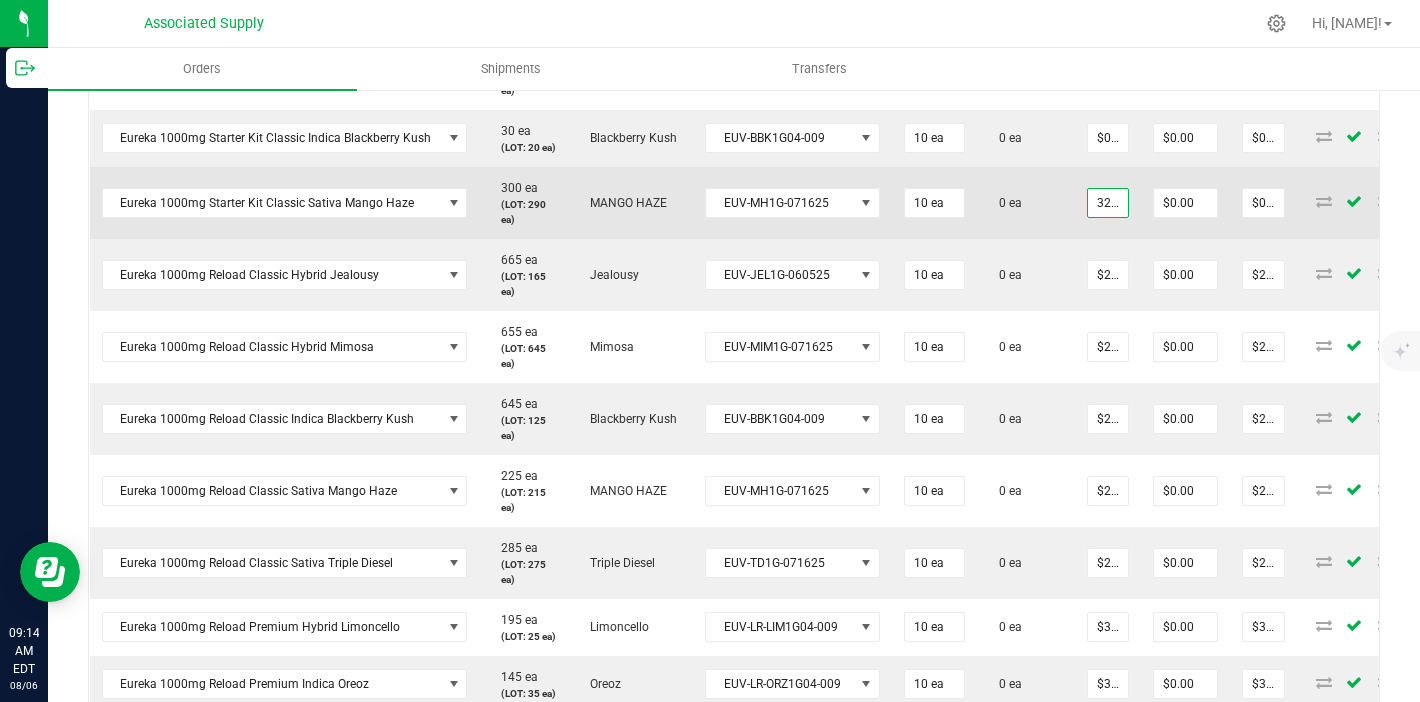 scroll, scrollTop: 0, scrollLeft: 2, axis: horizontal 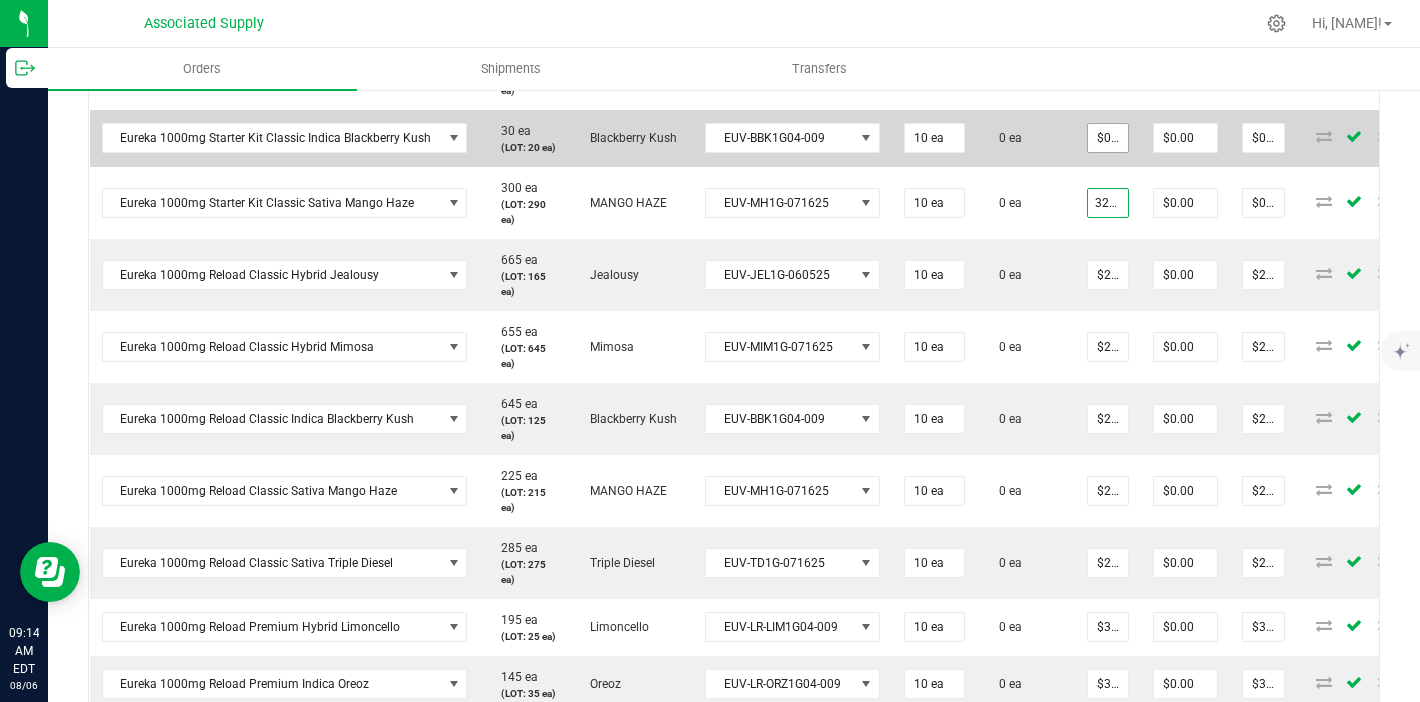 click on "$0.00000" at bounding box center [1108, 138] 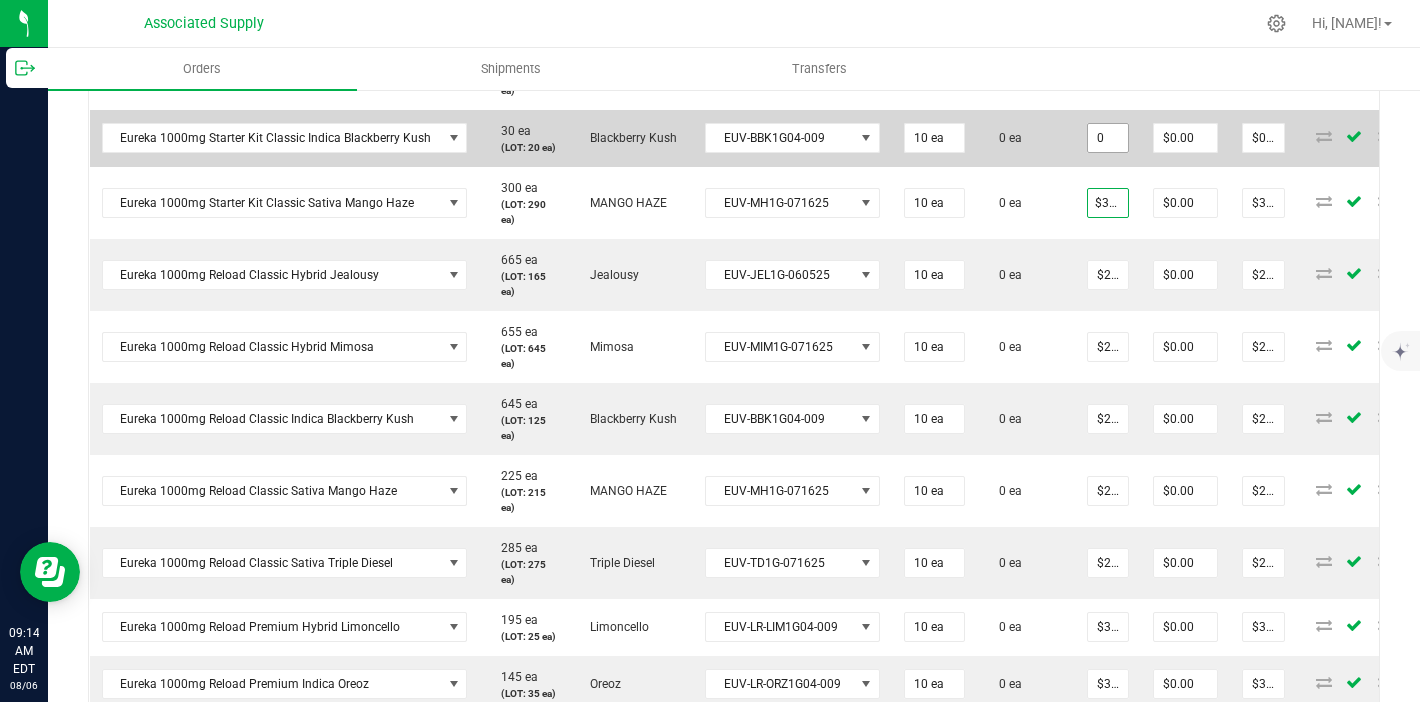scroll, scrollTop: 0, scrollLeft: 0, axis: both 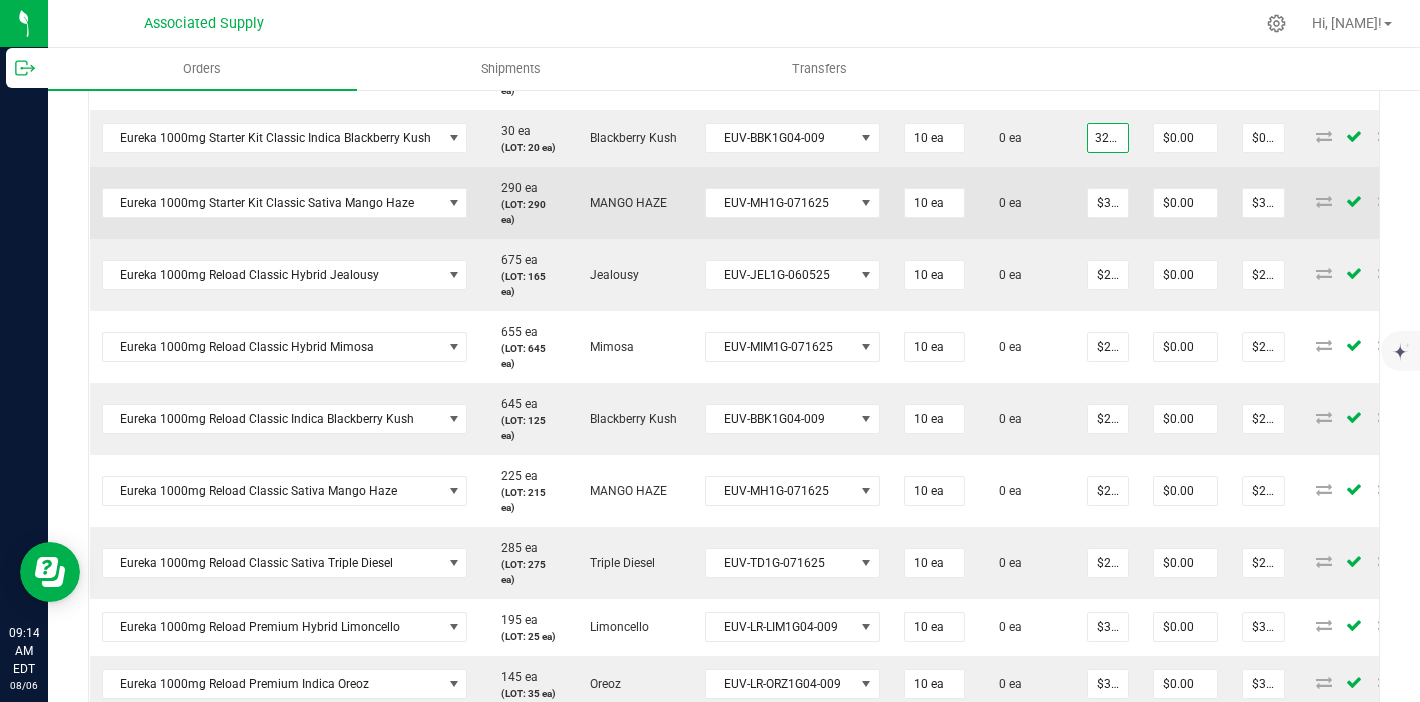 click on "0 ea" at bounding box center (1026, 203) 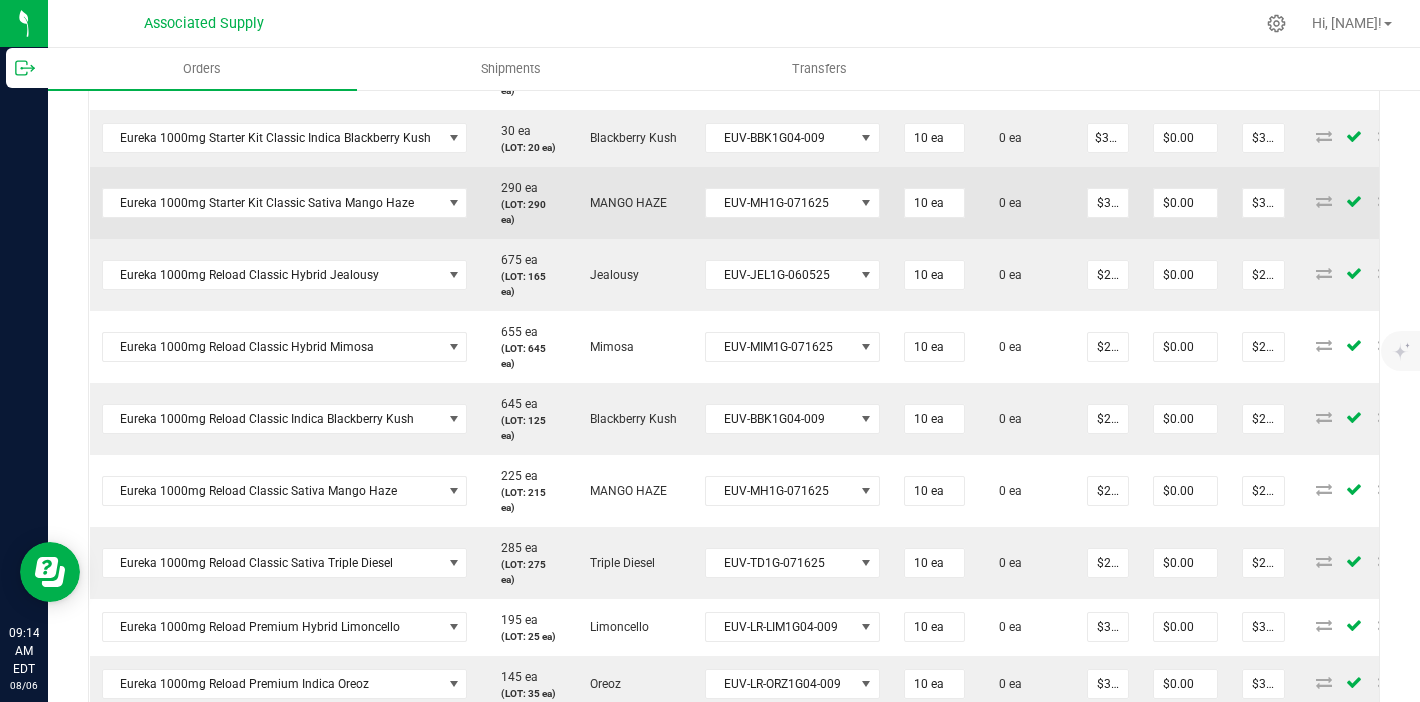 scroll, scrollTop: 0, scrollLeft: 0, axis: both 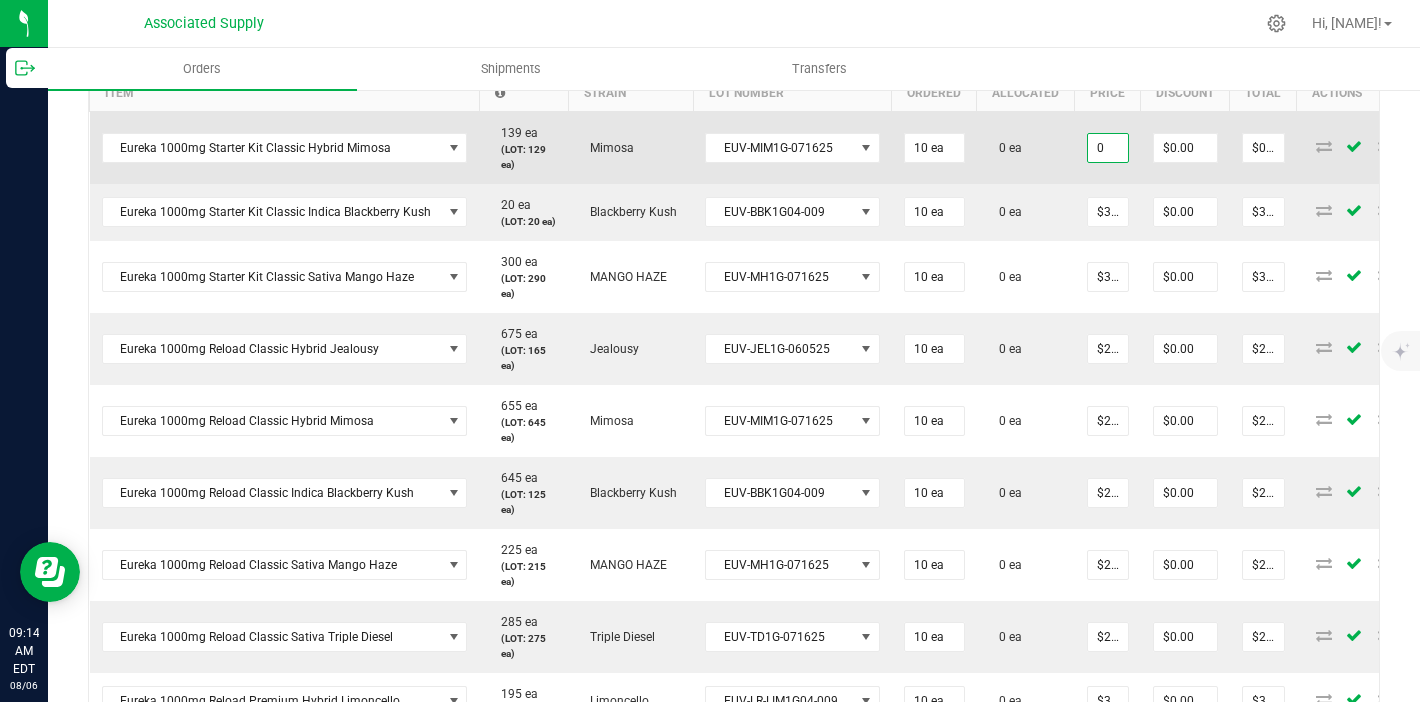 click on "0" at bounding box center [1108, 148] 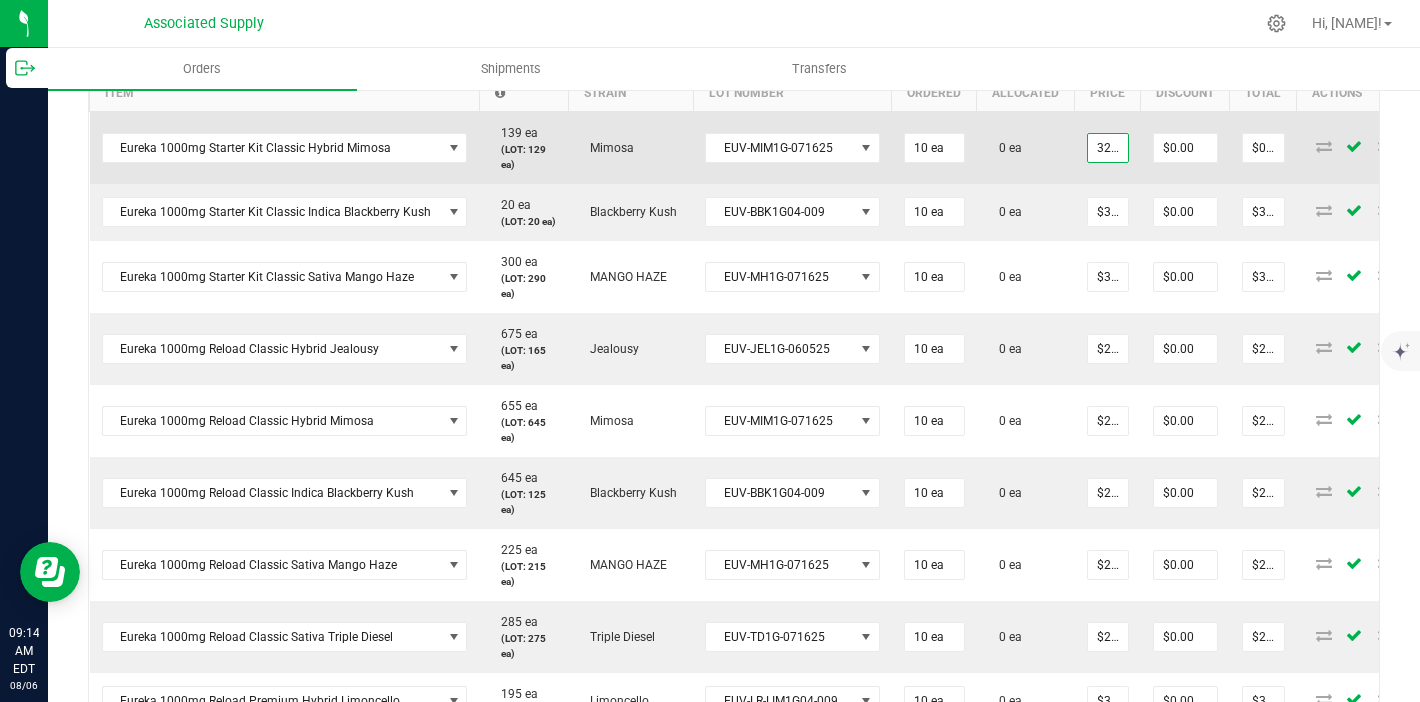 scroll, scrollTop: 0, scrollLeft: 2, axis: horizontal 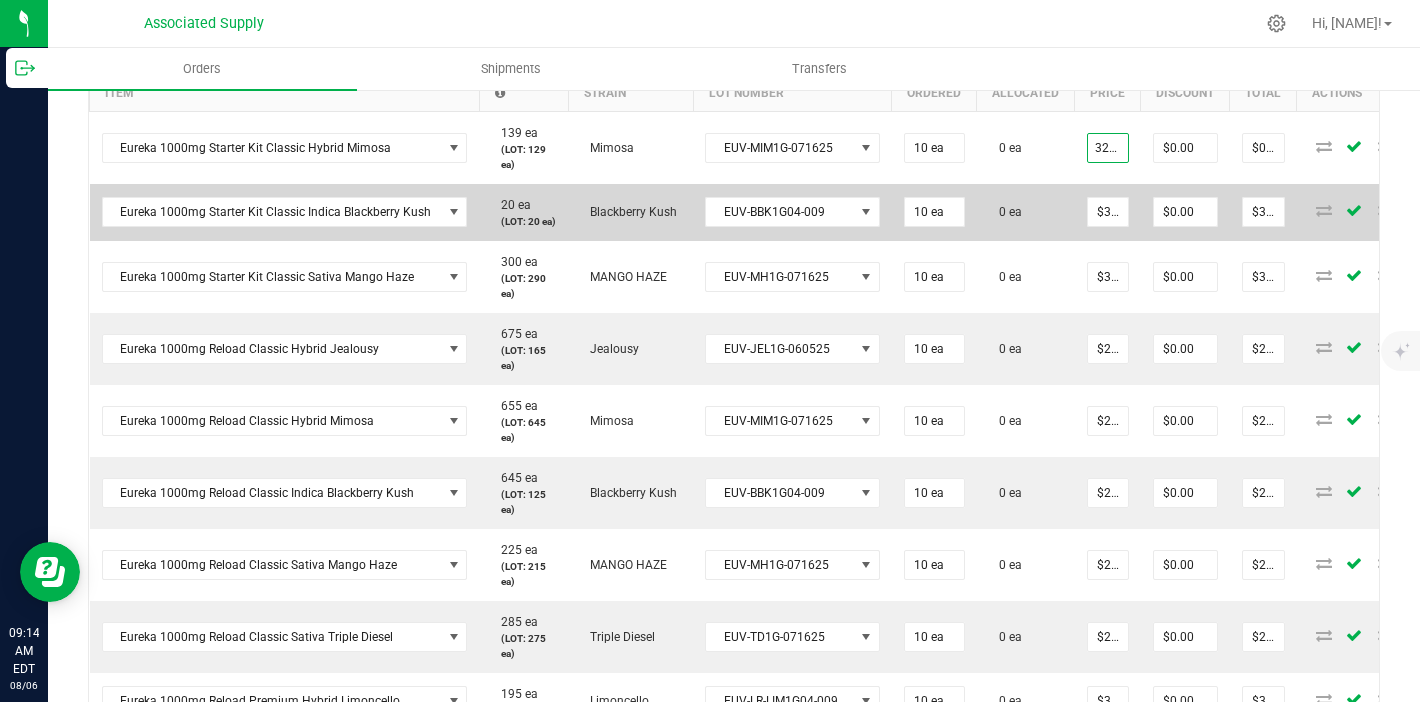 click on "0 ea" at bounding box center [1026, 212] 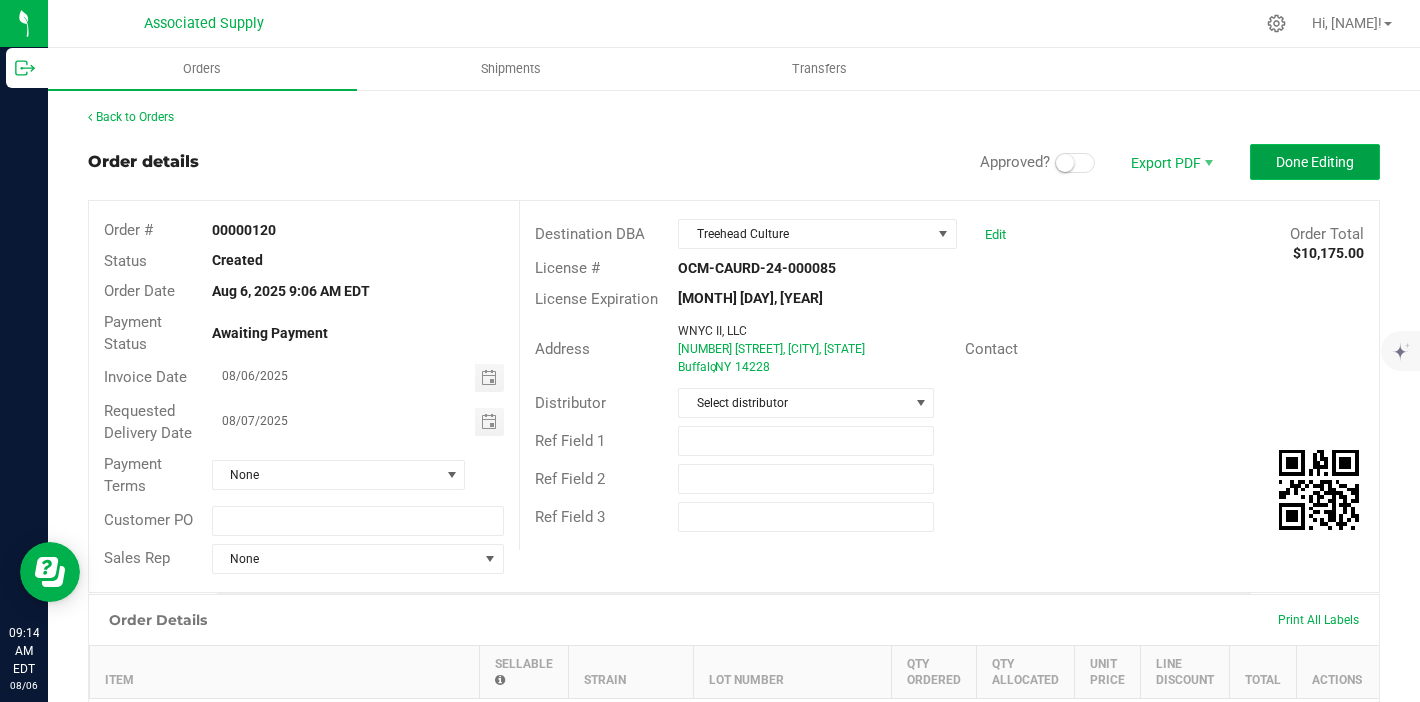 click on "Done Editing" at bounding box center (1315, 162) 